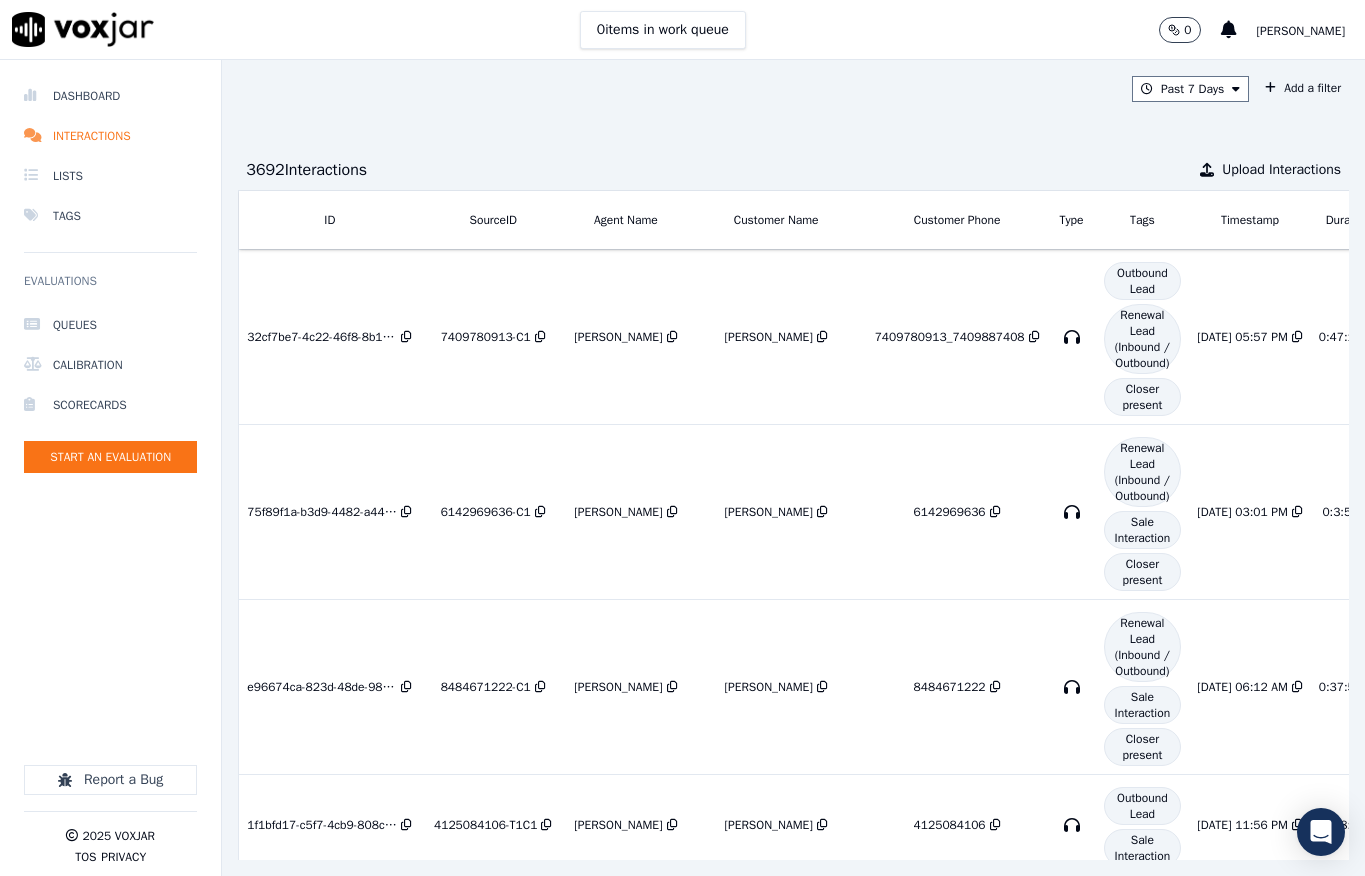 scroll, scrollTop: 0, scrollLeft: 0, axis: both 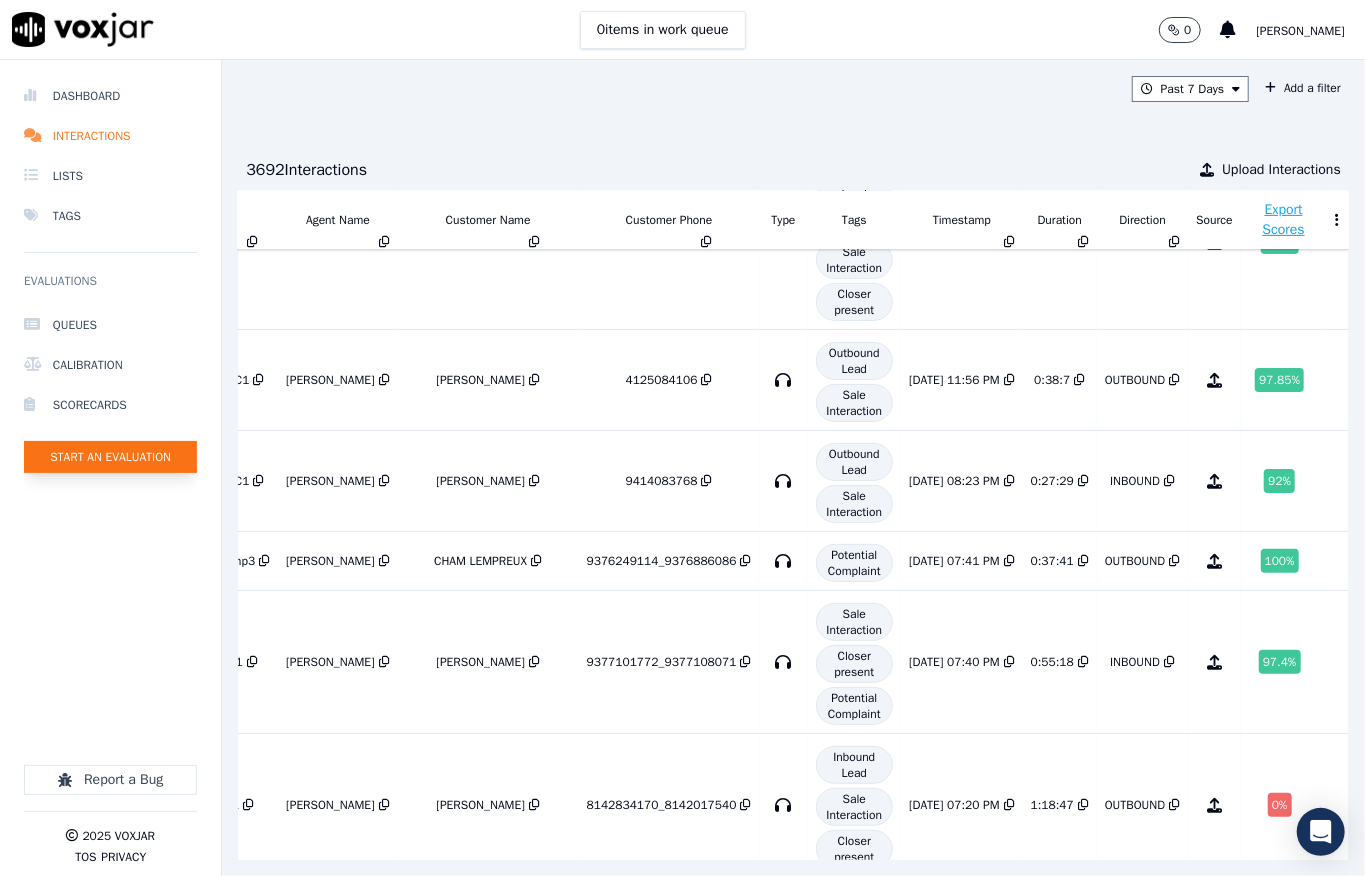 click on "Start an Evaluation" 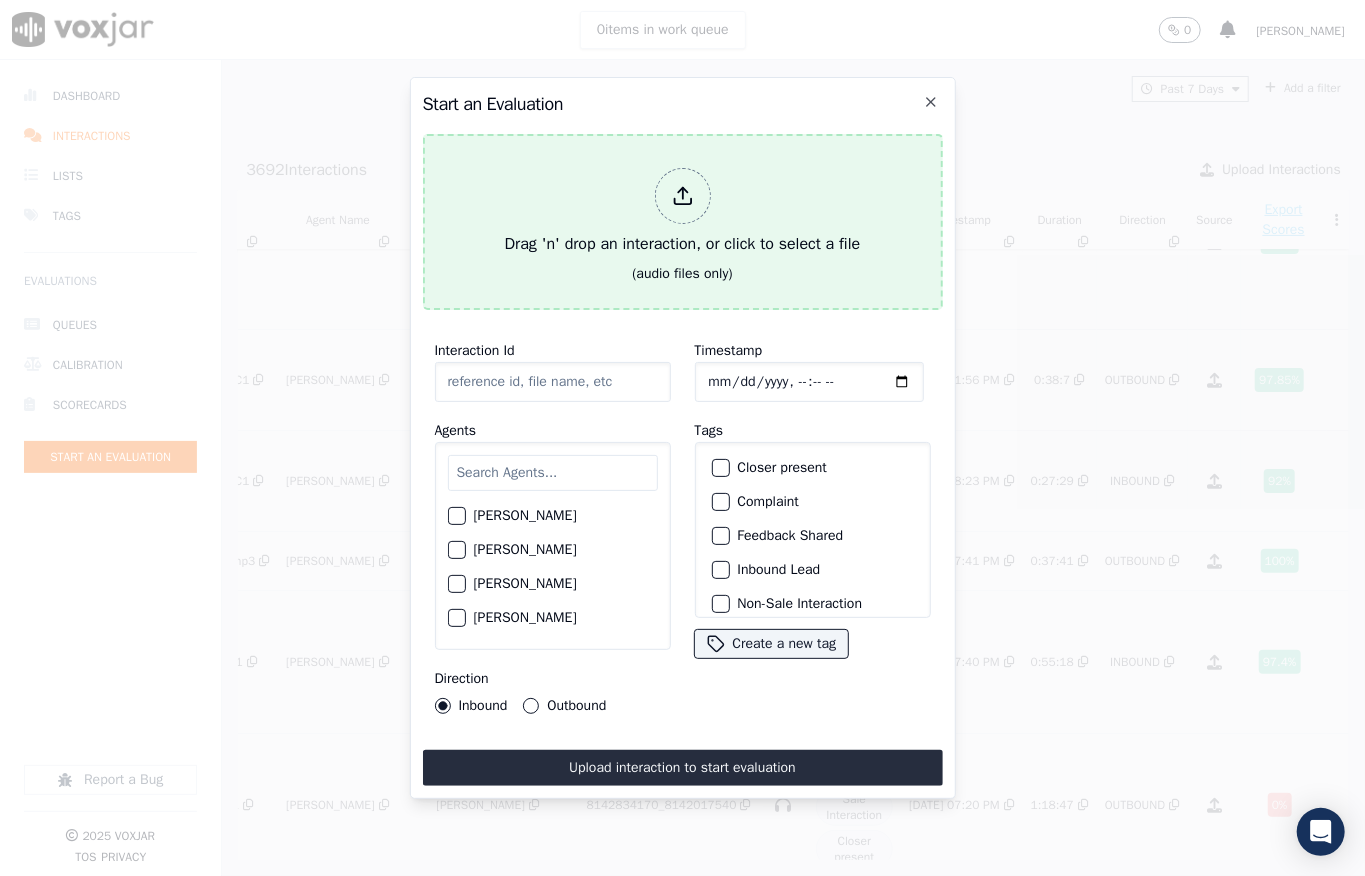click at bounding box center (683, 196) 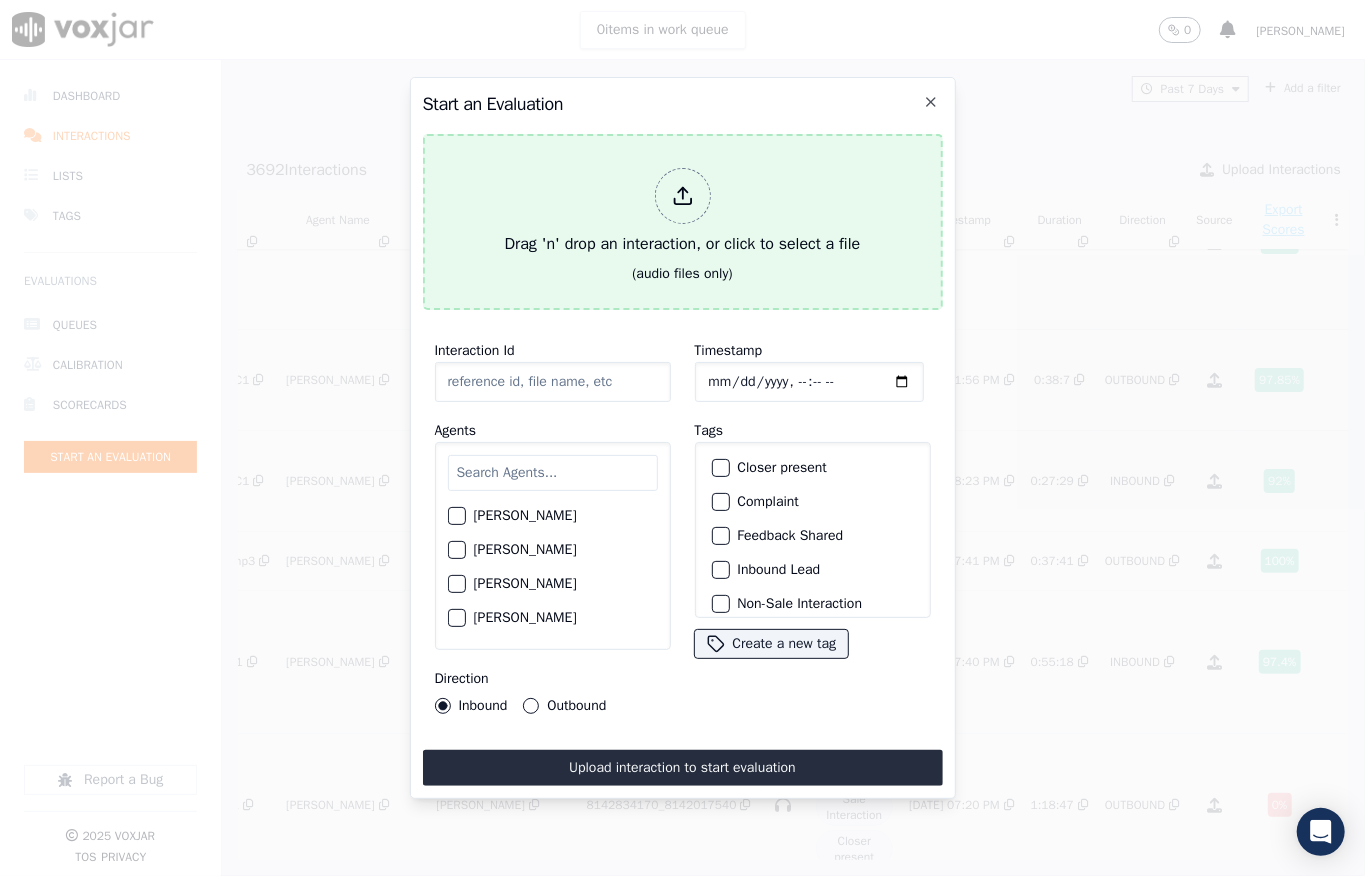 type on "20250703-181339_6142120571-all.mp3" 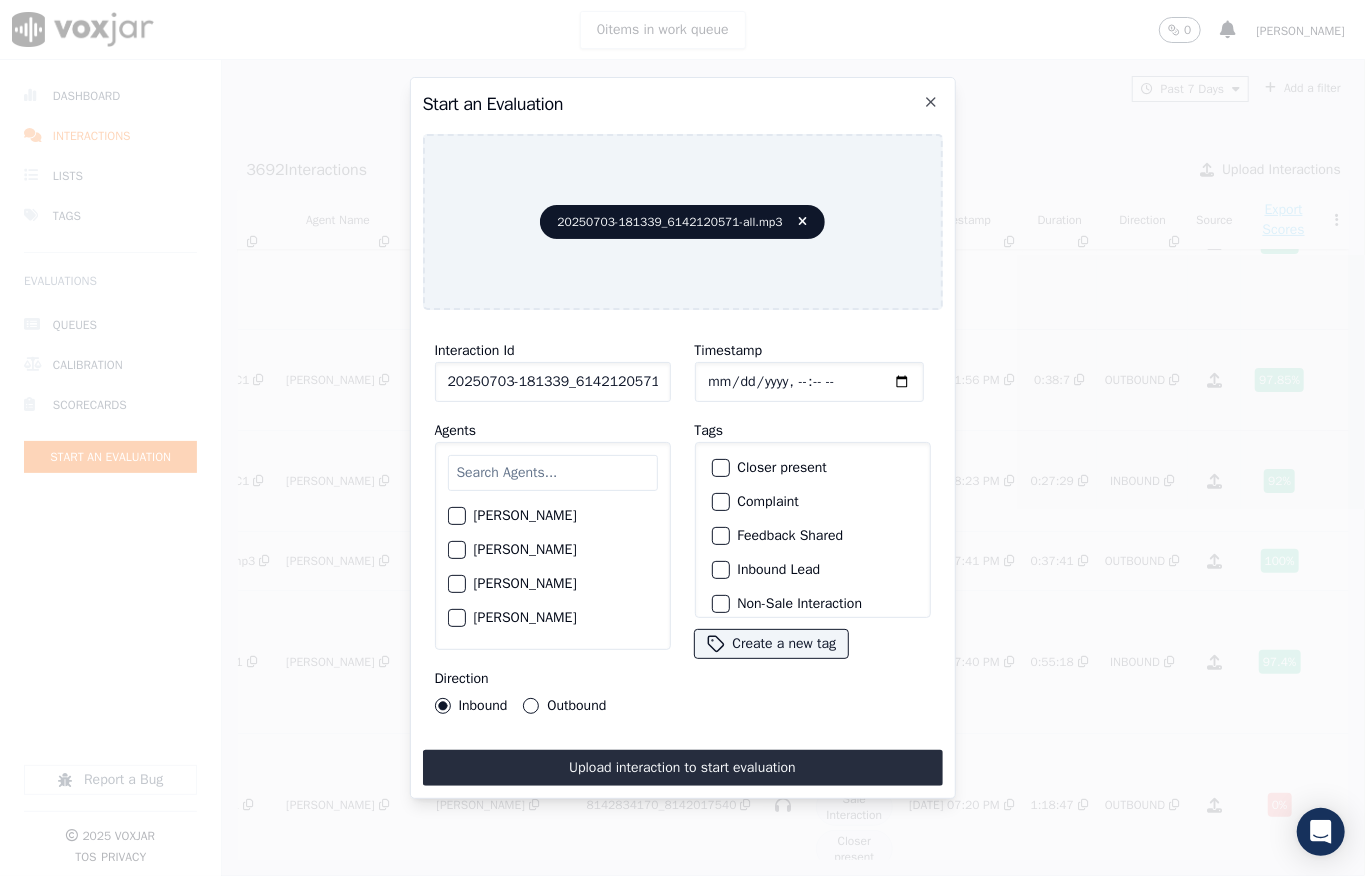 click on "Timestamp" 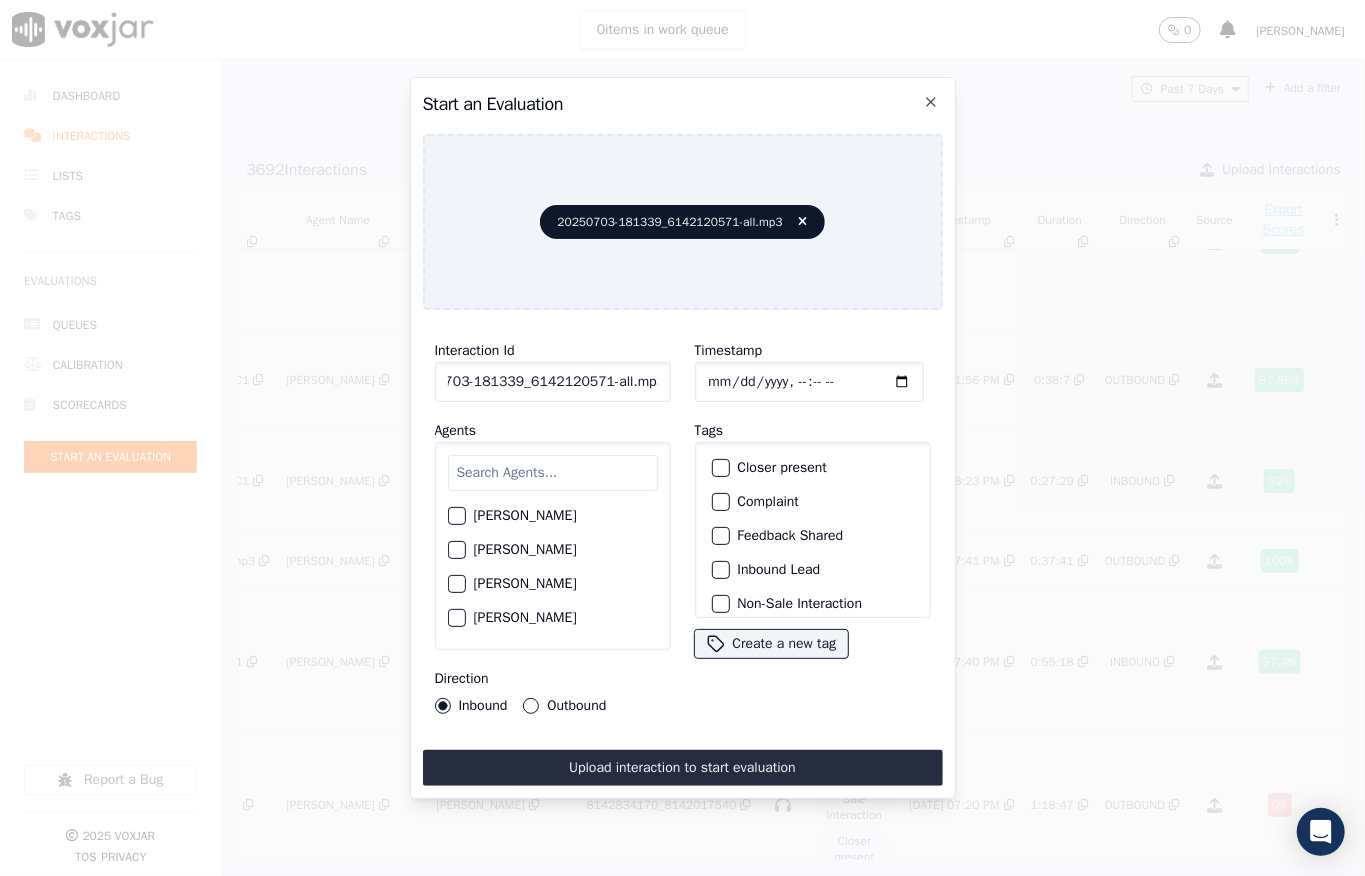 drag, startPoint x: 634, startPoint y: 369, endPoint x: 688, endPoint y: 368, distance: 54.00926 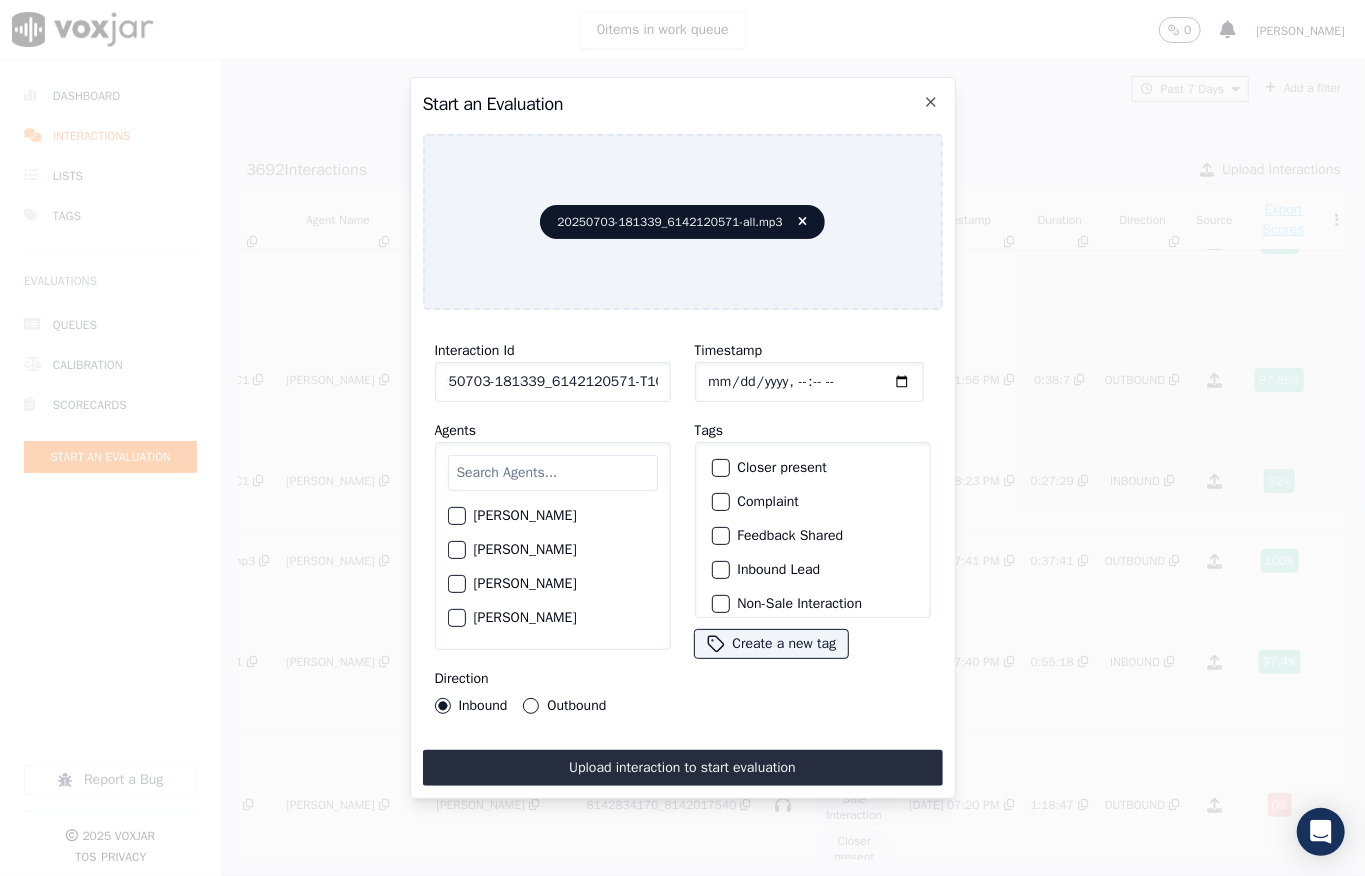 scroll, scrollTop: 0, scrollLeft: 32, axis: horizontal 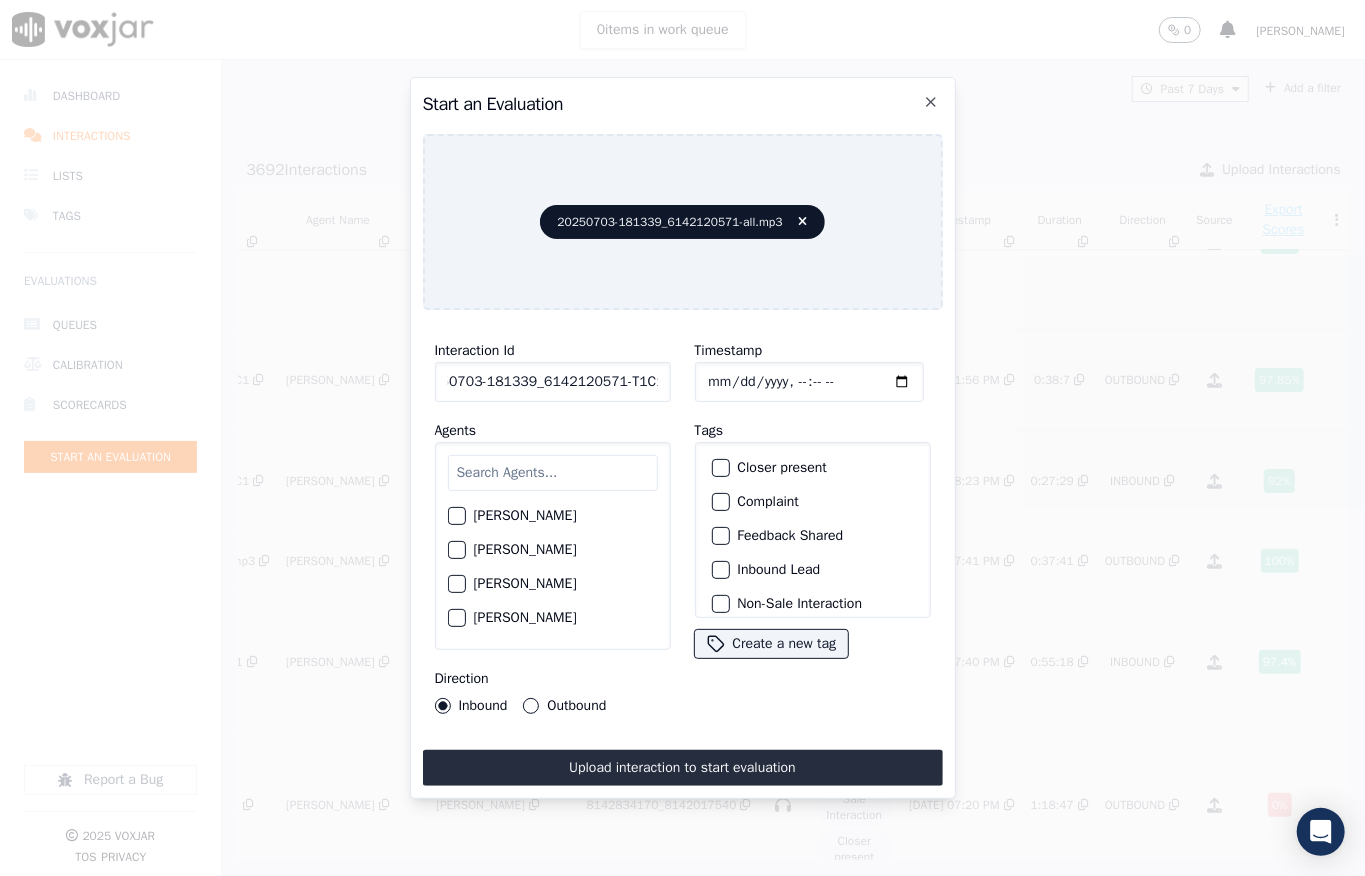 type on "20250703-181339_6142120571-T1C1" 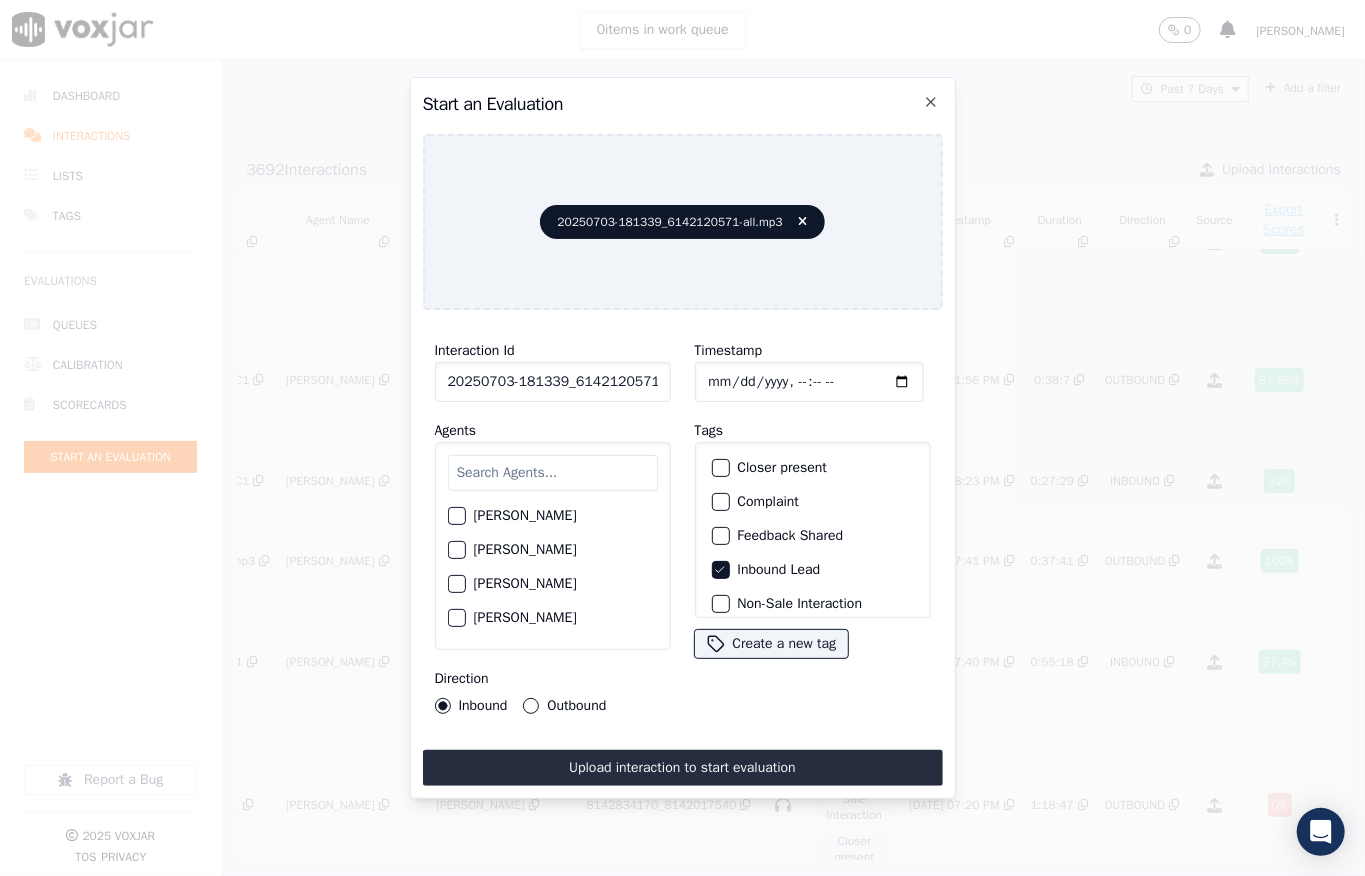 scroll, scrollTop: 200, scrollLeft: 0, axis: vertical 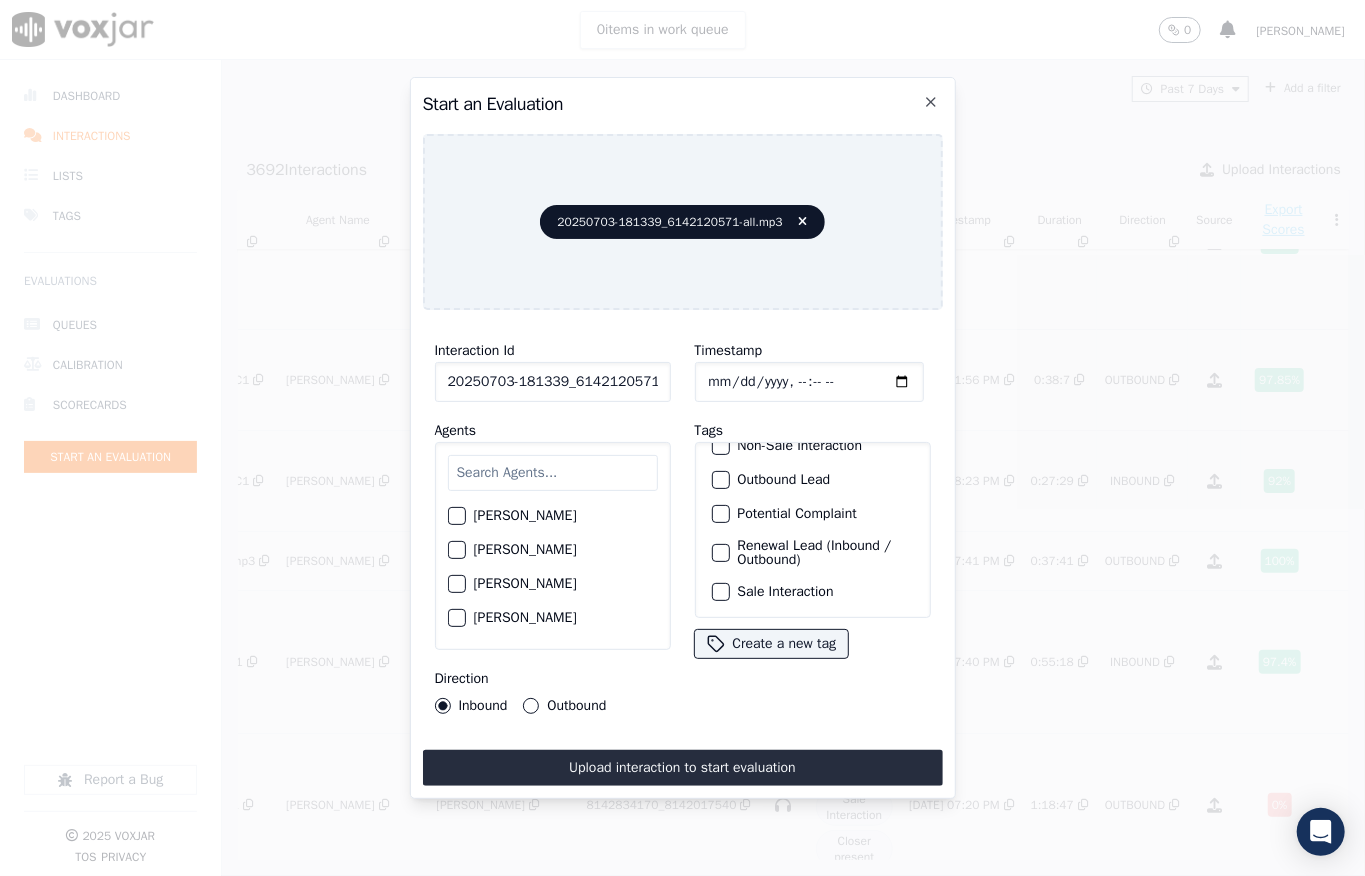 click on "Sale Interaction" at bounding box center [721, 592] 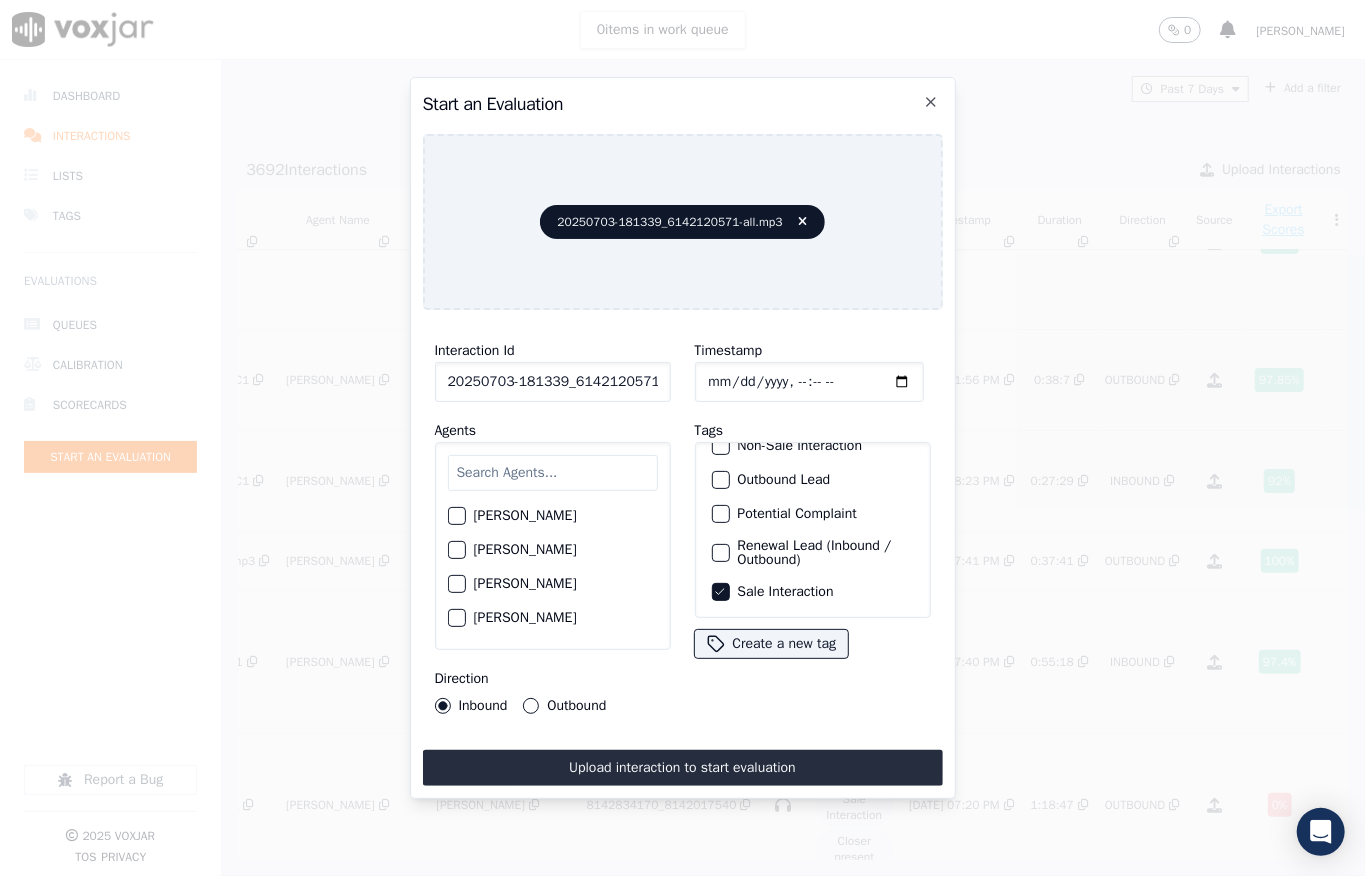 click at bounding box center (553, 473) 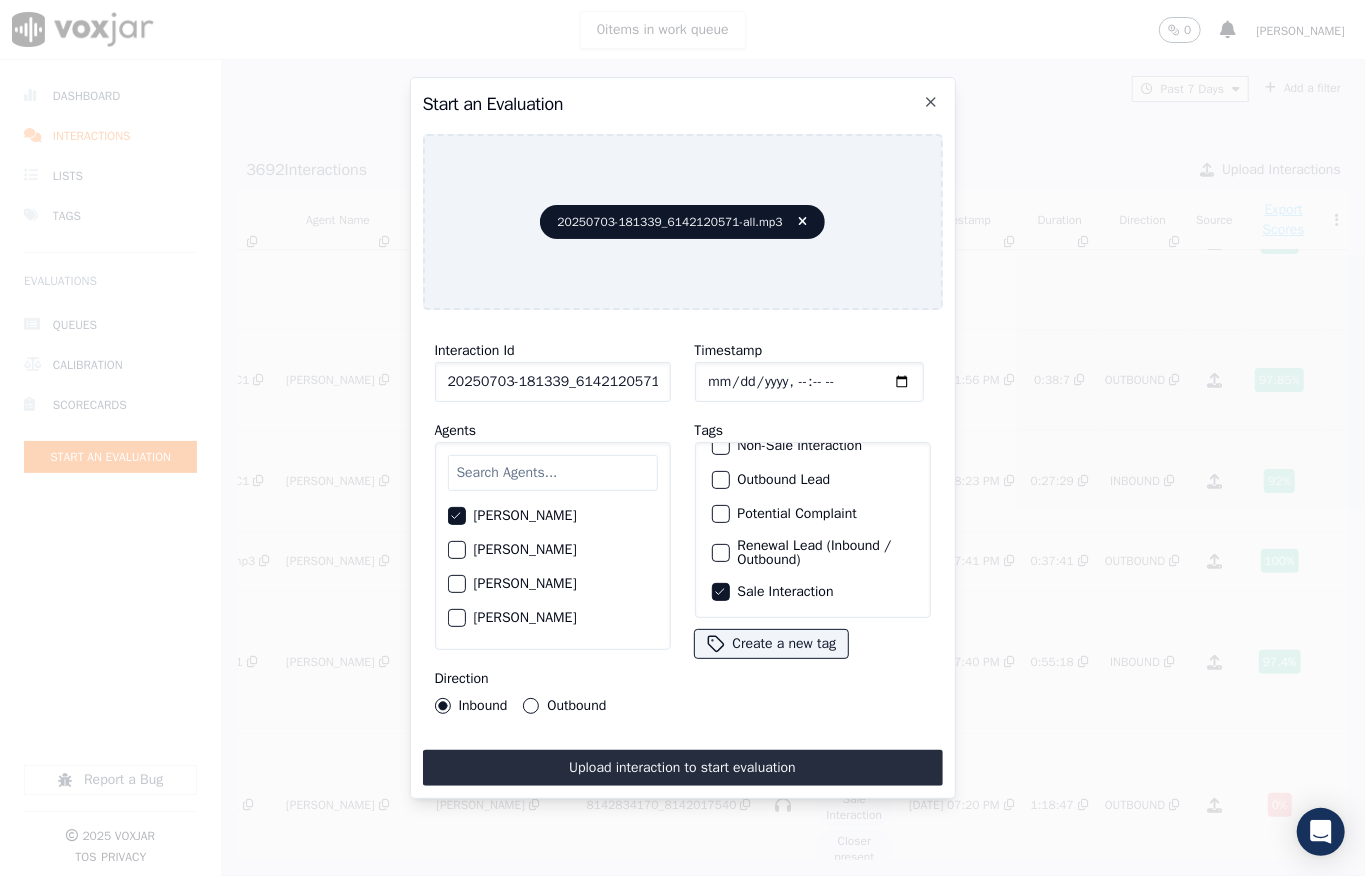 click on "Interaction Id   20250703-181339_6142120571-T1C1     Agents        Harry  Roy      Aaron Biswas     Alex Akhtar     Allen Alam      Andrew Anwar     Anna Das      Annie Singh     Brandon Roy     CAROLINE JARAMILLO     Carol Khatun     Chester Chatterjee     Chris Toppo     Christia Ghosh     DAVID ACUNA     Daniel Ali     David Stephen     Do not Count     Dominick Saha     ELIAN FLOREZ       Edward Banerjee     Ethan Mukherjee     Frank Sarkar     George Aich     ISIS ALZATE     JOSE LOZANO     Jack  Sharma     Jake Saha     James Murtuza     Janet Monterio     Jeniffer Banerjee     Jim Som     John Das     Jordan Shaqib     Justin Alam     Kelvin Chowdhury     LILIBETH VERGARA     LUISA CAMPO      MANUEL CASTILLO     MARY OLIER         MD Dilshad Alam - Justin     MICHELLE MARRERO     Marcus Kunwar     Mark Sharma     Martin Das     Max Sarkar     Mike Chhetri     Nick Saraf     Nigel Phillips     Nolan Mahanta     Olivia Samantha     Parker Majid     Richard Kumar     Ricky Singh     Ryan Roy" at bounding box center (683, 556) 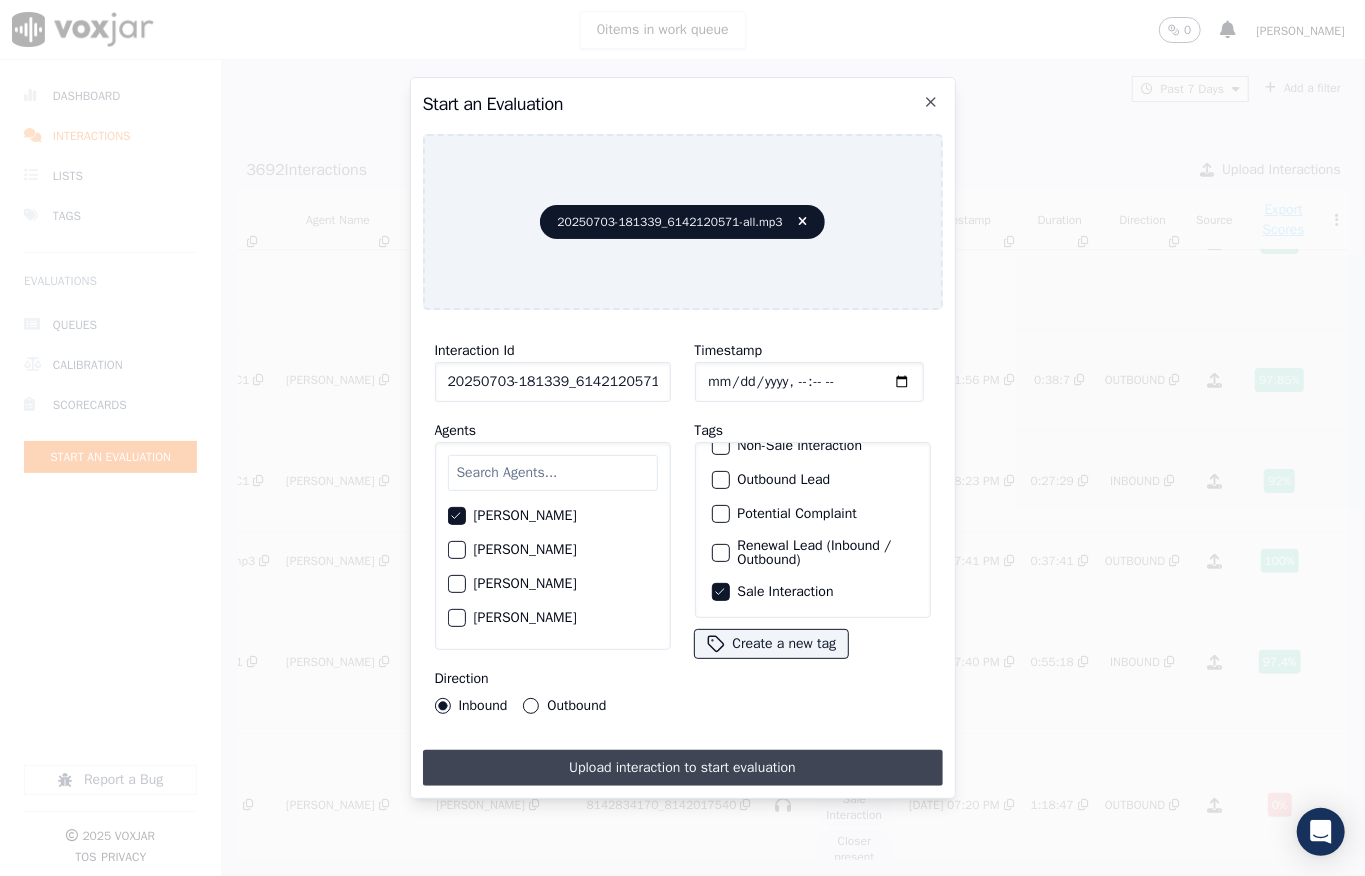 click on "Interaction Id   20250703-181339_6142120571-T1C1     Agents        Harry  Roy      Aaron Biswas     Alex Akhtar     Allen Alam      Andrew Anwar     Anna Das      Annie Singh     Brandon Roy     CAROLINE JARAMILLO     Carol Khatun     Chester Chatterjee     Chris Toppo     Christia Ghosh     DAVID ACUNA     Daniel Ali     David Stephen     Do not Count     Dominick Saha     ELIAN FLOREZ       Edward Banerjee     Ethan Mukherjee     Frank Sarkar     George Aich     ISIS ALZATE     JOSE LOZANO     Jack  Sharma     Jake Saha     James Murtuza     Janet Monterio     Jeniffer Banerjee     Jim Som     John Das     Jordan Shaqib     Justin Alam     Kelvin Chowdhury     LILIBETH VERGARA     LUISA CAMPO      MANUEL CASTILLO     MARY OLIER         MD Dilshad Alam - Justin     MICHELLE MARRERO     Marcus Kunwar     Mark Sharma     Martin Das     Max Sarkar     Mike Chhetri     Nick Saraf     Nigel Phillips     Nolan Mahanta     Olivia Samantha     Parker Majid     Richard Kumar     Ricky Singh     Ryan Roy" at bounding box center [683, 556] 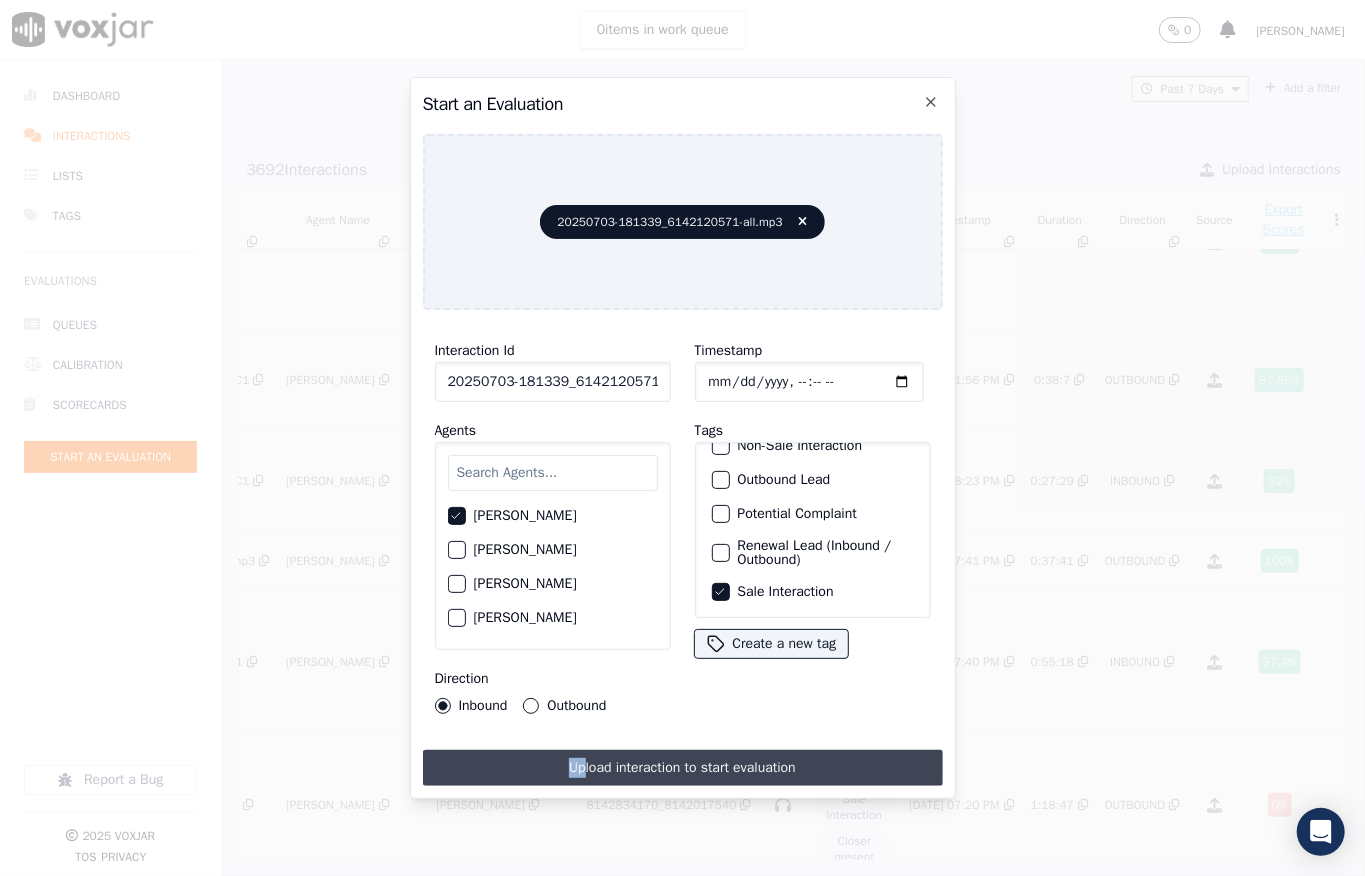 click on "Upload interaction to start evaluation" at bounding box center [683, 768] 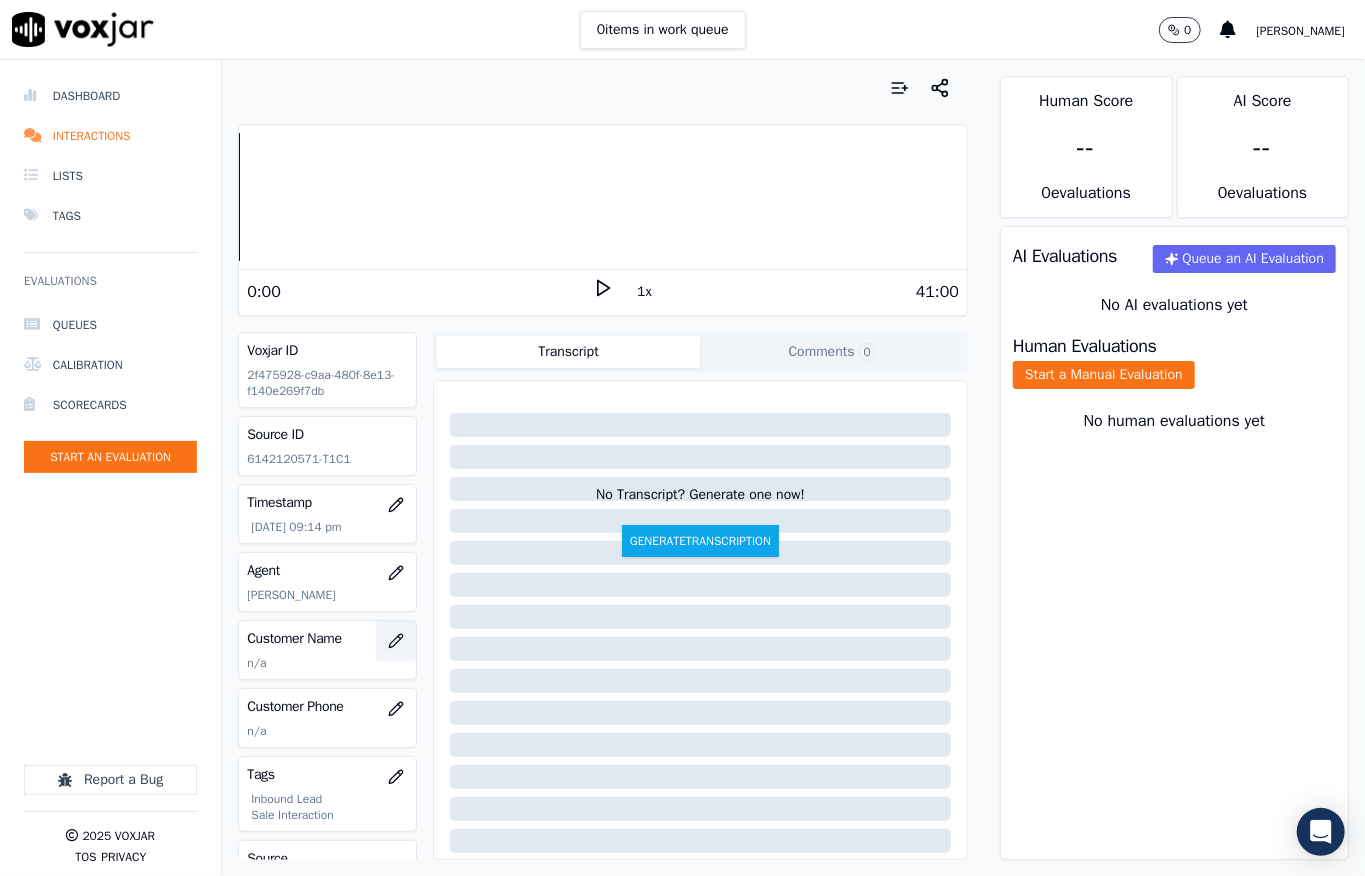 click 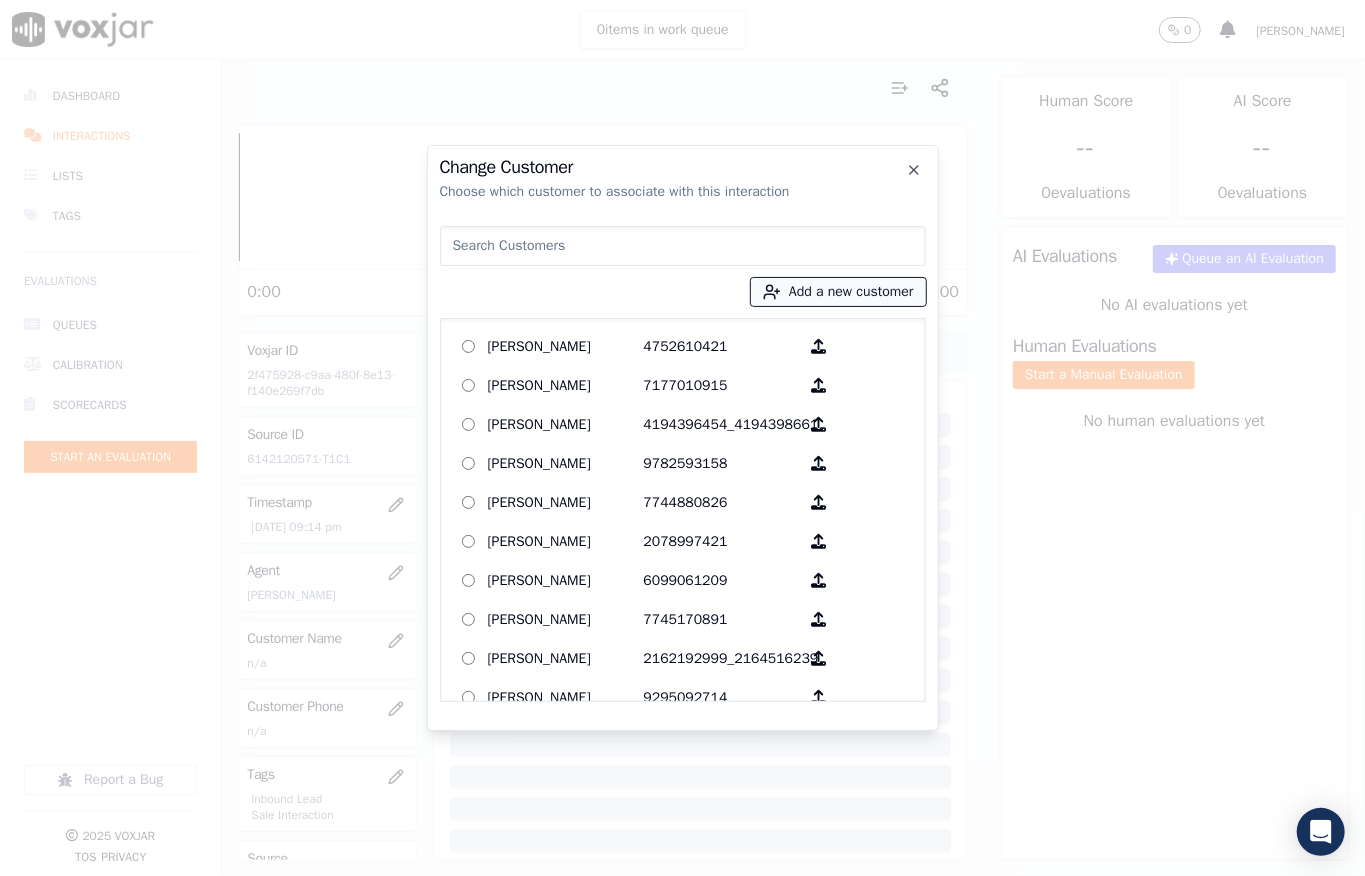 click on "Add a new customer" at bounding box center [838, 292] 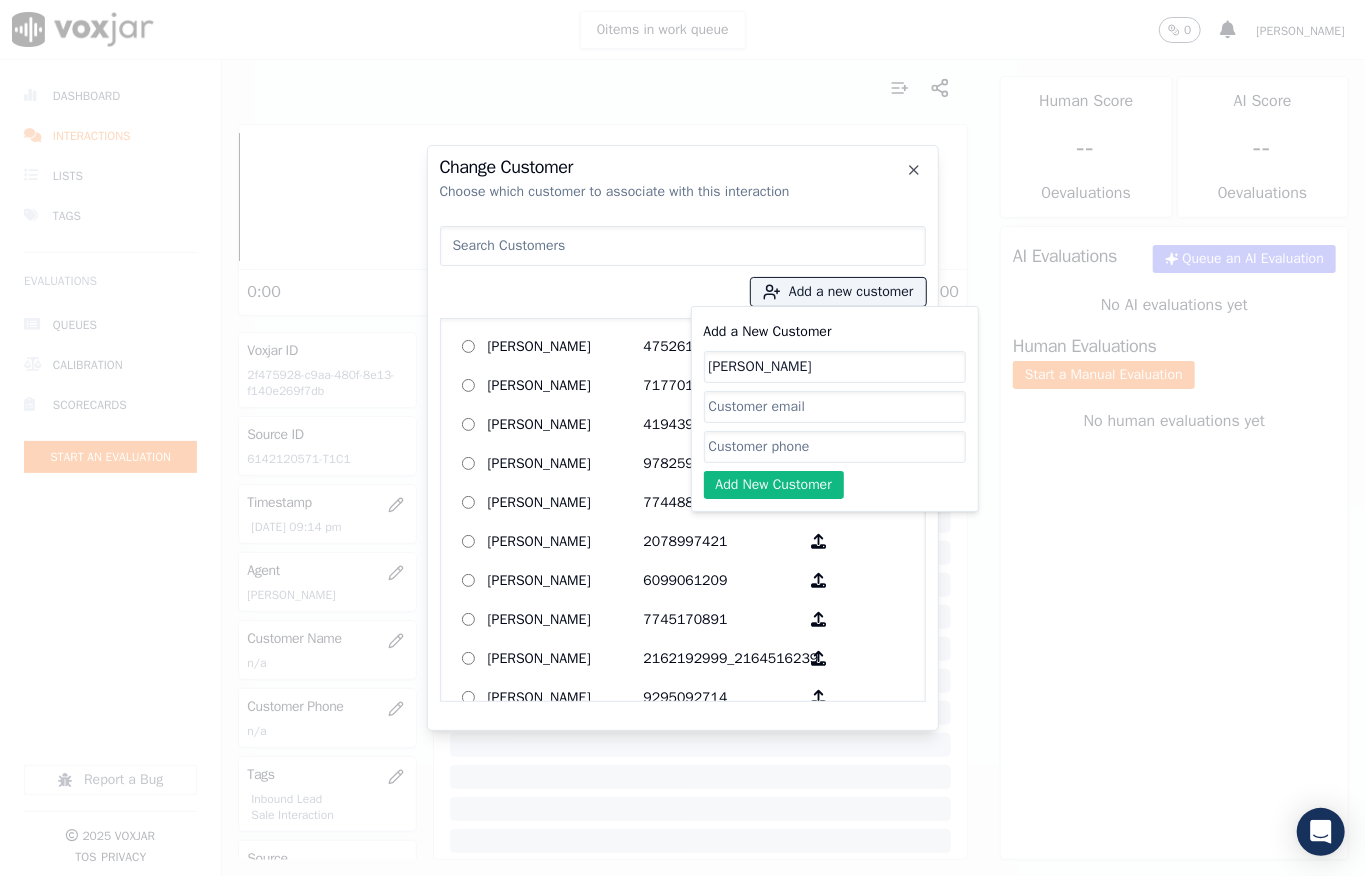 type on "Donald Thompson" 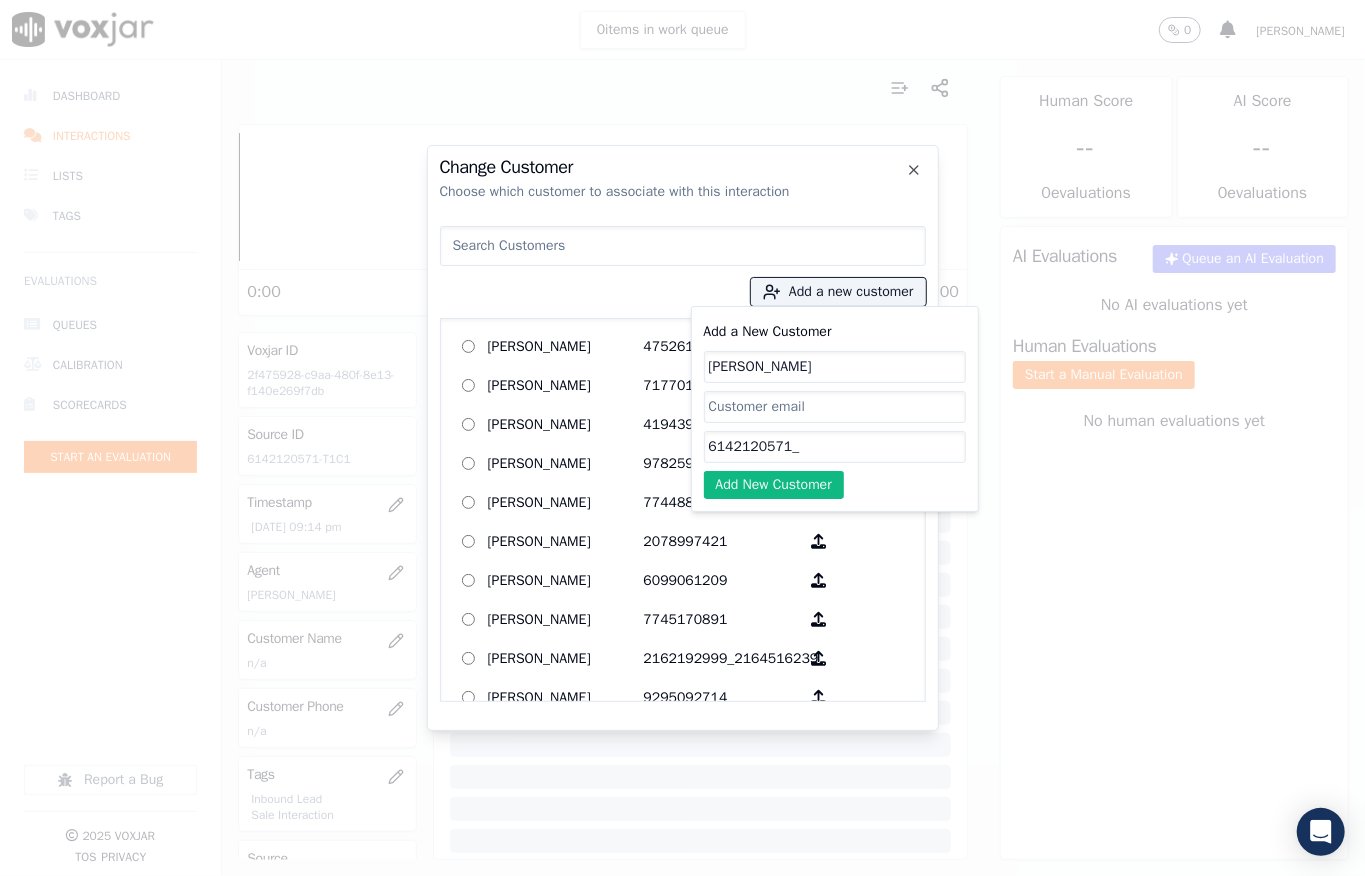 paste on "6143319708" 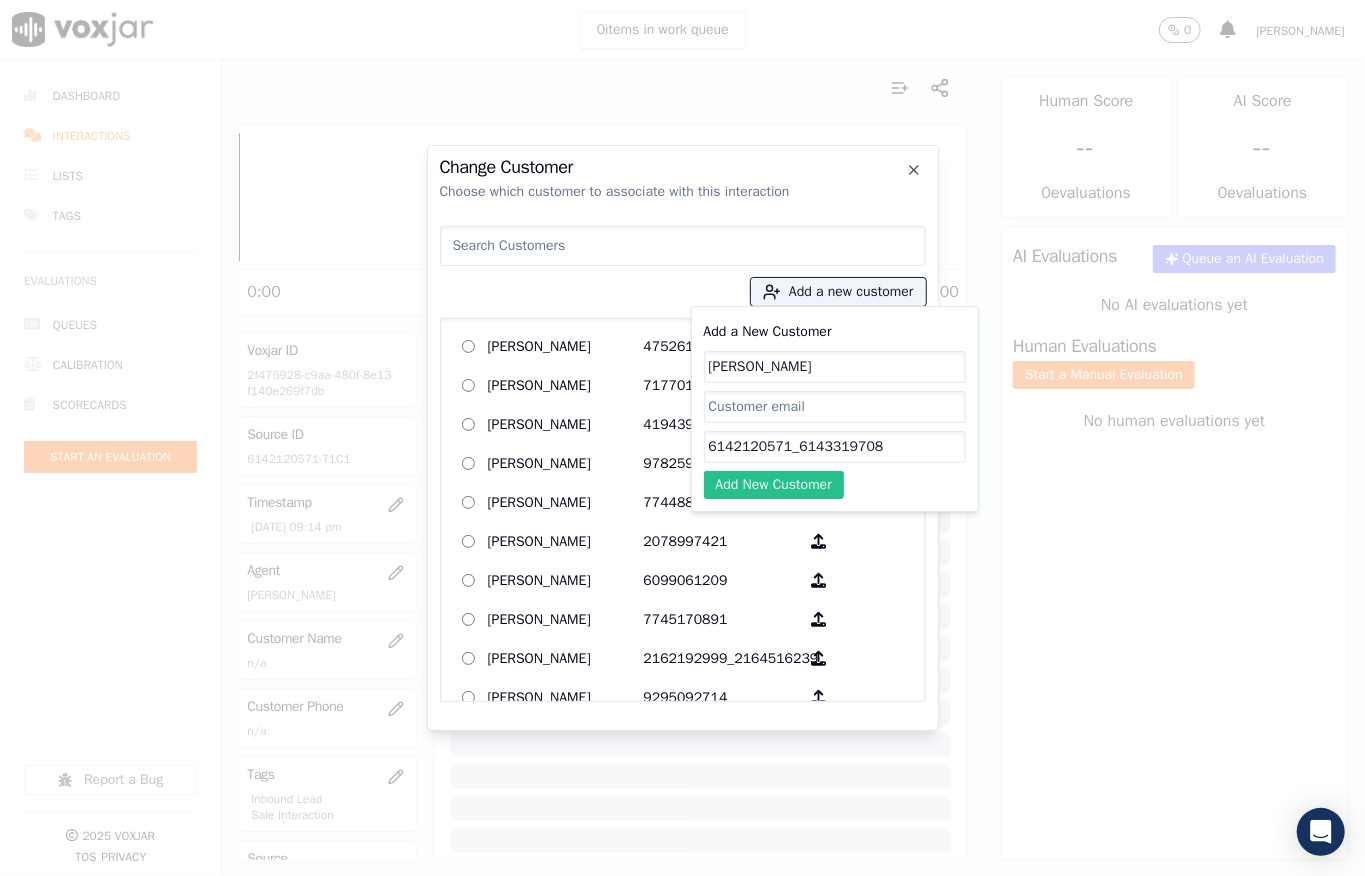 type on "6142120571_6143319708" 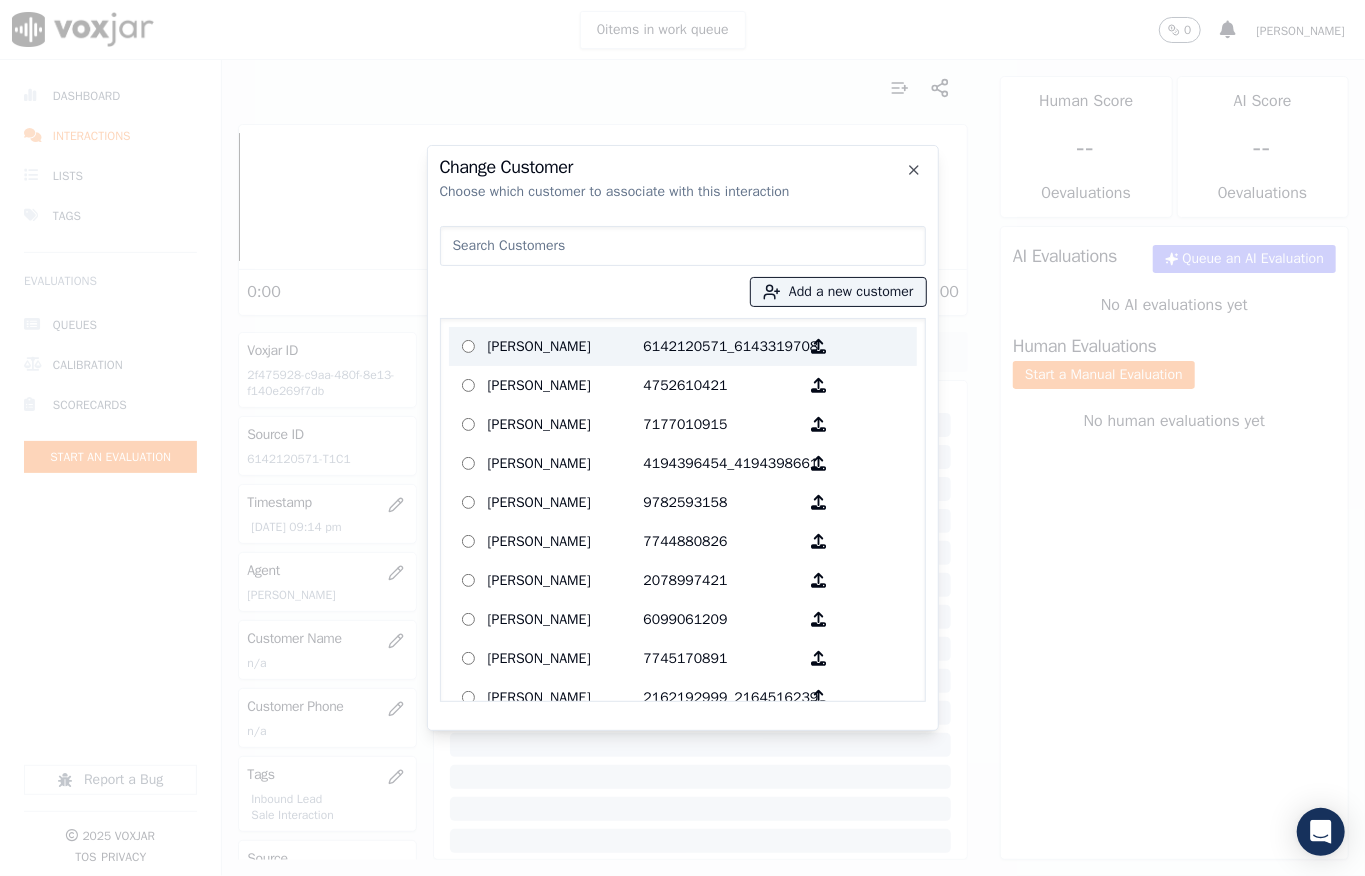 click on "Donald Thompson" at bounding box center [566, 346] 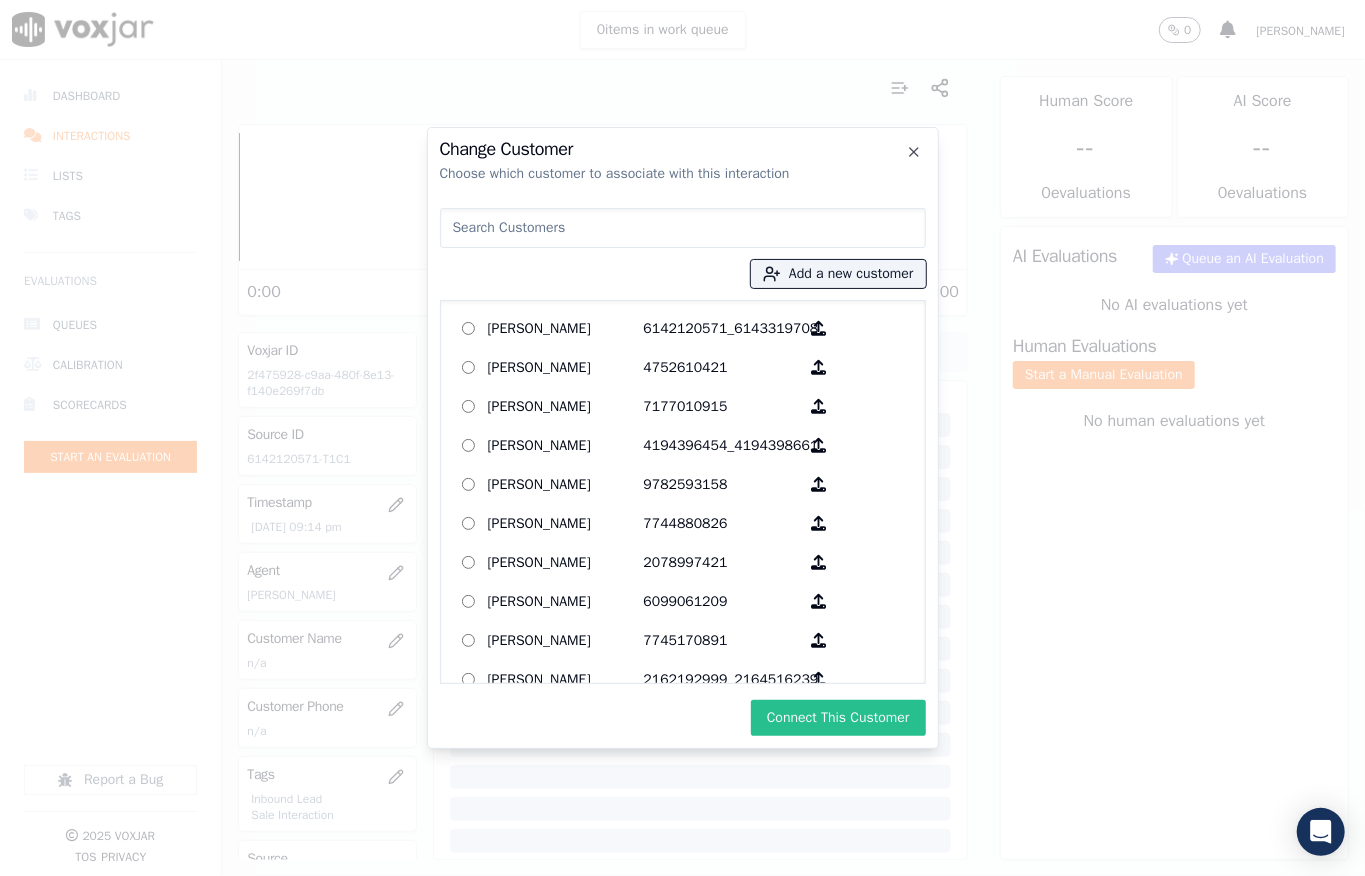 click on "Connect This Customer" at bounding box center [838, 718] 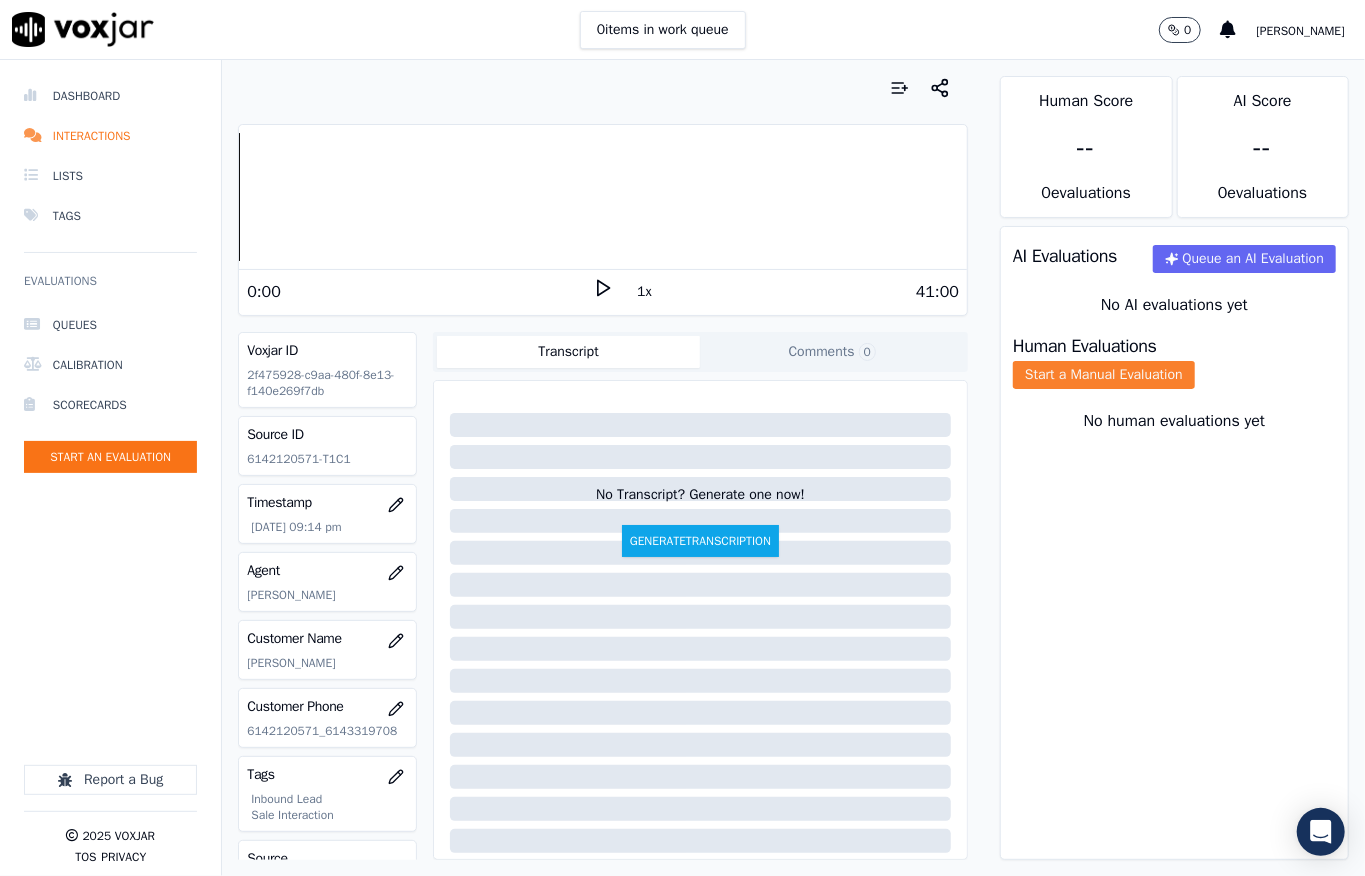 click on "Start a Manual Evaluation" 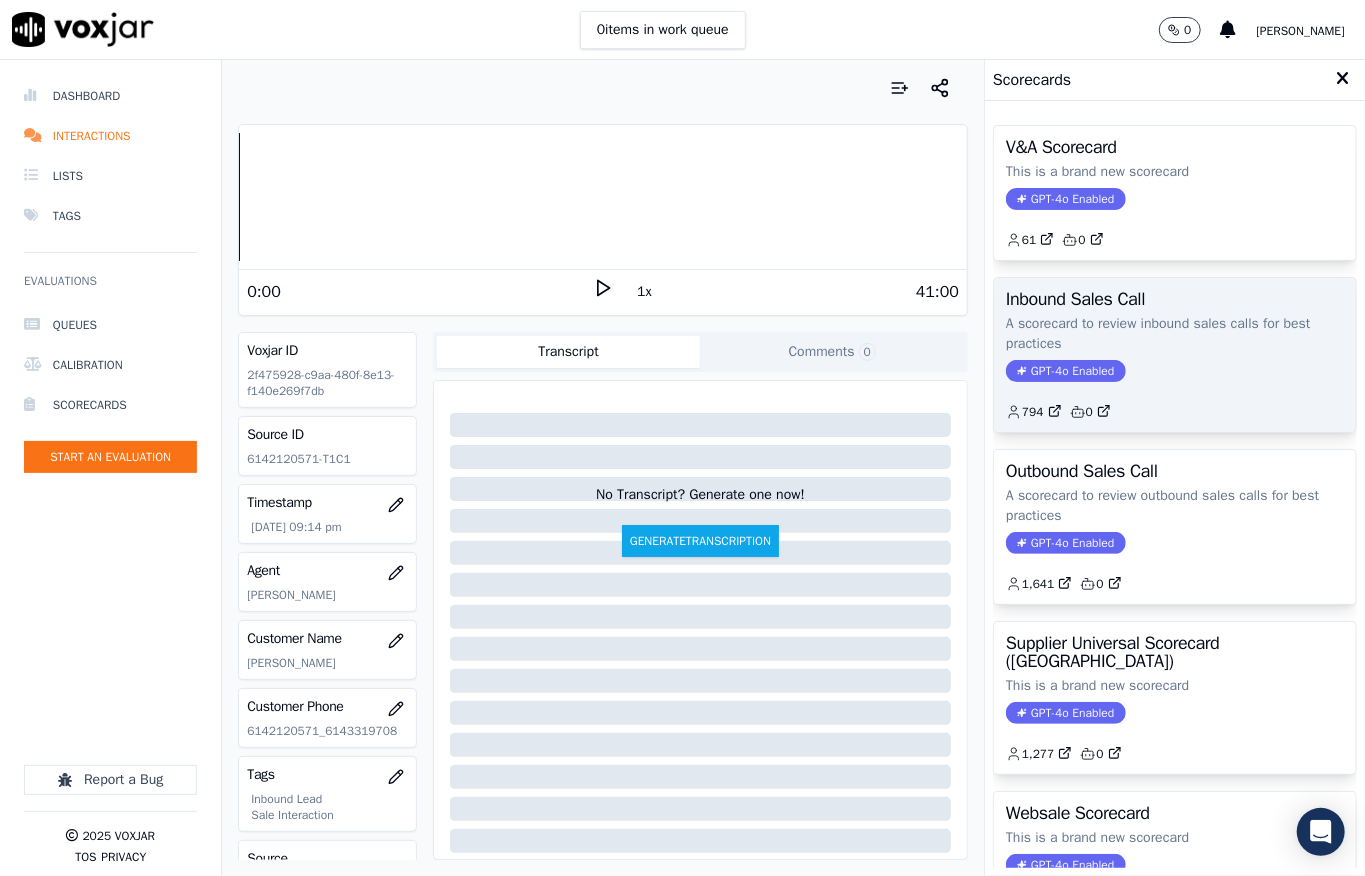 click on "GPT-4o Enabled" at bounding box center (1065, 371) 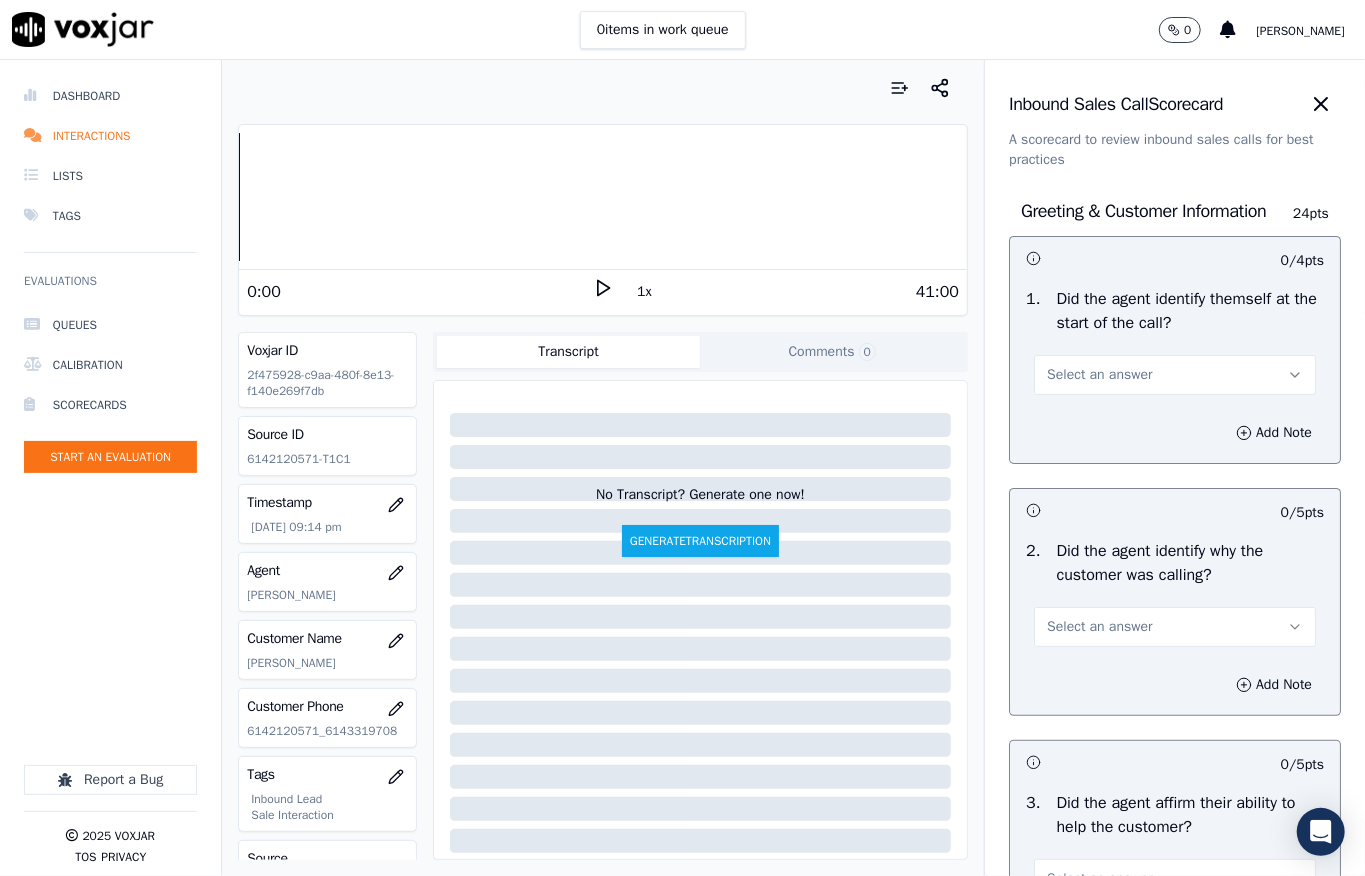 drag, startPoint x: 1072, startPoint y: 366, endPoint x: 1072, endPoint y: 392, distance: 26 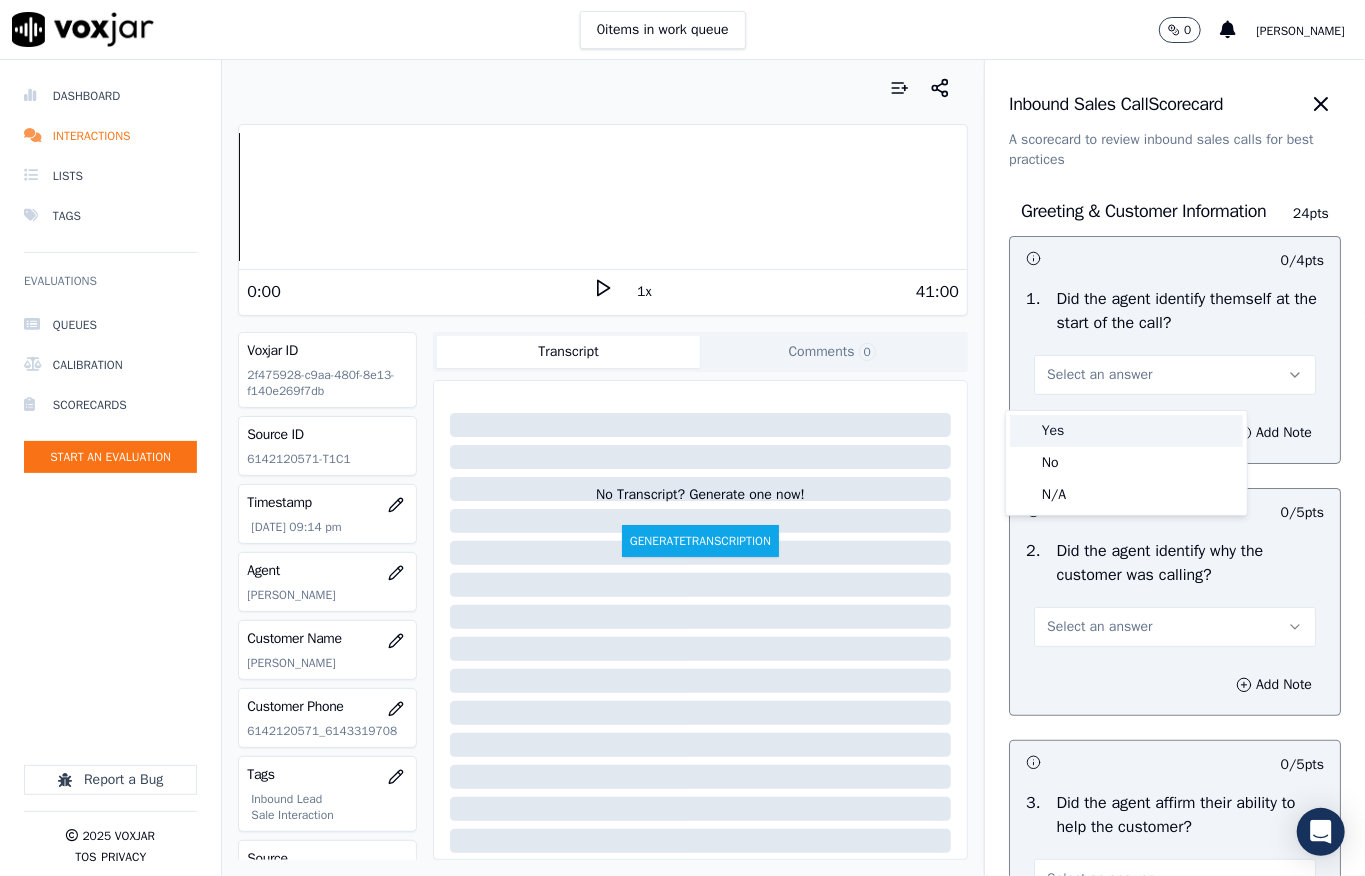 click on "Yes" at bounding box center [1126, 431] 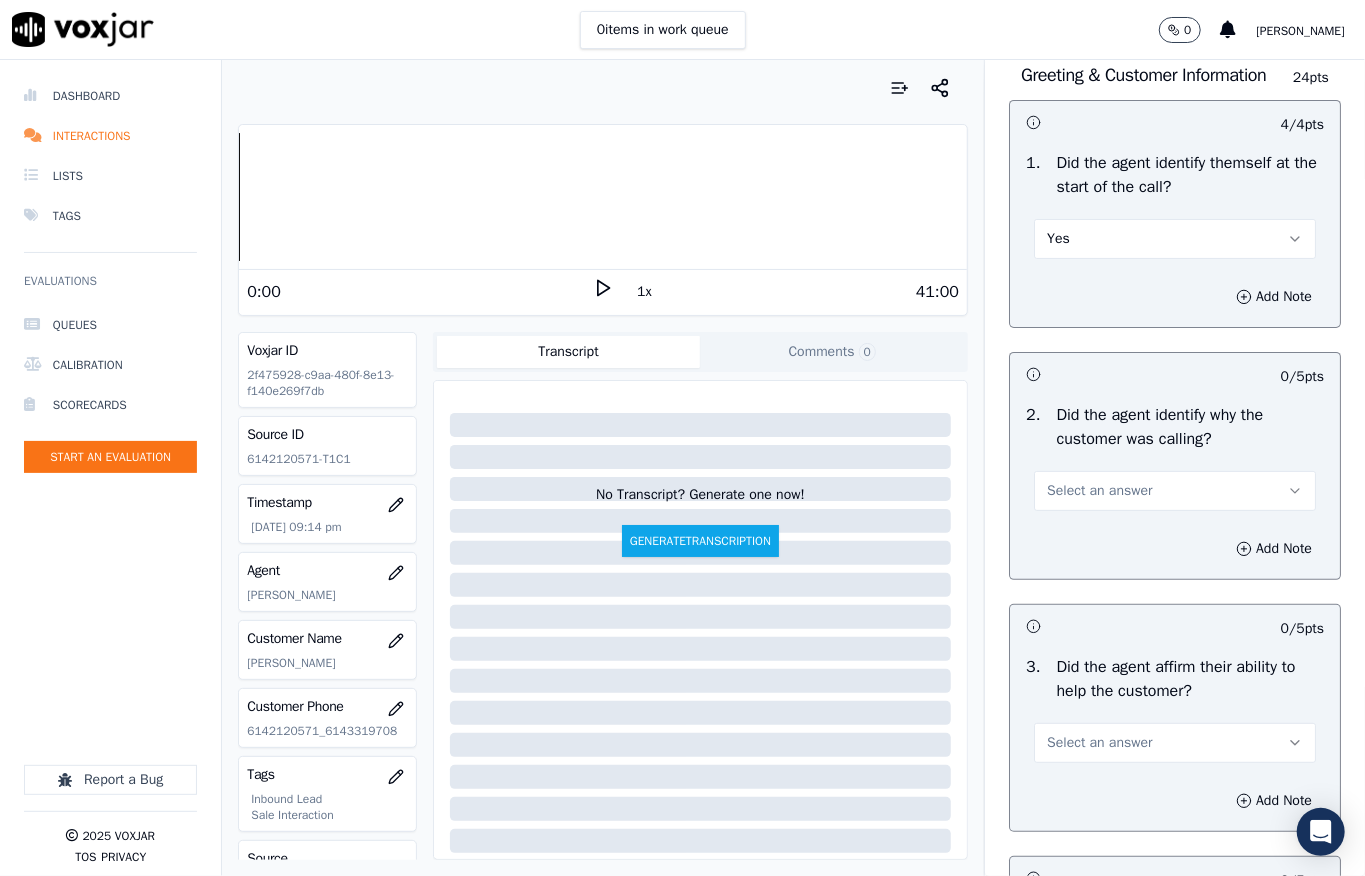 scroll, scrollTop: 266, scrollLeft: 0, axis: vertical 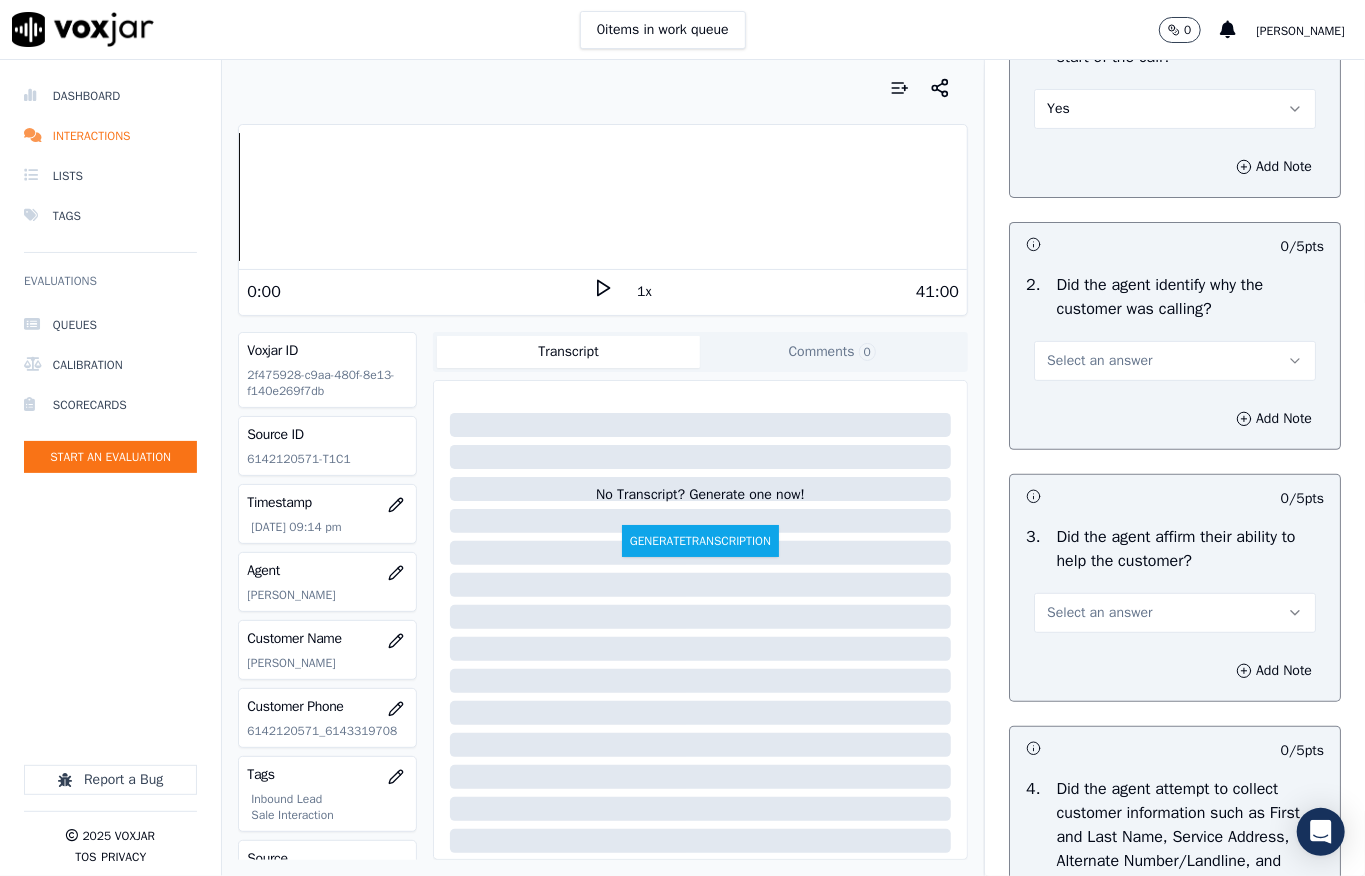 click on "Select an answer" at bounding box center (1099, 361) 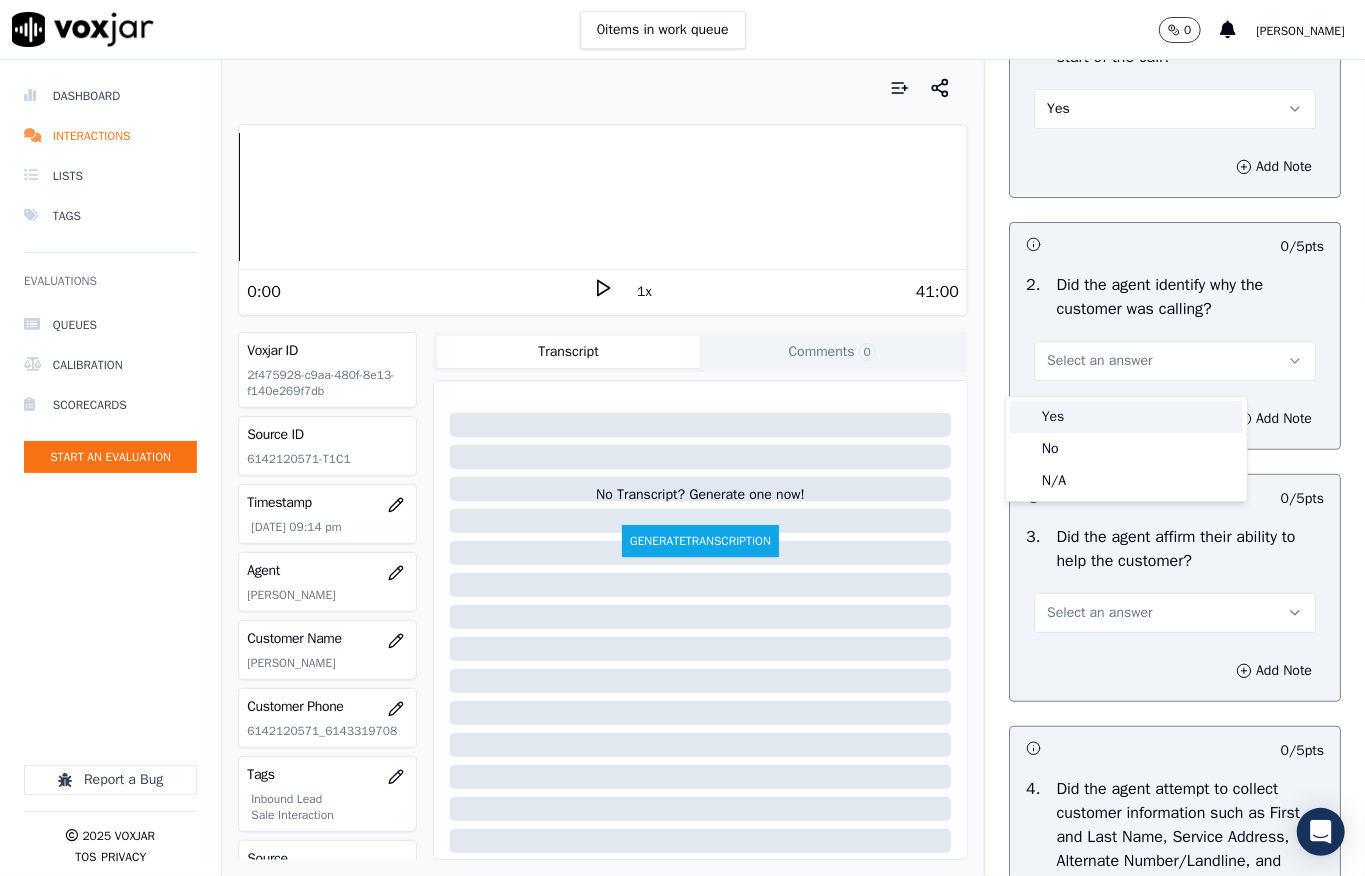 click on "Yes" at bounding box center (1126, 417) 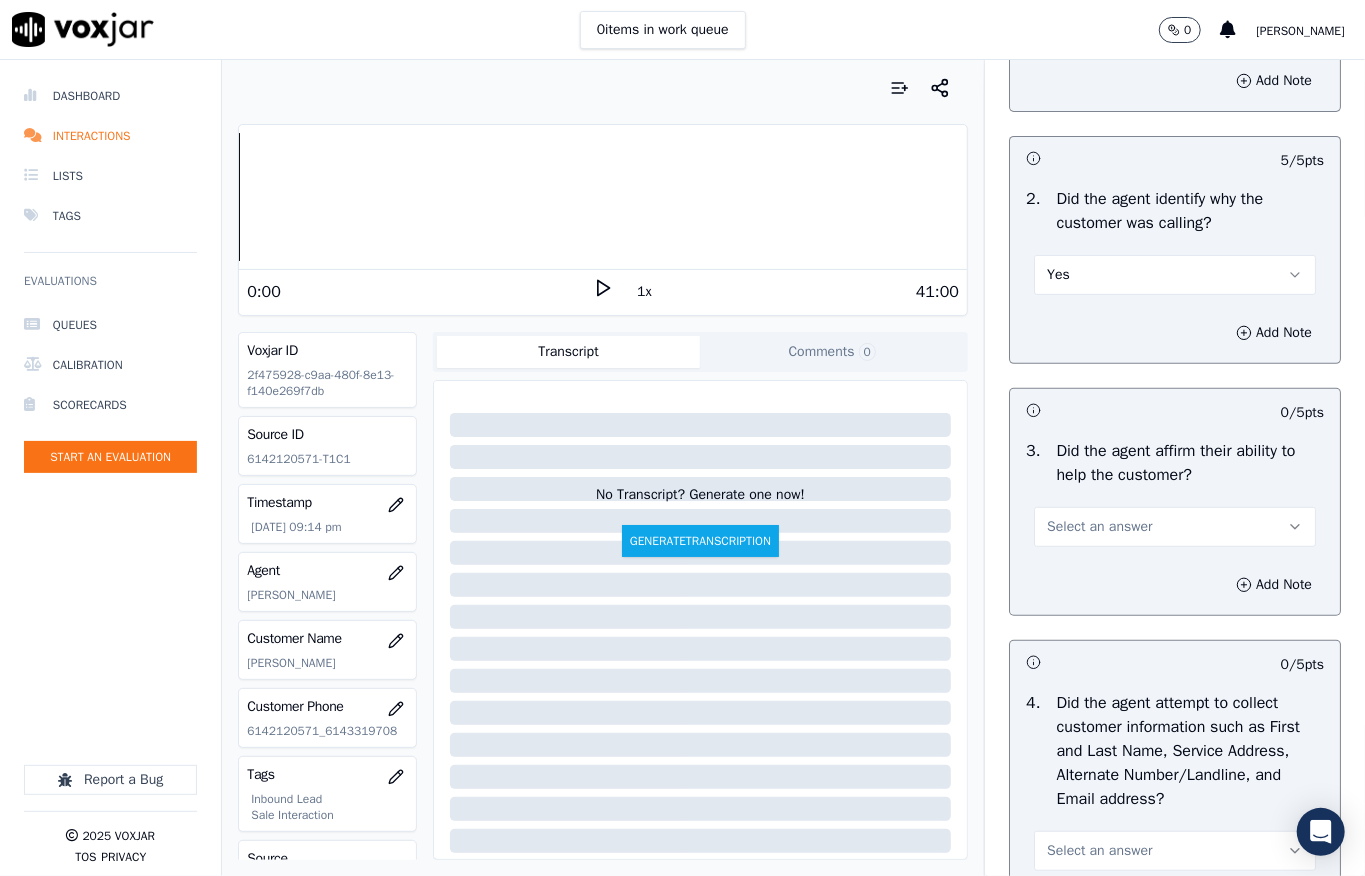 scroll, scrollTop: 400, scrollLeft: 0, axis: vertical 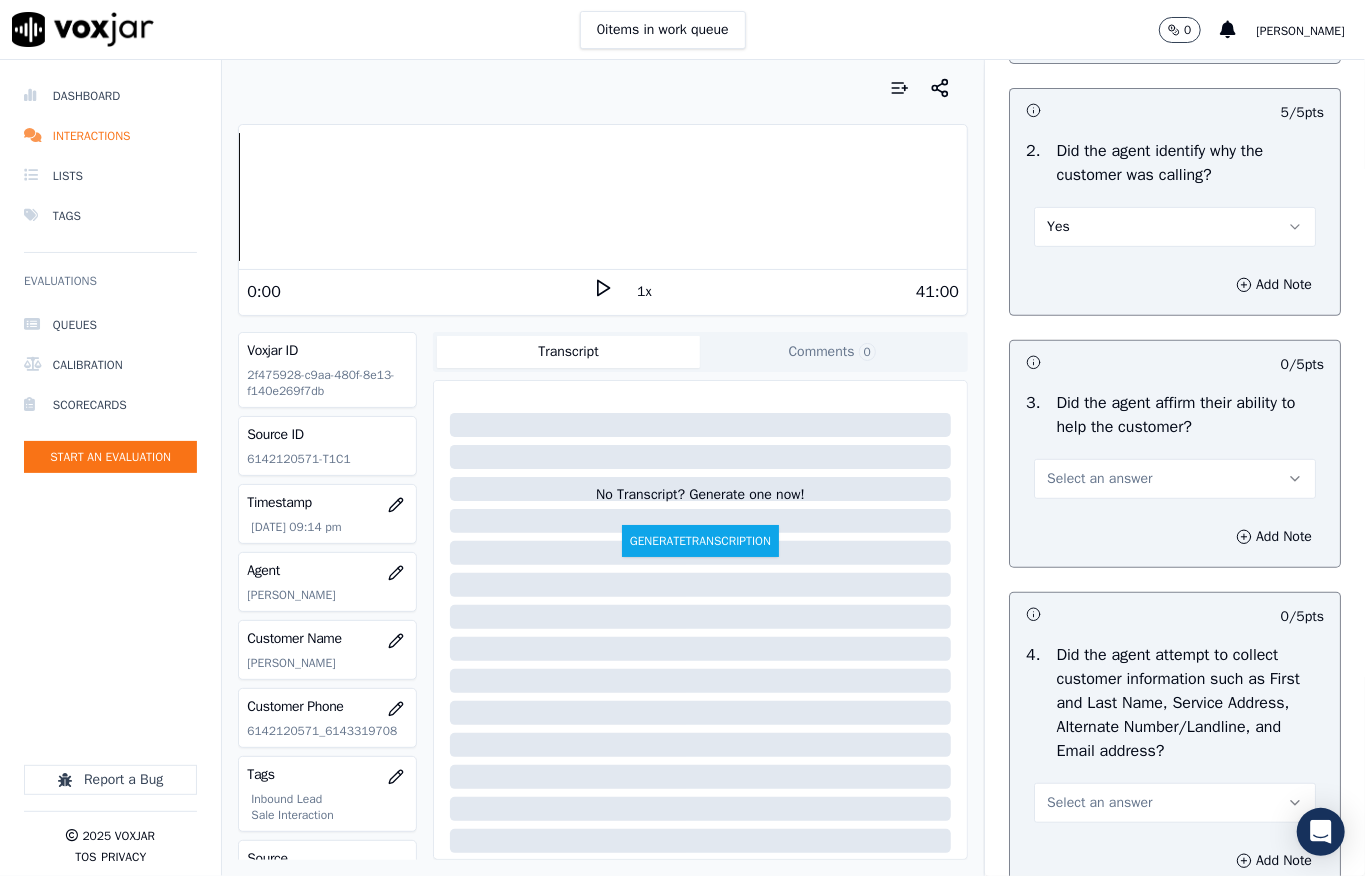 click on "Select an answer" at bounding box center [1099, 479] 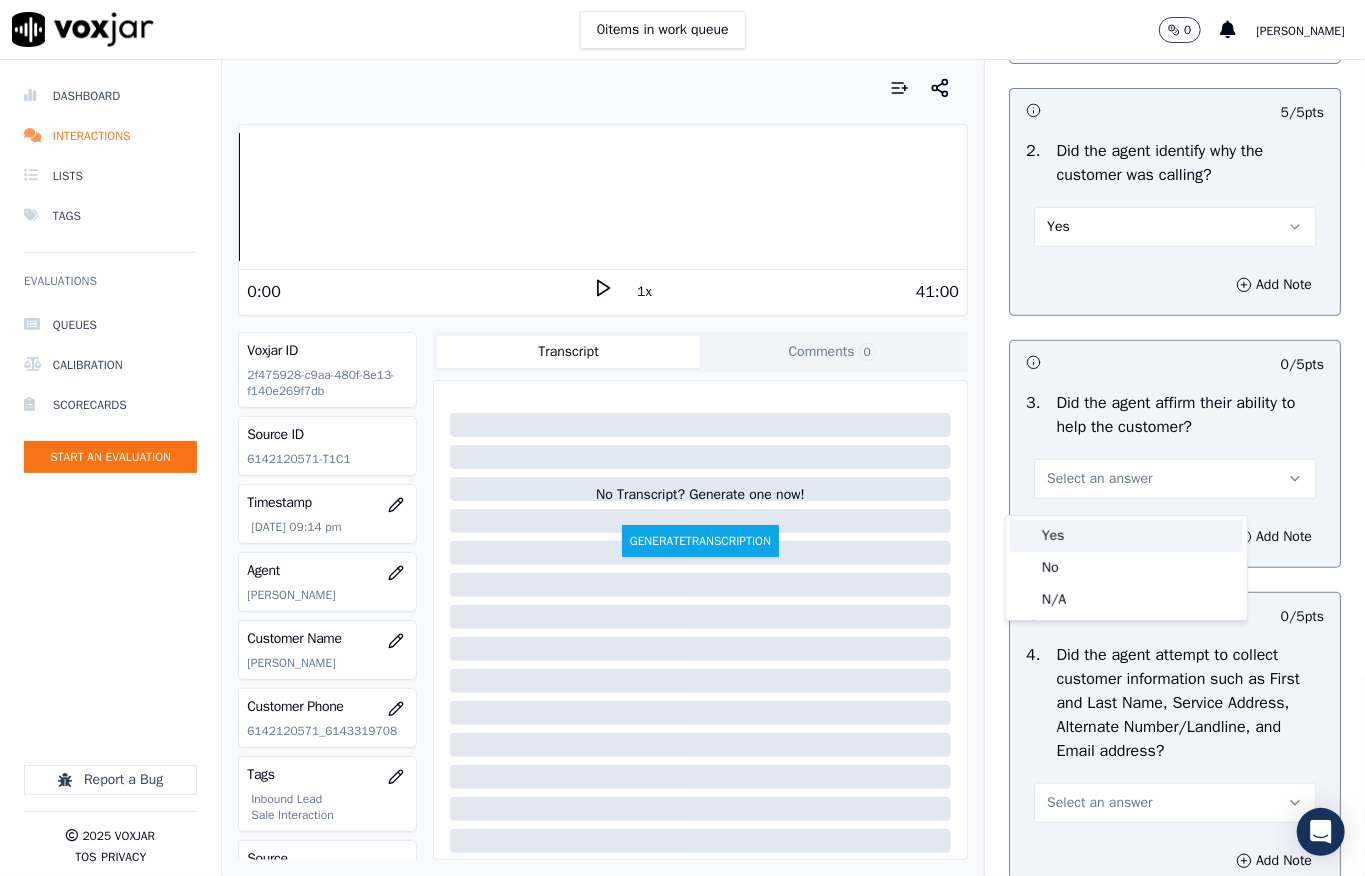 click on "Yes" at bounding box center (1126, 536) 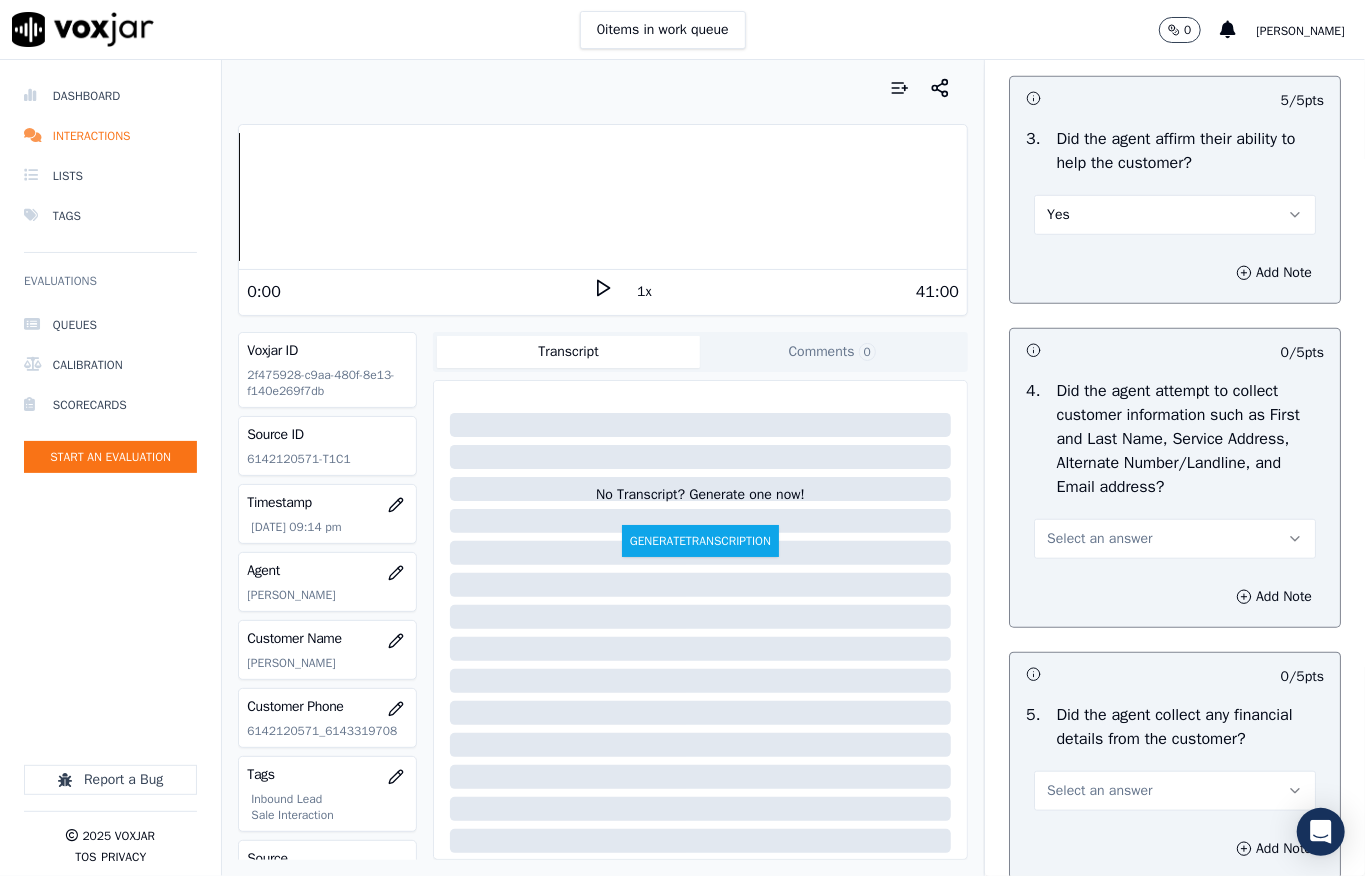 scroll, scrollTop: 666, scrollLeft: 0, axis: vertical 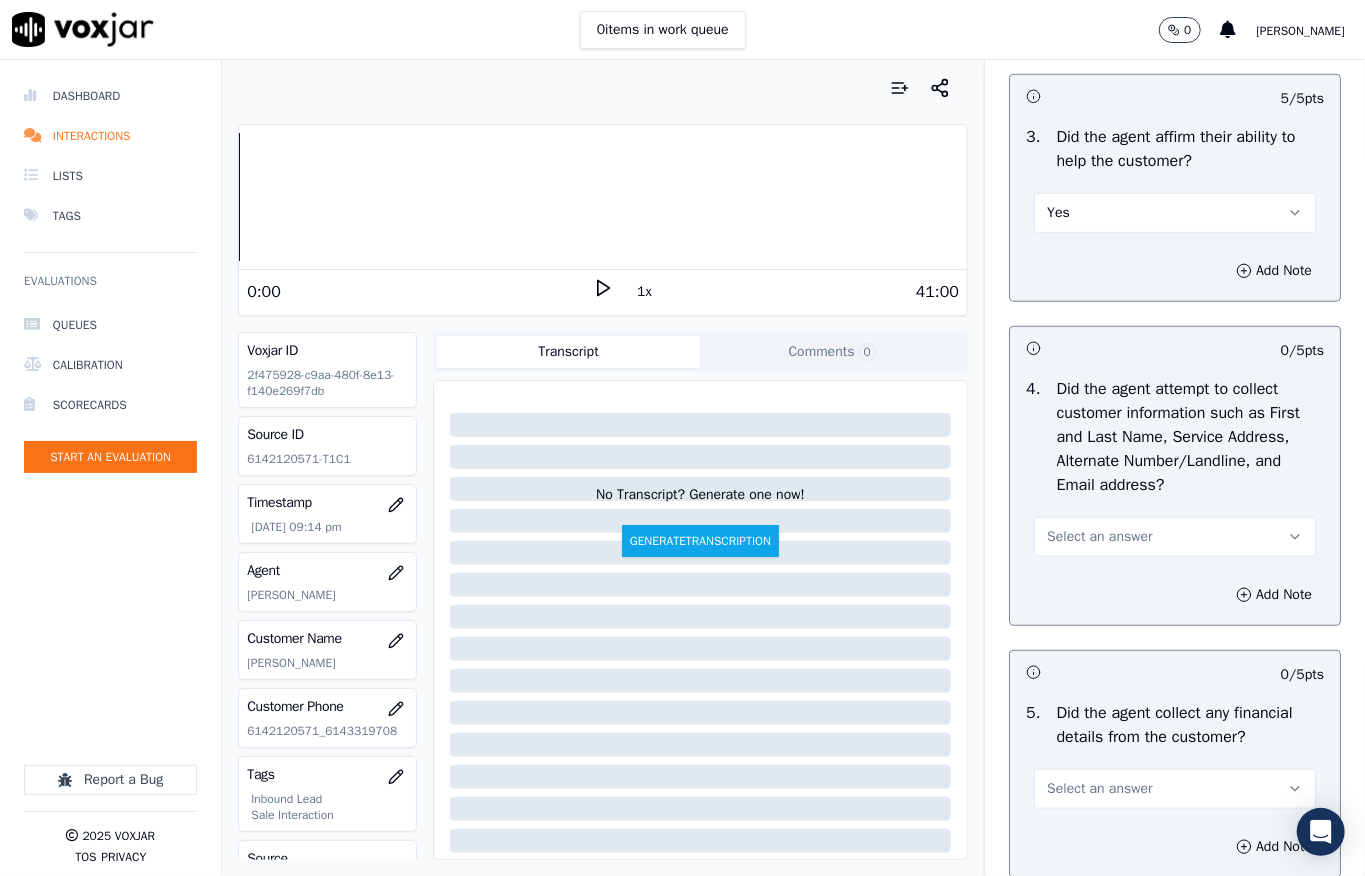 click on "Select an answer" at bounding box center [1175, 537] 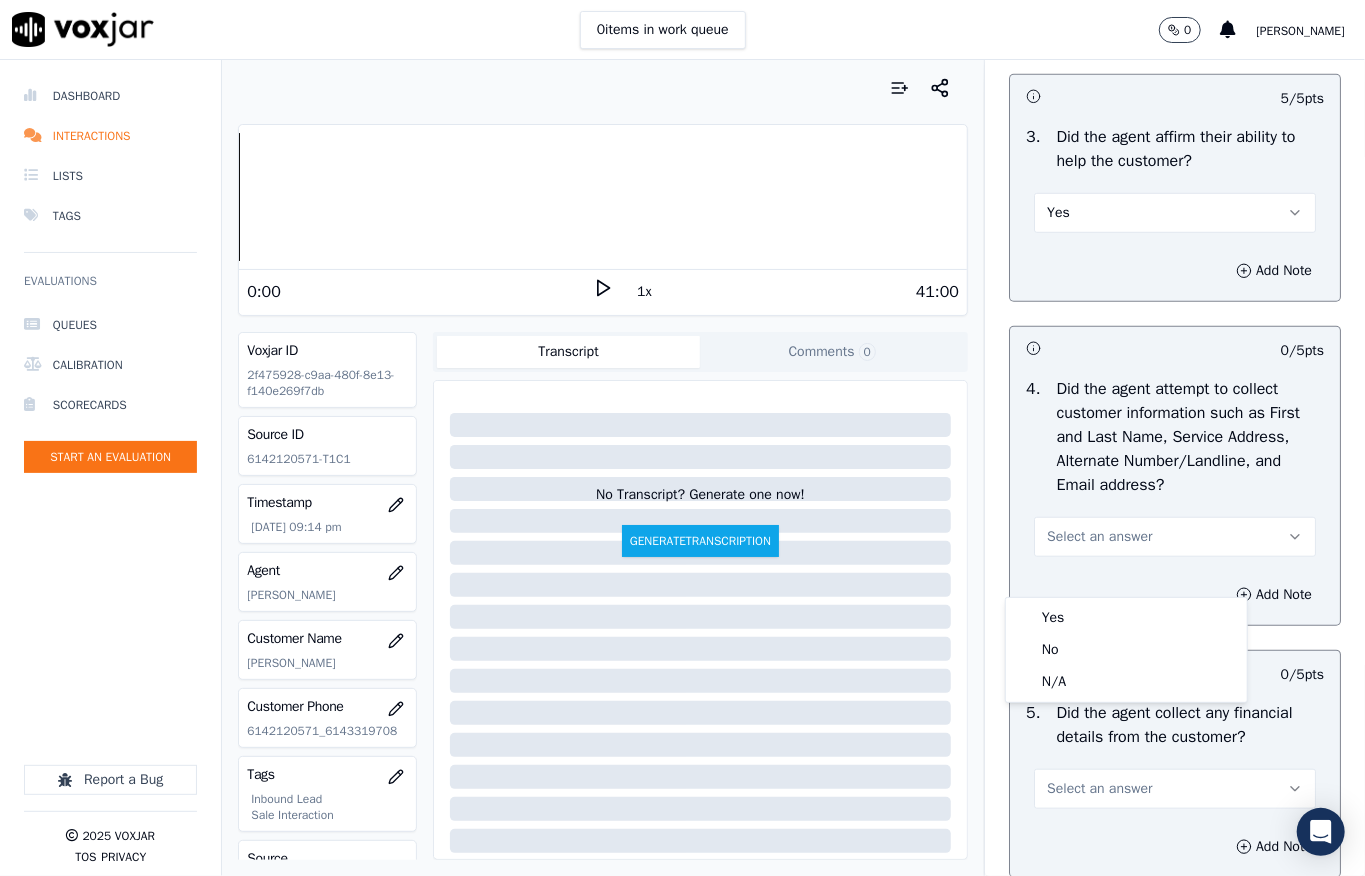 click on "Yes" at bounding box center (1126, 618) 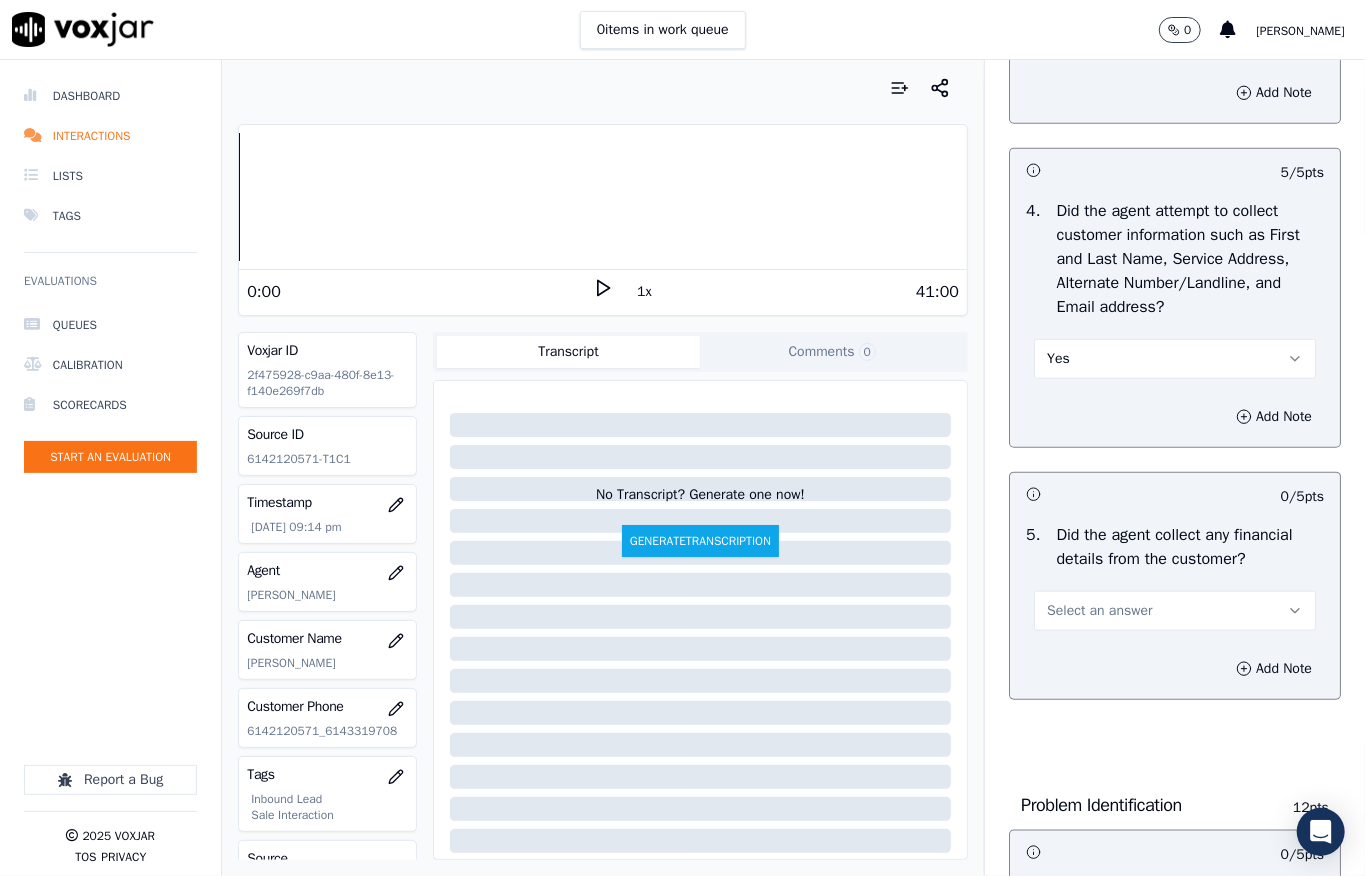 scroll, scrollTop: 1066, scrollLeft: 0, axis: vertical 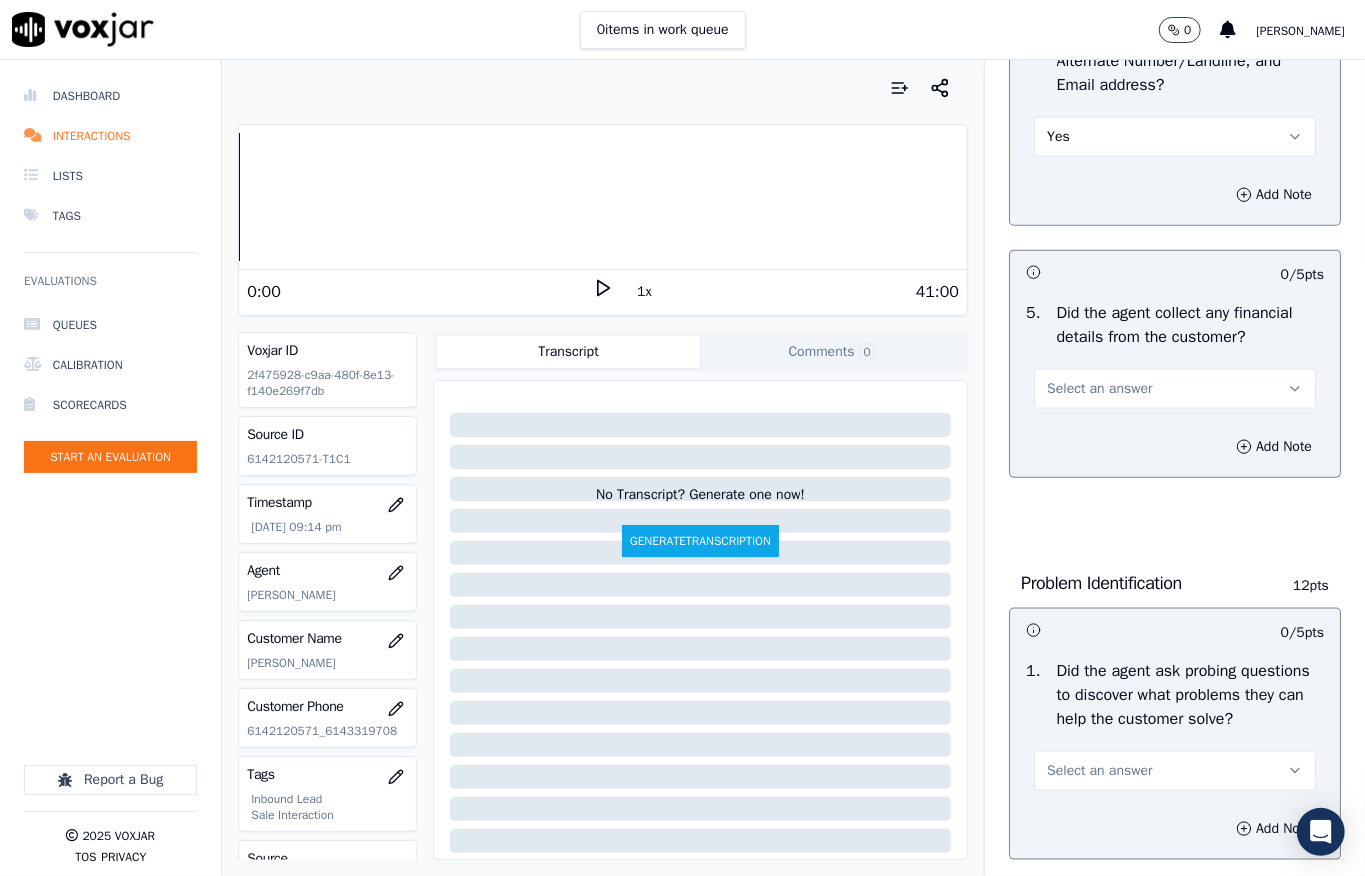 click on "Select an answer" at bounding box center (1099, 389) 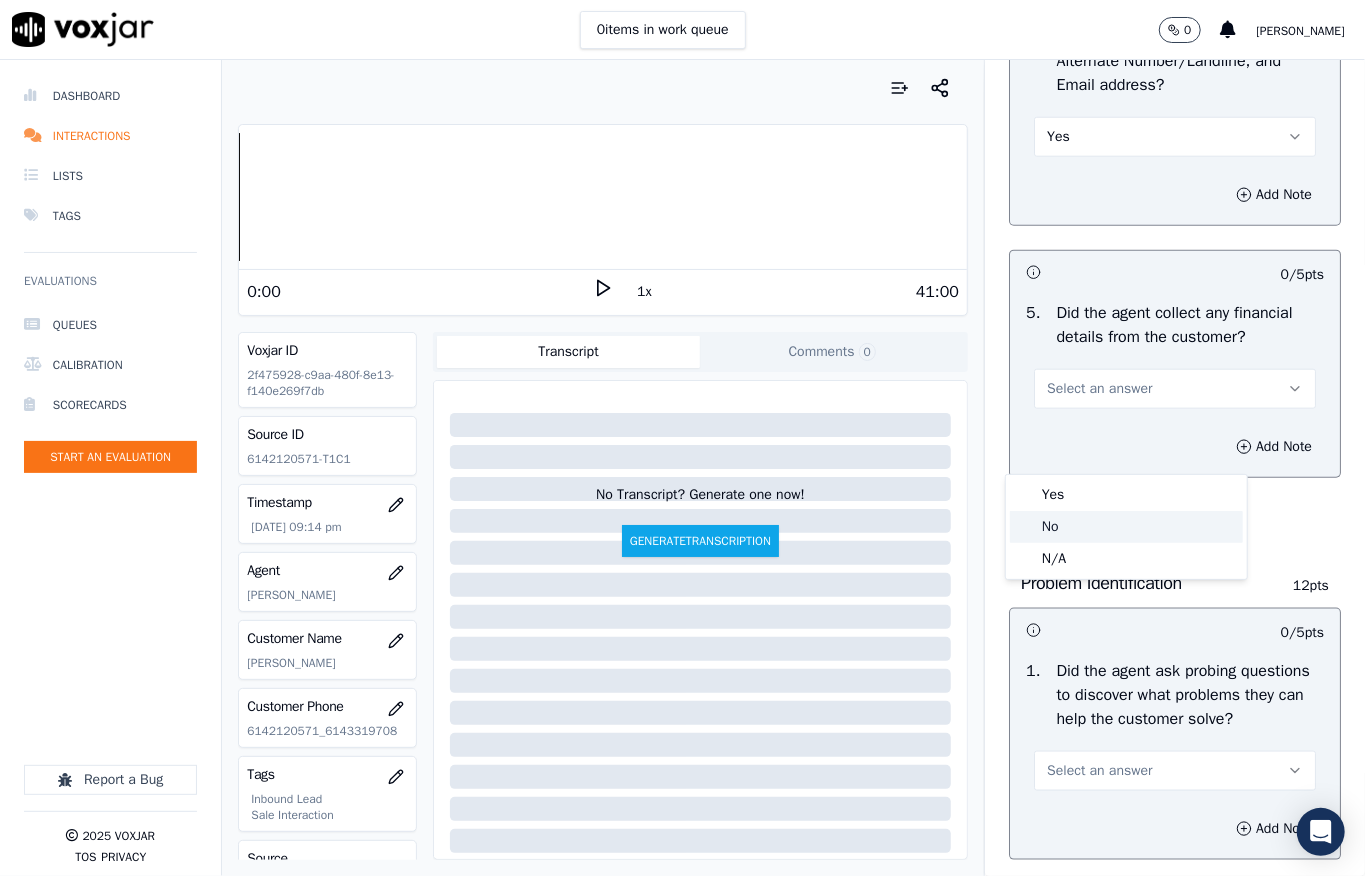 click on "No" 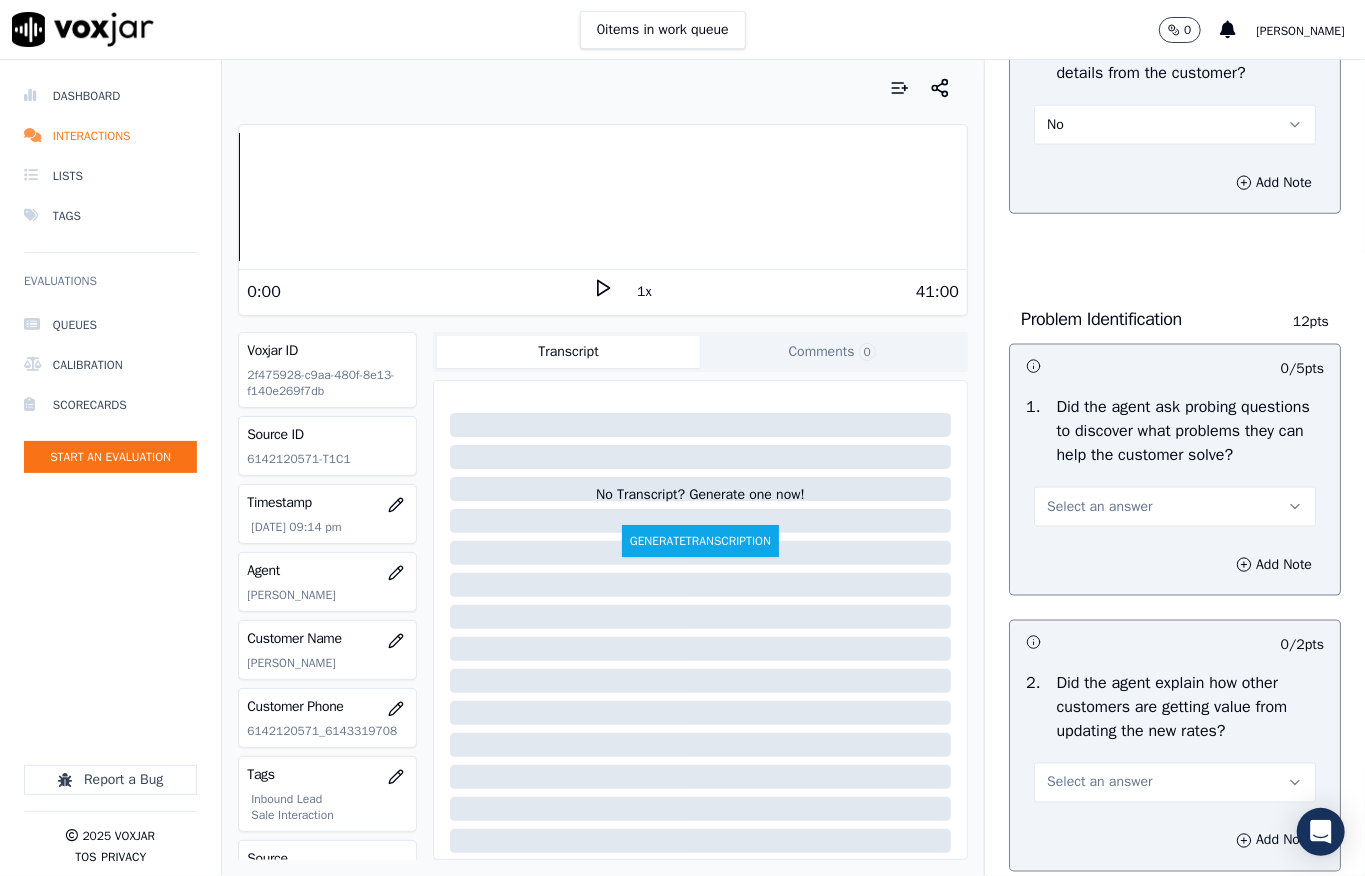 scroll, scrollTop: 1333, scrollLeft: 0, axis: vertical 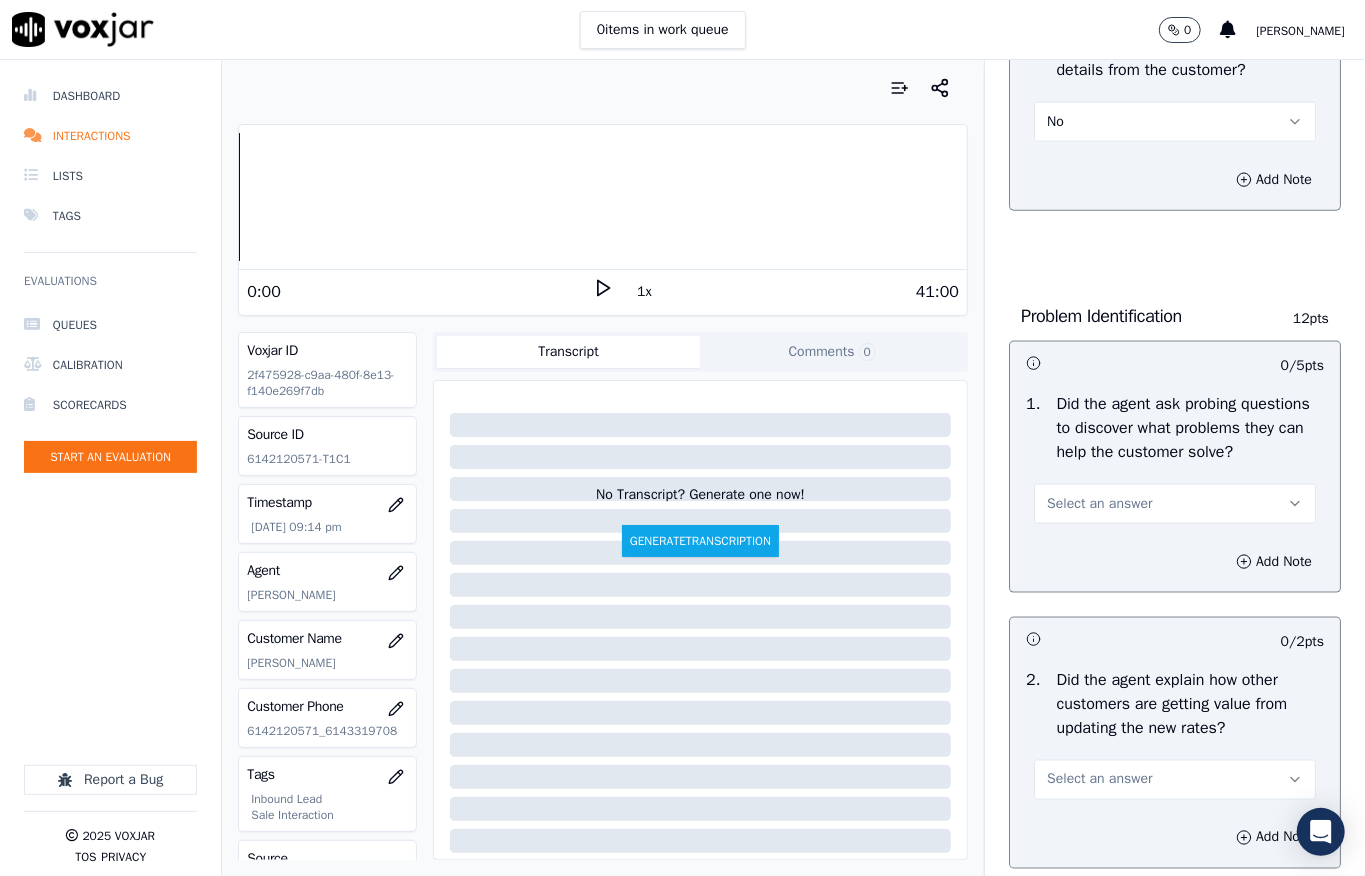 click on "Select an answer" at bounding box center (1175, 502) 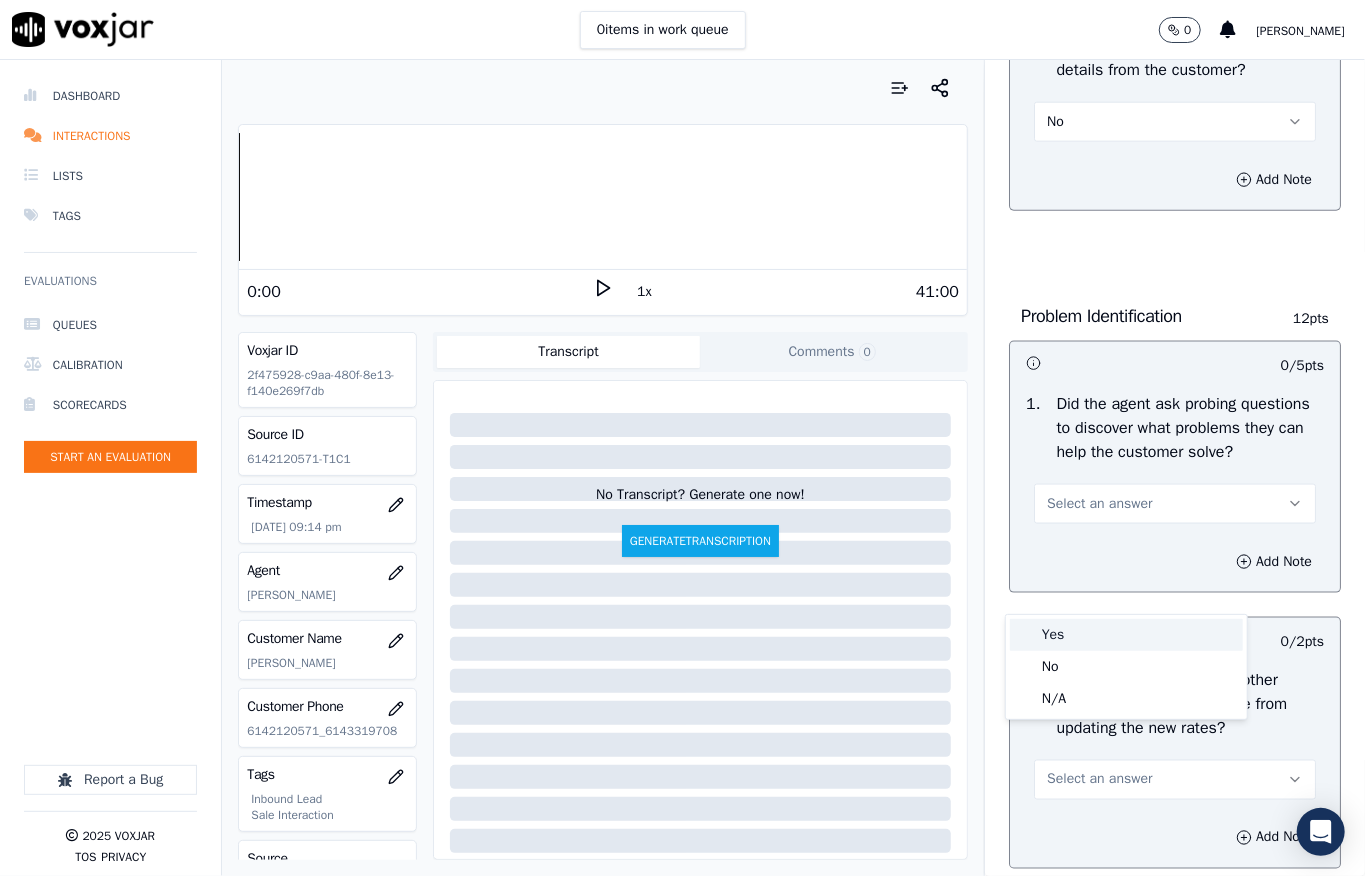 drag, startPoint x: 1084, startPoint y: 622, endPoint x: 1073, endPoint y: 609, distance: 17.029387 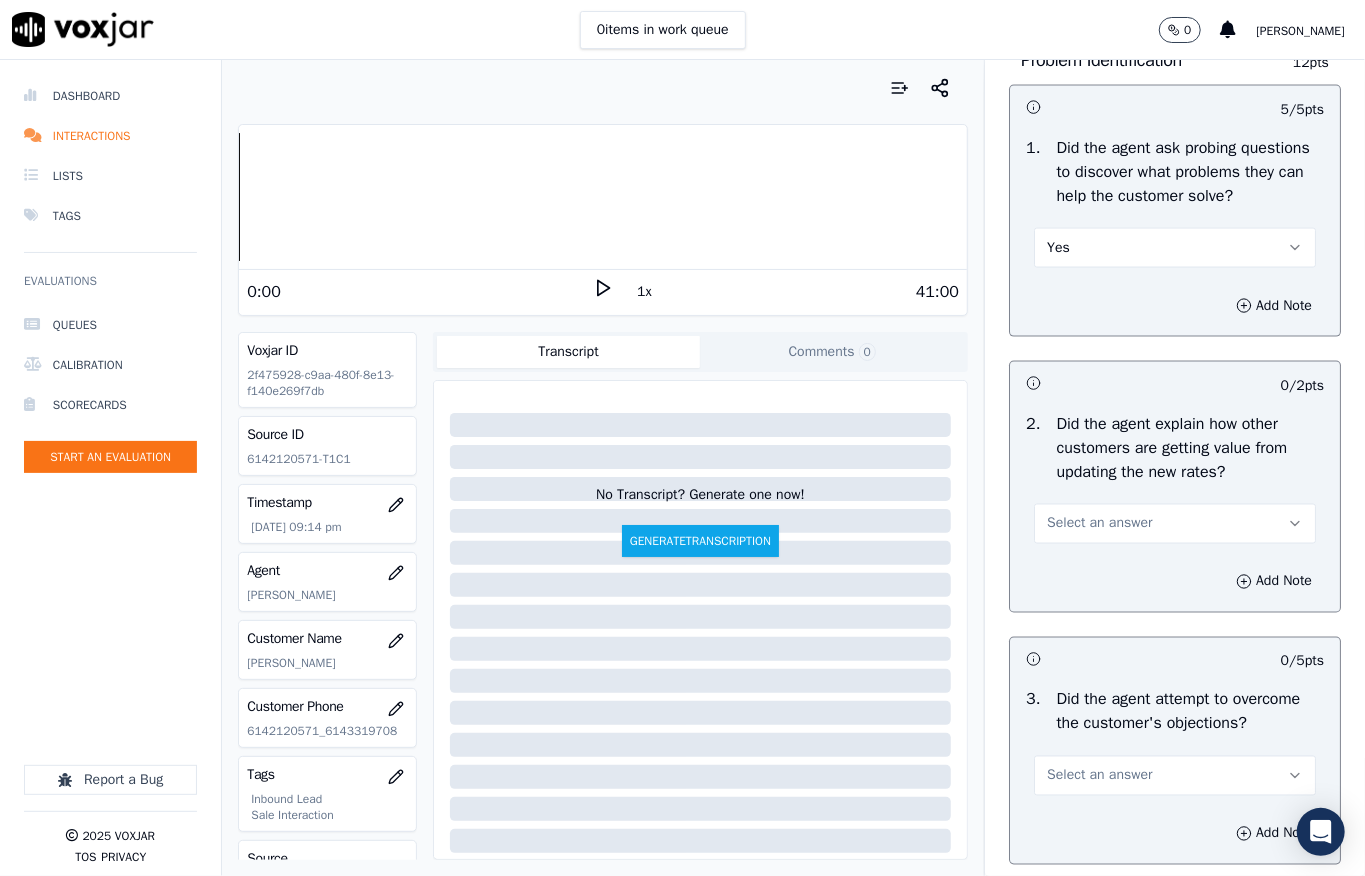 scroll, scrollTop: 1600, scrollLeft: 0, axis: vertical 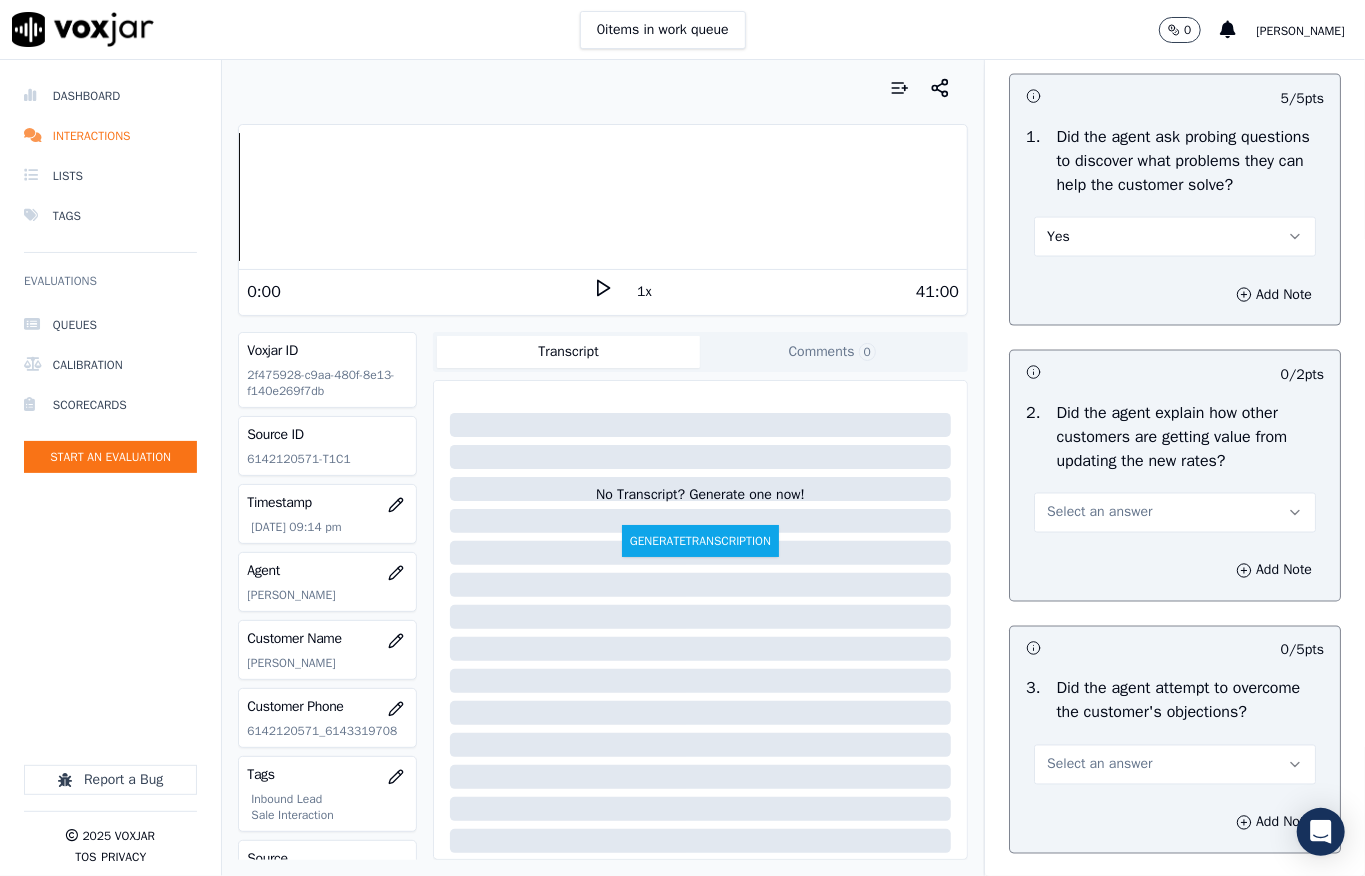 click on "Select an answer" at bounding box center (1175, 513) 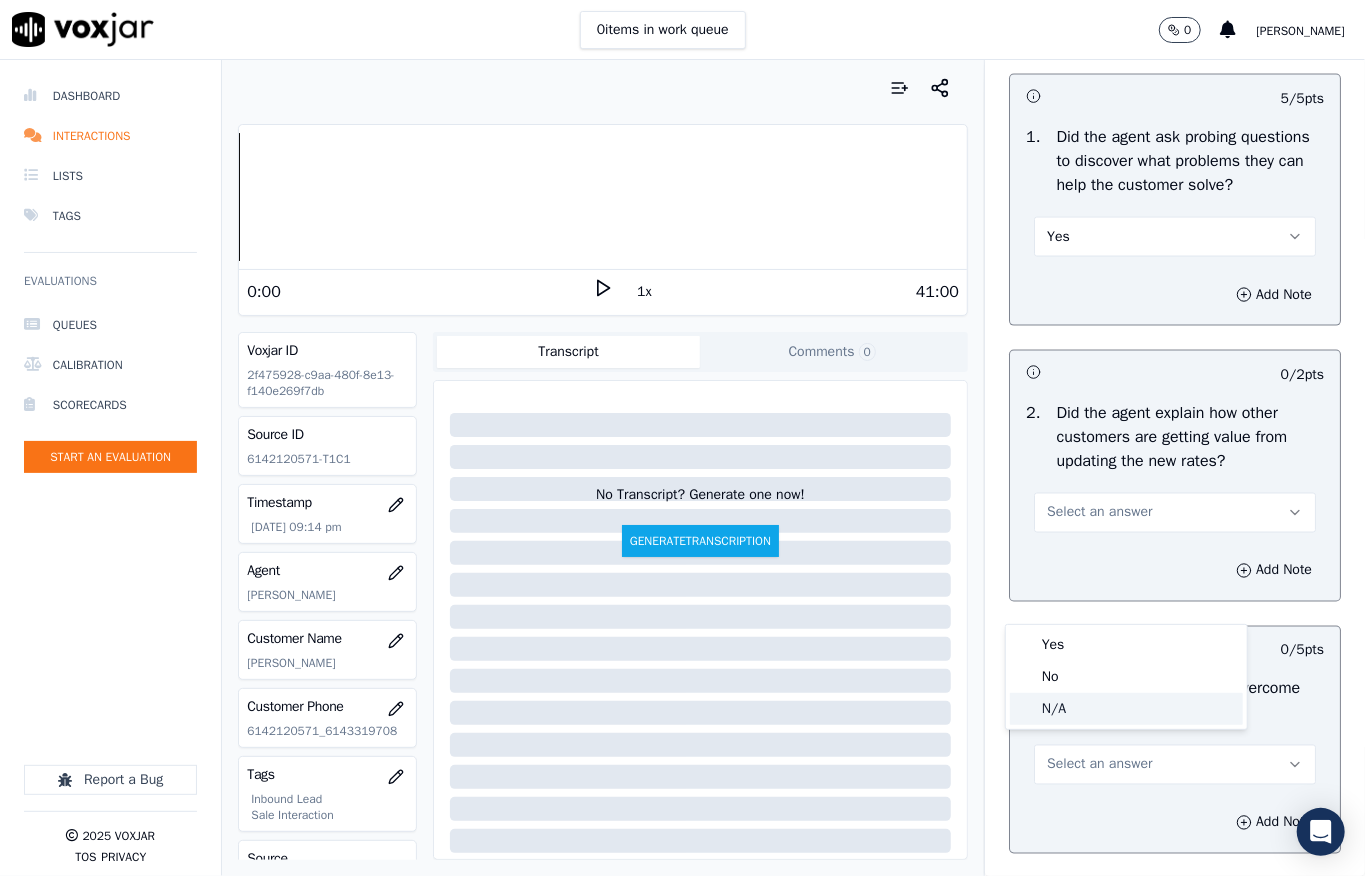 click on "N/A" 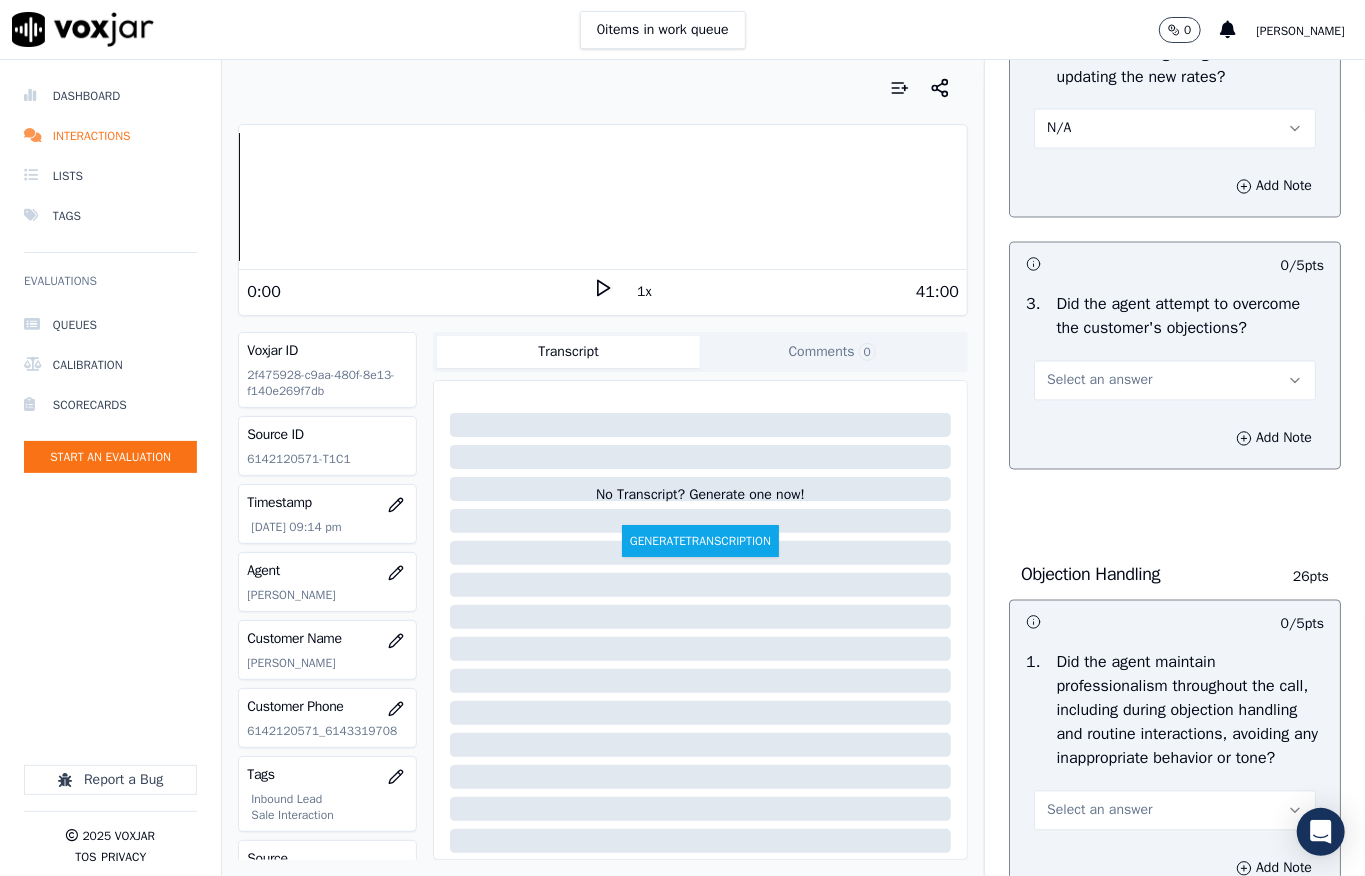 scroll, scrollTop: 2000, scrollLeft: 0, axis: vertical 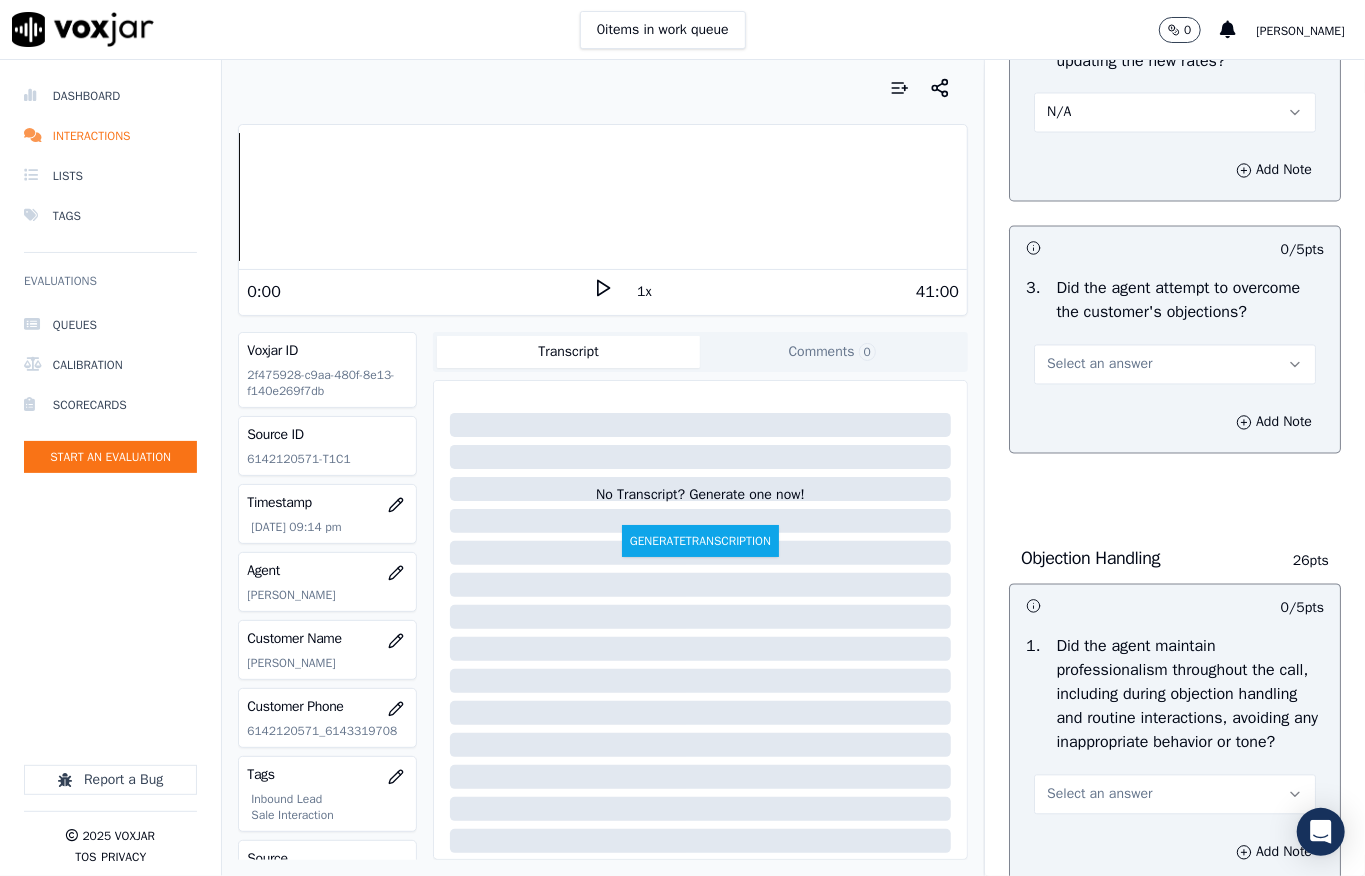 click on "Select an answer" at bounding box center (1099, 365) 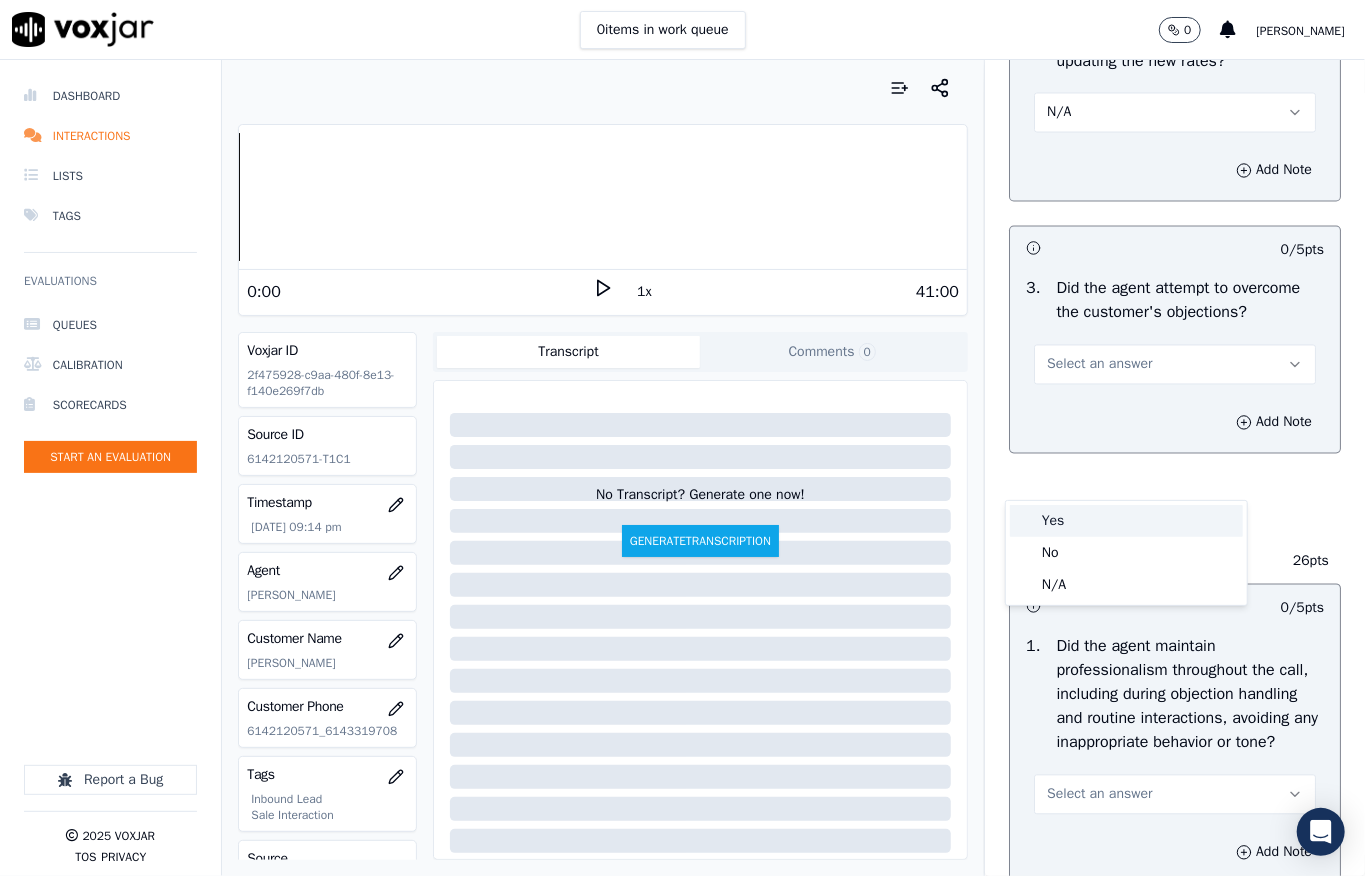 click on "Yes" at bounding box center [1126, 521] 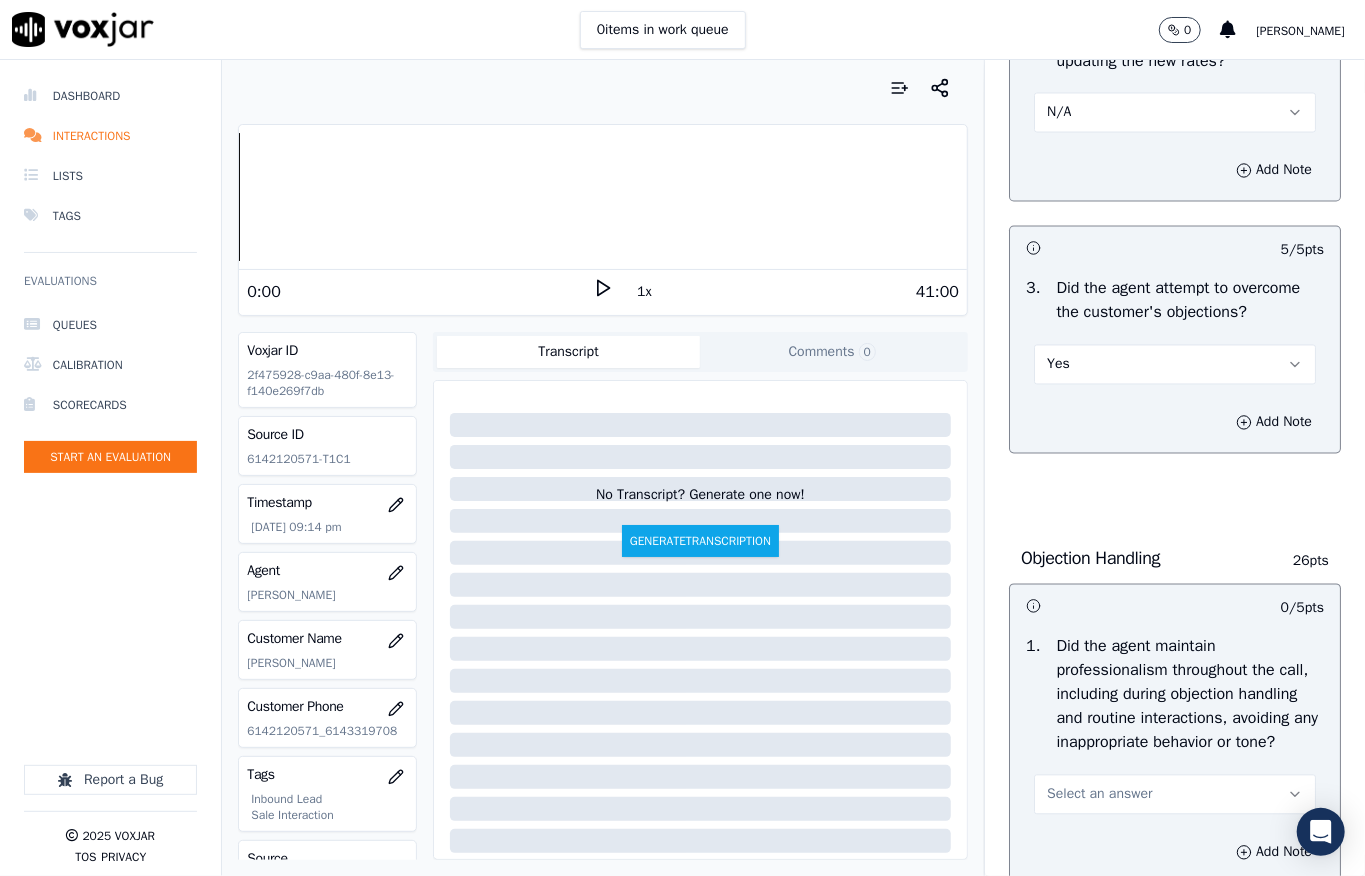 scroll, scrollTop: 2400, scrollLeft: 0, axis: vertical 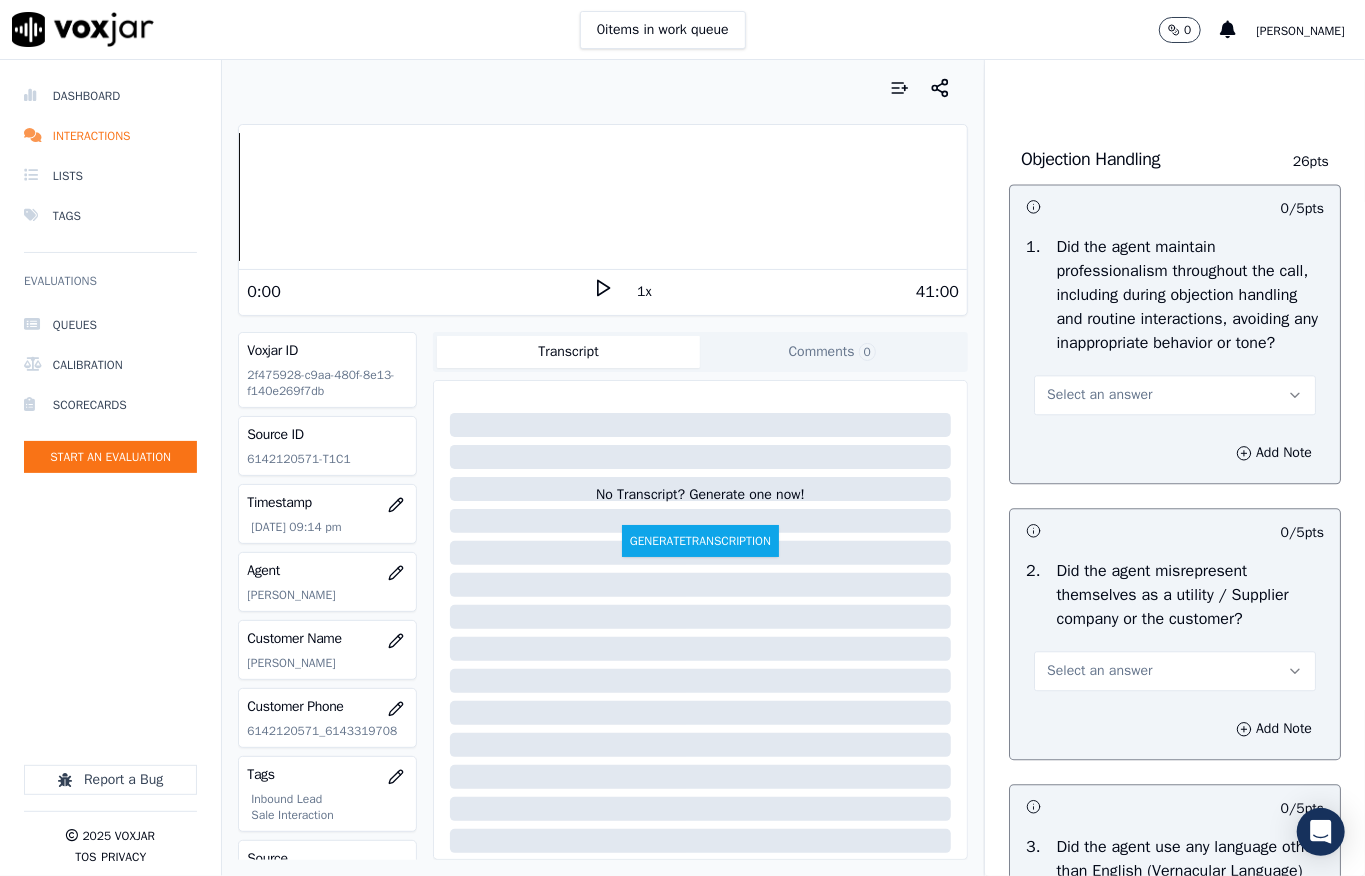 click on "Select an answer" at bounding box center (1099, 395) 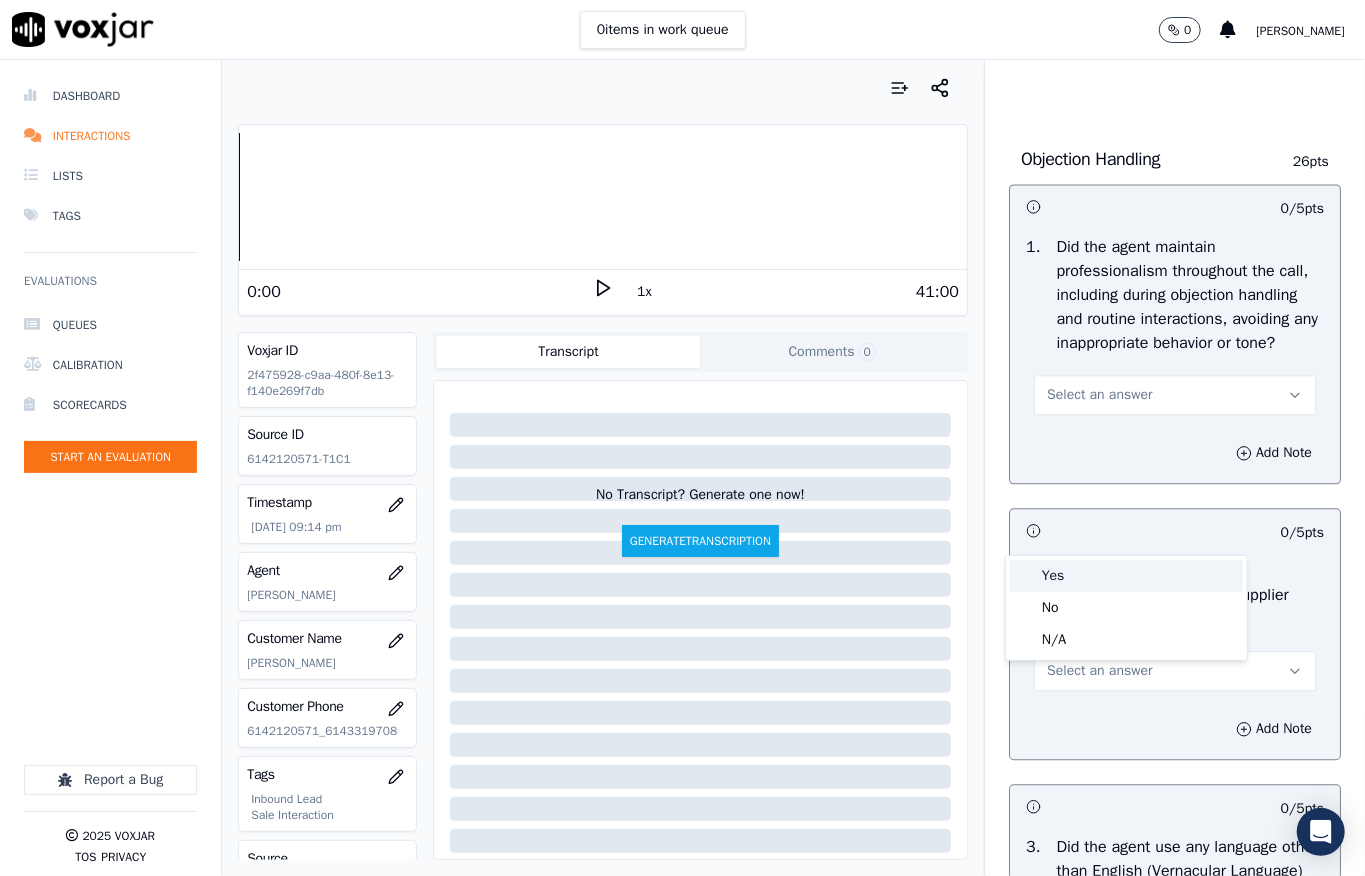 drag, startPoint x: 1072, startPoint y: 574, endPoint x: 1060, endPoint y: 554, distance: 23.323807 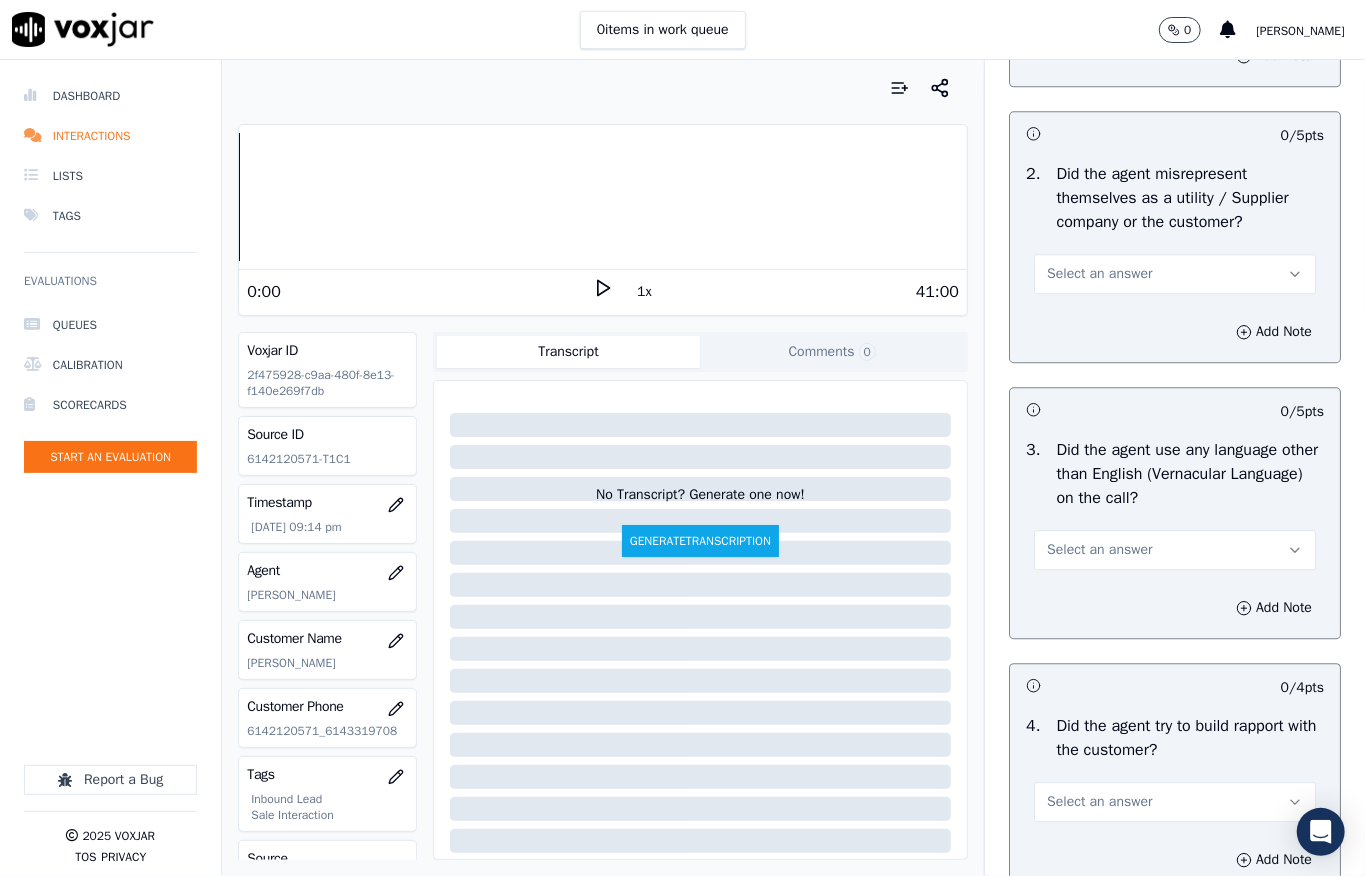 scroll, scrollTop: 2800, scrollLeft: 0, axis: vertical 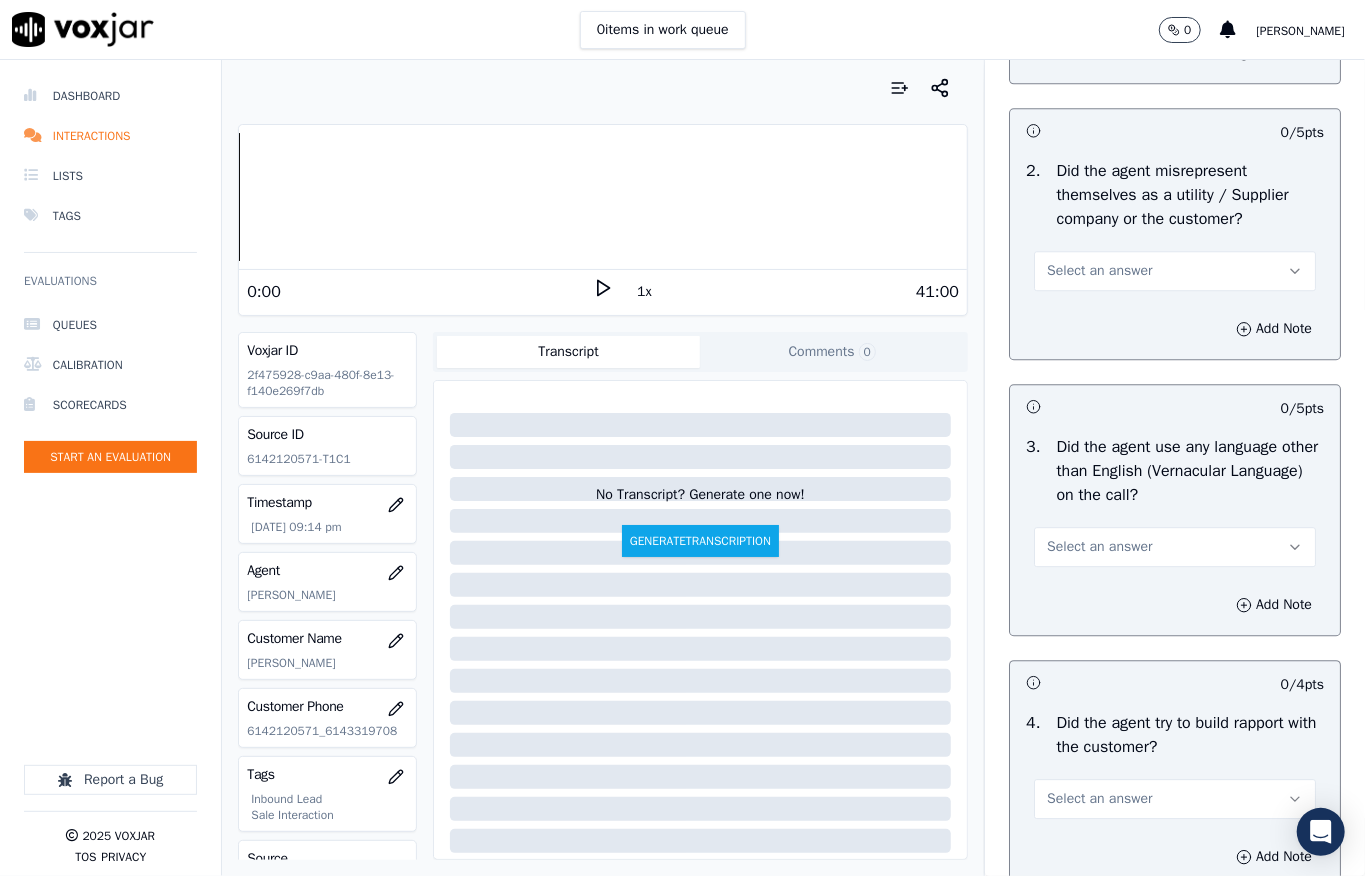 click on "Select an answer" at bounding box center [1099, 271] 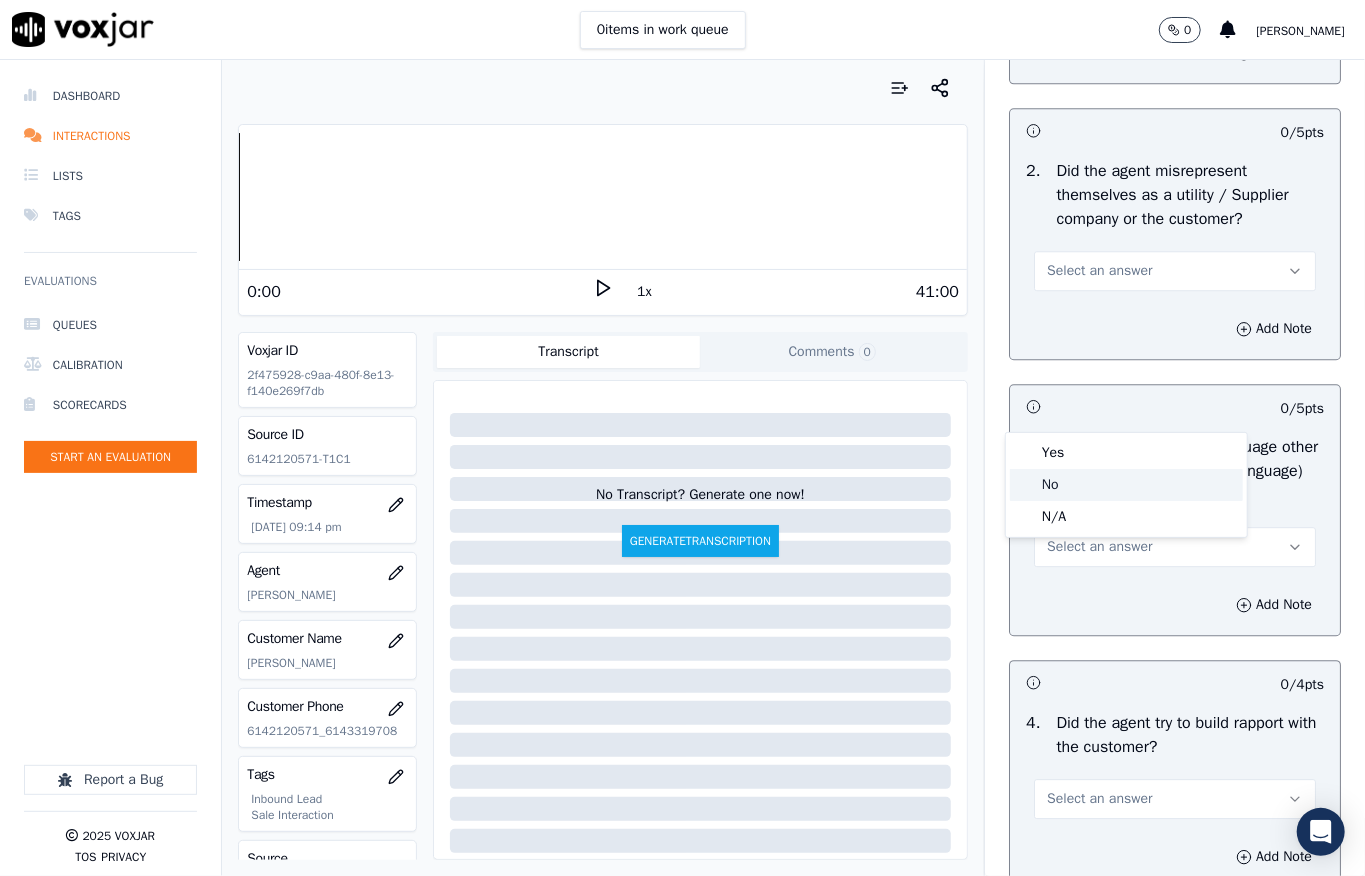 click on "No" 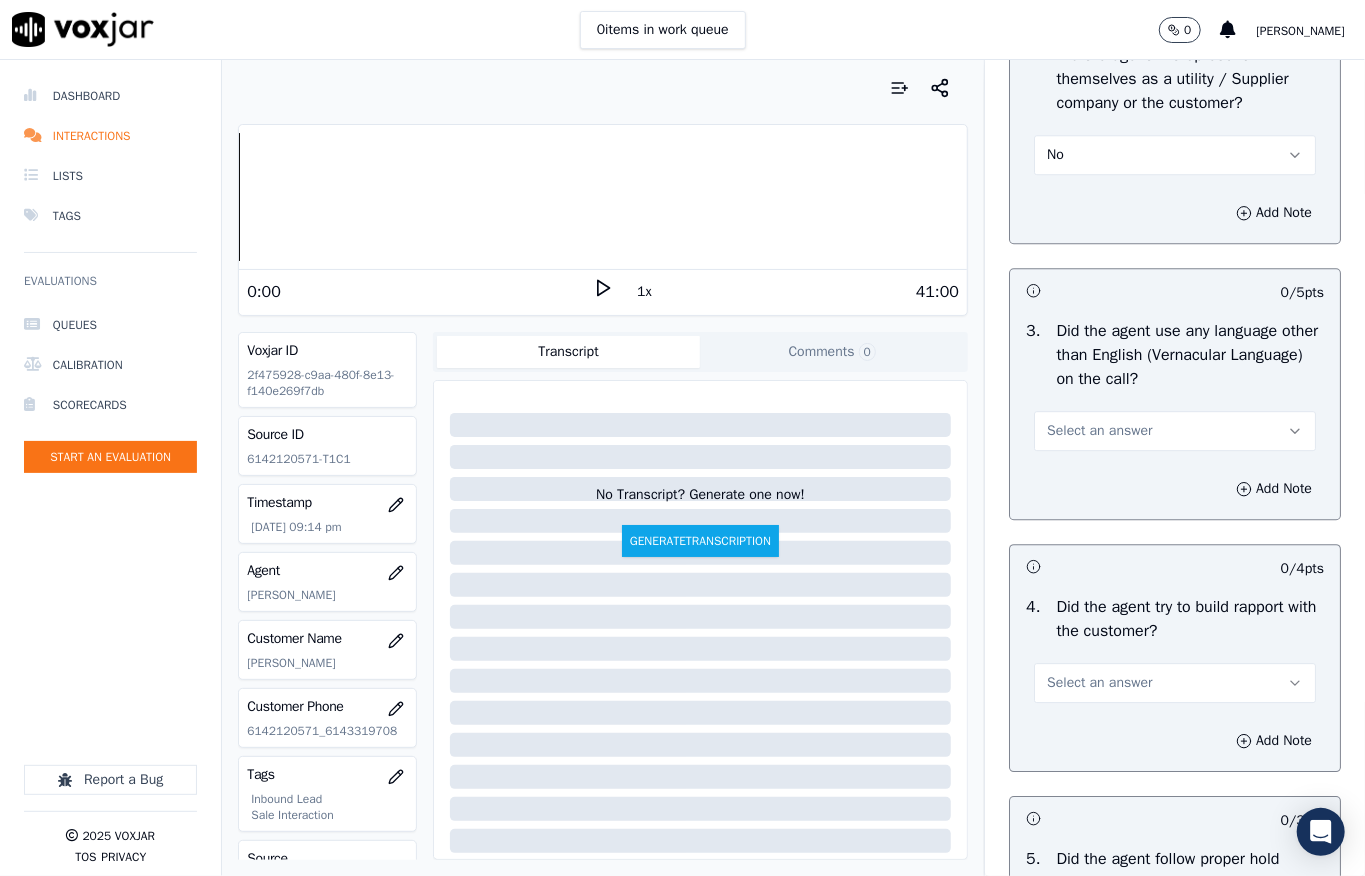 scroll, scrollTop: 3066, scrollLeft: 0, axis: vertical 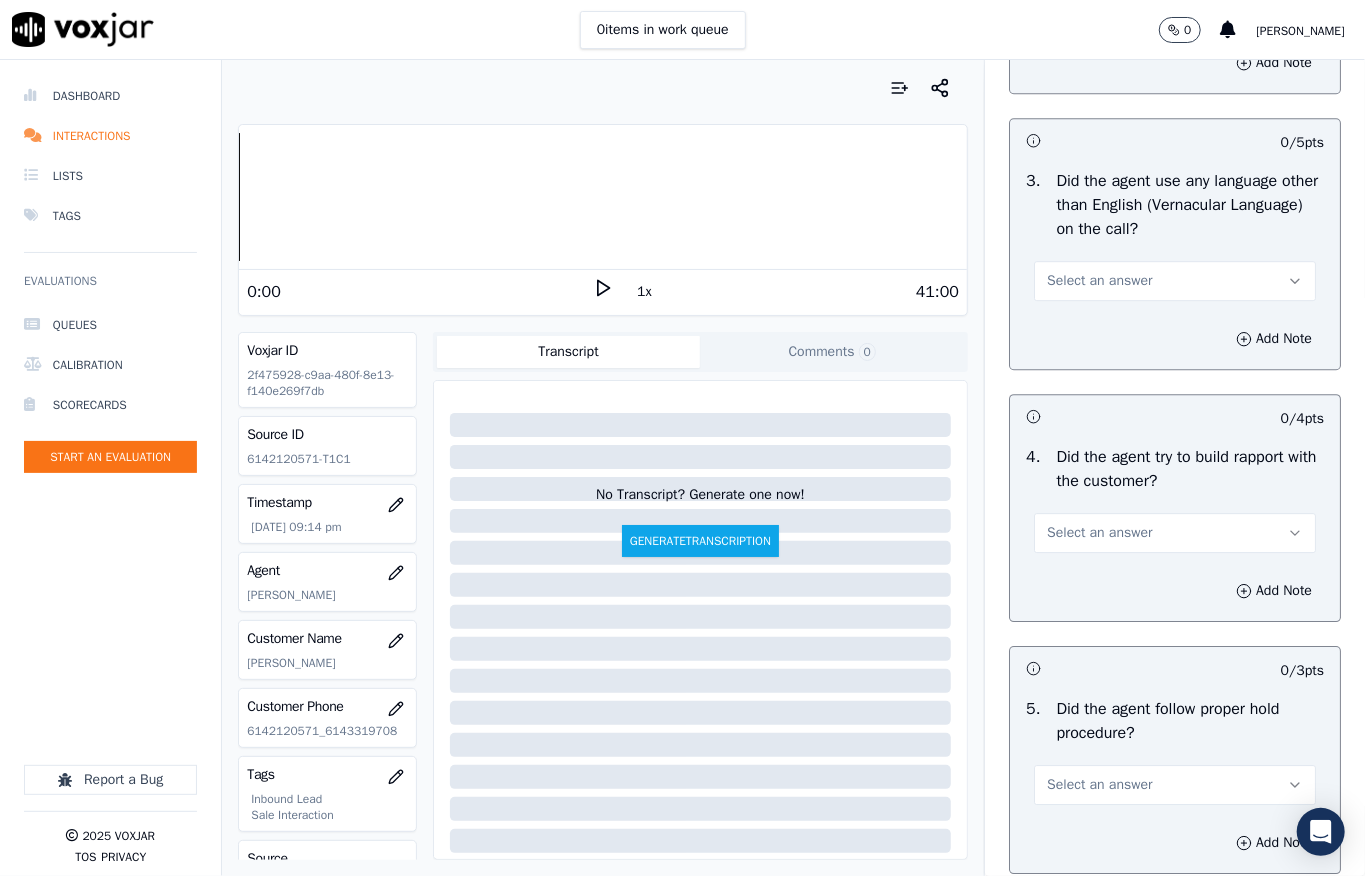 click on "Select an answer" at bounding box center (1099, 281) 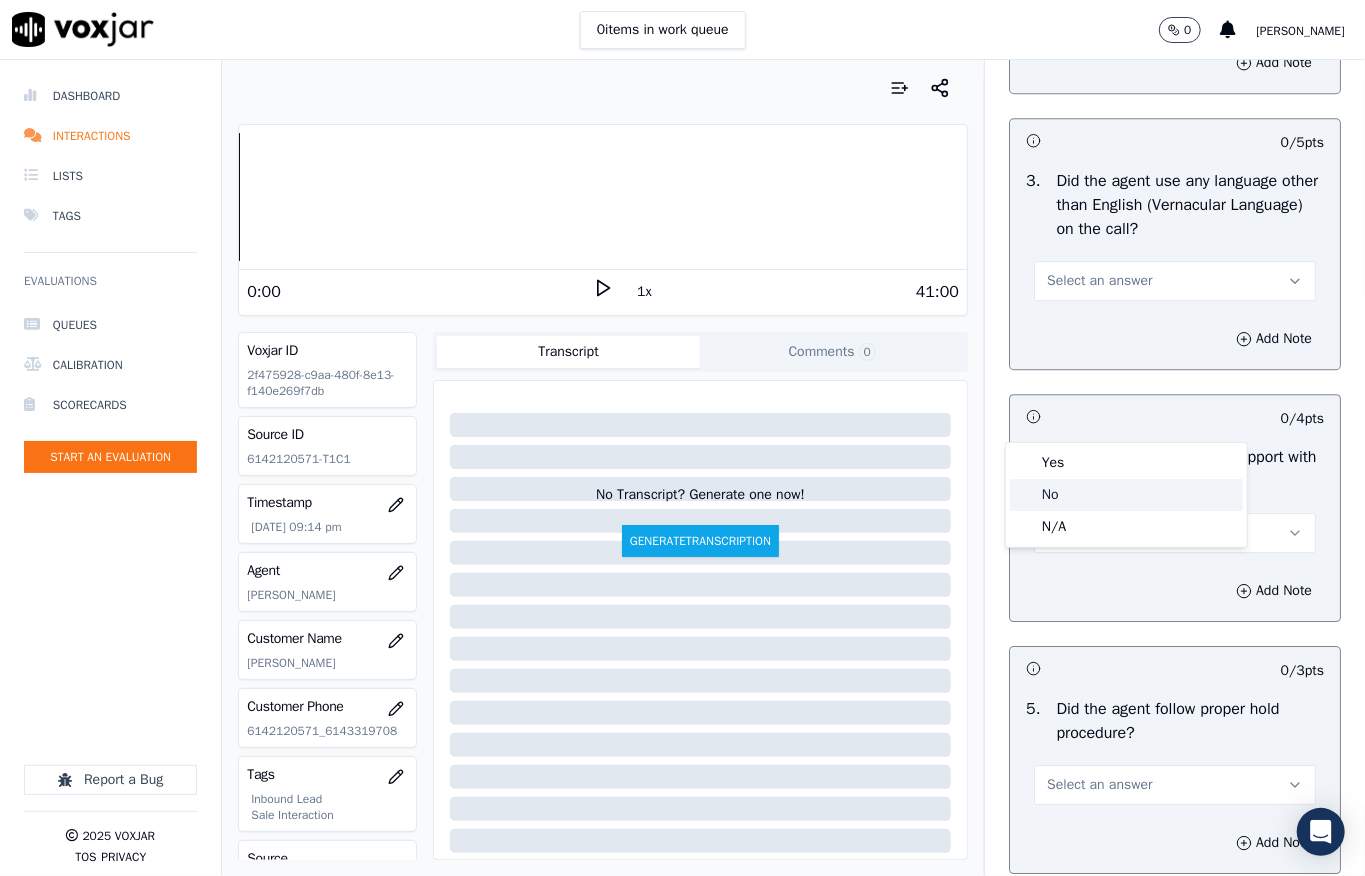 drag, startPoint x: 1064, startPoint y: 482, endPoint x: 1084, endPoint y: 397, distance: 87.32124 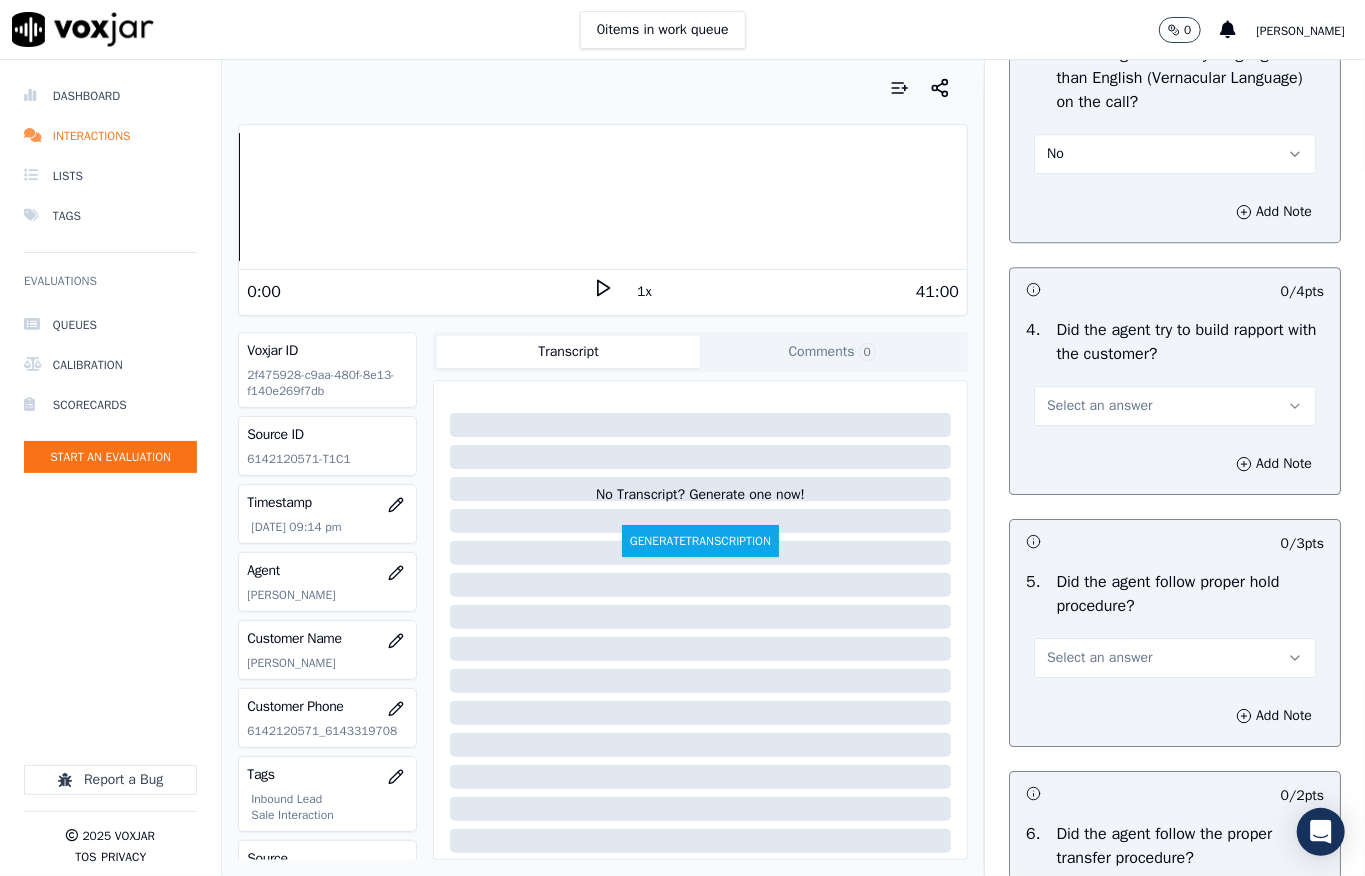scroll, scrollTop: 3466, scrollLeft: 0, axis: vertical 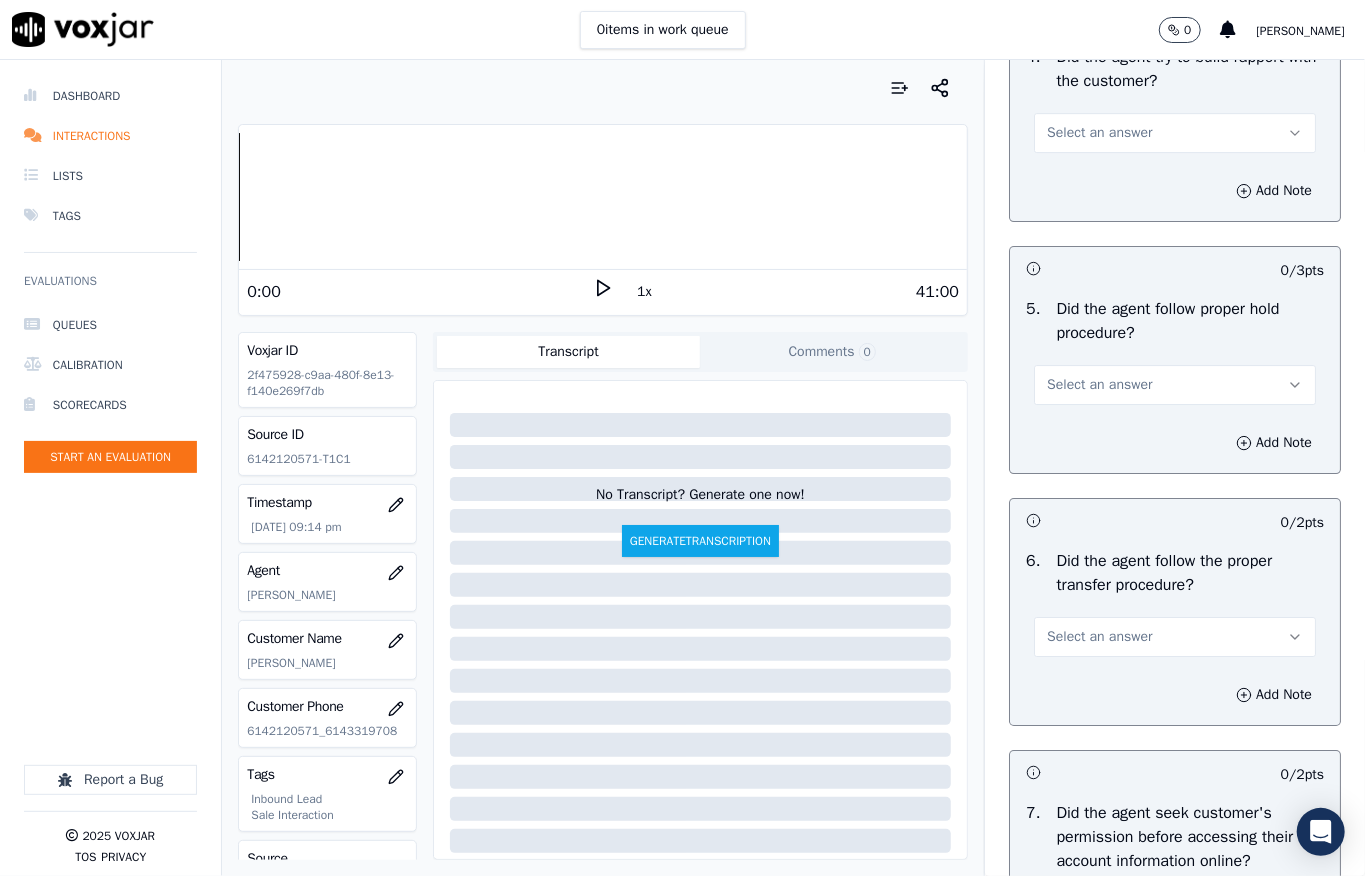 click on "Select an answer" at bounding box center [1175, 133] 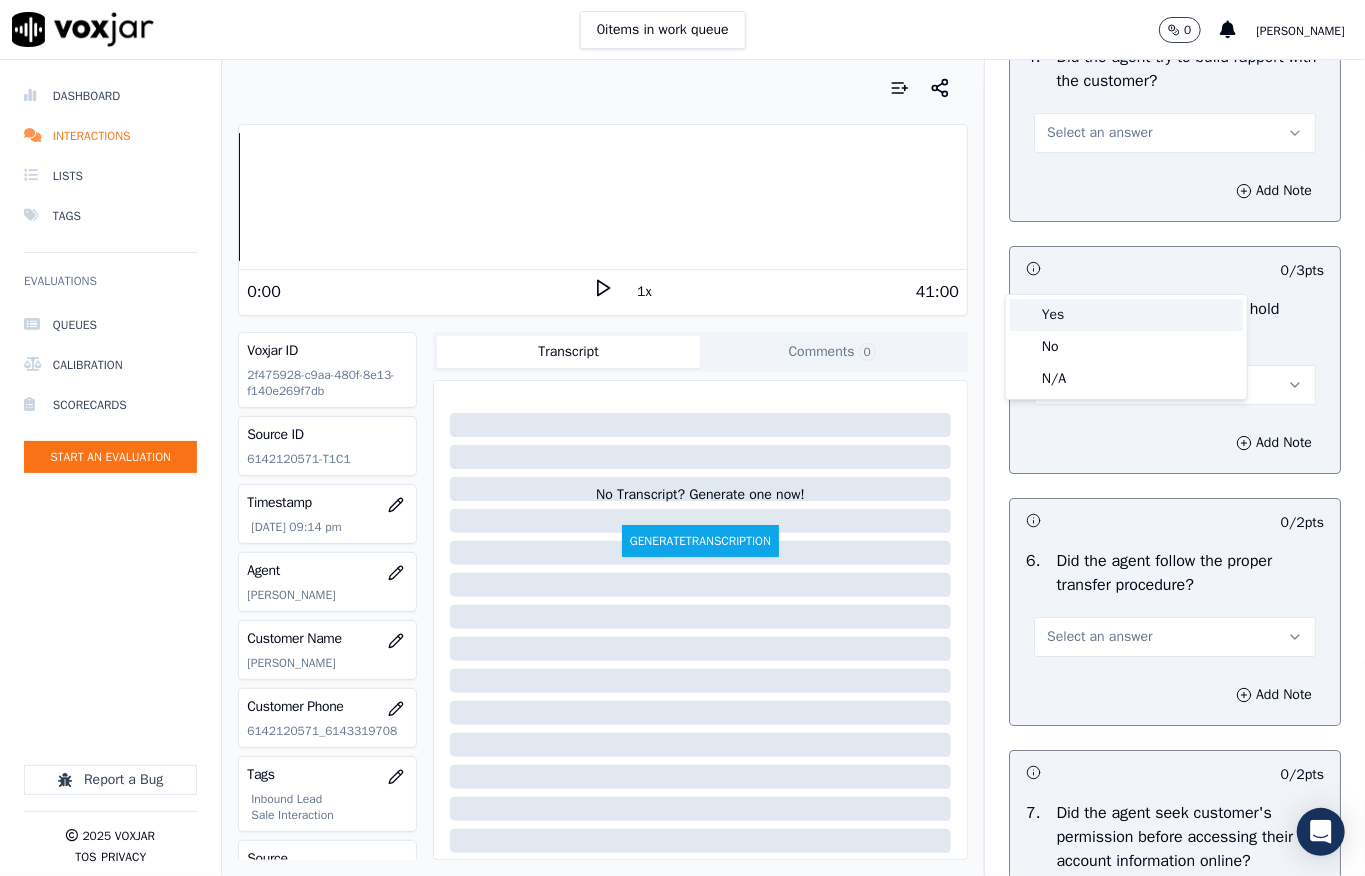 click on "Yes" at bounding box center (1126, 315) 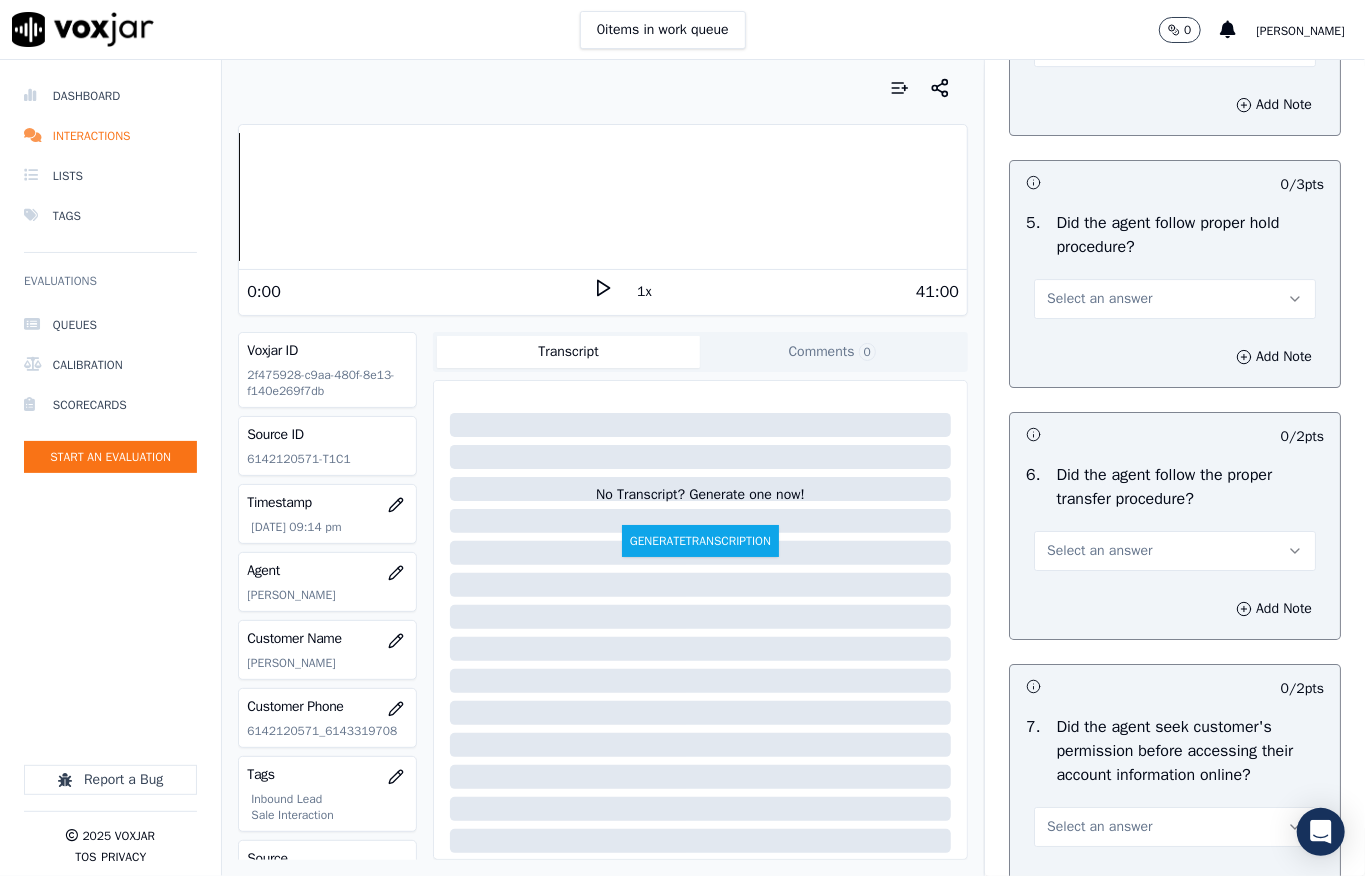 scroll, scrollTop: 3600, scrollLeft: 0, axis: vertical 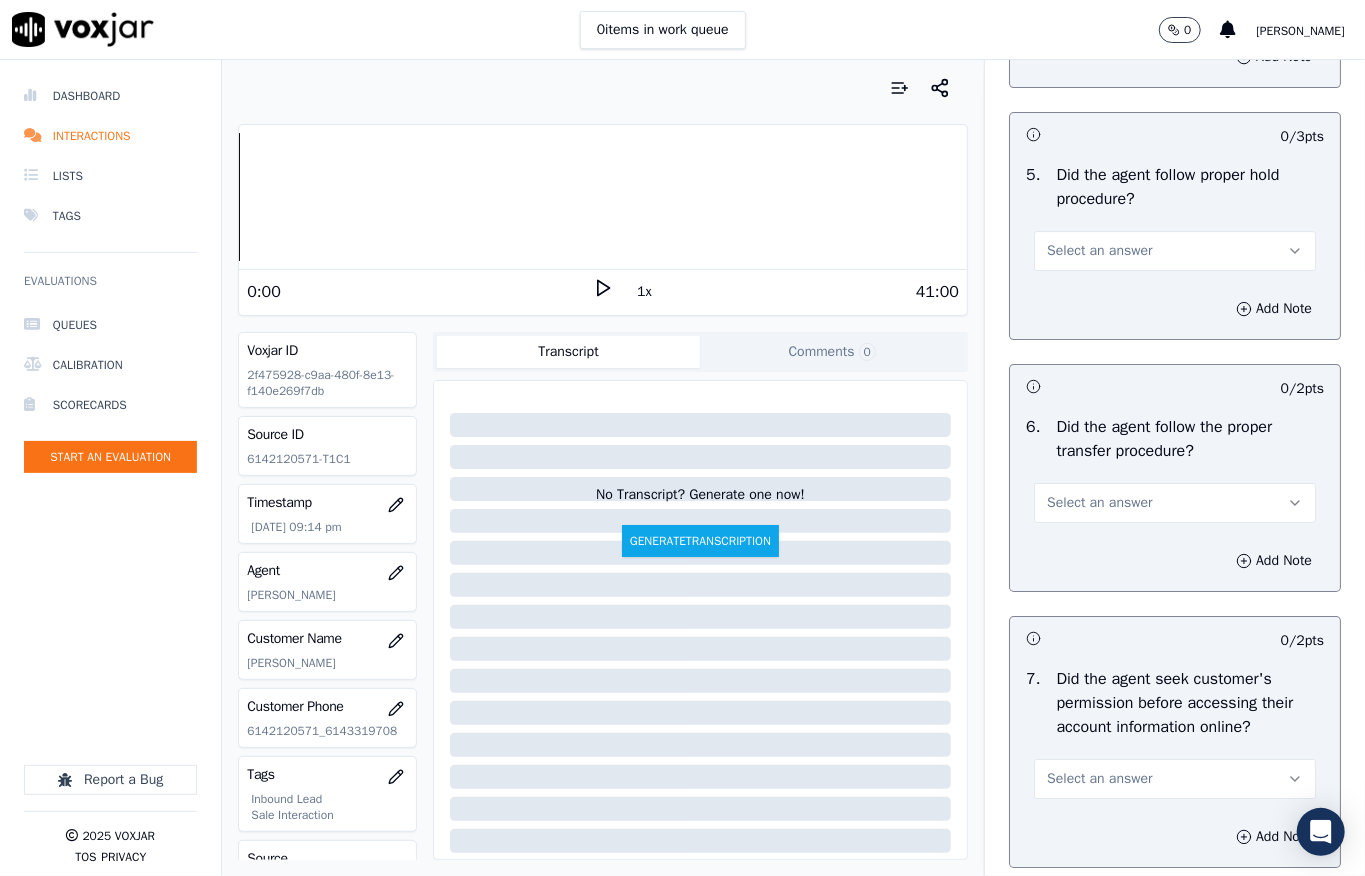 click on "Select an answer" at bounding box center [1099, 251] 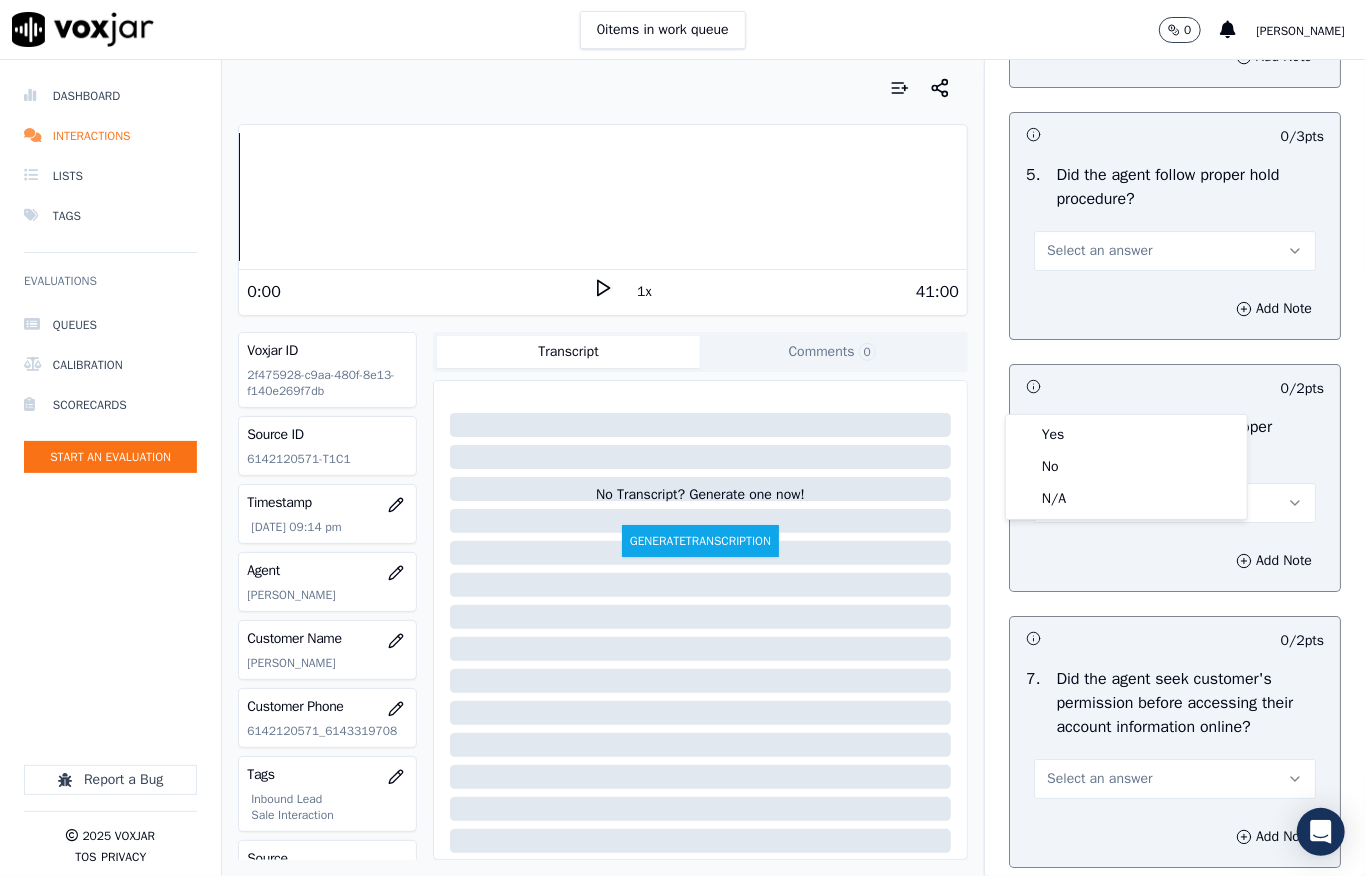 drag, startPoint x: 1073, startPoint y: 412, endPoint x: 1074, endPoint y: 400, distance: 12.0415945 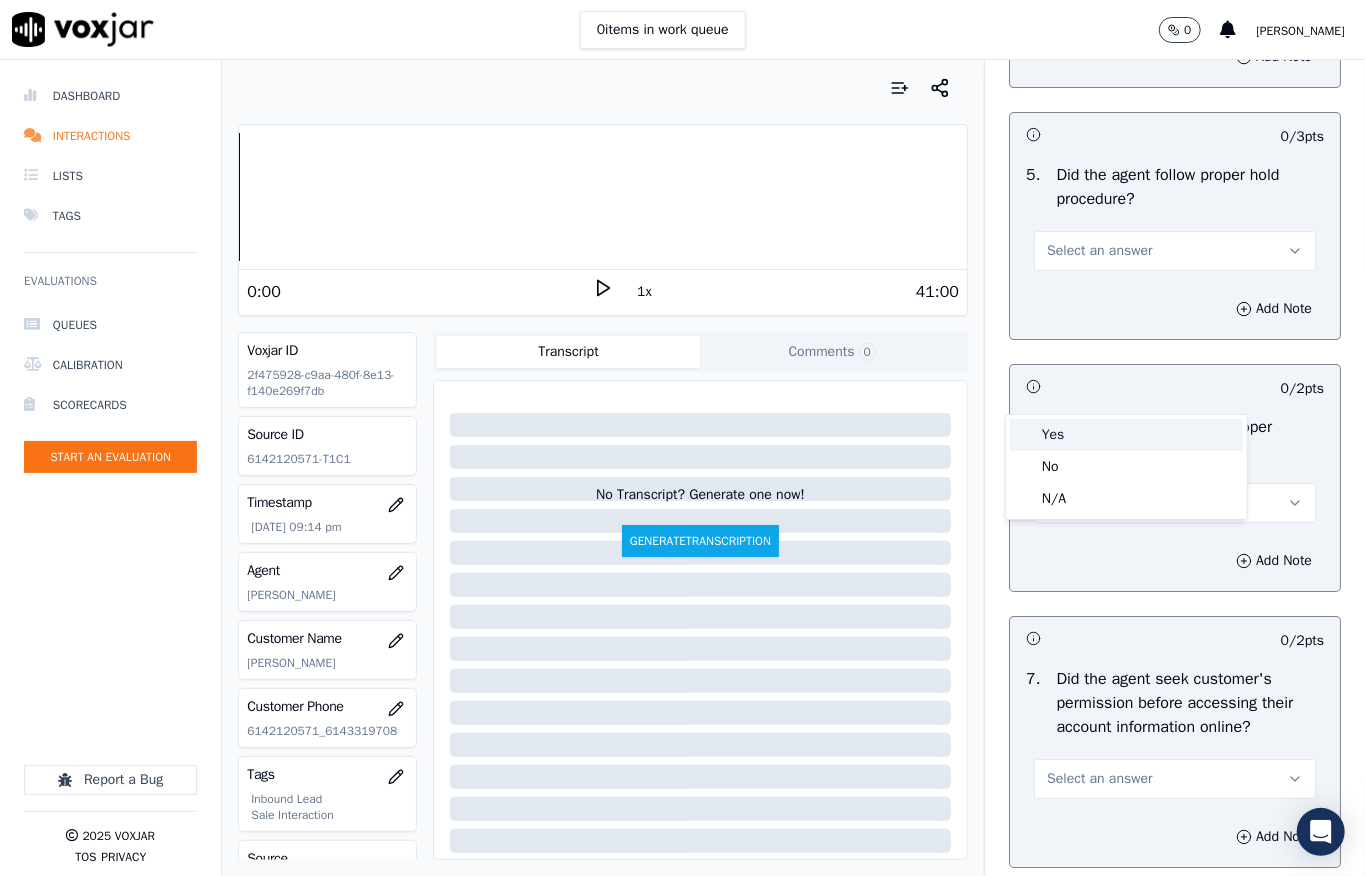 click on "Yes" at bounding box center [1126, 435] 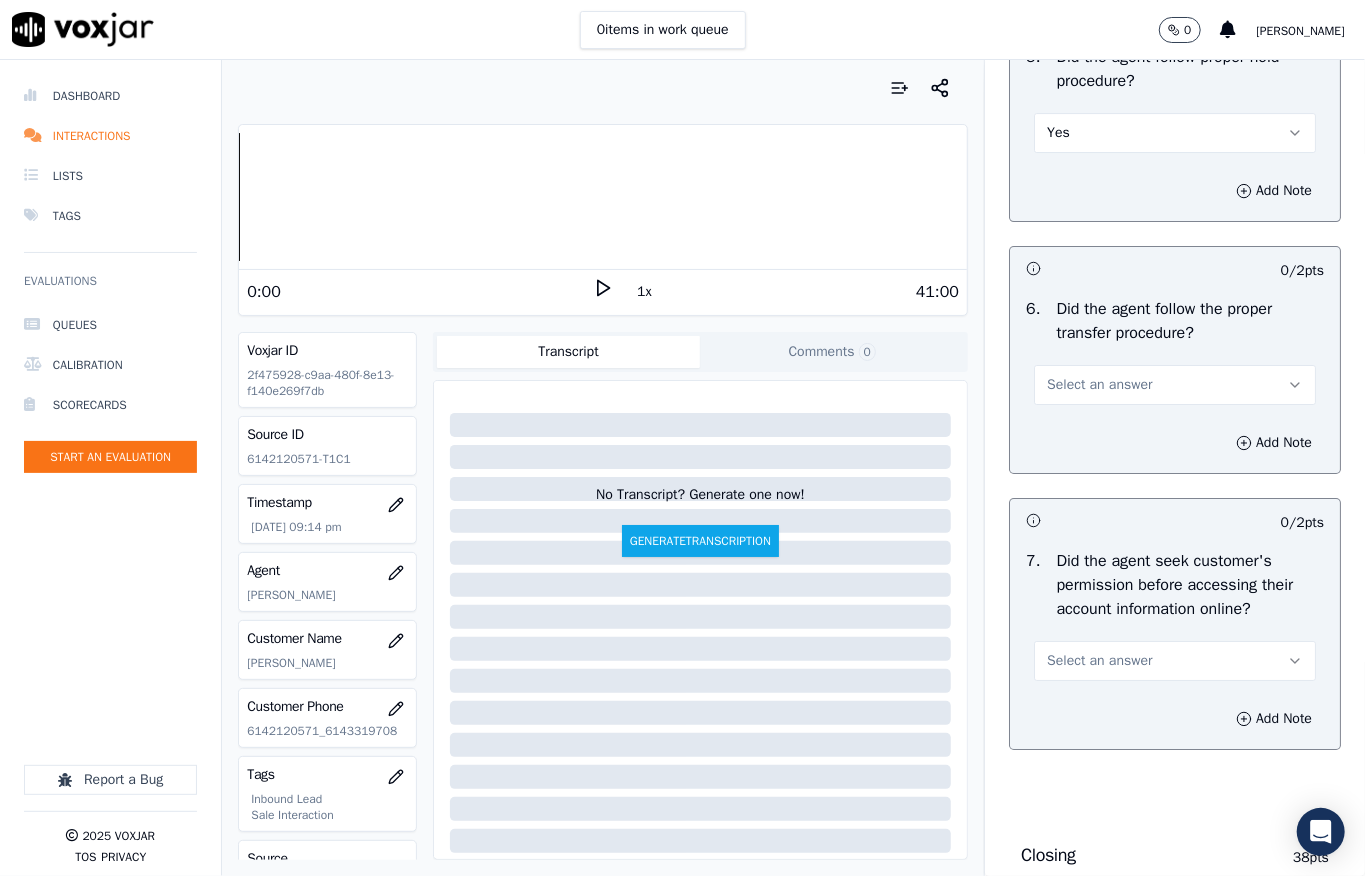 scroll, scrollTop: 3866, scrollLeft: 0, axis: vertical 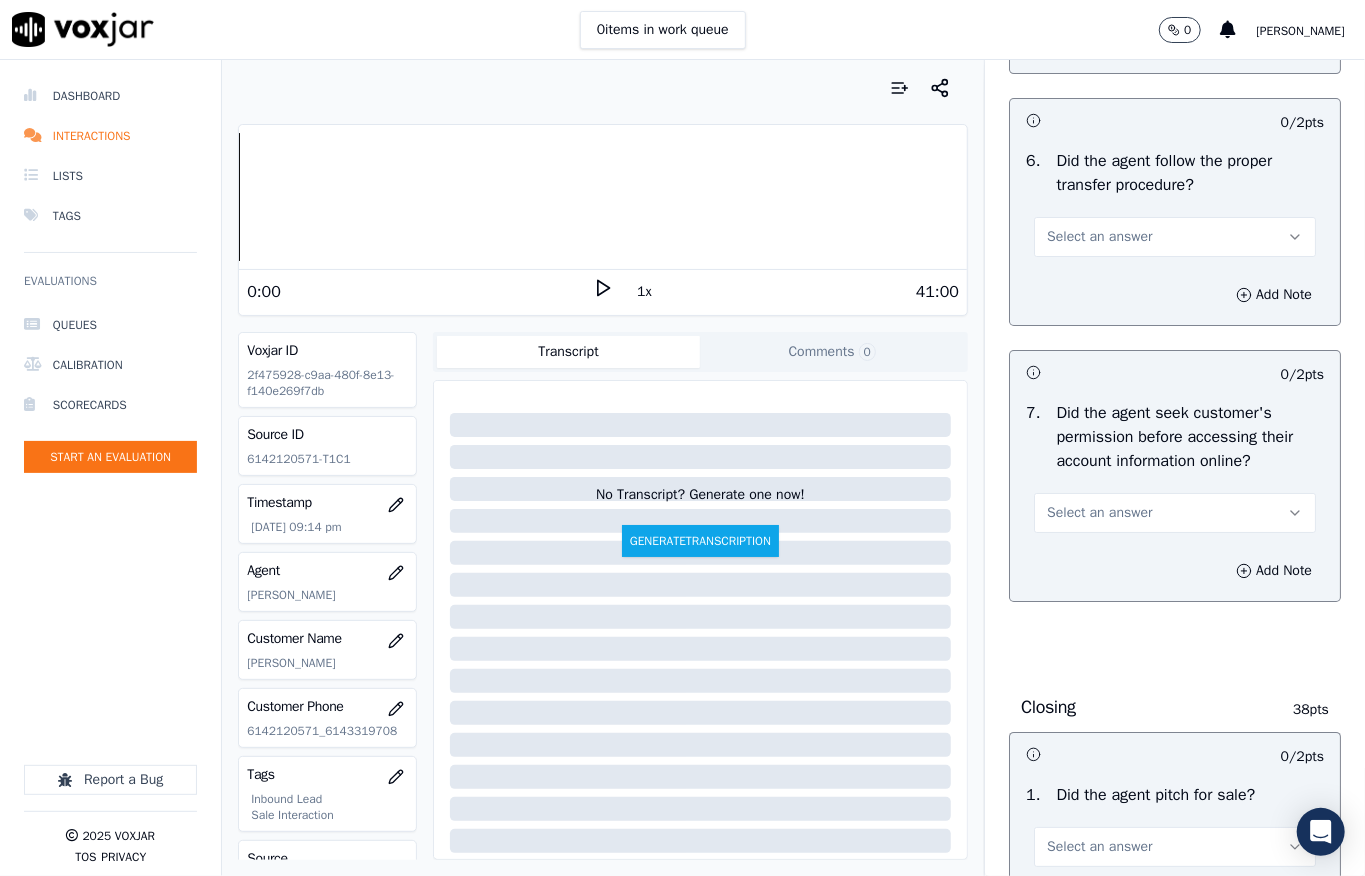 click on "Select an answer" at bounding box center [1099, 237] 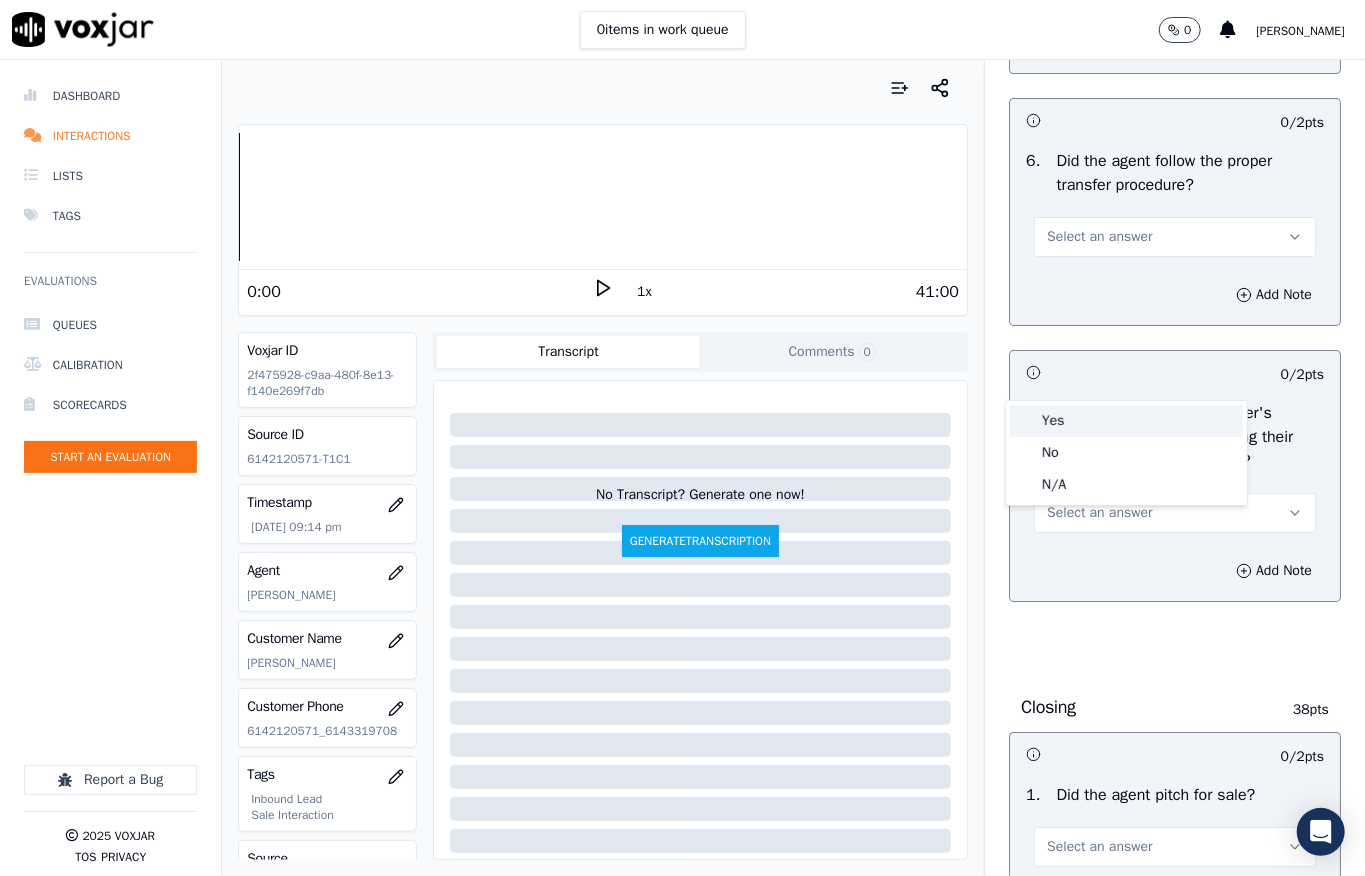 click on "Yes" at bounding box center (1126, 421) 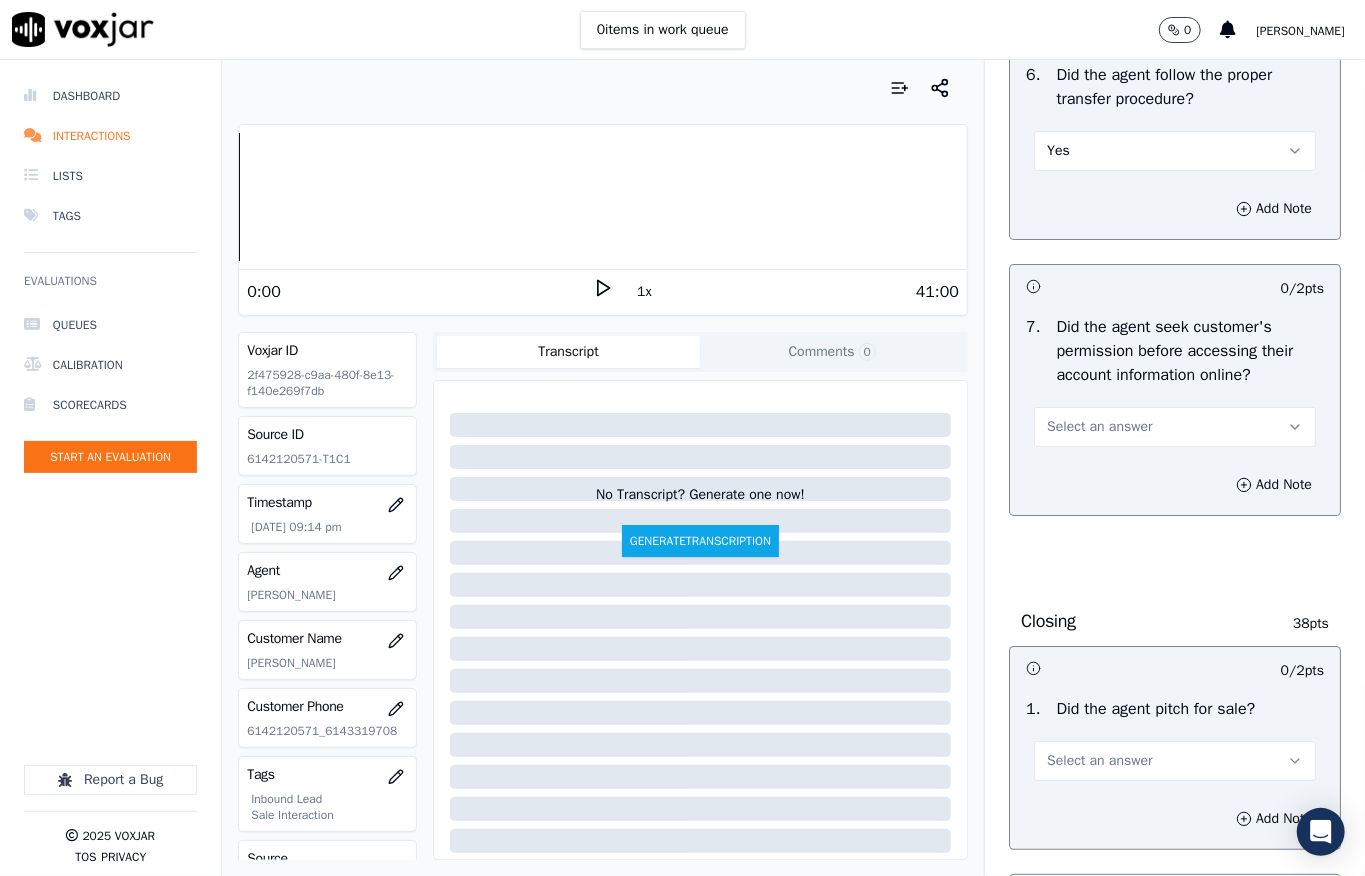 scroll, scrollTop: 4000, scrollLeft: 0, axis: vertical 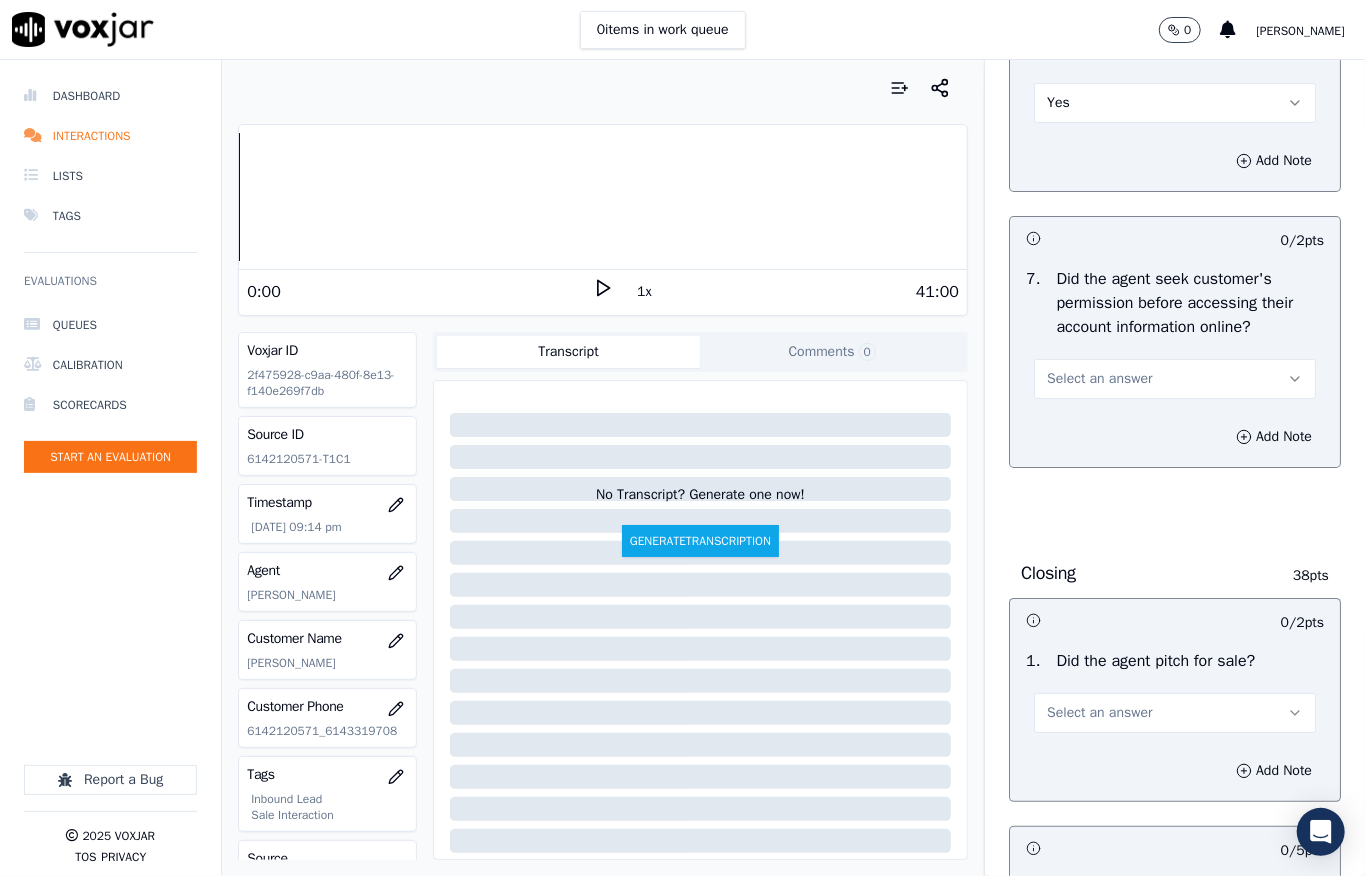 click on "Select an answer" at bounding box center [1175, 379] 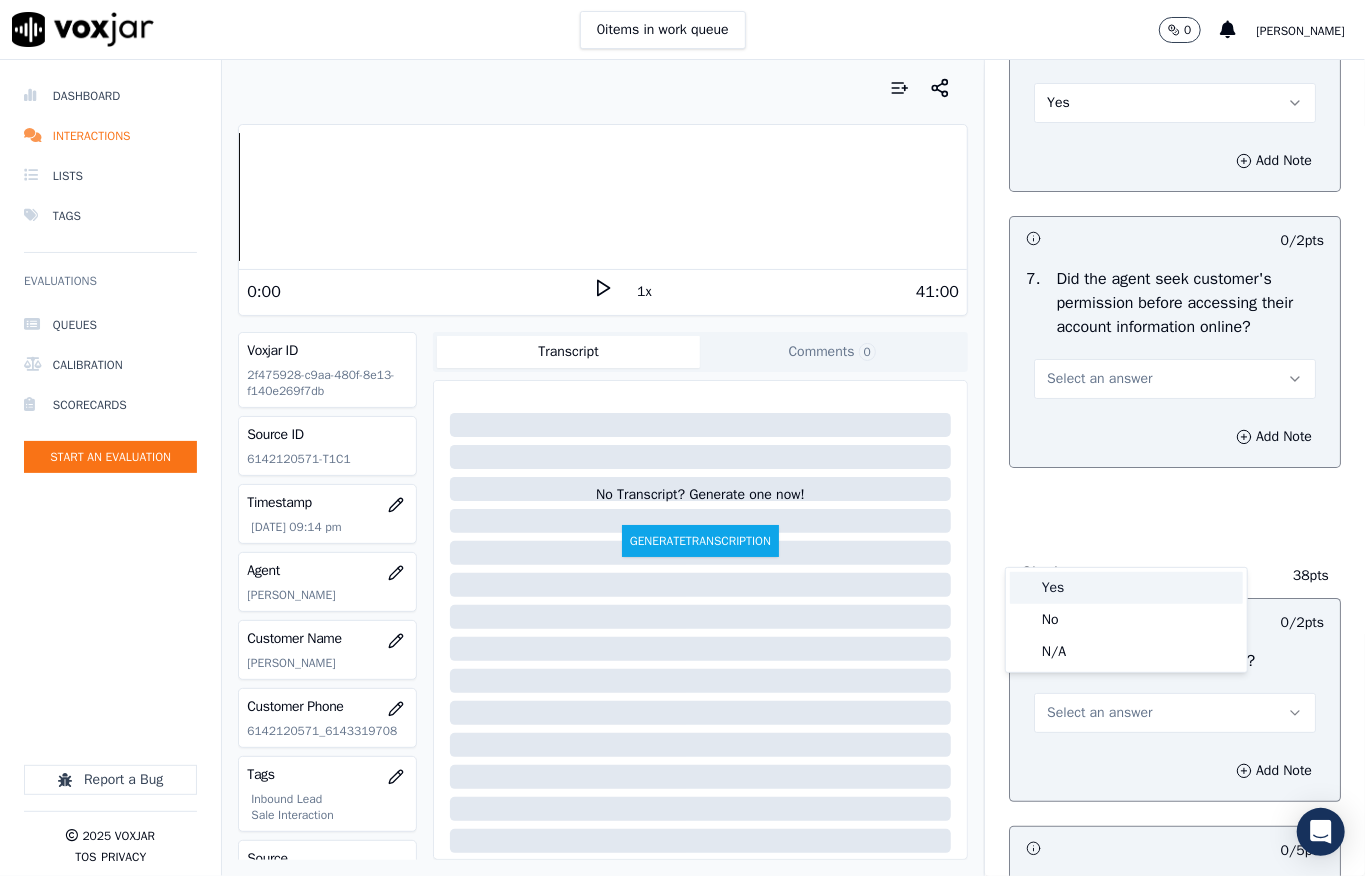 click on "Yes" at bounding box center (1126, 588) 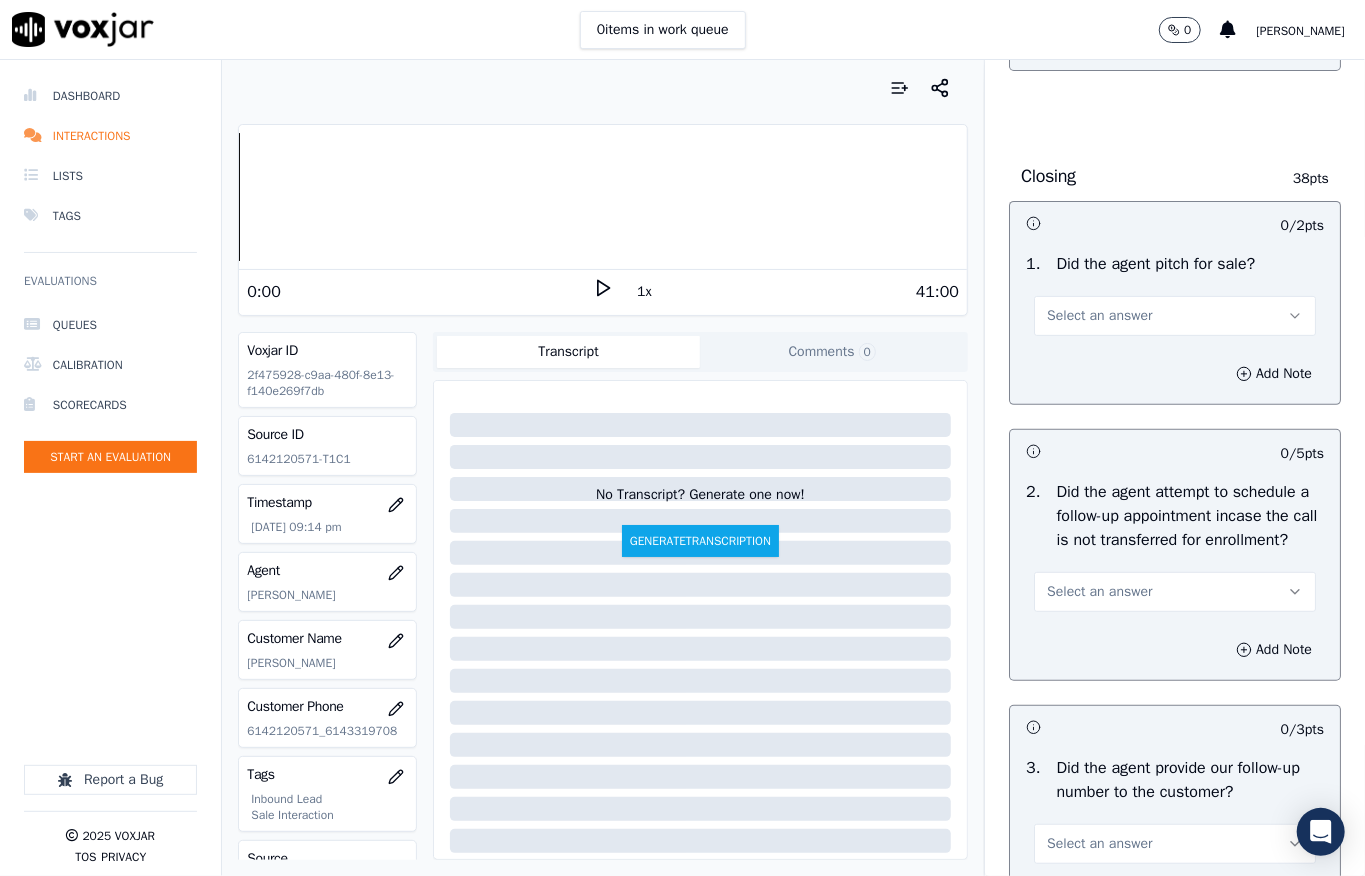 scroll, scrollTop: 4400, scrollLeft: 0, axis: vertical 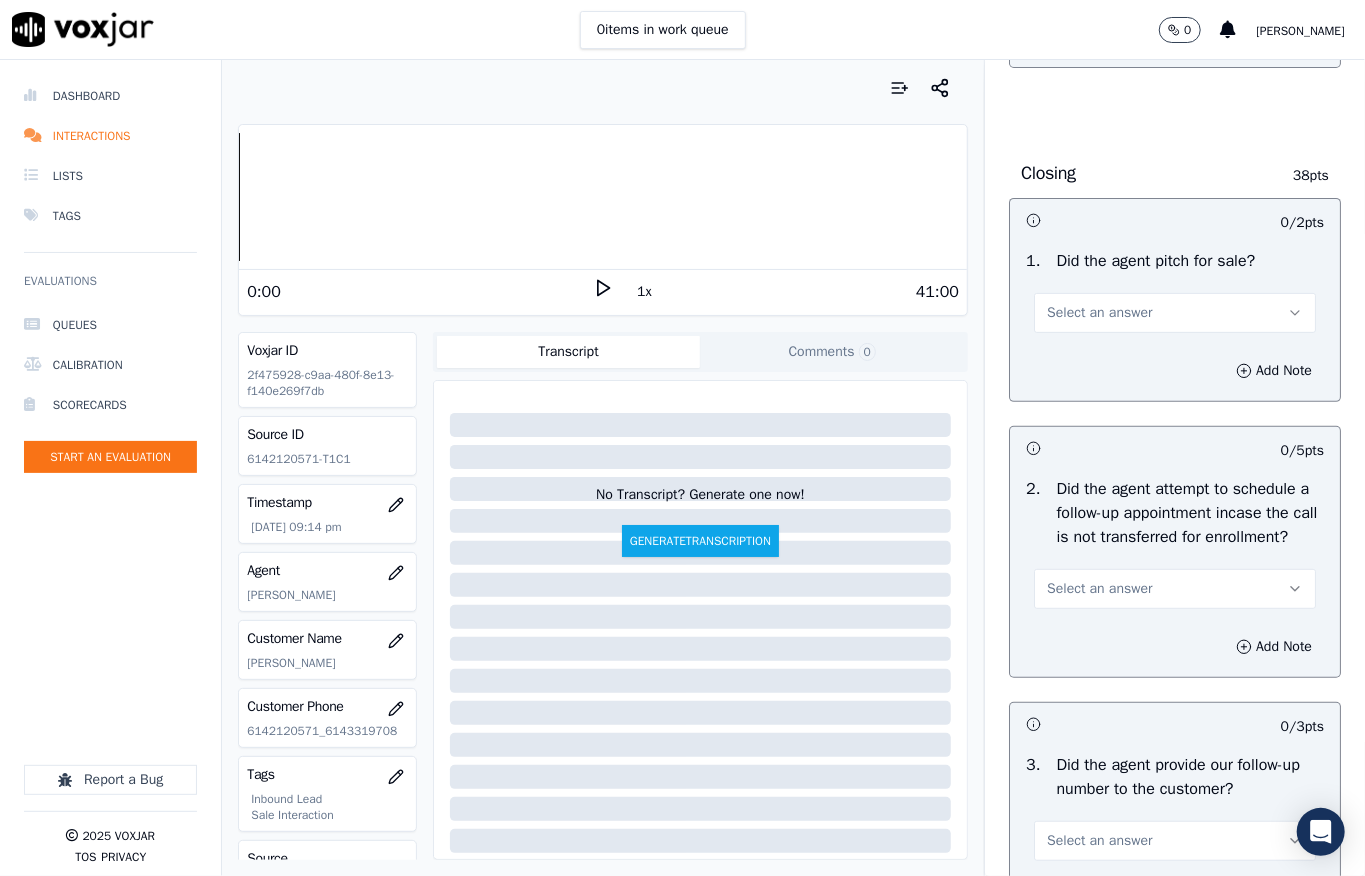 click on "Select an answer" at bounding box center (1175, 313) 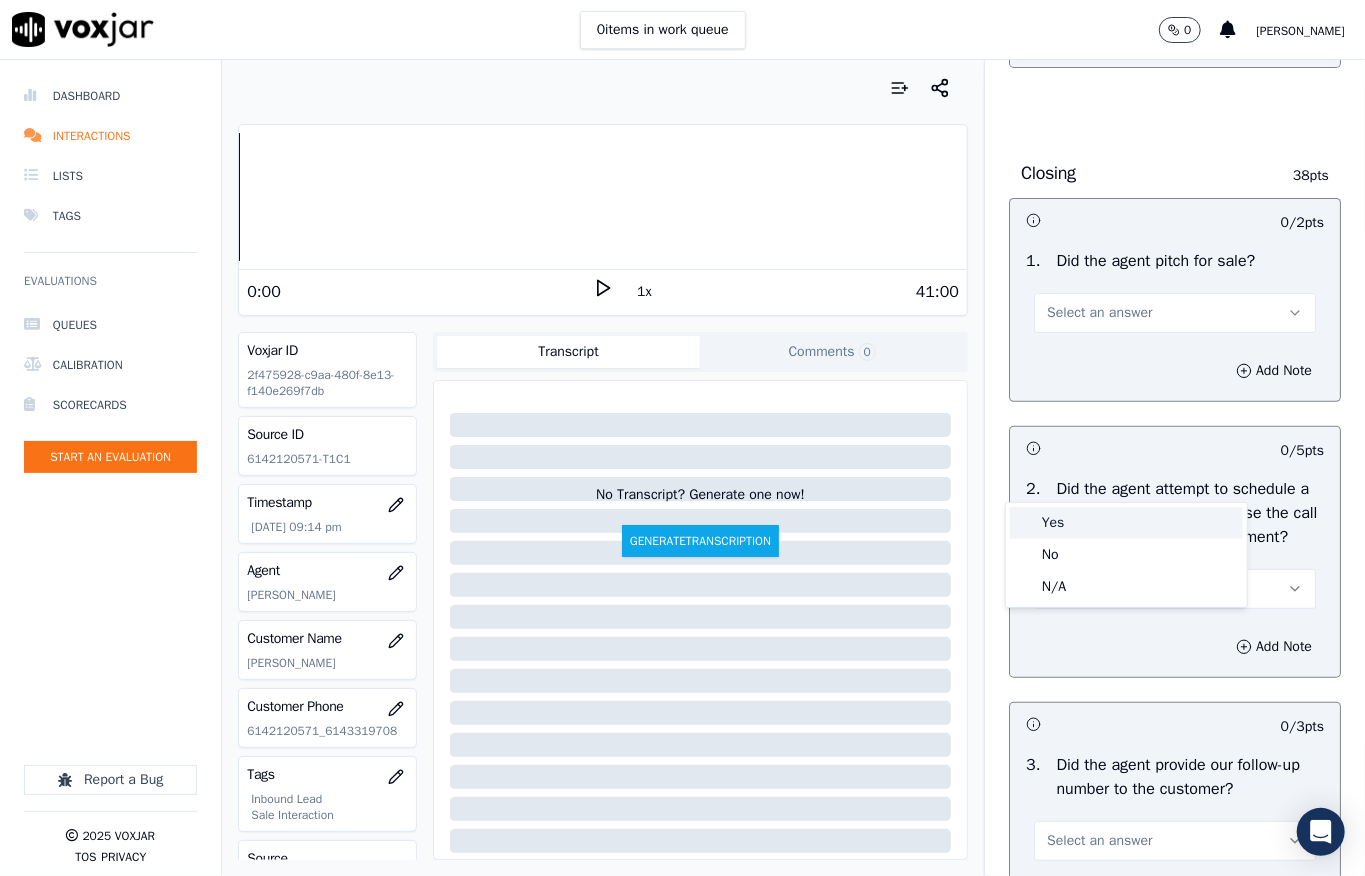 click on "Yes" at bounding box center (1126, 523) 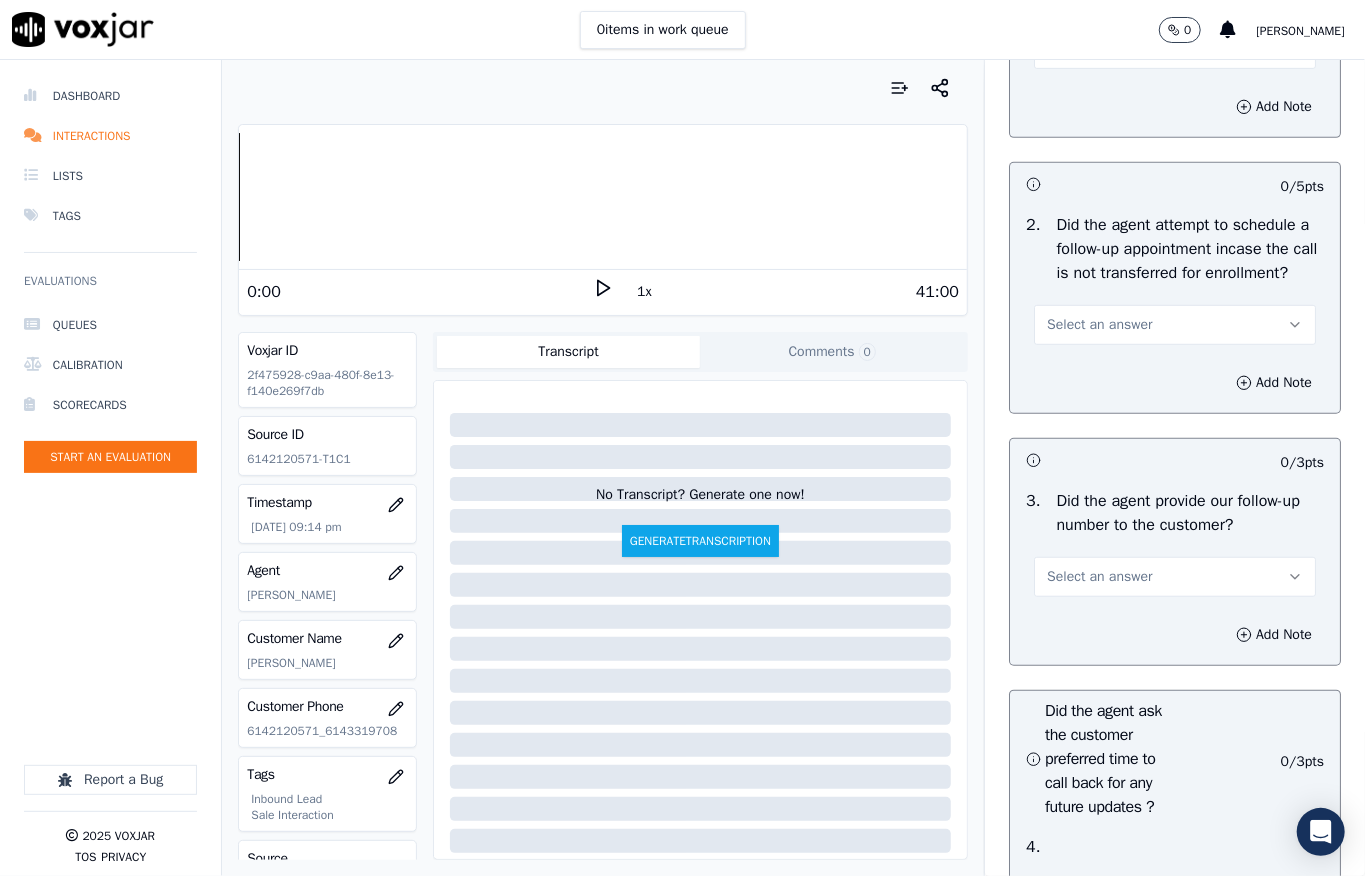 scroll, scrollTop: 4666, scrollLeft: 0, axis: vertical 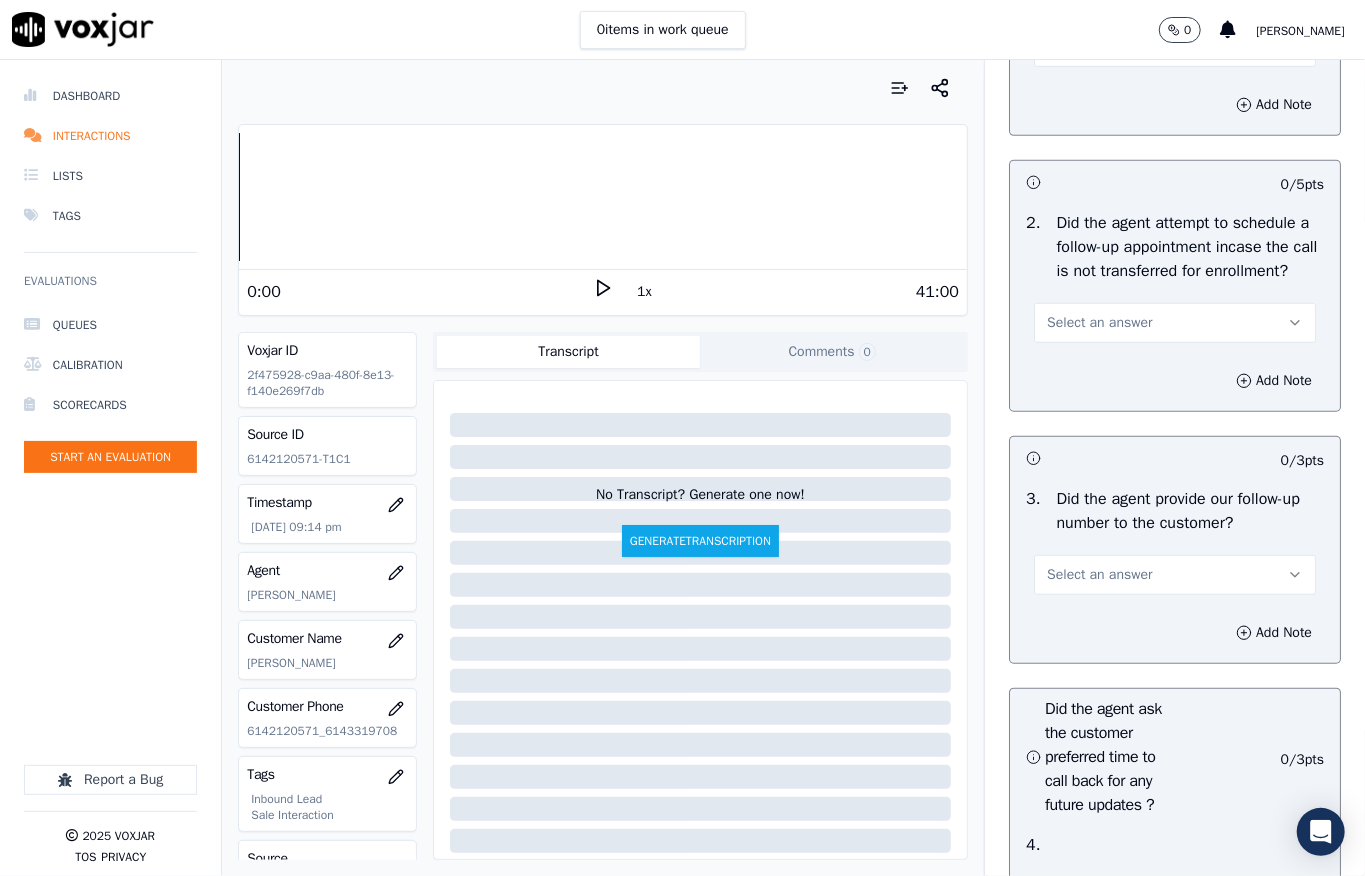 drag, startPoint x: 1085, startPoint y: 505, endPoint x: 1080, endPoint y: 528, distance: 23.537205 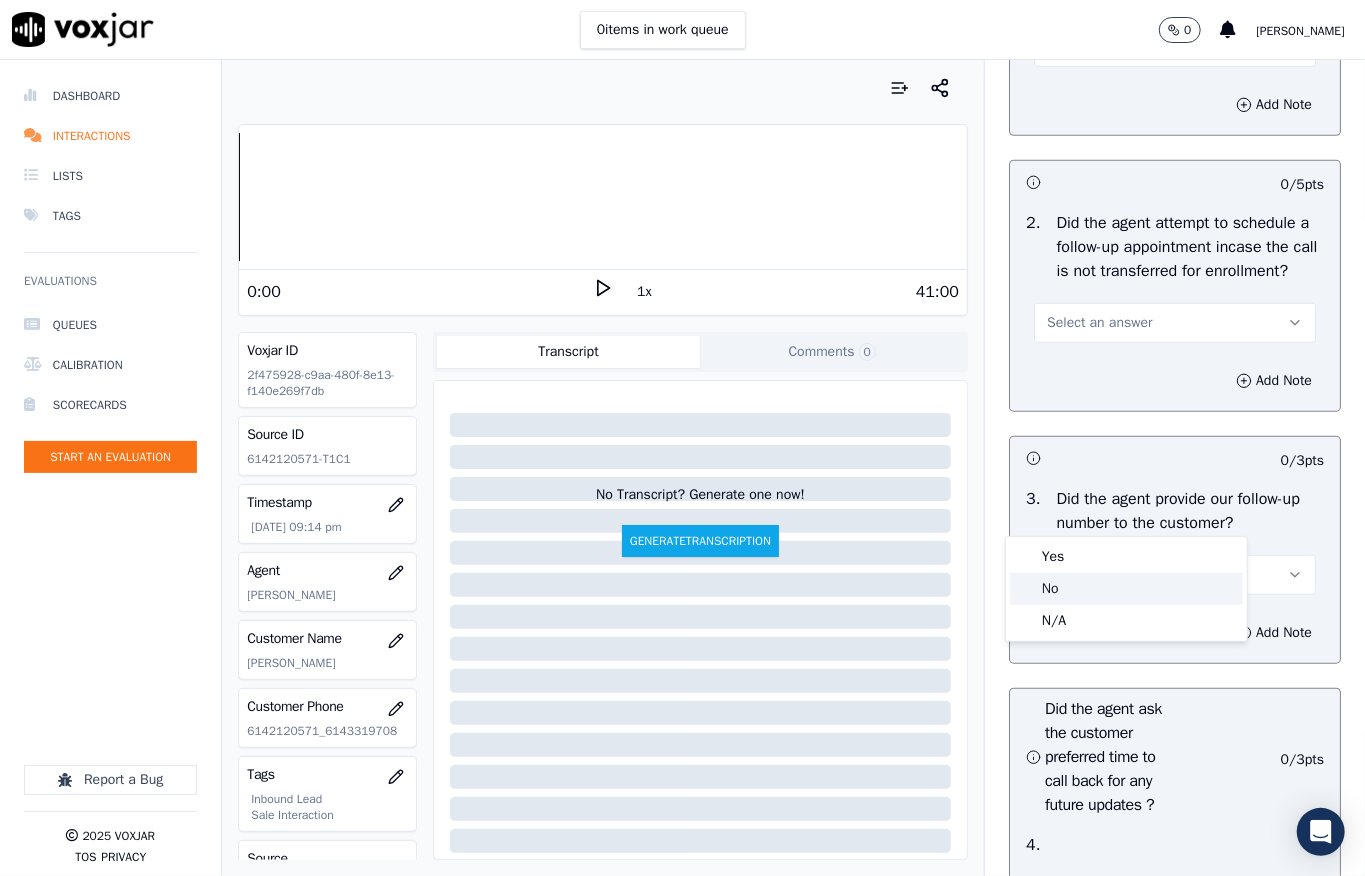 click on "No" 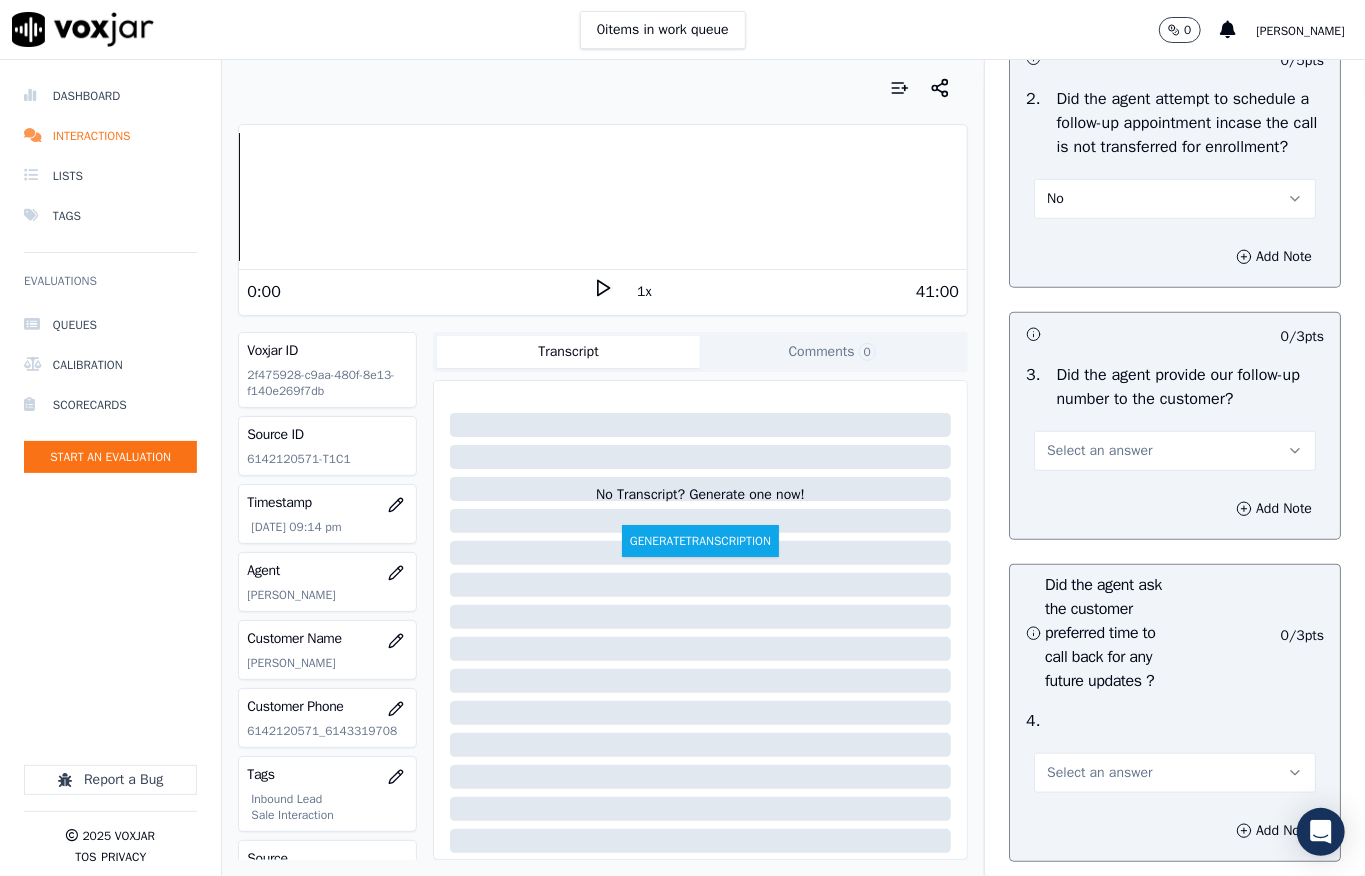 scroll, scrollTop: 4933, scrollLeft: 0, axis: vertical 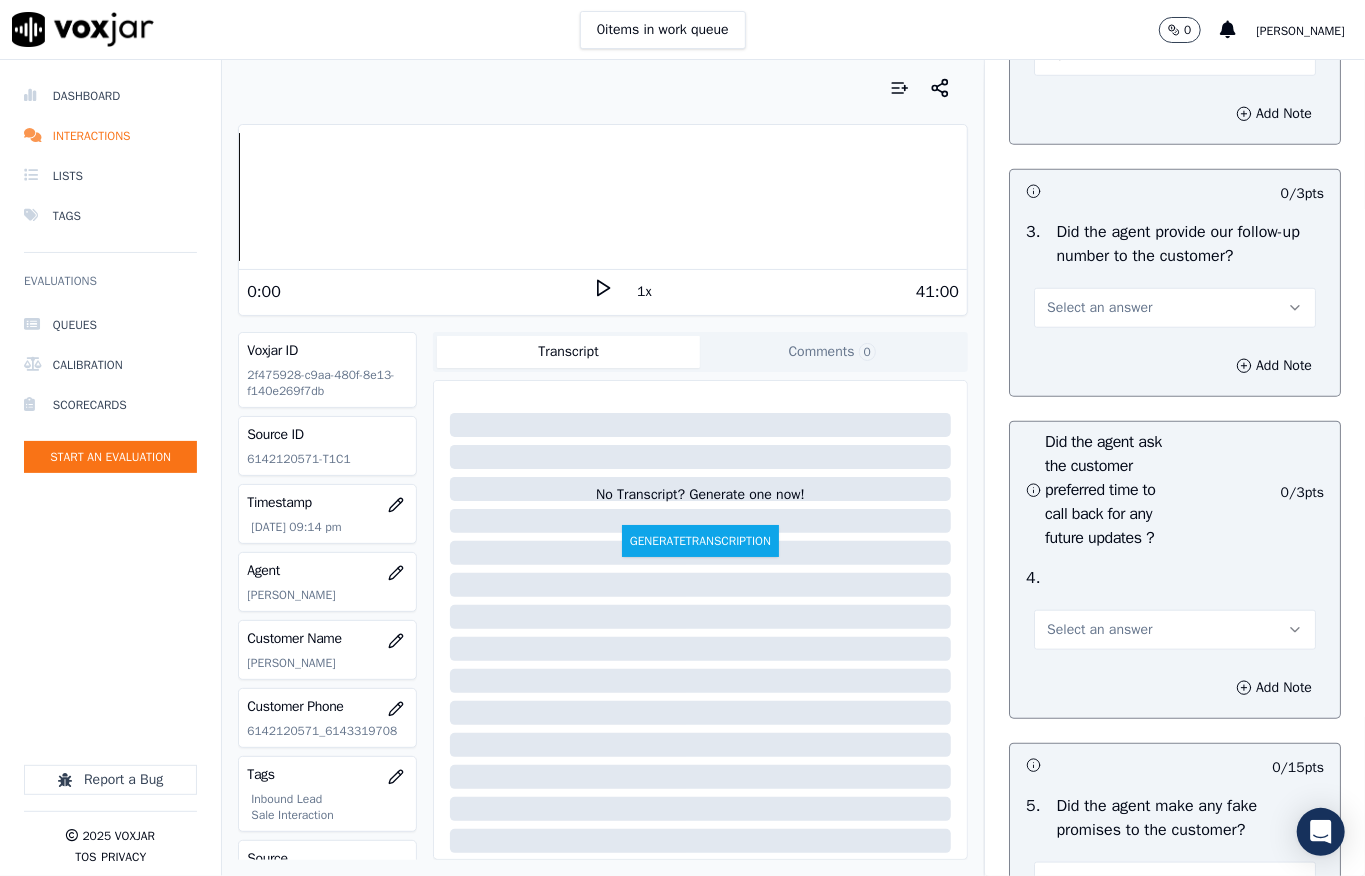 click on "No" at bounding box center (1175, 56) 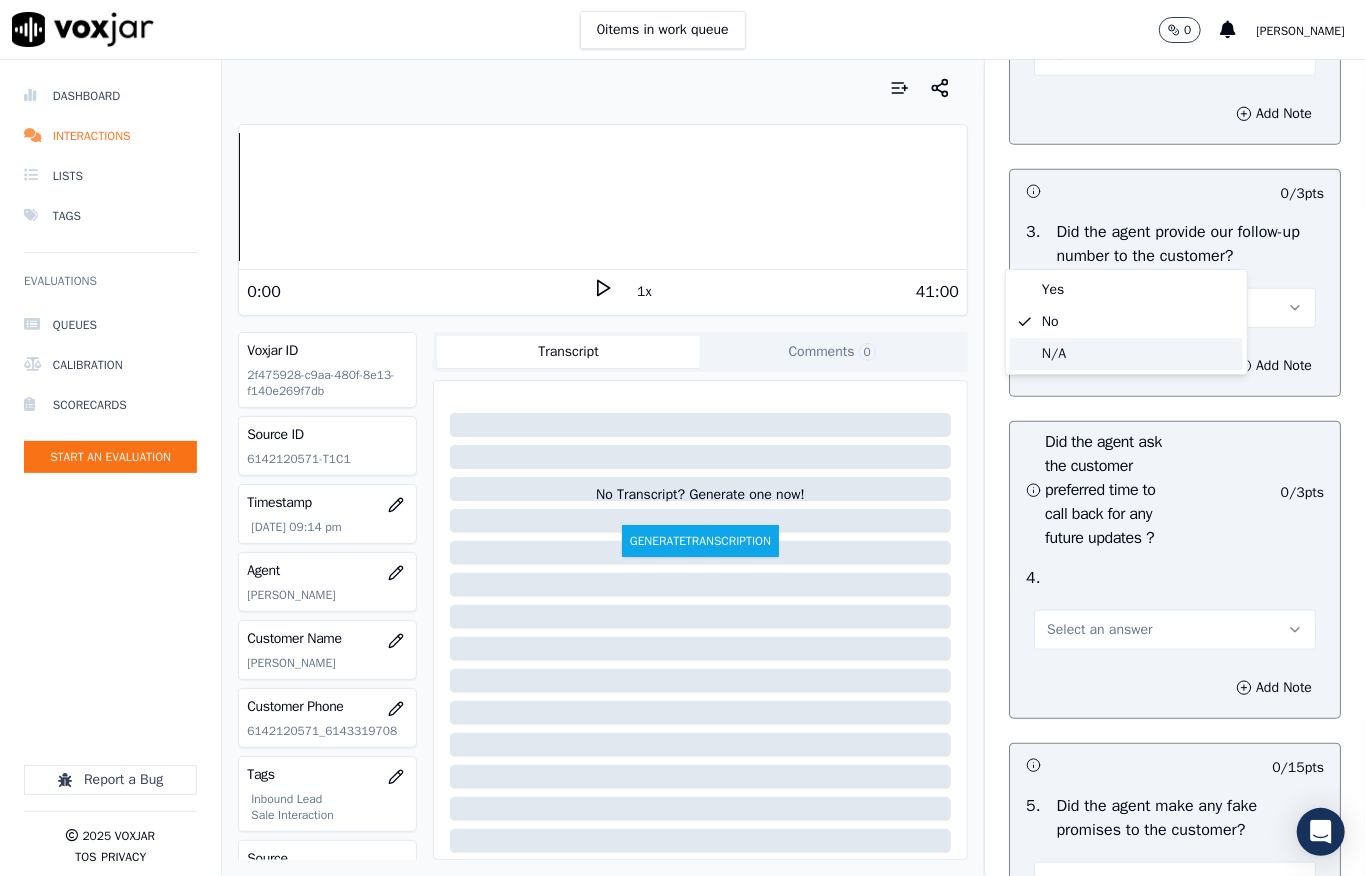 click on "N/A" 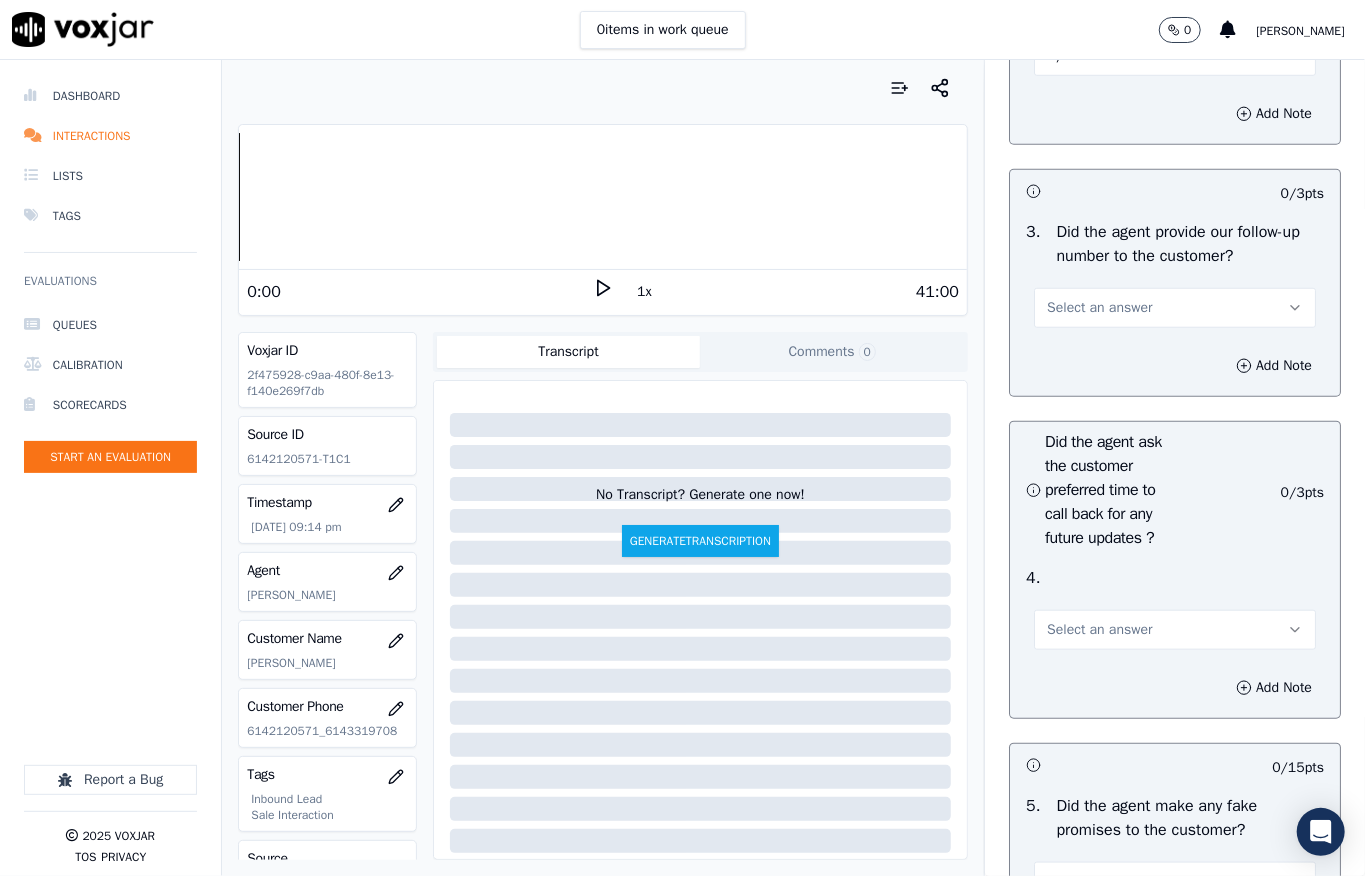 click on "Select an answer" at bounding box center [1099, 308] 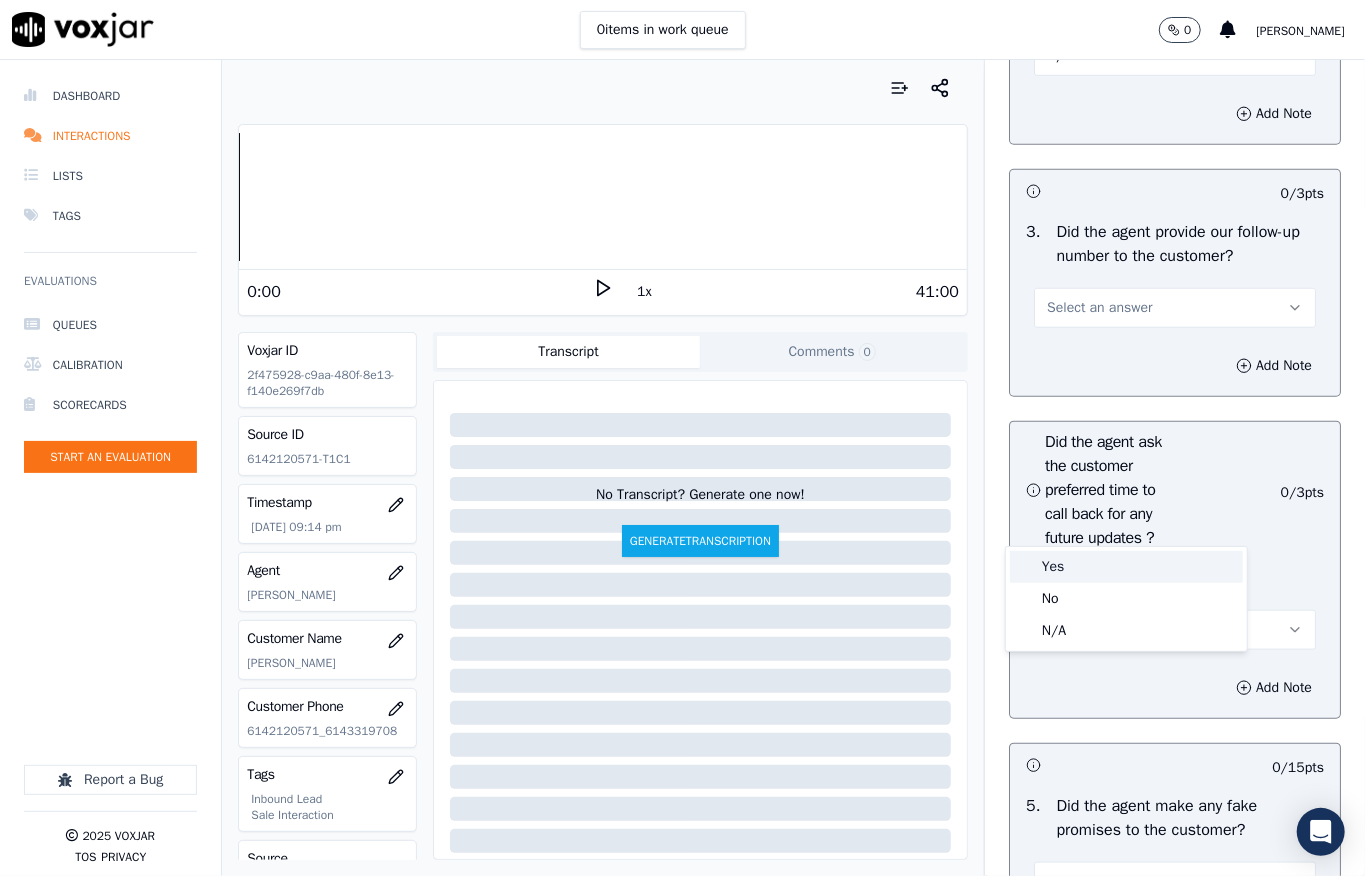 click on "Yes" at bounding box center (1126, 567) 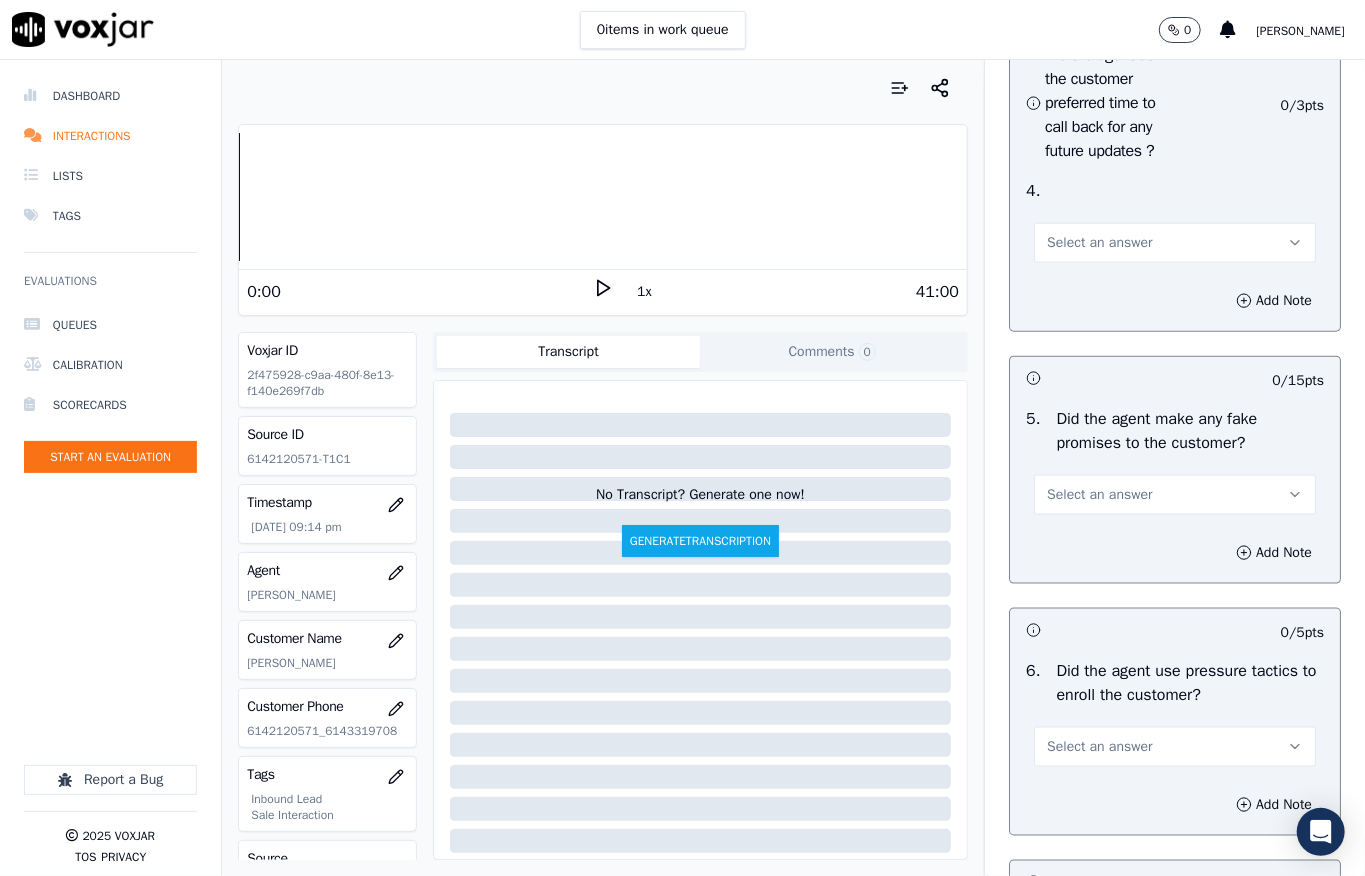 scroll, scrollTop: 5333, scrollLeft: 0, axis: vertical 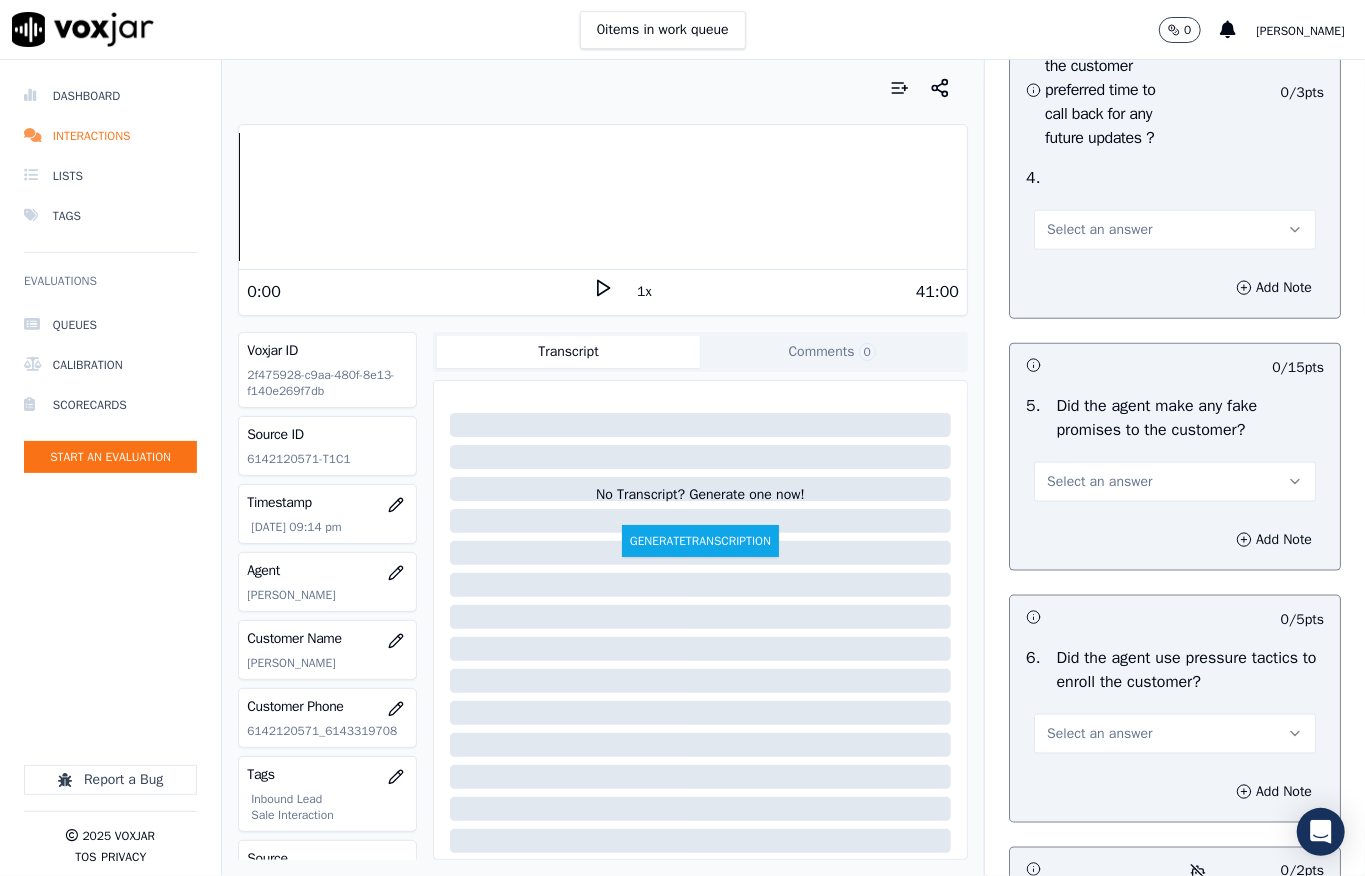 drag, startPoint x: 1062, startPoint y: 485, endPoint x: 1070, endPoint y: 496, distance: 13.601471 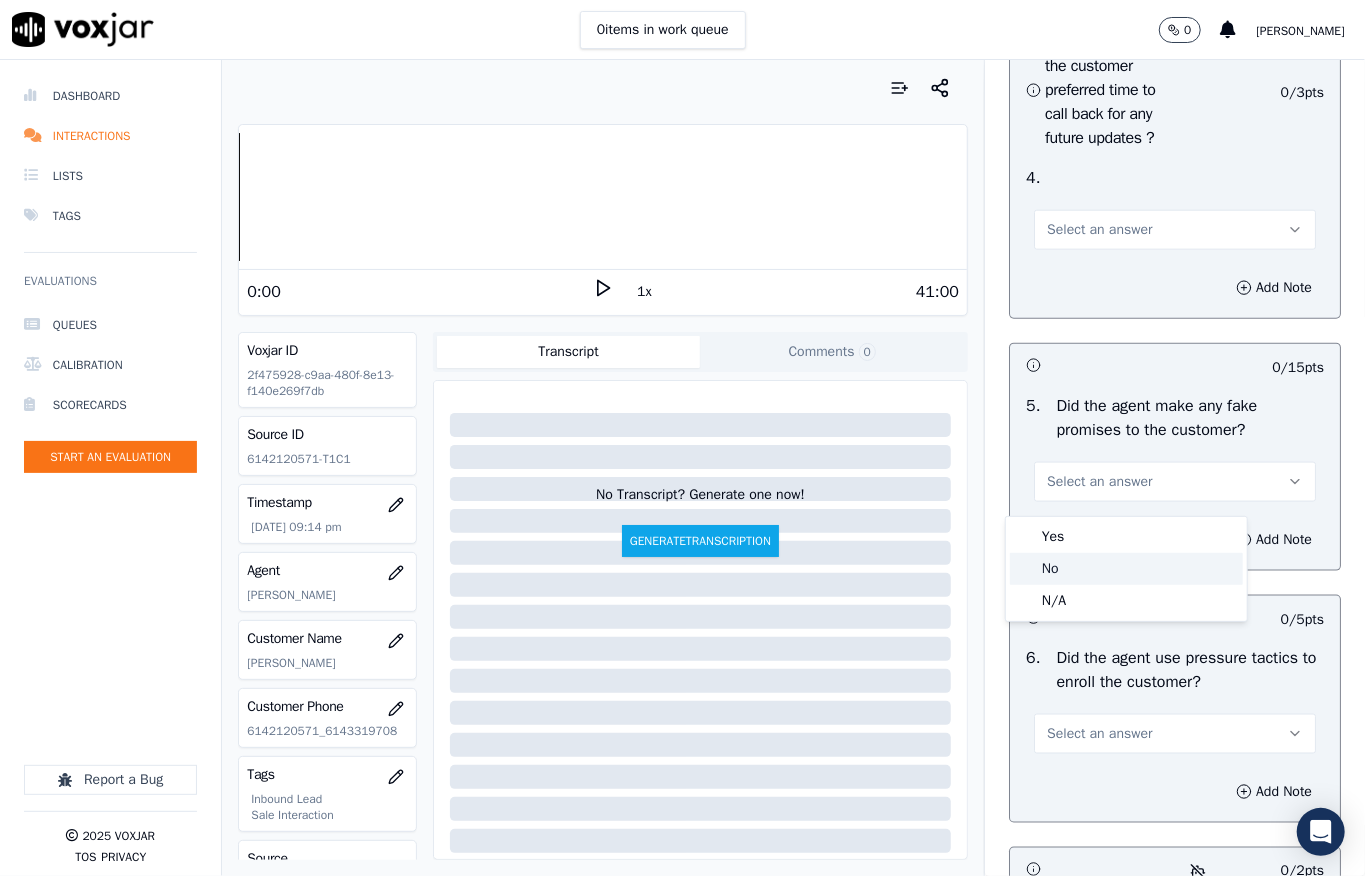 drag, startPoint x: 1068, startPoint y: 562, endPoint x: 1073, endPoint y: 368, distance: 194.06442 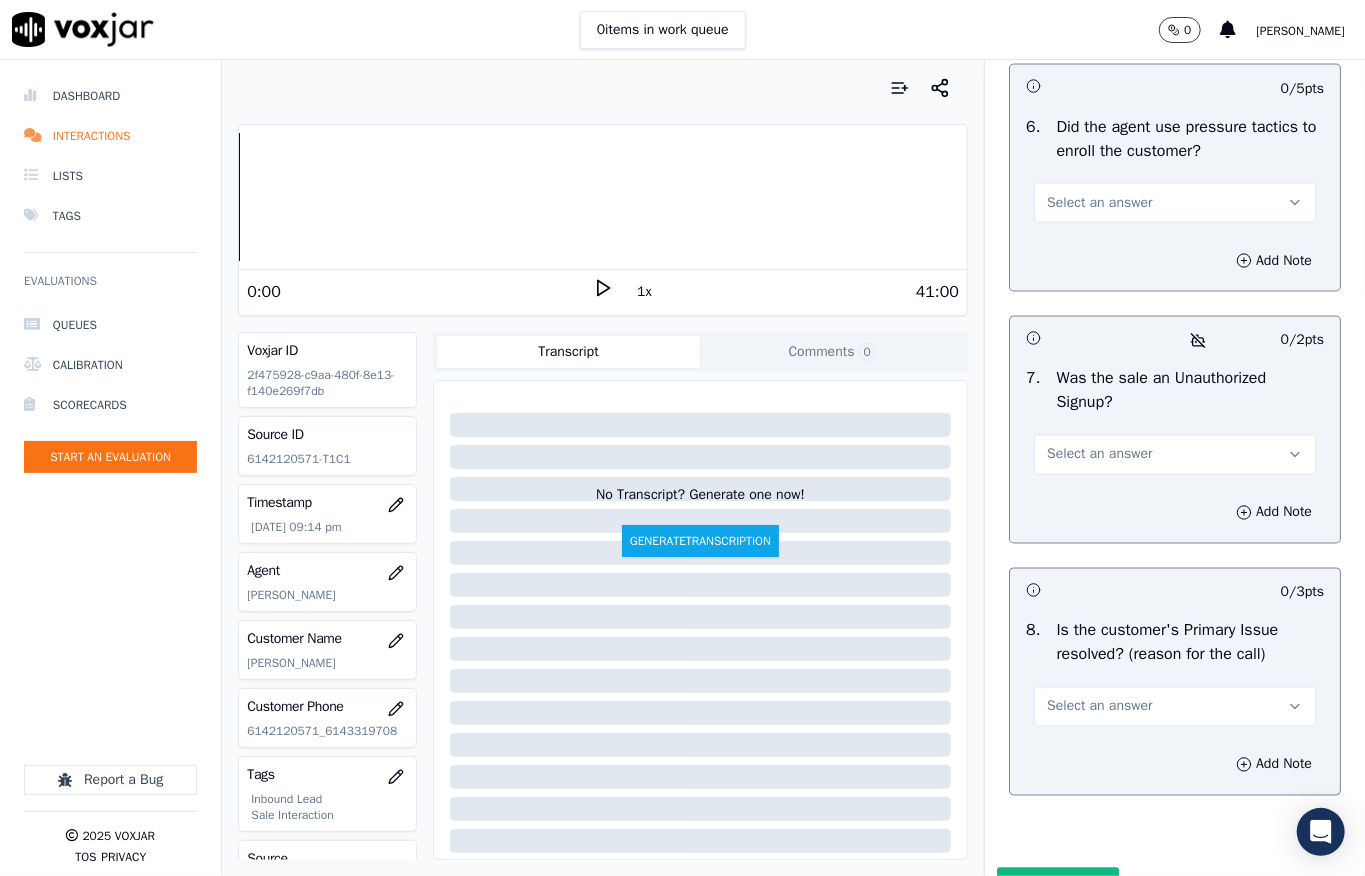 scroll, scrollTop: 5866, scrollLeft: 0, axis: vertical 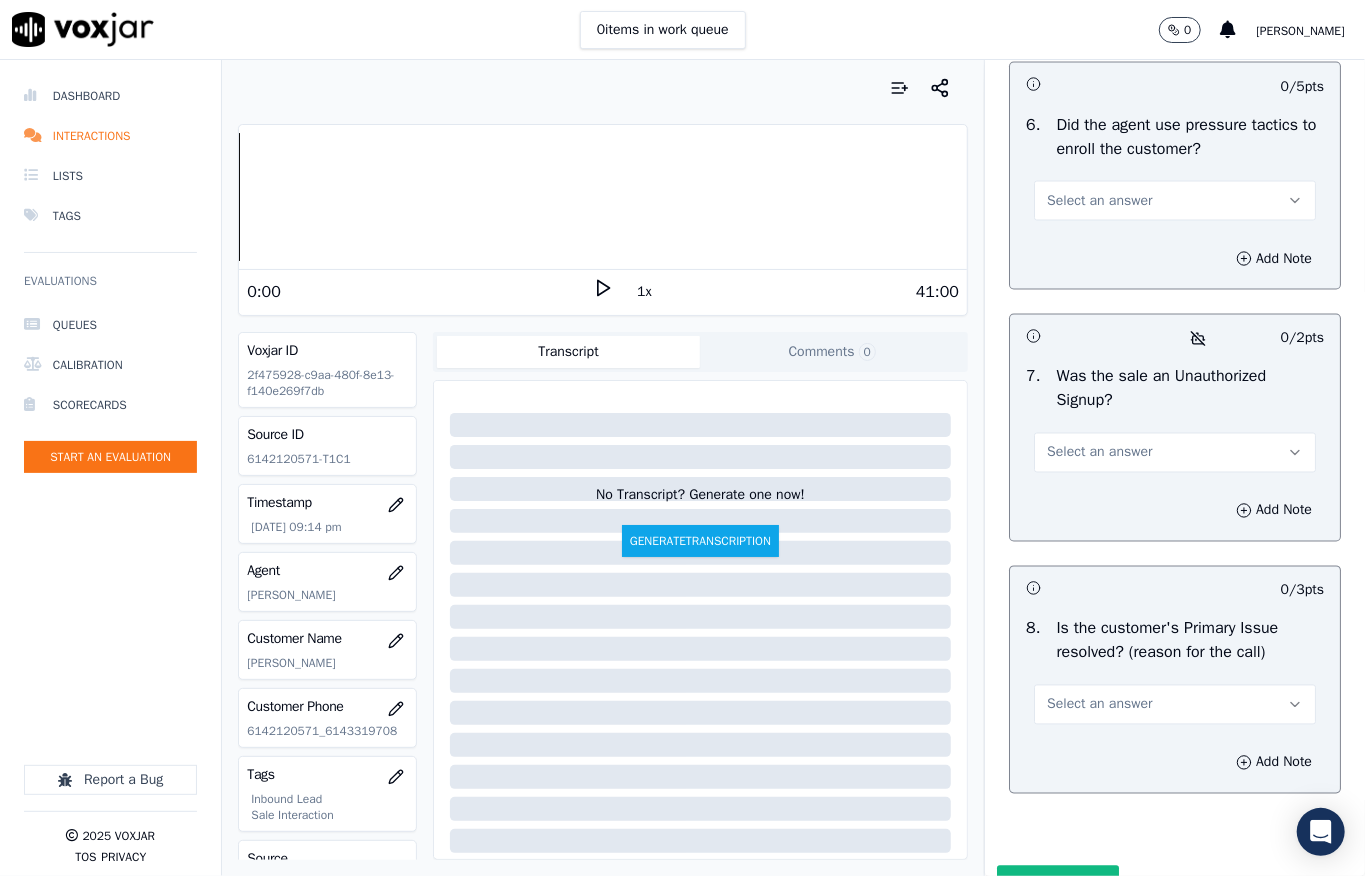 click on "Select an answer" at bounding box center (1099, -51) 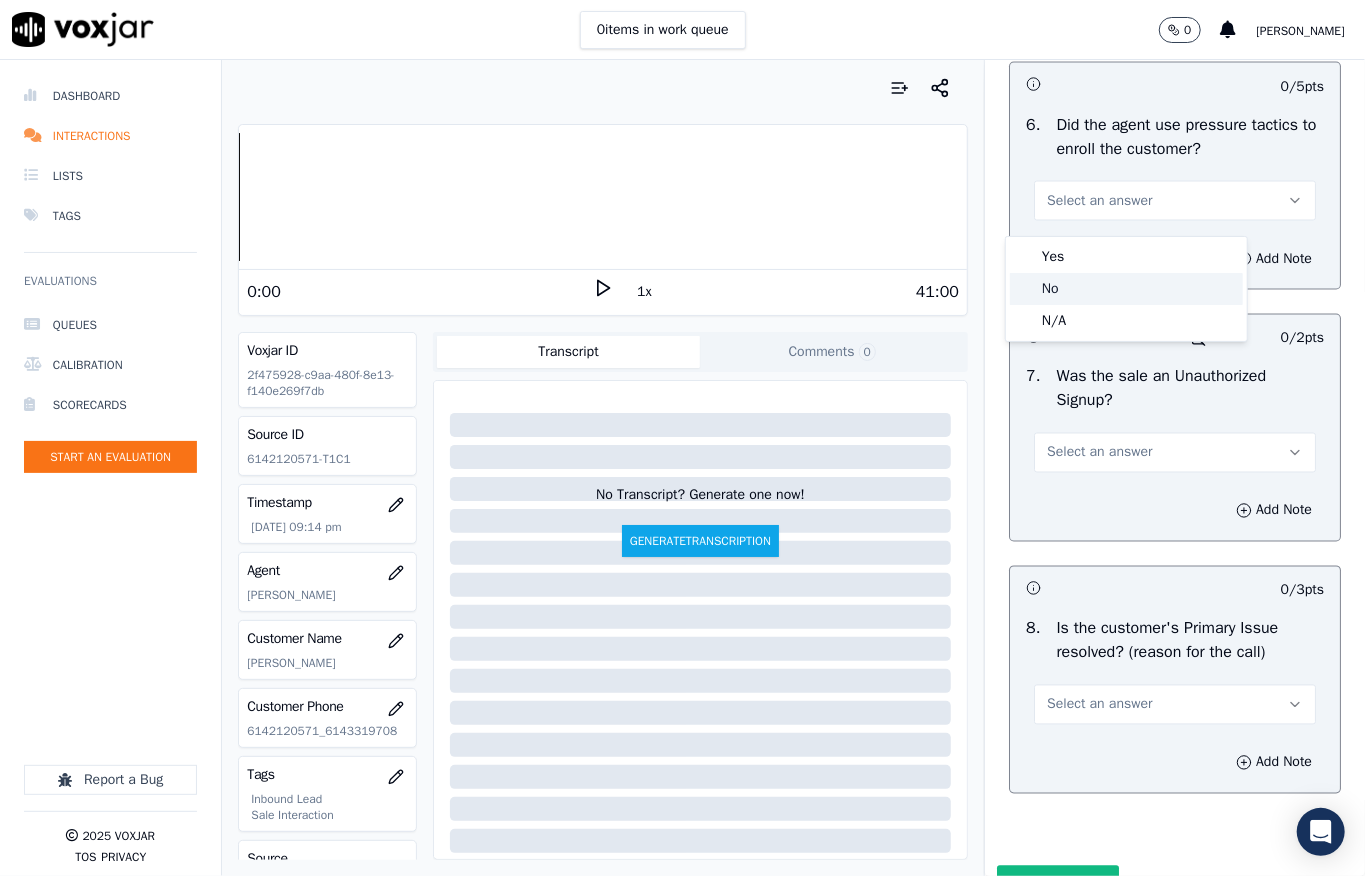 drag, startPoint x: 1060, startPoint y: 288, endPoint x: 1053, endPoint y: 314, distance: 26.925823 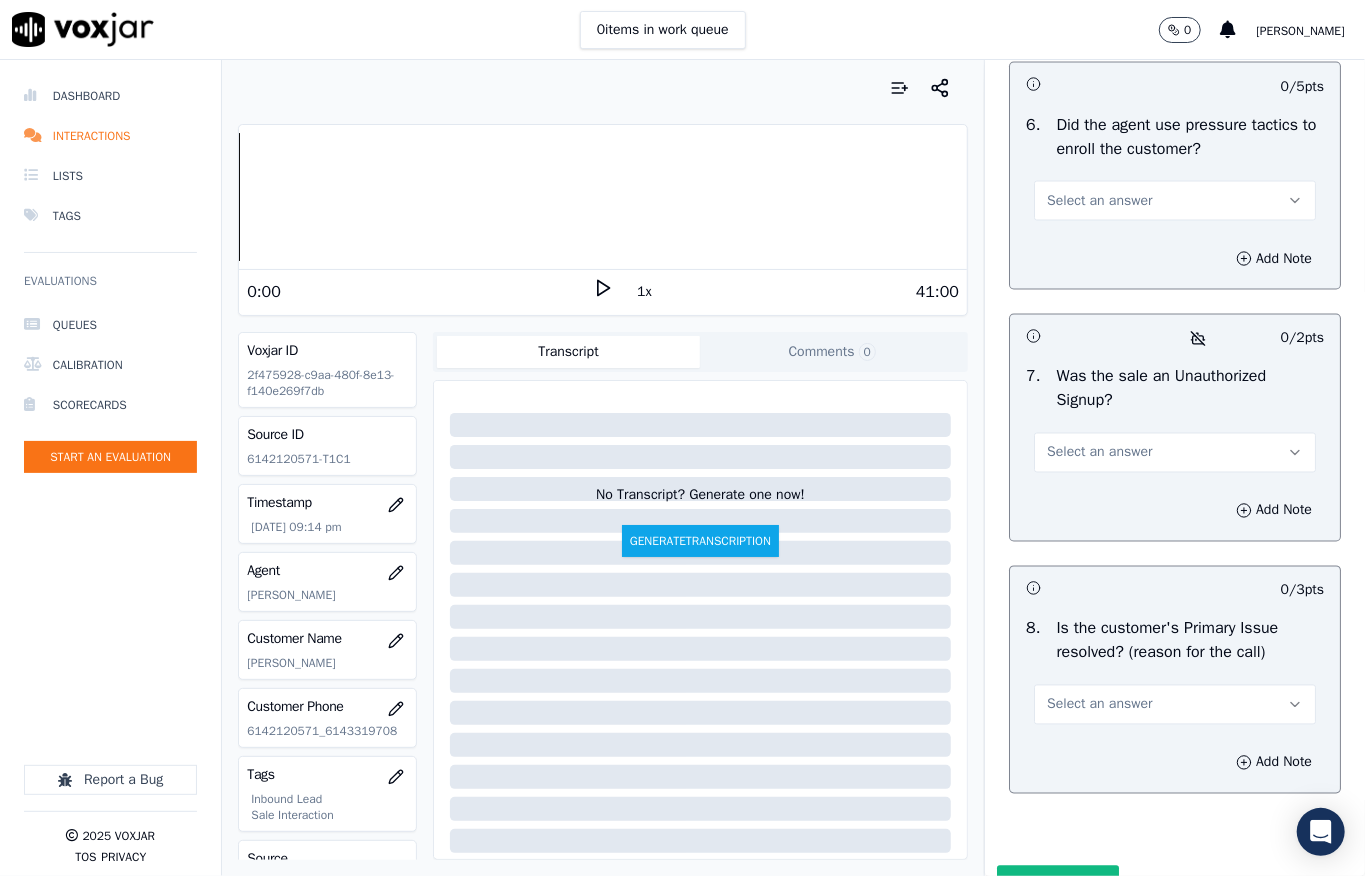 drag, startPoint x: 1102, startPoint y: 462, endPoint x: 1085, endPoint y: 477, distance: 22.671568 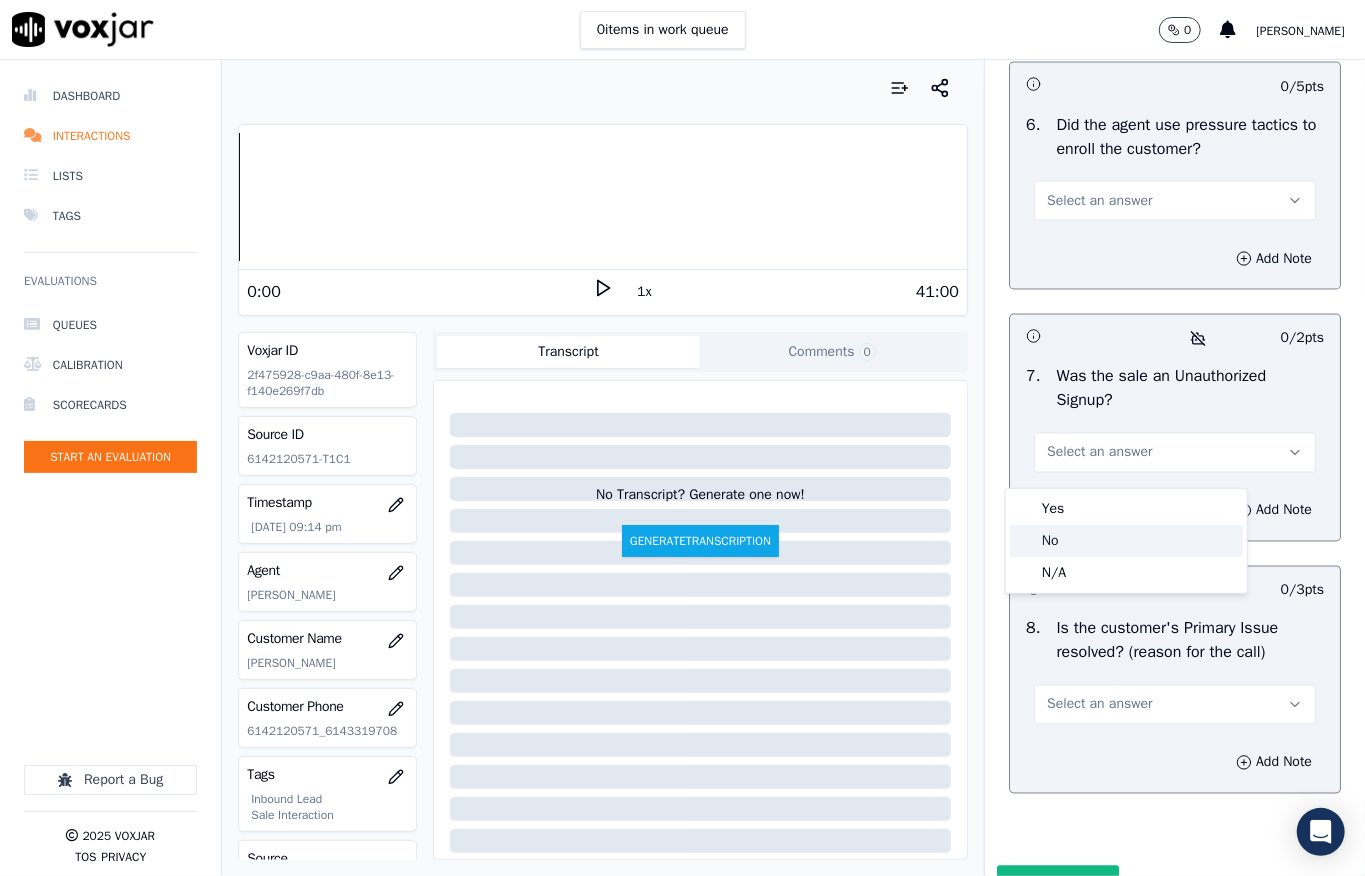 drag, startPoint x: 1072, startPoint y: 530, endPoint x: 1072, endPoint y: 470, distance: 60 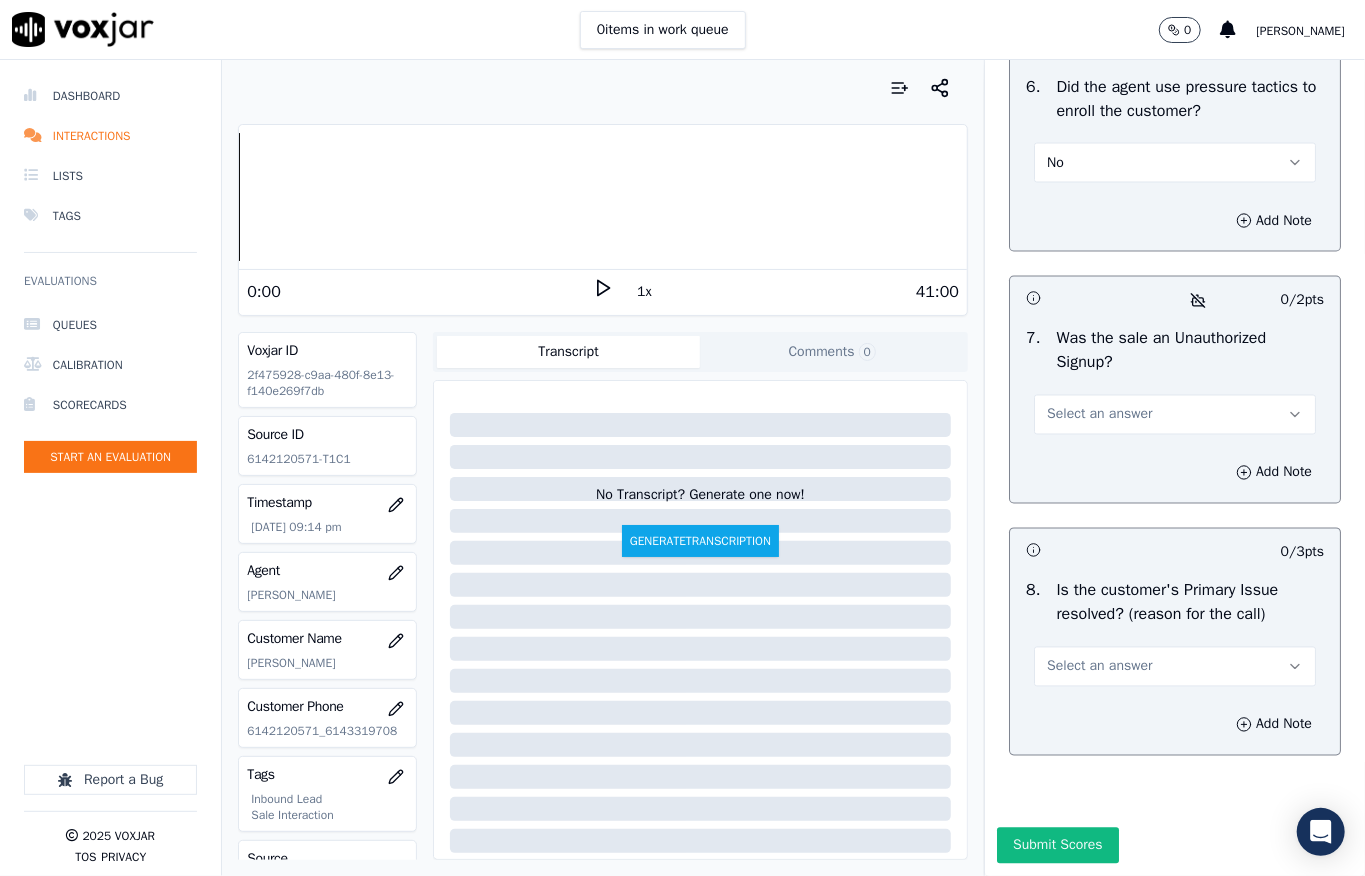 scroll, scrollTop: 6133, scrollLeft: 0, axis: vertical 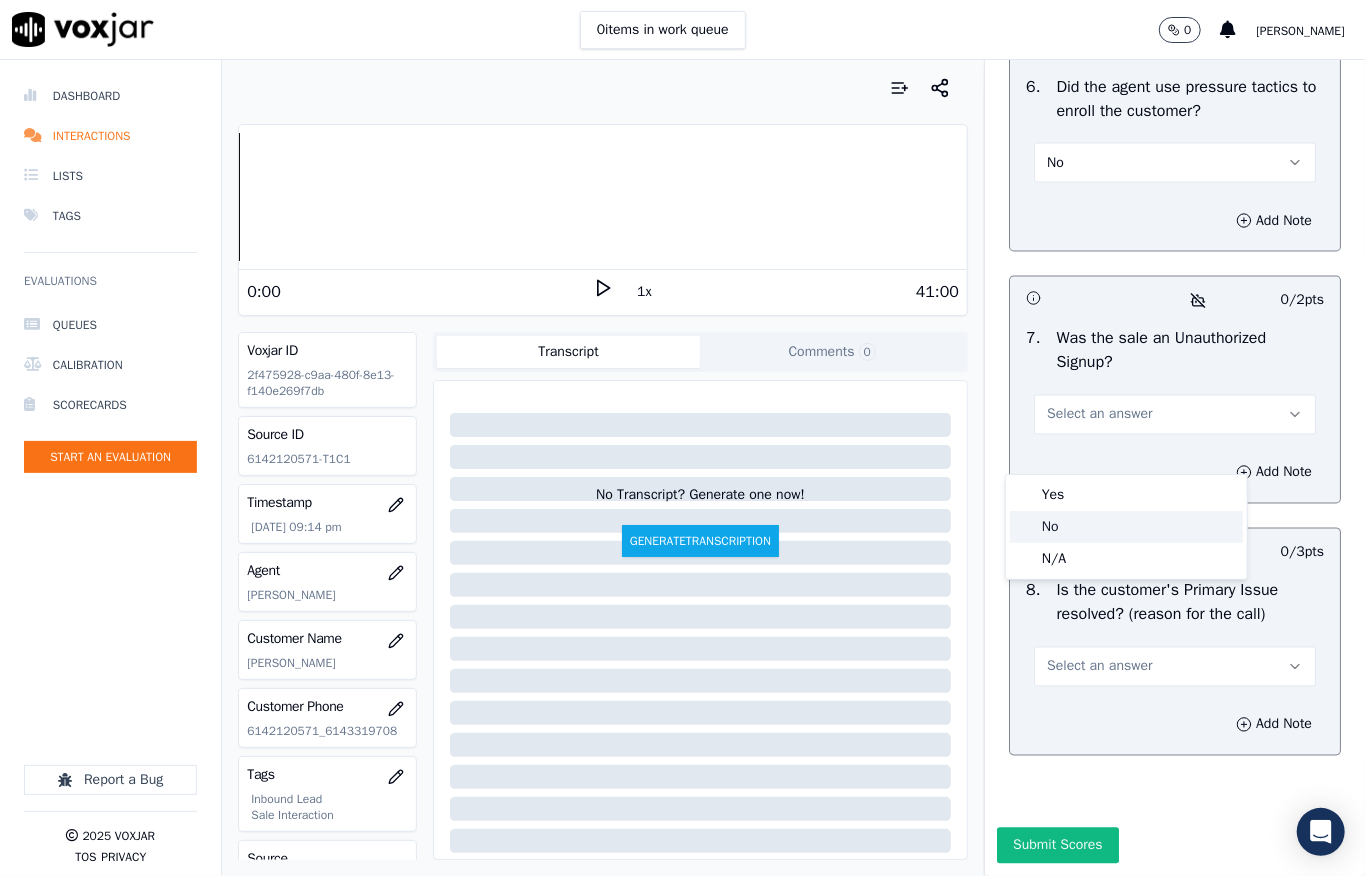 click on "No" 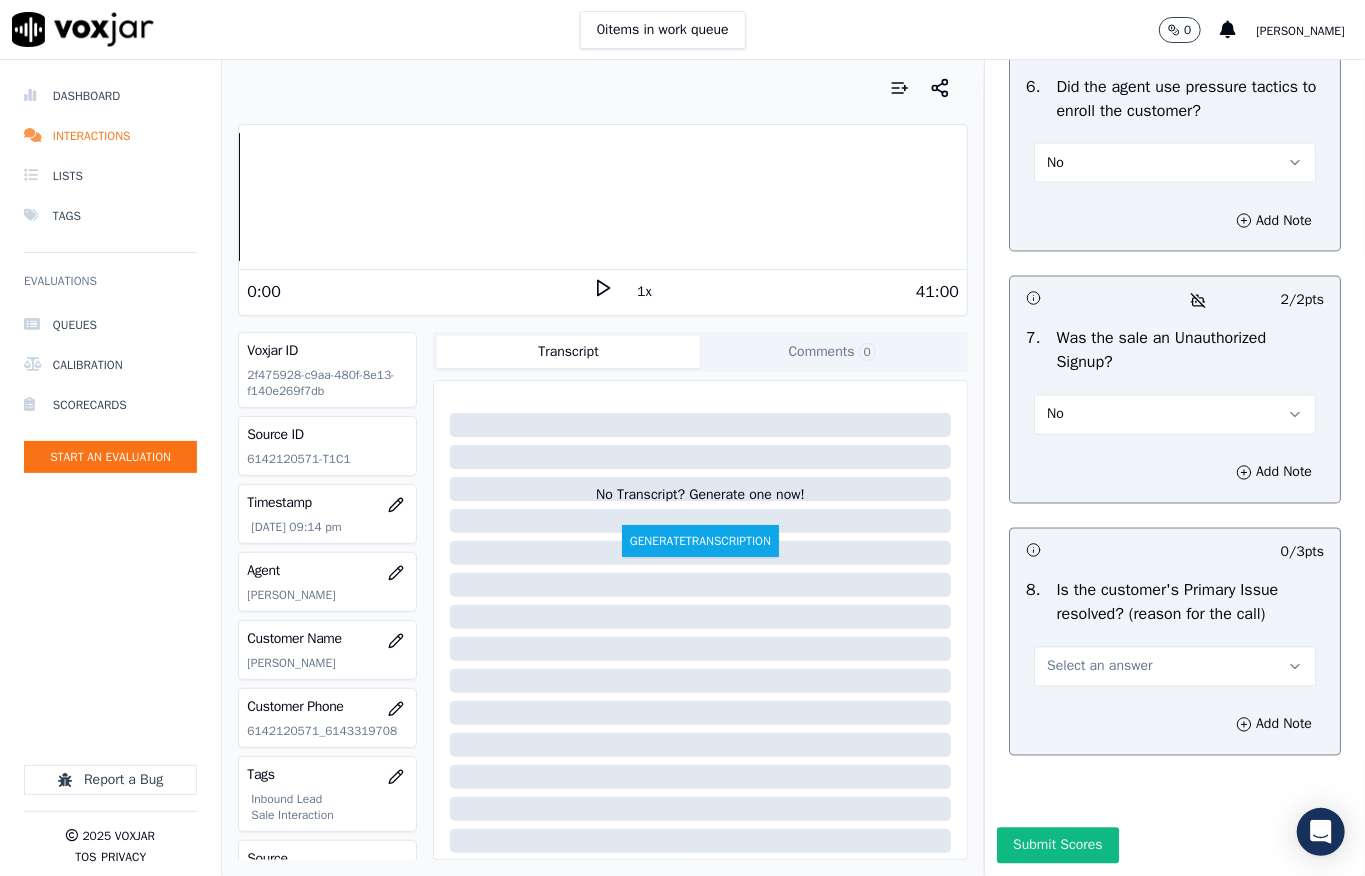 scroll, scrollTop: 6237, scrollLeft: 0, axis: vertical 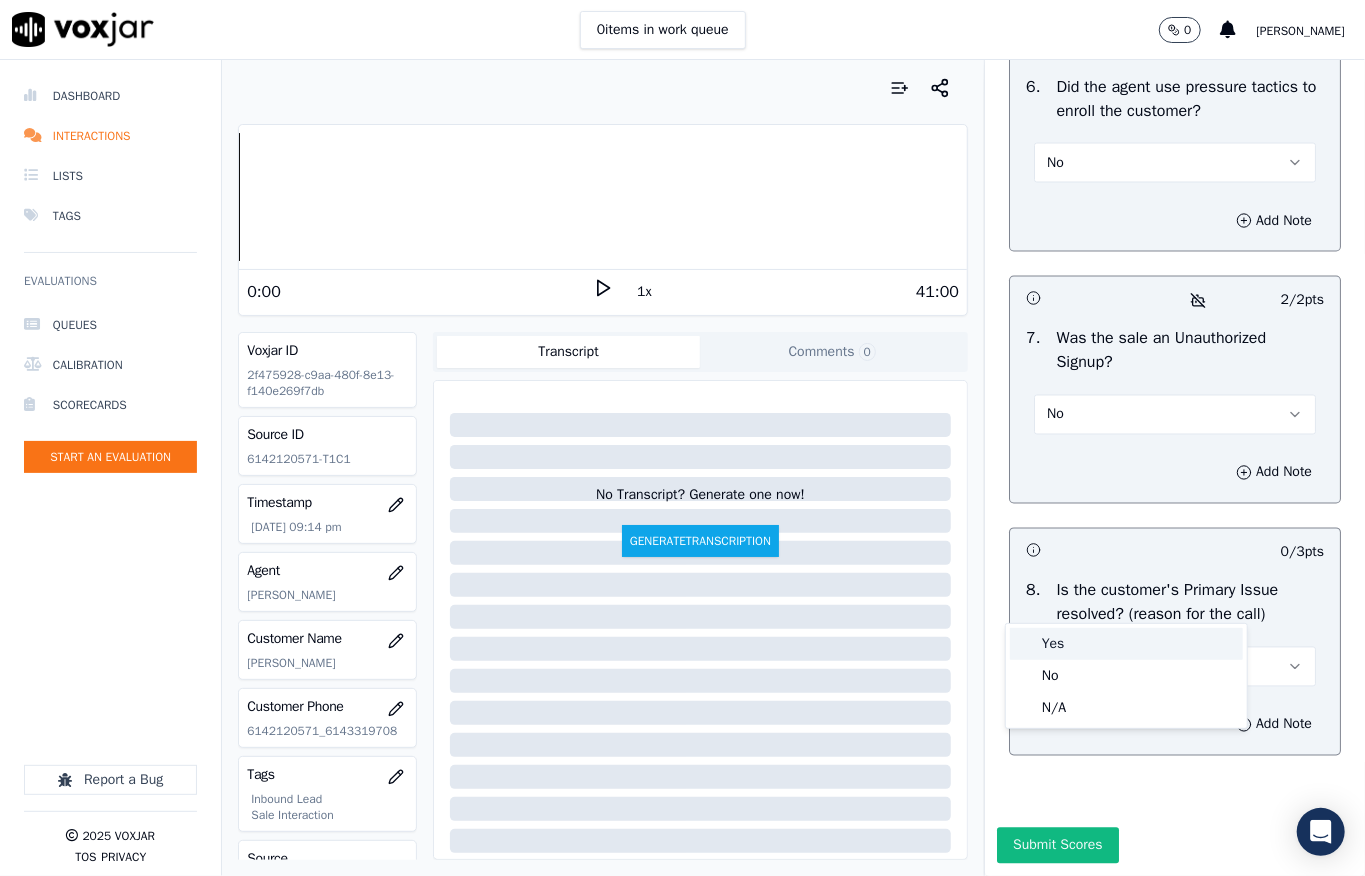 drag, startPoint x: 1077, startPoint y: 636, endPoint x: 1085, endPoint y: 600, distance: 36.878178 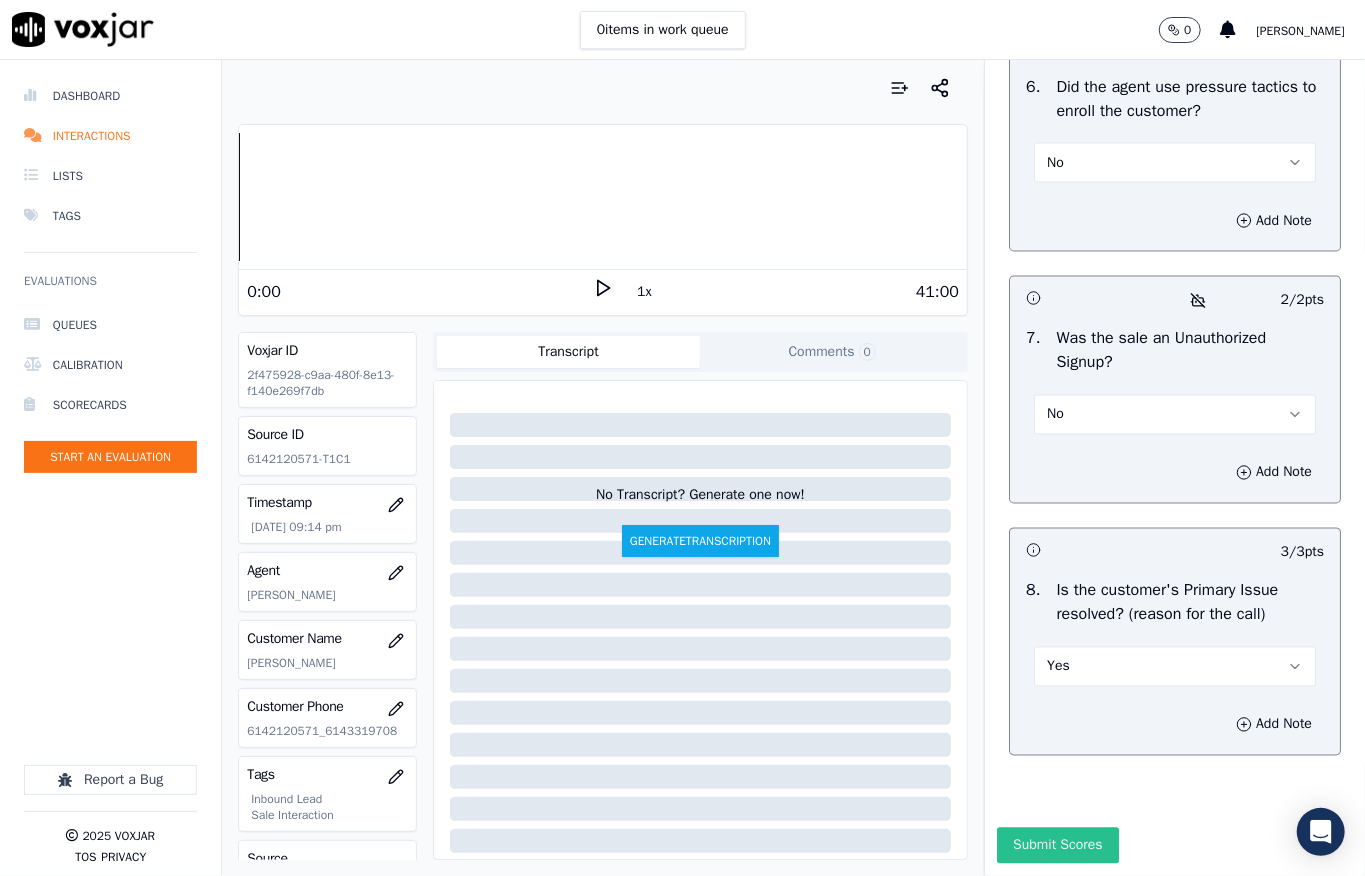 click on "Submit Scores" at bounding box center (1057, 846) 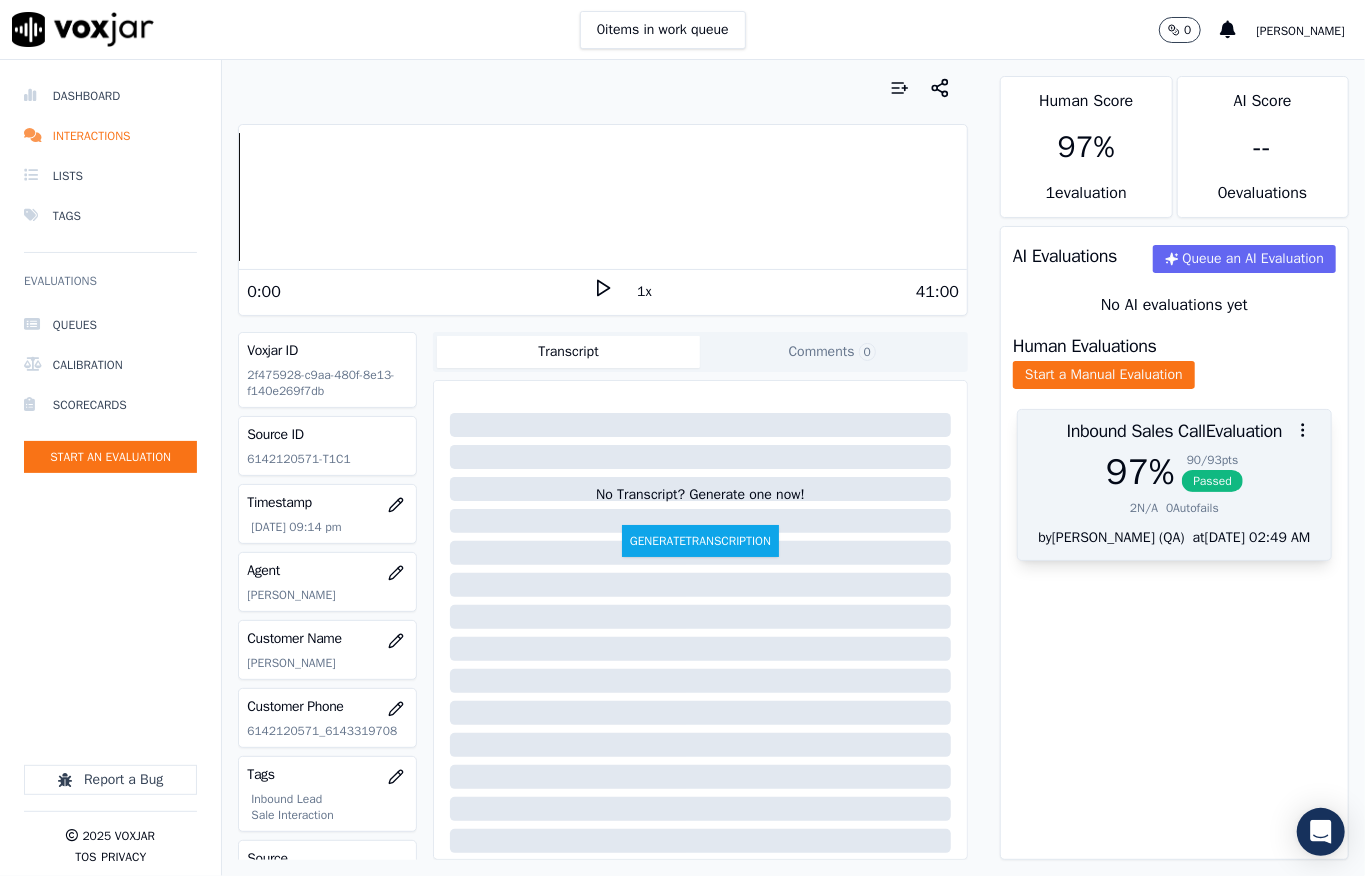 click on "97 %" at bounding box center [1140, 472] 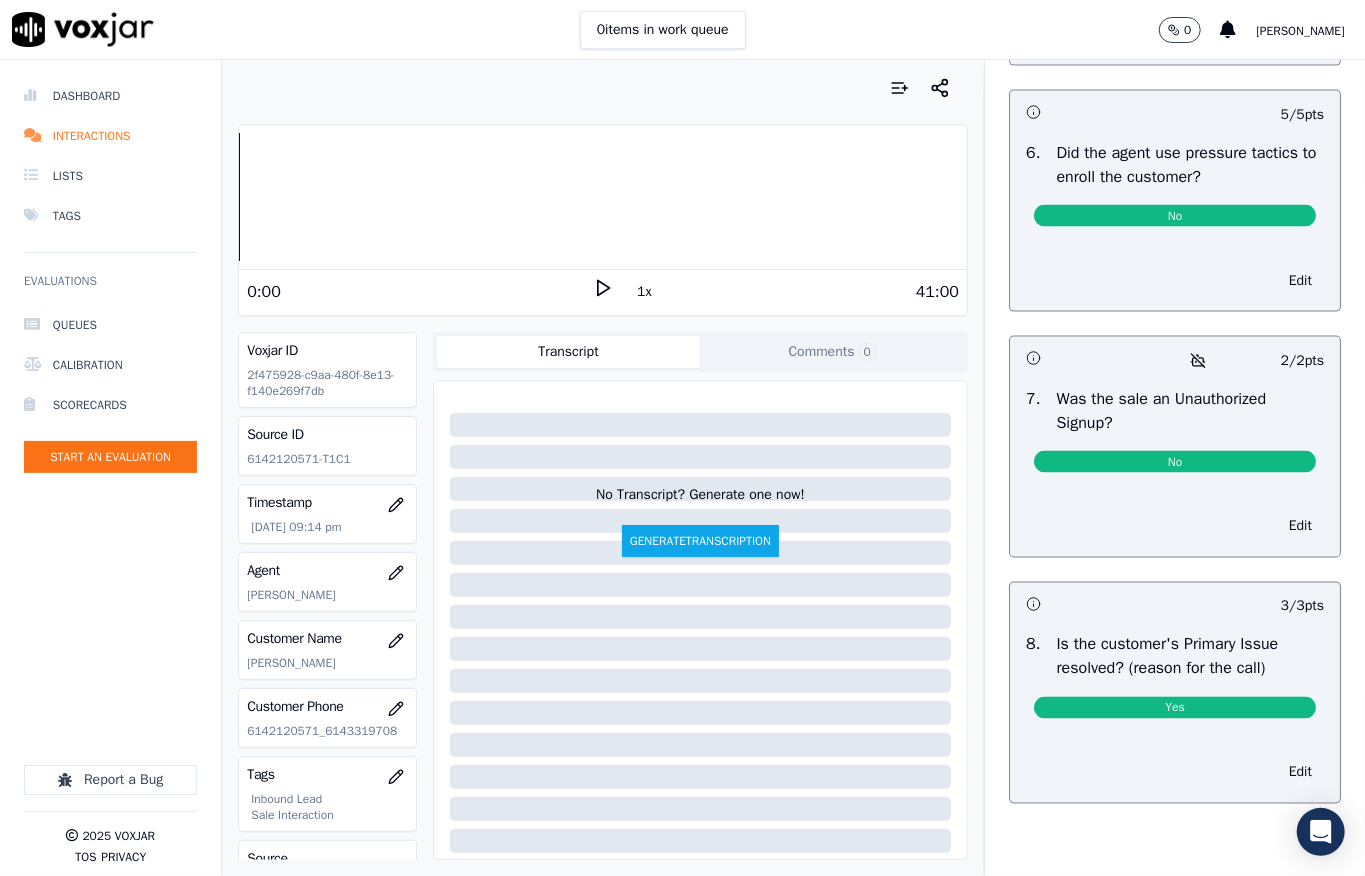 scroll, scrollTop: 0, scrollLeft: 0, axis: both 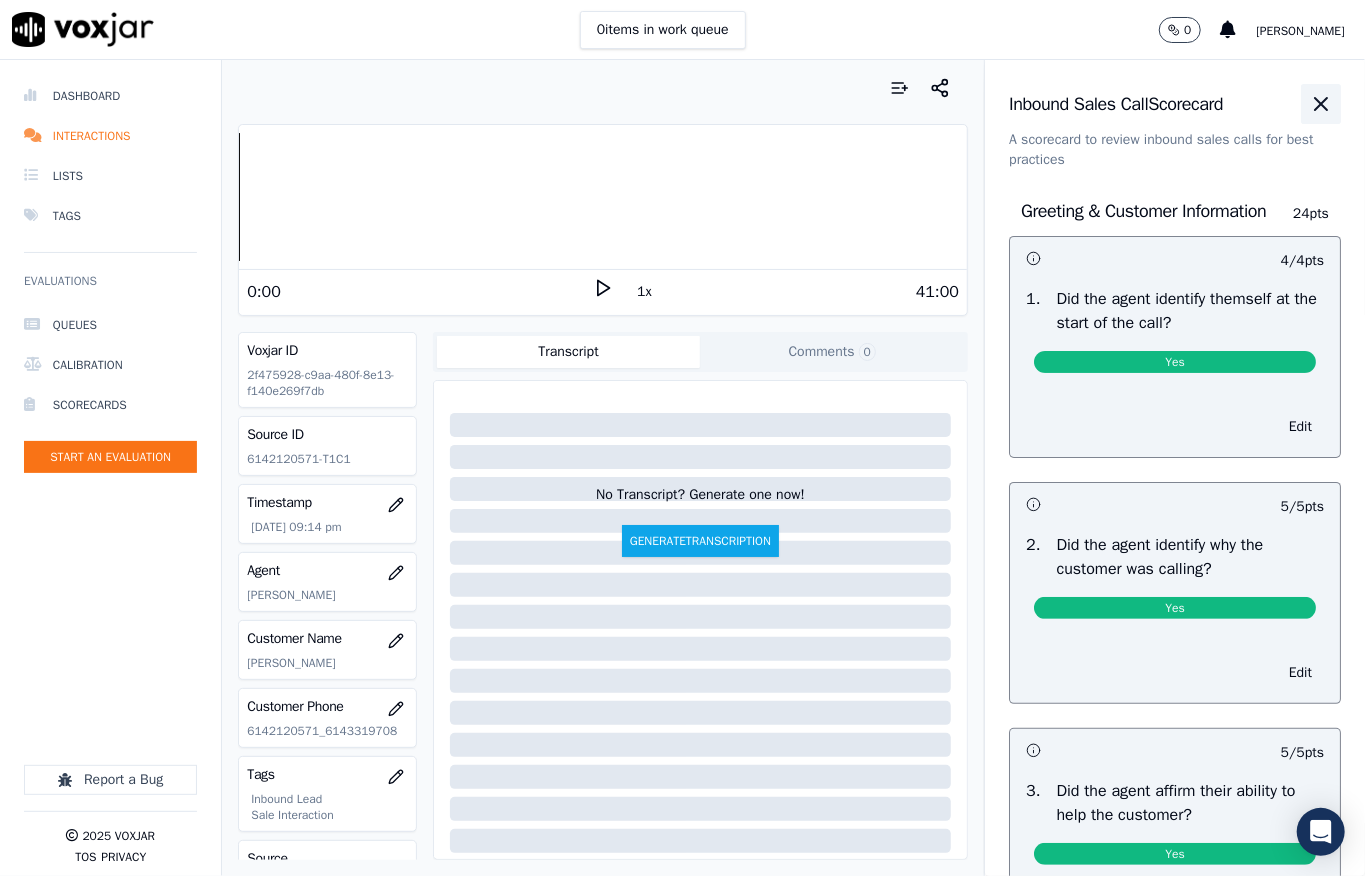 click 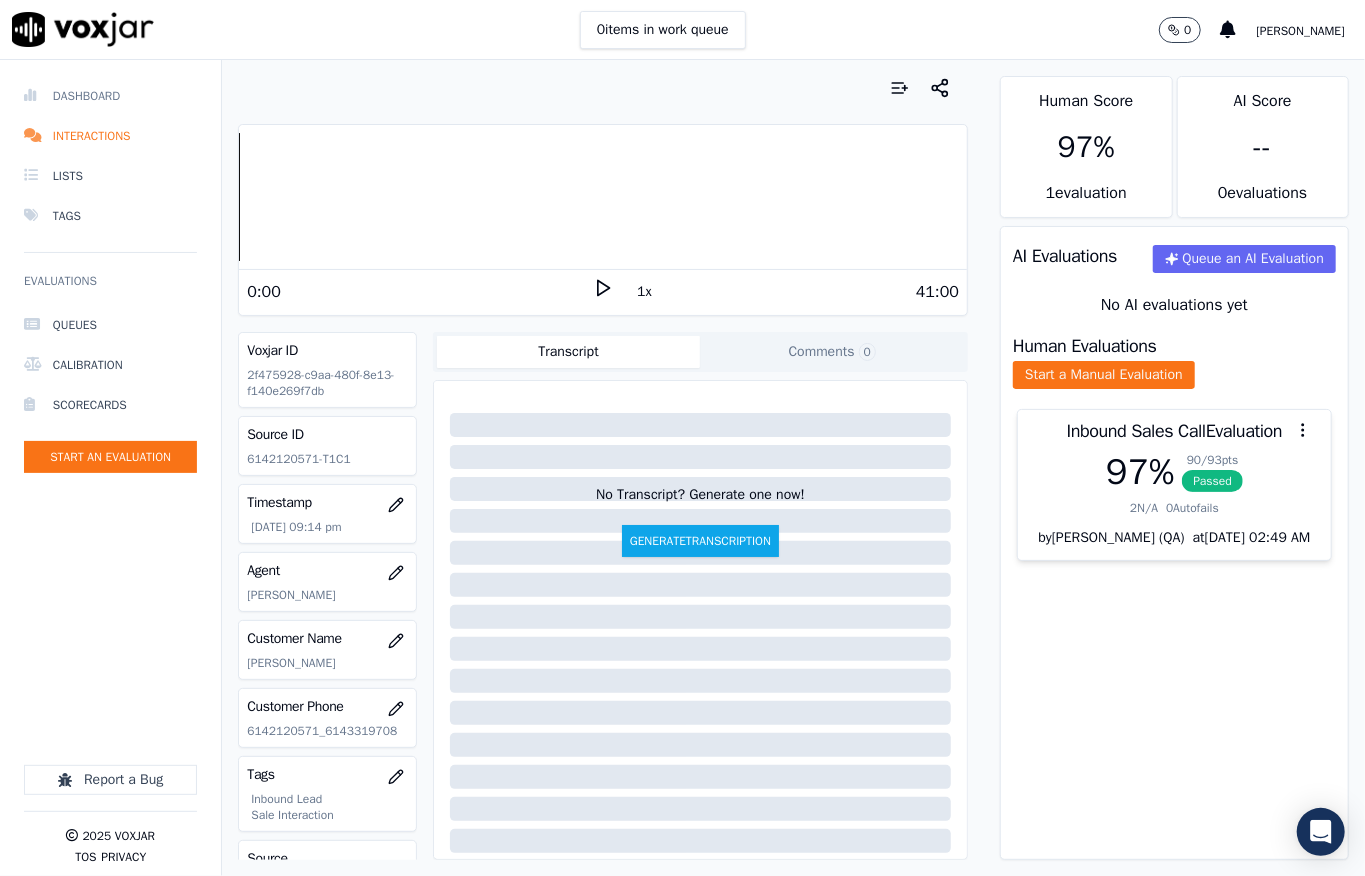 click on "Dashboard" at bounding box center (110, 96) 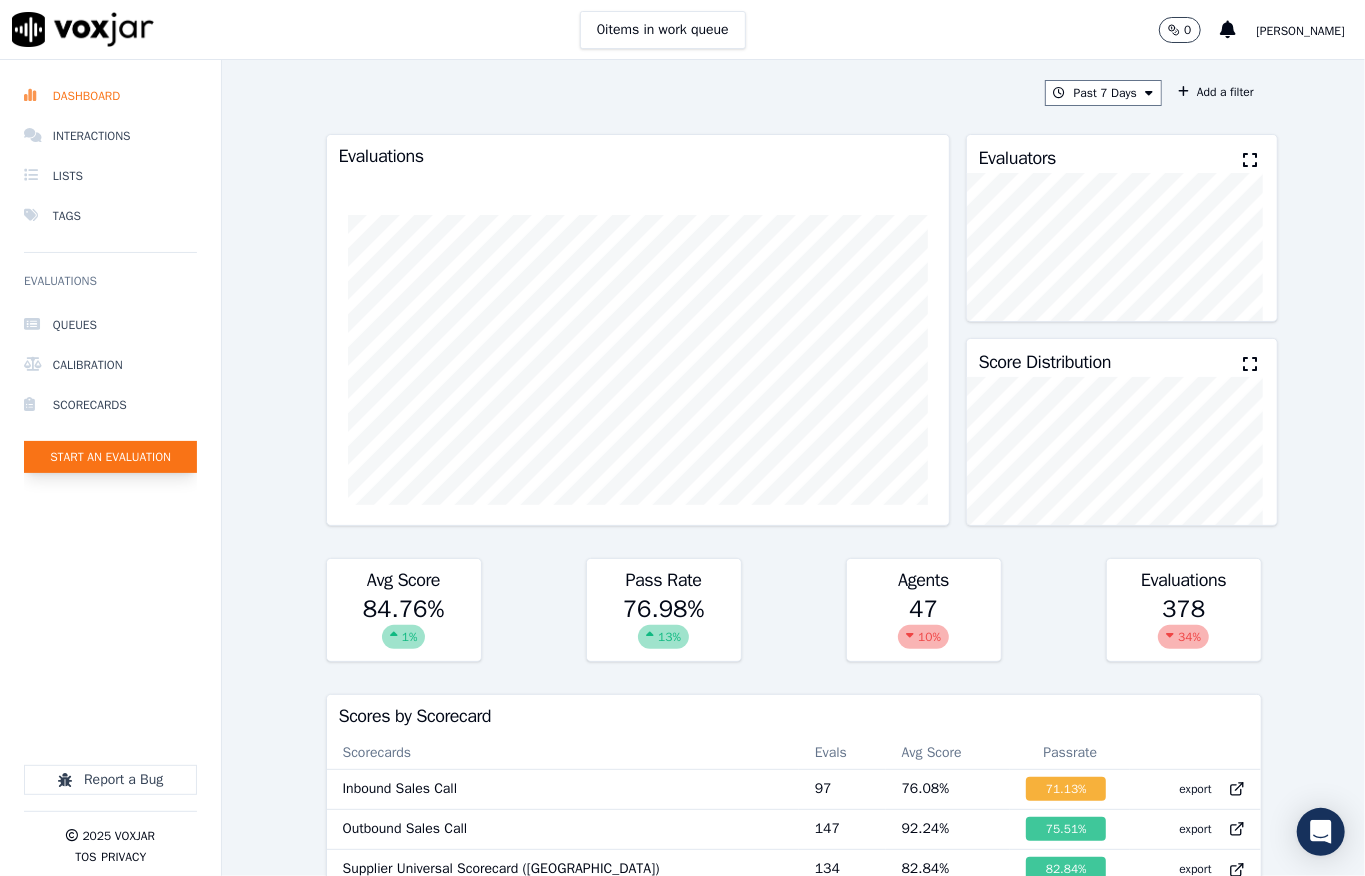 click on "Start an Evaluation" 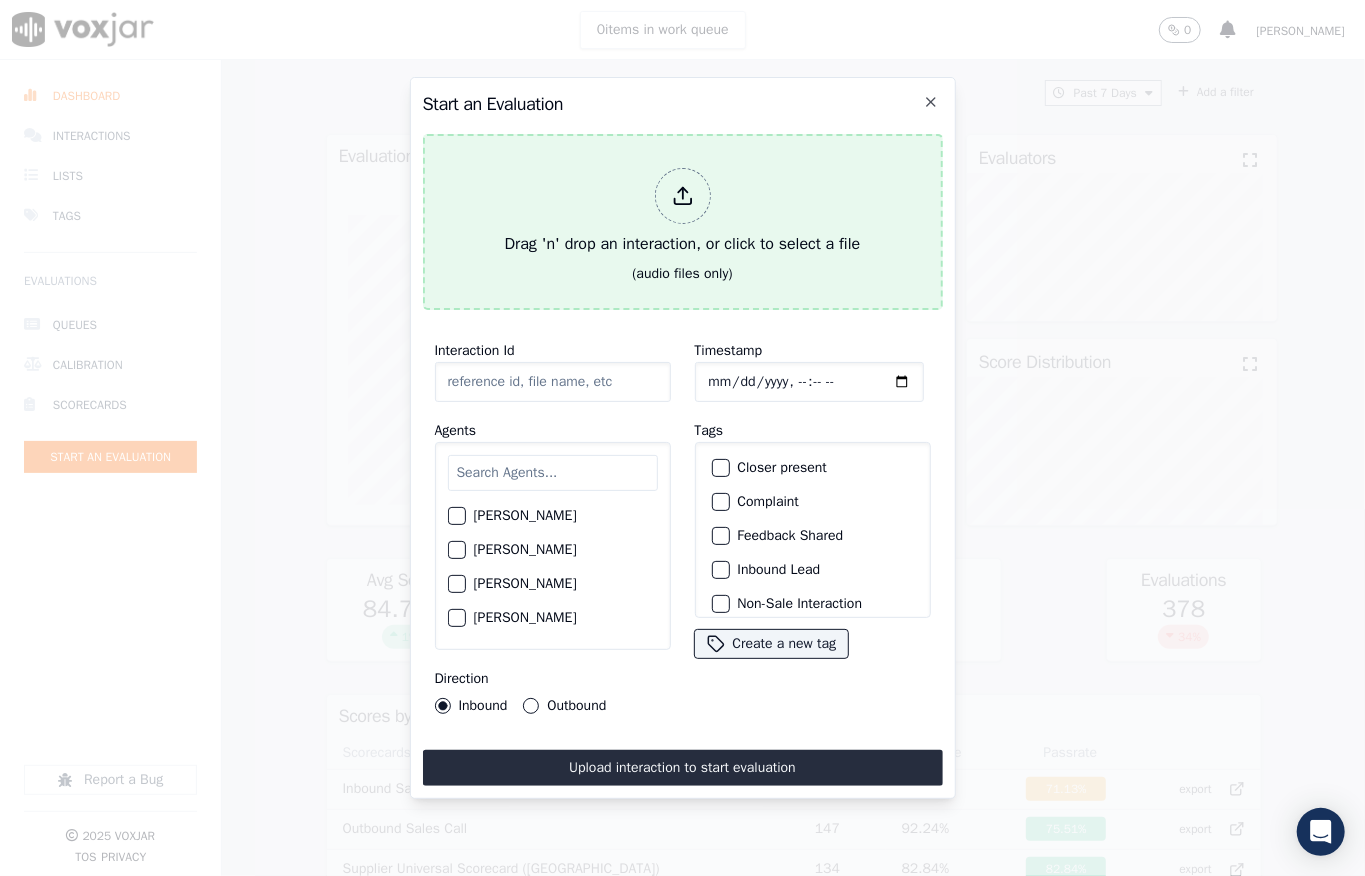 click at bounding box center [683, 196] 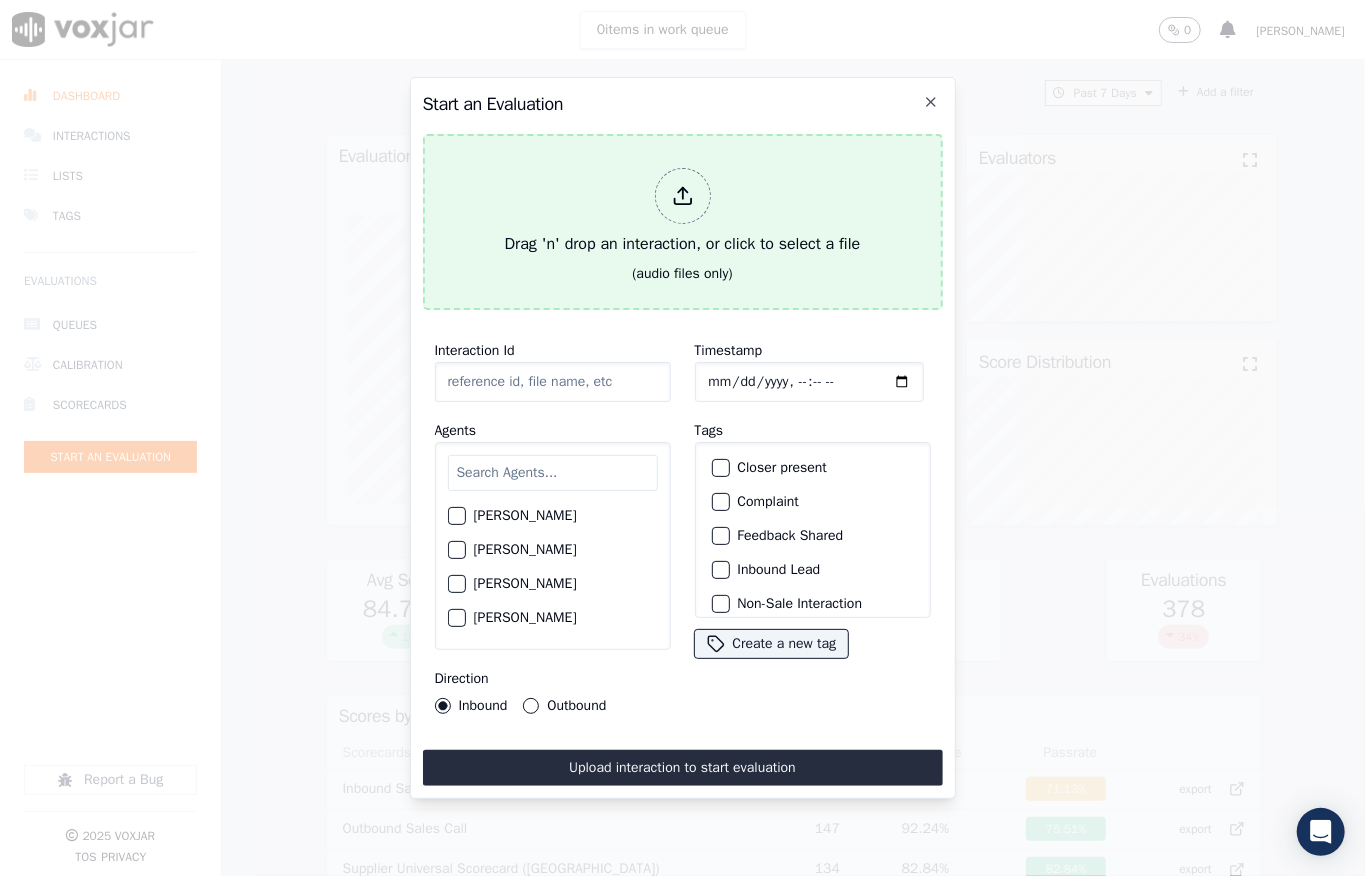 type on "20250702-192439_4126159560-all.mp3" 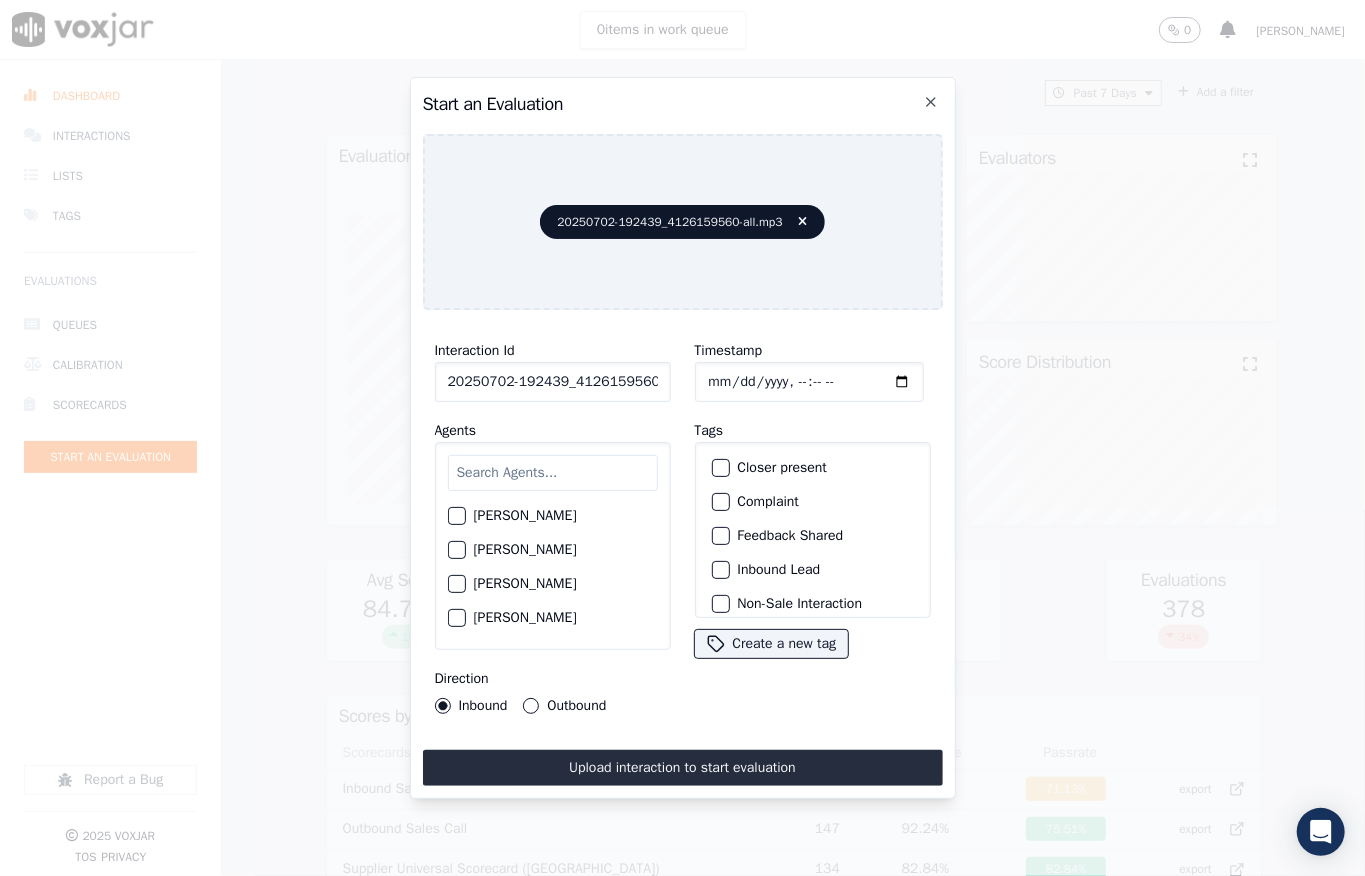 click on "Timestamp" 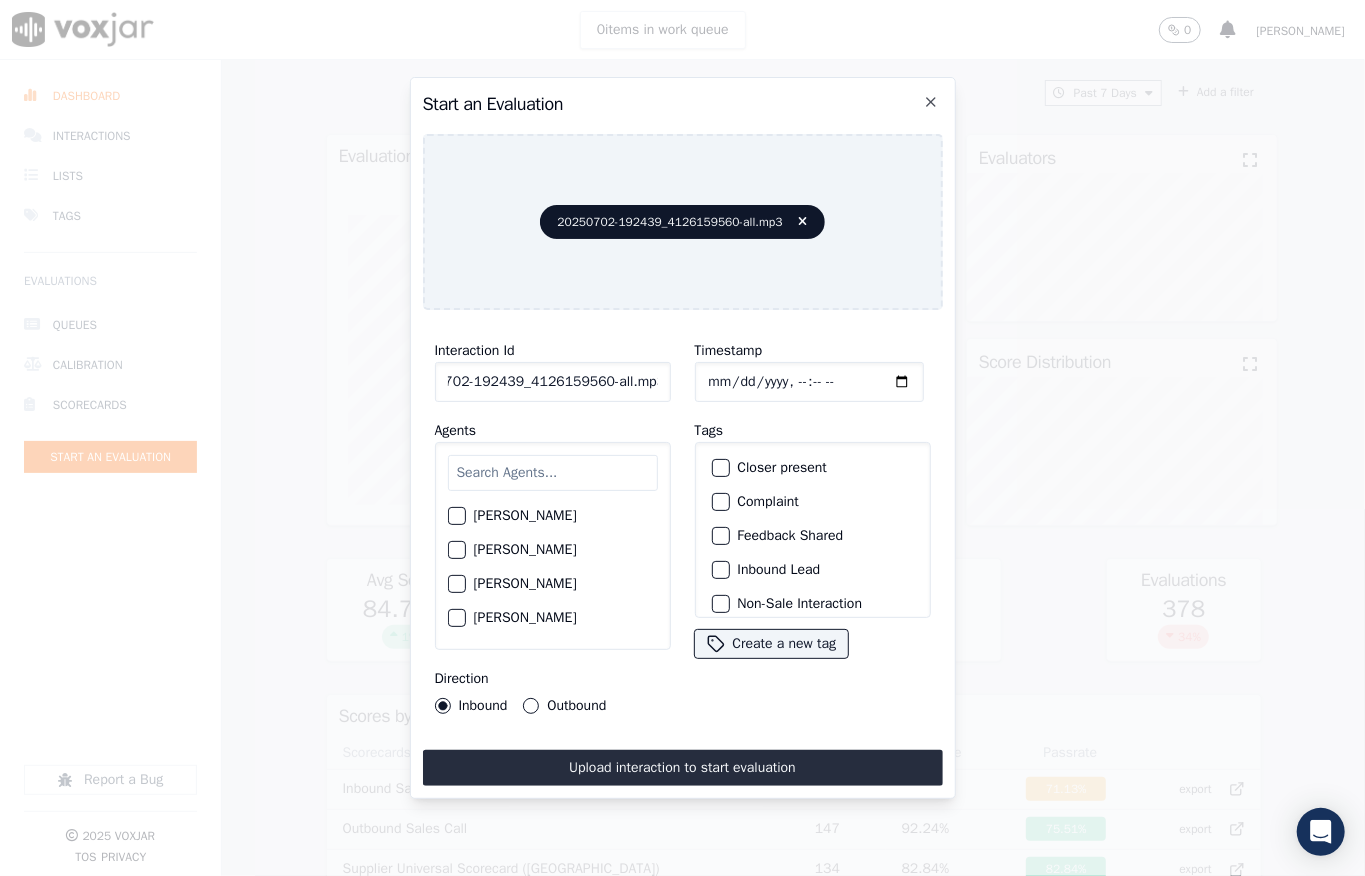 drag, startPoint x: 641, startPoint y: 373, endPoint x: 701, endPoint y: 373, distance: 60 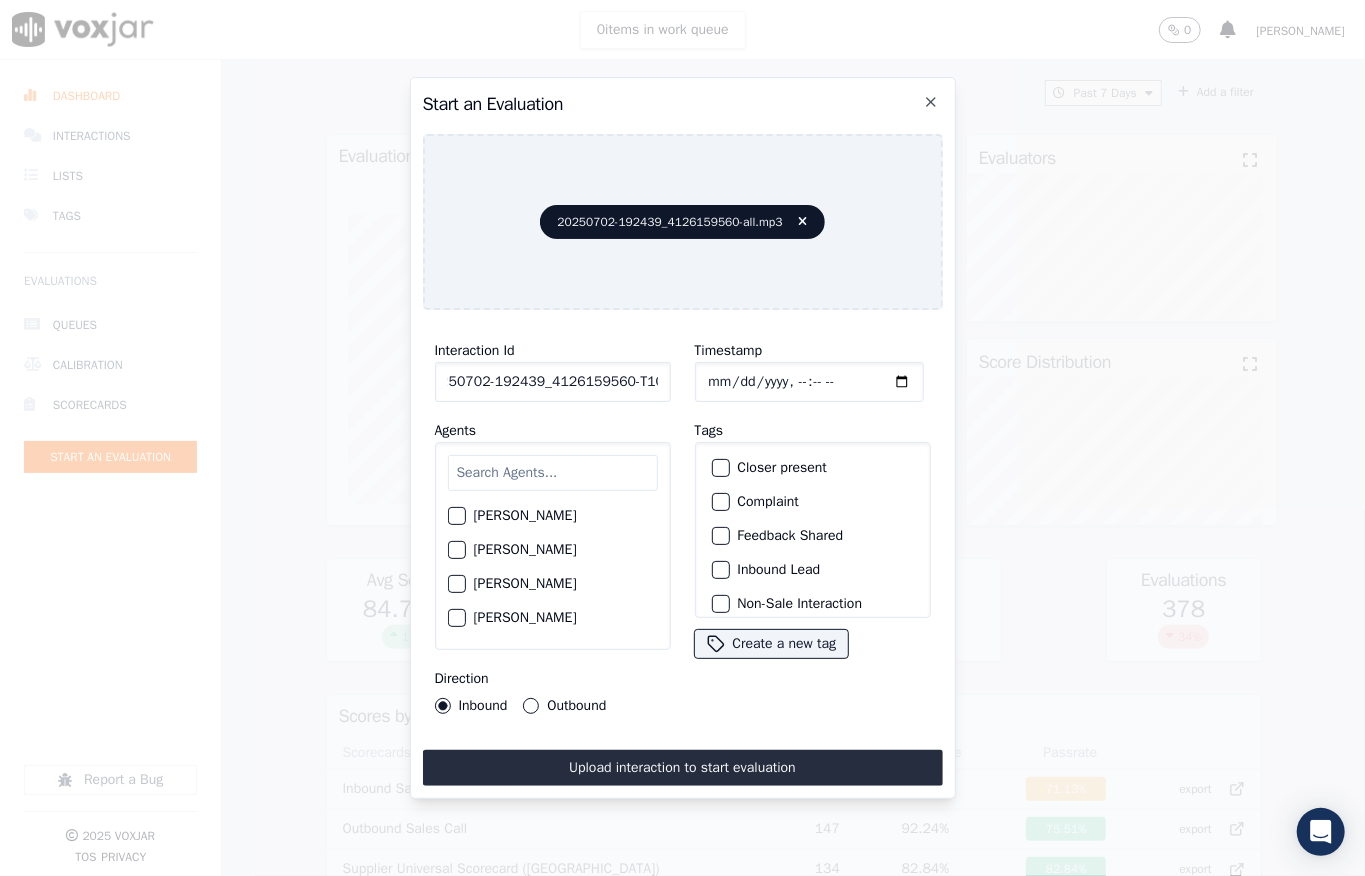 scroll, scrollTop: 0, scrollLeft: 32, axis: horizontal 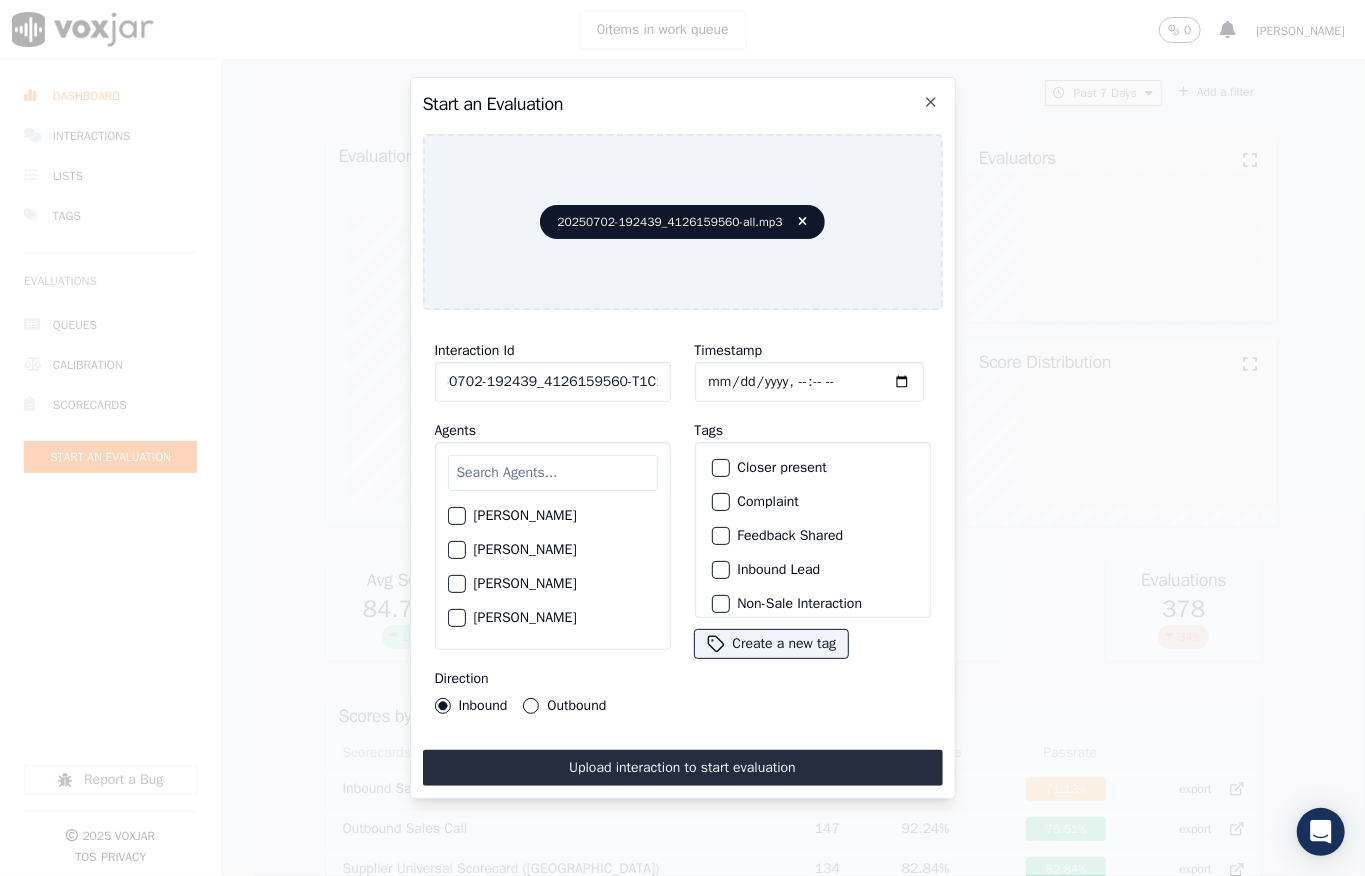 type on "20250702-192439_4126159560-T1C1" 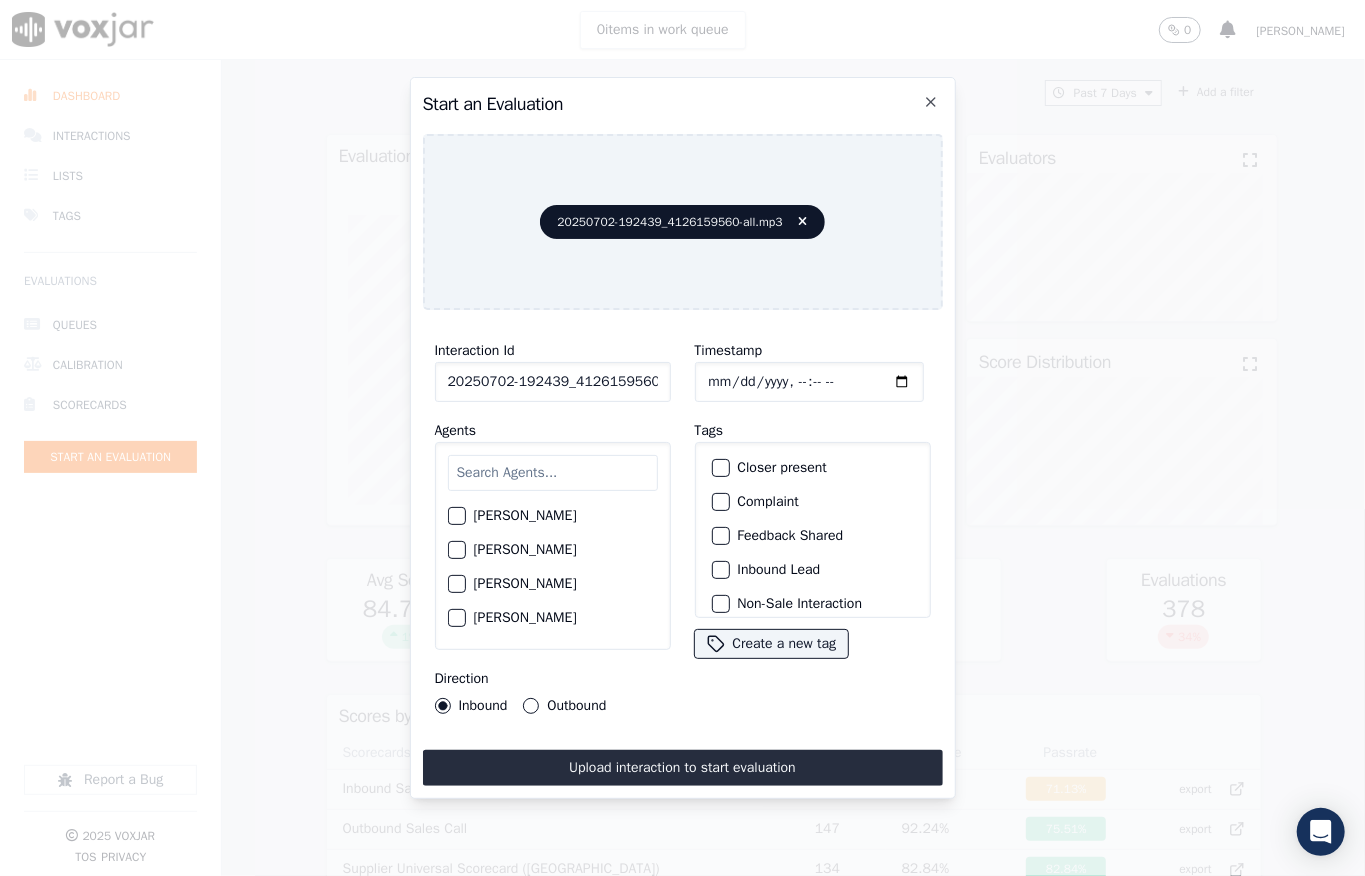 click at bounding box center (720, 570) 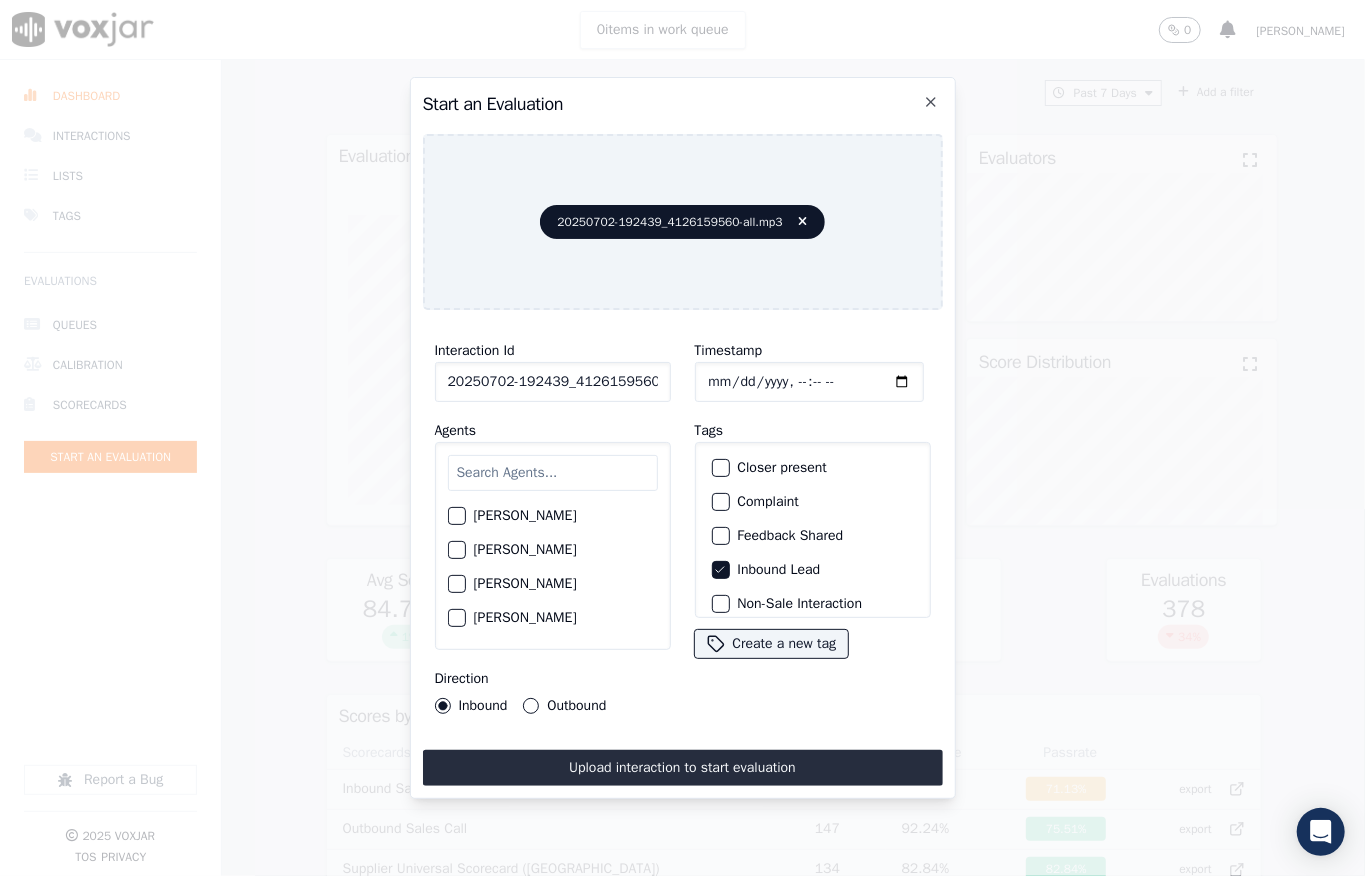 scroll, scrollTop: 116, scrollLeft: 0, axis: vertical 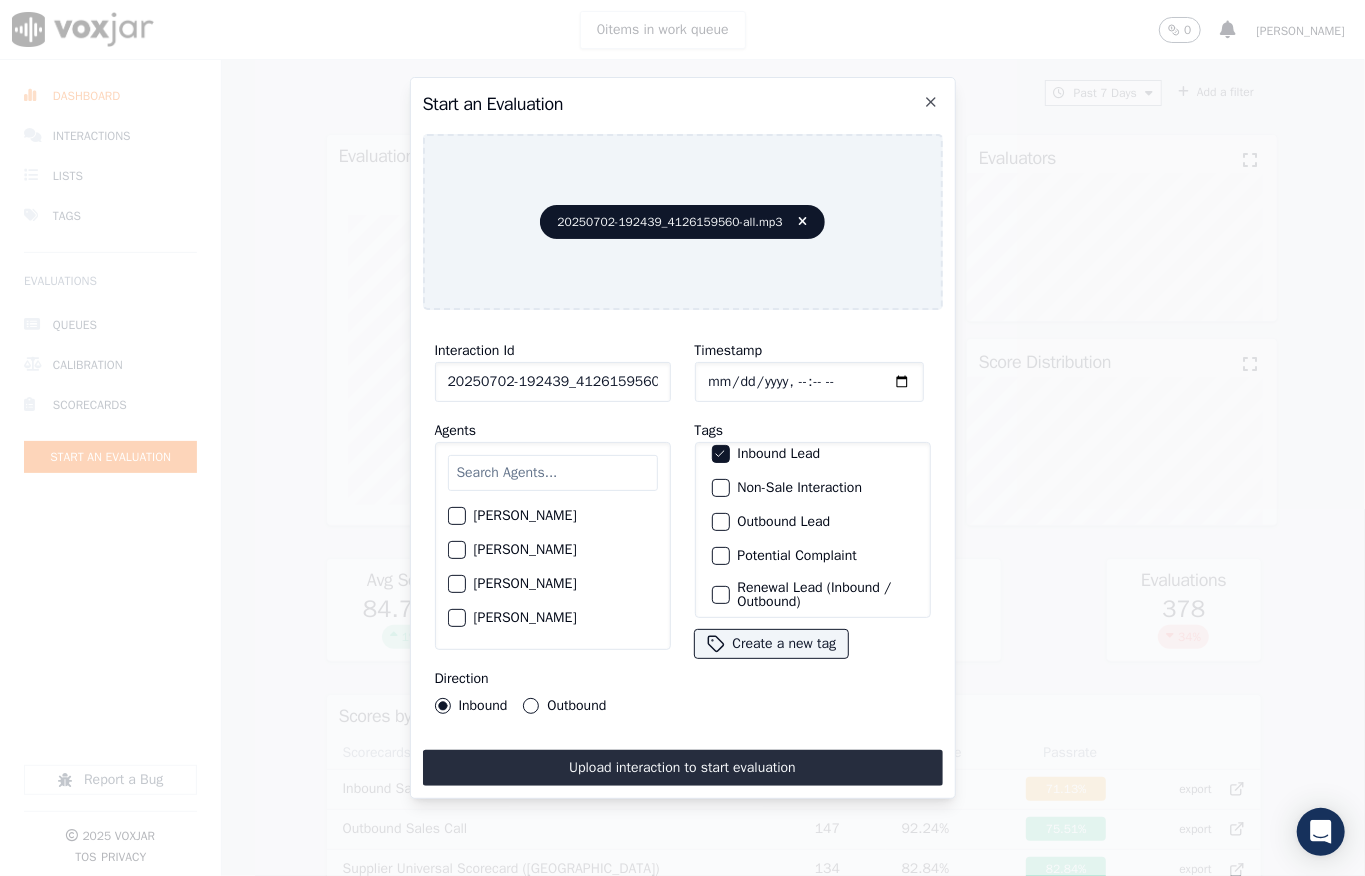 click 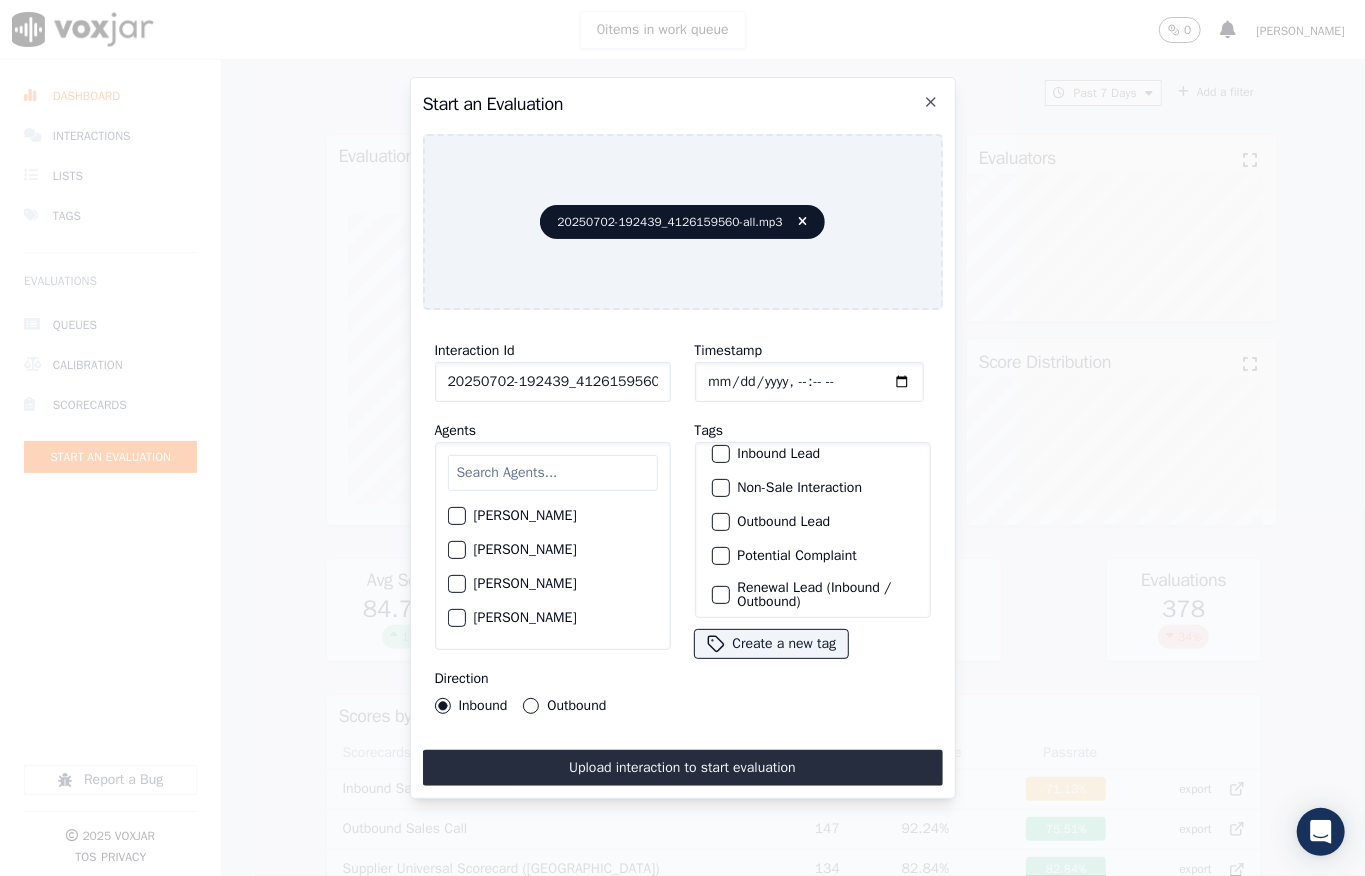 click at bounding box center [720, 522] 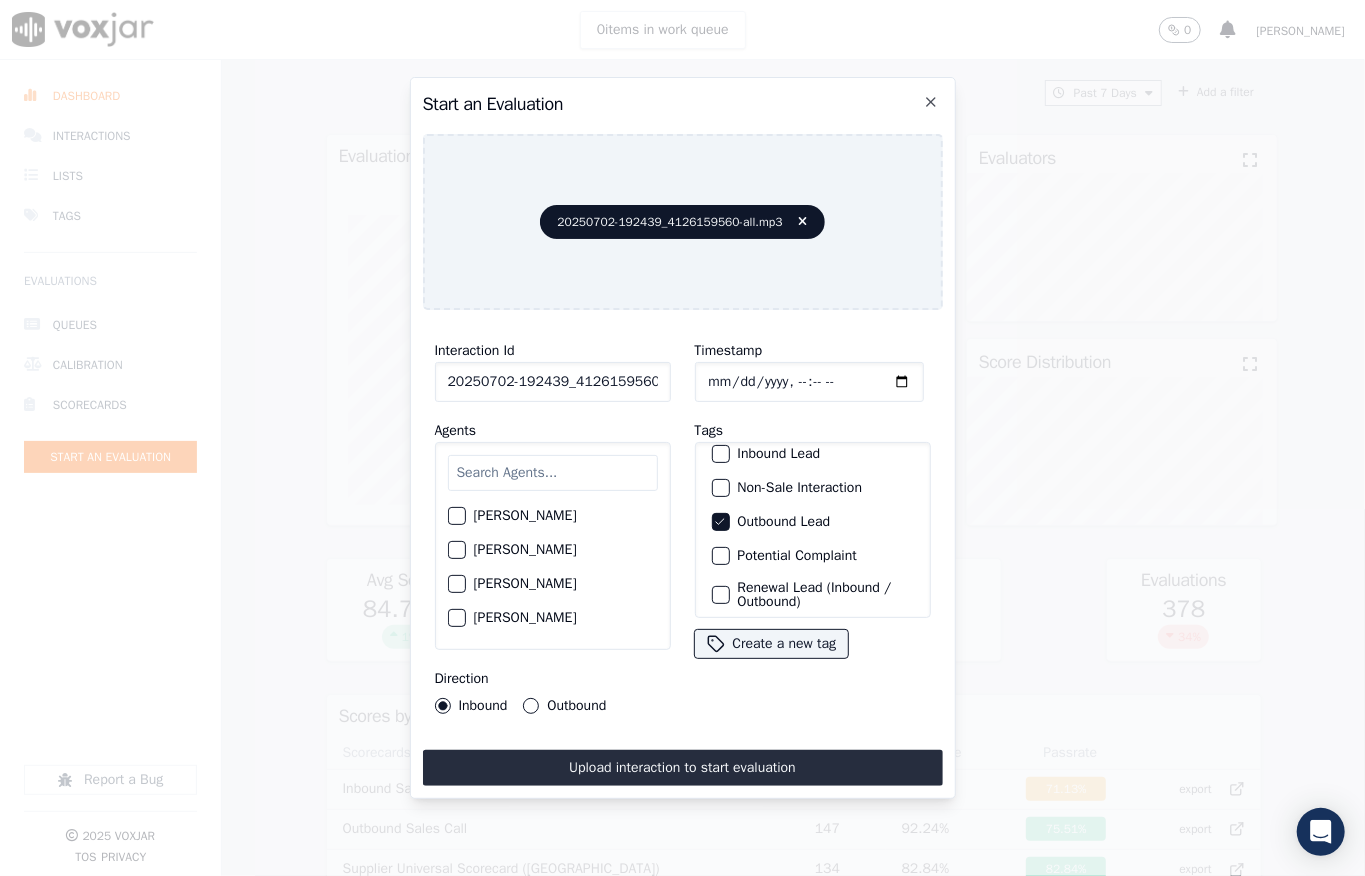 scroll, scrollTop: 200, scrollLeft: 0, axis: vertical 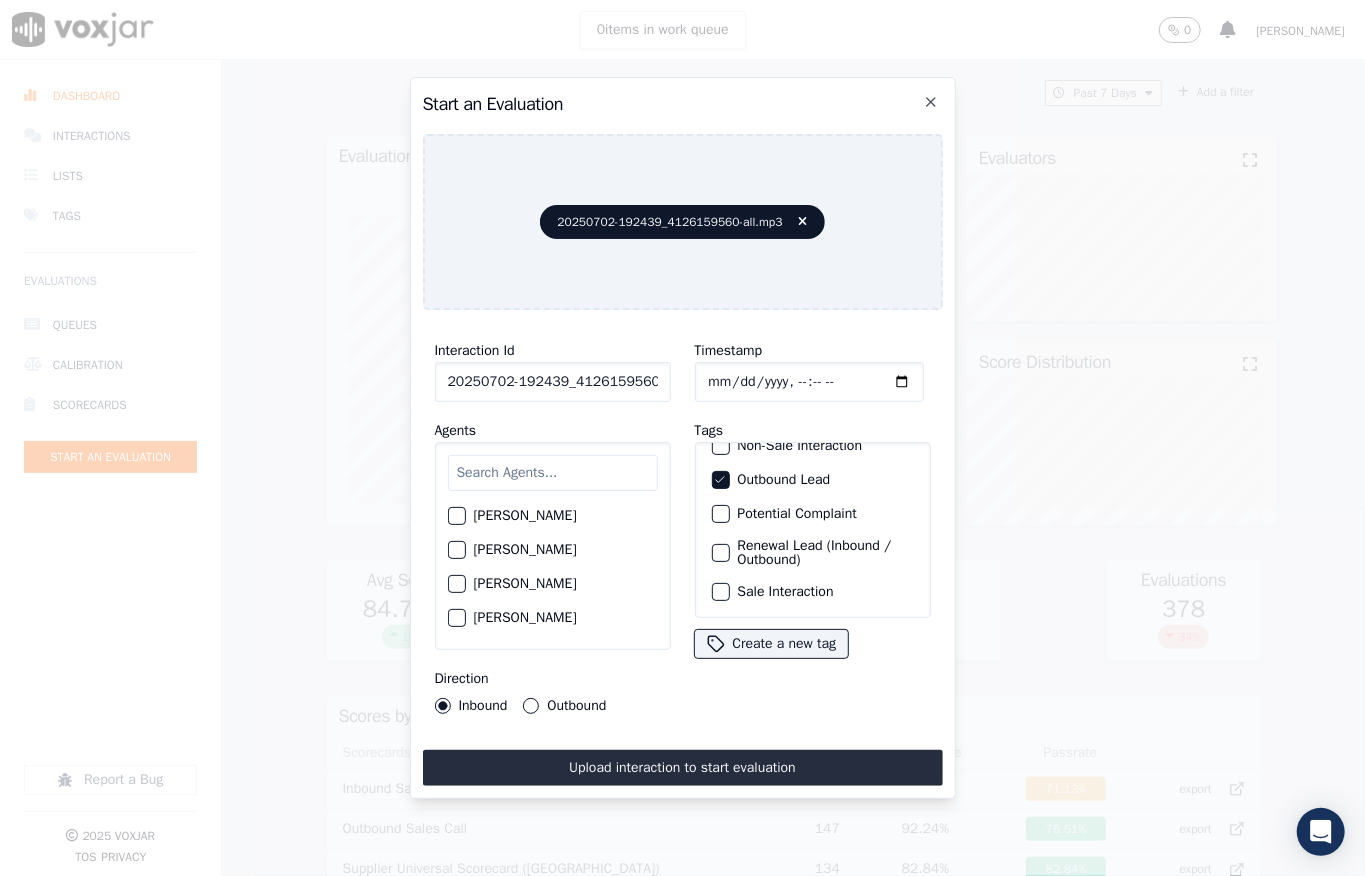click on "Sale Interaction" at bounding box center (813, 592) 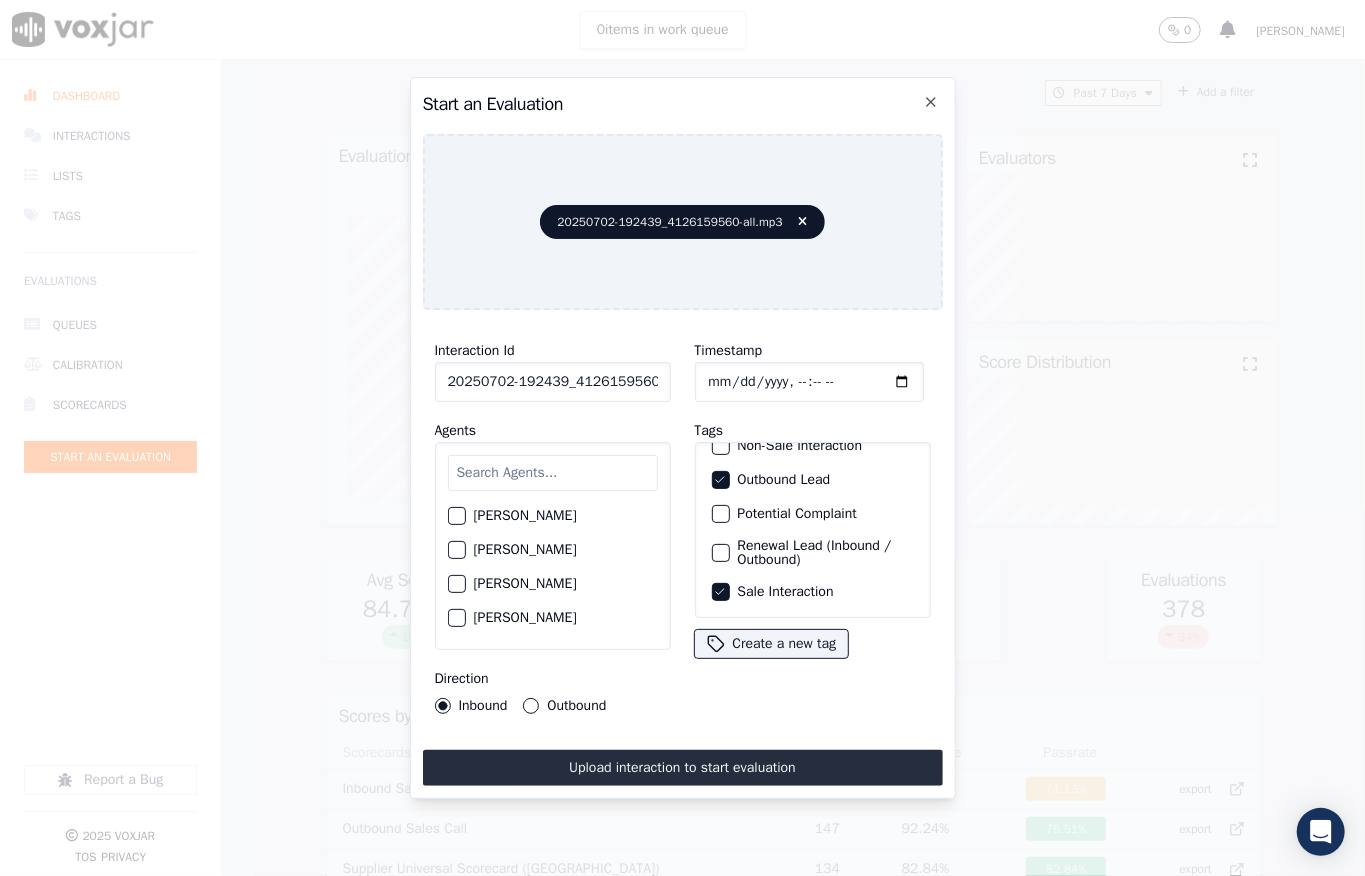click on "Inbound" at bounding box center [443, 706] 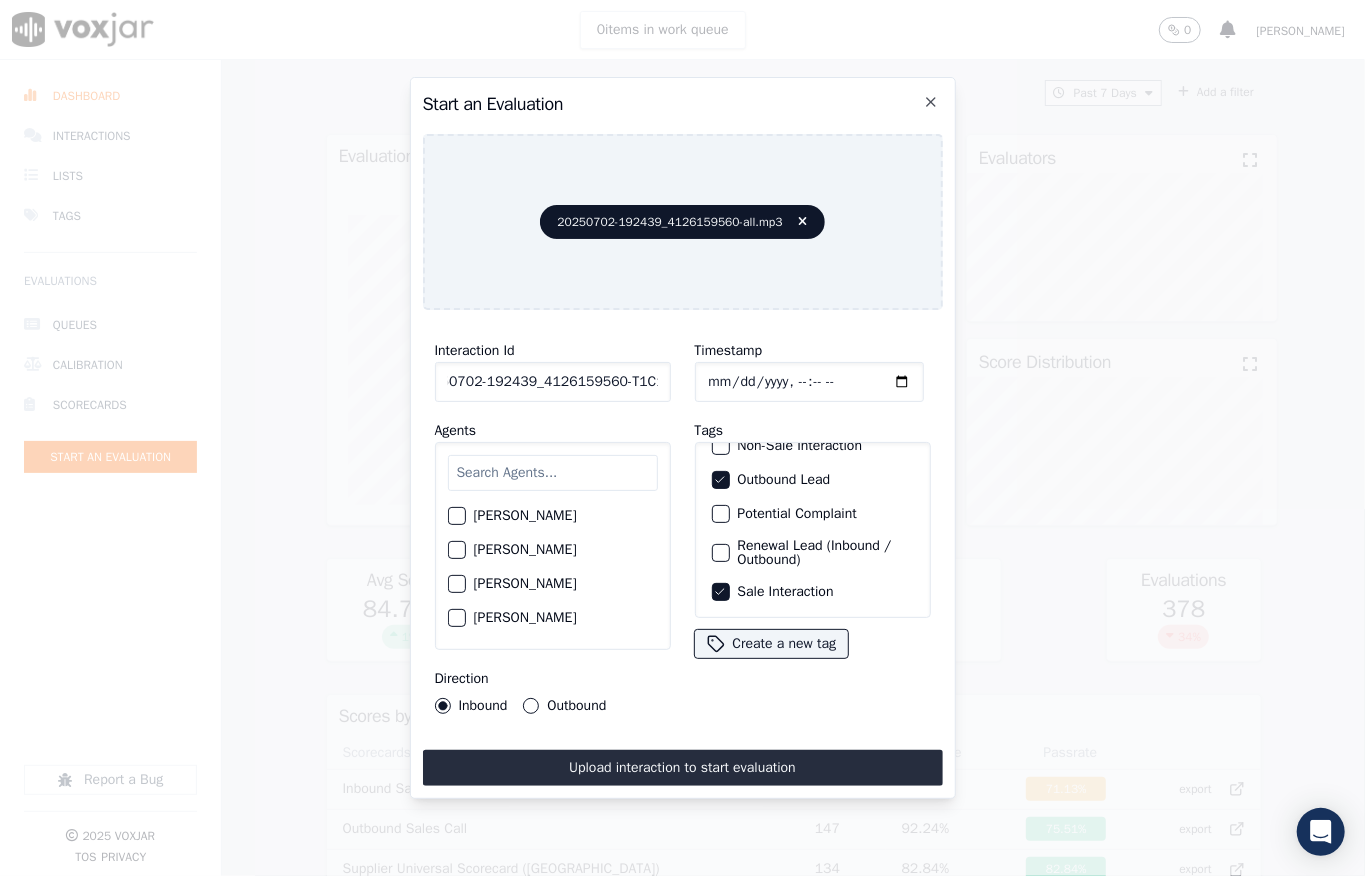 drag, startPoint x: 645, startPoint y: 374, endPoint x: 685, endPoint y: 370, distance: 40.1995 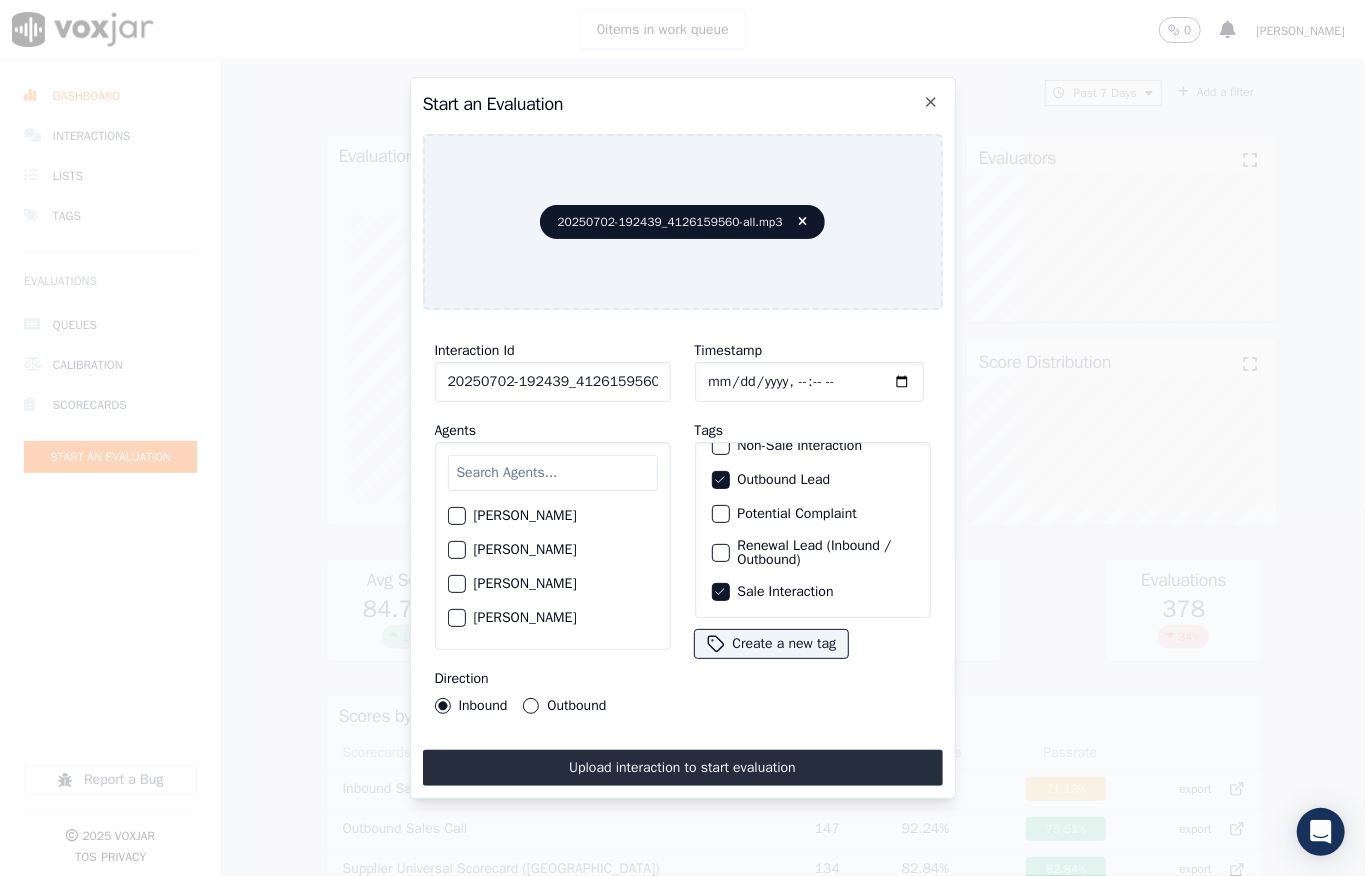 click at bounding box center [553, 473] 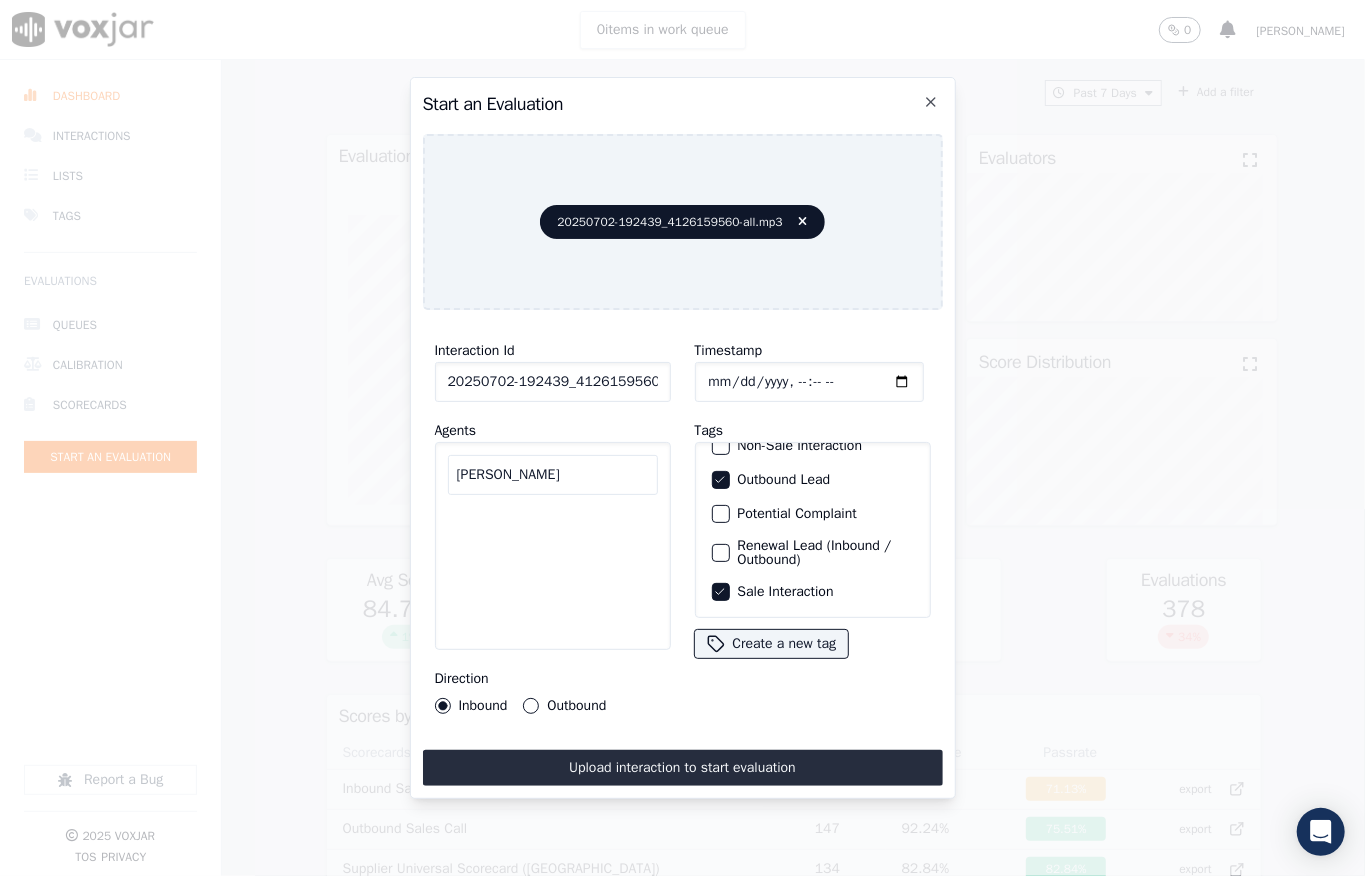 drag, startPoint x: 518, startPoint y: 462, endPoint x: 368, endPoint y: 465, distance: 150.03 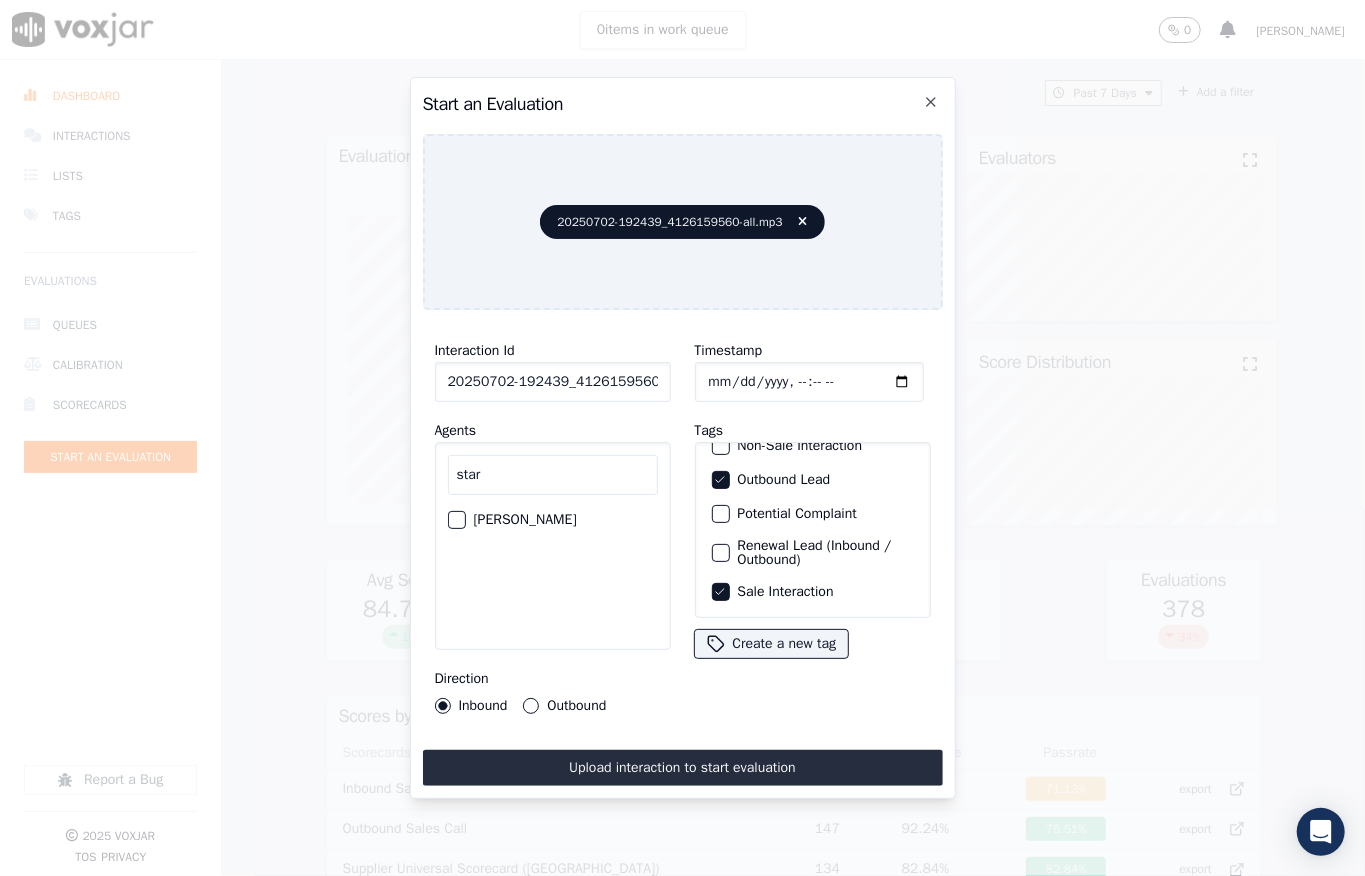type on "star" 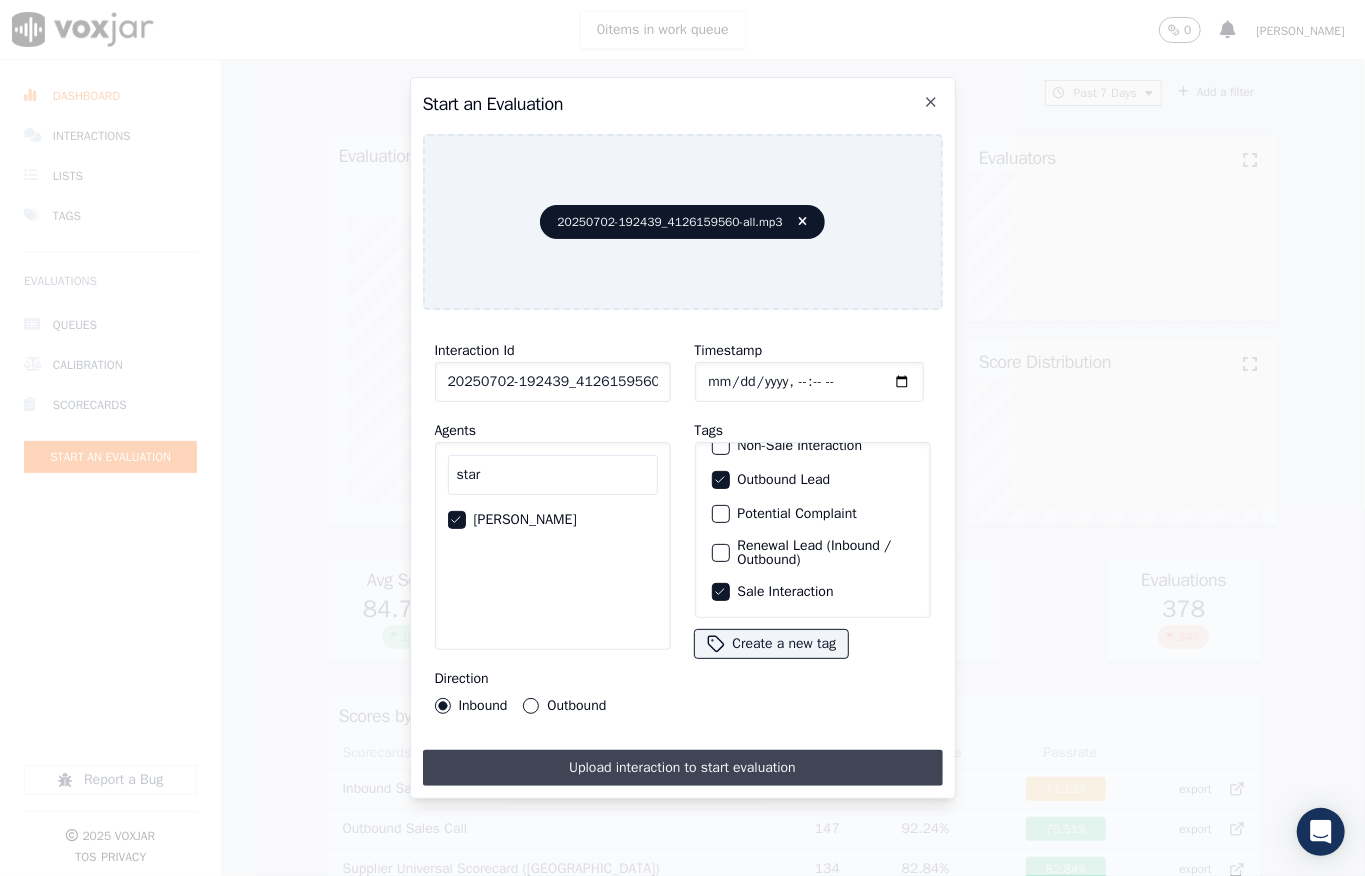 click on "Upload interaction to start evaluation" at bounding box center [683, 768] 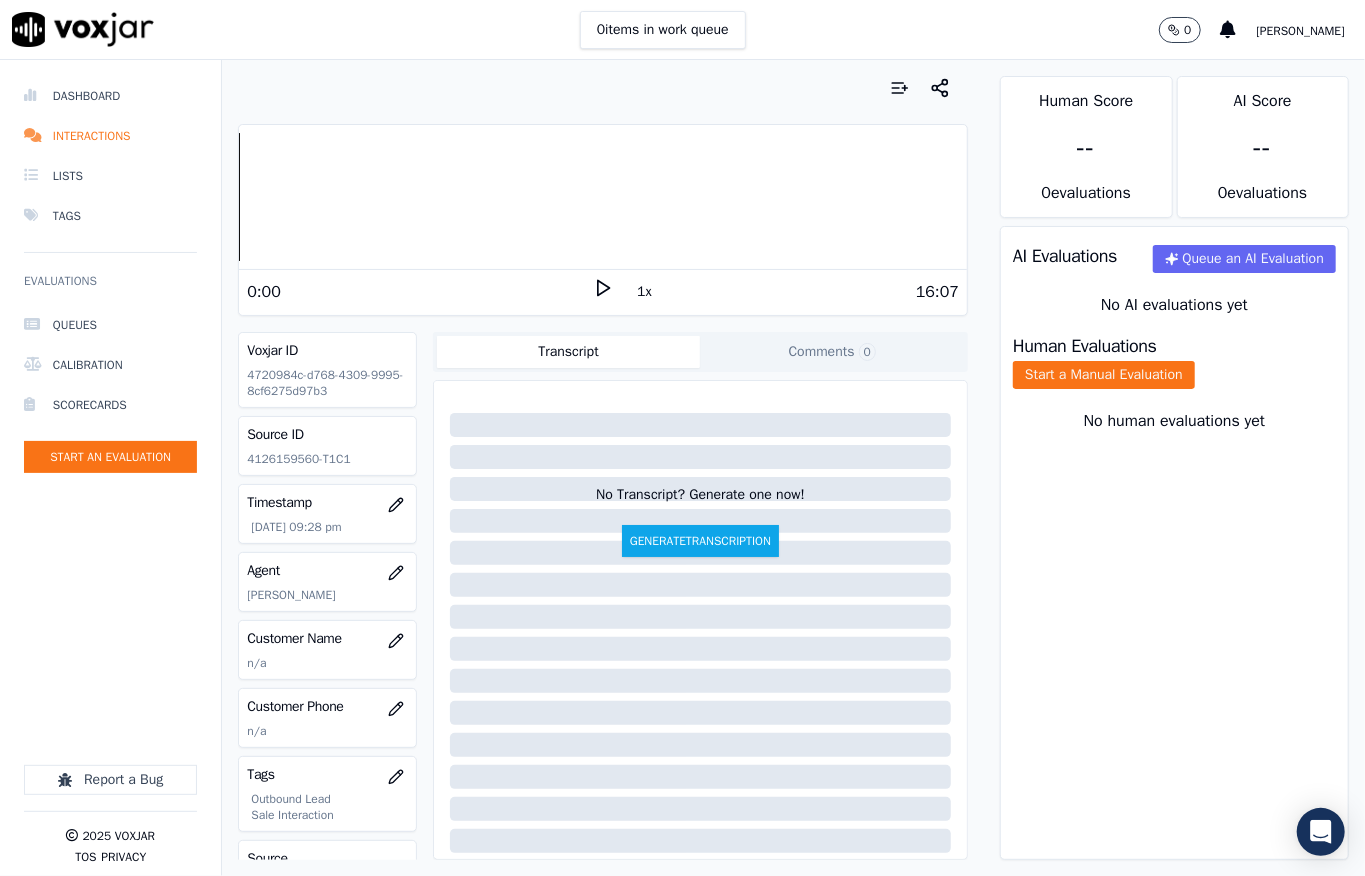 scroll, scrollTop: 16, scrollLeft: 0, axis: vertical 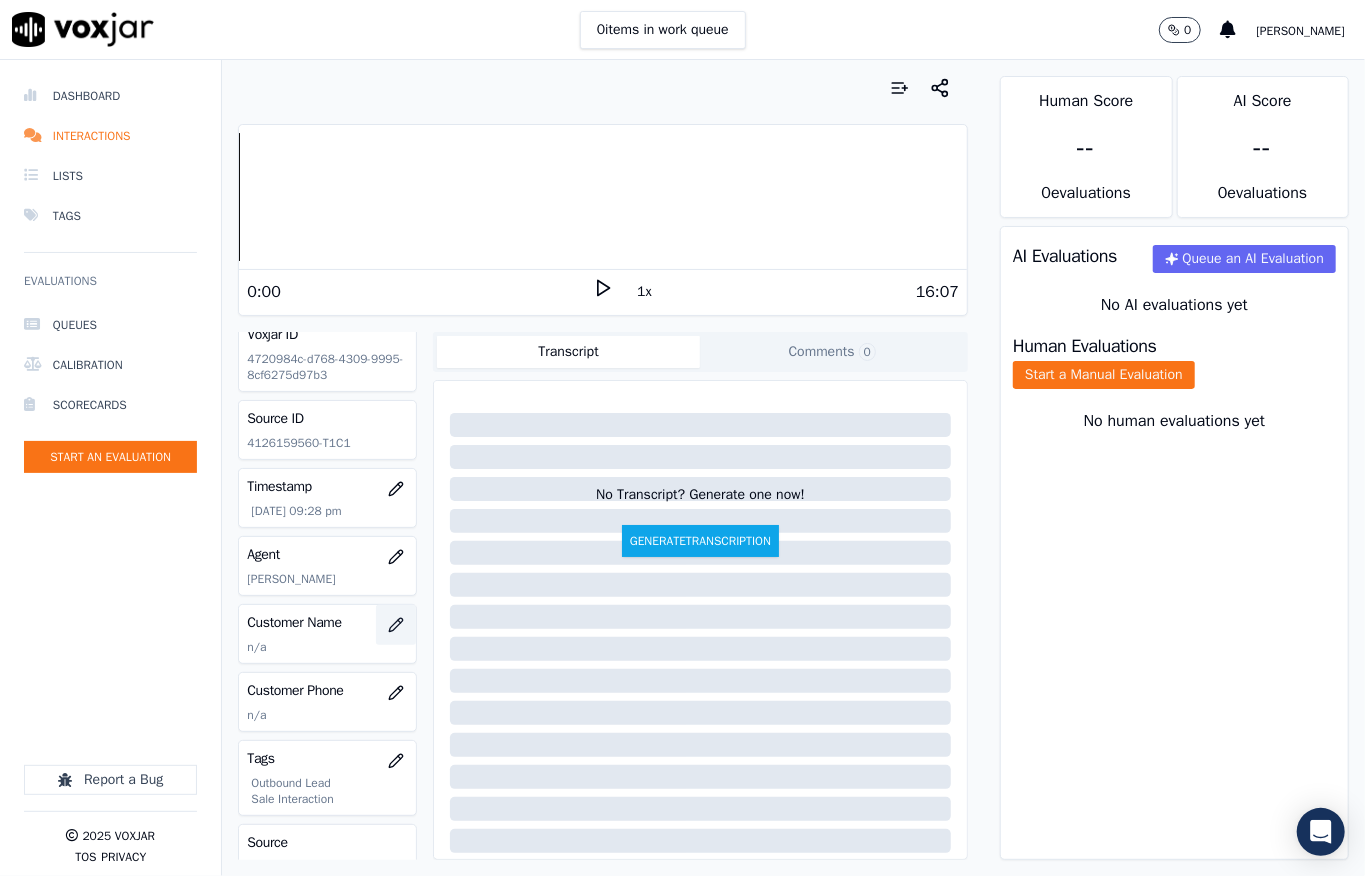 click 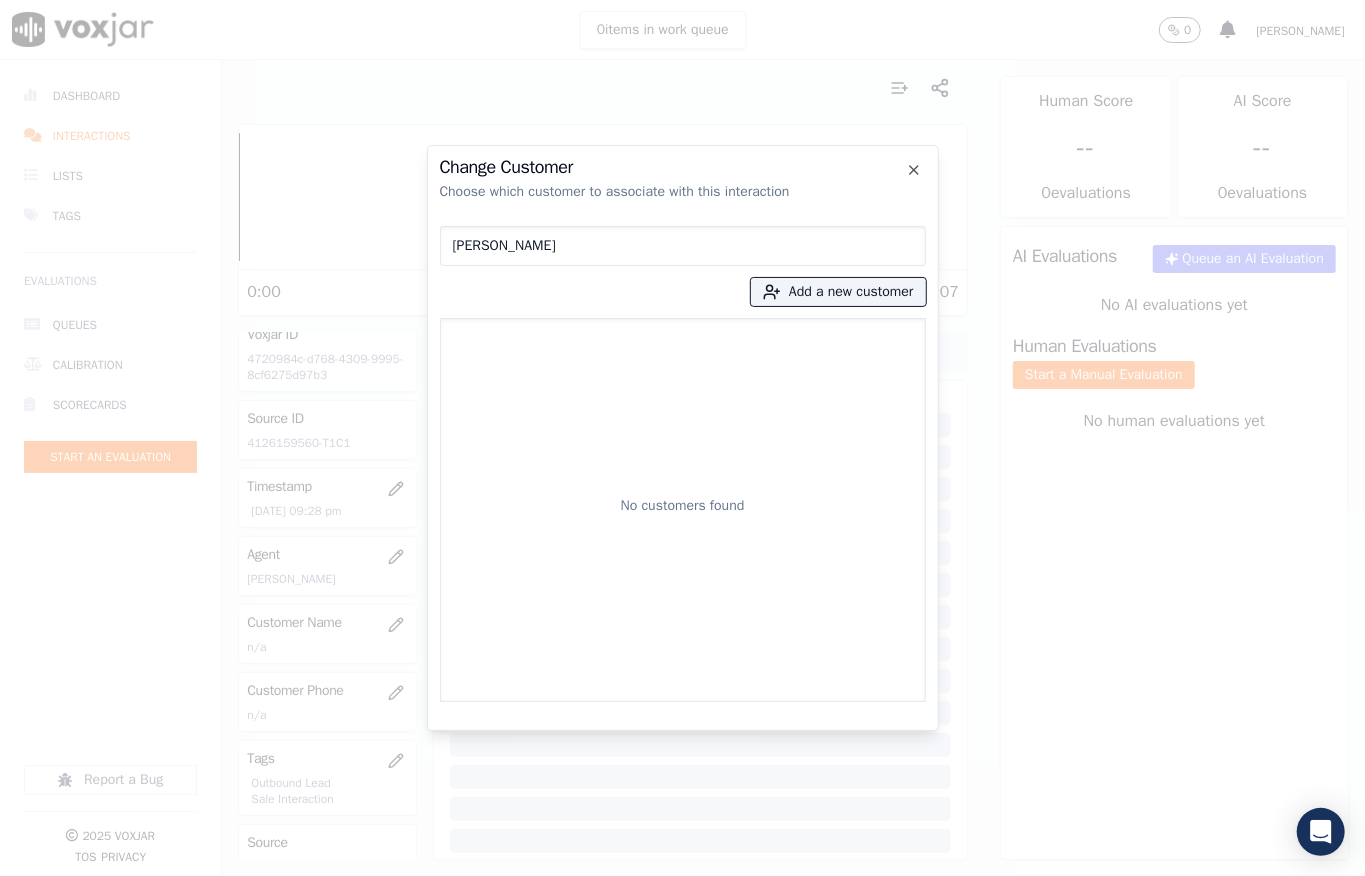 click on "Change Customer   Choose which customer to associate with this interaction   LAWRENCE GRANT
Add a new customer         No customers found         Close" at bounding box center [682, 876] 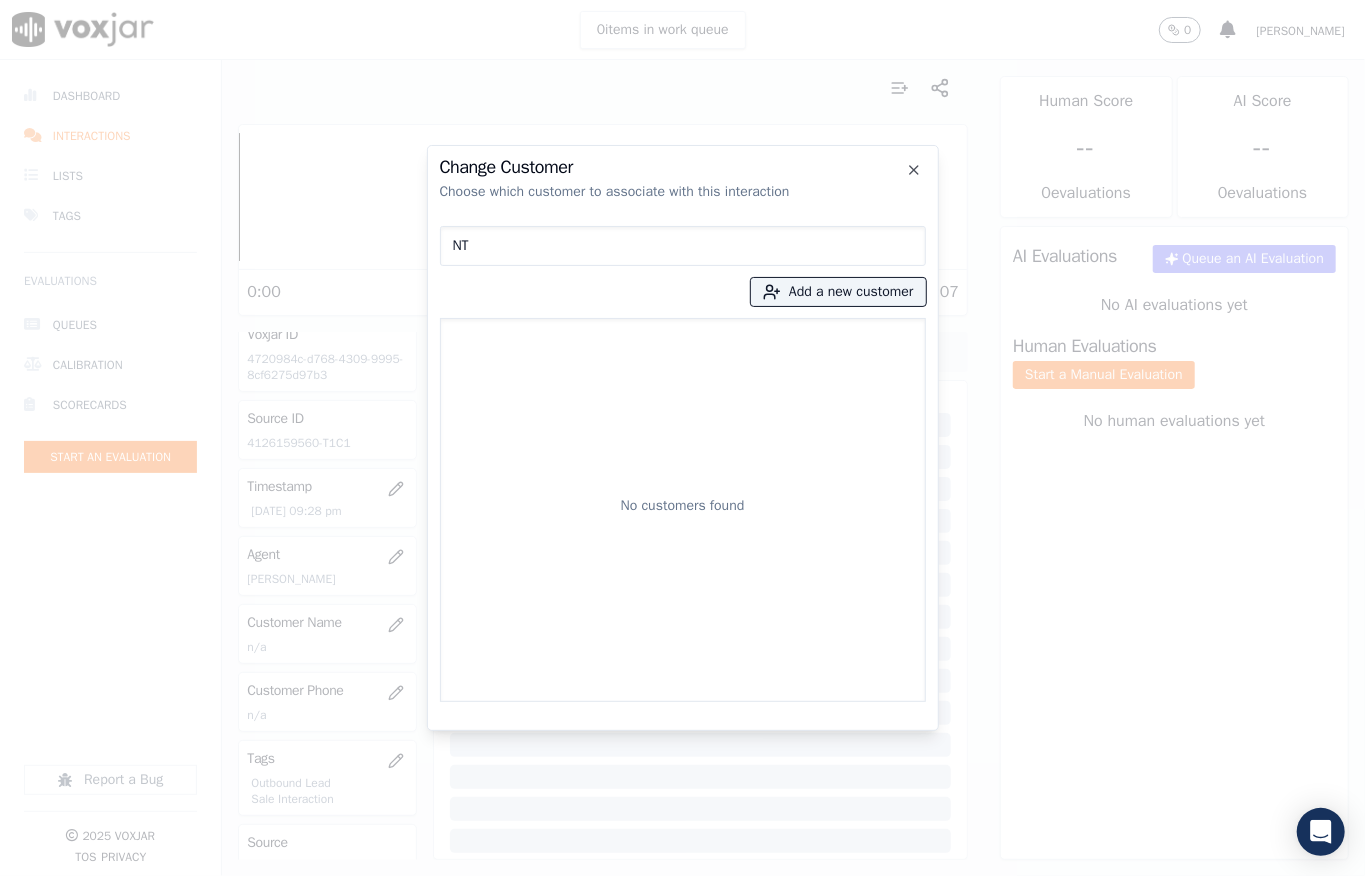 drag, startPoint x: 493, startPoint y: 246, endPoint x: 321, endPoint y: 248, distance: 172.01163 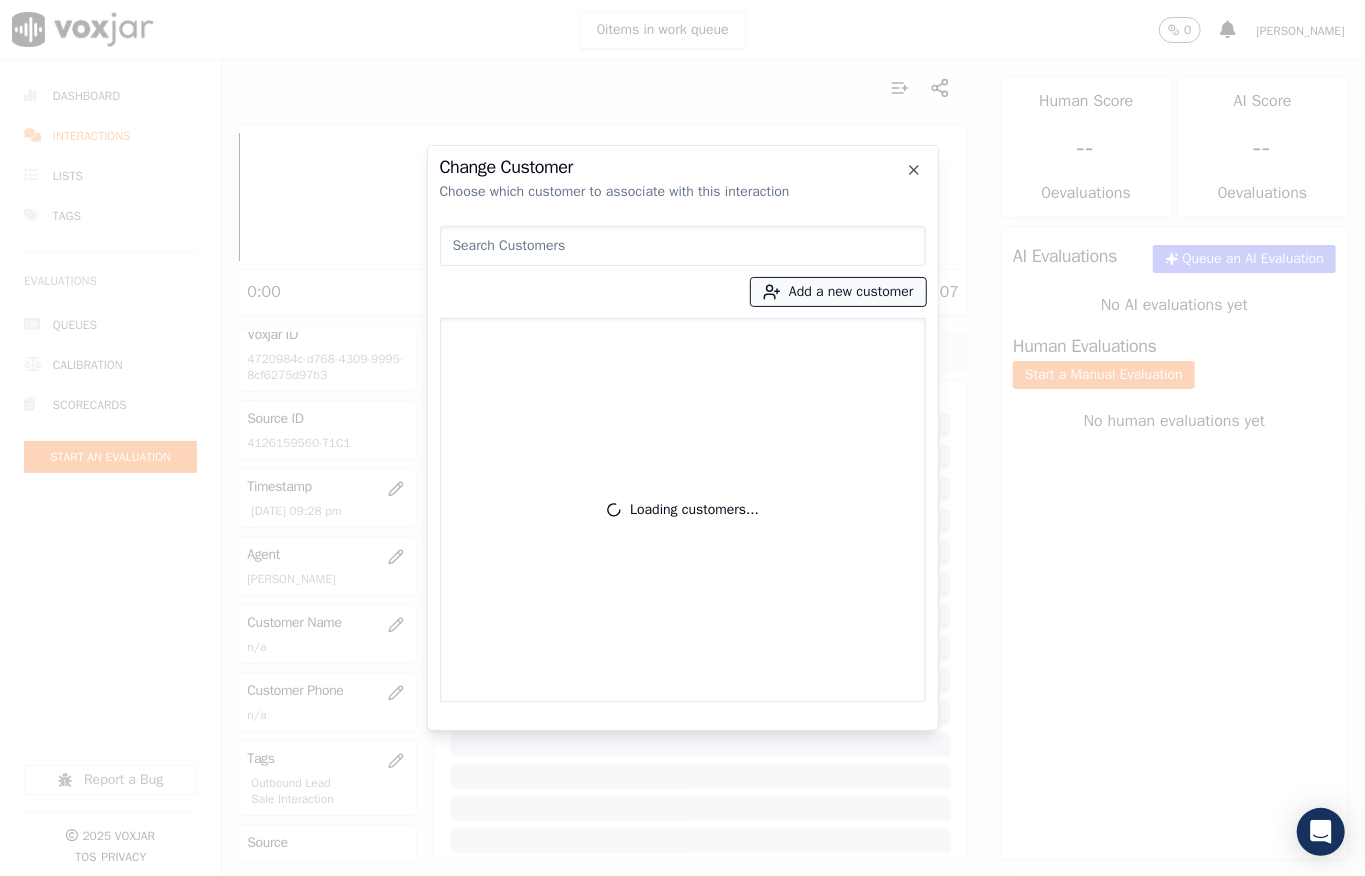click on "Add a new customer" at bounding box center [838, 292] 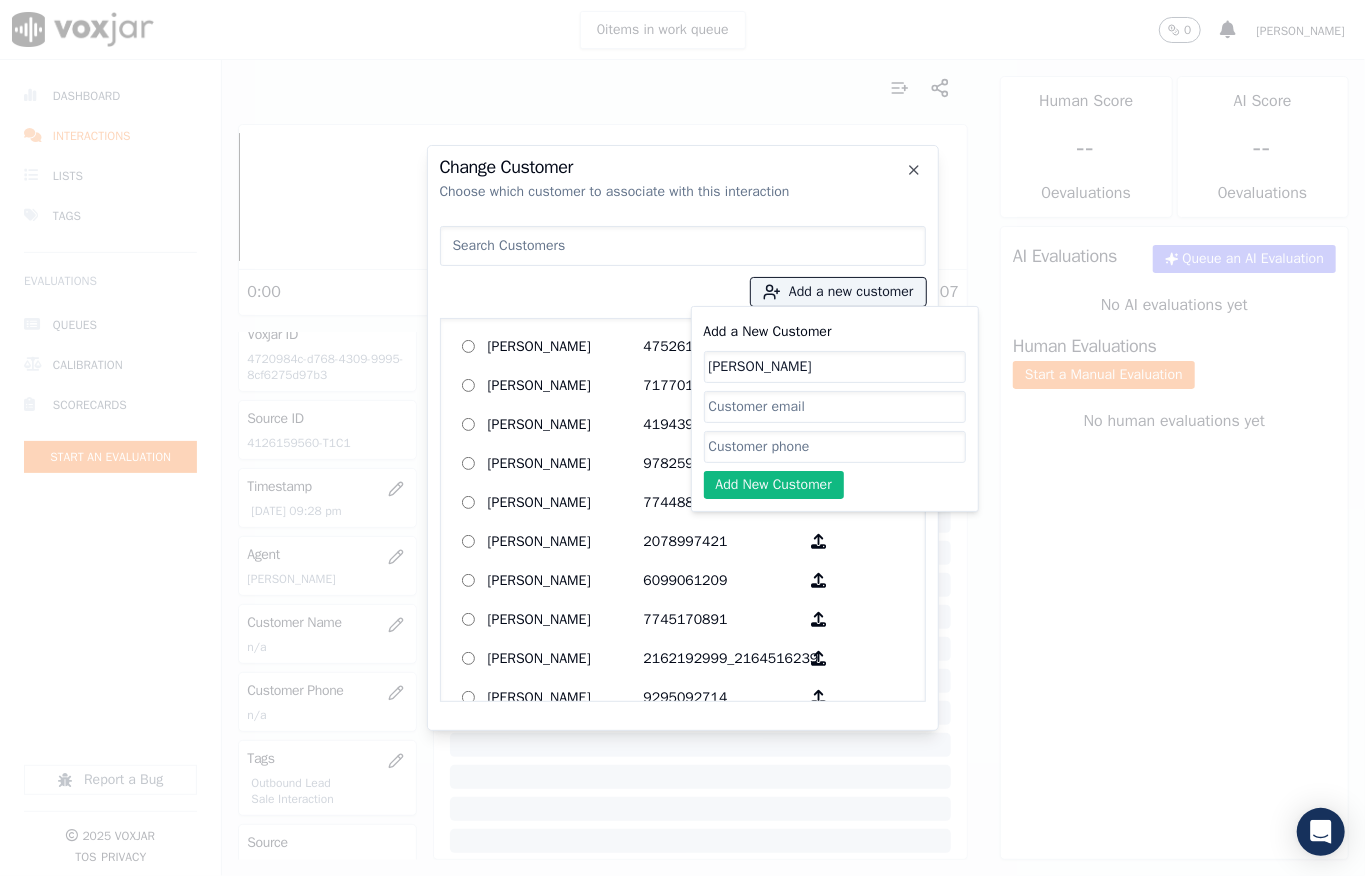 type on "LAWRENCE GRANT" 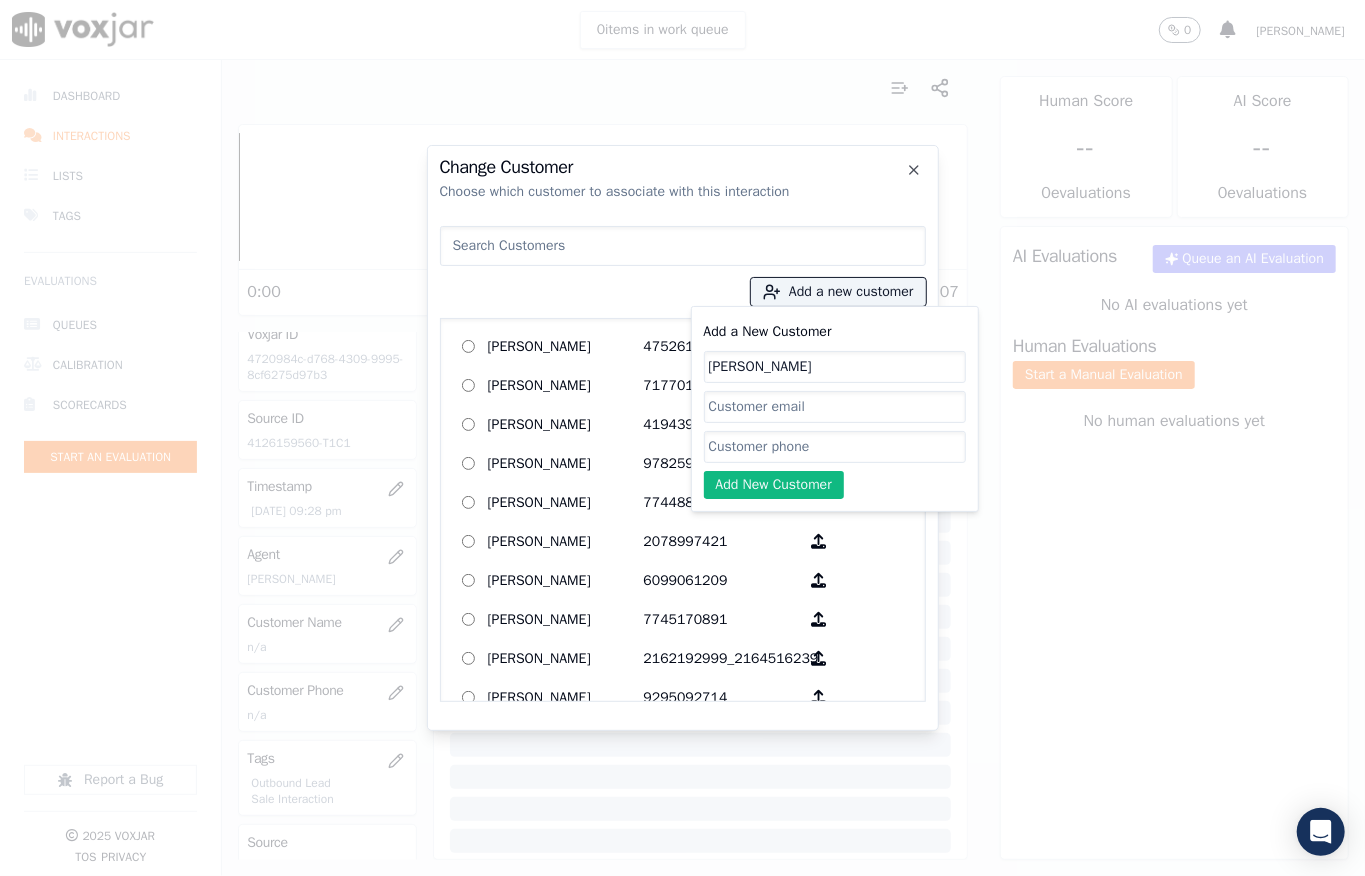 click on "Add a New Customer" 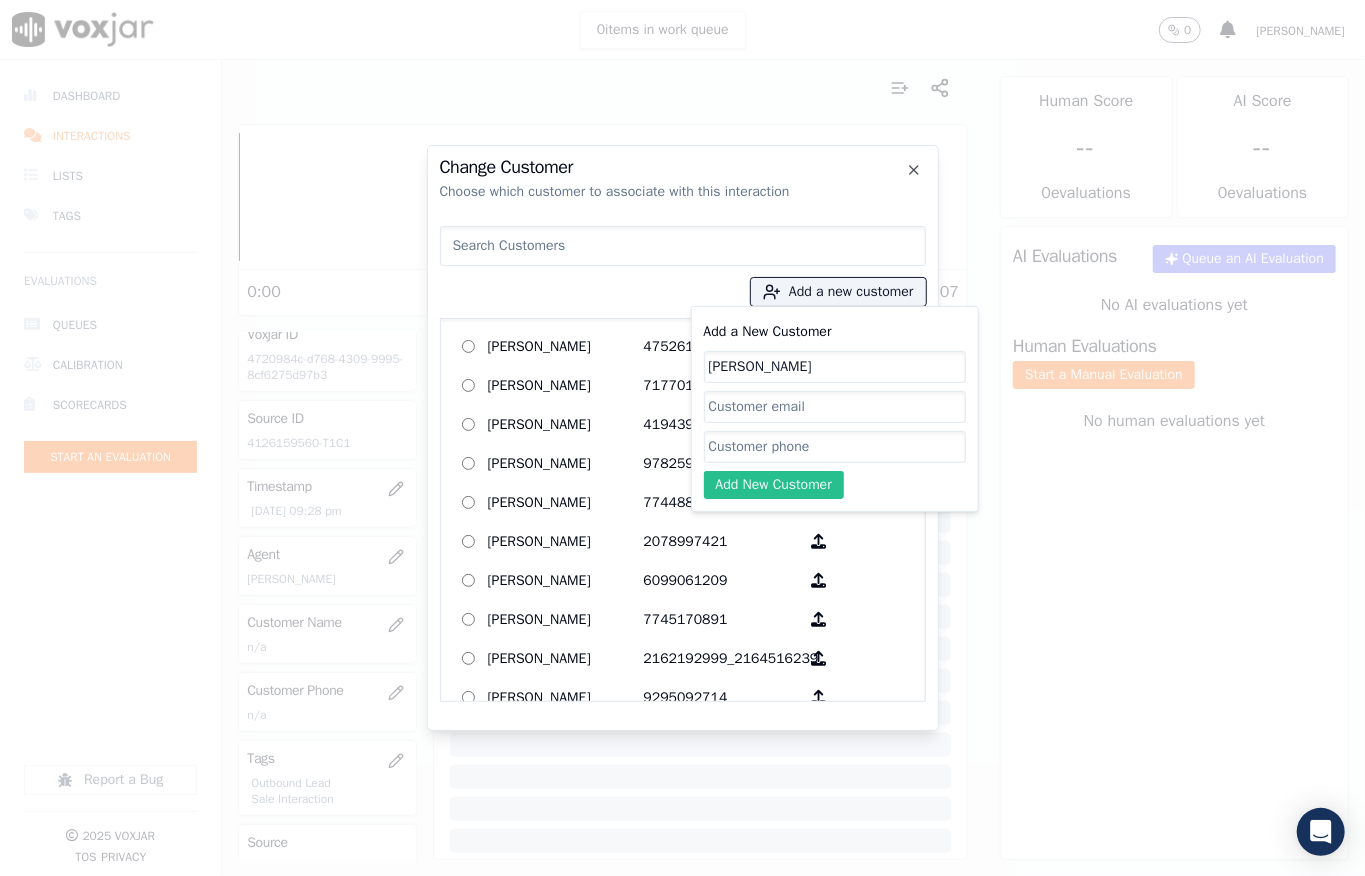 paste on "4126159560" 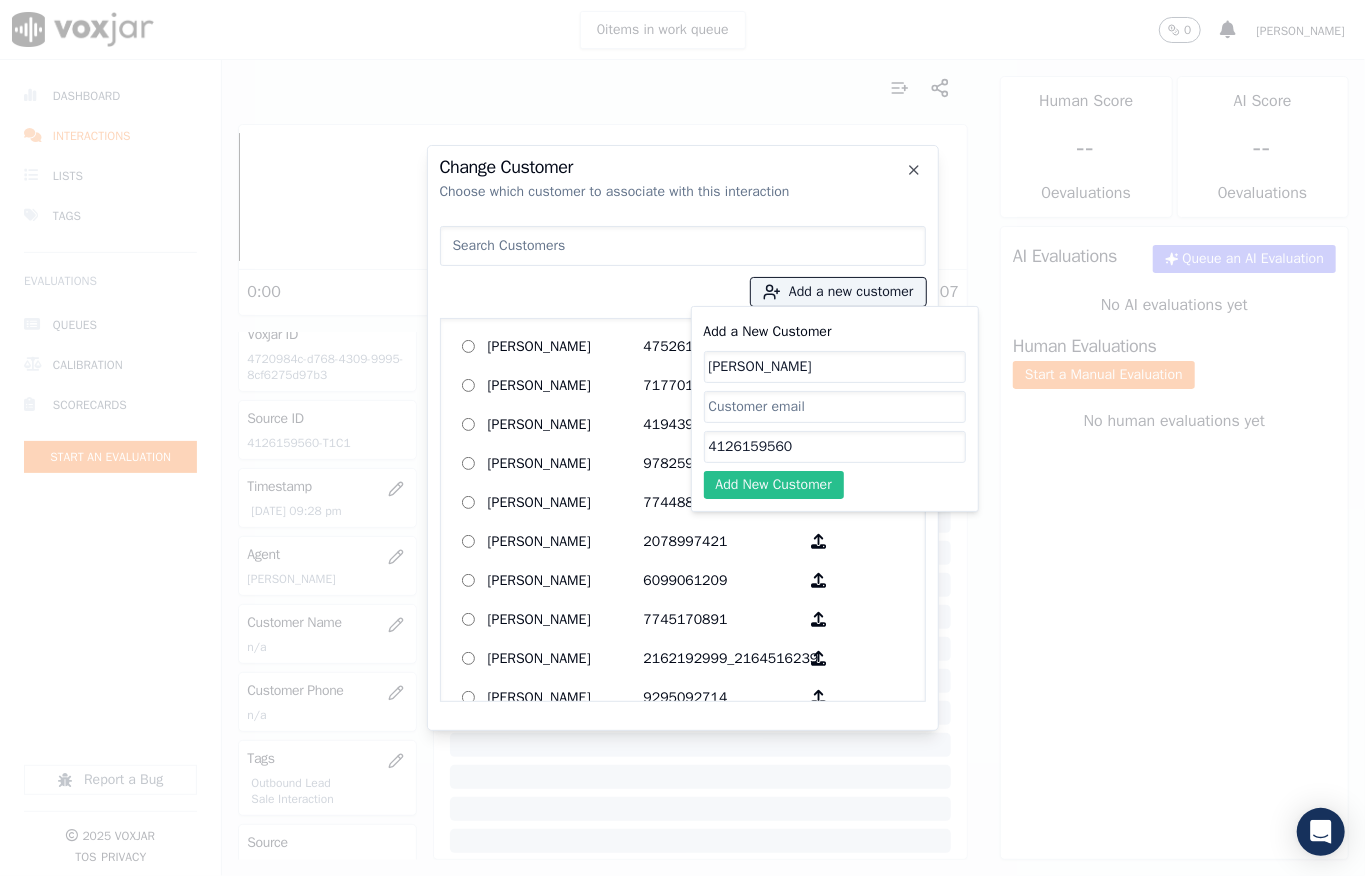 type on "4126159560" 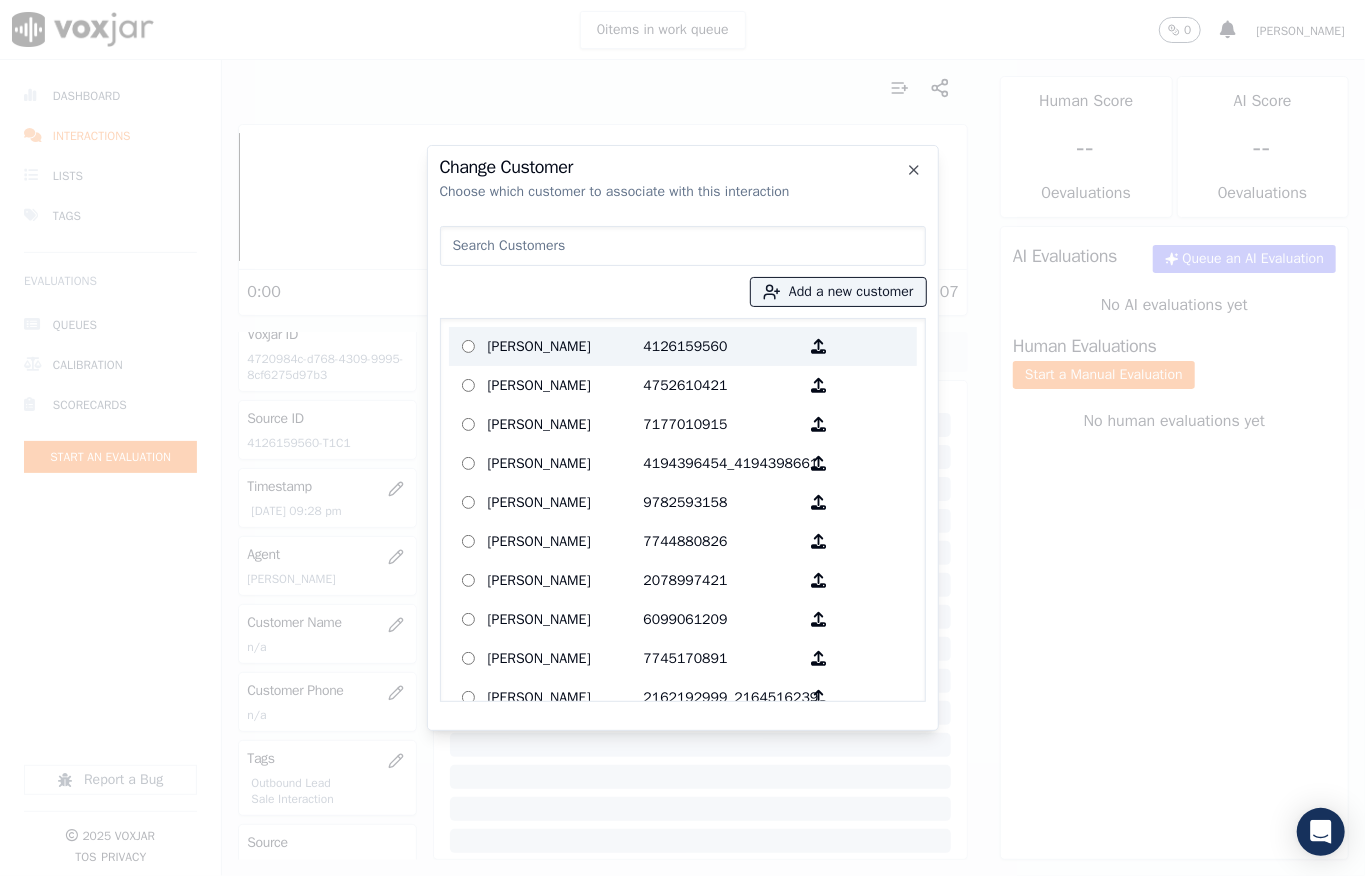 click on "4126159560" at bounding box center (722, 346) 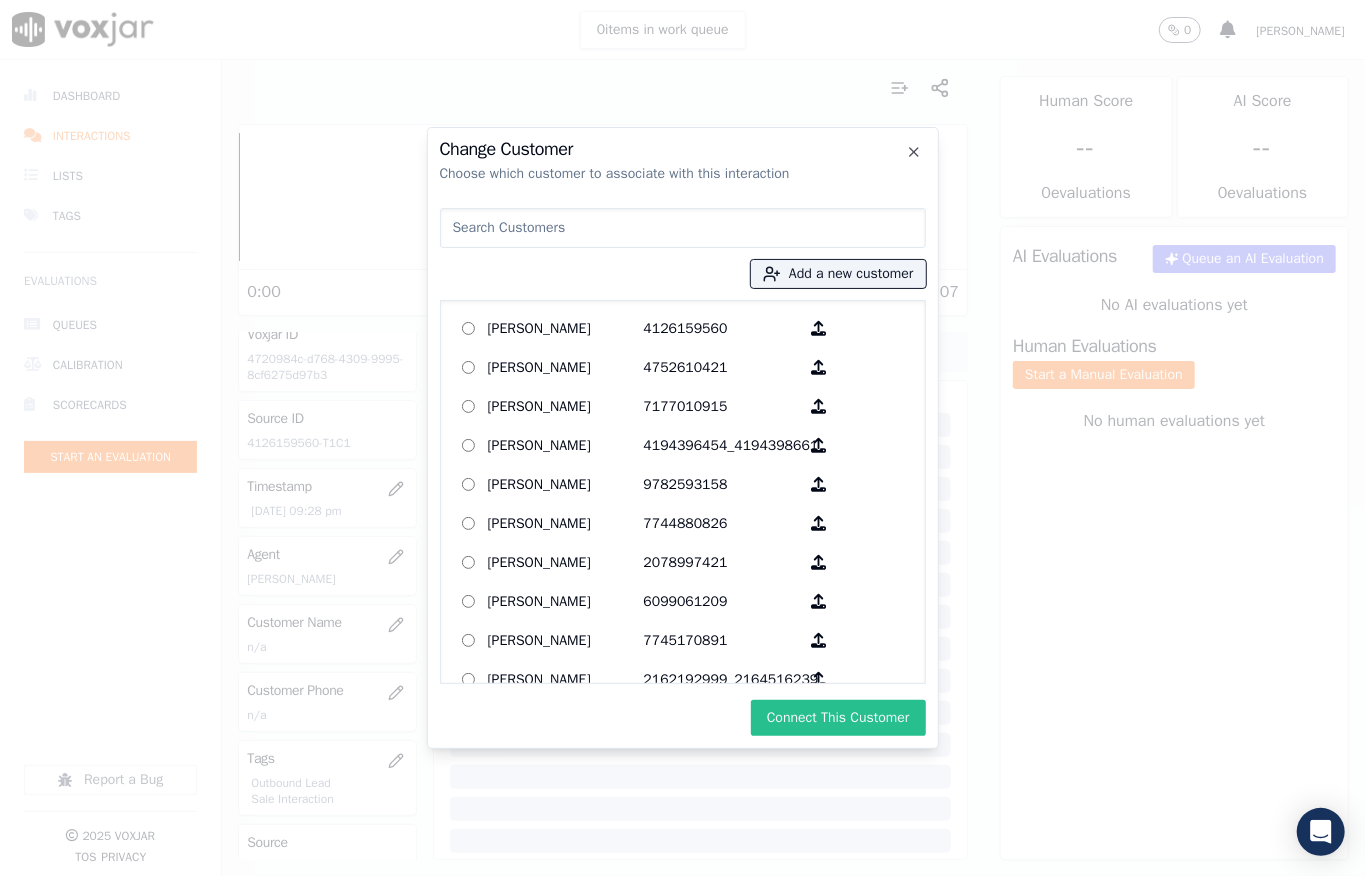 click on "Connect This Customer" at bounding box center [838, 718] 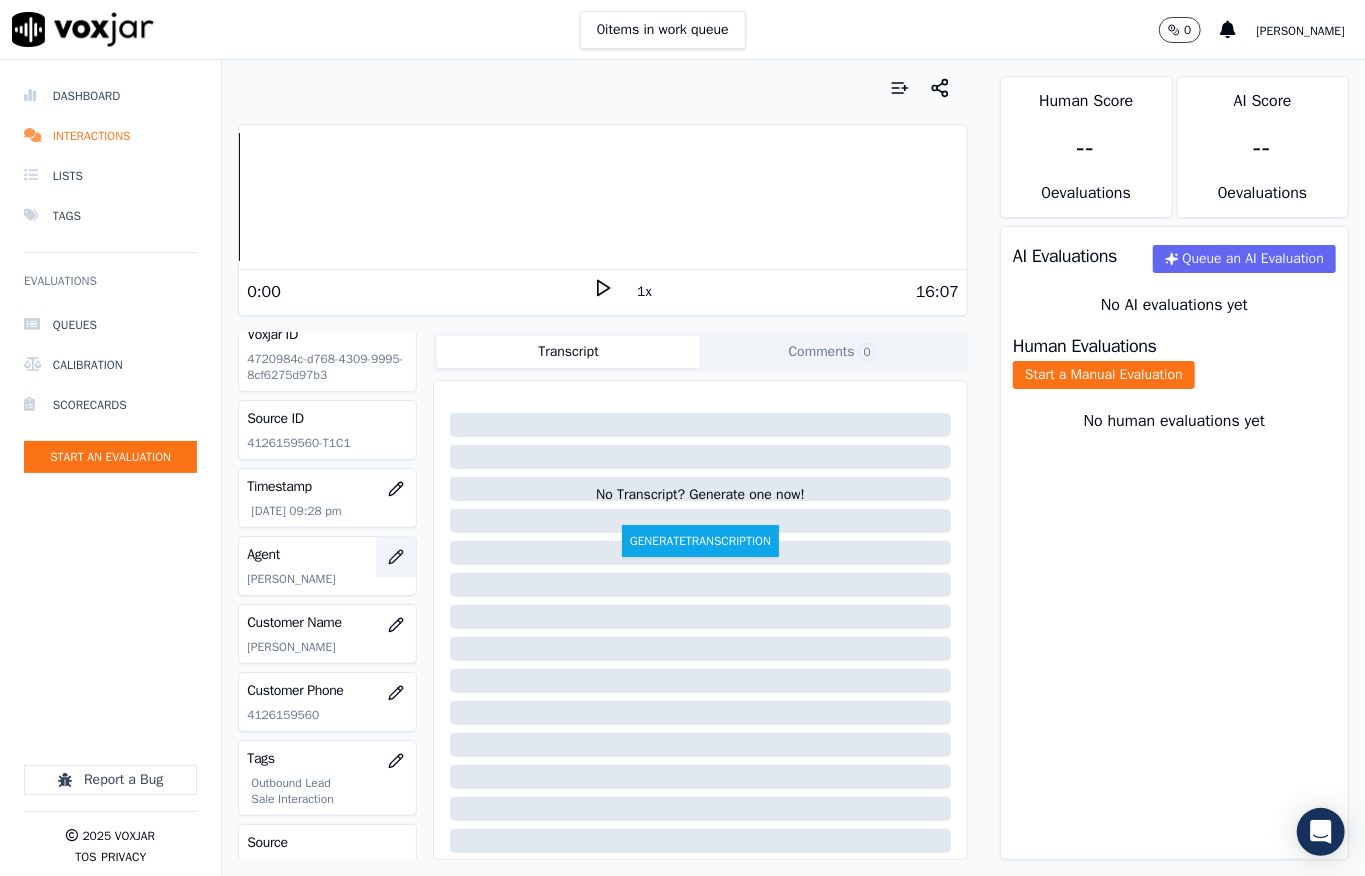 click at bounding box center [396, 557] 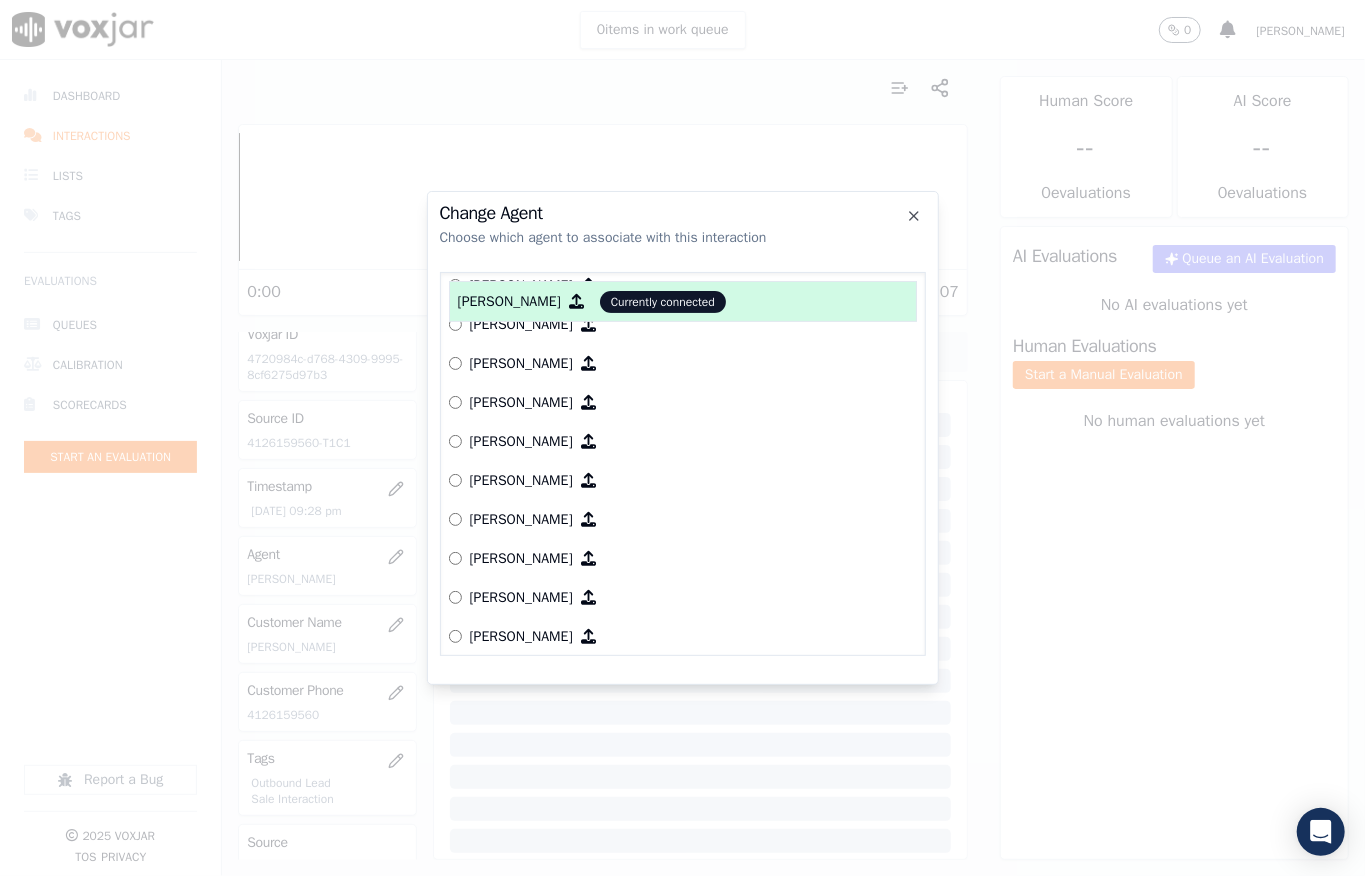 scroll, scrollTop: 298, scrollLeft: 0, axis: vertical 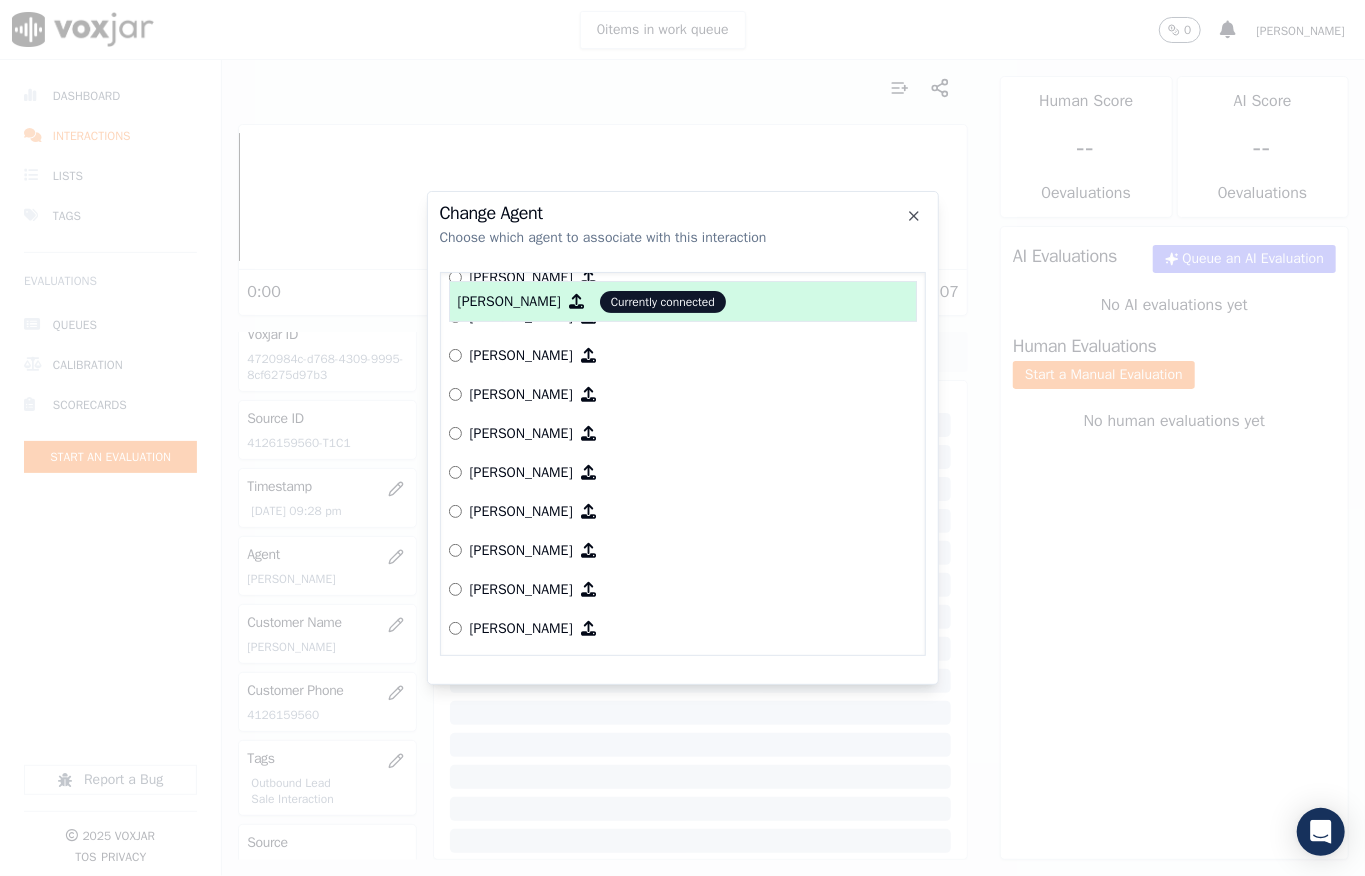 click on "[PERSON_NAME]" at bounding box center [521, 434] 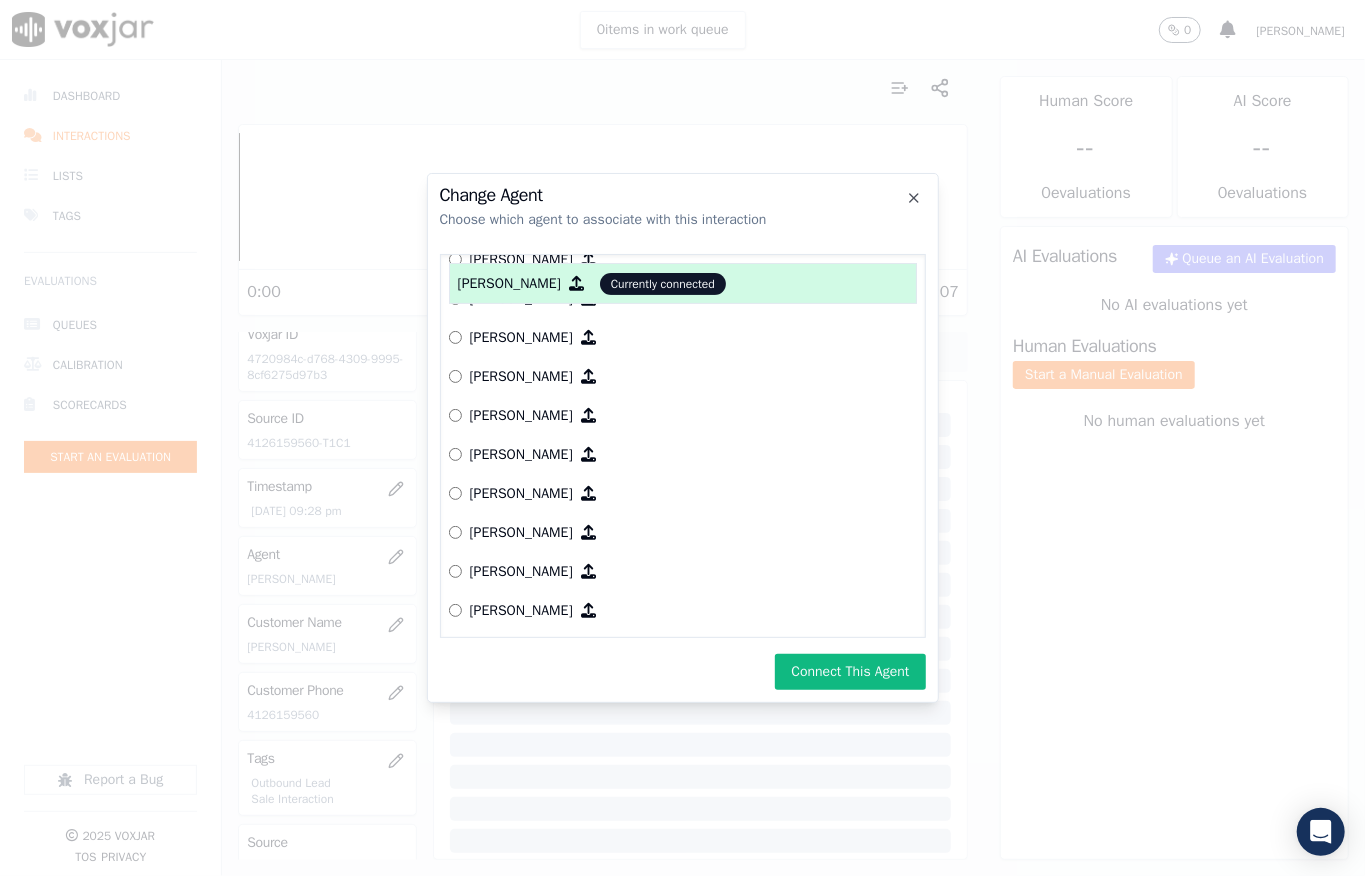 drag, startPoint x: 812, startPoint y: 669, endPoint x: 802, endPoint y: 674, distance: 11.18034 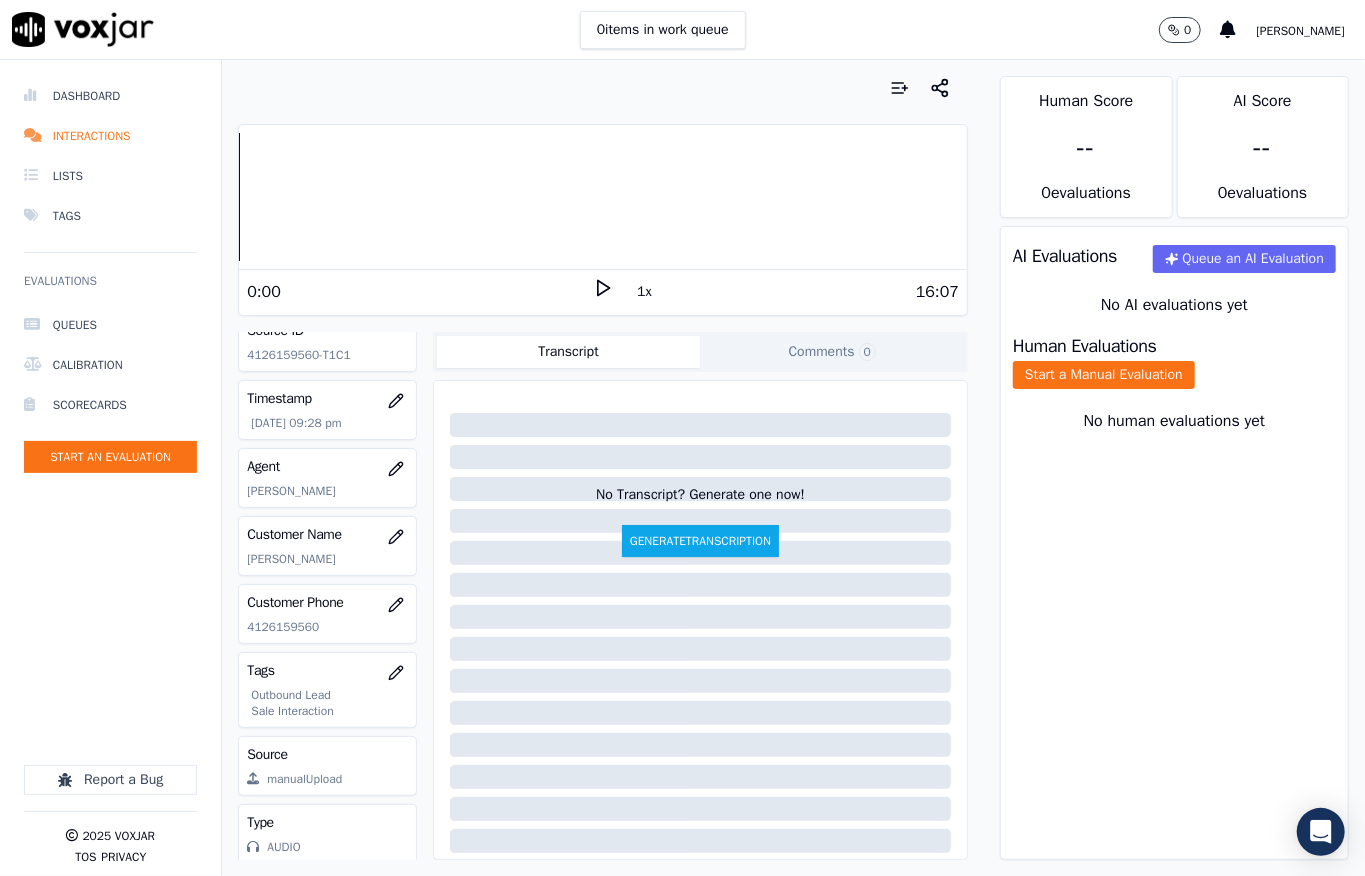 scroll, scrollTop: 16, scrollLeft: 0, axis: vertical 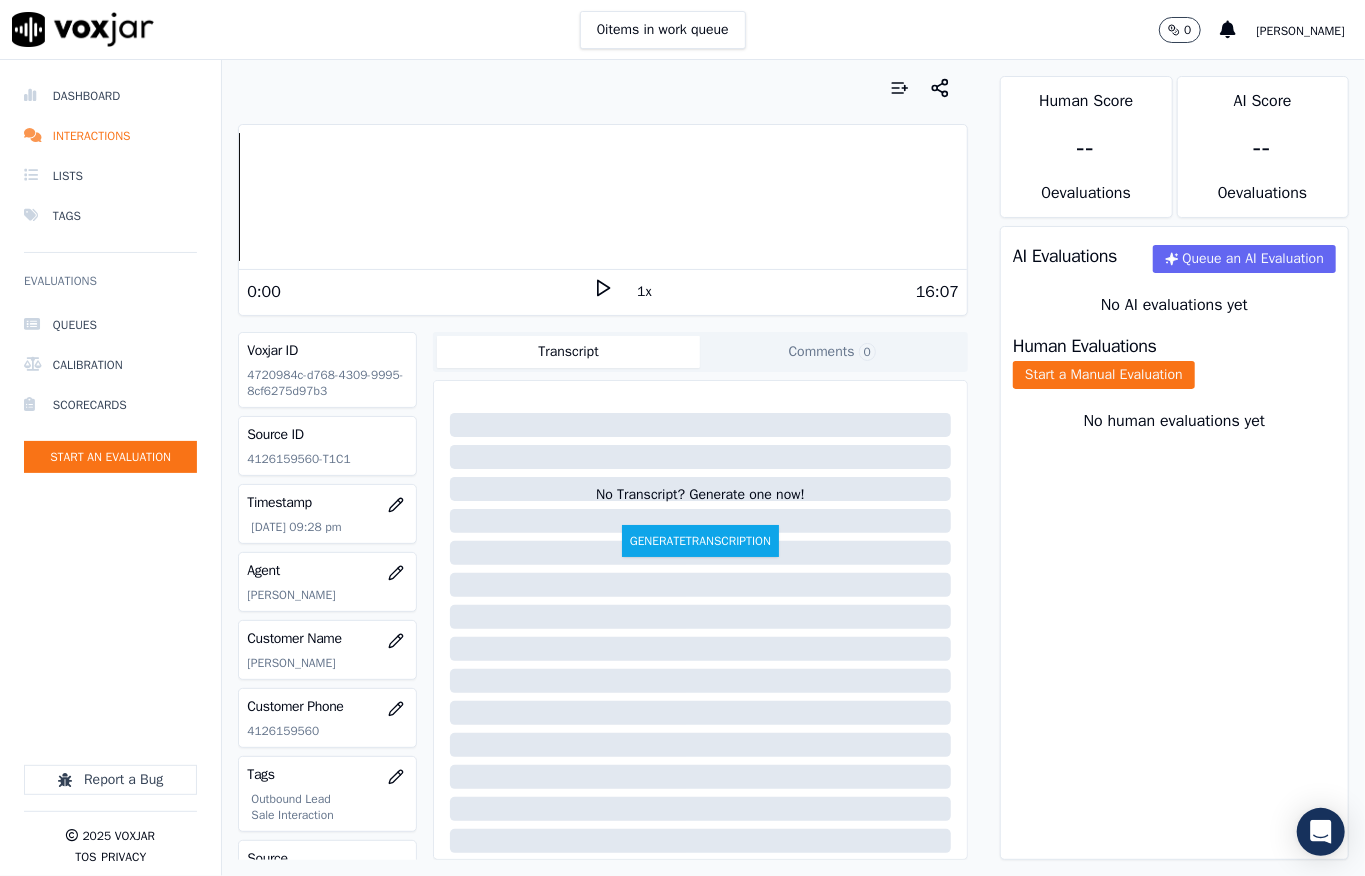 click on "Human Evaluations   Start a Manual Evaluation" at bounding box center [1174, 363] 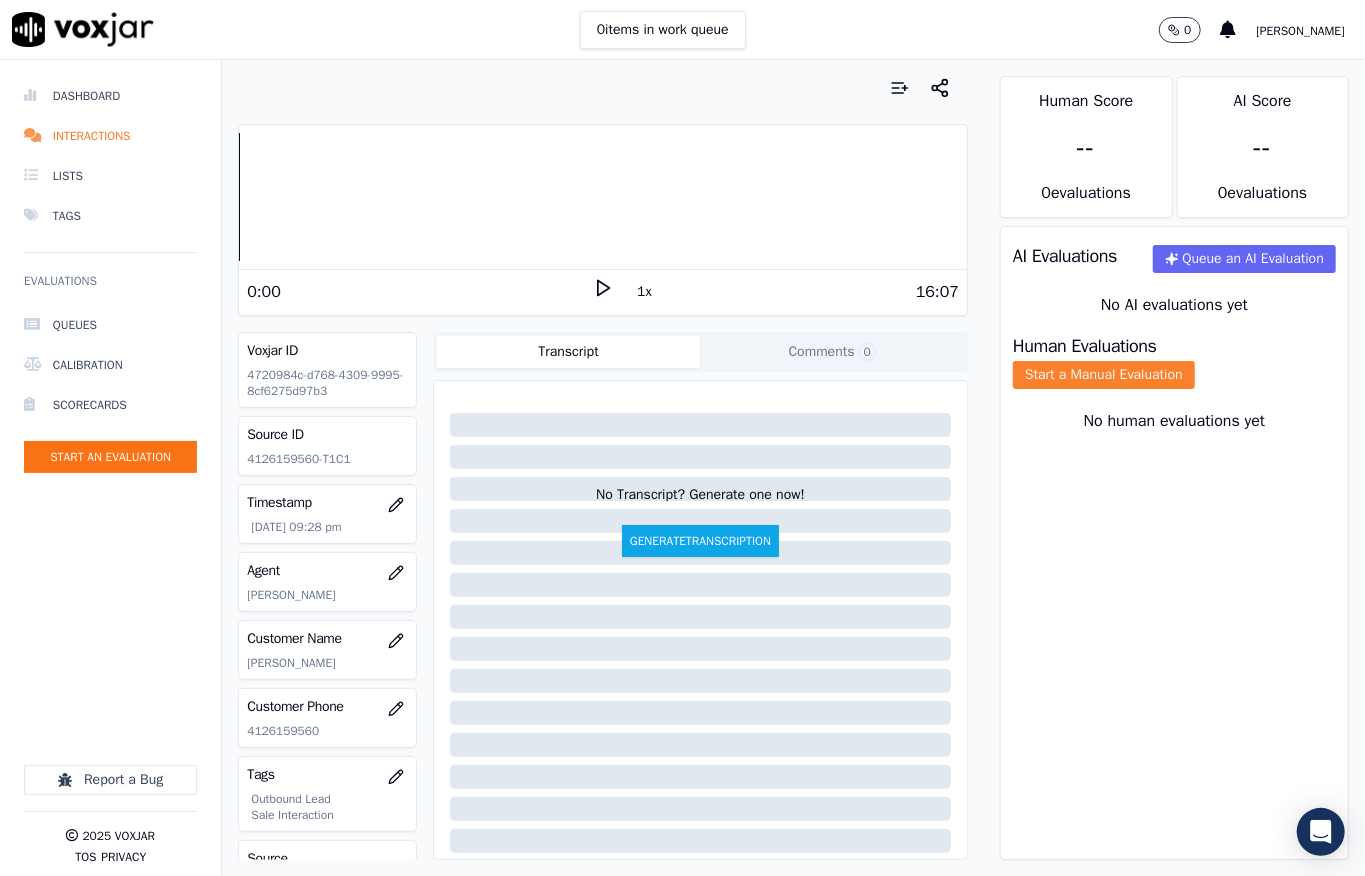 click on "Start a Manual Evaluation" 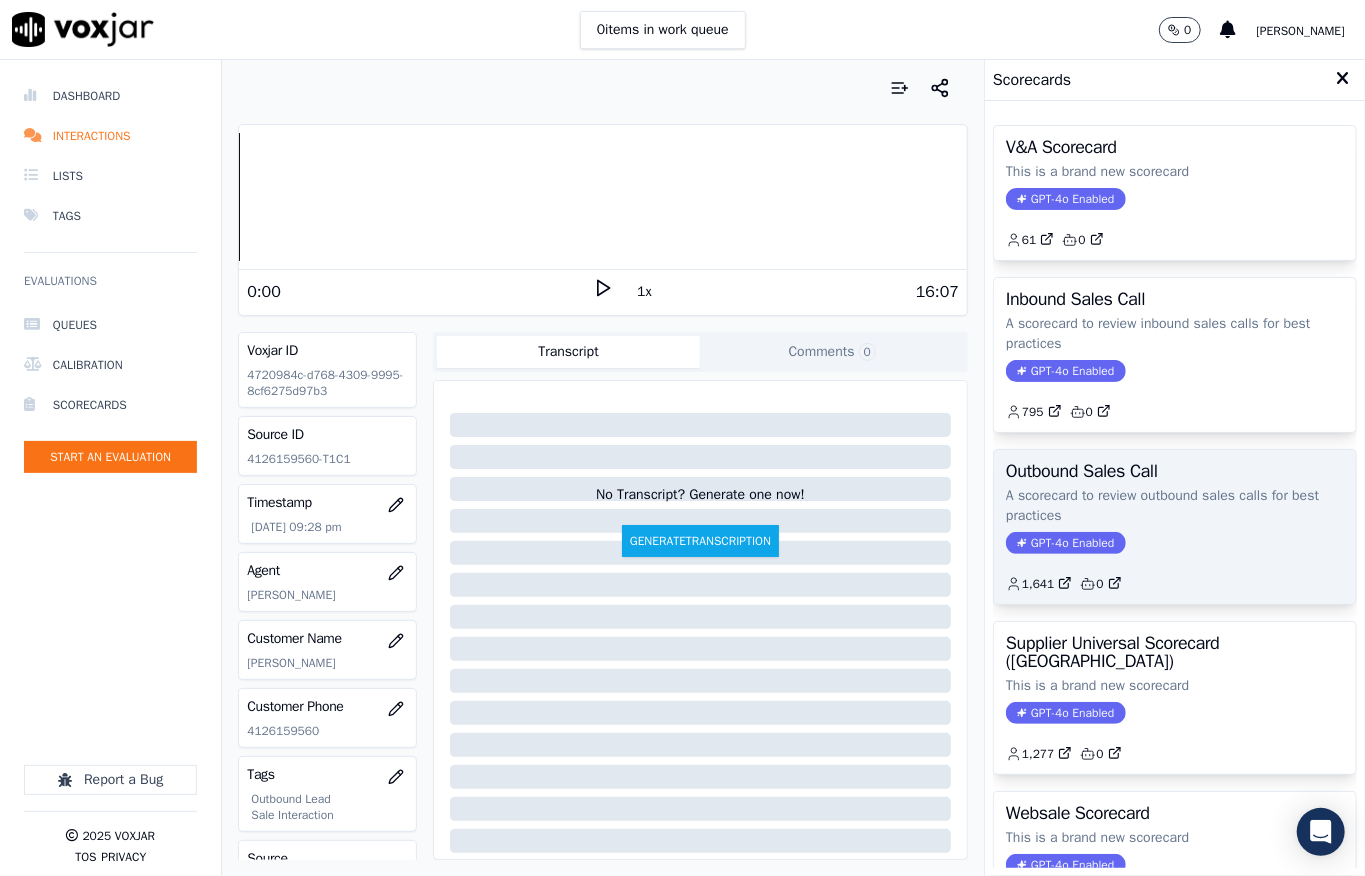 click on "GPT-4o Enabled" at bounding box center (1065, 543) 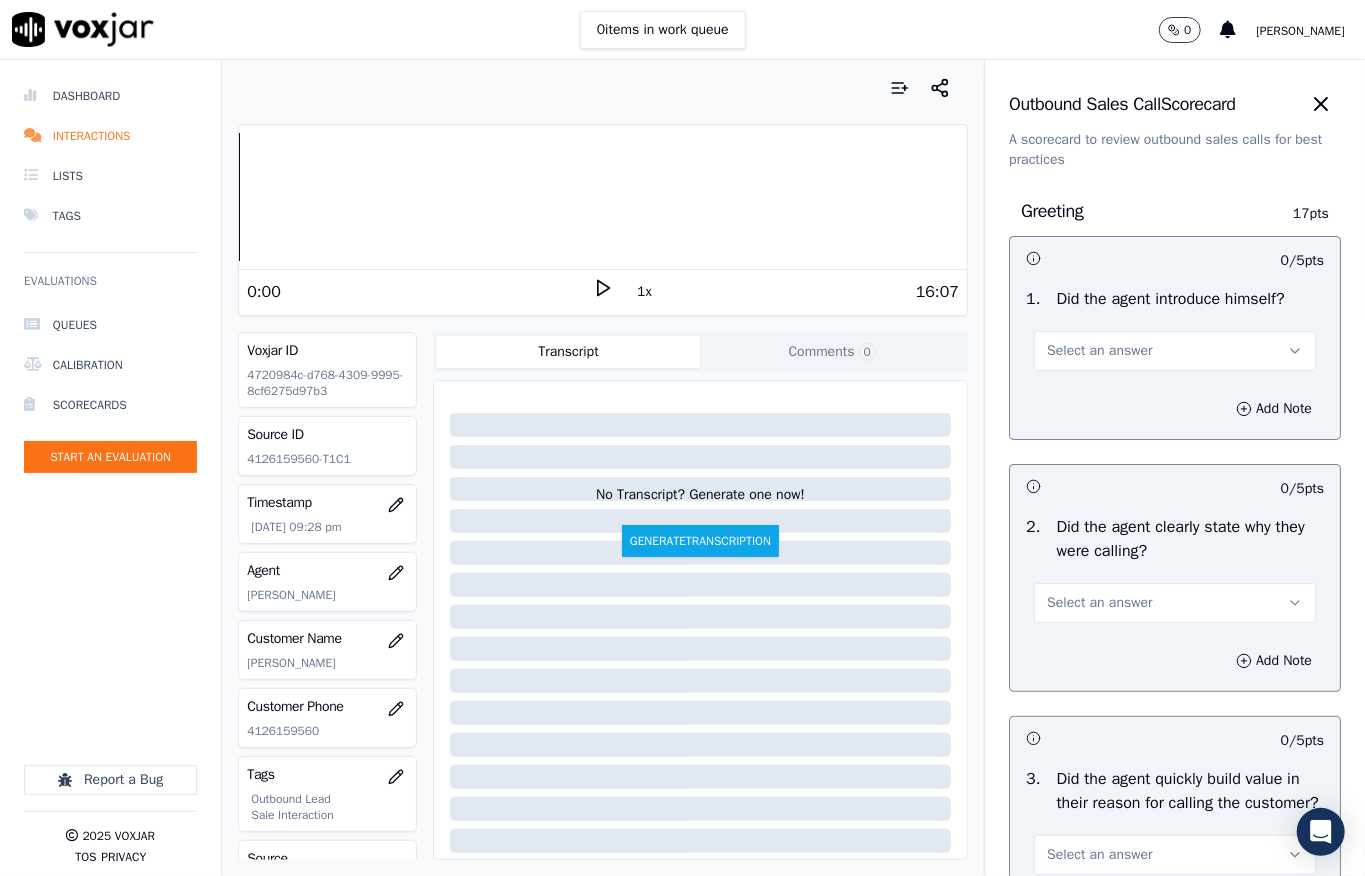 click on "Select an answer" at bounding box center (1099, 351) 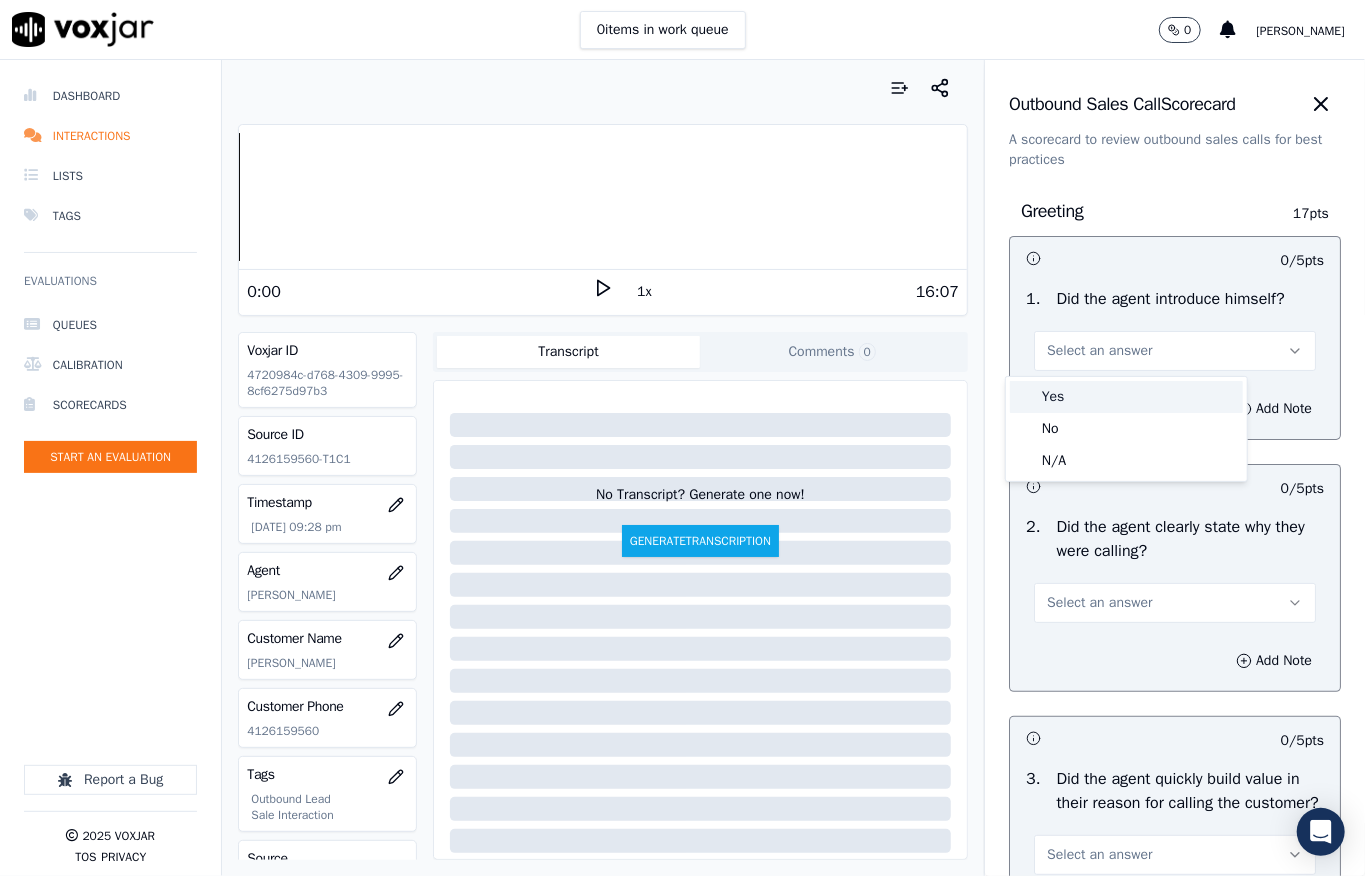 click on "Yes" at bounding box center [1126, 397] 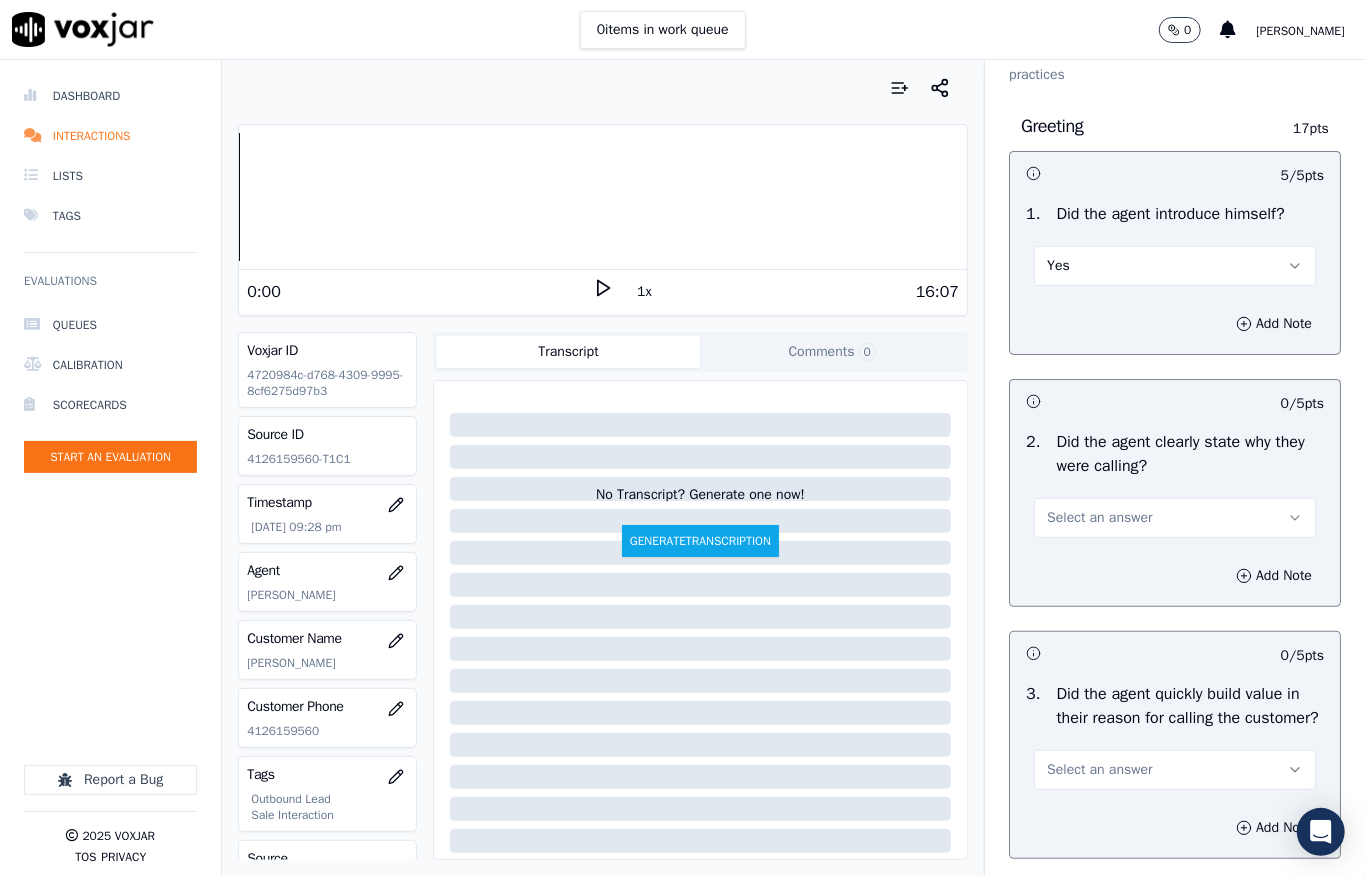 scroll, scrollTop: 133, scrollLeft: 0, axis: vertical 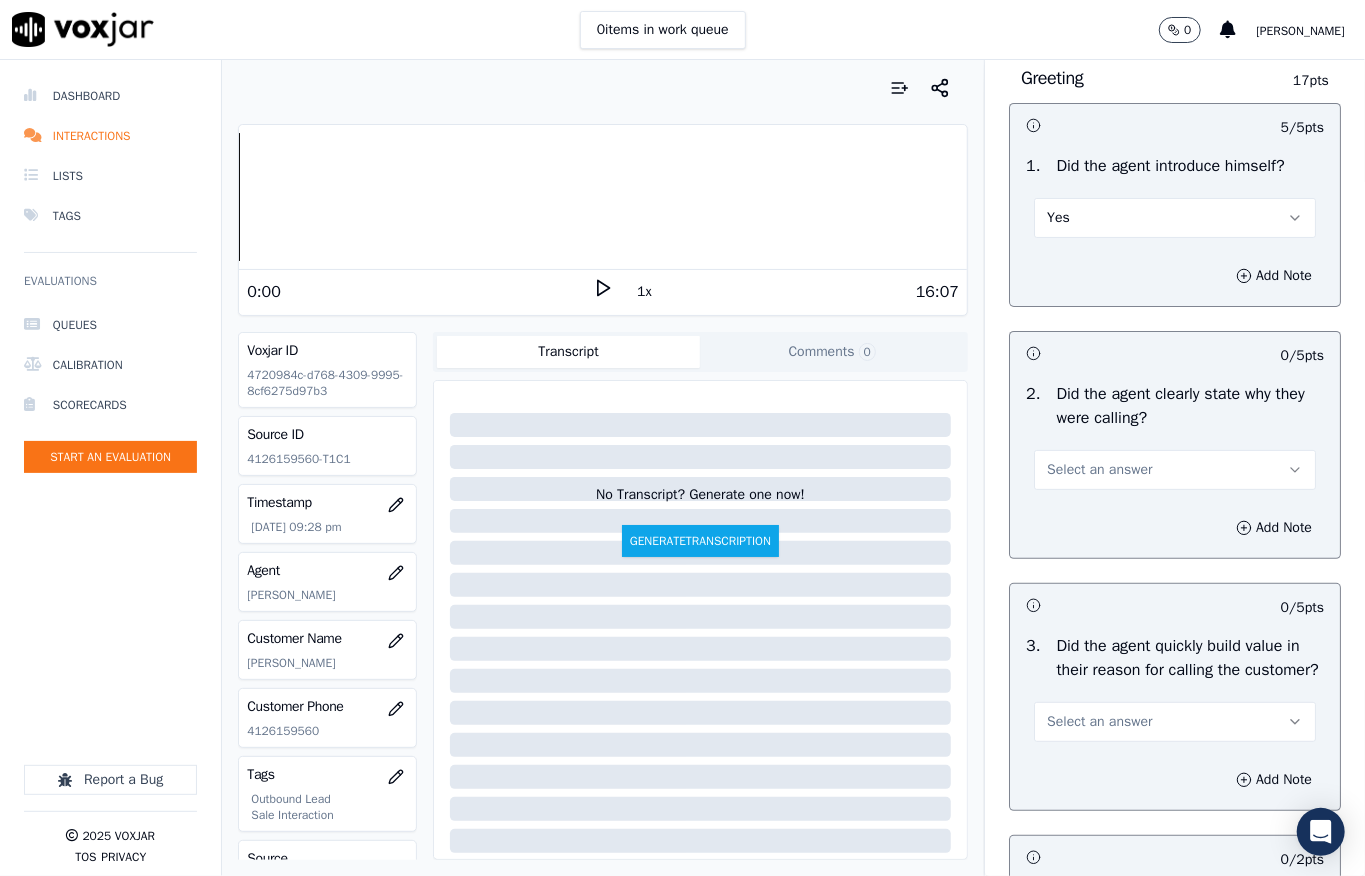click on "Select an answer" at bounding box center (1099, 470) 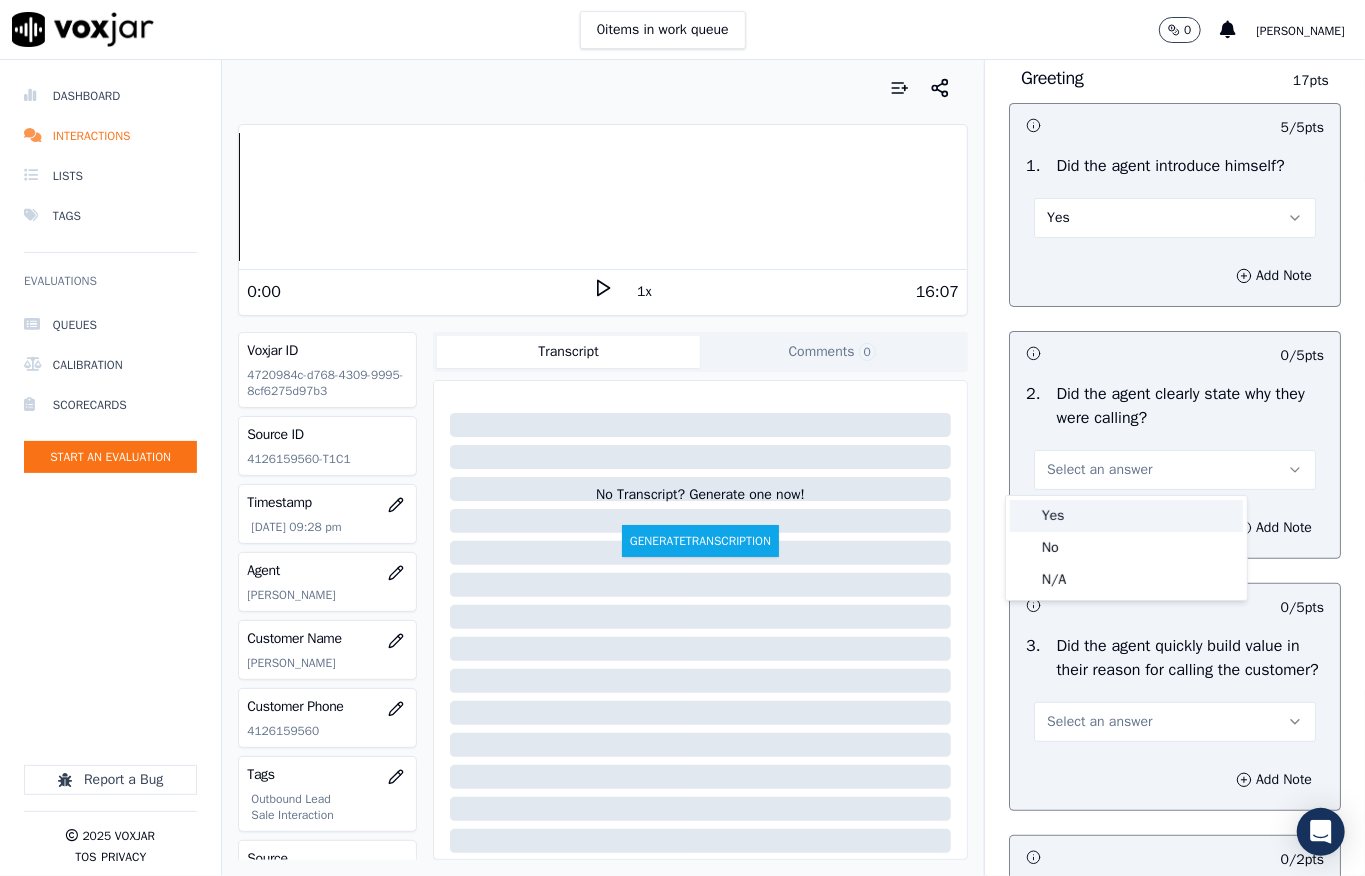 click on "Yes" at bounding box center [1126, 516] 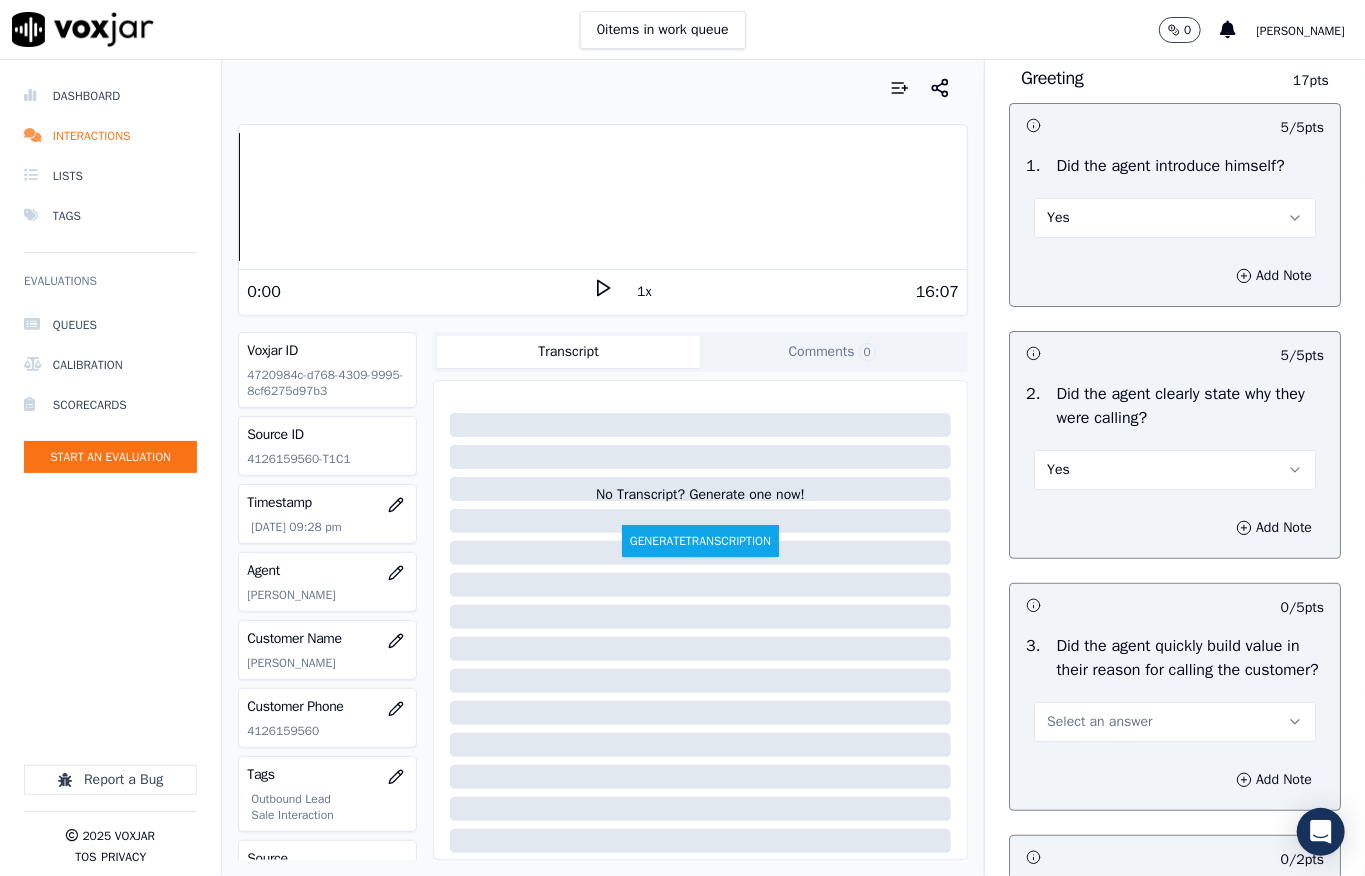 scroll, scrollTop: 266, scrollLeft: 0, axis: vertical 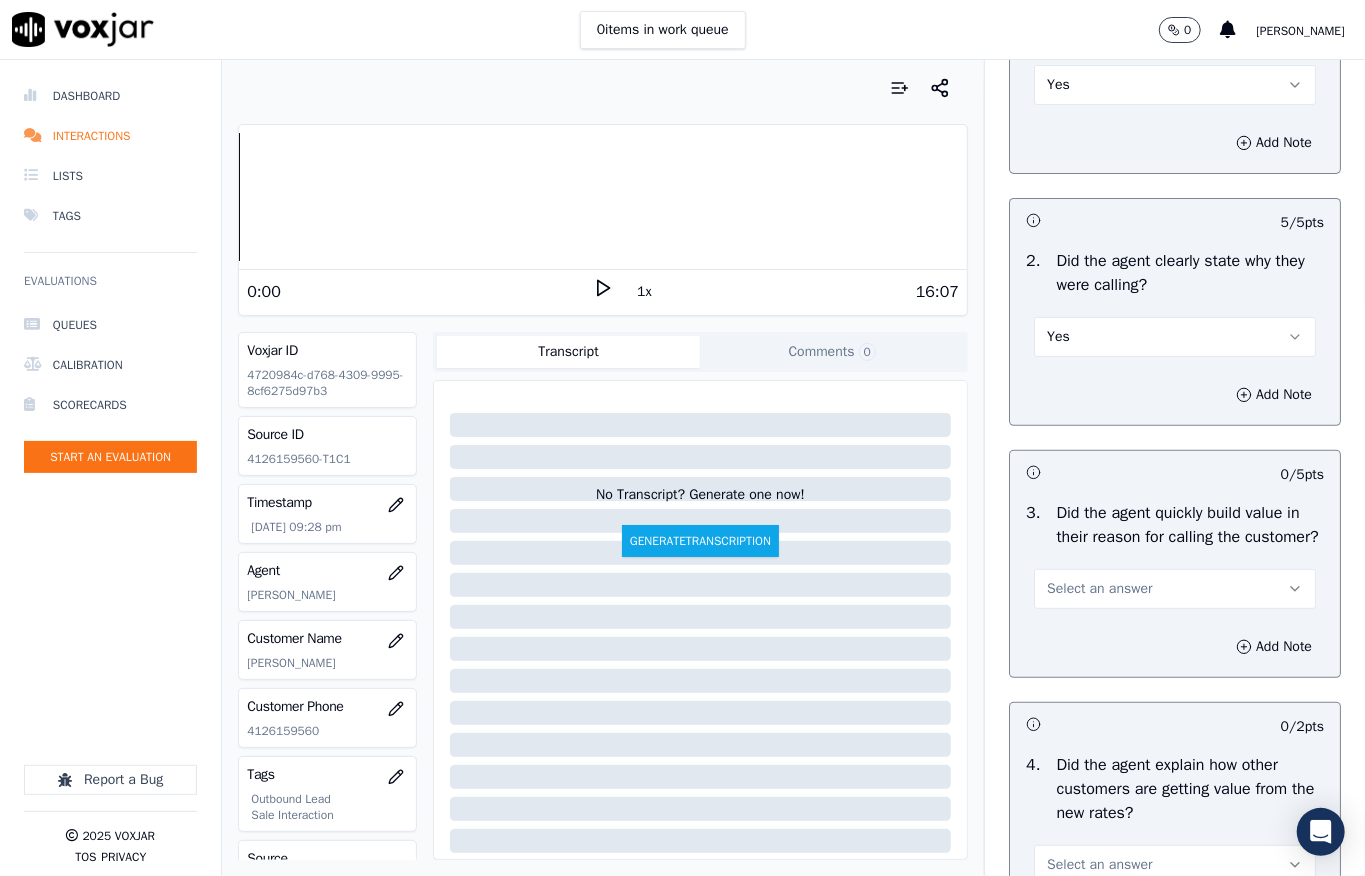click on "Select an answer" at bounding box center [1099, 589] 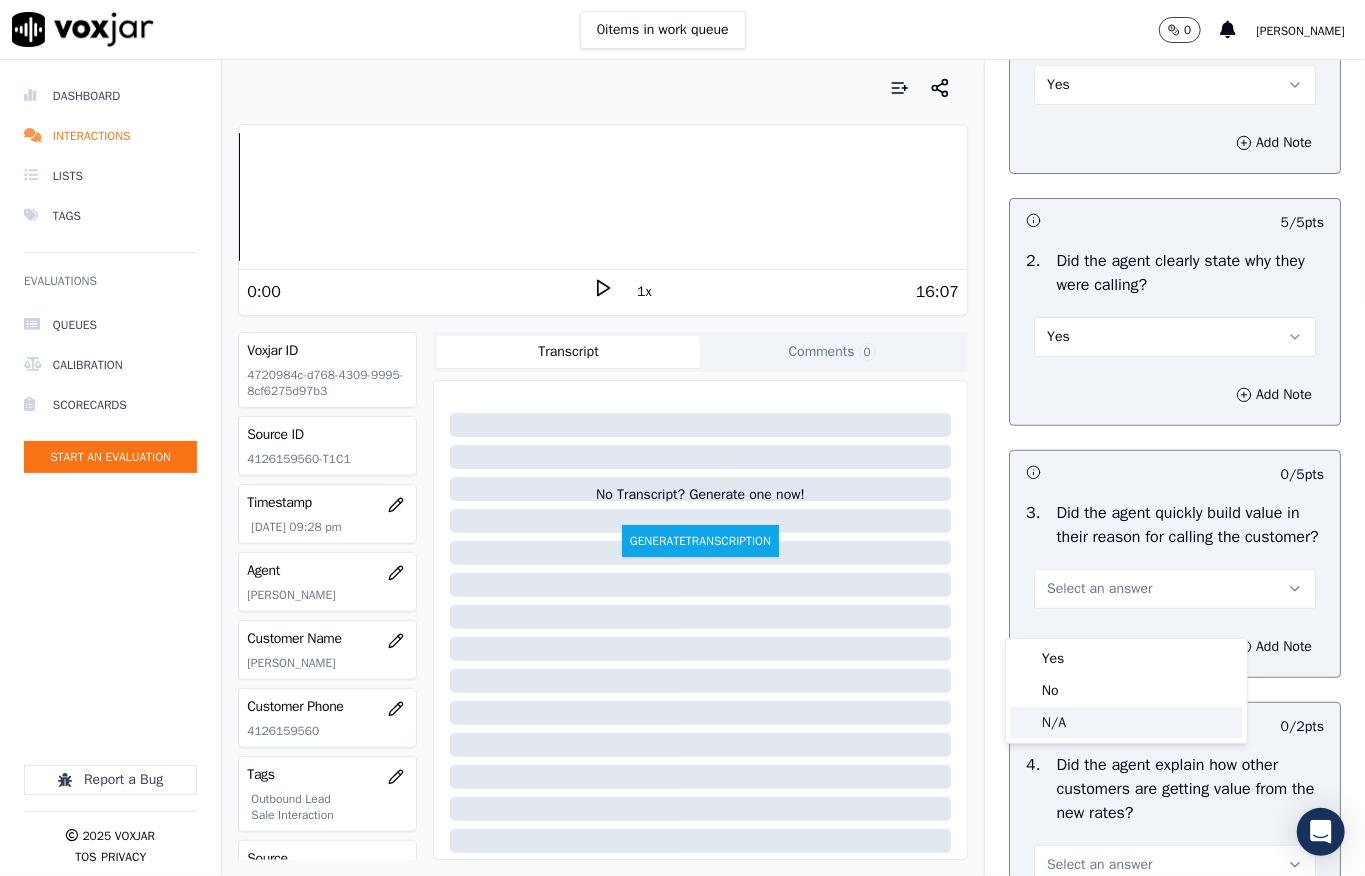 click on "N/A" 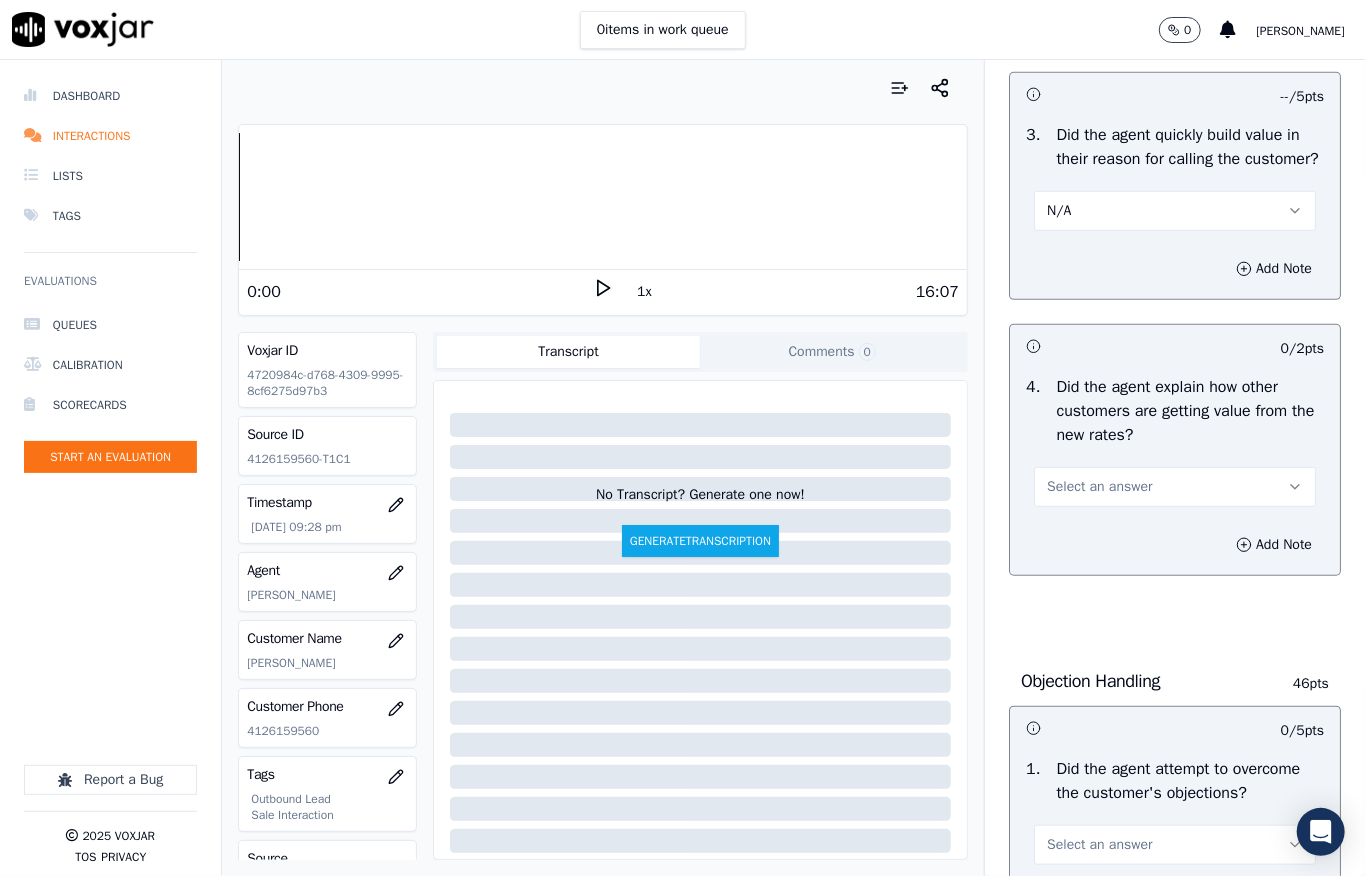 scroll, scrollTop: 666, scrollLeft: 0, axis: vertical 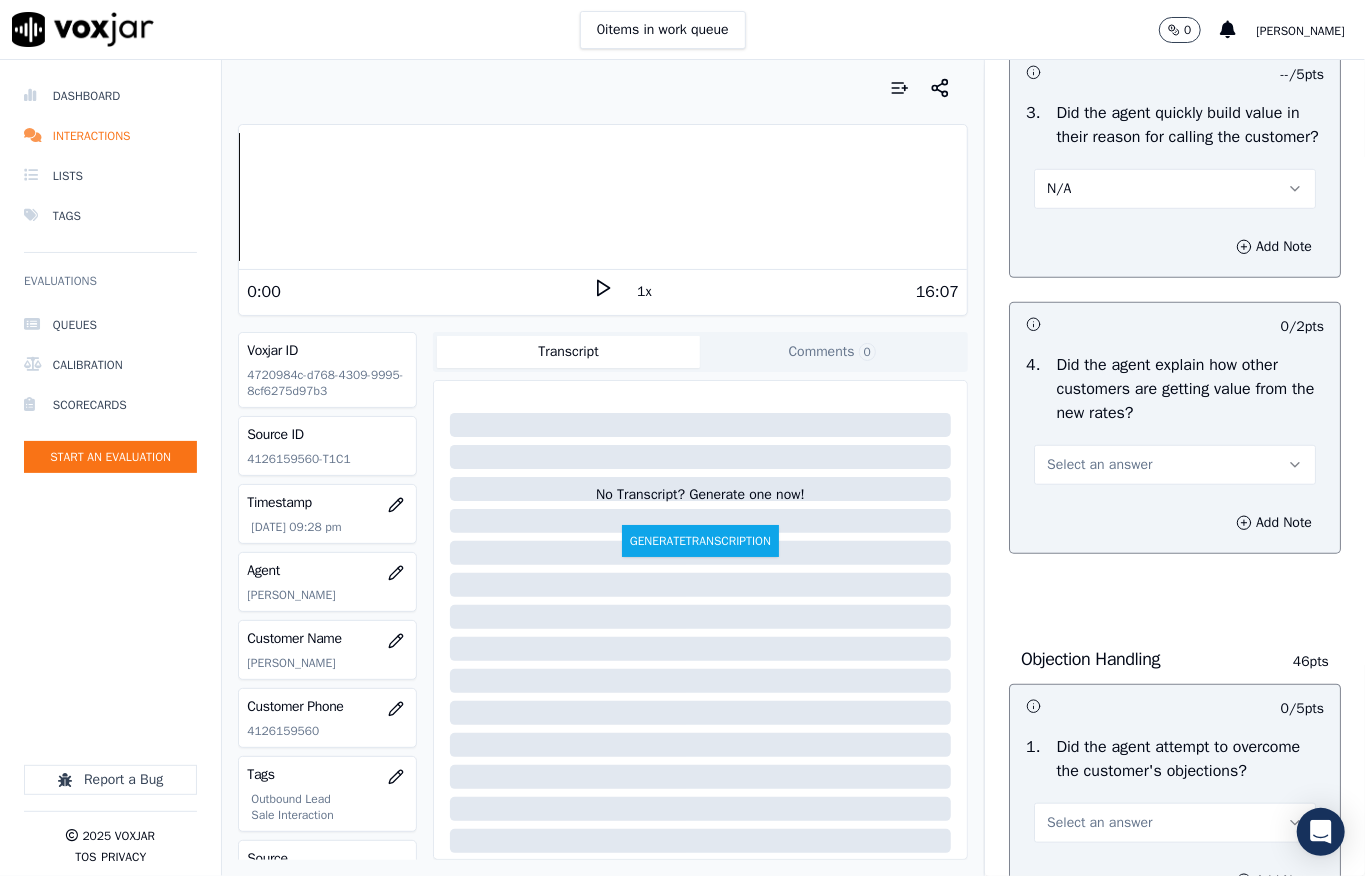 click on "N/A" at bounding box center (1175, 189) 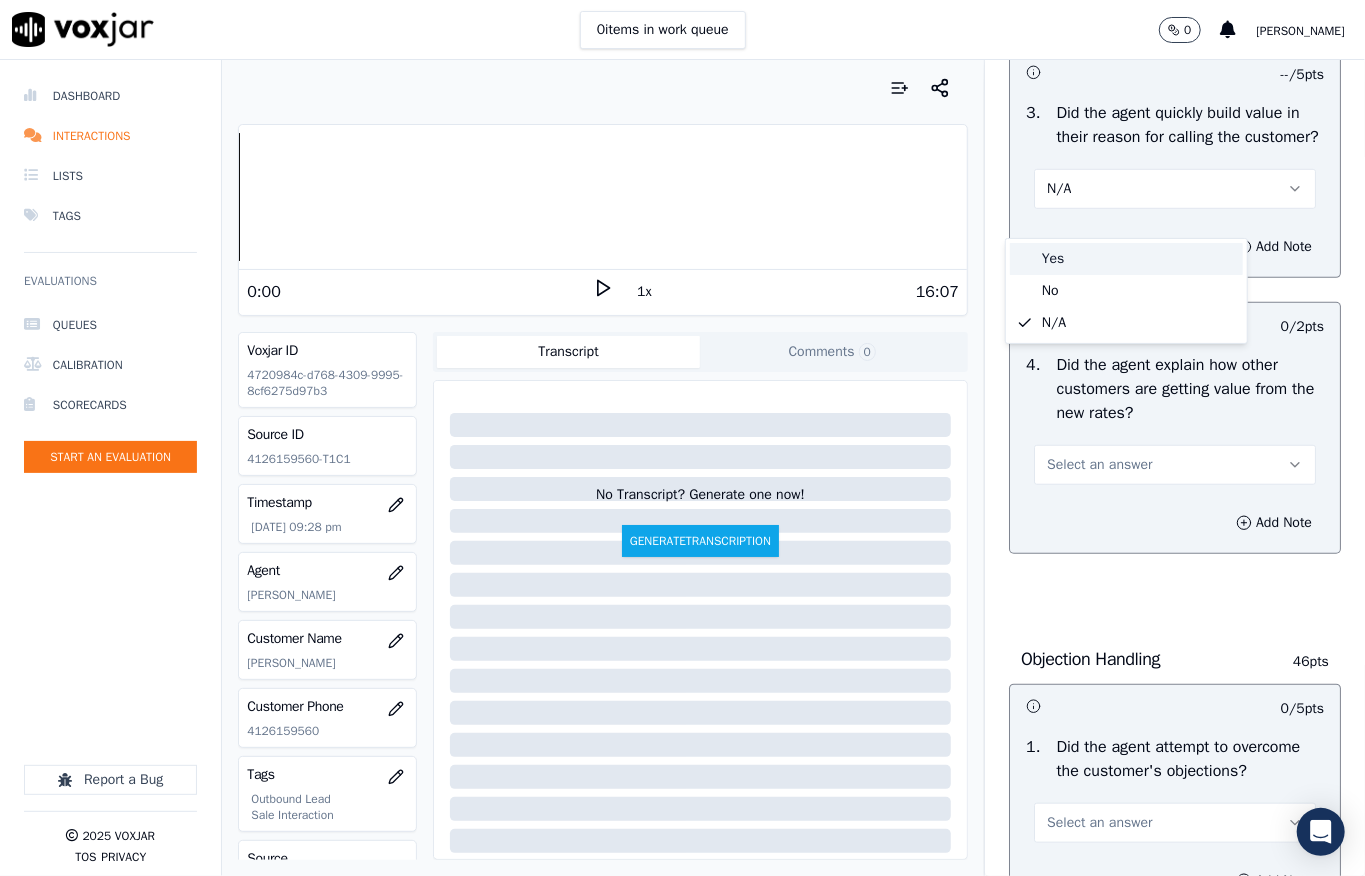 click on "Yes" at bounding box center [1126, 259] 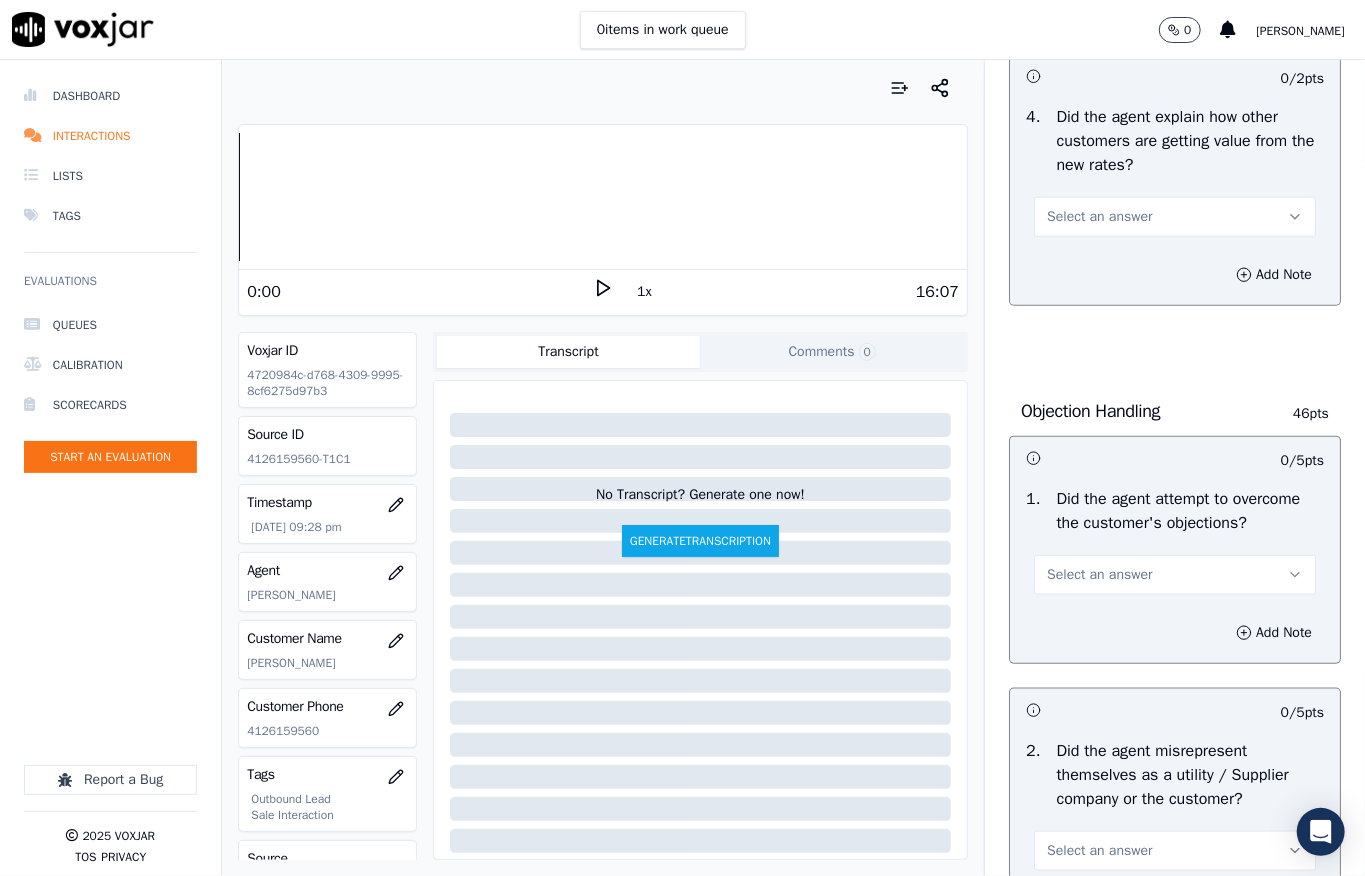 scroll, scrollTop: 933, scrollLeft: 0, axis: vertical 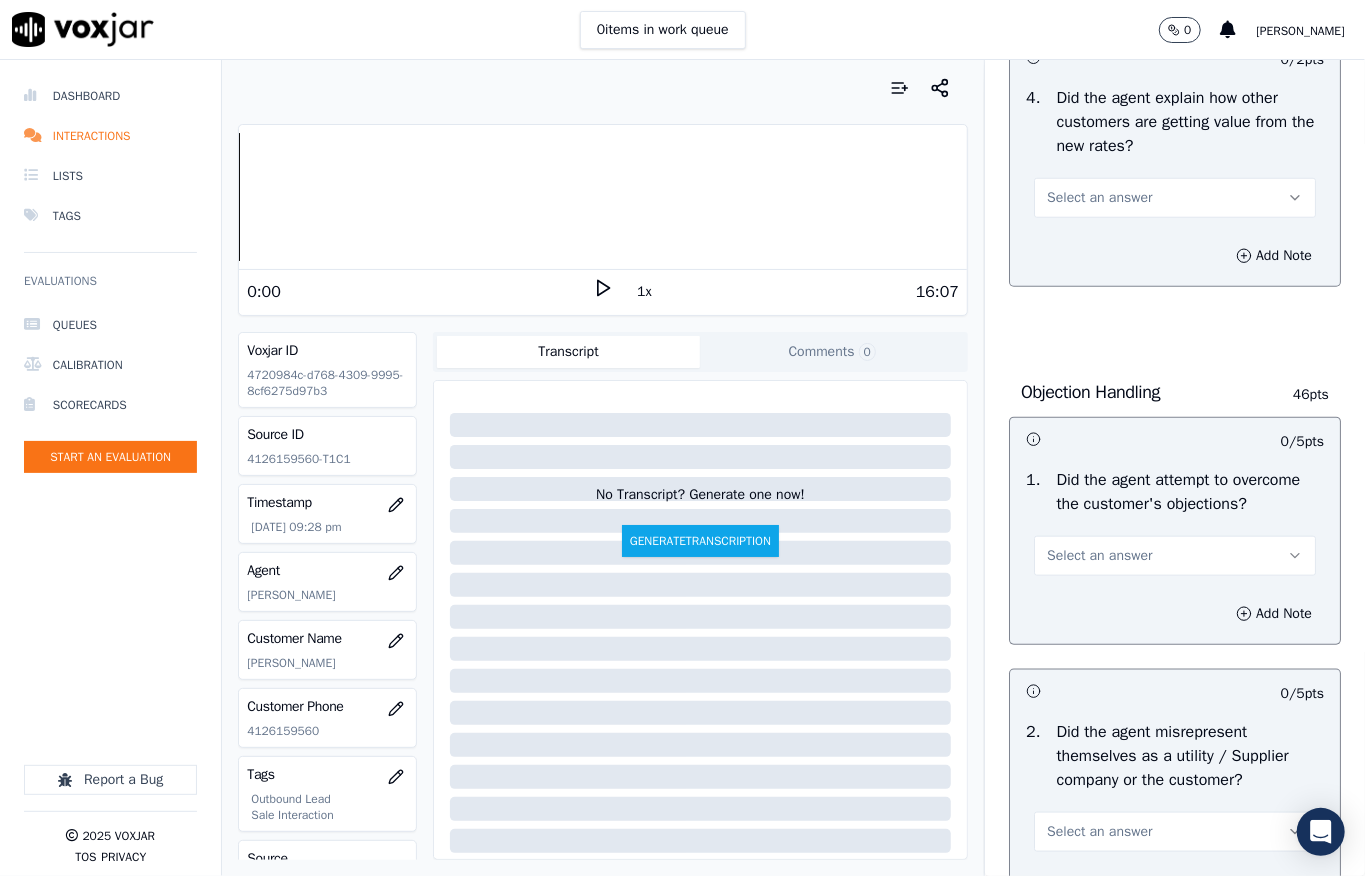 click on "Select an answer" at bounding box center [1099, 198] 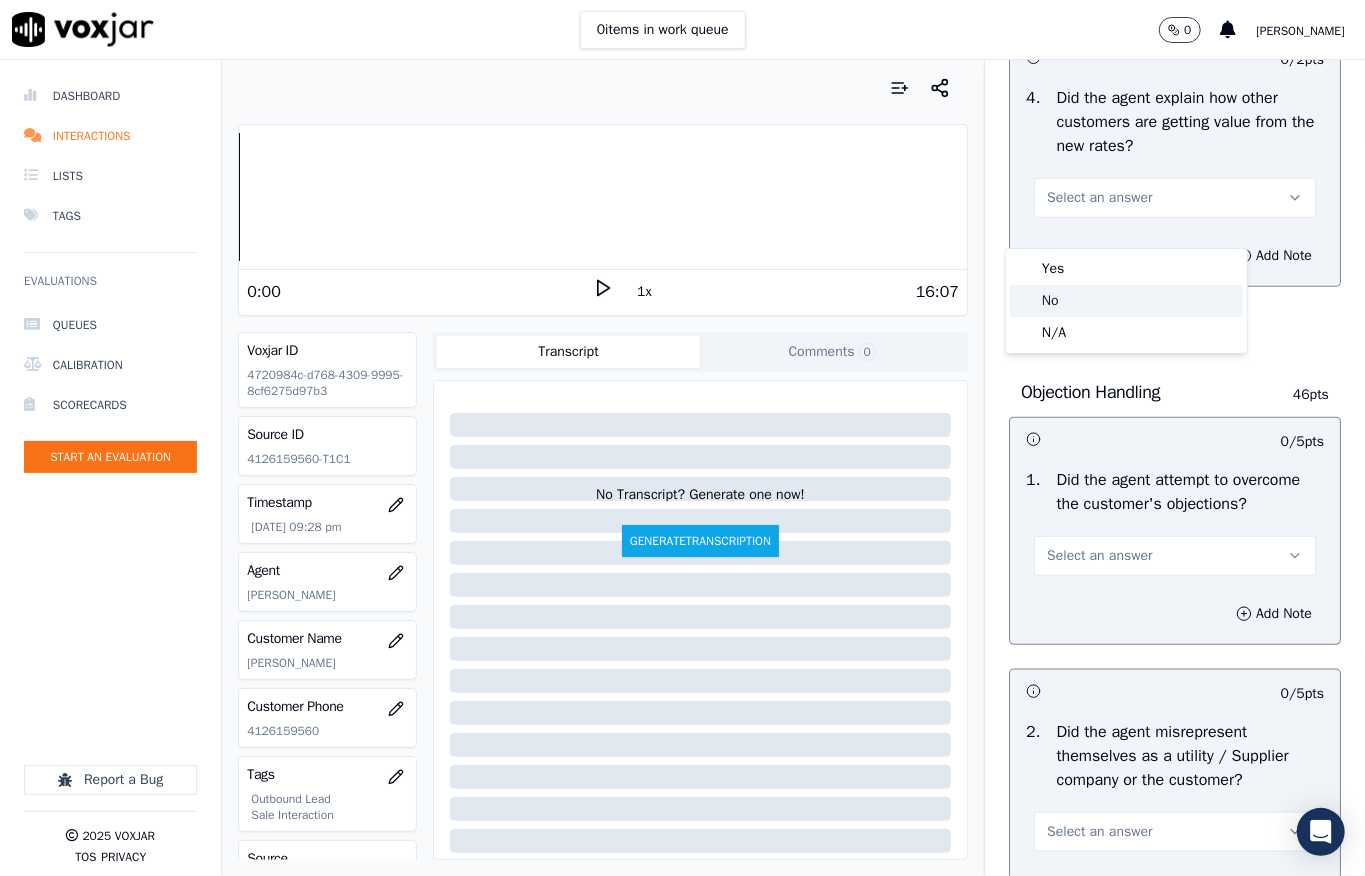 click on "No" 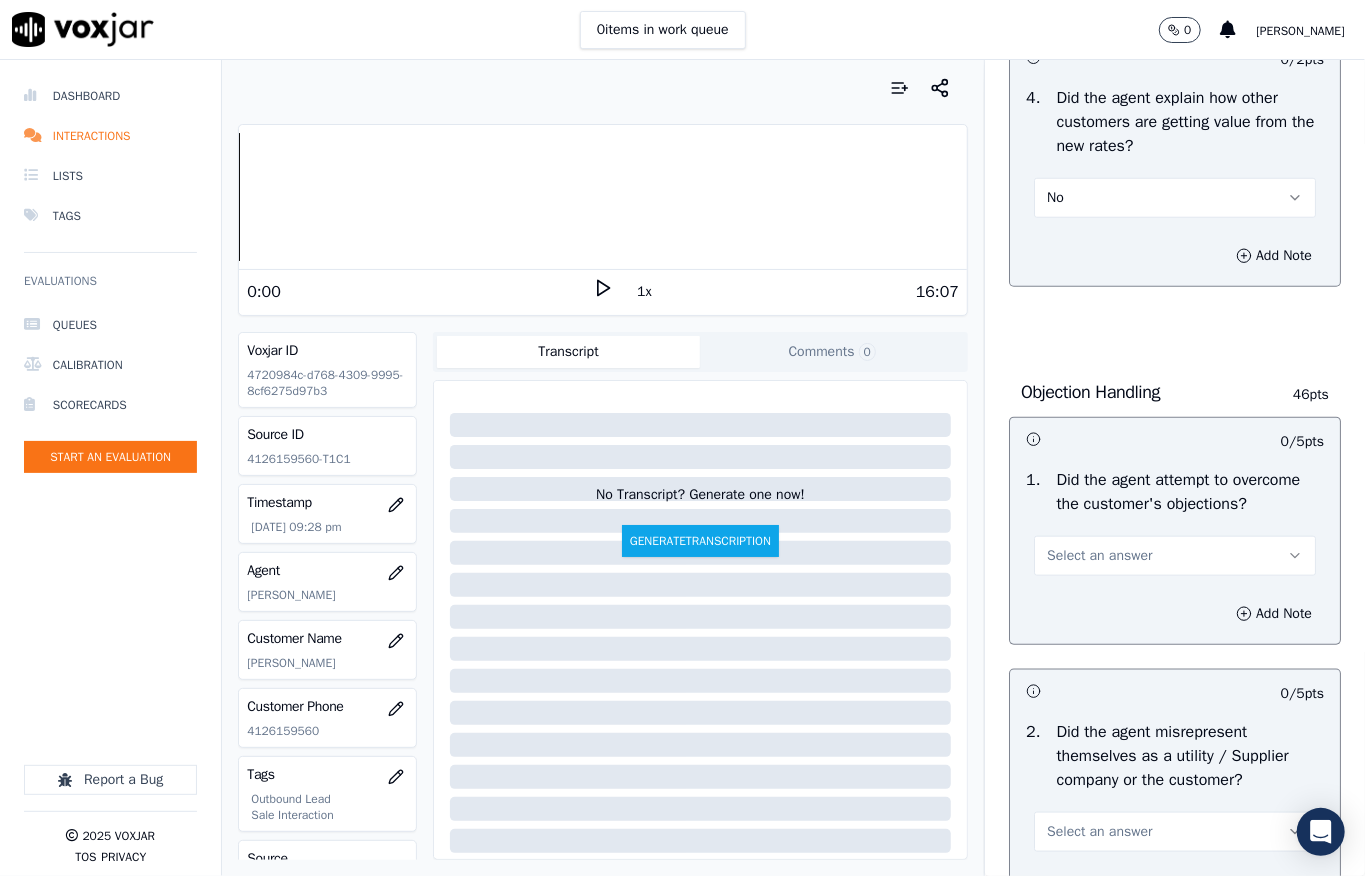 click on "Select an answer" at bounding box center (1099, 556) 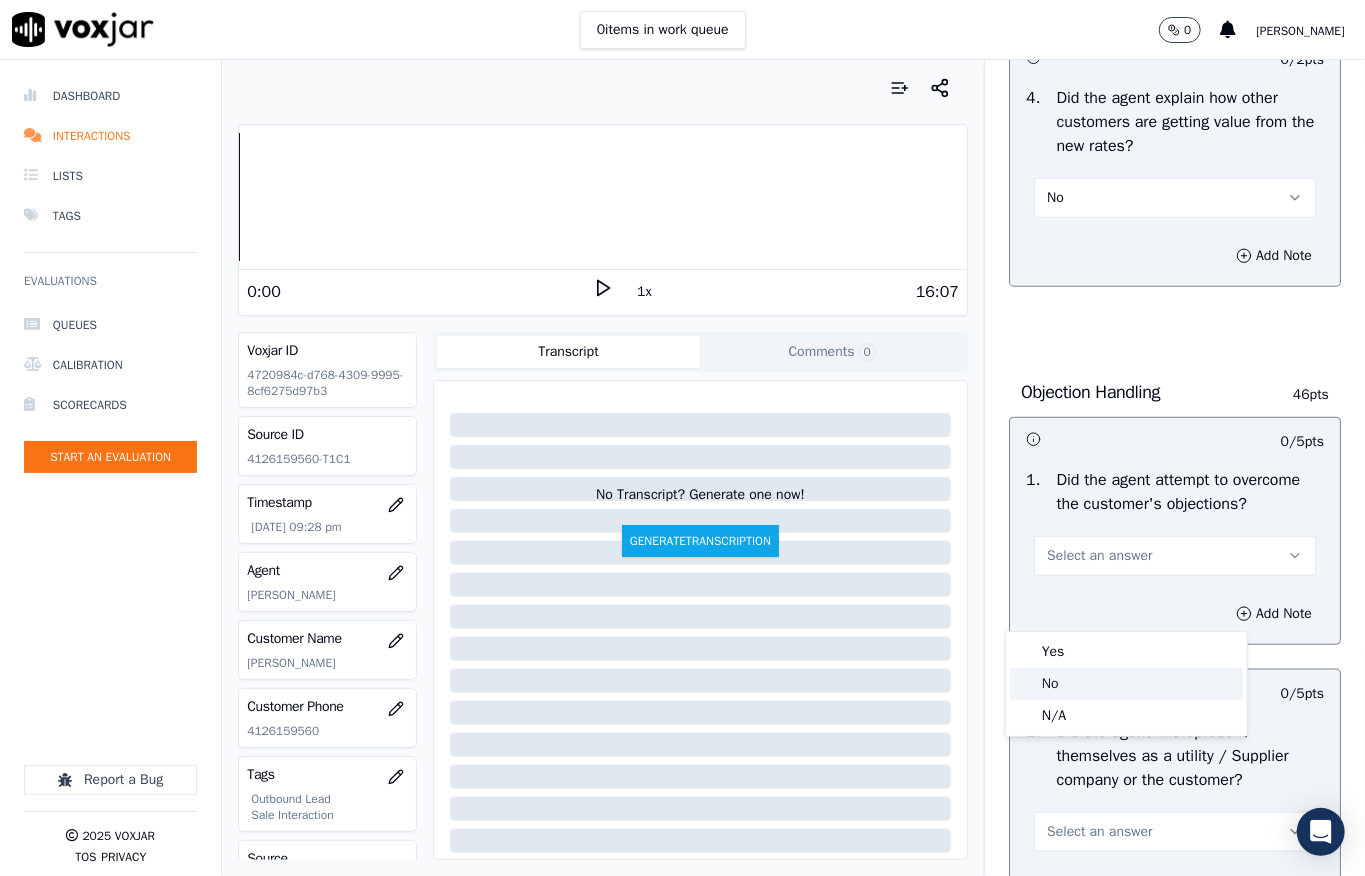 click on "No" 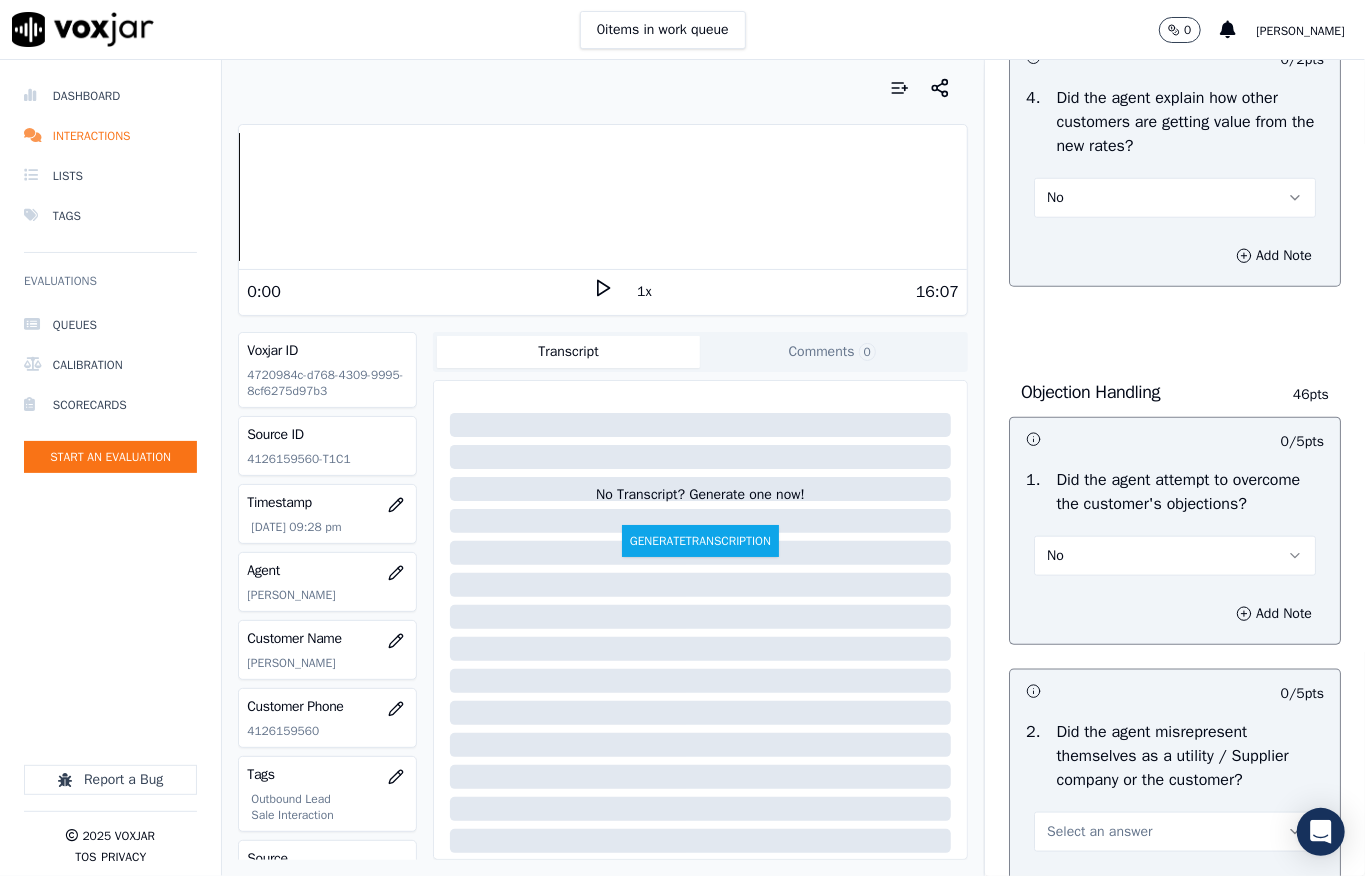 click on "No" at bounding box center (1175, 198) 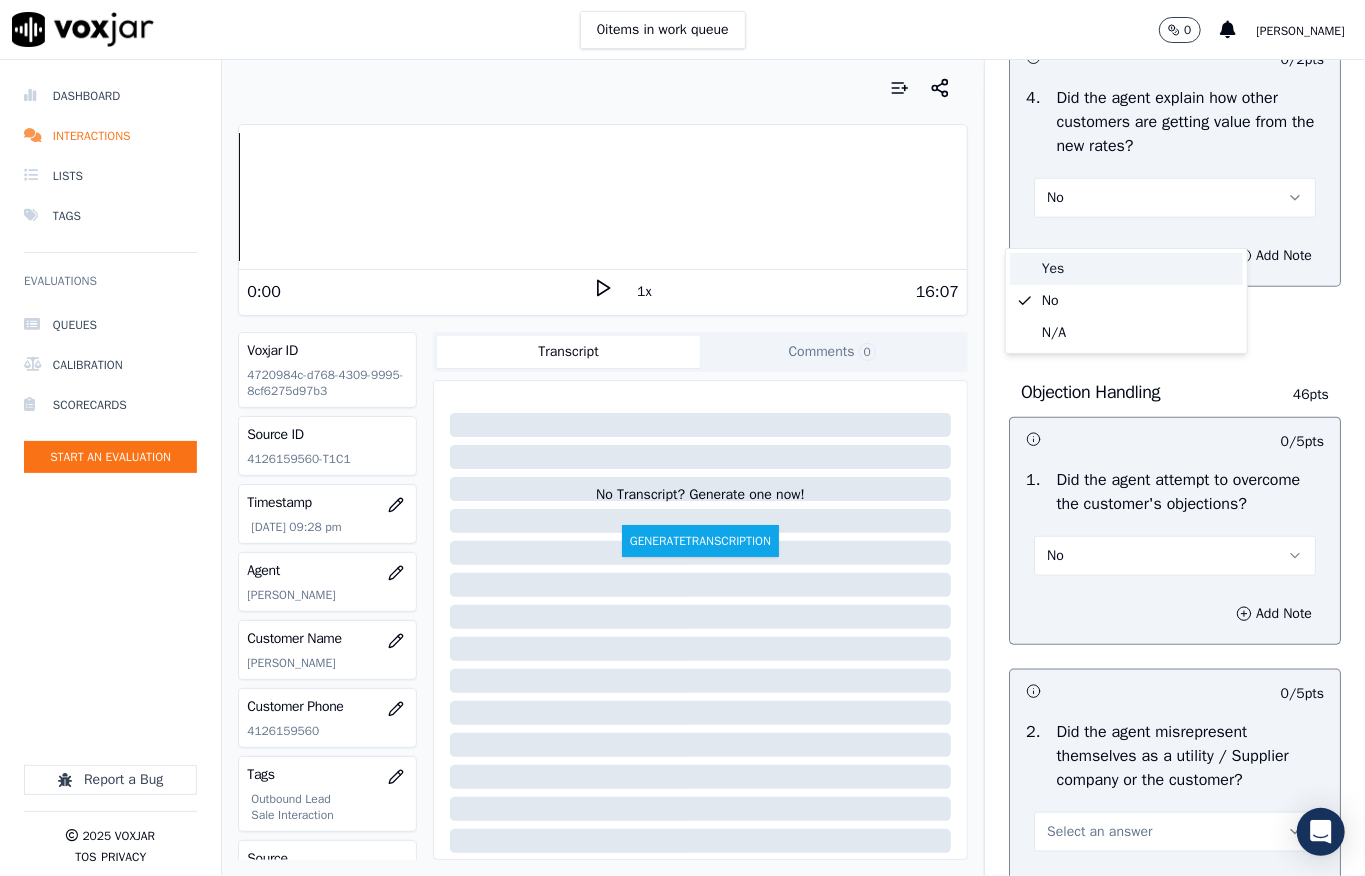 click on "Yes" at bounding box center (1126, 269) 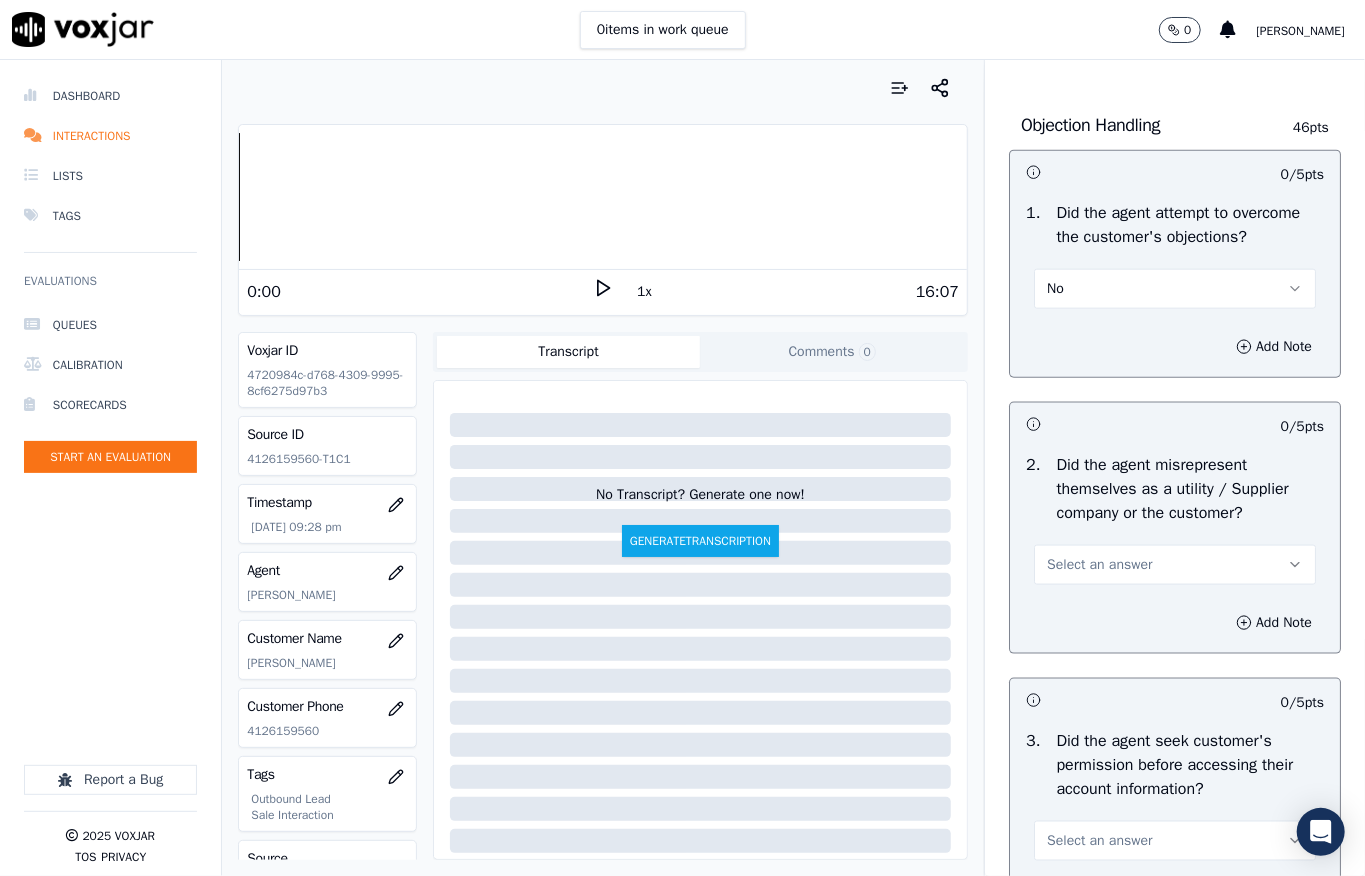 scroll, scrollTop: 1446, scrollLeft: 0, axis: vertical 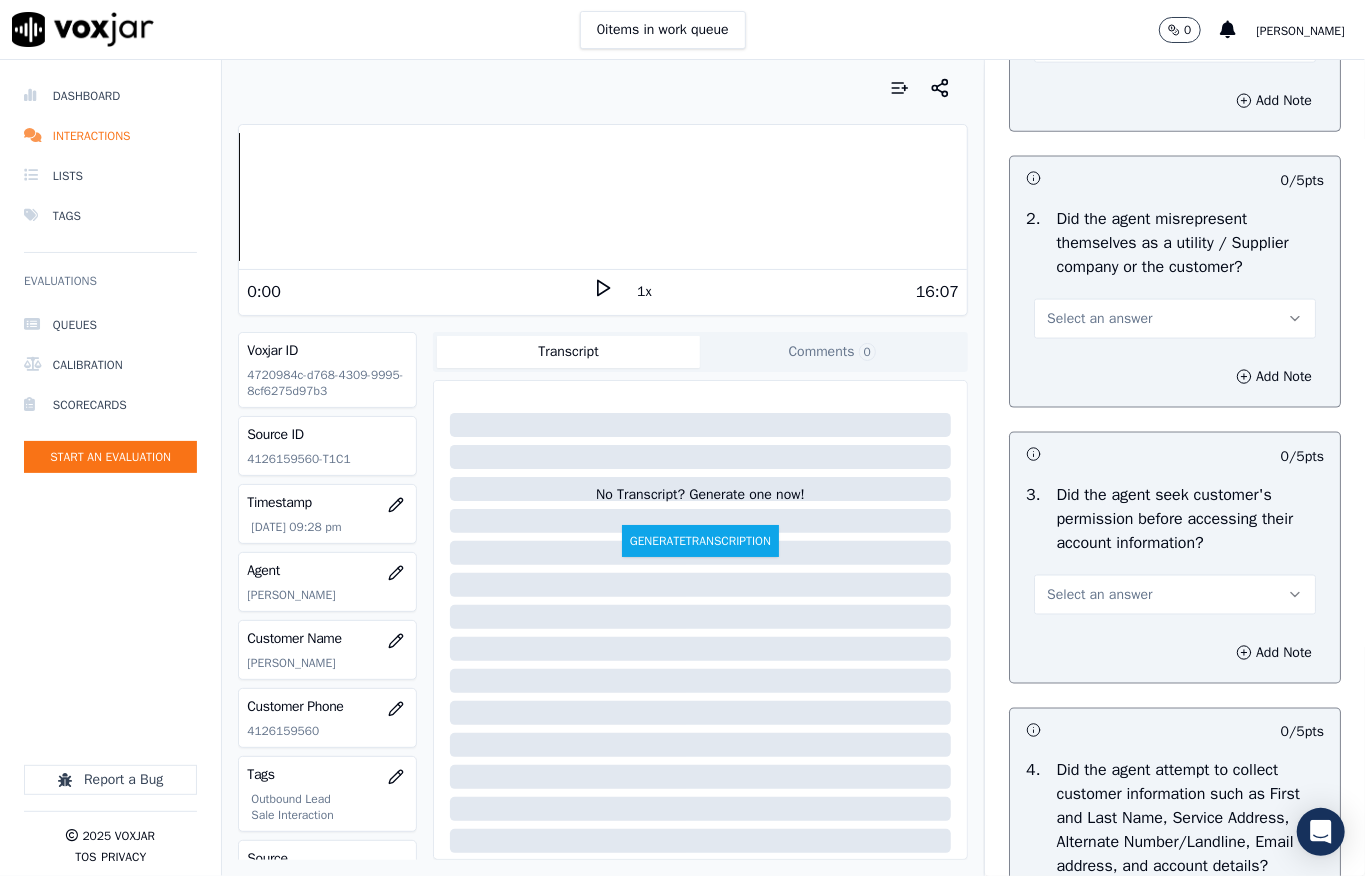 click on "Select an answer" at bounding box center (1175, 319) 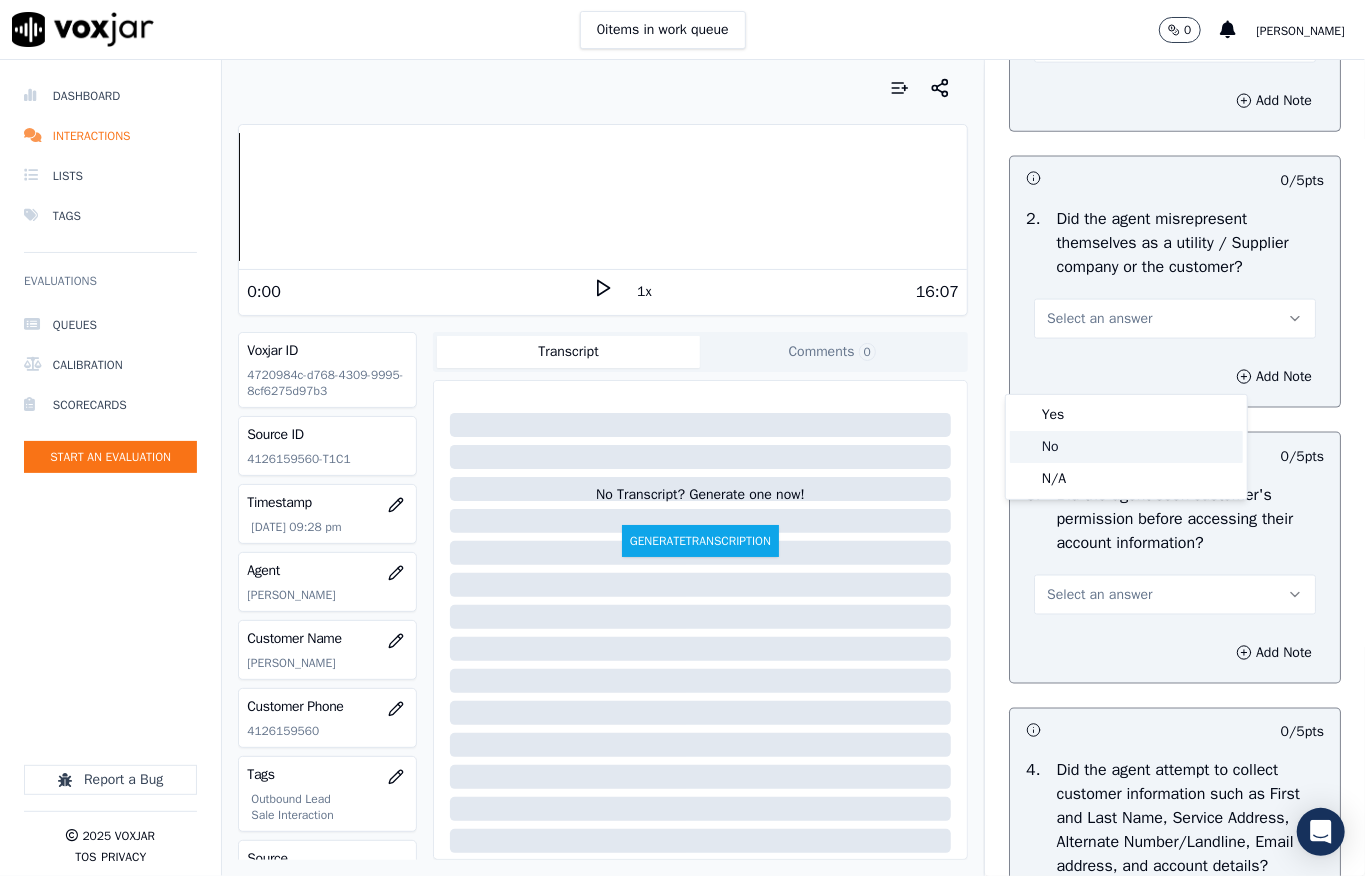 click on "No" 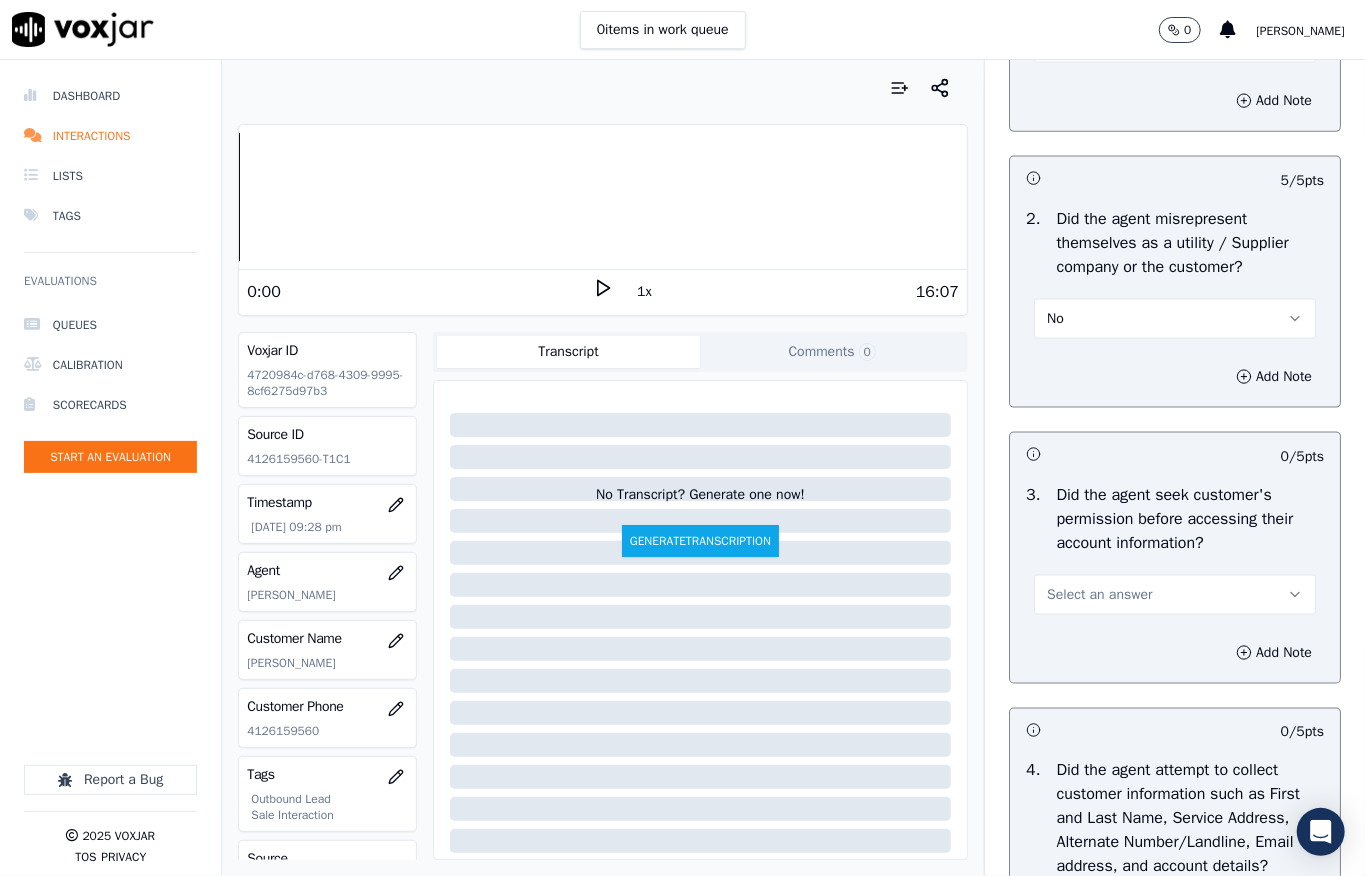 click on "Select an answer" at bounding box center (1099, 595) 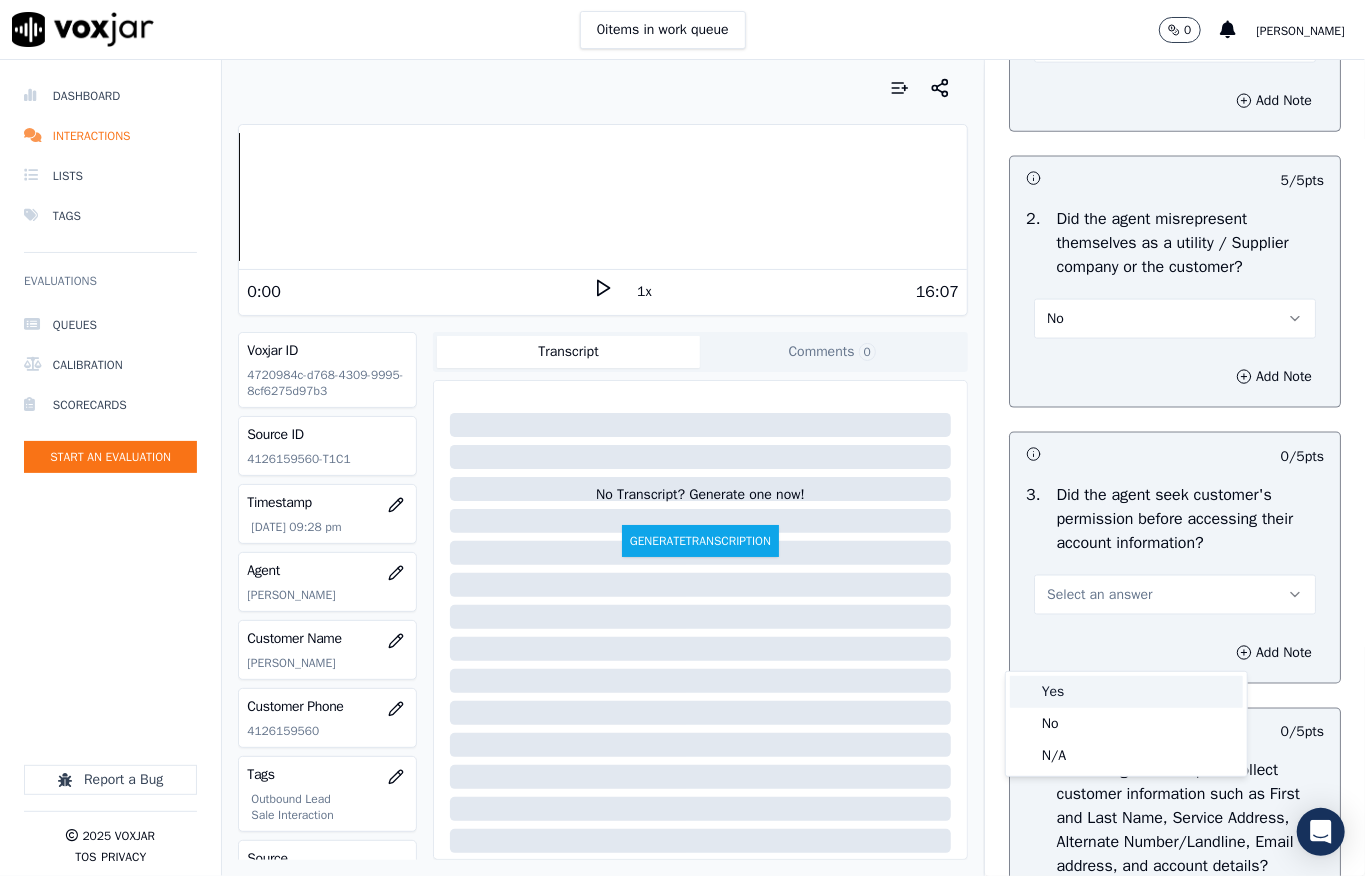 click on "Yes" at bounding box center (1126, 692) 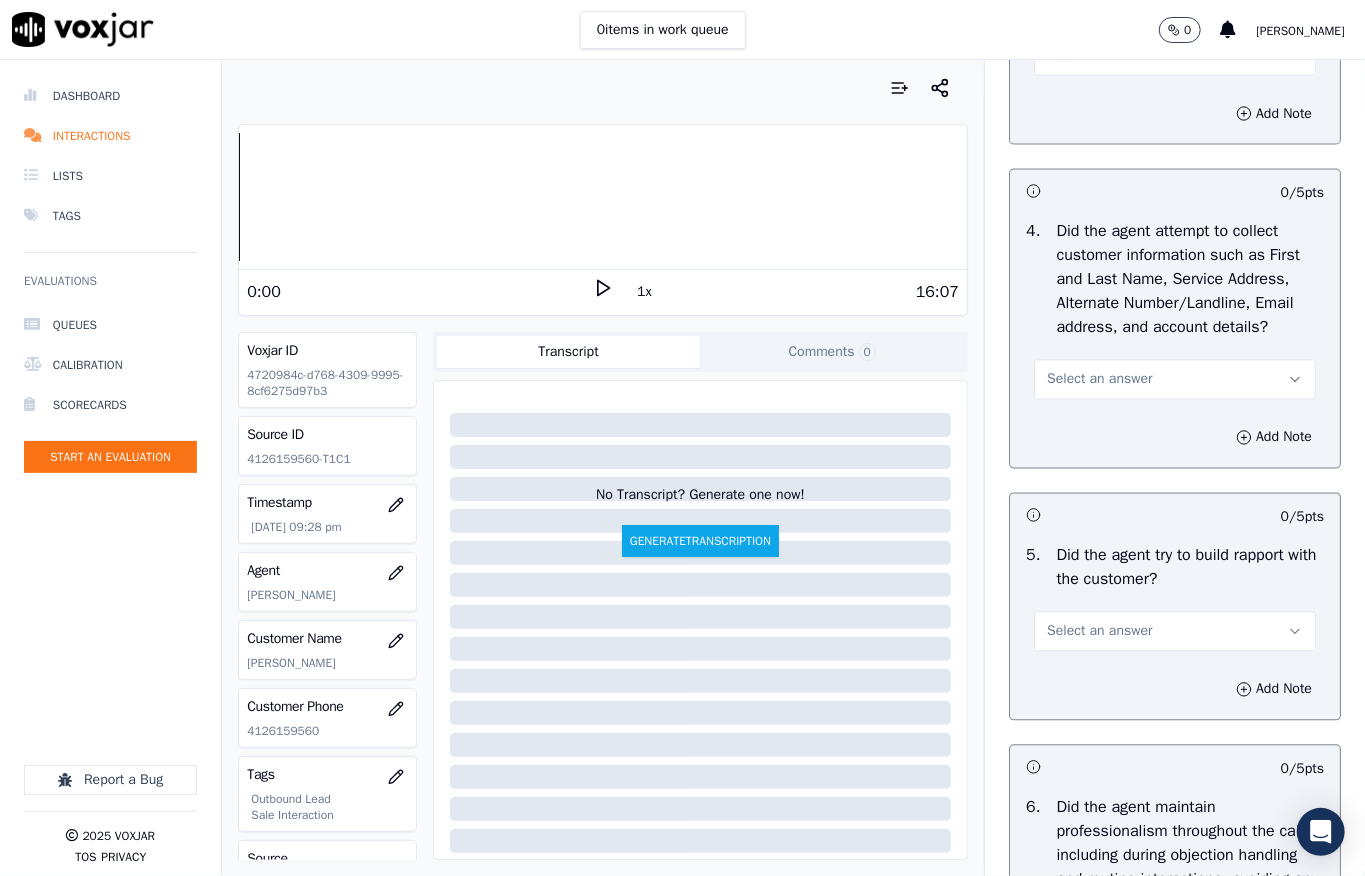 scroll, scrollTop: 2133, scrollLeft: 0, axis: vertical 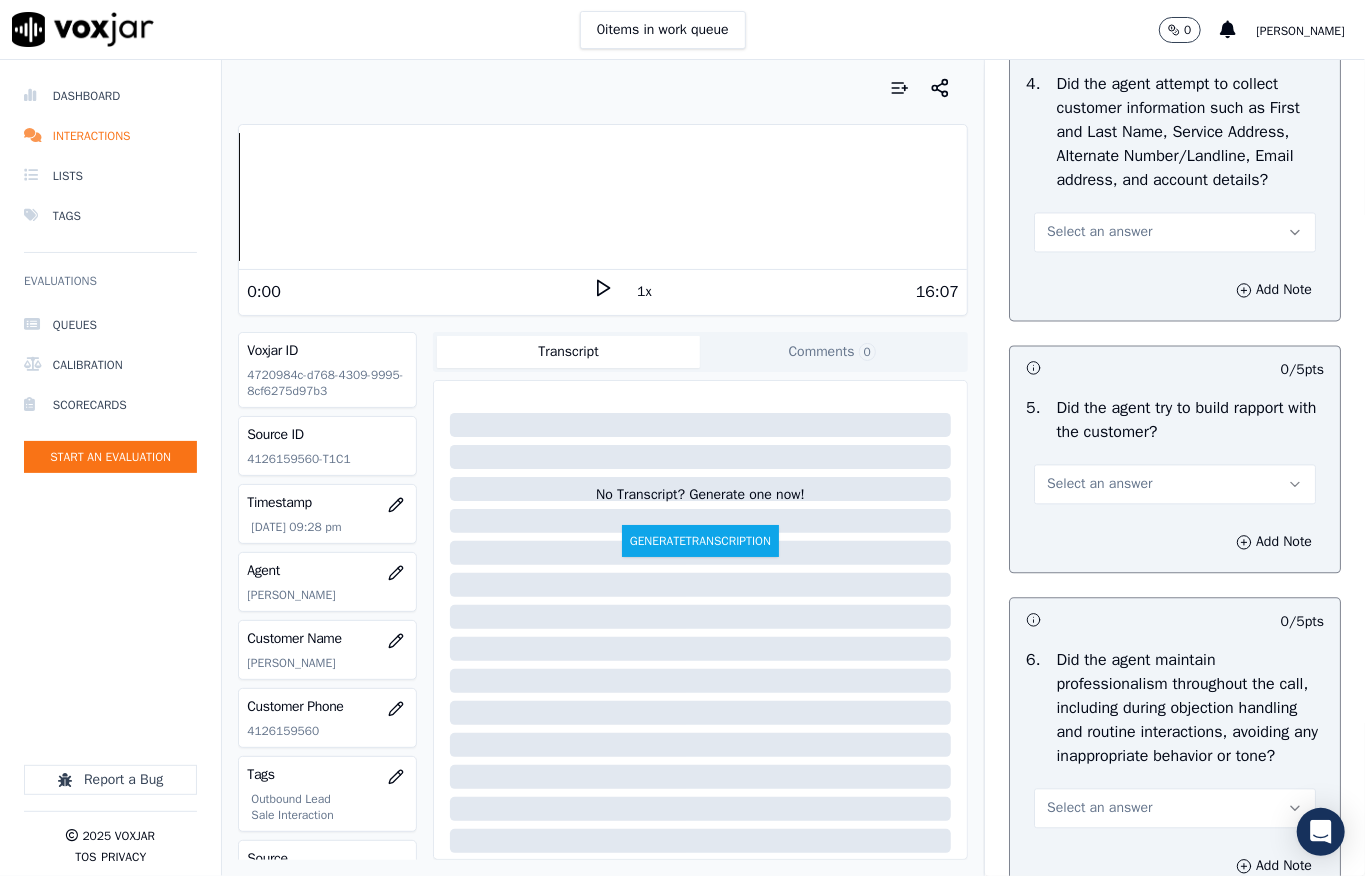click on "Select an answer" at bounding box center (1099, 232) 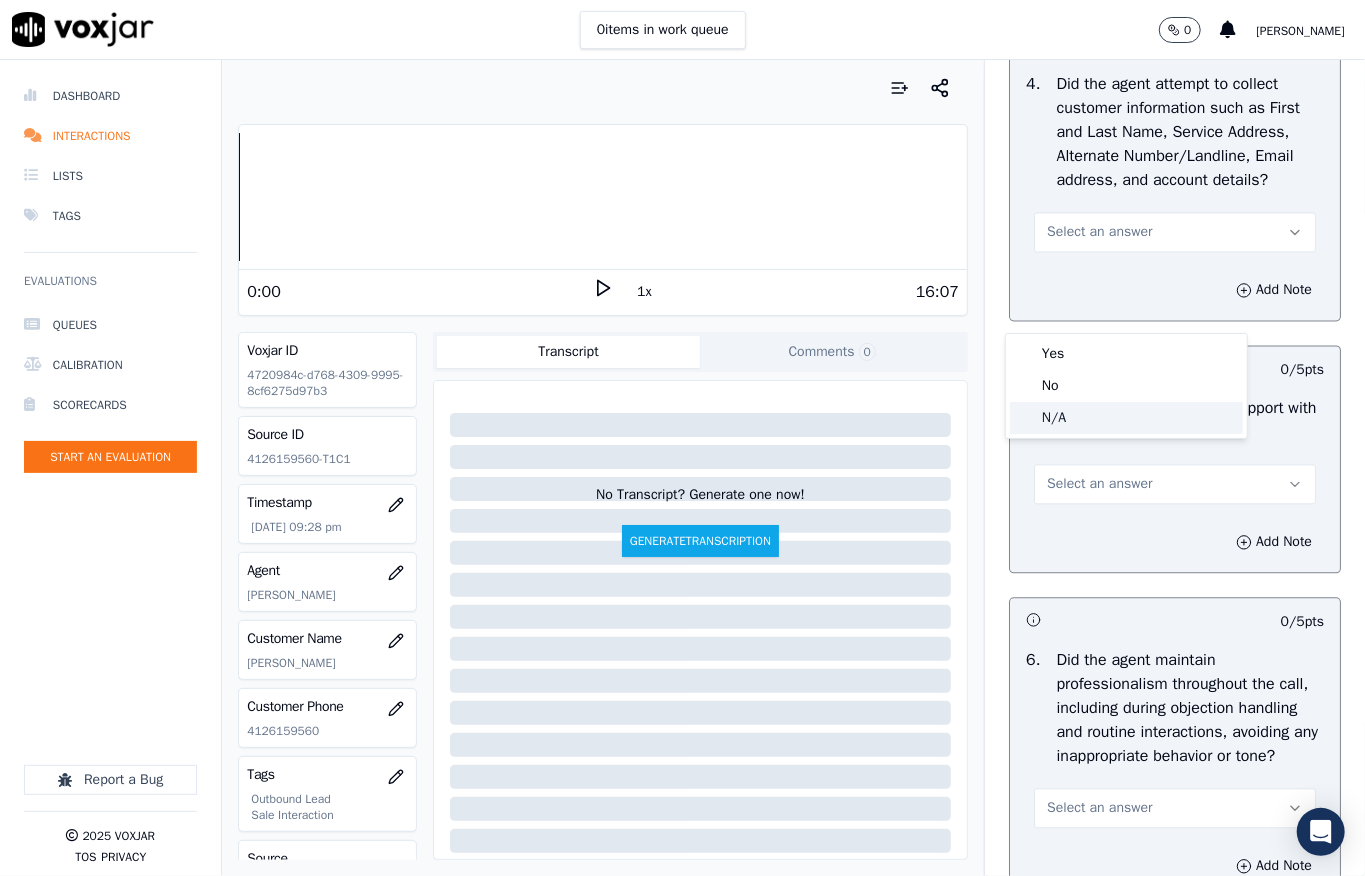 click on "N/A" 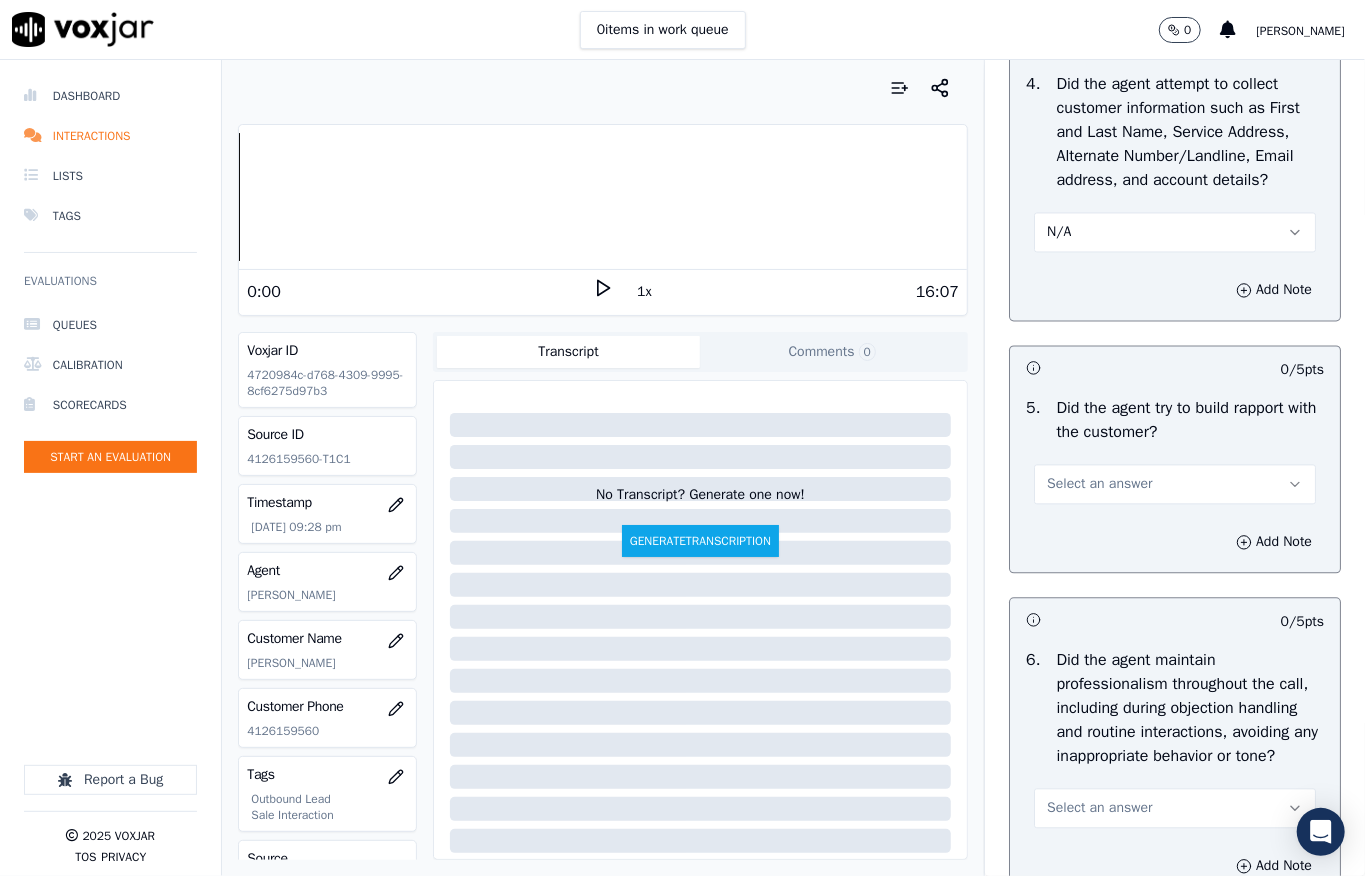 click on "Select an answer" at bounding box center [1175, 484] 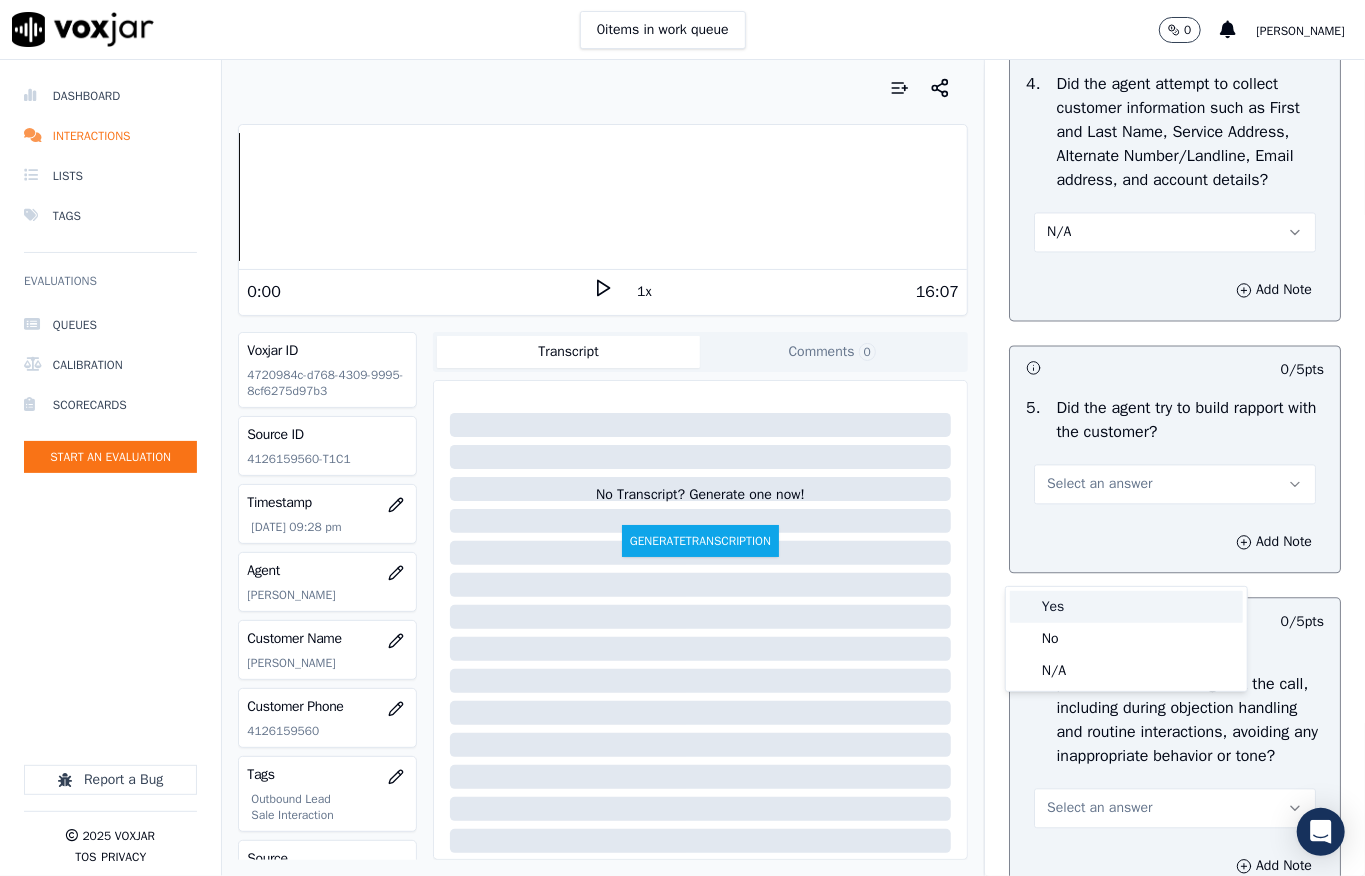 click on "Yes" at bounding box center [1126, 607] 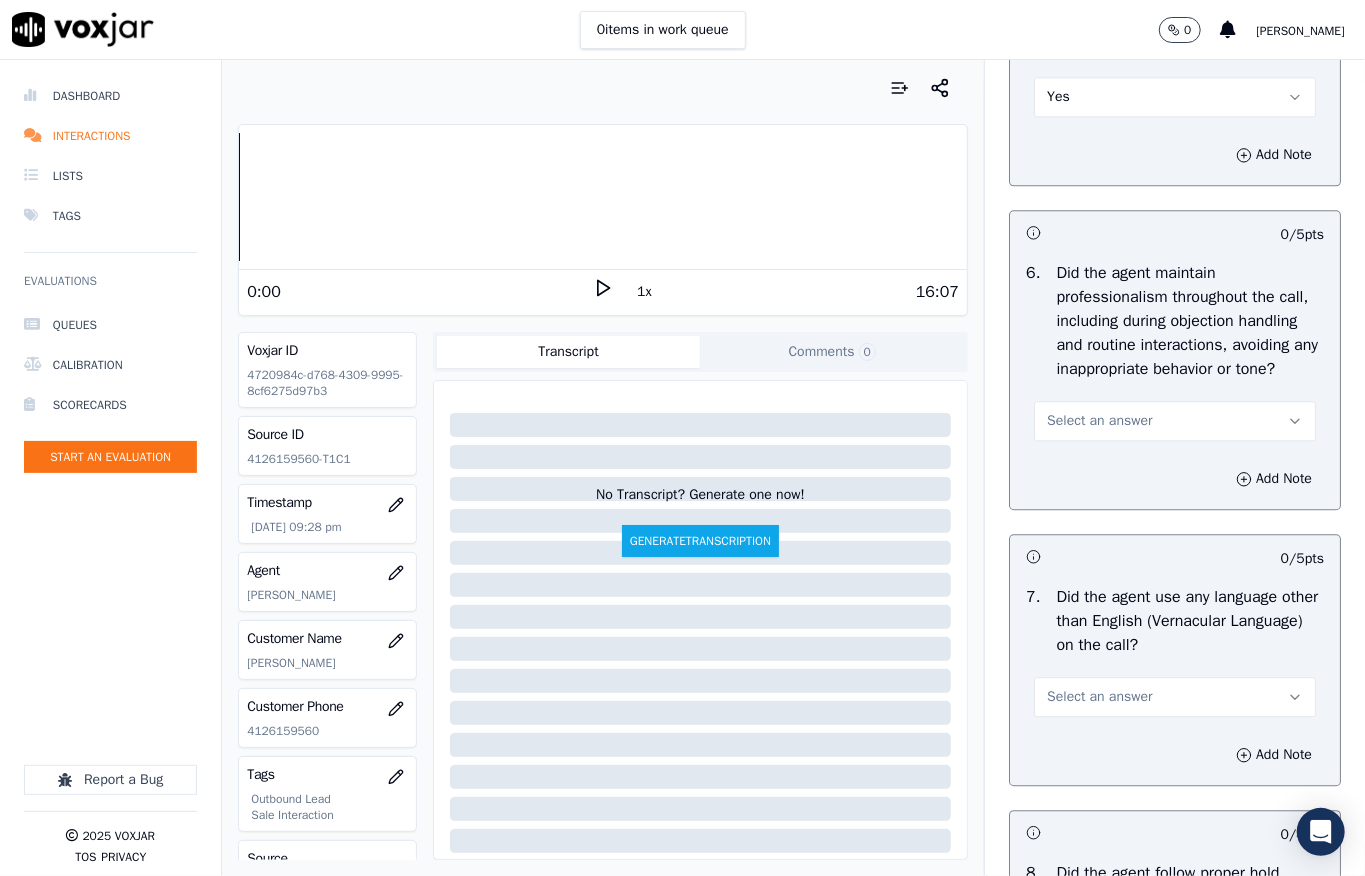 scroll, scrollTop: 2533, scrollLeft: 0, axis: vertical 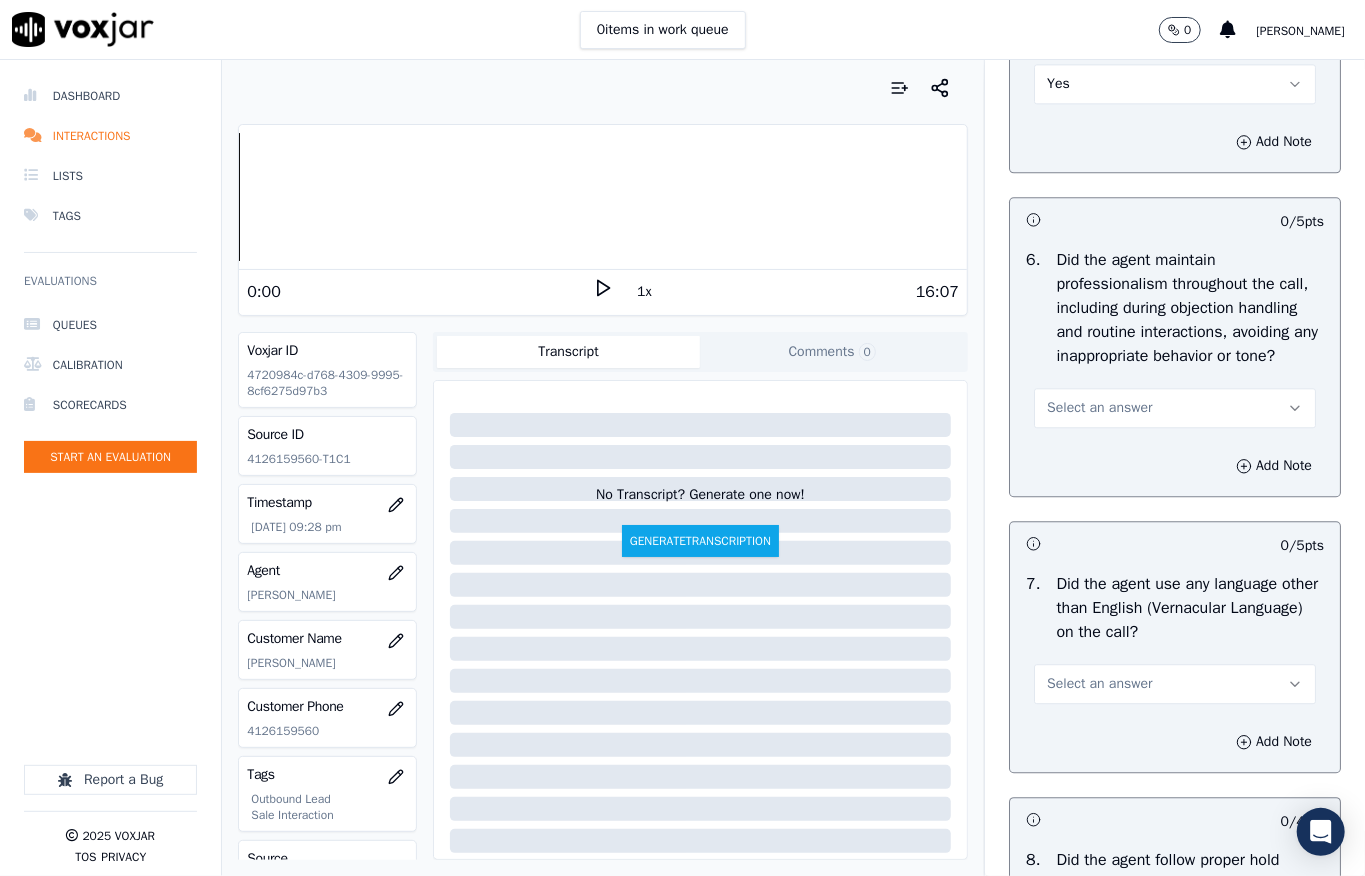 click on "Select an answer" at bounding box center (1099, 408) 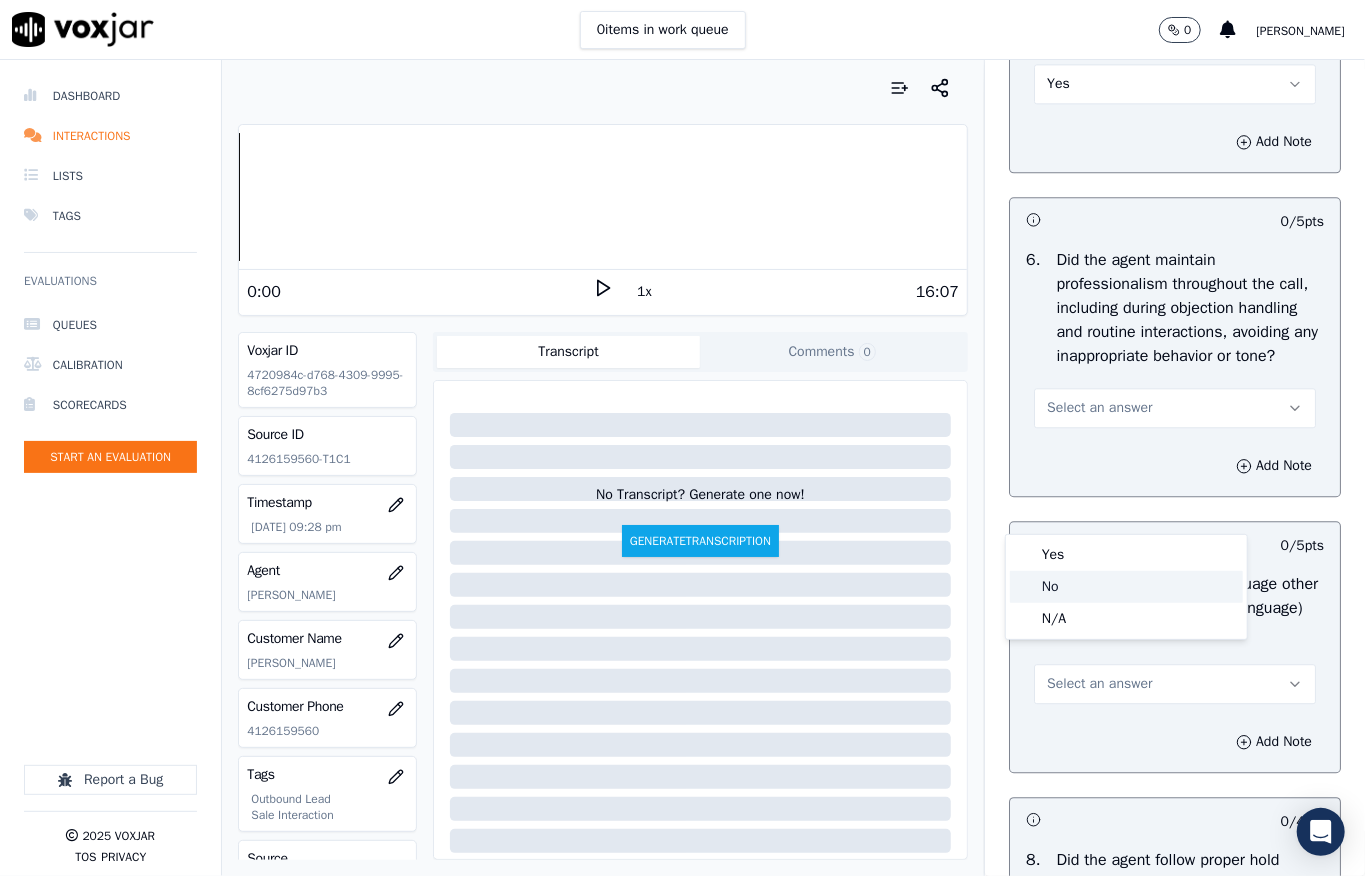 click on "N/A" 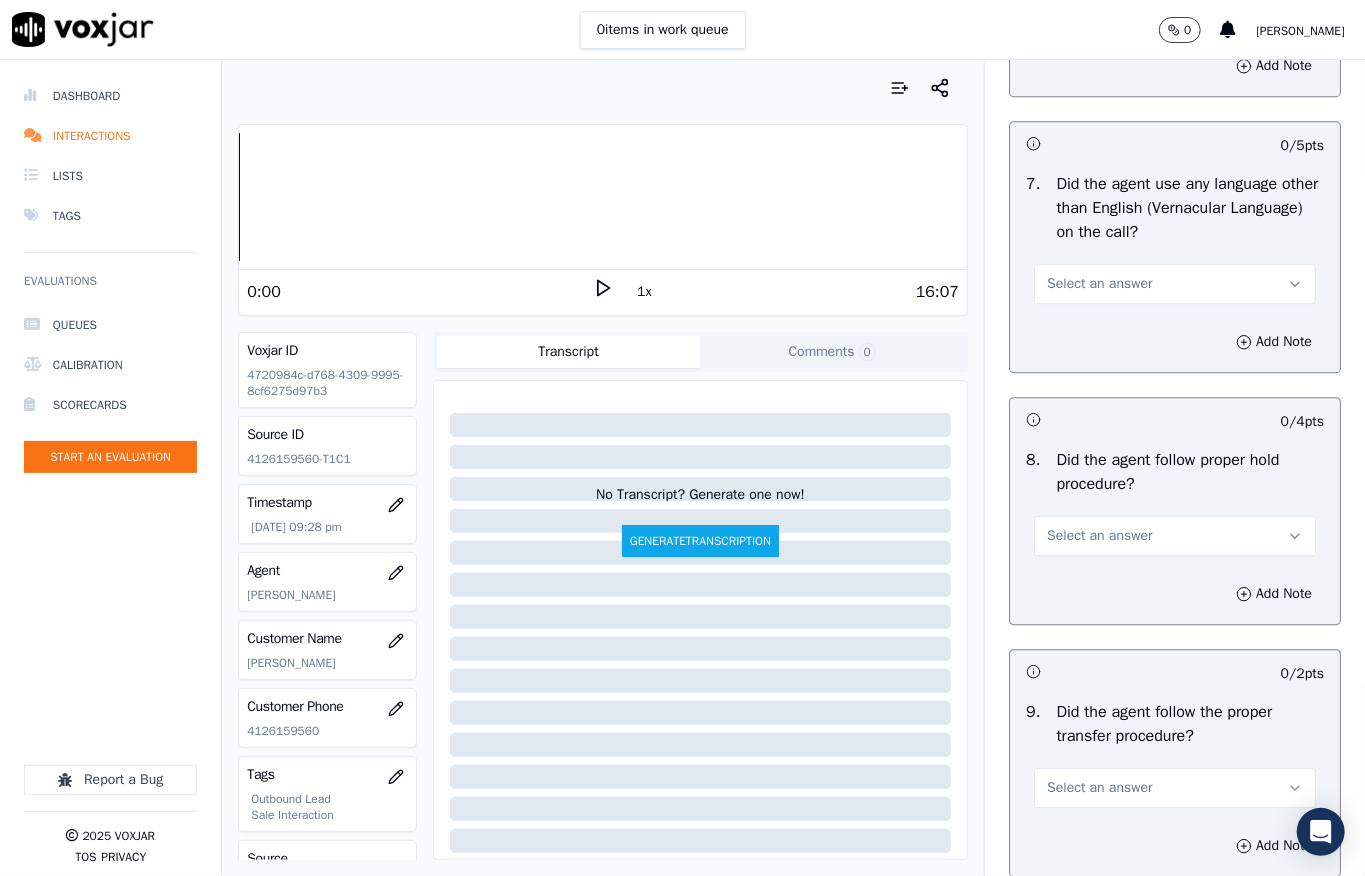 scroll, scrollTop: 3066, scrollLeft: 0, axis: vertical 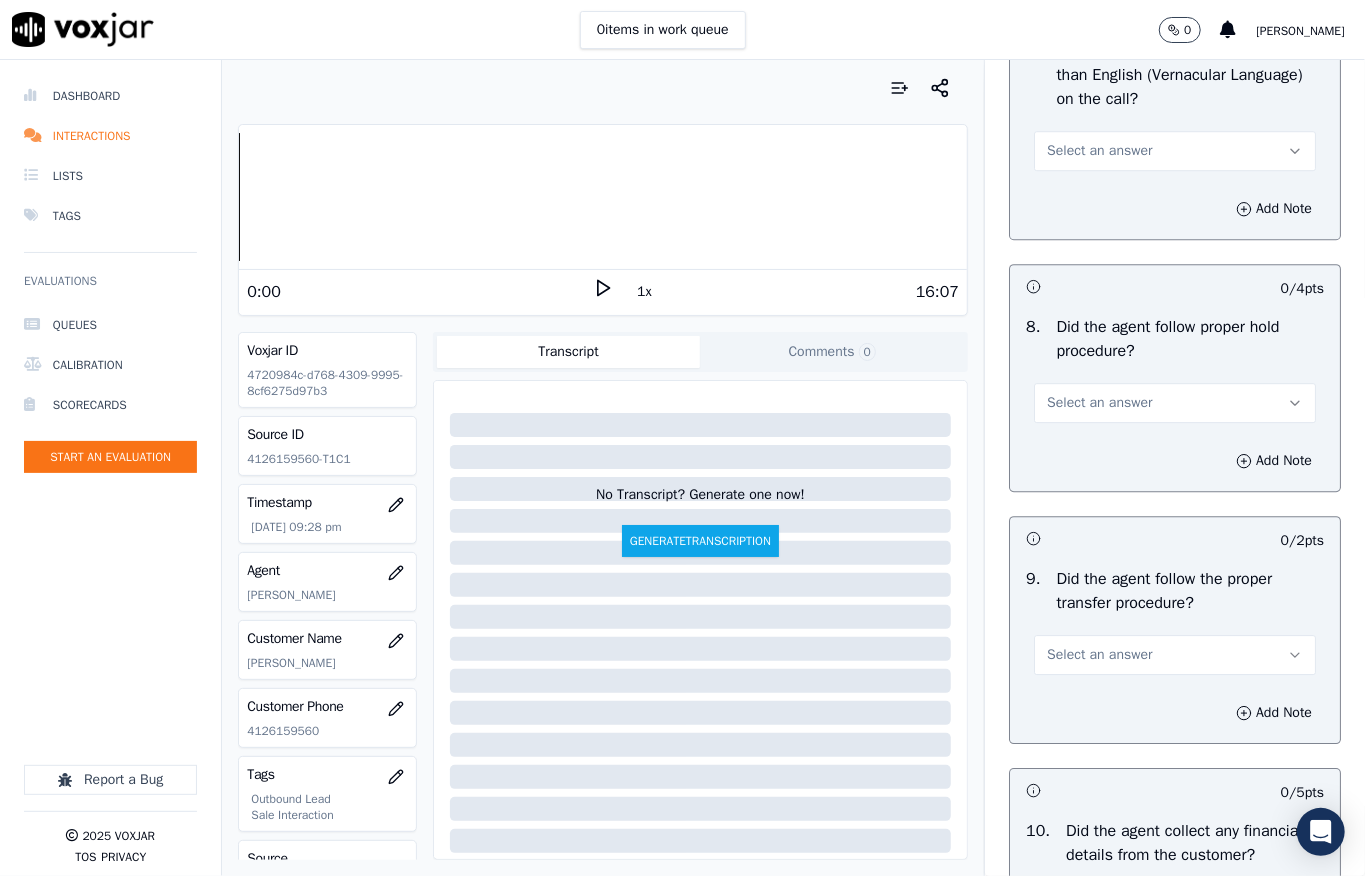 click on "Select an answer" at bounding box center [1099, 403] 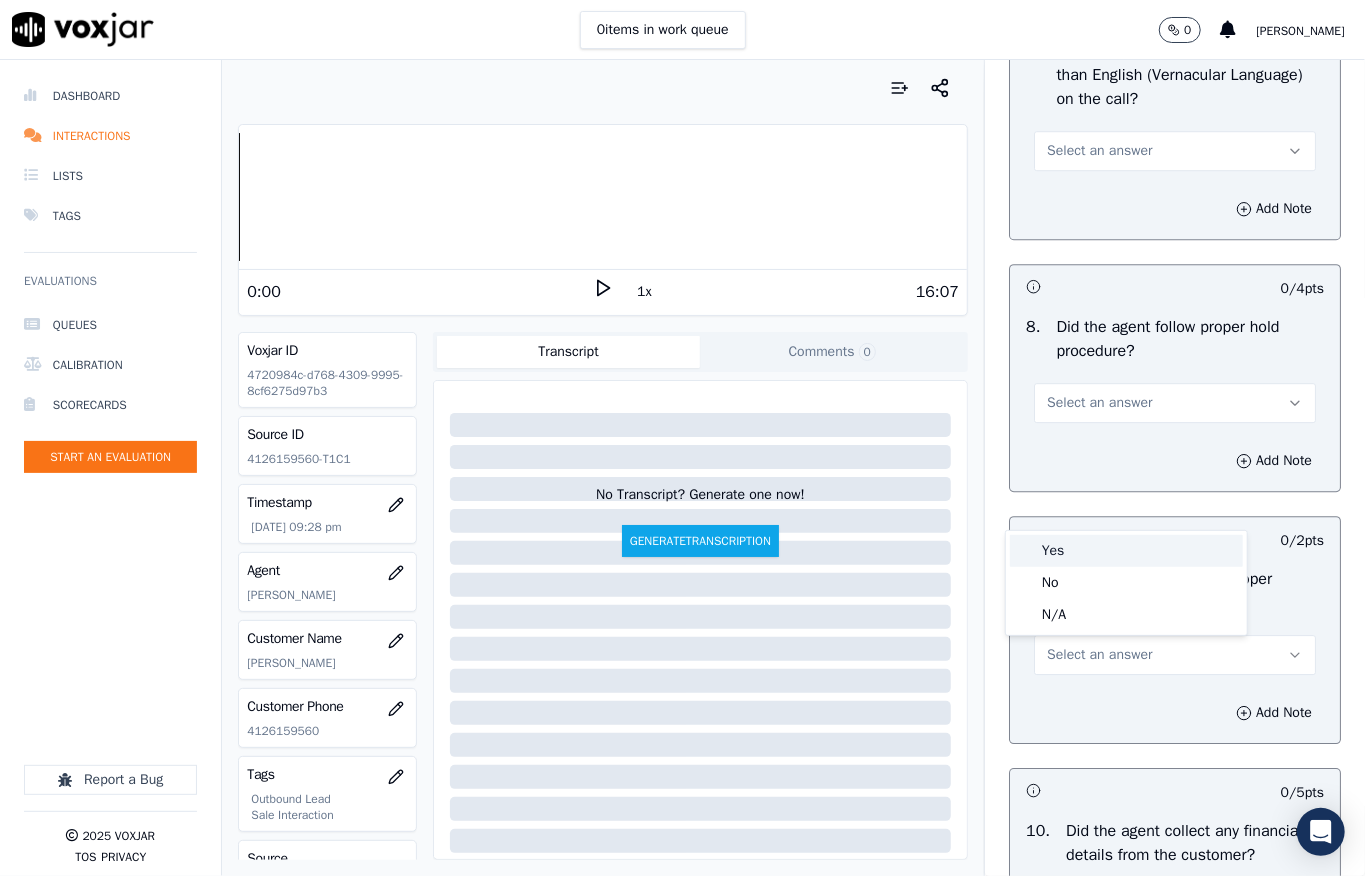 click on "Yes" at bounding box center (1126, 551) 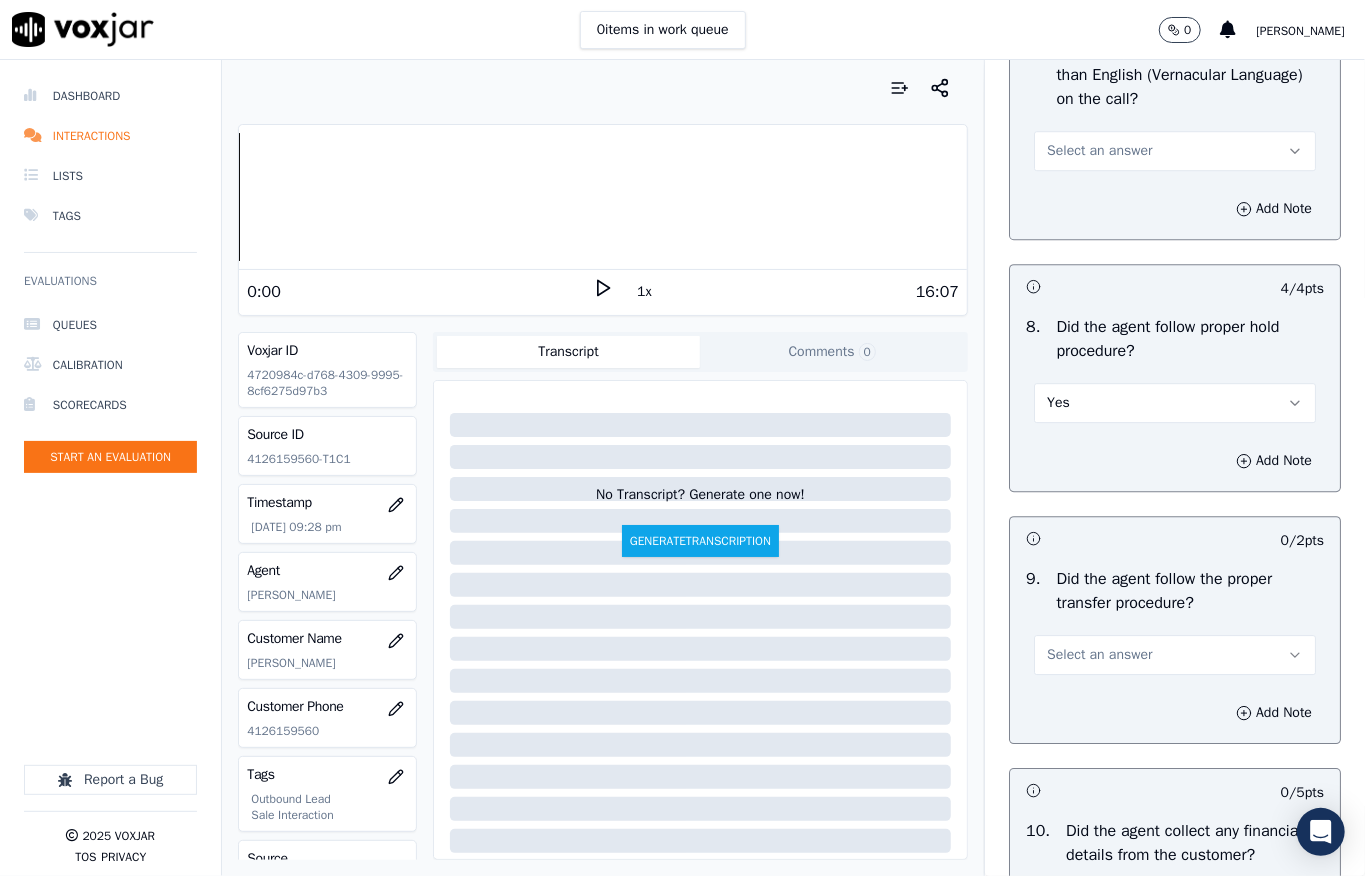 click on "Select an answer" at bounding box center (1099, 151) 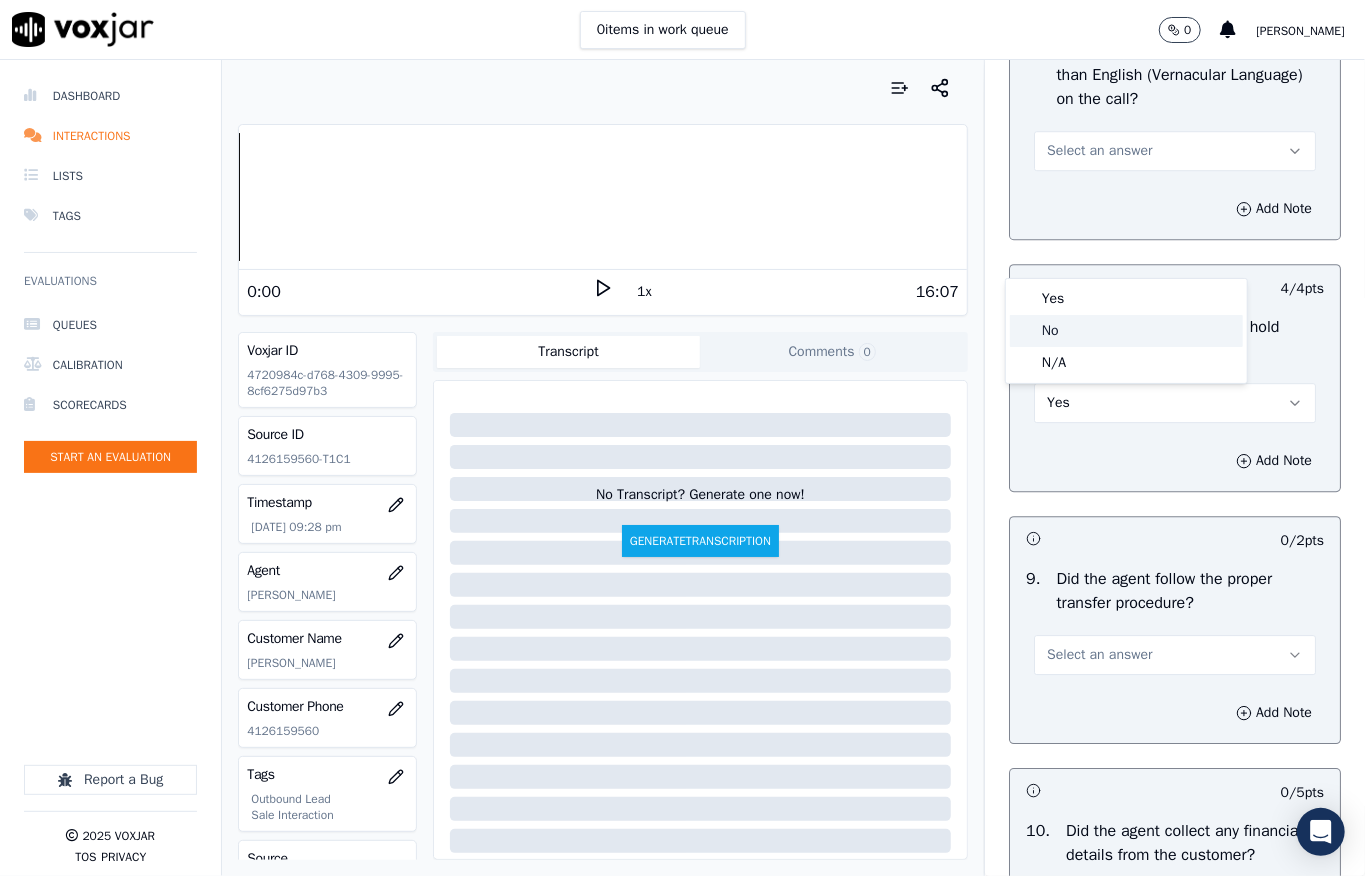 click on "No" 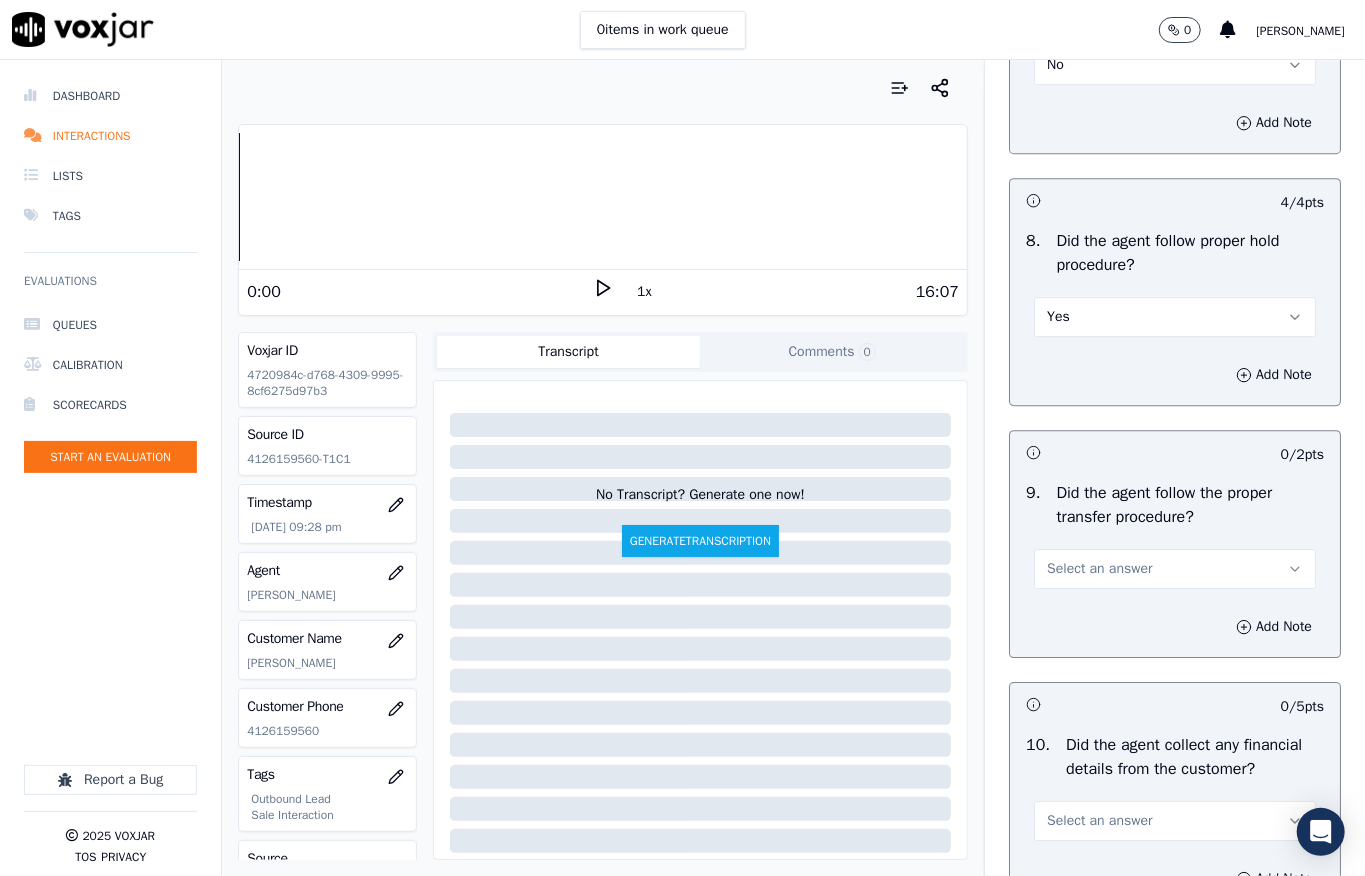 scroll, scrollTop: 3200, scrollLeft: 0, axis: vertical 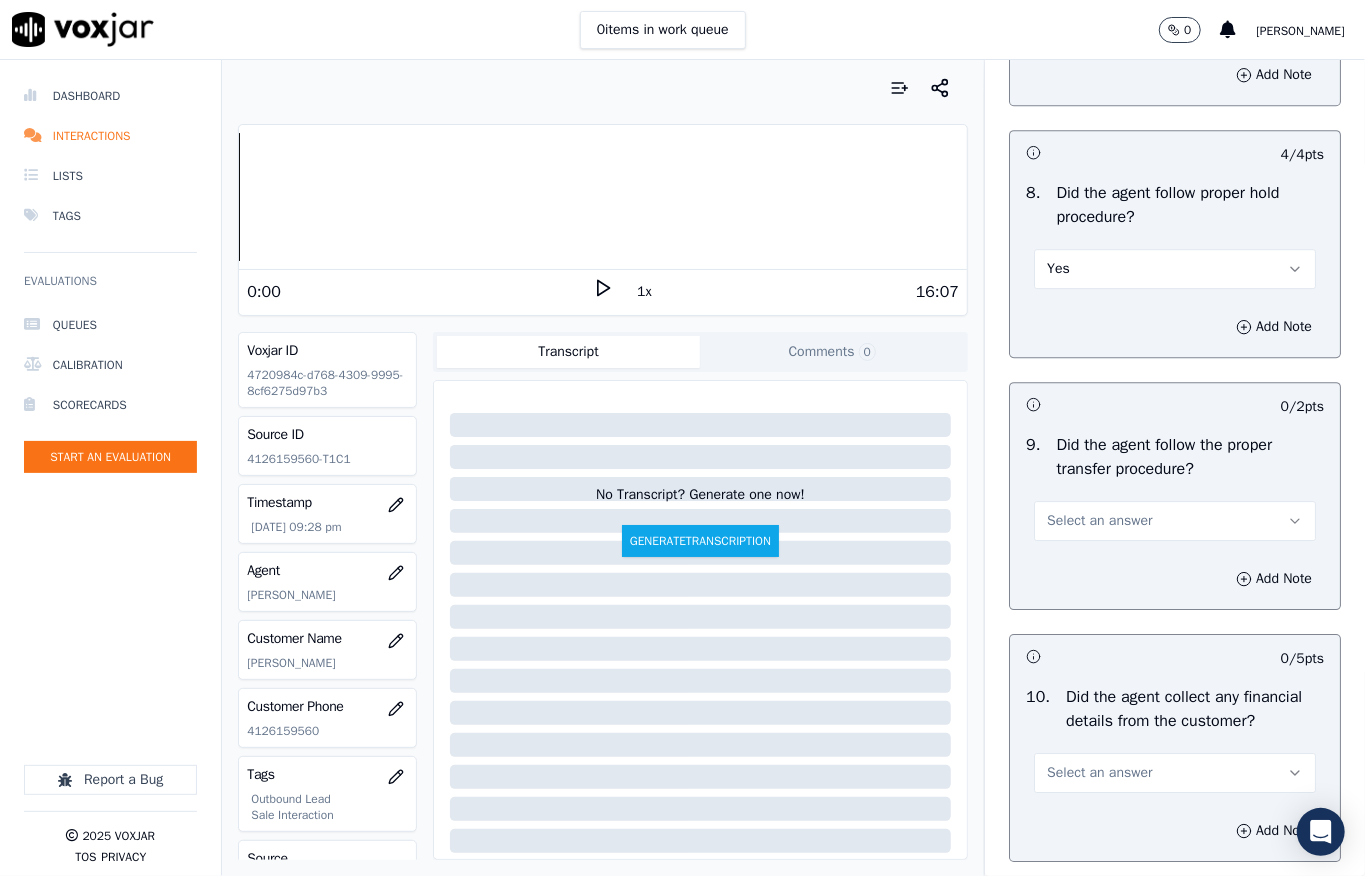 click on "Select an answer" at bounding box center (1099, 521) 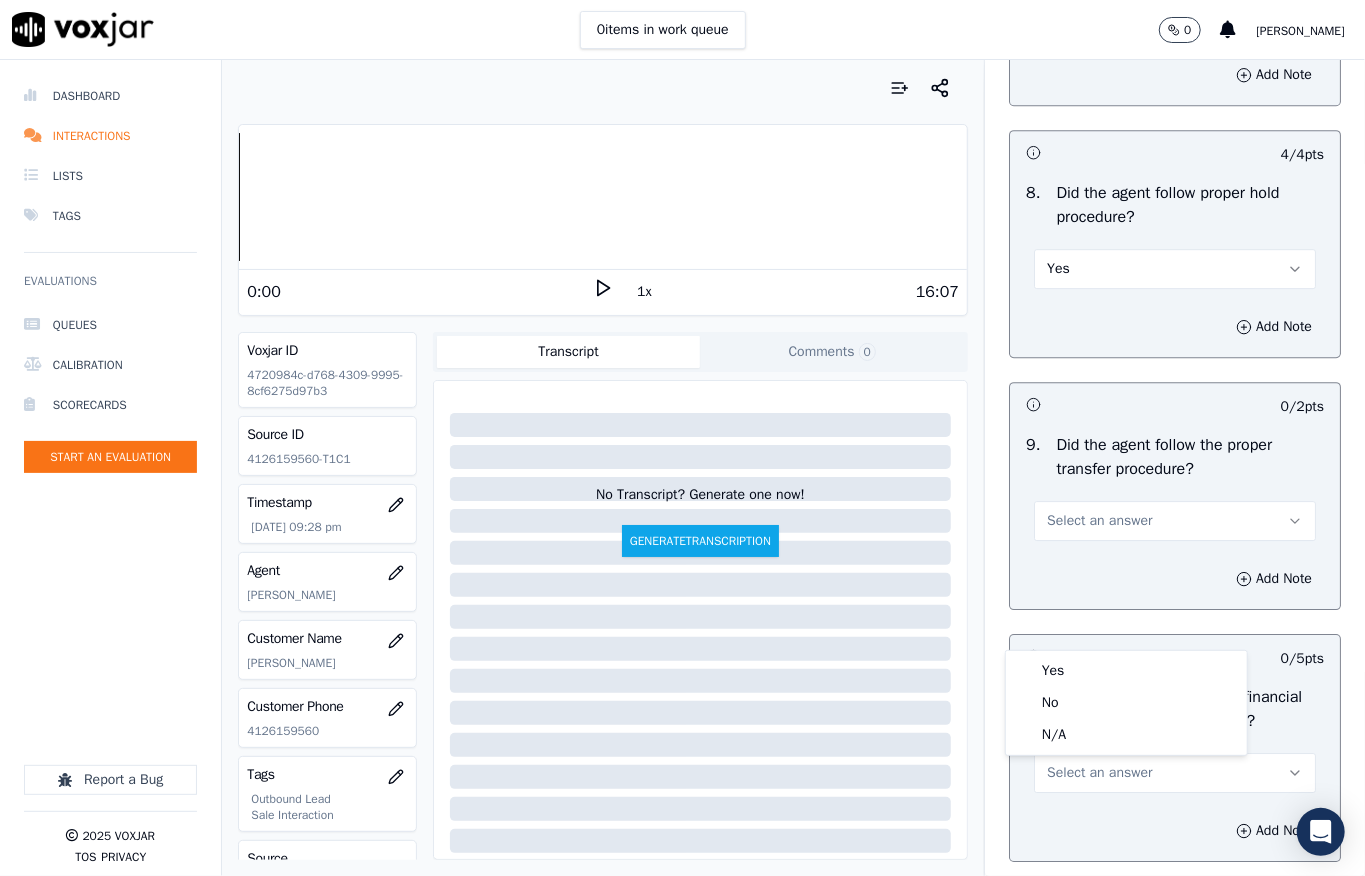 click on "Yes   No     N/A" at bounding box center (1126, 703) 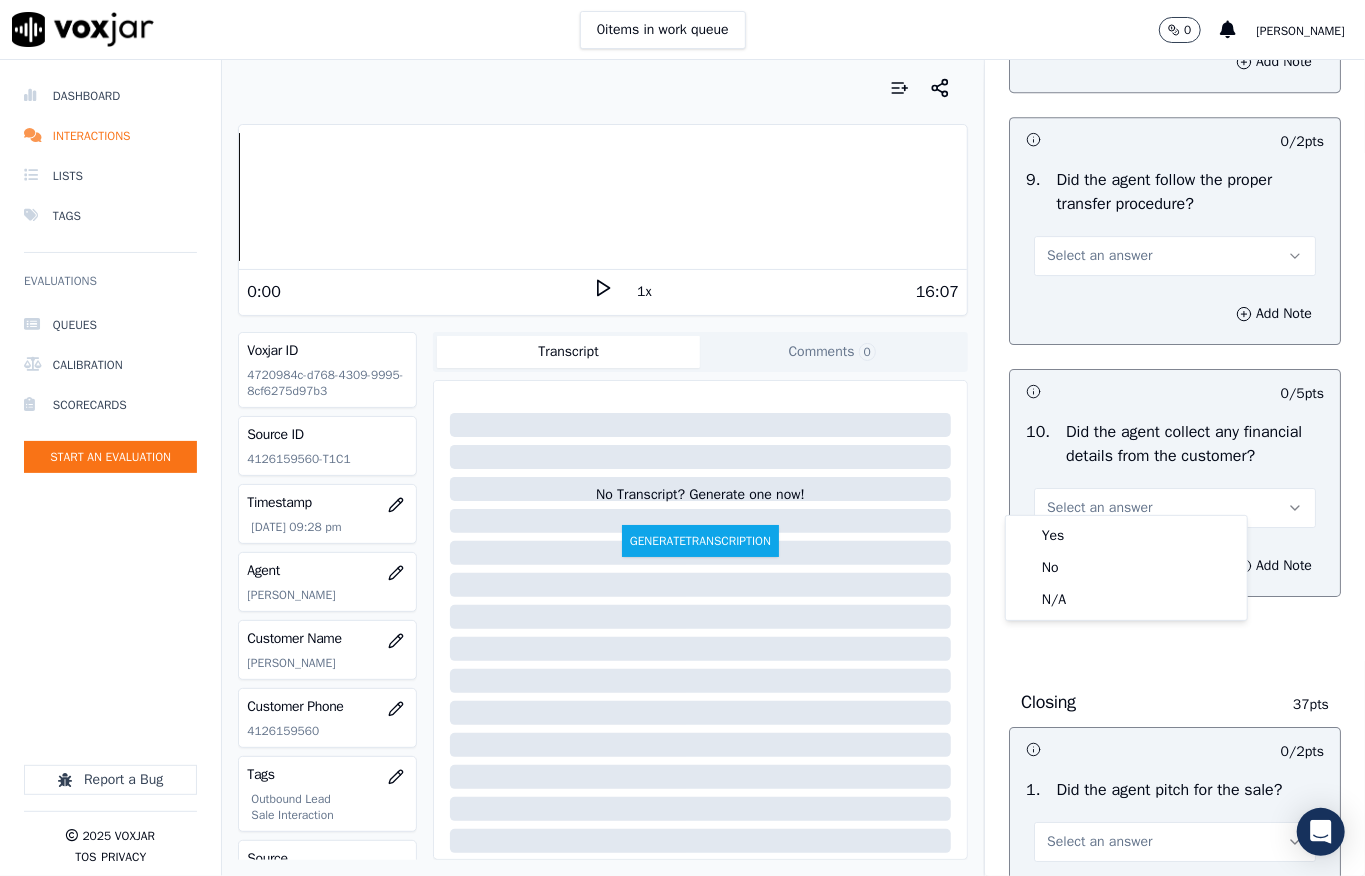 scroll, scrollTop: 3466, scrollLeft: 0, axis: vertical 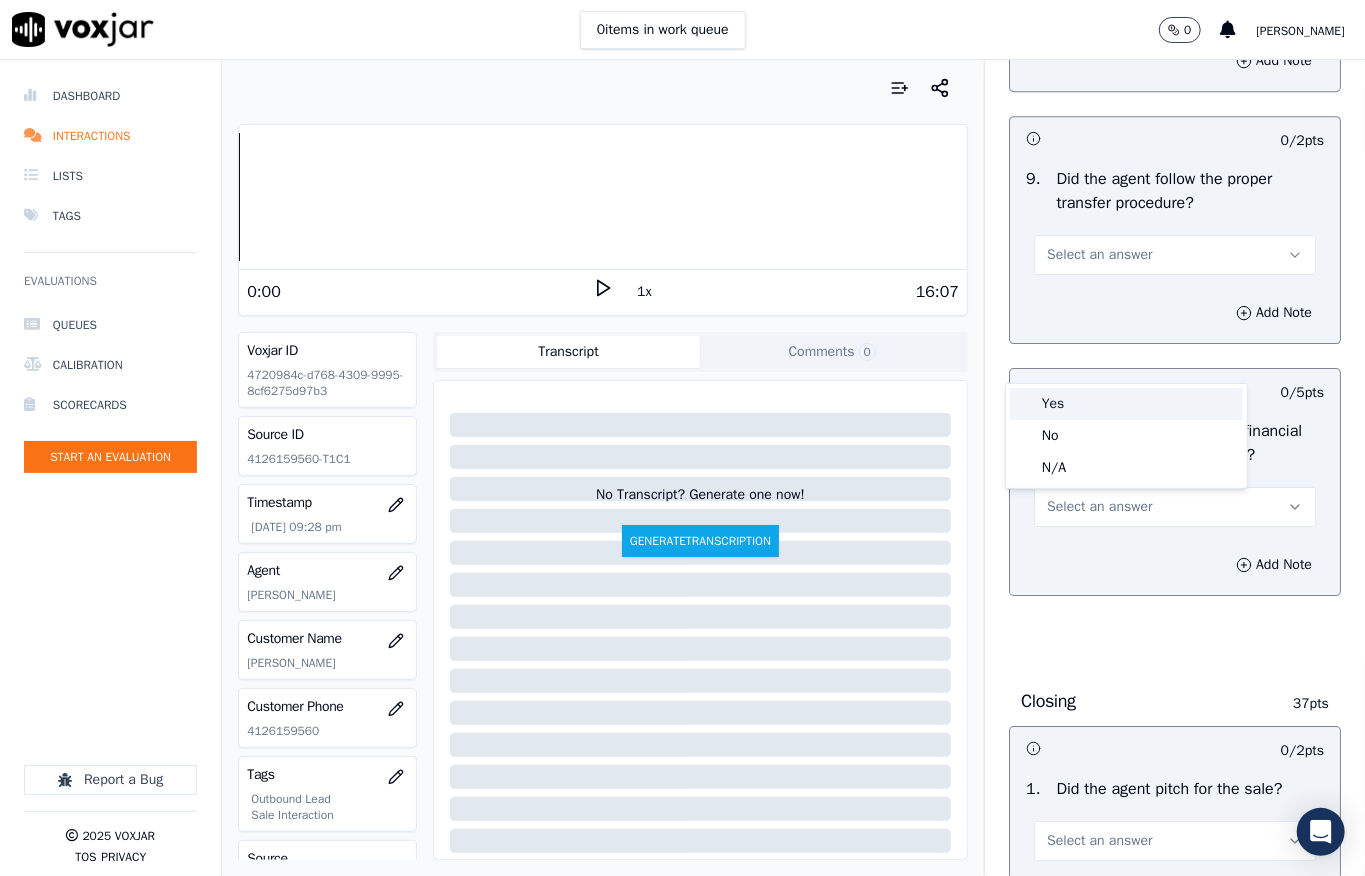 click on "Yes" at bounding box center [1126, 404] 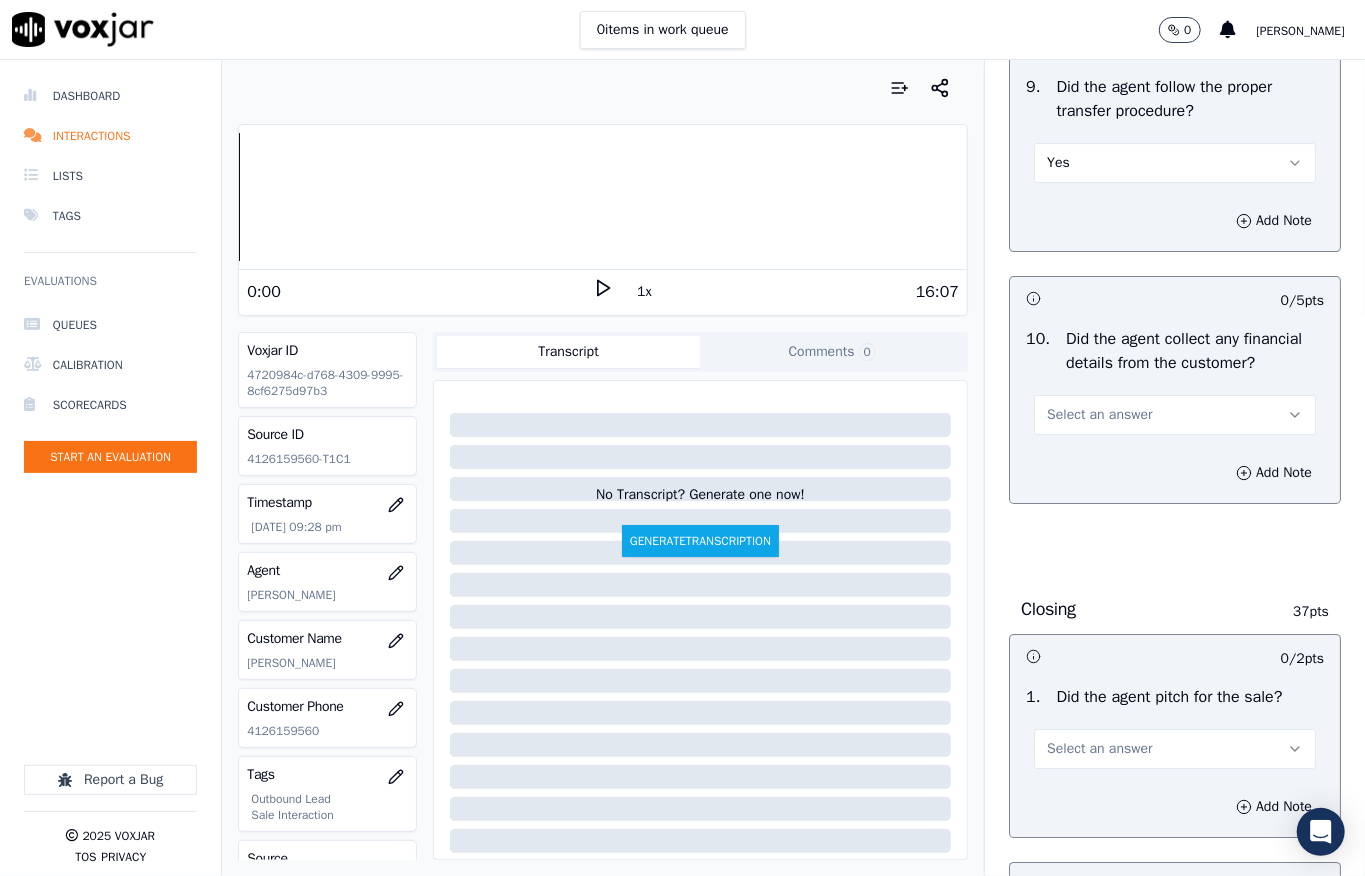 scroll, scrollTop: 3733, scrollLeft: 0, axis: vertical 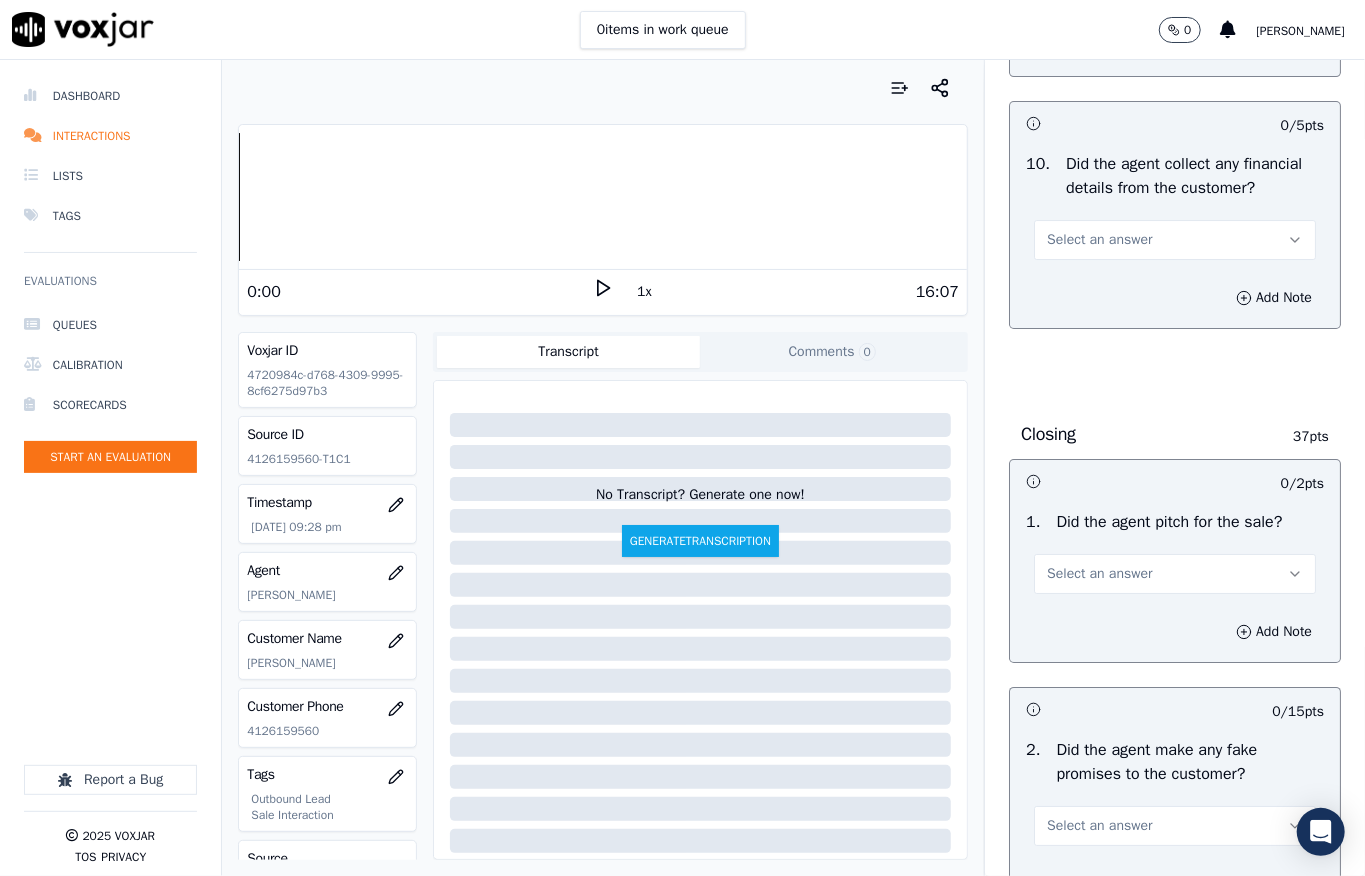 click on "Select an answer" at bounding box center (1099, 240) 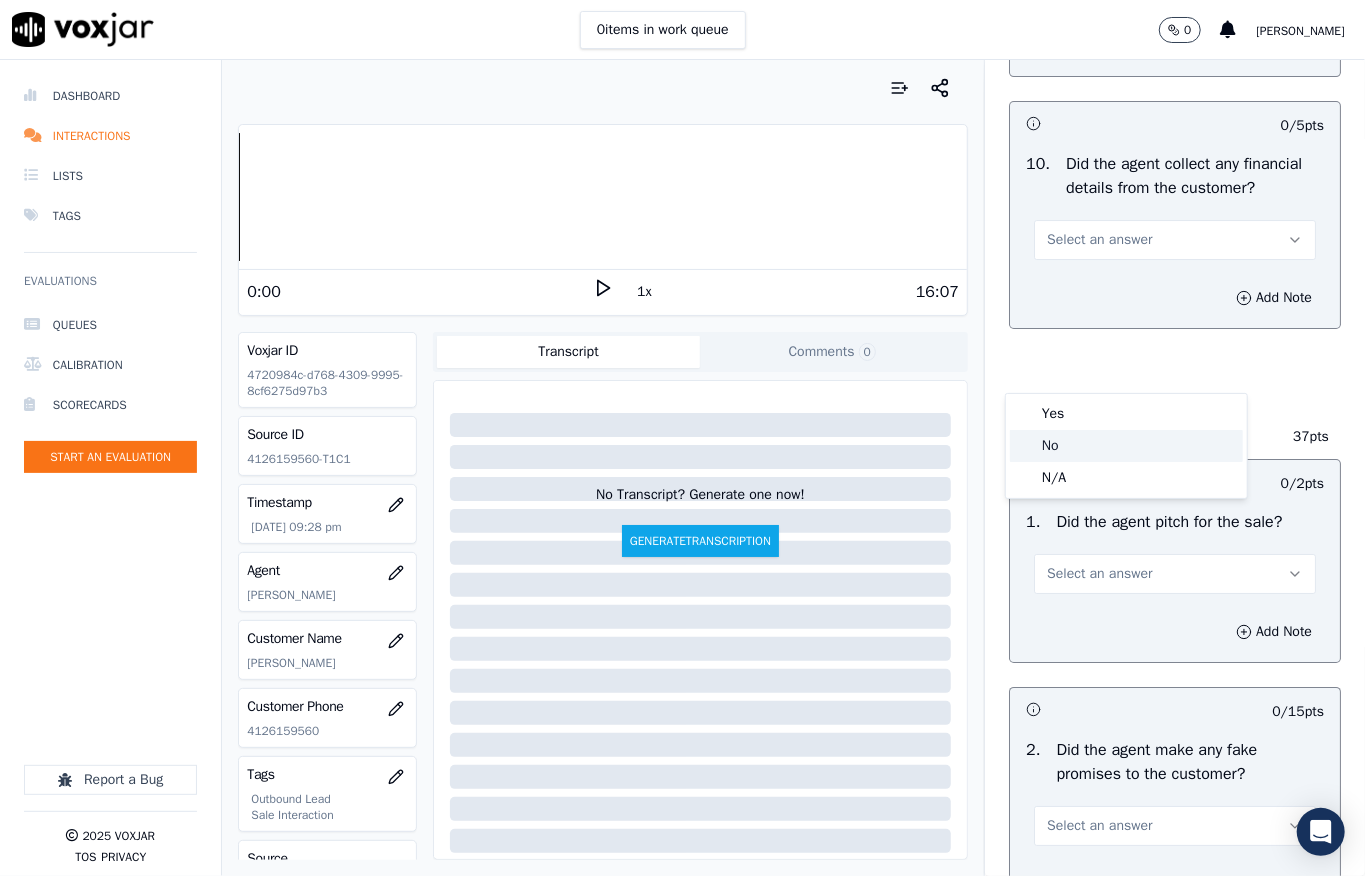 click on "No" 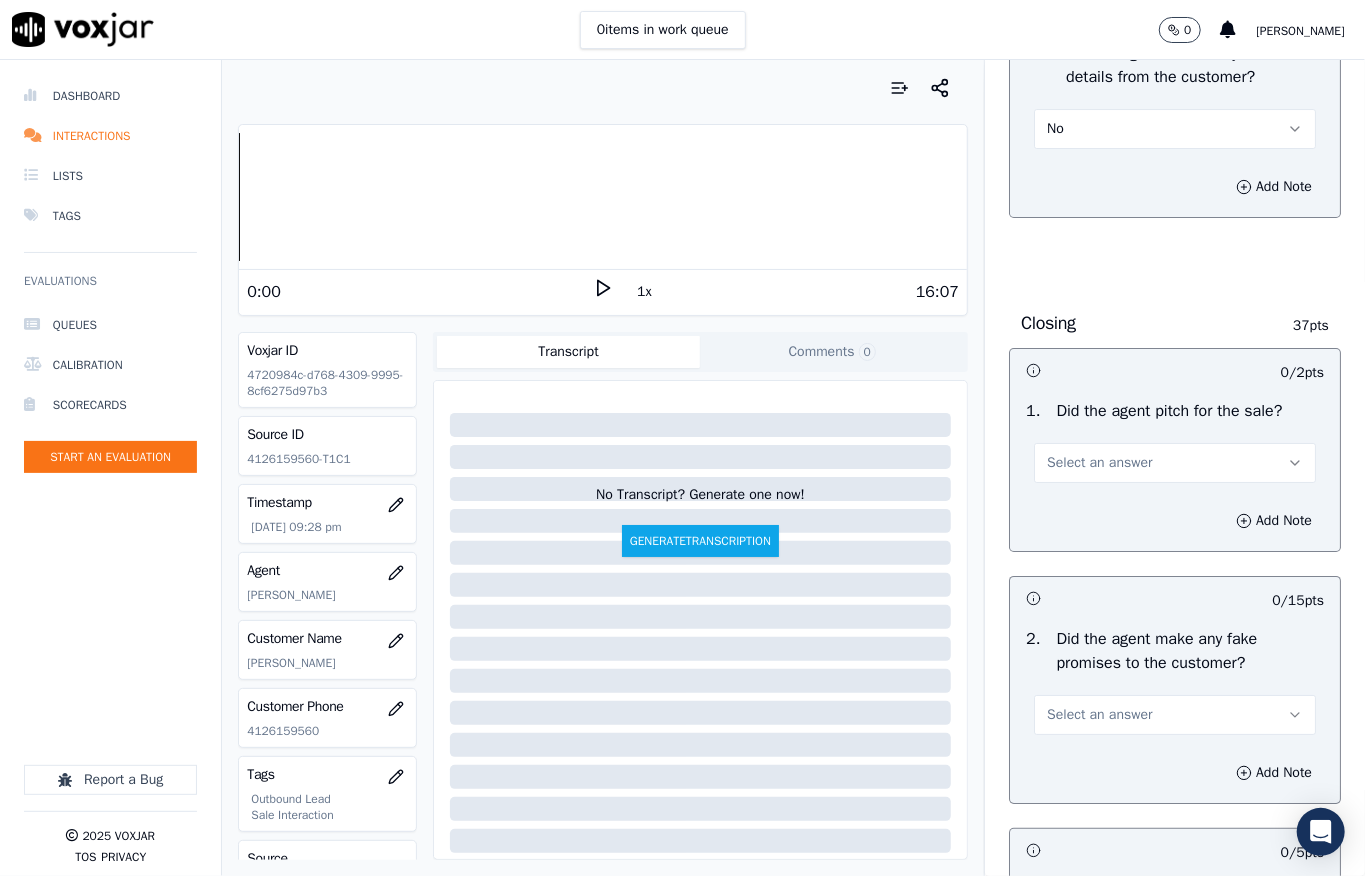 scroll, scrollTop: 4000, scrollLeft: 0, axis: vertical 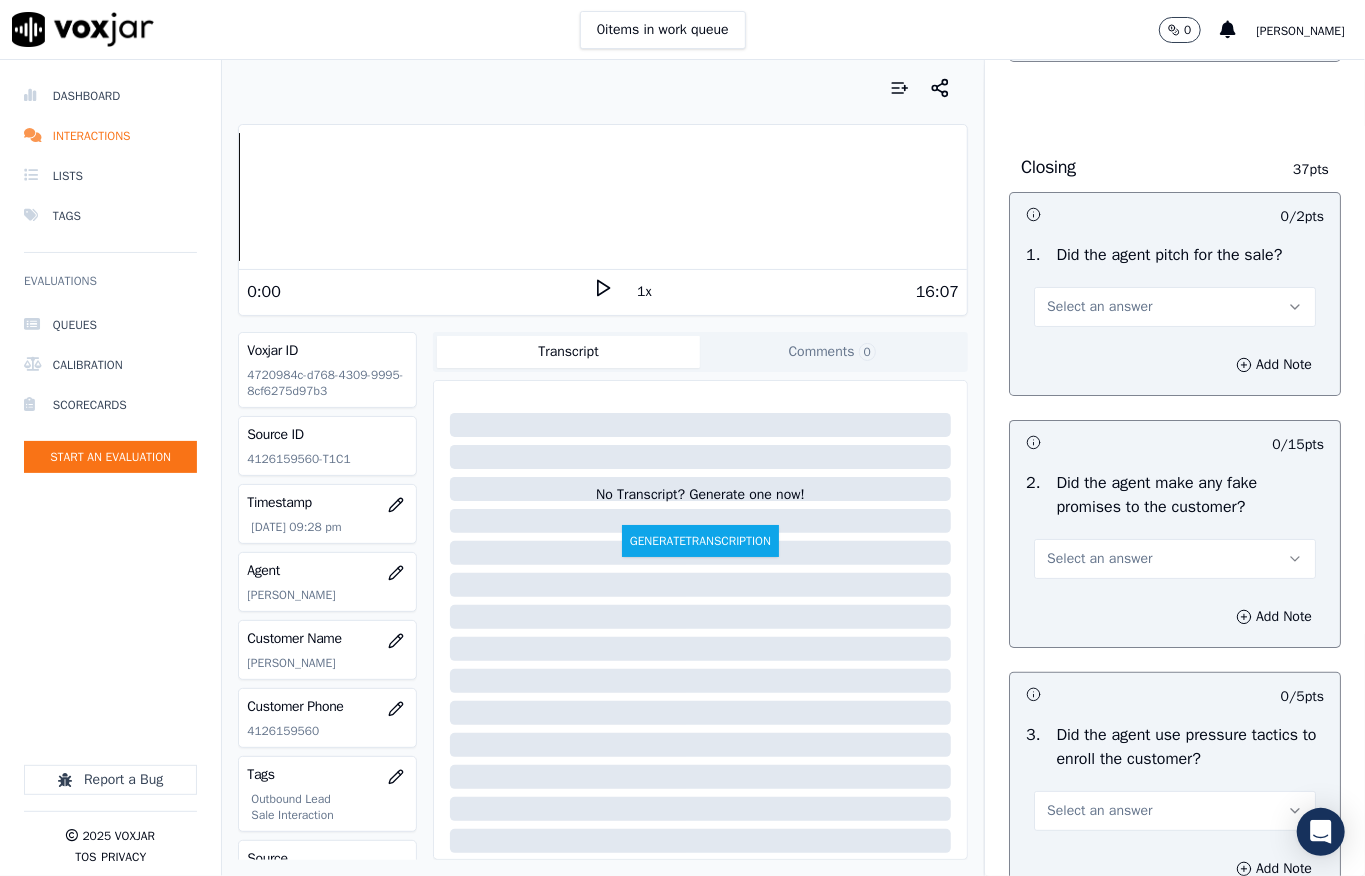click on "Select an answer" at bounding box center [1099, 307] 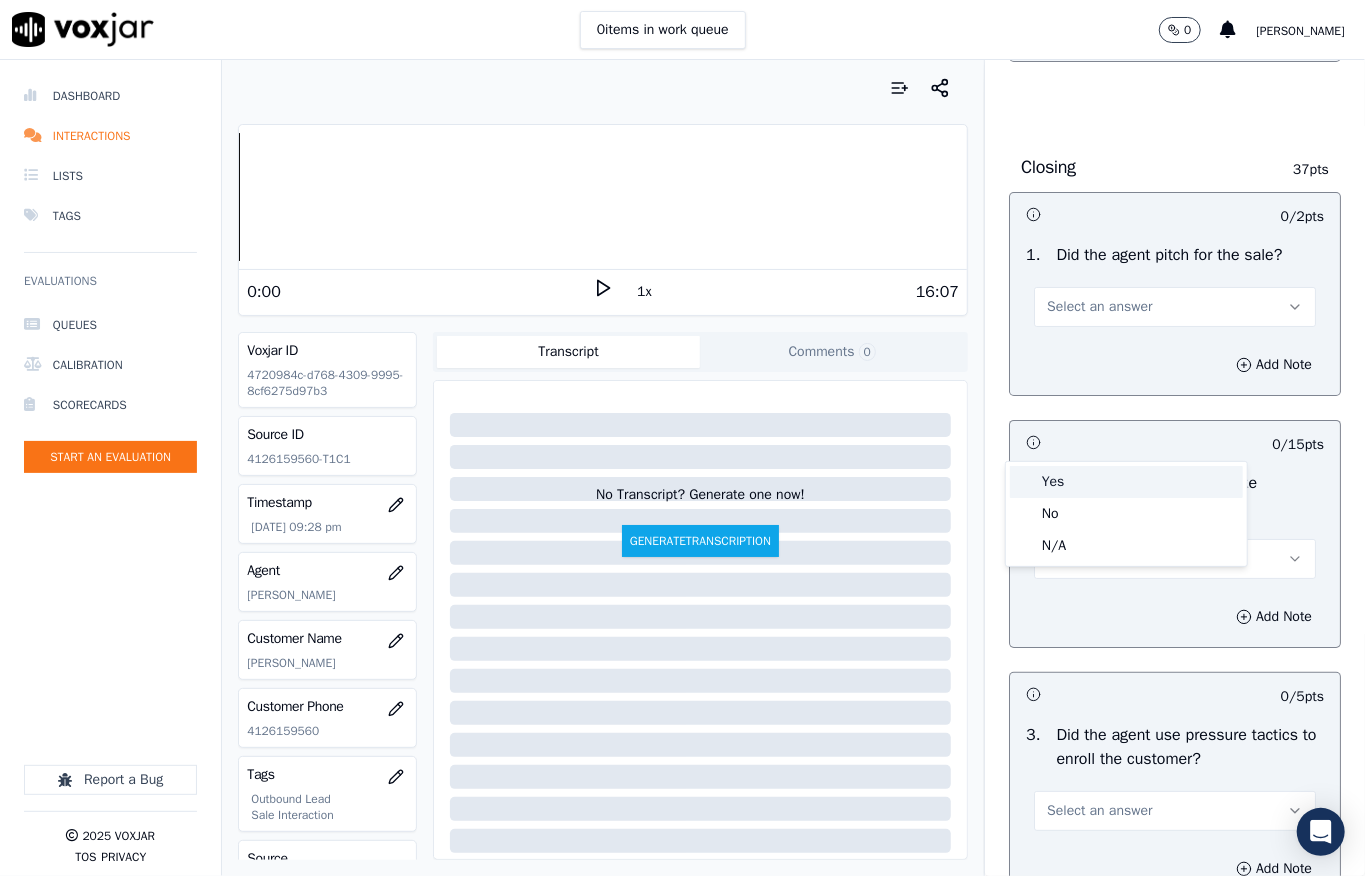 click on "Yes" at bounding box center [1126, 482] 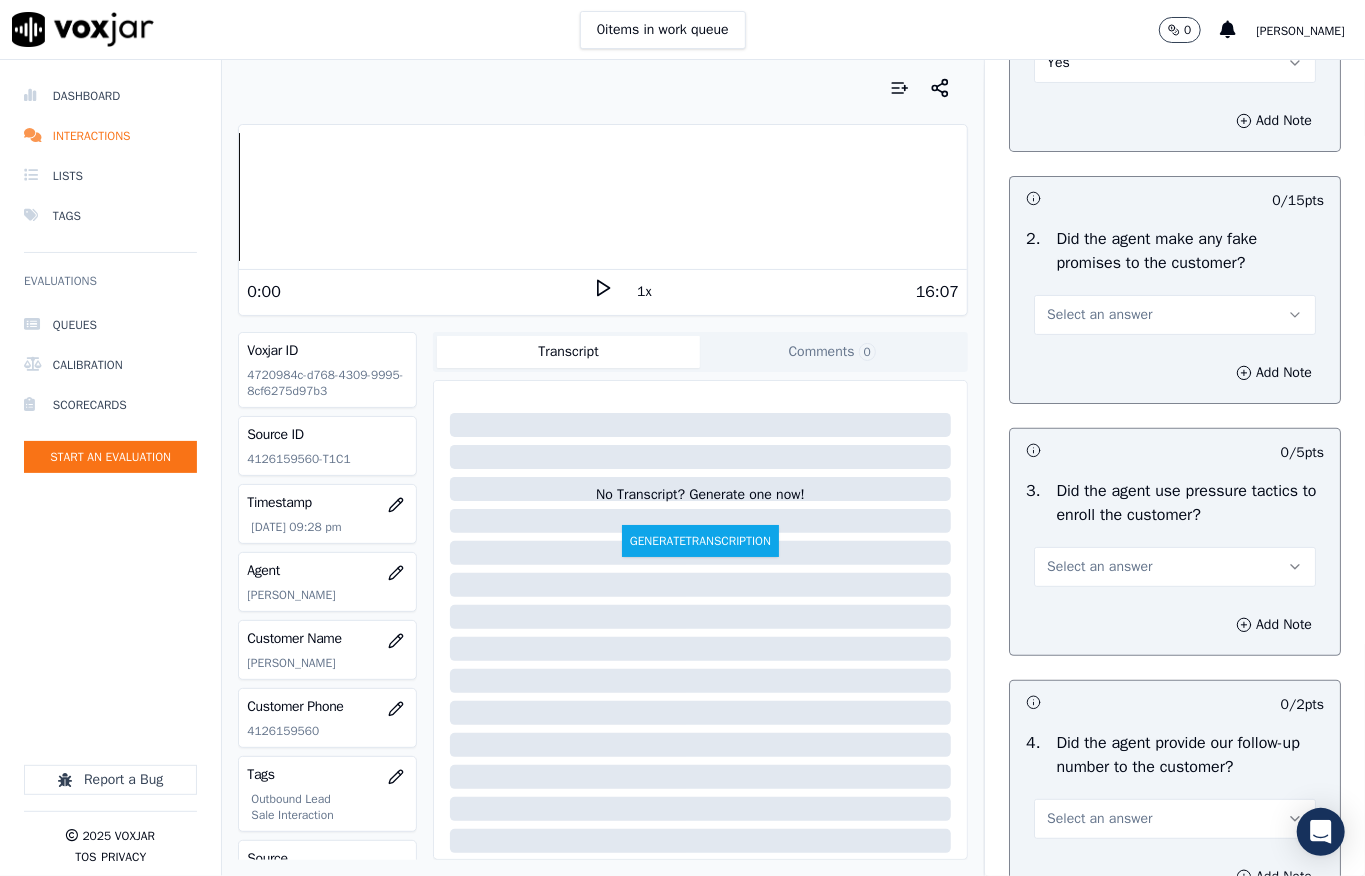 scroll, scrollTop: 4266, scrollLeft: 0, axis: vertical 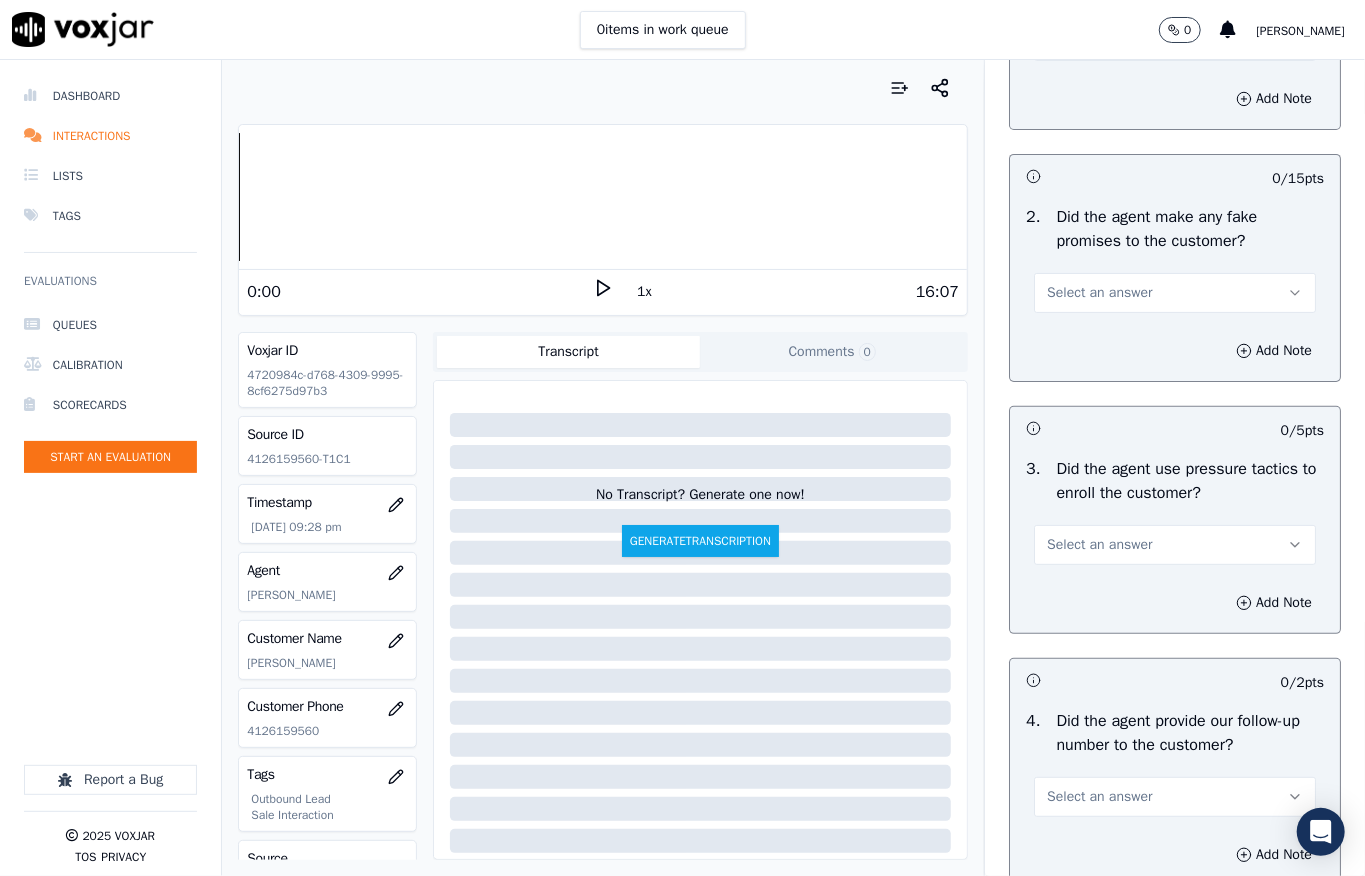 click on "Select an answer" at bounding box center (1099, 293) 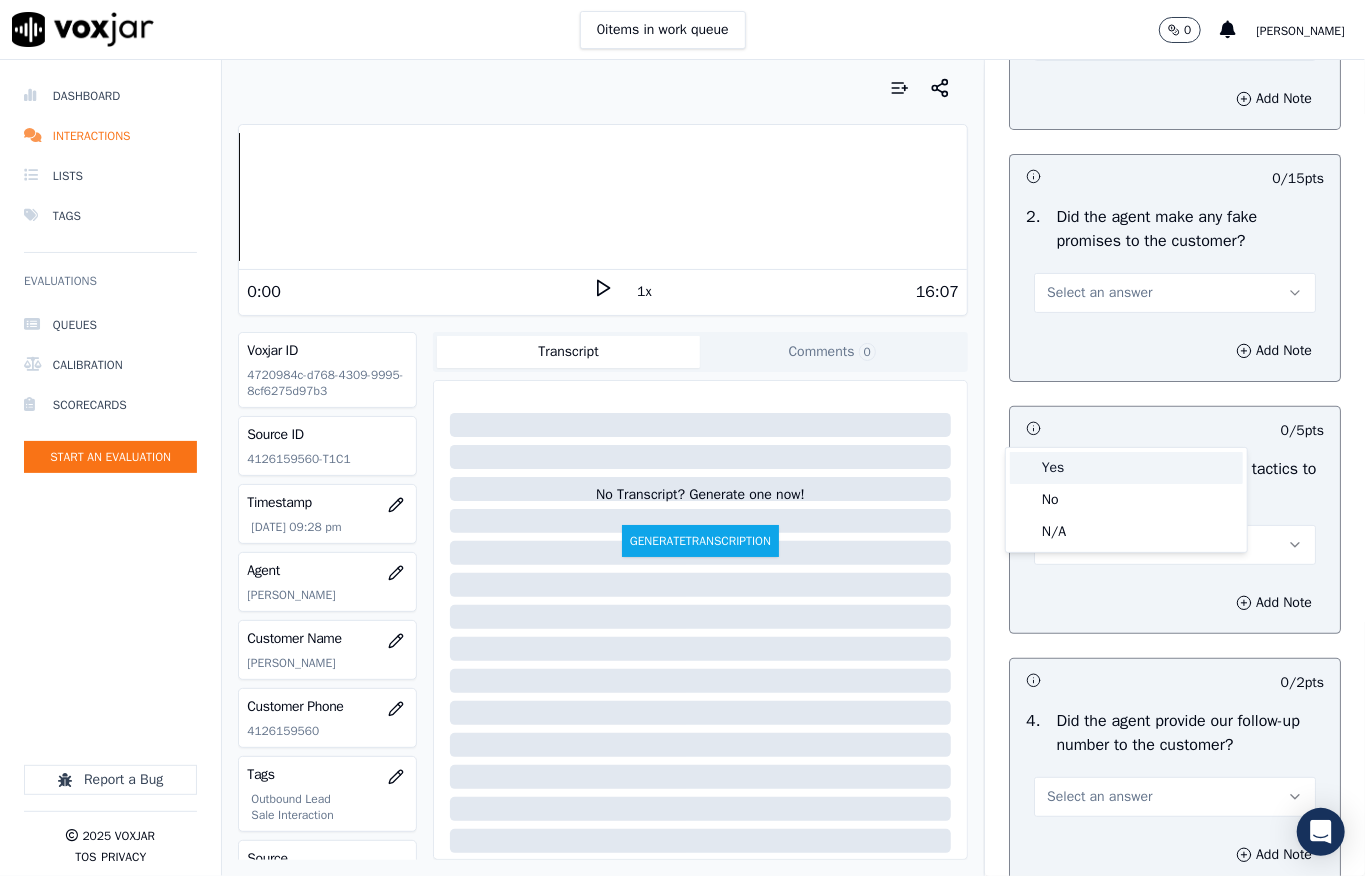 click on "Yes   No     N/A" at bounding box center [1126, 500] 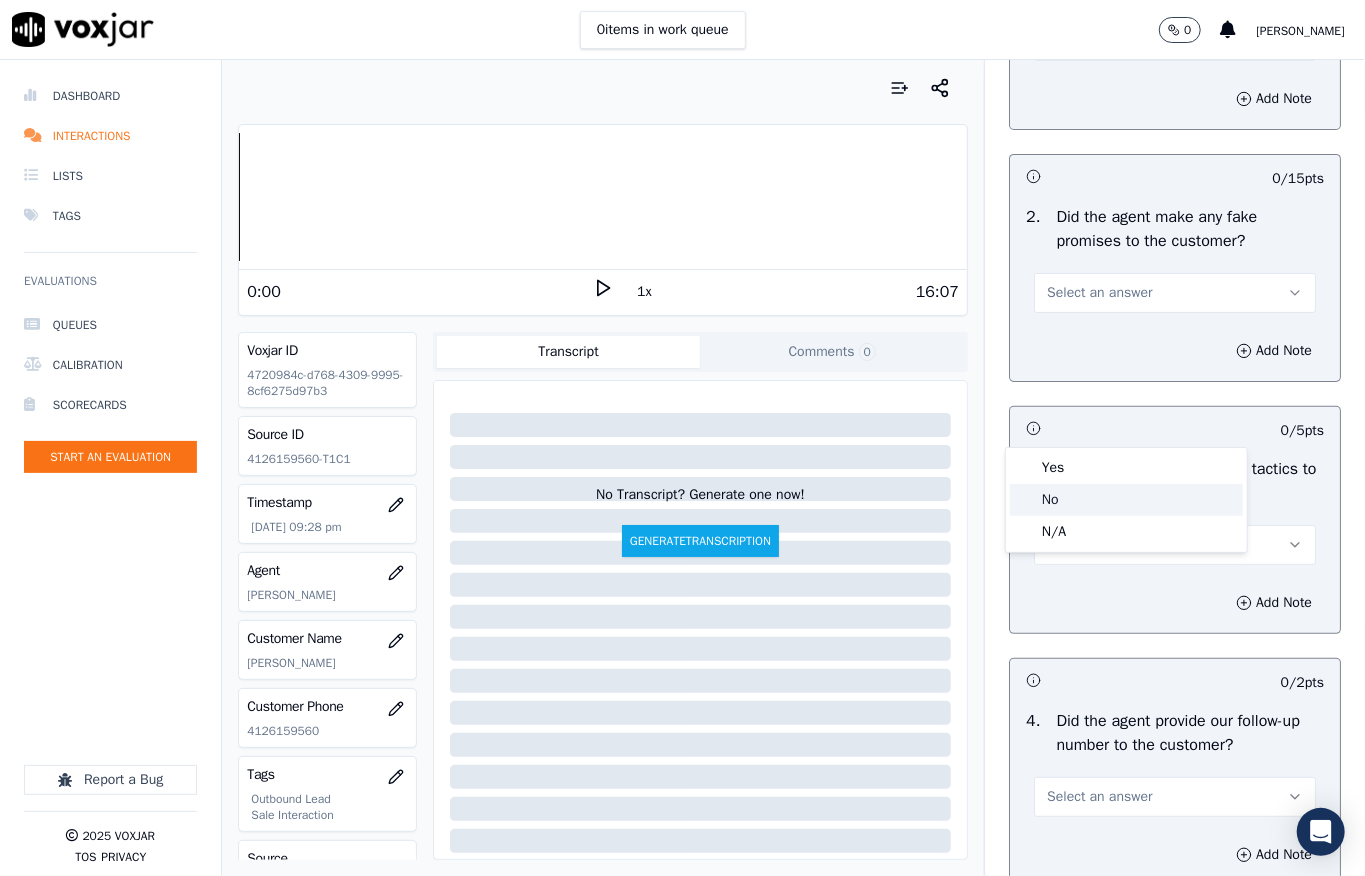 click on "No" 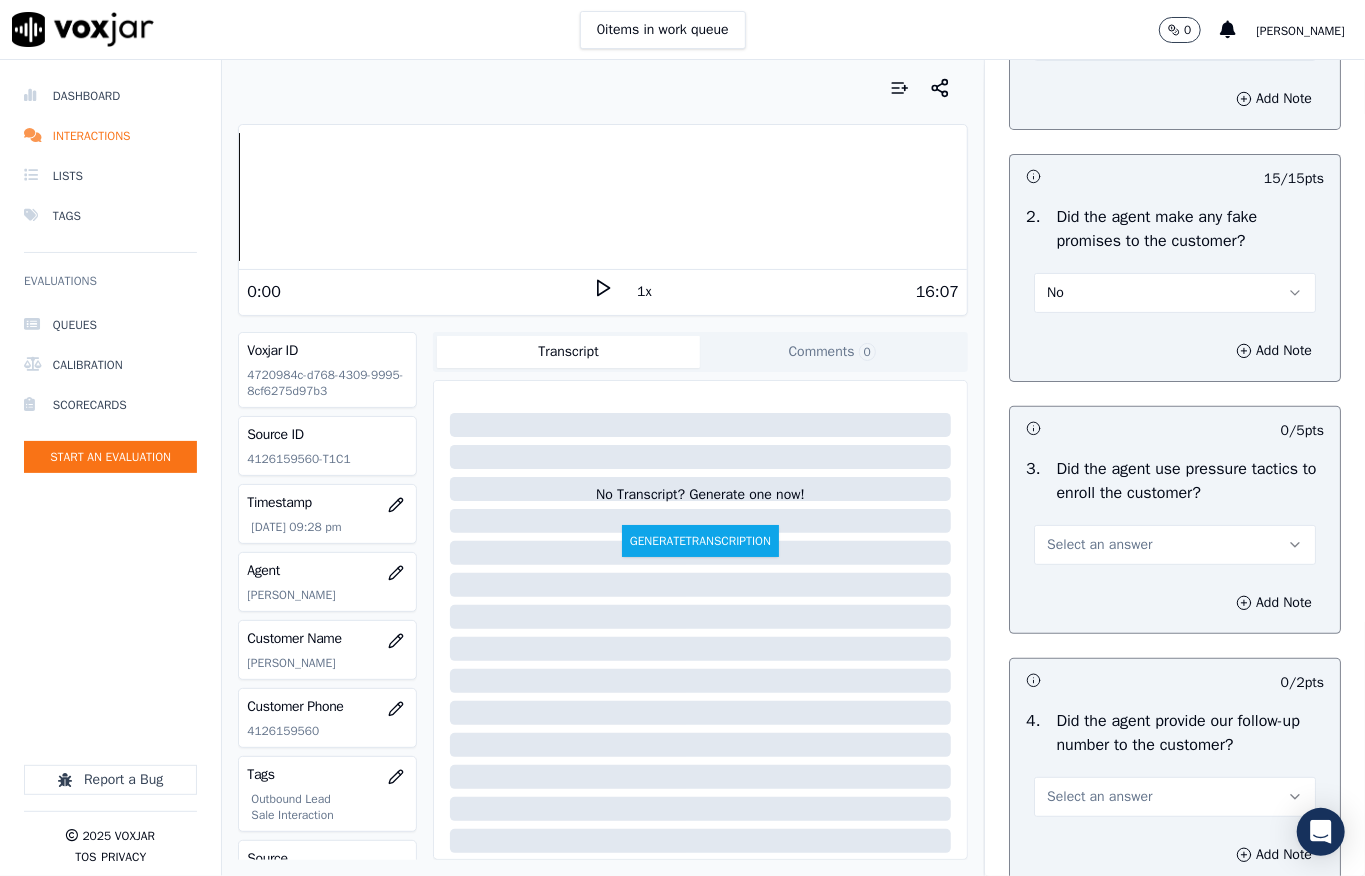 click on "Add Note" at bounding box center (1175, 351) 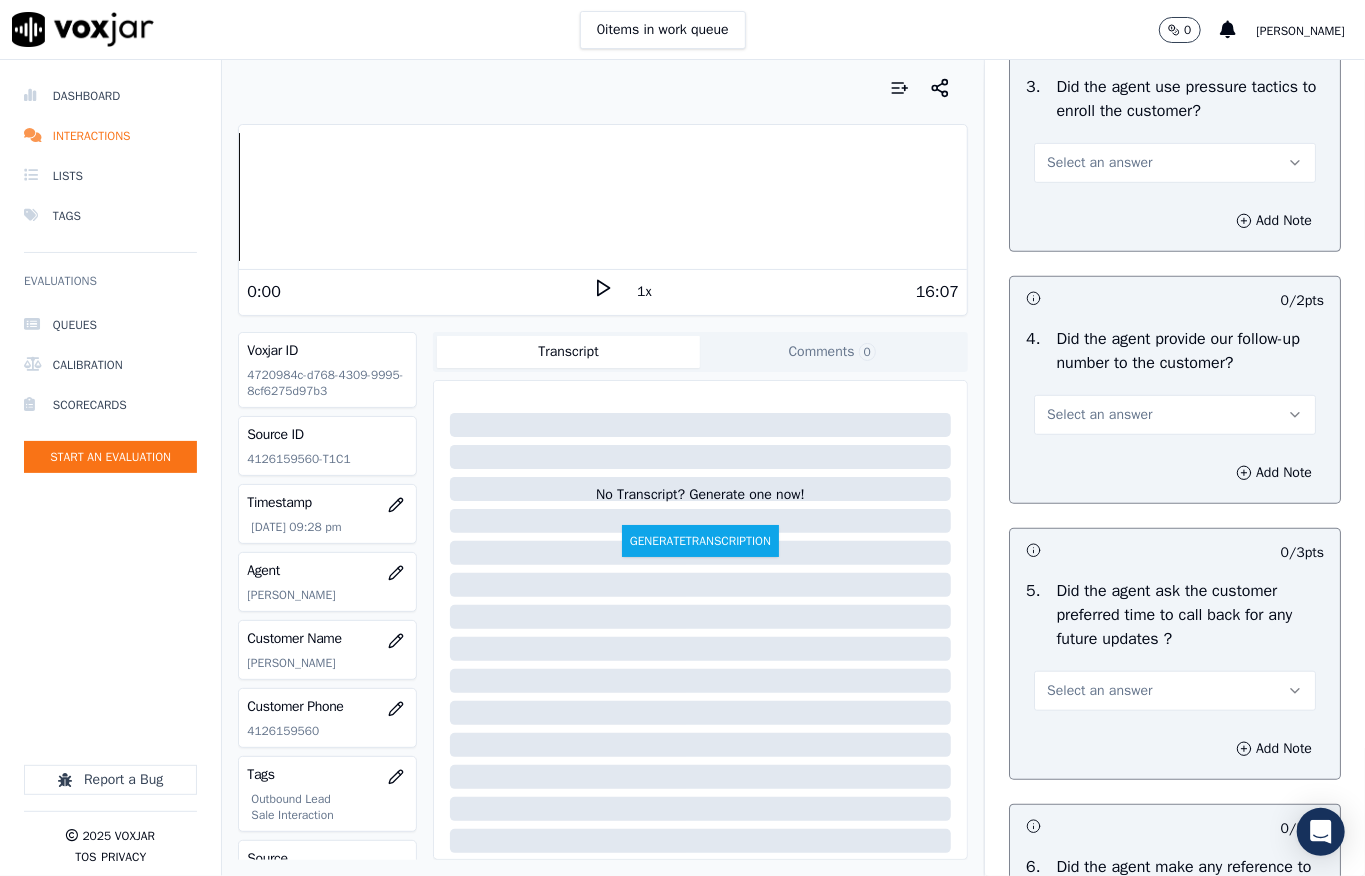scroll, scrollTop: 4666, scrollLeft: 0, axis: vertical 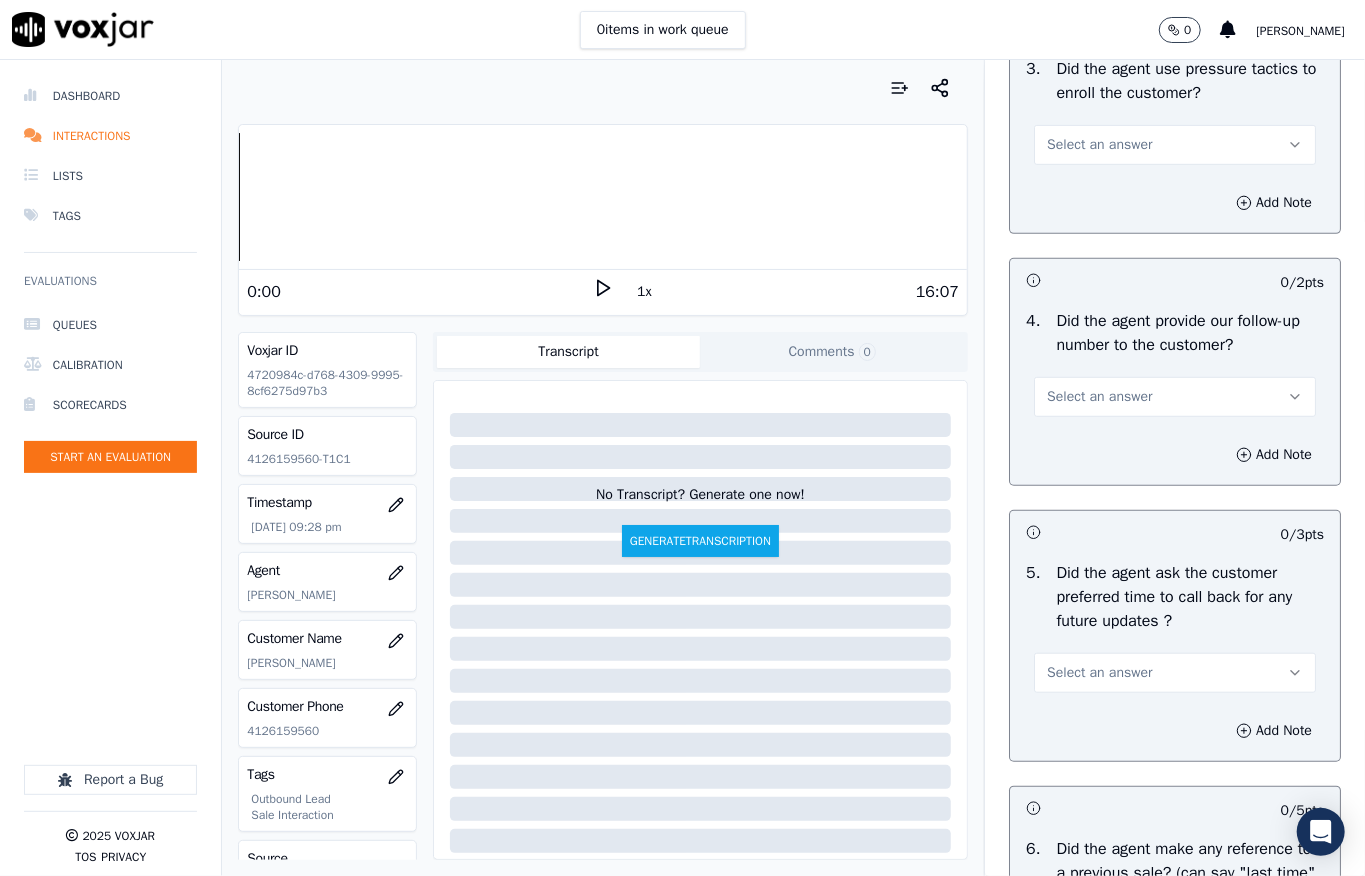 click on "Select an answer" at bounding box center [1099, 145] 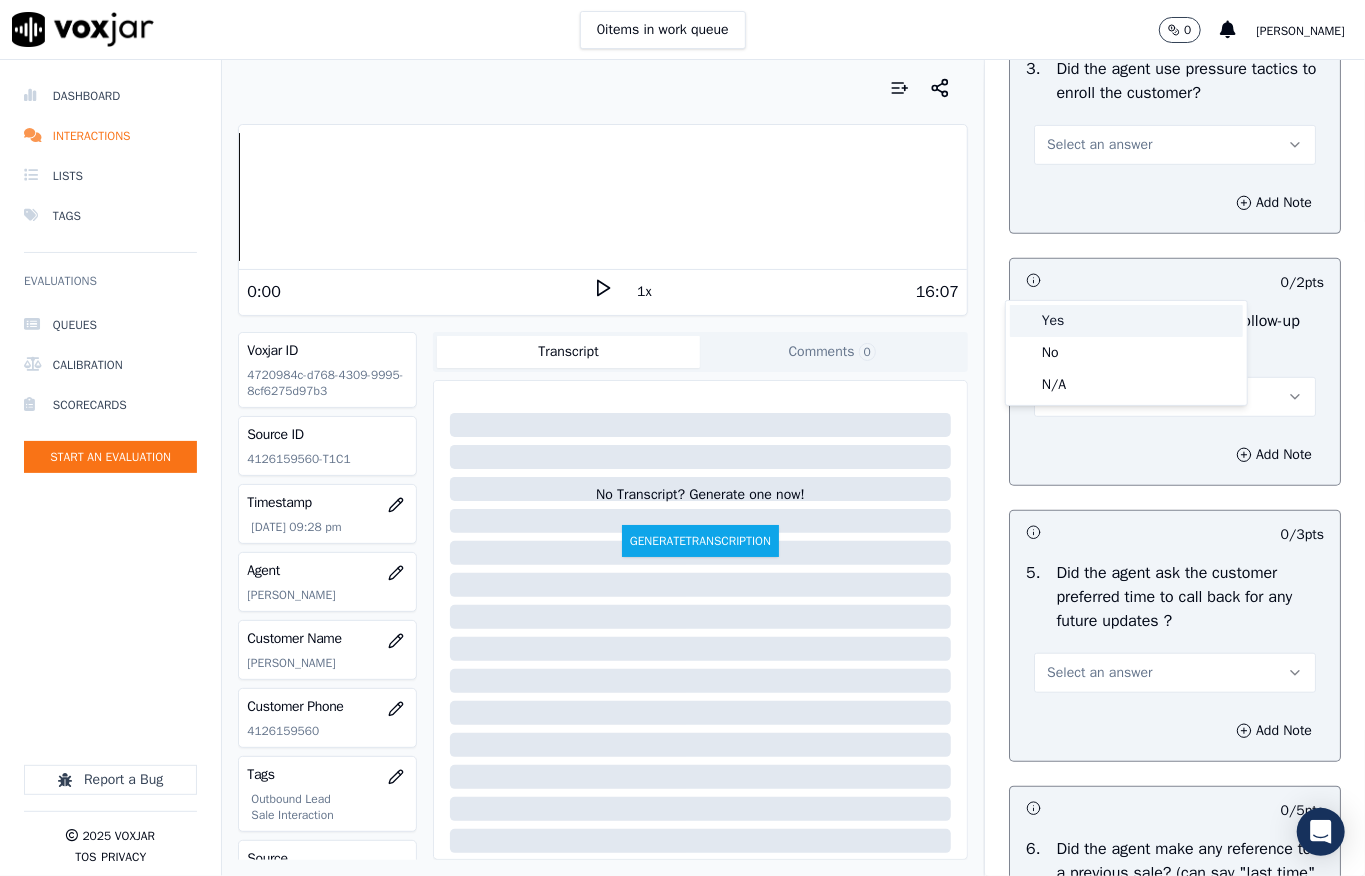 click on "Yes" at bounding box center [1126, 321] 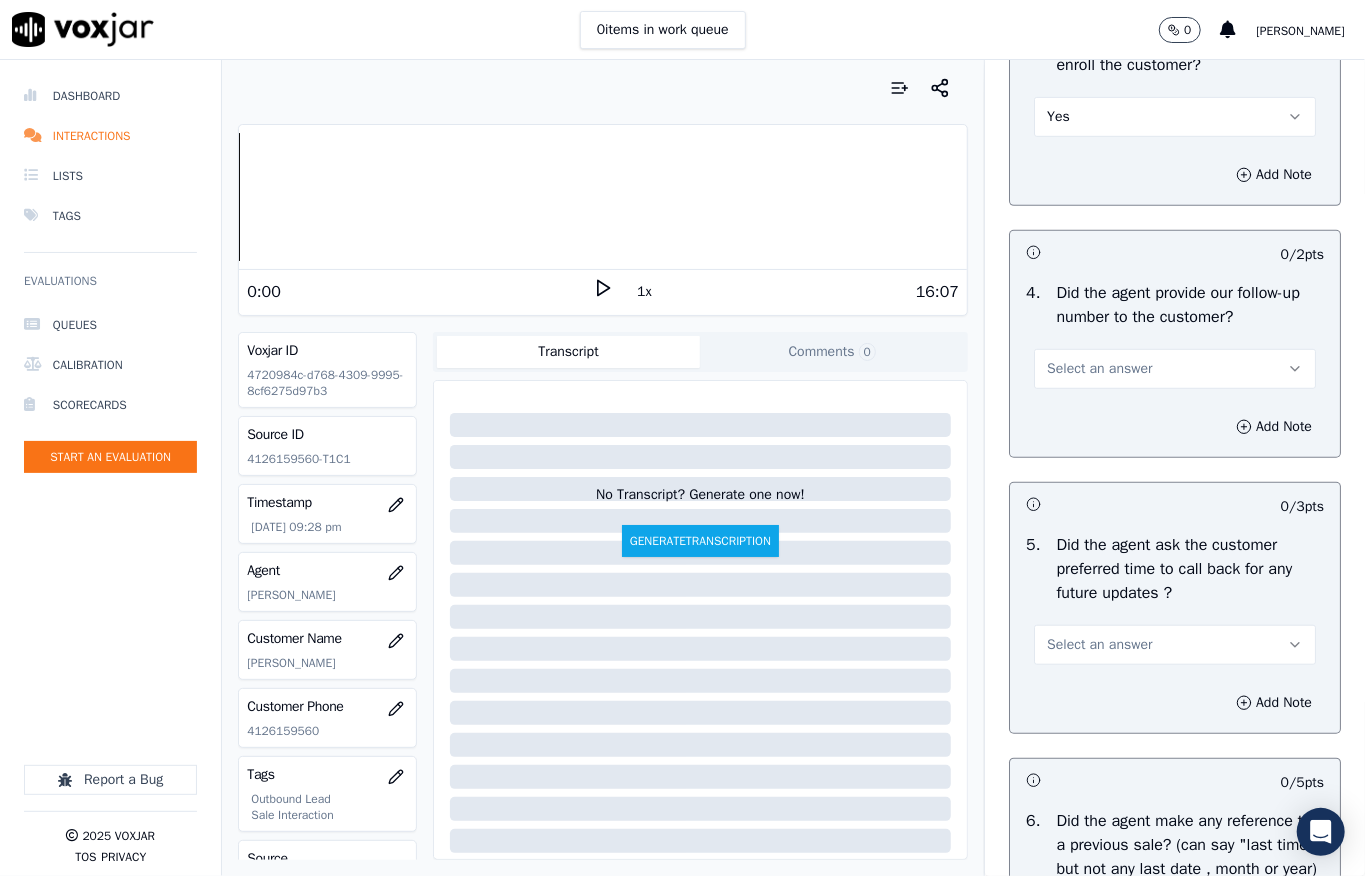 scroll, scrollTop: 4533, scrollLeft: 0, axis: vertical 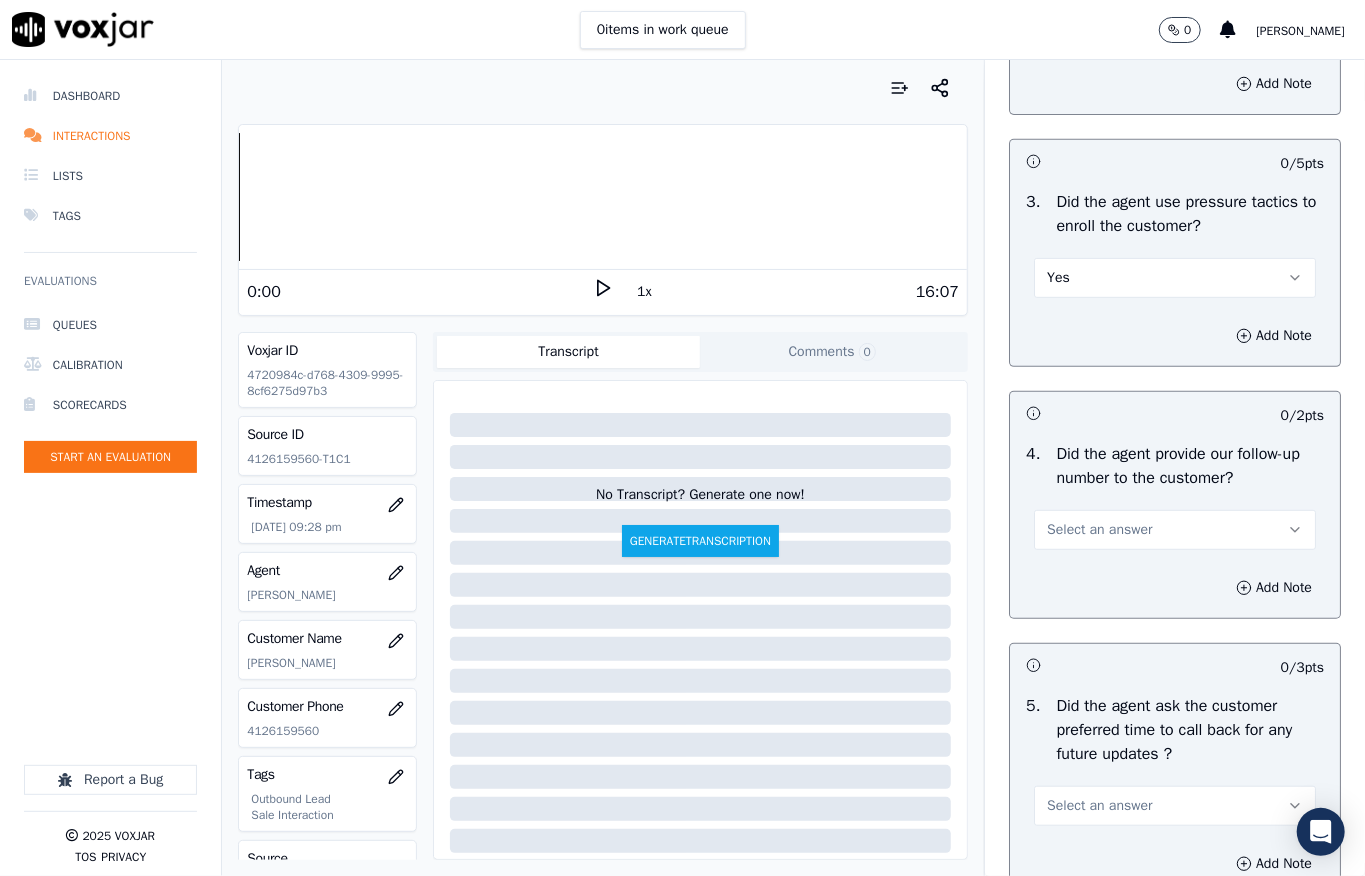 click on "Yes" at bounding box center (1175, 278) 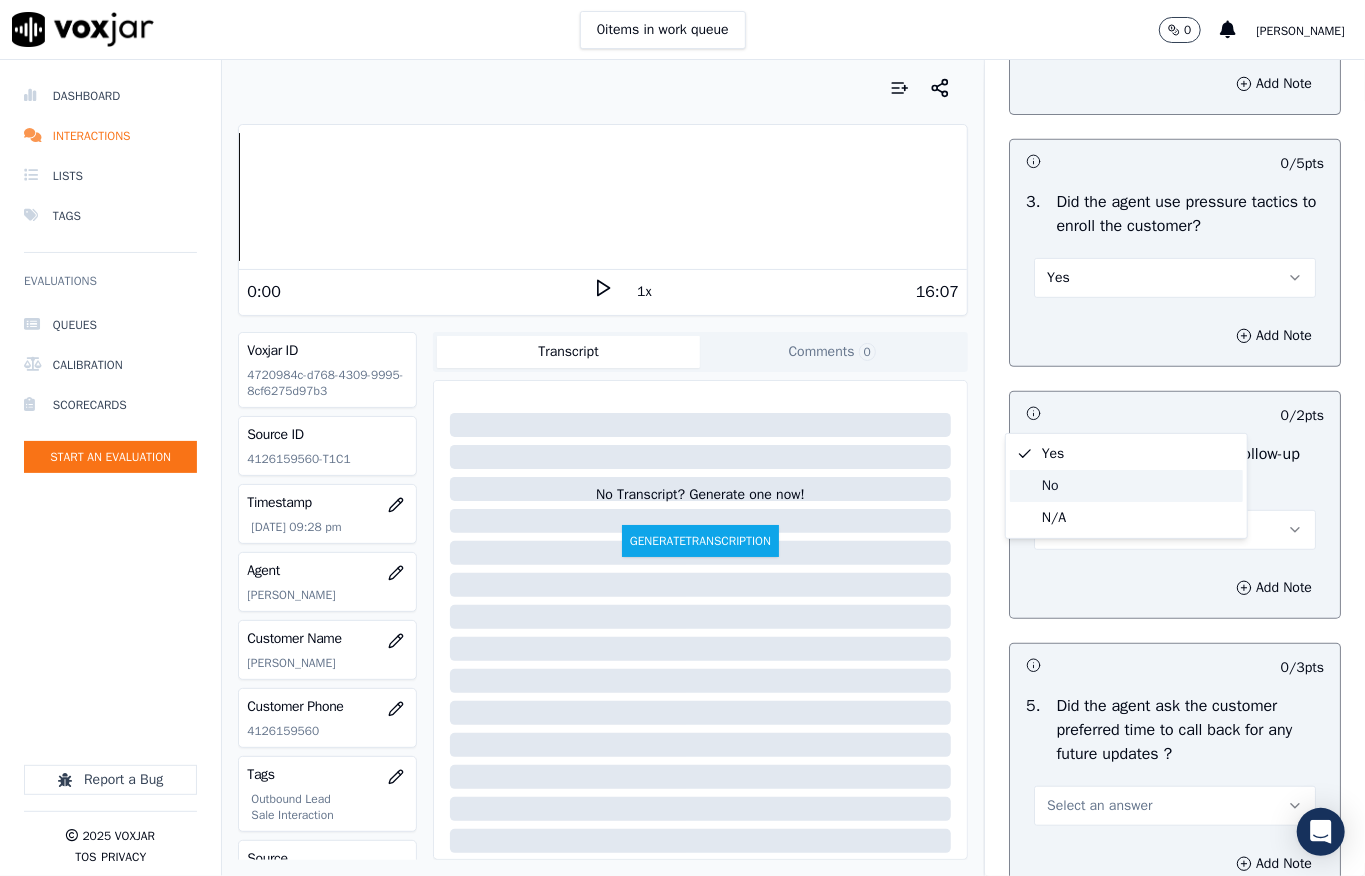 click on "No" 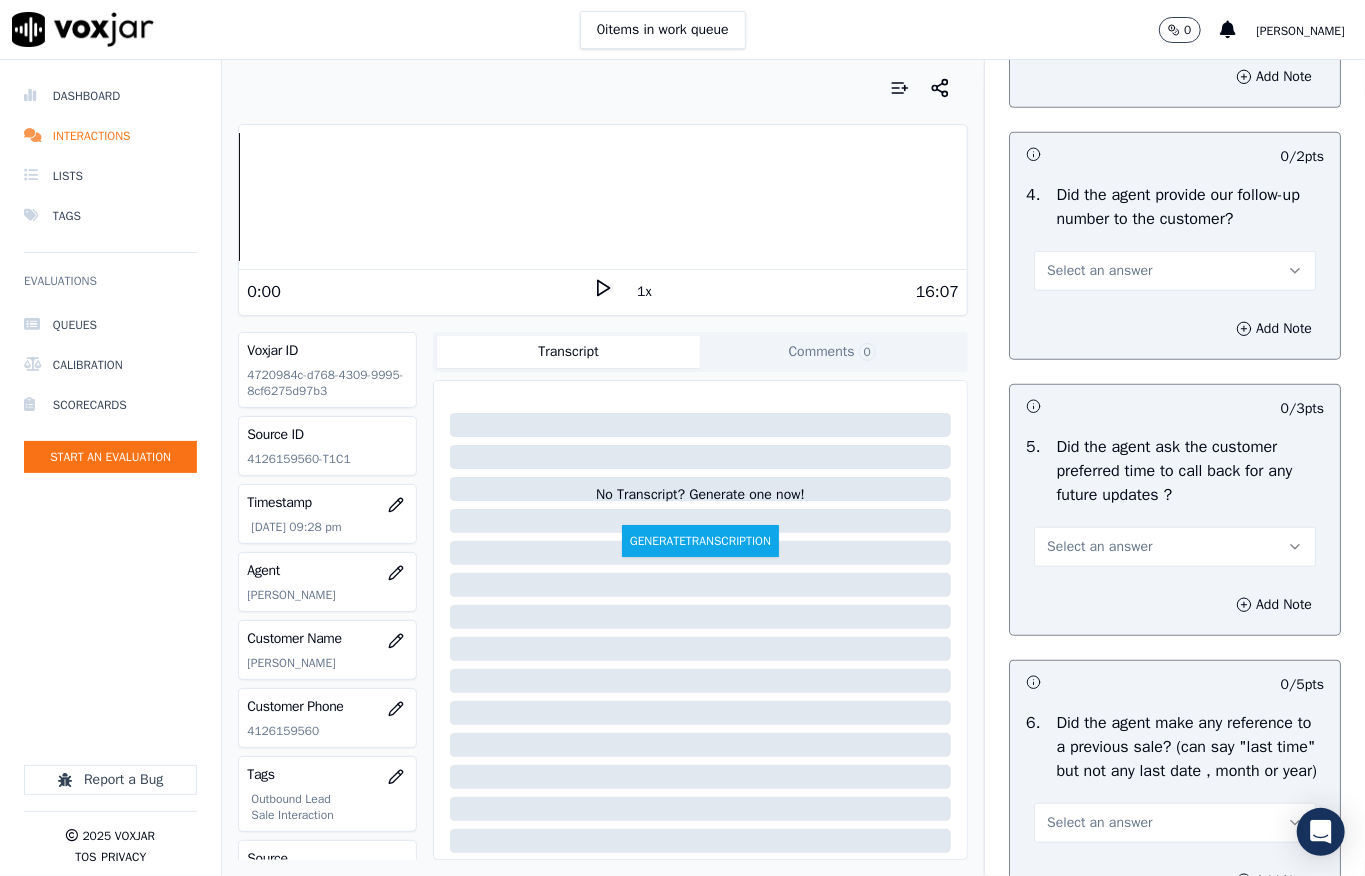 scroll, scrollTop: 4800, scrollLeft: 0, axis: vertical 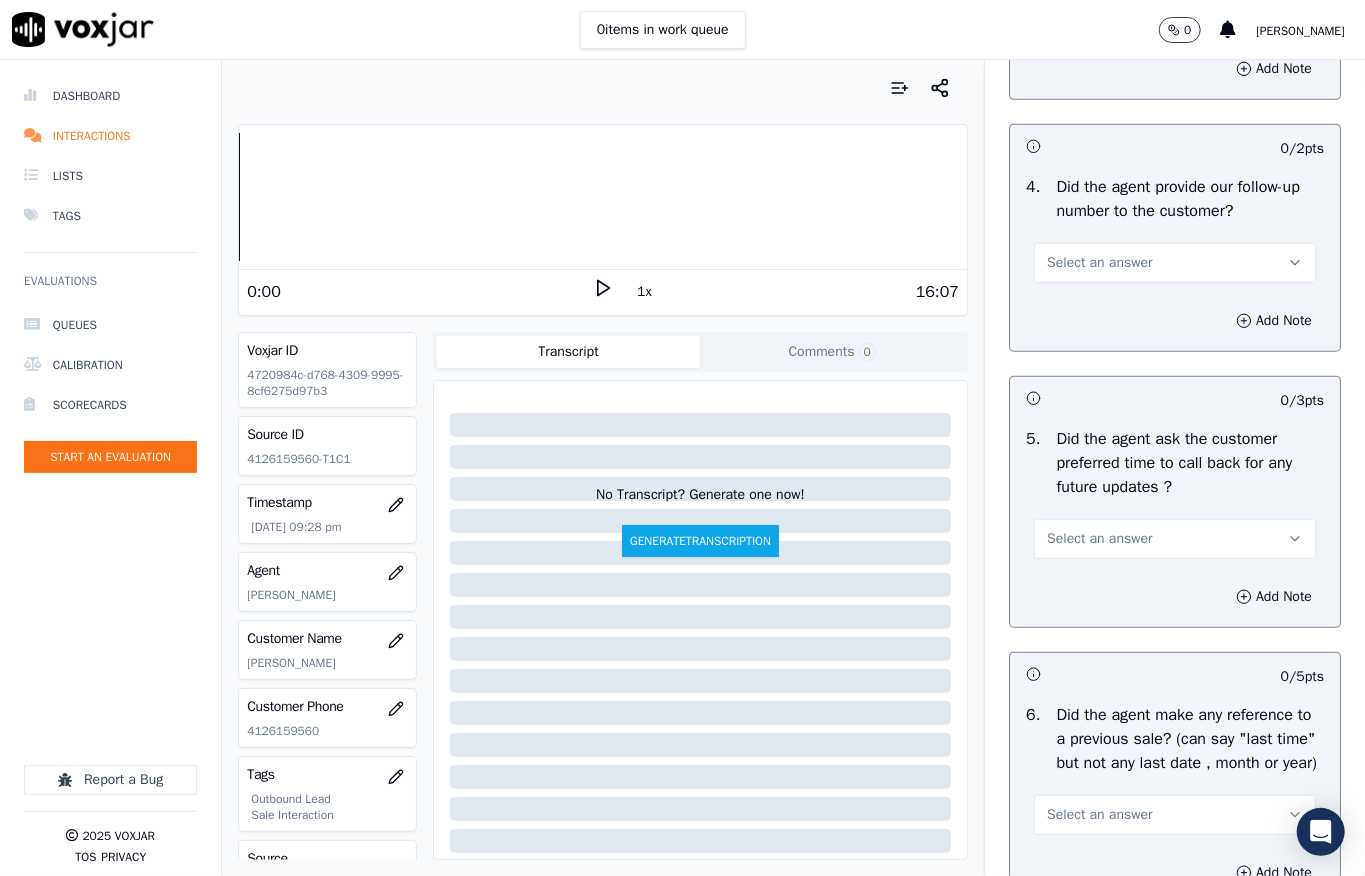 click on "Select an answer" at bounding box center [1099, 263] 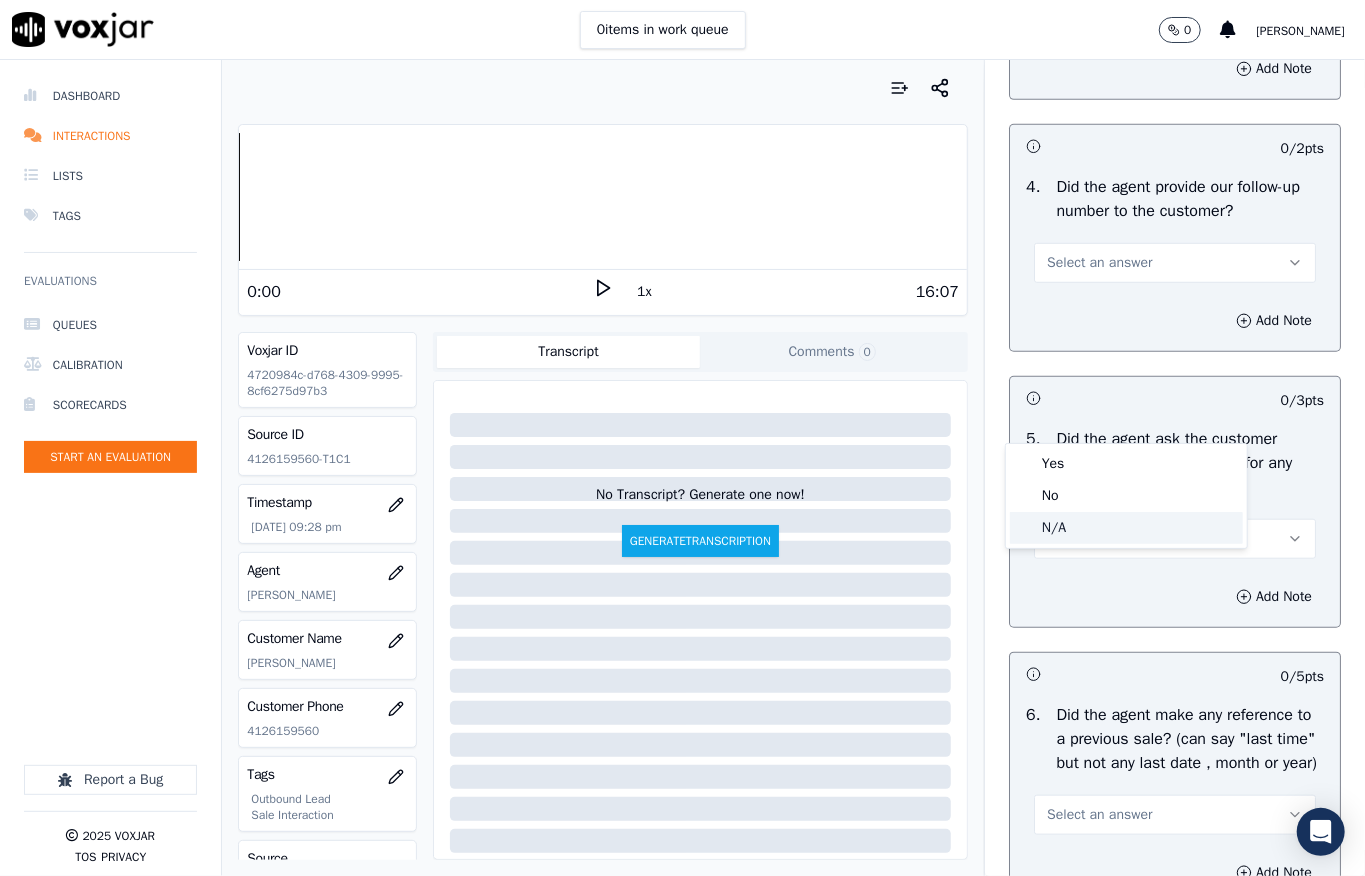 drag, startPoint x: 1072, startPoint y: 516, endPoint x: 1068, endPoint y: 481, distance: 35.22783 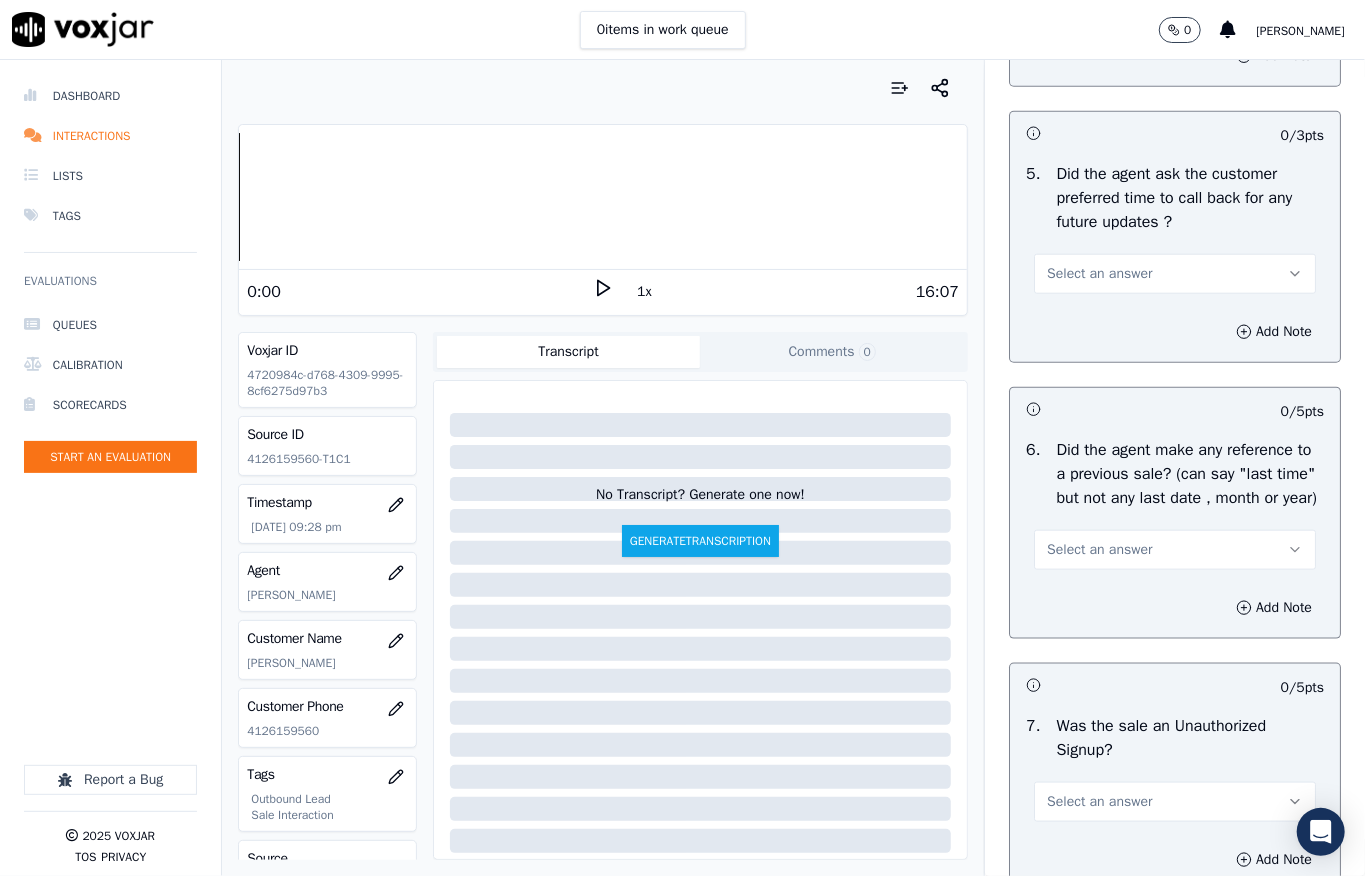 scroll, scrollTop: 5066, scrollLeft: 0, axis: vertical 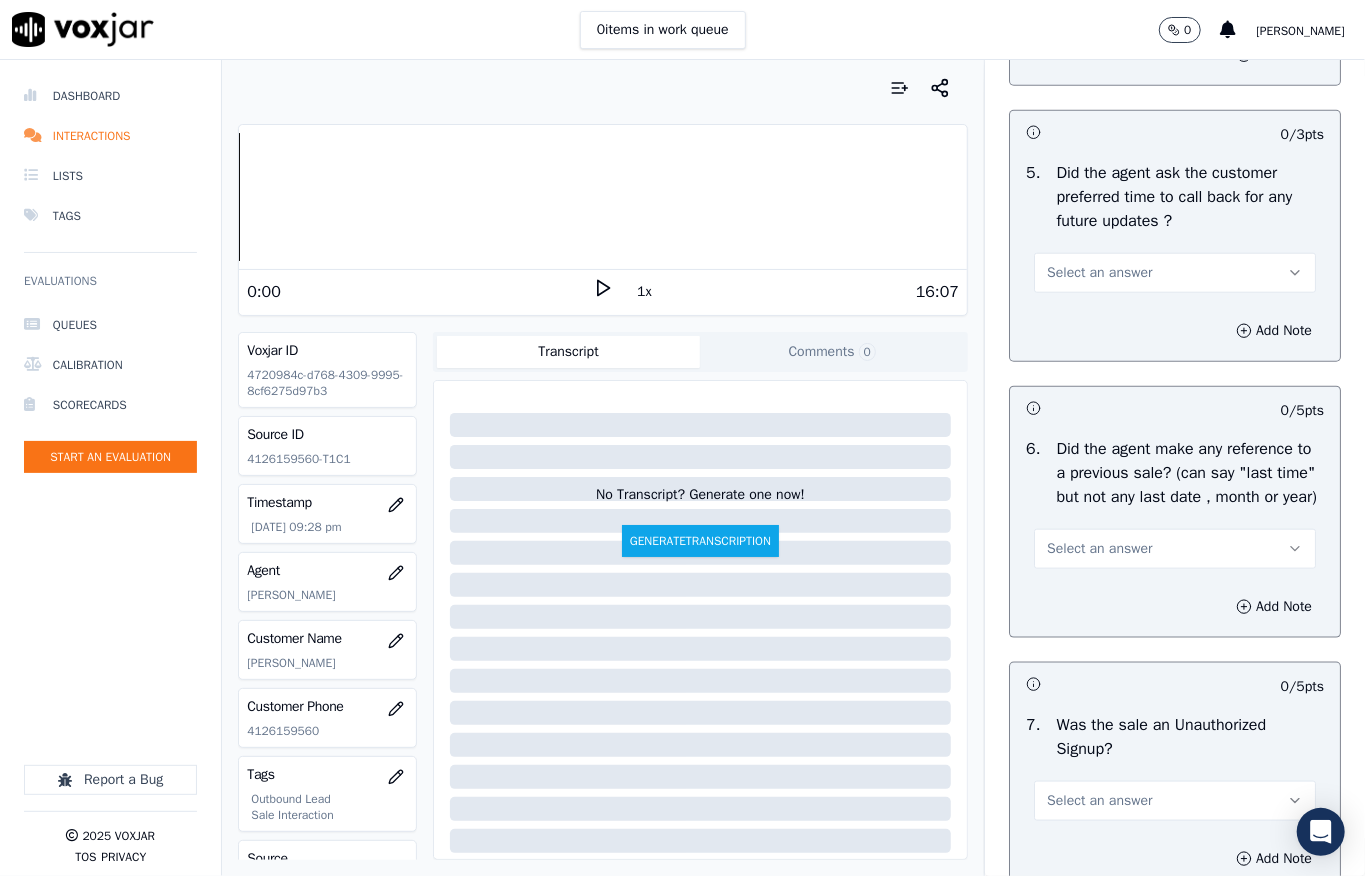 click on "Select an answer" at bounding box center (1099, 273) 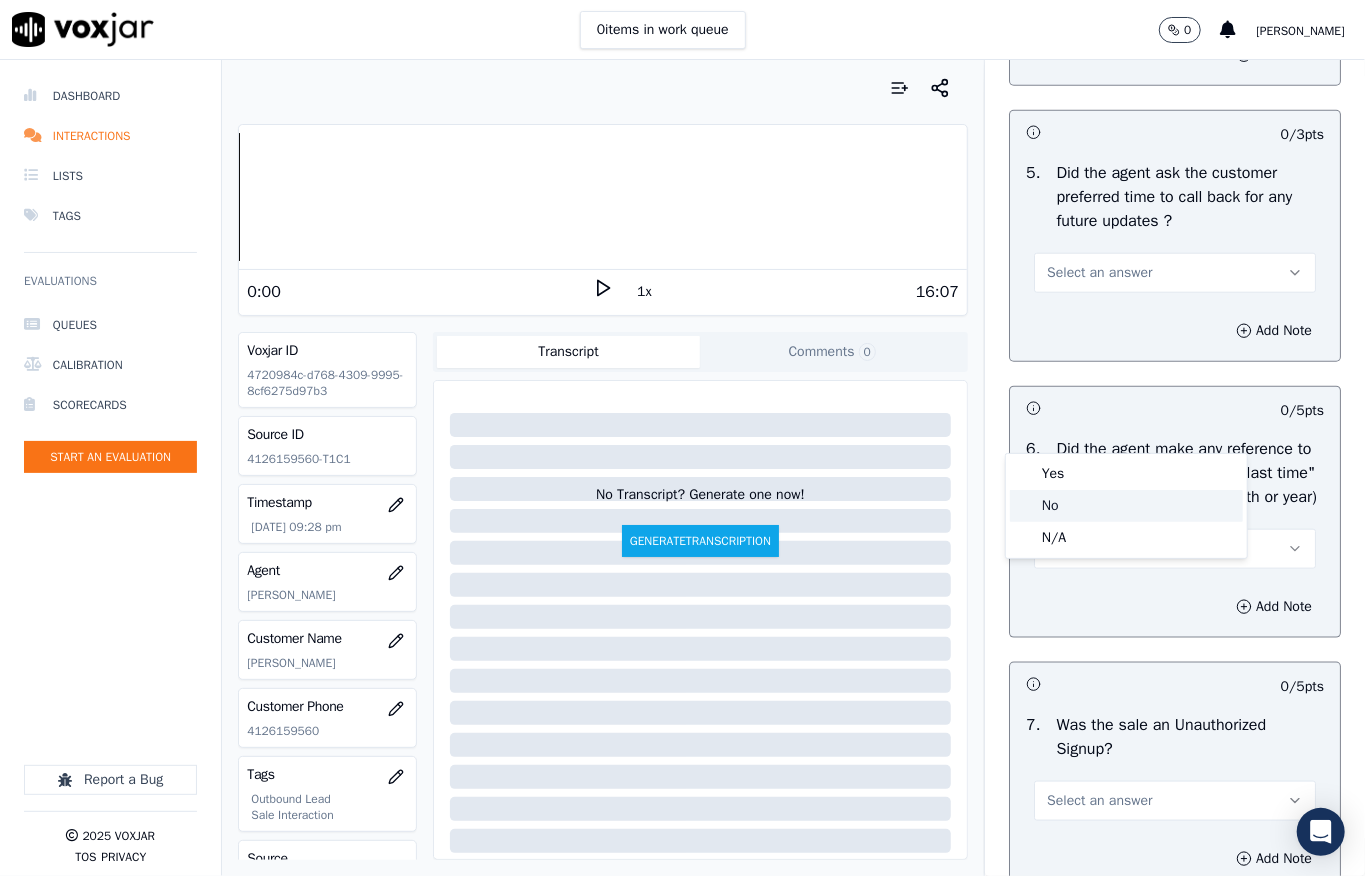 drag, startPoint x: 1058, startPoint y: 529, endPoint x: 1056, endPoint y: 517, distance: 12.165525 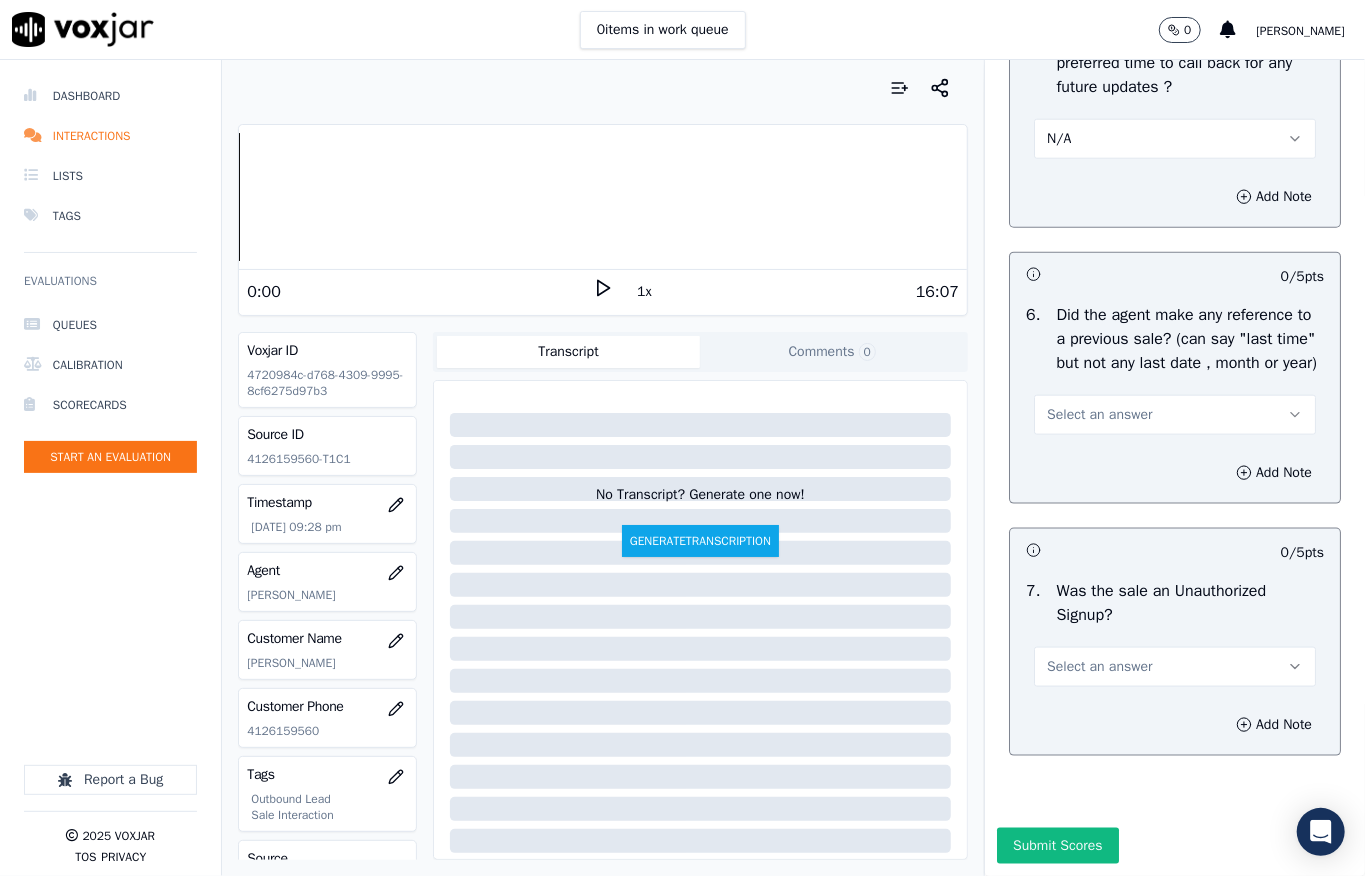 scroll, scrollTop: 5333, scrollLeft: 0, axis: vertical 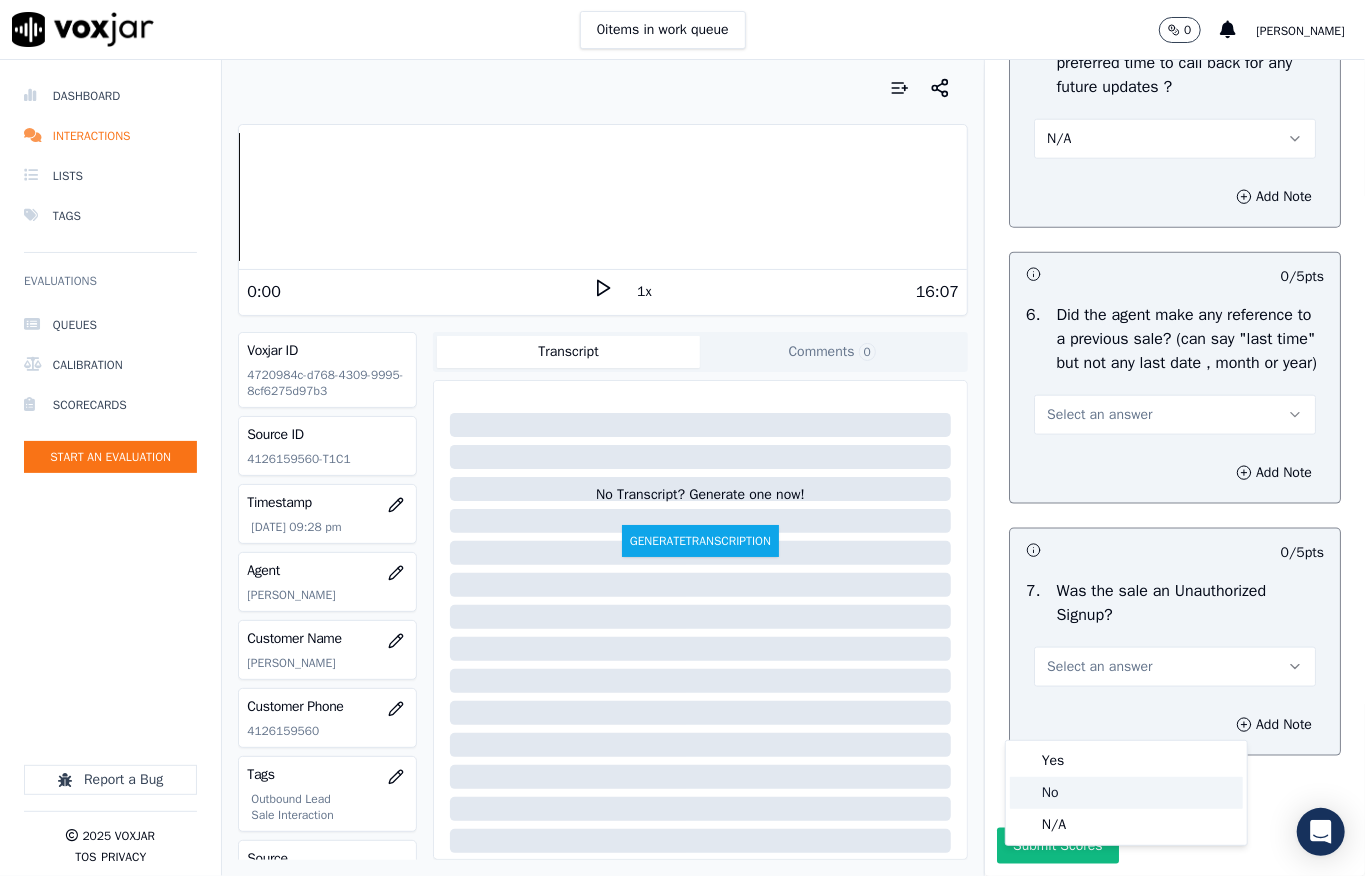 drag, startPoint x: 1058, startPoint y: 786, endPoint x: 1064, endPoint y: 777, distance: 10.816654 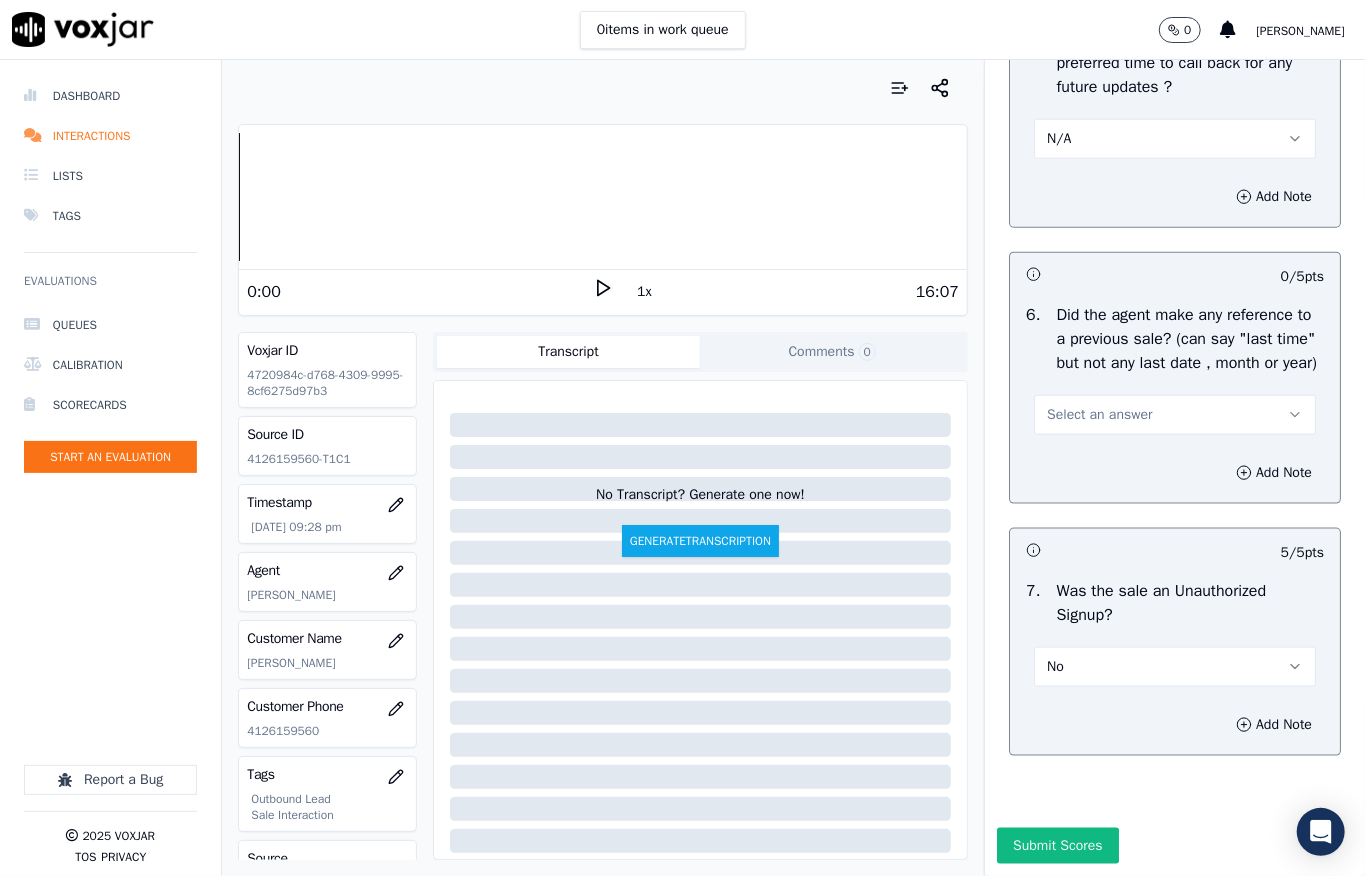scroll, scrollTop: 5317, scrollLeft: 0, axis: vertical 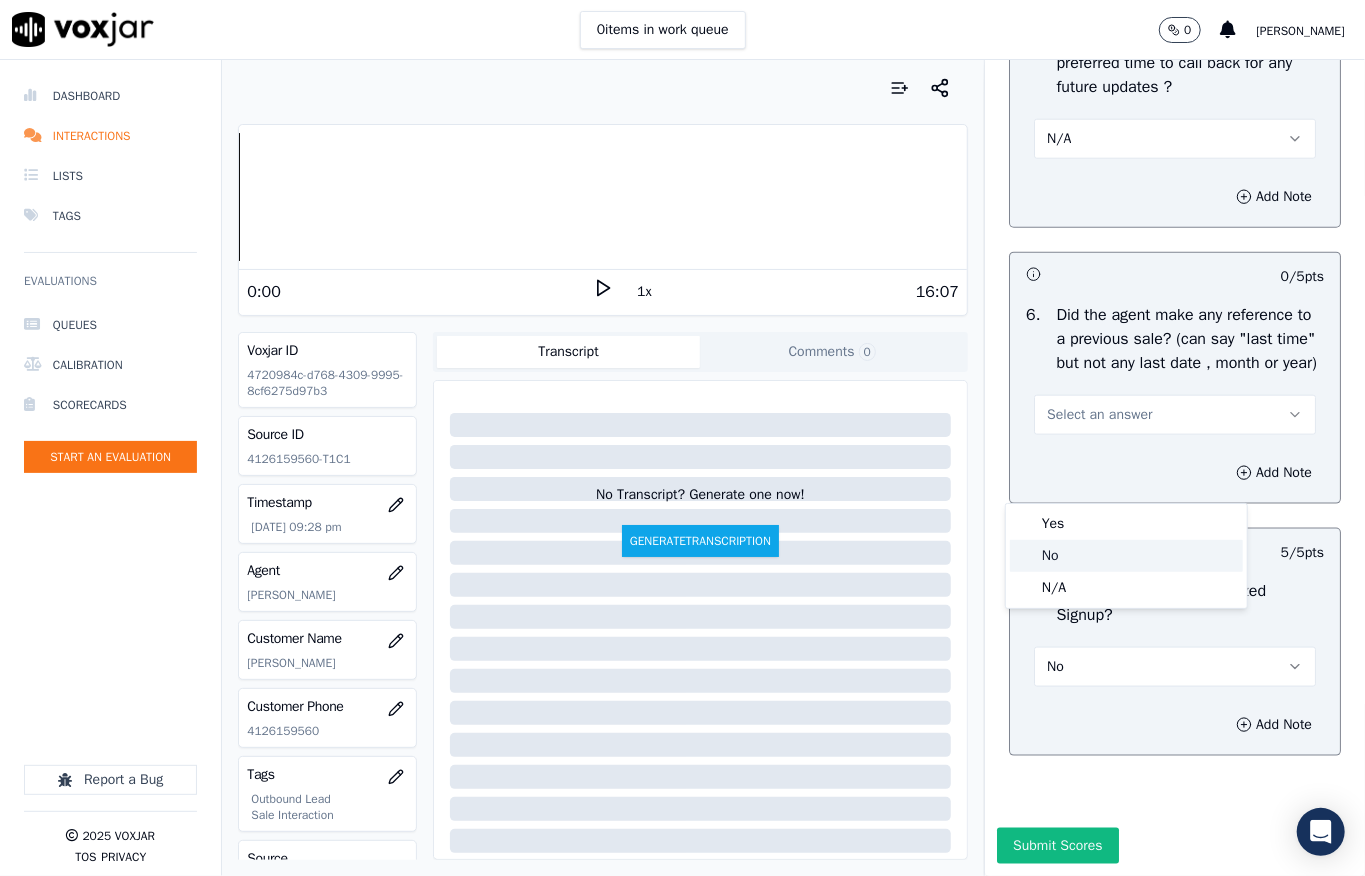 click on "No" 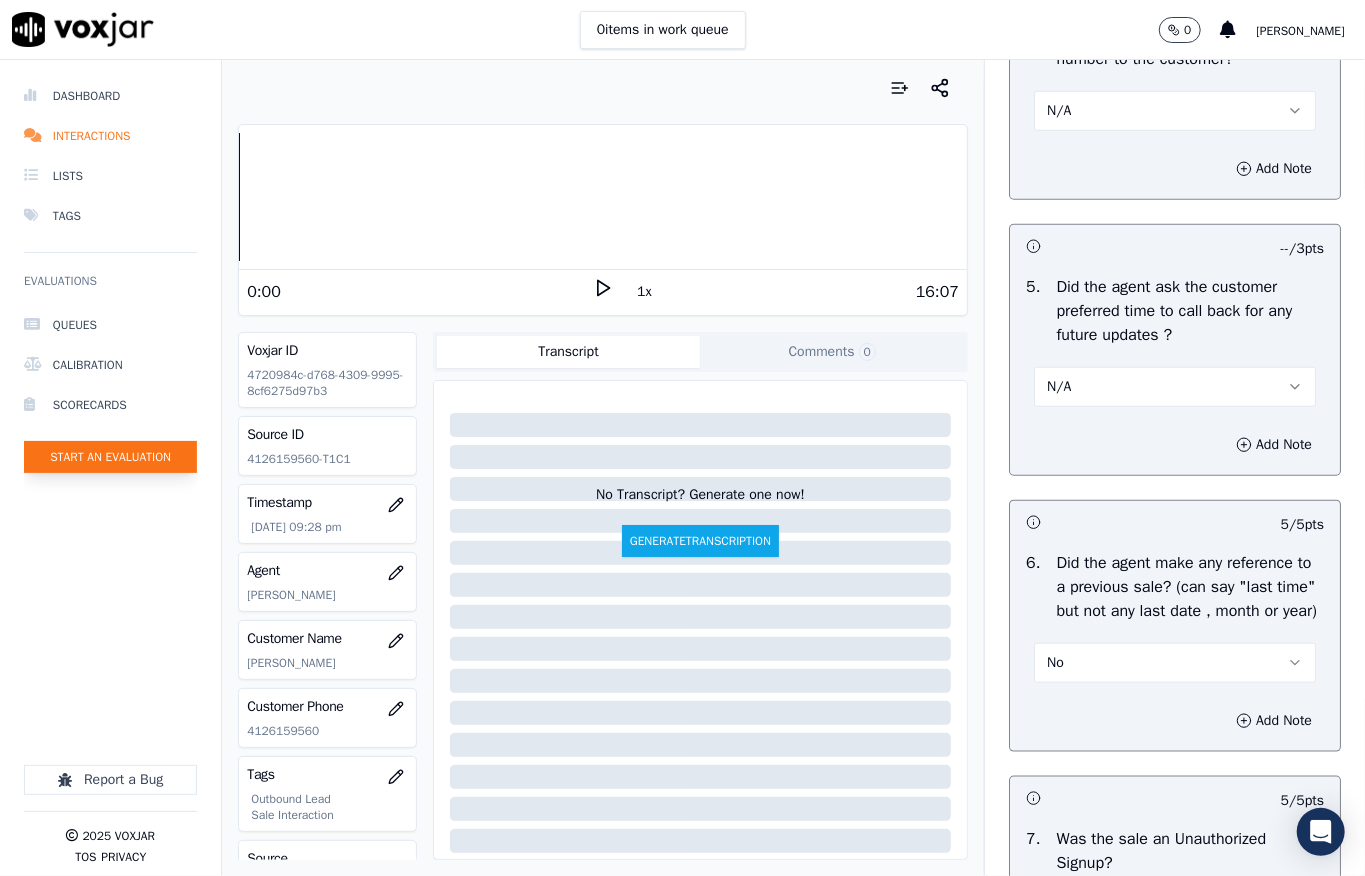 scroll, scrollTop: 5317, scrollLeft: 0, axis: vertical 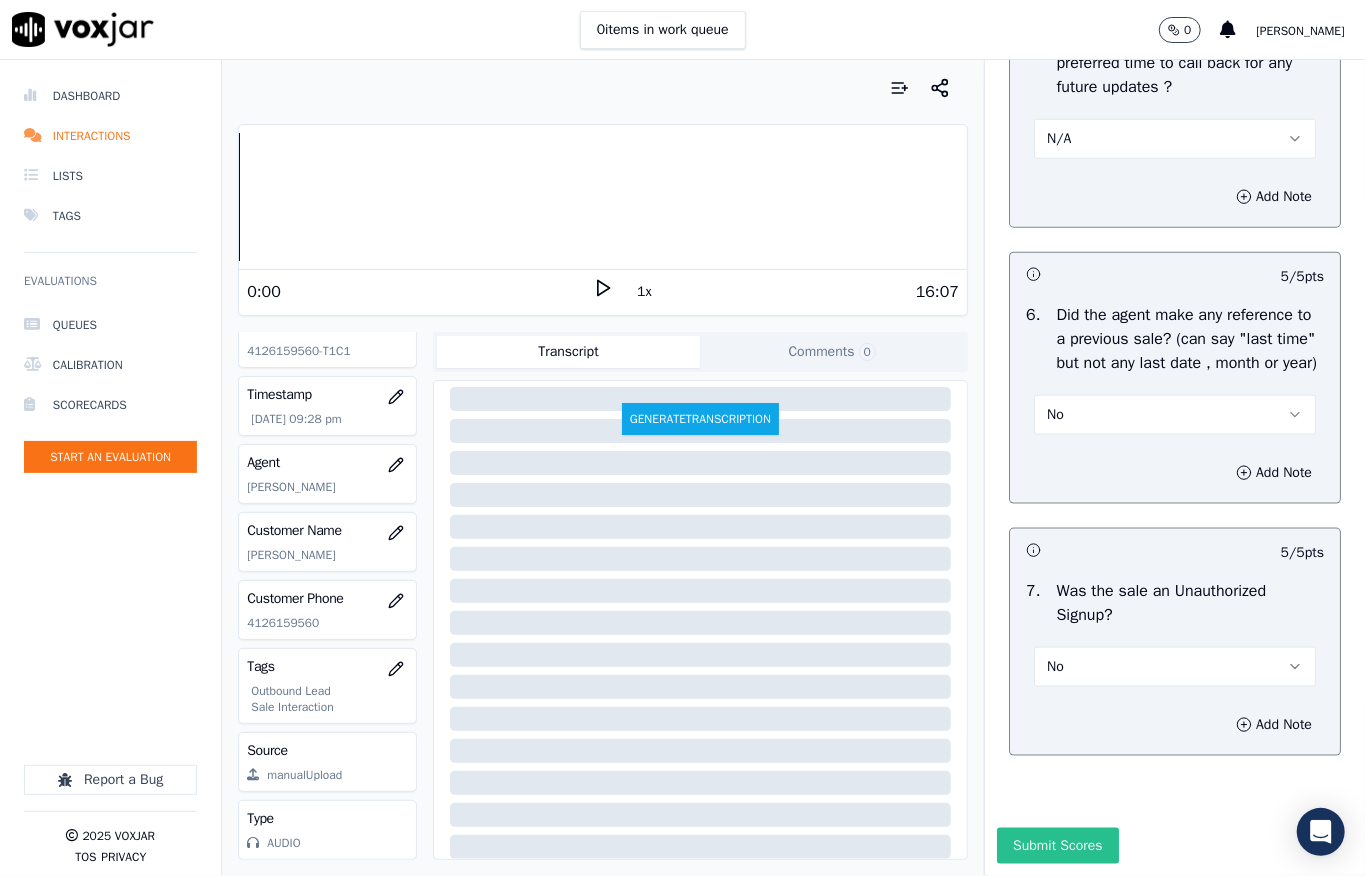 click on "Submit Scores" at bounding box center (1057, 846) 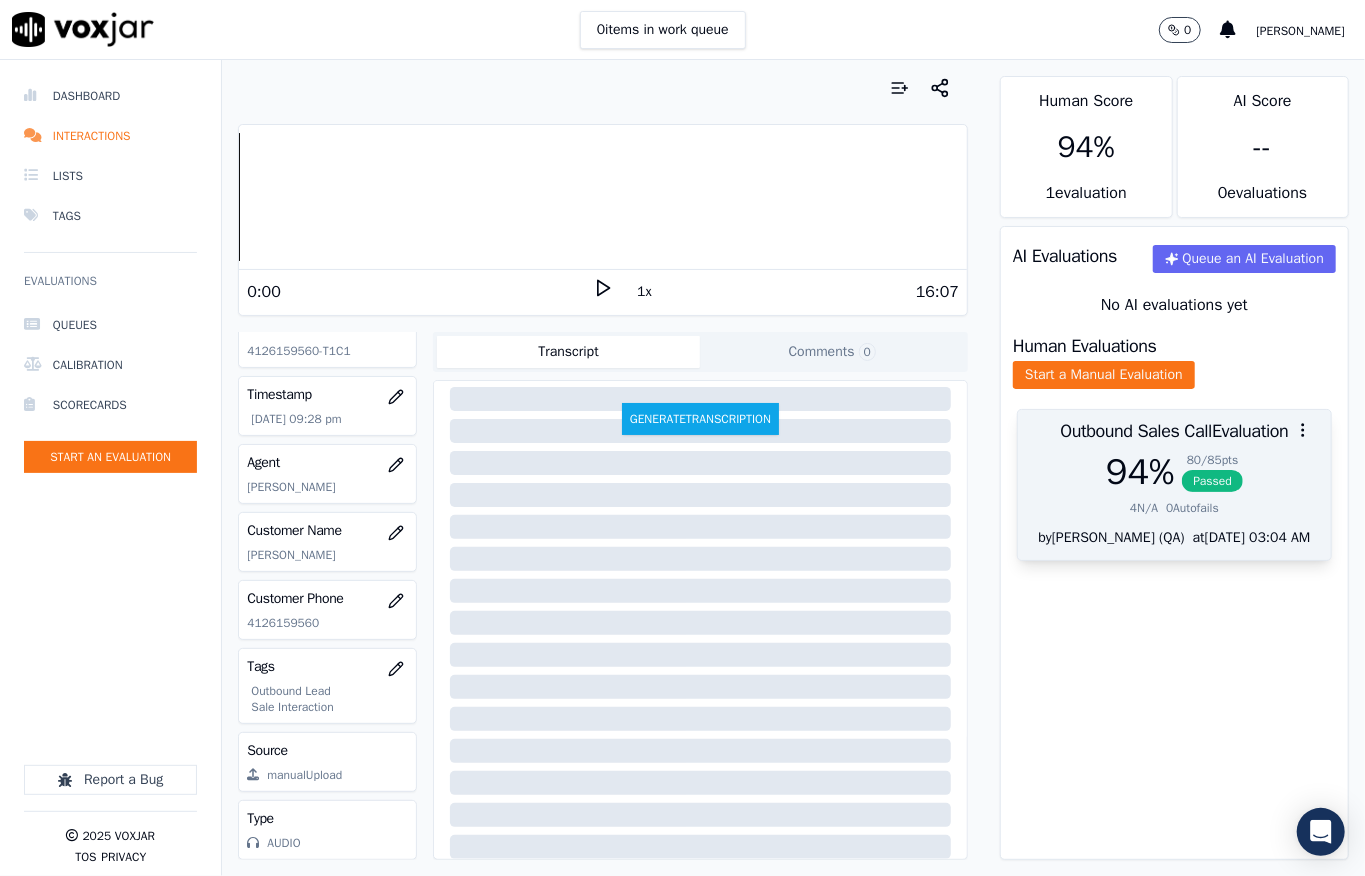 click on "94 %   80 / 85  pts   Passed   4  N/A   0  Autofails" at bounding box center (1174, 490) 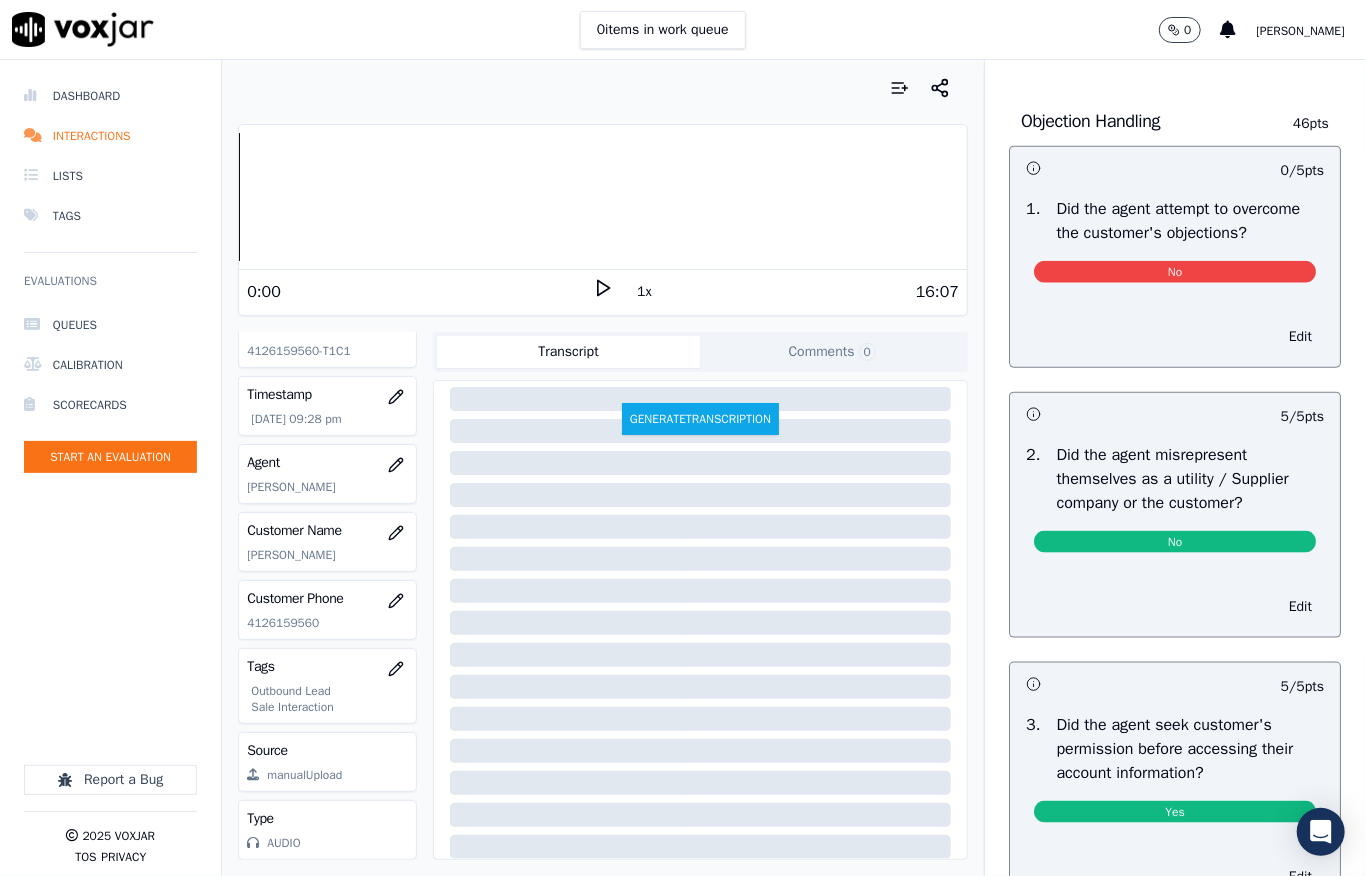 scroll, scrollTop: 1237, scrollLeft: 0, axis: vertical 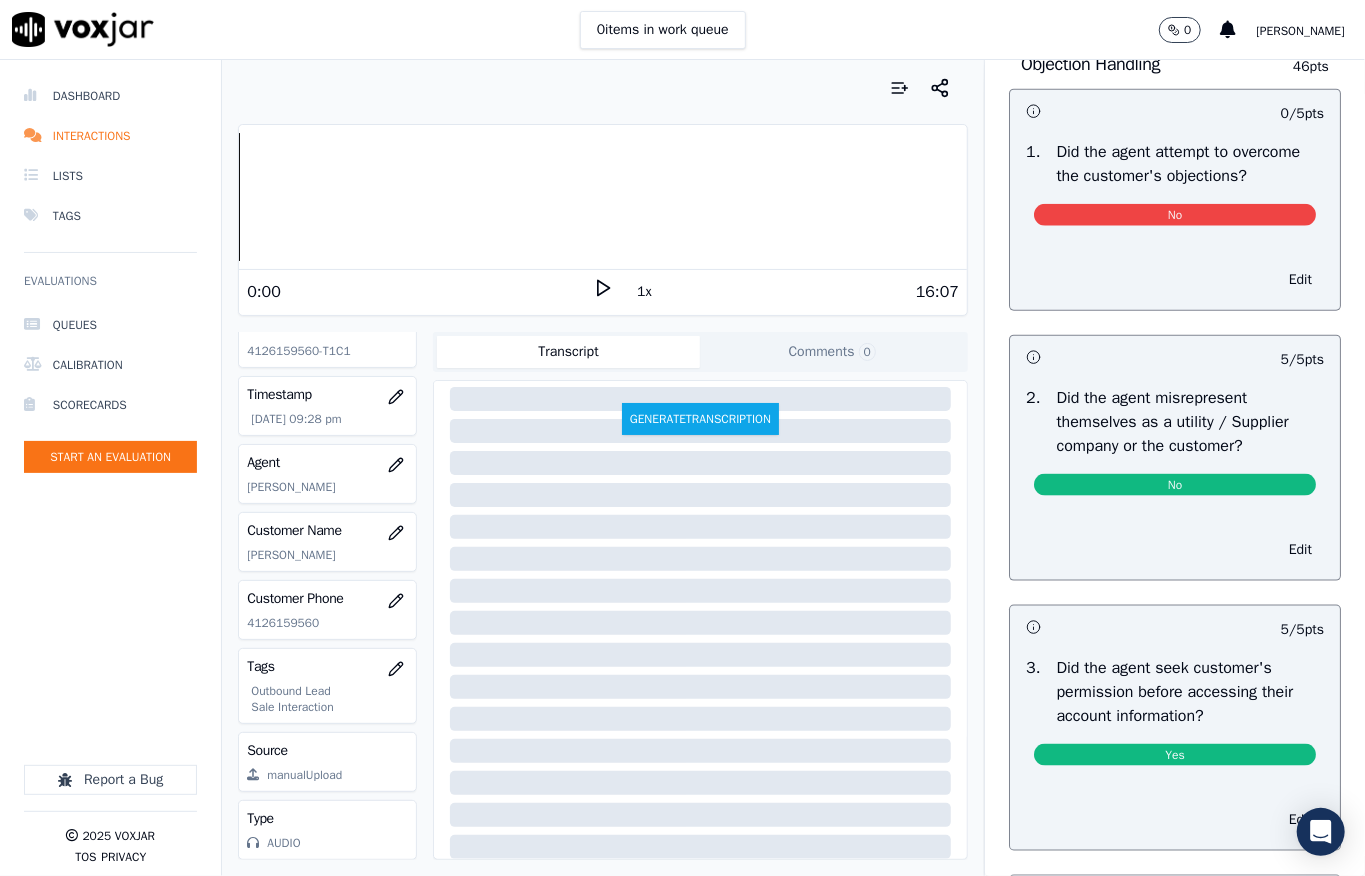 drag, startPoint x: 1233, startPoint y: 341, endPoint x: 1162, endPoint y: 305, distance: 79.60528 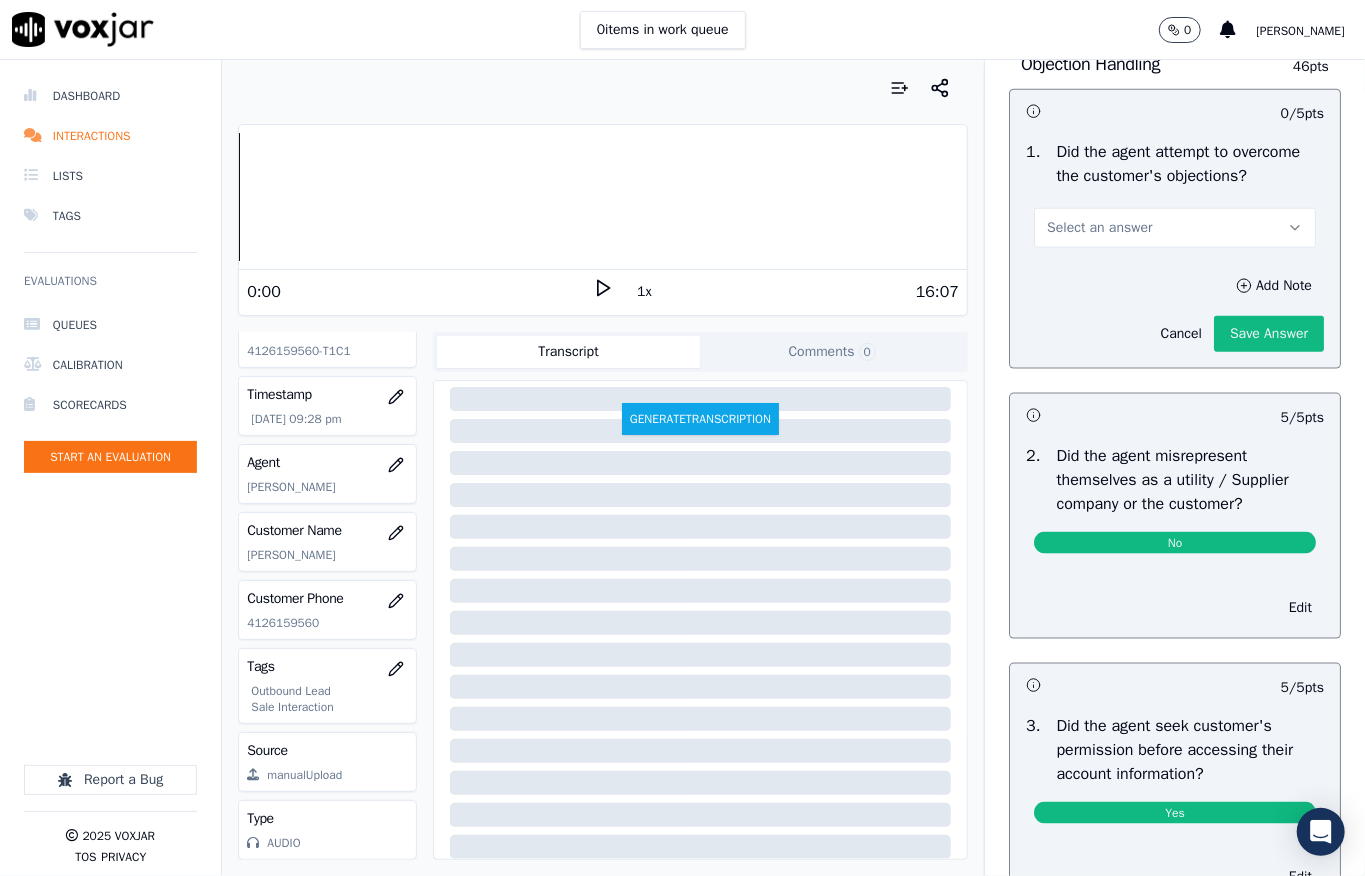 click on "Select an answer" at bounding box center (1175, 228) 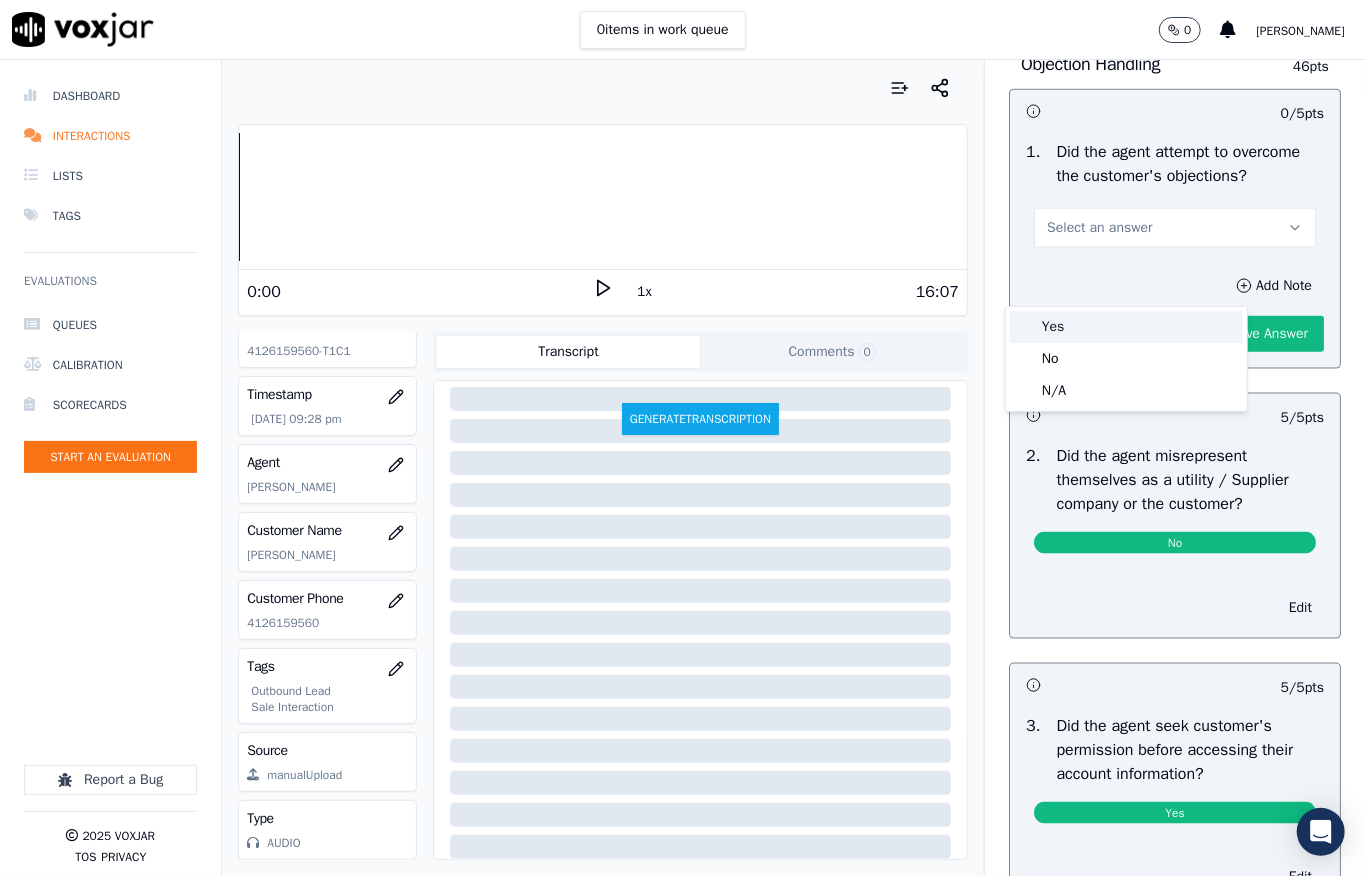 drag, startPoint x: 1097, startPoint y: 324, endPoint x: 1181, endPoint y: 366, distance: 93.914856 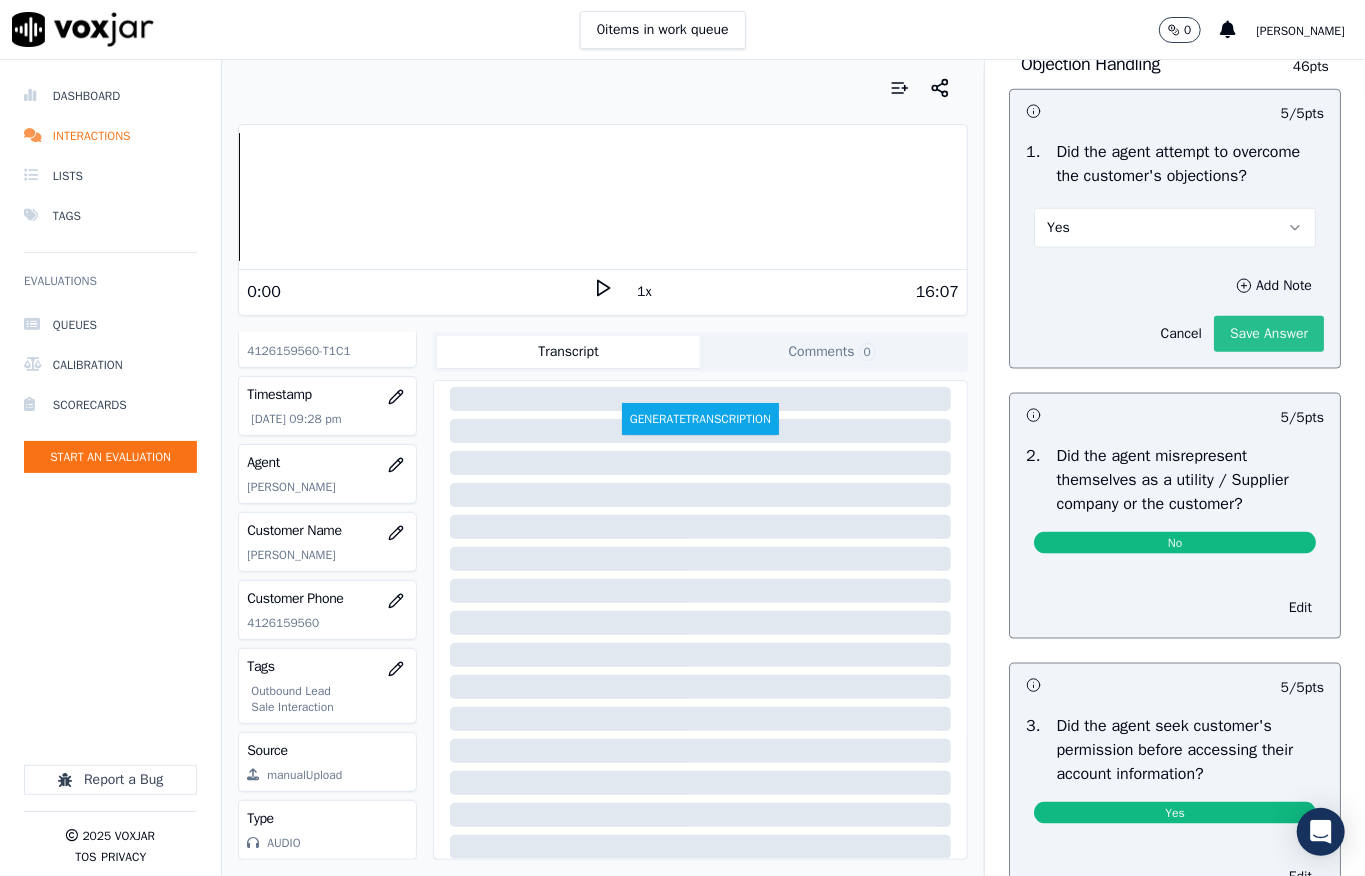 click on "Save Answer" 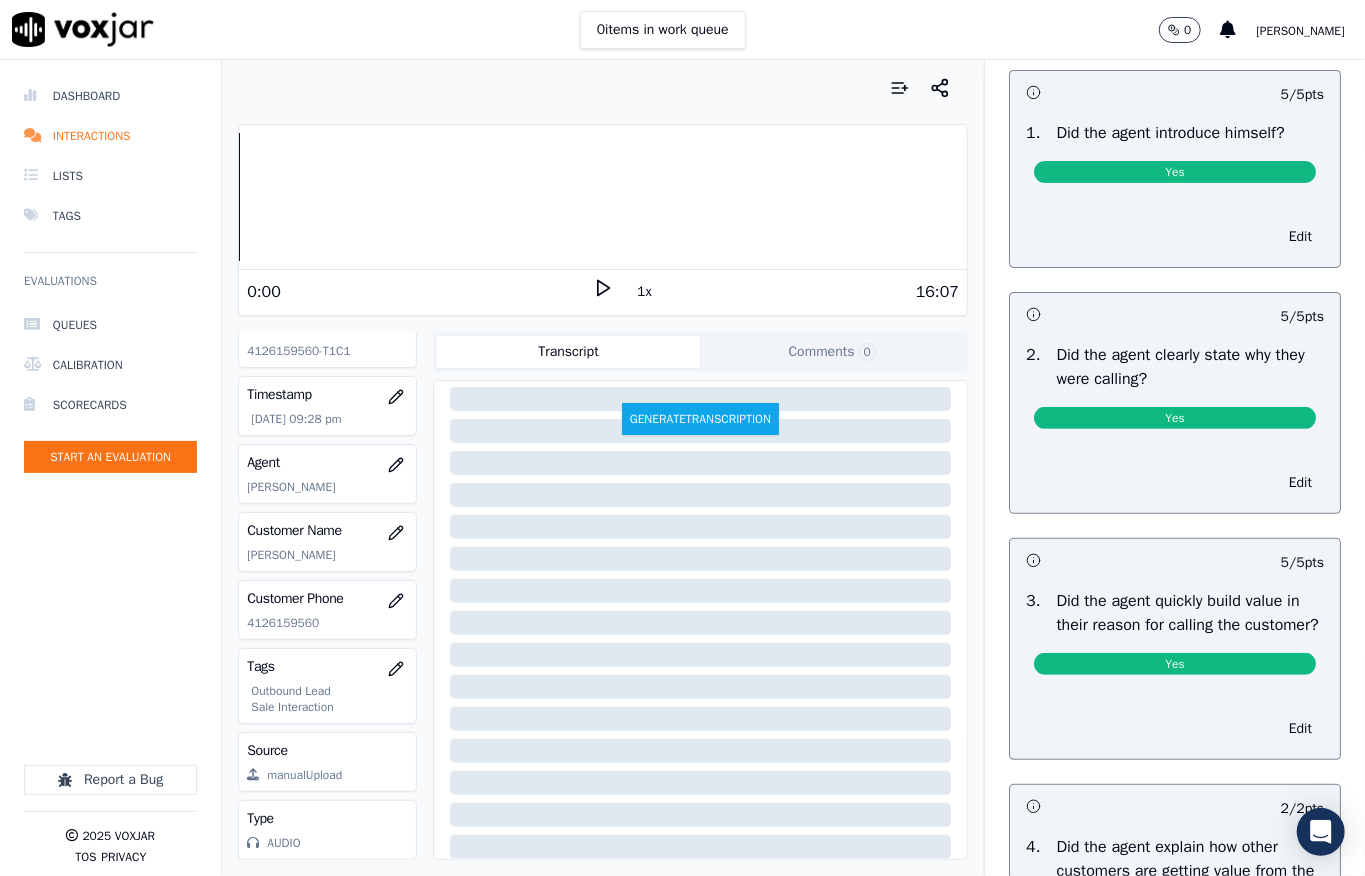 scroll, scrollTop: 86, scrollLeft: 0, axis: vertical 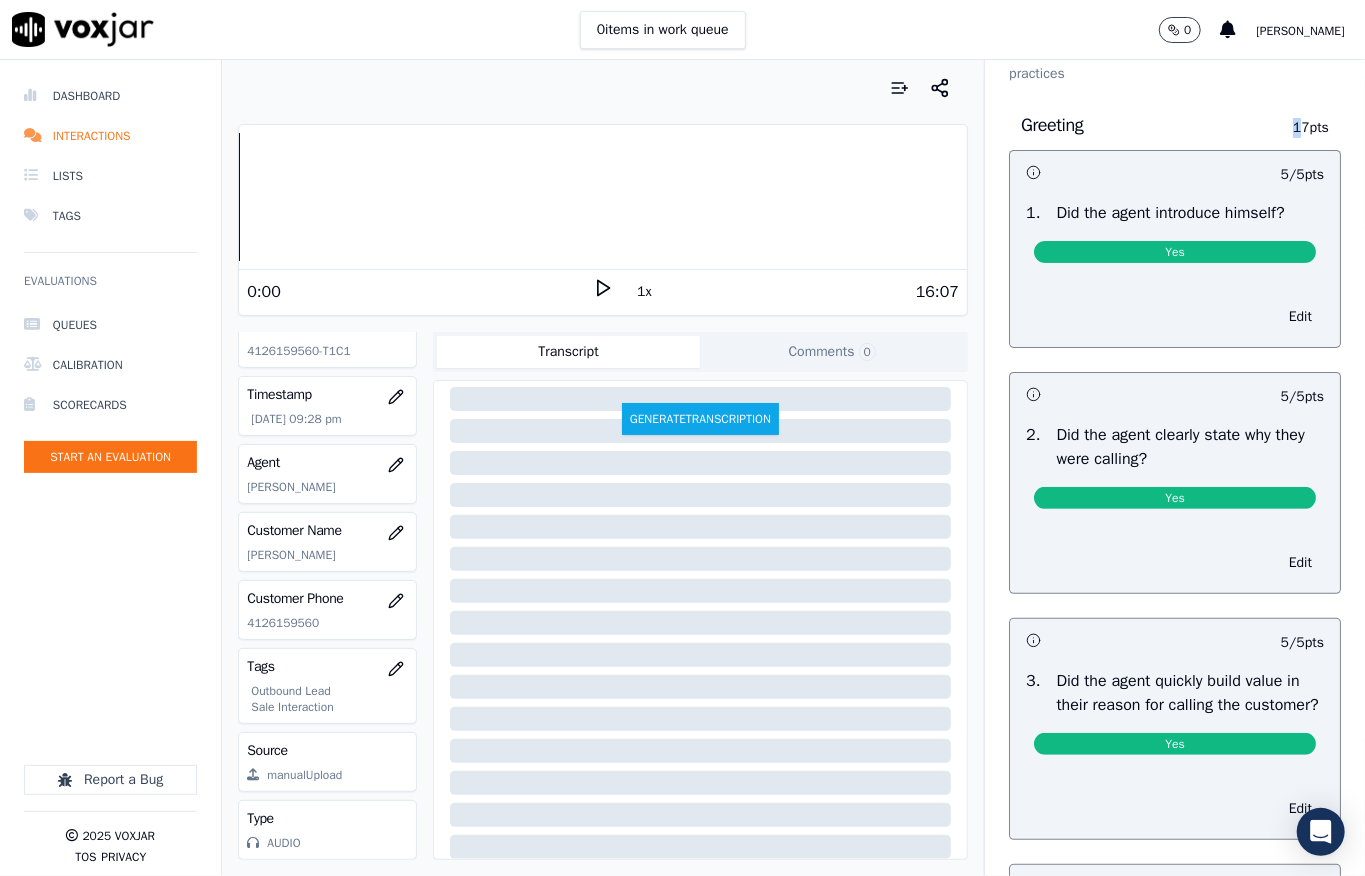drag, startPoint x: 1232, startPoint y: 129, endPoint x: 1194, endPoint y: 112, distance: 41.62932 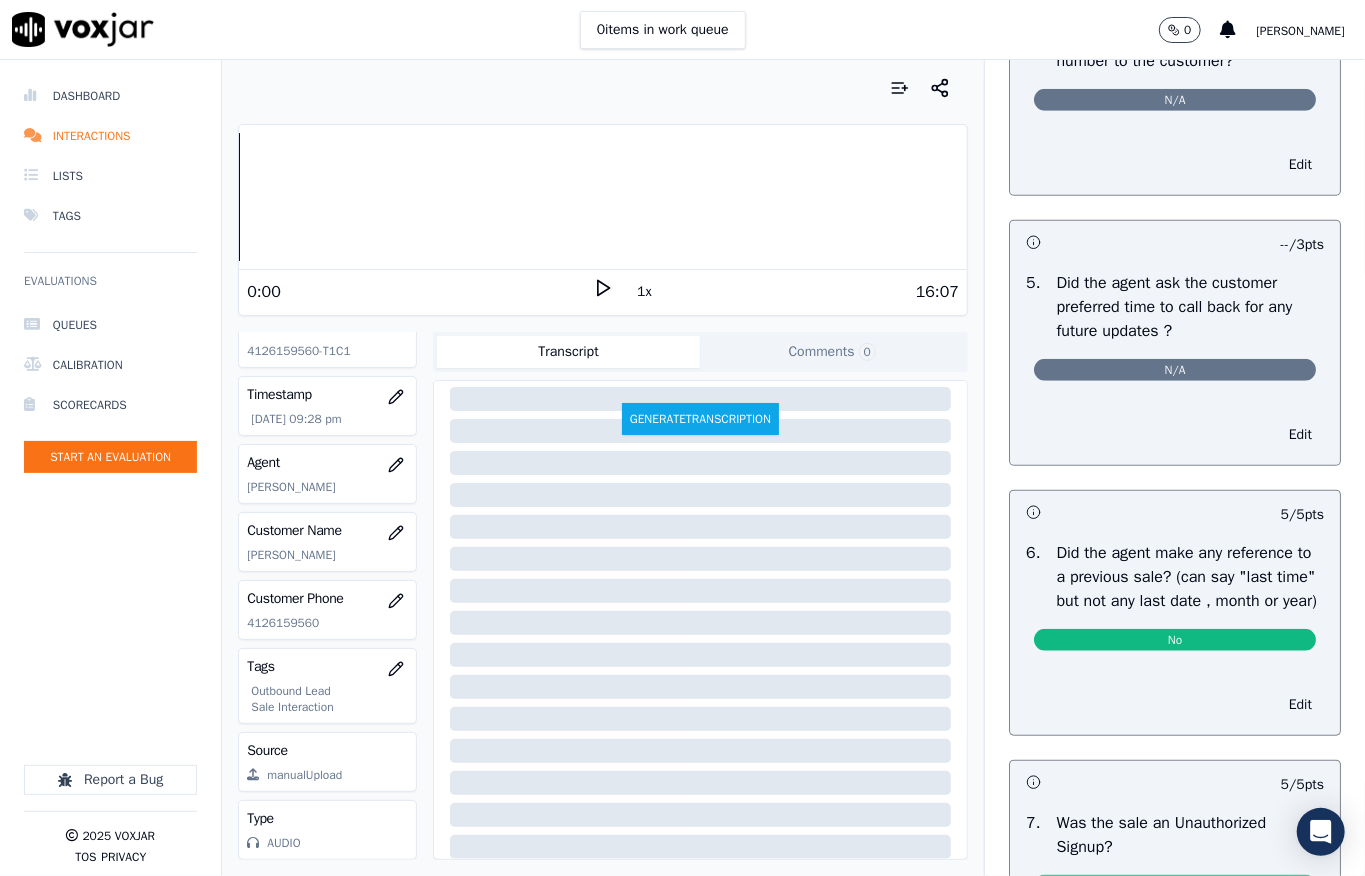 scroll, scrollTop: 5310, scrollLeft: 0, axis: vertical 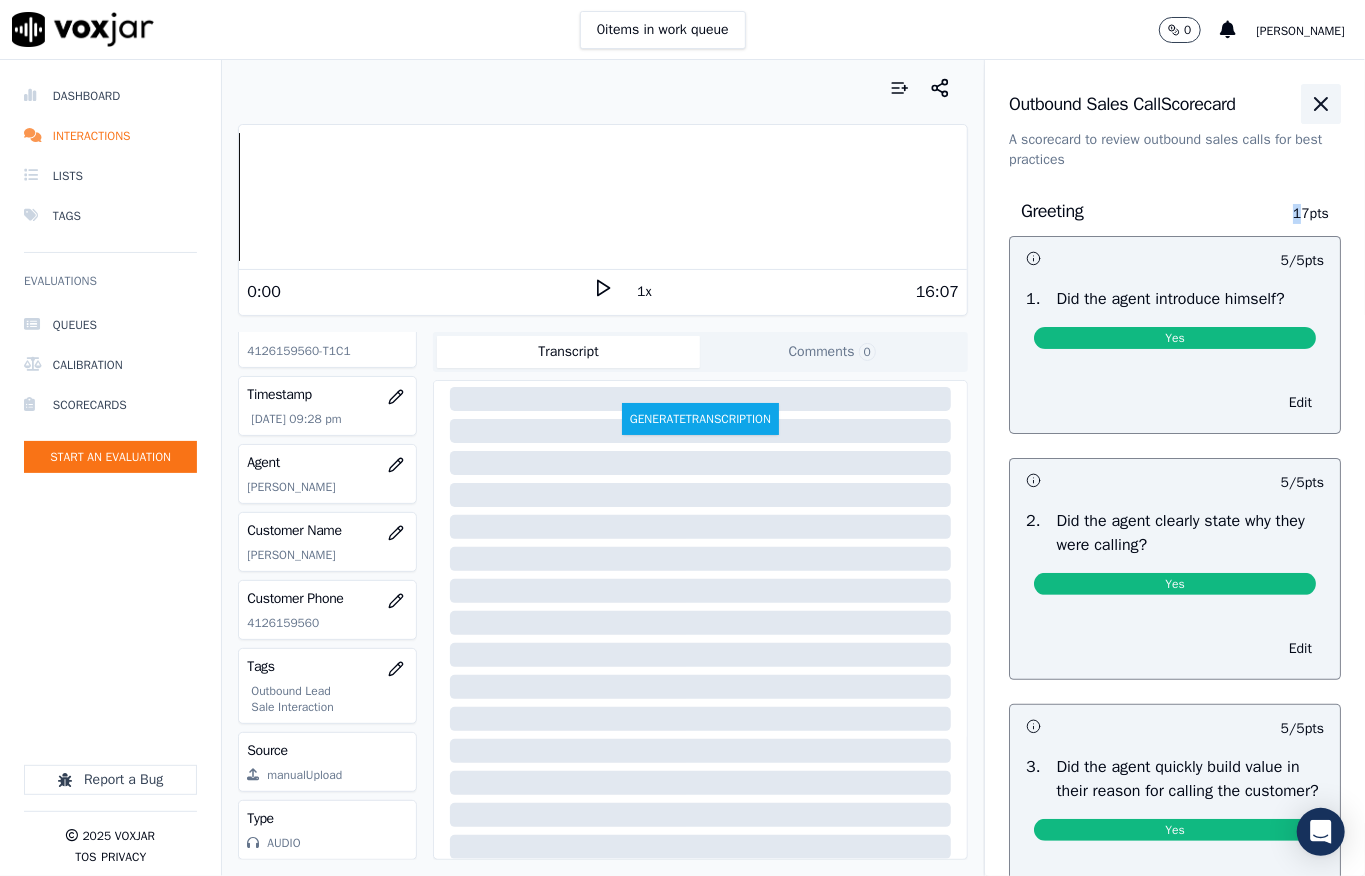 click 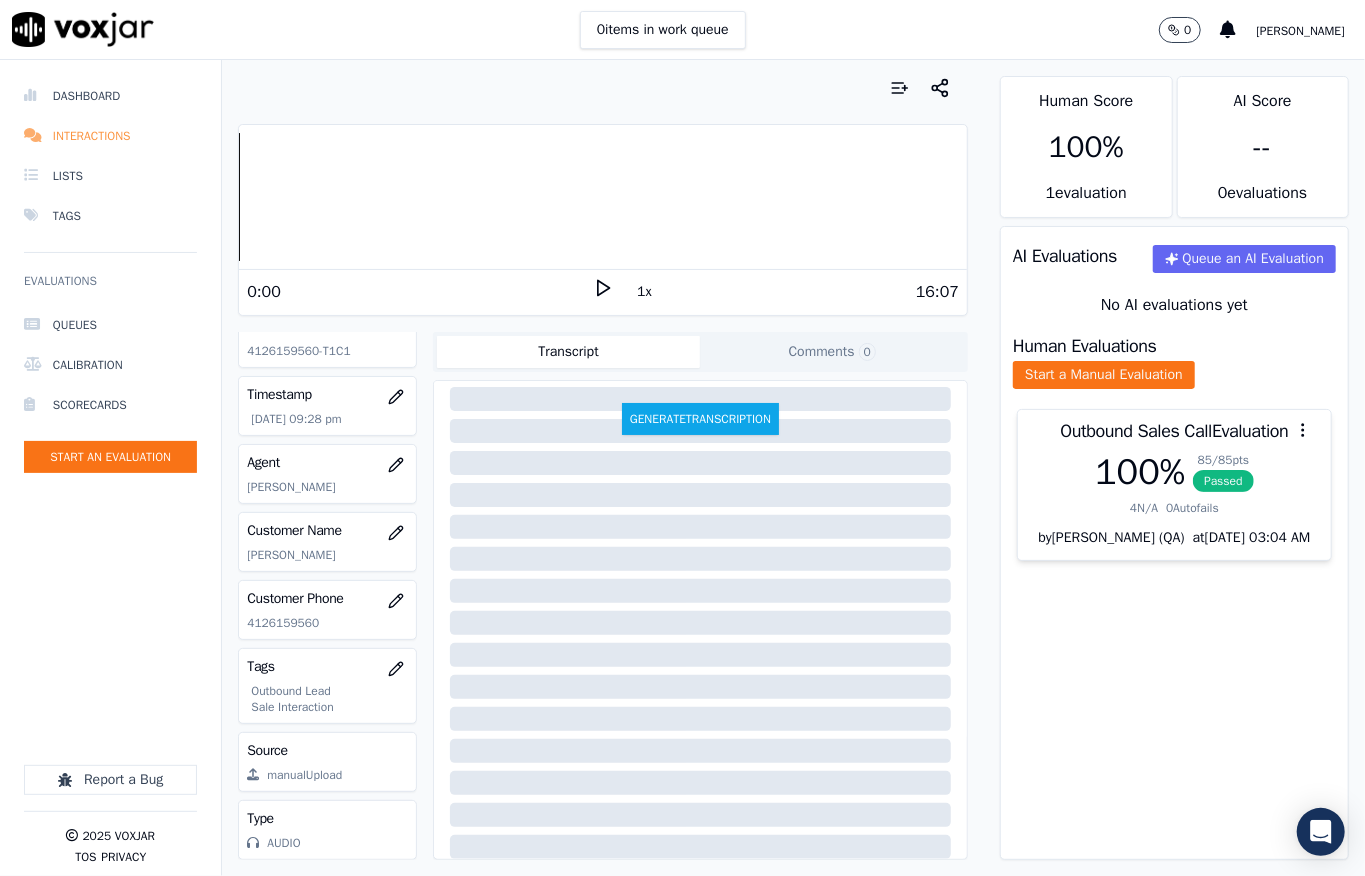 click on "Interactions" at bounding box center [110, 136] 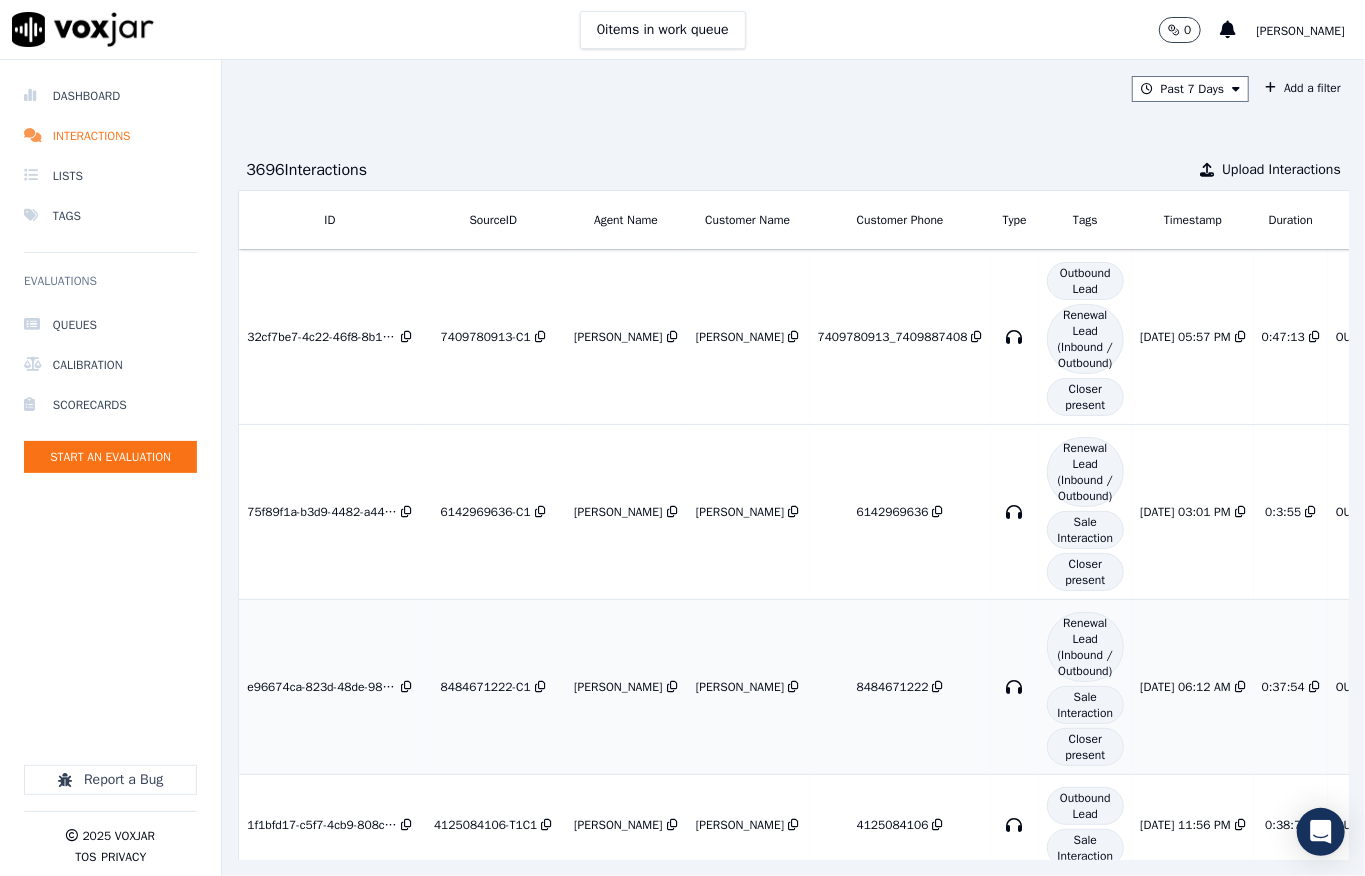 scroll, scrollTop: 445, scrollLeft: 0, axis: vertical 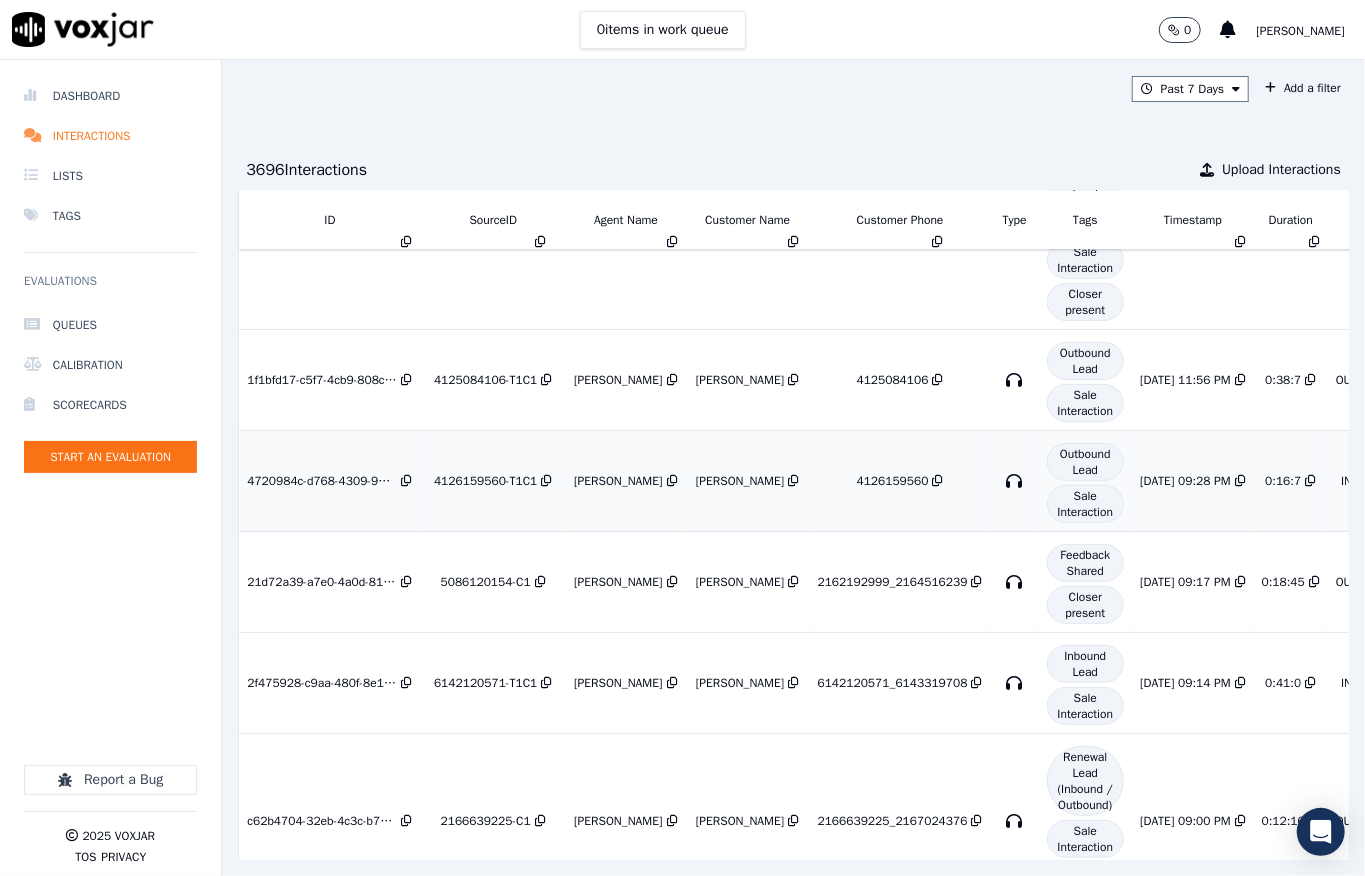 click on "4126159560" at bounding box center (893, 481) 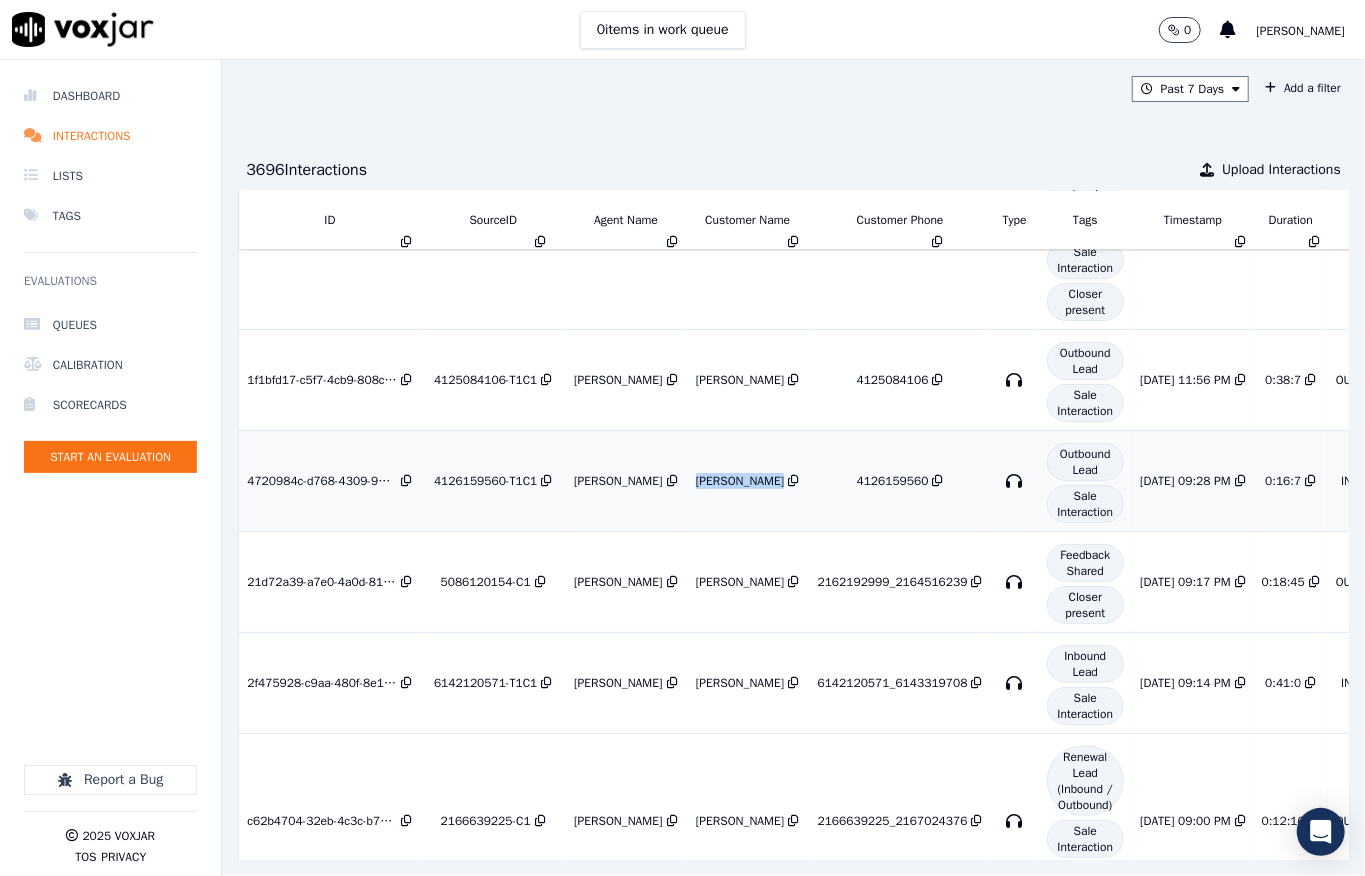 drag, startPoint x: 700, startPoint y: 469, endPoint x: 808, endPoint y: 493, distance: 110.63454 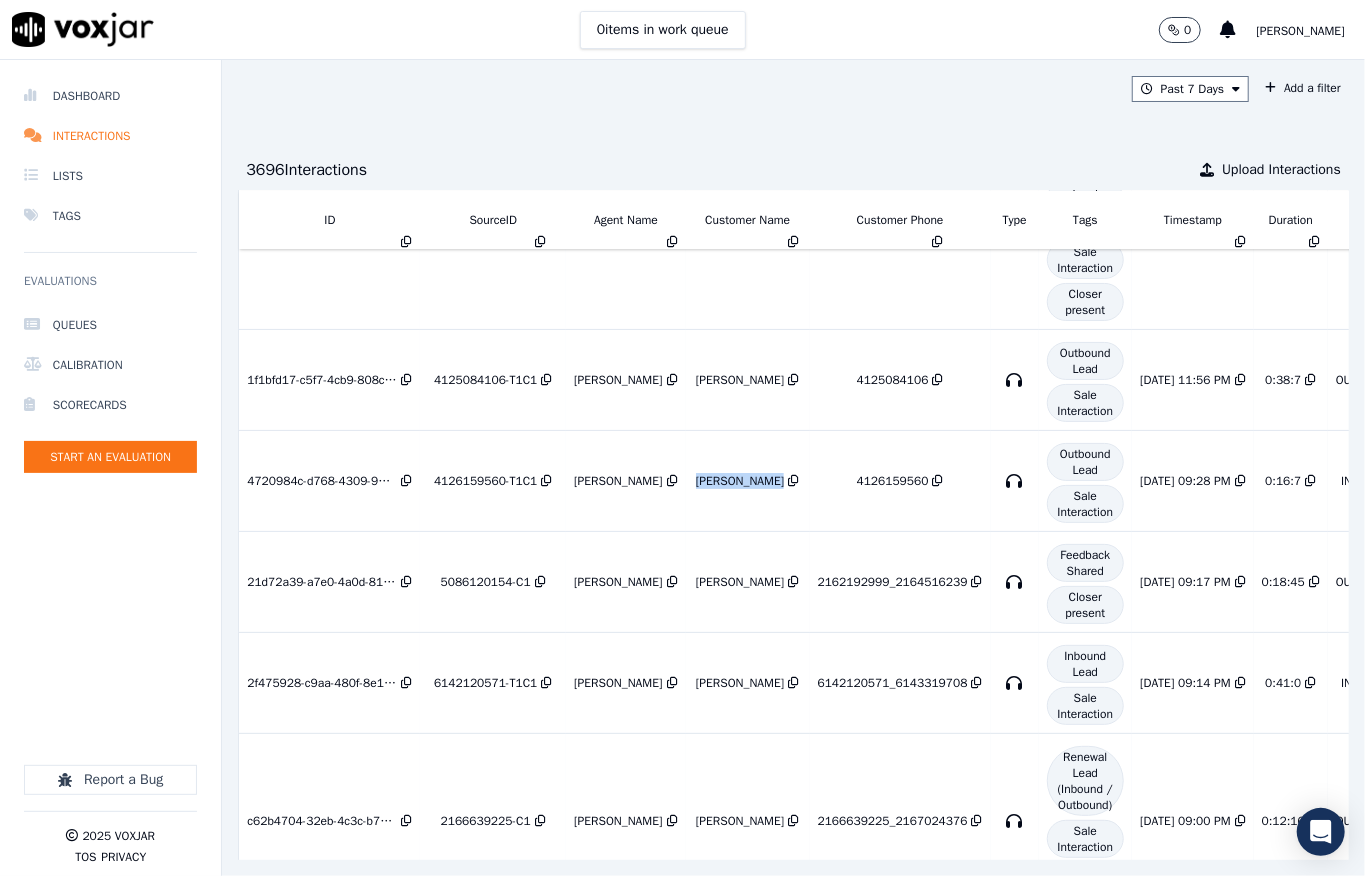copy on "LAWRENCE GRANT" 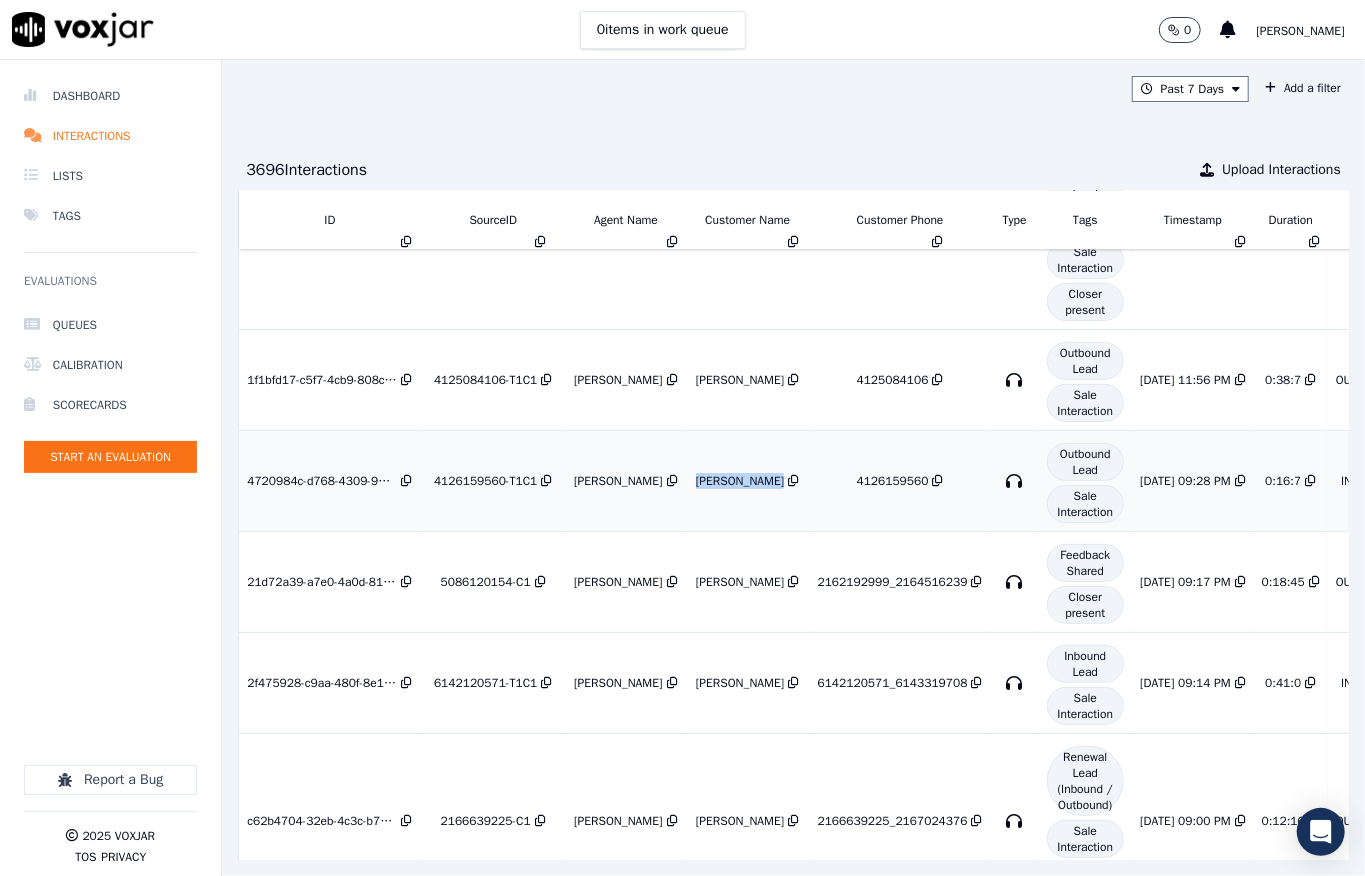 click on "LAWRENCE GRANT" at bounding box center [748, 481] 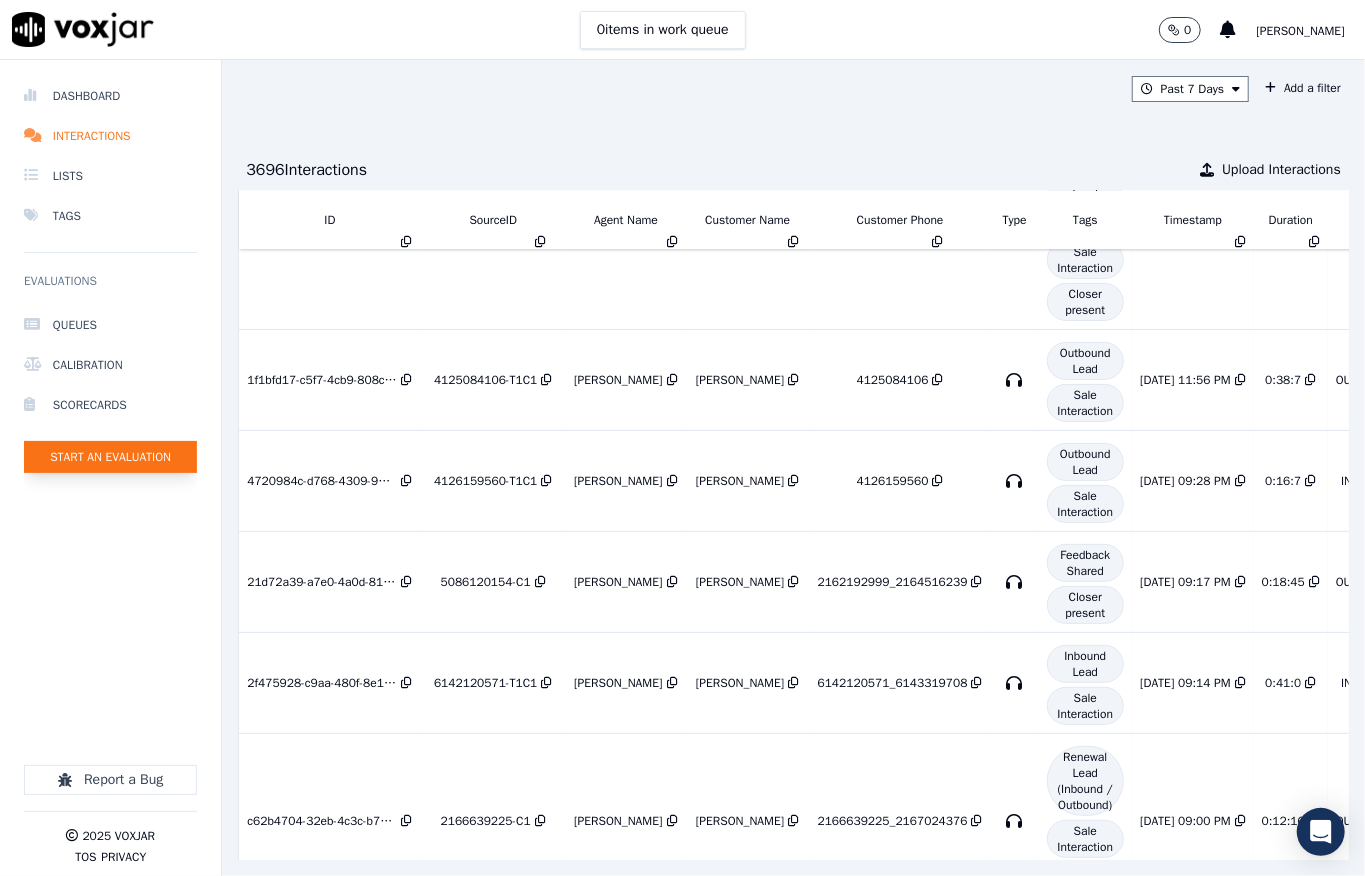 click on "Start an Evaluation" 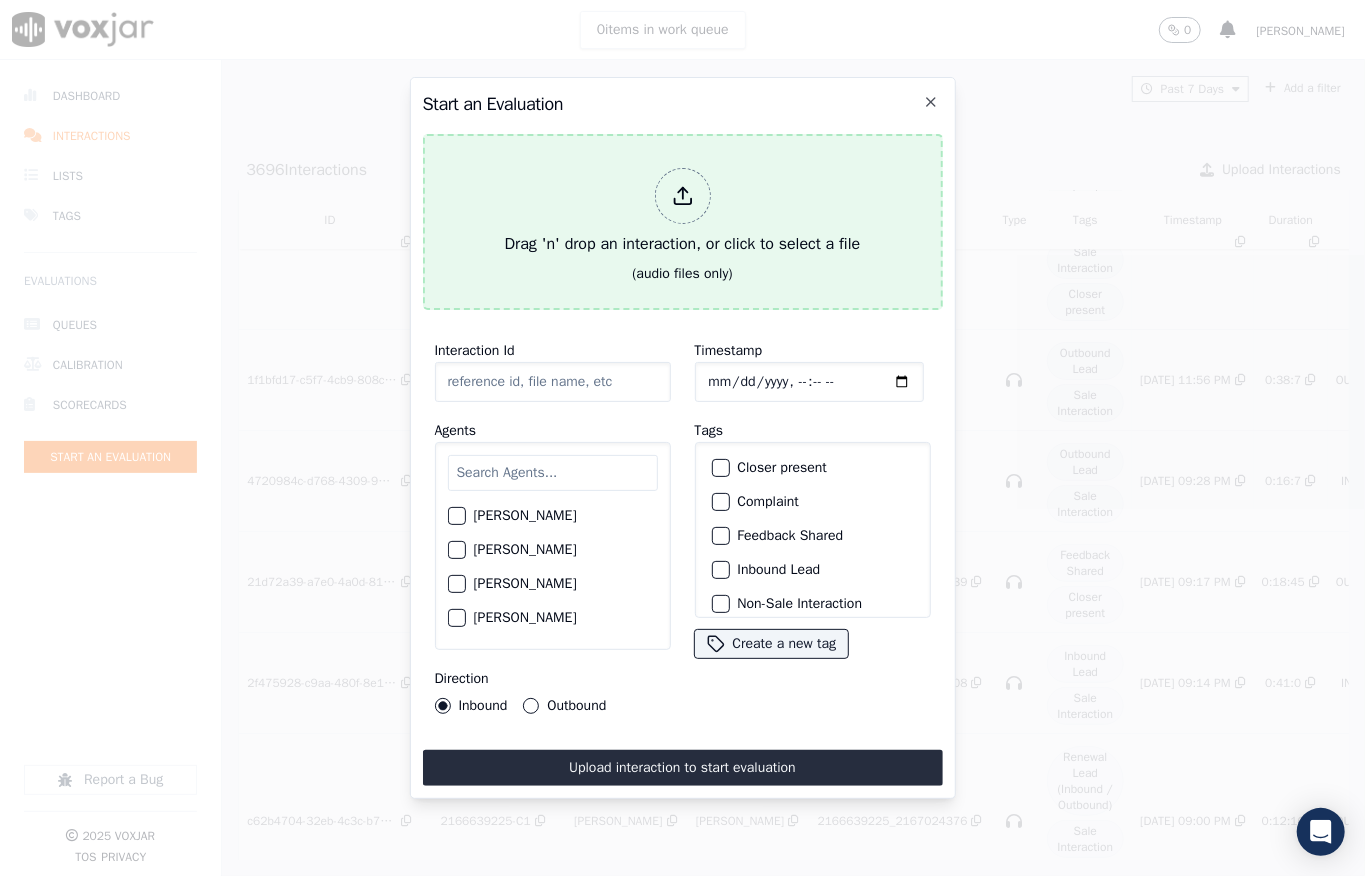 click on "Drag 'n' drop an interaction, or click to select a file" at bounding box center (683, 212) 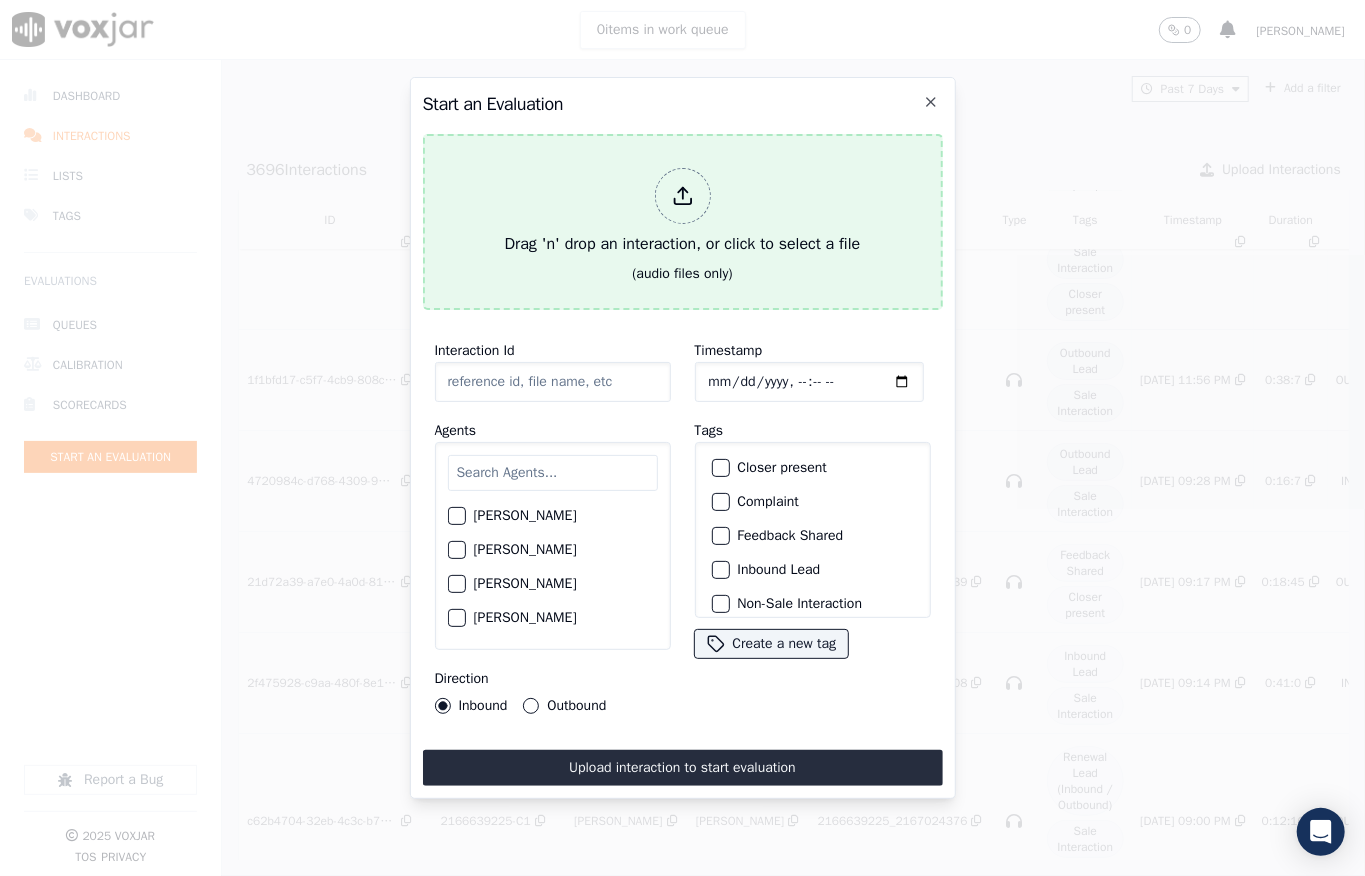 type on "20250703-132938_4193229243-all.mp3" 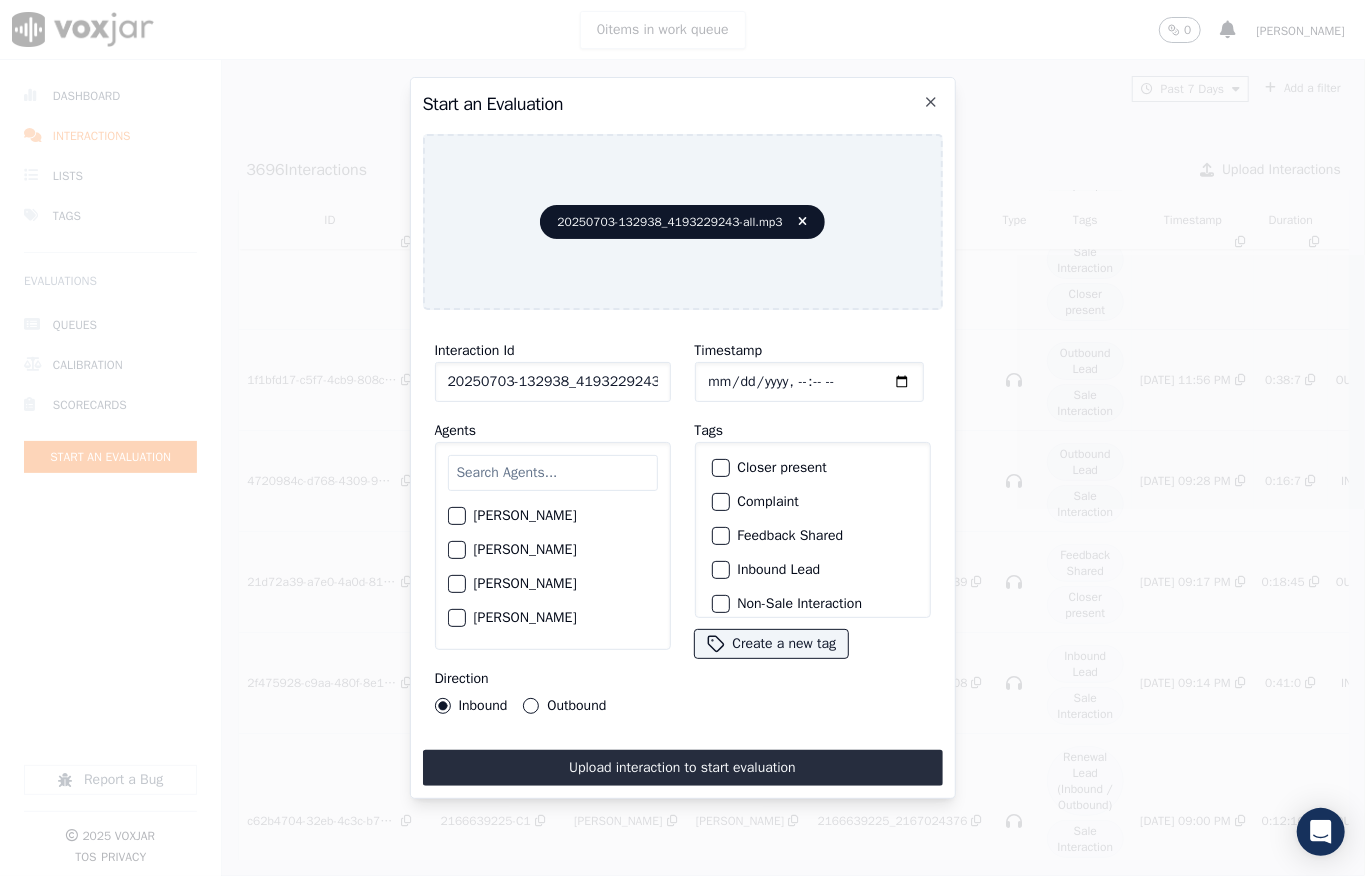 click on "Timestamp" 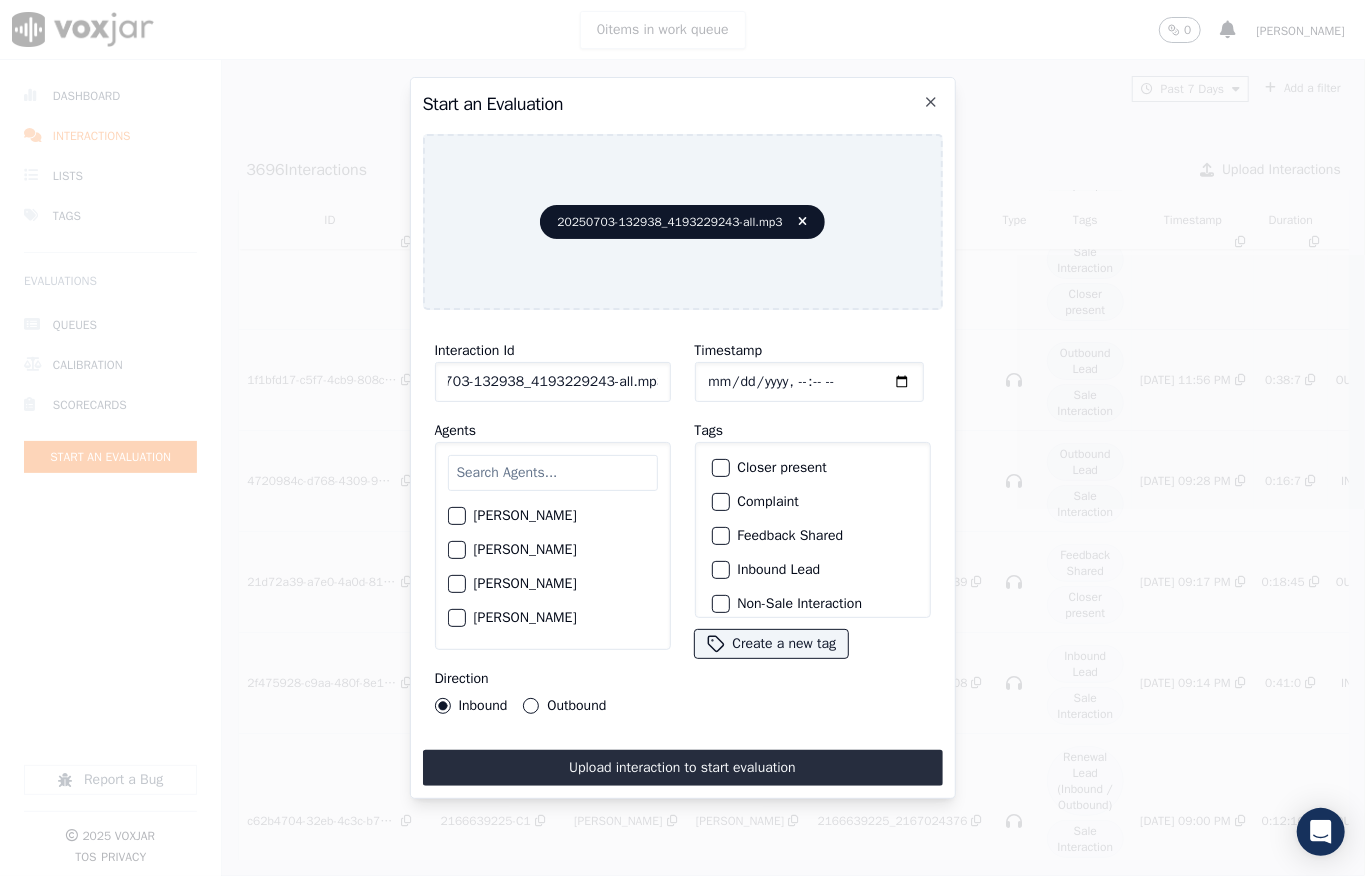 click on "20250703-132938_4193229243-all.mp3" 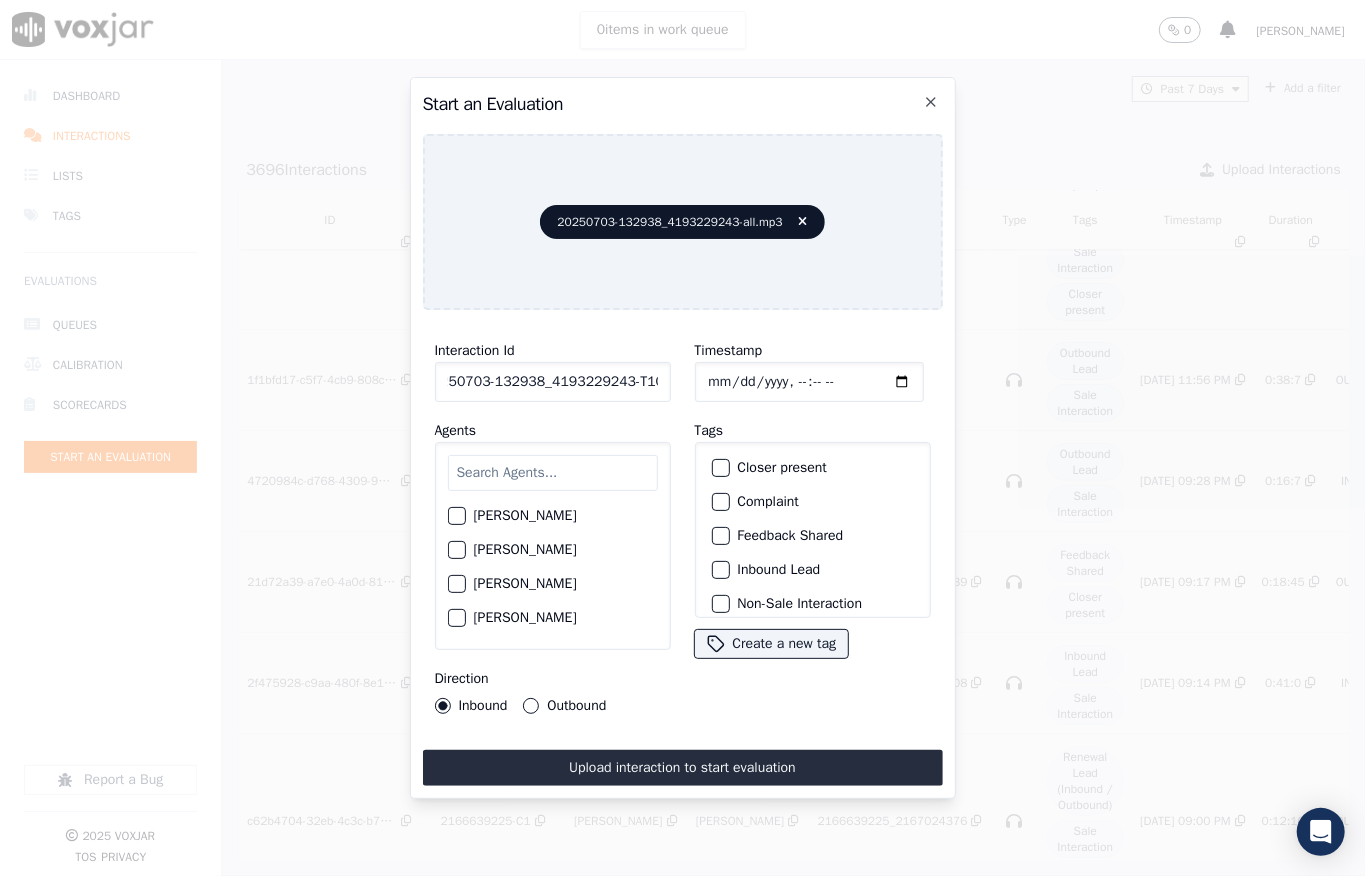 scroll, scrollTop: 0, scrollLeft: 32, axis: horizontal 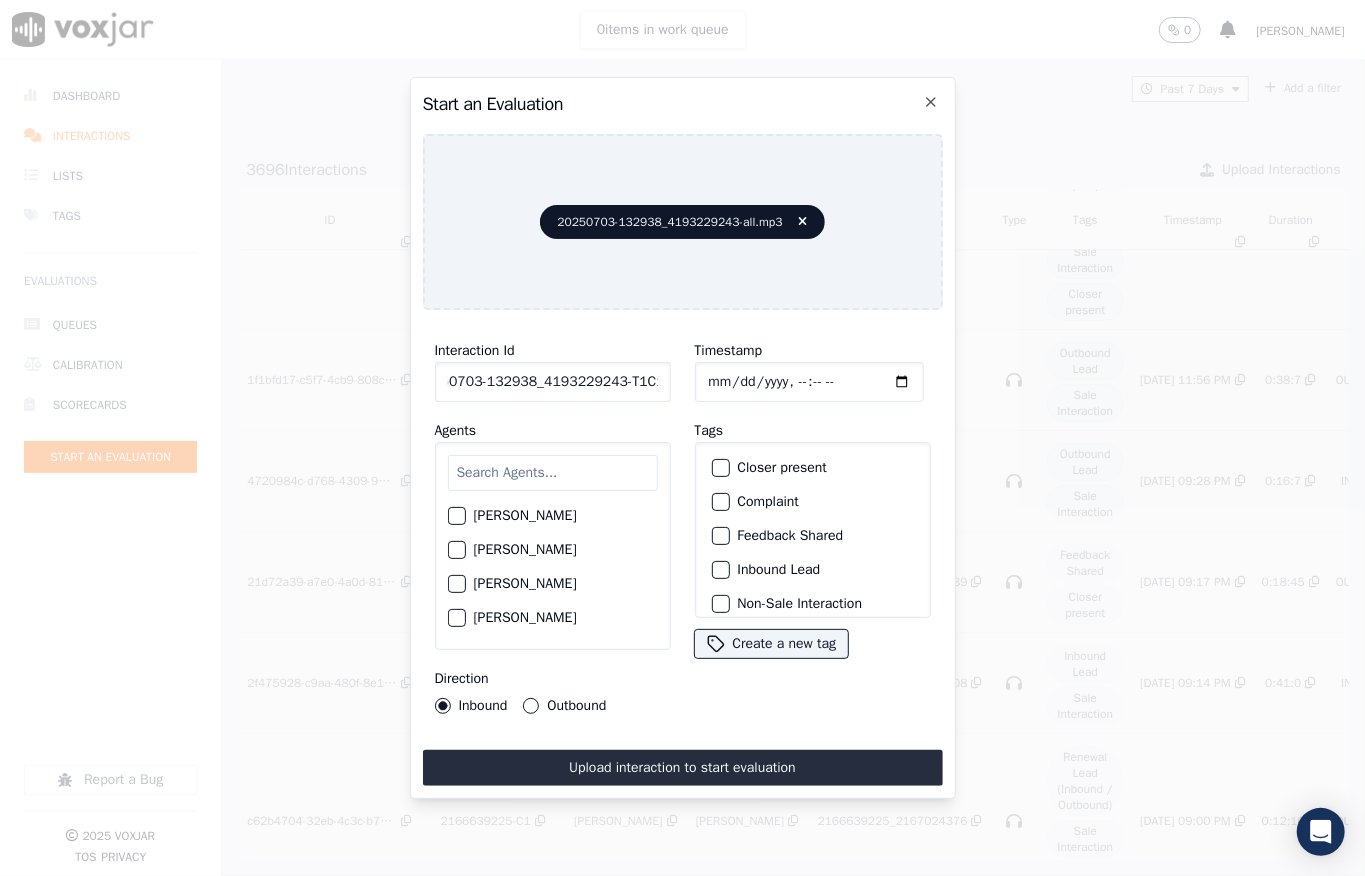 type on "20250703-132938_4193229243-T1C1" 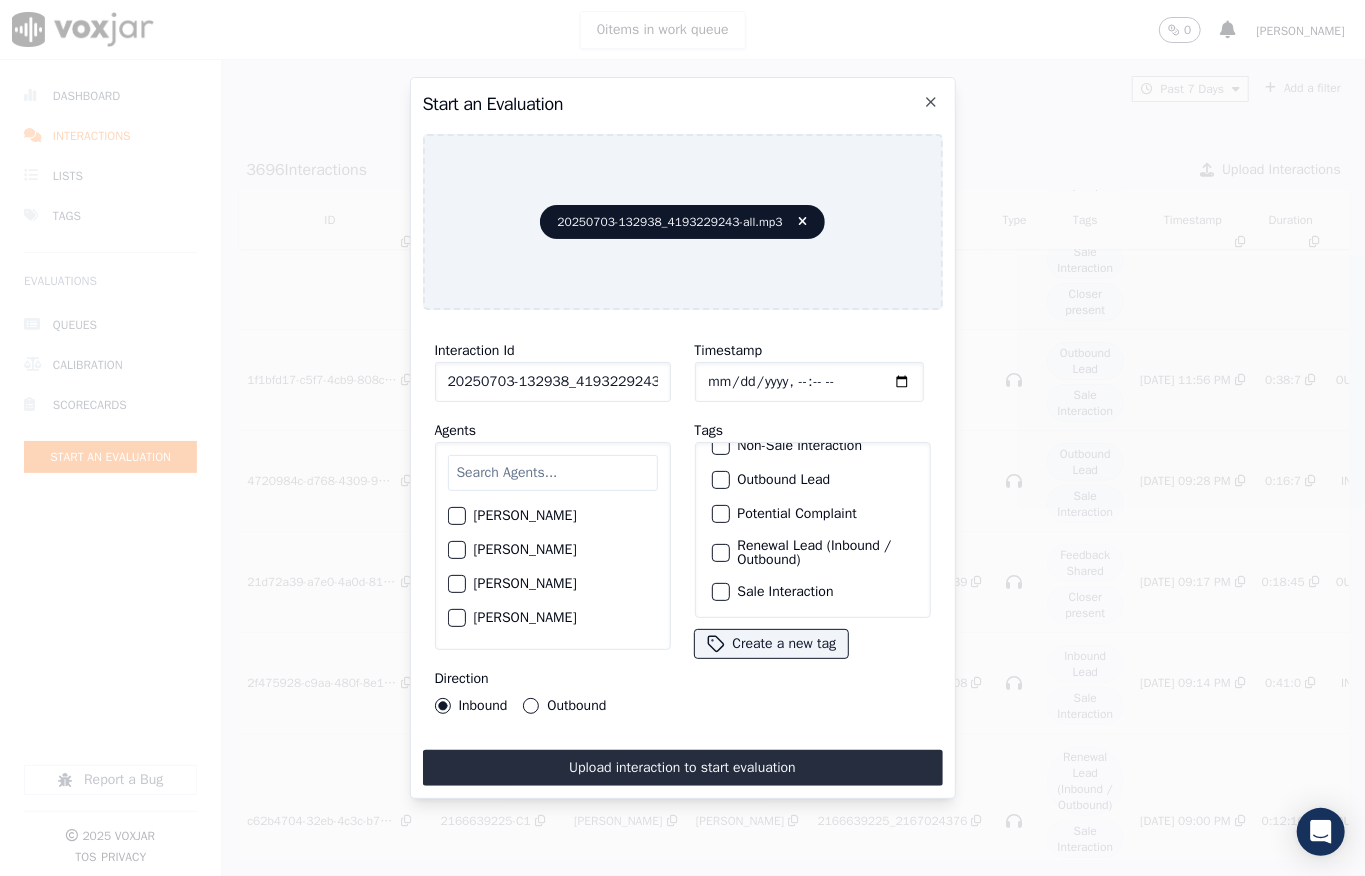 click at bounding box center (720, 592) 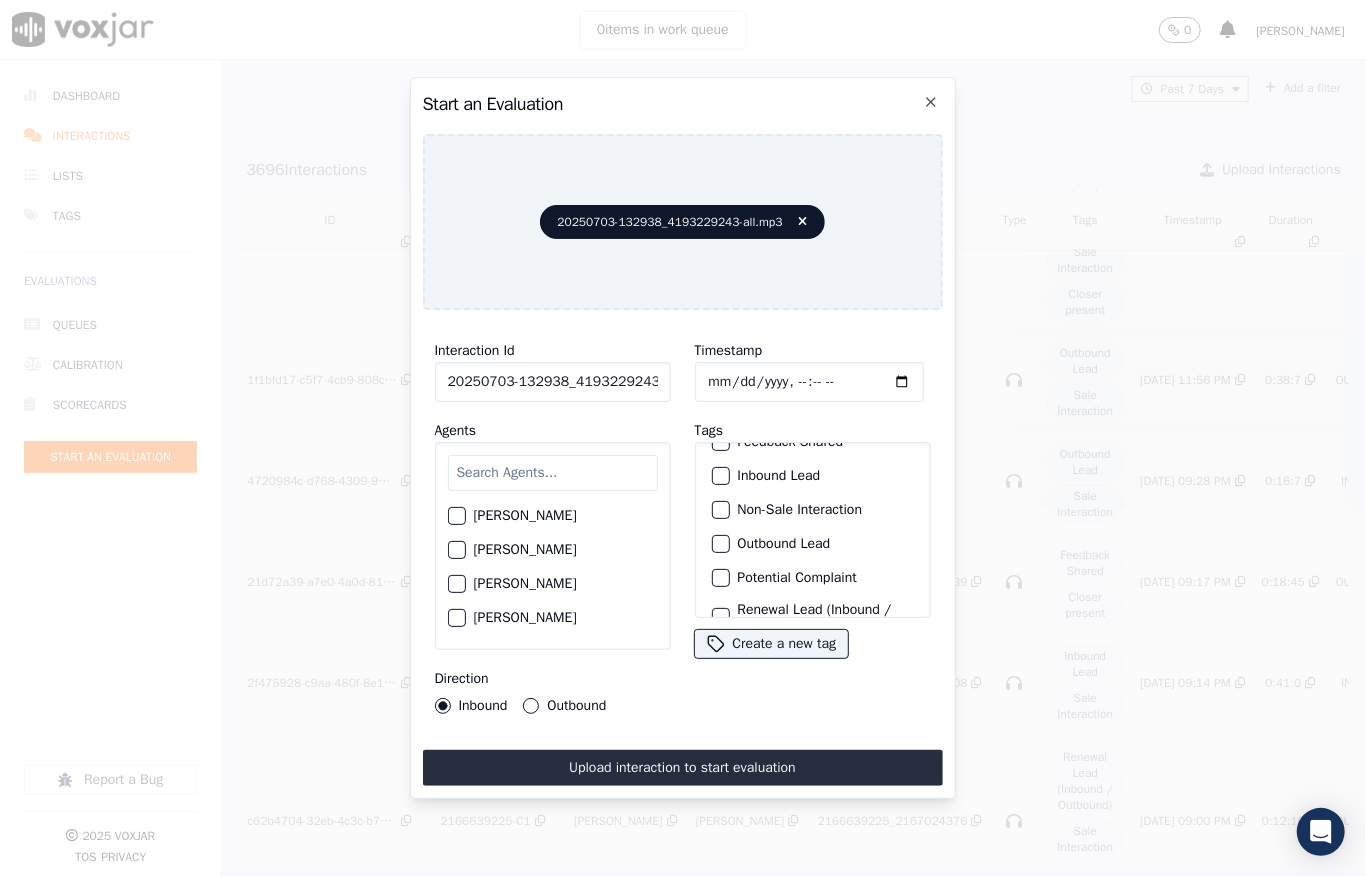 scroll, scrollTop: 0, scrollLeft: 0, axis: both 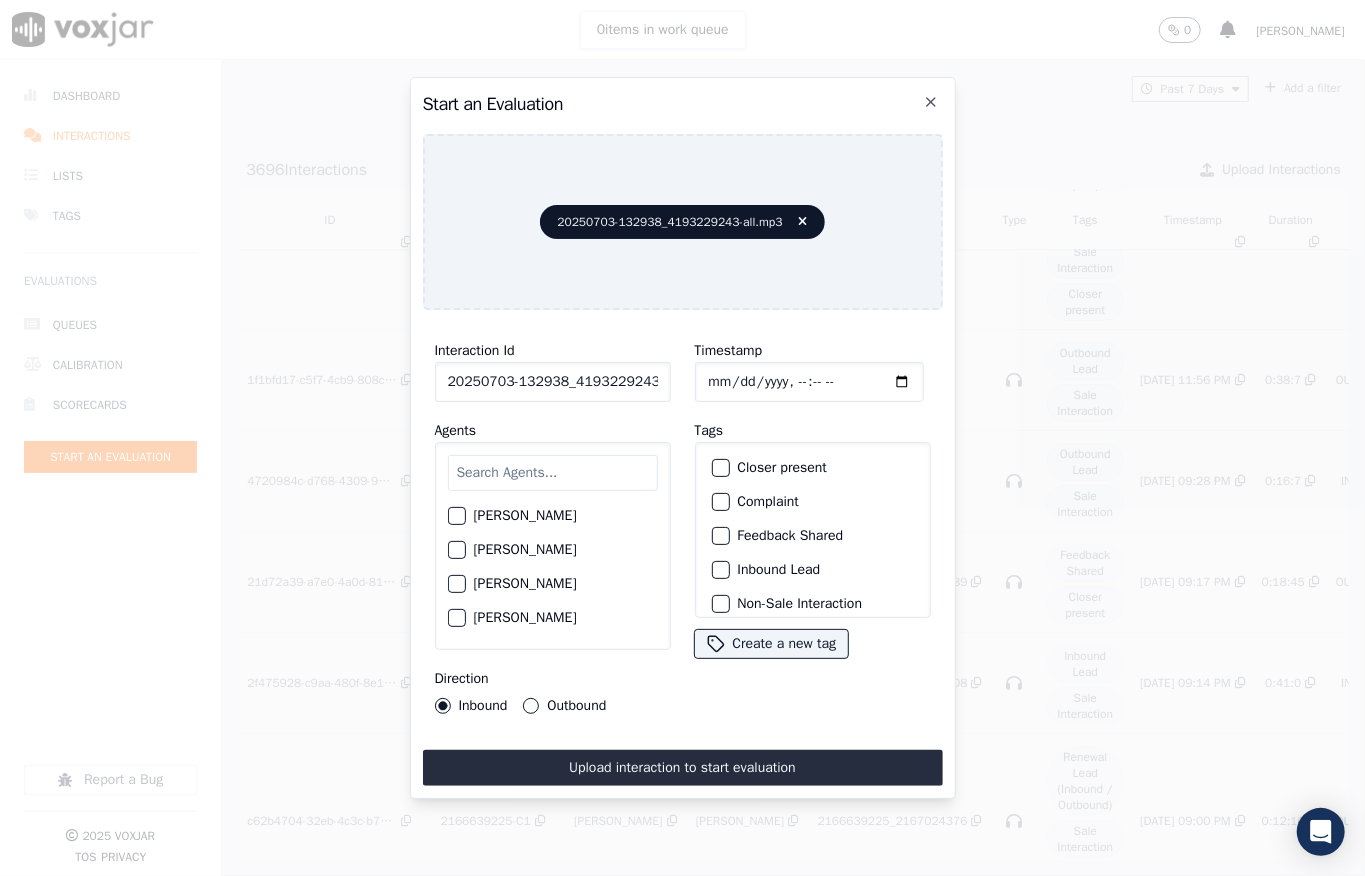 click on "Inbound Lead" at bounding box center [813, 570] 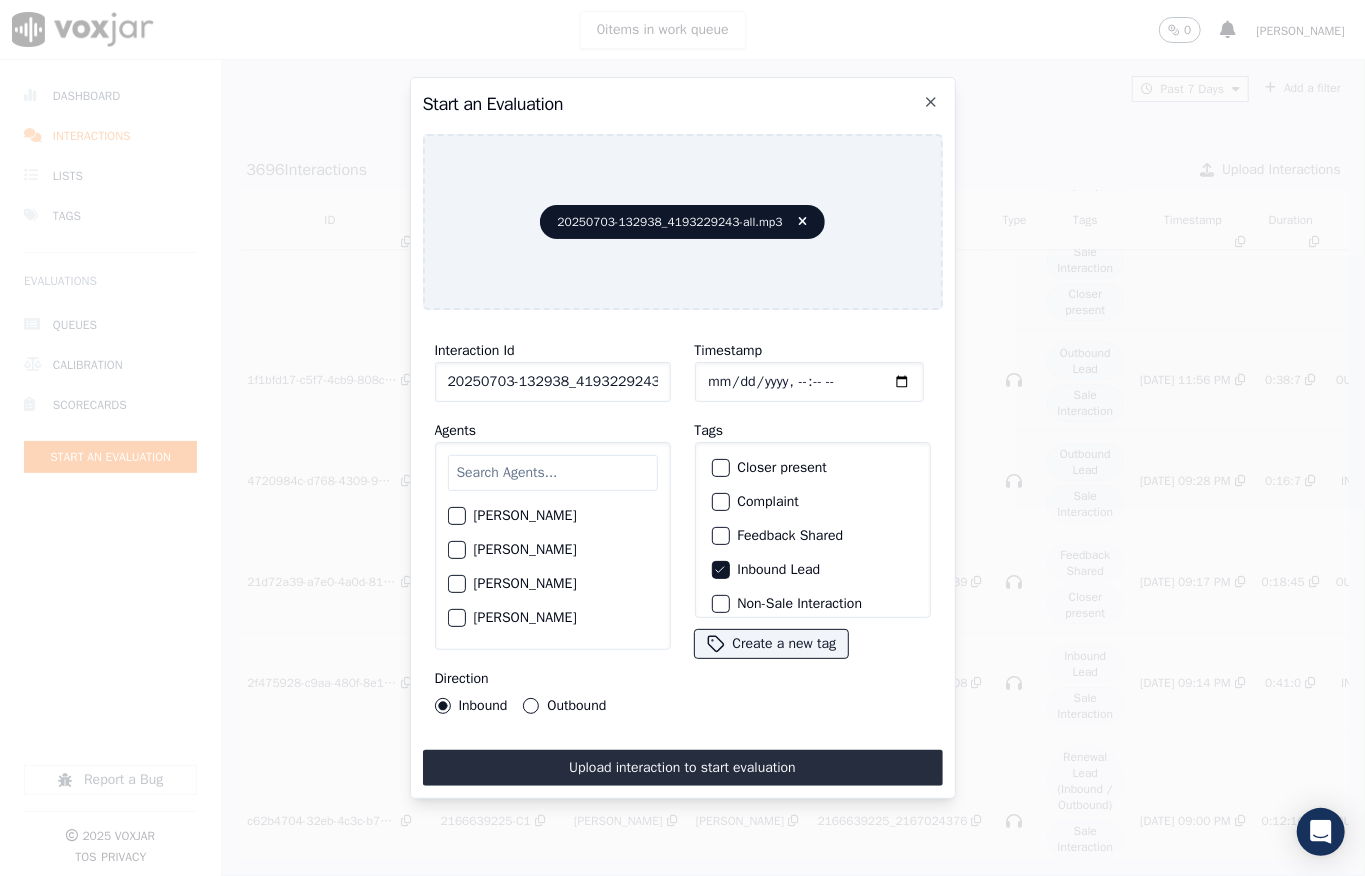 click at bounding box center [553, 473] 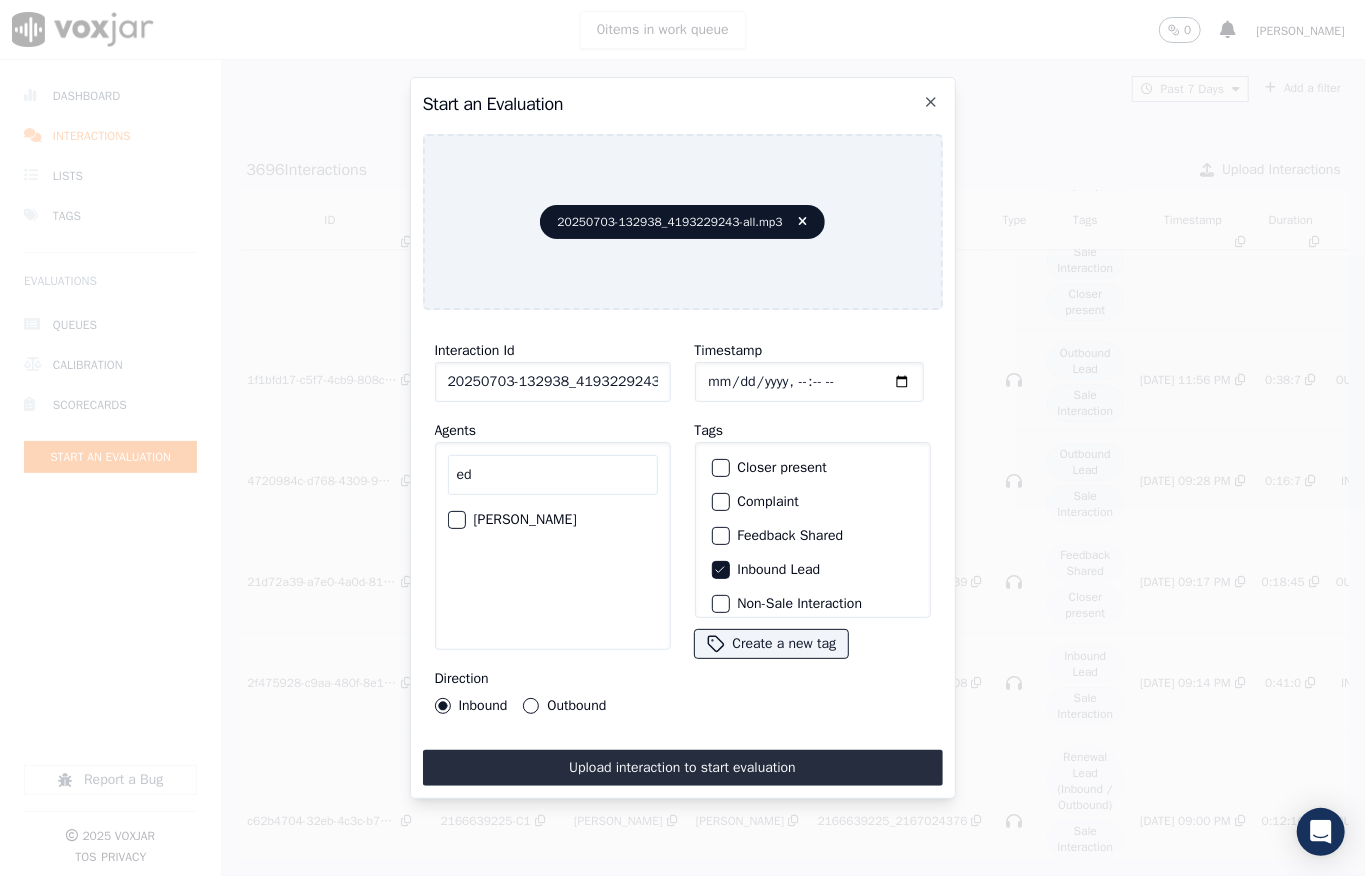 type on "ed" 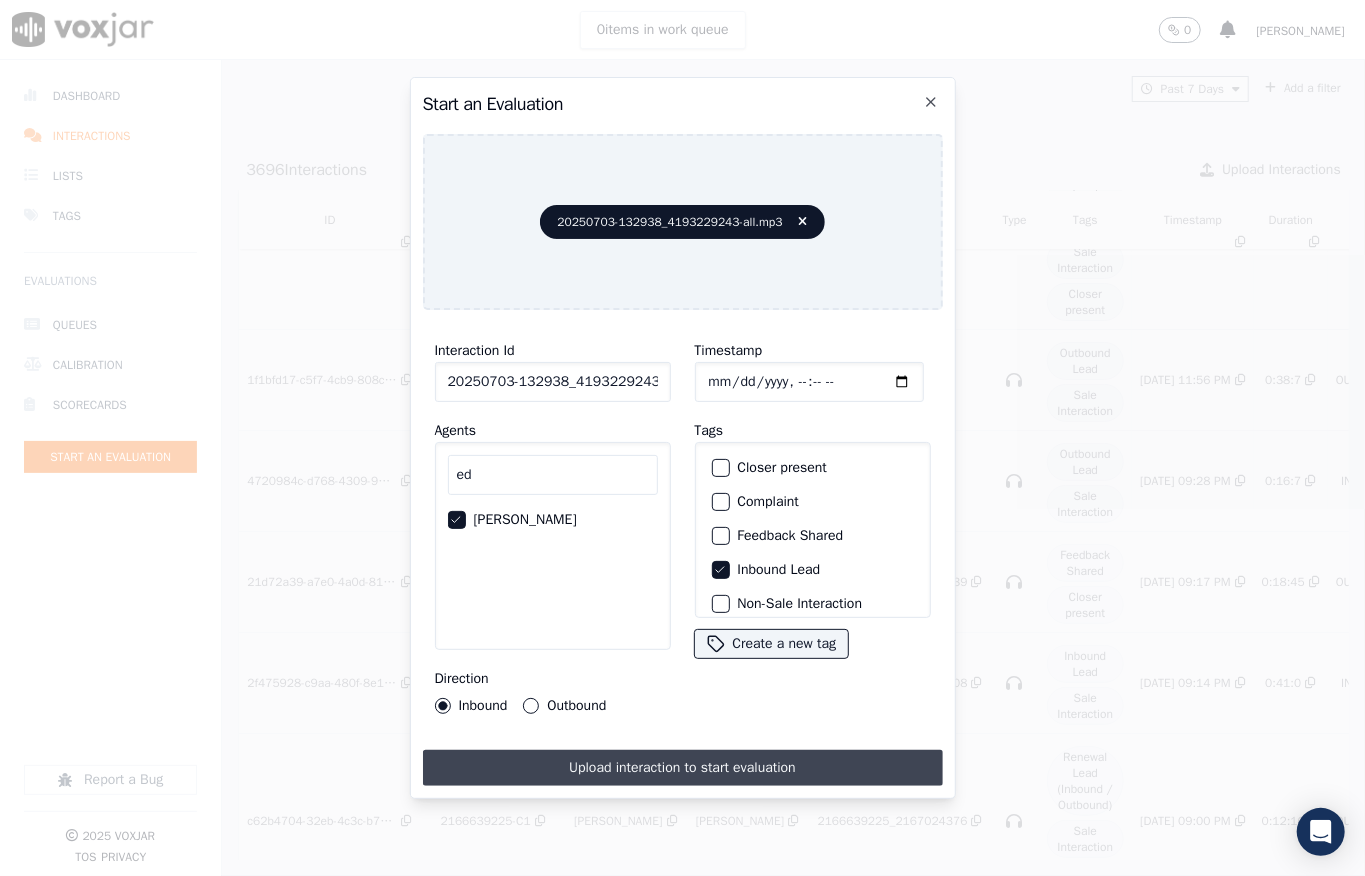 click on "Upload interaction to start evaluation" at bounding box center [683, 768] 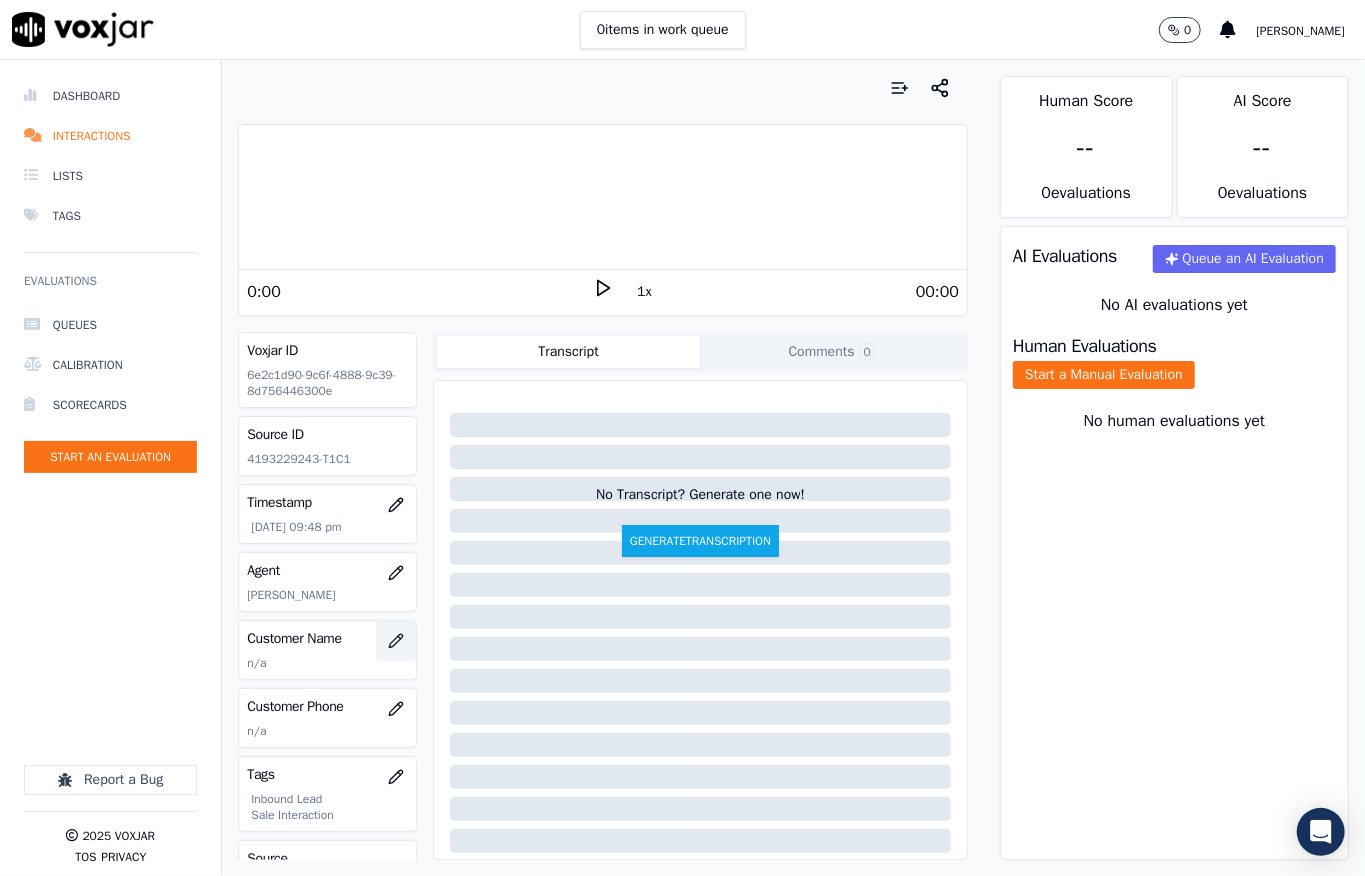 click 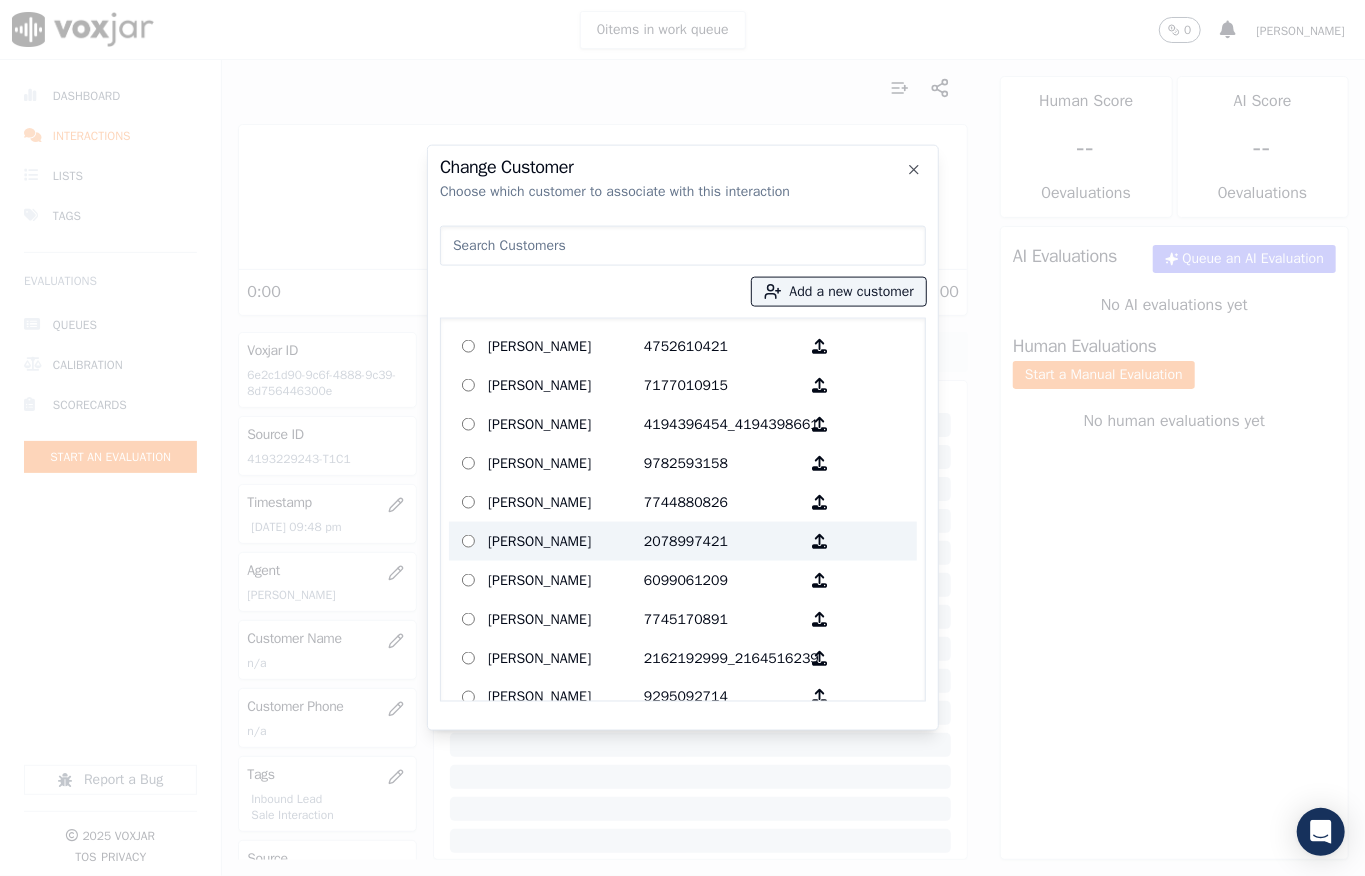 type on "TOM CZECH" 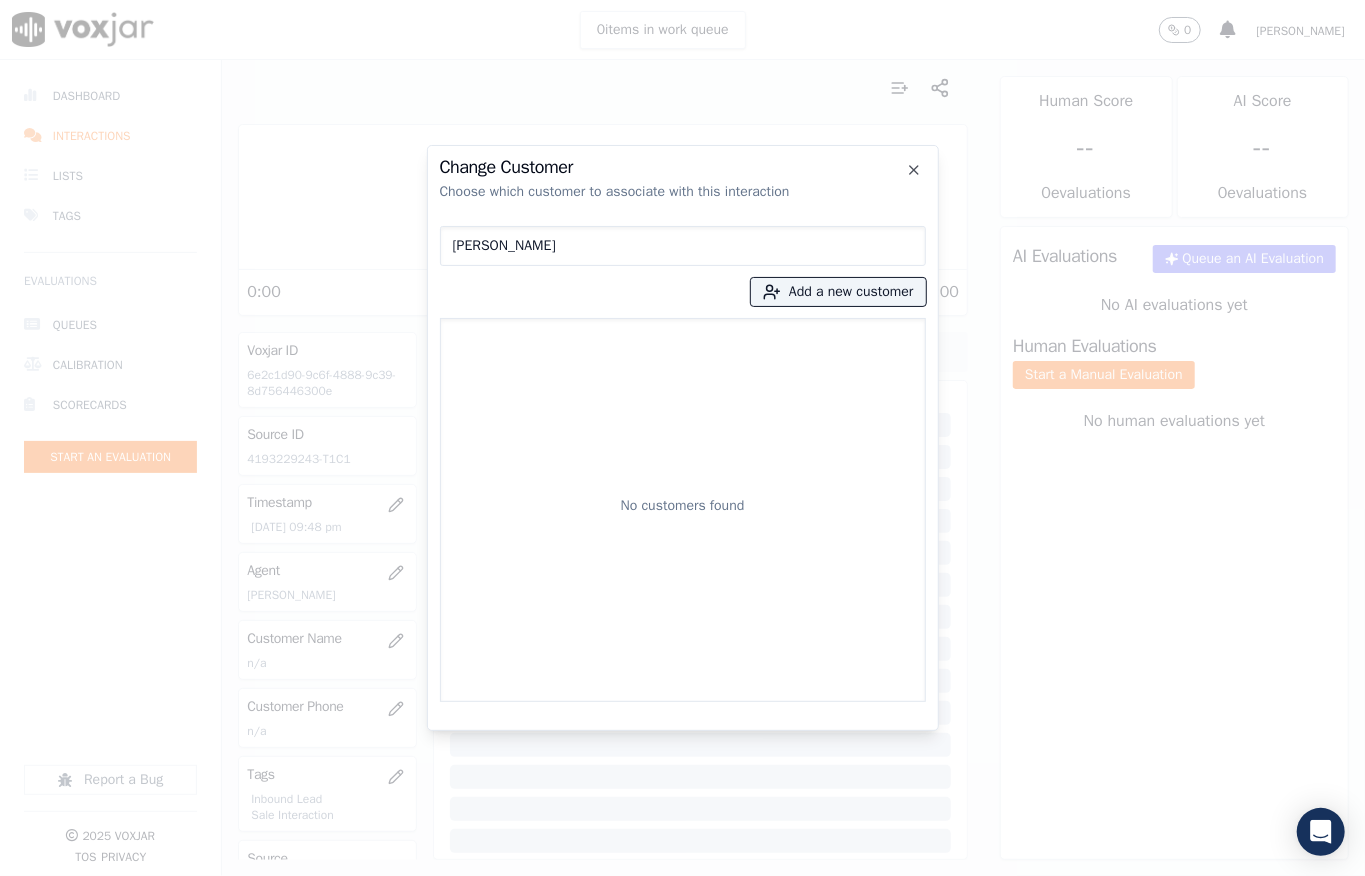 drag, startPoint x: 604, startPoint y: 245, endPoint x: 288, endPoint y: 237, distance: 316.10126 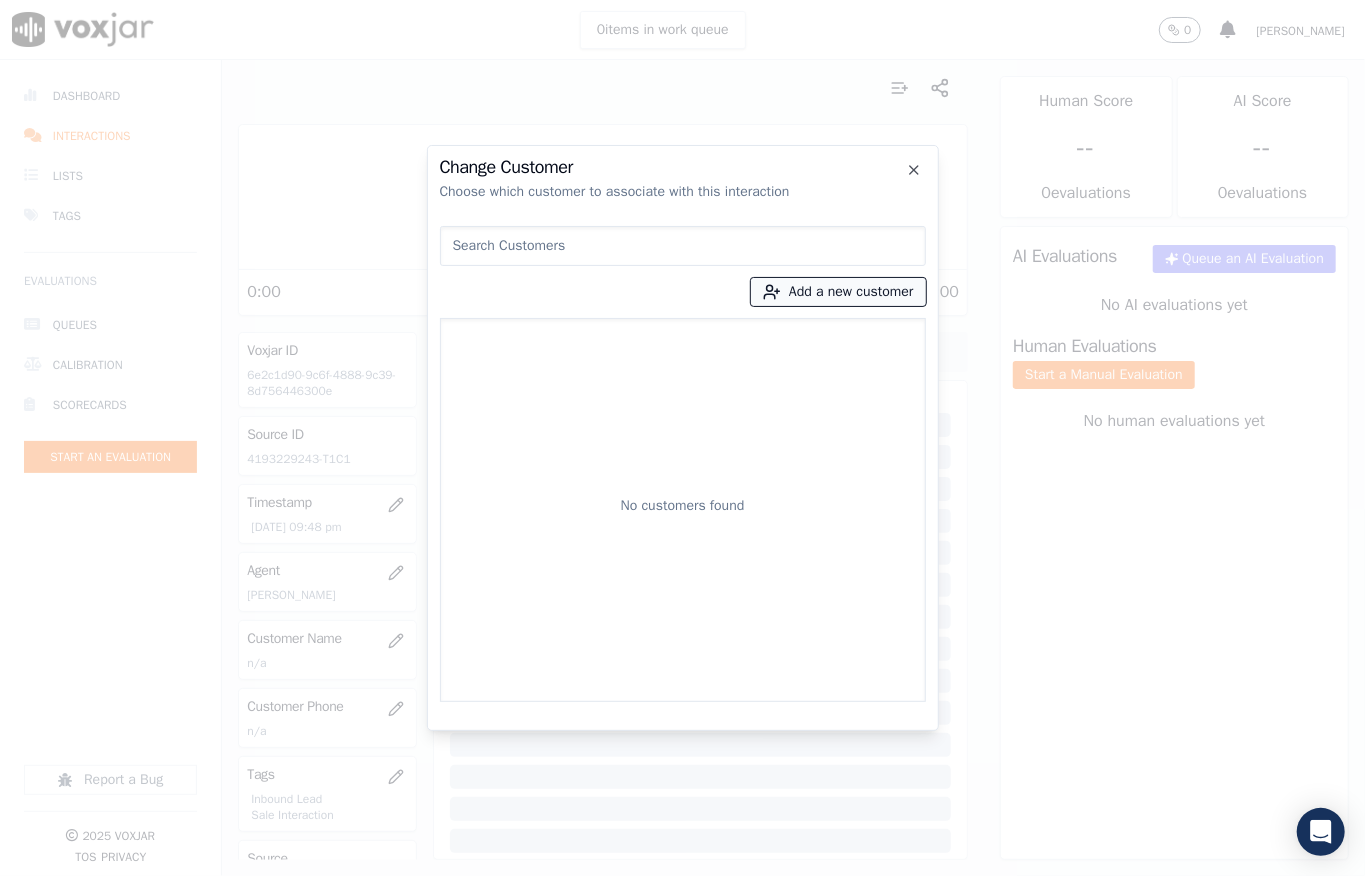 drag, startPoint x: 796, startPoint y: 296, endPoint x: 784, endPoint y: 296, distance: 12 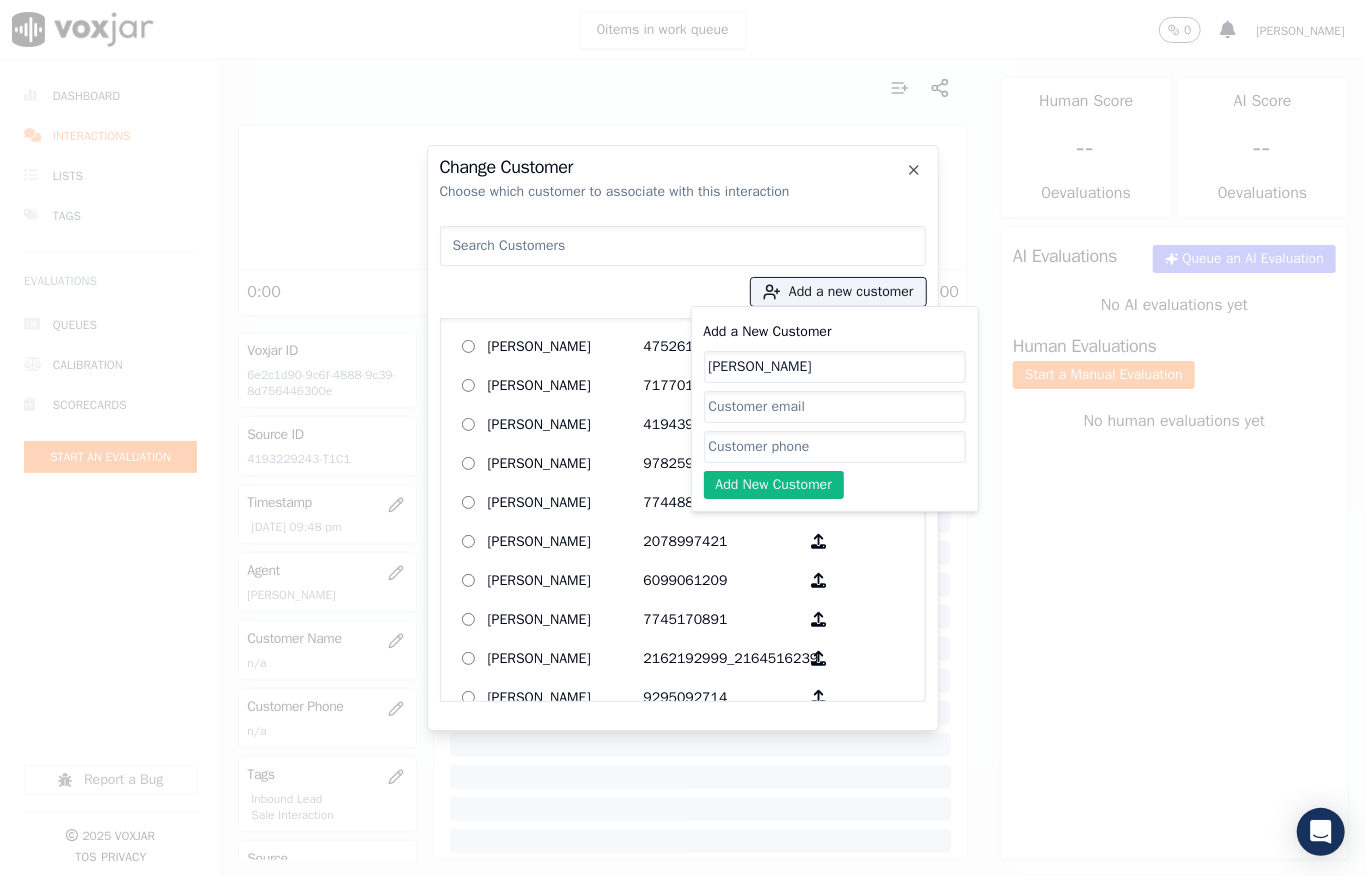 type on "TOM CZECH" 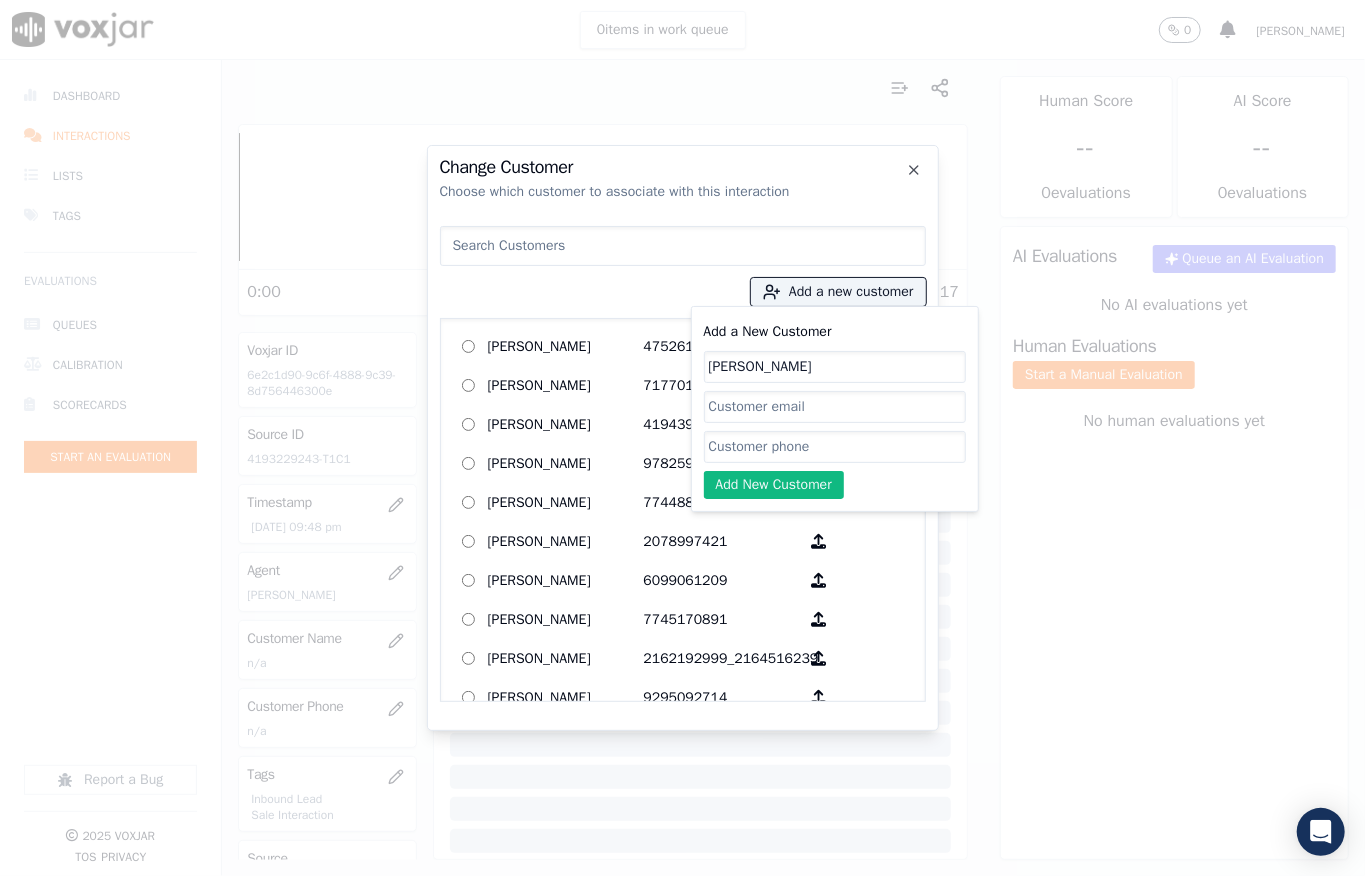 click on "Add a New Customer" 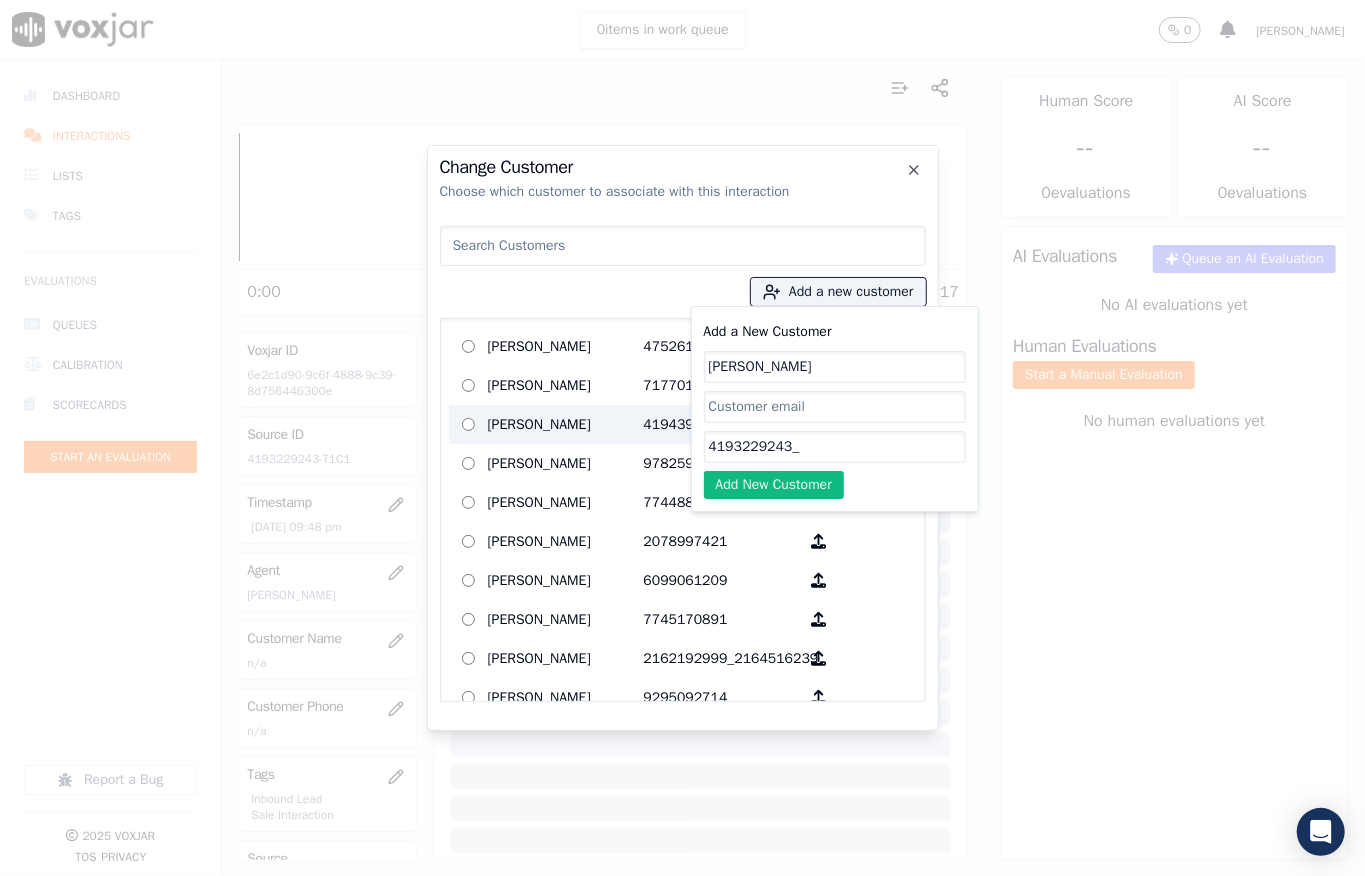 paste on "4195359628" 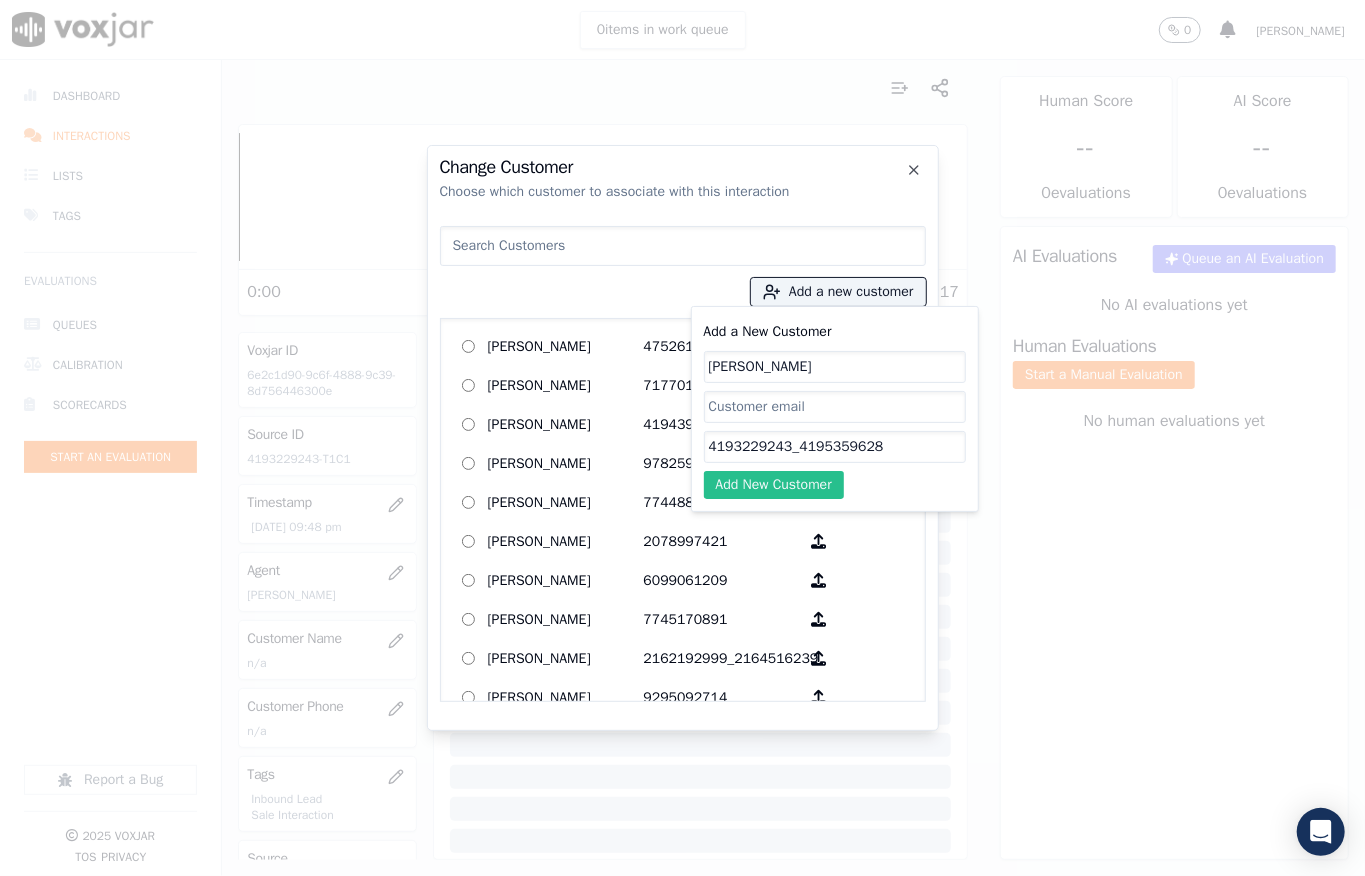 type on "4193229243_4195359628" 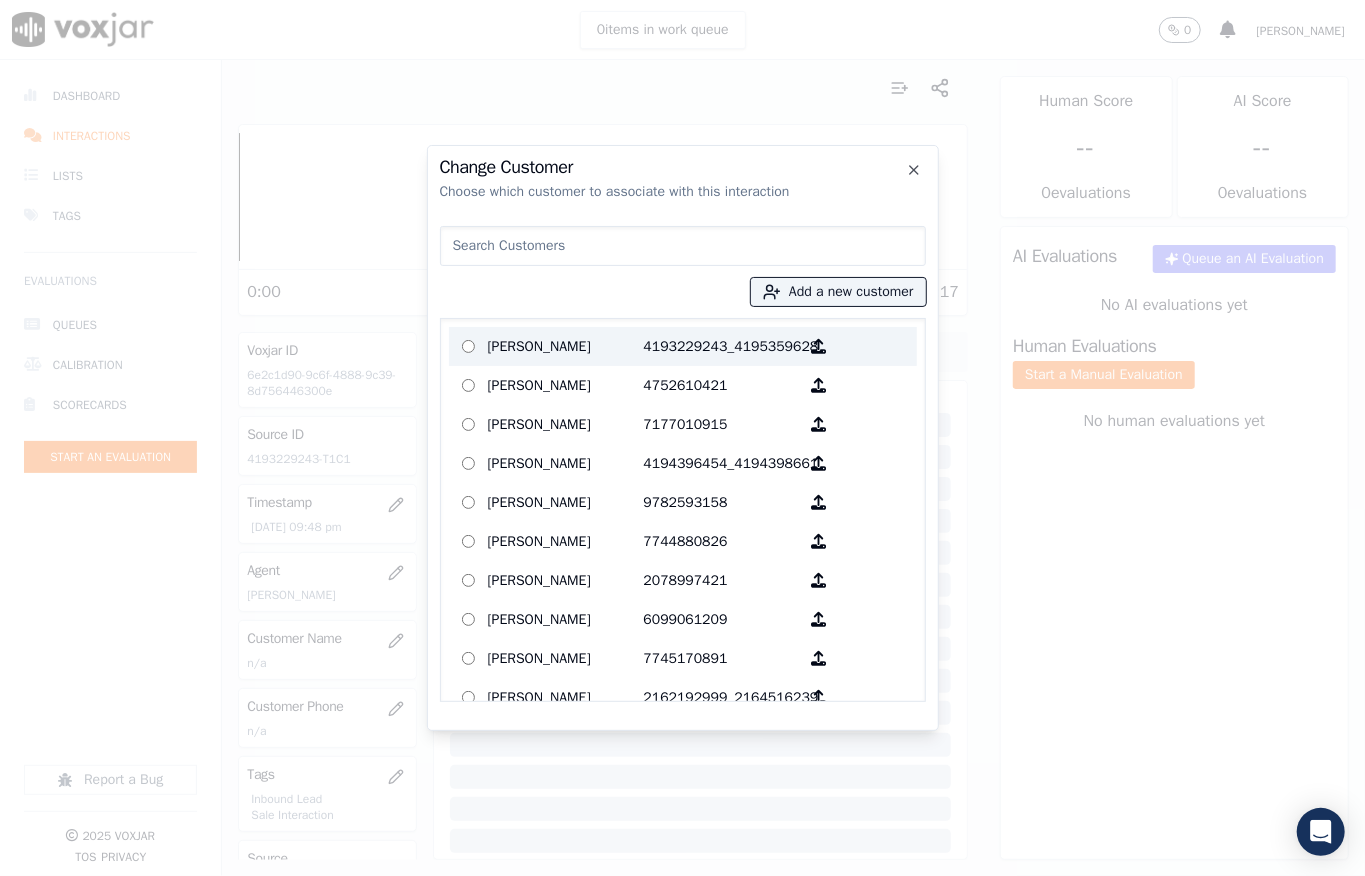 drag, startPoint x: 564, startPoint y: 345, endPoint x: 586, endPoint y: 390, distance: 50.08992 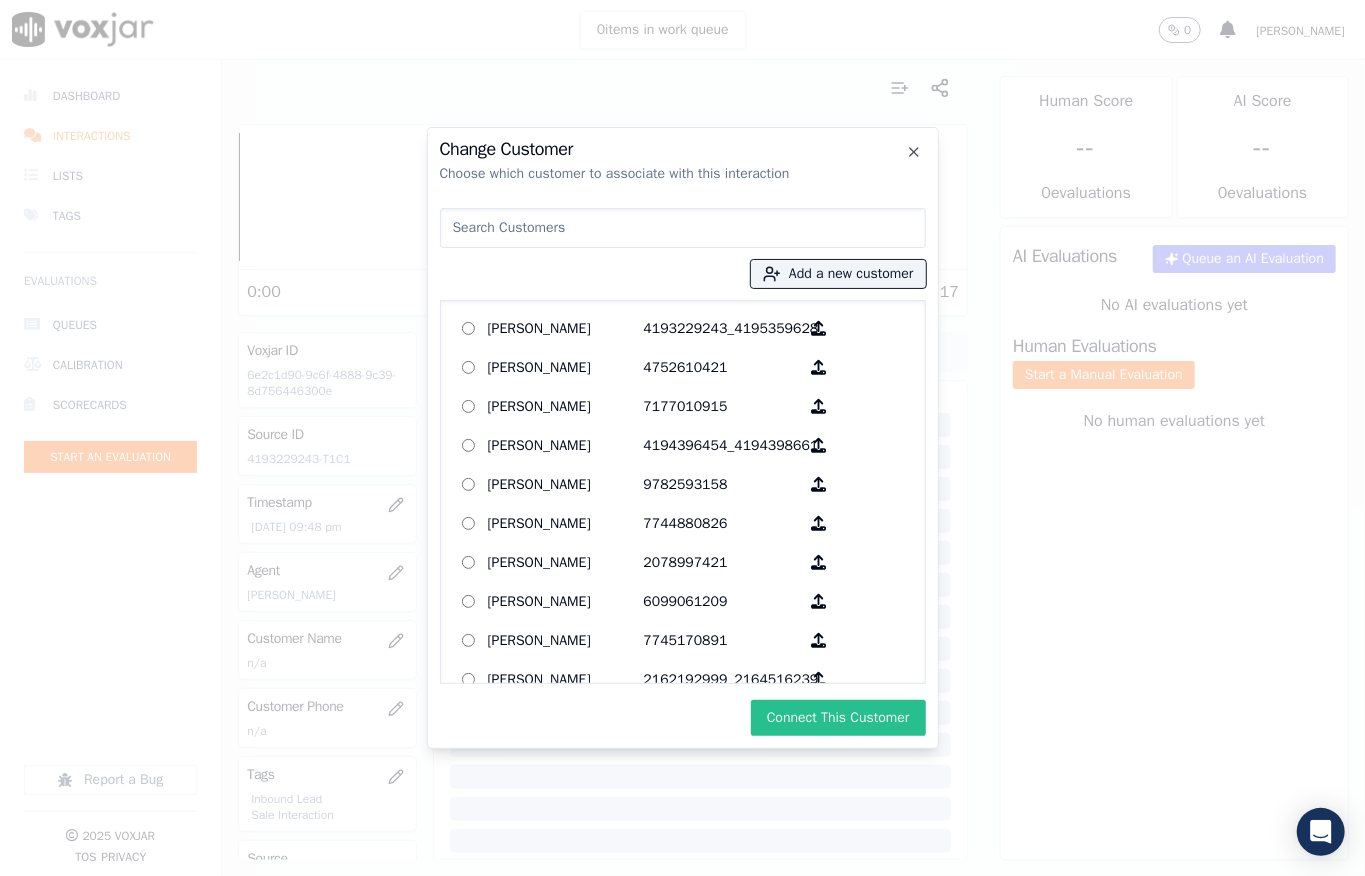 click on "Connect This Customer" at bounding box center [838, 718] 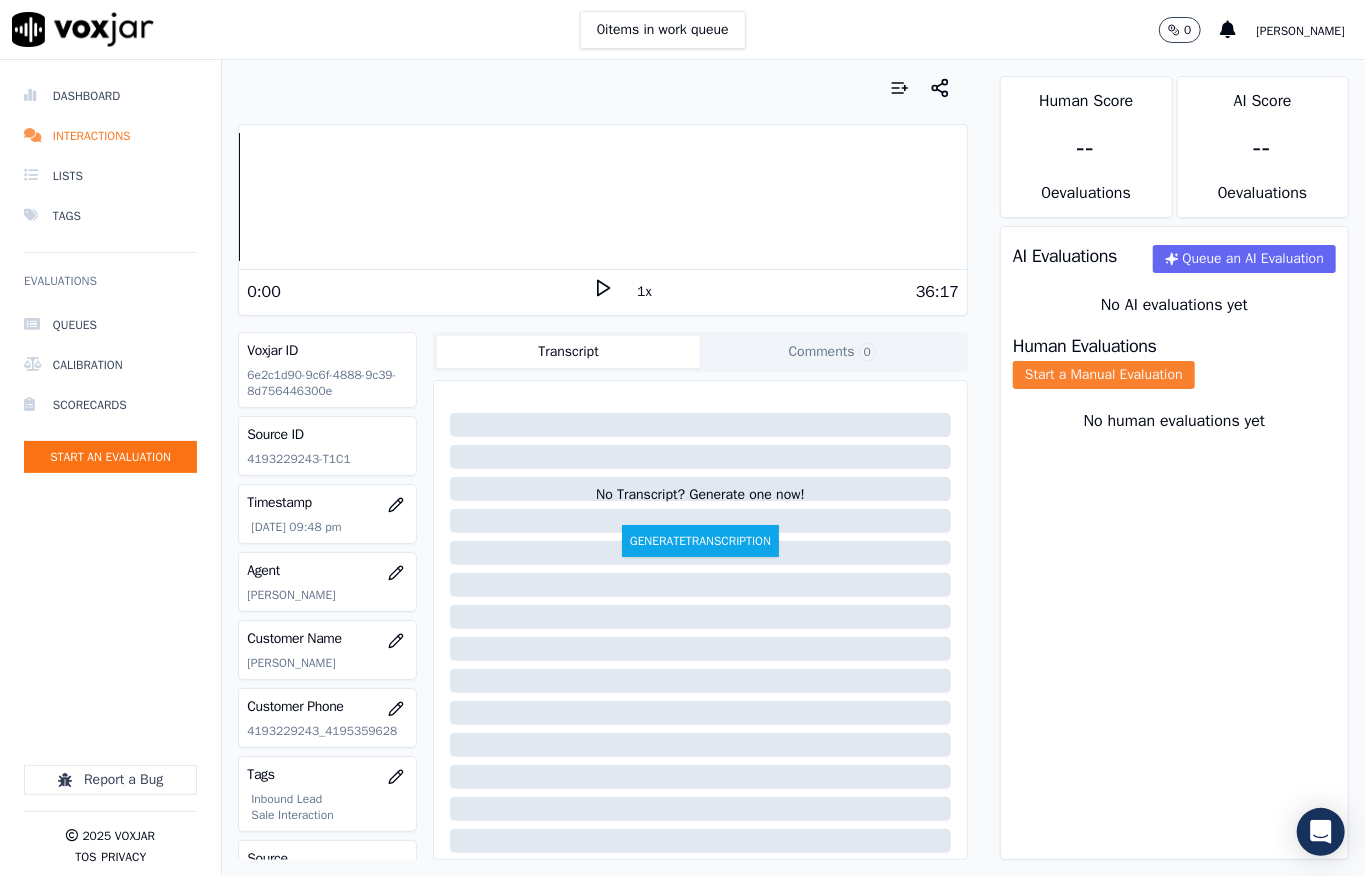 click on "Start a Manual Evaluation" 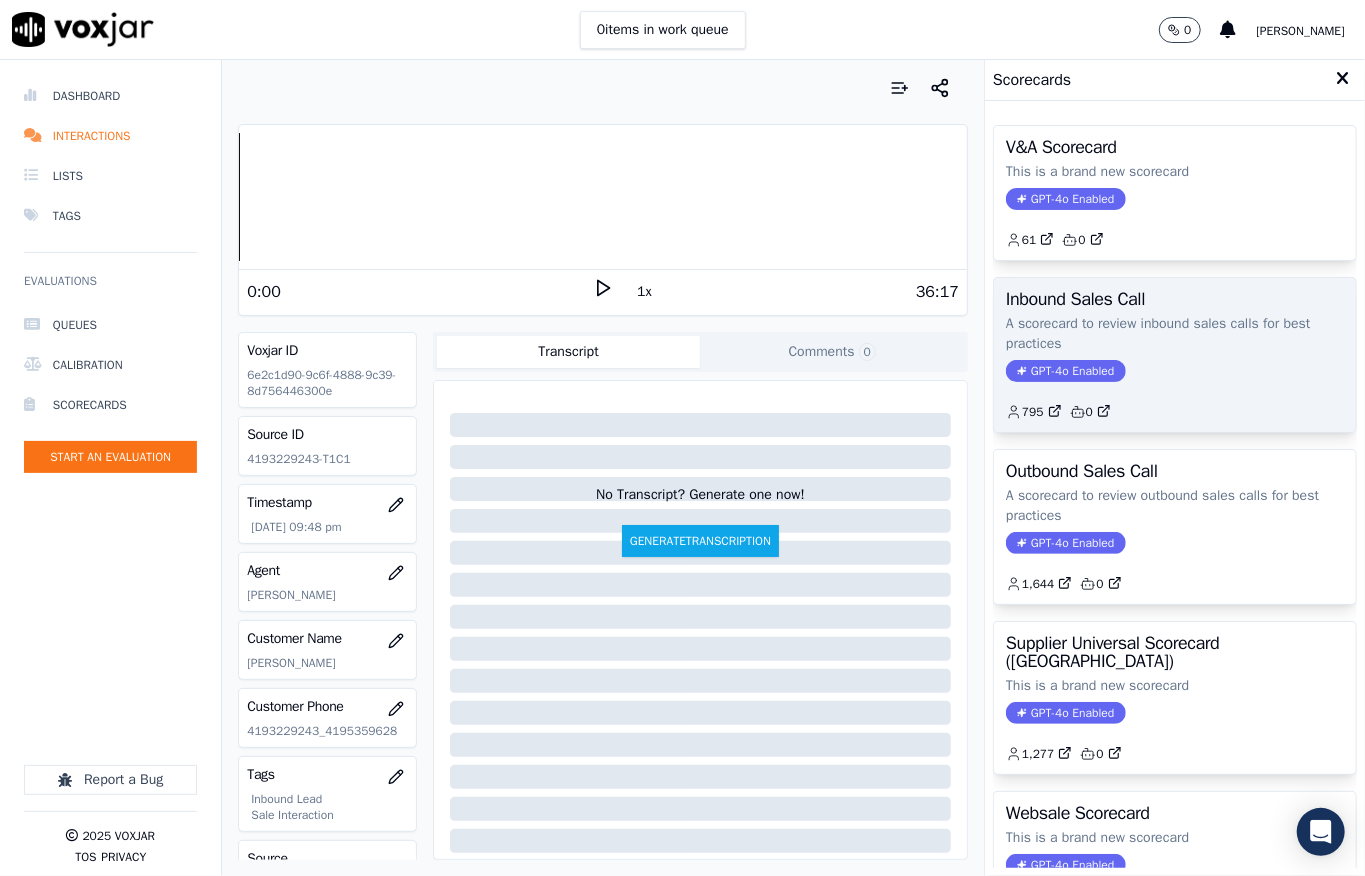 click on "Inbound Sales Call   A scorecard to review inbound sales calls for best practices     GPT-4o Enabled       795         0" at bounding box center (1175, 355) 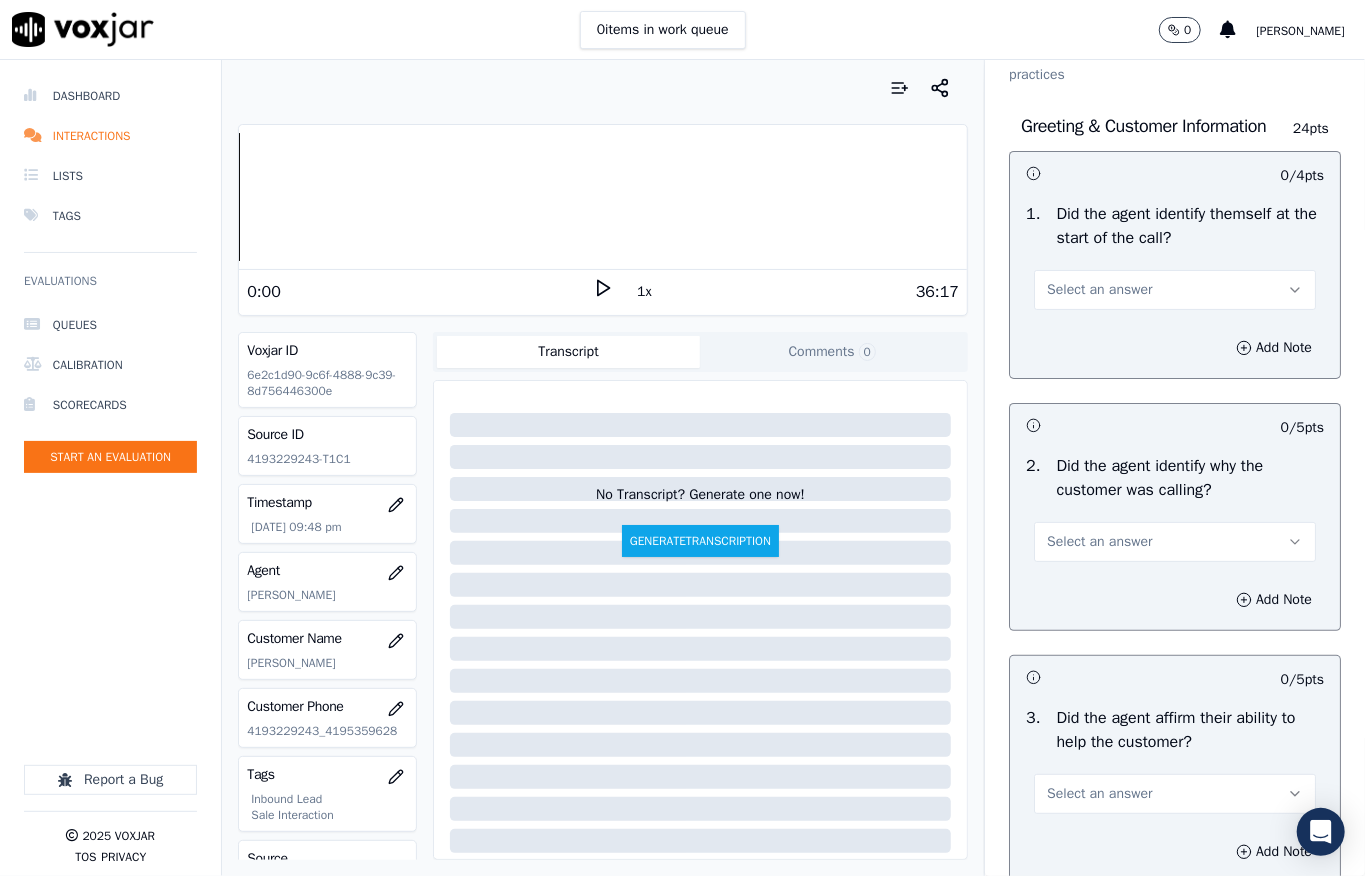 scroll, scrollTop: 133, scrollLeft: 0, axis: vertical 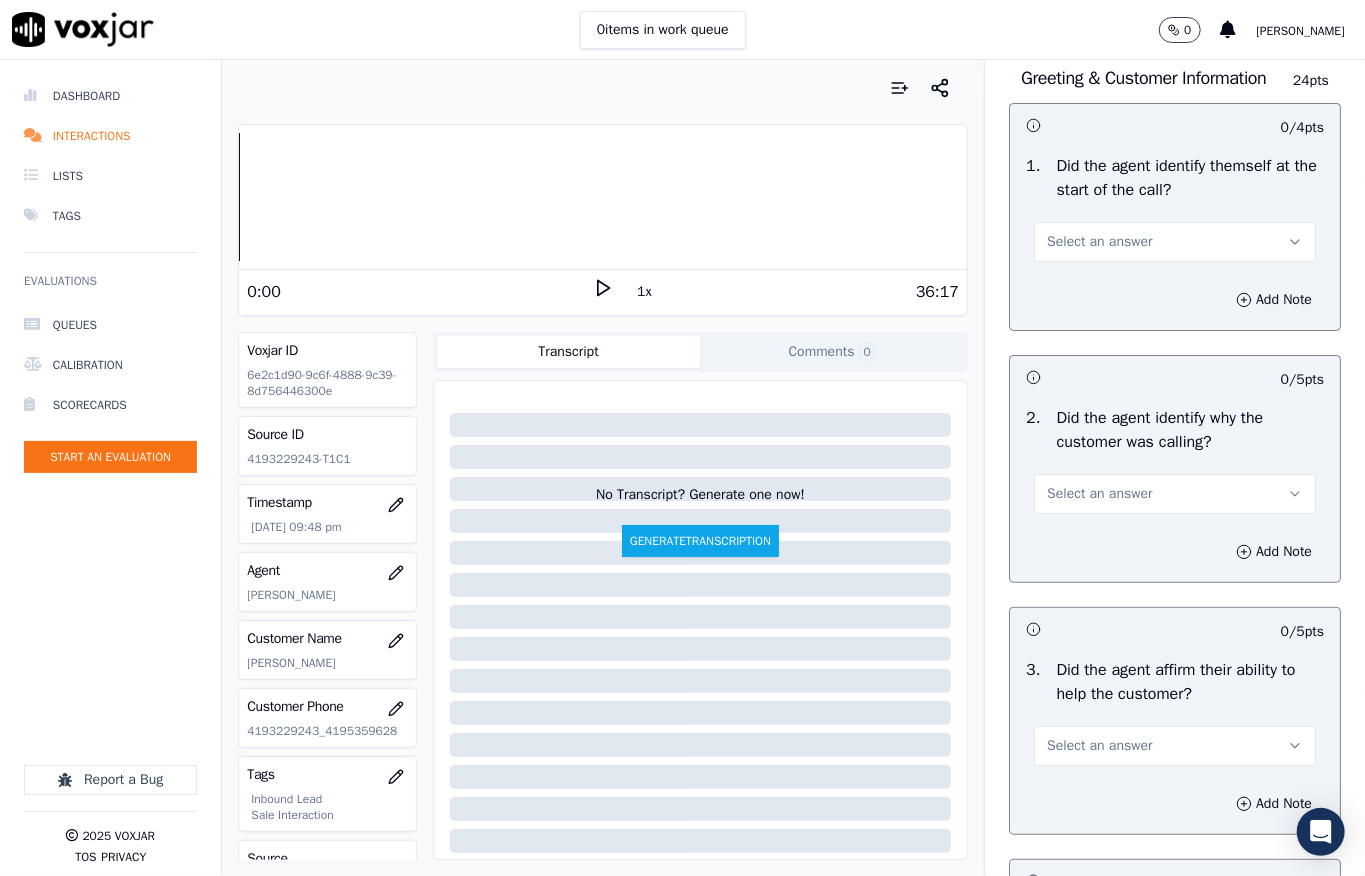 click on "Select an answer" at bounding box center (1099, 242) 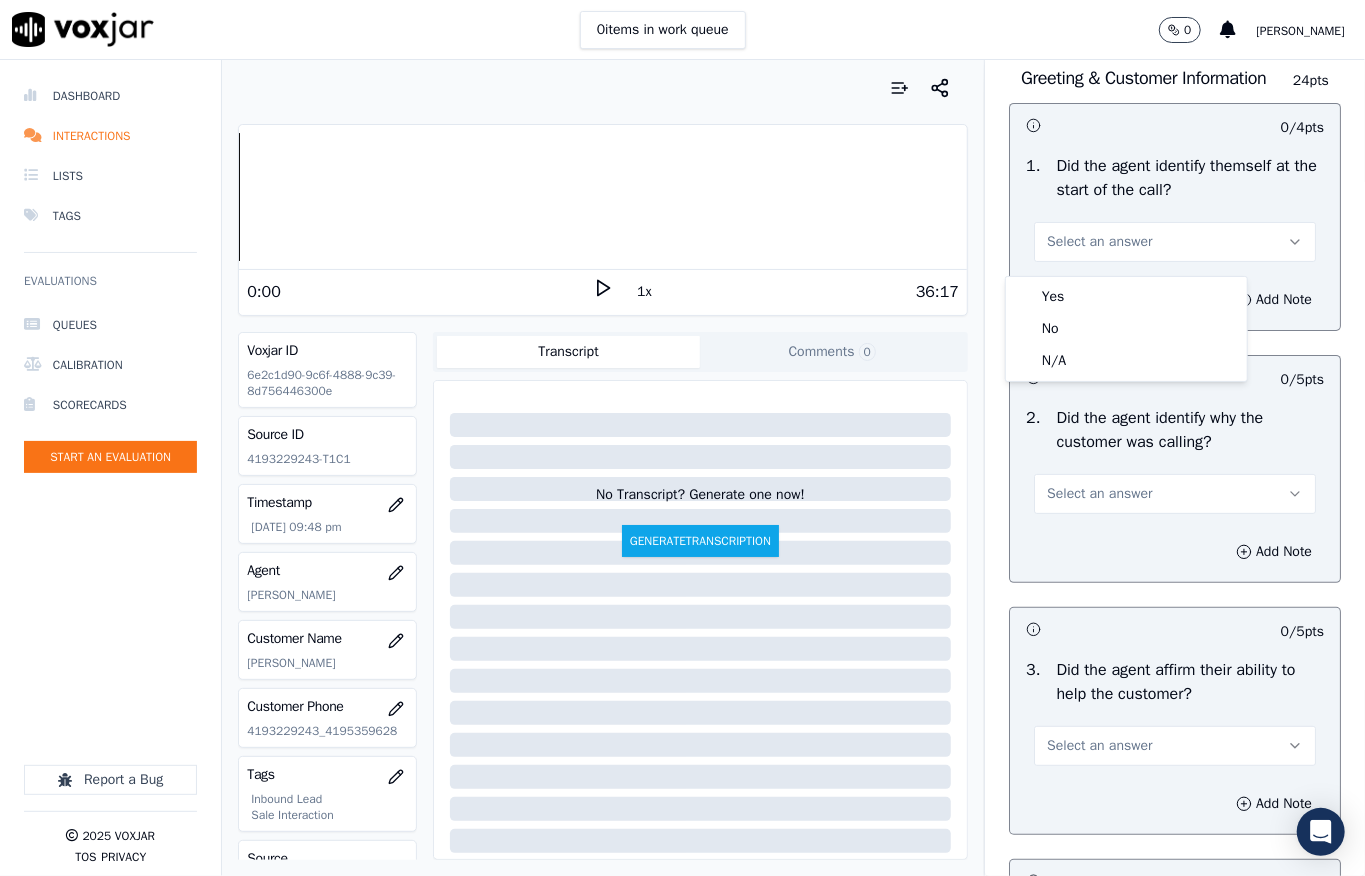 click on "Yes" at bounding box center (1126, 297) 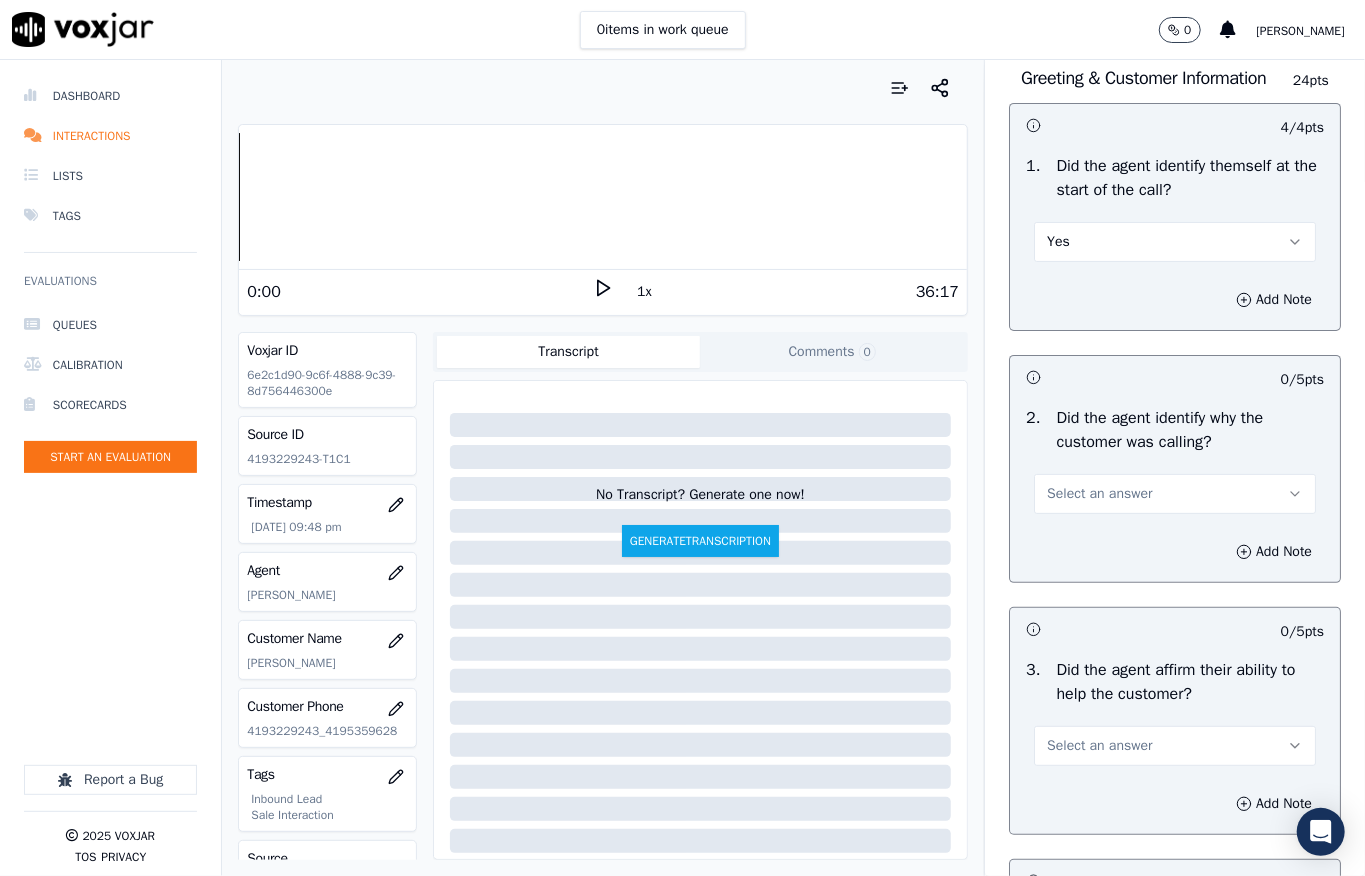 click on "Select an answer" at bounding box center [1099, 494] 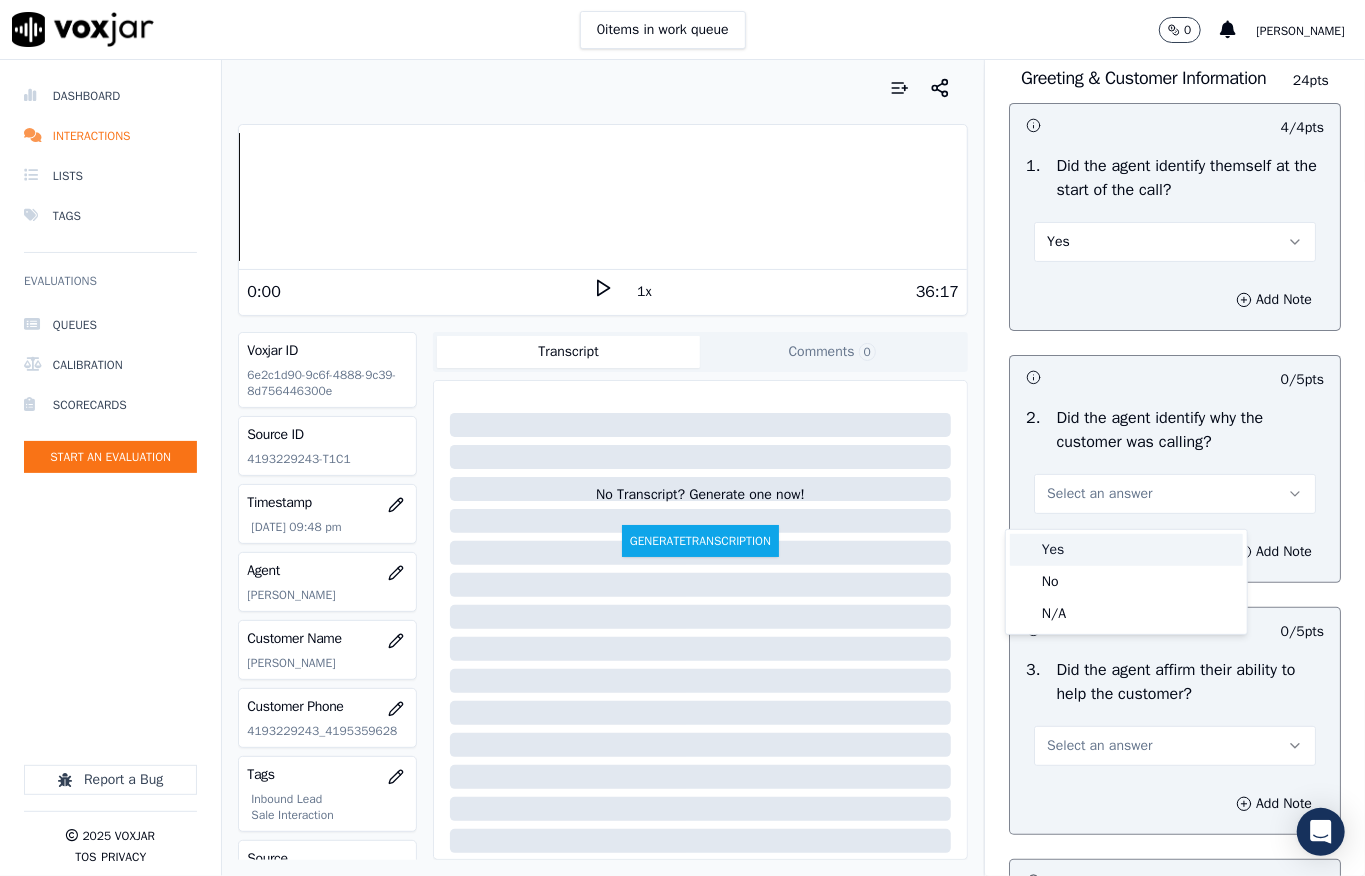 drag, startPoint x: 1066, startPoint y: 544, endPoint x: 1066, endPoint y: 526, distance: 18 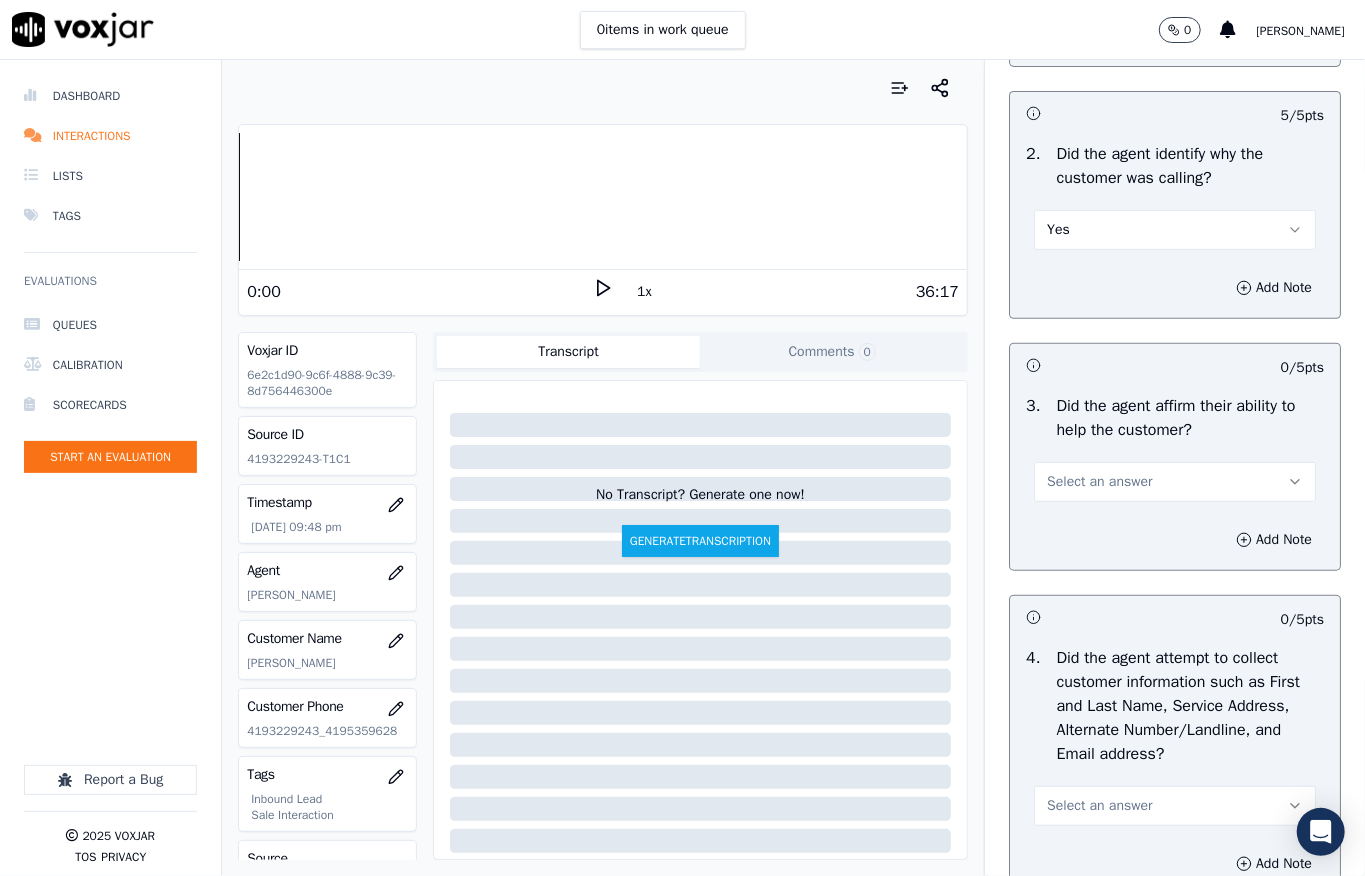 scroll, scrollTop: 400, scrollLeft: 0, axis: vertical 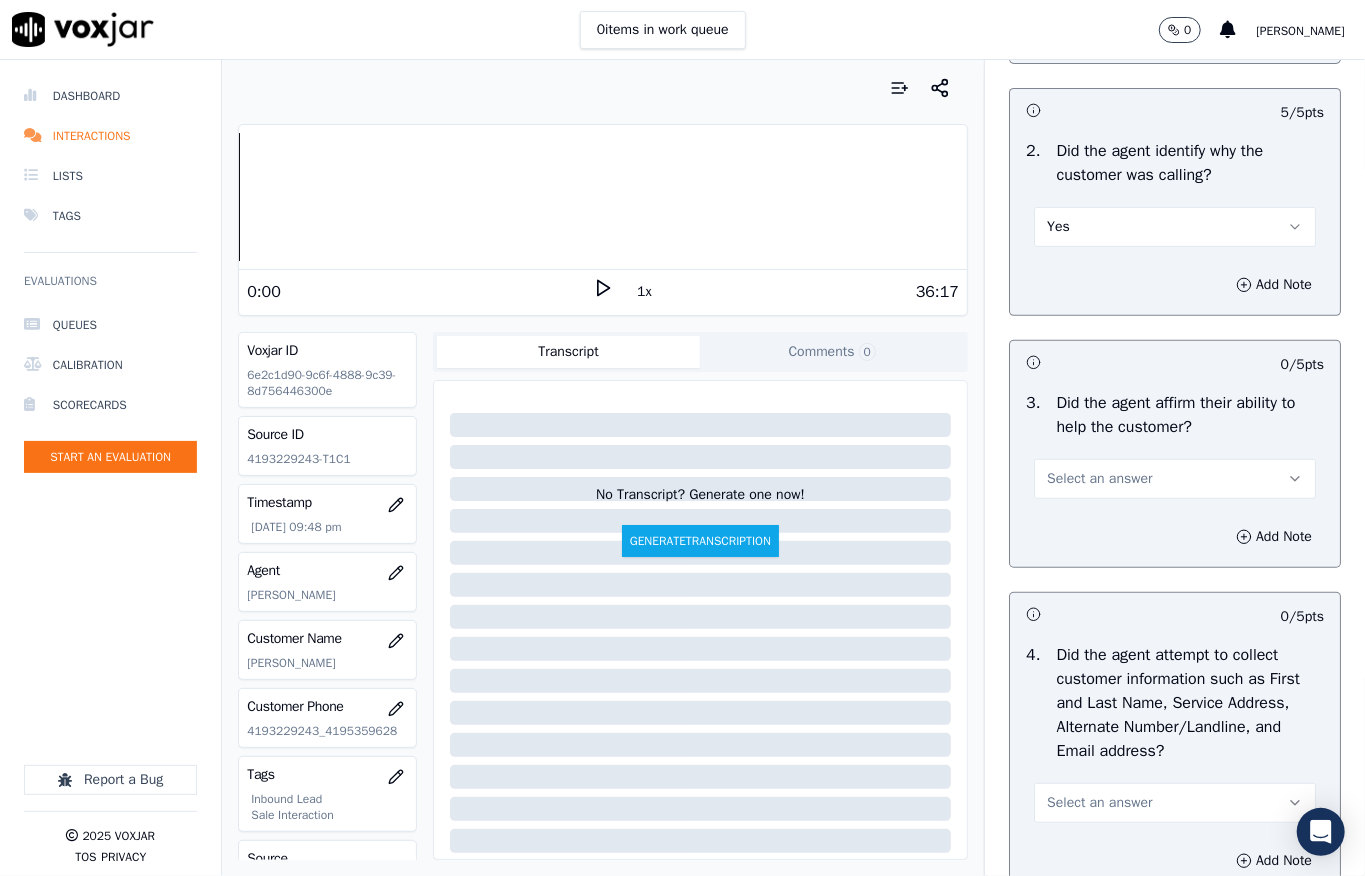 click on "Select an answer" at bounding box center [1099, 479] 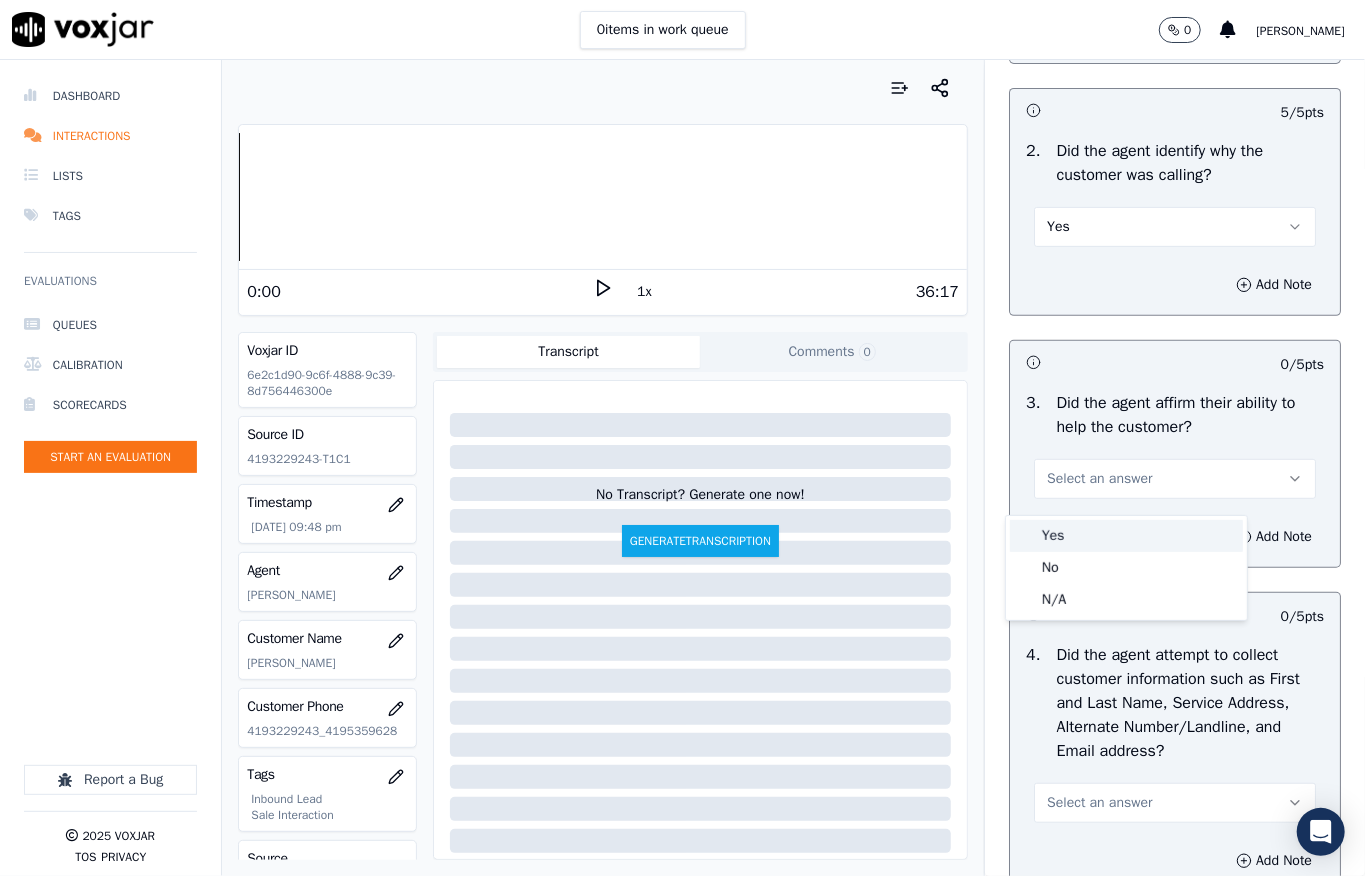 click on "Yes" at bounding box center (1126, 536) 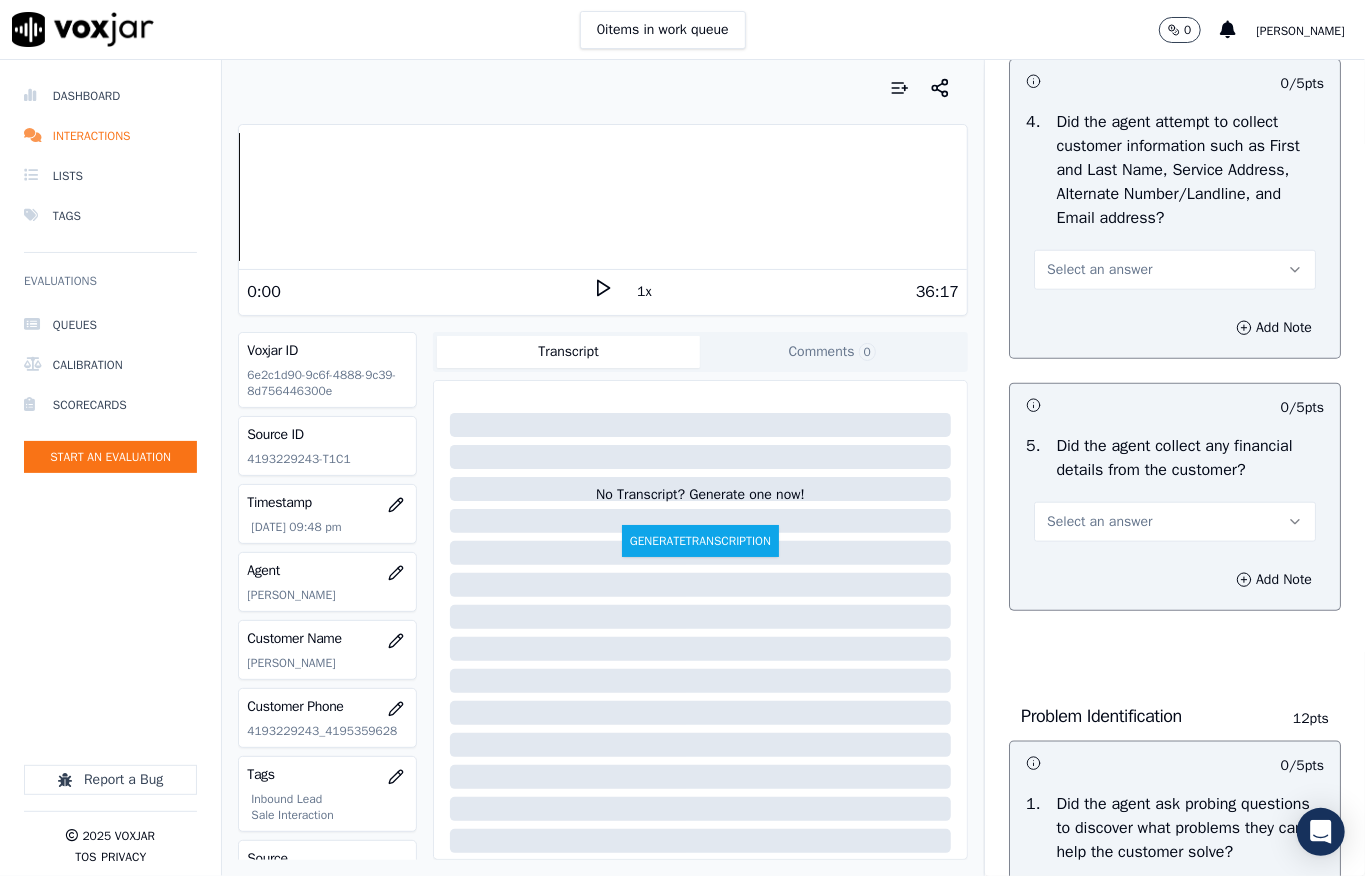 scroll, scrollTop: 1200, scrollLeft: 0, axis: vertical 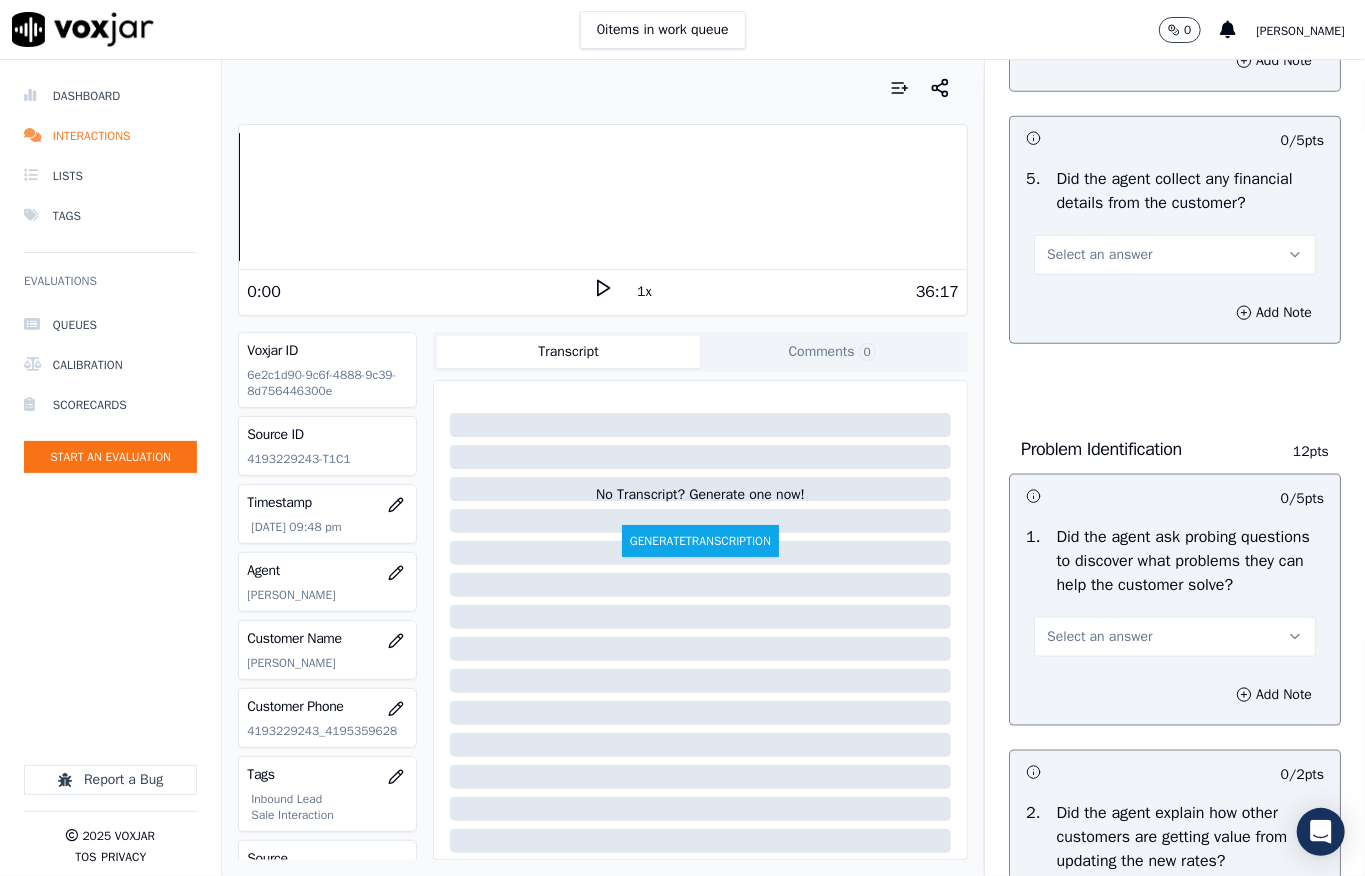 click on "Select an answer" at bounding box center [1099, 255] 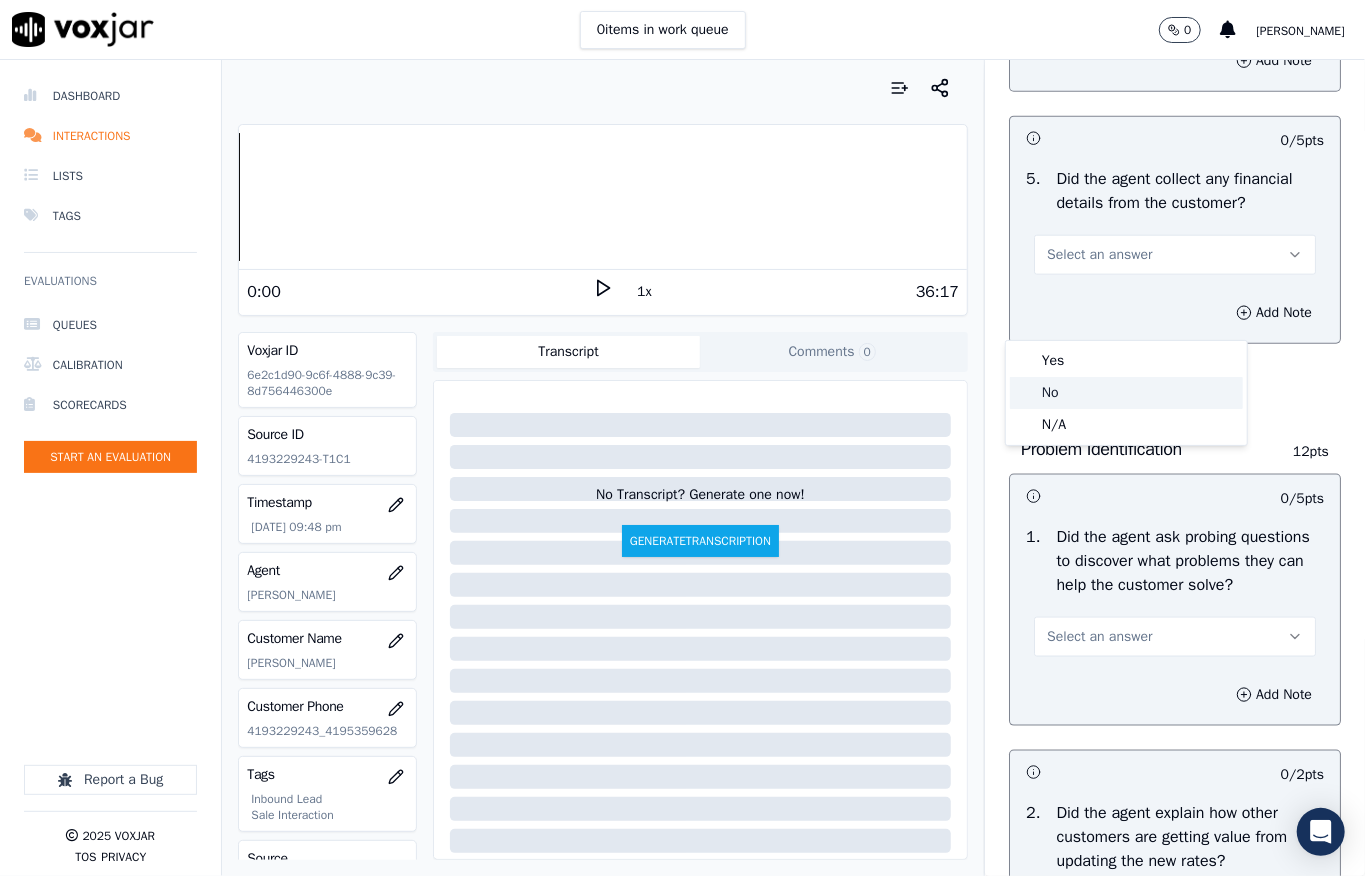 click on "No" 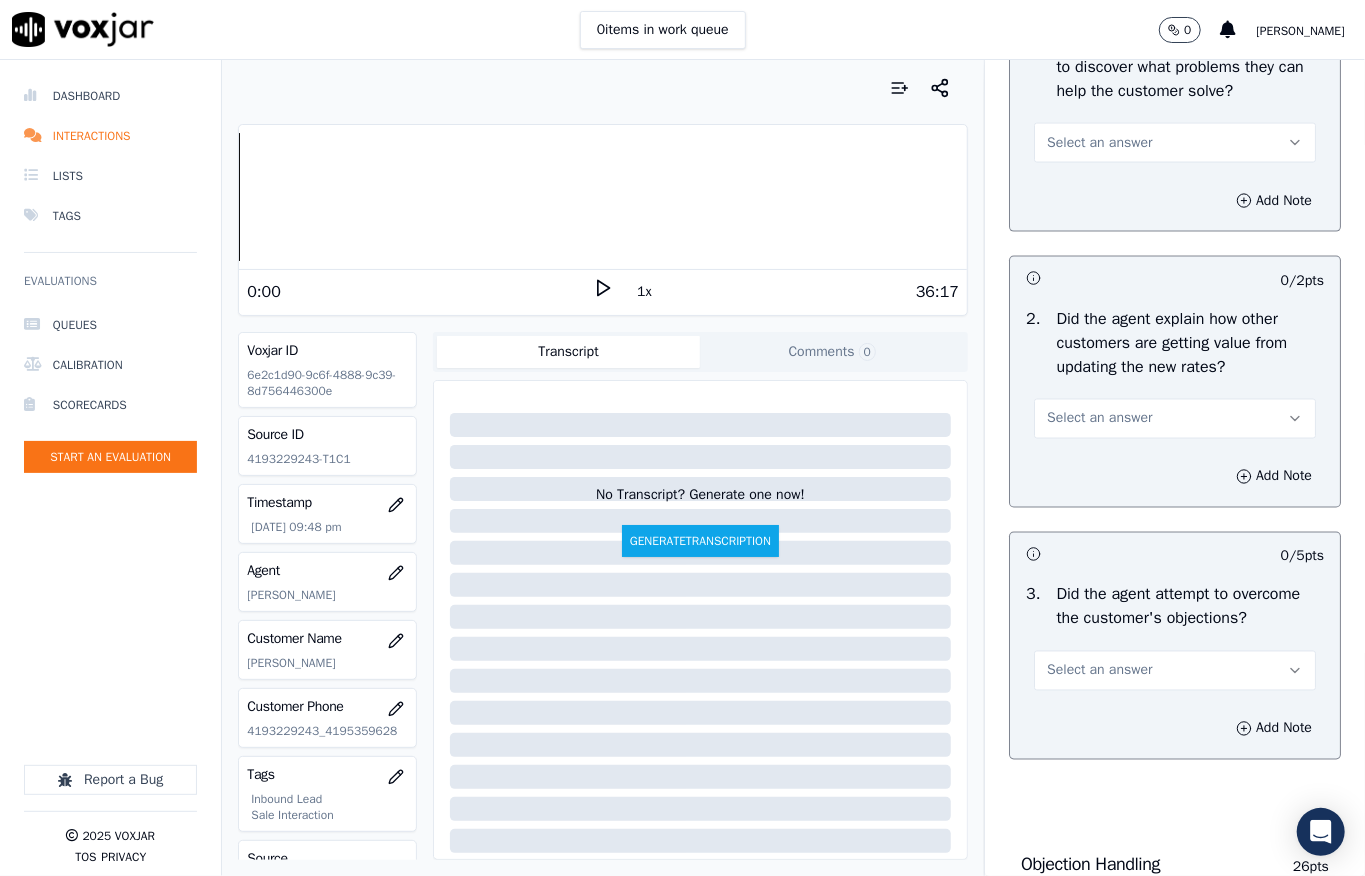 scroll, scrollTop: 1733, scrollLeft: 0, axis: vertical 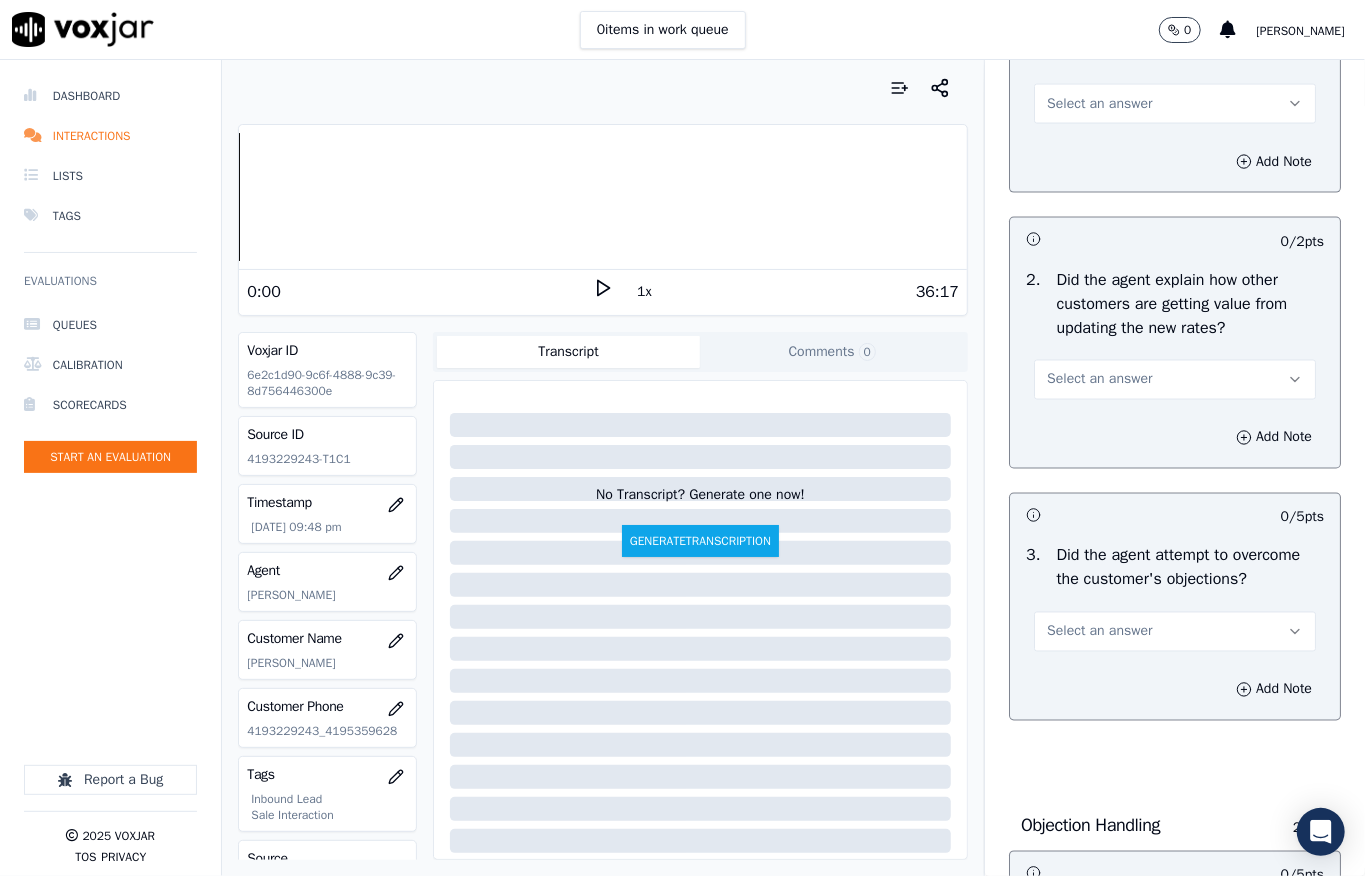 click on "Select an answer" at bounding box center (1099, 104) 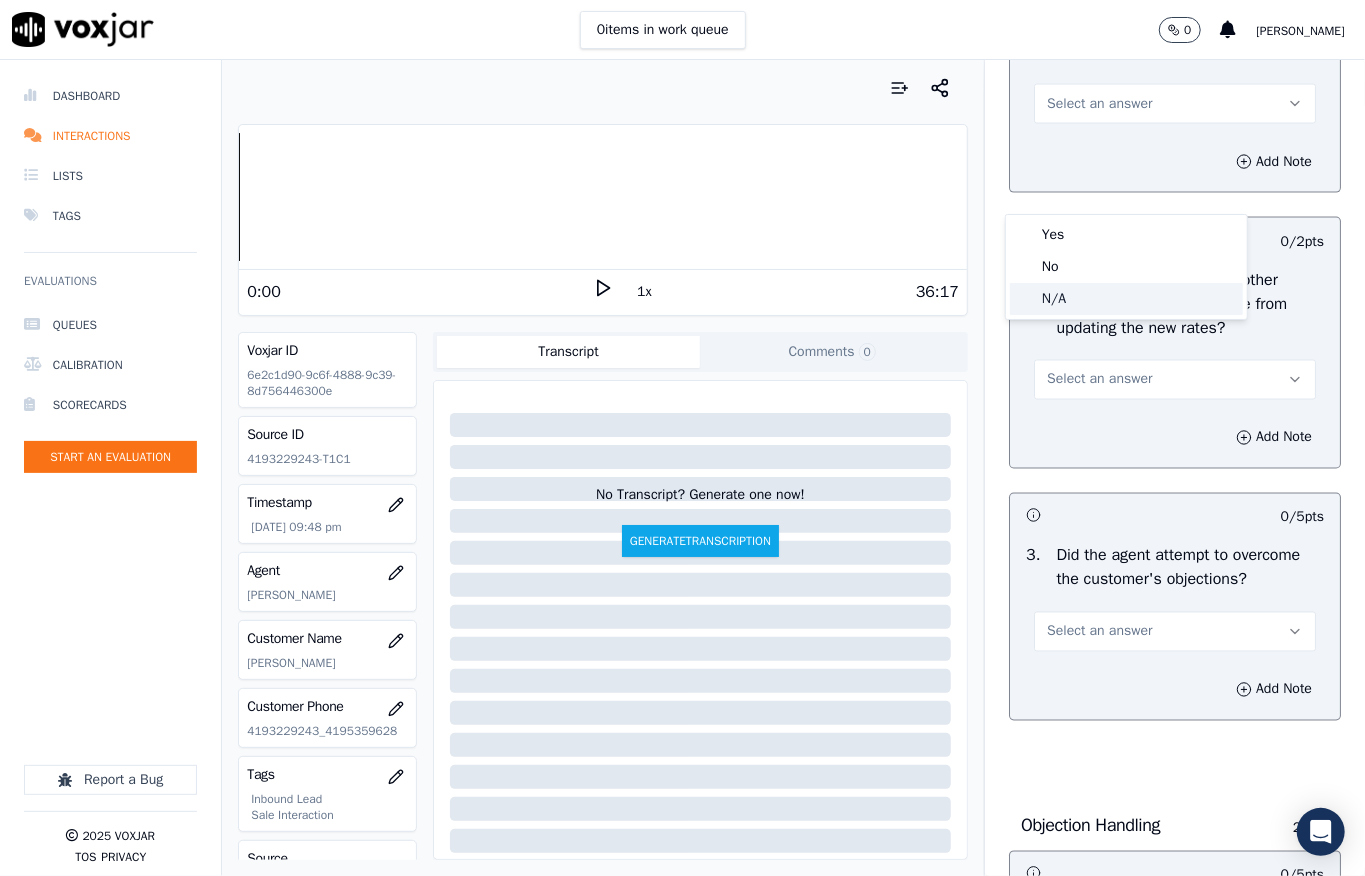 click on "N/A" 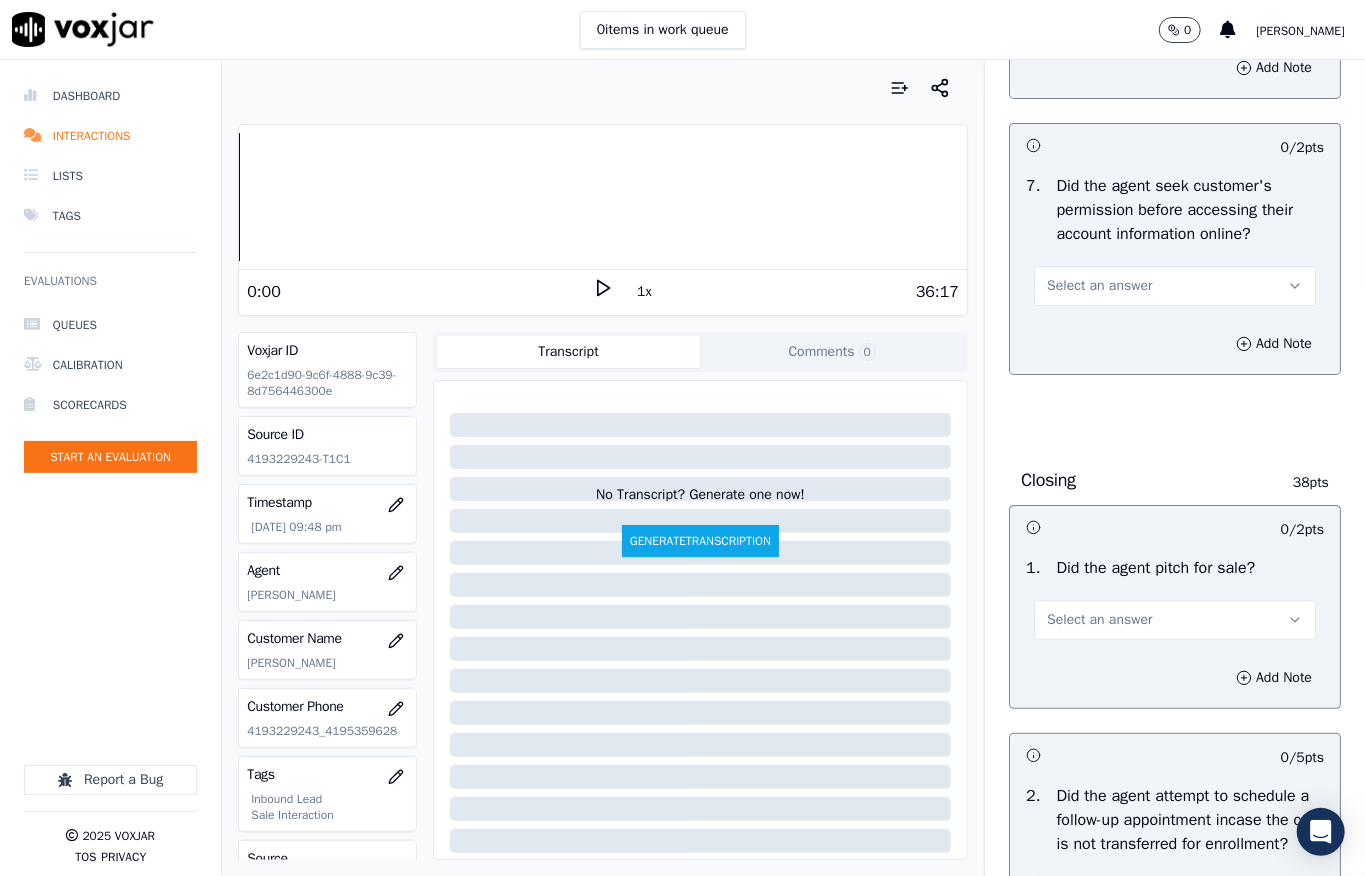 scroll, scrollTop: 4133, scrollLeft: 0, axis: vertical 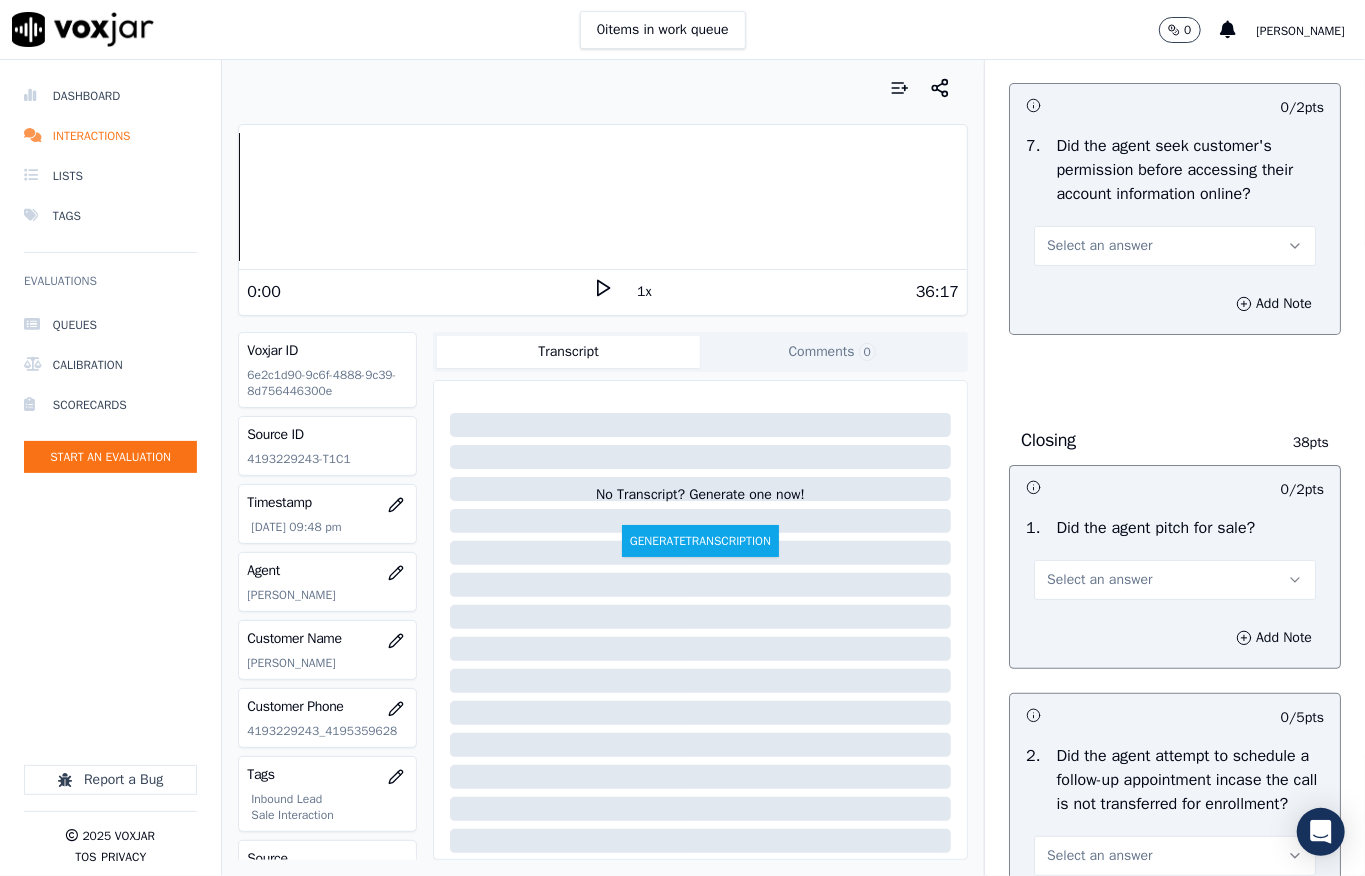 click on "Select an answer" at bounding box center [1175, 246] 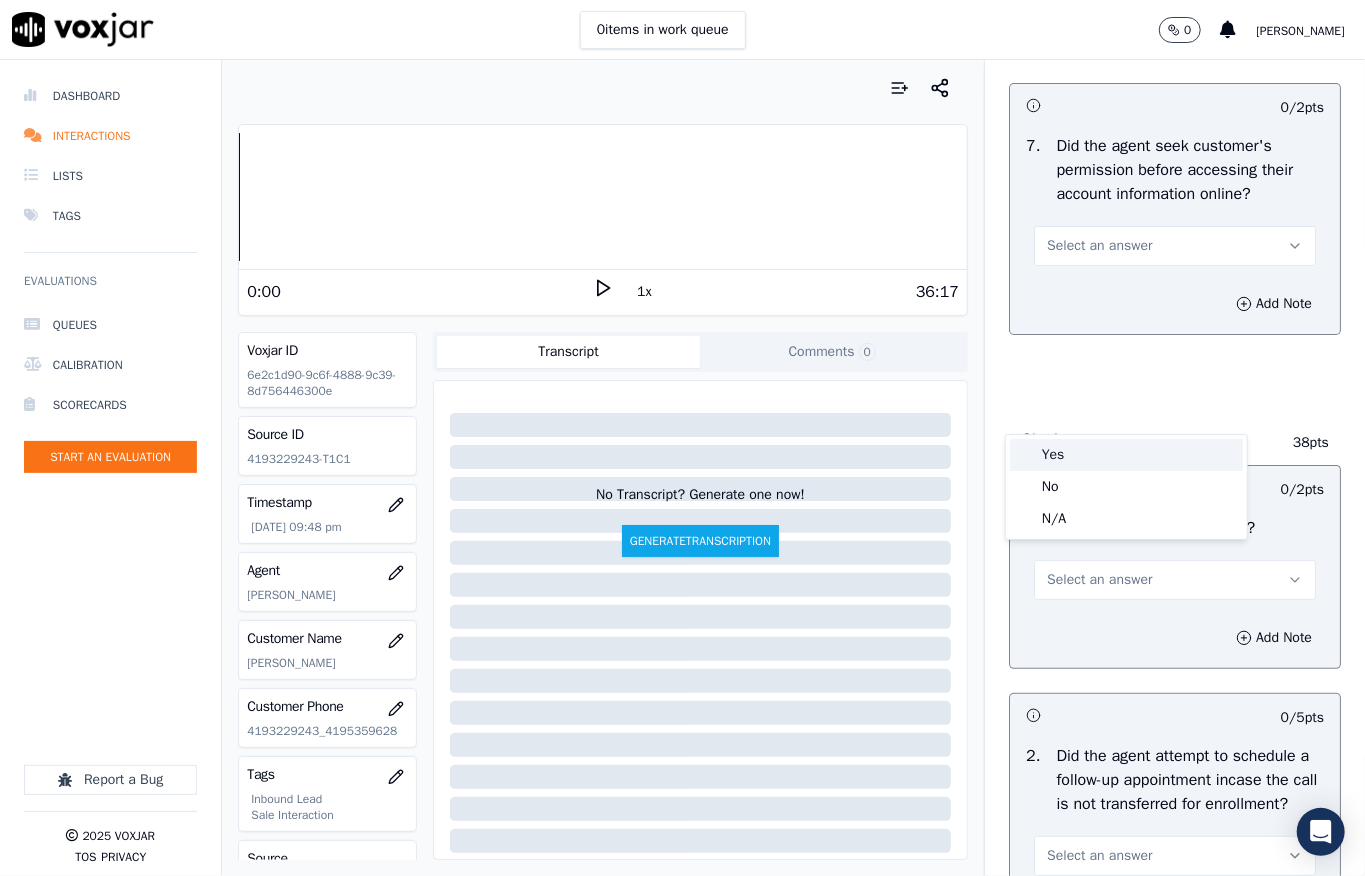 click on "Yes" at bounding box center [1126, 455] 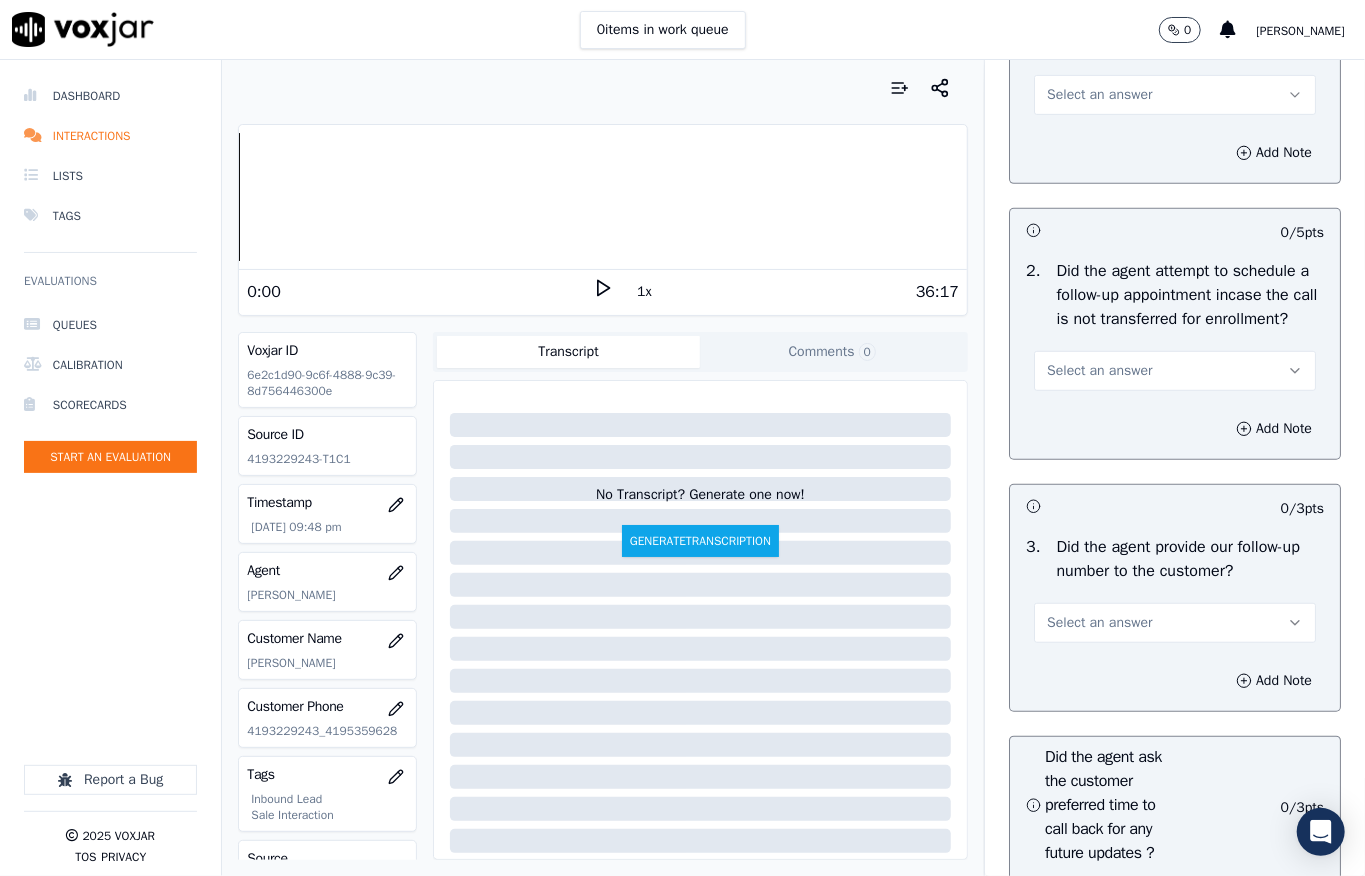 scroll, scrollTop: 4666, scrollLeft: 0, axis: vertical 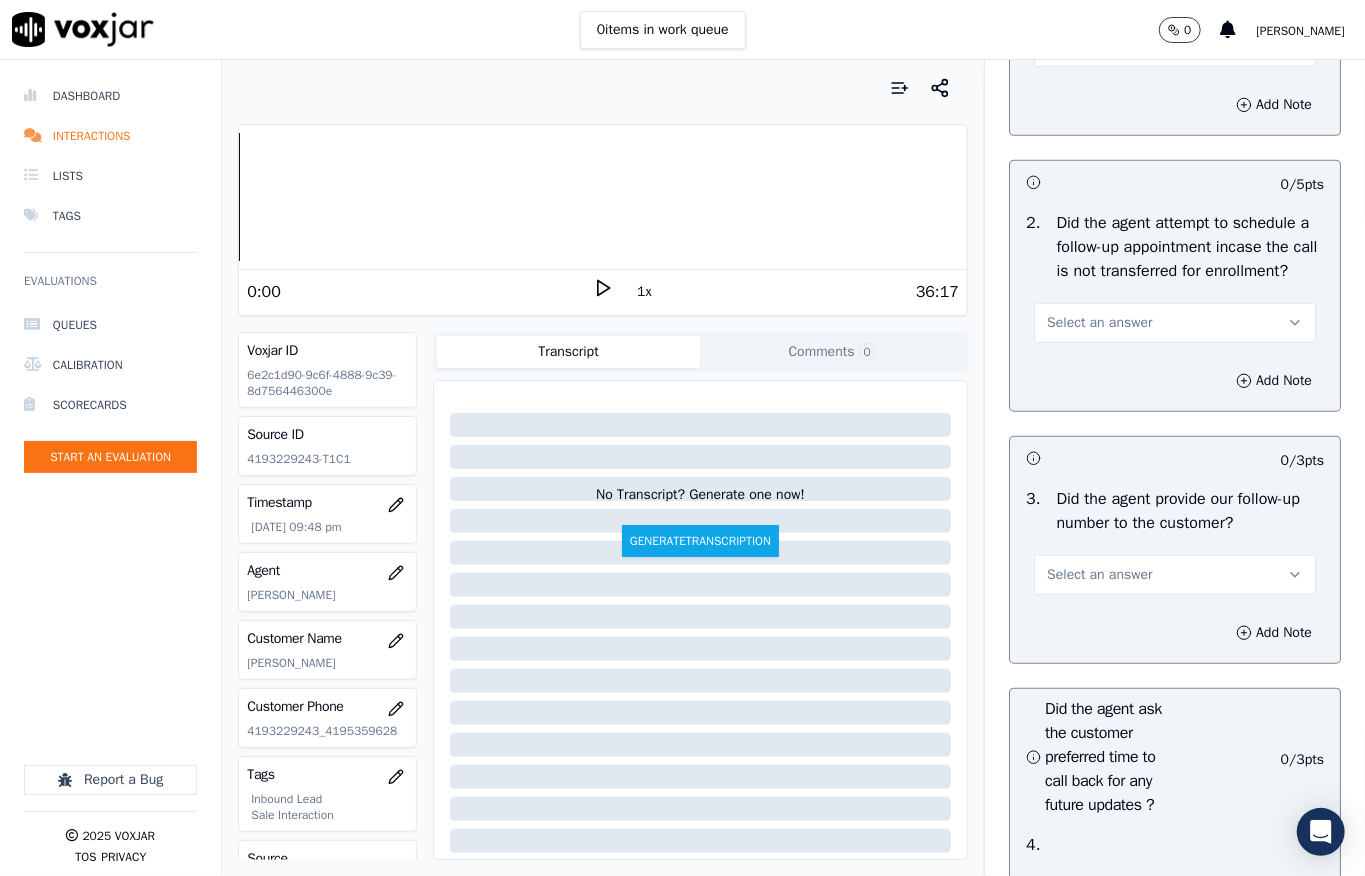 click on "Select an answer" at bounding box center (1099, 47) 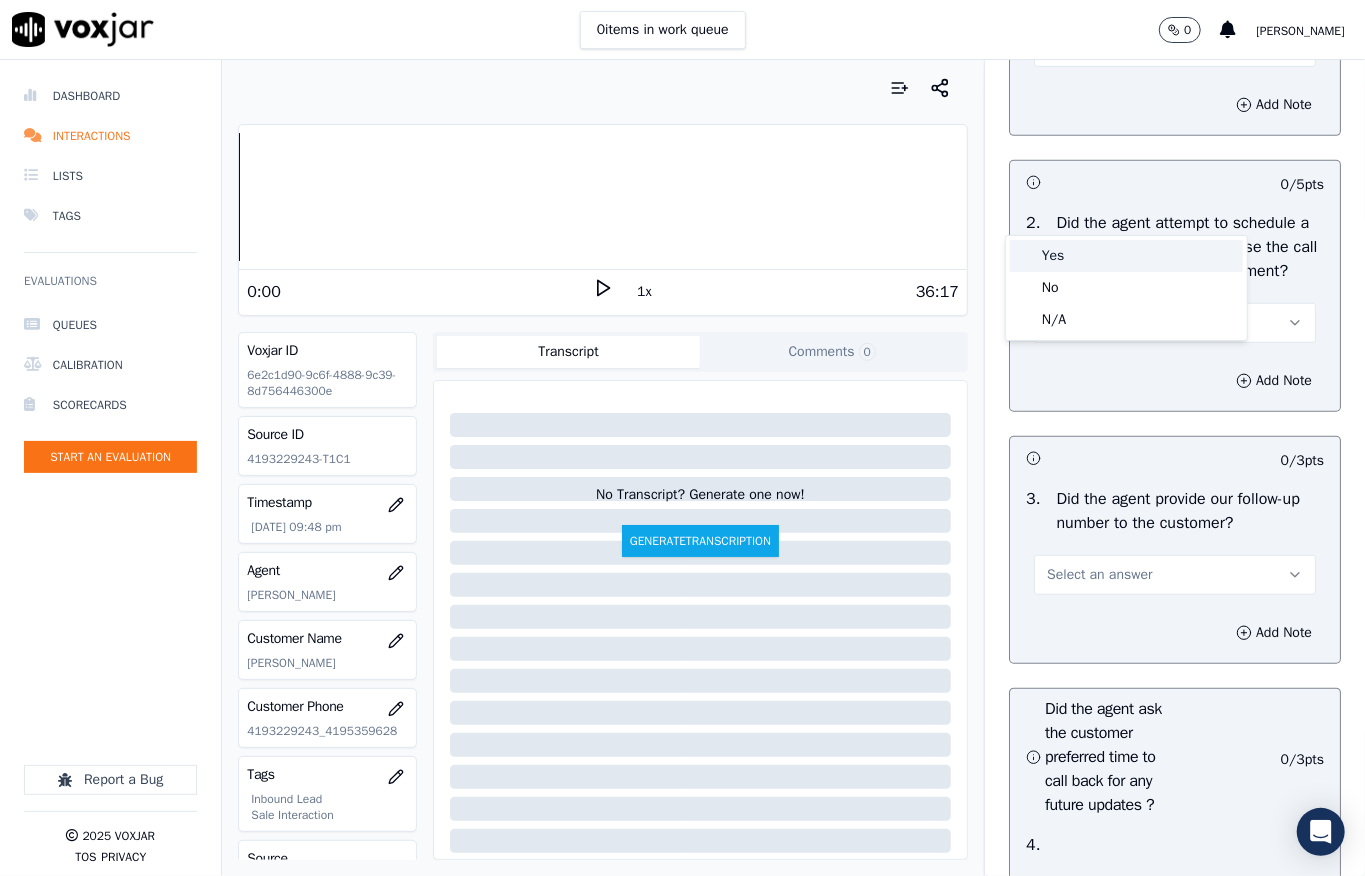 click on "Yes" at bounding box center (1126, 256) 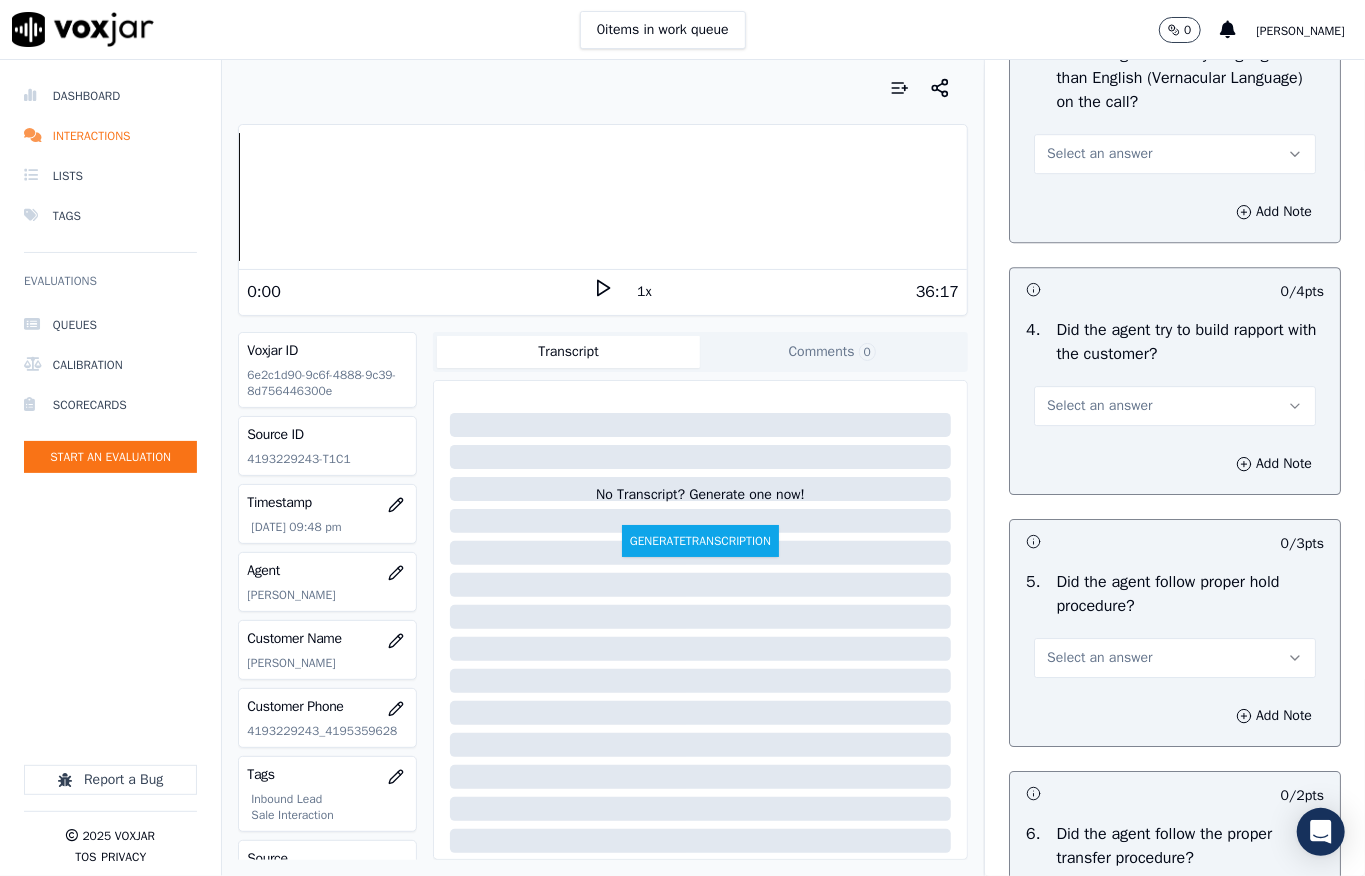scroll, scrollTop: 3333, scrollLeft: 0, axis: vertical 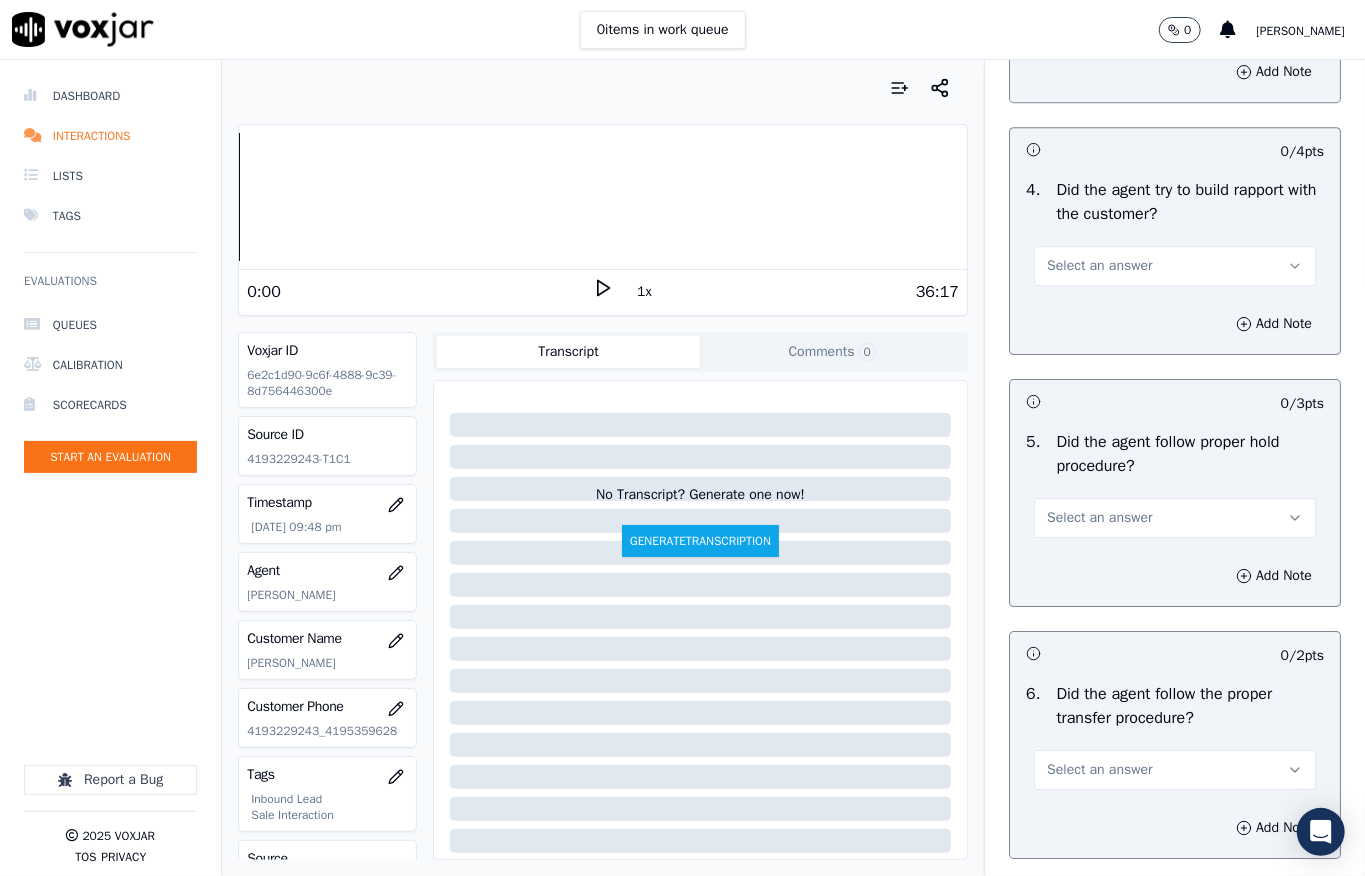 drag, startPoint x: 1077, startPoint y: 386, endPoint x: 1082, endPoint y: 409, distance: 23.537205 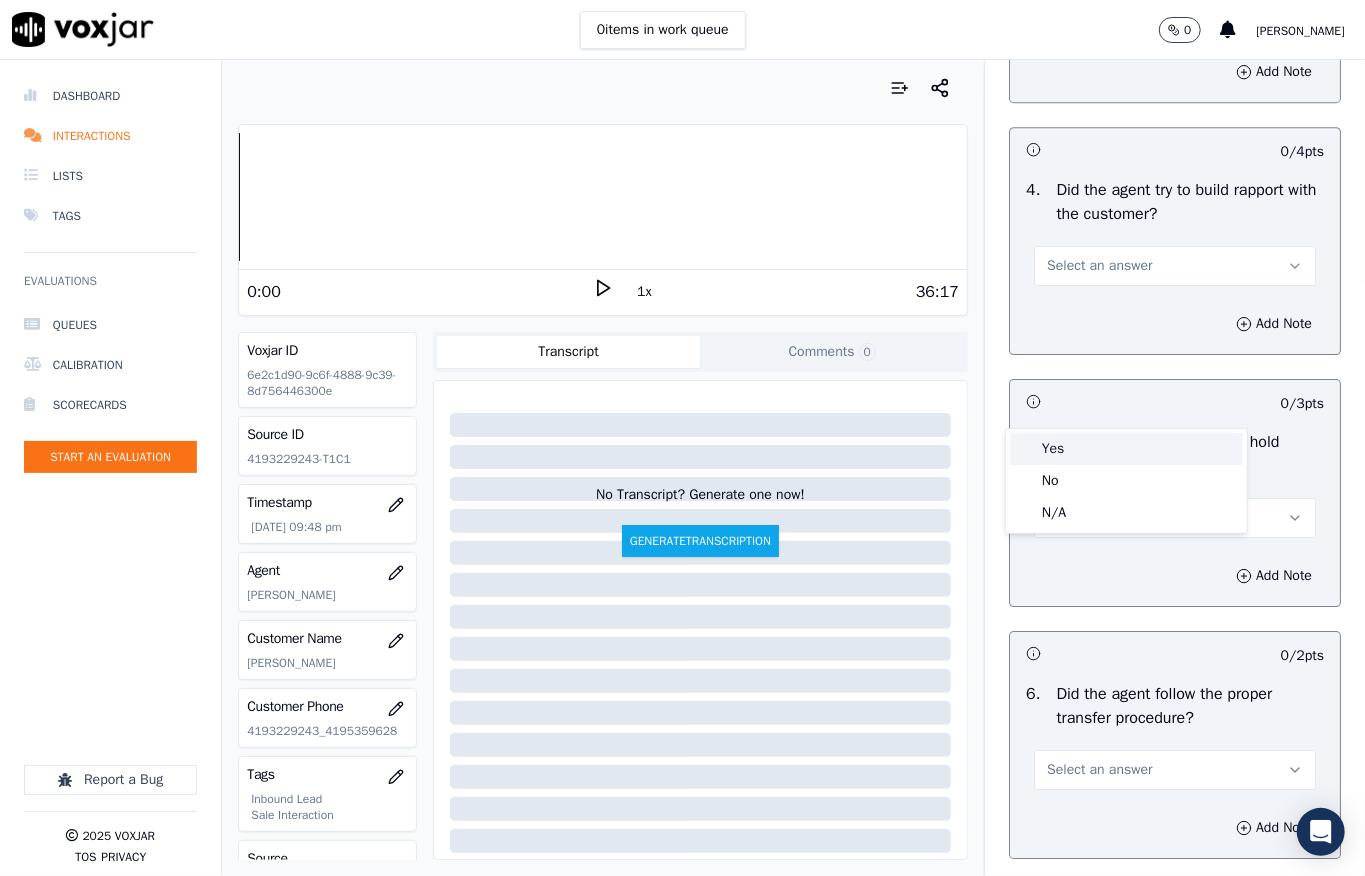 drag, startPoint x: 1081, startPoint y: 442, endPoint x: 1096, endPoint y: 421, distance: 25.806976 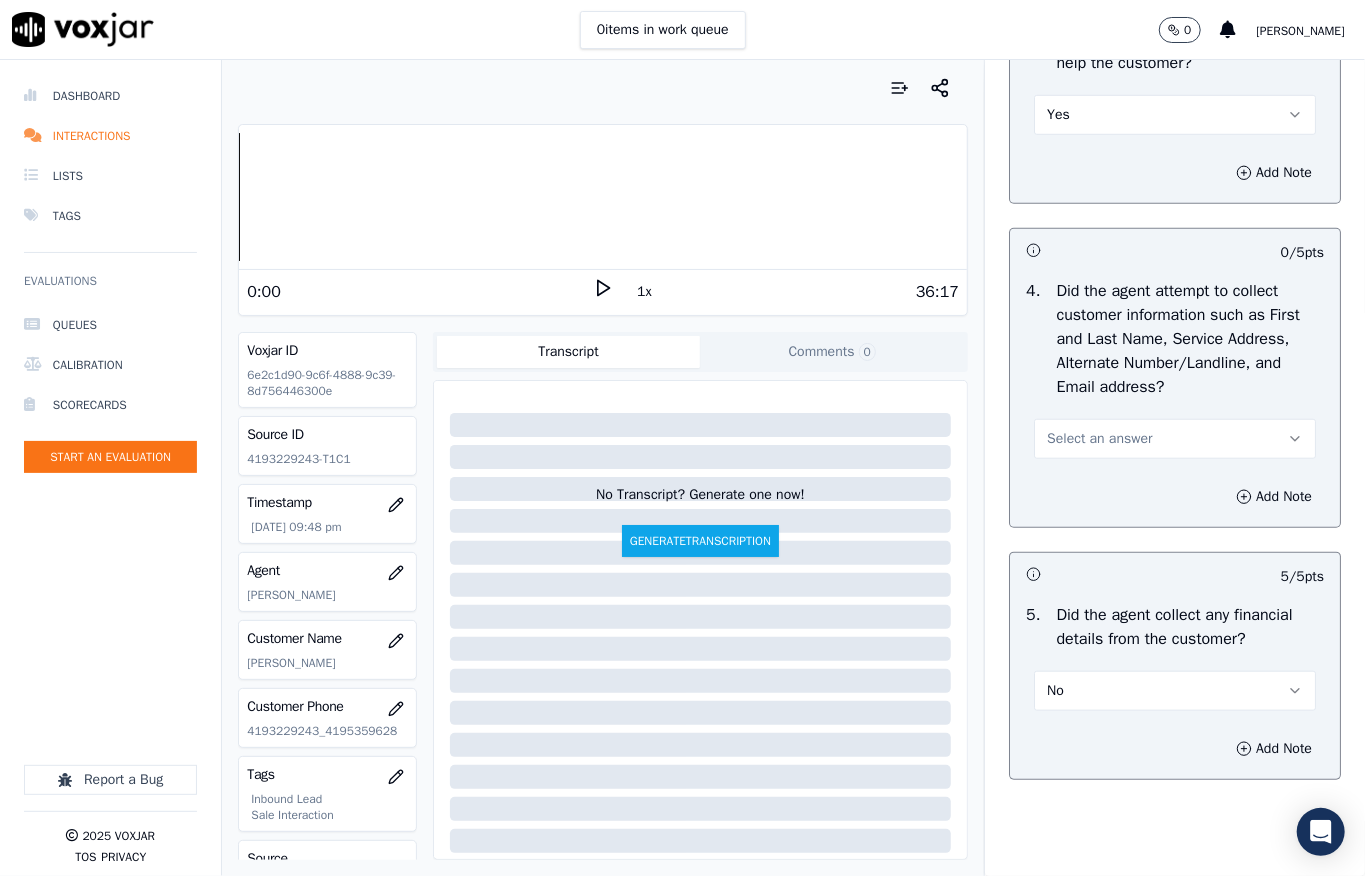 scroll, scrollTop: 0, scrollLeft: 0, axis: both 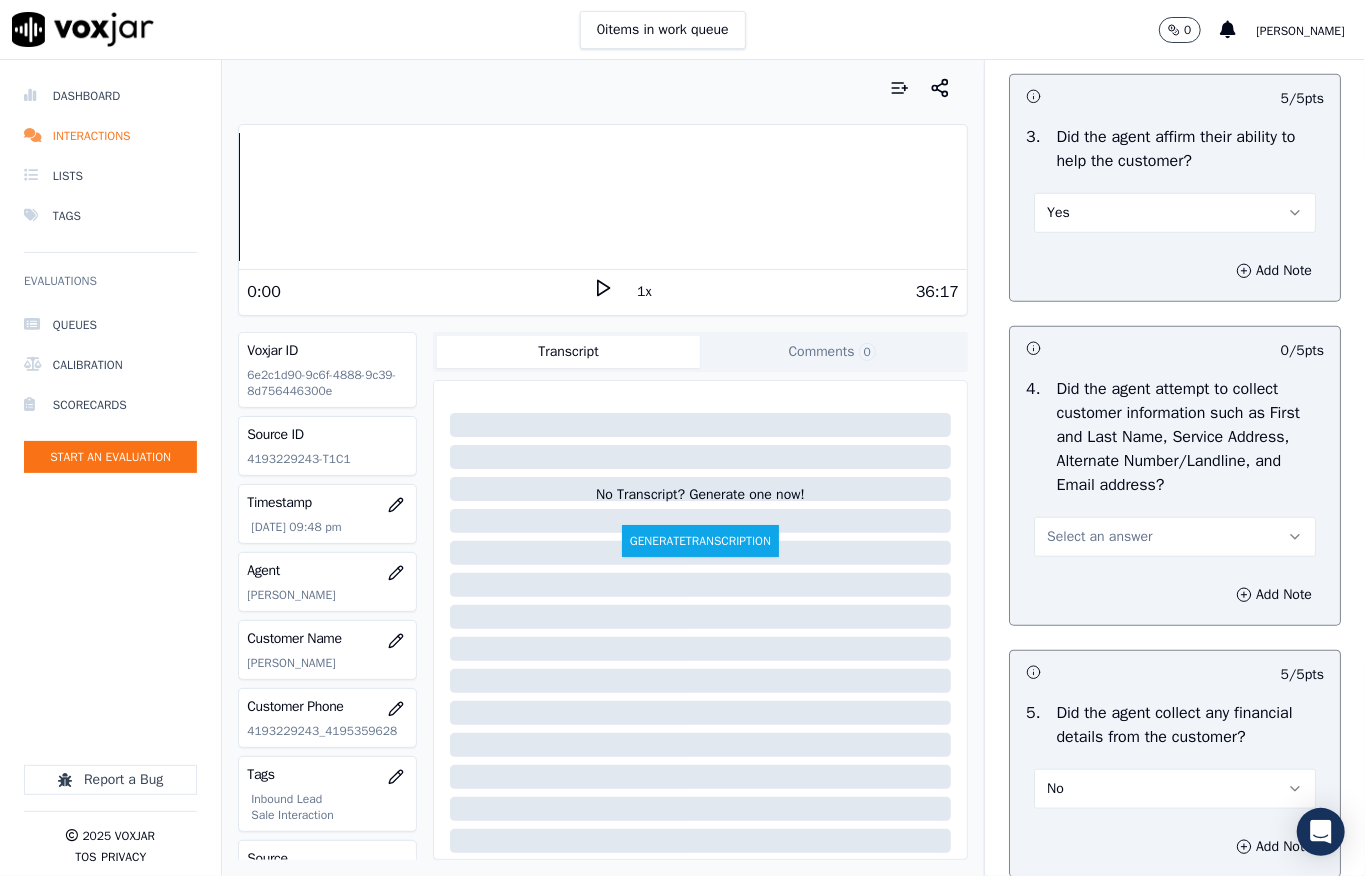 click on "Select an answer" at bounding box center (1175, 537) 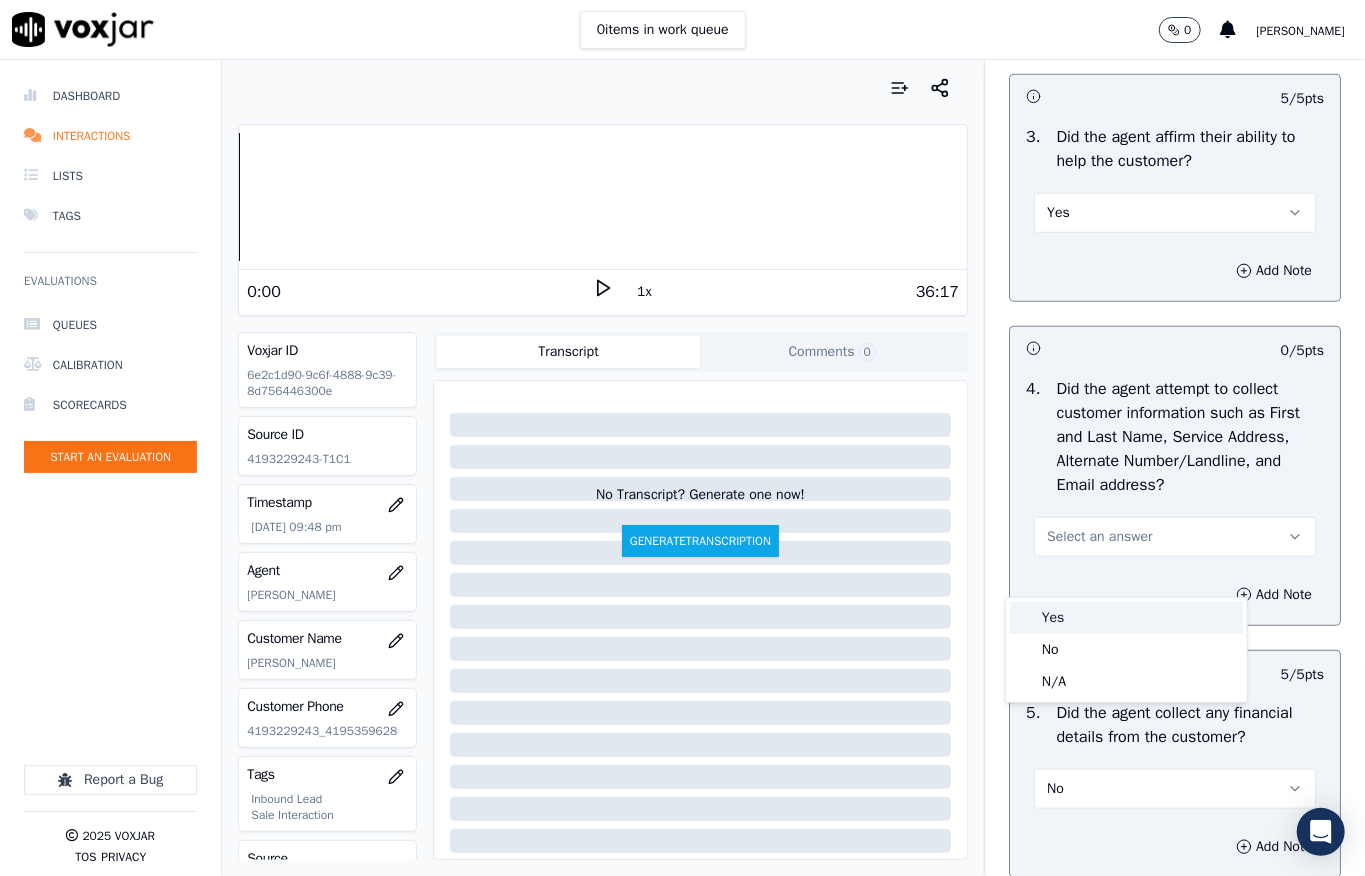 click on "Yes" at bounding box center (1126, 618) 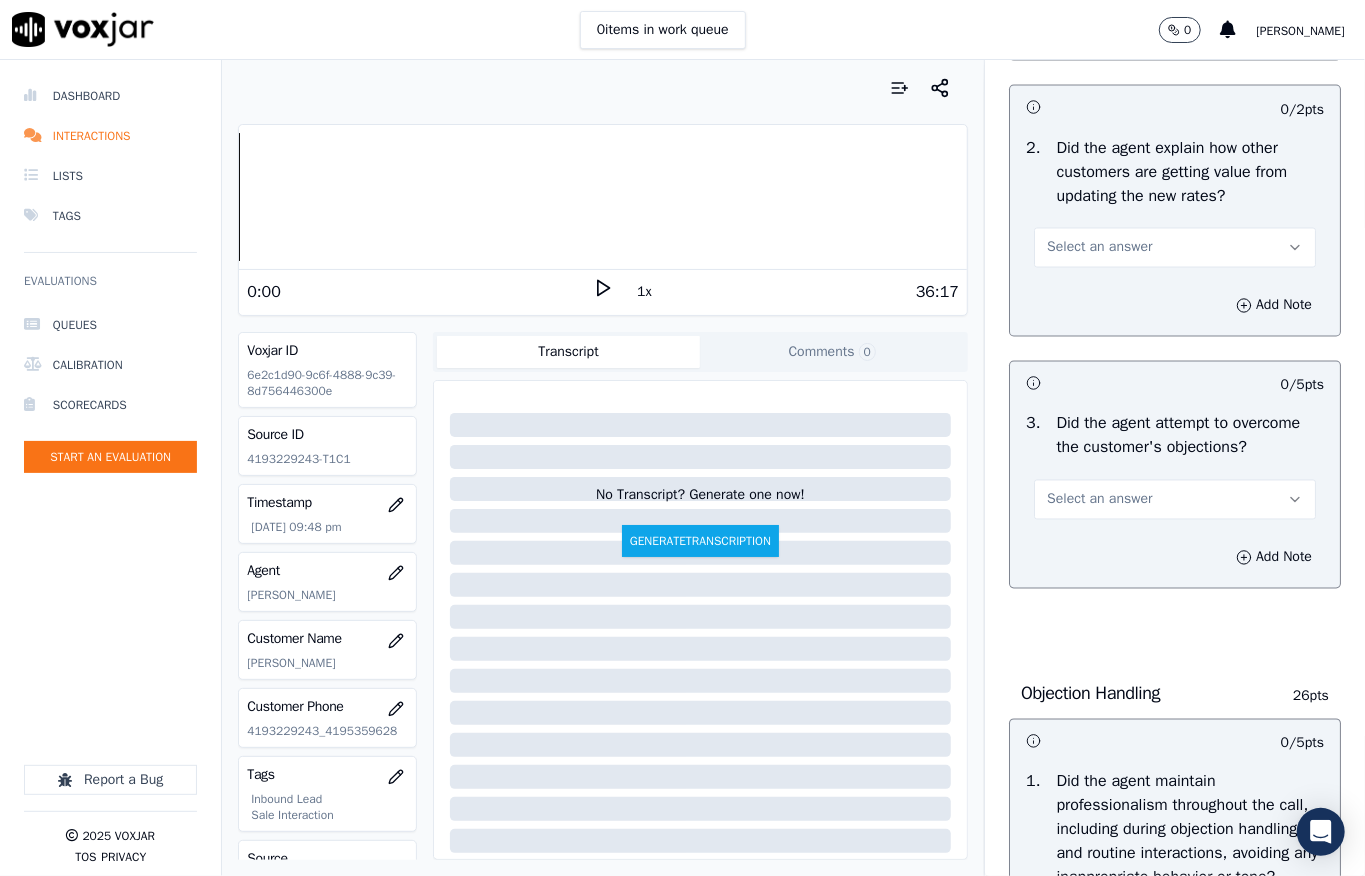scroll, scrollTop: 1866, scrollLeft: 0, axis: vertical 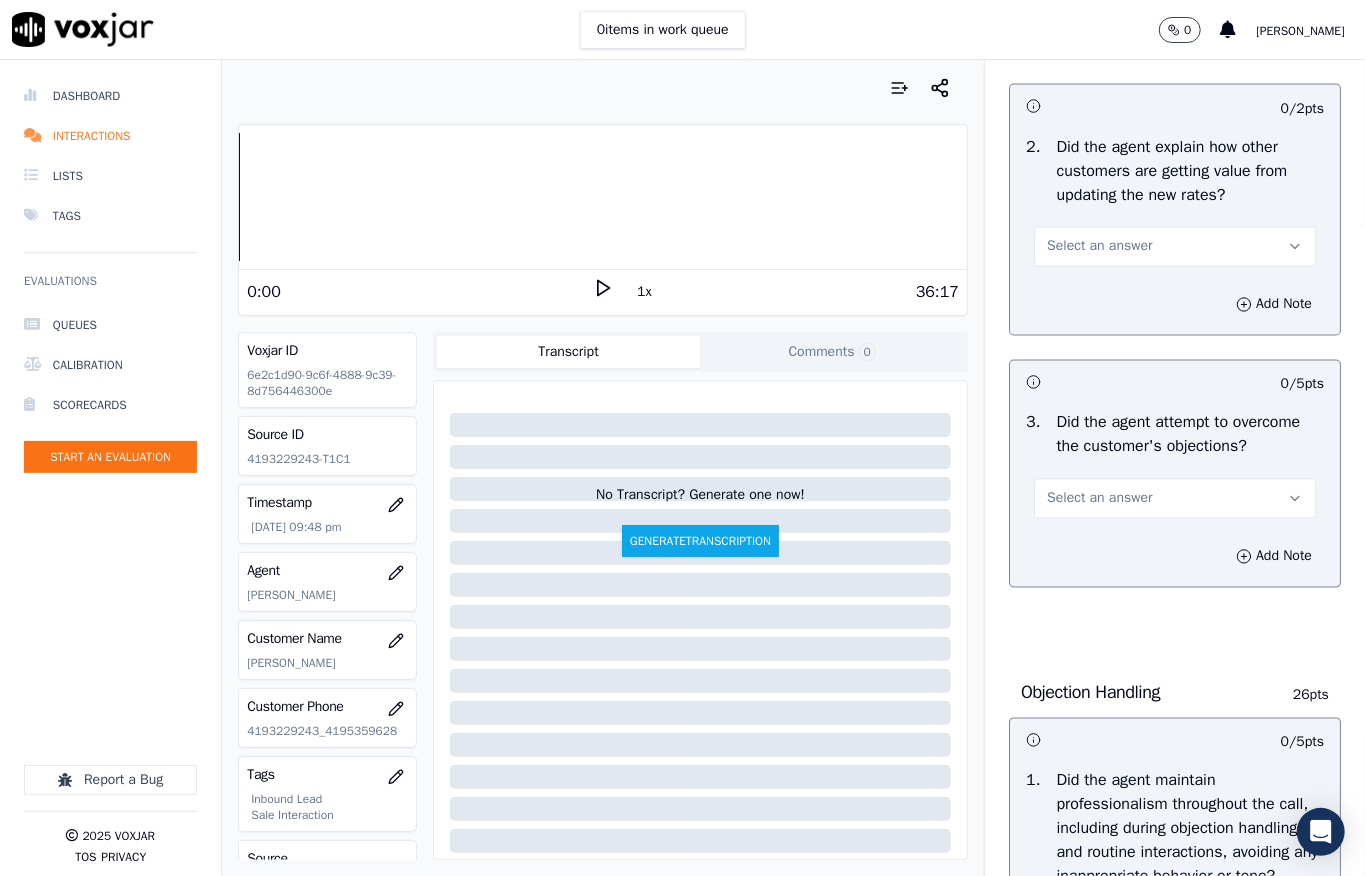 click on "Select an answer" at bounding box center (1099, 247) 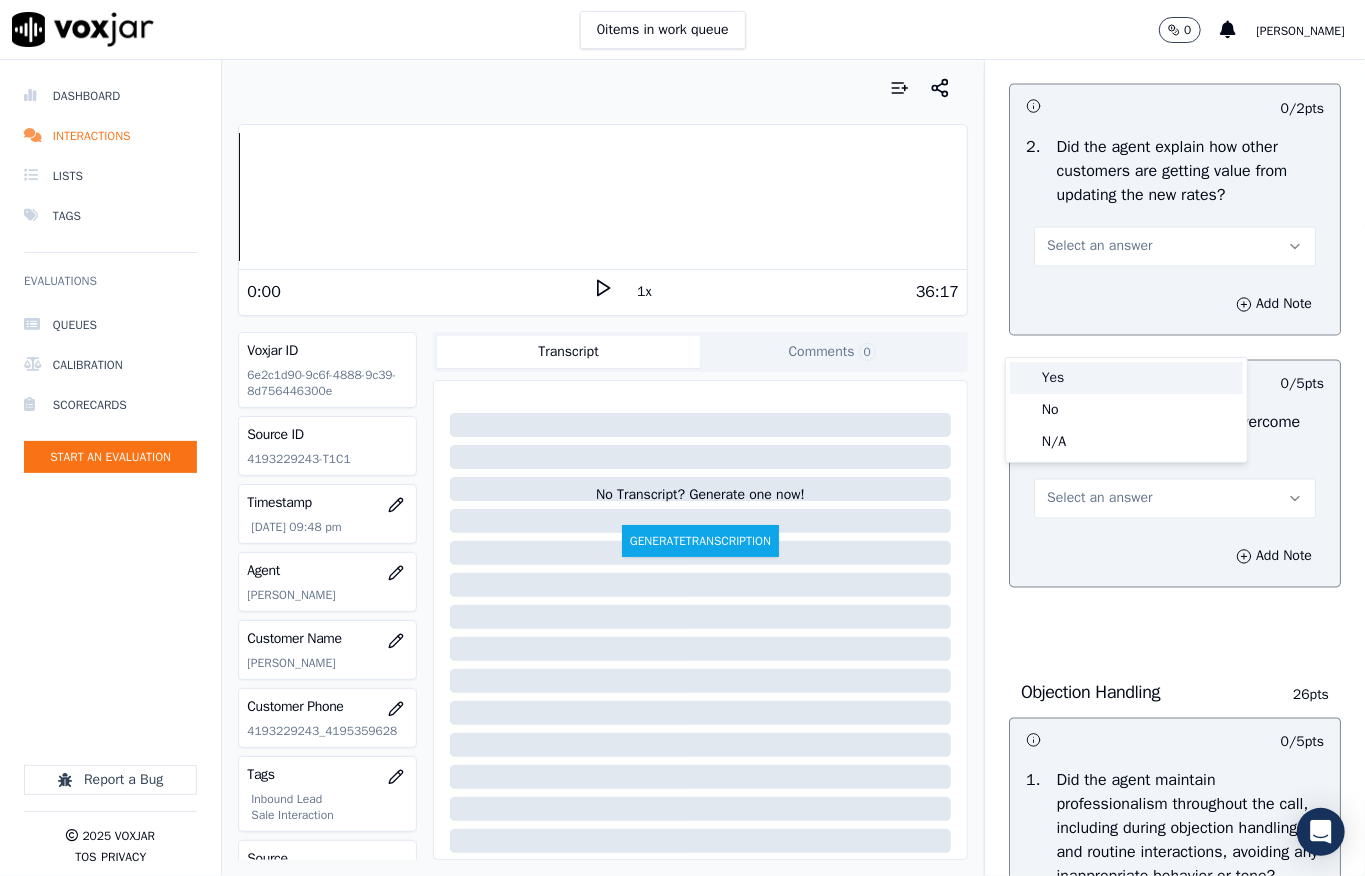 click on "Yes" at bounding box center [1126, 378] 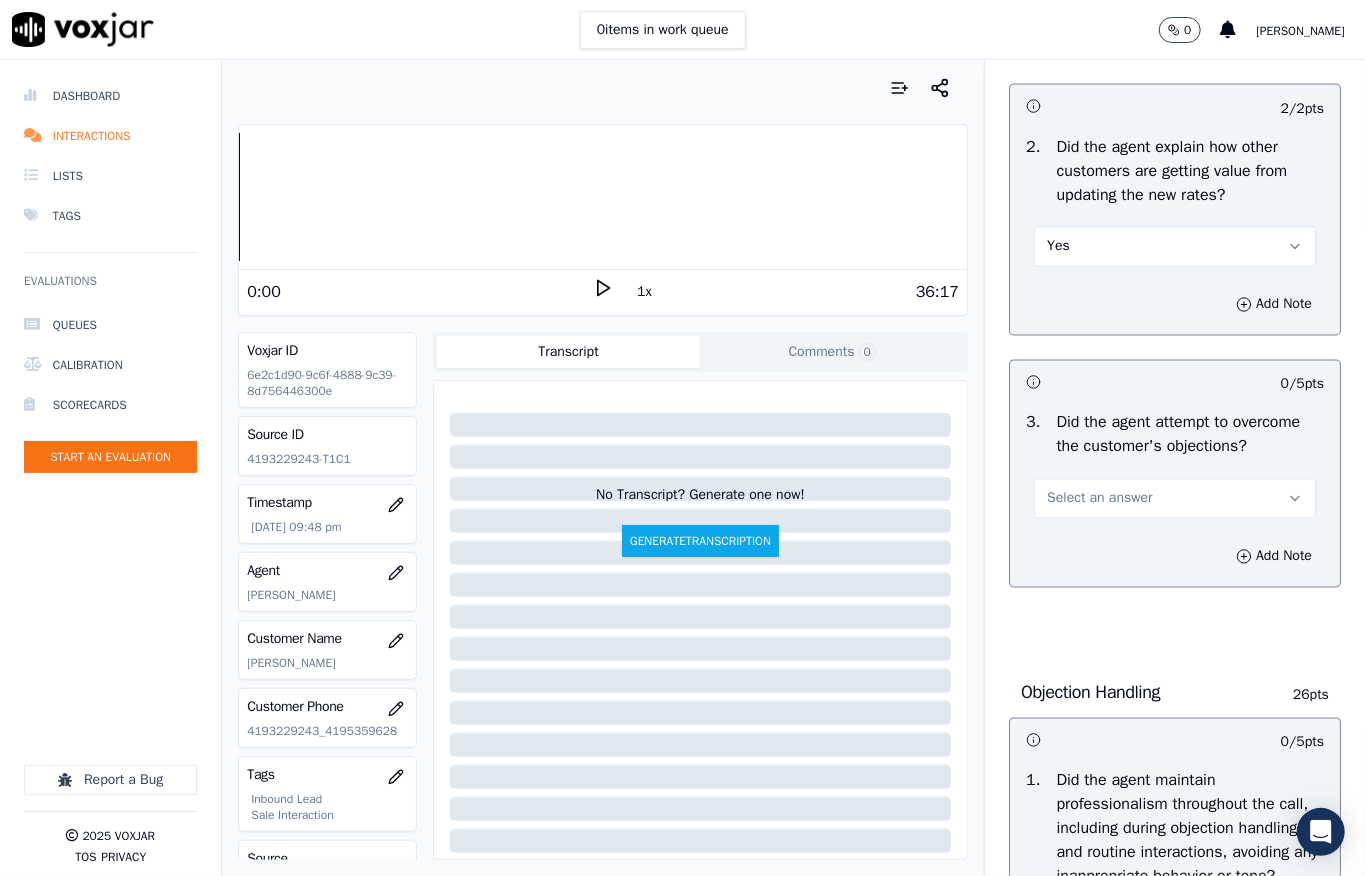 scroll, scrollTop: 2133, scrollLeft: 0, axis: vertical 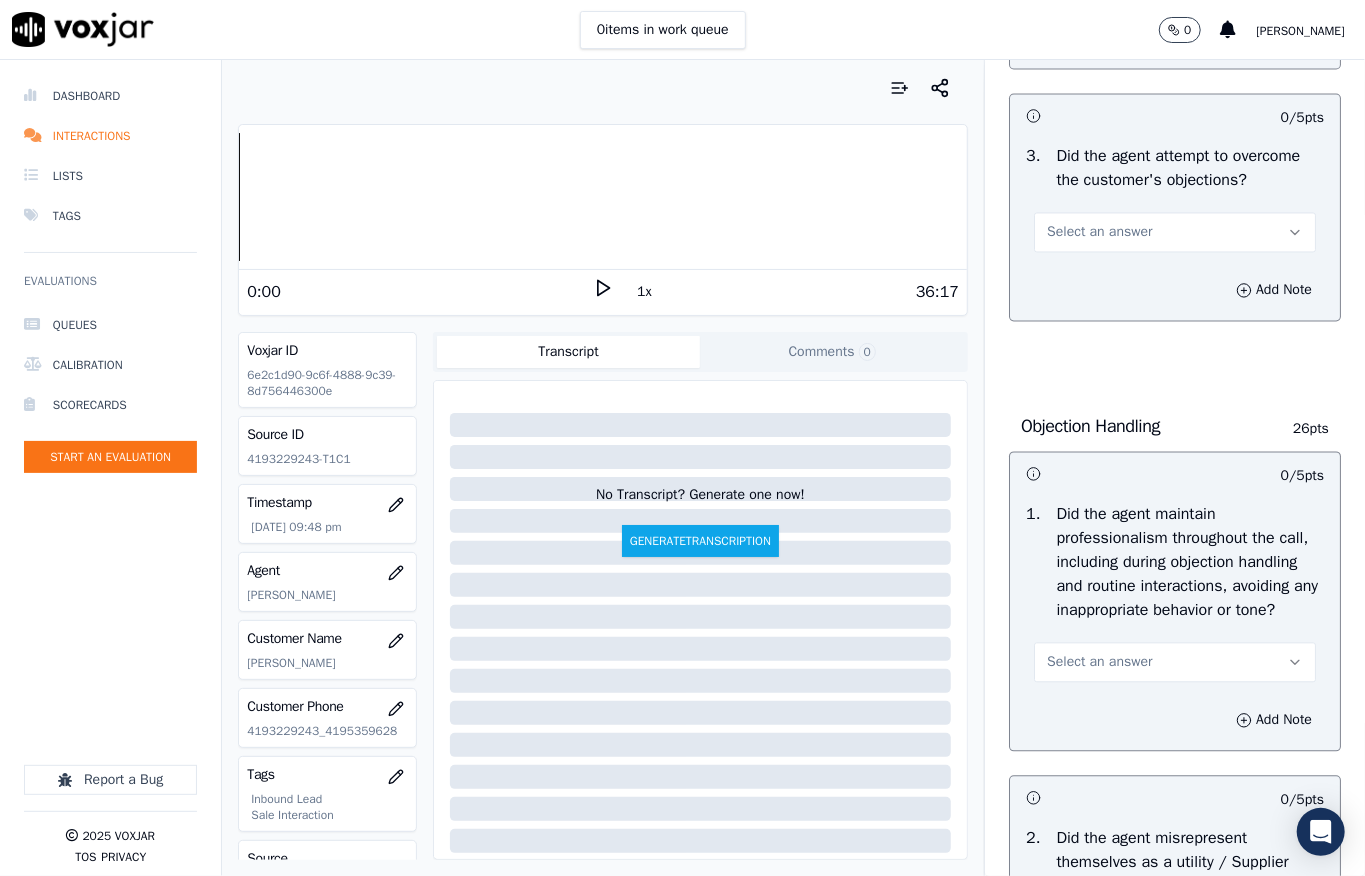 click on "Select an answer" at bounding box center (1099, 232) 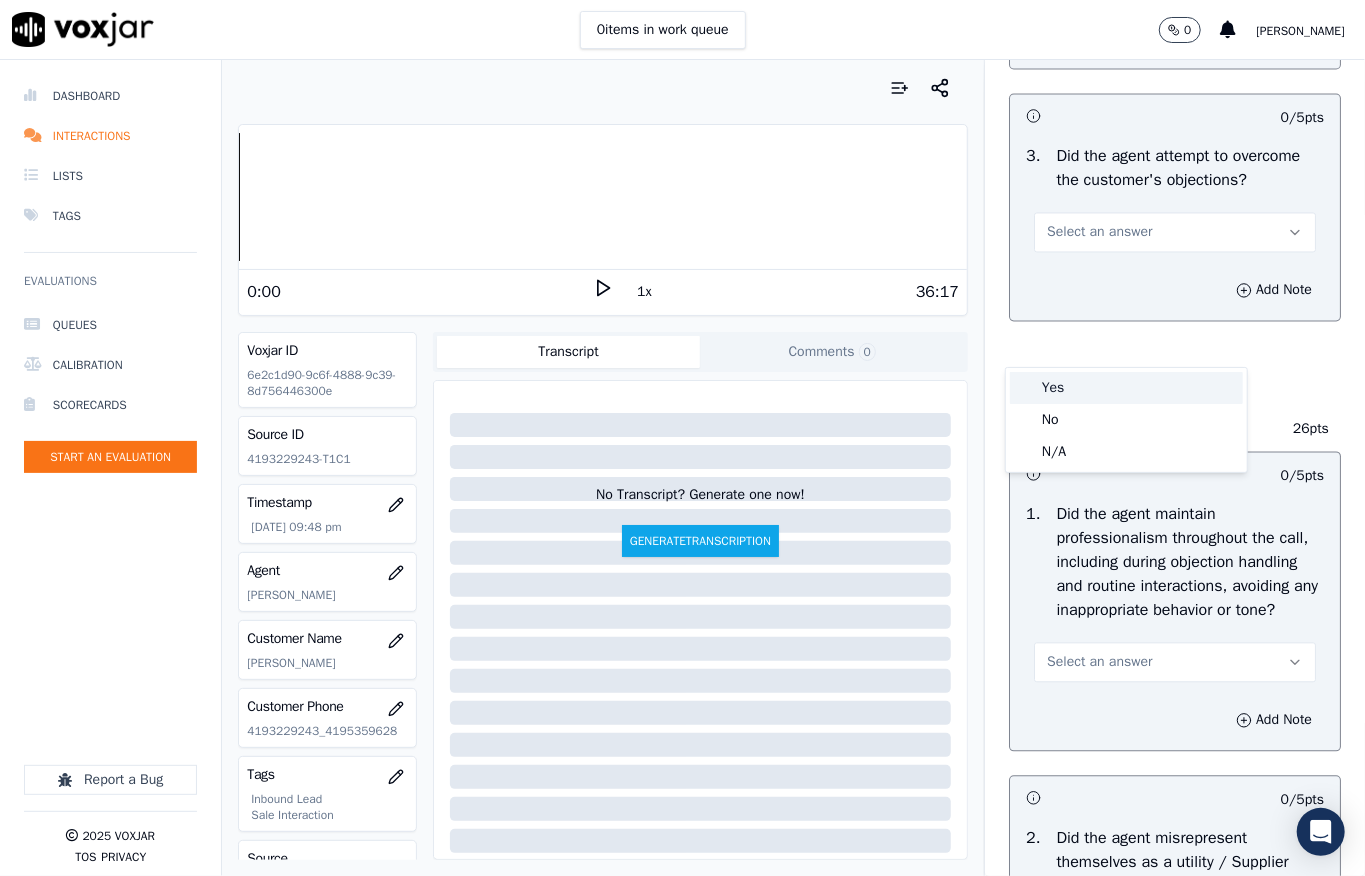 click on "Yes" at bounding box center (1126, 388) 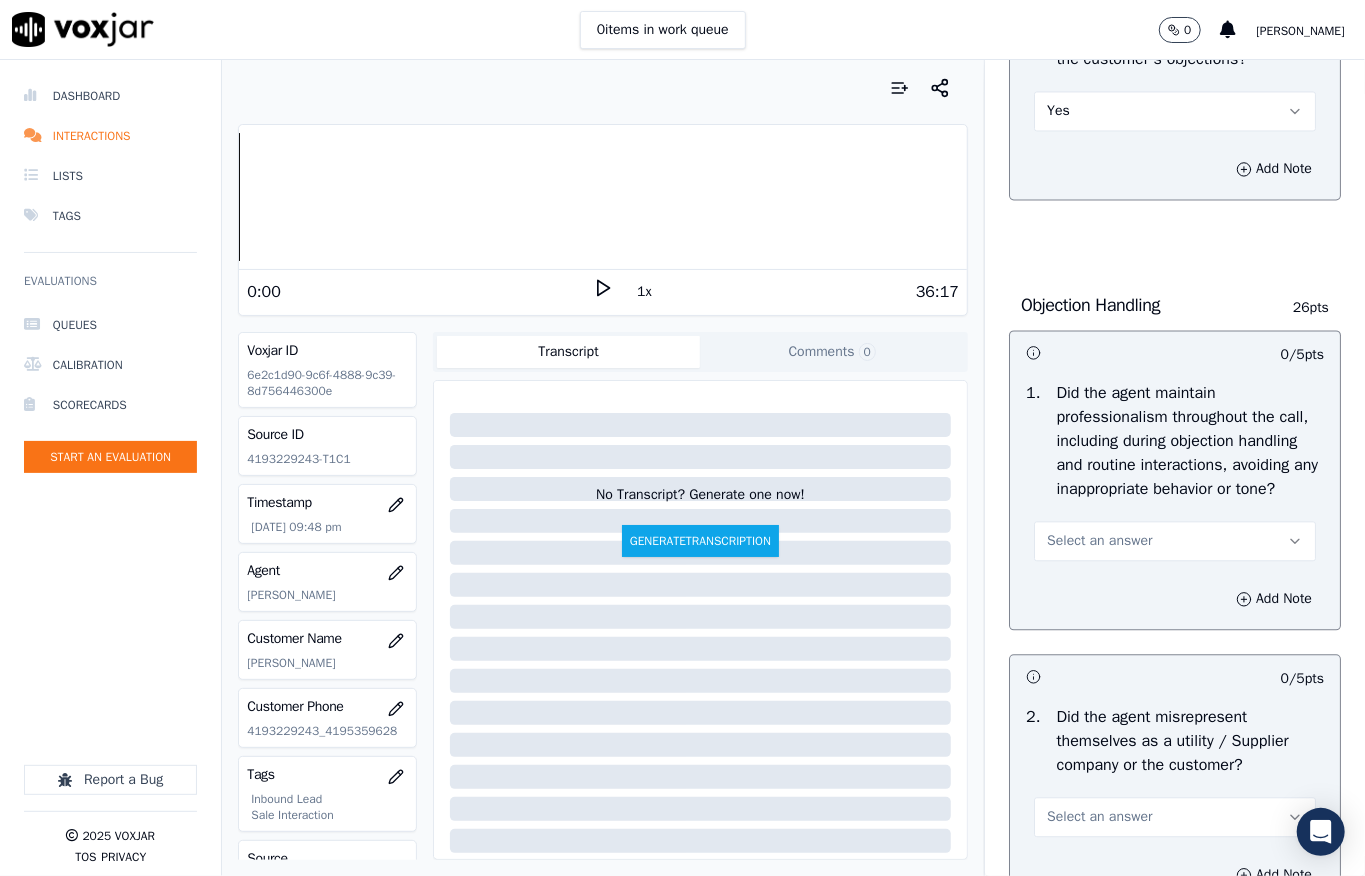 scroll, scrollTop: 2400, scrollLeft: 0, axis: vertical 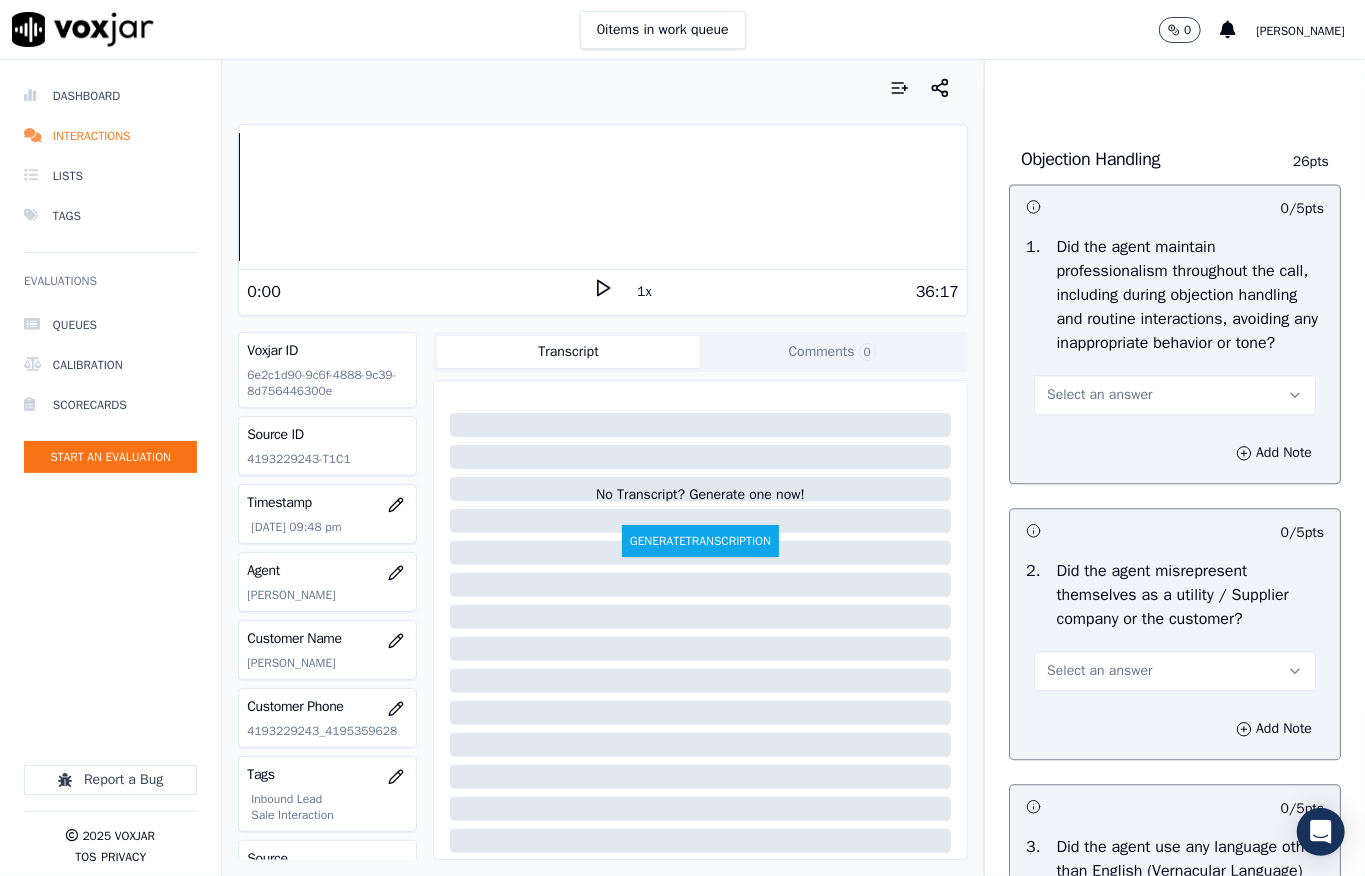 click on "Select an answer" at bounding box center [1099, 395] 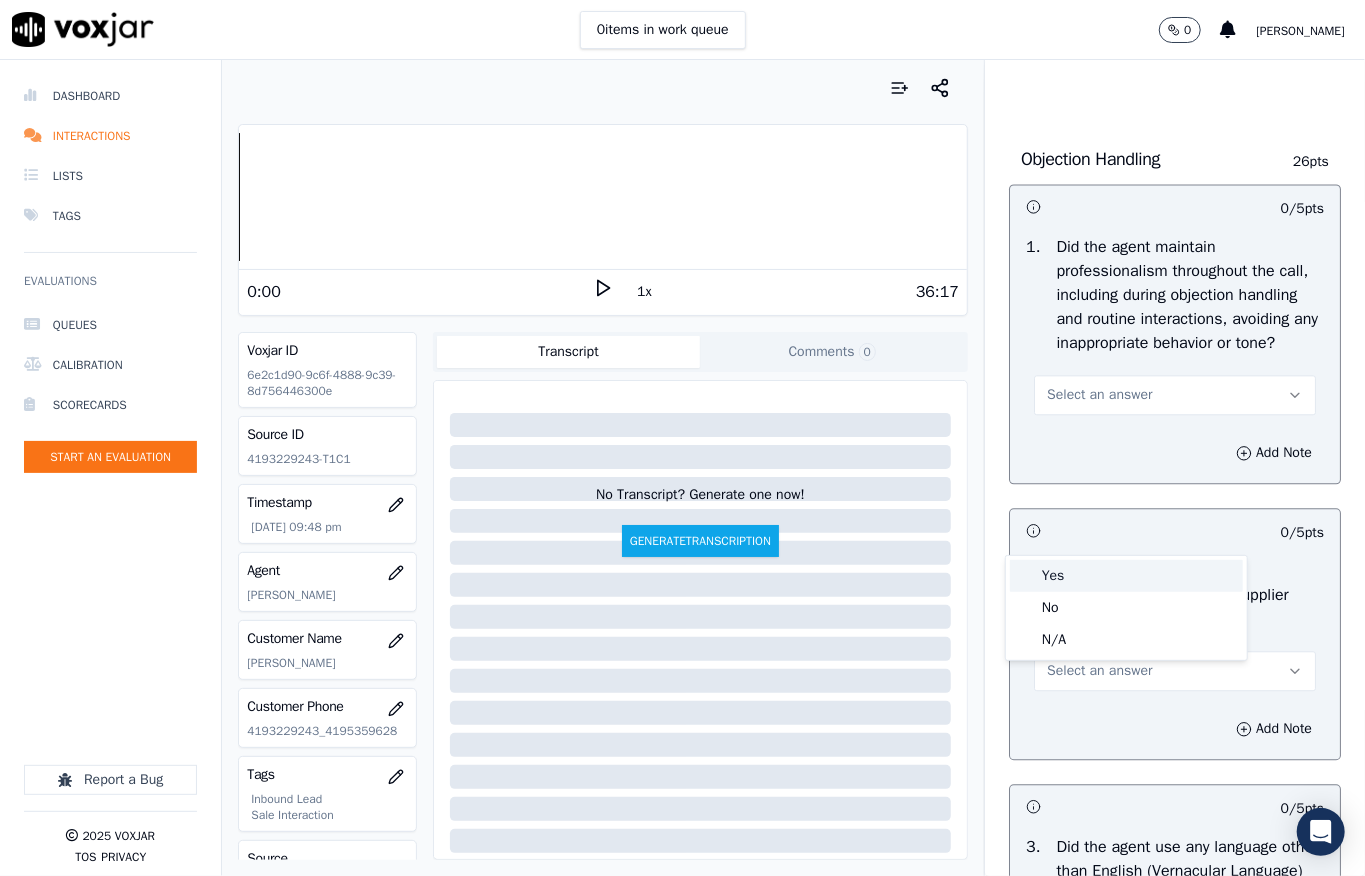 click on "Yes" at bounding box center (1126, 576) 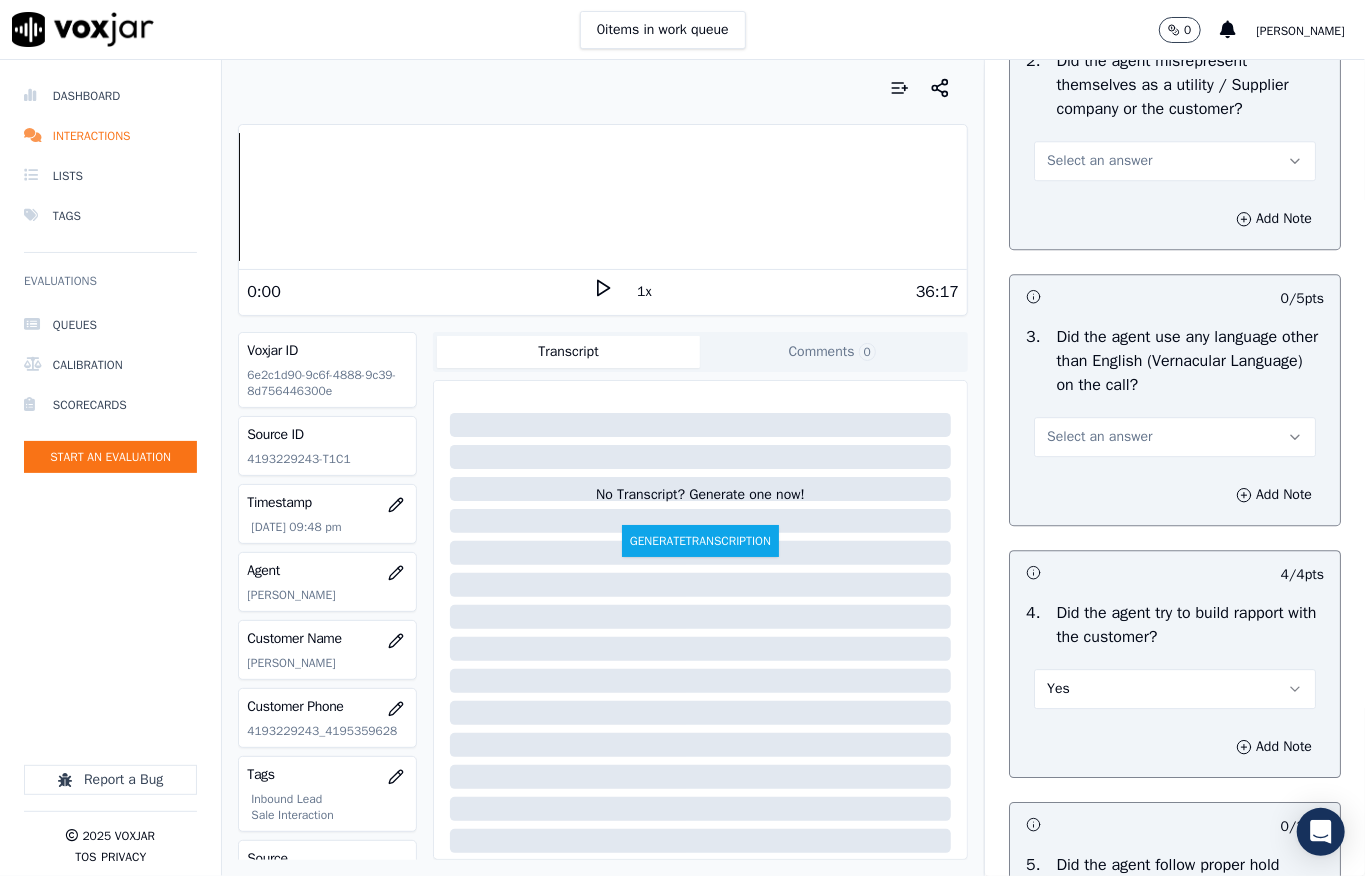 scroll, scrollTop: 2933, scrollLeft: 0, axis: vertical 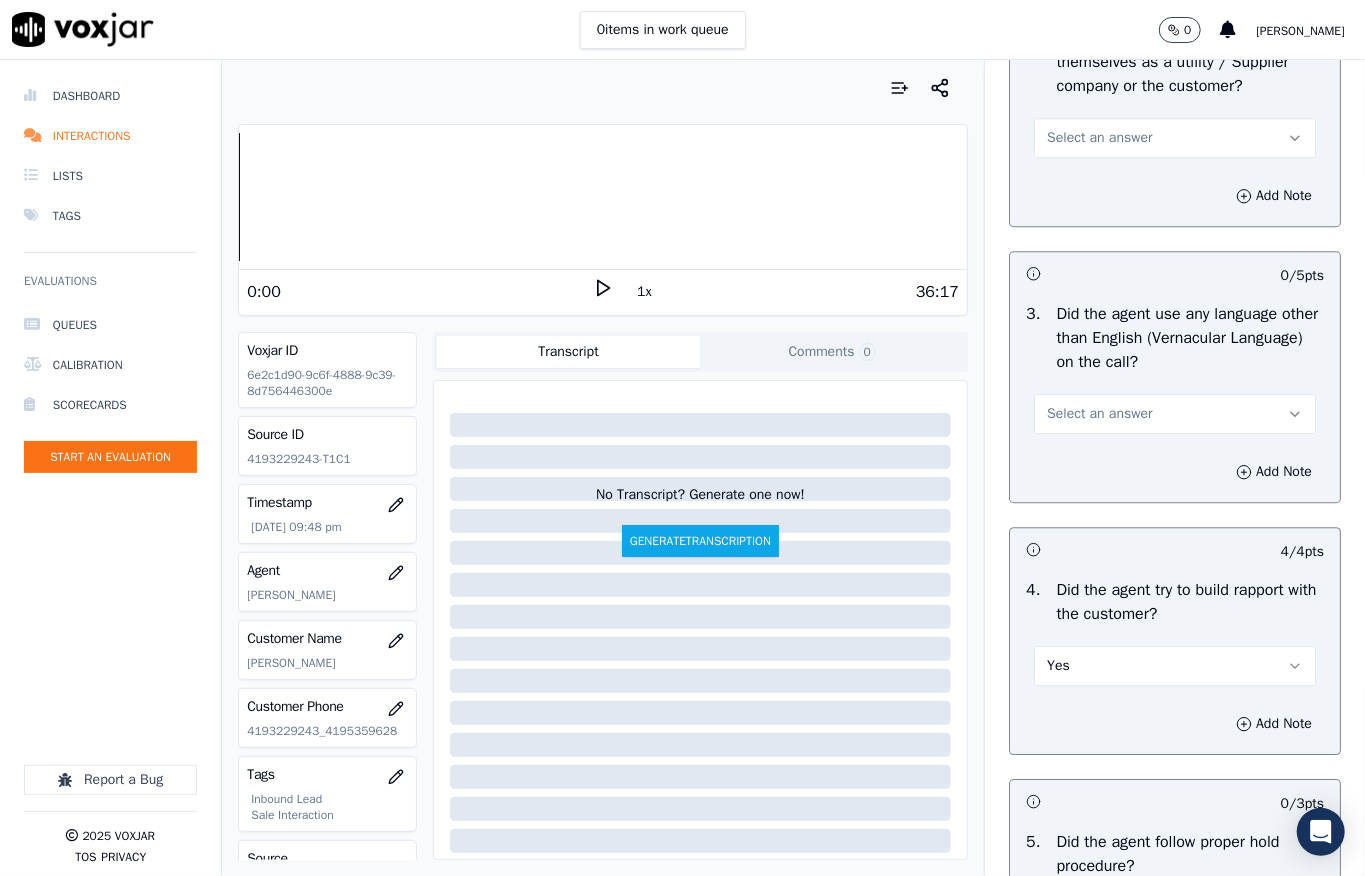 click on "Select an answer" at bounding box center (1099, 138) 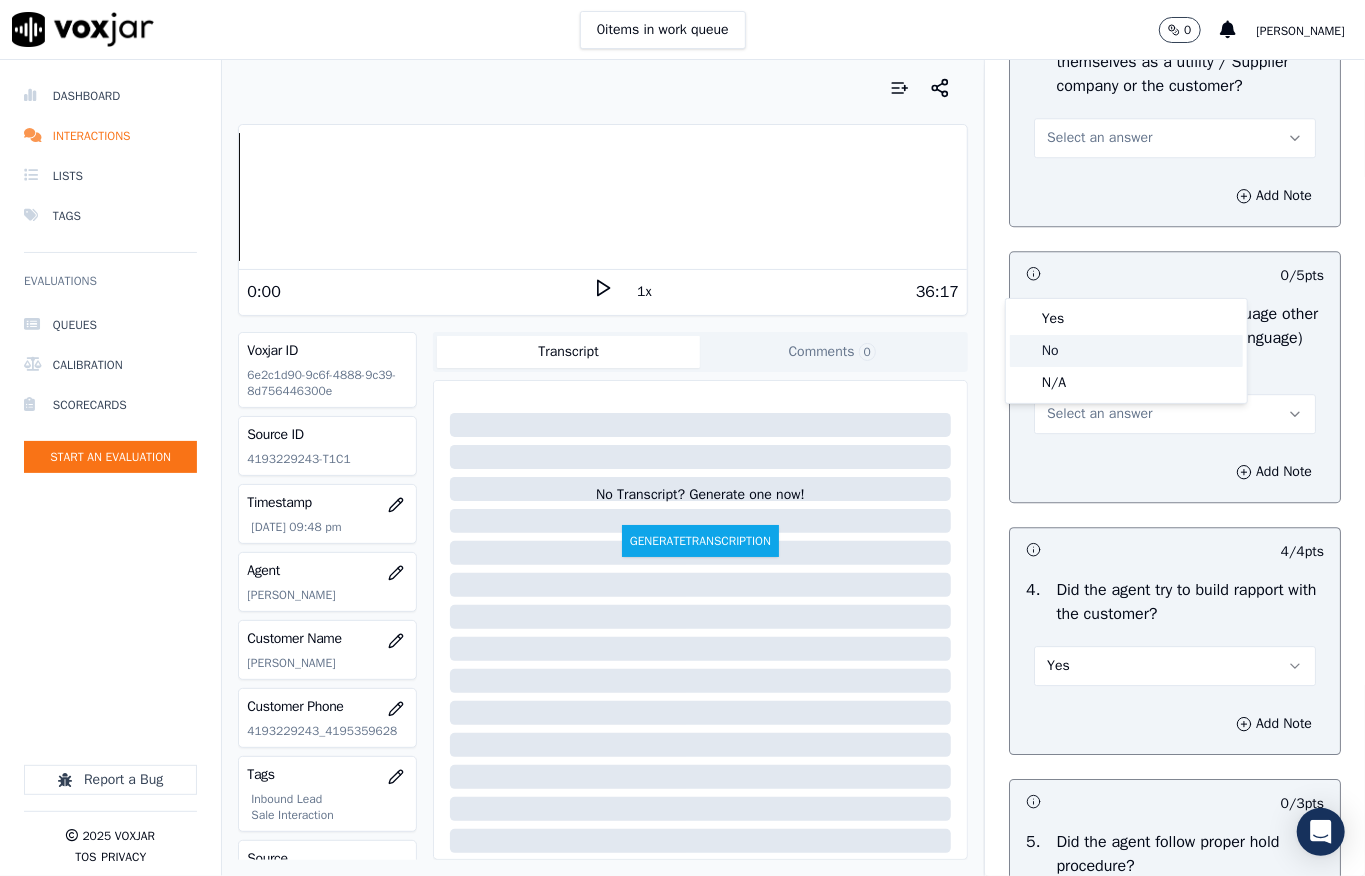 click on "No" 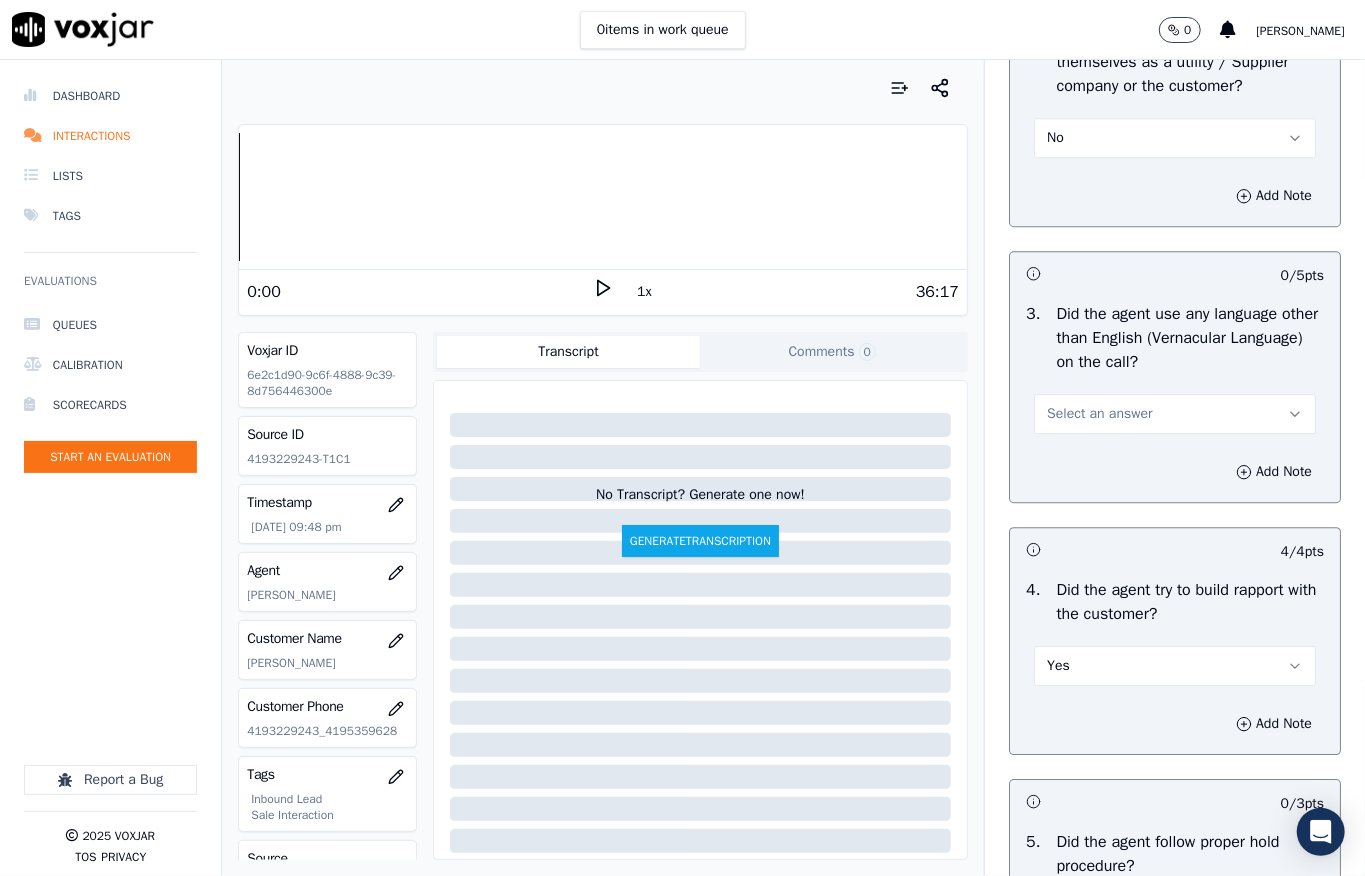 click on "Select an answer" at bounding box center (1175, 414) 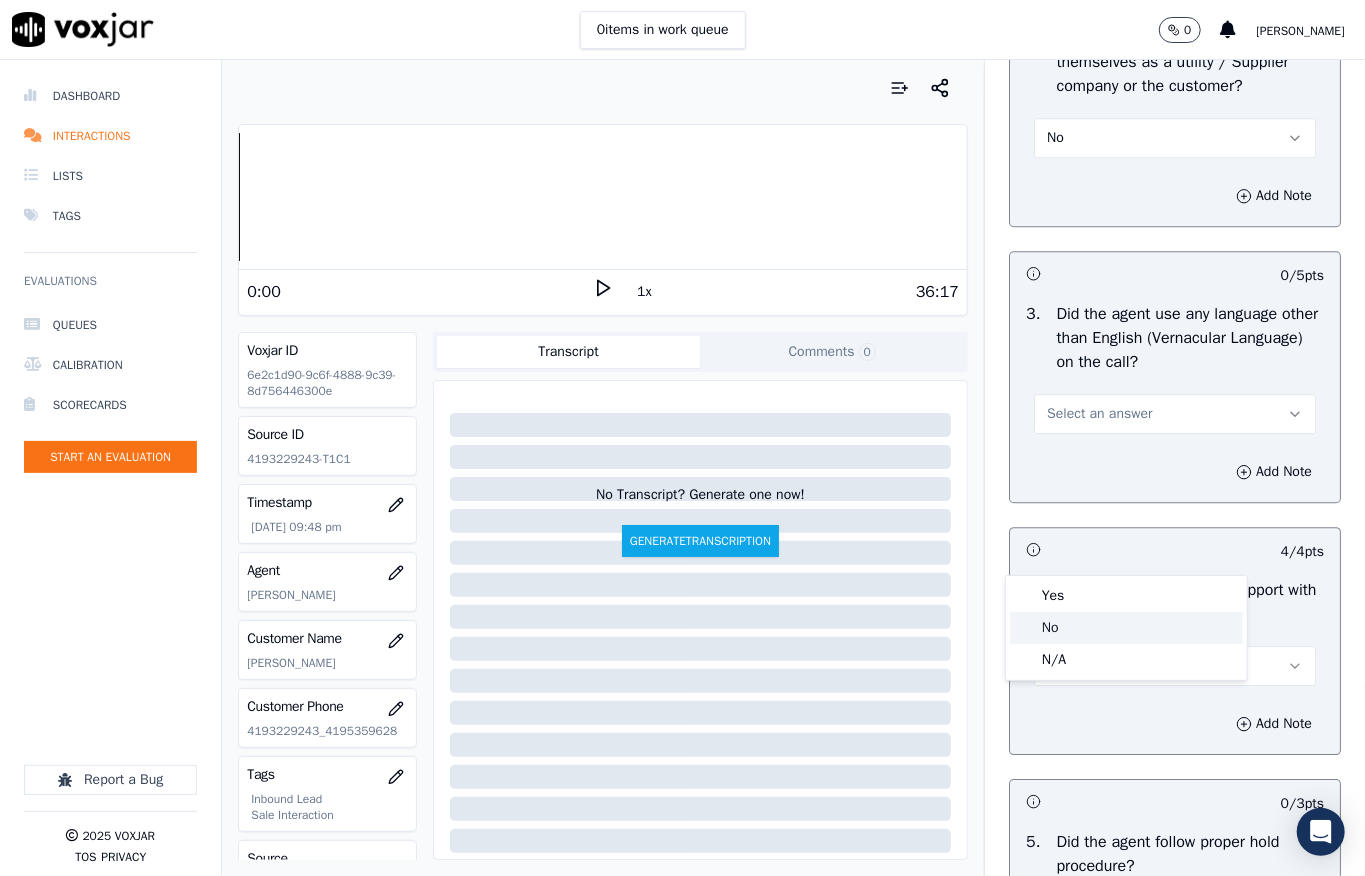 click on "No" 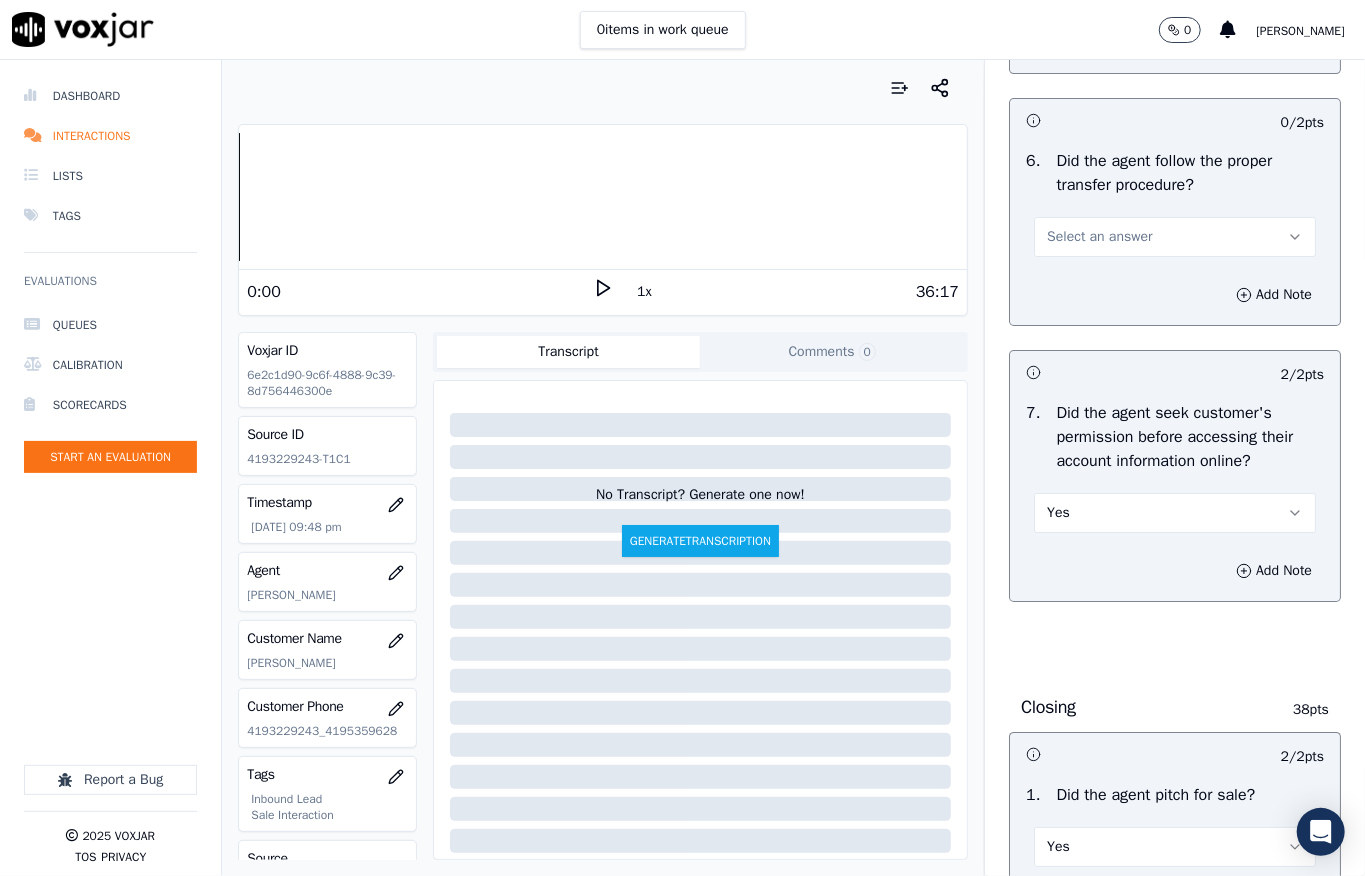 scroll, scrollTop: 3733, scrollLeft: 0, axis: vertical 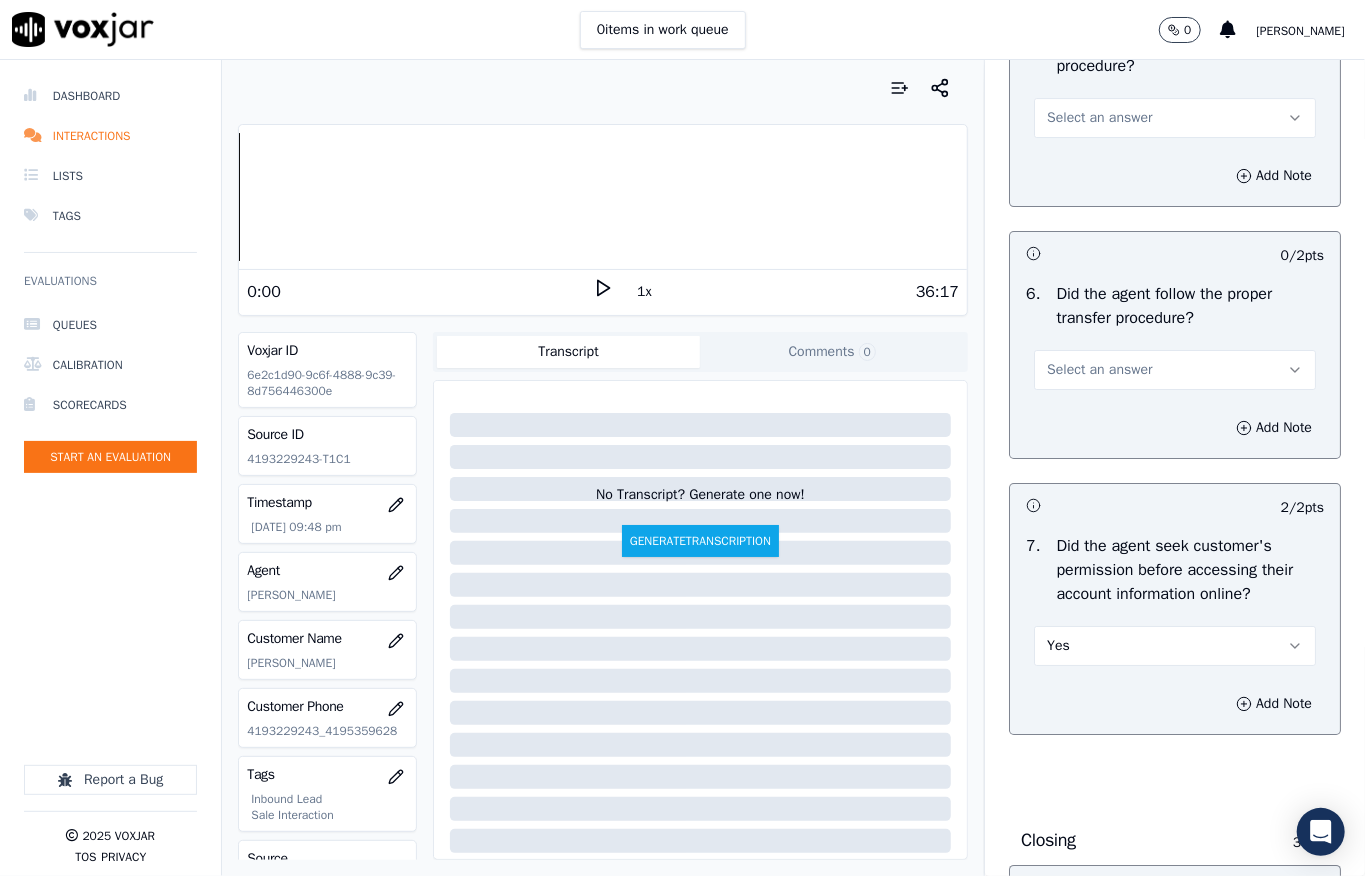 click on "Select an answer" at bounding box center [1099, 118] 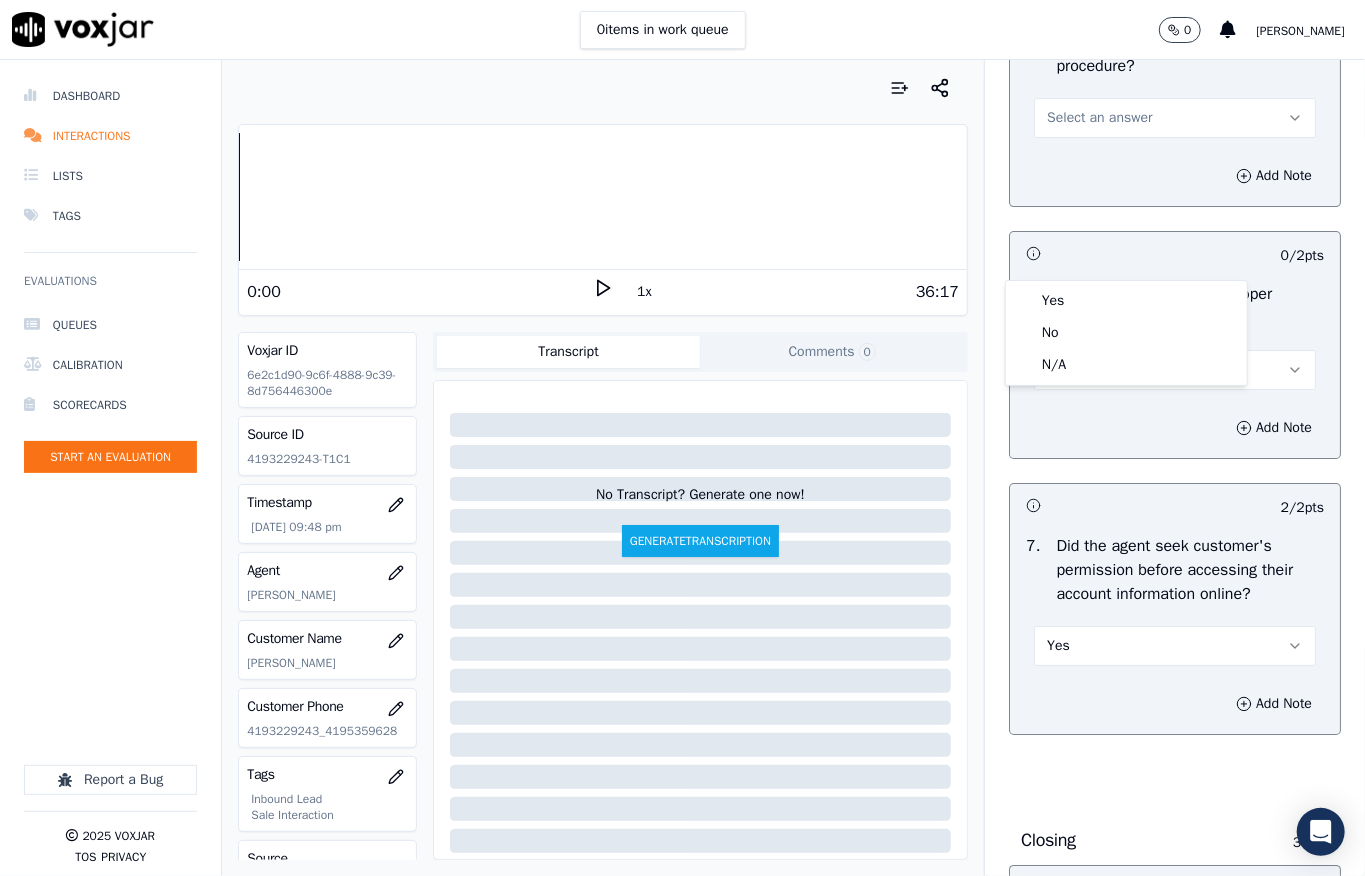 click on "Yes   No     N/A" at bounding box center [1126, 333] 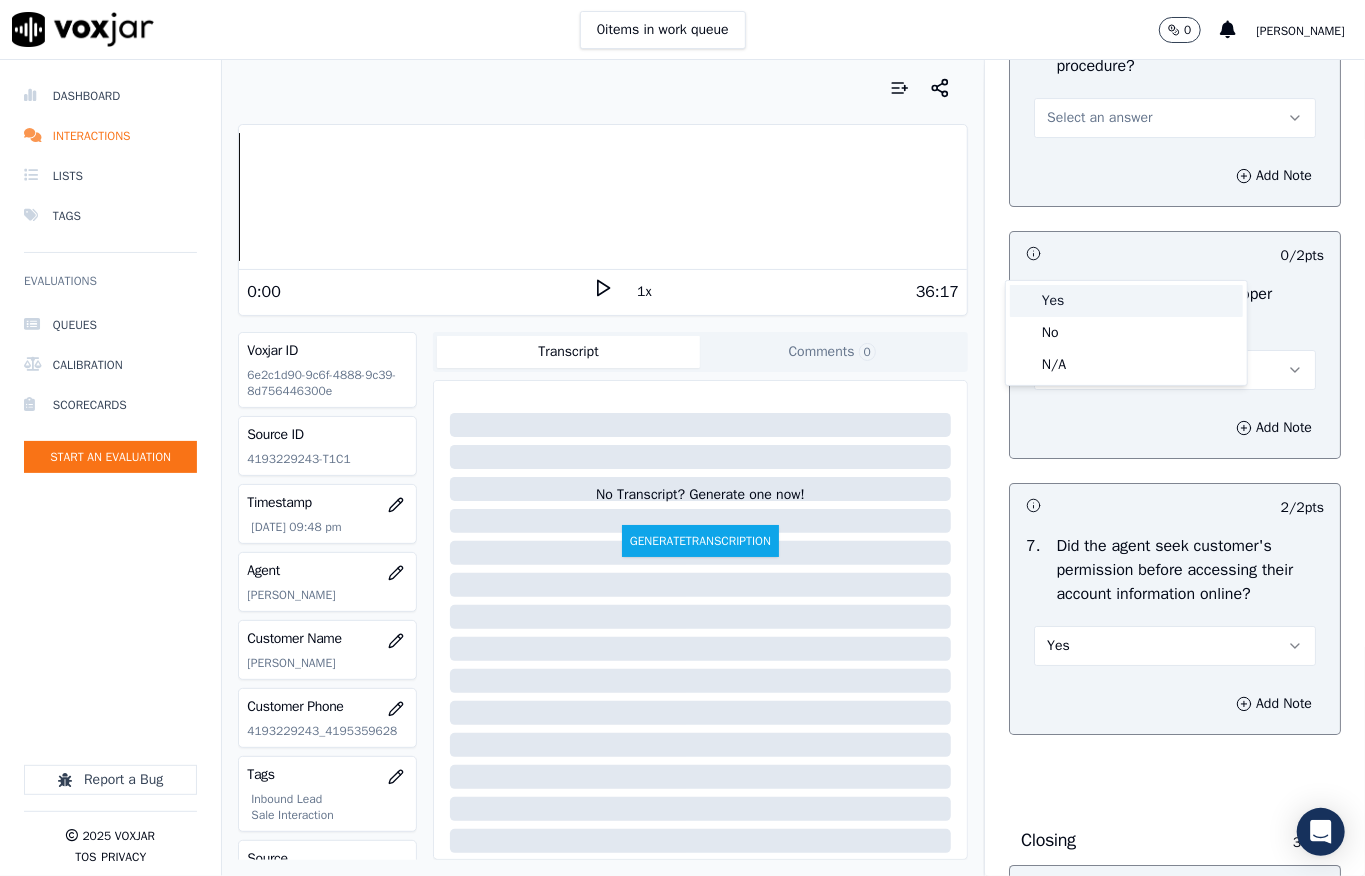 click on "Yes" at bounding box center [1126, 301] 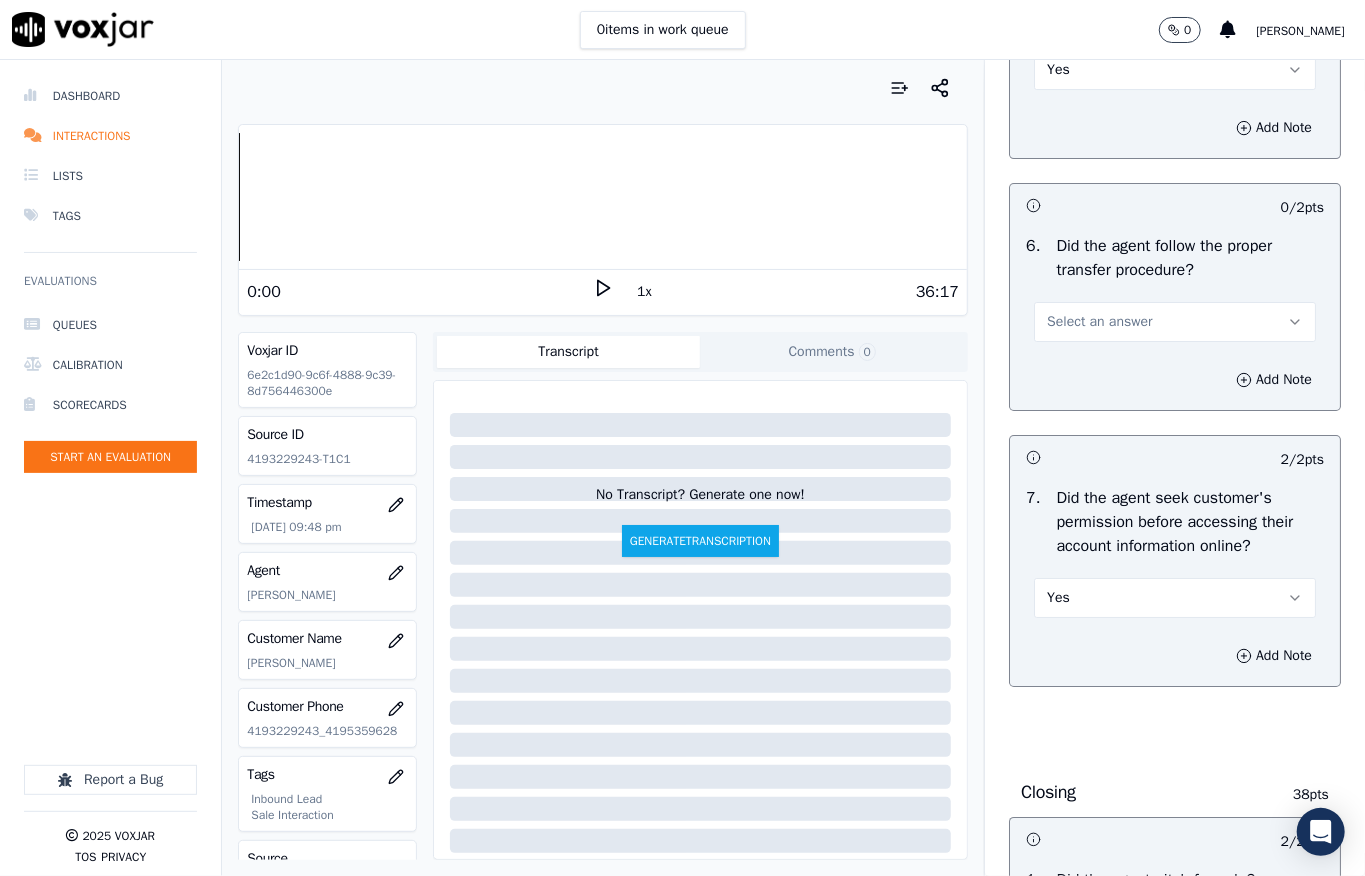scroll, scrollTop: 3866, scrollLeft: 0, axis: vertical 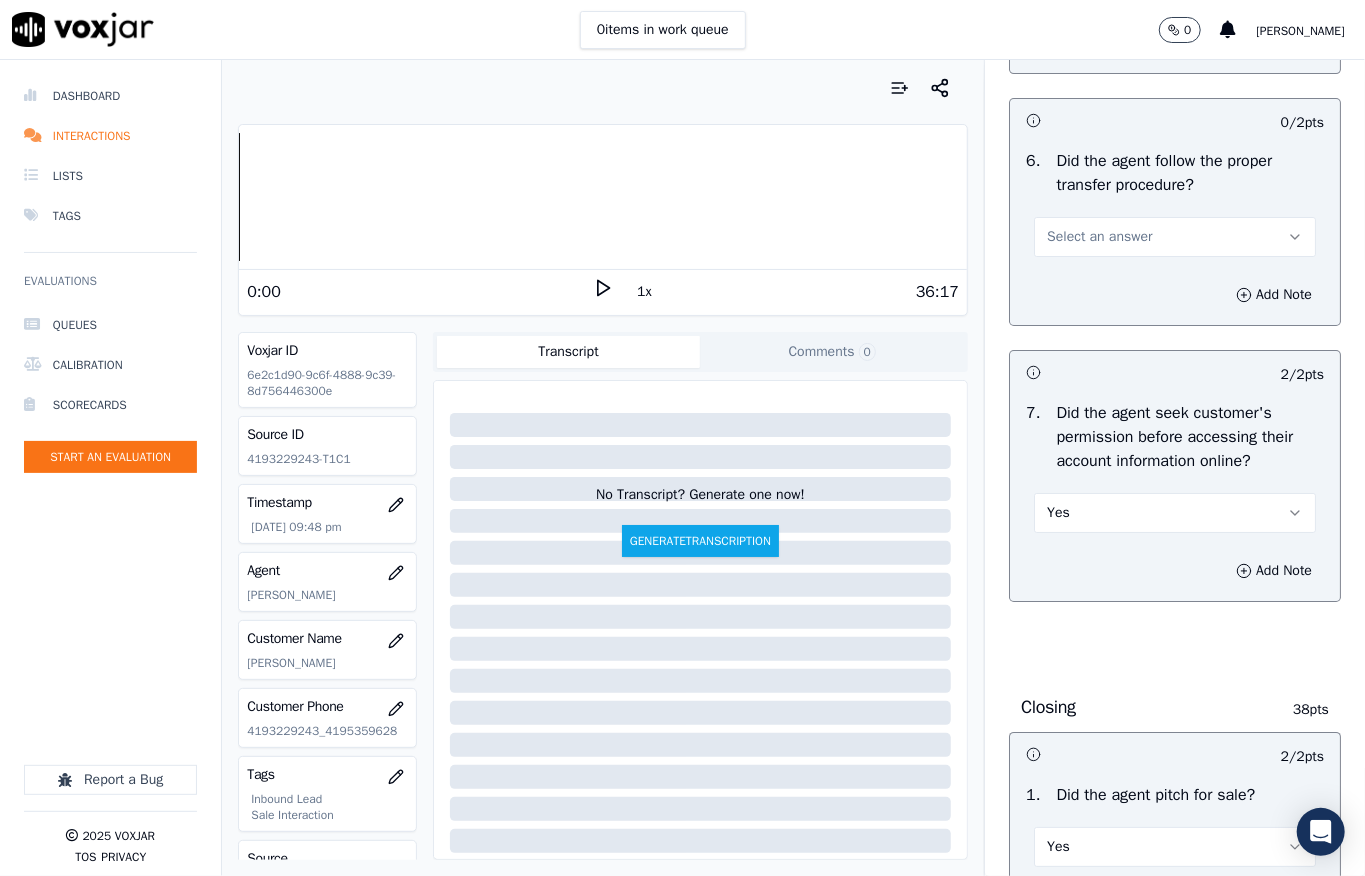 drag, startPoint x: 1074, startPoint y: 370, endPoint x: 1070, endPoint y: 394, distance: 24.33105 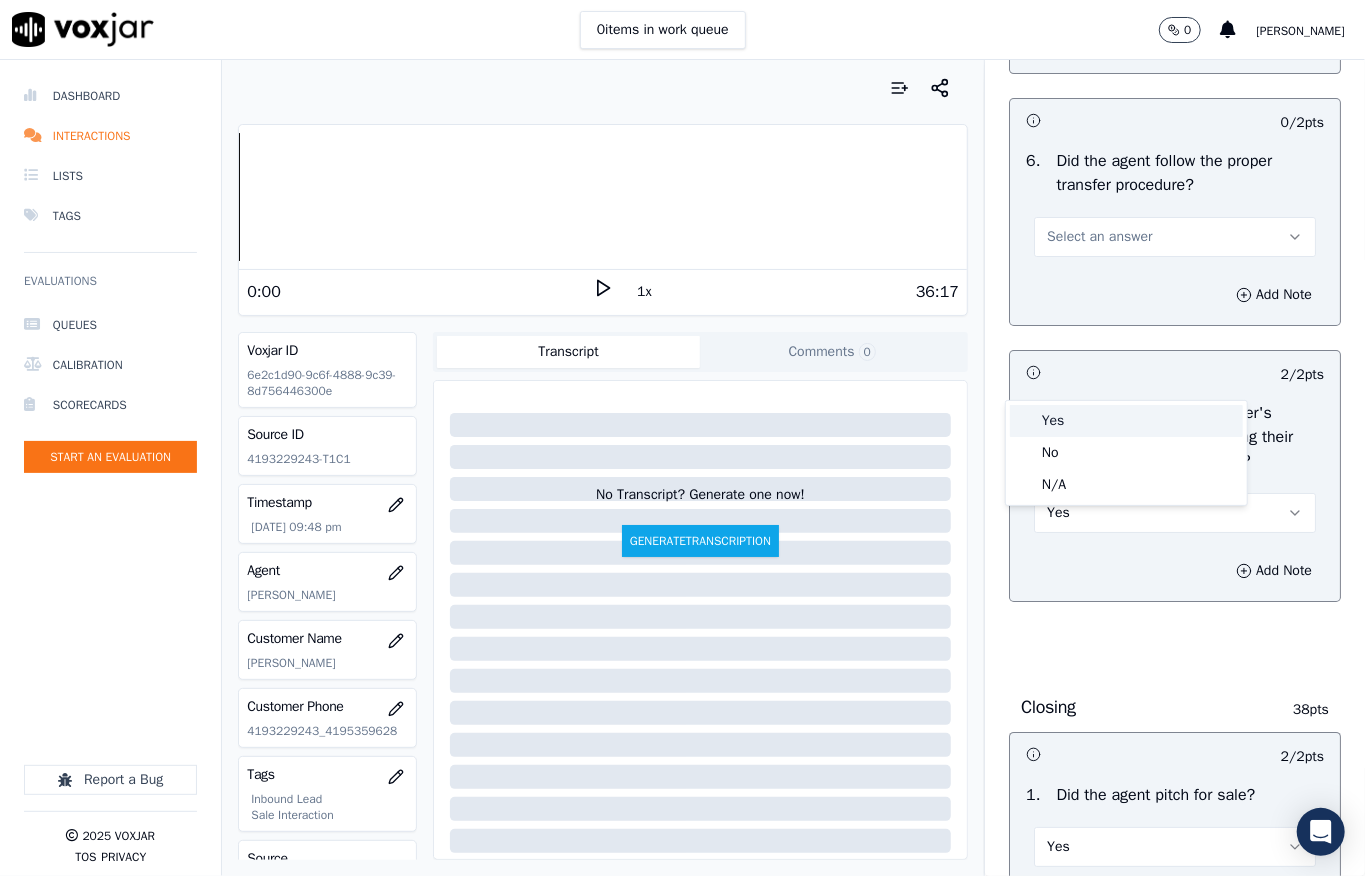 click on "Yes" at bounding box center [1126, 421] 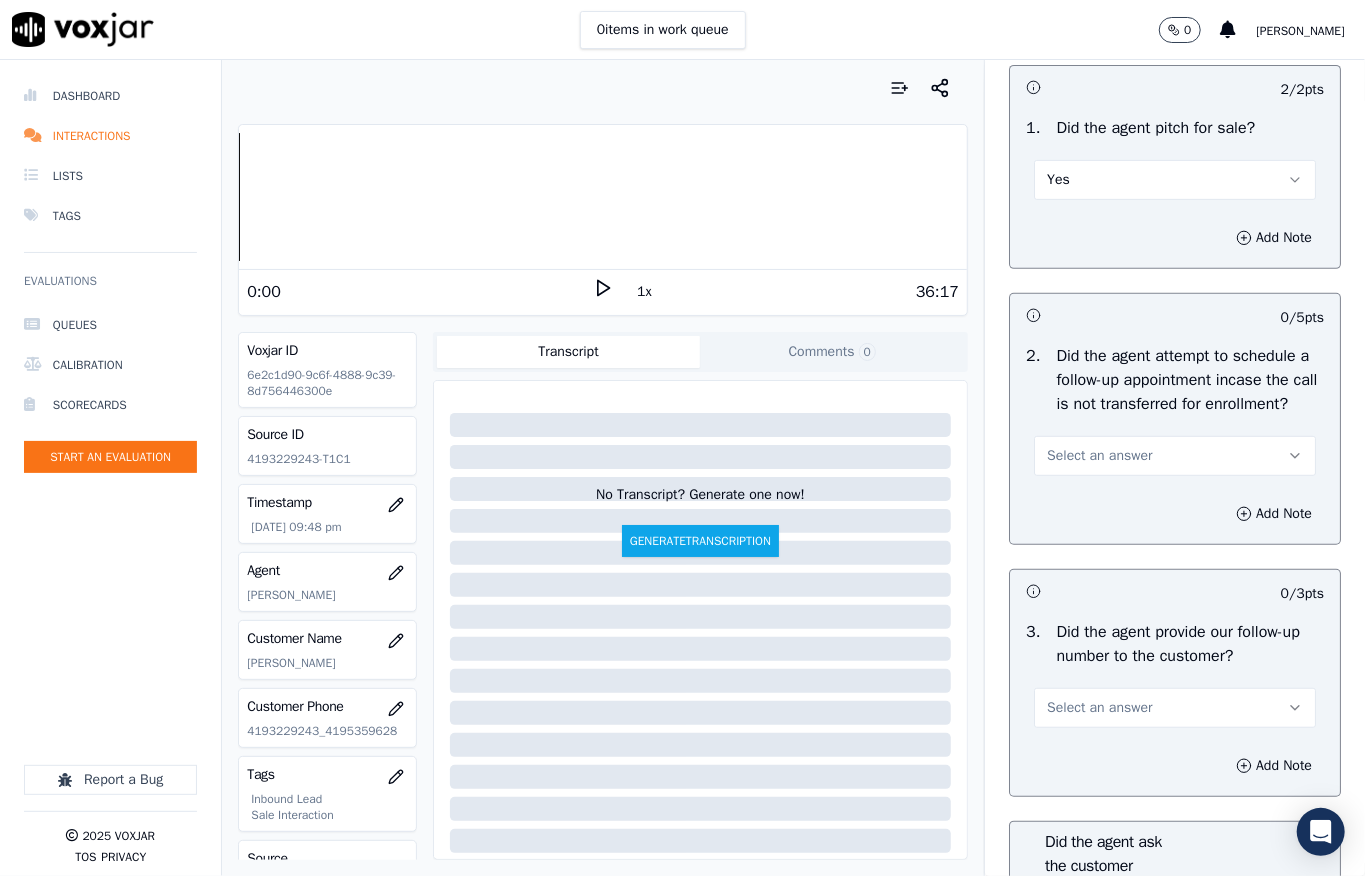 scroll, scrollTop: 4800, scrollLeft: 0, axis: vertical 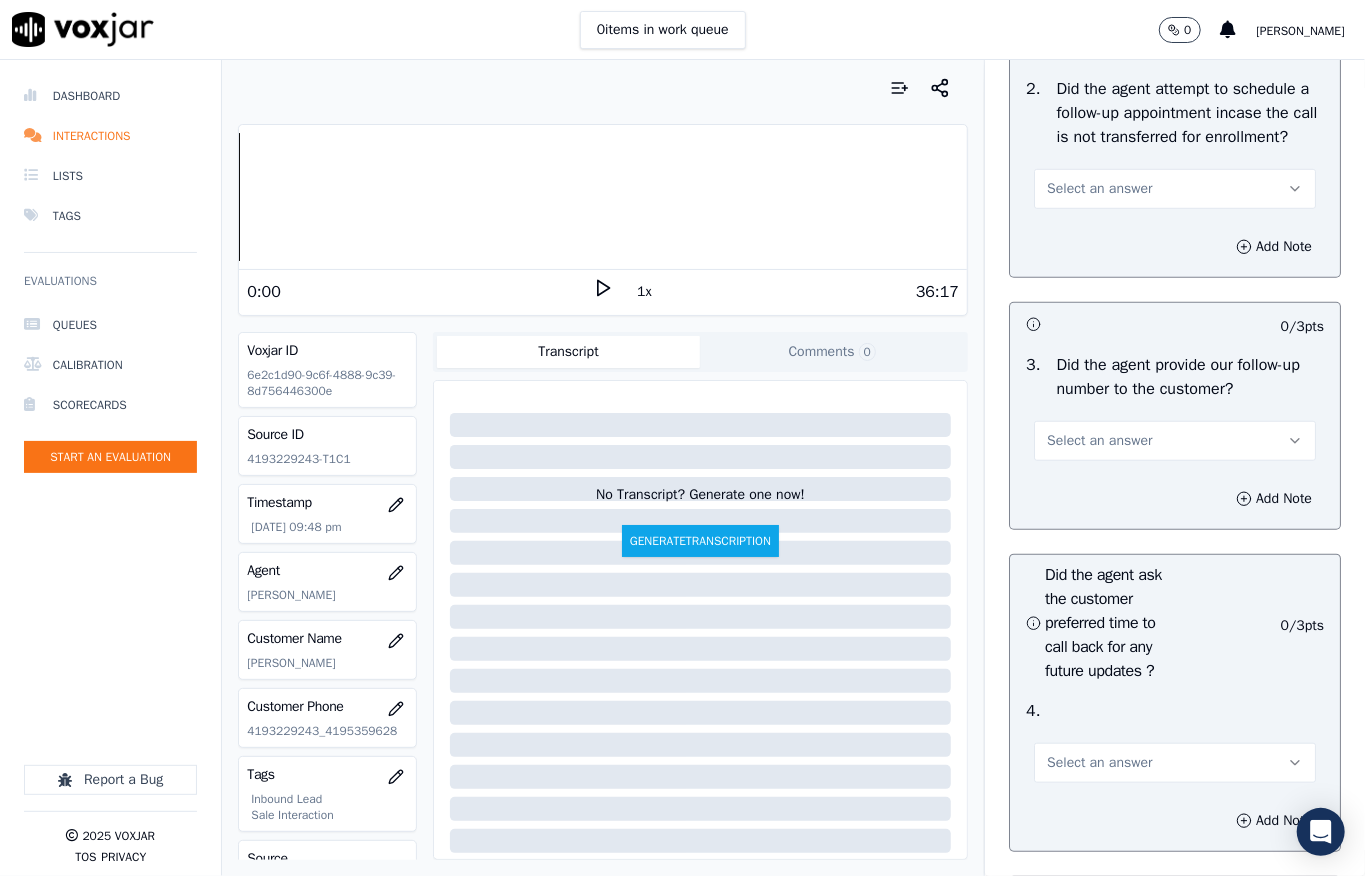 click on "Select an answer" at bounding box center [1099, 189] 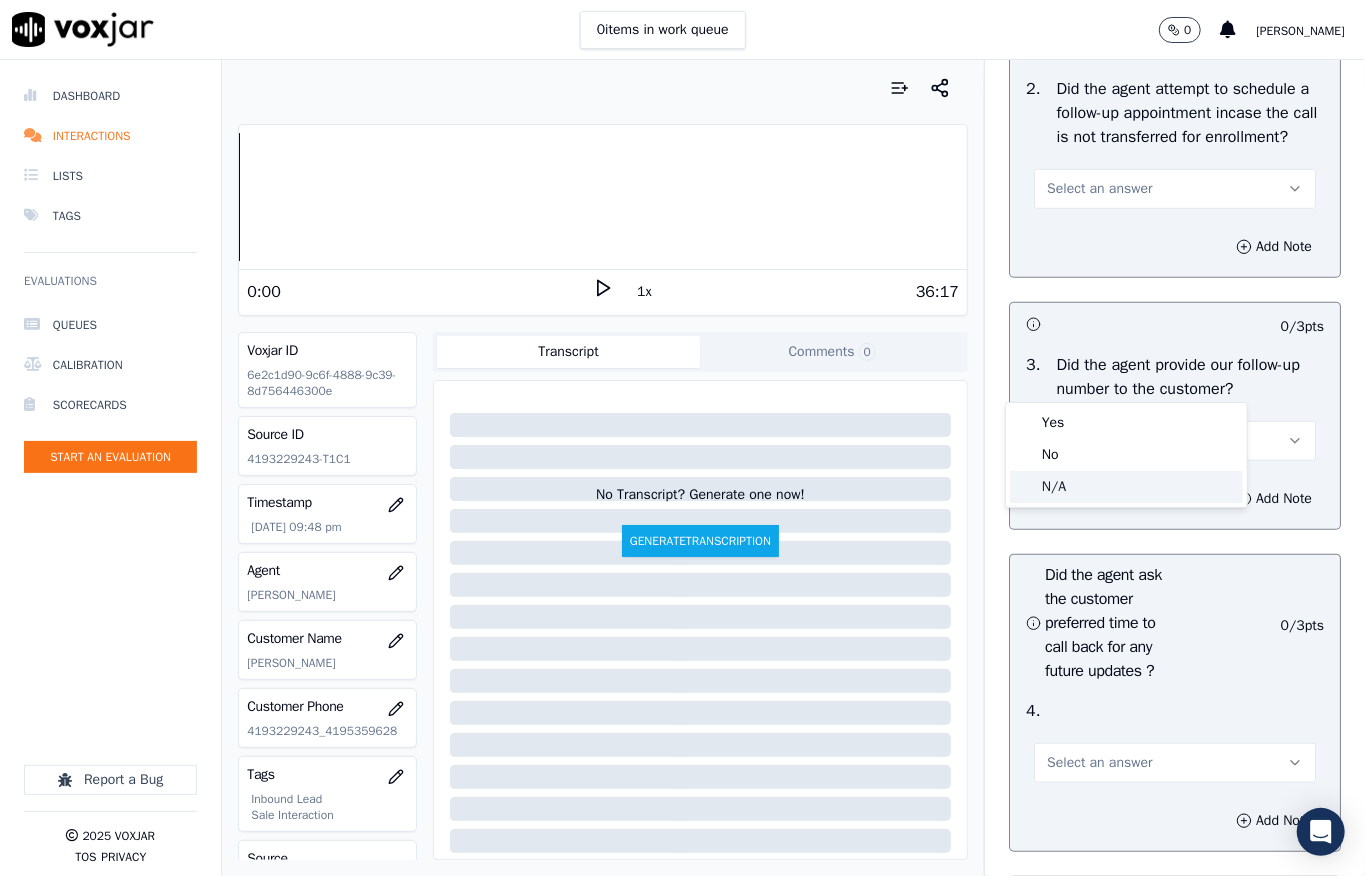 click on "N/A" 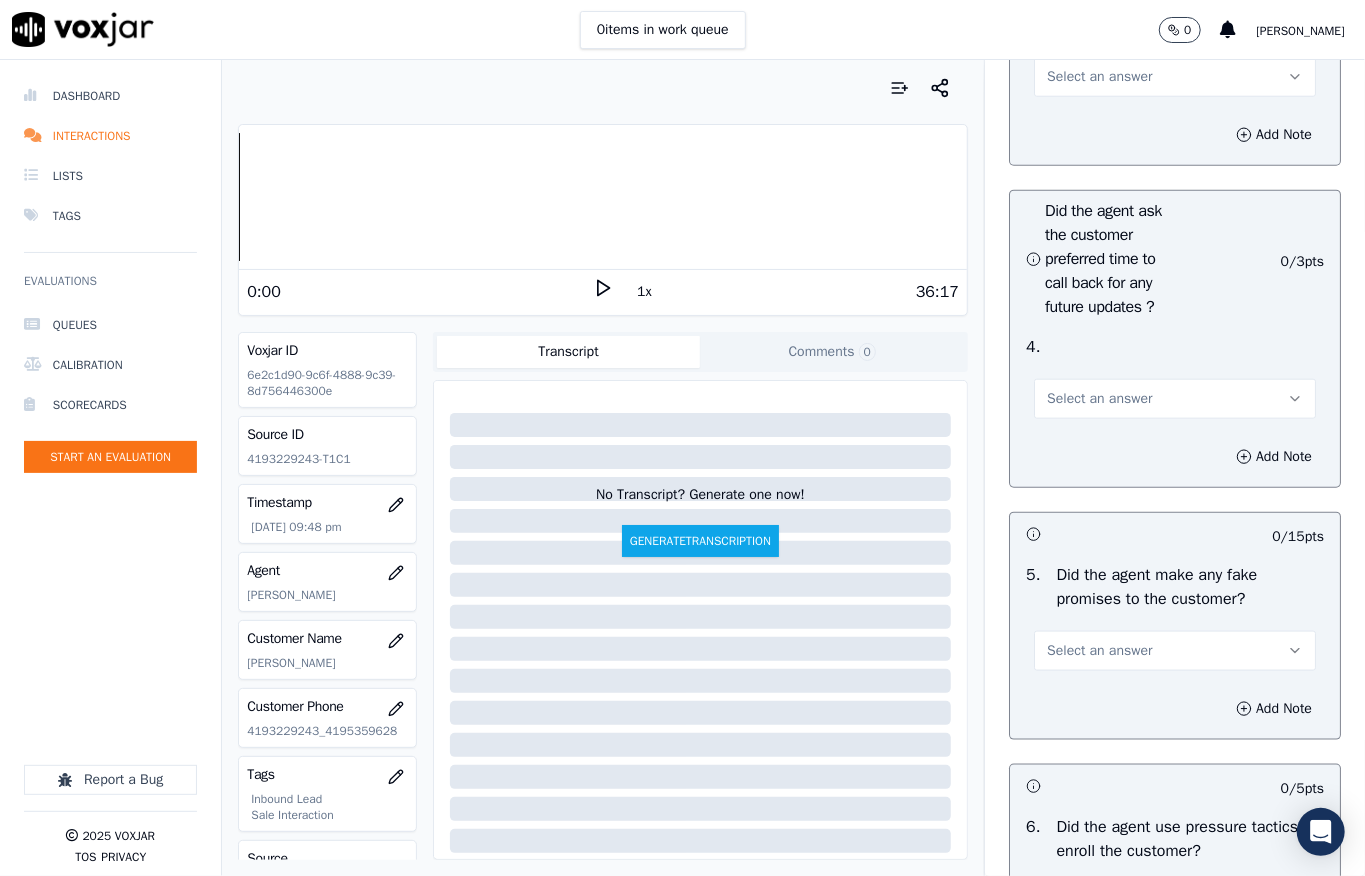 scroll, scrollTop: 5200, scrollLeft: 0, axis: vertical 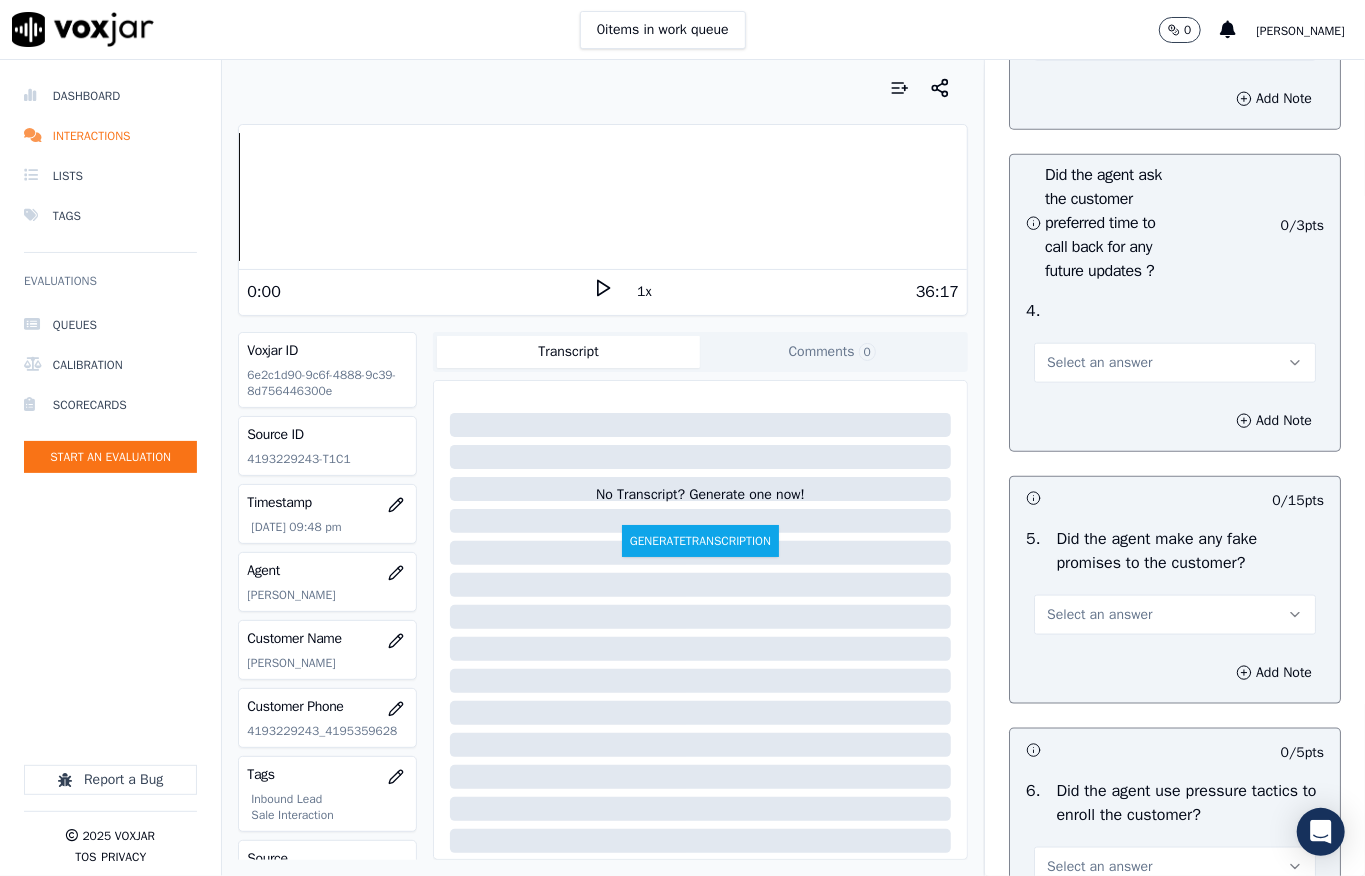 click on "Select an answer" at bounding box center [1099, 41] 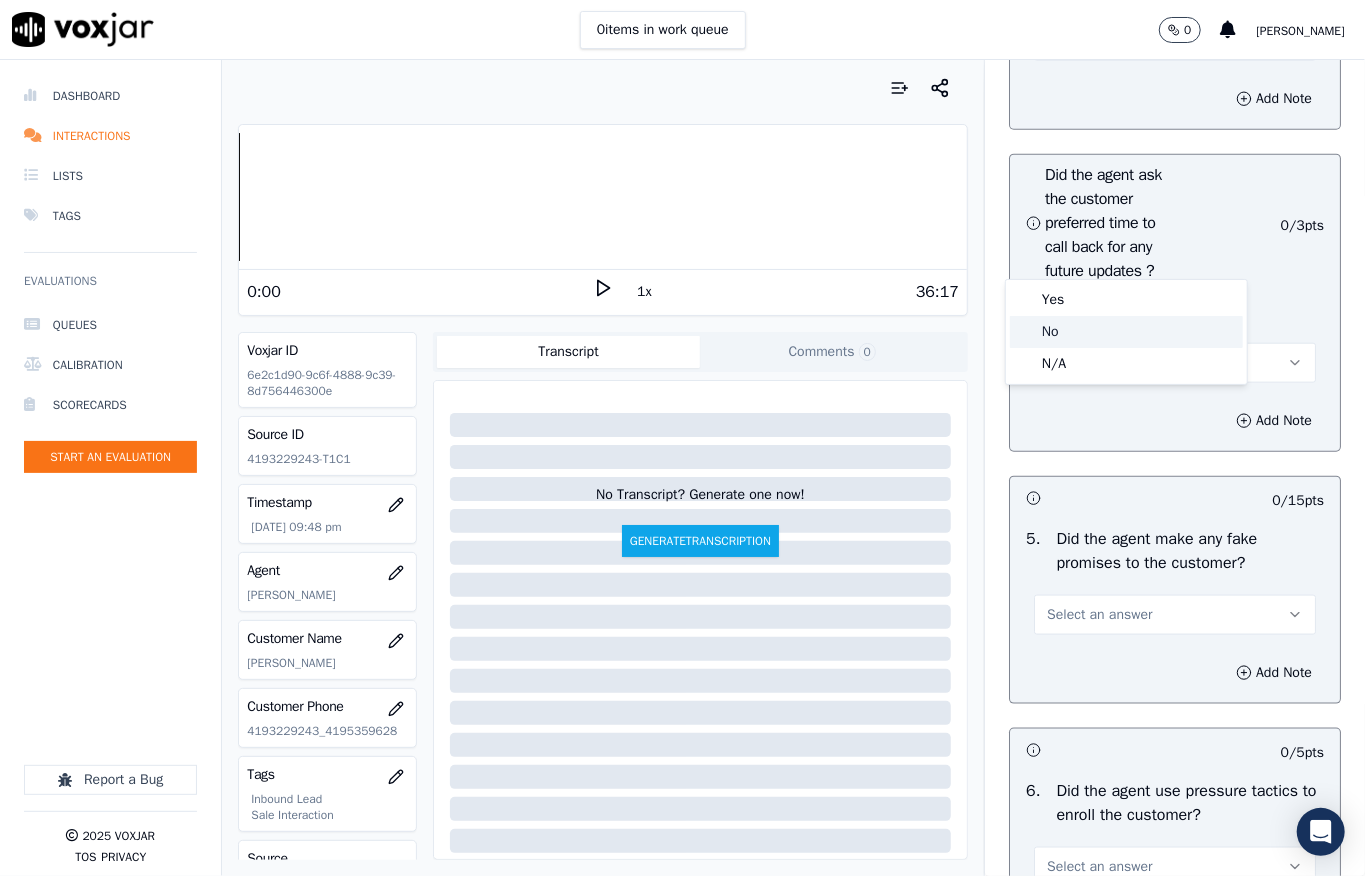 click on "No" 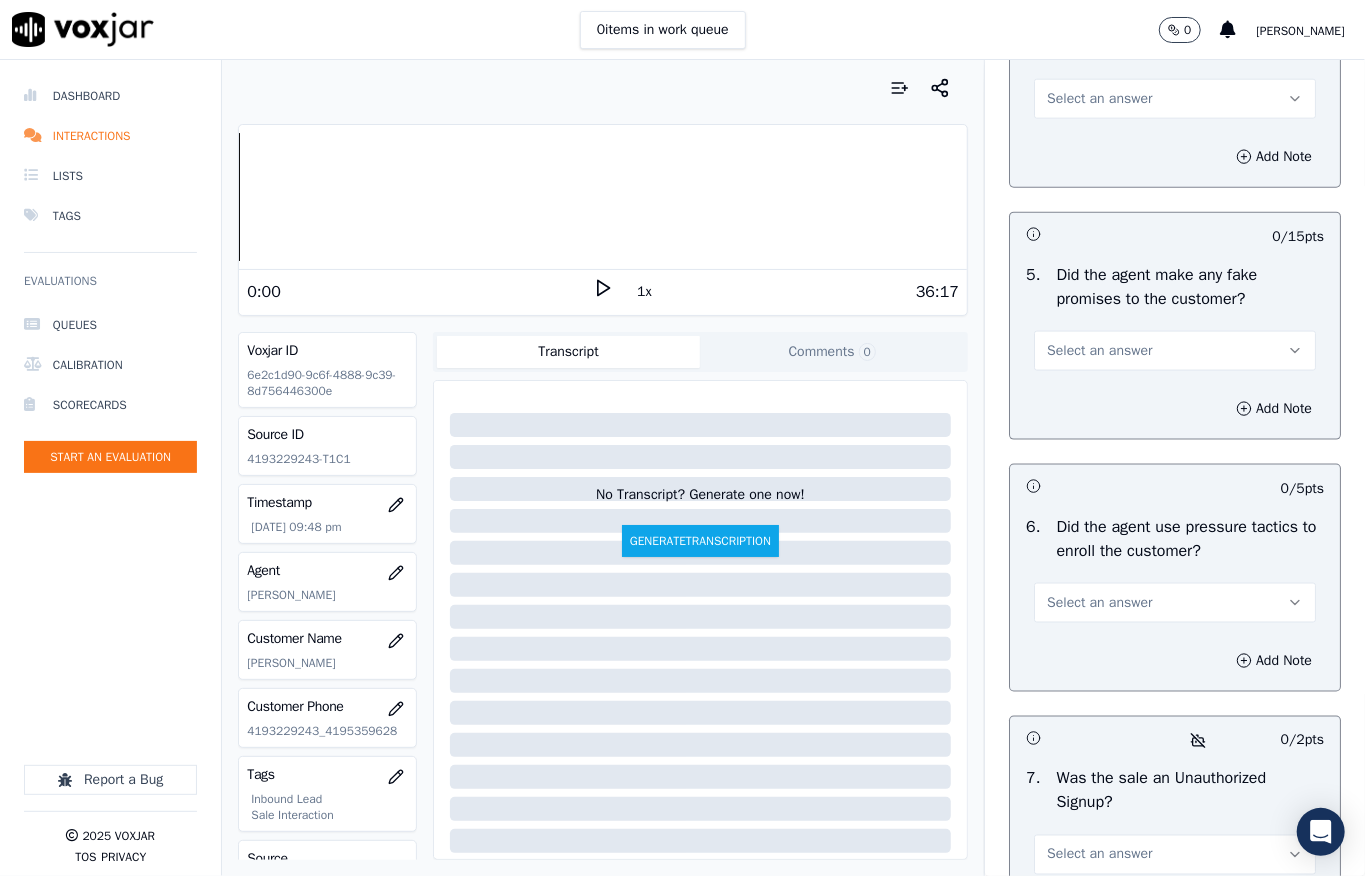 scroll, scrollTop: 5466, scrollLeft: 0, axis: vertical 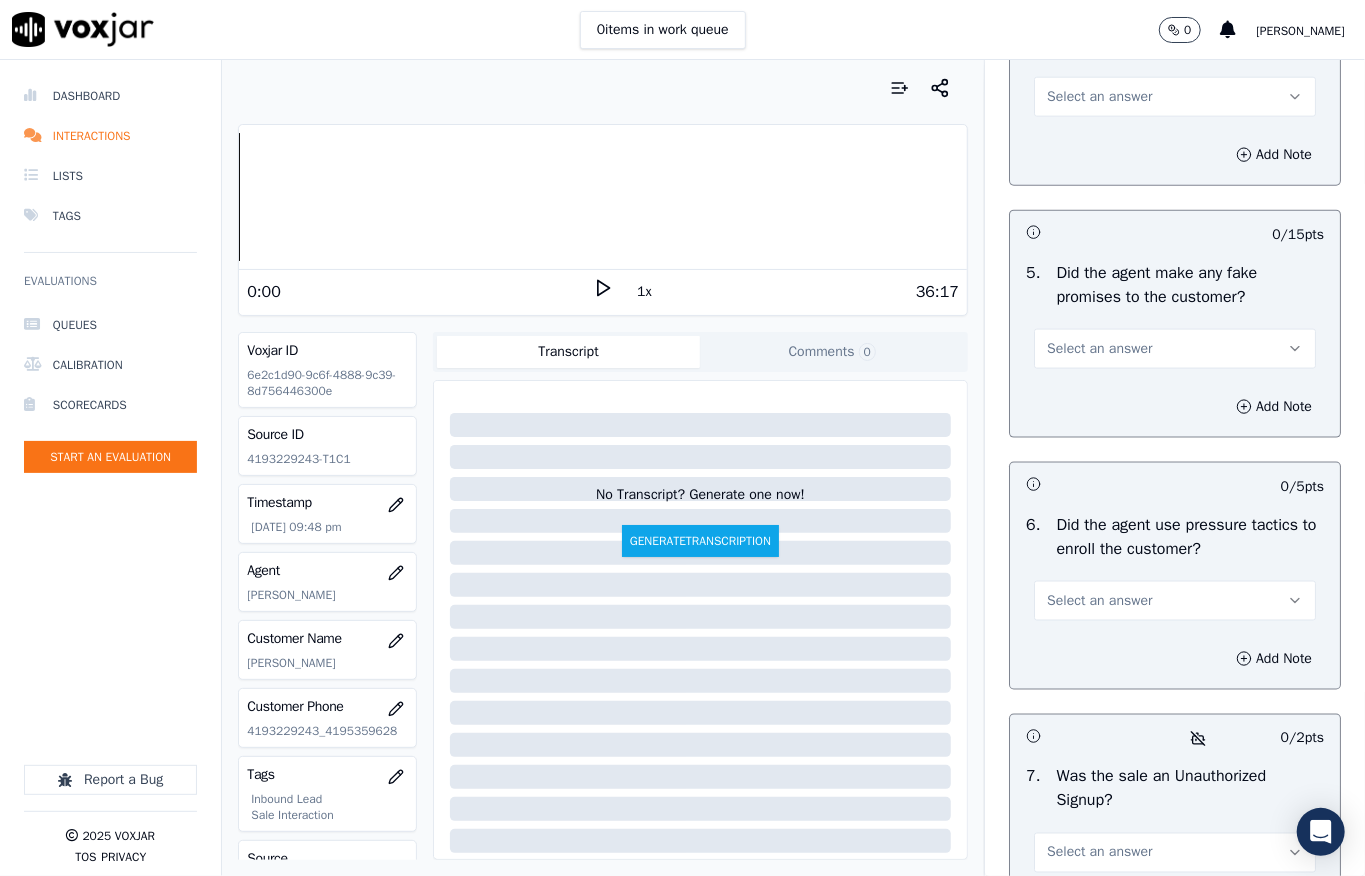 drag, startPoint x: 1065, startPoint y: 341, endPoint x: 1066, endPoint y: 376, distance: 35.014282 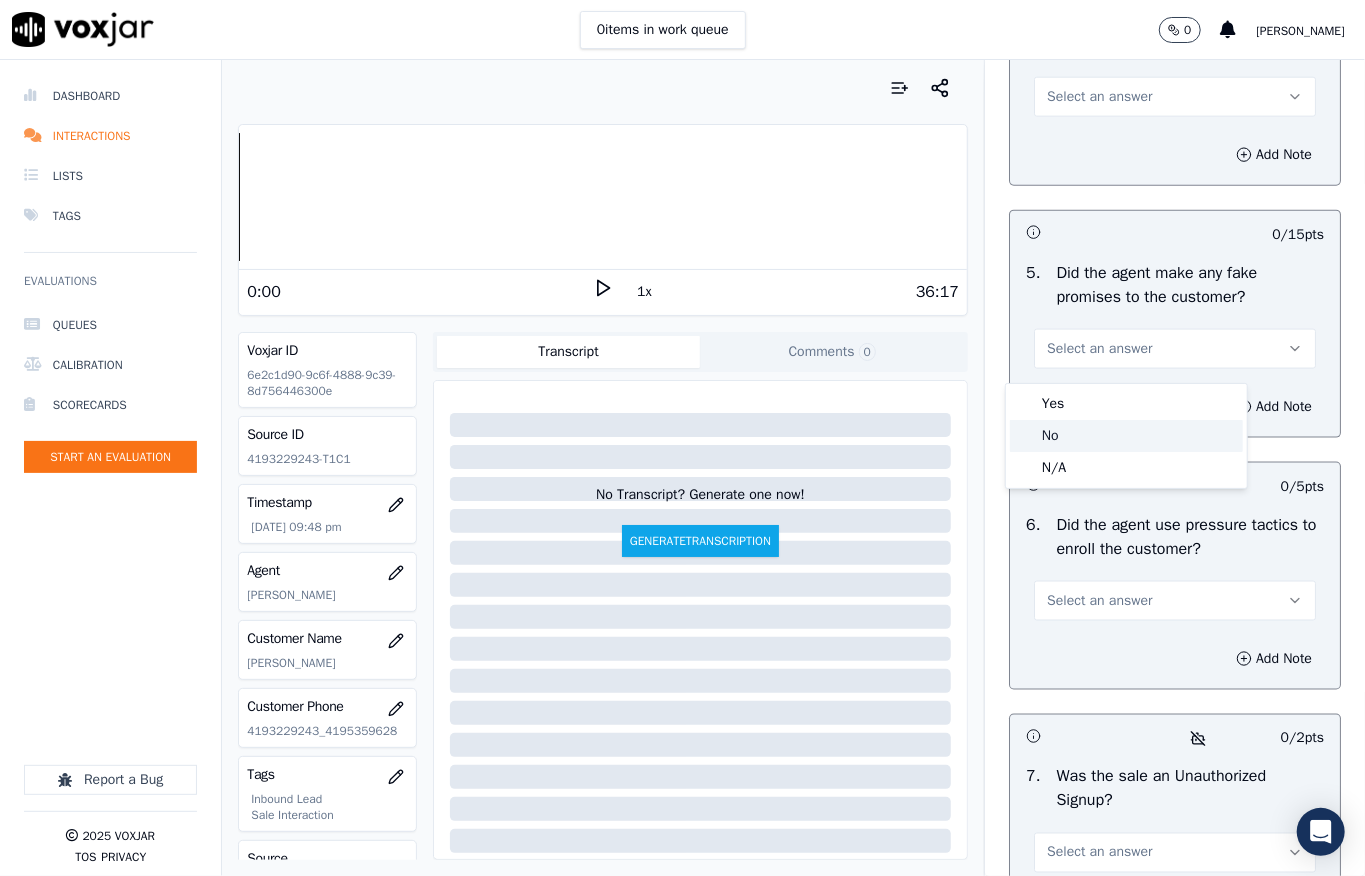 drag, startPoint x: 1049, startPoint y: 440, endPoint x: 1077, endPoint y: 382, distance: 64.40497 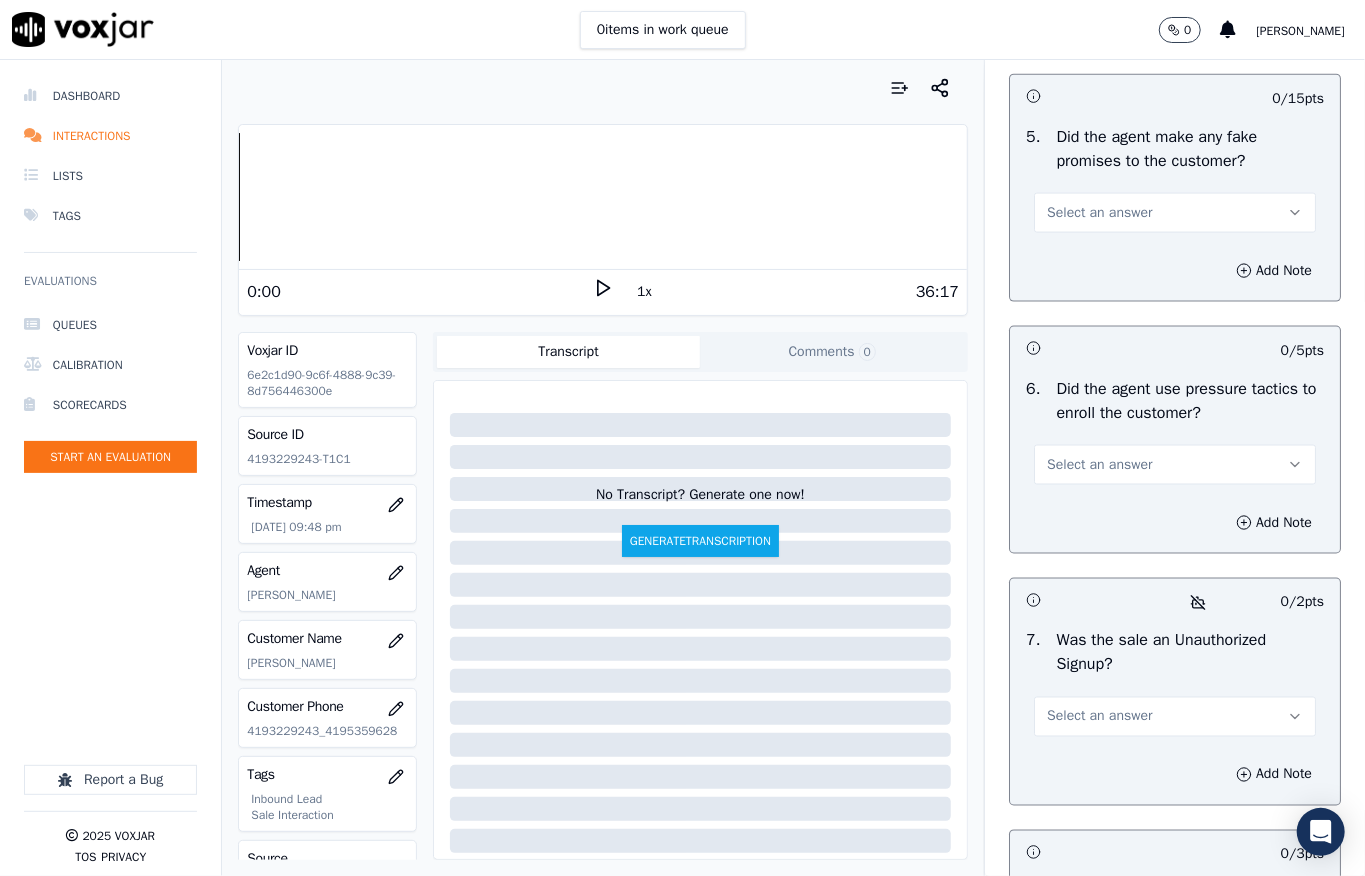 scroll, scrollTop: 5733, scrollLeft: 0, axis: vertical 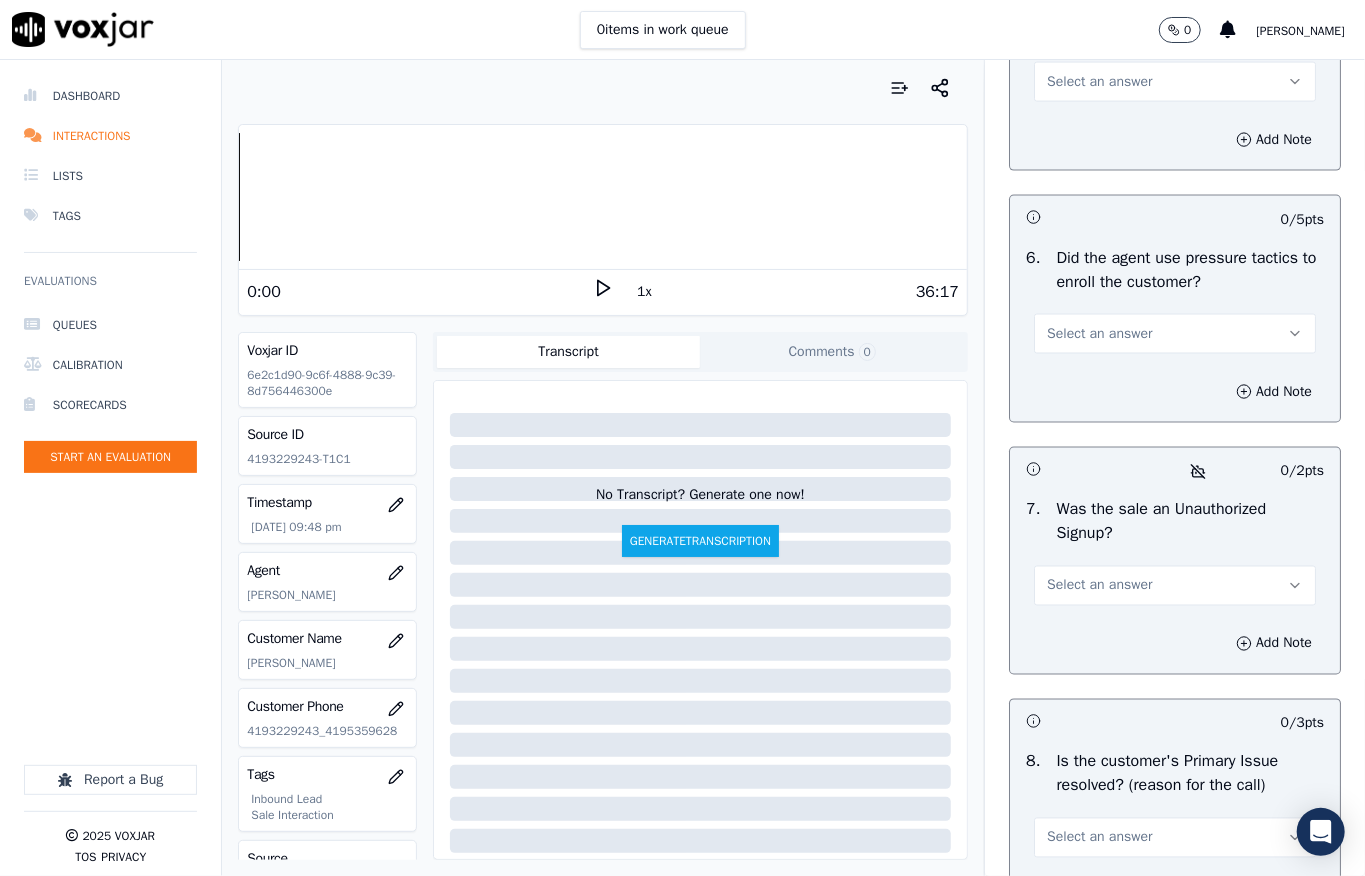 click on "Select an answer" at bounding box center (1099, 82) 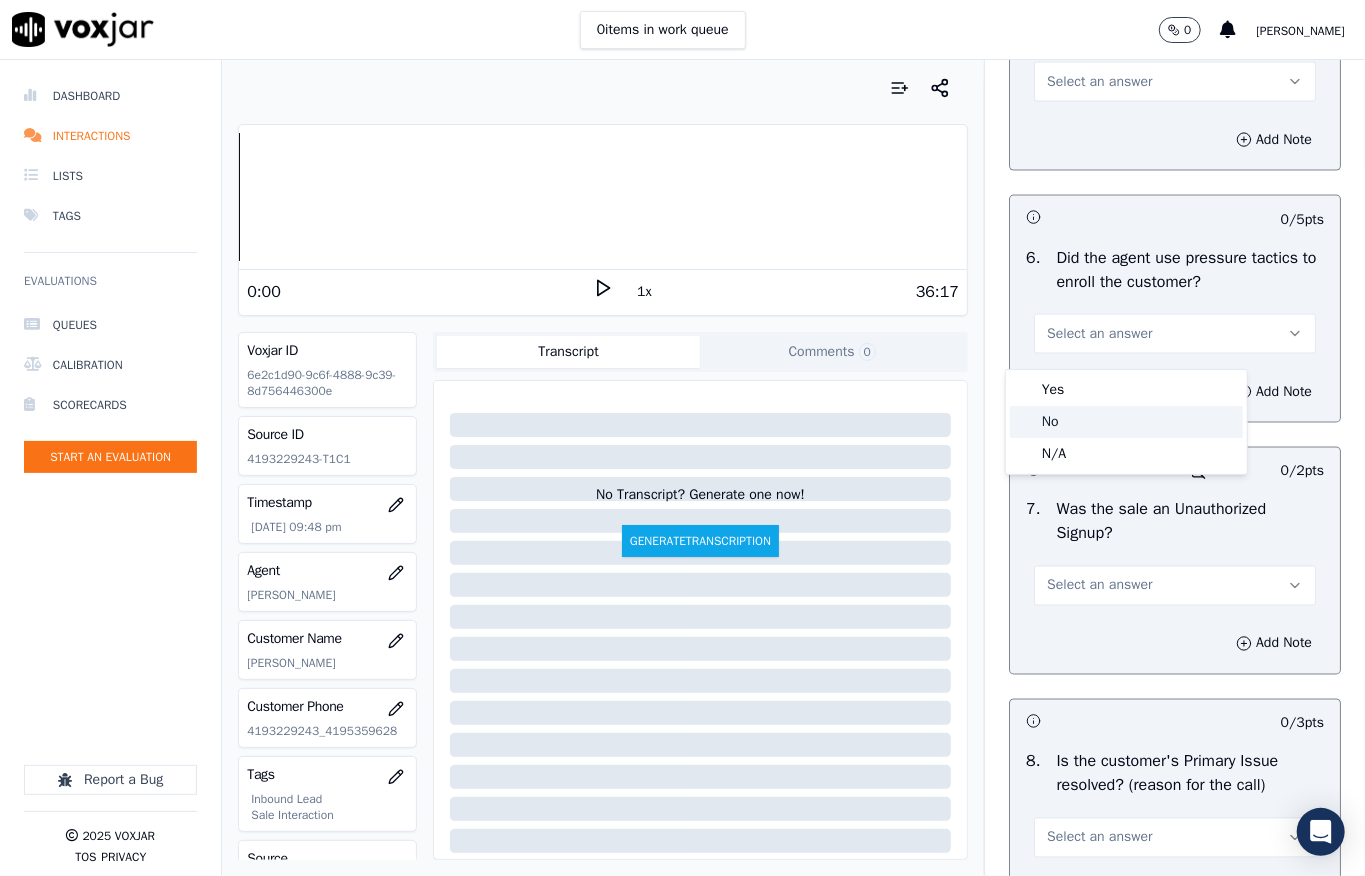 click on "No" 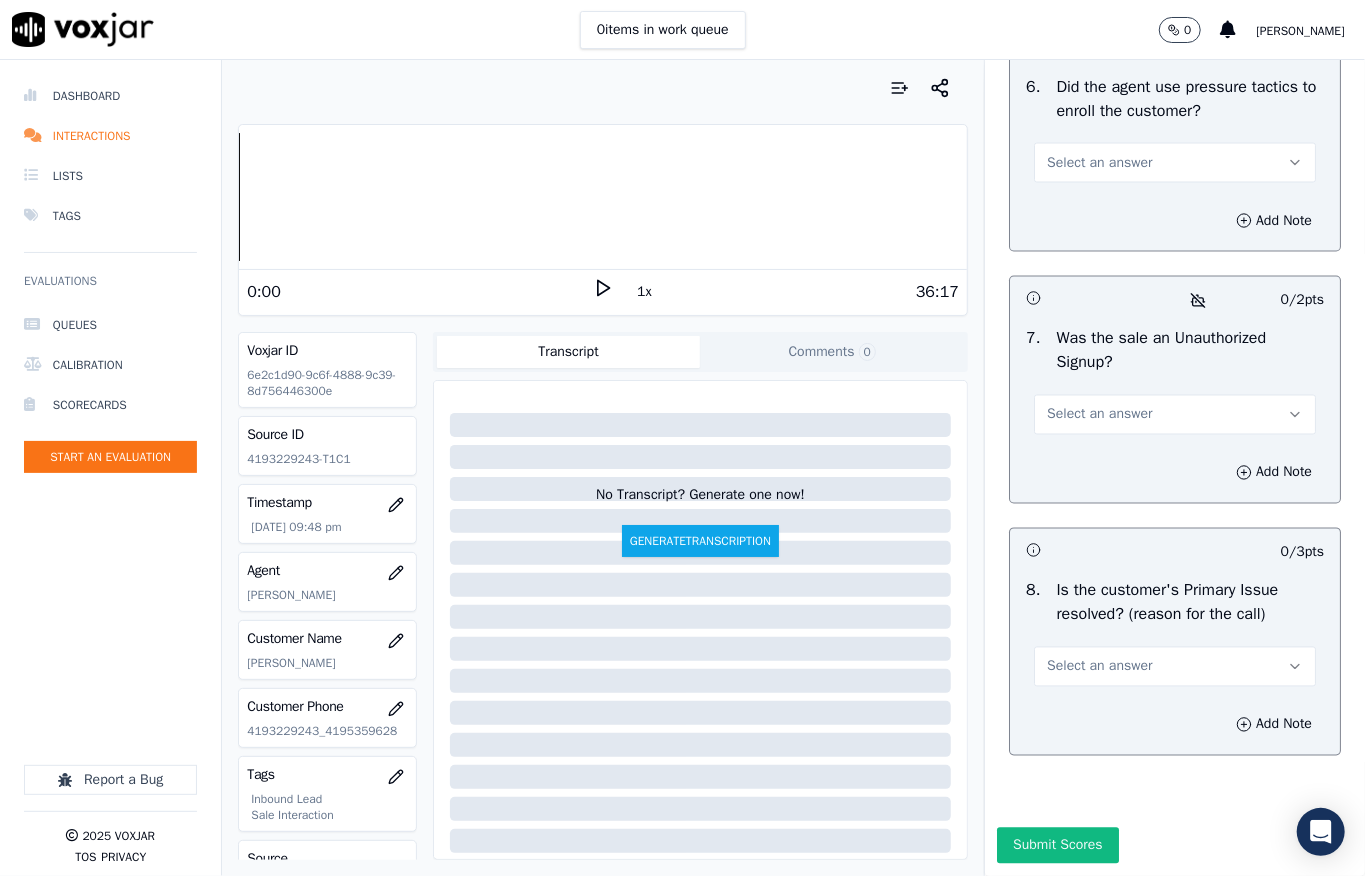 scroll, scrollTop: 6000, scrollLeft: 0, axis: vertical 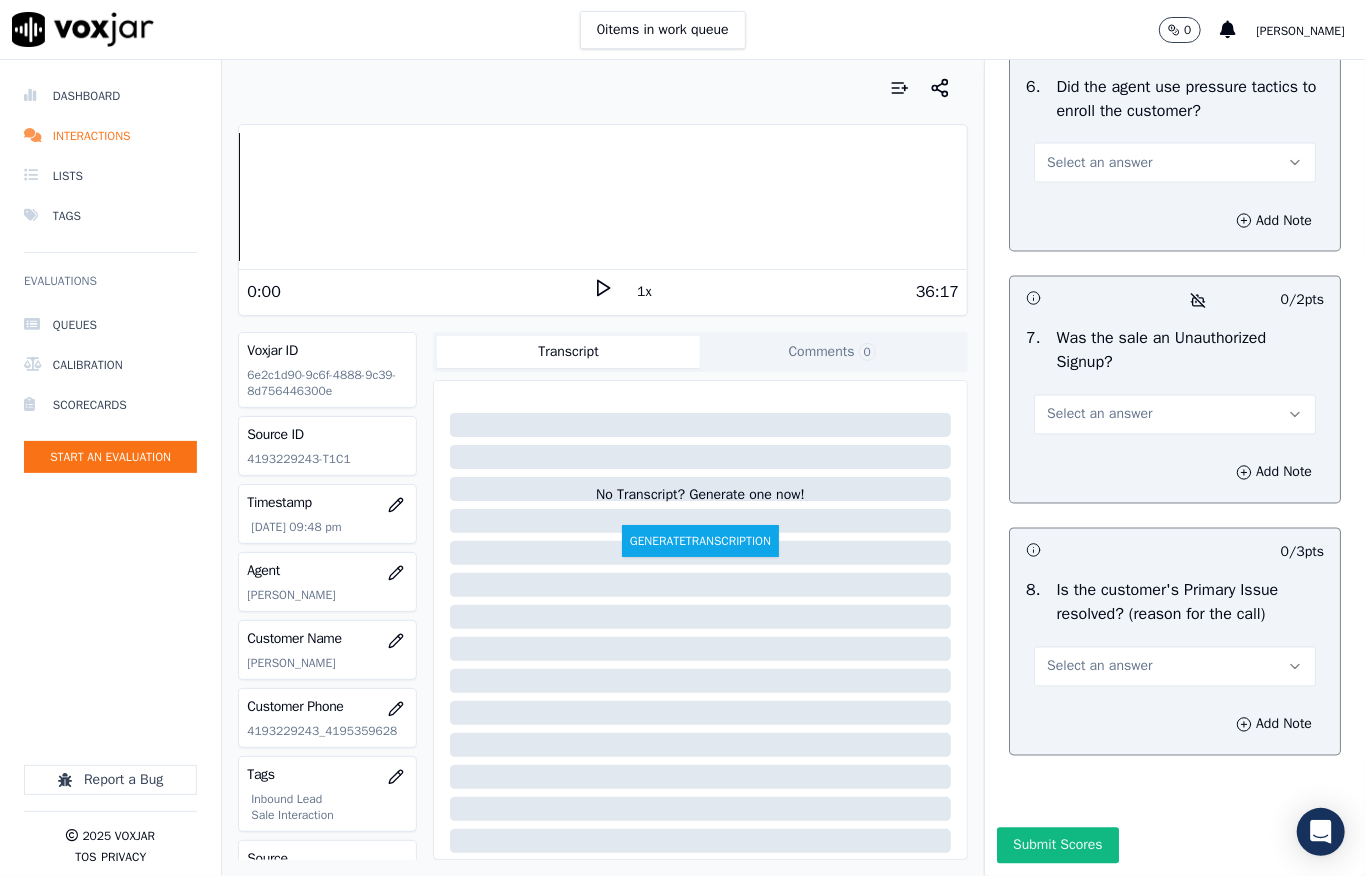 click on "Select an answer" at bounding box center [1099, 415] 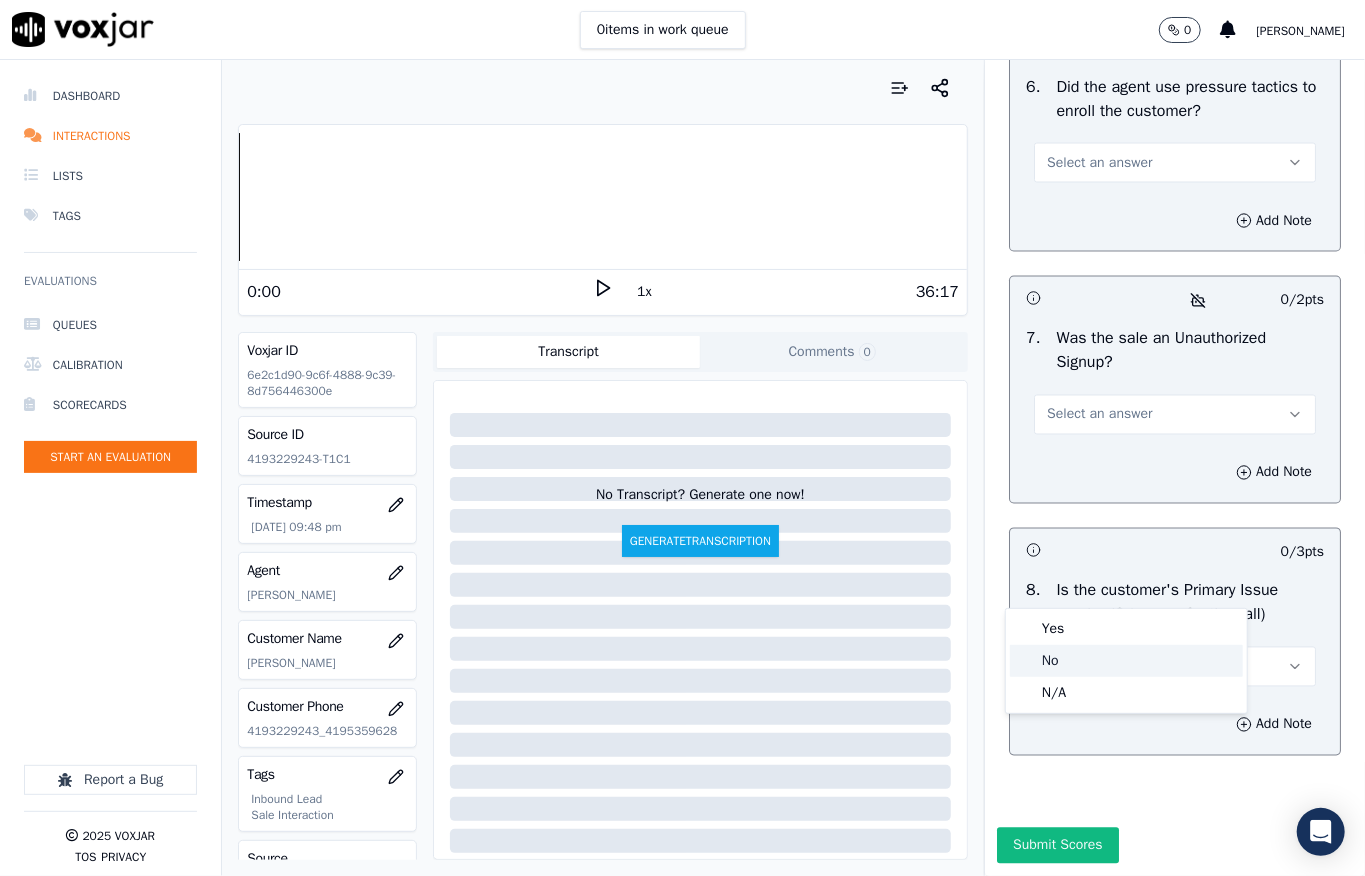 click on "No" 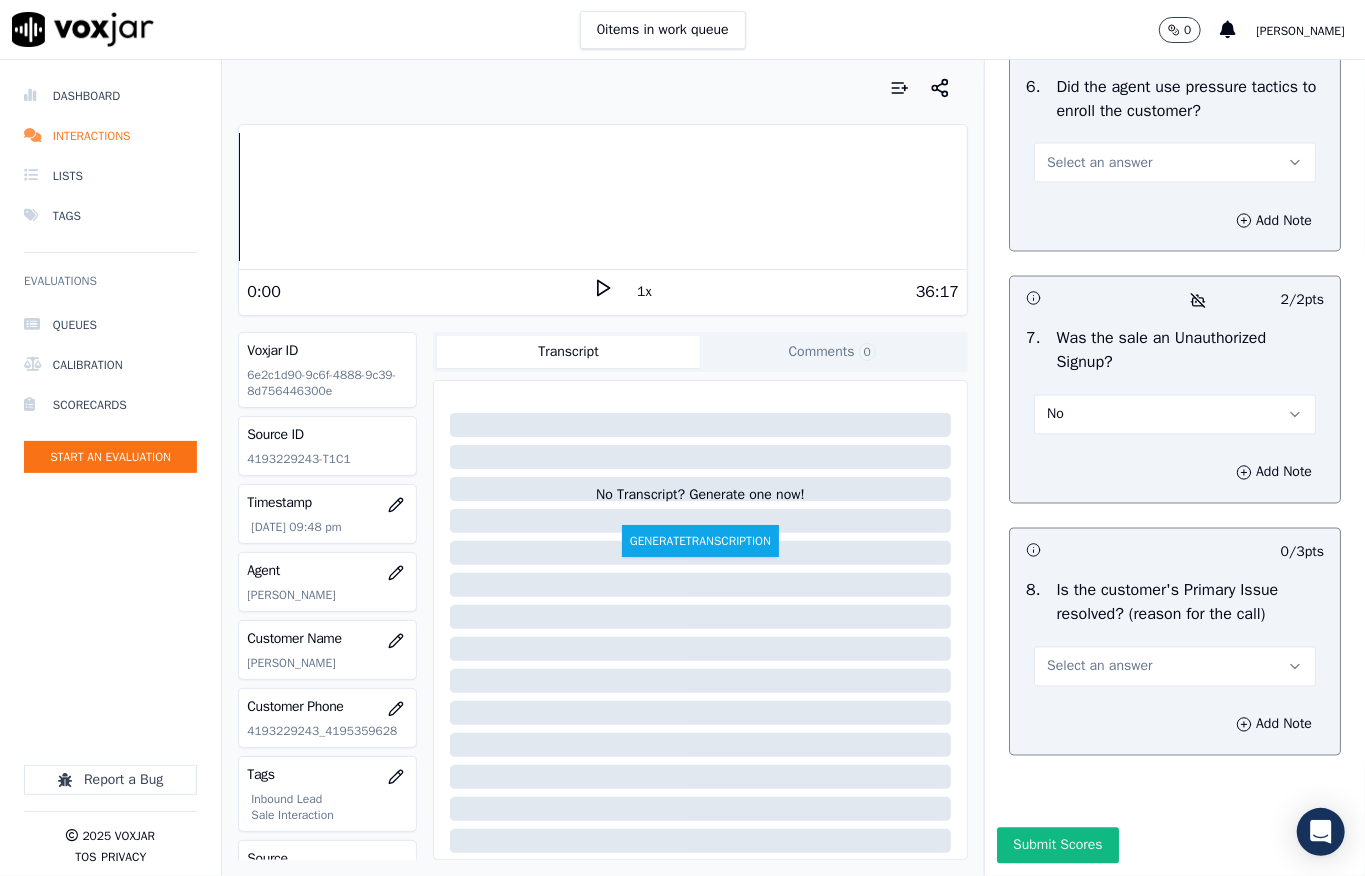 scroll, scrollTop: 6133, scrollLeft: 0, axis: vertical 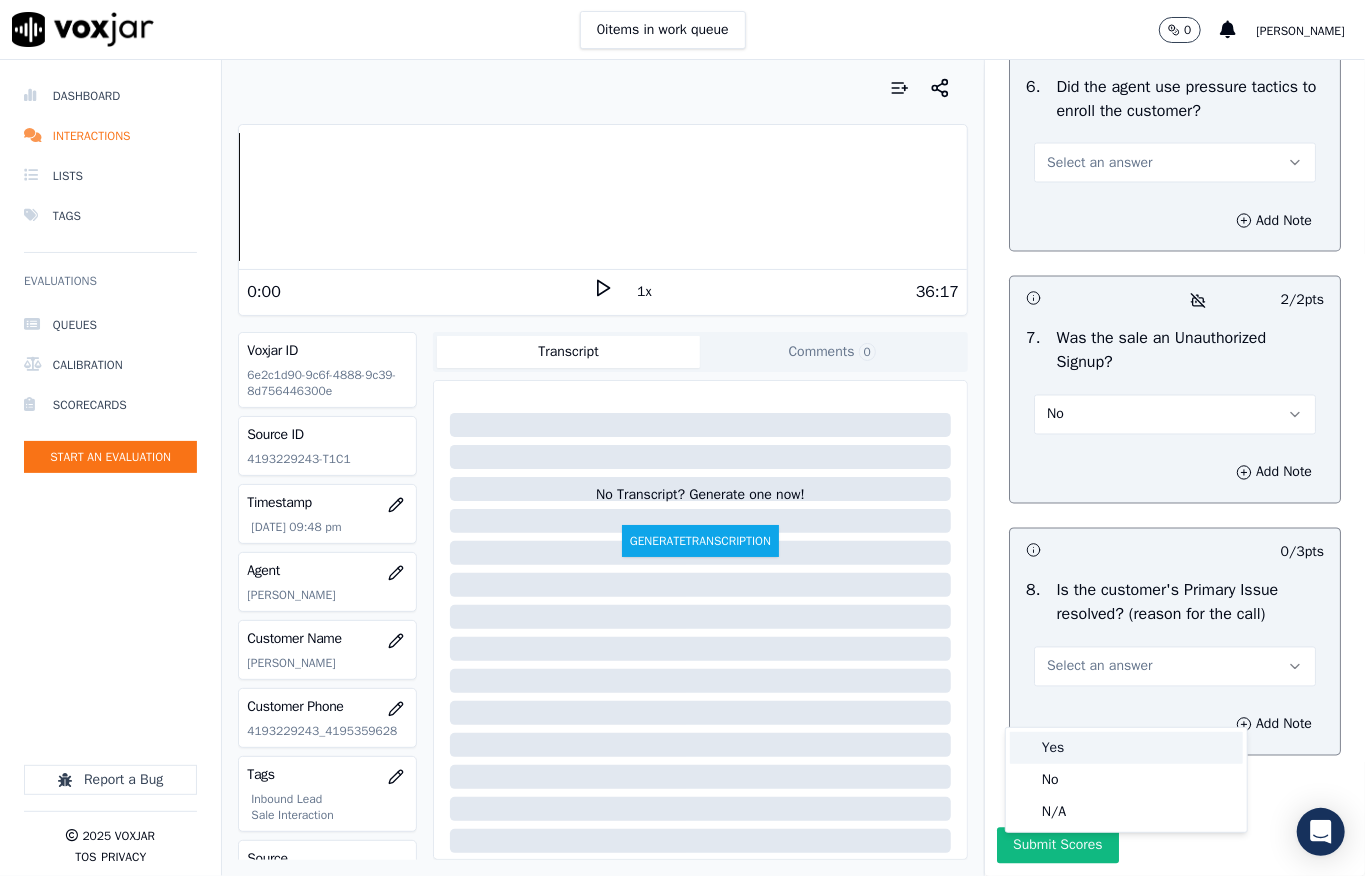 click on "Yes" at bounding box center (1126, 748) 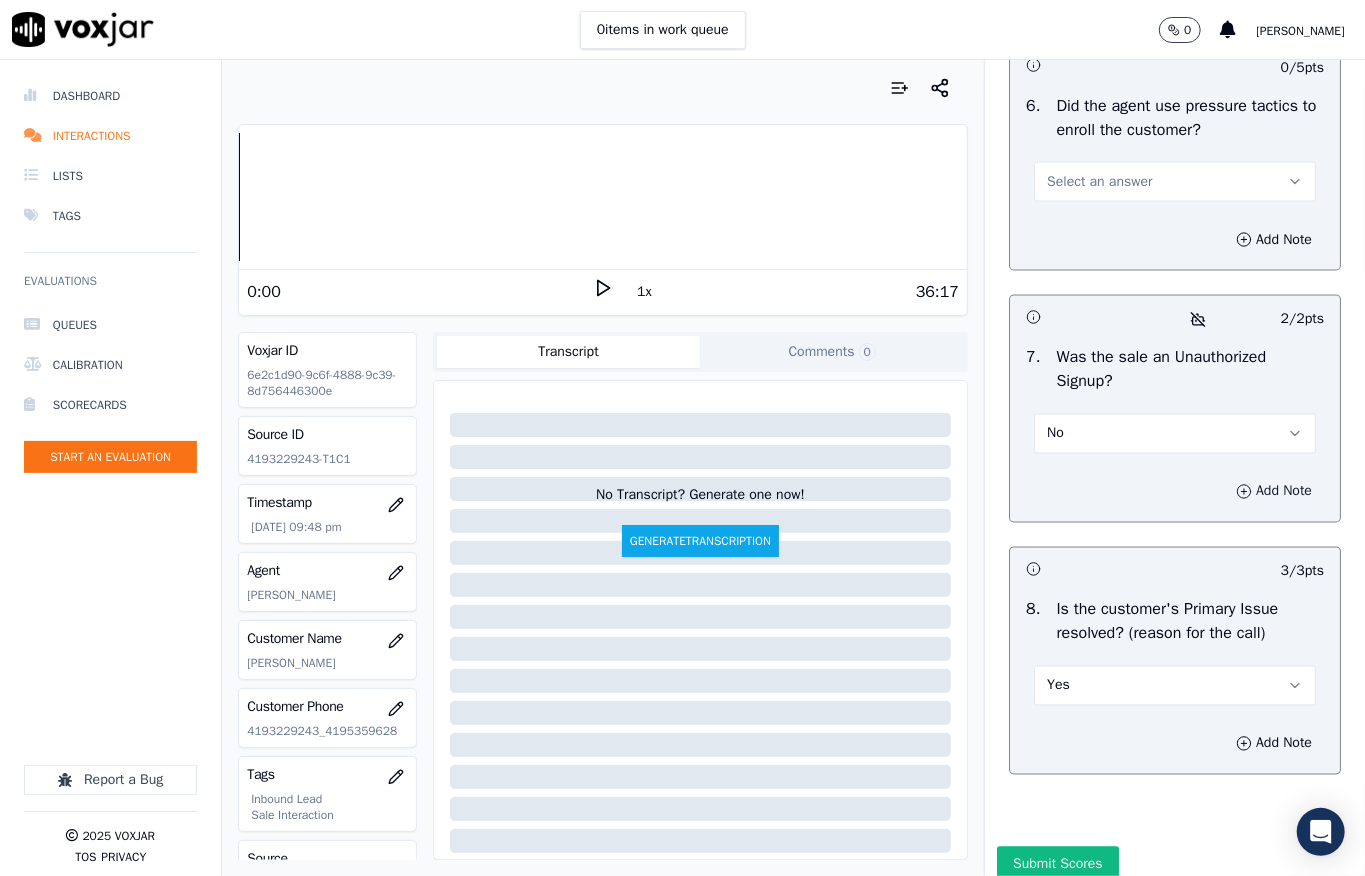 scroll, scrollTop: 5866, scrollLeft: 0, axis: vertical 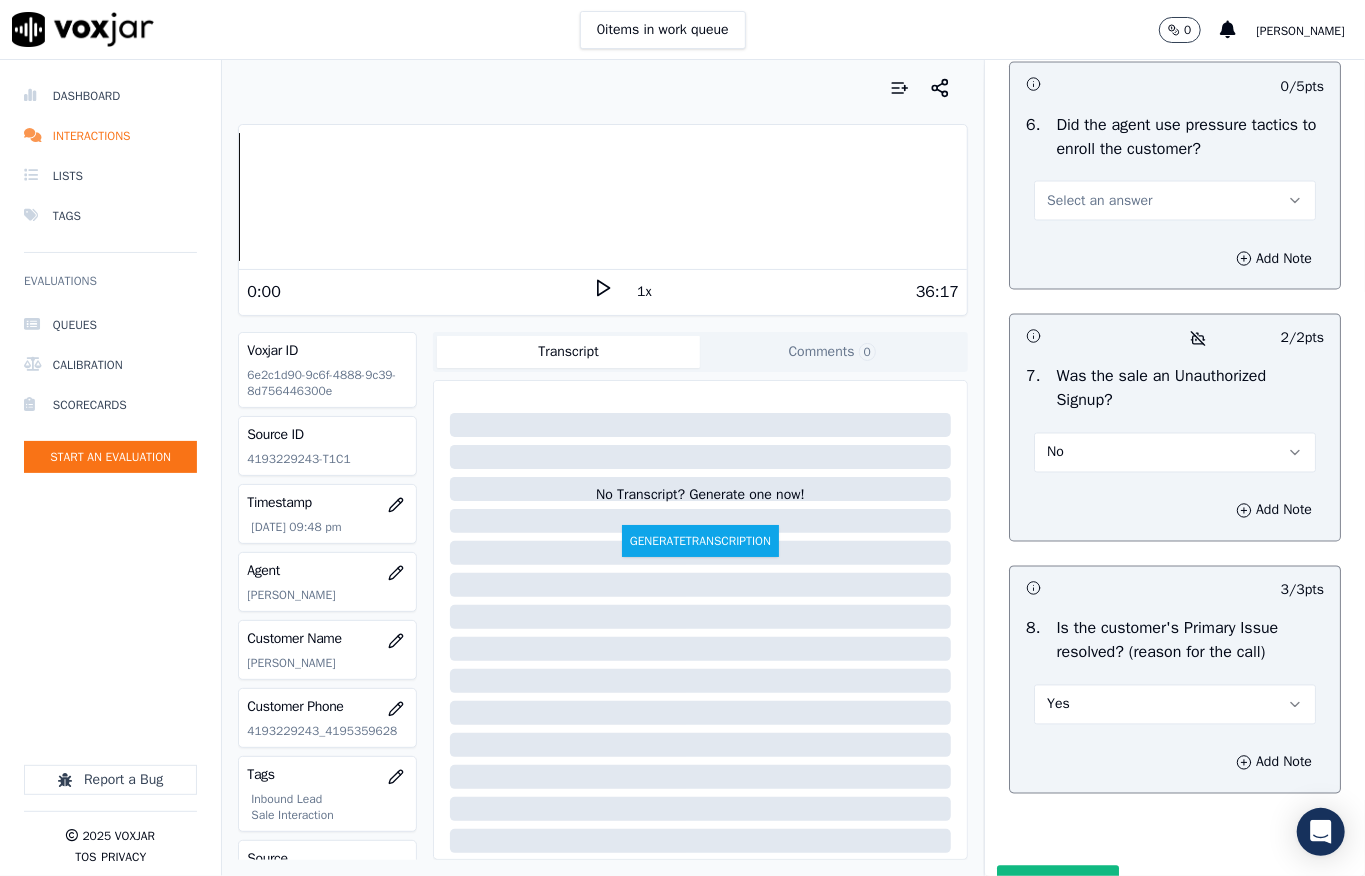 click on "Select an answer" at bounding box center [1099, 201] 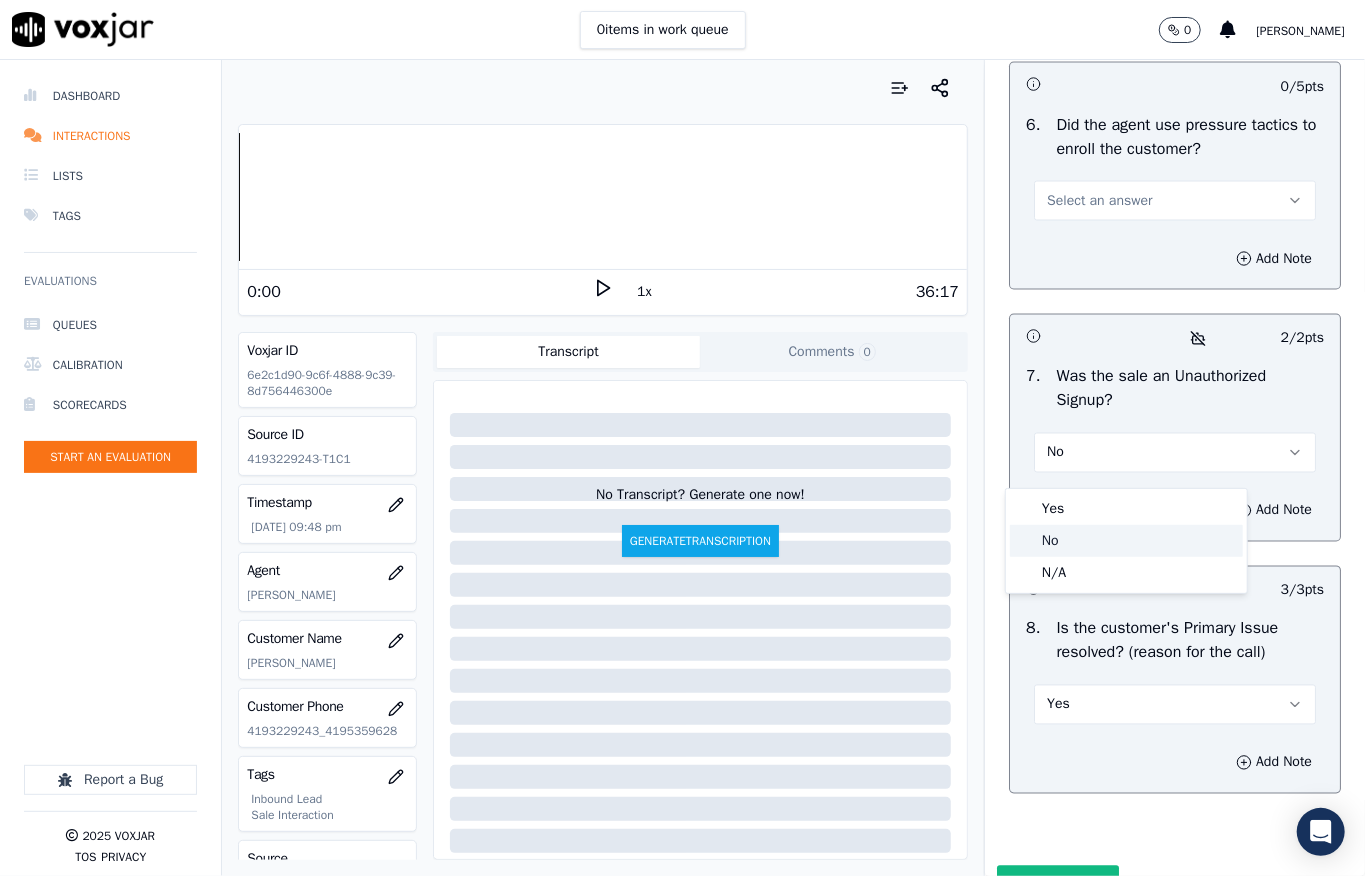 click on "No" 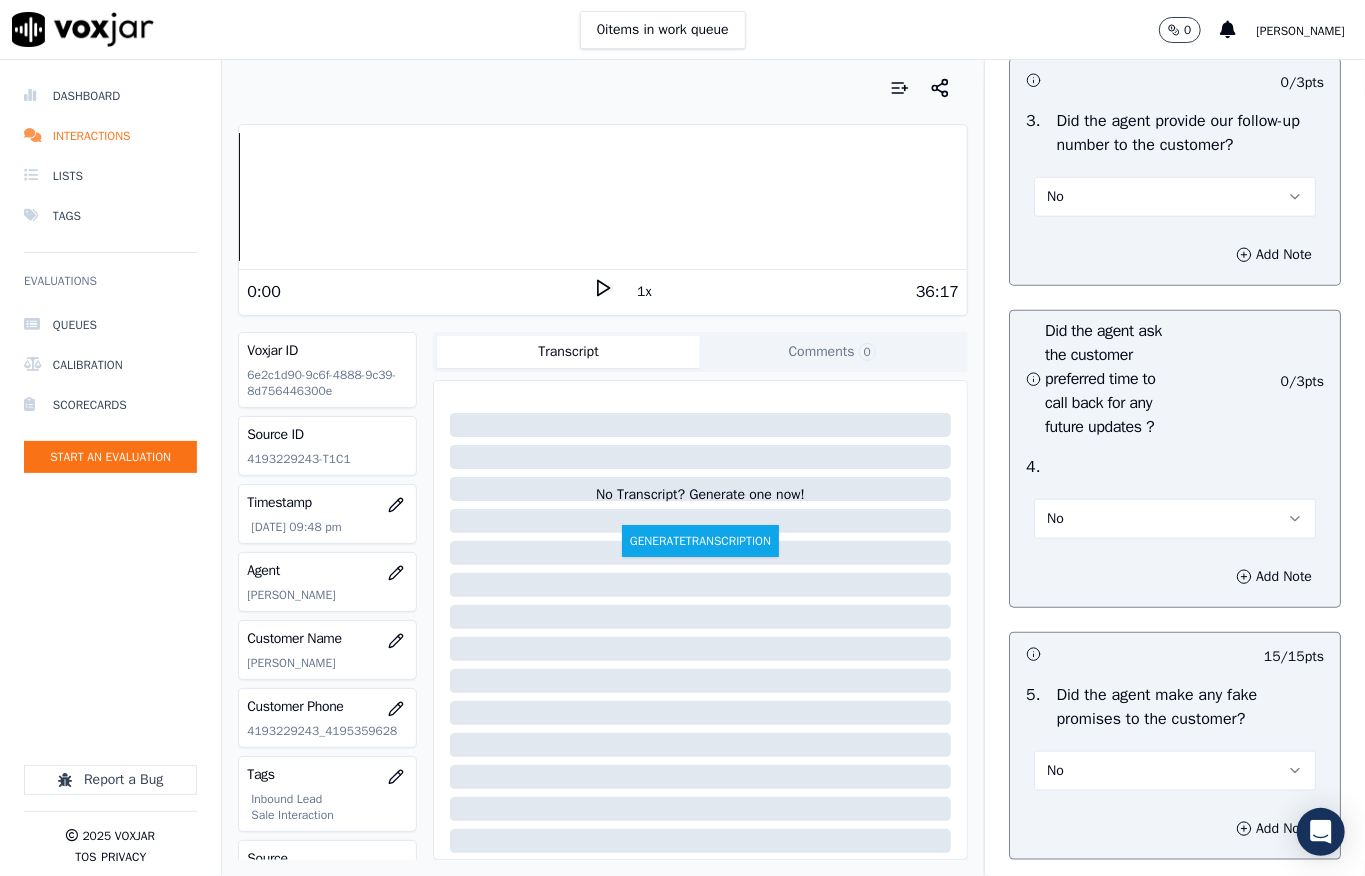 scroll, scrollTop: 5037, scrollLeft: 0, axis: vertical 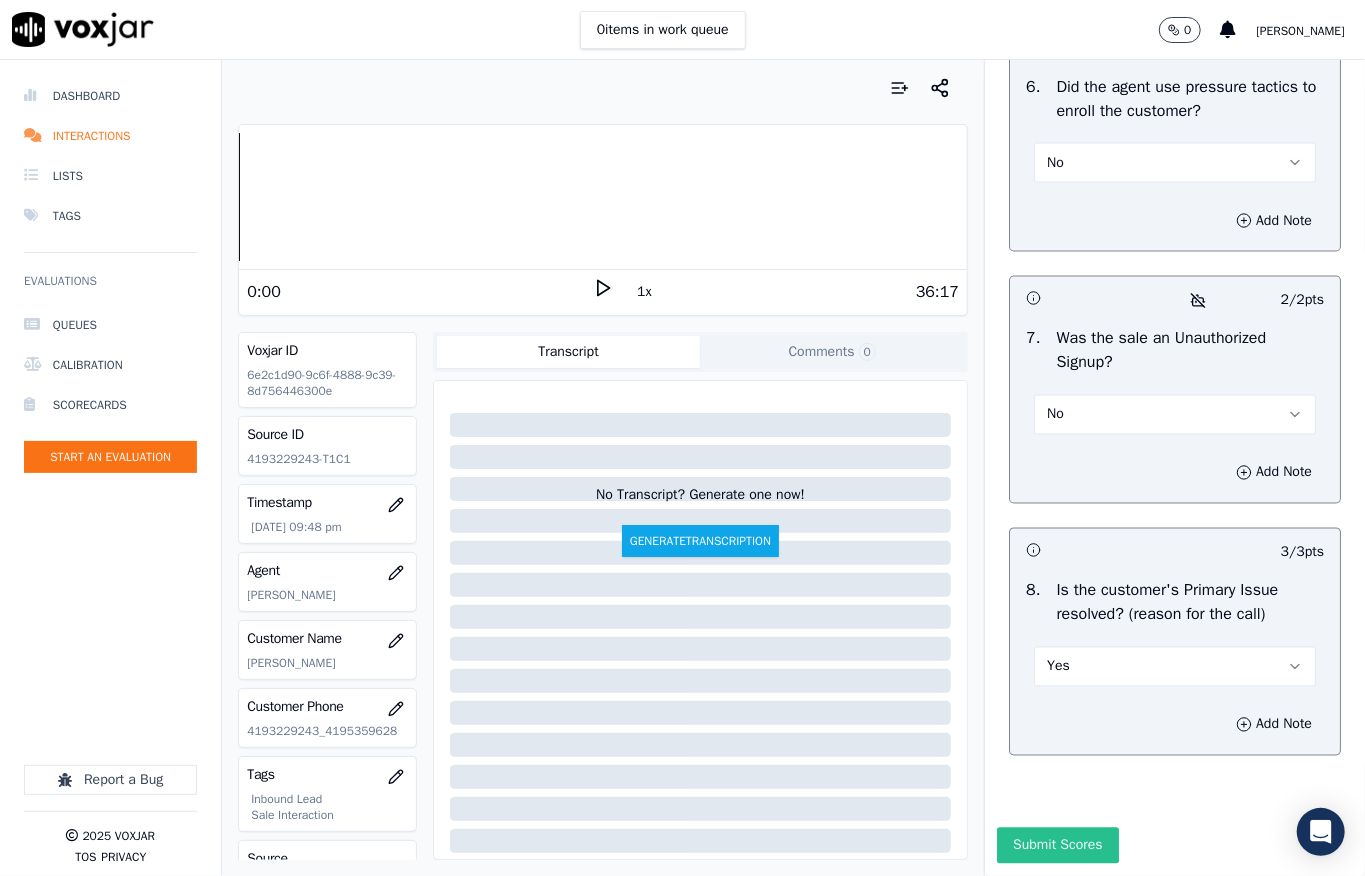 click on "Submit Scores" at bounding box center [1057, 846] 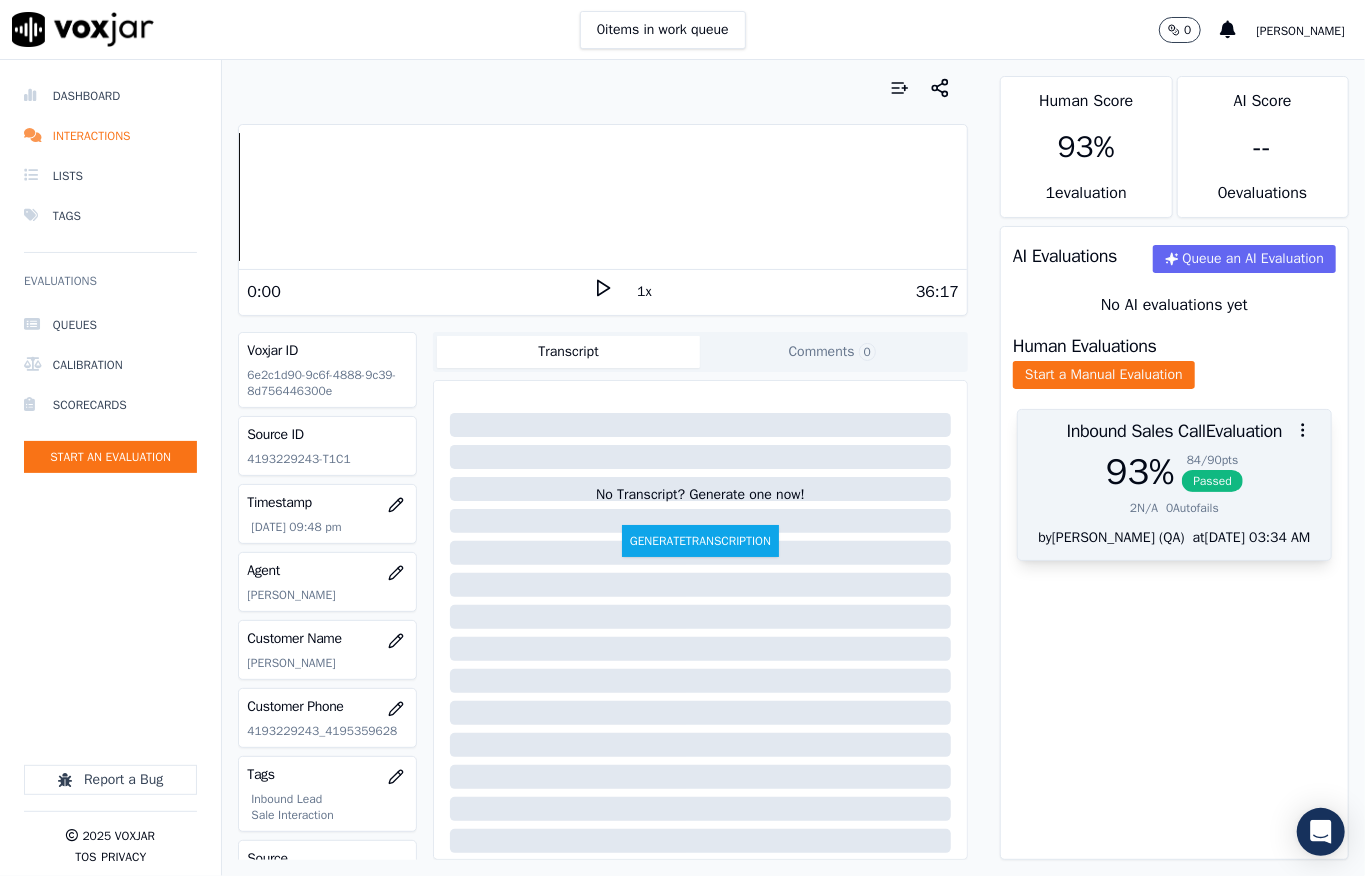 click on "84 / 90  pts" at bounding box center (1212, 460) 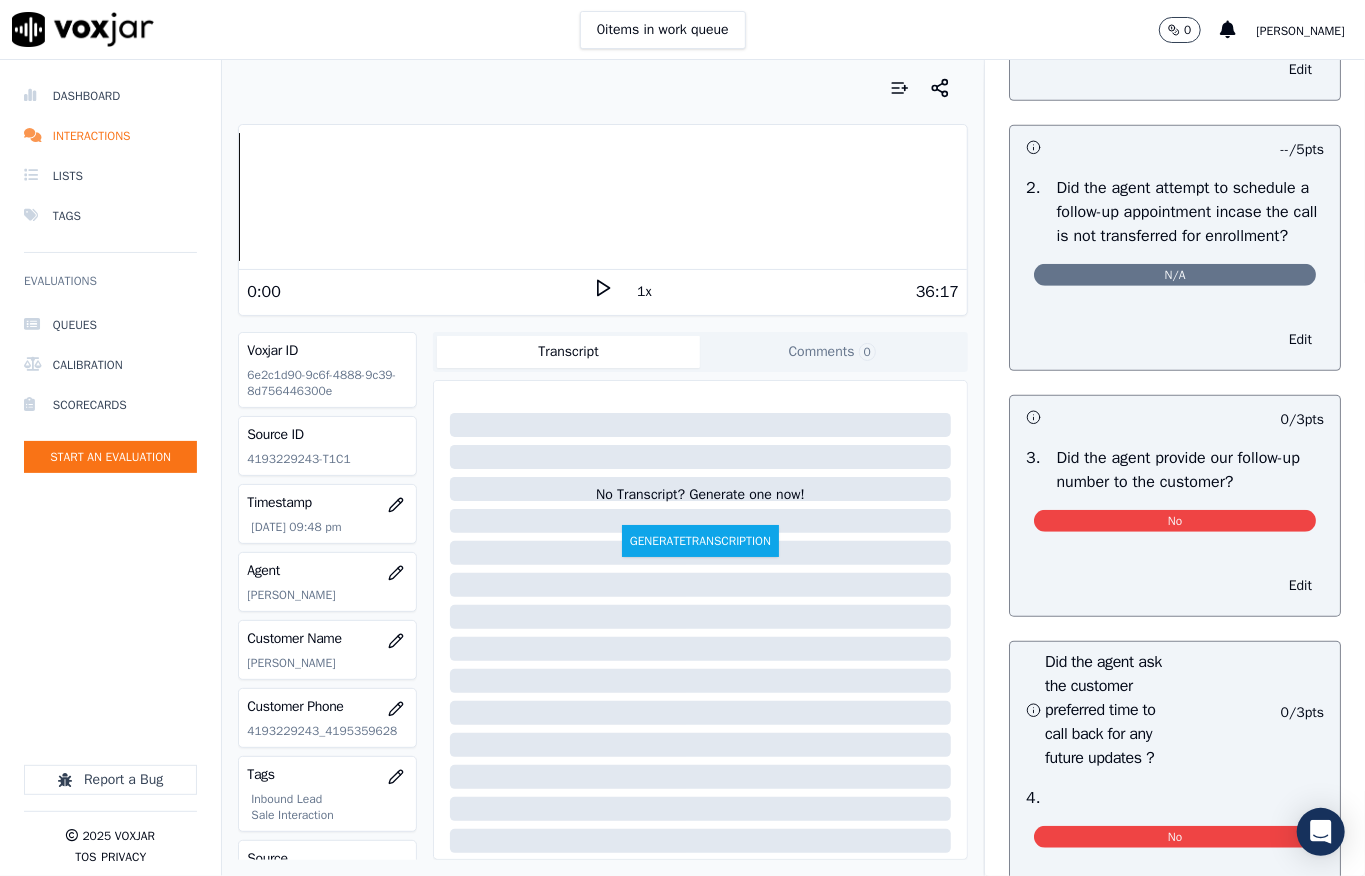 scroll, scrollTop: 5005, scrollLeft: 0, axis: vertical 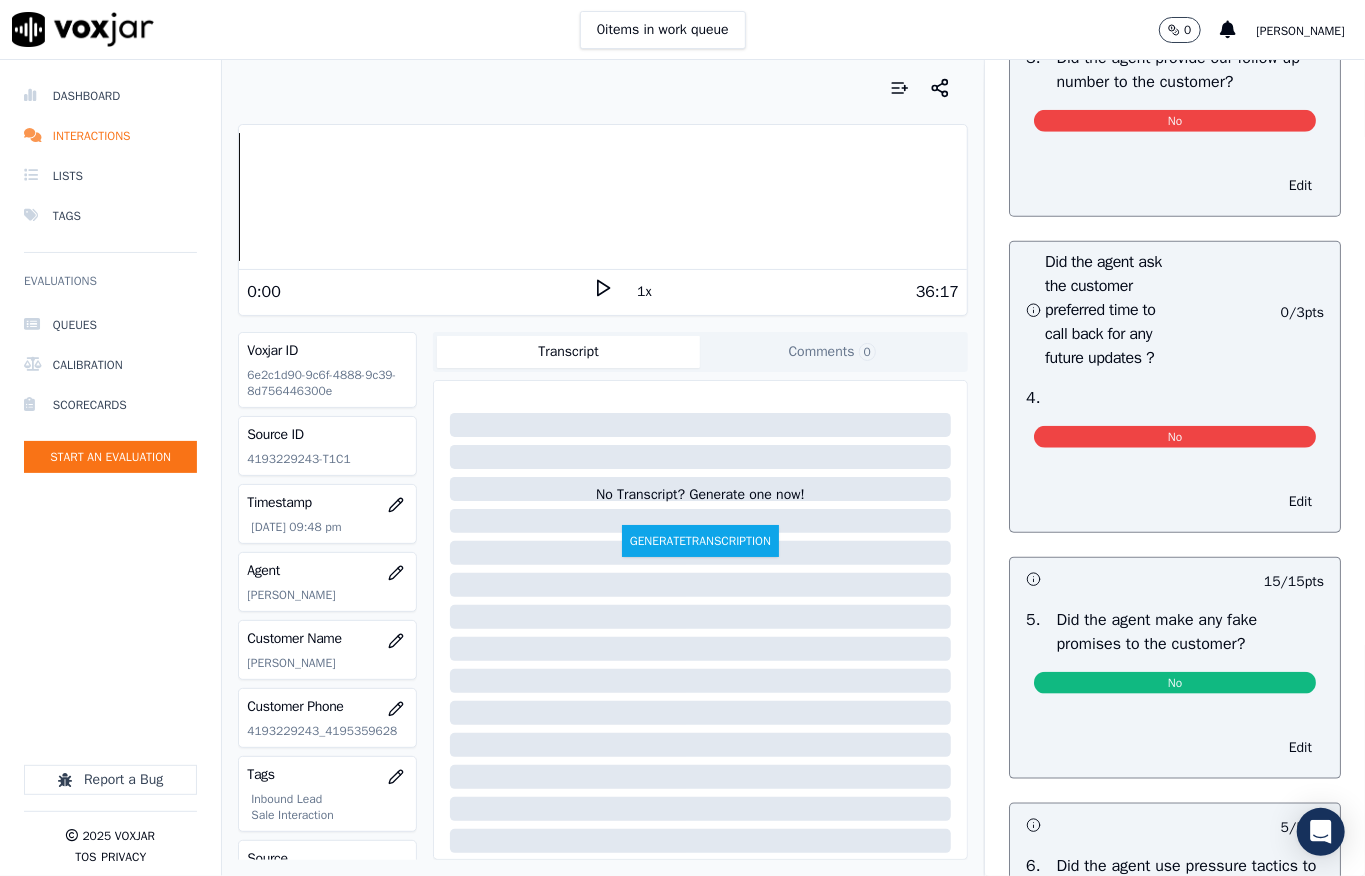 drag, startPoint x: 1228, startPoint y: 396, endPoint x: 1157, endPoint y: 386, distance: 71.70077 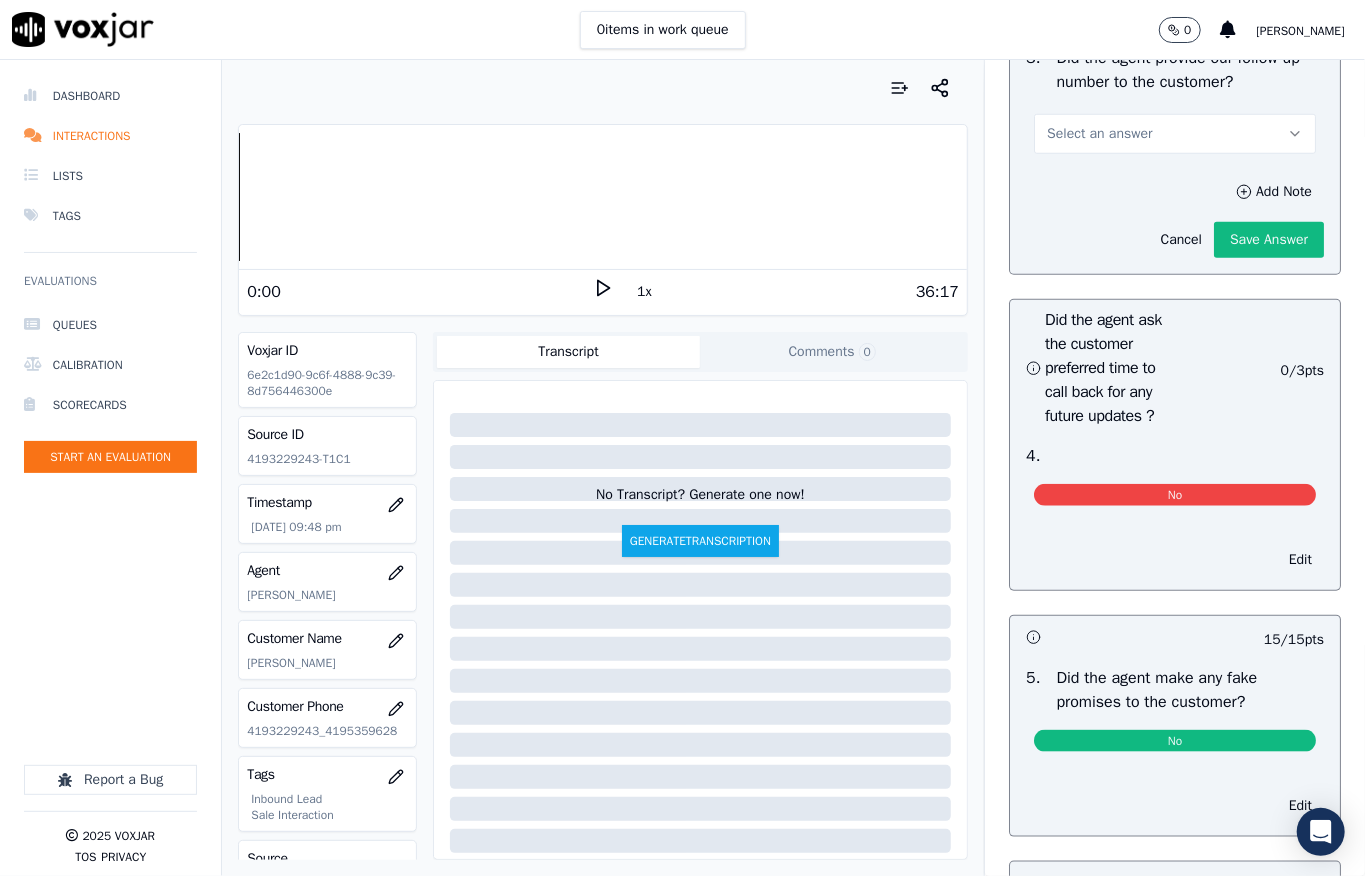 click on "Select an answer" at bounding box center (1175, 134) 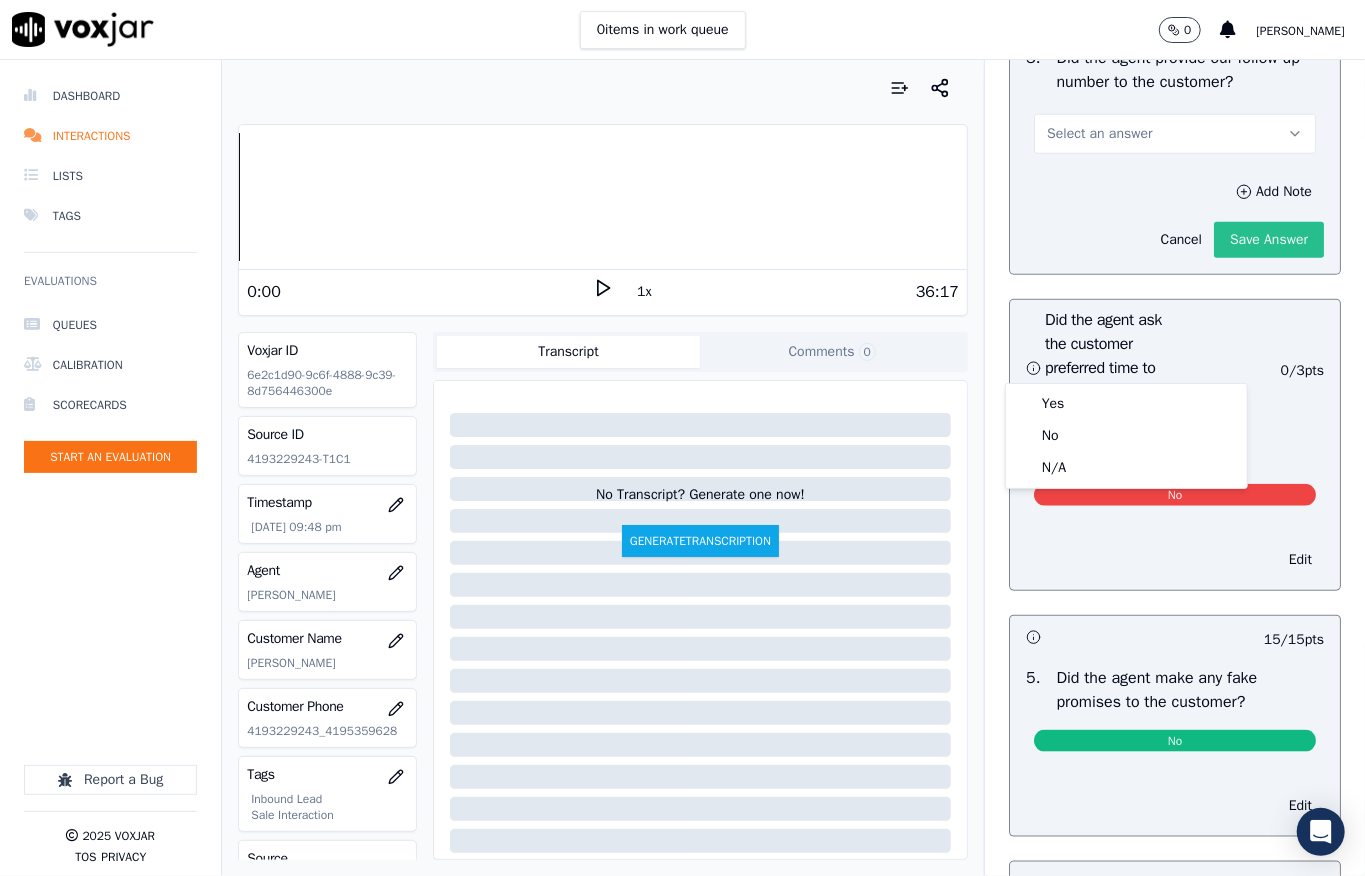 click on "Add Note       Cancel   Save Answer" at bounding box center [1175, 218] 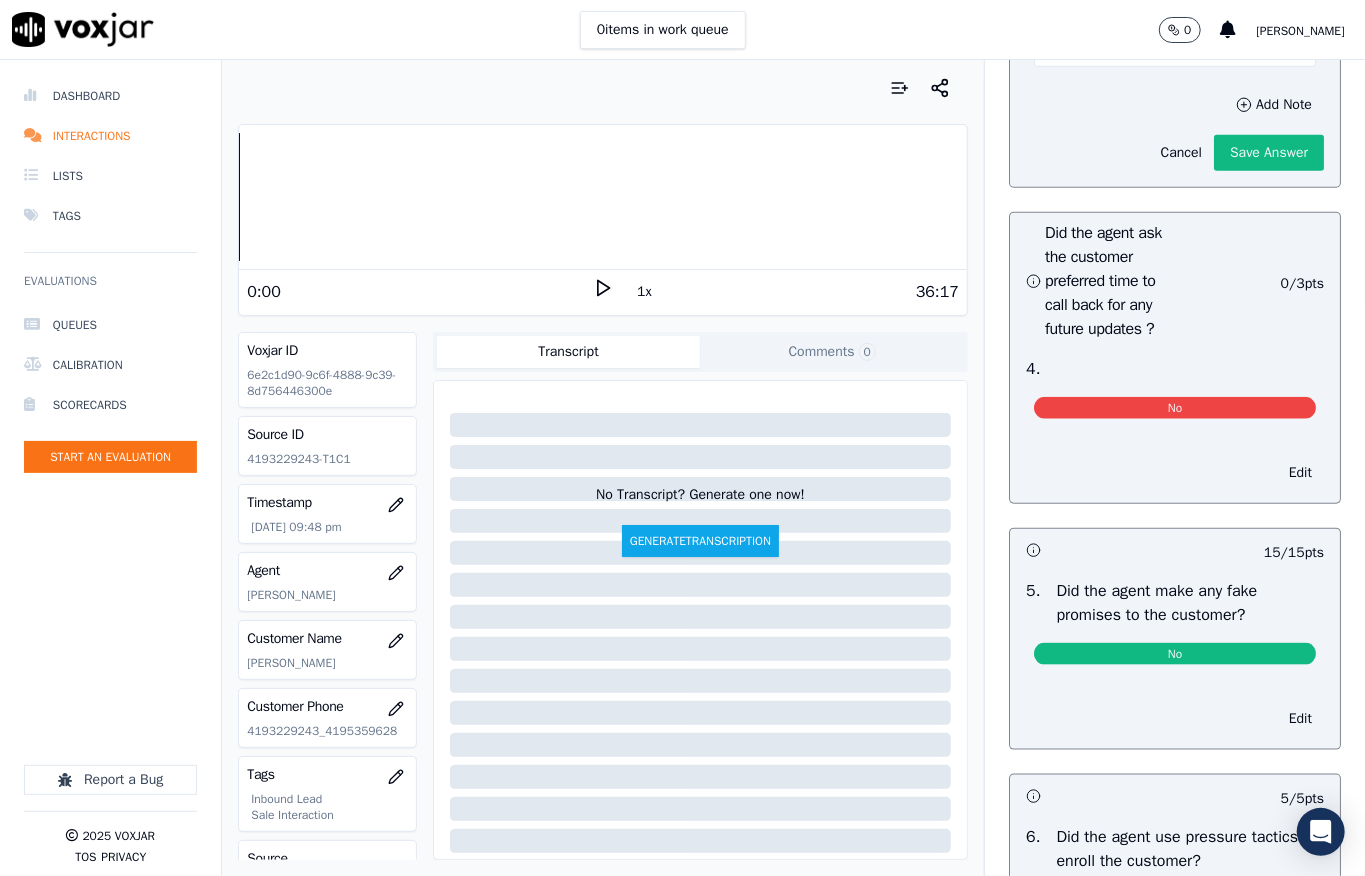 scroll, scrollTop: 5138, scrollLeft: 0, axis: vertical 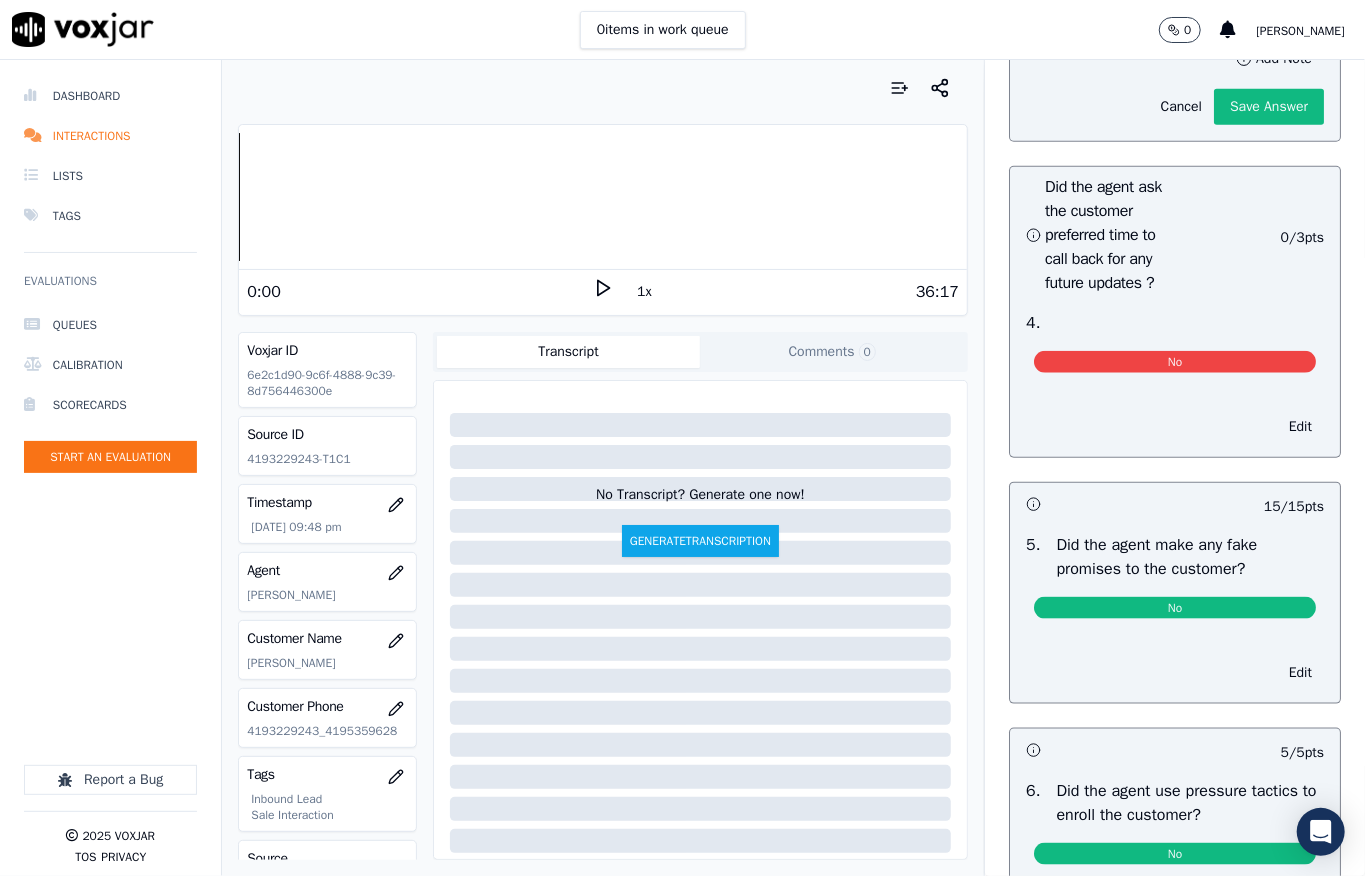 click on "Select an answer" at bounding box center [1175, 1] 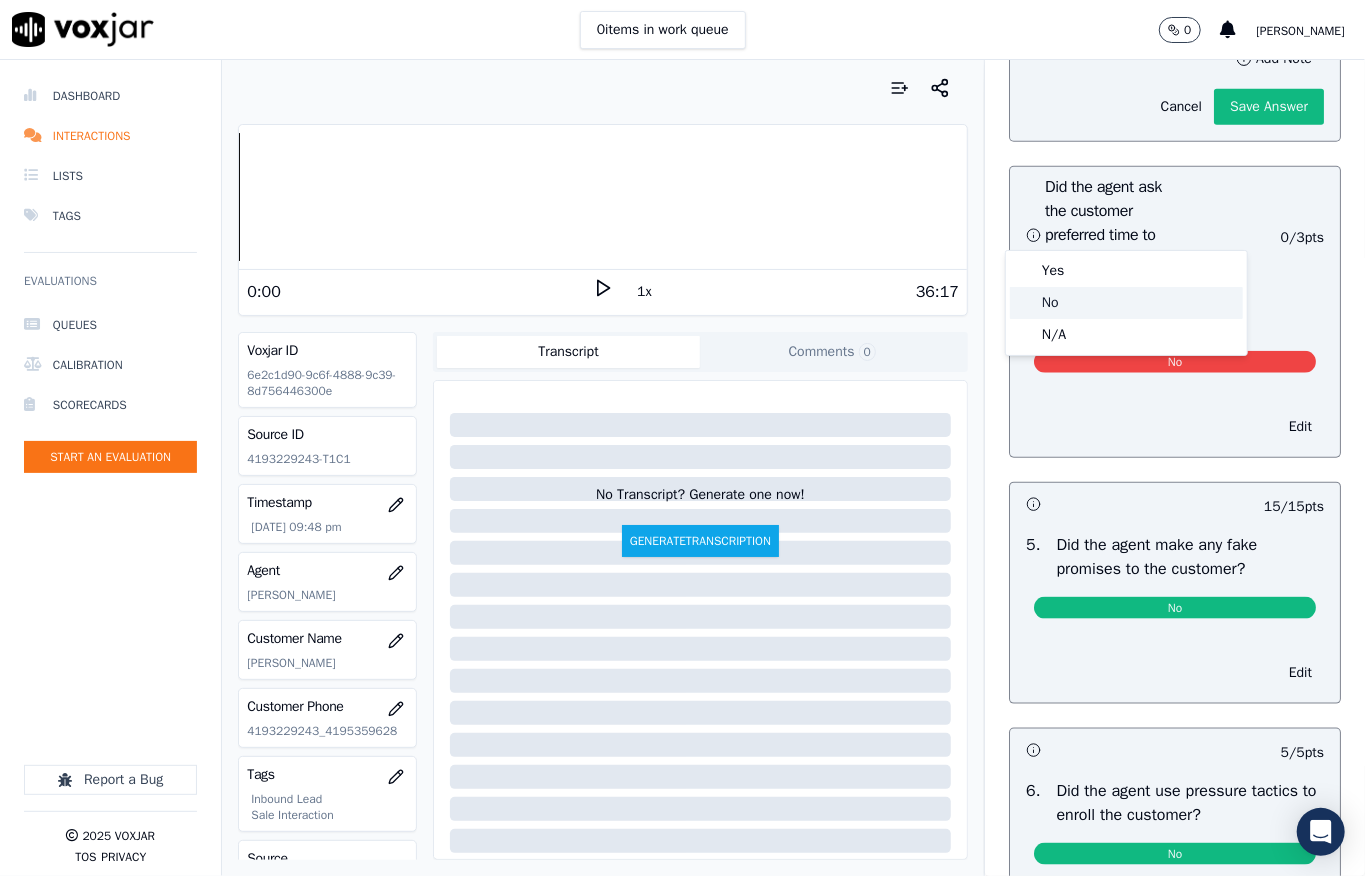 click on "No" 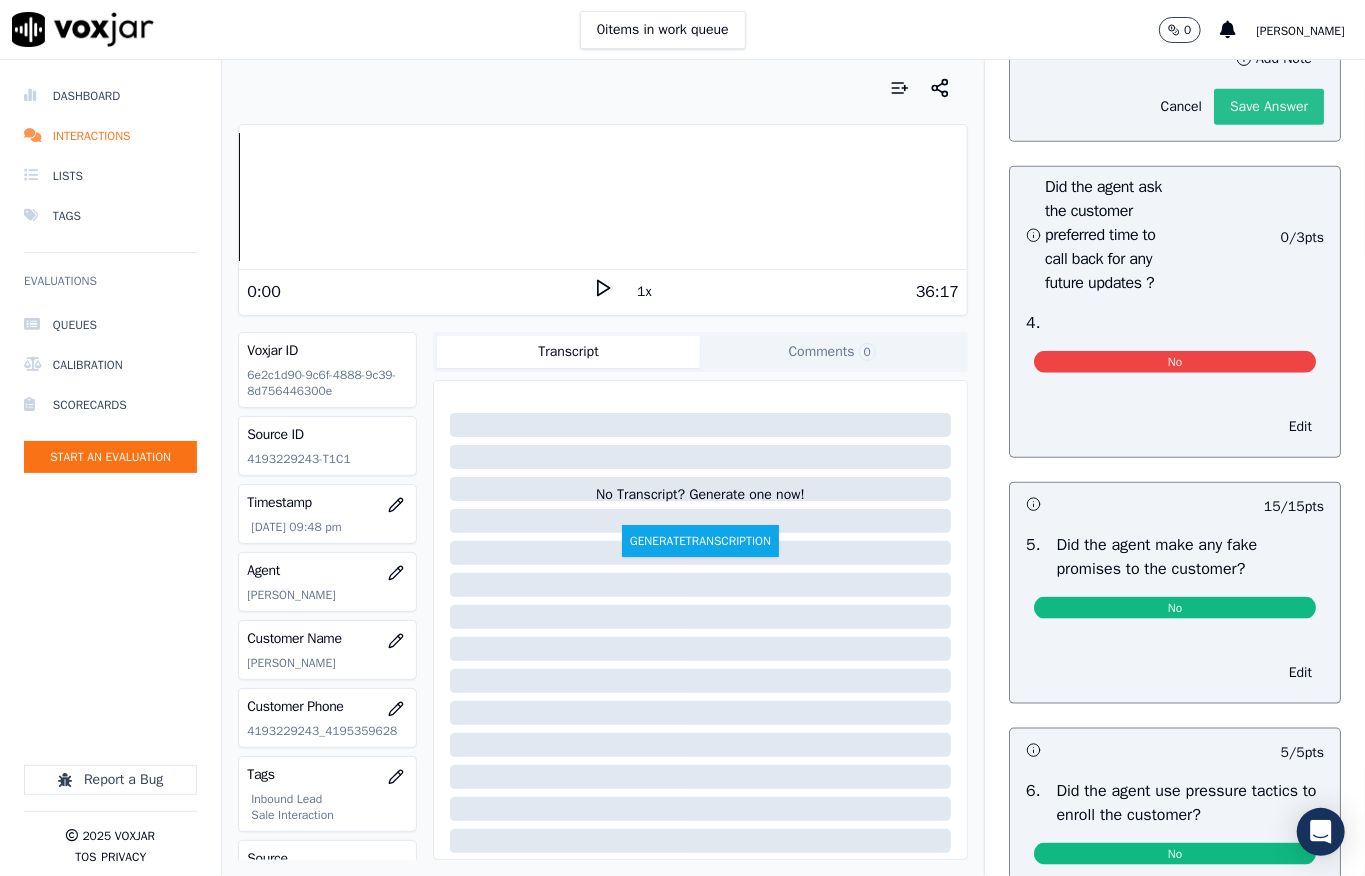 click on "Save Answer" 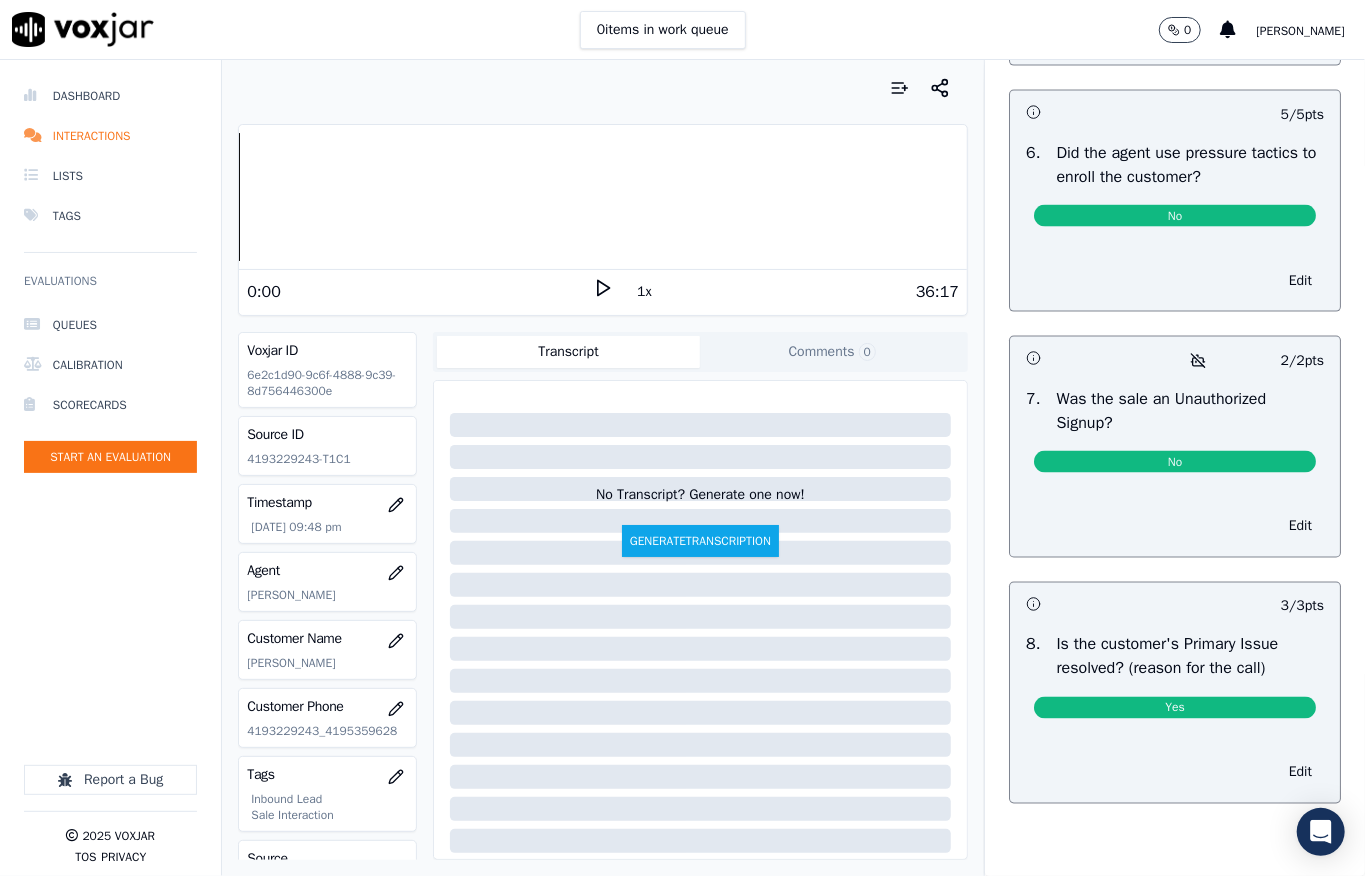 scroll, scrollTop: 0, scrollLeft: 0, axis: both 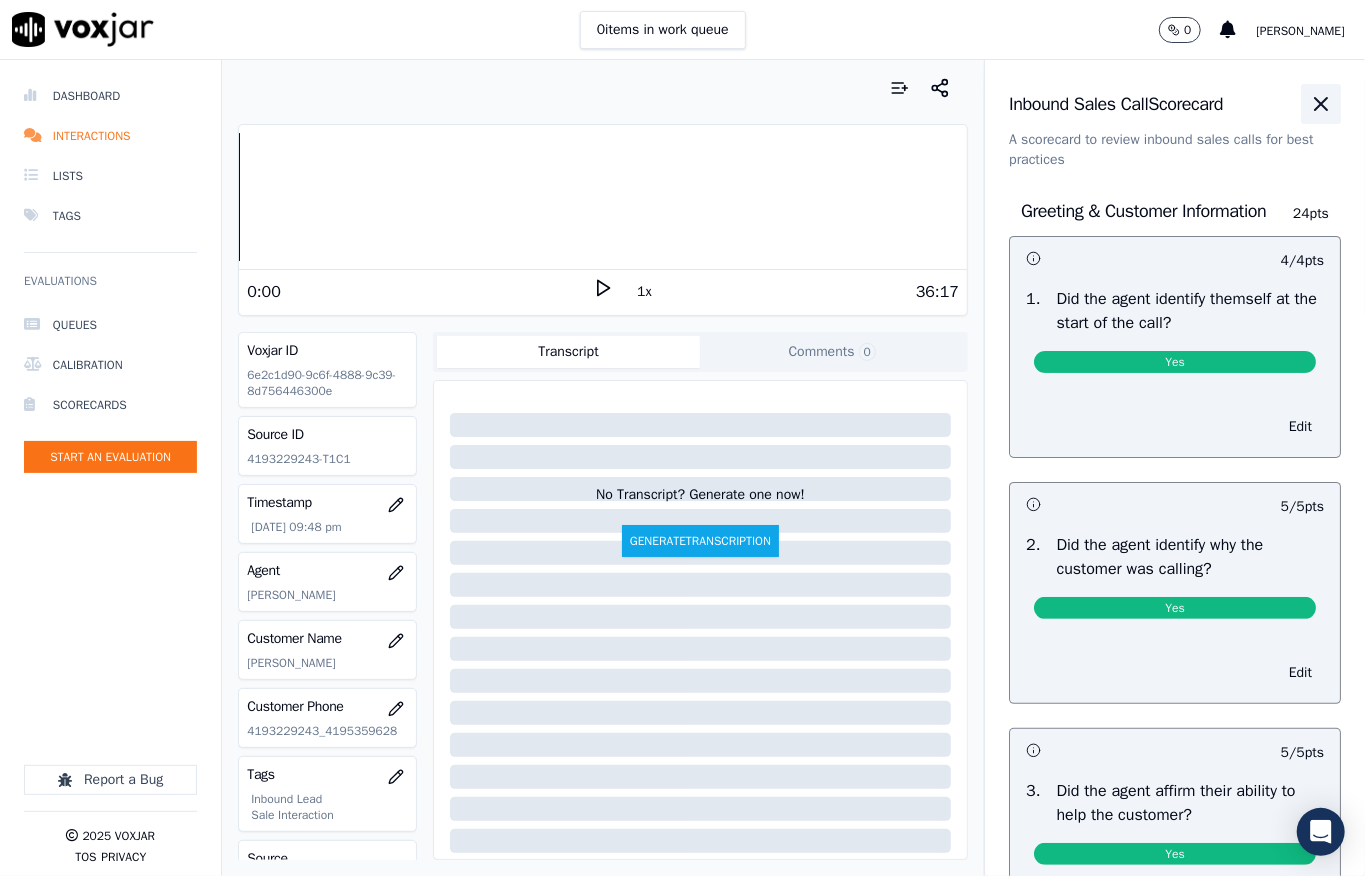 click 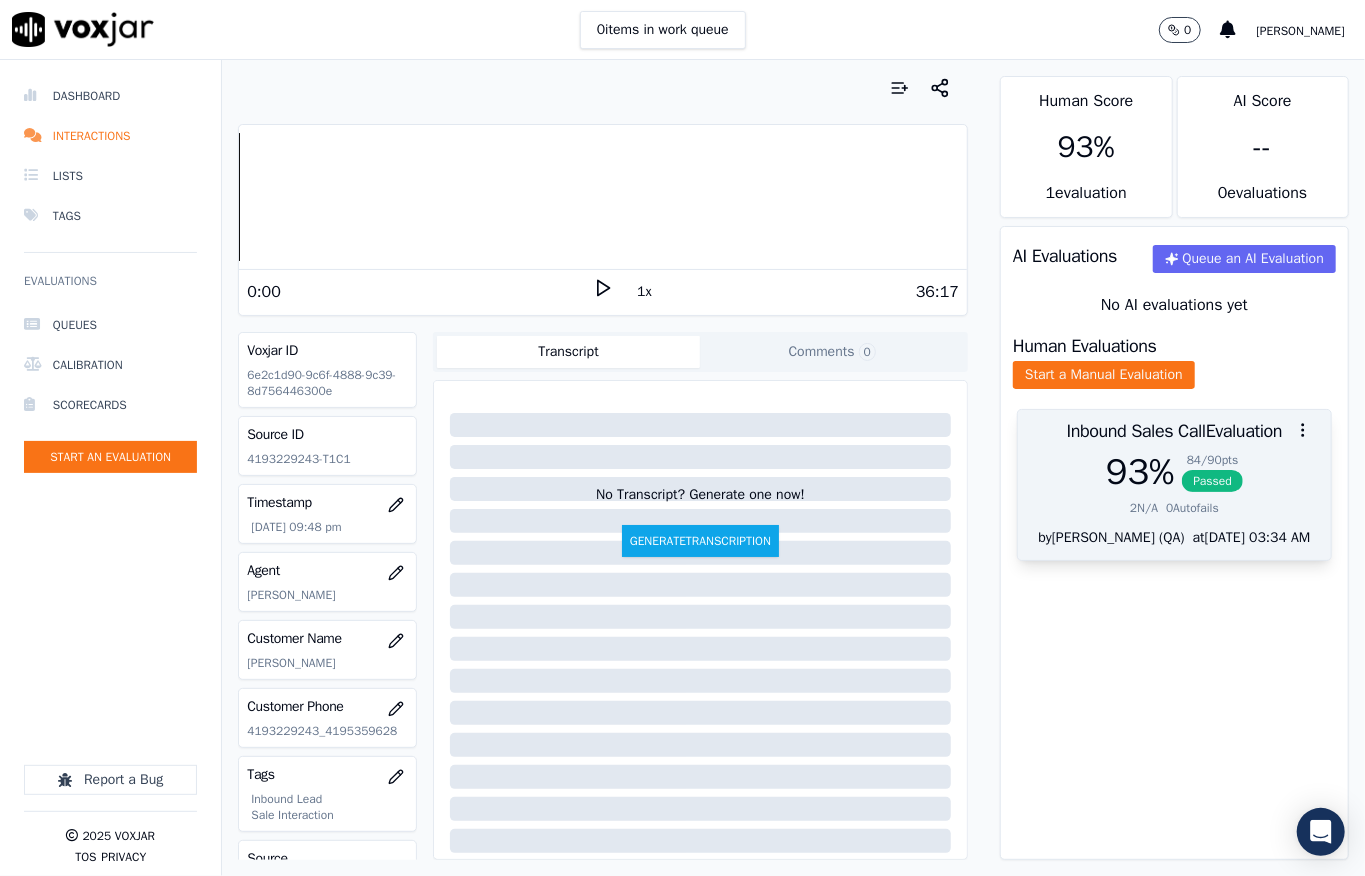 click on "93 %" at bounding box center [1140, 472] 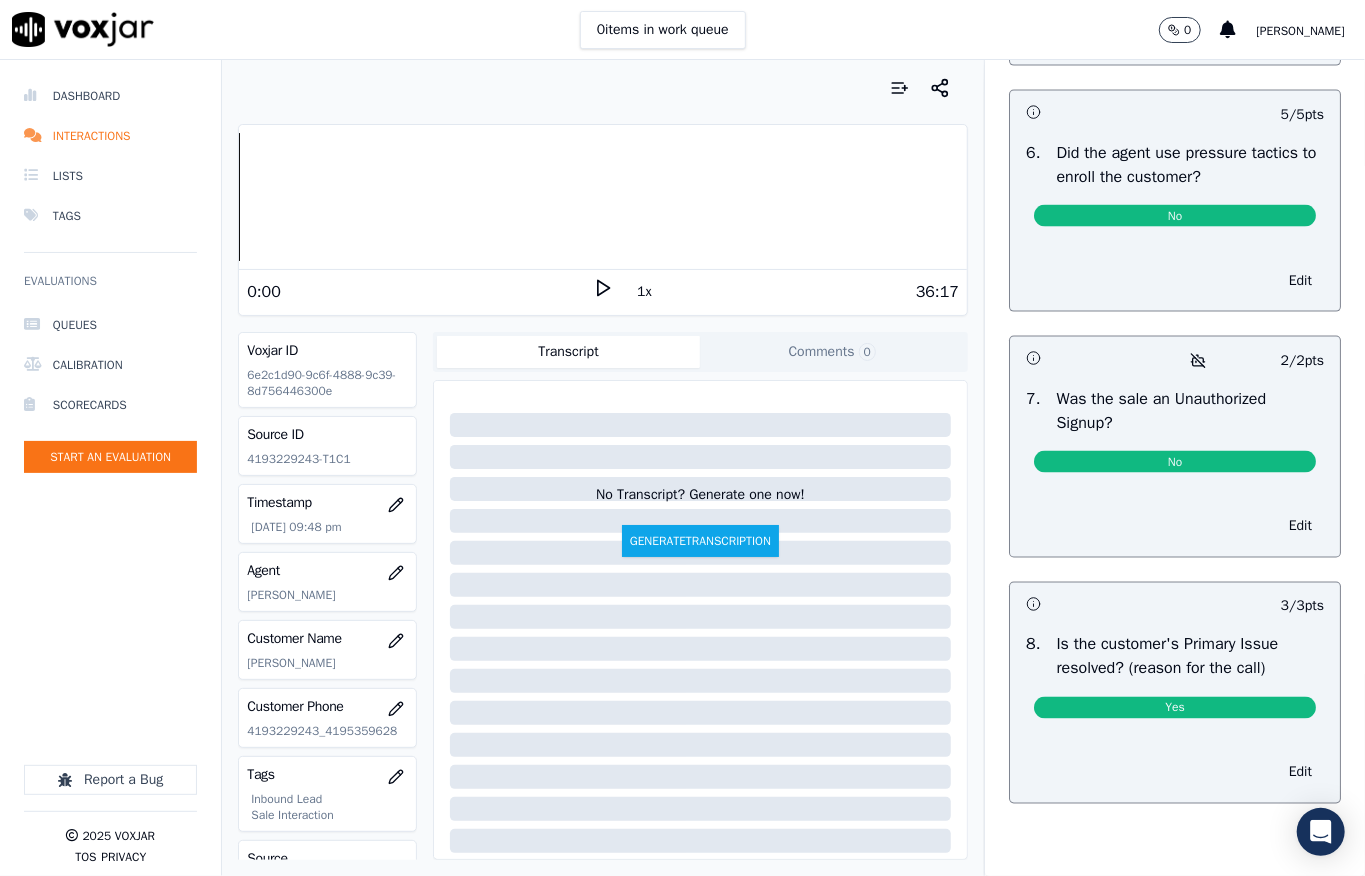 scroll, scrollTop: 0, scrollLeft: 0, axis: both 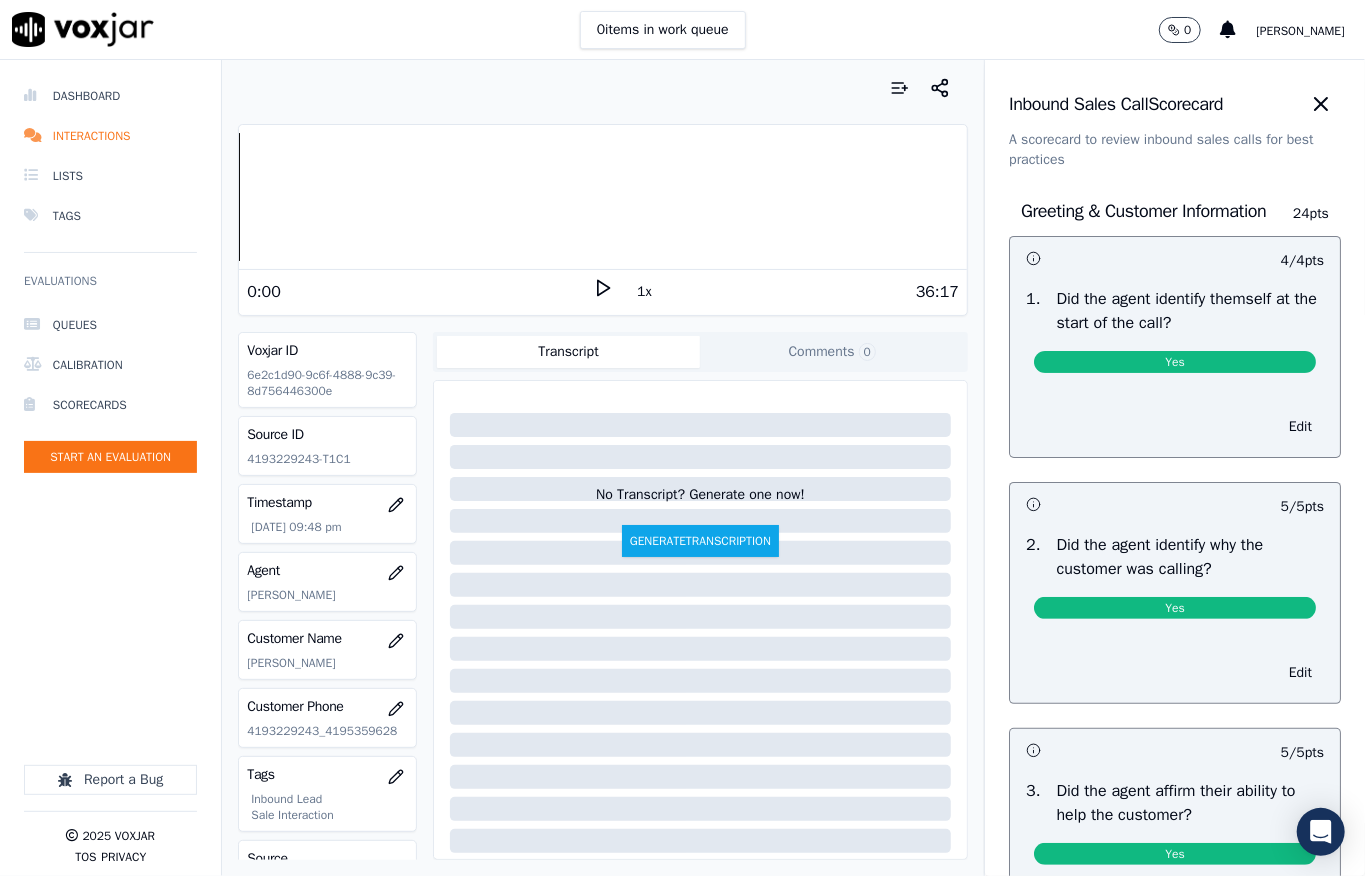 click 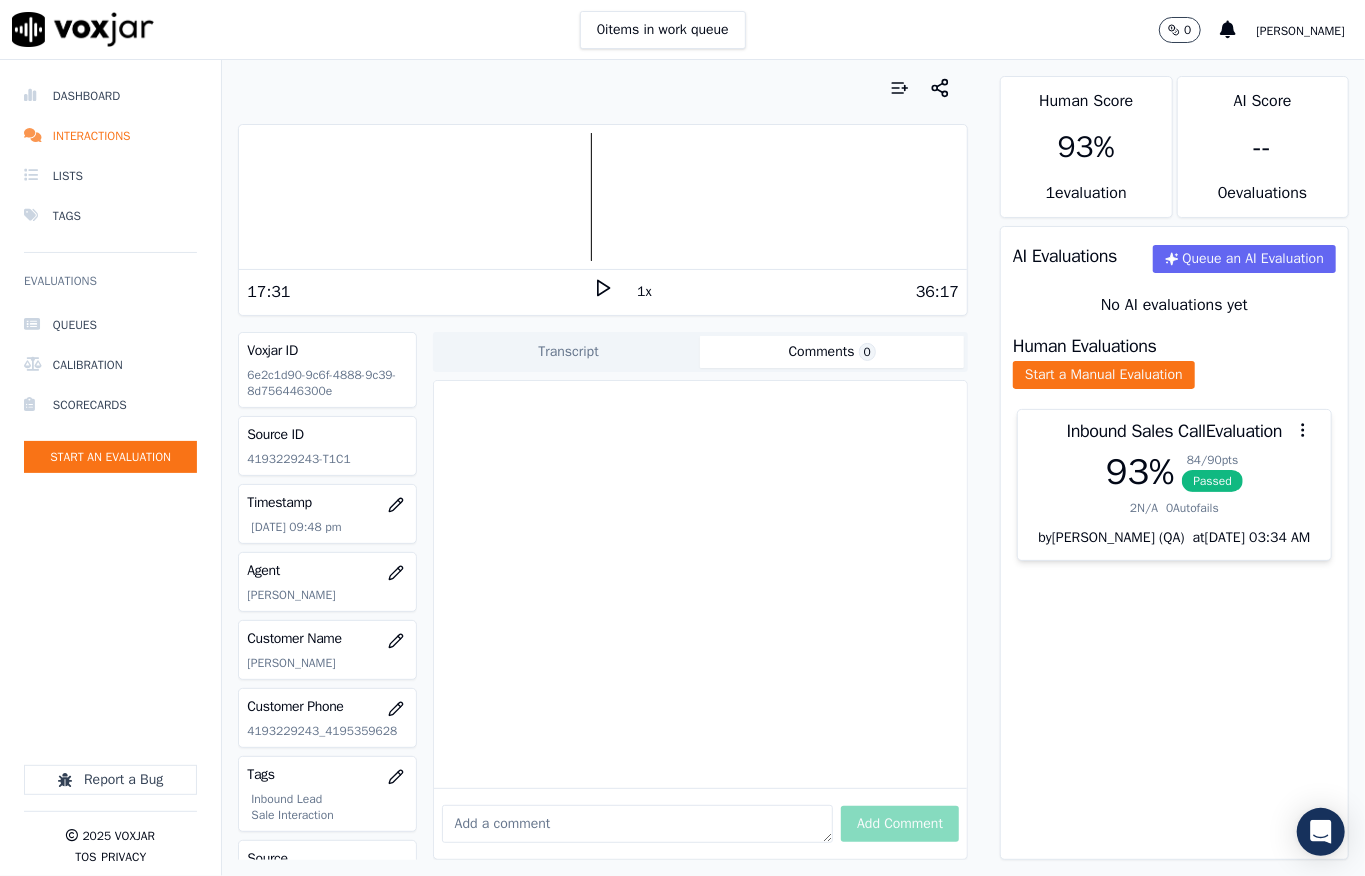 click on "Comments  0" 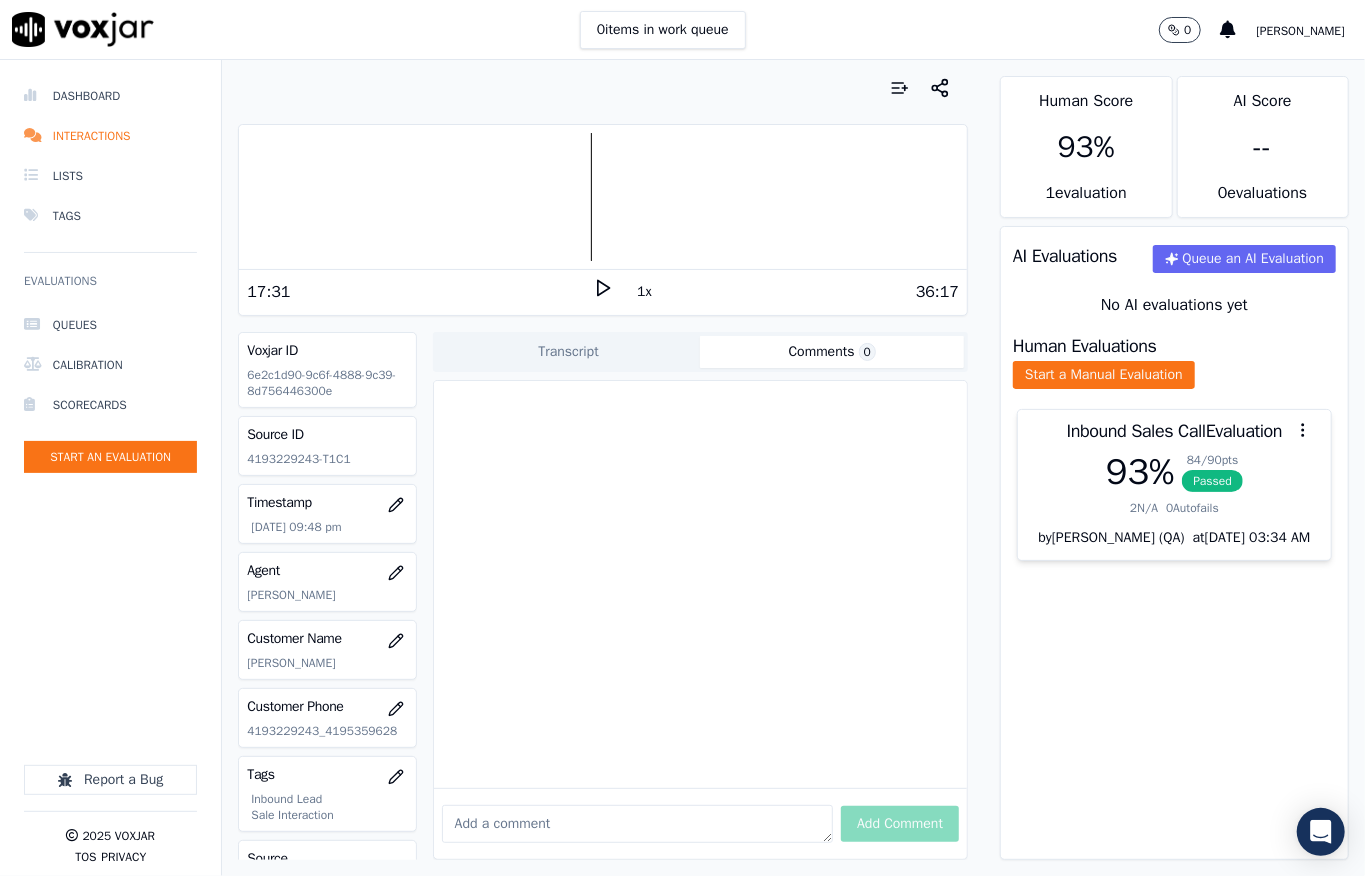 type 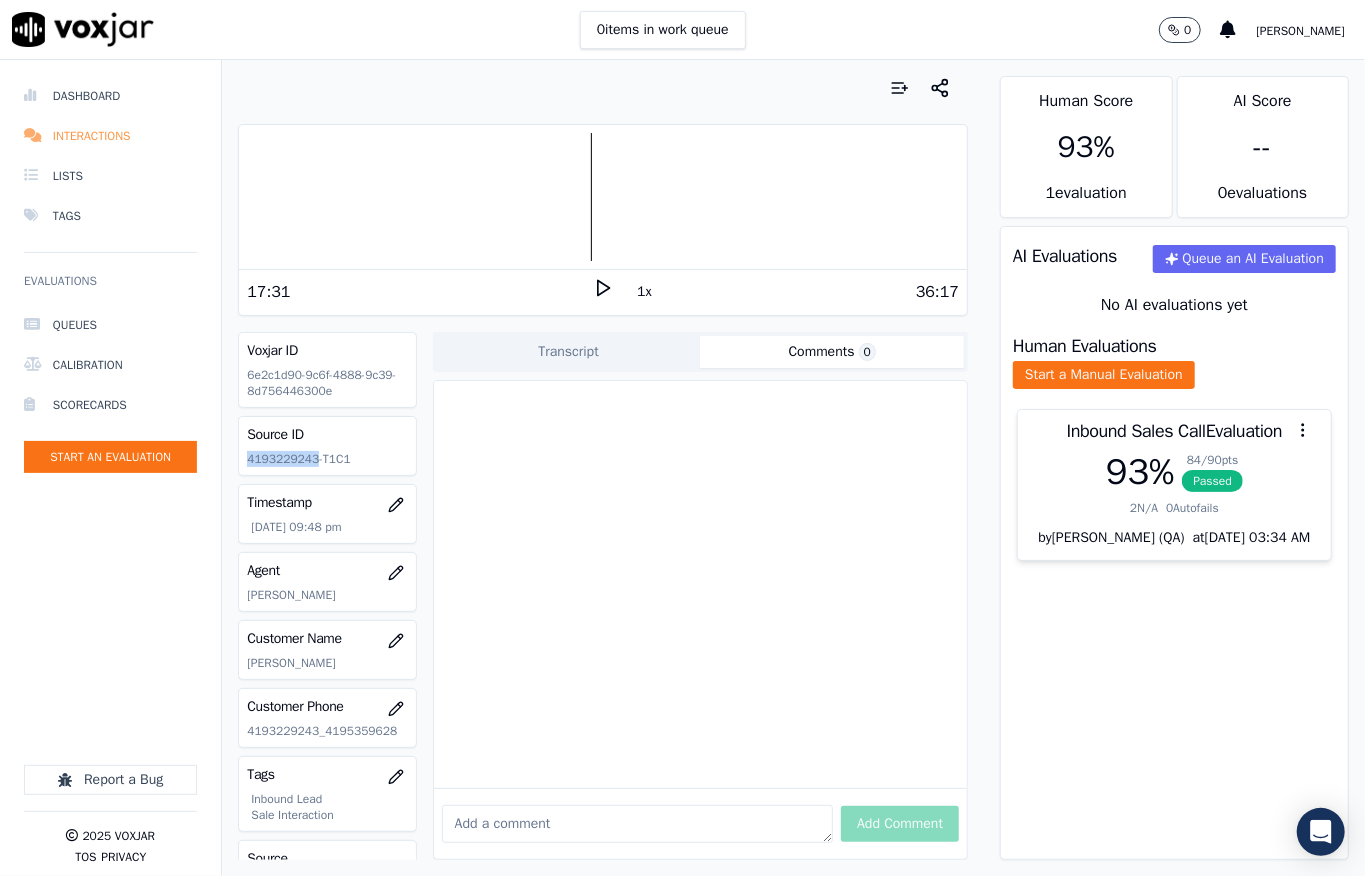 click on "Interactions" at bounding box center [110, 136] 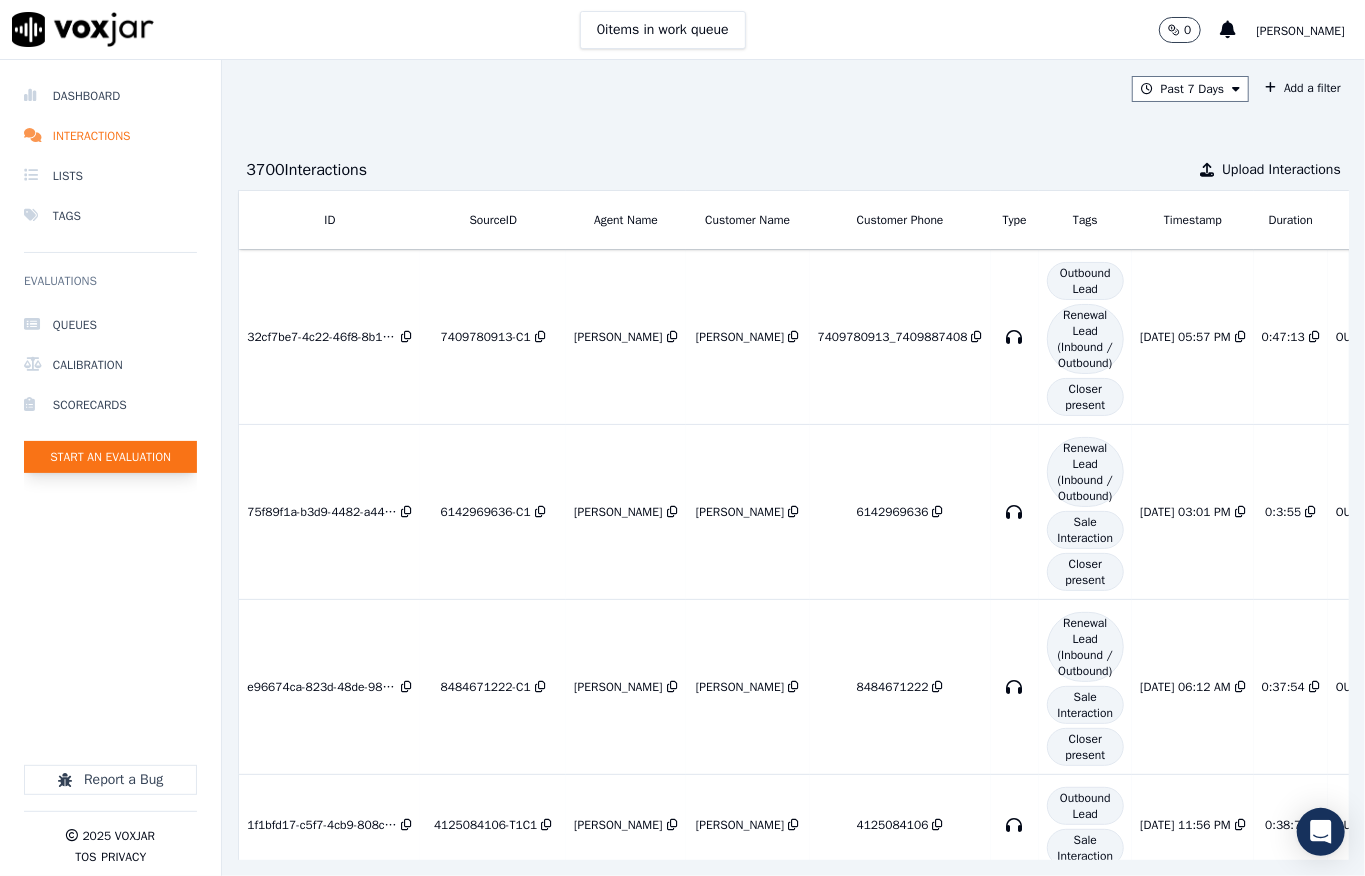 click on "Start an Evaluation" 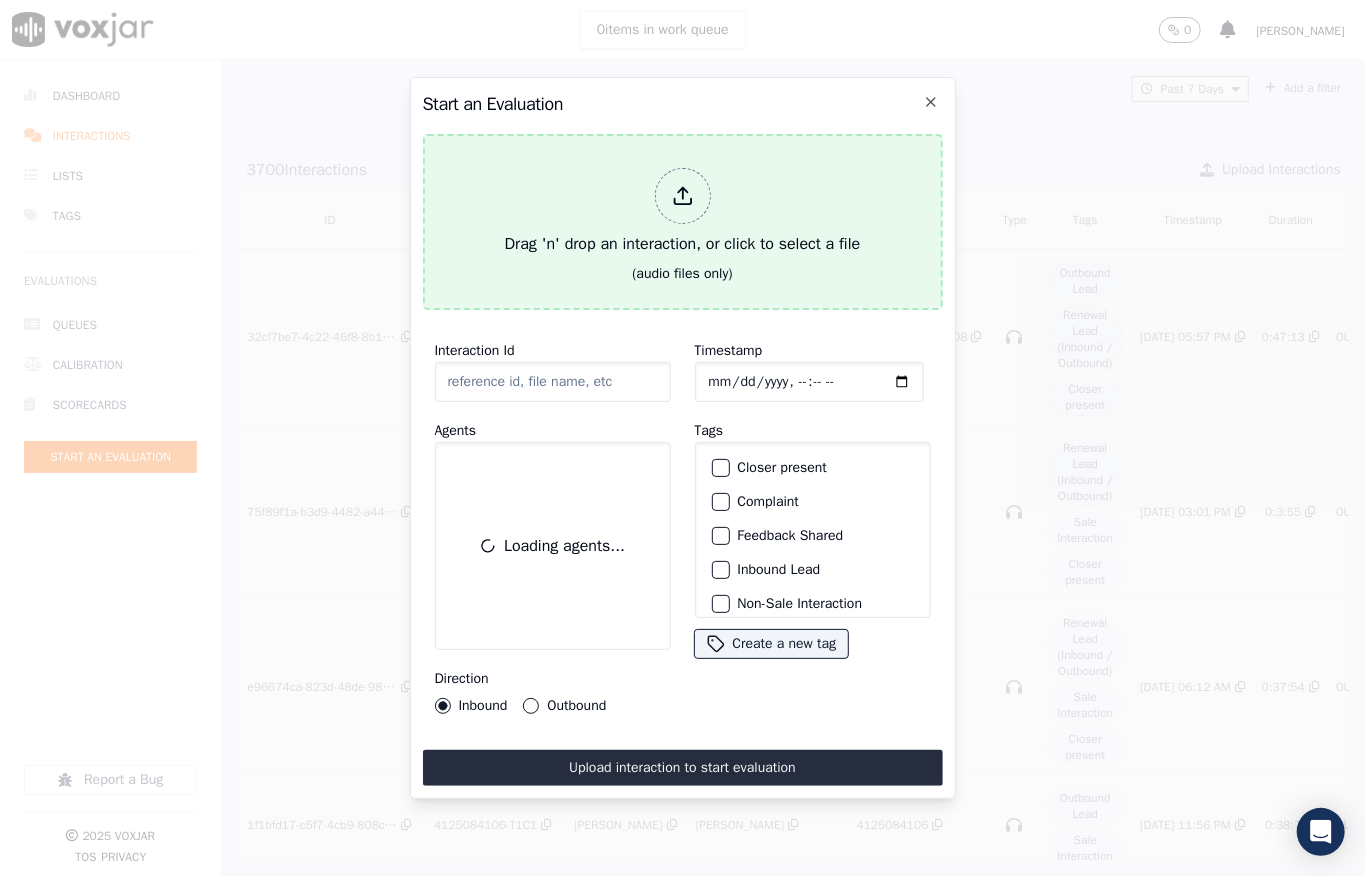 click on "Drag 'n' drop an interaction, or click to select a file" at bounding box center [683, 212] 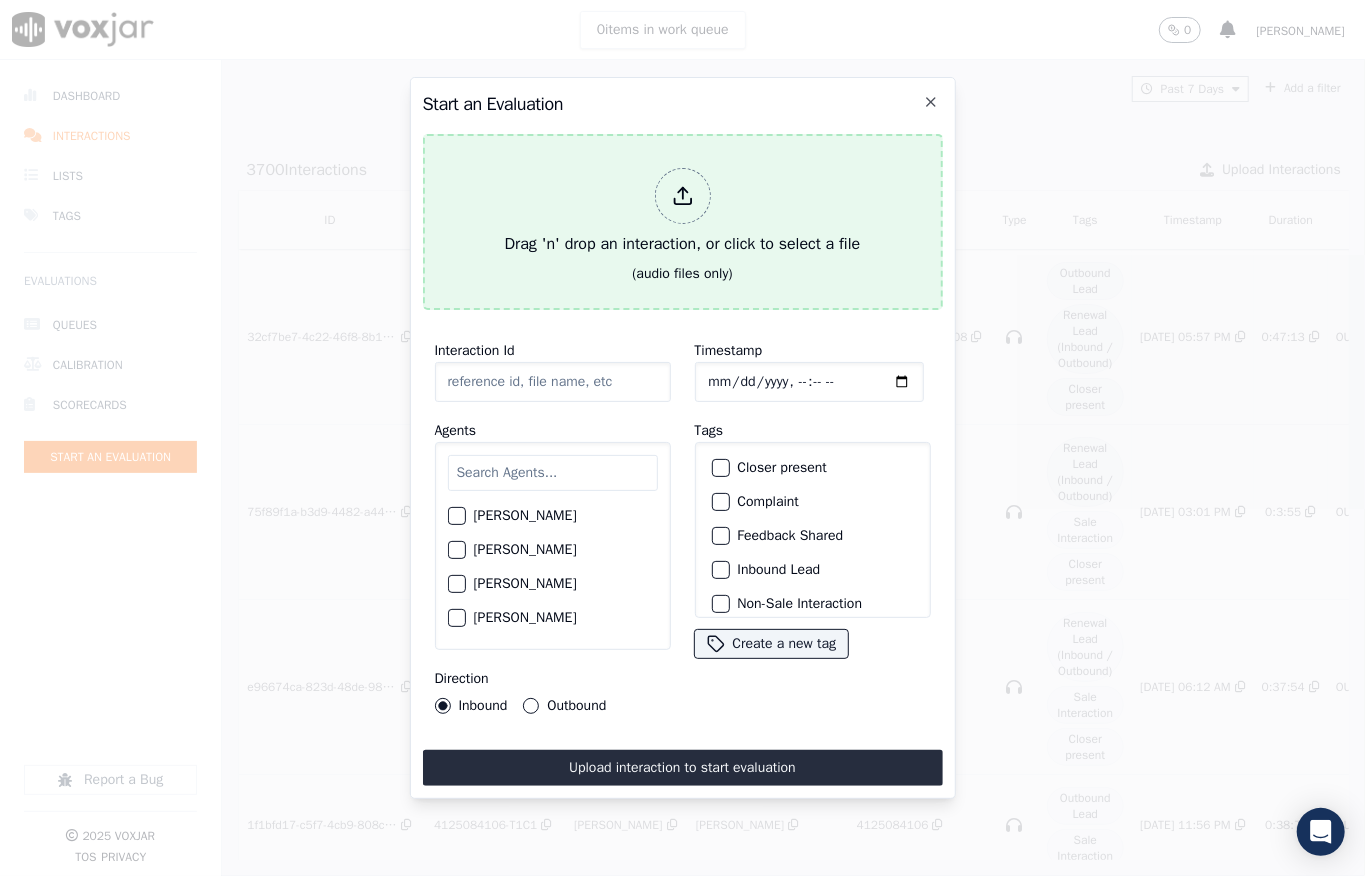 type on "20250703-113716_2674419615-all.mp3" 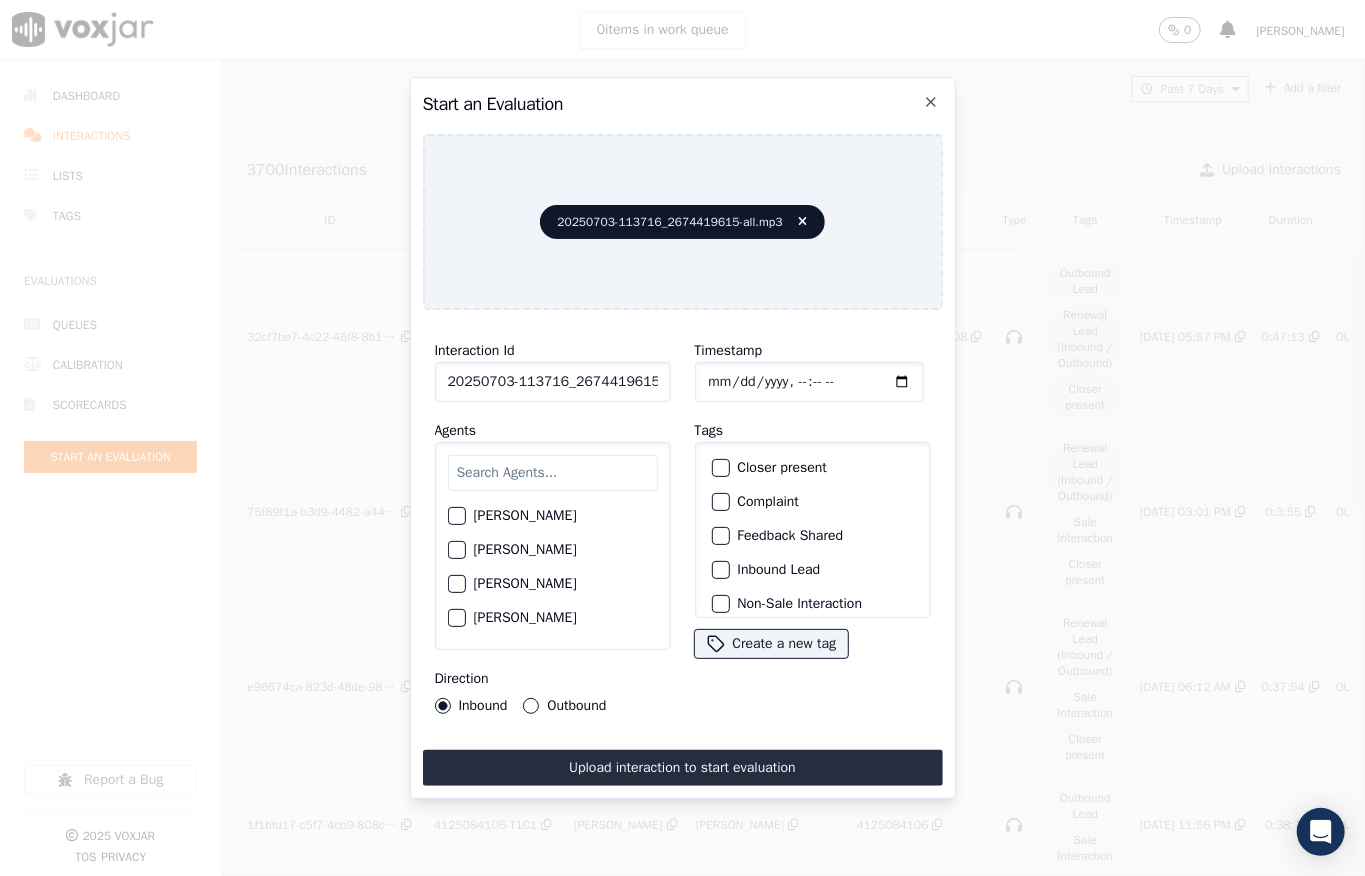 click on "Timestamp" 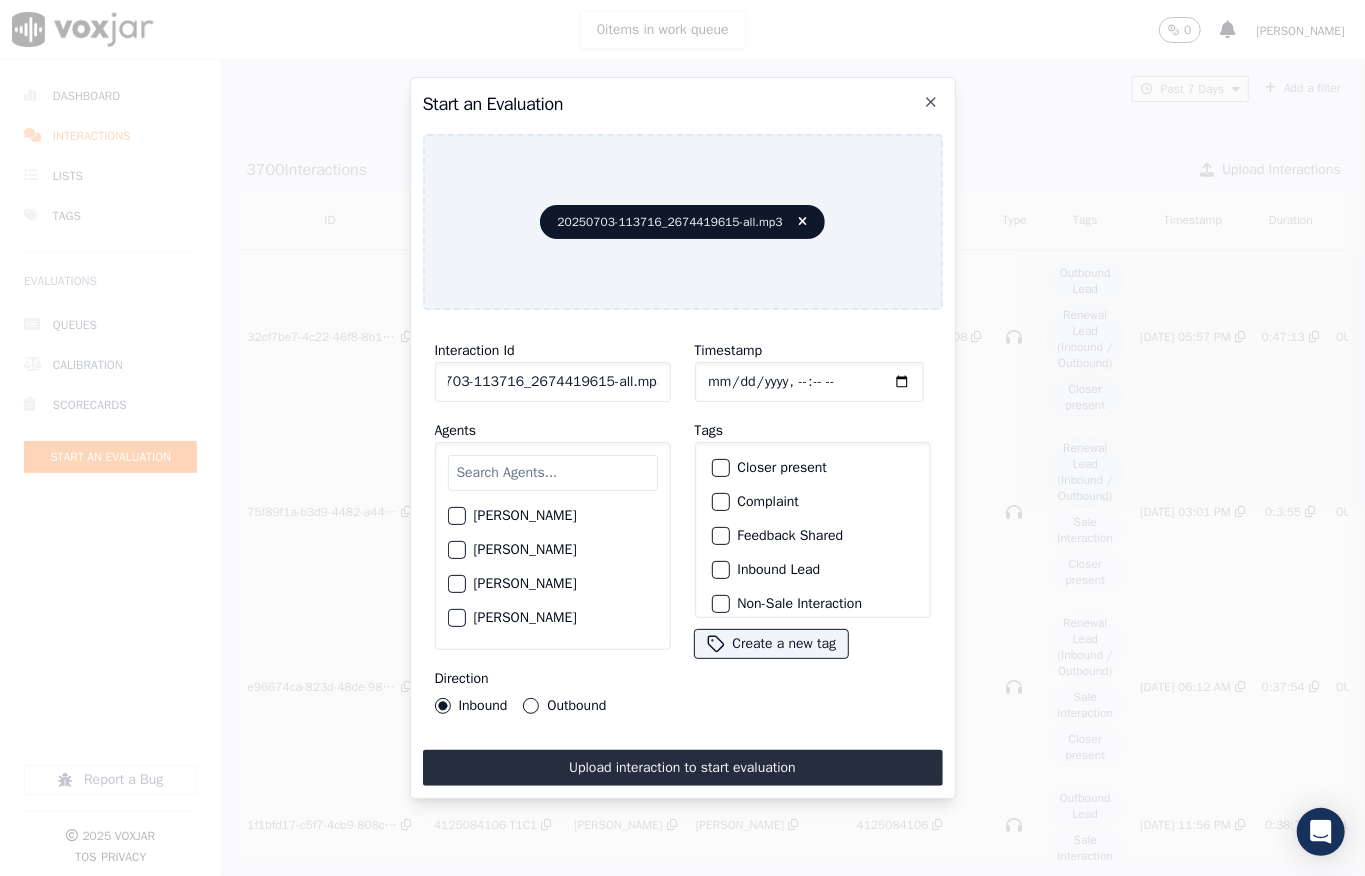 drag, startPoint x: 638, startPoint y: 372, endPoint x: 720, endPoint y: 369, distance: 82.05486 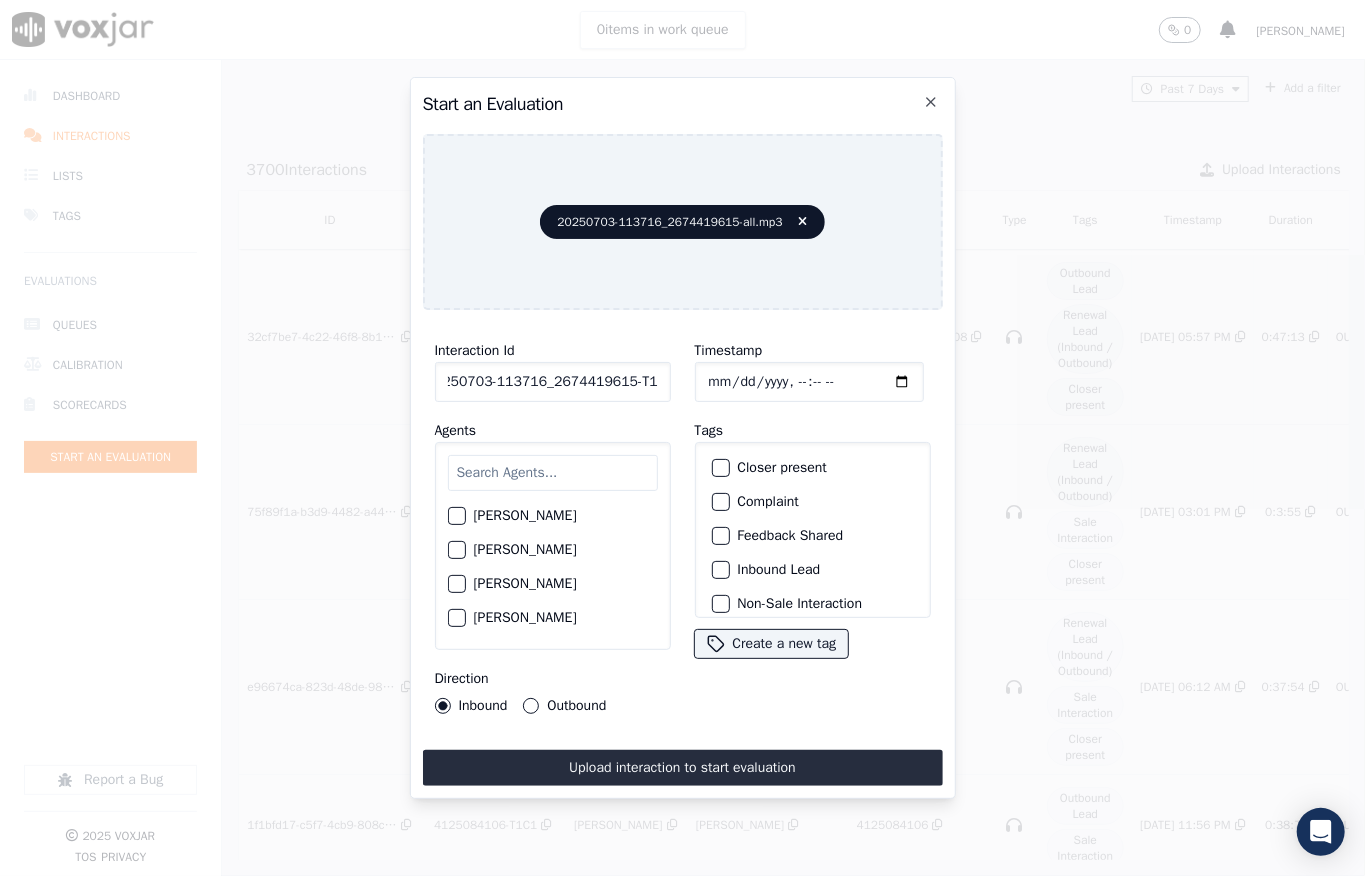 scroll, scrollTop: 0, scrollLeft: 29, axis: horizontal 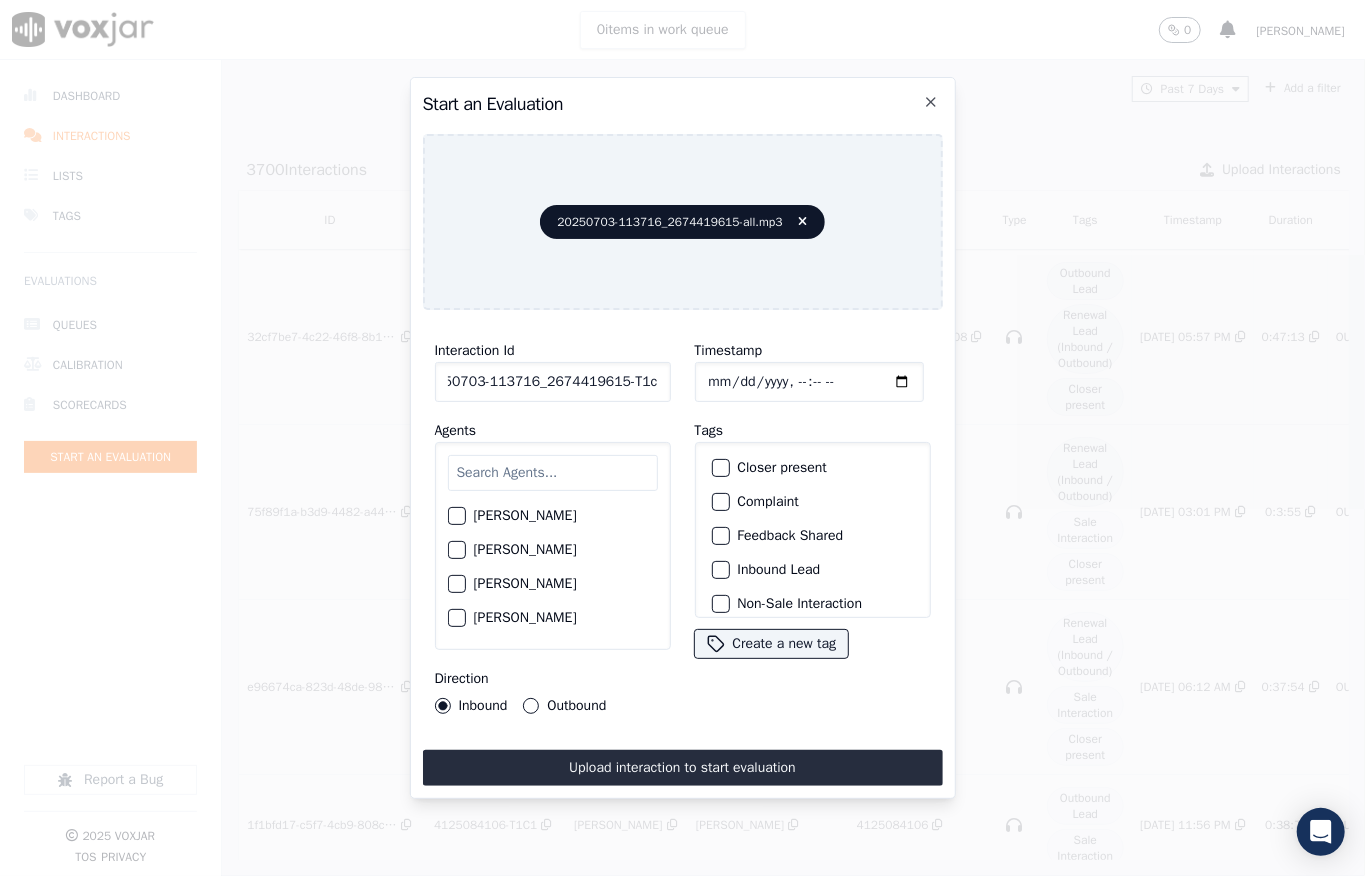 type on "20250703-113716_2674419615-T1c1" 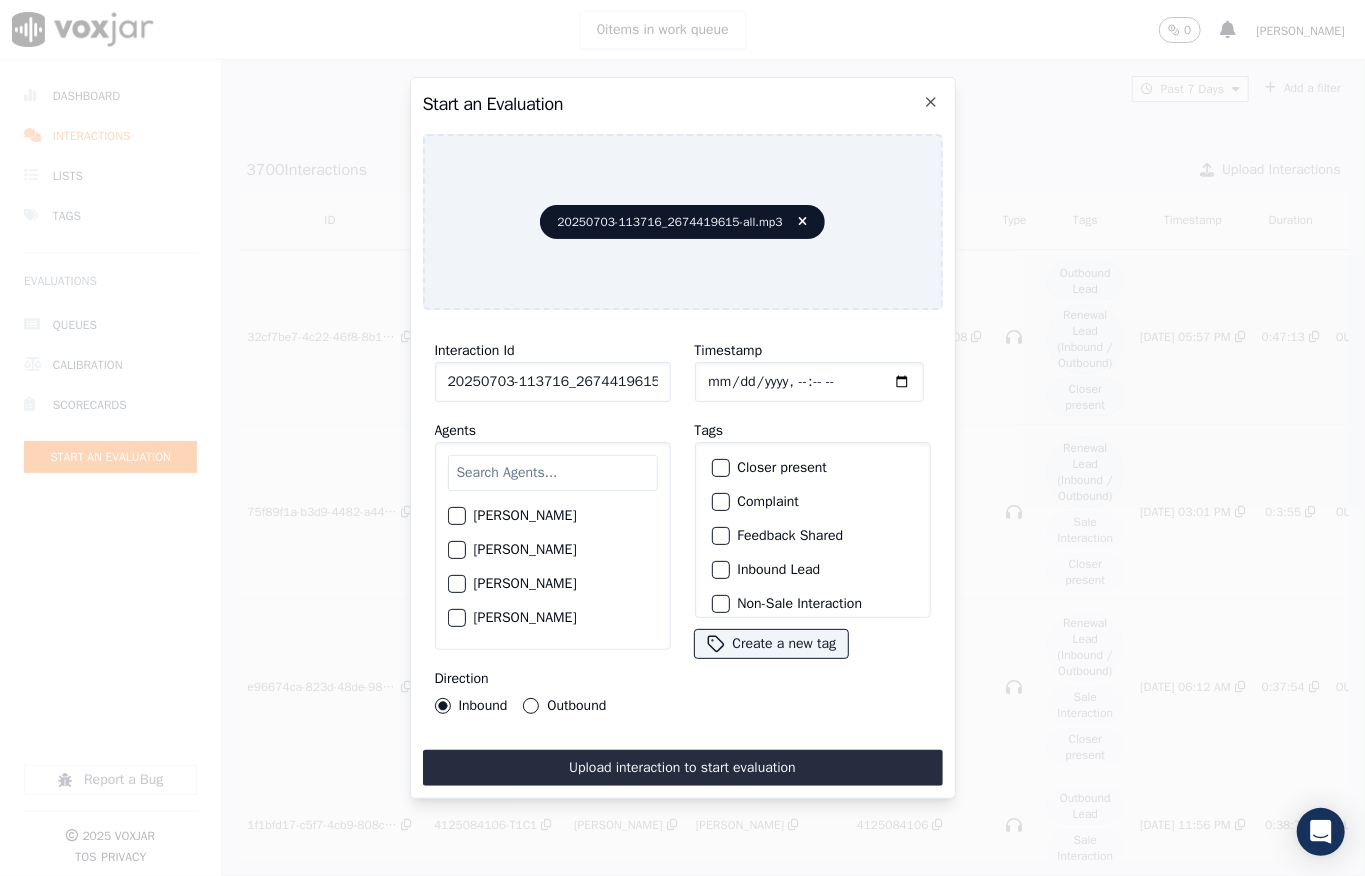 click on "Inbound Lead" at bounding box center (721, 570) 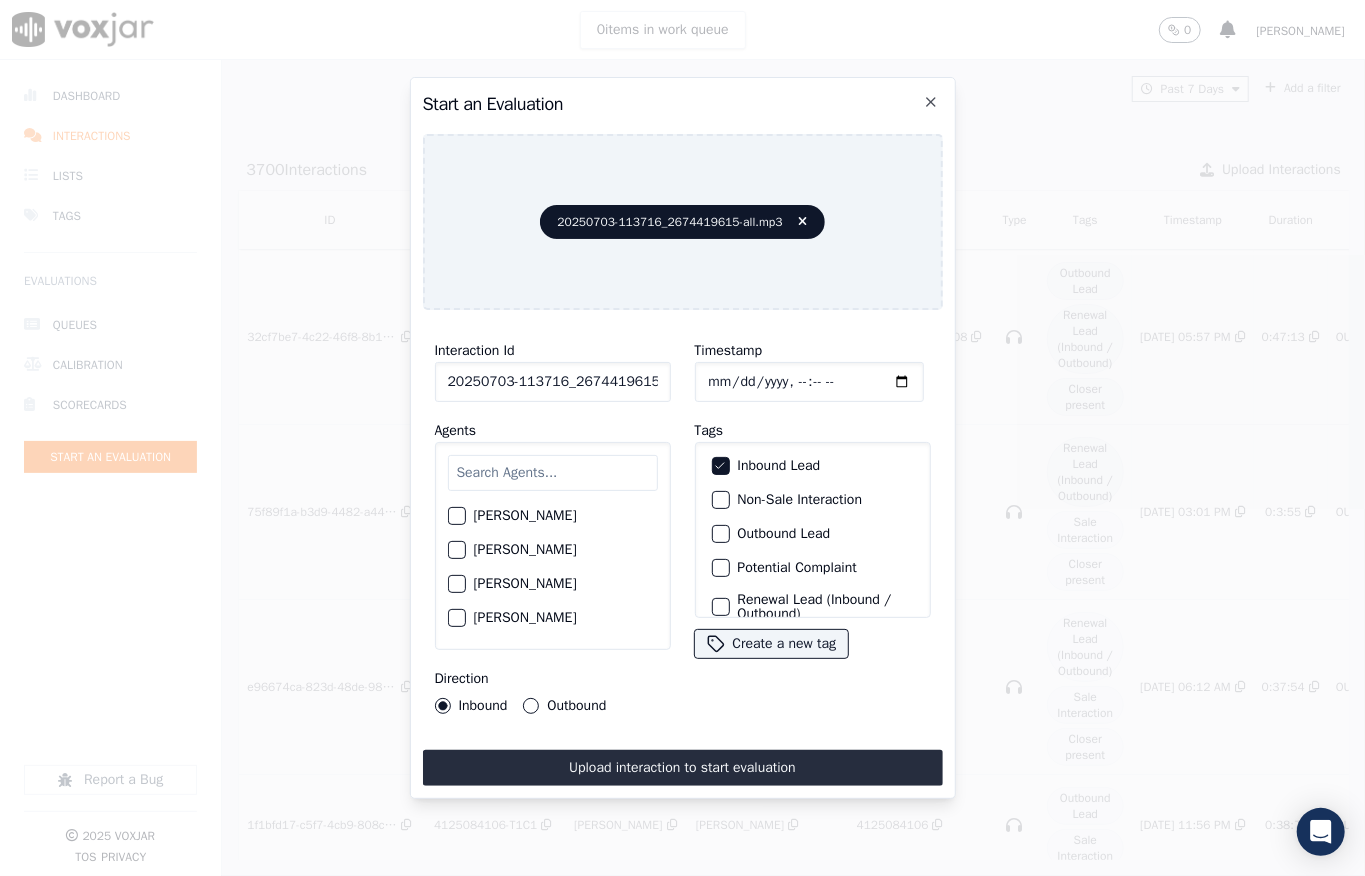 scroll, scrollTop: 200, scrollLeft: 0, axis: vertical 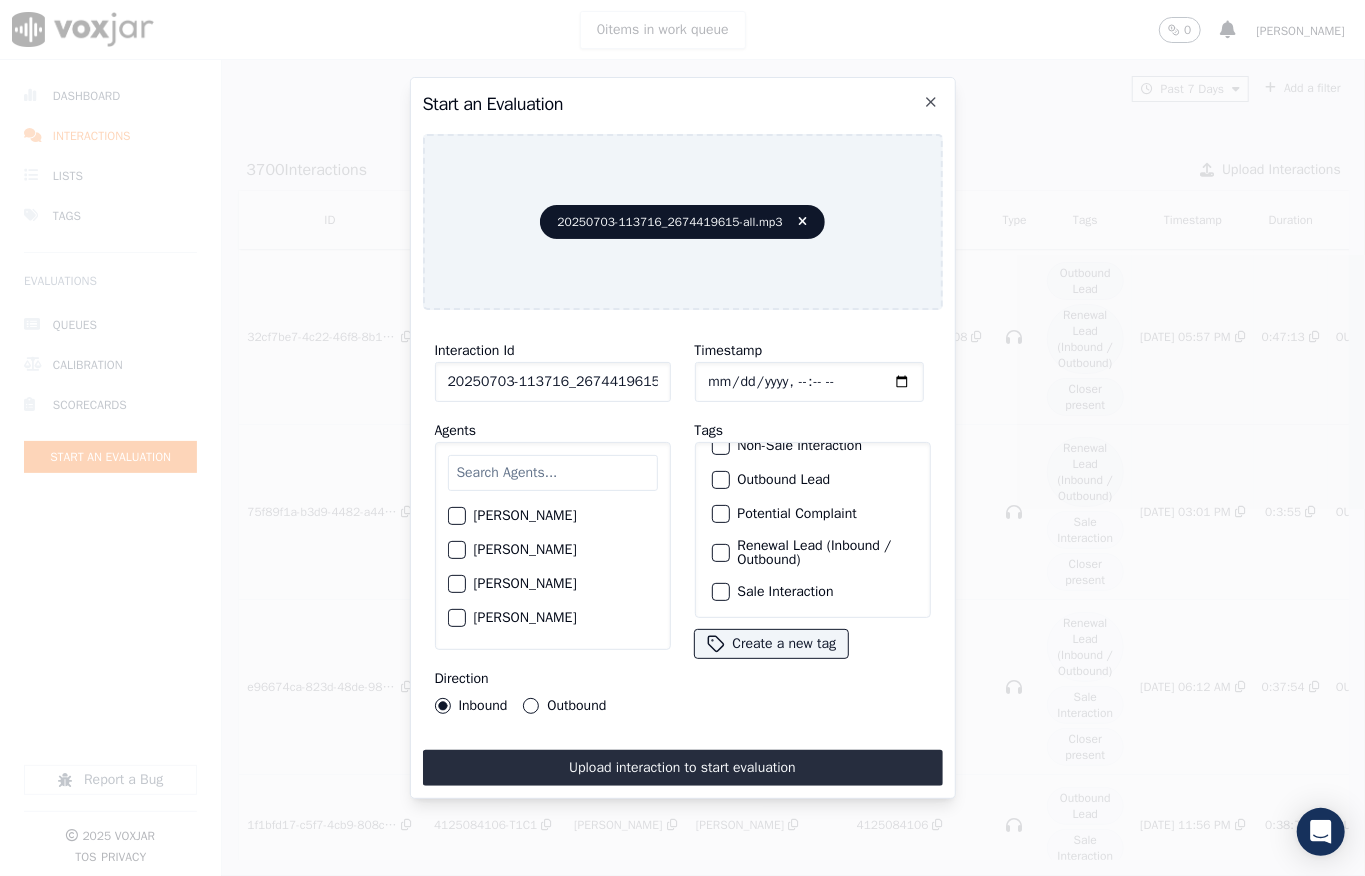 click at bounding box center [720, 592] 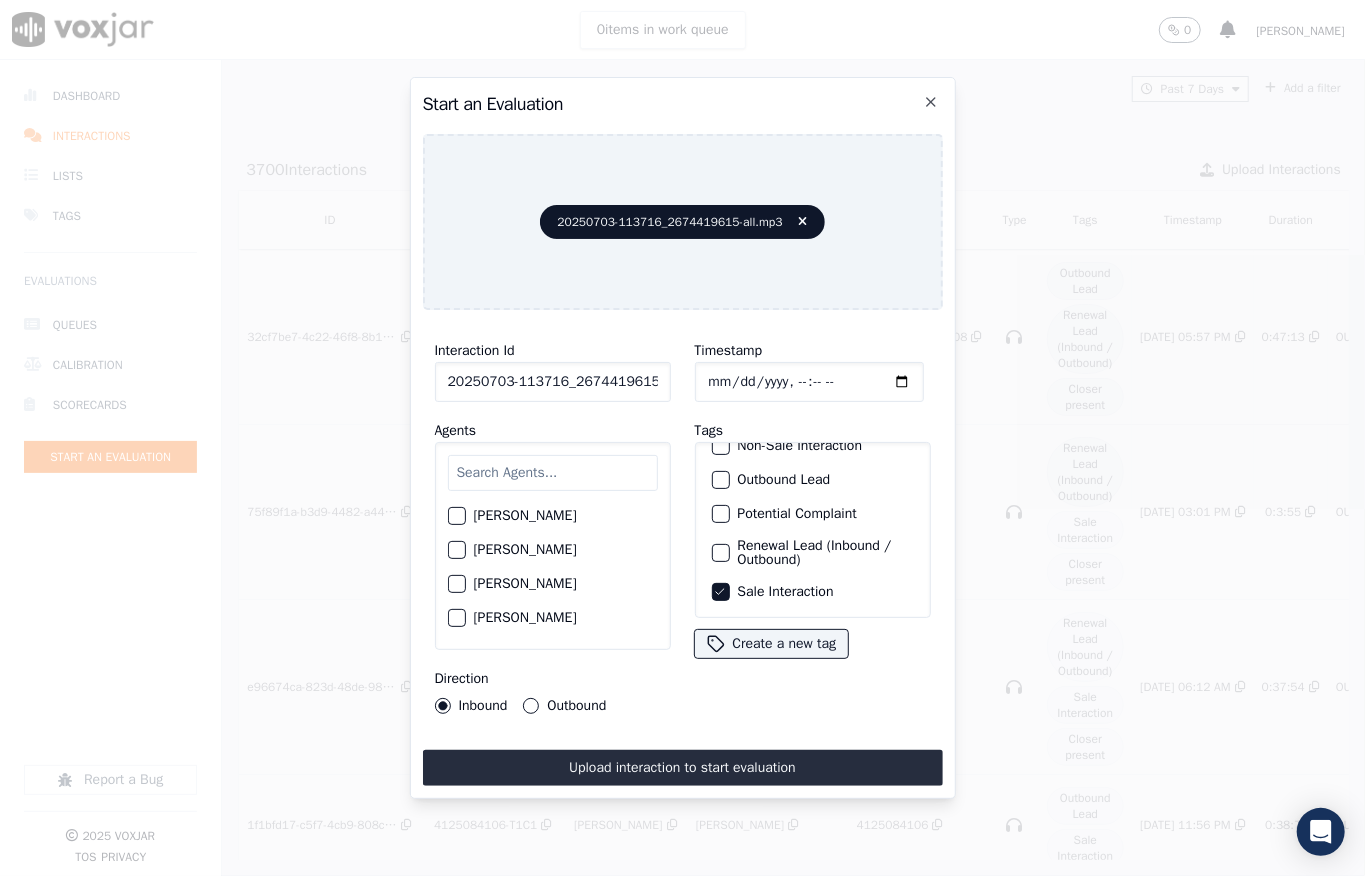 click at bounding box center [553, 473] 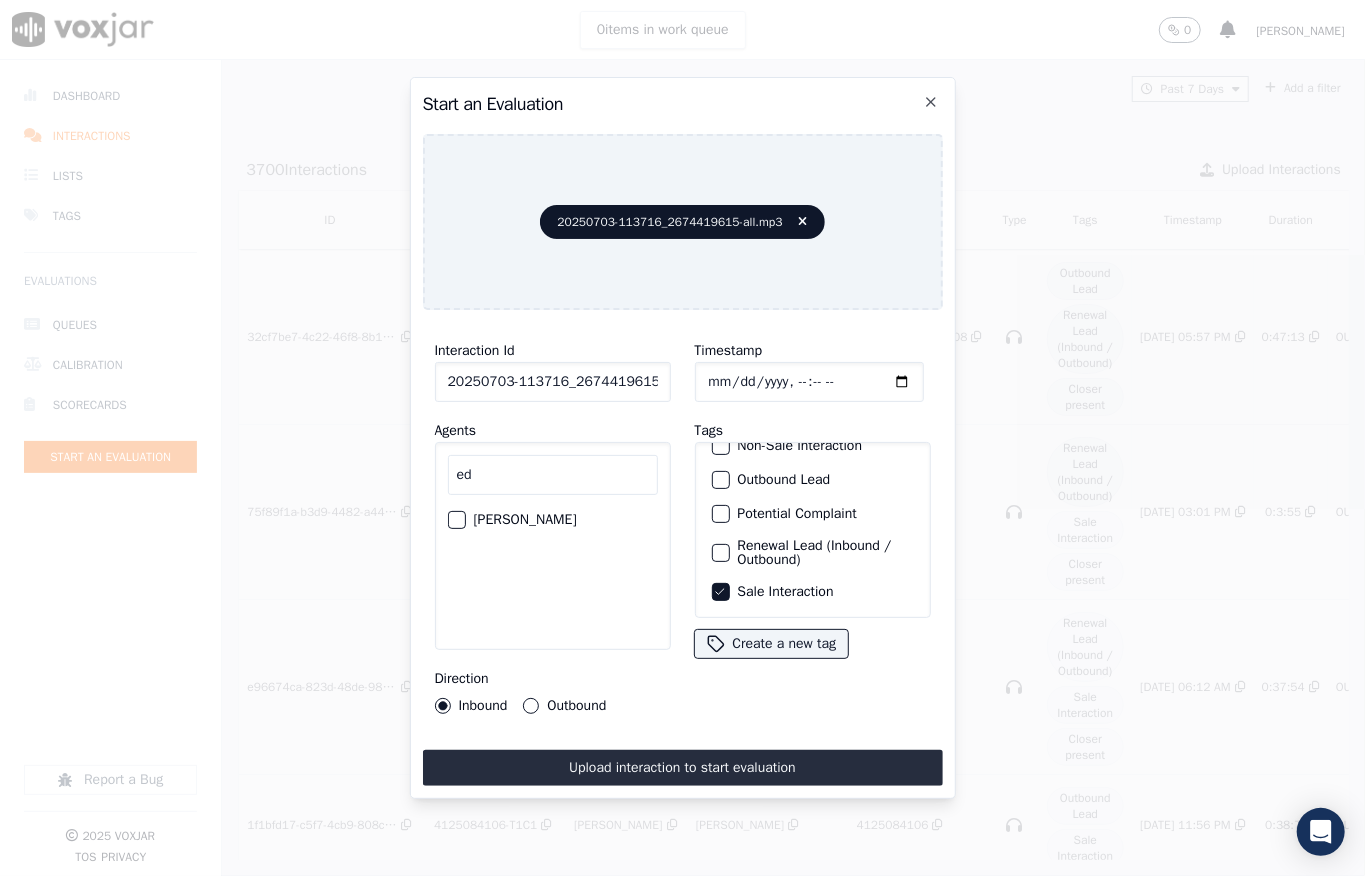 type on "e" 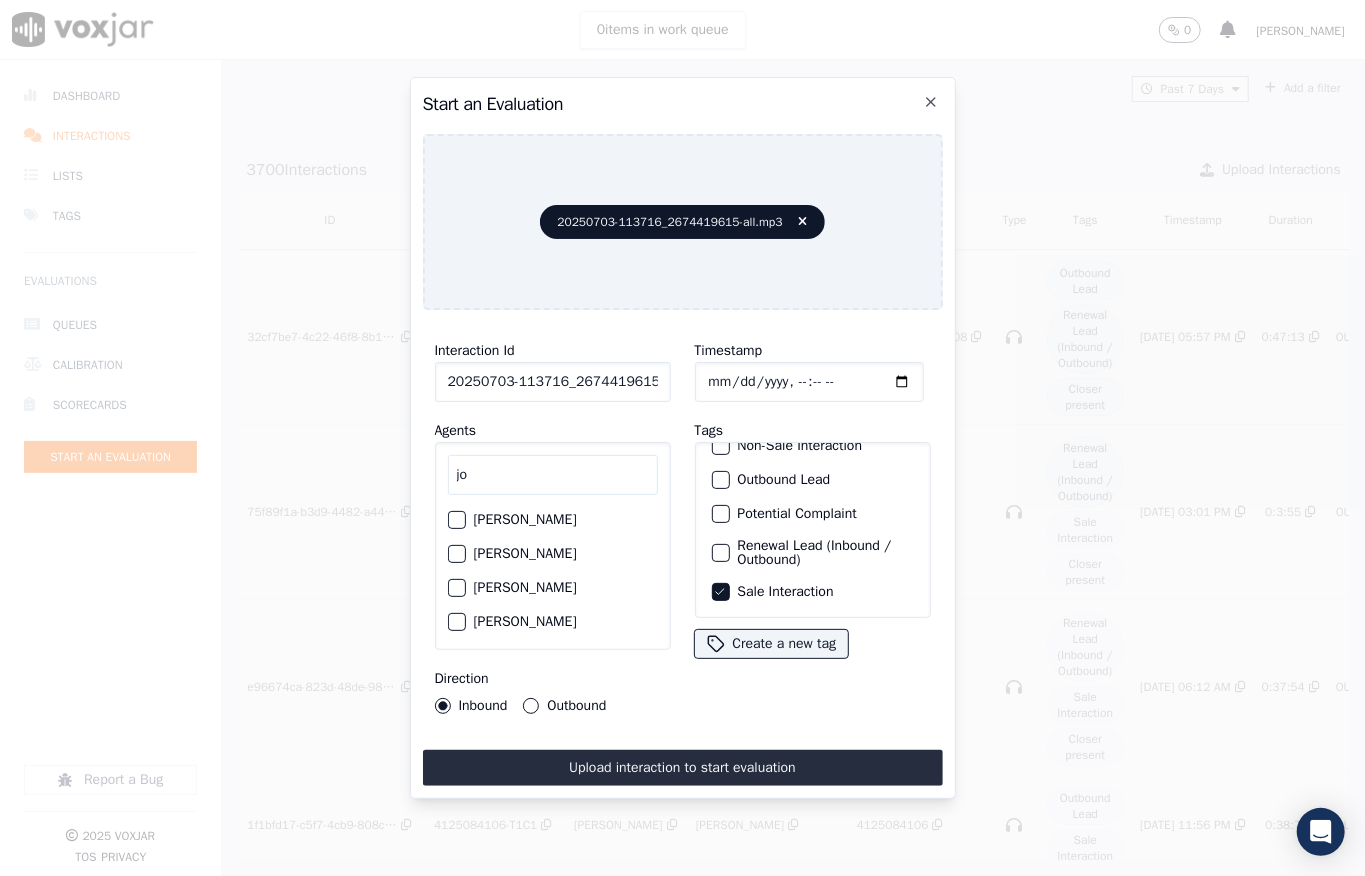 type on "jo" 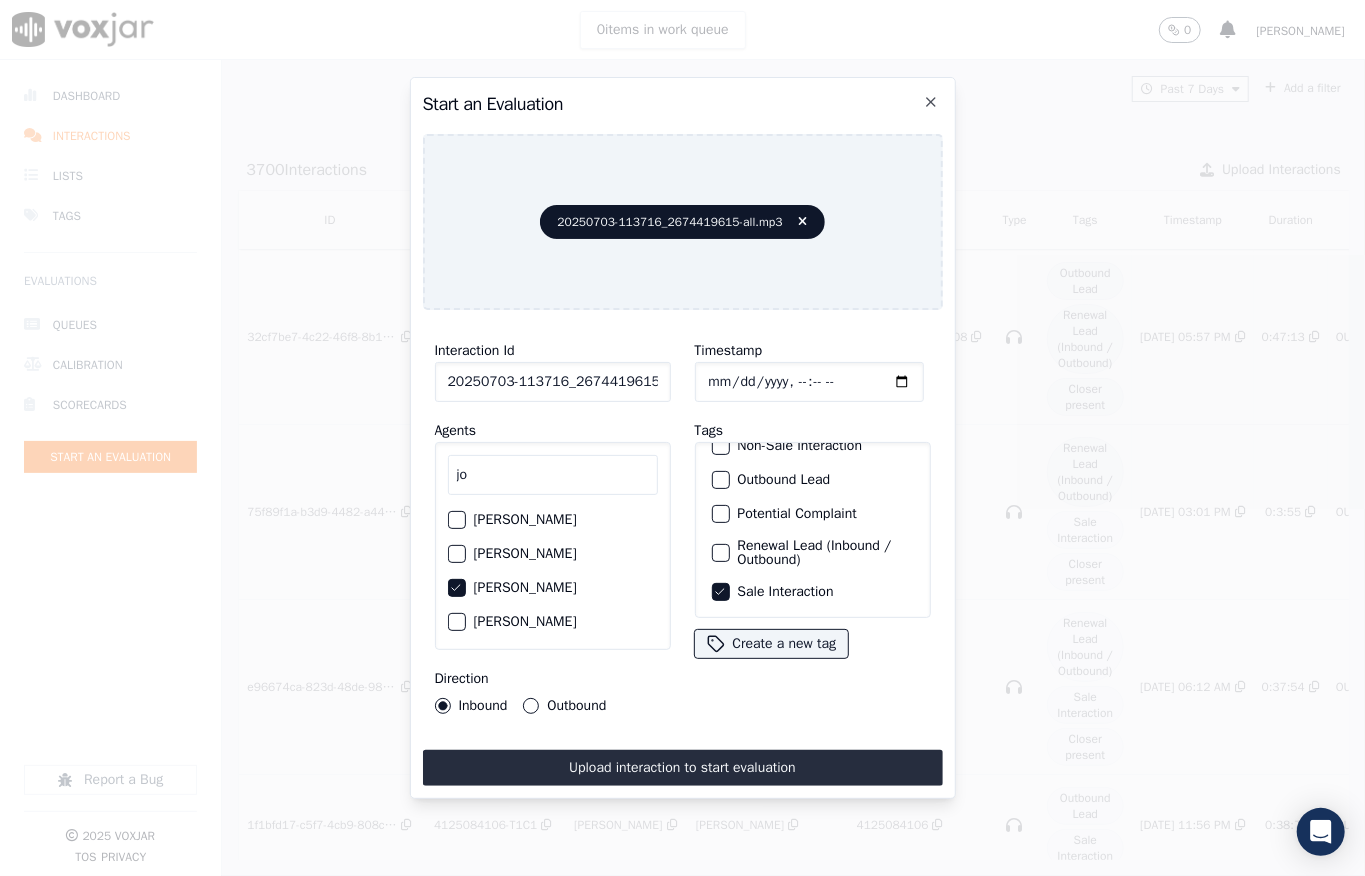 scroll, scrollTop: 0, scrollLeft: 29, axis: horizontal 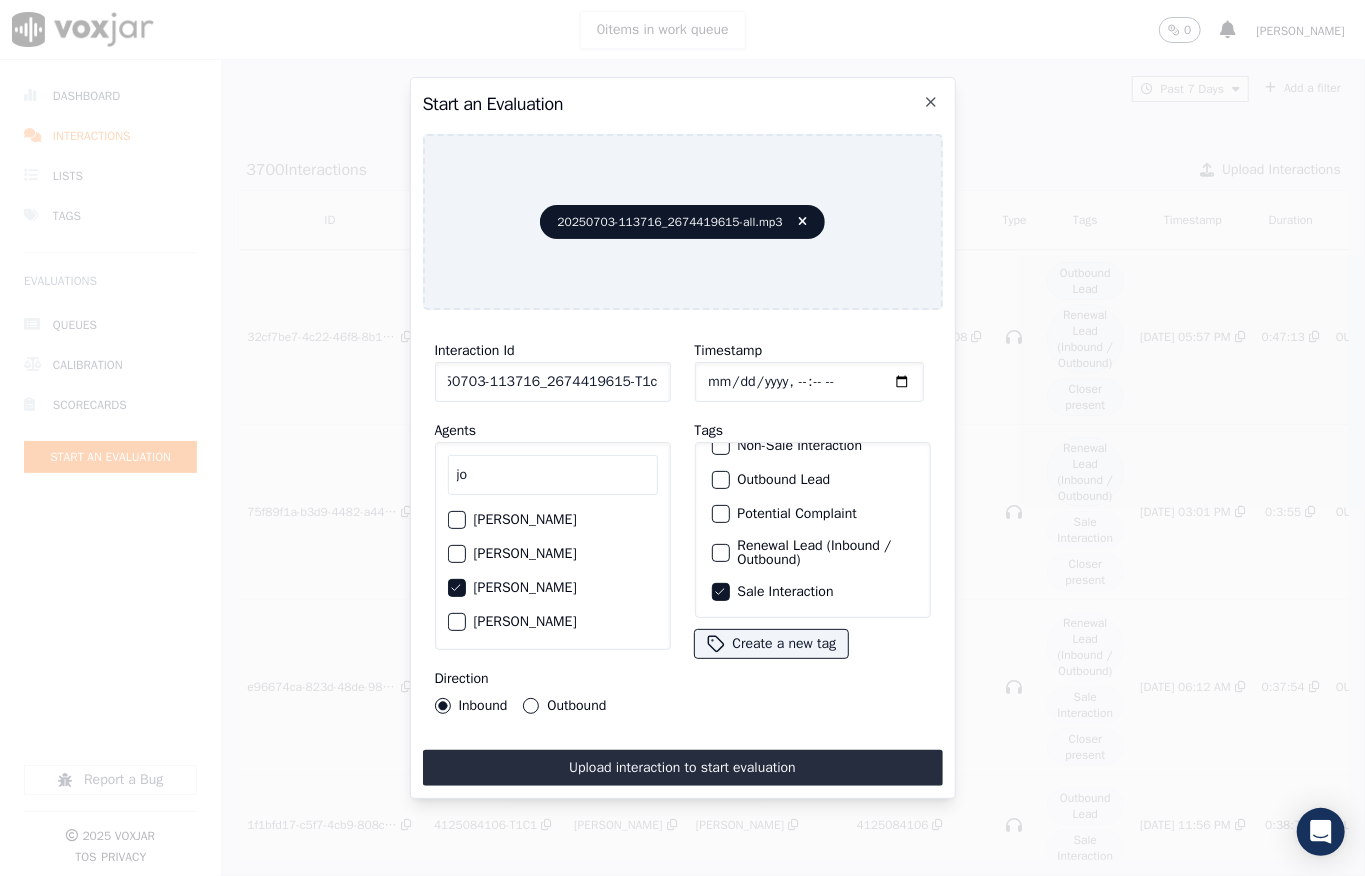 drag, startPoint x: 614, startPoint y: 376, endPoint x: 674, endPoint y: 377, distance: 60.00833 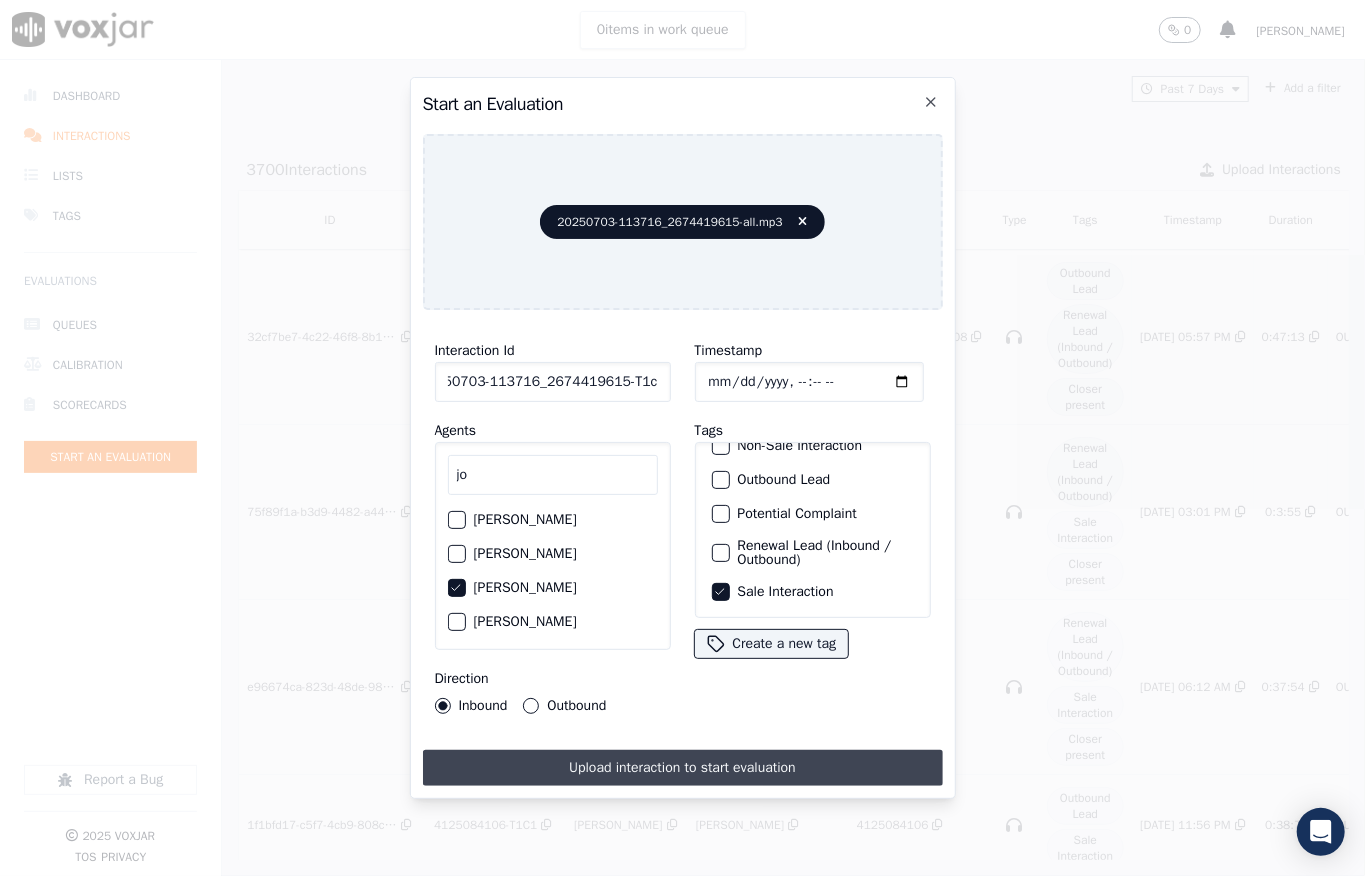 scroll, scrollTop: 0, scrollLeft: 0, axis: both 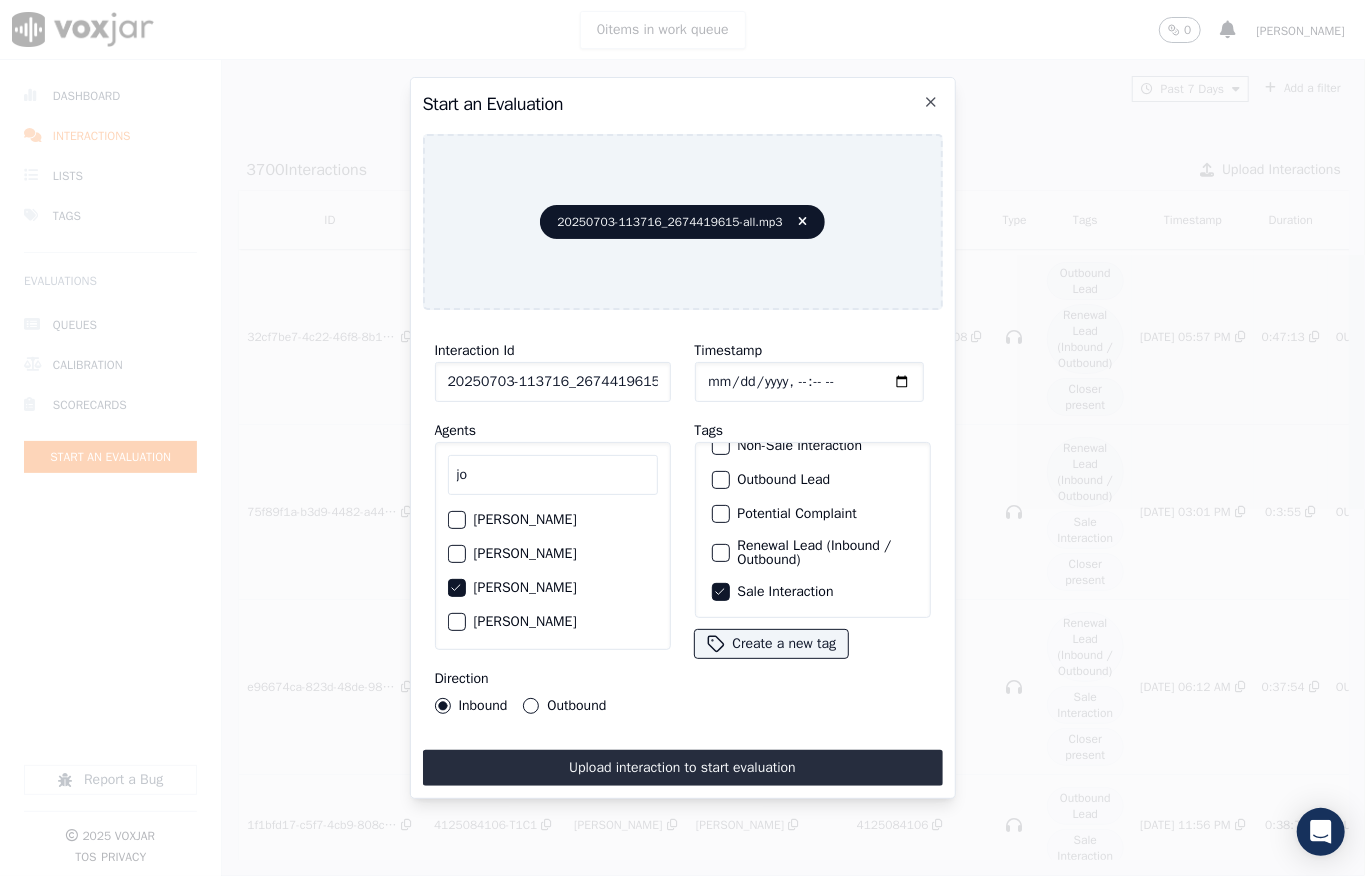 click on "Upload interaction to start evaluation" at bounding box center (683, 768) 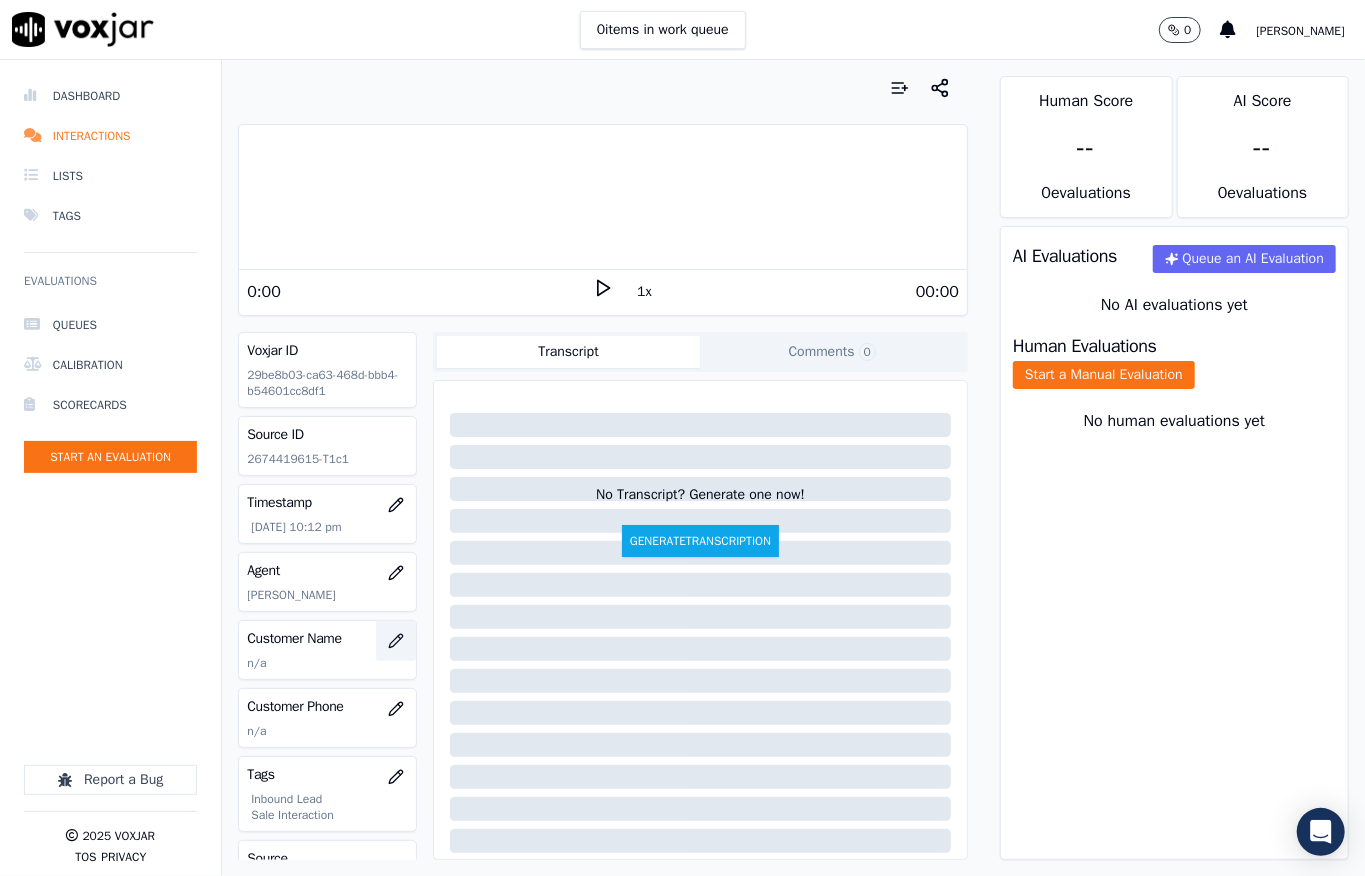 click 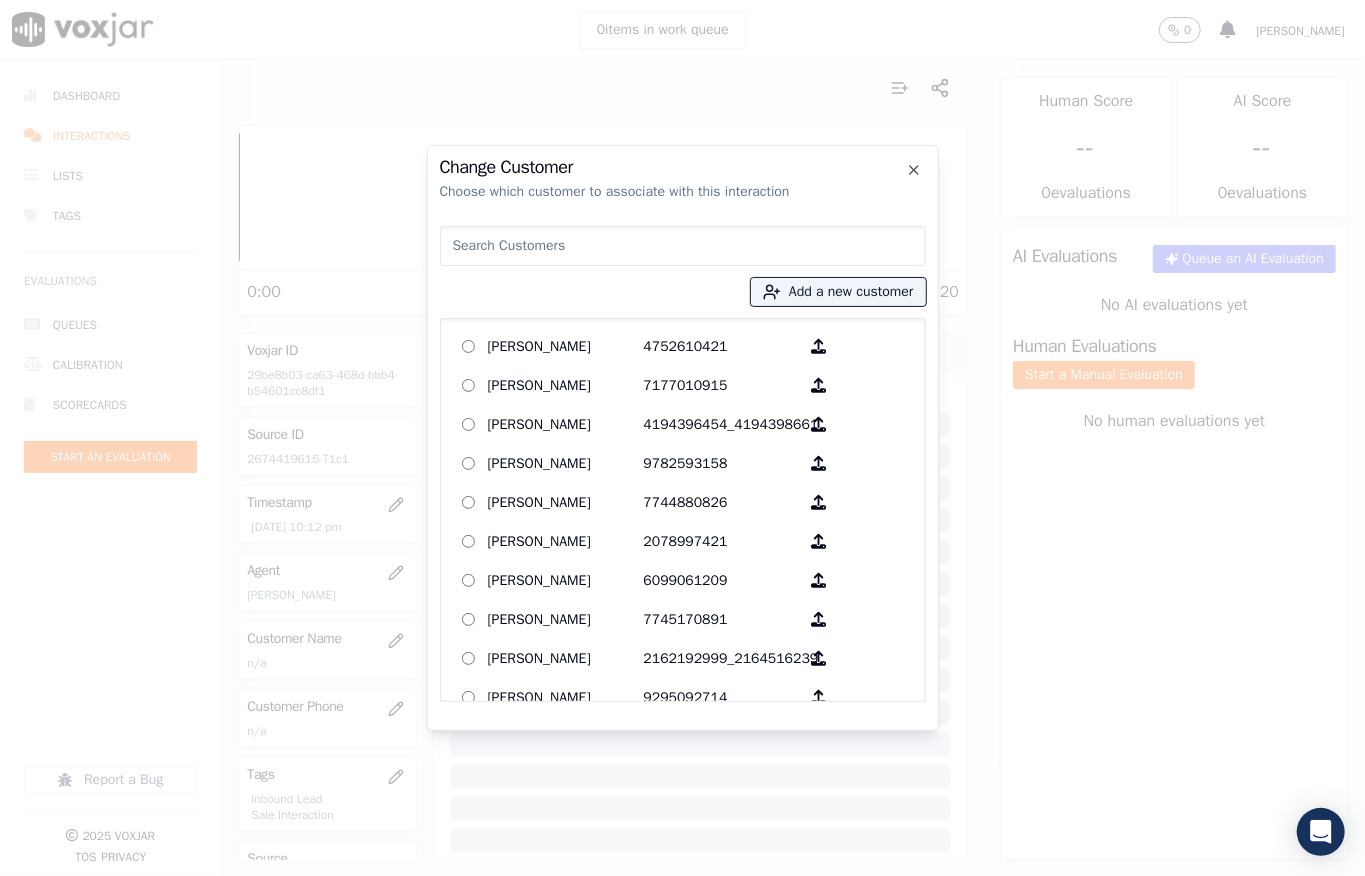 type on "GERALD TTEACHEY SR" 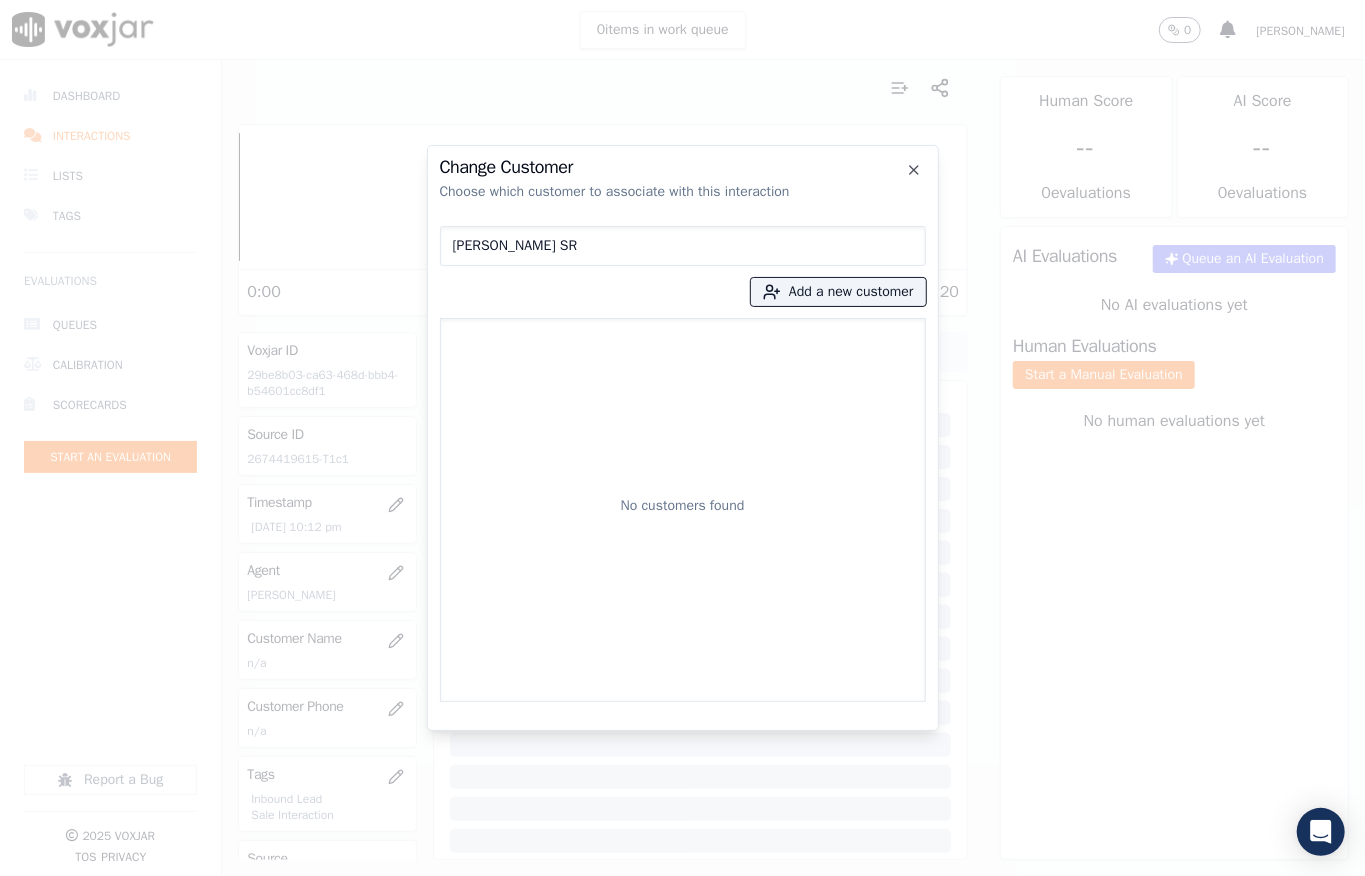 drag, startPoint x: 629, startPoint y: 248, endPoint x: 292, endPoint y: 248, distance: 337 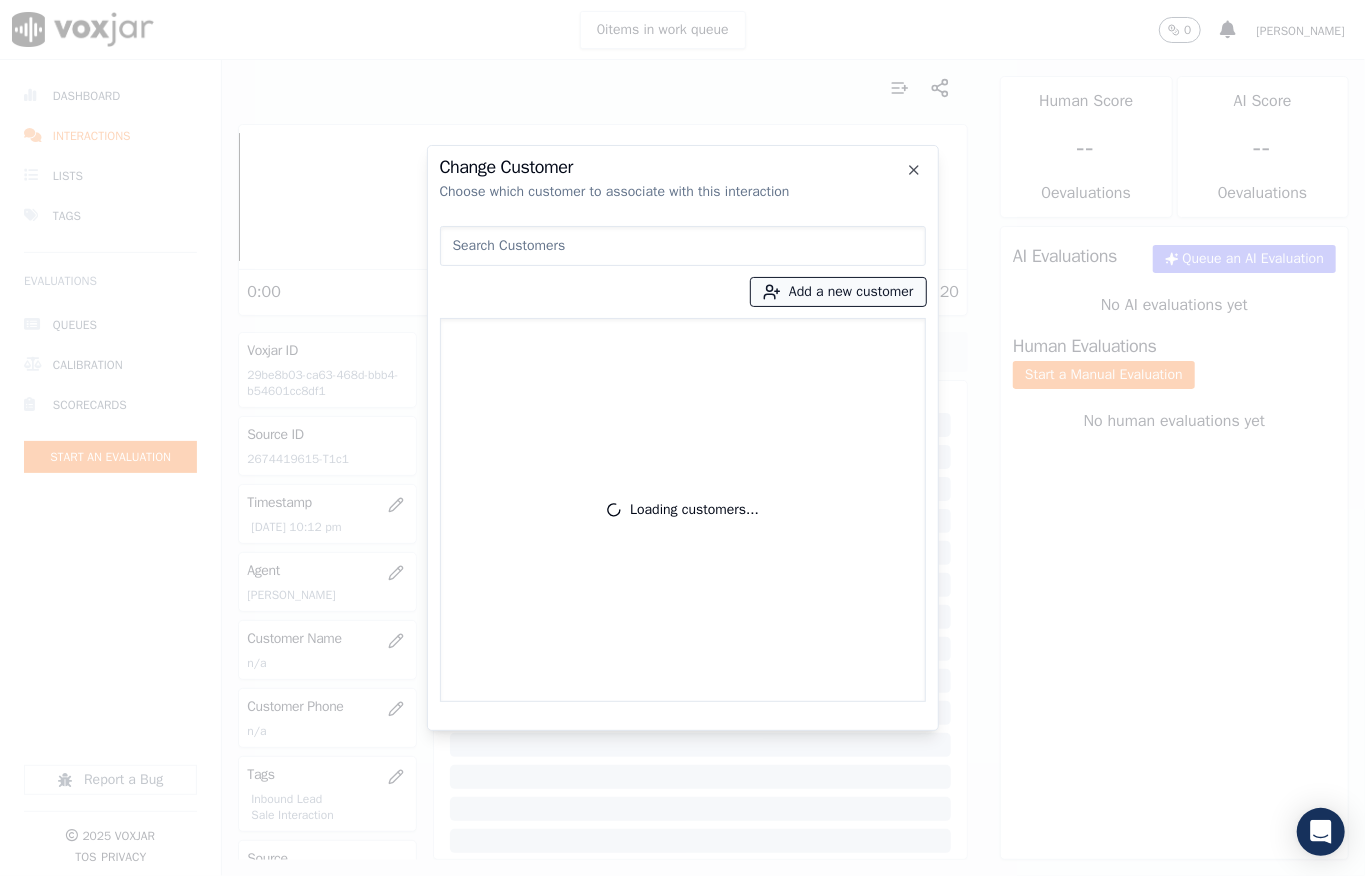 click on "Add a new customer" at bounding box center [838, 292] 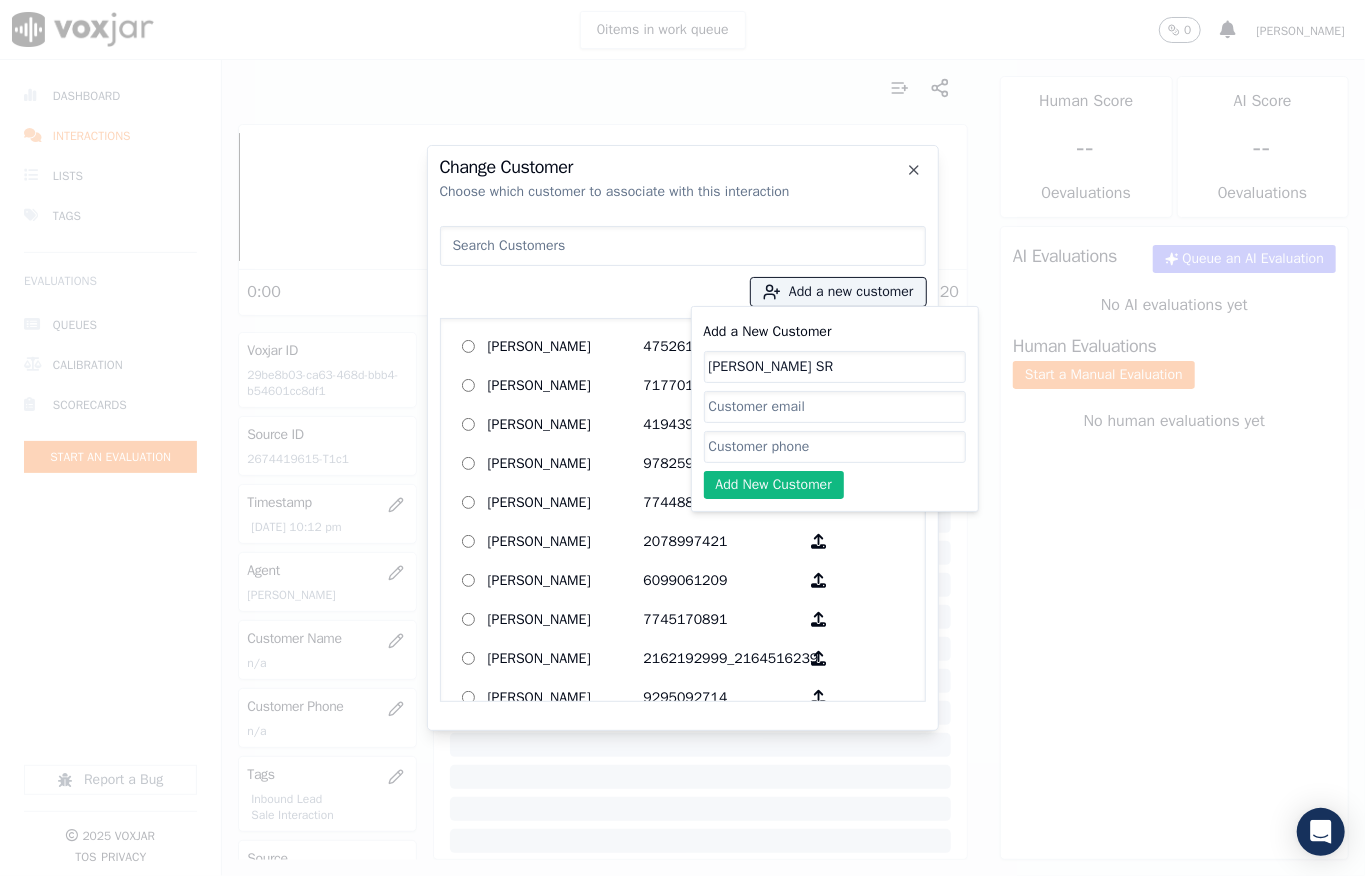 type on "GERALD TTEACHEY SR" 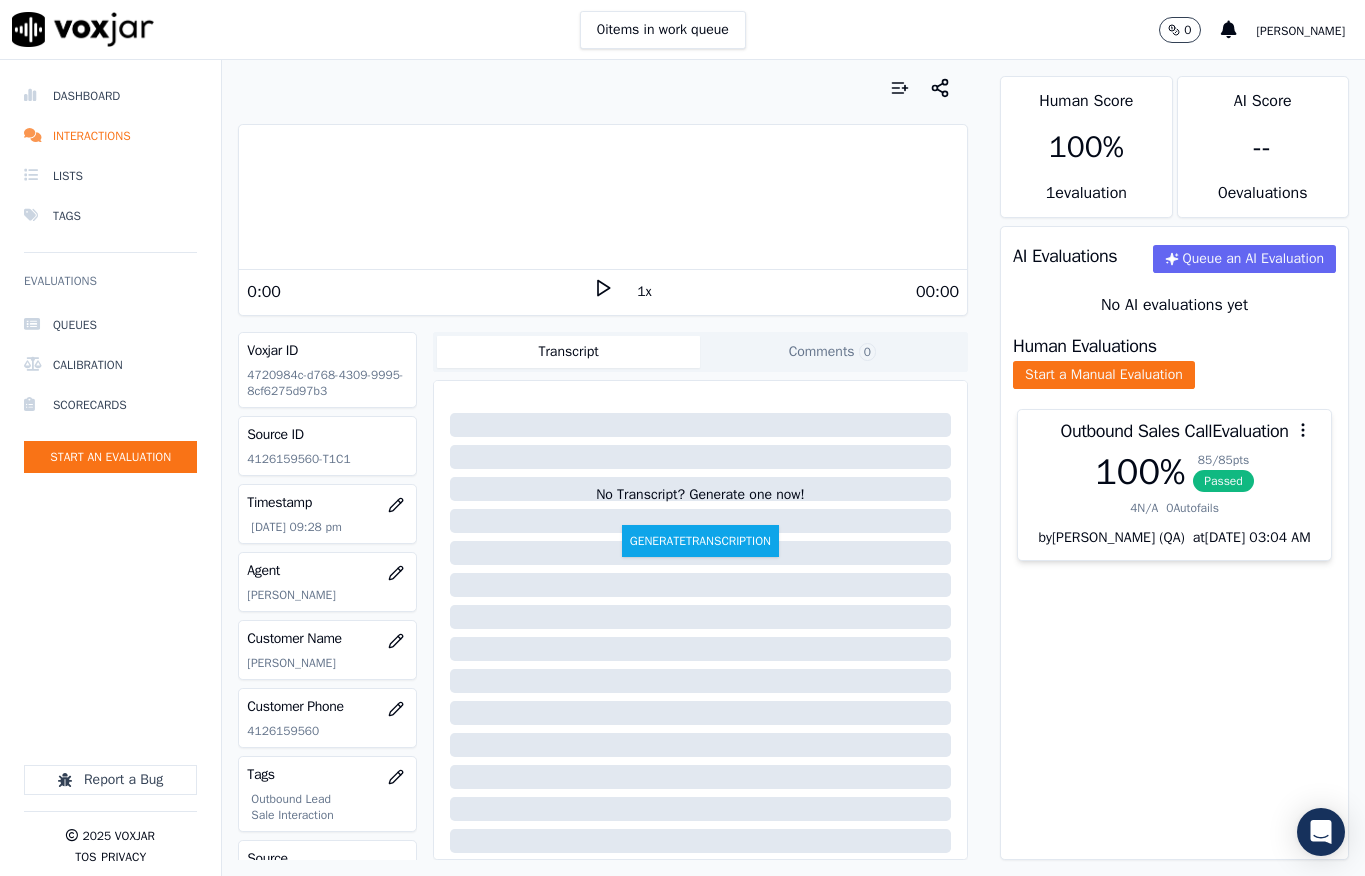 scroll, scrollTop: 0, scrollLeft: 0, axis: both 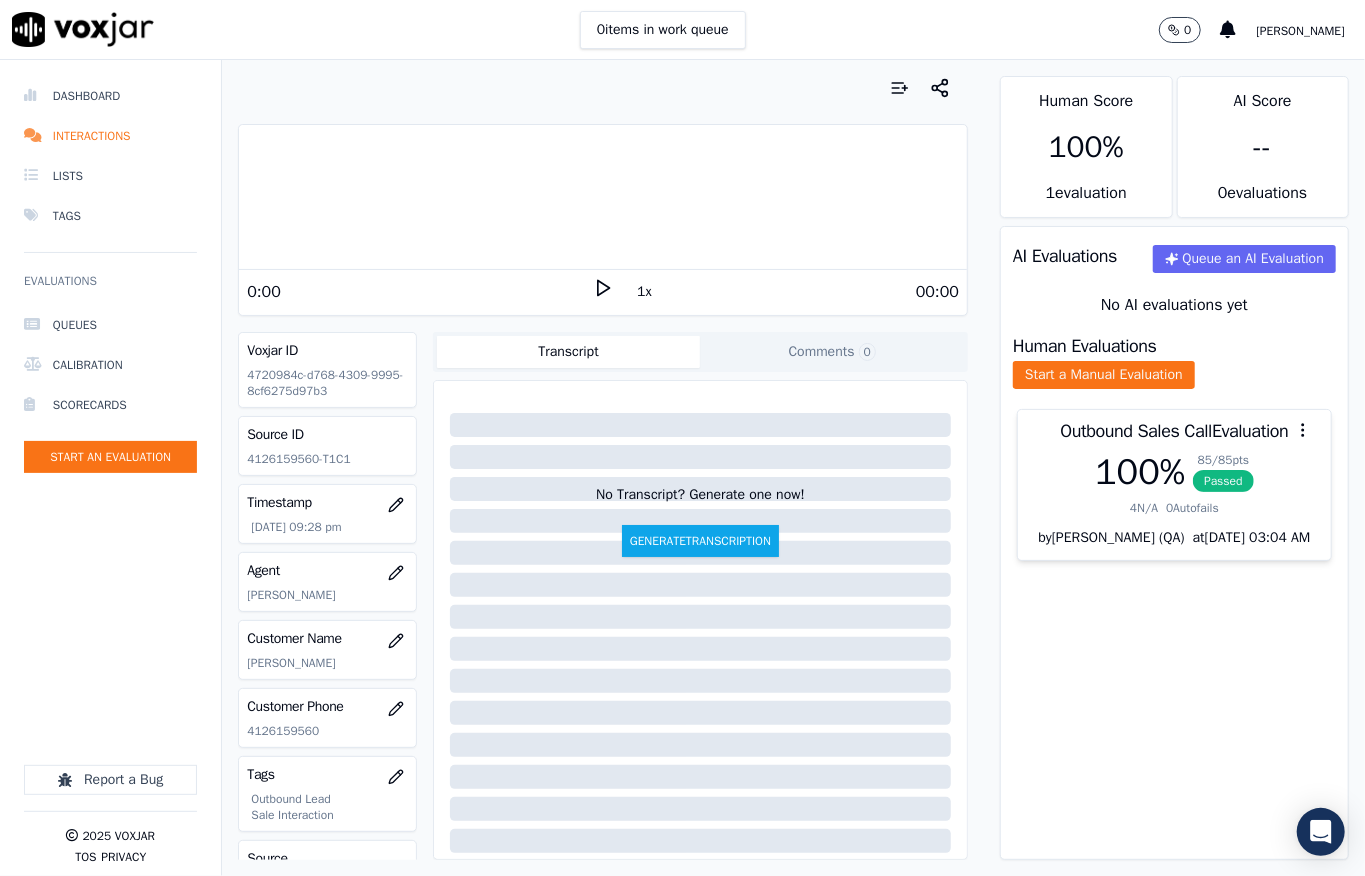 drag, startPoint x: 230, startPoint y: 664, endPoint x: 354, endPoint y: 668, distance: 124.0645 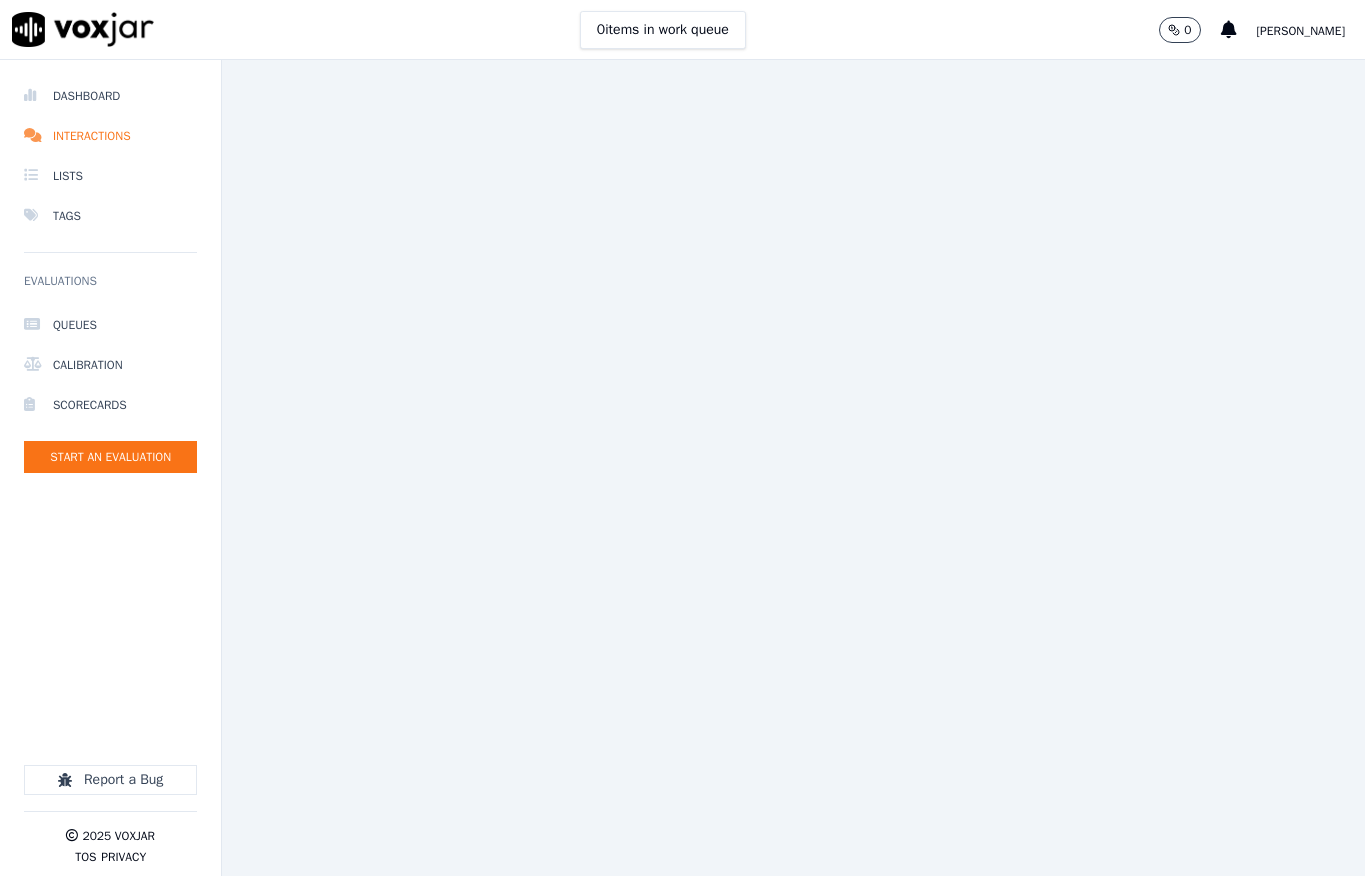 scroll, scrollTop: 0, scrollLeft: 0, axis: both 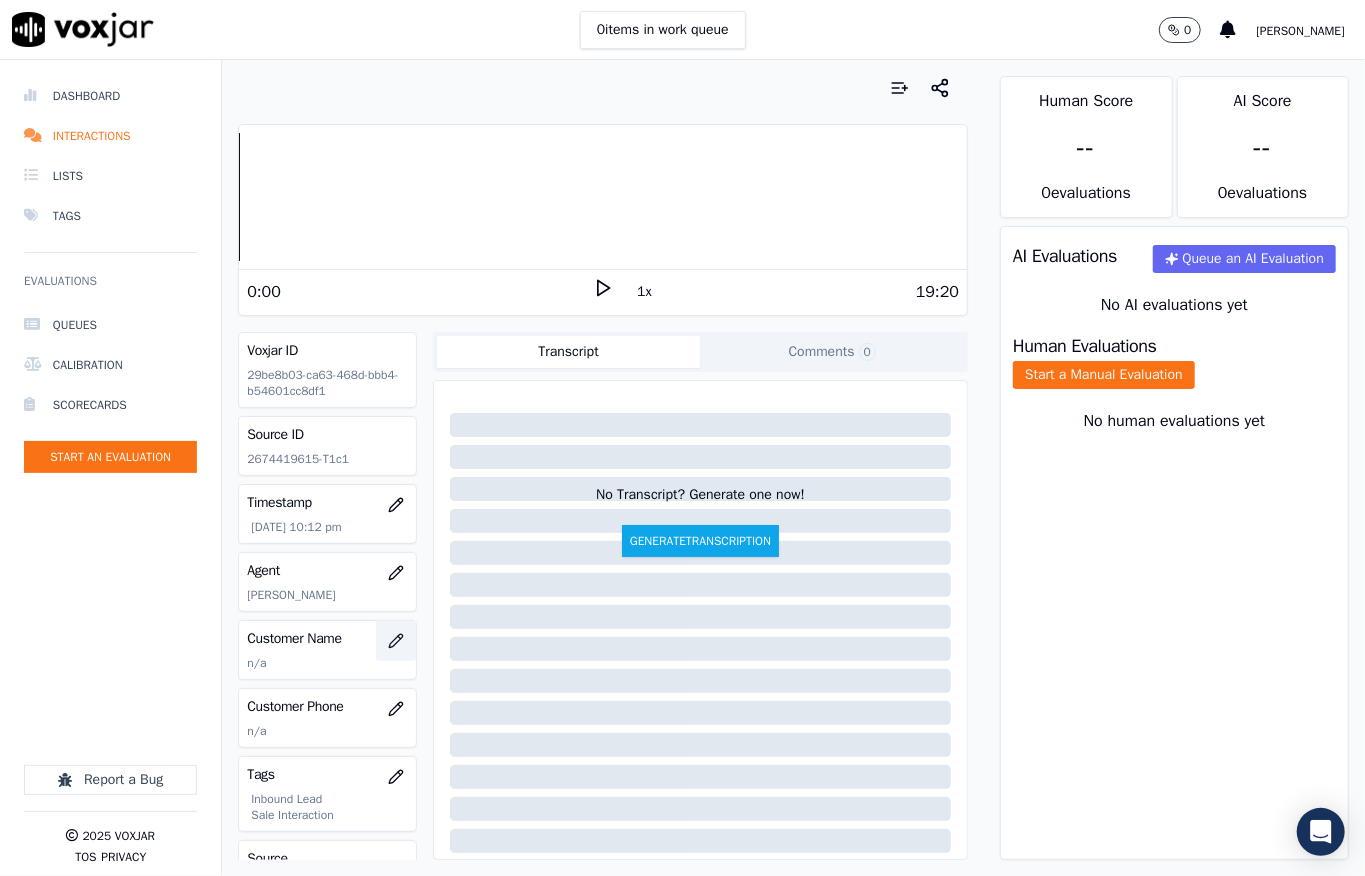 click 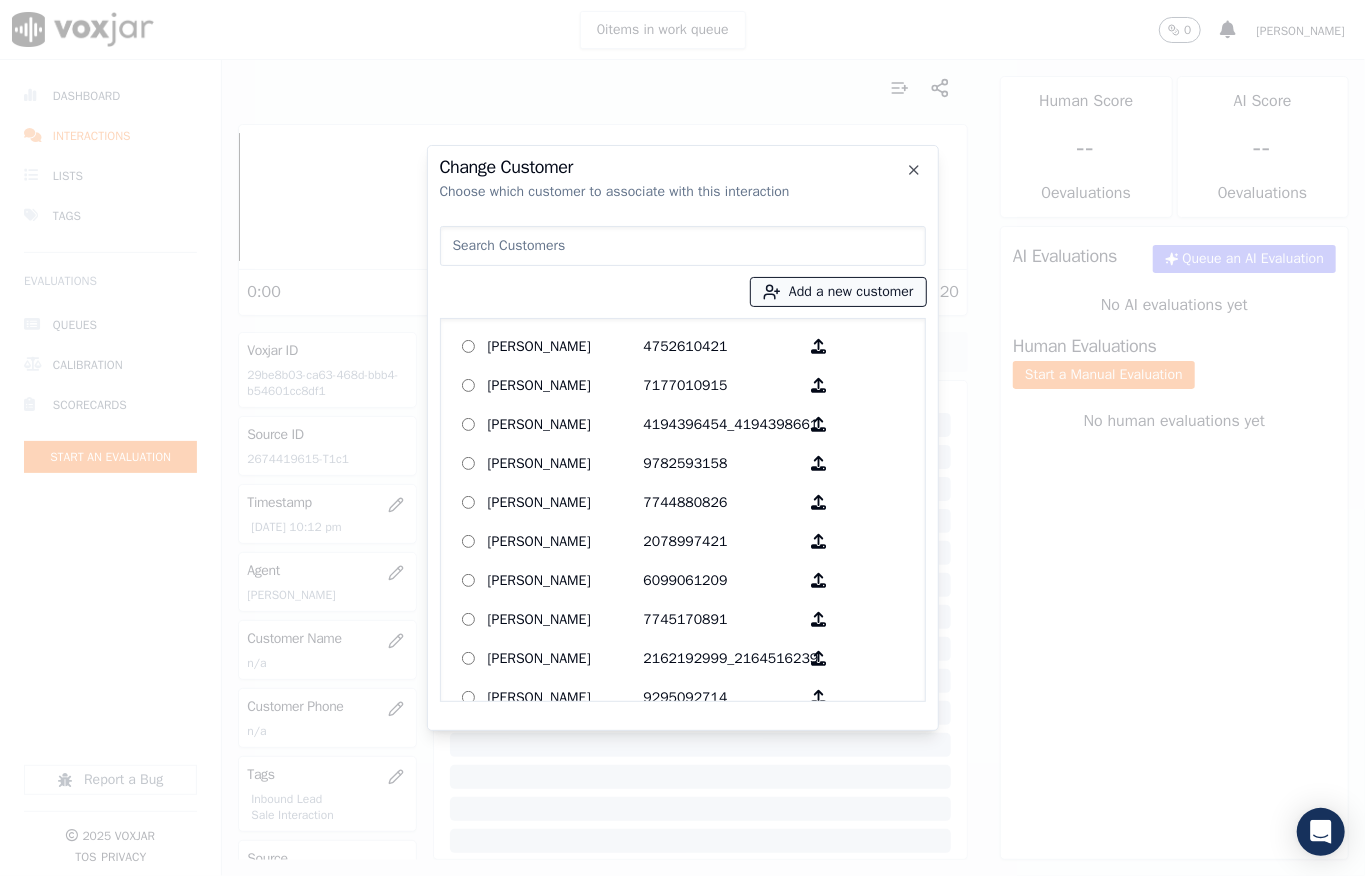 click 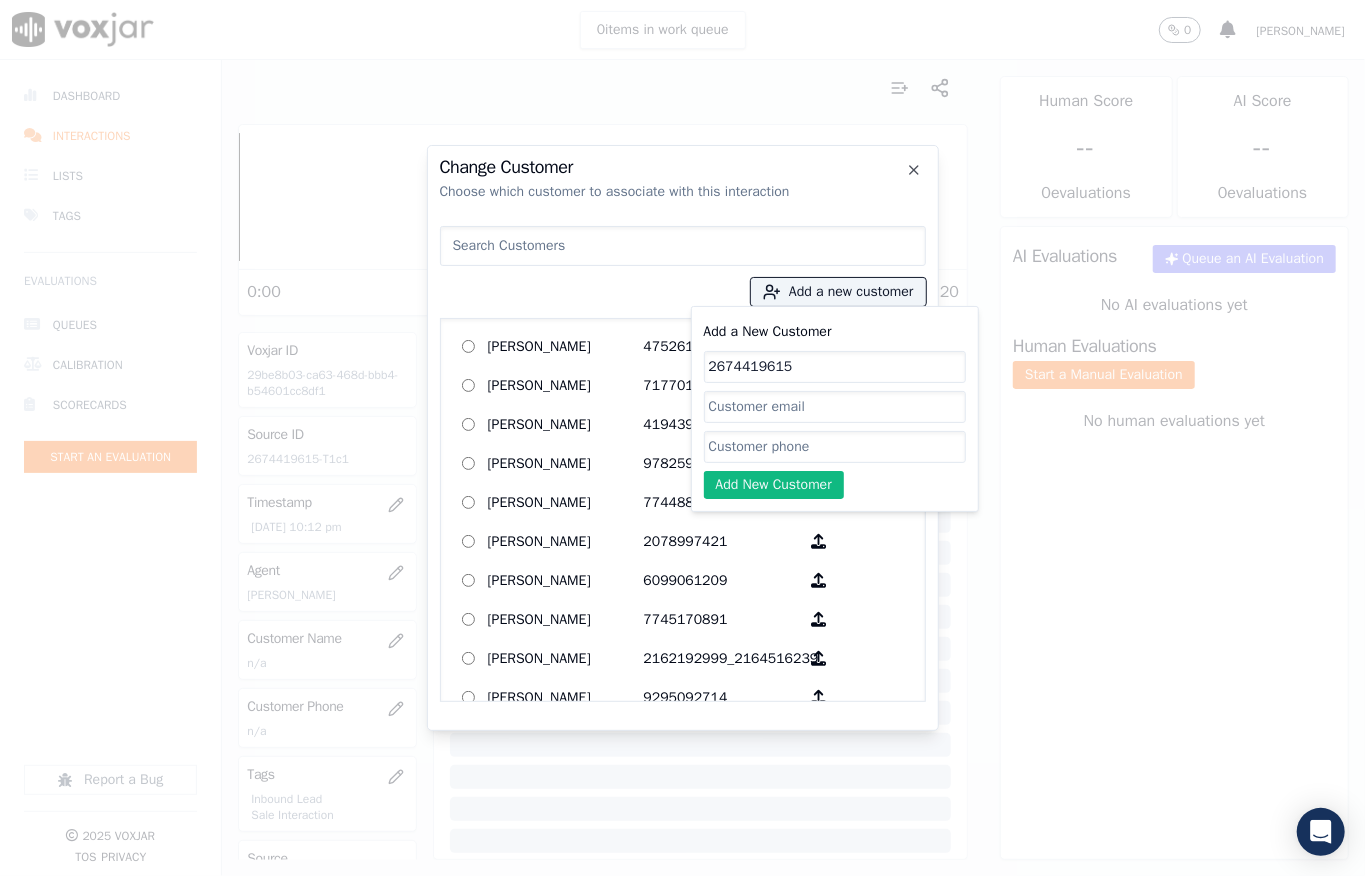 type on "2674419615" 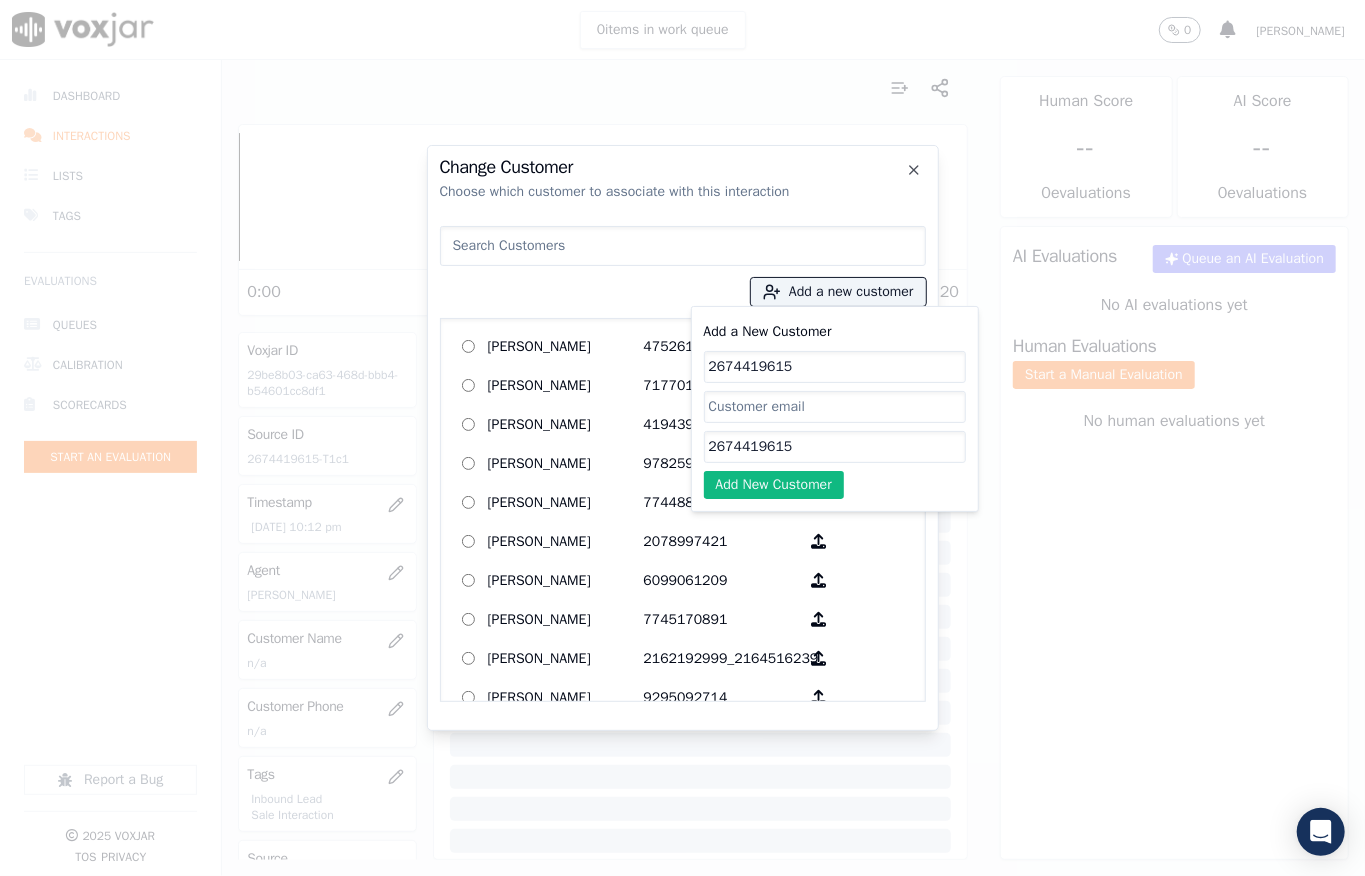 type on "2674419615" 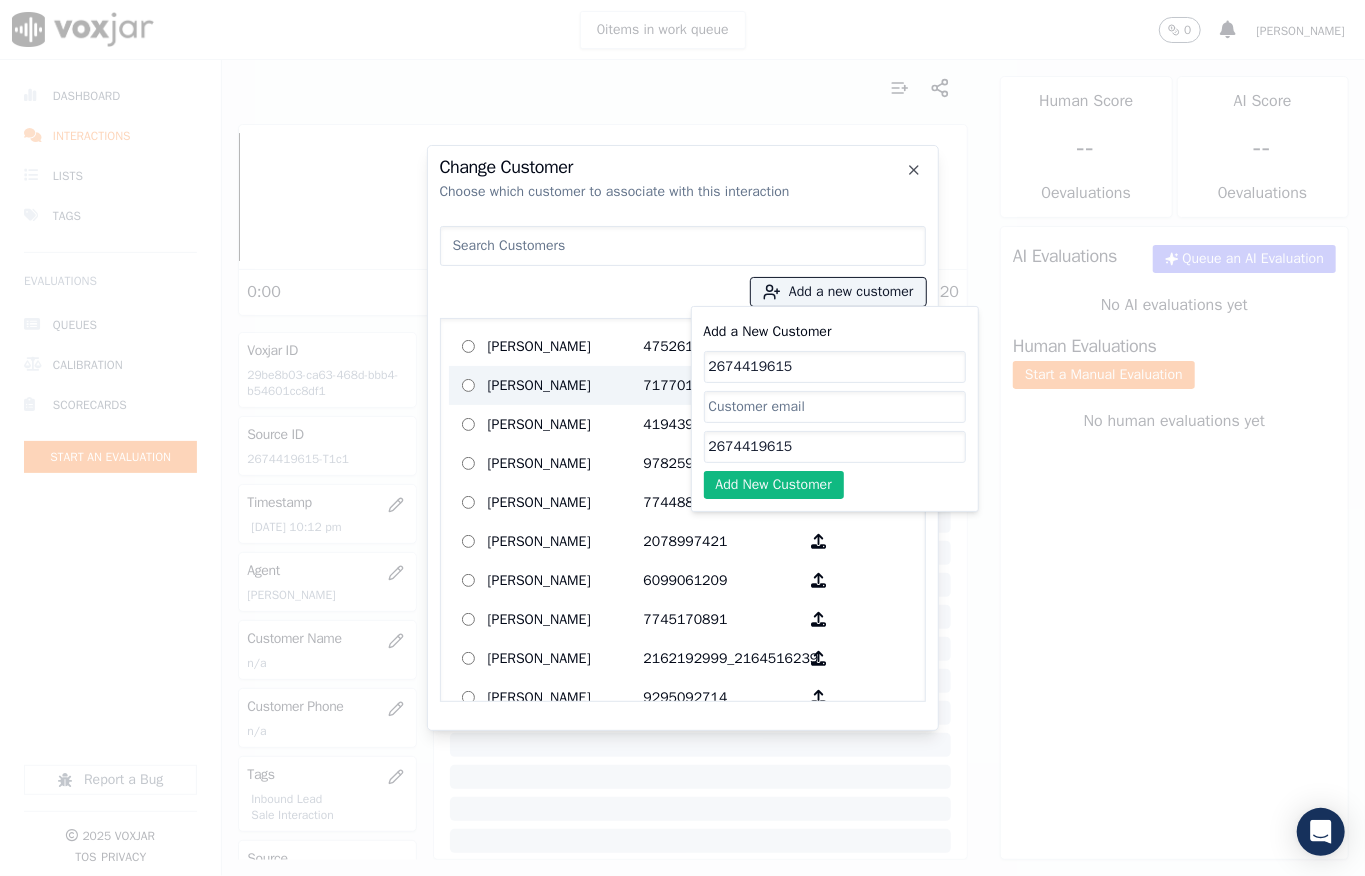 drag, startPoint x: 816, startPoint y: 366, endPoint x: 534, endPoint y: 377, distance: 282.21445 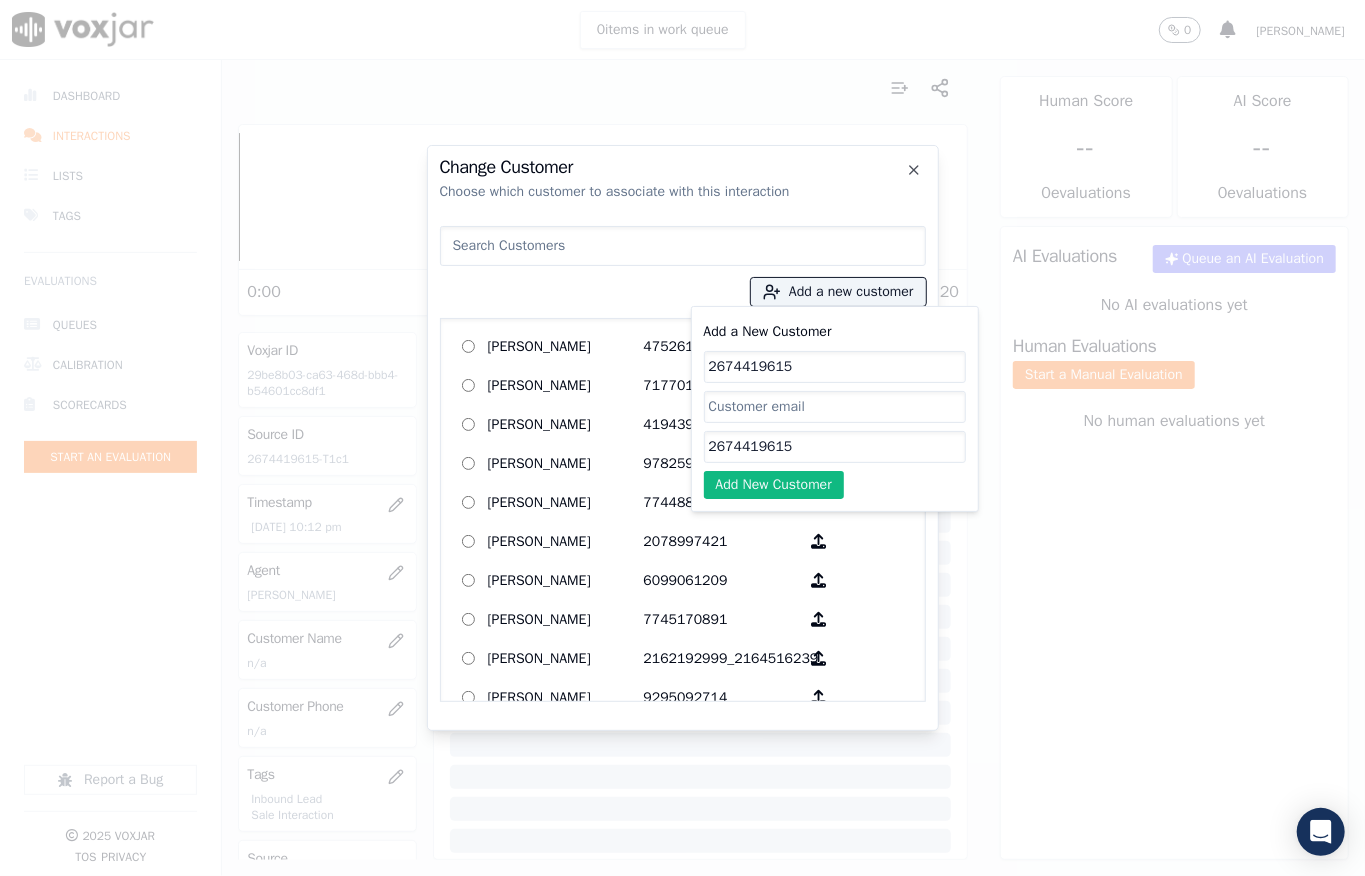 paste on "GERALD TTEACHEY SR" 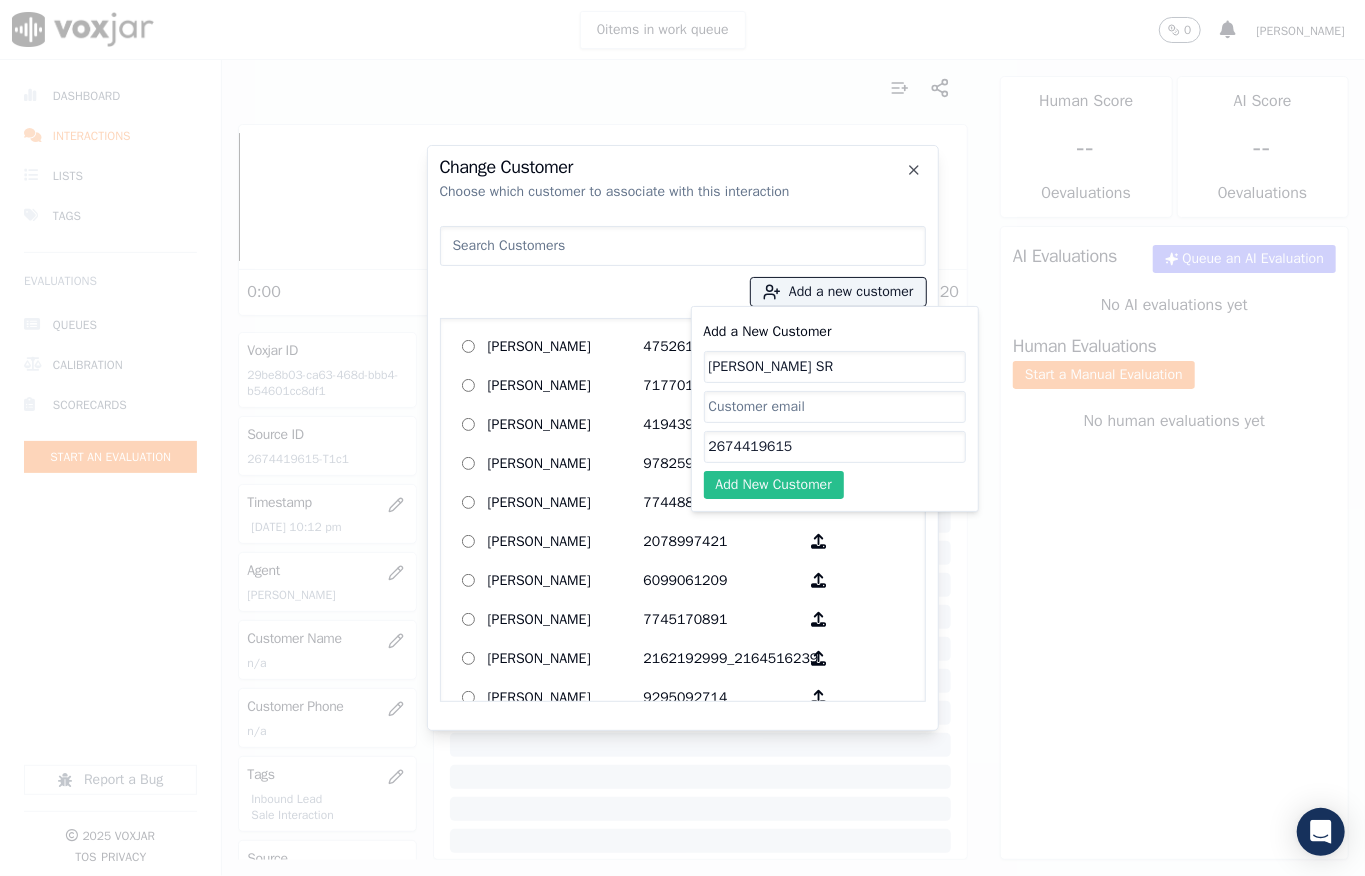 type on "GERALD TTEACHEY SR" 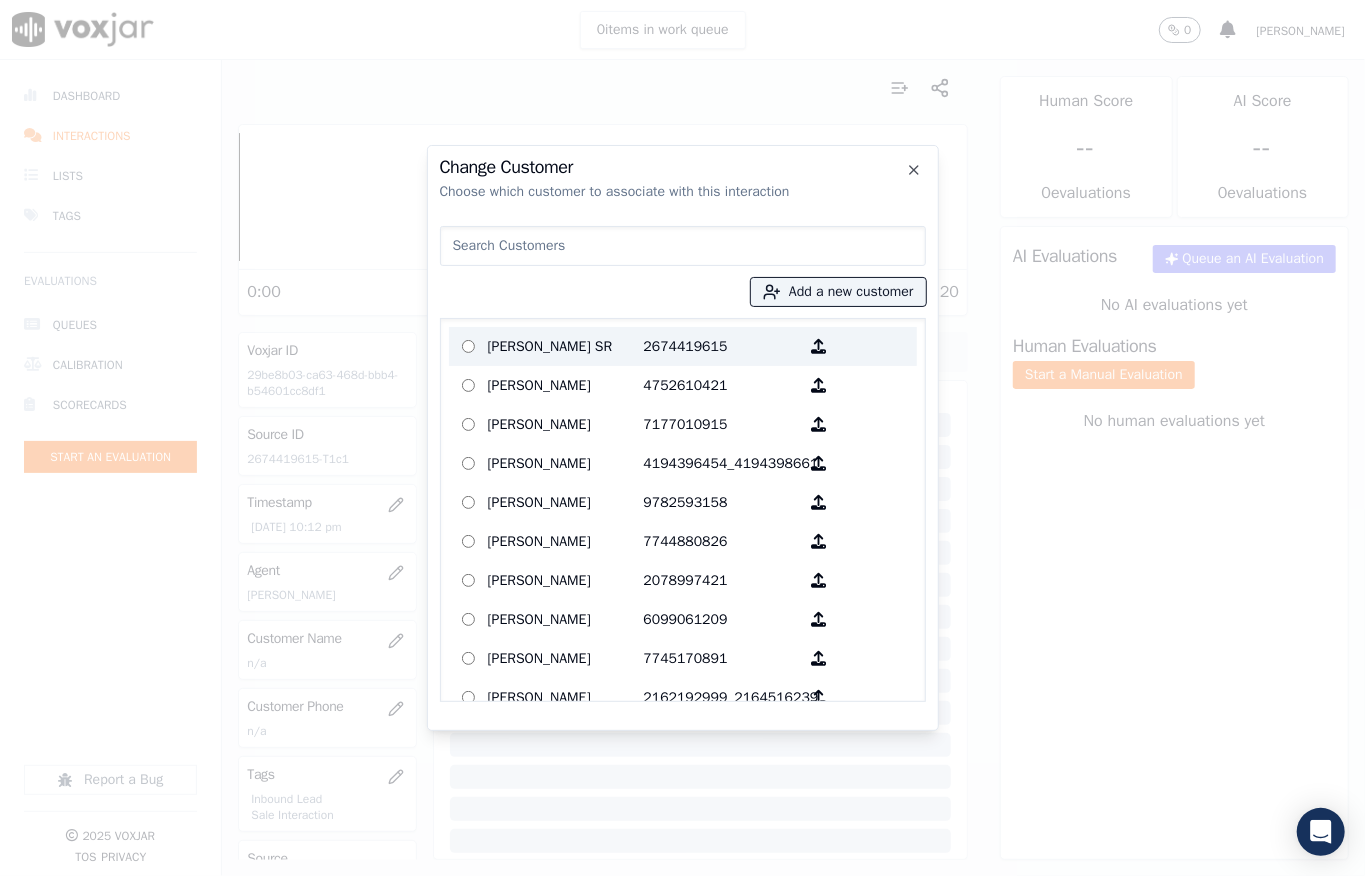 click on "GERALD TTEACHEY SR" at bounding box center [566, 346] 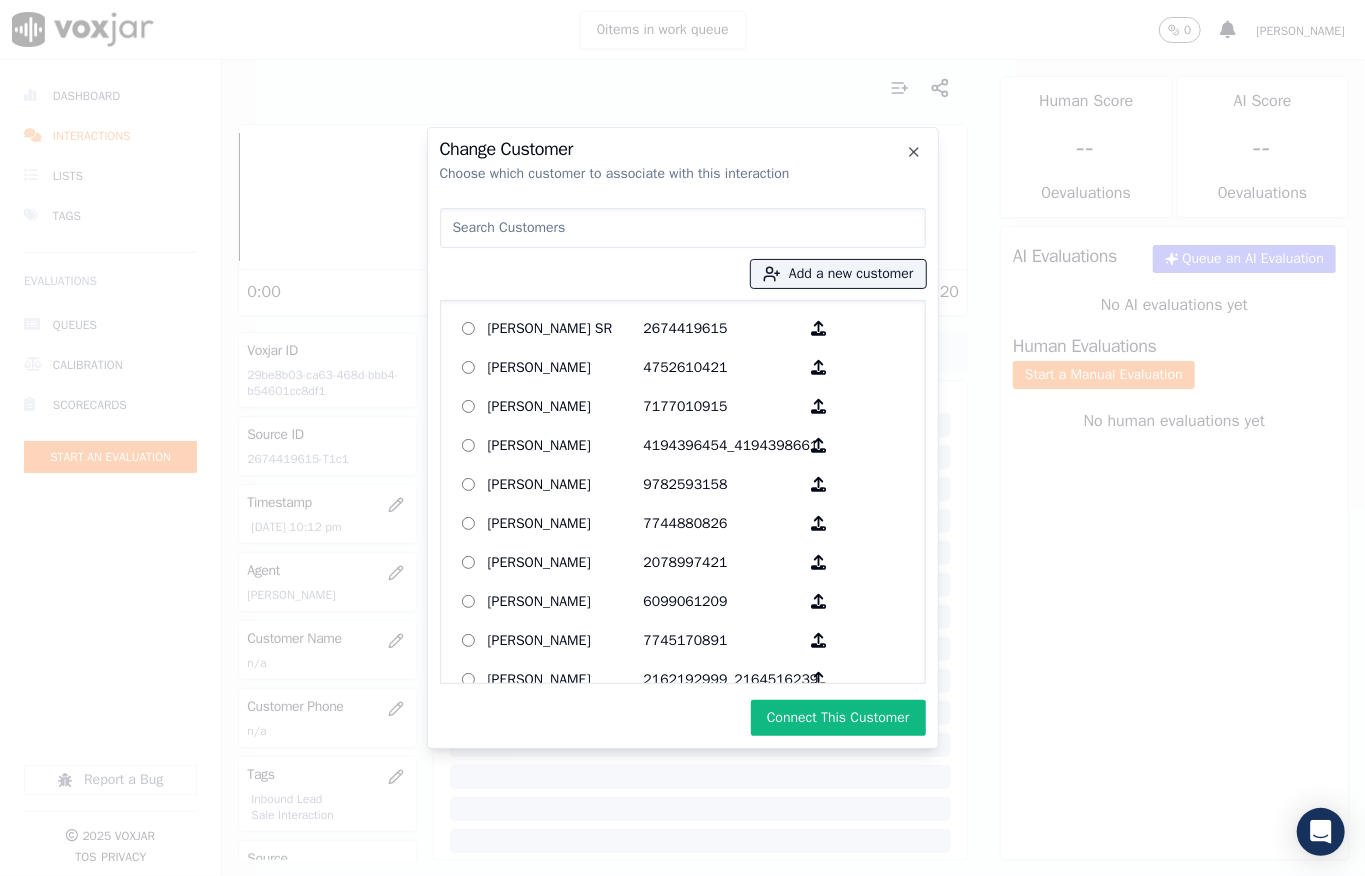 click on "Change Customer   Choose which customer to associate with this interaction
Add a new customer           GERALD TTEACHEY SR   2674419615        ALEX BRUNDIDGE   4752610421        BARBARA ARTIS   7177010915        BARBARA L WARD   4194396454_4194398661        BILLY BUN   9782593158        BLAKE COITE   7744880826        Biseme Watimbwa   2078997421        Brian Clarke   6099061209        COLETTE JOSEPH   7745170891        Cynthia L Mathew   2162192999_2164516239        DAVANE DOWNER   9295092714        DAVID HALLO   2162107746        DAVID JENSEN   7816458283        DENISE GENDA   3303881013        DONNA L BLYTHEWOOD   4407812187        DOUGLAS O MONEYPENNY   3304318549        Deborah A Albondante   2165430084        Derik S Bates   9784736079        ELAINE FLORES   9787027527        ELTHA ISENADY   7745197492_7745197592        ETHEL M POINDEXTER    ETHEL M POINDEXTER        FLAUBERT WECHE   5083454432        GARY BECK   4122870469_4124002239        GAVIN WILLIAMS   2312206779_9377276770" 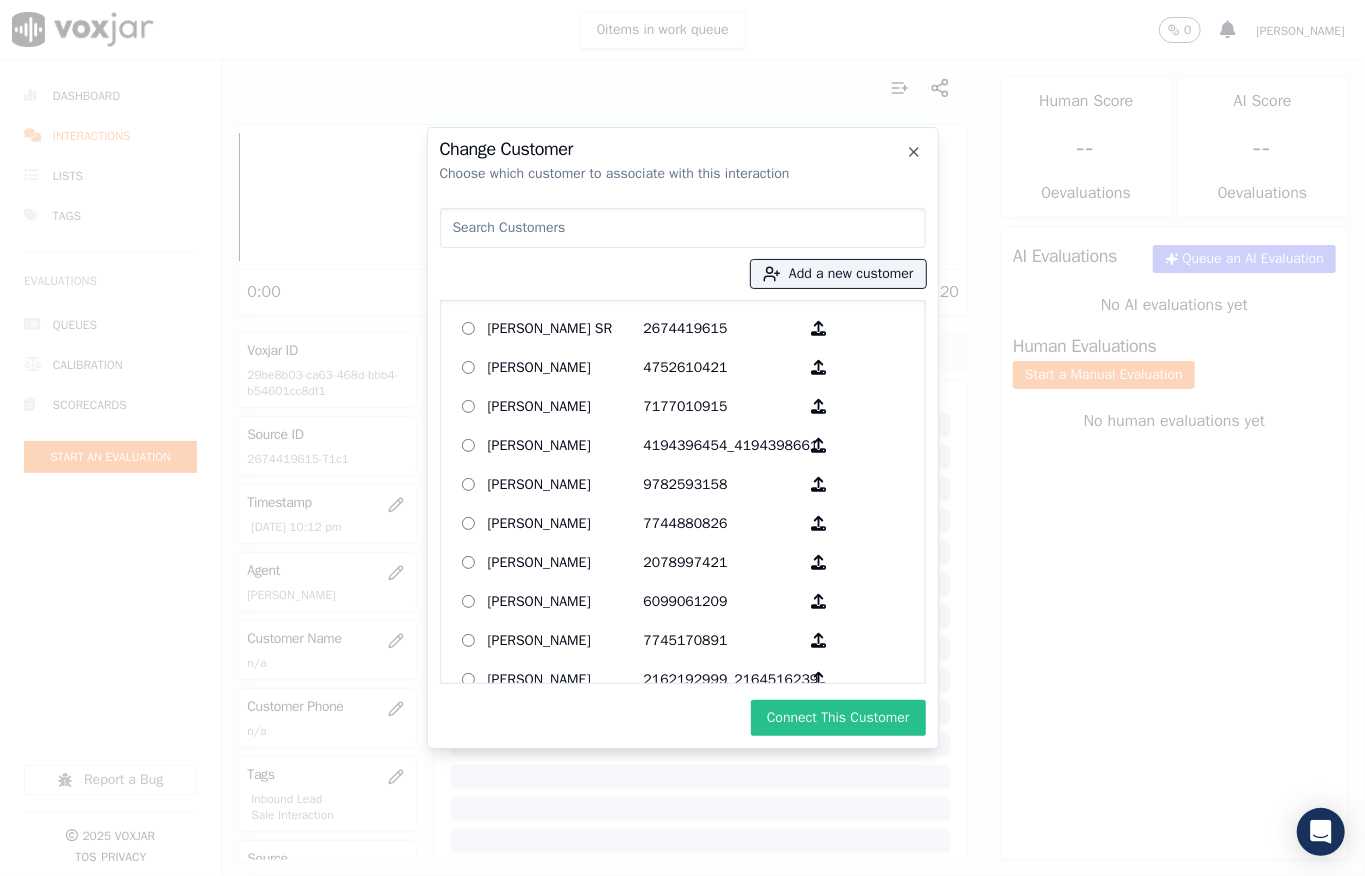 click on "Connect This Customer" at bounding box center [838, 718] 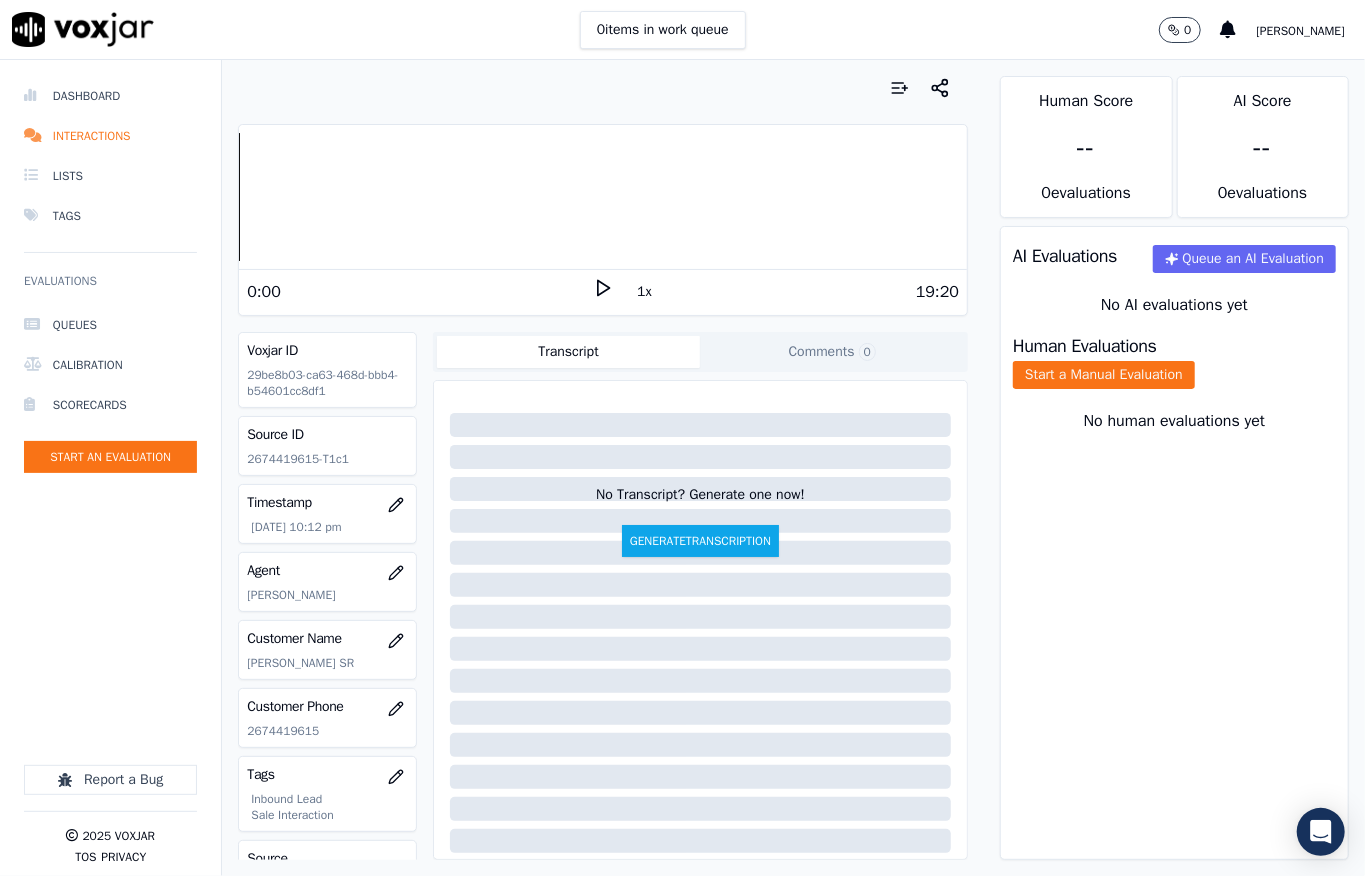 click on "Human Evaluations   Start a Manual Evaluation" at bounding box center [1174, 363] 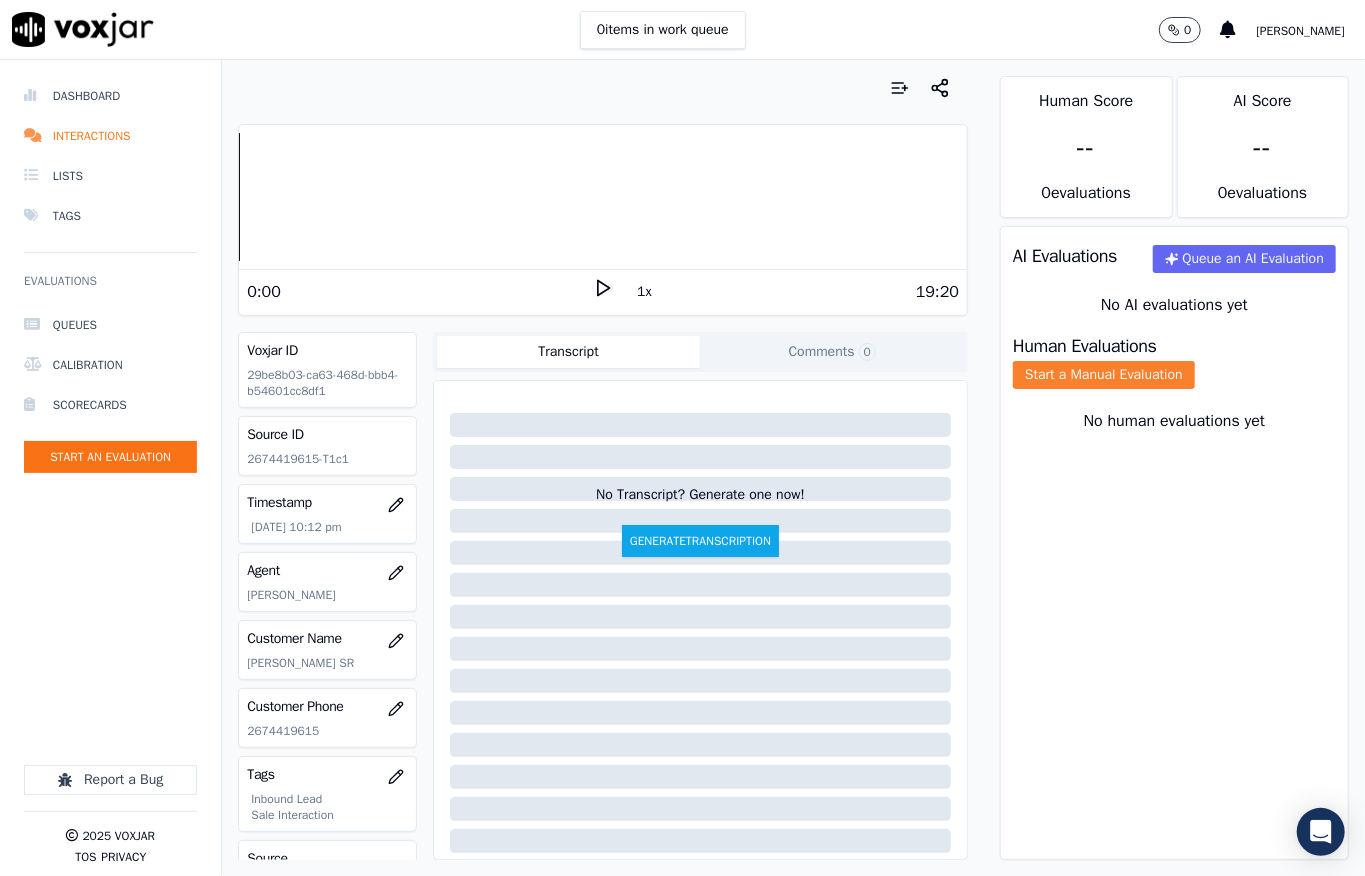click on "Start a Manual Evaluation" 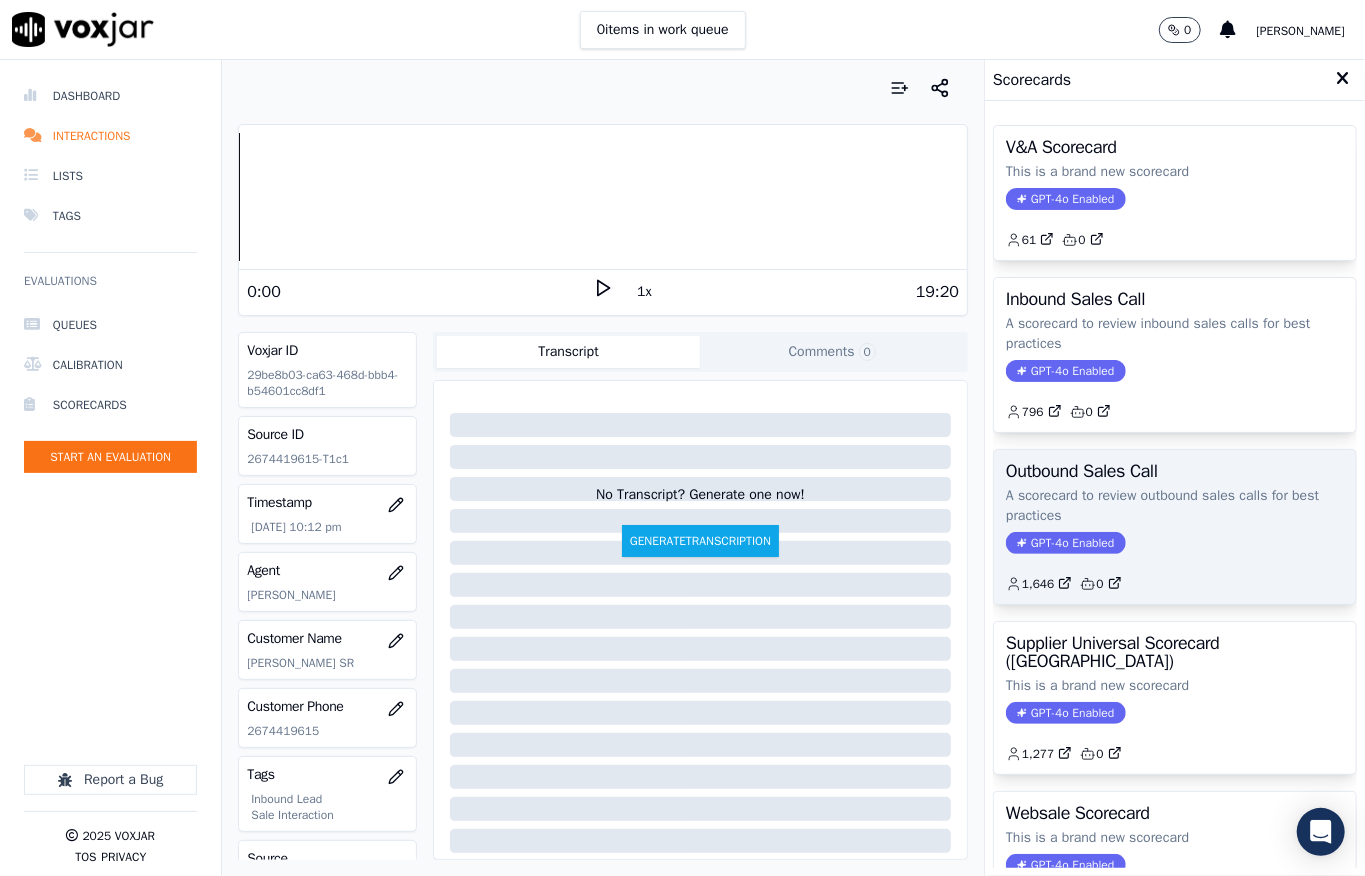 click on "GPT-4o Enabled" at bounding box center (1065, 543) 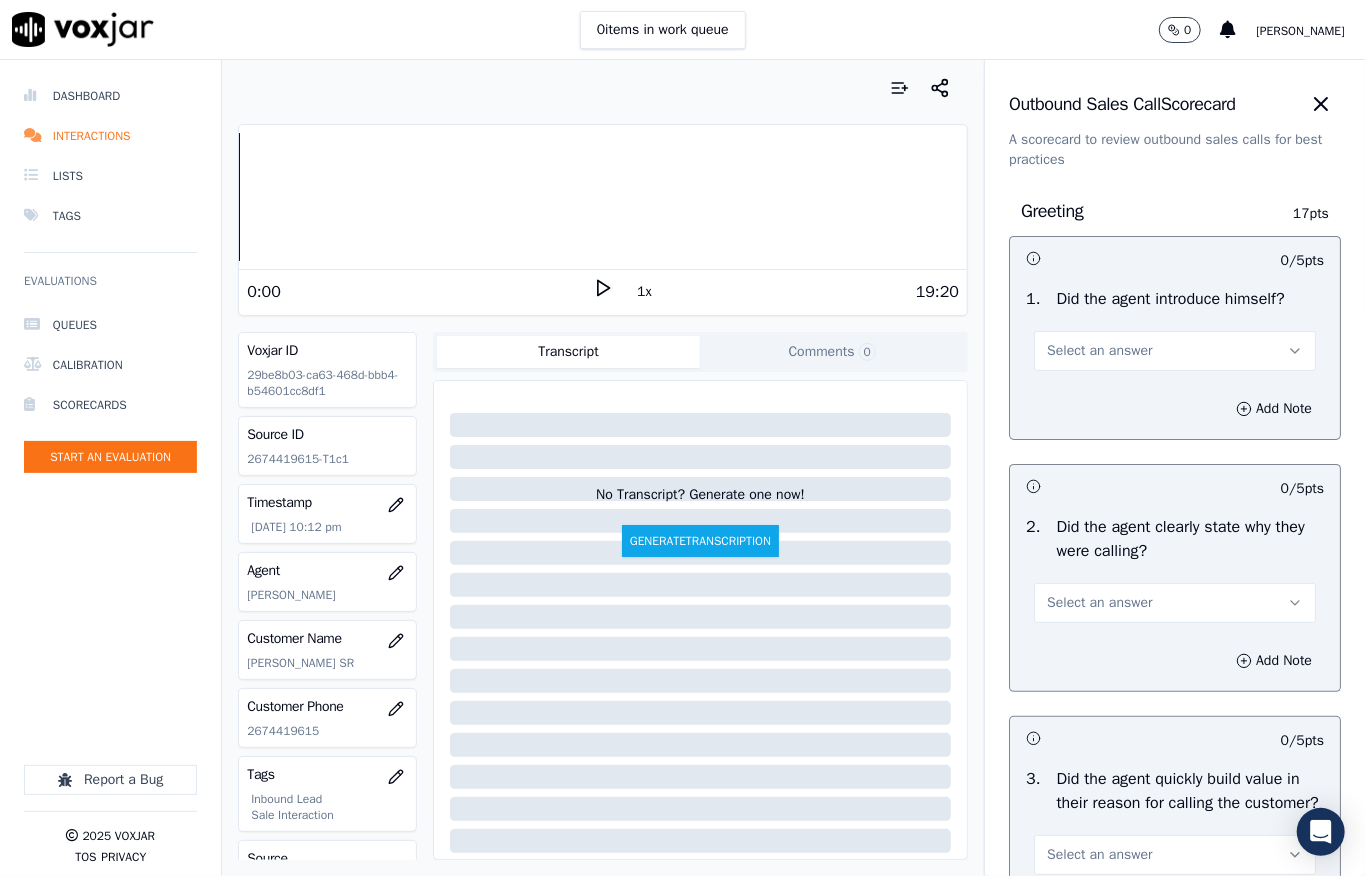 click on "Select an answer" at bounding box center (1099, 351) 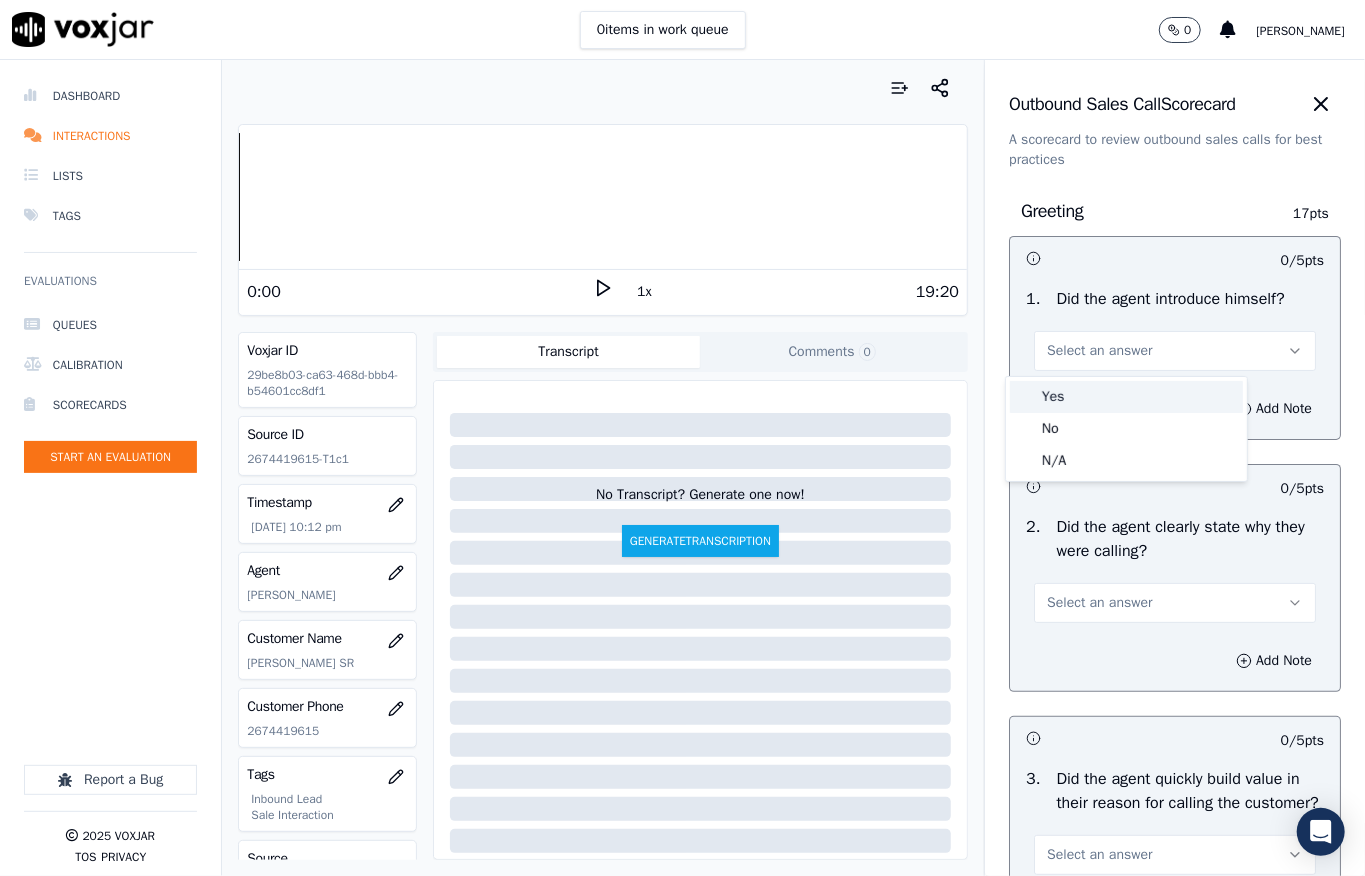 click on "Yes" at bounding box center (1126, 397) 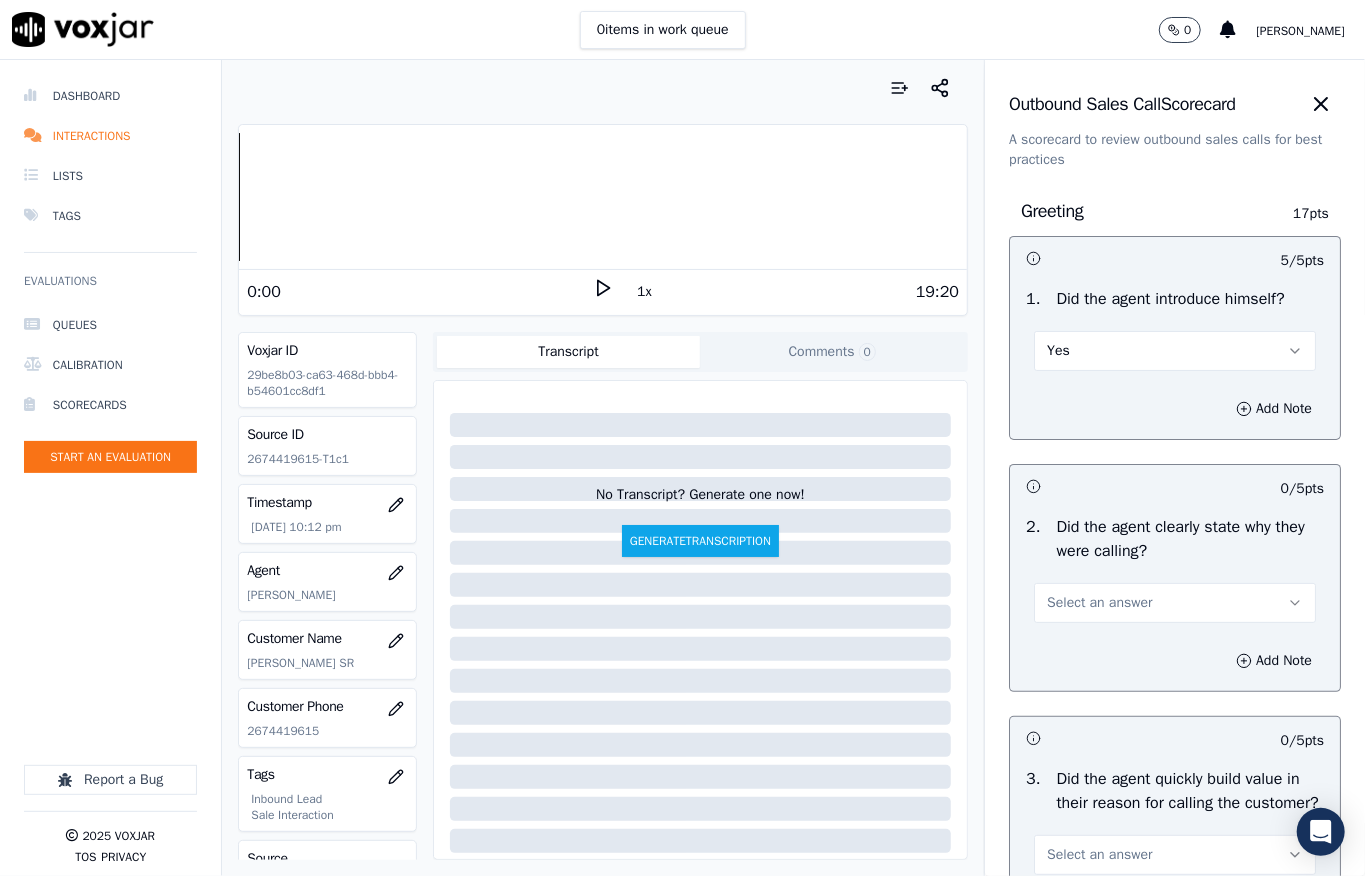 click on "Select an answer" at bounding box center [1099, 603] 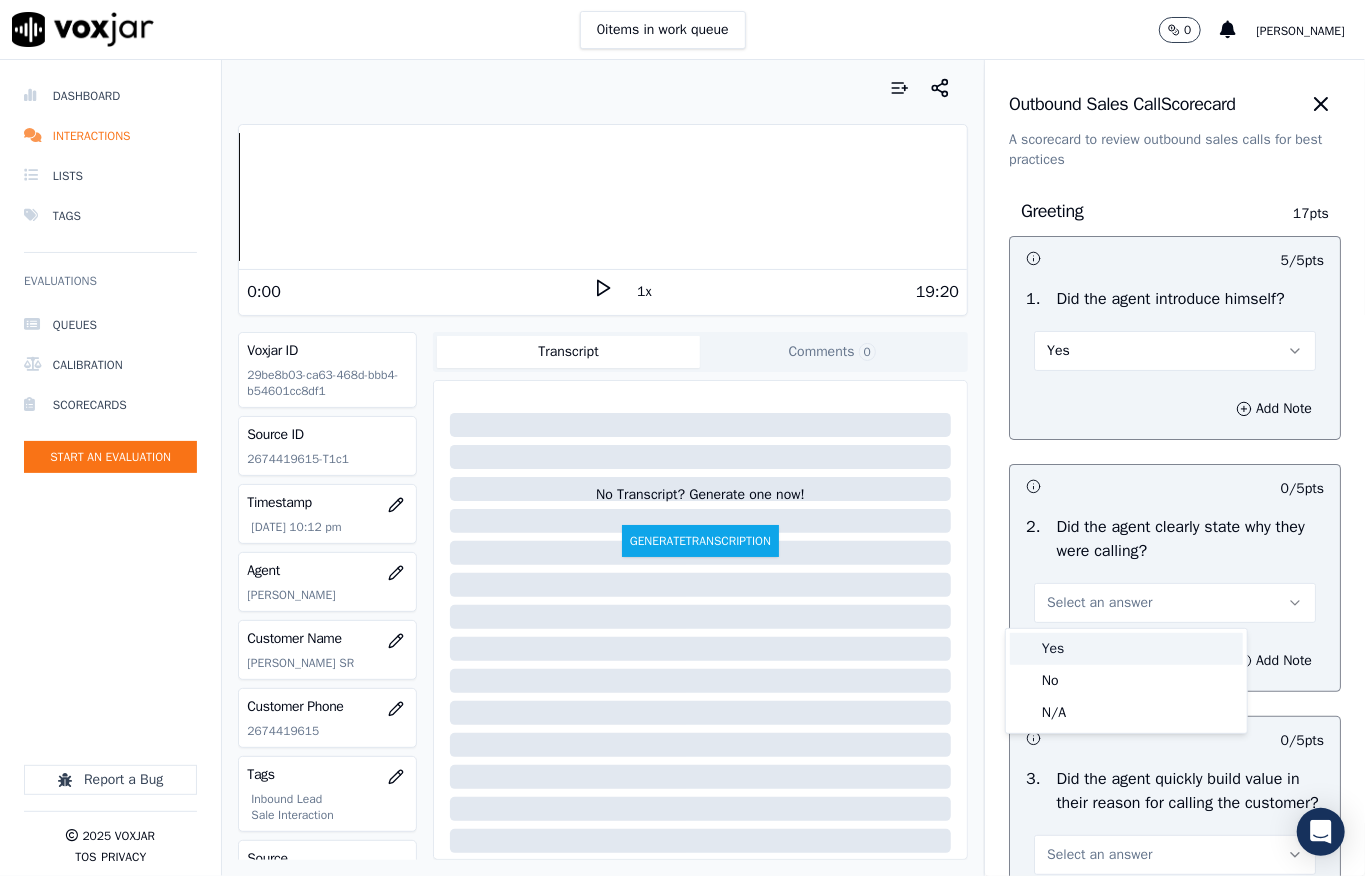click on "Yes" at bounding box center (1126, 649) 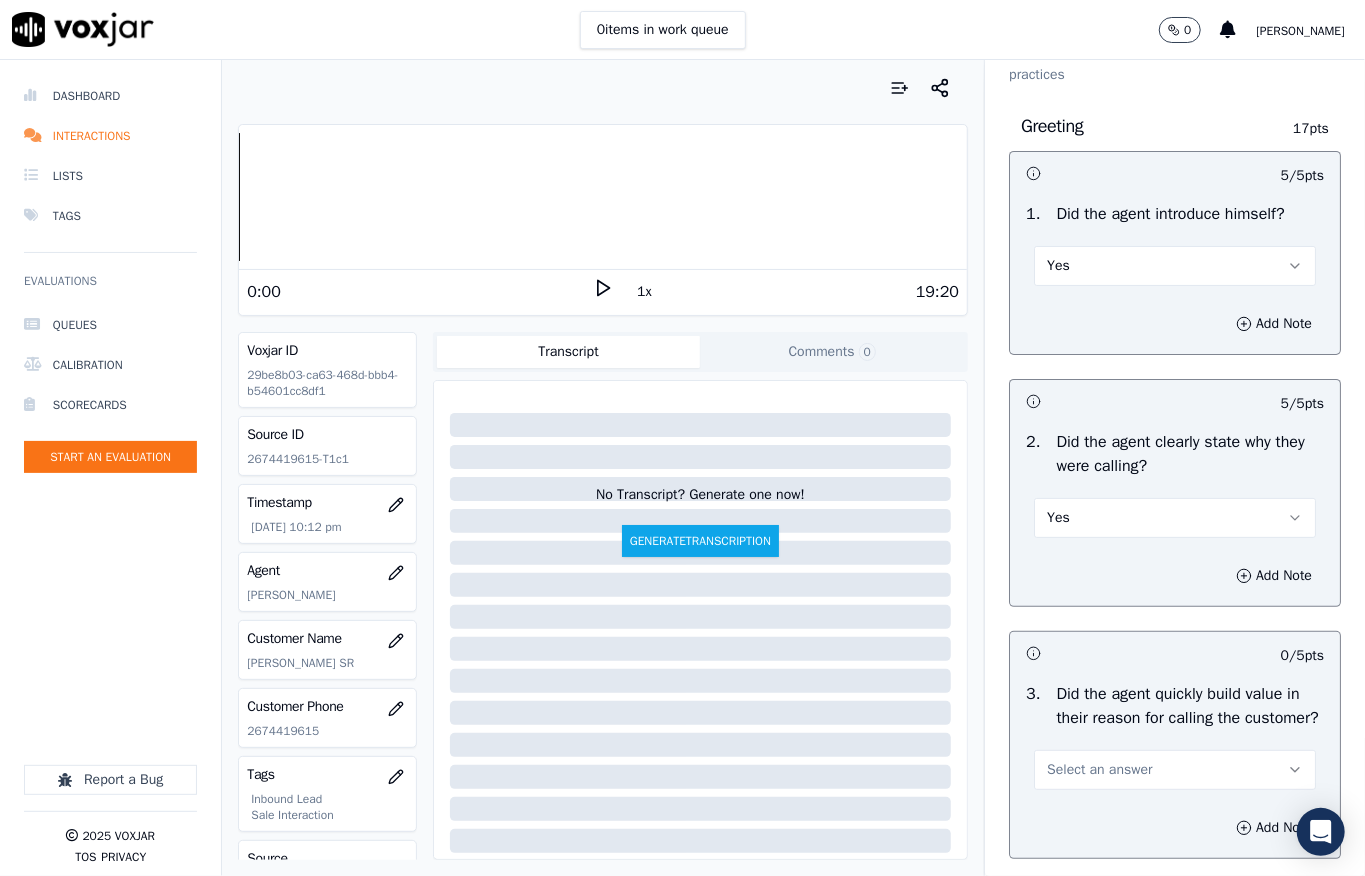 scroll, scrollTop: 133, scrollLeft: 0, axis: vertical 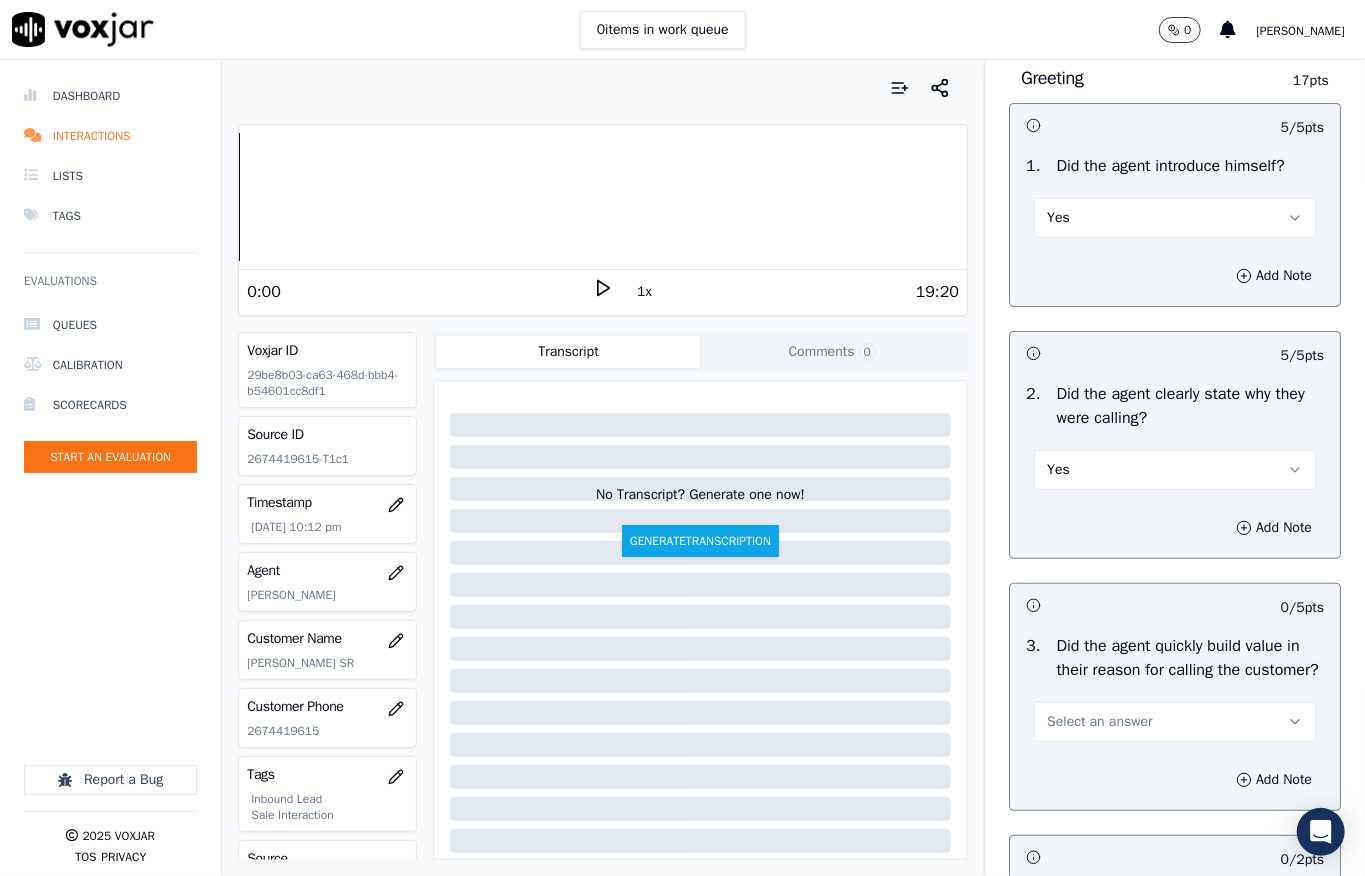 click on "Select an answer" at bounding box center [1099, 722] 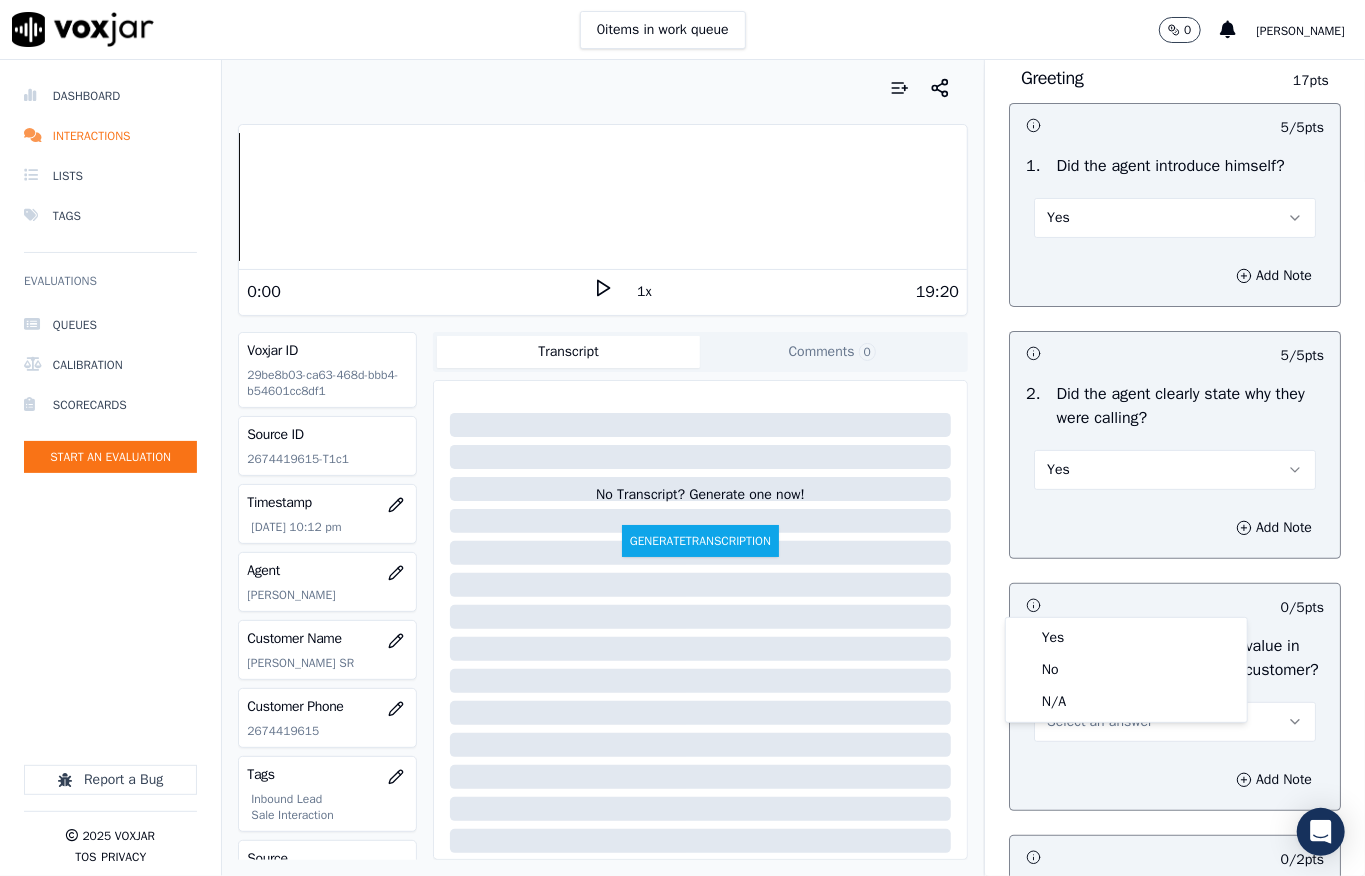 click on "Add Note" at bounding box center [1175, 780] 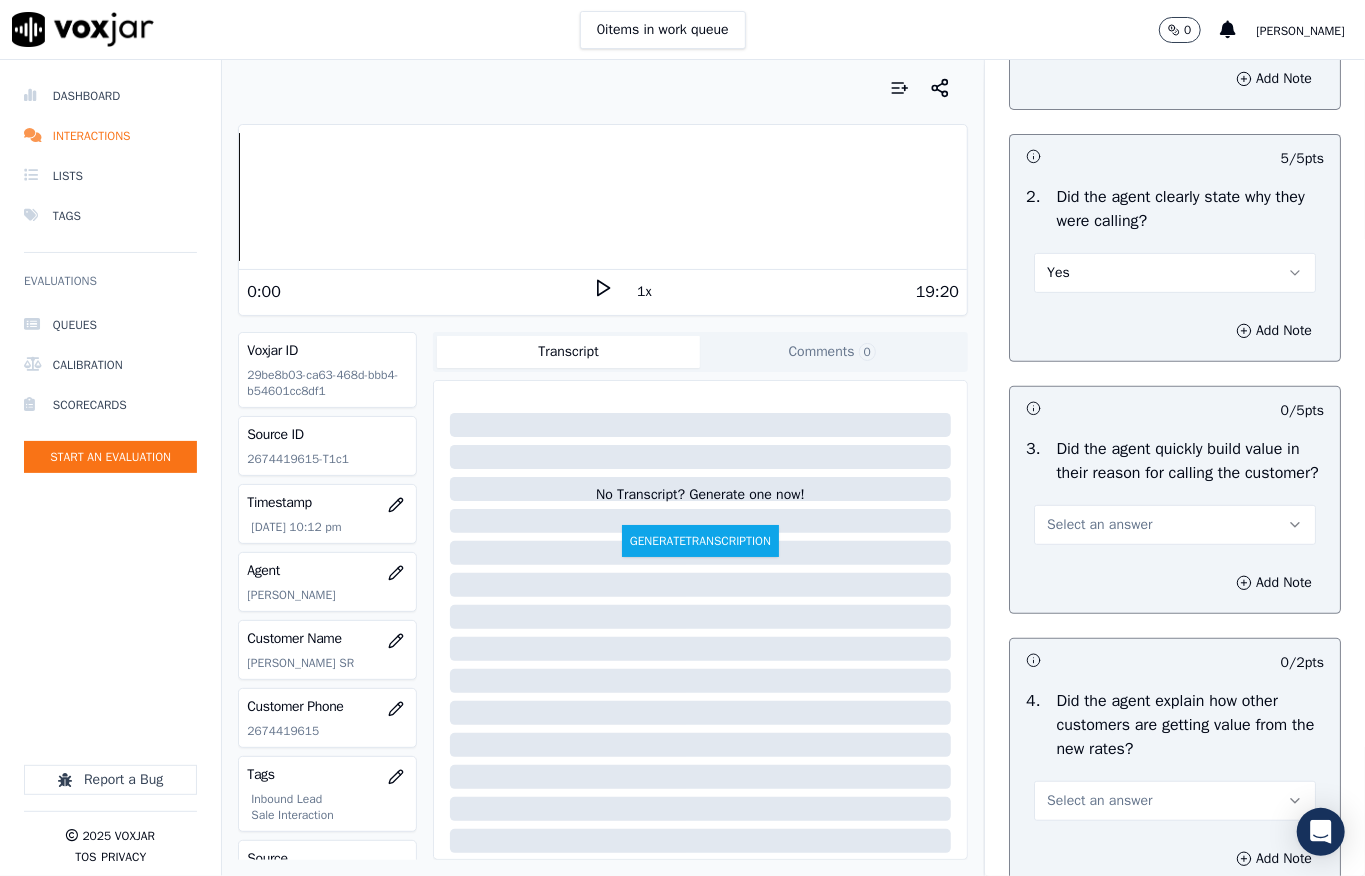 scroll, scrollTop: 266, scrollLeft: 0, axis: vertical 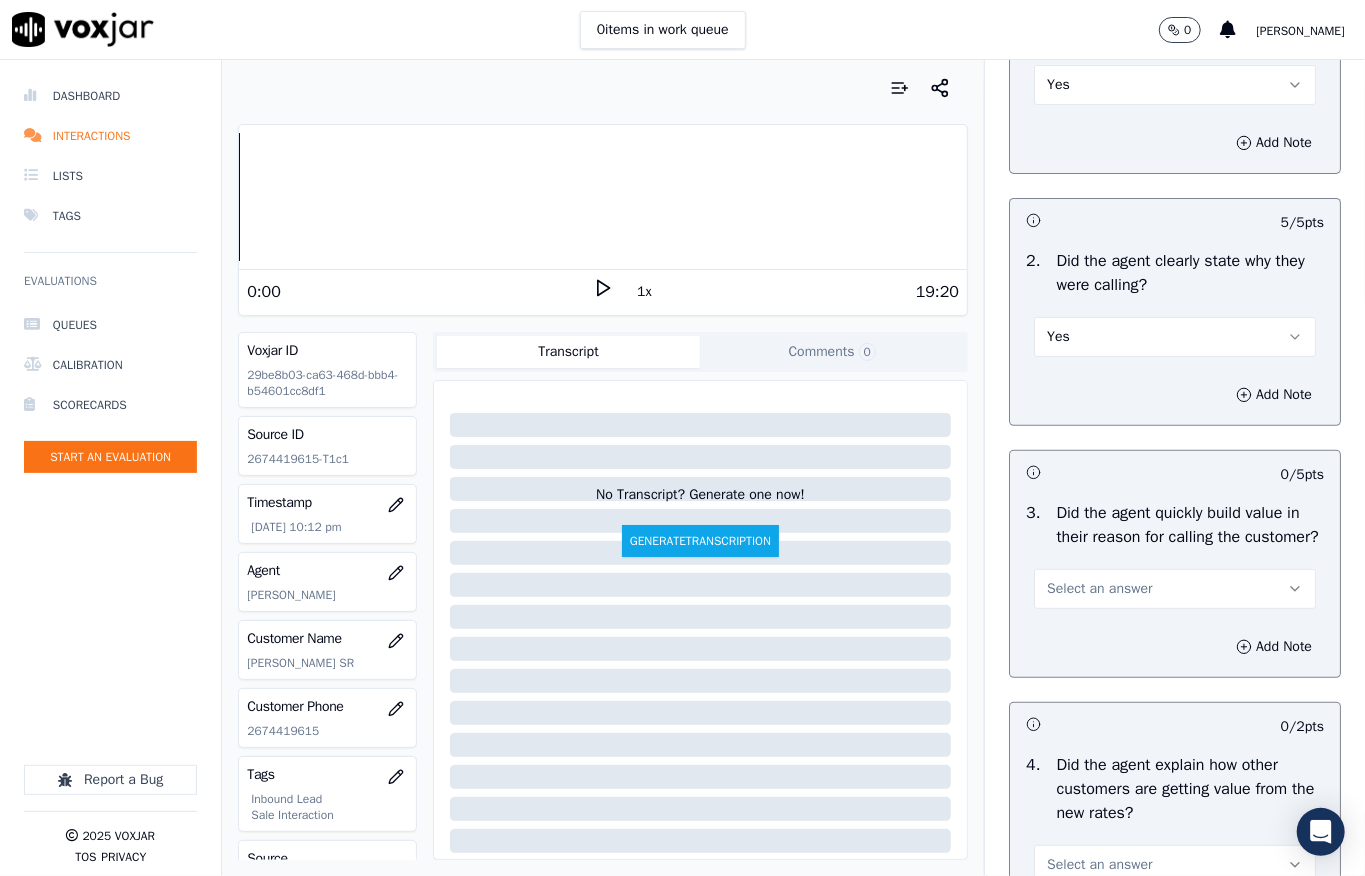 click on "Select an answer" at bounding box center (1099, 589) 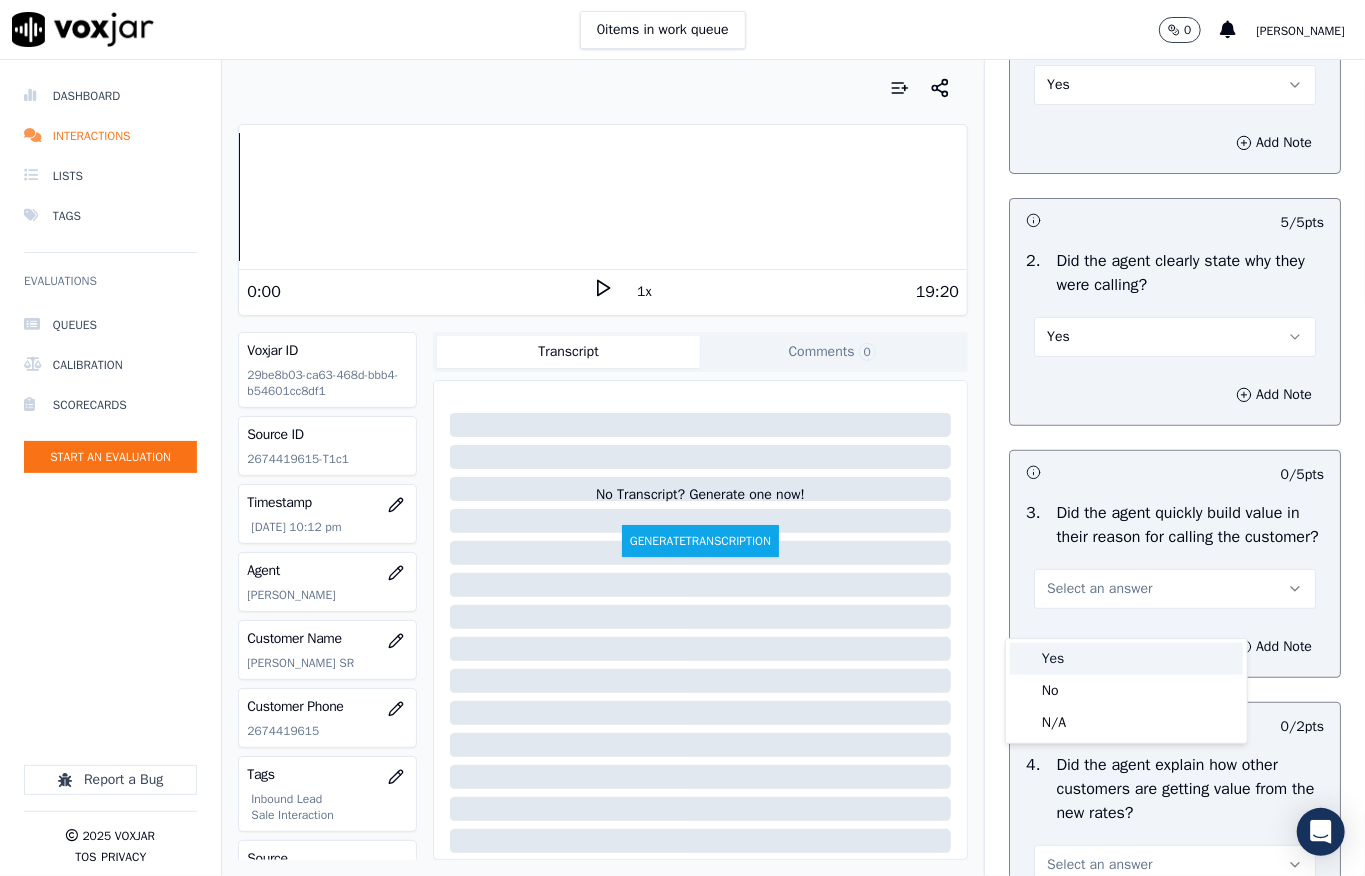 click on "Yes" at bounding box center [1126, 659] 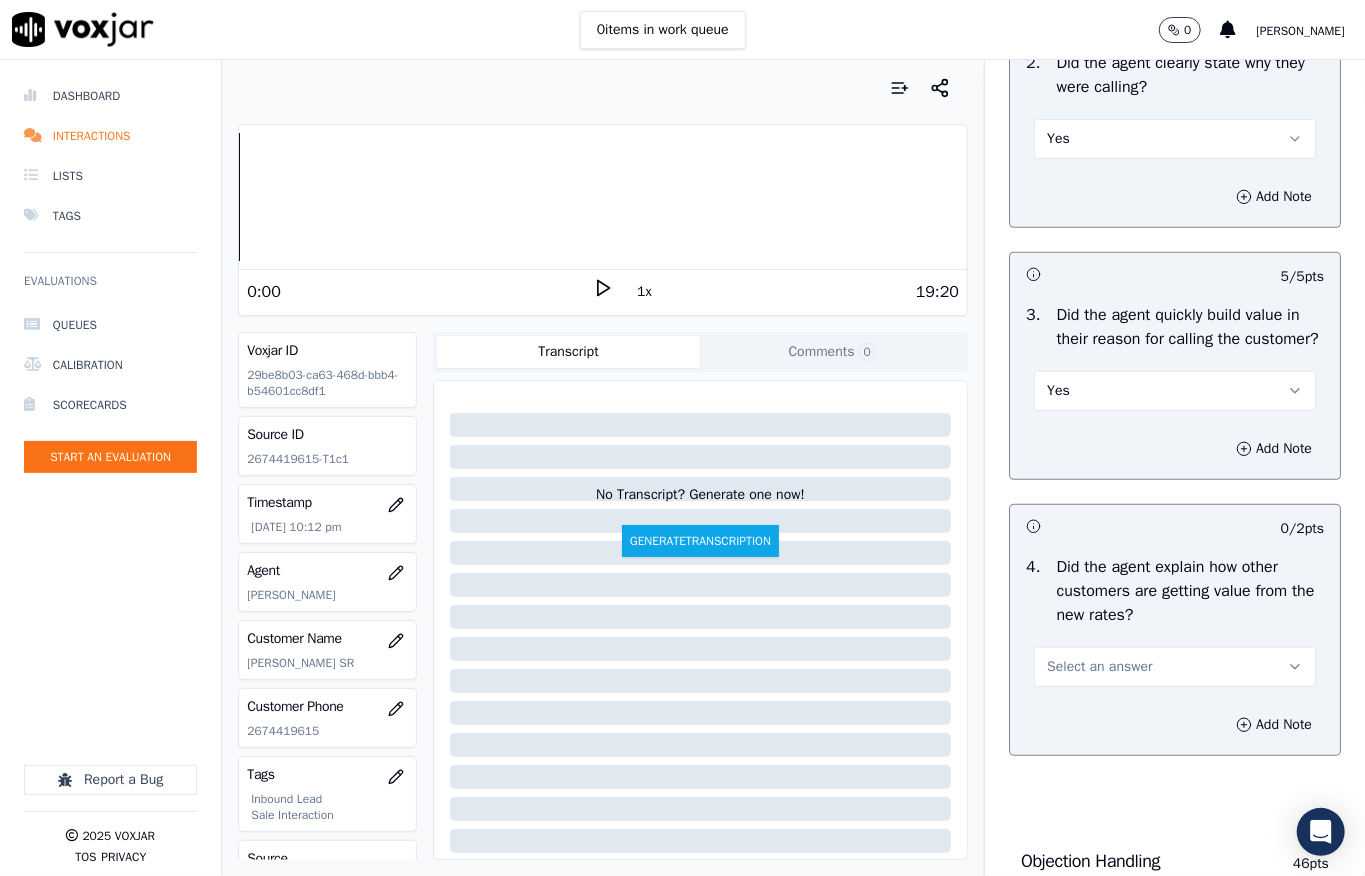 scroll, scrollTop: 666, scrollLeft: 0, axis: vertical 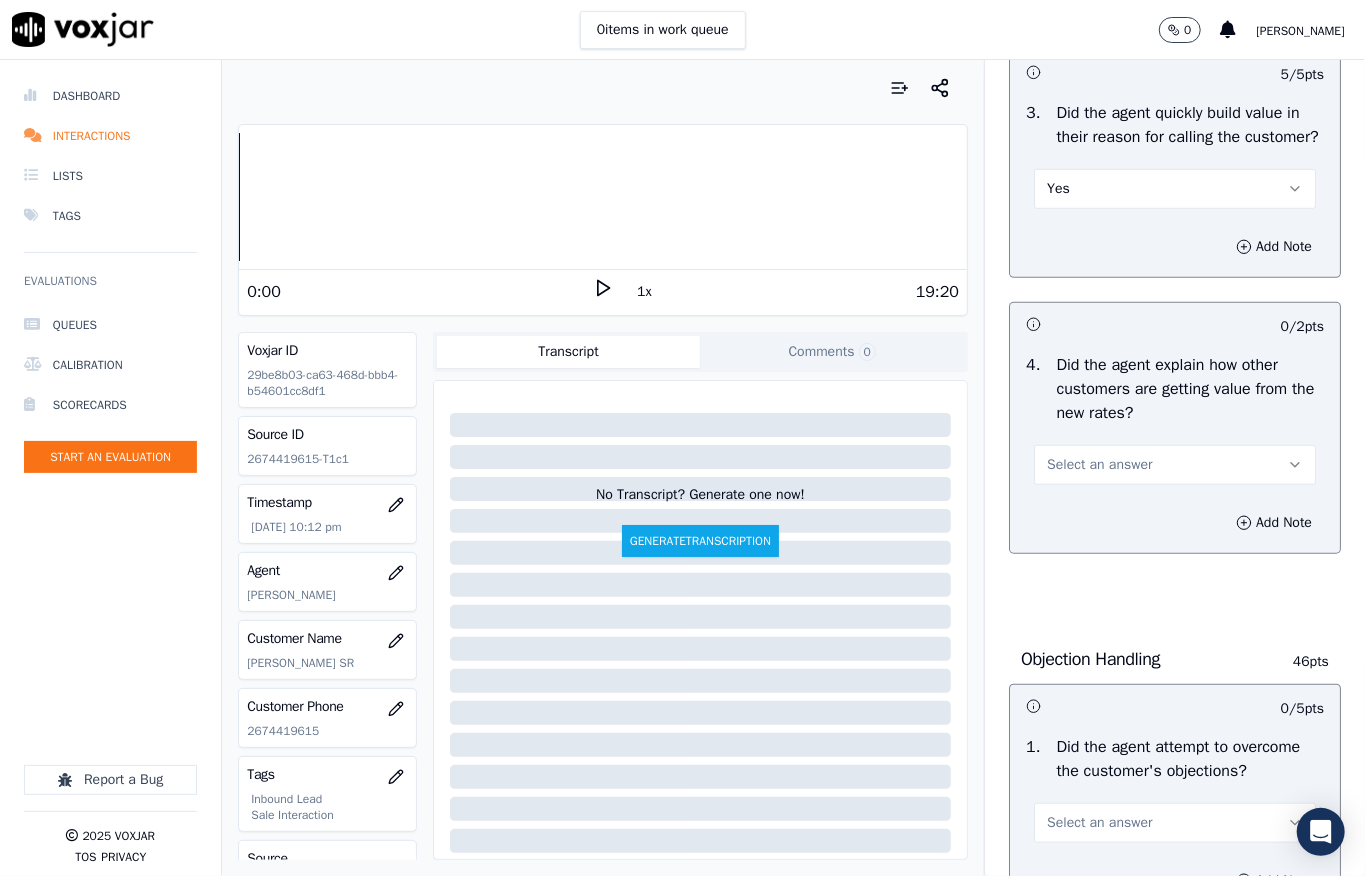 click on "Select an answer" at bounding box center (1099, 465) 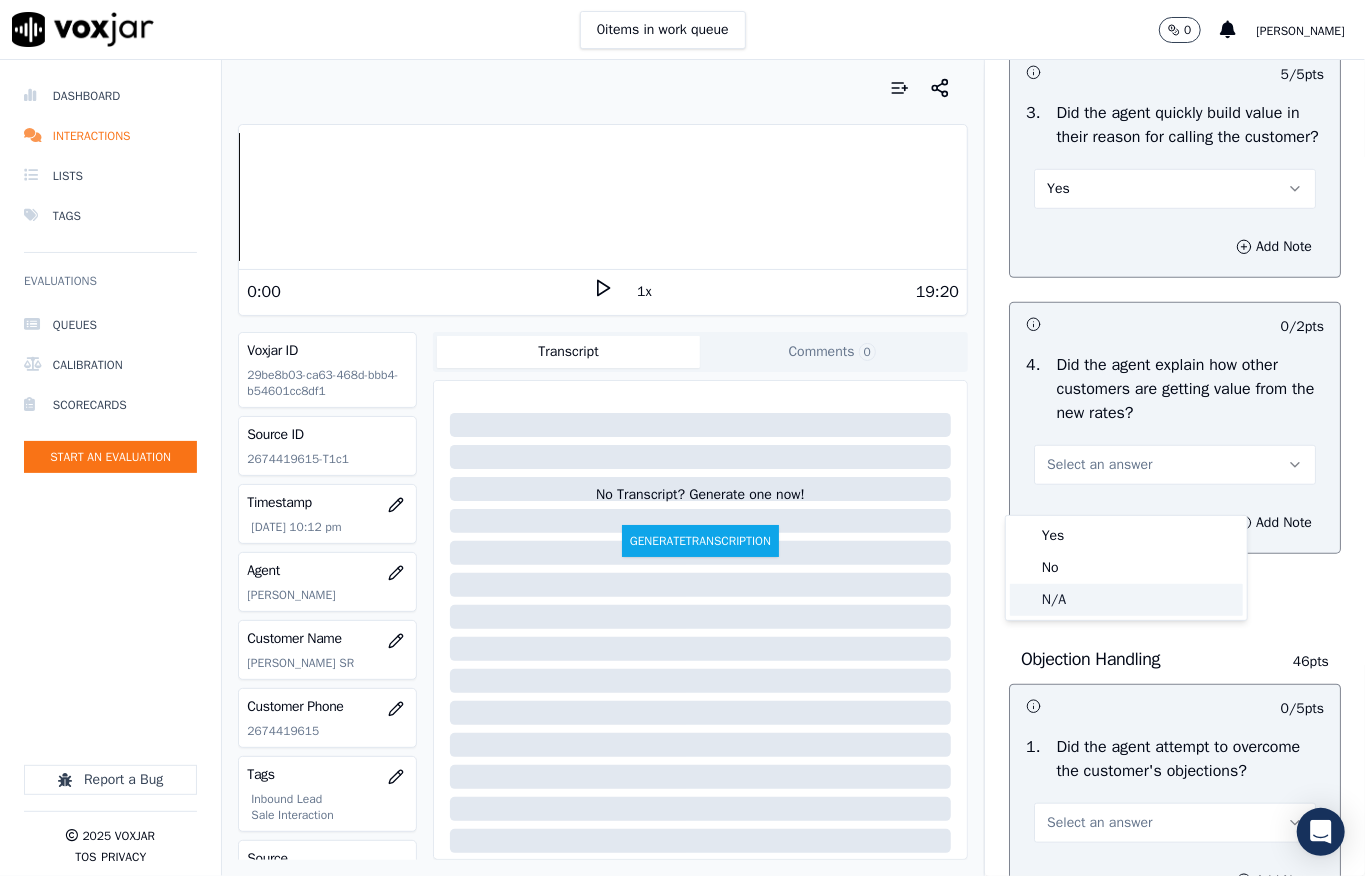 click on "N/A" 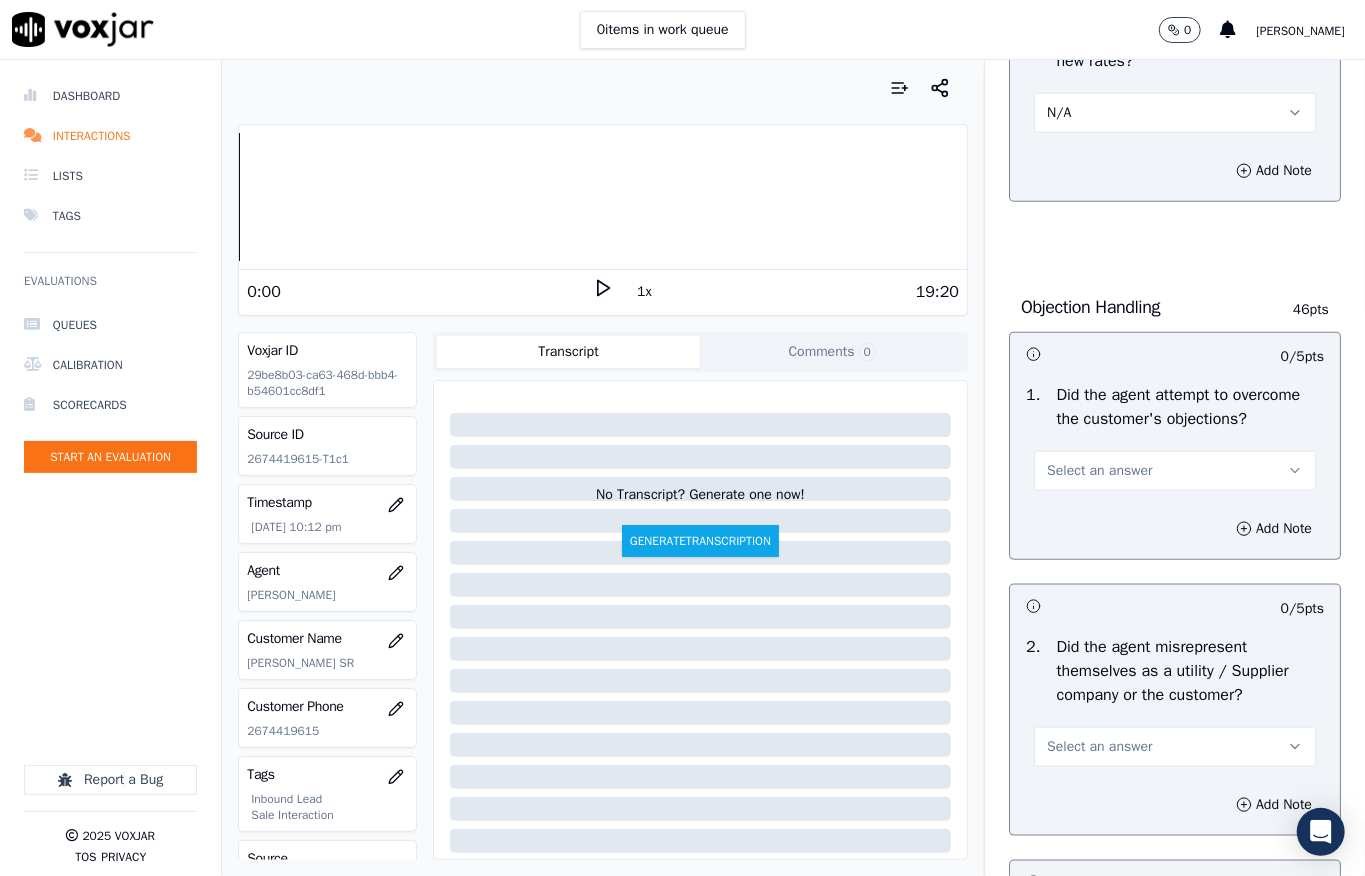scroll, scrollTop: 1066, scrollLeft: 0, axis: vertical 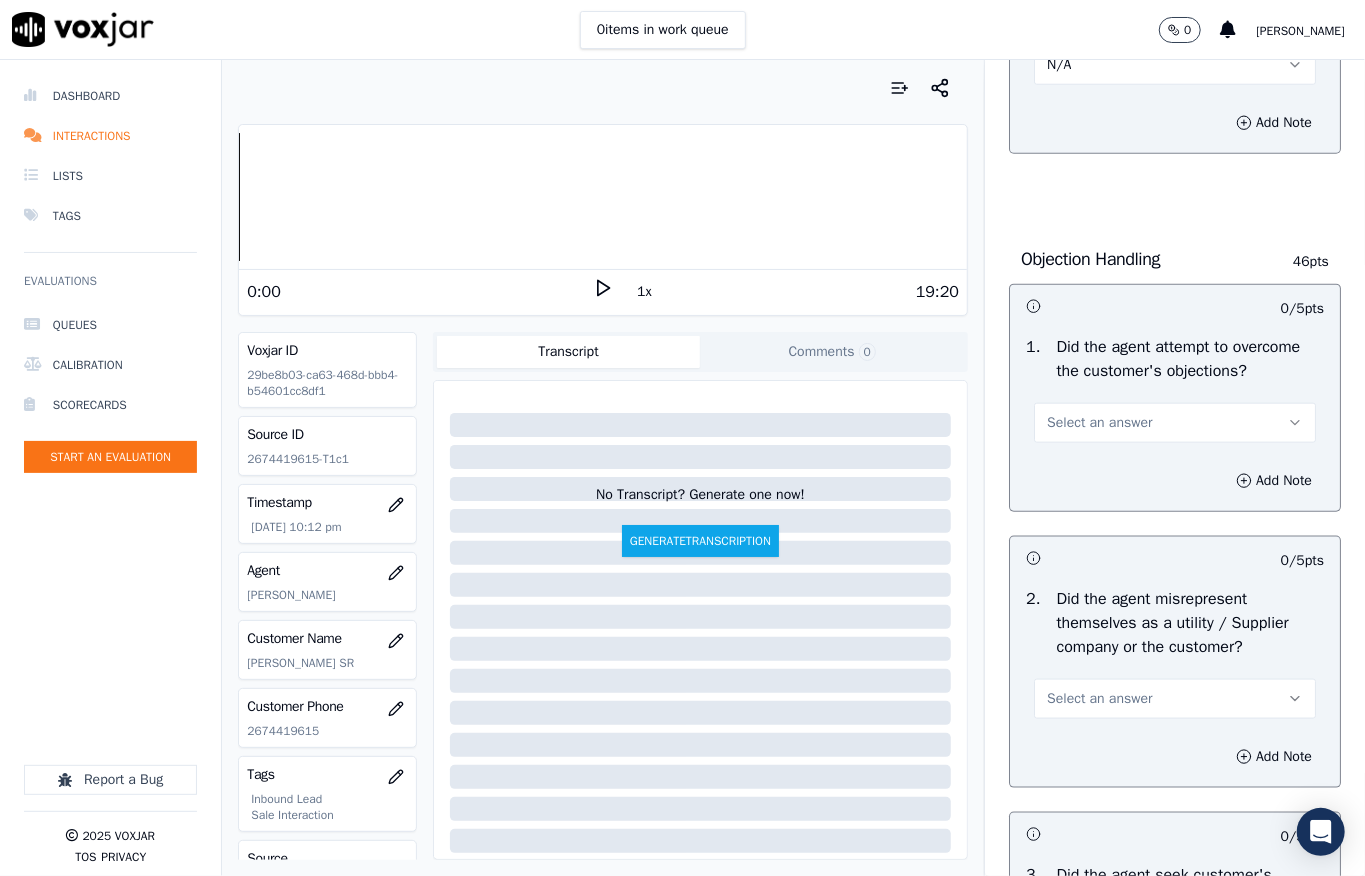 click on "Select an answer" at bounding box center [1099, 423] 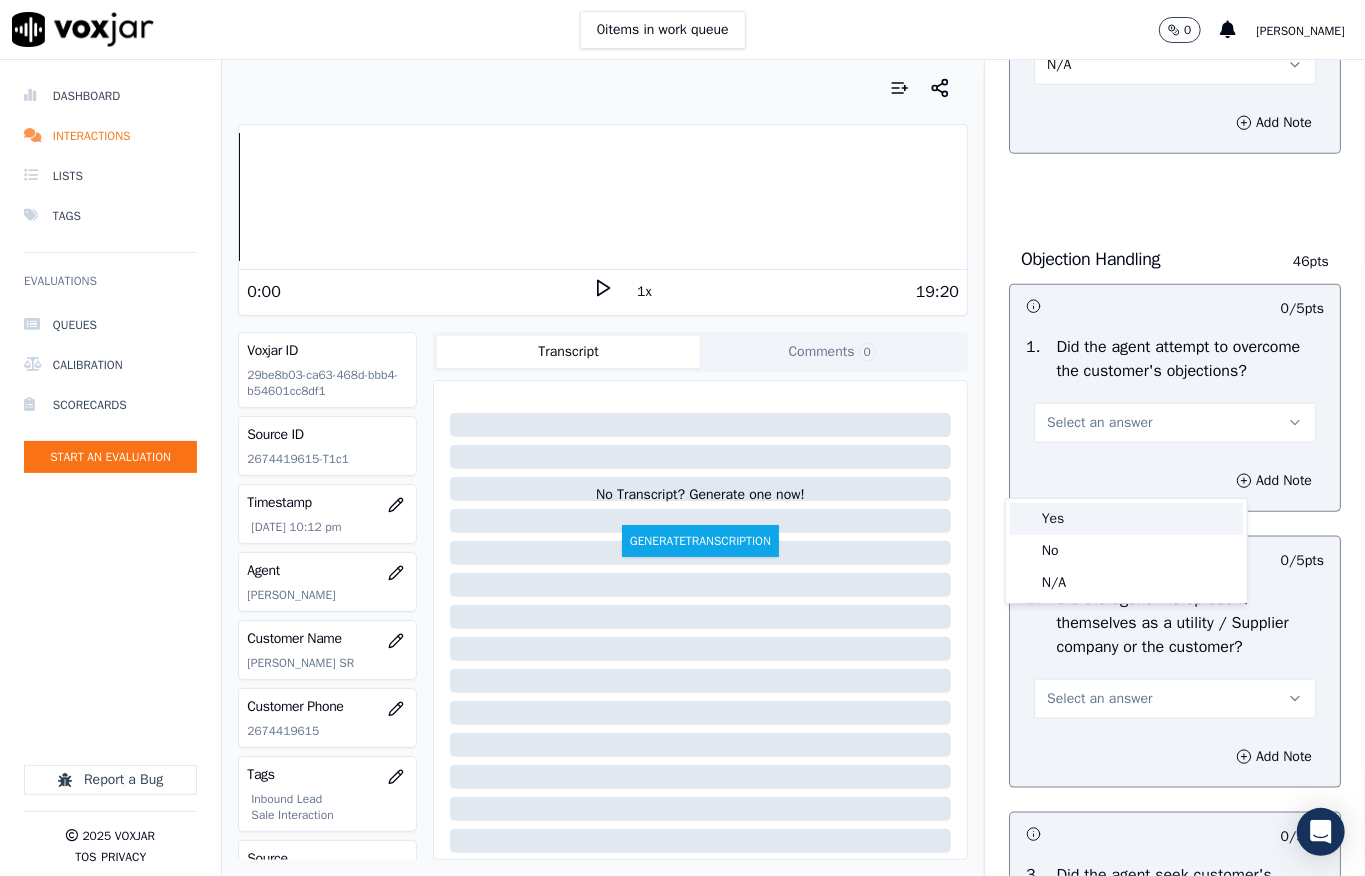 click on "Yes" at bounding box center (1126, 519) 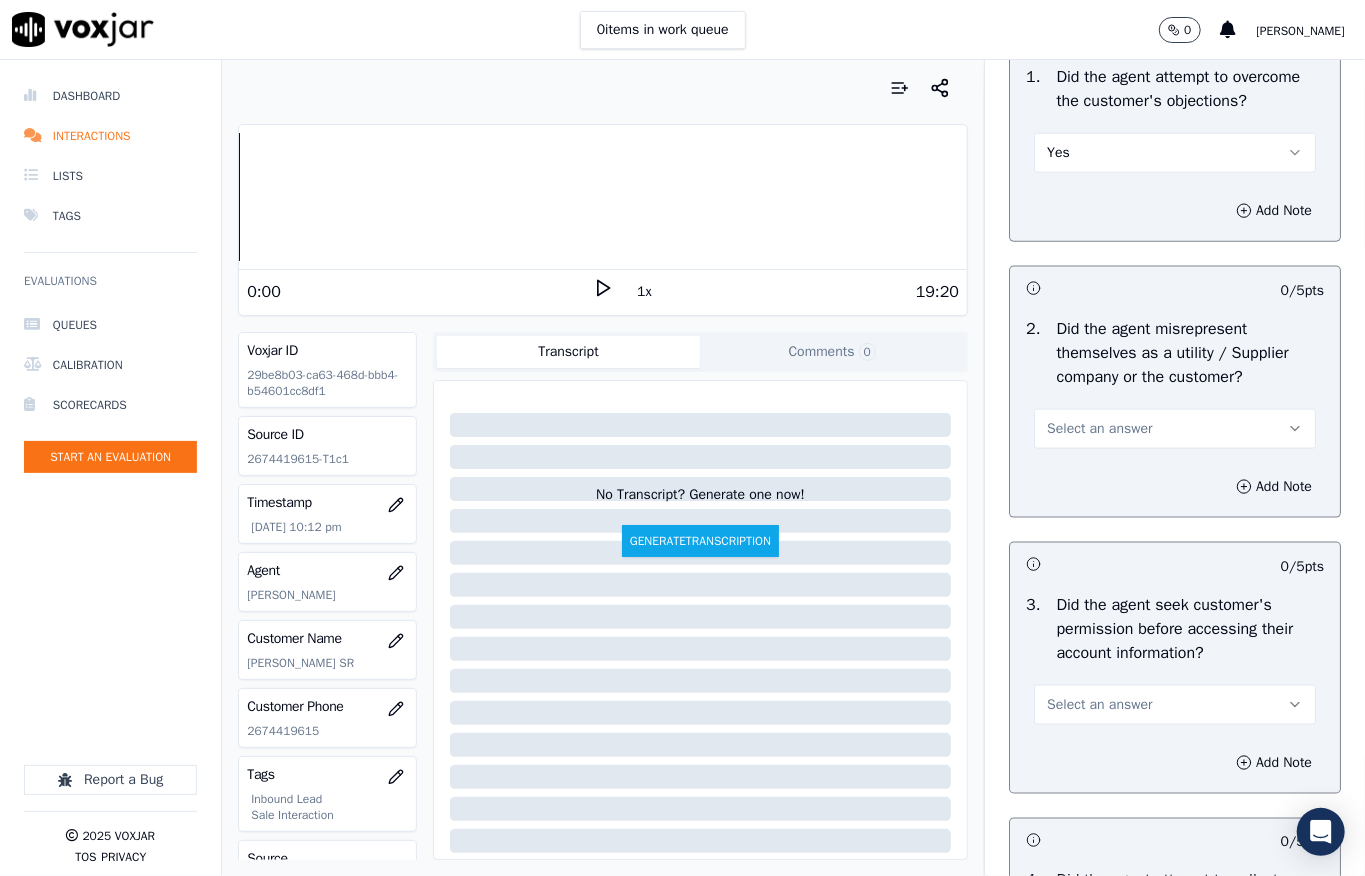 scroll, scrollTop: 1466, scrollLeft: 0, axis: vertical 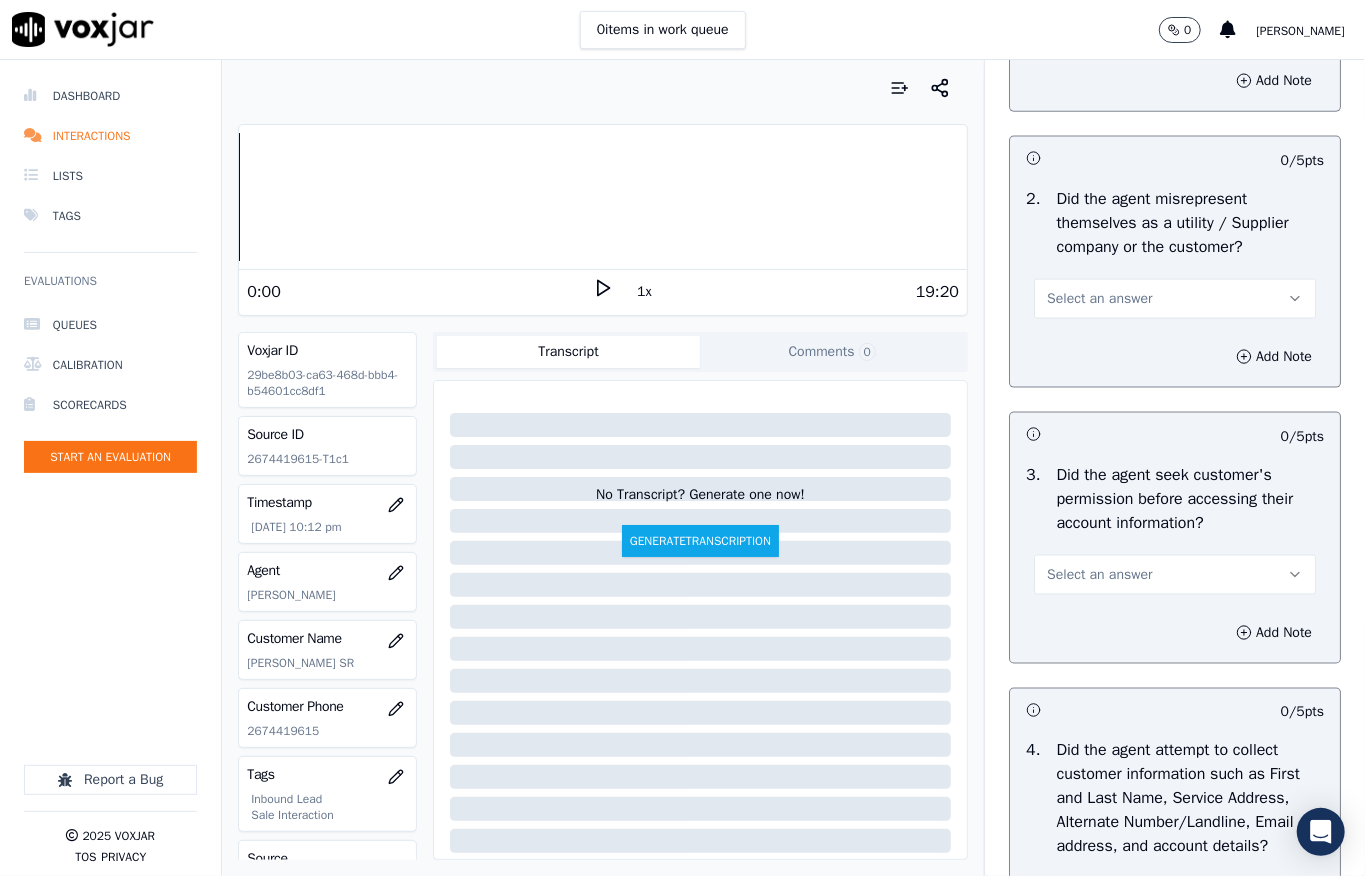 click on "Select an answer" at bounding box center (1099, 299) 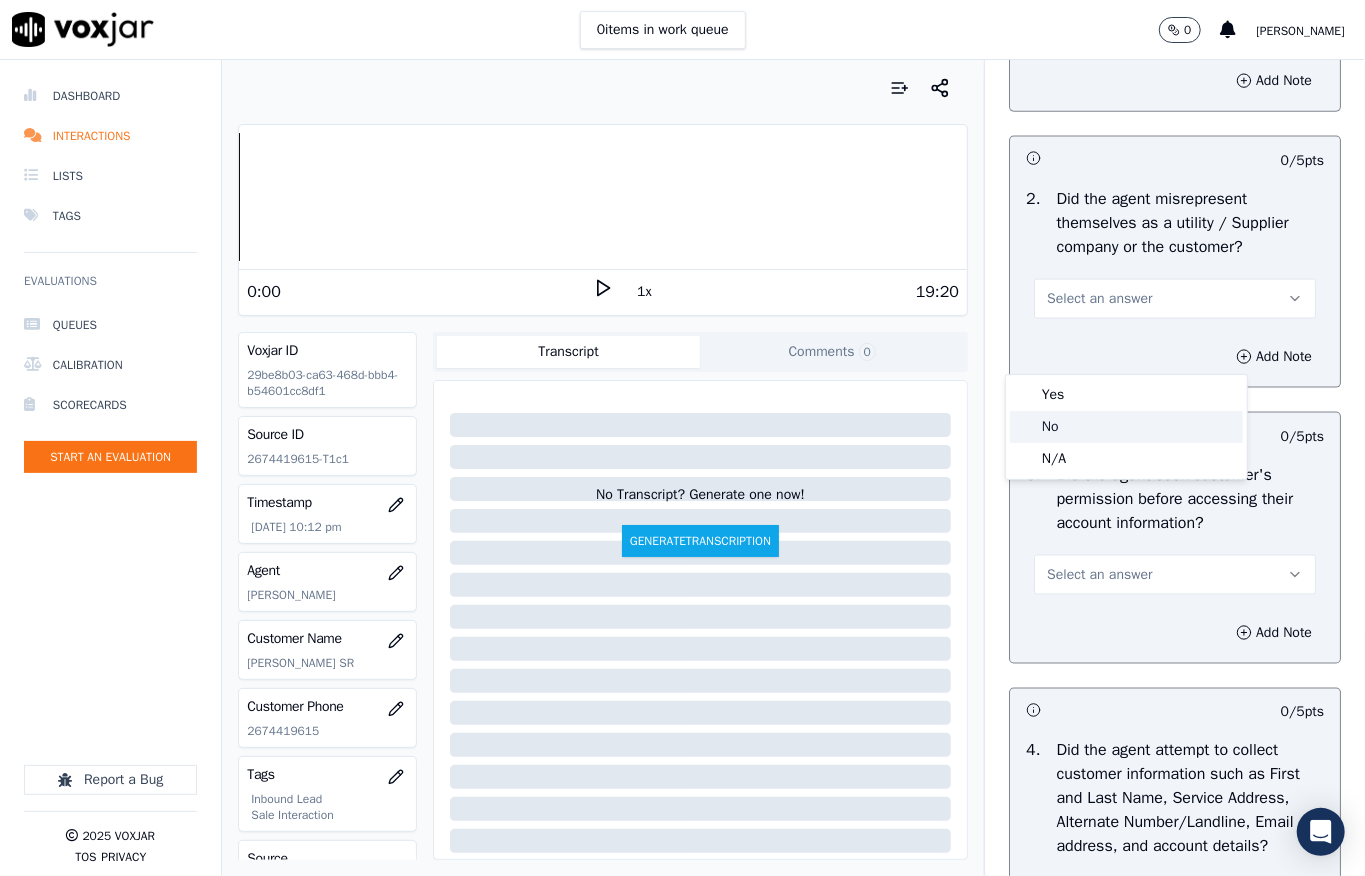 click on "No" 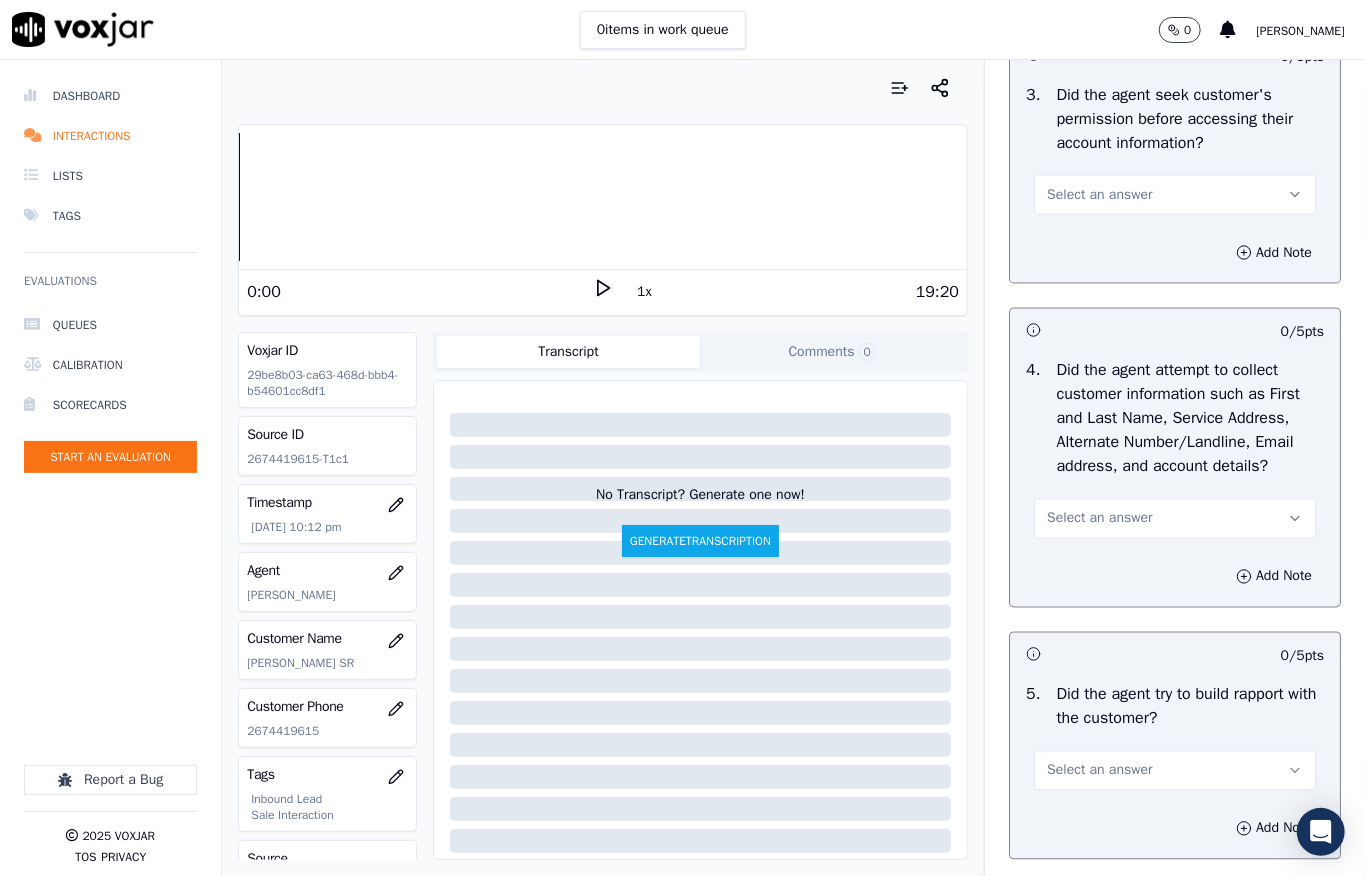 scroll, scrollTop: 1866, scrollLeft: 0, axis: vertical 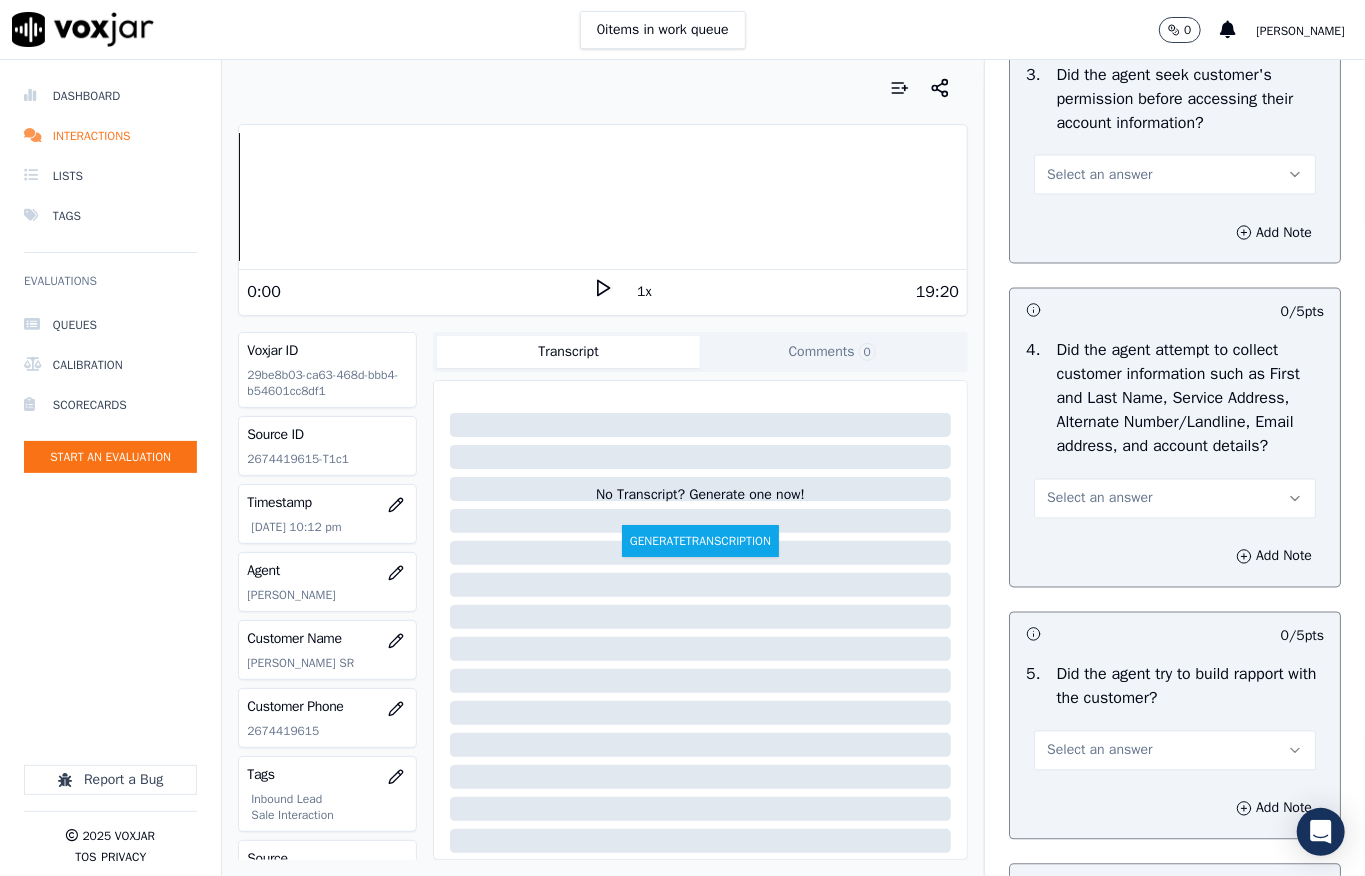 click on "Select an answer" at bounding box center [1099, 175] 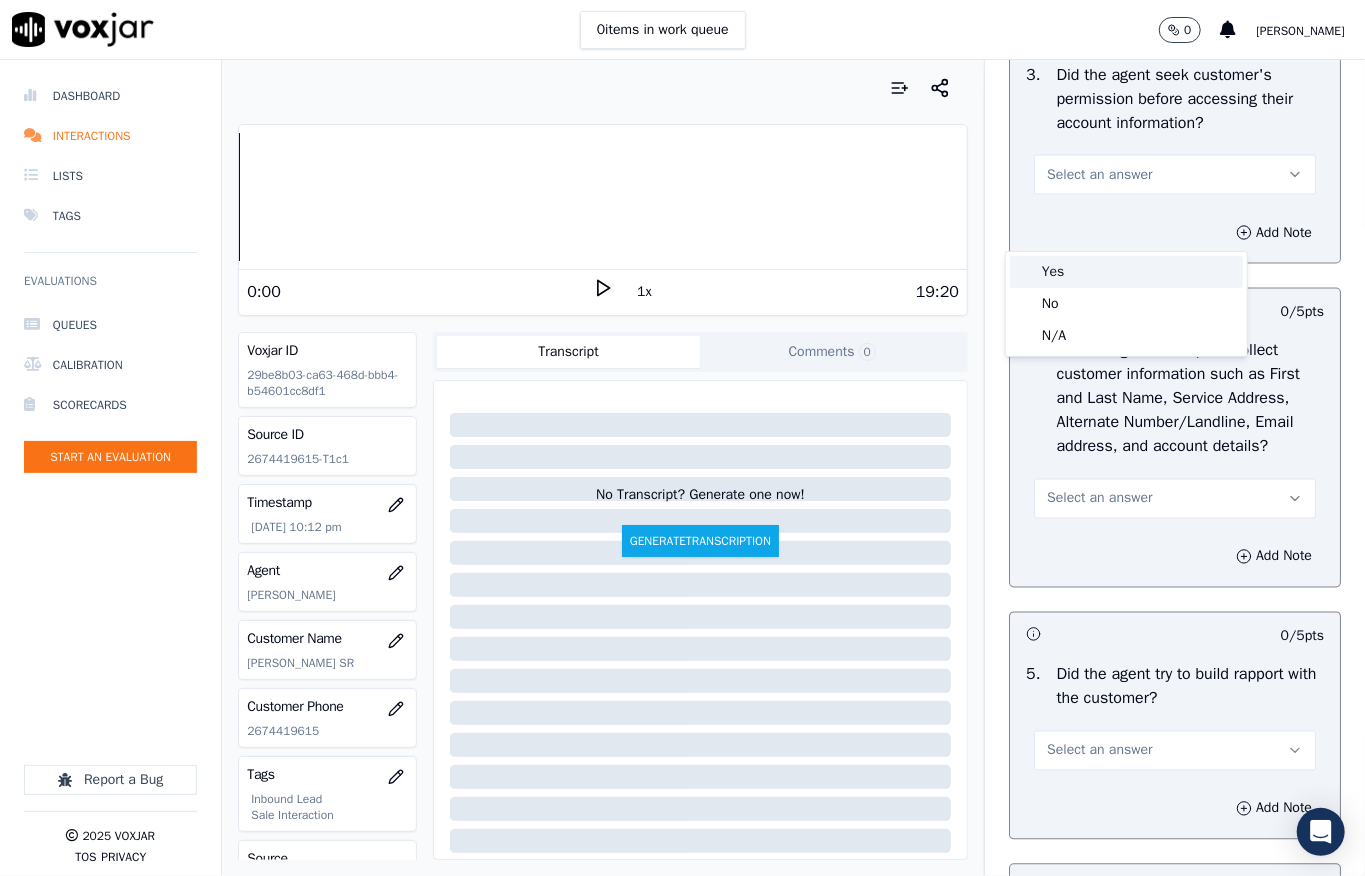 click on "Yes" at bounding box center [1126, 272] 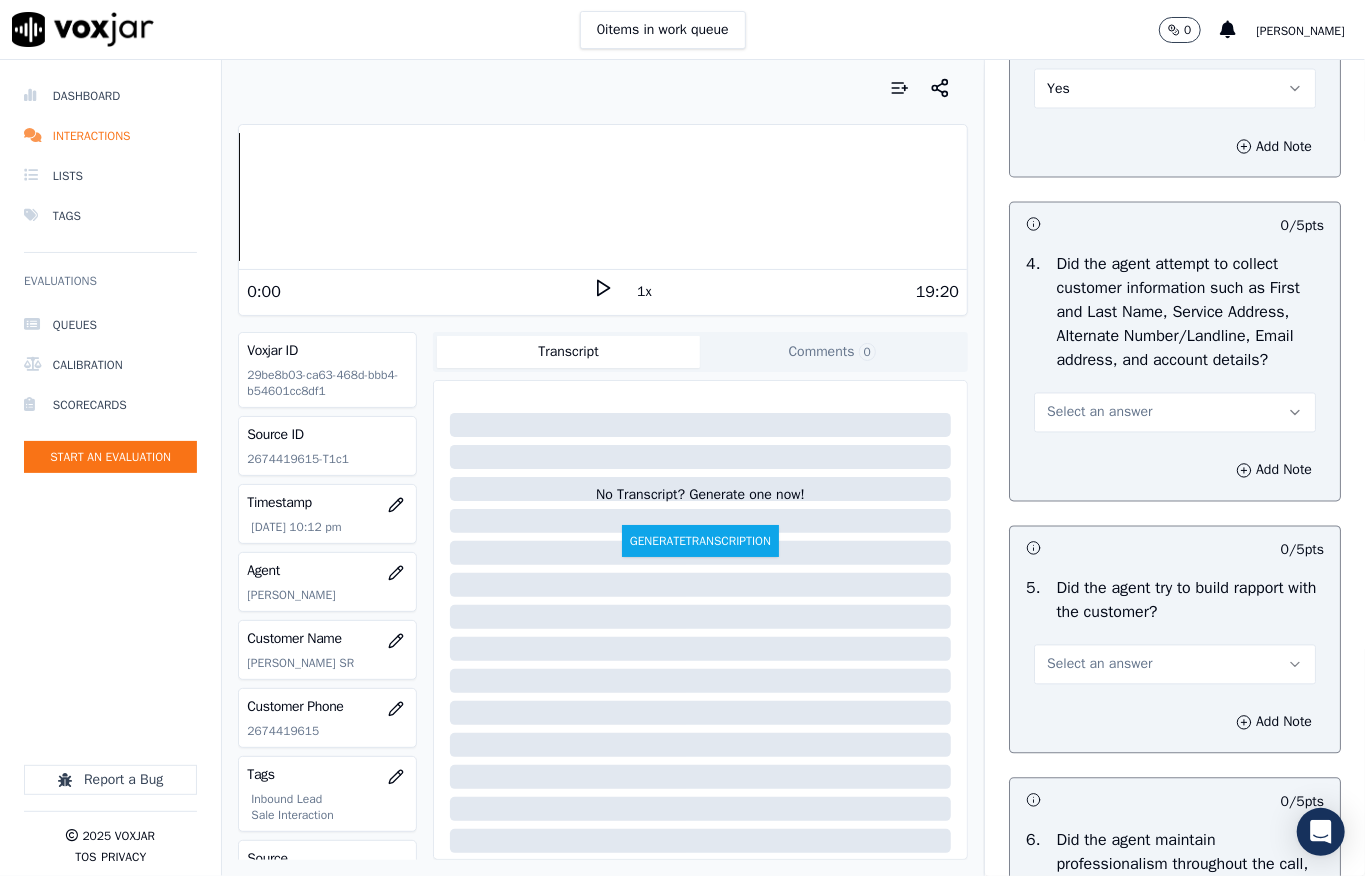 scroll, scrollTop: 2000, scrollLeft: 0, axis: vertical 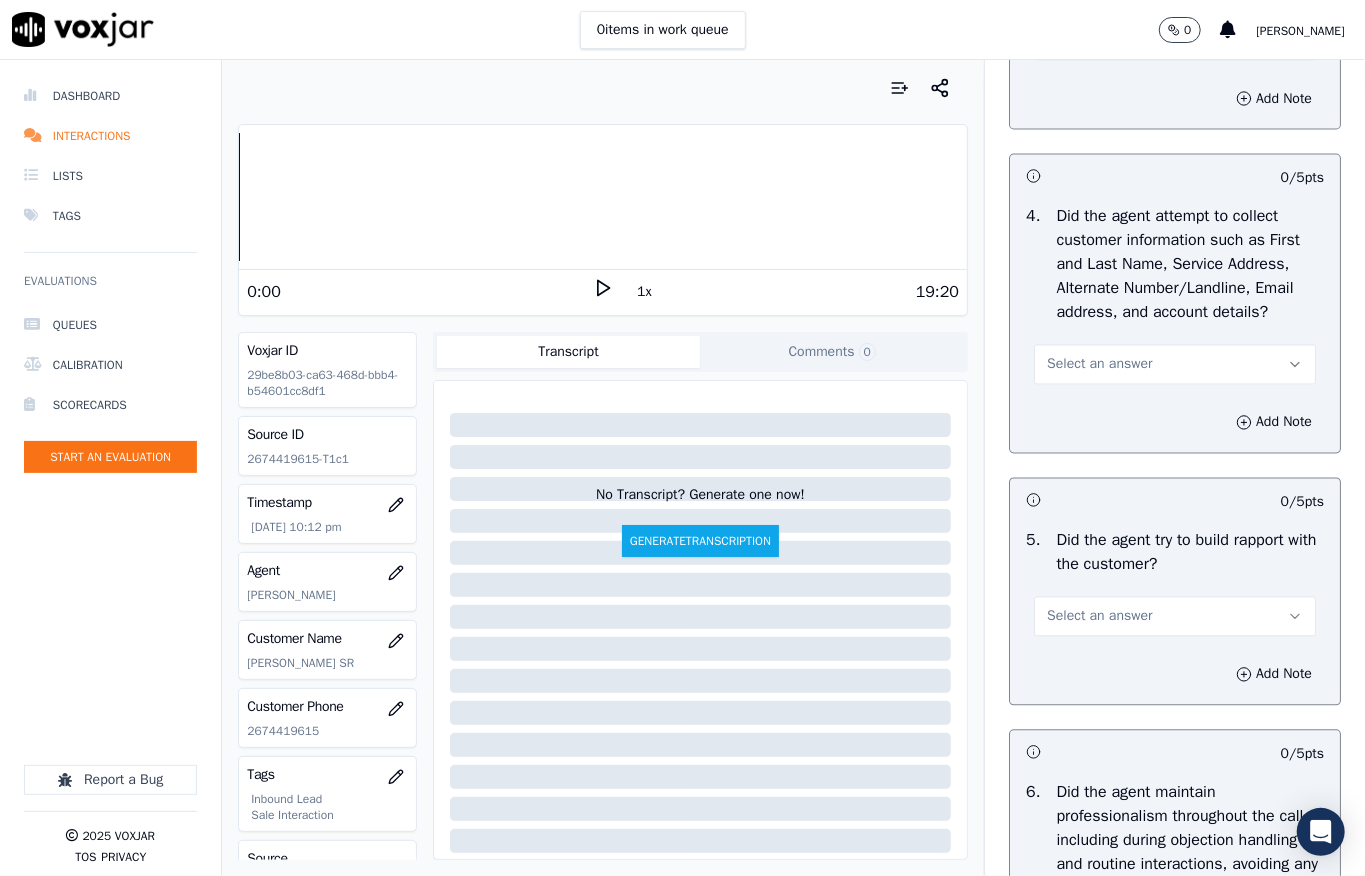 click on "Select an answer" at bounding box center [1099, 365] 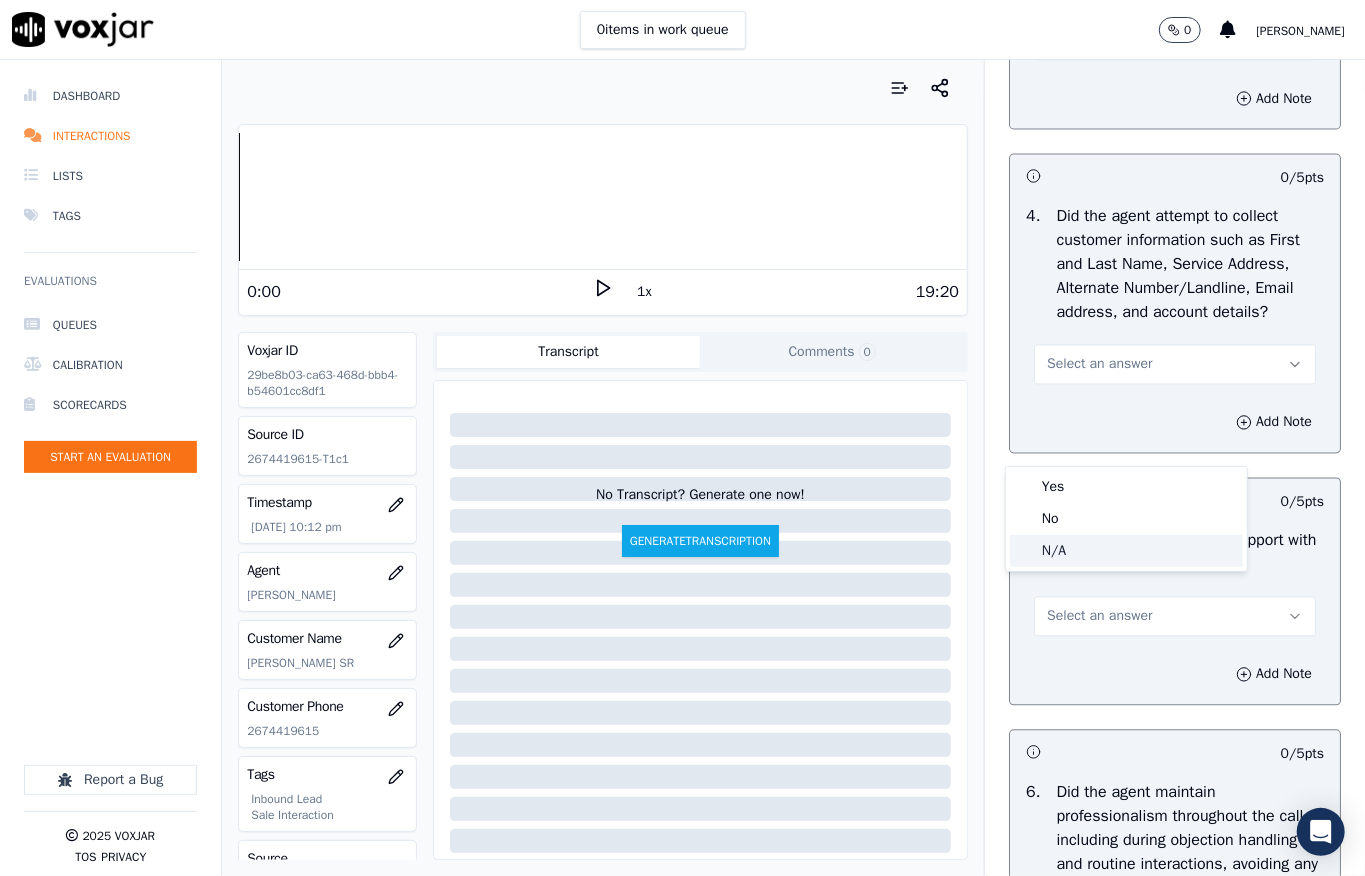 click on "N/A" 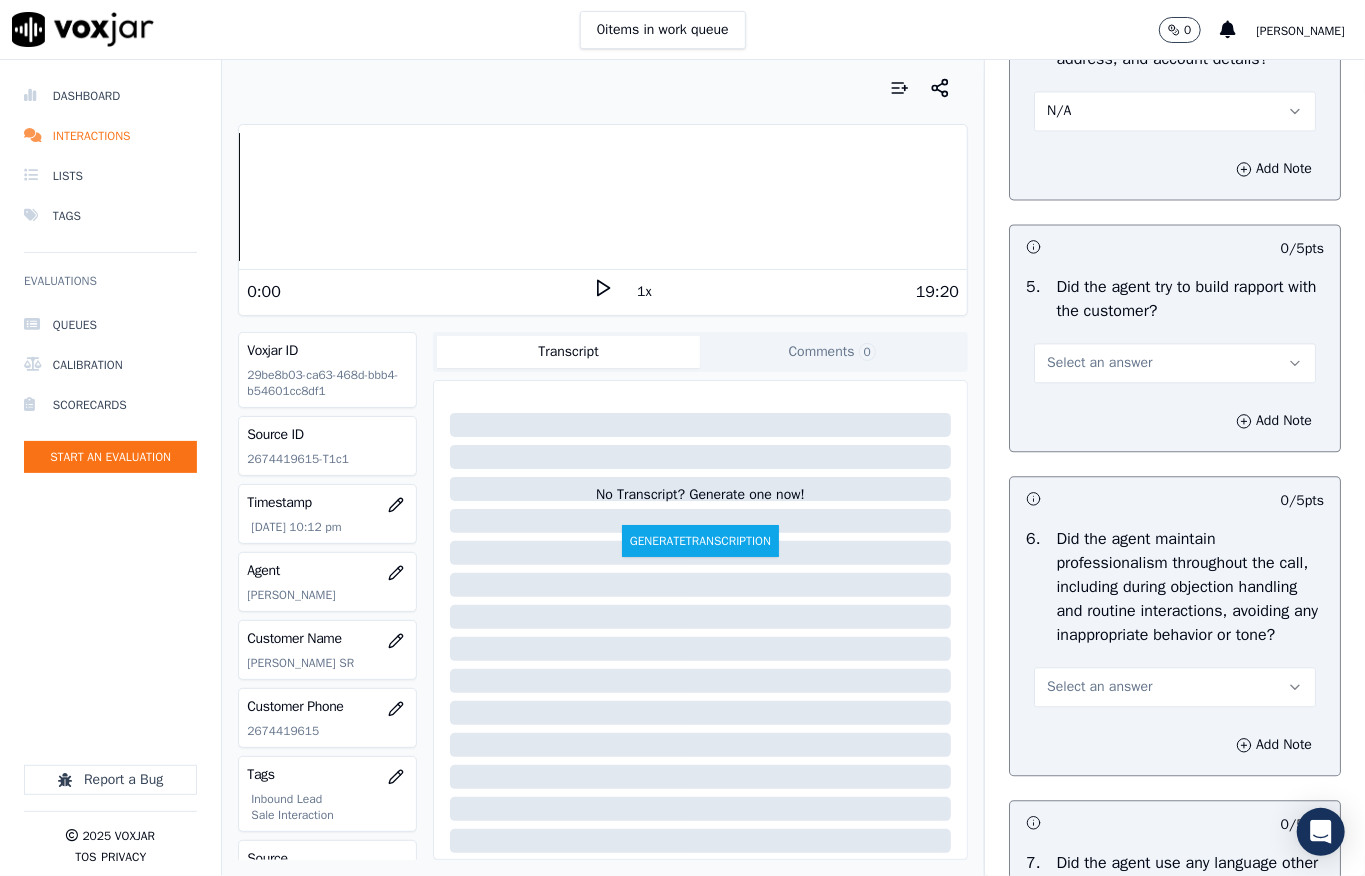 scroll, scrollTop: 2266, scrollLeft: 0, axis: vertical 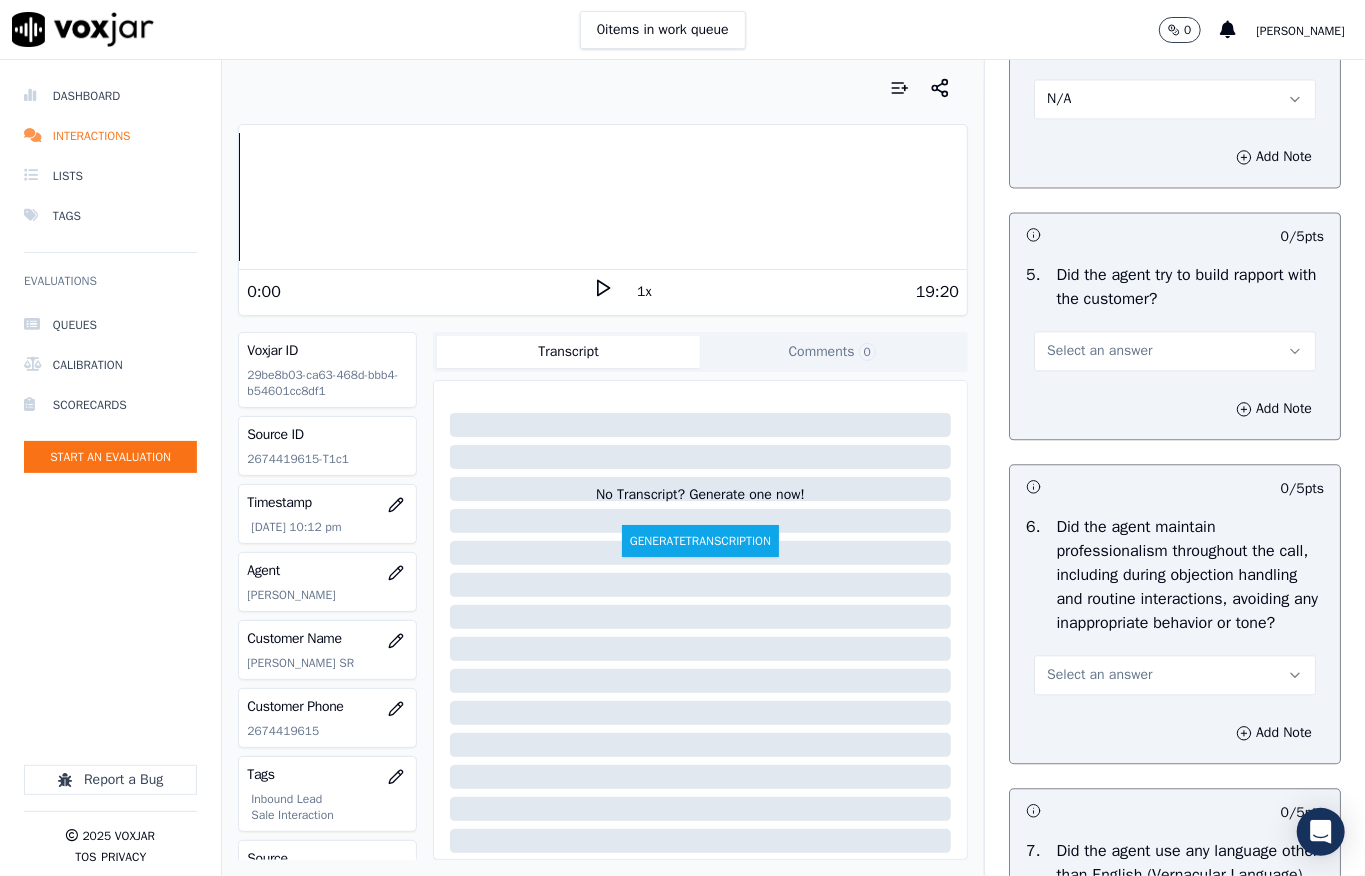 click on "Select an answer" at bounding box center [1099, 351] 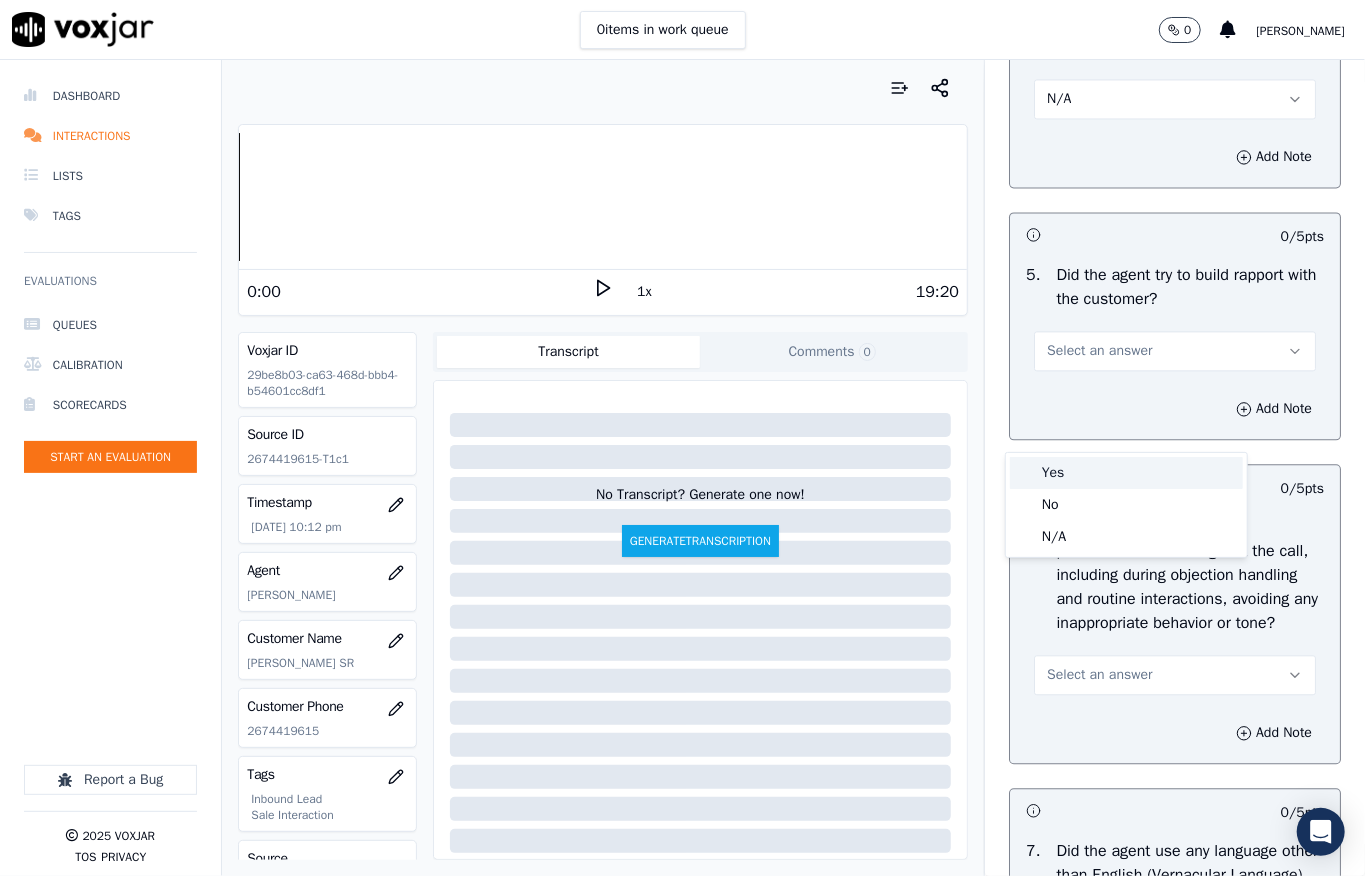 click on "Yes" at bounding box center (1126, 473) 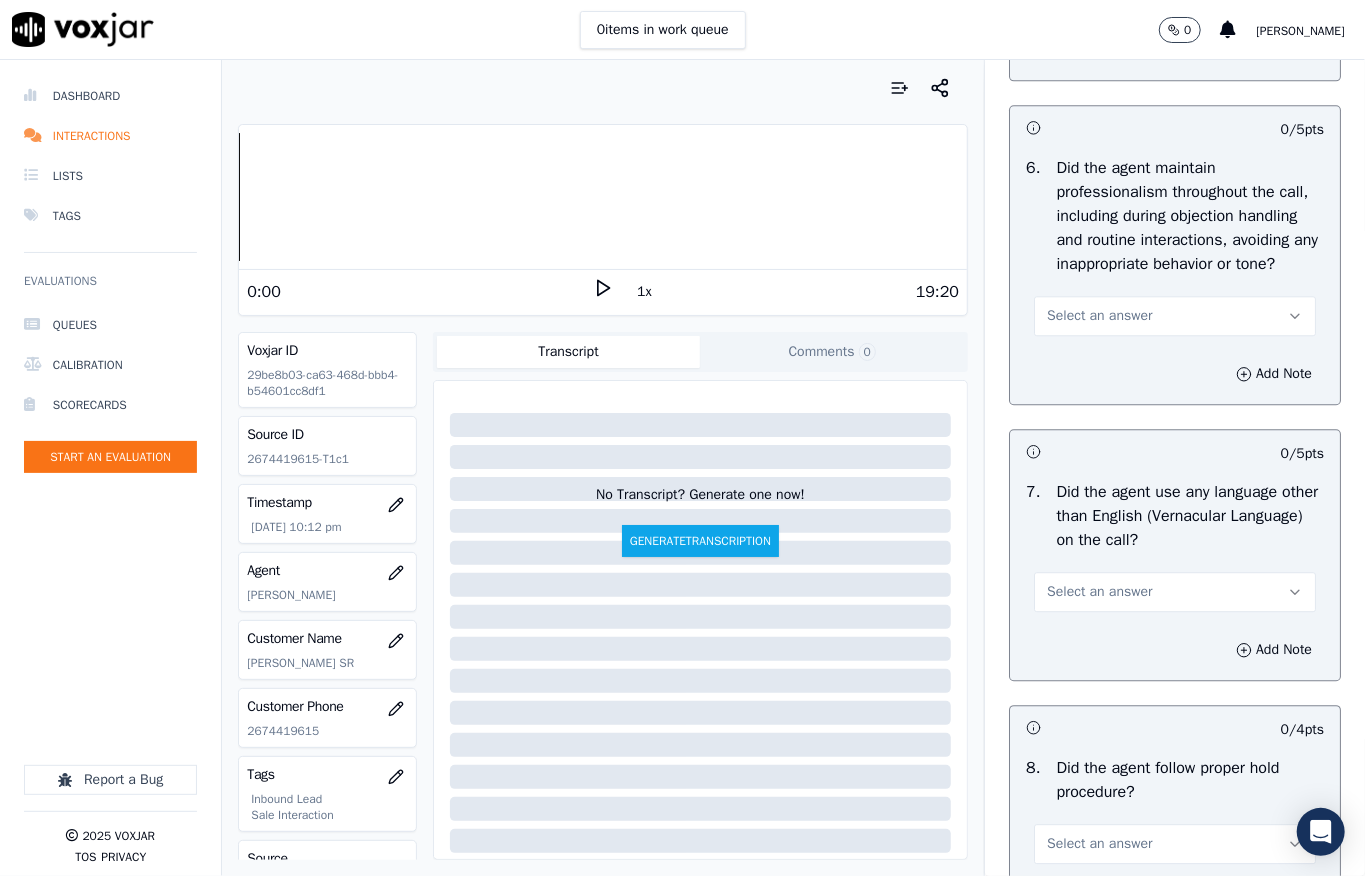 scroll, scrollTop: 2666, scrollLeft: 0, axis: vertical 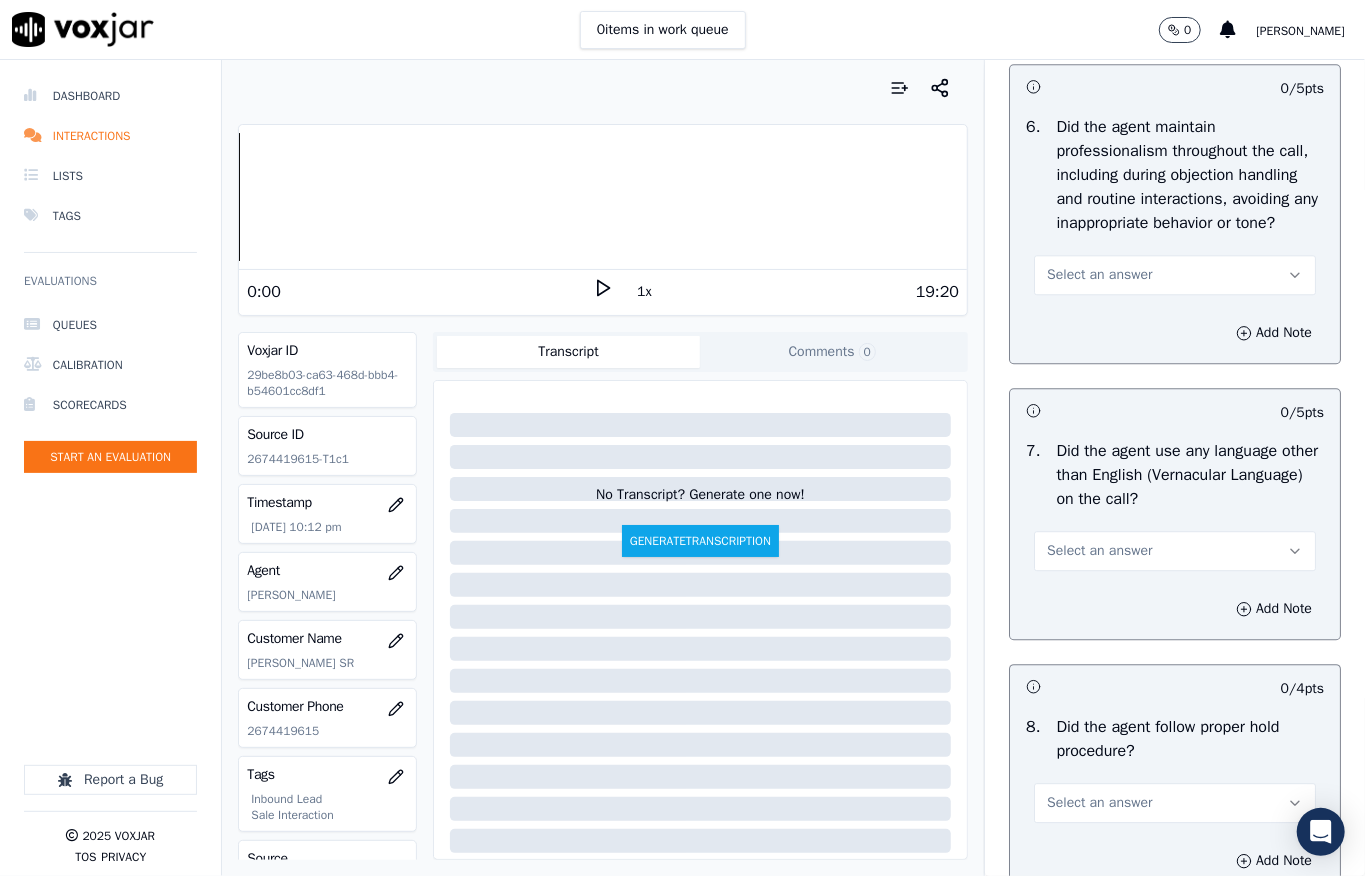 click on "Select an answer" at bounding box center (1099, 275) 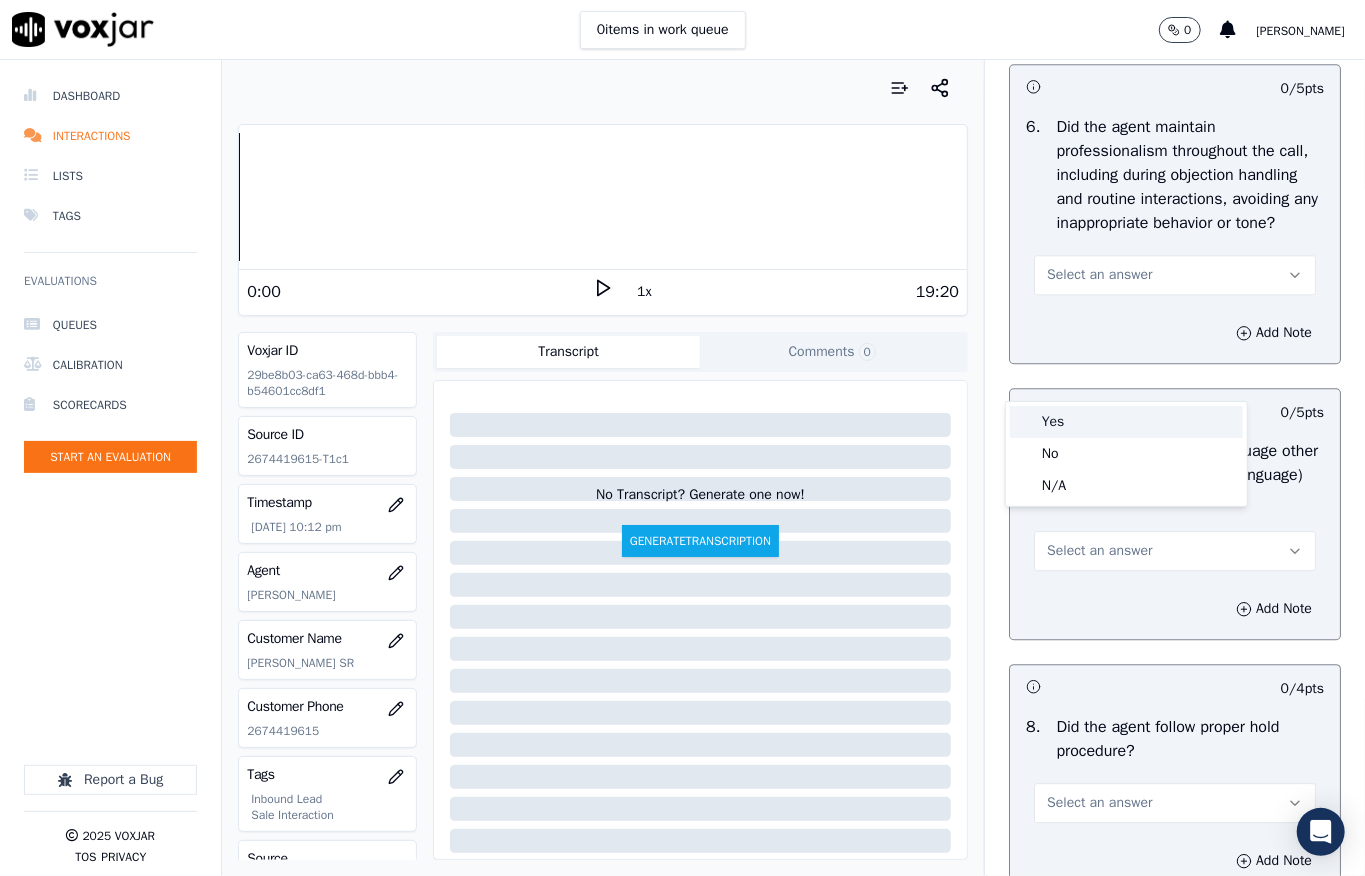 click on "Yes" at bounding box center (1126, 422) 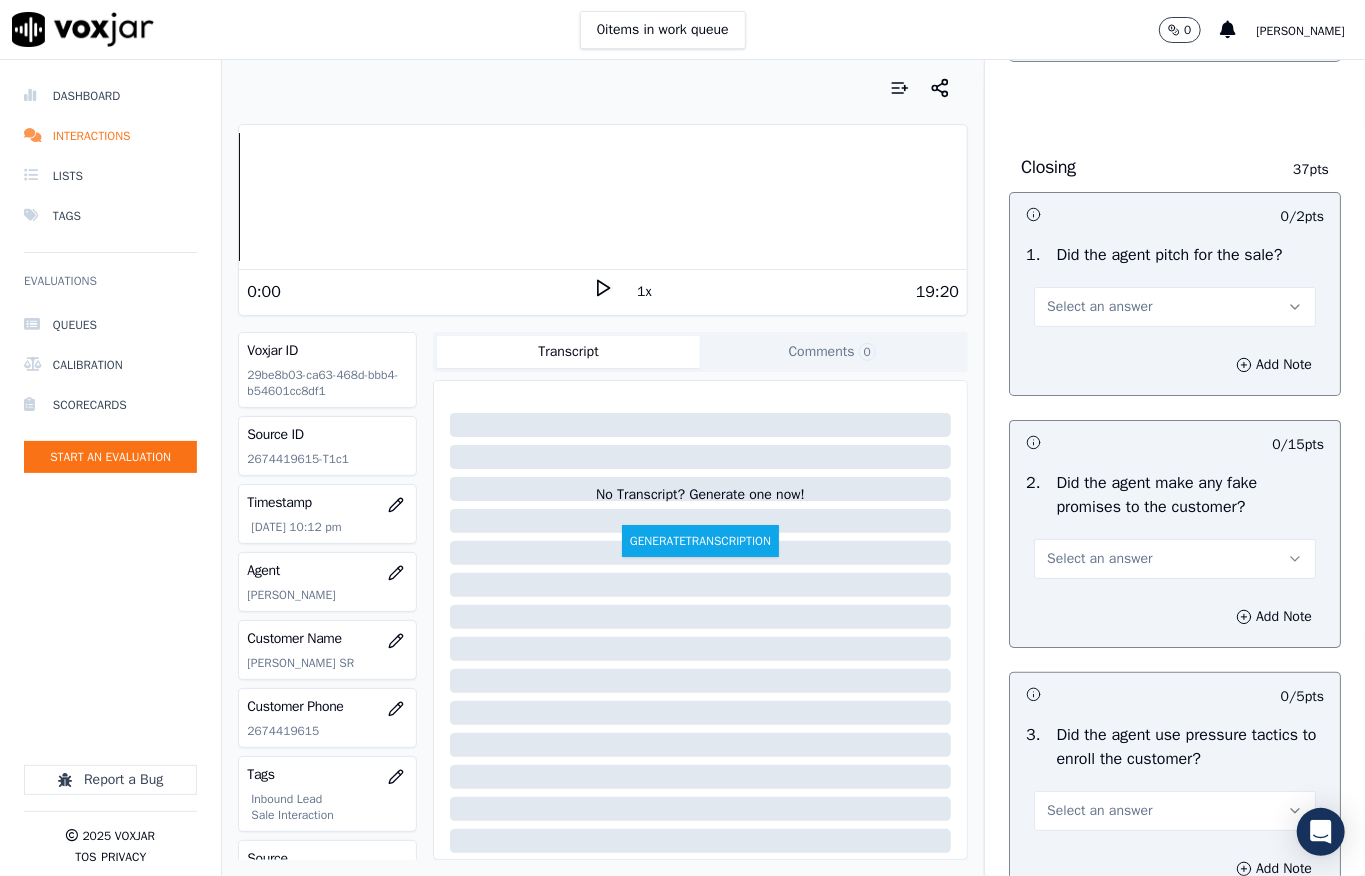 scroll, scrollTop: 5450, scrollLeft: 0, axis: vertical 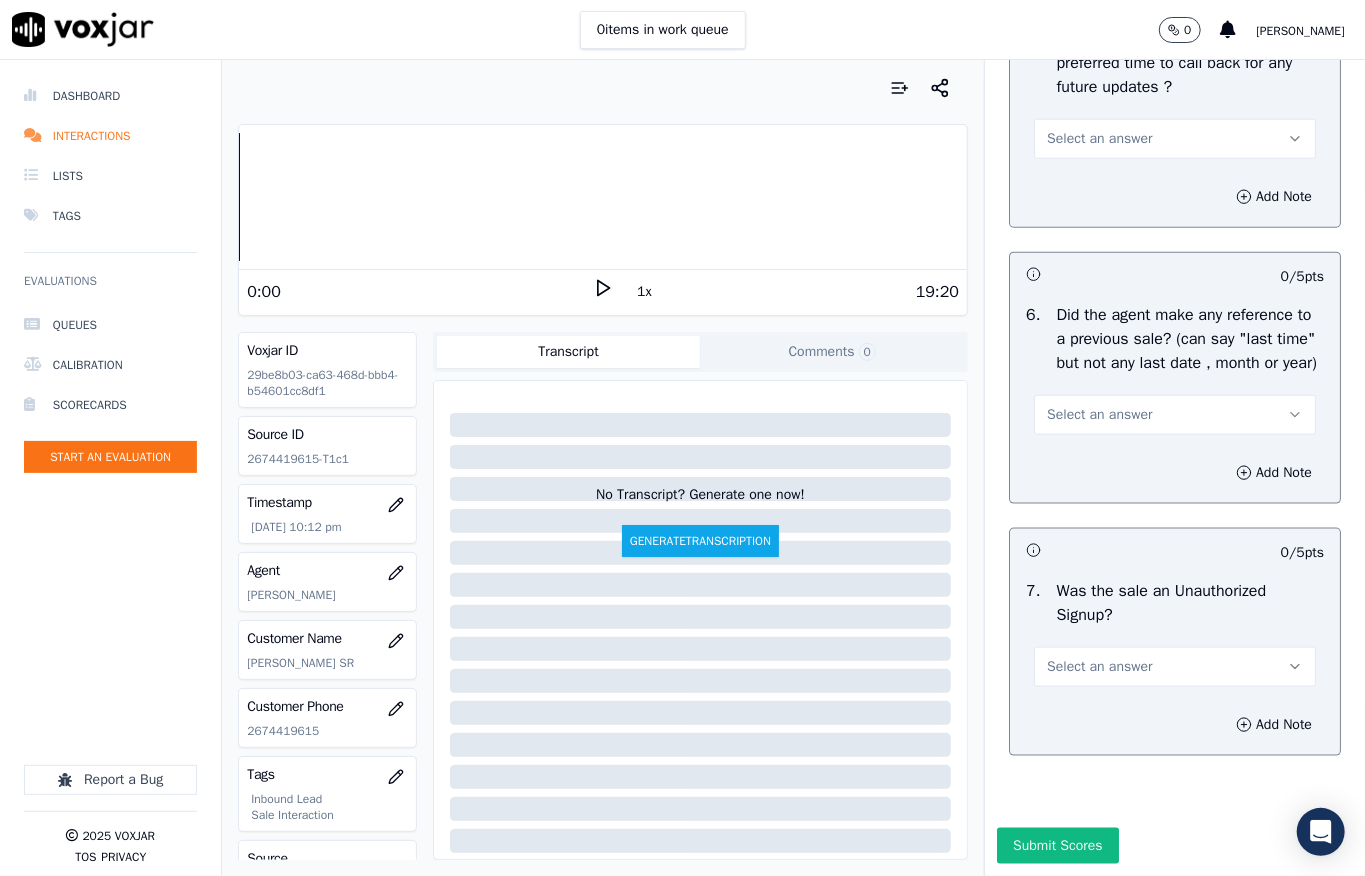 click on "Select an answer" at bounding box center [1175, 667] 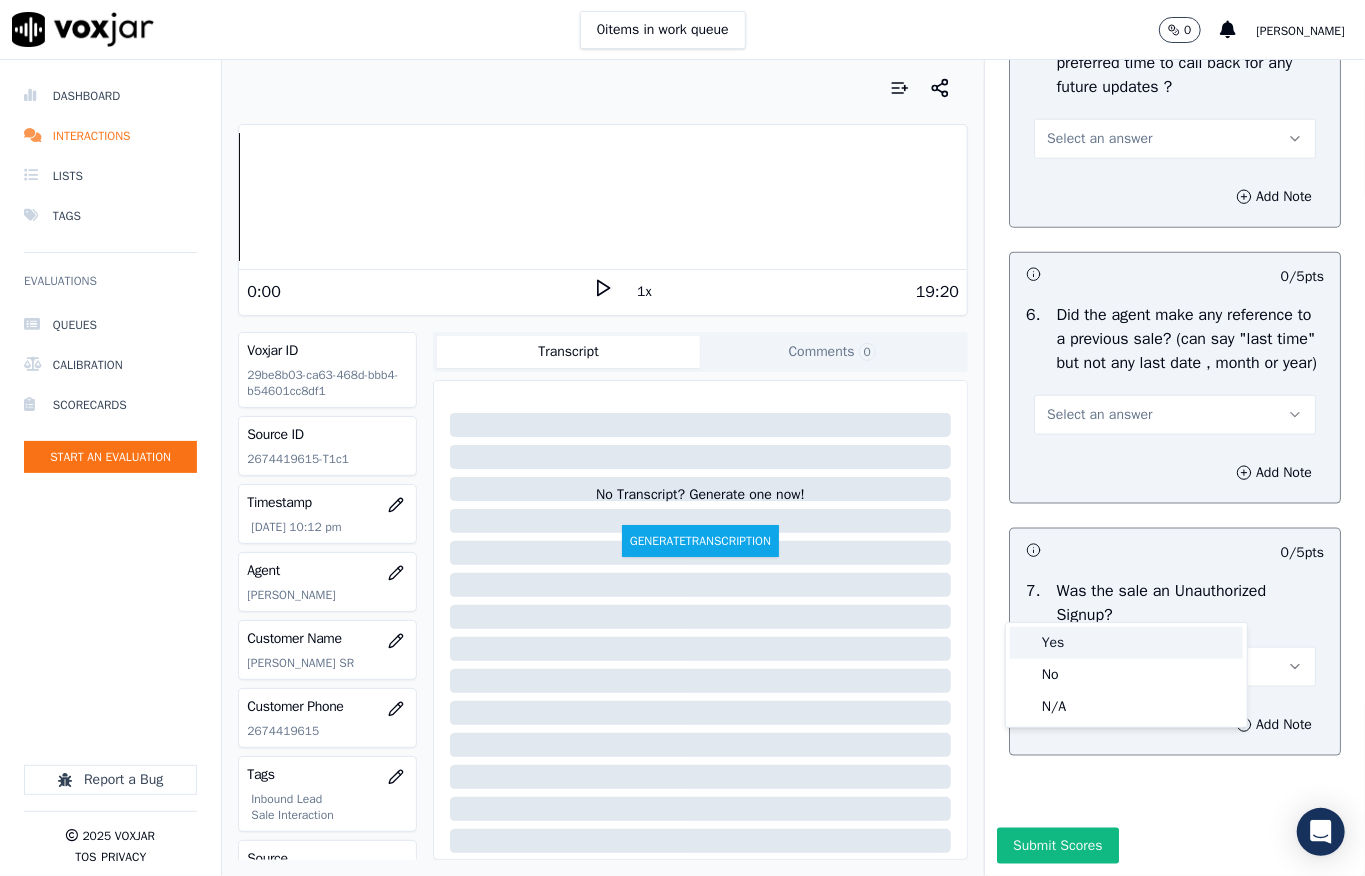 click on "Yes" at bounding box center [1126, 643] 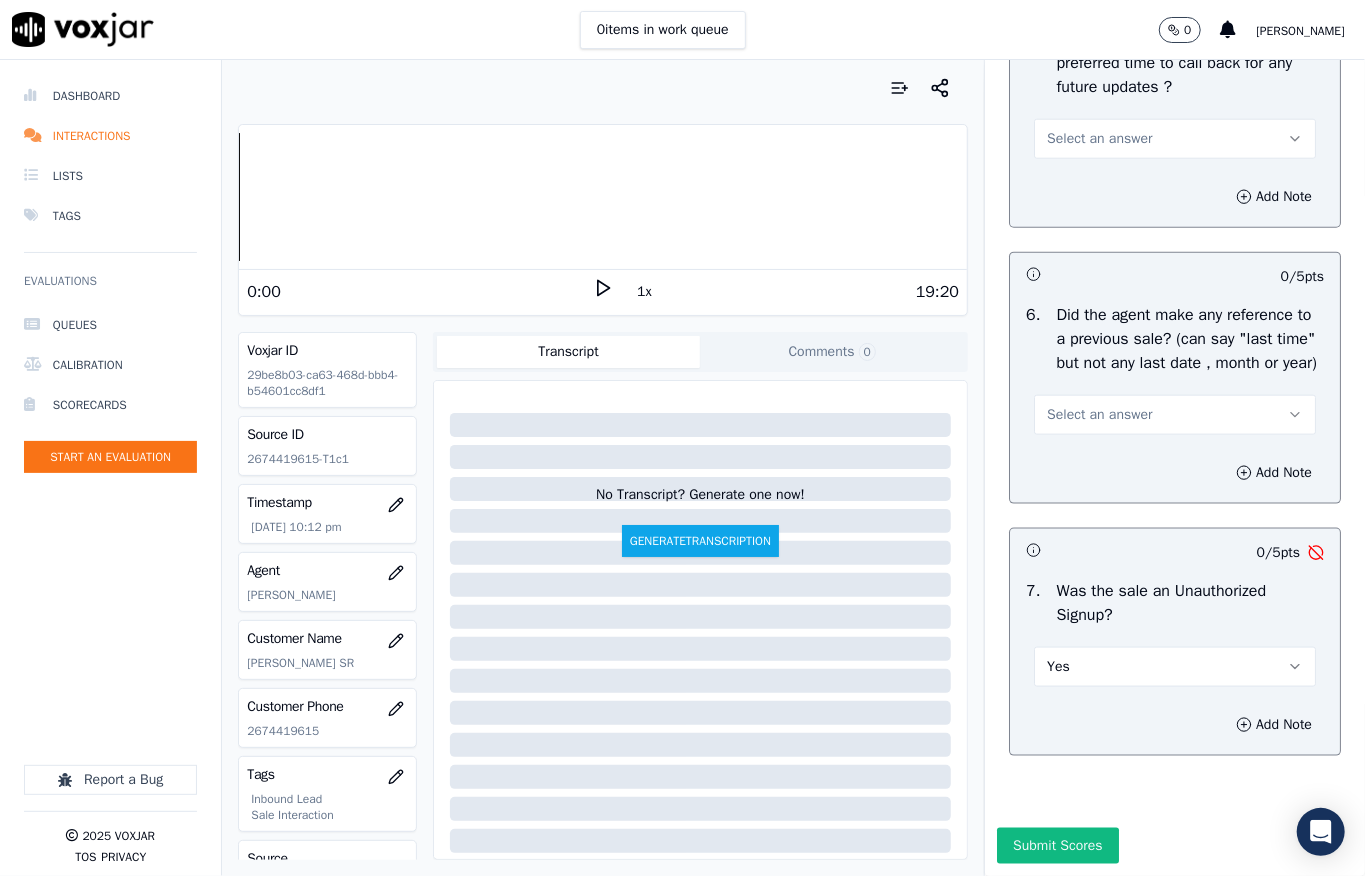 scroll, scrollTop: 5317, scrollLeft: 0, axis: vertical 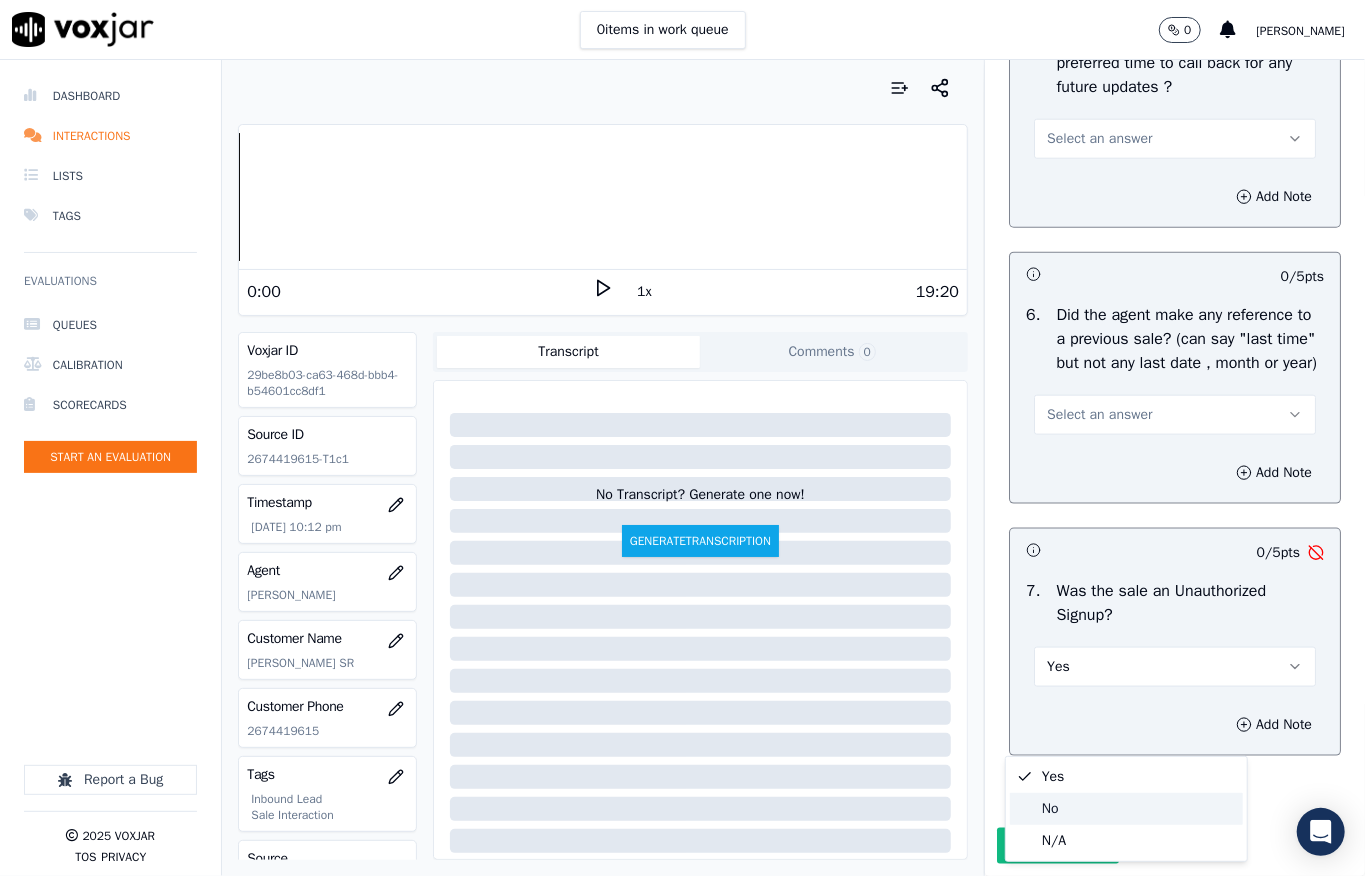 click on "No" 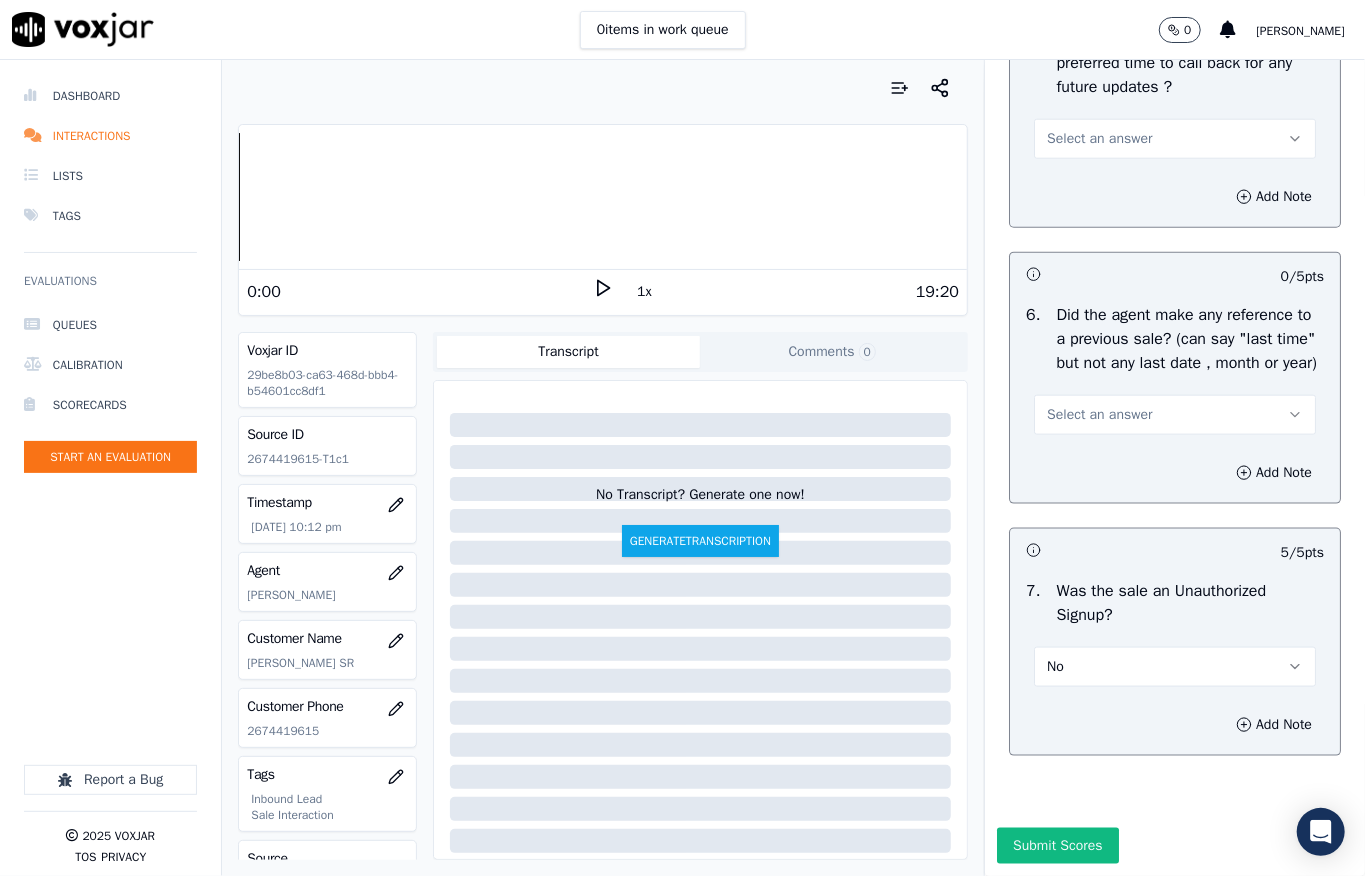 click on "Select an answer" at bounding box center [1099, 415] 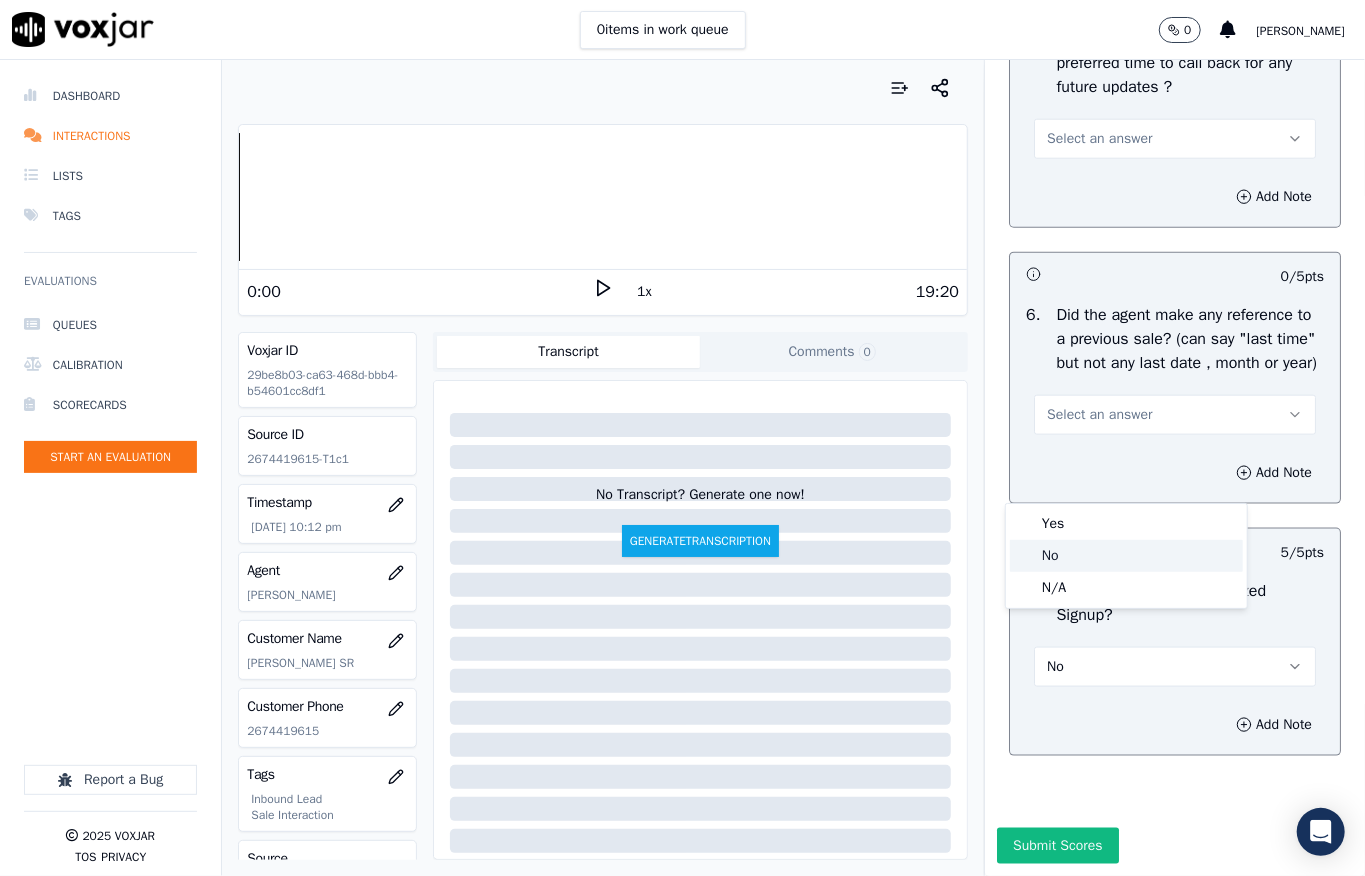 click on "No" 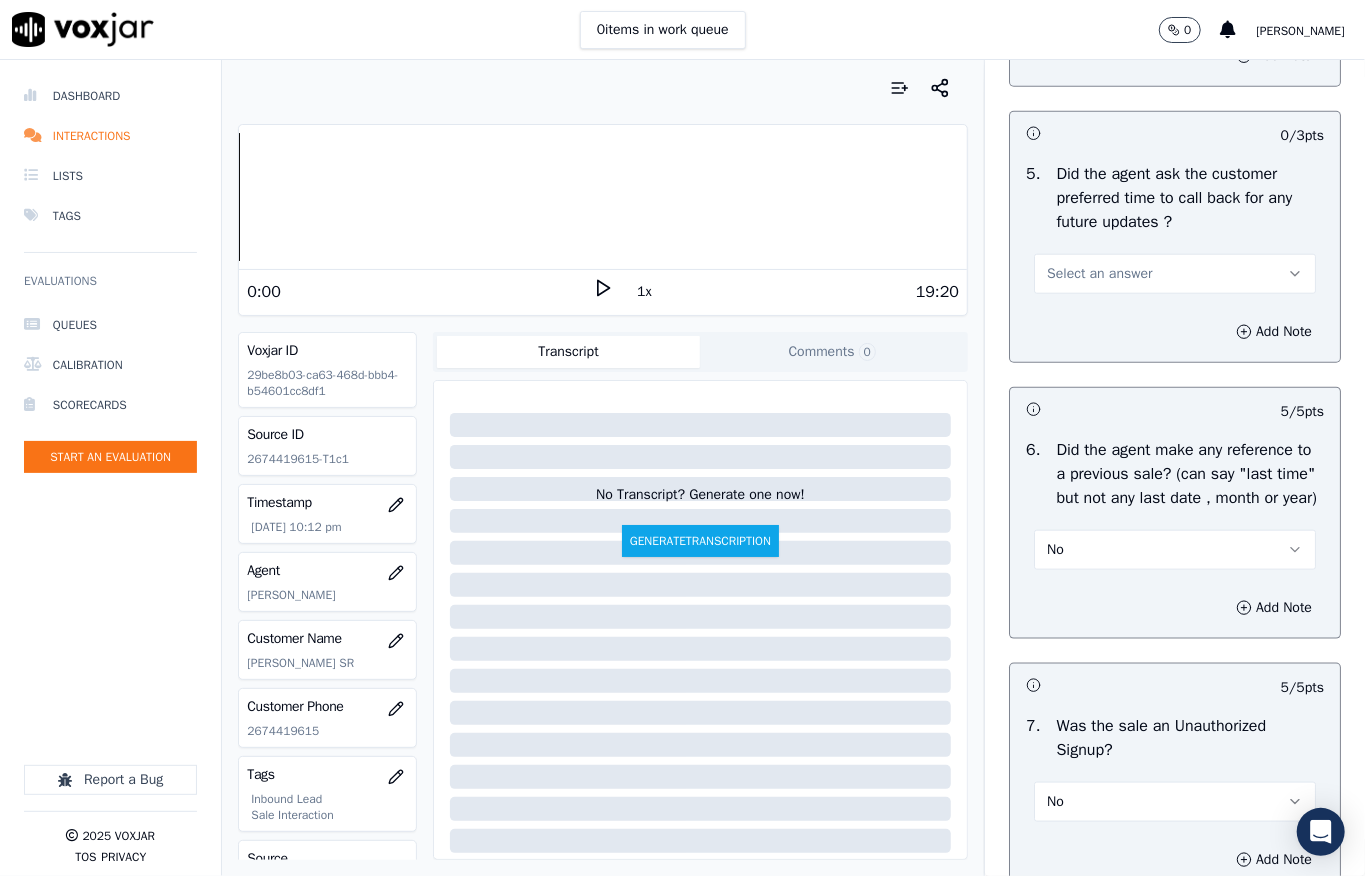 scroll, scrollTop: 4917, scrollLeft: 0, axis: vertical 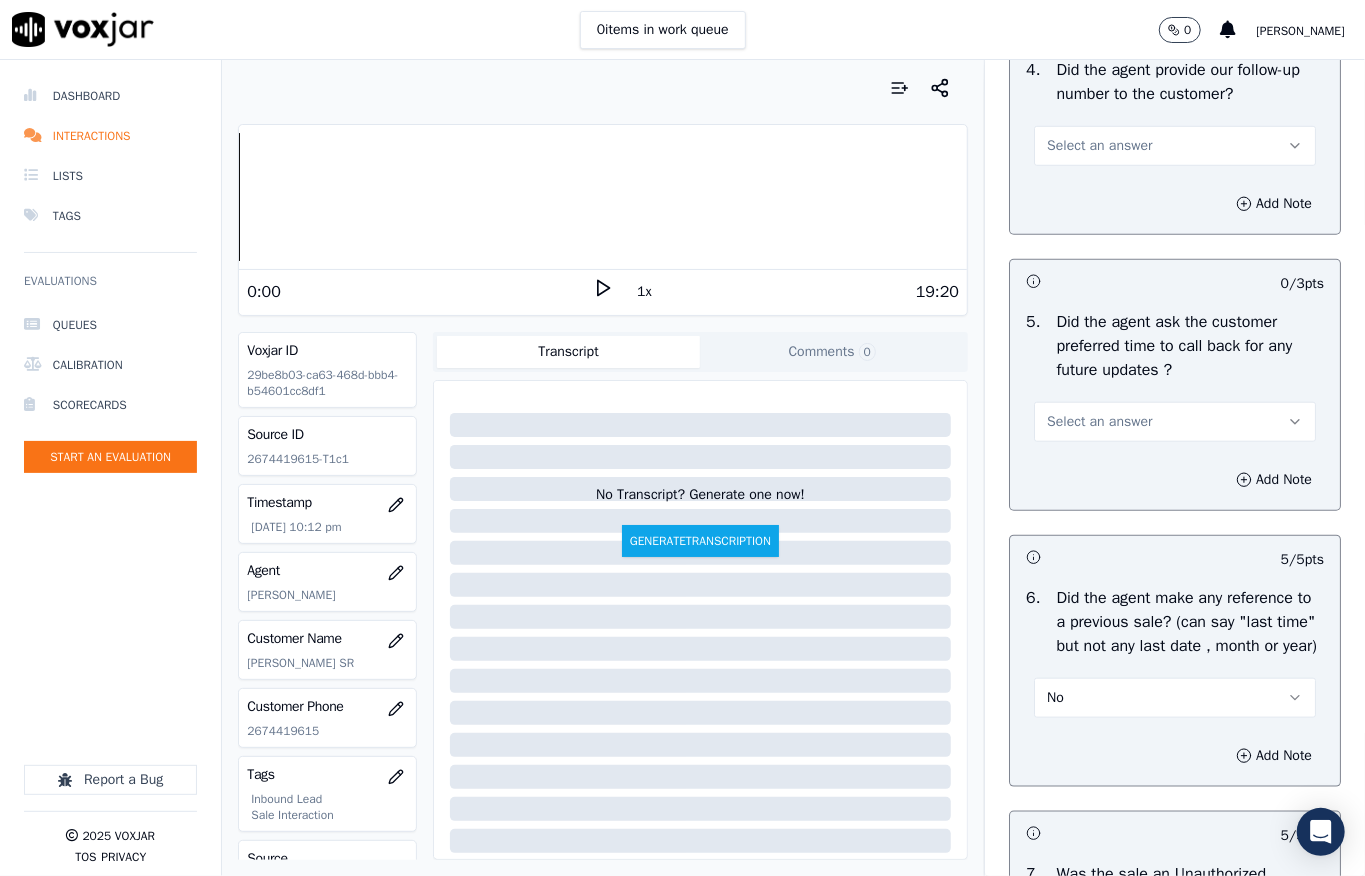 click on "Select an answer" at bounding box center [1099, 146] 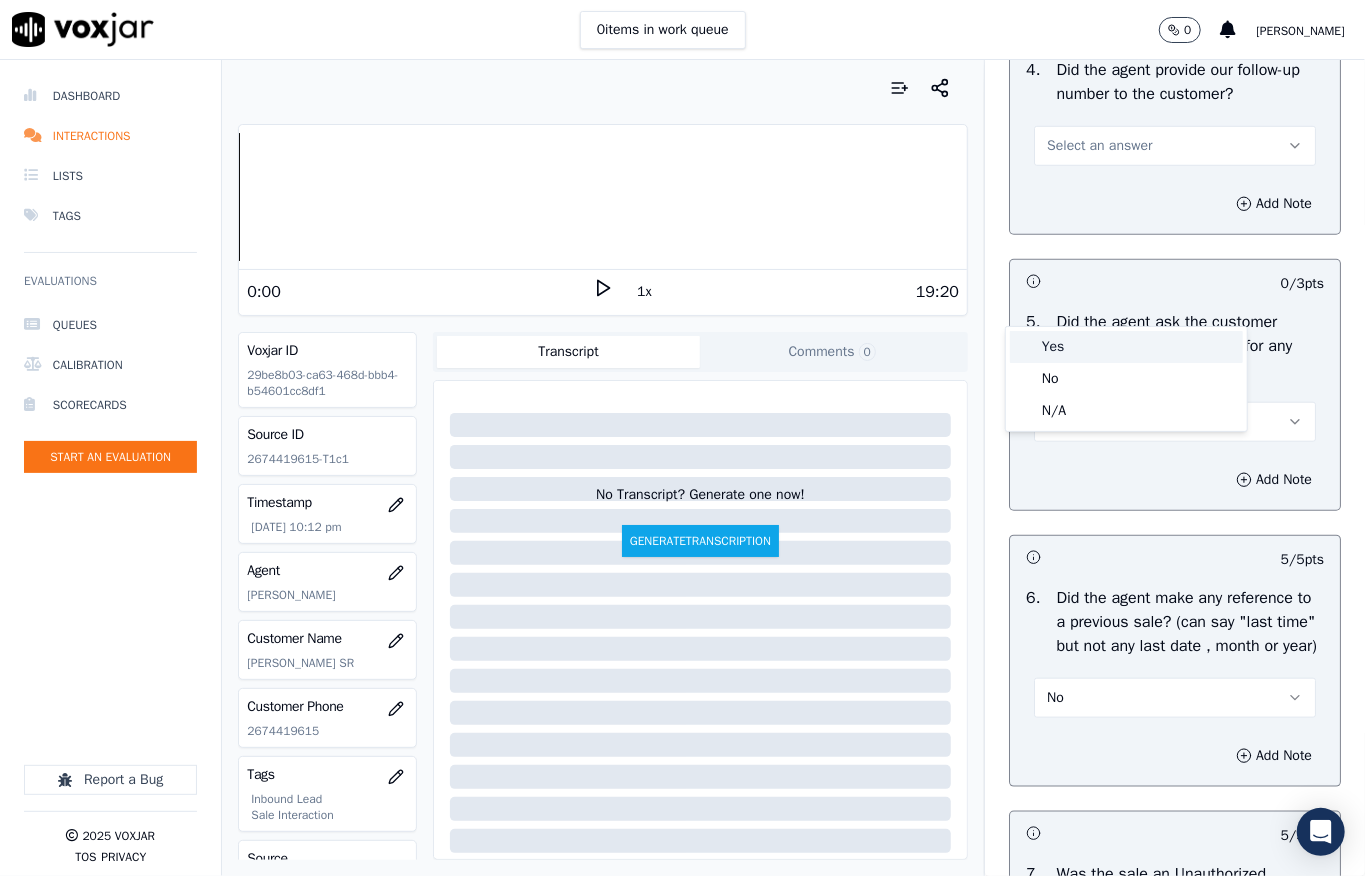 click on "Yes" at bounding box center [1126, 347] 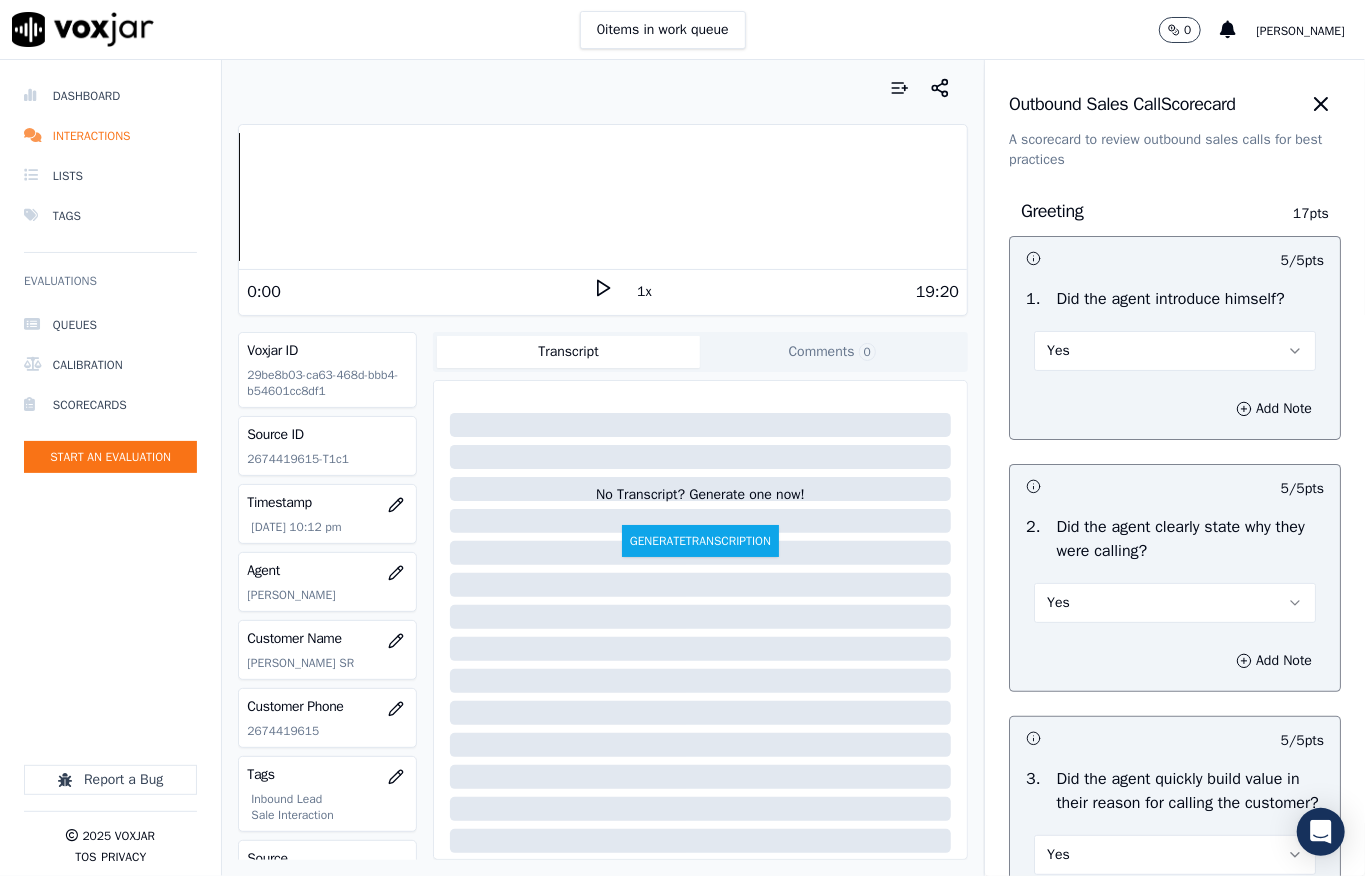 scroll, scrollTop: 5450, scrollLeft: 0, axis: vertical 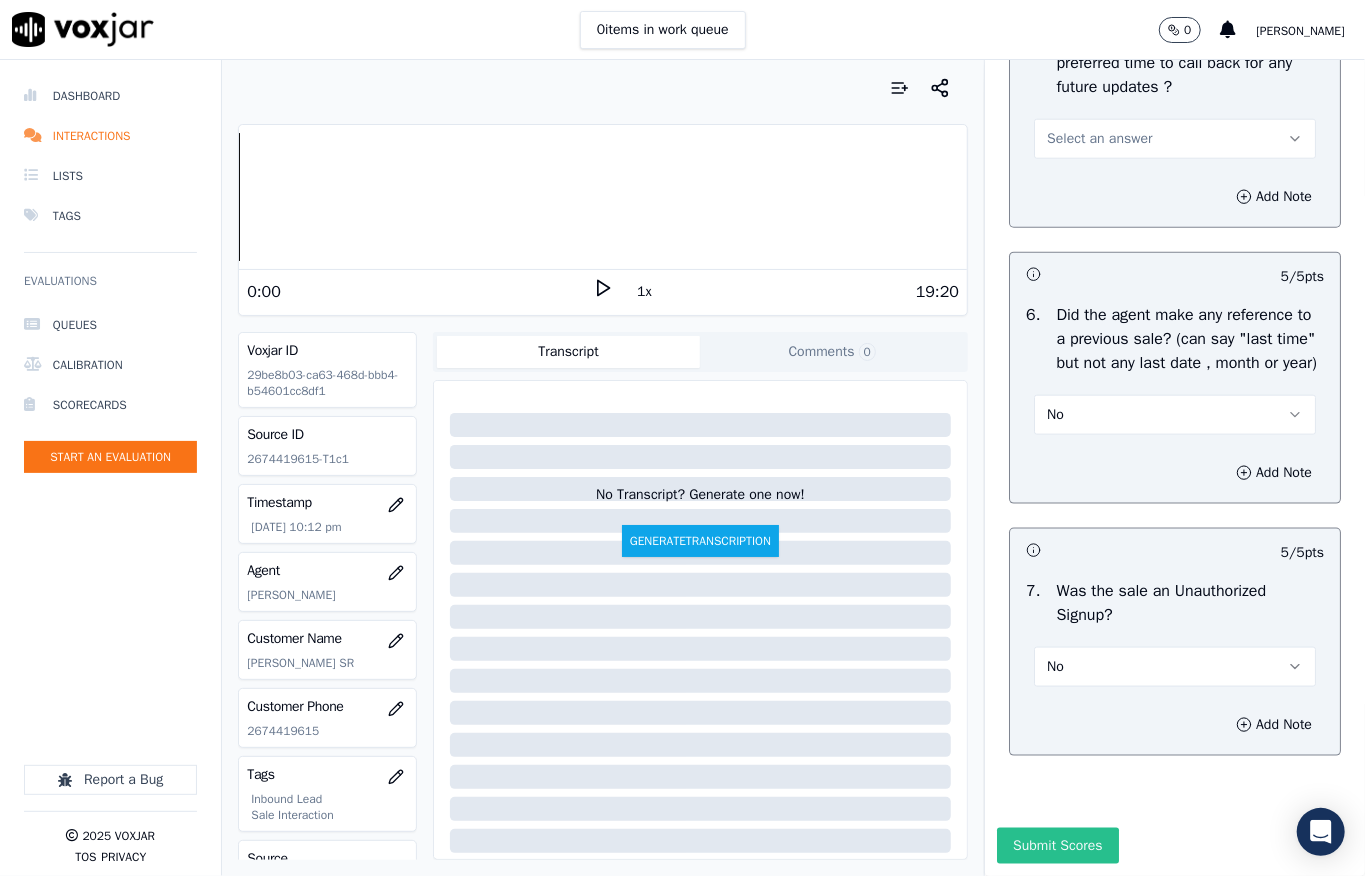 click on "Submit Scores" at bounding box center [1057, 846] 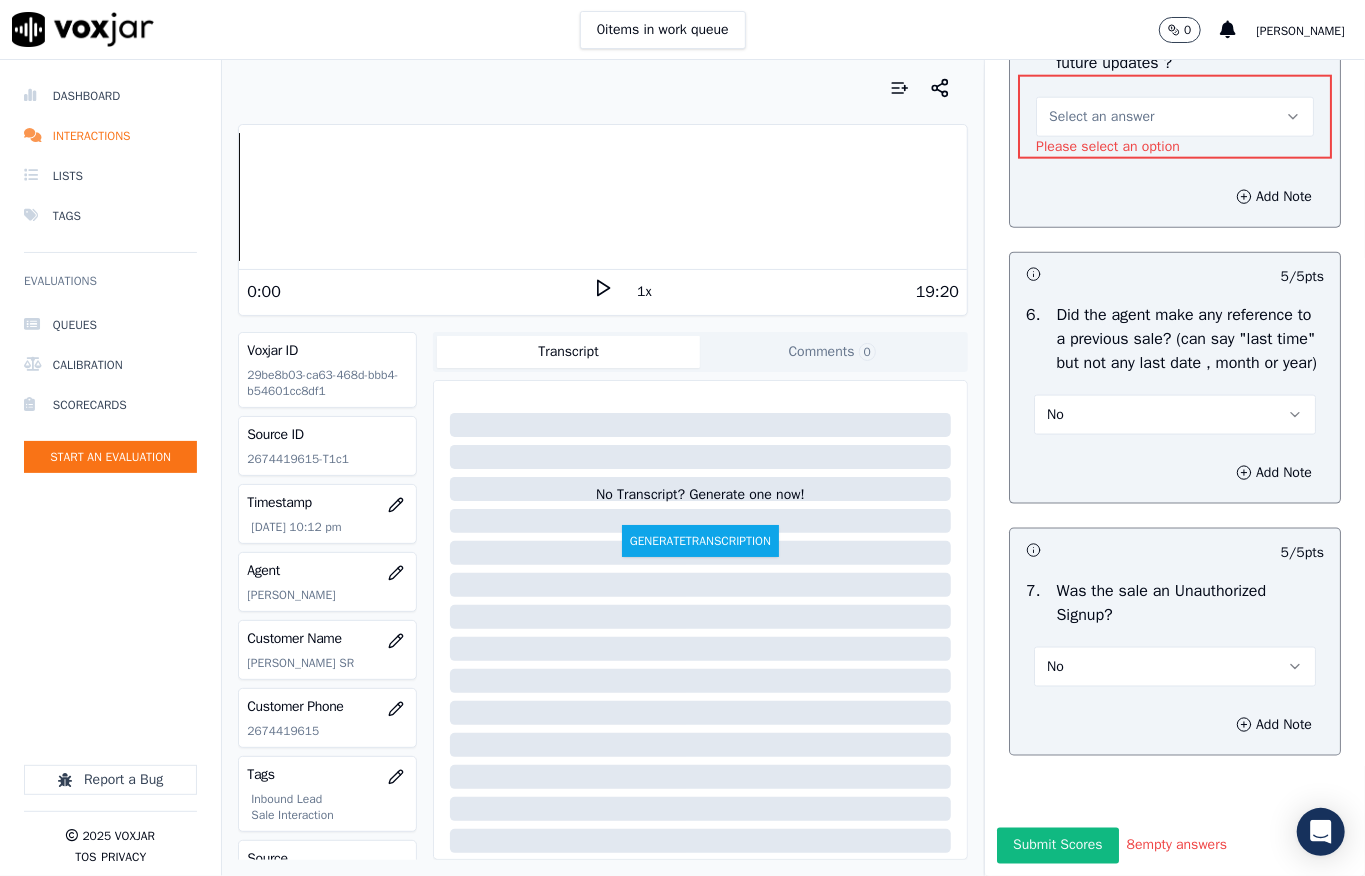 click on "No" at bounding box center [1175, 415] 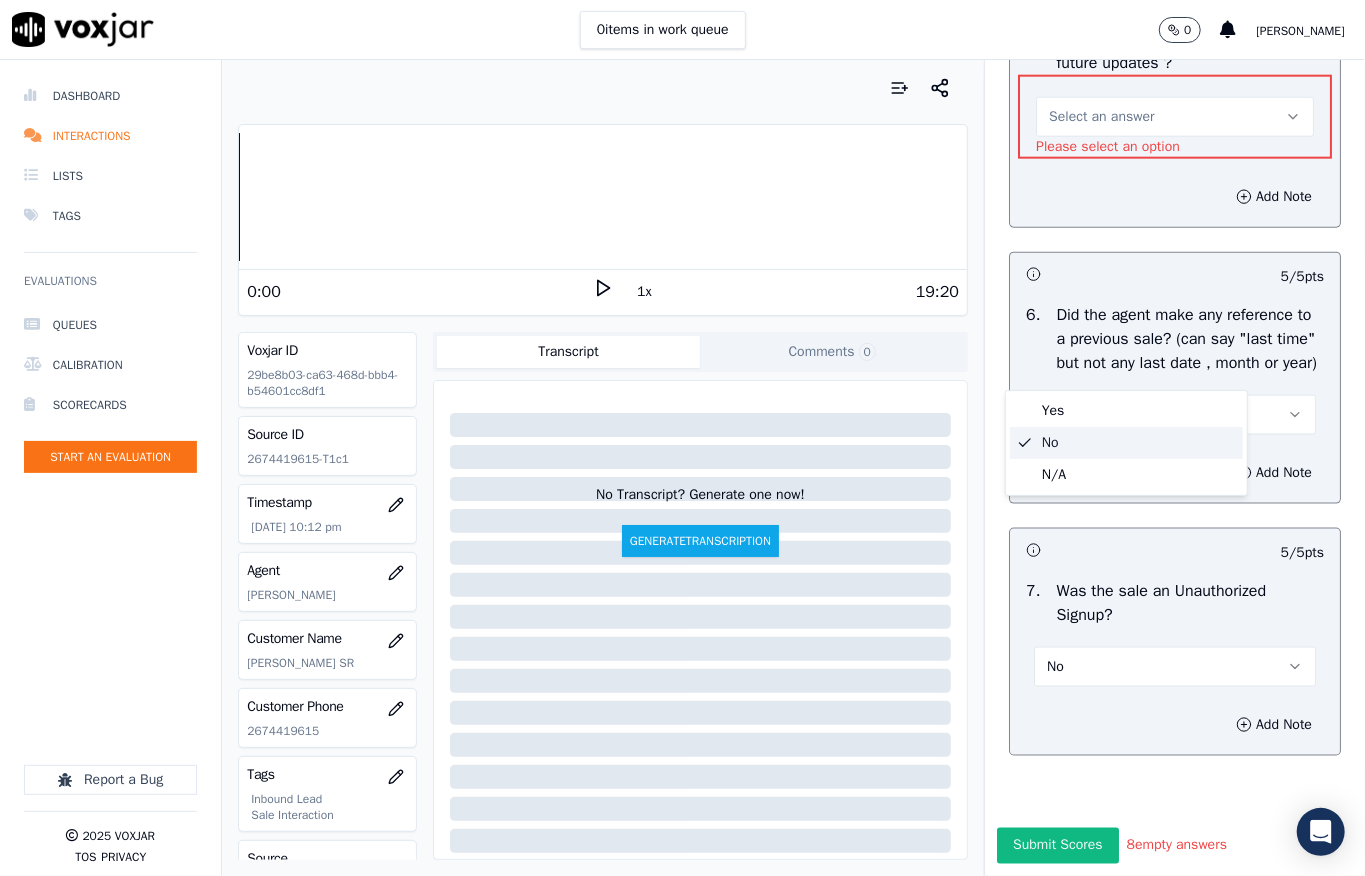 scroll, scrollTop: 5632, scrollLeft: 0, axis: vertical 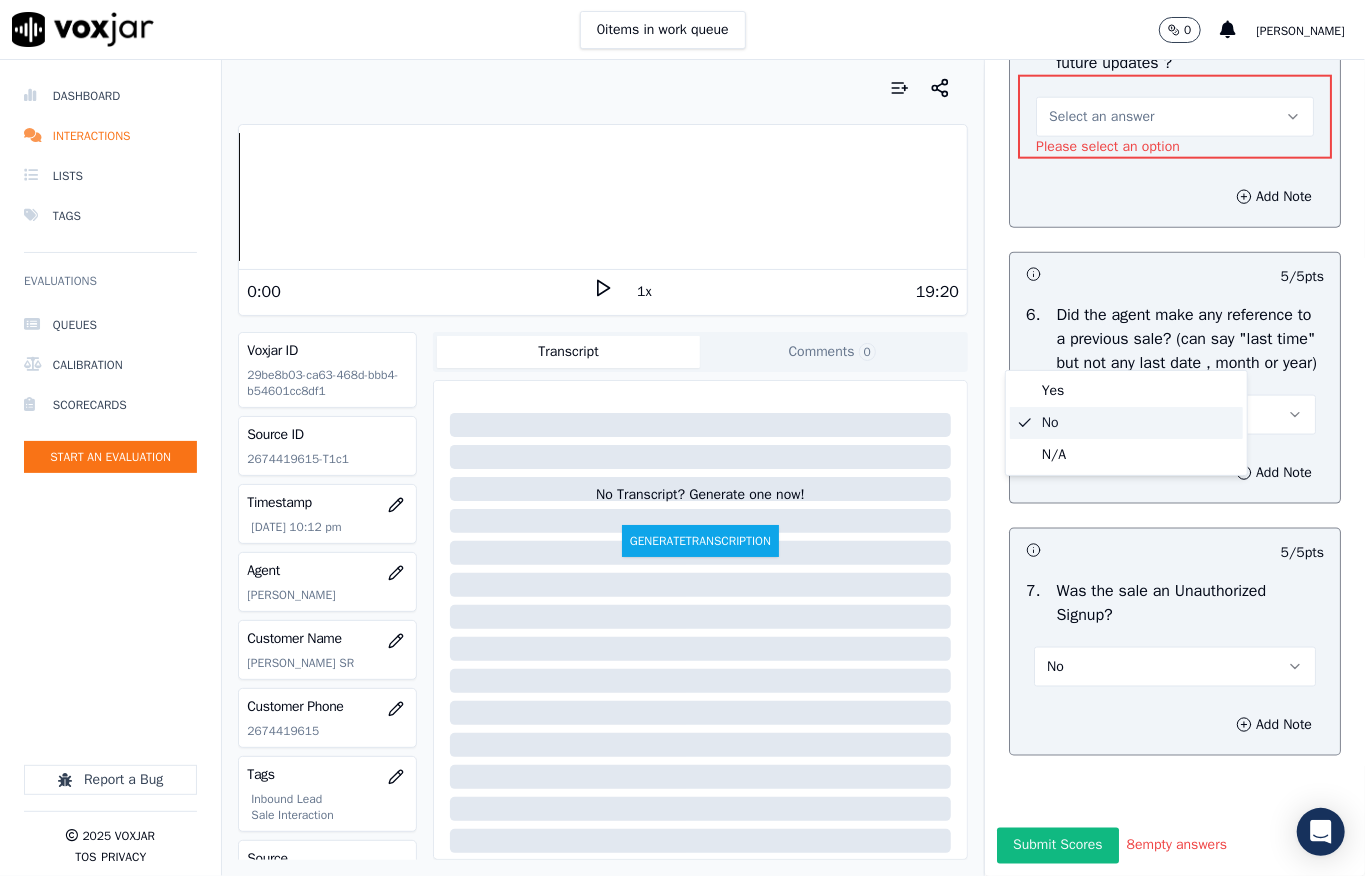 click on "No" 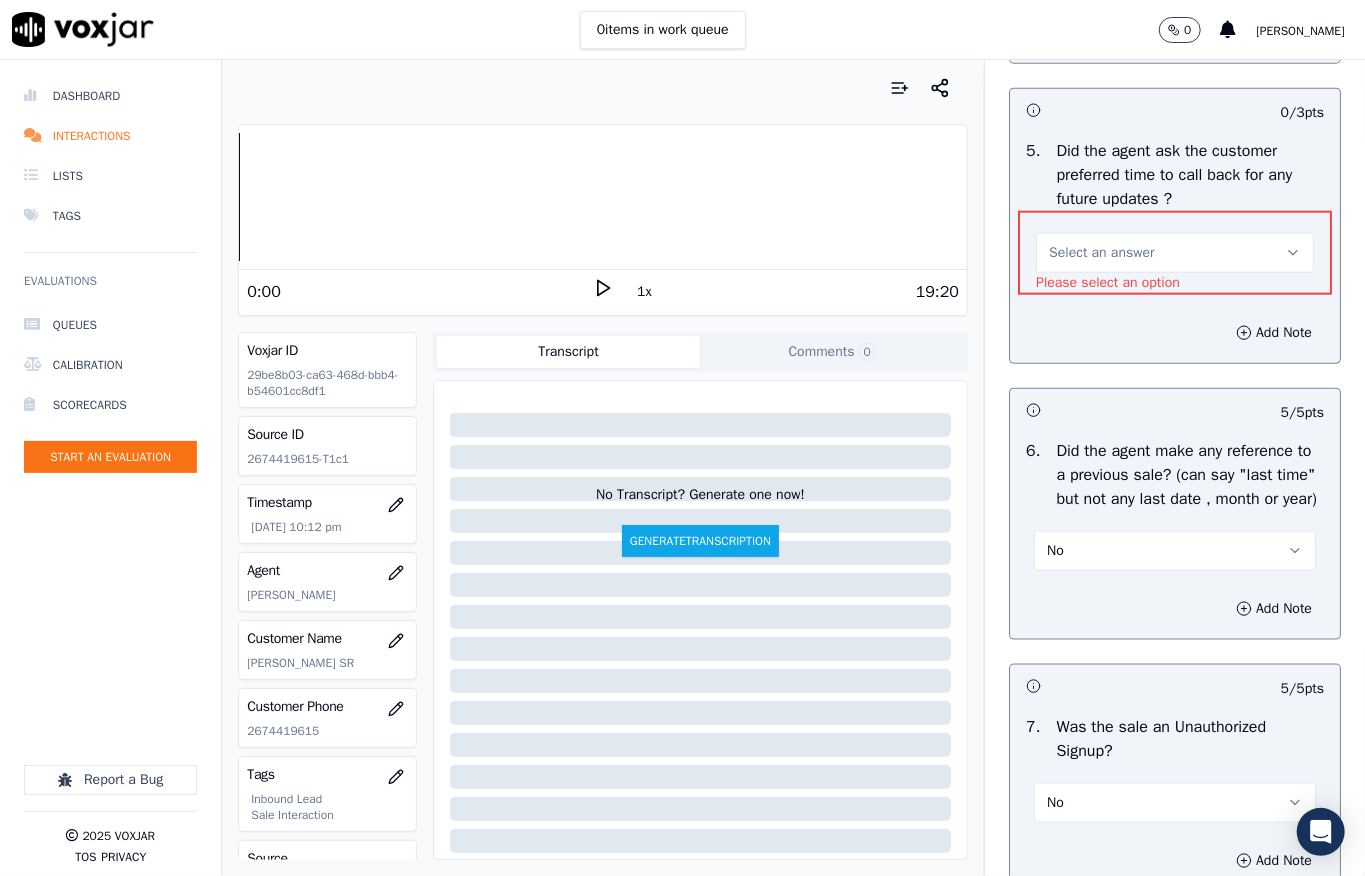 scroll, scrollTop: 5232, scrollLeft: 0, axis: vertical 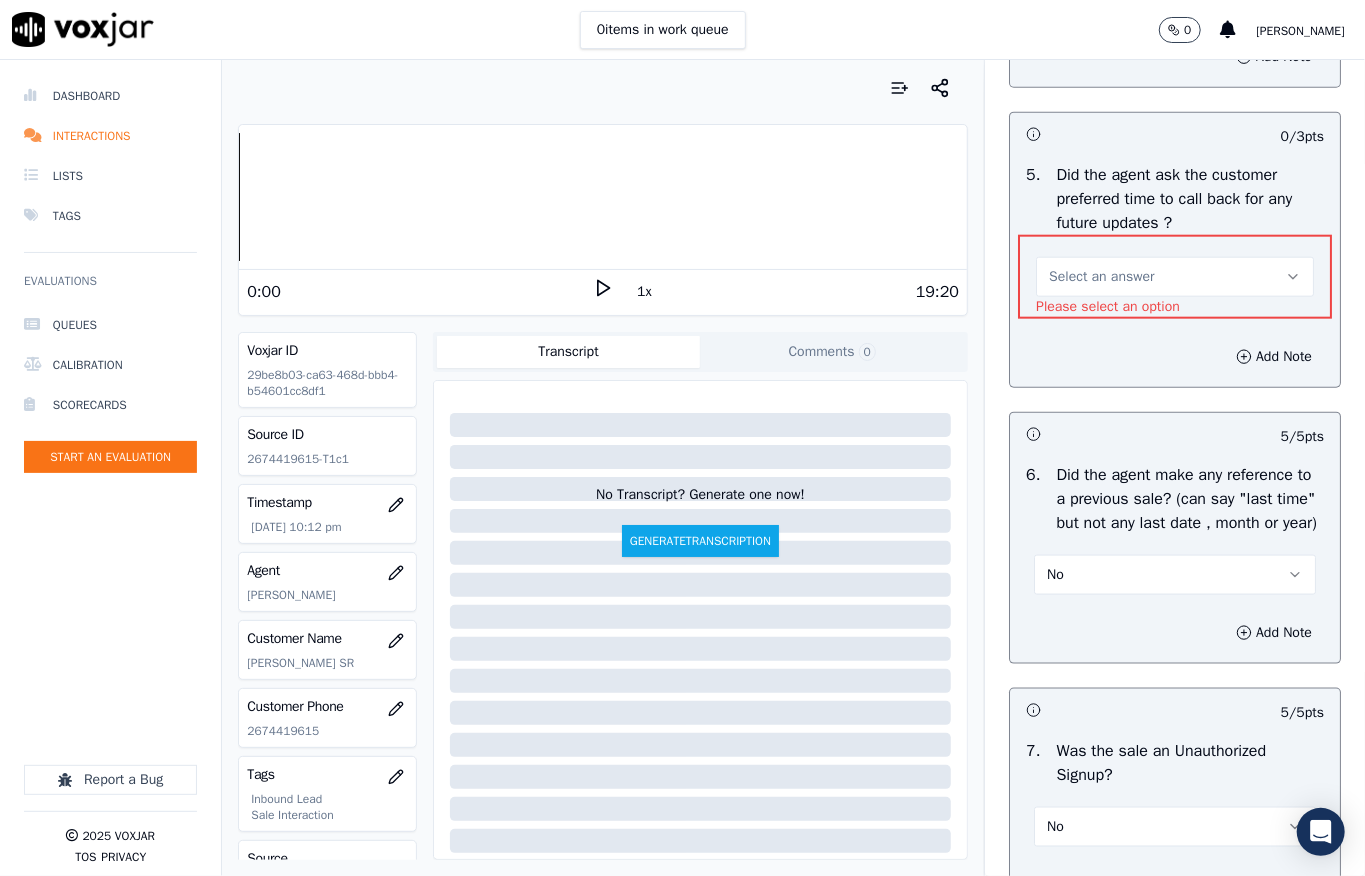 click on "Select an answer" at bounding box center [1101, 277] 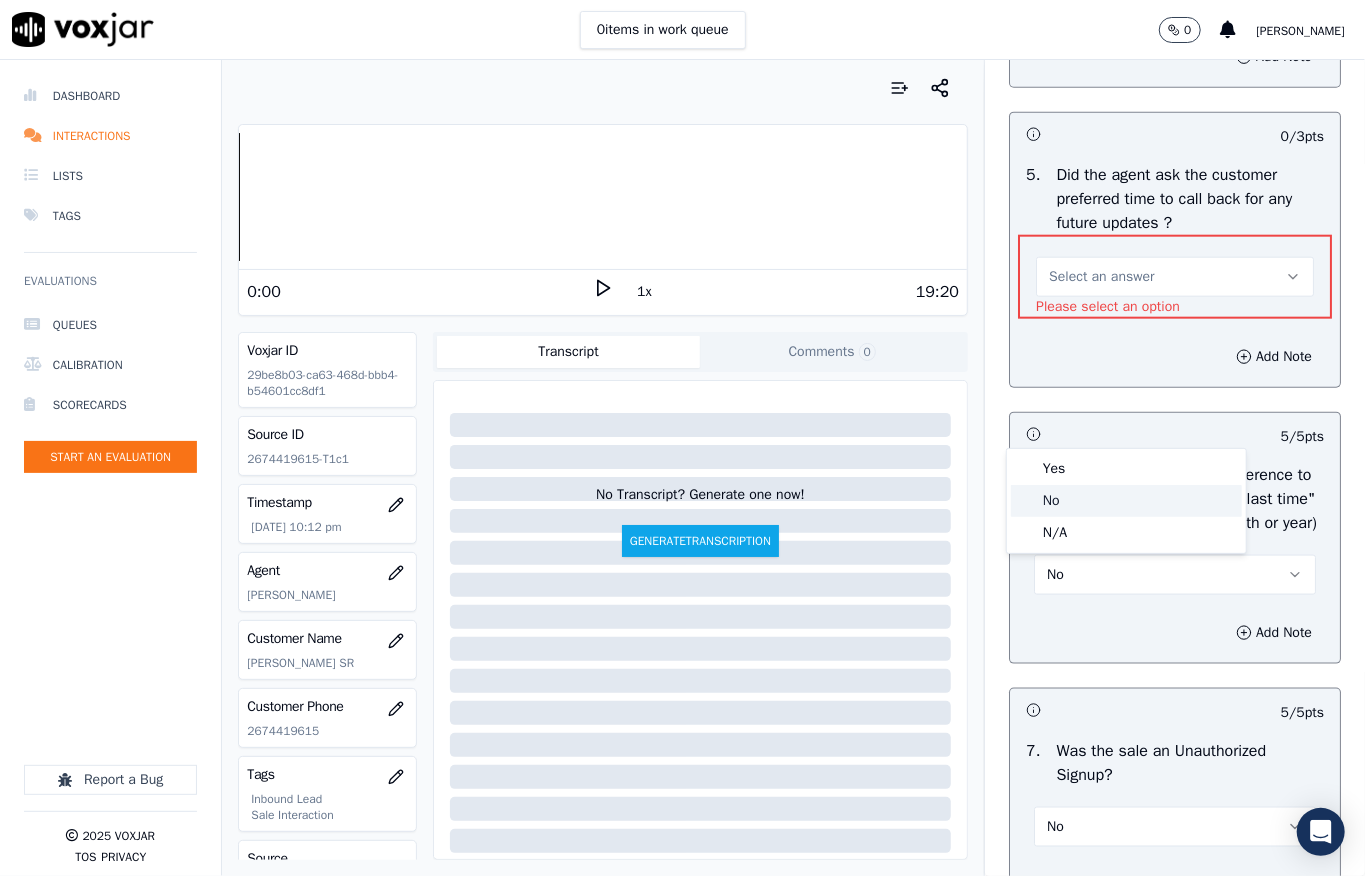 click on "No" 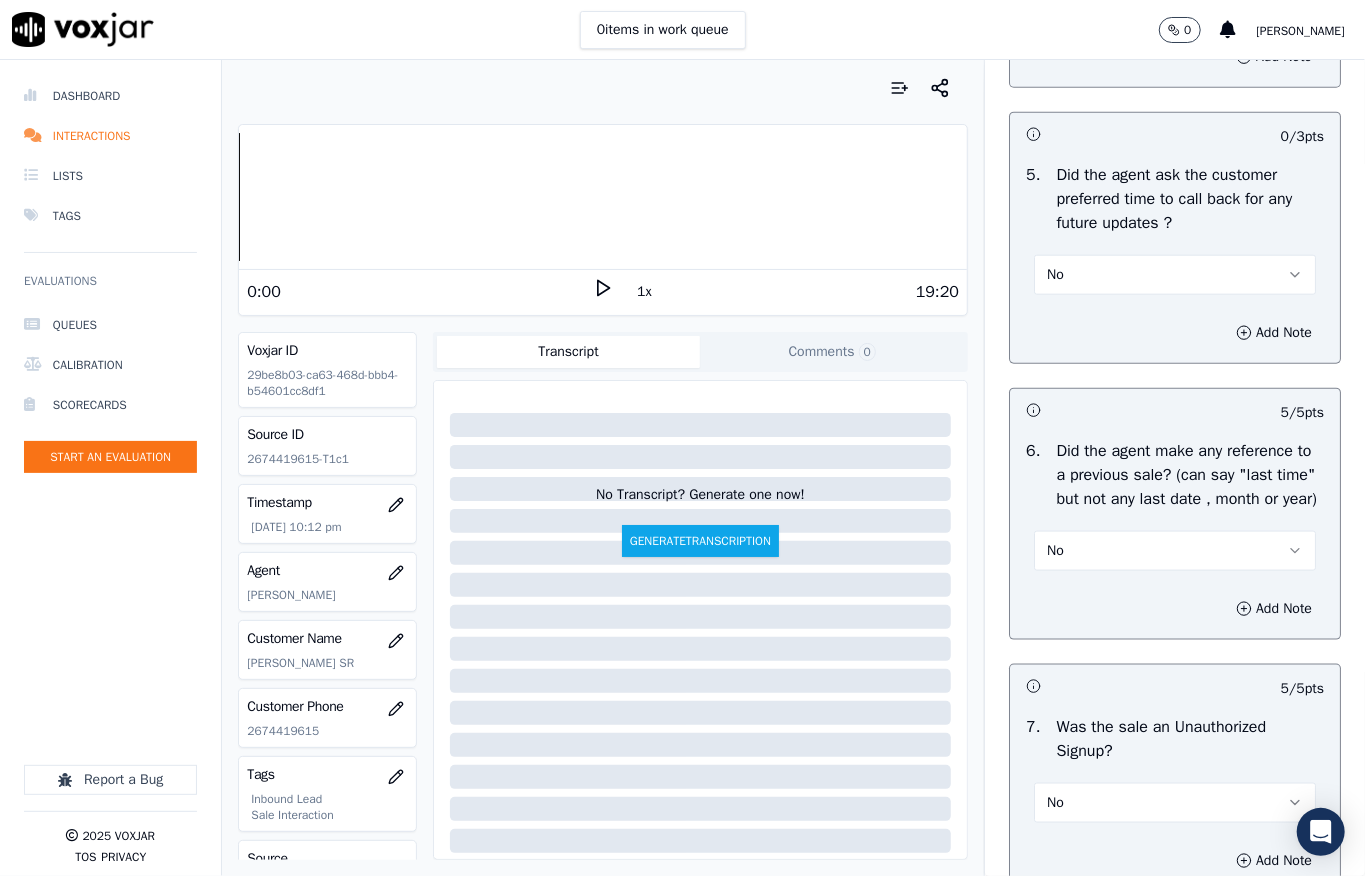 click on "No" at bounding box center (1055, 275) 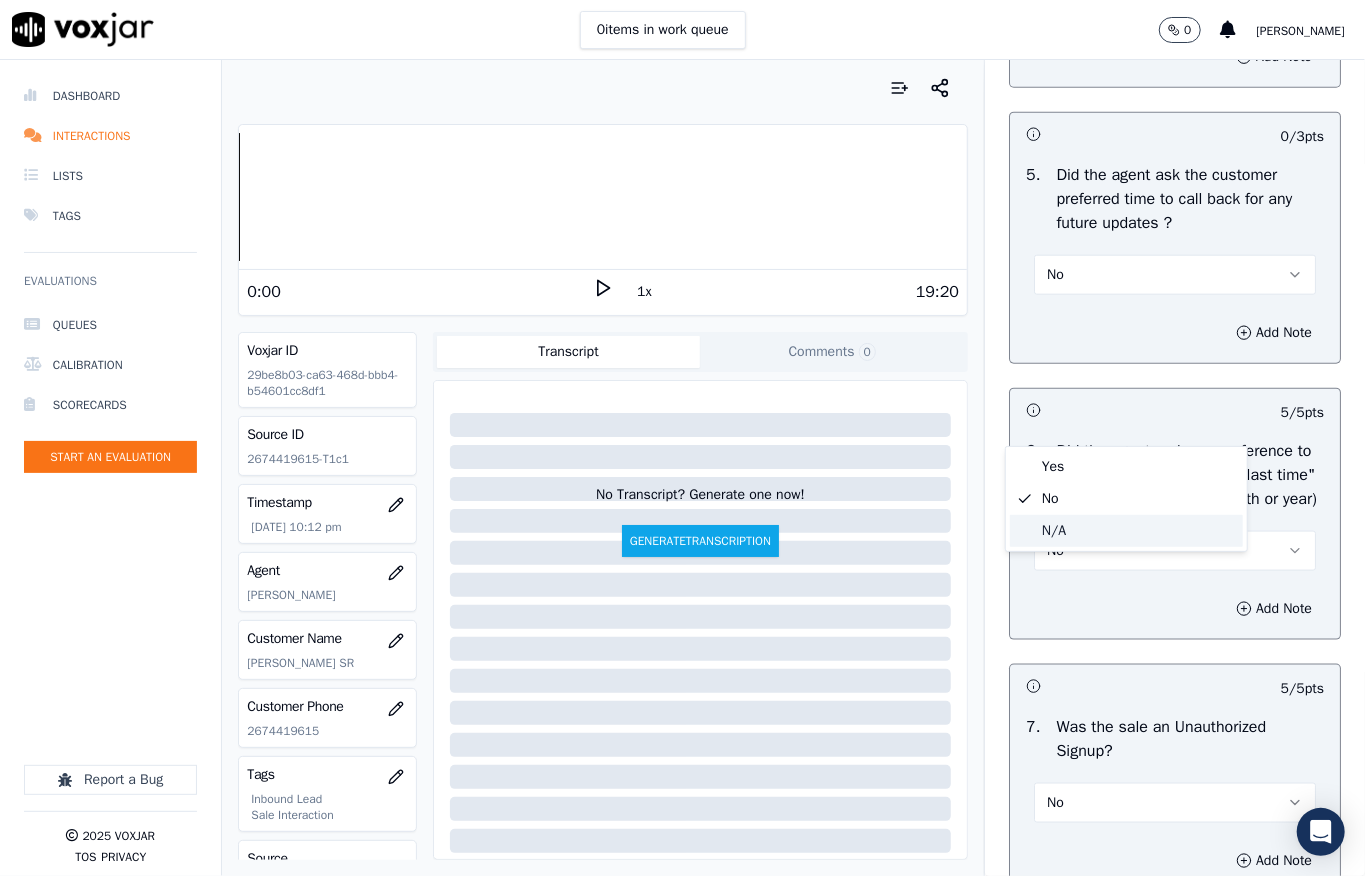 click on "N/A" 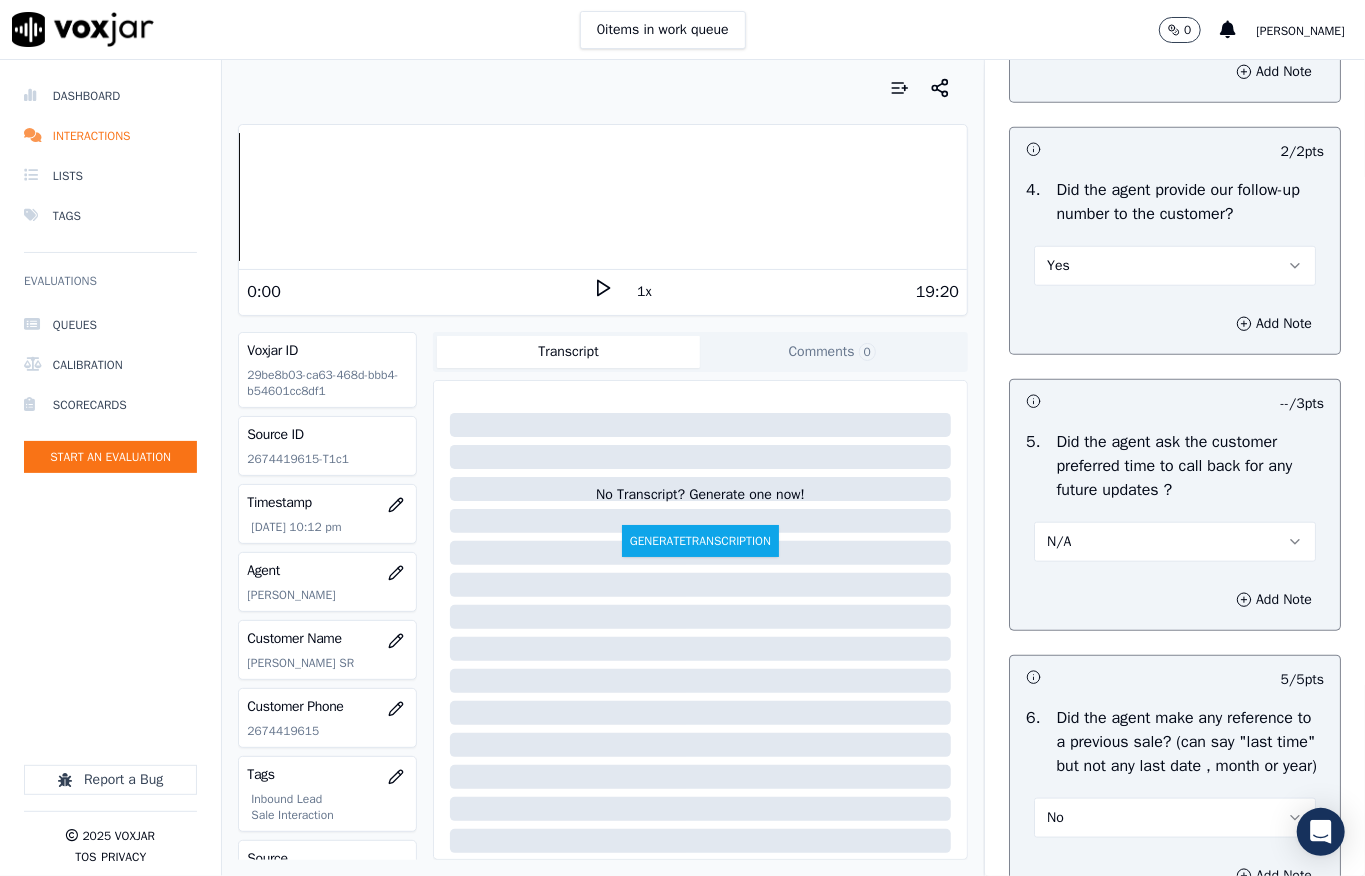 scroll, scrollTop: 4698, scrollLeft: 0, axis: vertical 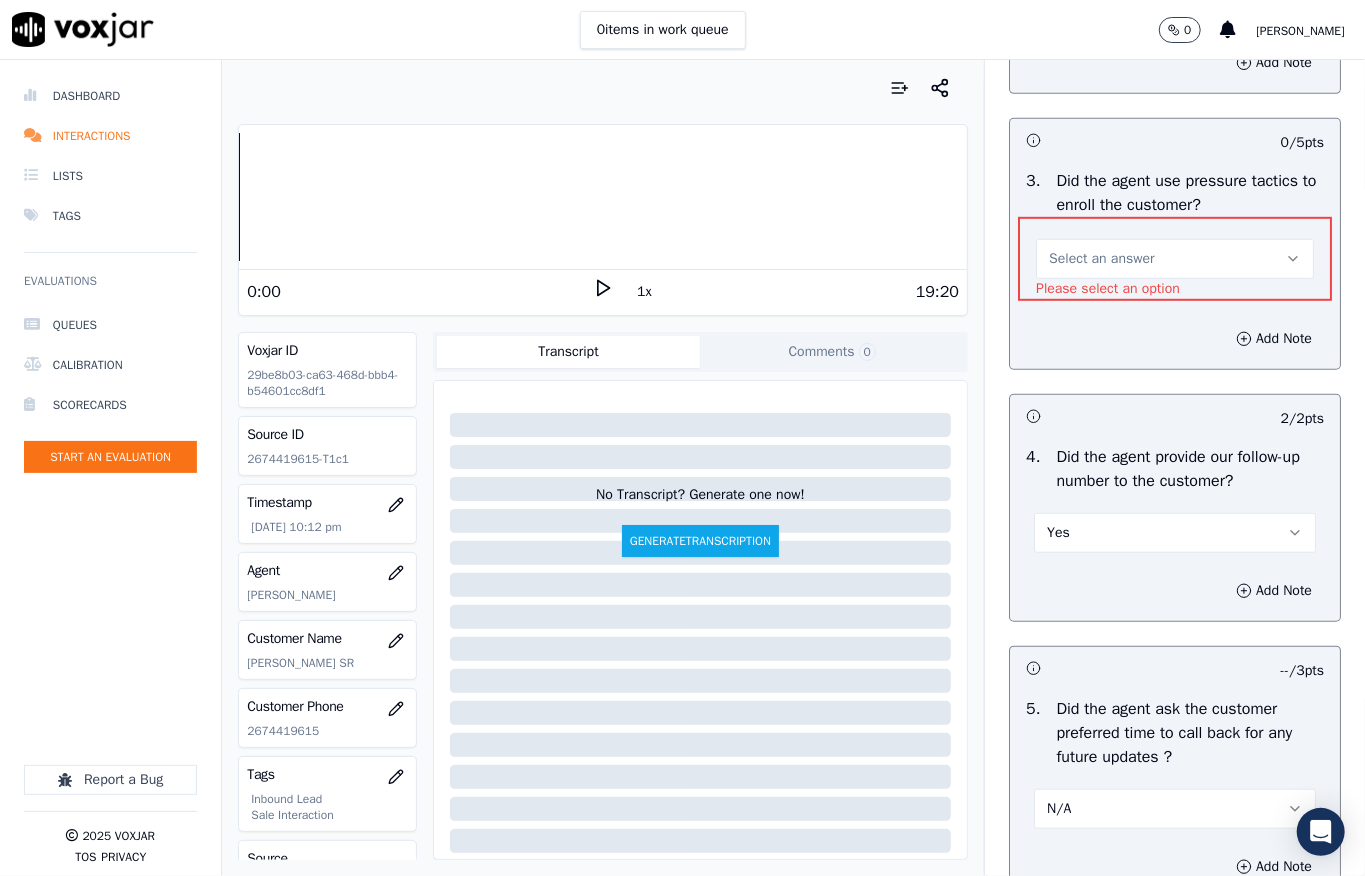 click on "Select an answer" at bounding box center [1175, 259] 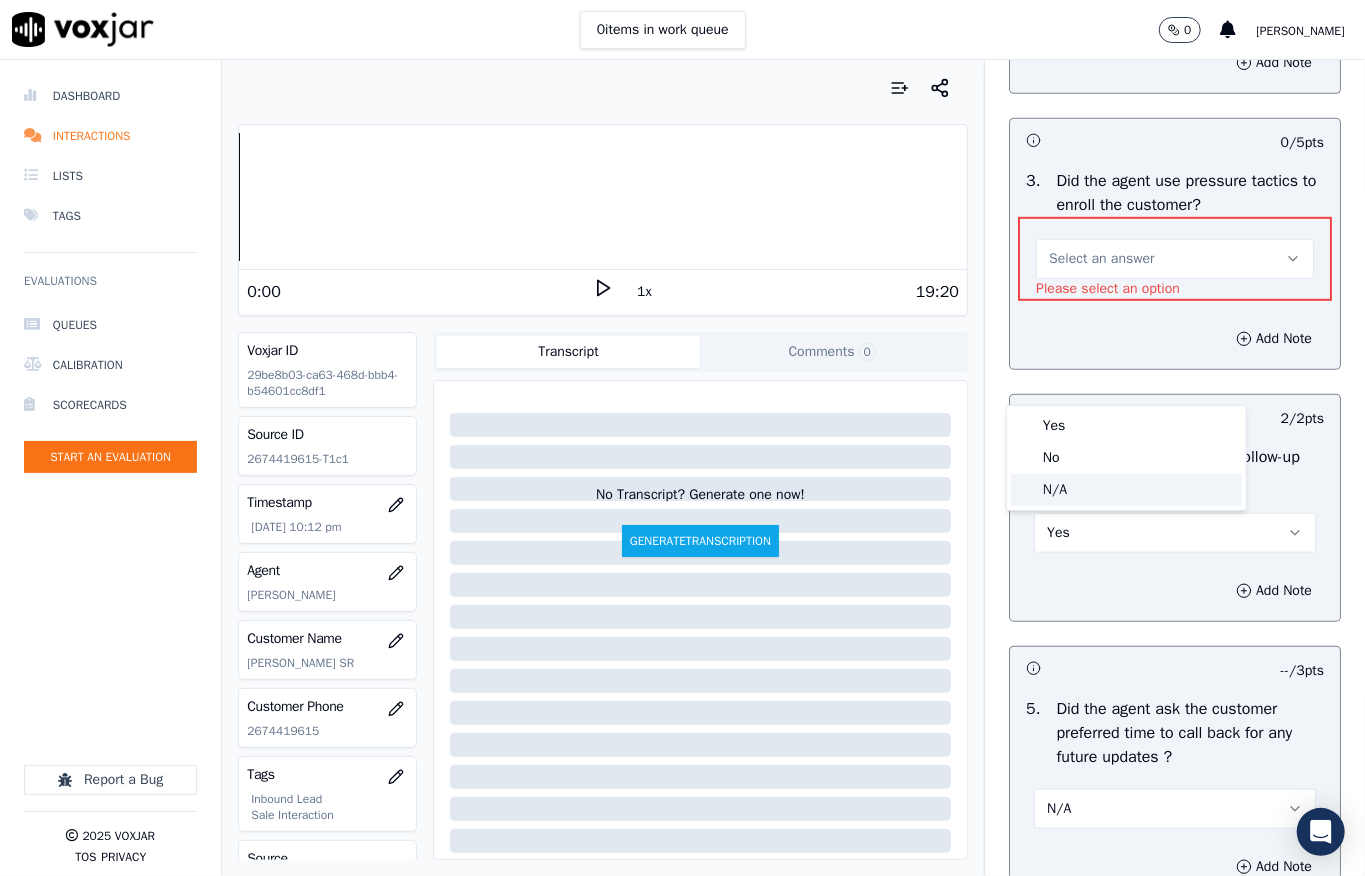 click on "N/A" 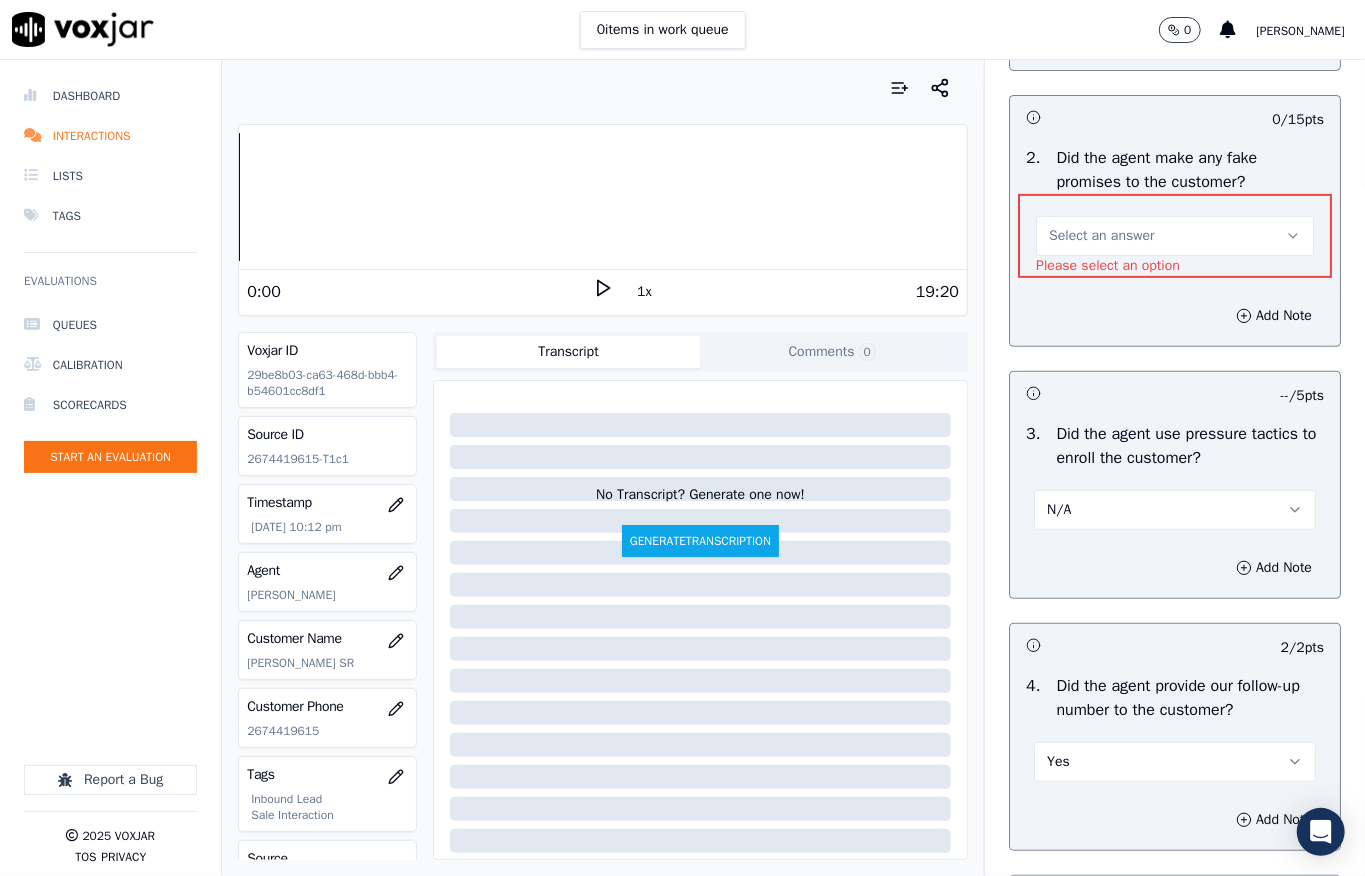 scroll, scrollTop: 4432, scrollLeft: 0, axis: vertical 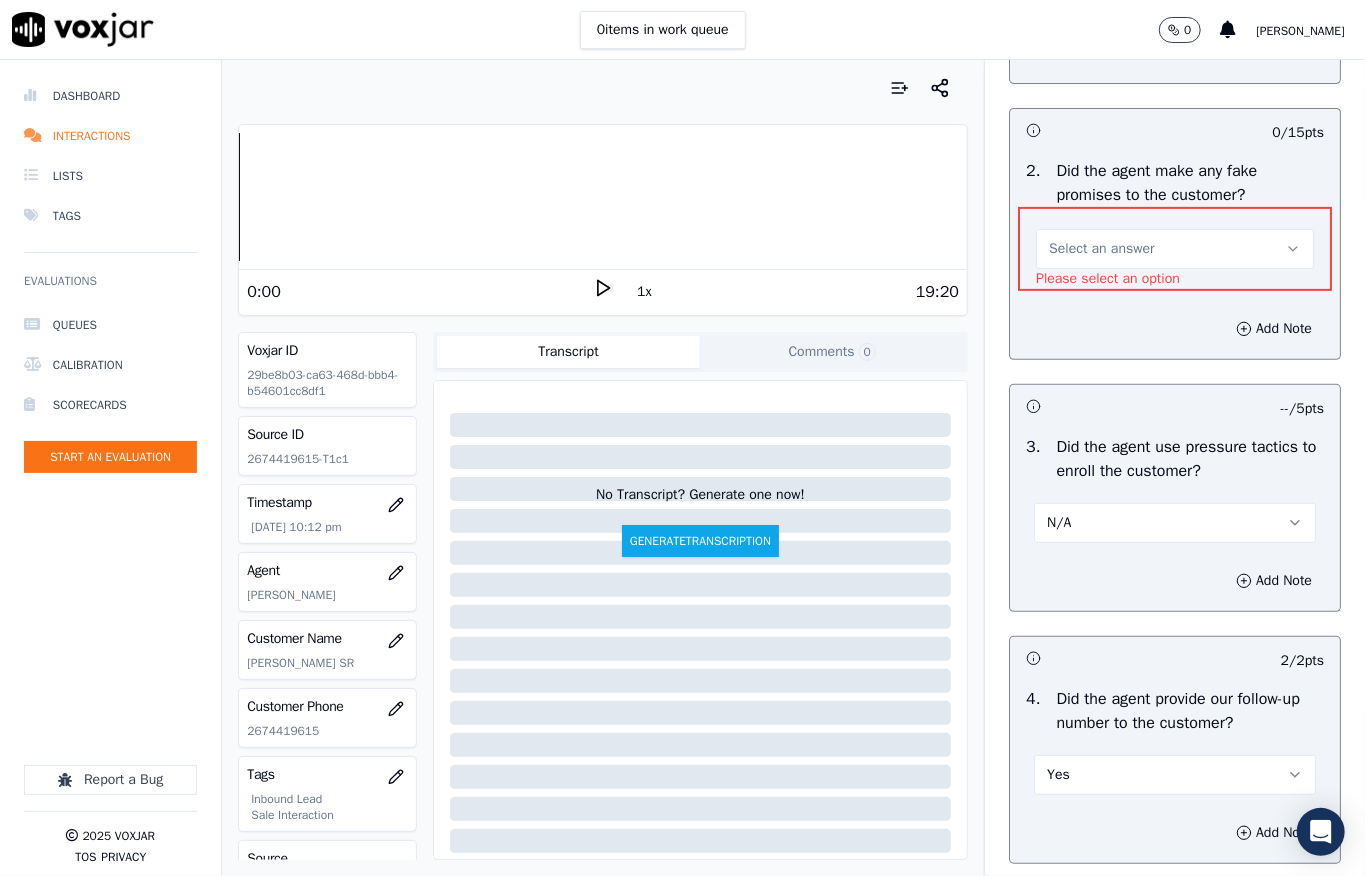 click on "Select an answer" at bounding box center [1175, 249] 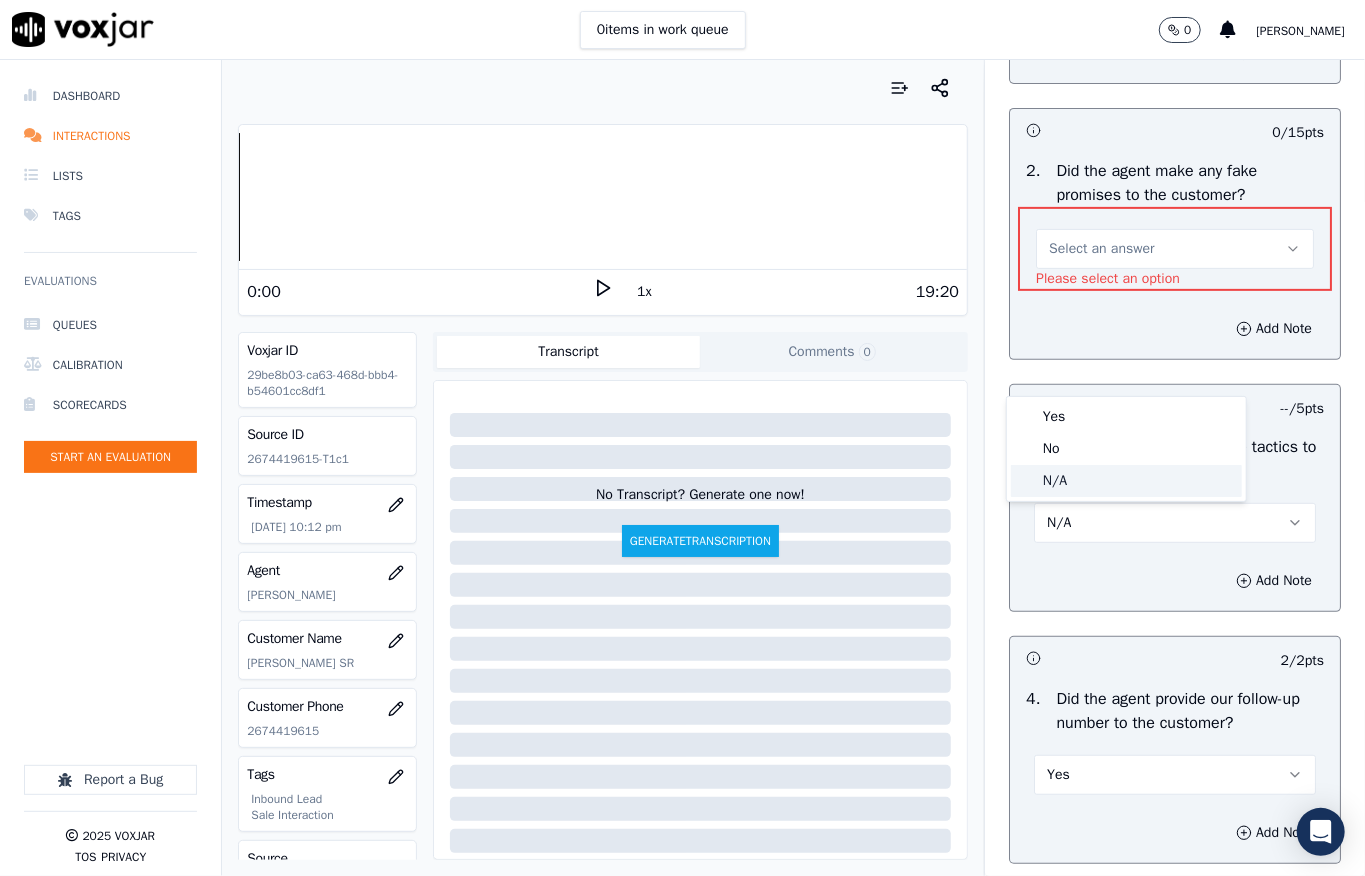 click on "N/A" 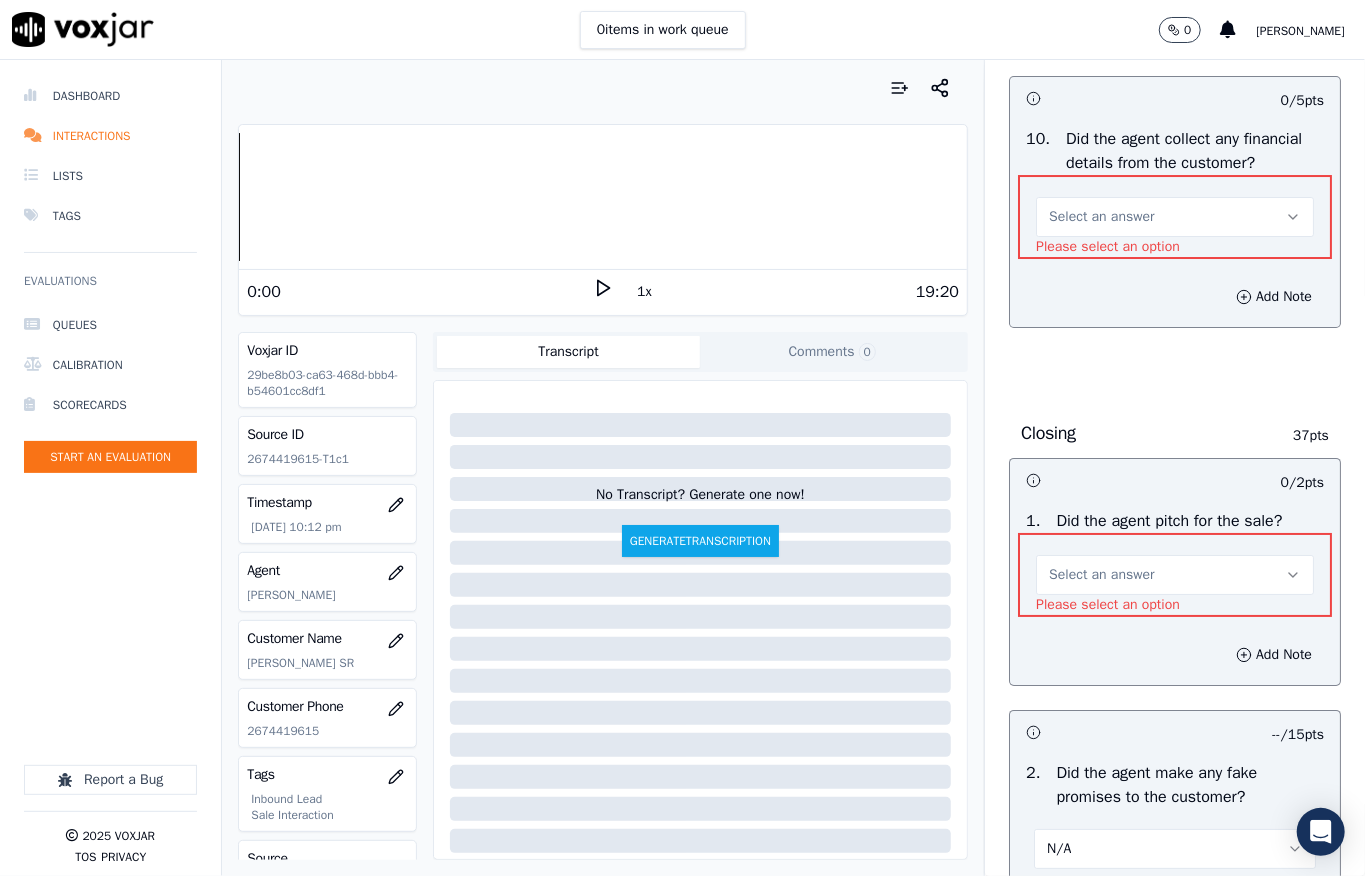 scroll, scrollTop: 3765, scrollLeft: 0, axis: vertical 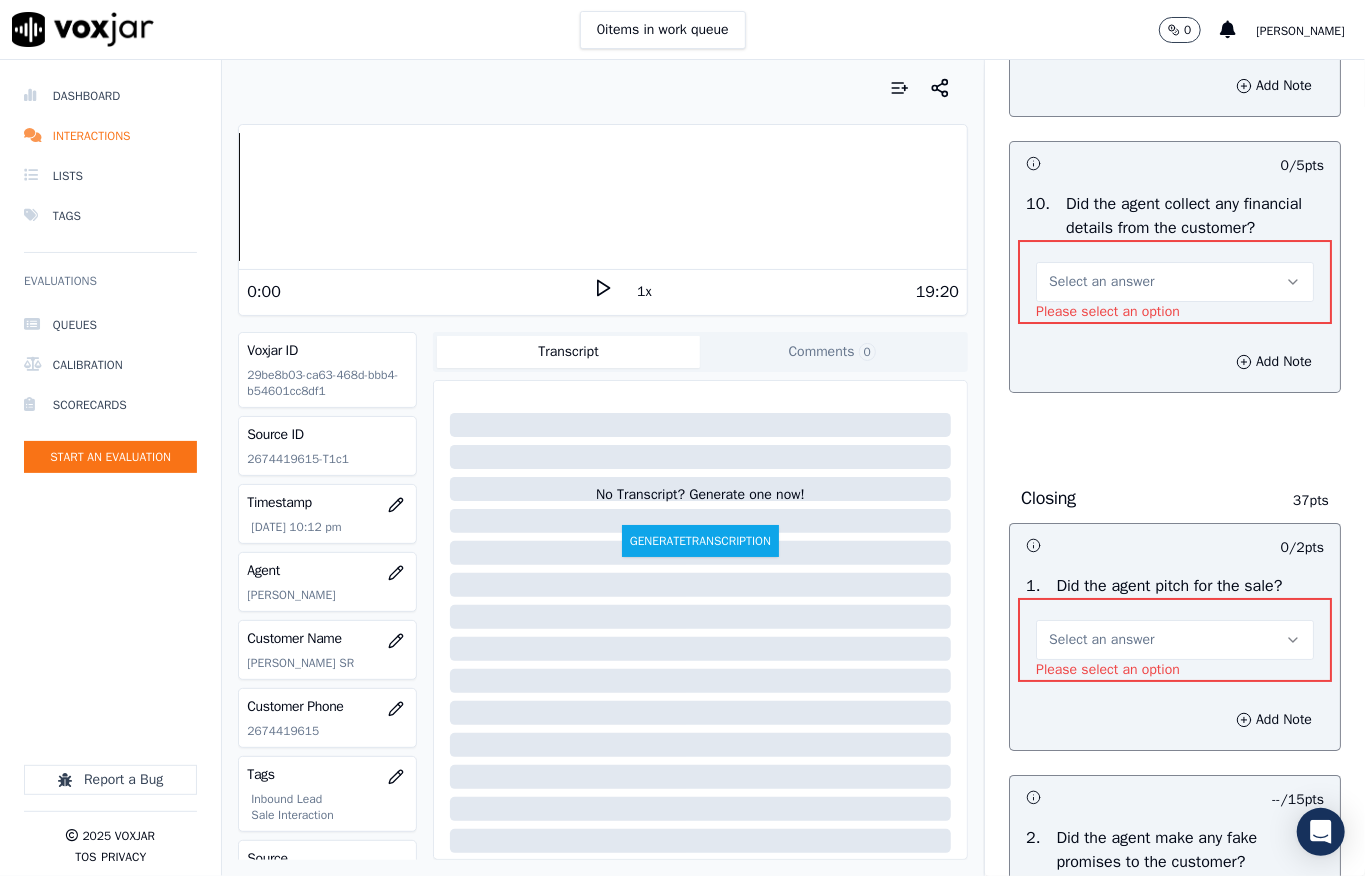 click on "Select an answer" at bounding box center (1175, 282) 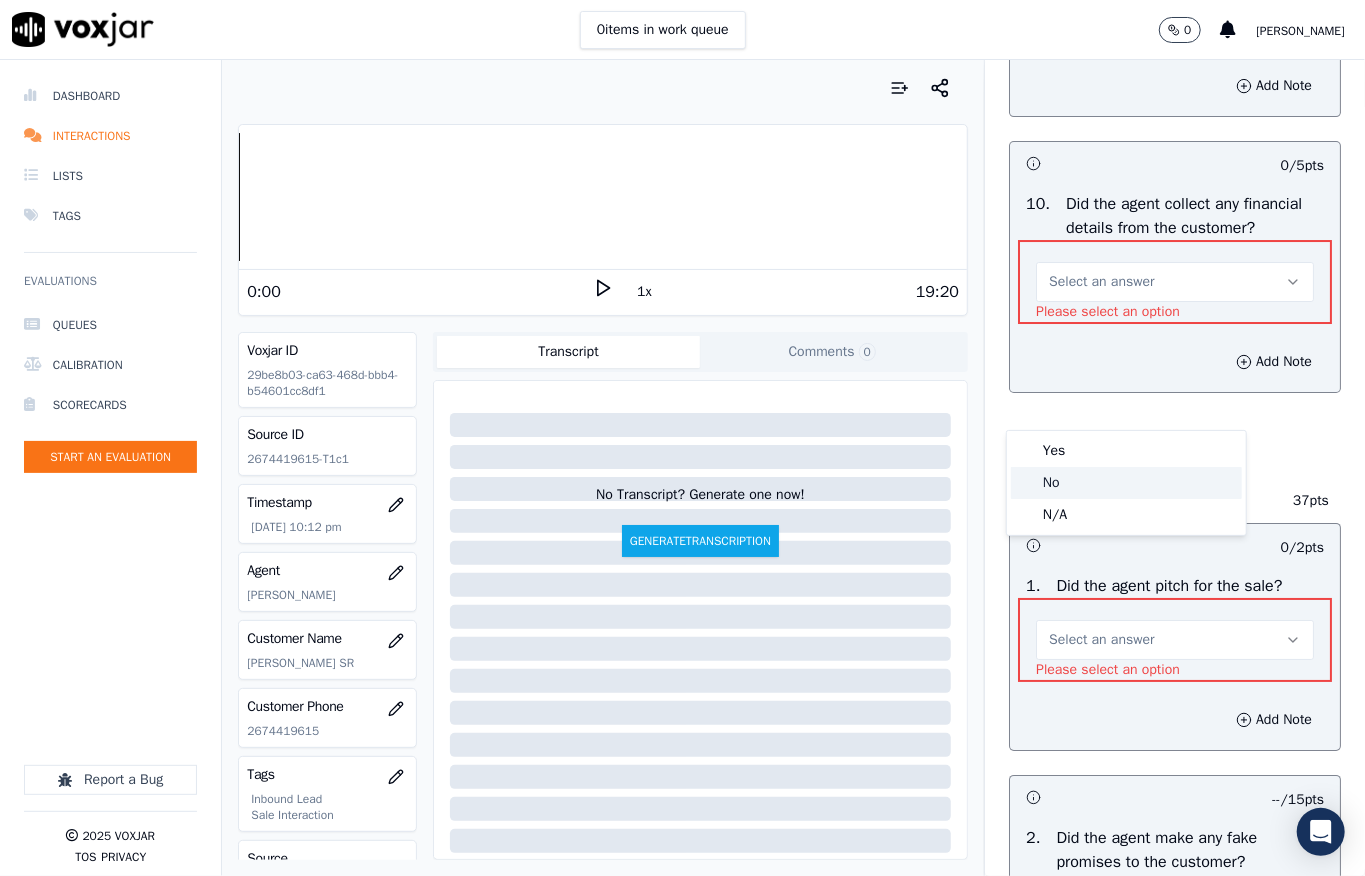 click on "No" 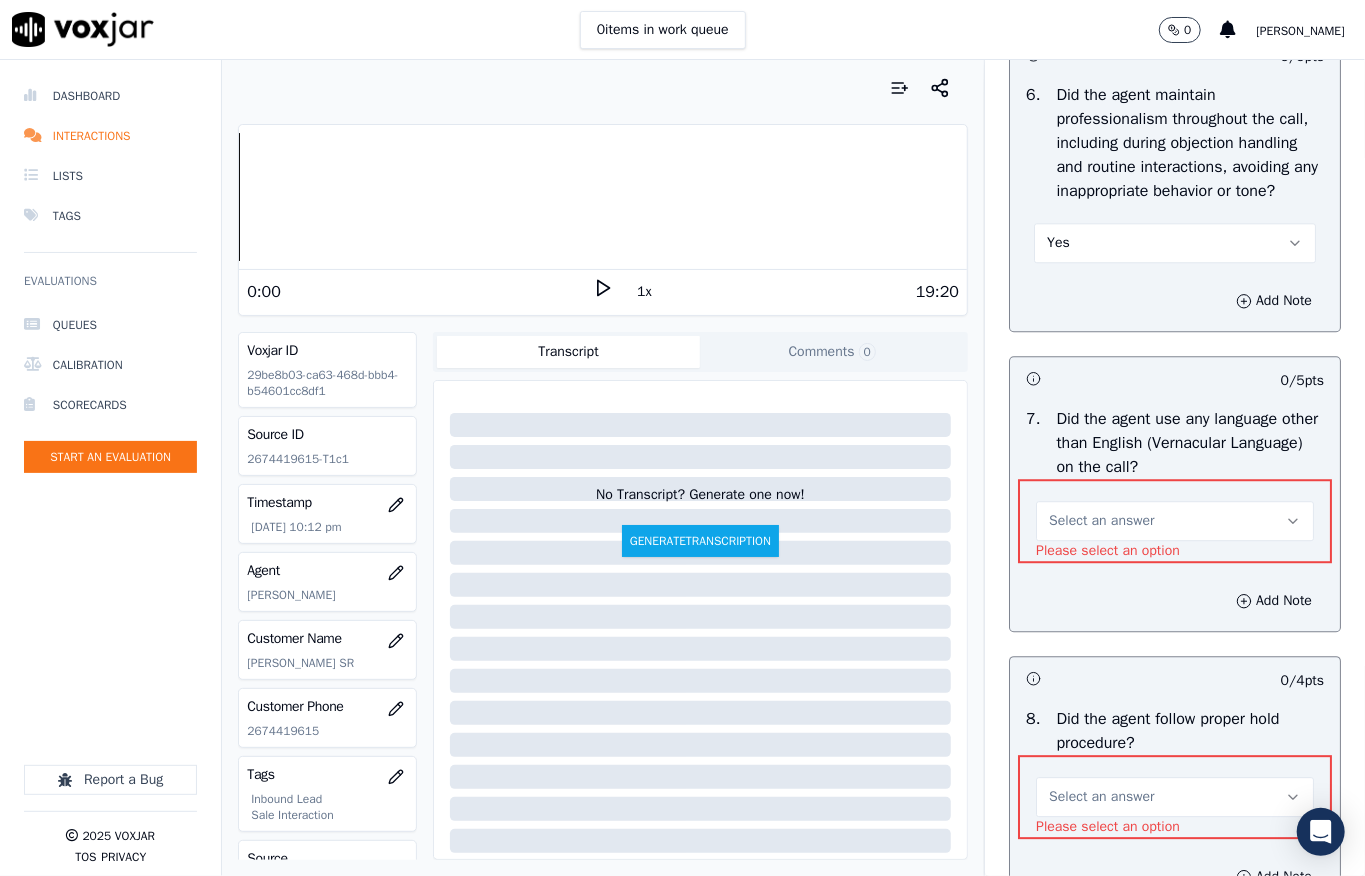 scroll, scrollTop: 2832, scrollLeft: 0, axis: vertical 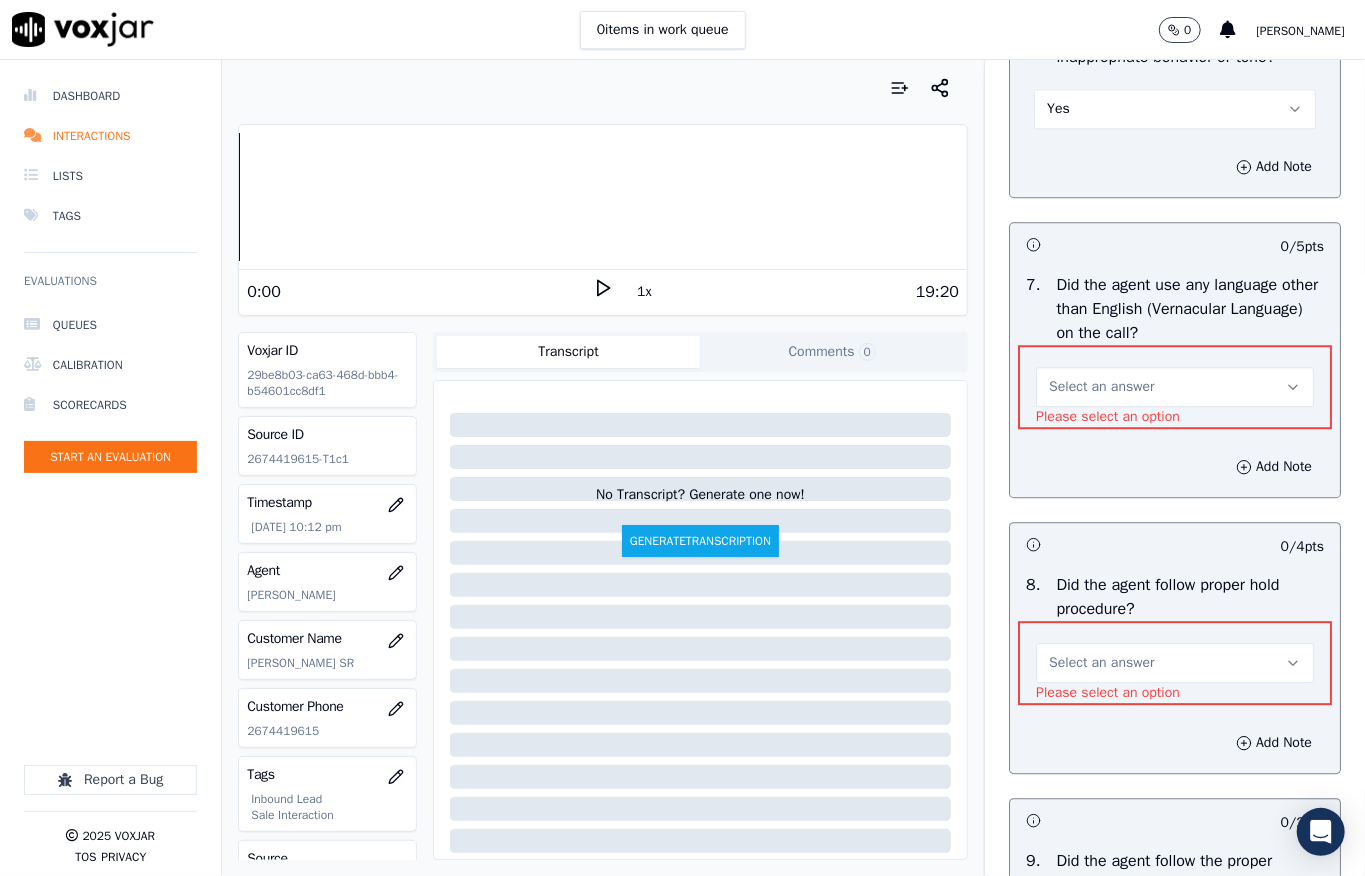 click on "Select an answer" at bounding box center (1175, 385) 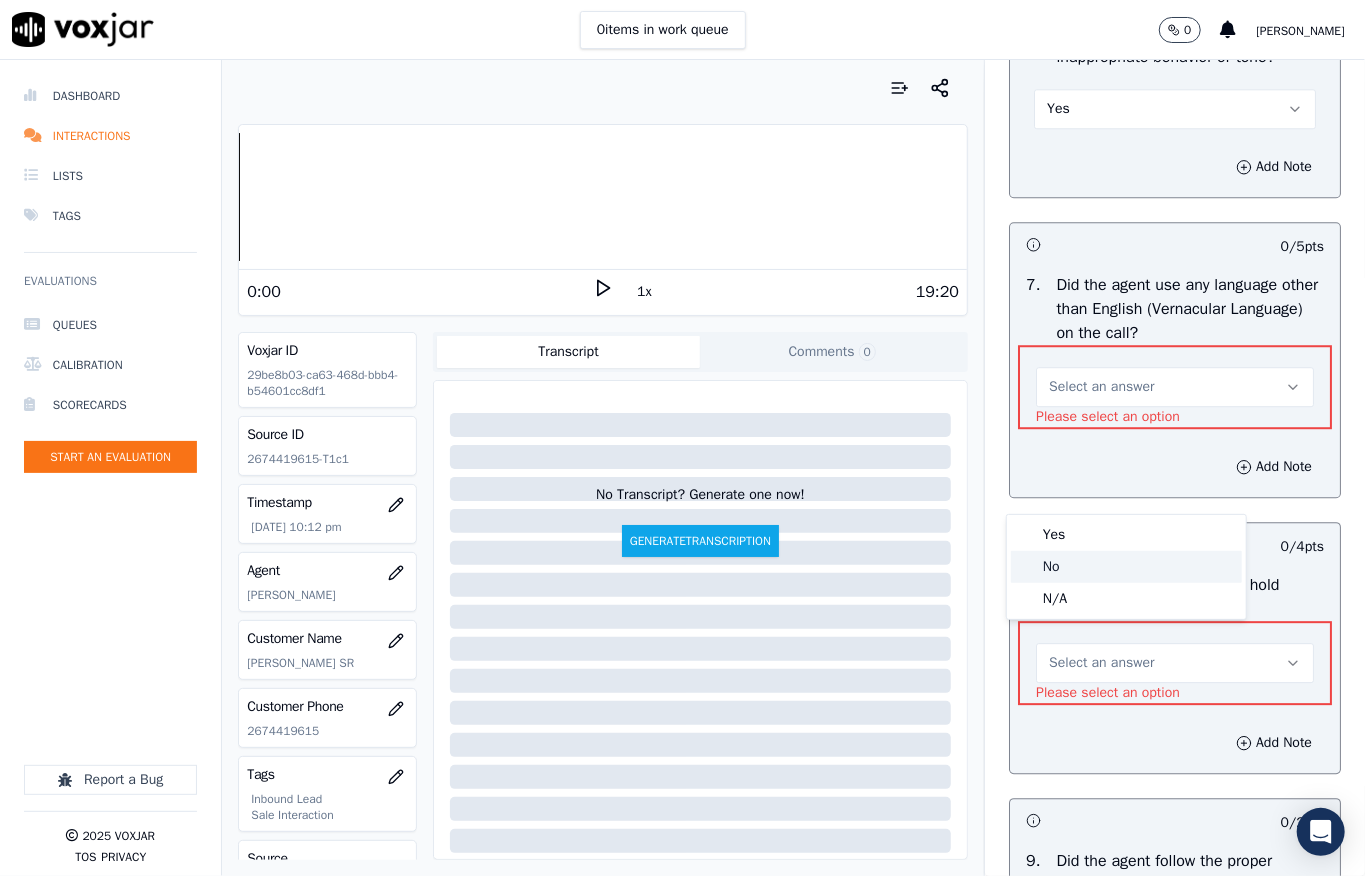 drag, startPoint x: 1070, startPoint y: 561, endPoint x: 1086, endPoint y: 502, distance: 61.13101 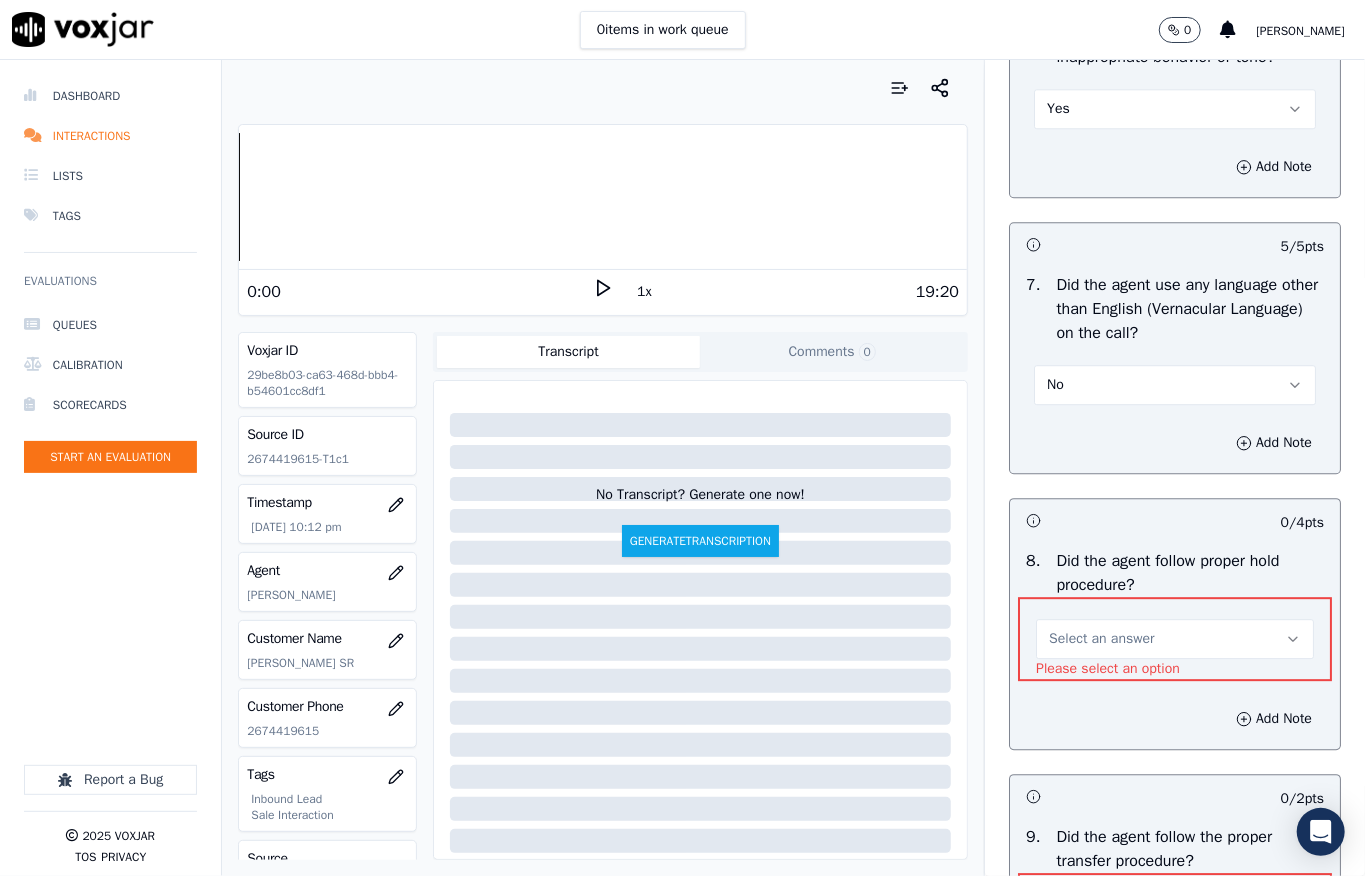scroll, scrollTop: 3098, scrollLeft: 0, axis: vertical 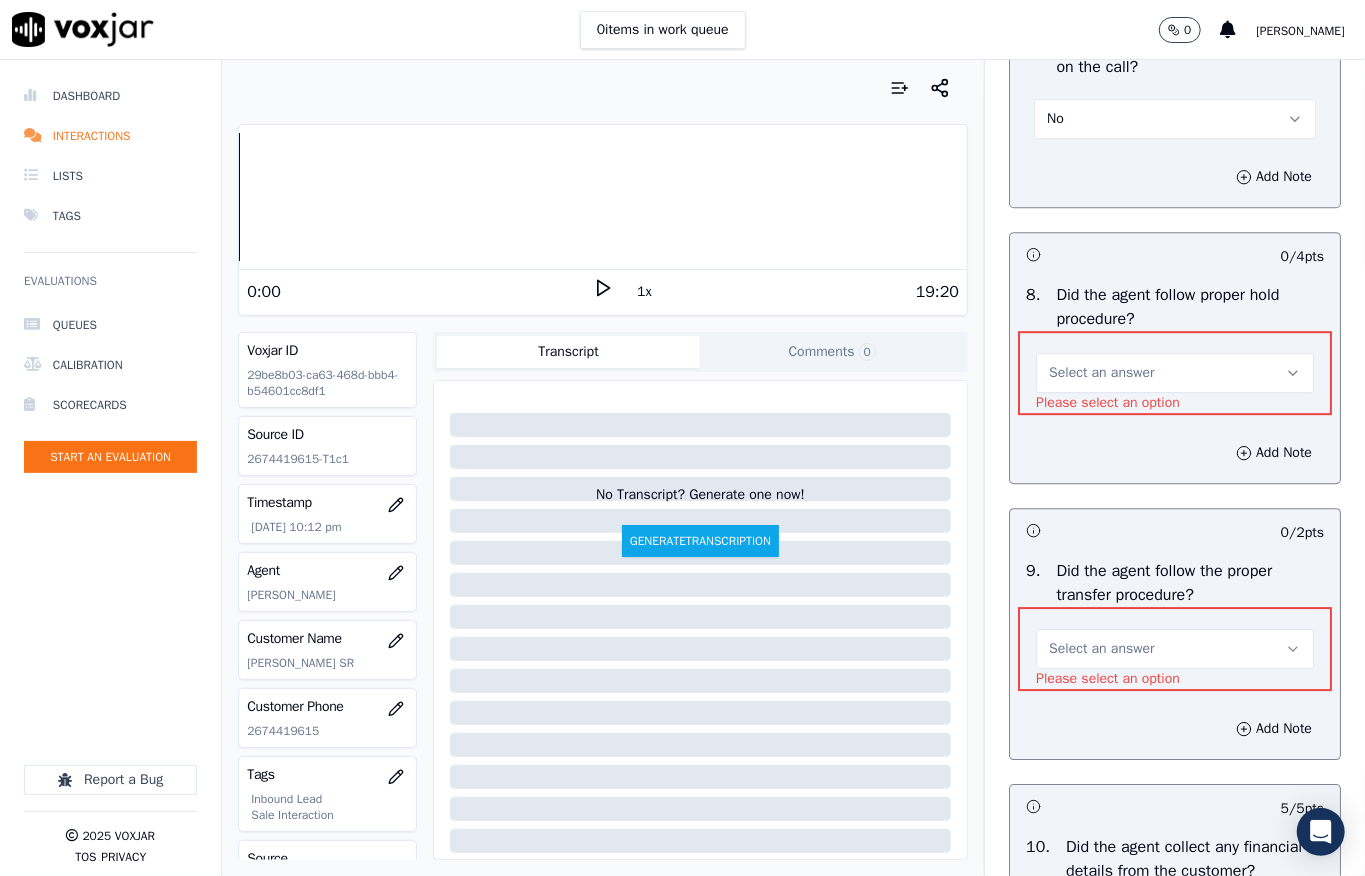 click on "Select an answer" at bounding box center [1101, 373] 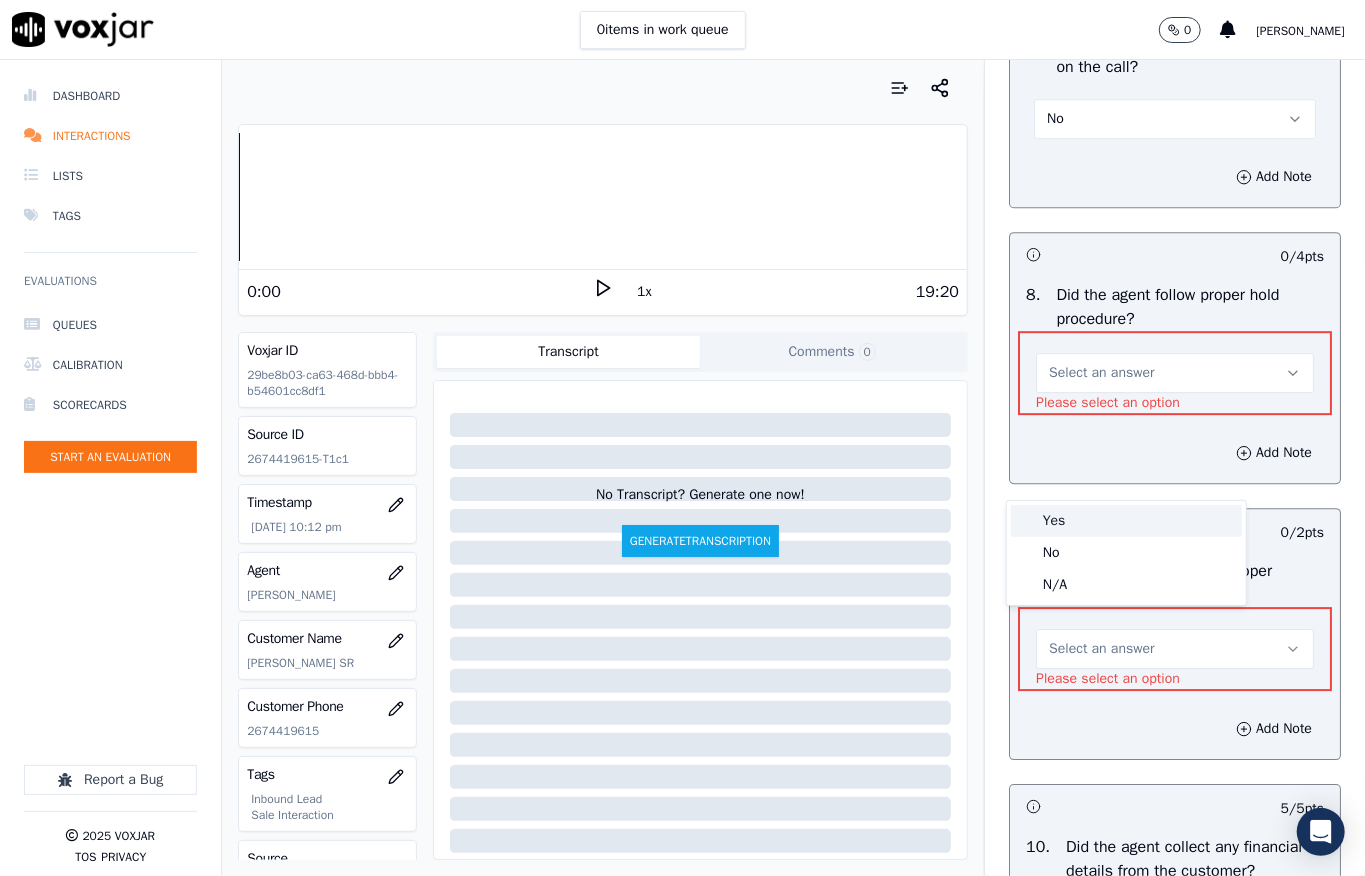 click on "Yes" at bounding box center (1126, 521) 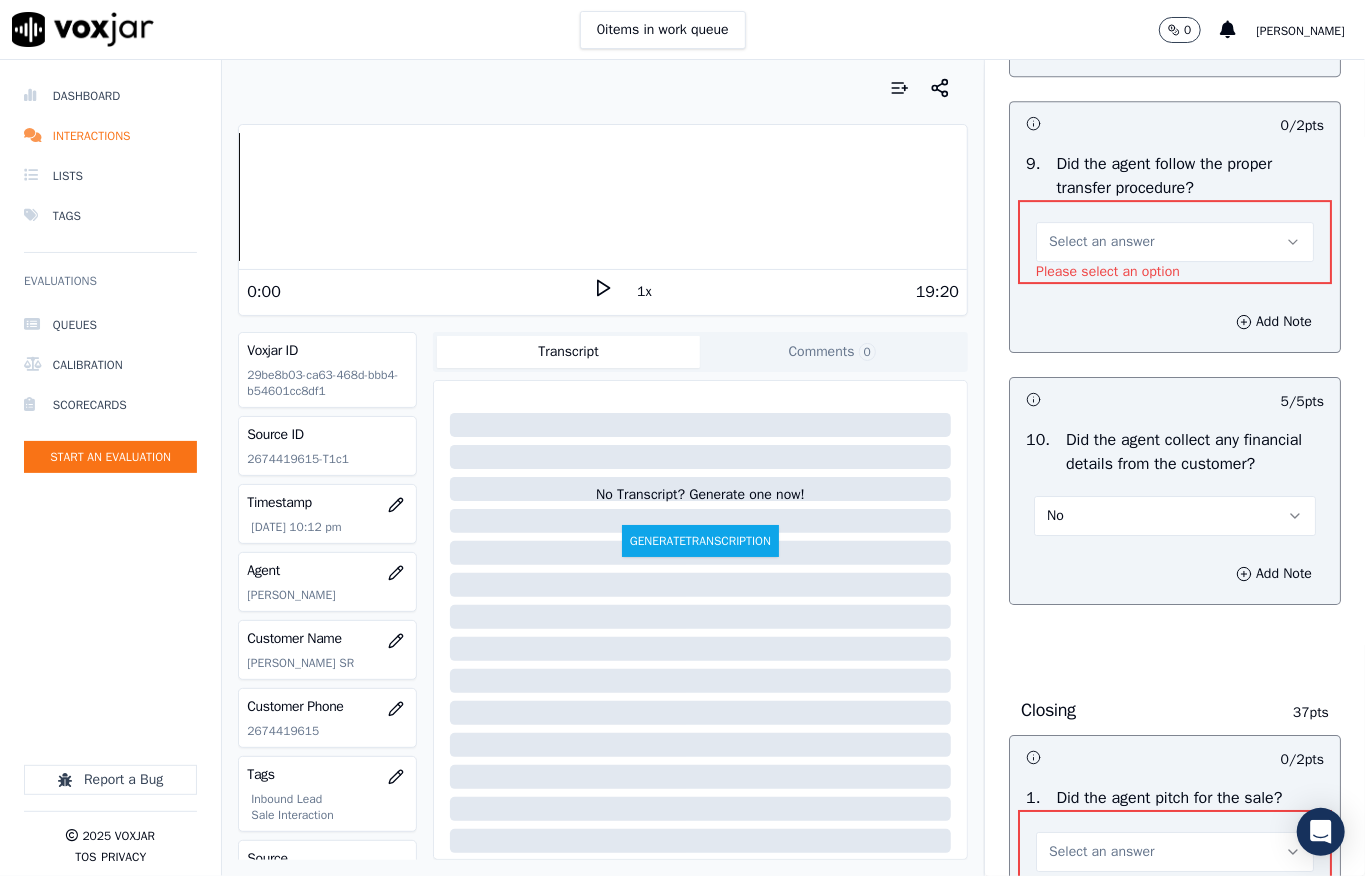 scroll, scrollTop: 3498, scrollLeft: 0, axis: vertical 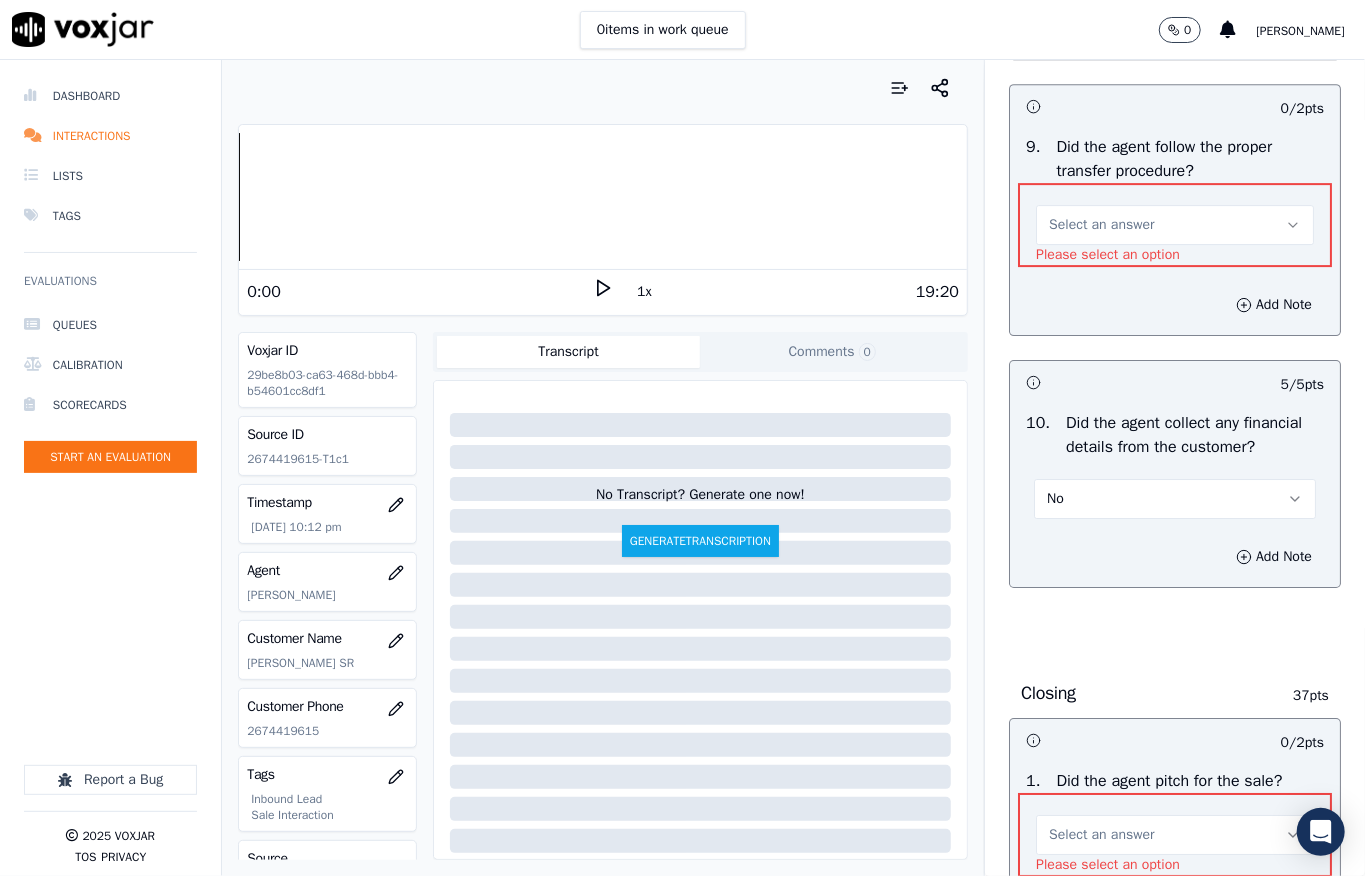 click on "Select an answer" at bounding box center (1101, 225) 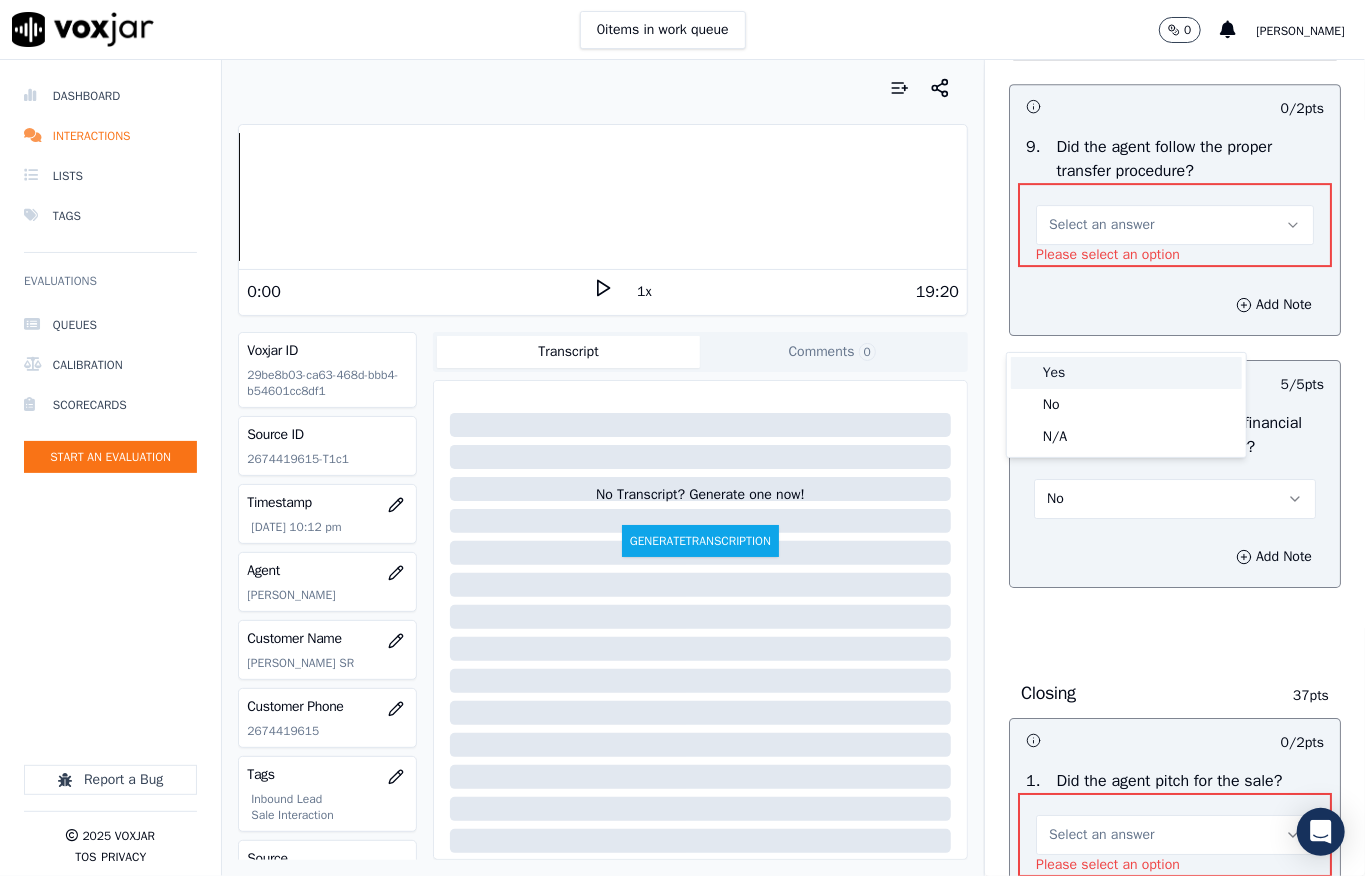 click on "Yes" at bounding box center (1126, 373) 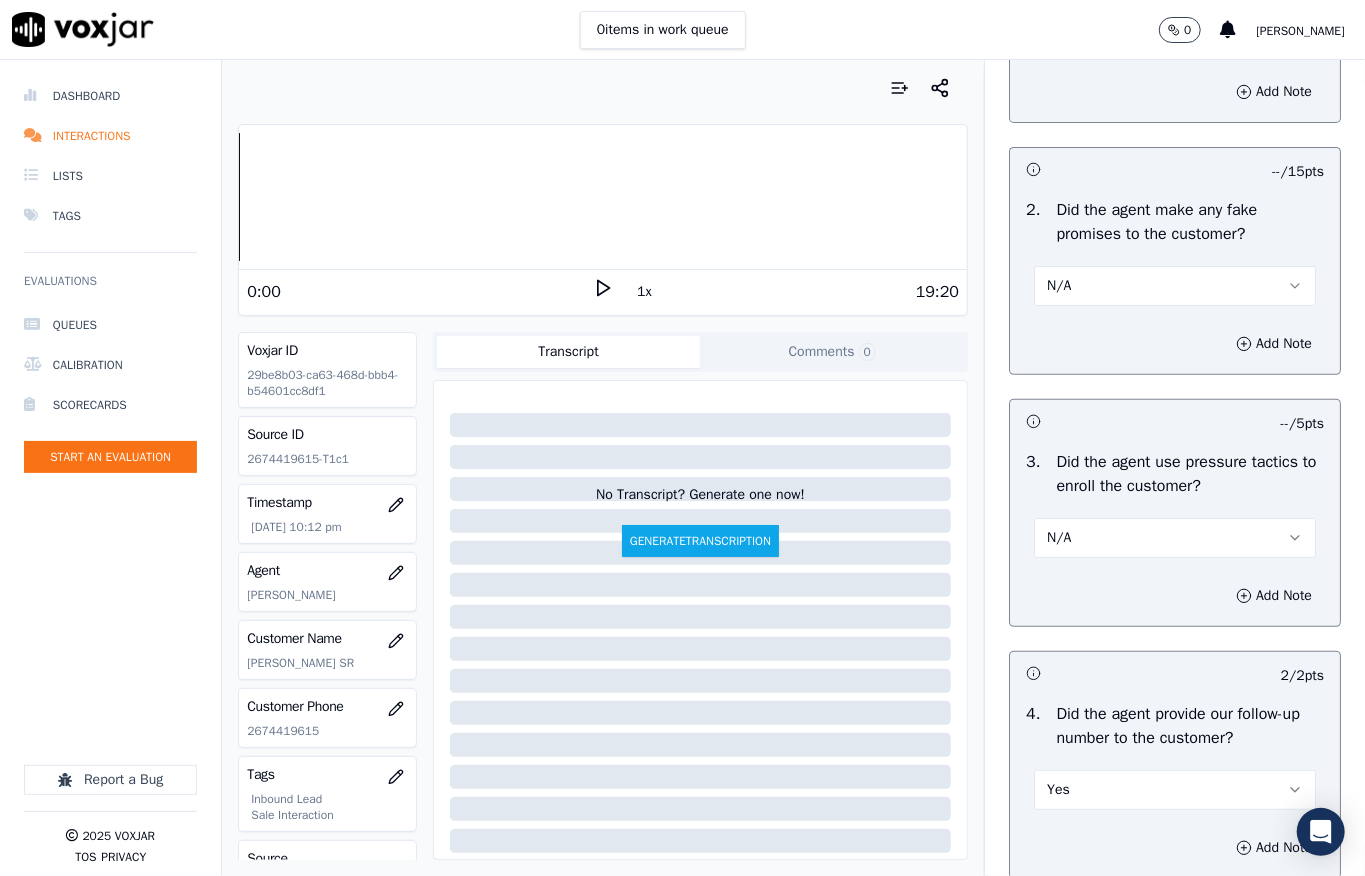 scroll, scrollTop: 4298, scrollLeft: 0, axis: vertical 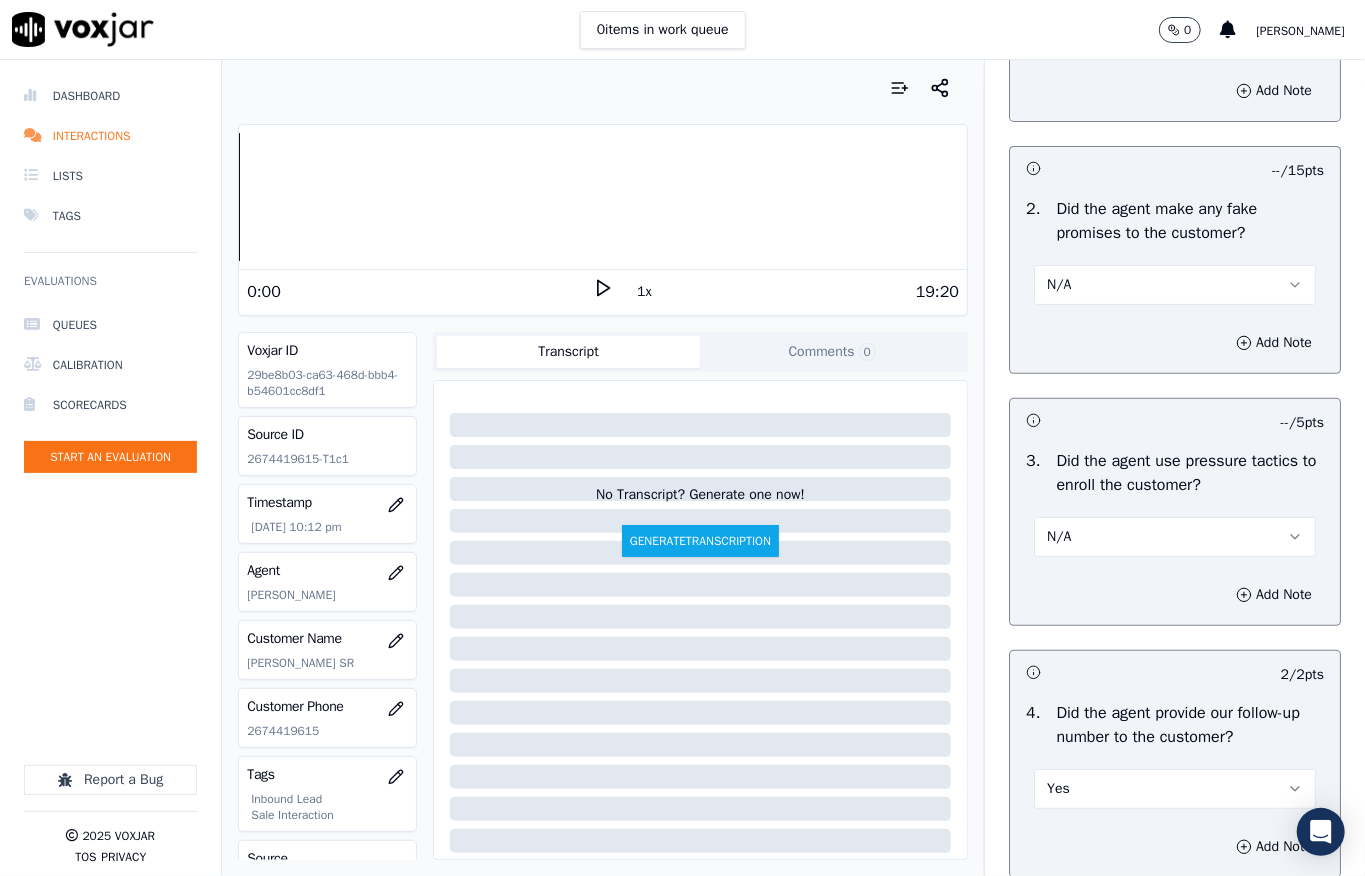 click on "Select an answer" at bounding box center (1175, 11) 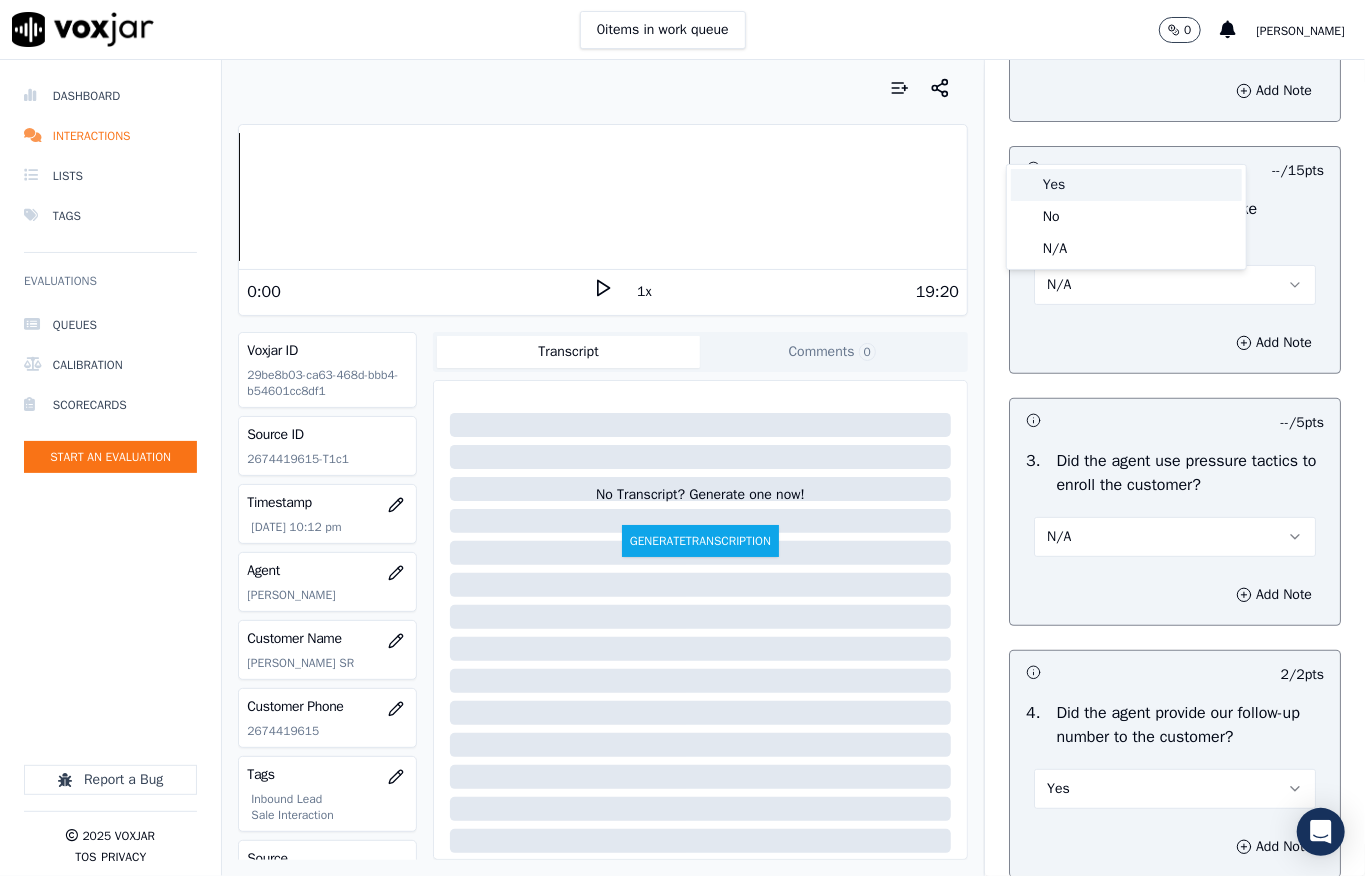 click on "Yes" at bounding box center (1126, 185) 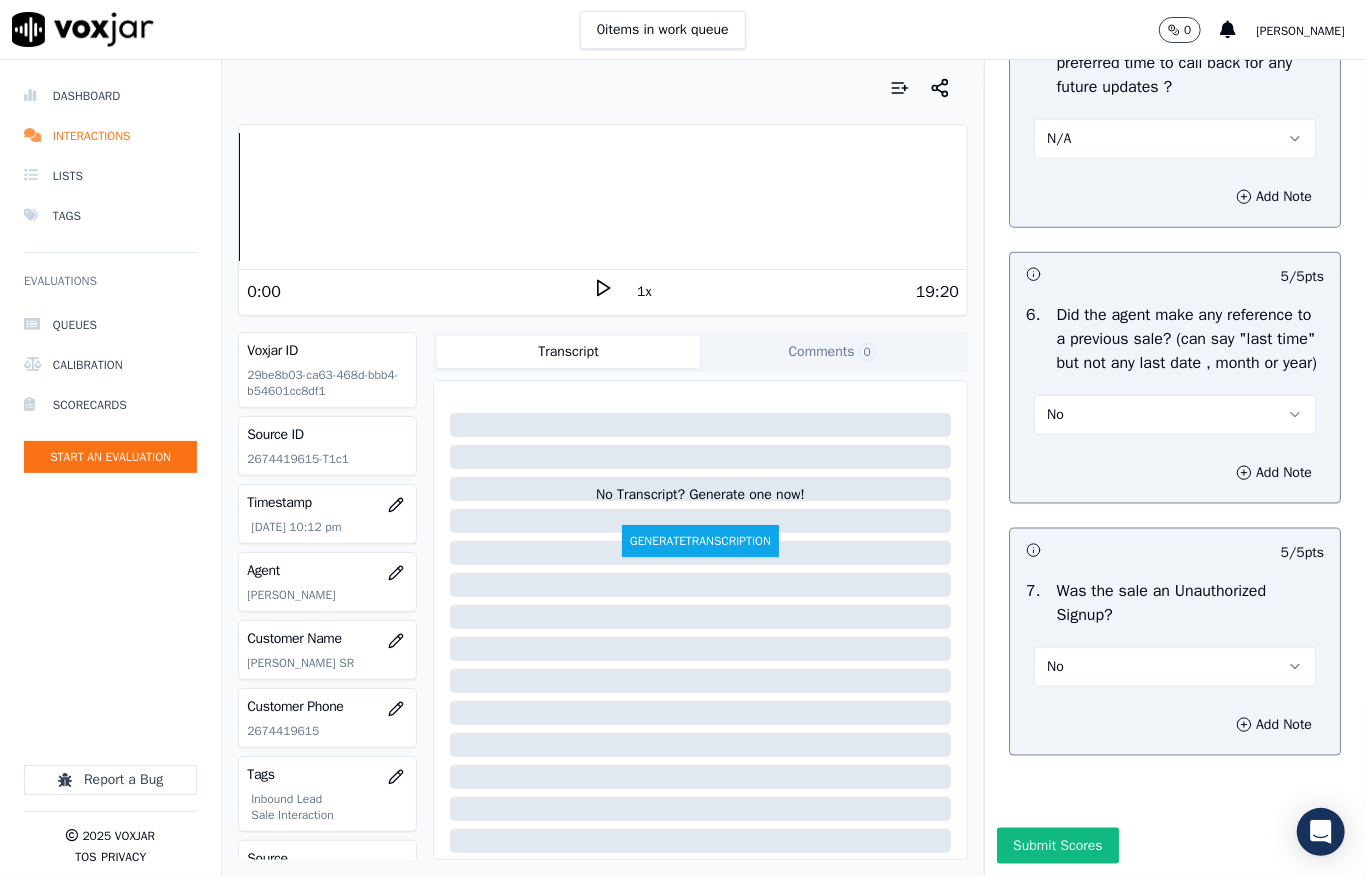 scroll, scrollTop: 5450, scrollLeft: 0, axis: vertical 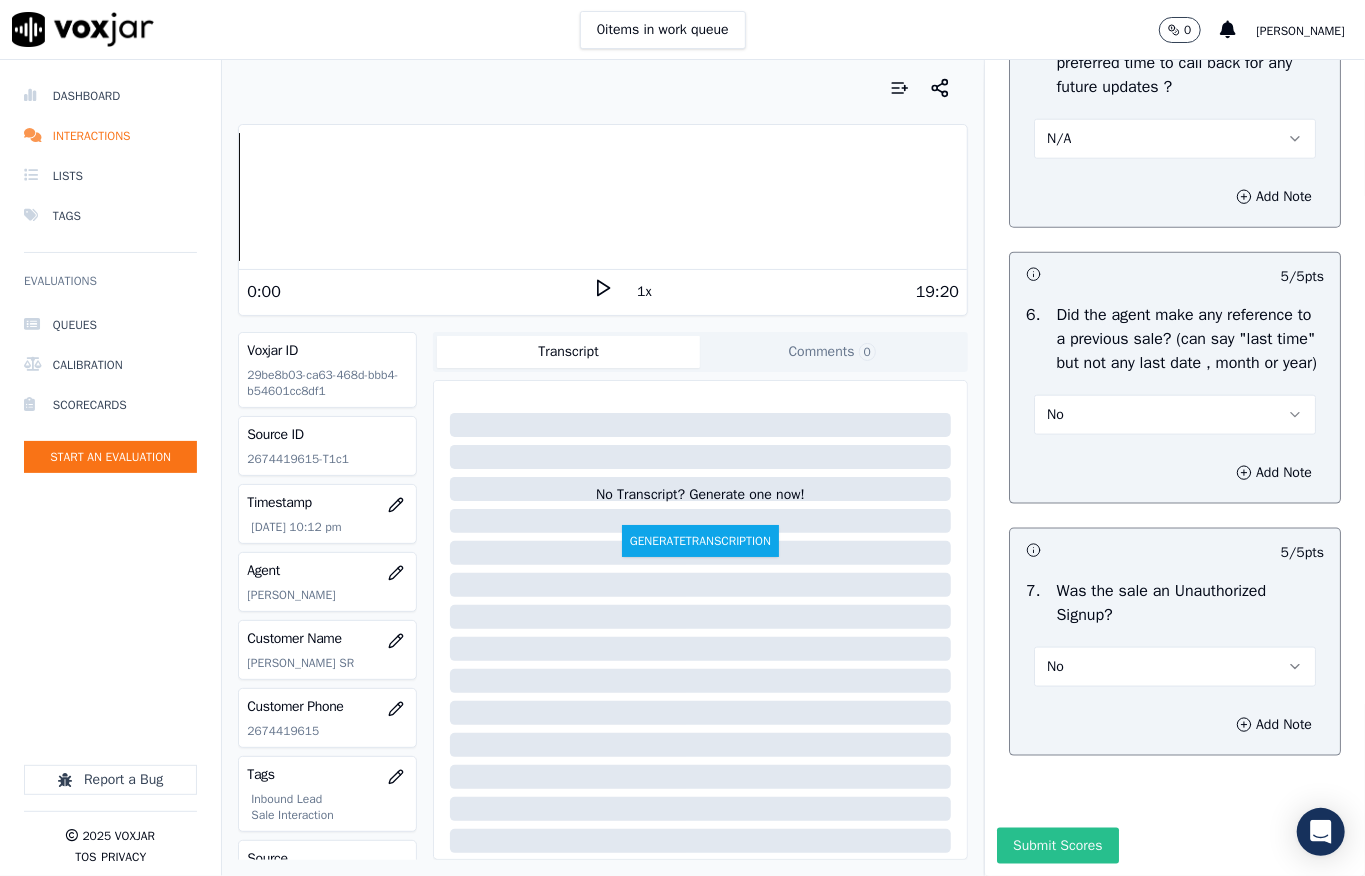 click on "Submit Scores" at bounding box center [1057, 846] 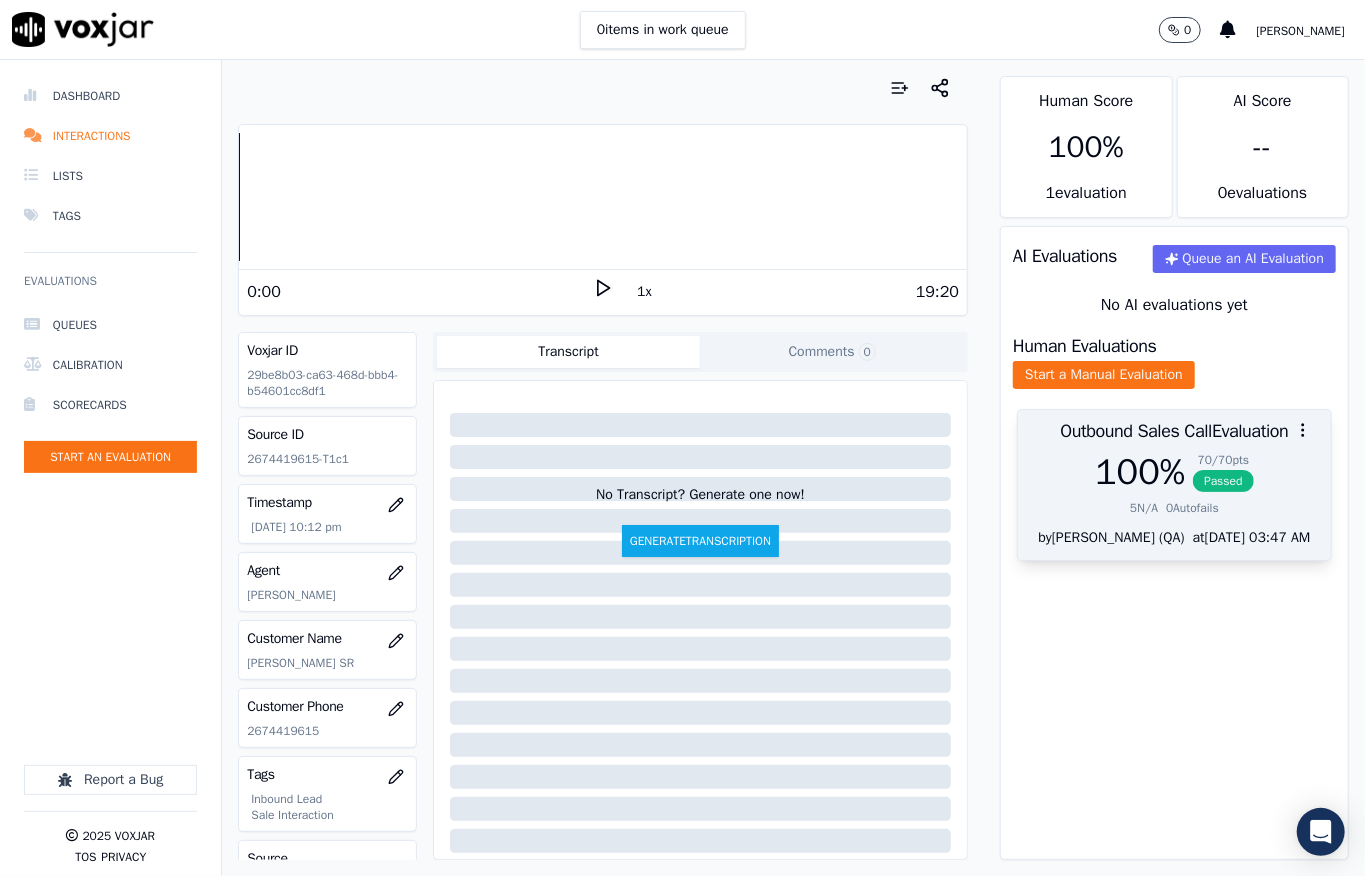 click on "100 %   70 / 70  pts   Passed" at bounding box center [1174, 472] 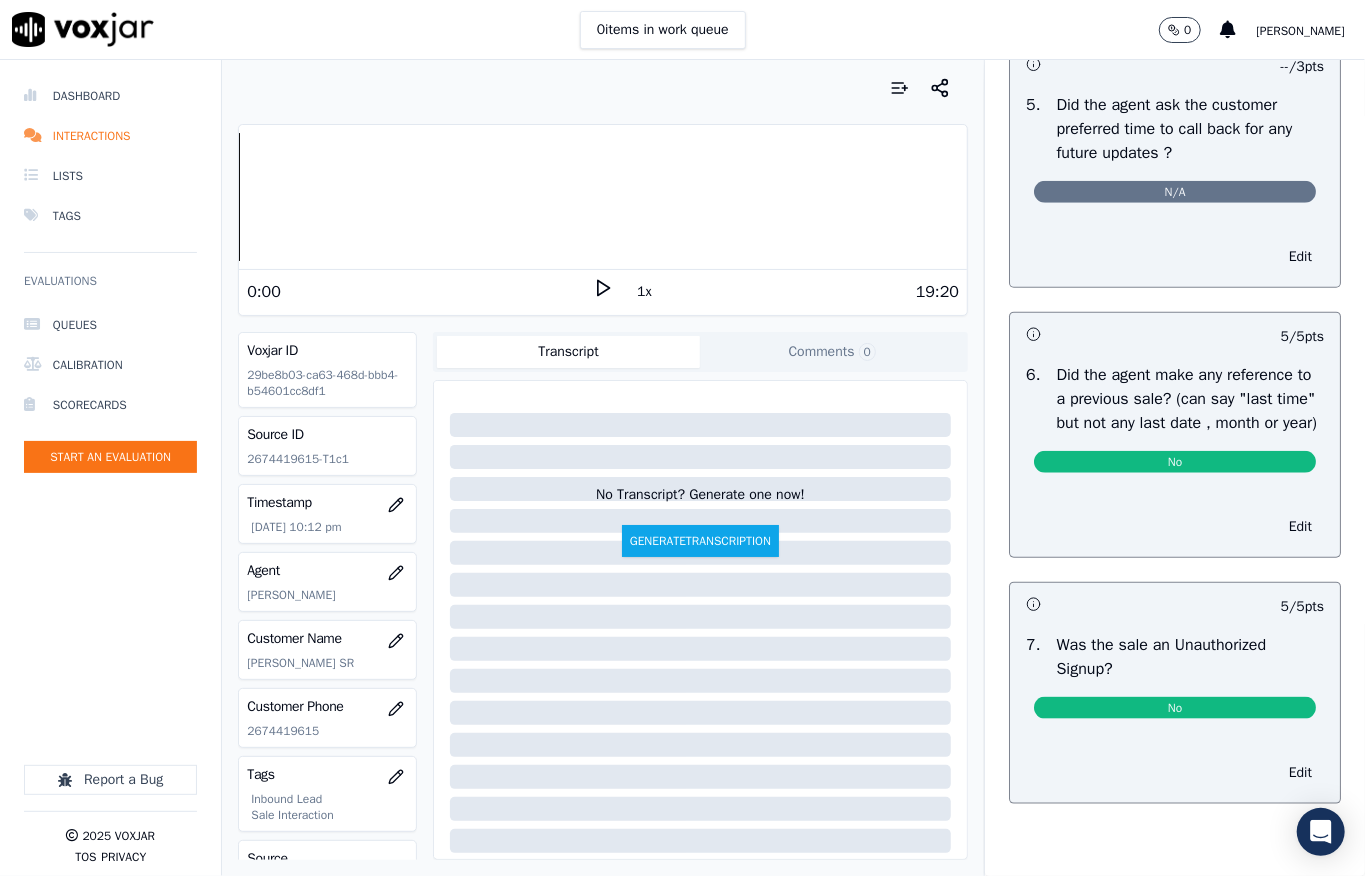 scroll, scrollTop: 0, scrollLeft: 0, axis: both 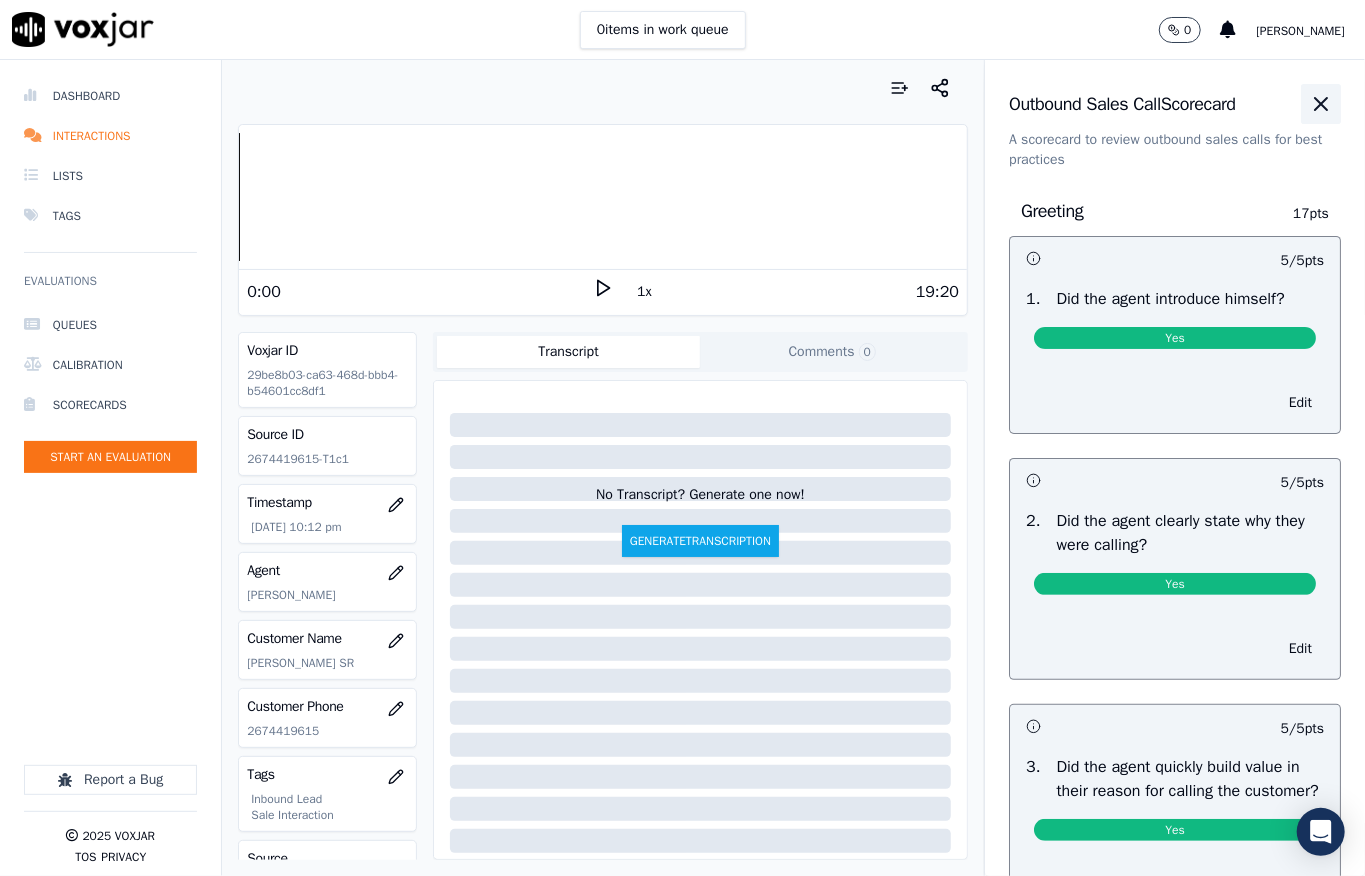click 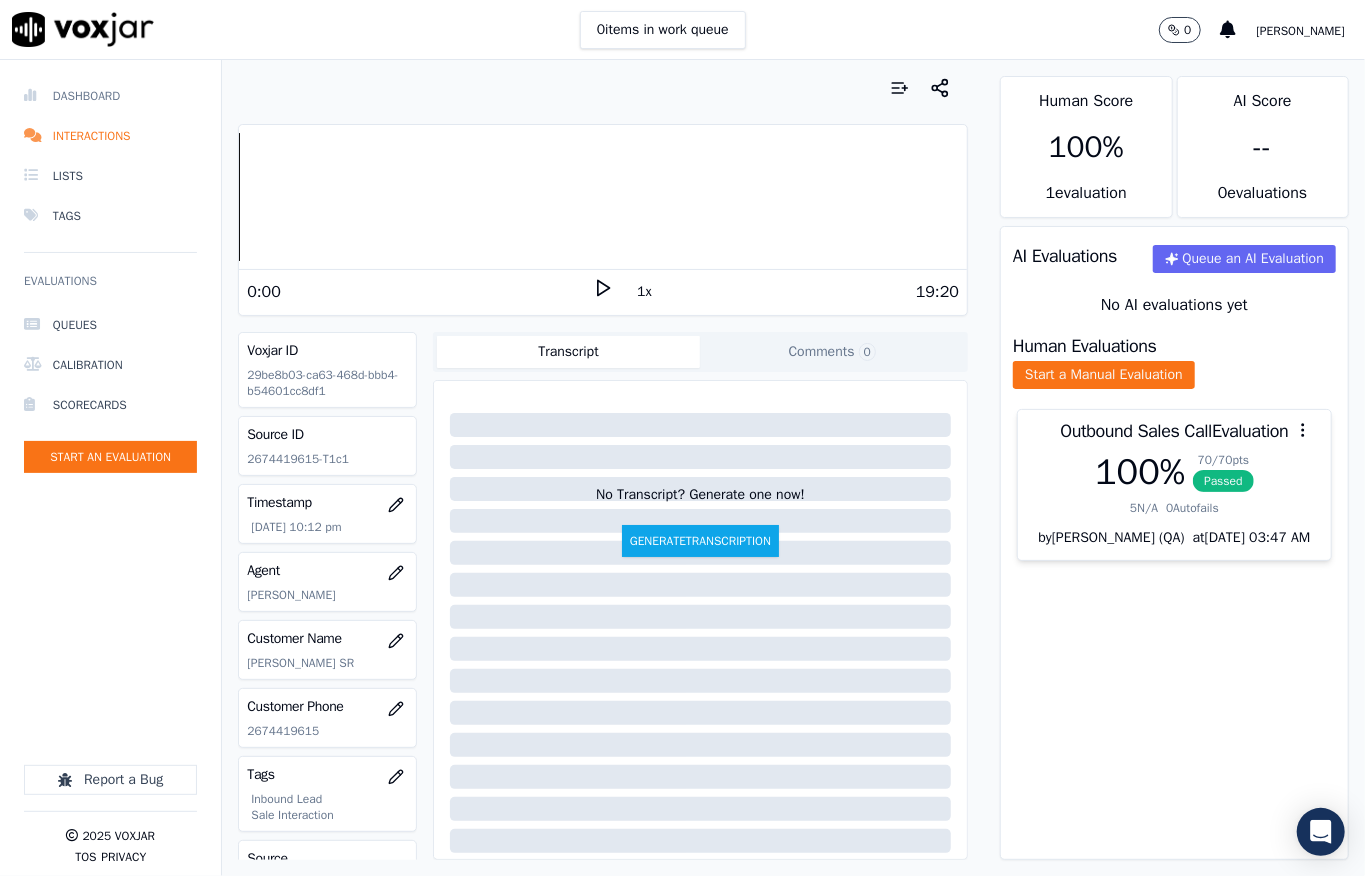click on "Dashboard" at bounding box center (110, 96) 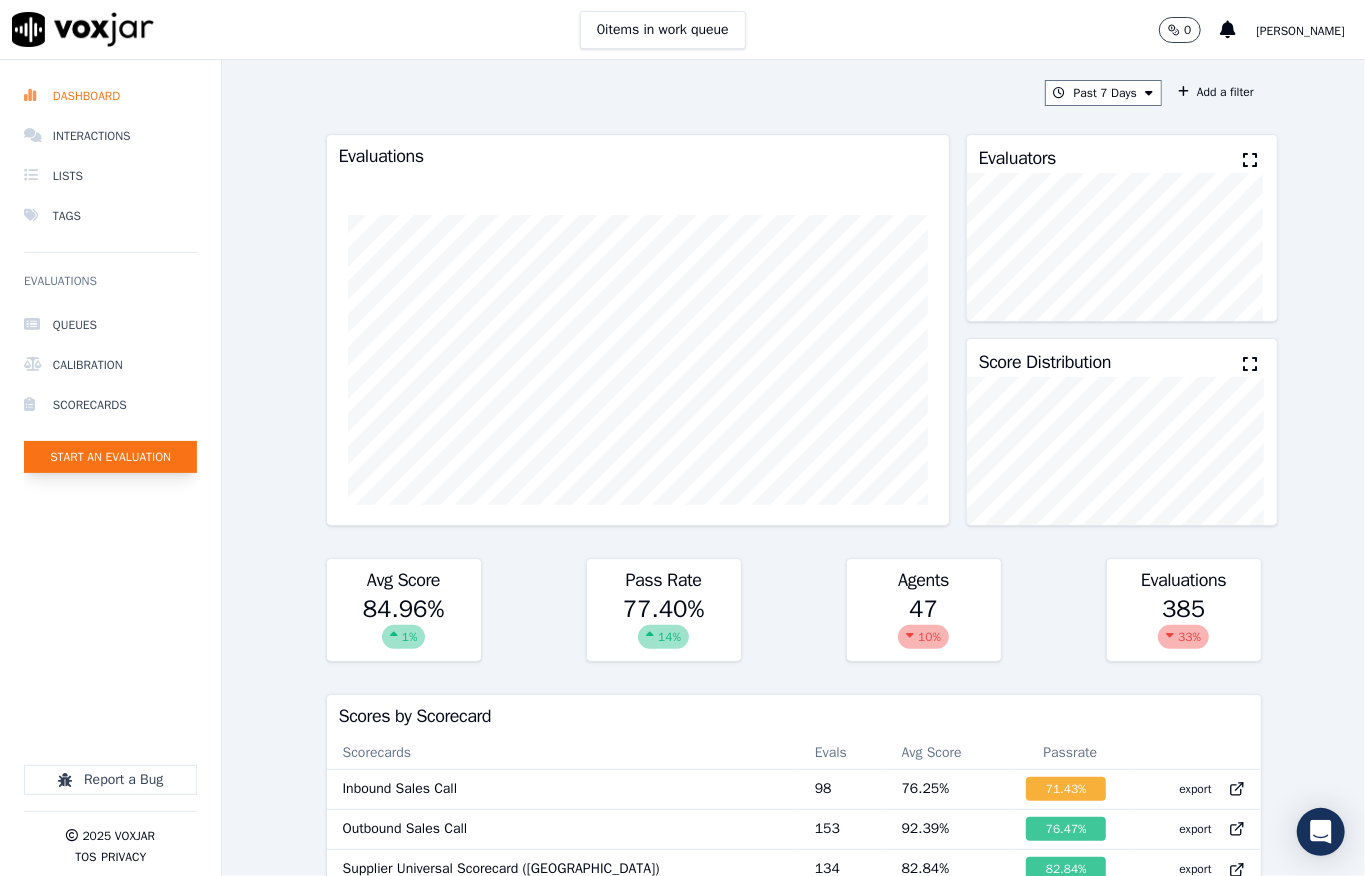 click on "Start an Evaluation" 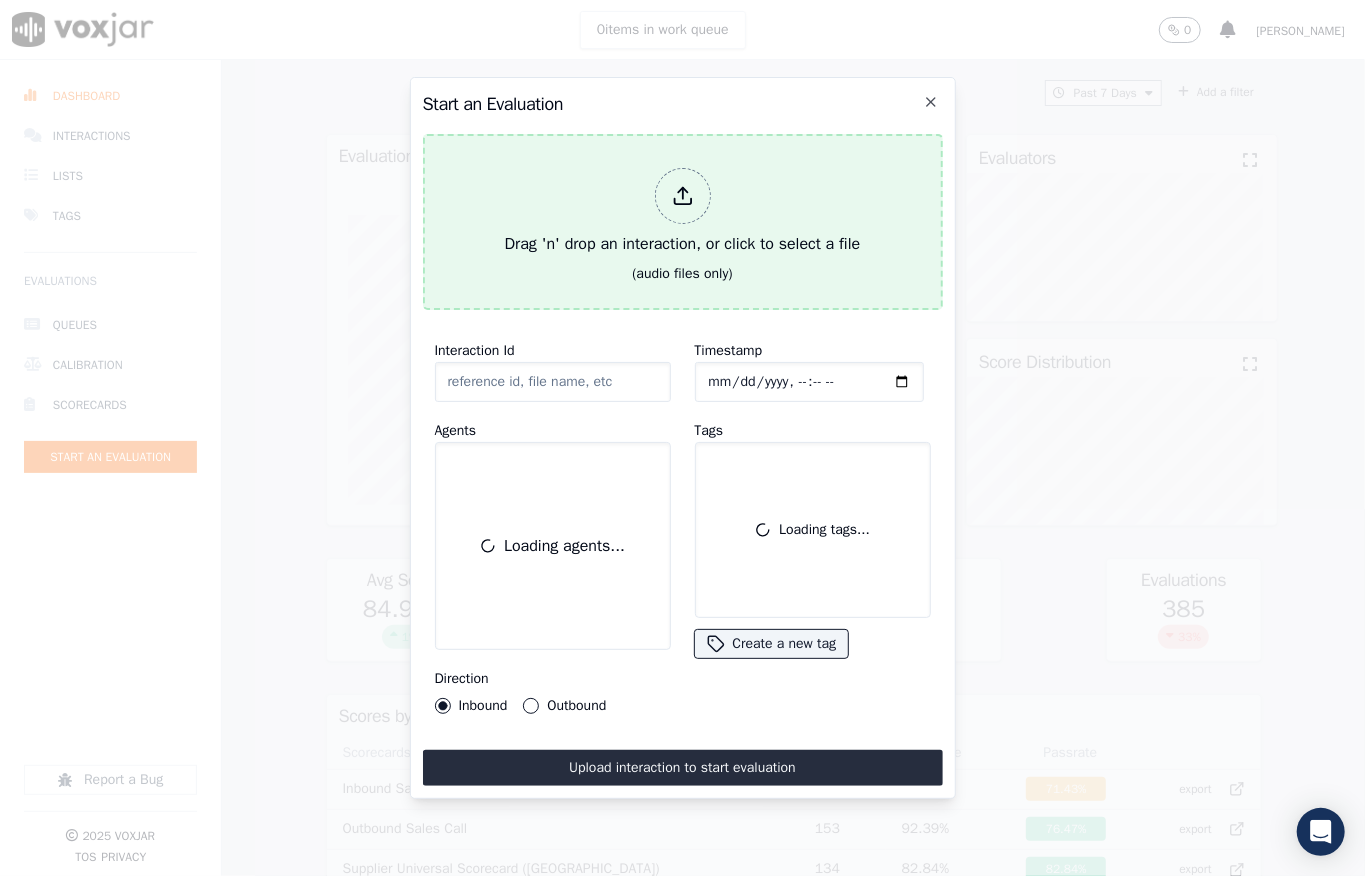 click at bounding box center (683, 196) 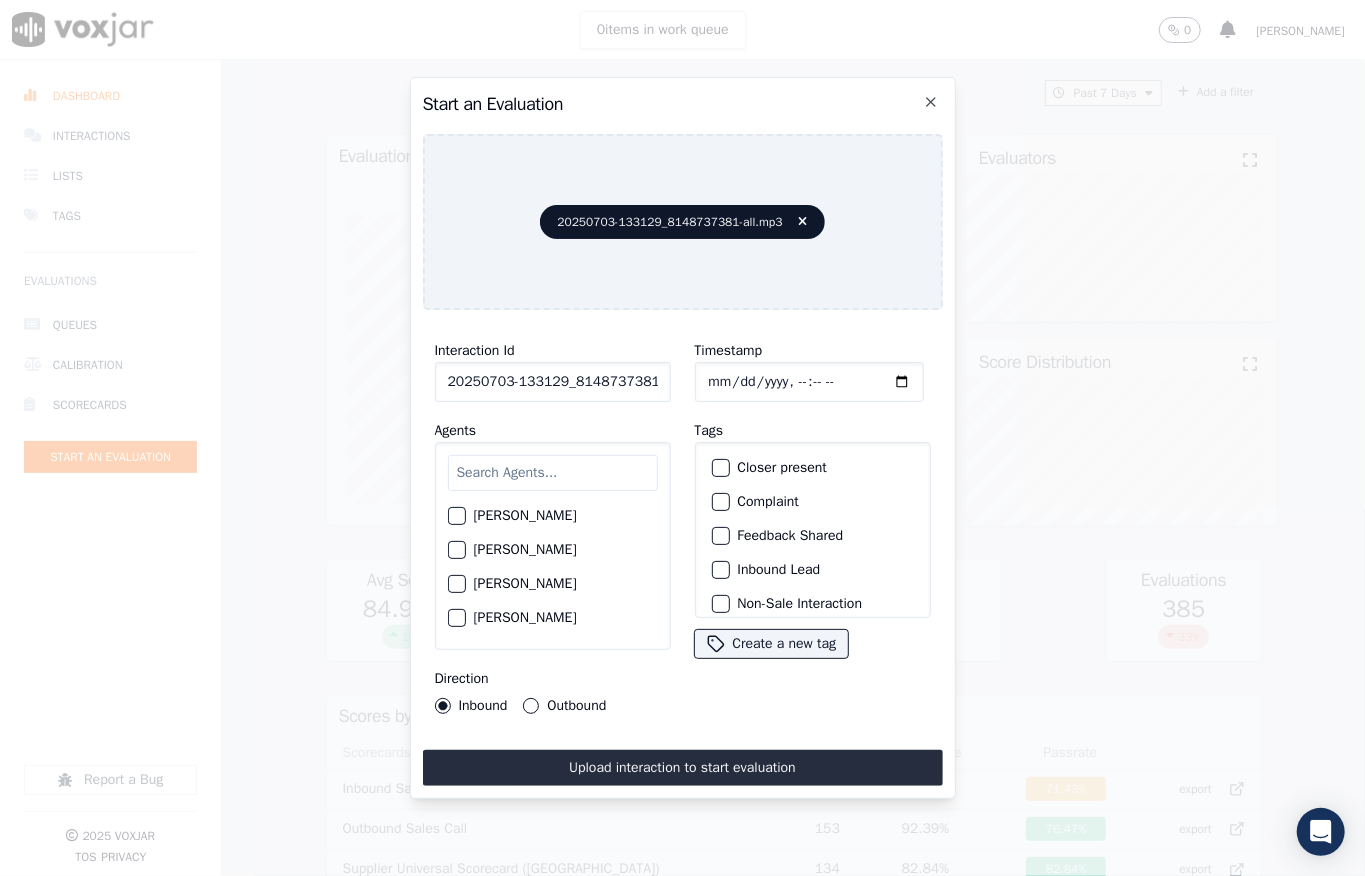 scroll, scrollTop: 0, scrollLeft: 45, axis: horizontal 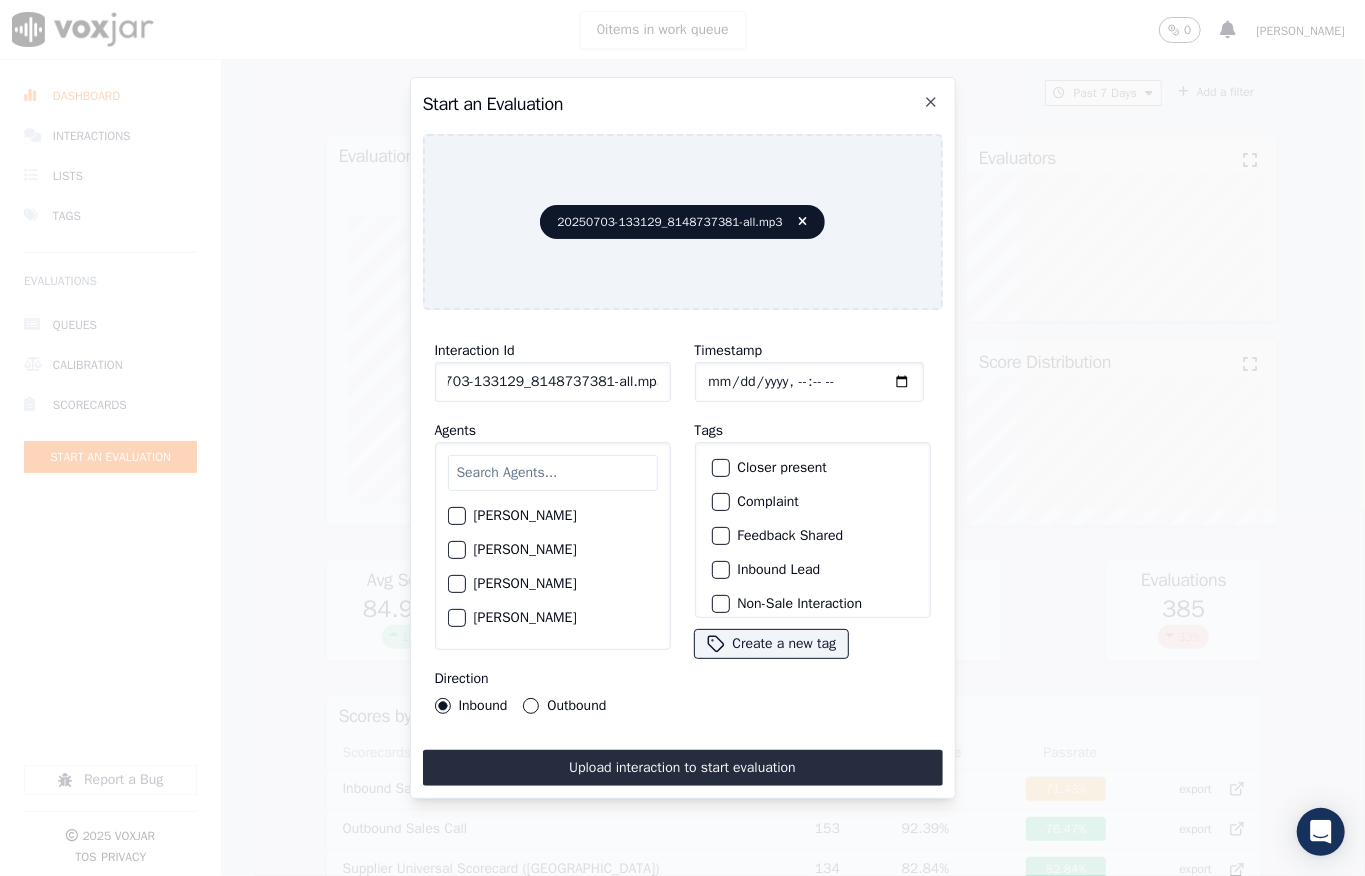 drag, startPoint x: 628, startPoint y: 374, endPoint x: 676, endPoint y: 369, distance: 48.259712 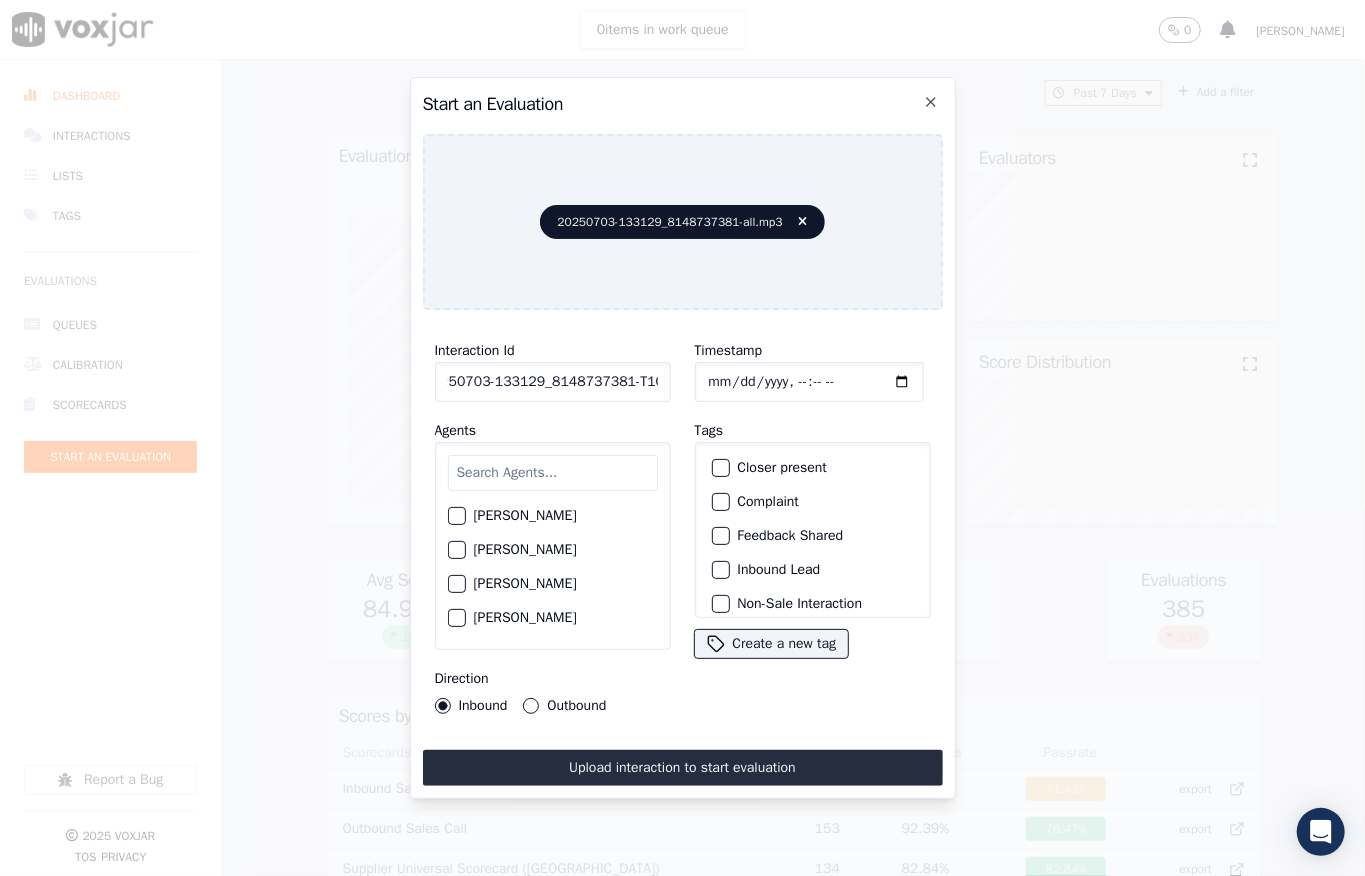 scroll, scrollTop: 0, scrollLeft: 32, axis: horizontal 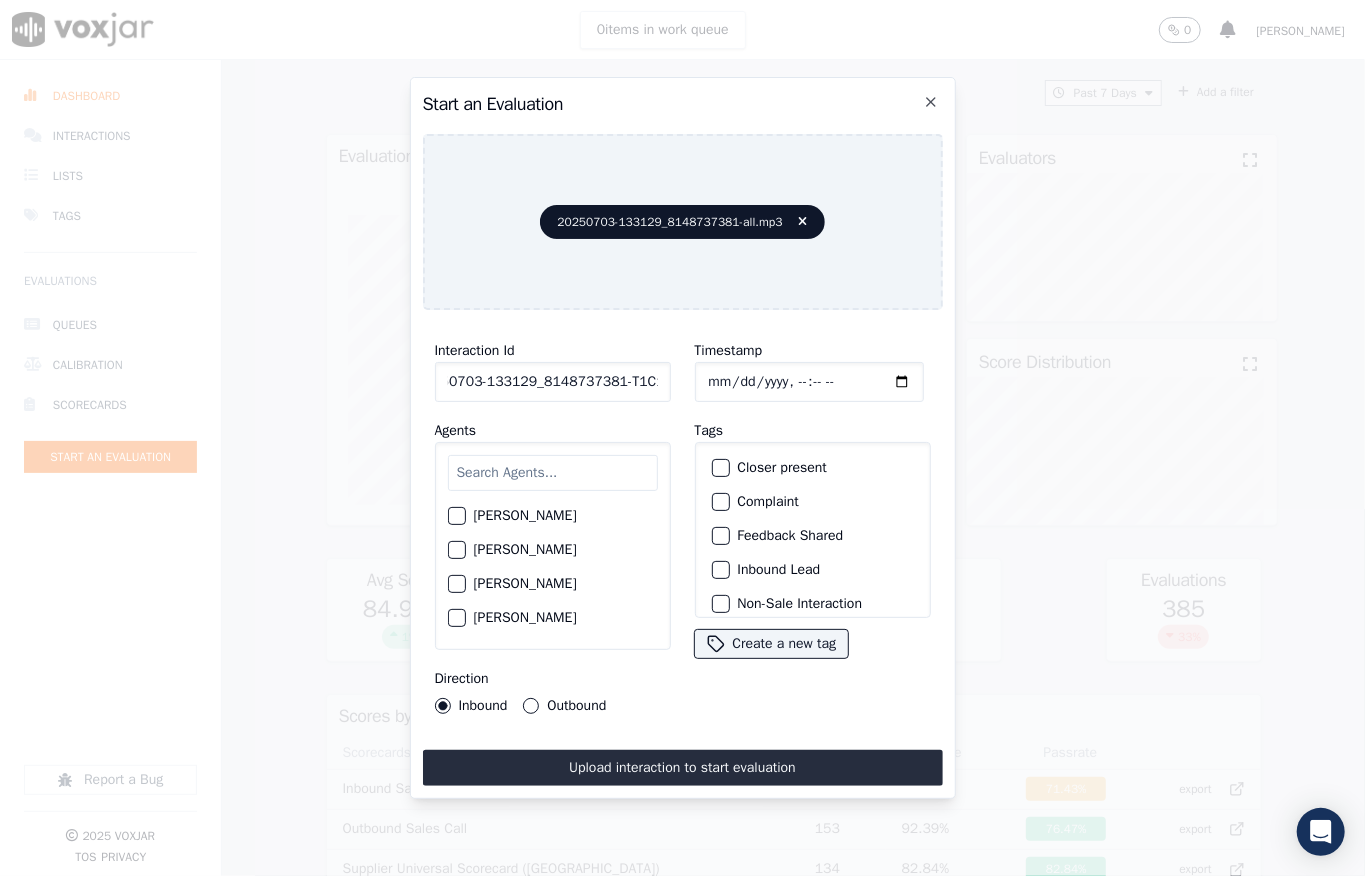 type on "20250703-133129_8148737381-T1C1" 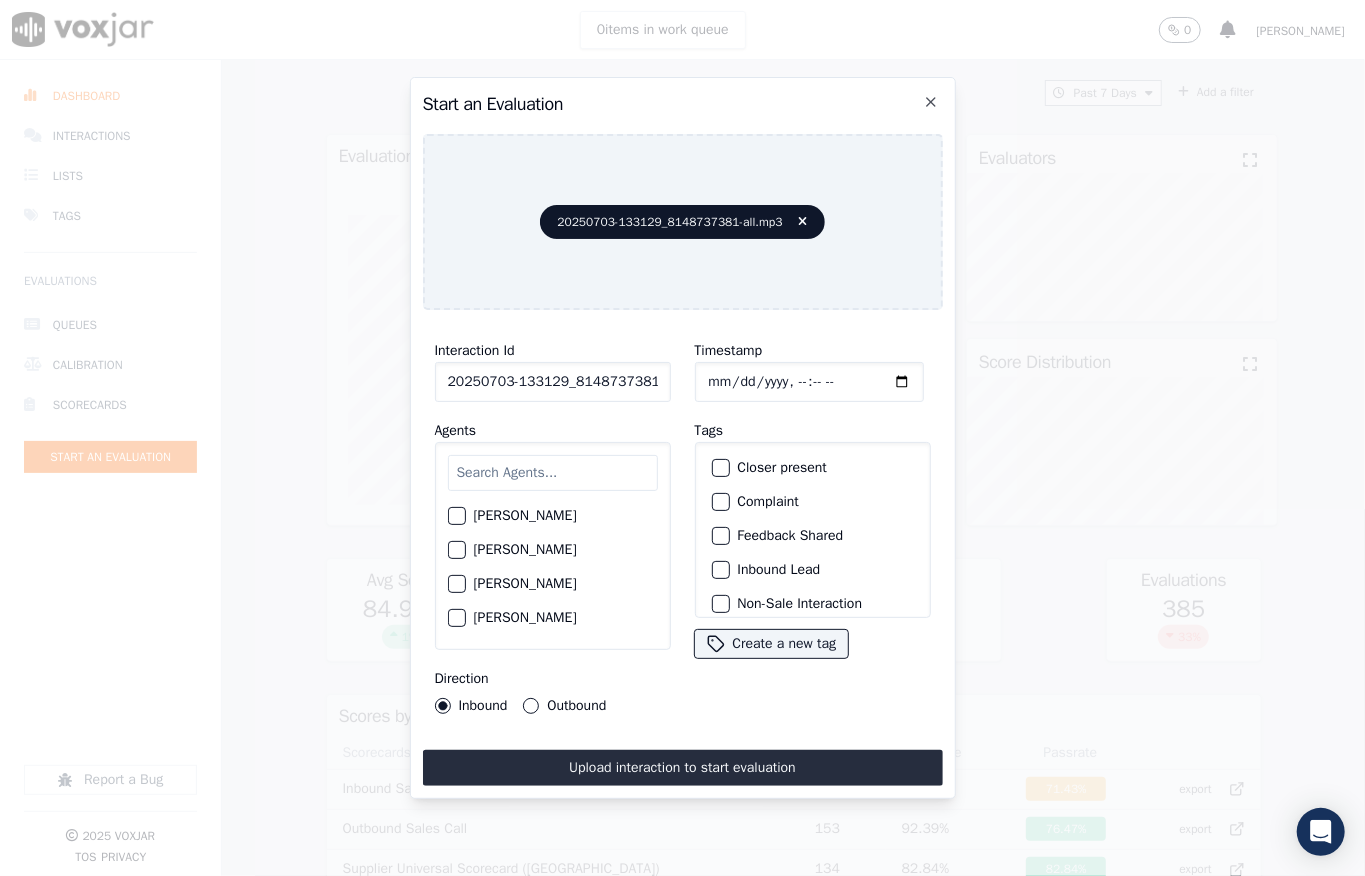 click on "Timestamp" 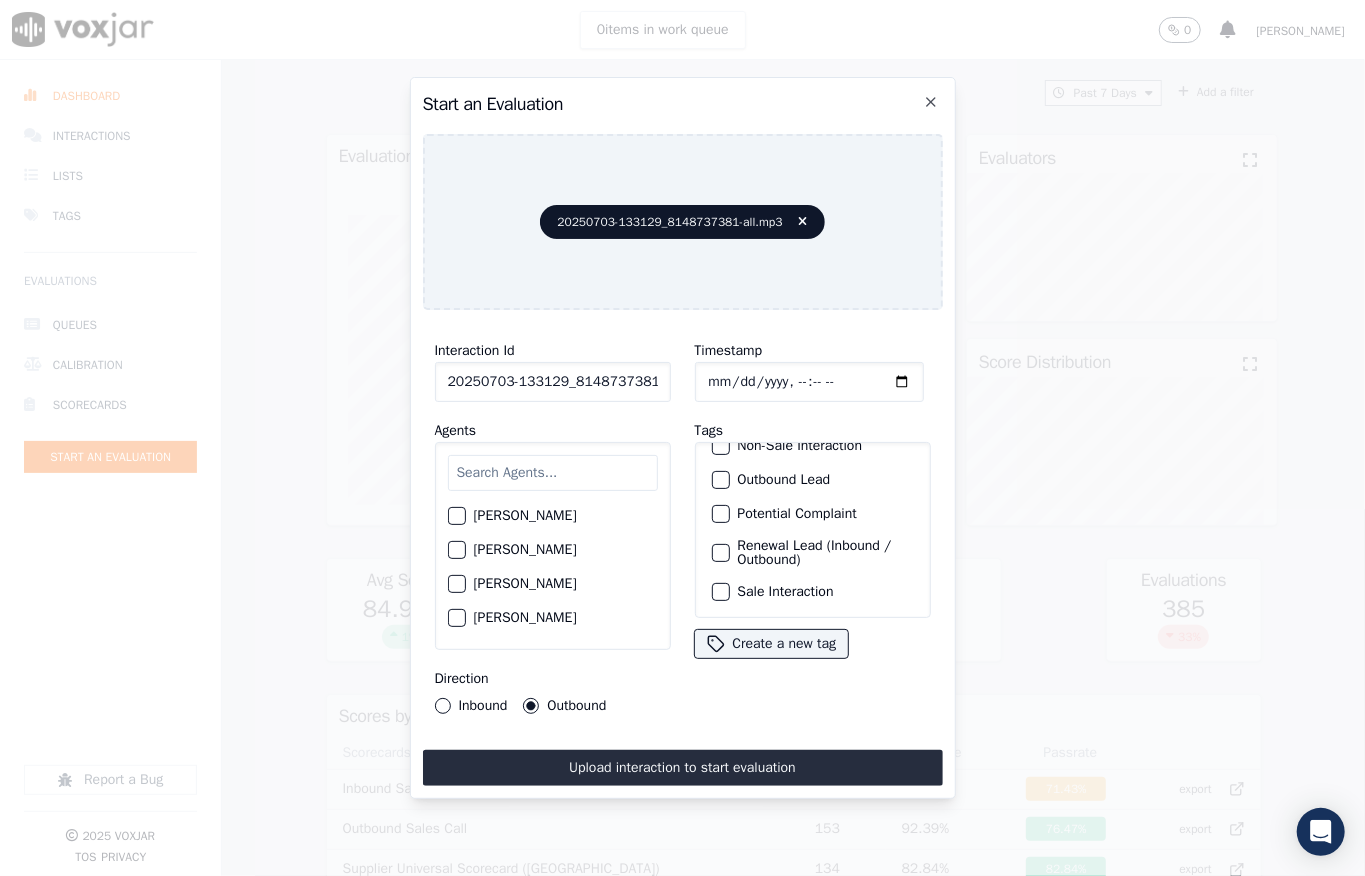 scroll, scrollTop: 200, scrollLeft: 0, axis: vertical 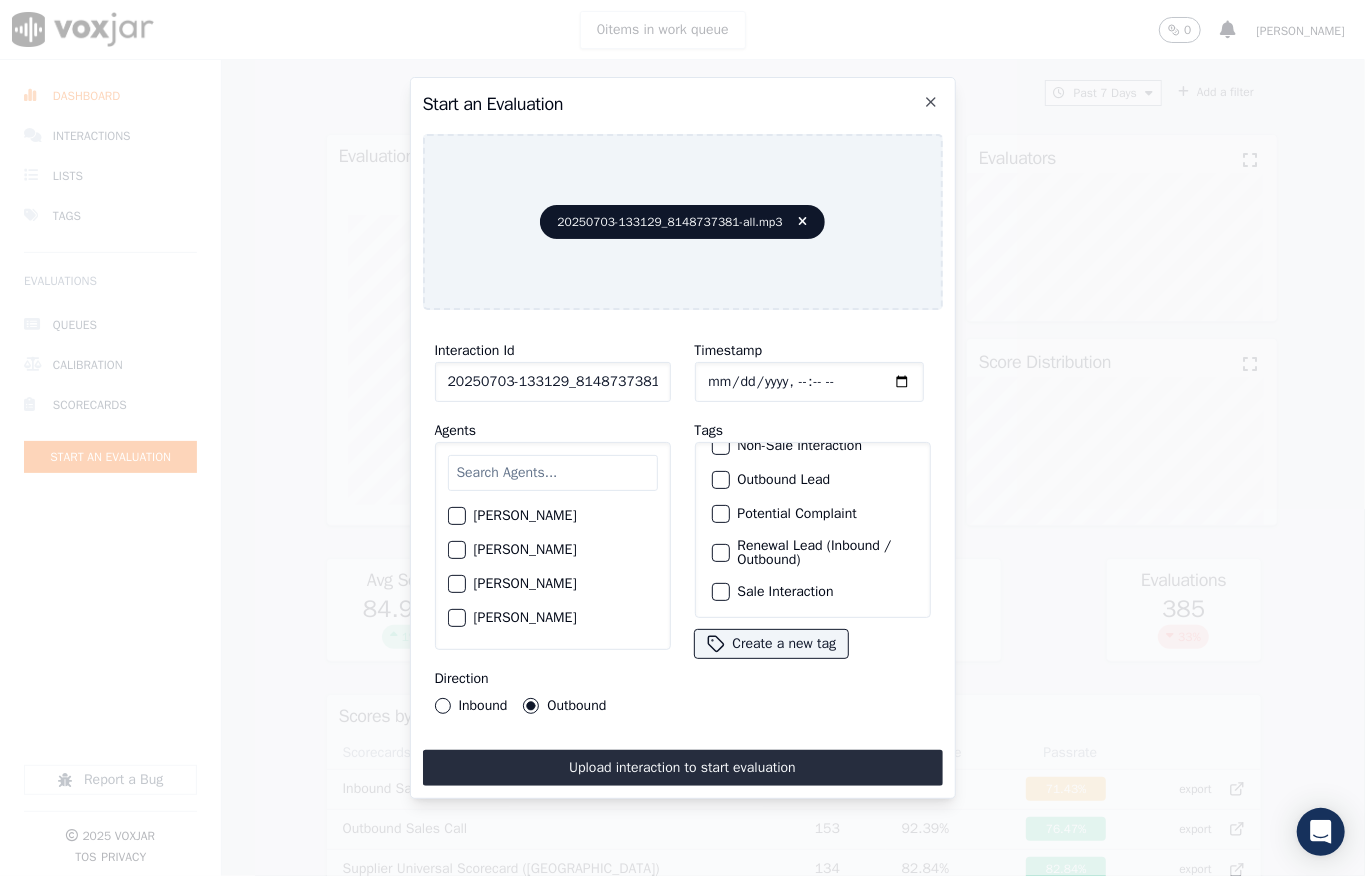 click at bounding box center [720, 592] 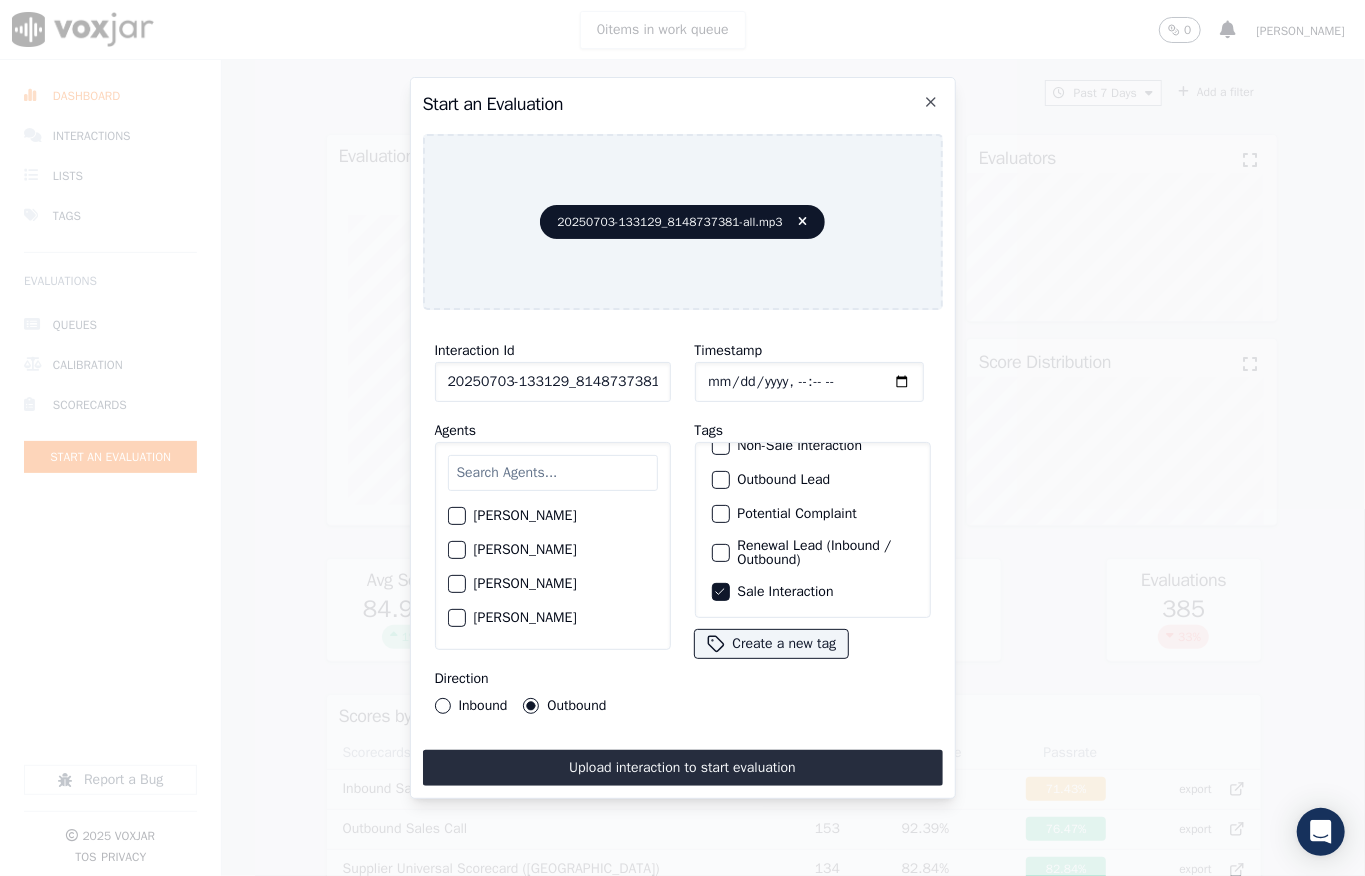 click on "Renewal Lead (Inbound / Outbound)" at bounding box center [721, 553] 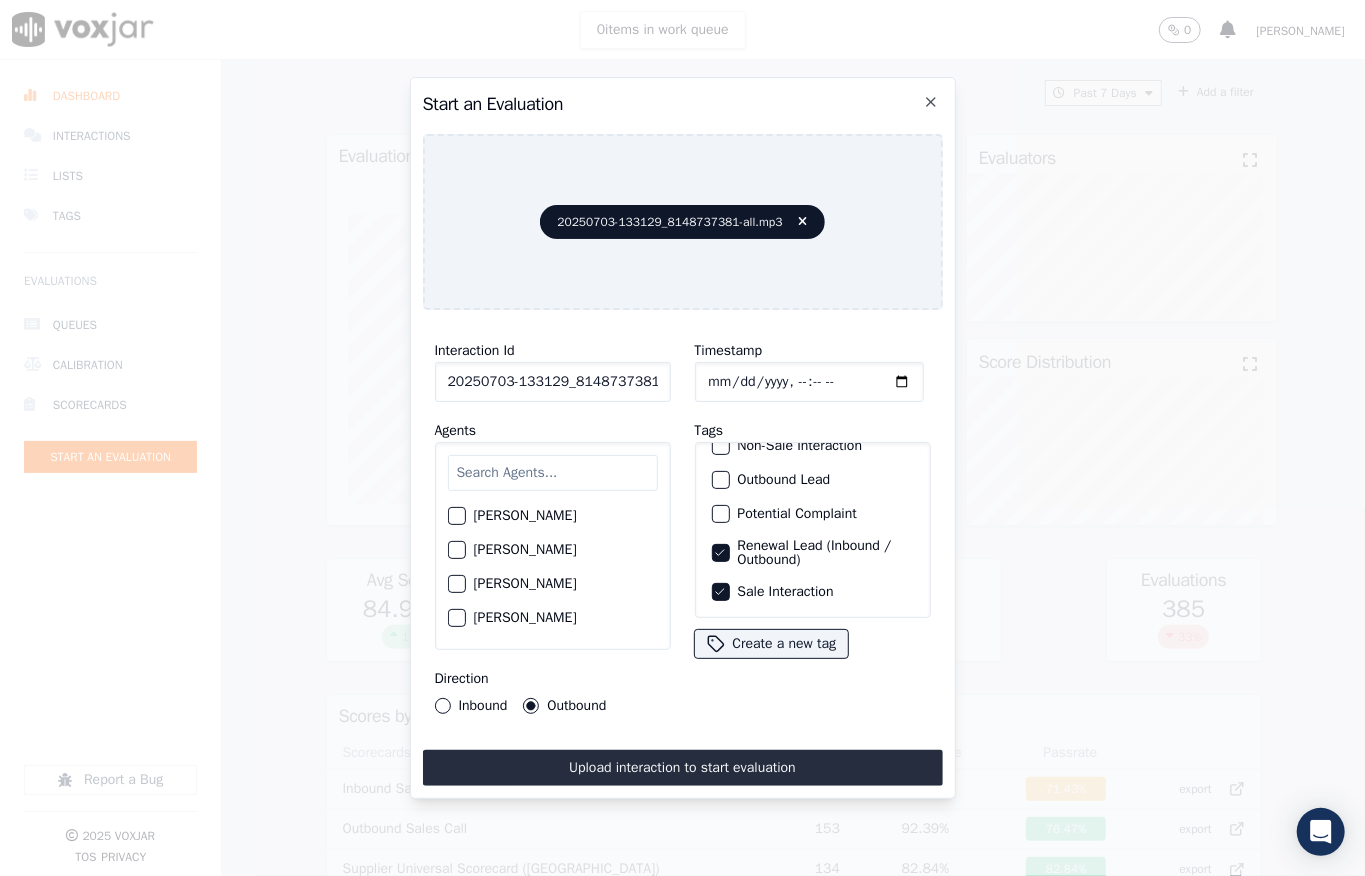 drag, startPoint x: 710, startPoint y: 514, endPoint x: 710, endPoint y: 526, distance: 12 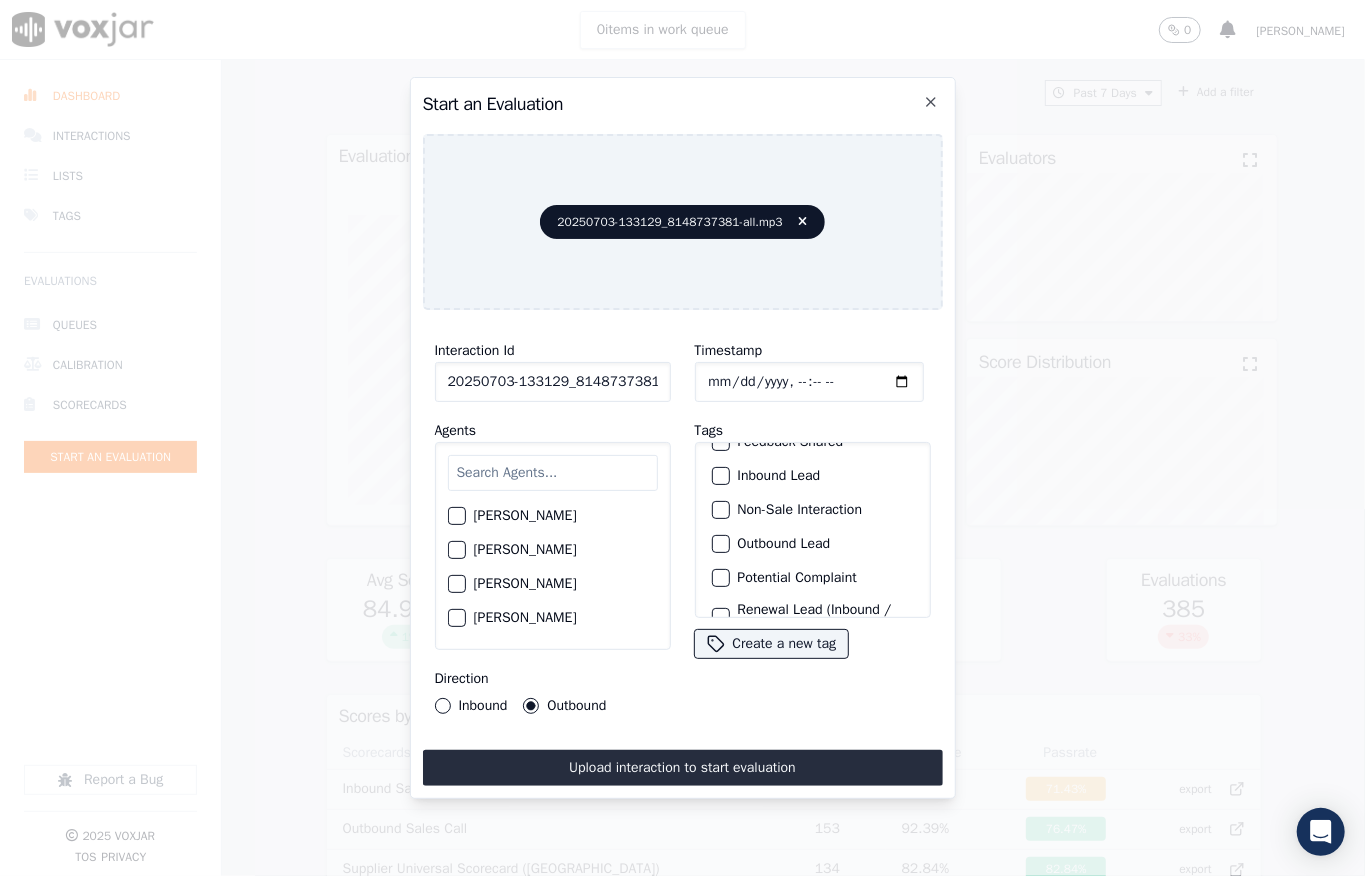 scroll, scrollTop: 98, scrollLeft: 0, axis: vertical 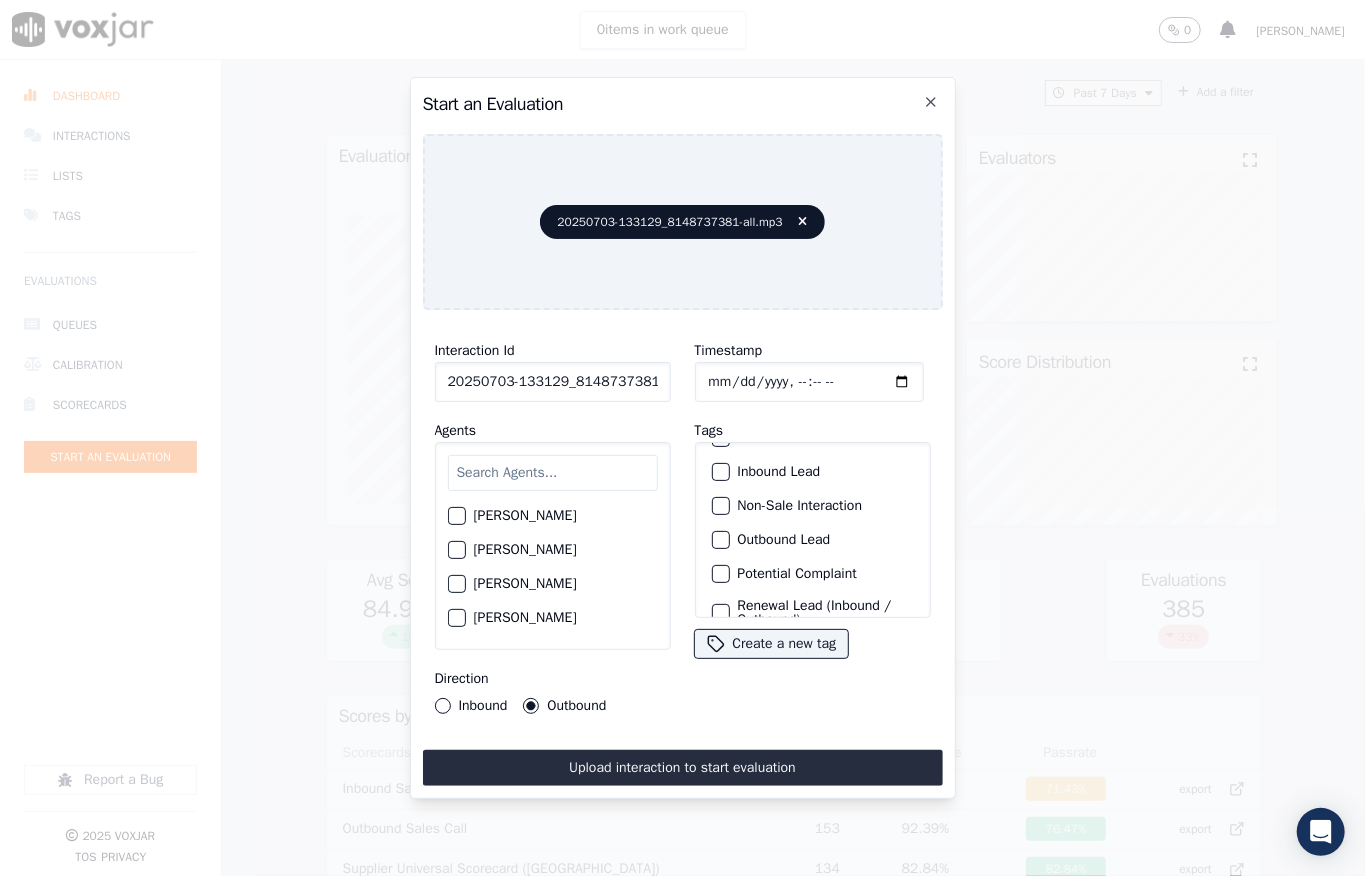 click on "Outbound Lead" at bounding box center (721, 540) 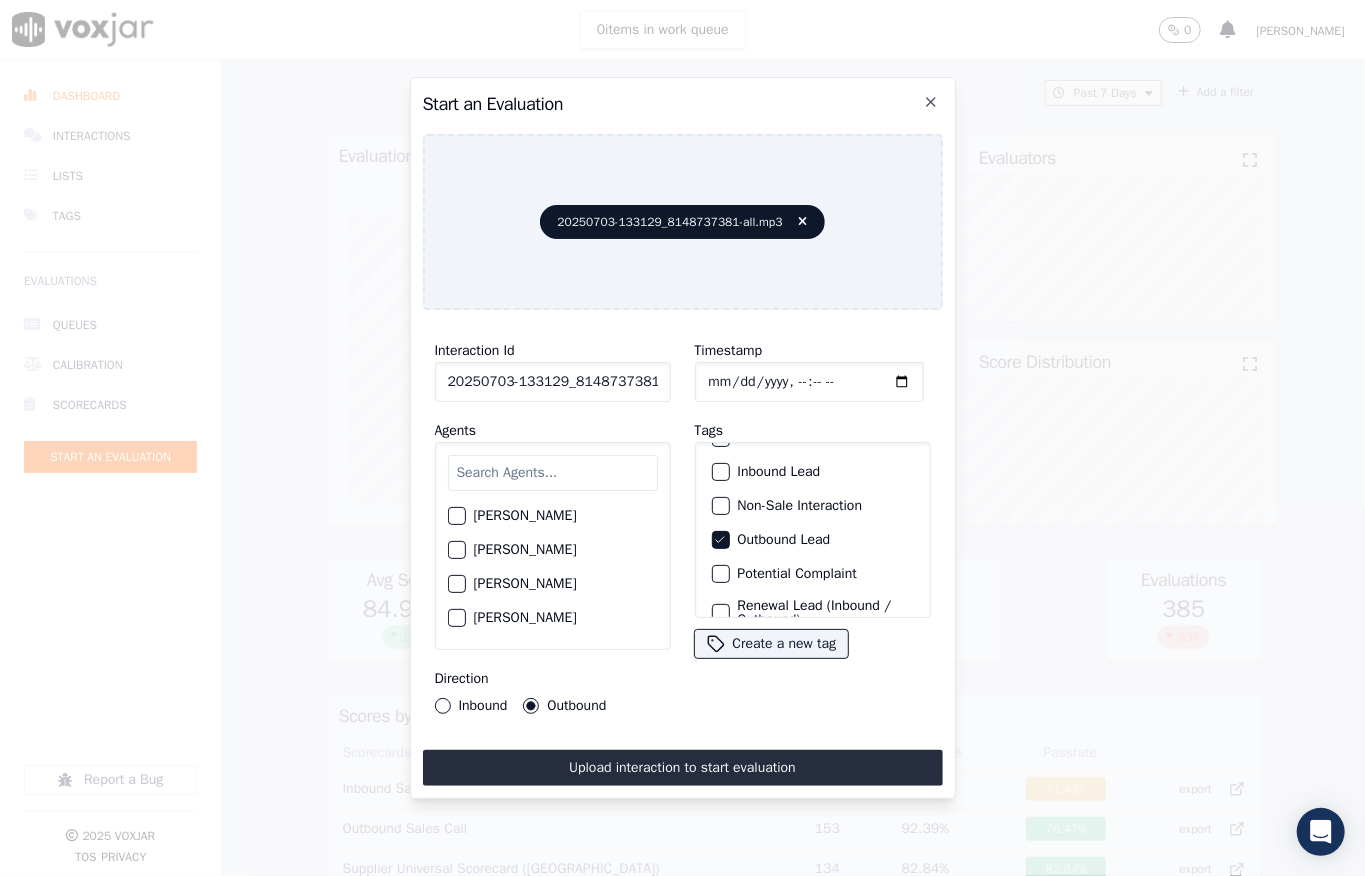 click at bounding box center (553, 473) 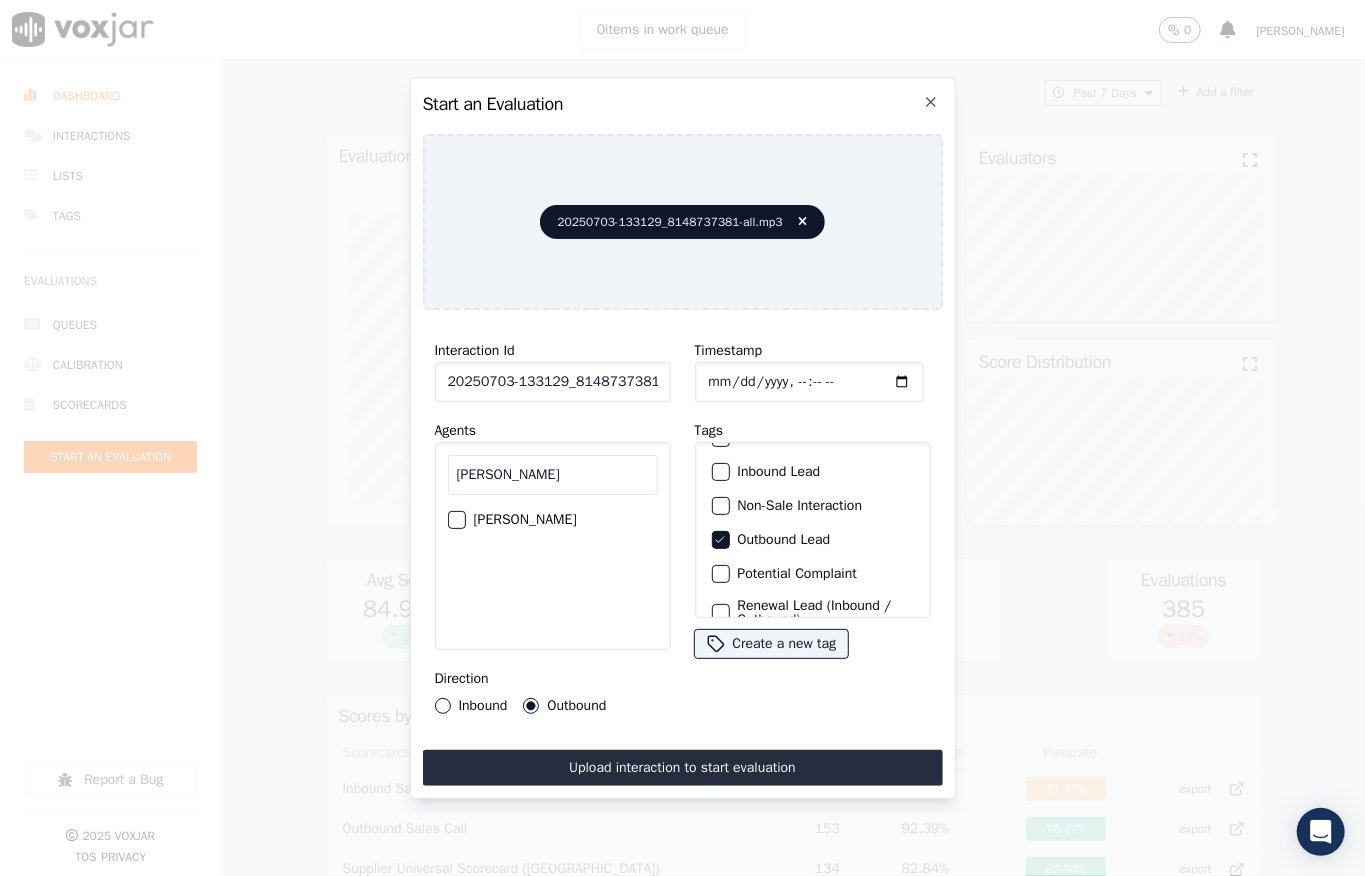 type on "harr" 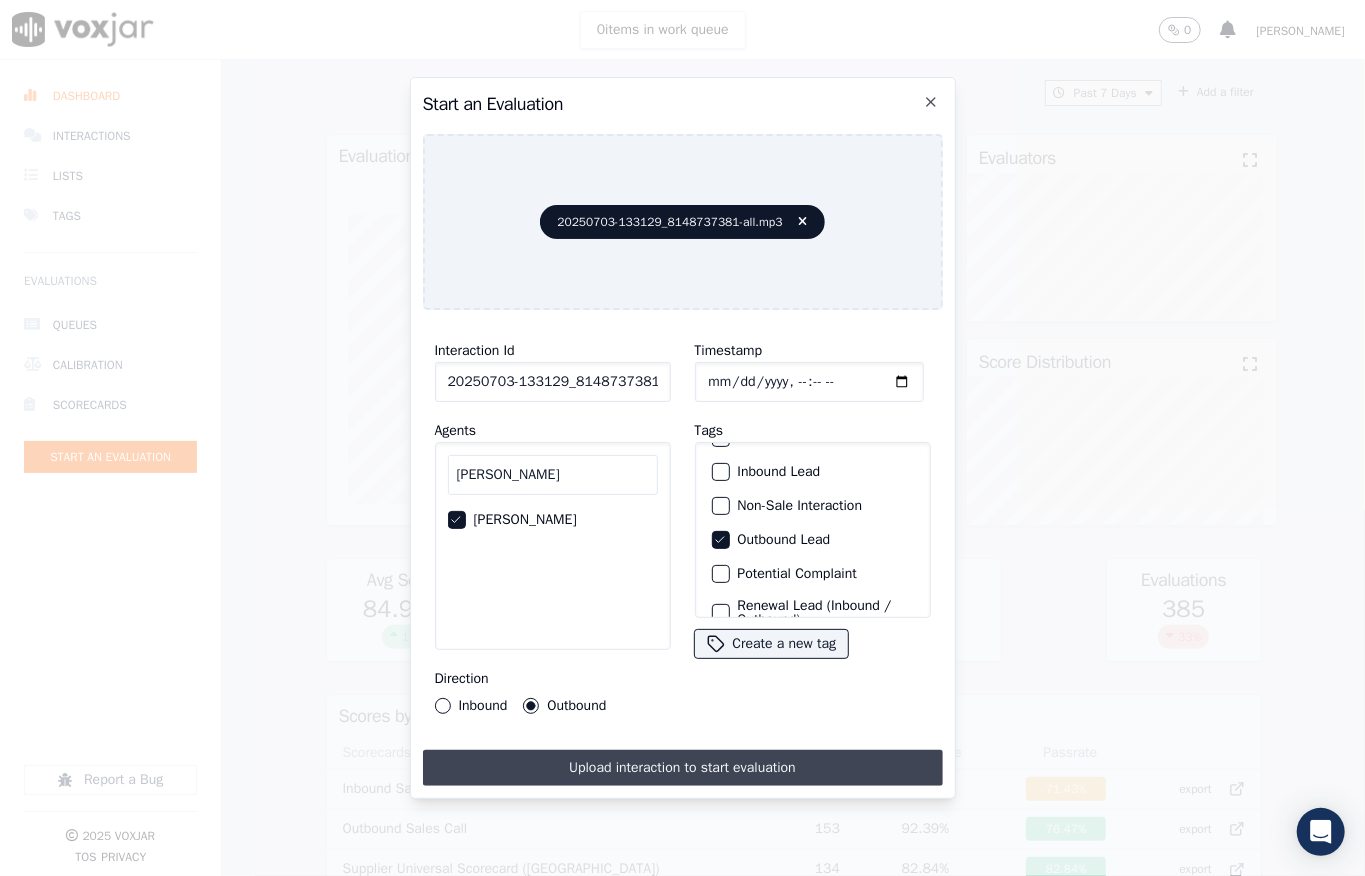 click on "Upload interaction to start evaluation" at bounding box center [683, 768] 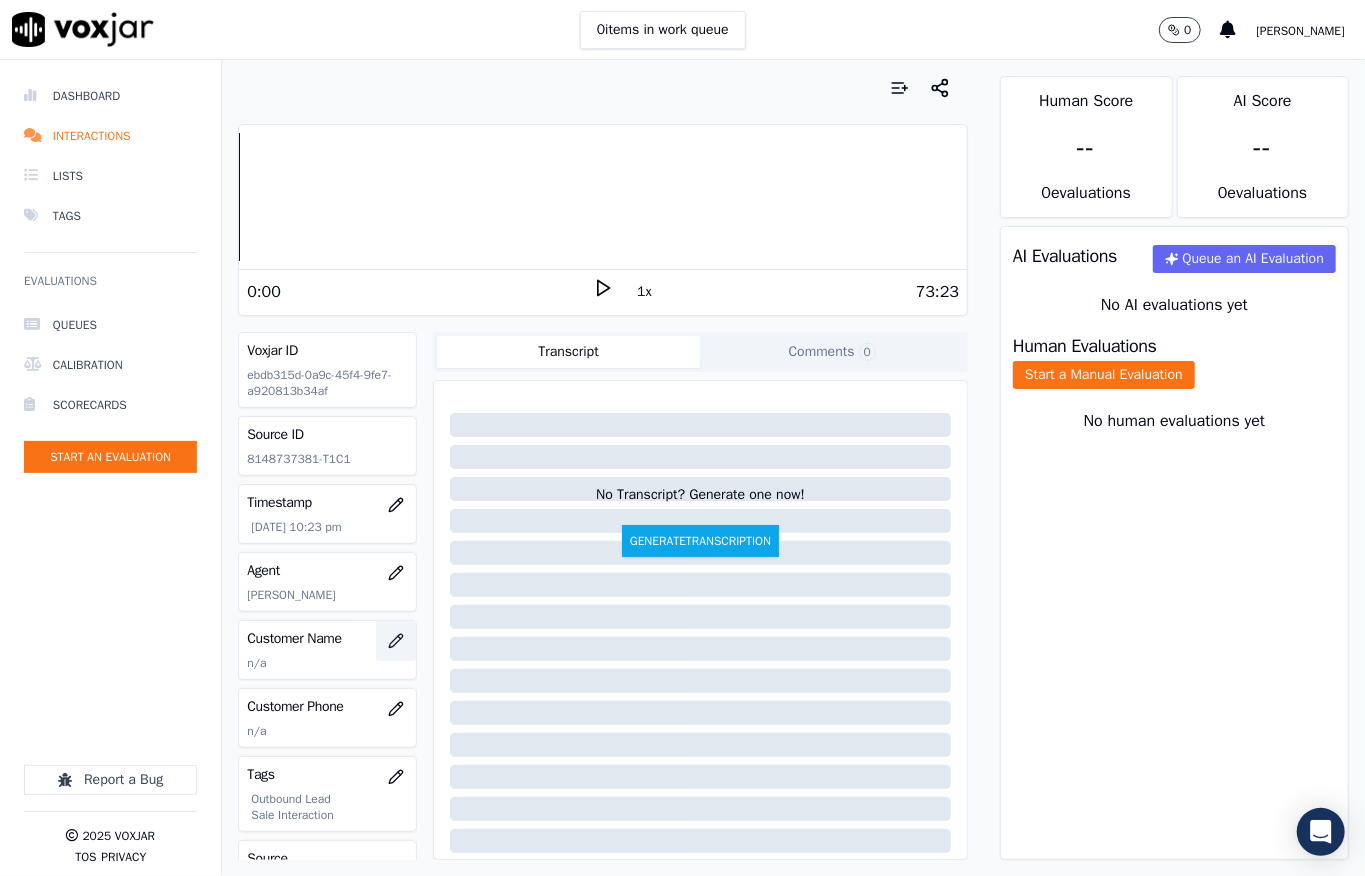 click at bounding box center (396, 641) 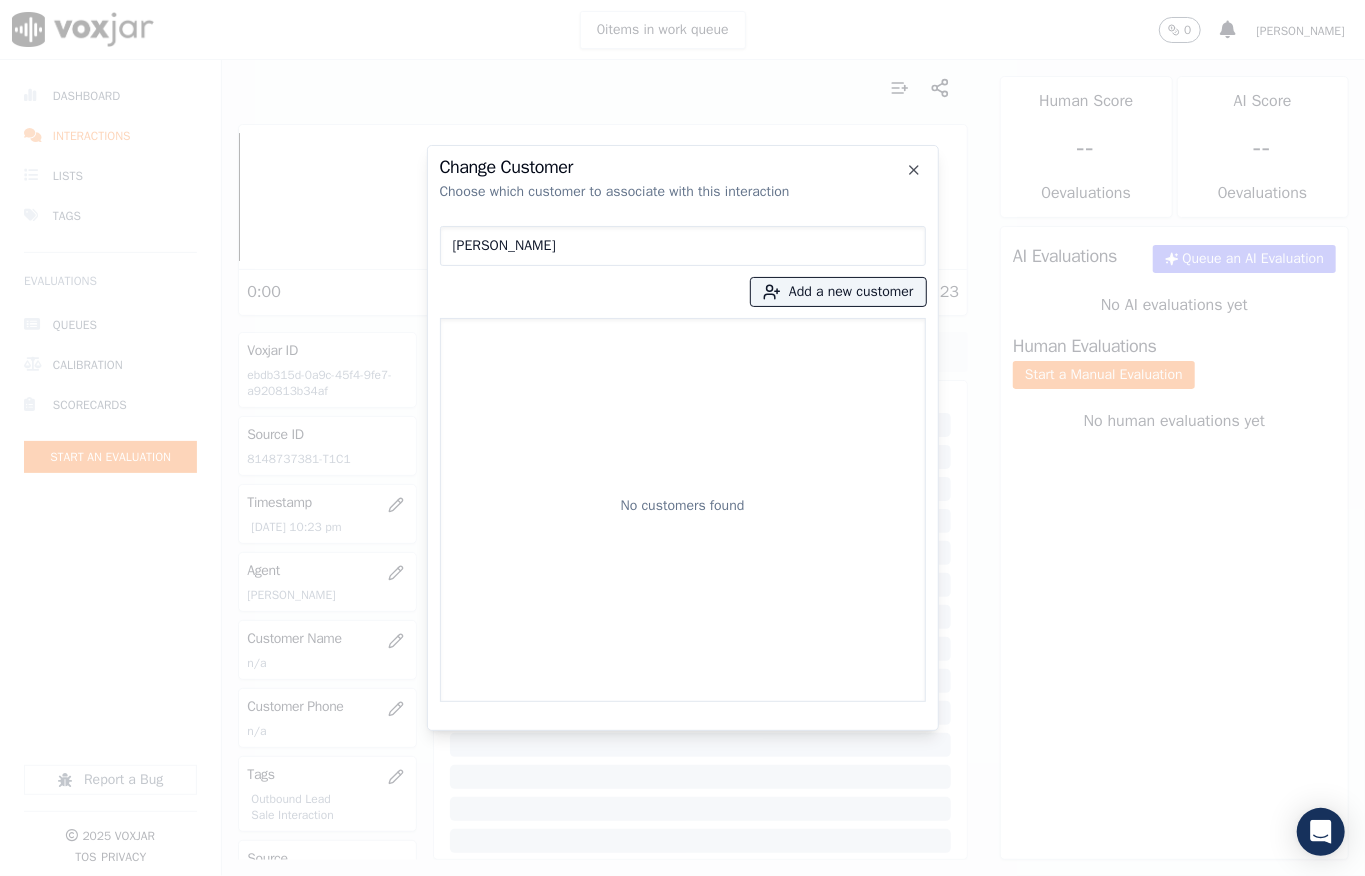 drag, startPoint x: 613, startPoint y: 233, endPoint x: 320, endPoint y: 246, distance: 293.28827 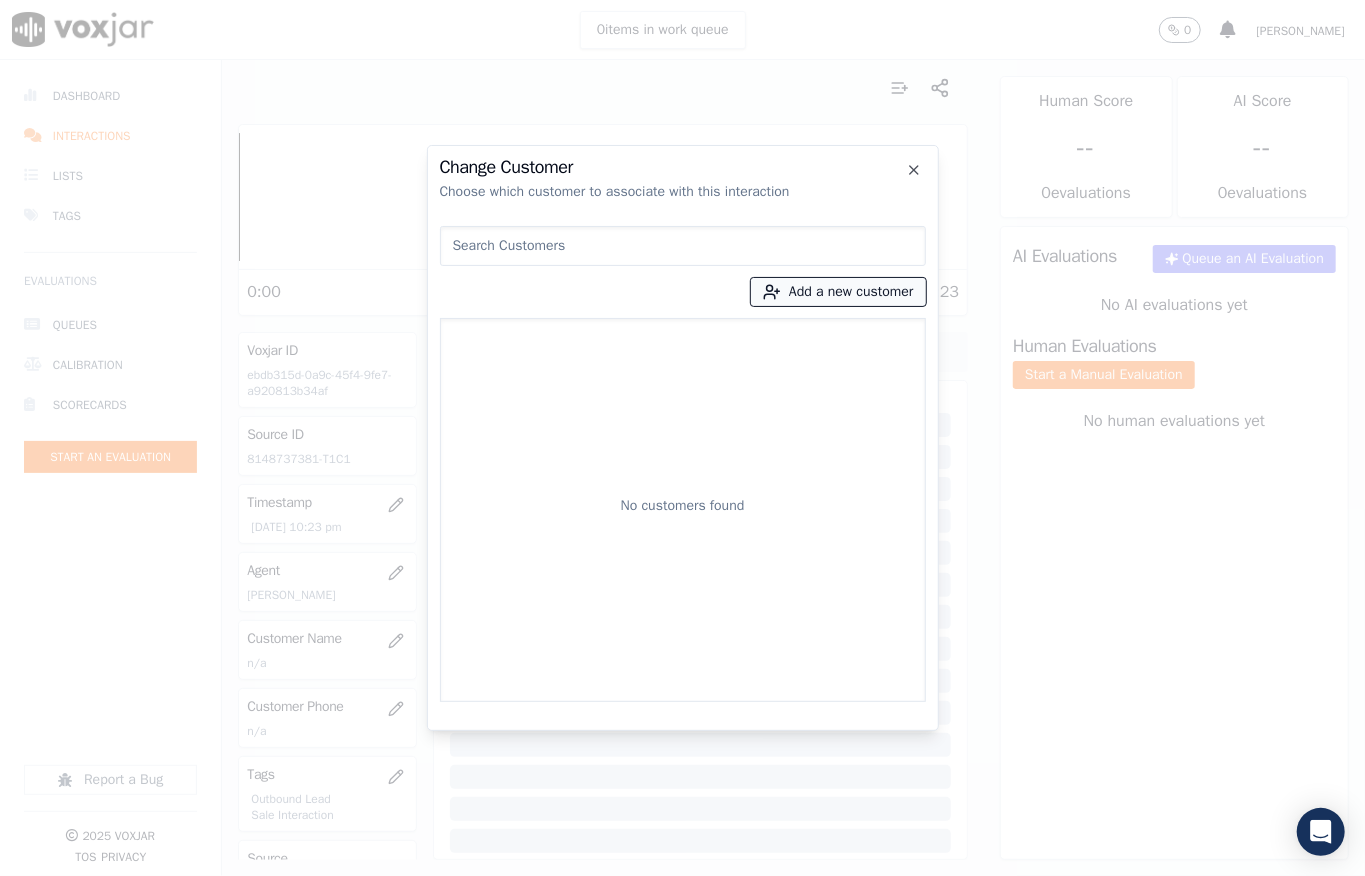 type 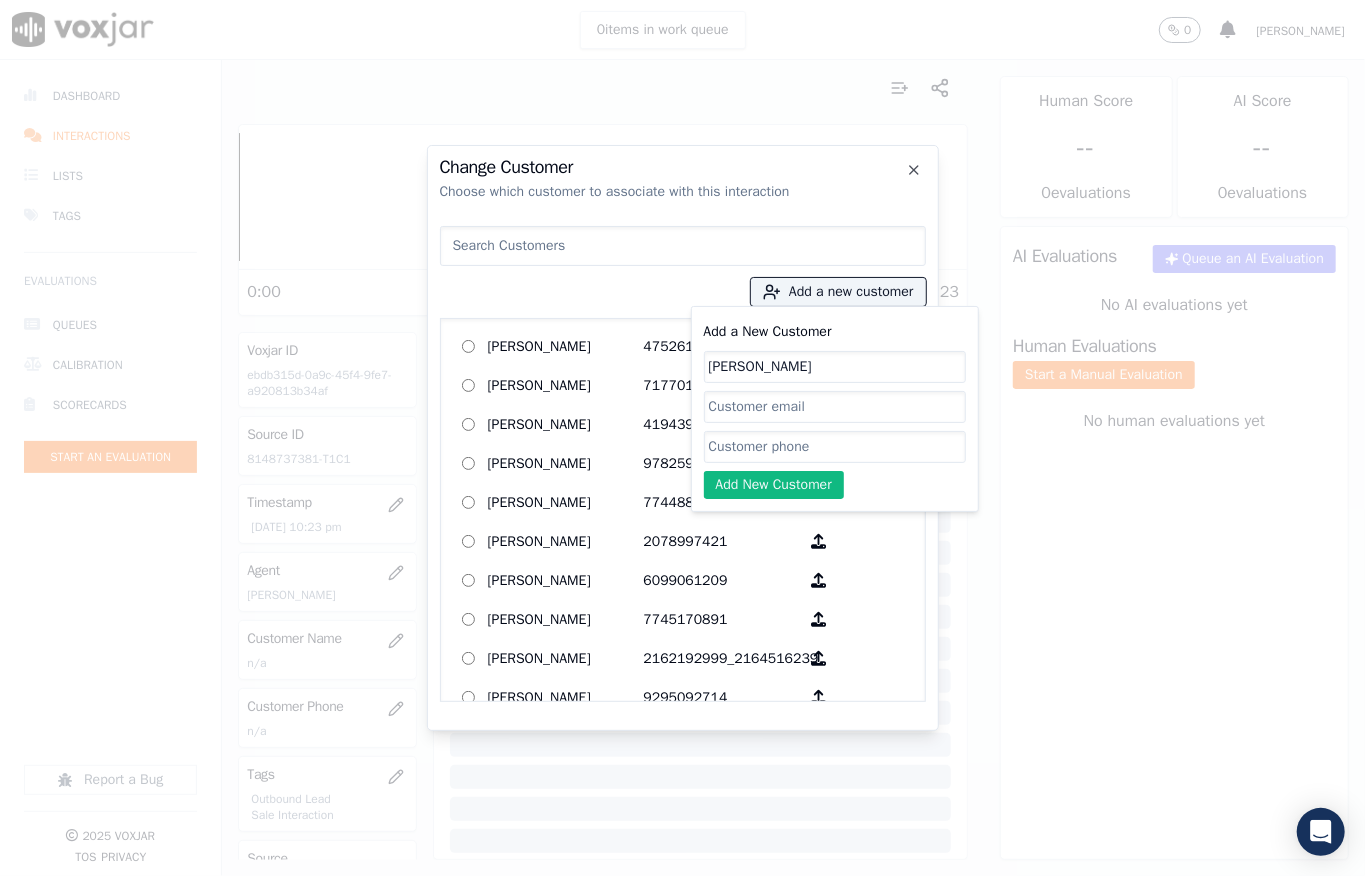 type on "RICARDO L GRAY" 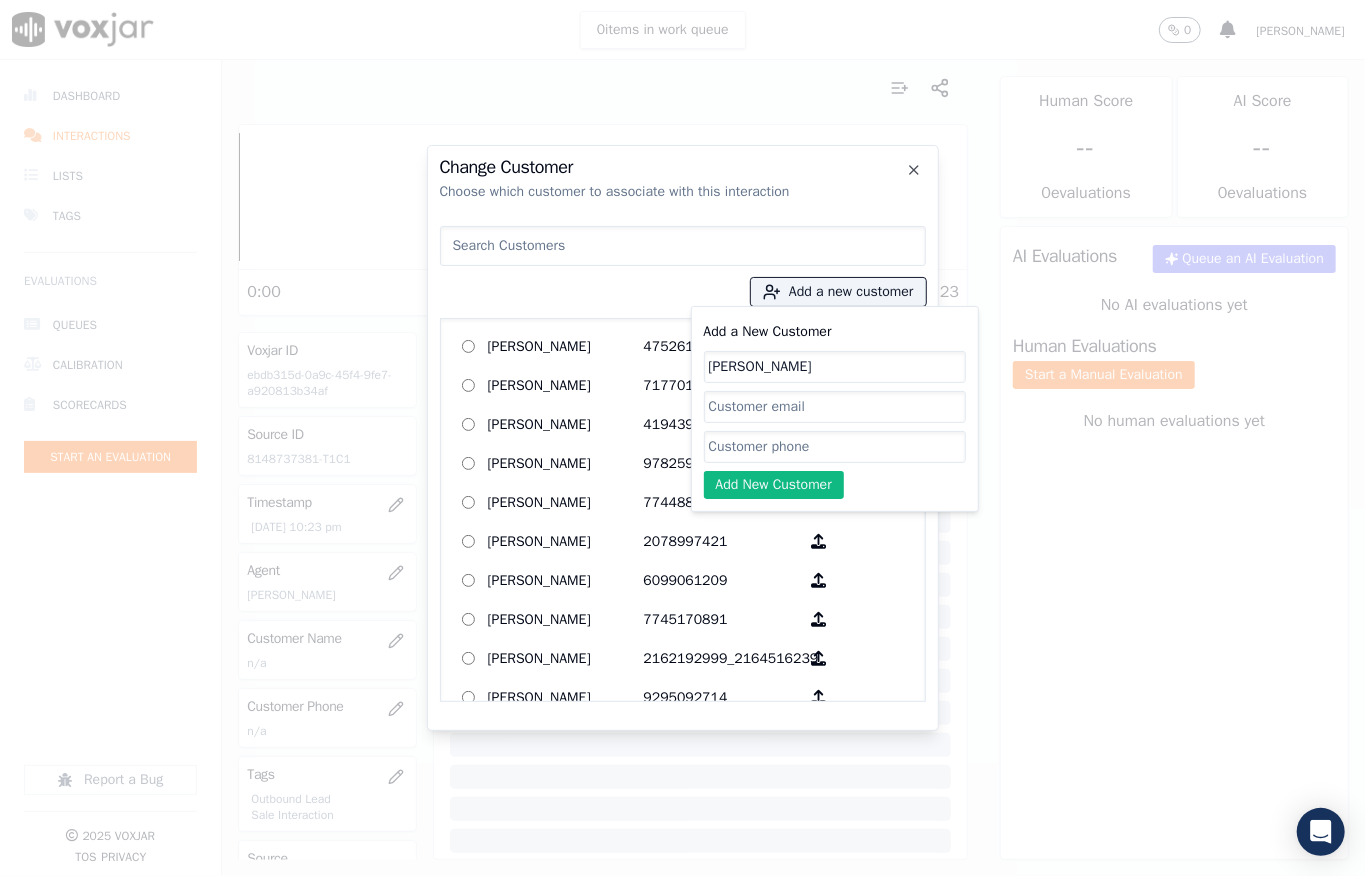 click on "Add a New Customer" 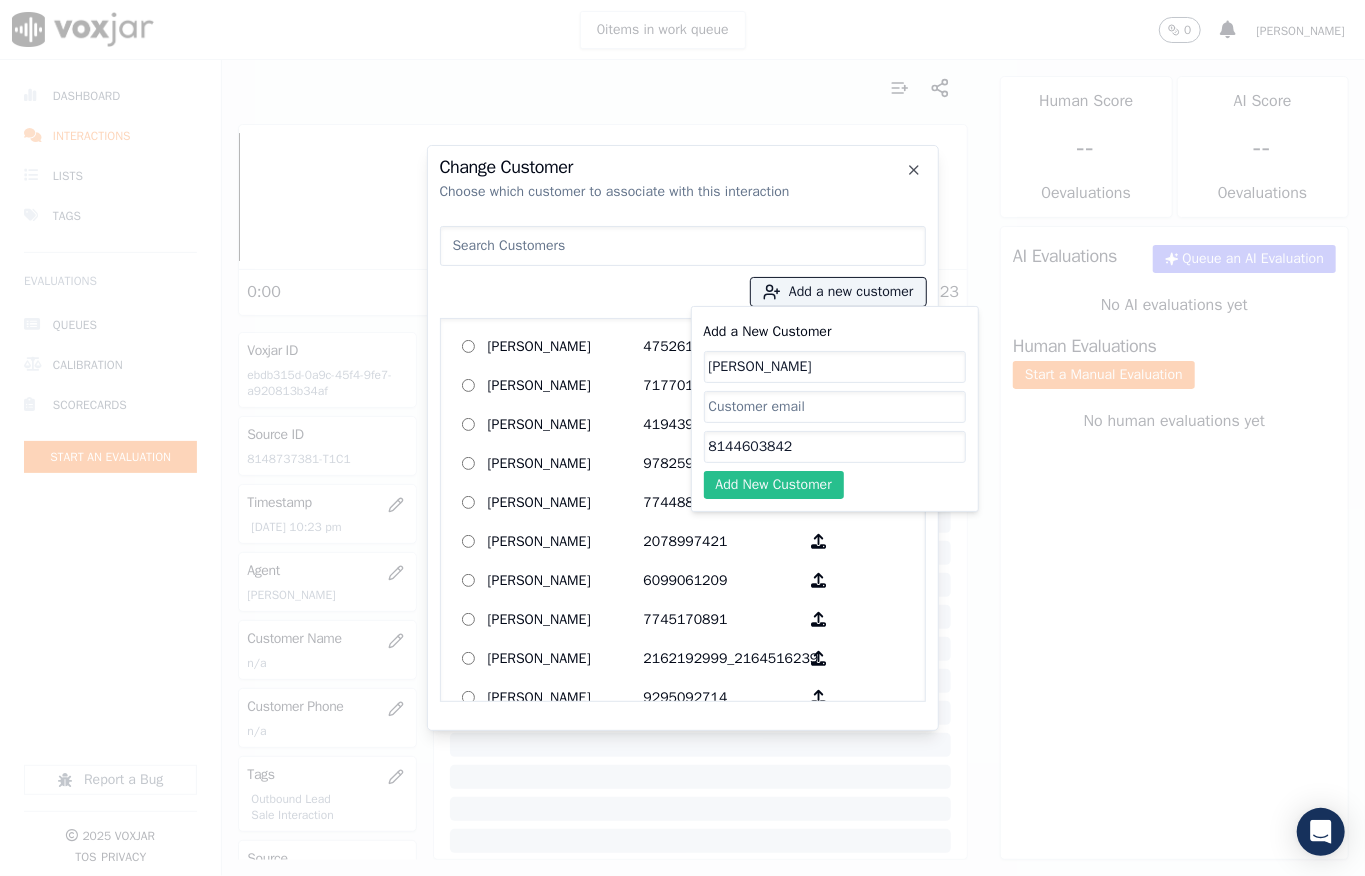 type on "8144603842" 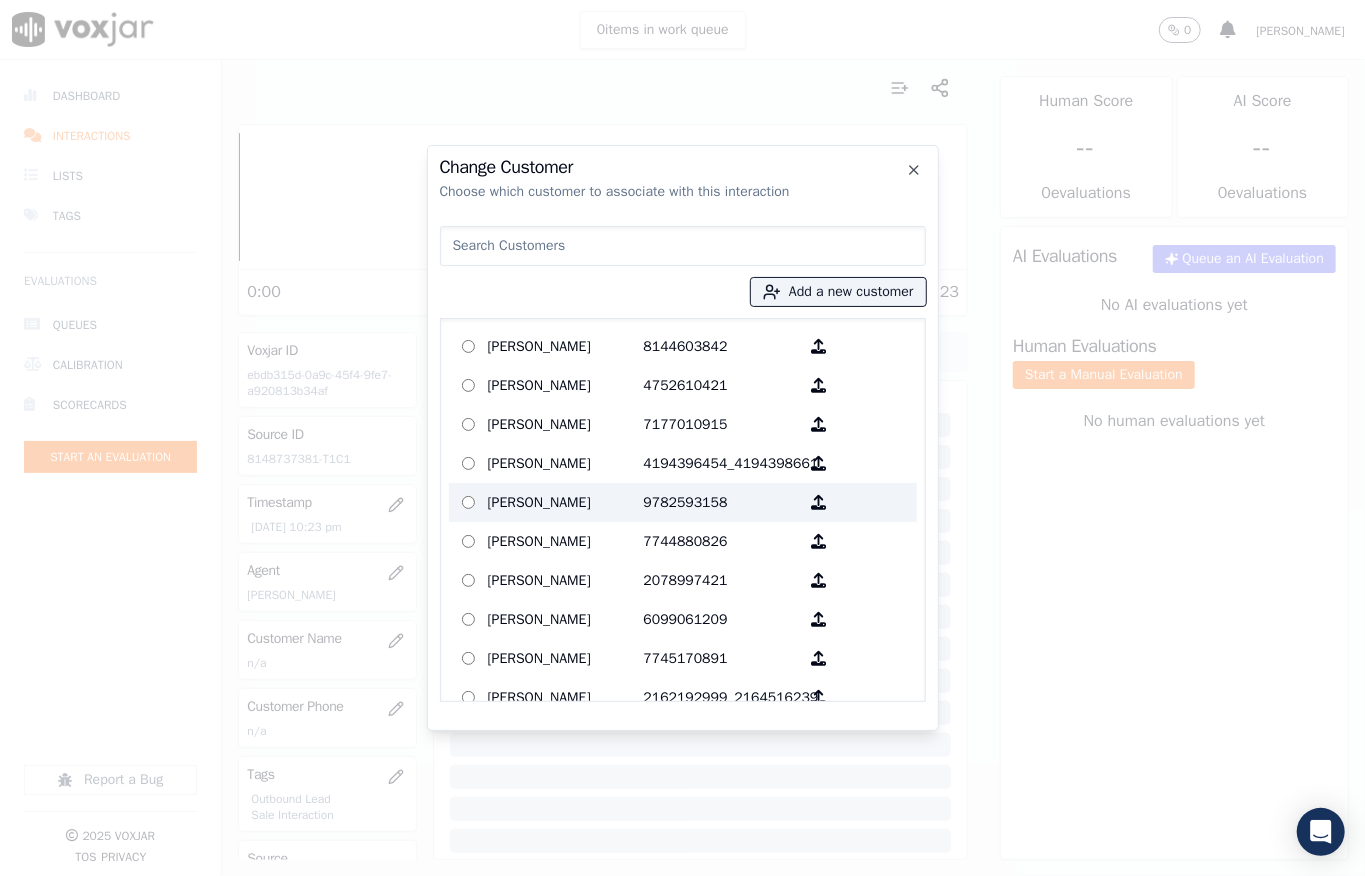 drag, startPoint x: 638, startPoint y: 342, endPoint x: 665, endPoint y: 478, distance: 138.65425 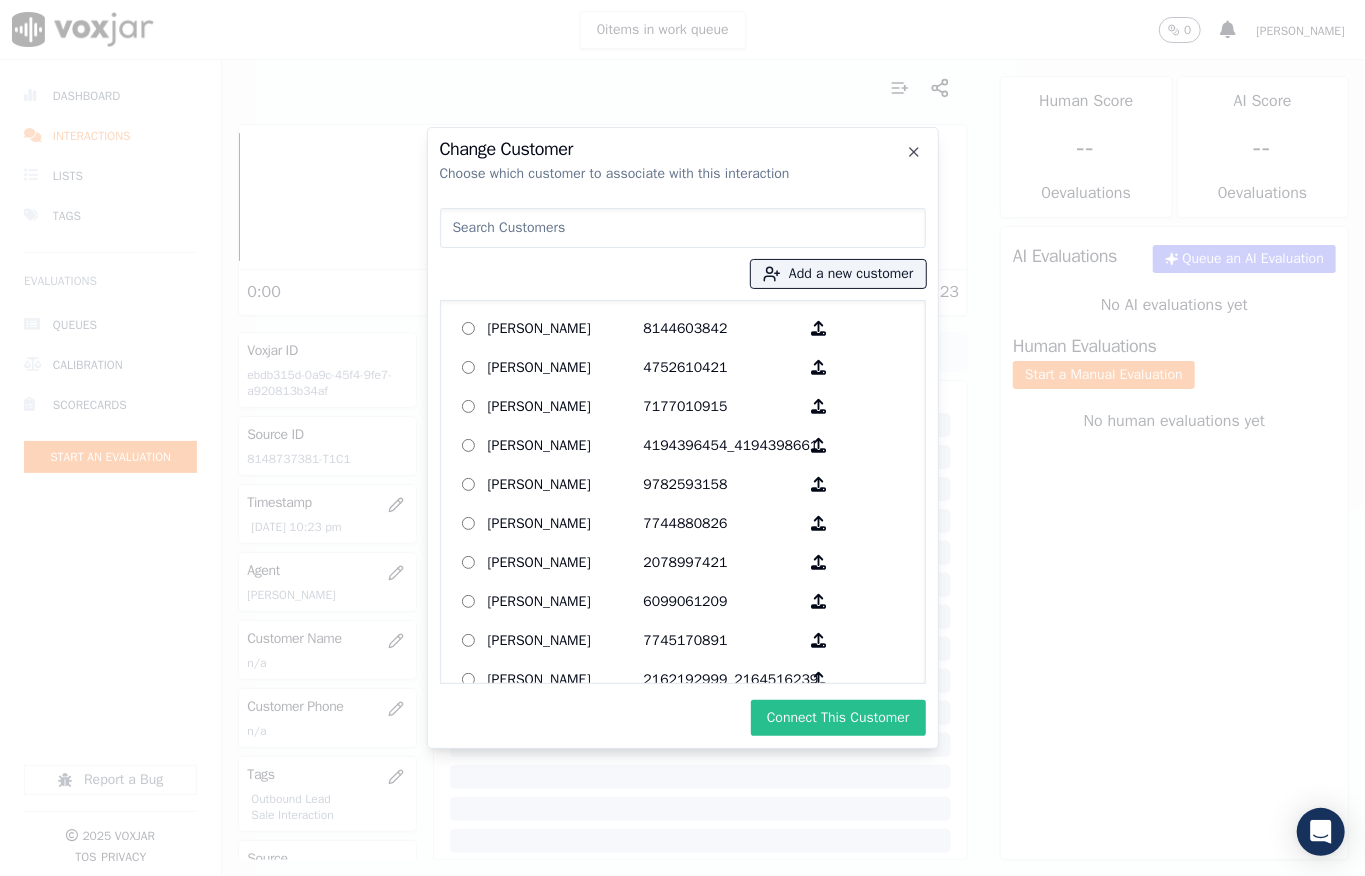 click on "Connect This Customer" at bounding box center (838, 718) 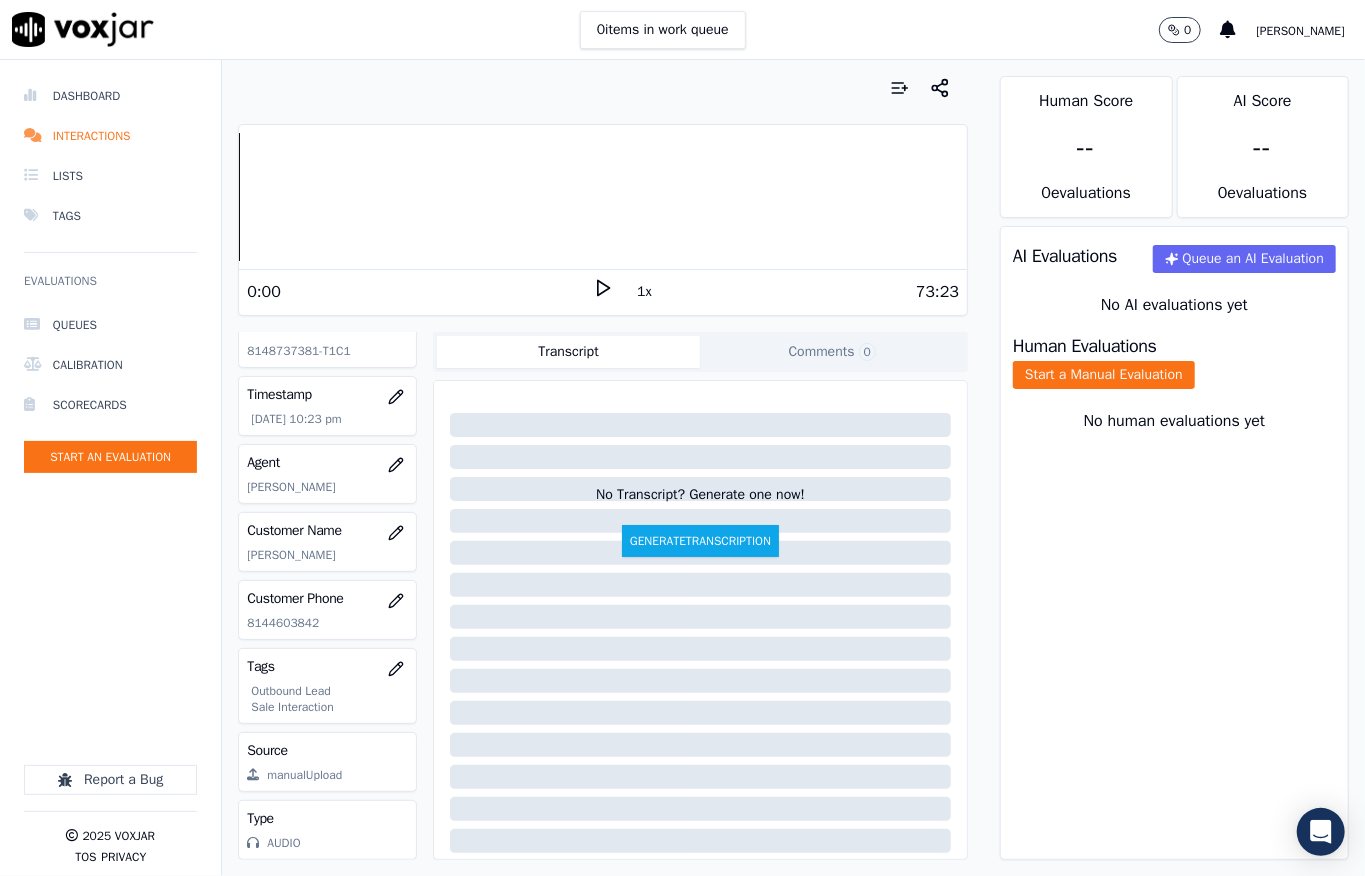 scroll, scrollTop: 0, scrollLeft: 0, axis: both 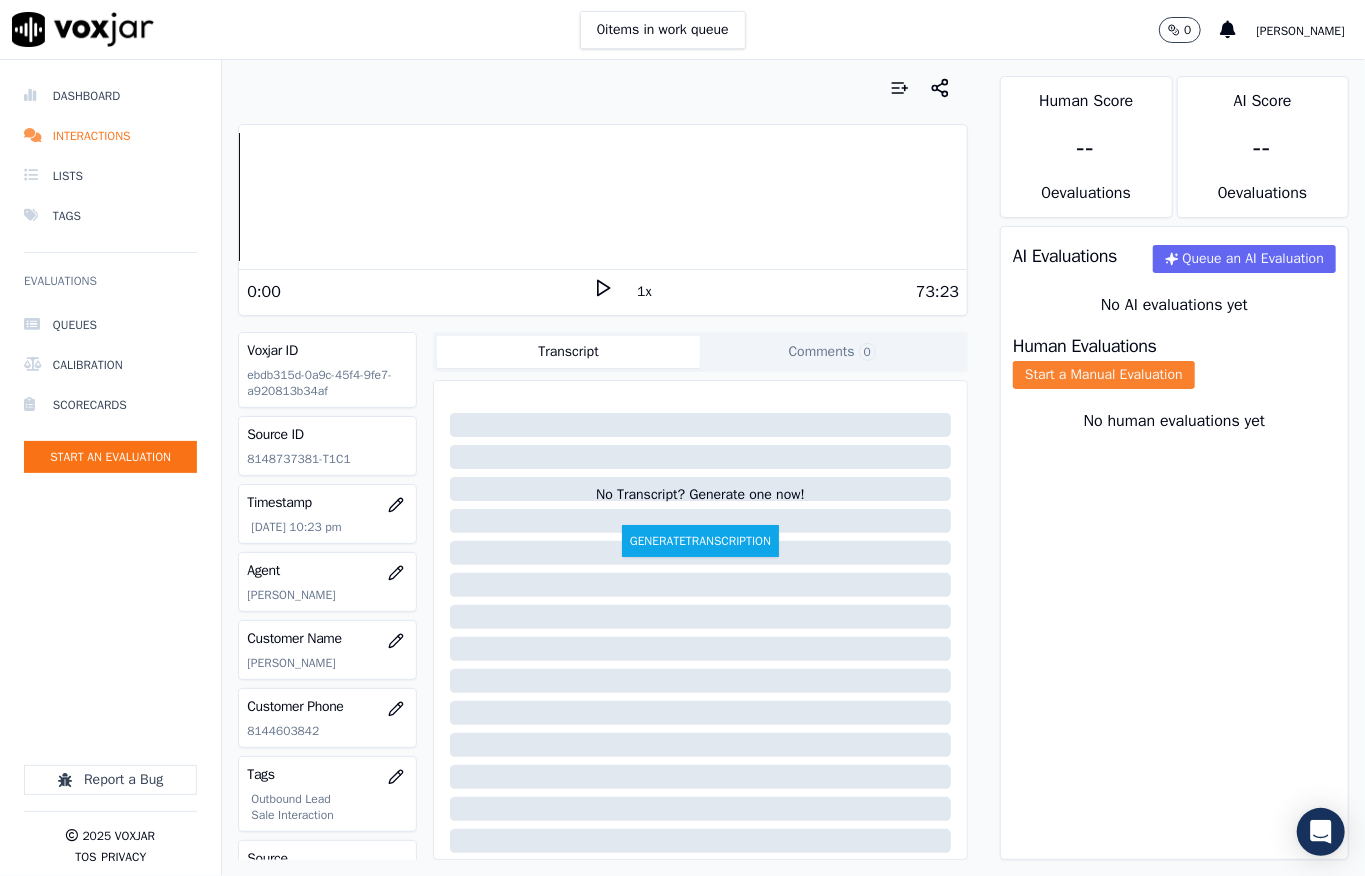 click on "Start a Manual Evaluation" 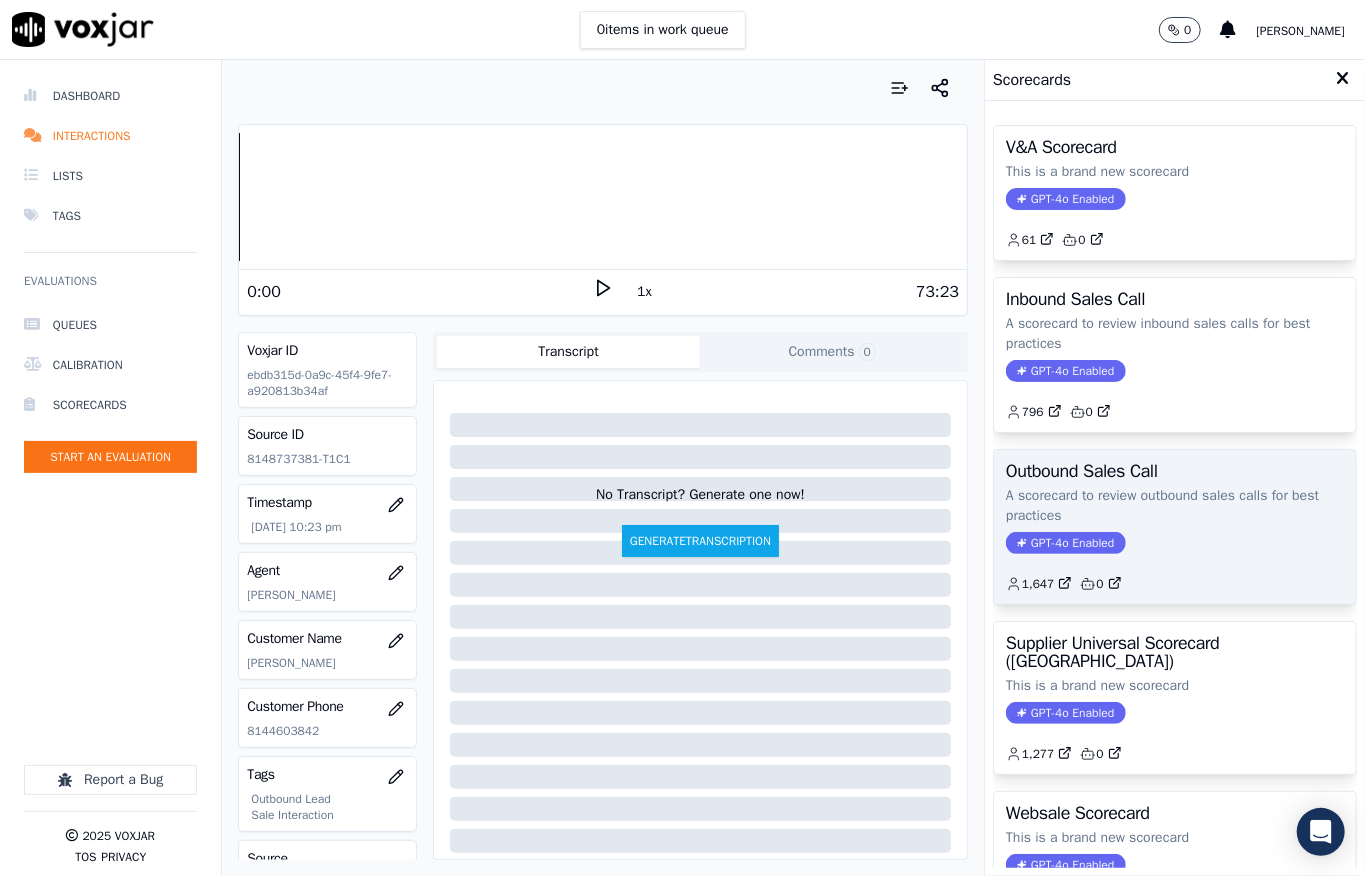 click on "GPT-4o Enabled" at bounding box center [1065, 543] 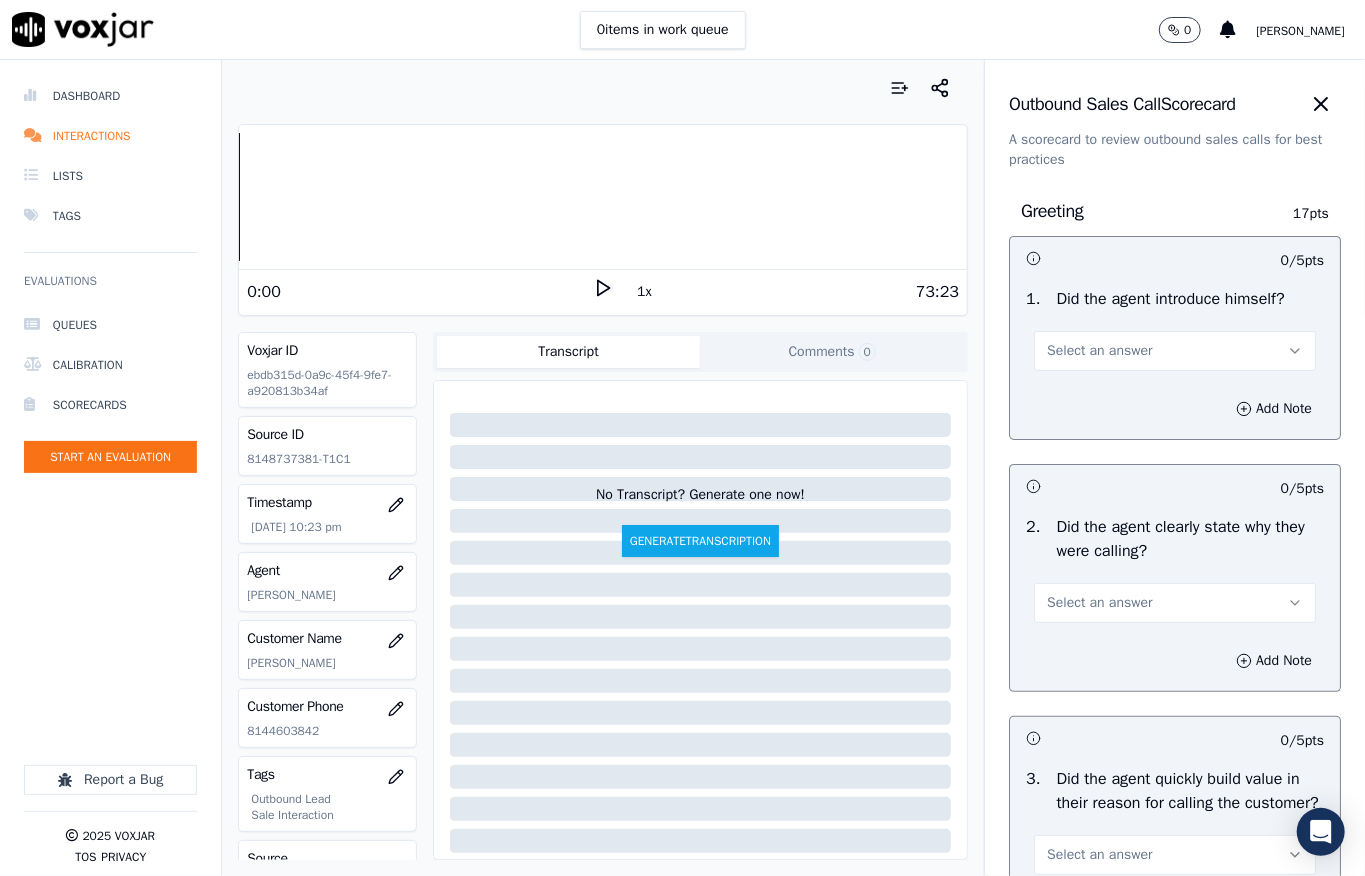 click on "Select an answer" at bounding box center (1175, 351) 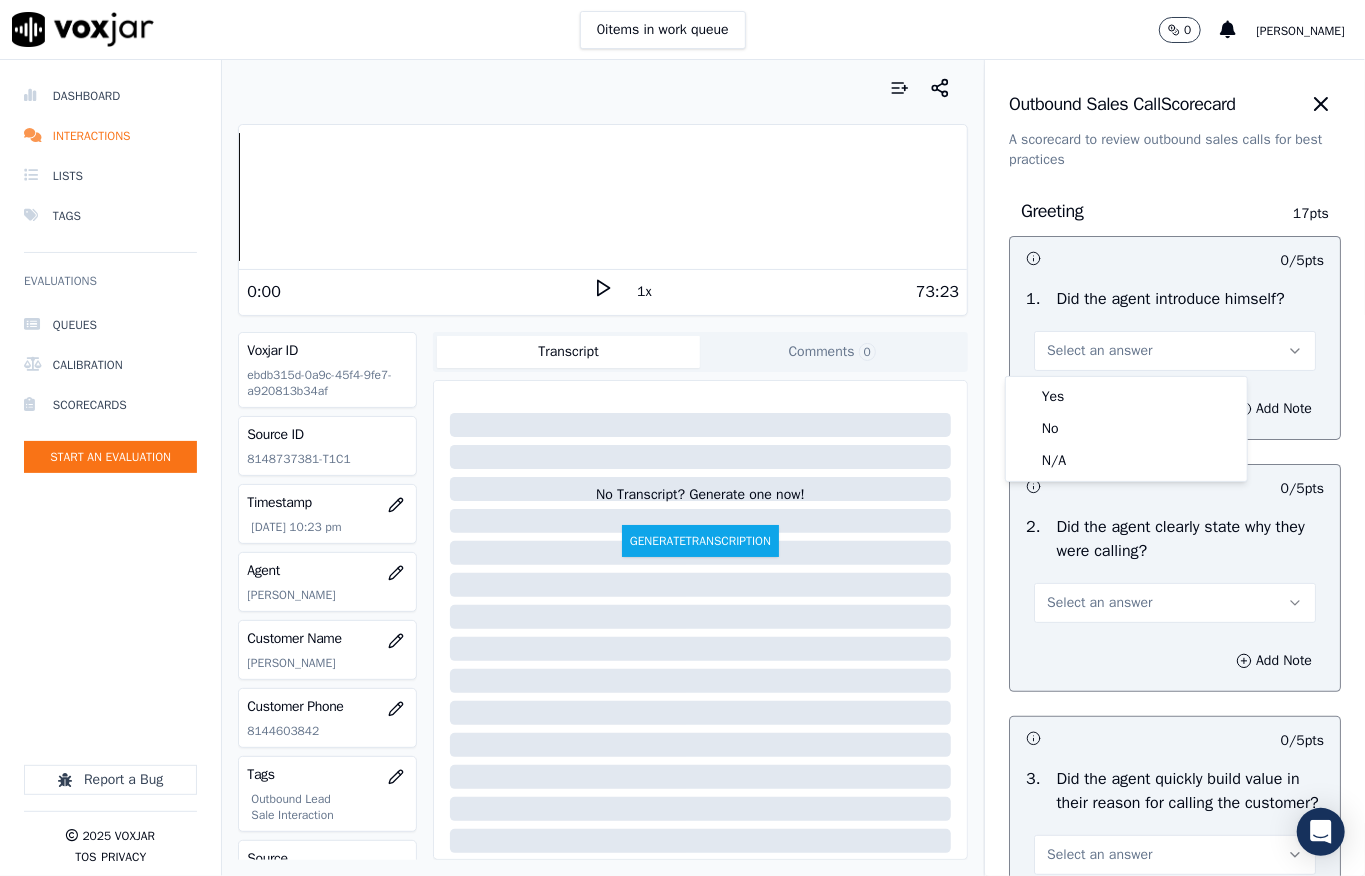 click on "Yes" at bounding box center [1126, 397] 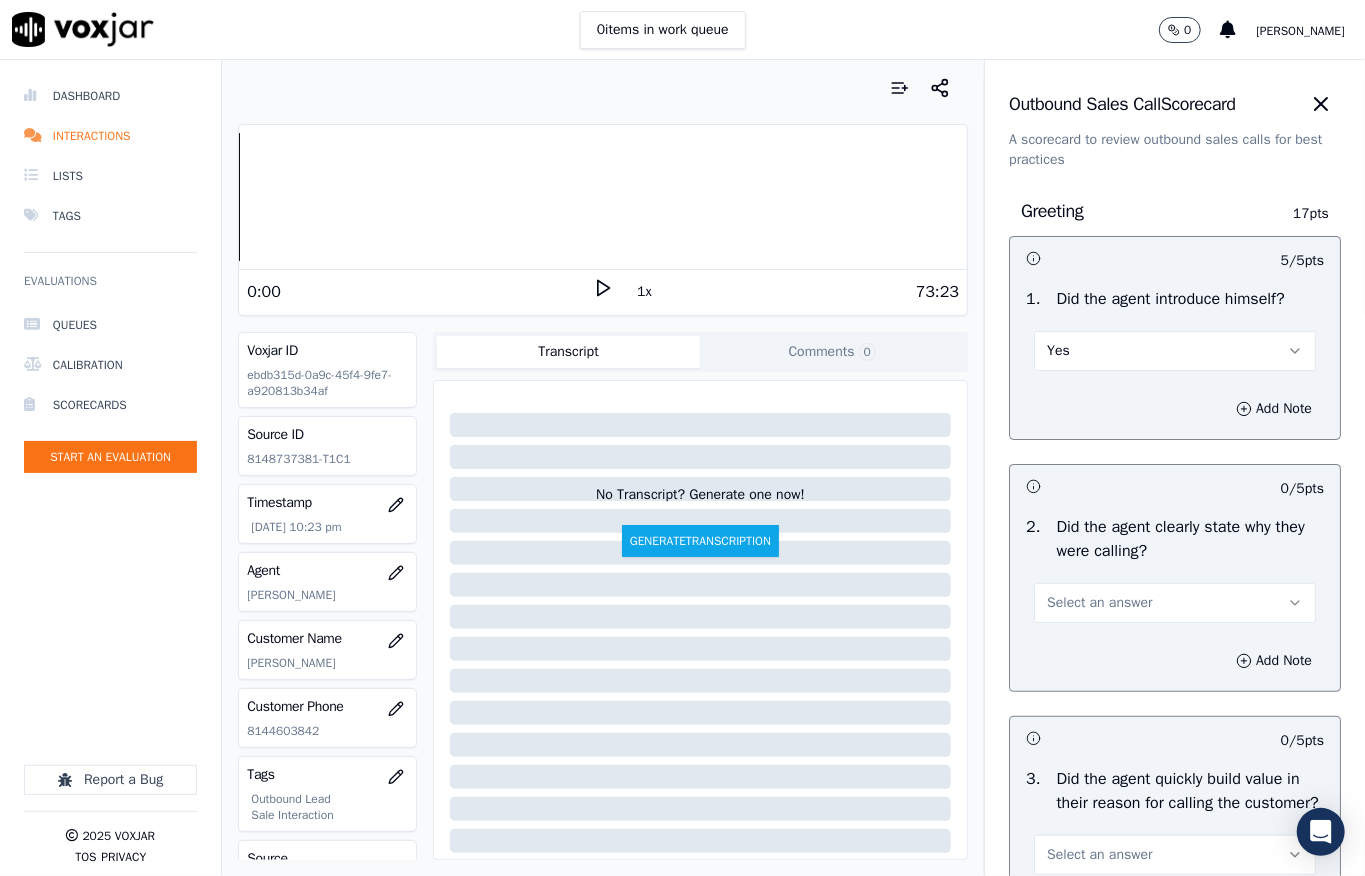 scroll, scrollTop: 133, scrollLeft: 0, axis: vertical 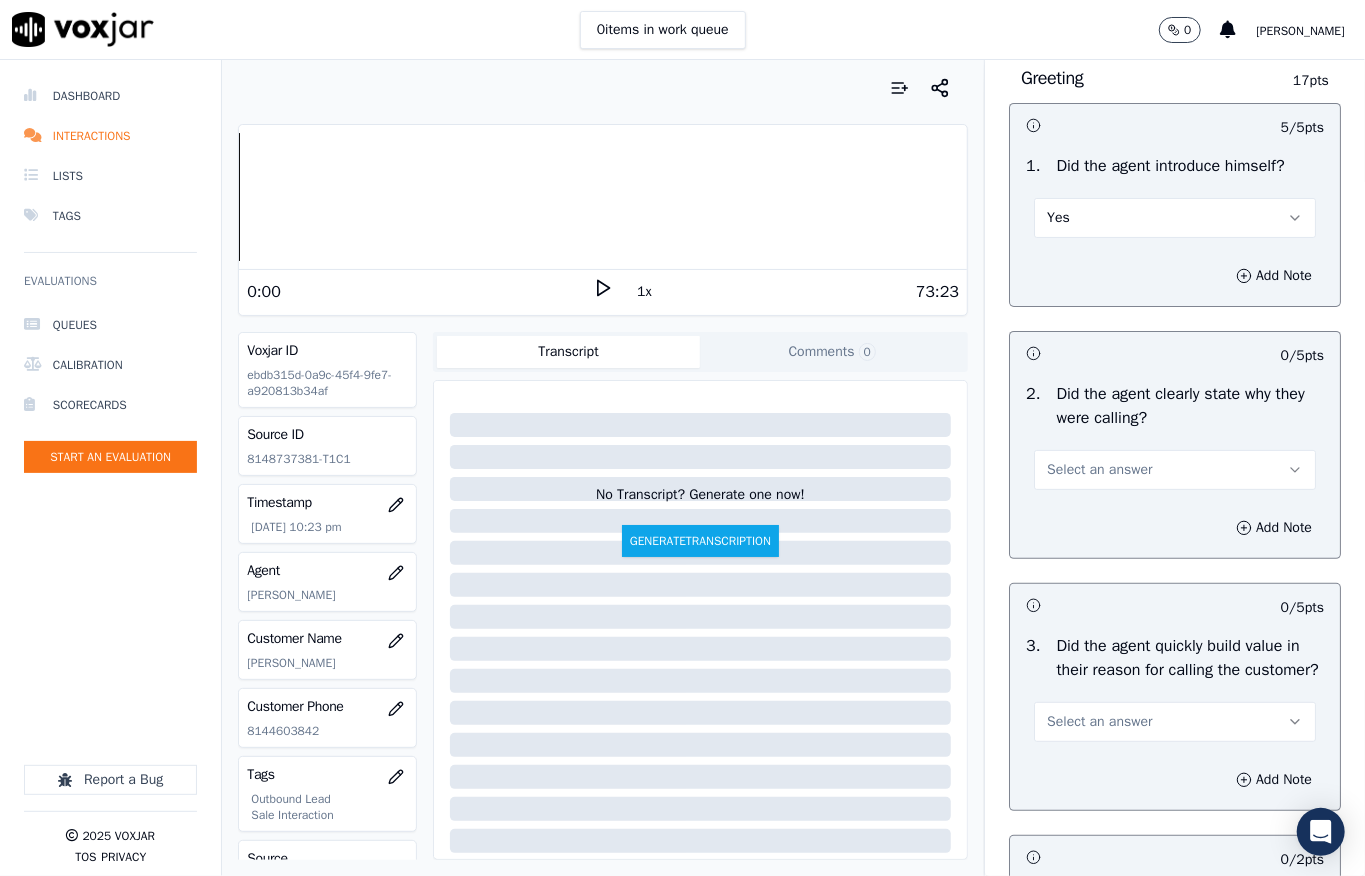 drag, startPoint x: 1080, startPoint y: 476, endPoint x: 1078, endPoint y: 488, distance: 12.165525 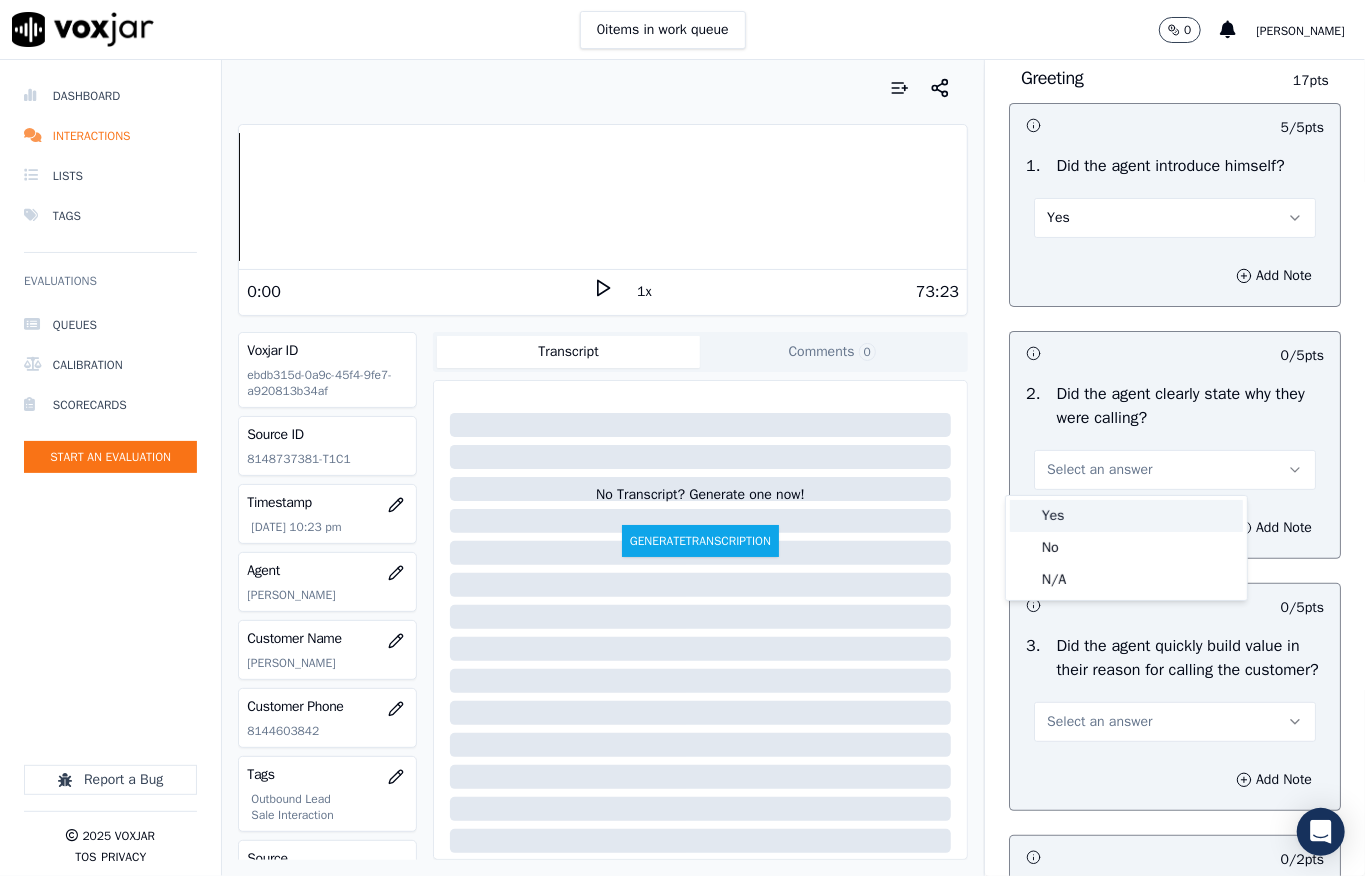 click on "Yes" at bounding box center [1126, 516] 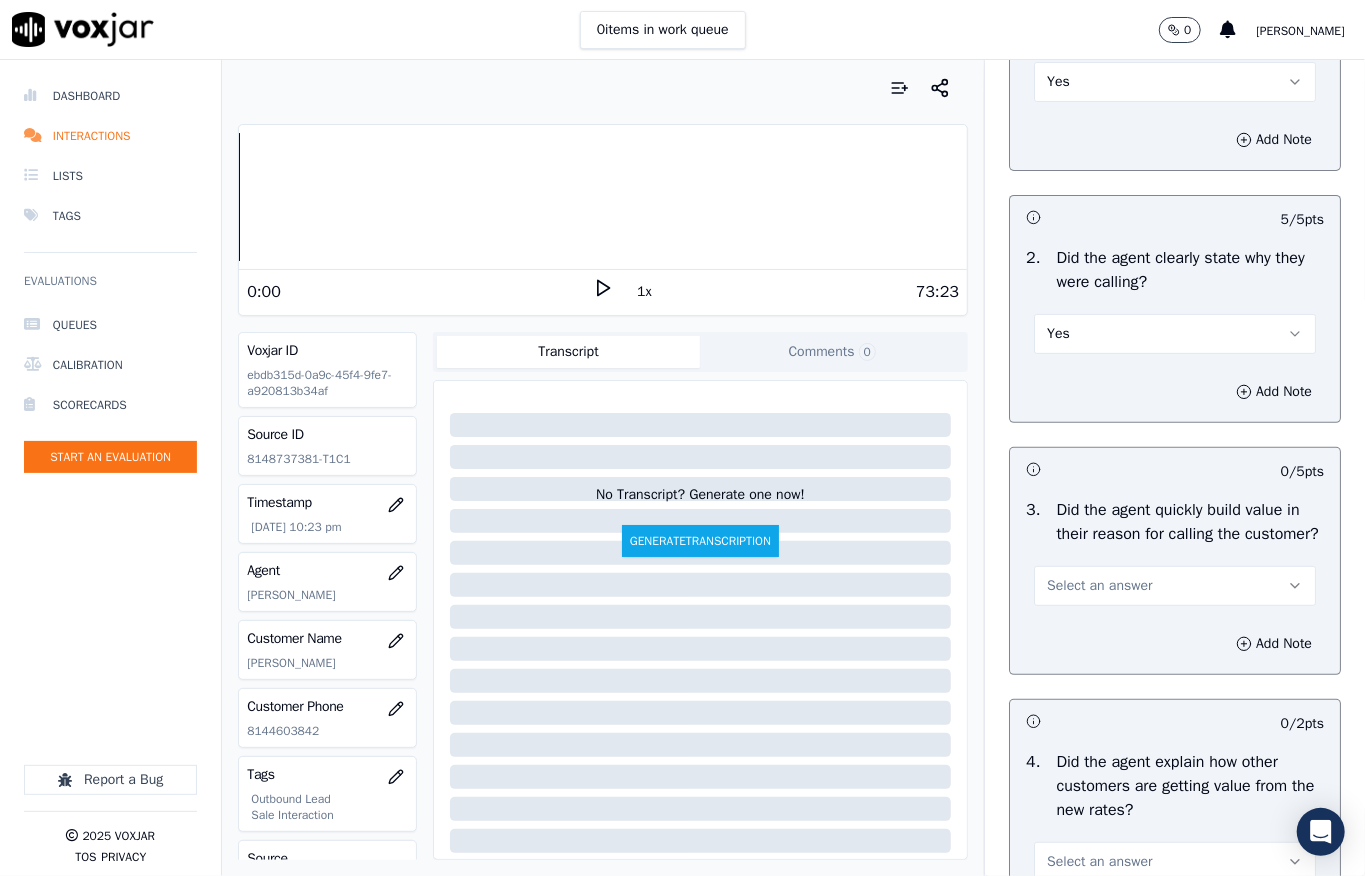 scroll, scrollTop: 400, scrollLeft: 0, axis: vertical 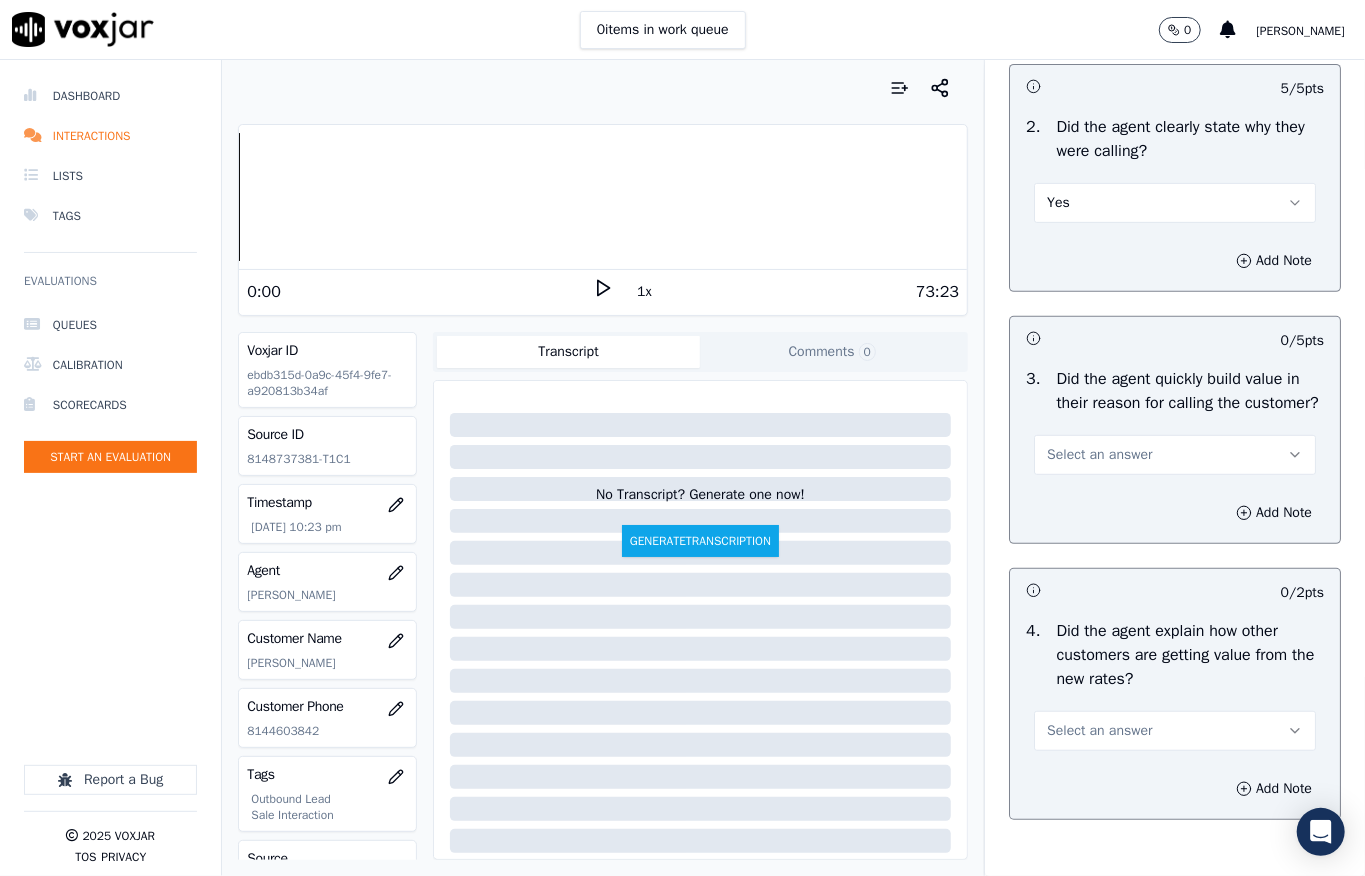 click on "Select an answer" at bounding box center (1175, 455) 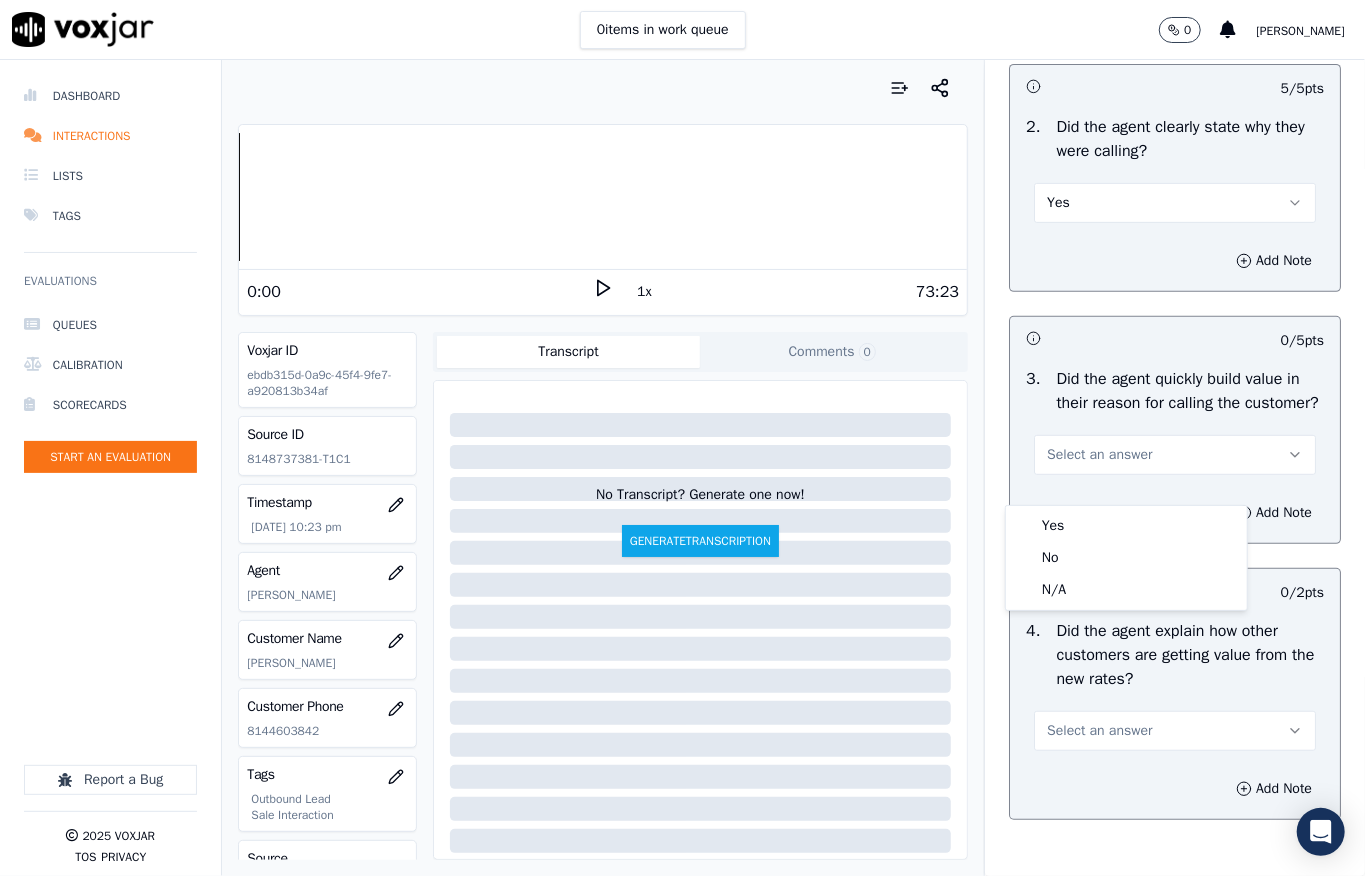 click on "Yes" at bounding box center [1126, 526] 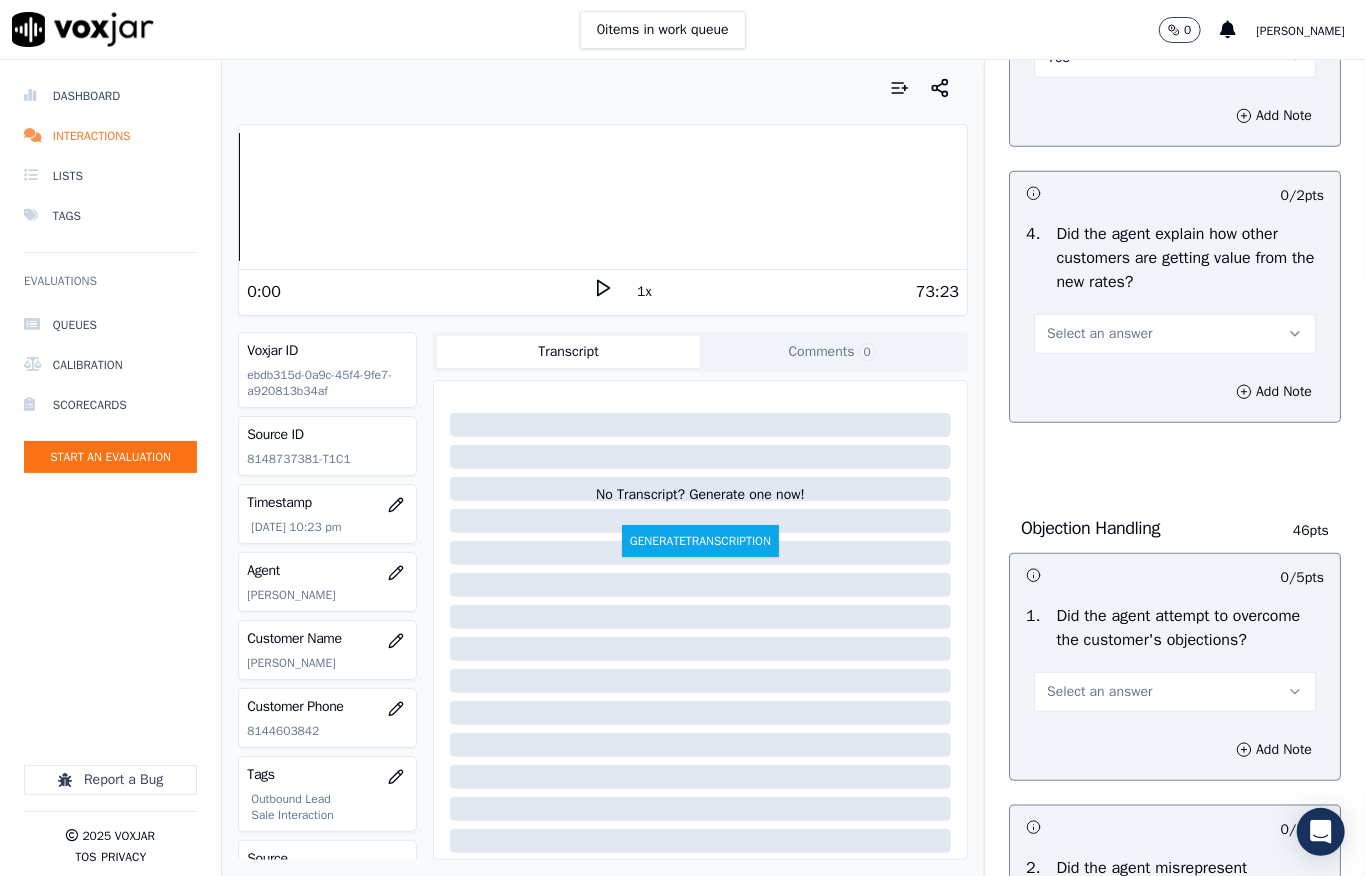 scroll, scrollTop: 800, scrollLeft: 0, axis: vertical 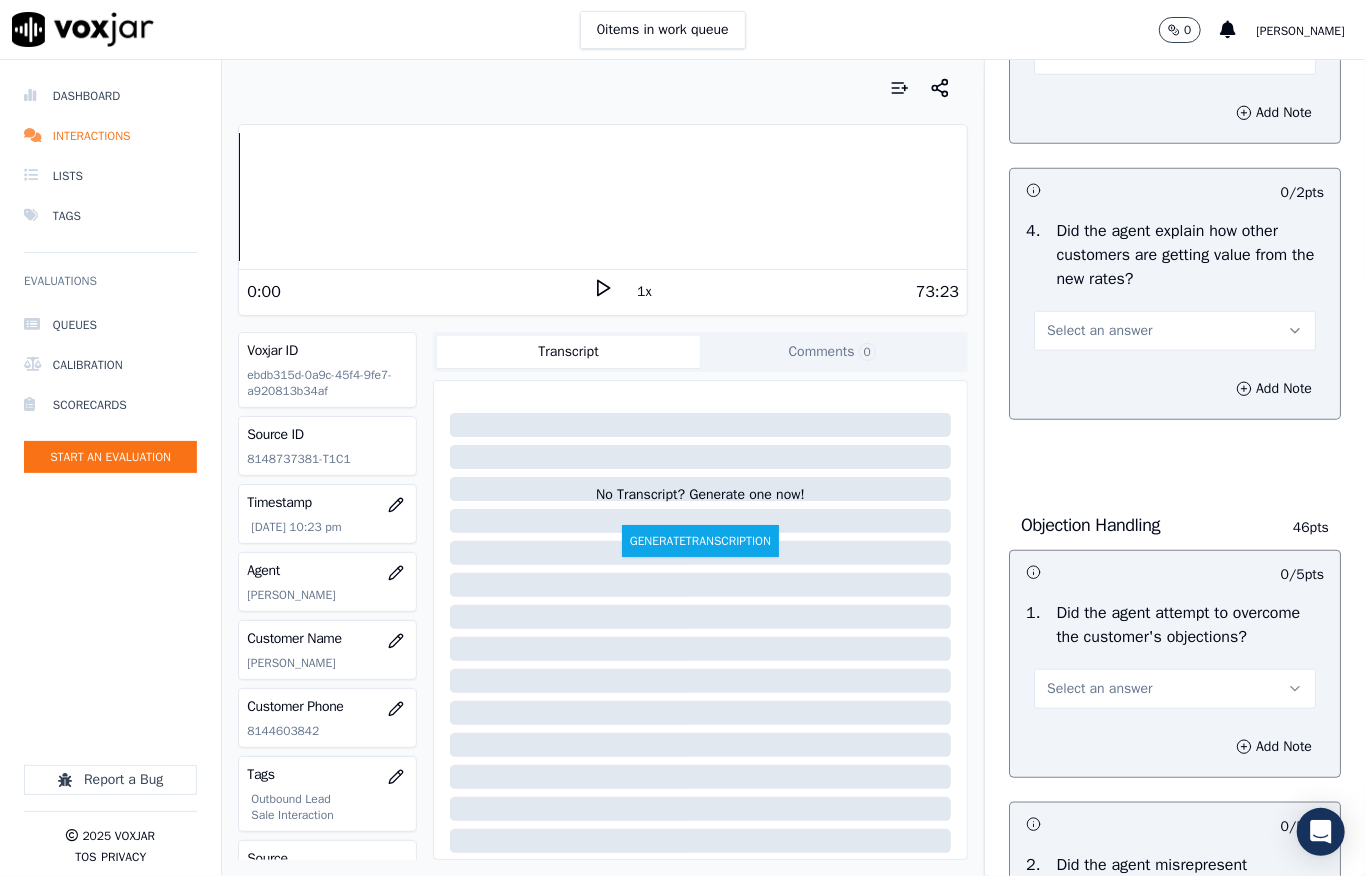 click on "Select an answer" at bounding box center (1175, 331) 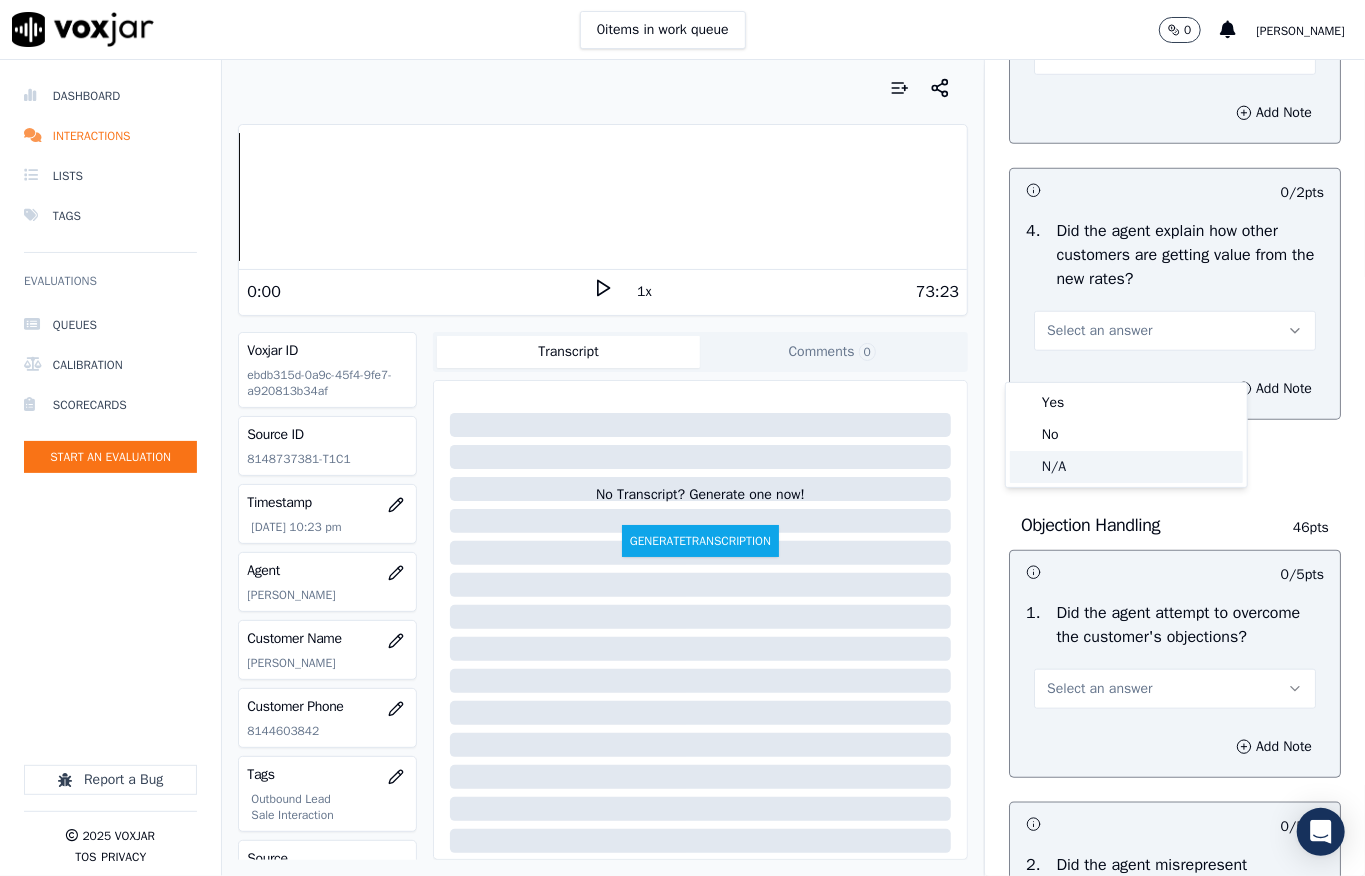 click on "N/A" 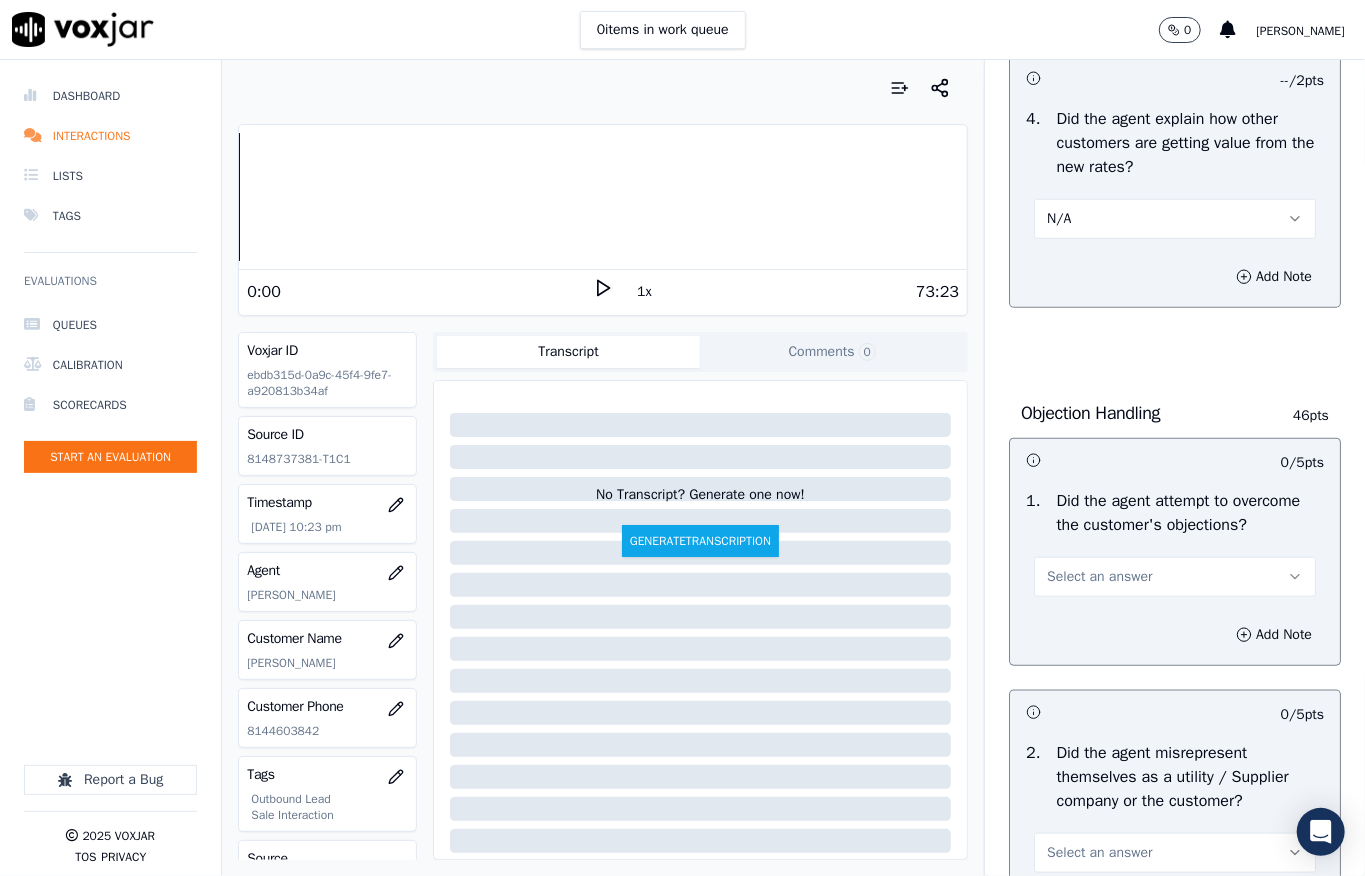 scroll, scrollTop: 1066, scrollLeft: 0, axis: vertical 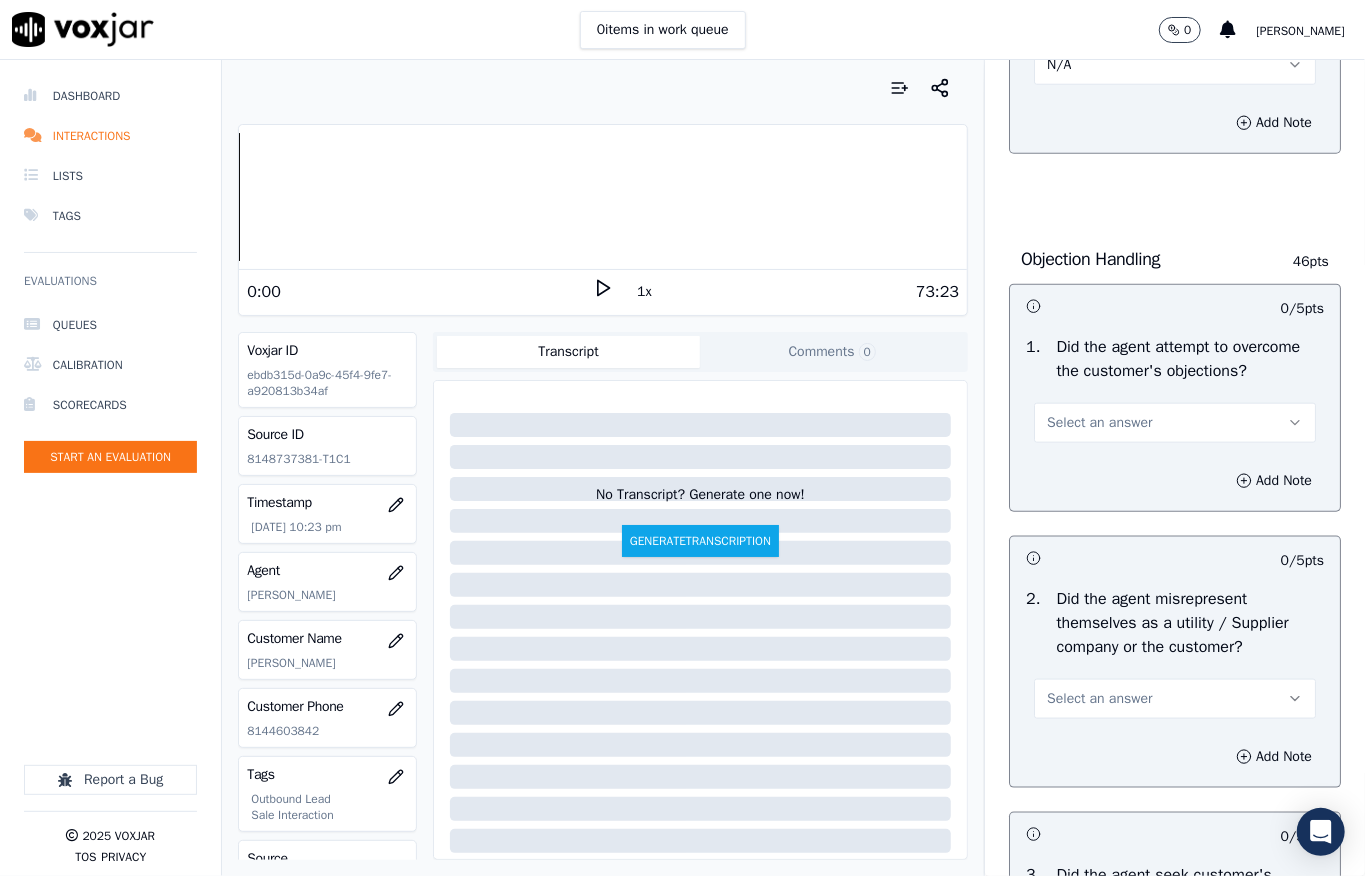 click on "Select an answer" at bounding box center (1099, 423) 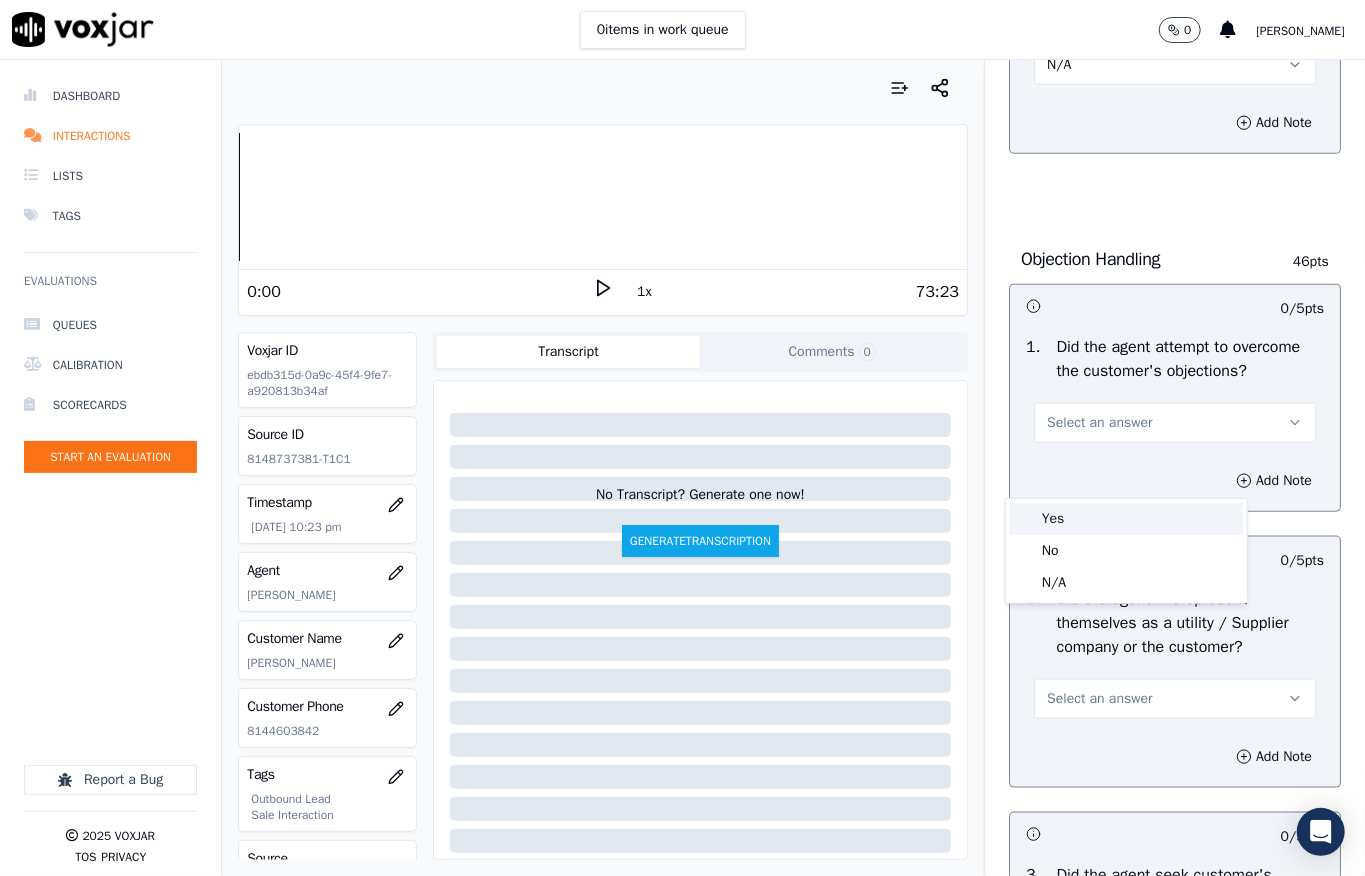 click on "Yes" at bounding box center (1126, 519) 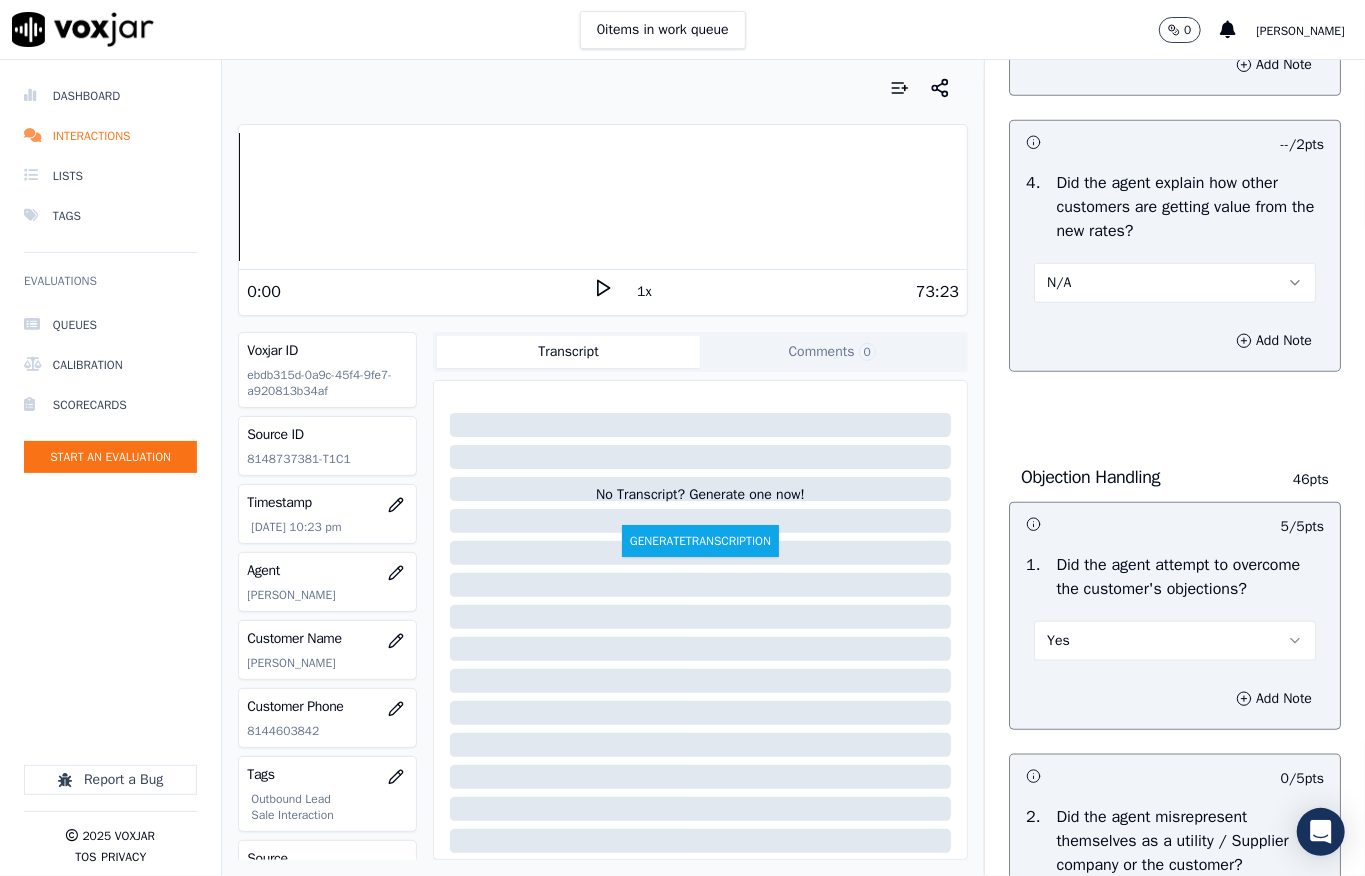 scroll, scrollTop: 800, scrollLeft: 0, axis: vertical 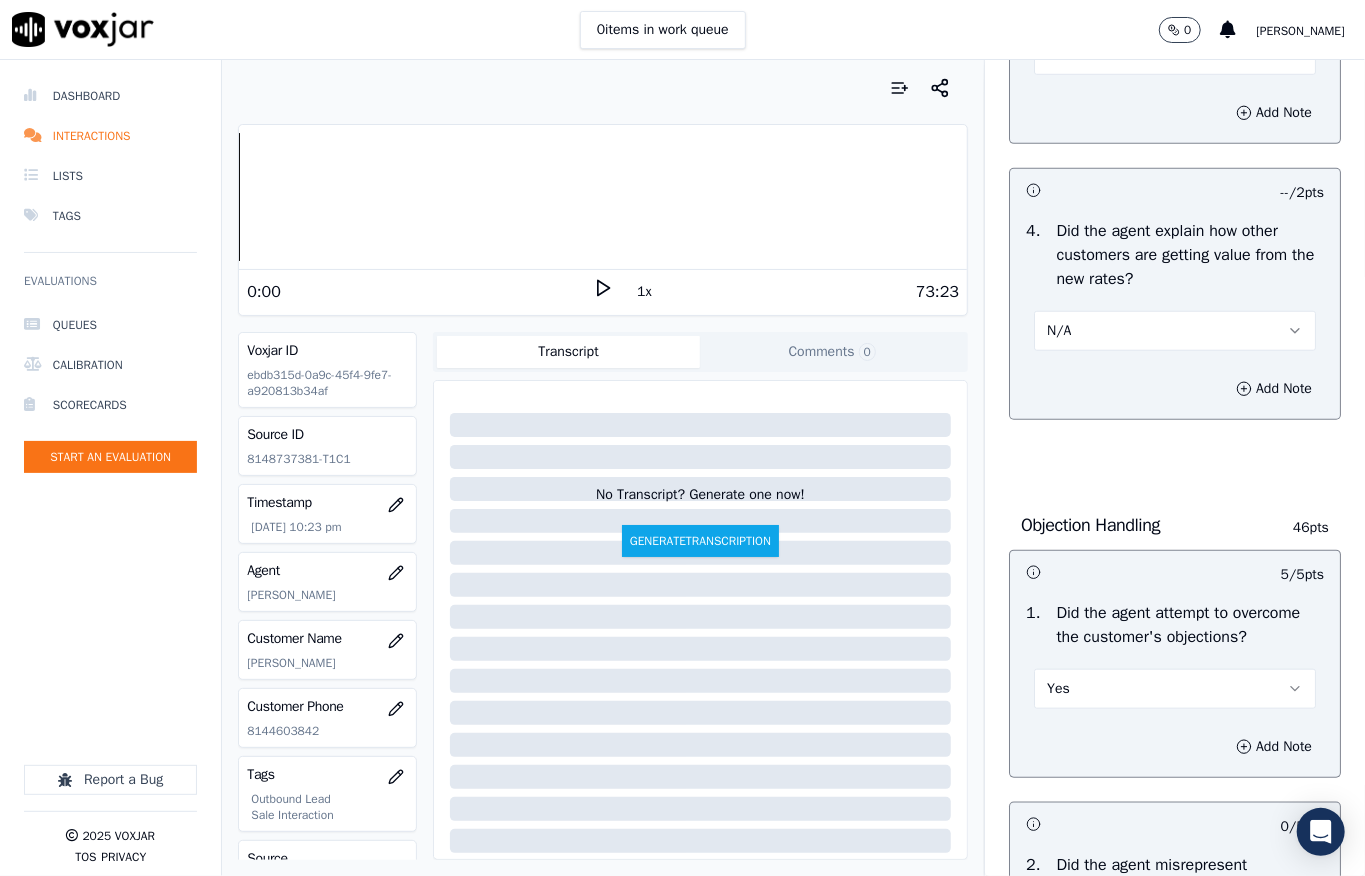 click on "Did the agent attempt to overcome the customer's objections?" at bounding box center [1190, 625] 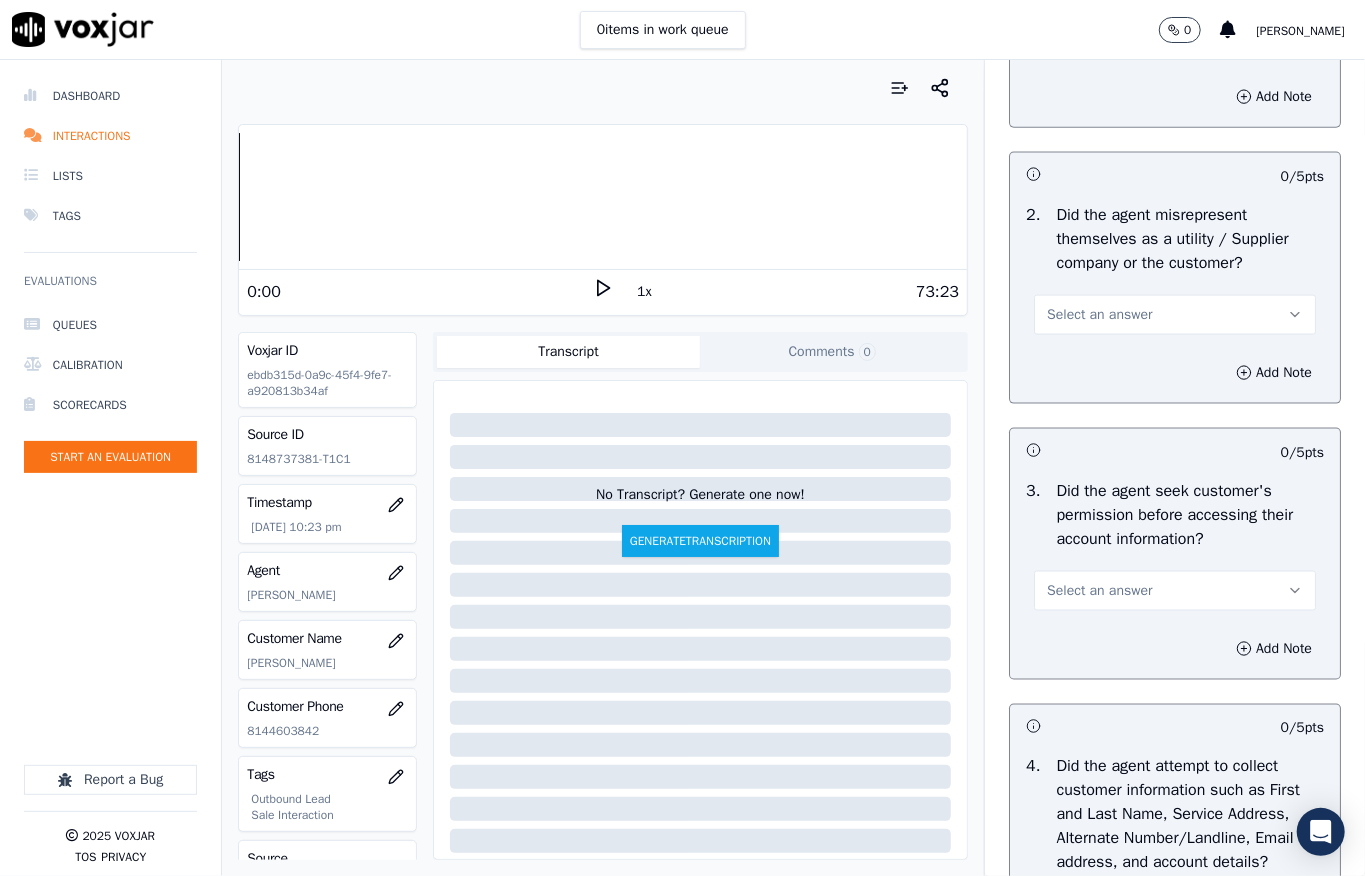 scroll, scrollTop: 1466, scrollLeft: 0, axis: vertical 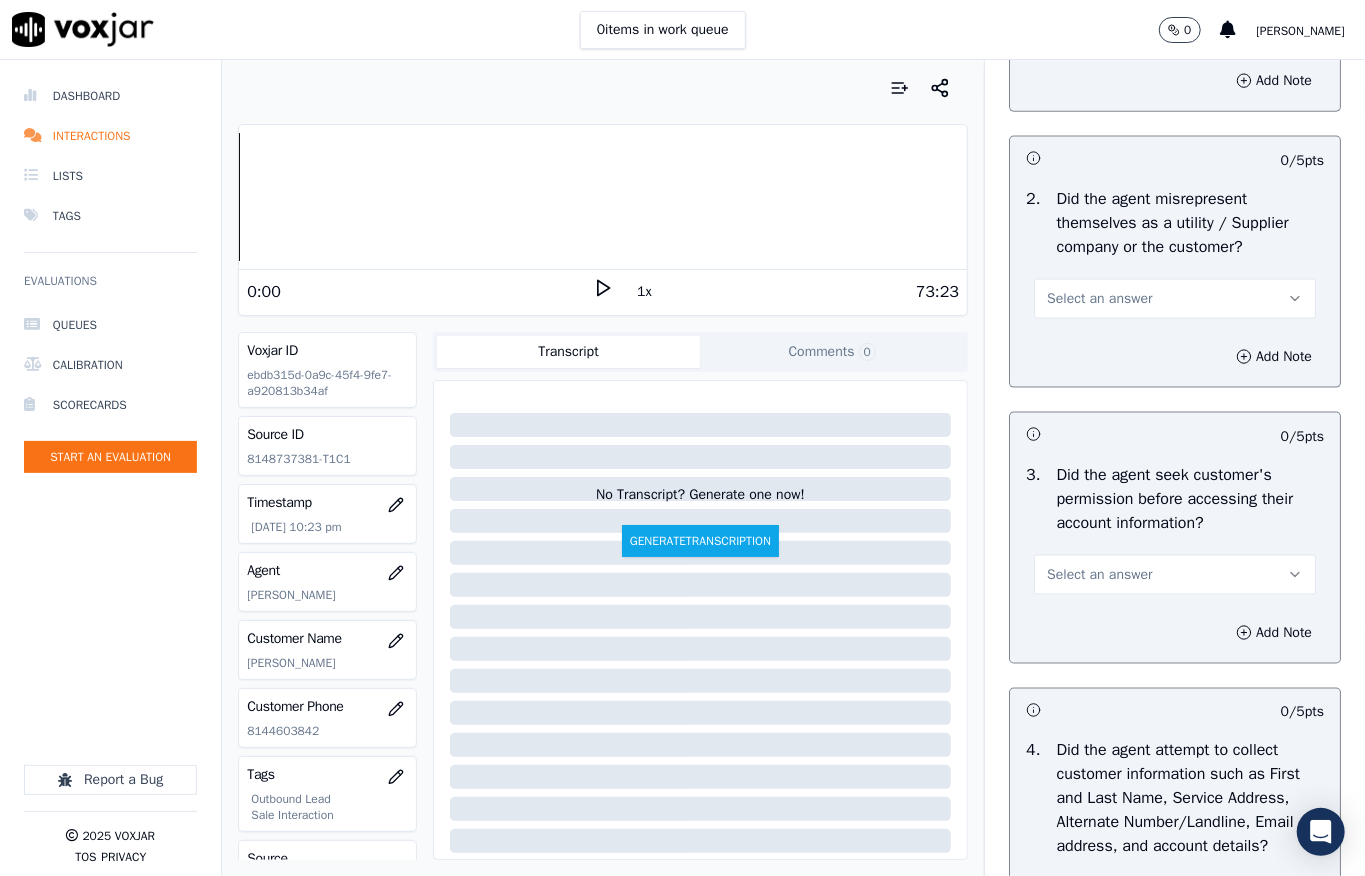 click on "Select an answer" at bounding box center (1099, 299) 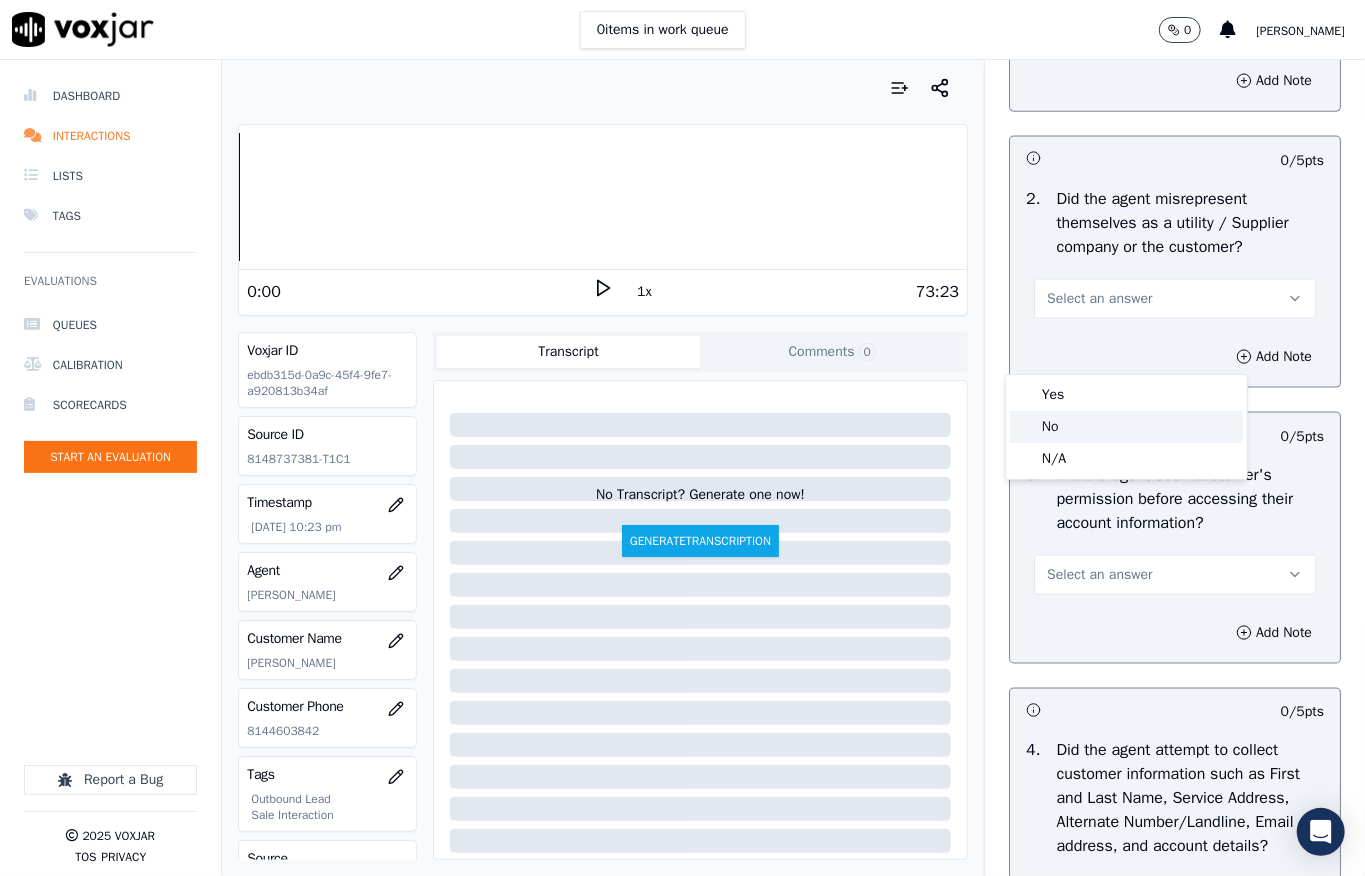click on "No" 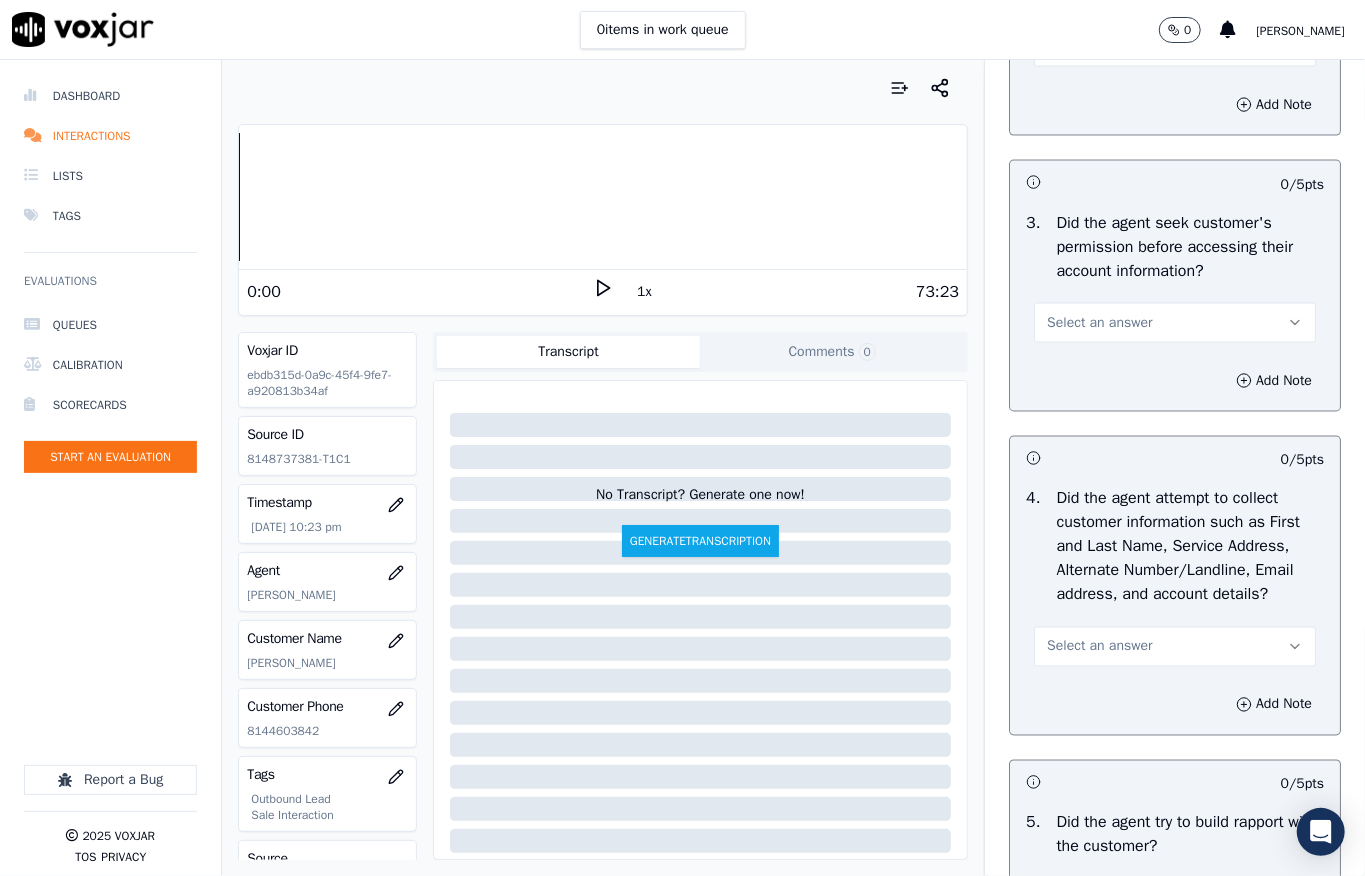 scroll, scrollTop: 1733, scrollLeft: 0, axis: vertical 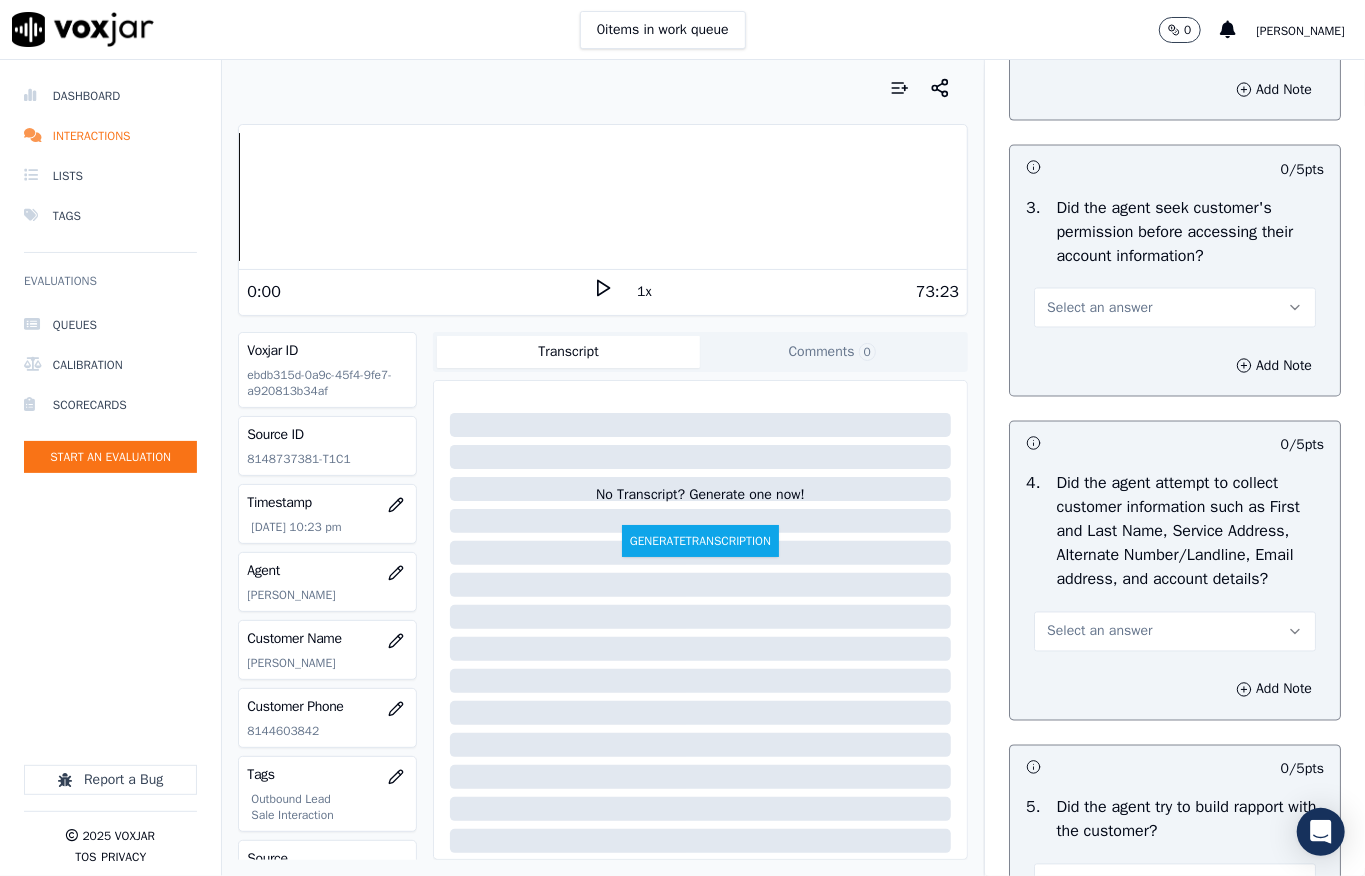 click on "Select an answer" at bounding box center (1175, 308) 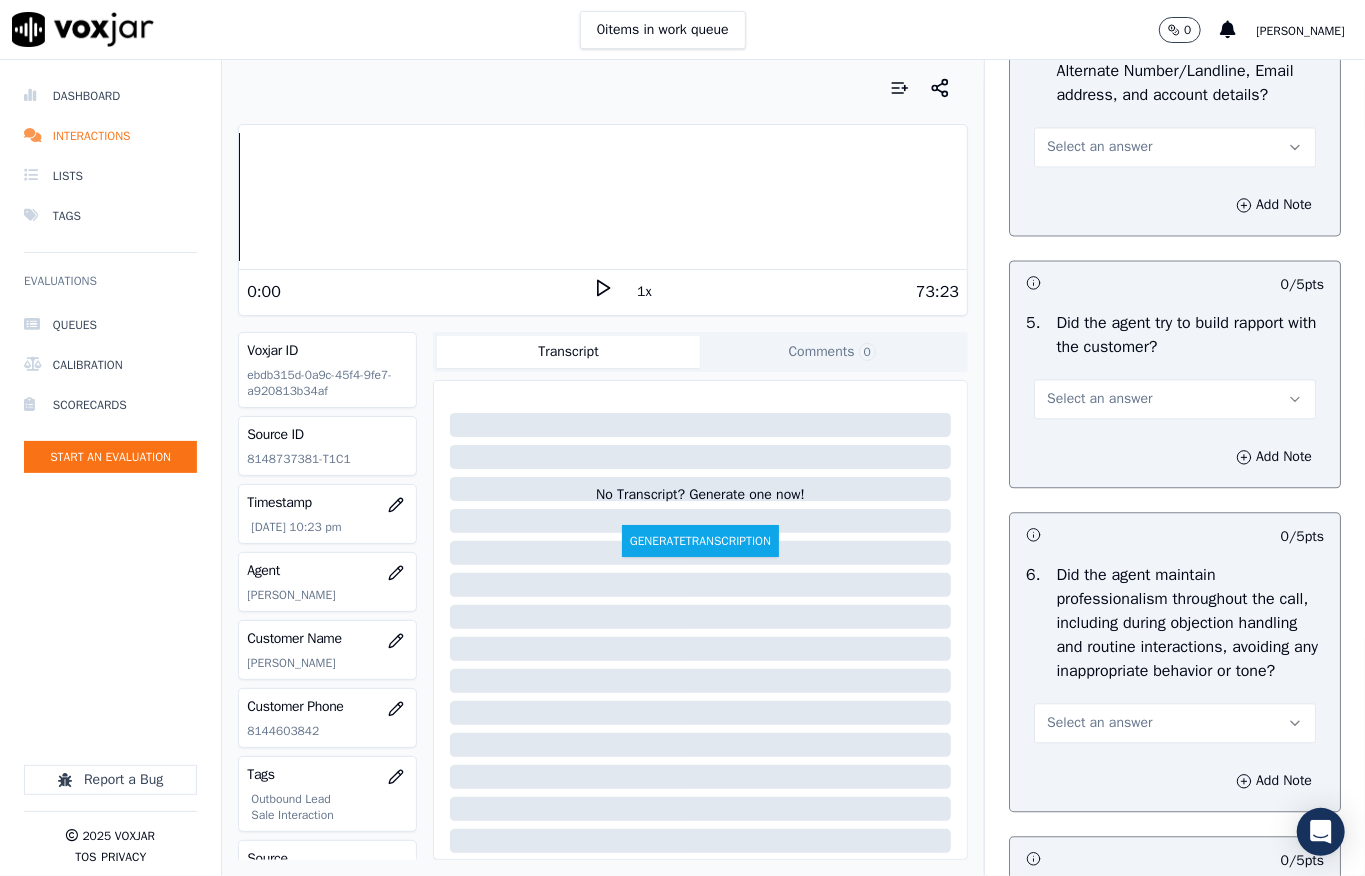 scroll, scrollTop: 2266, scrollLeft: 0, axis: vertical 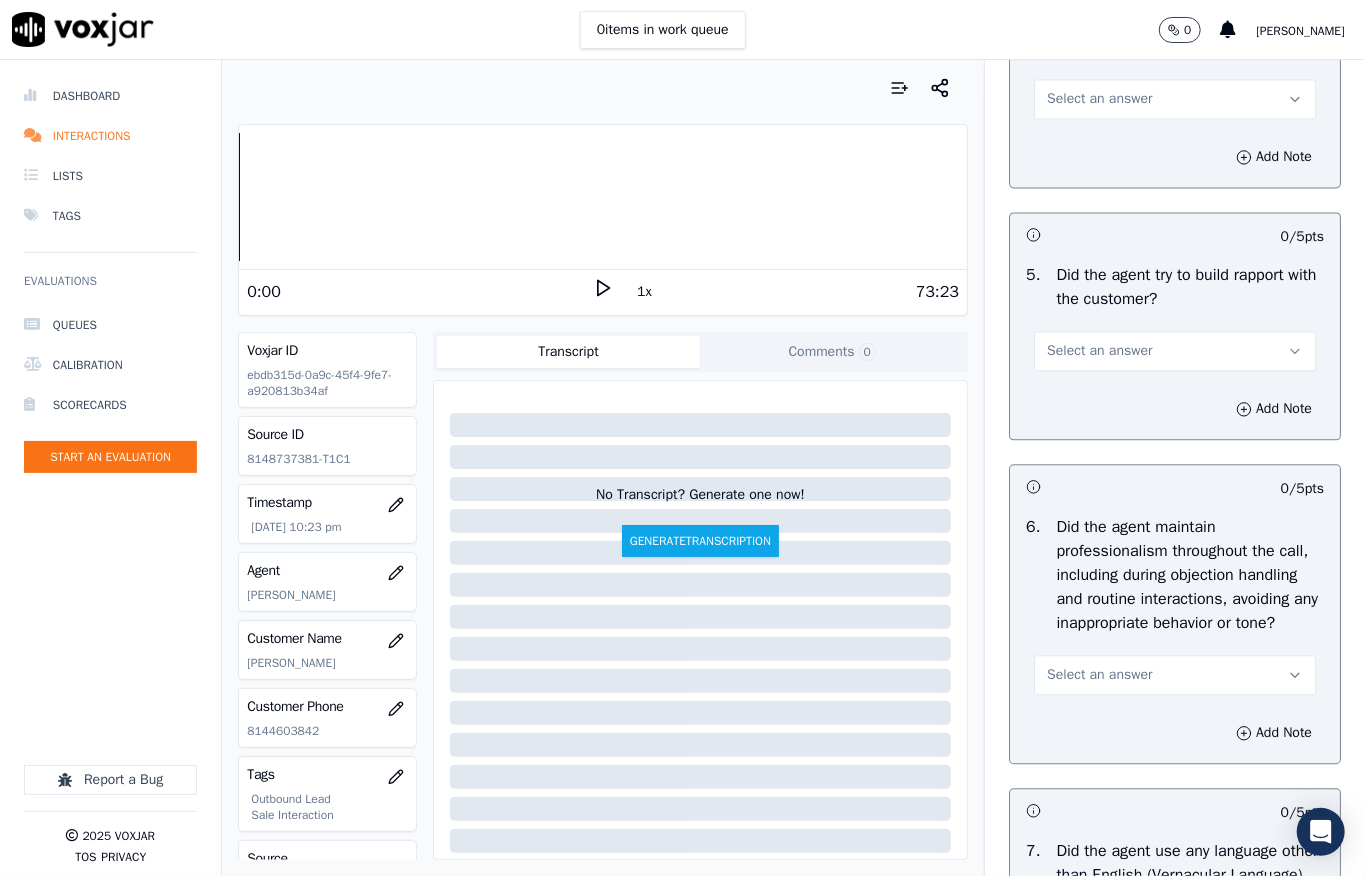 click on "Select an answer" at bounding box center (1175, 351) 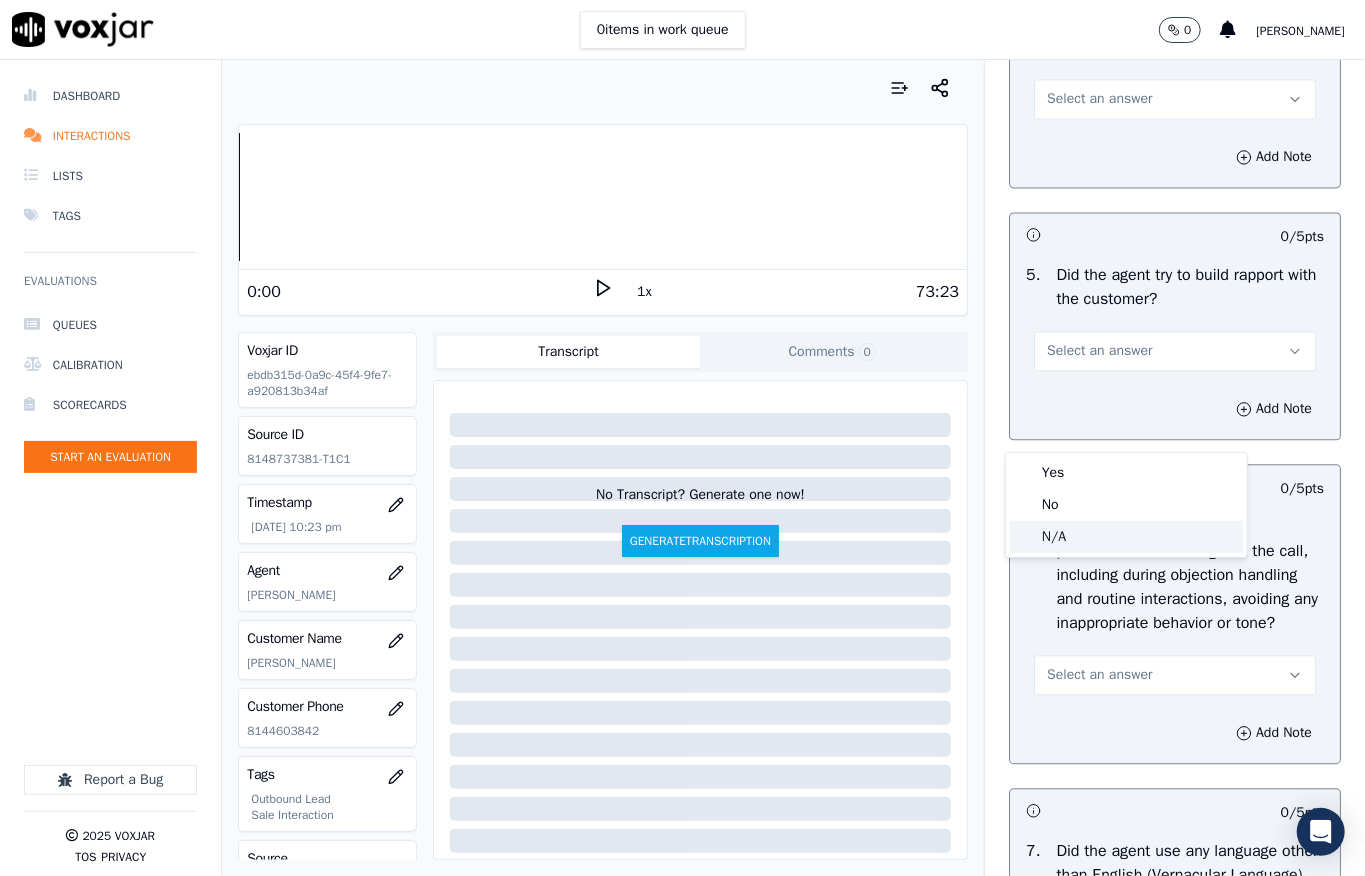 drag, startPoint x: 1064, startPoint y: 536, endPoint x: 1064, endPoint y: 510, distance: 26 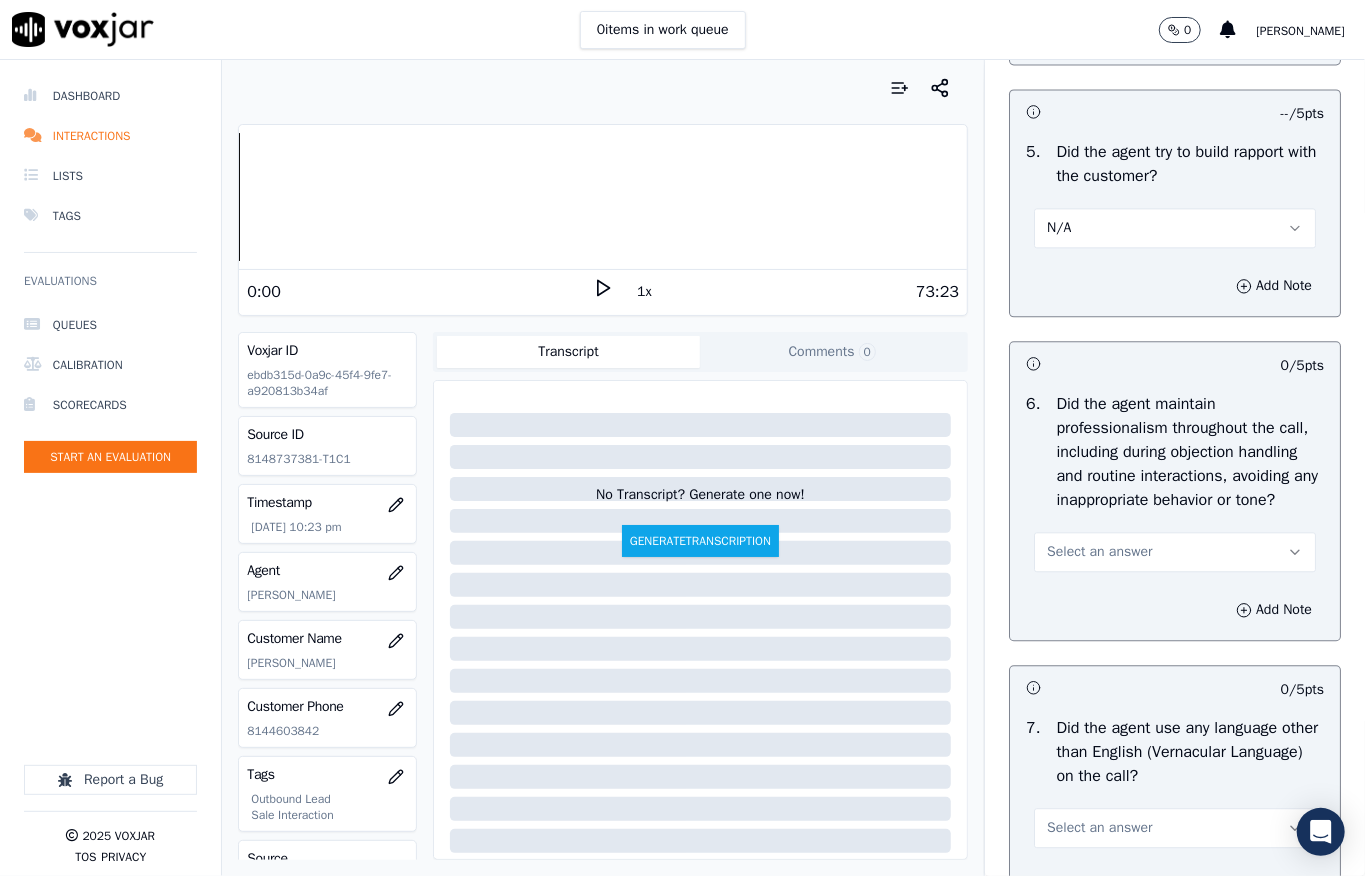 scroll, scrollTop: 2533, scrollLeft: 0, axis: vertical 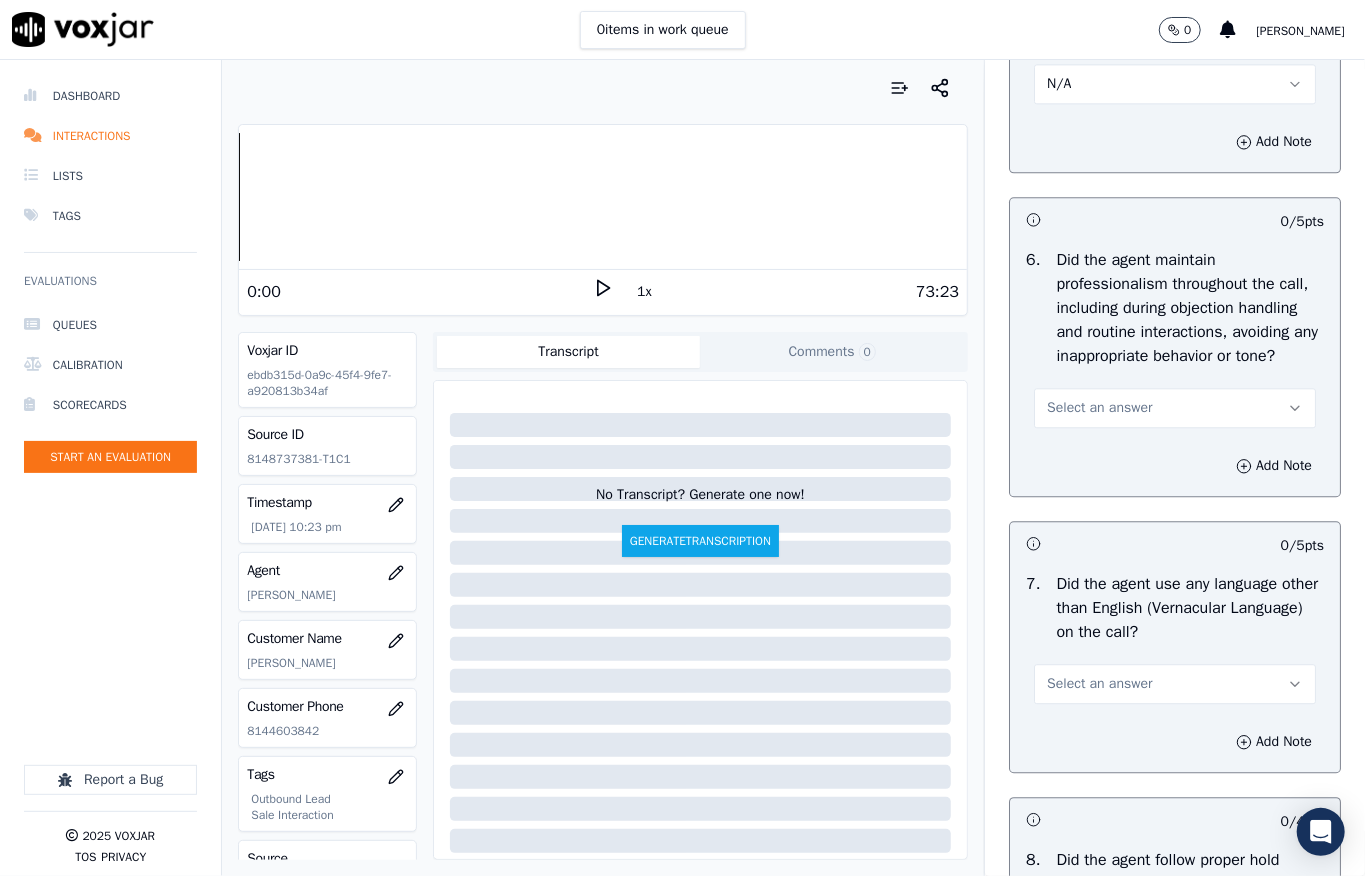 click on "Select an answer" at bounding box center (1175, 408) 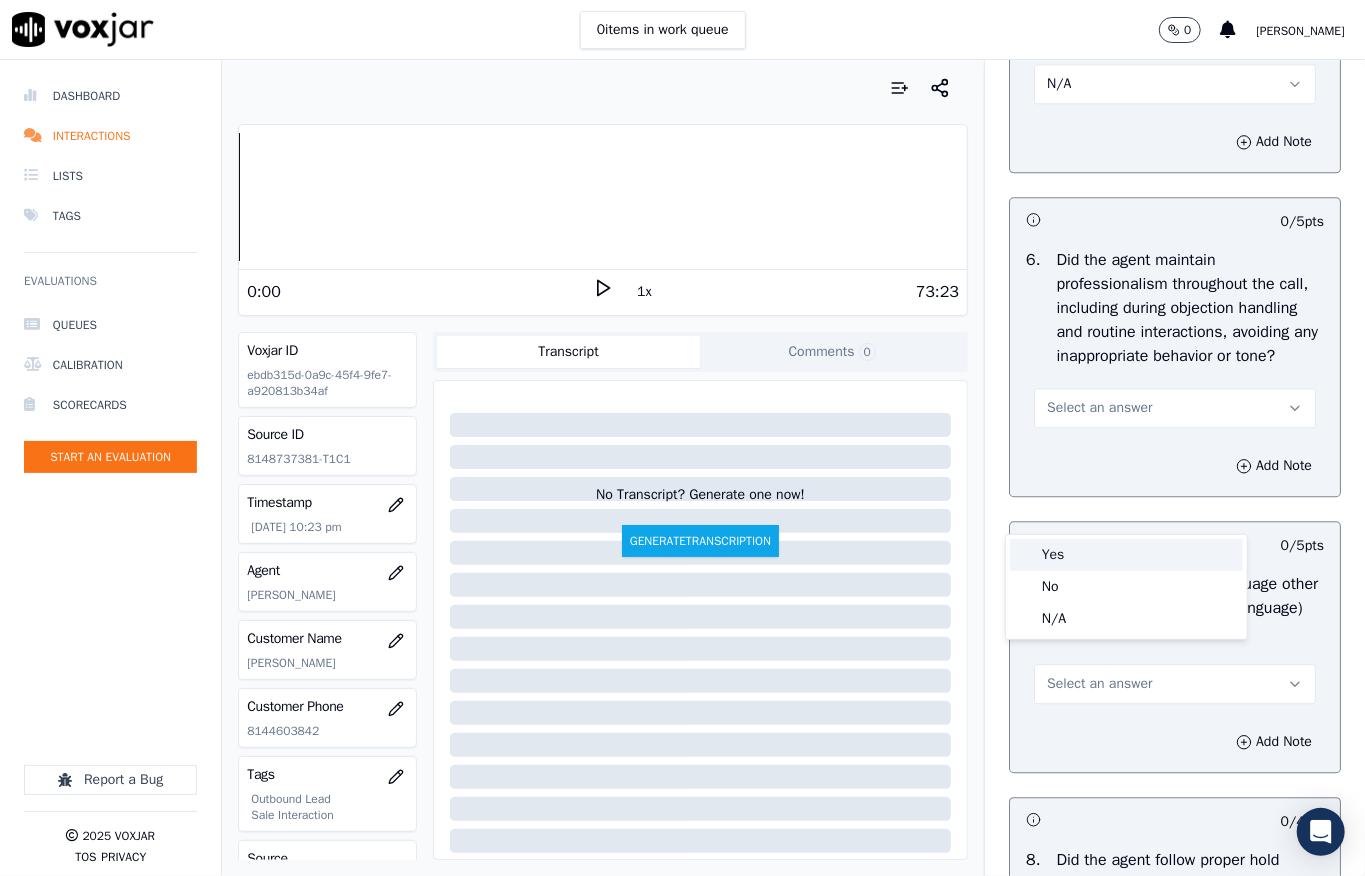 click on "Yes" at bounding box center [1126, 555] 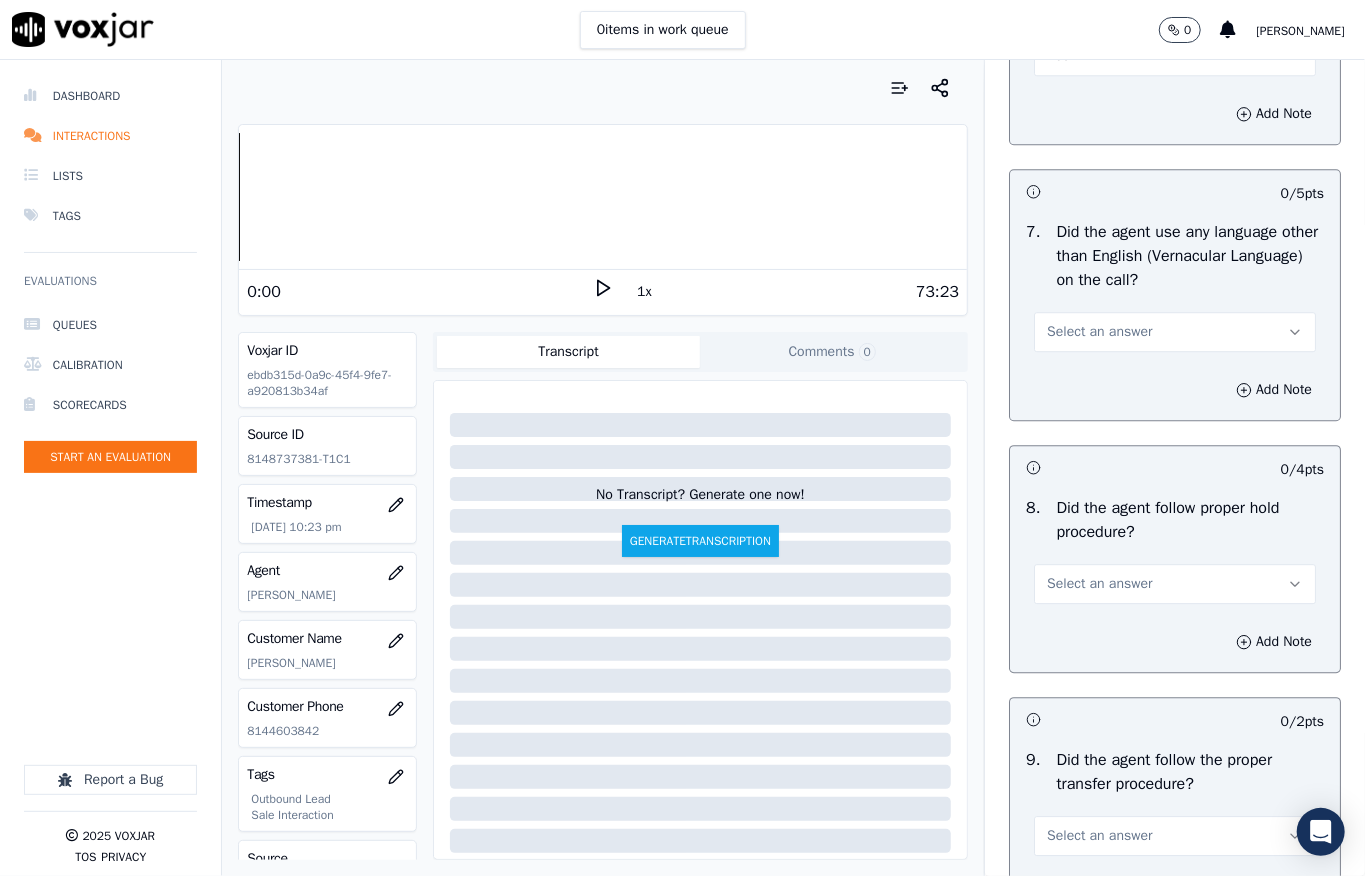 scroll, scrollTop: 2933, scrollLeft: 0, axis: vertical 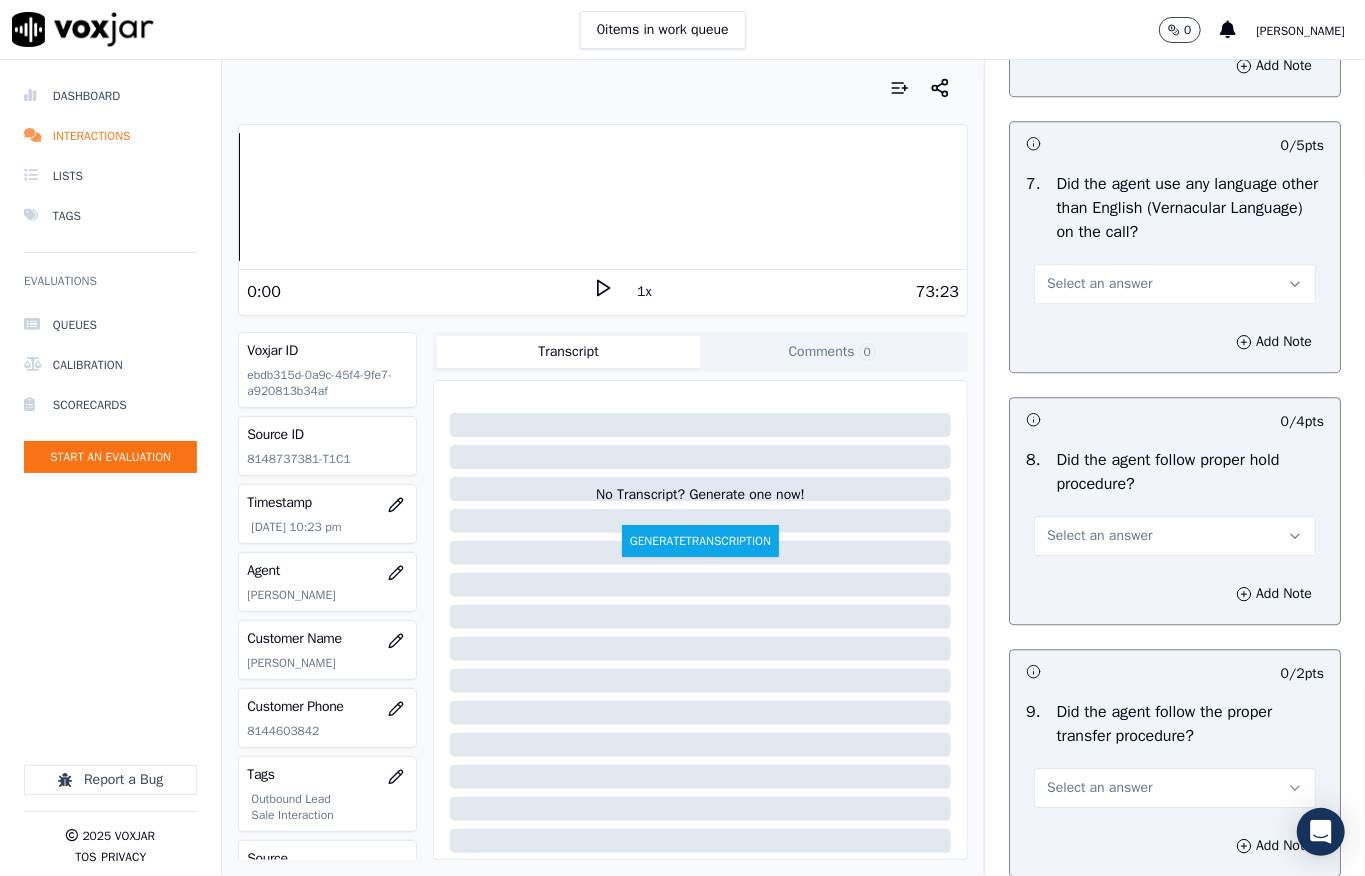 click on "Select an answer" at bounding box center (1099, 284) 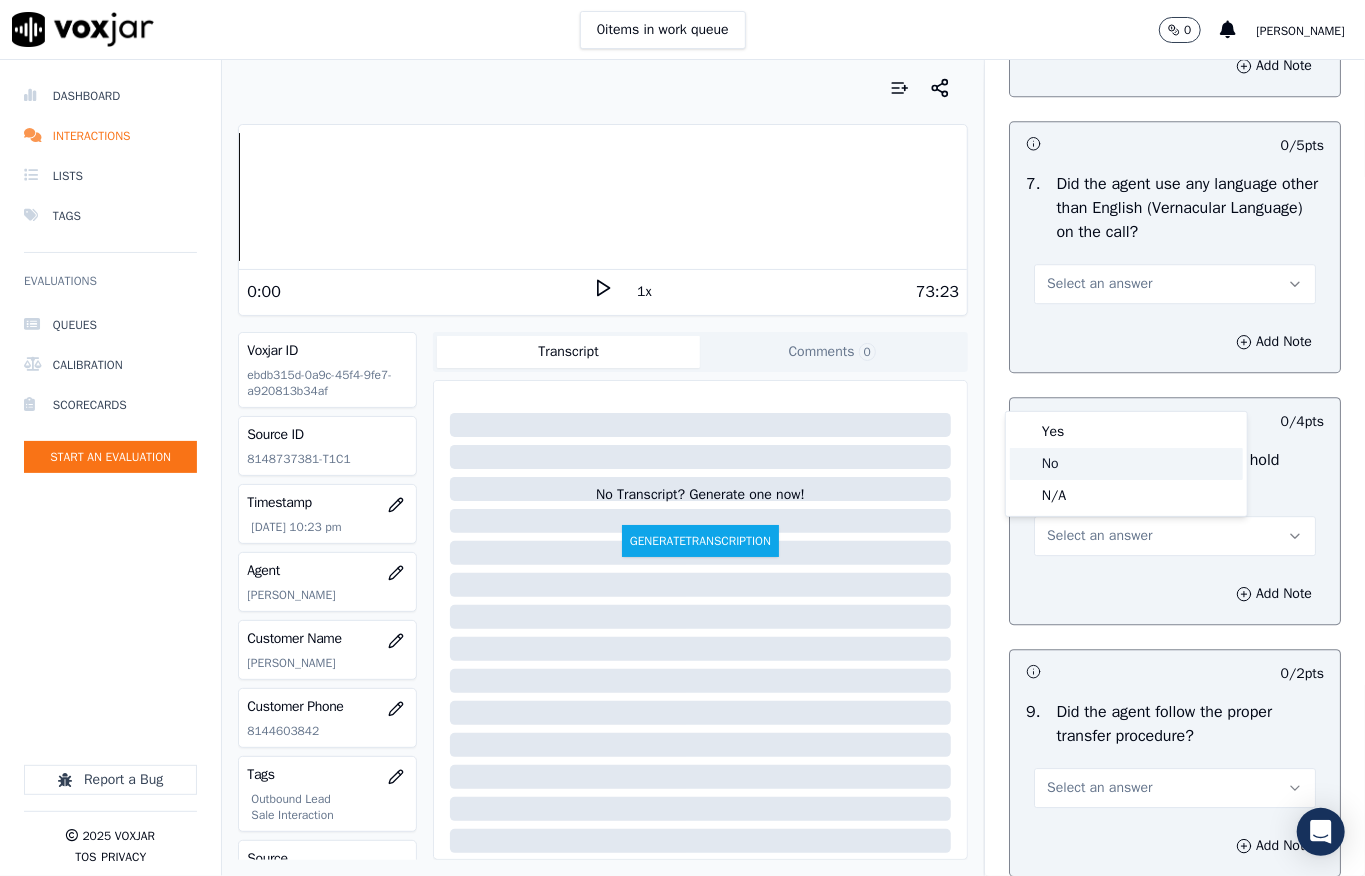 click on "No" 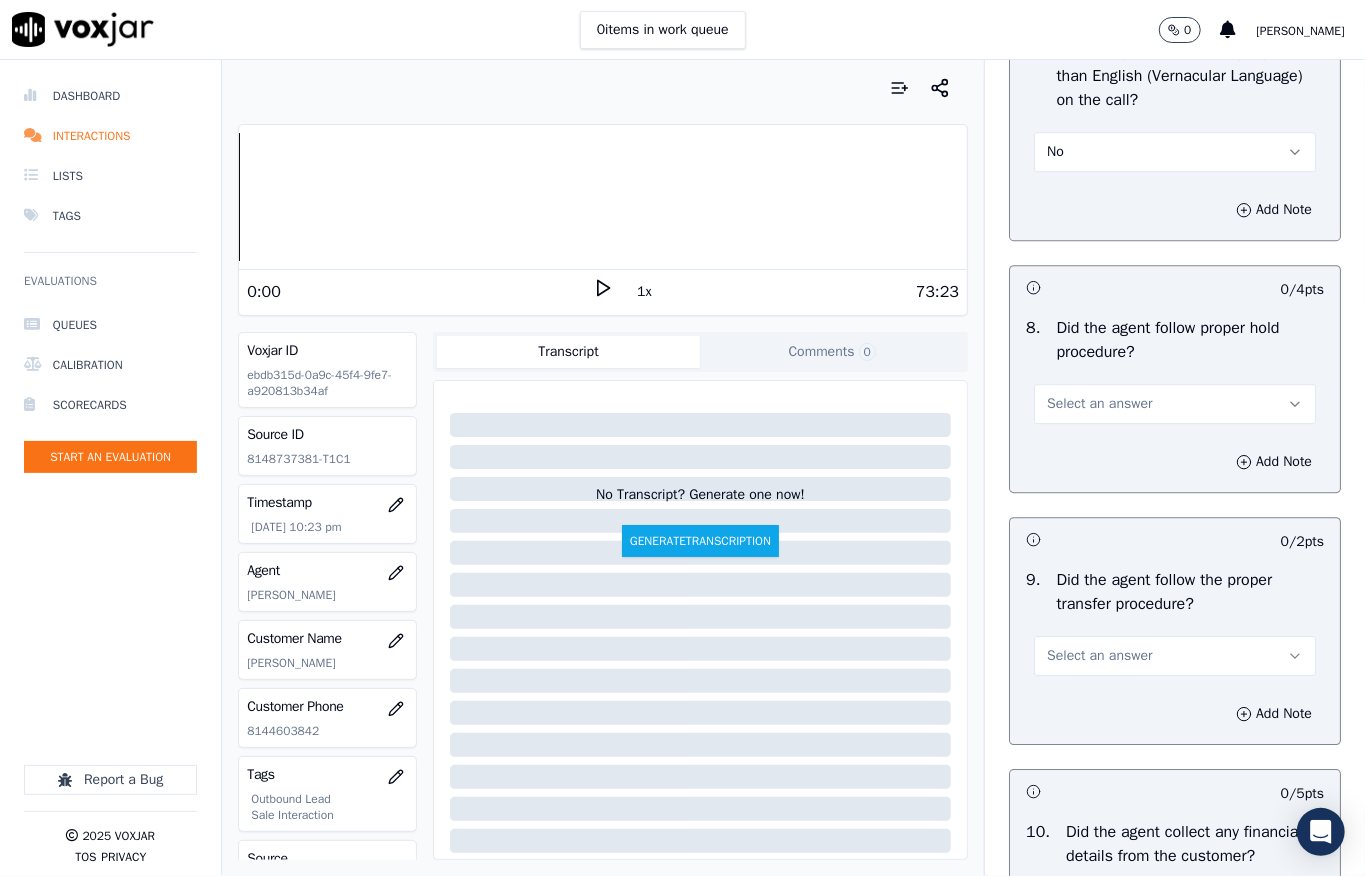scroll, scrollTop: 3200, scrollLeft: 0, axis: vertical 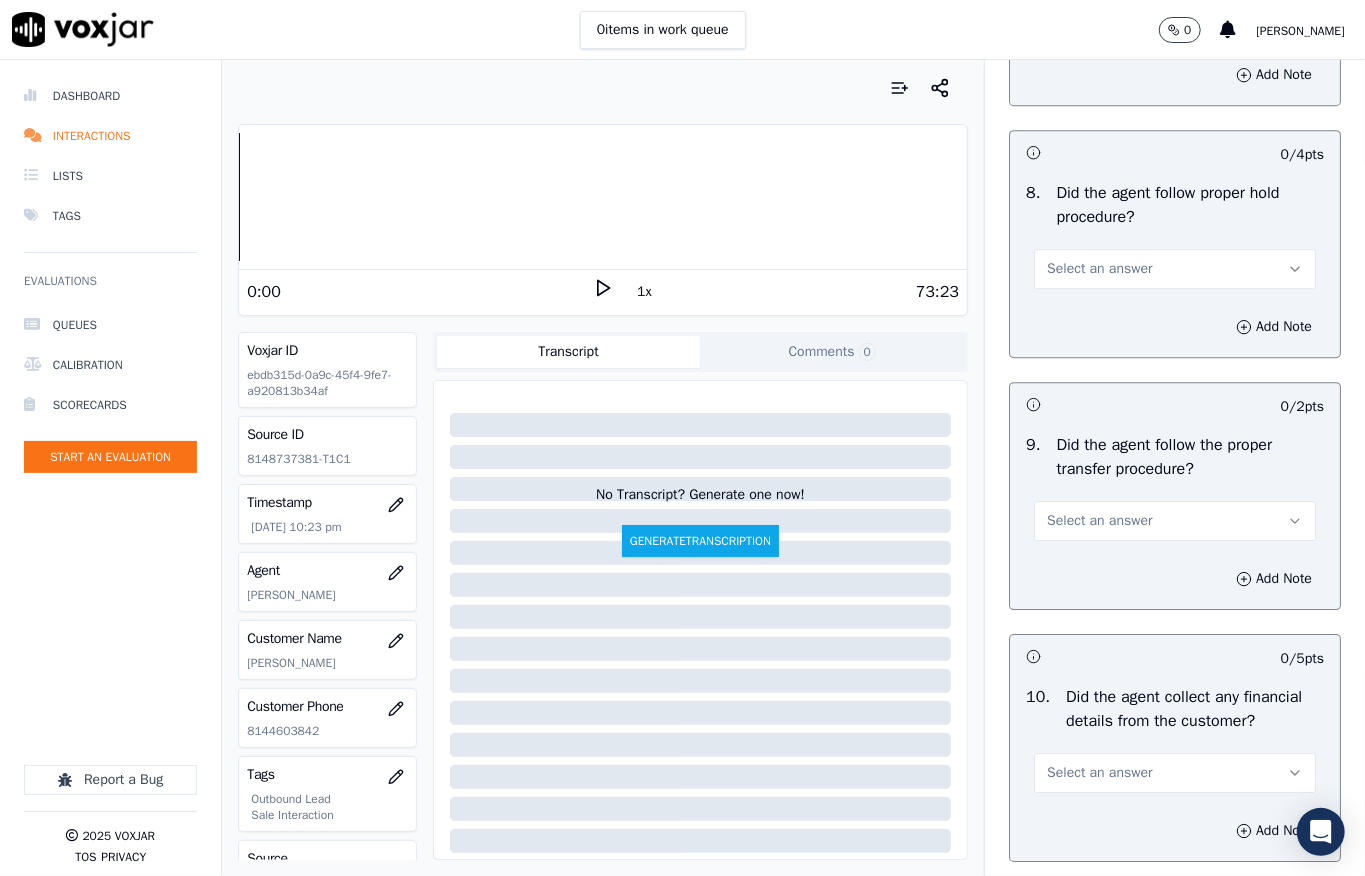 click on "Select an answer" at bounding box center (1099, 269) 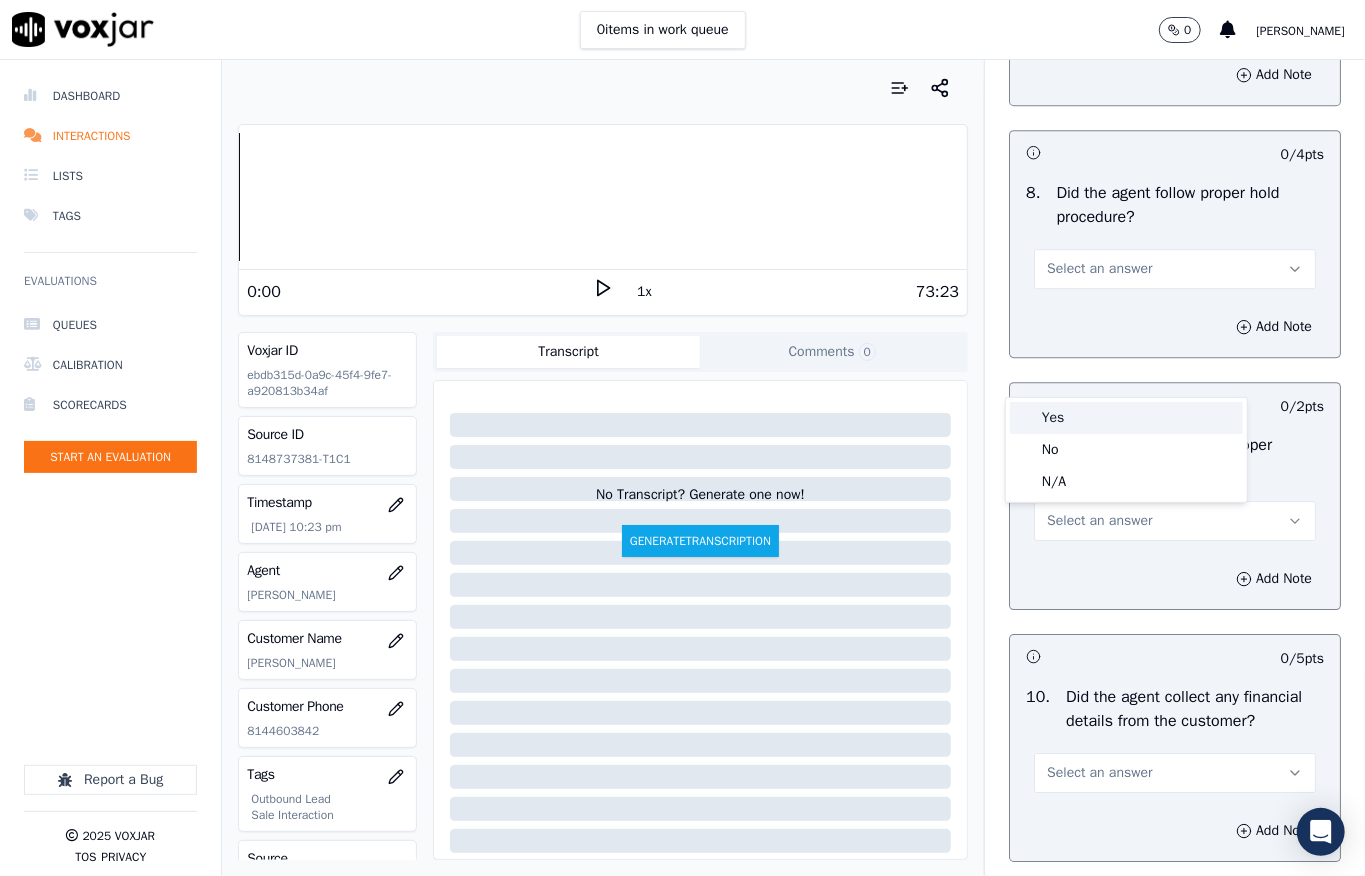 click on "Yes" at bounding box center [1126, 418] 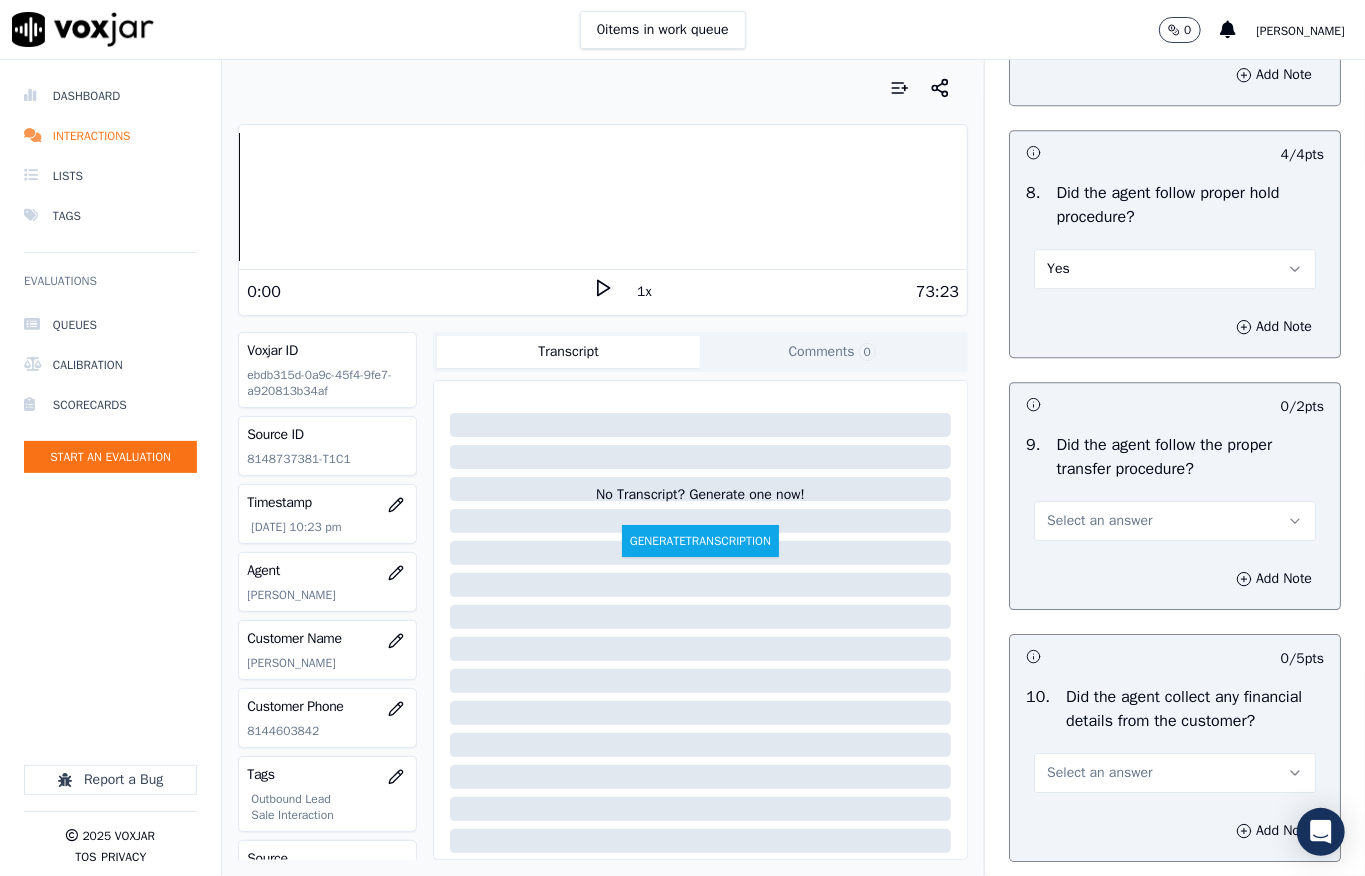 click on "Select an answer" at bounding box center [1175, 521] 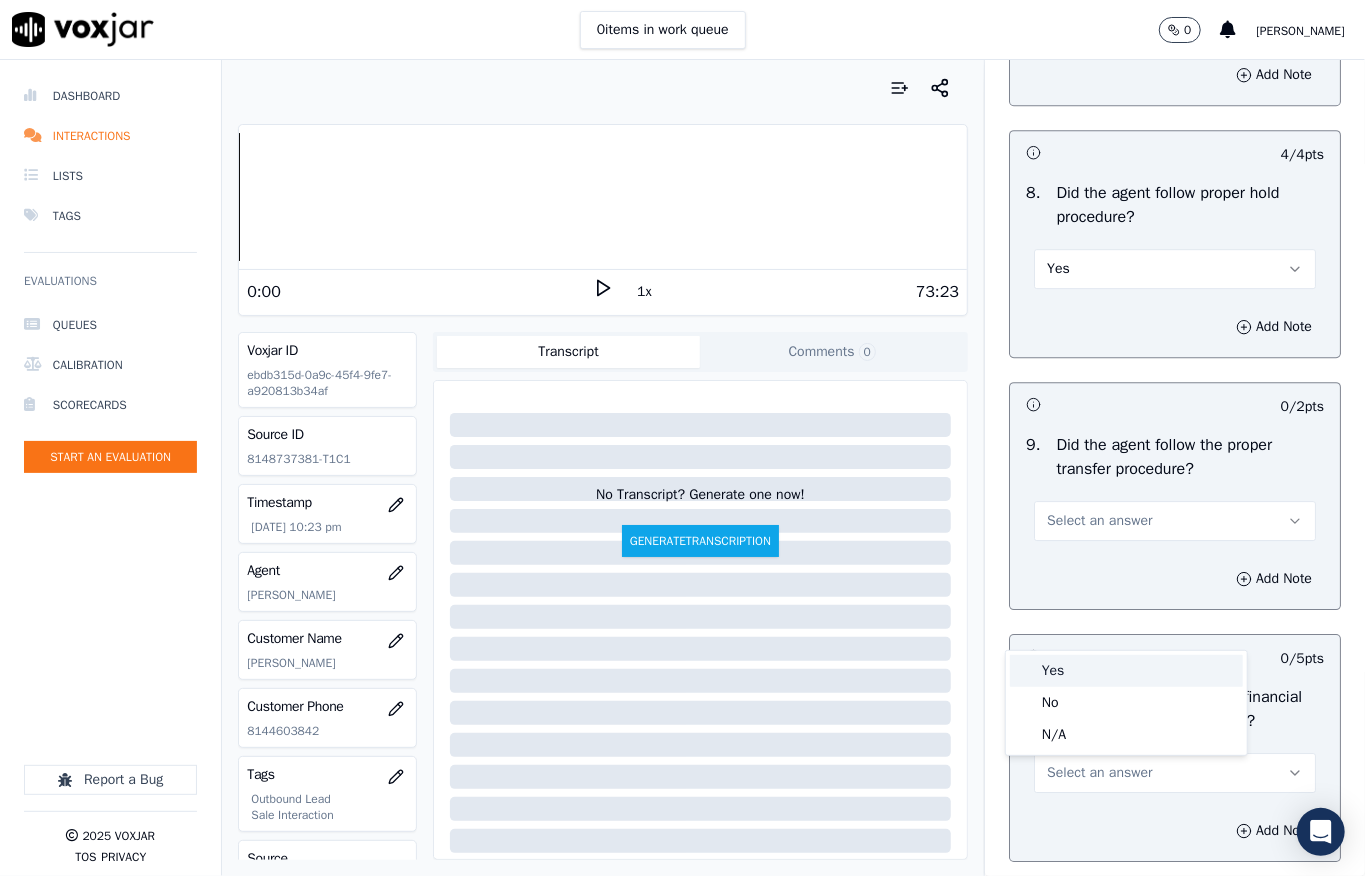 click on "Yes" at bounding box center (1126, 671) 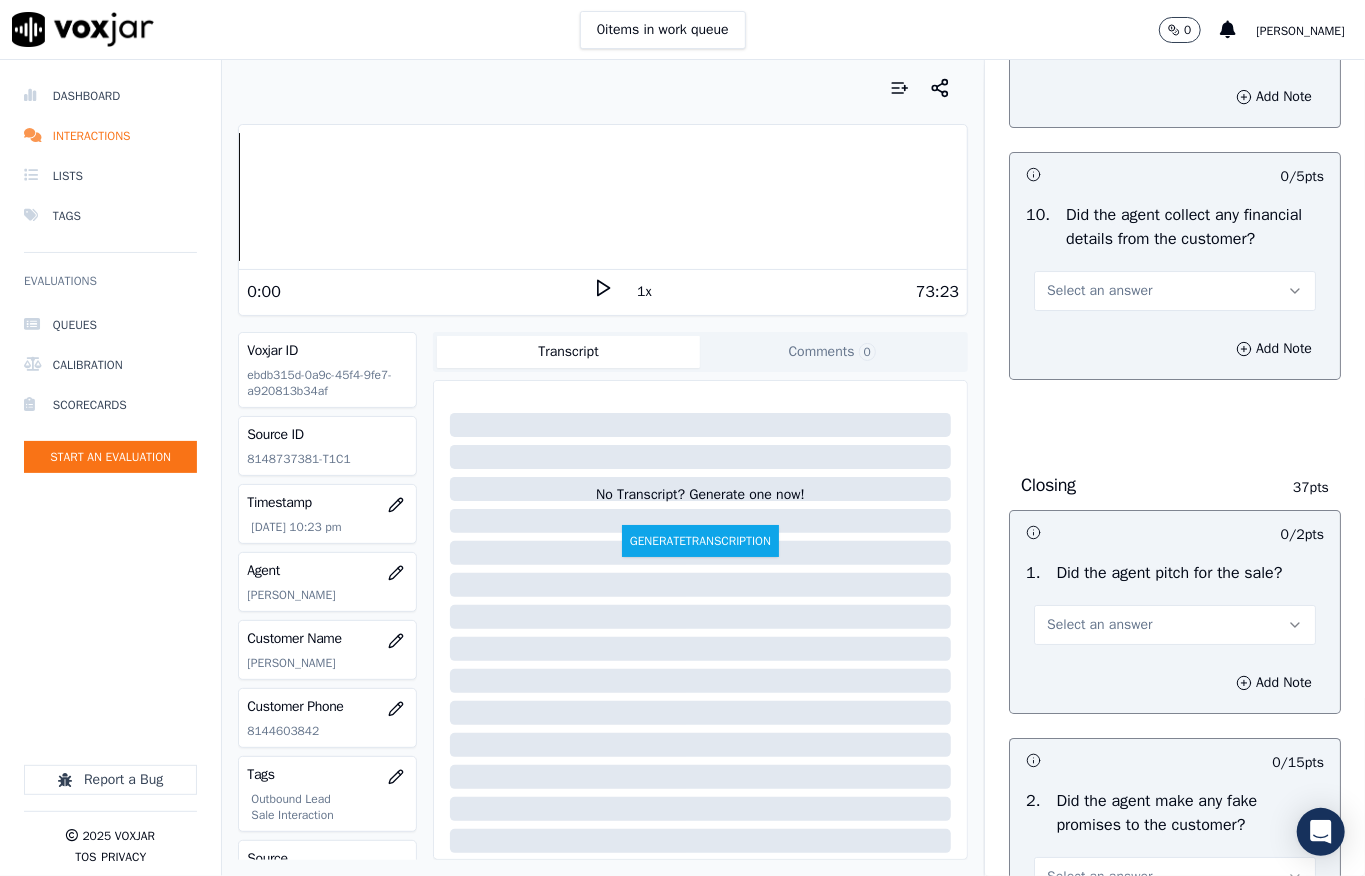scroll, scrollTop: 3733, scrollLeft: 0, axis: vertical 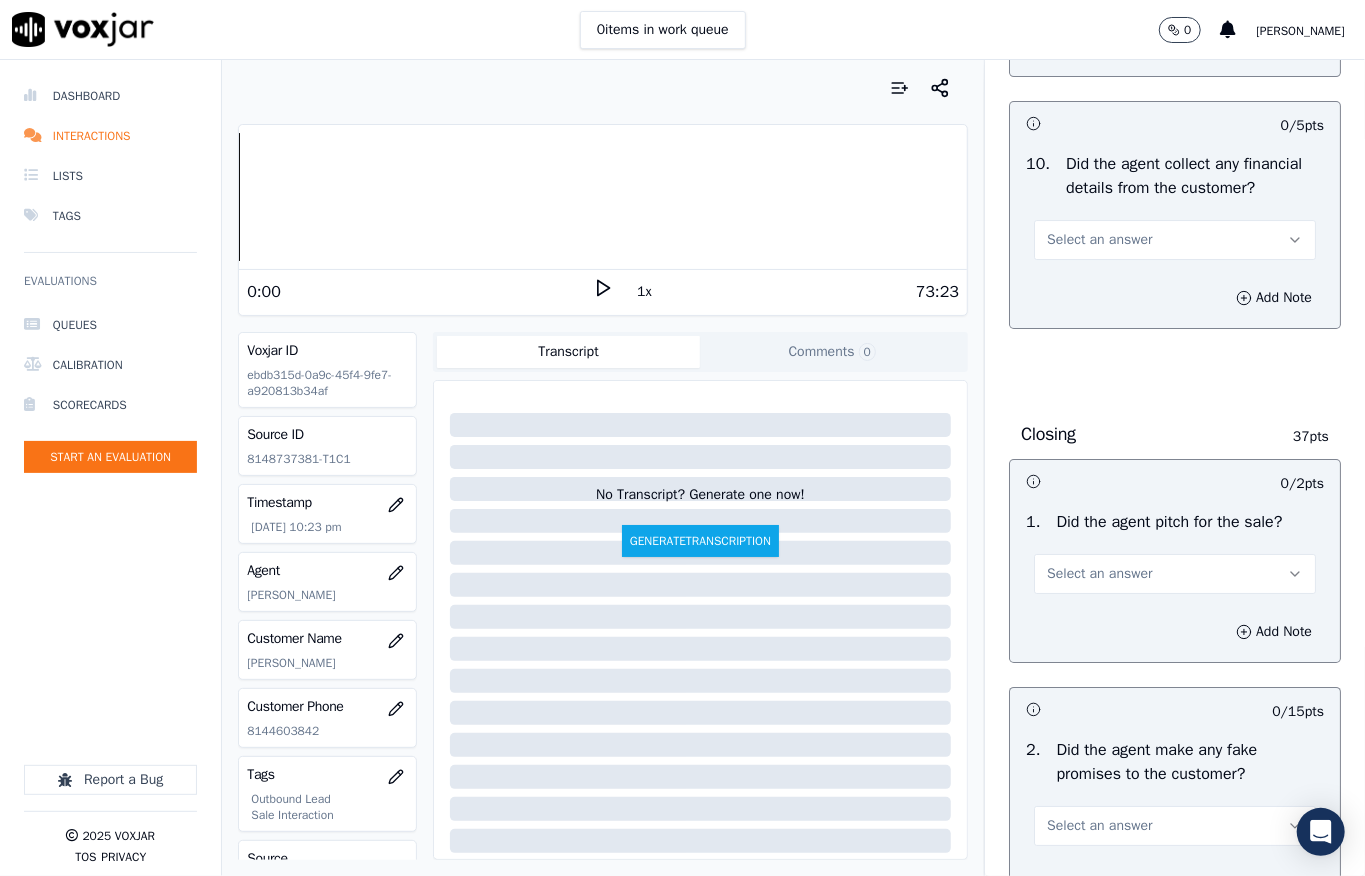click on "Select an answer" at bounding box center [1099, 240] 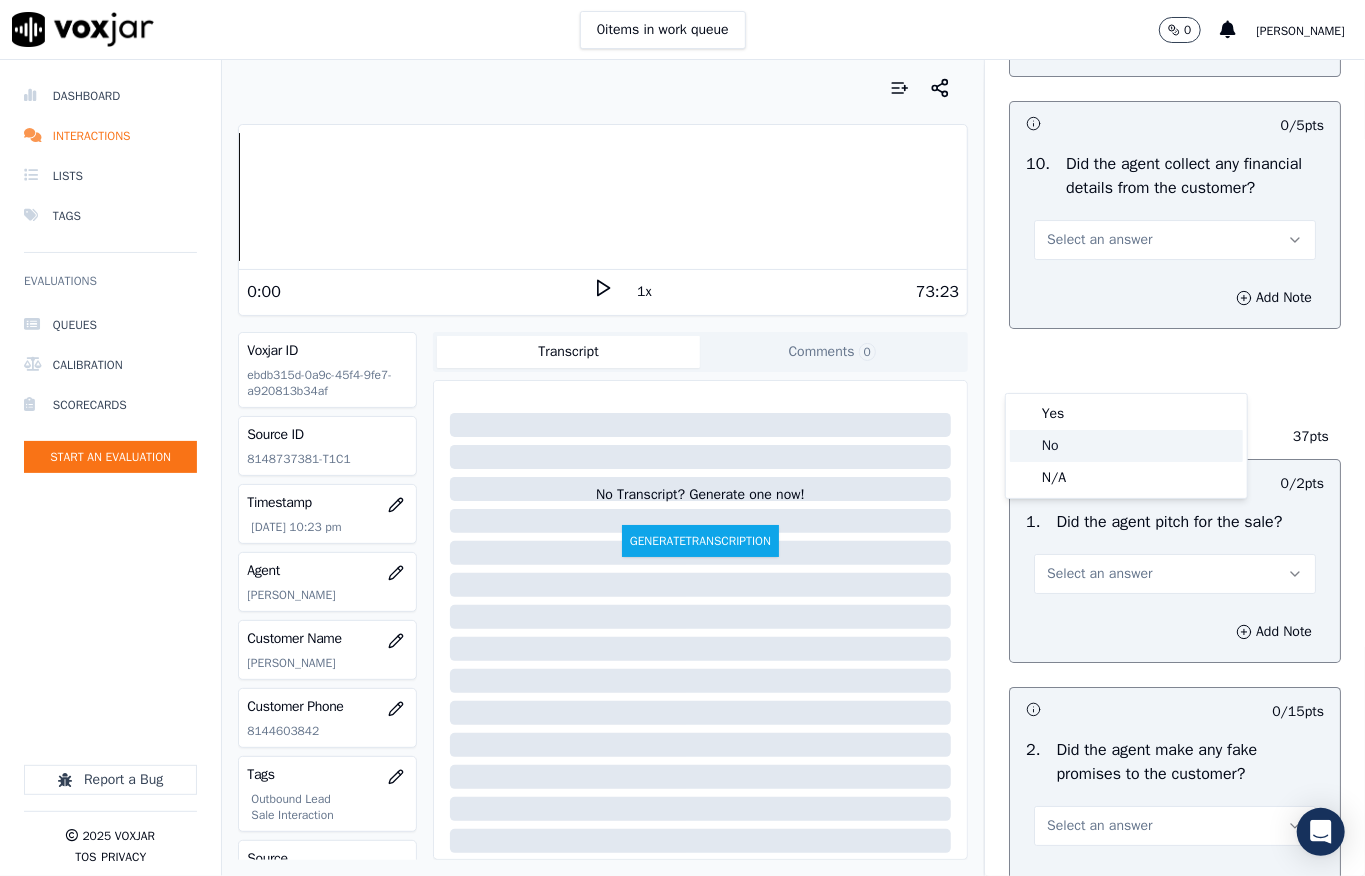 click on "No" 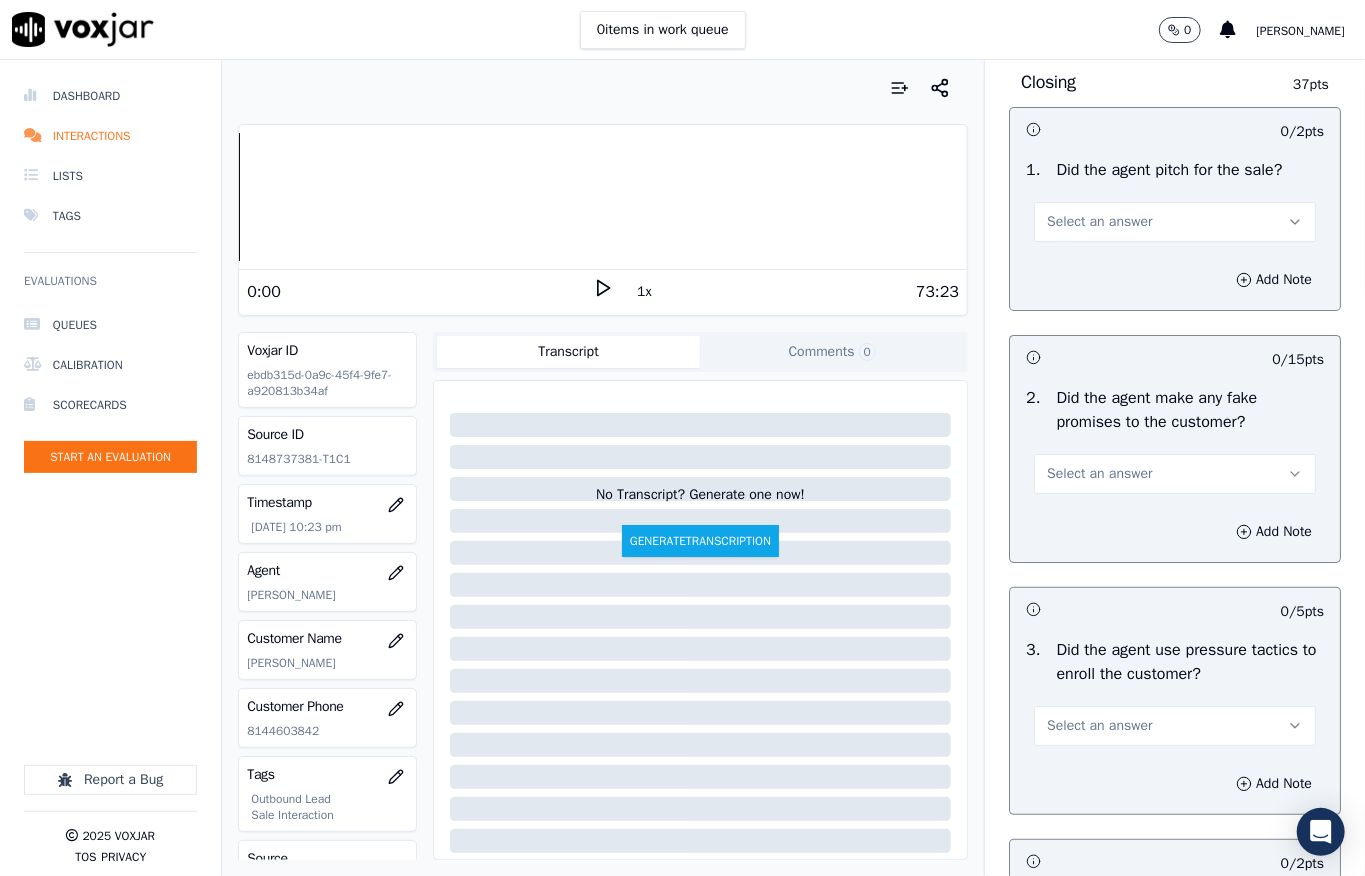 scroll, scrollTop: 4133, scrollLeft: 0, axis: vertical 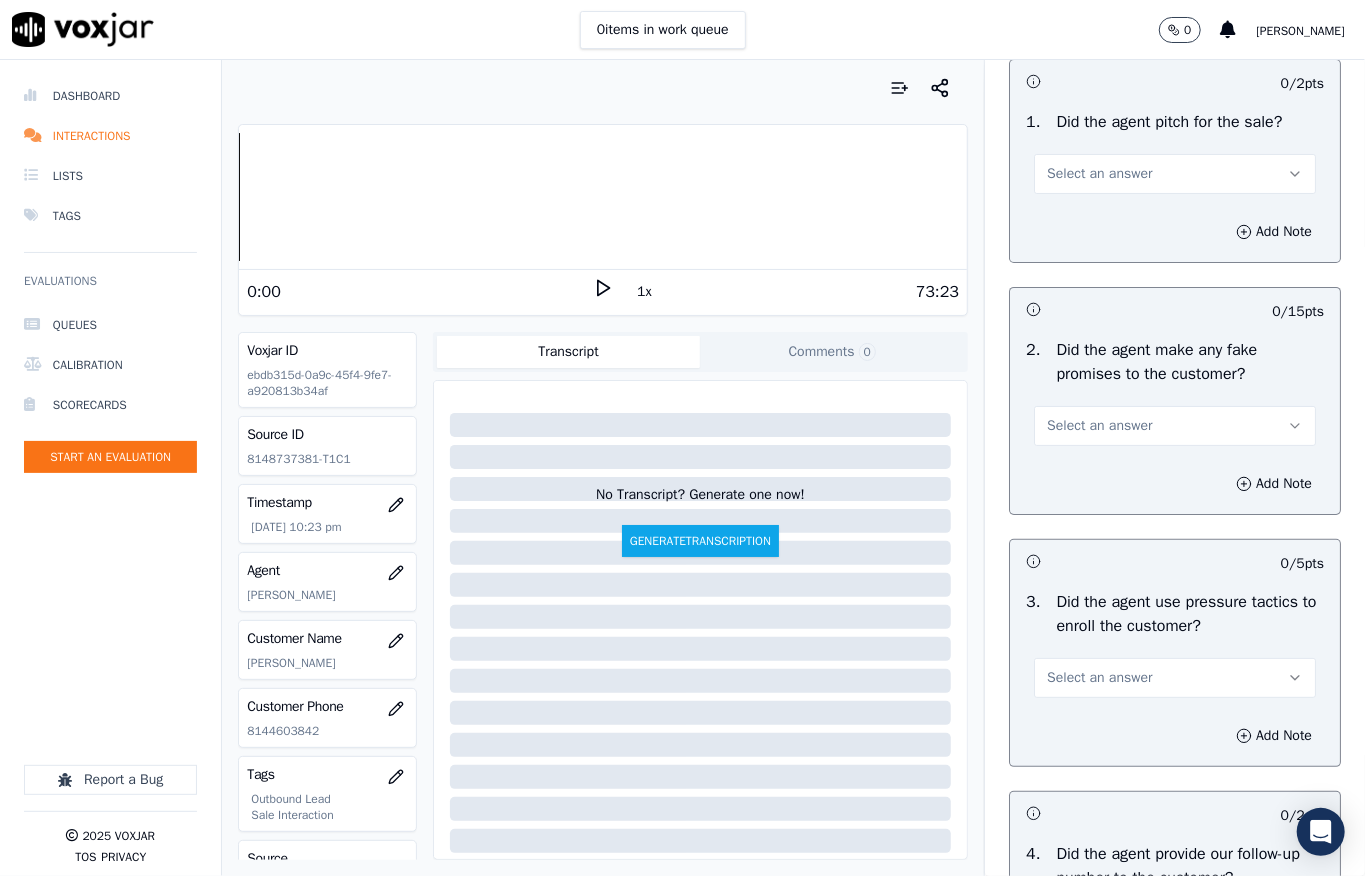 click on "Select an answer" at bounding box center (1099, 174) 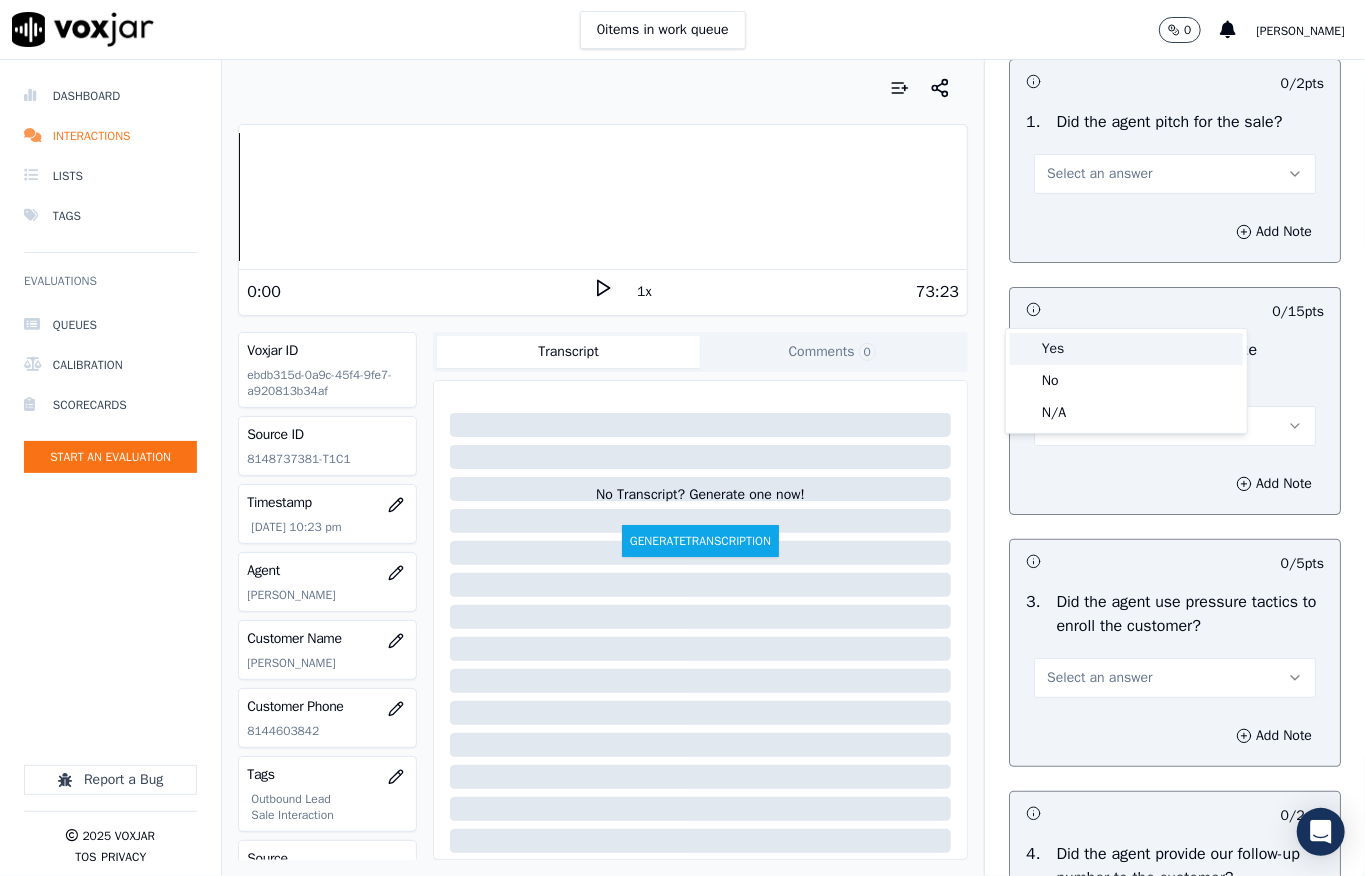 click on "Yes" at bounding box center (1126, 349) 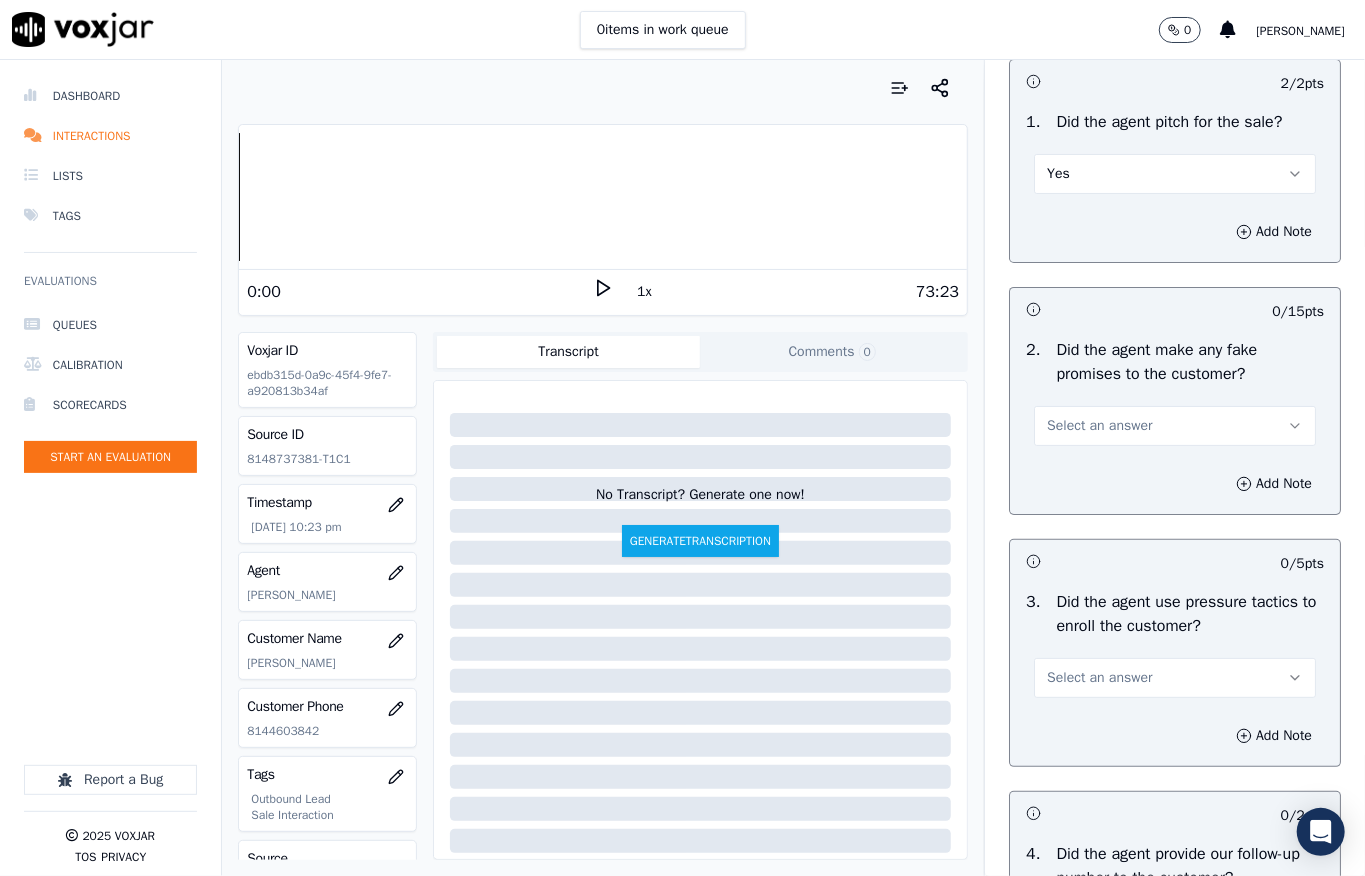 click on "Select an answer" at bounding box center [1099, 426] 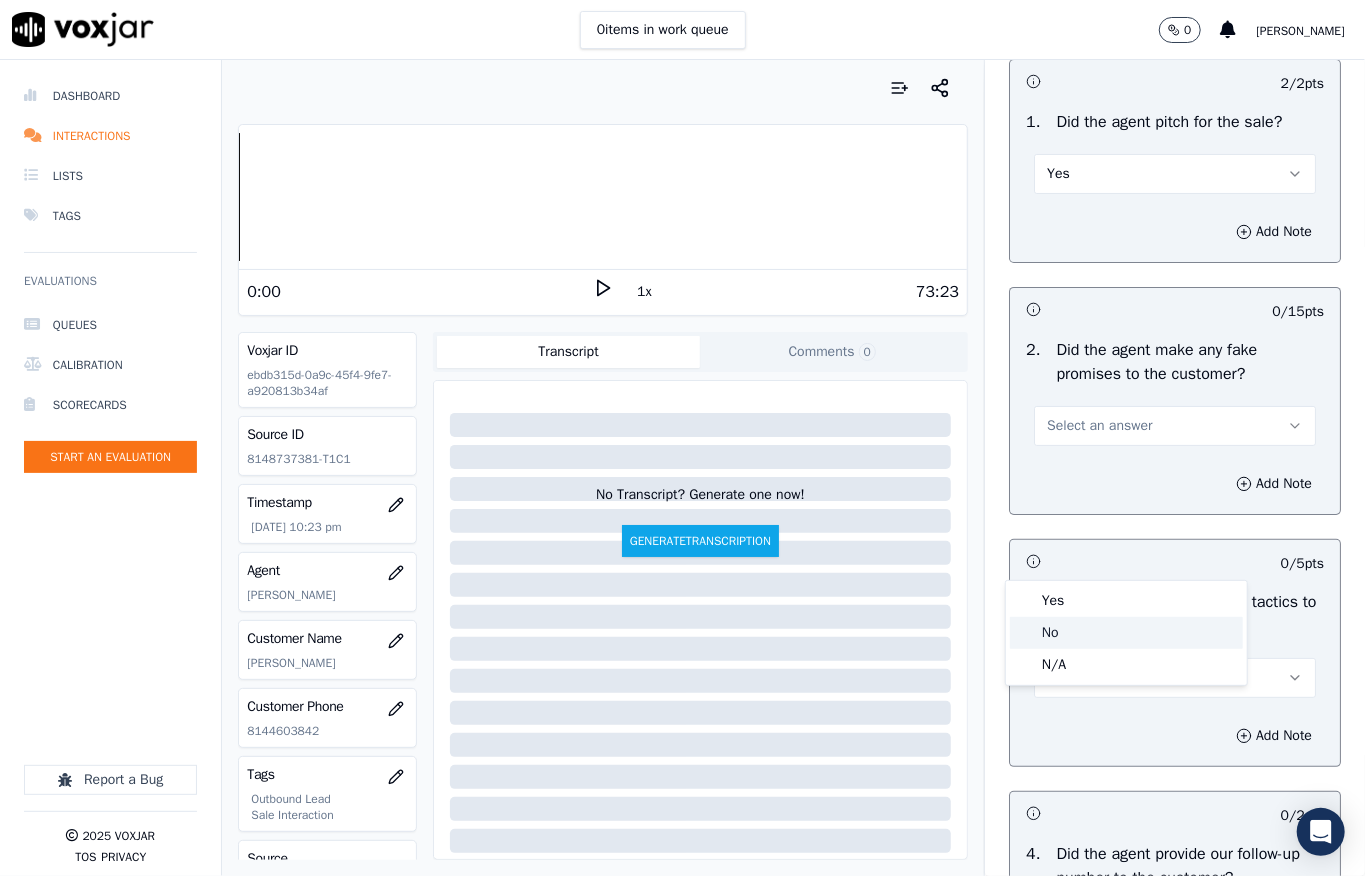 click on "No" 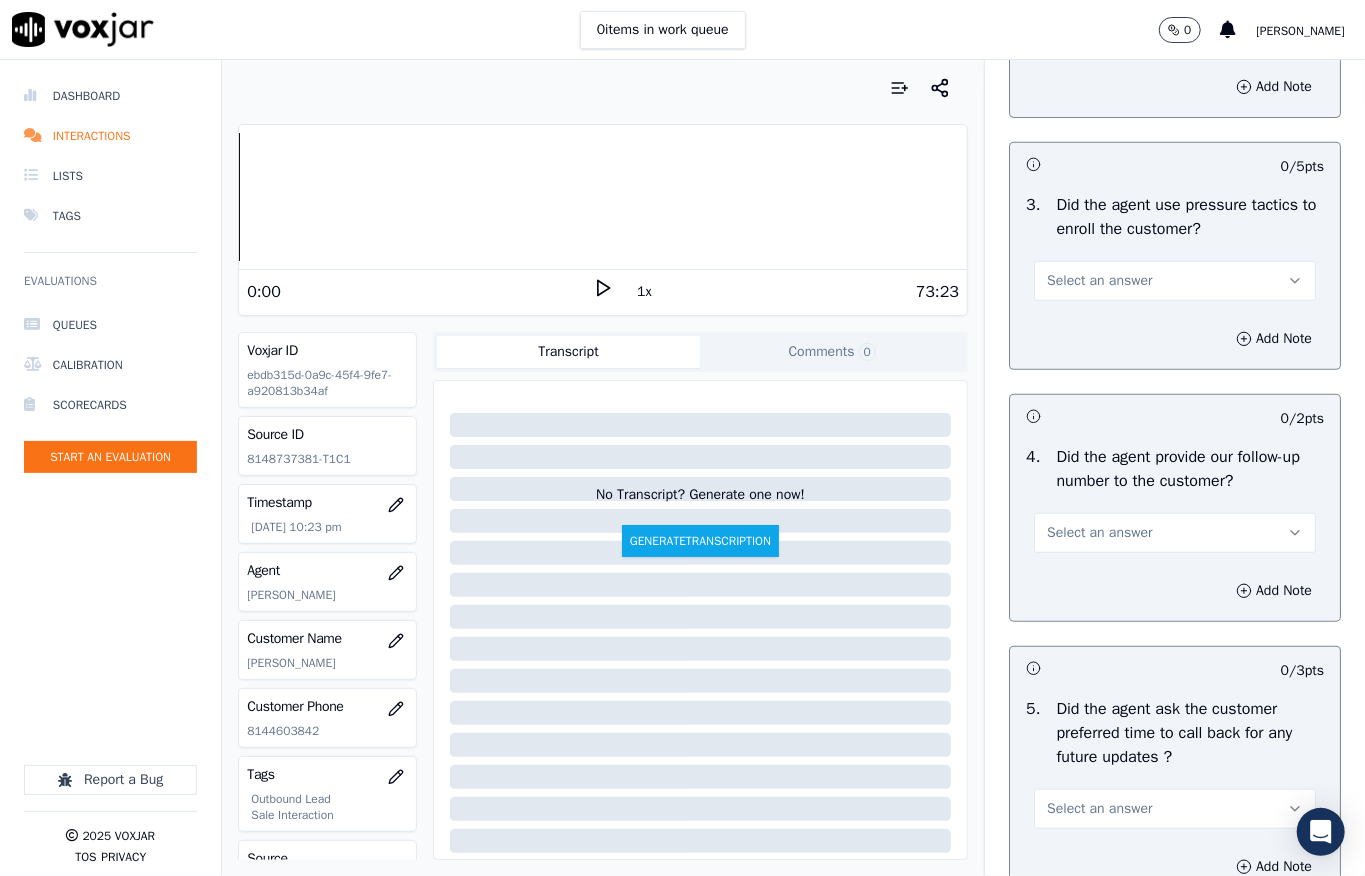 scroll, scrollTop: 4533, scrollLeft: 0, axis: vertical 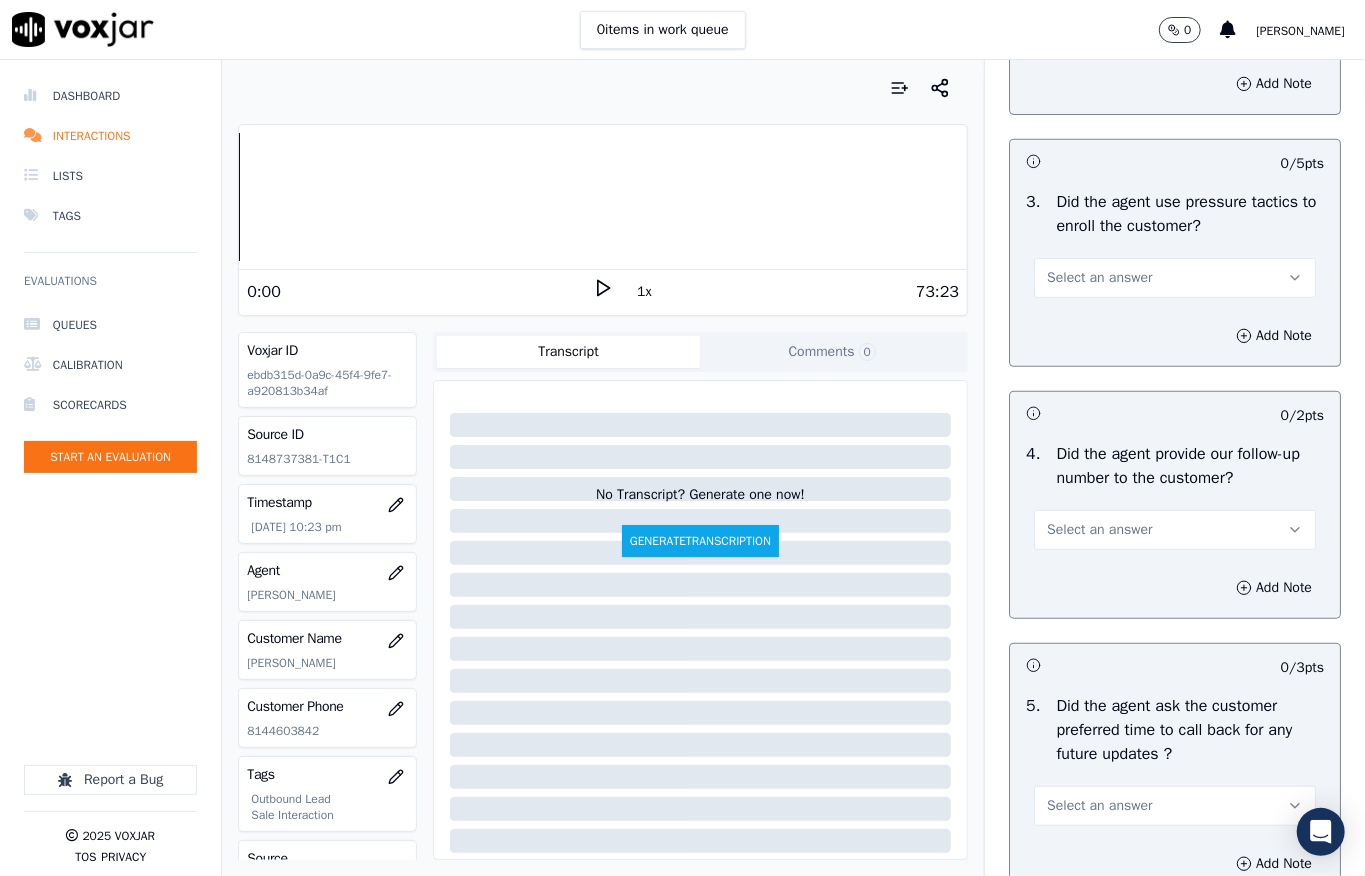 click on "Select an answer" at bounding box center (1099, 278) 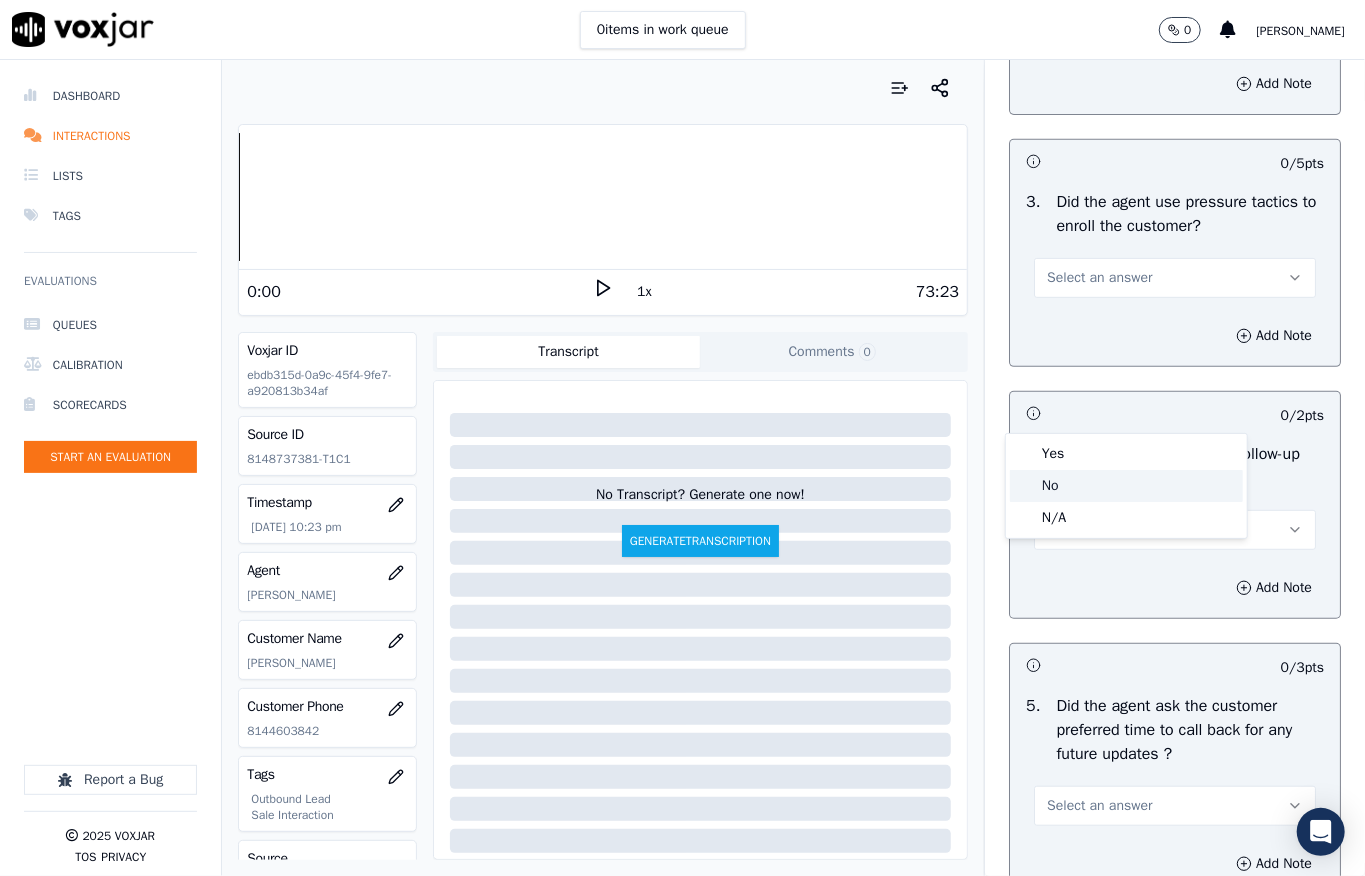 click on "No" 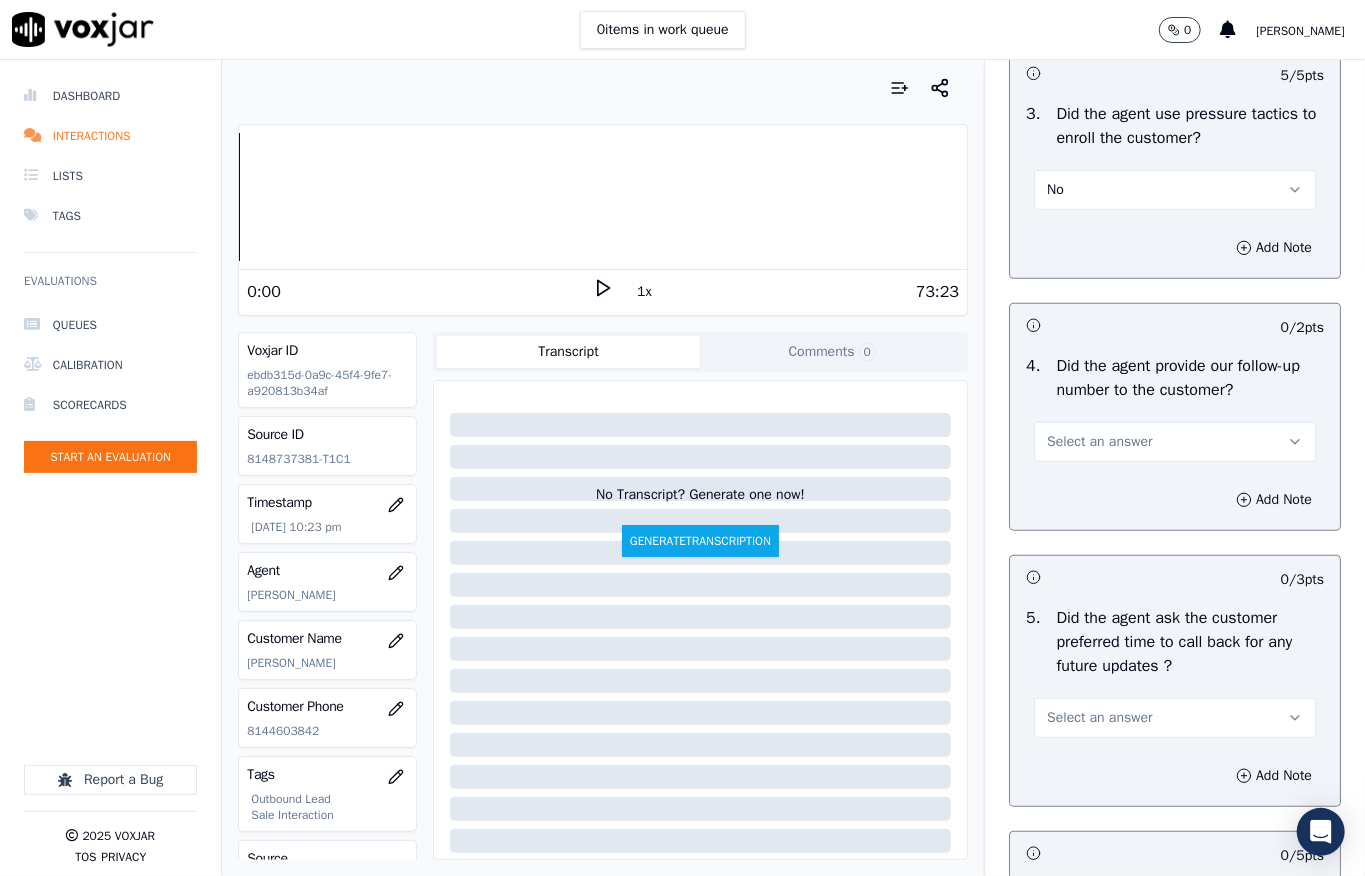 scroll, scrollTop: 4800, scrollLeft: 0, axis: vertical 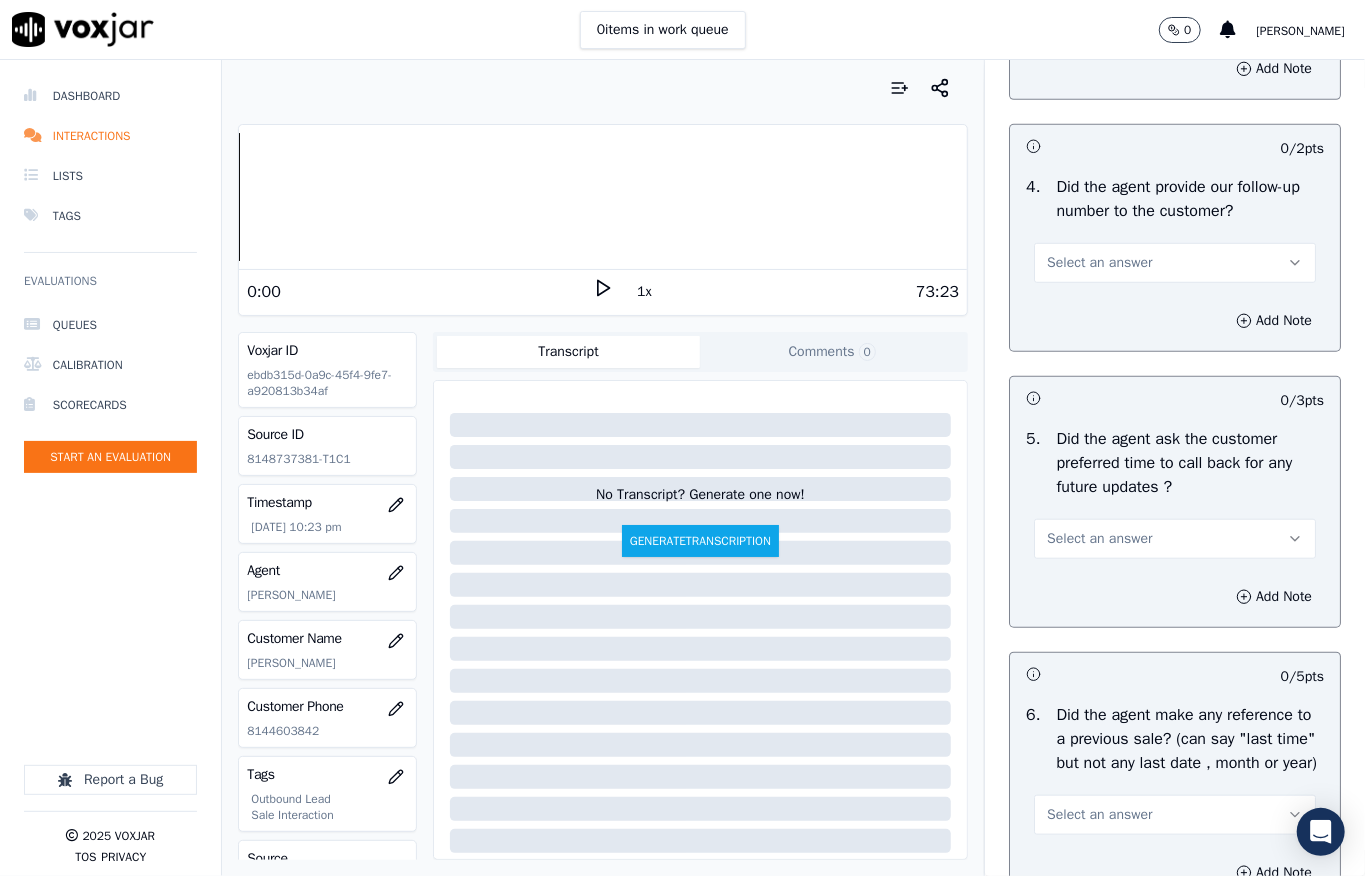 click on "Select an answer" at bounding box center [1099, 263] 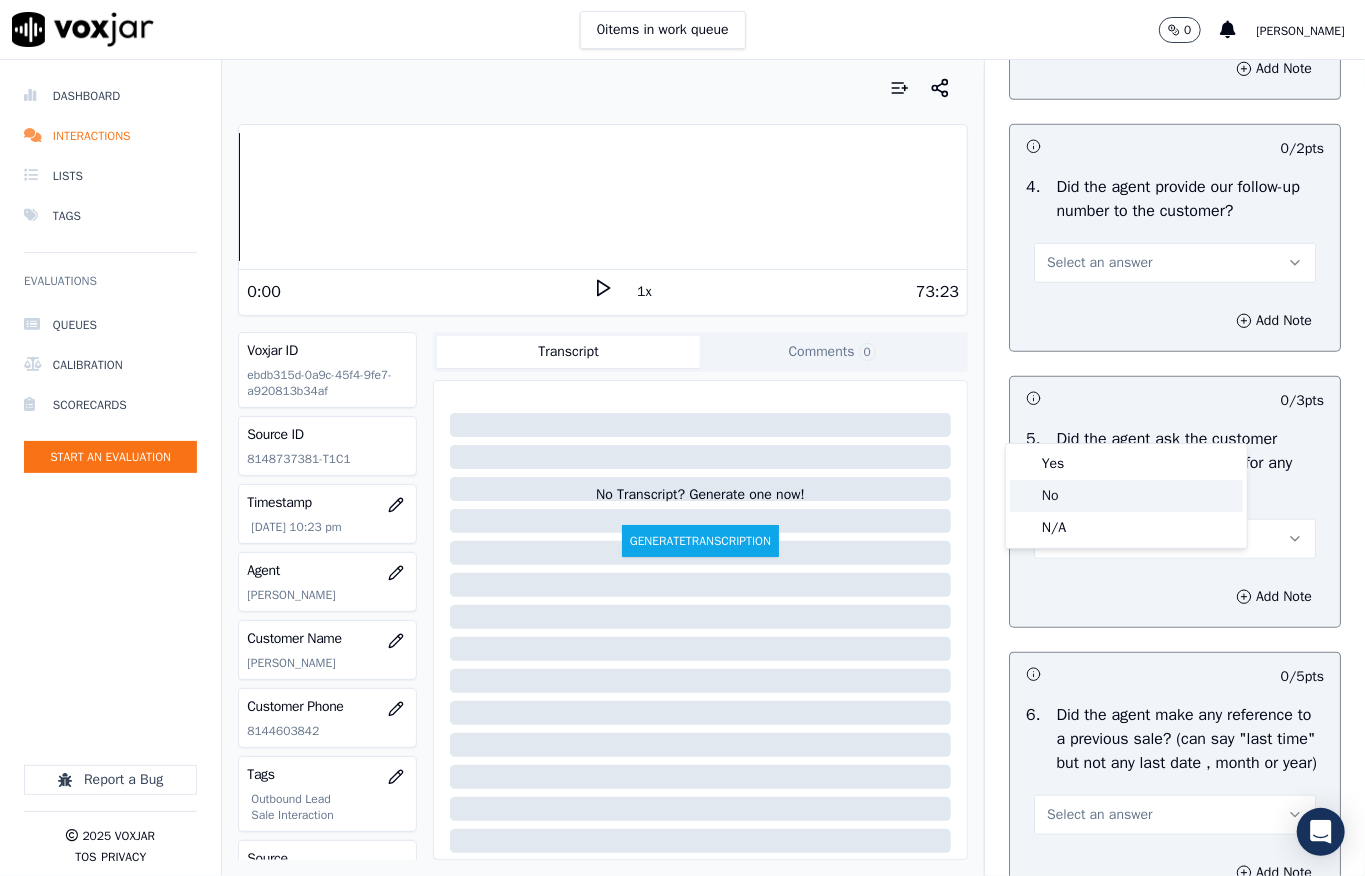 click on "No" 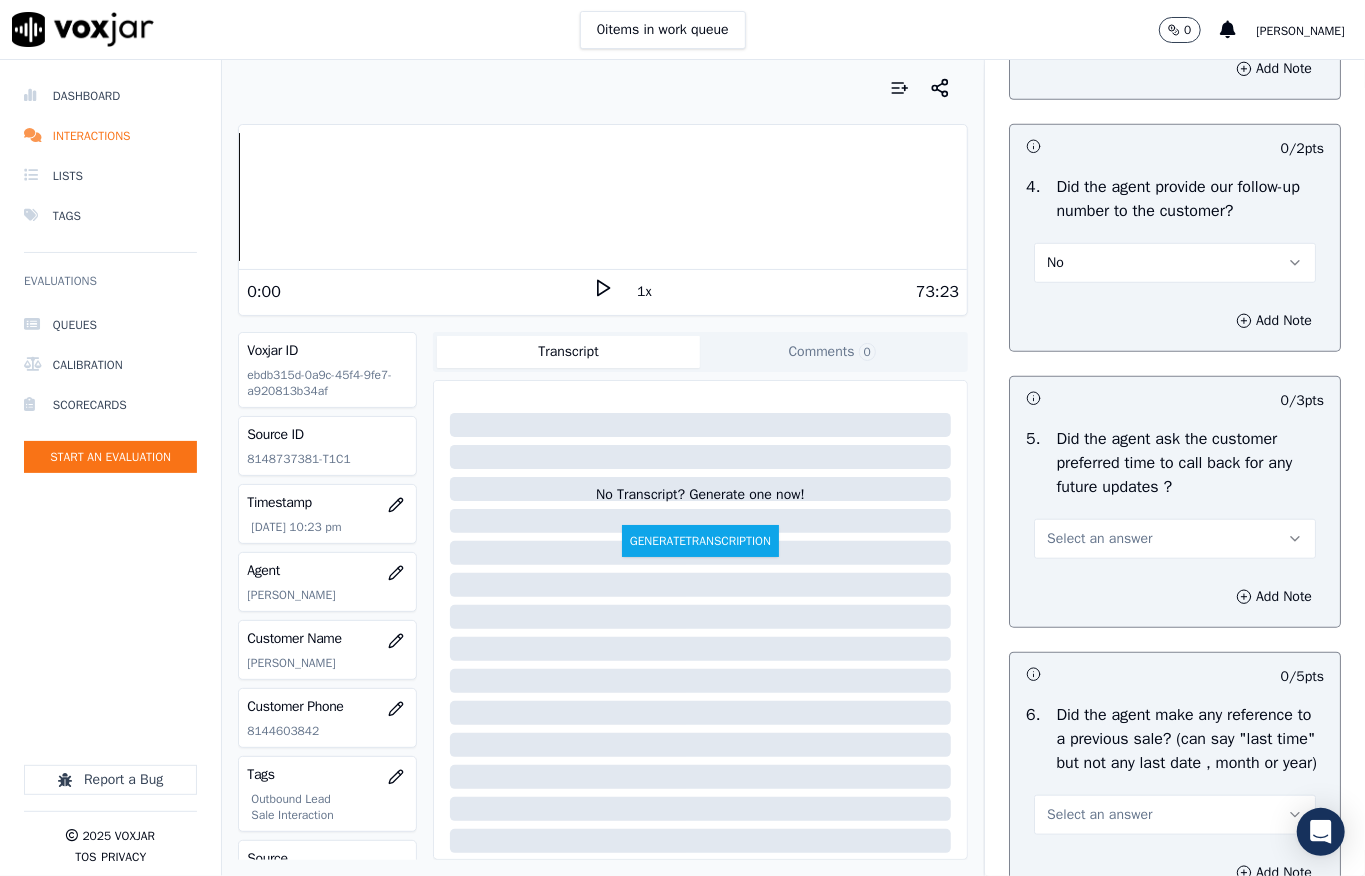 scroll, scrollTop: 5200, scrollLeft: 0, axis: vertical 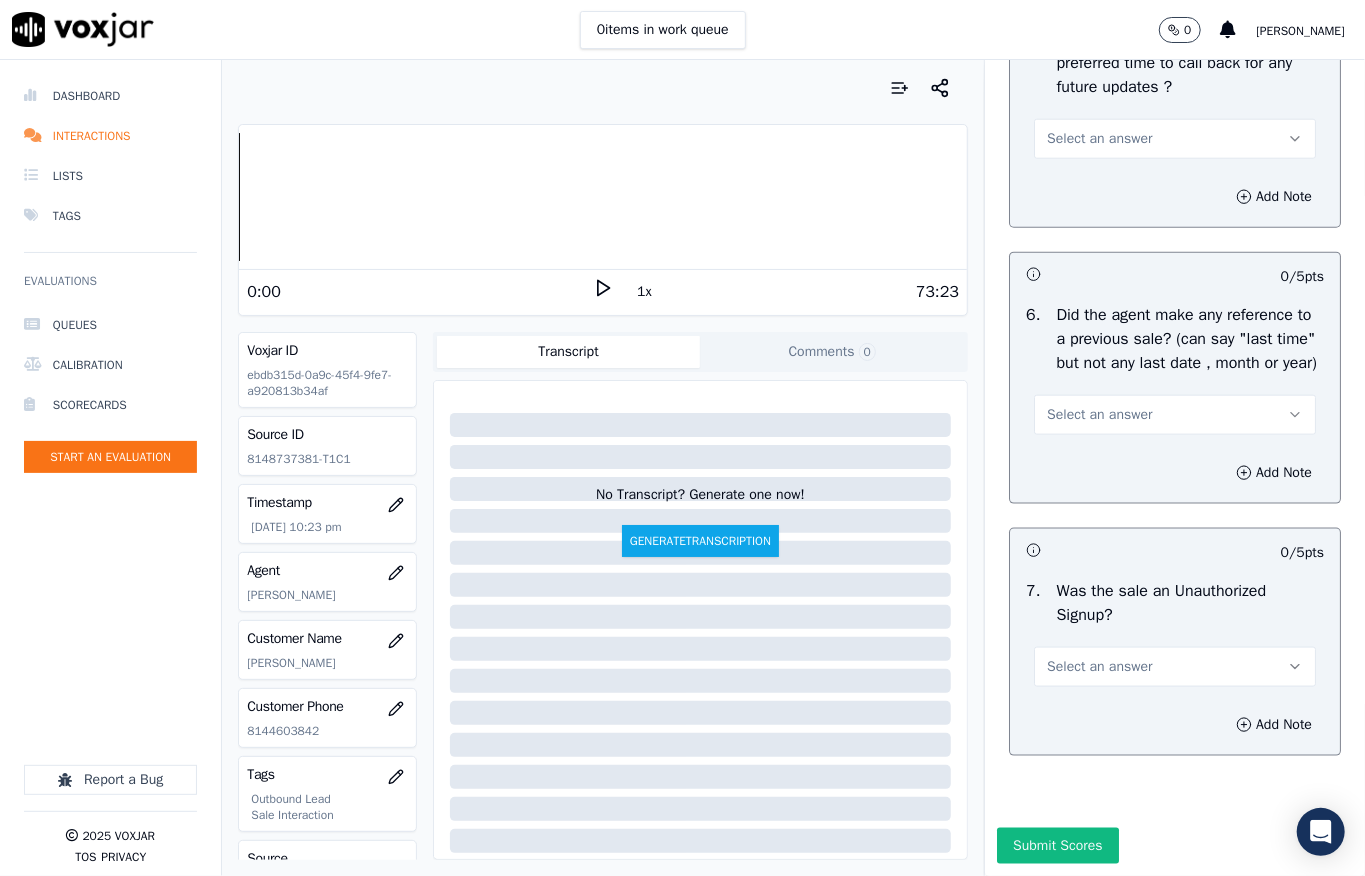 click on "Select an answer" at bounding box center [1175, 139] 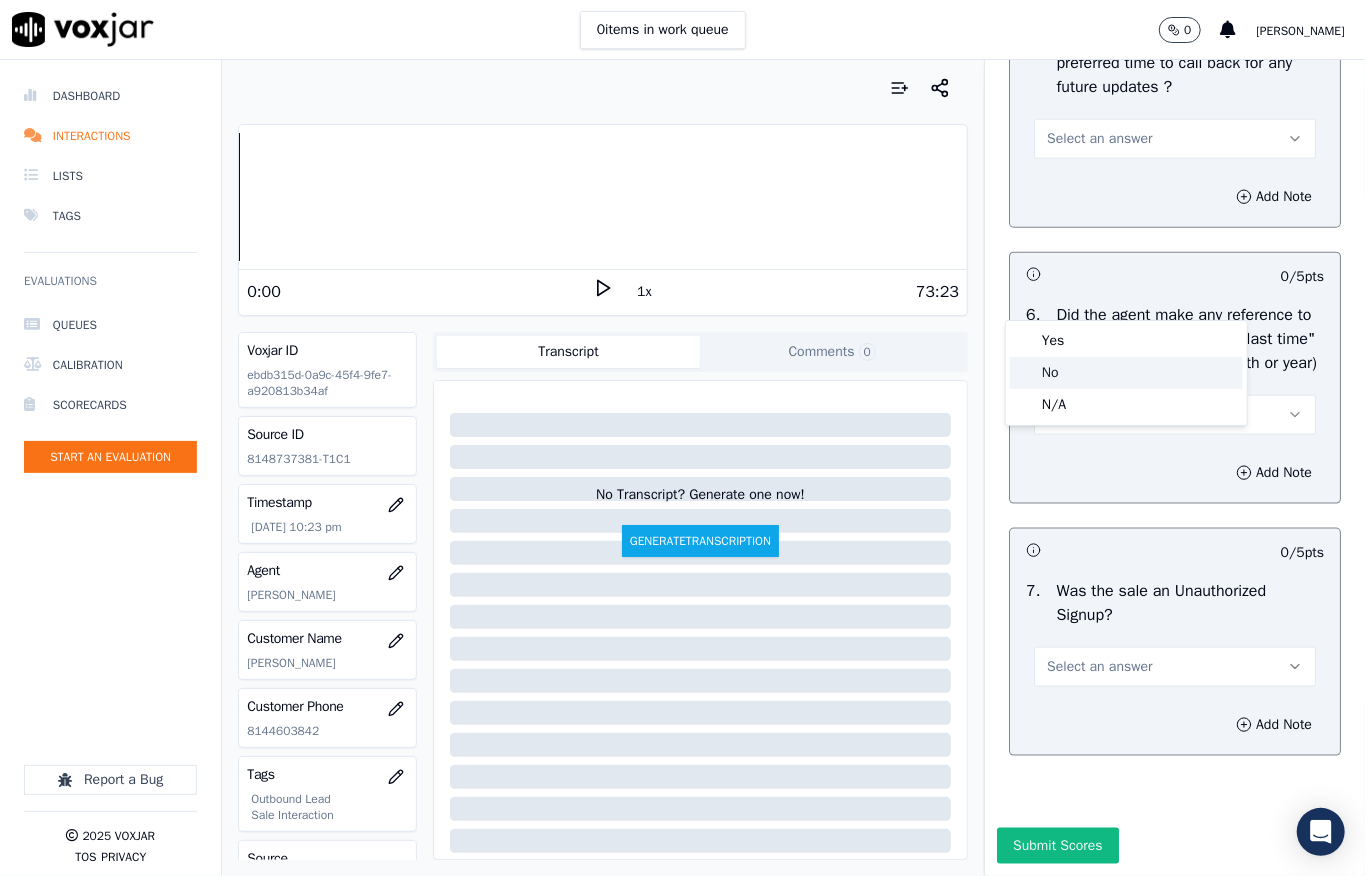 click on "No" 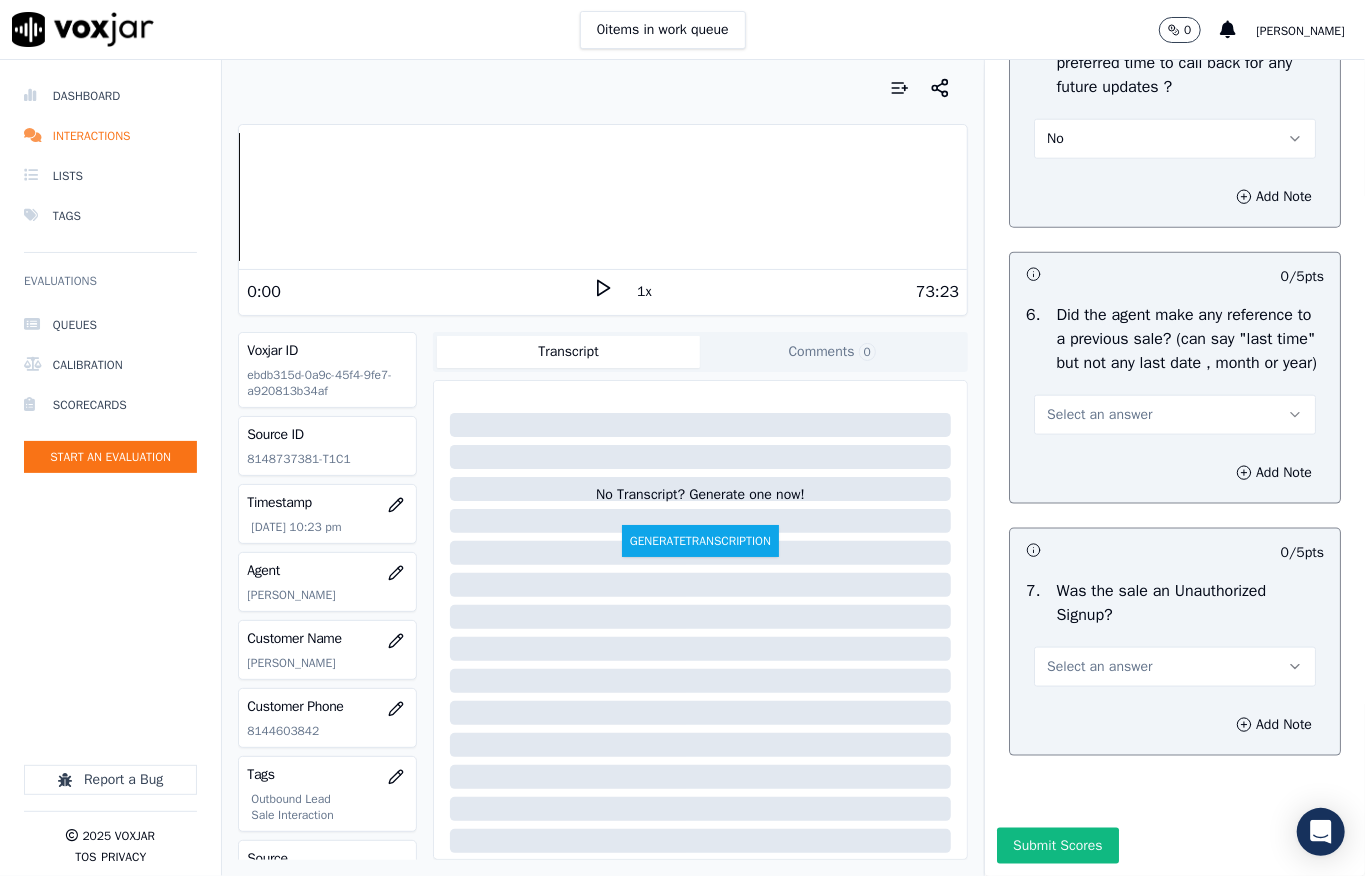 scroll, scrollTop: 5450, scrollLeft: 0, axis: vertical 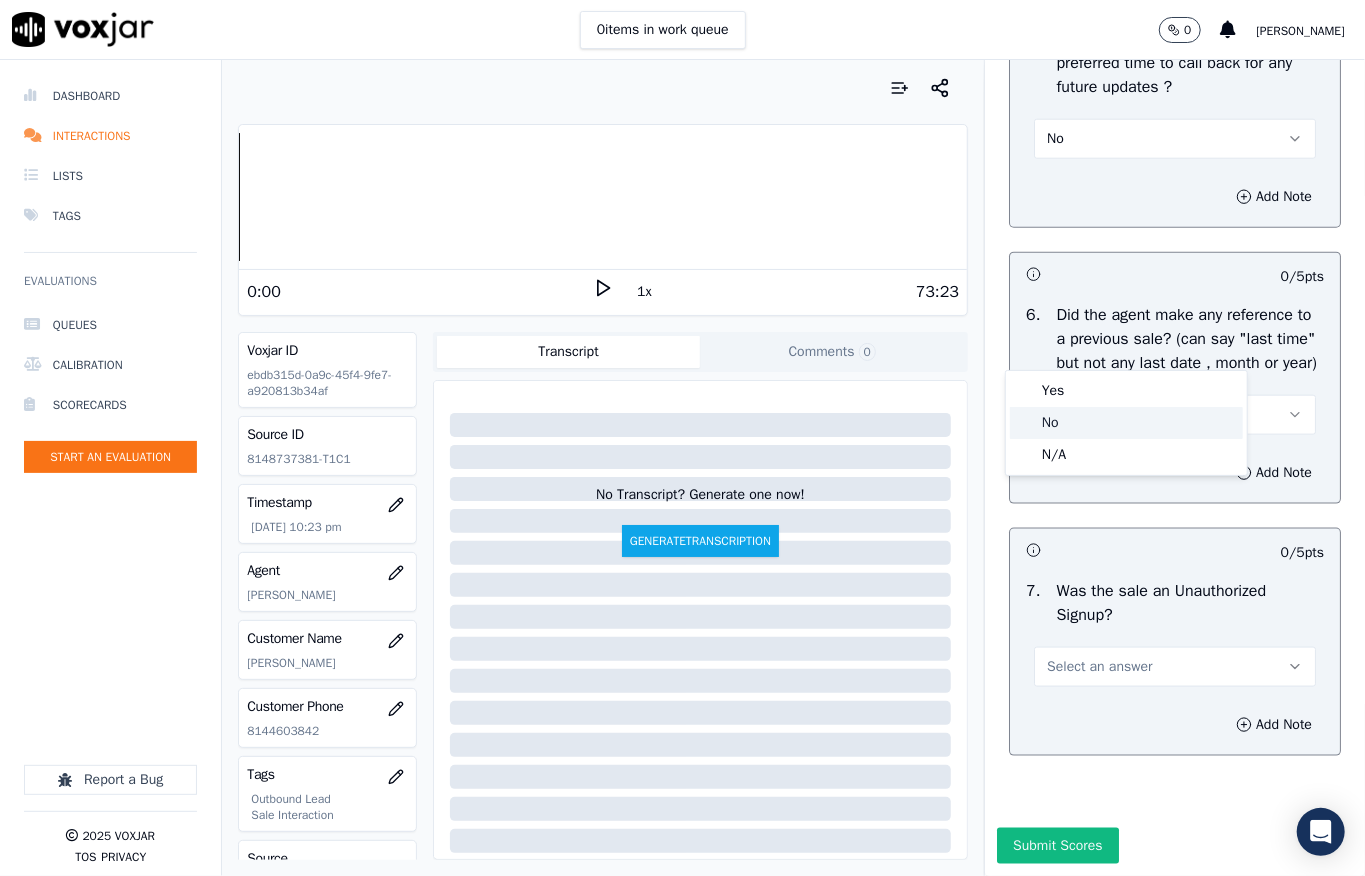 click on "No" 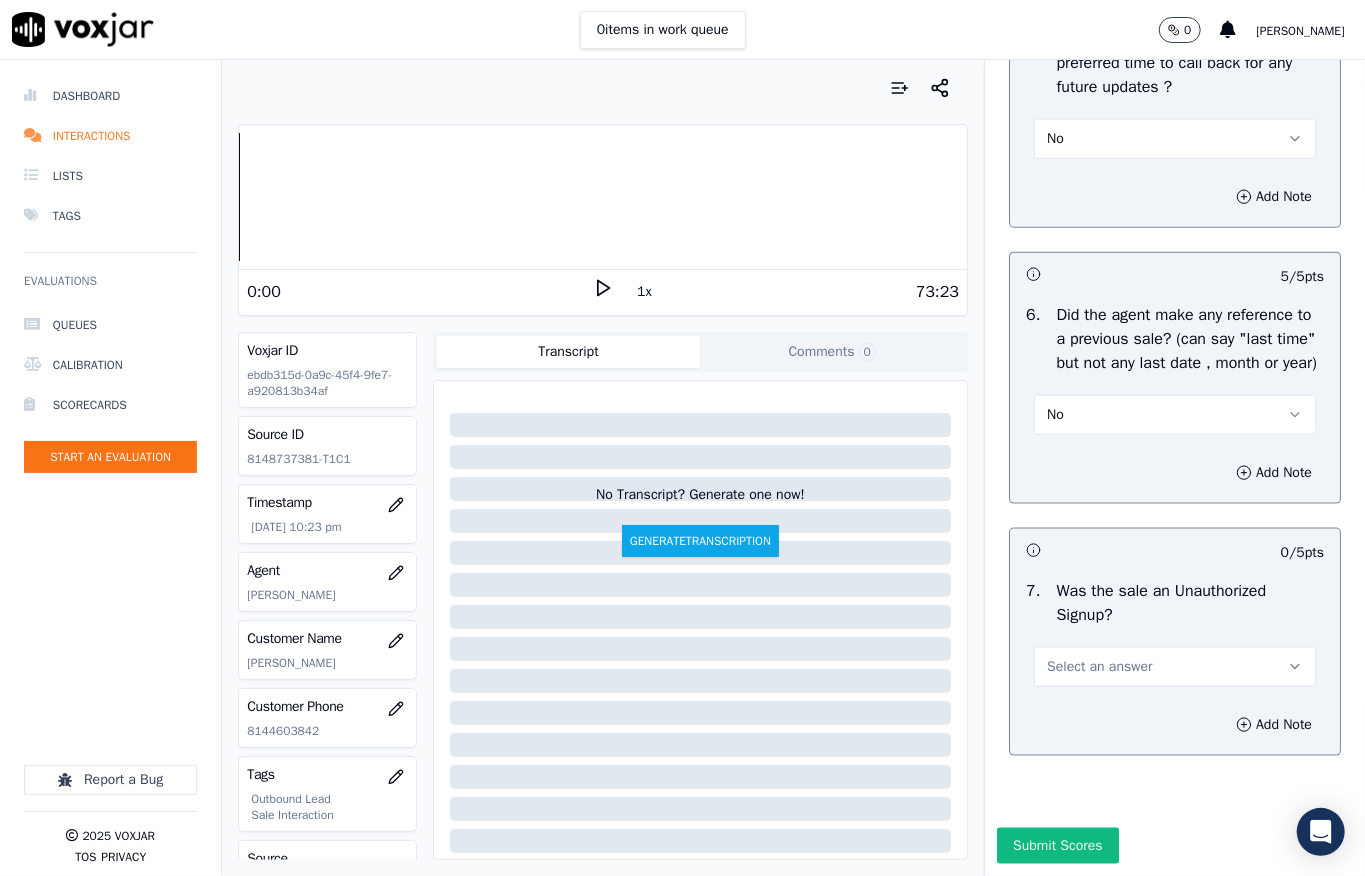 click on "Select an answer" at bounding box center (1099, 667) 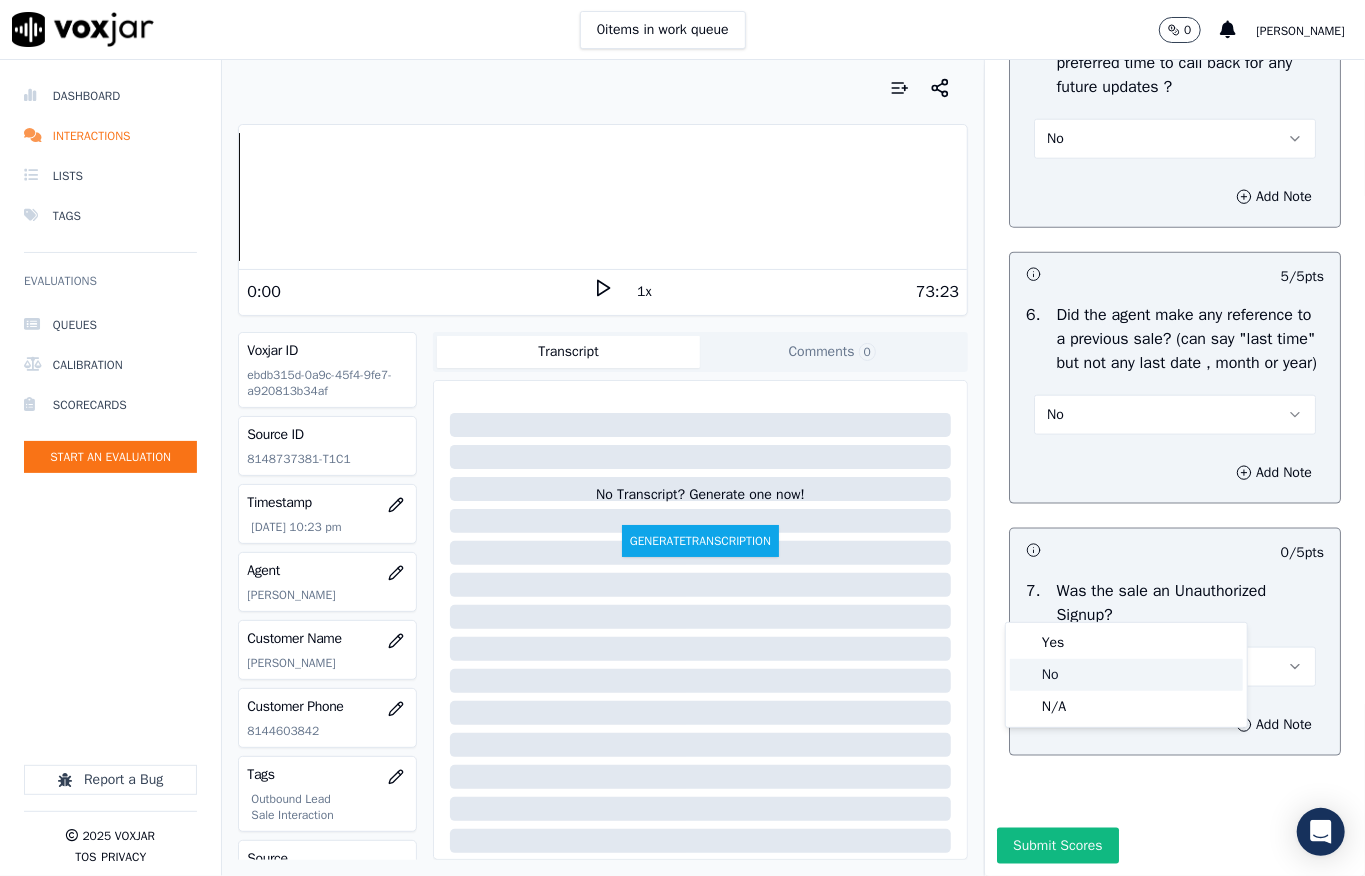 click on "No" 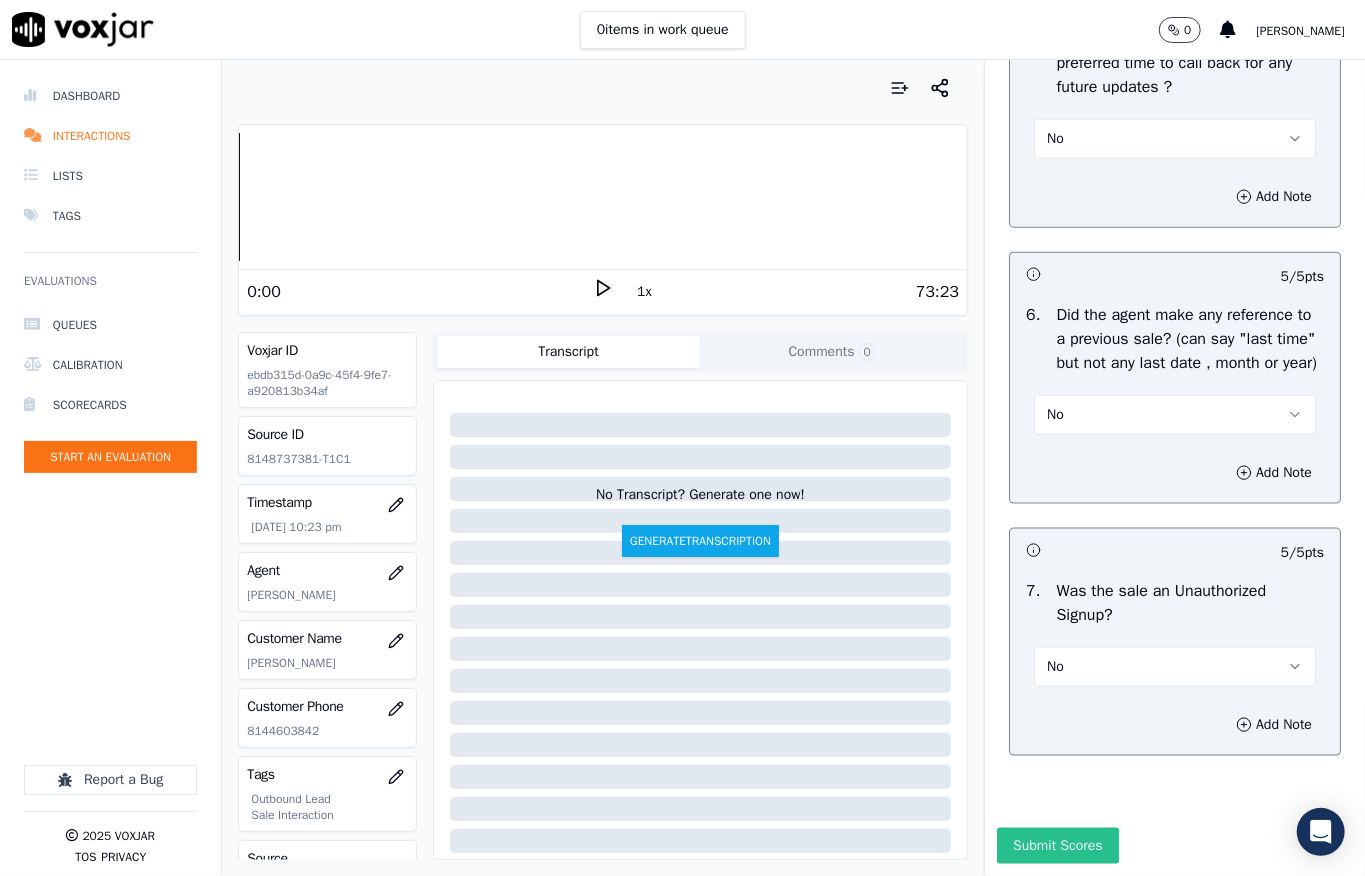 click on "Submit Scores" at bounding box center (1057, 846) 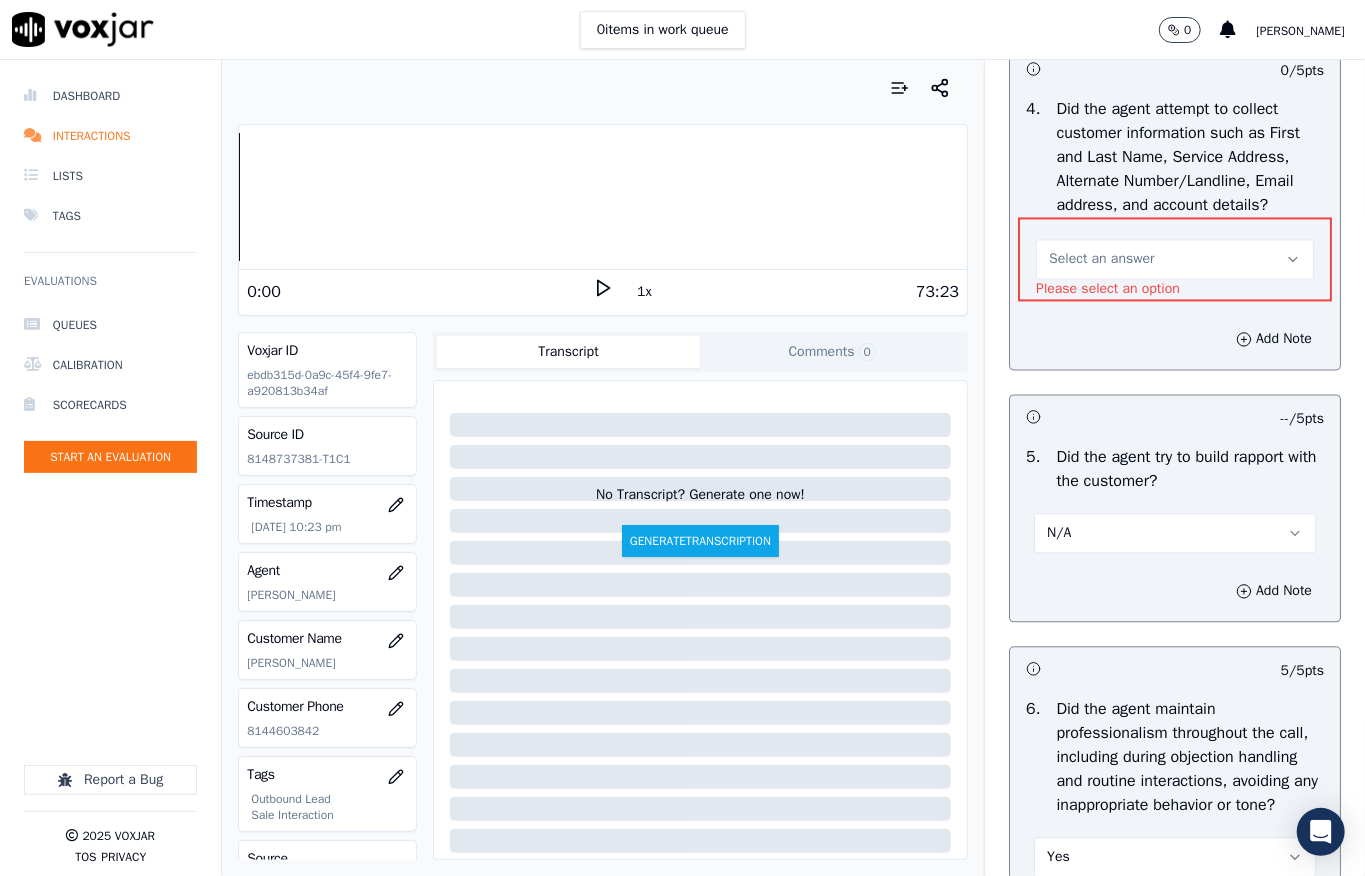 scroll, scrollTop: 2001, scrollLeft: 0, axis: vertical 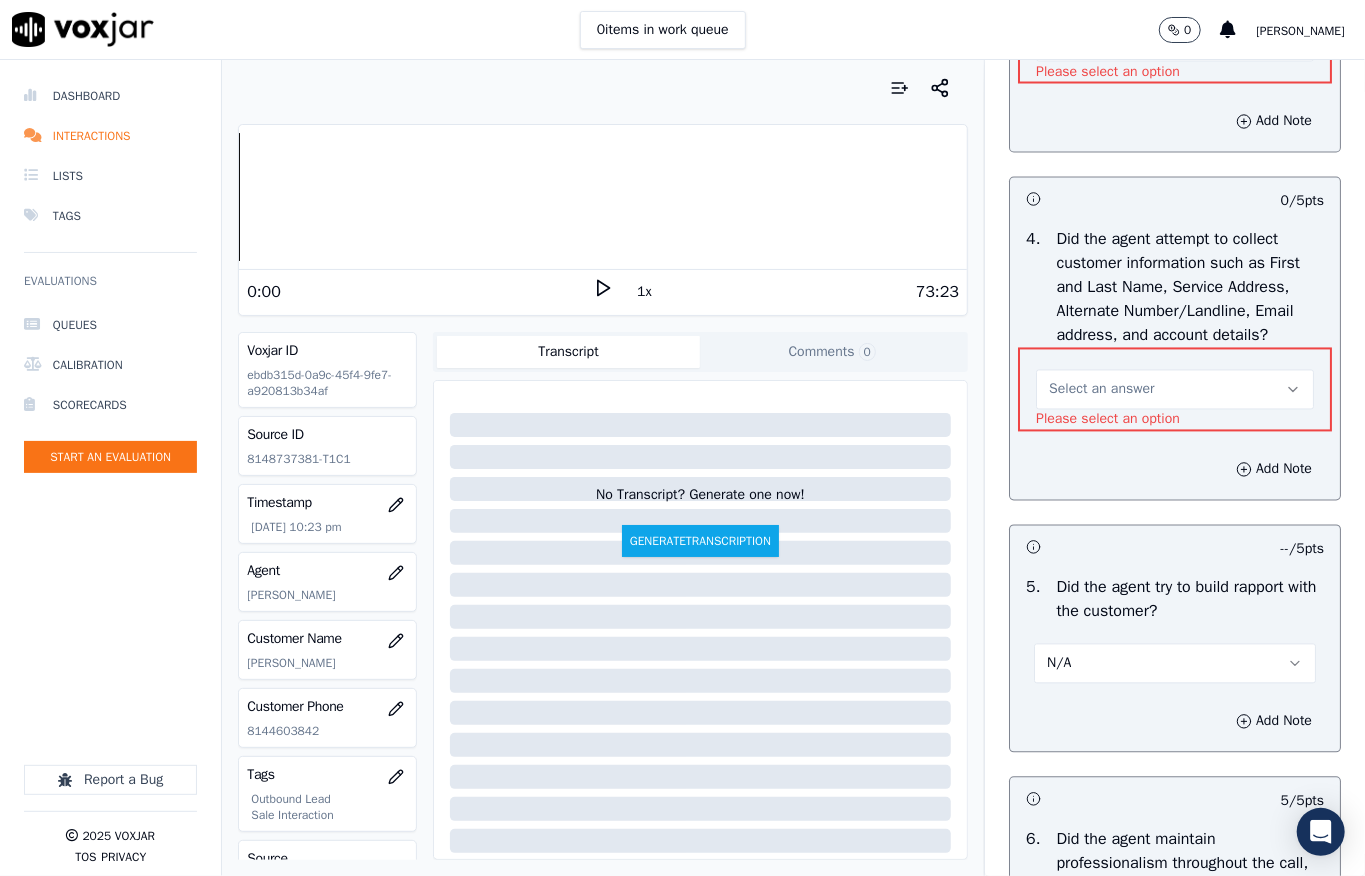 click on "Select an answer" at bounding box center [1175, 390] 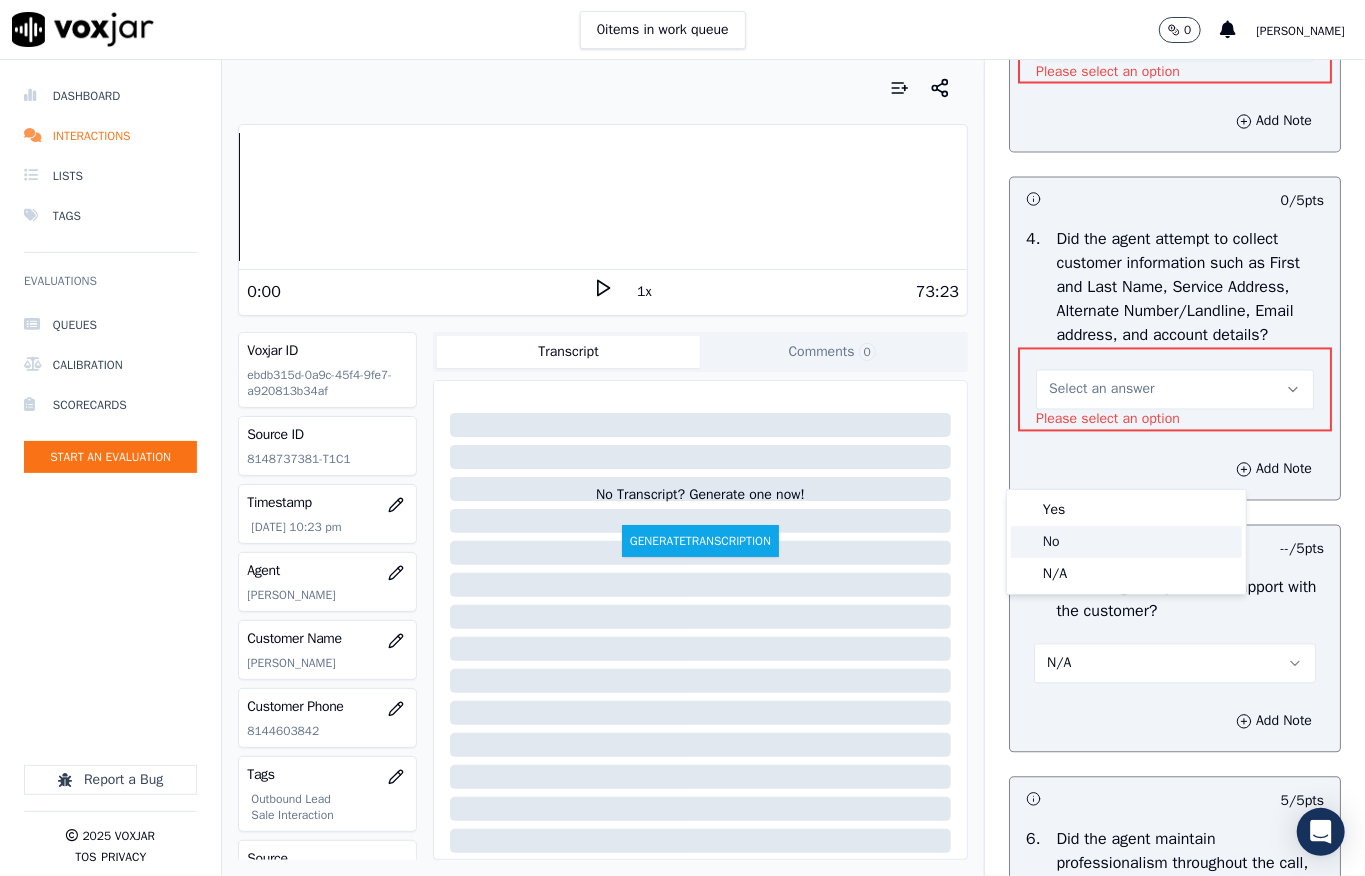 drag, startPoint x: 1065, startPoint y: 573, endPoint x: 1106, endPoint y: 552, distance: 46.06517 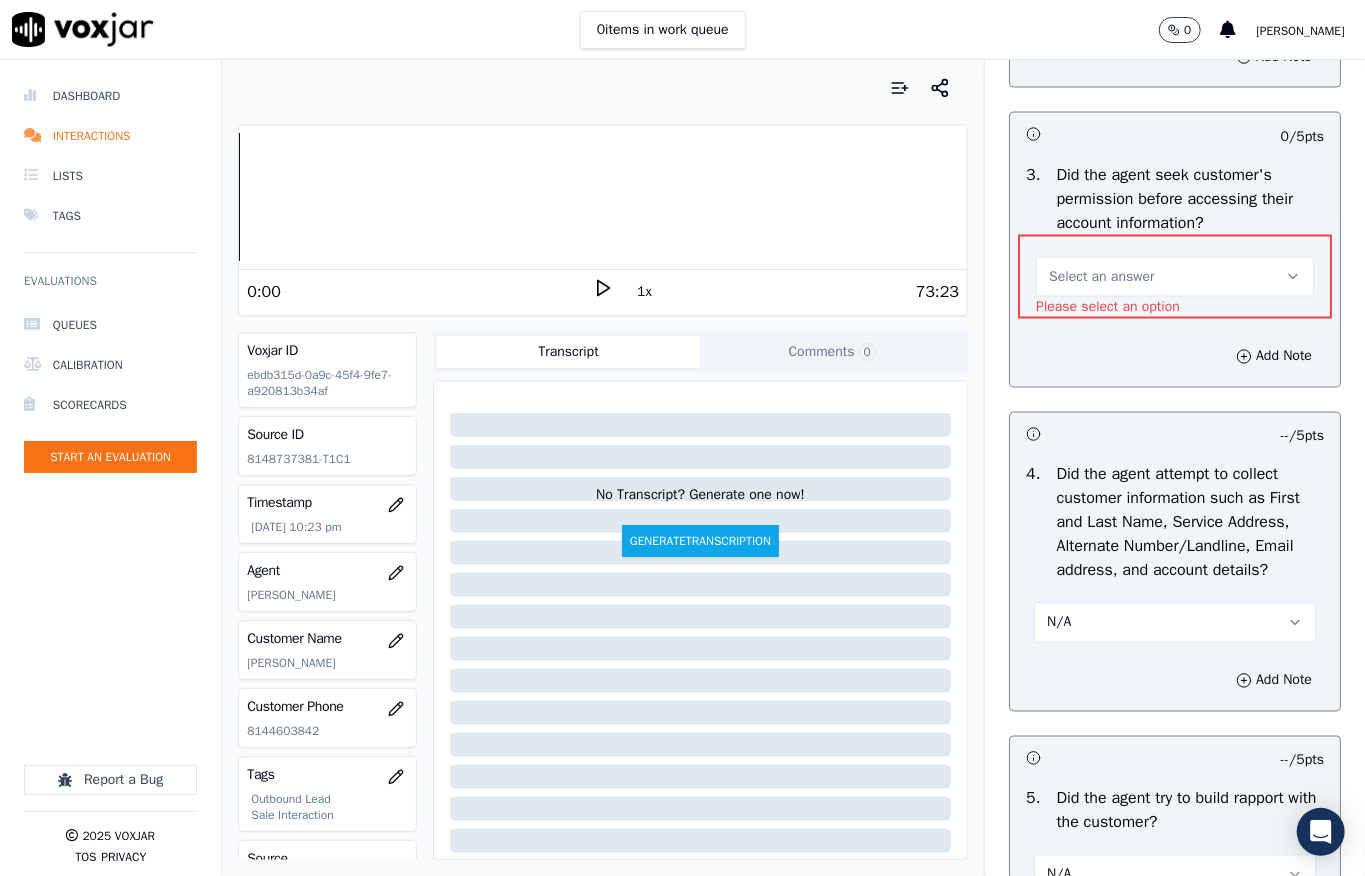 scroll, scrollTop: 1734, scrollLeft: 0, axis: vertical 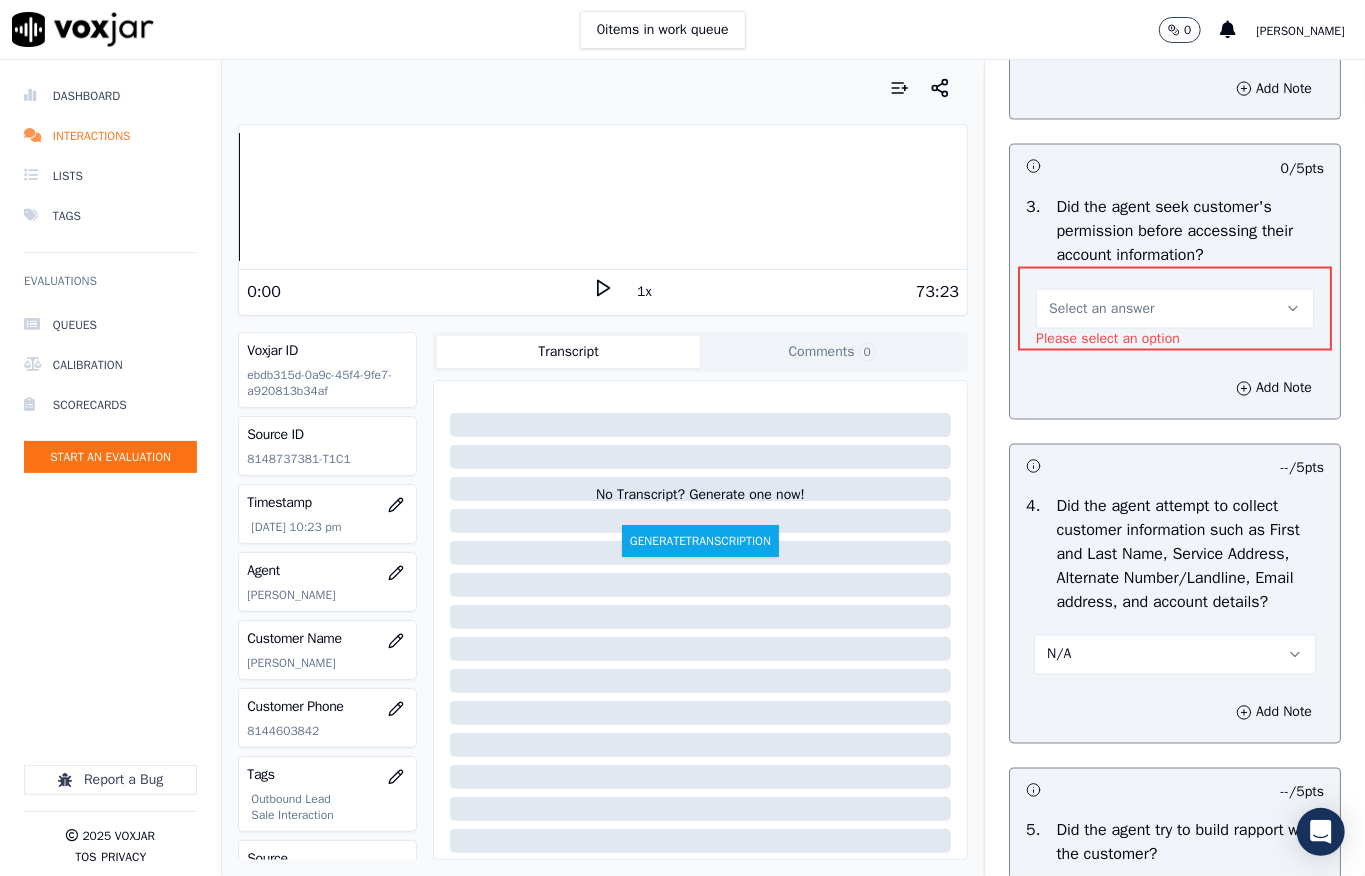click on "Select an answer" at bounding box center (1175, 309) 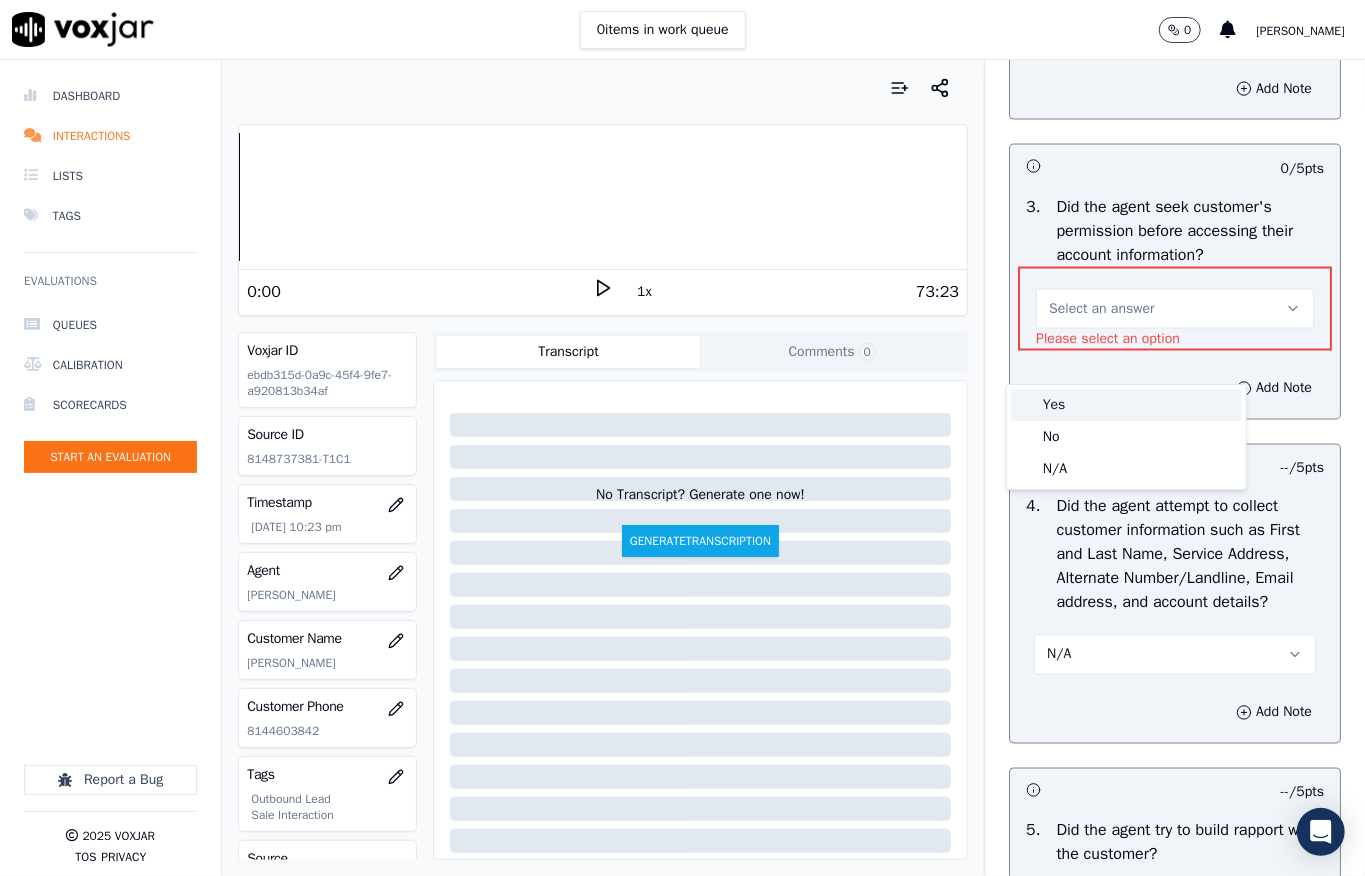click on "Yes" at bounding box center [1126, 405] 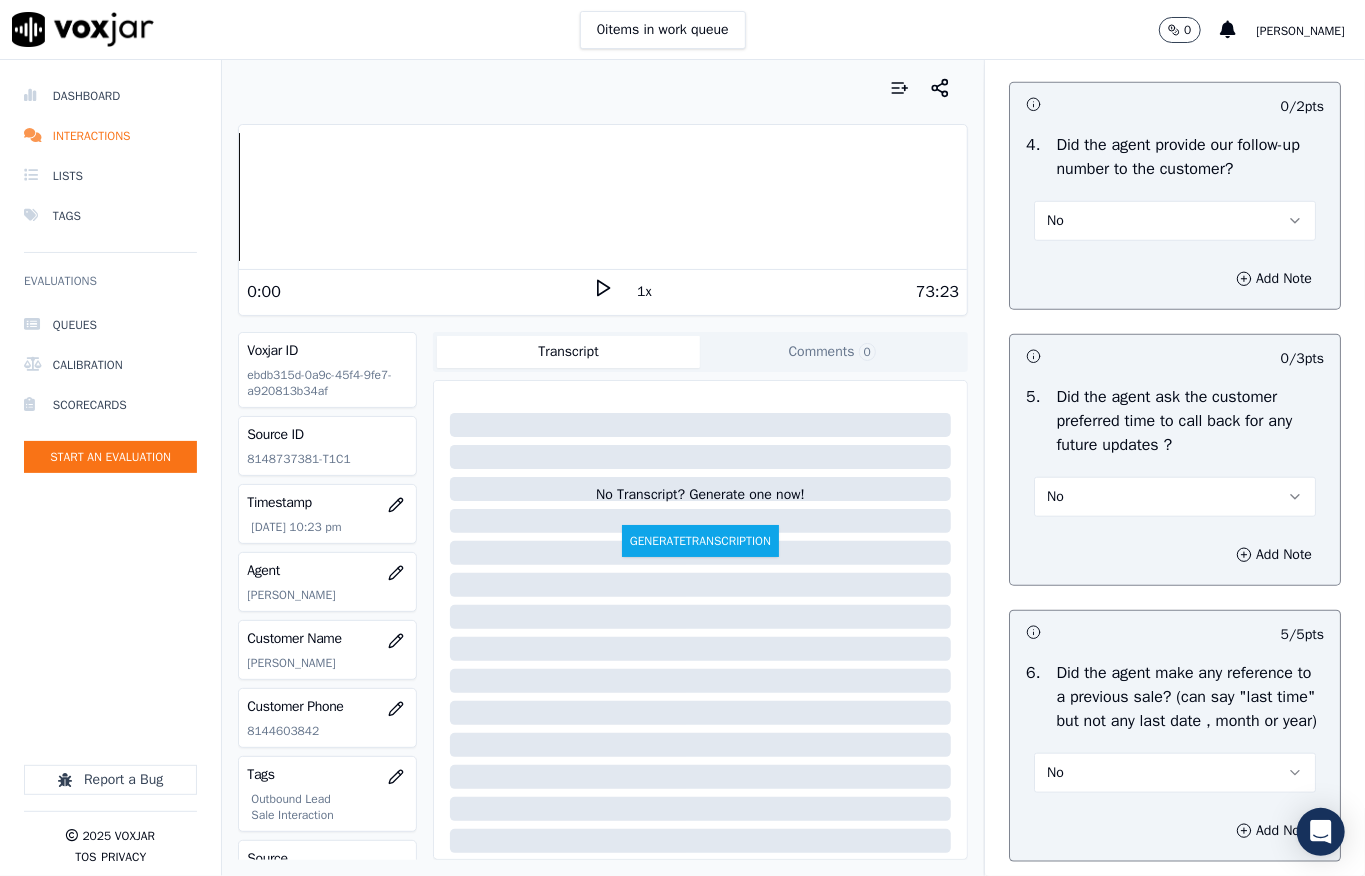 scroll, scrollTop: 5450, scrollLeft: 0, axis: vertical 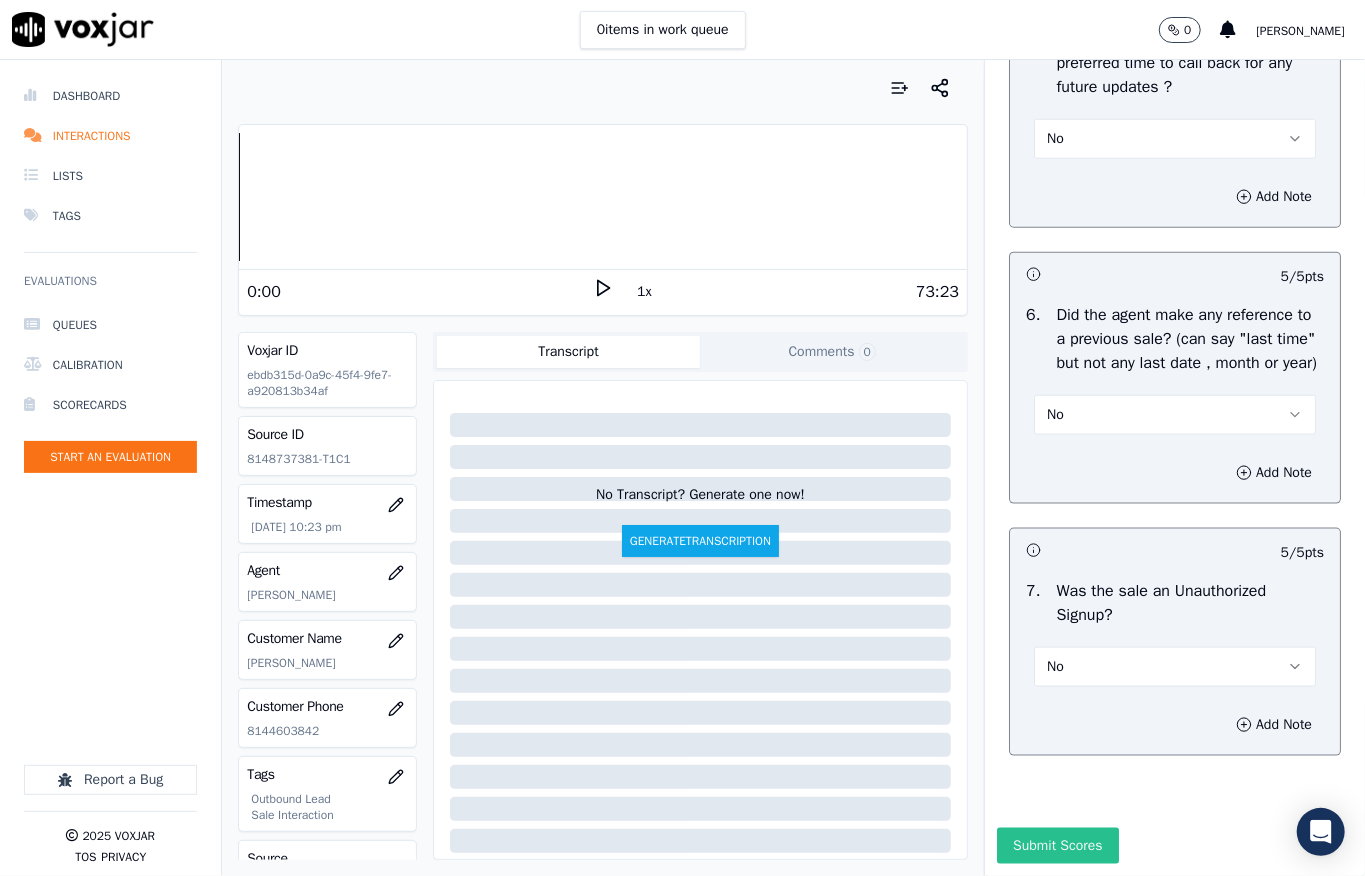 click on "Submit Scores" at bounding box center (1057, 846) 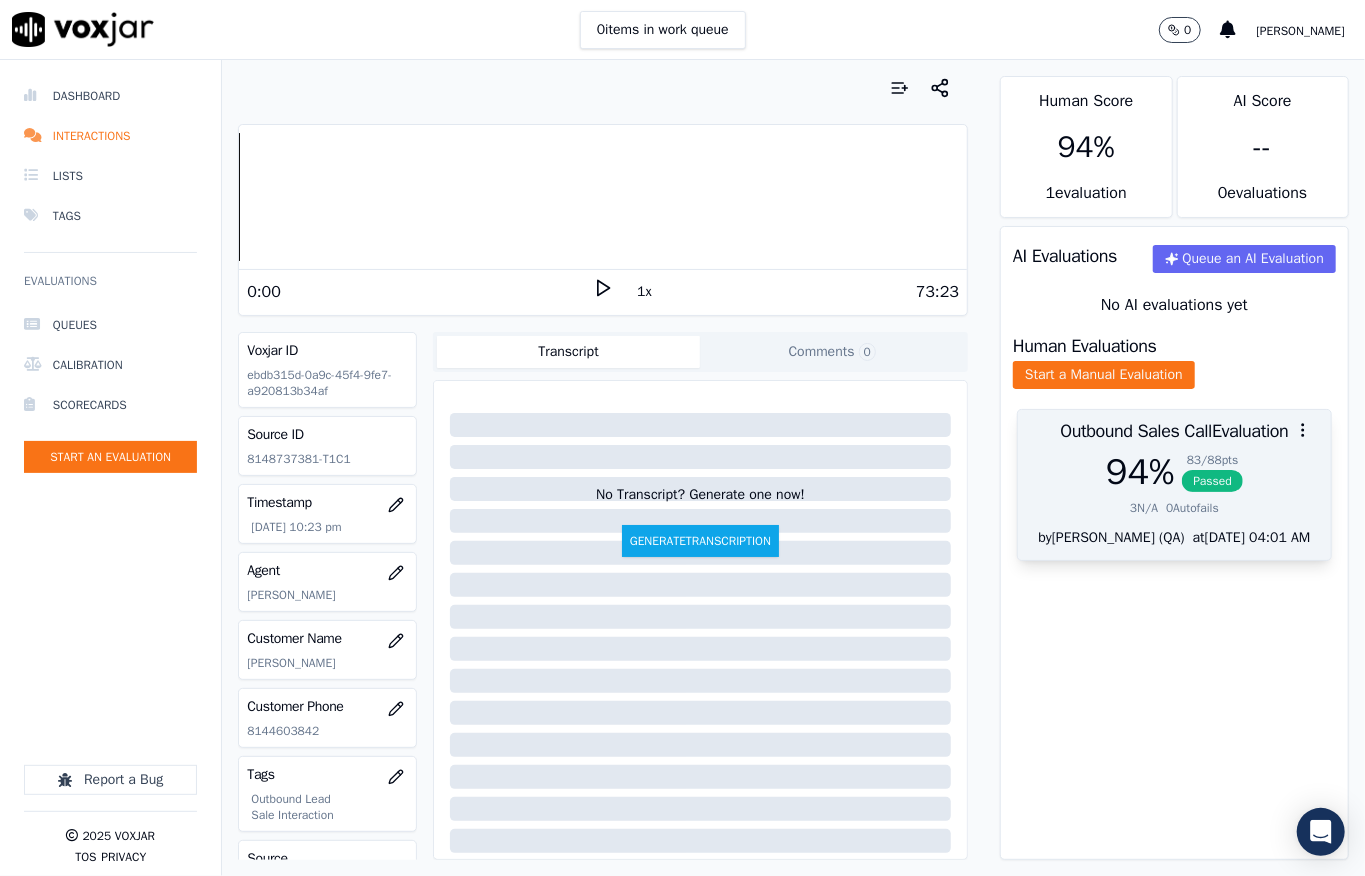 click at bounding box center (1174, 430) 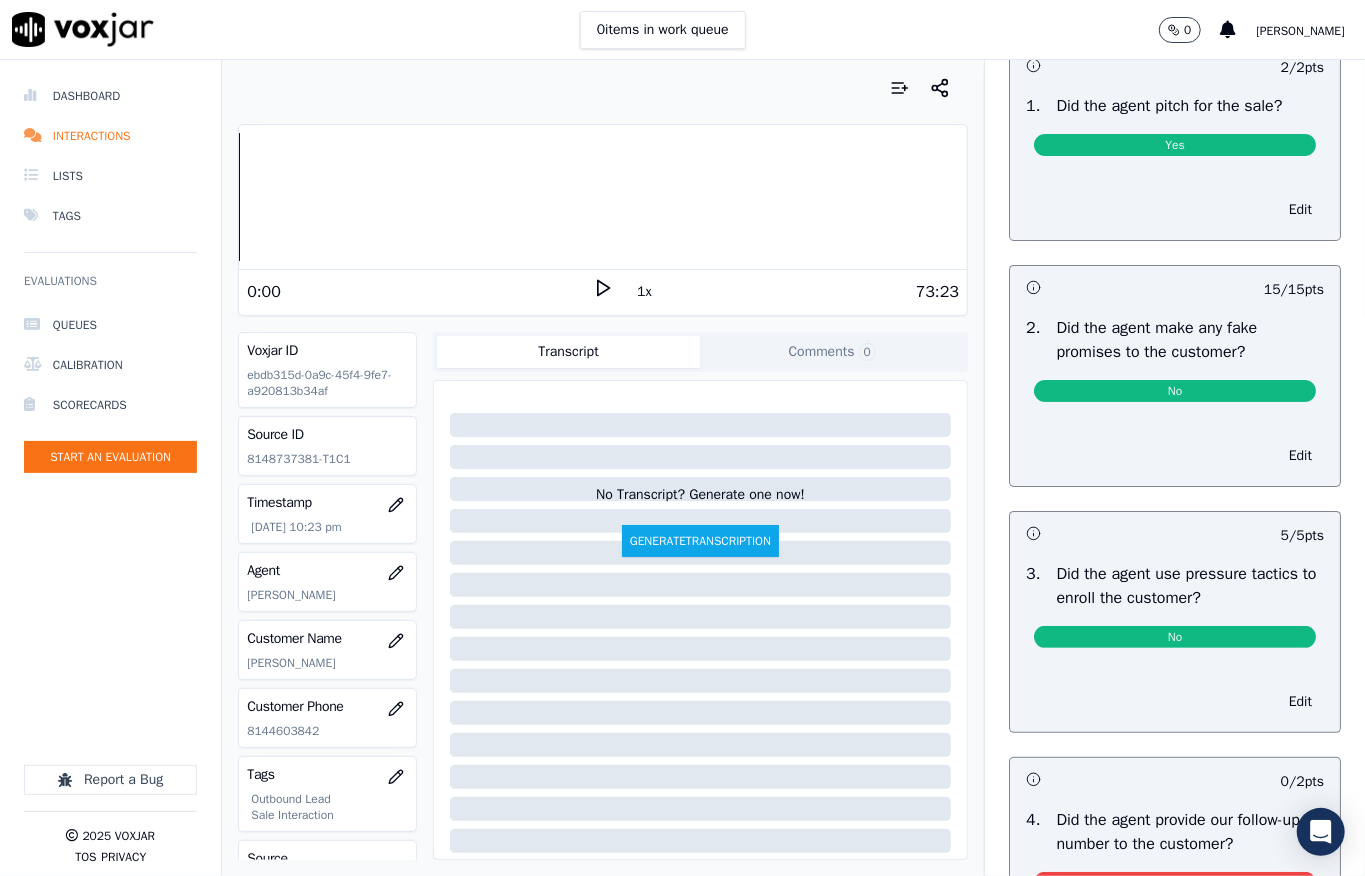 scroll, scrollTop: 0, scrollLeft: 0, axis: both 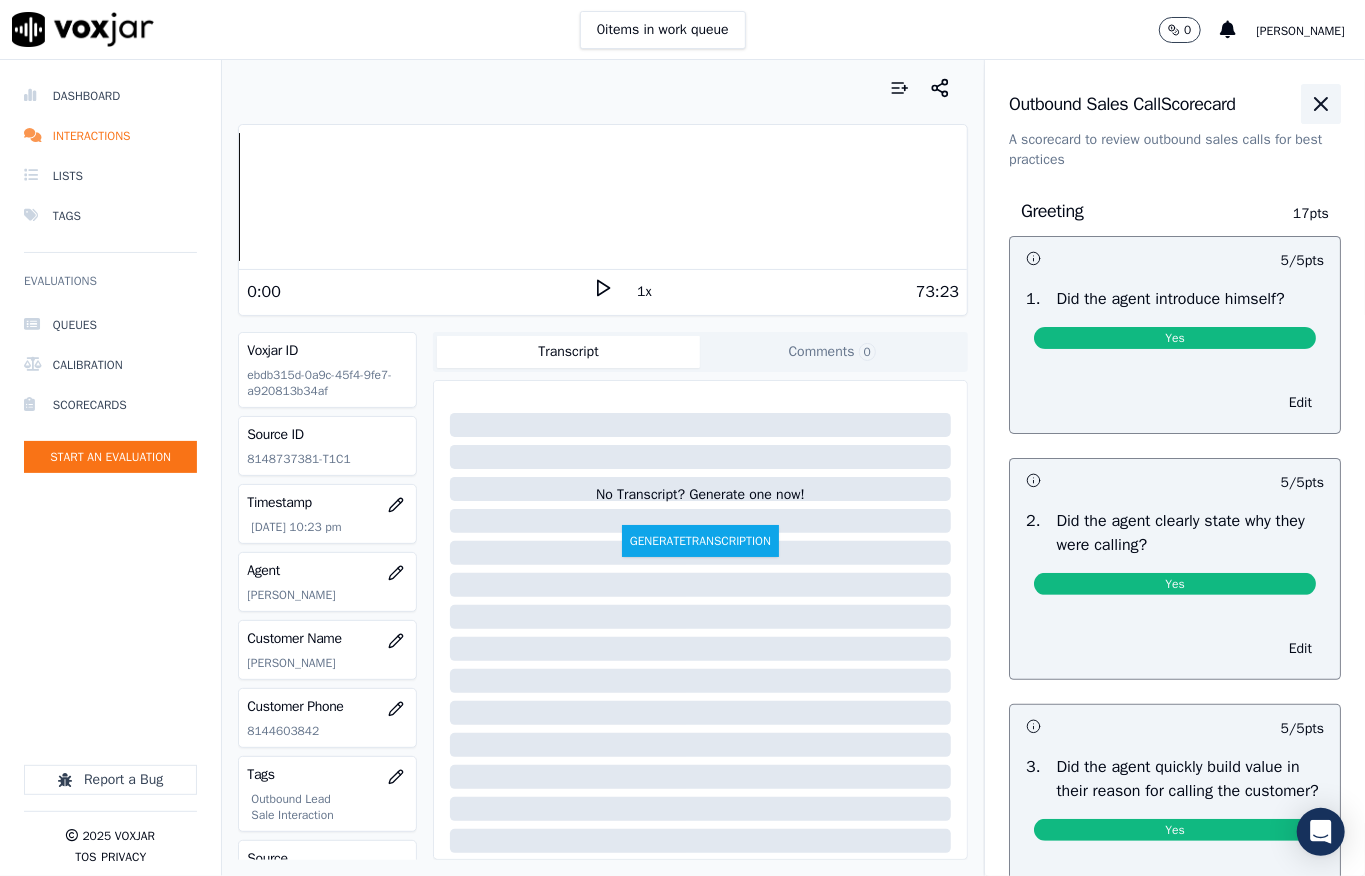 click 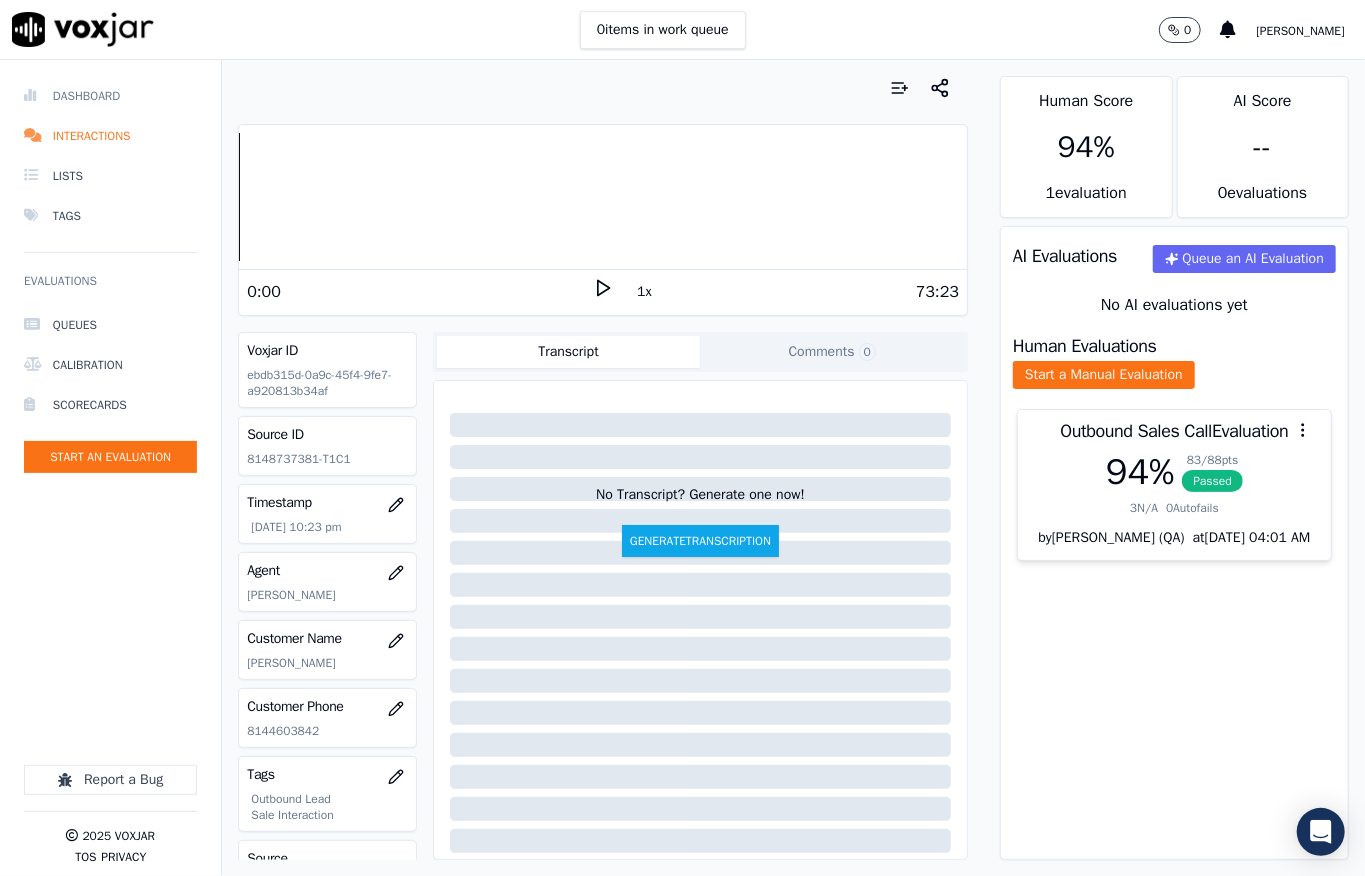 click on "Dashboard" at bounding box center [110, 96] 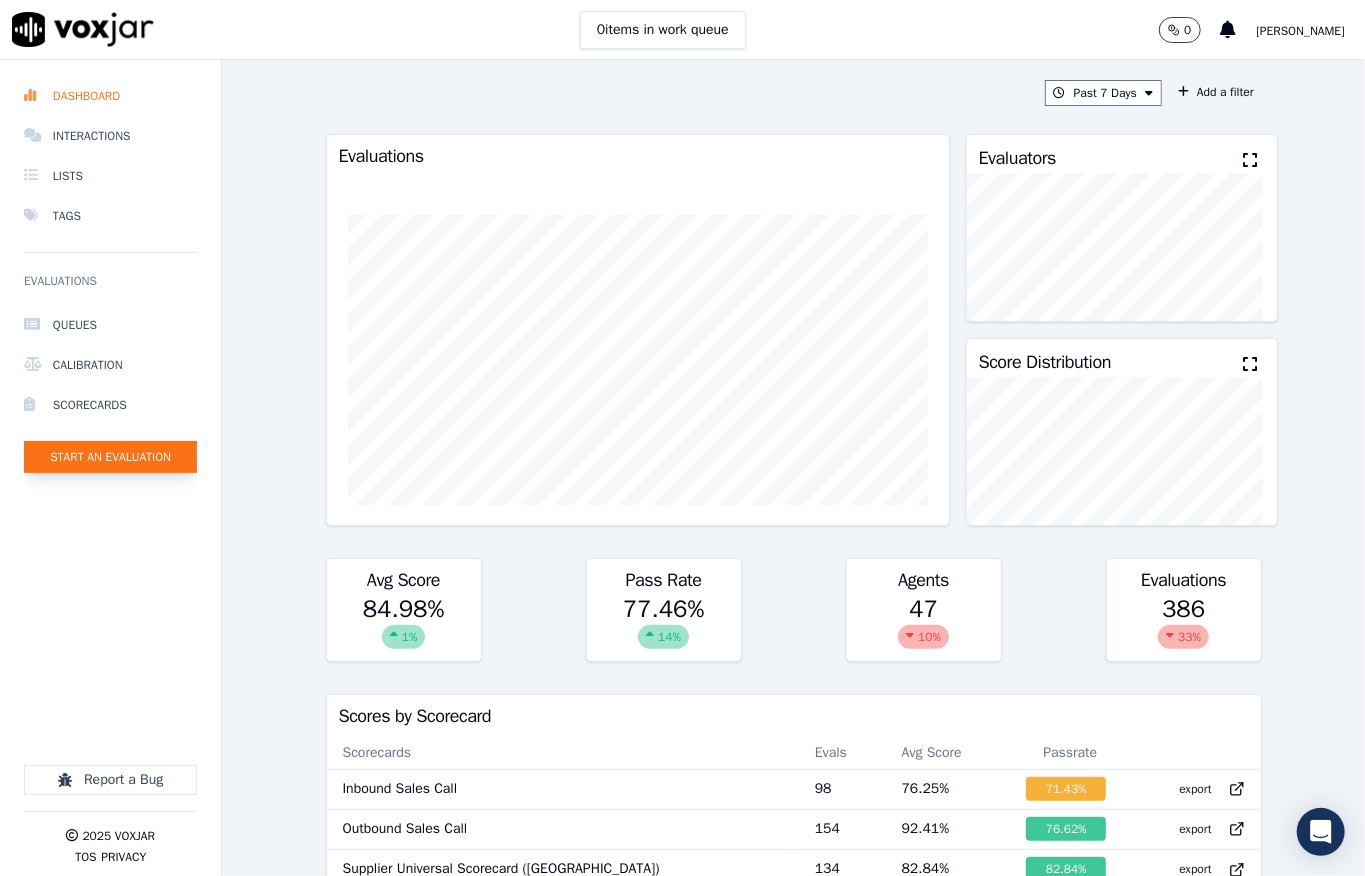 click on "Start an Evaluation" 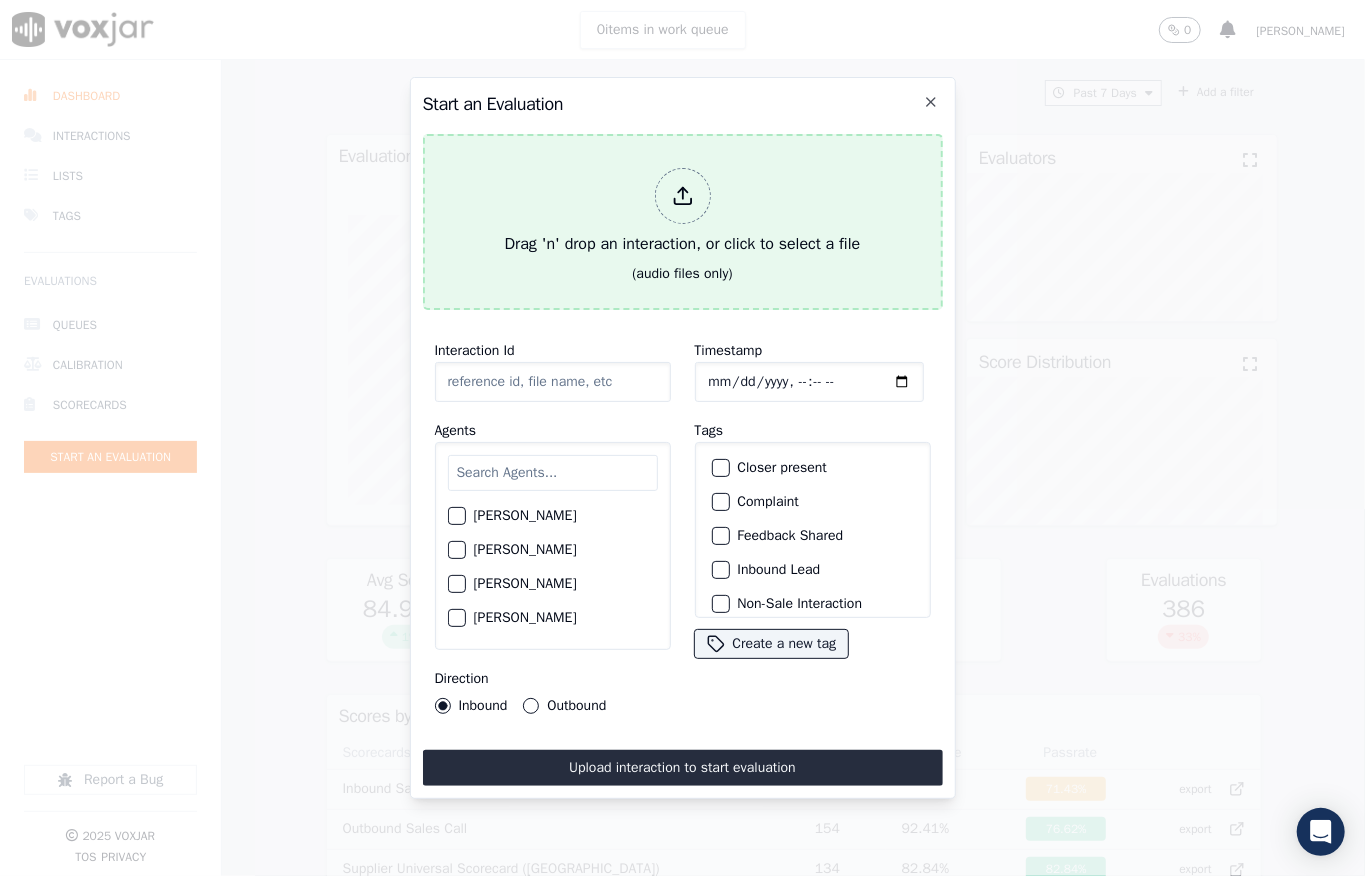 click at bounding box center (683, 196) 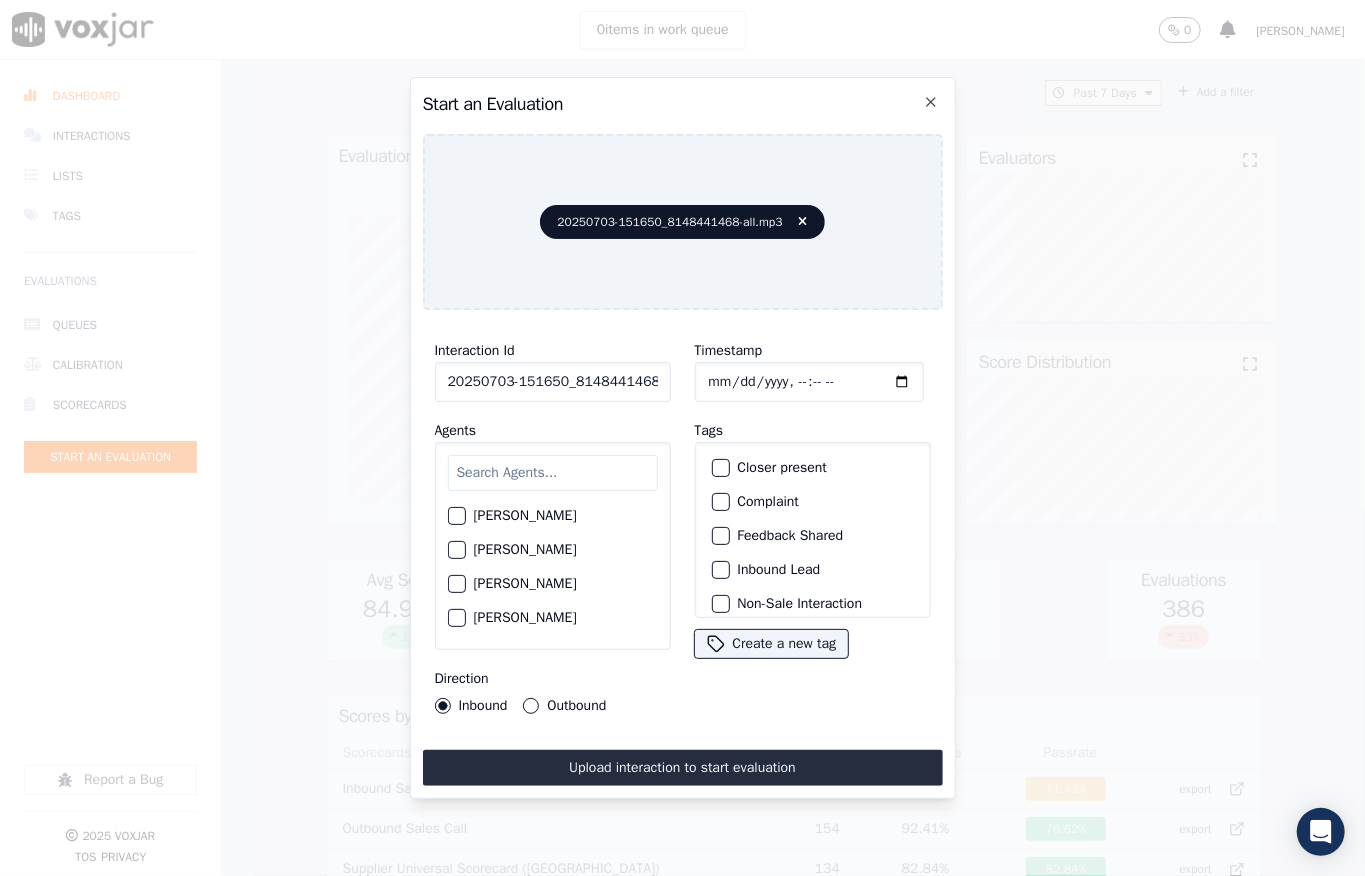 click on "Timestamp" 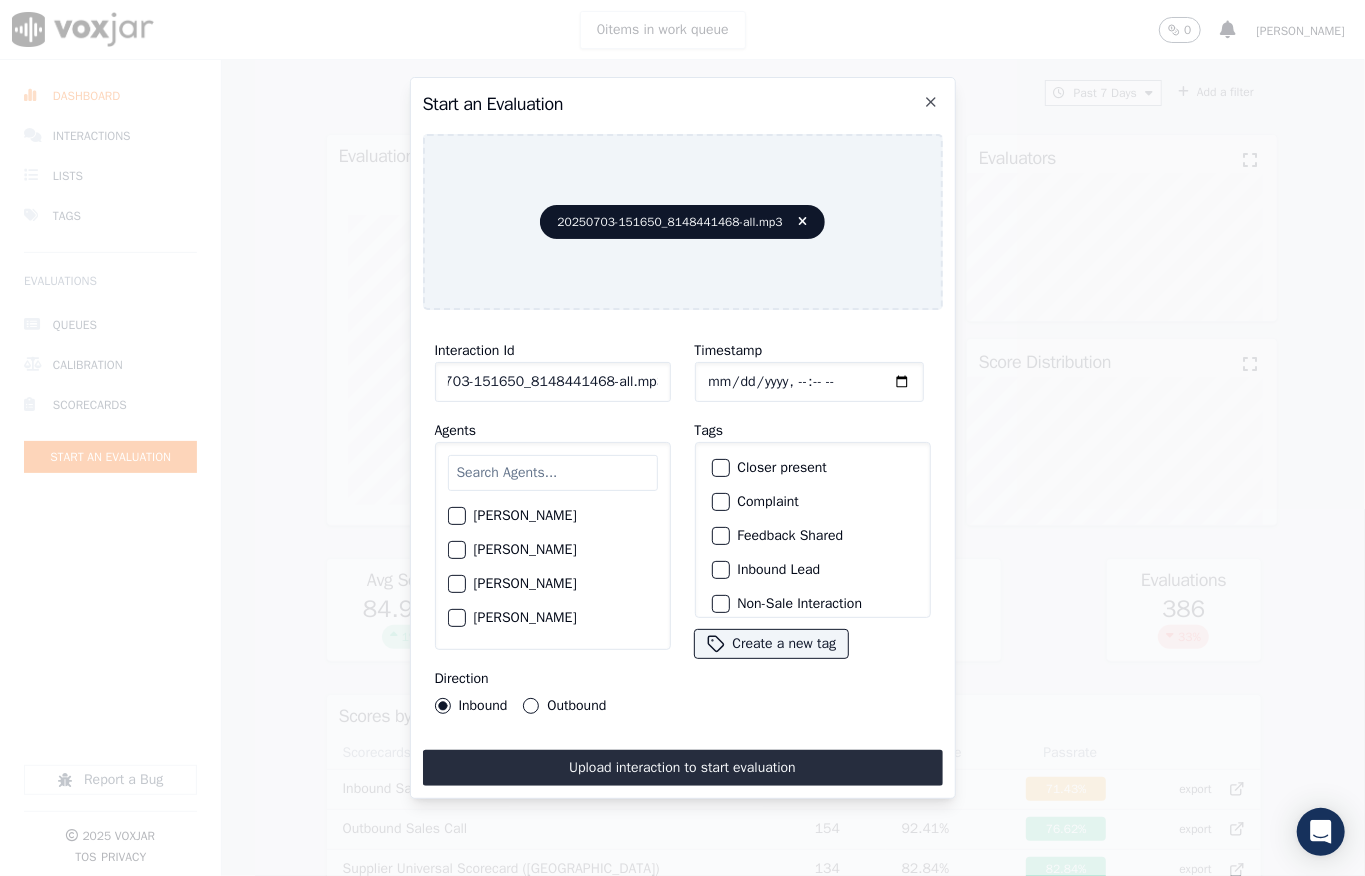 drag, startPoint x: 628, startPoint y: 378, endPoint x: 684, endPoint y: 374, distance: 56.142673 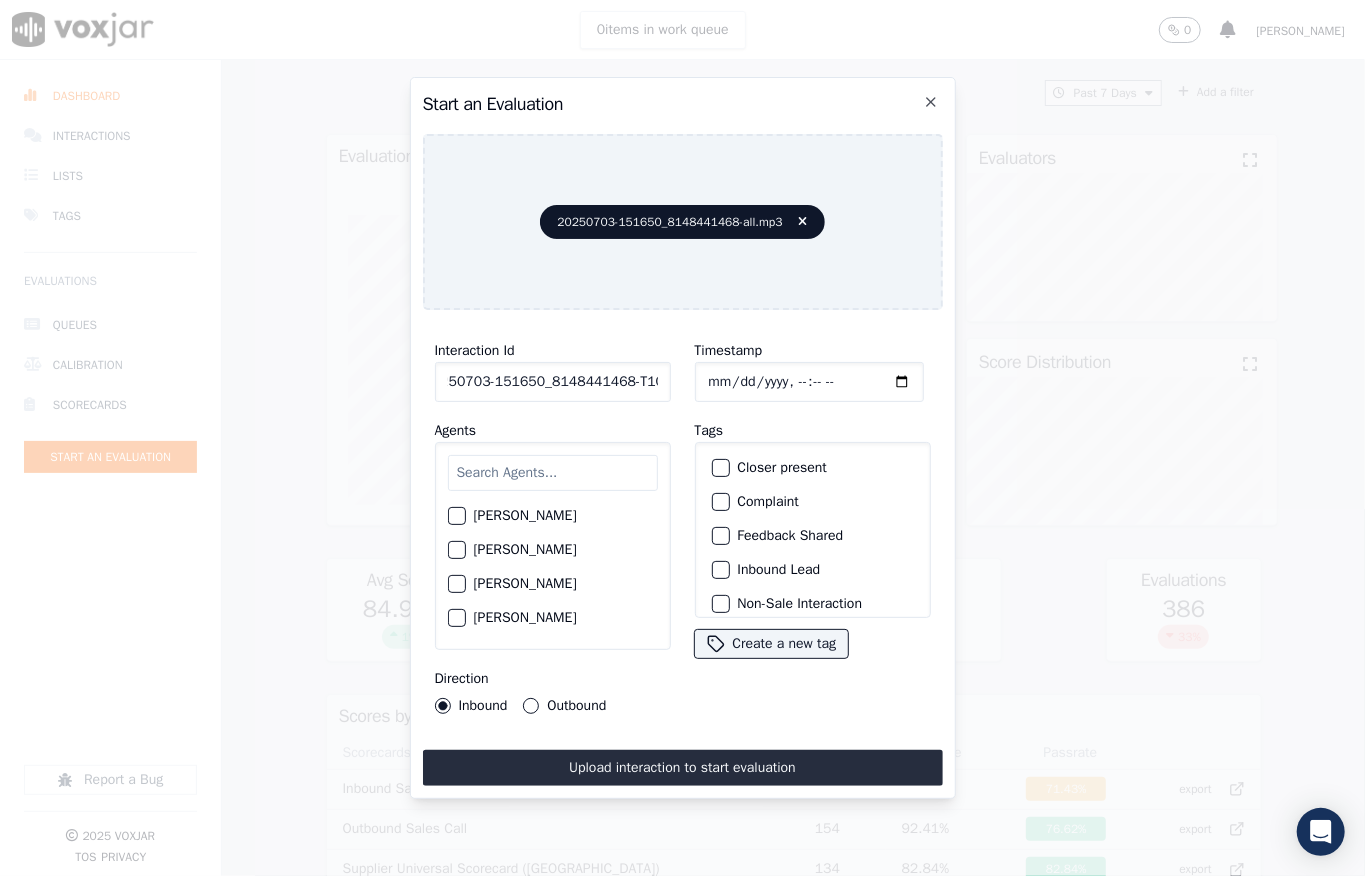 scroll, scrollTop: 0, scrollLeft: 32, axis: horizontal 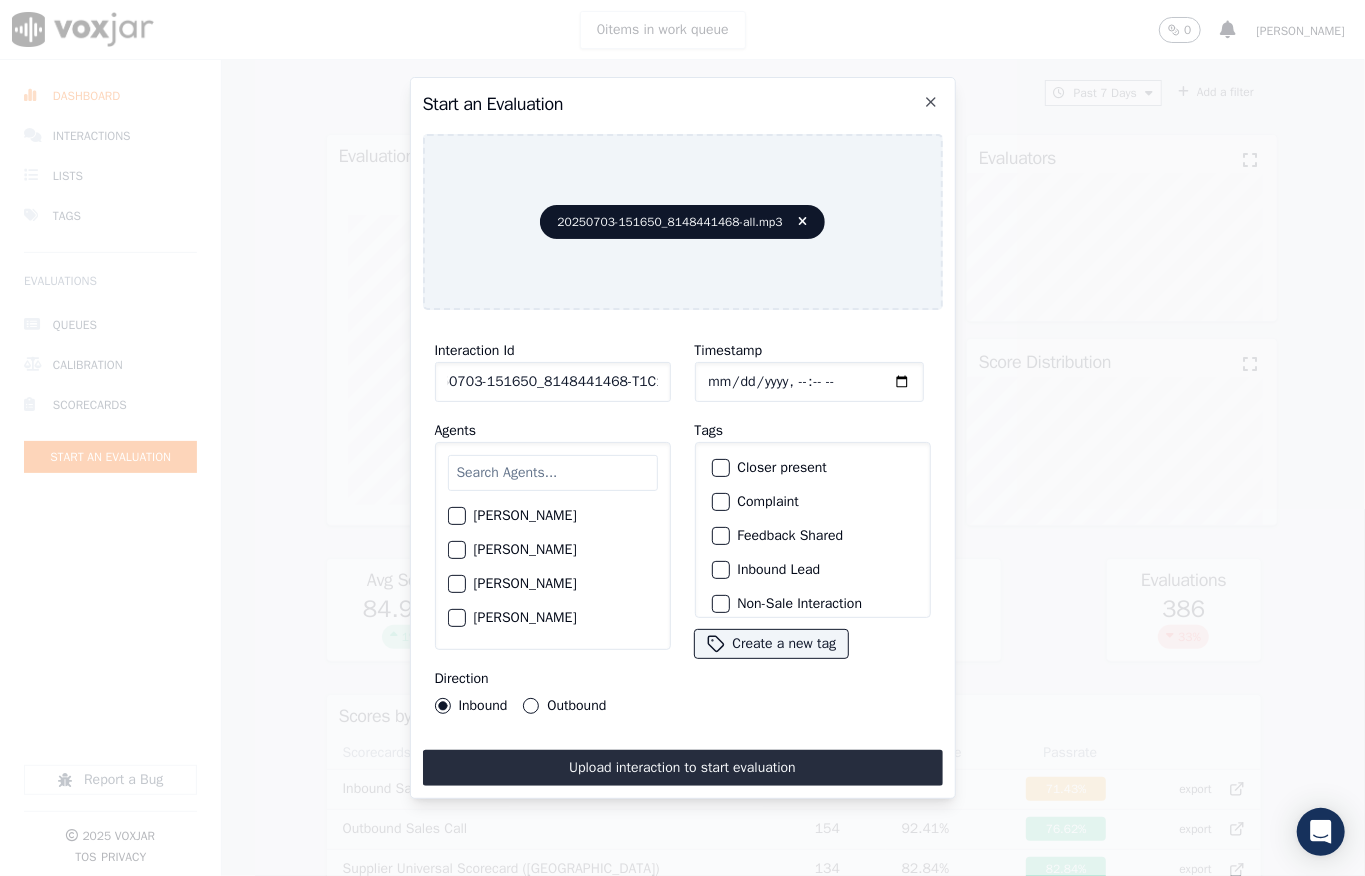 type on "20250703-151650_8148441468-T1C1" 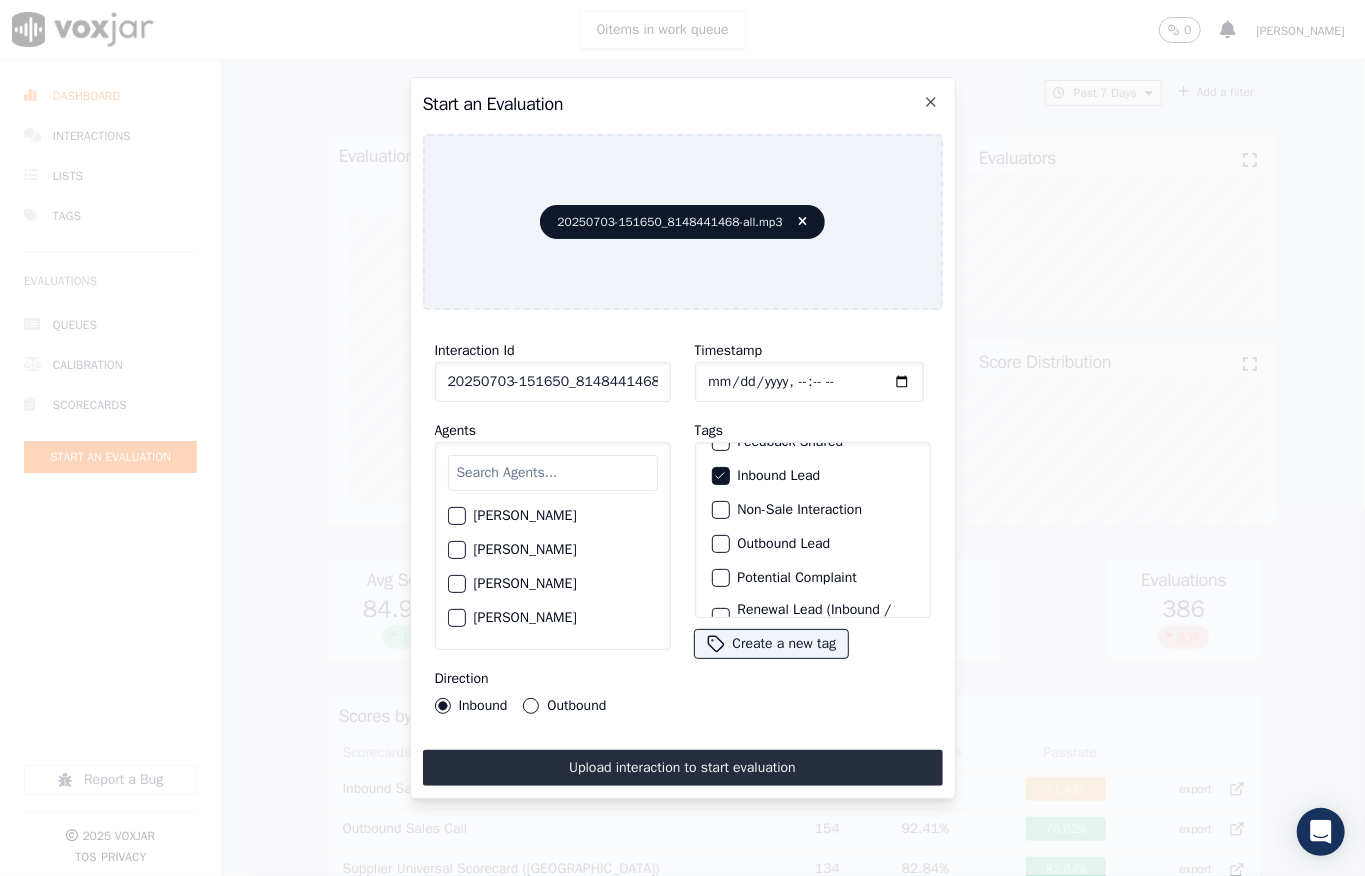 scroll, scrollTop: 200, scrollLeft: 0, axis: vertical 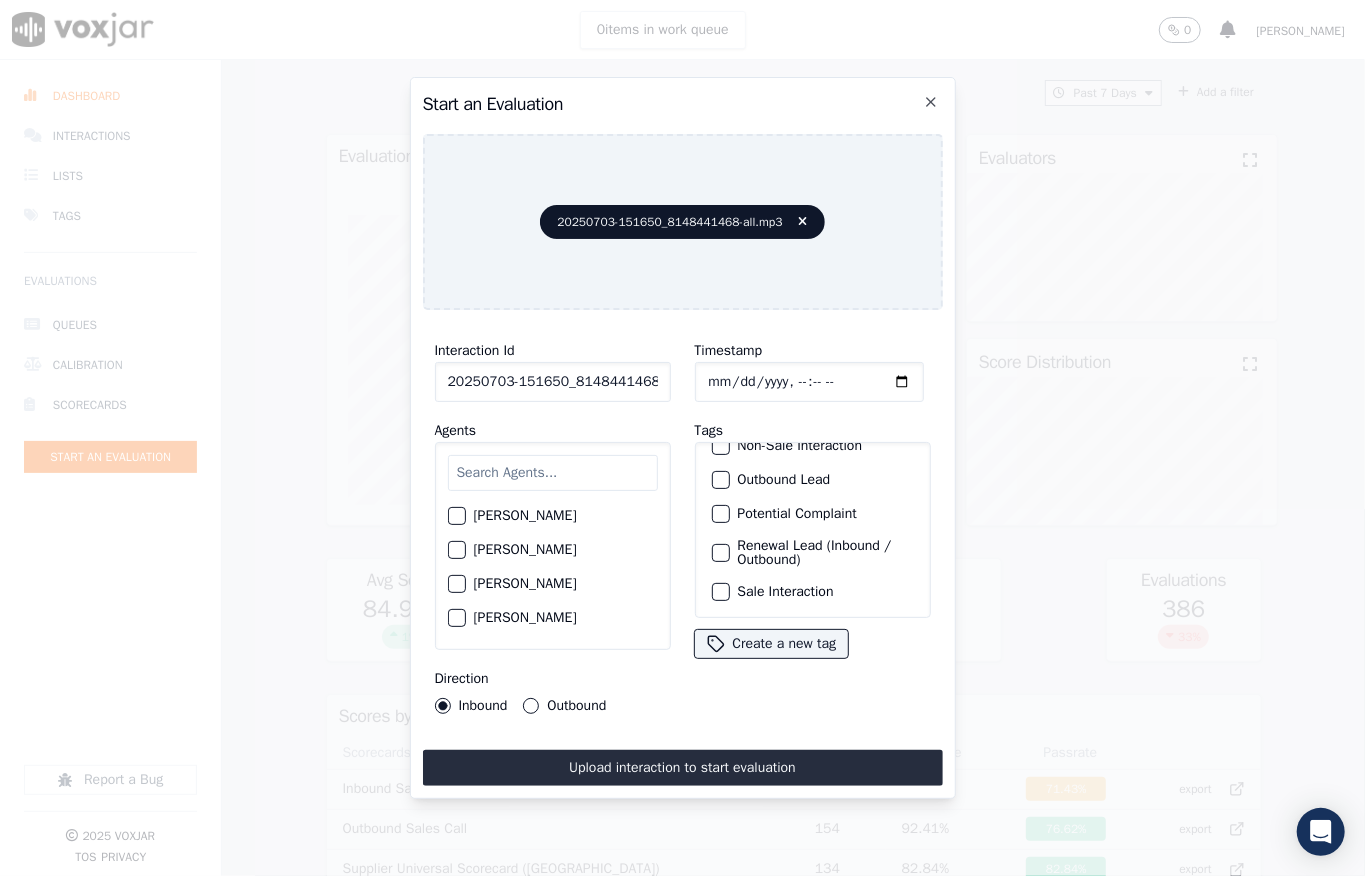 click at bounding box center (720, 592) 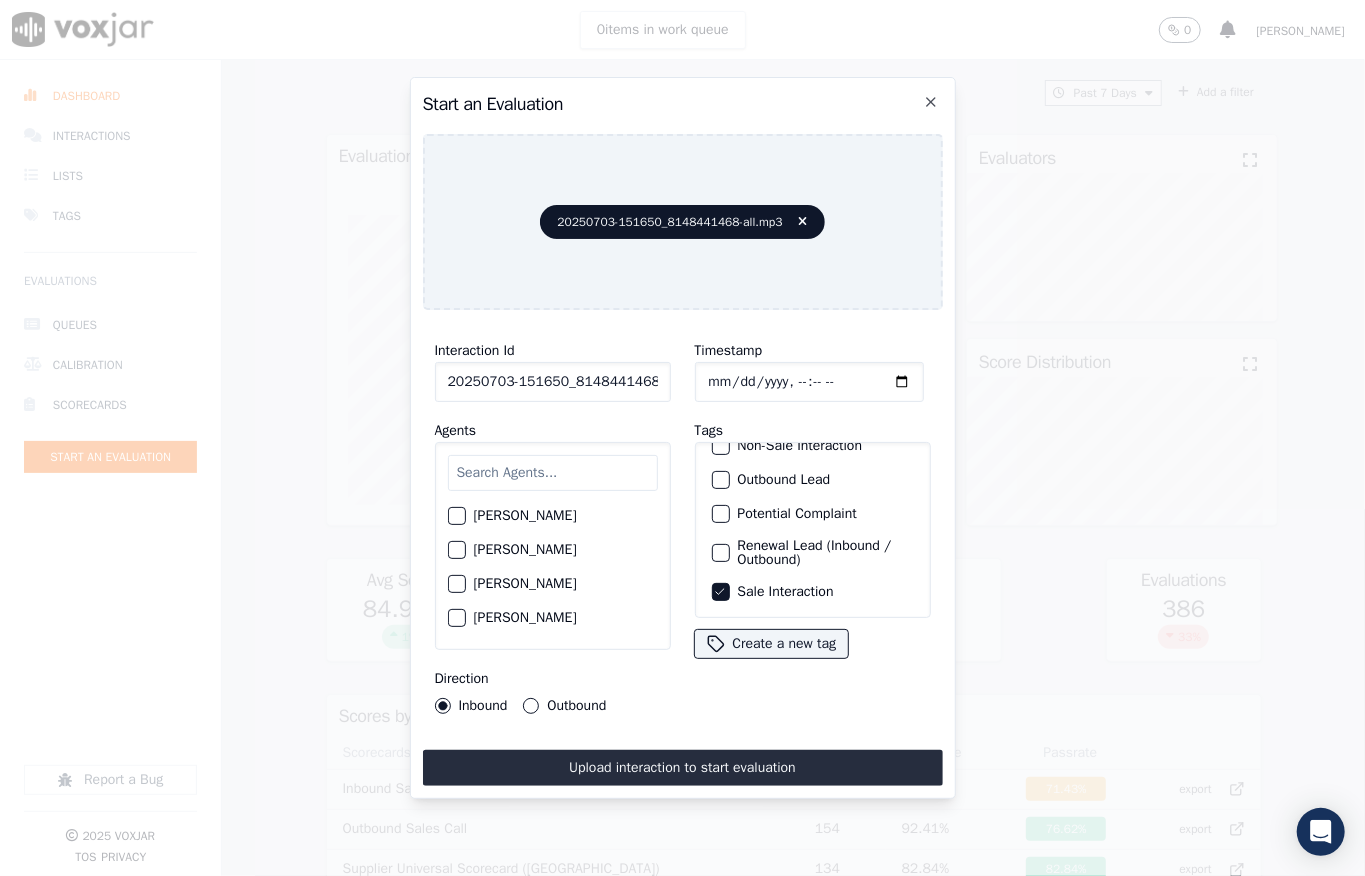 click 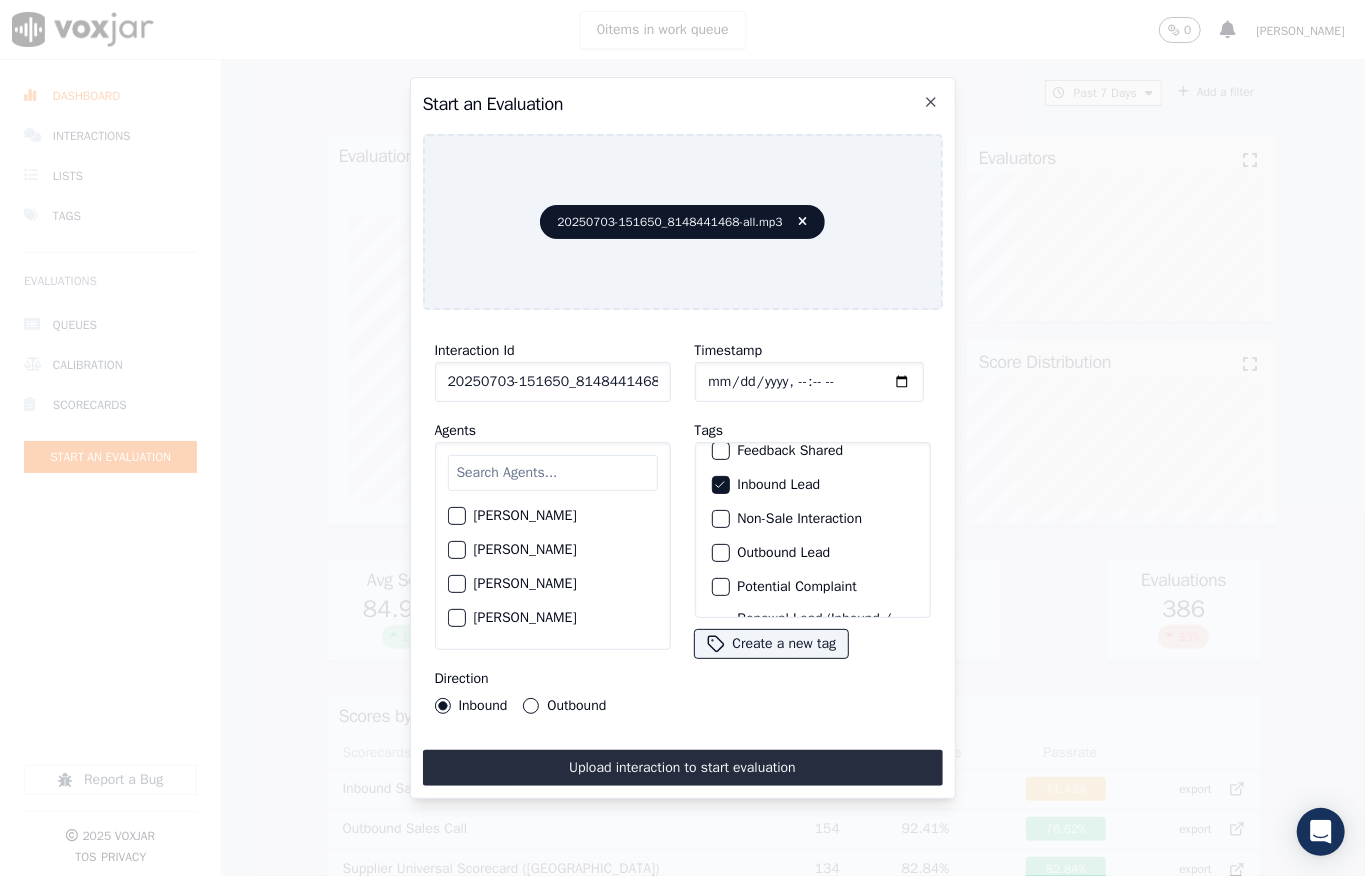 scroll, scrollTop: 133, scrollLeft: 0, axis: vertical 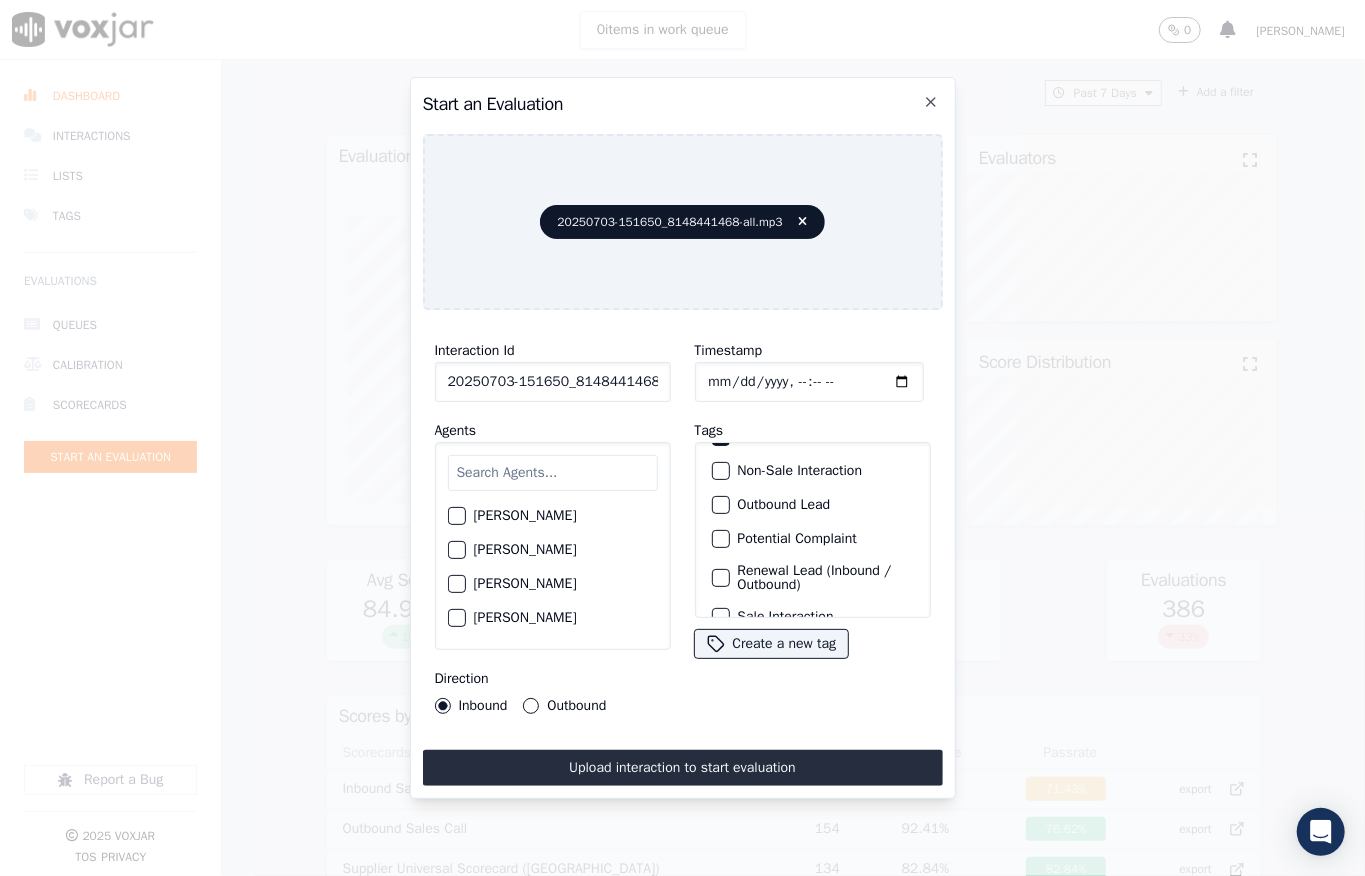 click at bounding box center (720, 471) 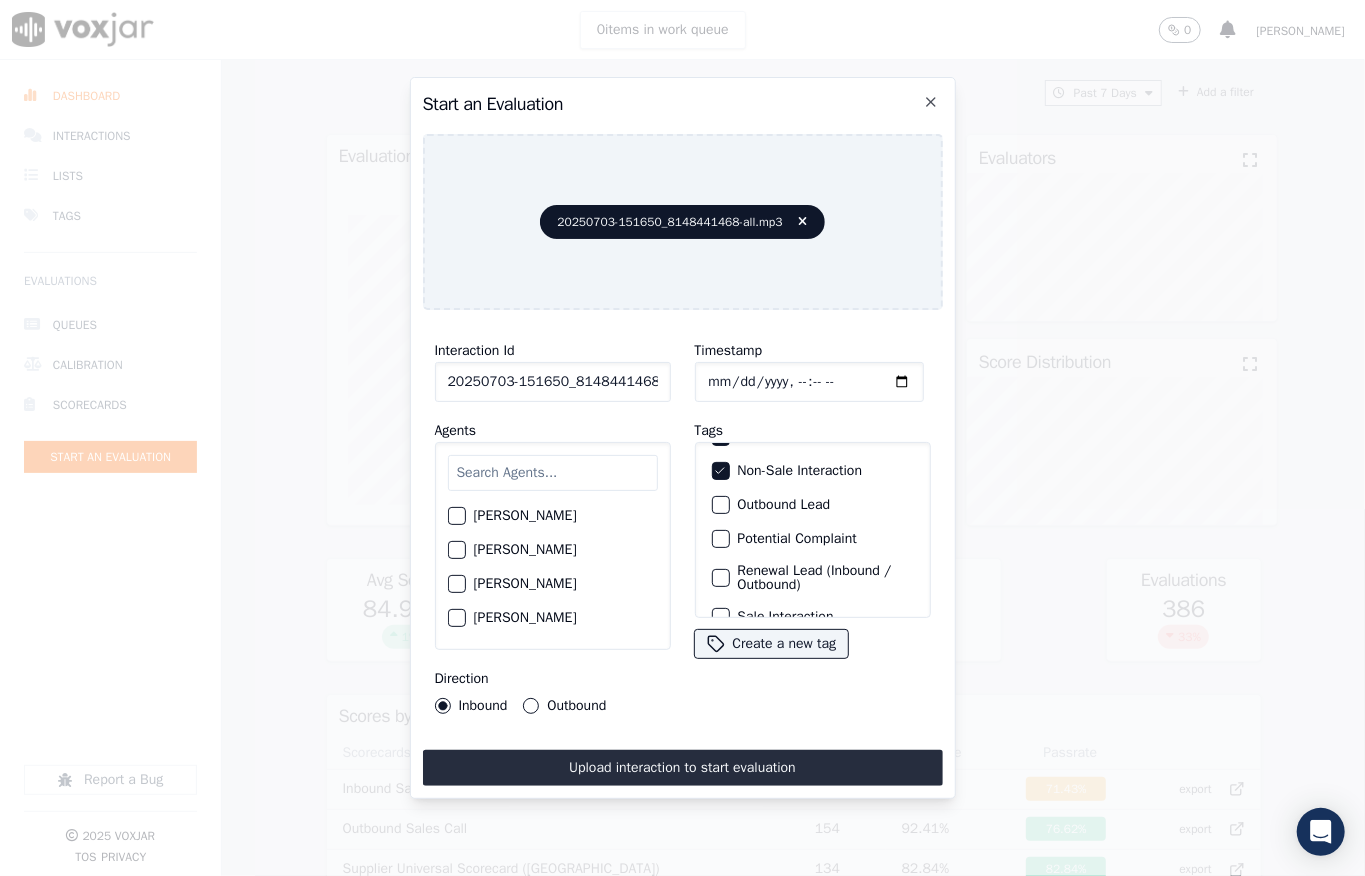 scroll, scrollTop: 0, scrollLeft: 0, axis: both 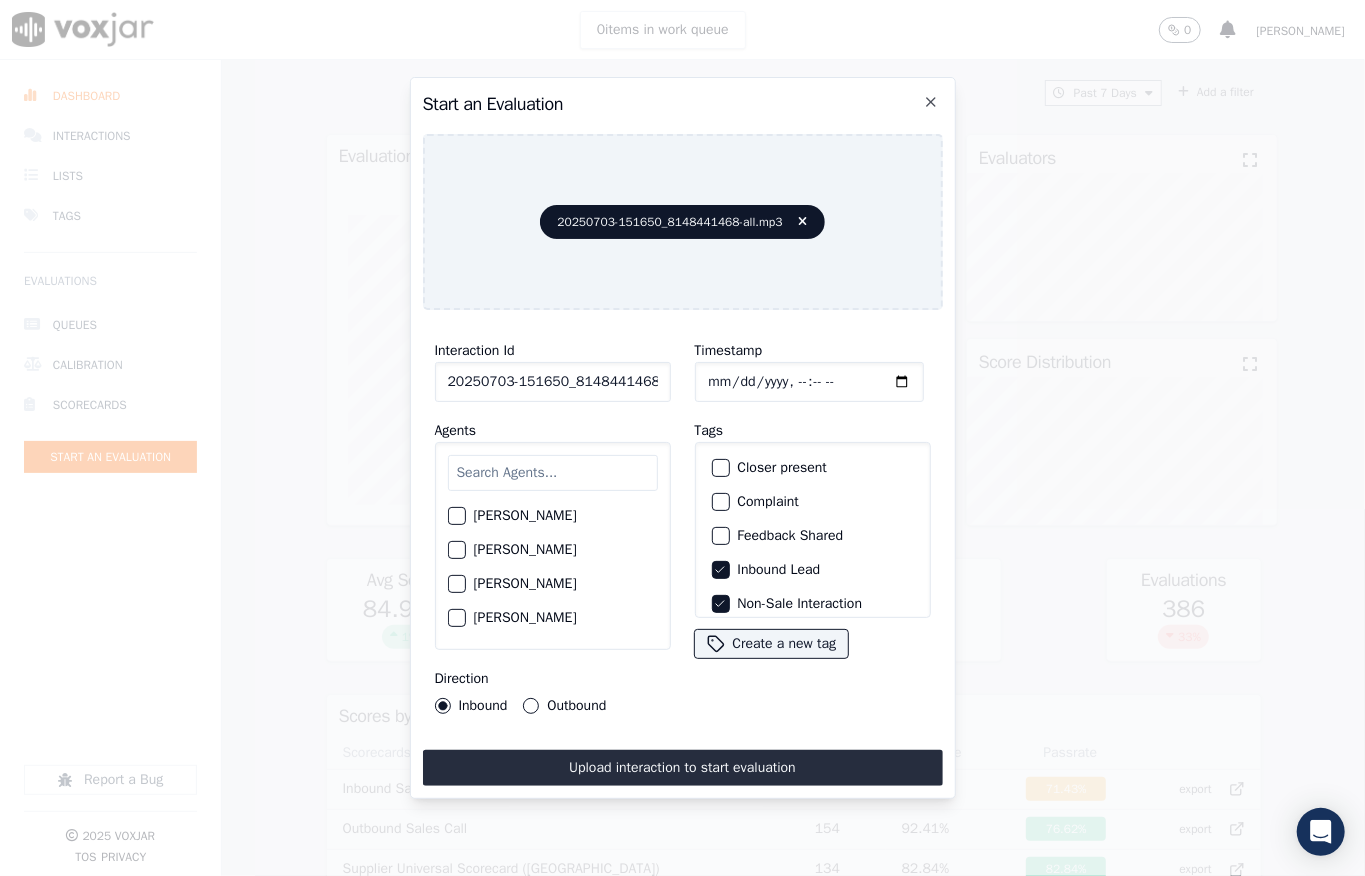 click at bounding box center (553, 473) 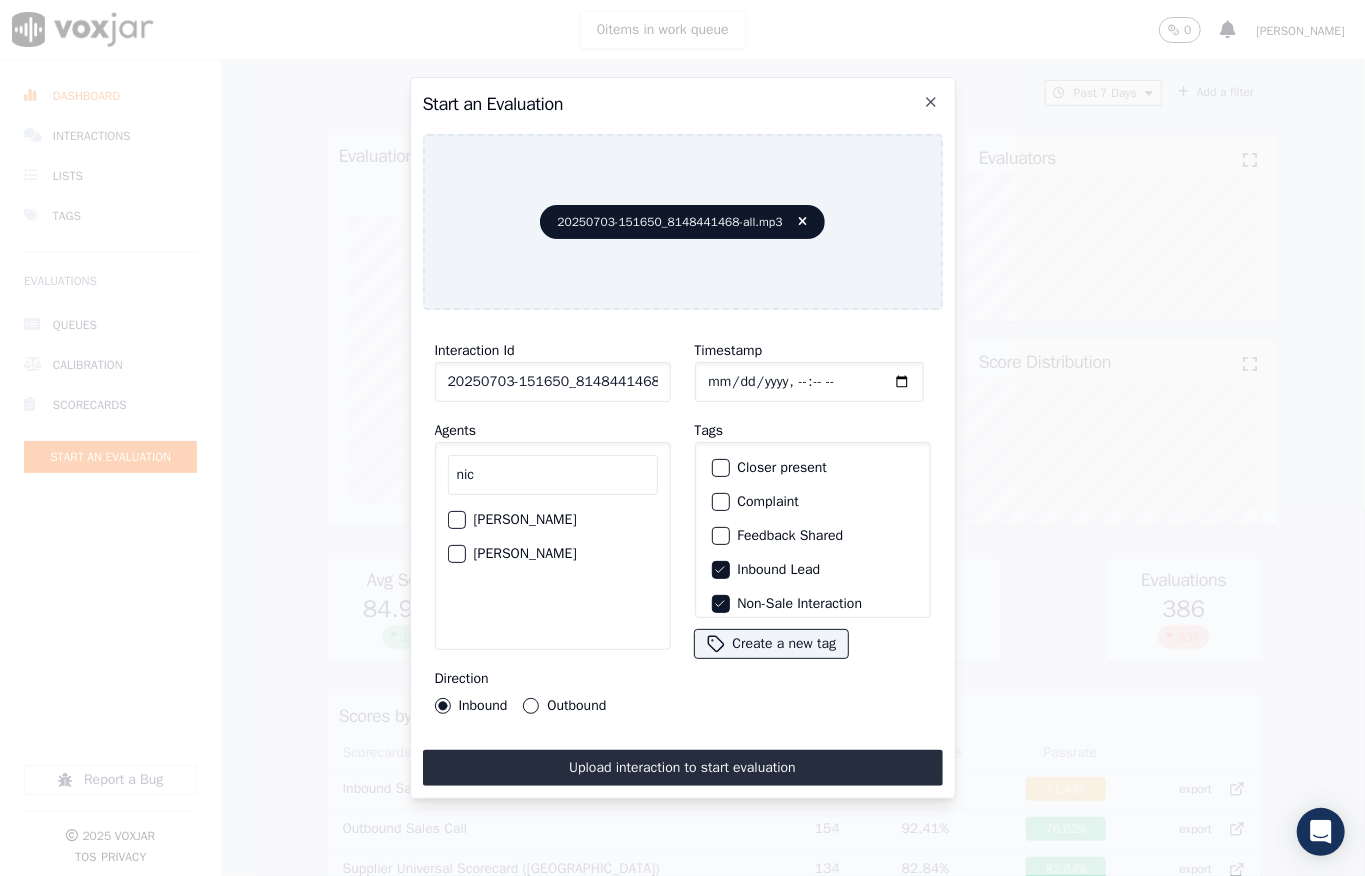 type on "nic" 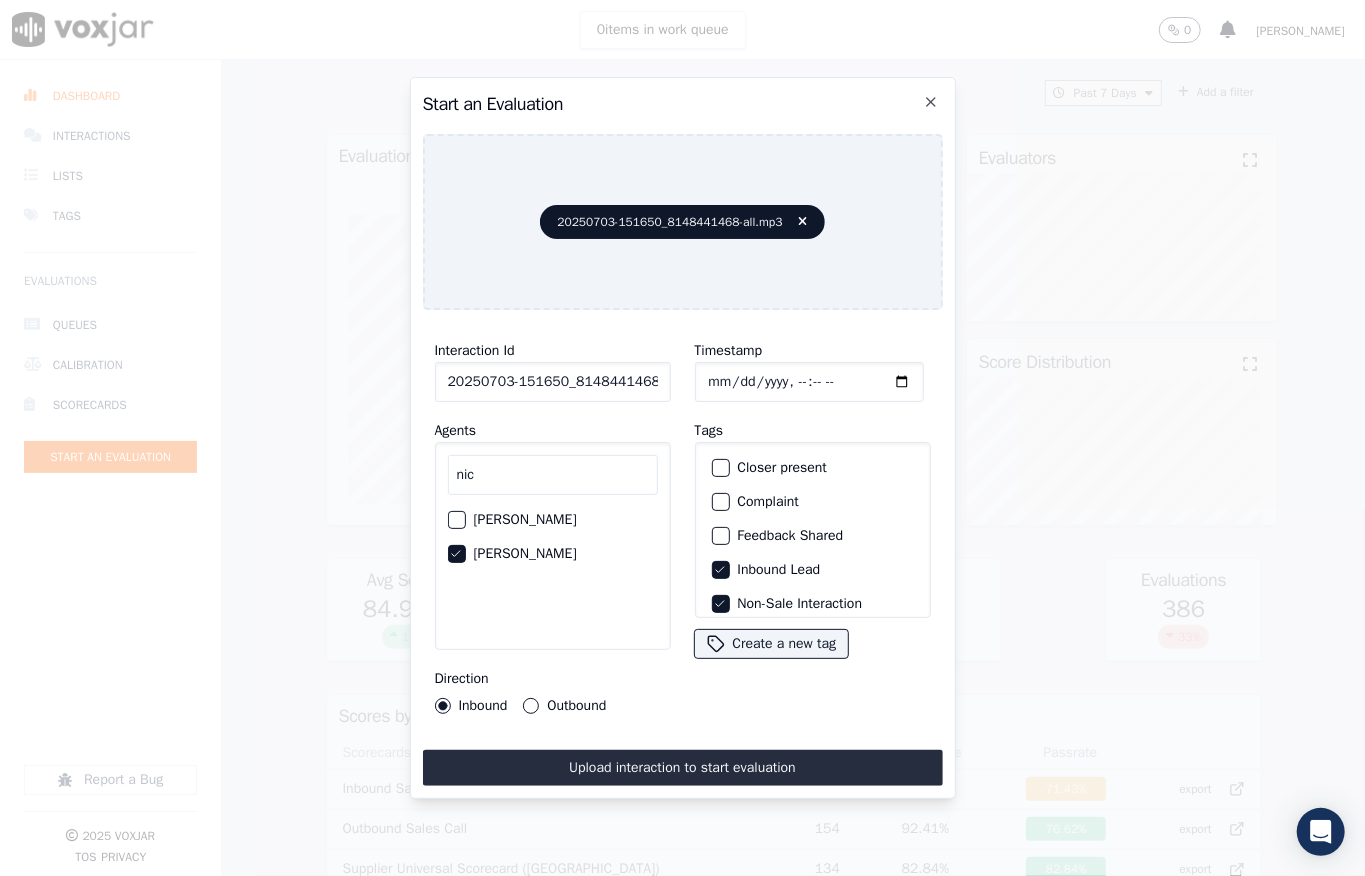scroll, scrollTop: 0, scrollLeft: 32, axis: horizontal 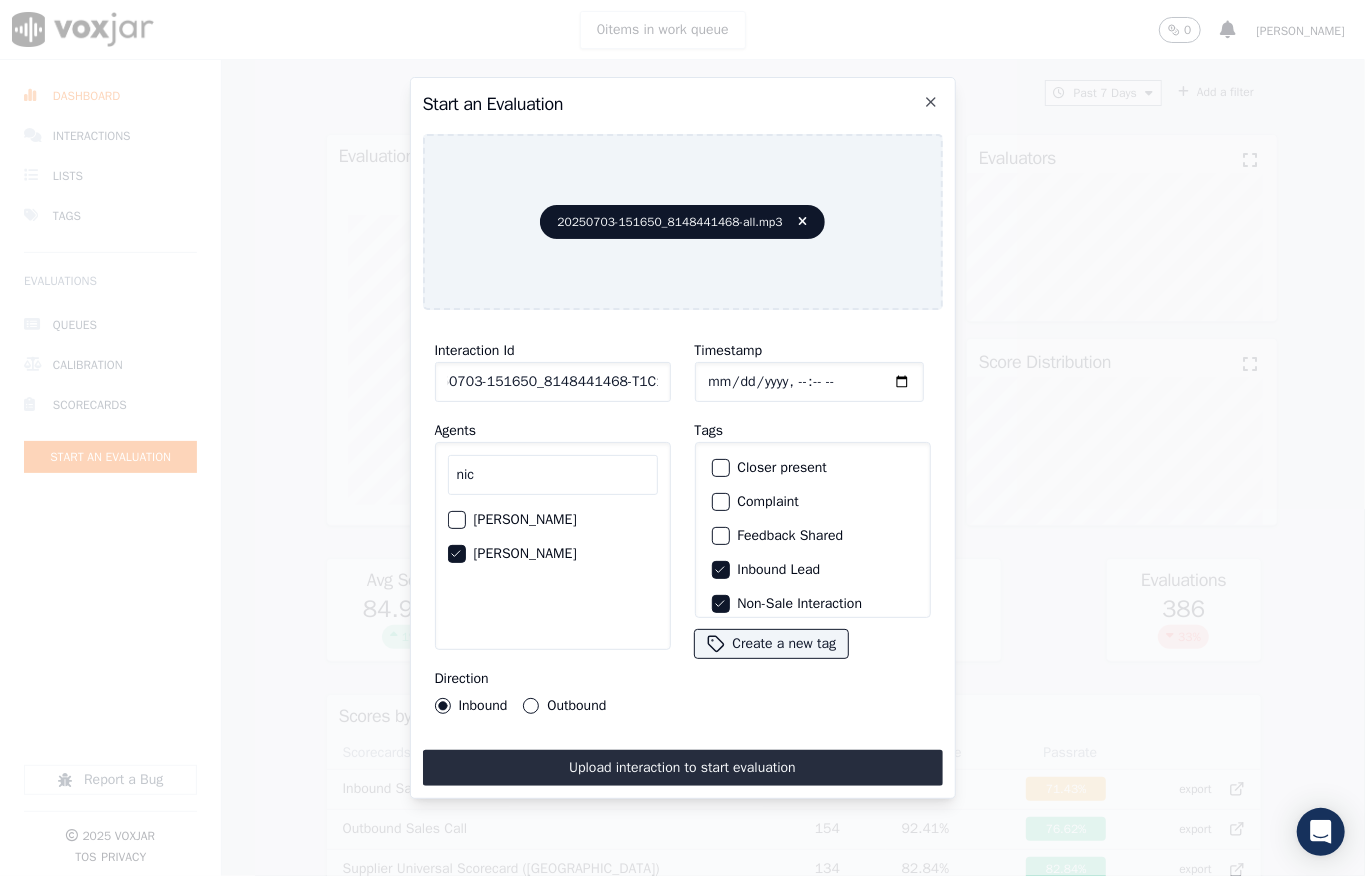 drag, startPoint x: 626, startPoint y: 364, endPoint x: 688, endPoint y: 373, distance: 62.649822 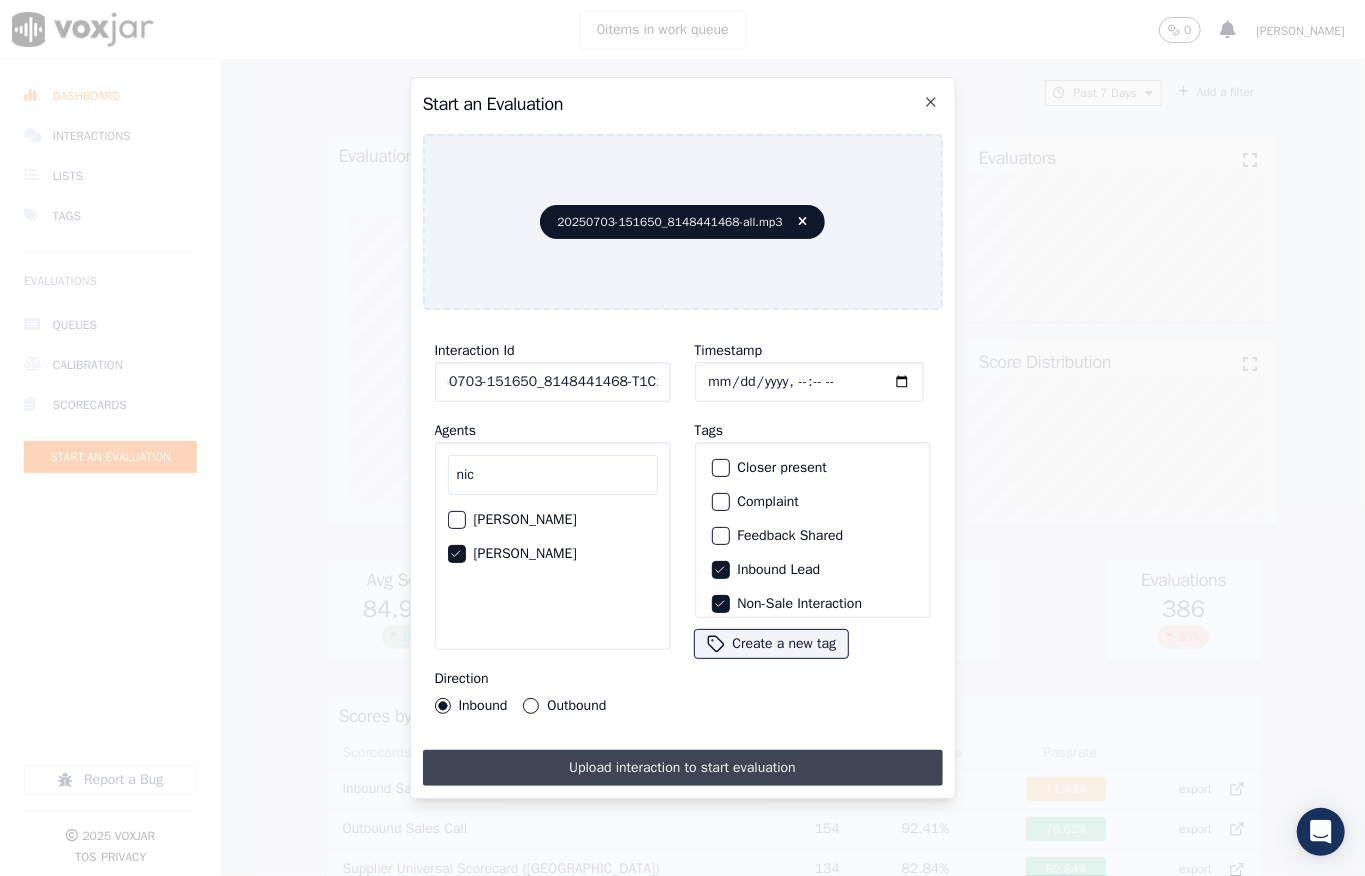 scroll, scrollTop: 0, scrollLeft: 0, axis: both 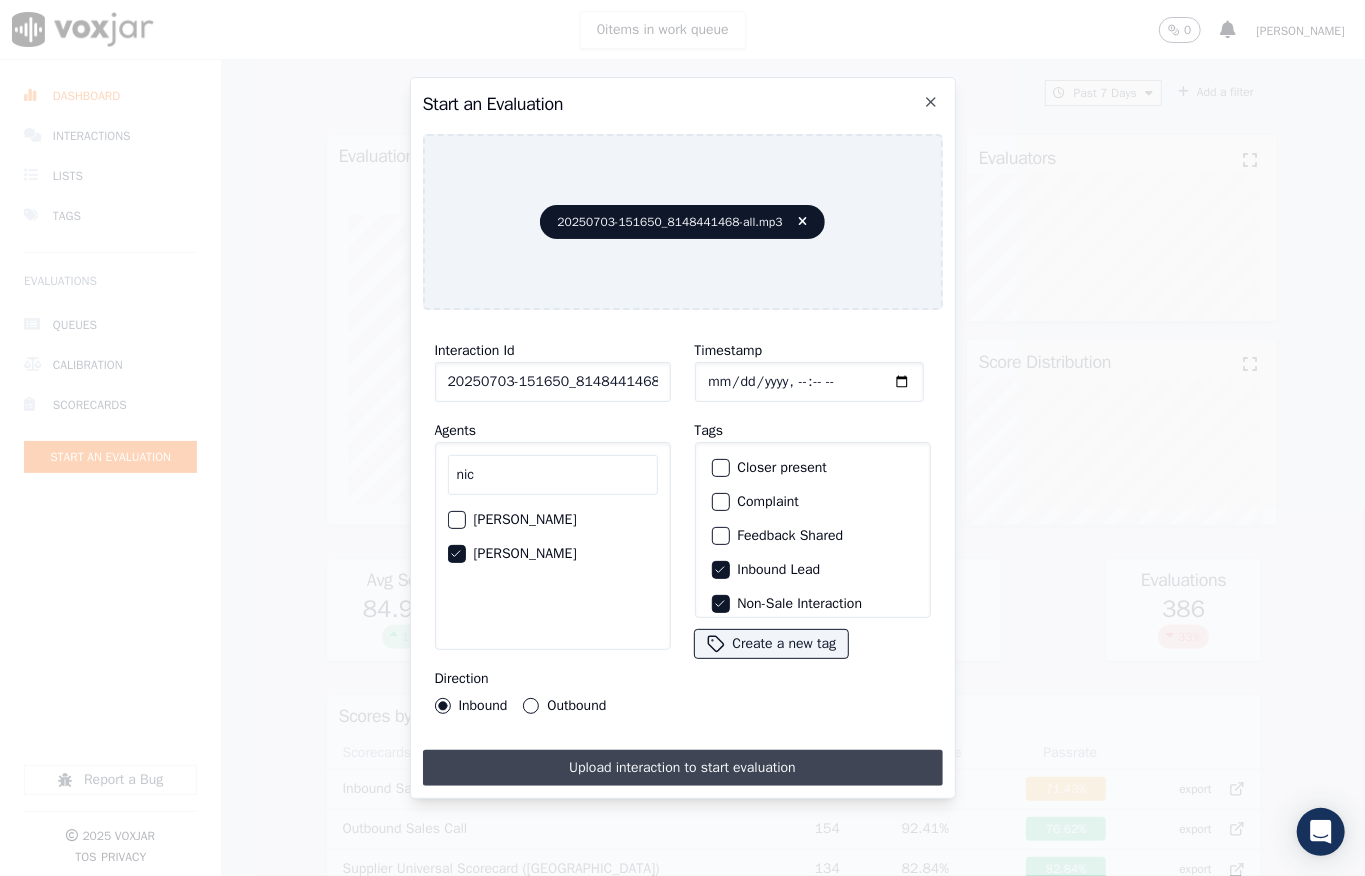 click on "Upload interaction to start evaluation" at bounding box center [683, 768] 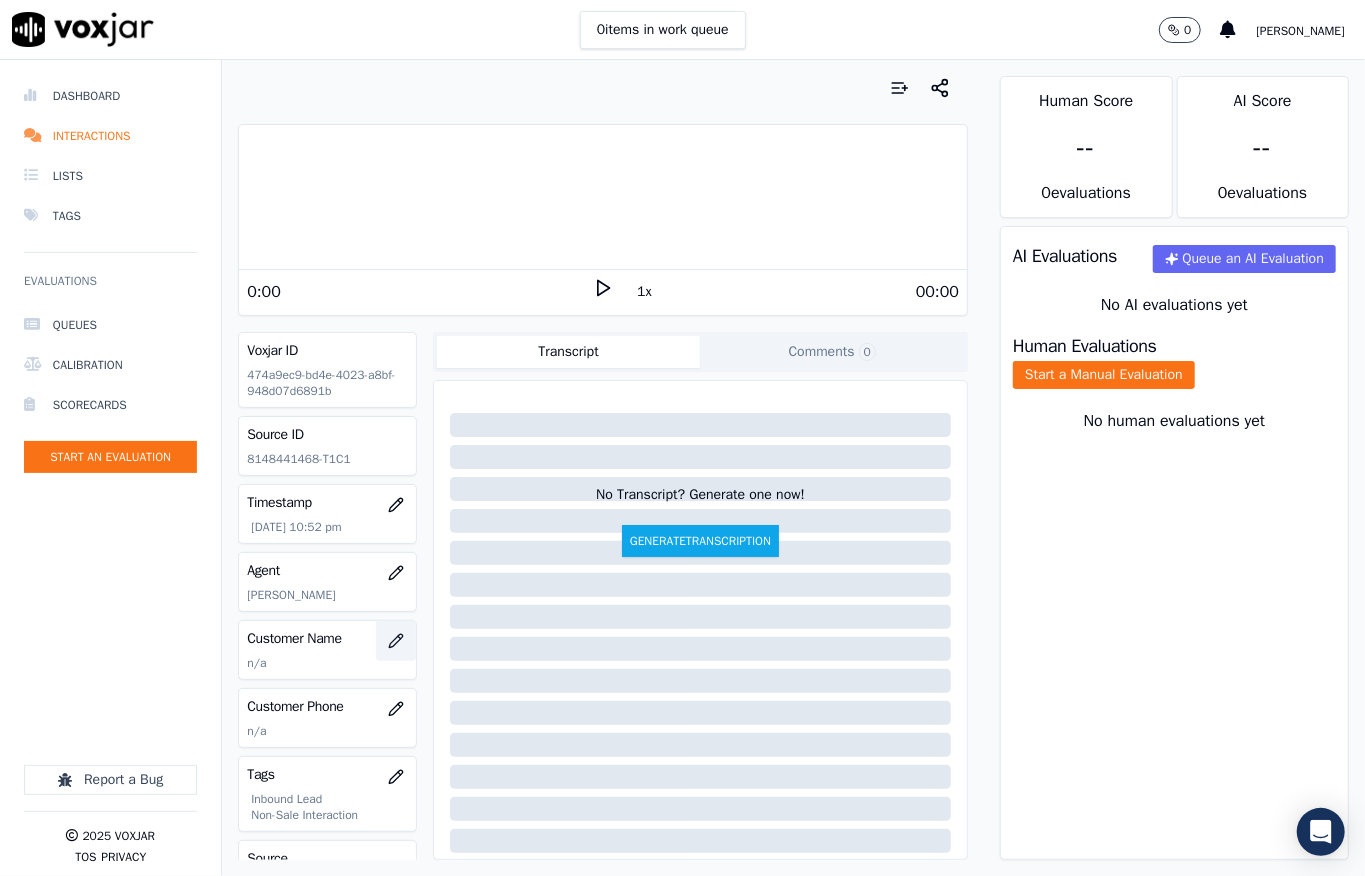 click at bounding box center [396, 641] 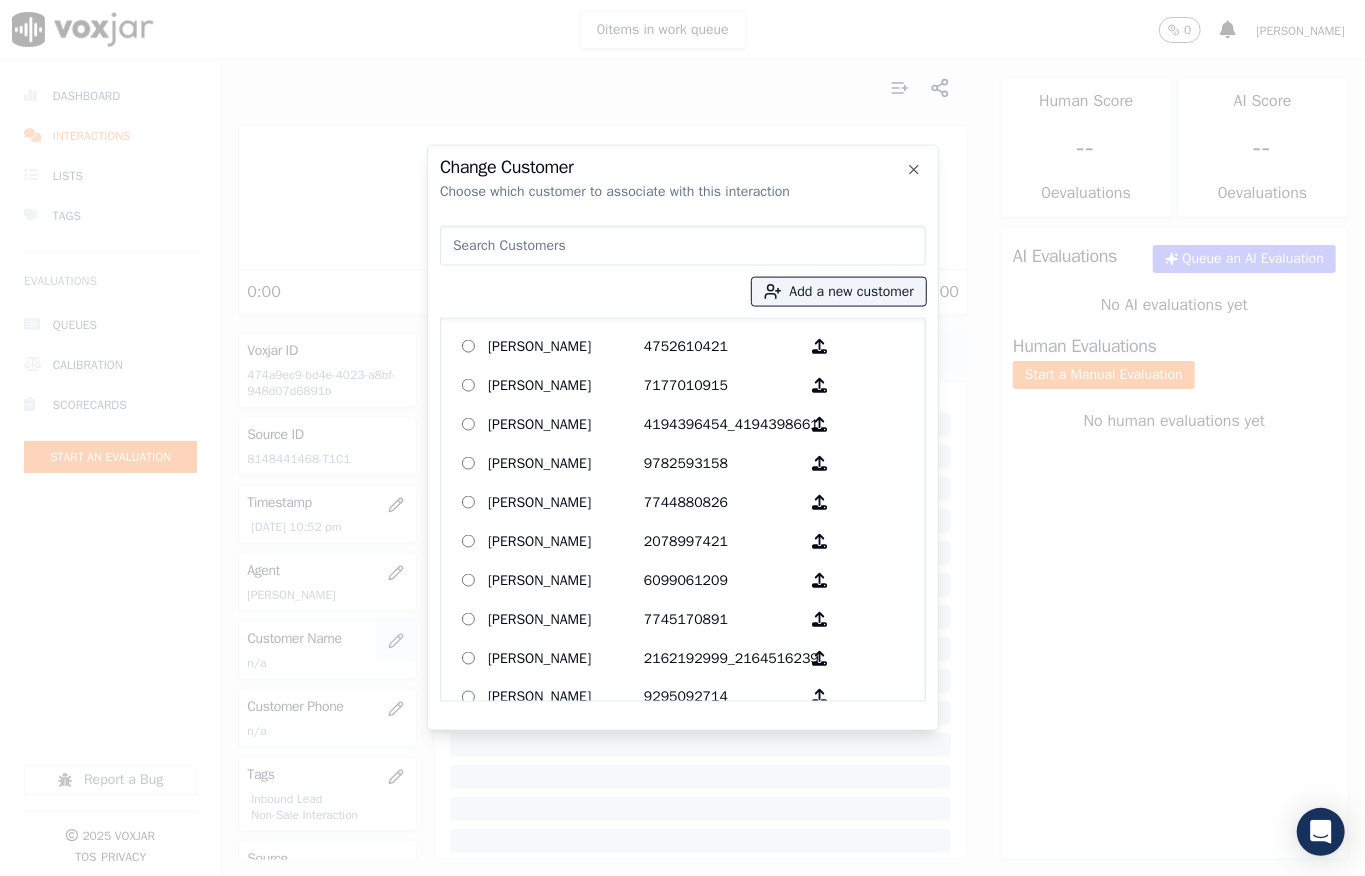type on "[PERSON_NAME]" 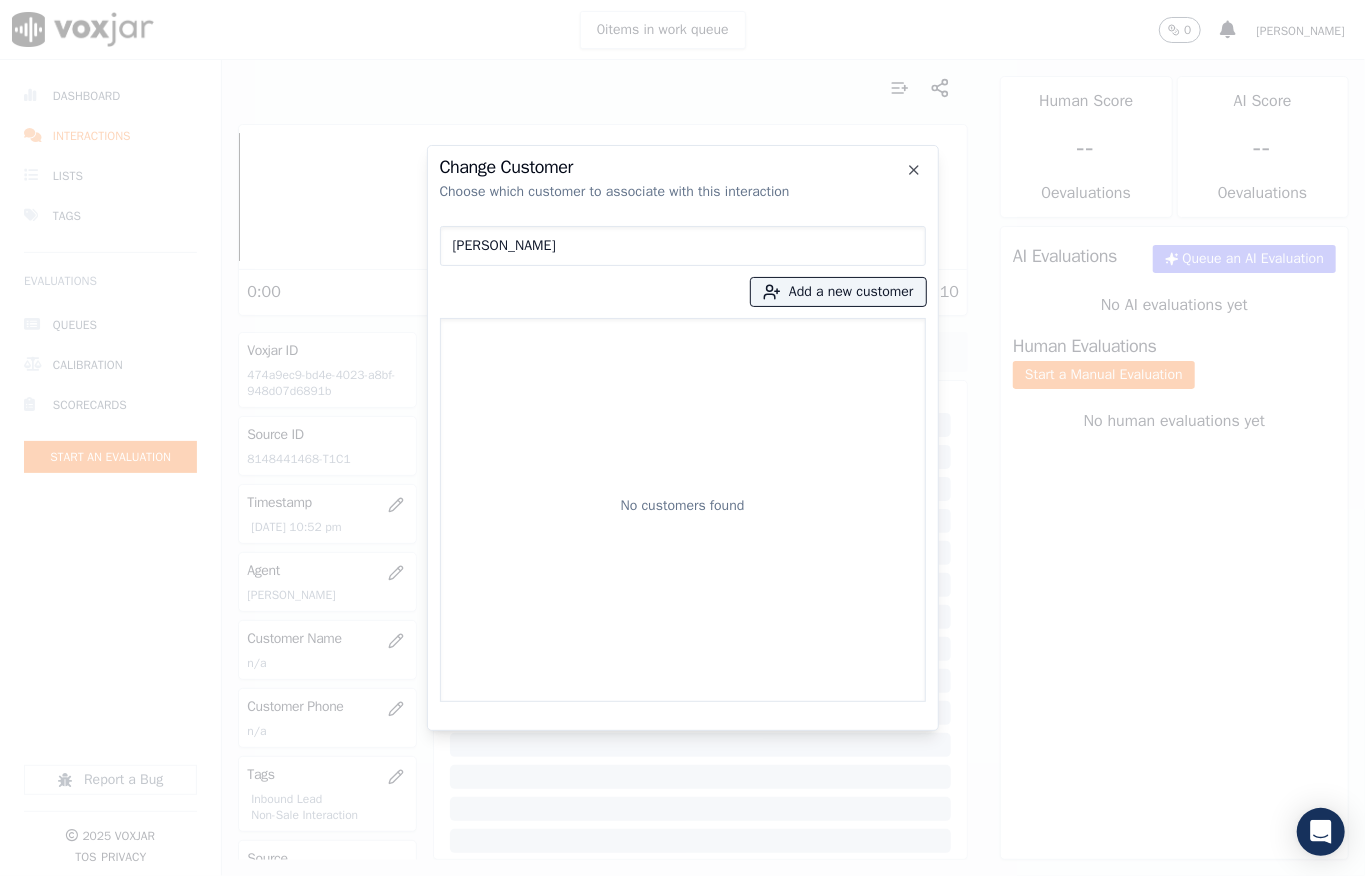 drag, startPoint x: 562, startPoint y: 249, endPoint x: 384, endPoint y: 257, distance: 178.17969 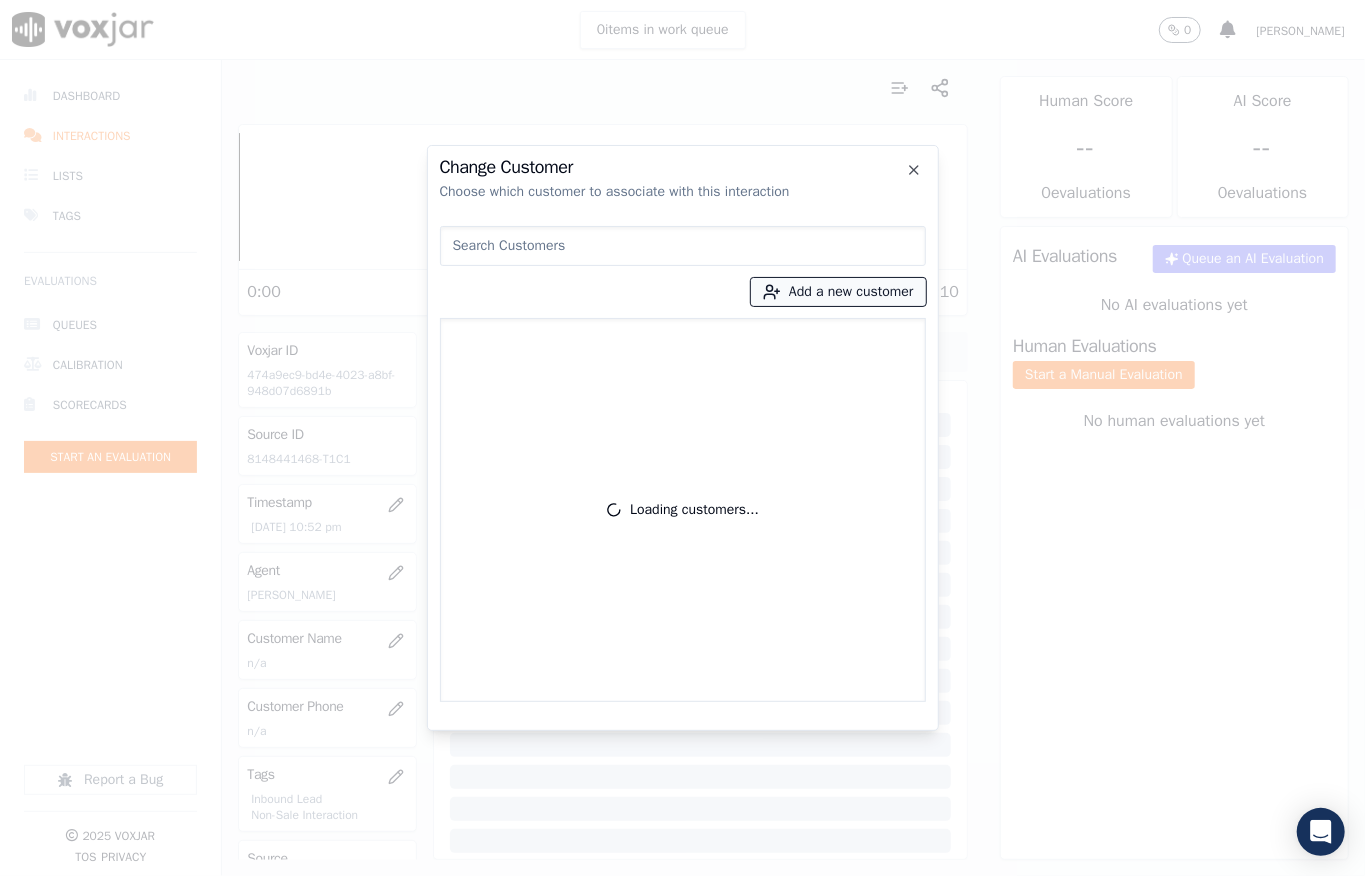 click on "Add a new customer" at bounding box center [838, 292] 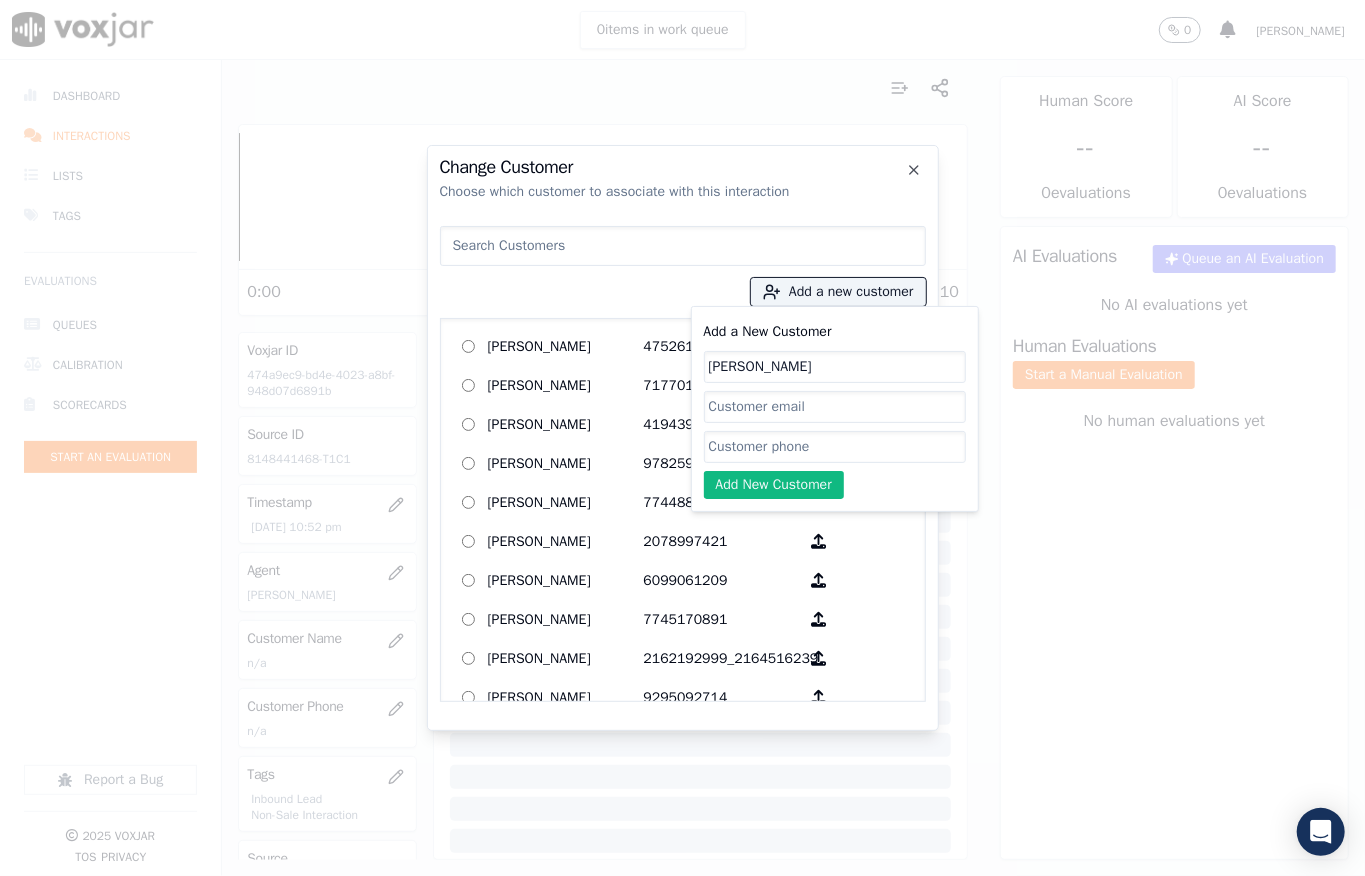 type on "[PERSON_NAME]" 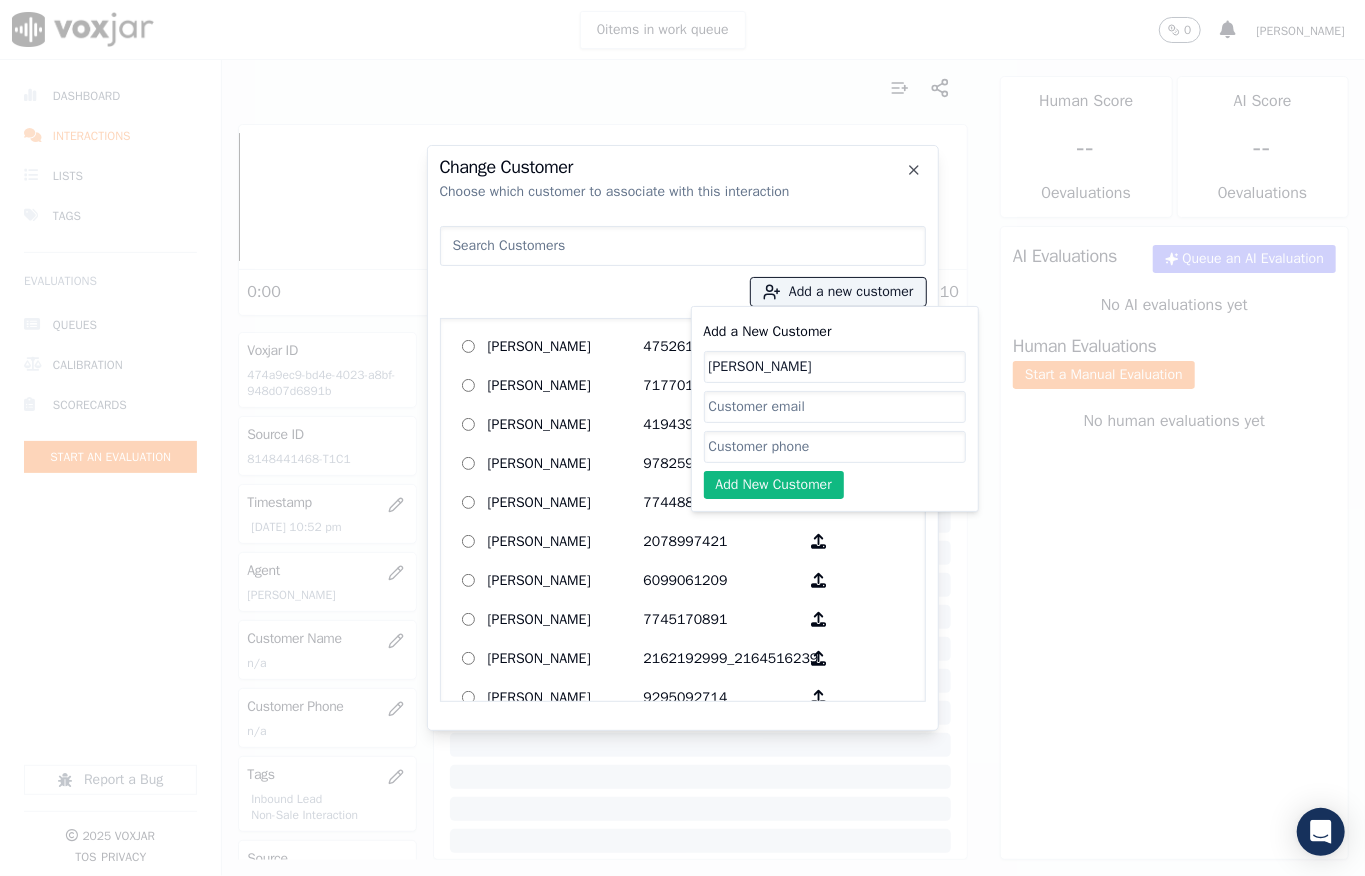 click on "Add a New Customer" 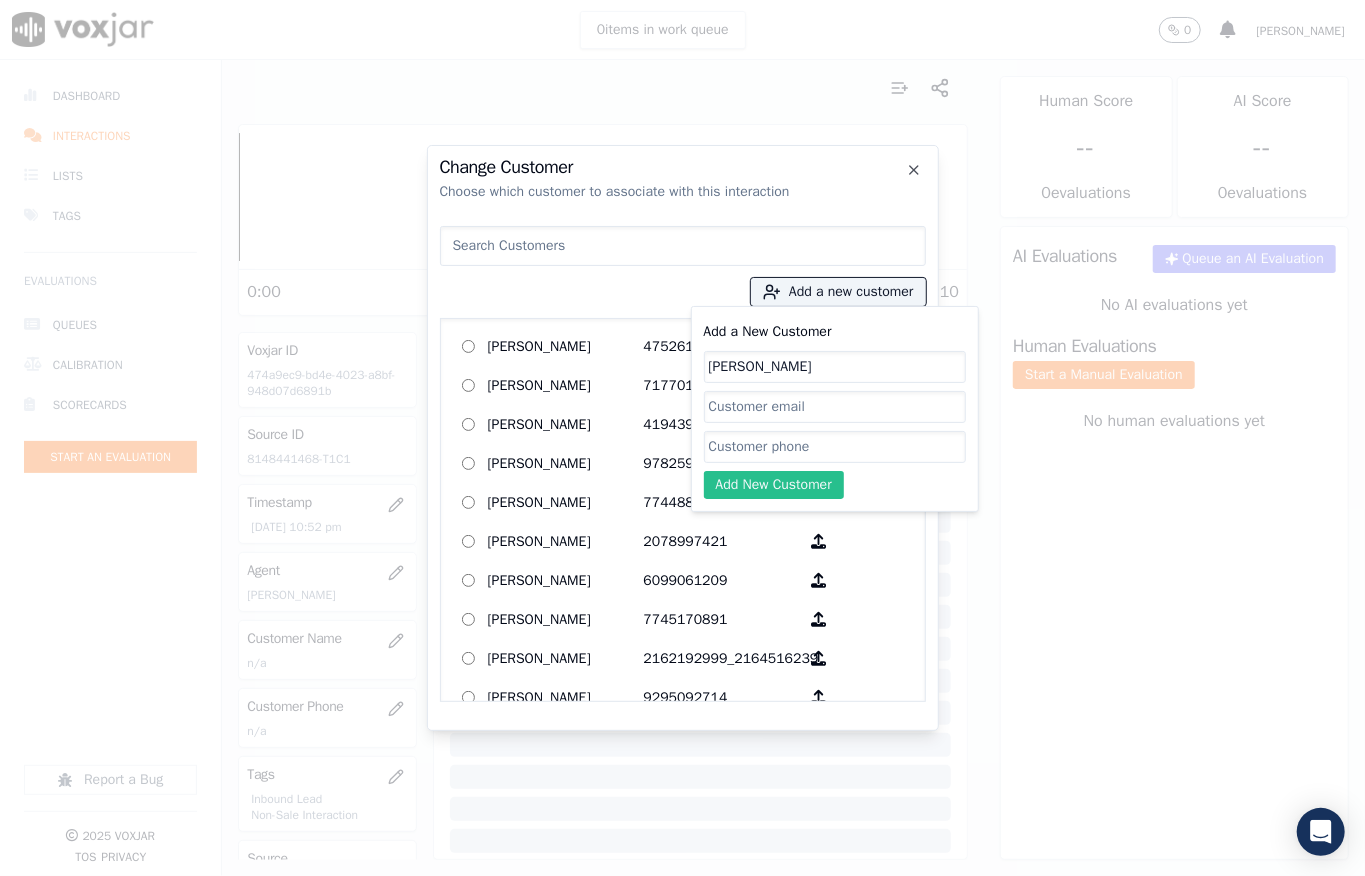 paste on "8148441468" 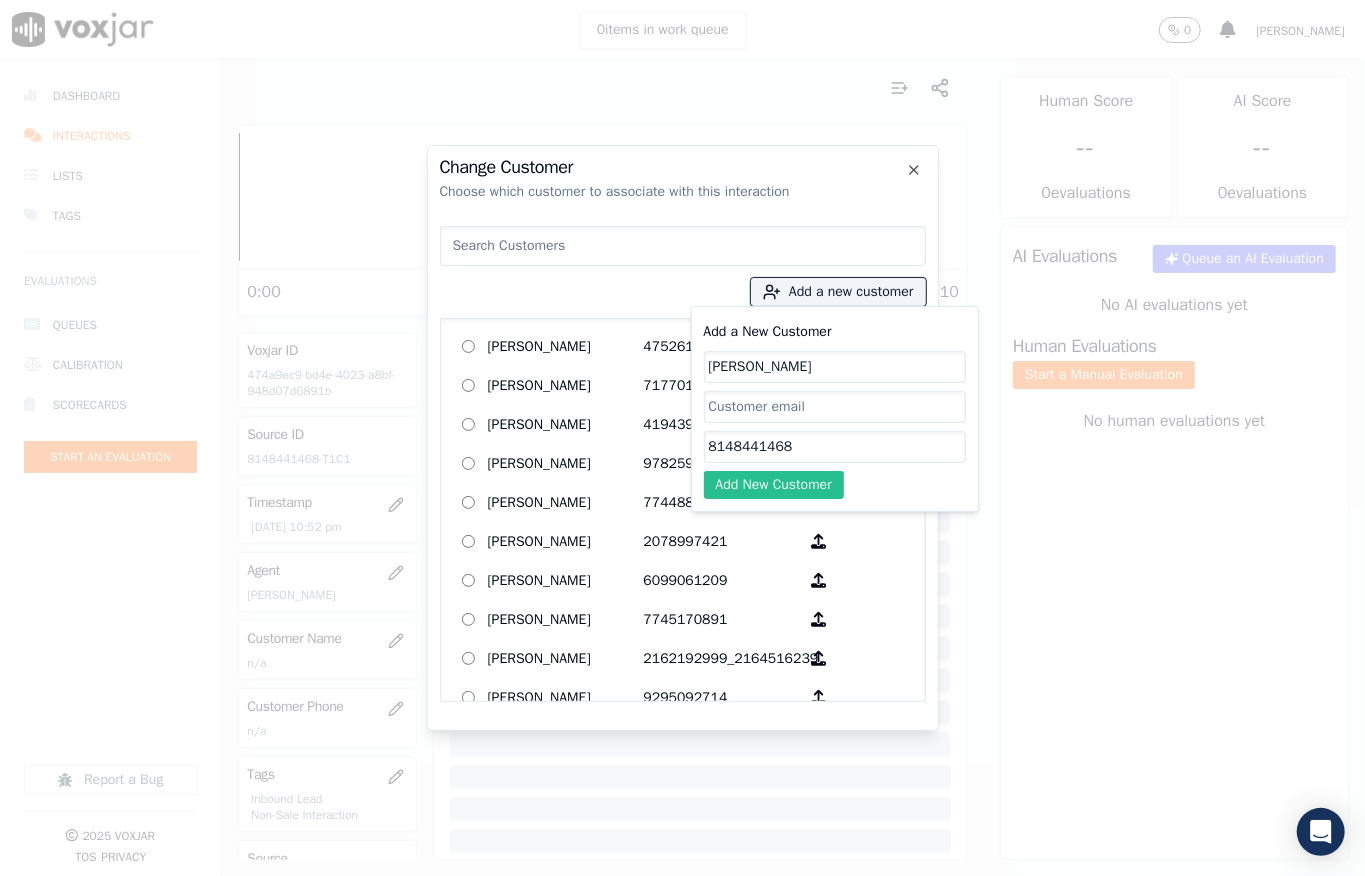 type on "8148441468" 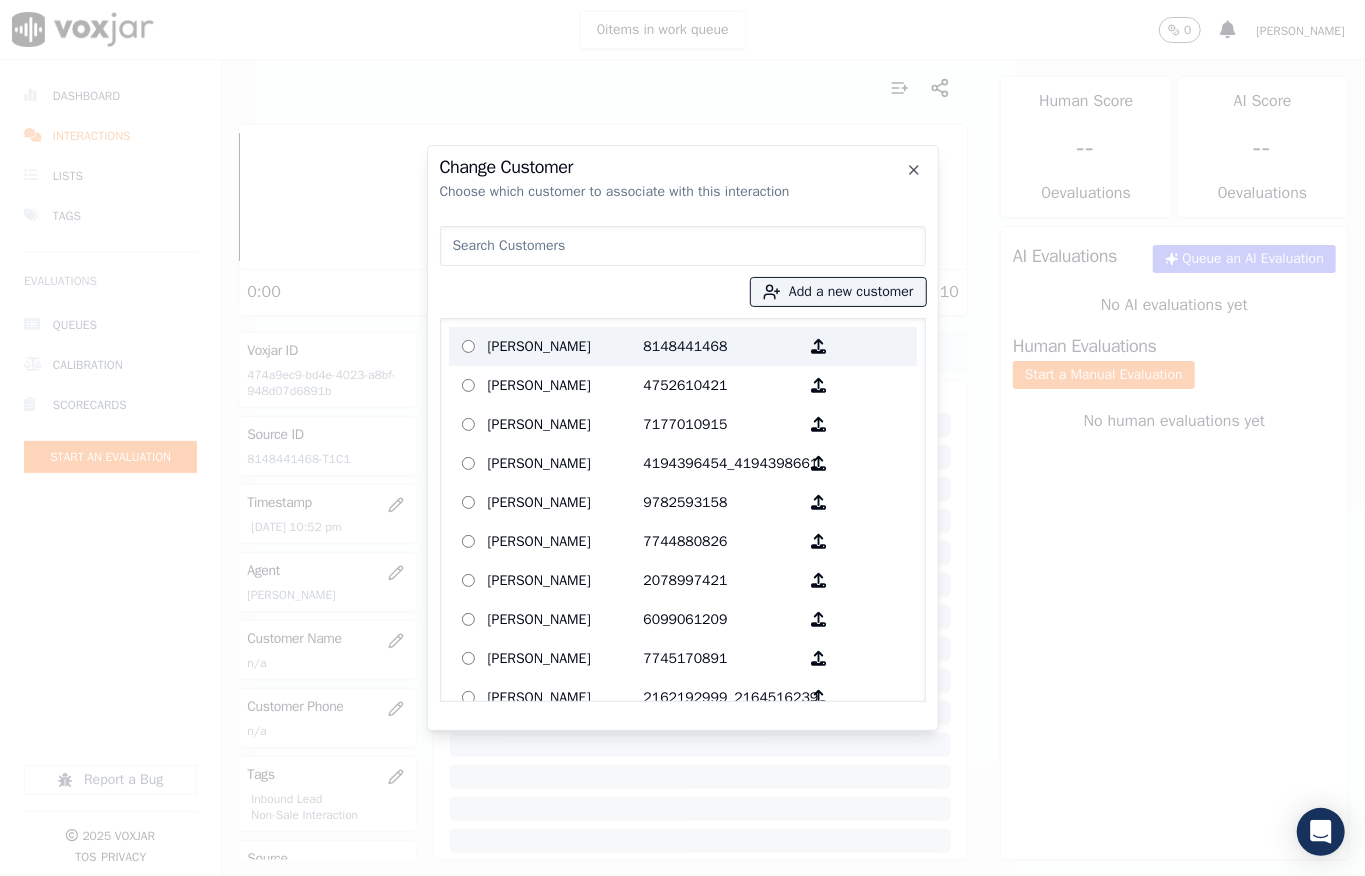 click on "[PERSON_NAME]" at bounding box center (566, 346) 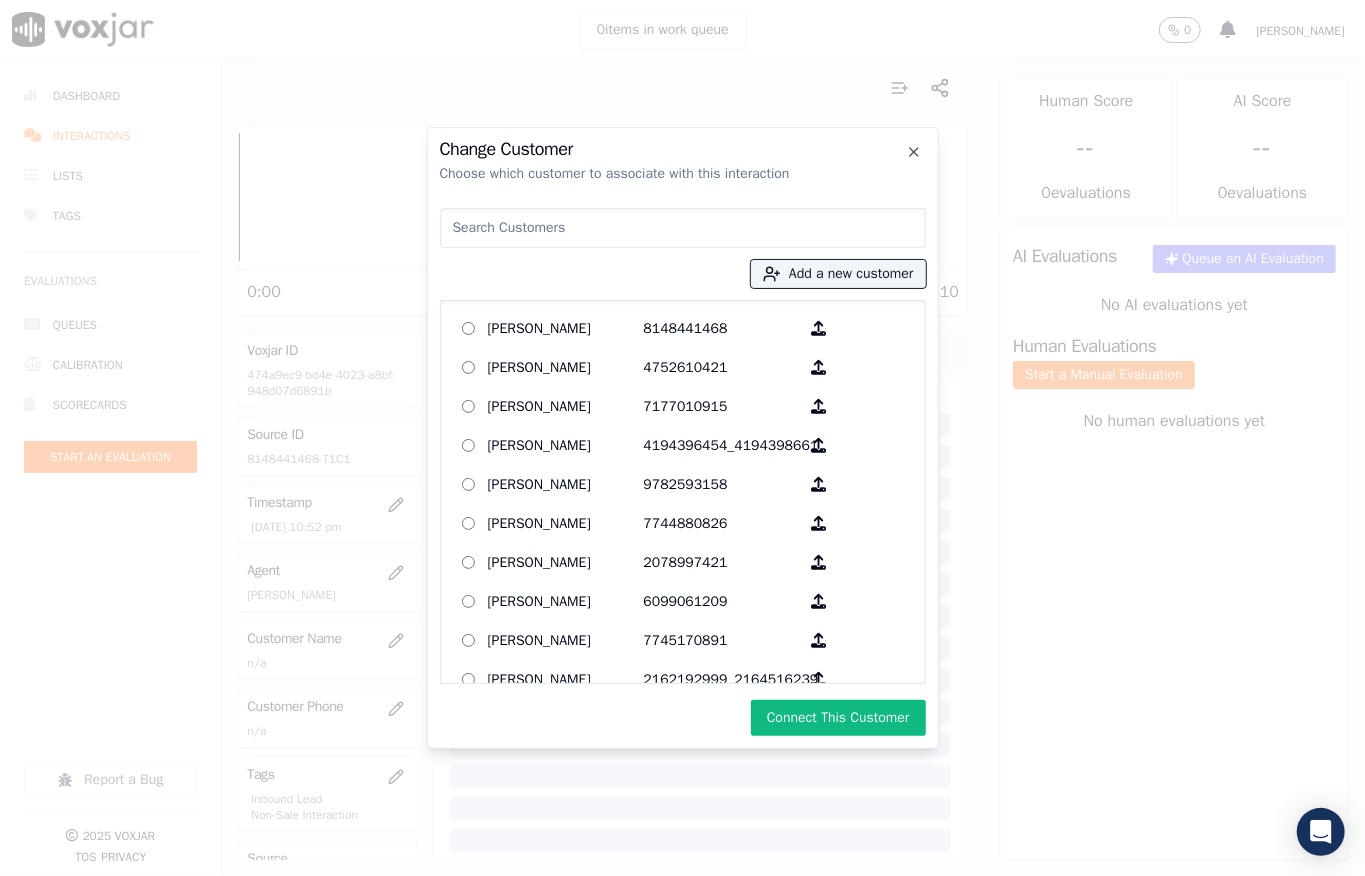 click on "Change Customer   Choose which customer to associate with this interaction
Add a new customer           Alvin Sajoo   8148441468        ALEX BRUNDIDGE   4752610421        BARBARA ARTIS   7177010915        BARBARA L WARD   4194396454_4194398661        BILLY BUN   9782593158        BLAKE COITE   7744880826        Biseme Watimbwa   2078997421        Brian Clarke   6099061209        COLETTE JOSEPH   7745170891        Cynthia L Mathew   2162192999_2164516239        DAVANE DOWNER   9295092714        DAVID HALLO   2162107746        DAVID JENSEN   7816458283        DENISE GENDA   3303881013        DONNA L BLYTHEWOOD   4407812187        DOUGLAS O MONEYPENNY   3304318549        Deborah A Albondante   2165430084        Derik S Bates   9784736079        ELAINE FLORES   9787027527        ELTHA ISENADY   7745197492_7745197592        ETHEL M POINDEXTER    ETHEL M POINDEXTER        FLAUBERT WECHE   5083454432        GARY BECK   4122870469_4124002239        GAVIN WILLIAMS   2312206779_9377276770" 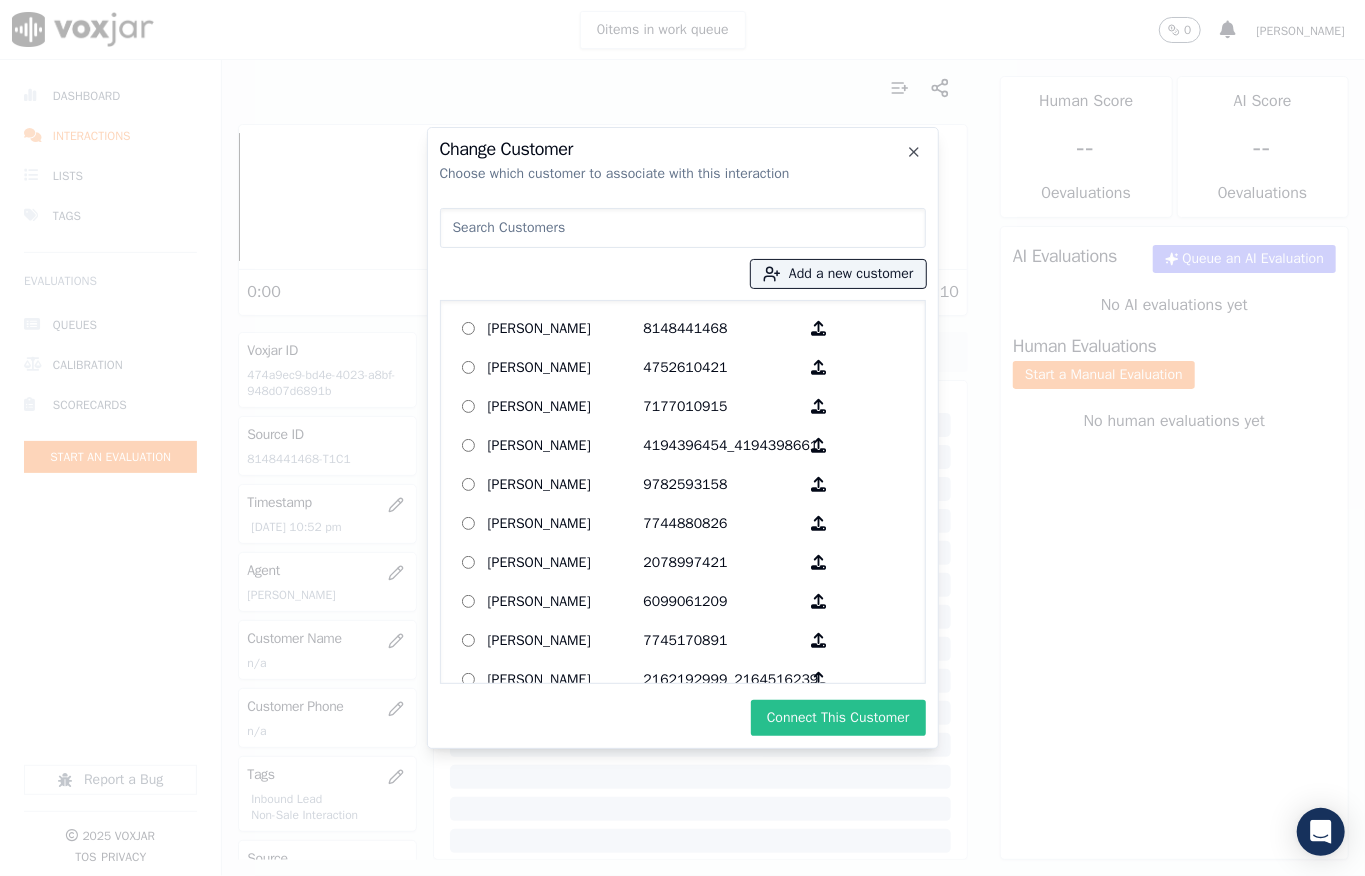 click on "Connect This Customer" at bounding box center [838, 718] 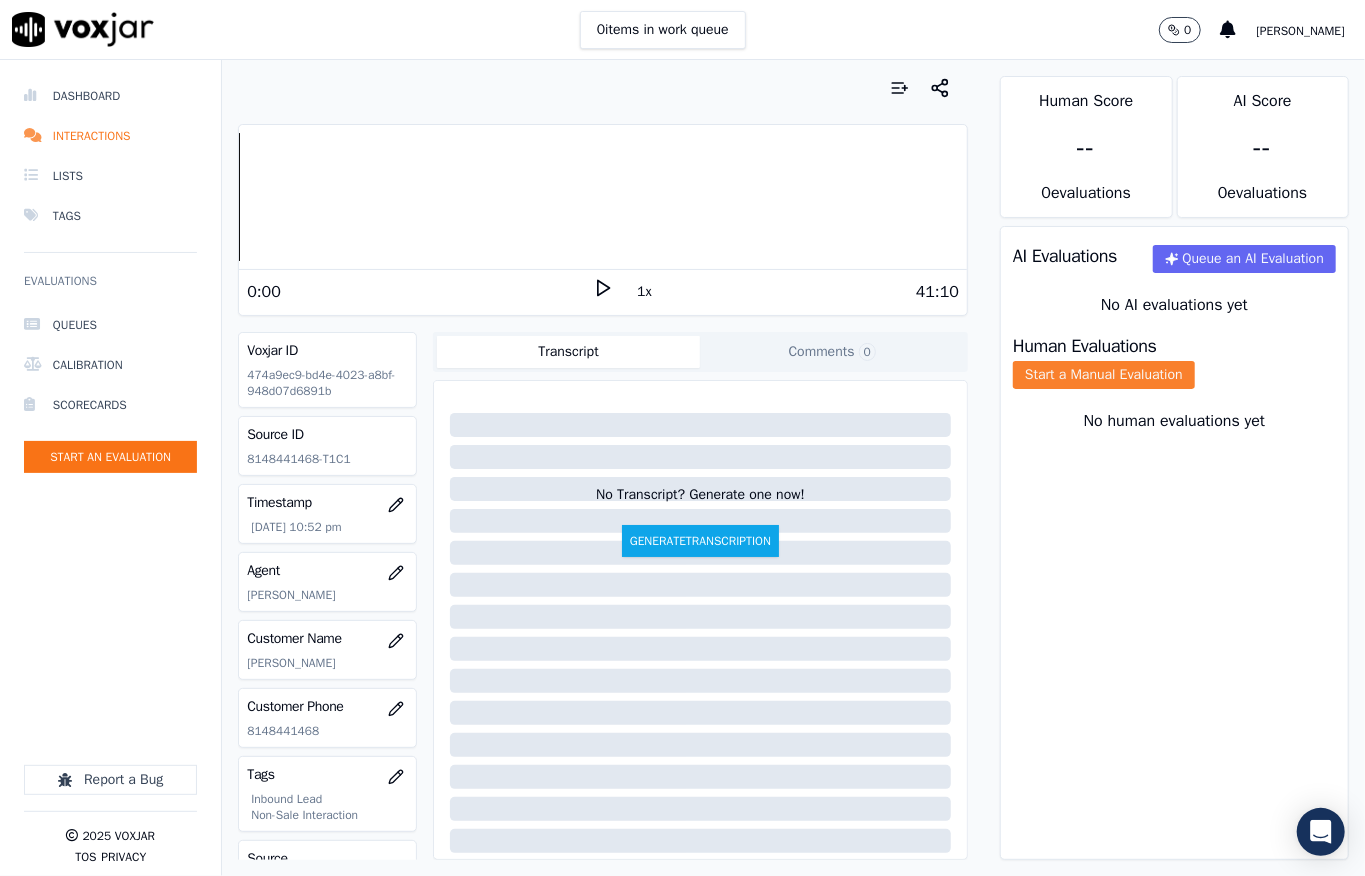 click on "Start a Manual Evaluation" 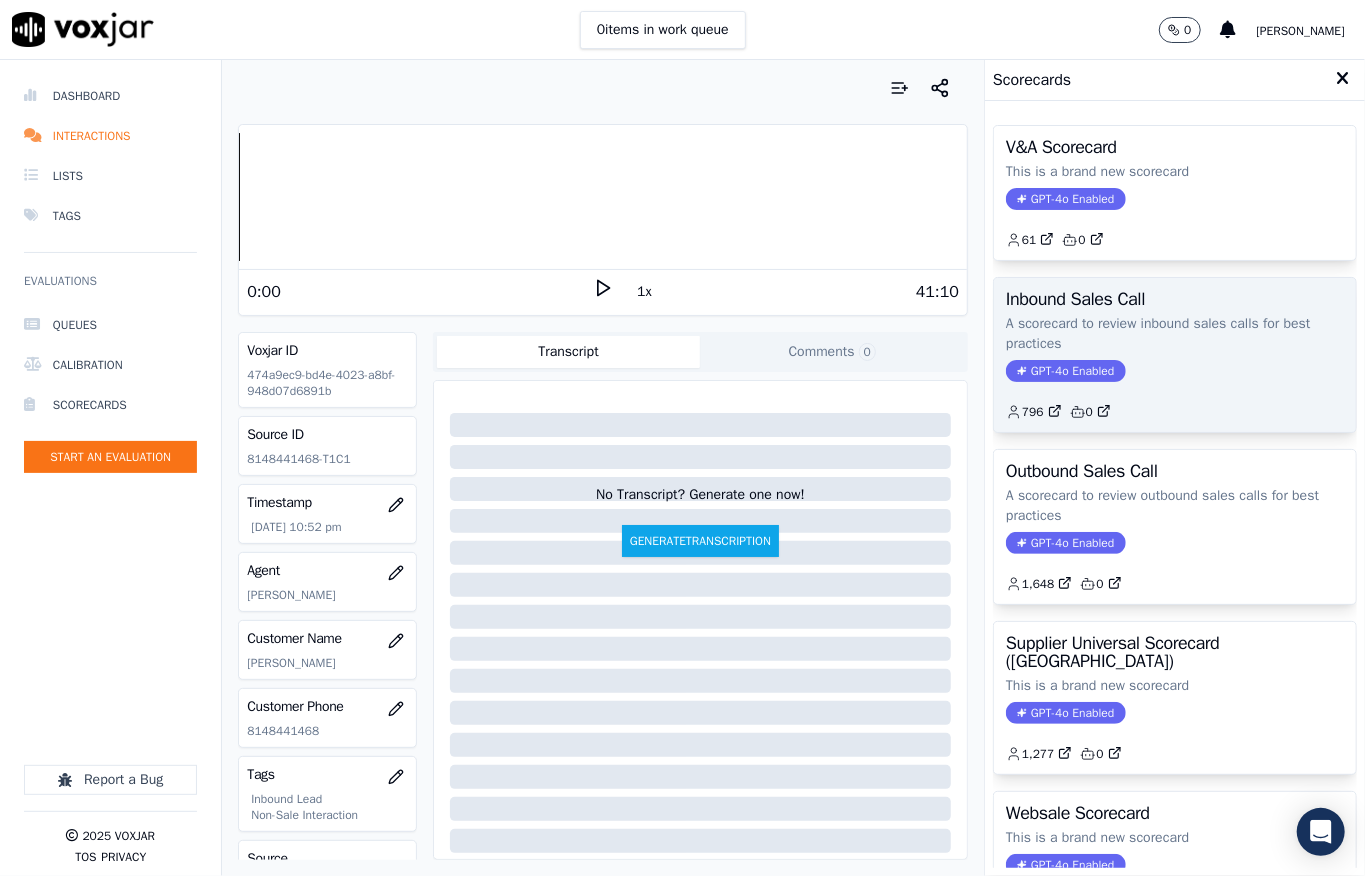 click on "GPT-4o Enabled" at bounding box center (1065, 371) 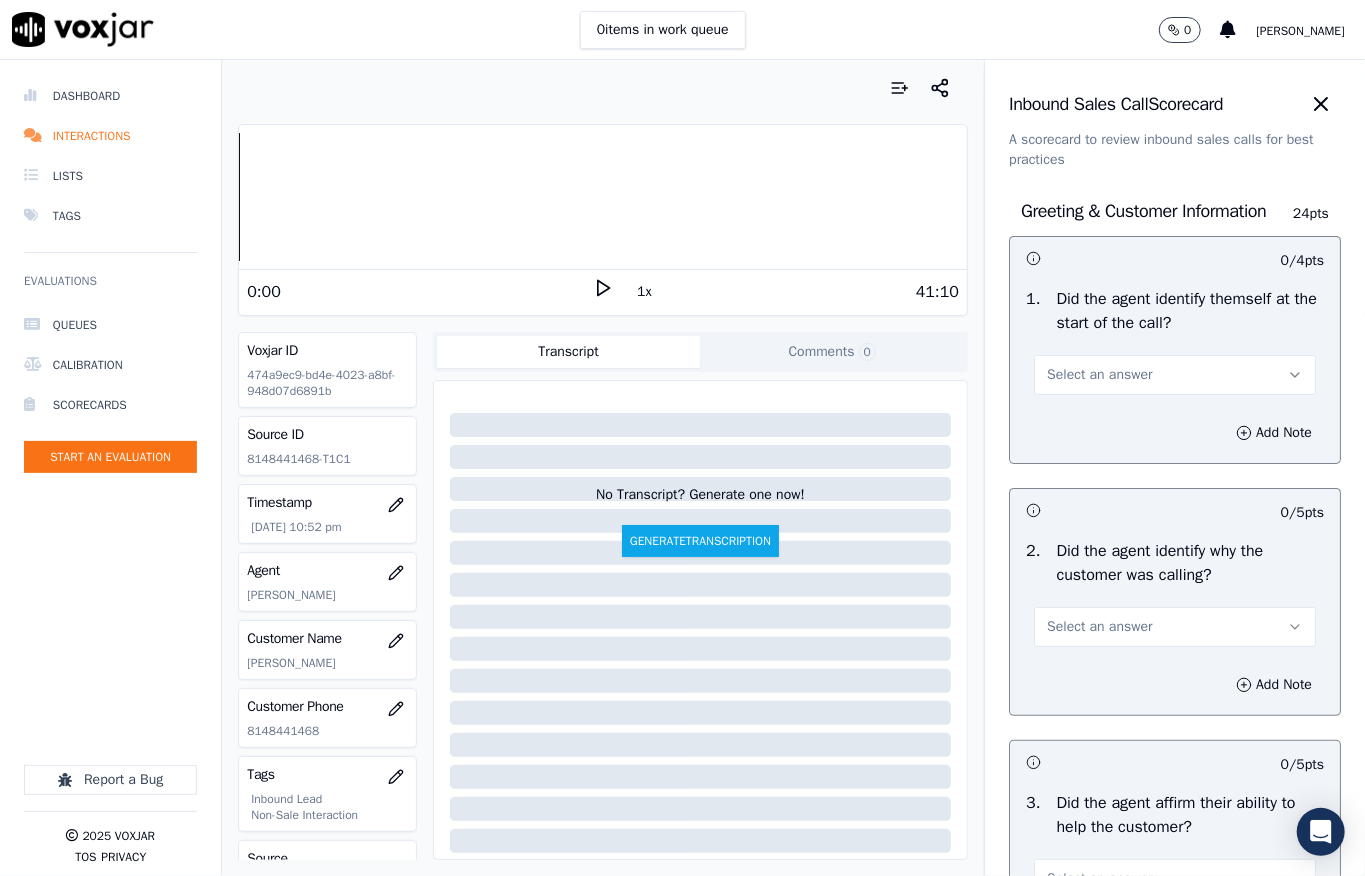 drag, startPoint x: 1052, startPoint y: 380, endPoint x: 1053, endPoint y: 405, distance: 25.019993 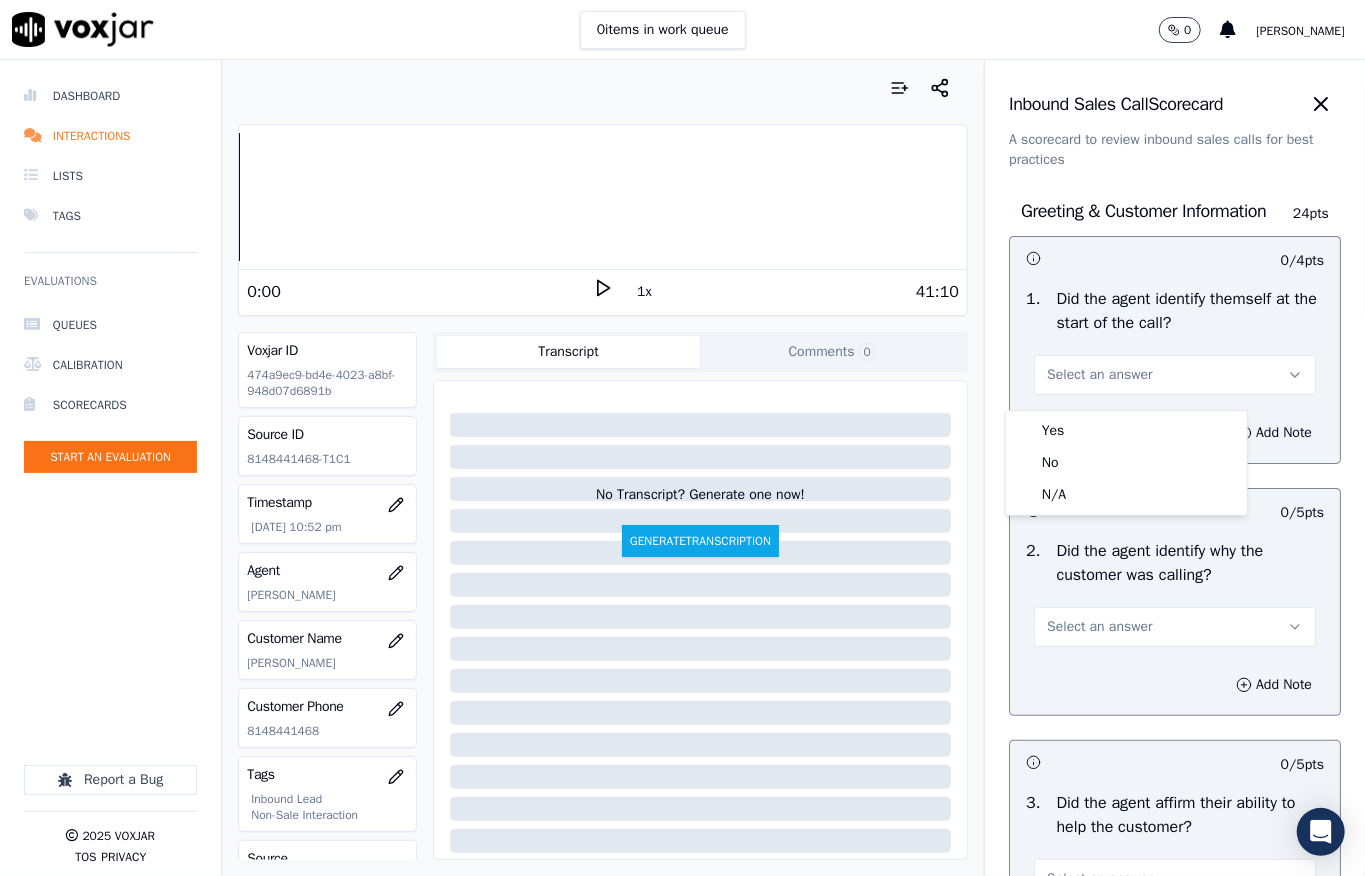 click on "Yes   No     N/A" at bounding box center (1126, 463) 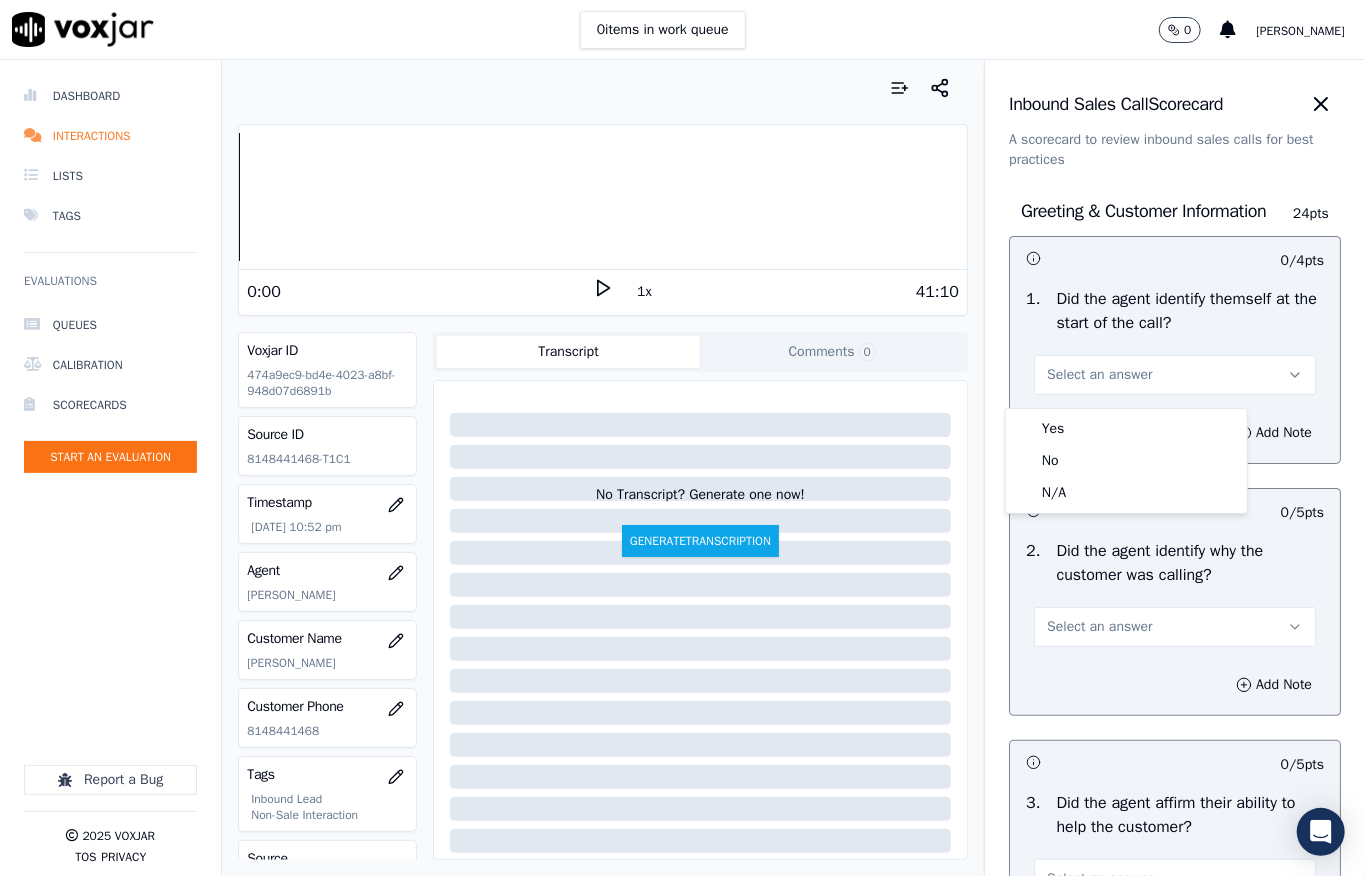 scroll, scrollTop: 133, scrollLeft: 0, axis: vertical 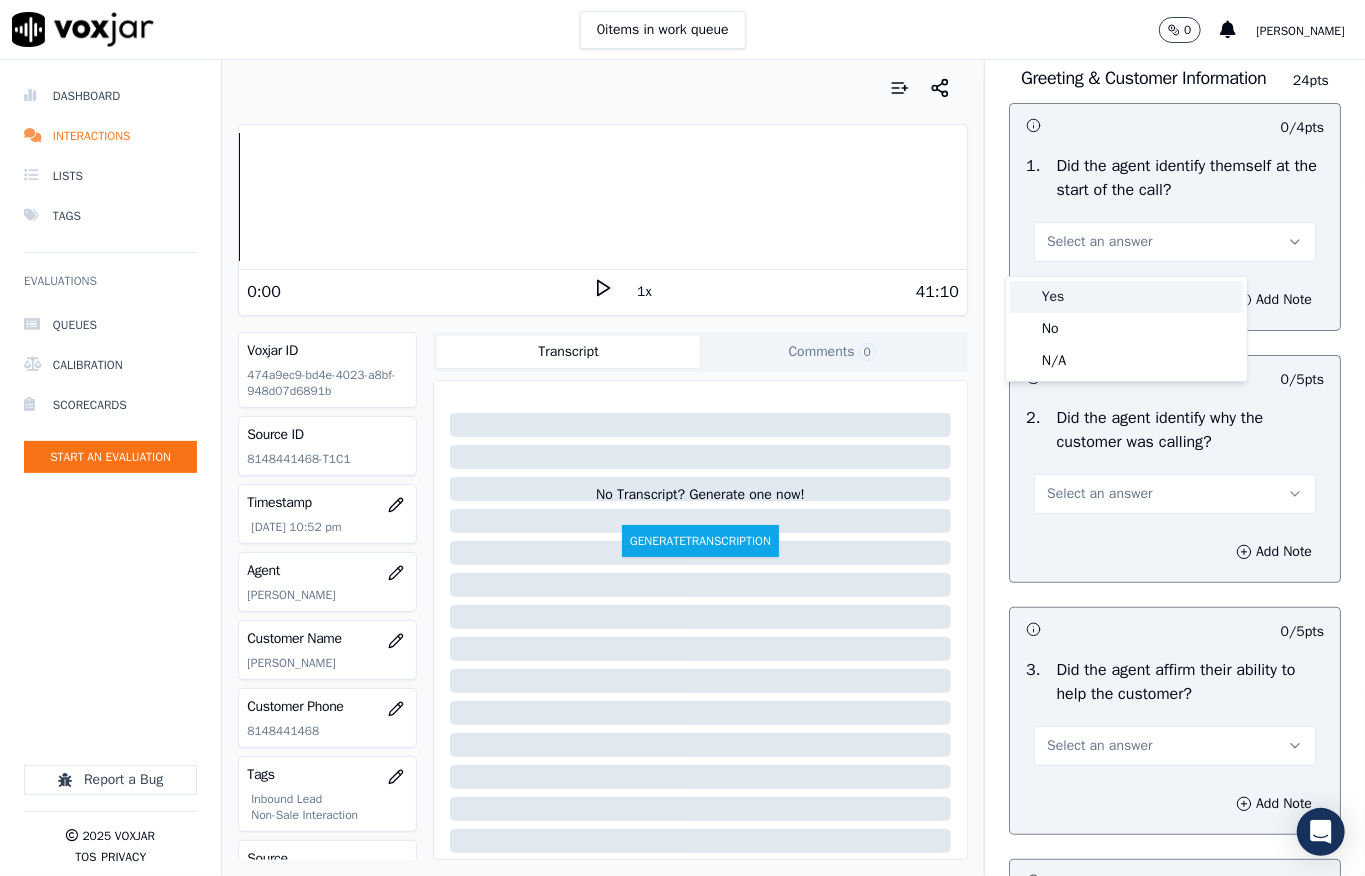 click on "Yes" at bounding box center [1126, 297] 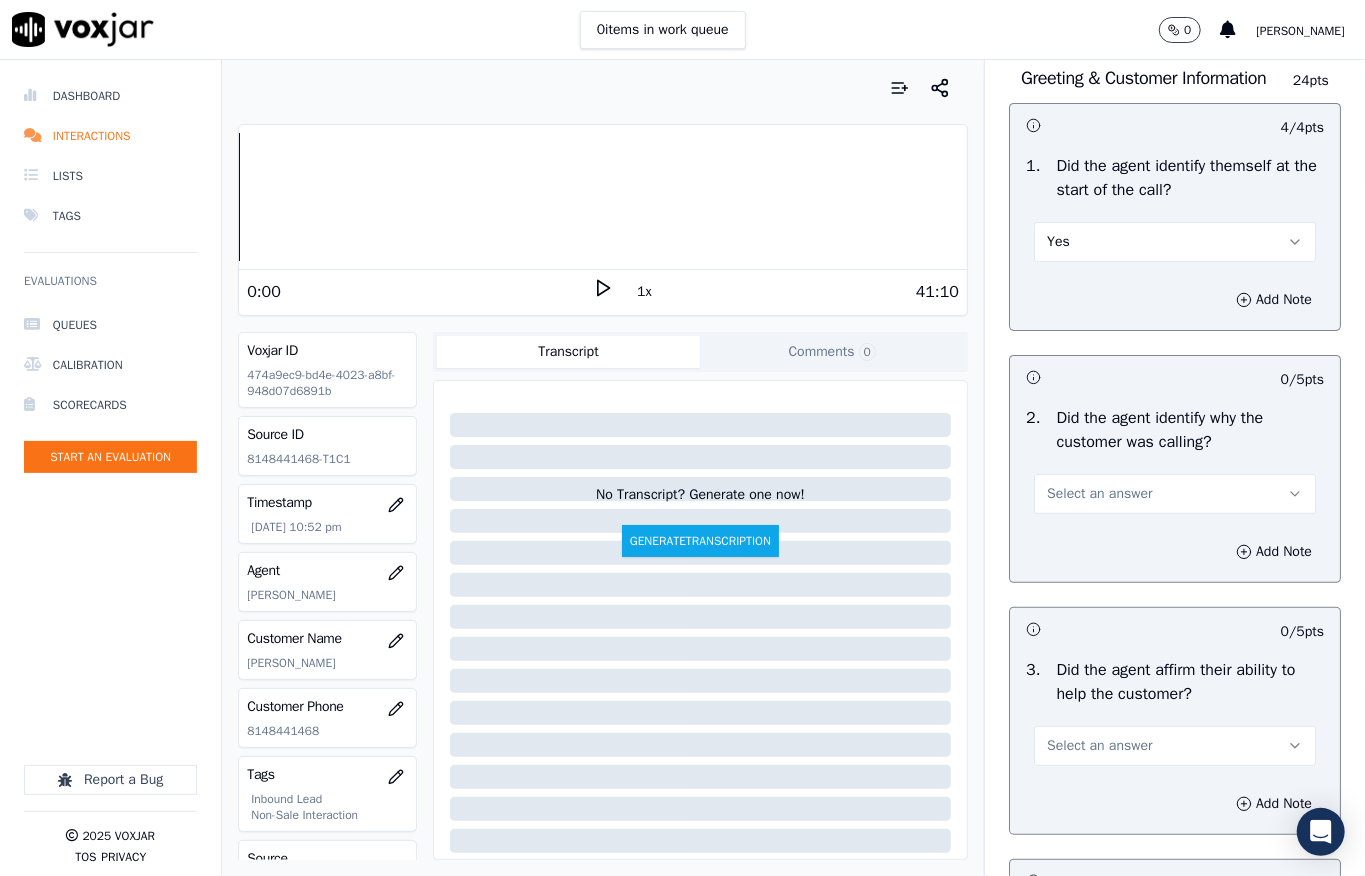 click on "Select an answer" at bounding box center (1175, 494) 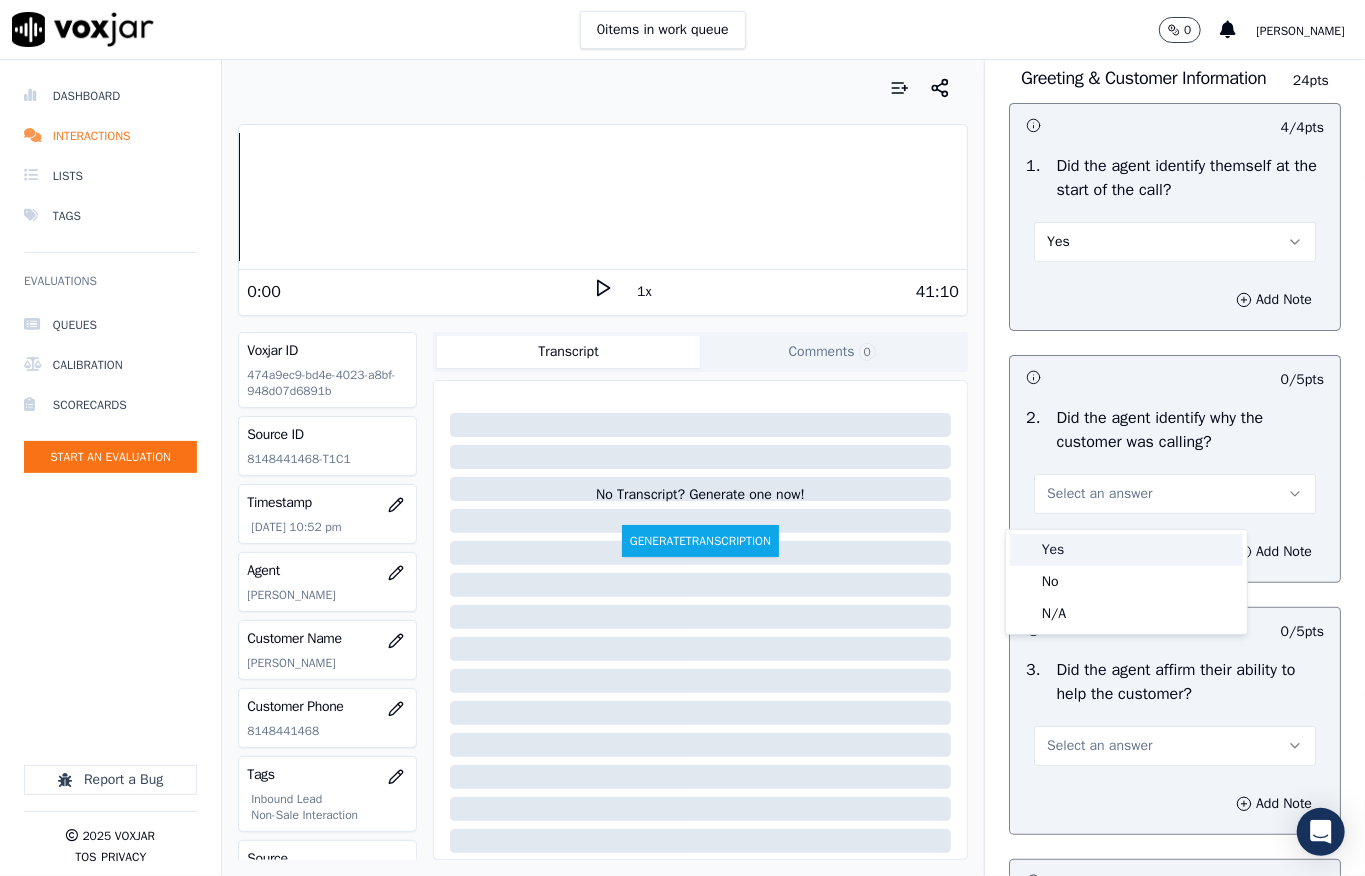 drag, startPoint x: 1062, startPoint y: 541, endPoint x: 1065, endPoint y: 513, distance: 28.160255 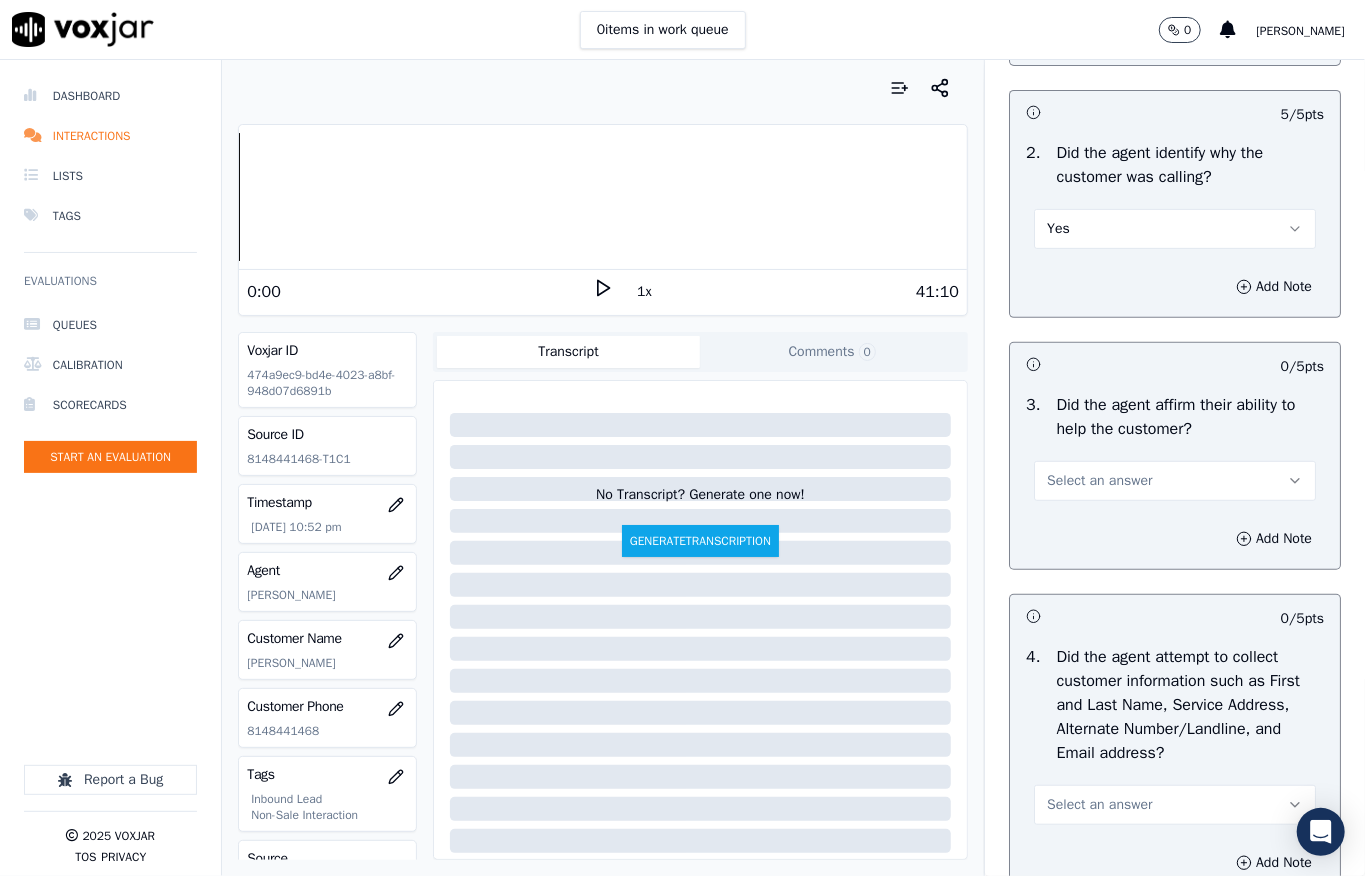 scroll, scrollTop: 400, scrollLeft: 0, axis: vertical 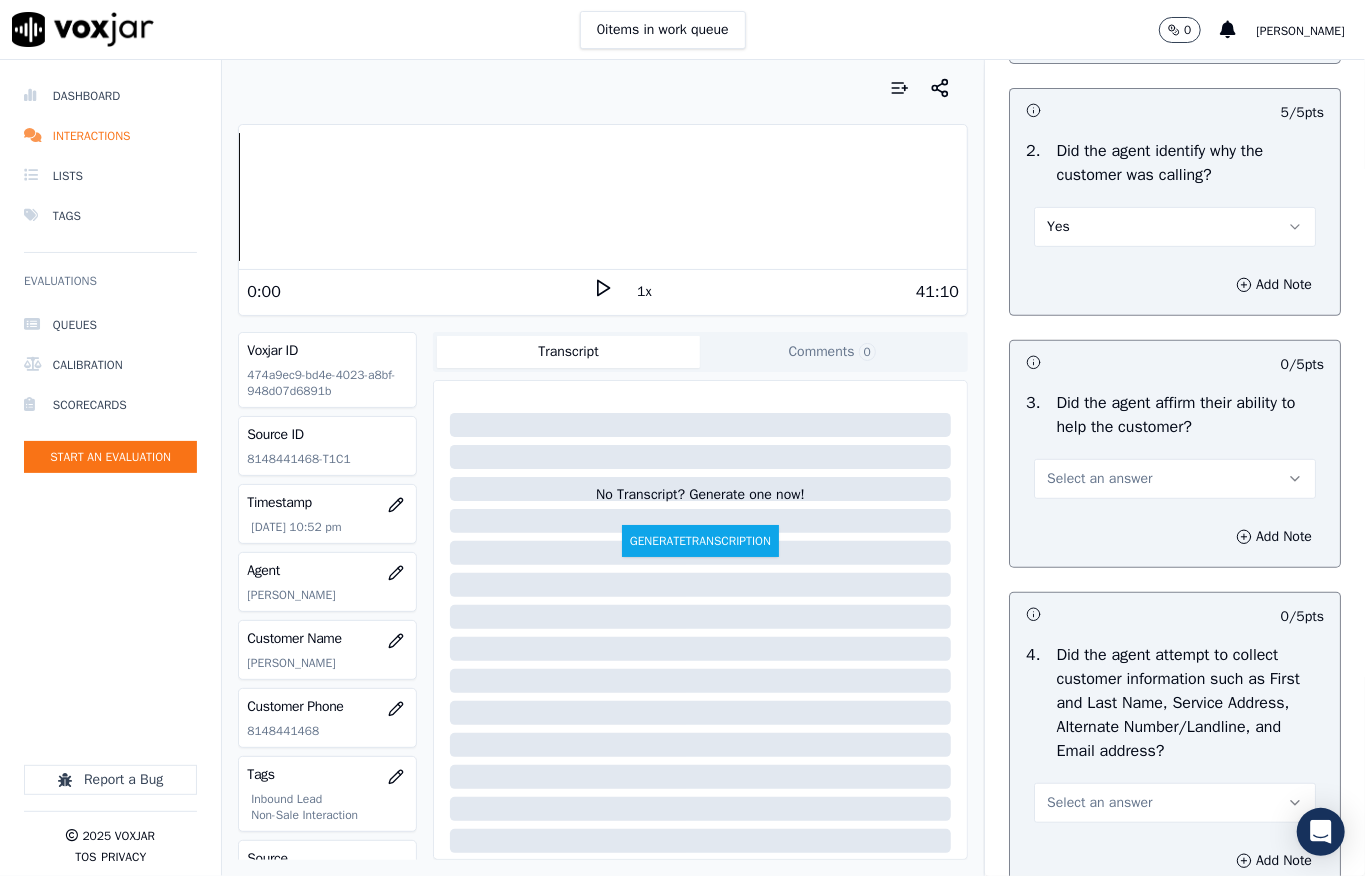 click on "Select an answer" at bounding box center (1099, 479) 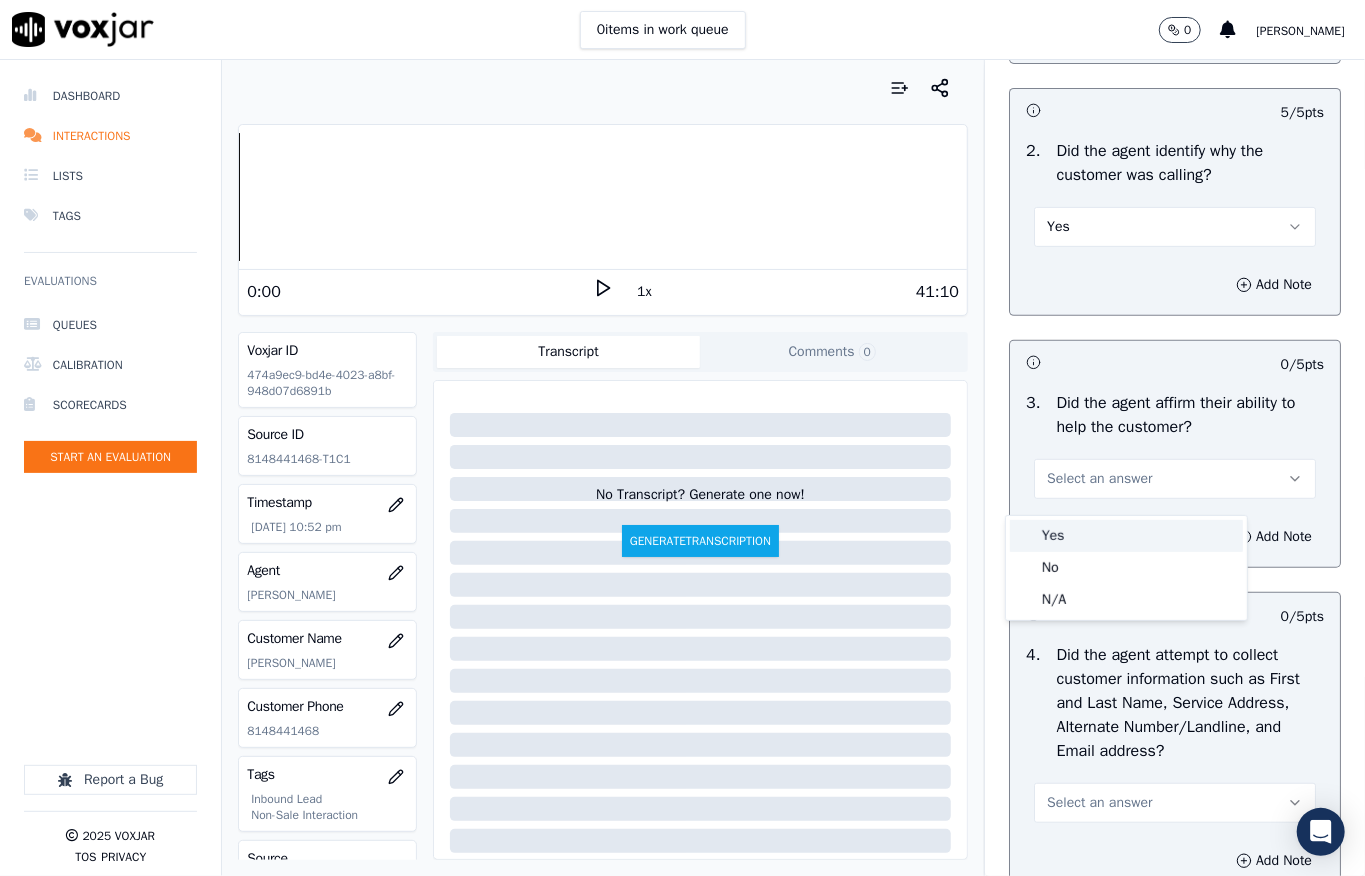 click on "Yes" at bounding box center [1126, 536] 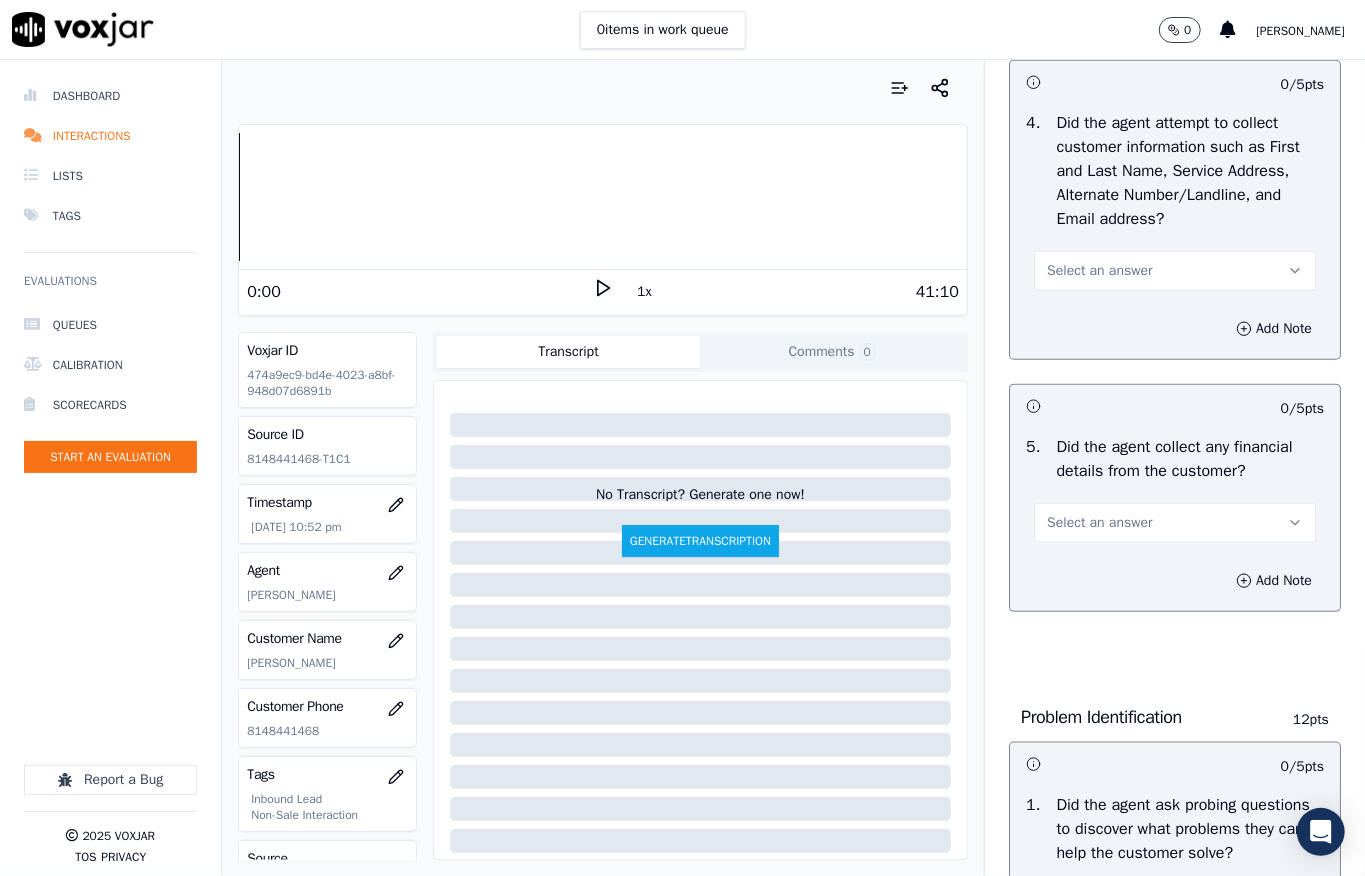 scroll, scrollTop: 933, scrollLeft: 0, axis: vertical 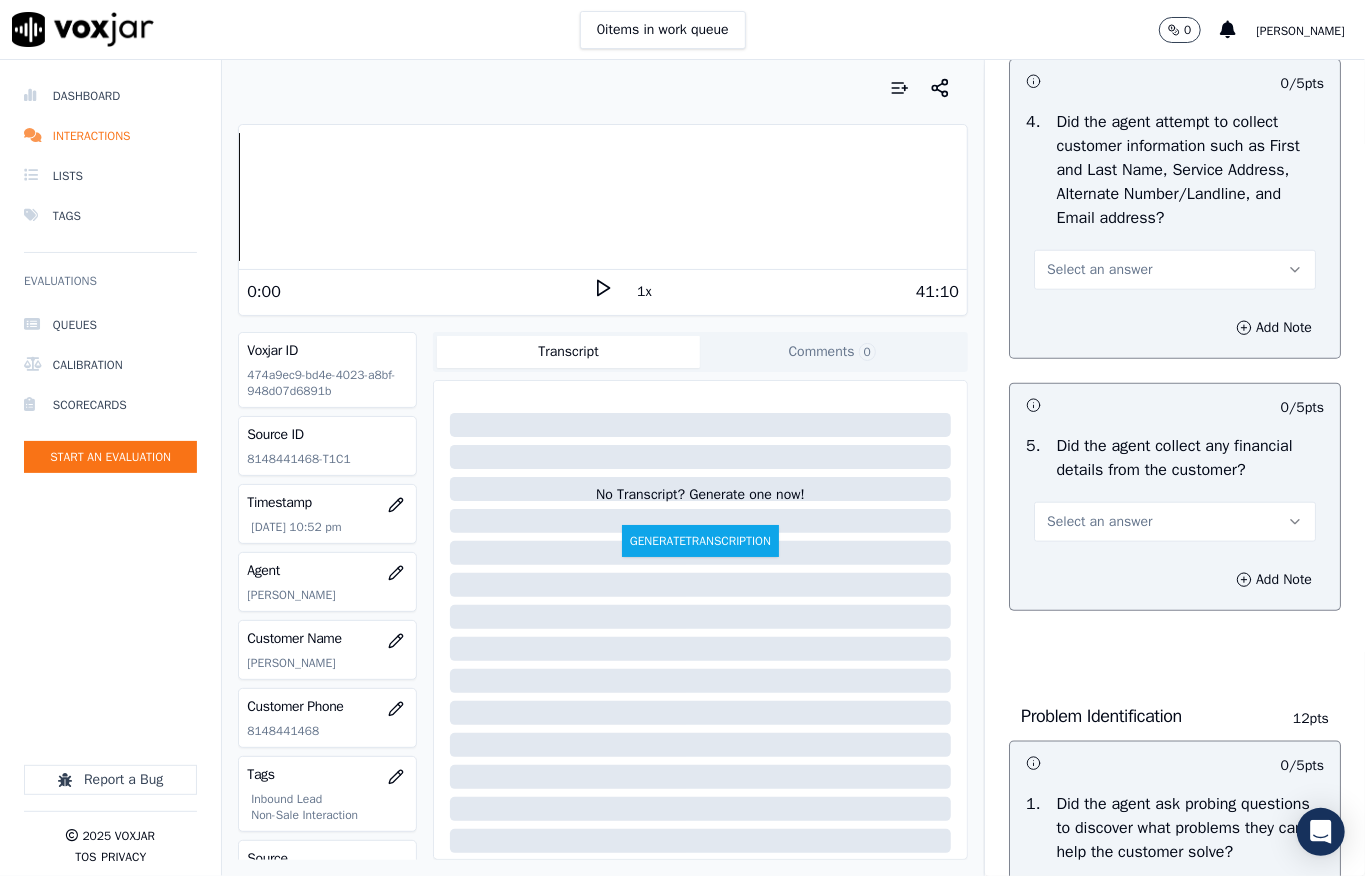 click on "Select an answer" at bounding box center (1099, 270) 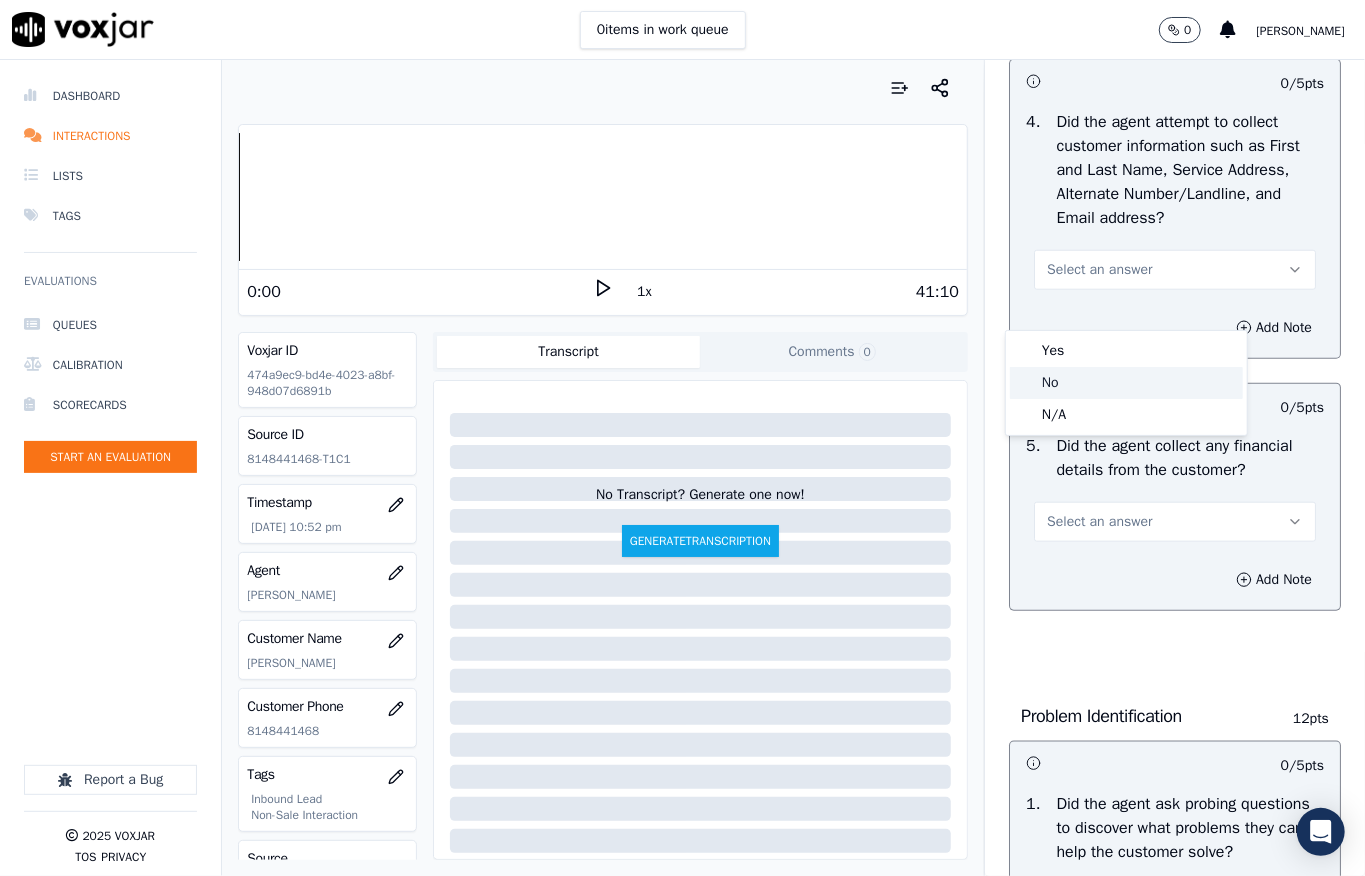 click on "No" 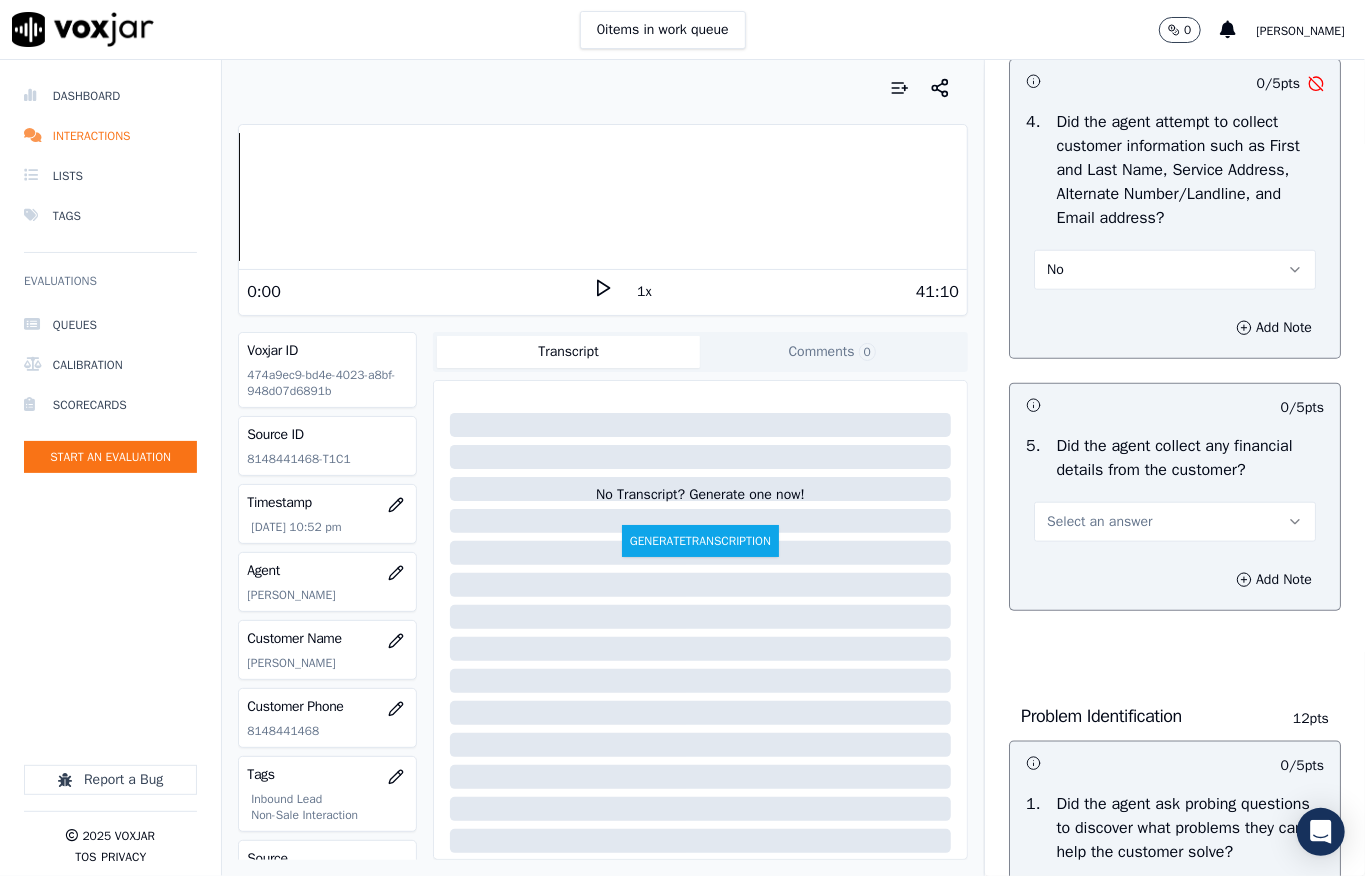 click on "No" at bounding box center [1175, 270] 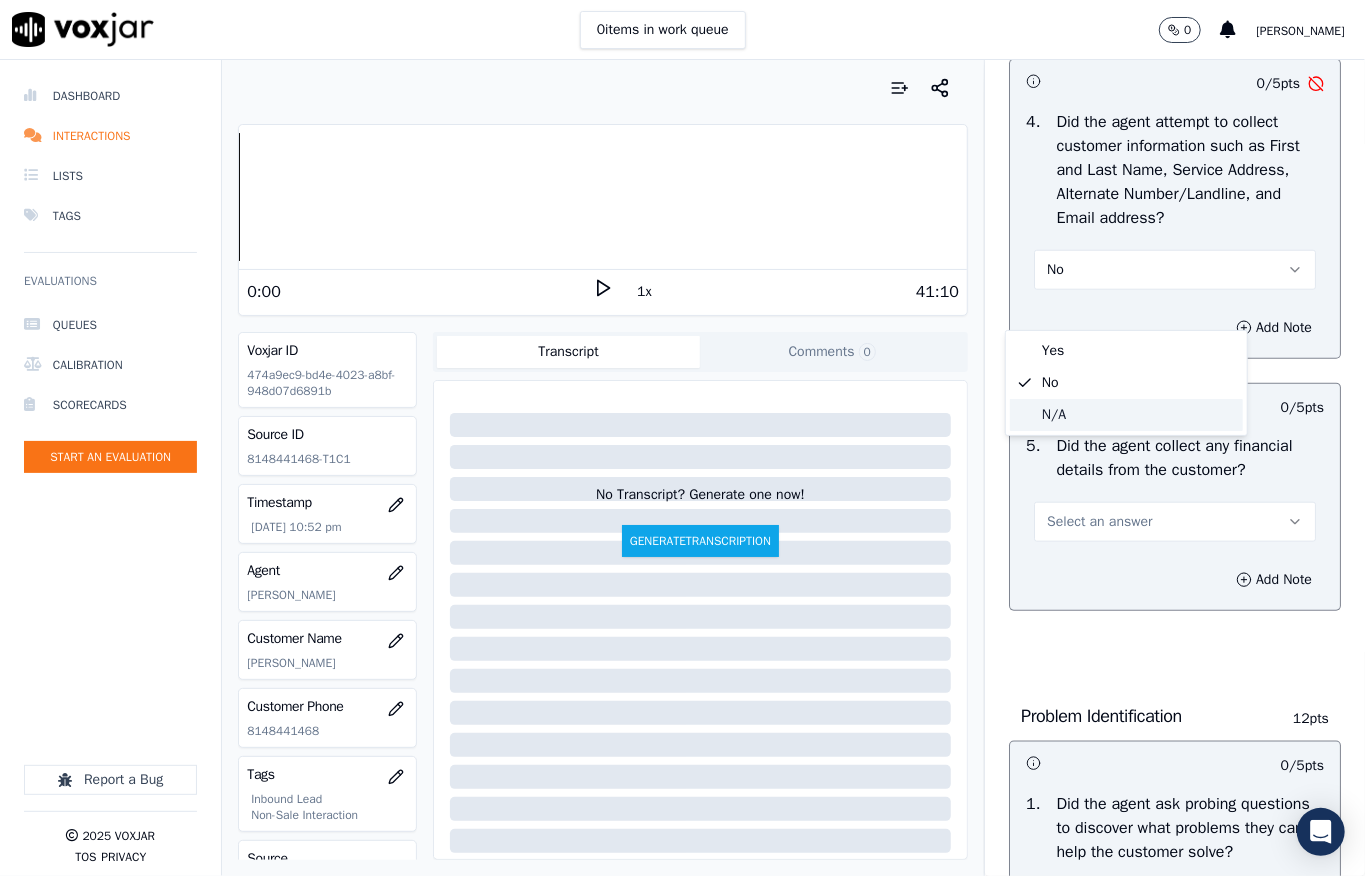 click on "N/A" 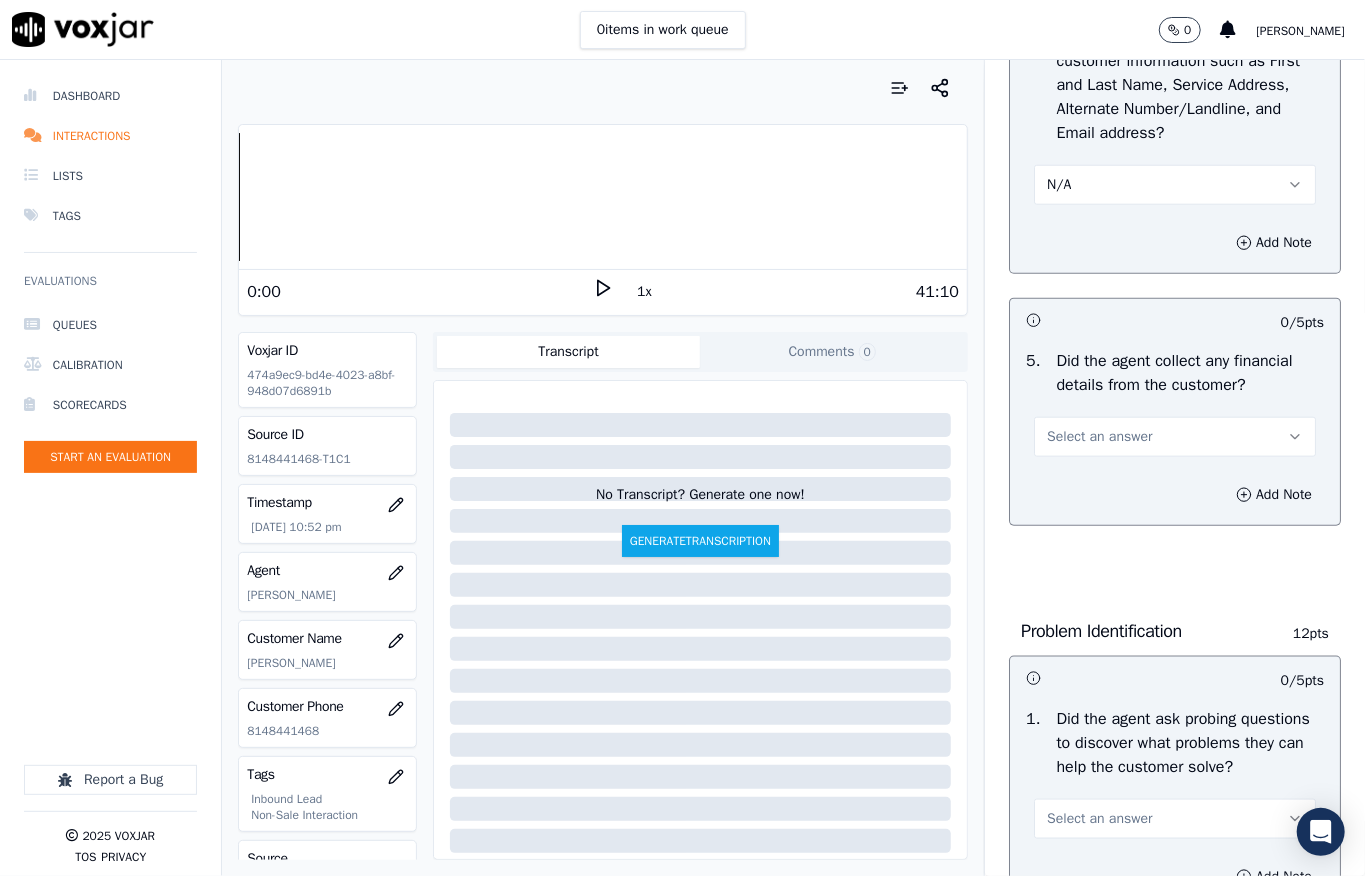scroll, scrollTop: 1066, scrollLeft: 0, axis: vertical 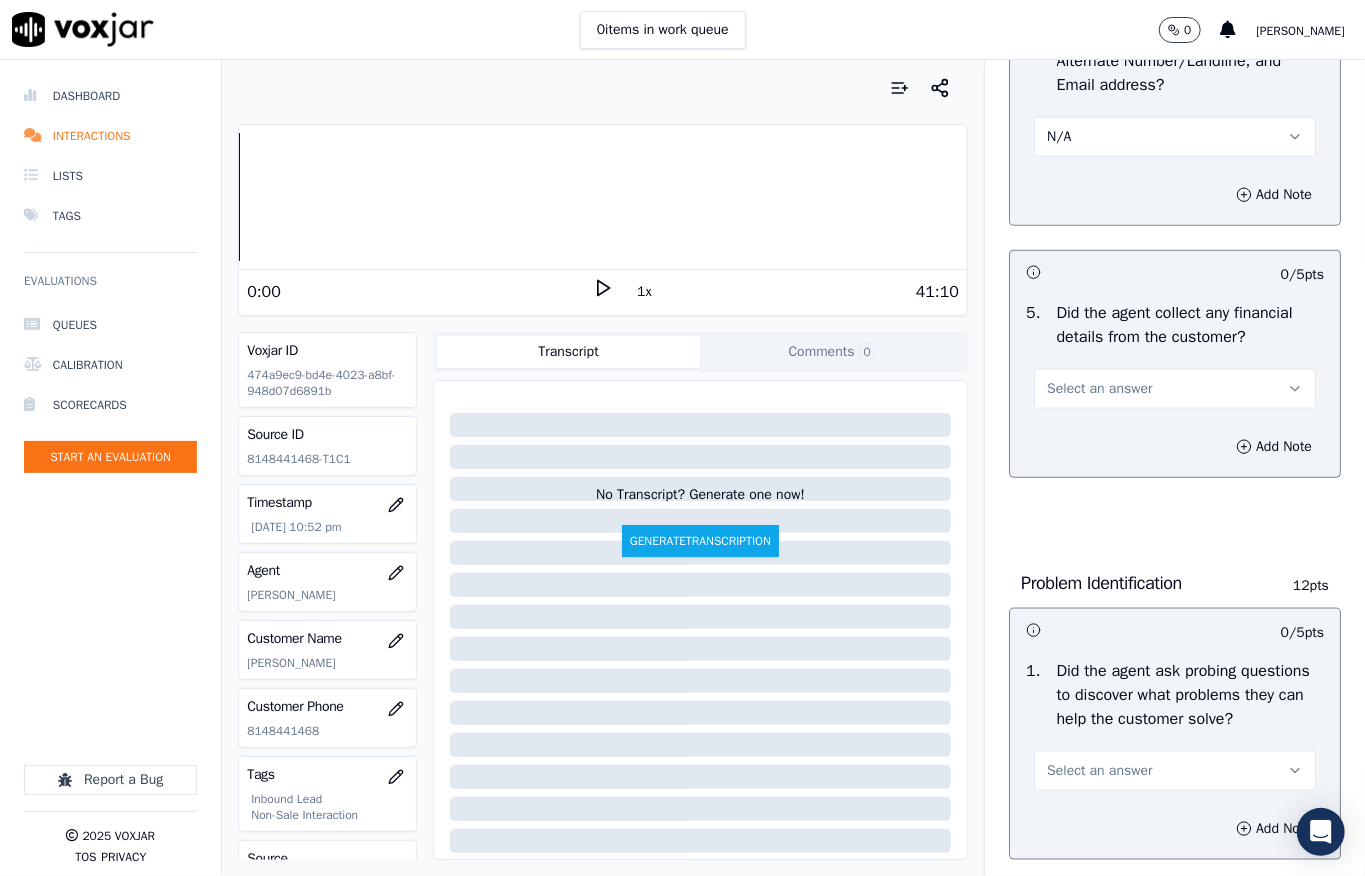 click on "Select an answer" at bounding box center (1099, 389) 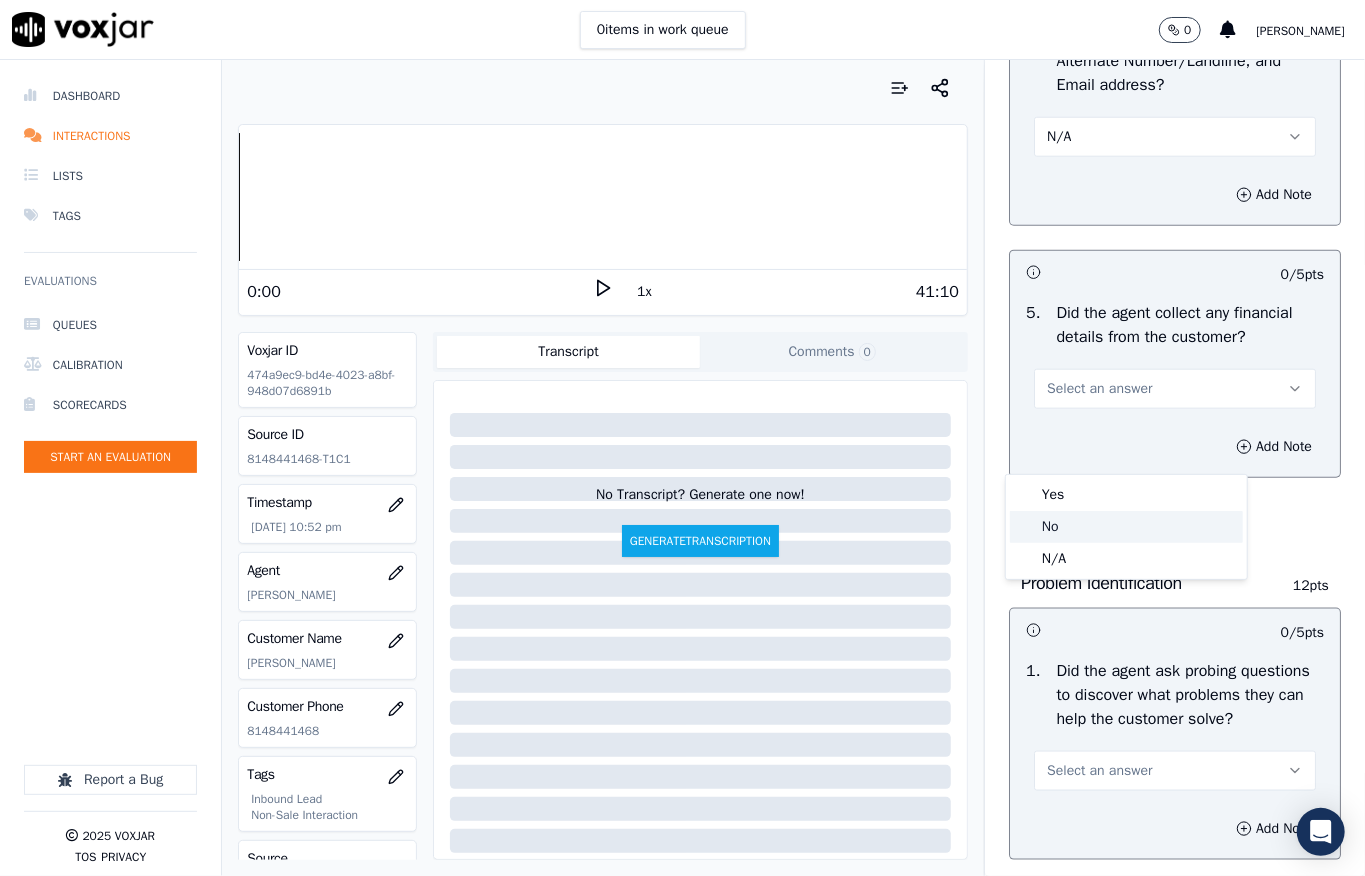 click on "No" 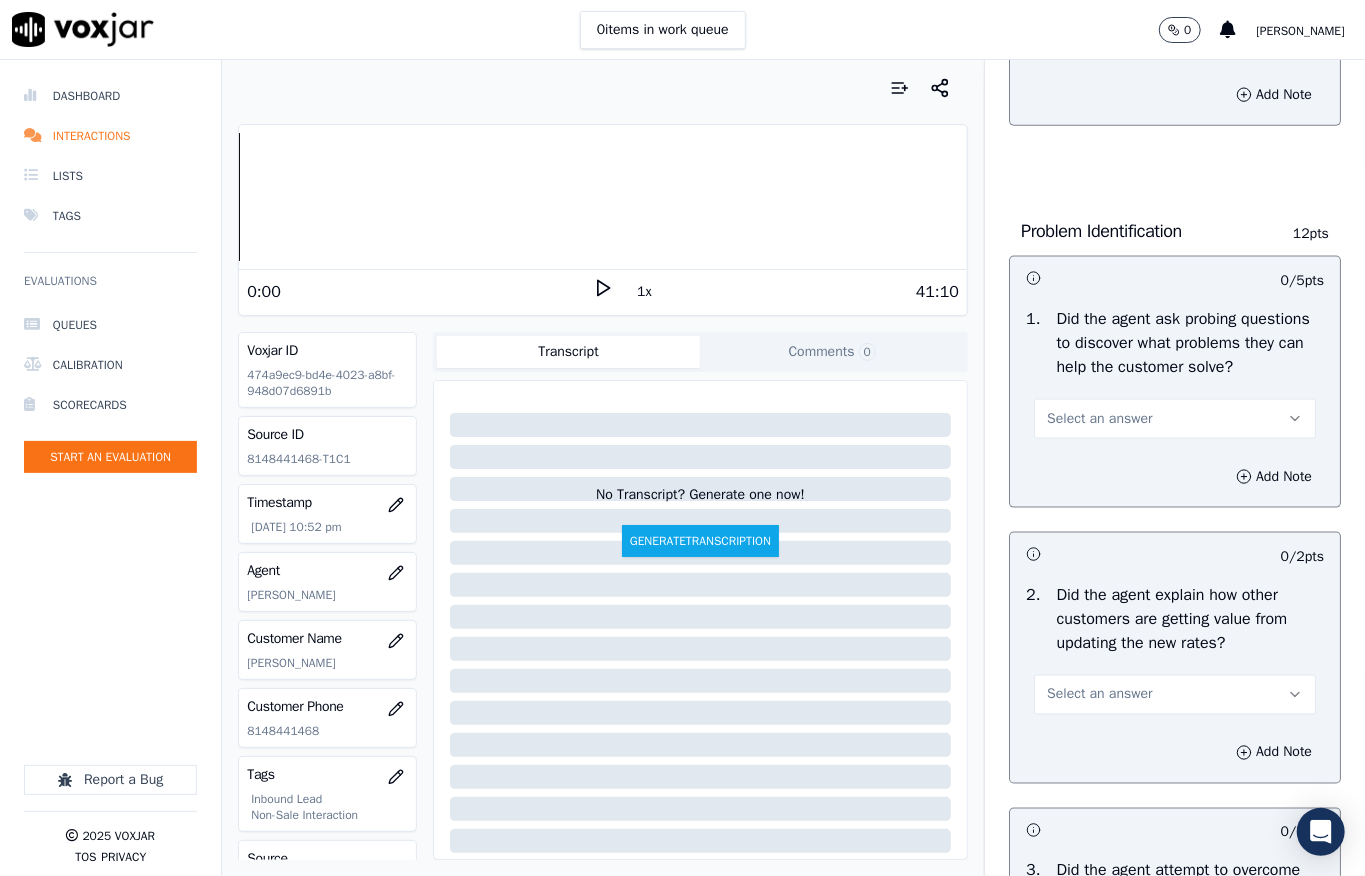 scroll, scrollTop: 1466, scrollLeft: 0, axis: vertical 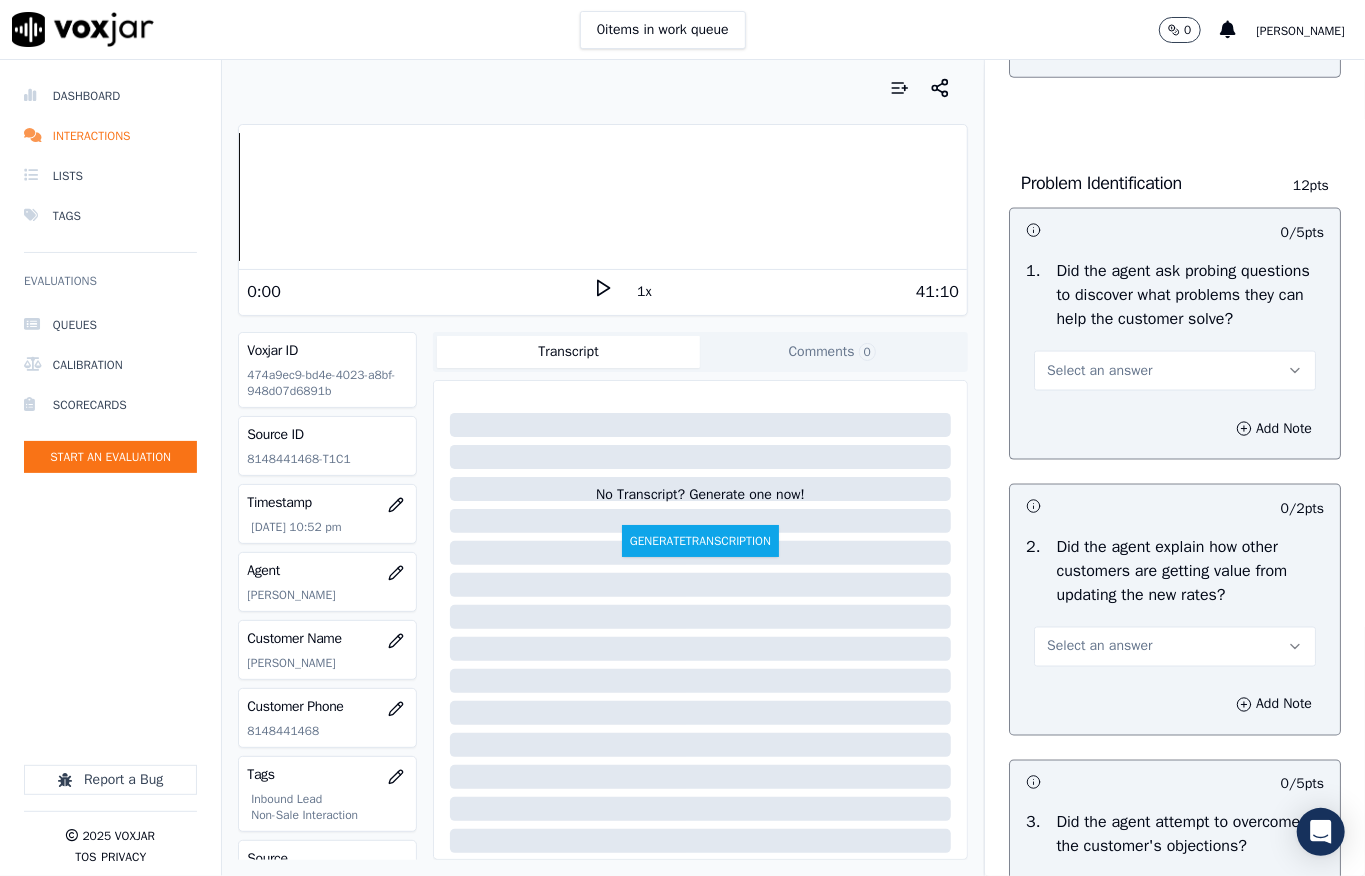 click on "Select an answer" at bounding box center (1099, 371) 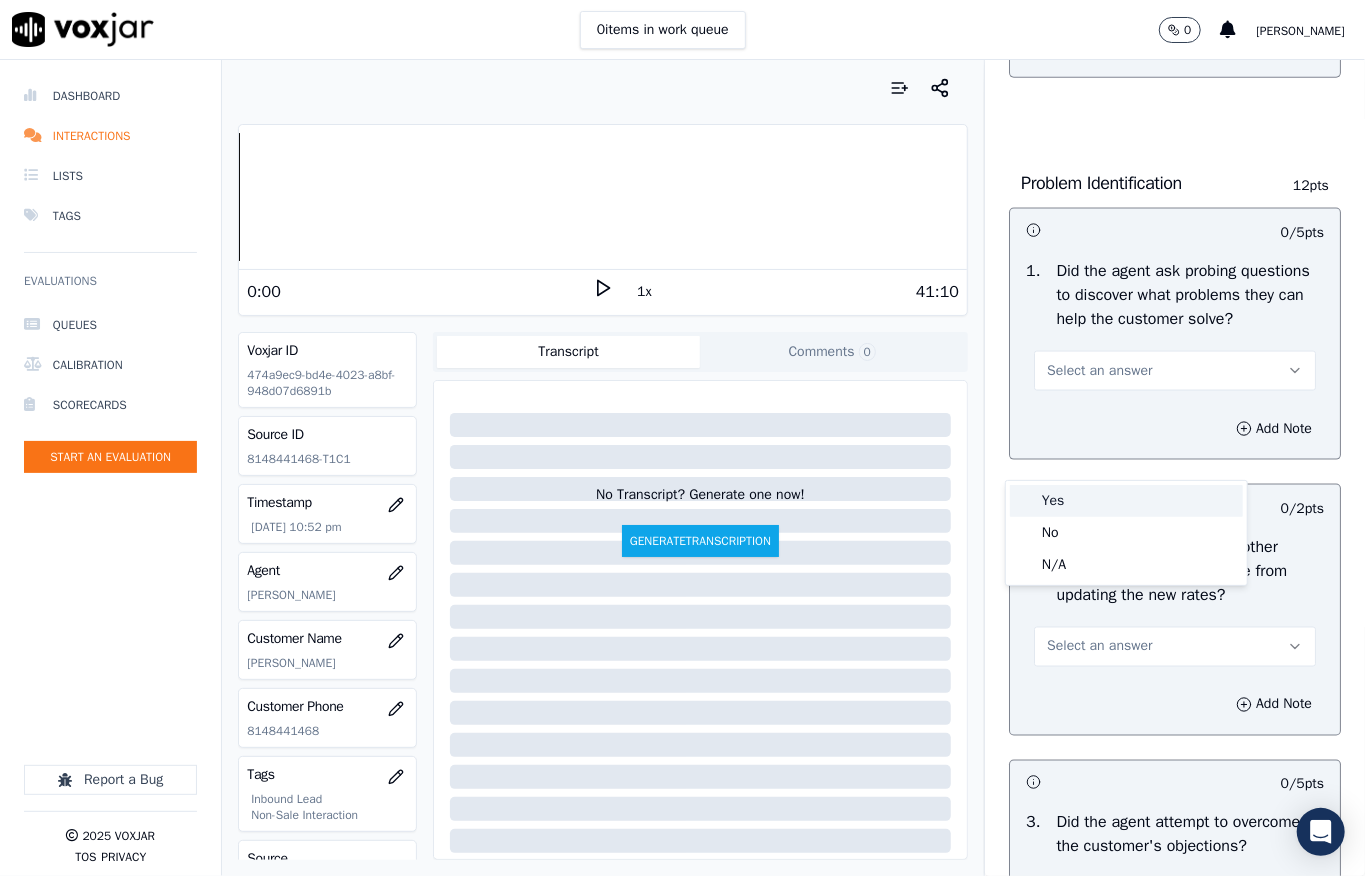 click on "Yes" at bounding box center (1126, 501) 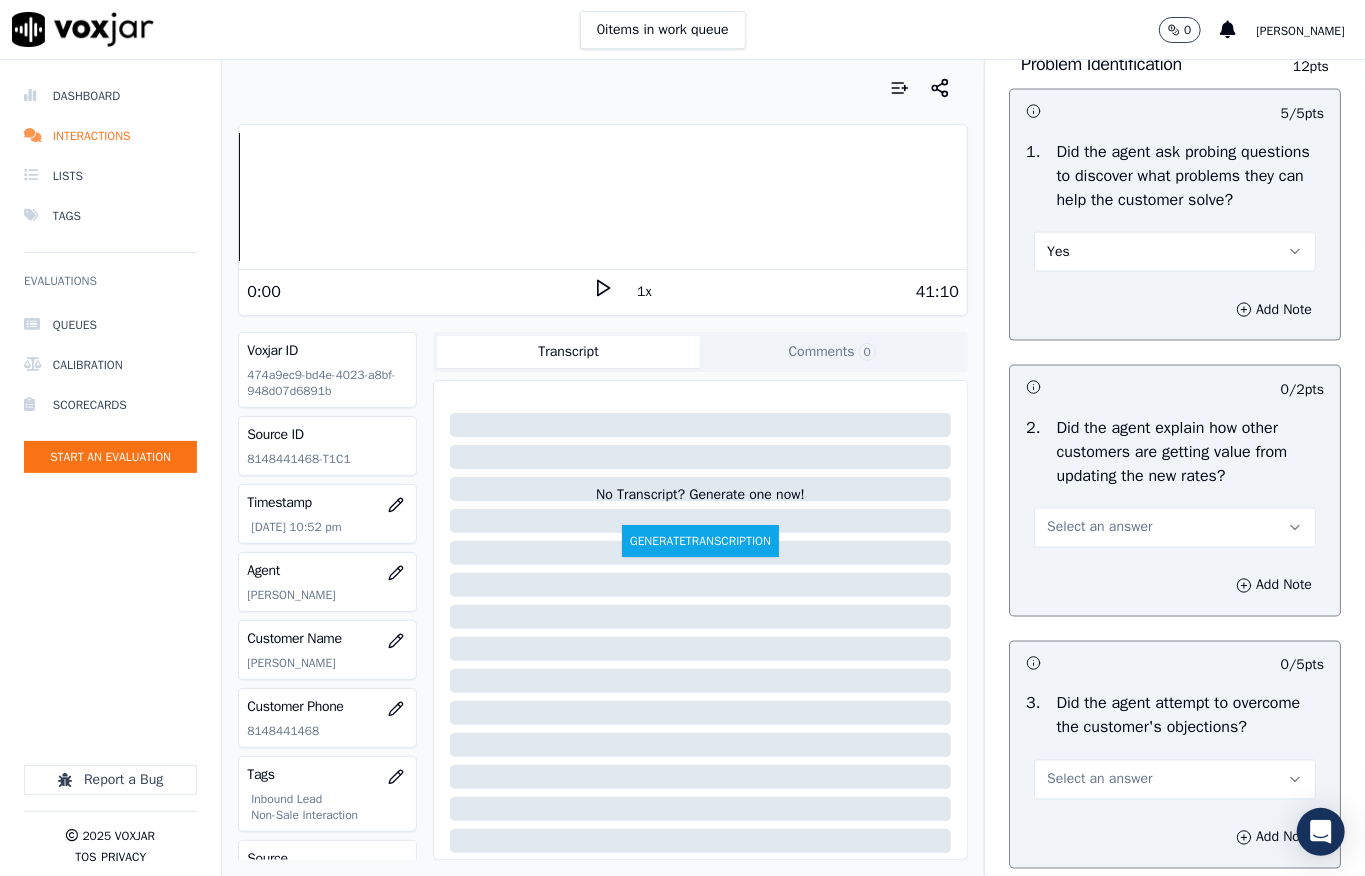 scroll, scrollTop: 1866, scrollLeft: 0, axis: vertical 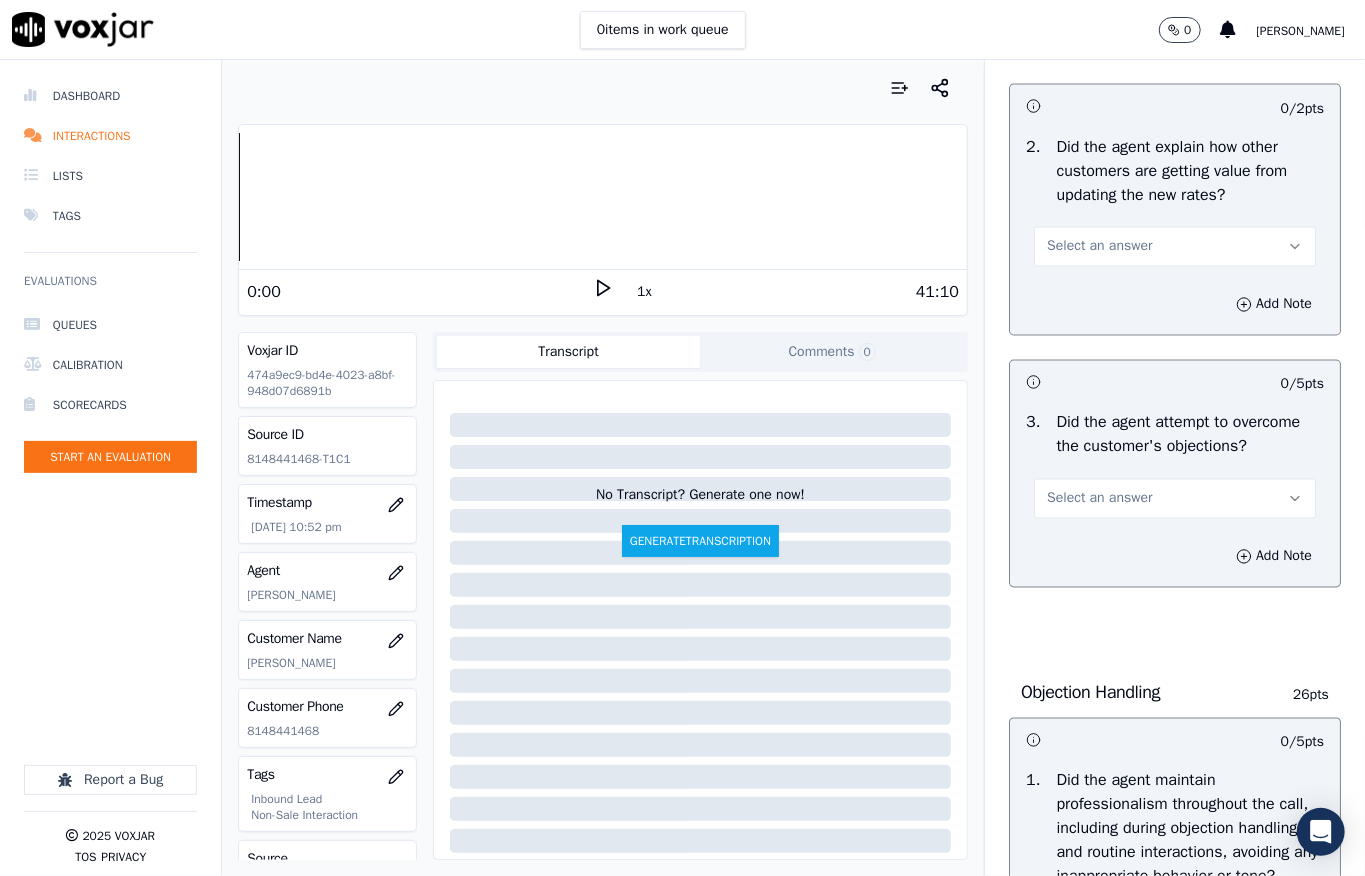 click on "Select an answer" at bounding box center (1099, 247) 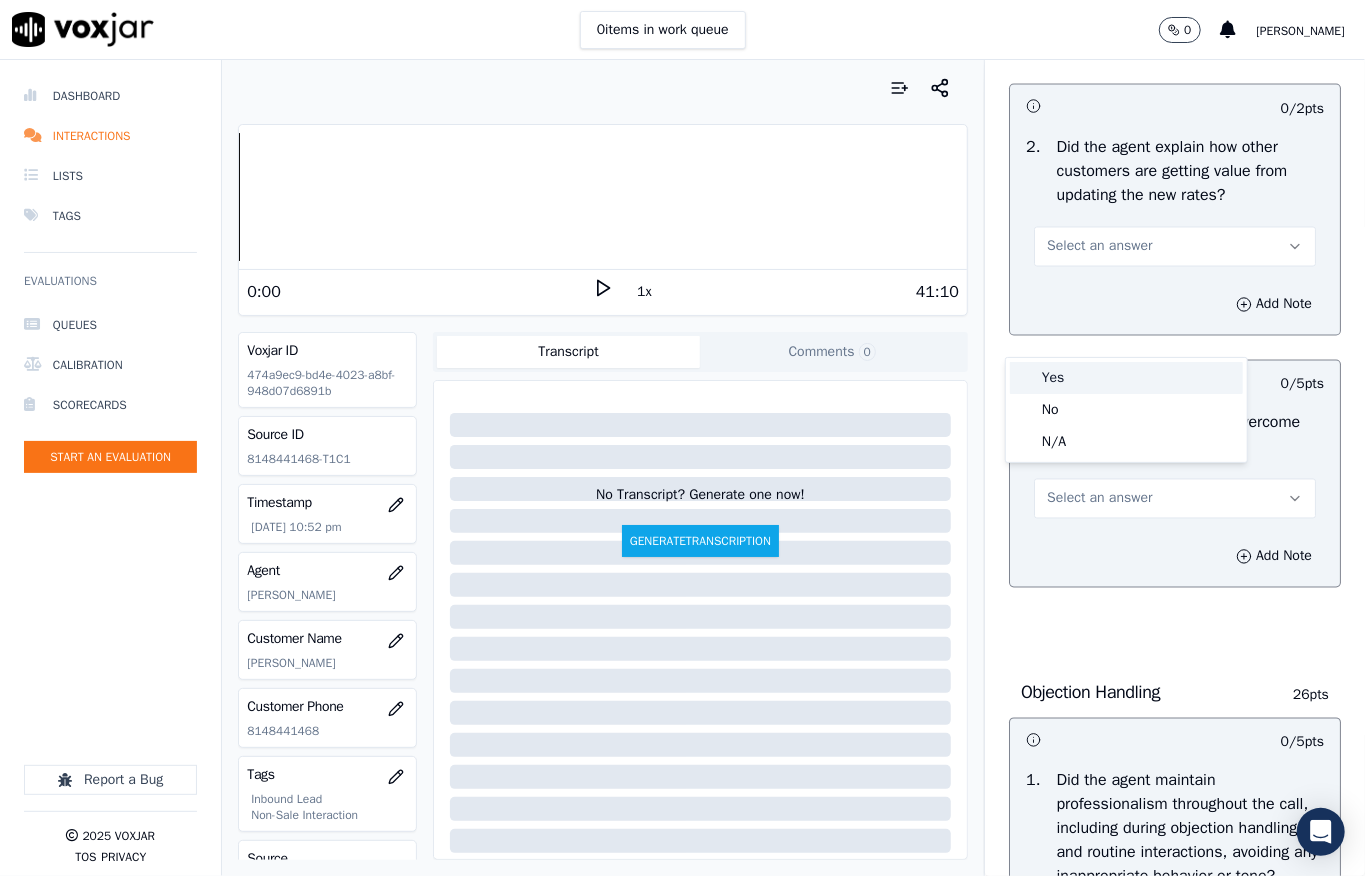 click on "Yes" at bounding box center [1126, 378] 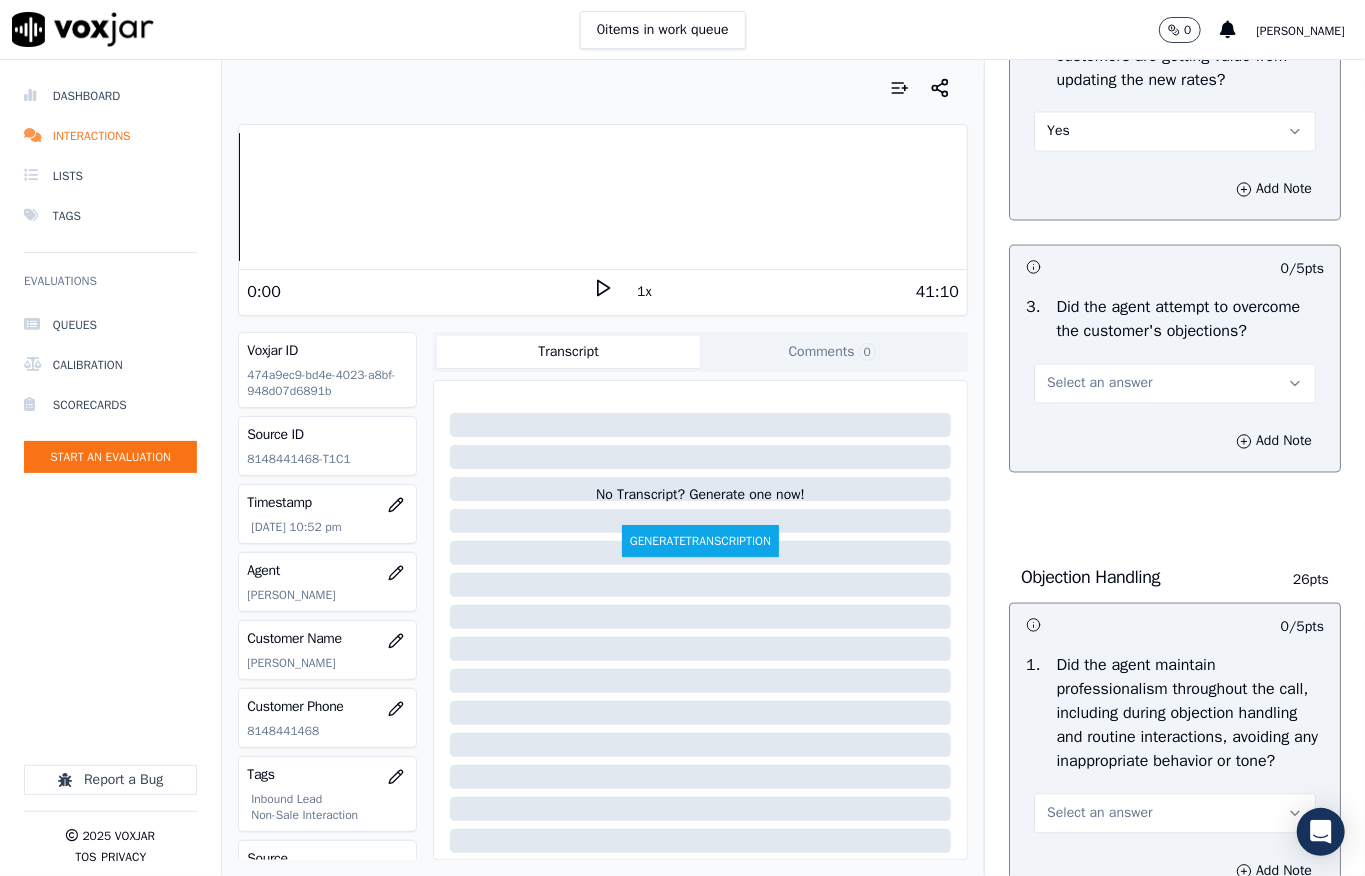 scroll, scrollTop: 2133, scrollLeft: 0, axis: vertical 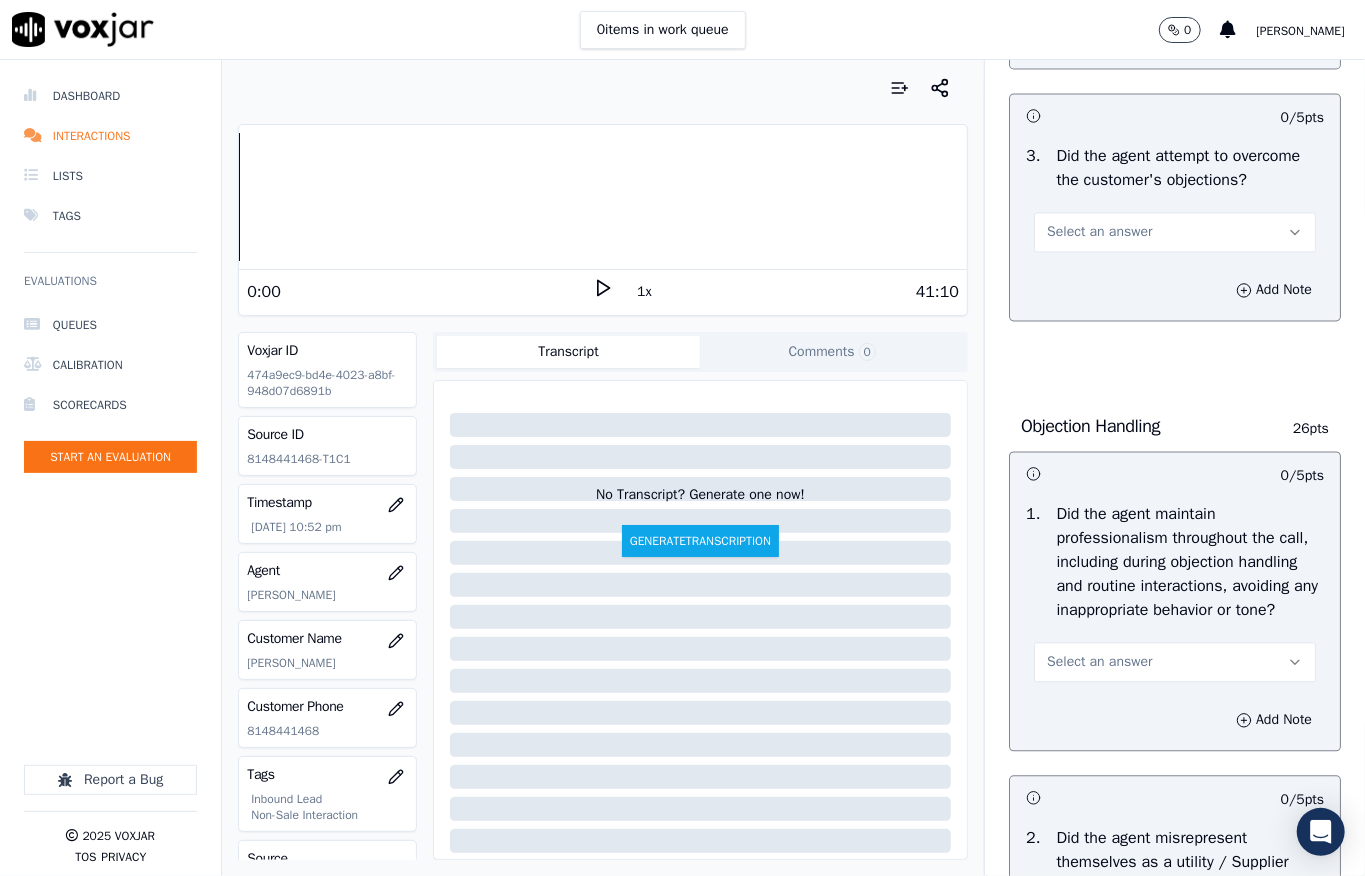 click on "Select an answer" at bounding box center [1099, 232] 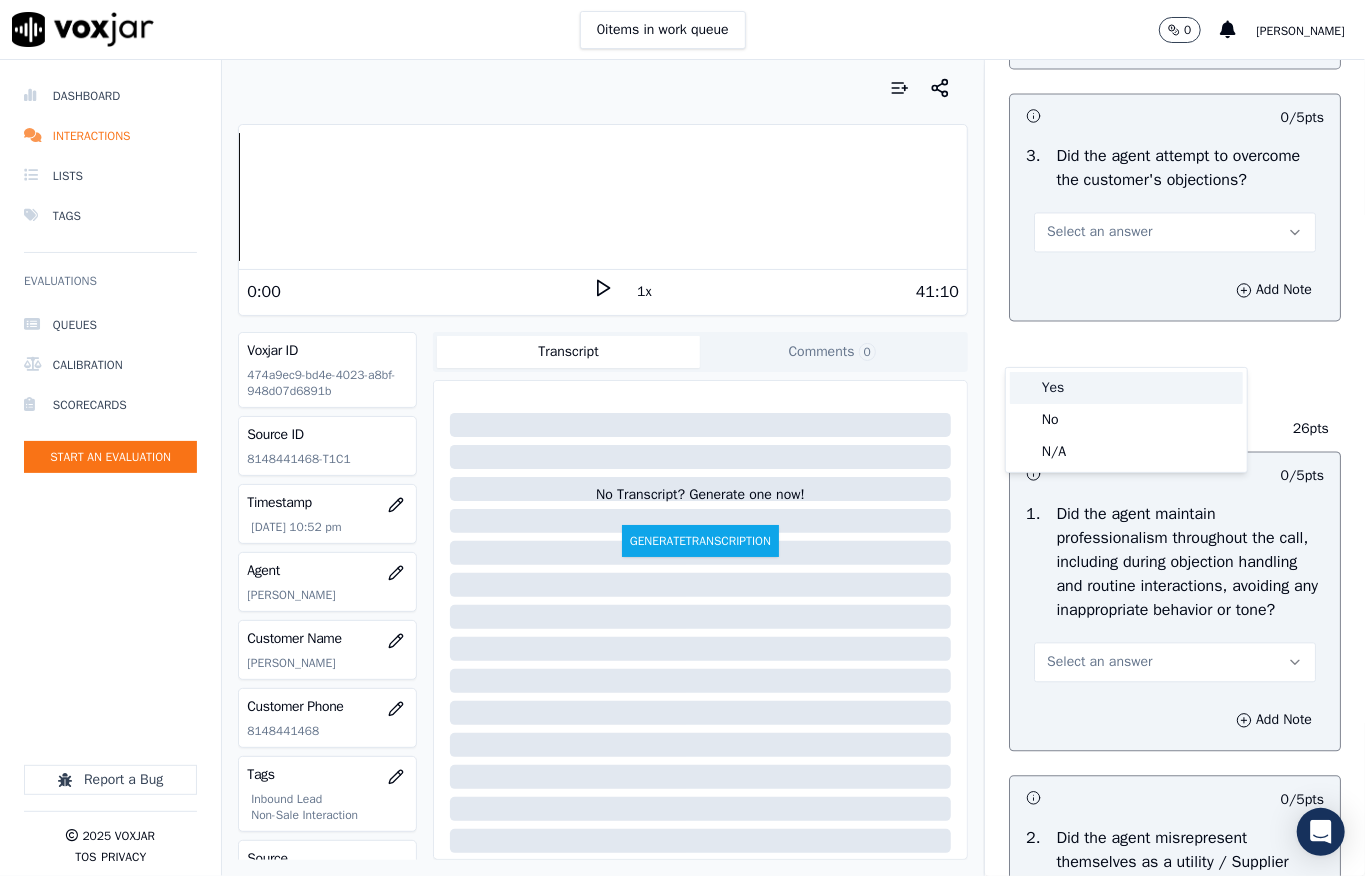 click on "Yes" at bounding box center [1126, 388] 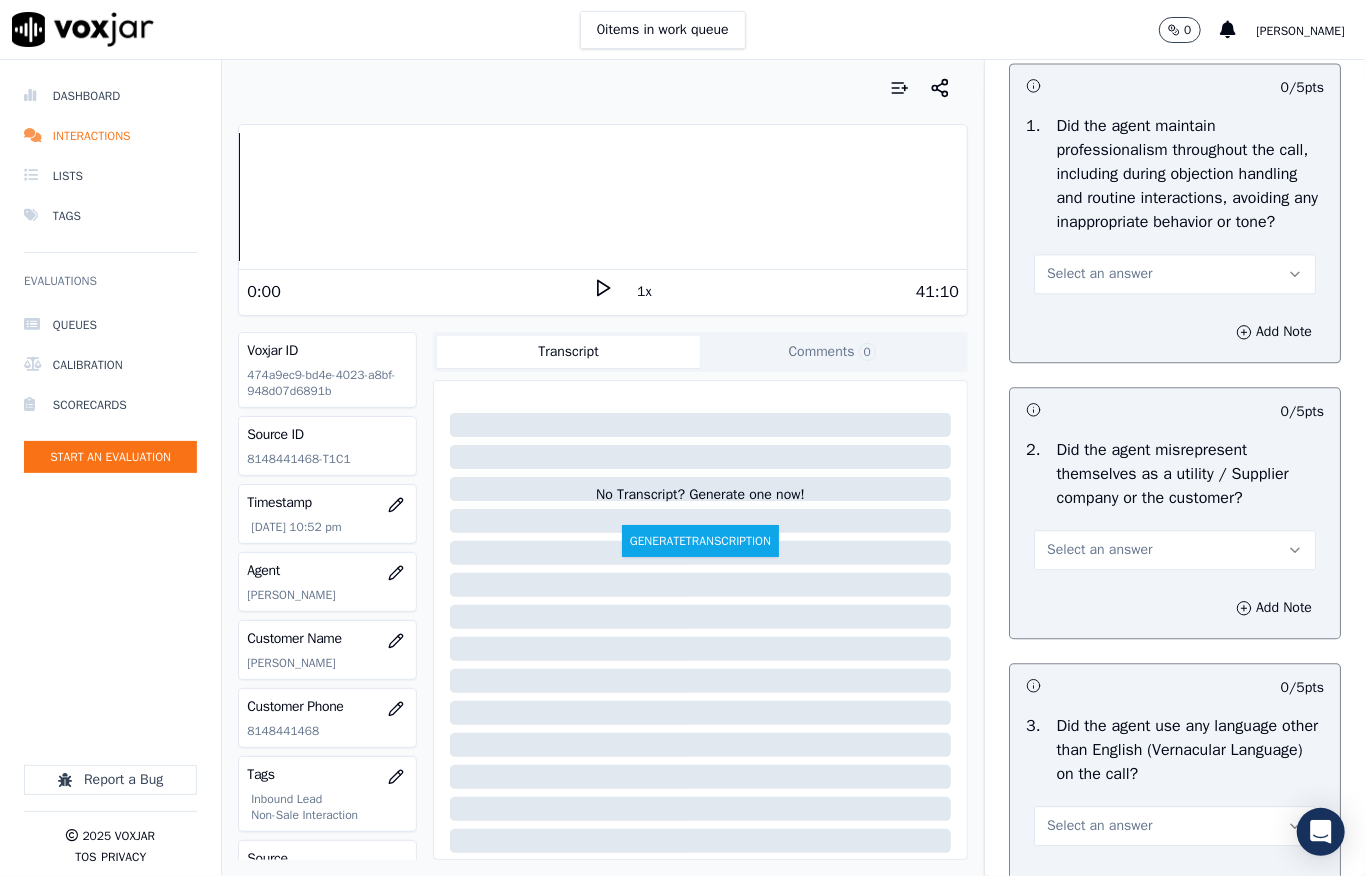 scroll, scrollTop: 2533, scrollLeft: 0, axis: vertical 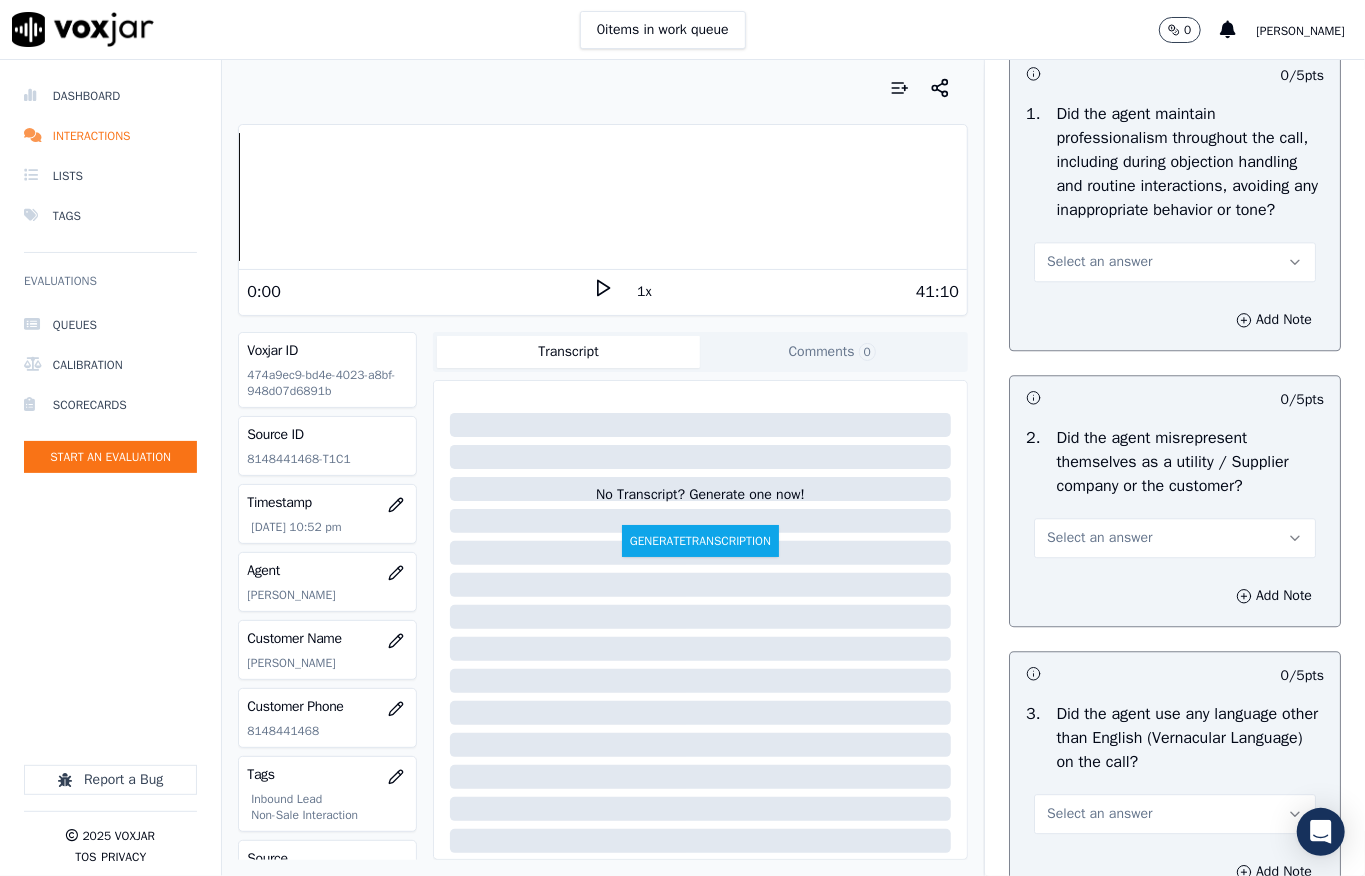 click on "Select an answer" at bounding box center [1099, 262] 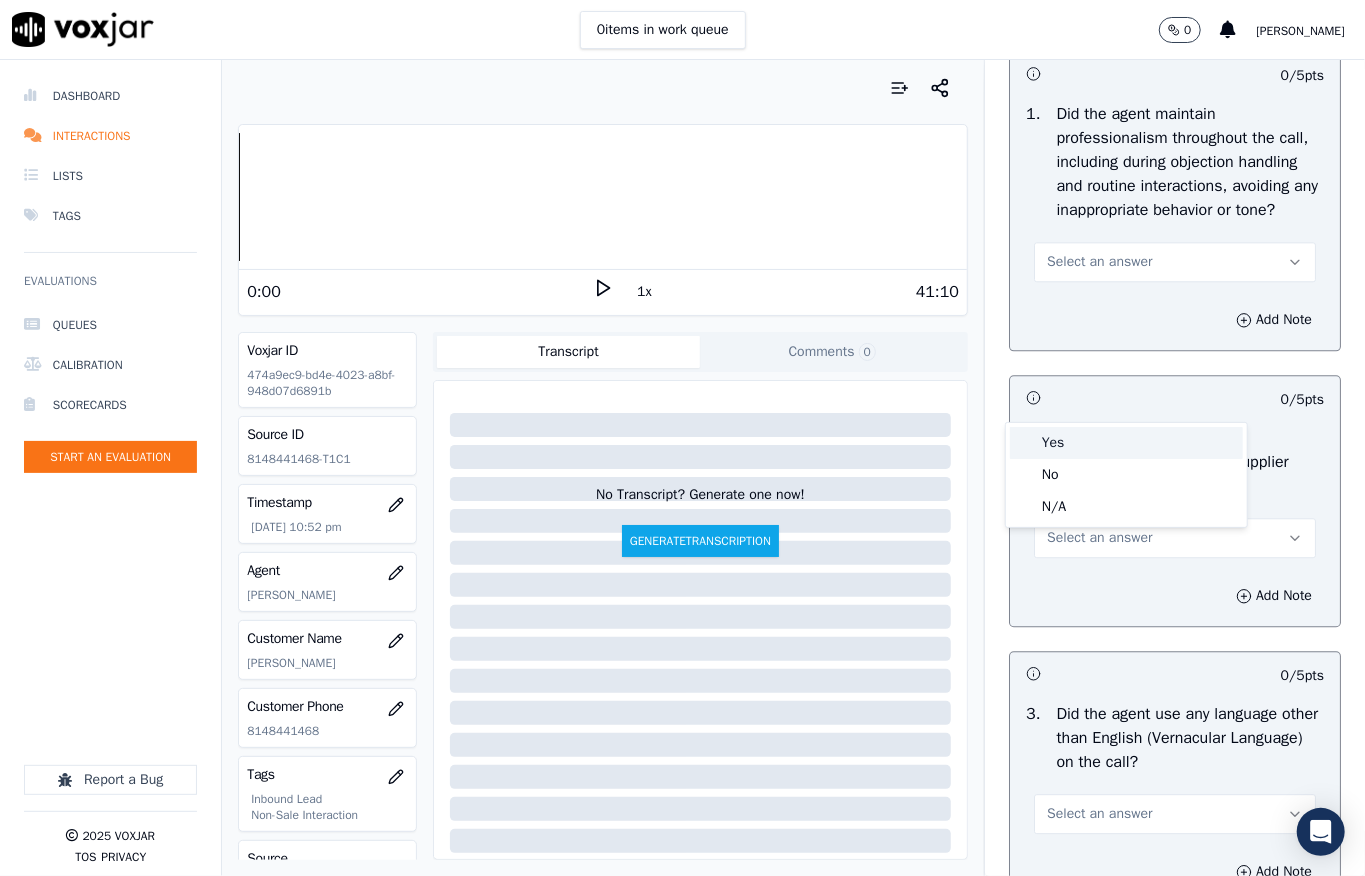 click on "Yes" at bounding box center [1126, 443] 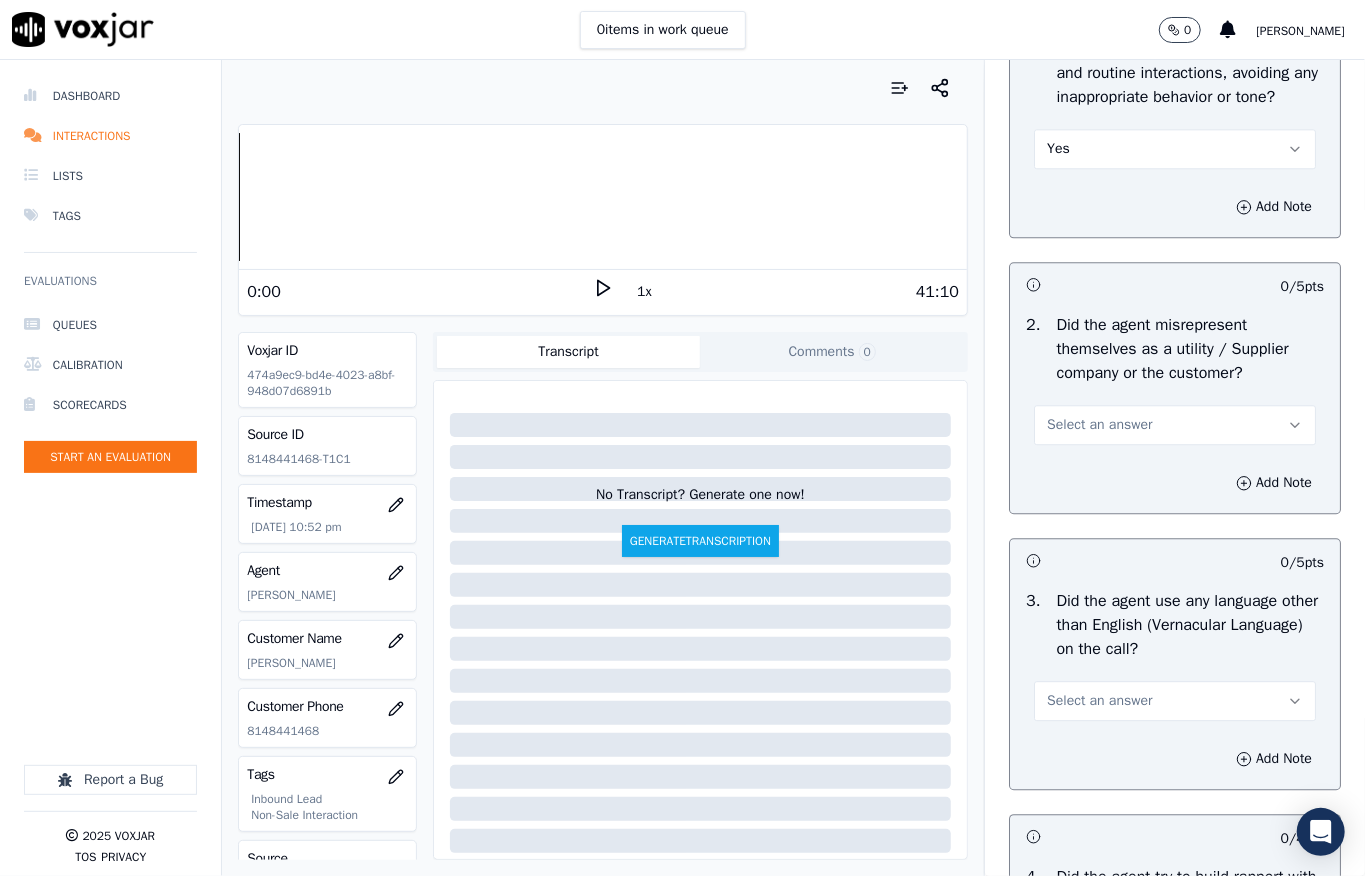 scroll, scrollTop: 2800, scrollLeft: 0, axis: vertical 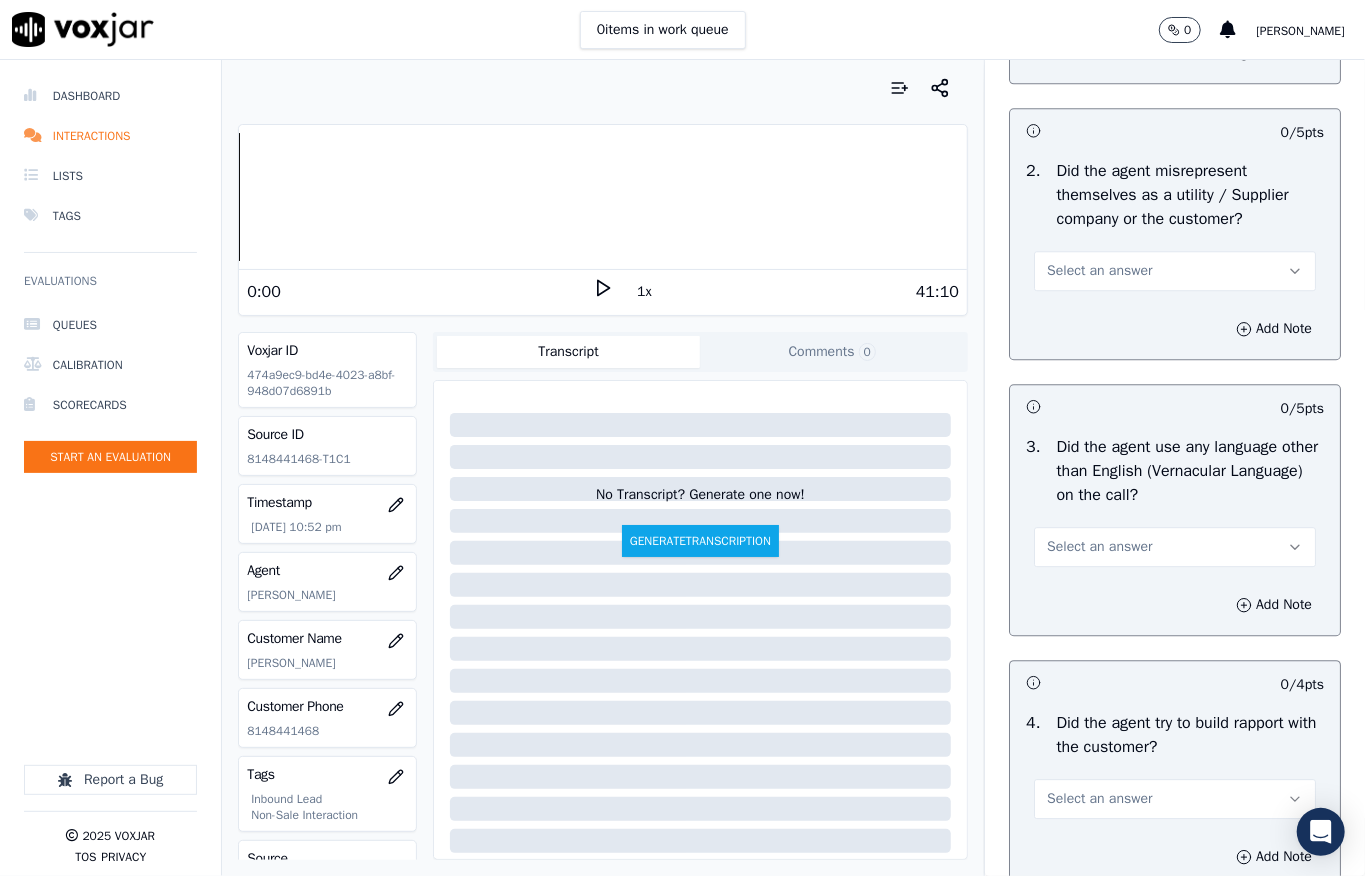 click on "Select an answer" at bounding box center [1099, 271] 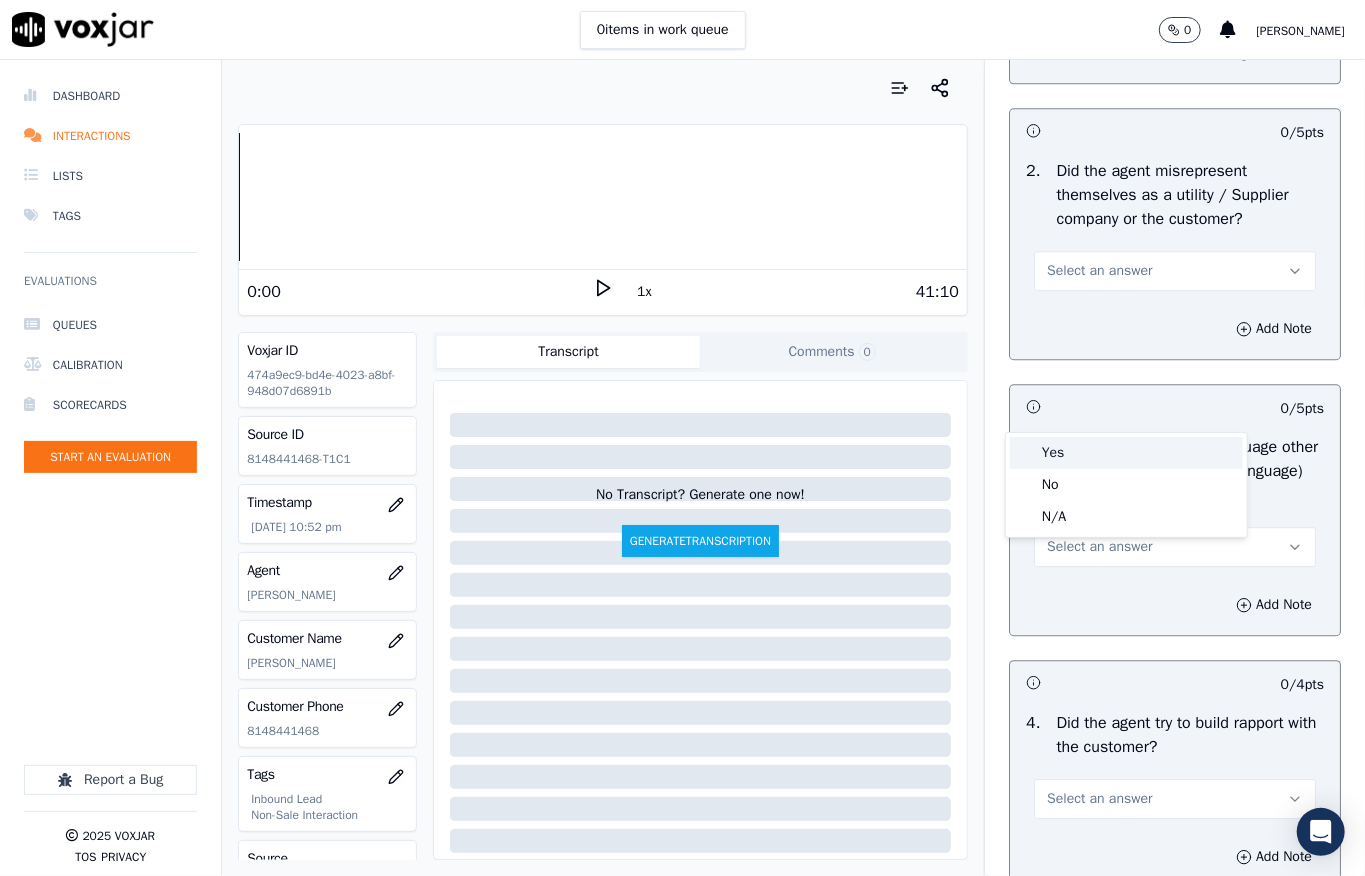 click on "Yes" at bounding box center [1126, 453] 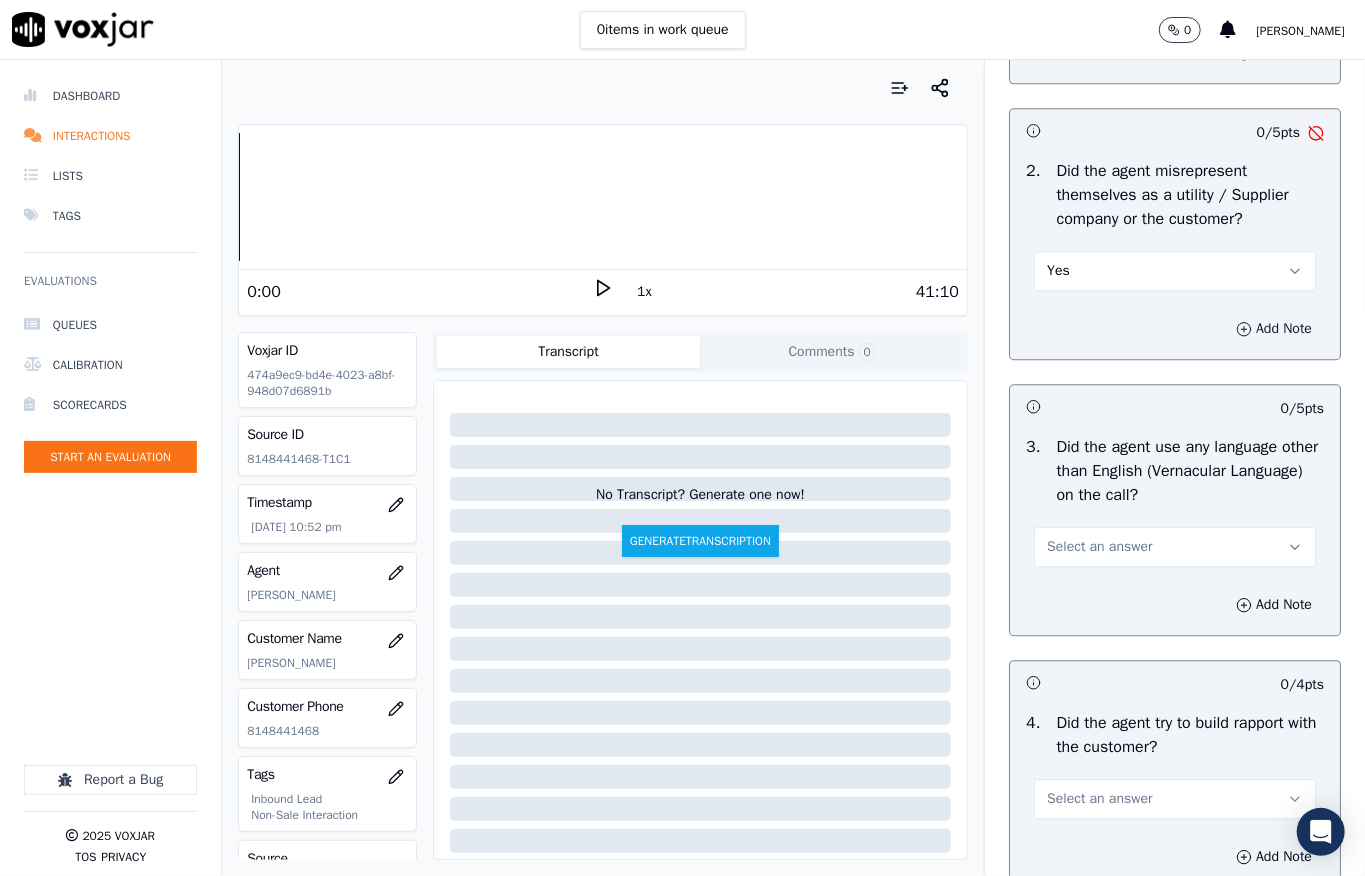click on "Add Note" at bounding box center (1274, 329) 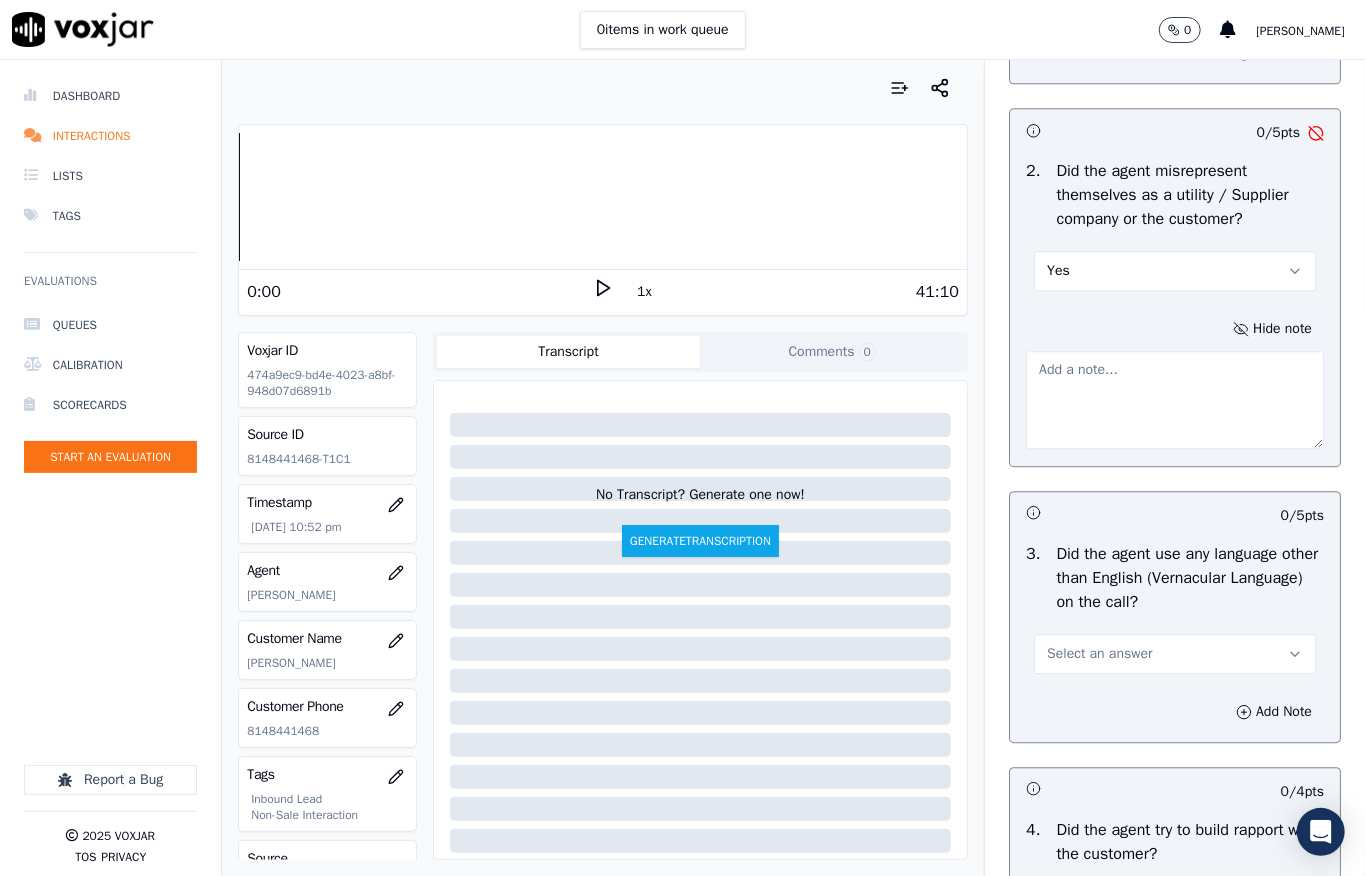 click at bounding box center (1175, 400) 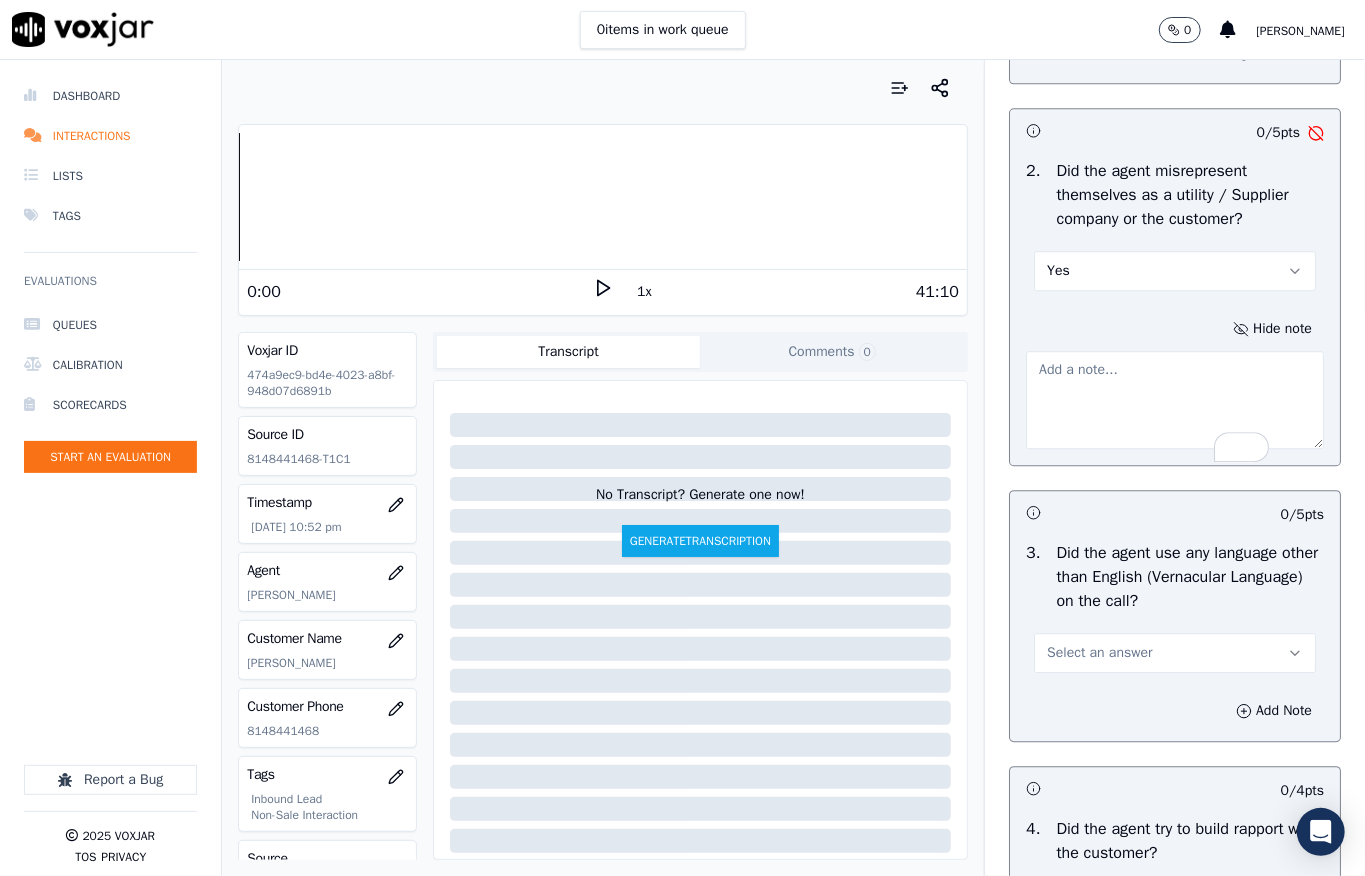paste on "@24:55 - Nick informed - (now I am giving you the new price) <> I and helping you with the rates on your account - pitch should be in this way //" 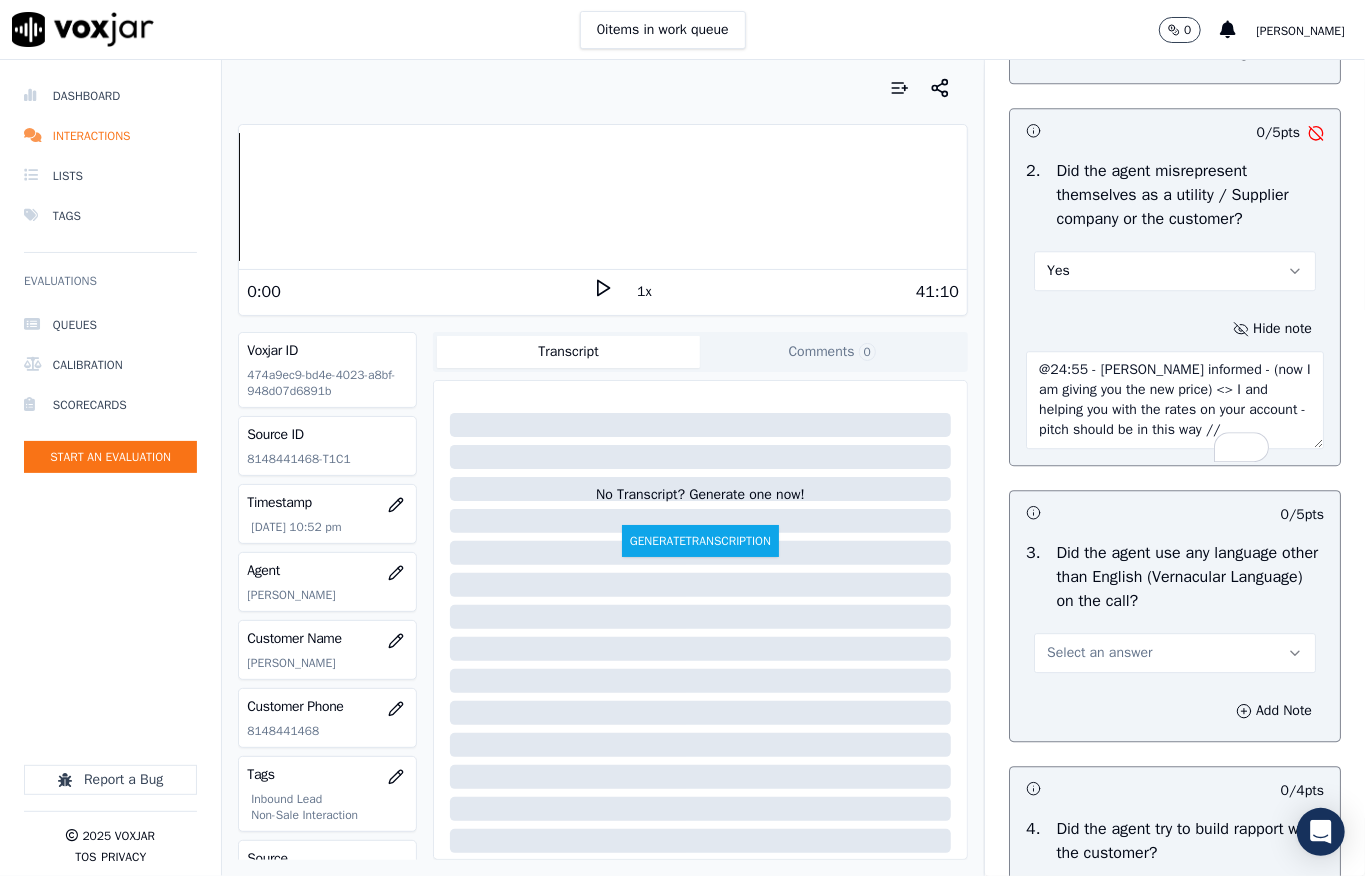 scroll, scrollTop: 10, scrollLeft: 0, axis: vertical 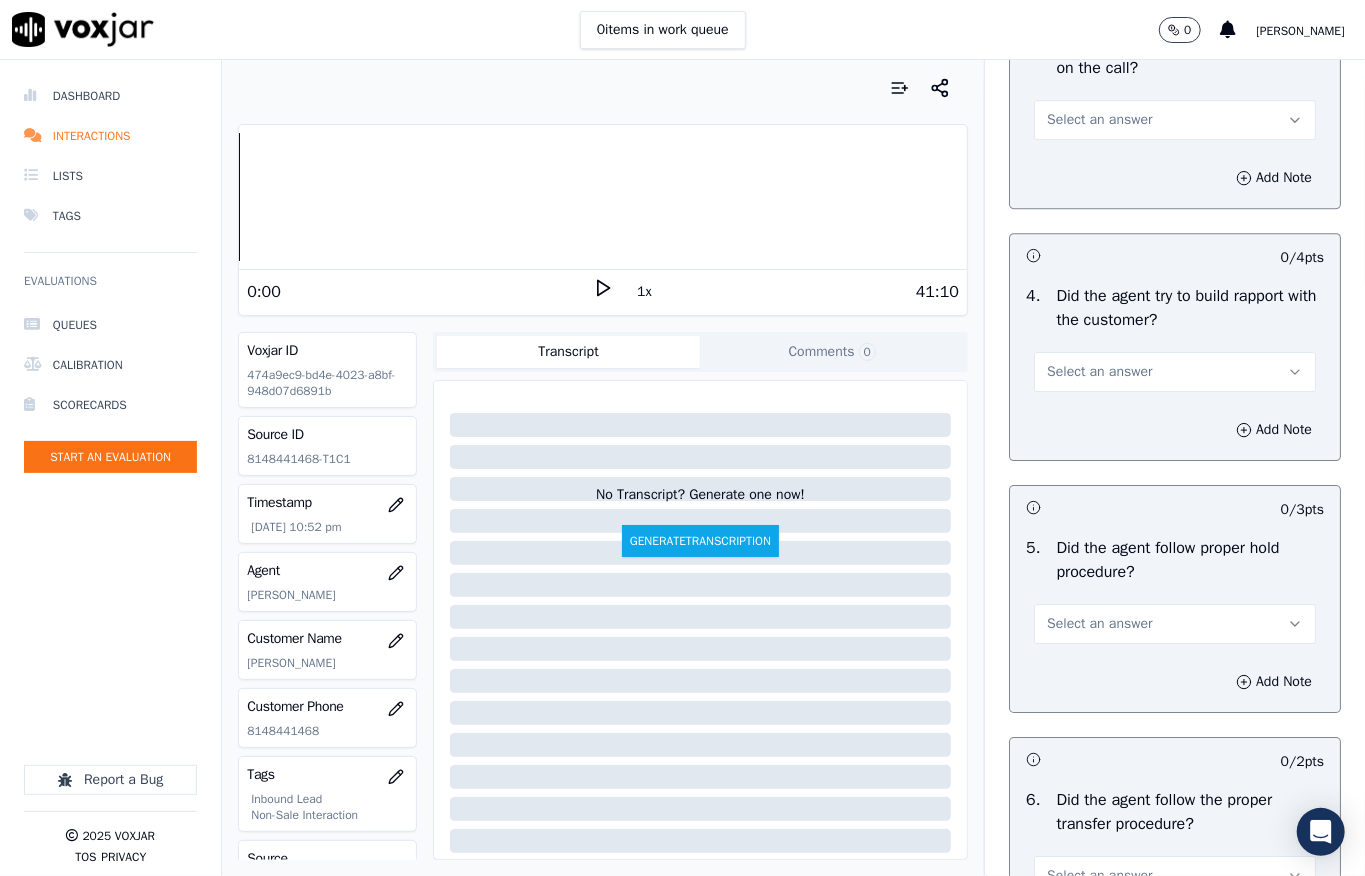 type on "@24:55 - Nick informed - (now I am giving you the new price) <> I and helping you with the rates on your account - pitch should be in this way //" 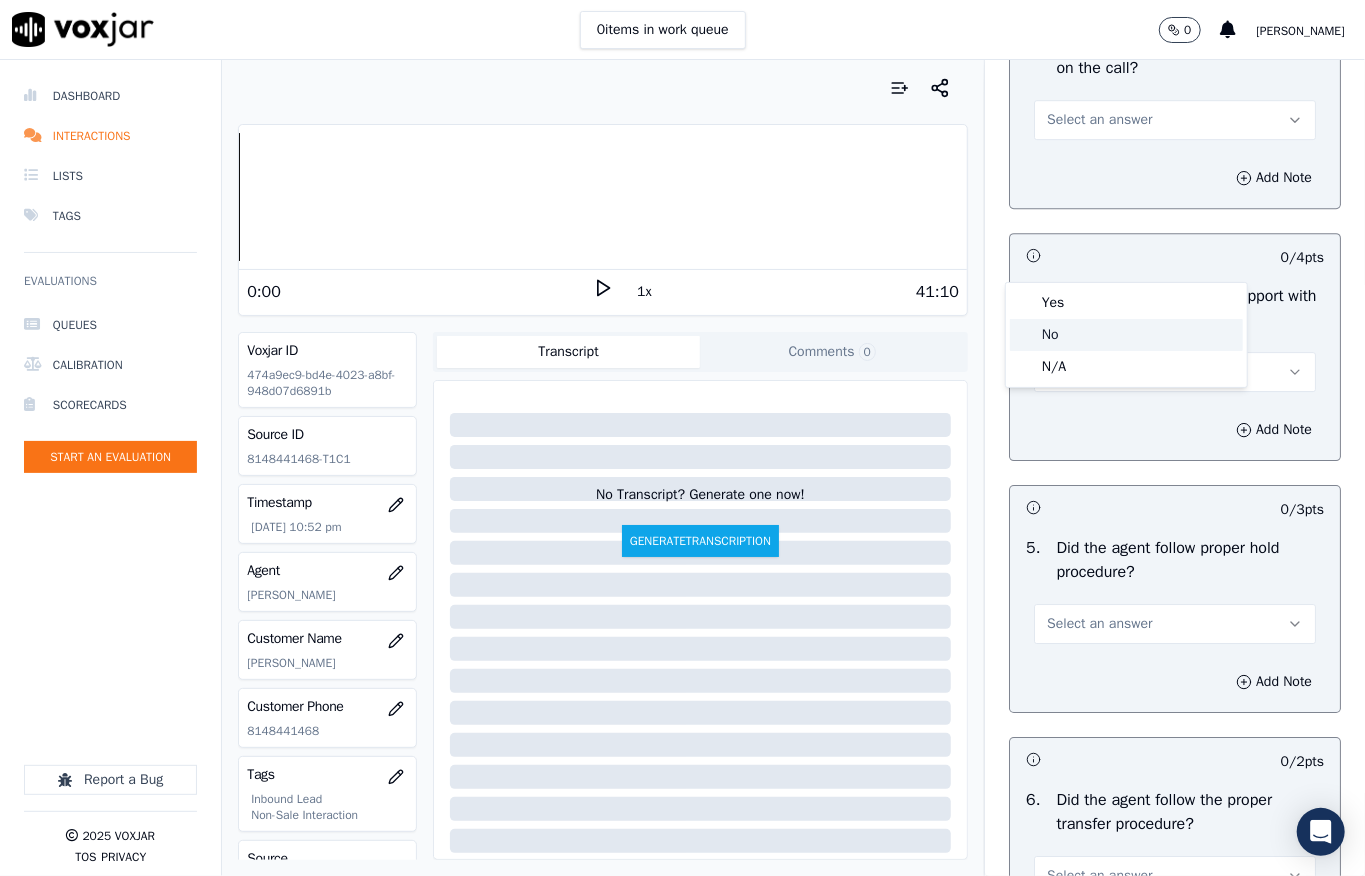 click on "No" 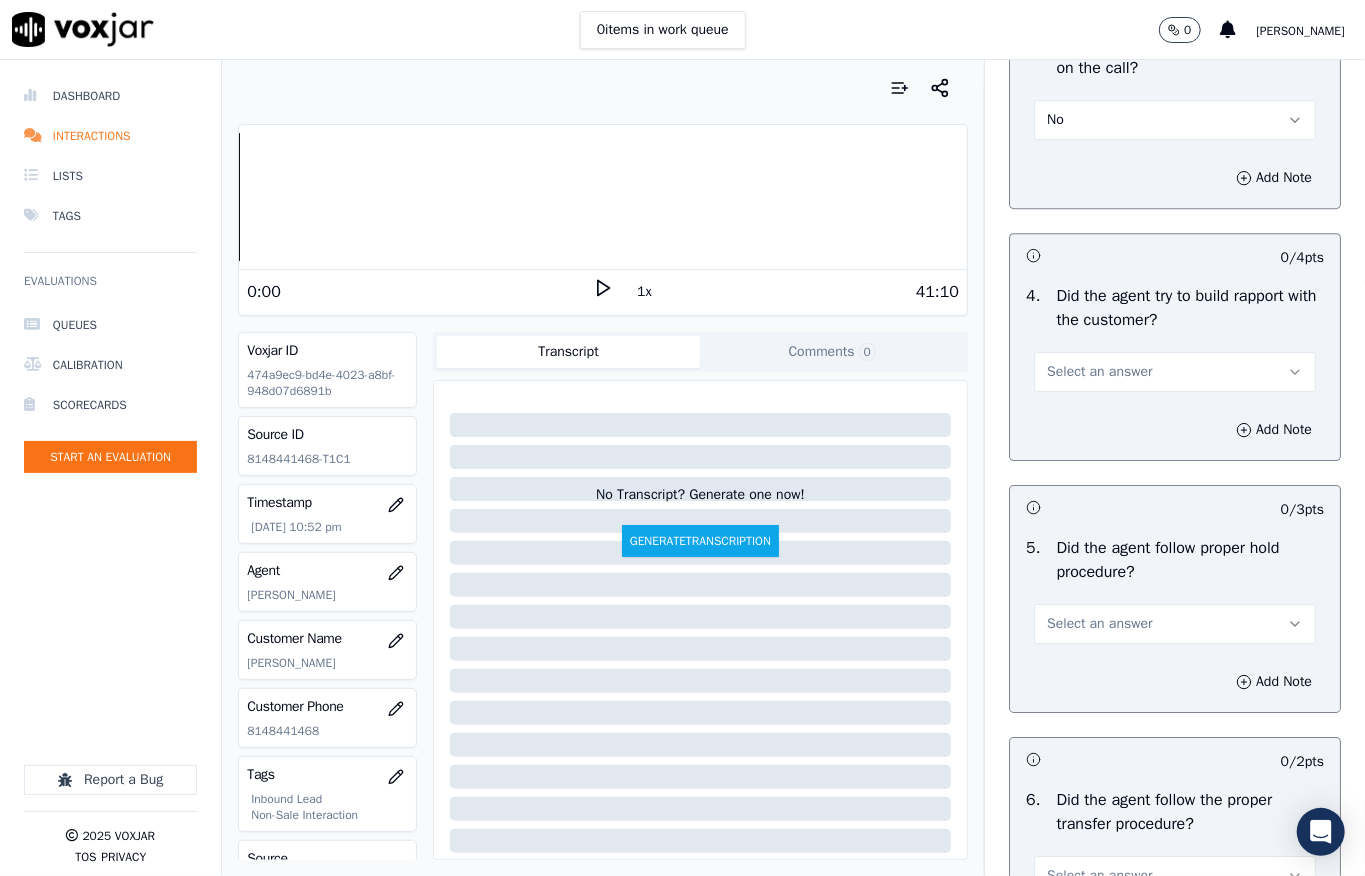 click on "Select an answer" at bounding box center [1099, 372] 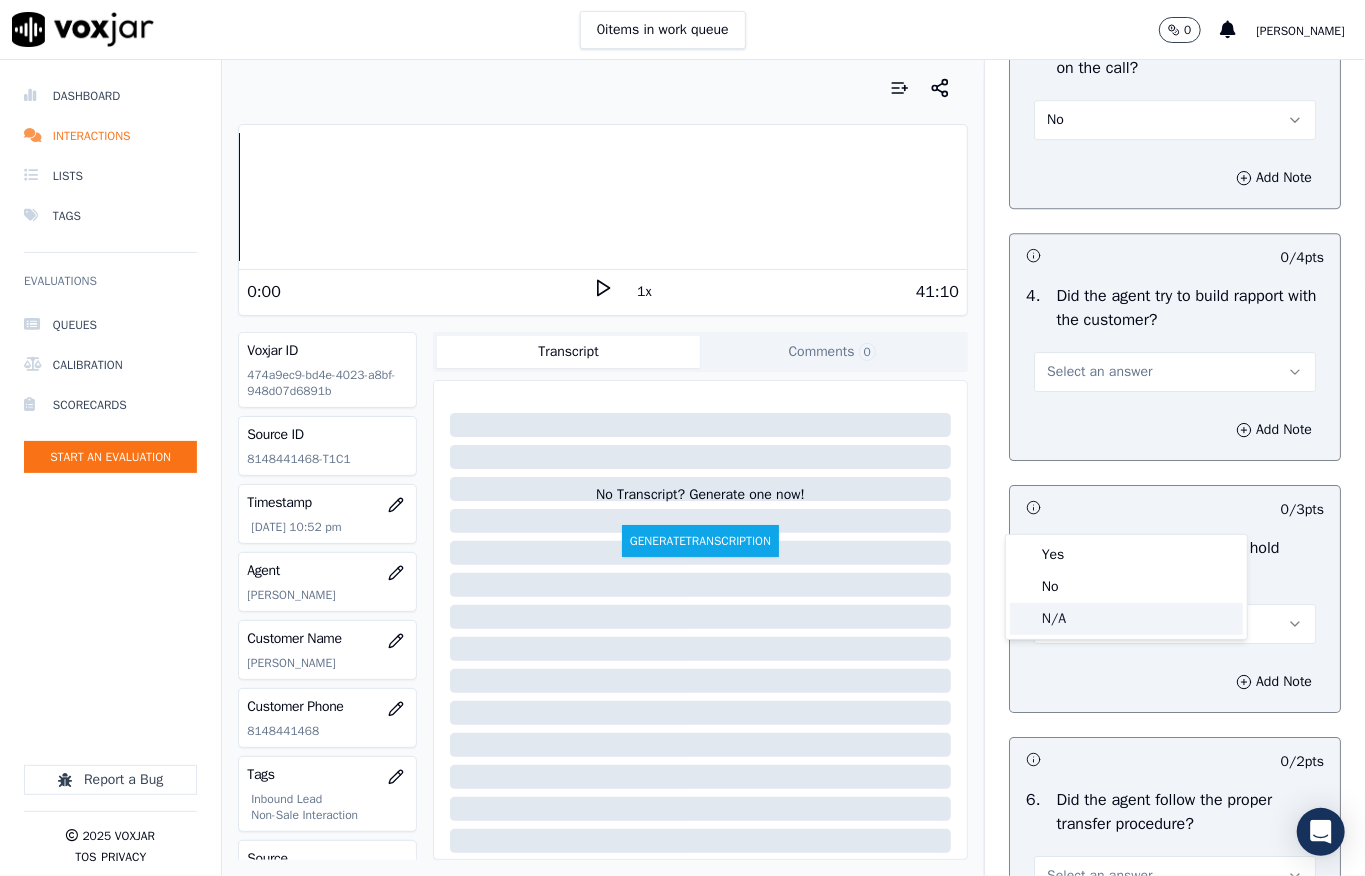 click on "N/A" 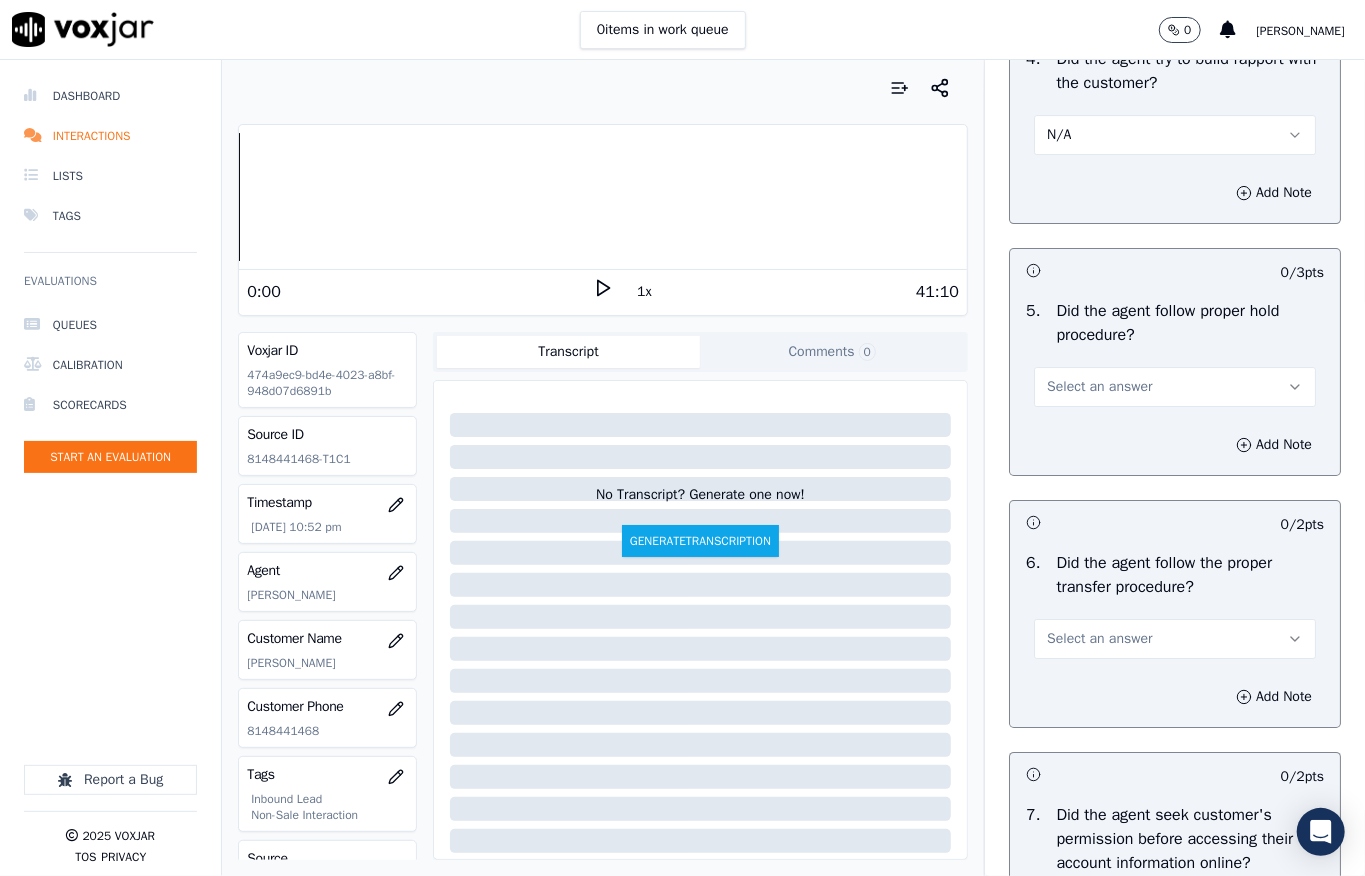 scroll, scrollTop: 3600, scrollLeft: 0, axis: vertical 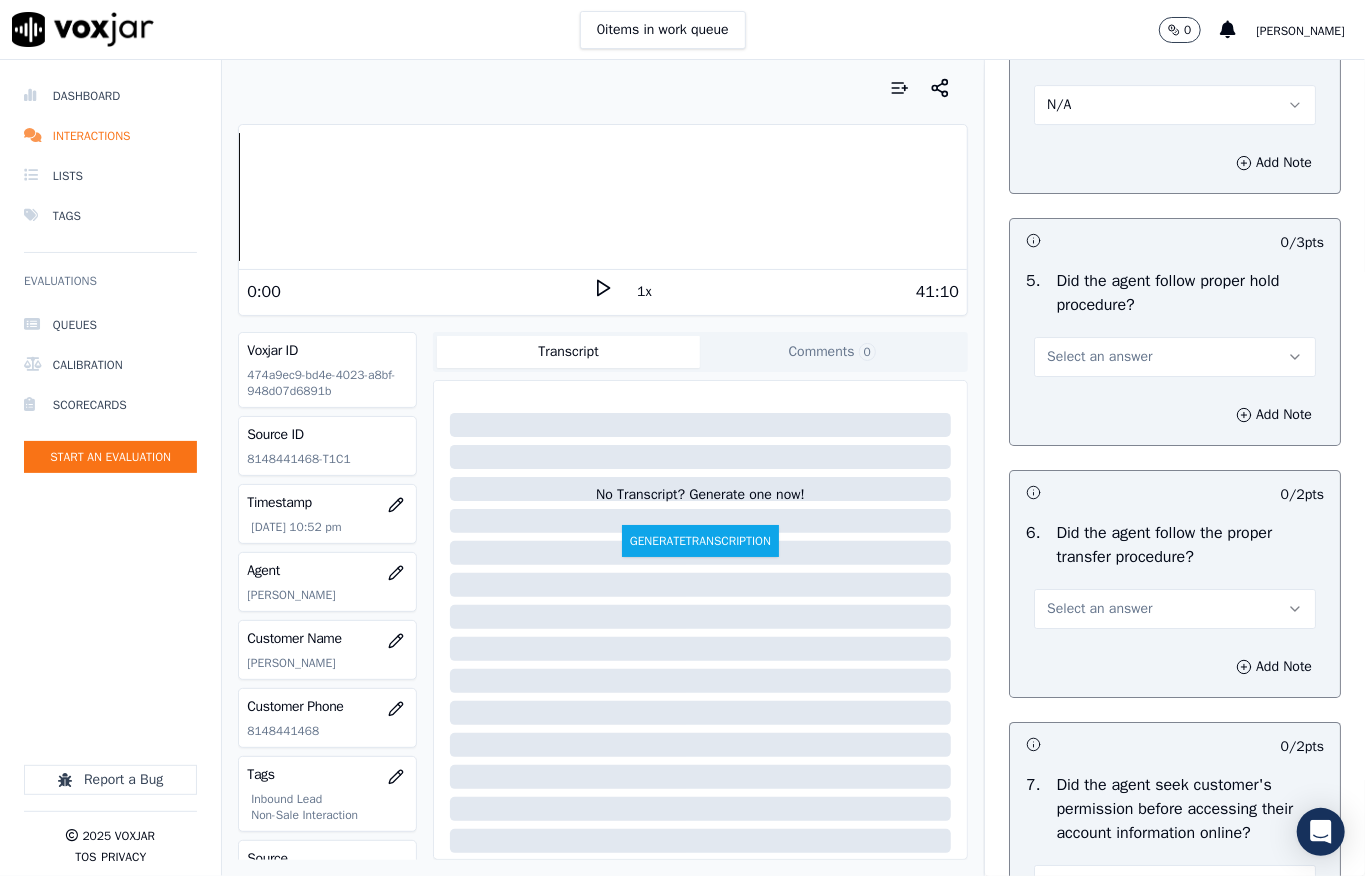 click on "Select an answer" at bounding box center [1175, 357] 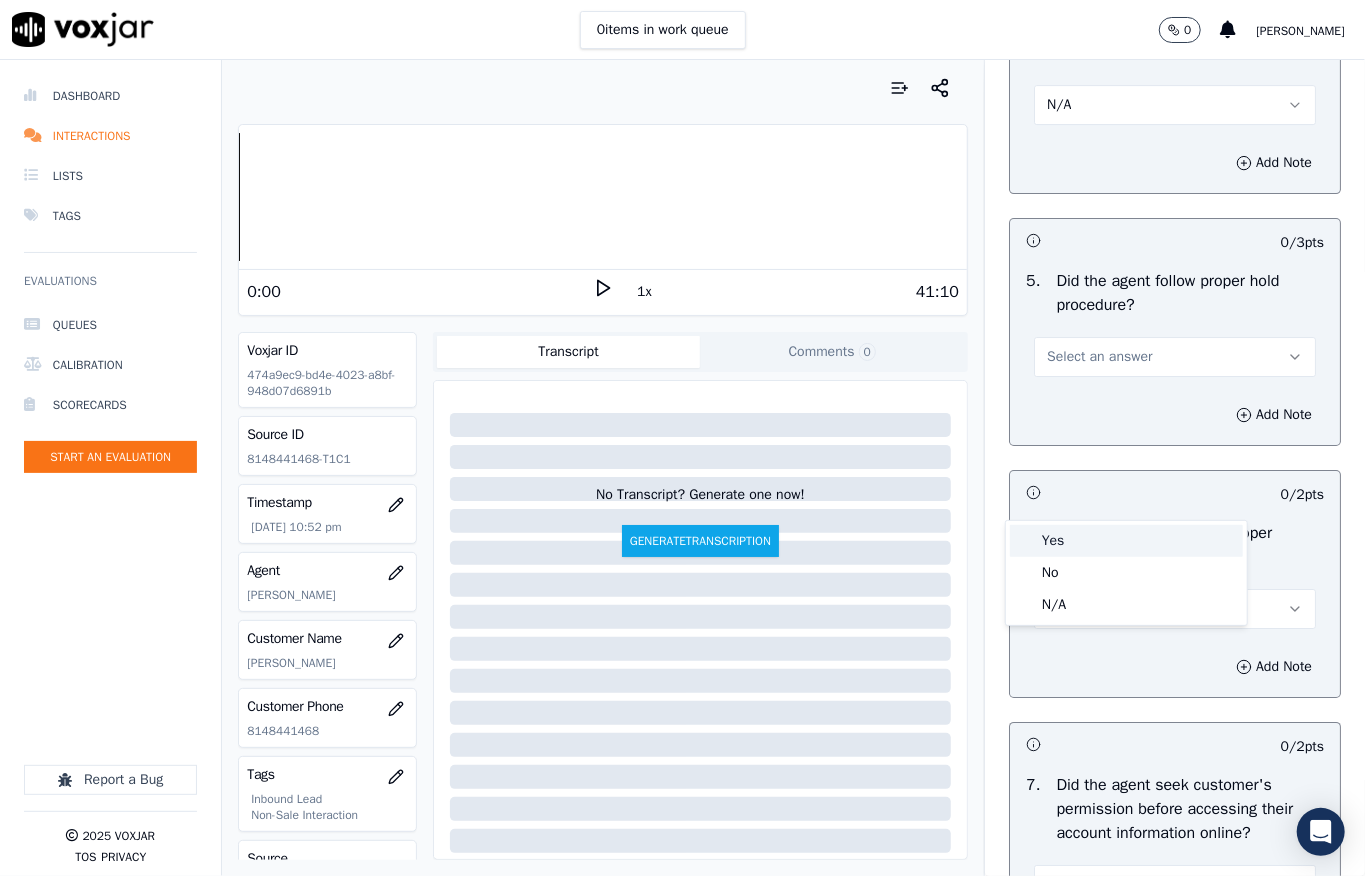 click on "Yes" at bounding box center (1126, 541) 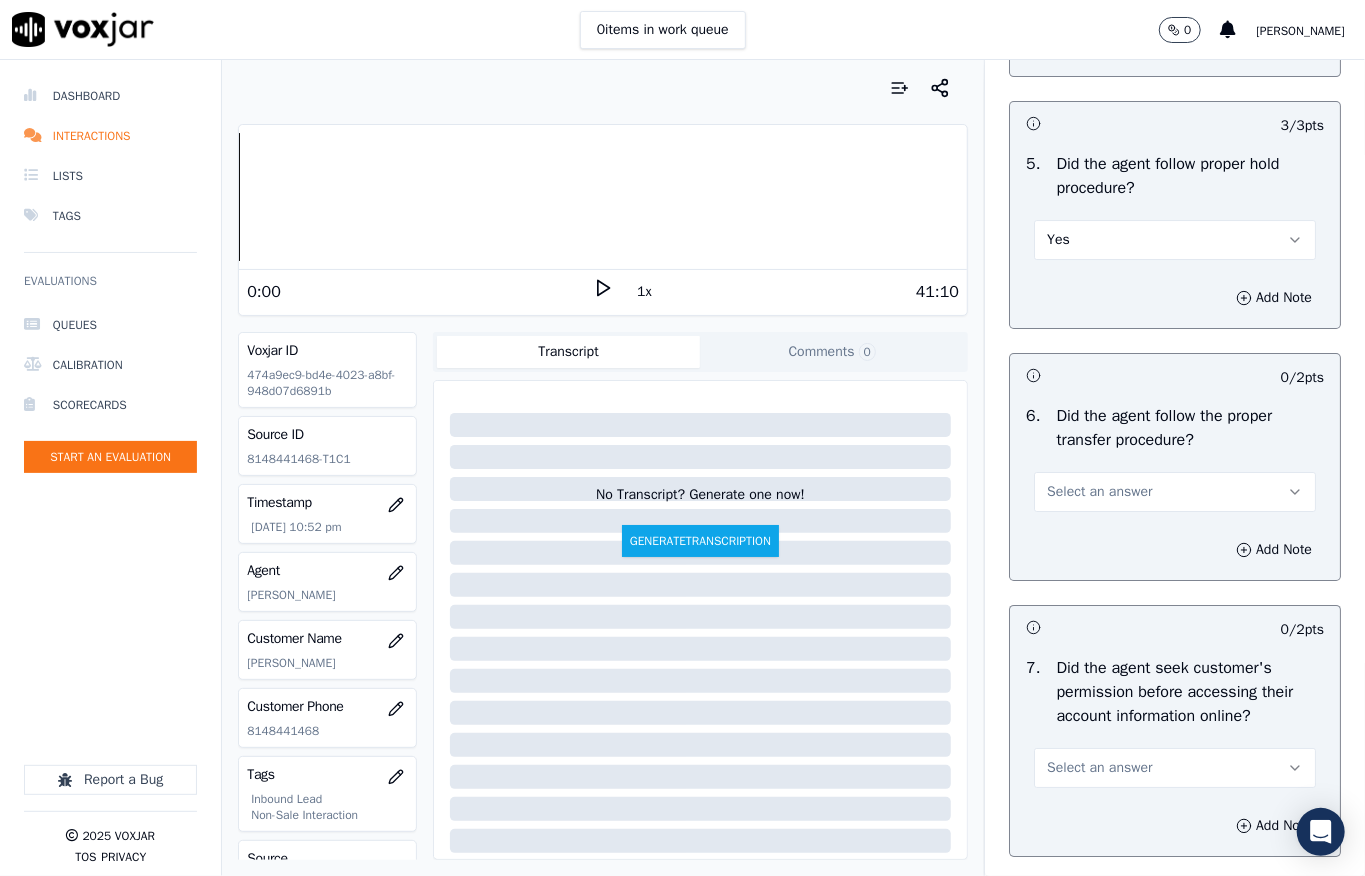 scroll, scrollTop: 4000, scrollLeft: 0, axis: vertical 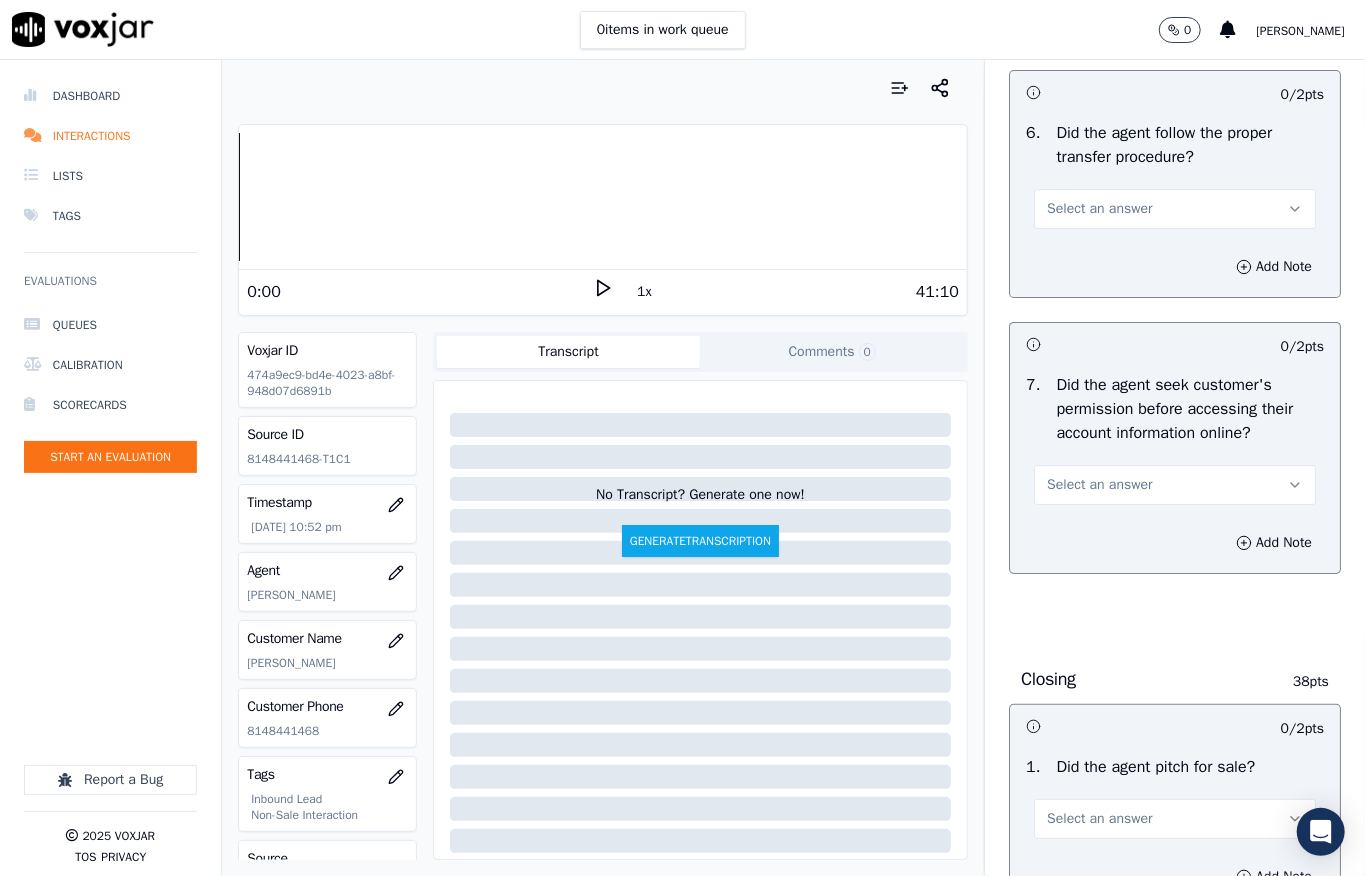 click on "Select an answer" at bounding box center [1099, 209] 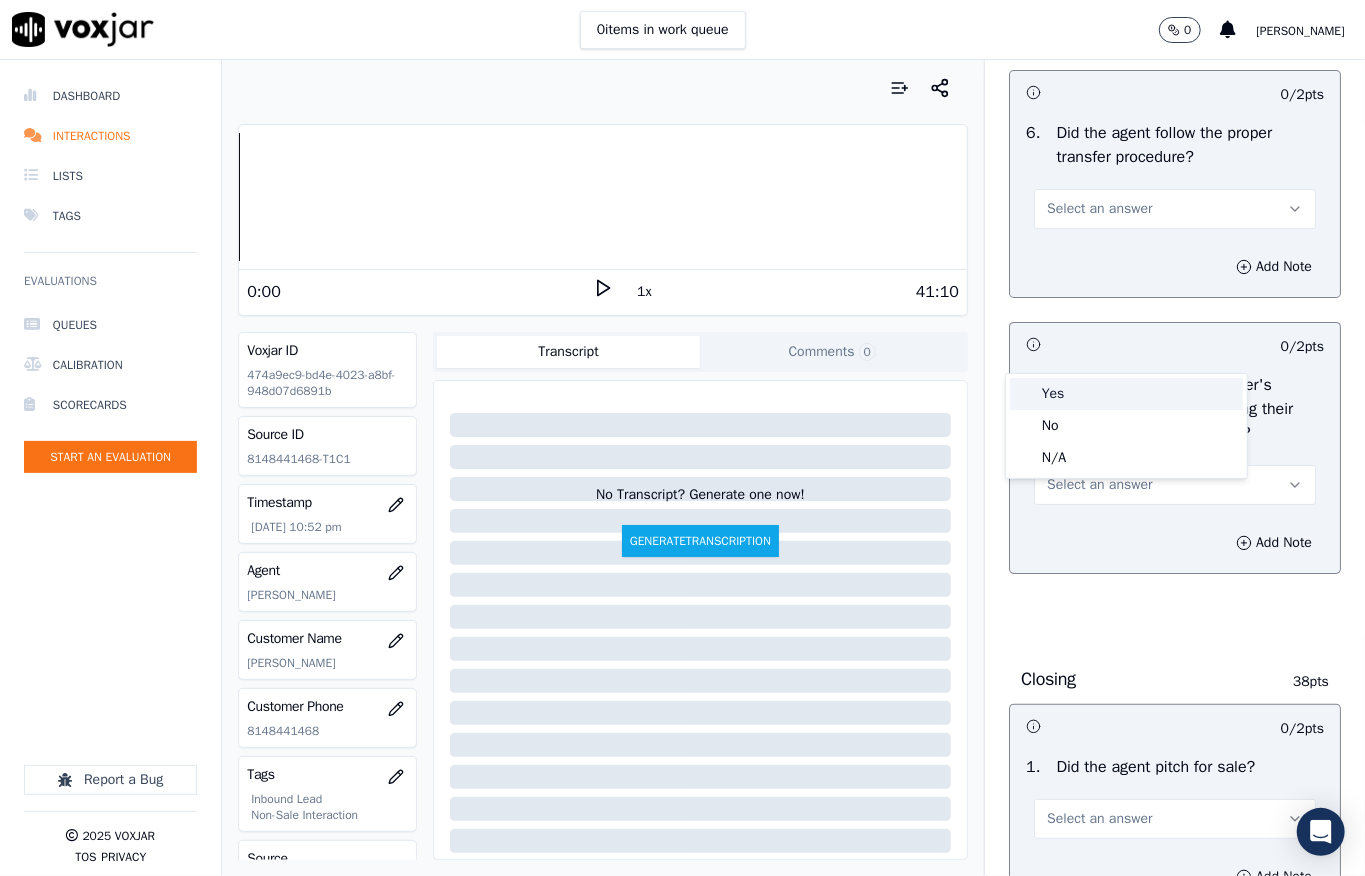 click on "Yes" at bounding box center [1126, 394] 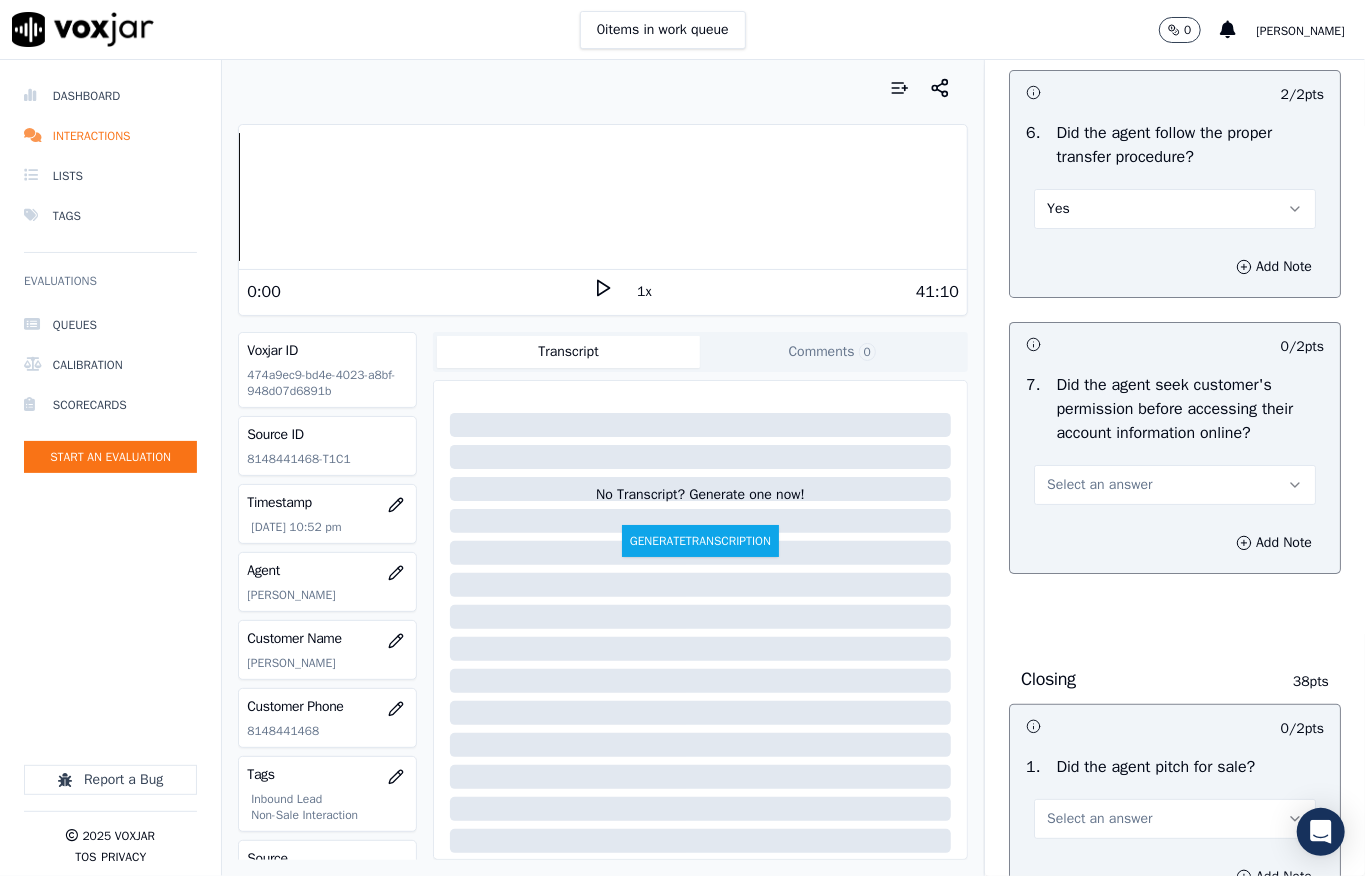 click on "Select an answer" at bounding box center (1099, 485) 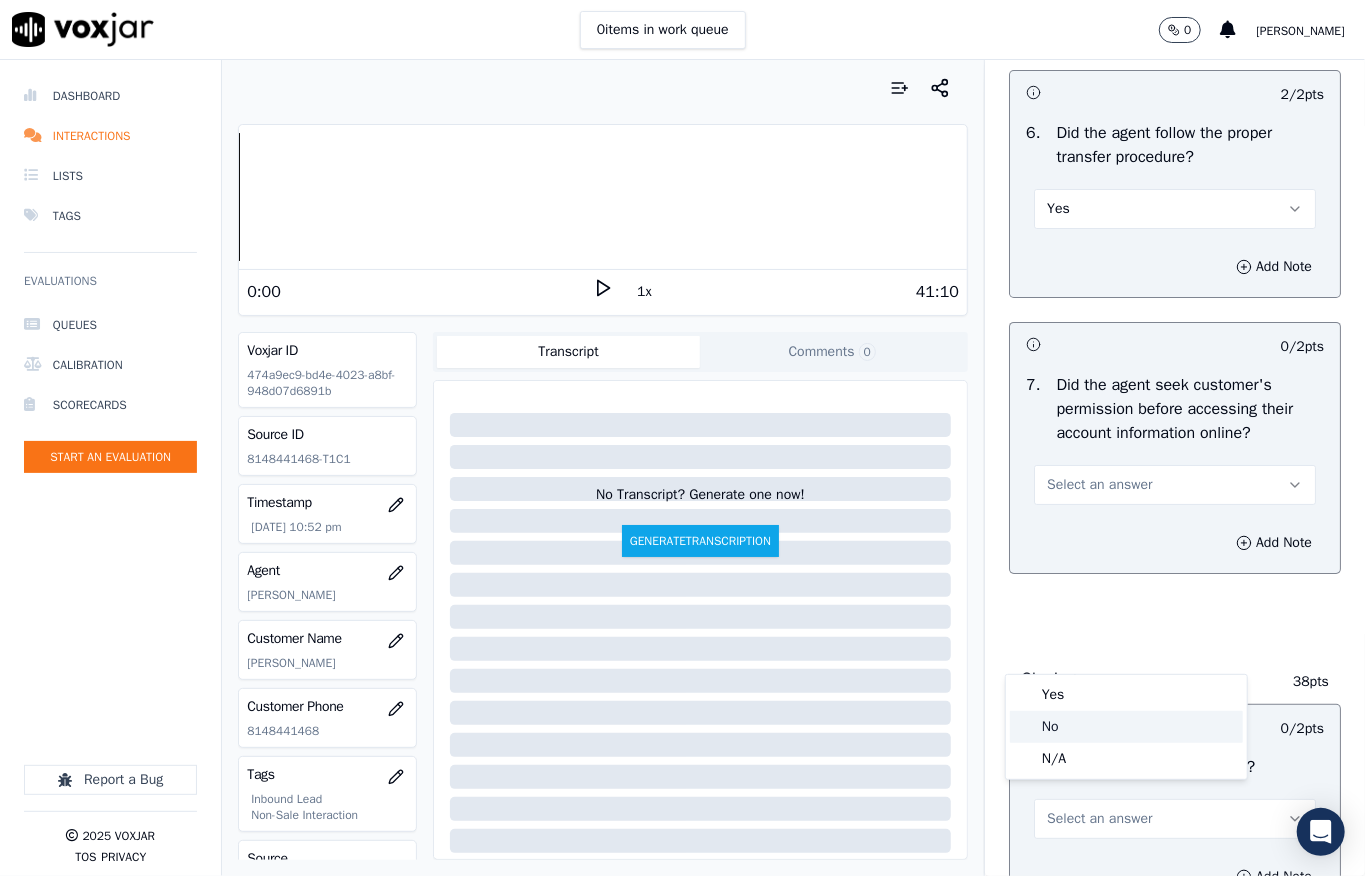 click on "No" 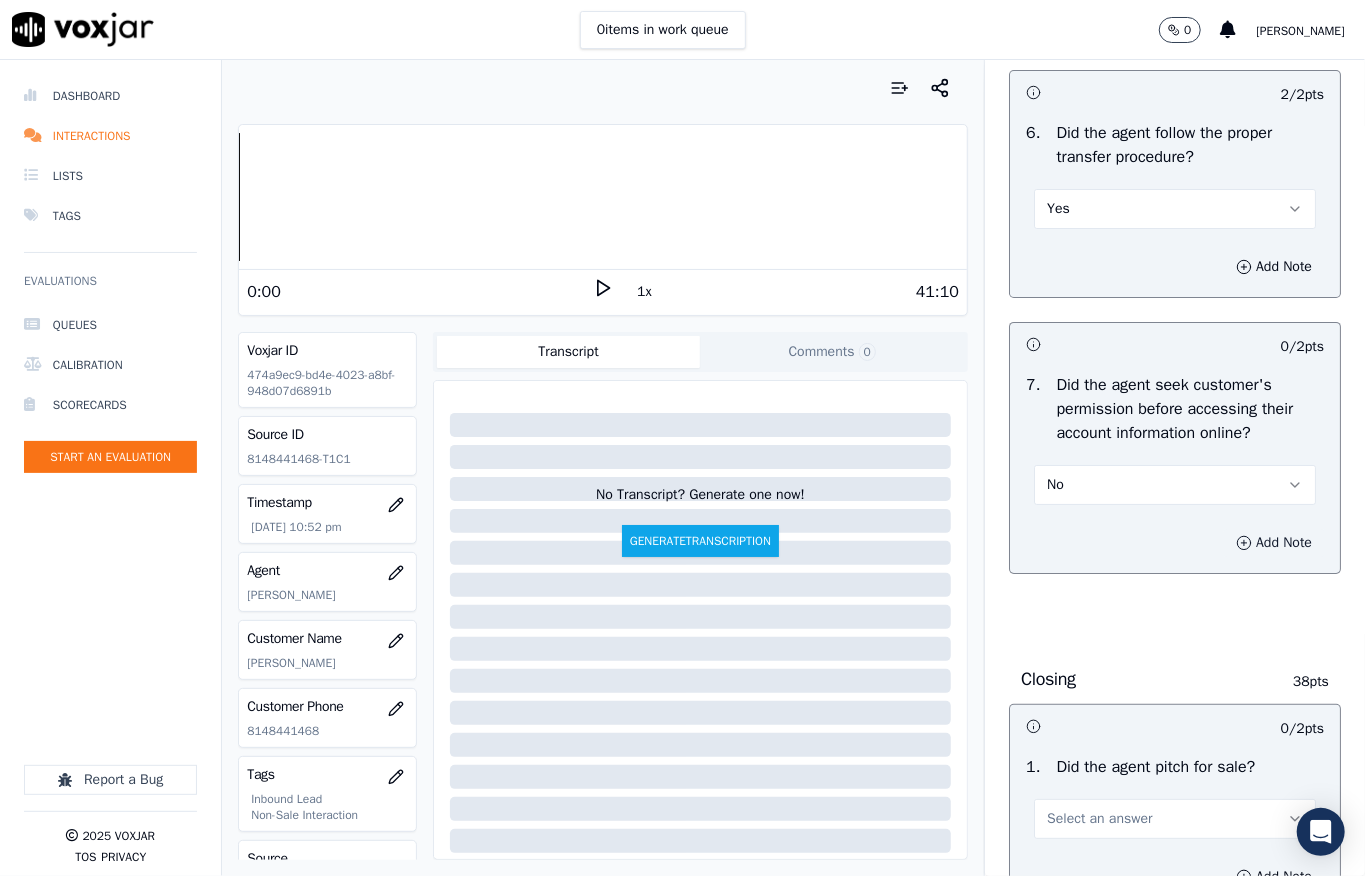 click on "Add Note" at bounding box center (1274, 543) 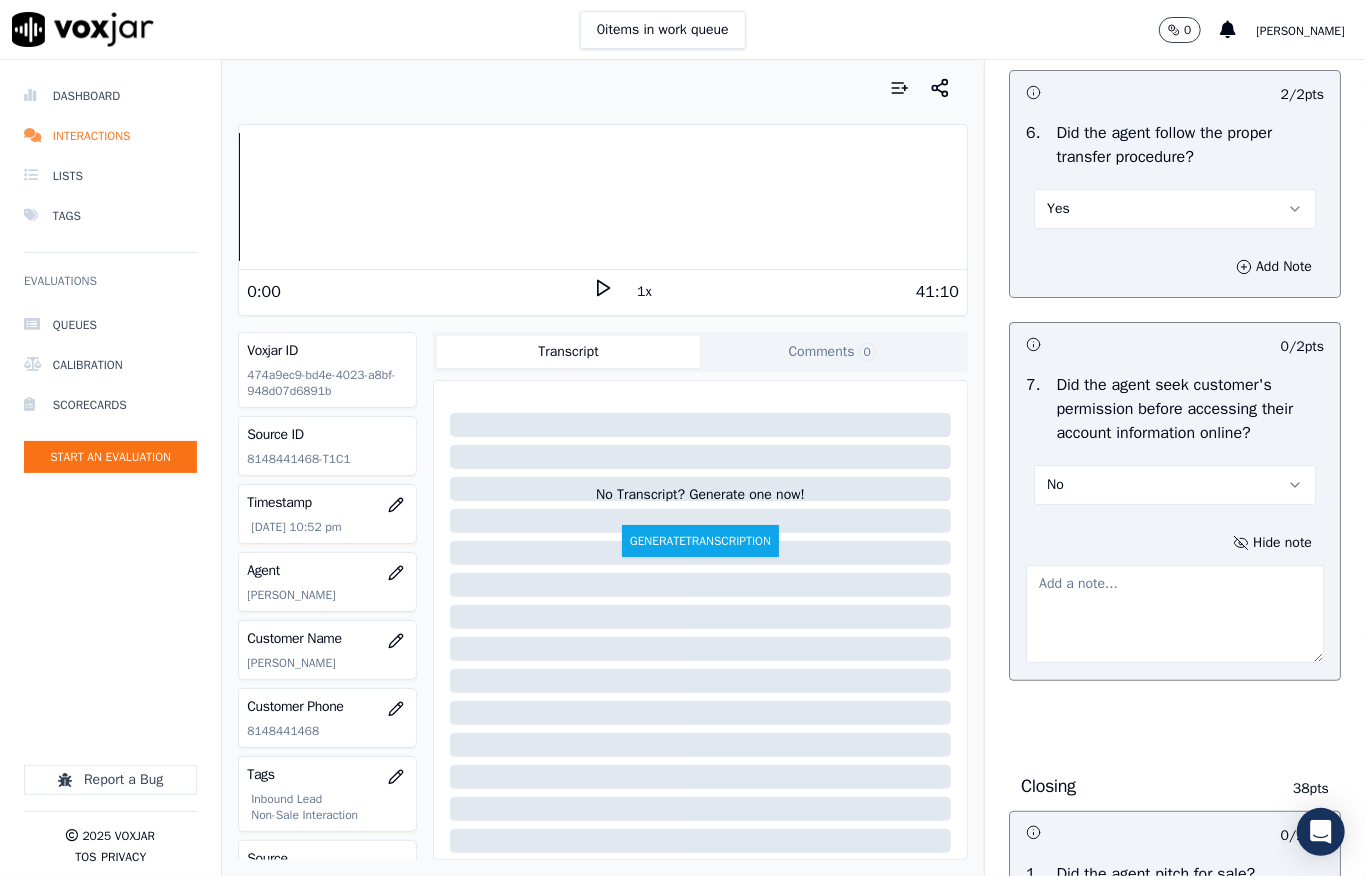 drag, startPoint x: 1134, startPoint y: 717, endPoint x: 1130, endPoint y: 674, distance: 43.185646 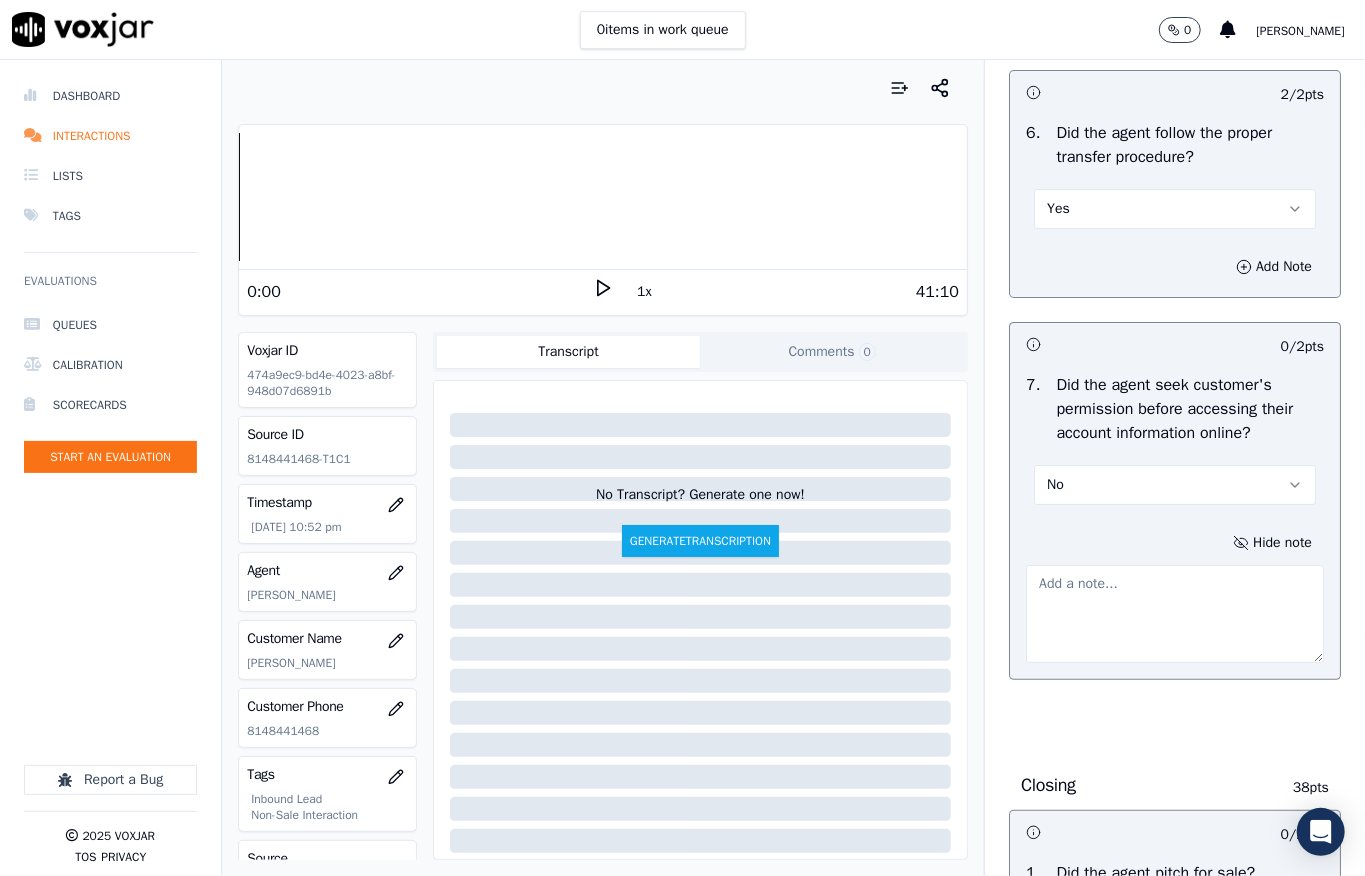 scroll, scrollTop: 4266, scrollLeft: 0, axis: vertical 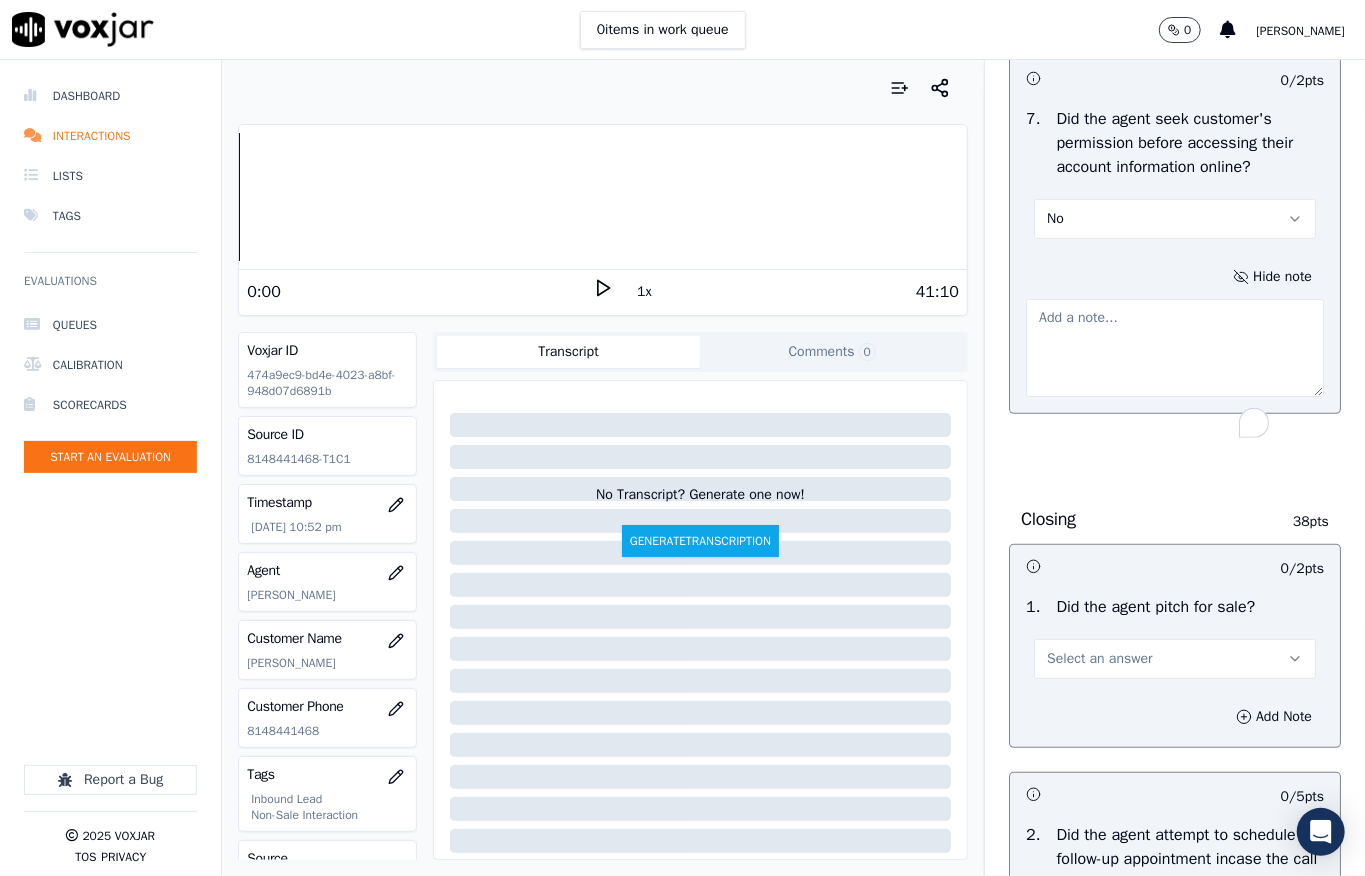 click at bounding box center (1175, 348) 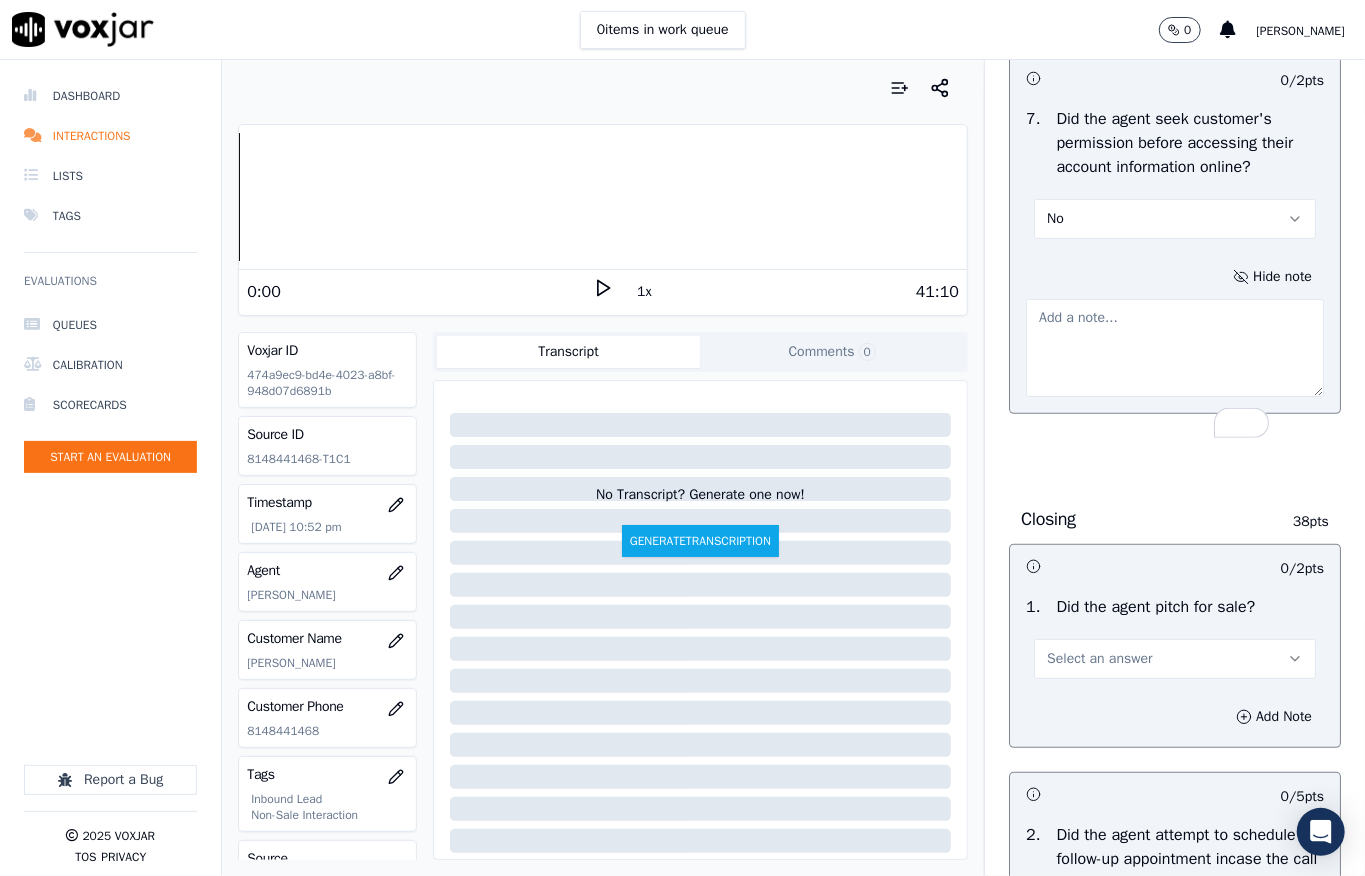 paste on "@22:29 -  agent shared customer account details before asking for permission, pitching for permission //" 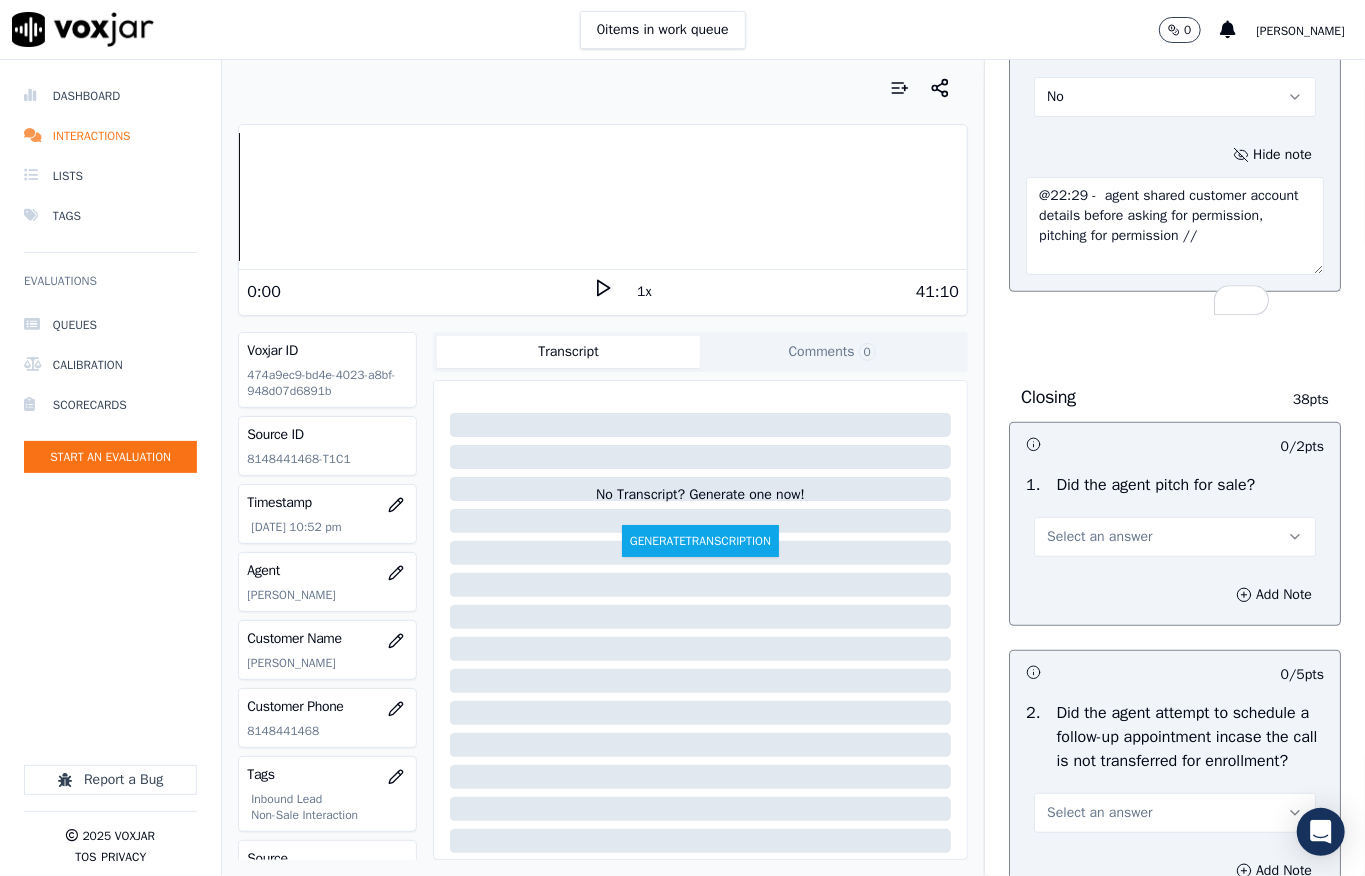 scroll, scrollTop: 4533, scrollLeft: 0, axis: vertical 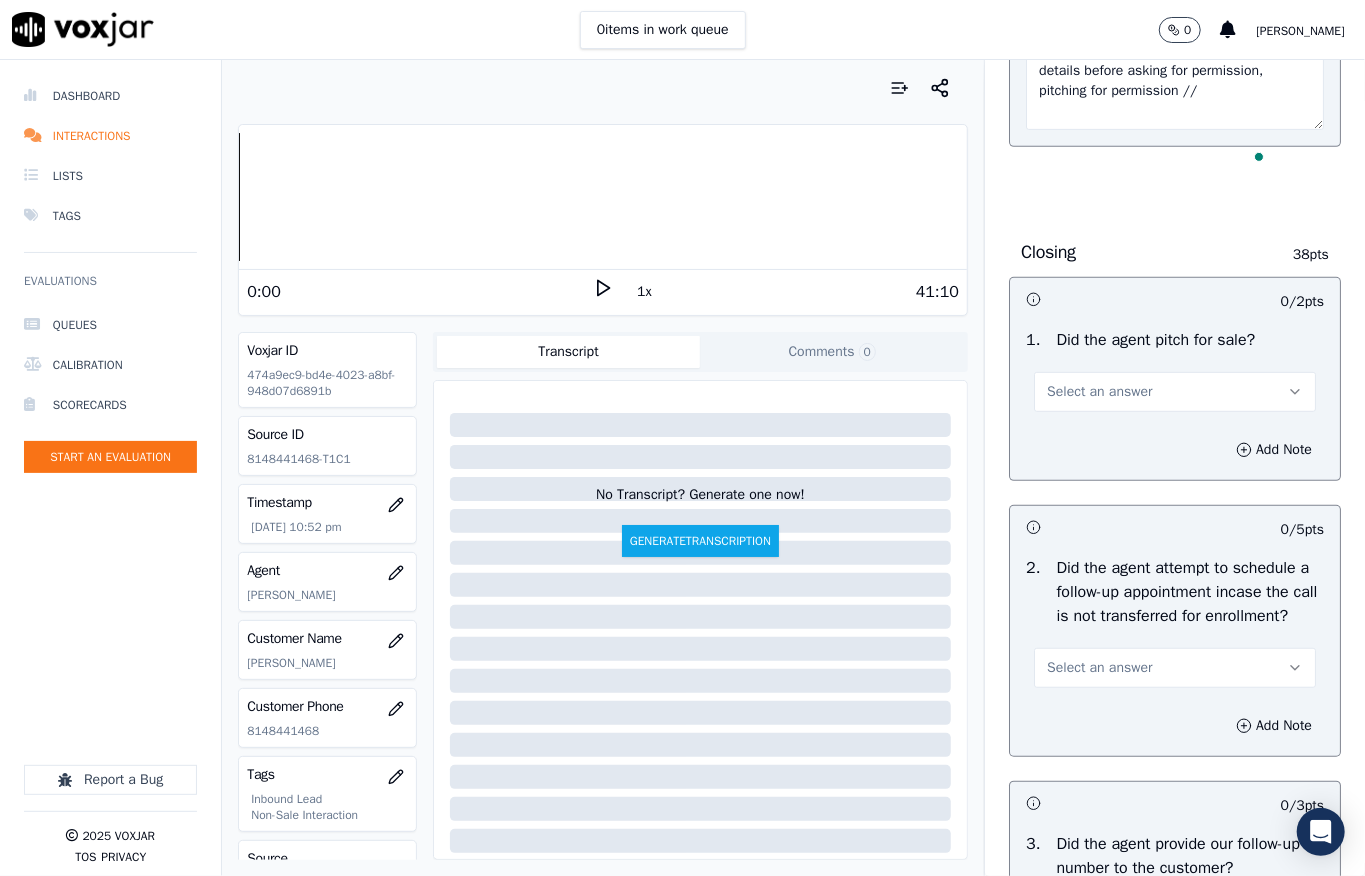 type on "@22:29 -  agent shared customer account details before asking for permission, pitching for permission //" 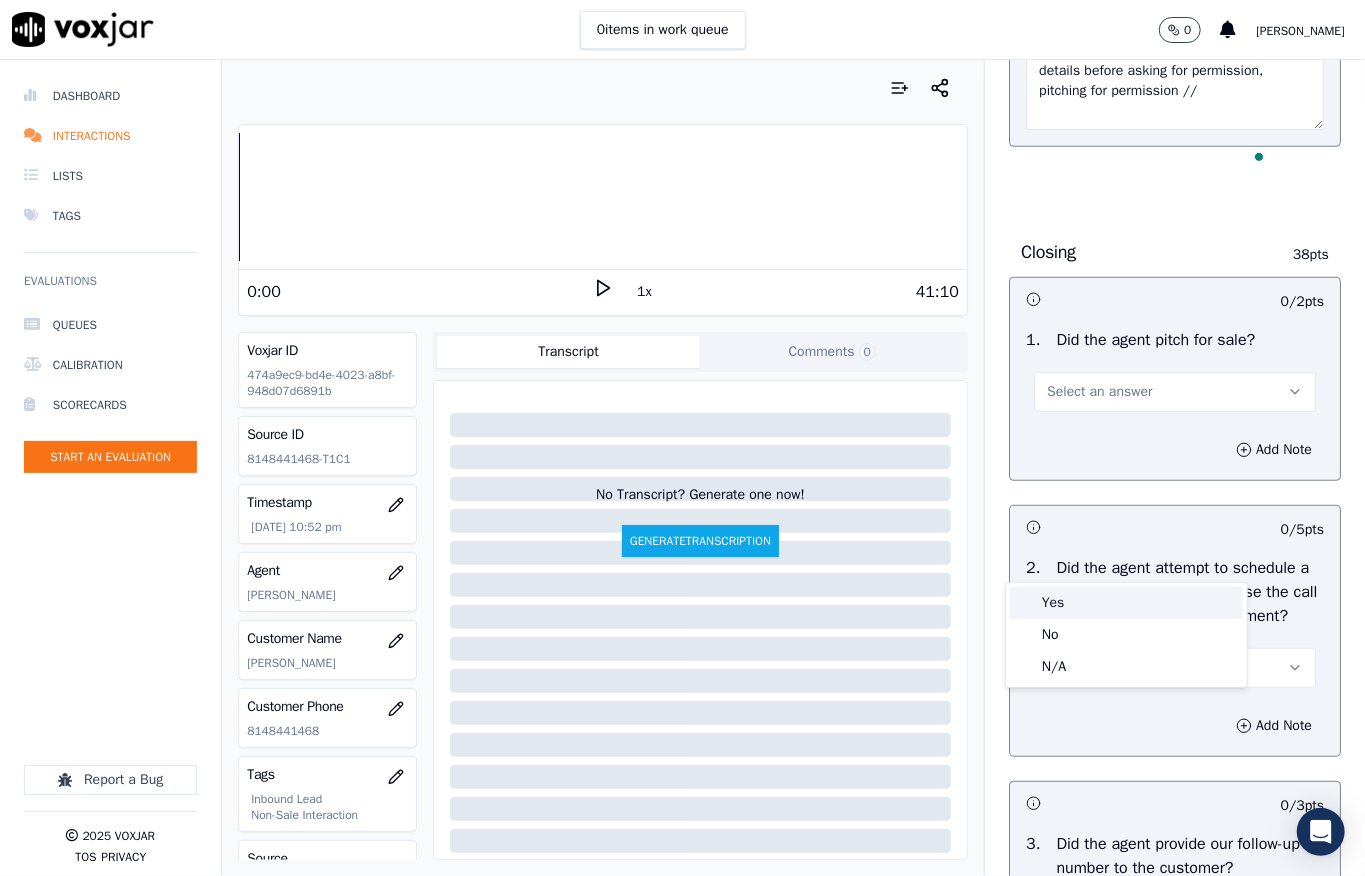 click on "Yes" at bounding box center [1126, 603] 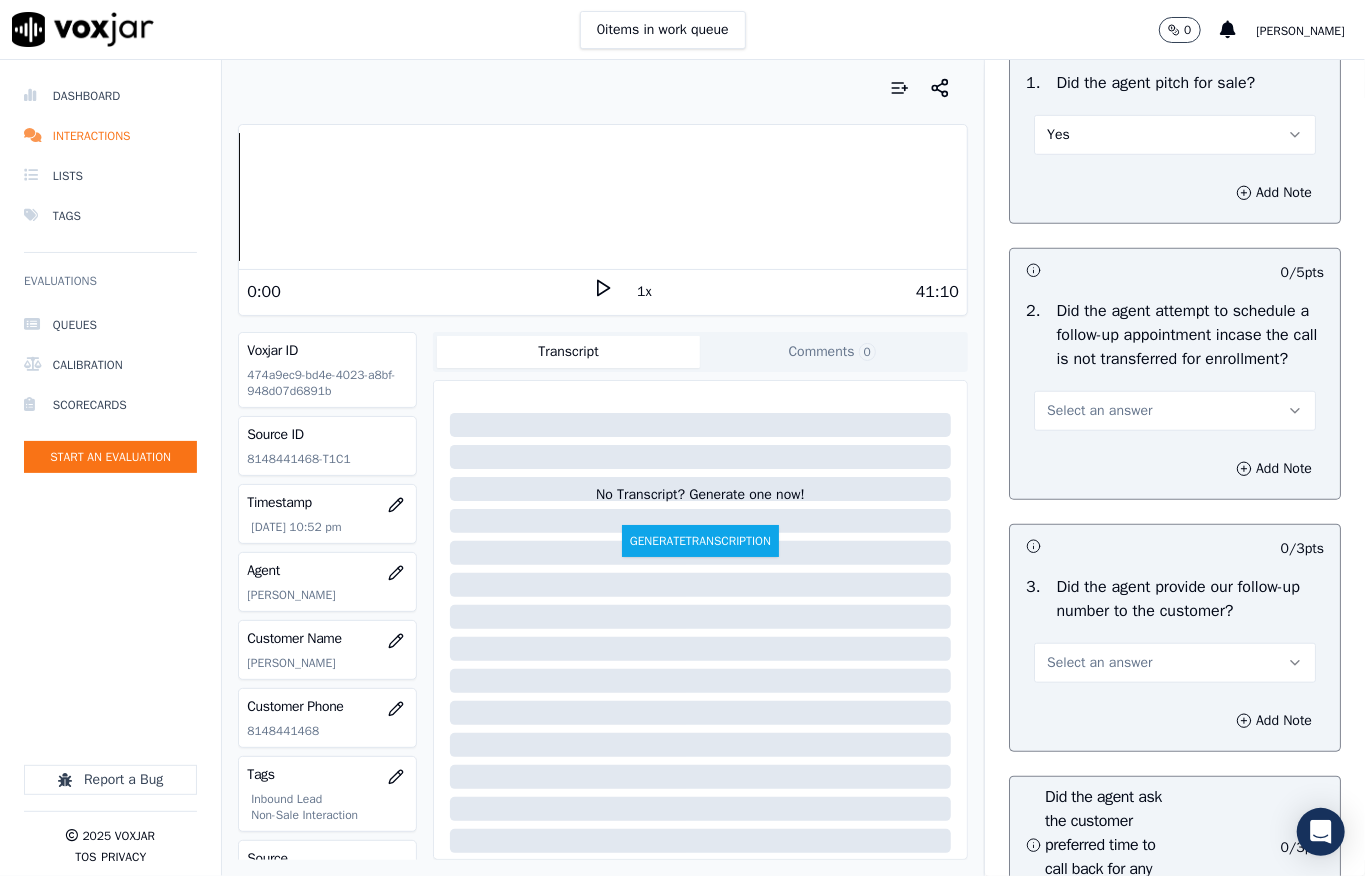 scroll, scrollTop: 4800, scrollLeft: 0, axis: vertical 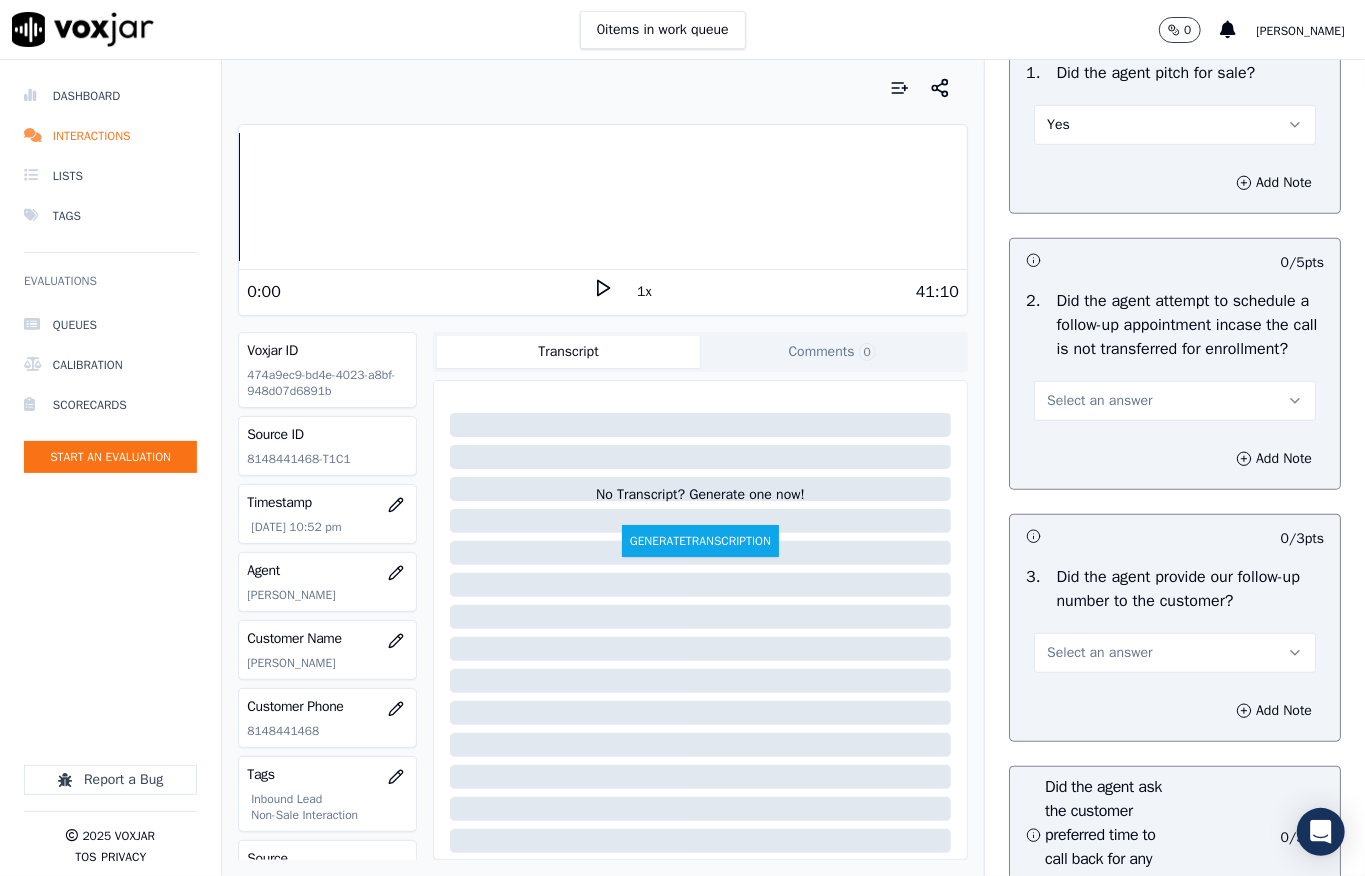 drag, startPoint x: 1092, startPoint y: 590, endPoint x: 1090, endPoint y: 600, distance: 10.198039 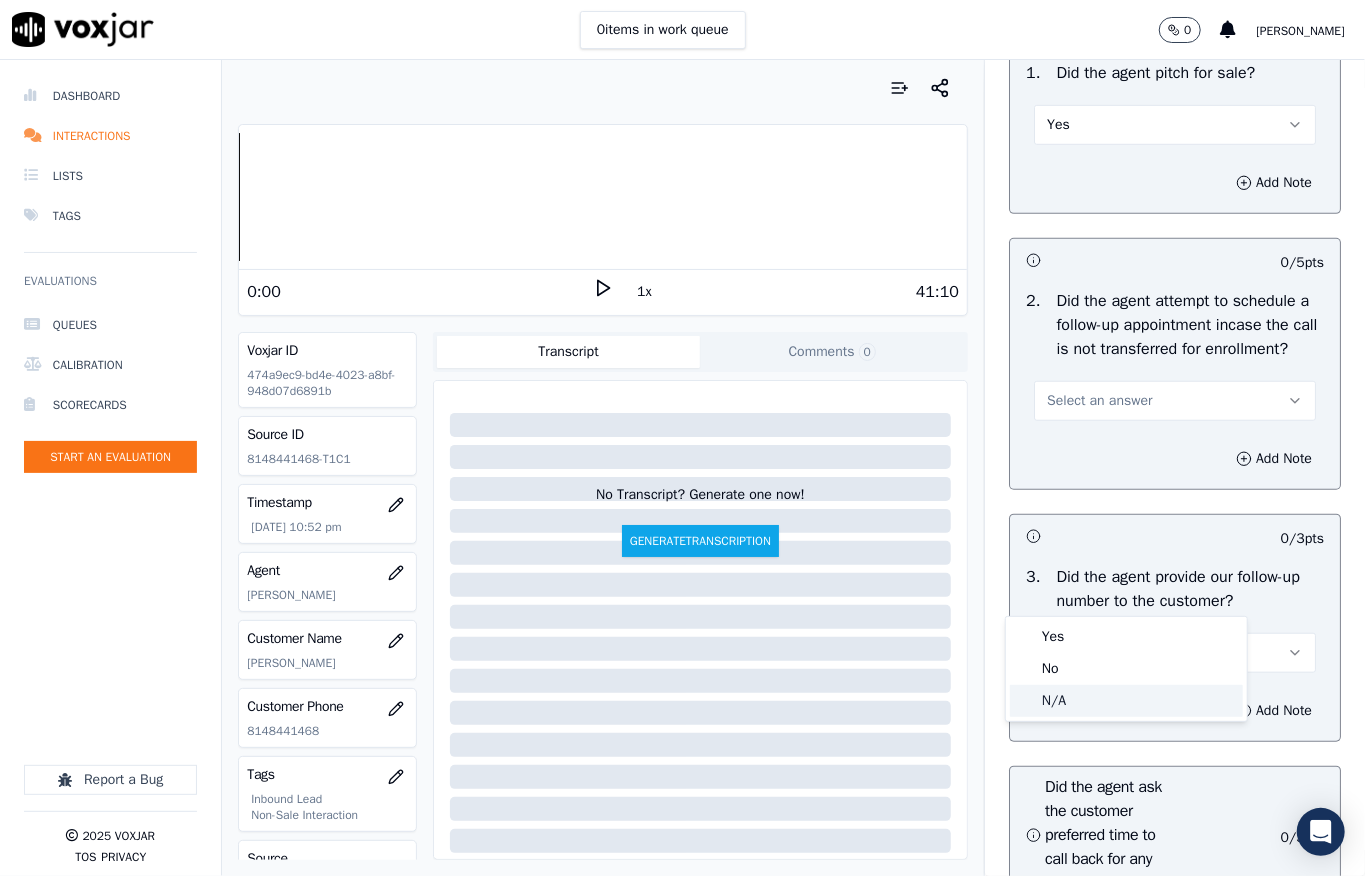 drag, startPoint x: 1062, startPoint y: 693, endPoint x: 1062, endPoint y: 681, distance: 12 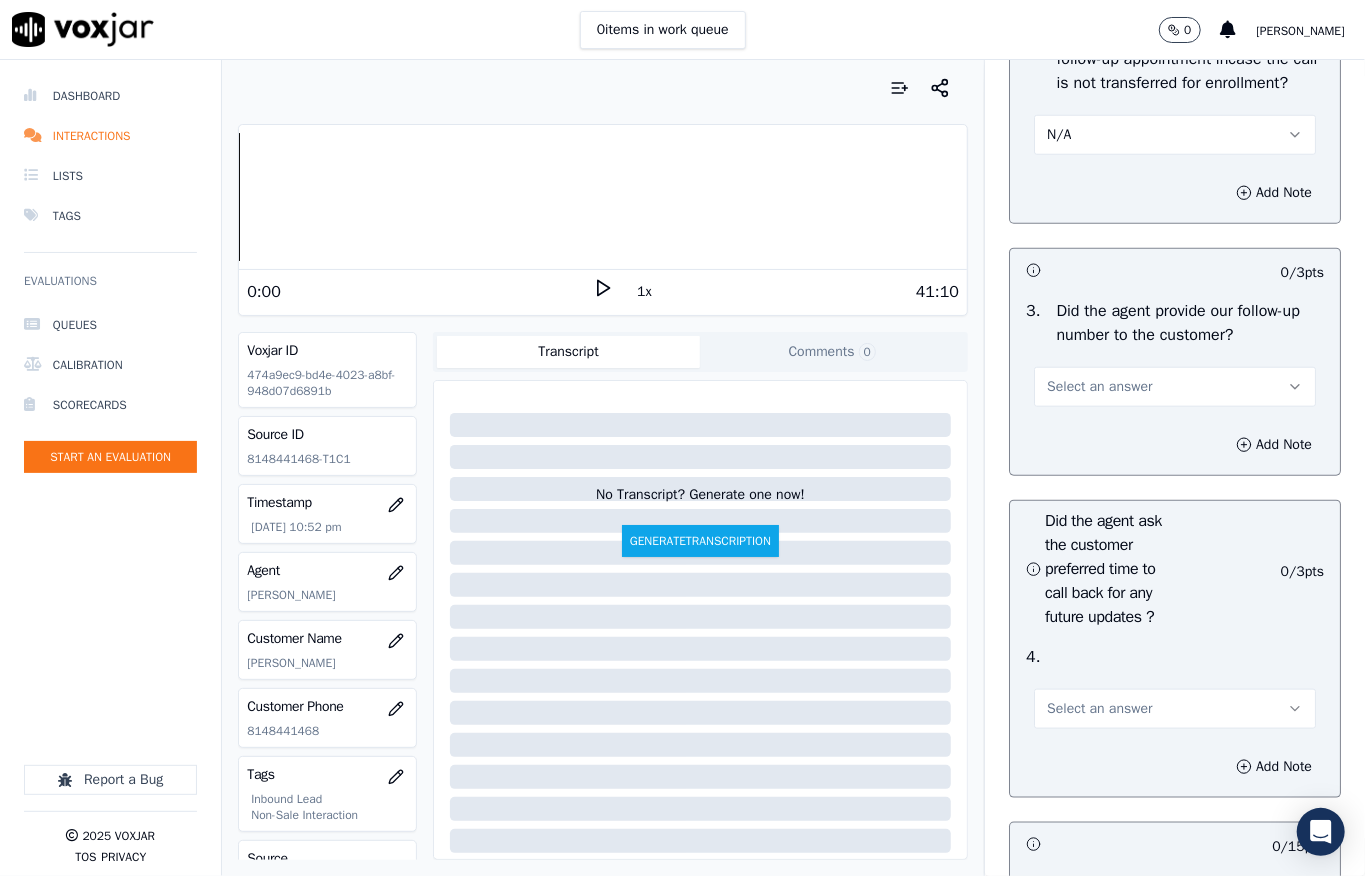 scroll, scrollTop: 5200, scrollLeft: 0, axis: vertical 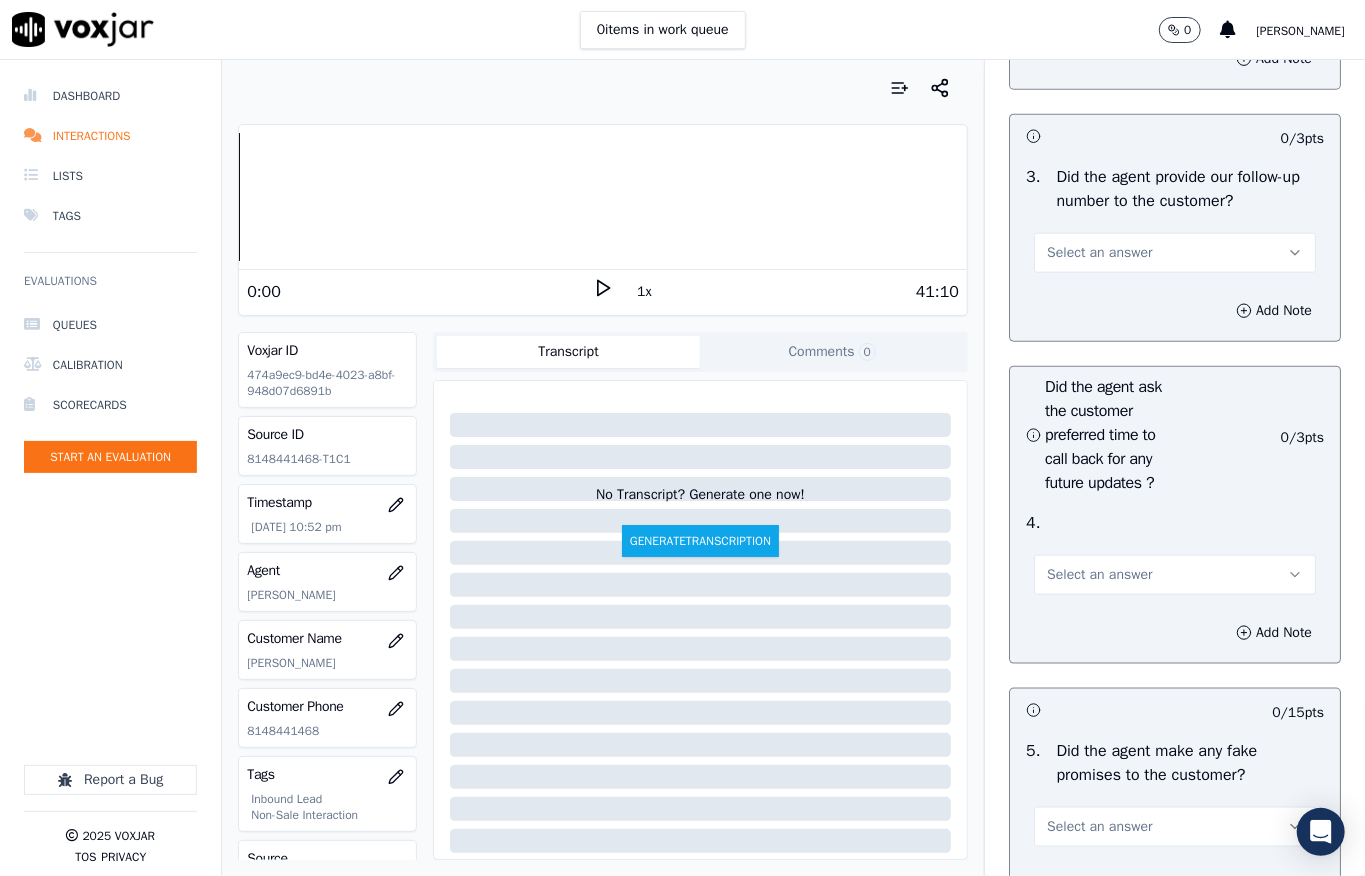 click on "Select an answer" at bounding box center [1099, 253] 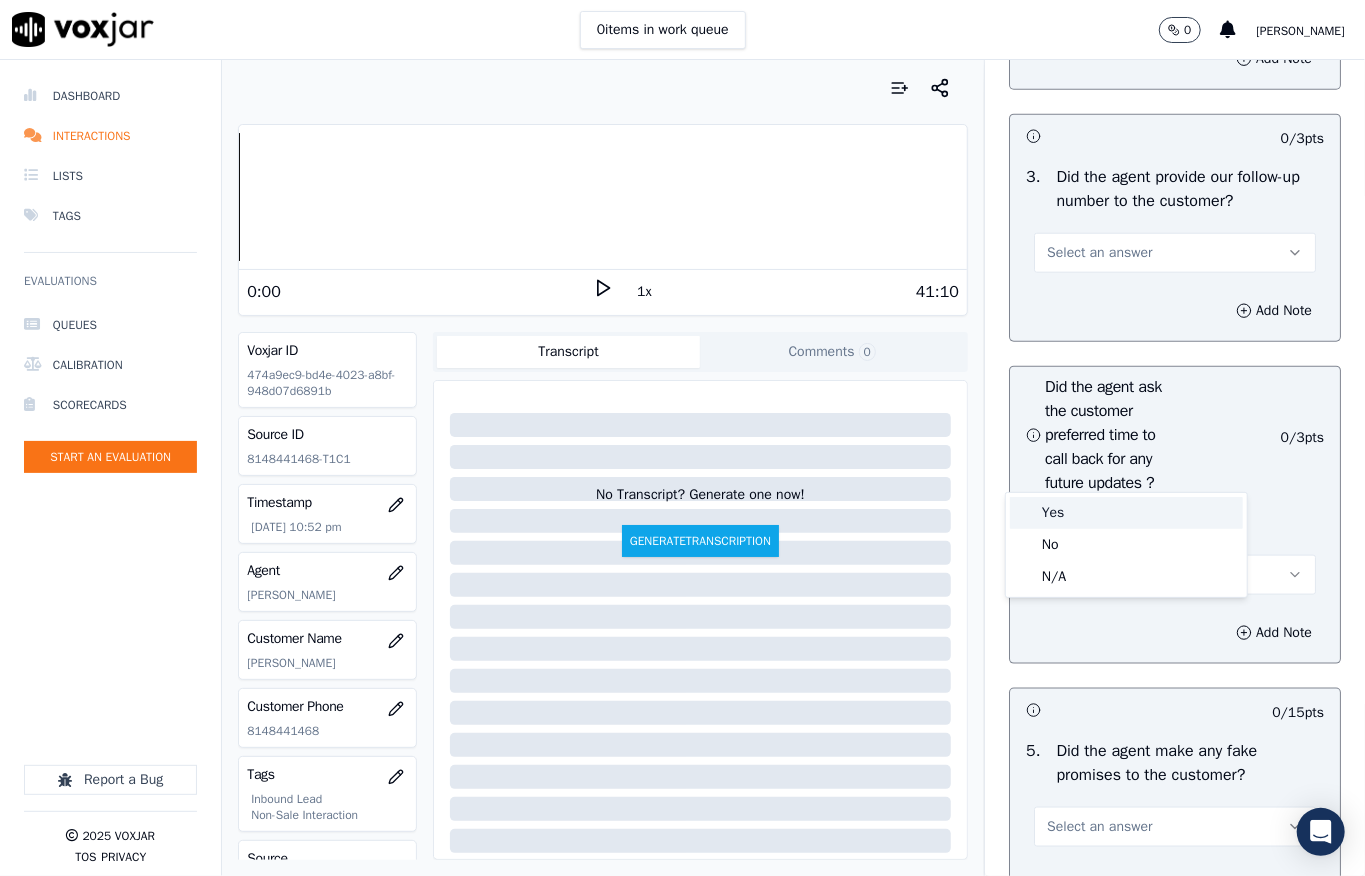click on "Yes" at bounding box center (1126, 513) 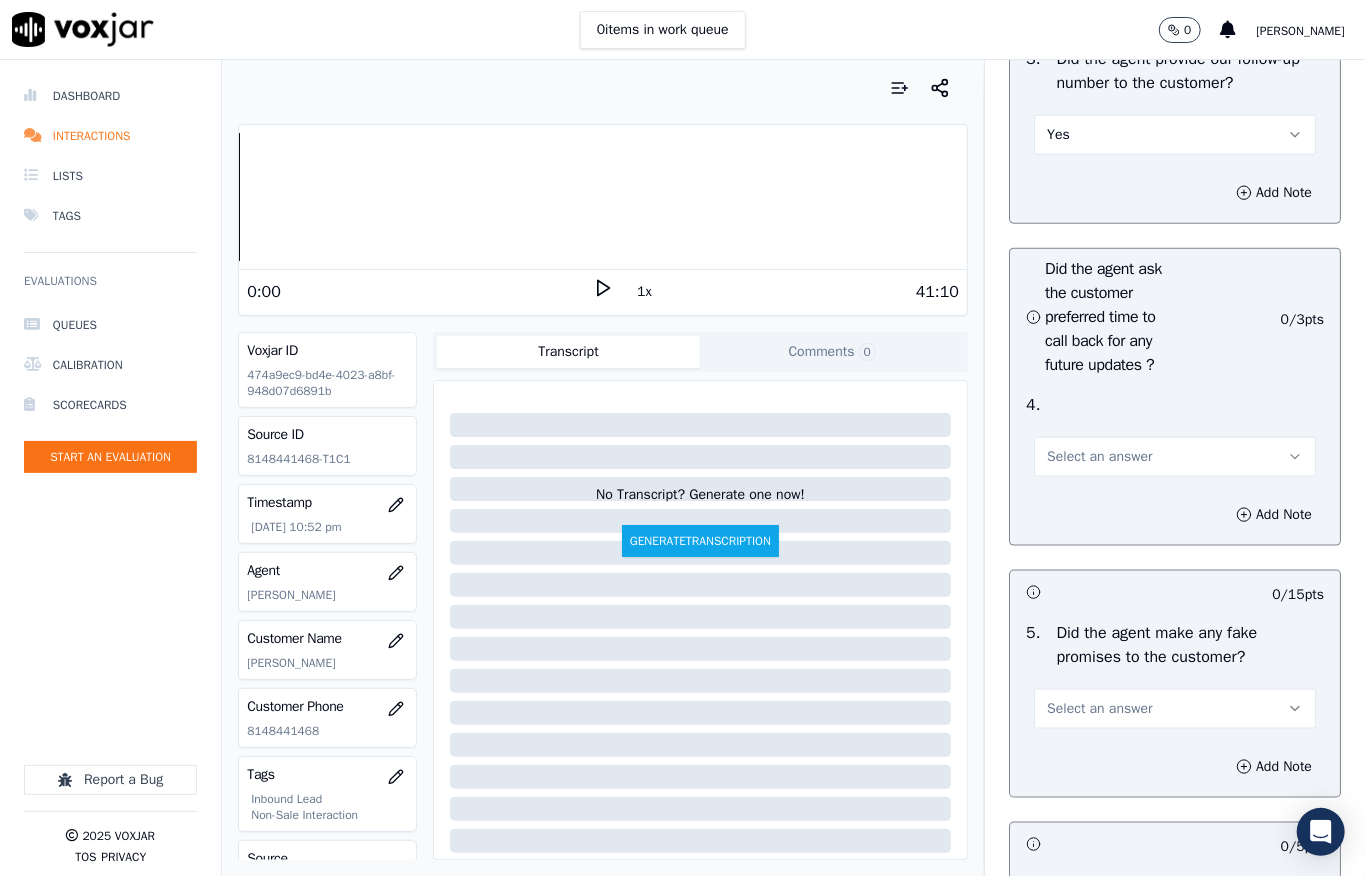 scroll, scrollTop: 5600, scrollLeft: 0, axis: vertical 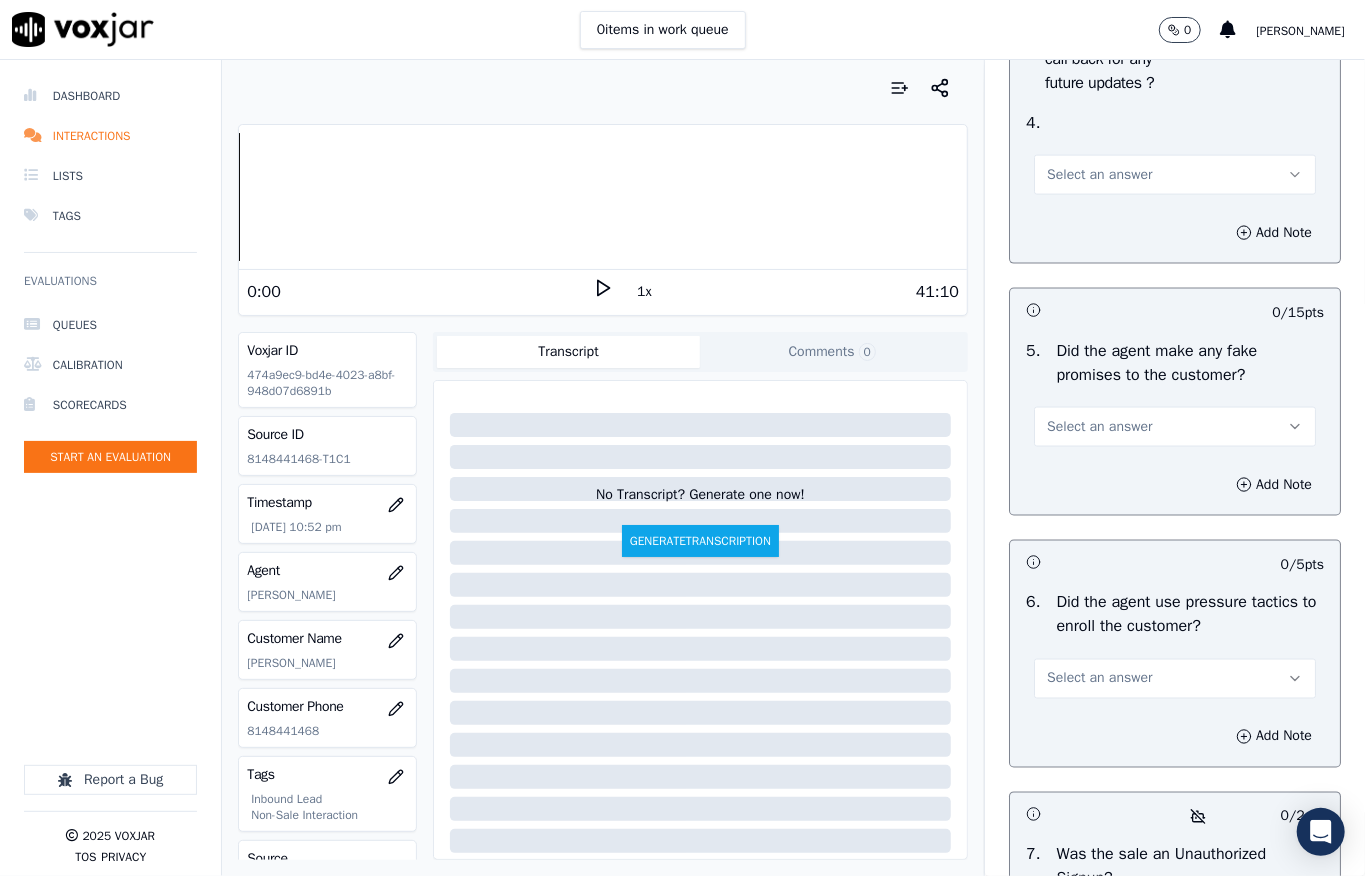 click on "Select an answer" at bounding box center [1099, 175] 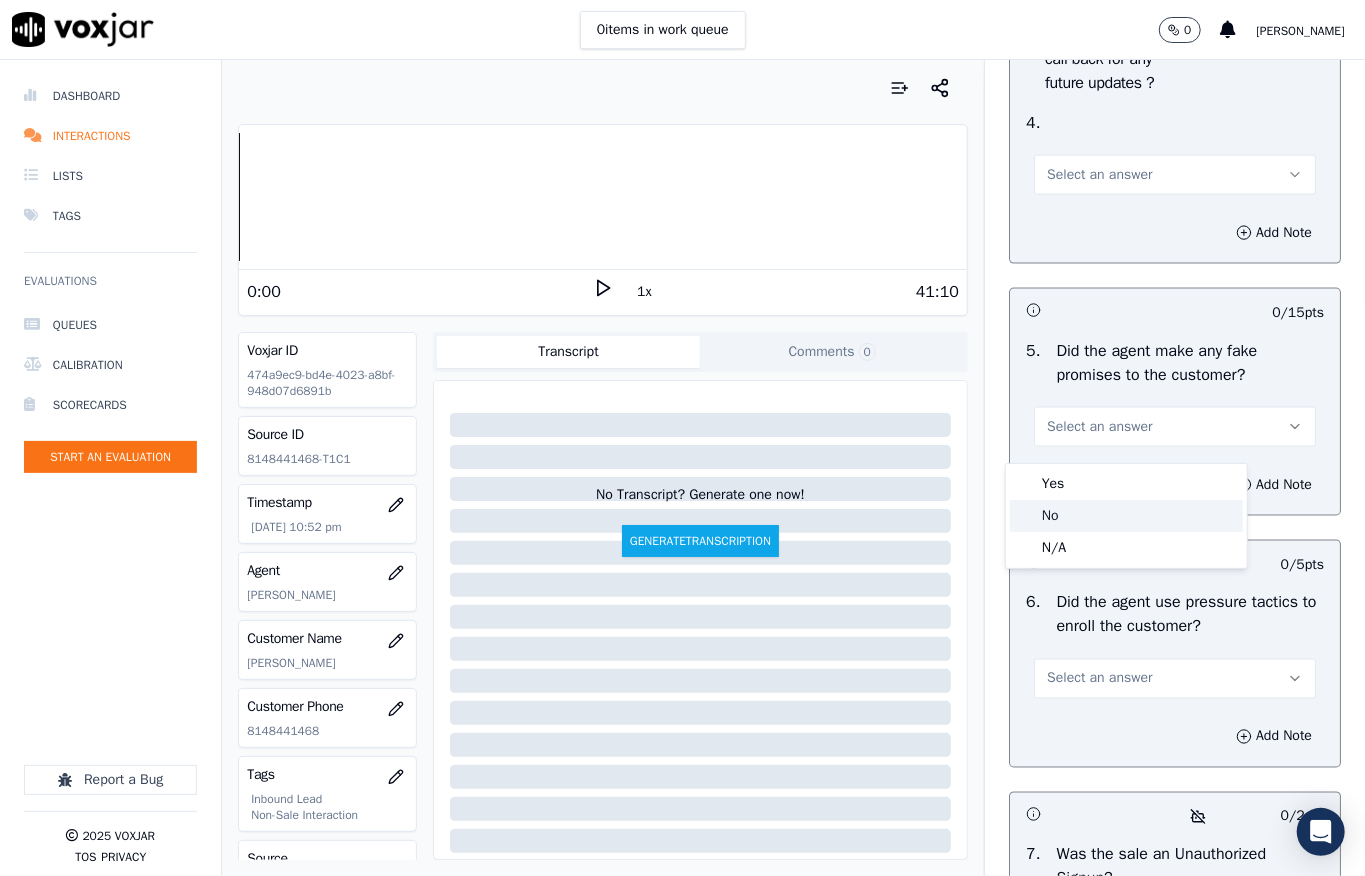 click on "No" 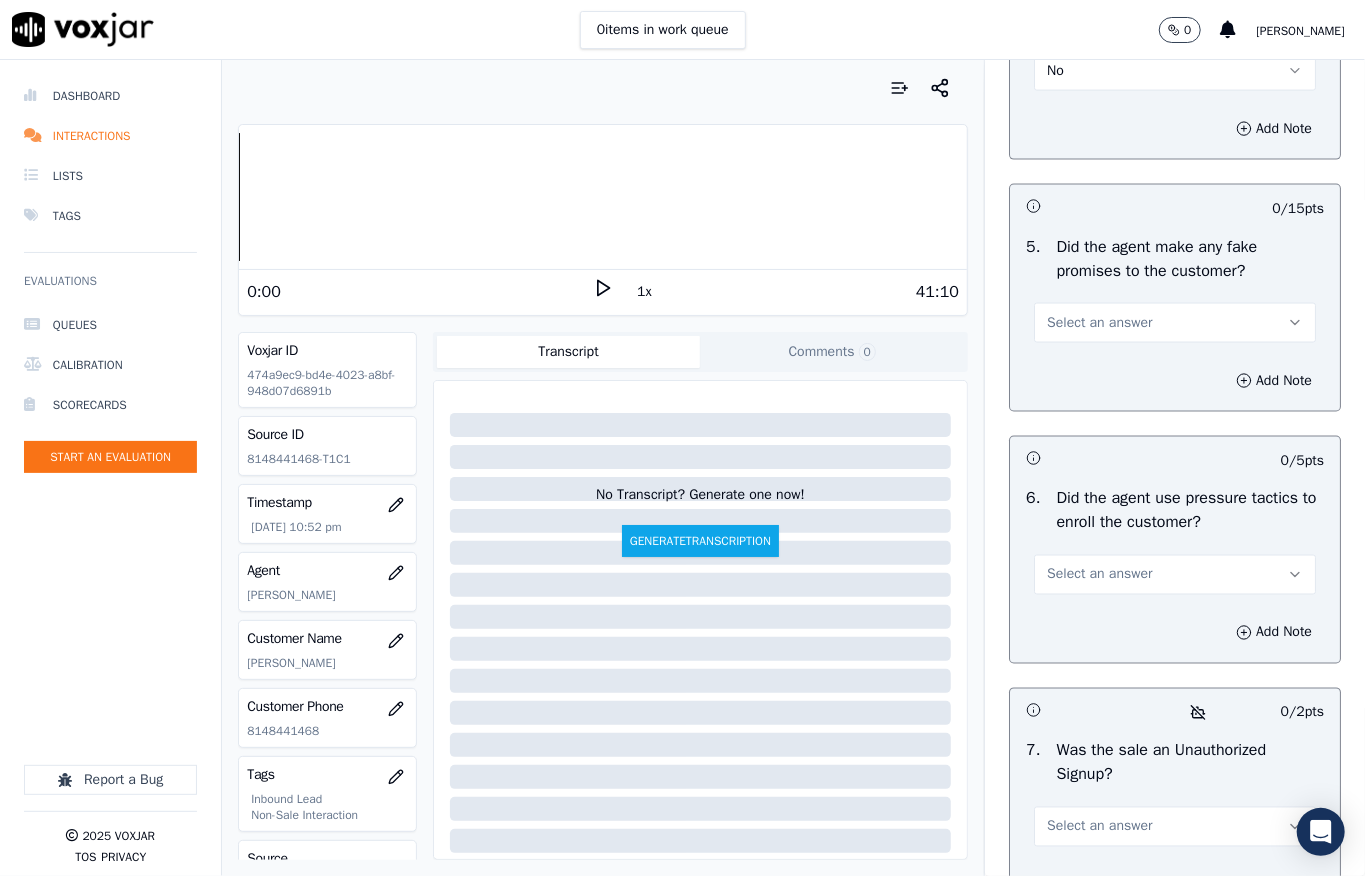 scroll, scrollTop: 5866, scrollLeft: 0, axis: vertical 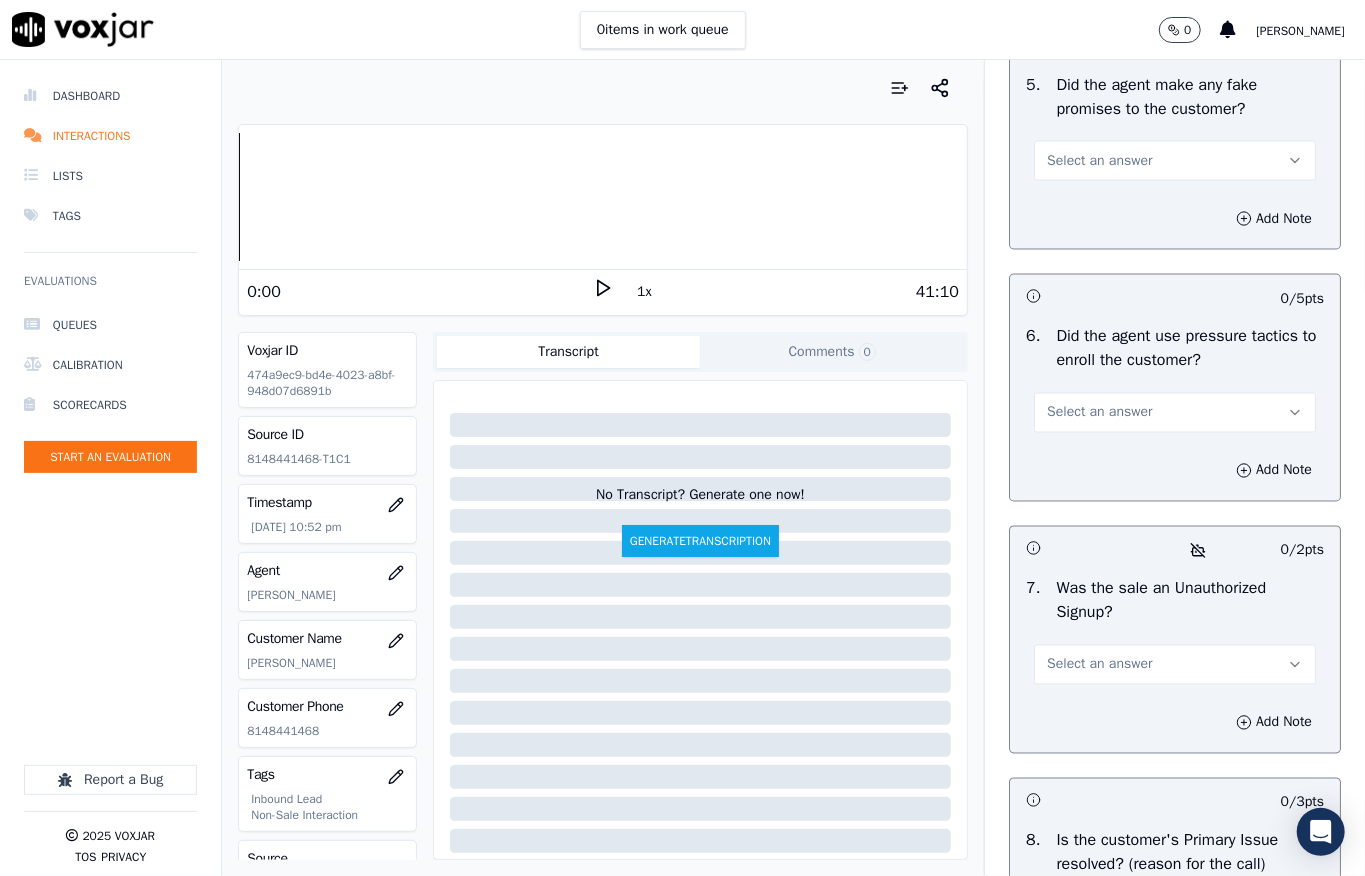 click on "Select an answer" at bounding box center (1099, 161) 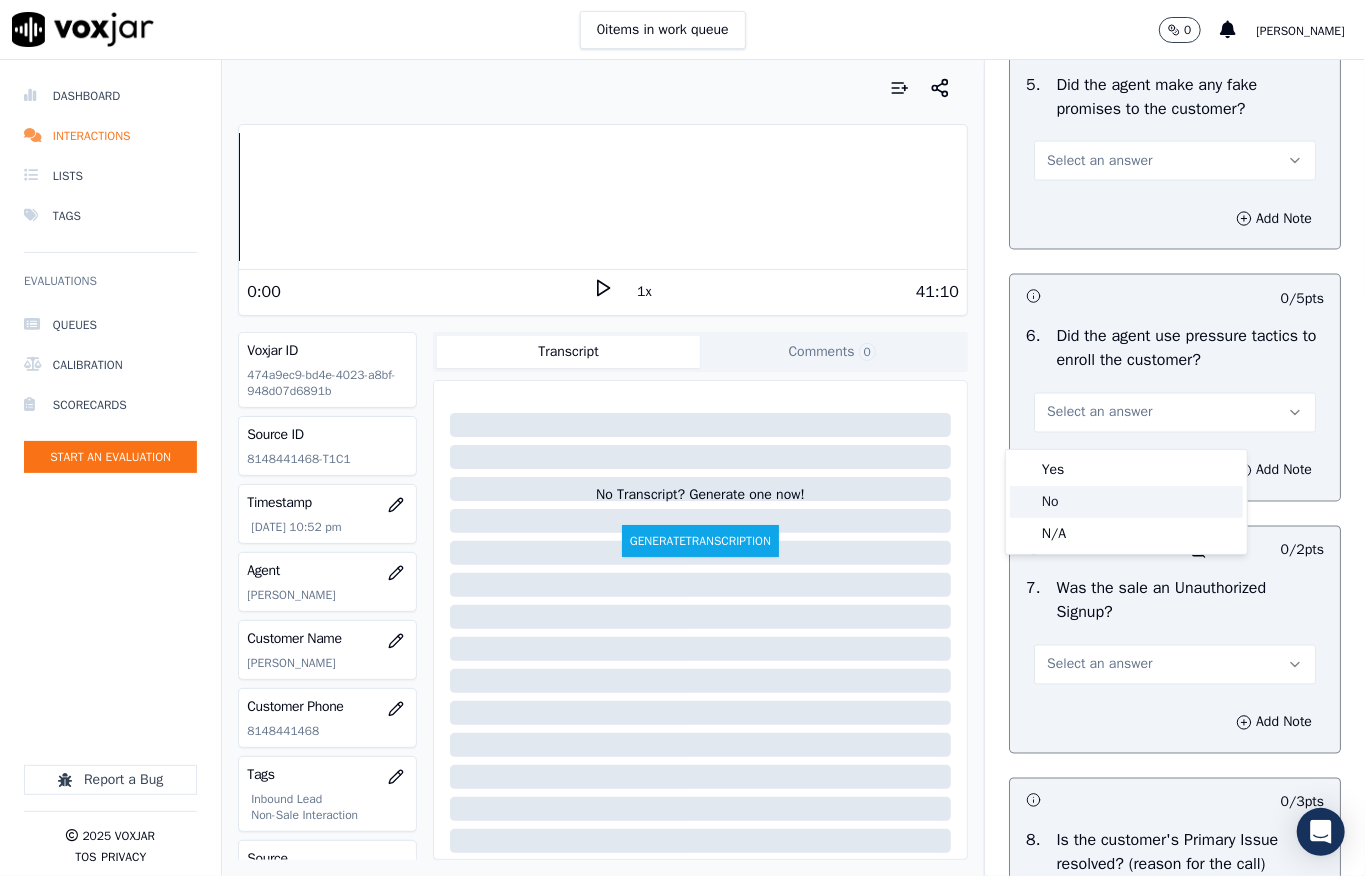 click on "No" 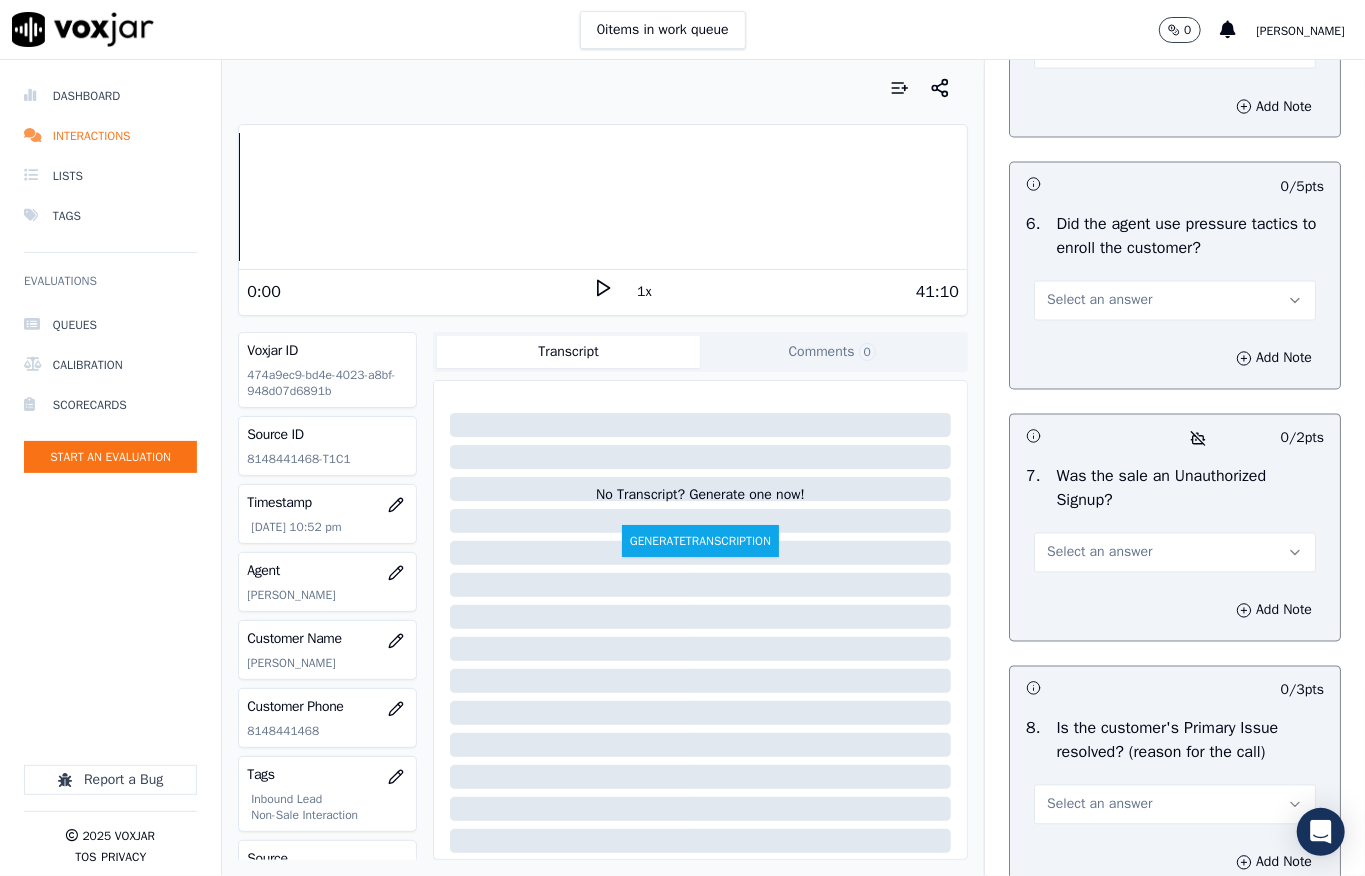 scroll, scrollTop: 6133, scrollLeft: 0, axis: vertical 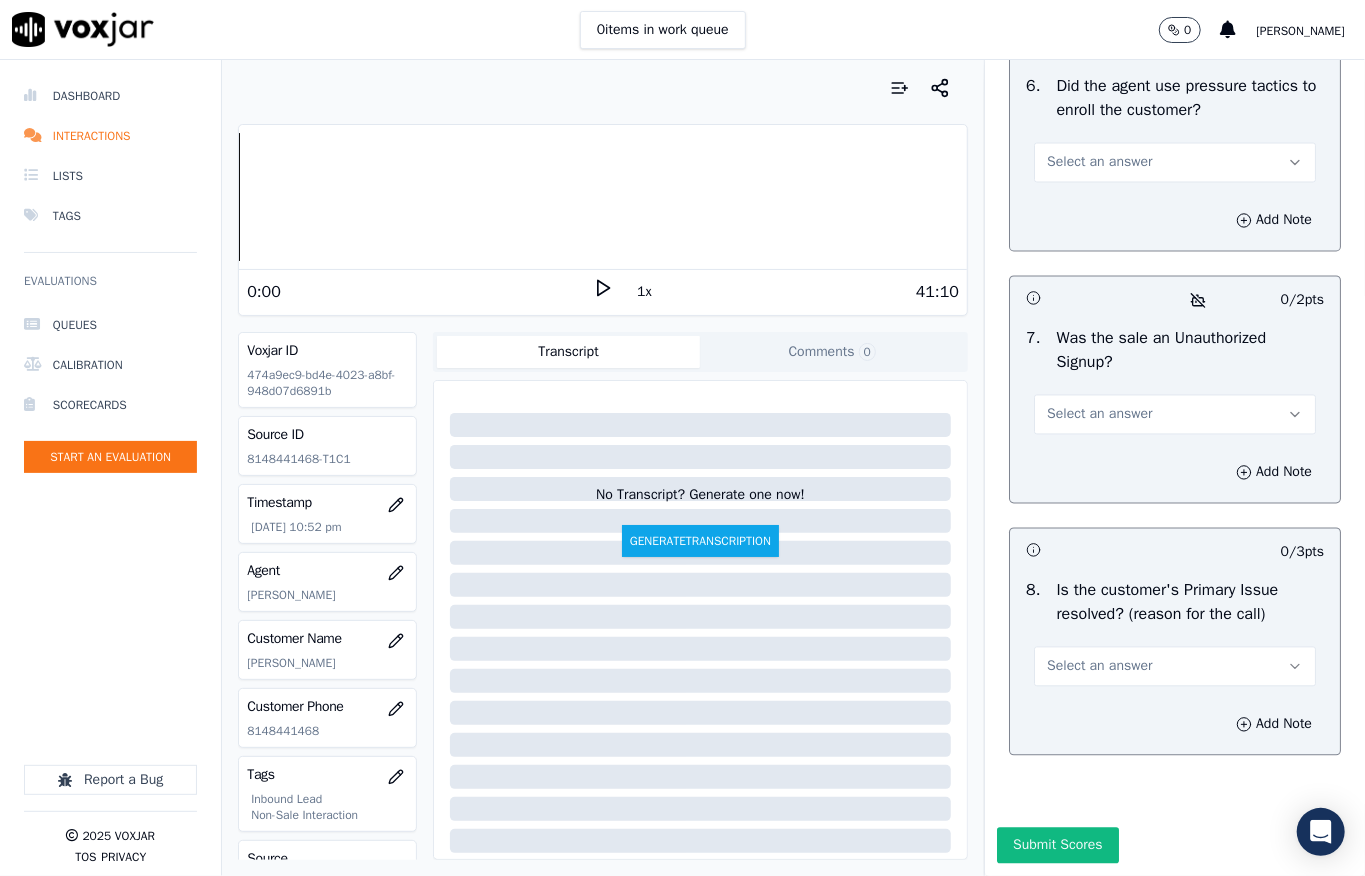 click on "Select an answer" at bounding box center [1099, 163] 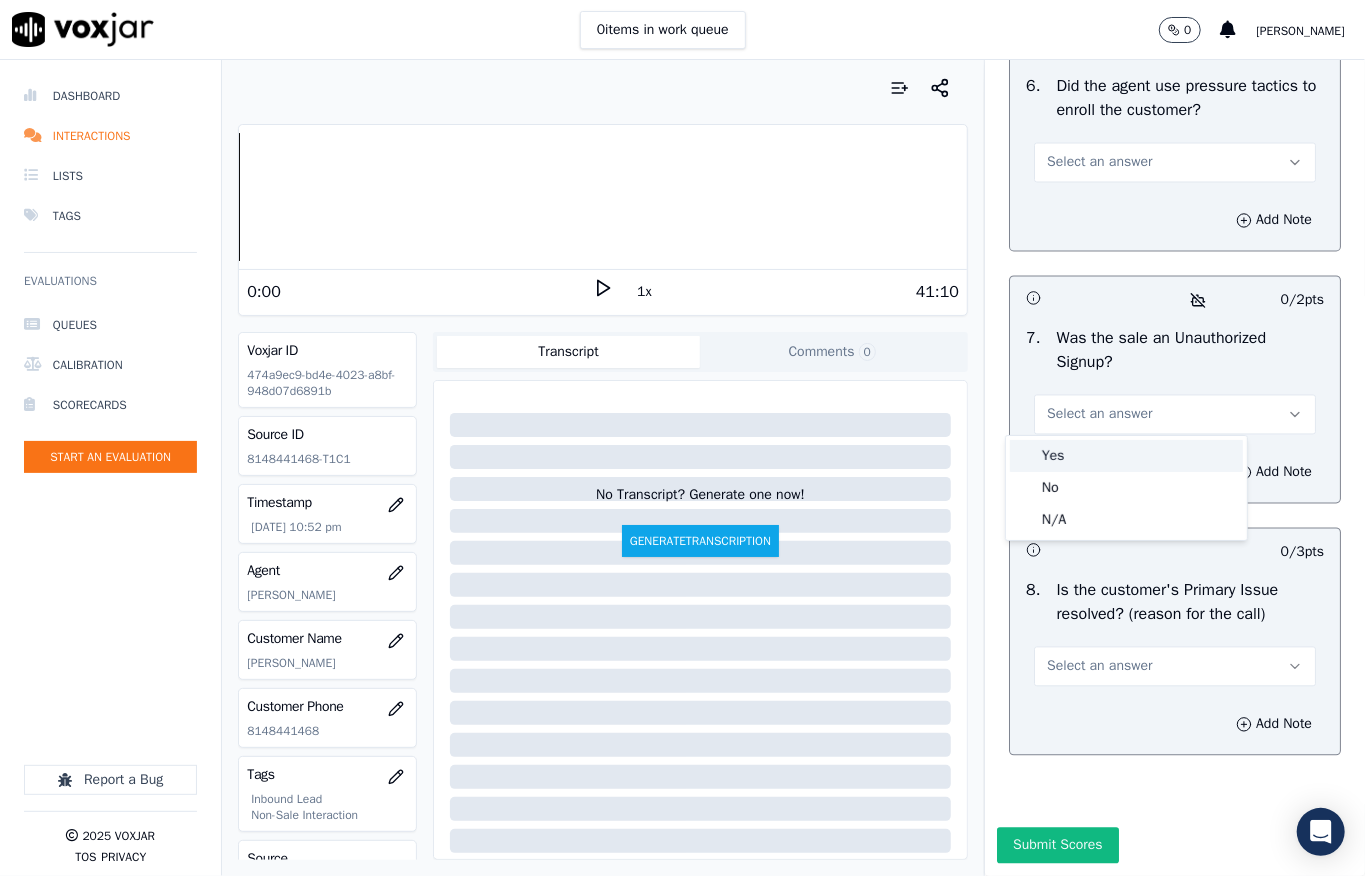 click on "Yes" at bounding box center (1126, 456) 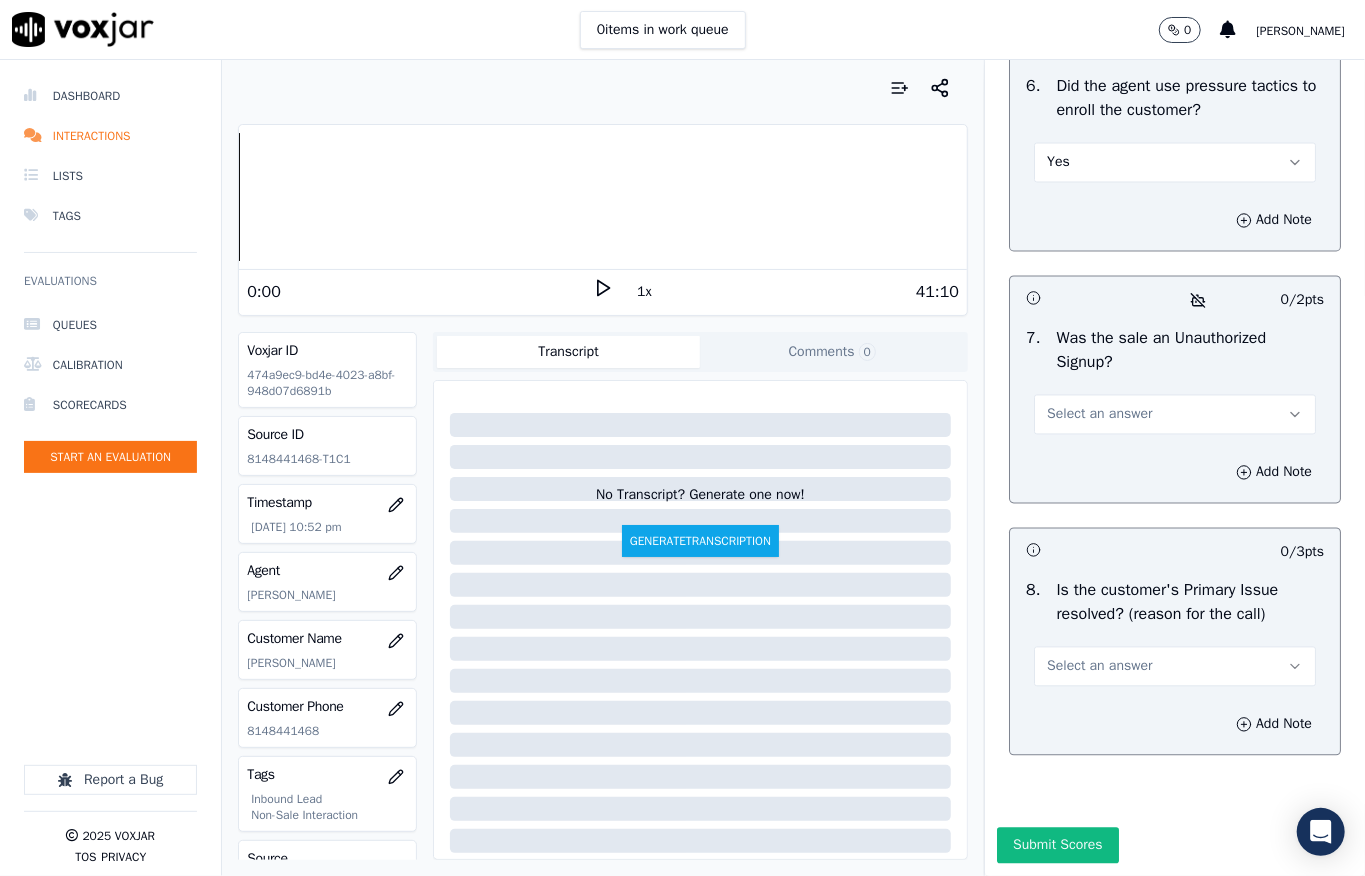 scroll, scrollTop: 6450, scrollLeft: 0, axis: vertical 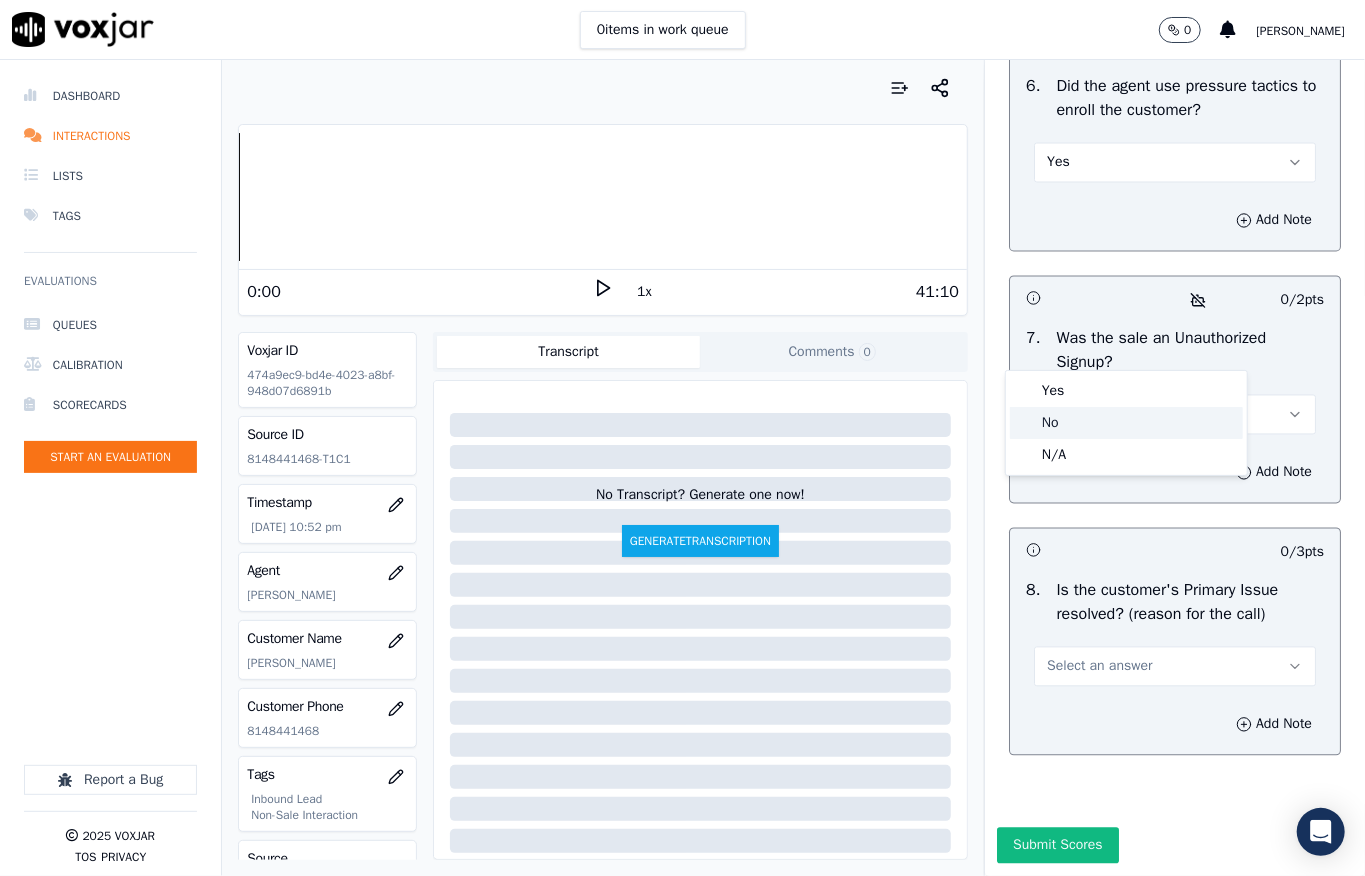 click on "No" 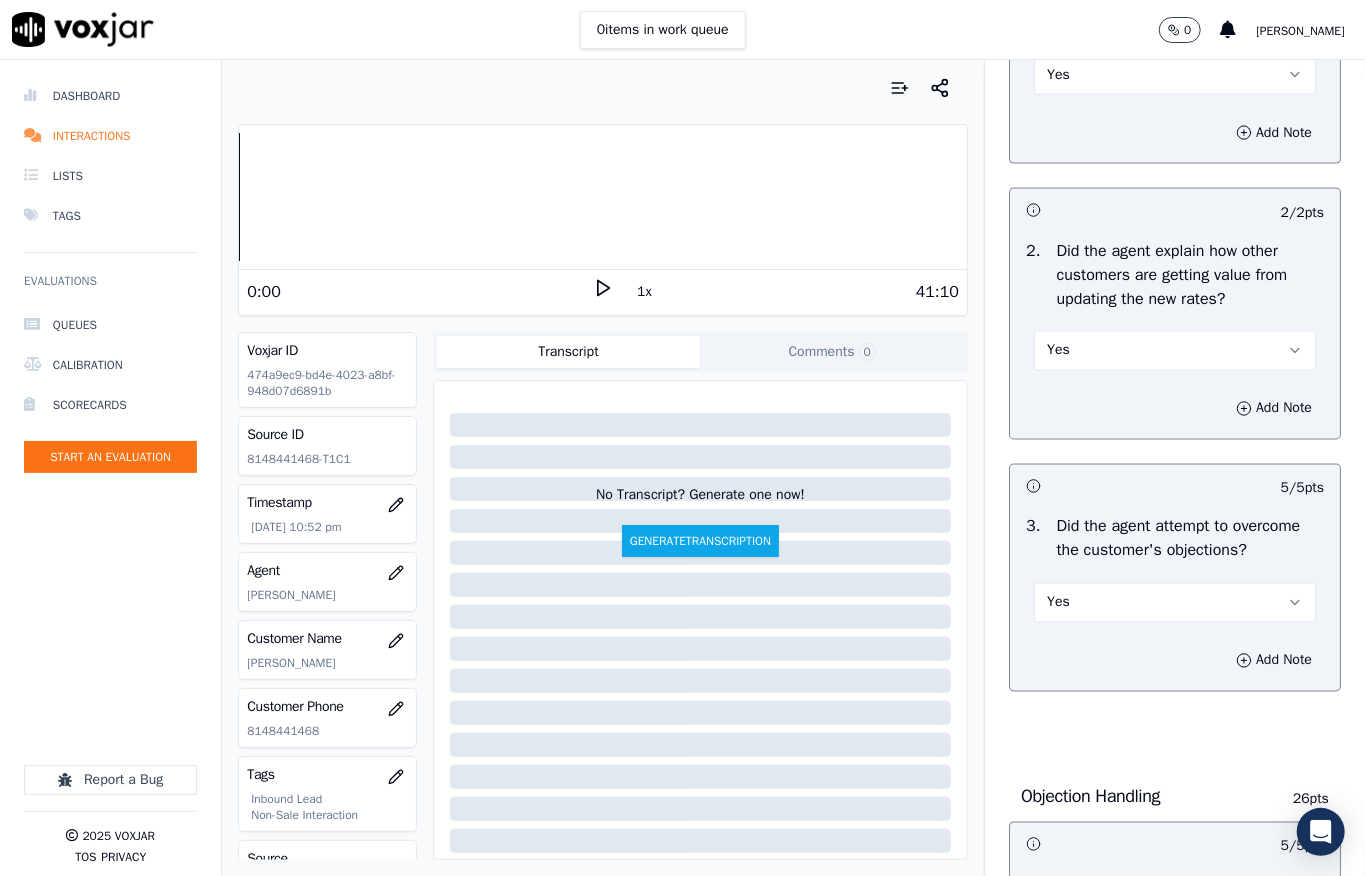 scroll, scrollTop: 137, scrollLeft: 0, axis: vertical 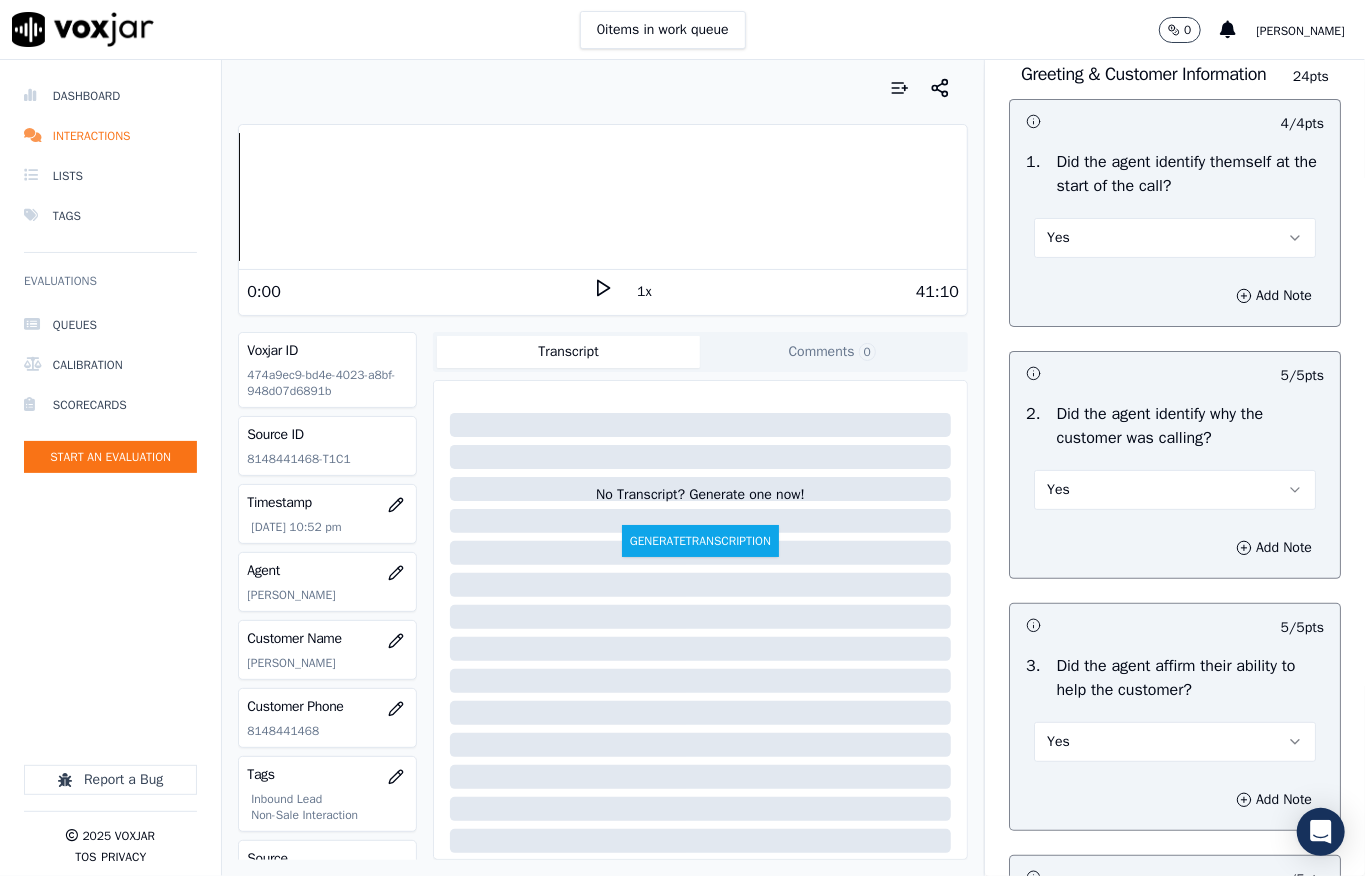 click on "Greeting & Customer Information     24  pts                 4 / 4  pts     1 .   Did the agent identify themself at the start of the call?   Yes          Add Note                           5 / 5  pts     2 .   Did the agent identify why the customer was calling?   Yes          Add Note                           5 / 5  pts     3 .   Did the agent affirm their ability to help the customer?   Yes          Add Note                           -- / 5  pts     4 .   Did the agent attempt to collect customer information such as First and Last Name, Service Address, Alternate Number/Landline, and Email address?   N/A          Add Note                           5 / 5  pts     5 .   Did the agent collect any financial details from the customer?    No          Add Note" at bounding box center [1175, 740] 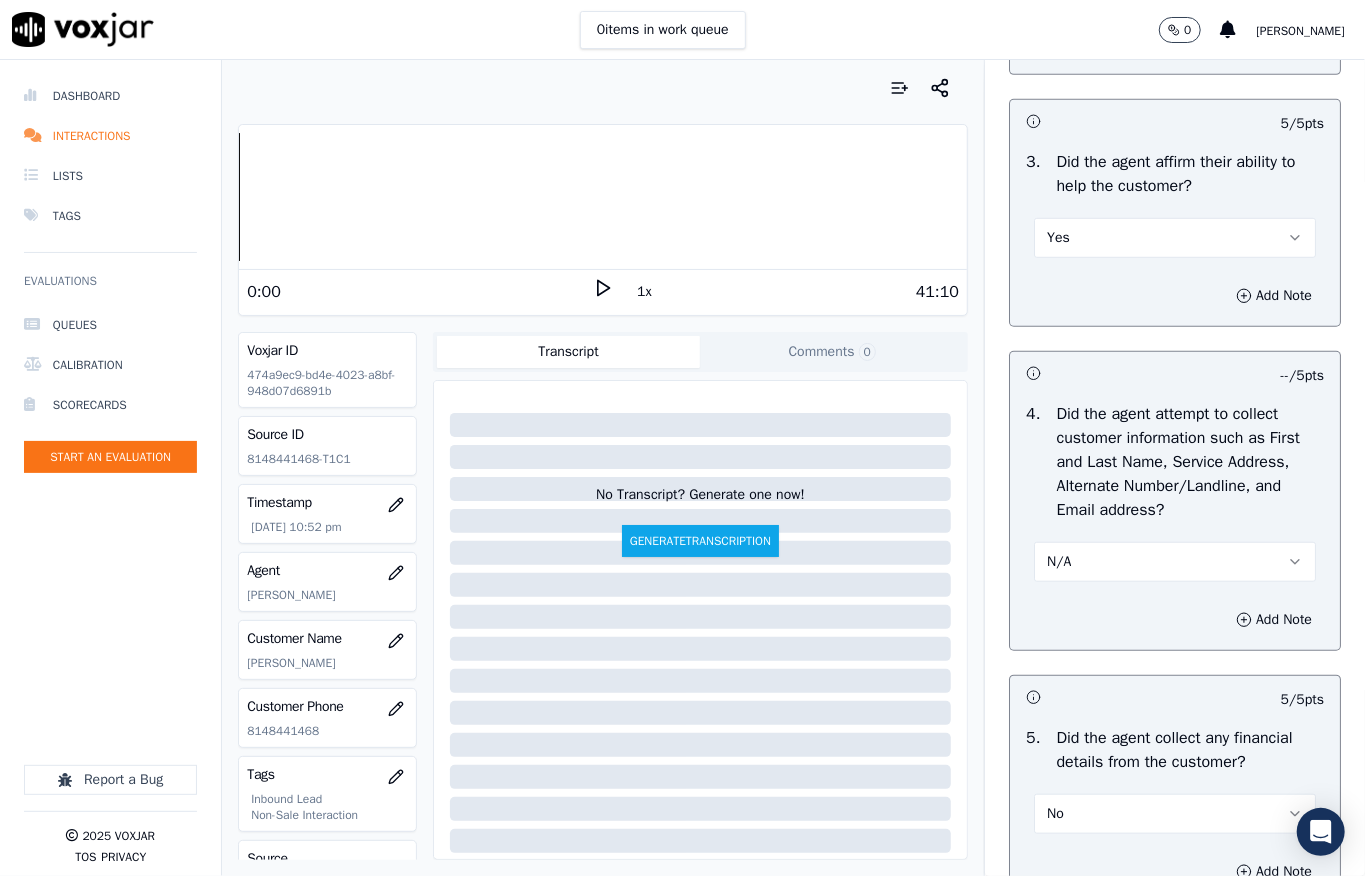 scroll, scrollTop: 804, scrollLeft: 0, axis: vertical 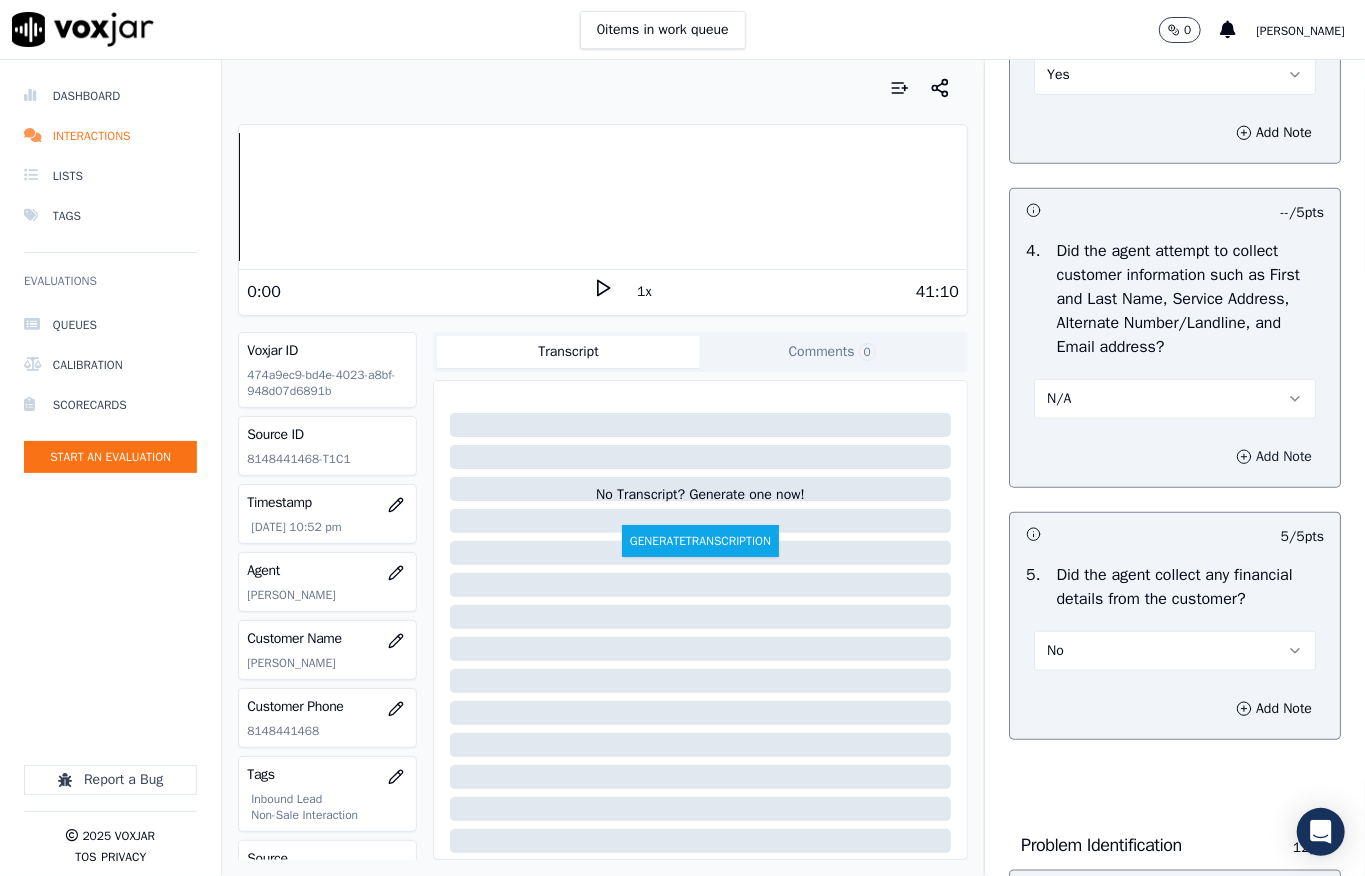 click on "Add Note" at bounding box center (1274, 457) 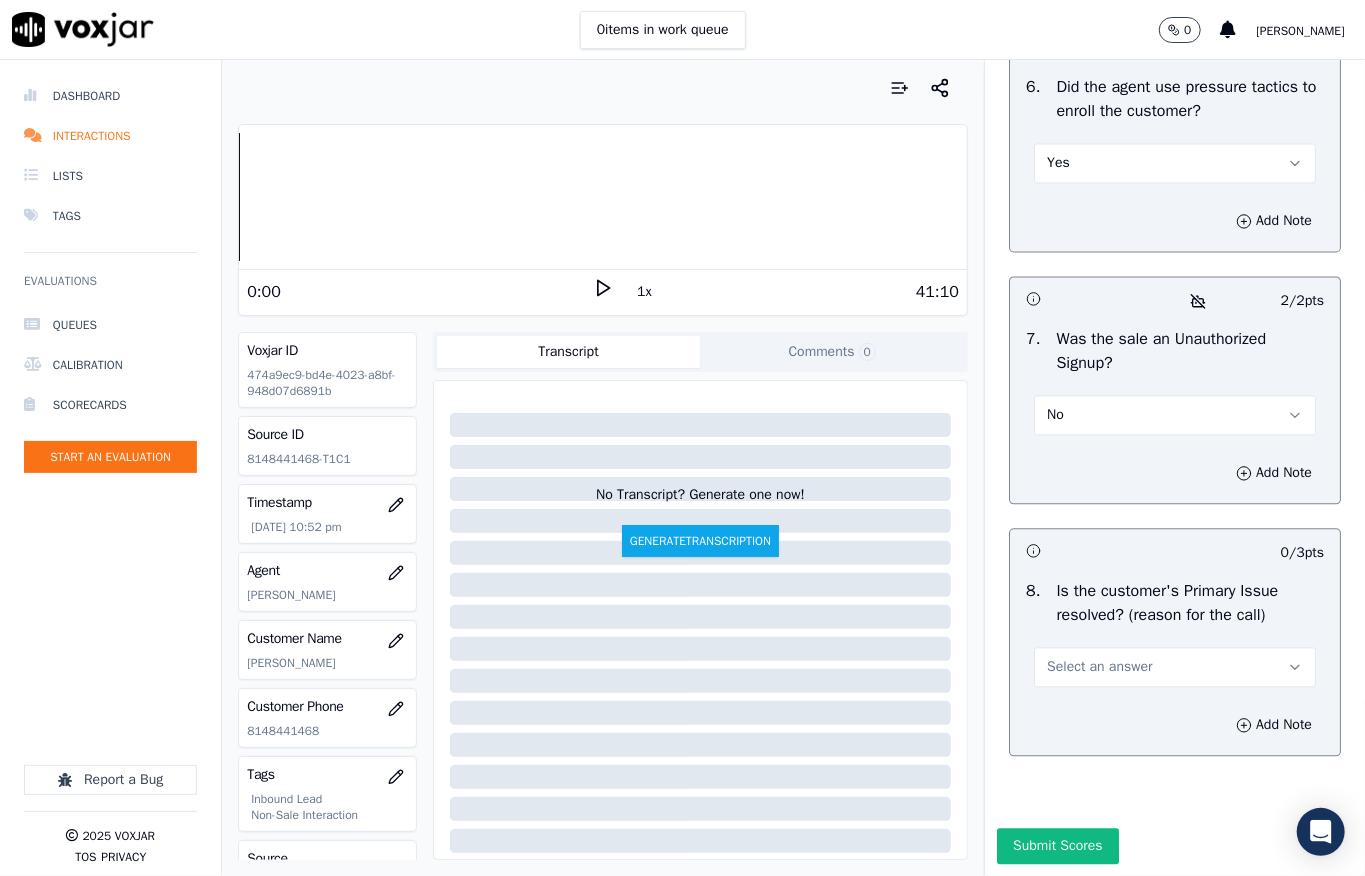 scroll, scrollTop: 6557, scrollLeft: 0, axis: vertical 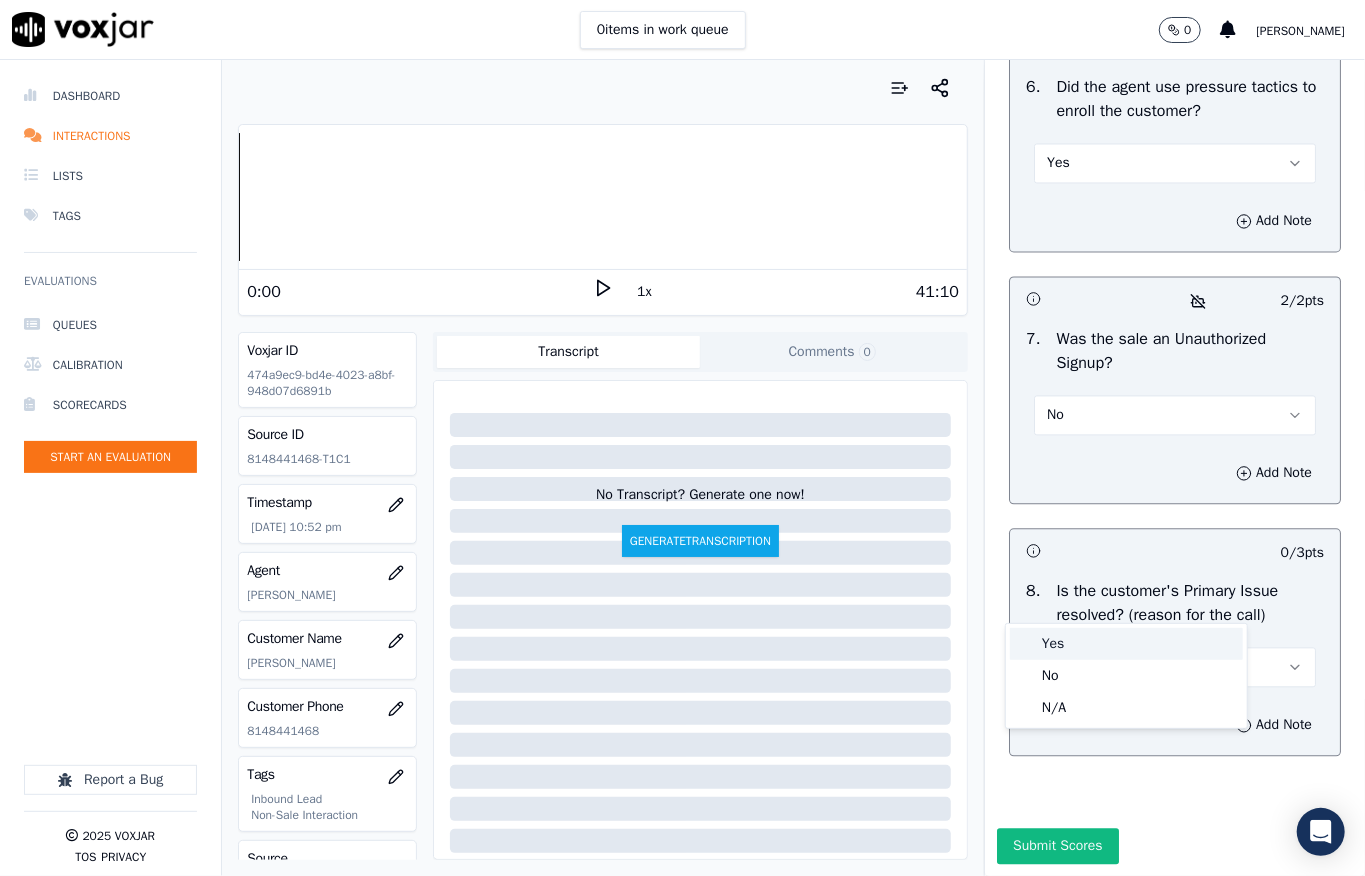 click on "Yes" at bounding box center [1126, 644] 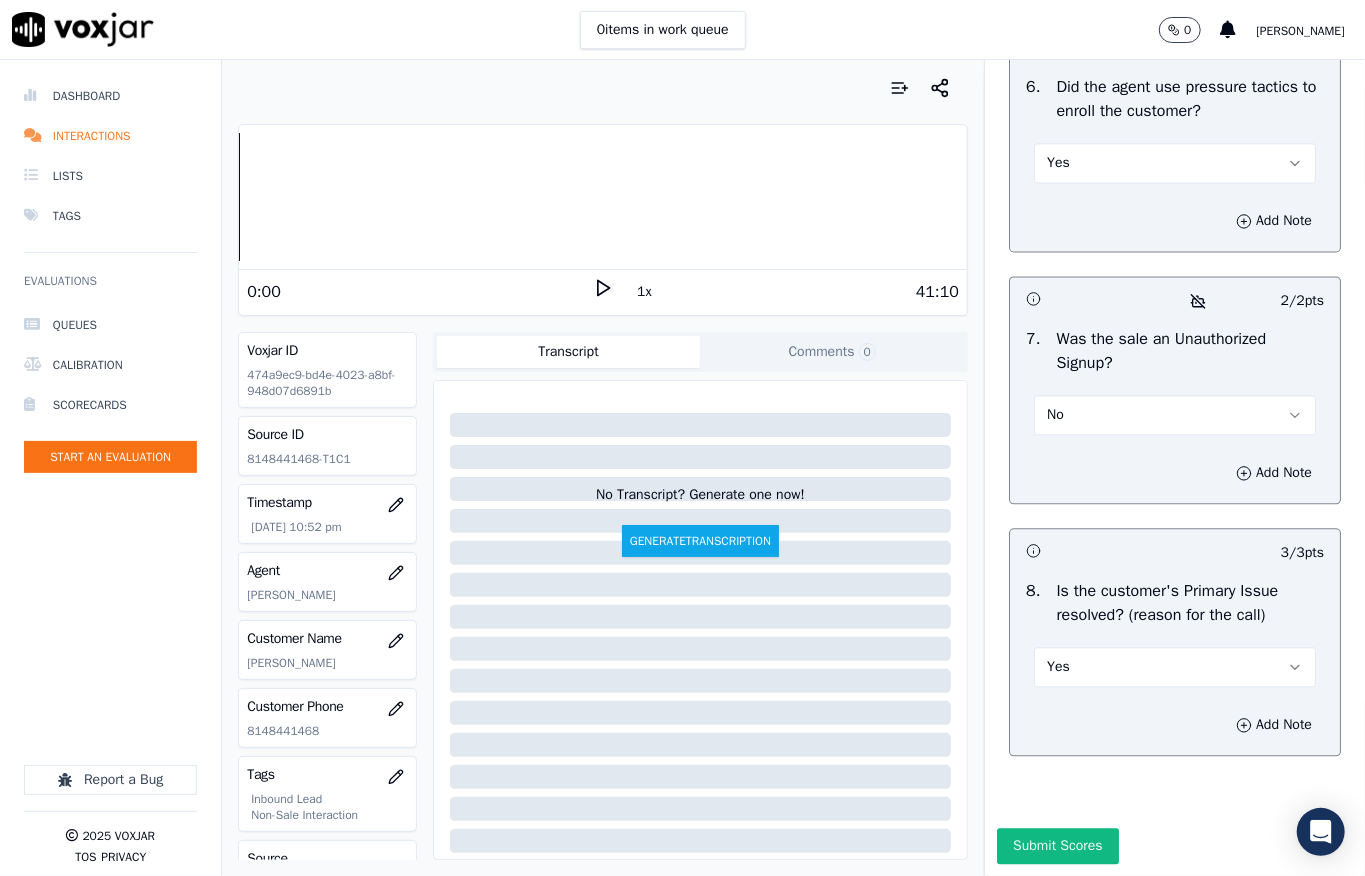click on "No" at bounding box center (1175, 415) 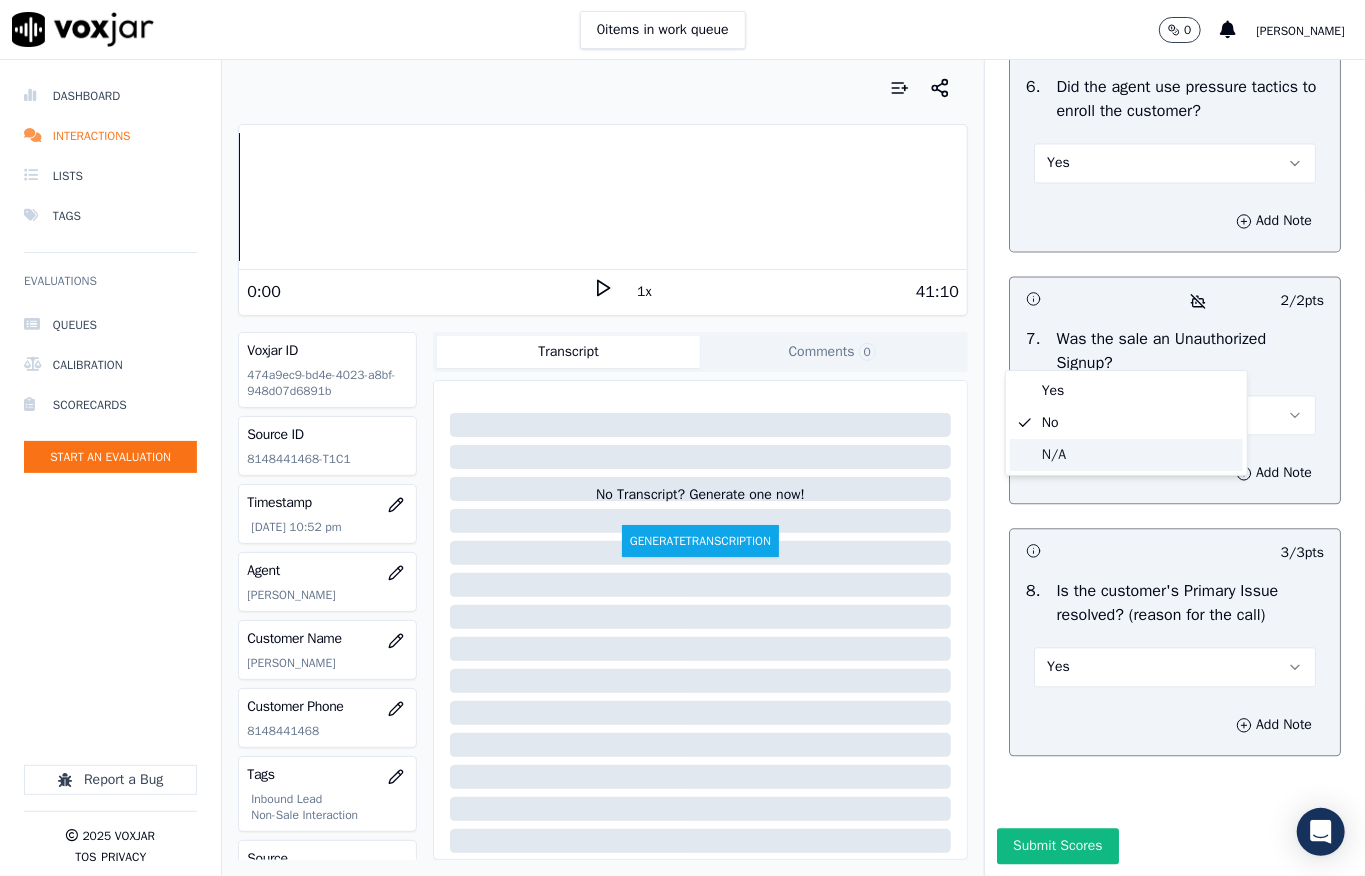 click on "N/A" 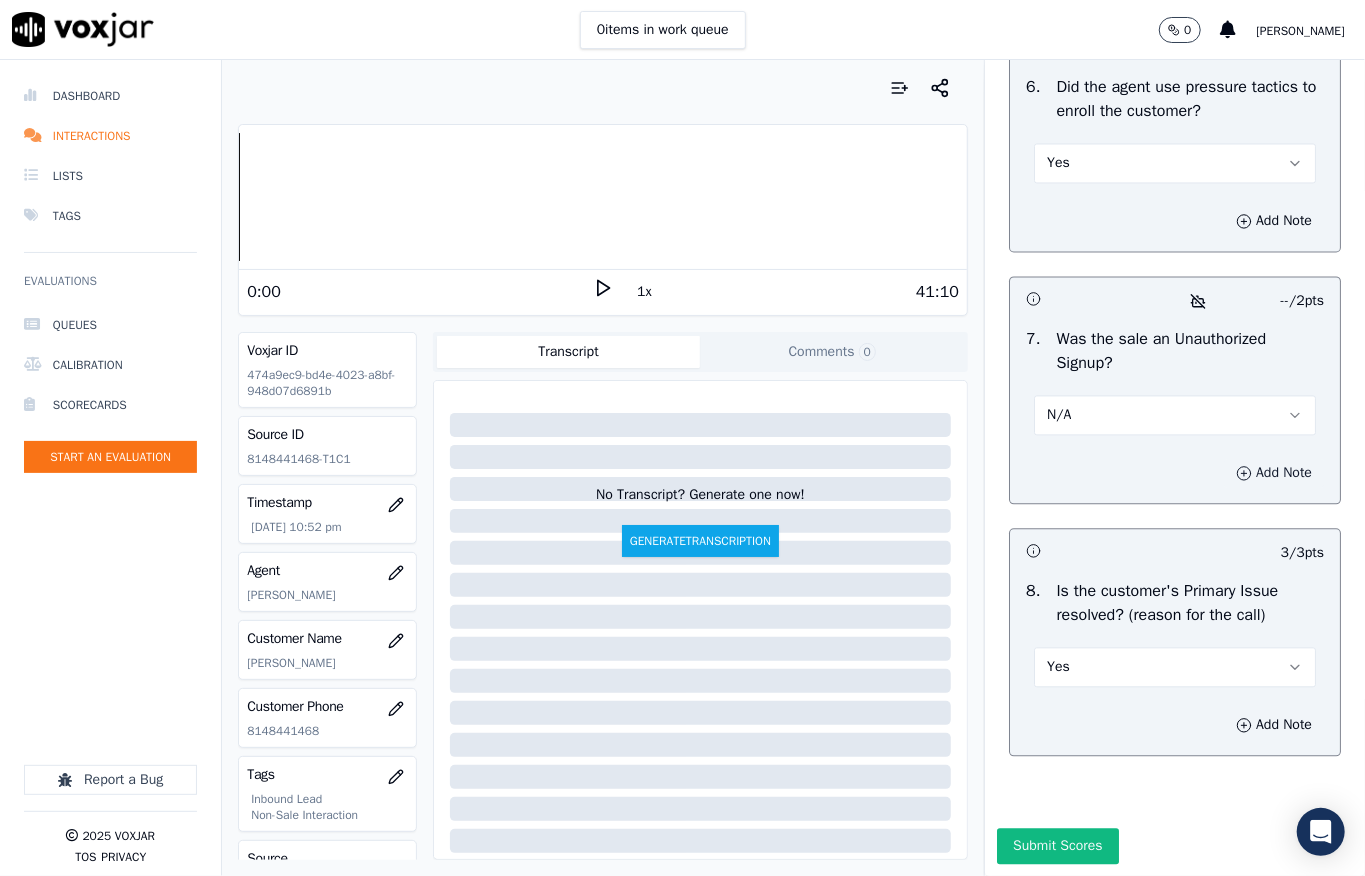 click on "Add Note" at bounding box center [1274, 473] 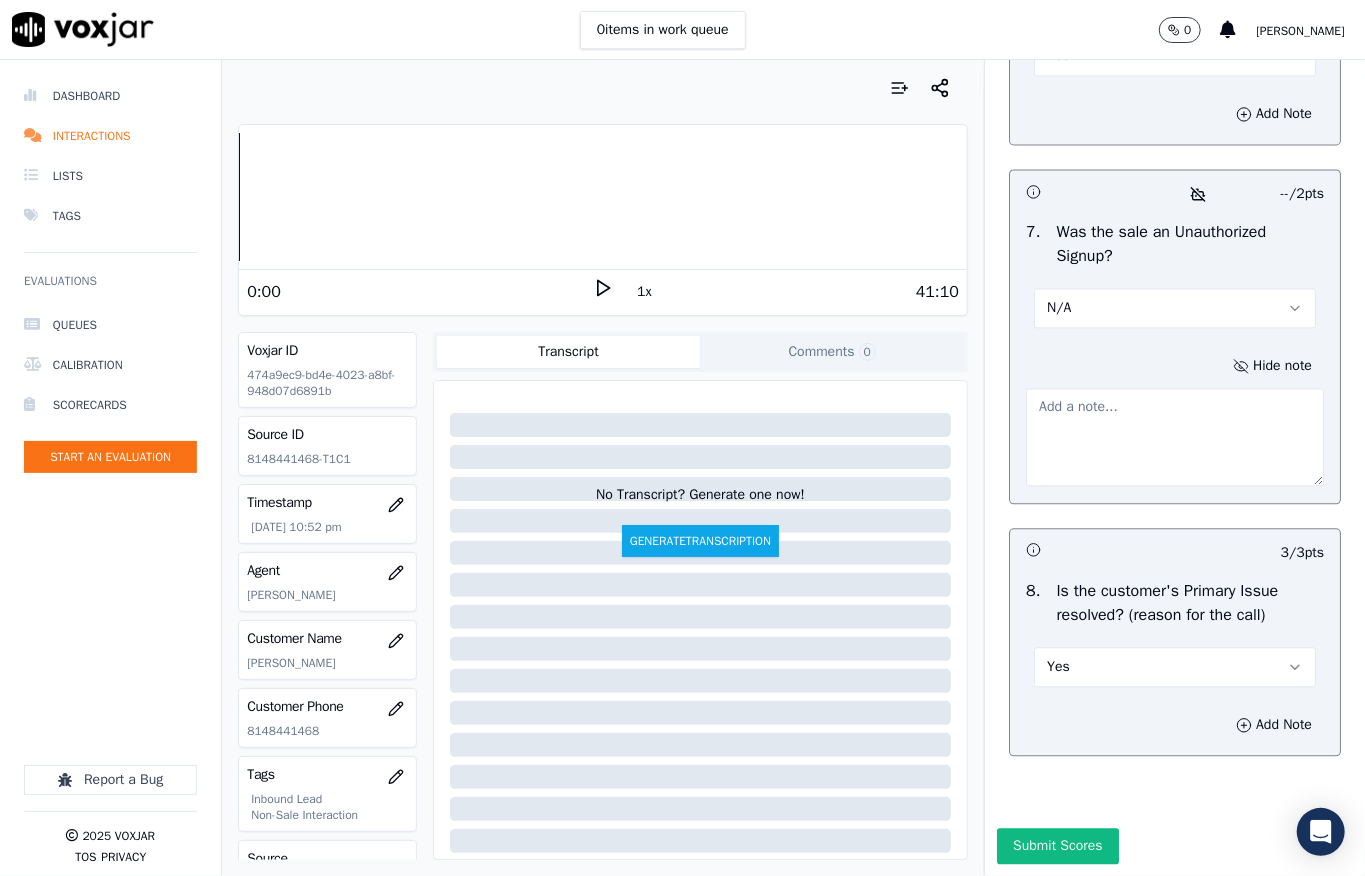 click at bounding box center [1175, 437] 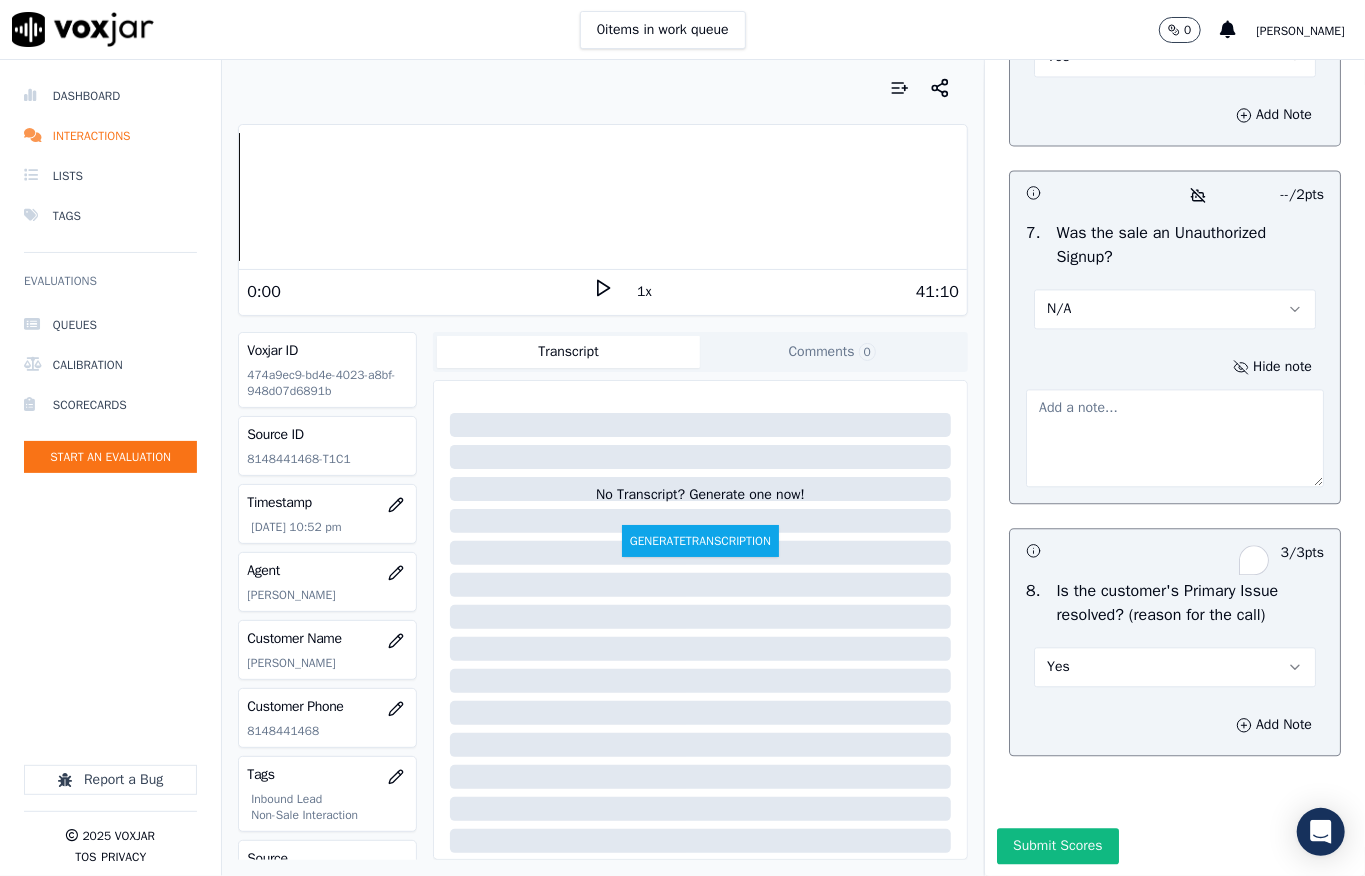 paste on "Call id - 20250703-160009_@24:10 - During TPV verification, when the TPV agent was confirming the customer’s details, the customer asked whether there was any issue with switching providers. As a result, the TPV agent declined the verification //" 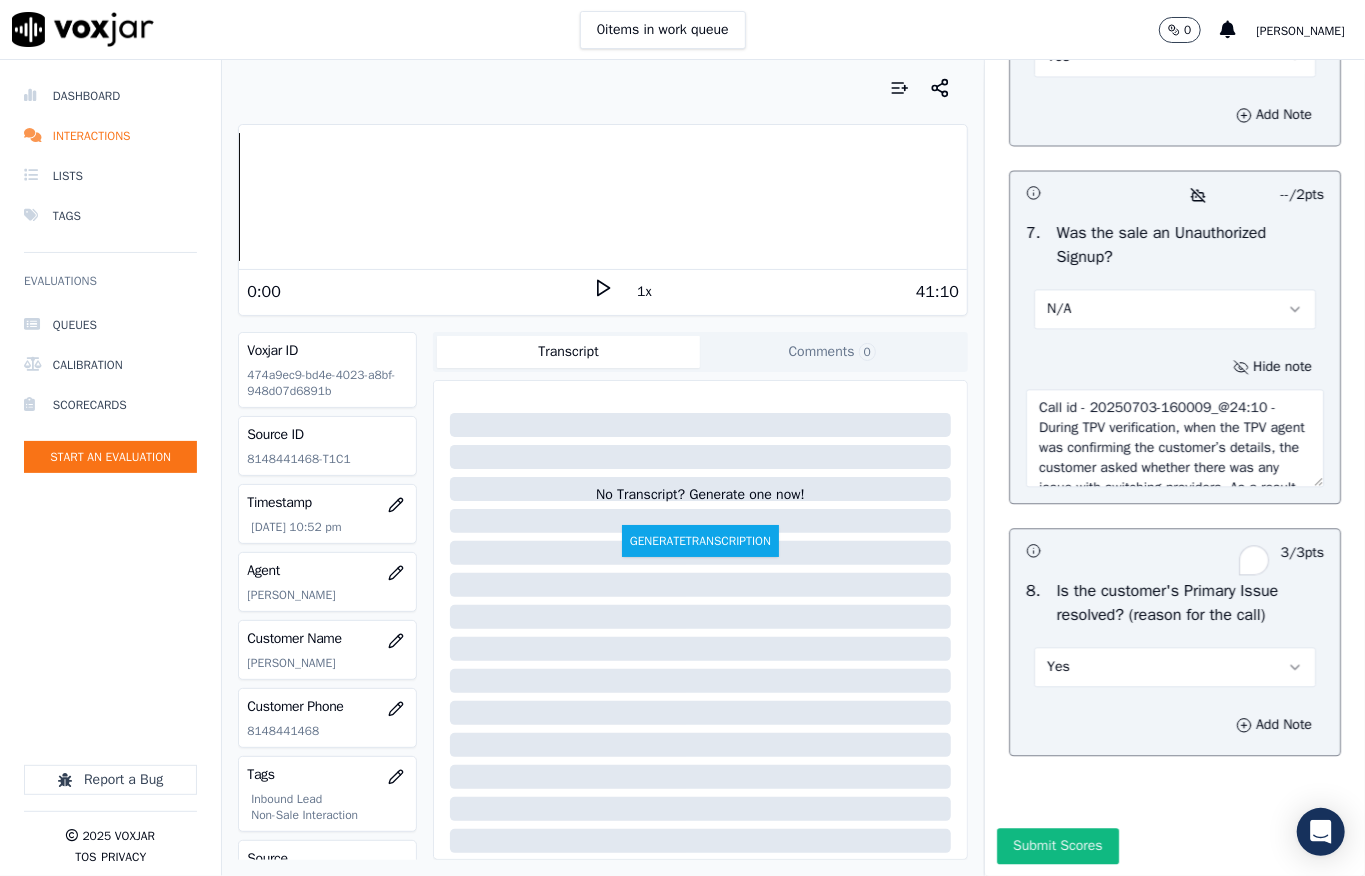 scroll, scrollTop: 90, scrollLeft: 0, axis: vertical 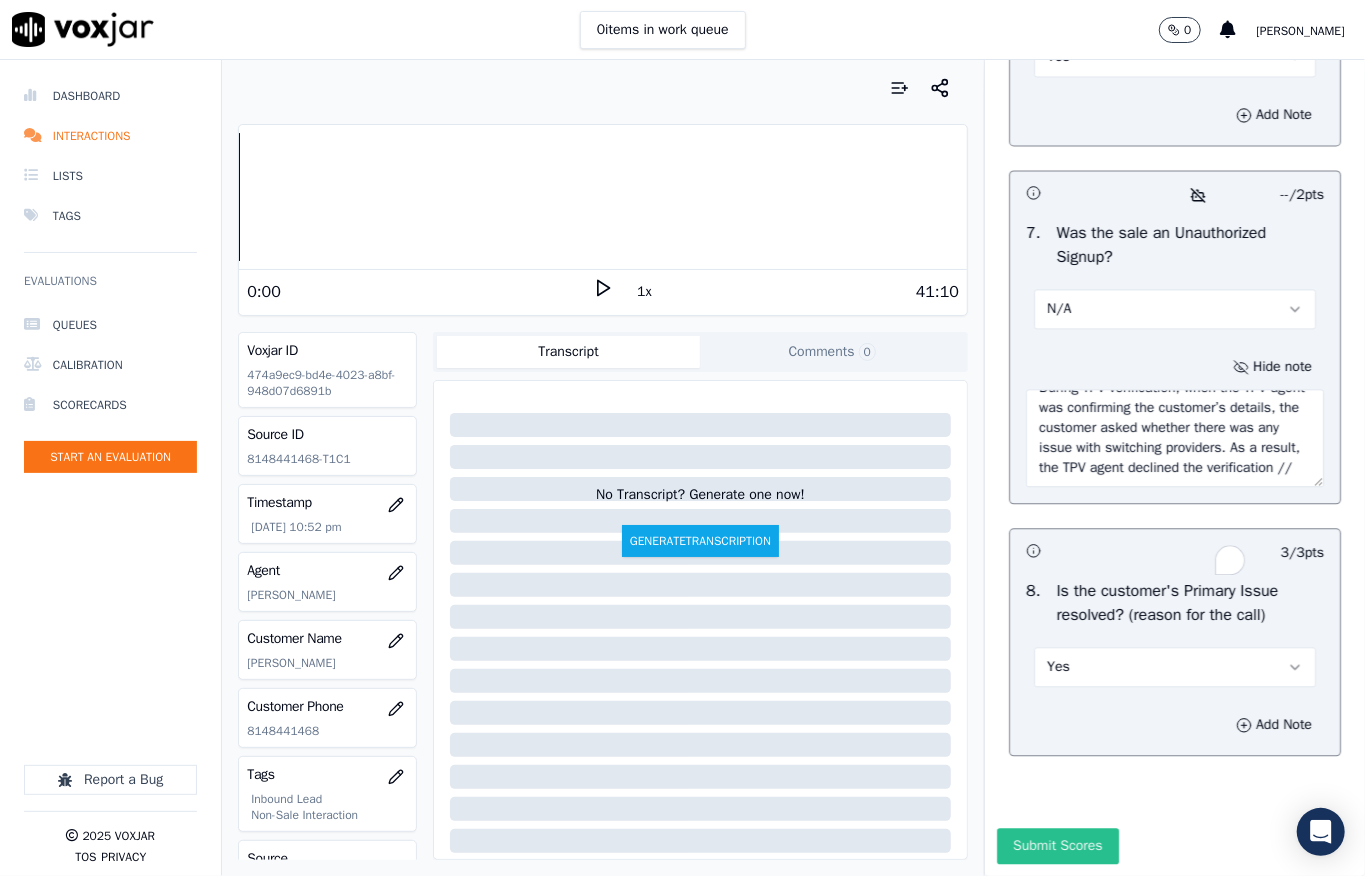 type on "Call id - 20250703-160009_@24:10 - During TPV verification, when the TPV agent was confirming the customer’s details, the customer asked whether there was any issue with switching providers. As a result, the TPV agent declined the verification //" 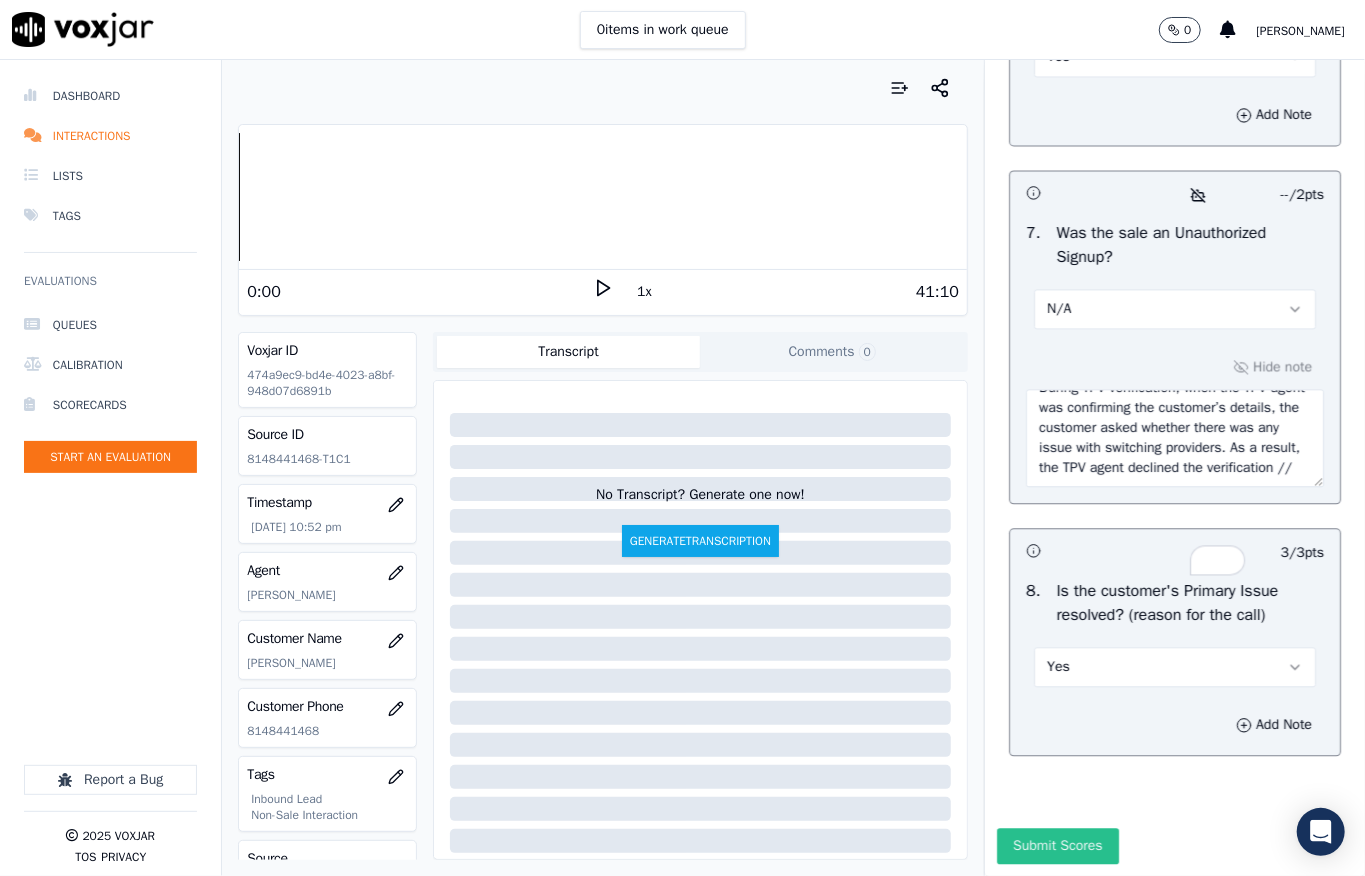 click on "Submit Scores" at bounding box center [1057, 846] 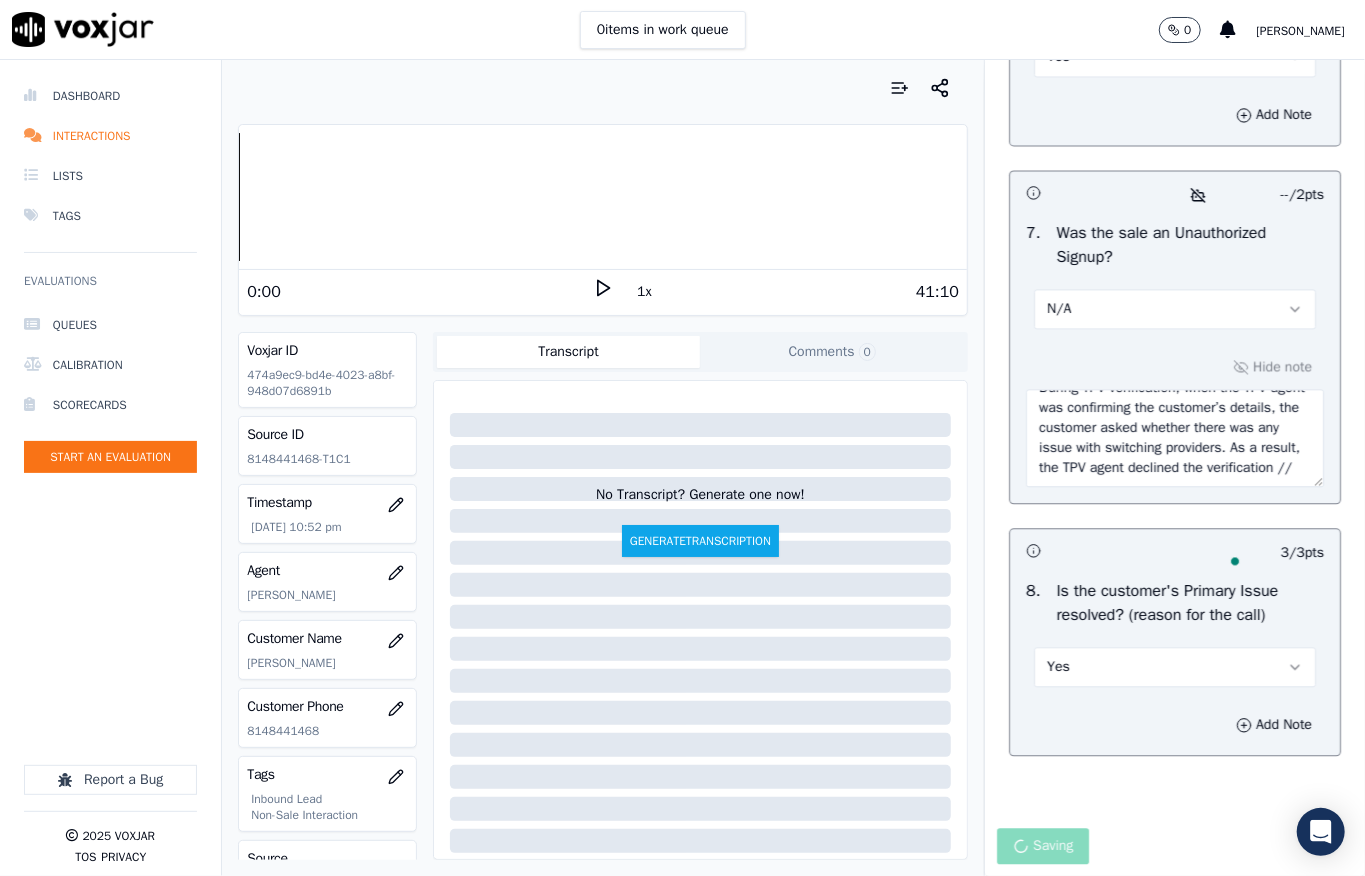 scroll, scrollTop: 90, scrollLeft: 0, axis: vertical 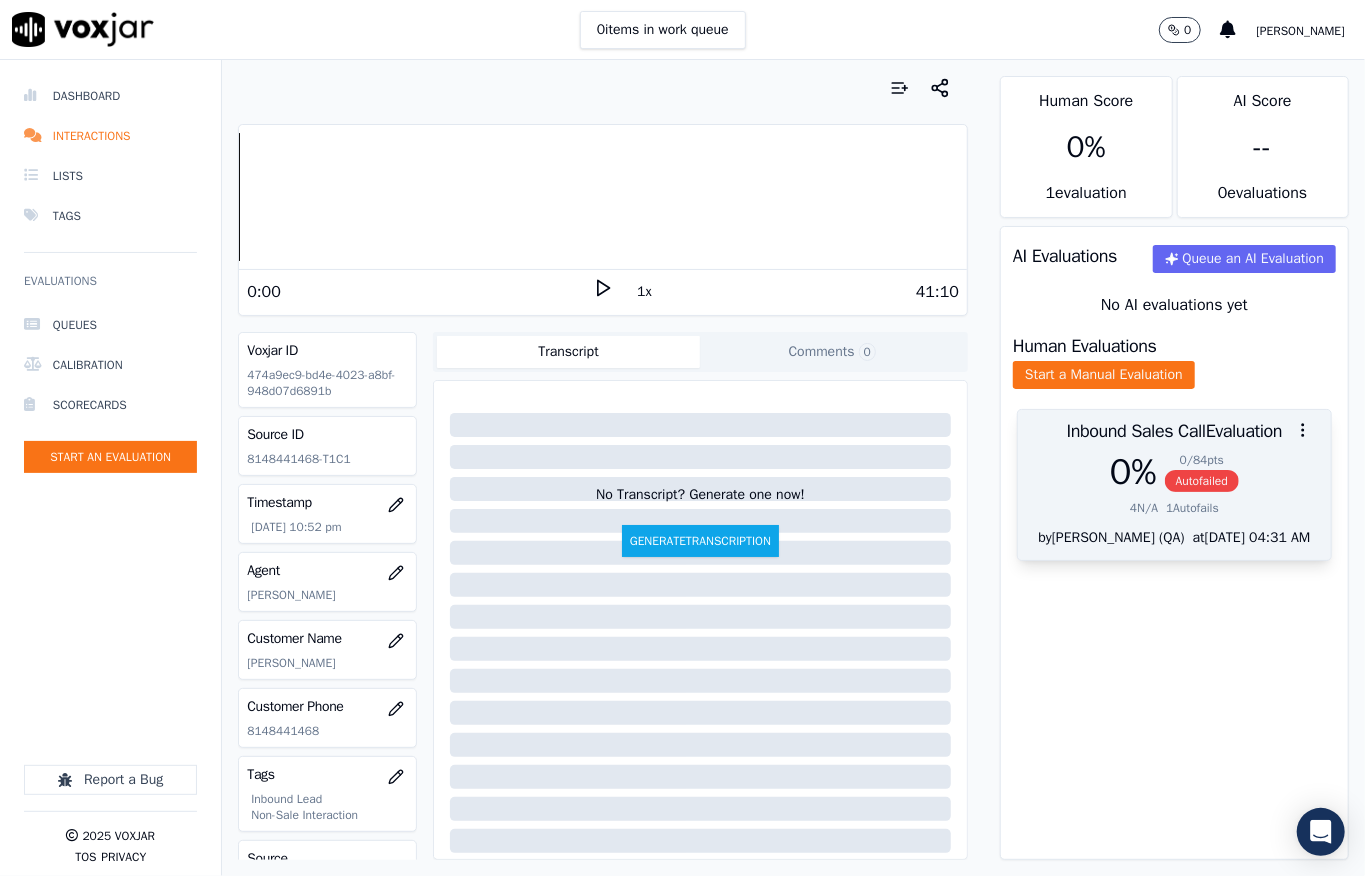 click on "0 / 84  pts" at bounding box center (1202, 460) 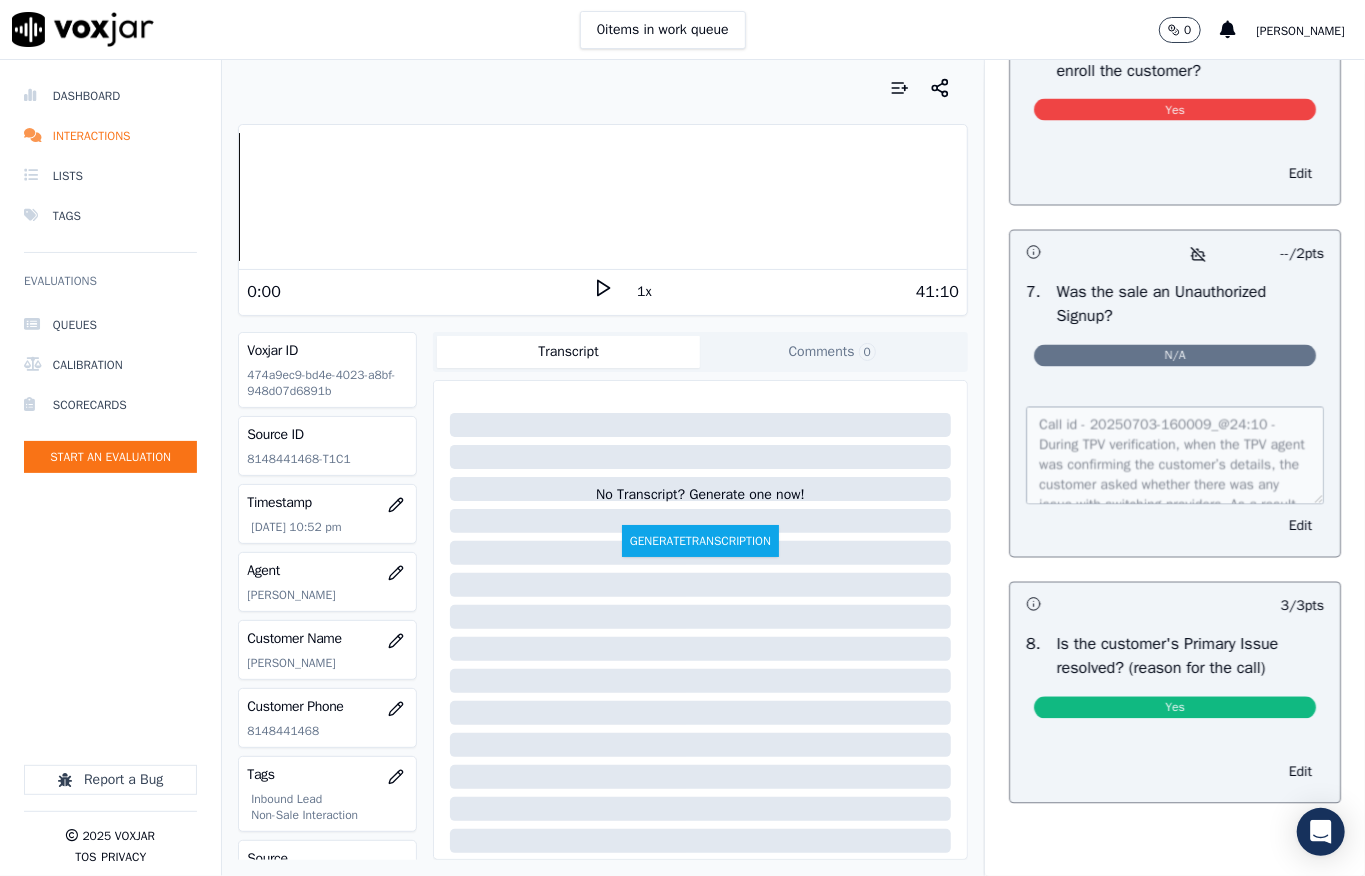 scroll, scrollTop: 6034, scrollLeft: 0, axis: vertical 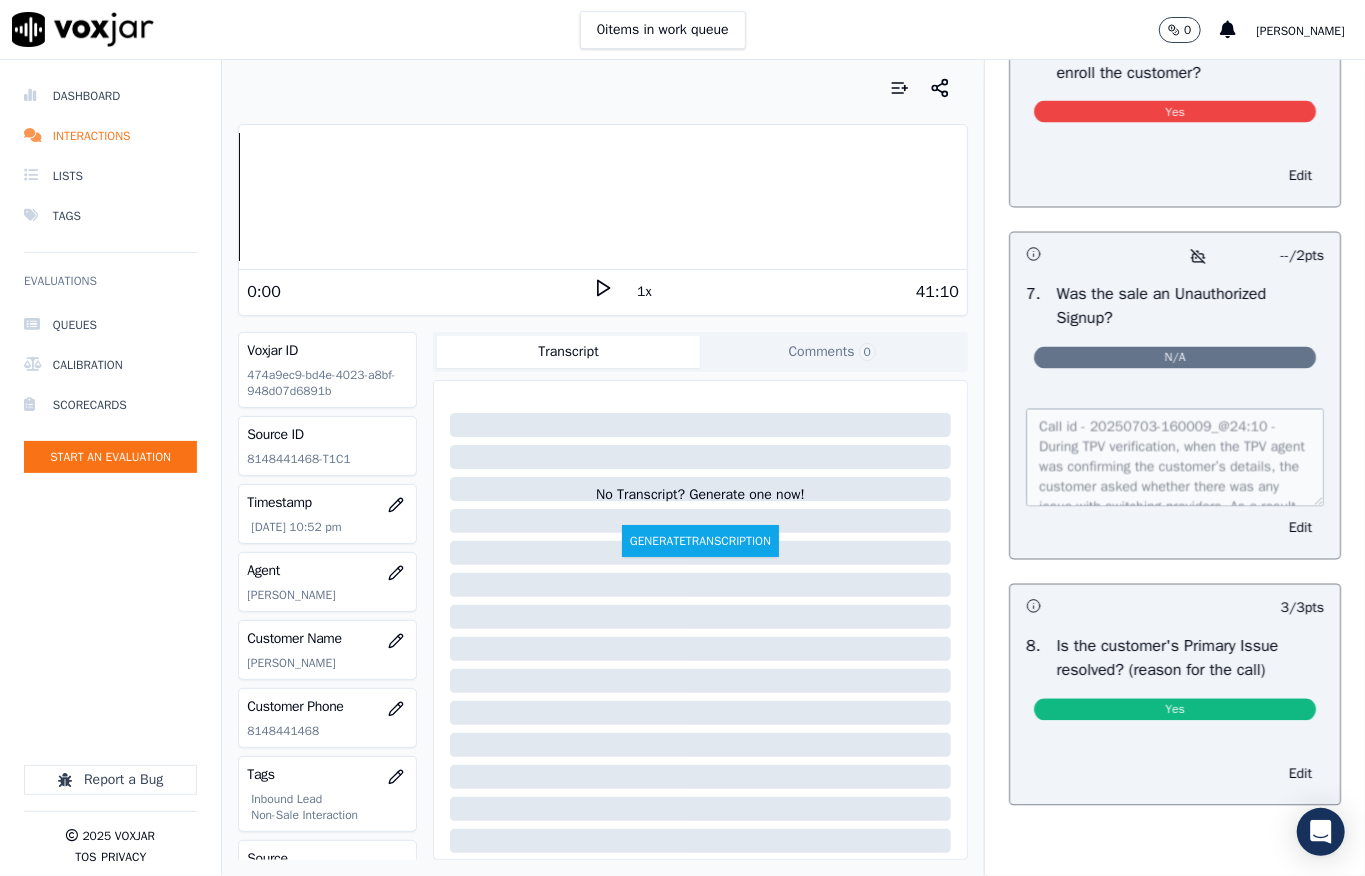 click on "Edit" at bounding box center (1175, 173) 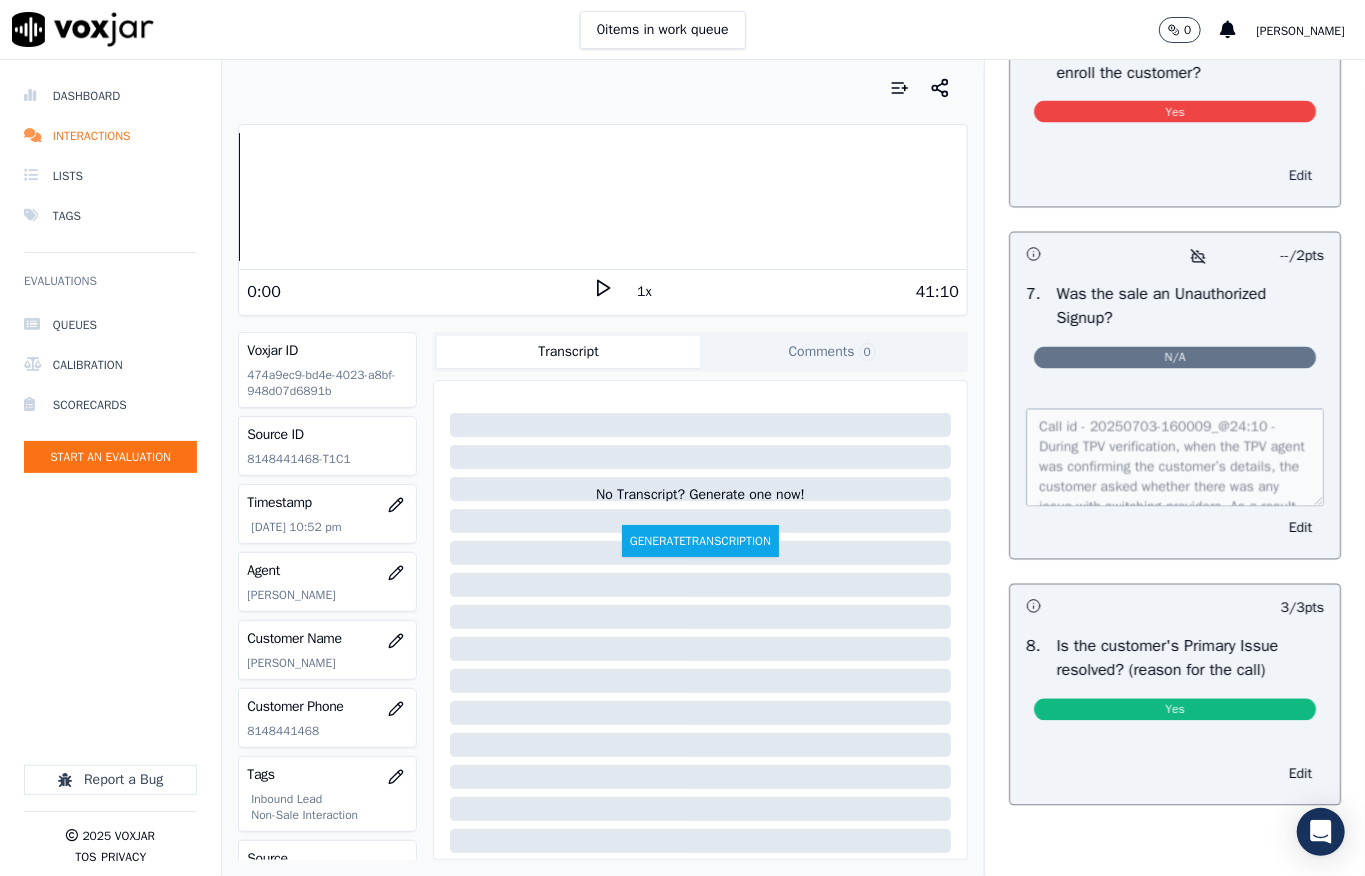 click on "Edit" at bounding box center (1300, 177) 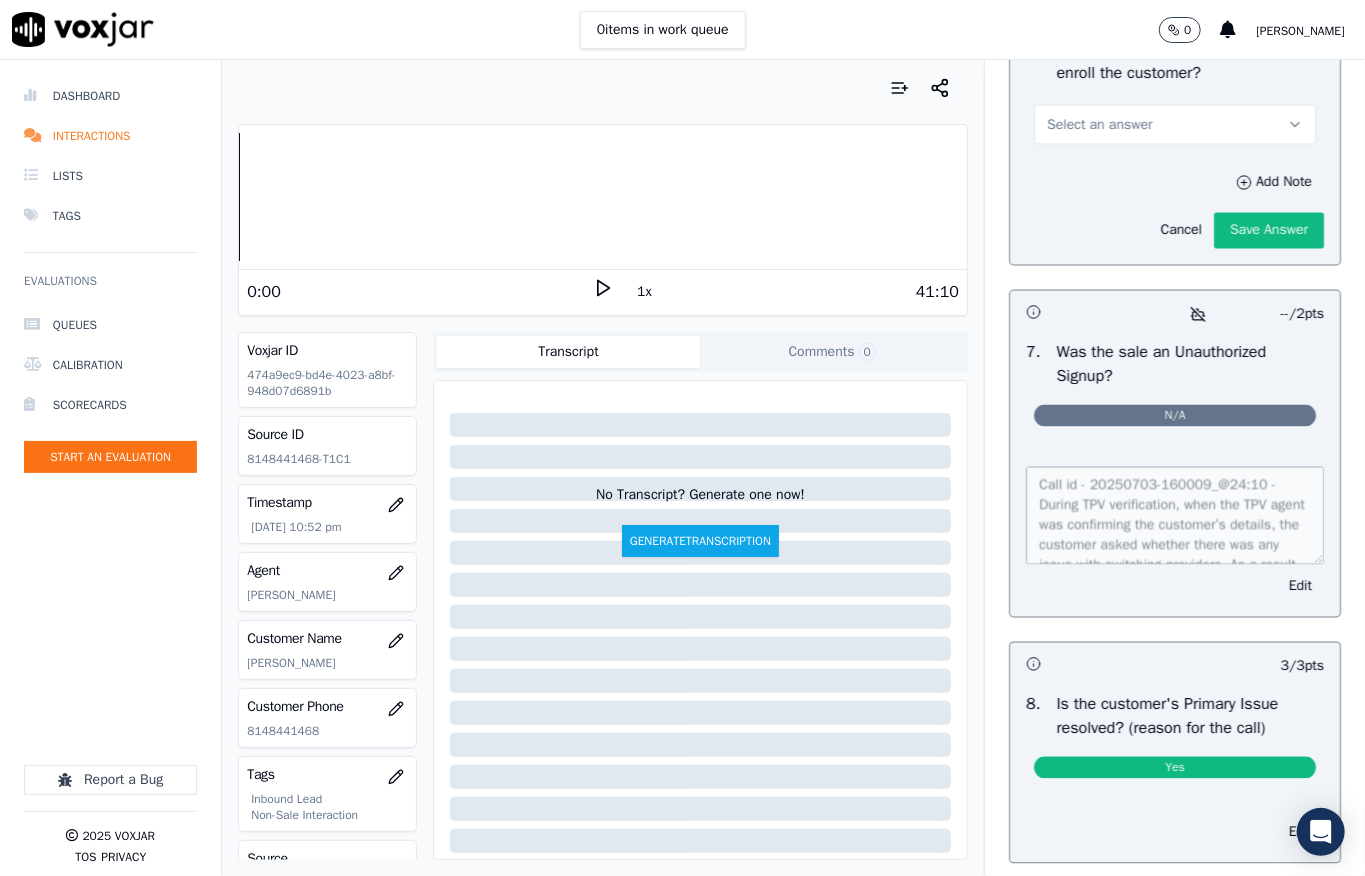 click on "Select an answer" at bounding box center (1175, 125) 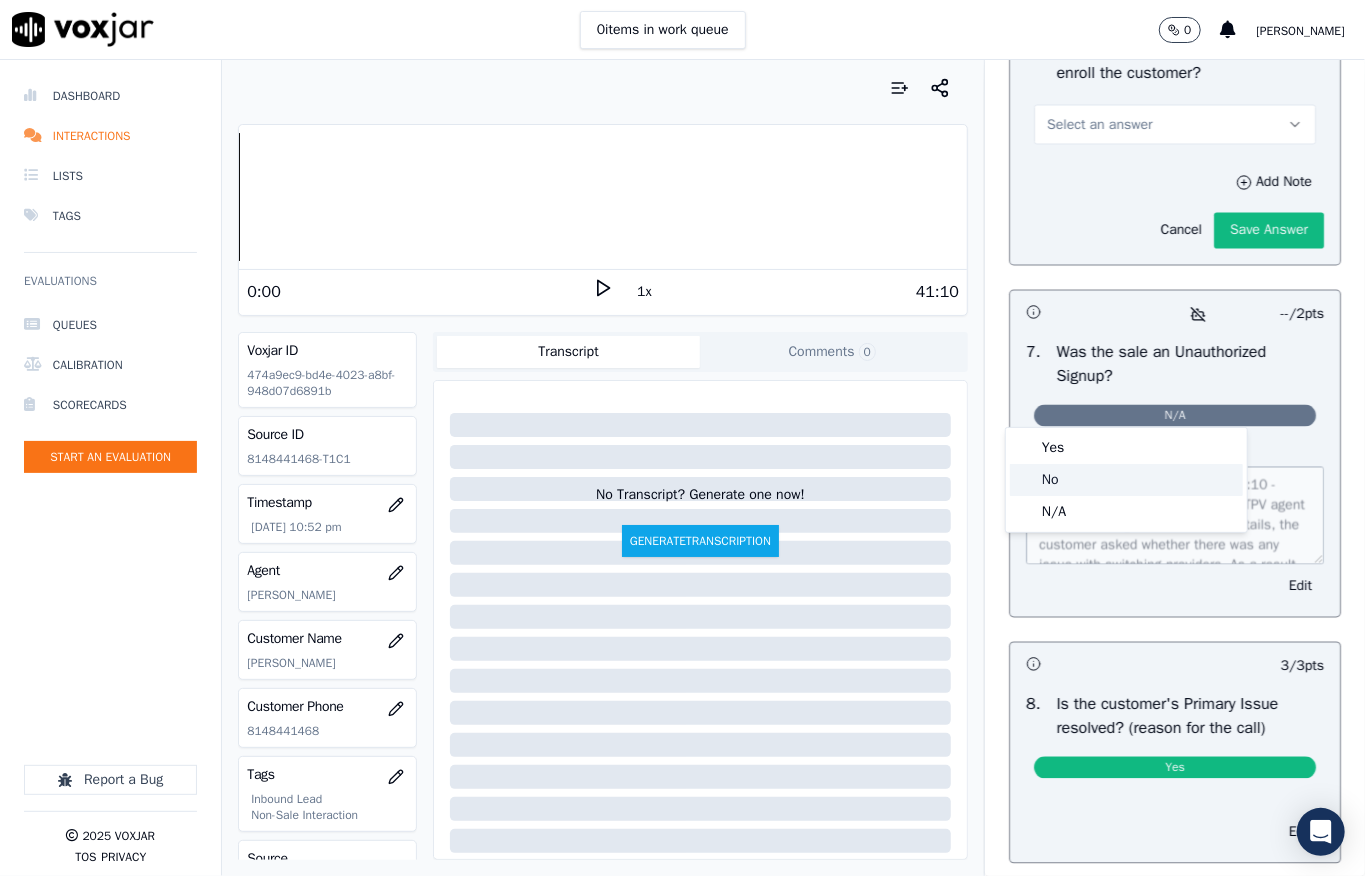 click on "No" 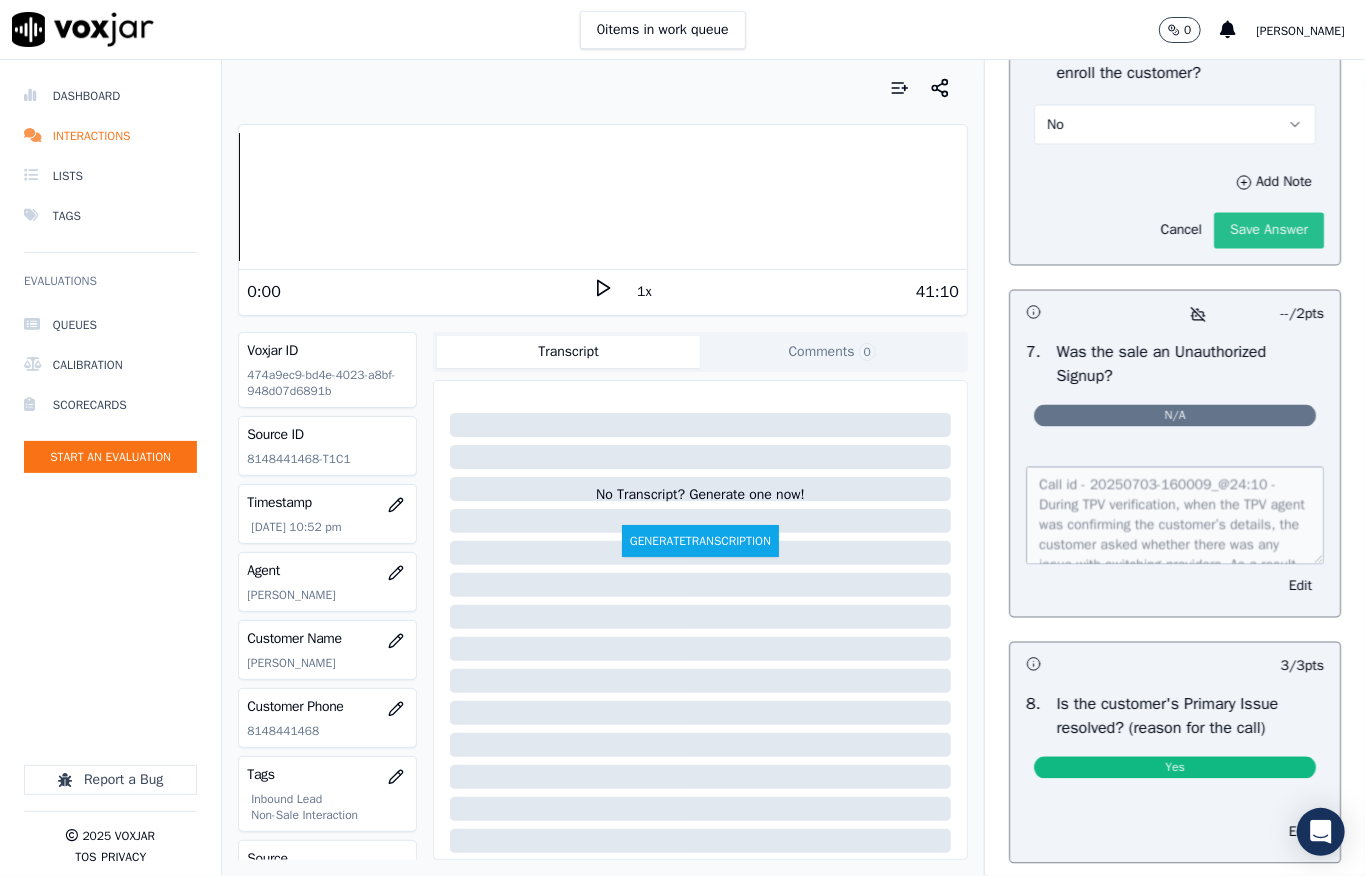 click on "Cancel   Save Answer" 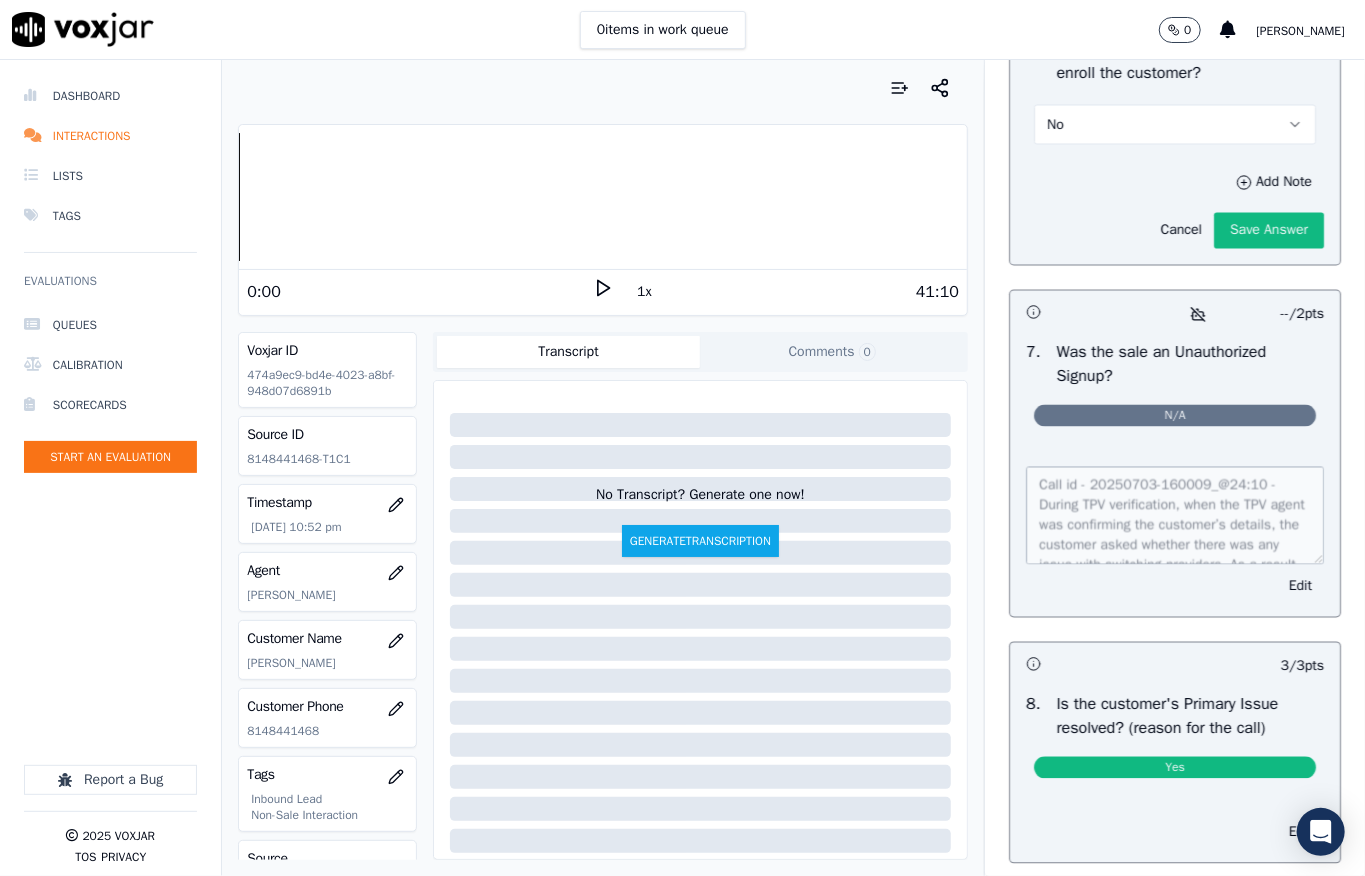 click on "Save Answer" 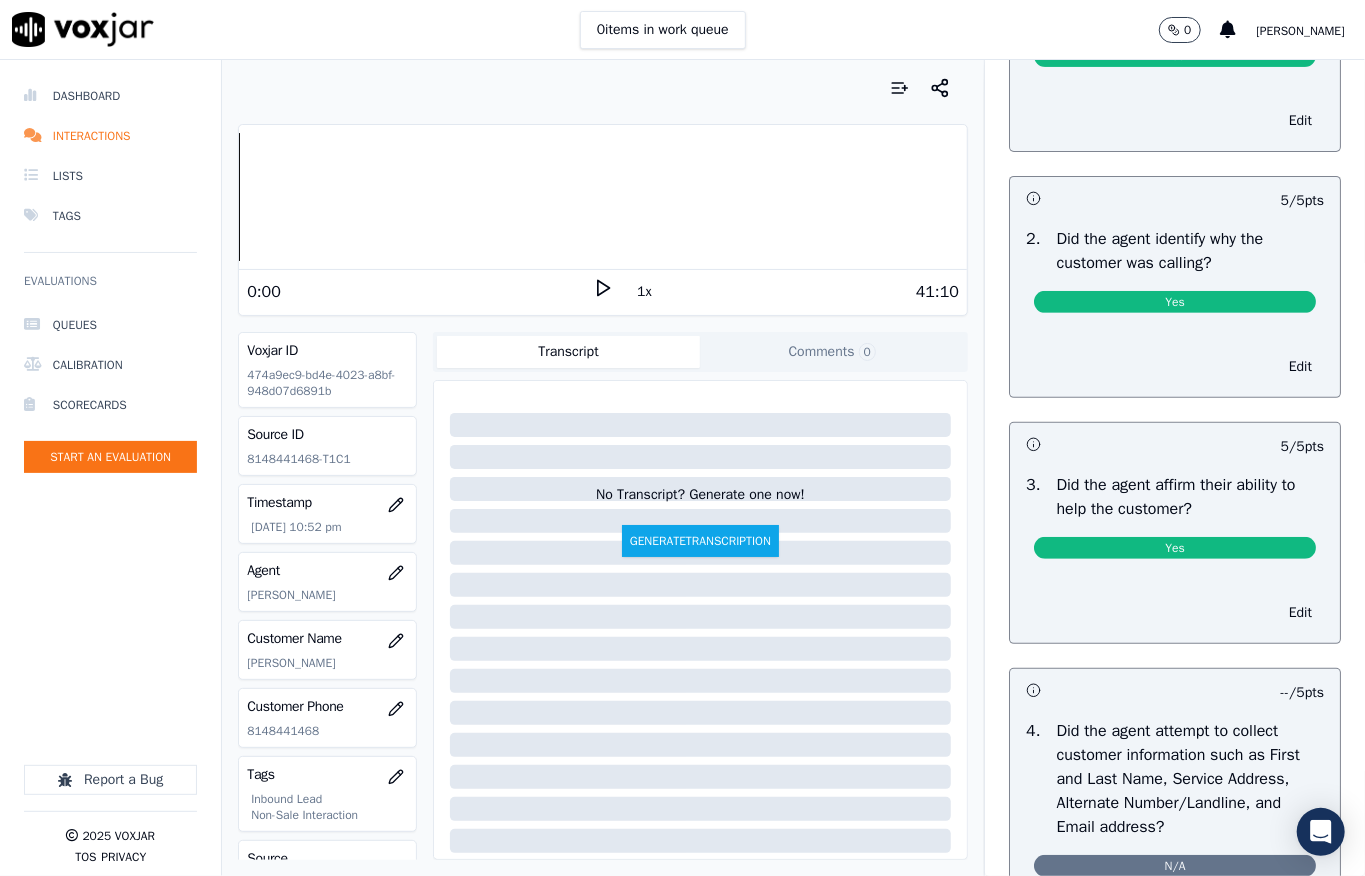 scroll, scrollTop: 0, scrollLeft: 0, axis: both 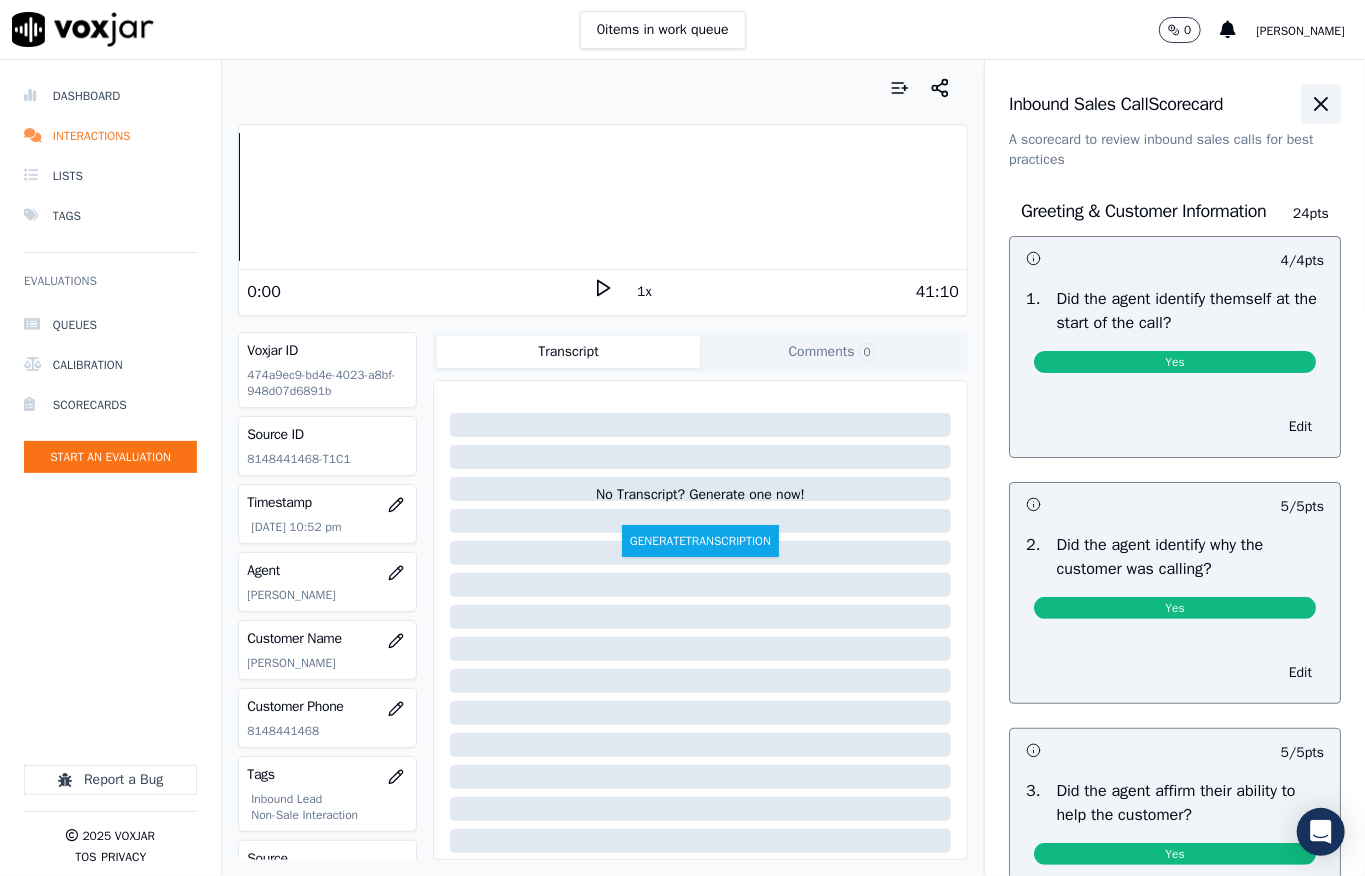 click 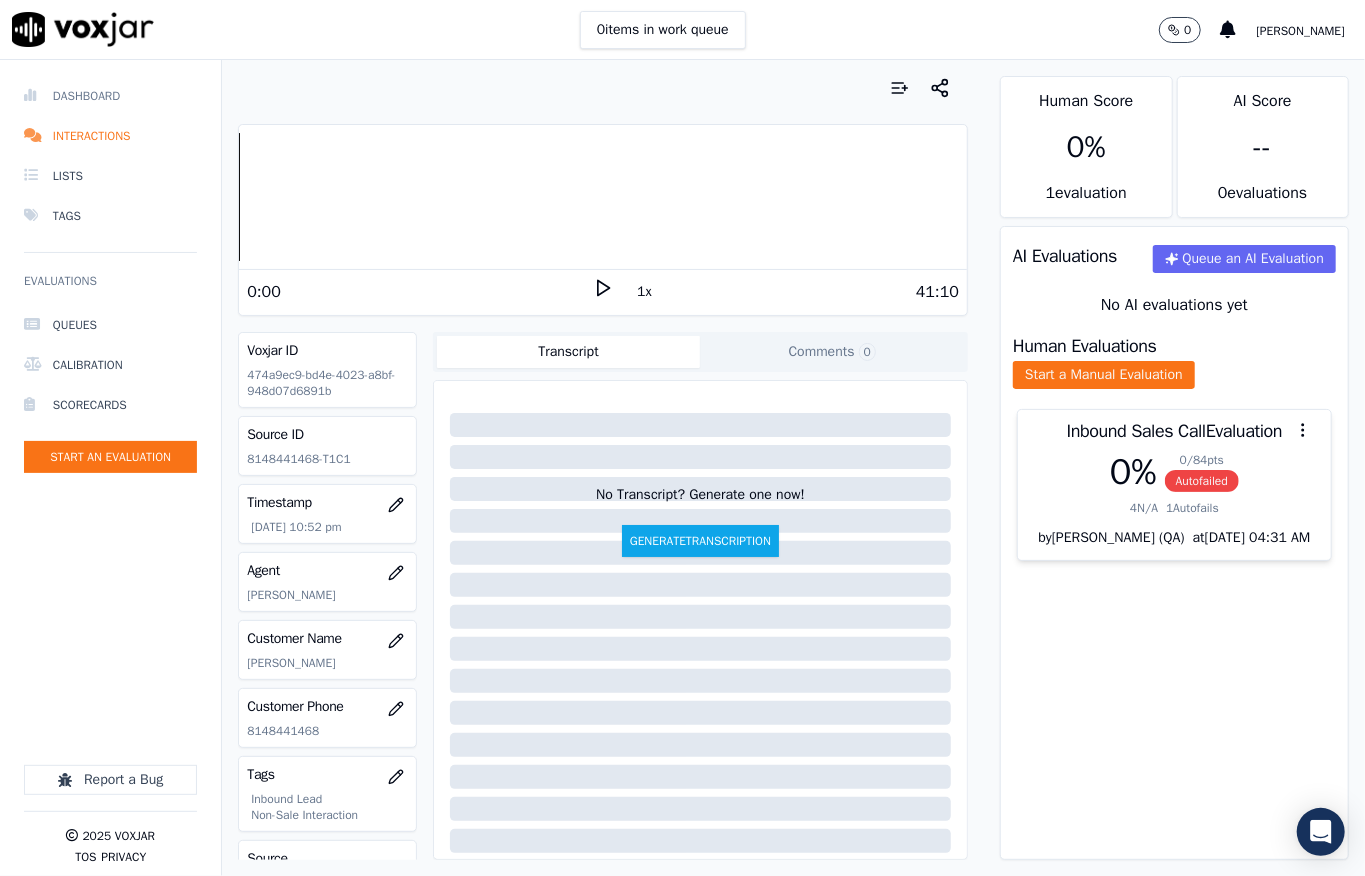 click on "Dashboard" at bounding box center [110, 96] 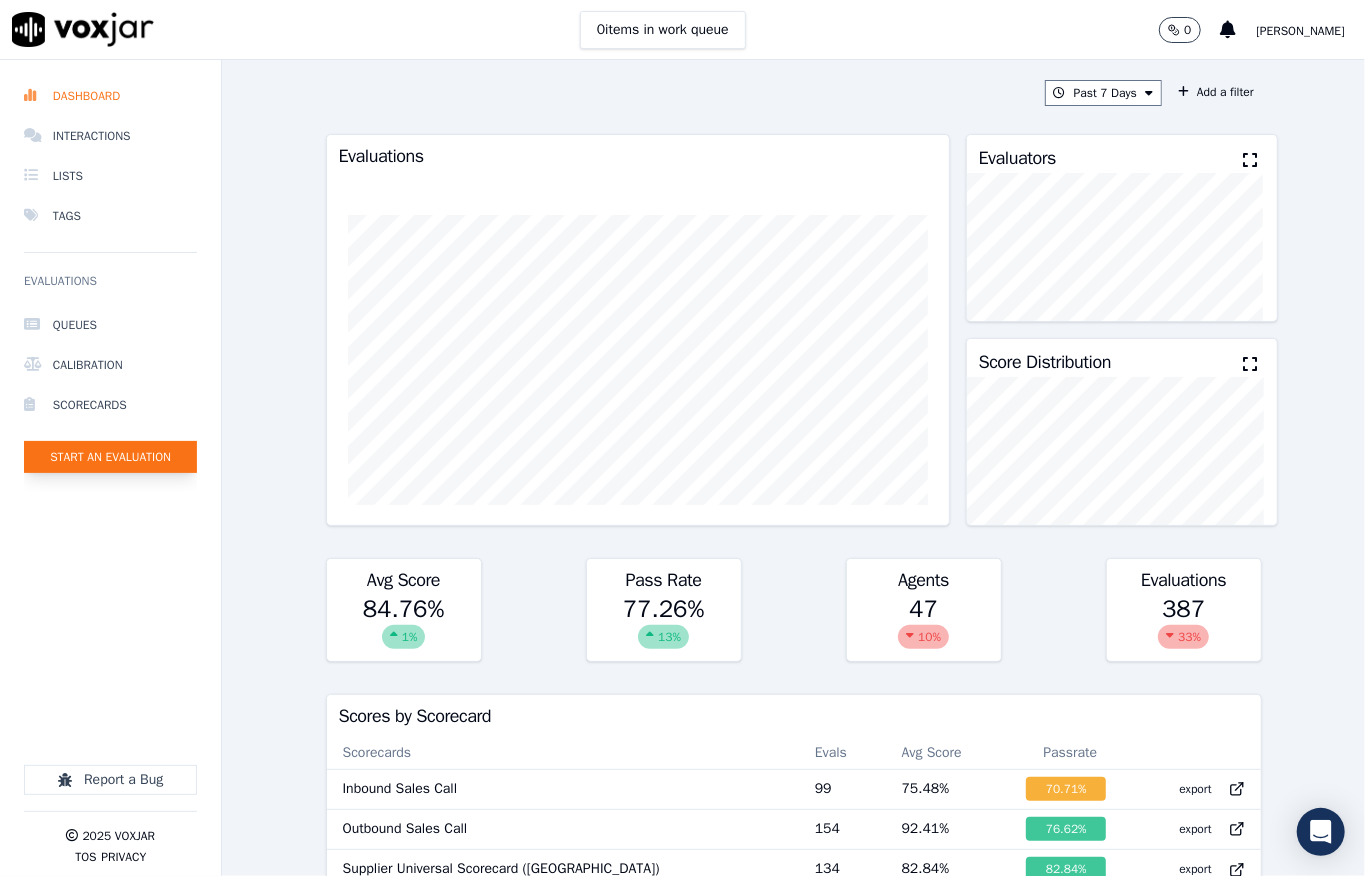 click on "Start an Evaluation" 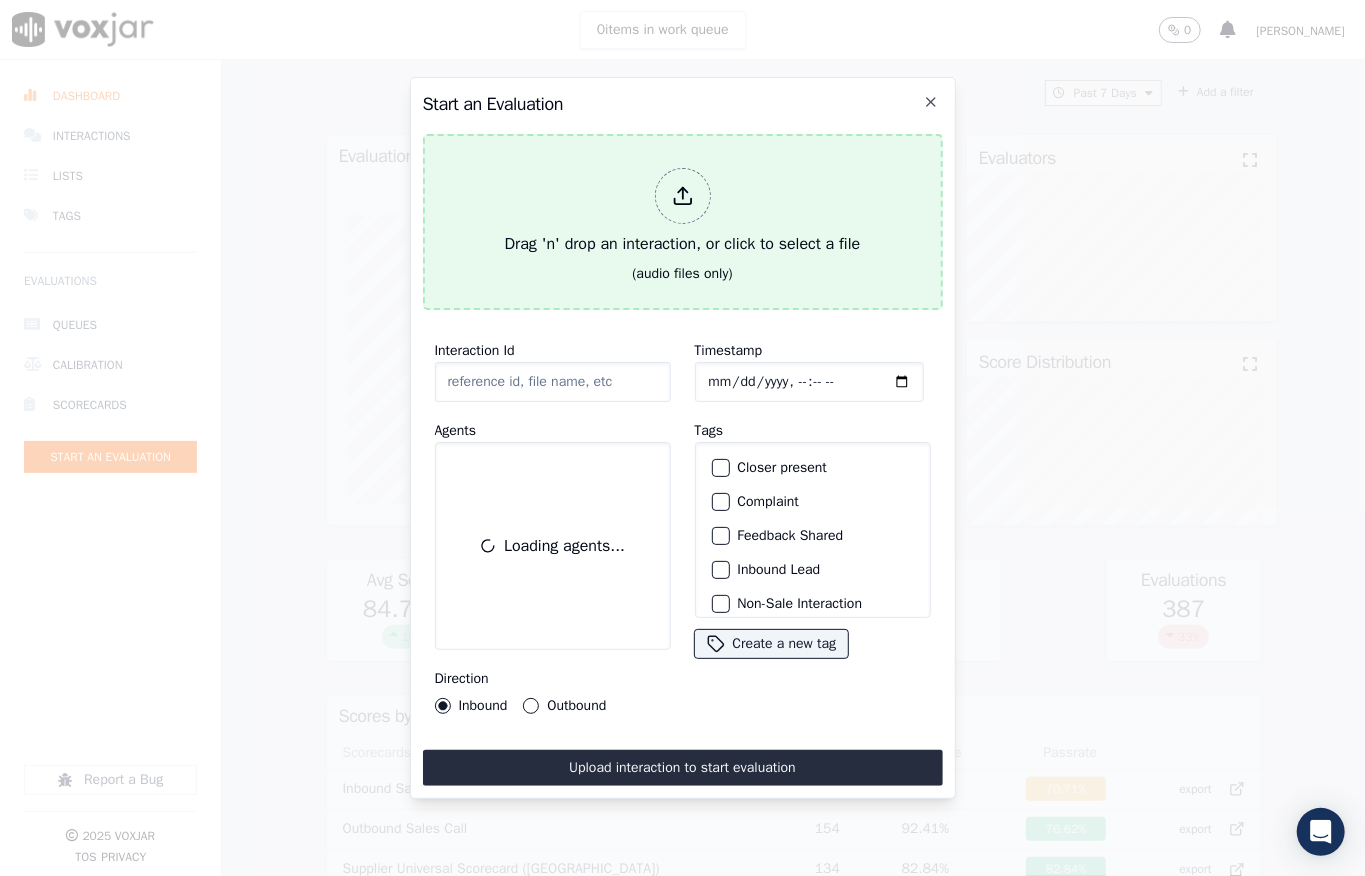 click at bounding box center [683, 196] 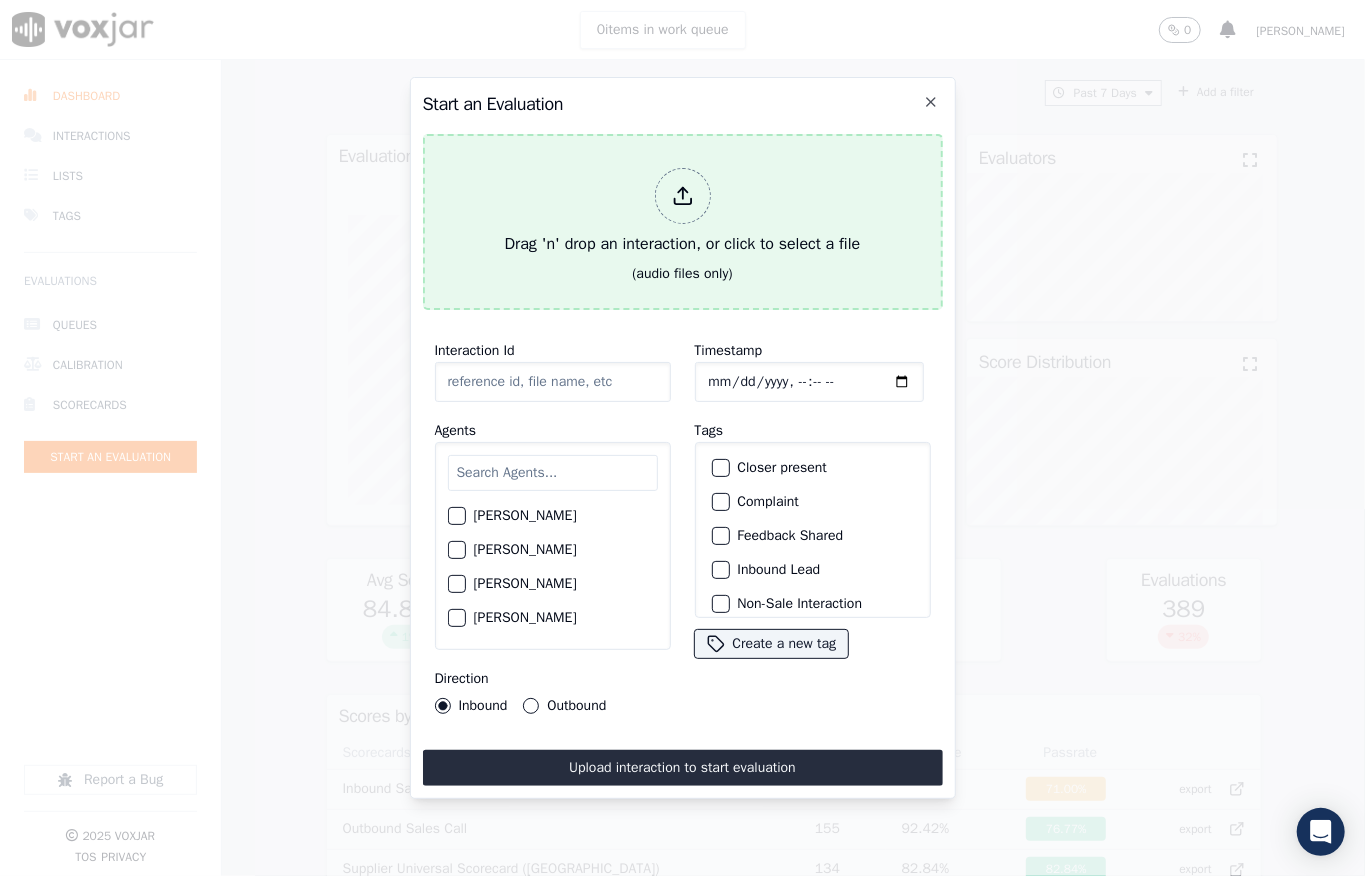 type on "20250703-154415_2157787452-all.mp3" 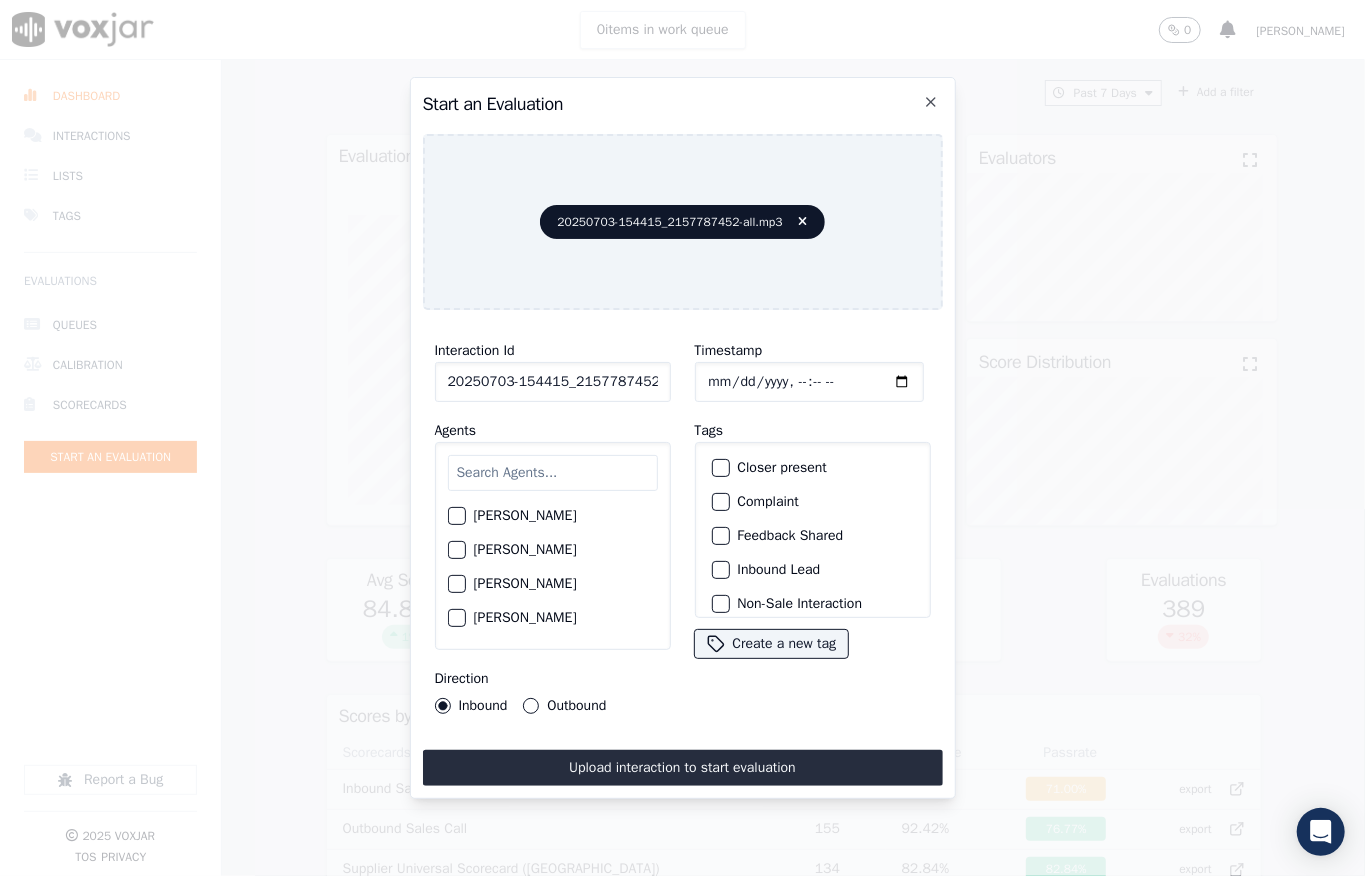 click on "Timestamp" 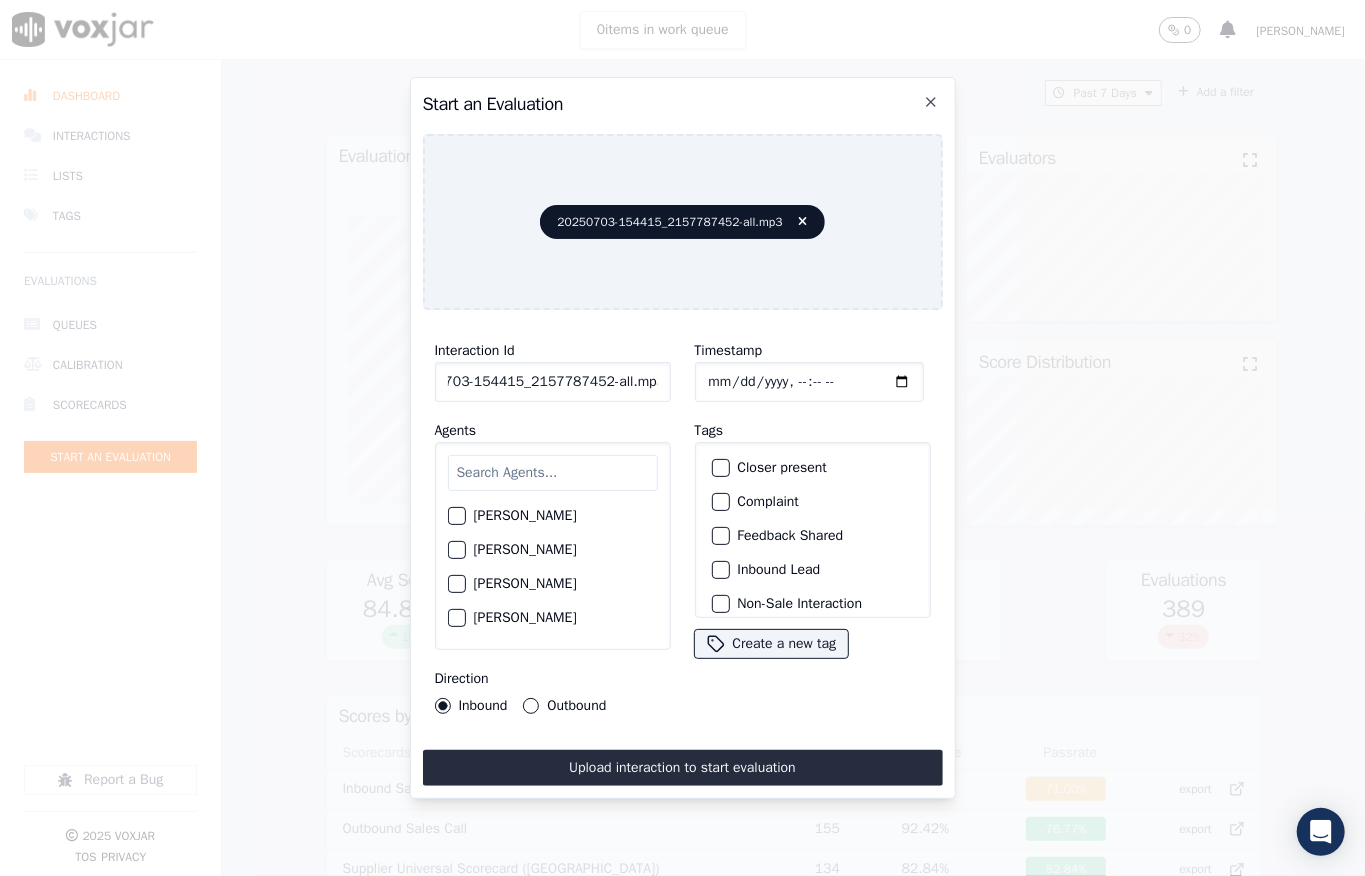 drag, startPoint x: 646, startPoint y: 369, endPoint x: 700, endPoint y: 364, distance: 54.230988 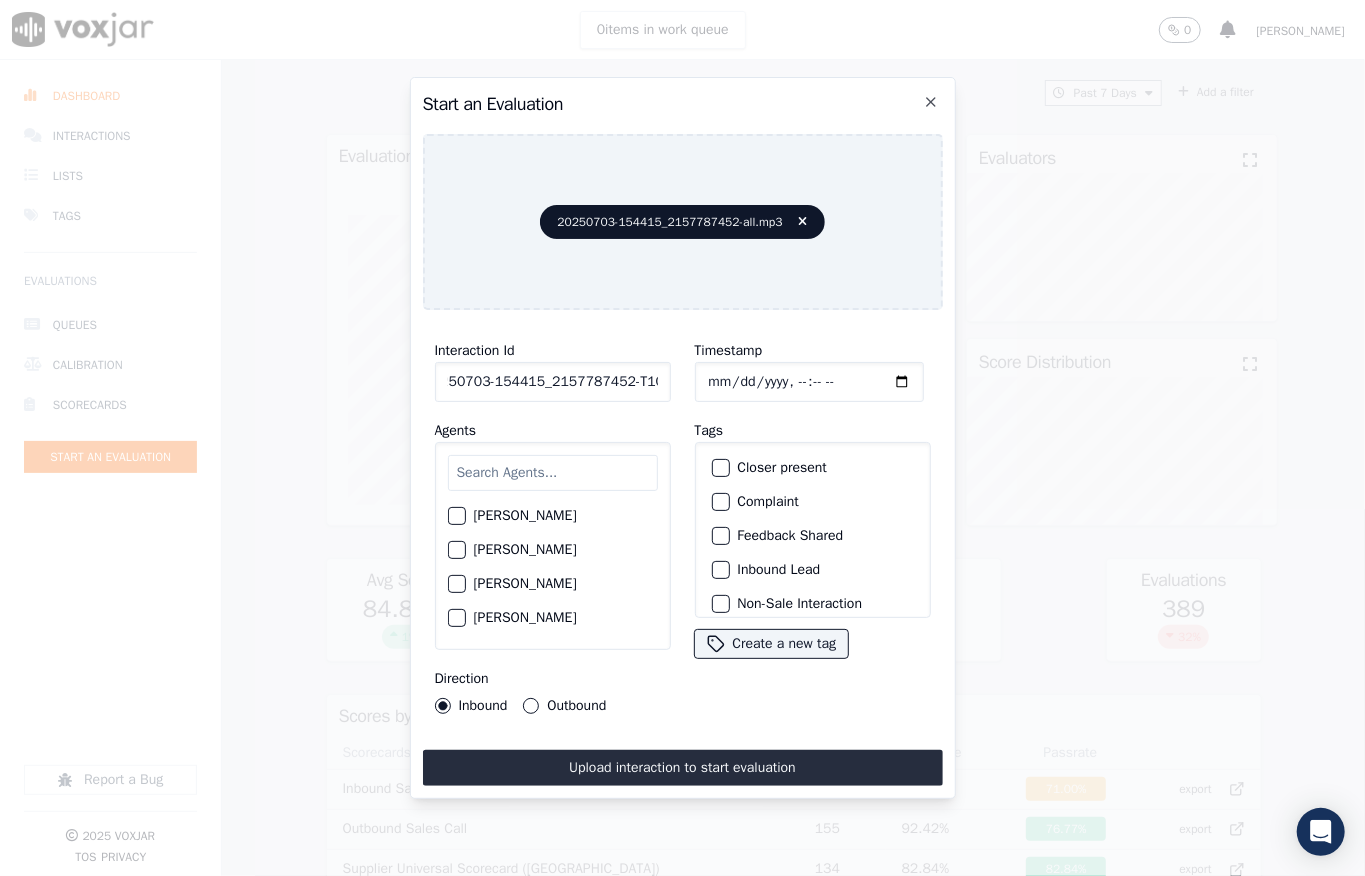 scroll, scrollTop: 0, scrollLeft: 32, axis: horizontal 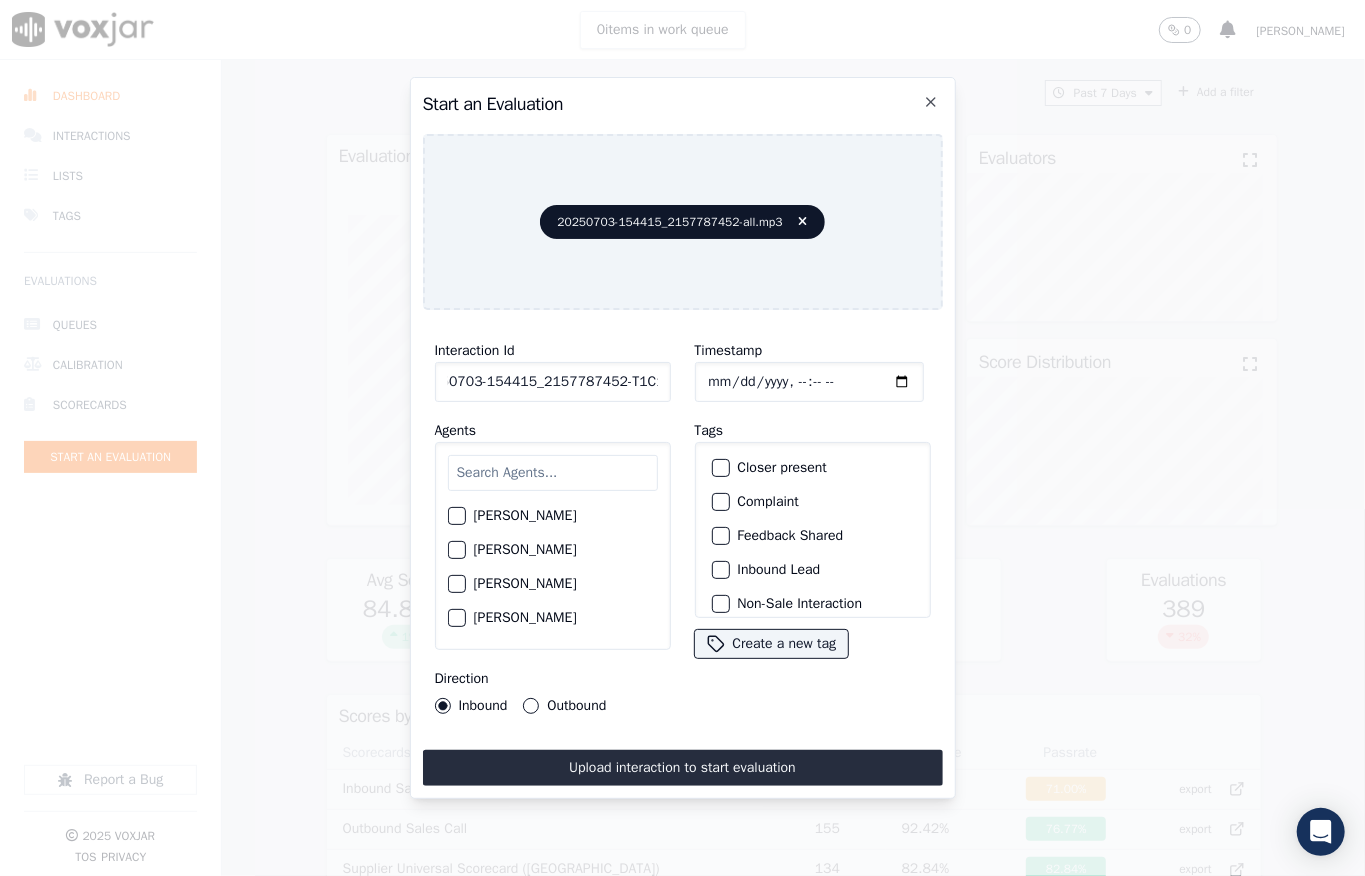 type on "20250703-154415_2157787452-T1C1" 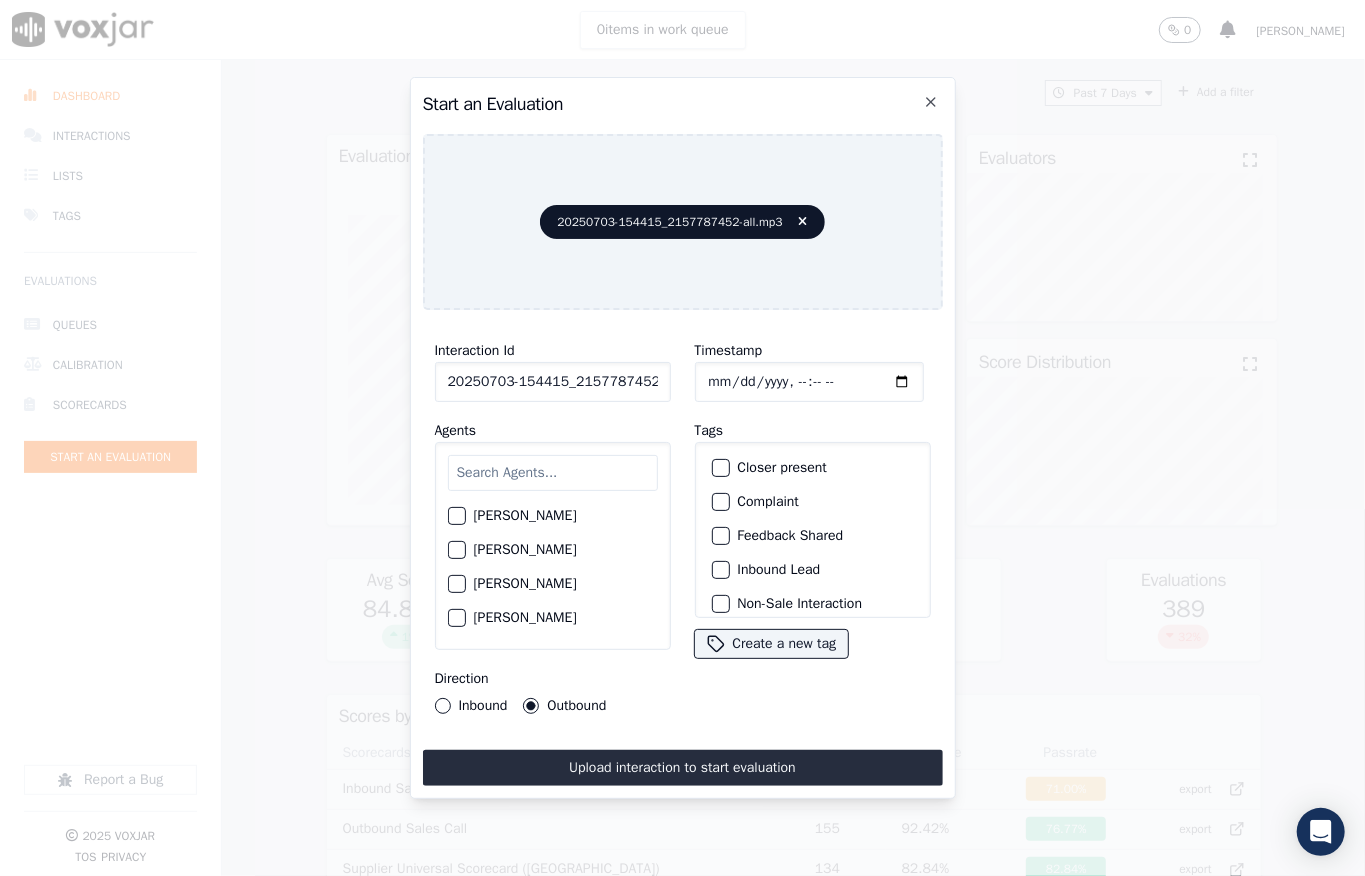 scroll, scrollTop: 41, scrollLeft: 0, axis: vertical 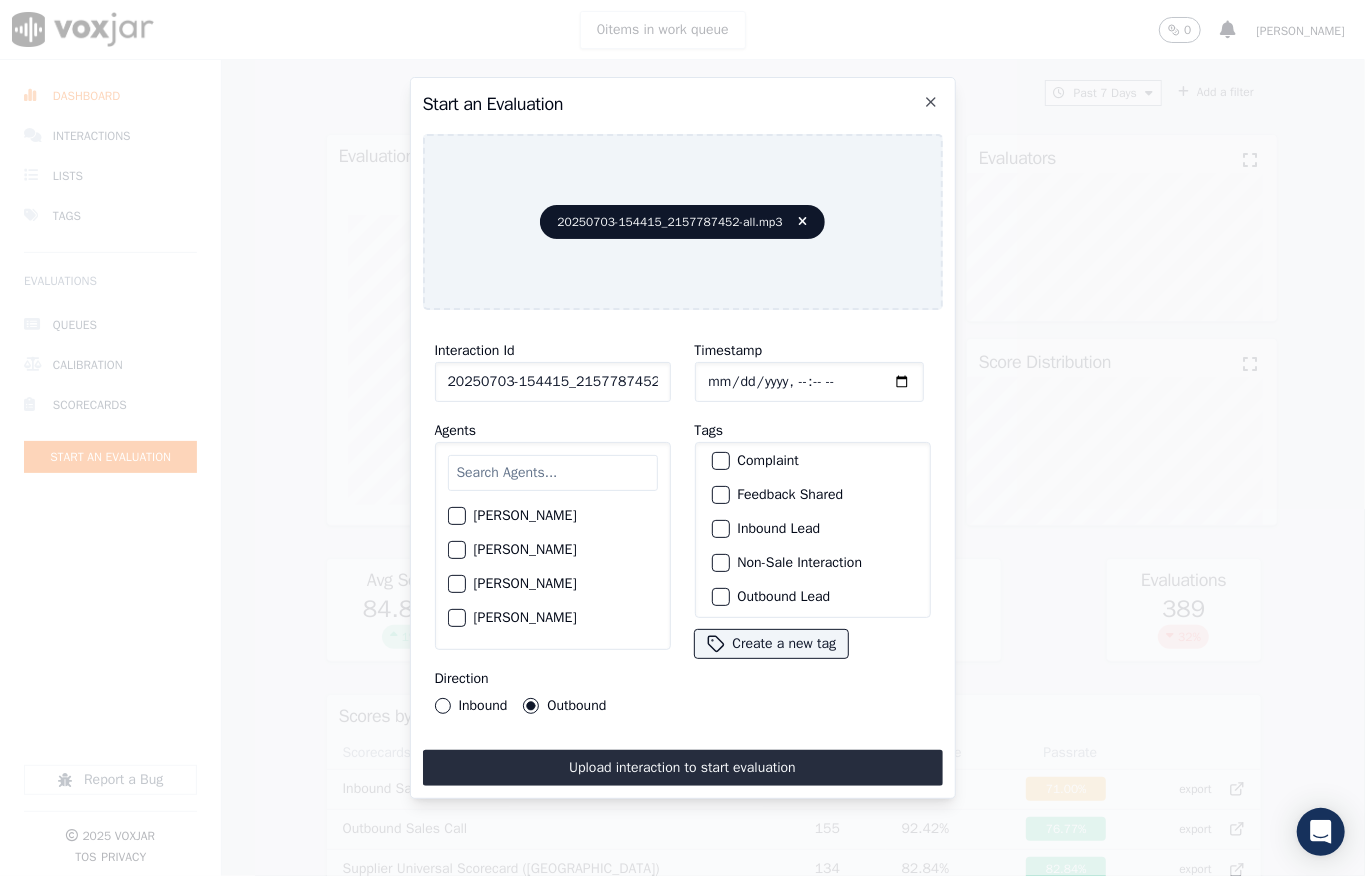 click at bounding box center (720, 563) 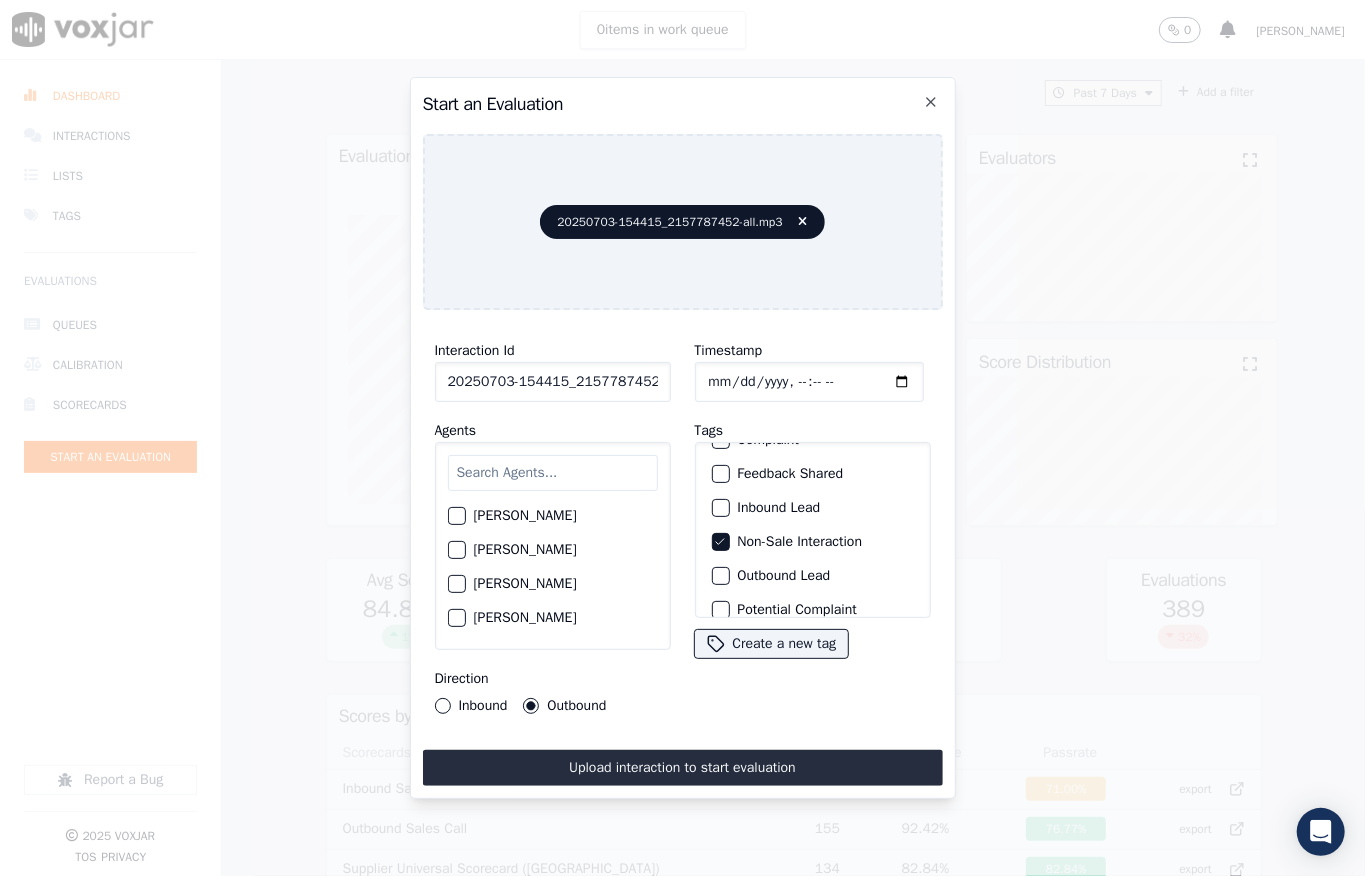scroll, scrollTop: 72, scrollLeft: 0, axis: vertical 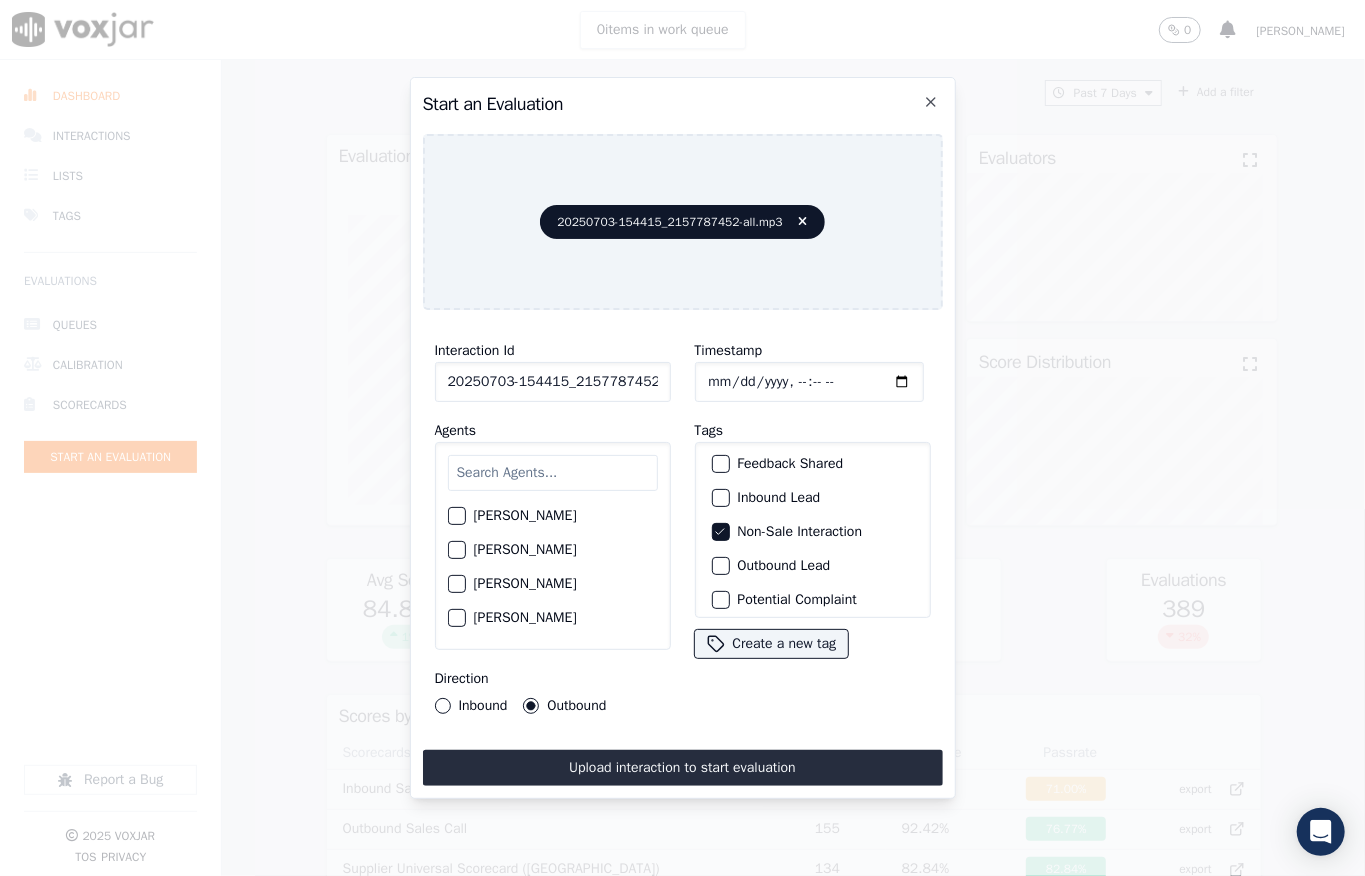 click at bounding box center [720, 566] 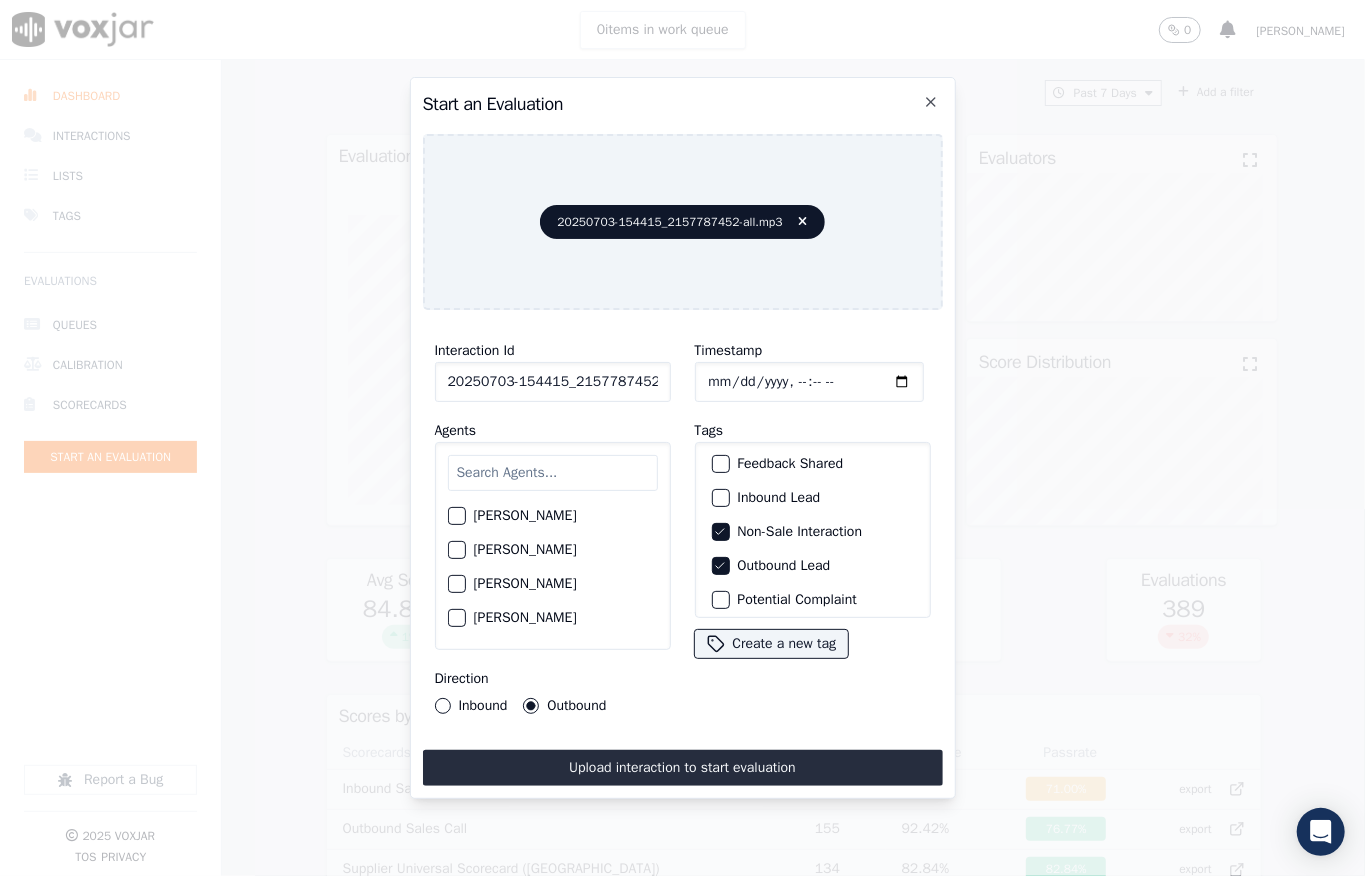 click at bounding box center (553, 473) 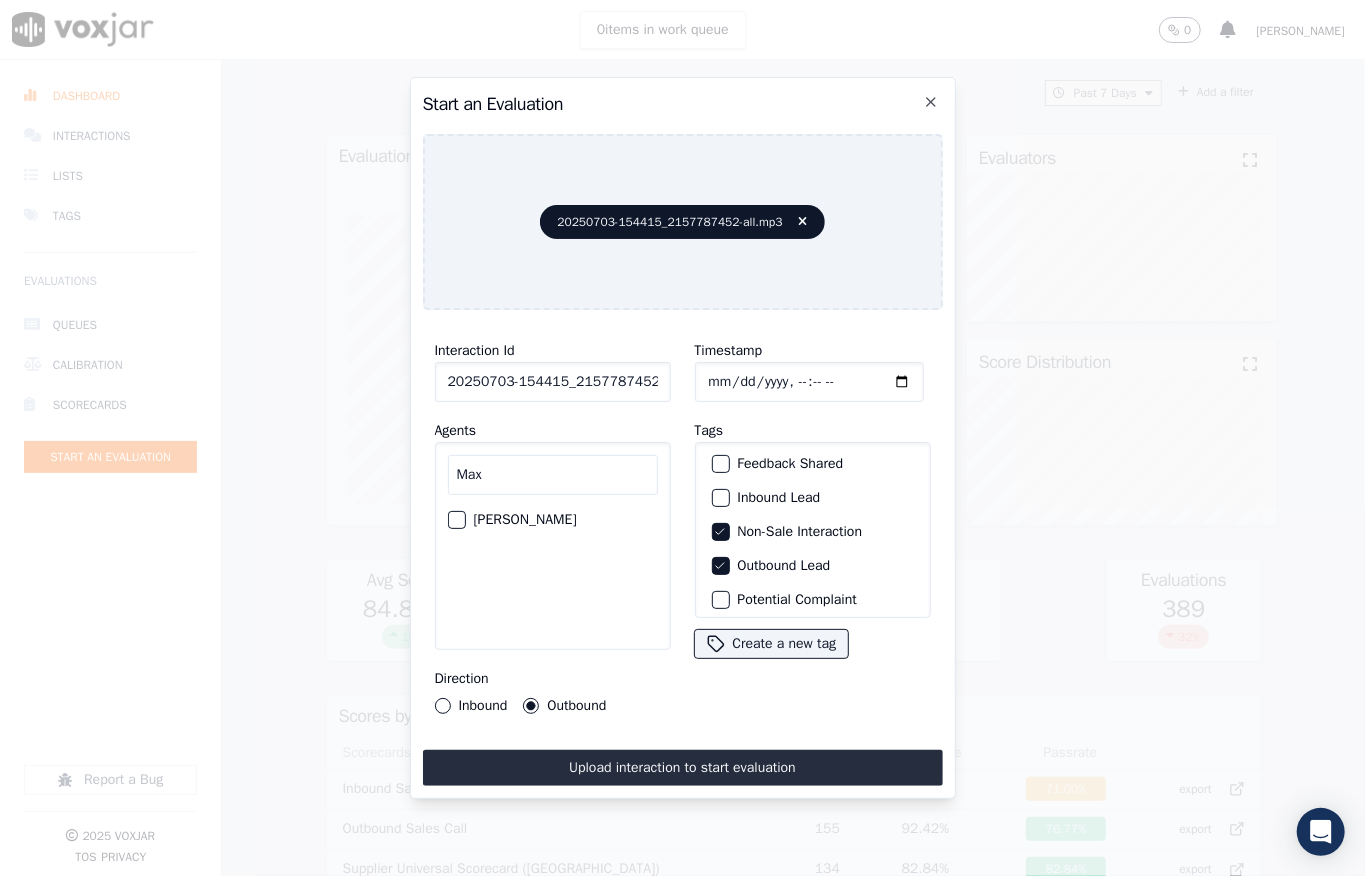 type on "Max" 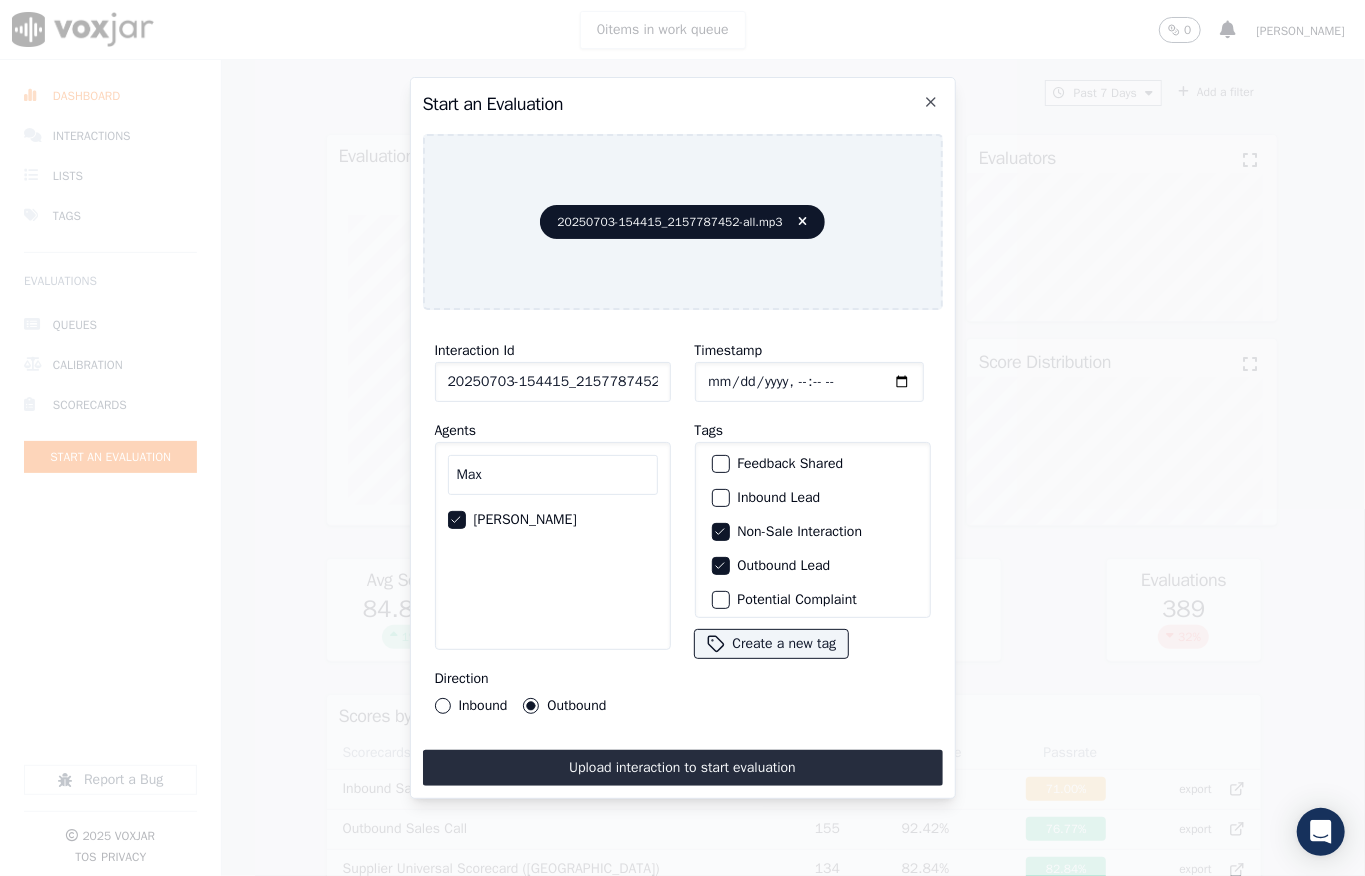 drag, startPoint x: 608, startPoint y: 366, endPoint x: 642, endPoint y: 362, distance: 34.234486 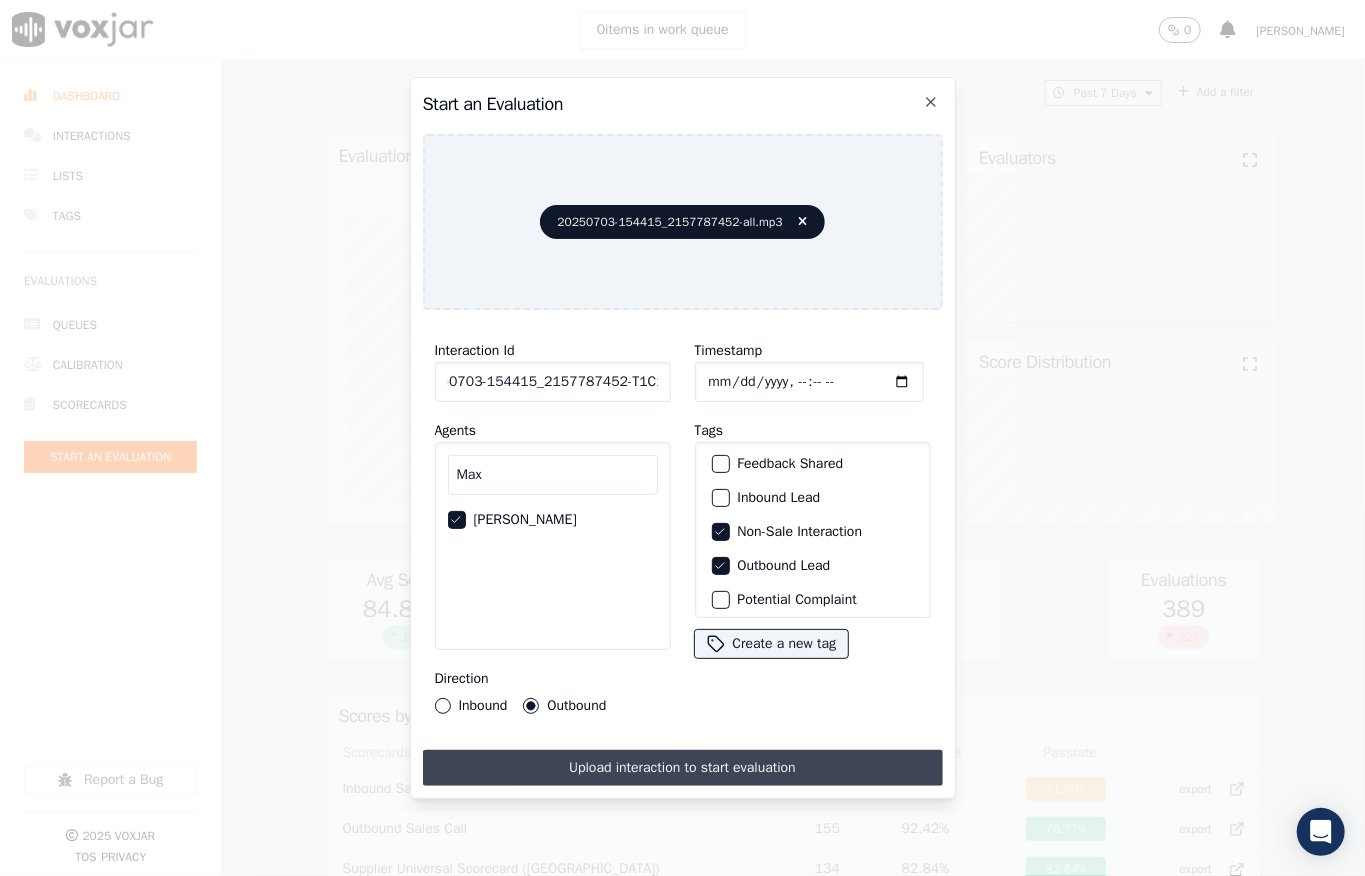 click on "Upload interaction to start evaluation" at bounding box center [683, 768] 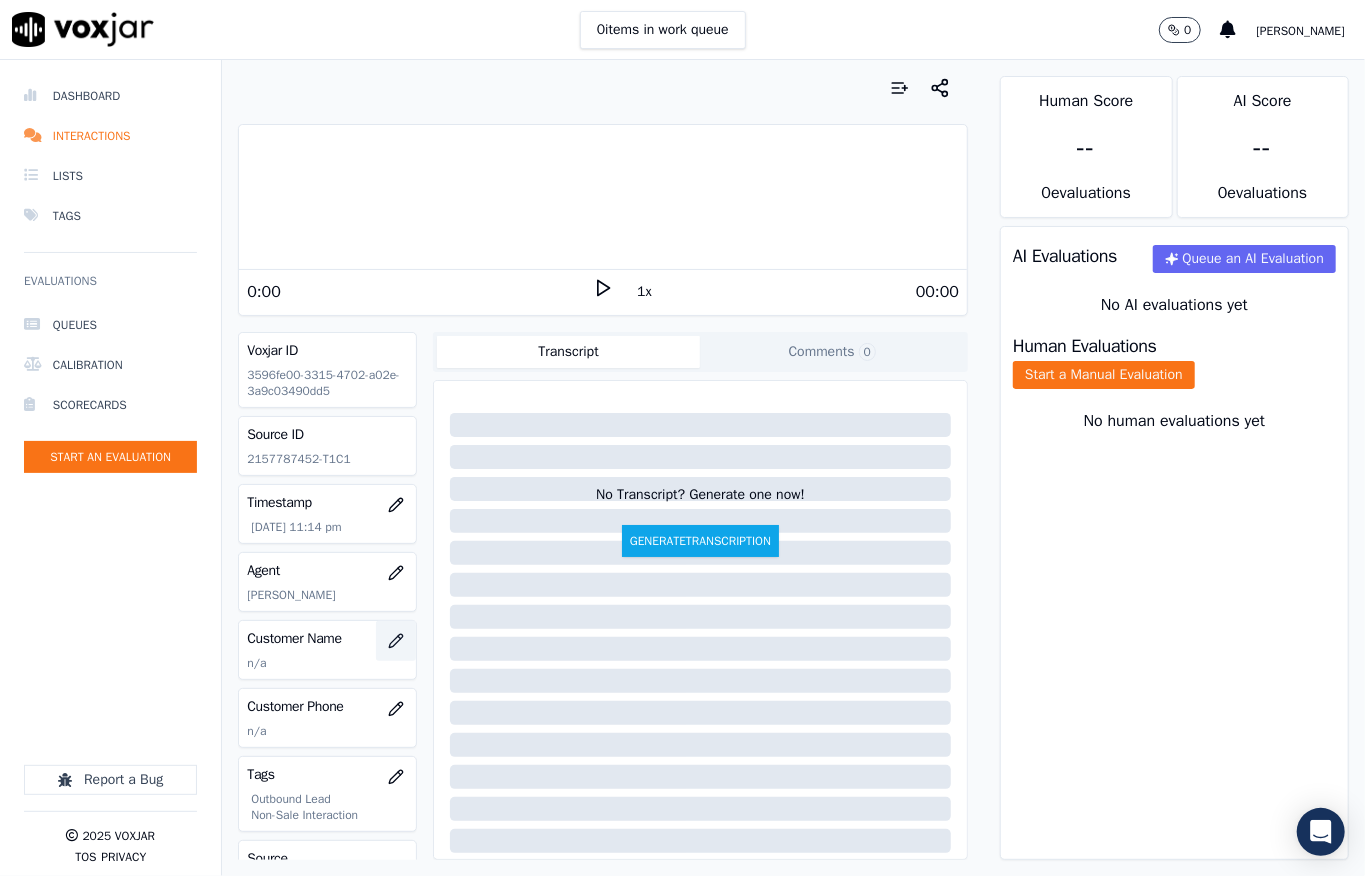 click 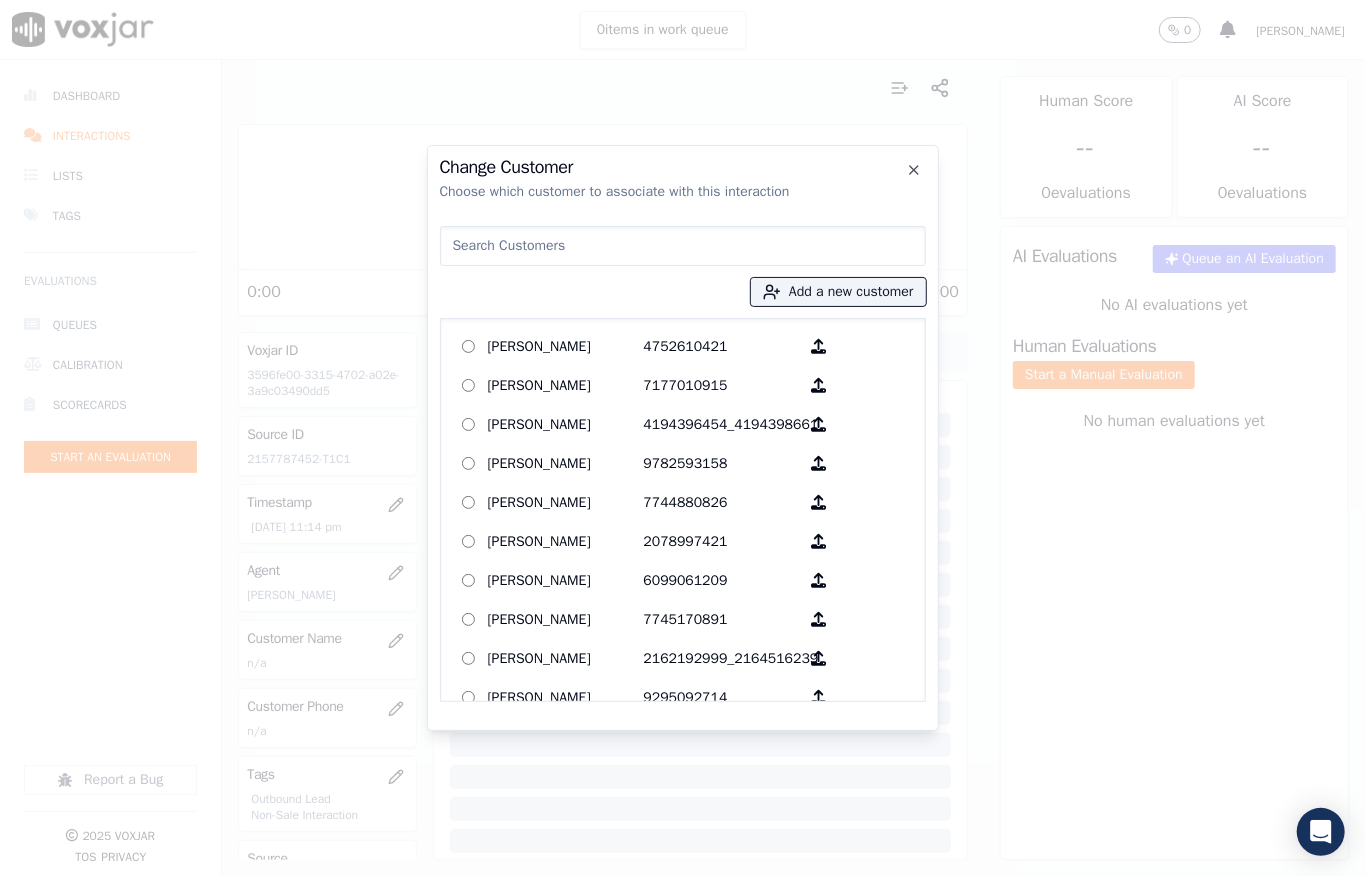 type on "[PERSON_NAME]" 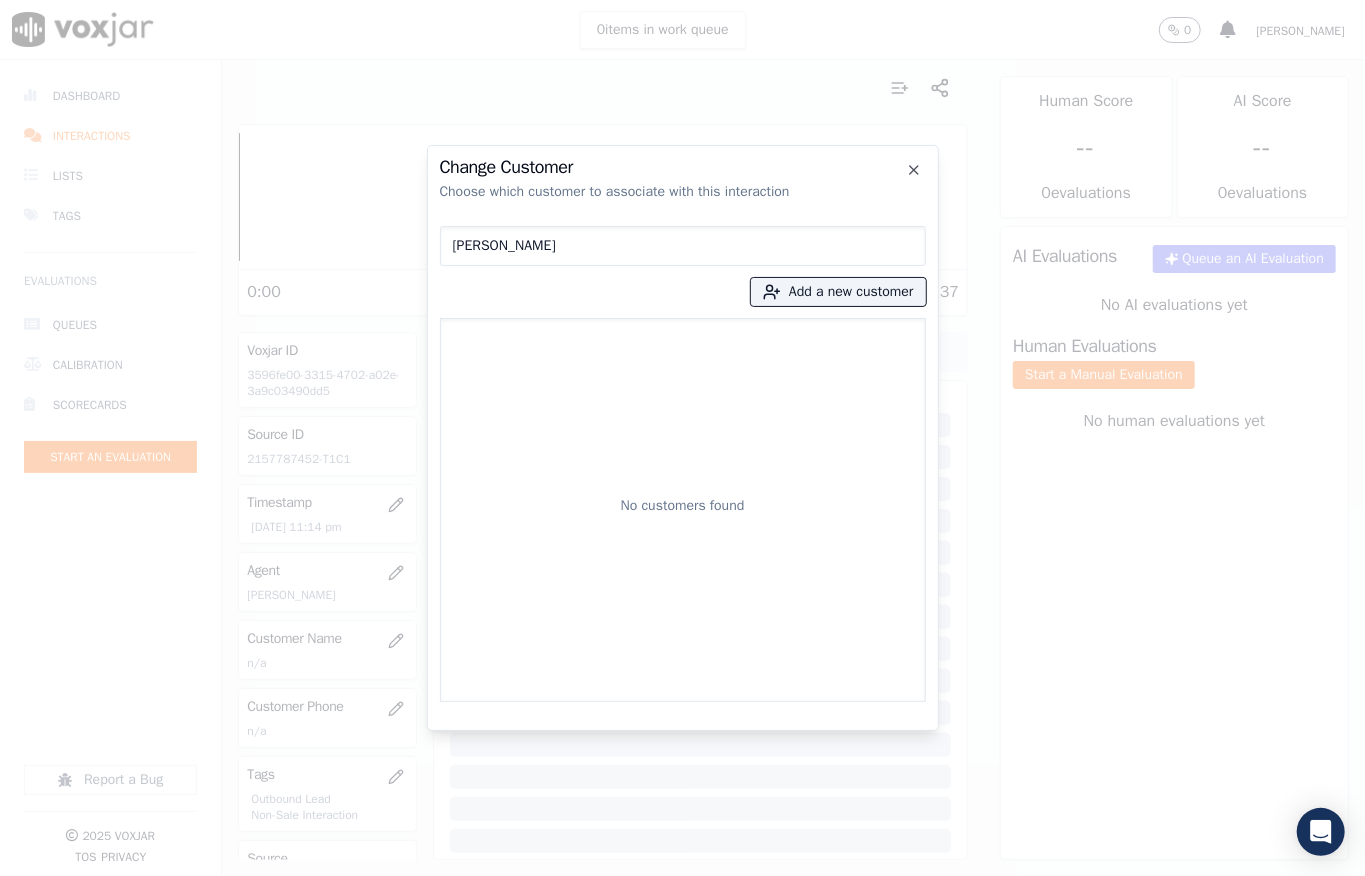 drag, startPoint x: 600, startPoint y: 250, endPoint x: 186, endPoint y: 268, distance: 414.3911 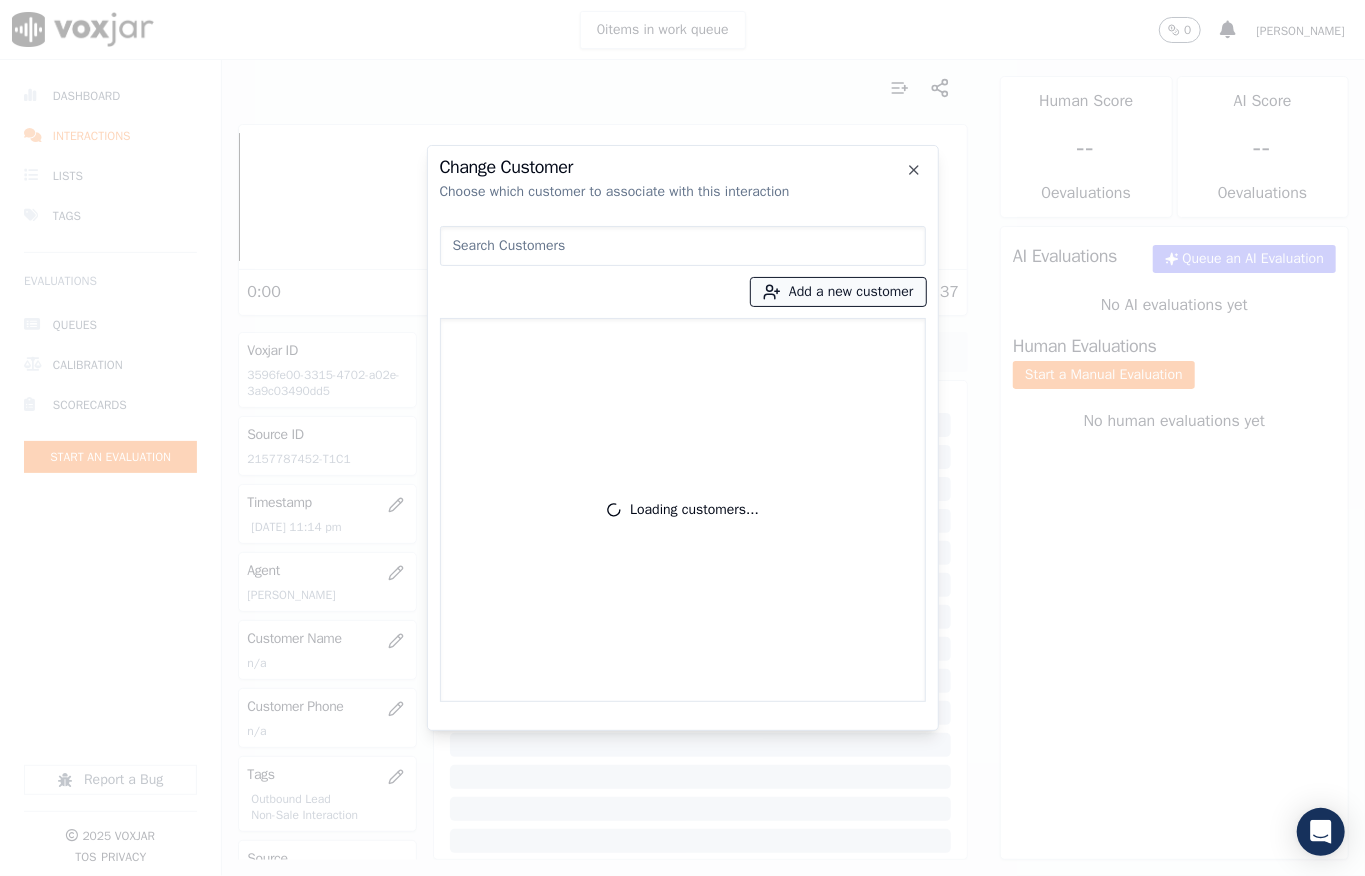 click on "Add a new customer" at bounding box center (838, 292) 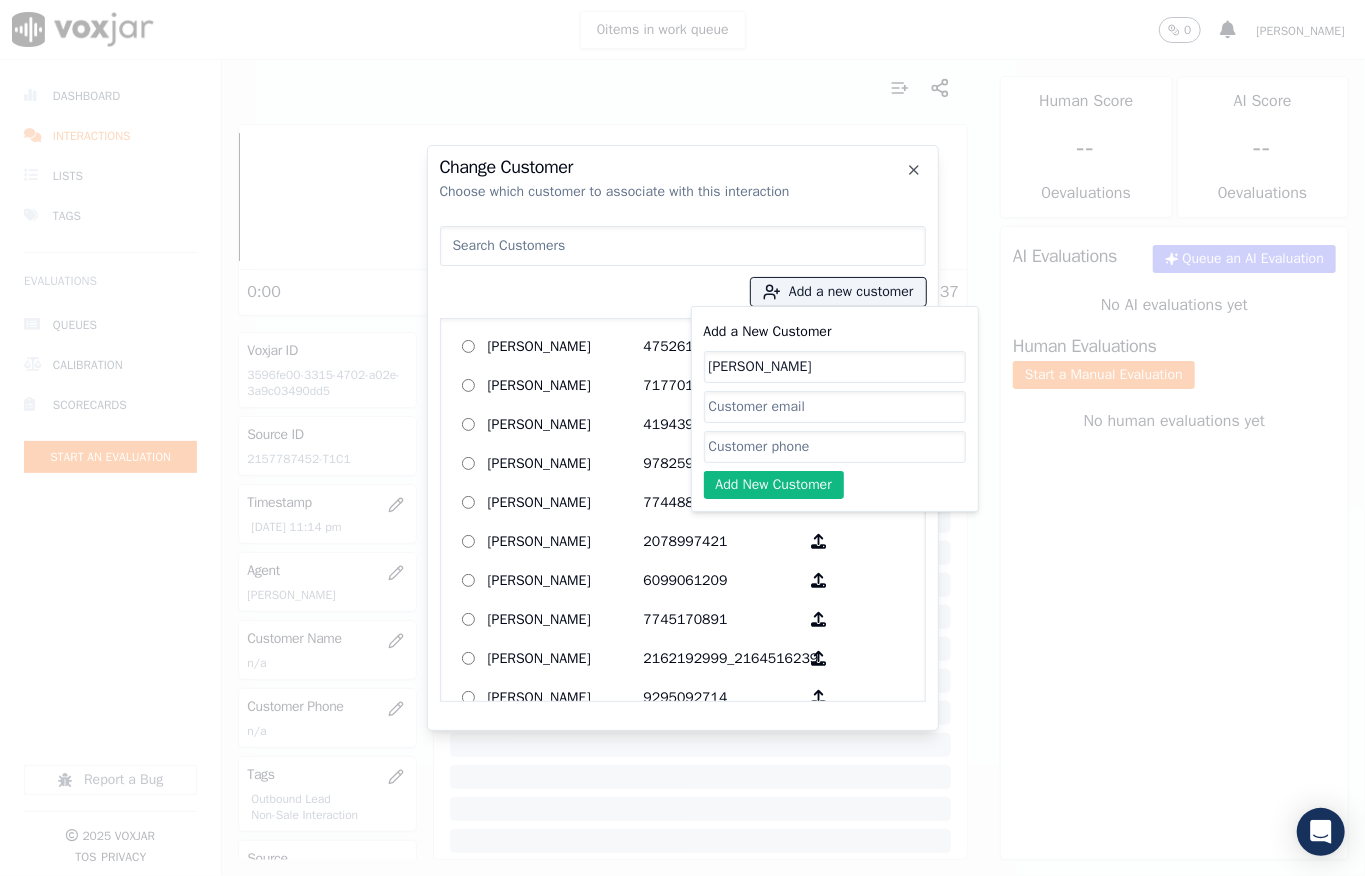 type on "[PERSON_NAME]" 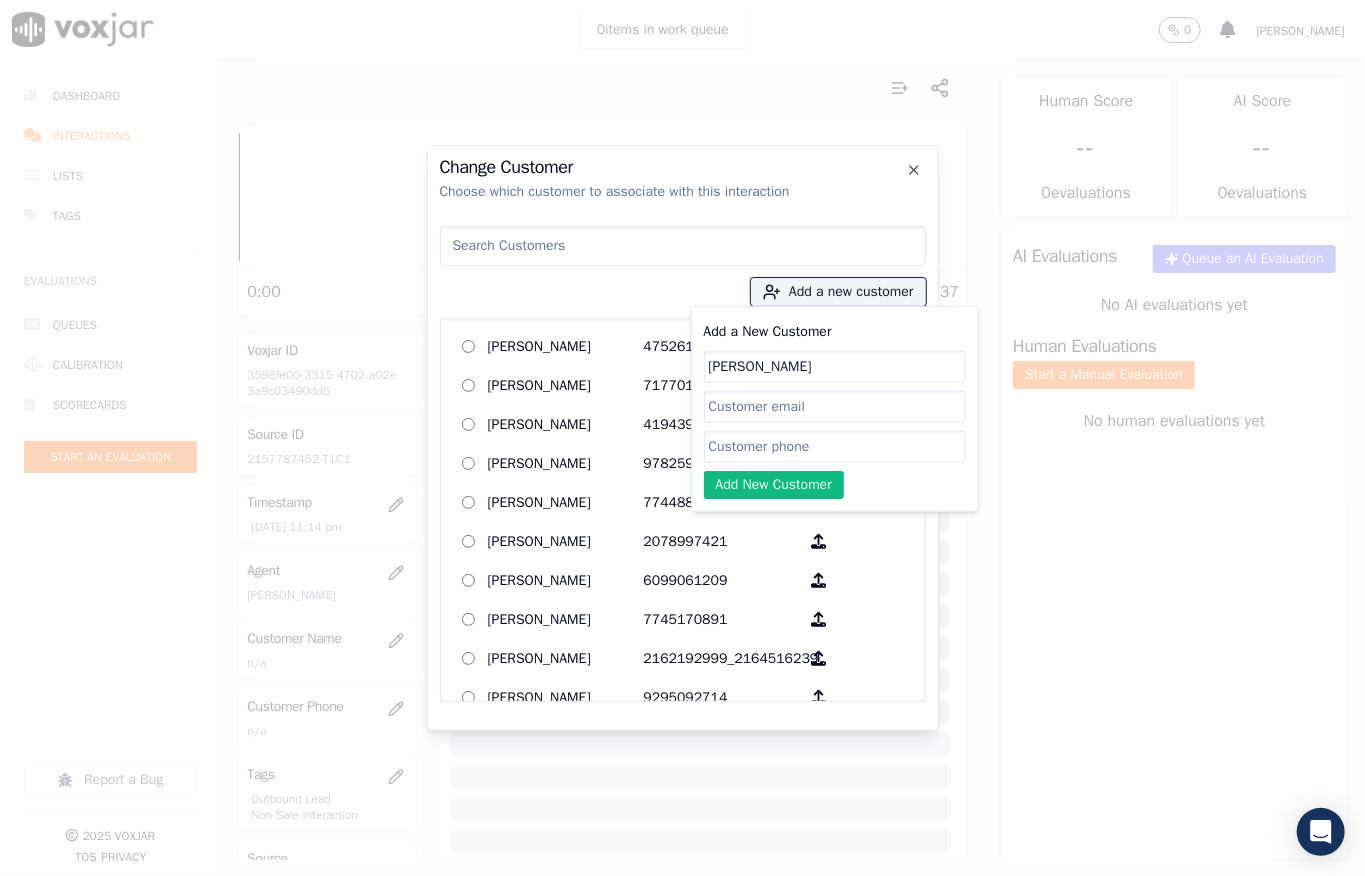 click on "Add a New Customer" 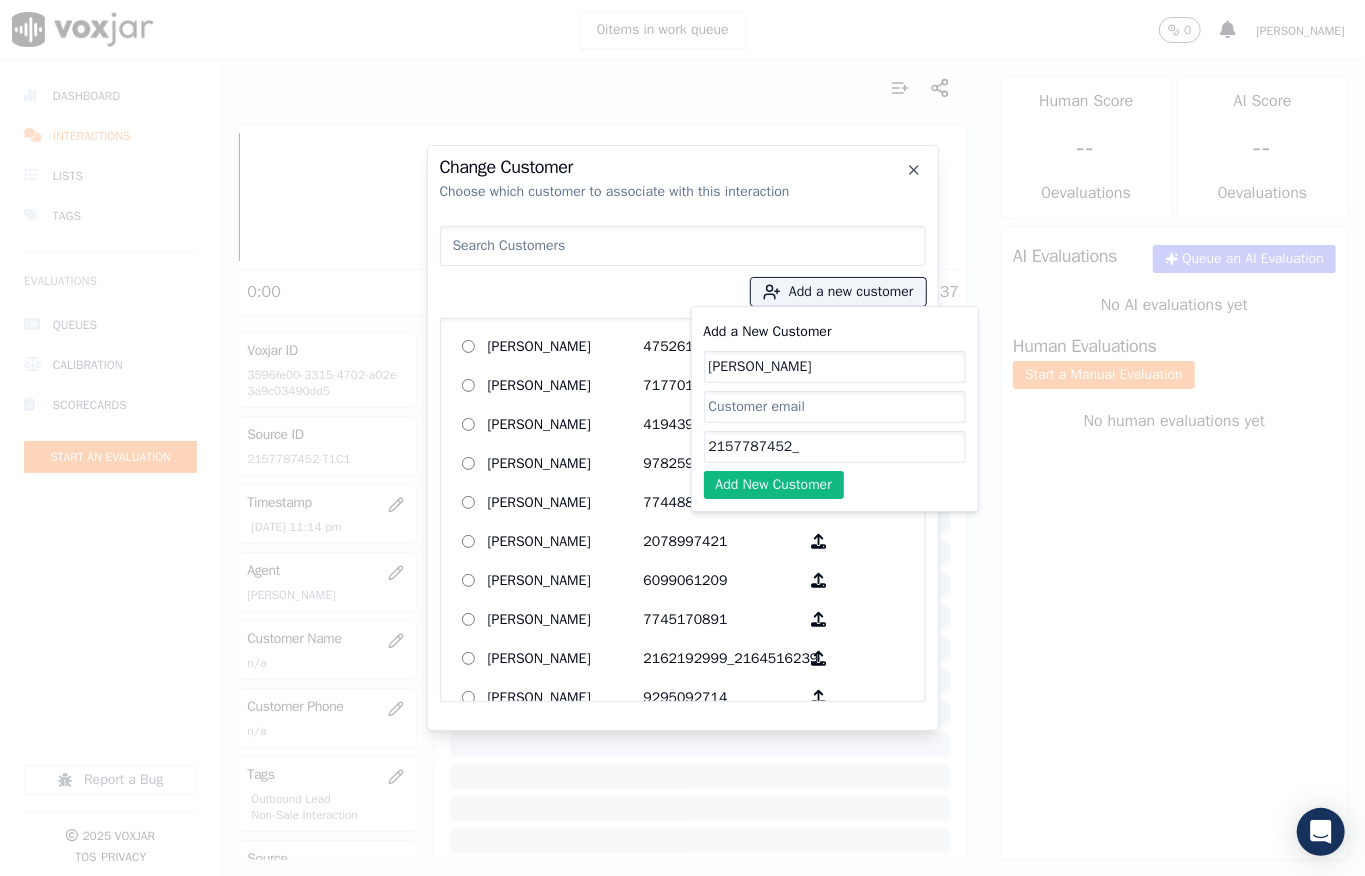 paste on "2676227751" 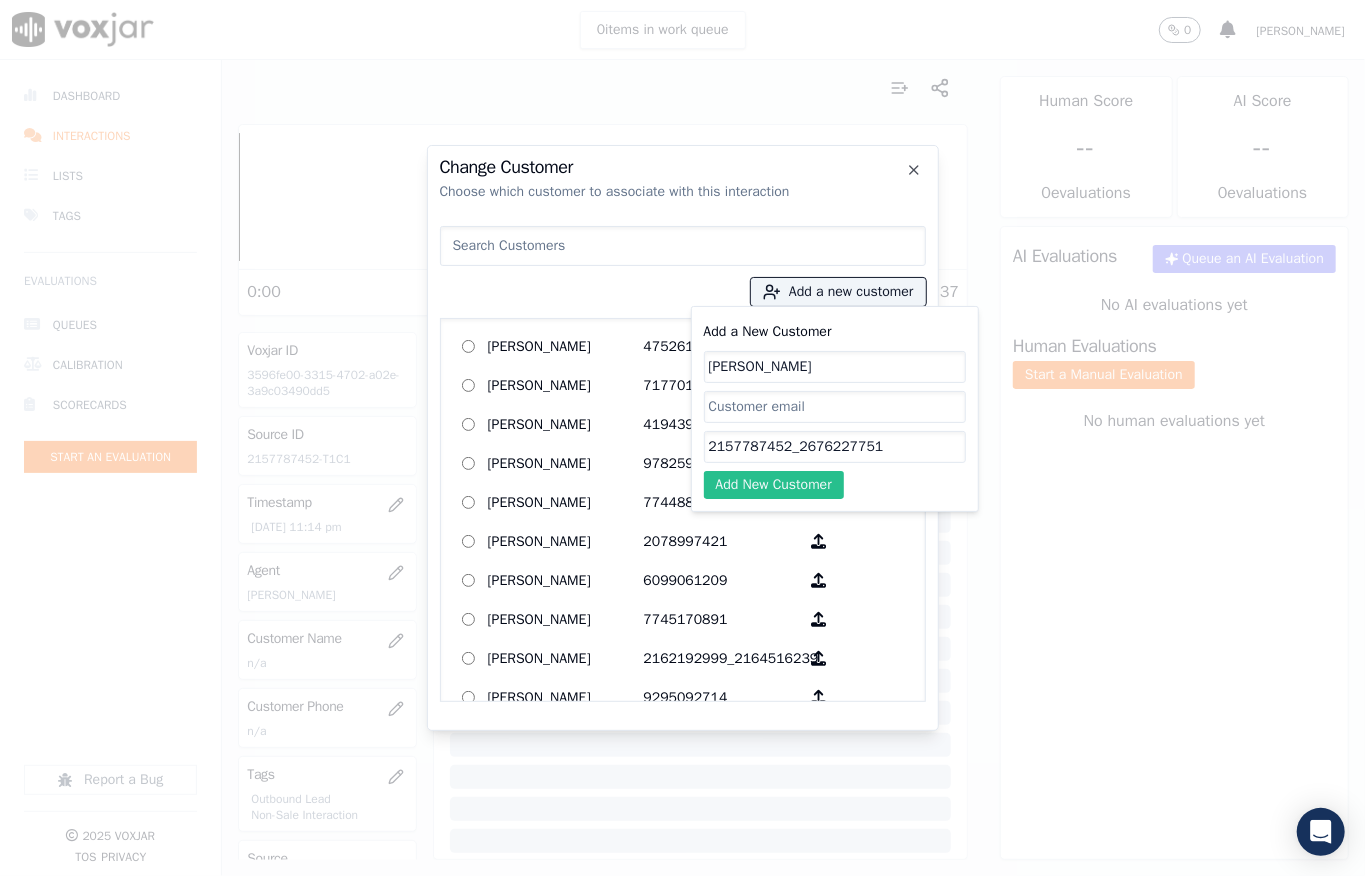 type on "2157787452_2676227751" 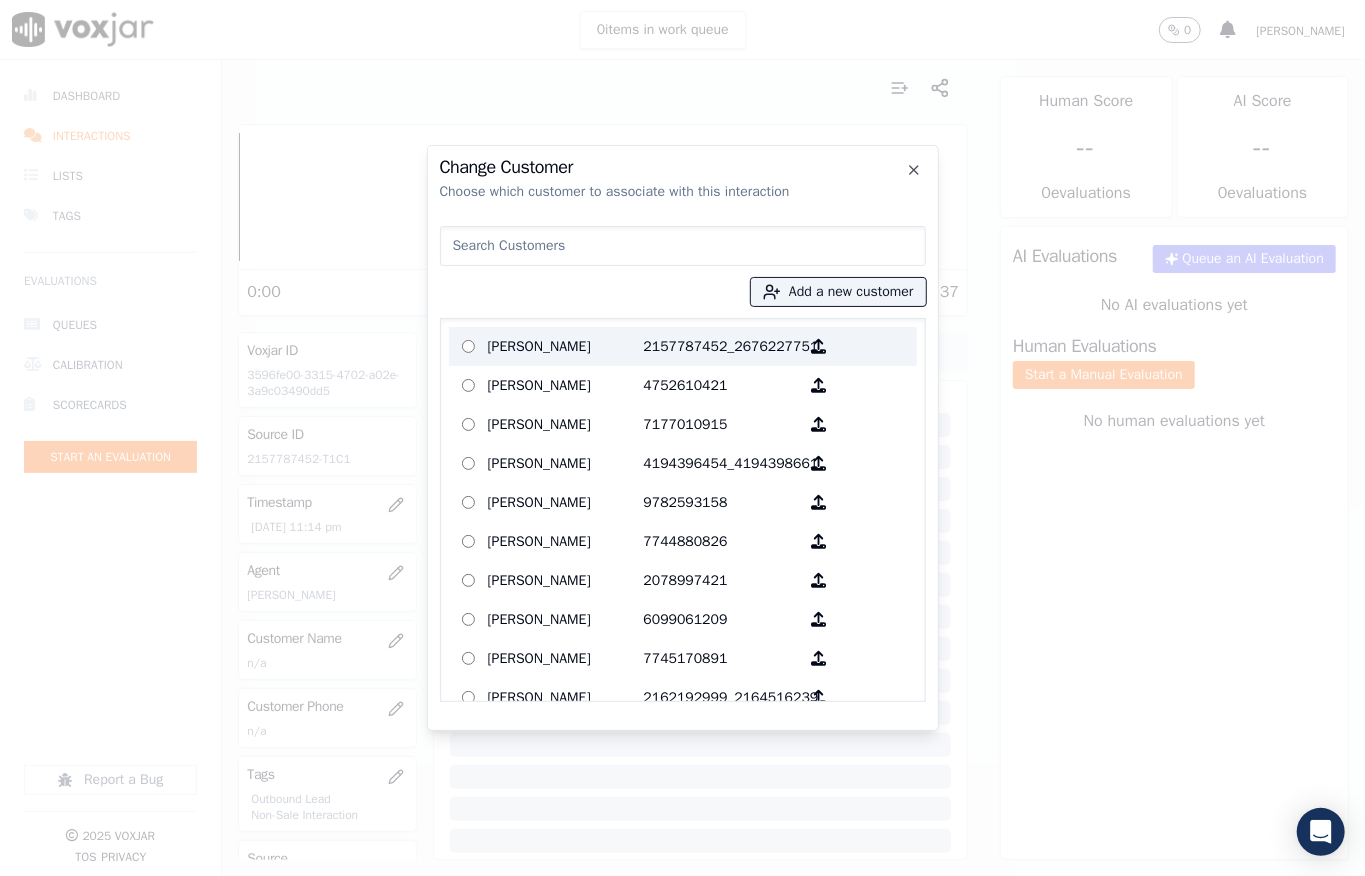 click on "[PERSON_NAME]" at bounding box center [566, 346] 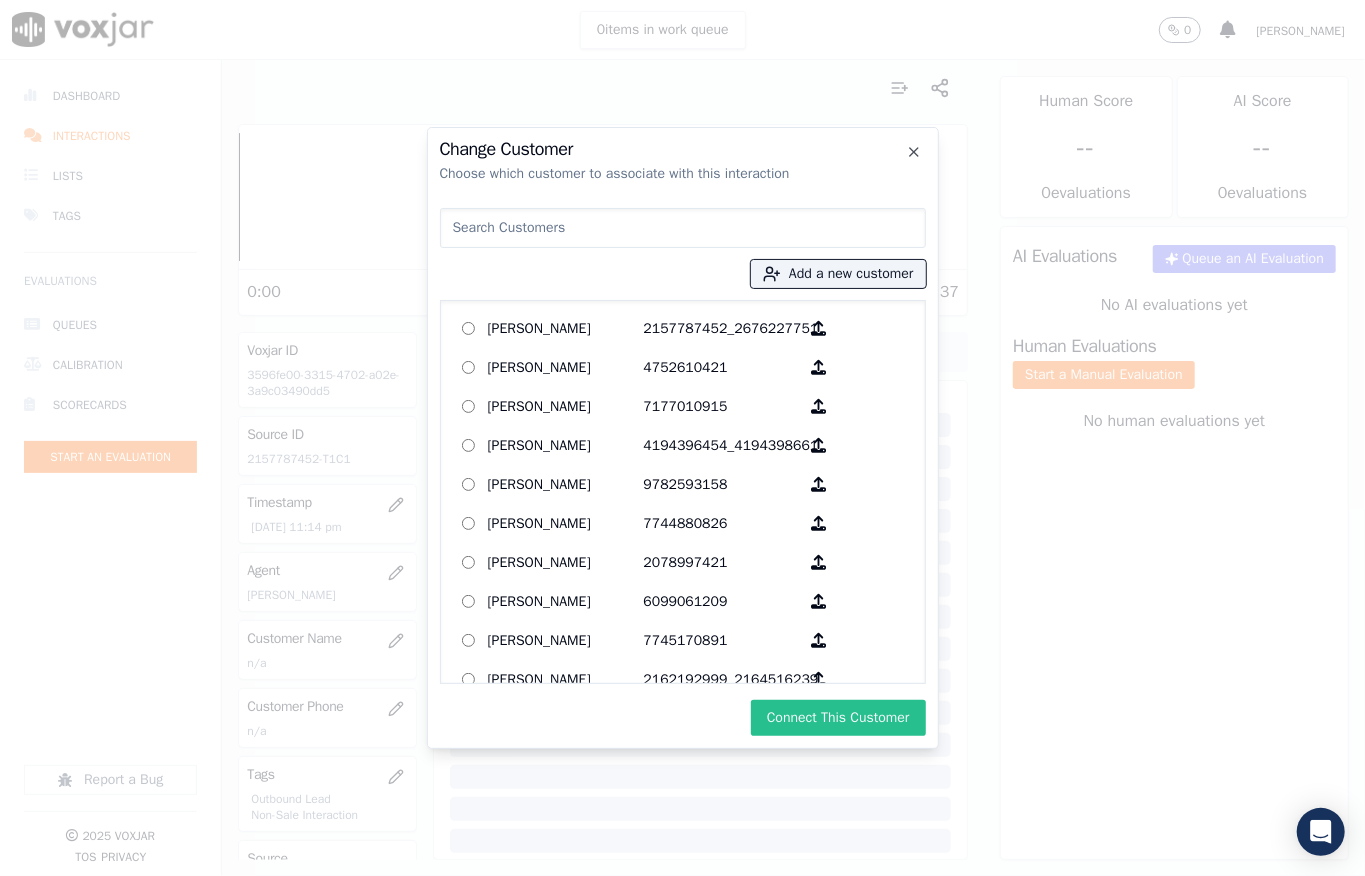 click on "Connect This Customer" at bounding box center (838, 718) 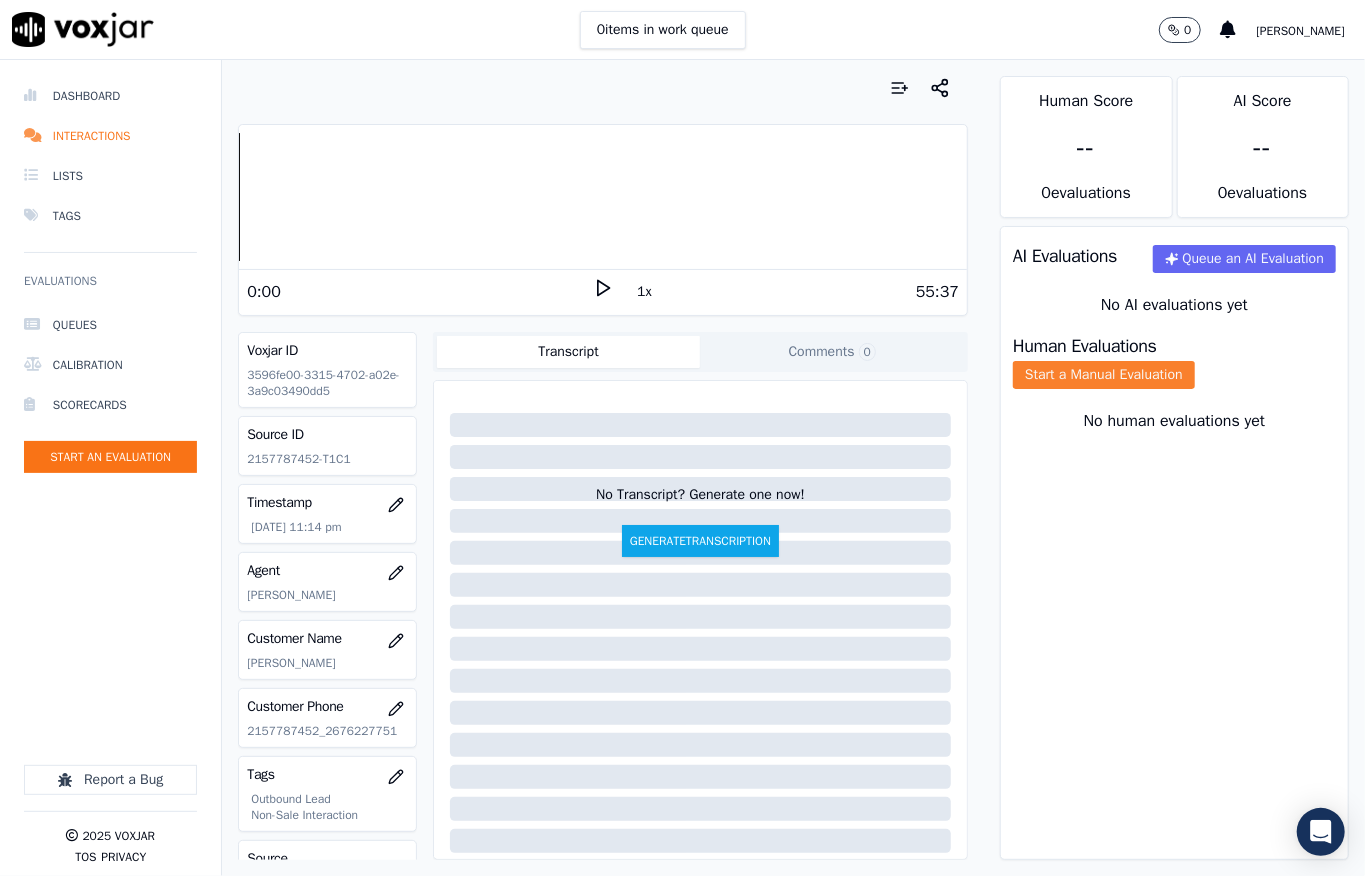 click on "Start a Manual Evaluation" 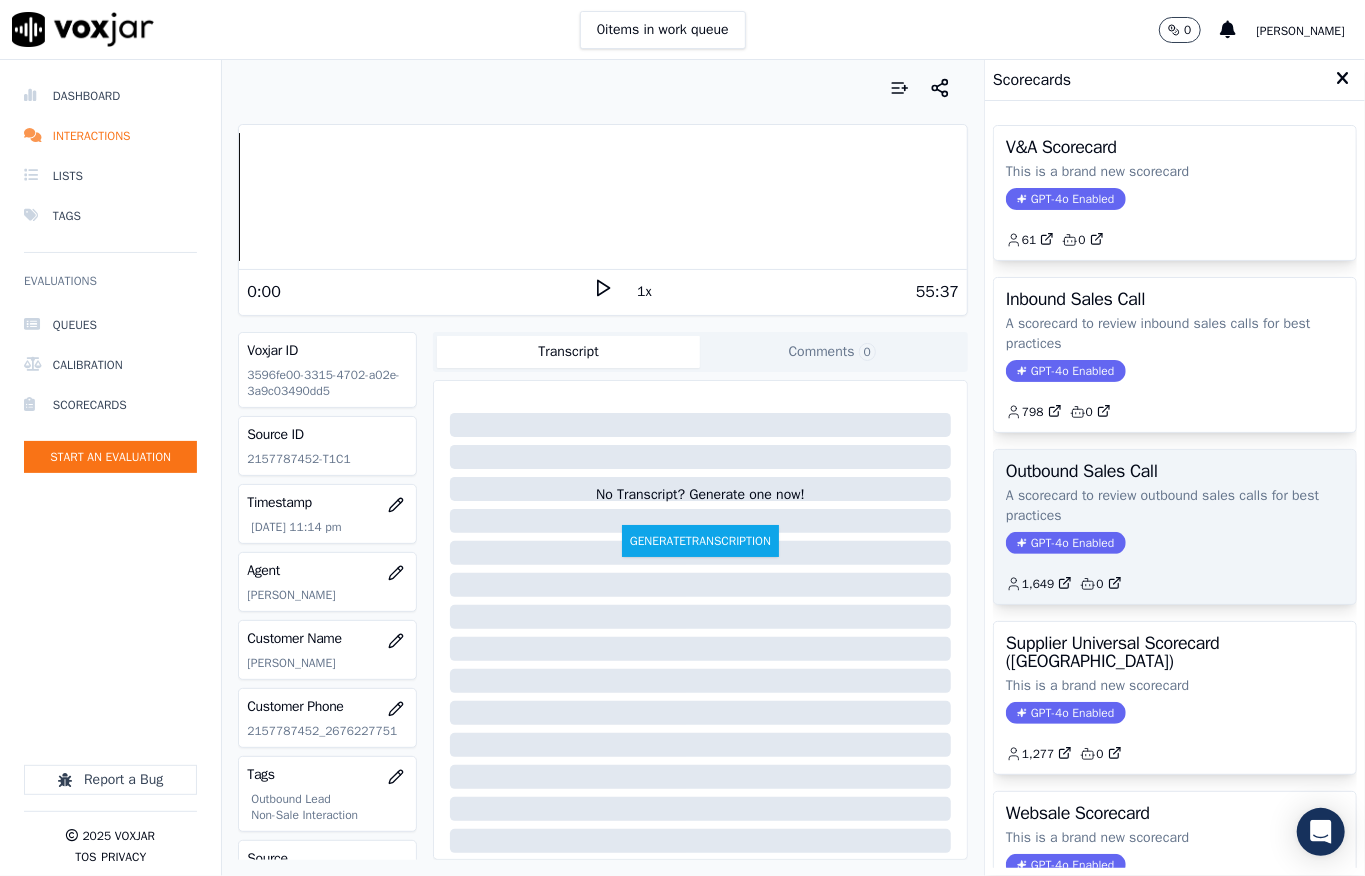 drag, startPoint x: 1044, startPoint y: 553, endPoint x: 1053, endPoint y: 548, distance: 10.29563 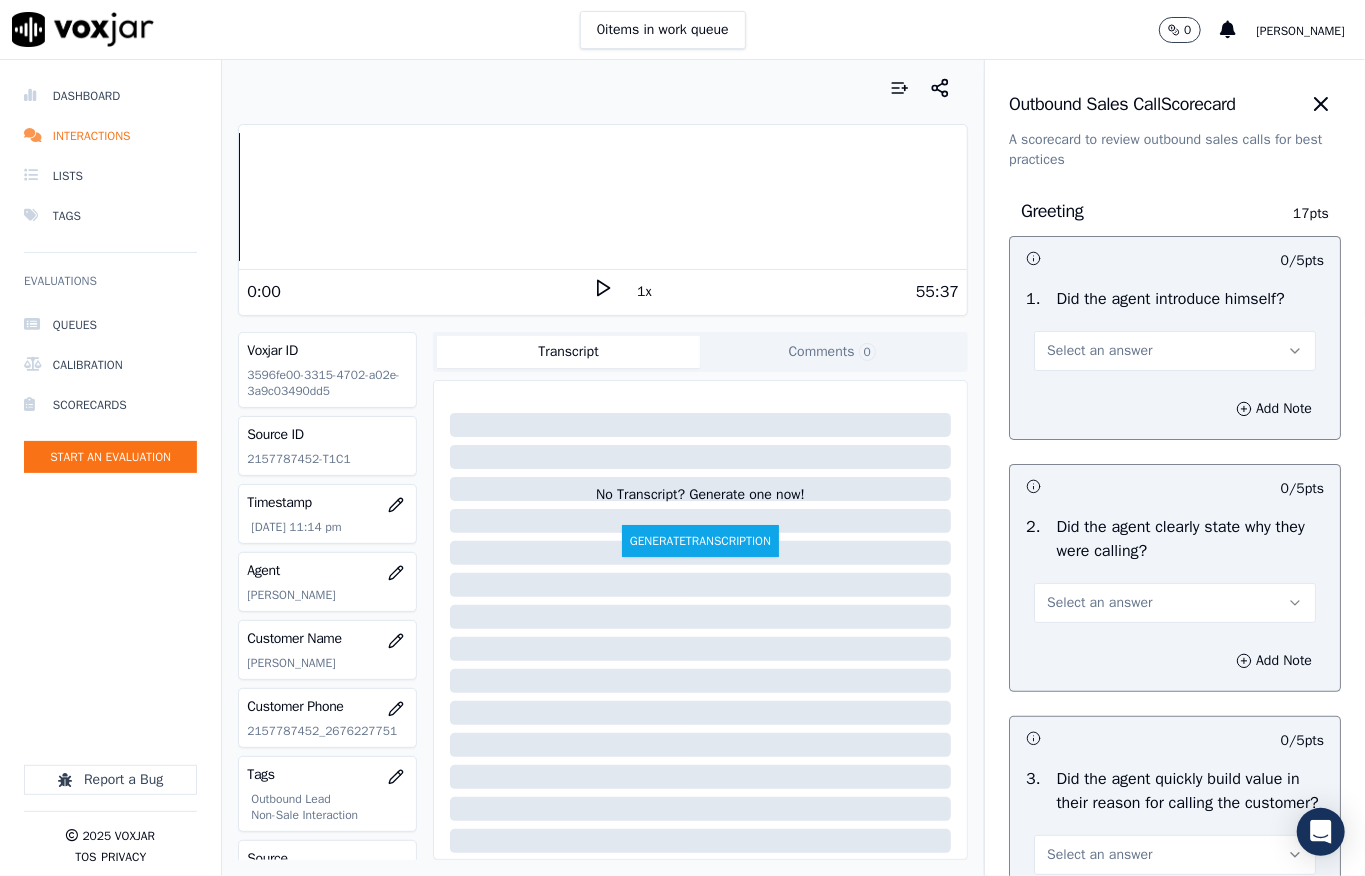 click on "Select an answer" at bounding box center [1175, 351] 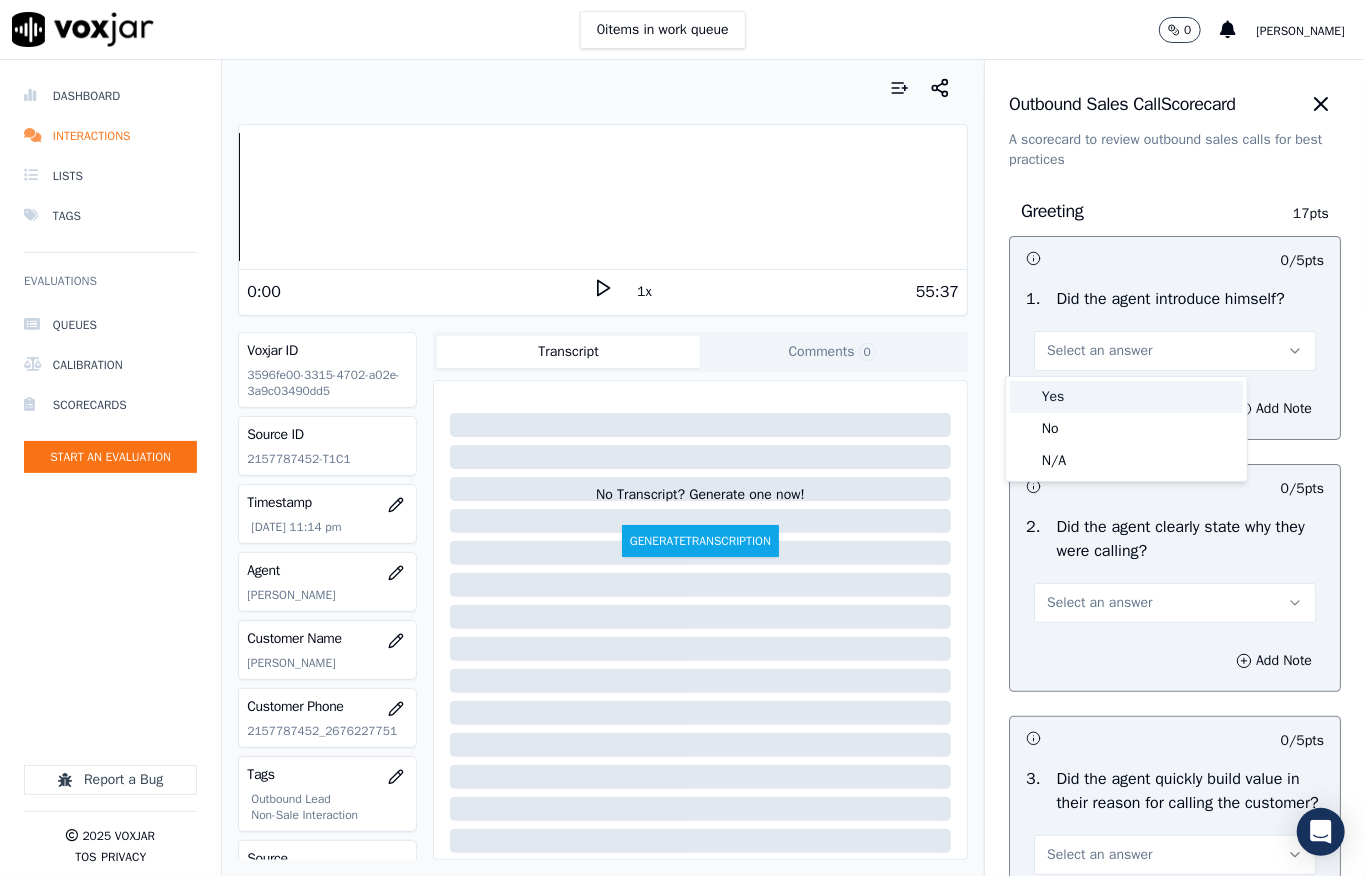 click on "Yes" at bounding box center (1126, 397) 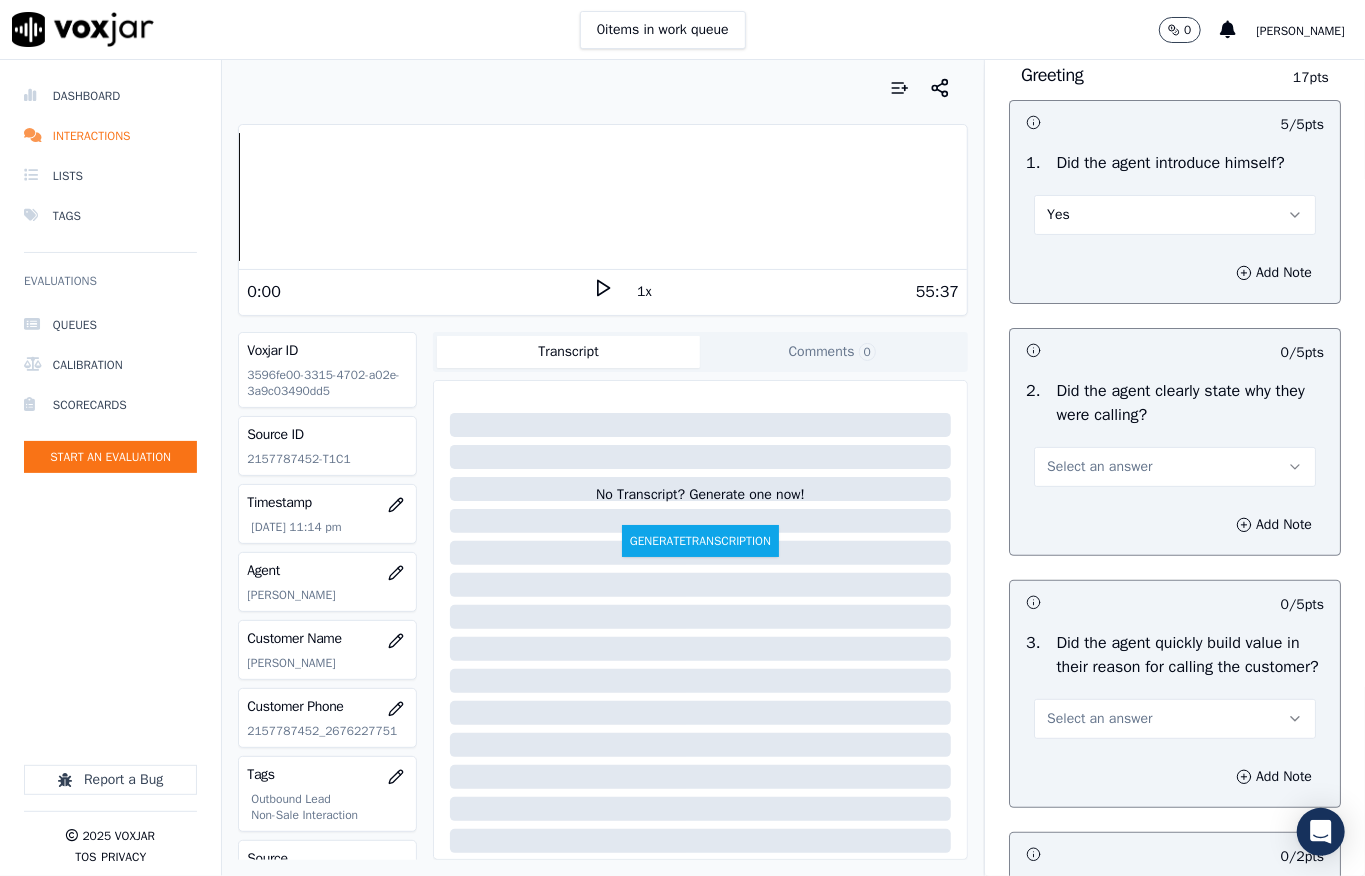 scroll, scrollTop: 266, scrollLeft: 0, axis: vertical 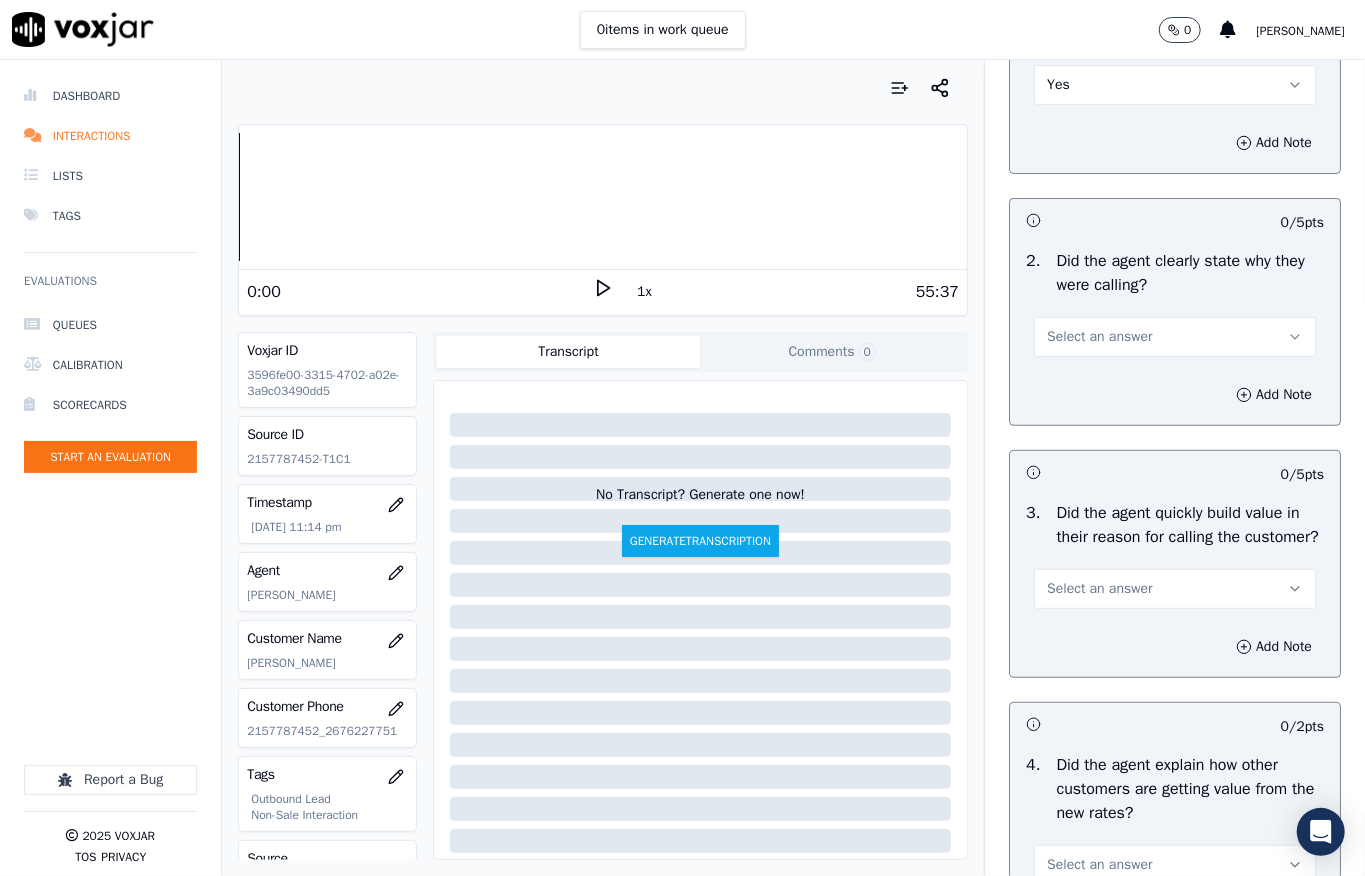 click on "Select an answer" at bounding box center [1099, 337] 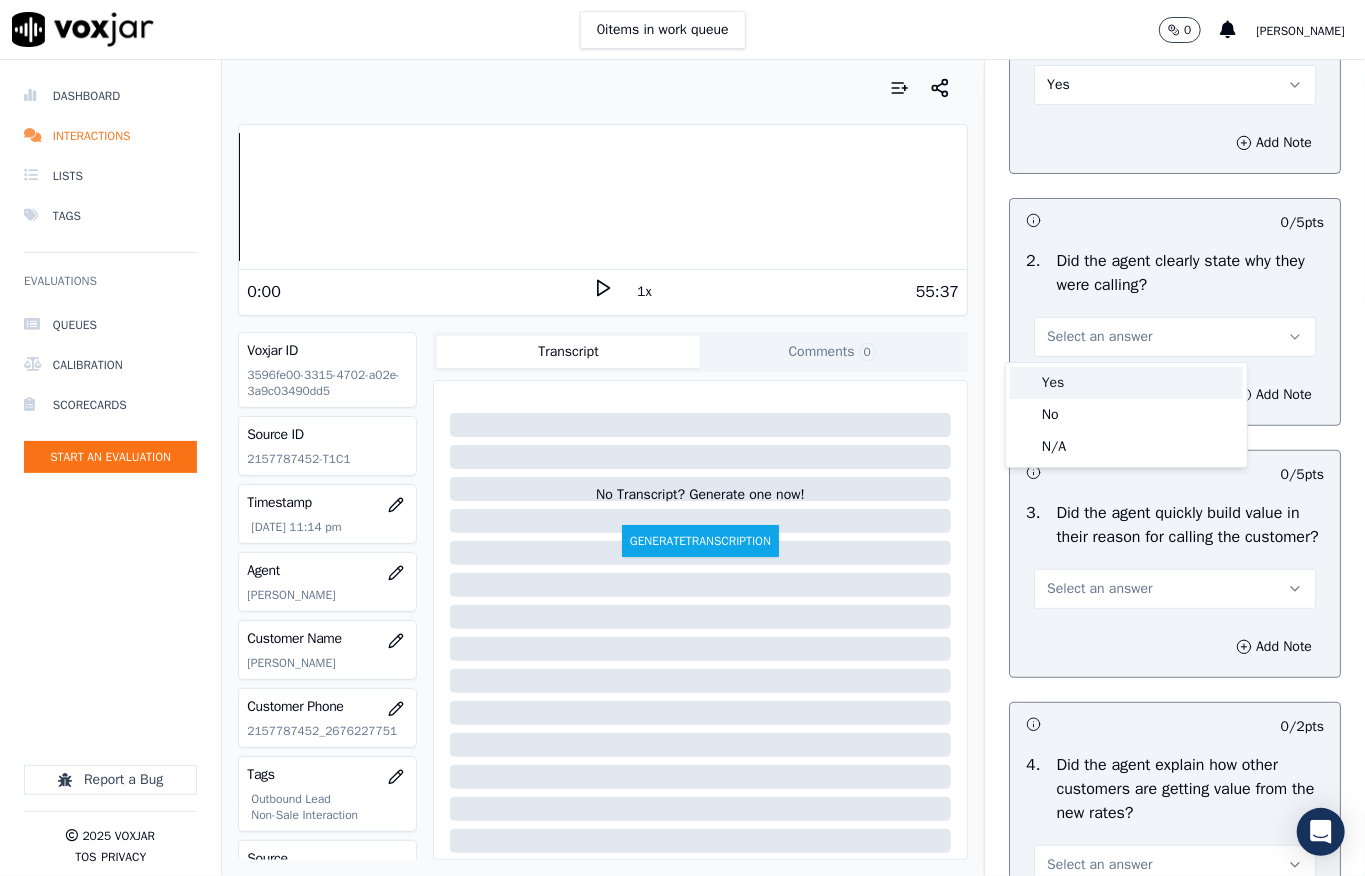 drag, startPoint x: 1082, startPoint y: 345, endPoint x: 1094, endPoint y: 308, distance: 38.8973 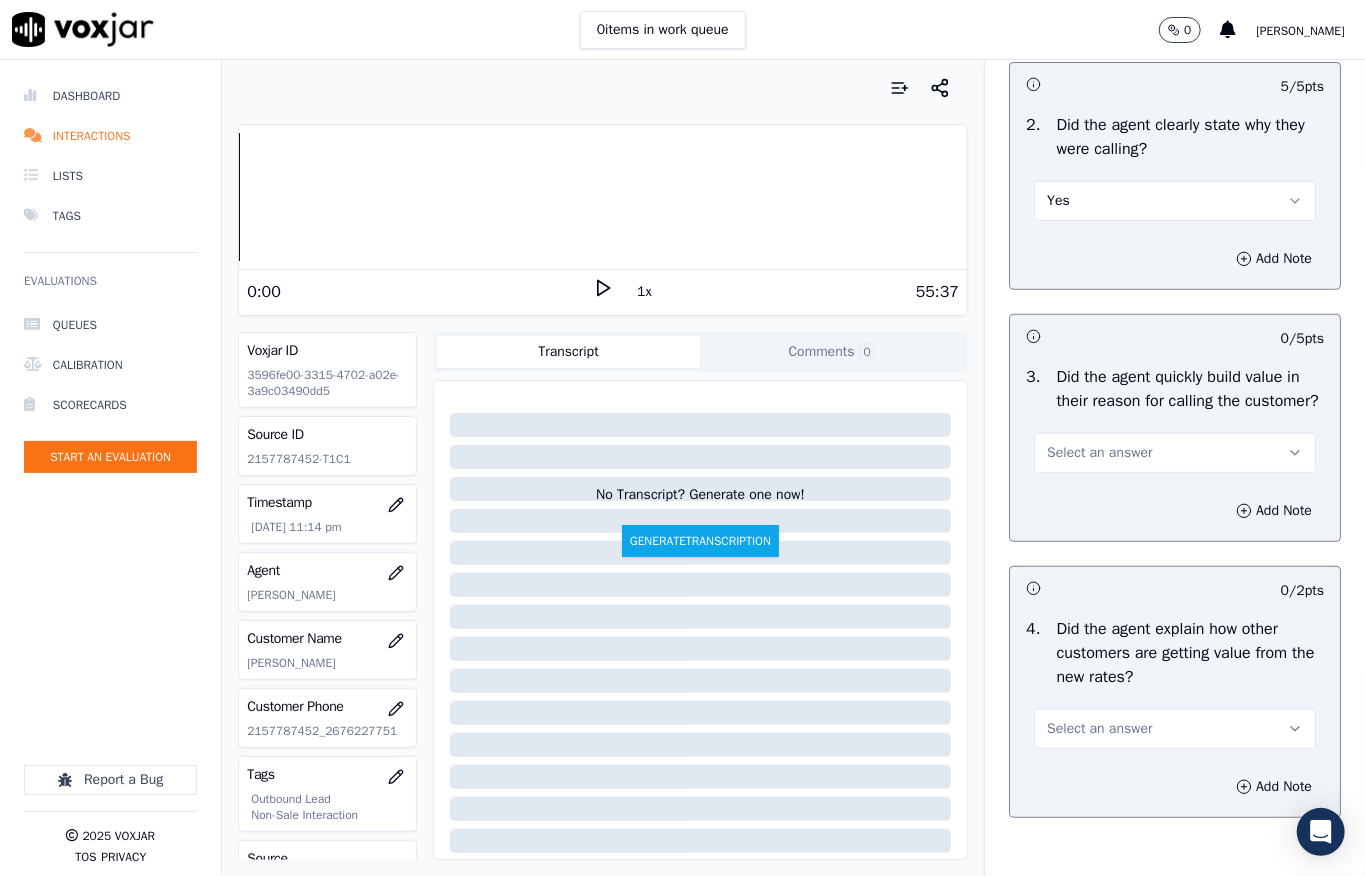 scroll, scrollTop: 533, scrollLeft: 0, axis: vertical 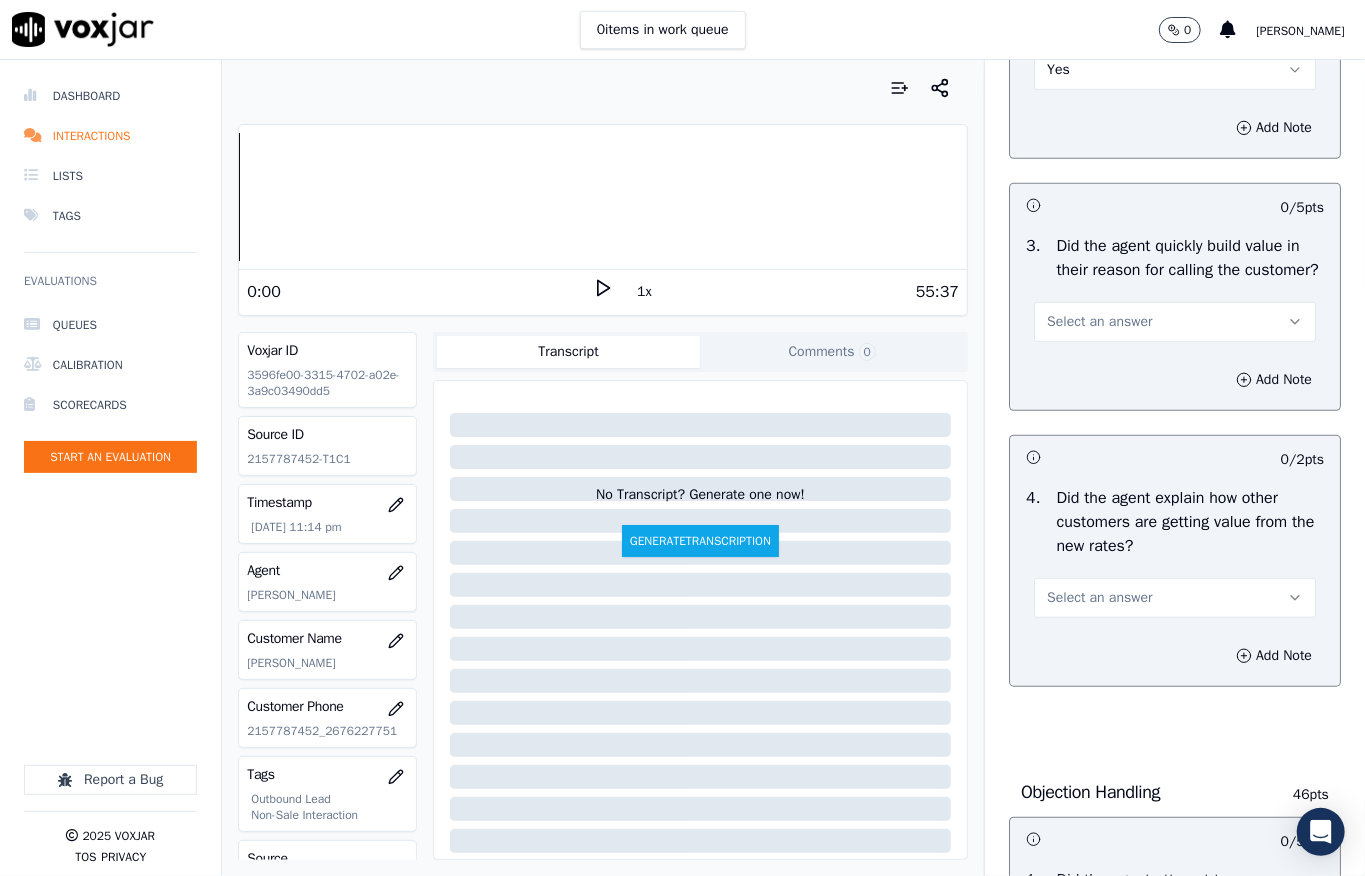 drag, startPoint x: 1089, startPoint y: 334, endPoint x: 1081, endPoint y: 365, distance: 32.01562 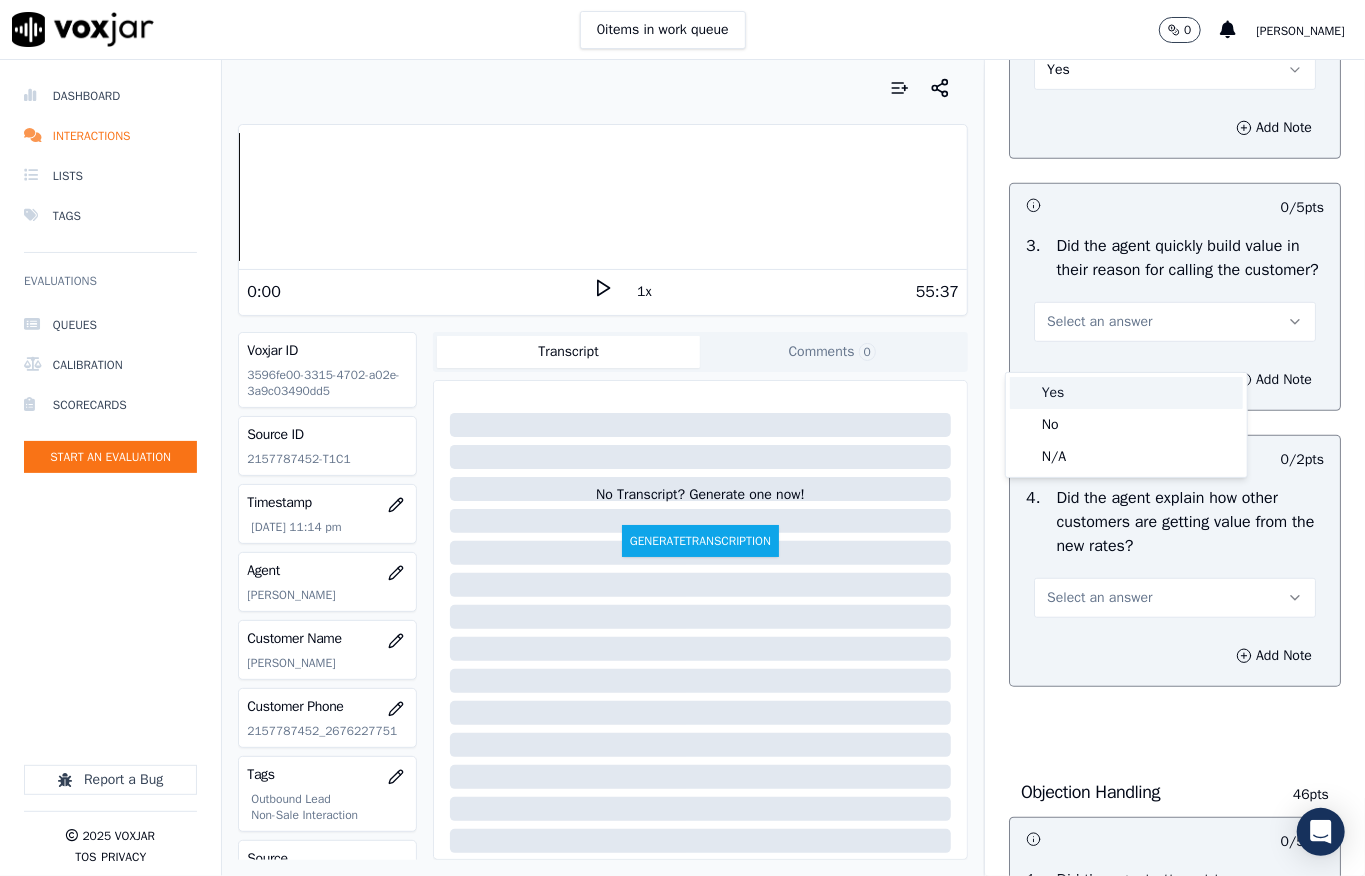 click on "Yes" at bounding box center (1126, 393) 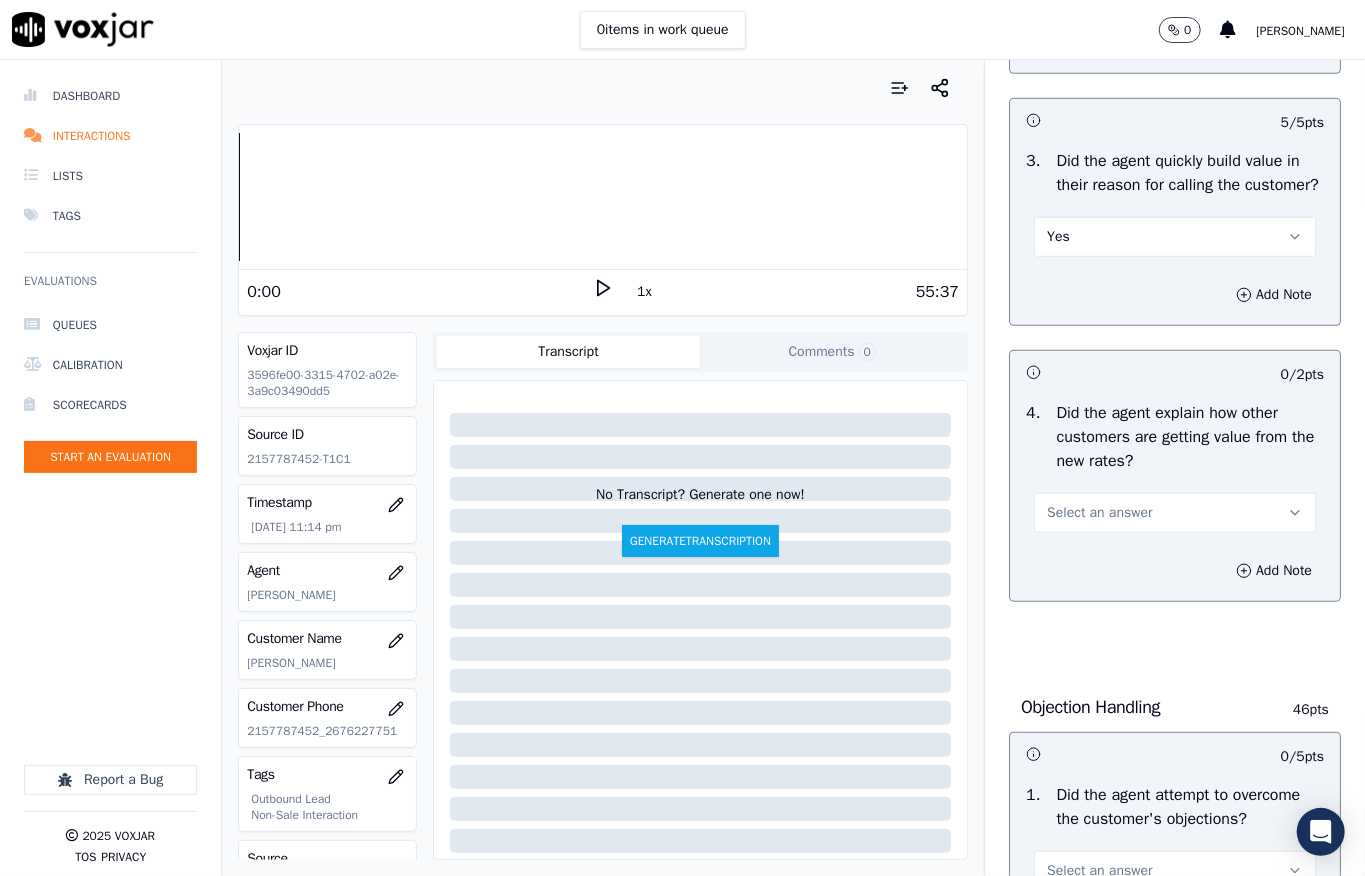 scroll, scrollTop: 666, scrollLeft: 0, axis: vertical 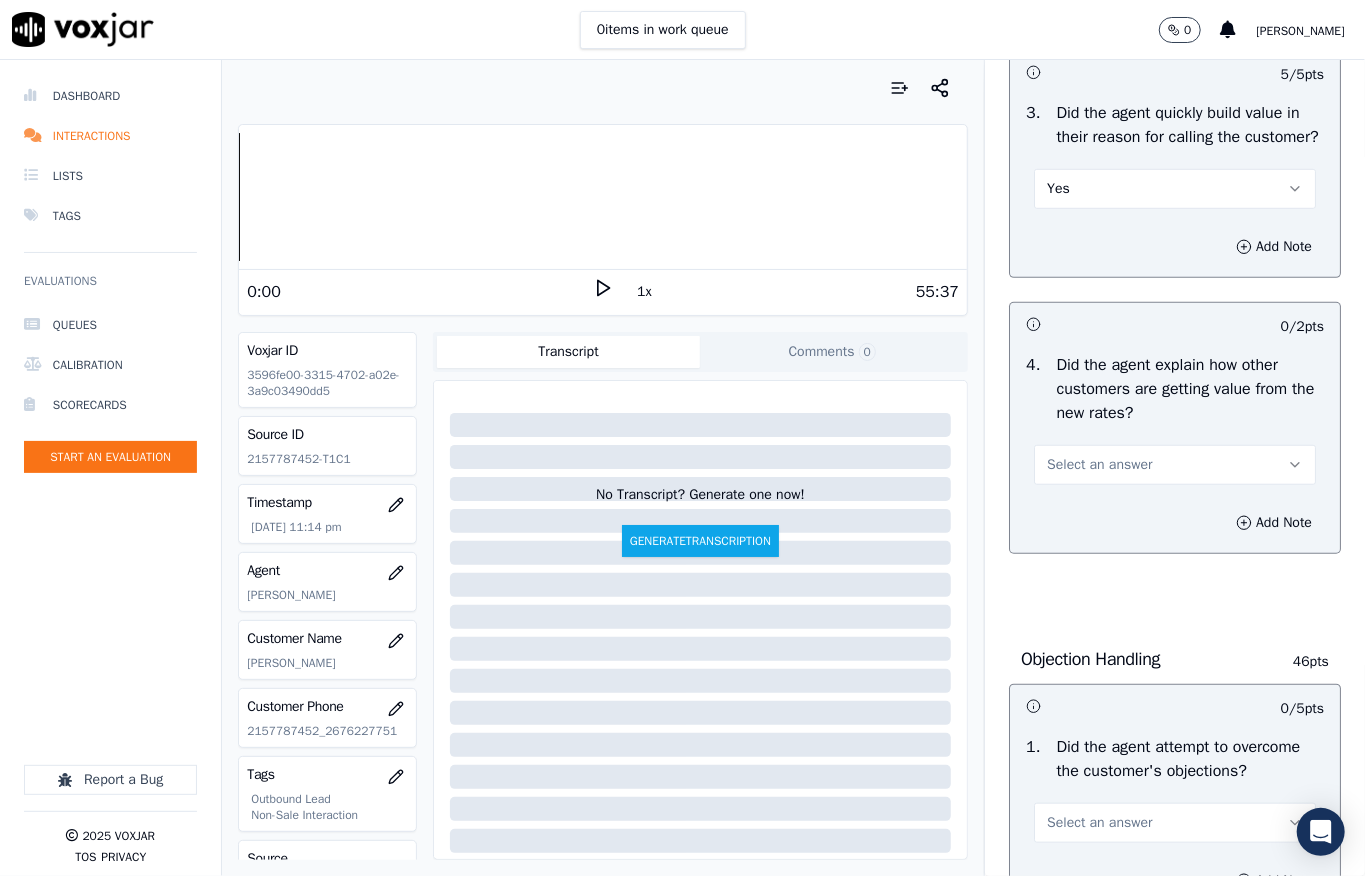 click on "Select an answer" at bounding box center [1099, 465] 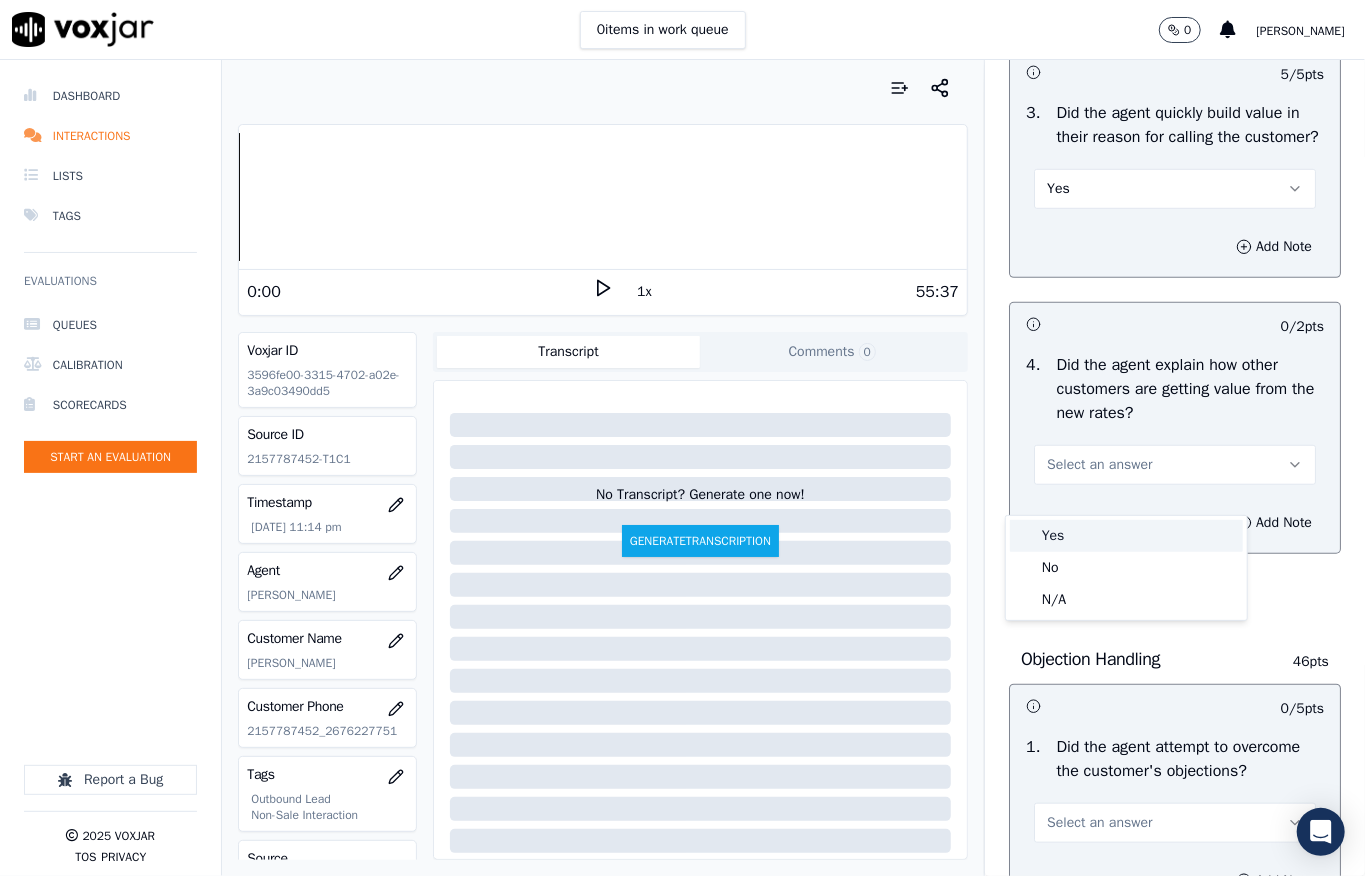 click on "Yes" at bounding box center (1126, 536) 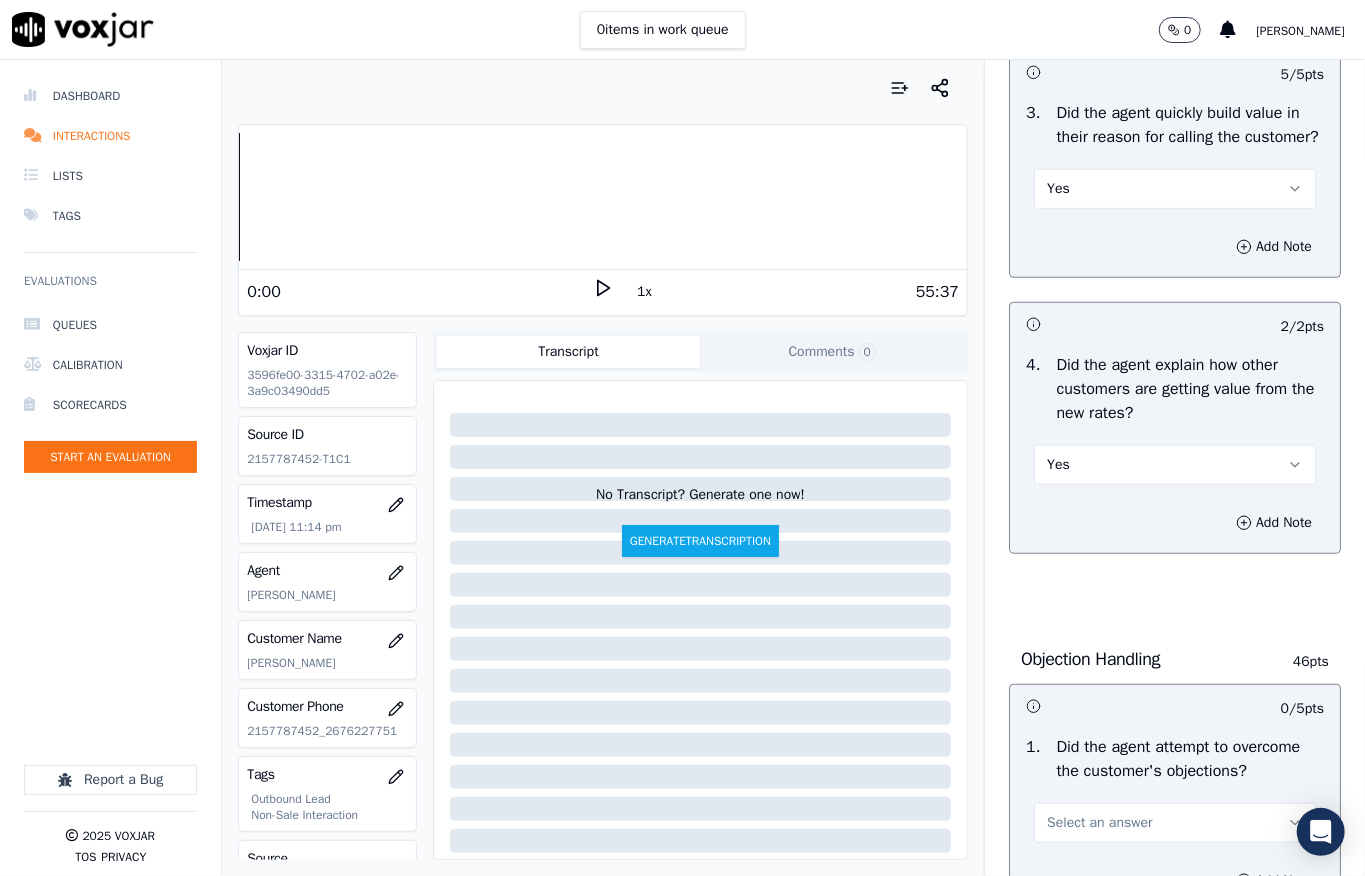 click on "Yes" at bounding box center (1175, 465) 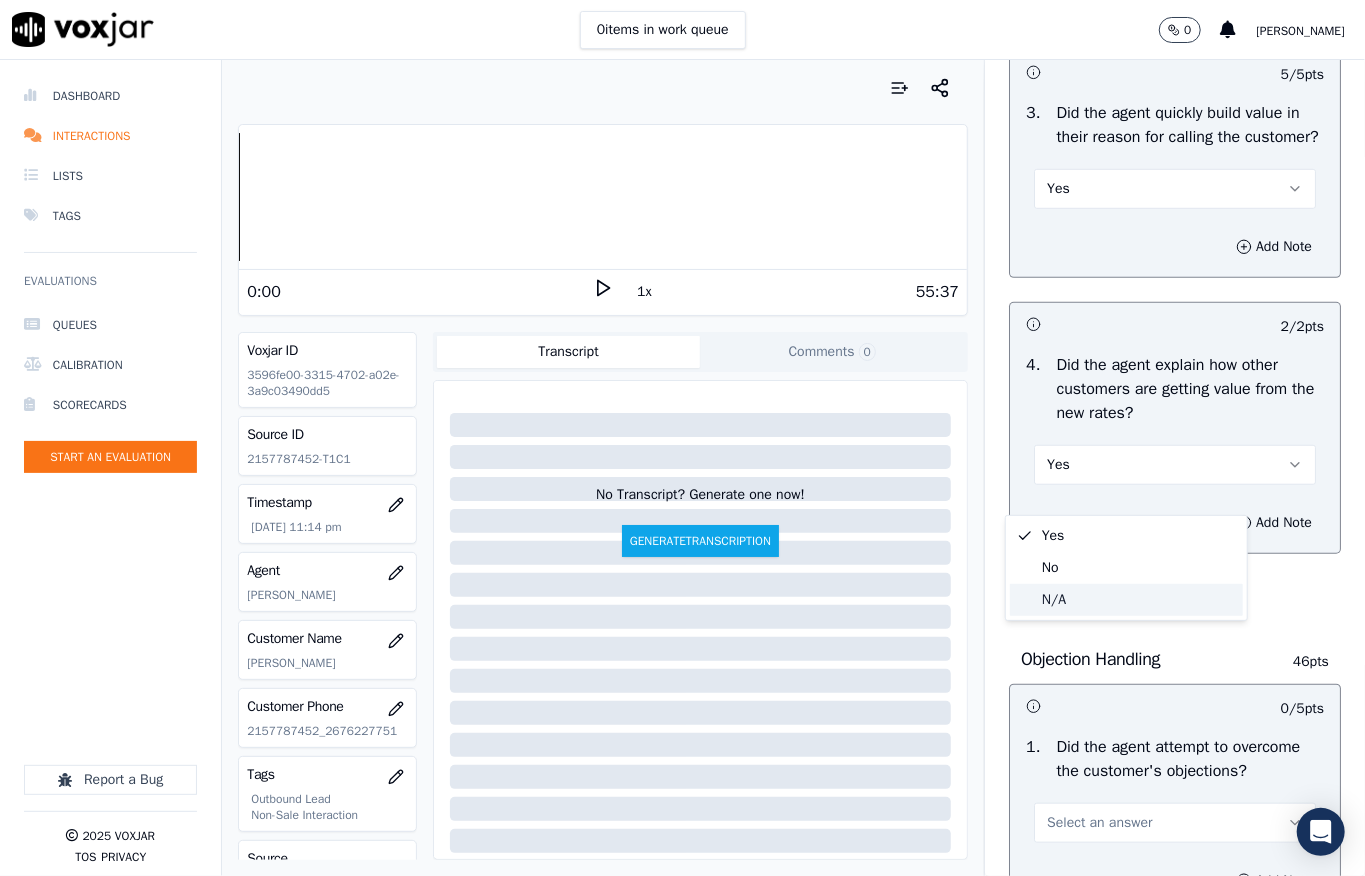 drag, startPoint x: 1082, startPoint y: 586, endPoint x: 1100, endPoint y: 401, distance: 185.87361 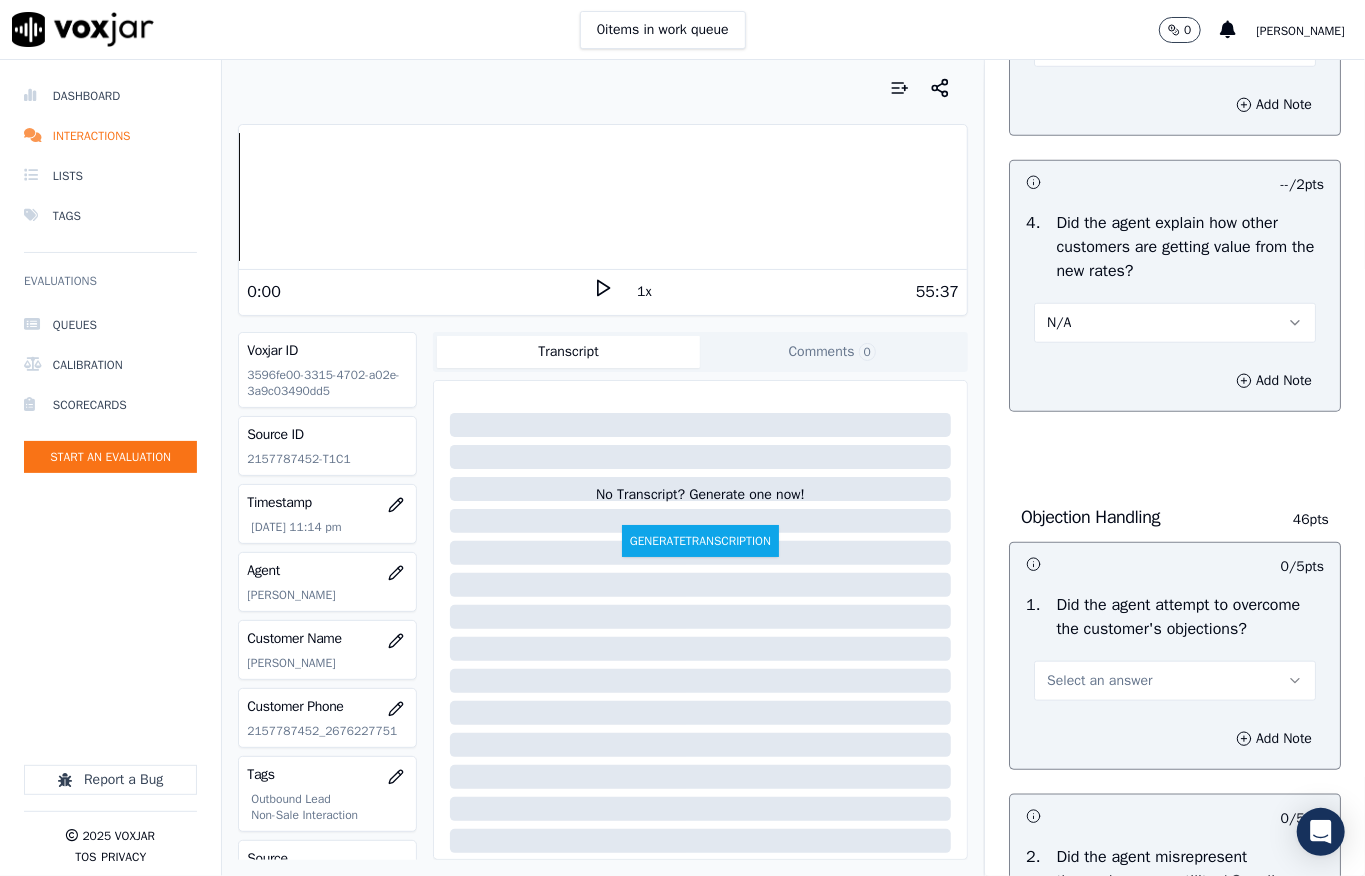 scroll, scrollTop: 1200, scrollLeft: 0, axis: vertical 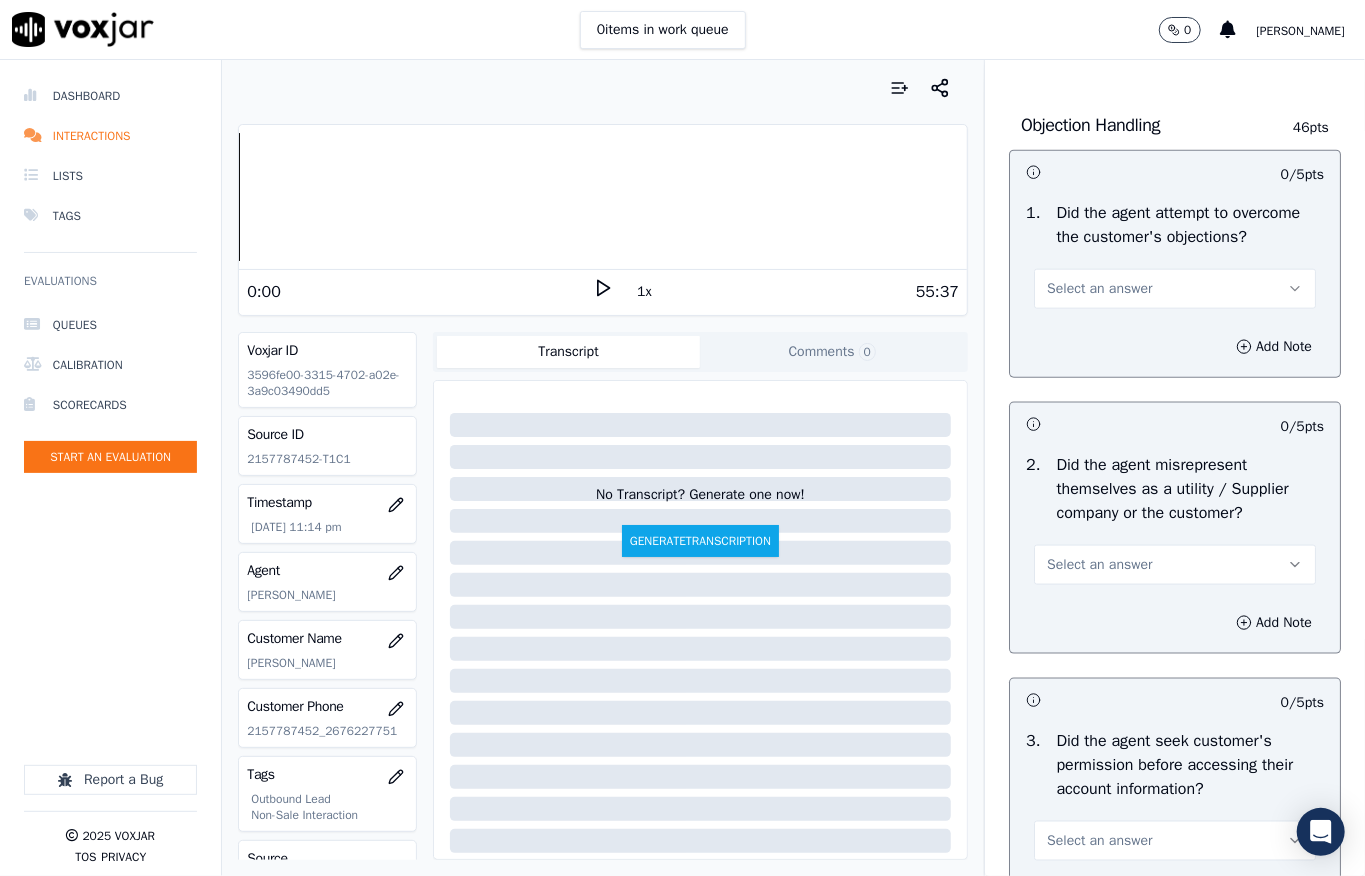 click on "Select an answer" at bounding box center [1175, 289] 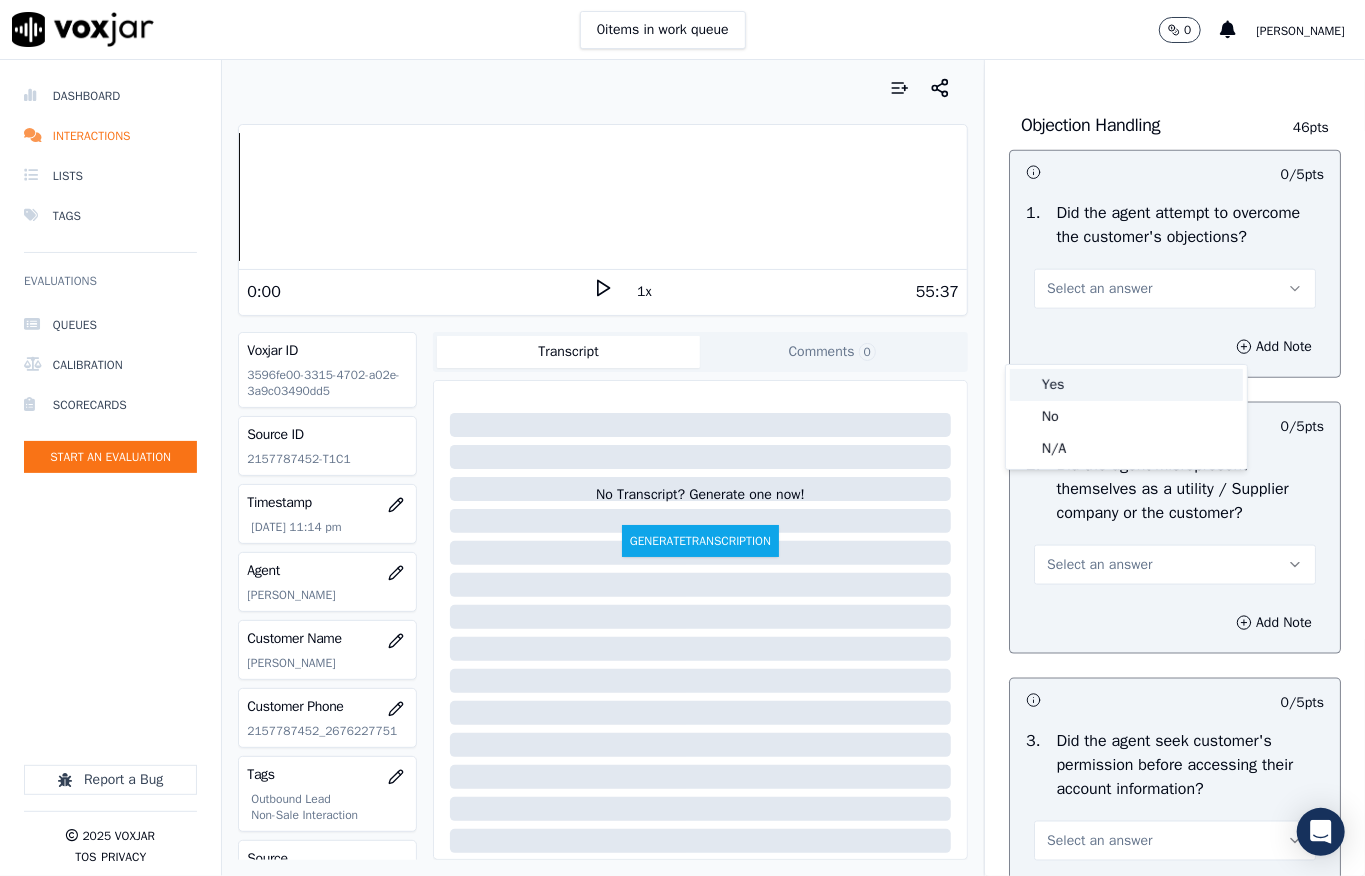 click on "Yes" at bounding box center [1126, 385] 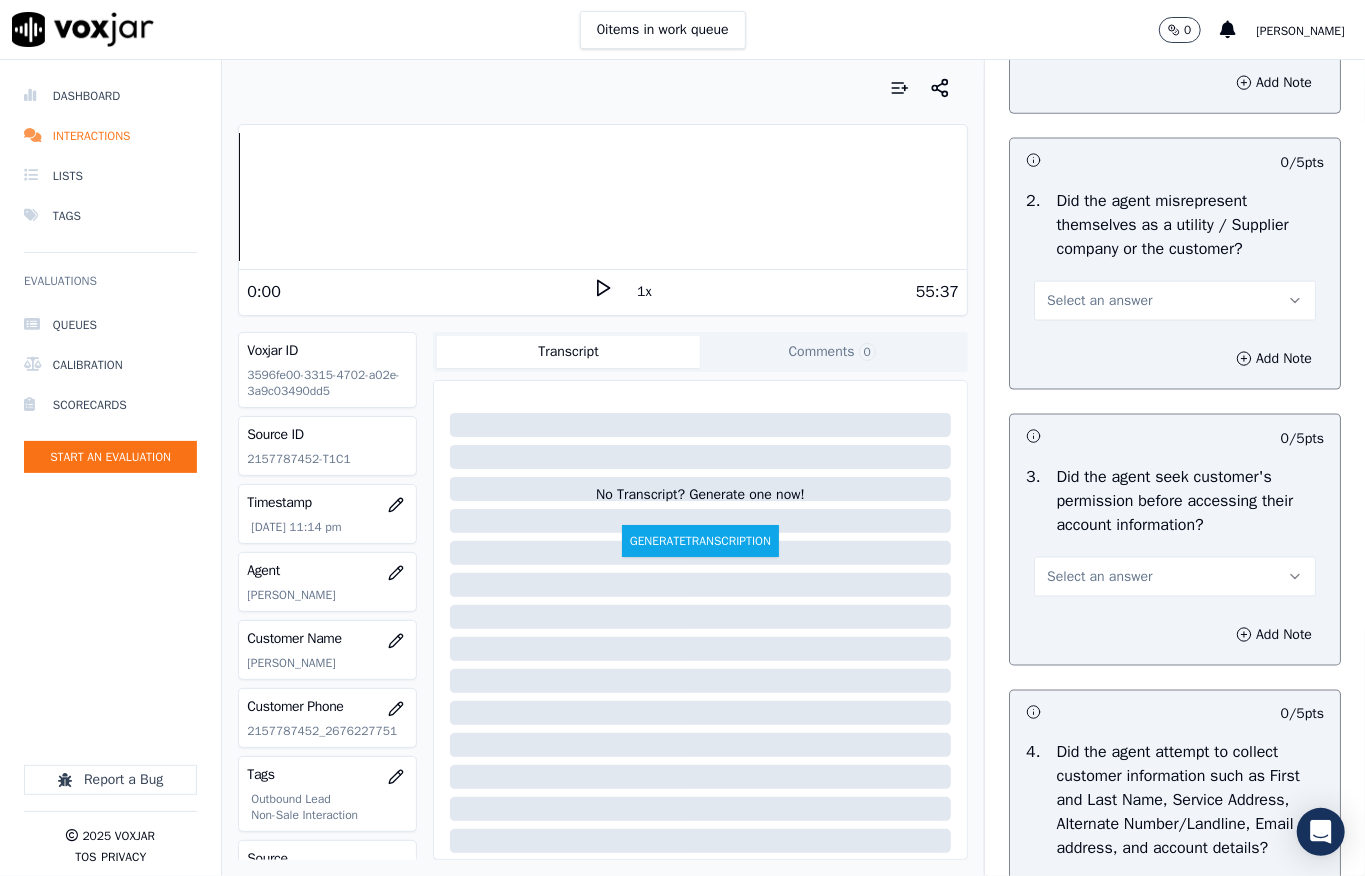 scroll, scrollTop: 1466, scrollLeft: 0, axis: vertical 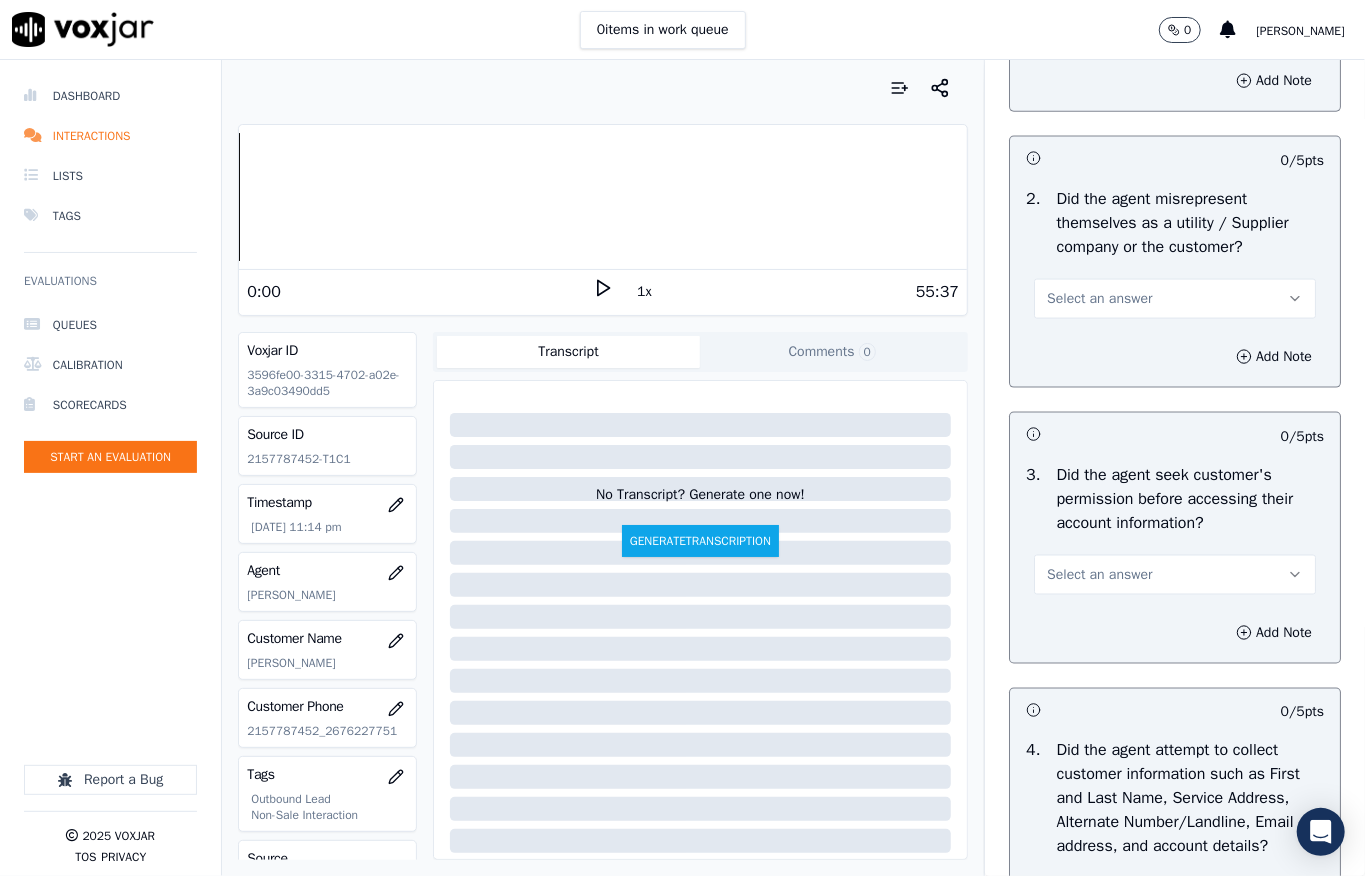 drag, startPoint x: 1097, startPoint y: 344, endPoint x: 1100, endPoint y: 368, distance: 24.186773 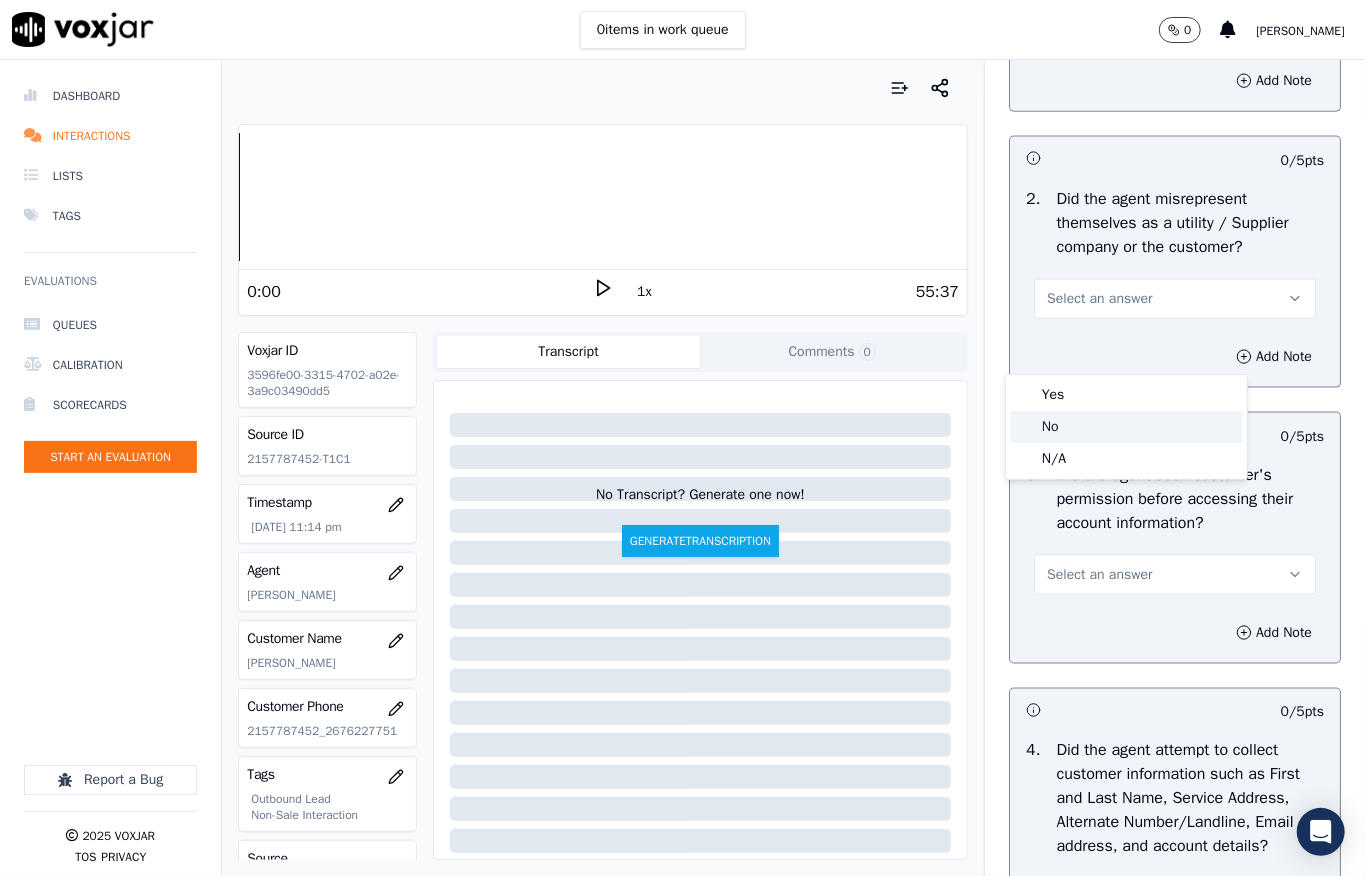 click on "No" 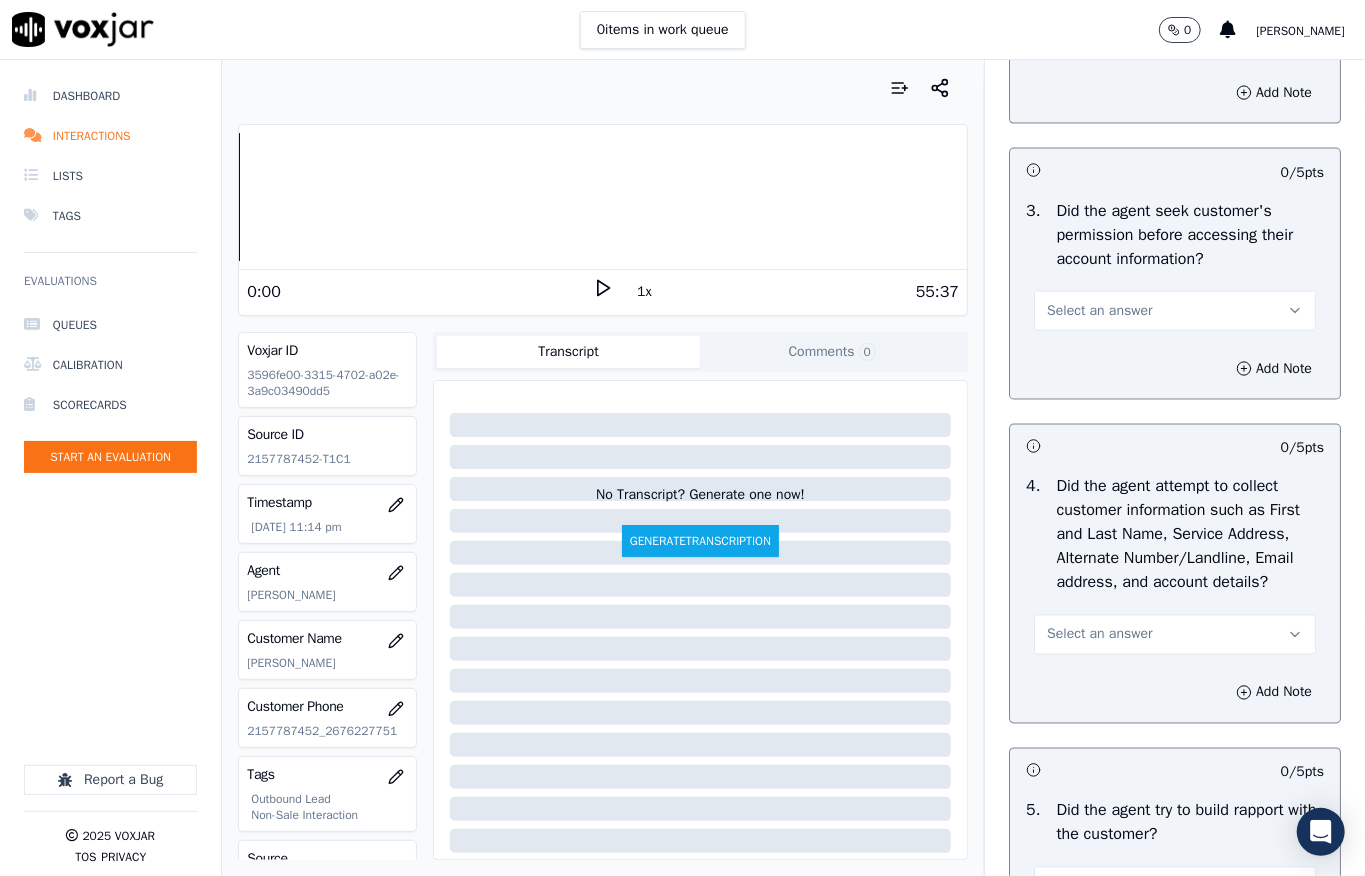 scroll, scrollTop: 1733, scrollLeft: 0, axis: vertical 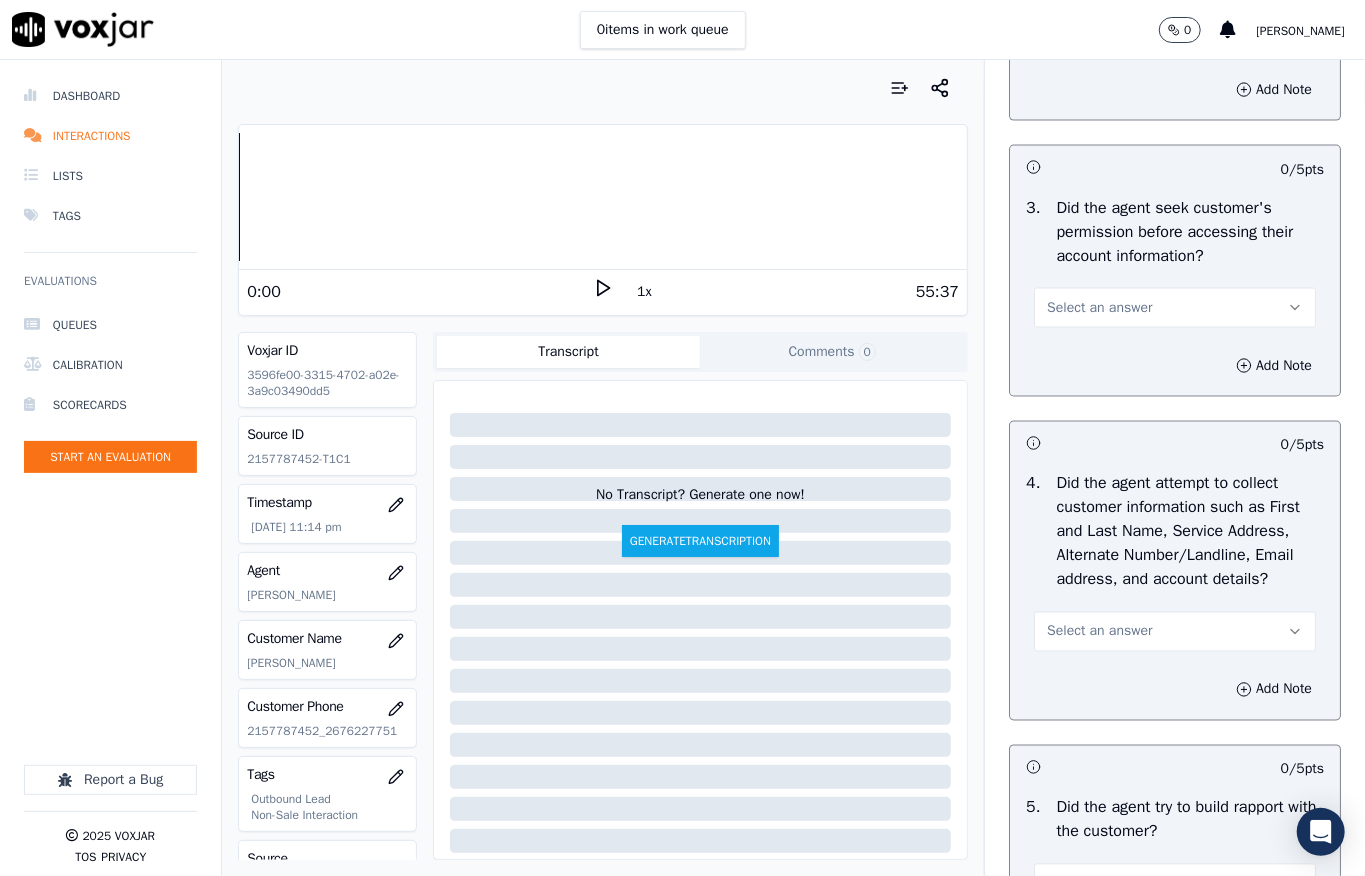 click on "Select an answer" at bounding box center [1099, 308] 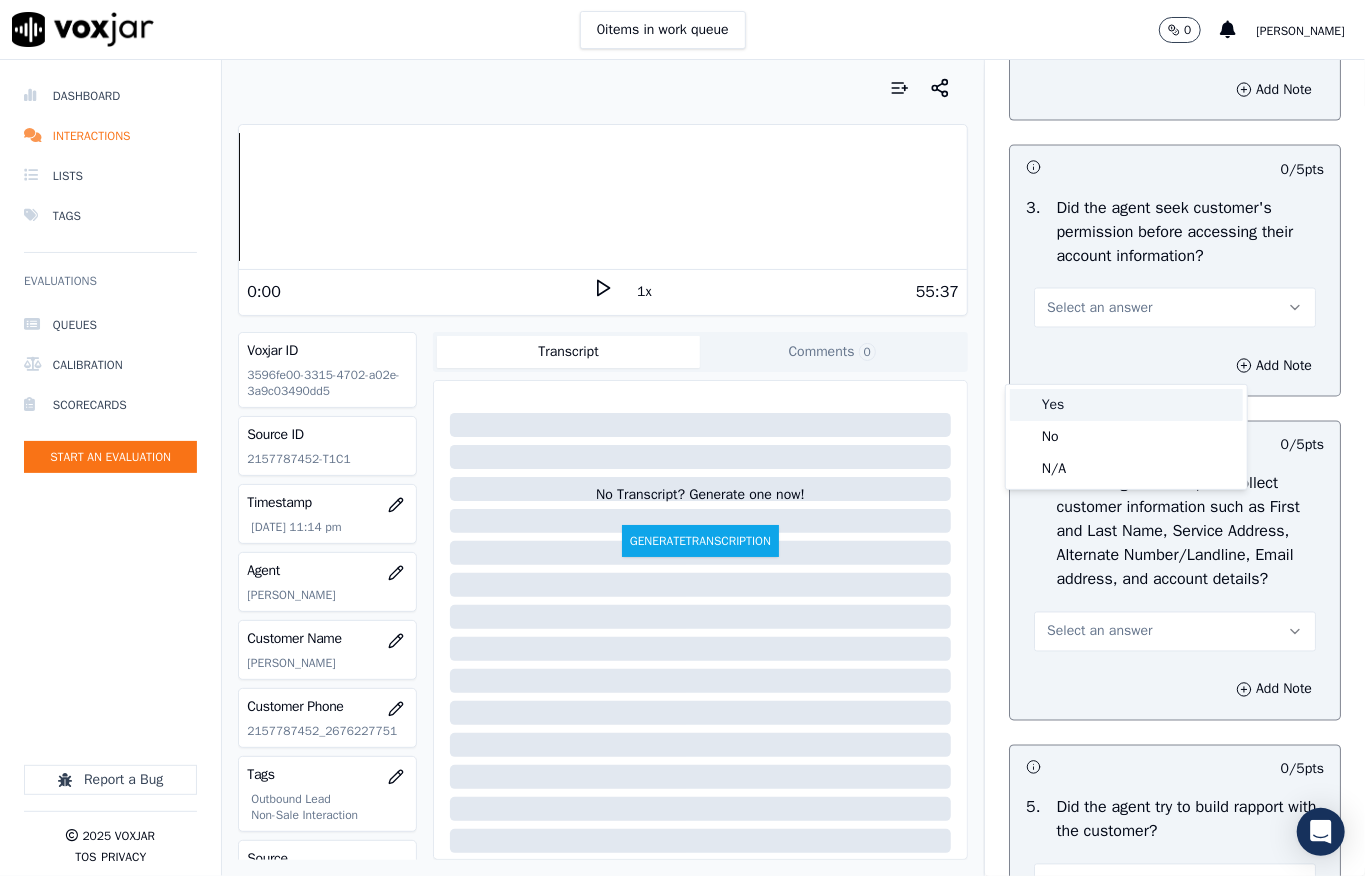 click on "Yes" at bounding box center [1126, 405] 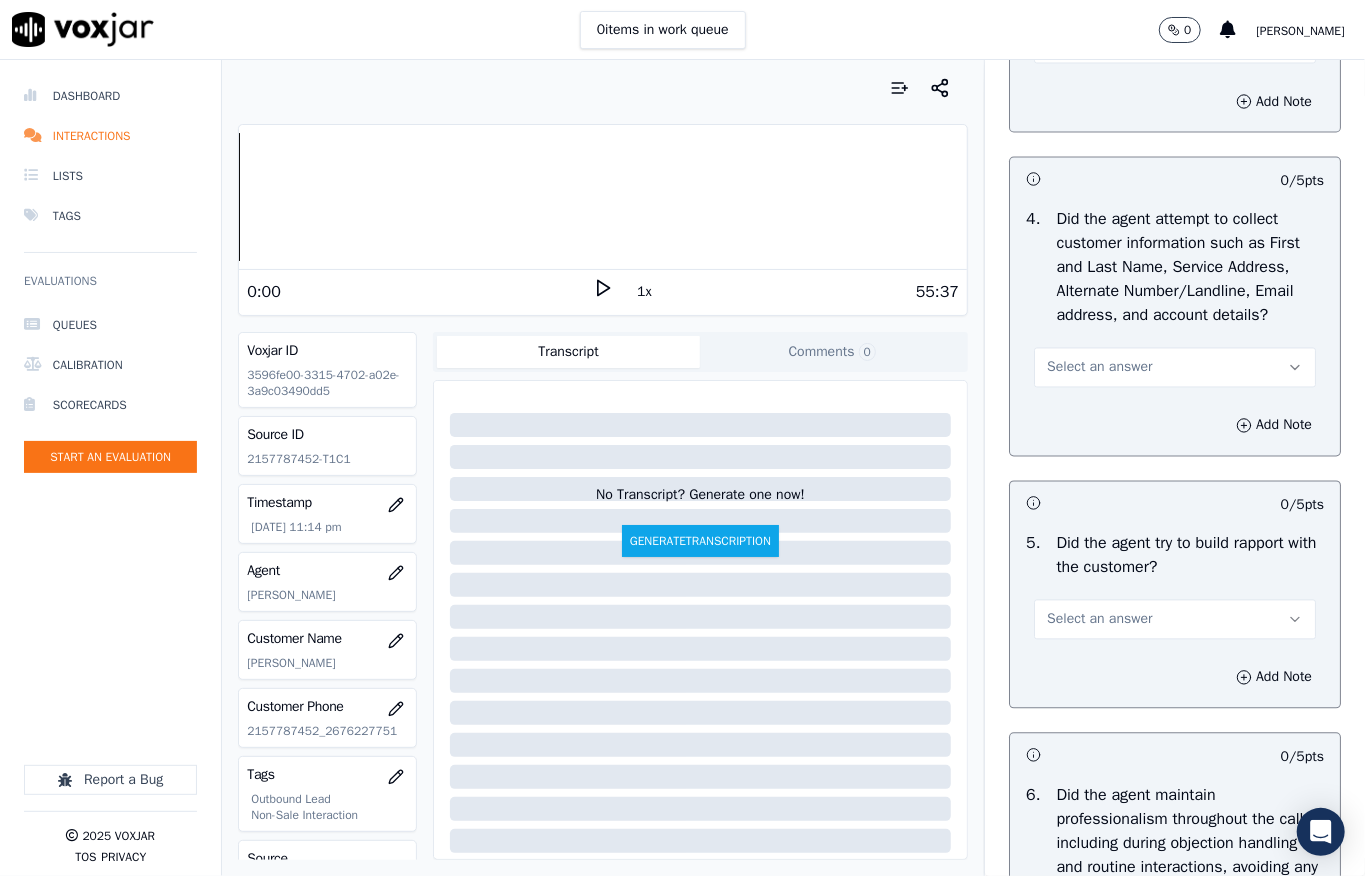 scroll, scrollTop: 2000, scrollLeft: 0, axis: vertical 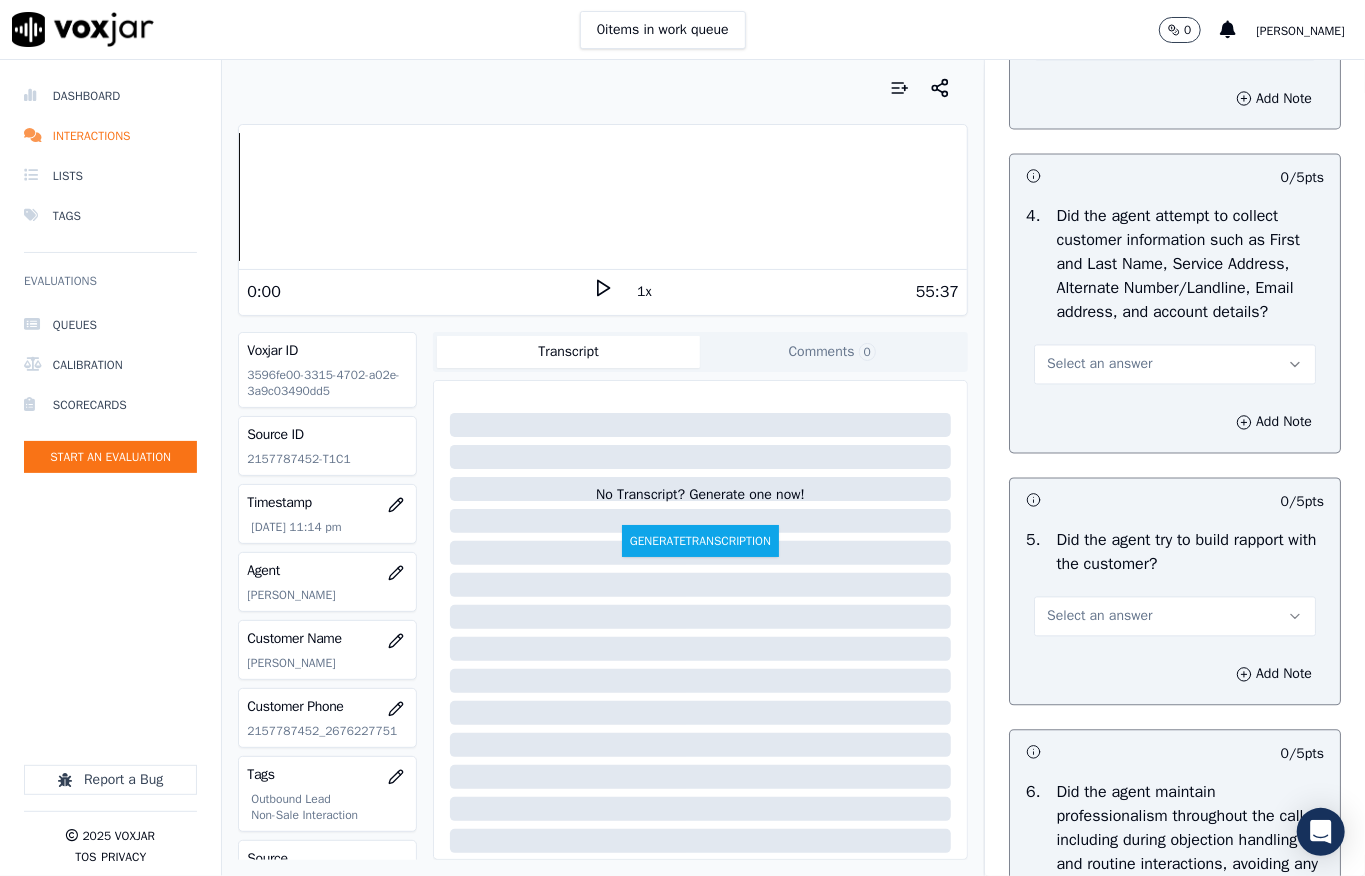 drag, startPoint x: 1065, startPoint y: 442, endPoint x: 1081, endPoint y: 453, distance: 19.416489 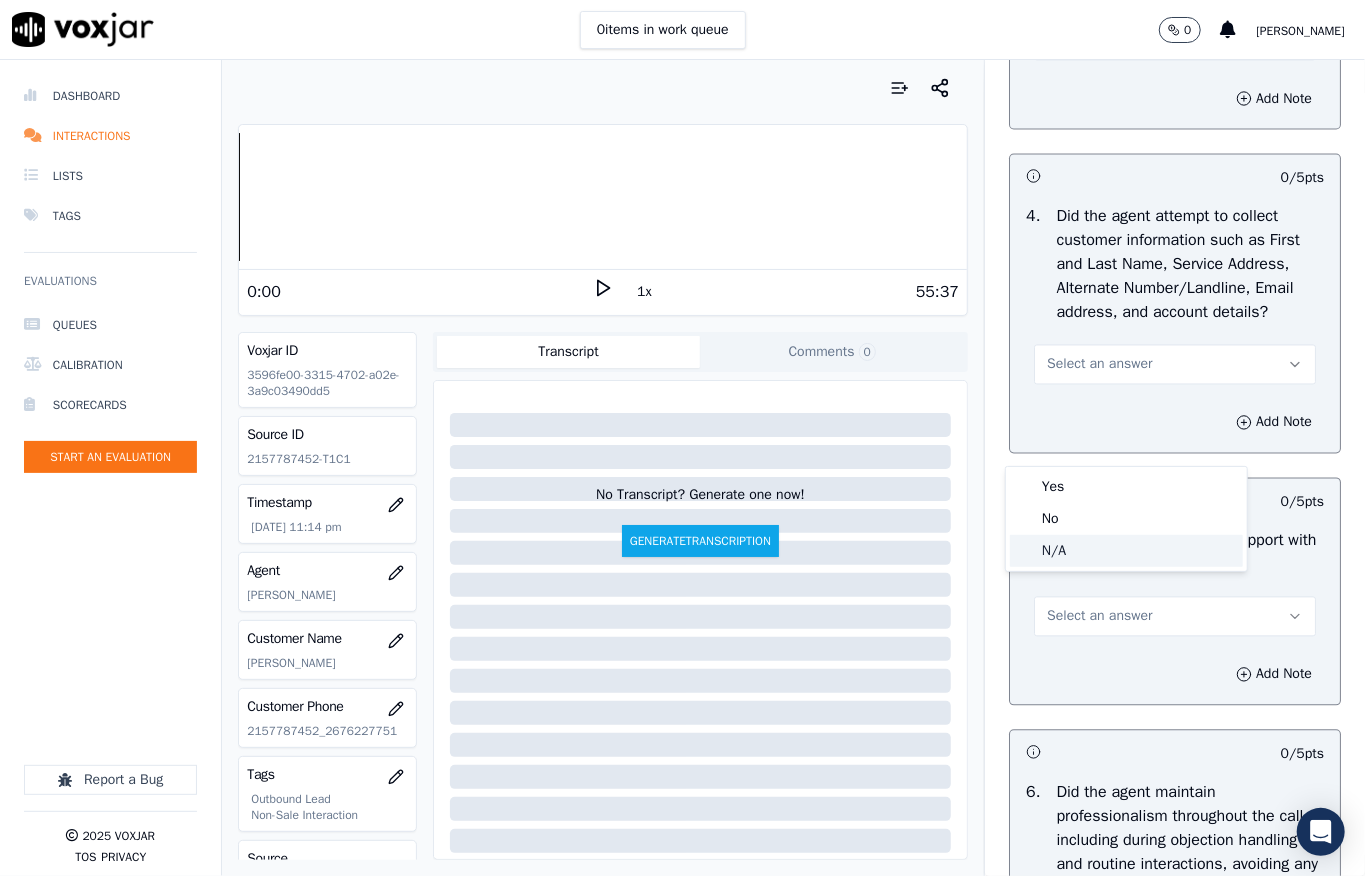 click on "N/A" 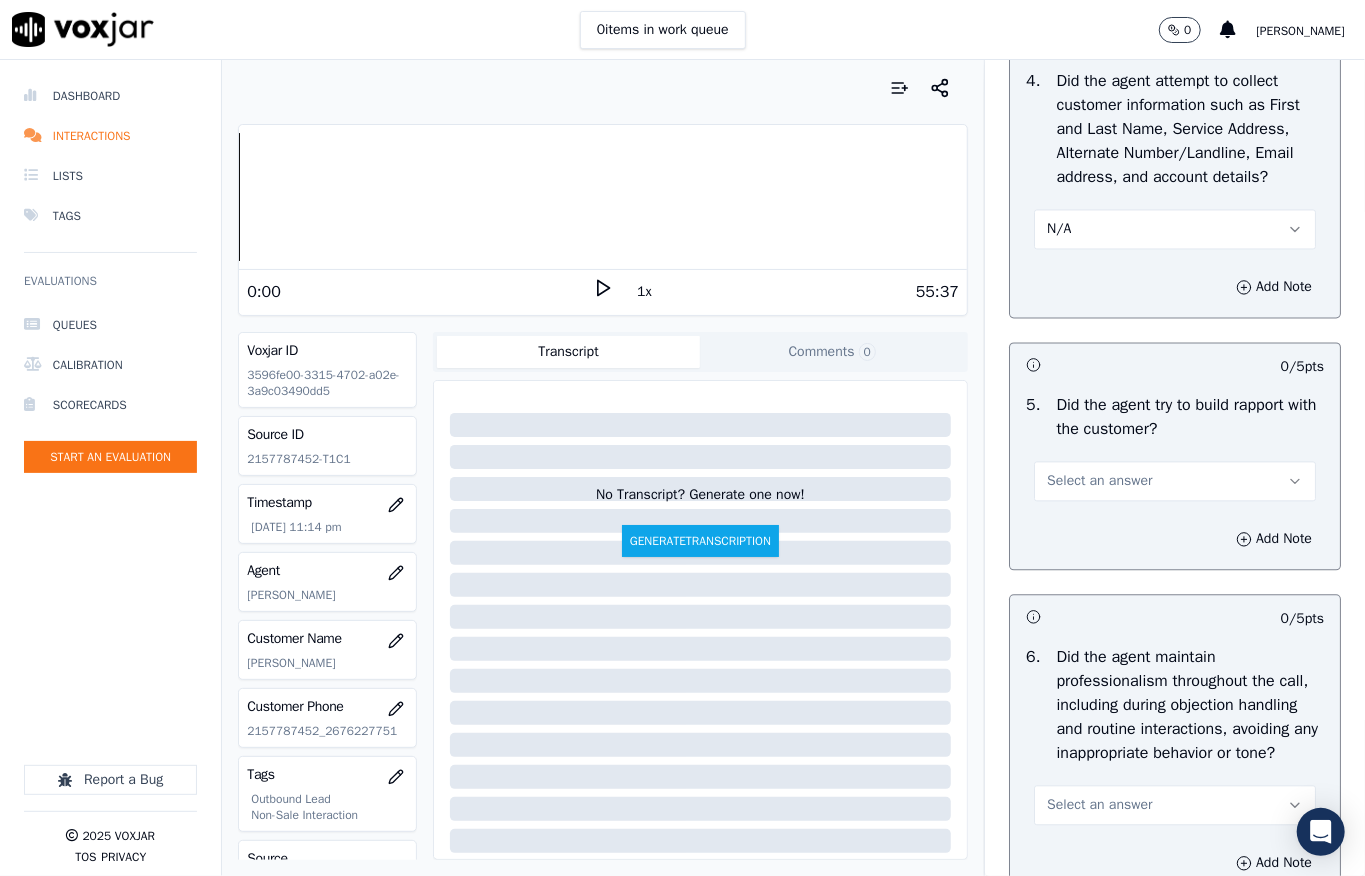 scroll, scrollTop: 2266, scrollLeft: 0, axis: vertical 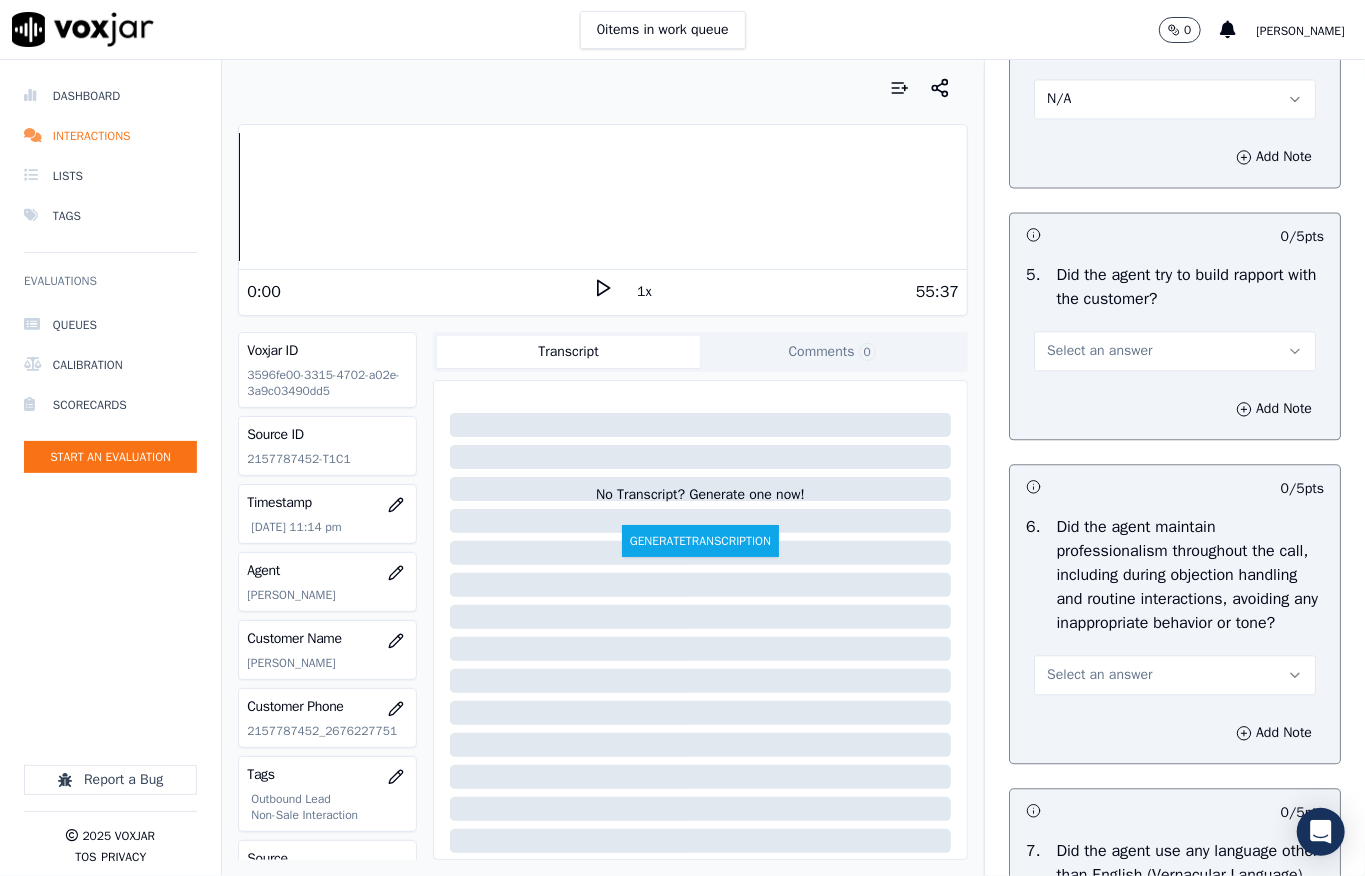 click on "Select an answer" at bounding box center [1099, 351] 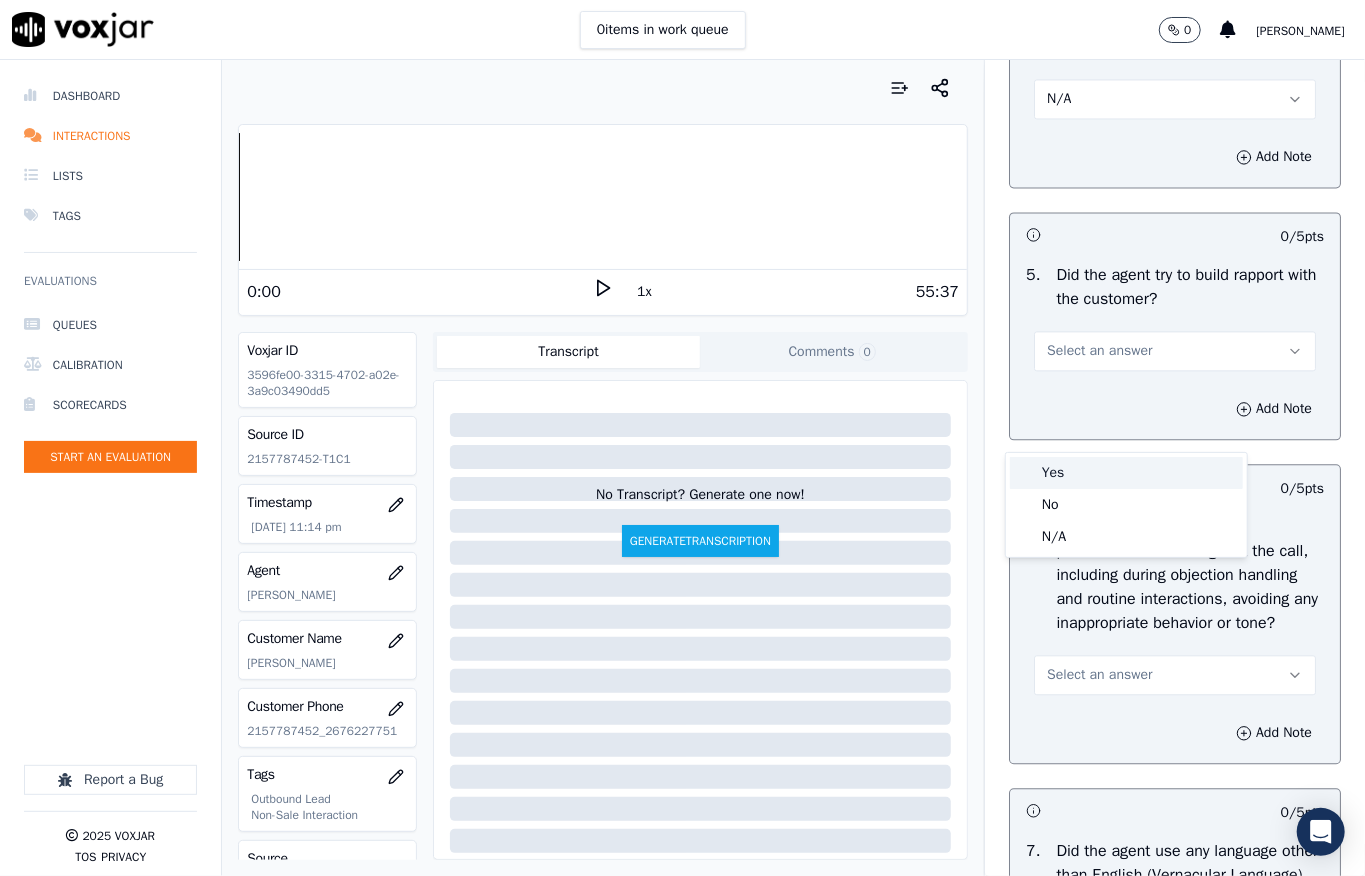 click on "Yes" at bounding box center [1126, 473] 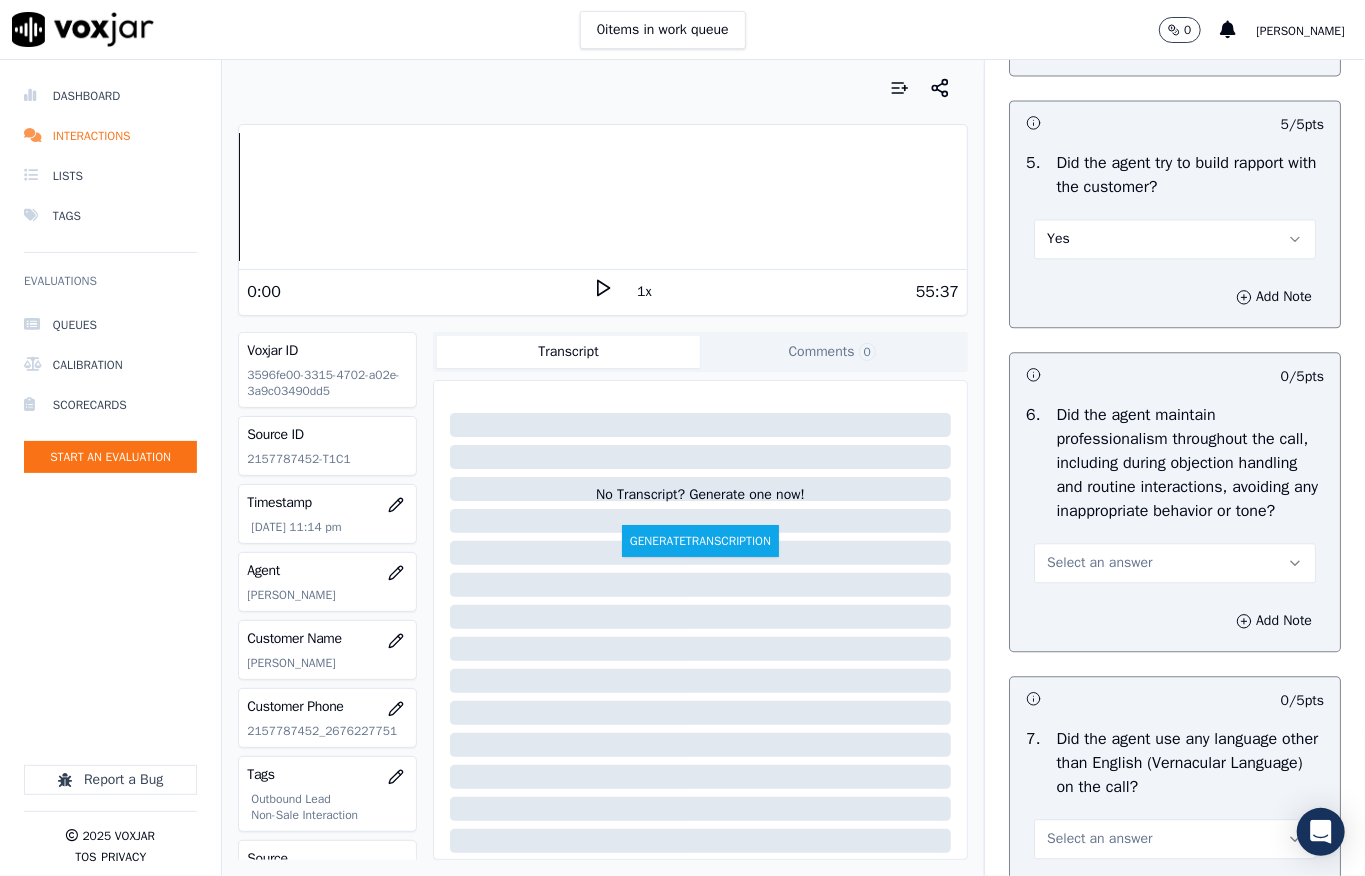 scroll, scrollTop: 2533, scrollLeft: 0, axis: vertical 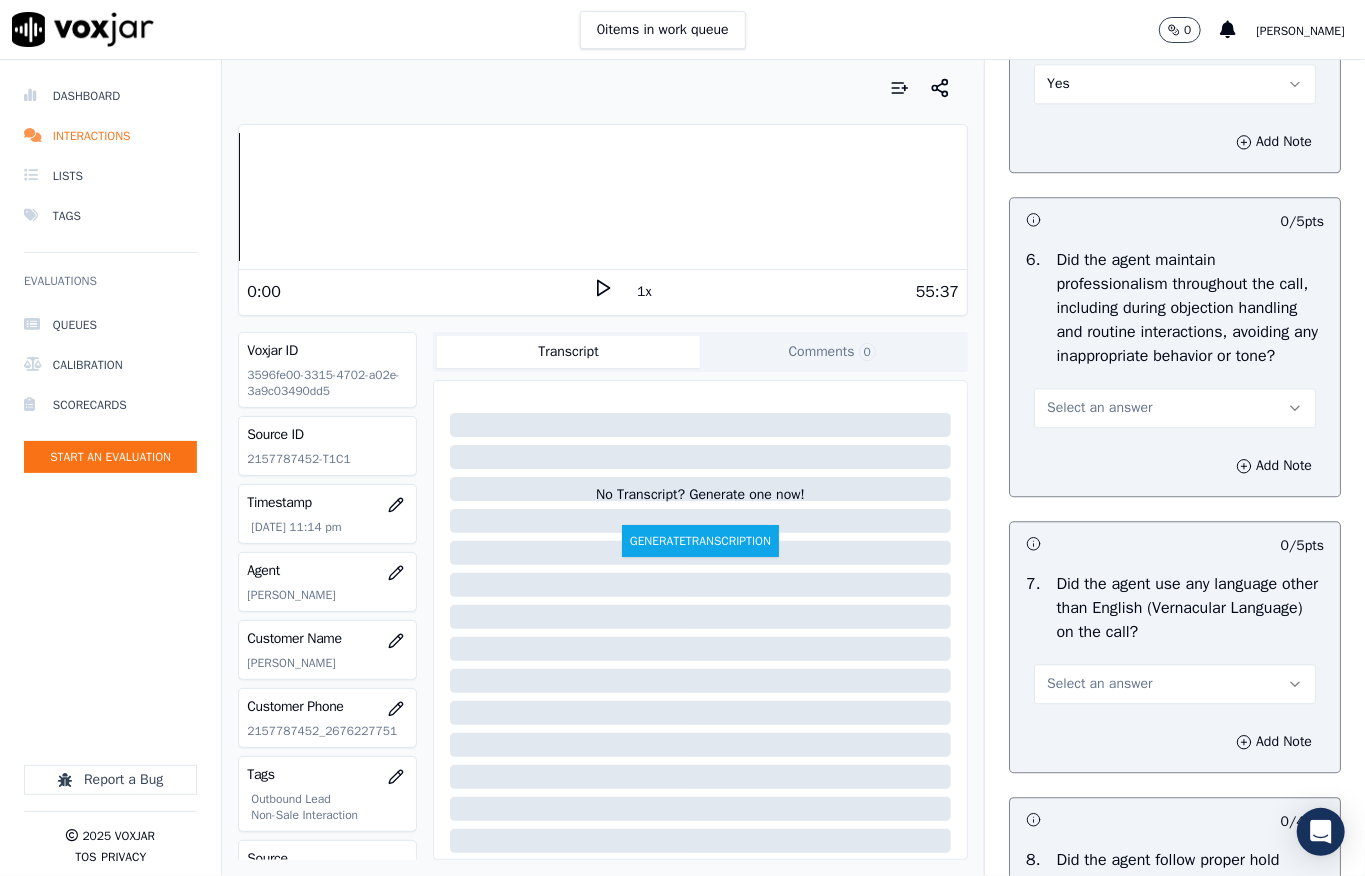 click on "Yes" at bounding box center [1175, 84] 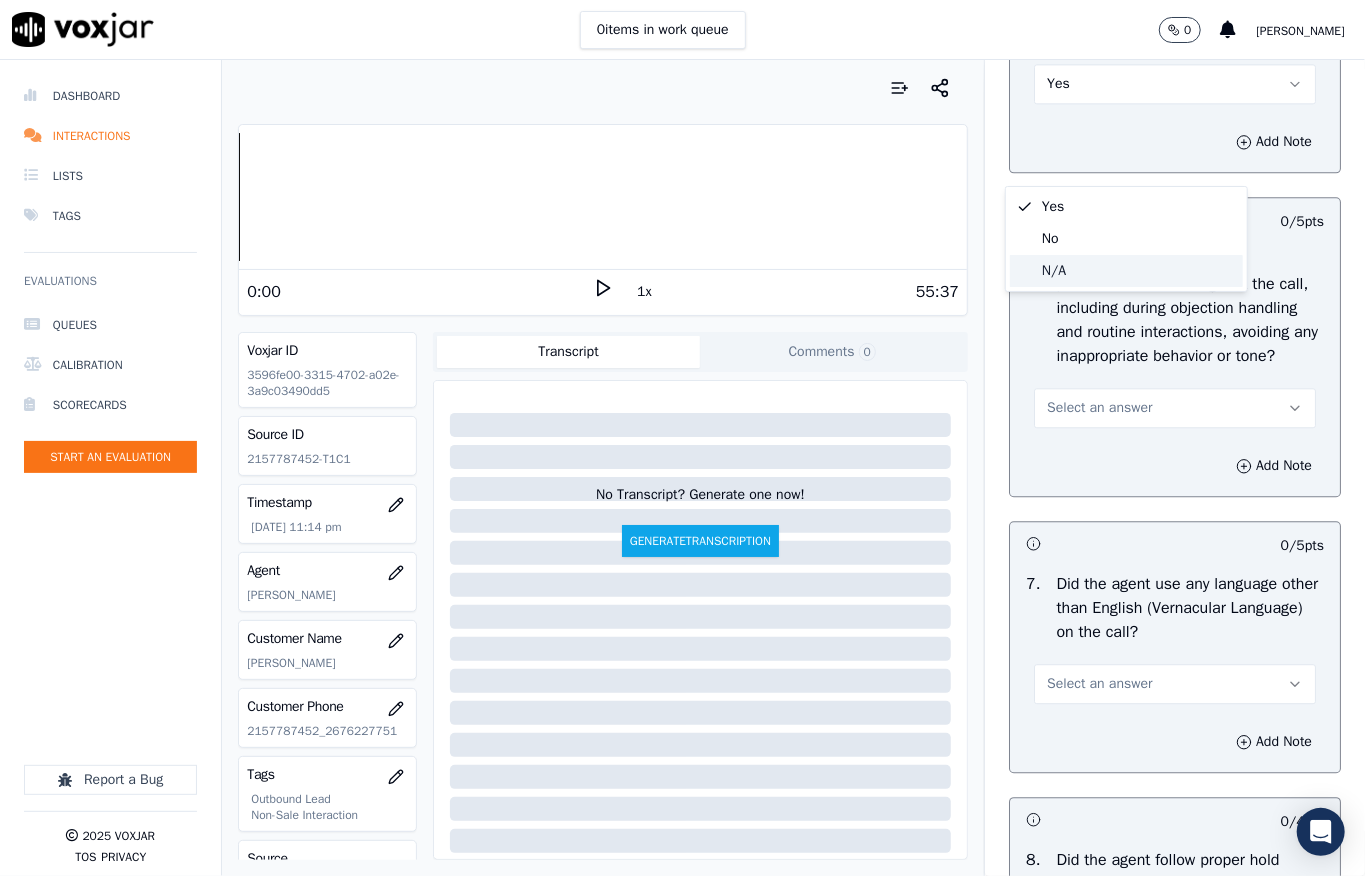click on "N/A" 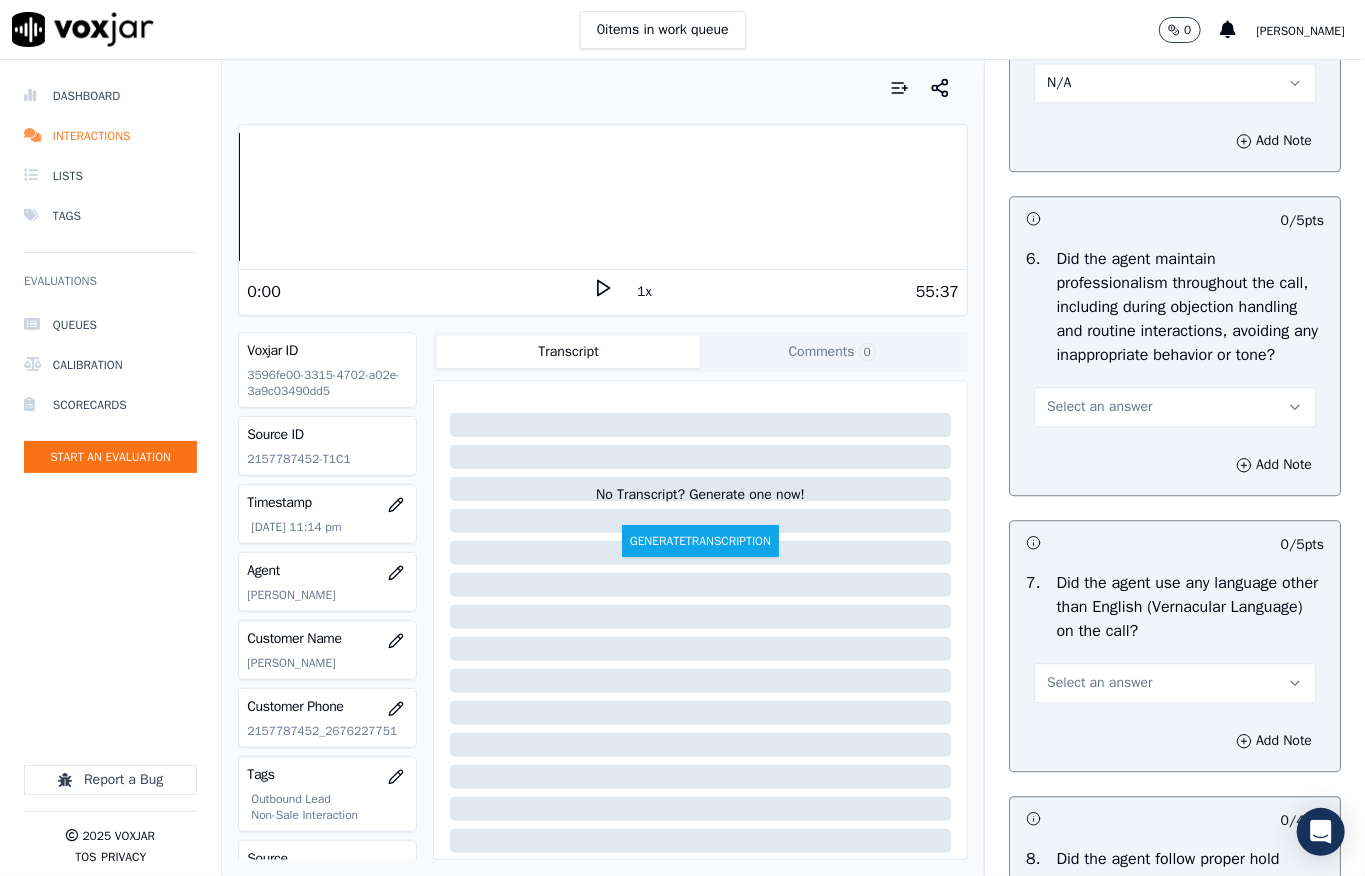 scroll, scrollTop: 2533, scrollLeft: 0, axis: vertical 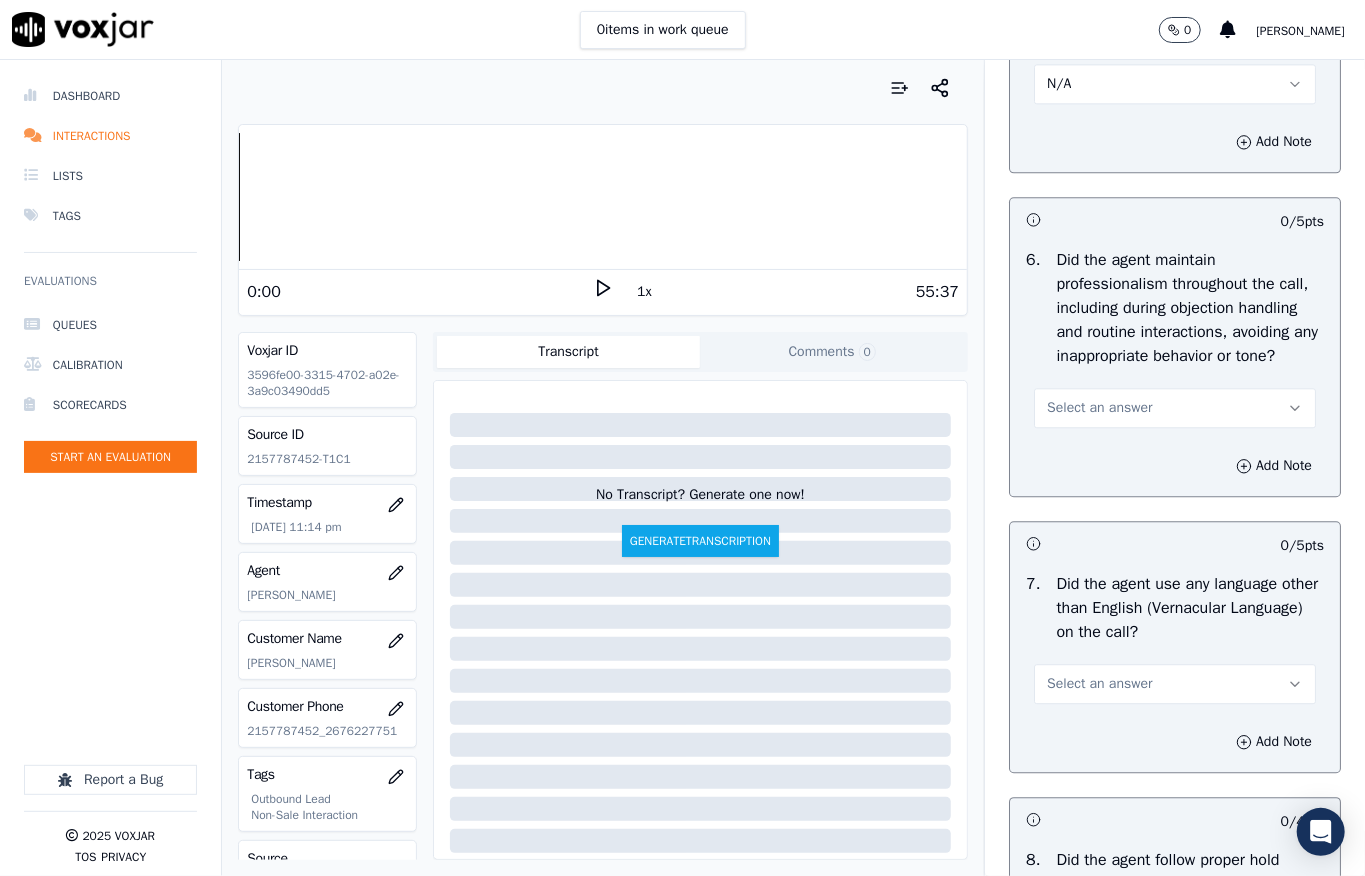drag, startPoint x: 1048, startPoint y: 150, endPoint x: 1064, endPoint y: 177, distance: 31.38471 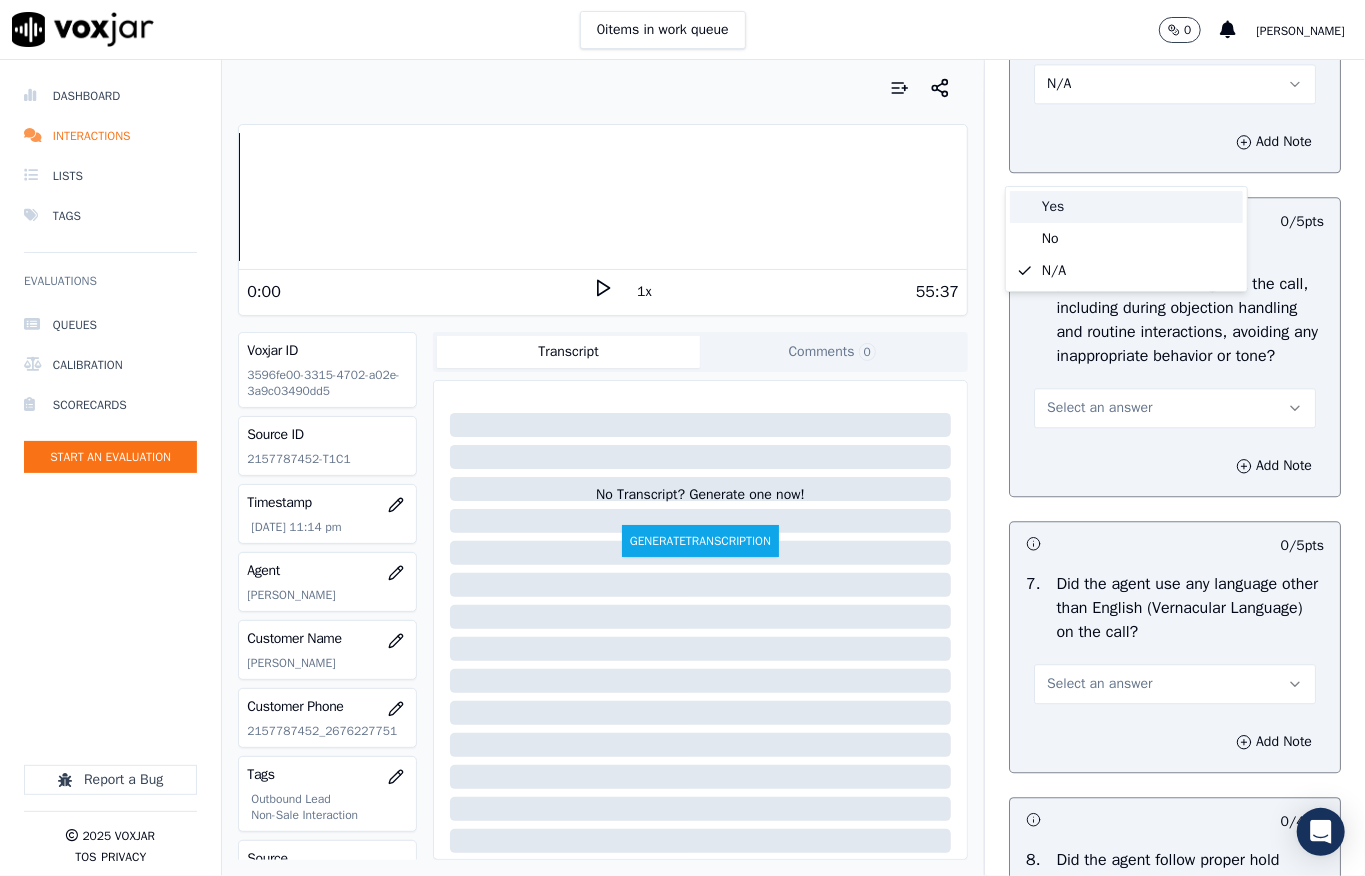 click on "Yes" at bounding box center [1126, 207] 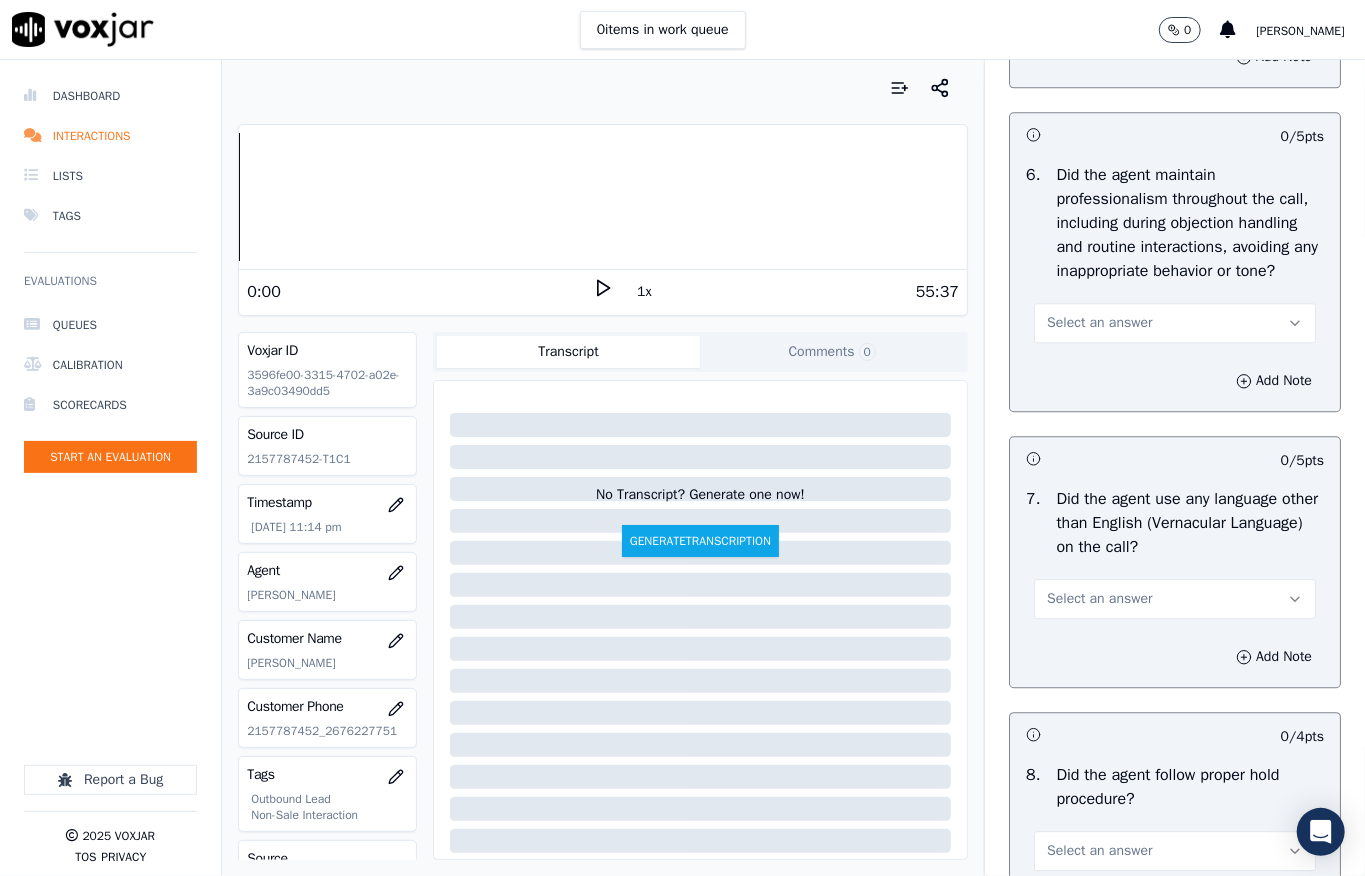 scroll, scrollTop: 2666, scrollLeft: 0, axis: vertical 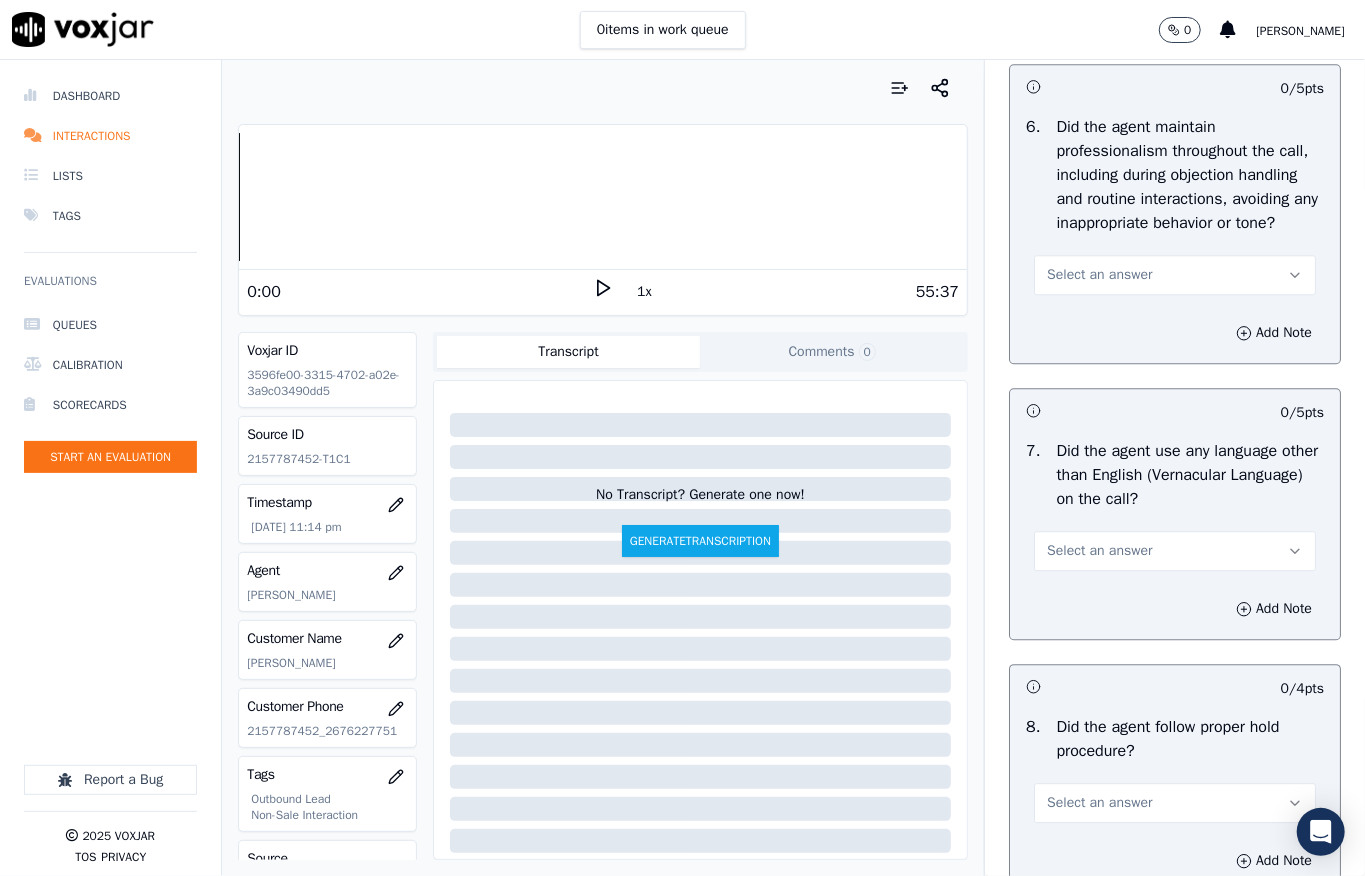 click on "Select an answer" at bounding box center (1099, 275) 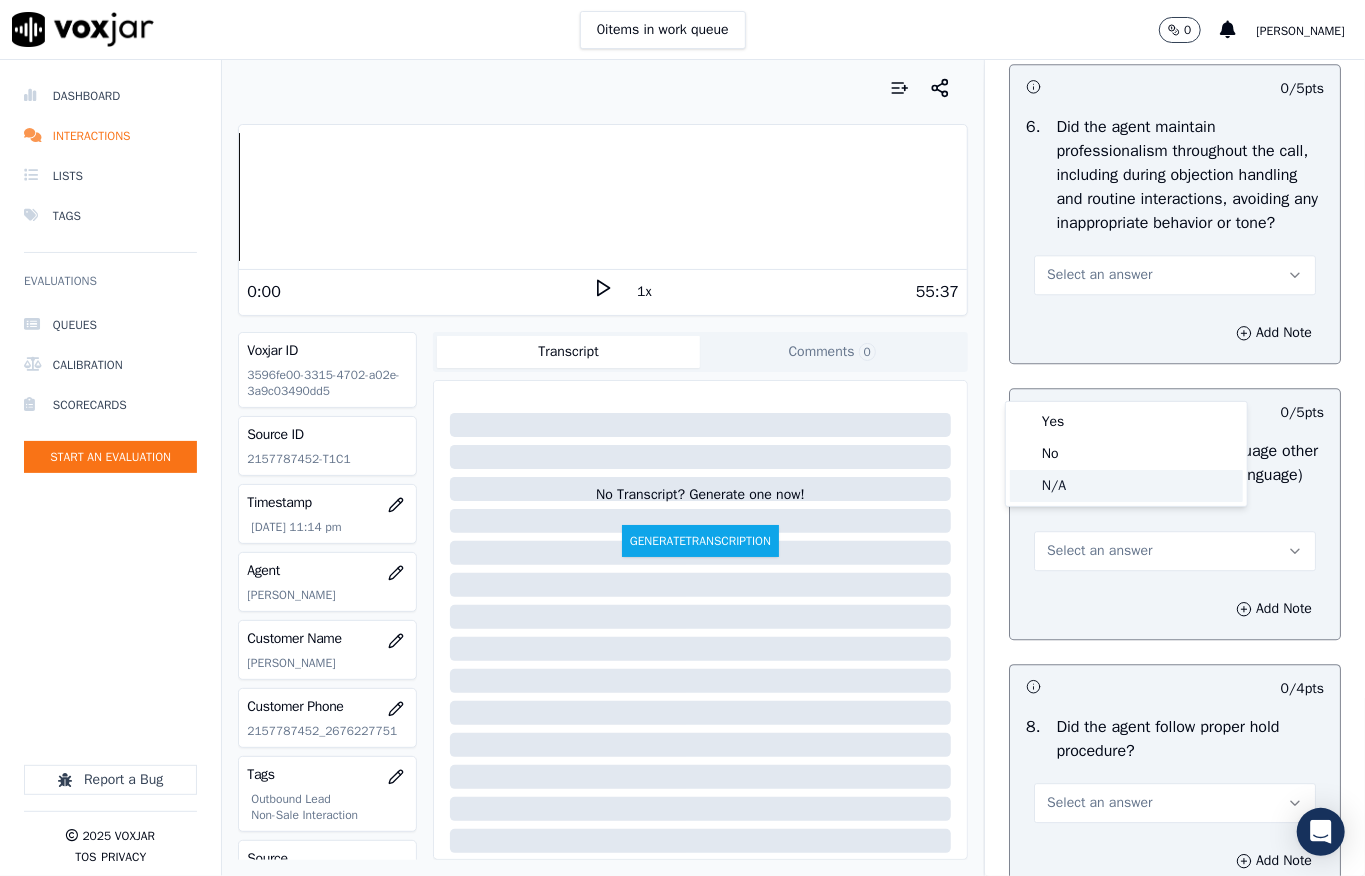drag, startPoint x: 1062, startPoint y: 477, endPoint x: 1062, endPoint y: 466, distance: 11 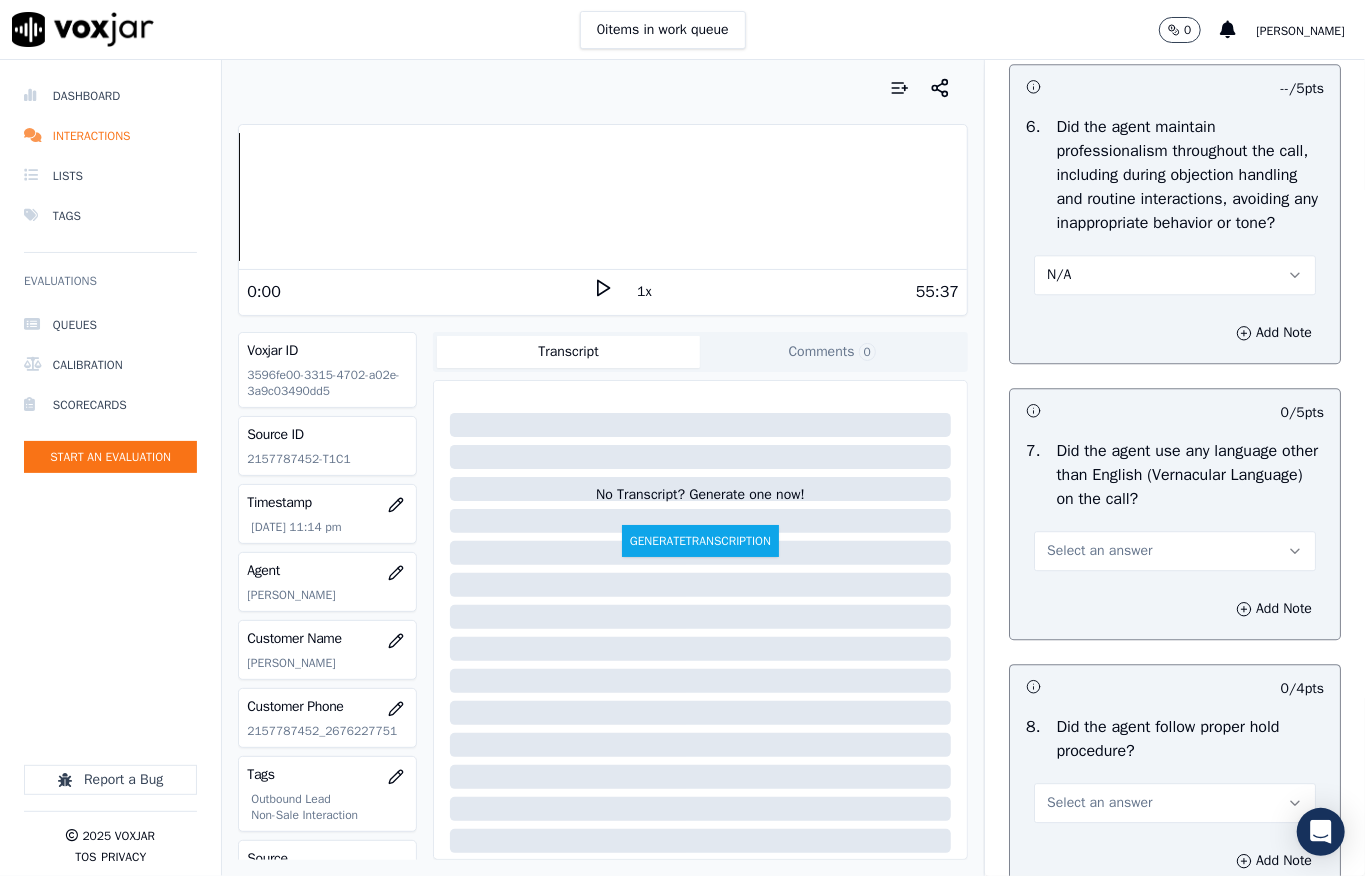 click on "N/A" at bounding box center [1175, 275] 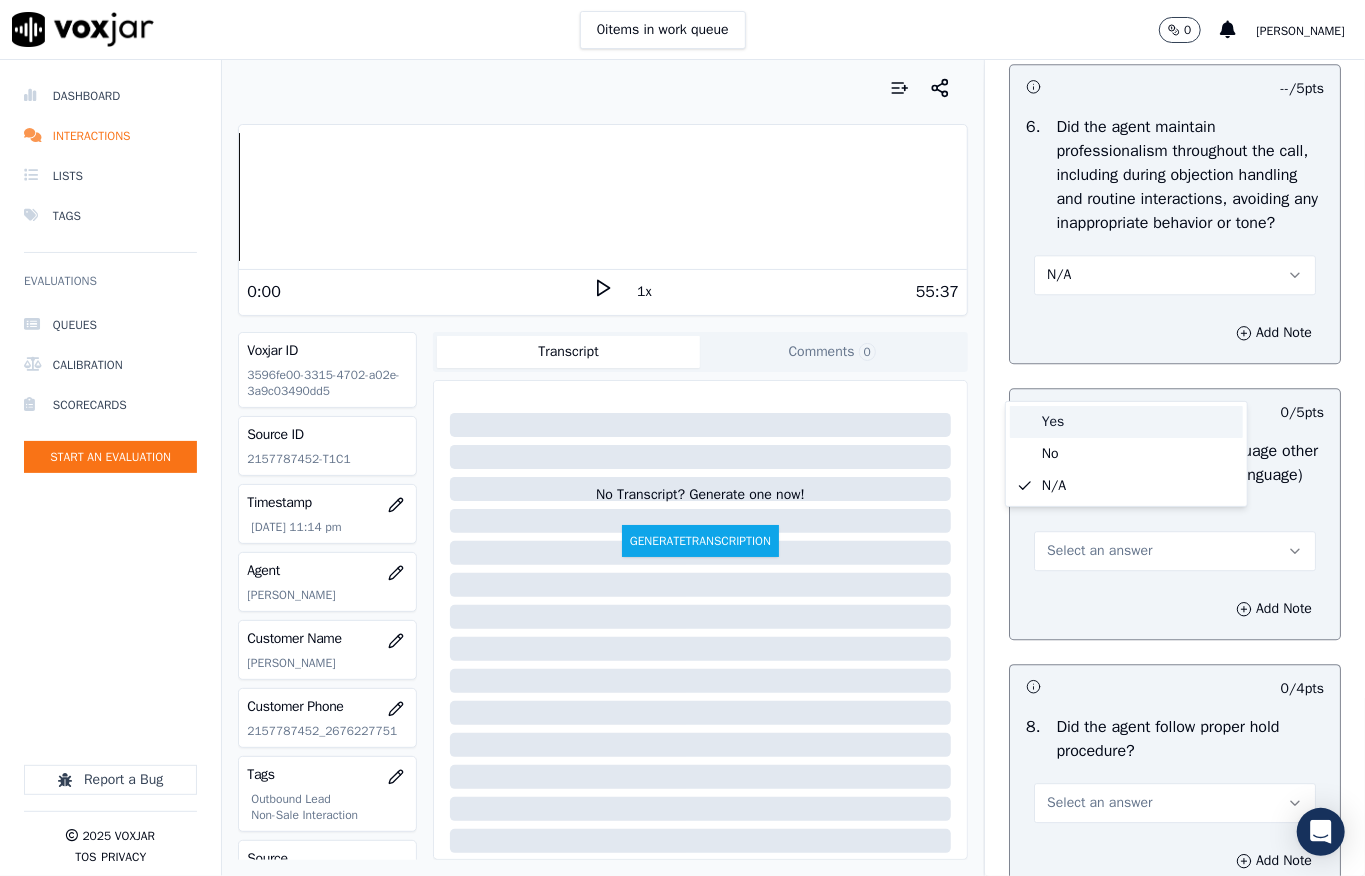 click on "Yes" at bounding box center [1126, 422] 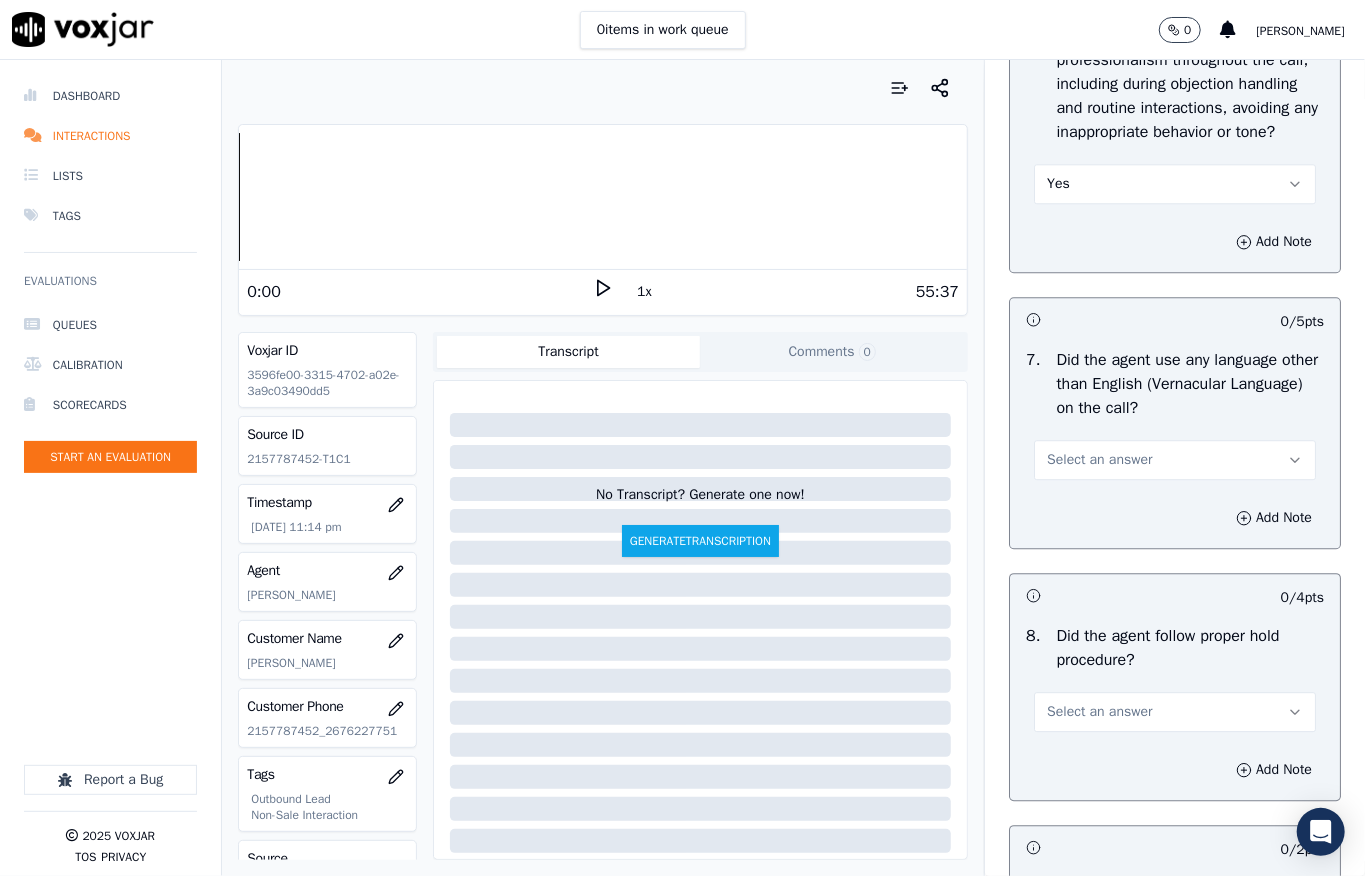 scroll, scrollTop: 2933, scrollLeft: 0, axis: vertical 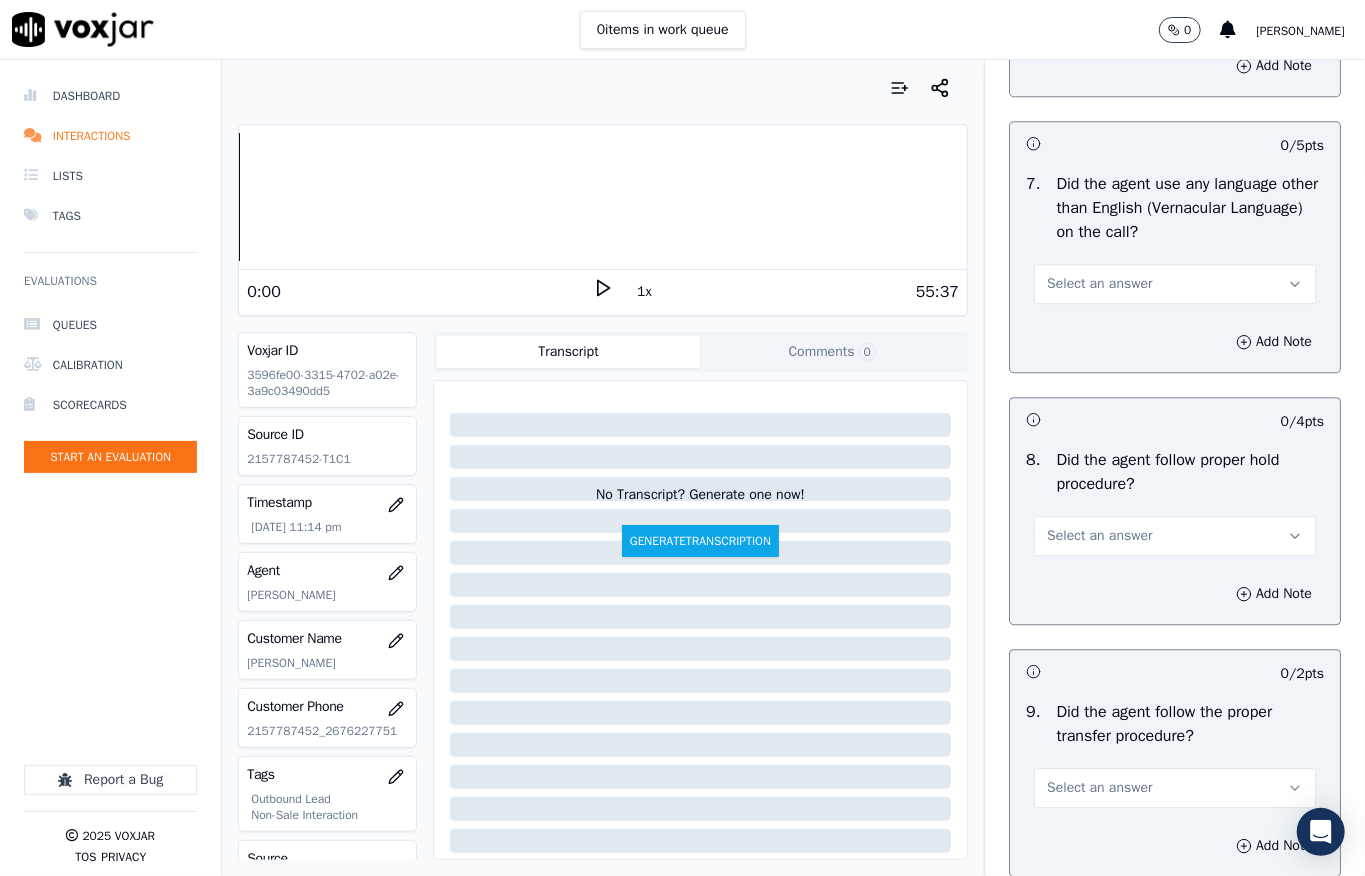 click on "Select an answer" at bounding box center (1099, 284) 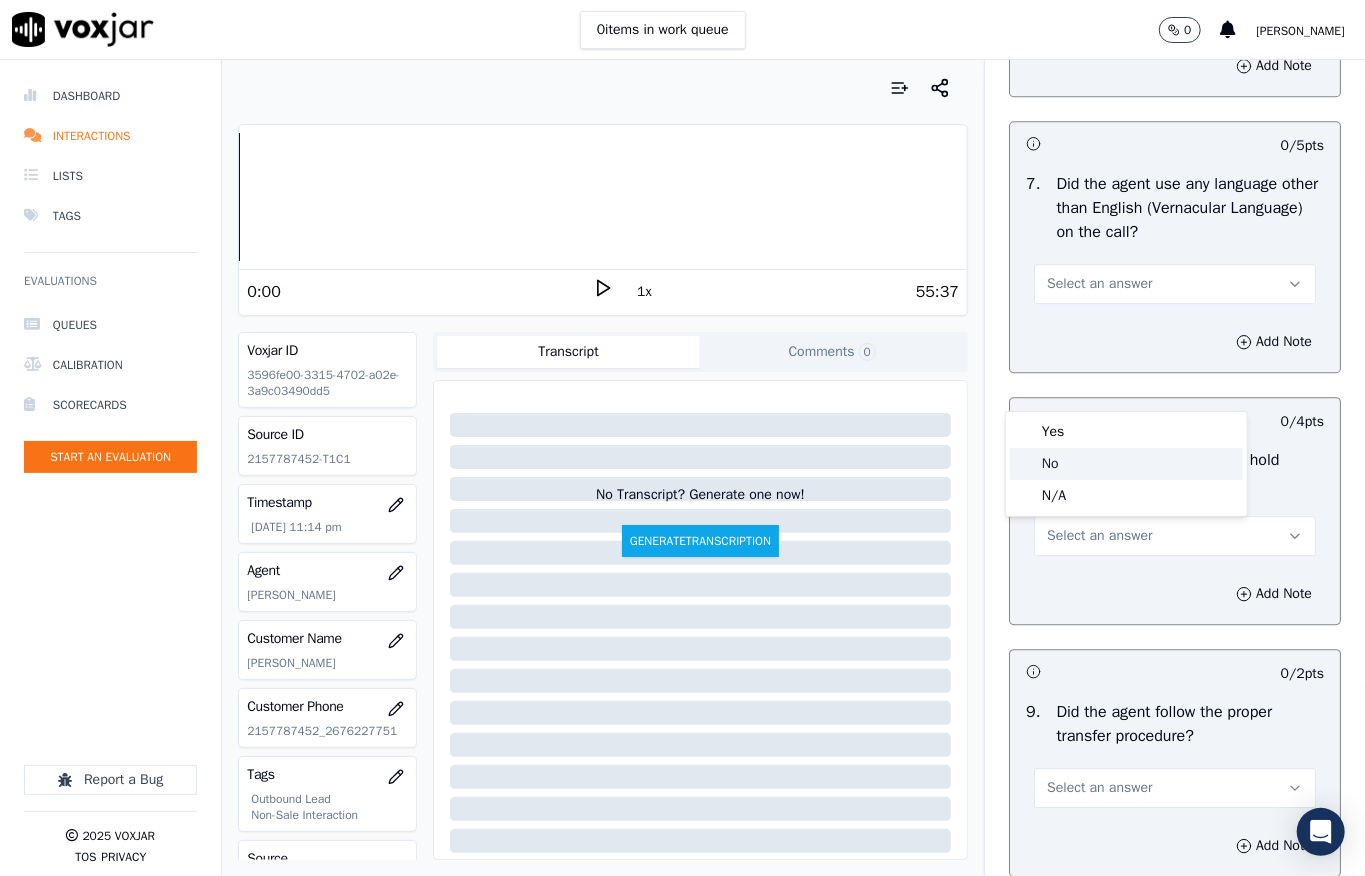 click on "No" 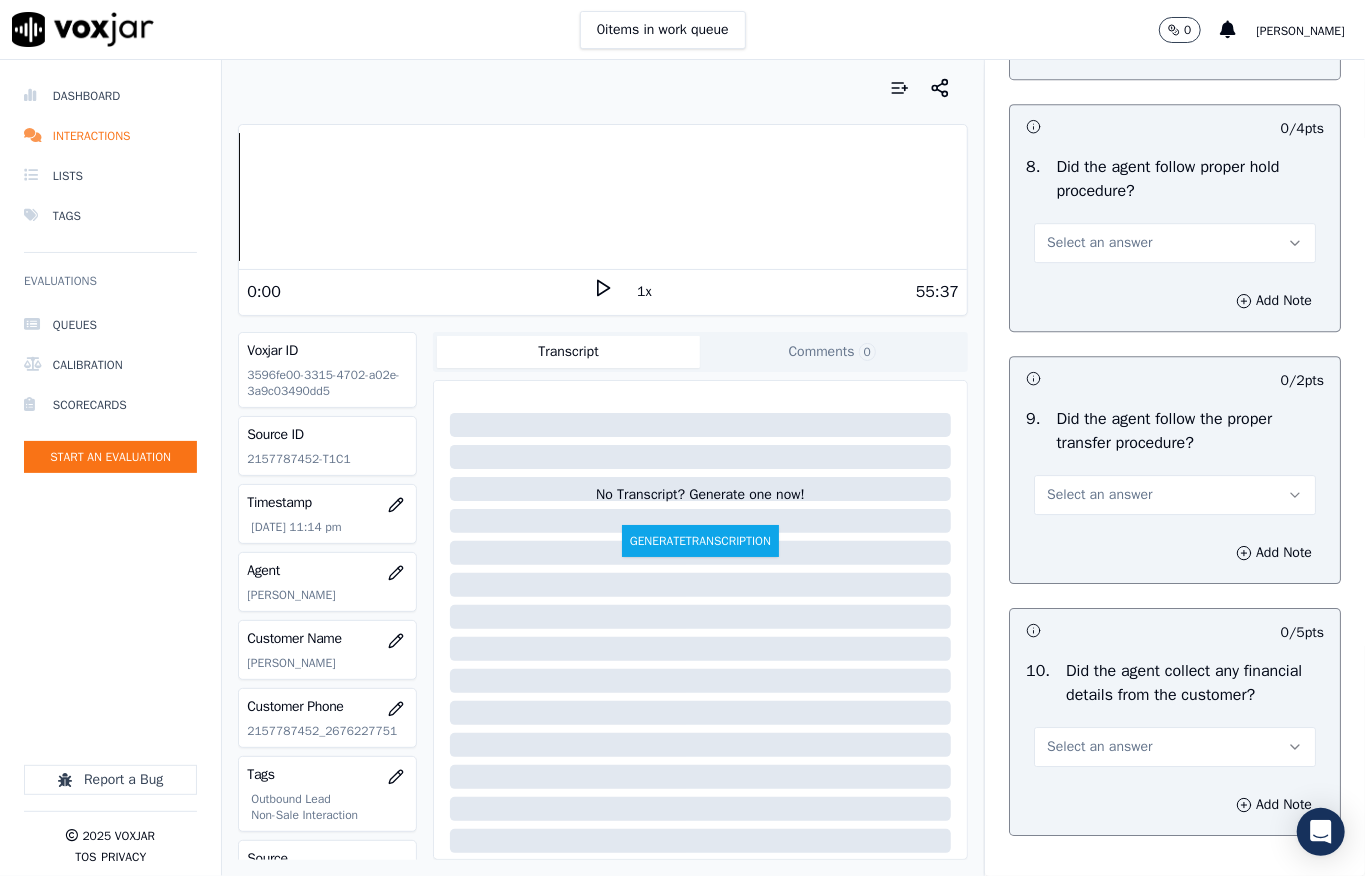 scroll, scrollTop: 3333, scrollLeft: 0, axis: vertical 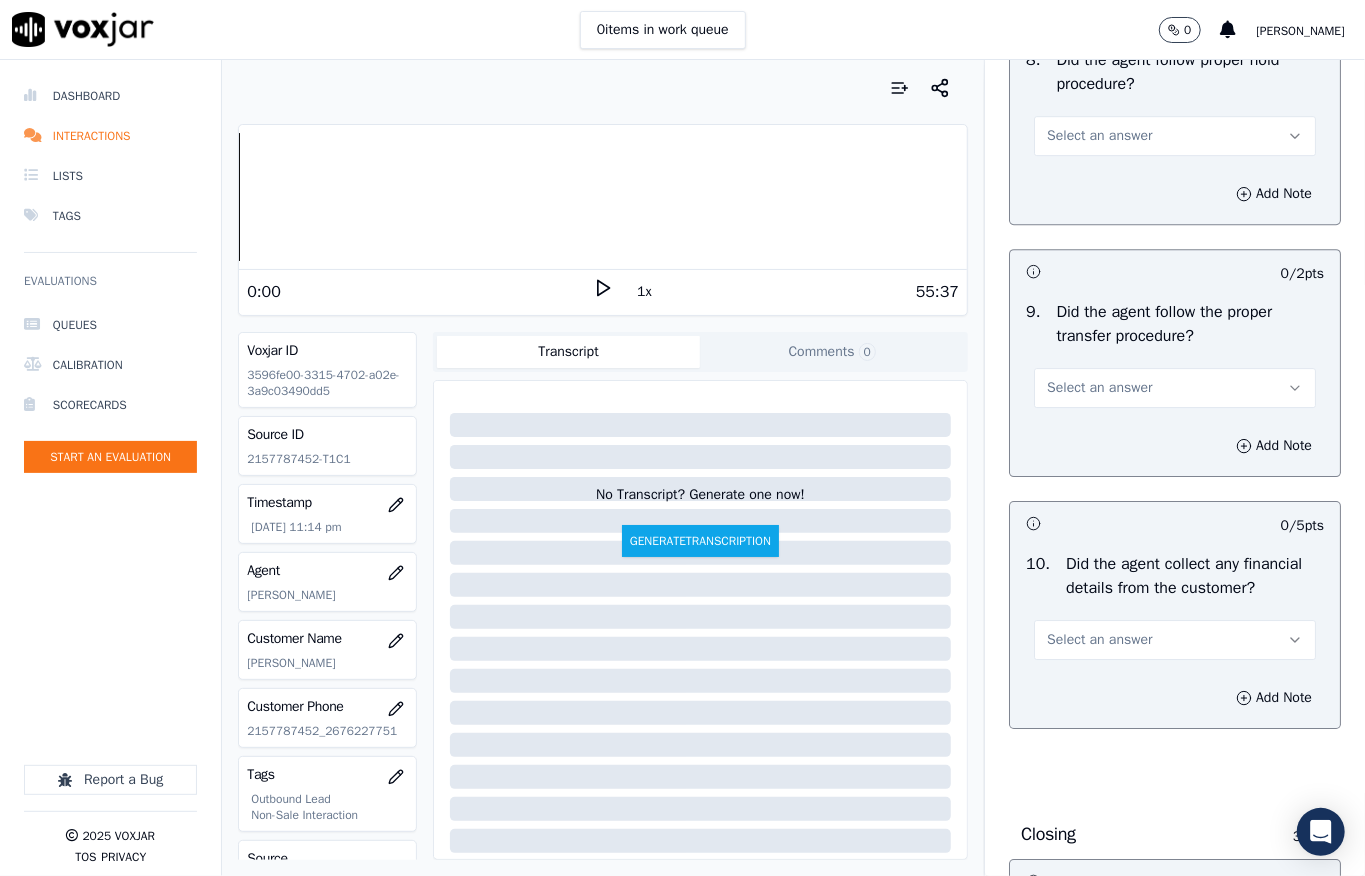 click on "Select an answer" at bounding box center (1099, 136) 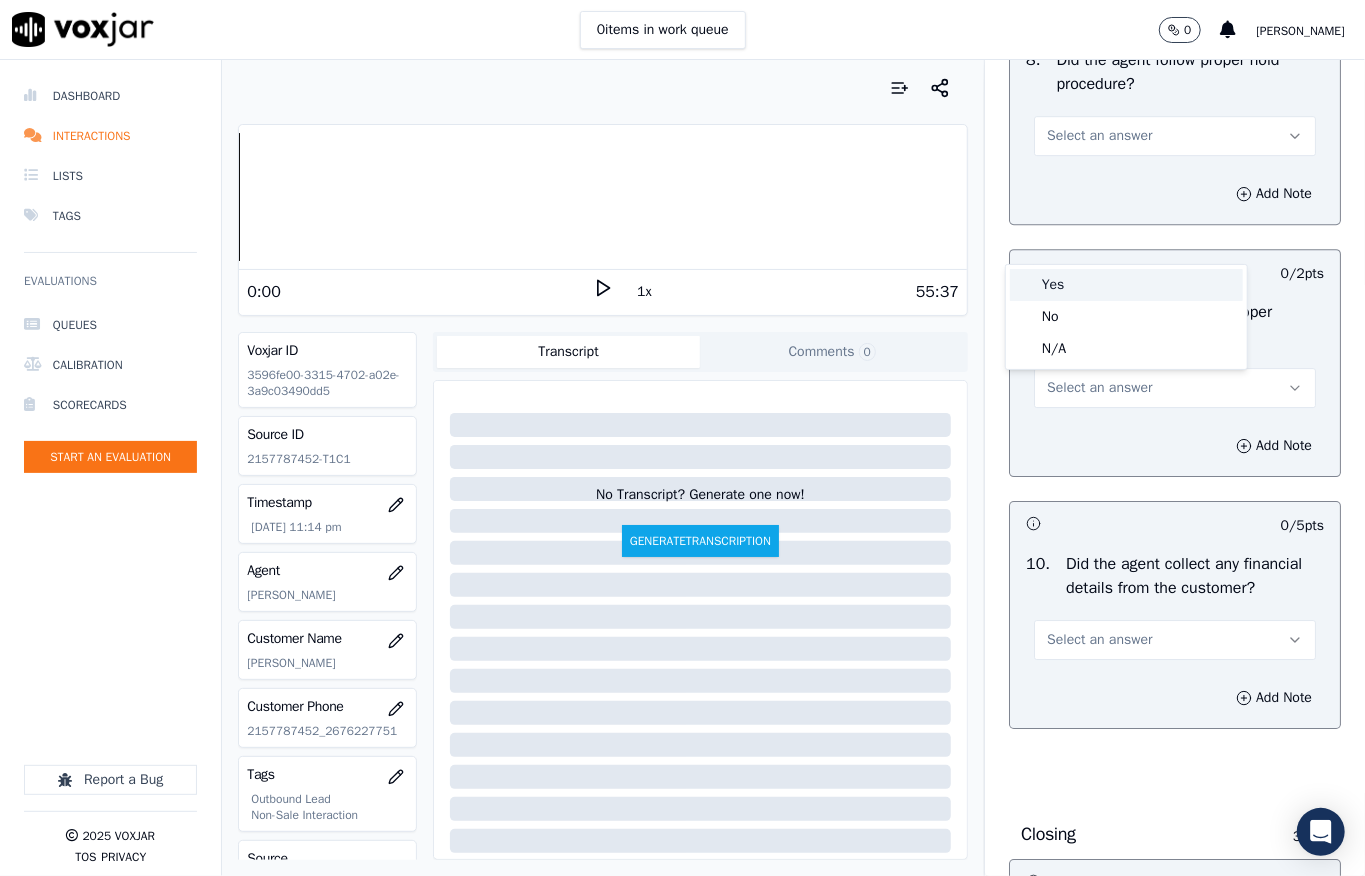 click on "Yes" at bounding box center [1126, 285] 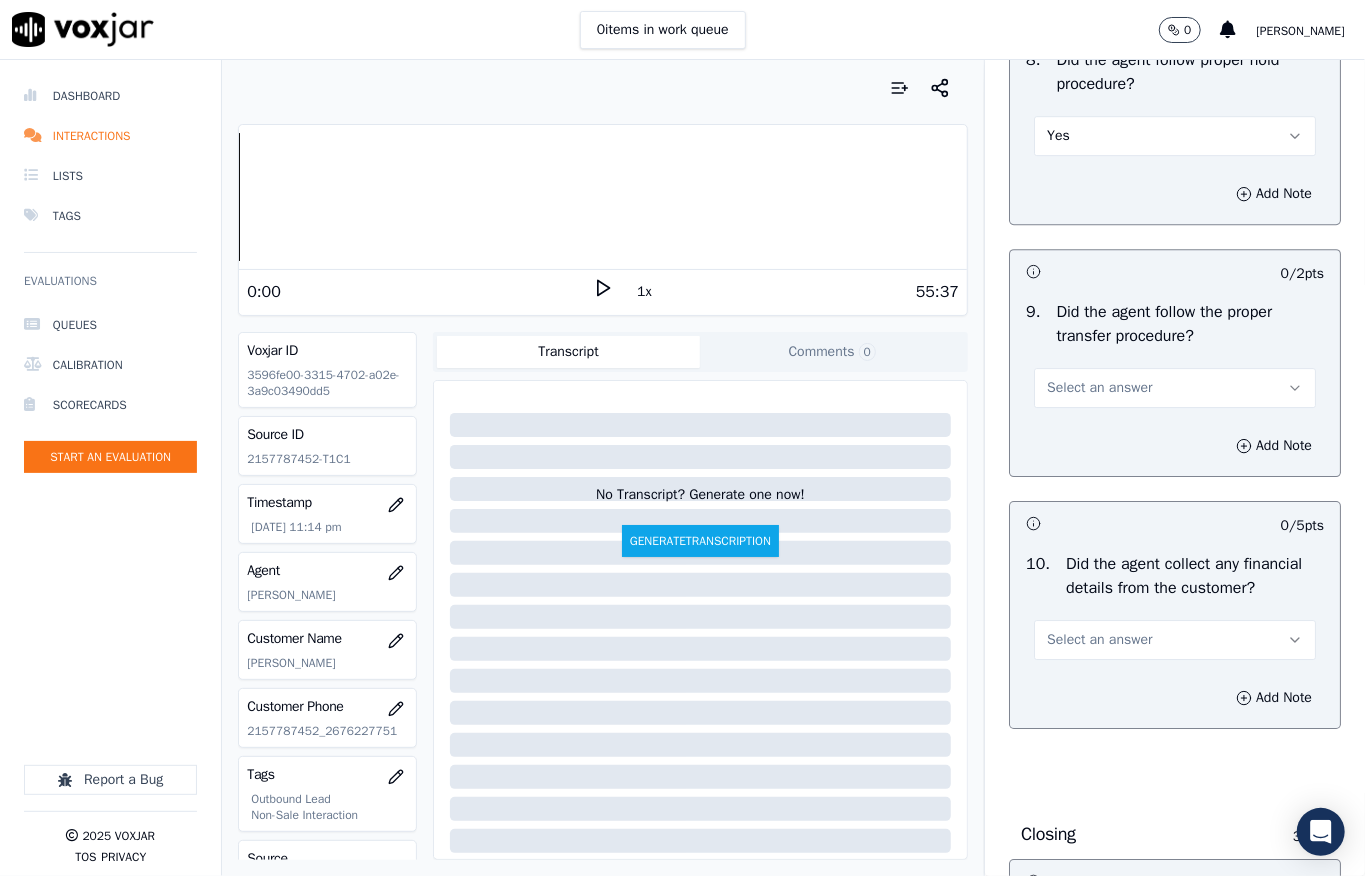 drag, startPoint x: 1086, startPoint y: 478, endPoint x: 1089, endPoint y: 506, distance: 28.160255 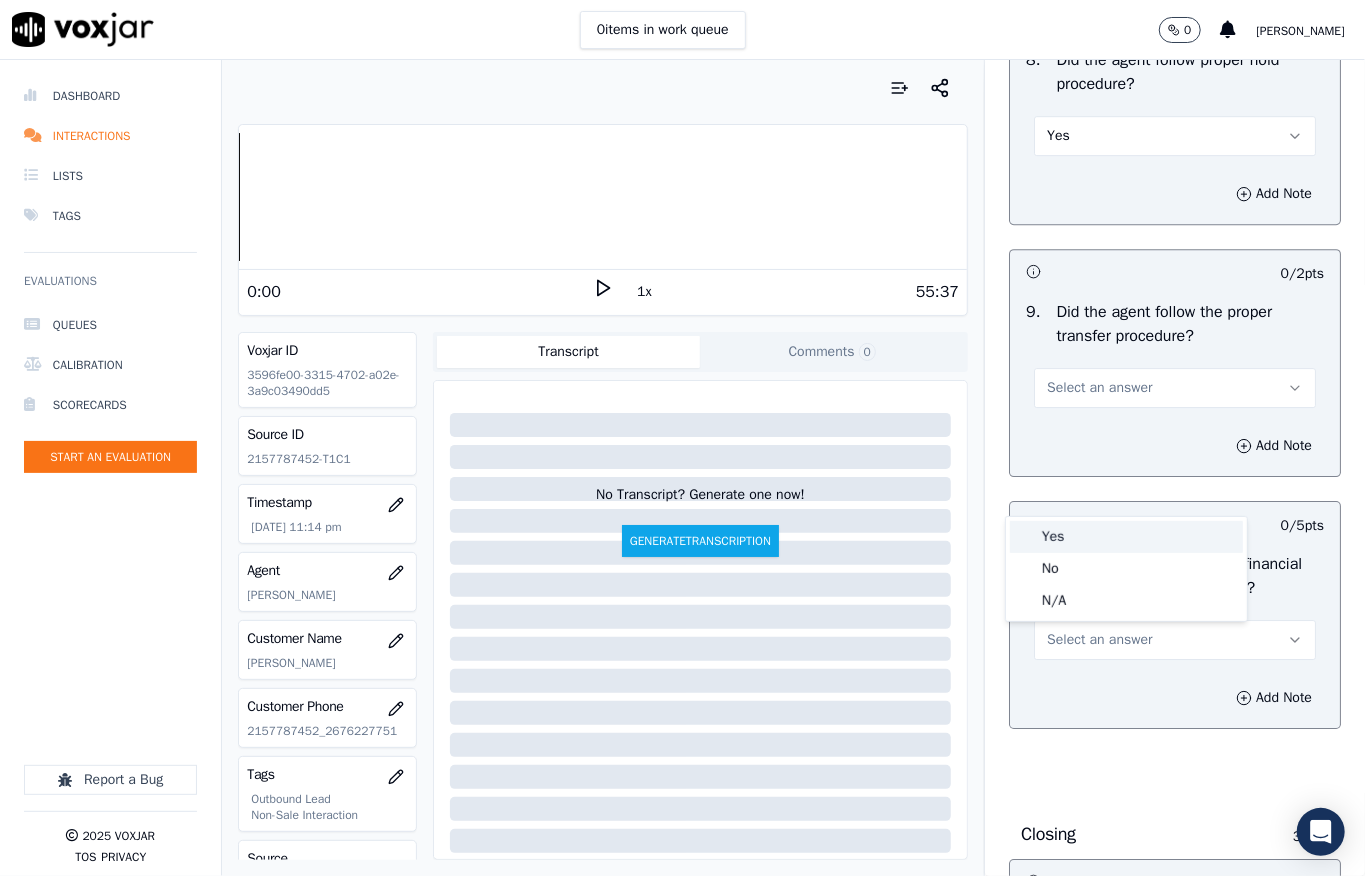 drag, startPoint x: 1073, startPoint y: 526, endPoint x: 1066, endPoint y: 512, distance: 15.652476 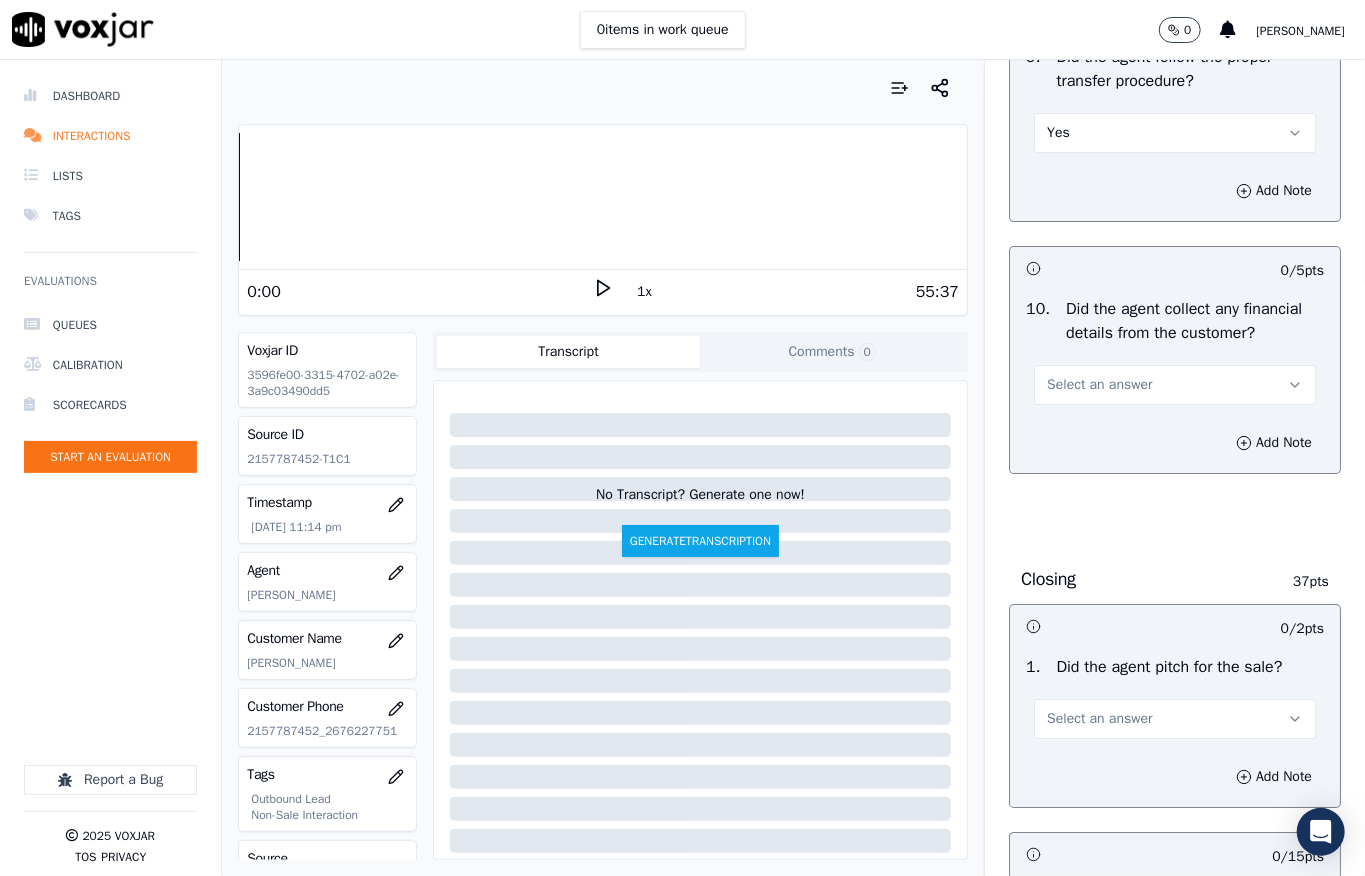 scroll, scrollTop: 3600, scrollLeft: 0, axis: vertical 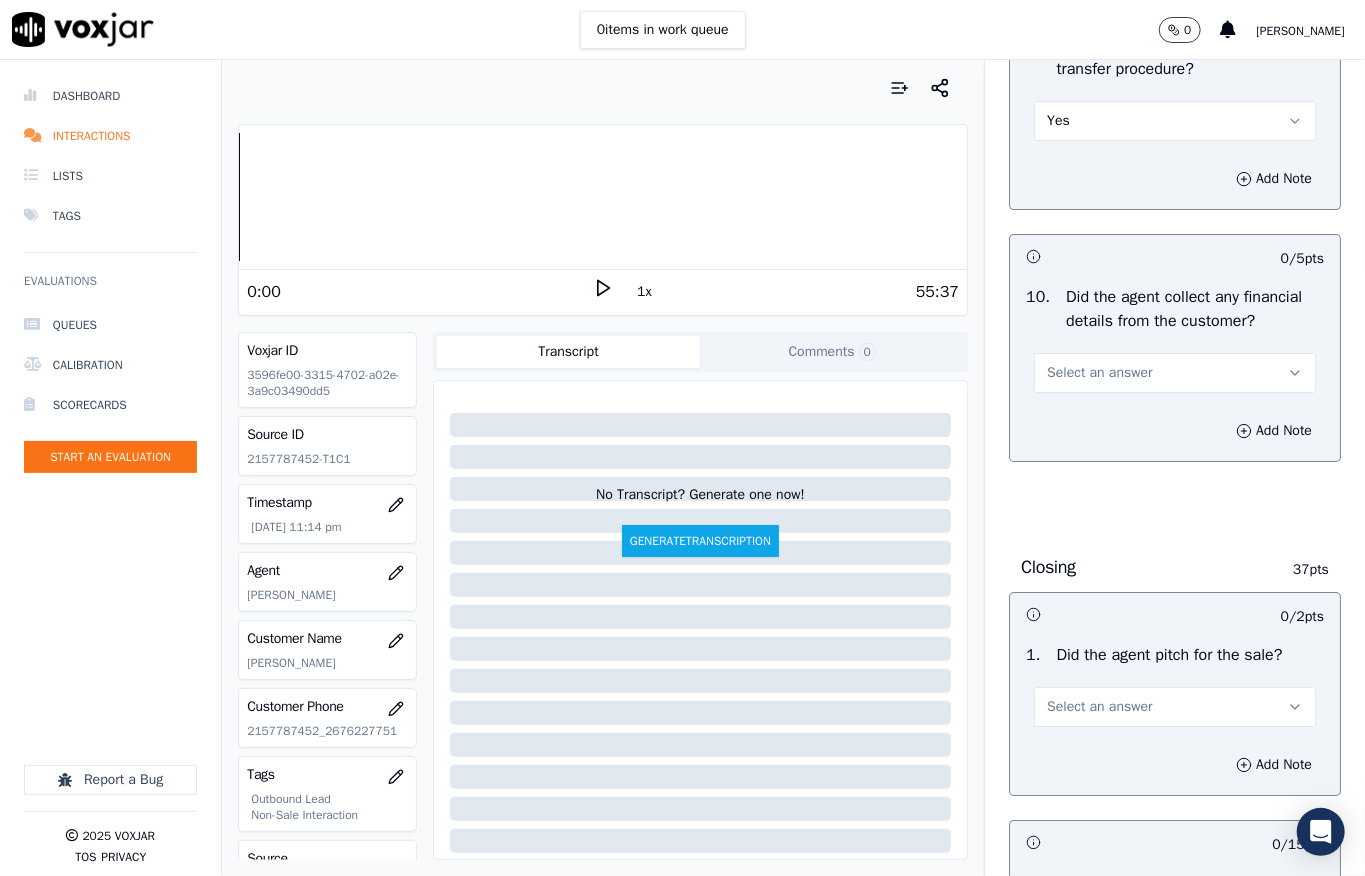 click on "Select an answer" at bounding box center (1099, 373) 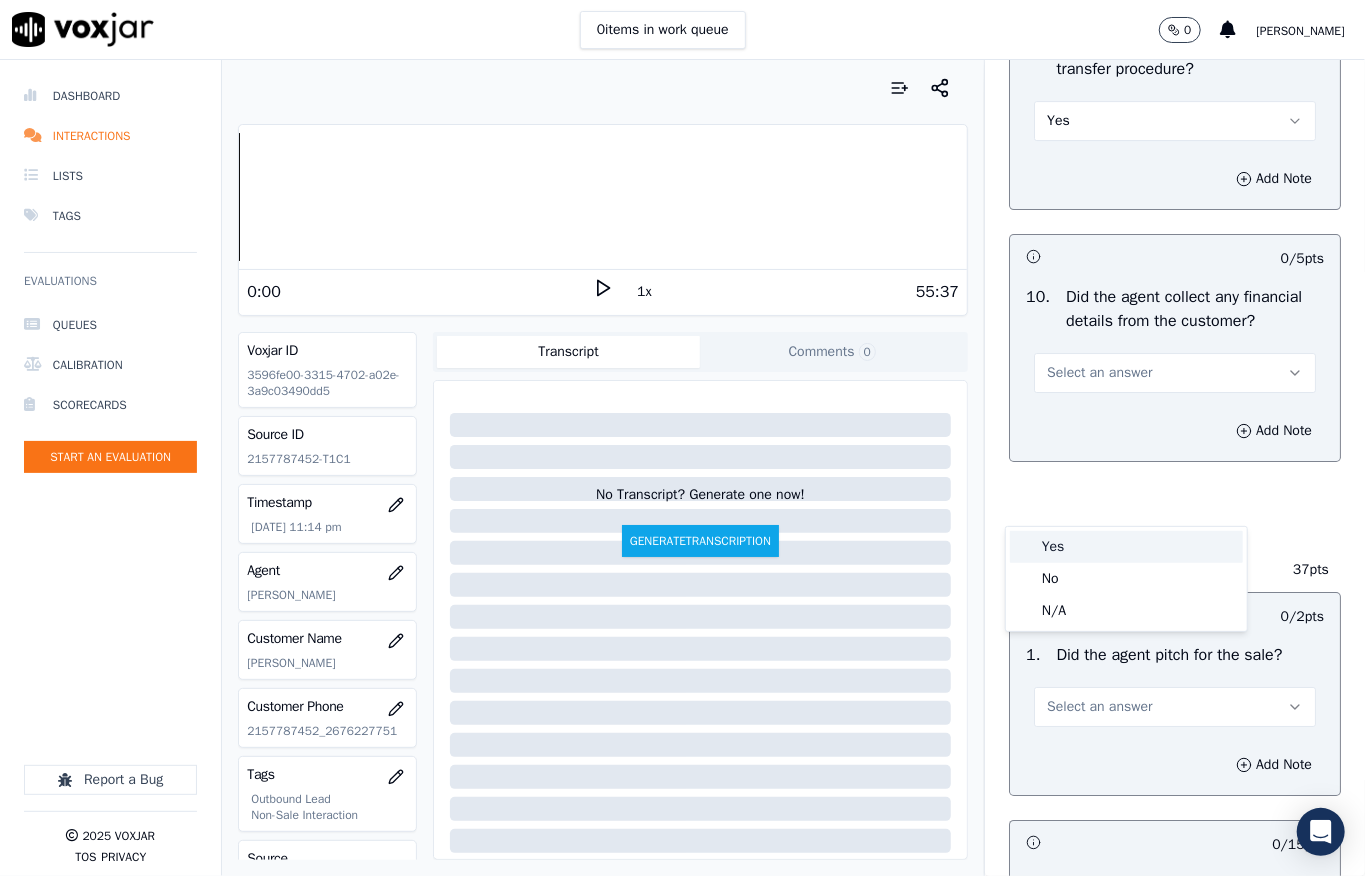 click on "Yes" at bounding box center (1126, 547) 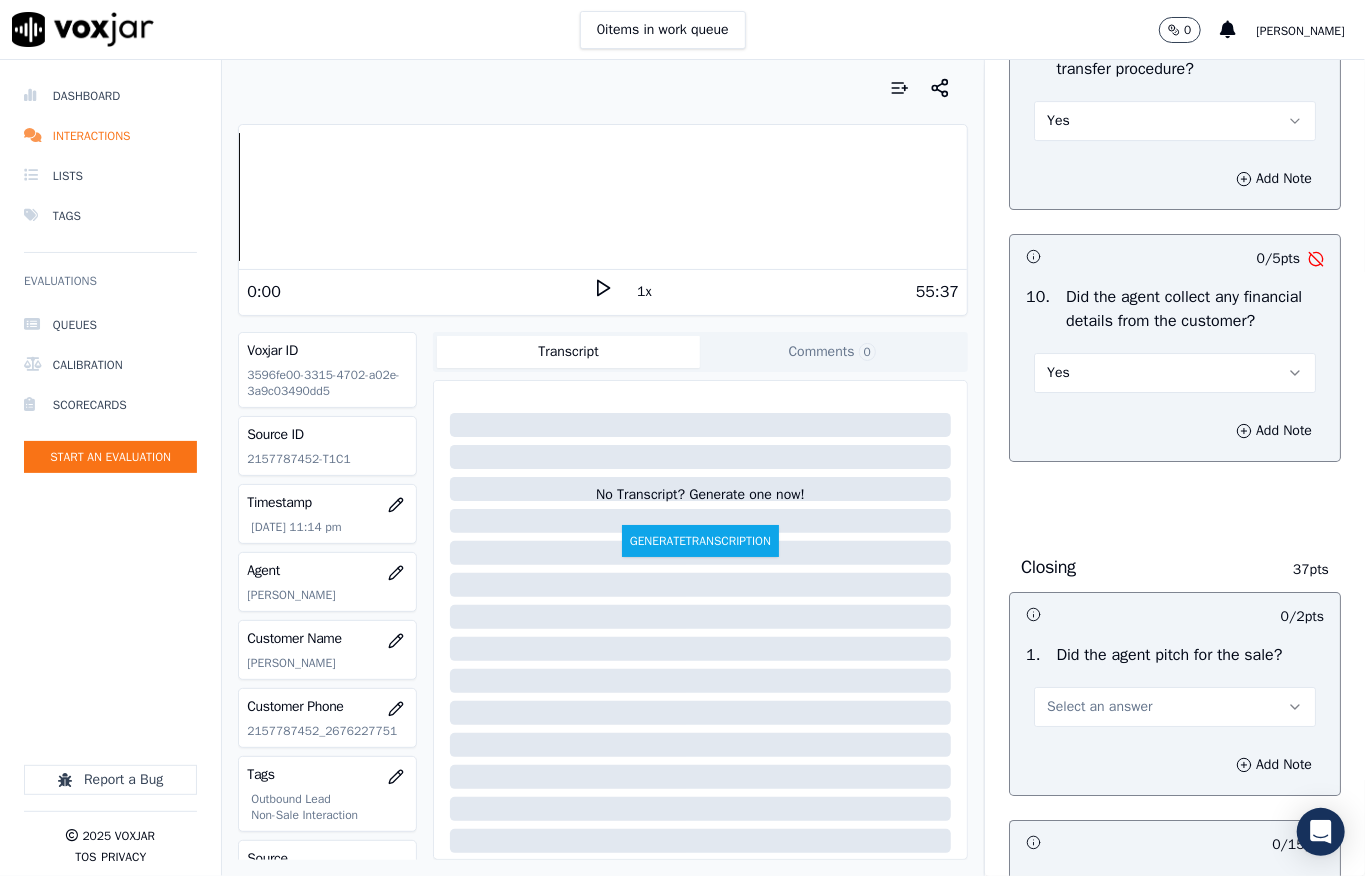 click on "Yes" at bounding box center (1175, 373) 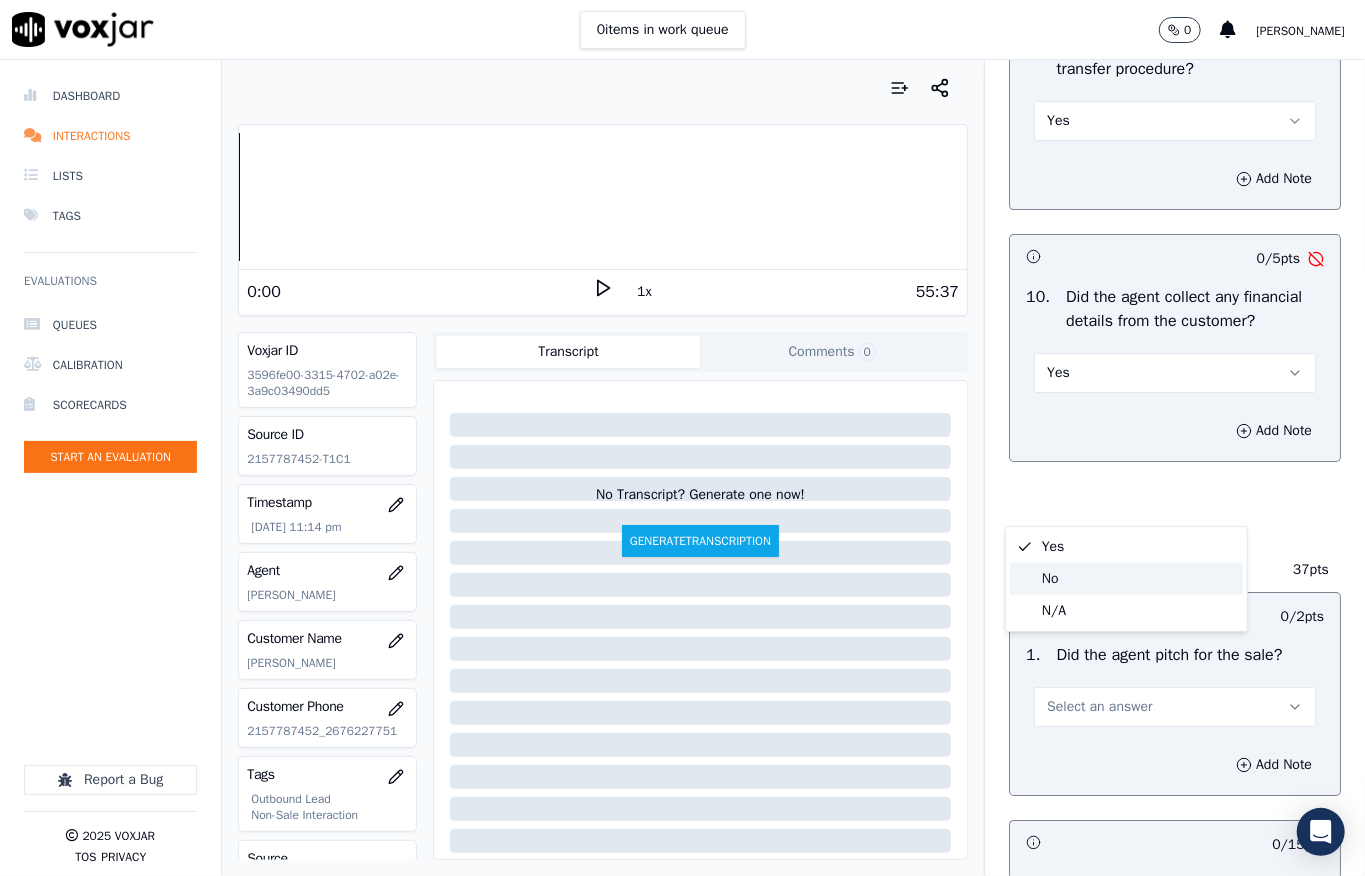 click on "No" 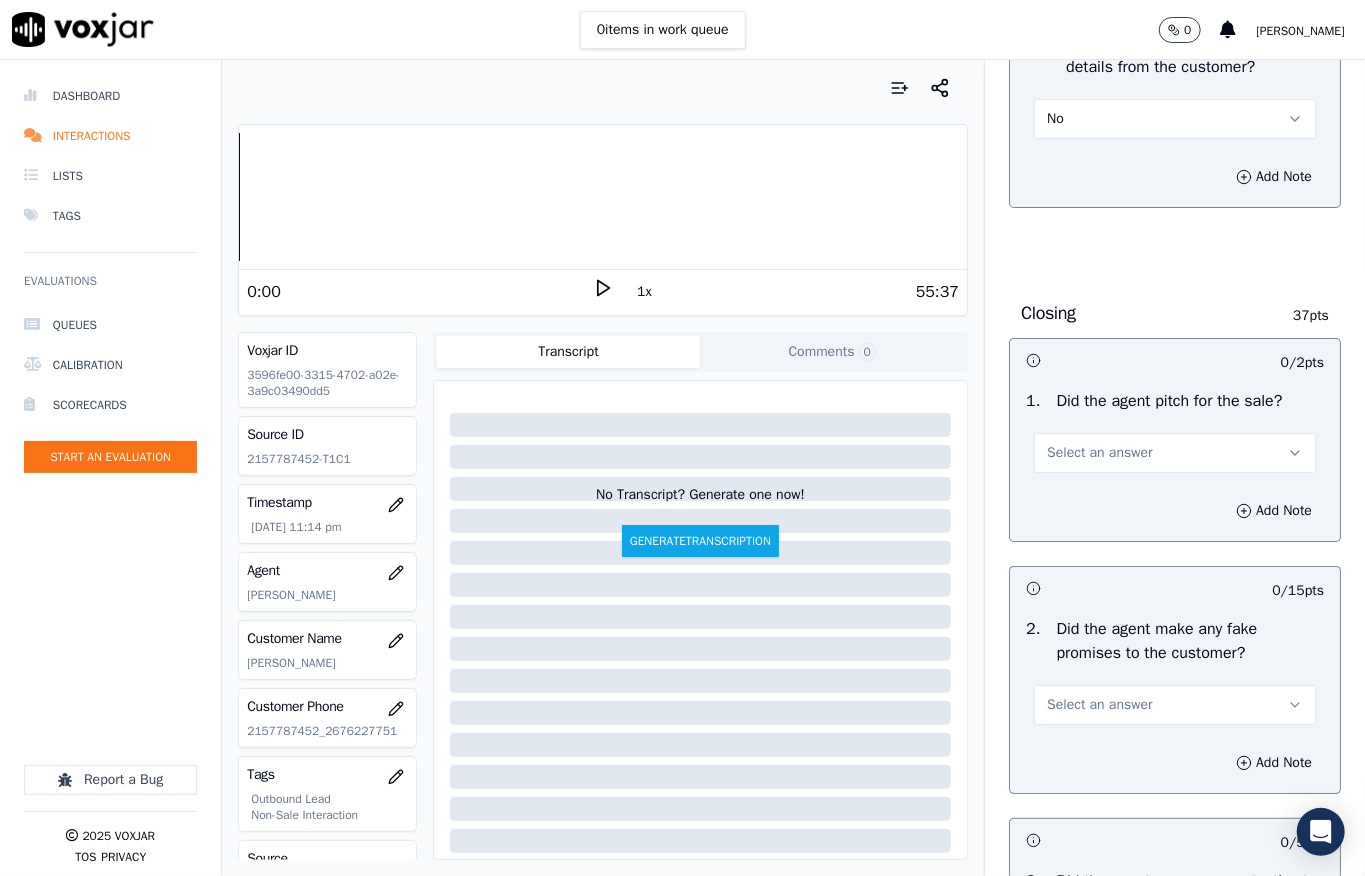 scroll, scrollTop: 3866, scrollLeft: 0, axis: vertical 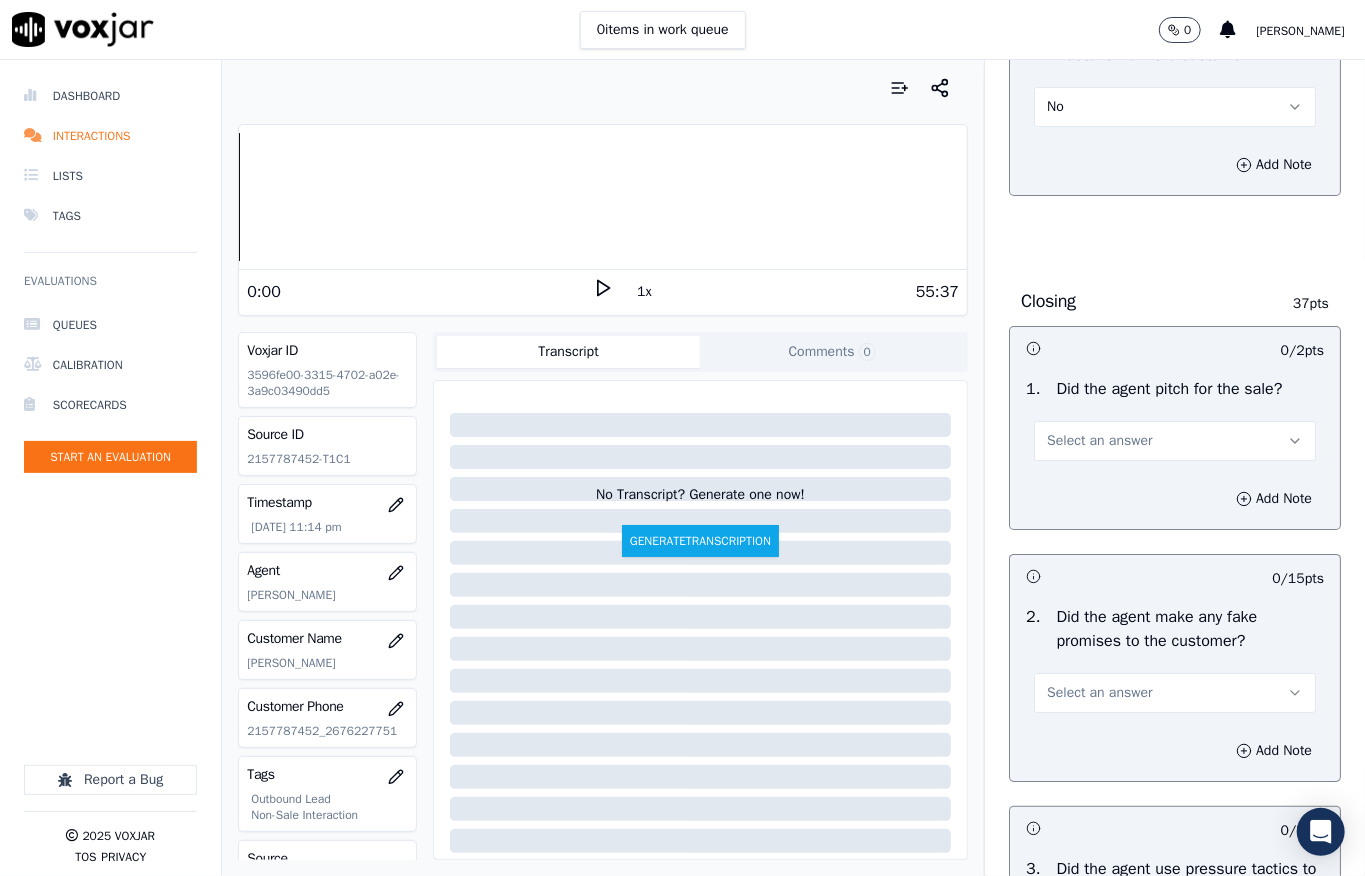 click on "Select an answer" at bounding box center (1099, 441) 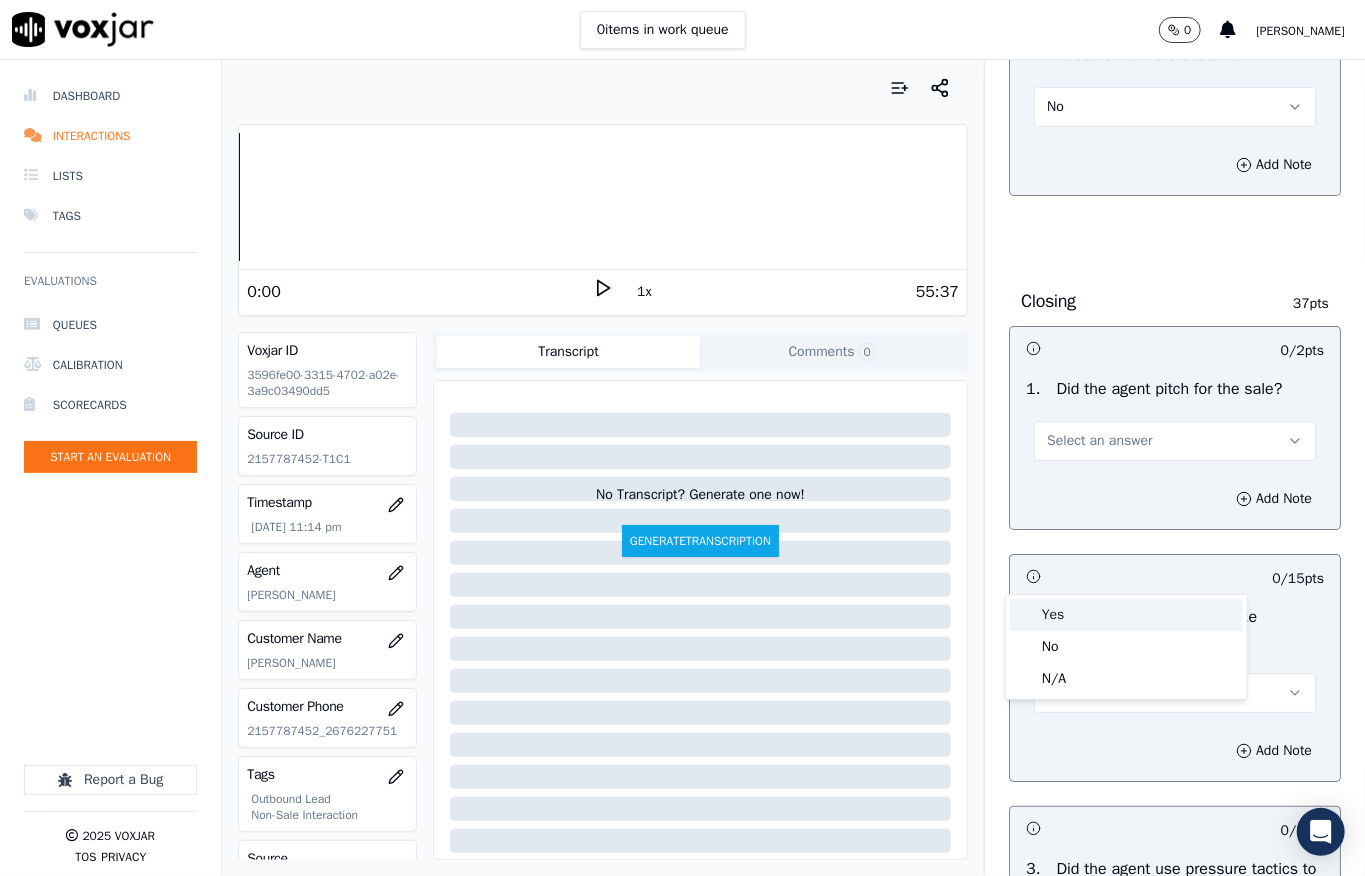 click on "Yes" at bounding box center (1126, 615) 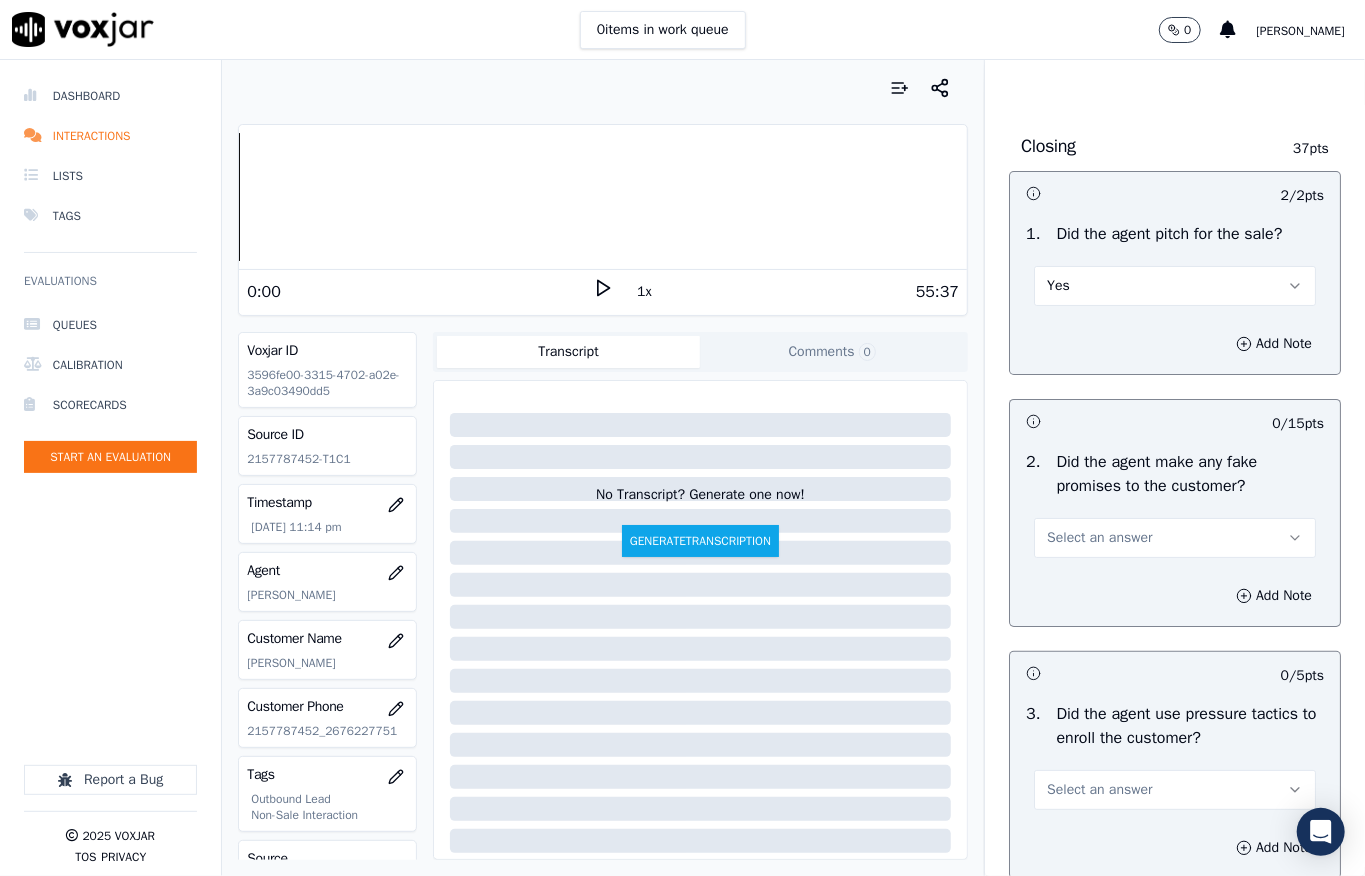 scroll, scrollTop: 4266, scrollLeft: 0, axis: vertical 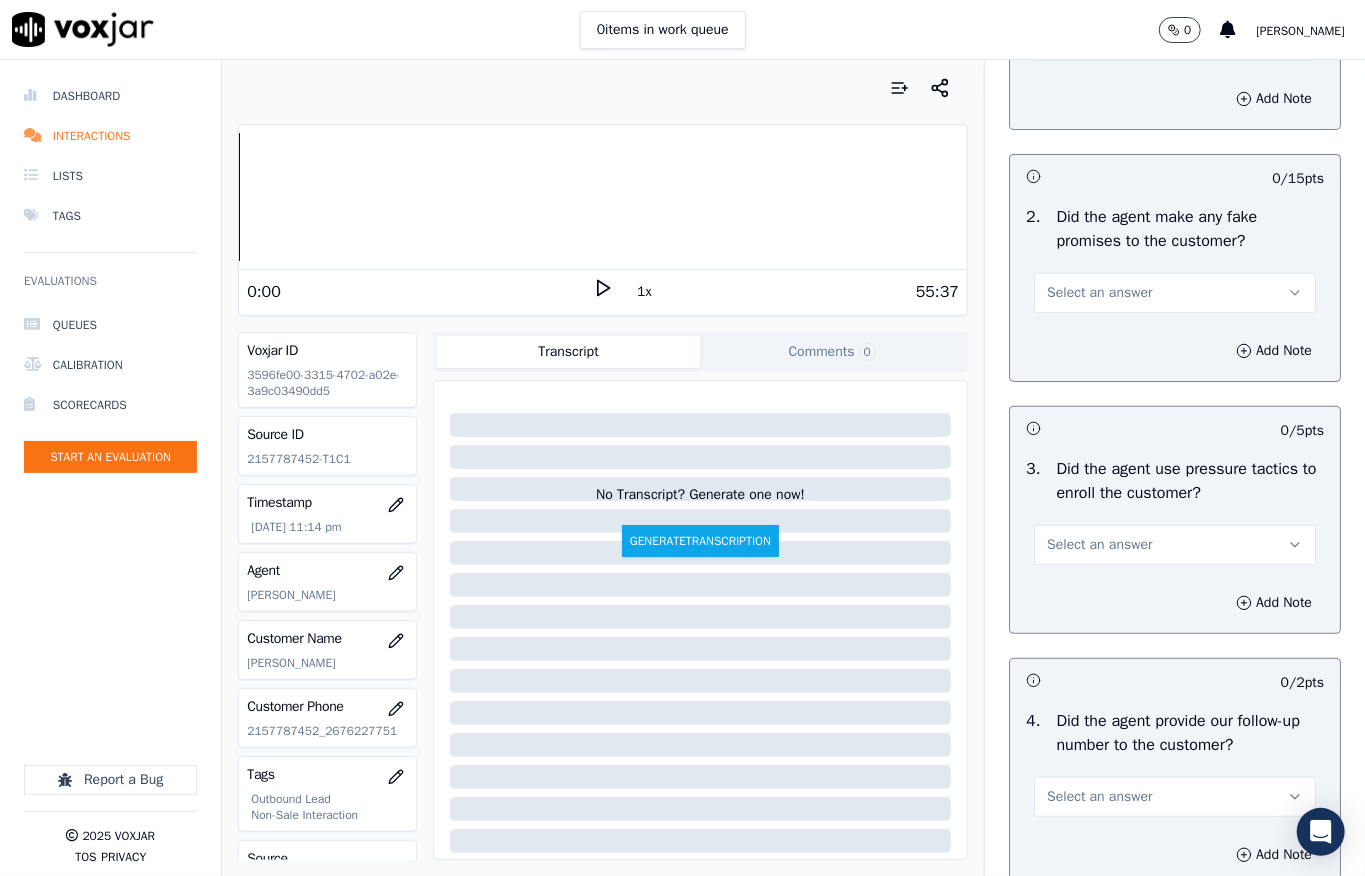 drag, startPoint x: 1046, startPoint y: 405, endPoint x: 1044, endPoint y: 417, distance: 12.165525 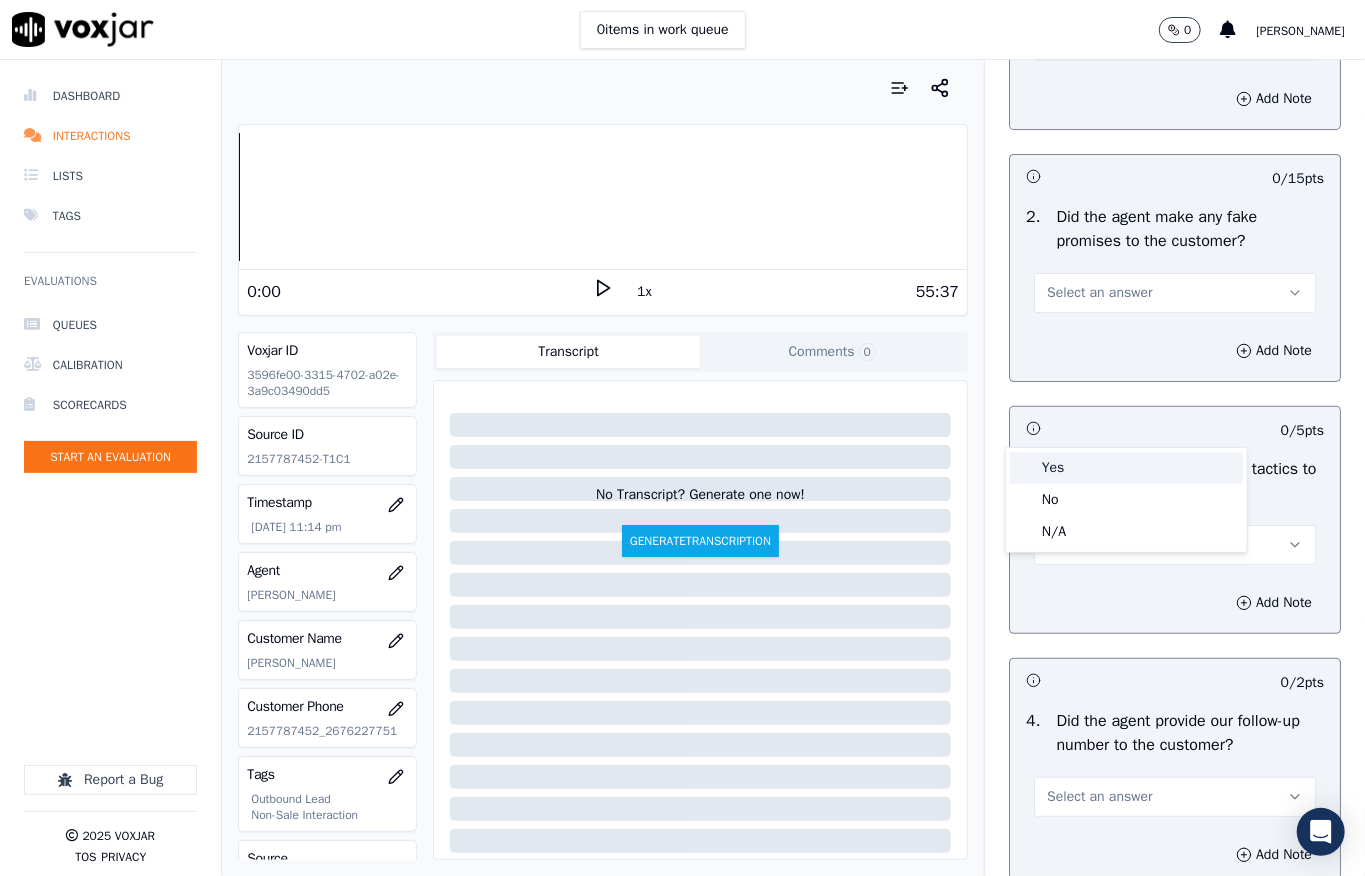 click on "No" 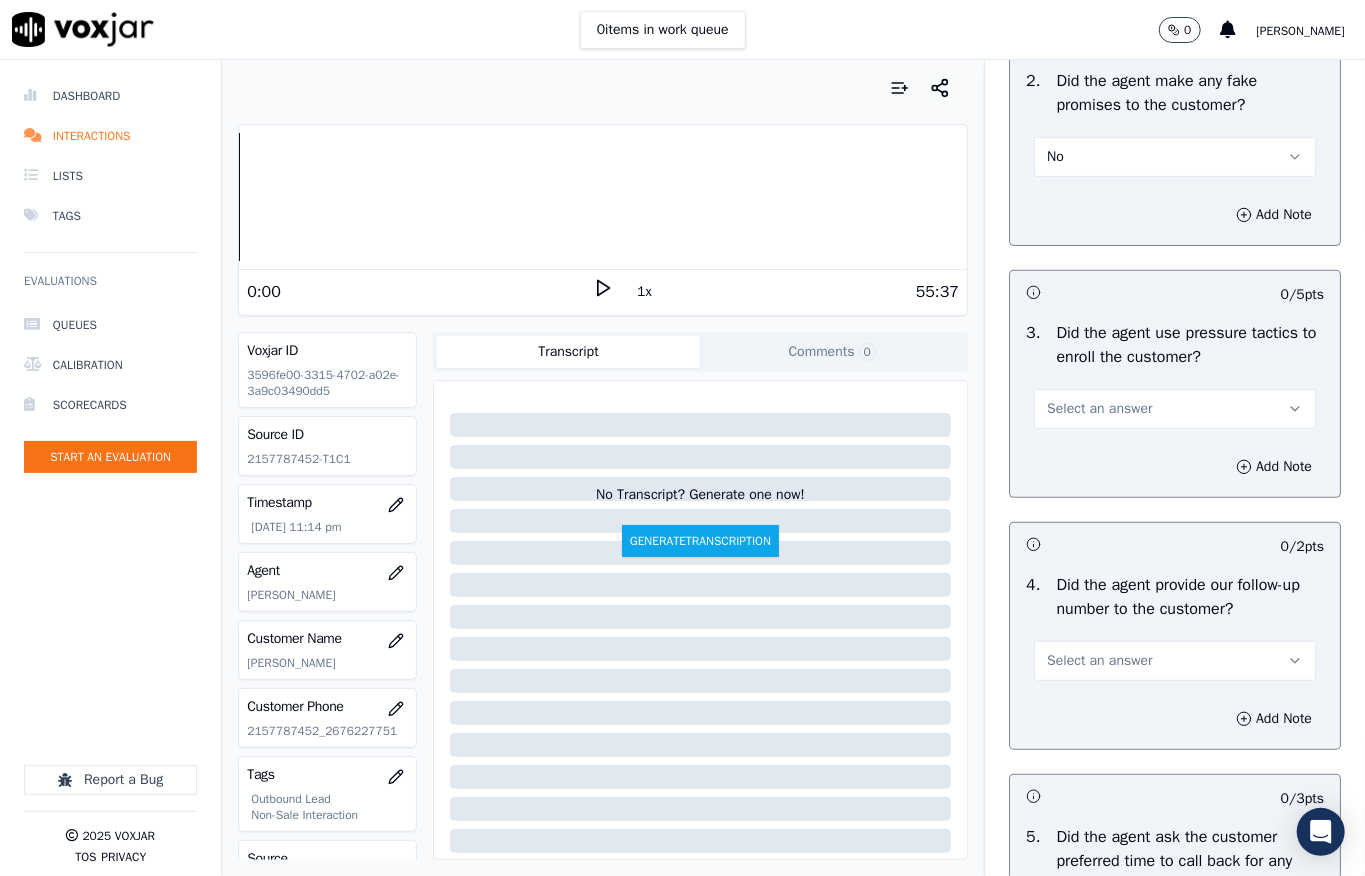 scroll, scrollTop: 4533, scrollLeft: 0, axis: vertical 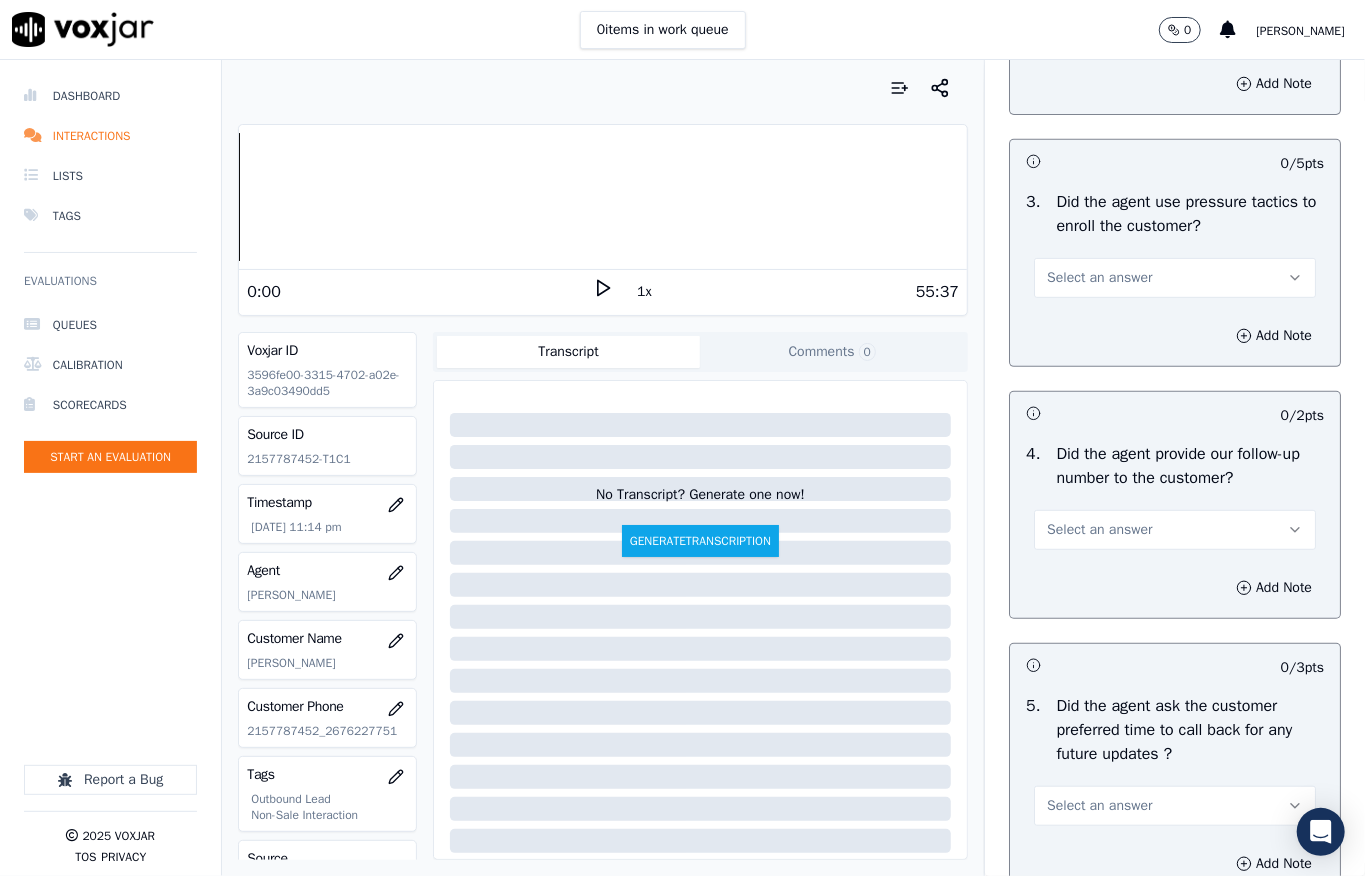 click on "Select an answer" at bounding box center [1099, 278] 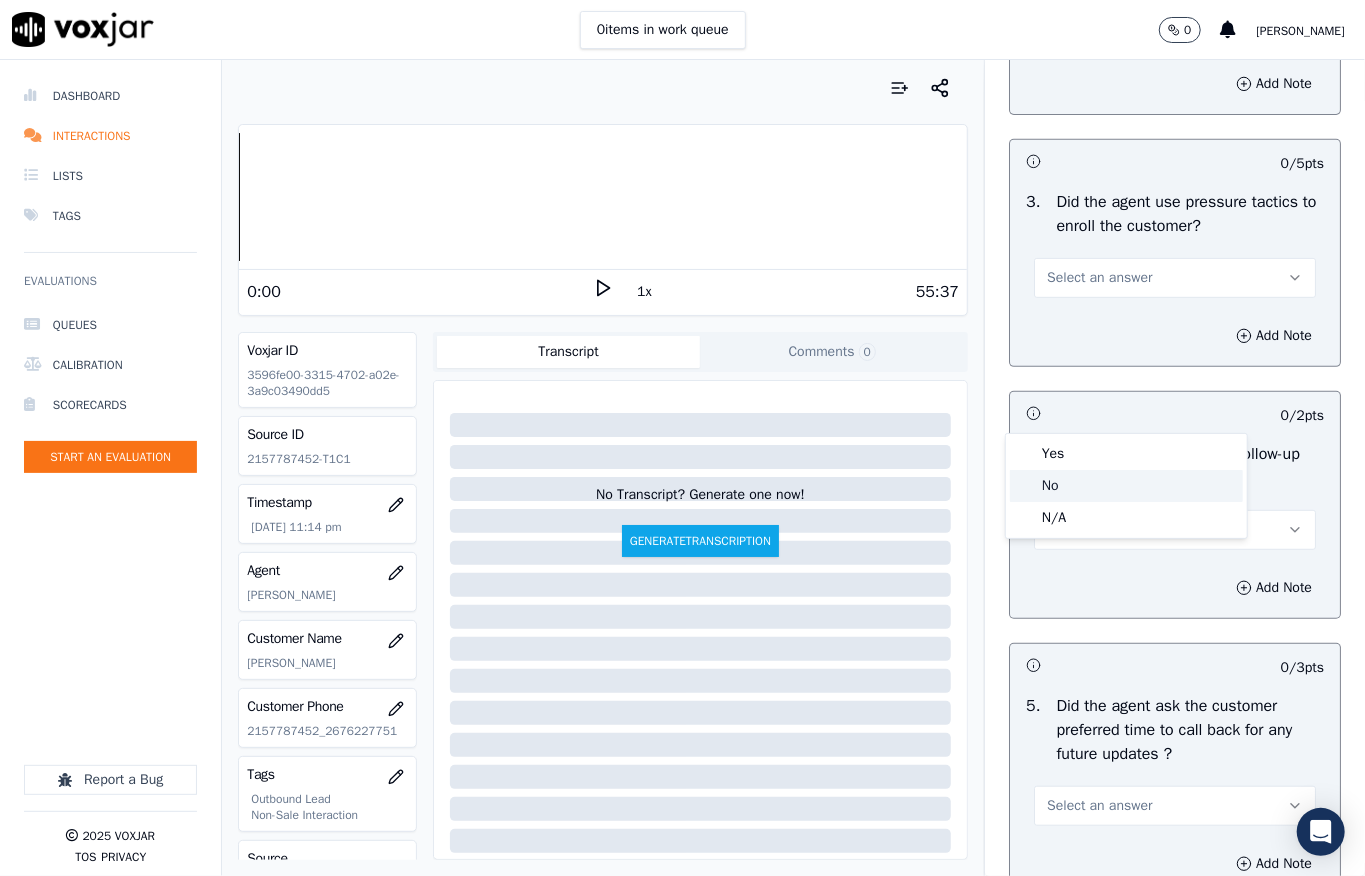 click on "No" 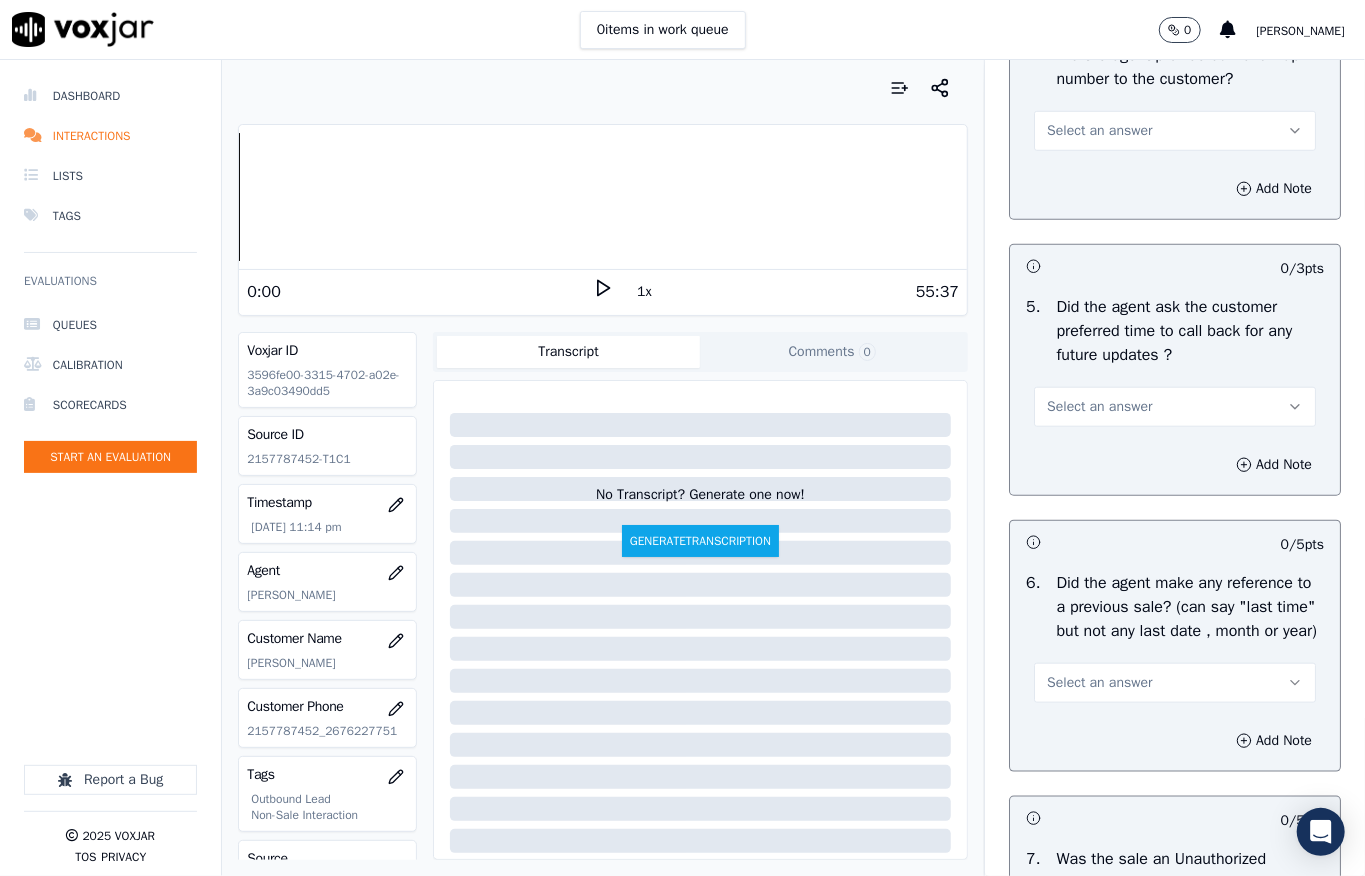 scroll, scrollTop: 4933, scrollLeft: 0, axis: vertical 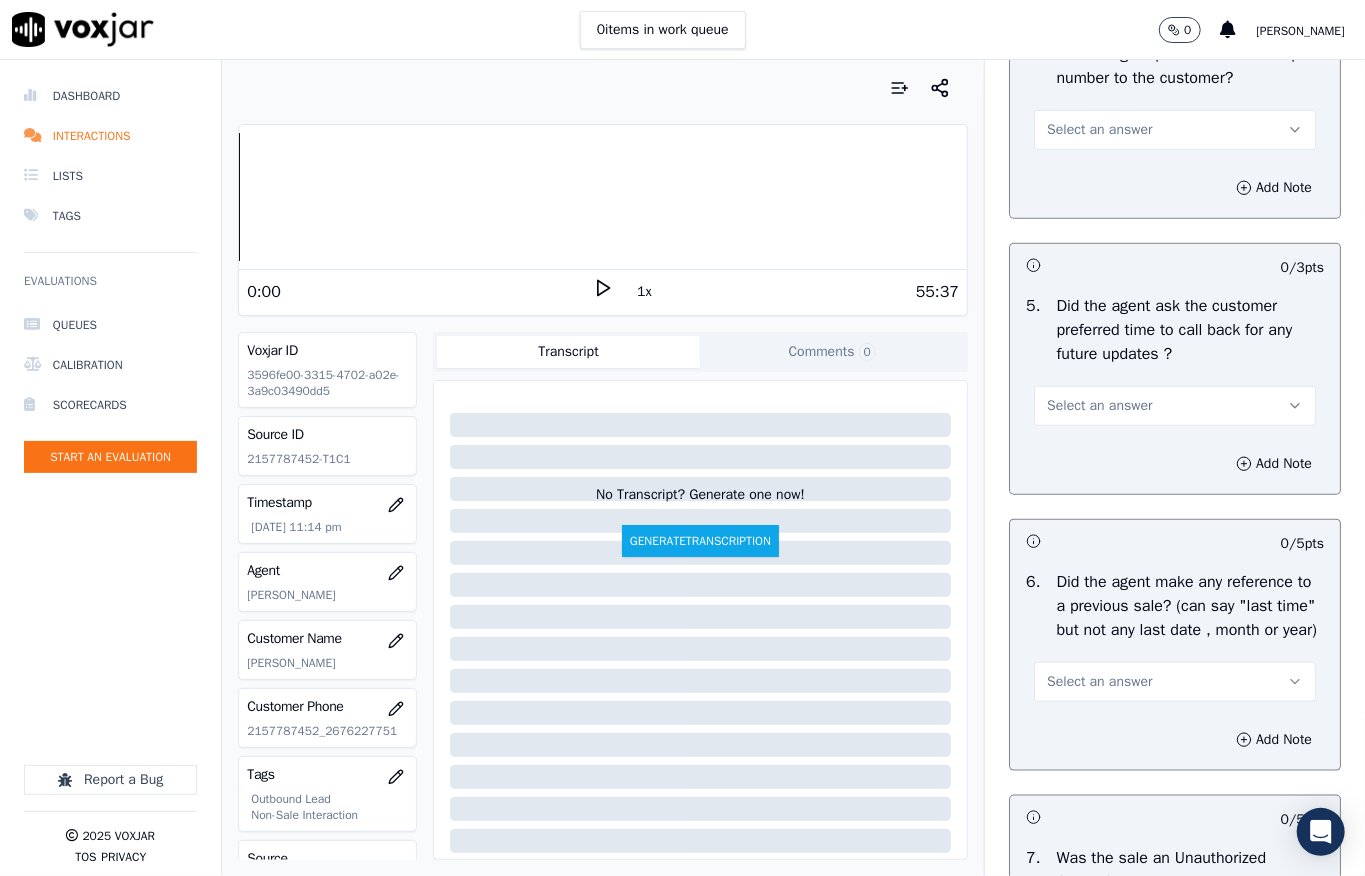 click on "Select an answer" at bounding box center (1099, 130) 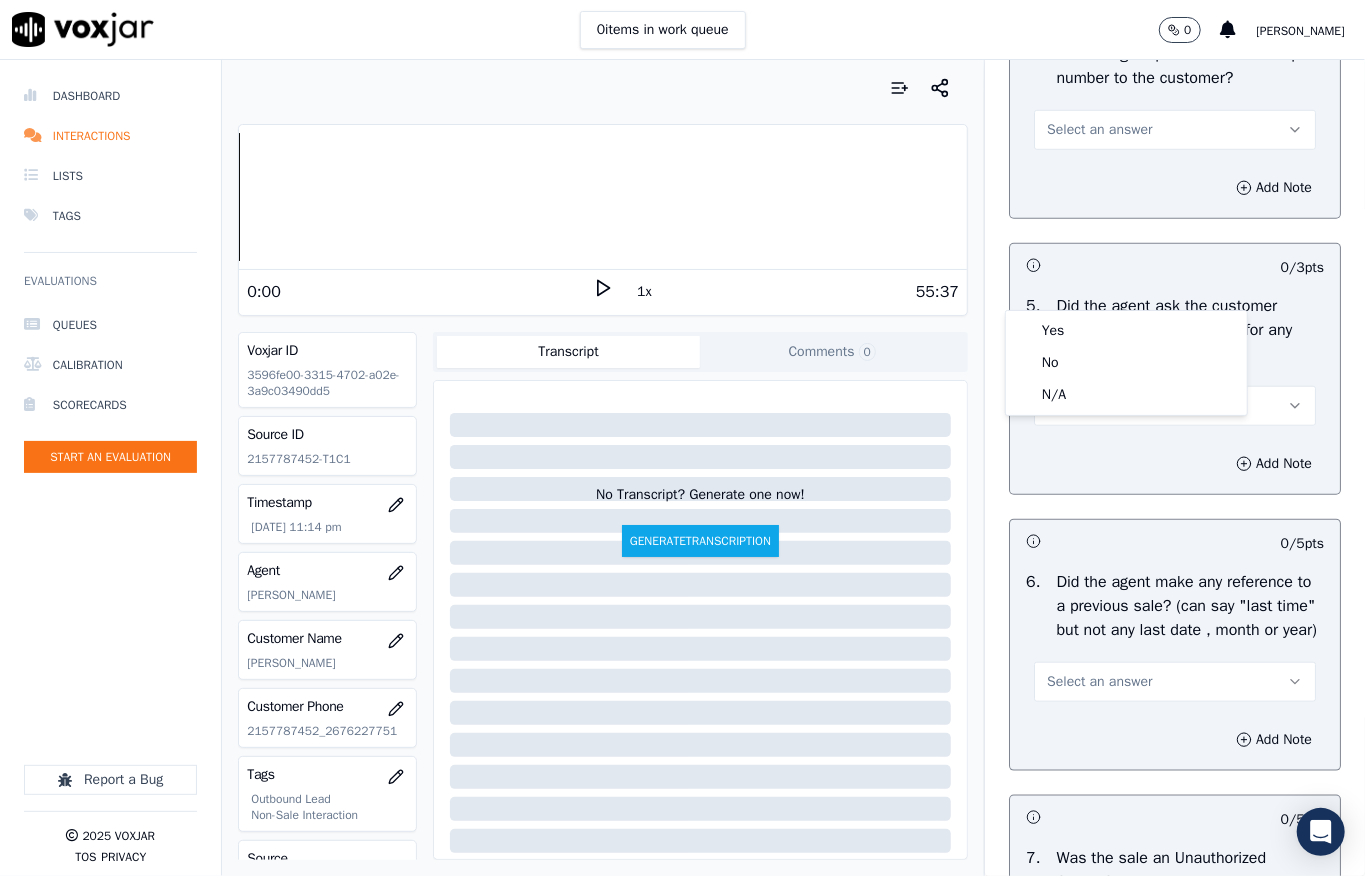 click on "4 .   Did the agent provide our follow-up number to the customer?   Select an answer" at bounding box center [1175, 96] 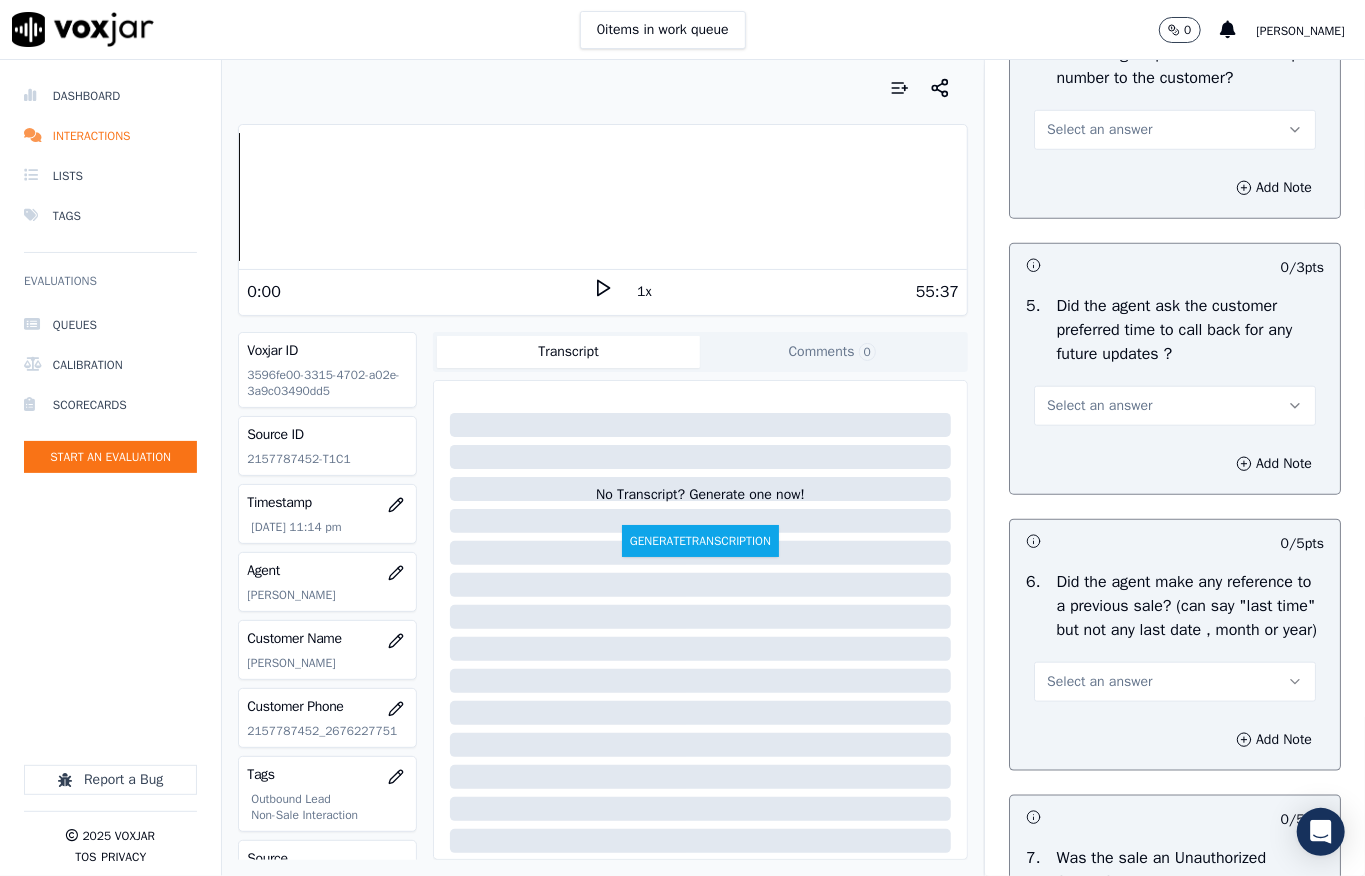 click on "Select an answer" at bounding box center [1099, 130] 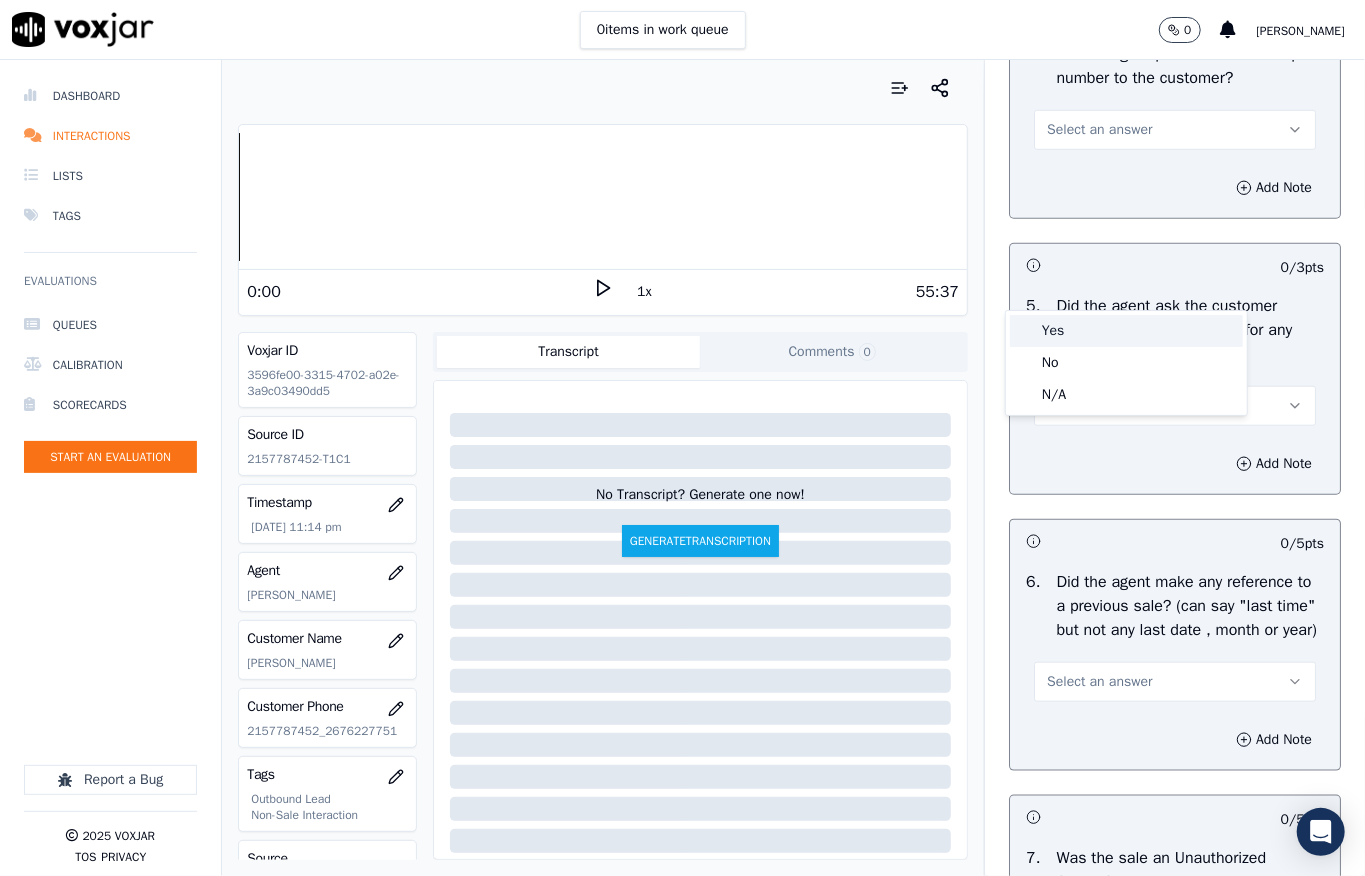 click on "Yes" at bounding box center [1126, 331] 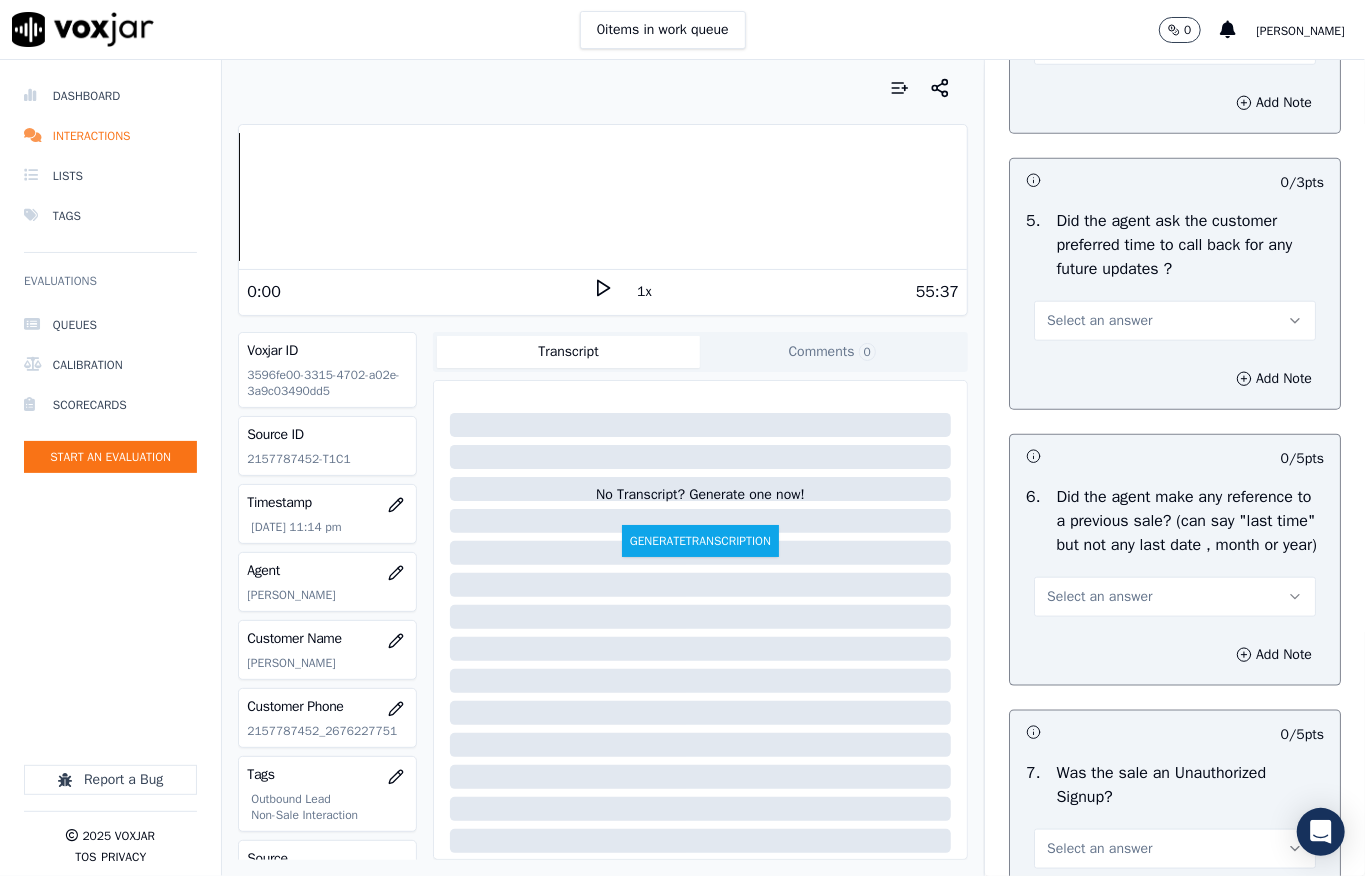 scroll, scrollTop: 5066, scrollLeft: 0, axis: vertical 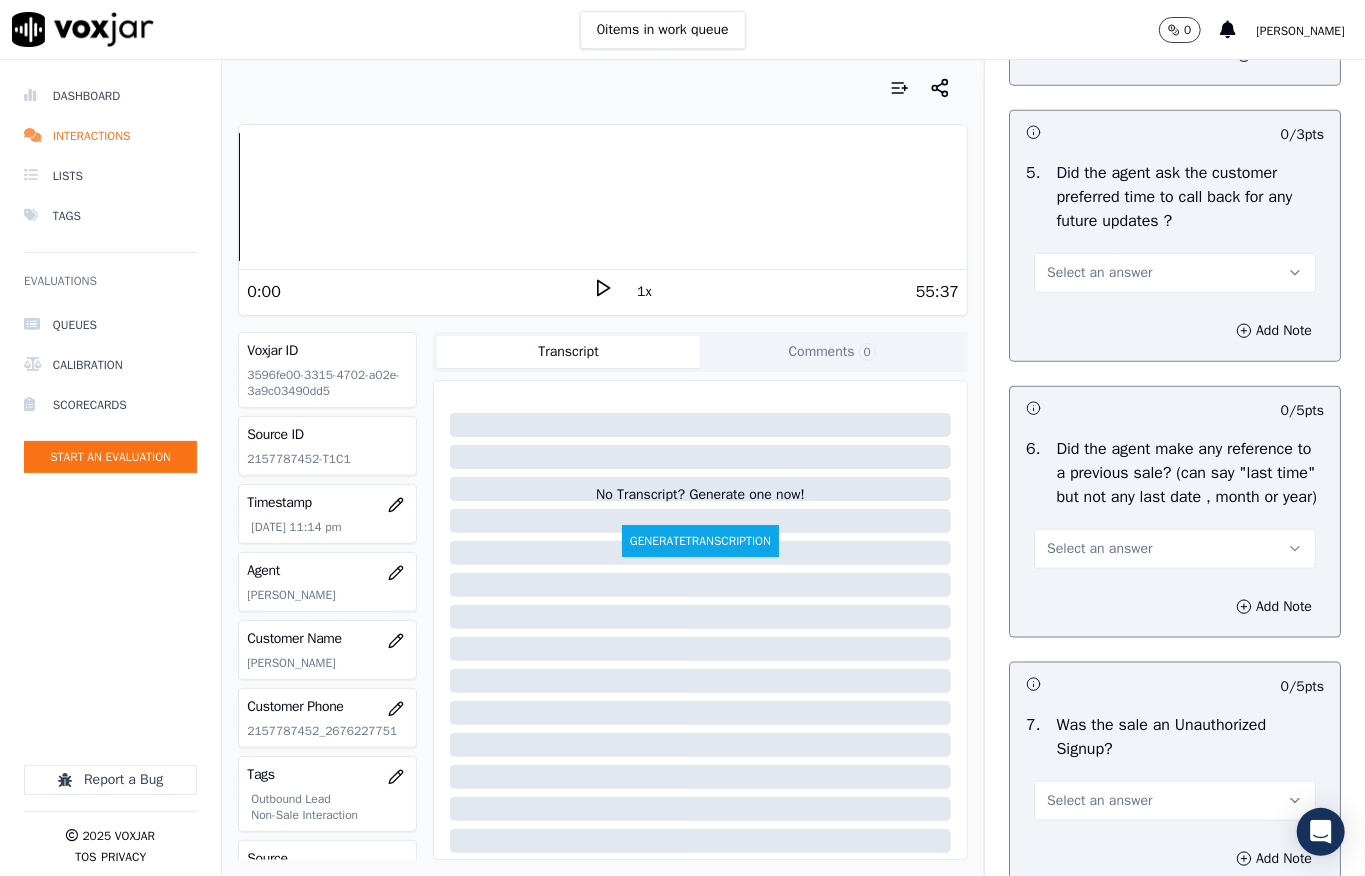 click on "Select an answer" at bounding box center (1099, 273) 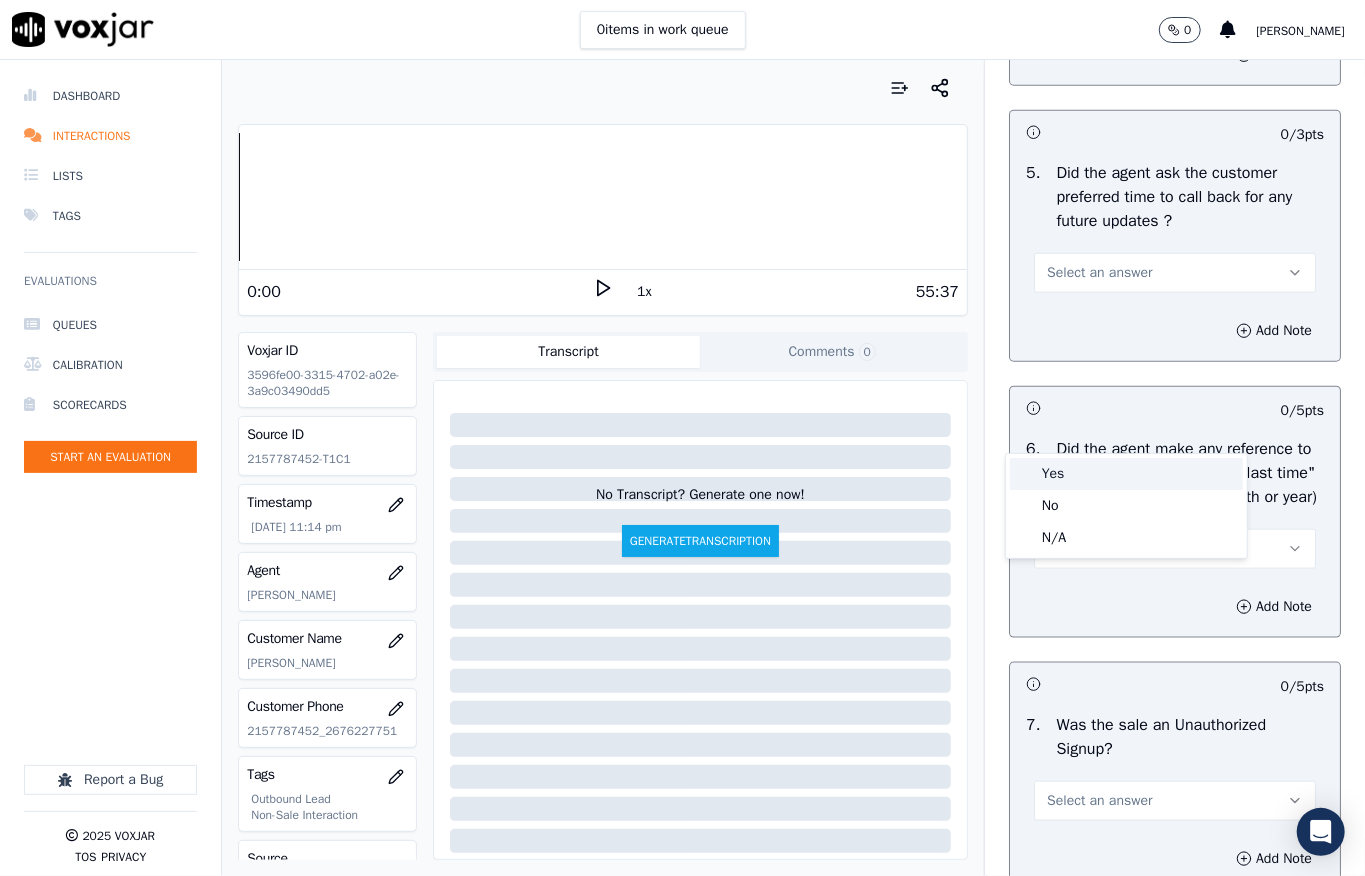 click on "No" 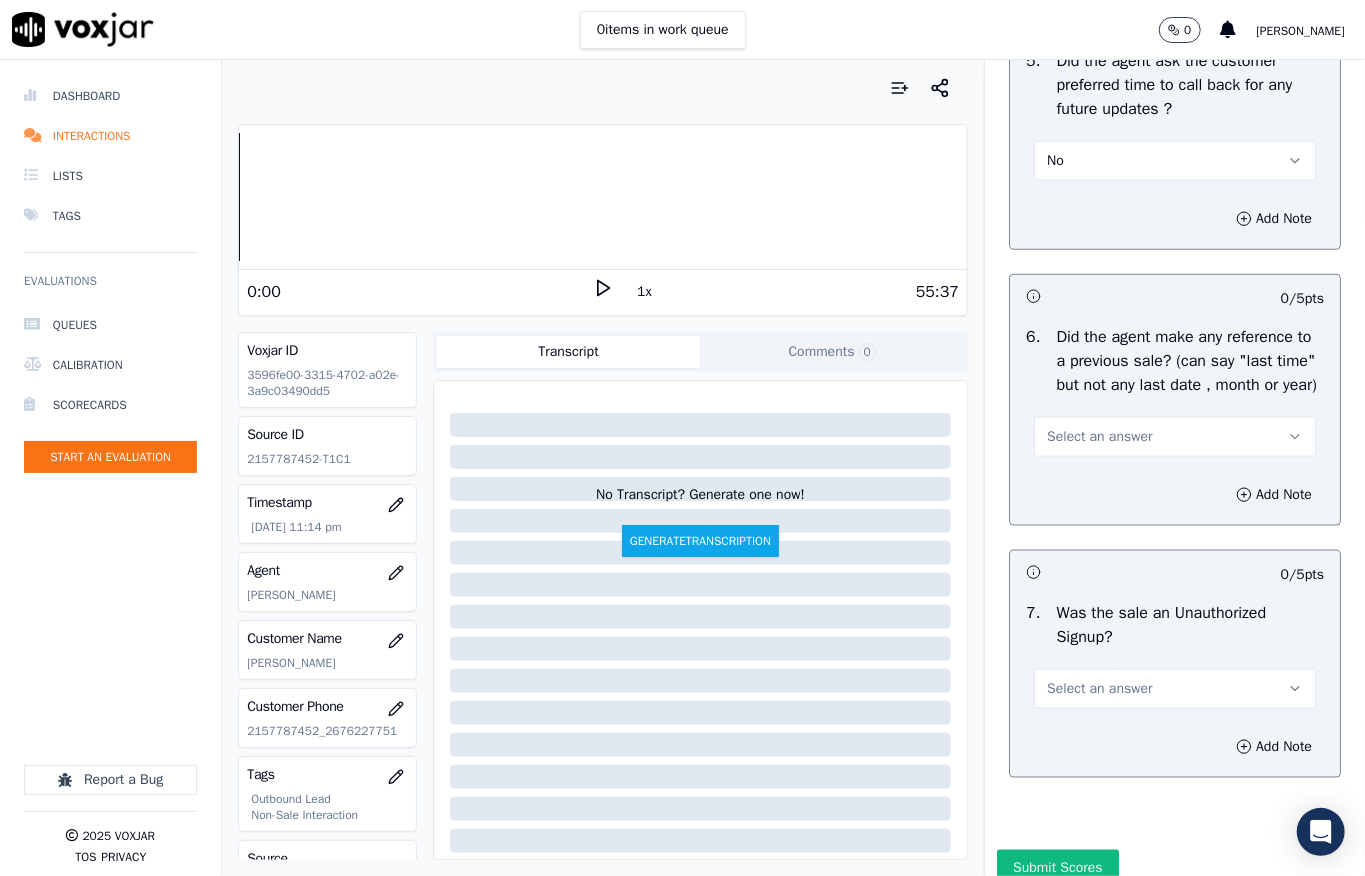scroll, scrollTop: 5333, scrollLeft: 0, axis: vertical 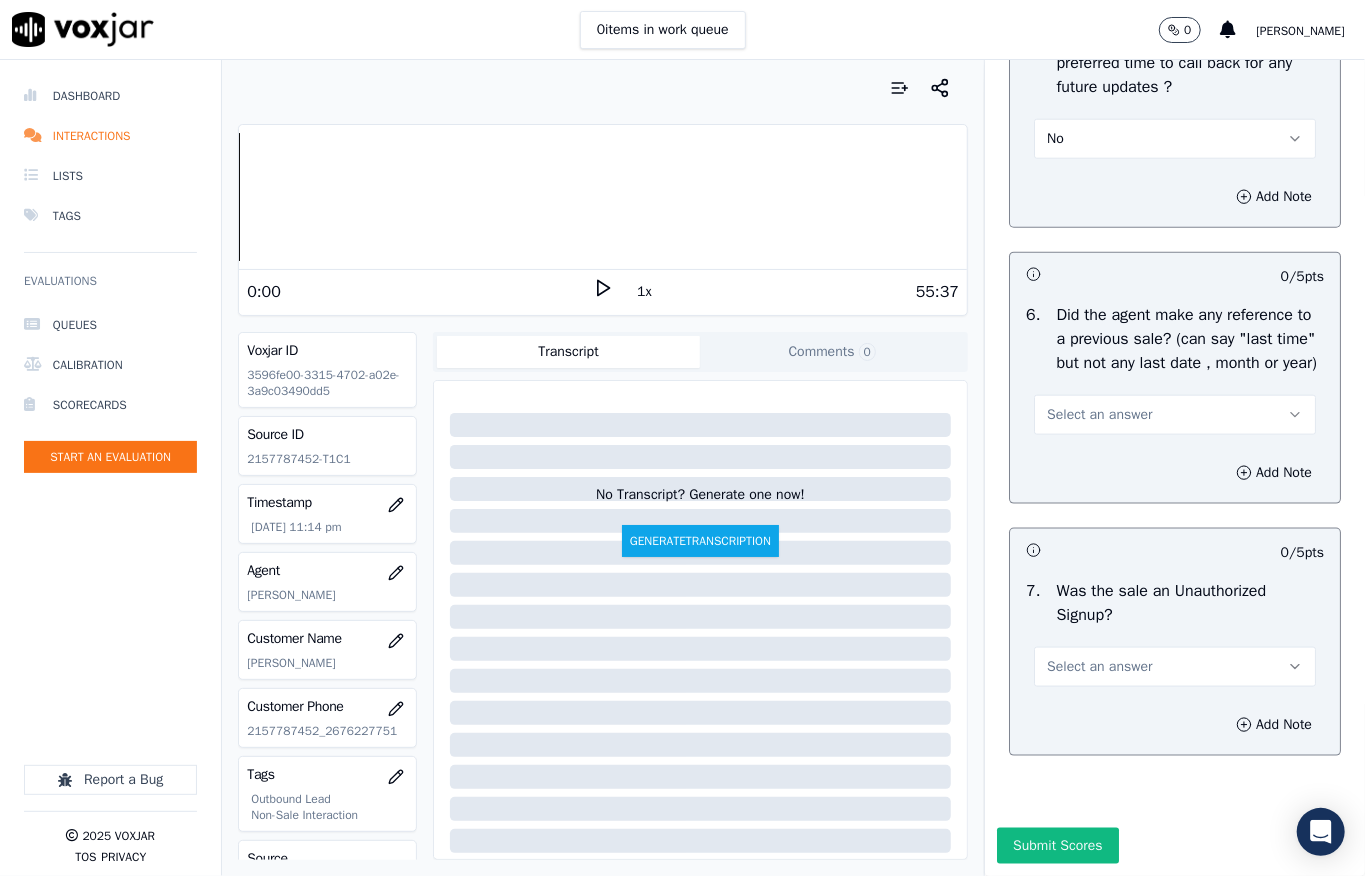 click on "No" at bounding box center (1175, 139) 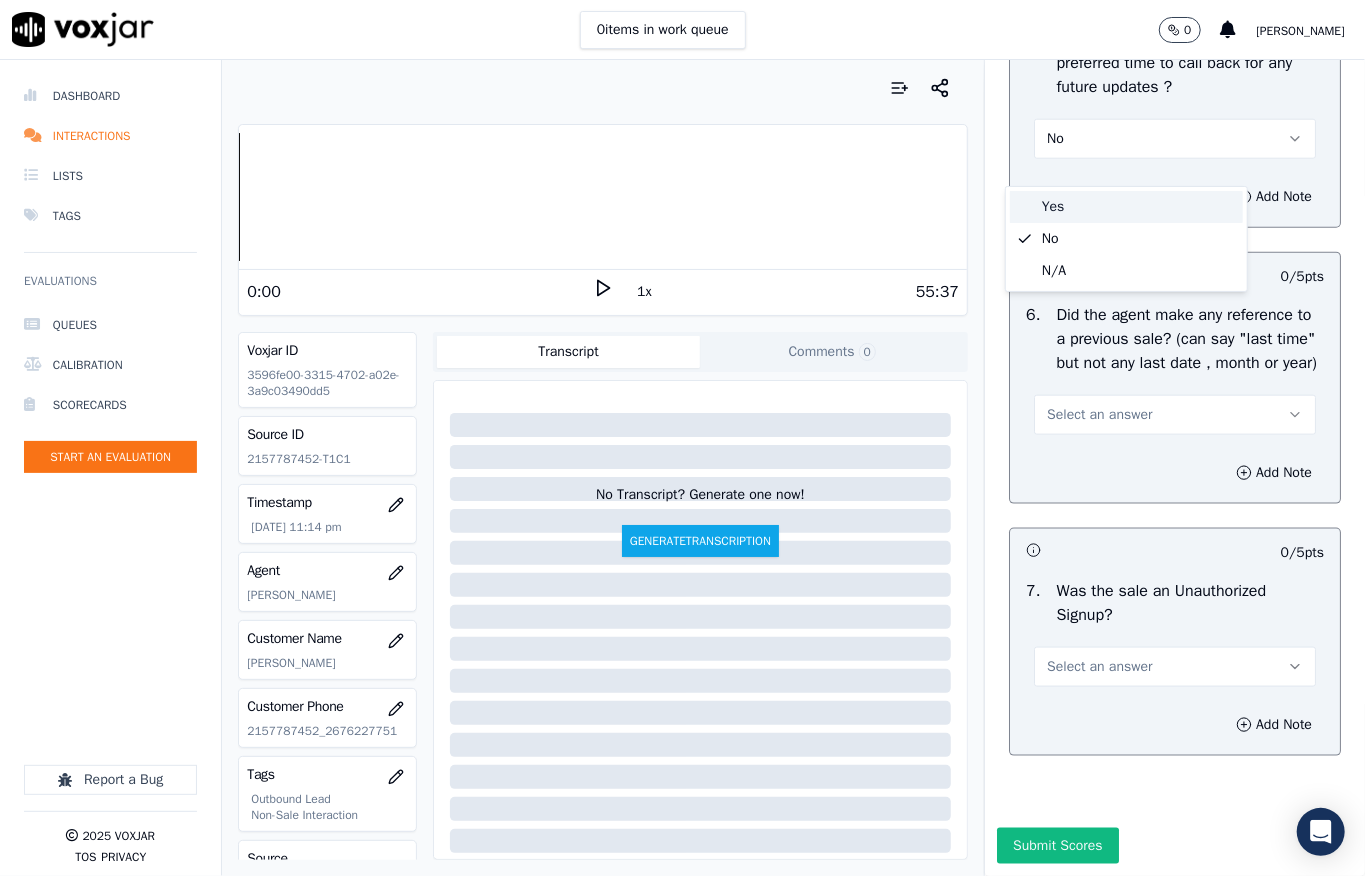 click on "Yes" at bounding box center [1126, 207] 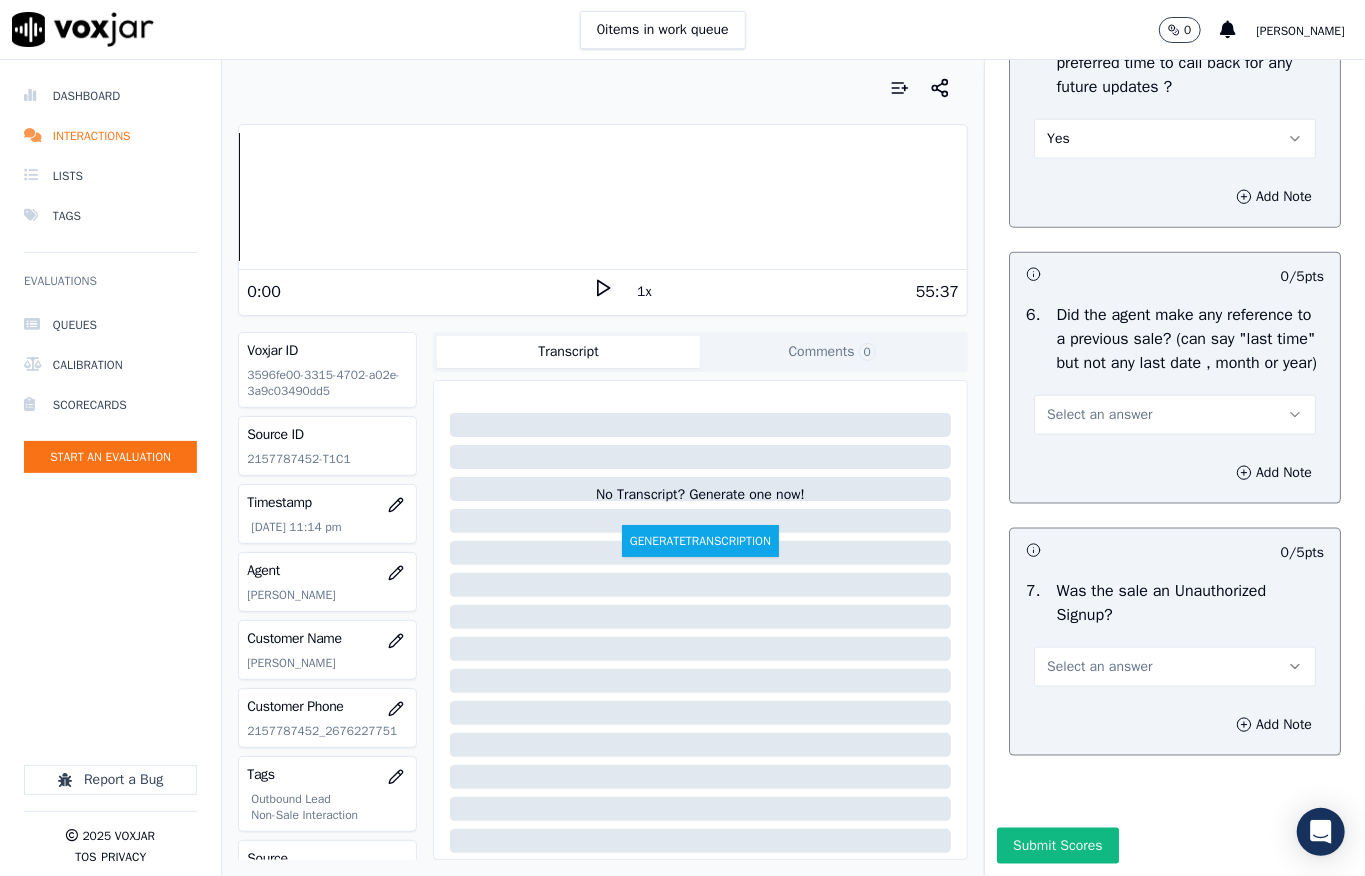 scroll, scrollTop: 5450, scrollLeft: 0, axis: vertical 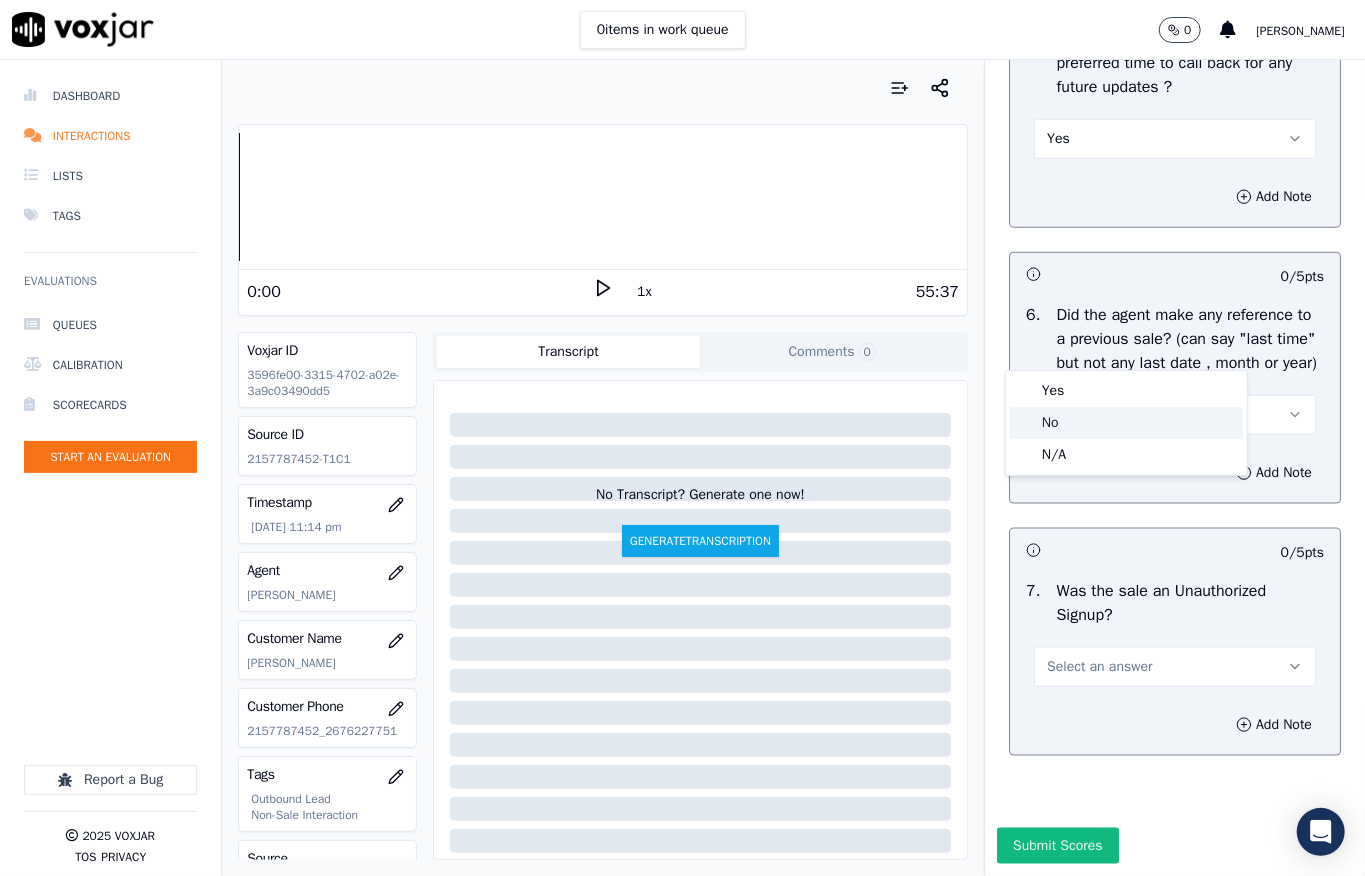 click on "No" 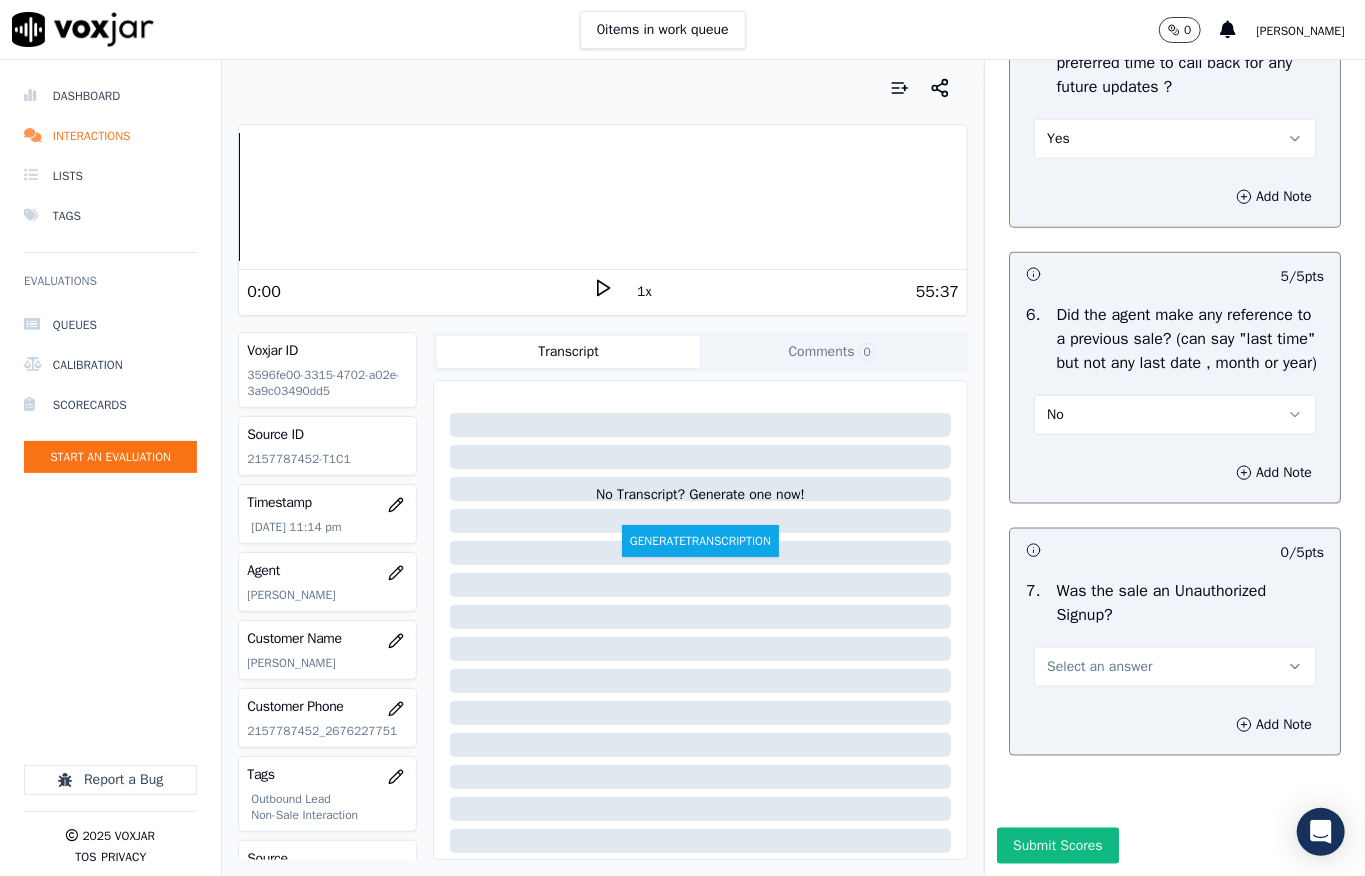 drag, startPoint x: 1098, startPoint y: 594, endPoint x: 1101, endPoint y: 608, distance: 14.3178215 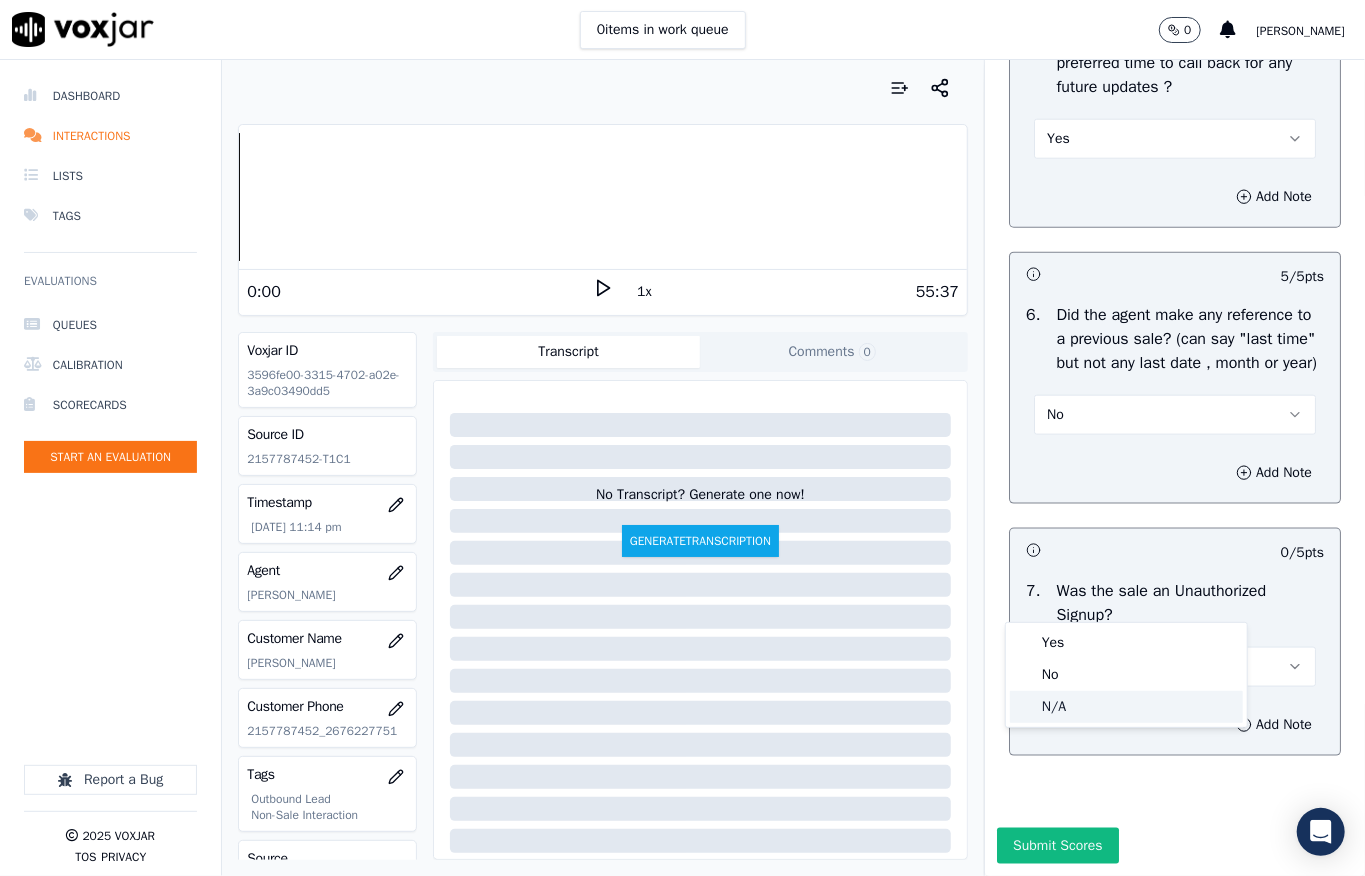 click on "N/A" 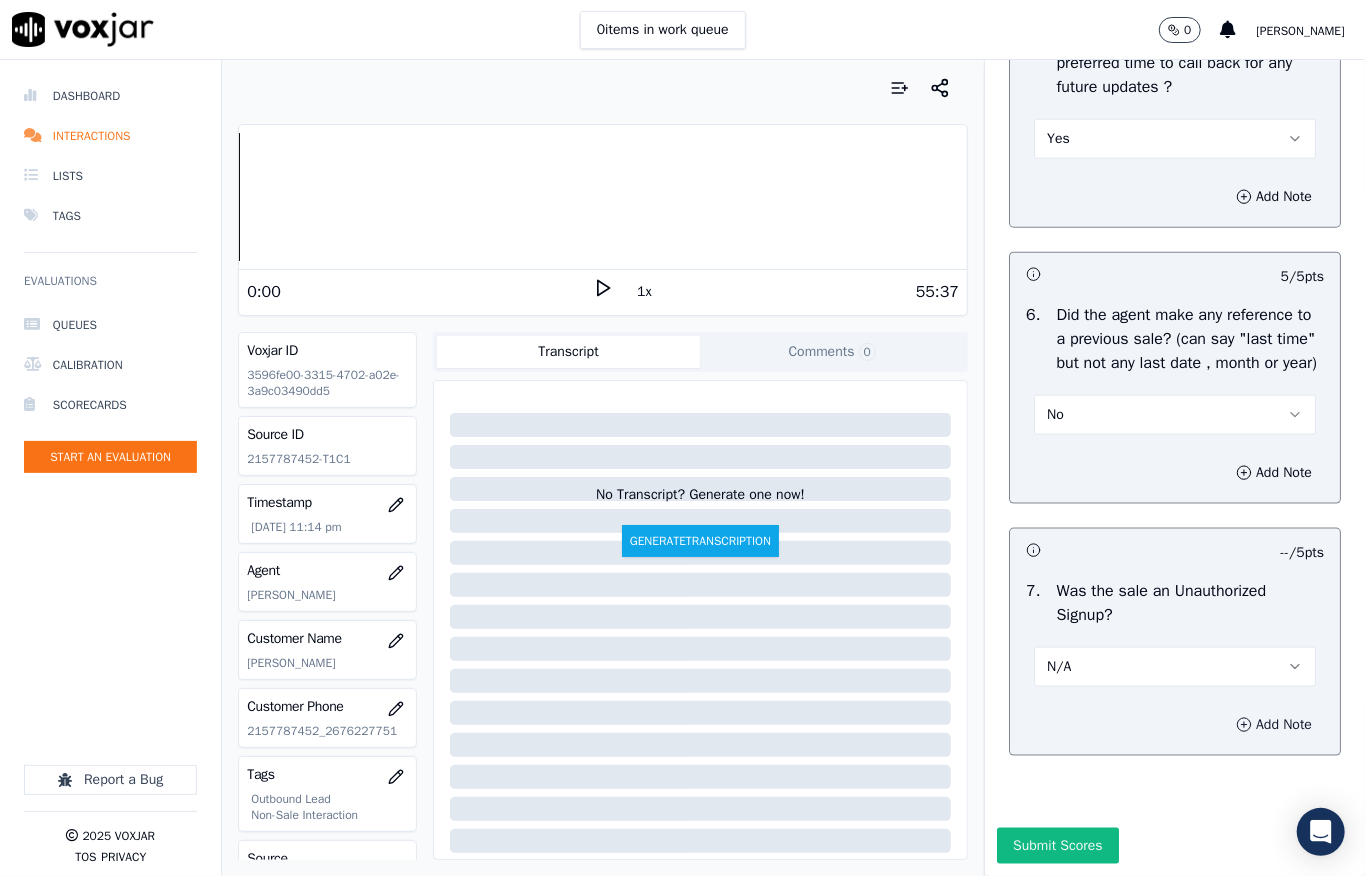 click on "Add Note" at bounding box center [1274, 725] 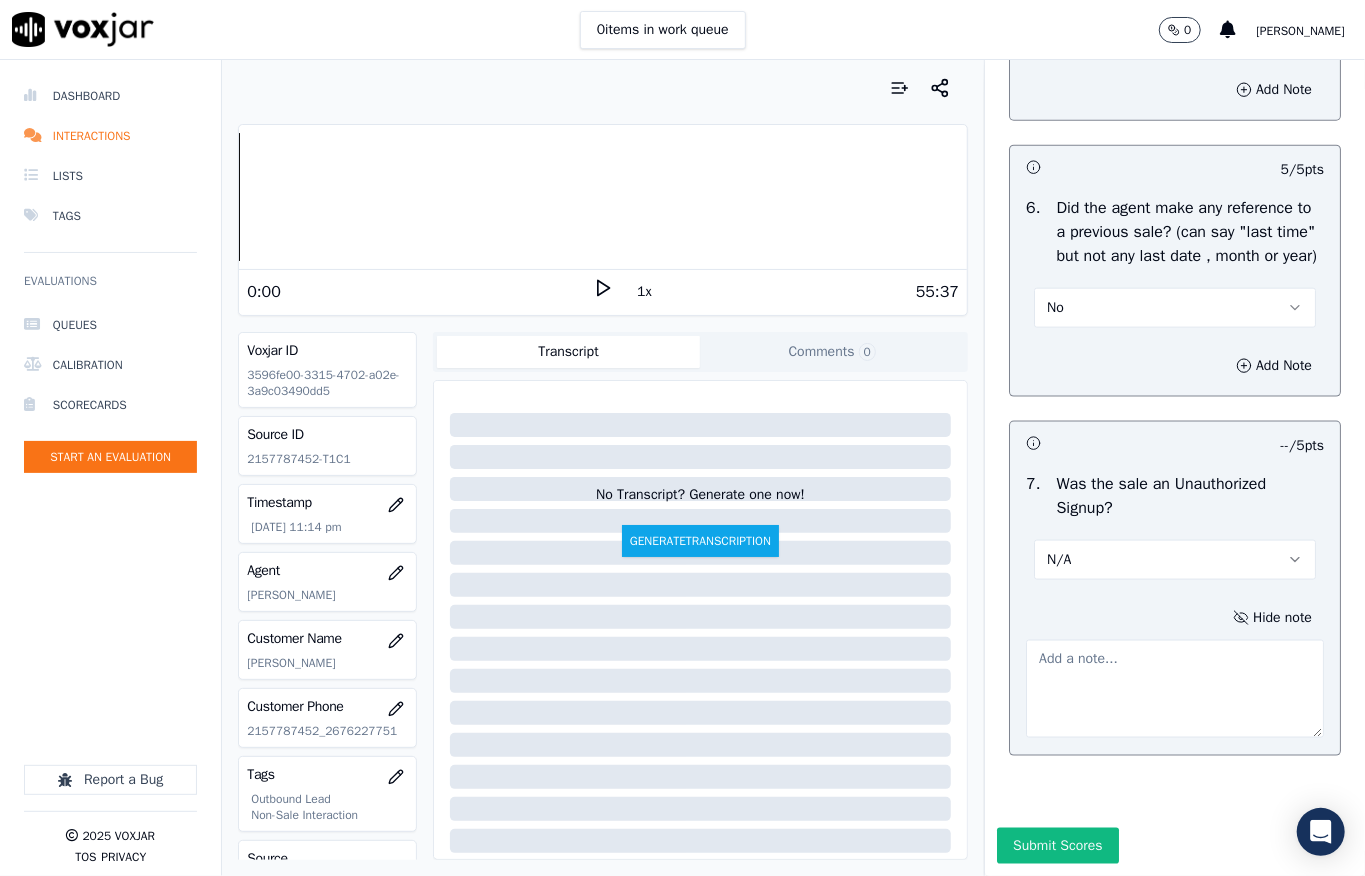 click at bounding box center (1175, 689) 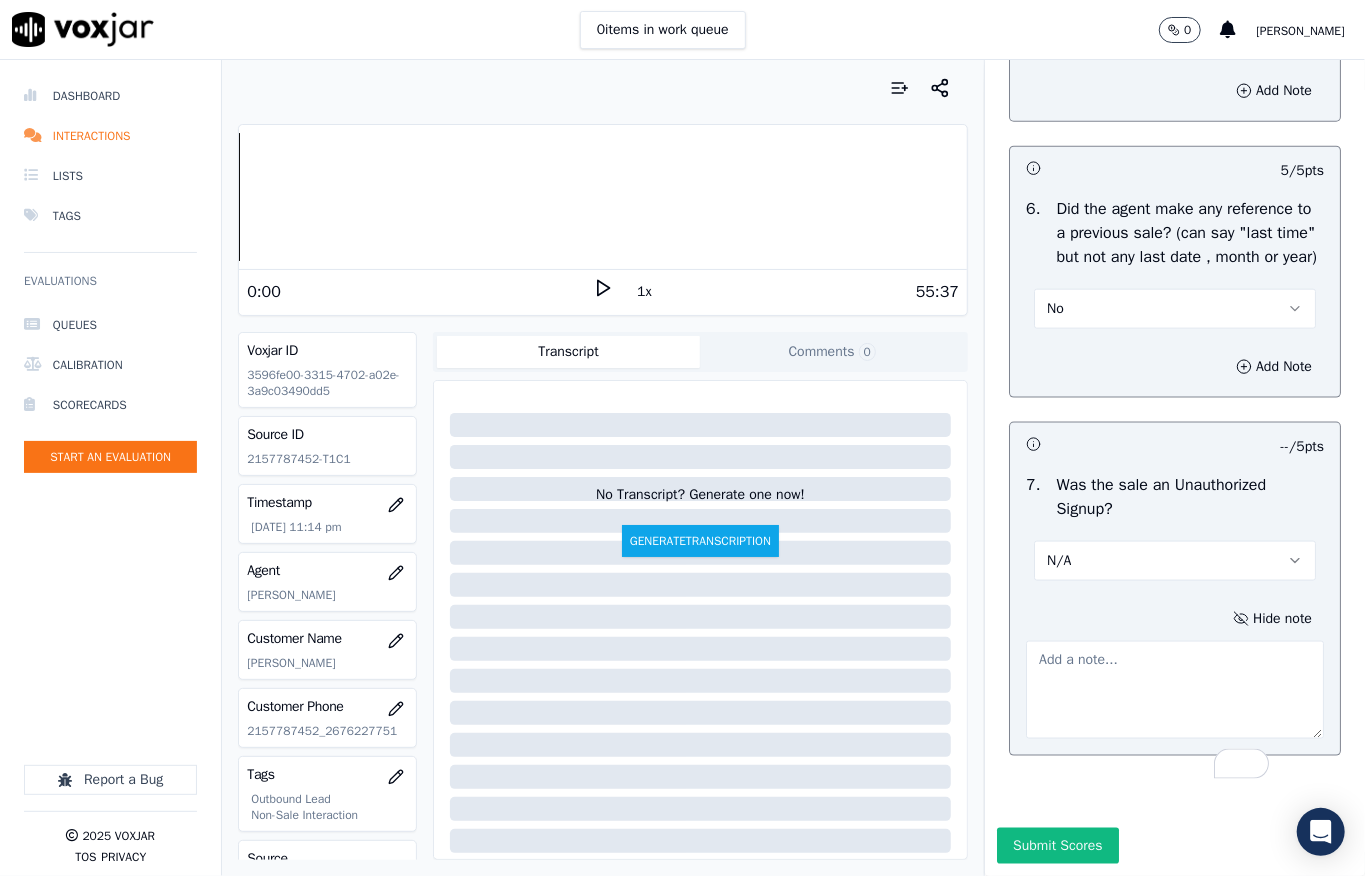 click at bounding box center (1175, 690) 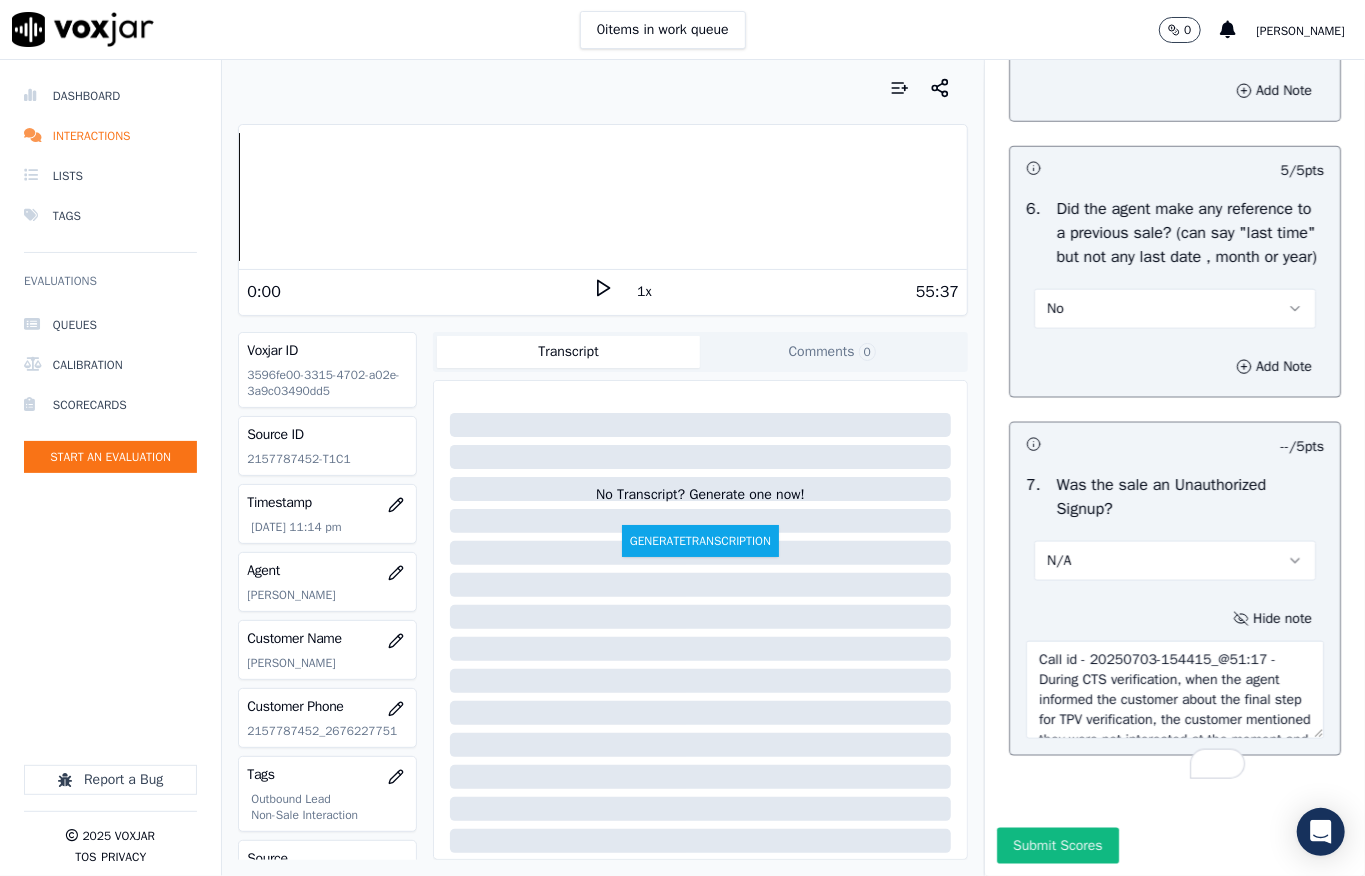 scroll, scrollTop: 90, scrollLeft: 0, axis: vertical 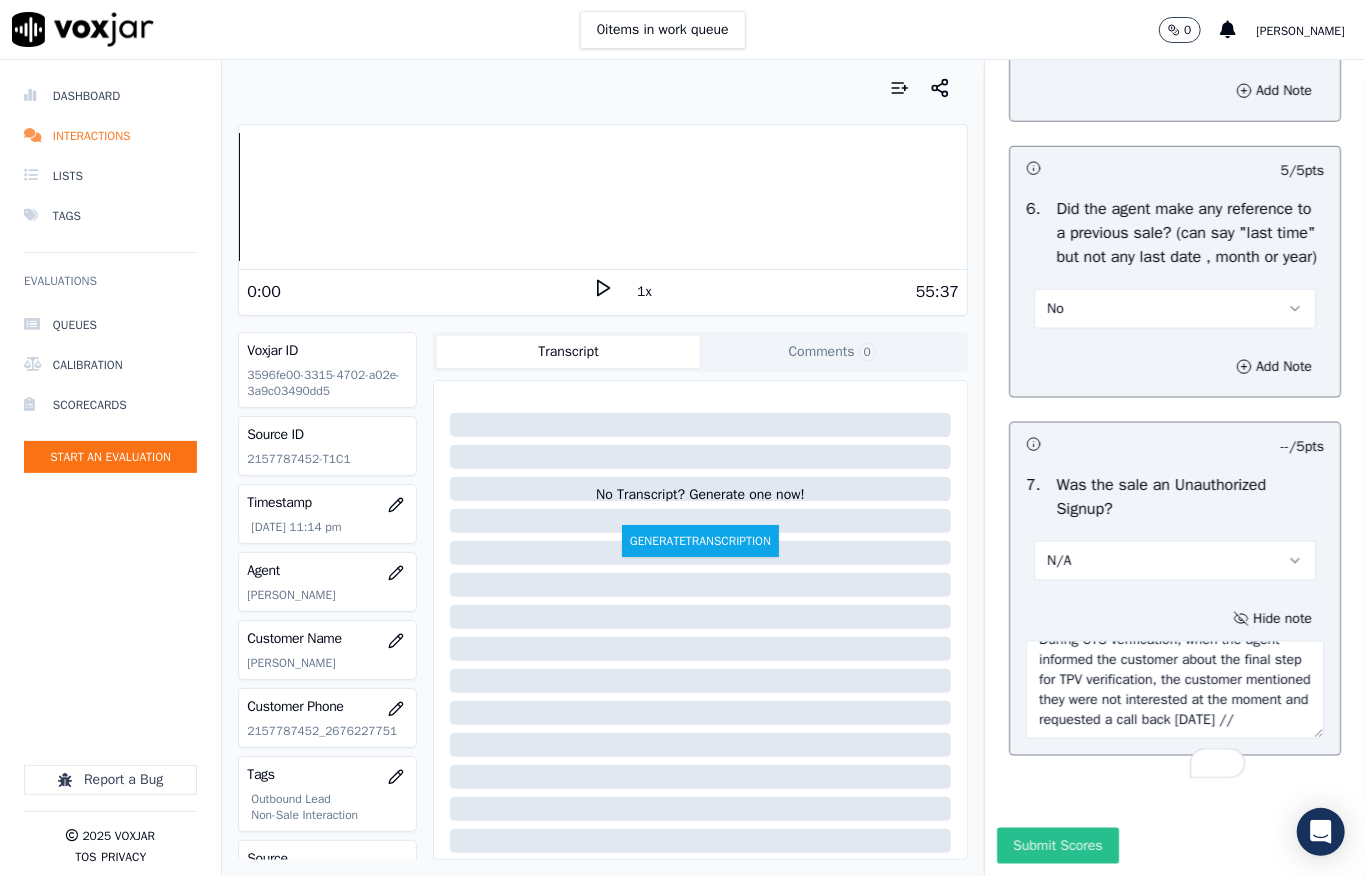 type on "Call id - 20250703-154415_@51:17 - During CTS verification, when the agent informed the customer about the final step for TPV verification, the customer mentioned they were not interested at the moment and requested a call back on Monday //" 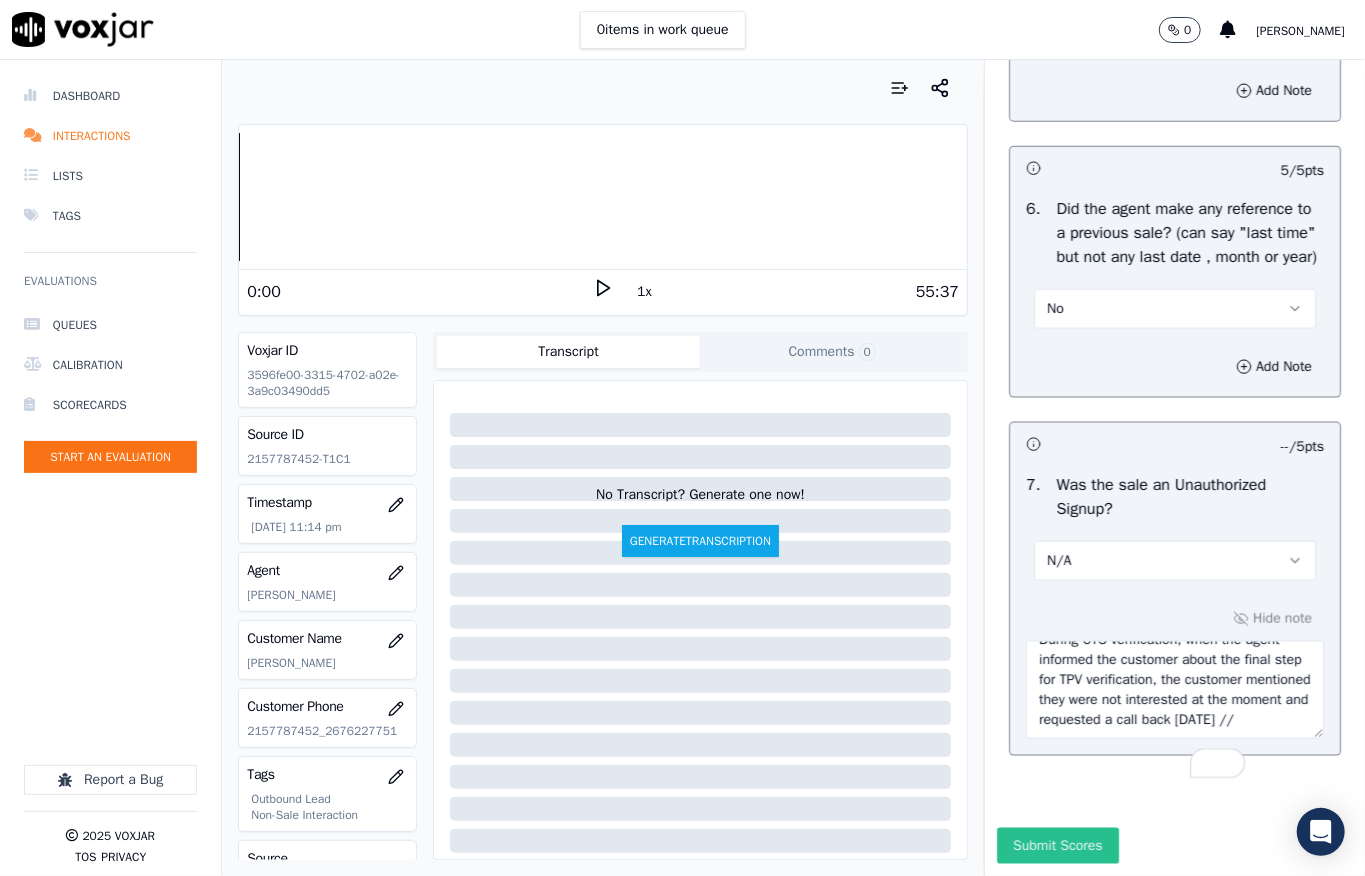 click on "Submit Scores" at bounding box center (1057, 846) 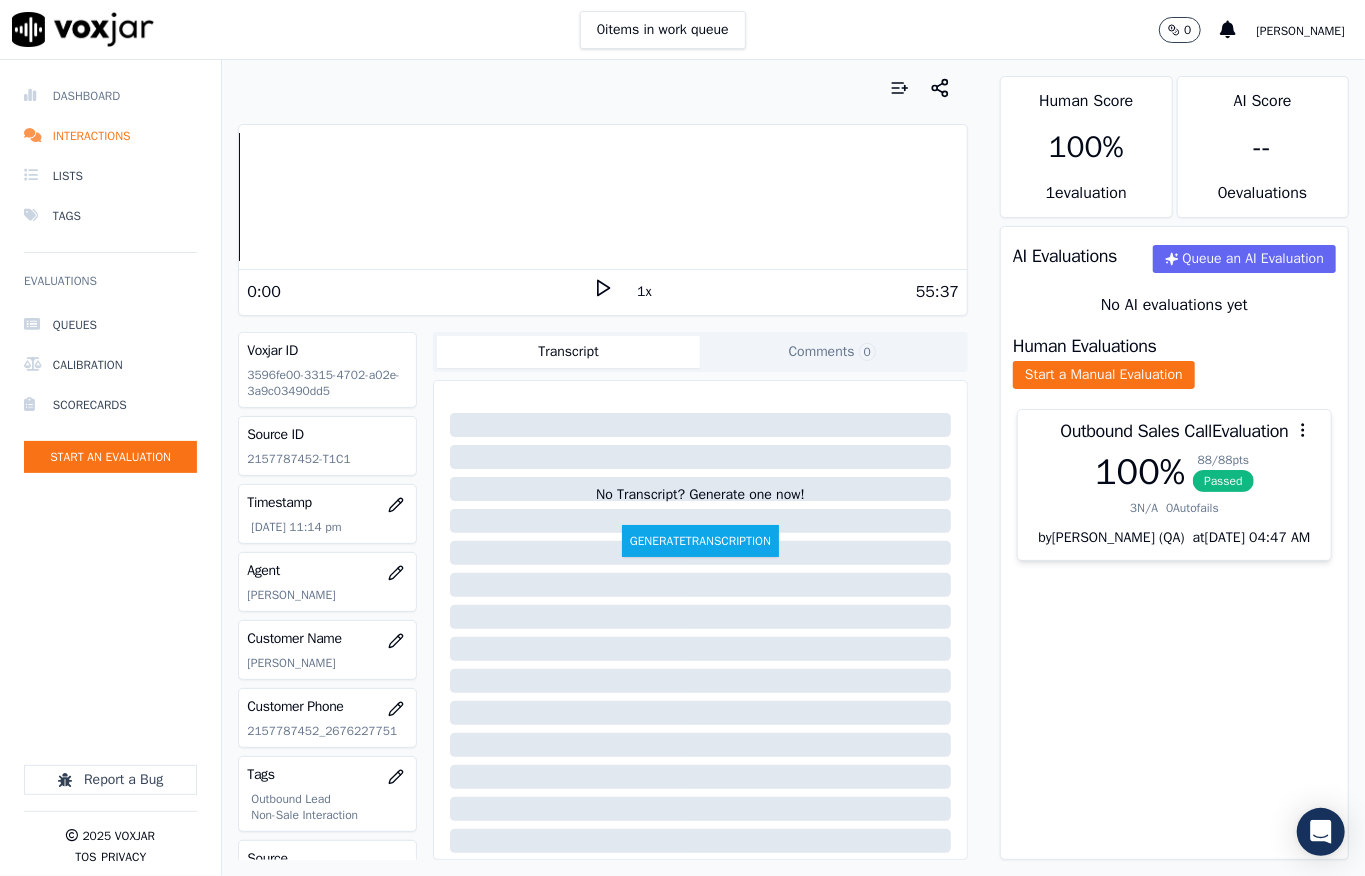 click on "Dashboard" at bounding box center (110, 96) 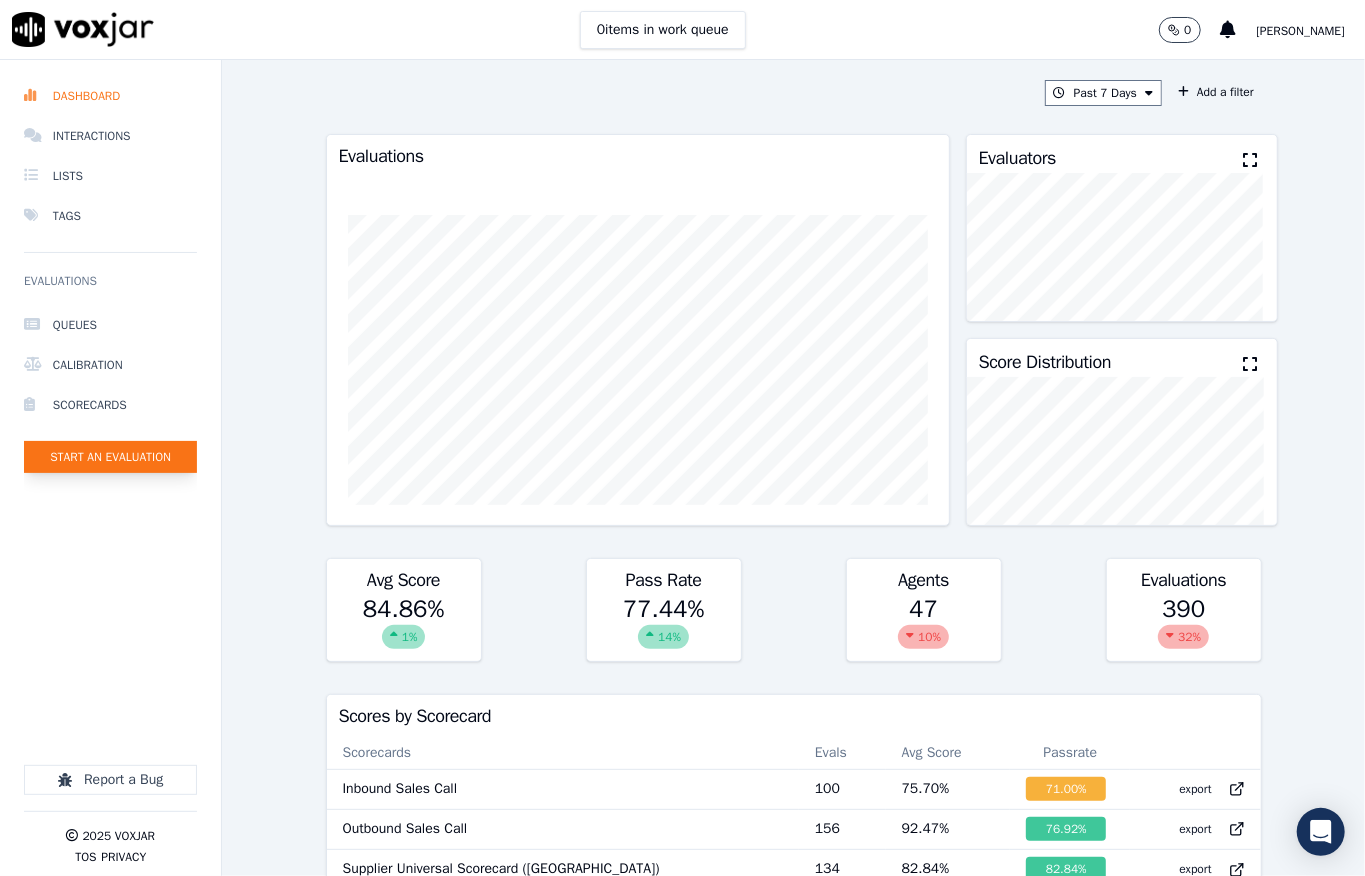 click on "Start an Evaluation" 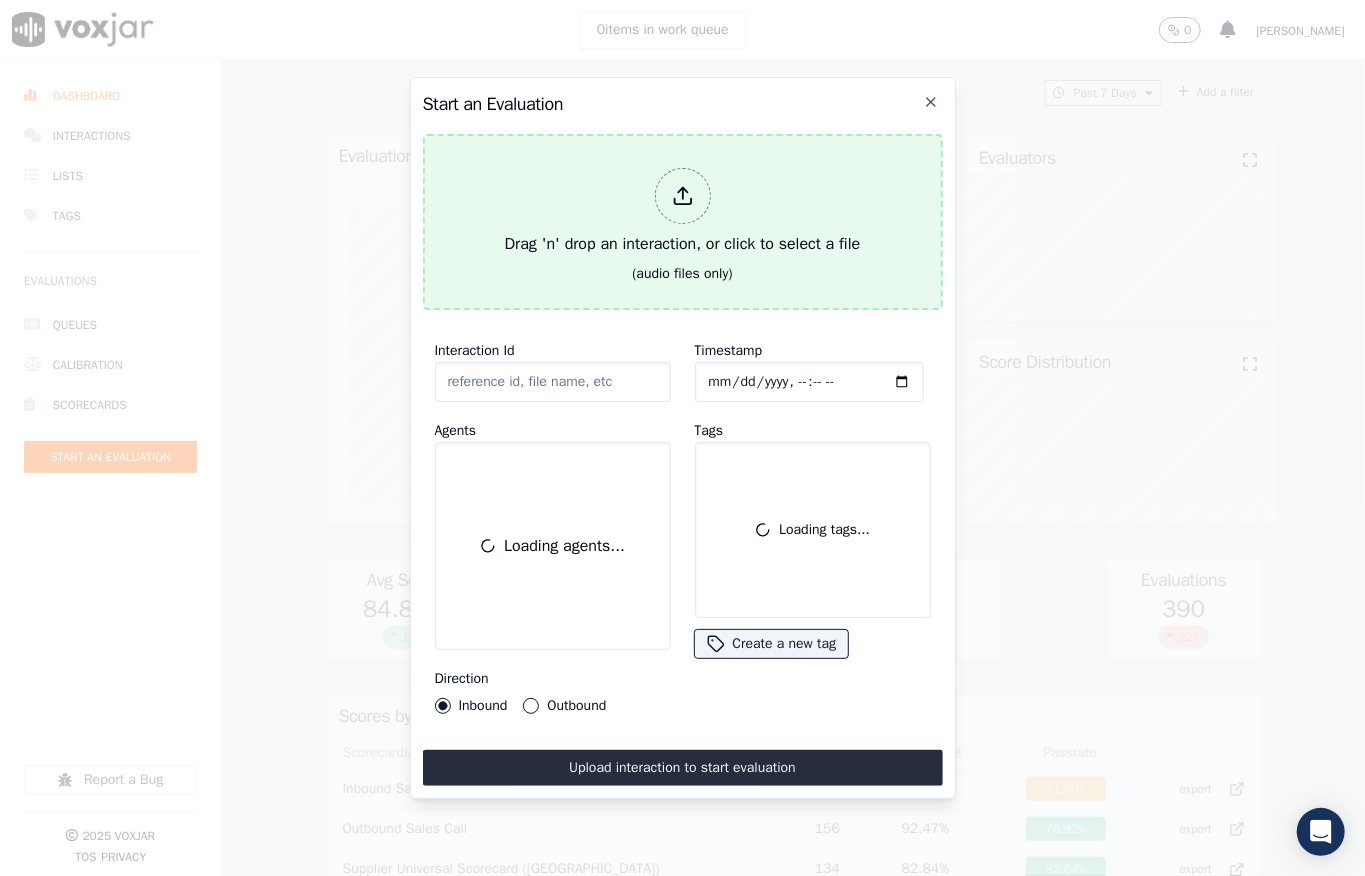 click on "Drag 'n' drop an interaction, or click to select a file" at bounding box center (683, 212) 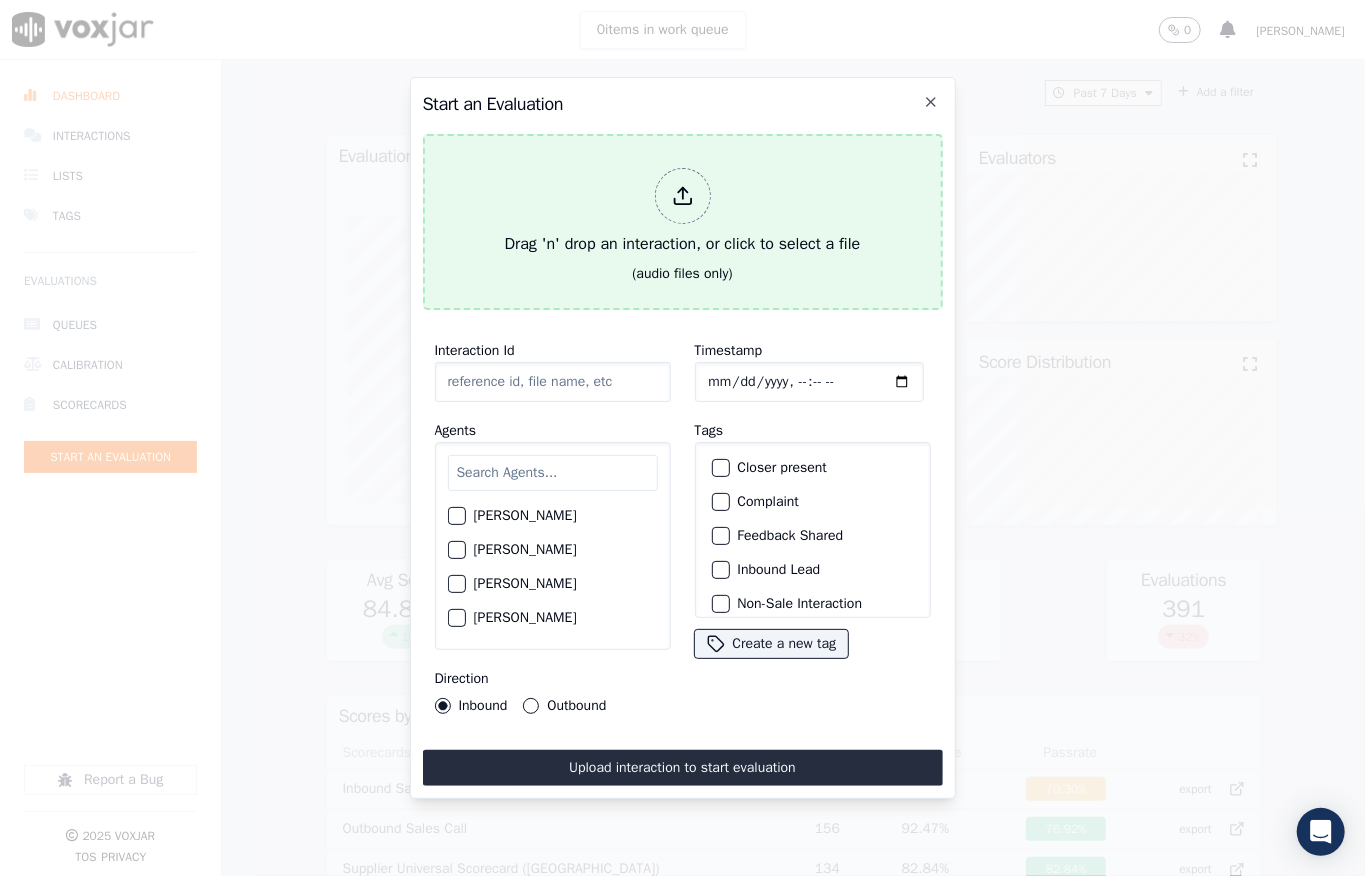 type on "20250703-152841_4437629528-all.mp3" 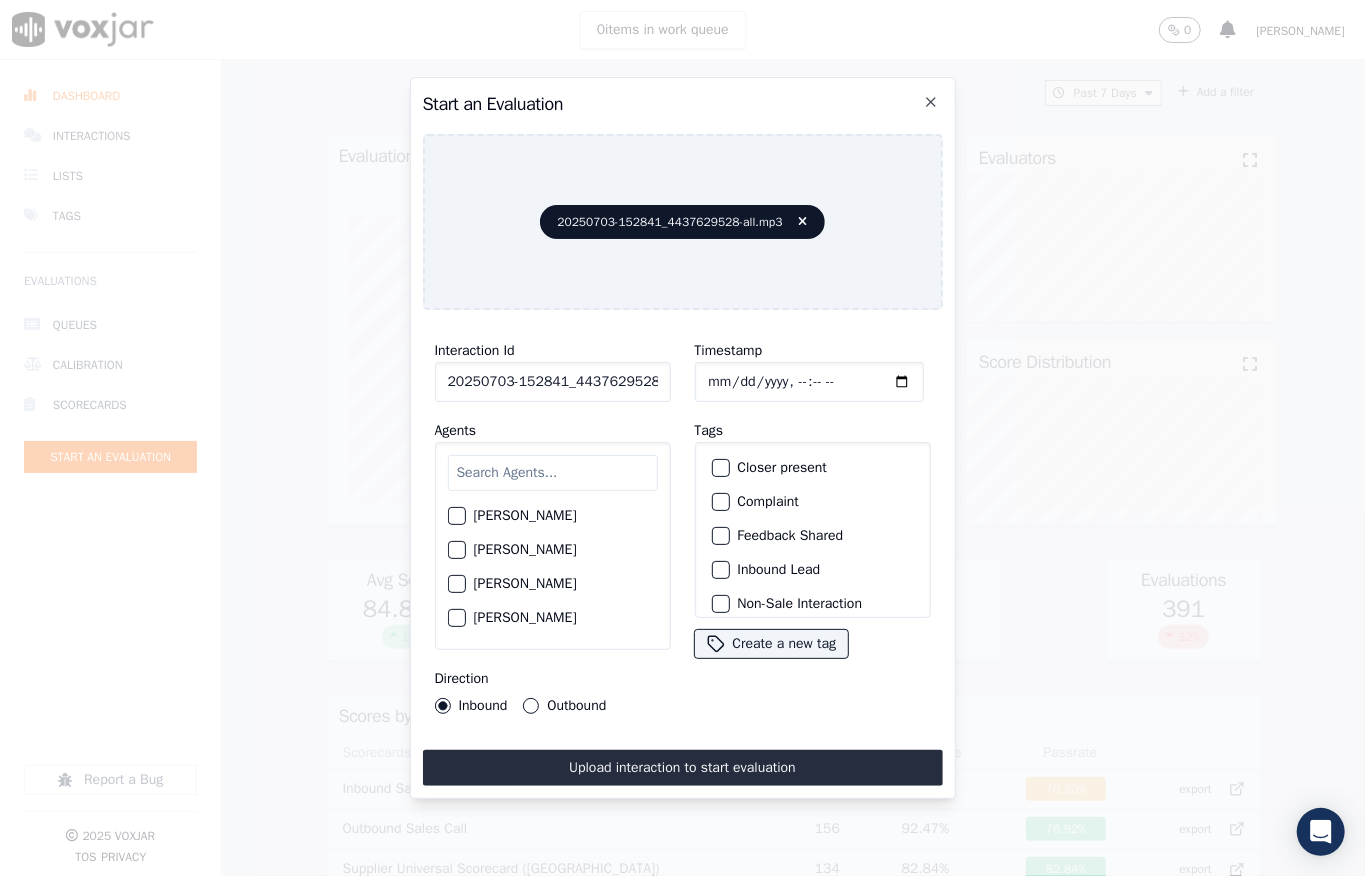 click on "Timestamp" 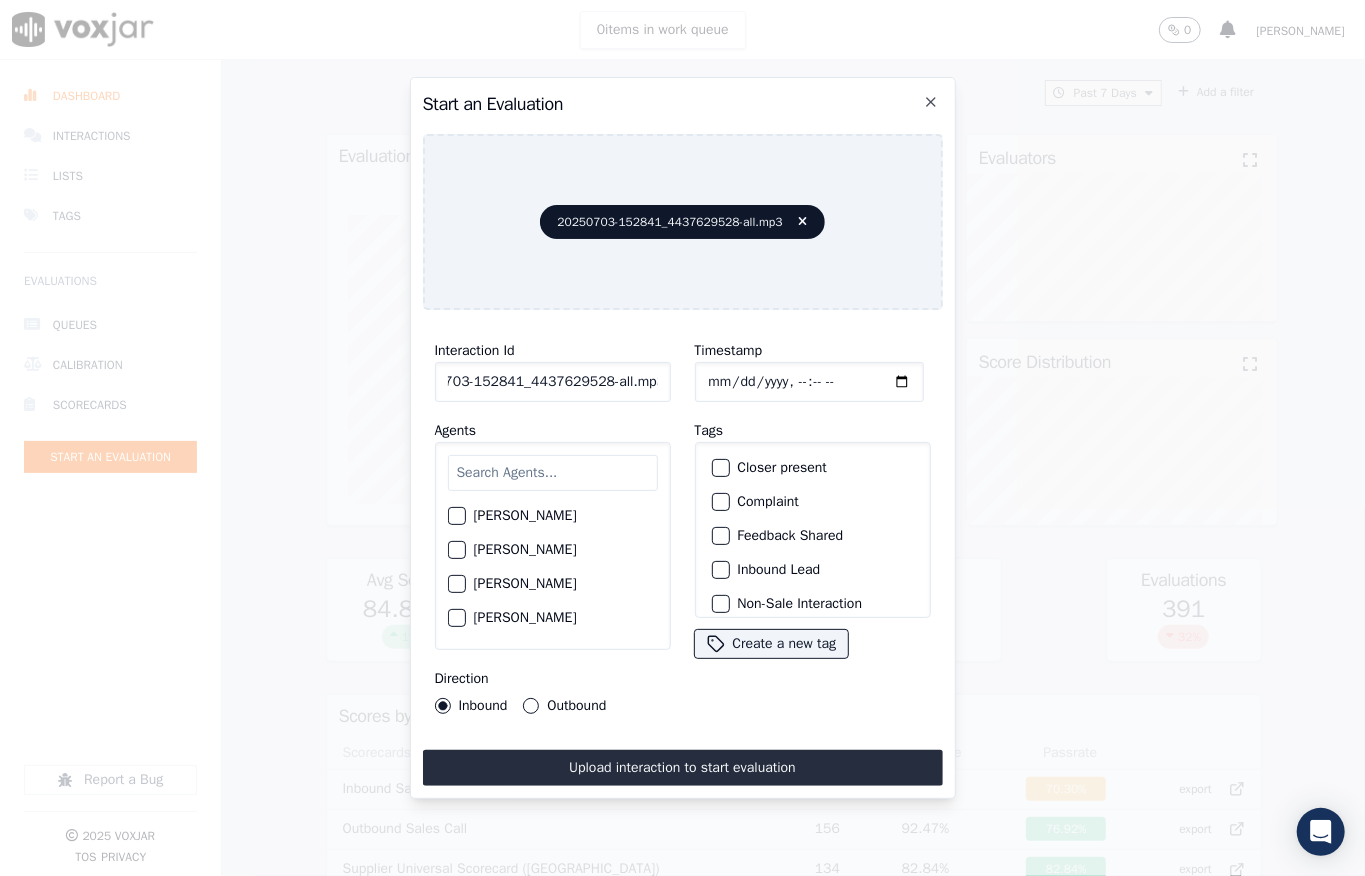 drag, startPoint x: 628, startPoint y: 365, endPoint x: 669, endPoint y: 370, distance: 41.303753 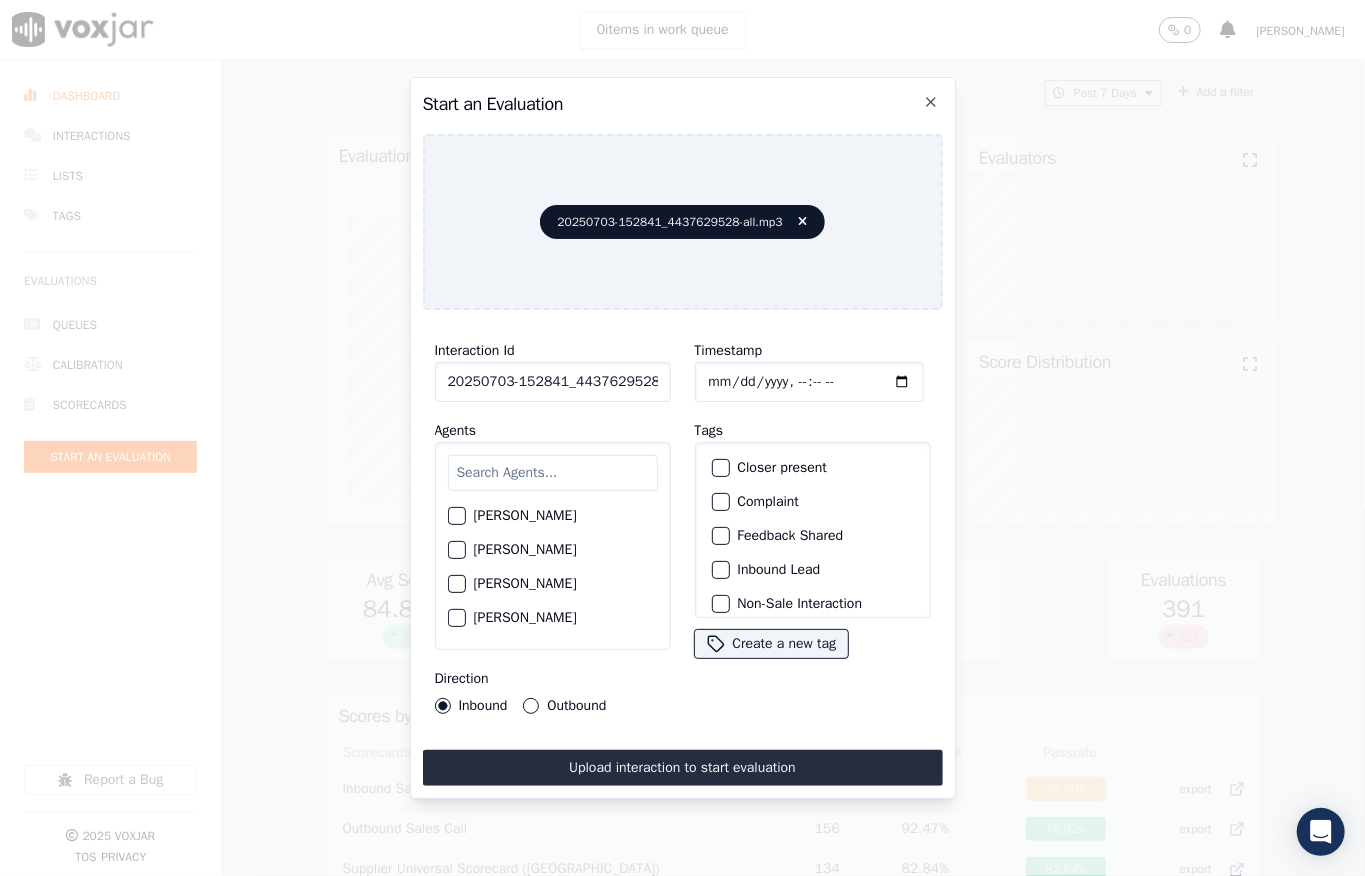 scroll, scrollTop: 0, scrollLeft: 45, axis: horizontal 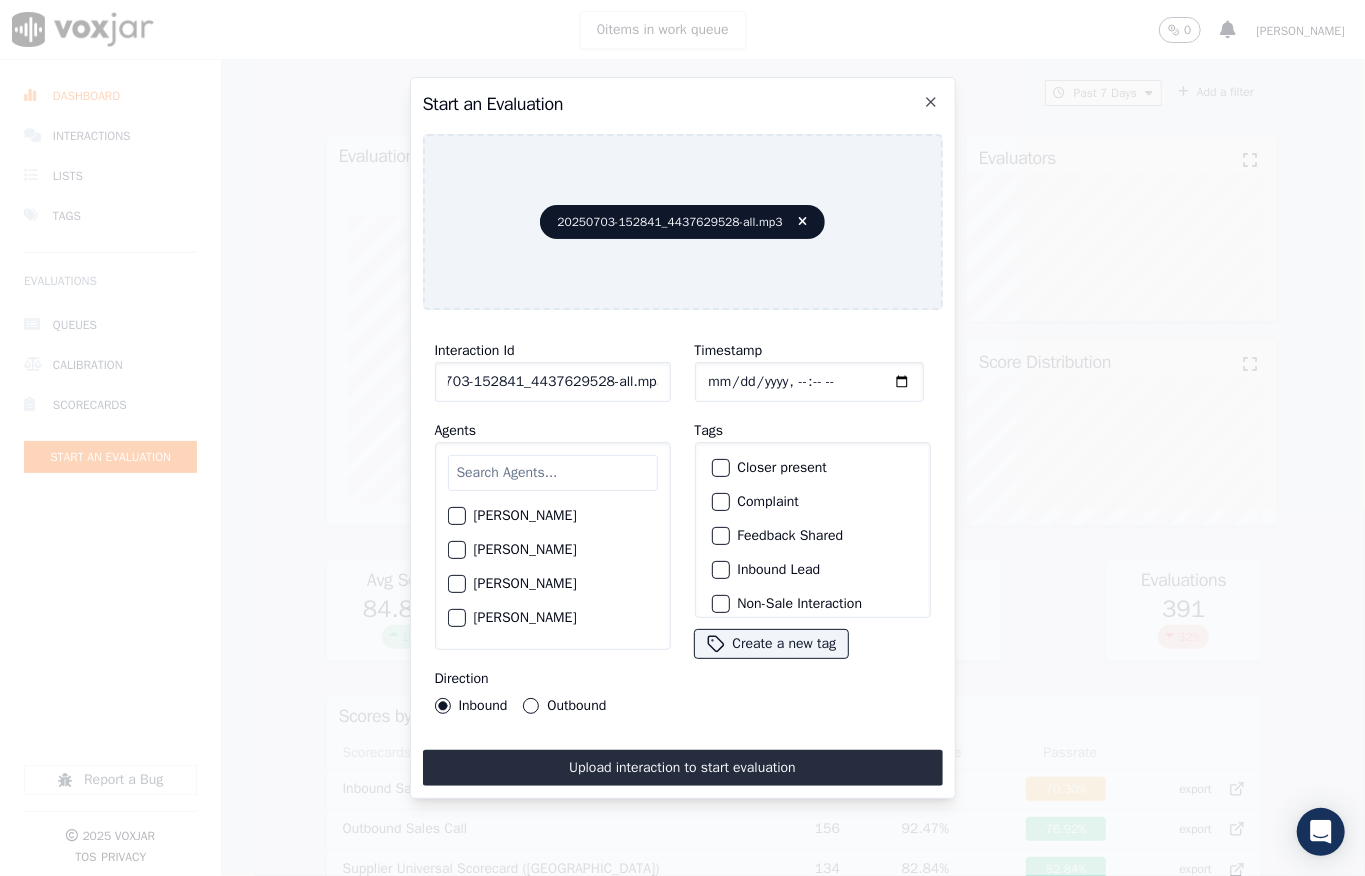 drag, startPoint x: 637, startPoint y: 372, endPoint x: 673, endPoint y: 365, distance: 36.67424 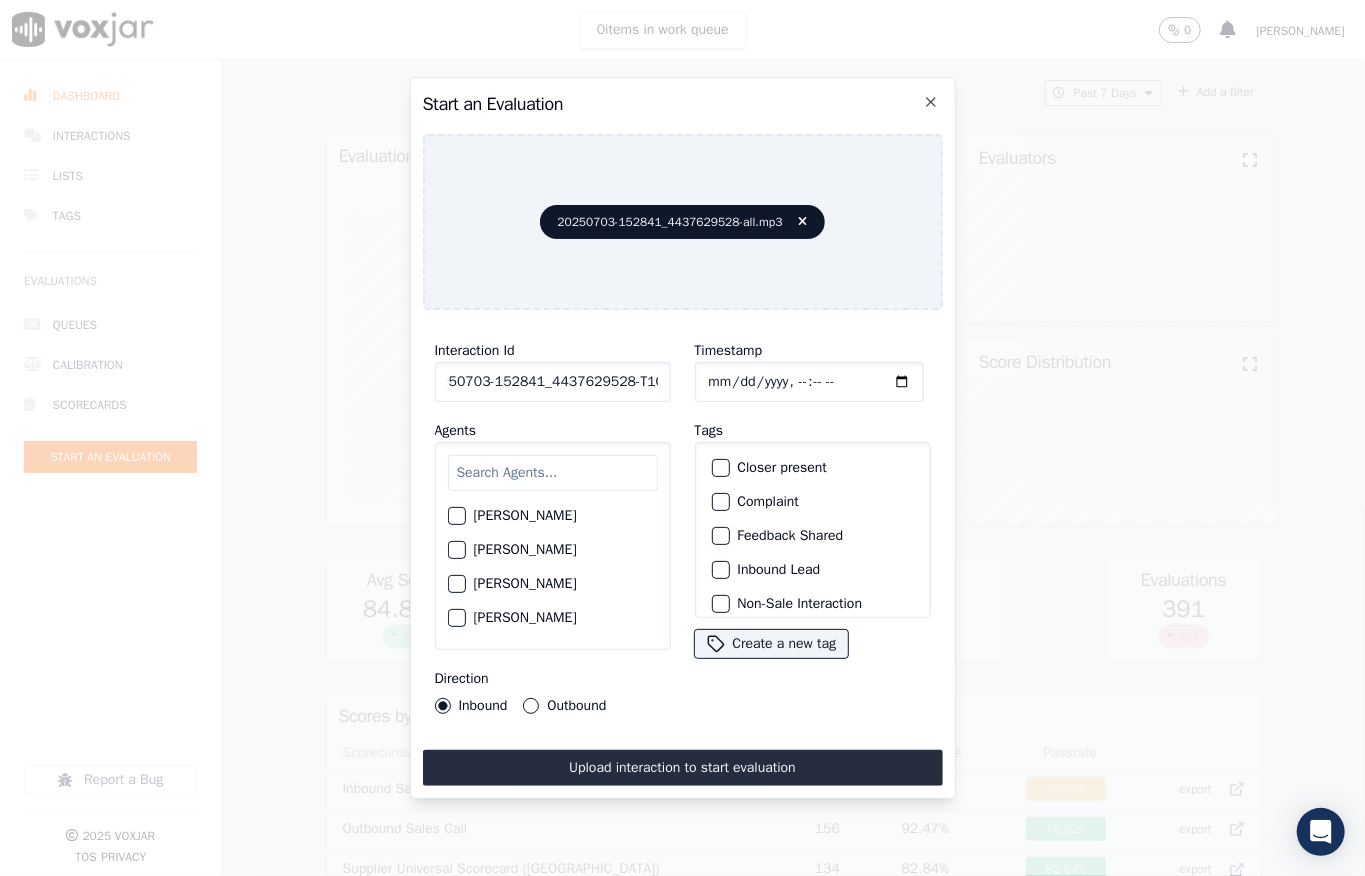 scroll, scrollTop: 0, scrollLeft: 32, axis: horizontal 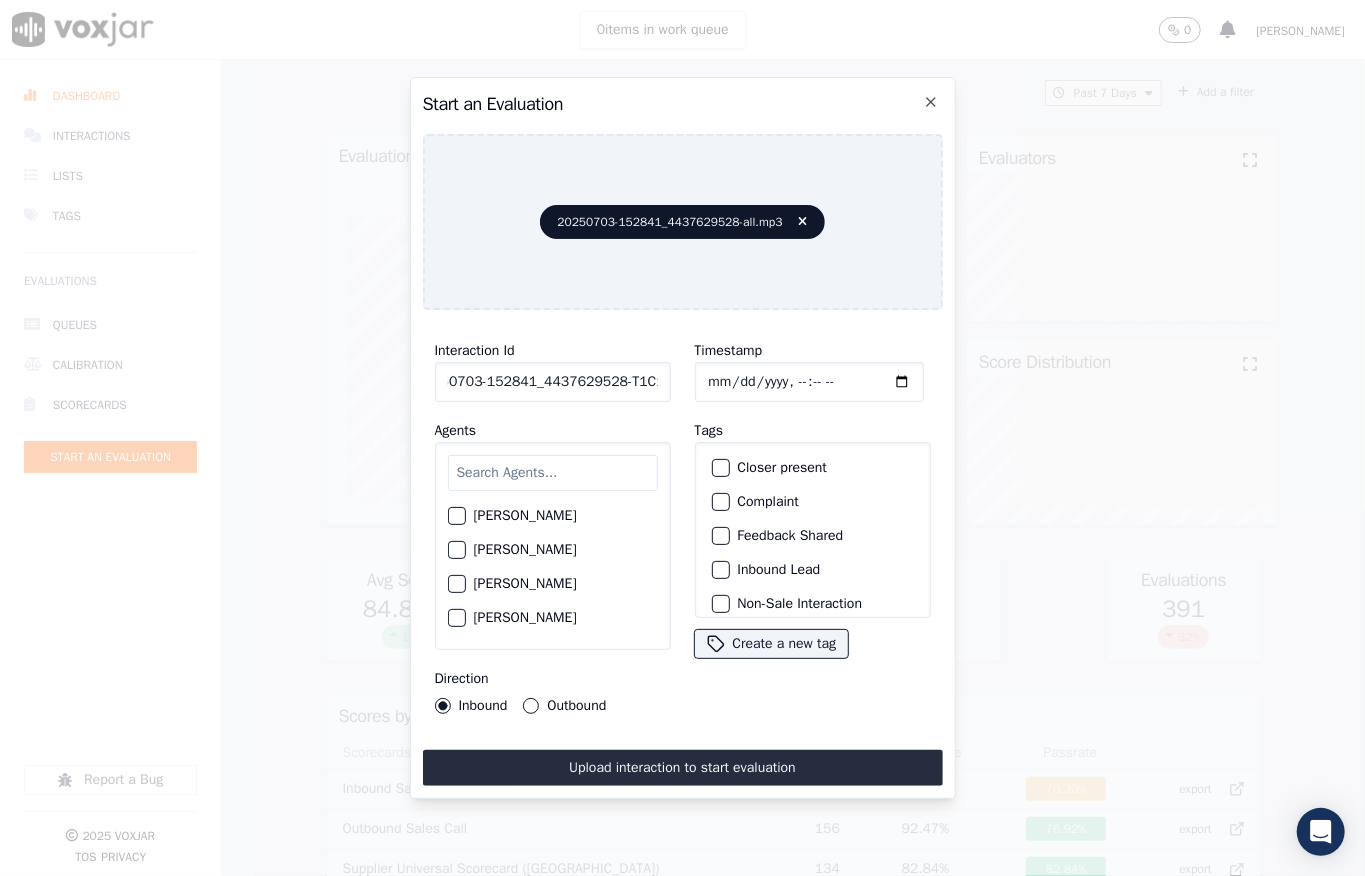 type on "20250703-152841_4437629528-T1C1" 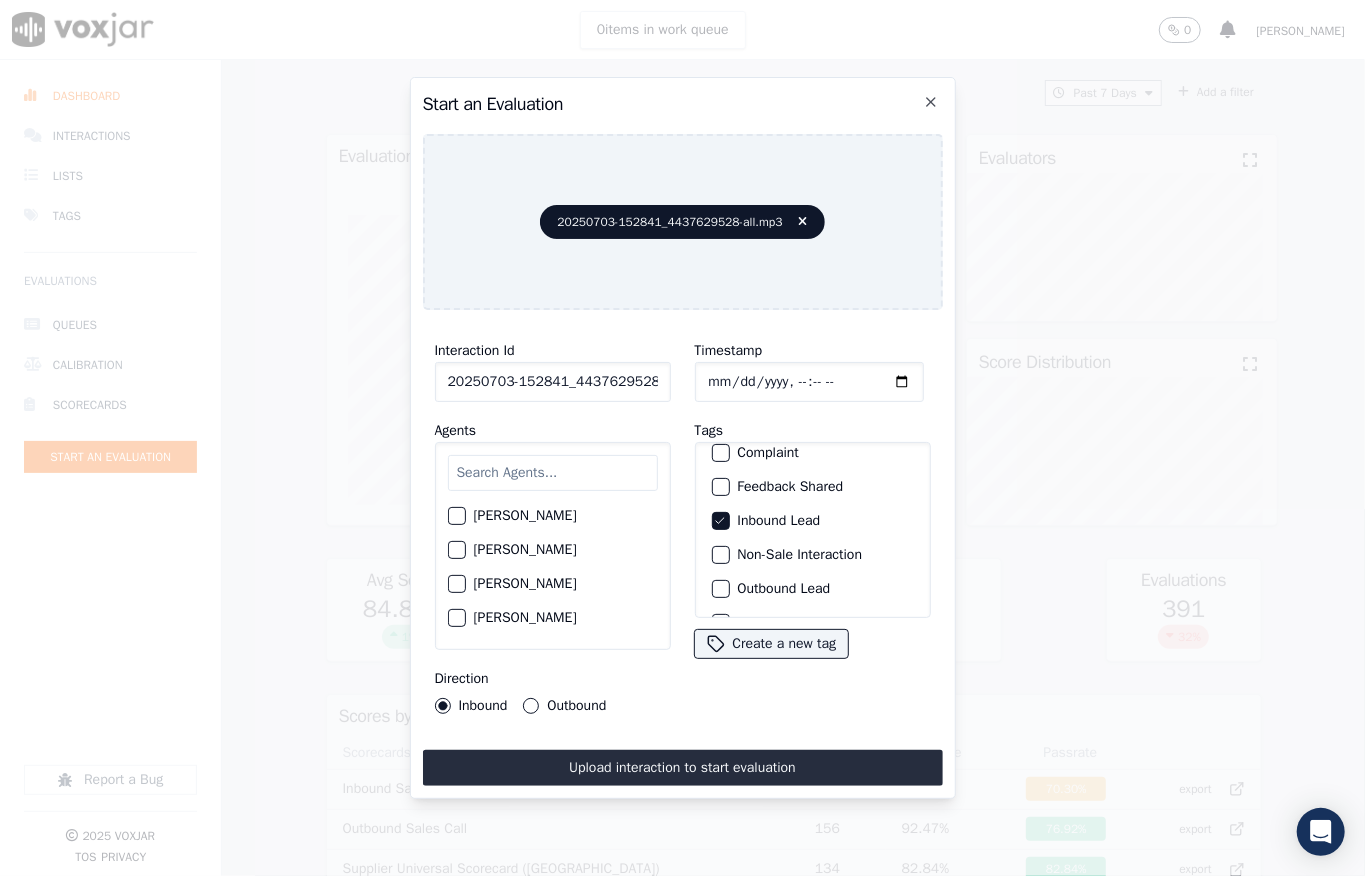 scroll, scrollTop: 57, scrollLeft: 0, axis: vertical 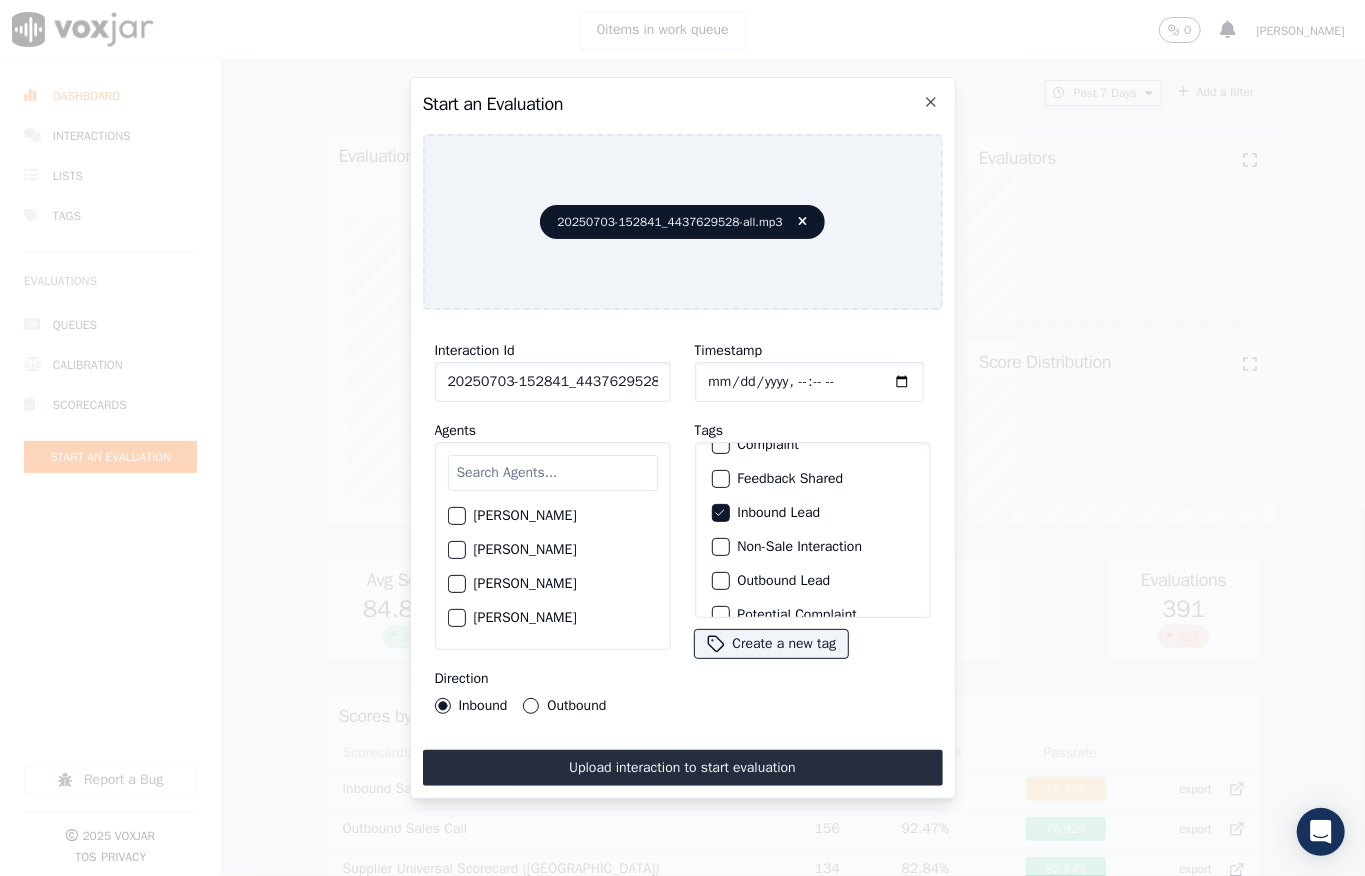 click on "Non-Sale Interaction" at bounding box center [721, 547] 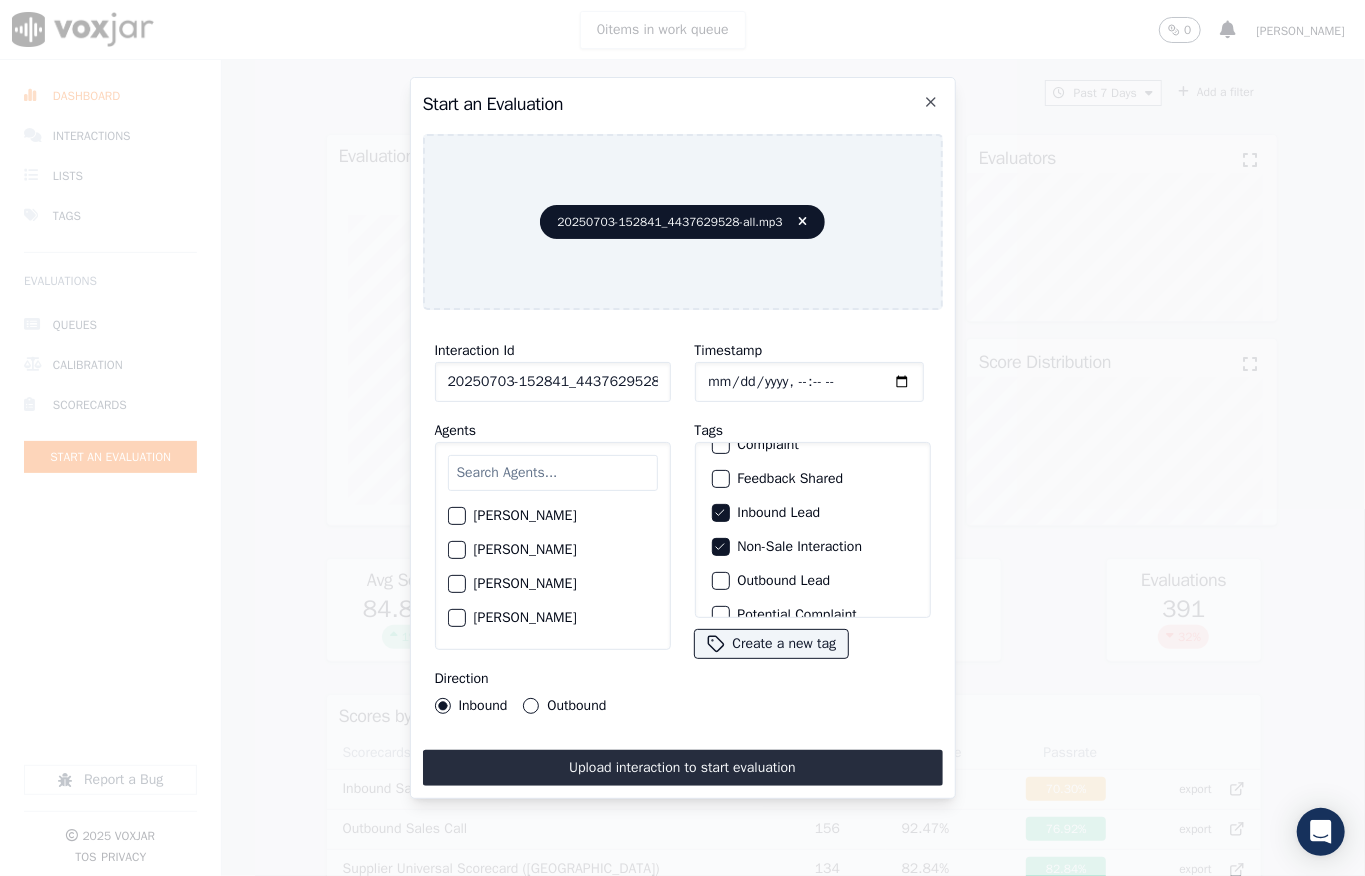 click at bounding box center (553, 473) 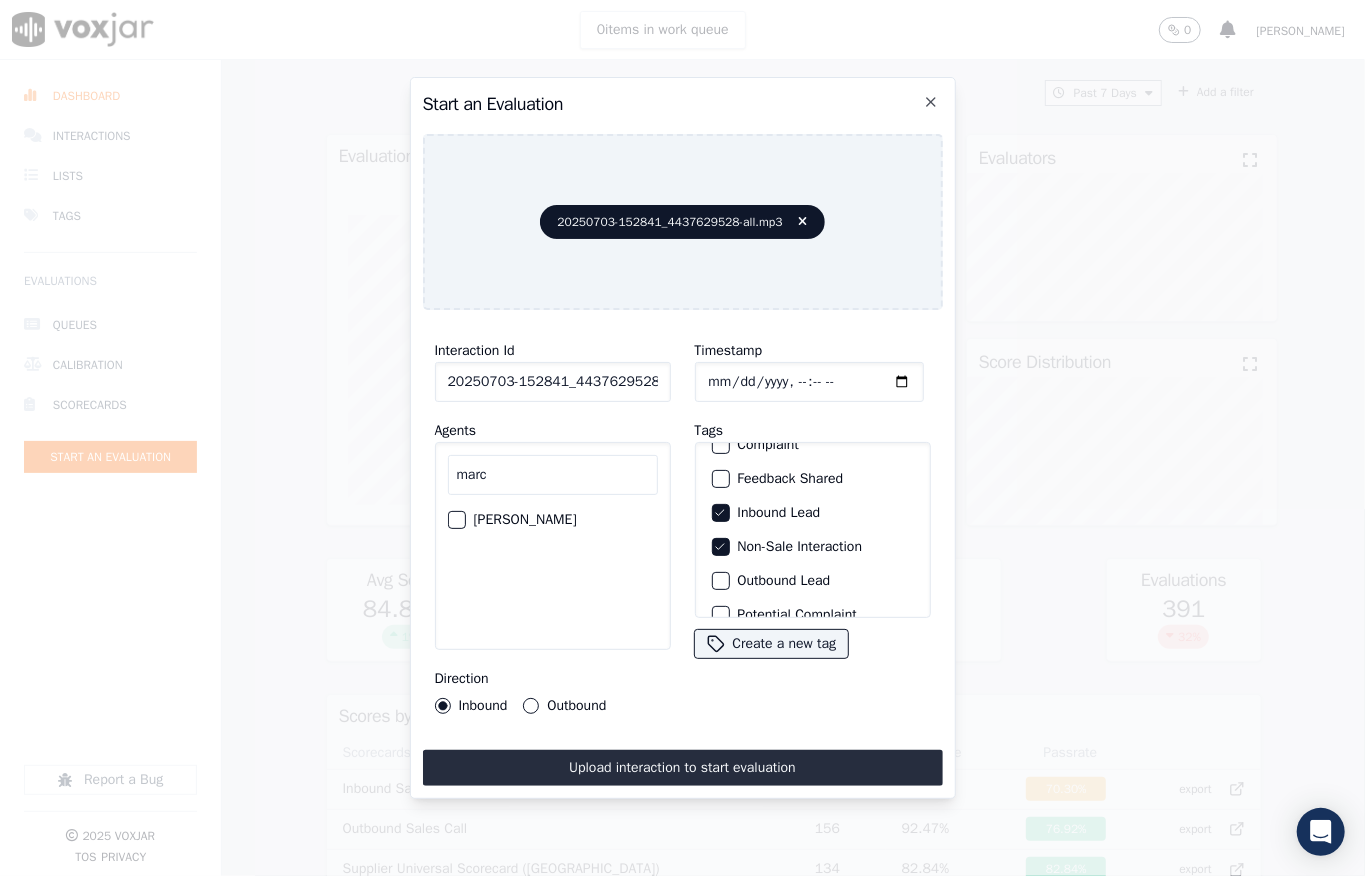 type on "marc" 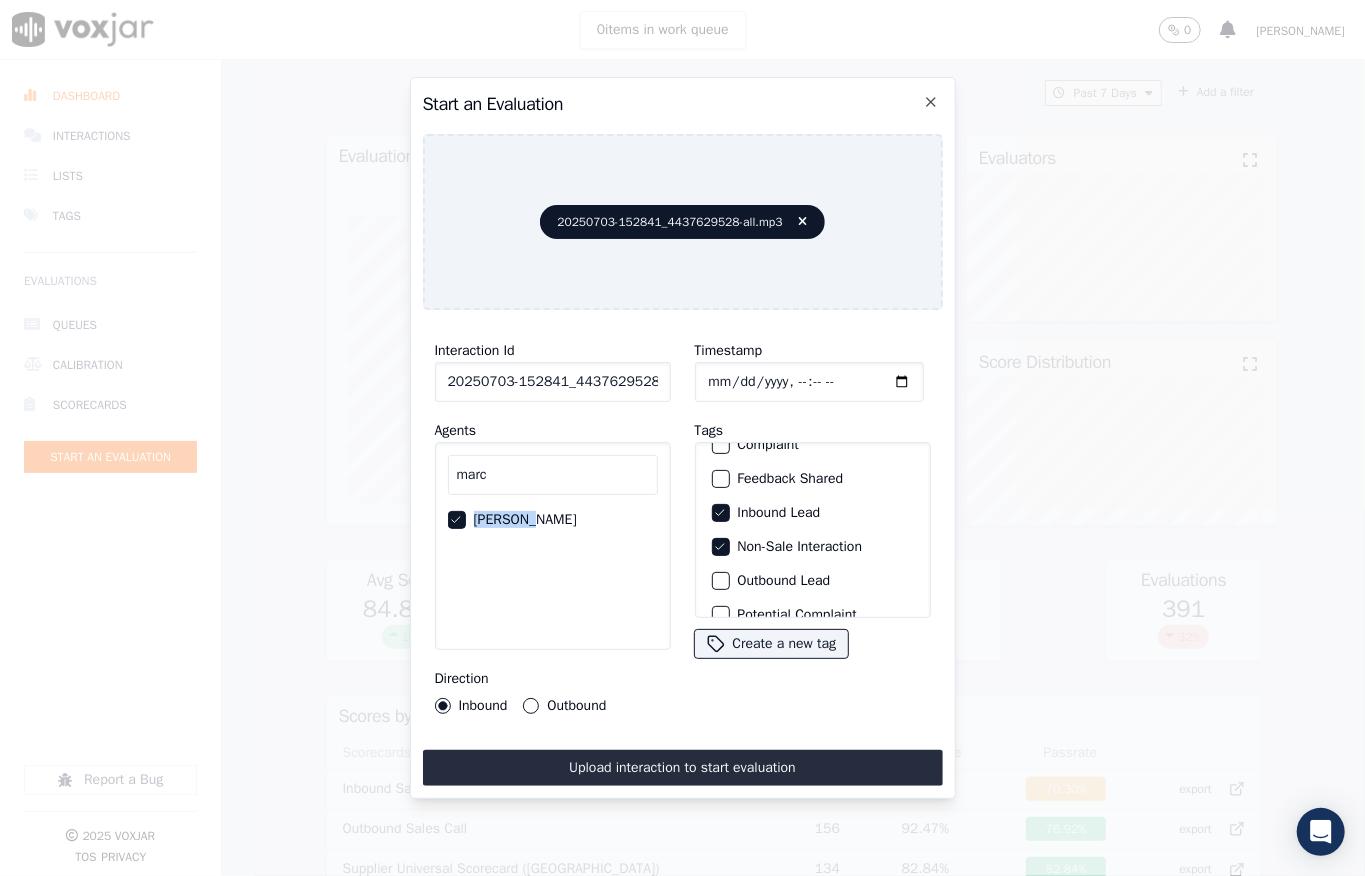 drag, startPoint x: 477, startPoint y: 502, endPoint x: 534, endPoint y: 509, distance: 57.428215 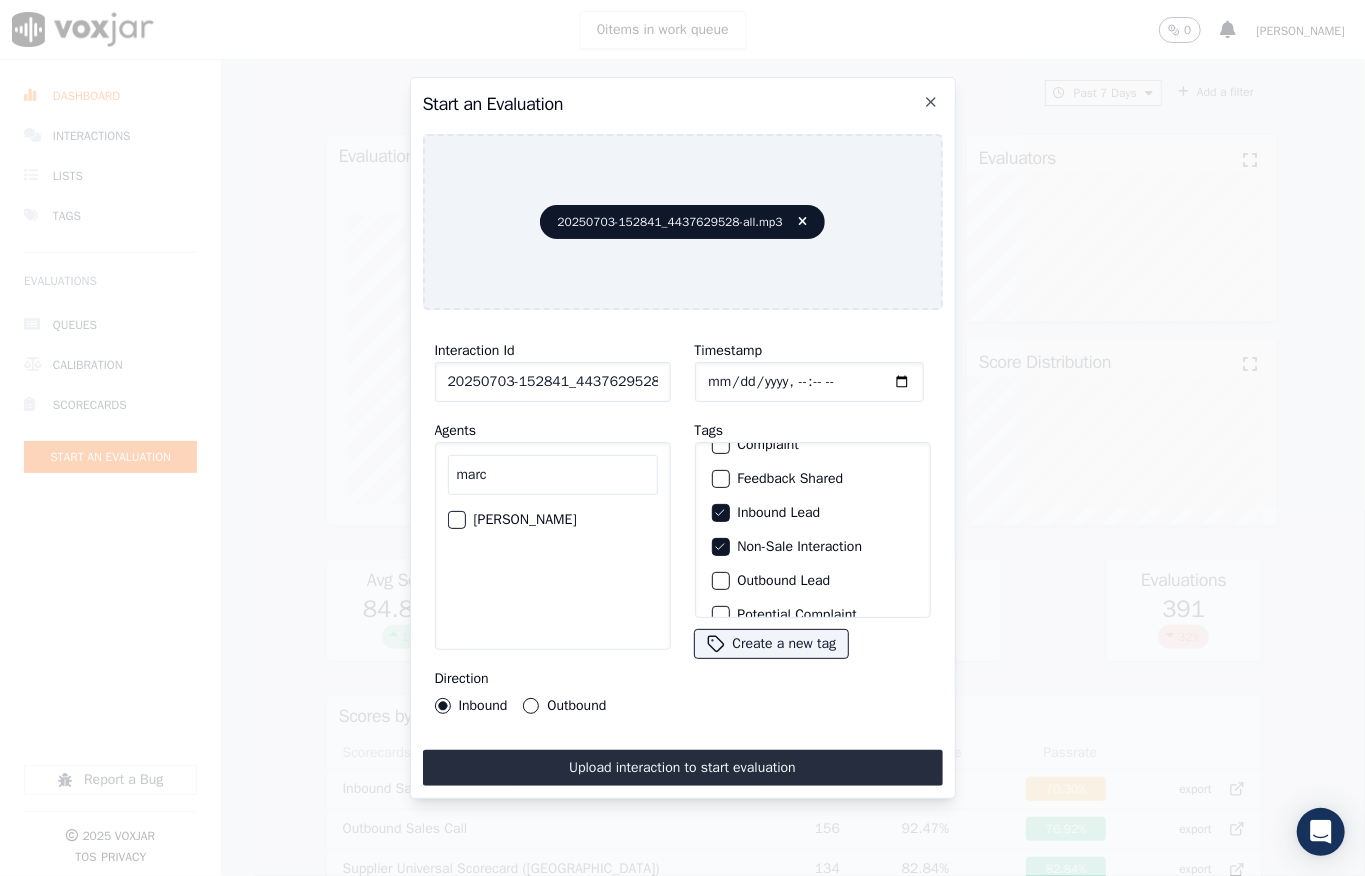 click at bounding box center (456, 520) 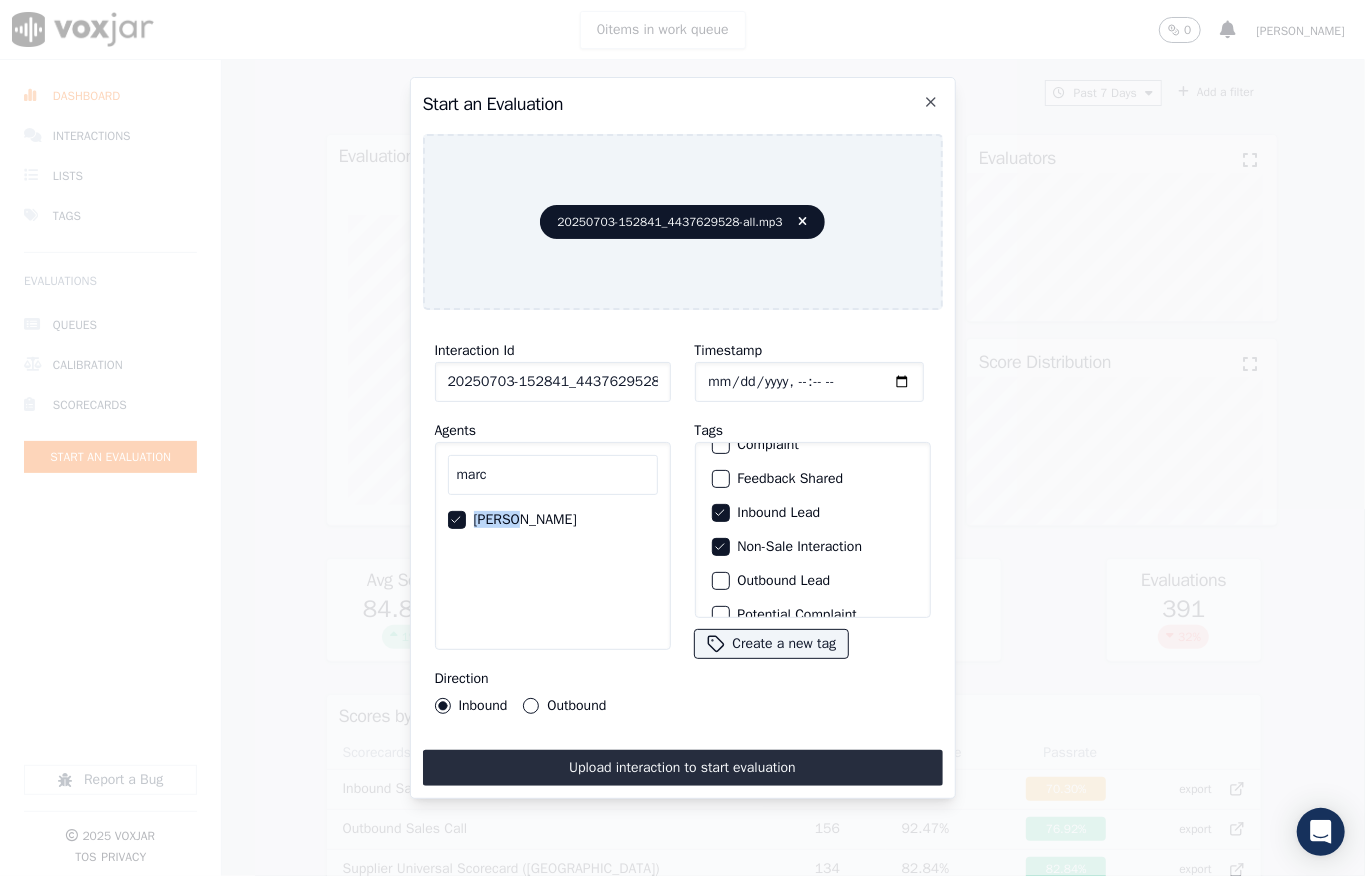 drag, startPoint x: 474, startPoint y: 504, endPoint x: 518, endPoint y: 518, distance: 46.173584 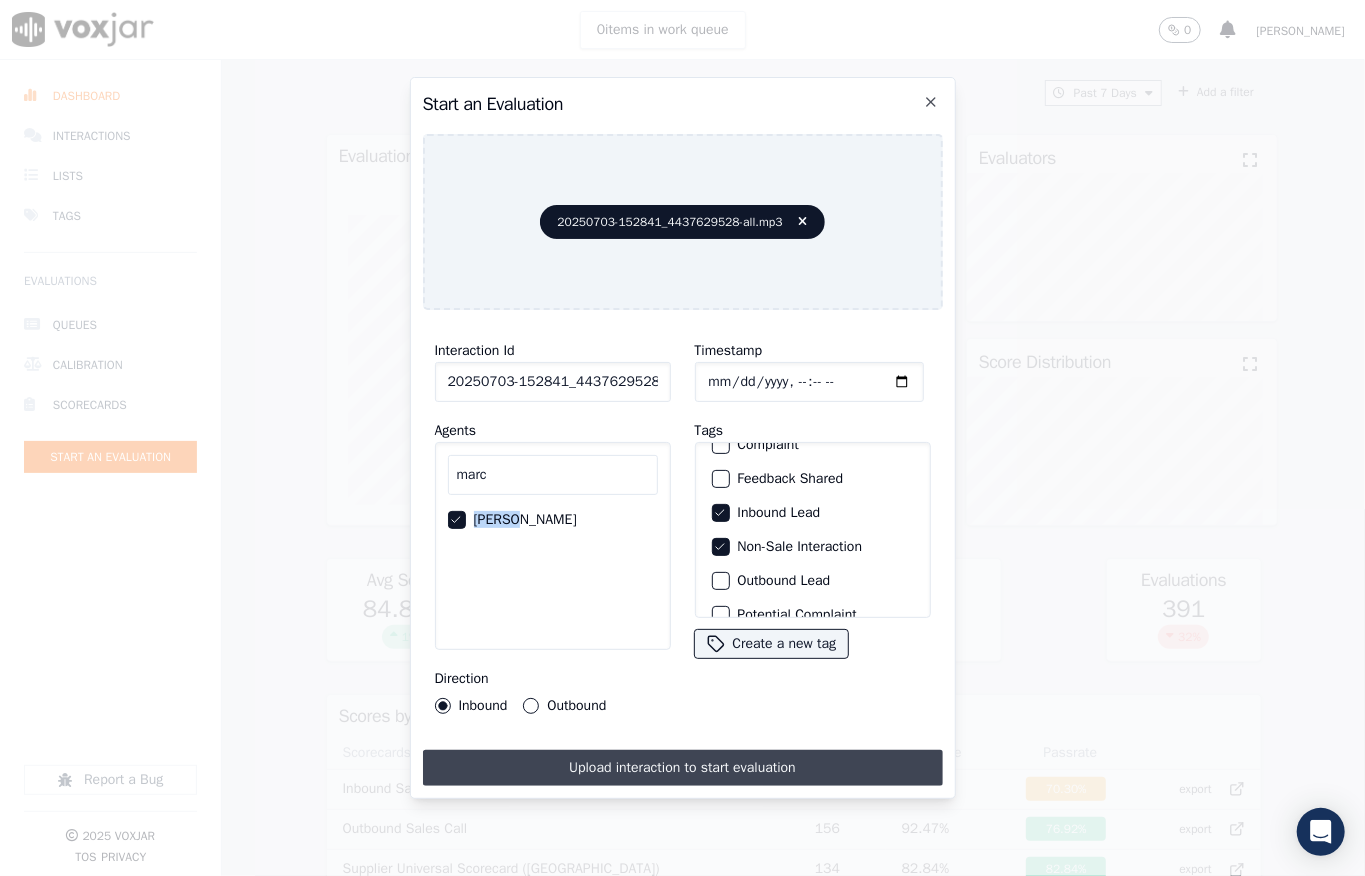 copy on "Marcus" 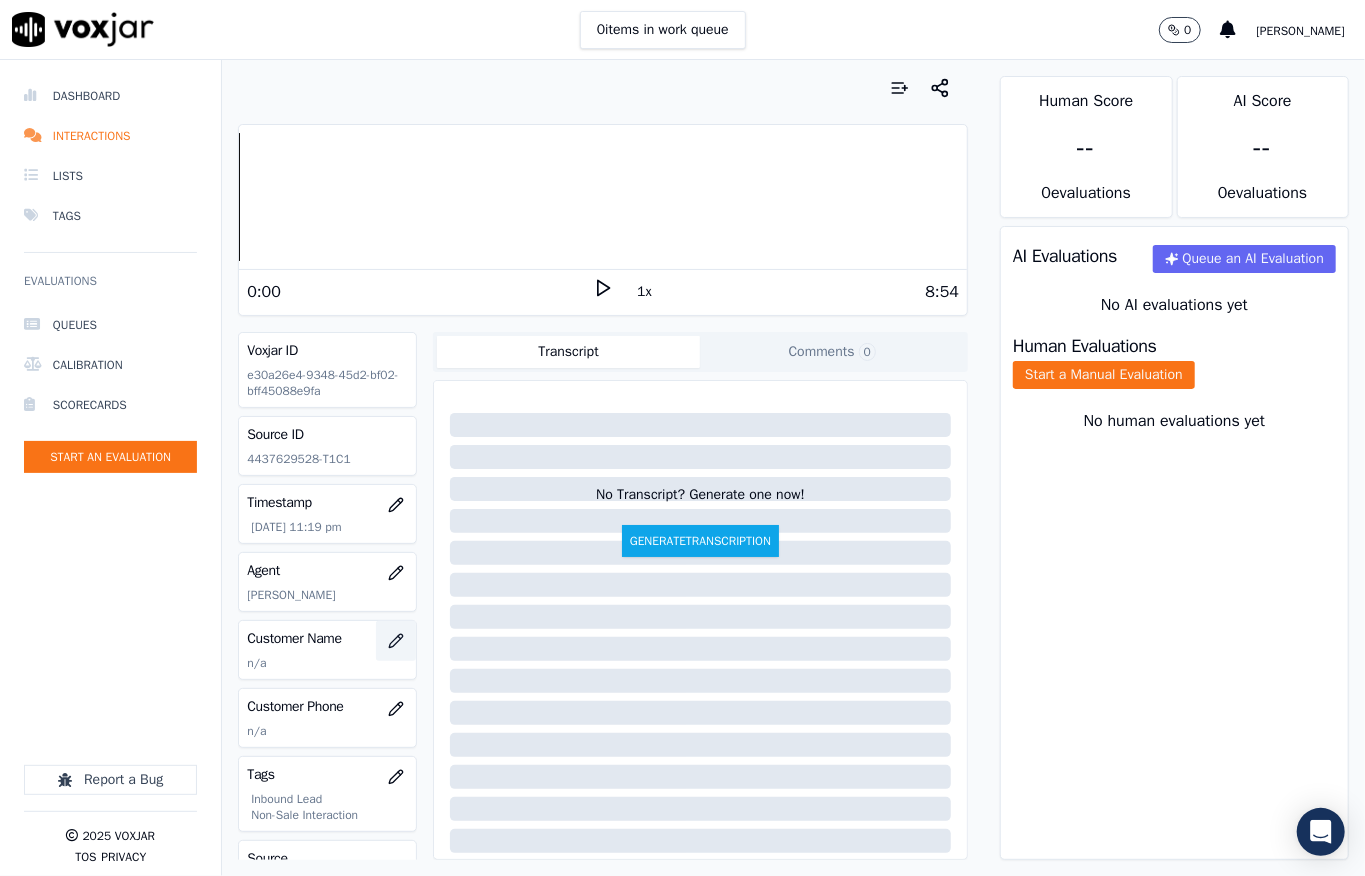 click 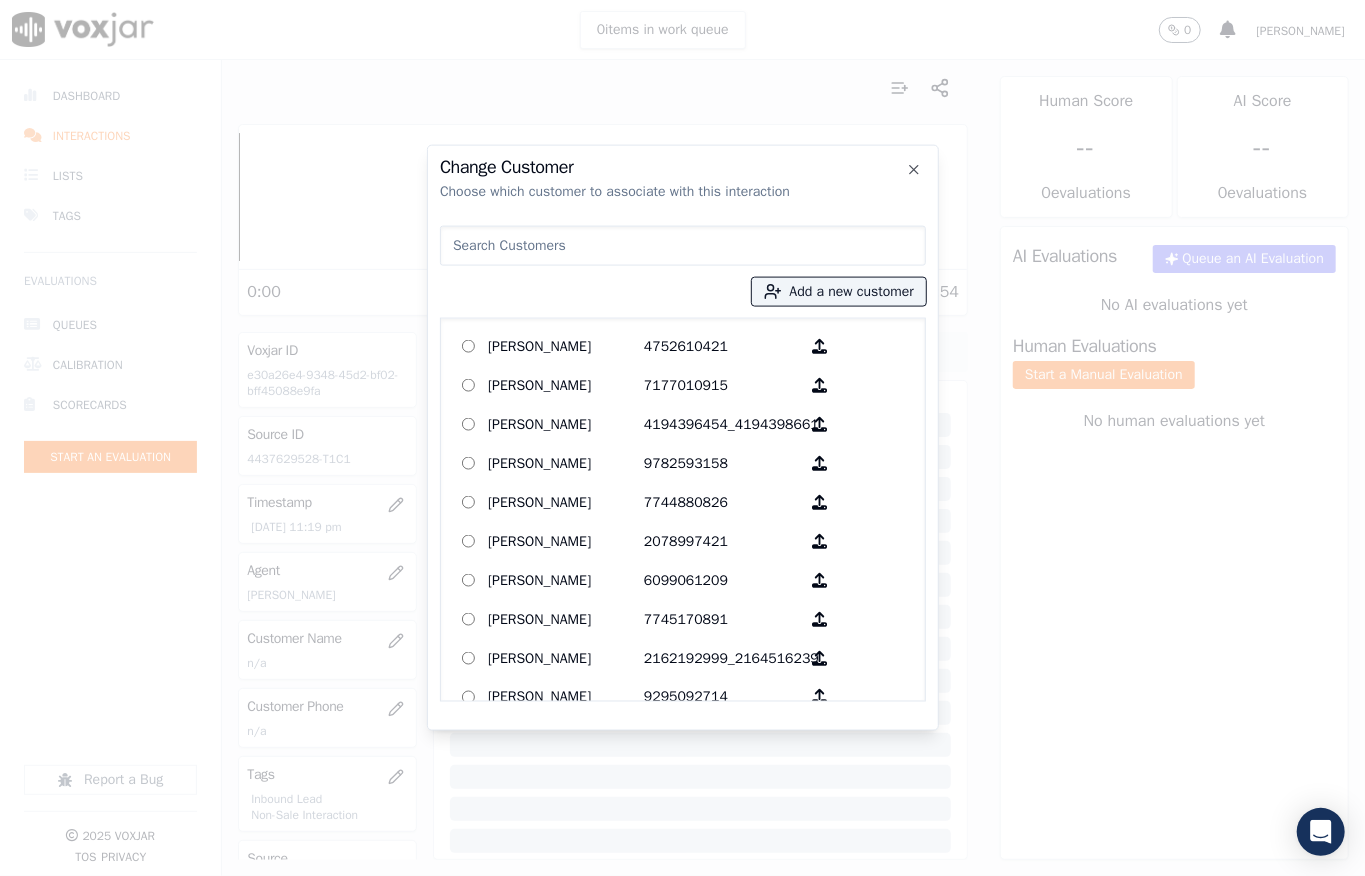 type on "[PERSON_NAME]" 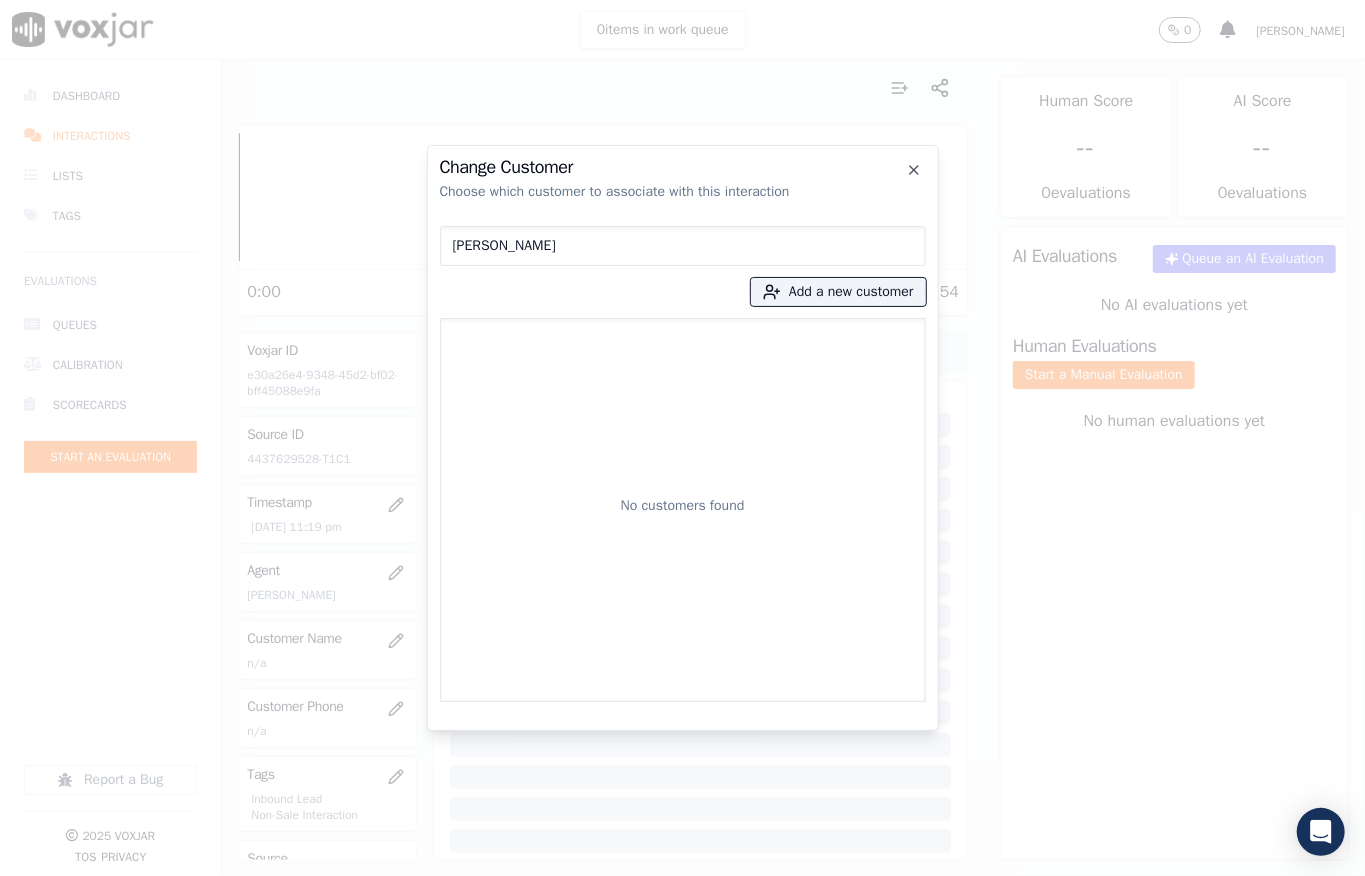 drag, startPoint x: 560, startPoint y: 249, endPoint x: 332, endPoint y: 245, distance: 228.03508 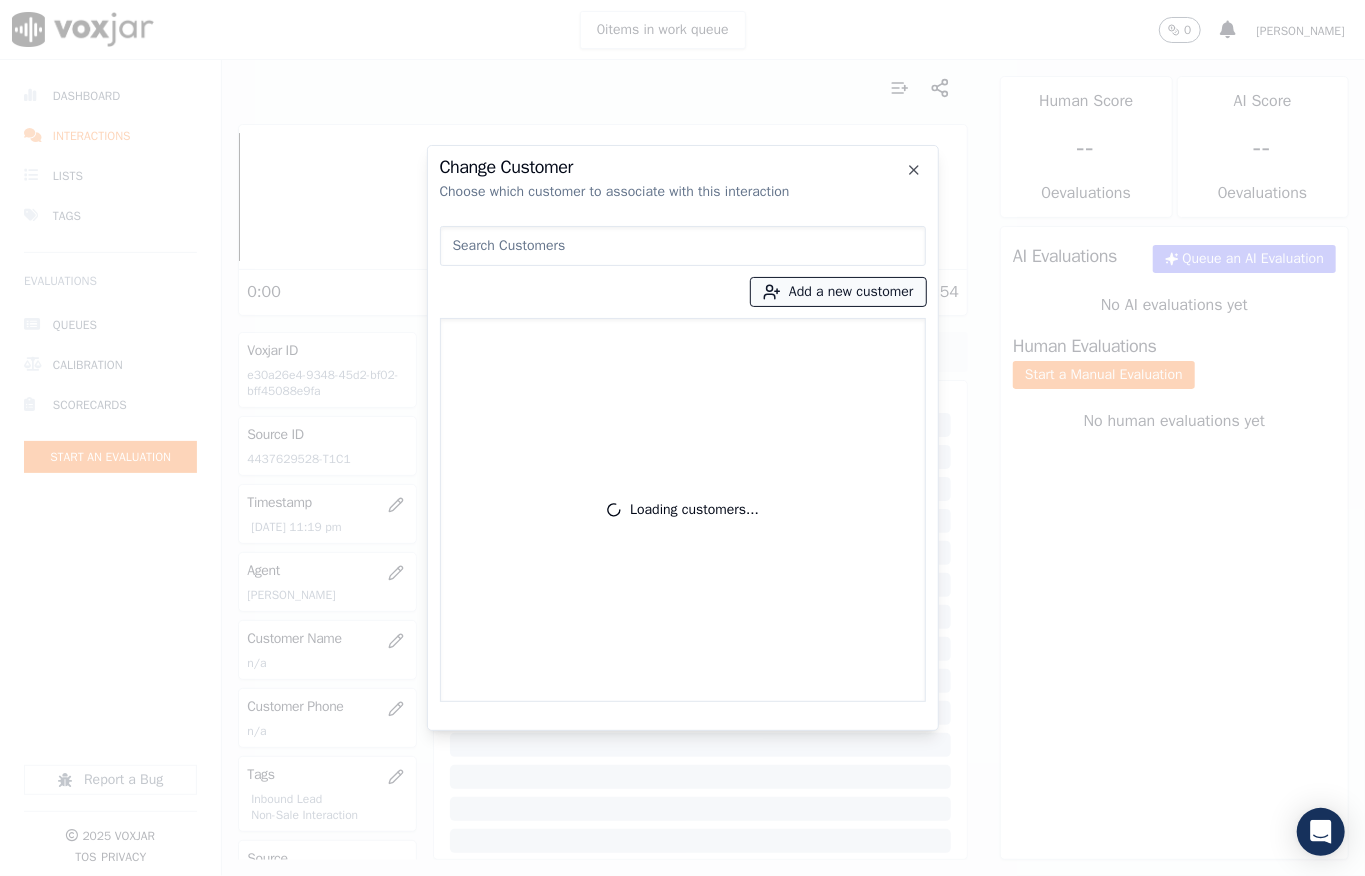 click on "Add a new customer" at bounding box center [838, 292] 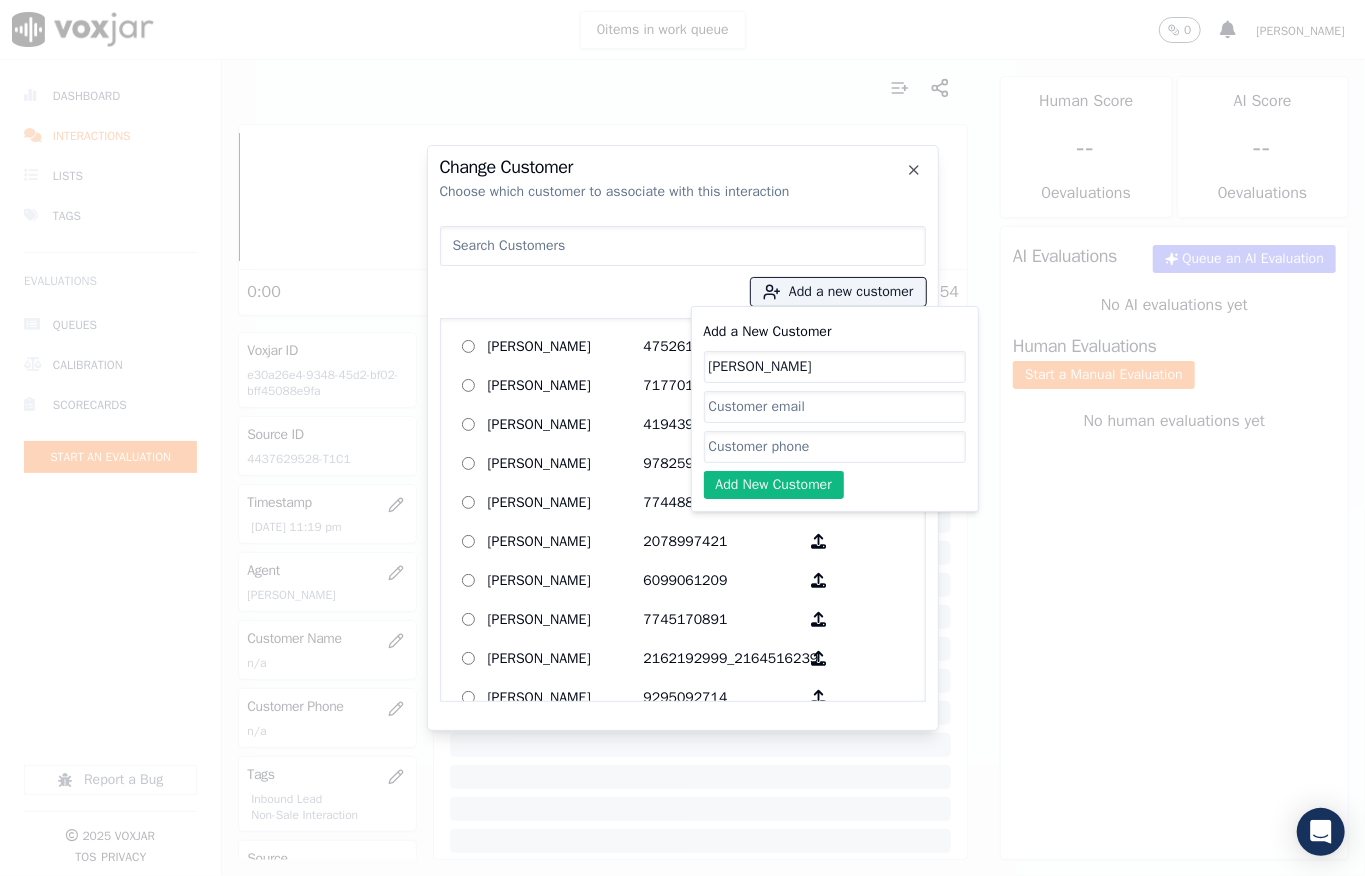 type on "[PERSON_NAME]" 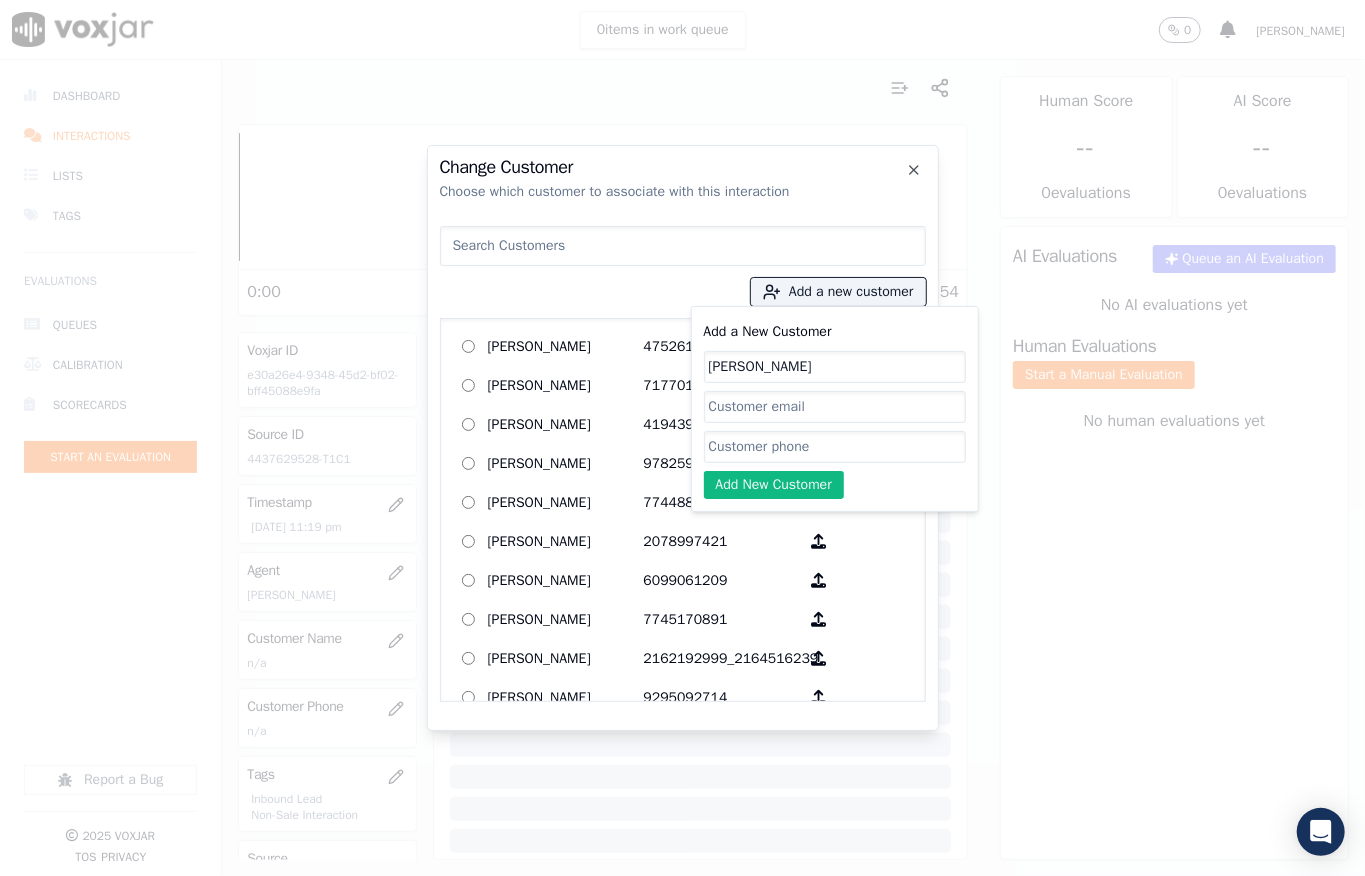 click on "Add a New Customer" 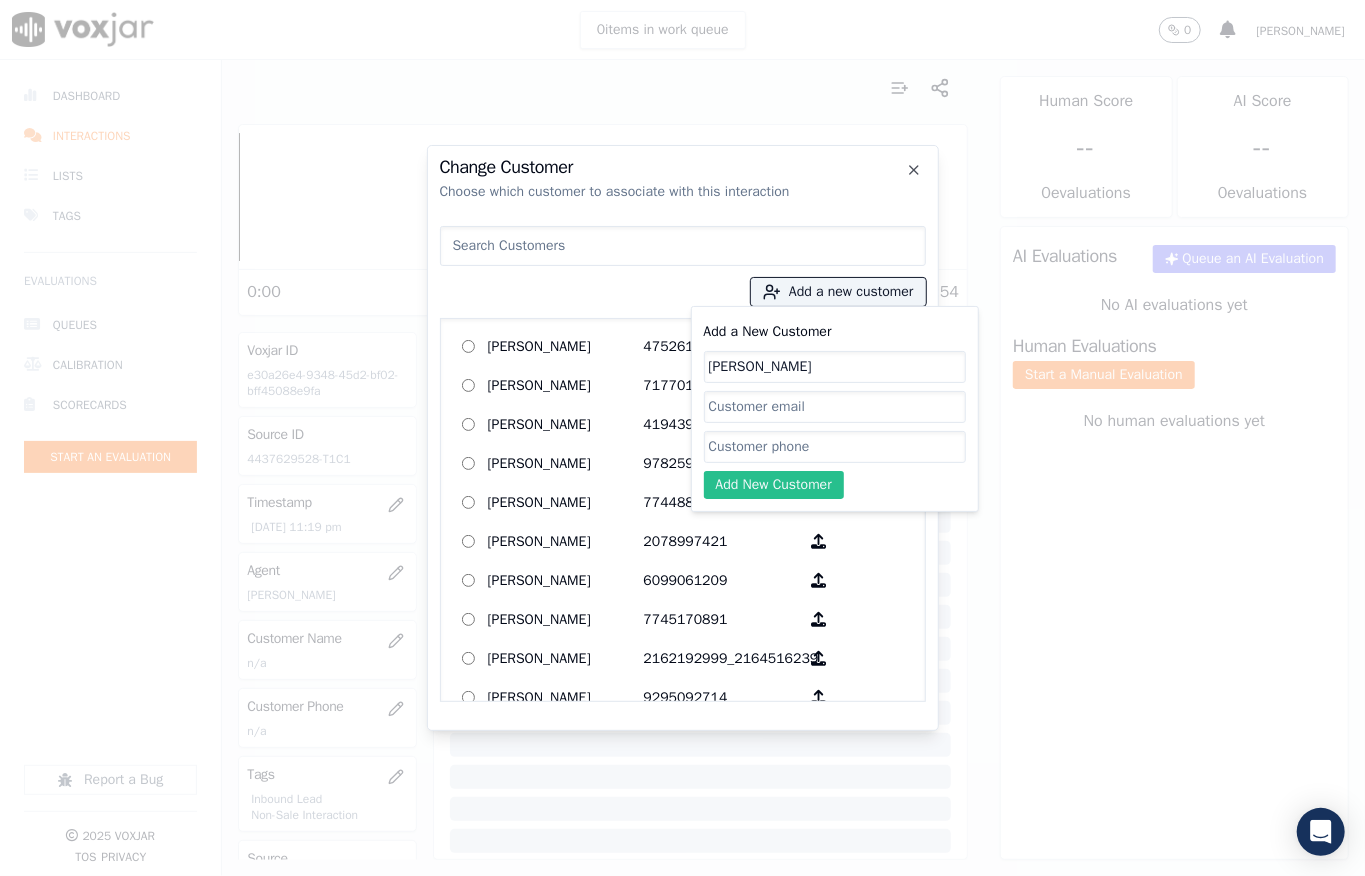 paste on "4437629528" 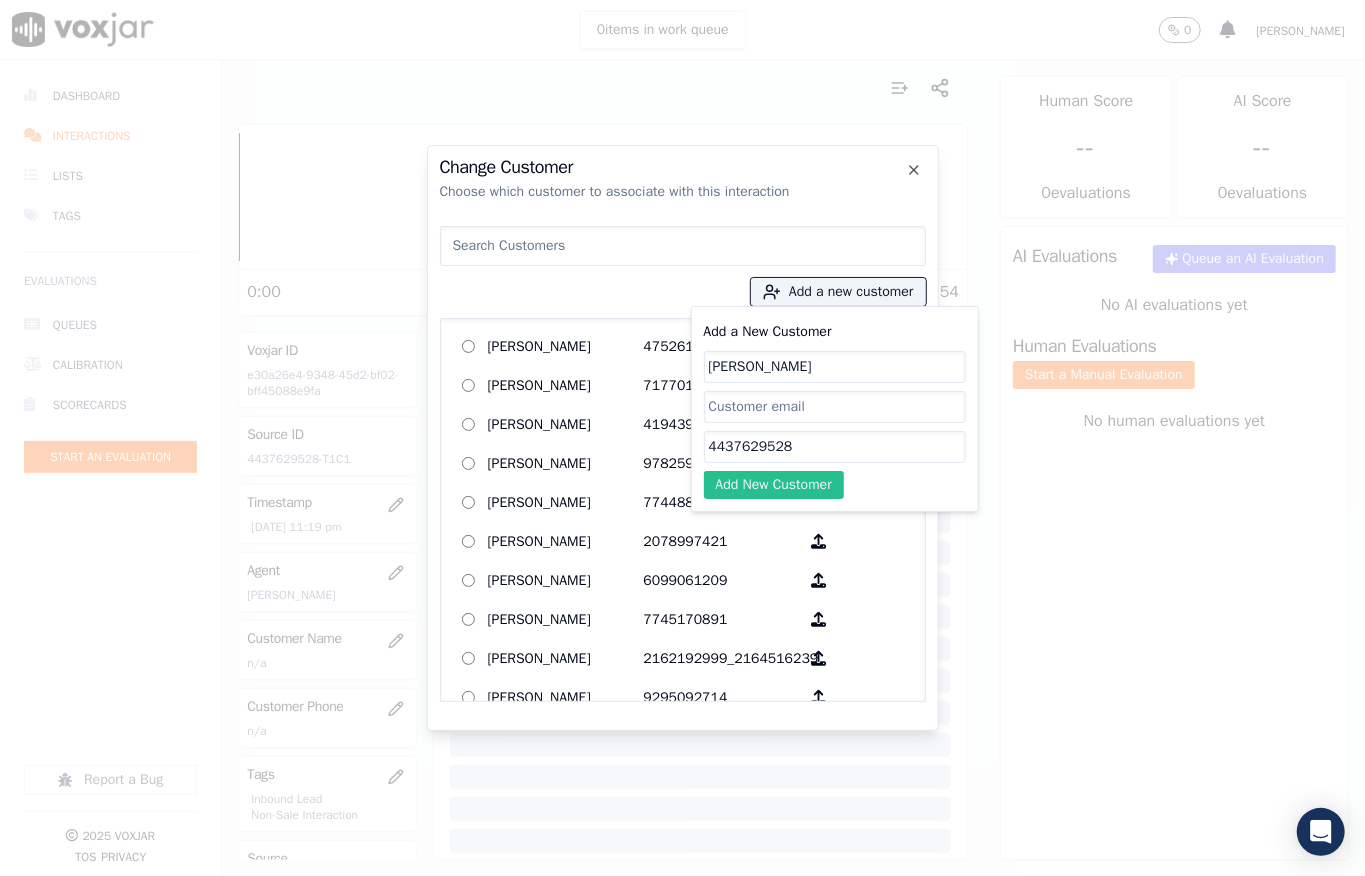 type on "4437629528" 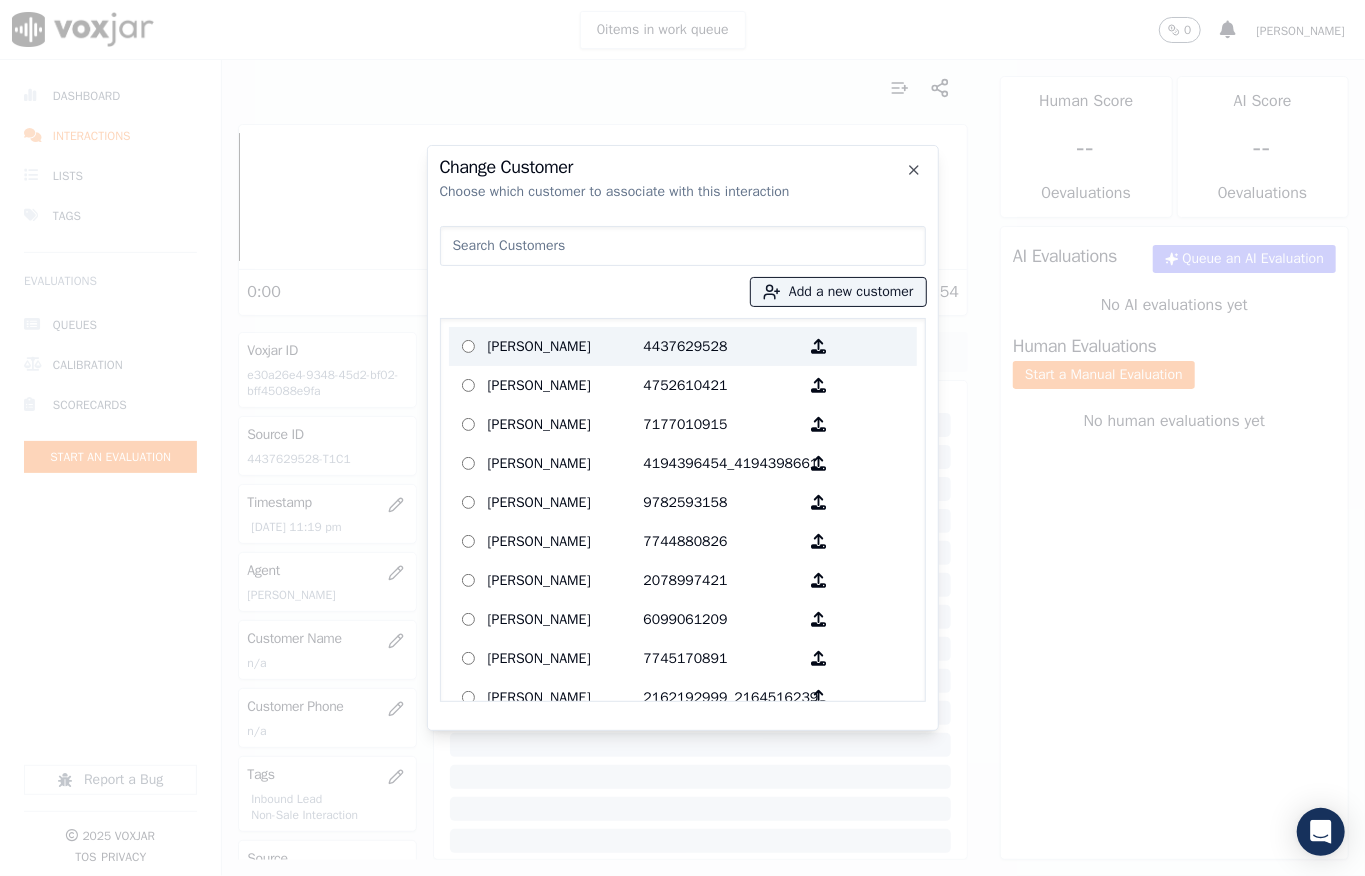 click on "[PERSON_NAME]" at bounding box center [566, 346] 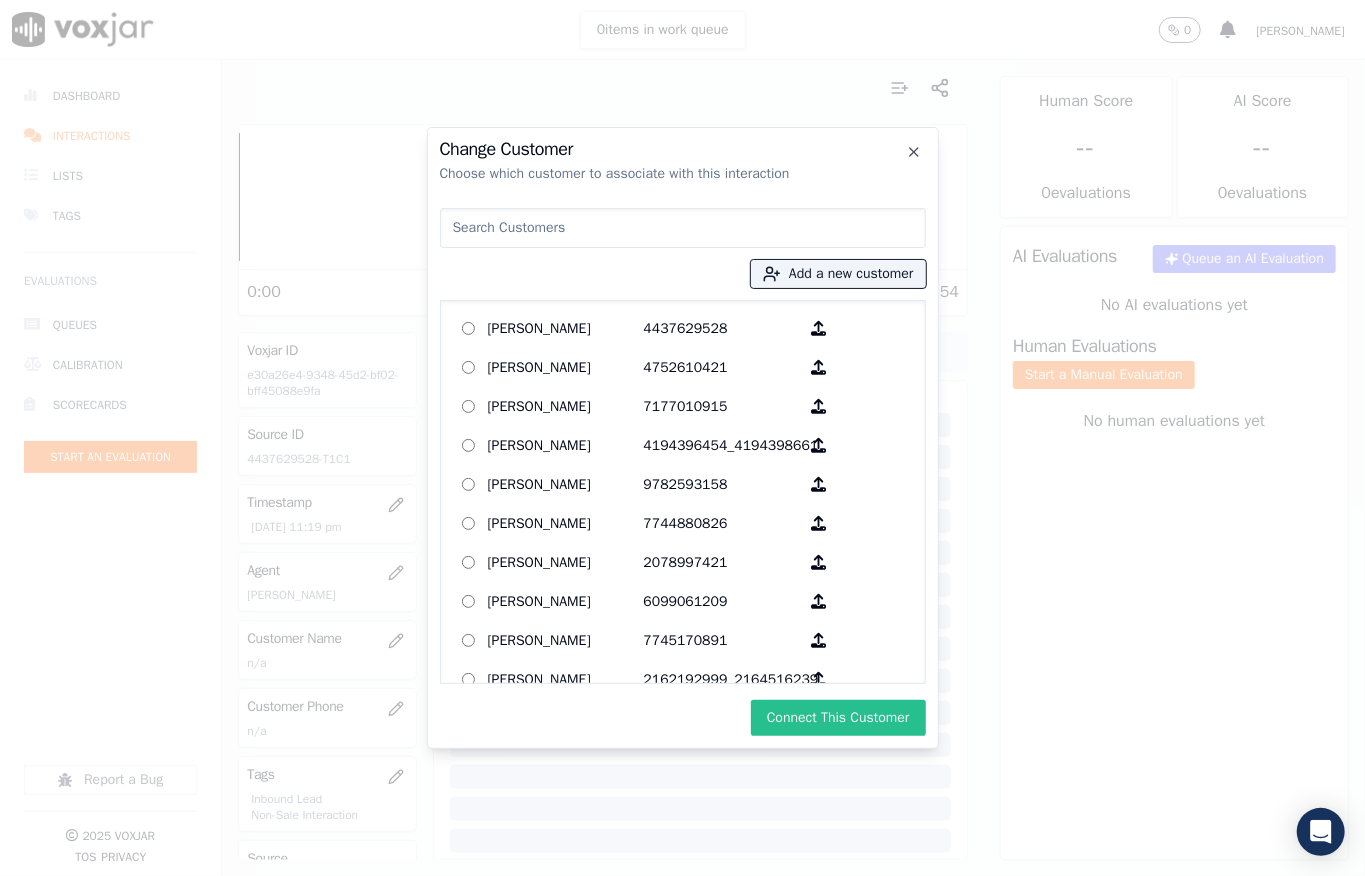 click on "Connect This Customer" at bounding box center [838, 718] 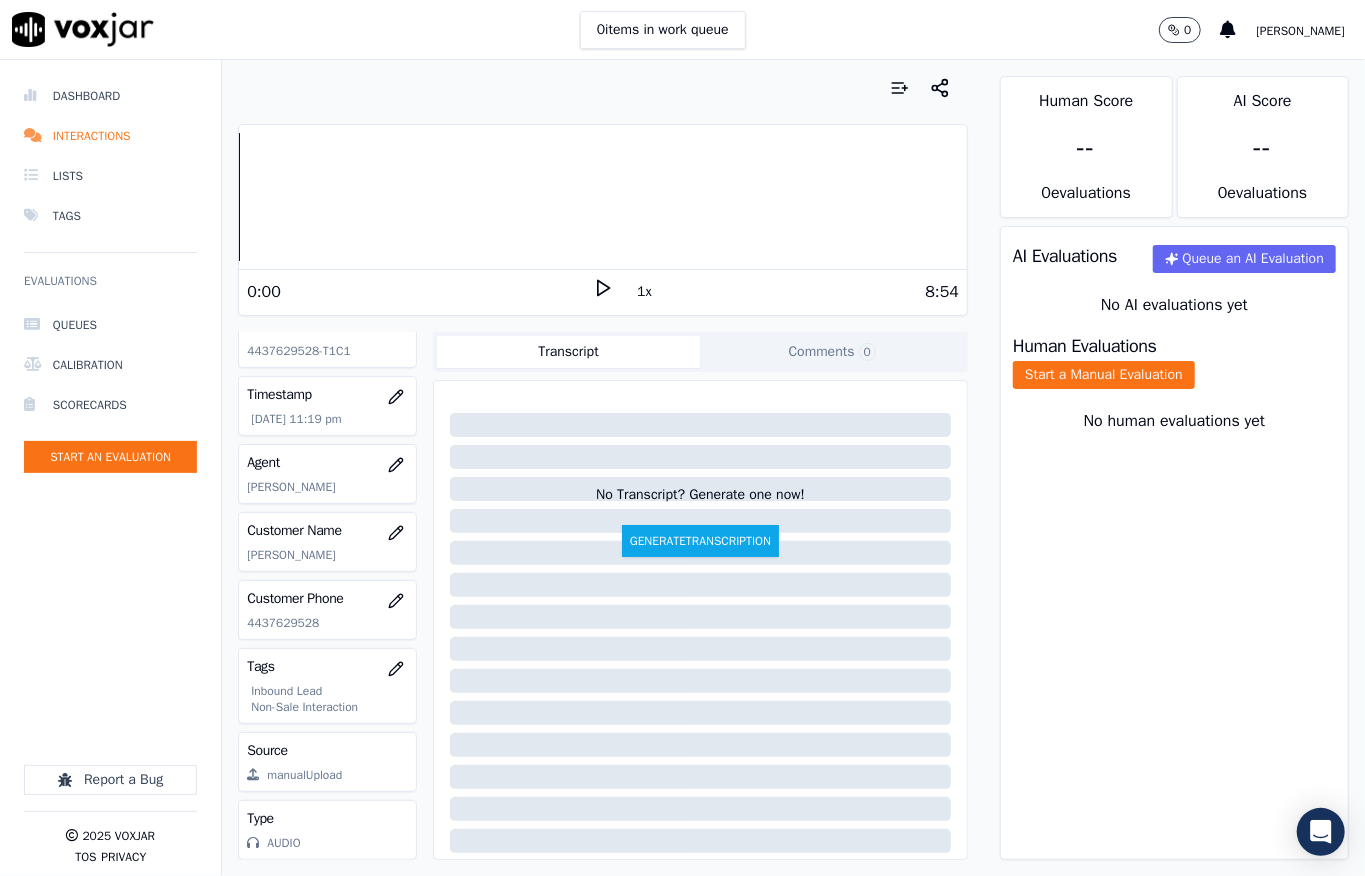 scroll, scrollTop: 0, scrollLeft: 0, axis: both 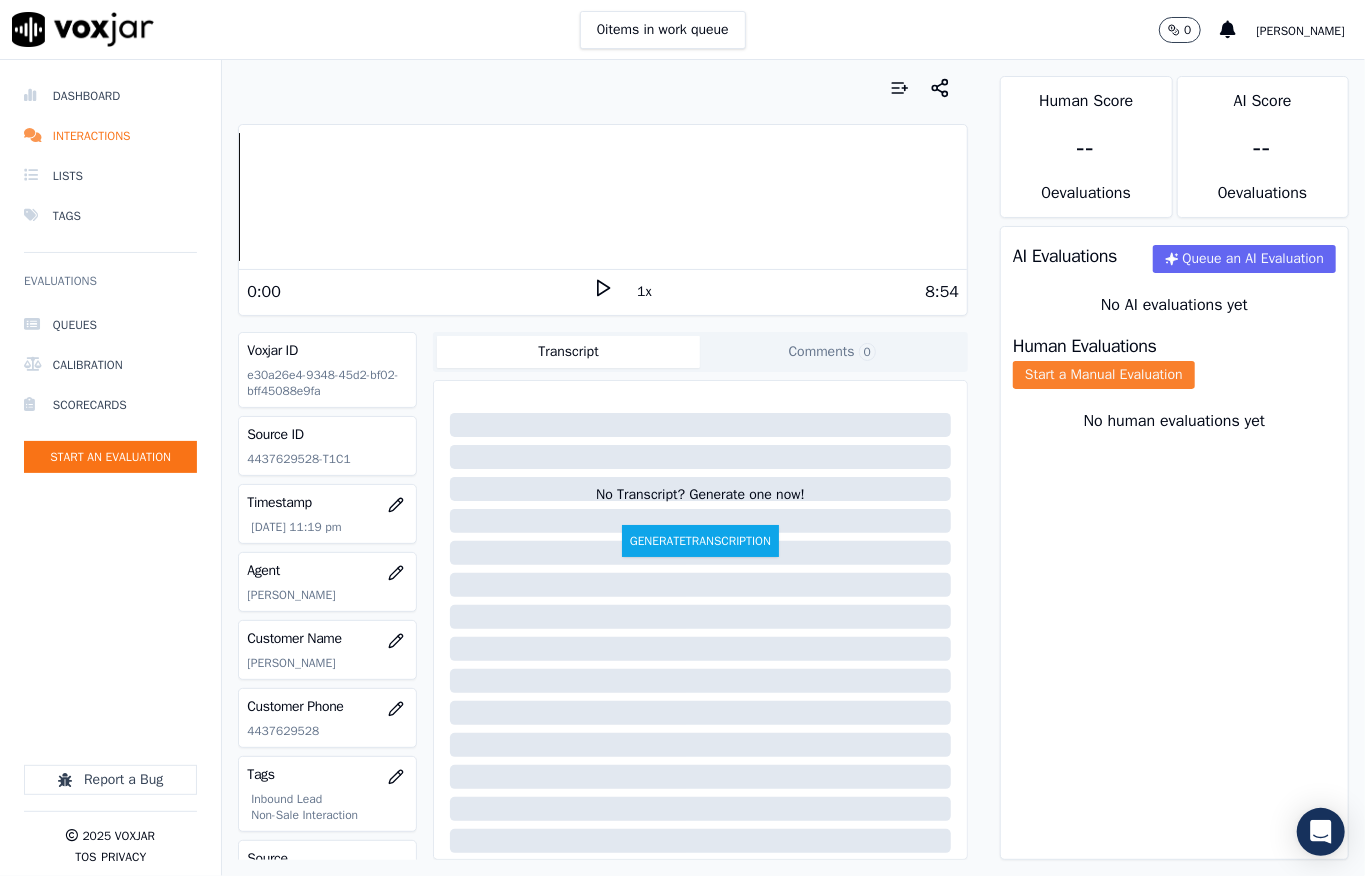 click on "Start a Manual Evaluation" 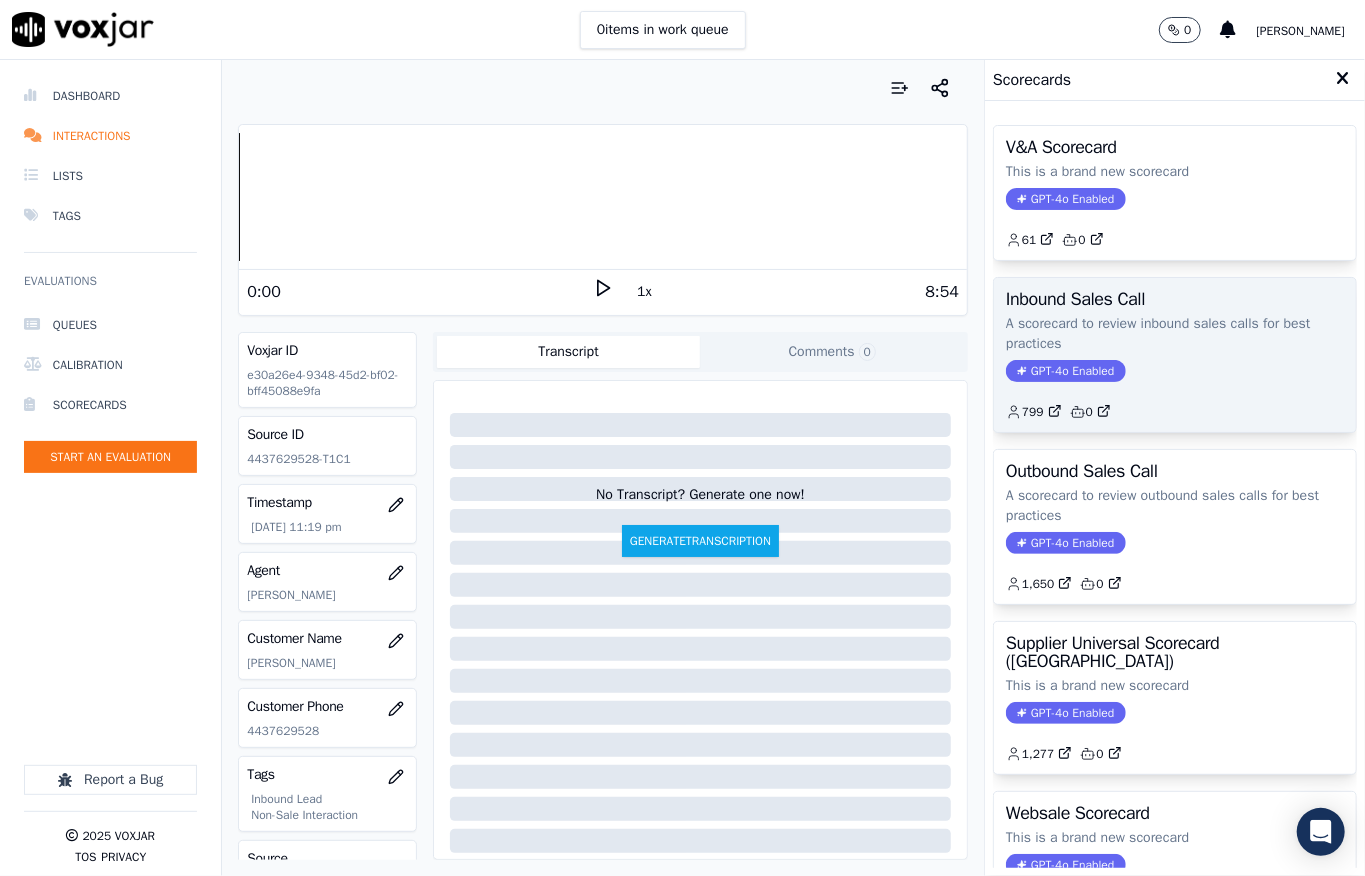 drag, startPoint x: 1037, startPoint y: 369, endPoint x: 1036, endPoint y: 356, distance: 13.038404 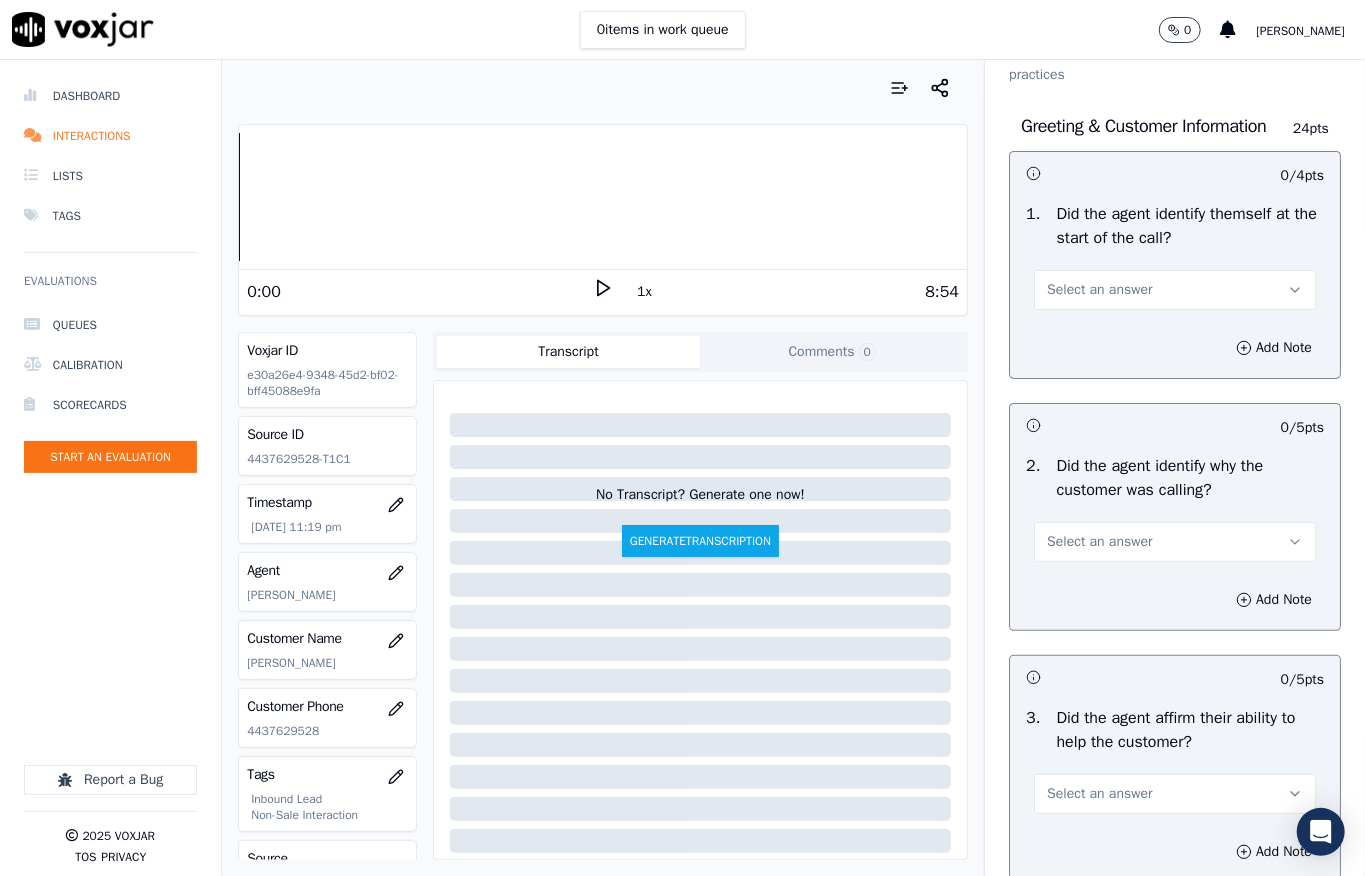 scroll, scrollTop: 133, scrollLeft: 0, axis: vertical 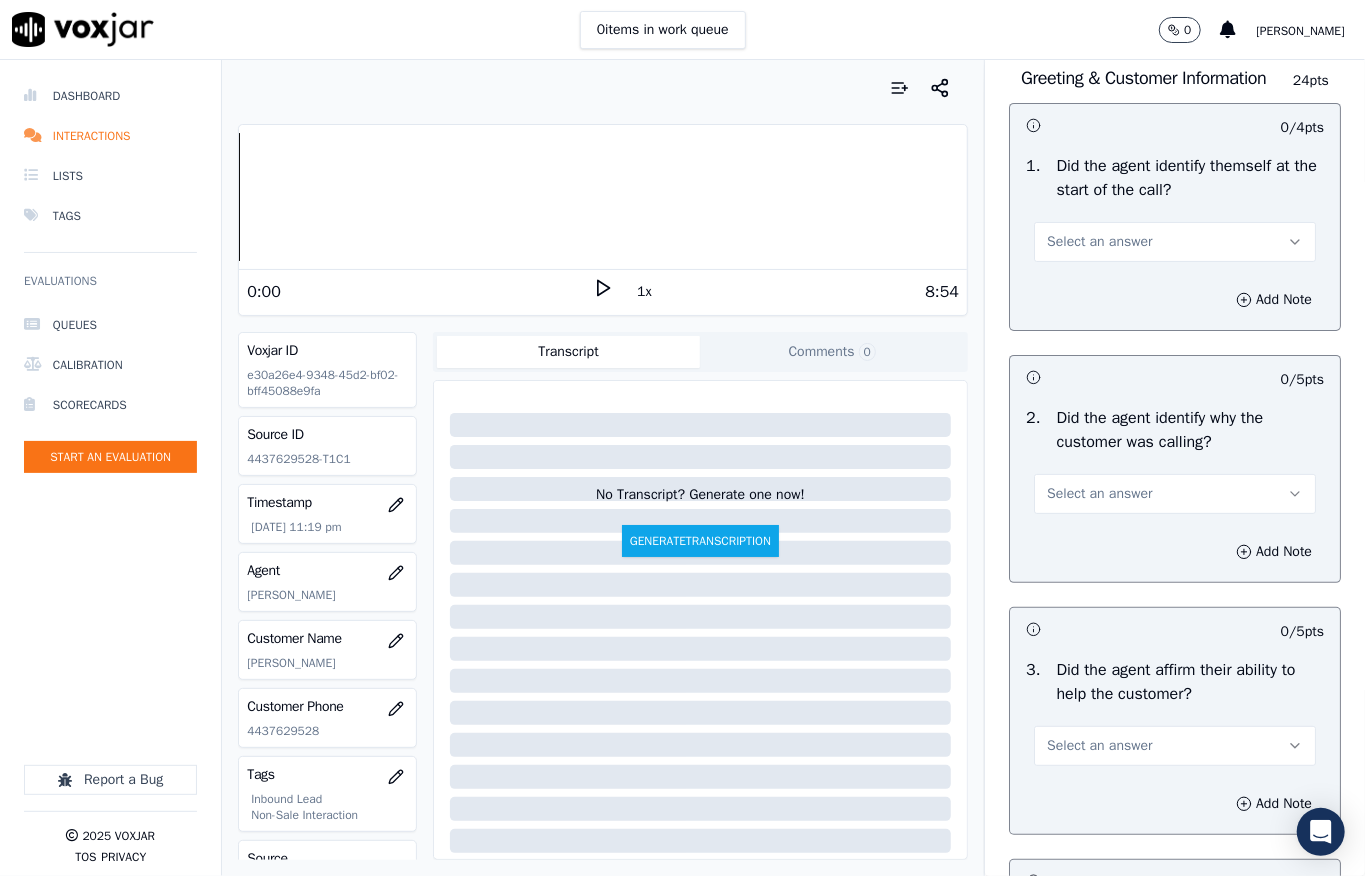 click on "Select an answer" at bounding box center [1099, 242] 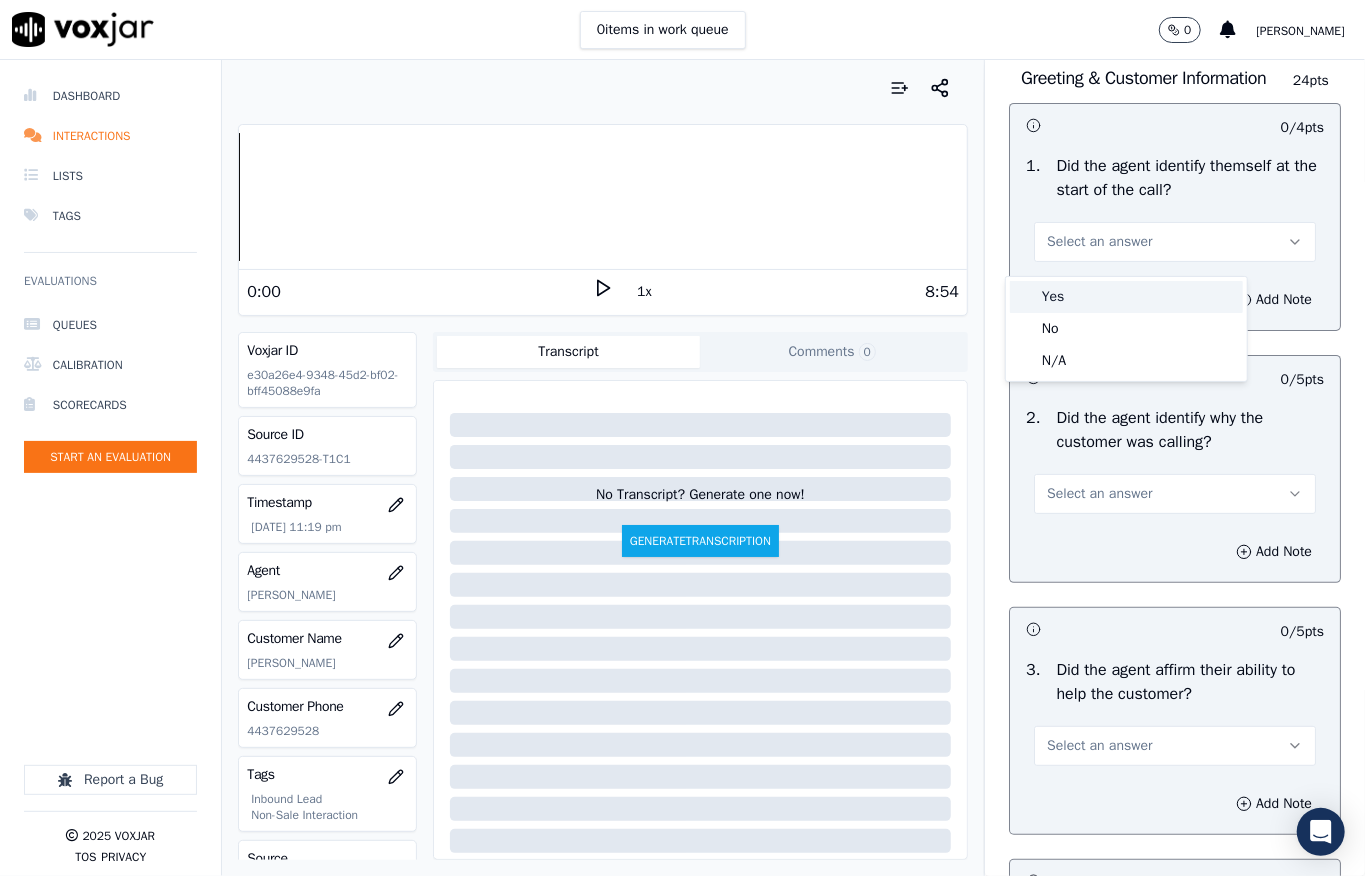 click on "Yes" at bounding box center [1126, 297] 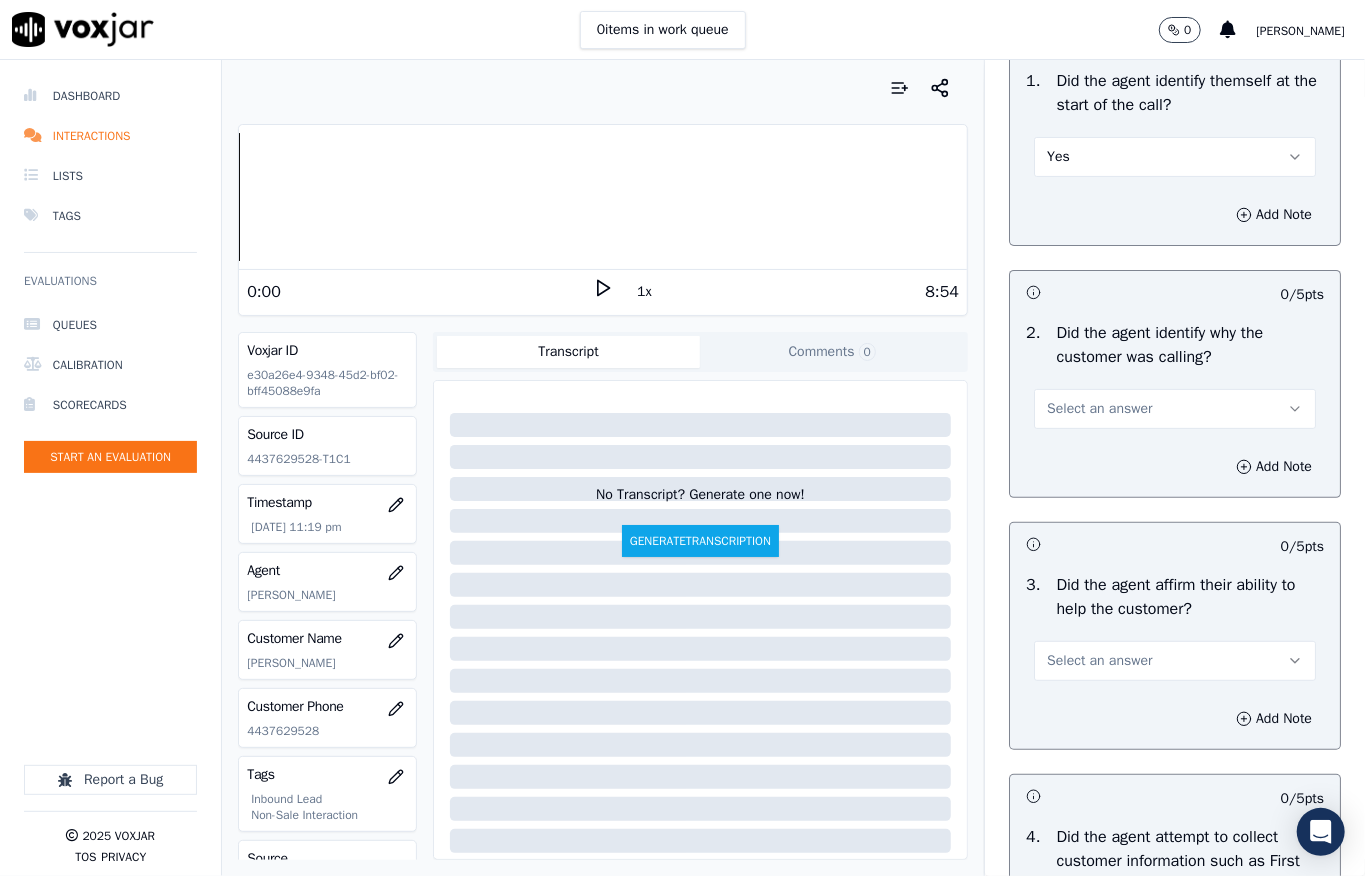 scroll, scrollTop: 266, scrollLeft: 0, axis: vertical 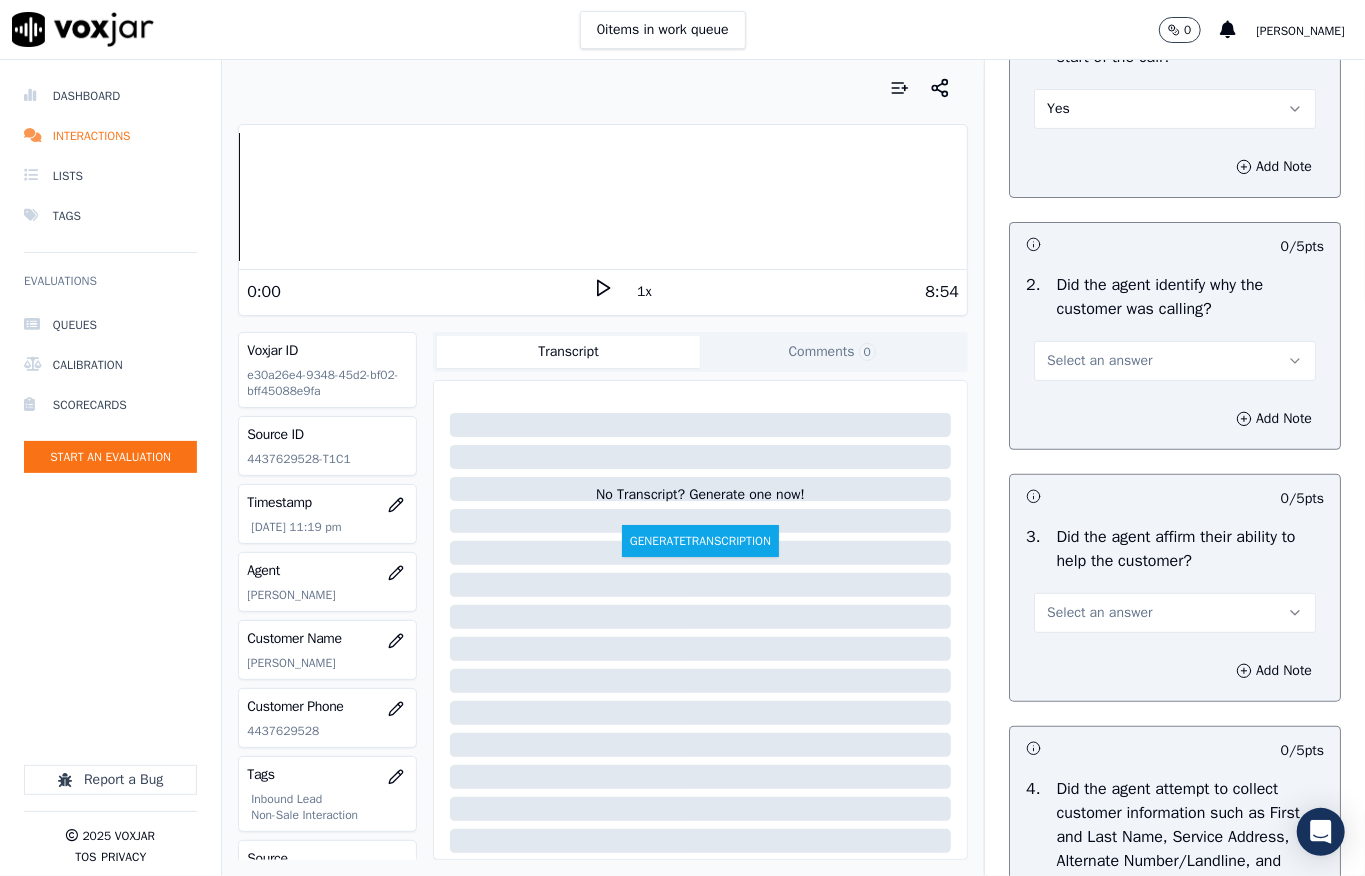 click on "Select an answer" at bounding box center (1099, 361) 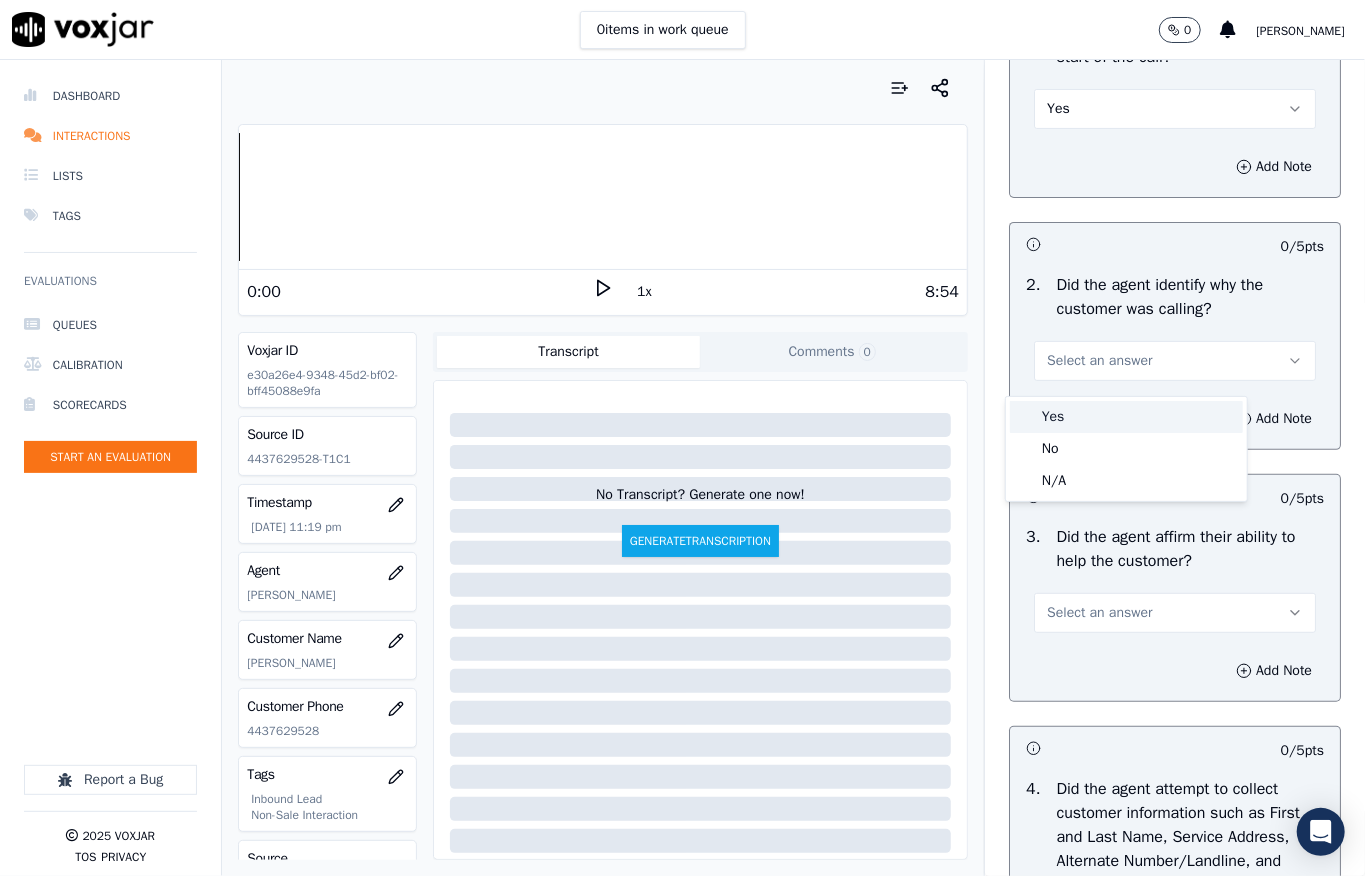 click on "Yes" at bounding box center (1126, 417) 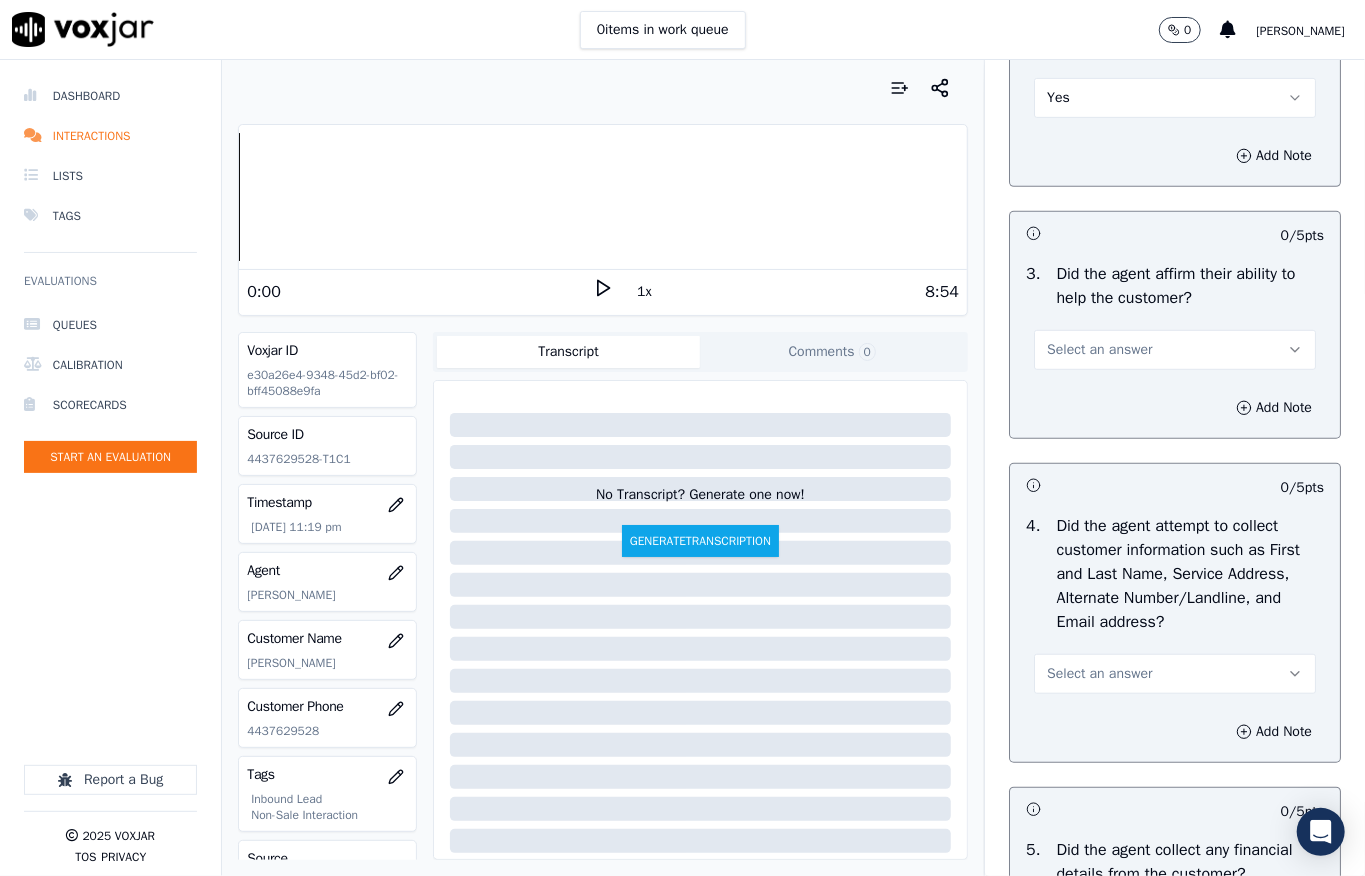 scroll, scrollTop: 533, scrollLeft: 0, axis: vertical 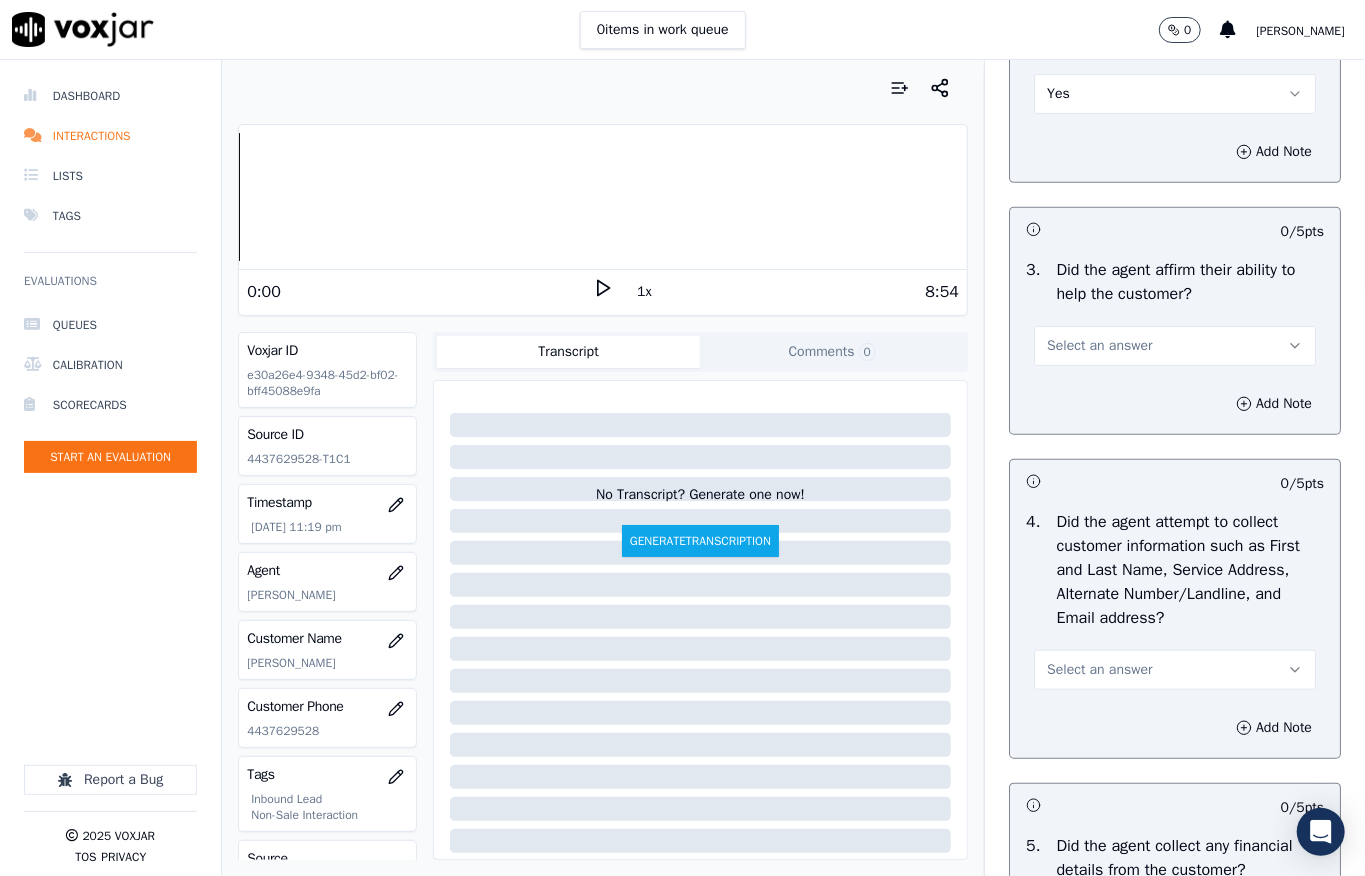 click on "Select an answer" at bounding box center (1099, 346) 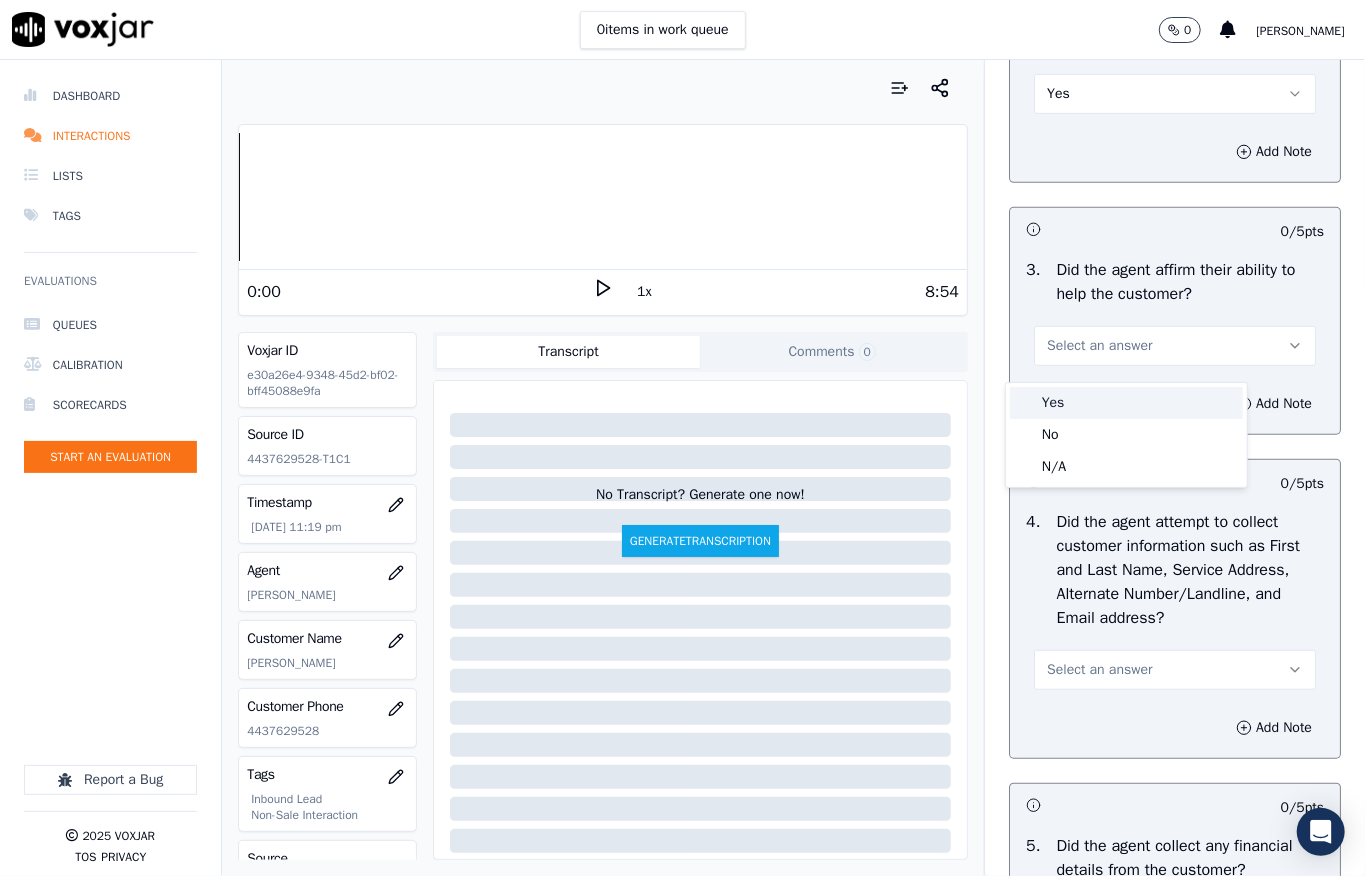click on "Yes" at bounding box center (1126, 403) 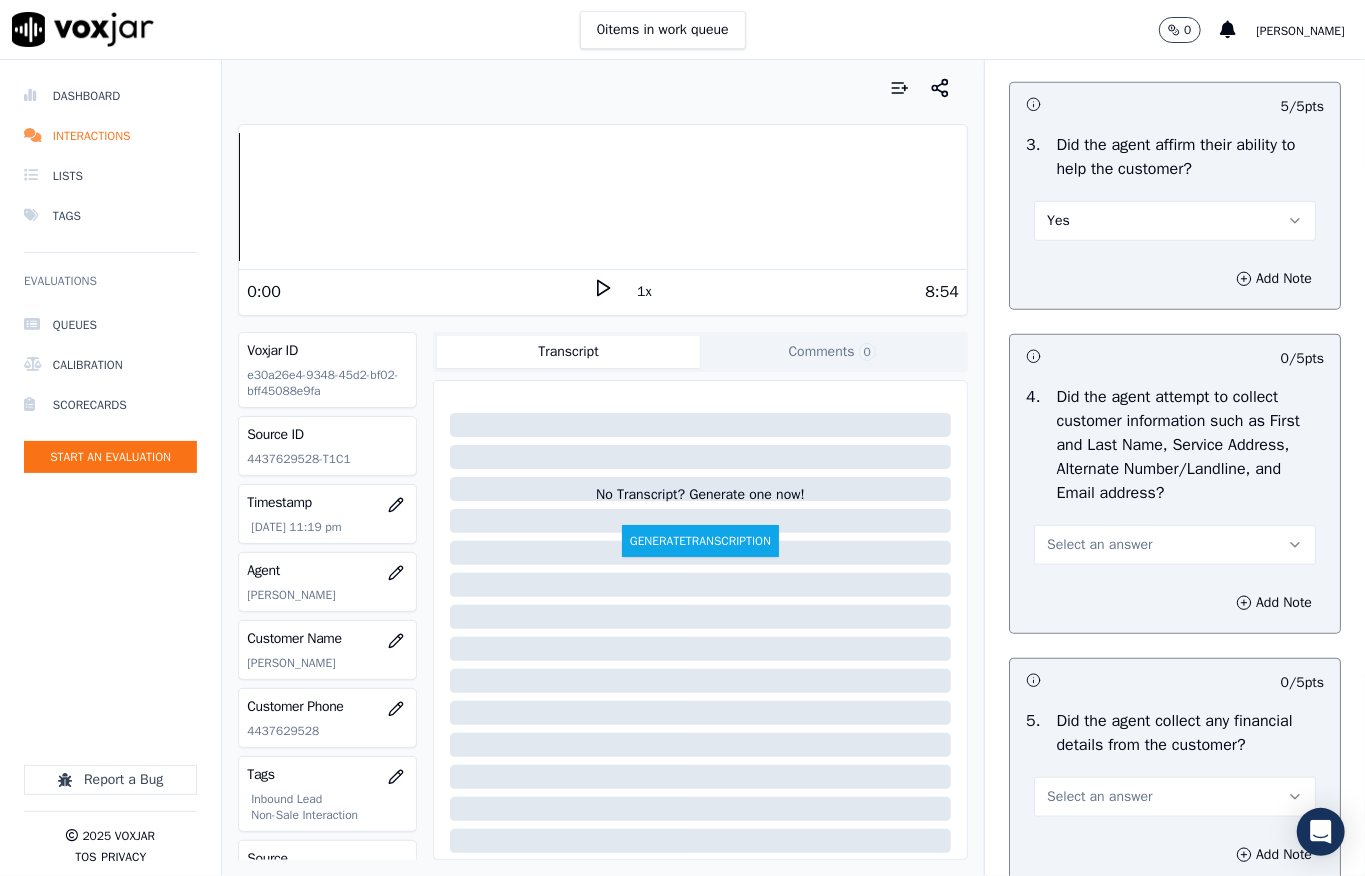 scroll, scrollTop: 800, scrollLeft: 0, axis: vertical 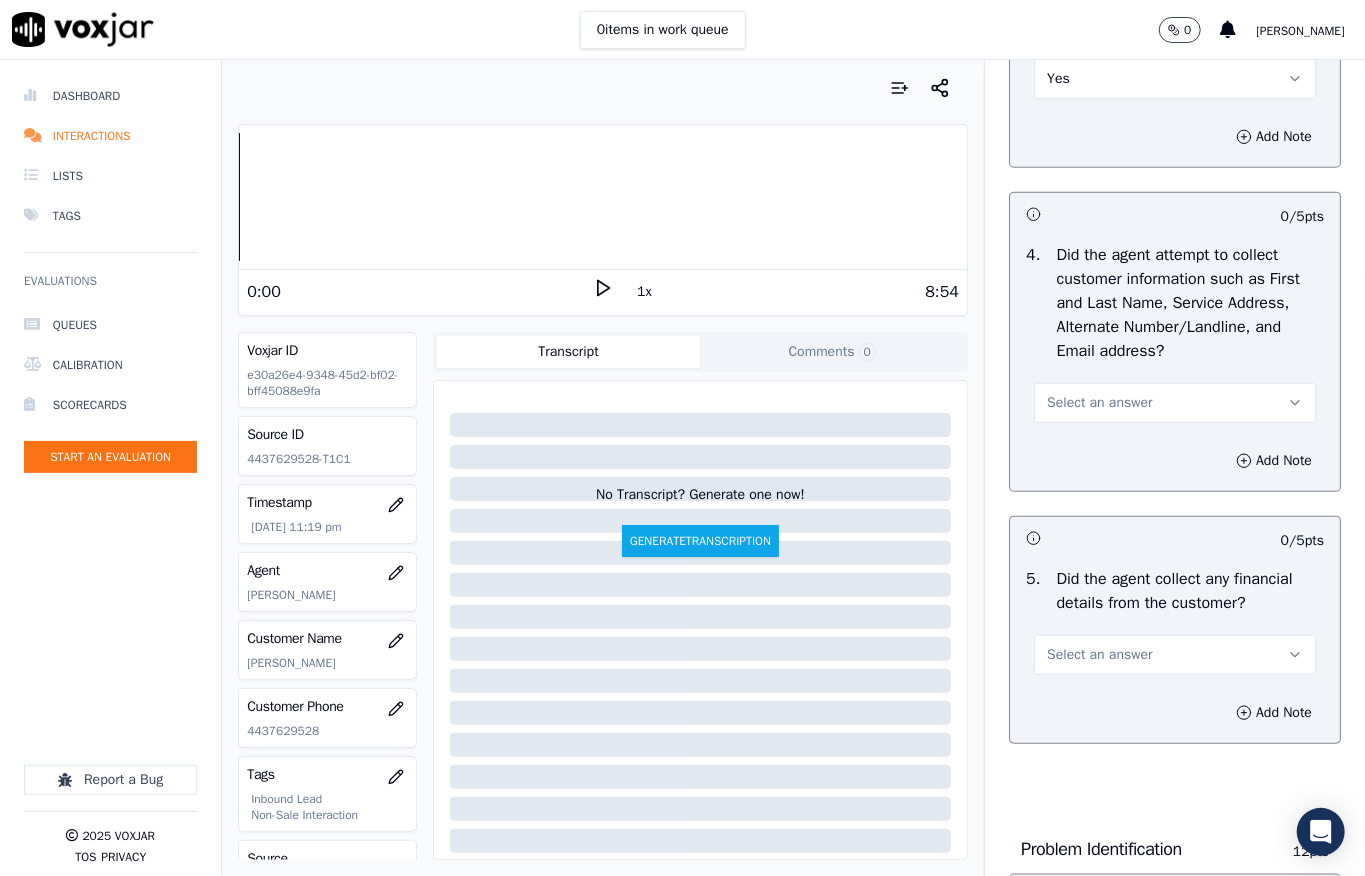click on "Select an answer" at bounding box center [1099, 403] 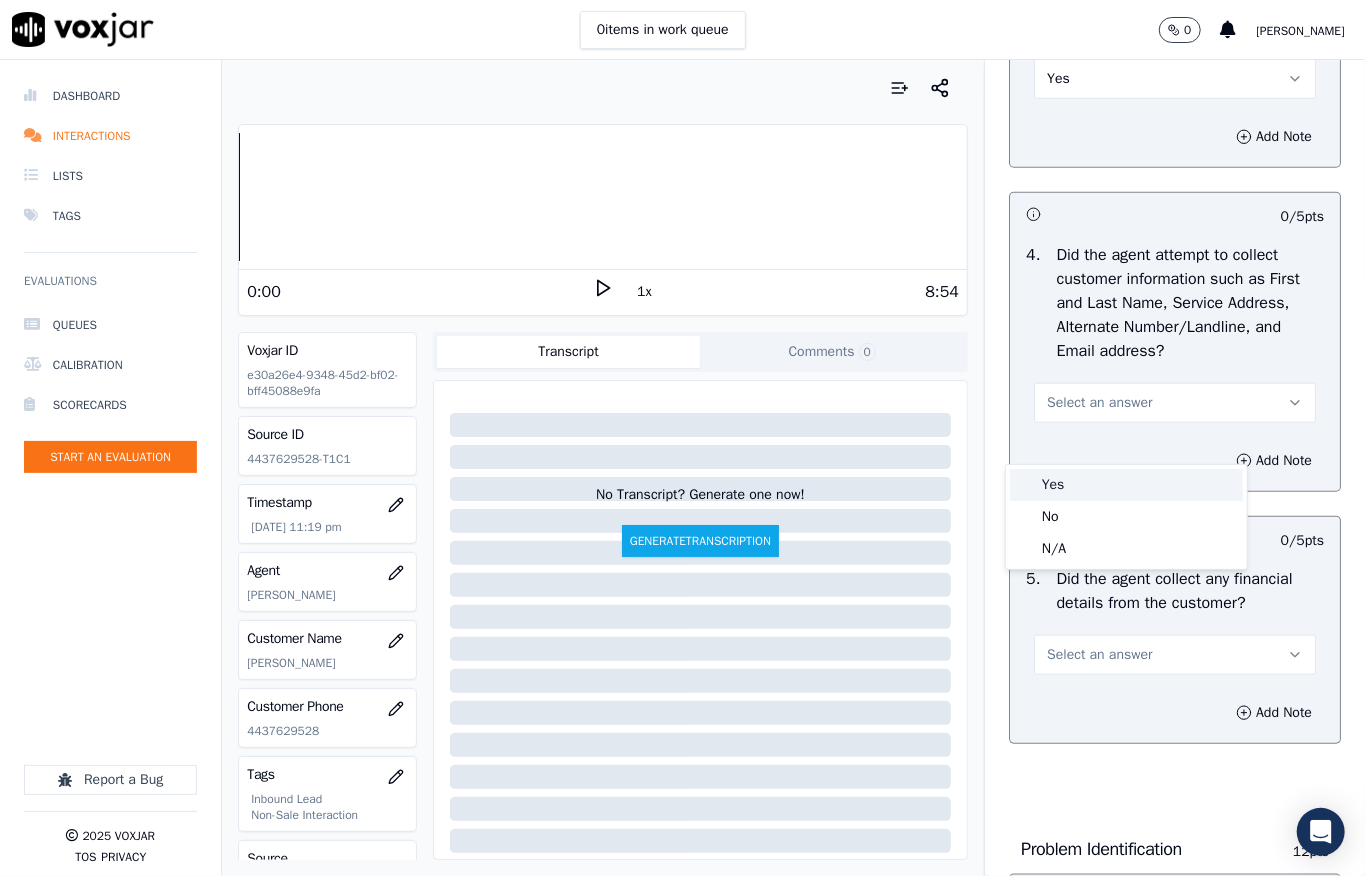 click on "Yes" at bounding box center [1126, 485] 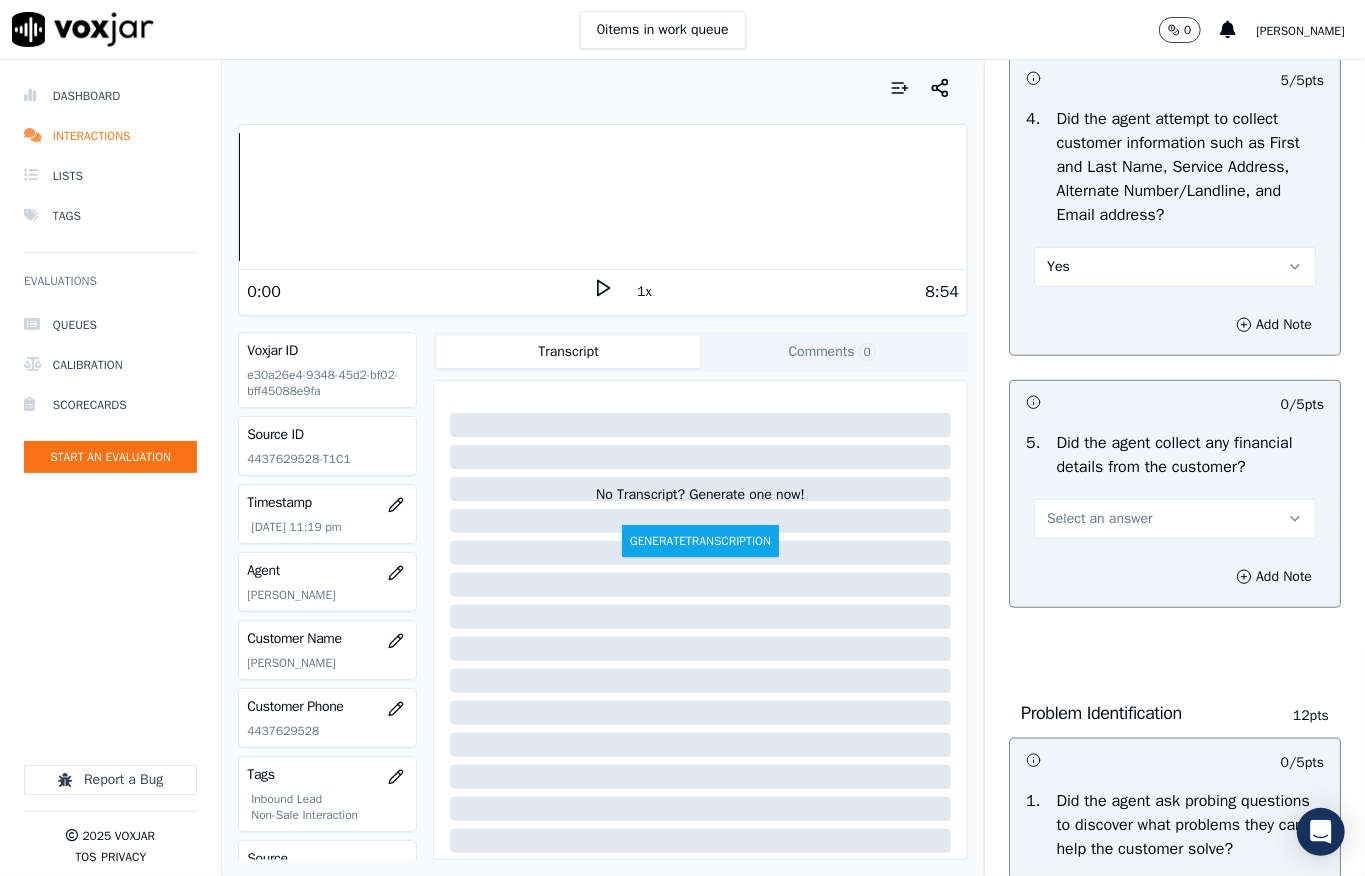 scroll, scrollTop: 1066, scrollLeft: 0, axis: vertical 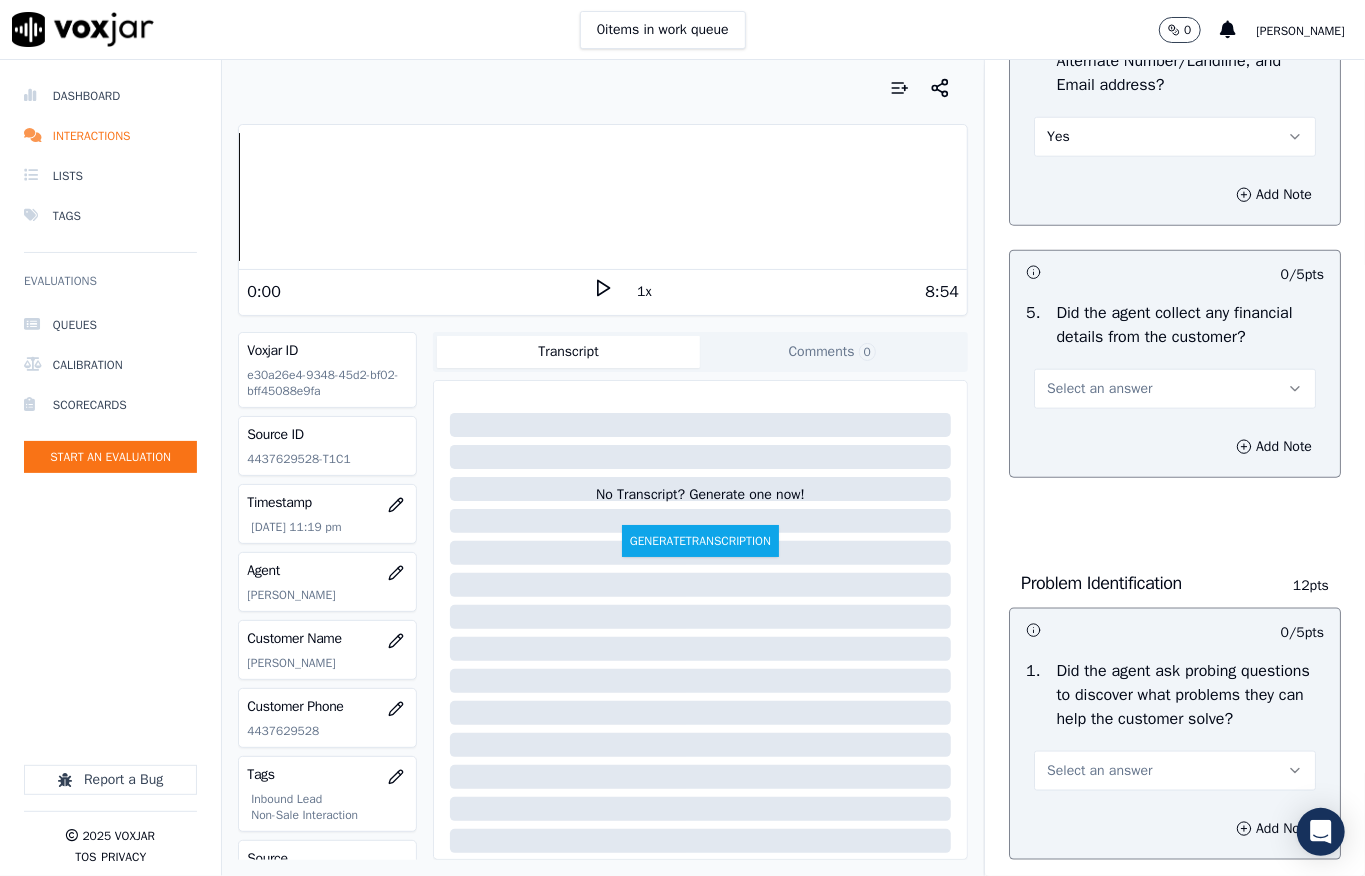 click on "Select an answer" at bounding box center [1099, 389] 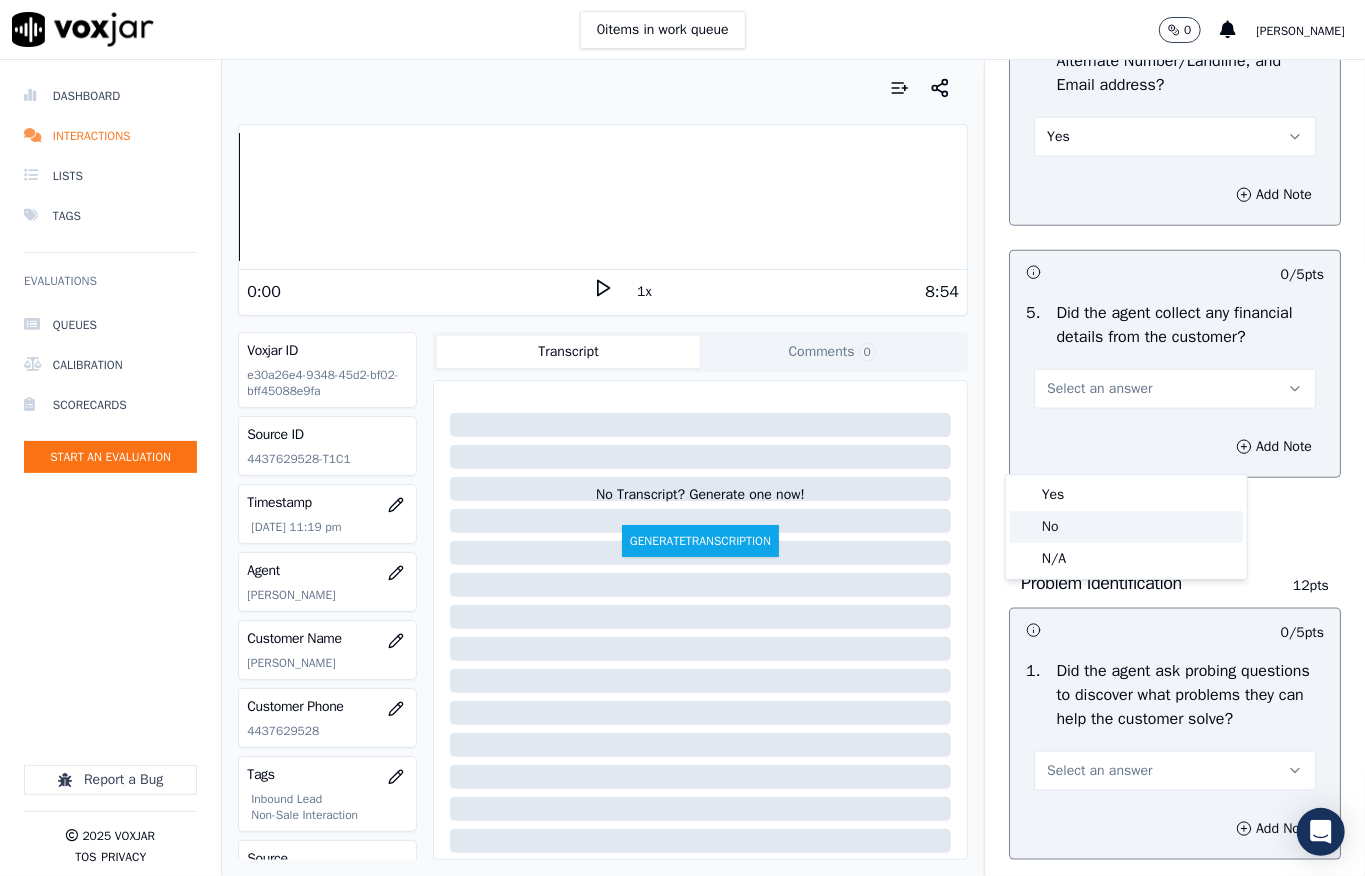 drag, startPoint x: 1048, startPoint y: 530, endPoint x: 1053, endPoint y: 450, distance: 80.1561 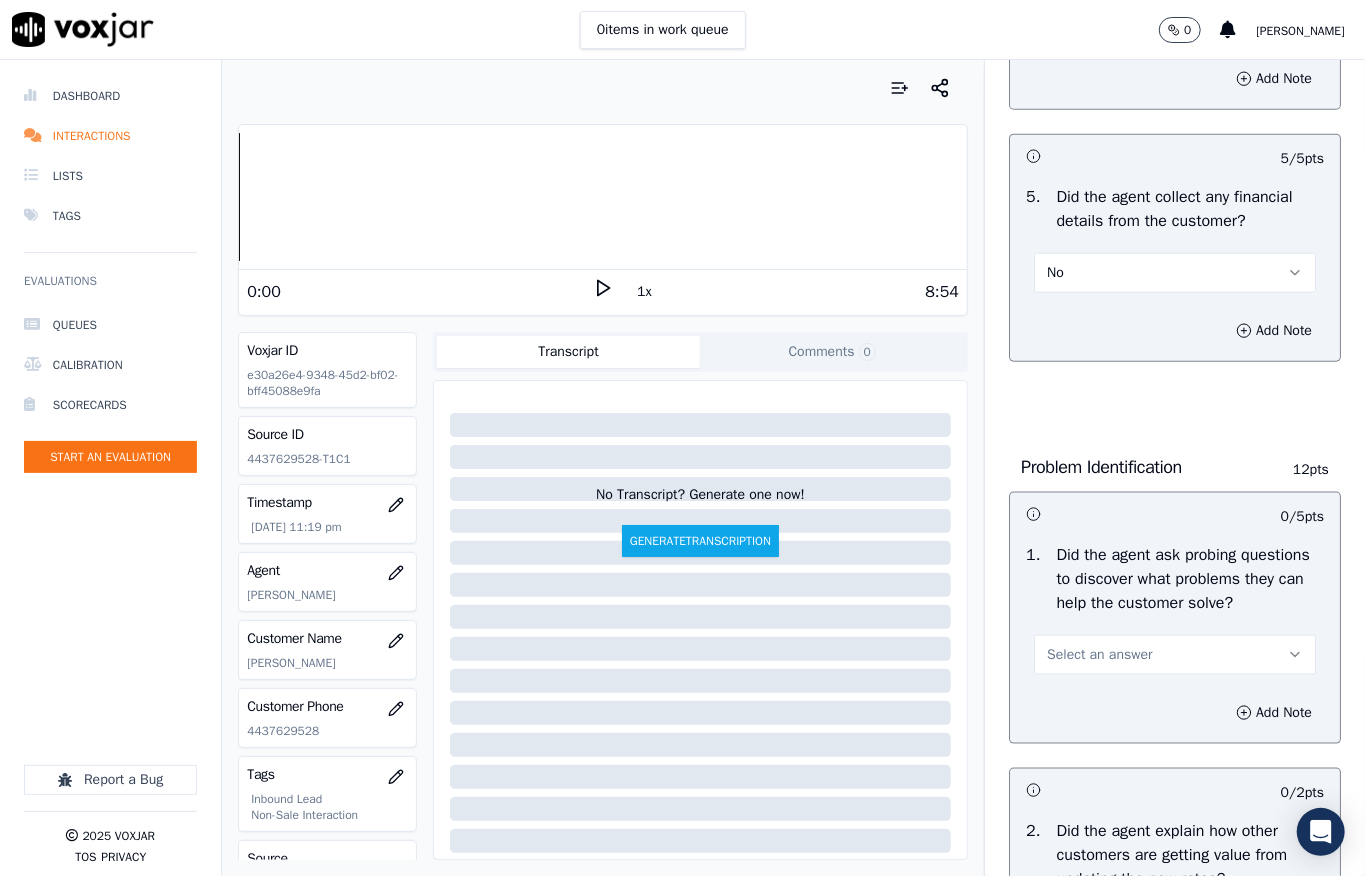 scroll, scrollTop: 1466, scrollLeft: 0, axis: vertical 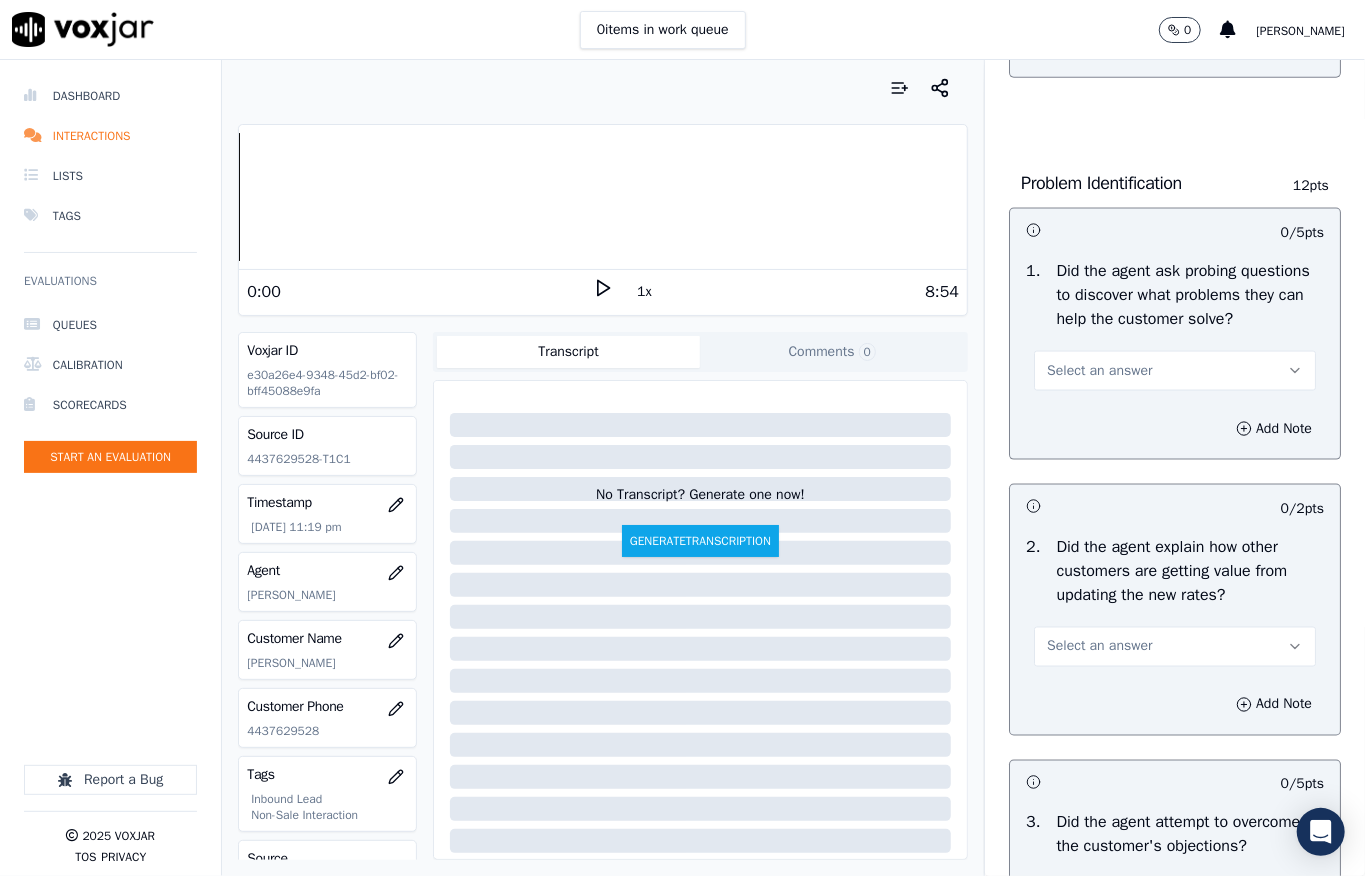 click on "Select an answer" at bounding box center [1175, 371] 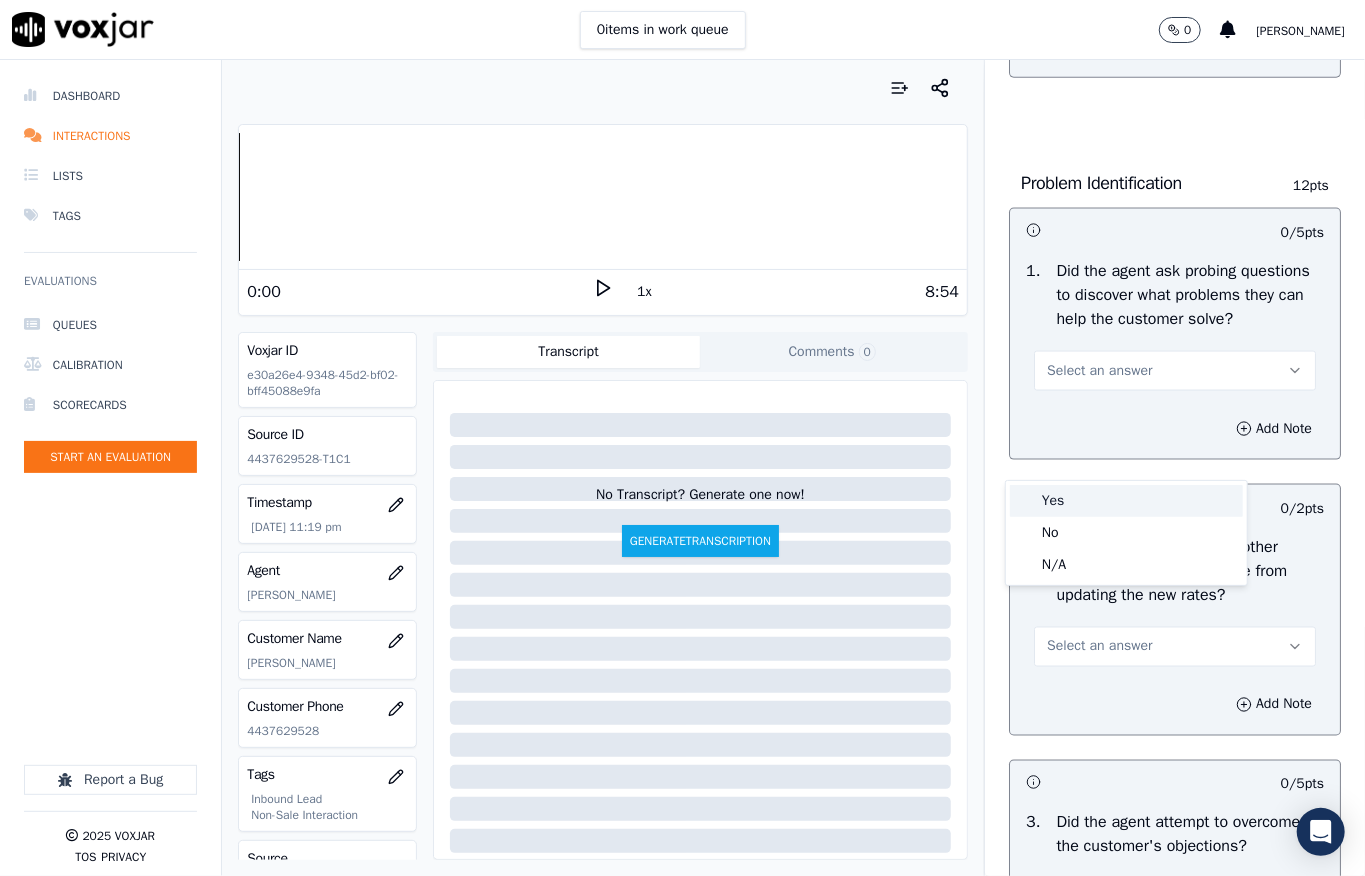 click on "Yes" at bounding box center [1126, 501] 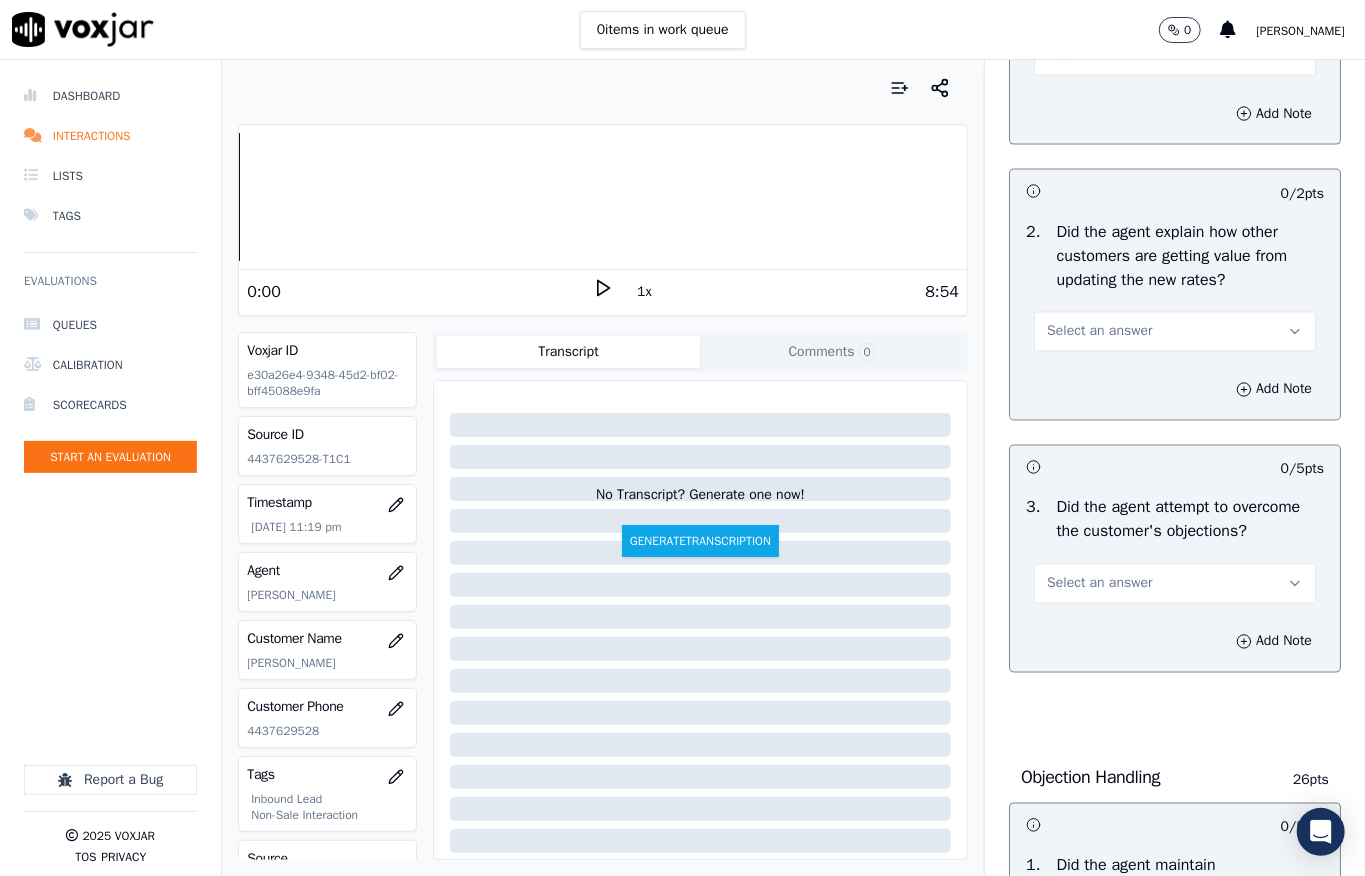 scroll, scrollTop: 1733, scrollLeft: 0, axis: vertical 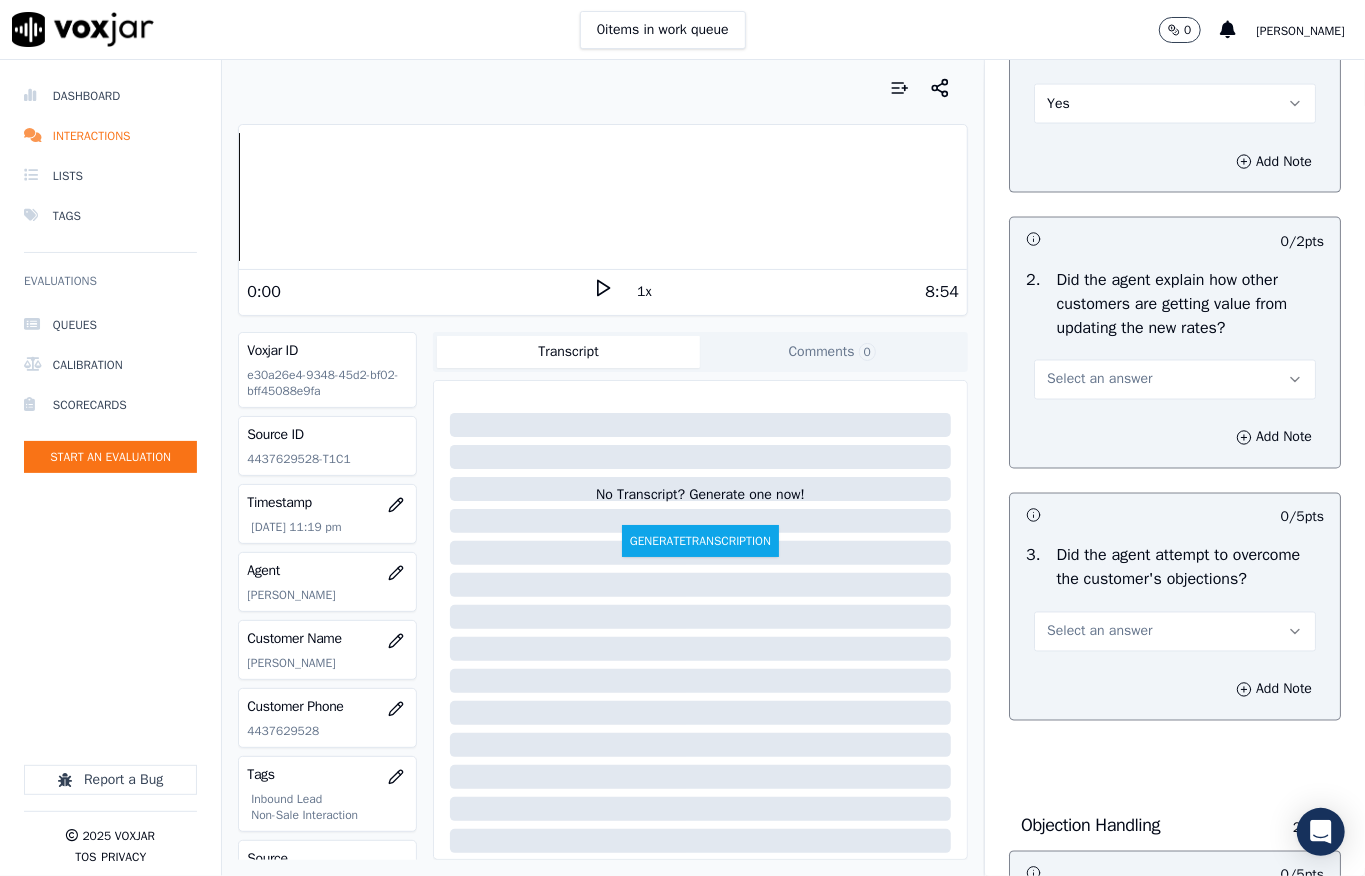 click on "Select an answer" at bounding box center (1099, 380) 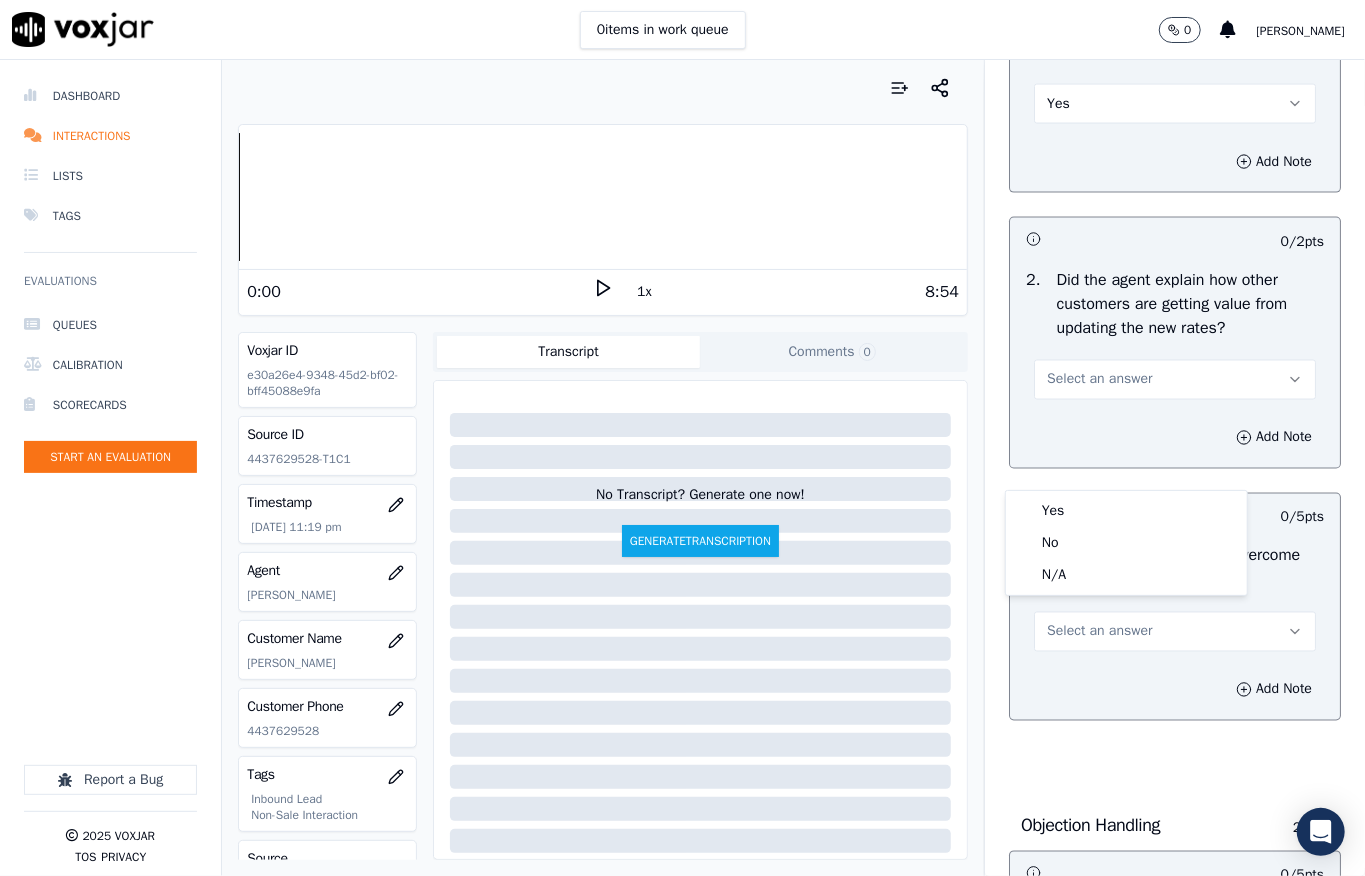 click on "2 .   Did the agent explain how other customers are getting value from updating the new rates?   Select an answer" at bounding box center [1175, 334] 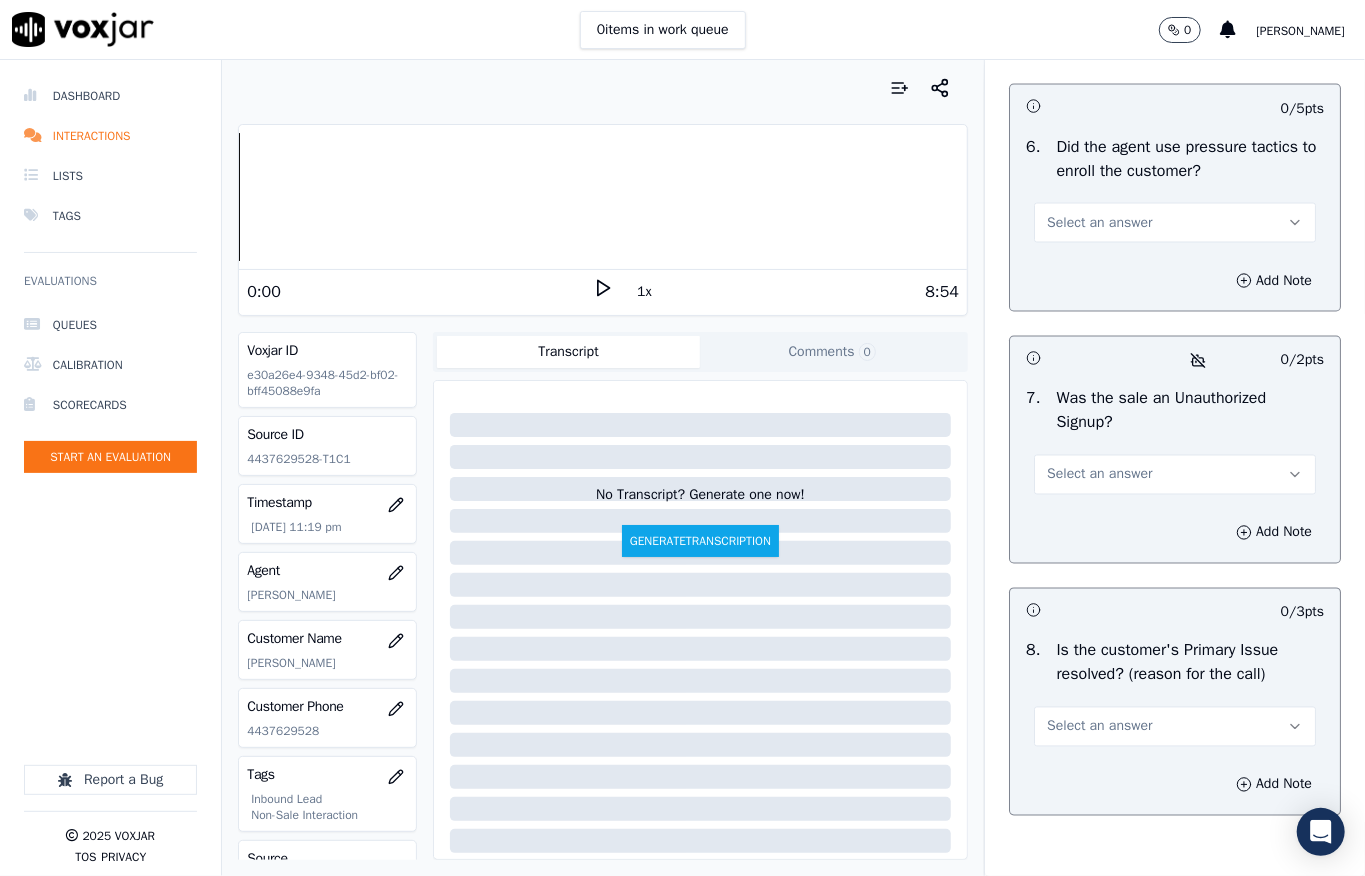 scroll, scrollTop: 5837, scrollLeft: 0, axis: vertical 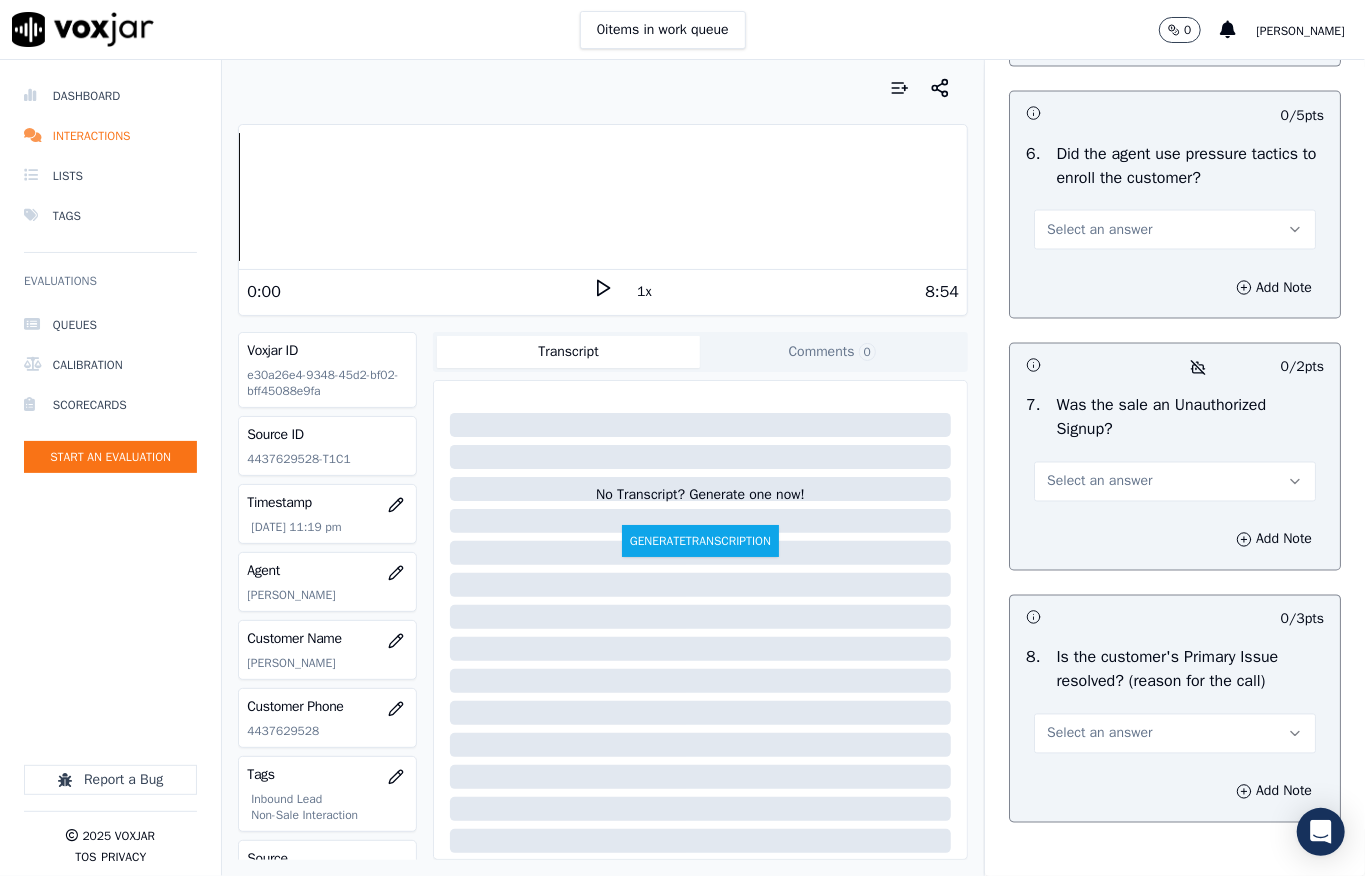 click on "Select an answer" at bounding box center (1099, 230) 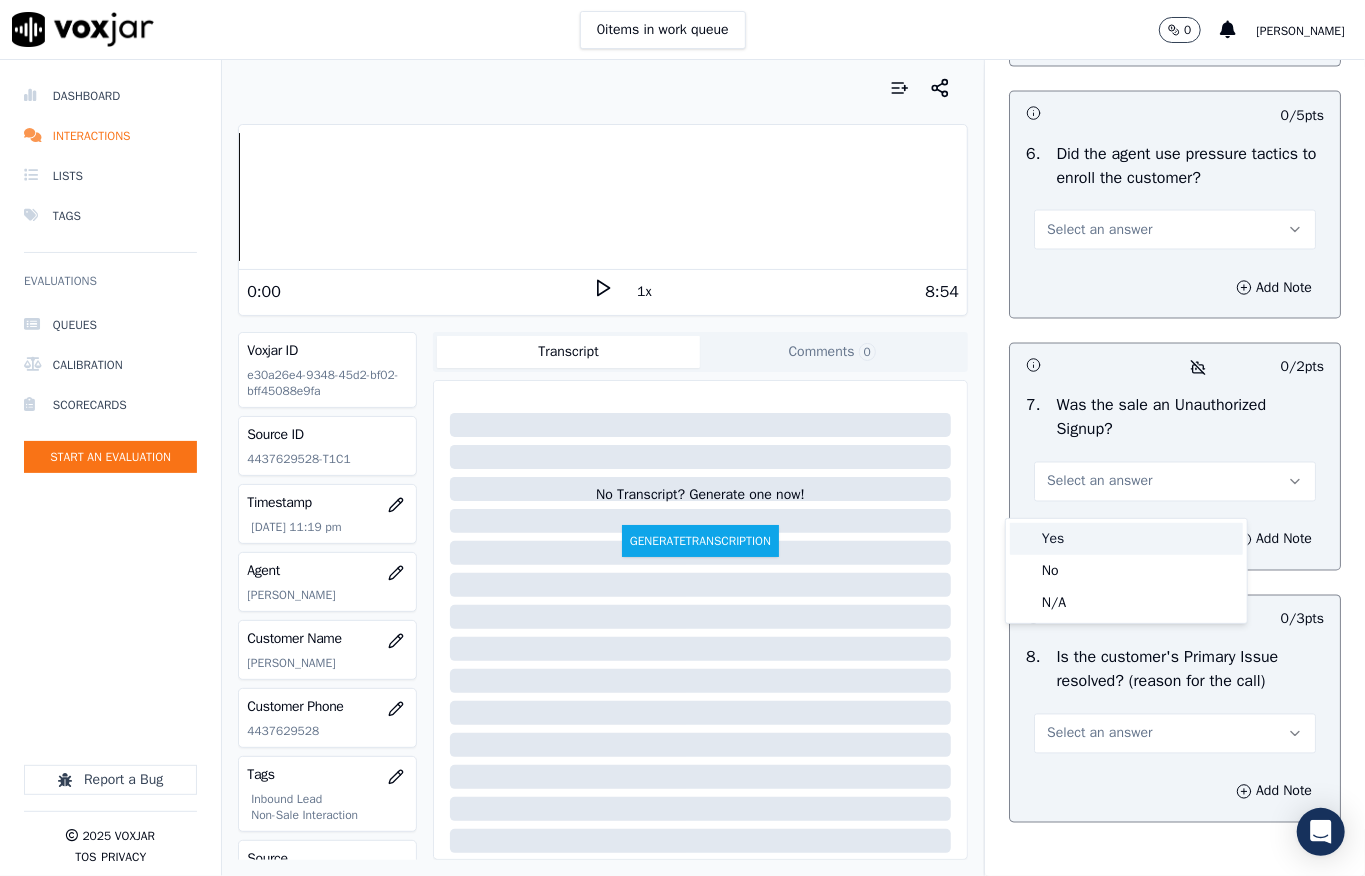 click on "Yes" at bounding box center [1126, 539] 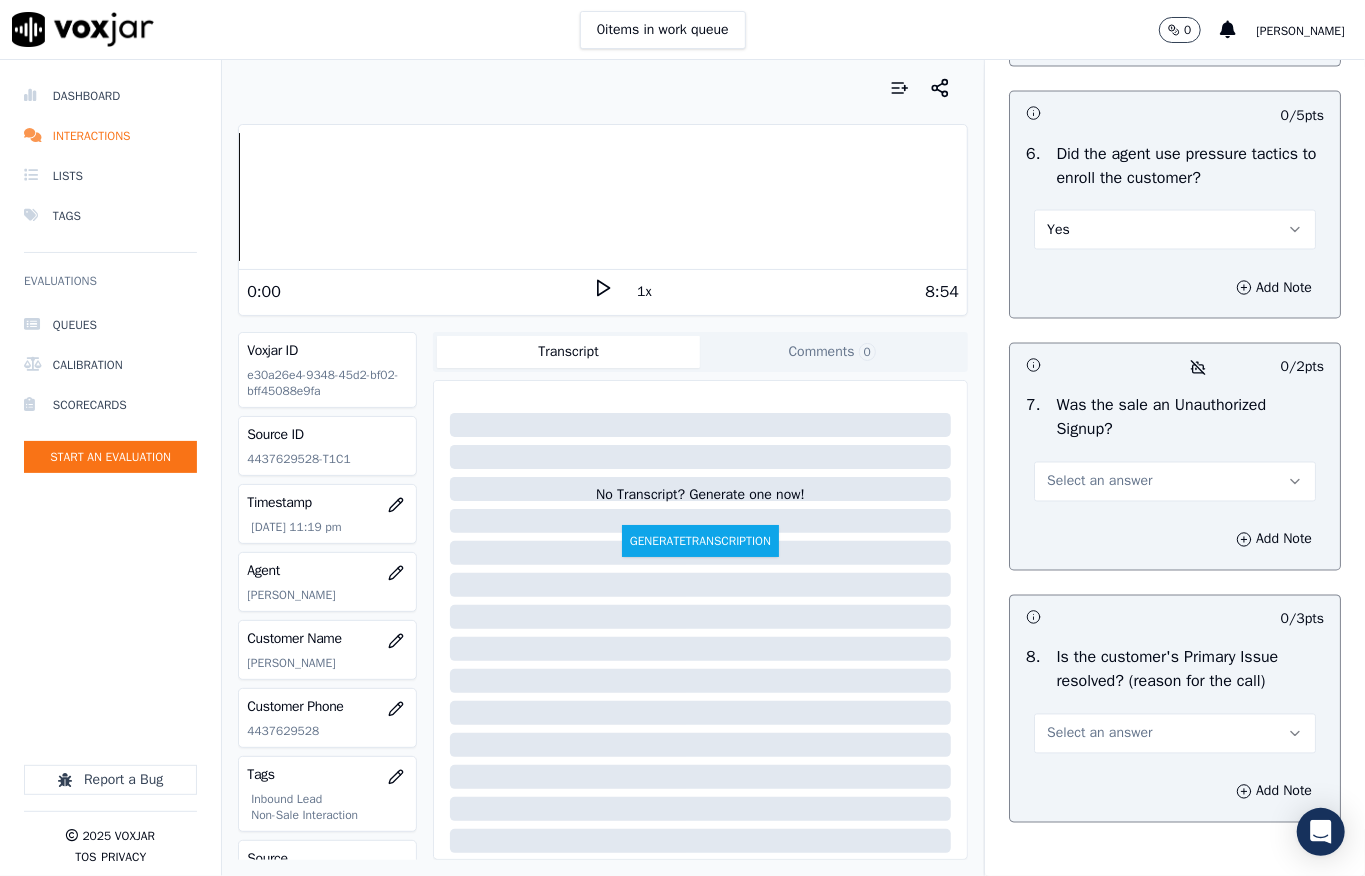 click on "Select an answer" at bounding box center (1099, -22) 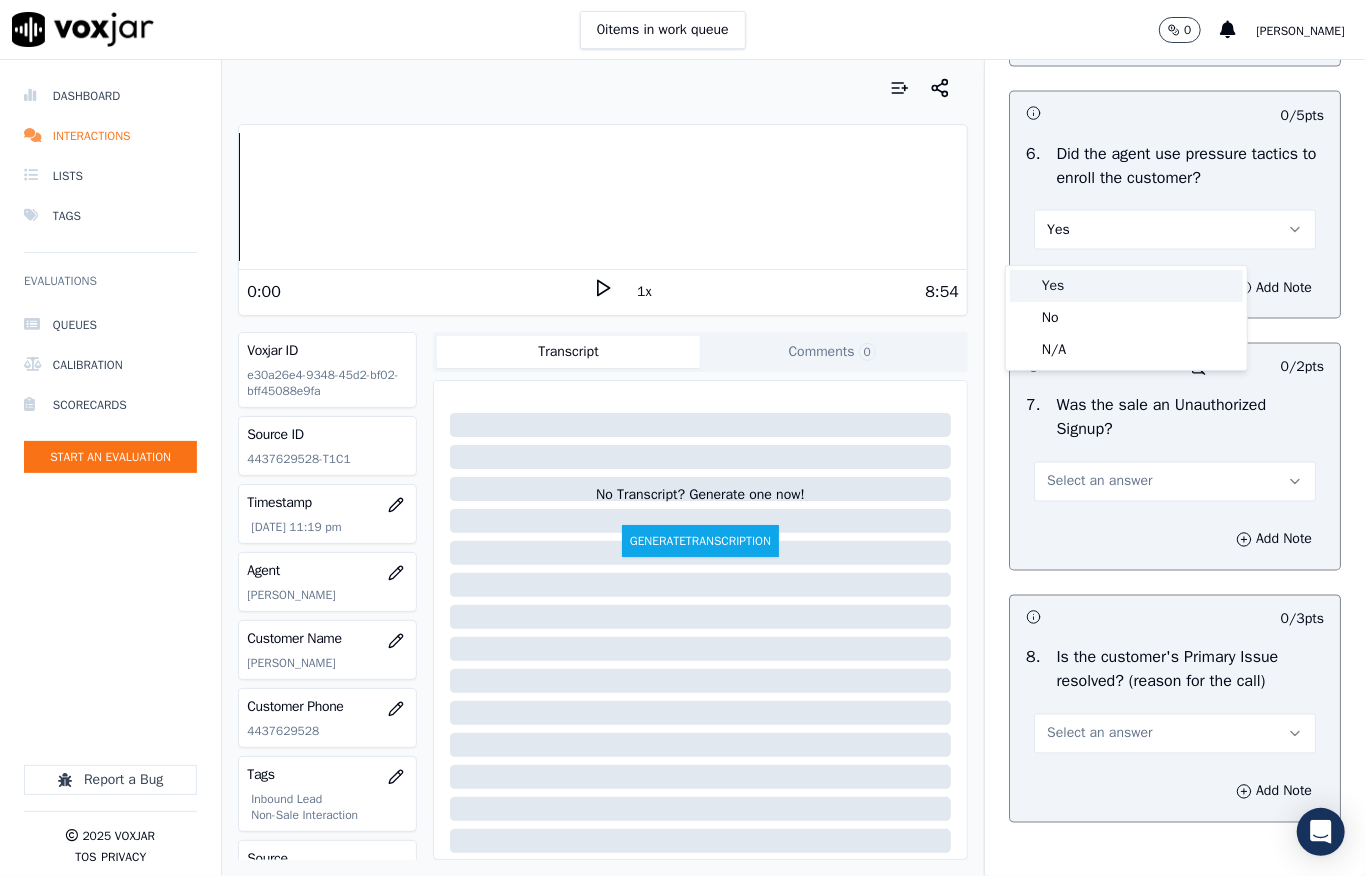 click on "Yes" at bounding box center [1126, 286] 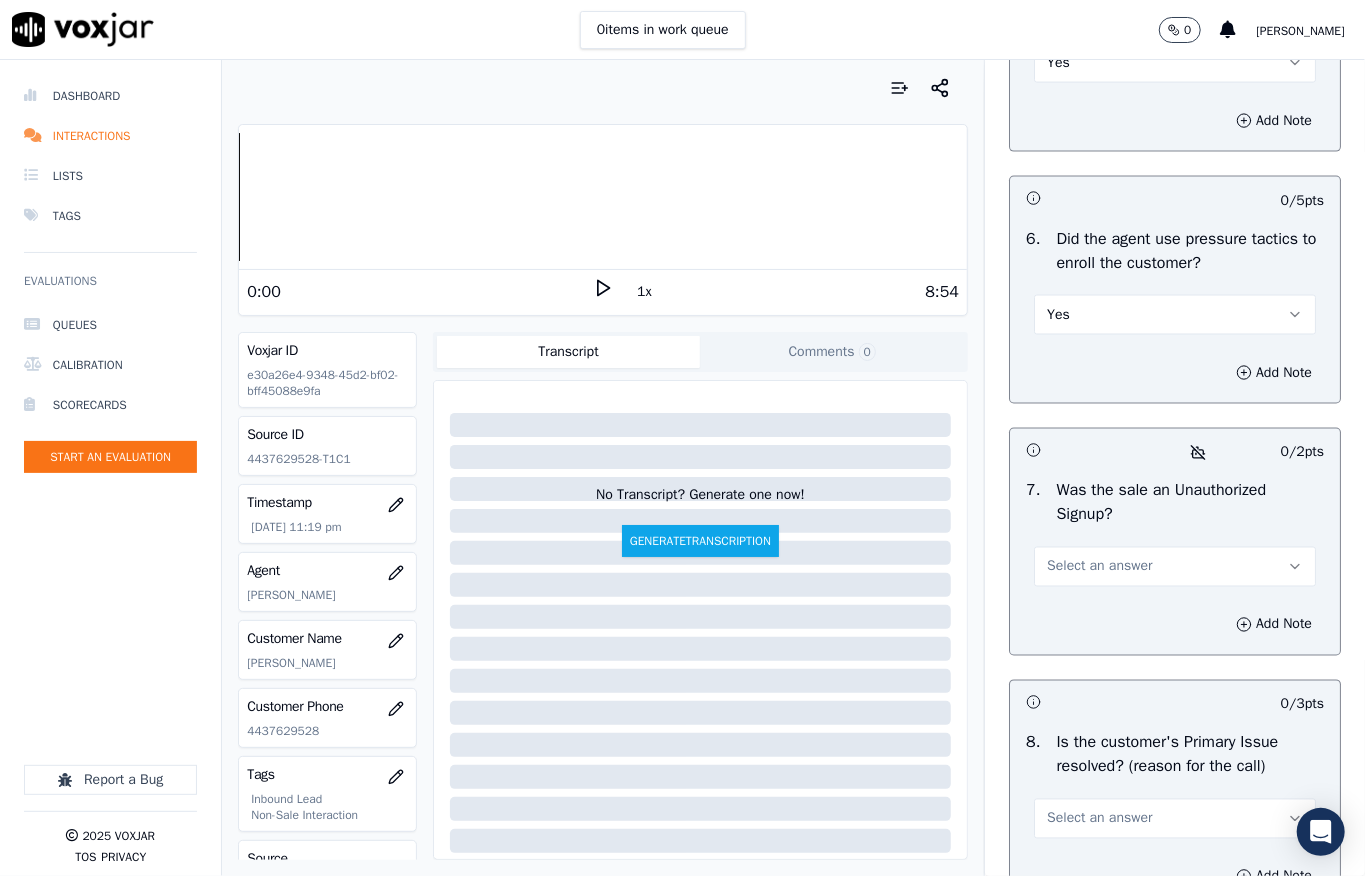 scroll, scrollTop: 5704, scrollLeft: 0, axis: vertical 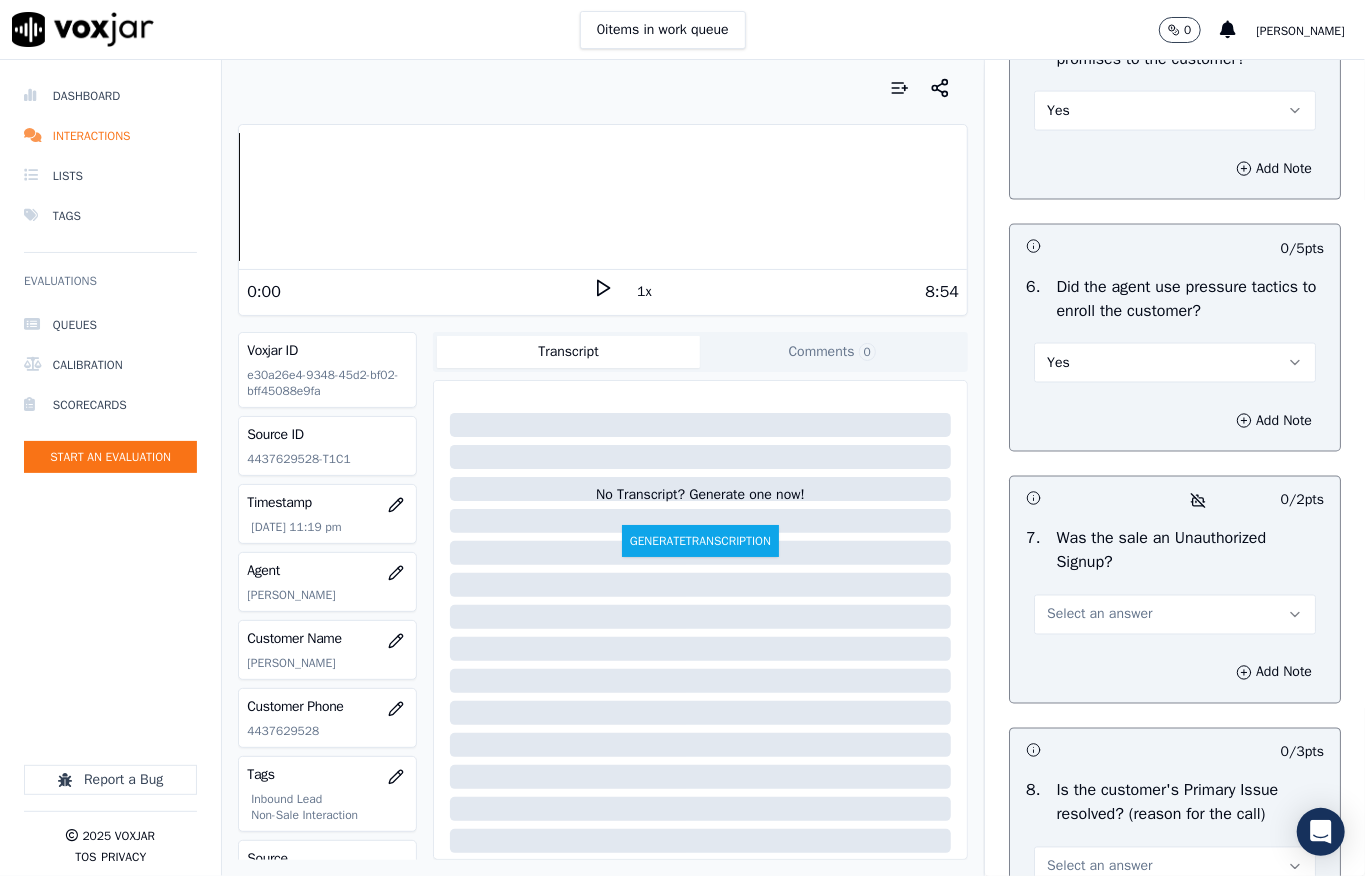 click on "Yes" at bounding box center (1175, 111) 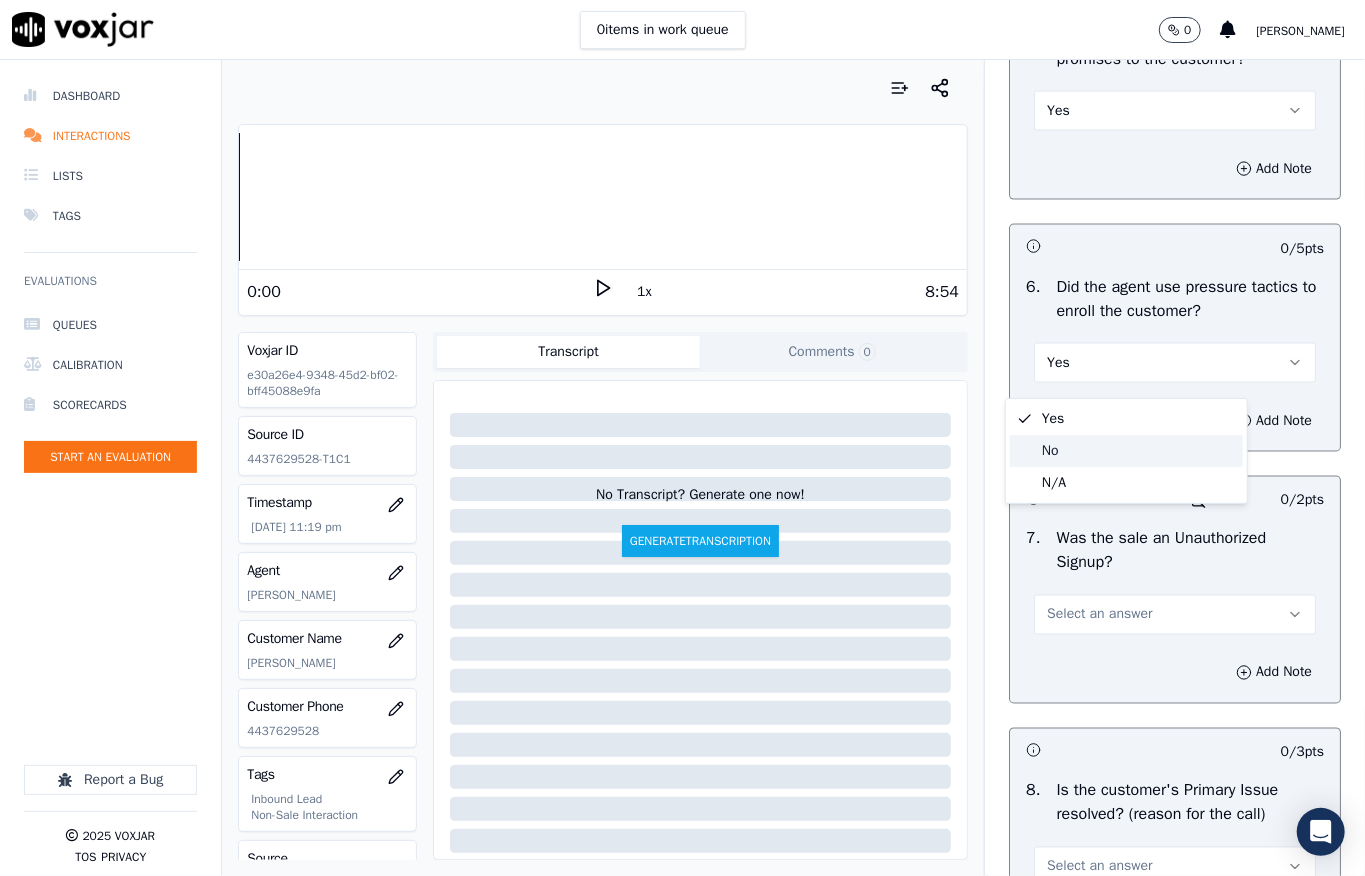 click on "No" 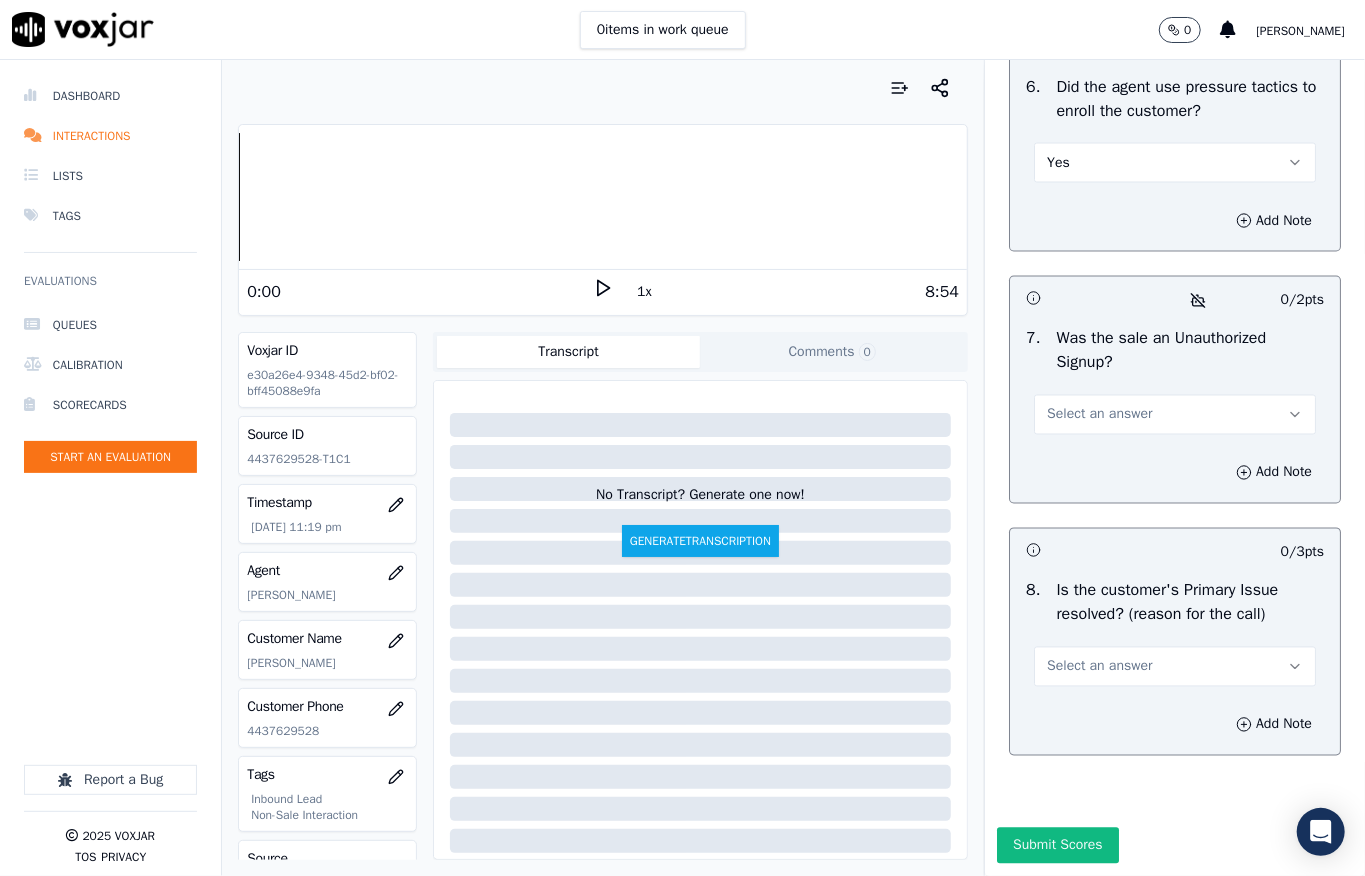 scroll, scrollTop: 6104, scrollLeft: 0, axis: vertical 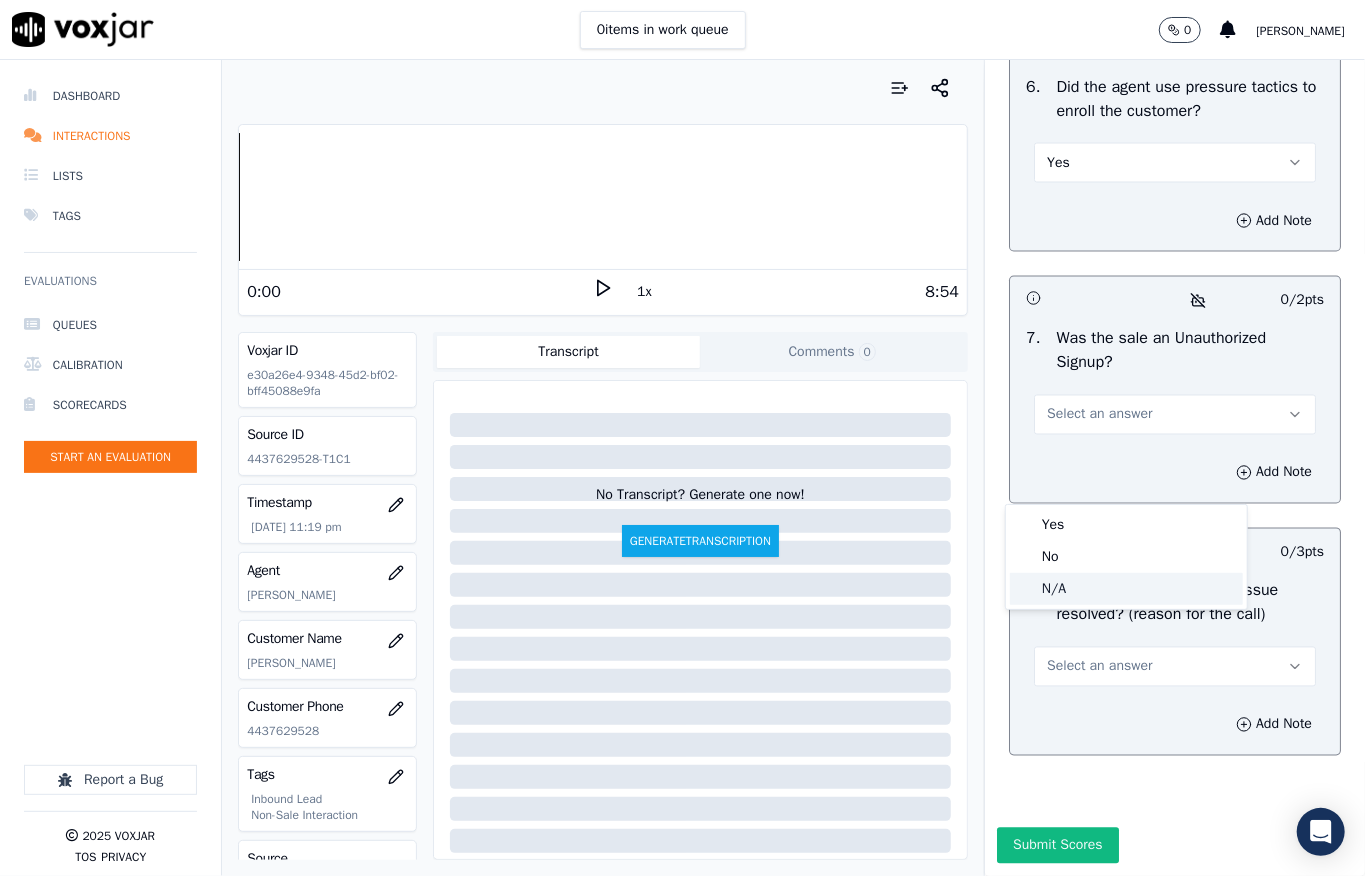click on "N/A" 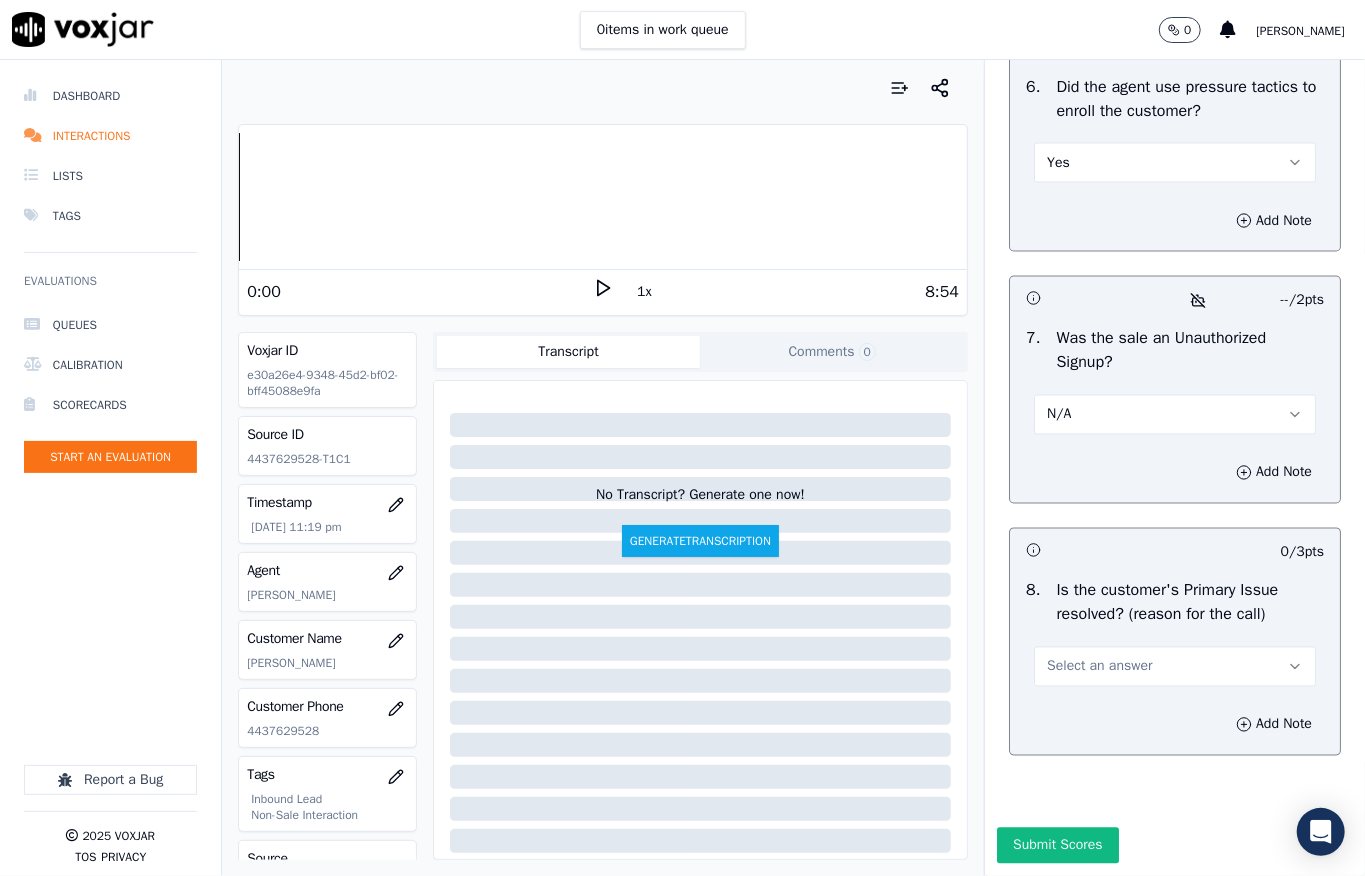 scroll, scrollTop: 6237, scrollLeft: 0, axis: vertical 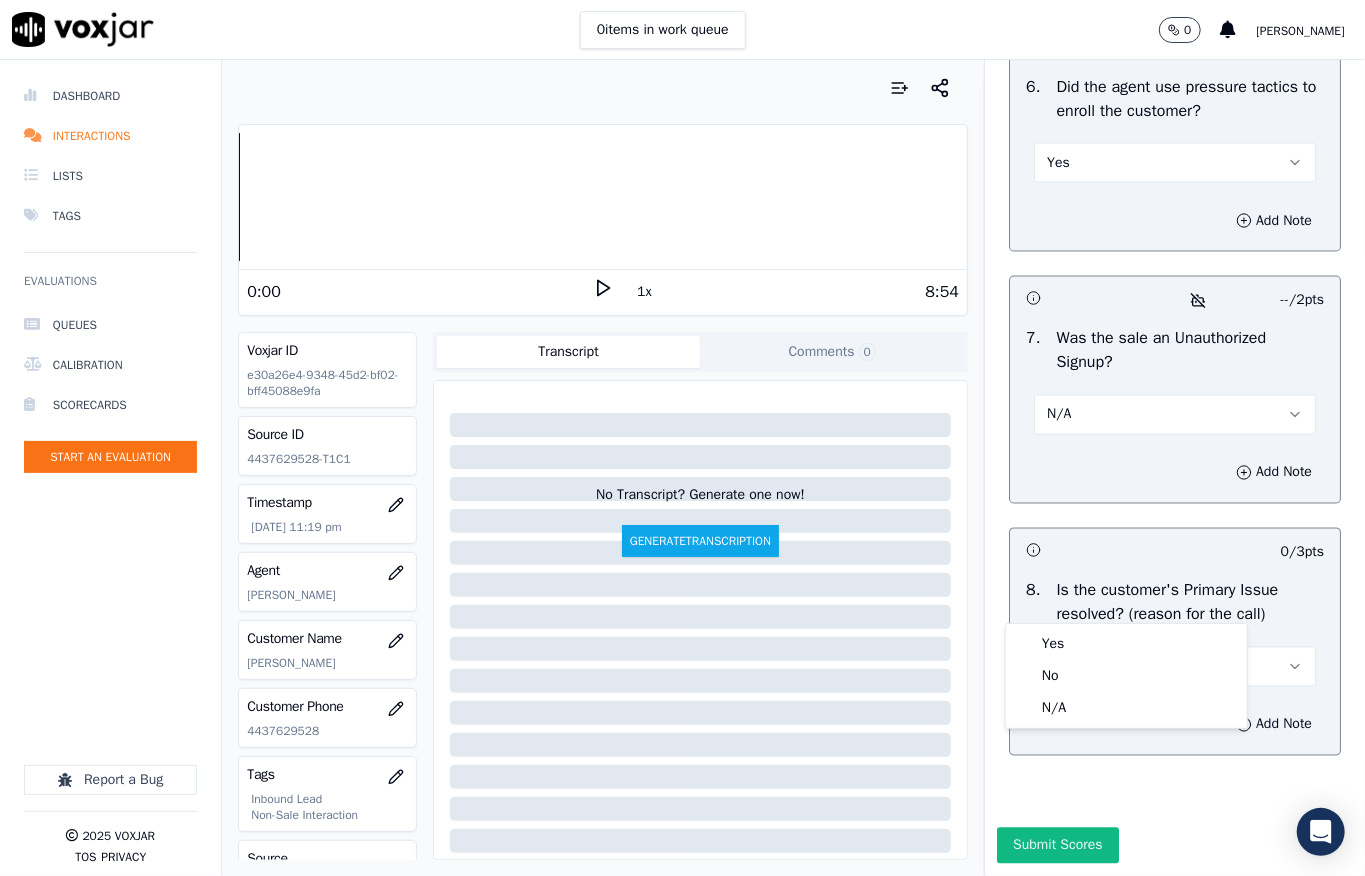 click on "8 .   Is the customer's Primary Issue resolved? (reason for the call)   Select an answer" at bounding box center (1175, 633) 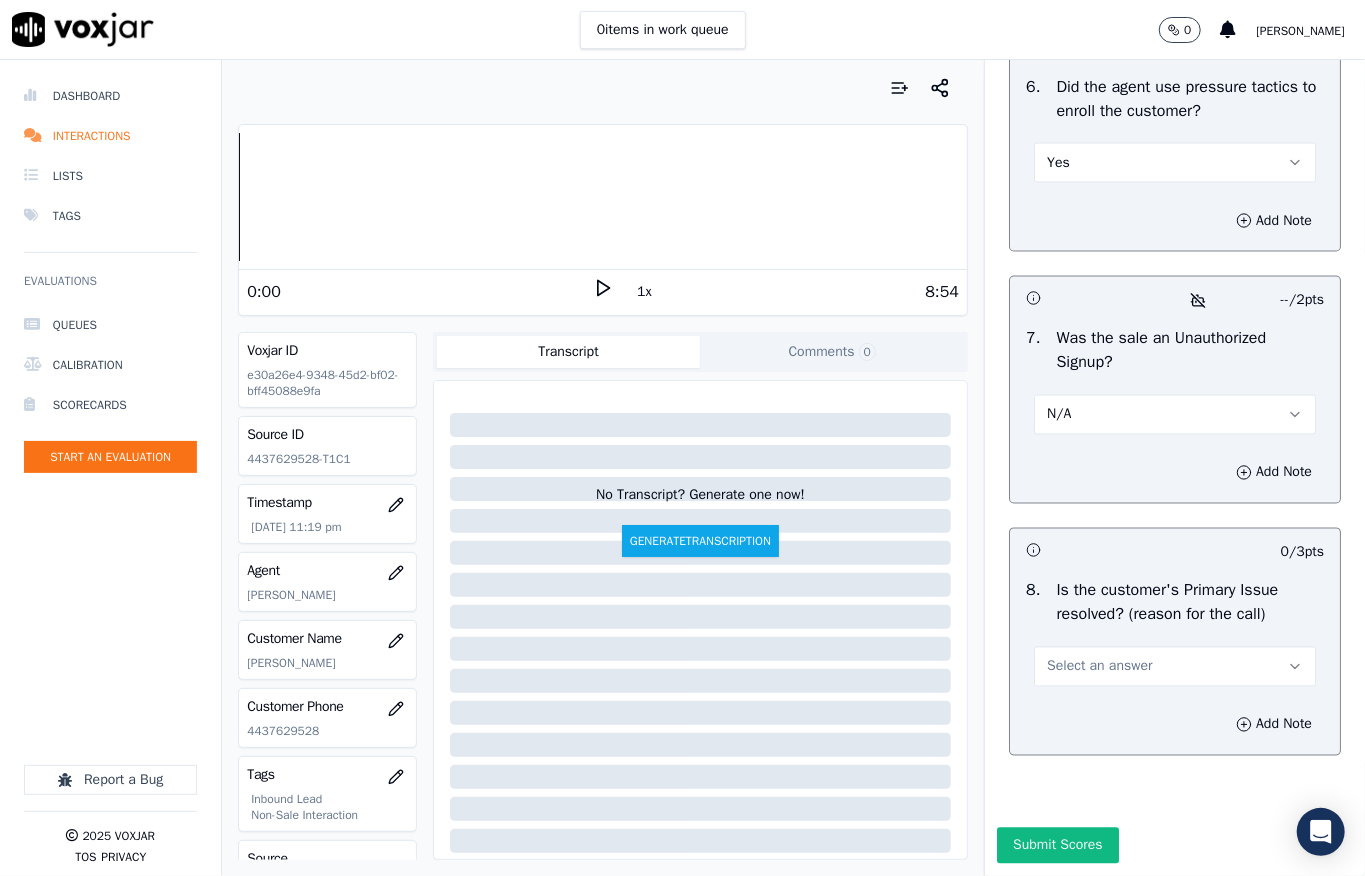 scroll, scrollTop: 5970, scrollLeft: 0, axis: vertical 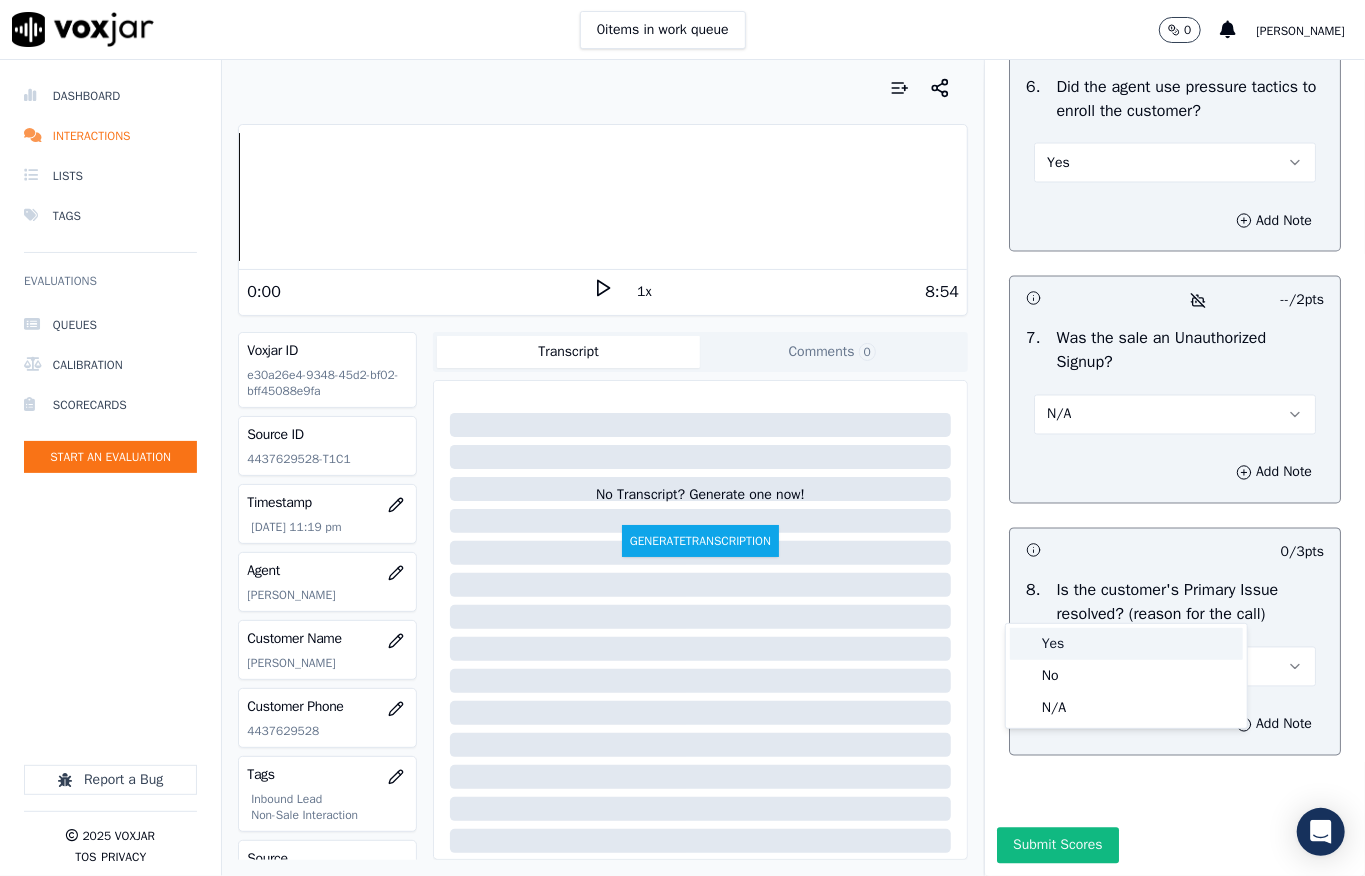 click on "Yes" at bounding box center (1126, 644) 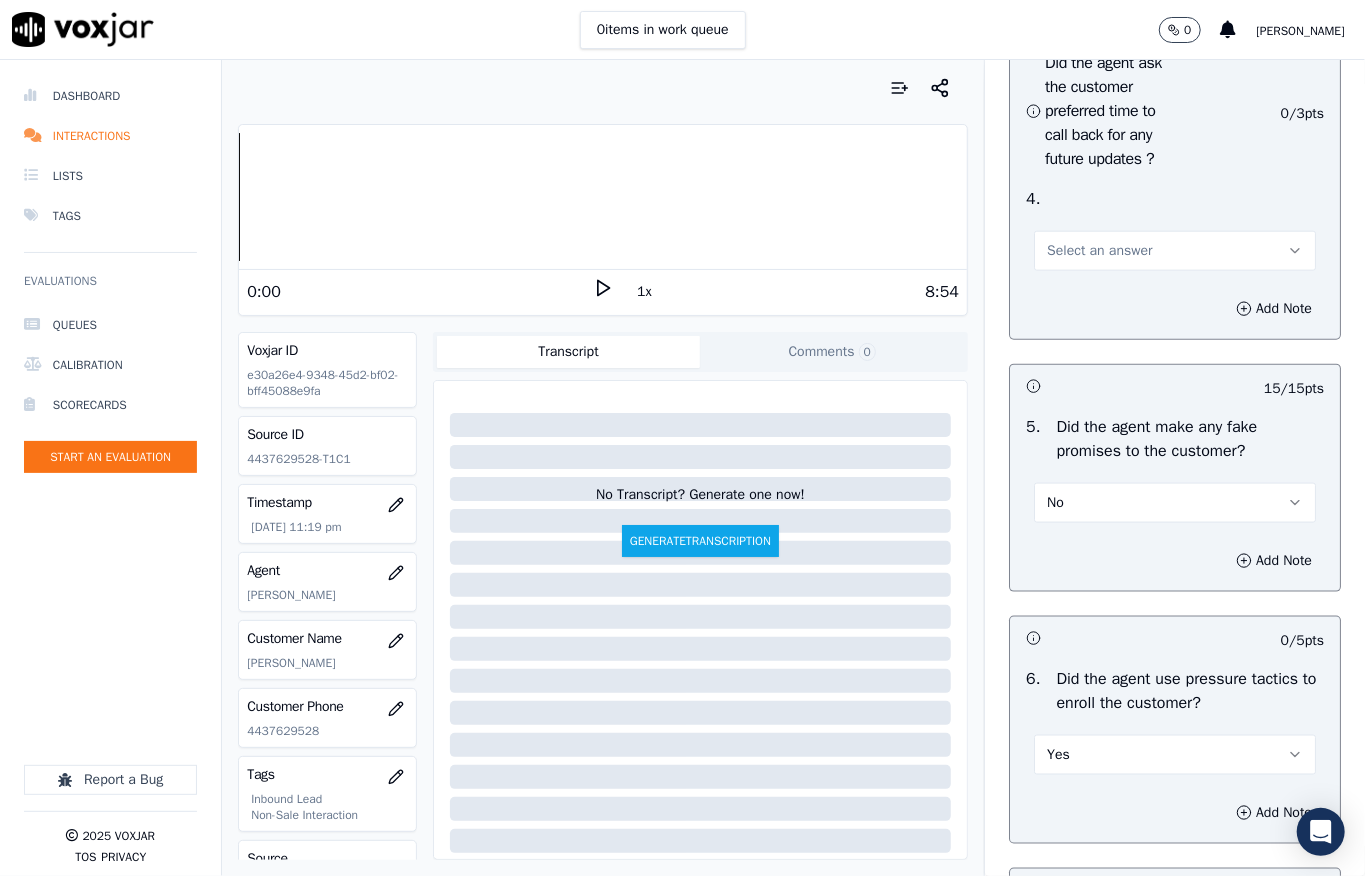 scroll, scrollTop: 5304, scrollLeft: 0, axis: vertical 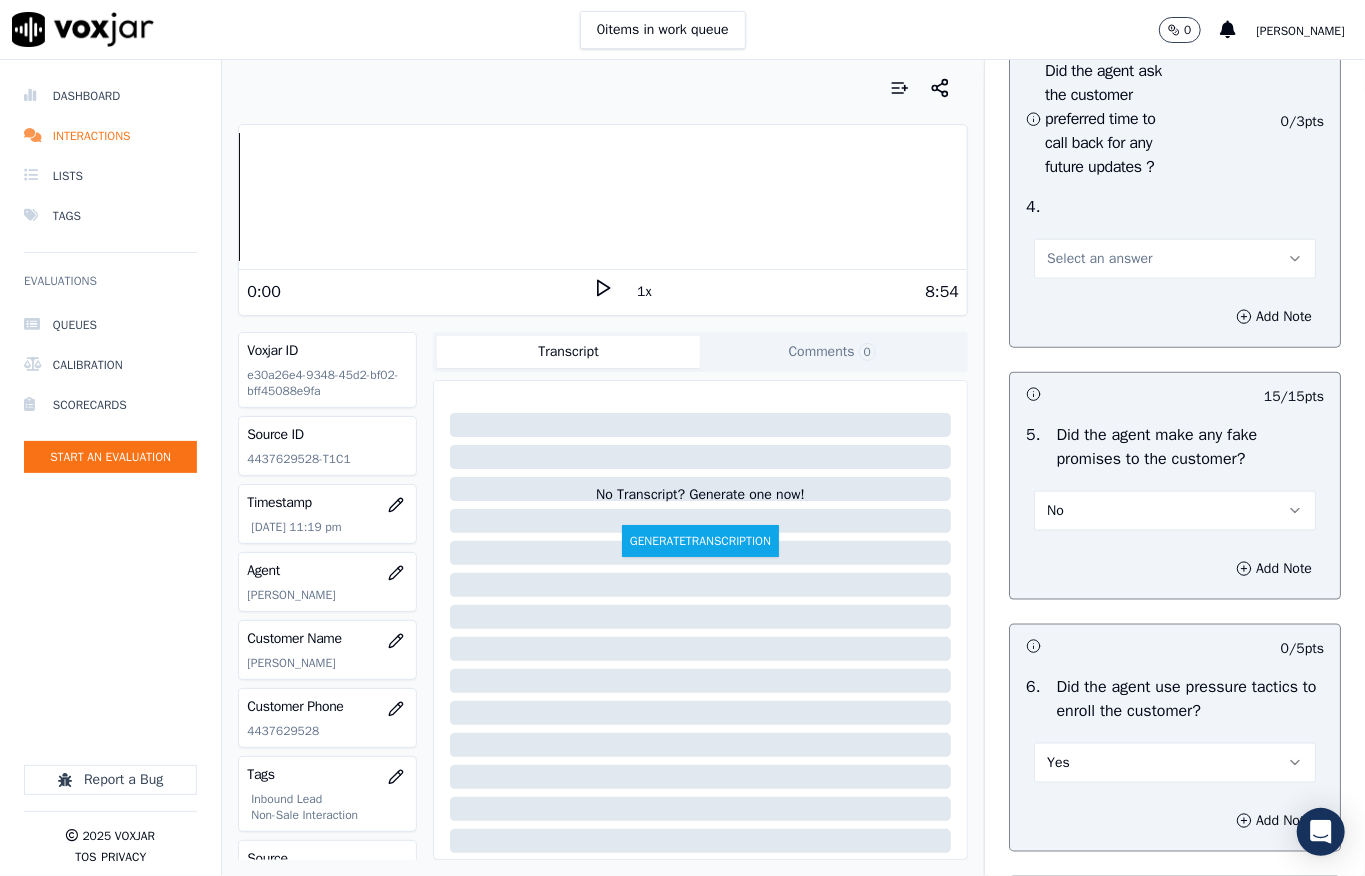 click on "Select an answer" at bounding box center [1099, 259] 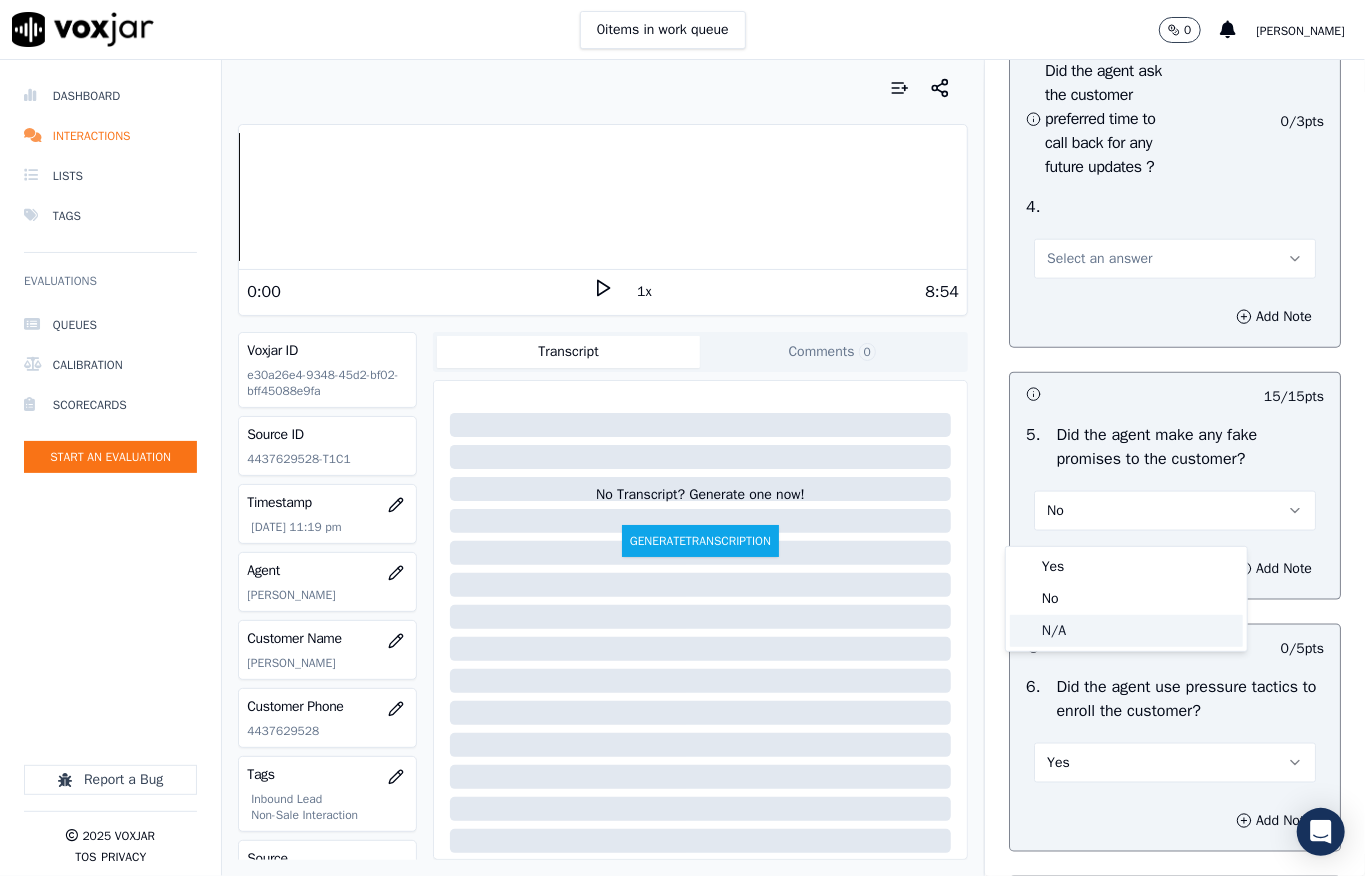 click on "N/A" 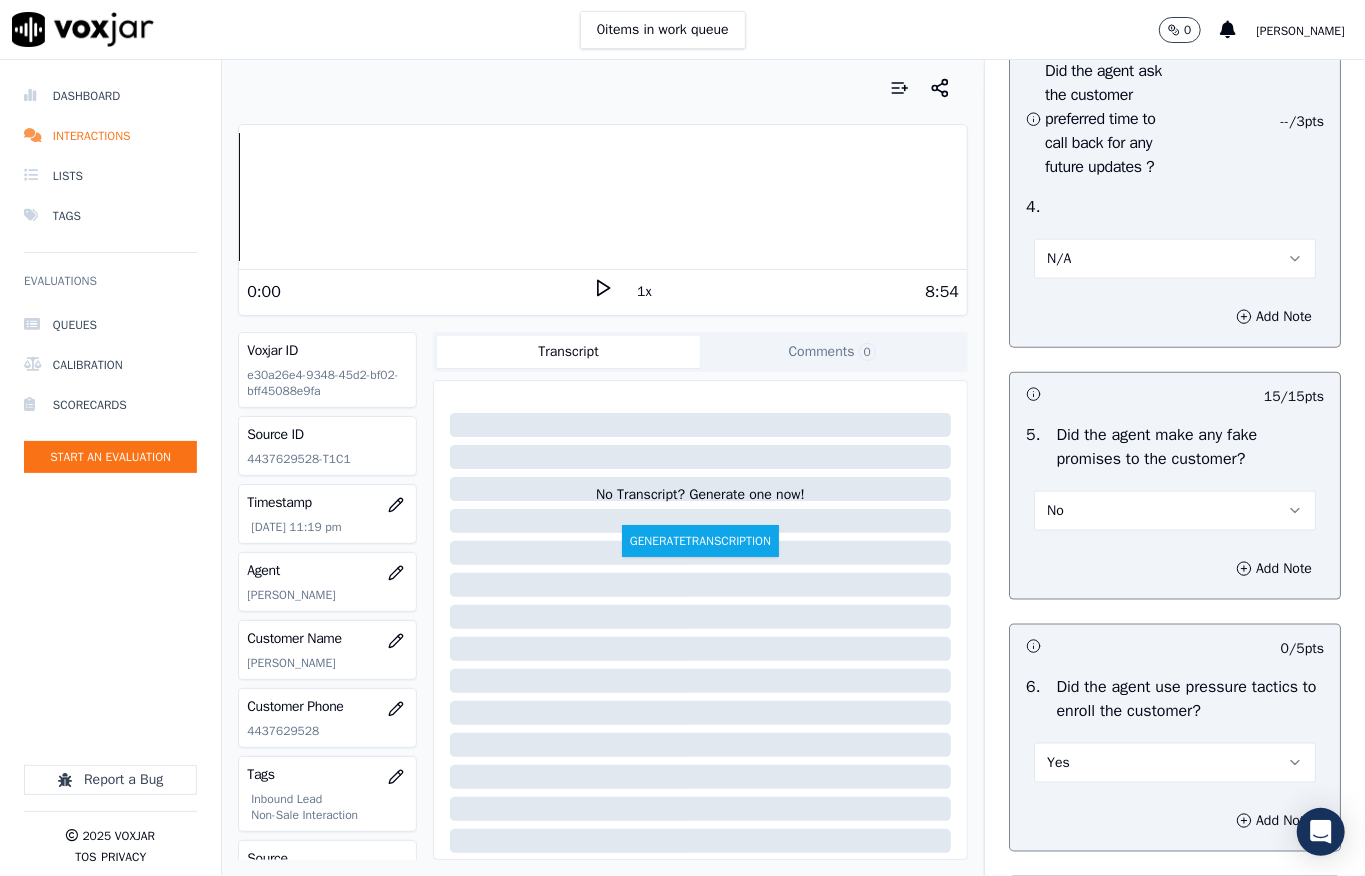 click on "N/A" at bounding box center (1175, 259) 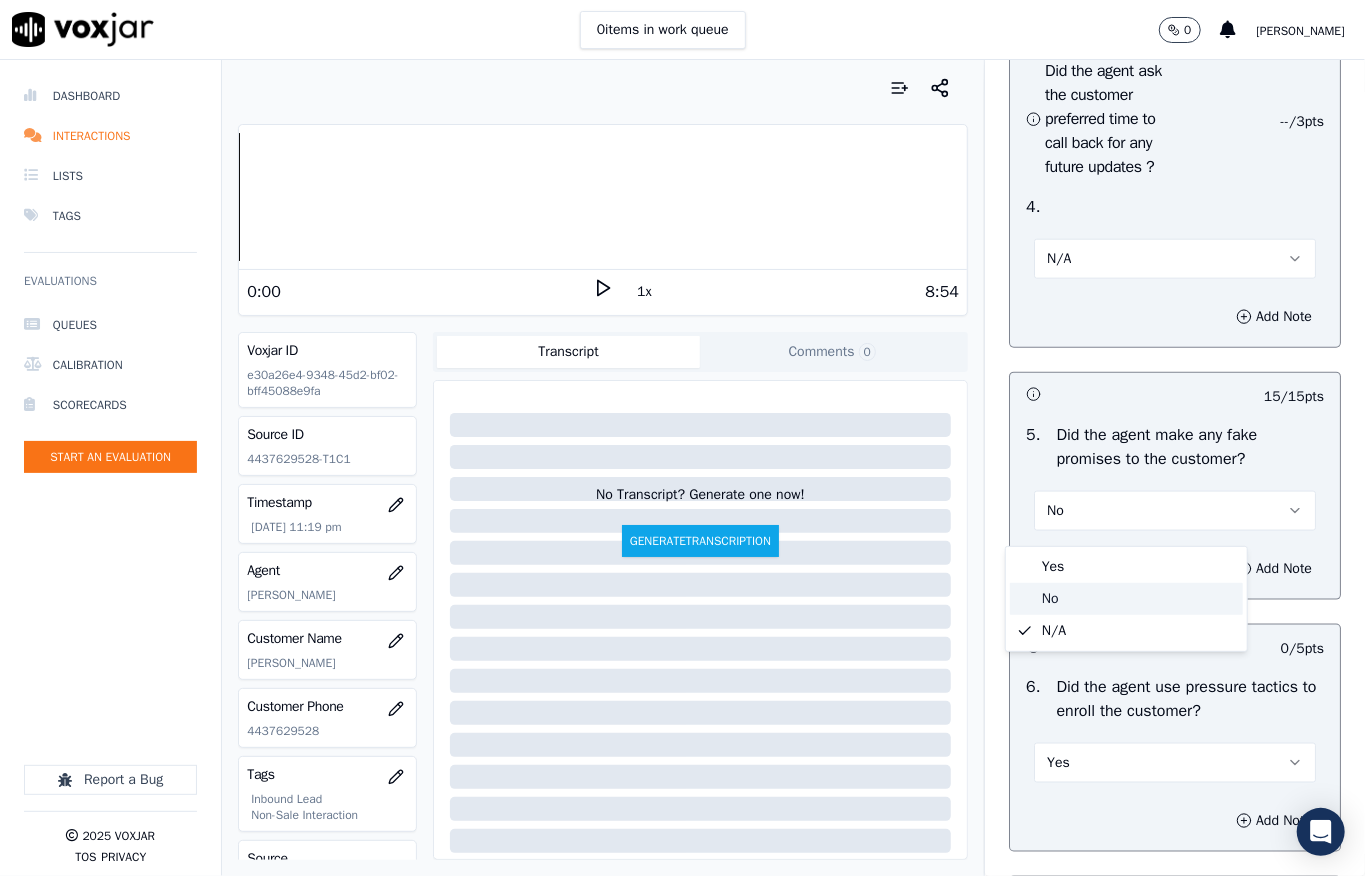 click on "No" 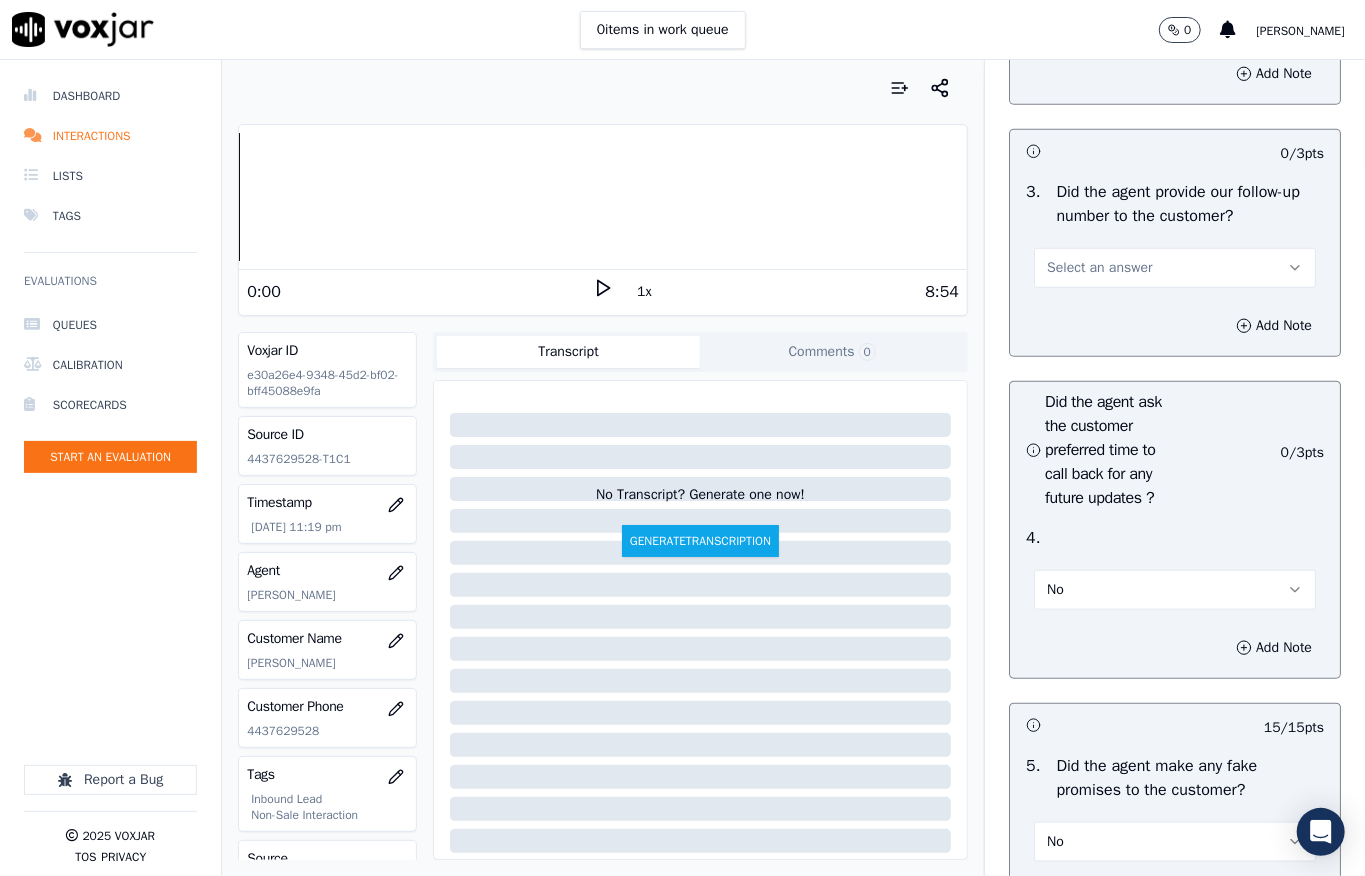 scroll, scrollTop: 4904, scrollLeft: 0, axis: vertical 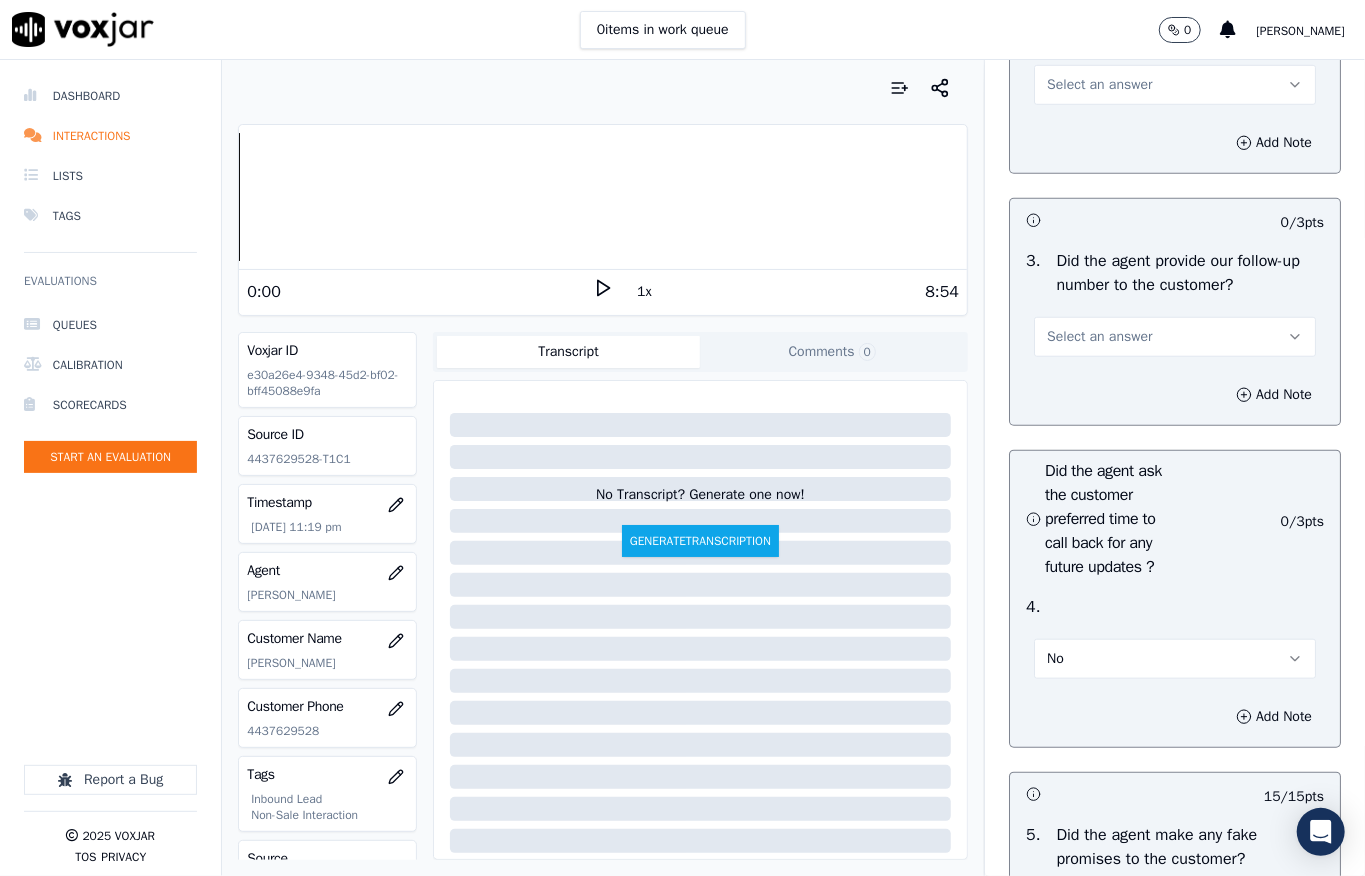 click on "Select an answer" at bounding box center [1175, 337] 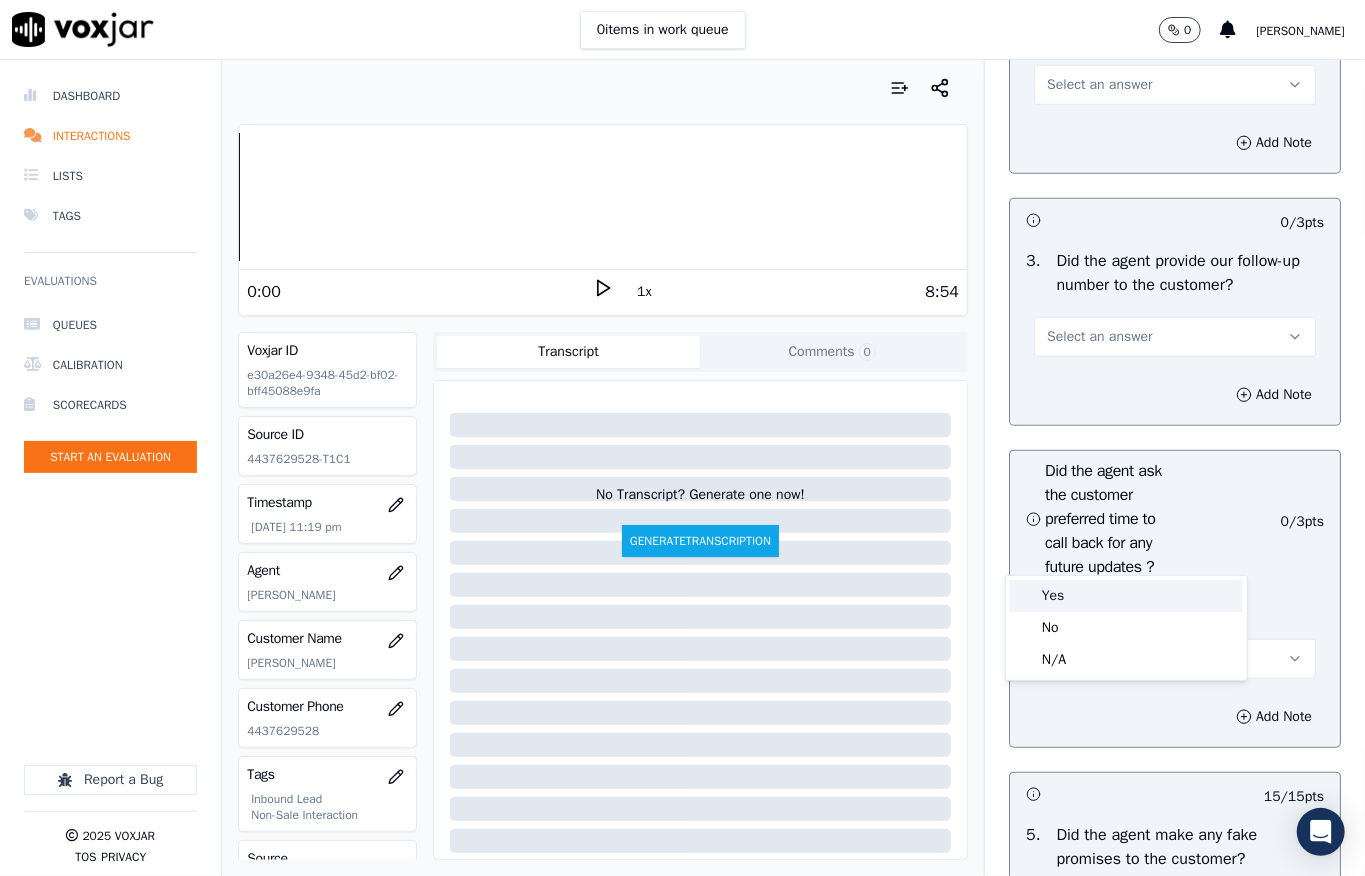 click on "Yes" at bounding box center (1126, 596) 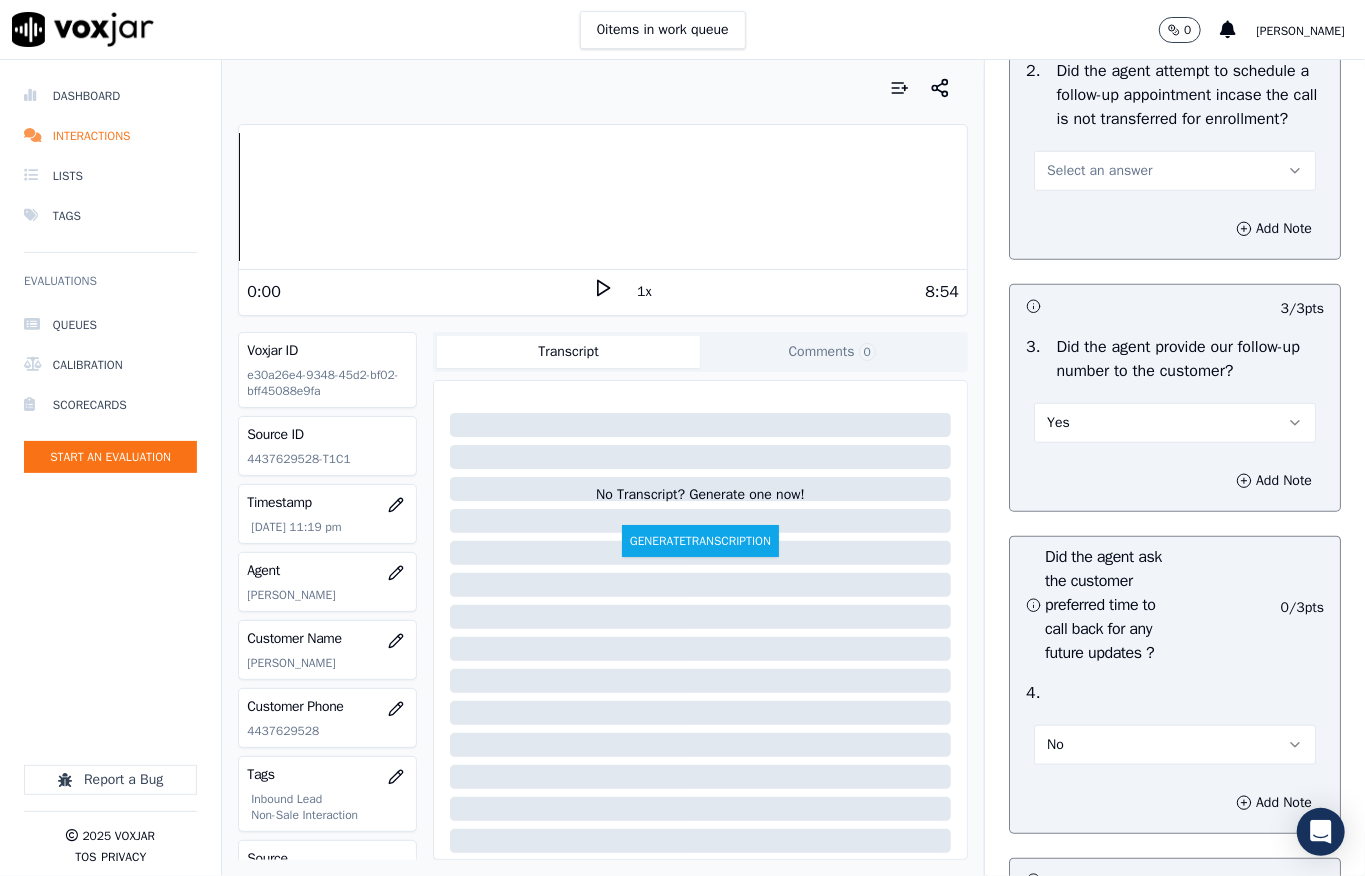 scroll, scrollTop: 4770, scrollLeft: 0, axis: vertical 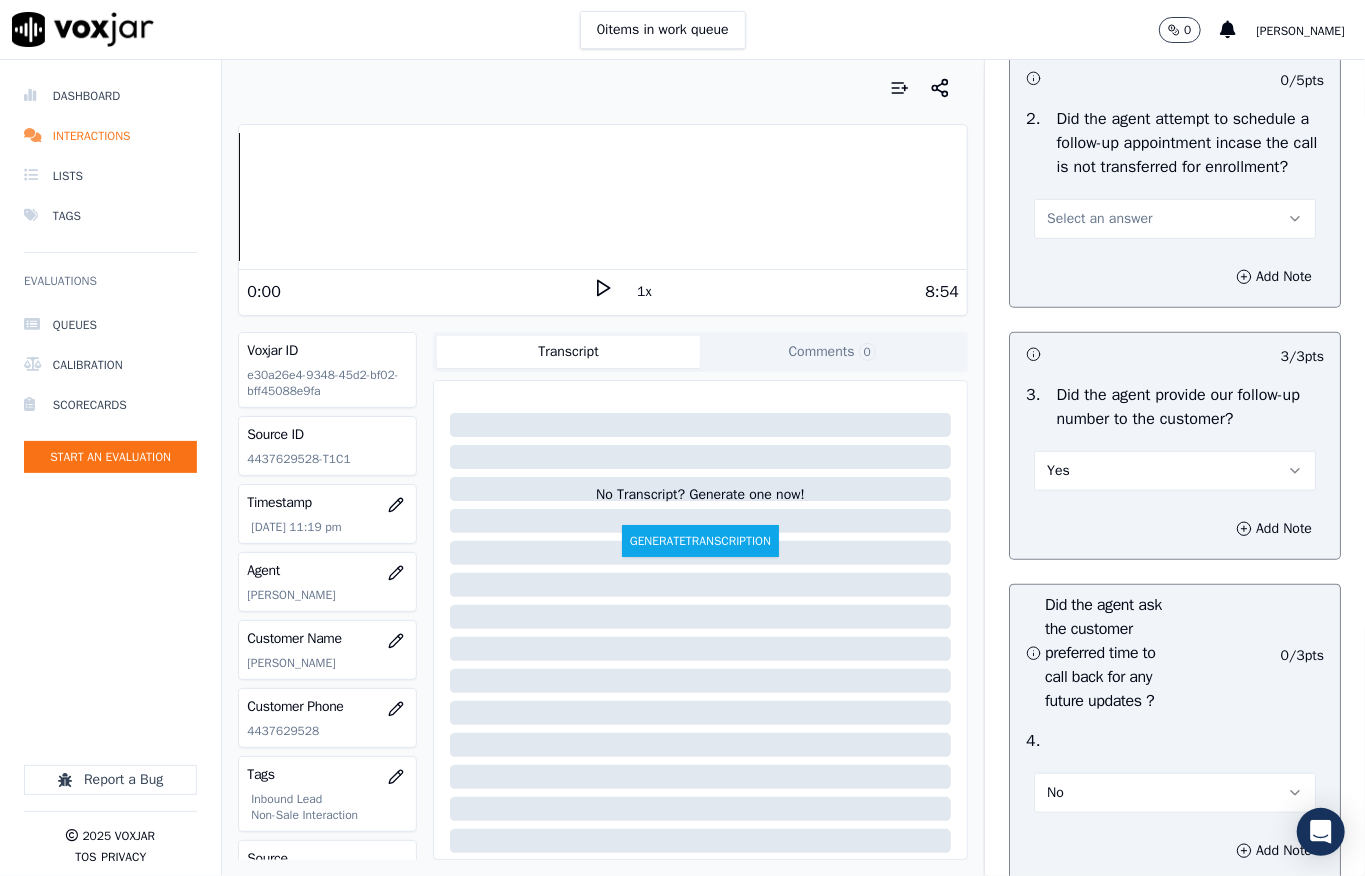 click on "Select an answer" at bounding box center (1099, 219) 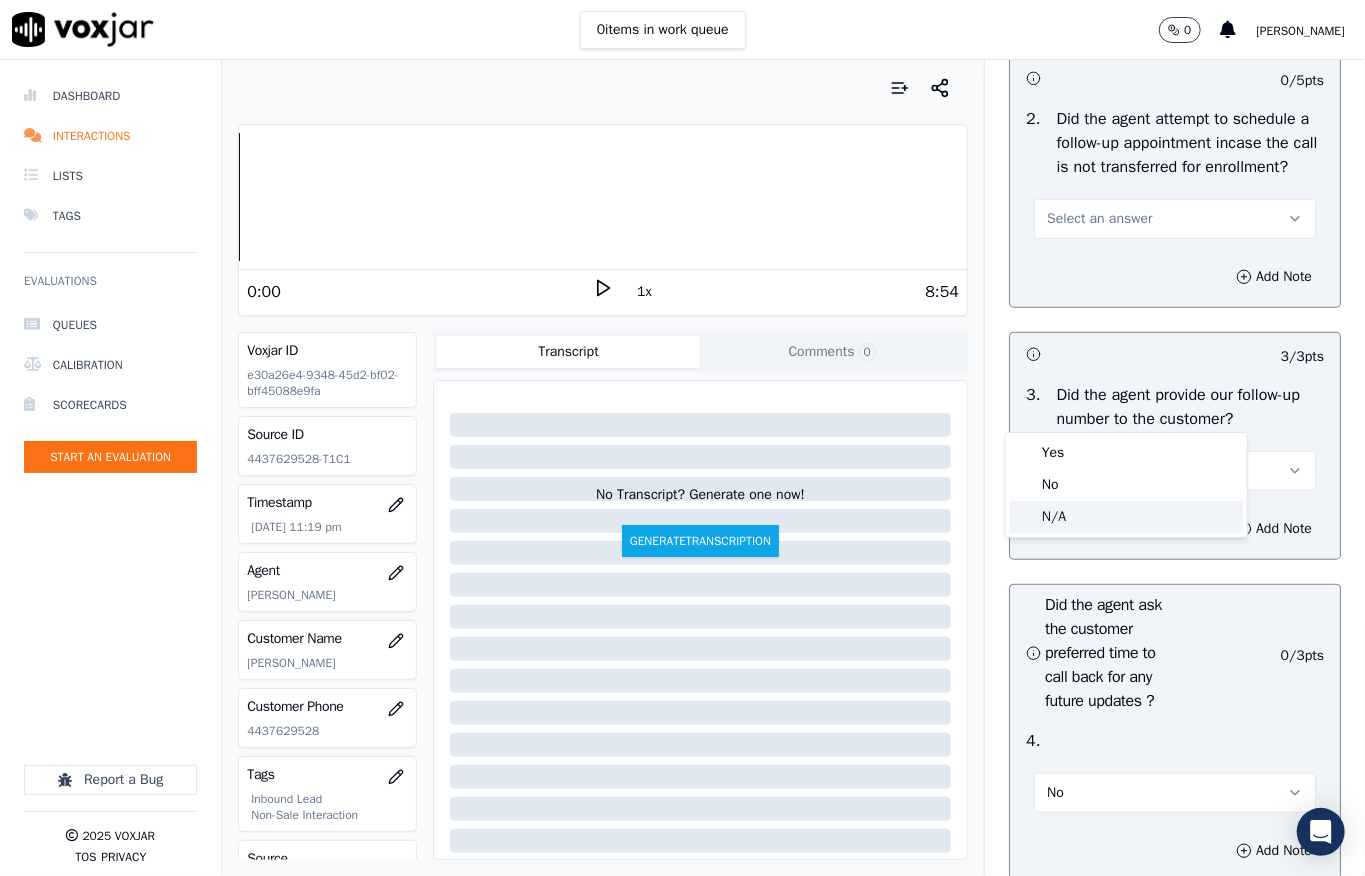 click on "N/A" 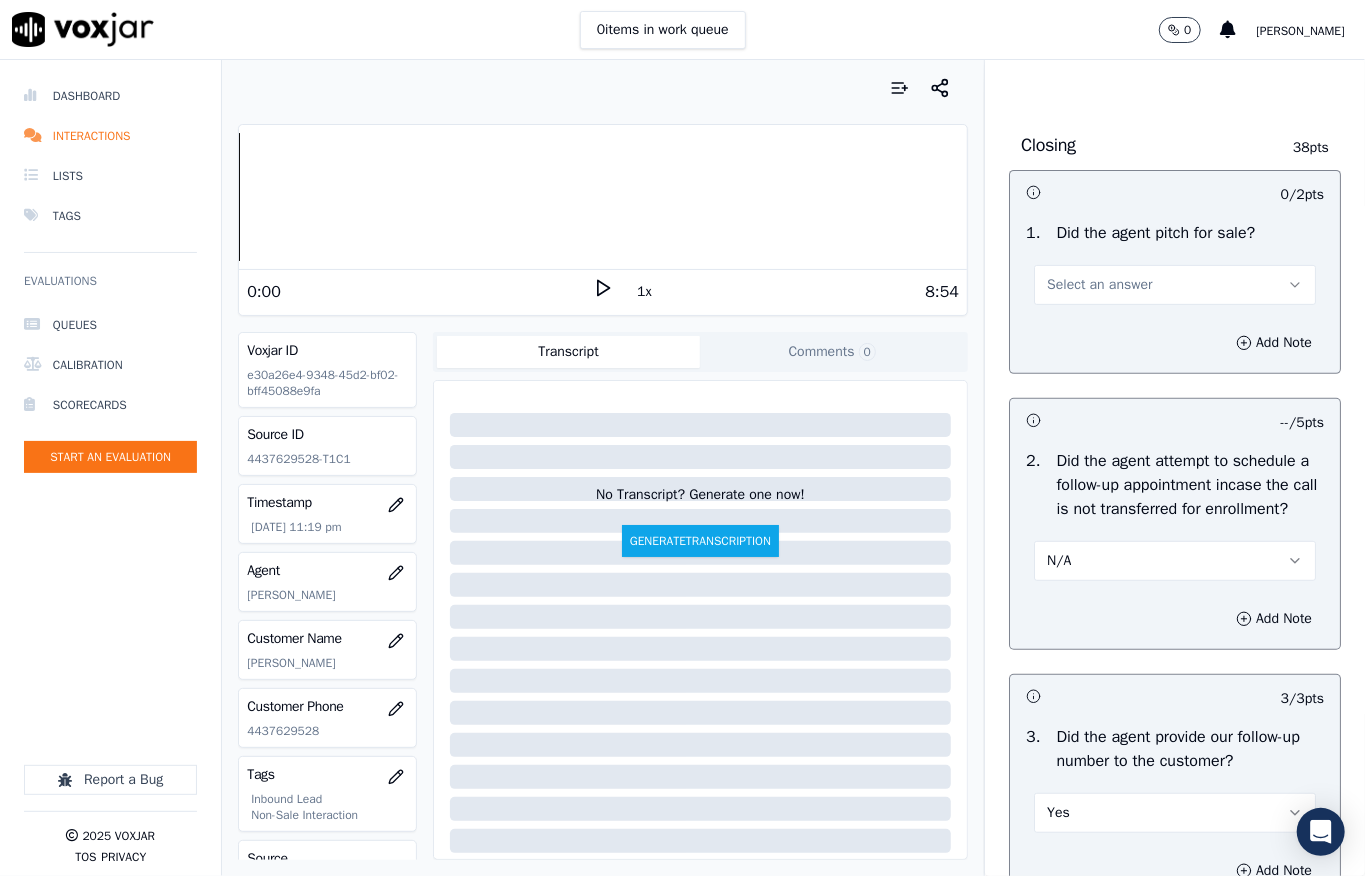 scroll, scrollTop: 4370, scrollLeft: 0, axis: vertical 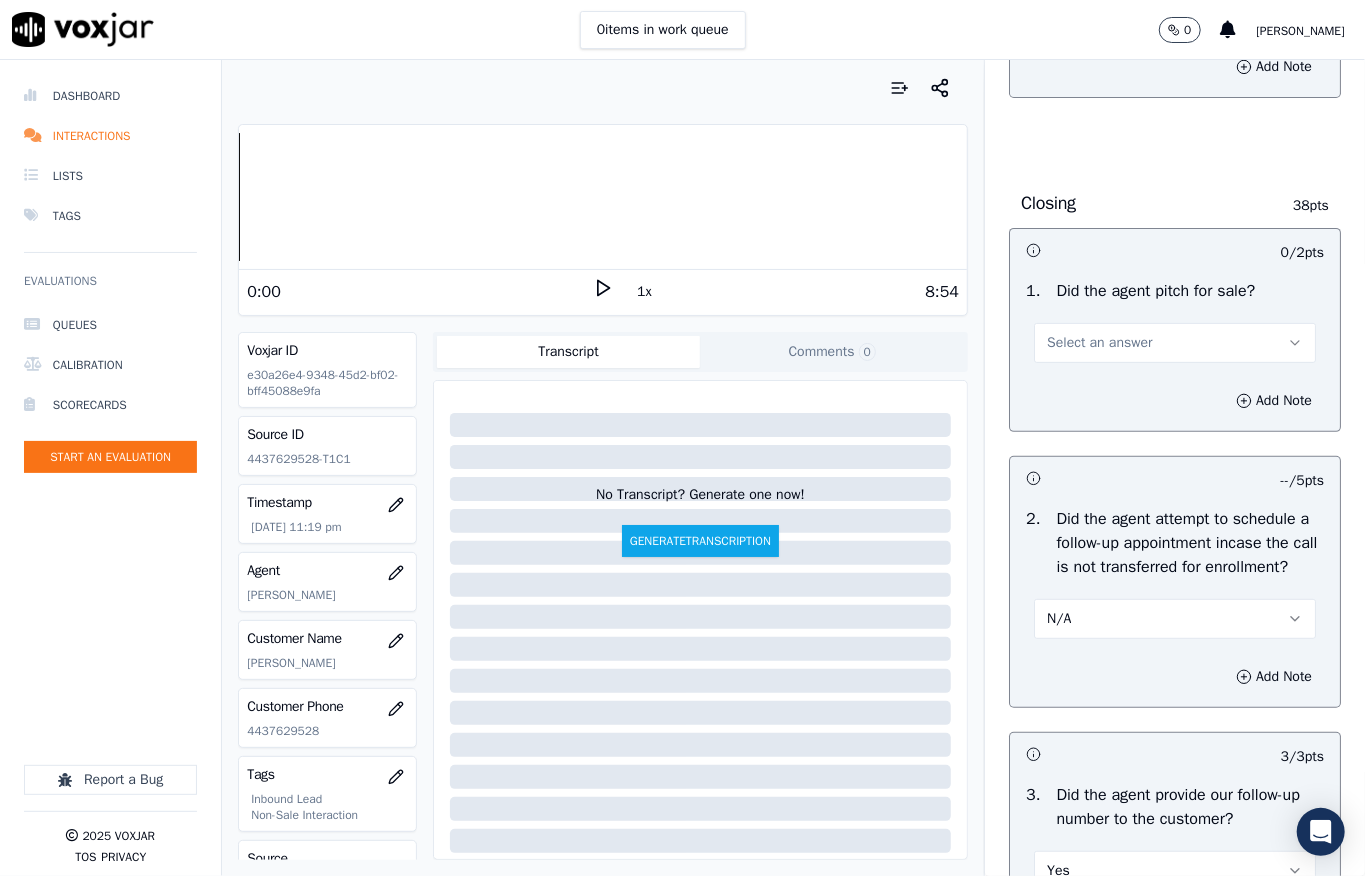 click on "Select an answer" at bounding box center [1099, 343] 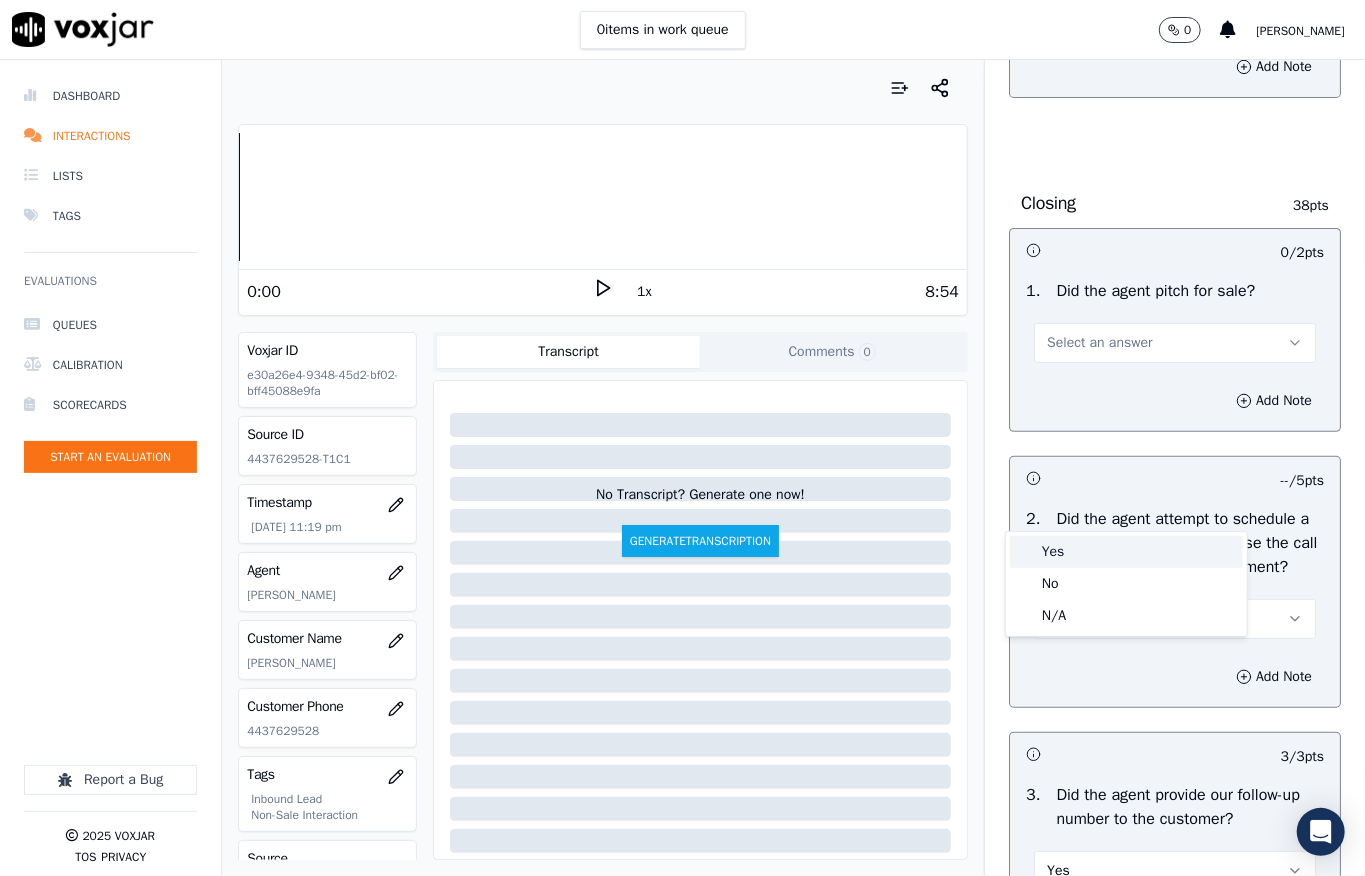 click on "Yes" at bounding box center [1126, 552] 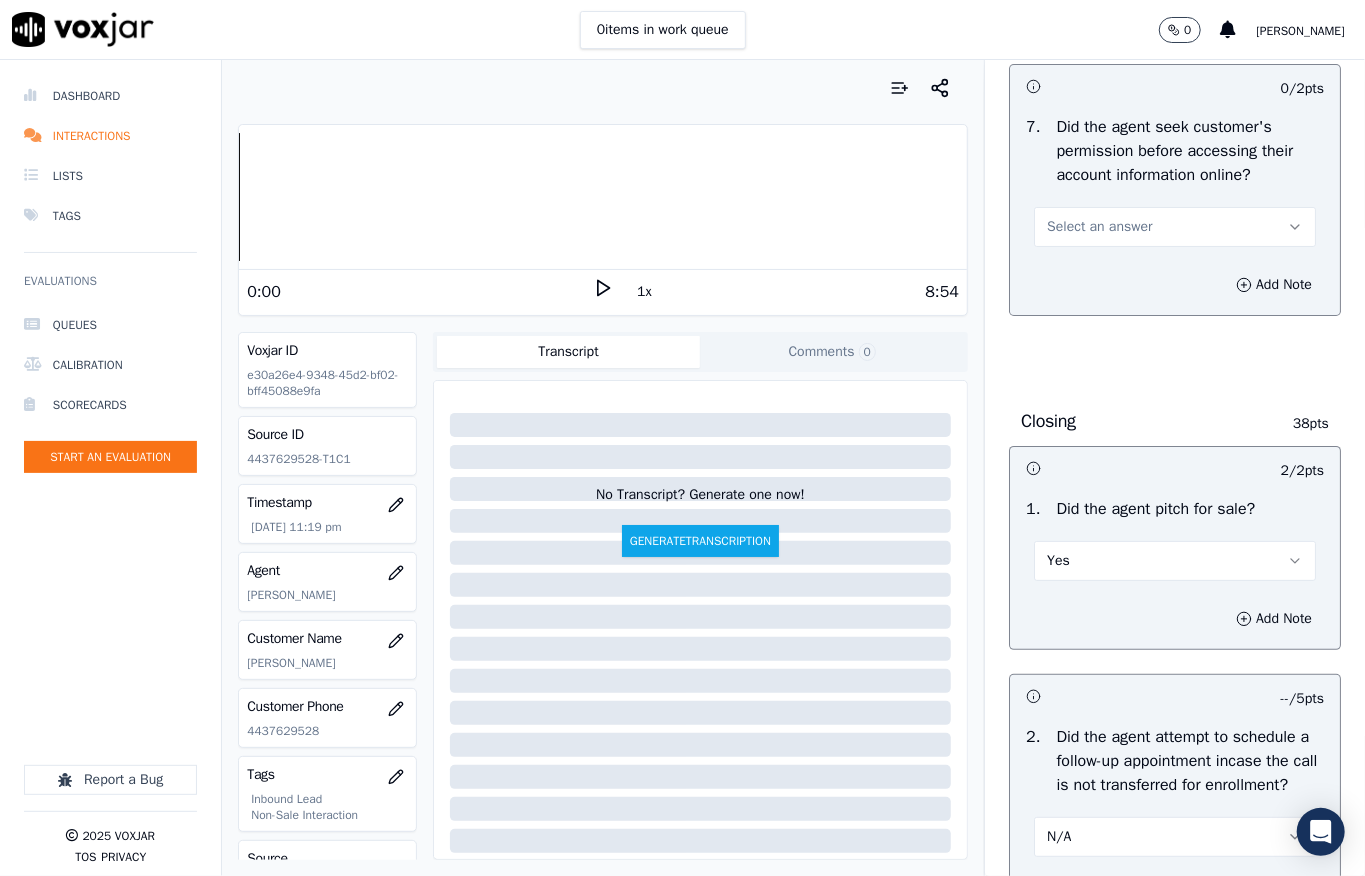scroll, scrollTop: 4104, scrollLeft: 0, axis: vertical 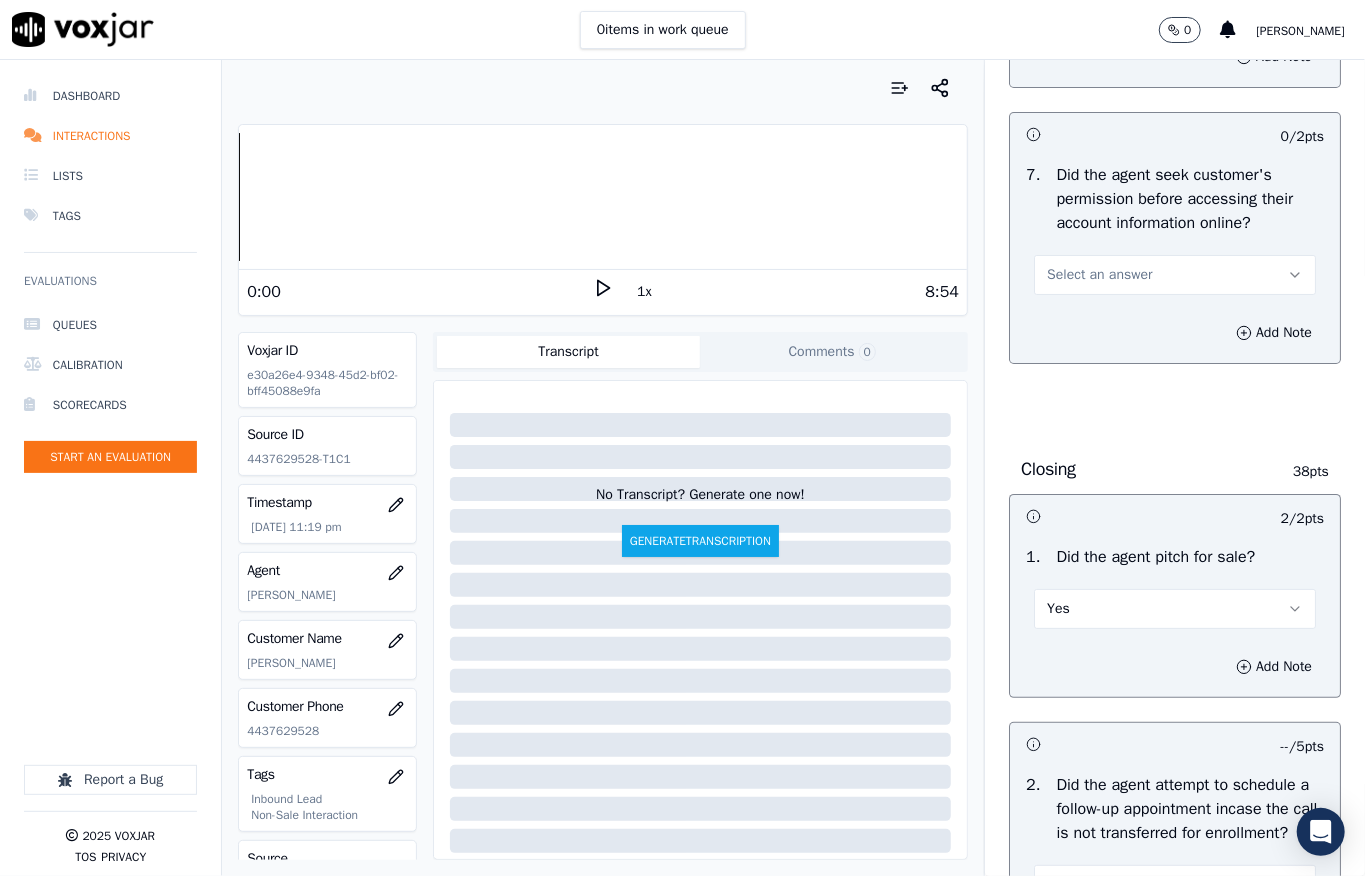 click on "Select an answer" at bounding box center [1099, 275] 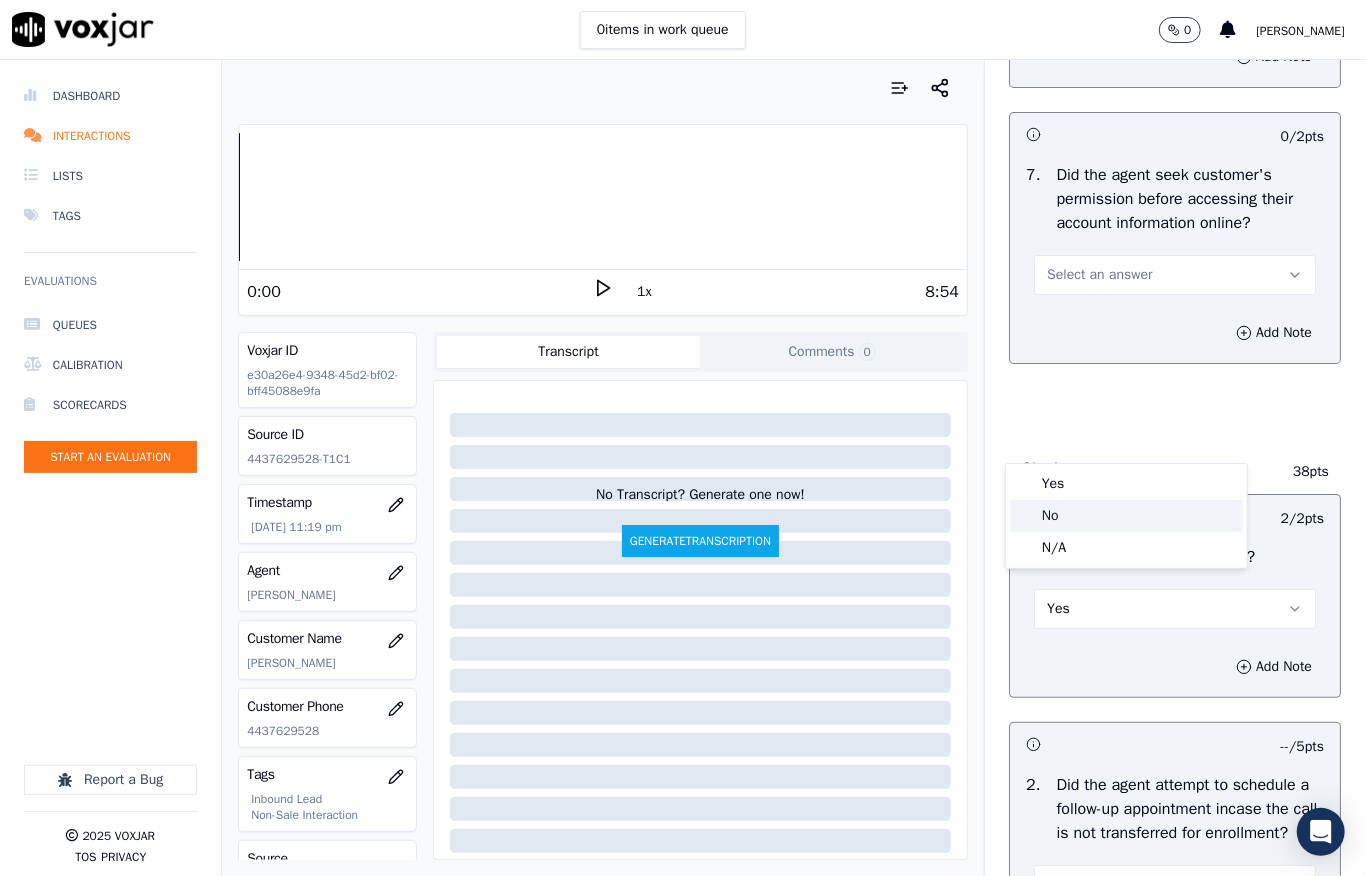 click on "No" 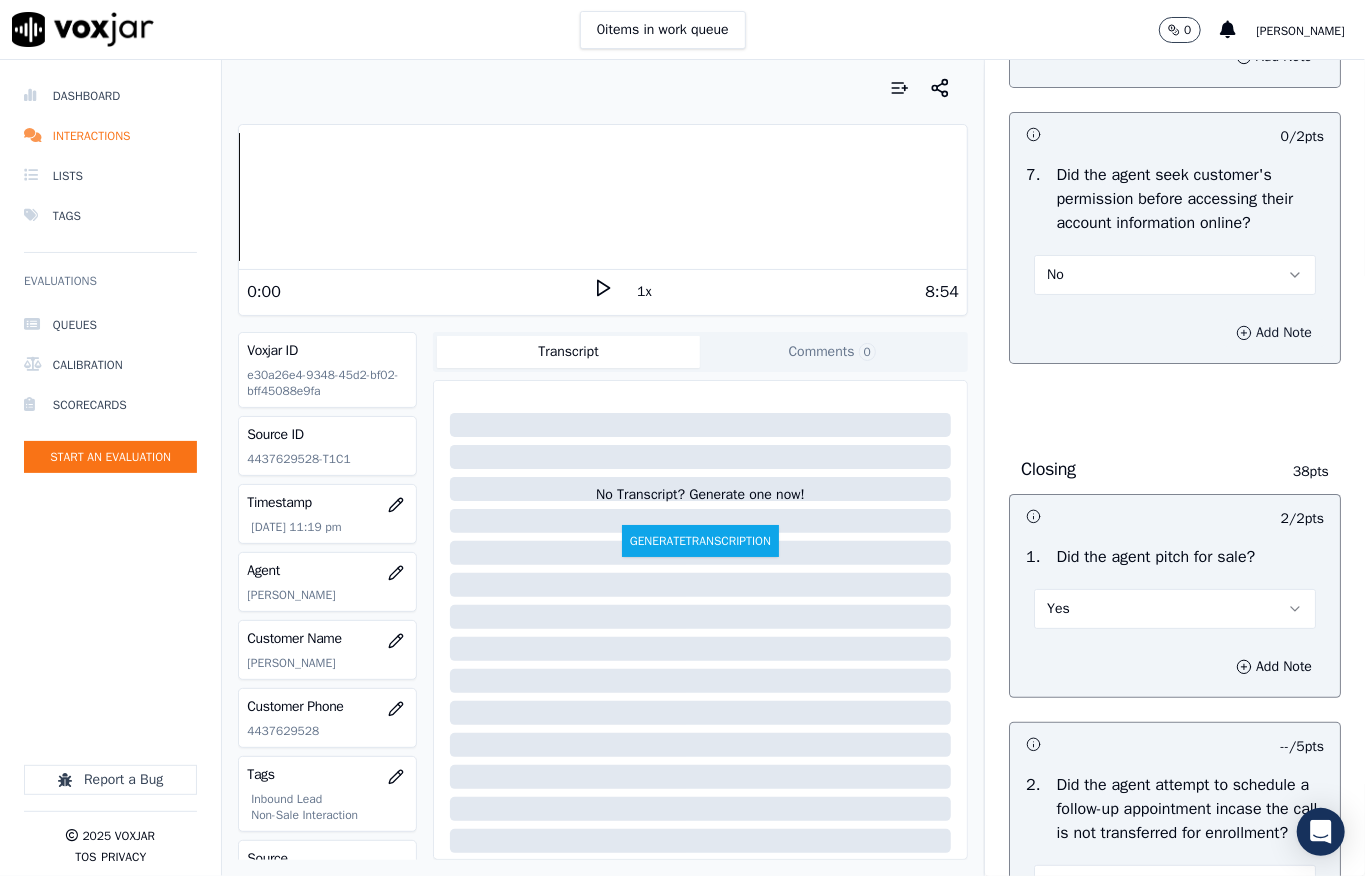 click on "Add Note" at bounding box center (1175, 333) 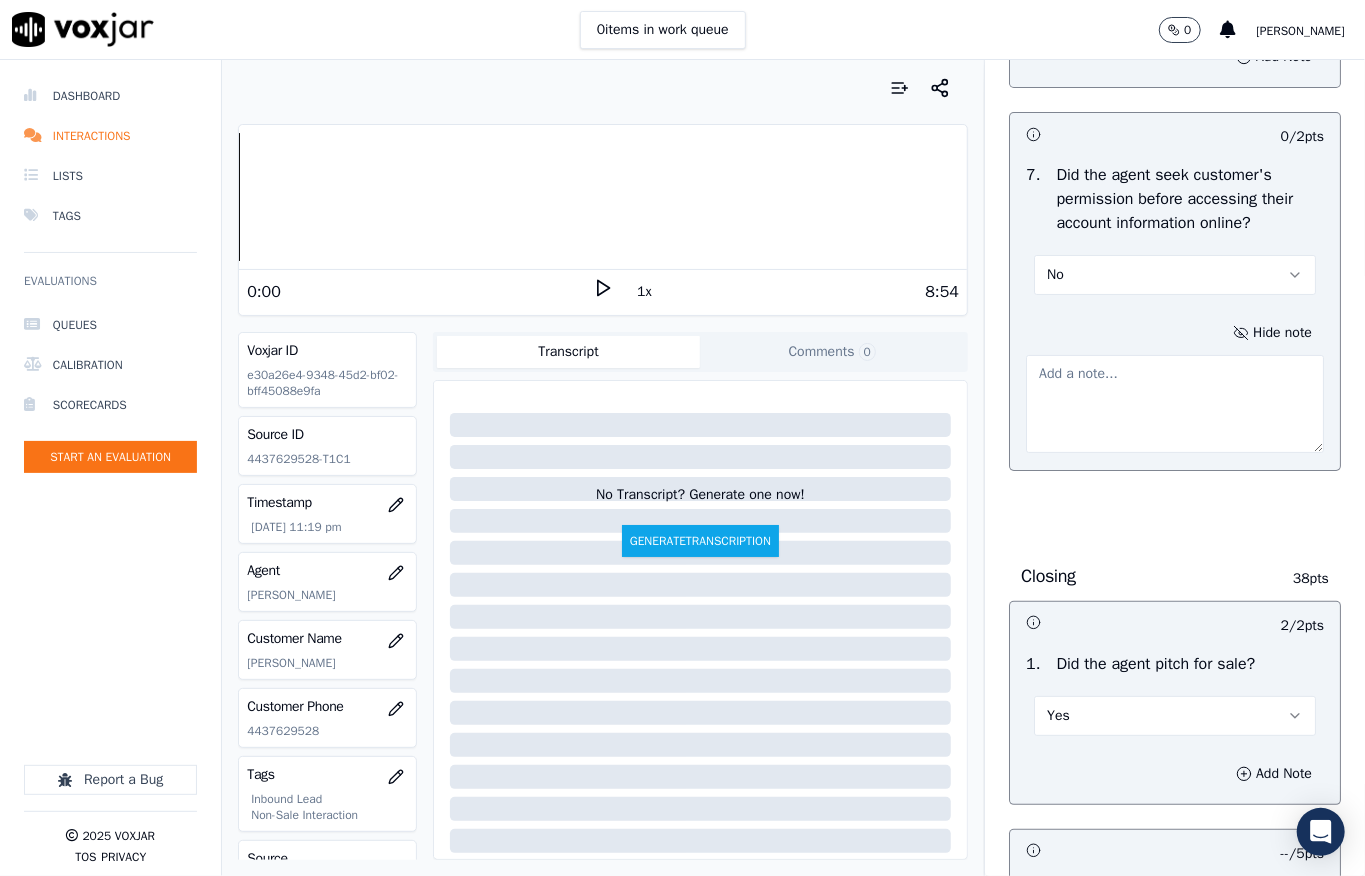 click at bounding box center [1175, 404] 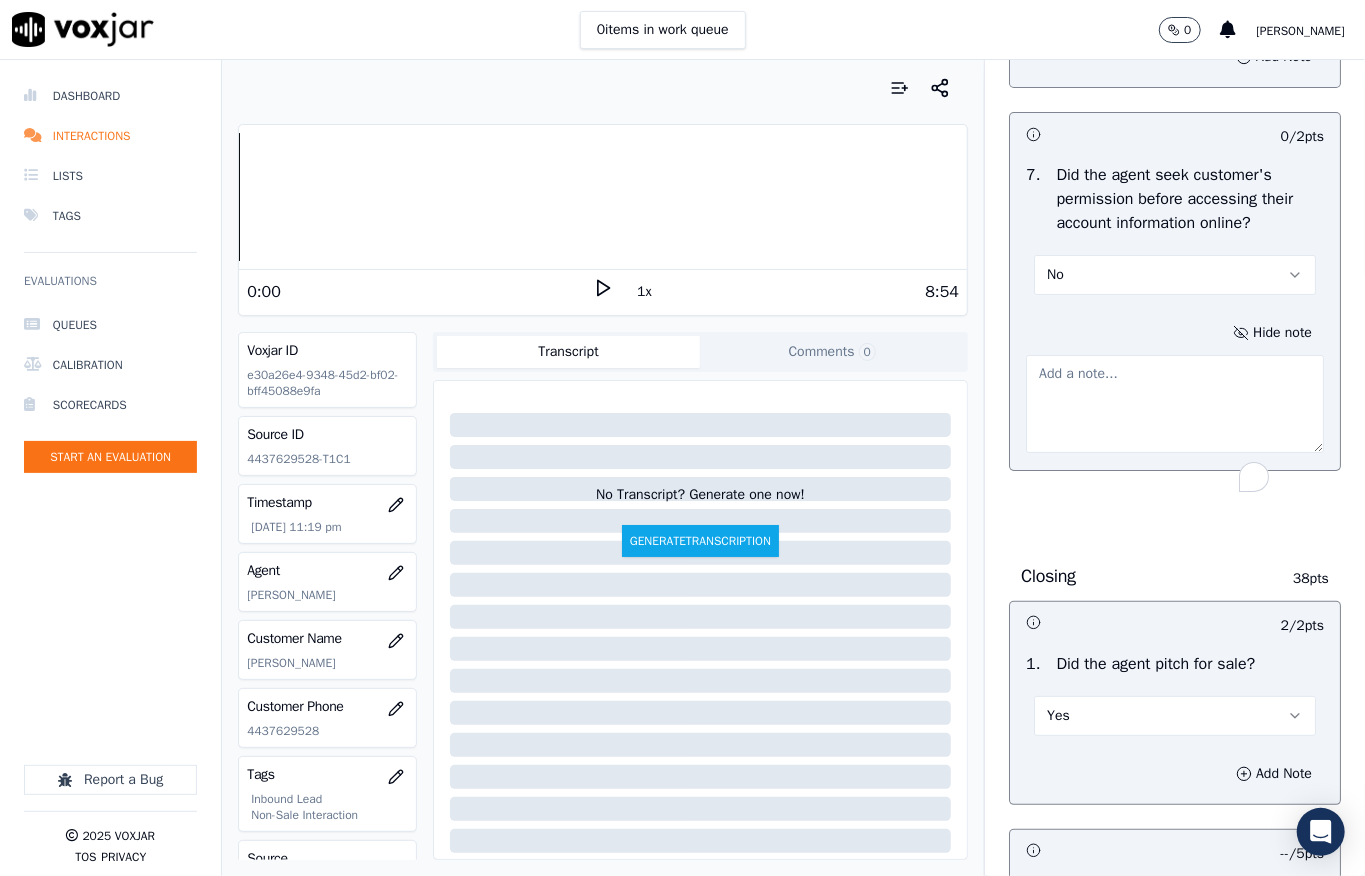 paste on "Call id - 20250703-161218_@00:44 - The agent shared the customer’s account details without first asking for their permission //" 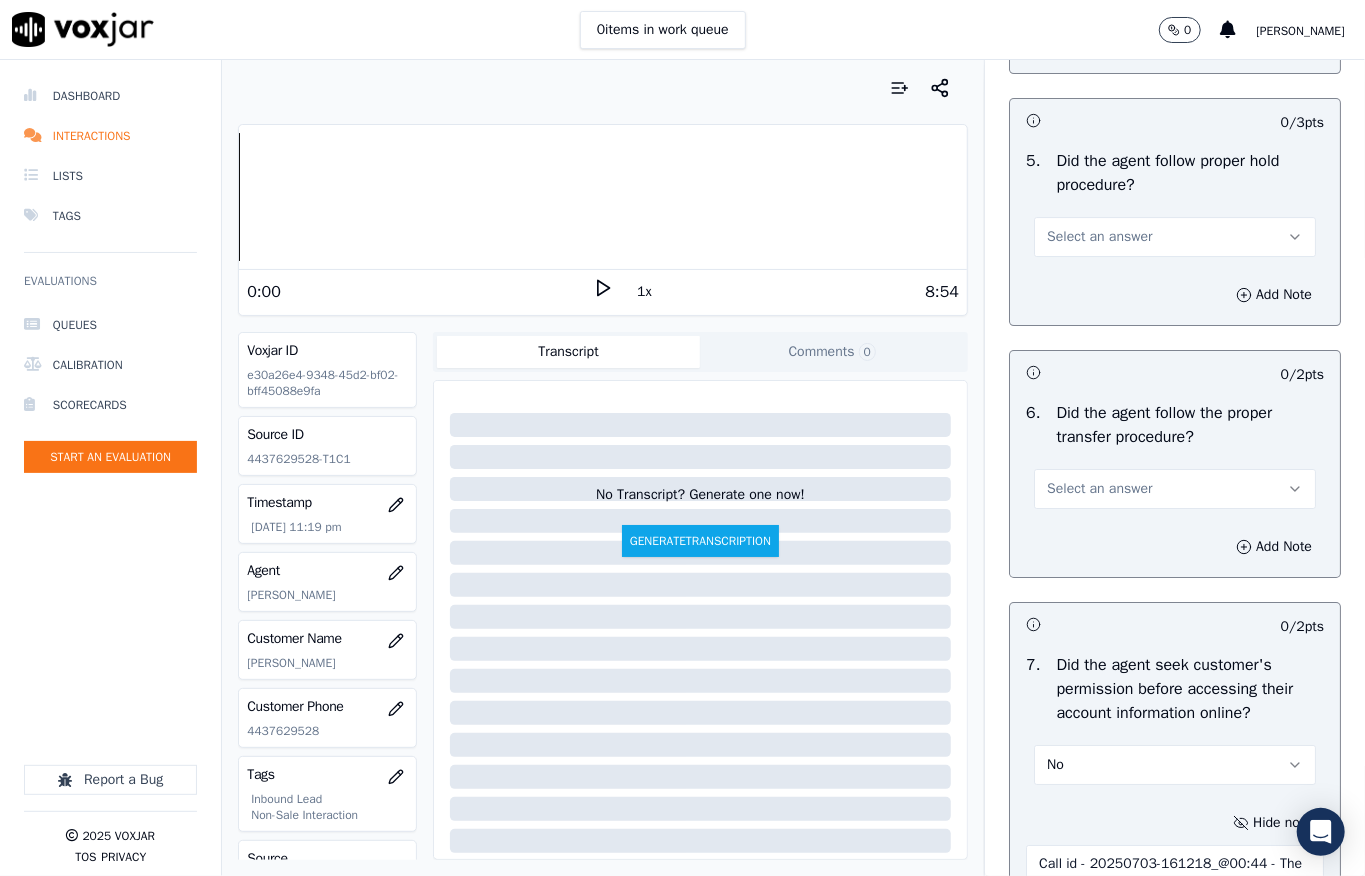scroll, scrollTop: 3837, scrollLeft: 0, axis: vertical 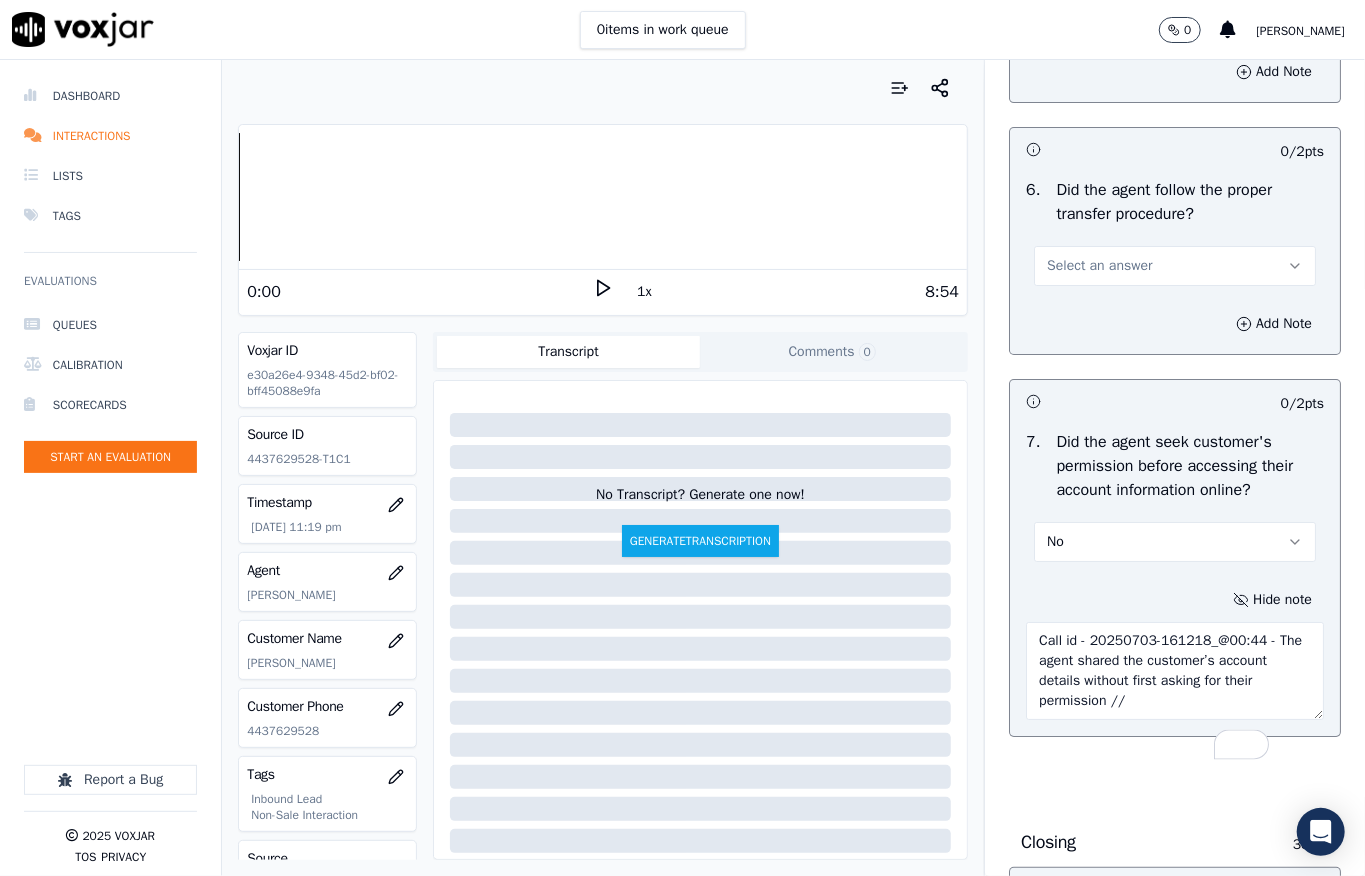 type on "Call id - 20250703-161218_@00:44 - The agent shared the customer’s account details without first asking for their permission //" 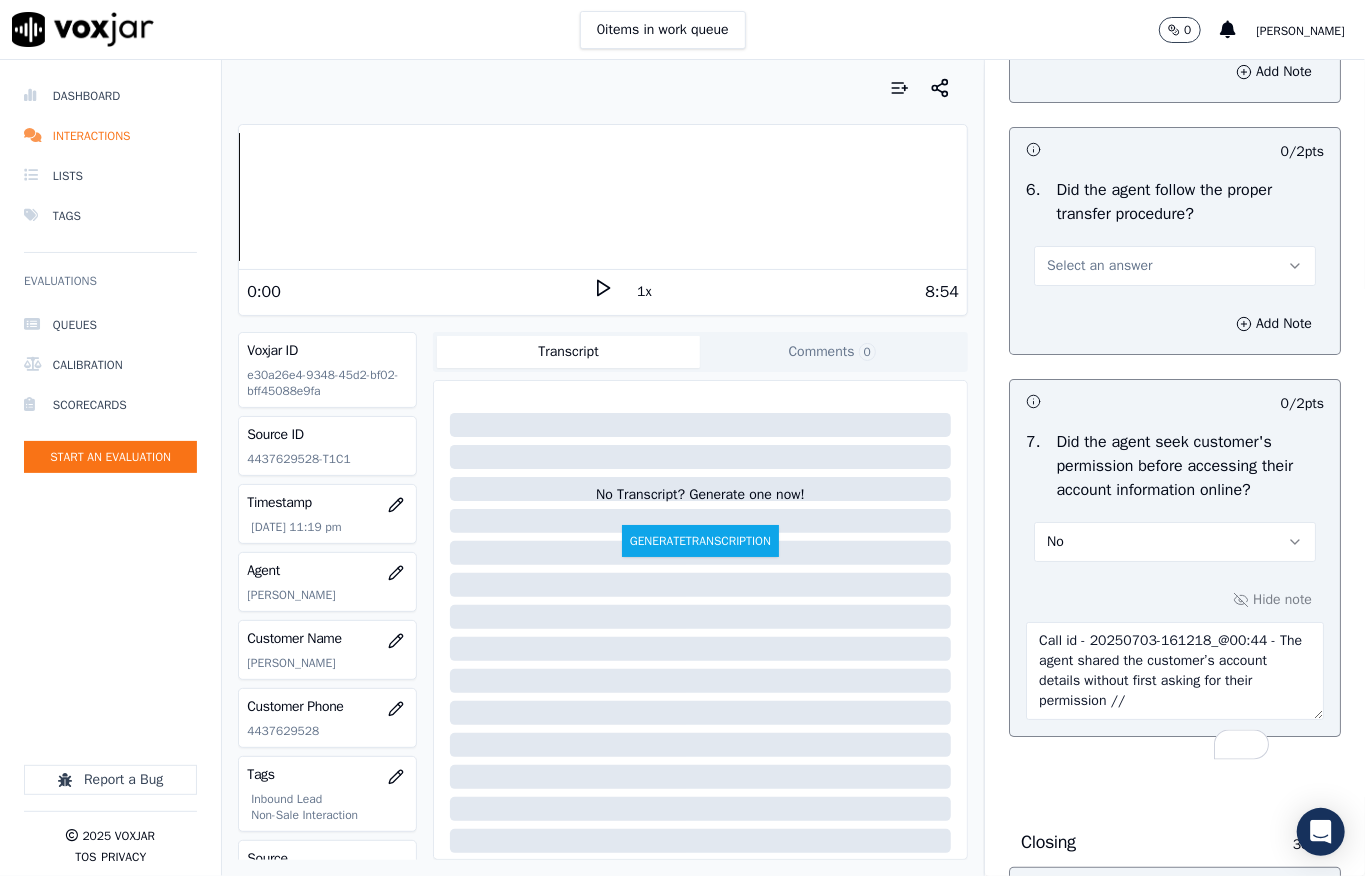 click on "Select an answer" at bounding box center [1099, 266] 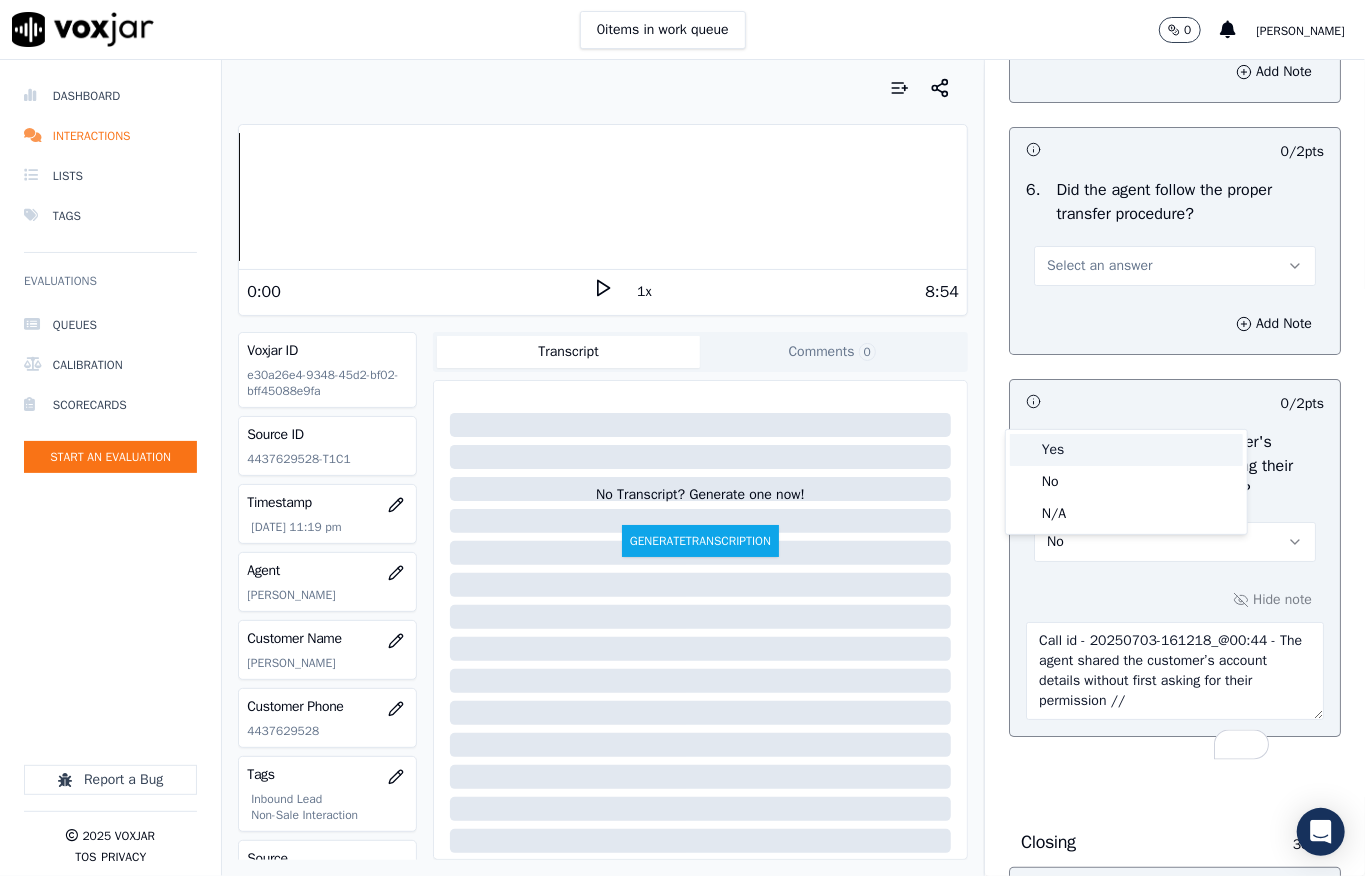 click on "Yes" at bounding box center (1126, 450) 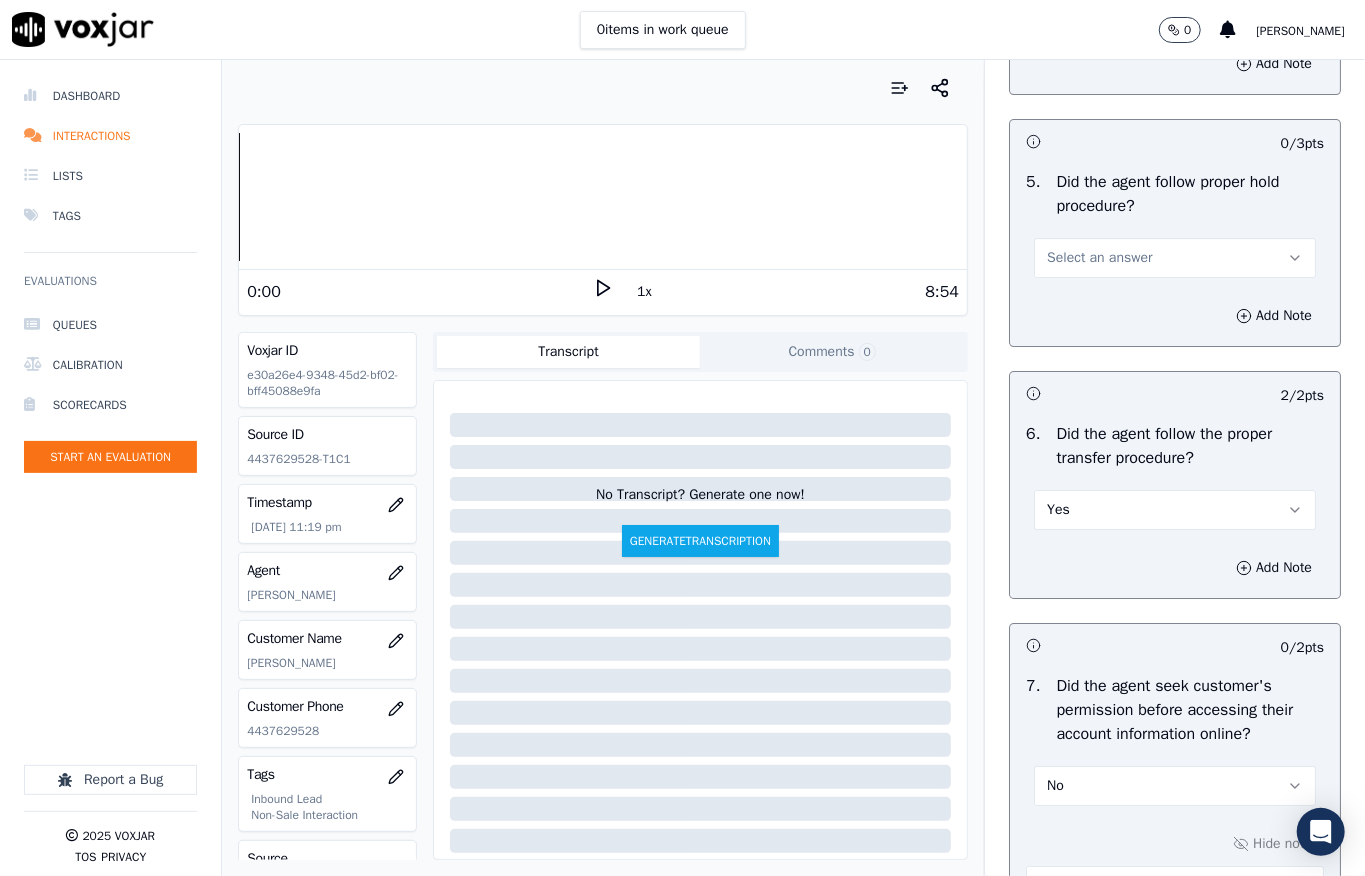 scroll, scrollTop: 3570, scrollLeft: 0, axis: vertical 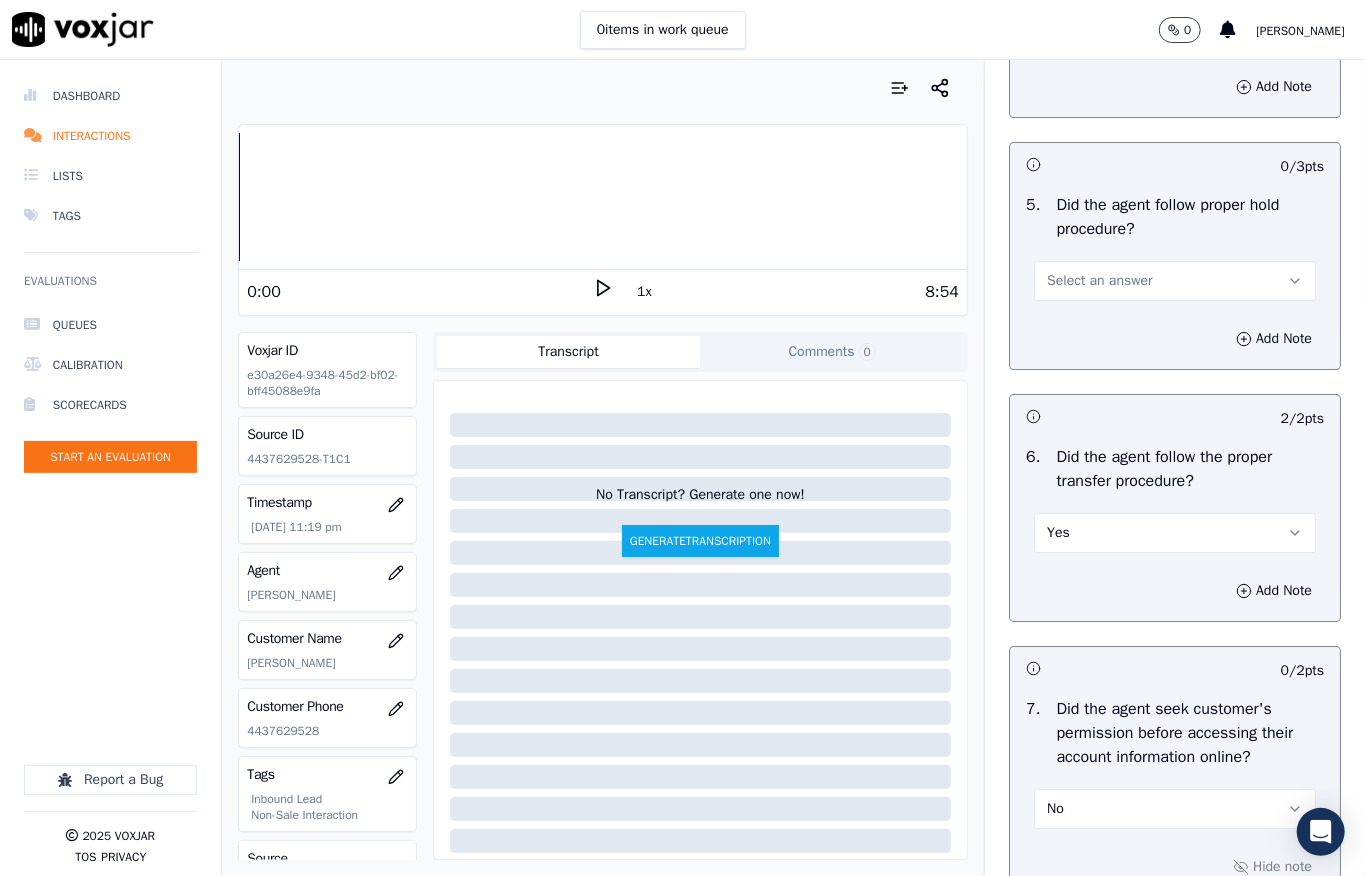 click on "Select an answer" at bounding box center [1099, 281] 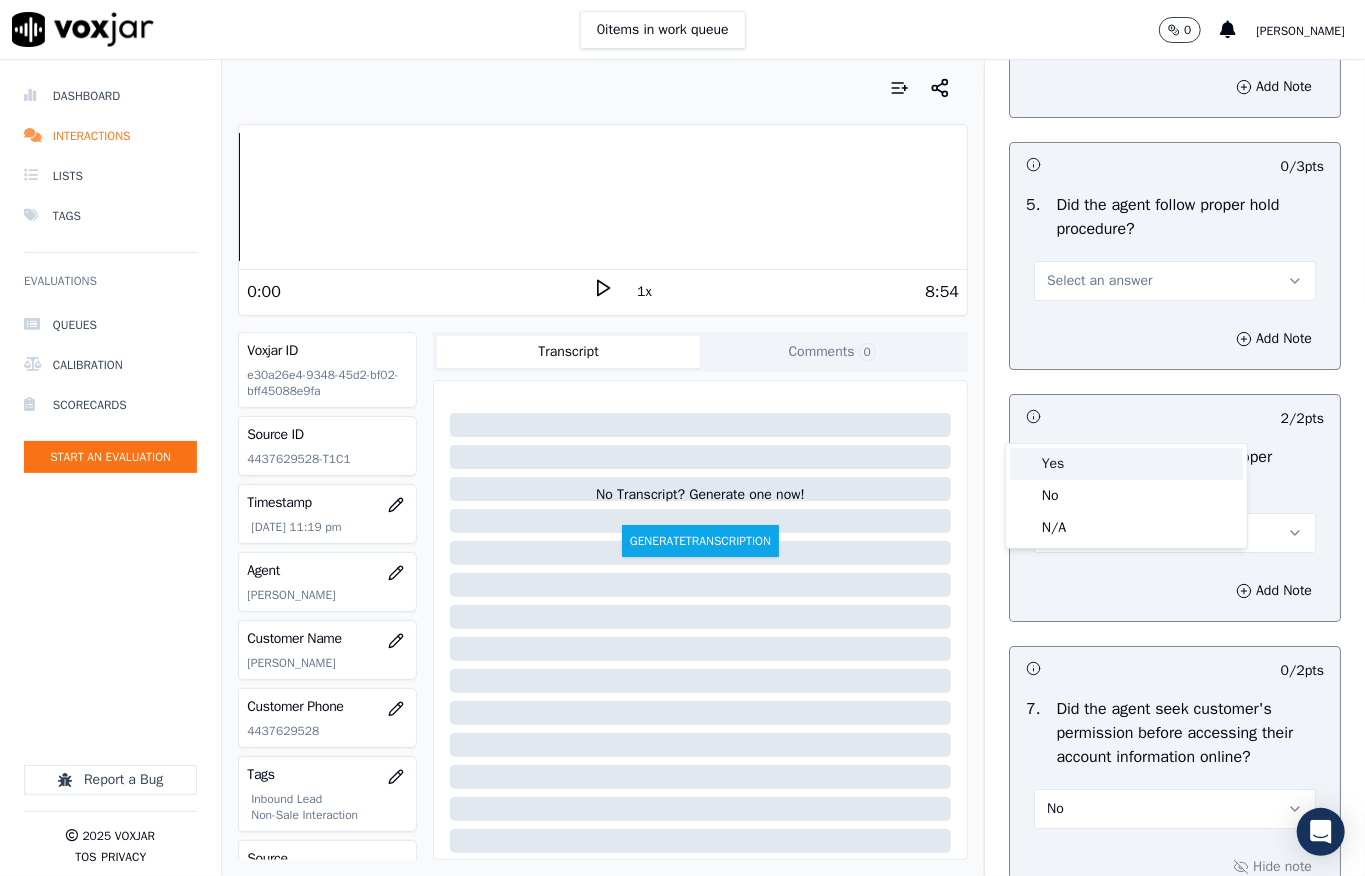 click on "Yes" at bounding box center [1126, 464] 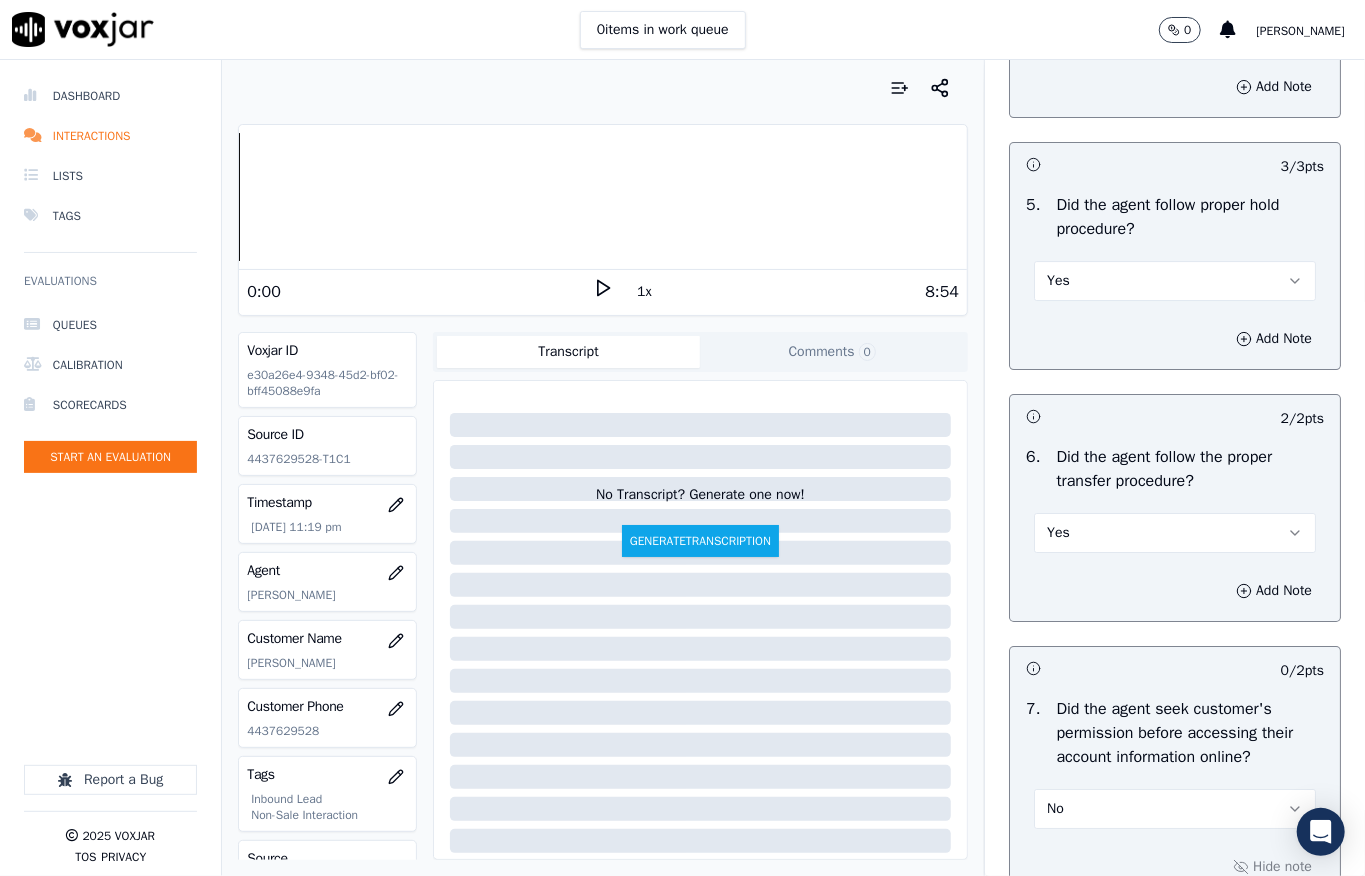 scroll, scrollTop: 3437, scrollLeft: 0, axis: vertical 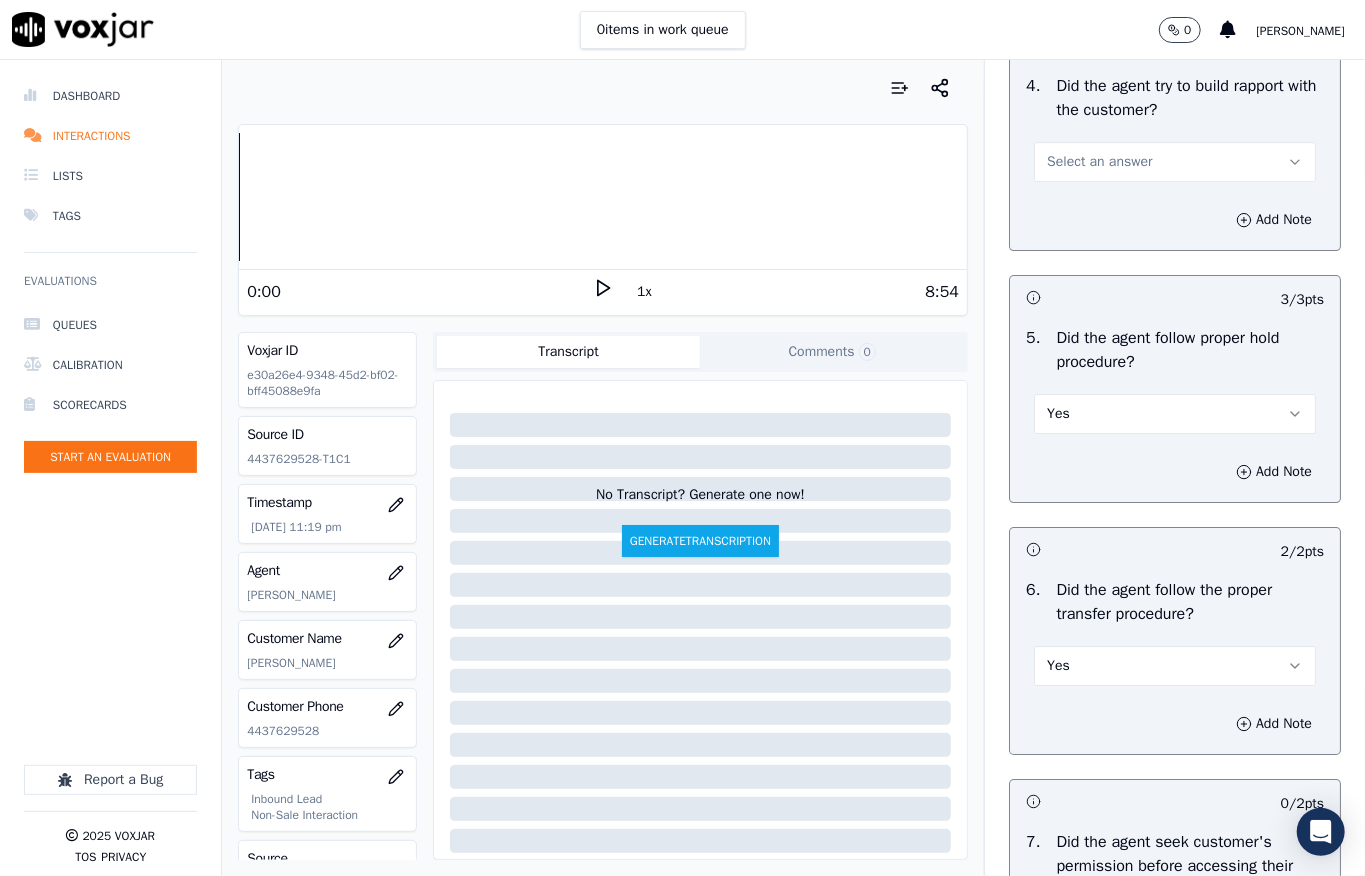 click on "Select an answer" at bounding box center (1099, 162) 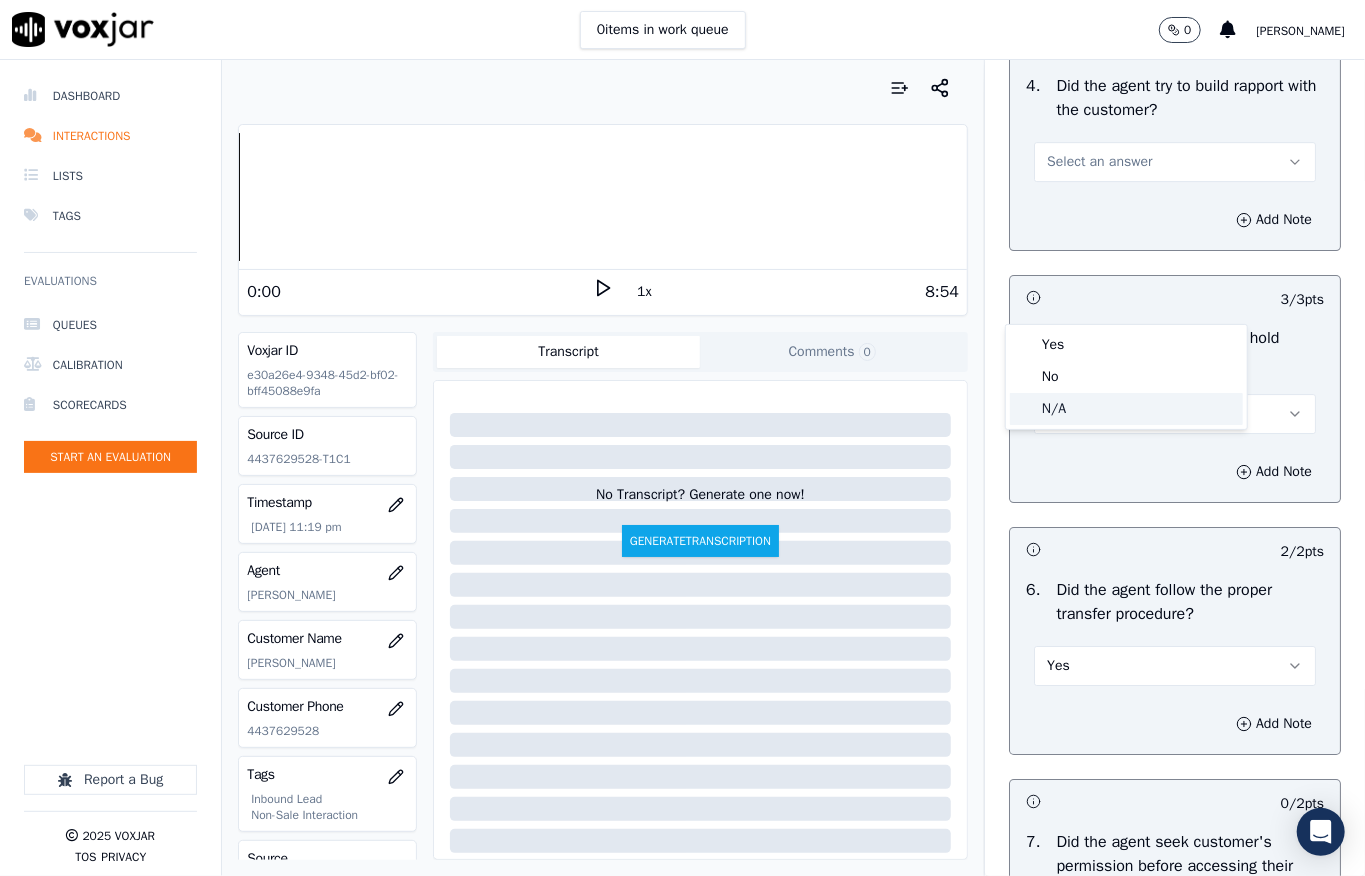 click on "N/A" 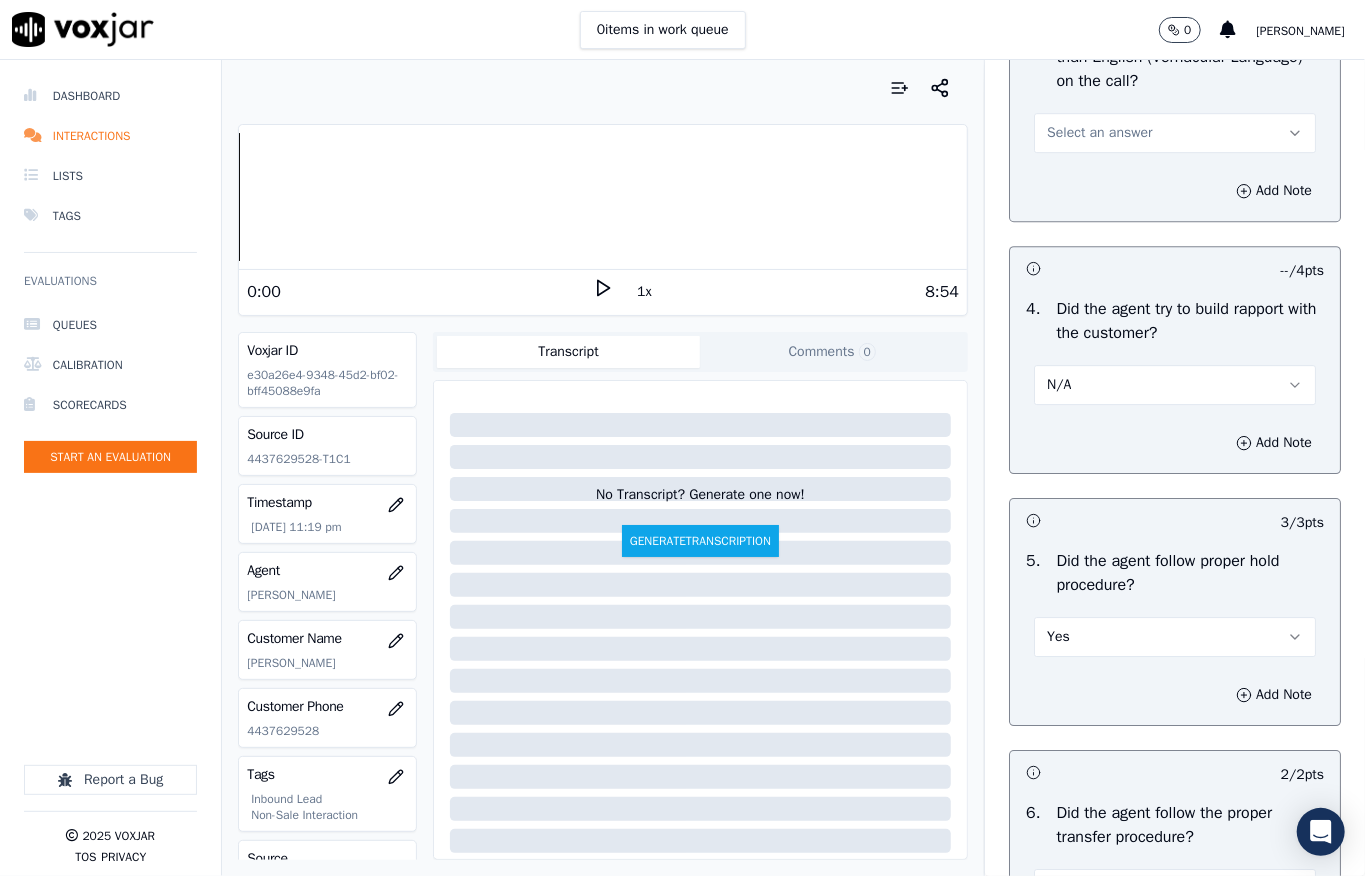 scroll, scrollTop: 3170, scrollLeft: 0, axis: vertical 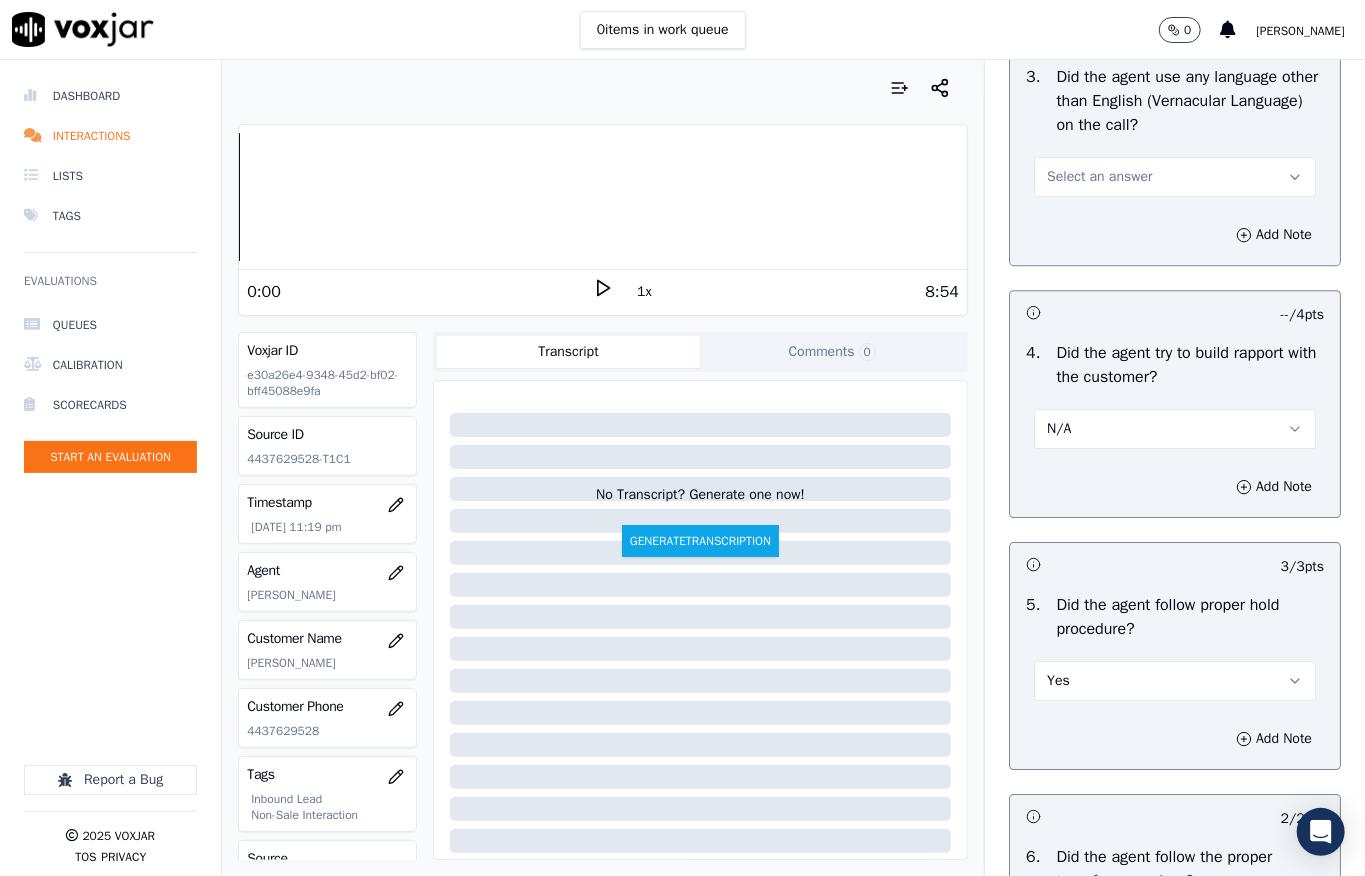 click on "Select an answer" at bounding box center [1099, 177] 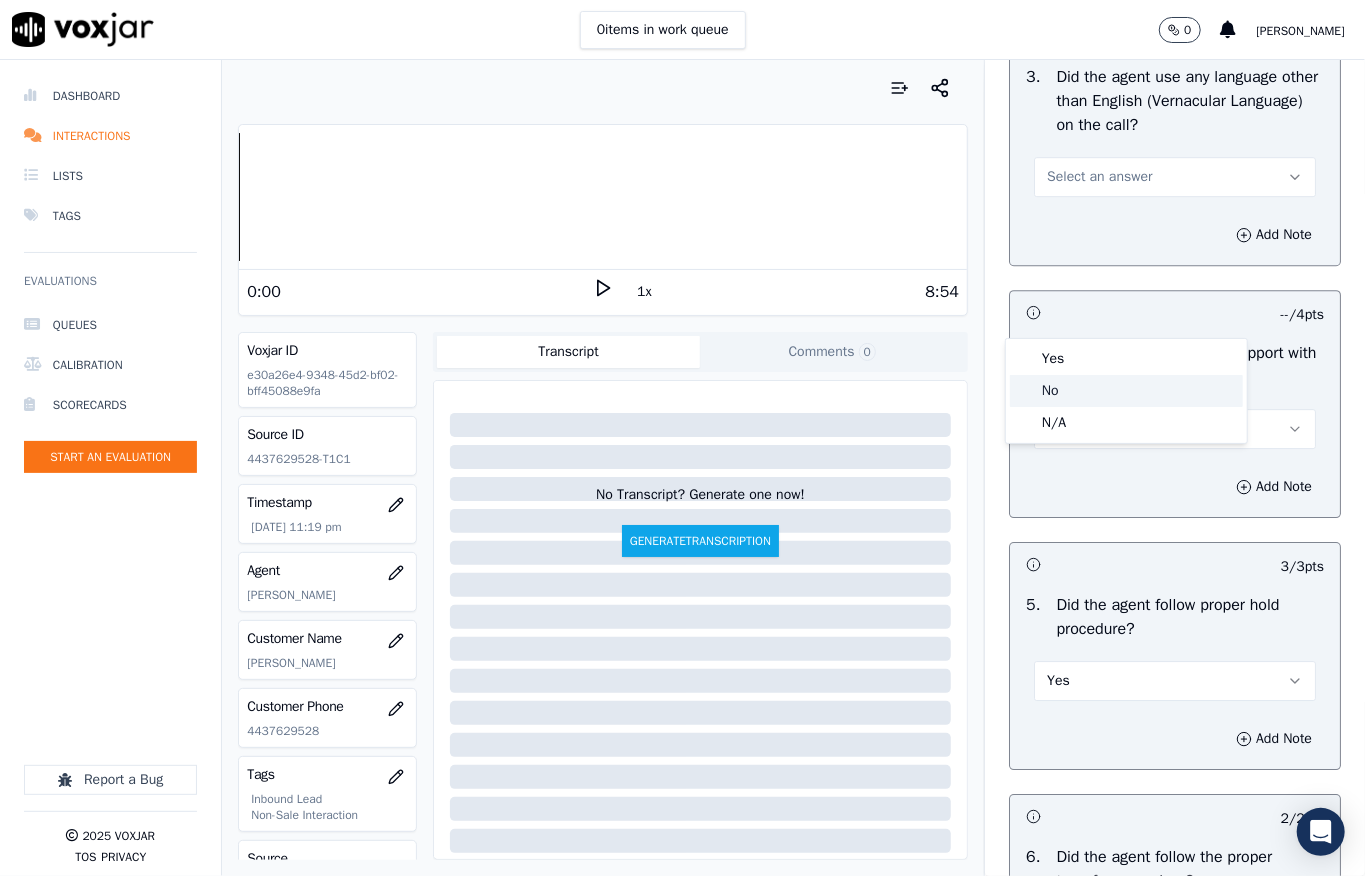 click on "No" 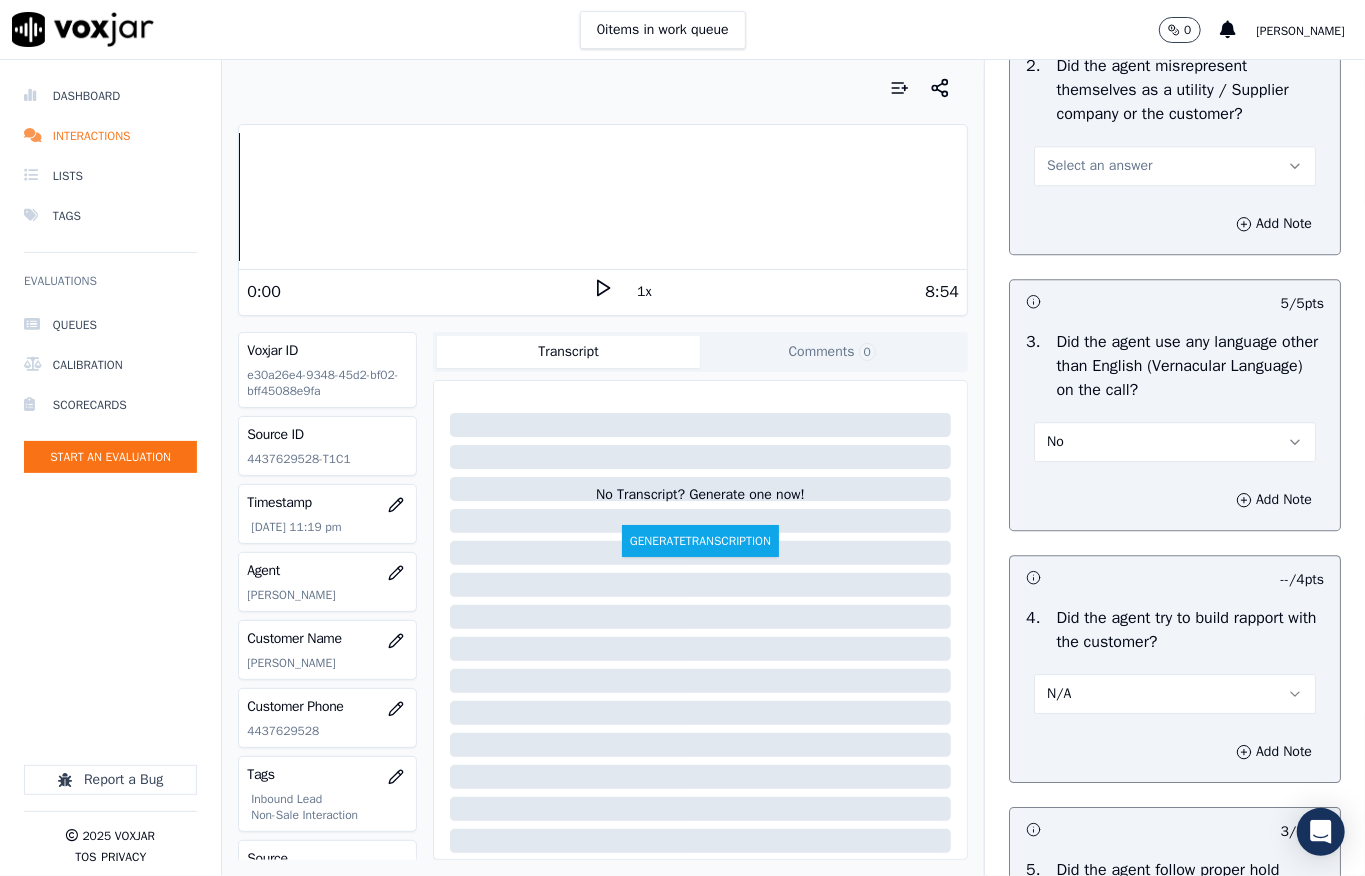 scroll, scrollTop: 2904, scrollLeft: 0, axis: vertical 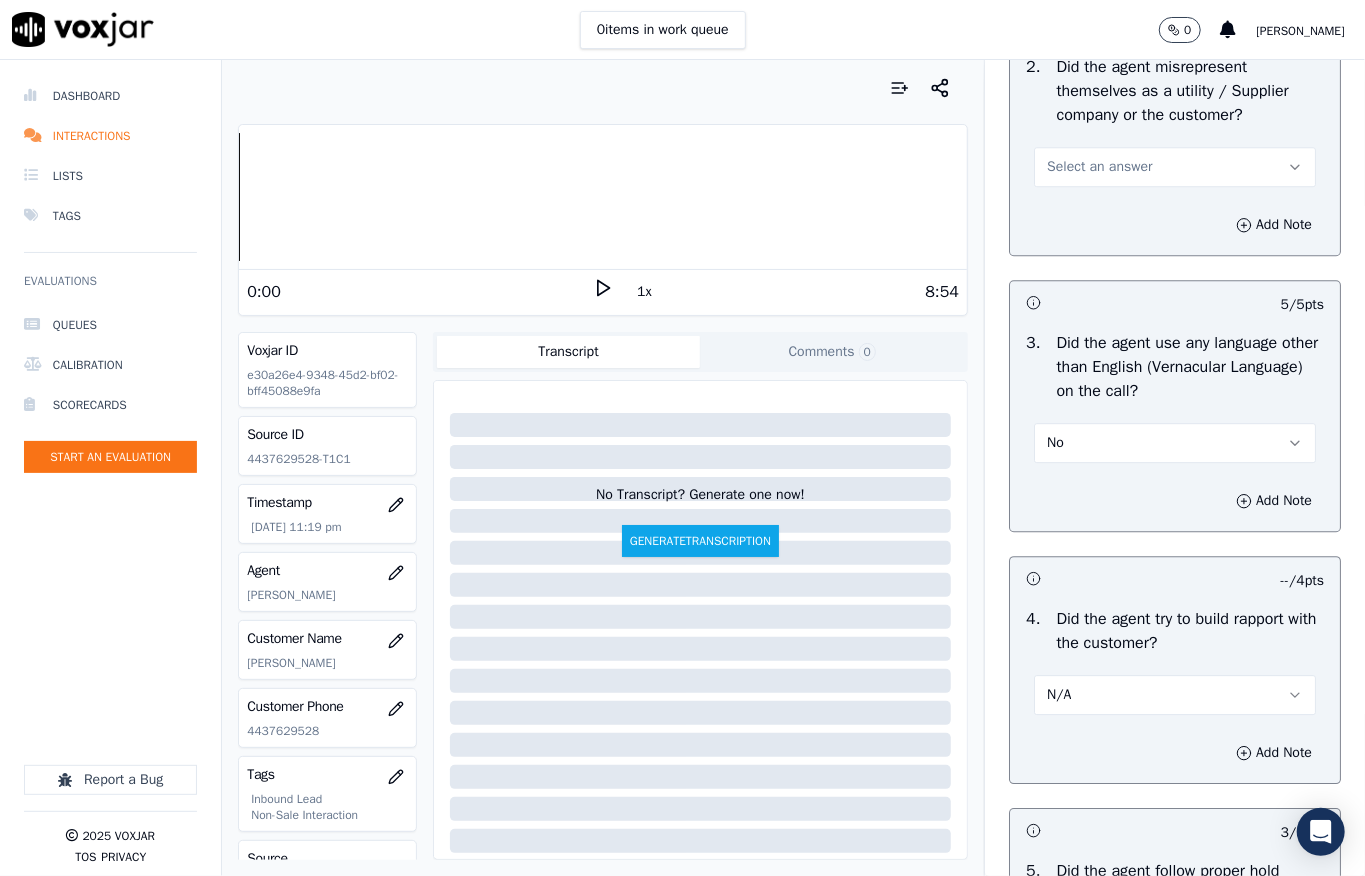 click on "Select an answer" at bounding box center [1099, 167] 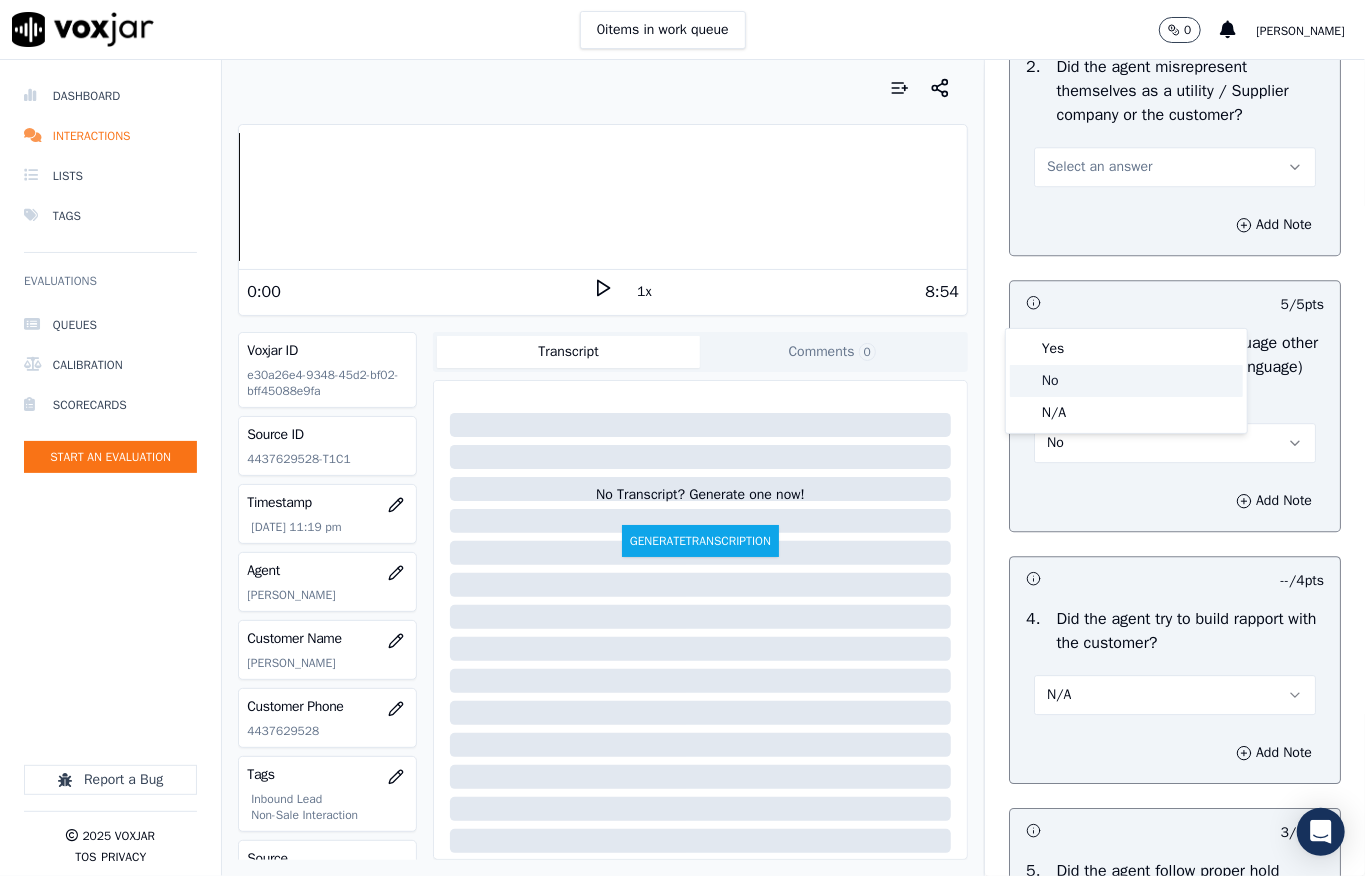 click on "No" 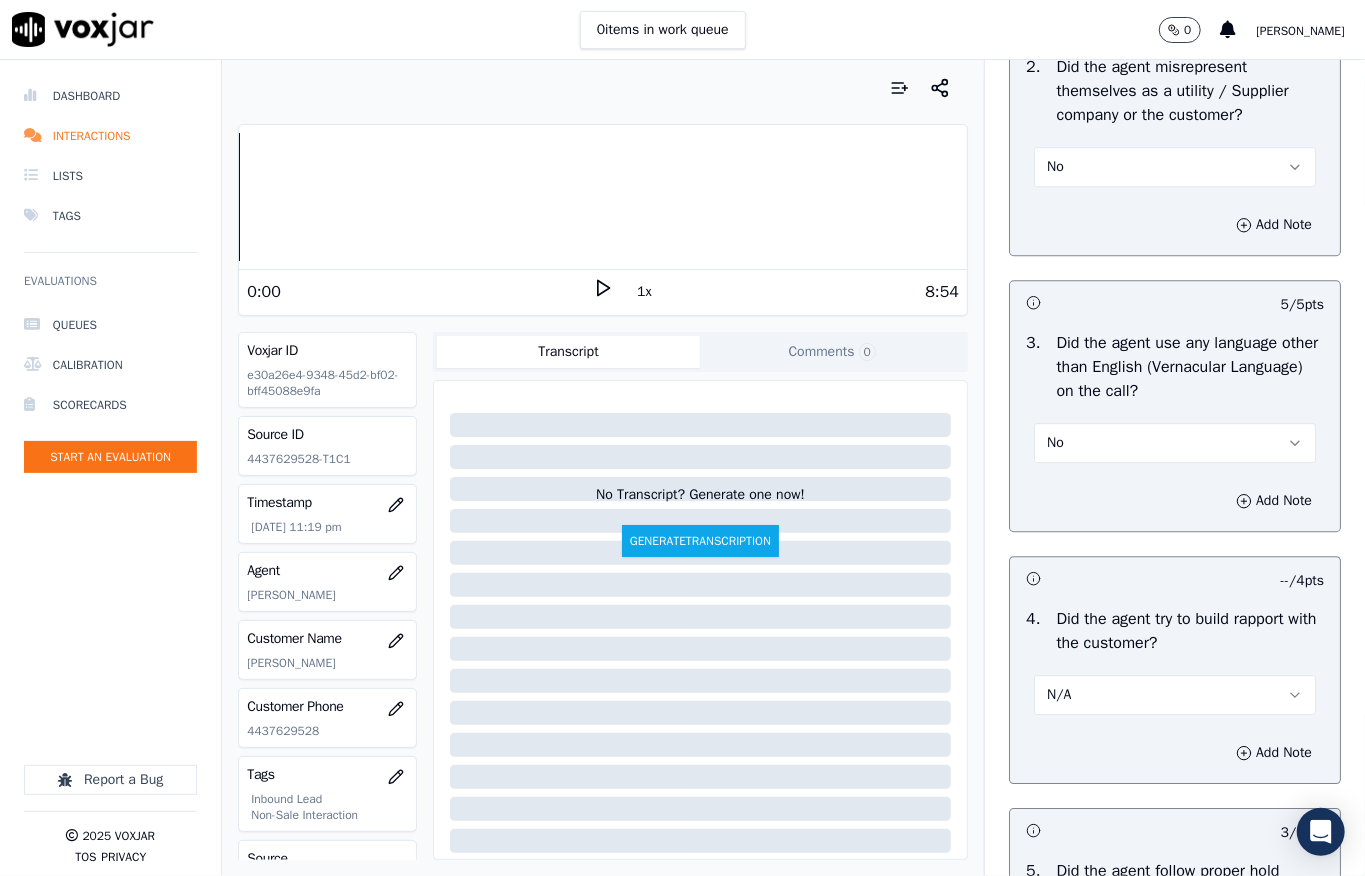 click on "No" at bounding box center (1175, 167) 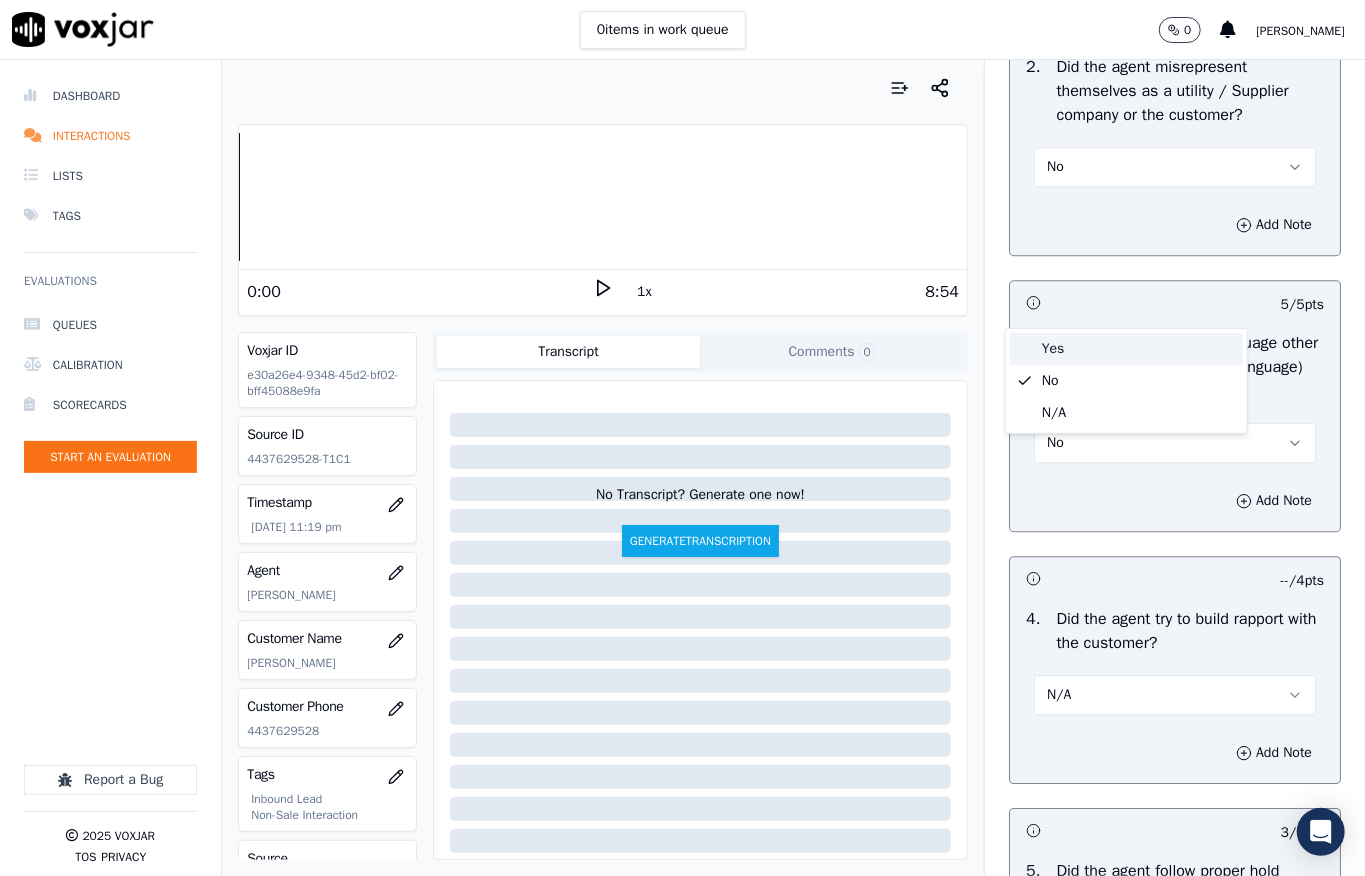 click on "Yes" at bounding box center (1126, 349) 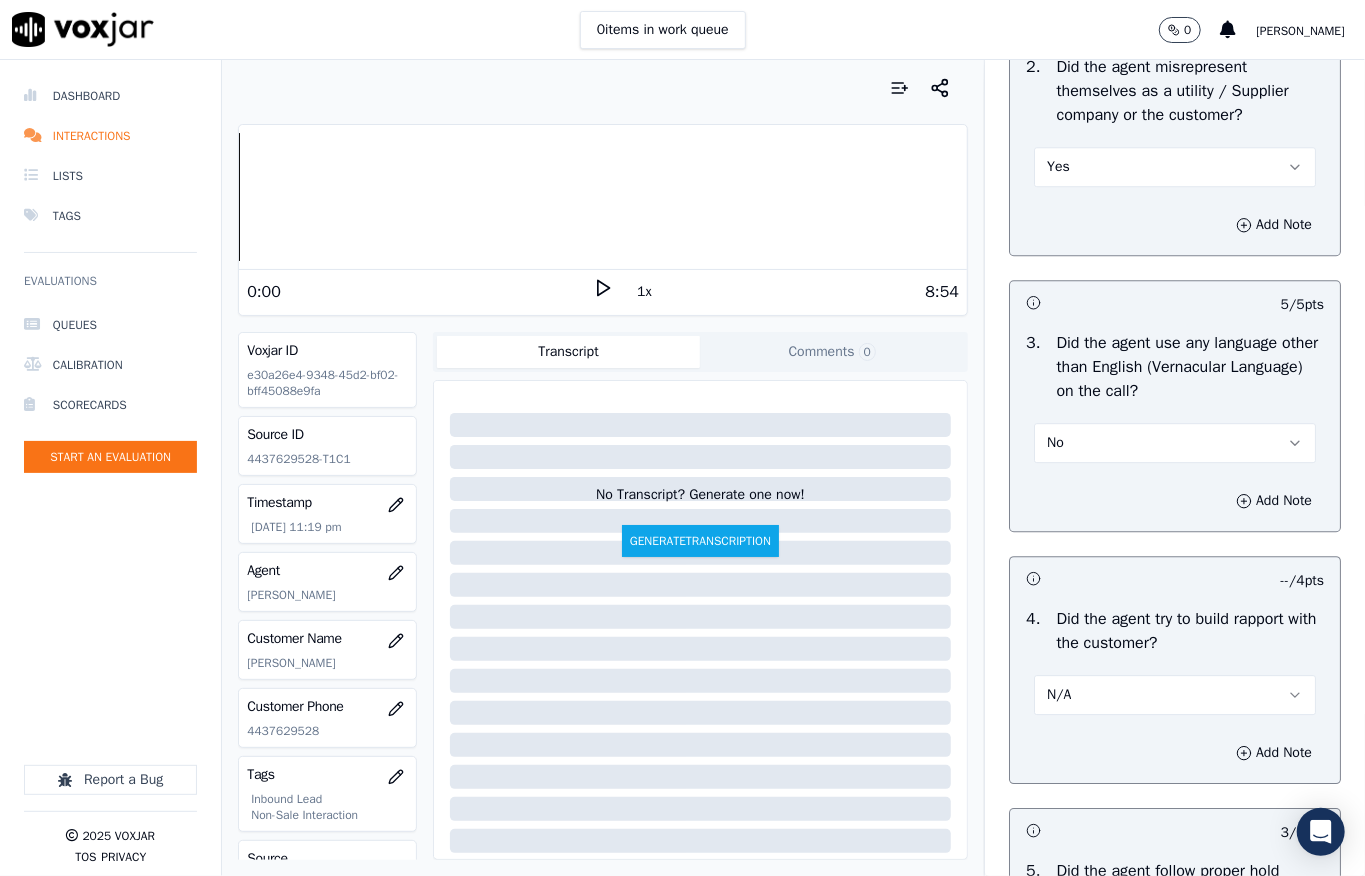 drag, startPoint x: 1049, startPoint y: 288, endPoint x: 1052, endPoint y: 324, distance: 36.124783 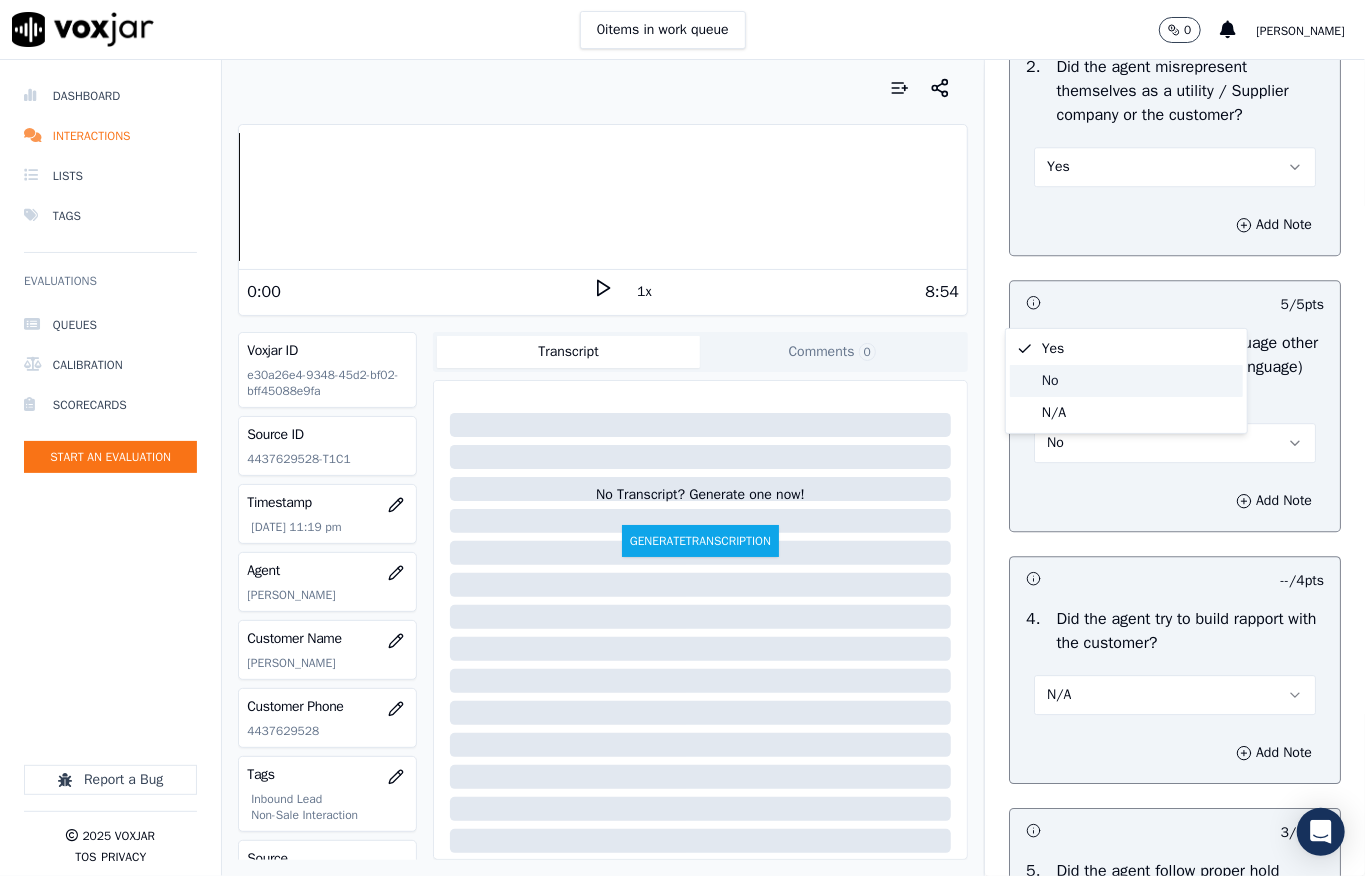click on "No" 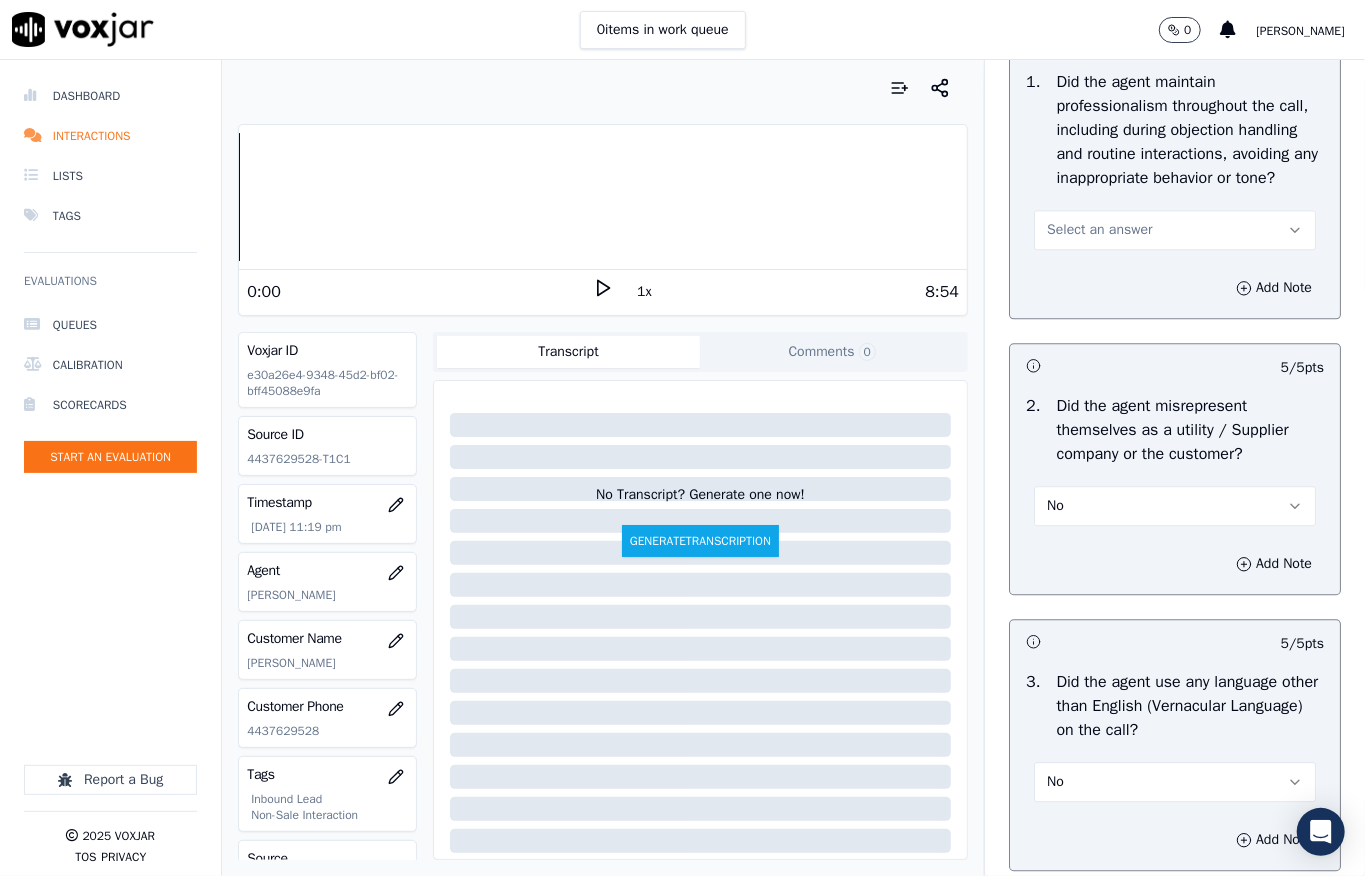 scroll, scrollTop: 2504, scrollLeft: 0, axis: vertical 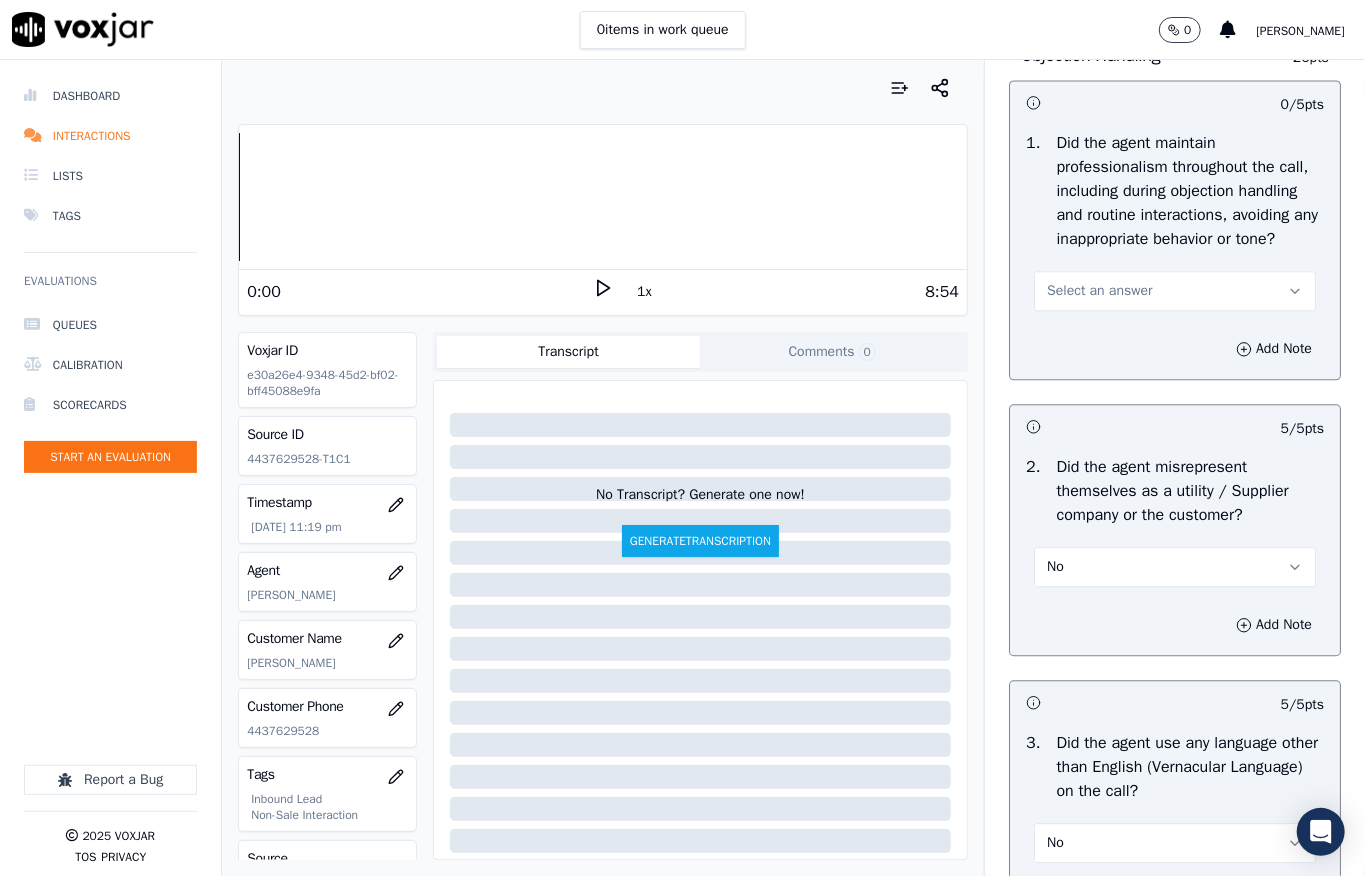 click on "Select an answer" at bounding box center [1099, 291] 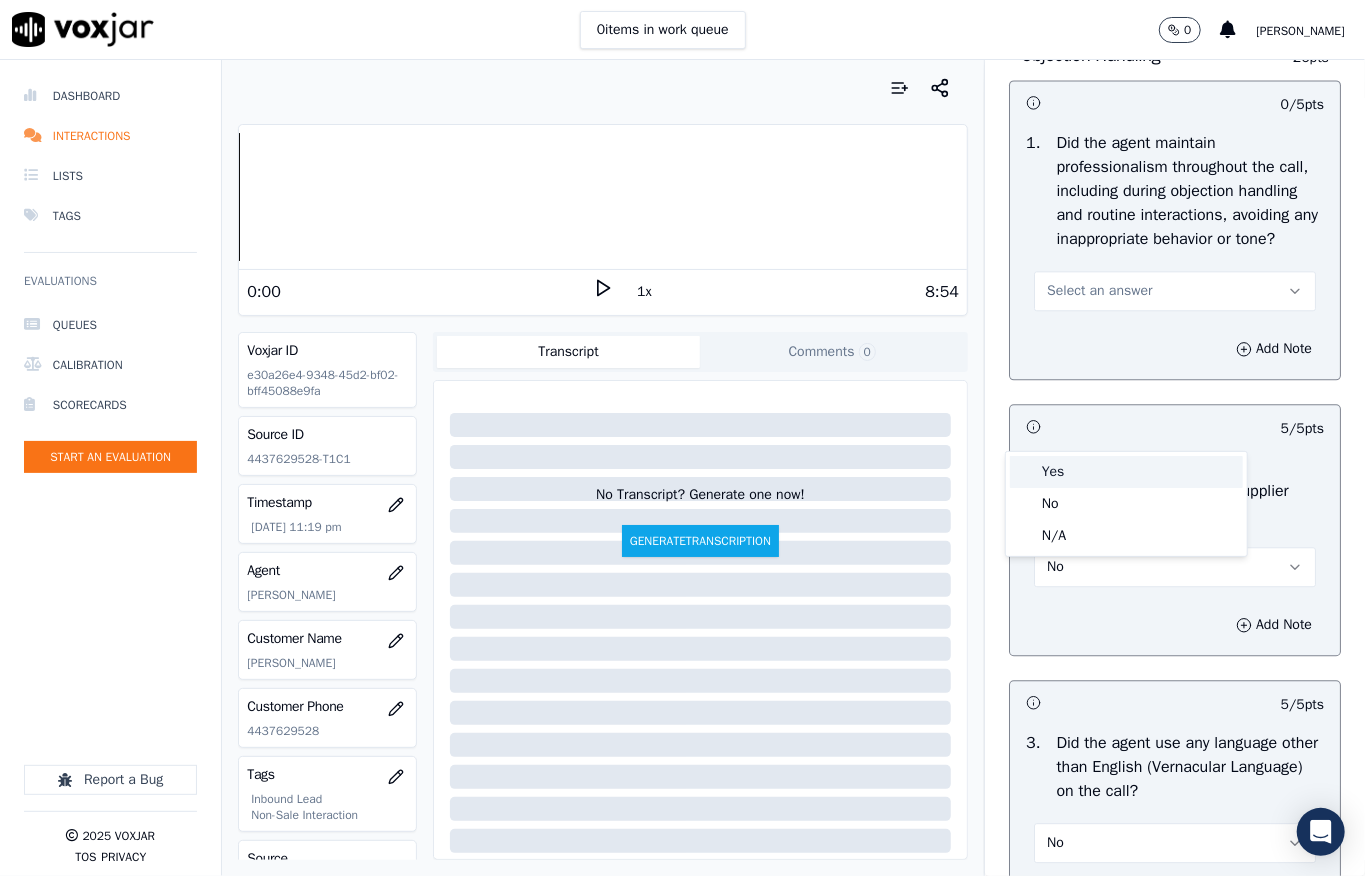 click on "Yes" at bounding box center (1126, 472) 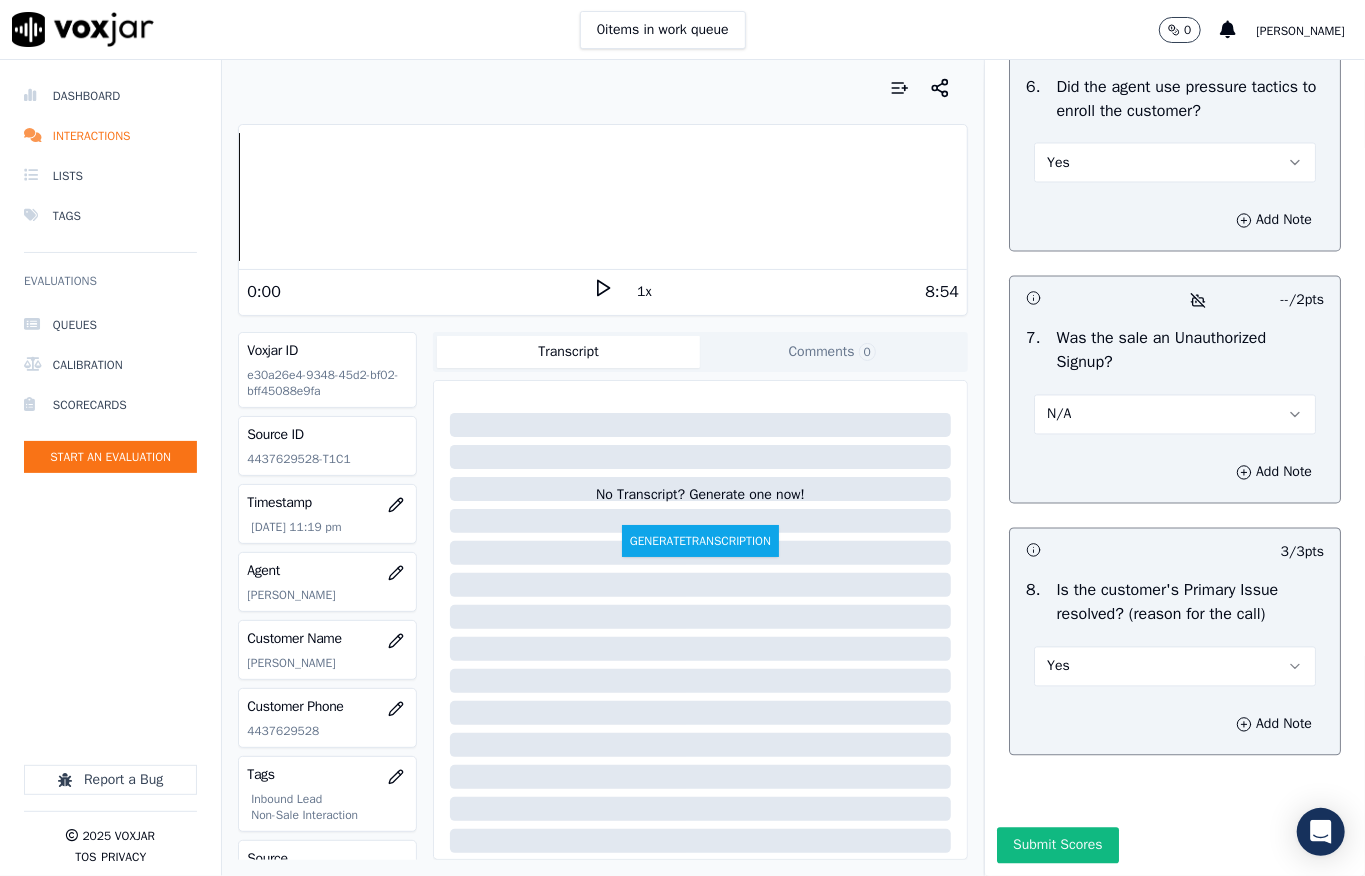 scroll, scrollTop: 6344, scrollLeft: 0, axis: vertical 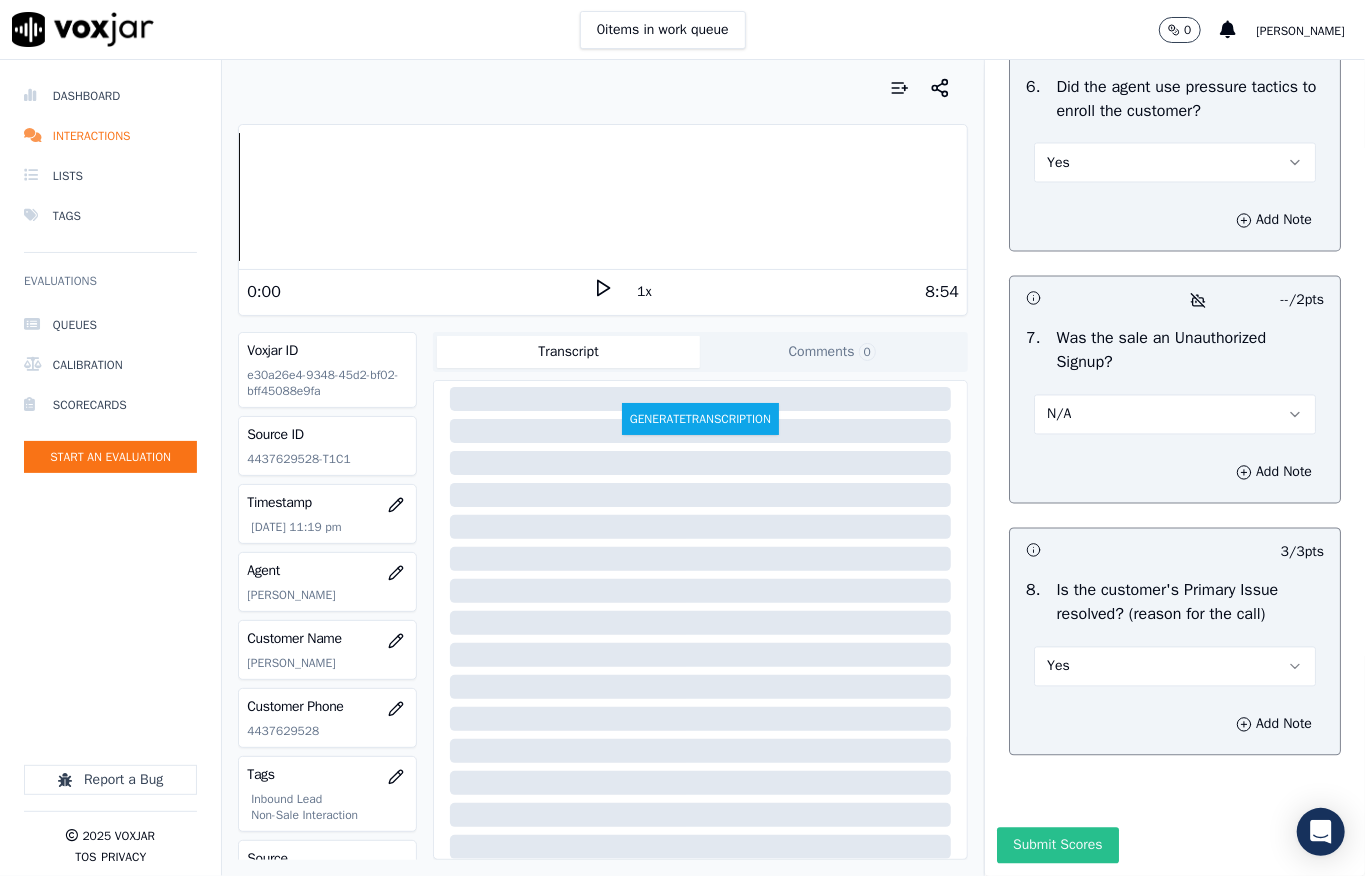 click on "Submit Scores" at bounding box center [1057, 846] 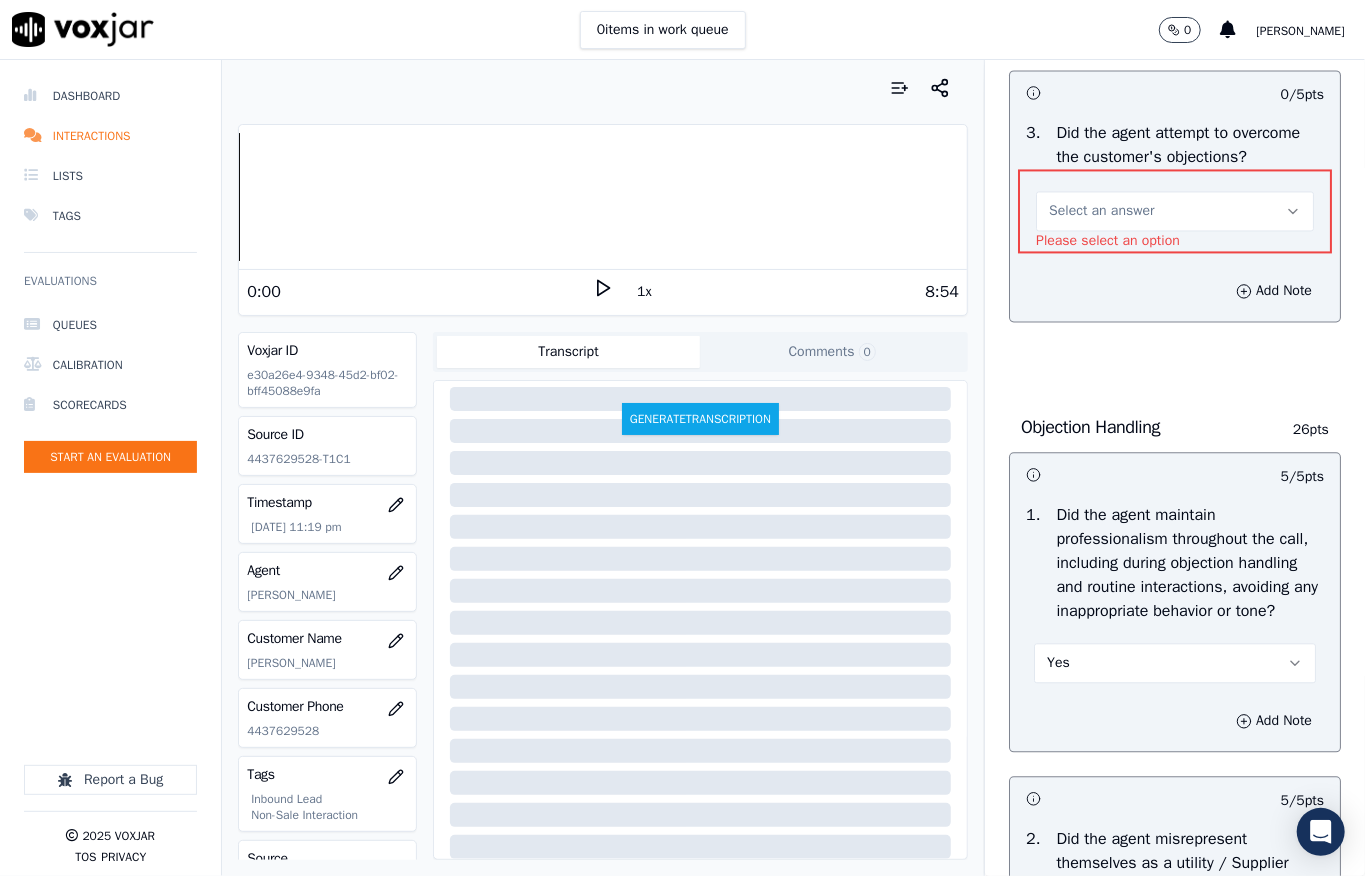 scroll, scrollTop: 2138, scrollLeft: 0, axis: vertical 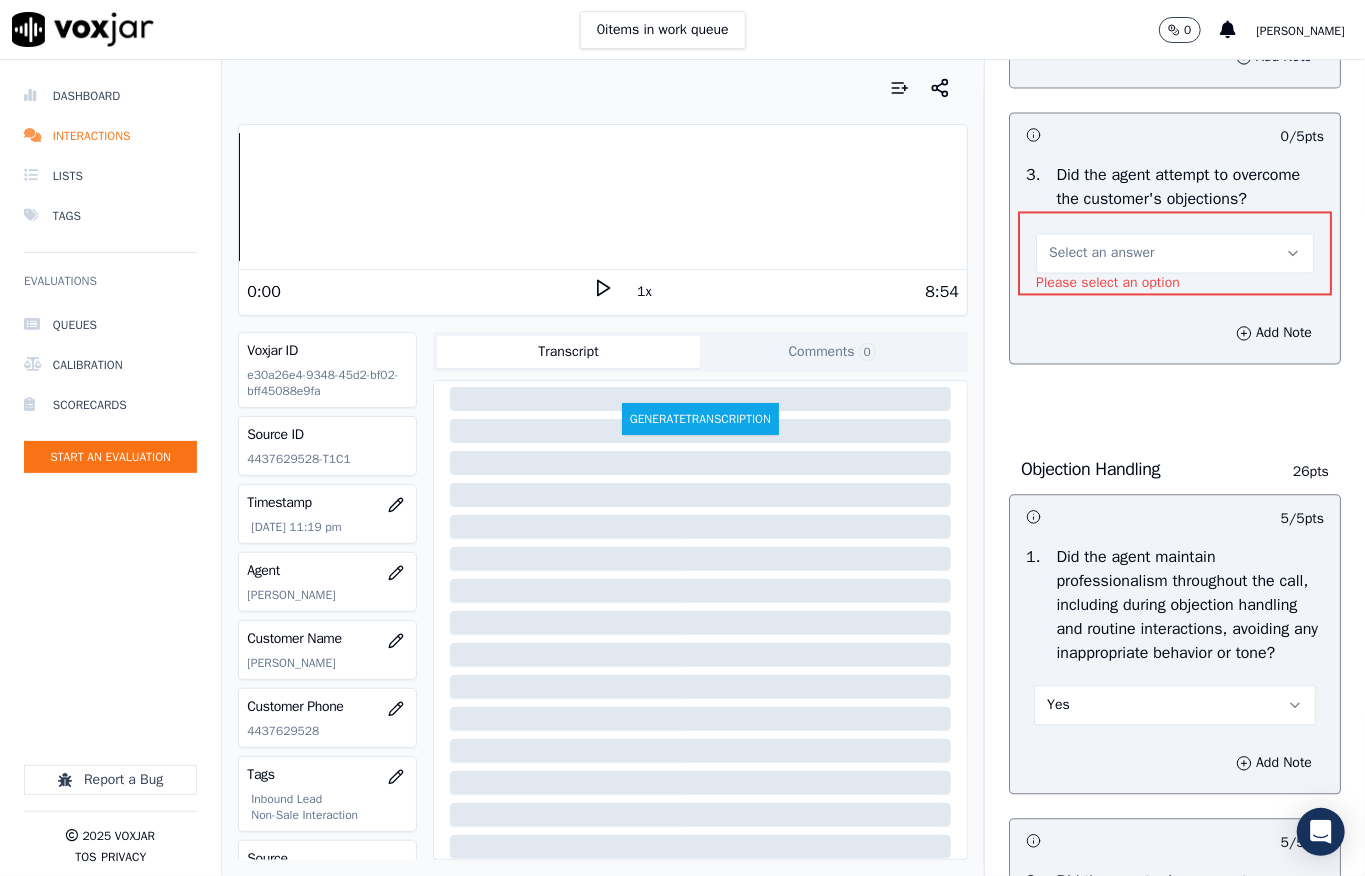 click on "Select an answer" at bounding box center (1101, 253) 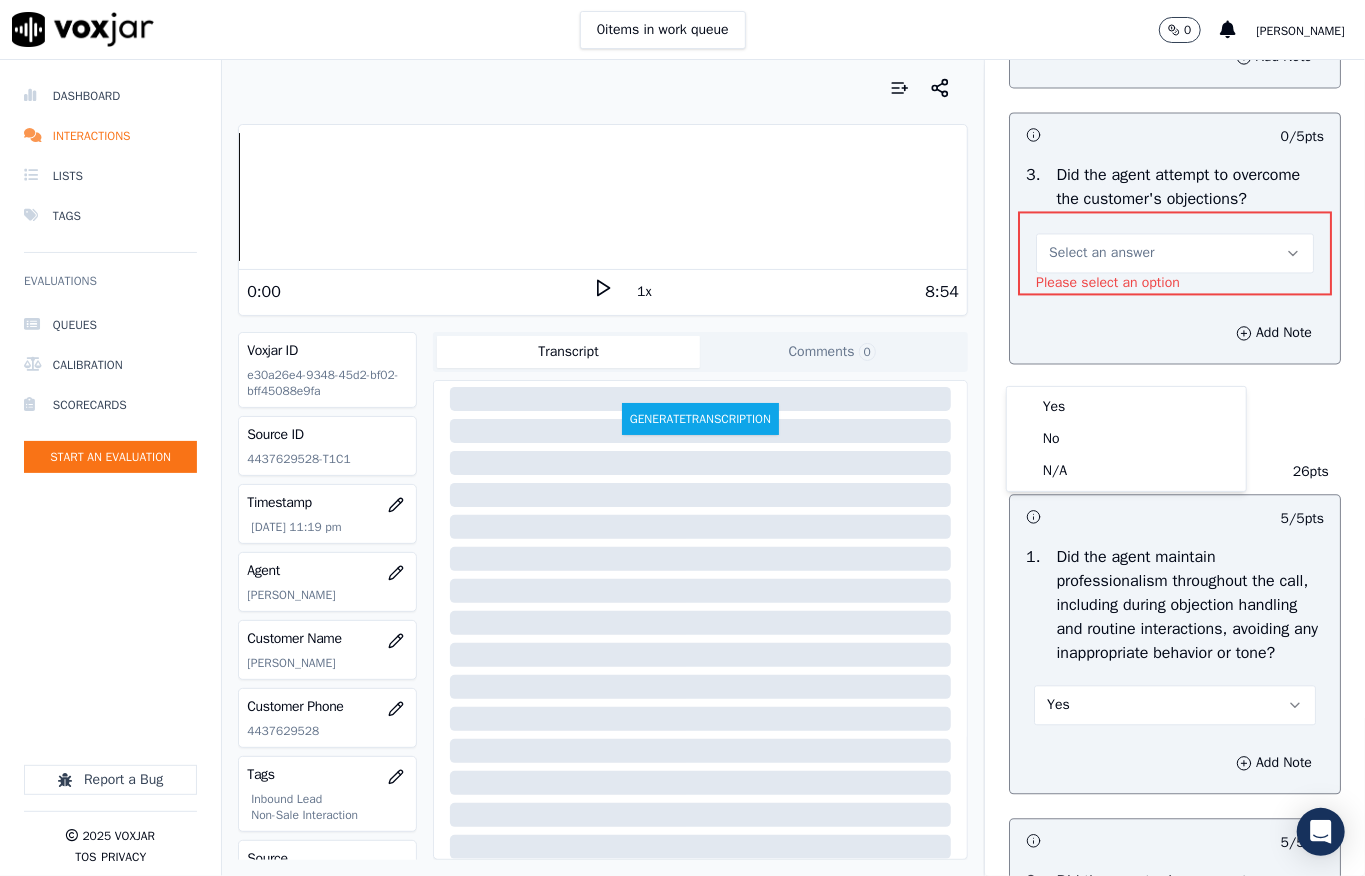 click on "Did the agent attempt to overcome the customer's objections?" at bounding box center (1190, 187) 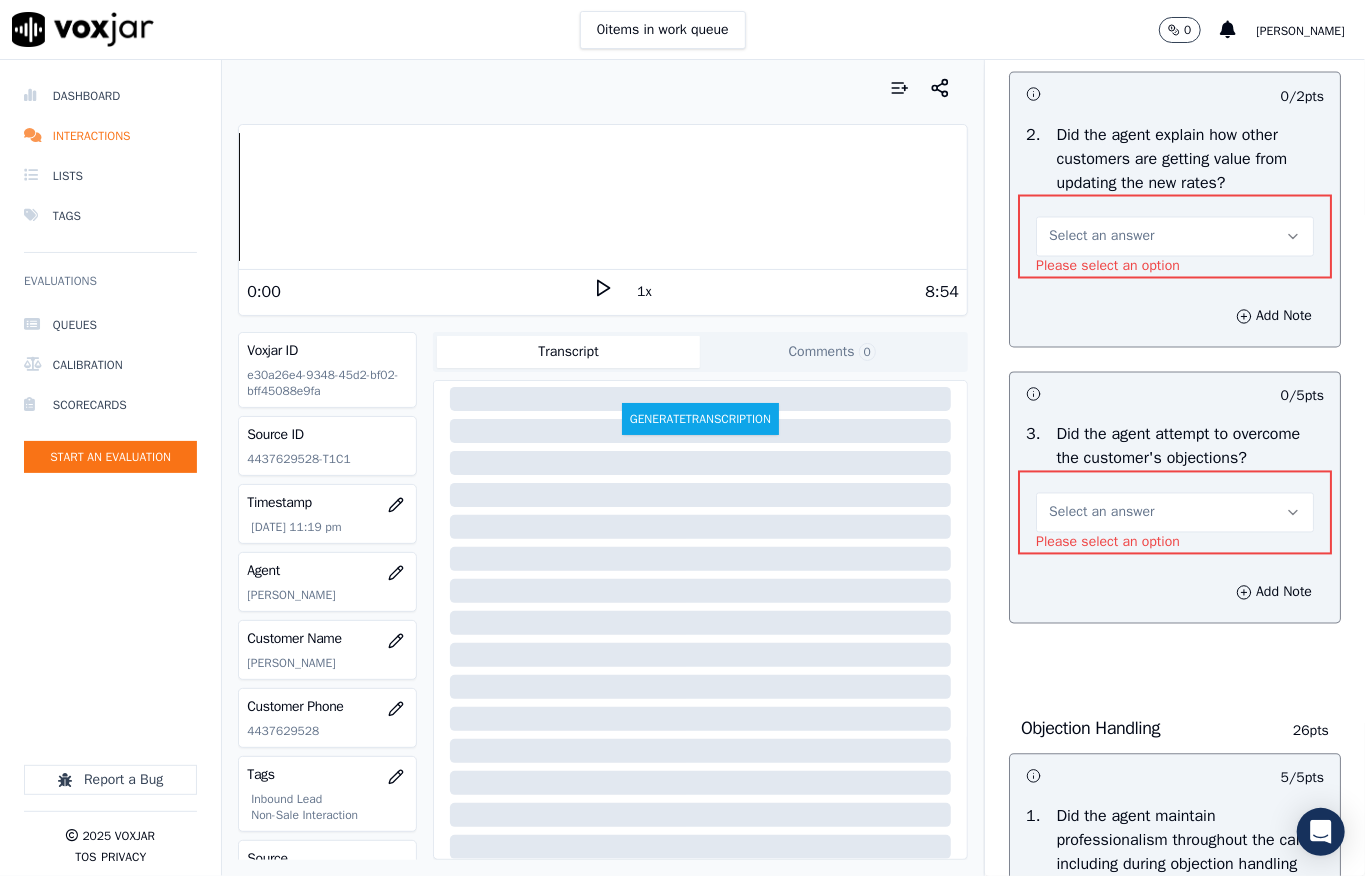 scroll, scrollTop: 1872, scrollLeft: 0, axis: vertical 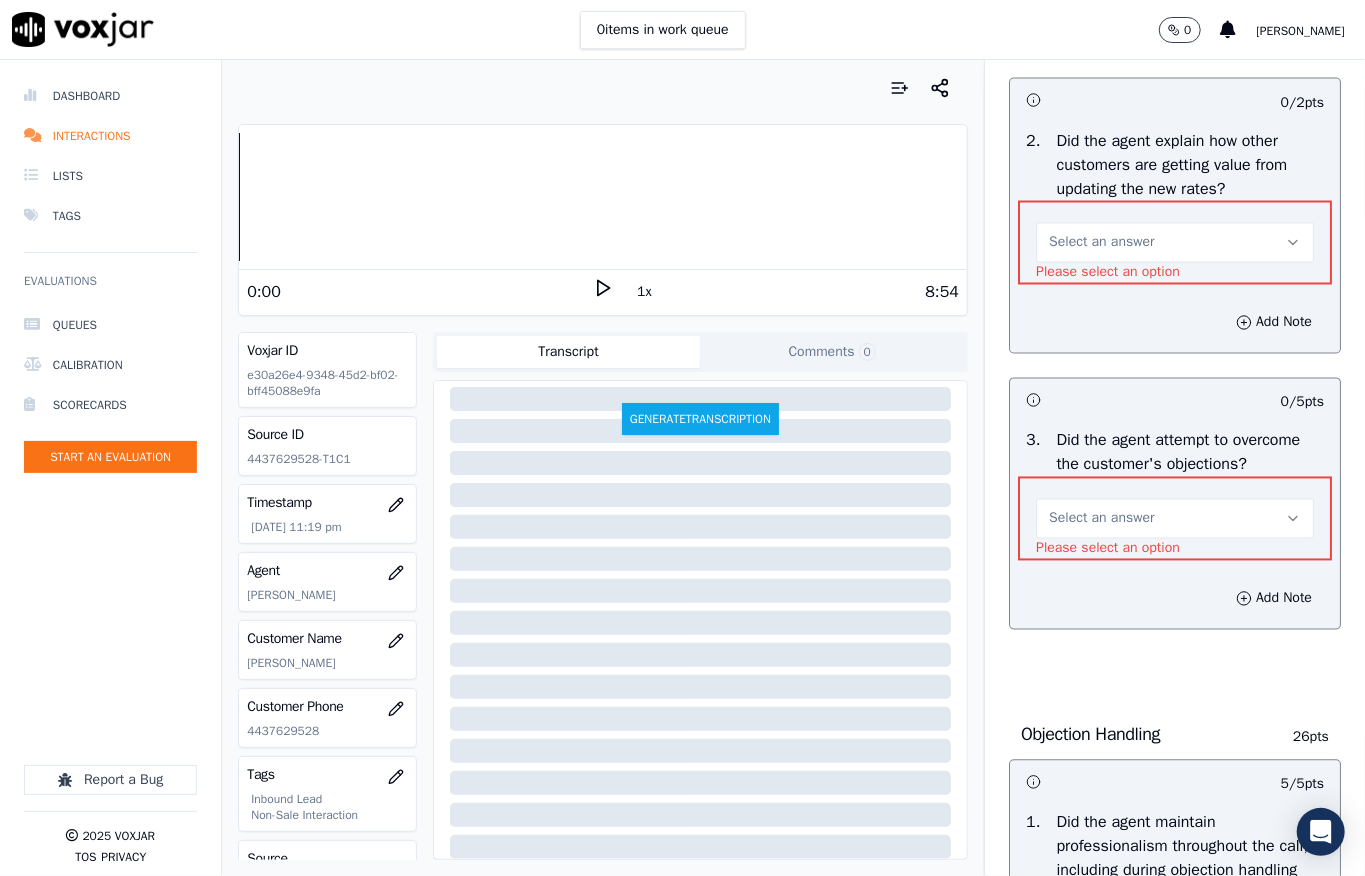 click on "Select an answer" at bounding box center [1101, 243] 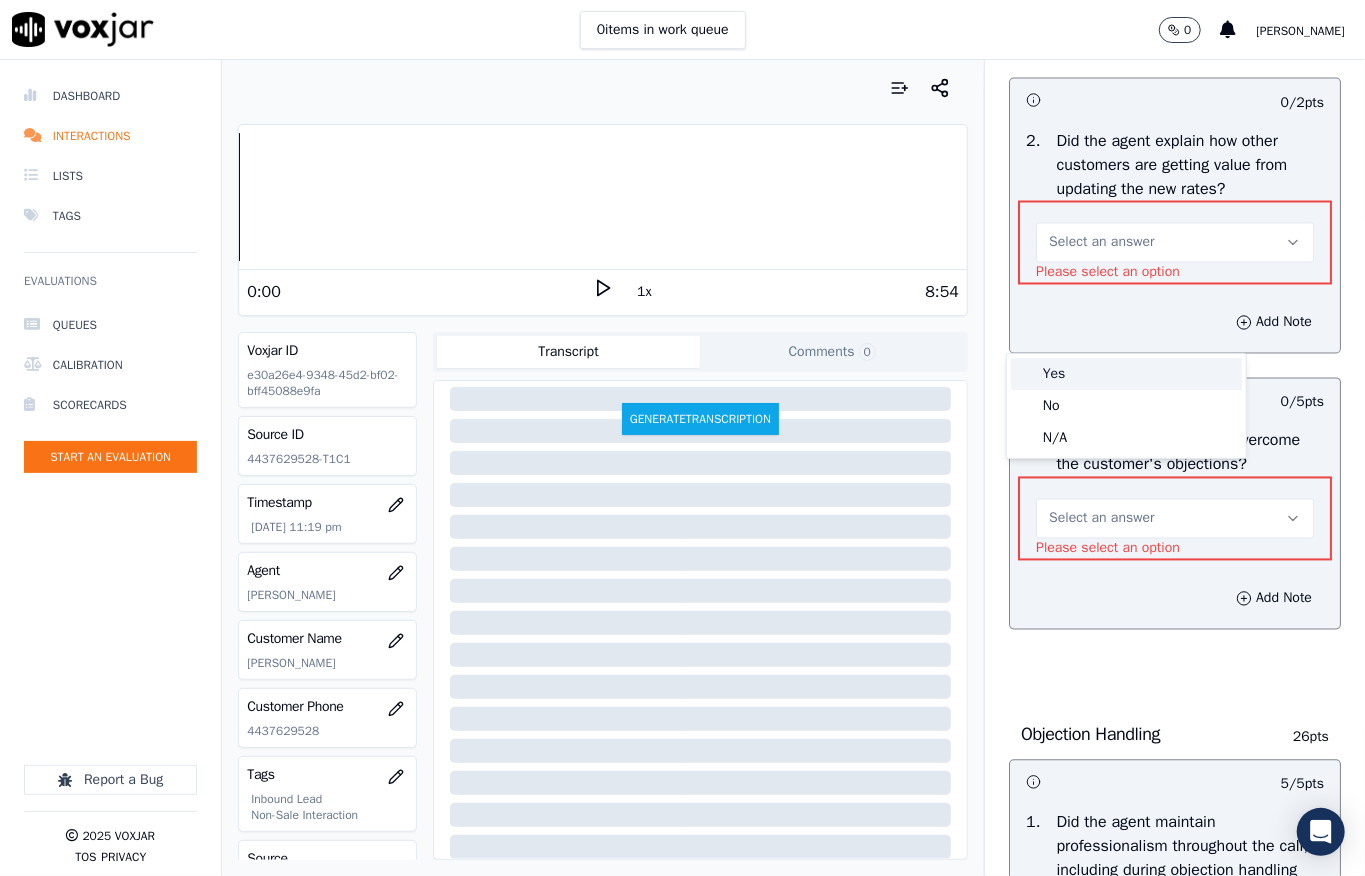 click on "Yes" at bounding box center (1126, 374) 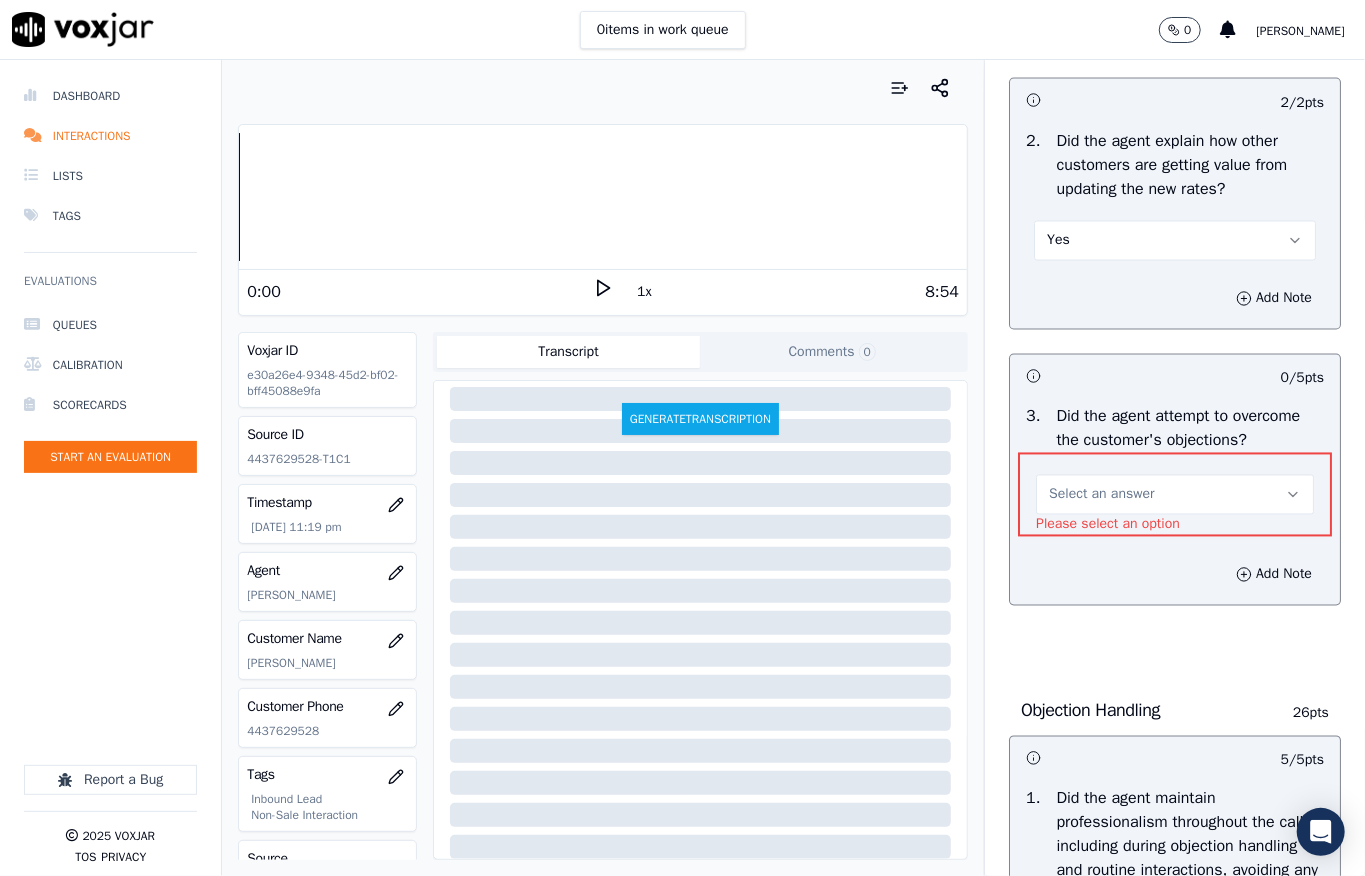 click on "Please select an option" at bounding box center (1108, 525) 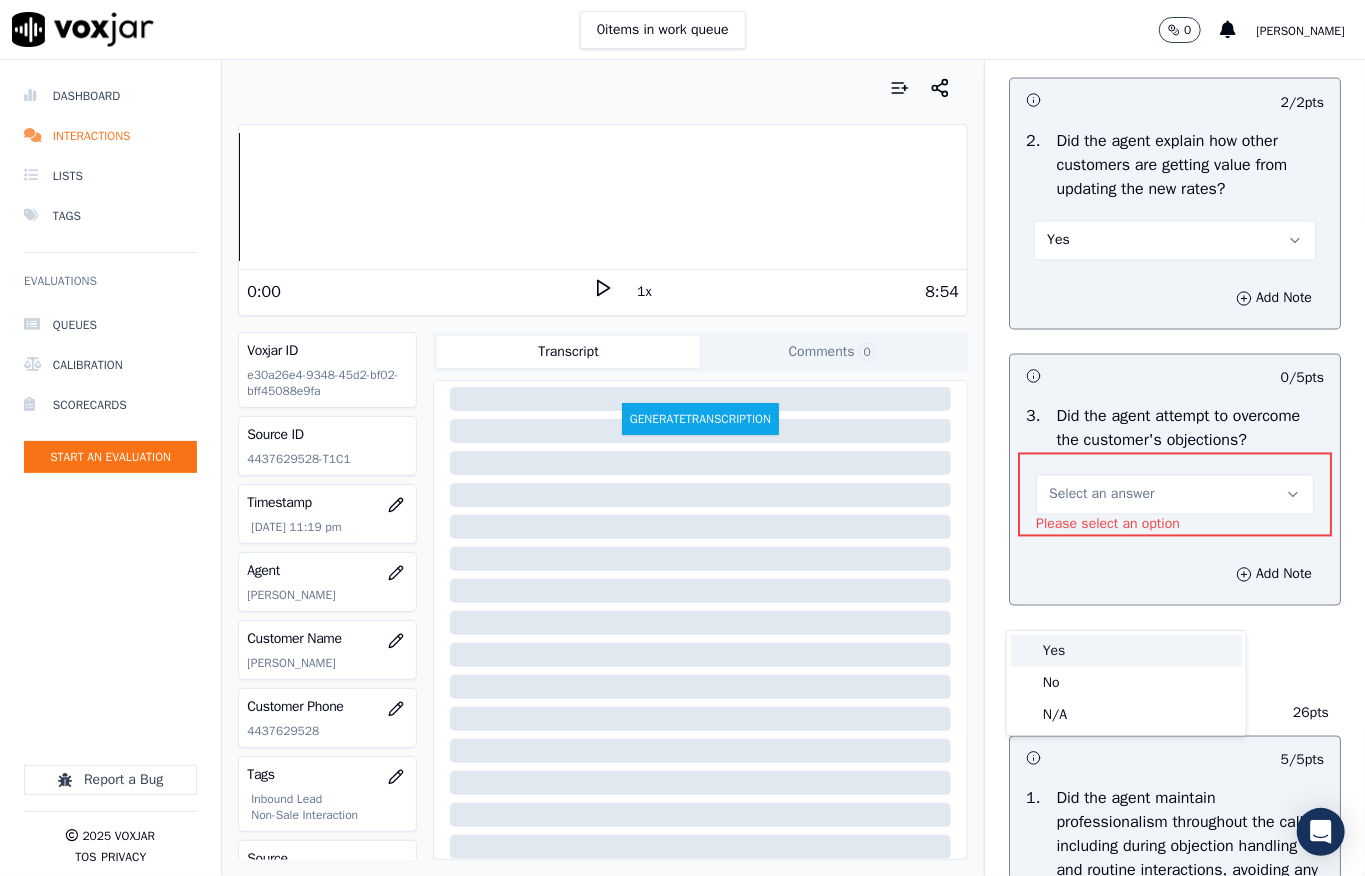 click on "Yes" at bounding box center [1126, 651] 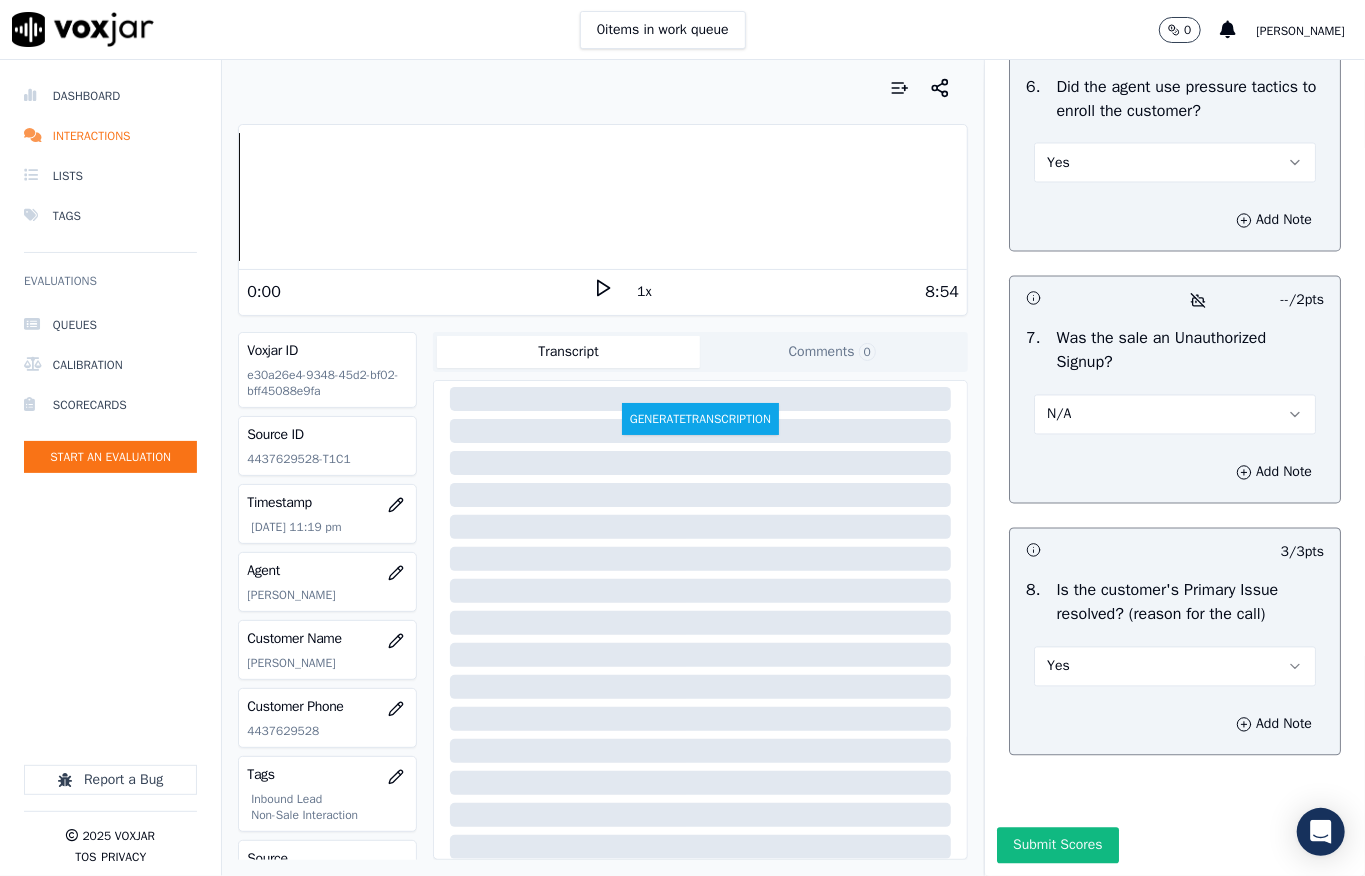 scroll, scrollTop: 6344, scrollLeft: 0, axis: vertical 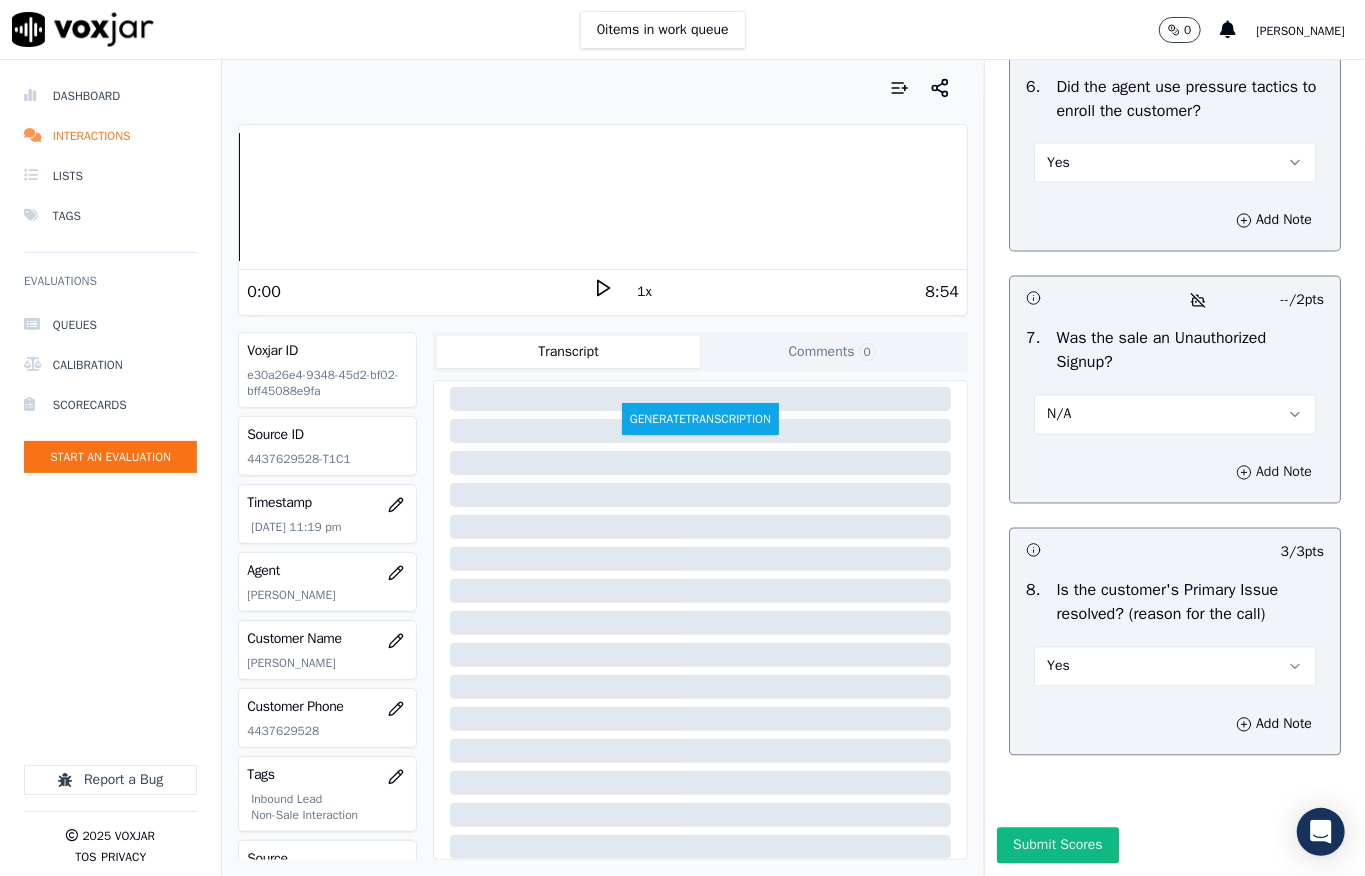 click on "Add Note" at bounding box center (1274, 473) 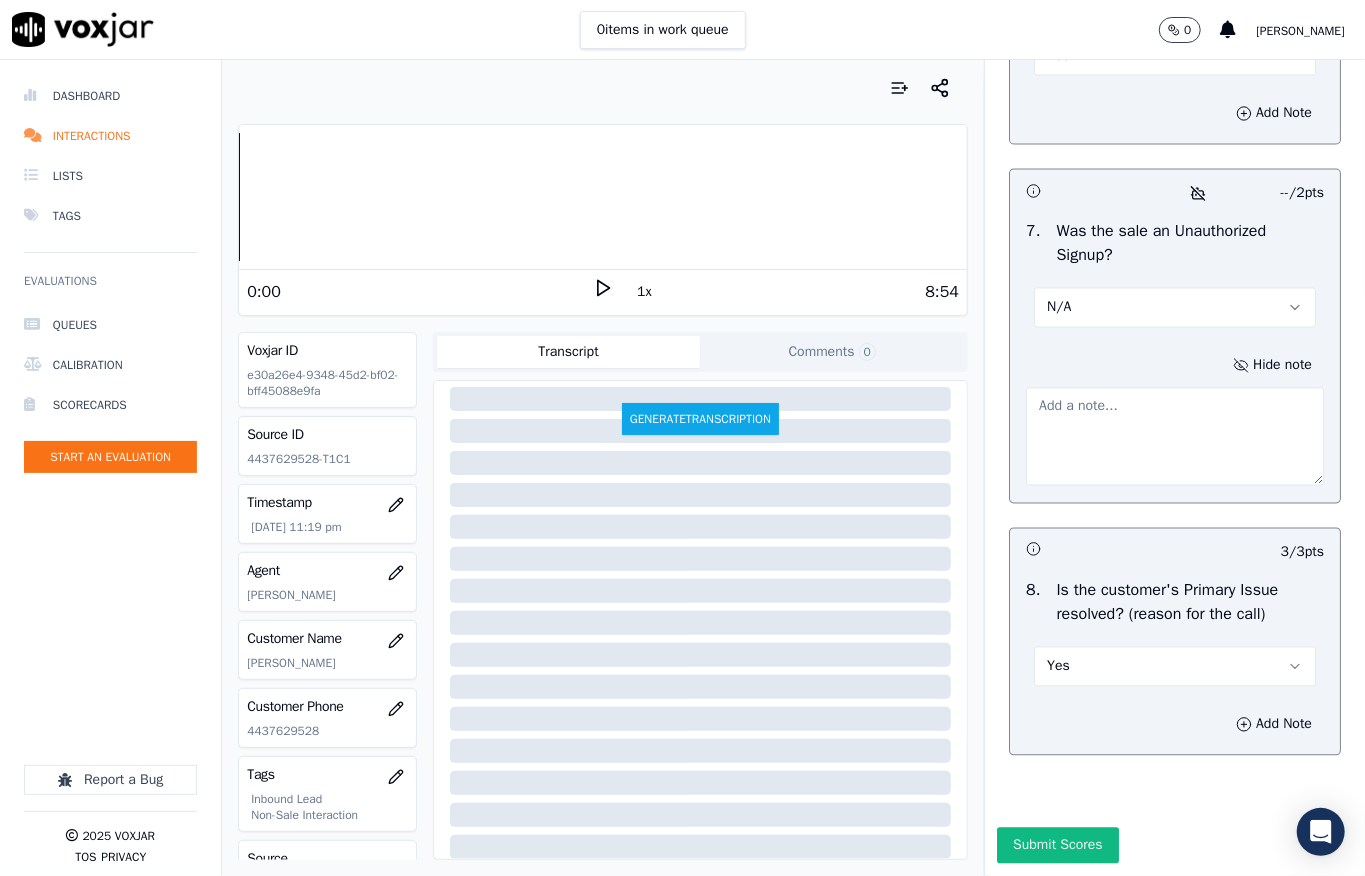 drag, startPoint x: 1121, startPoint y: 461, endPoint x: 1105, endPoint y: 482, distance: 26.400757 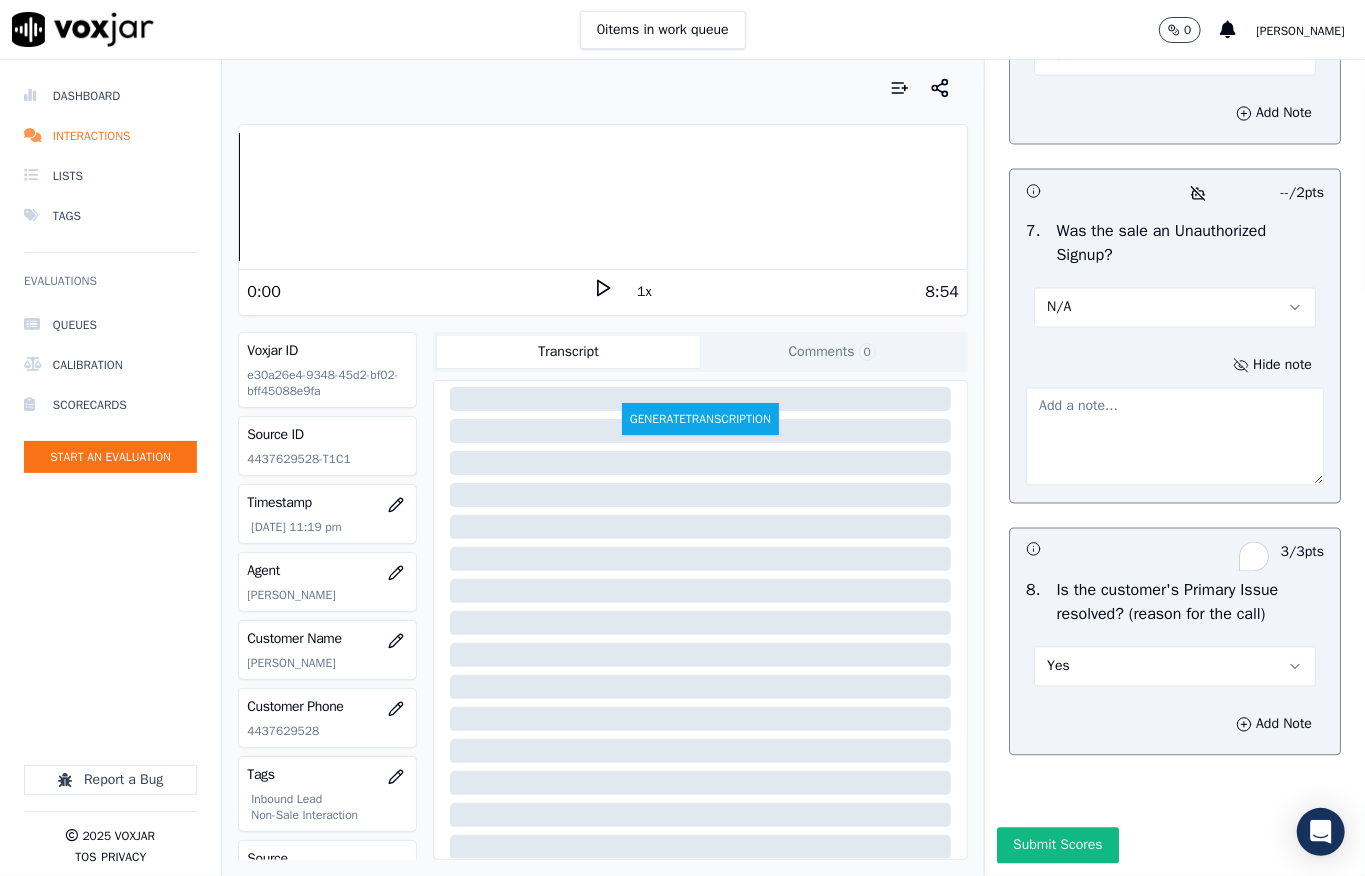 paste on "Call id - “During TPV verification, when the agent asked the customer to confirm their first and last name, the customer stated that the process was too lengthy and declined to proceed with the verification //" 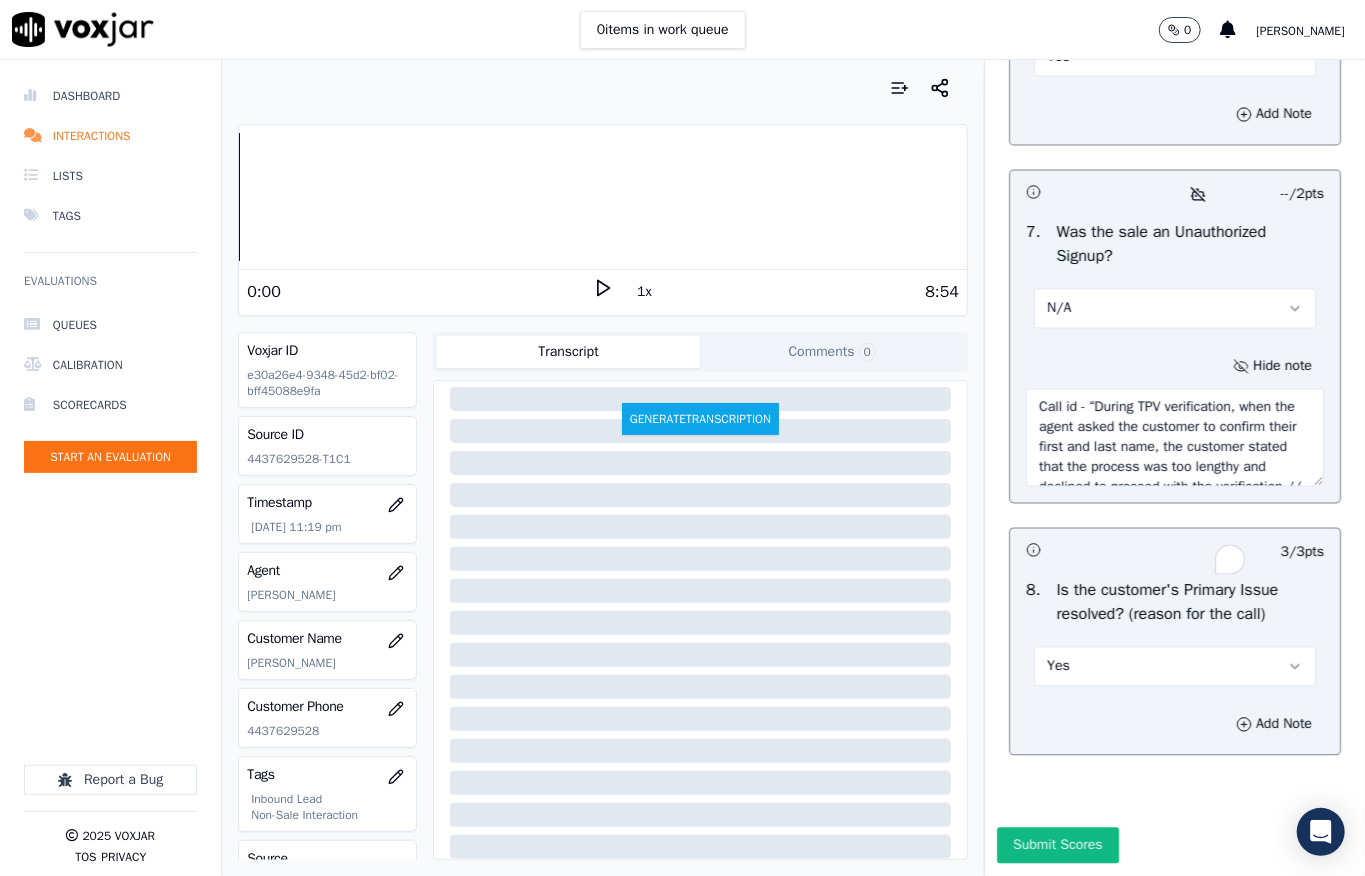 scroll, scrollTop: 50, scrollLeft: 0, axis: vertical 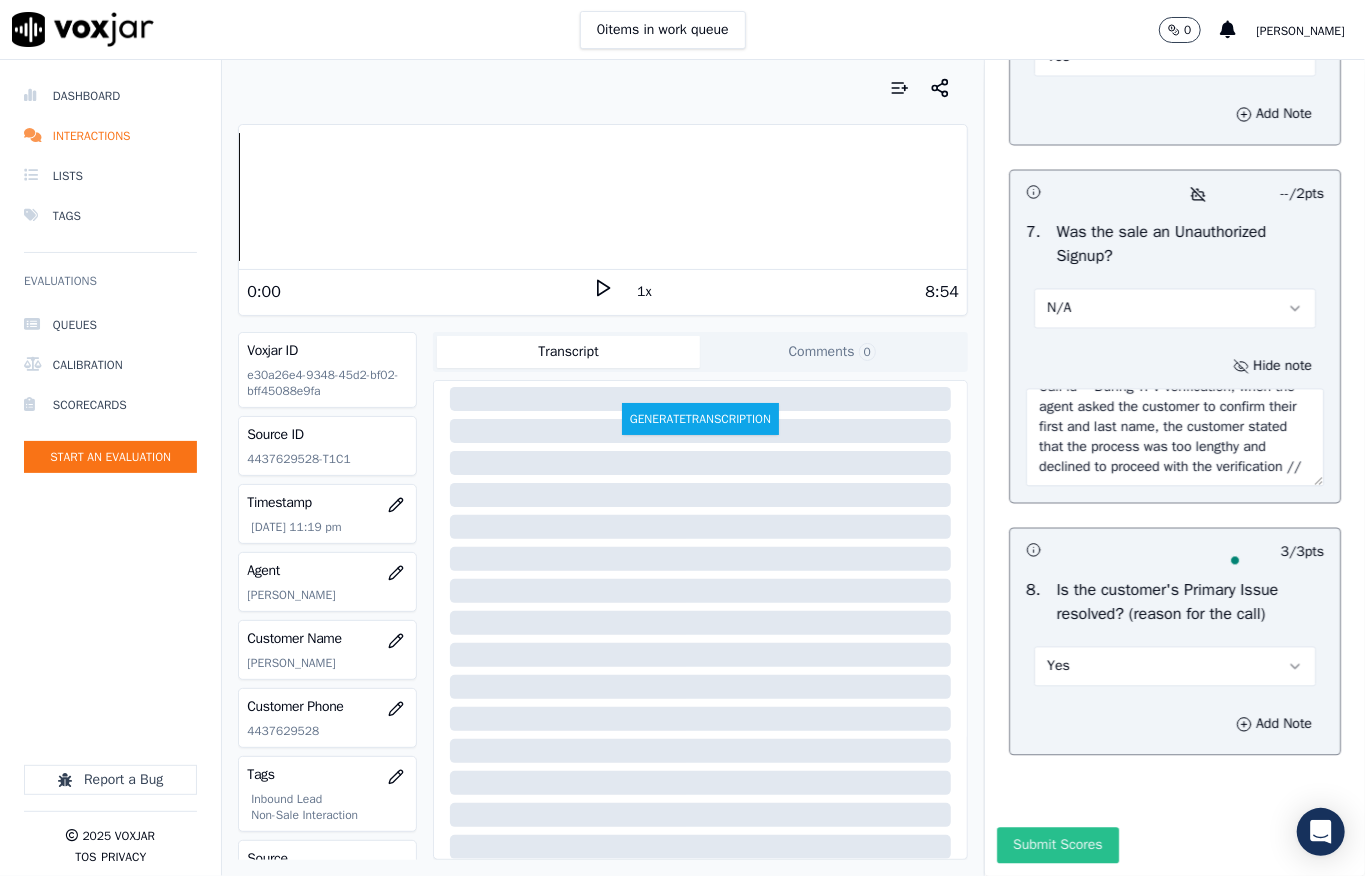 type on "Call id - “During TPV verification, when the agent asked the customer to confirm their first and last name, the customer stated that the process was too lengthy and declined to proceed with the verification //" 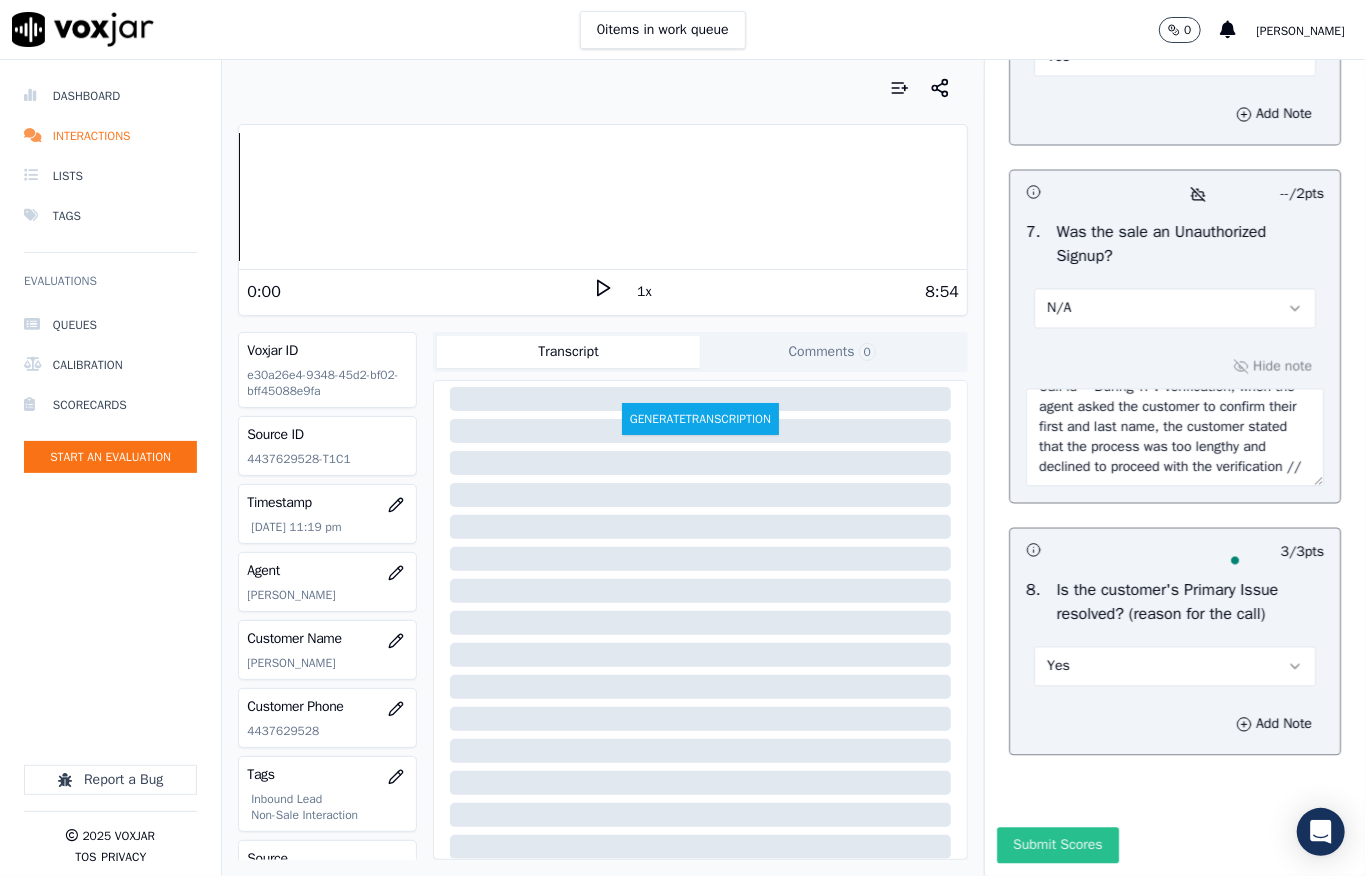 click on "Submit Scores" at bounding box center (1057, 846) 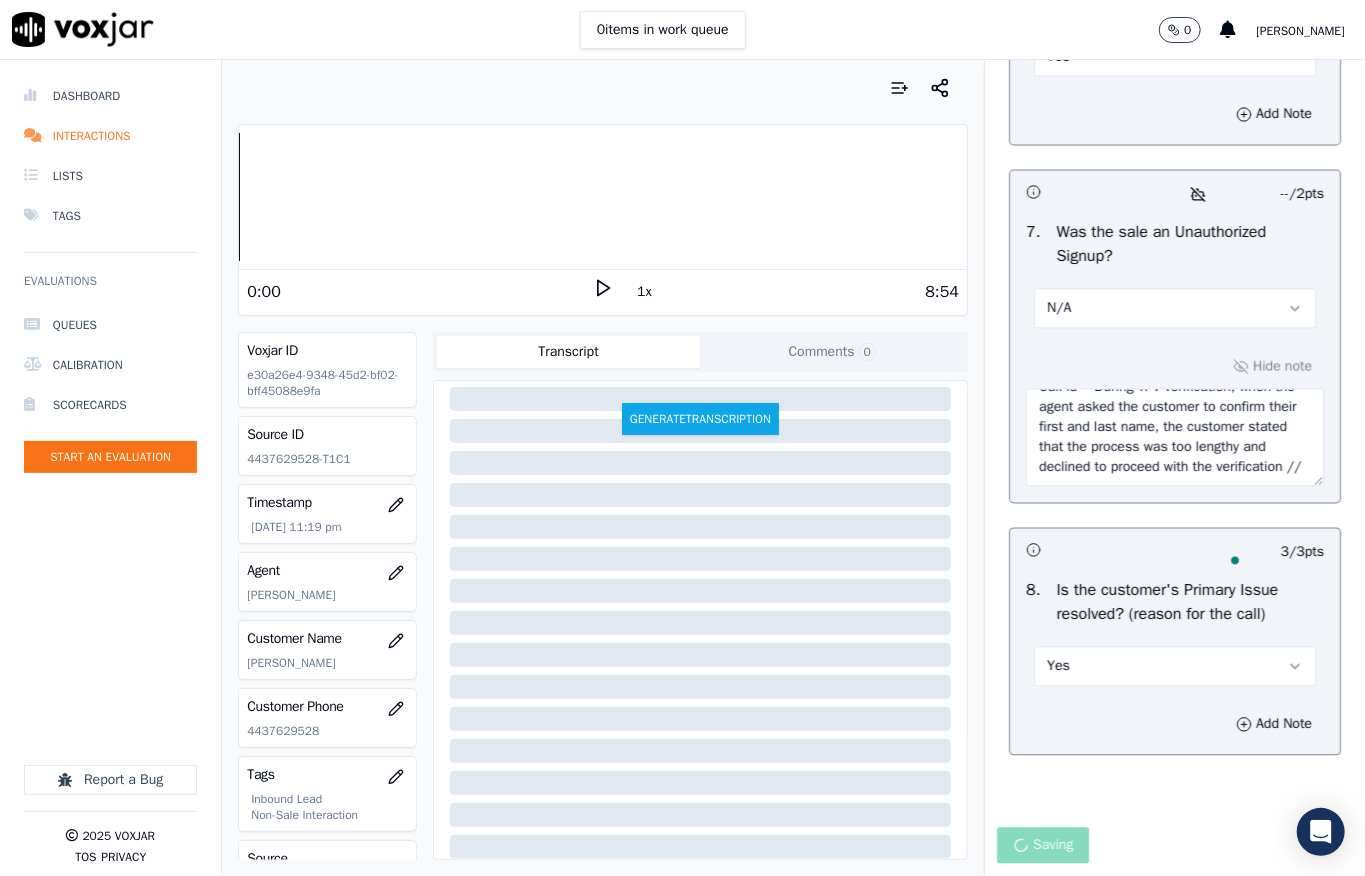 scroll, scrollTop: 50, scrollLeft: 0, axis: vertical 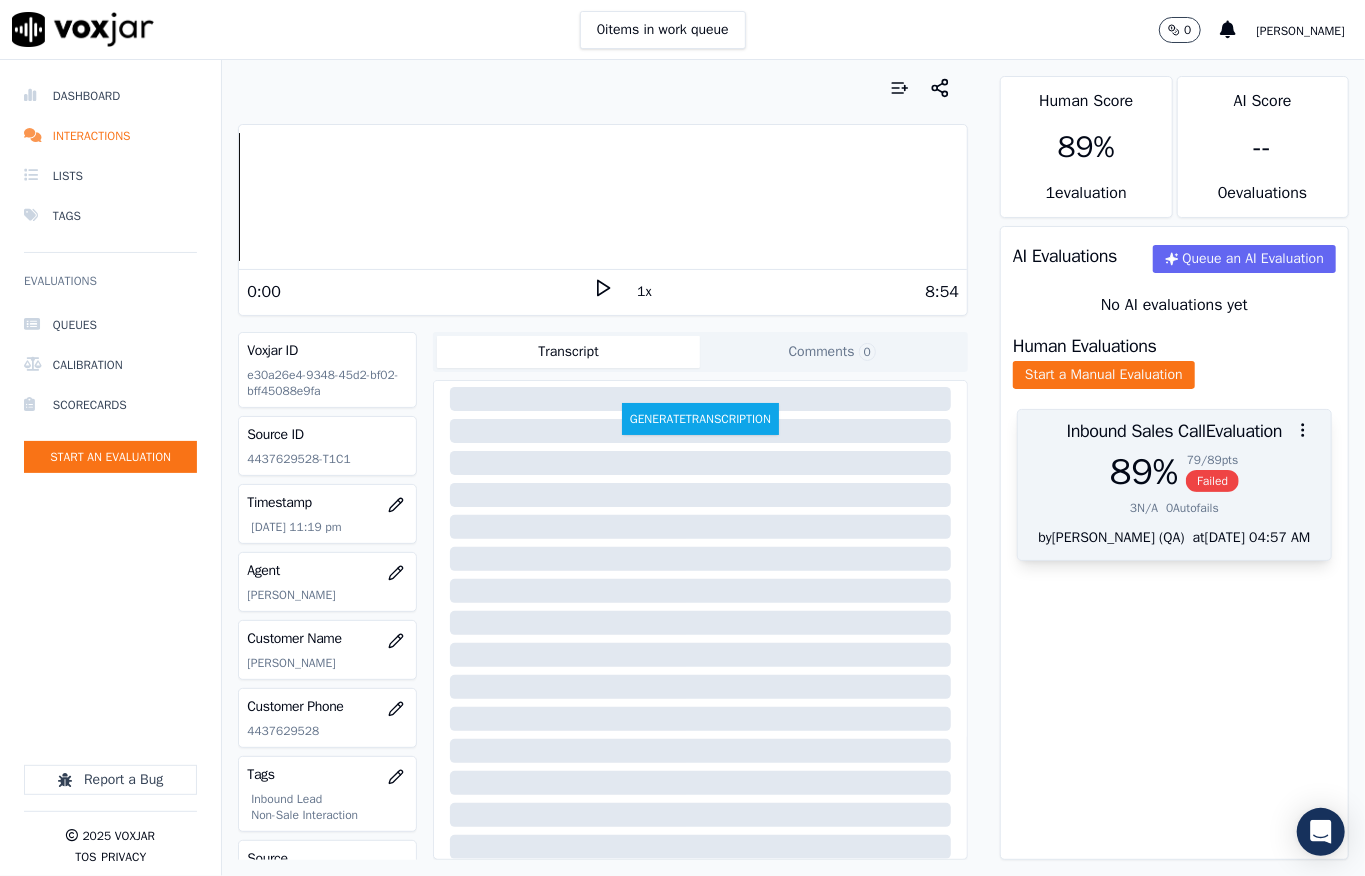 click on "89 %" at bounding box center [1144, 472] 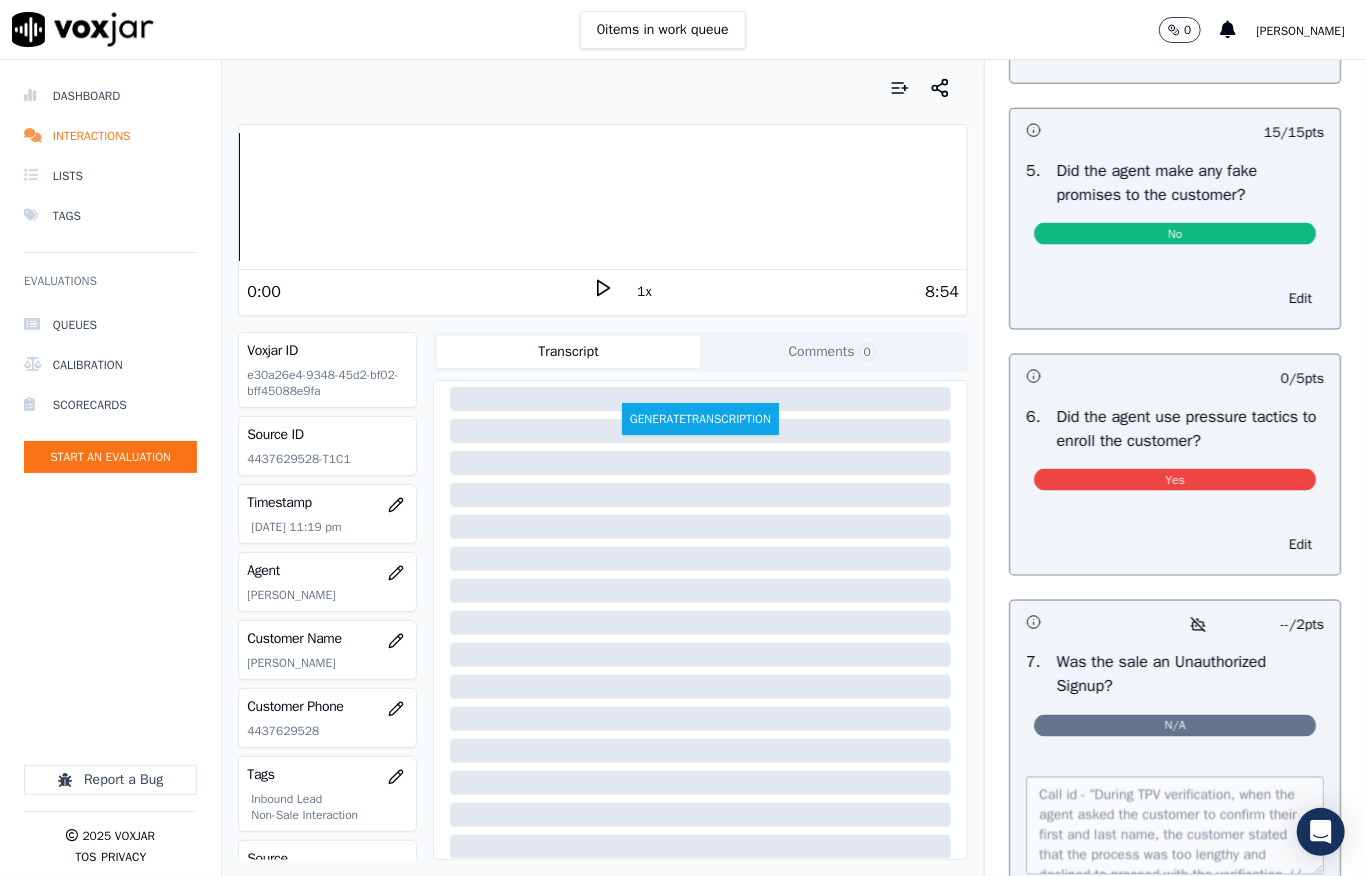scroll, scrollTop: 5746, scrollLeft: 0, axis: vertical 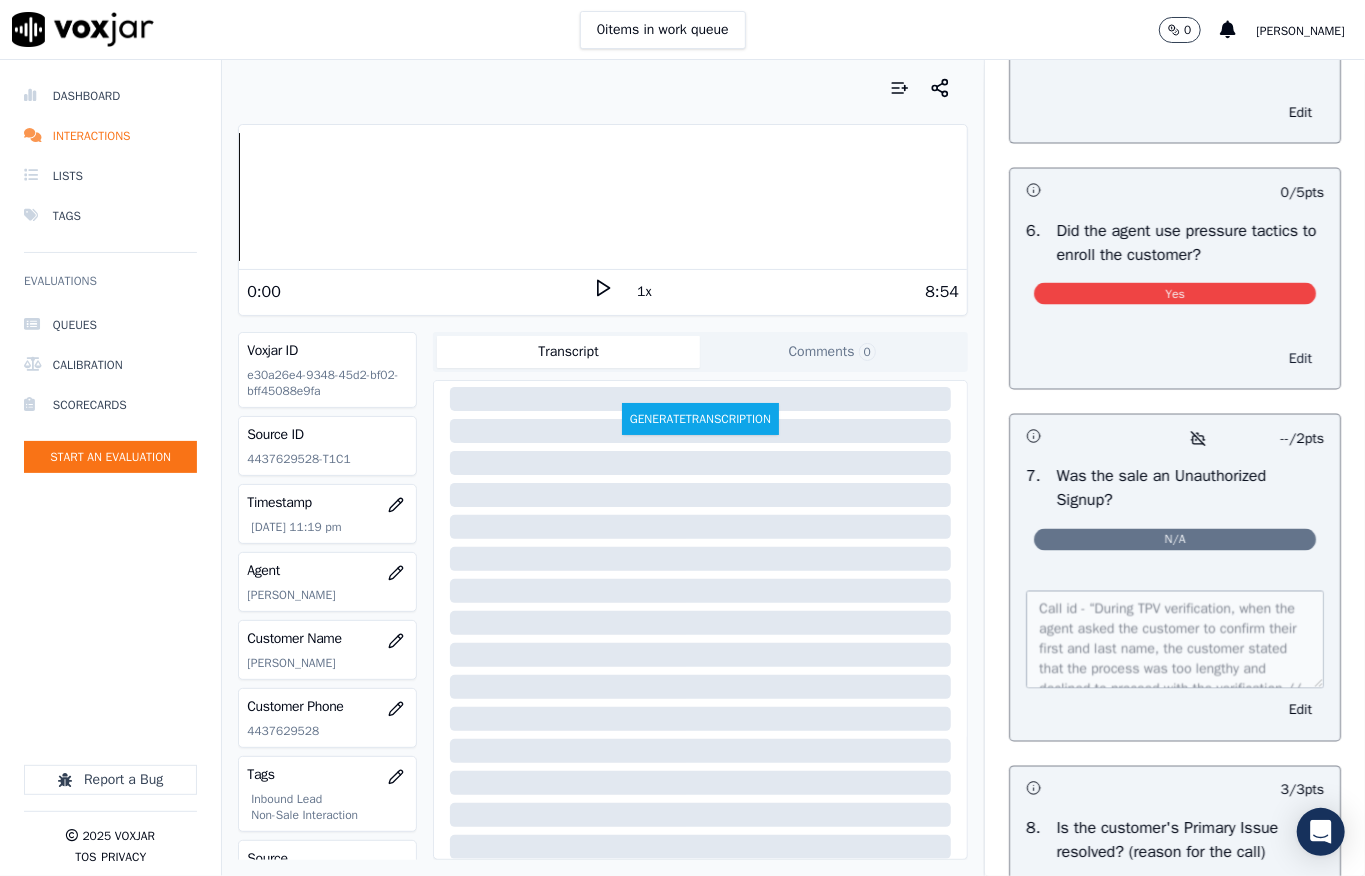 click on "Edit" at bounding box center (1300, 359) 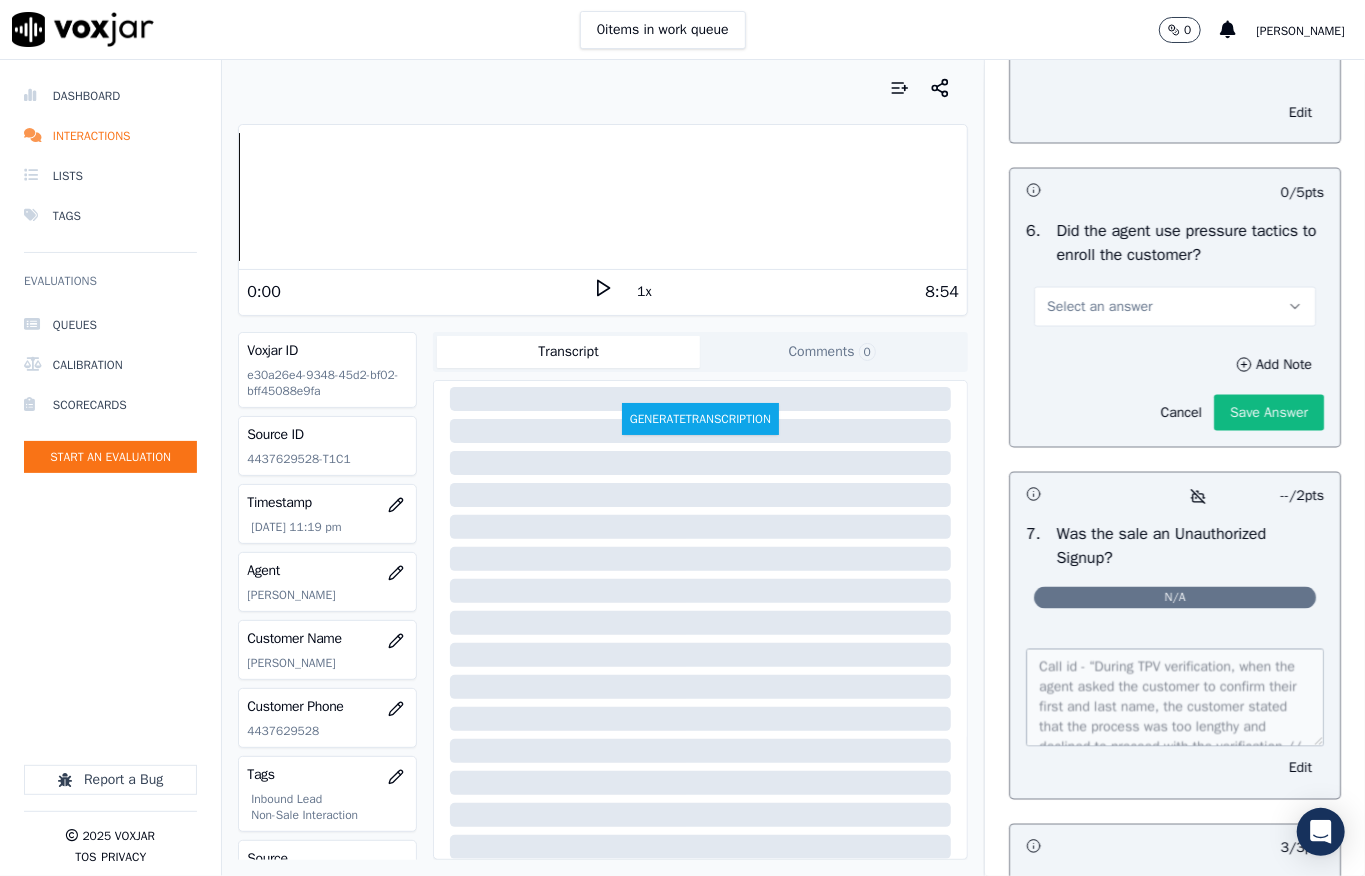 click on "Select an answer" at bounding box center [1175, 307] 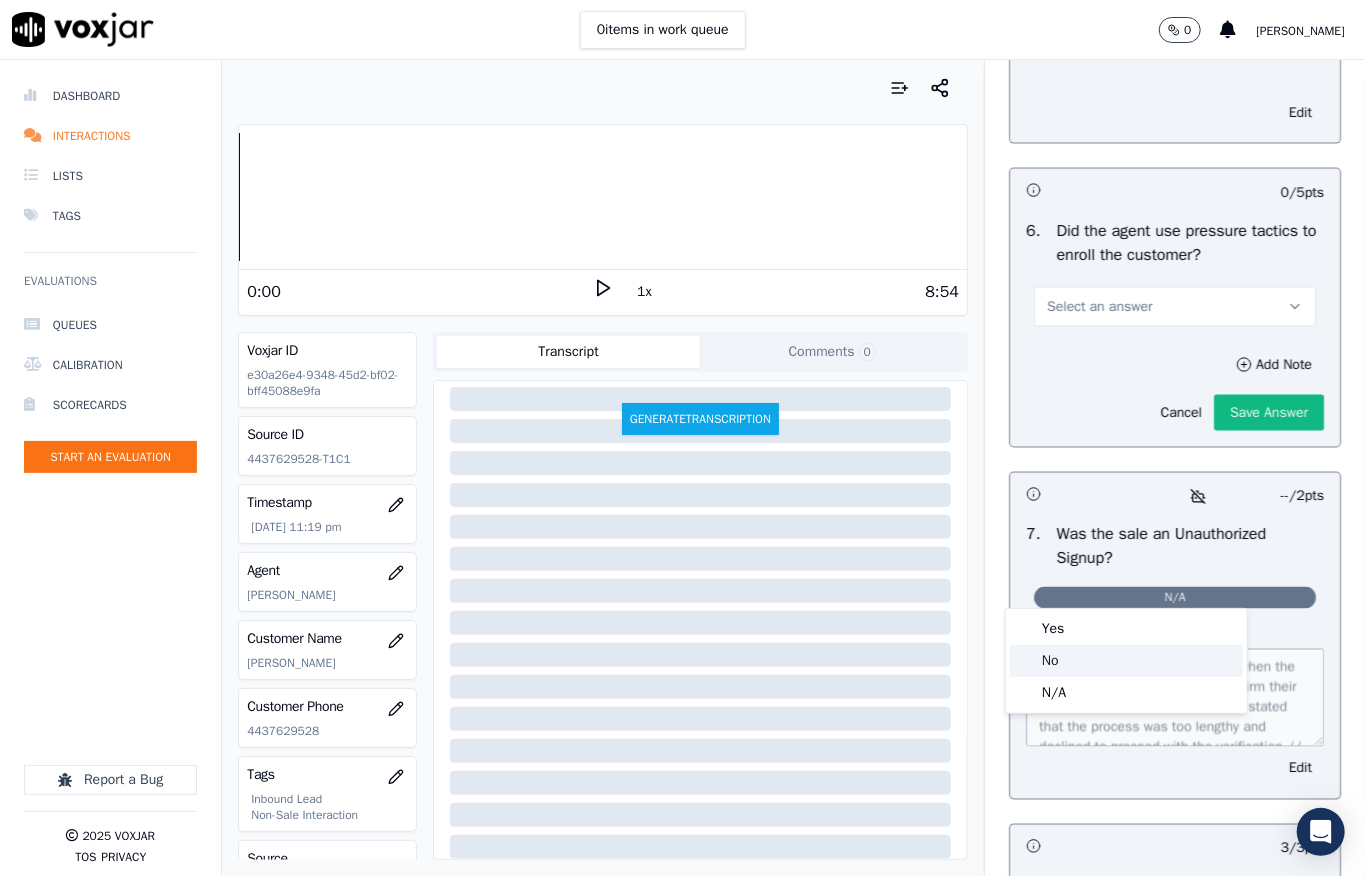 click on "No" 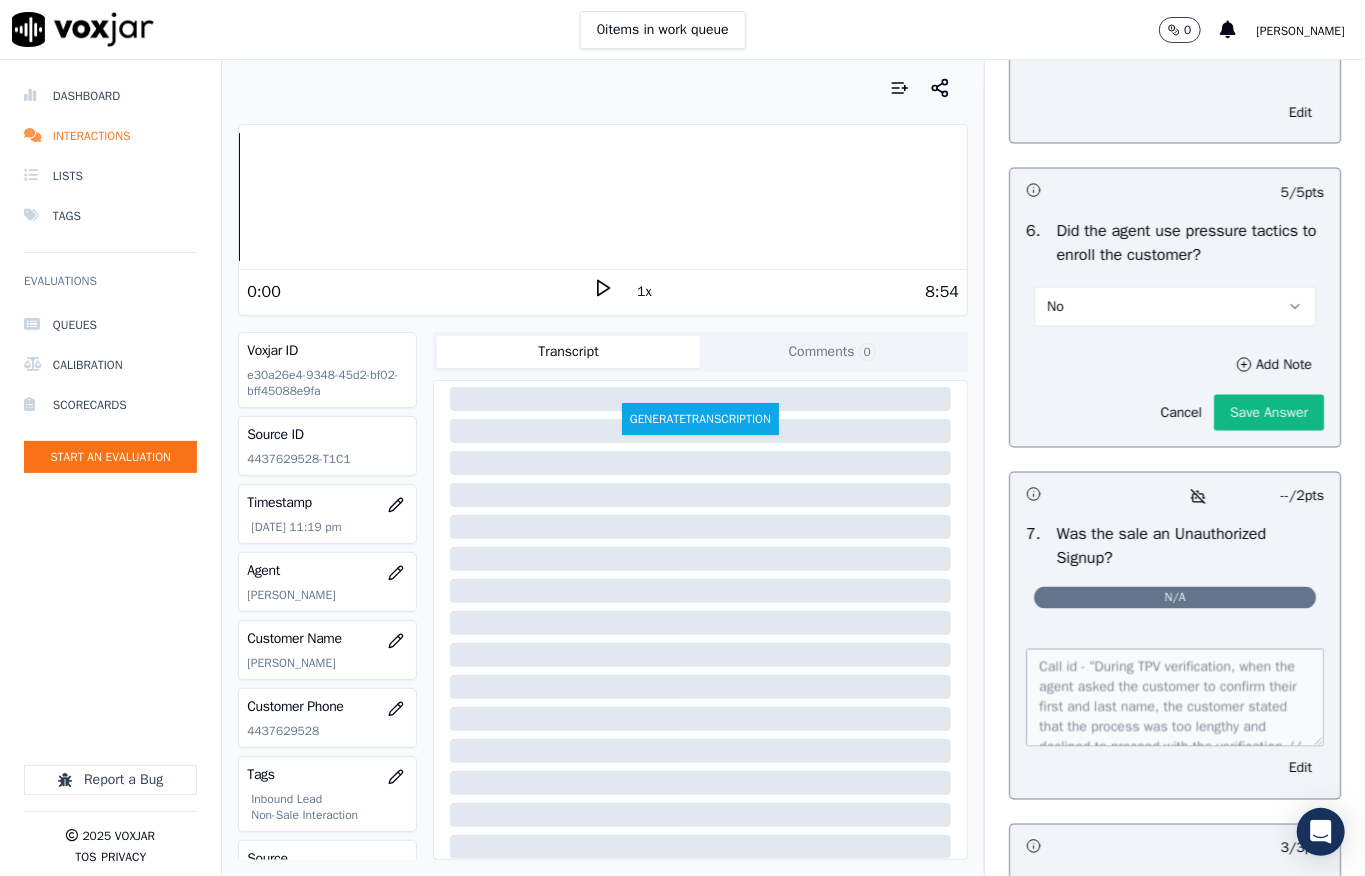 drag, startPoint x: 1188, startPoint y: 693, endPoint x: 1204, endPoint y: 688, distance: 16.763054 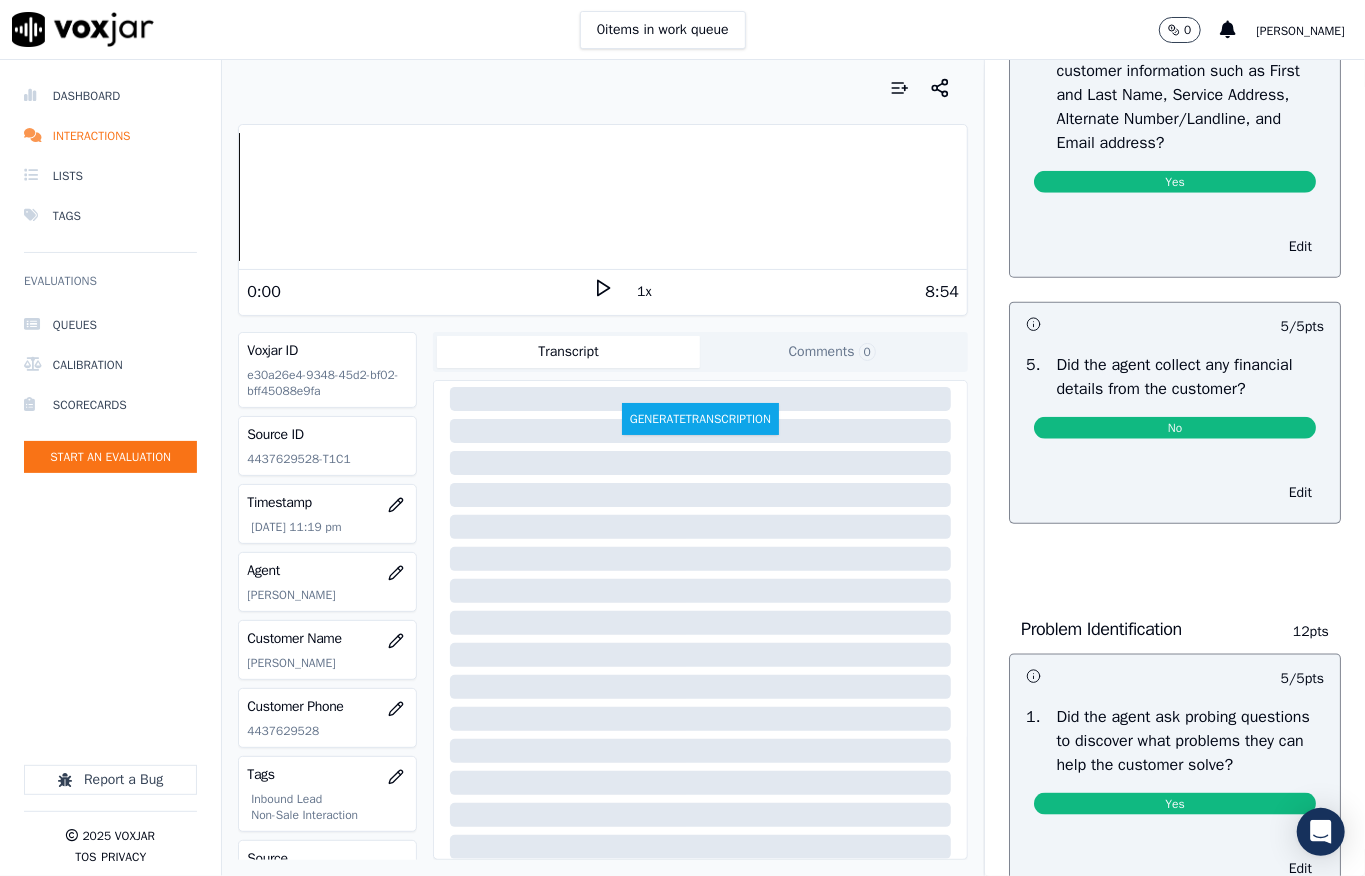 scroll, scrollTop: 0, scrollLeft: 0, axis: both 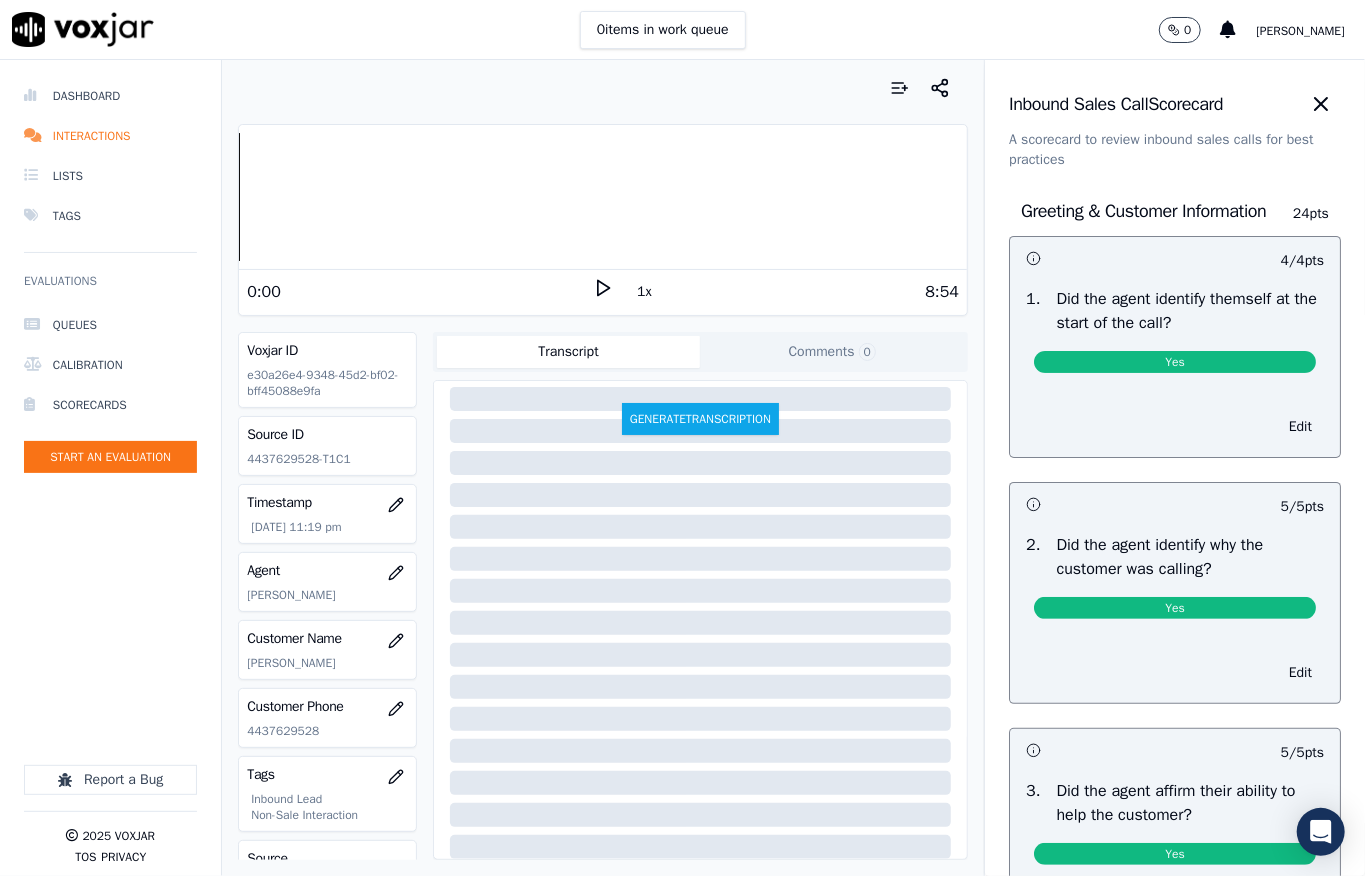 click 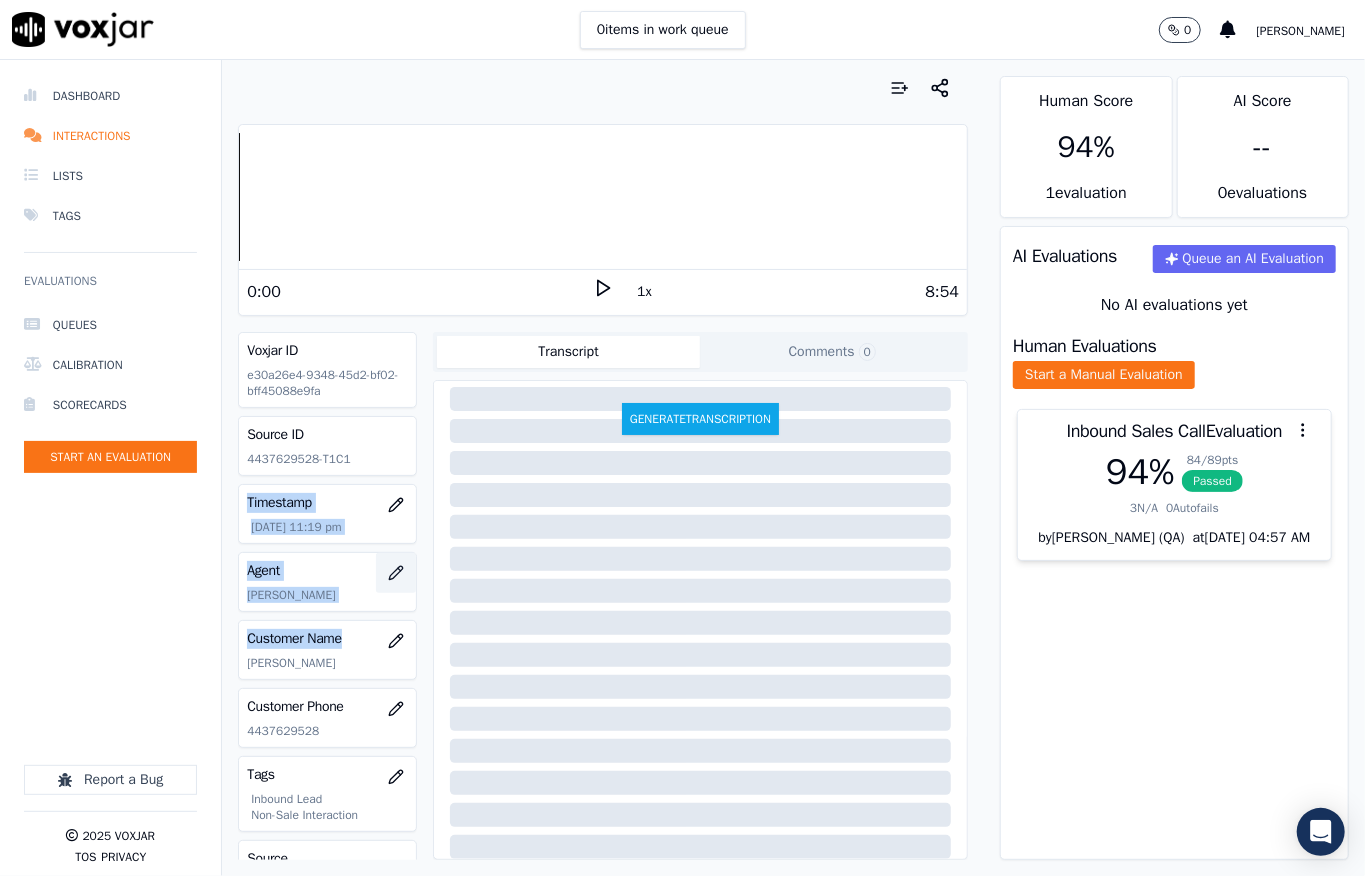 drag, startPoint x: 374, startPoint y: 474, endPoint x: 380, endPoint y: 572, distance: 98.1835 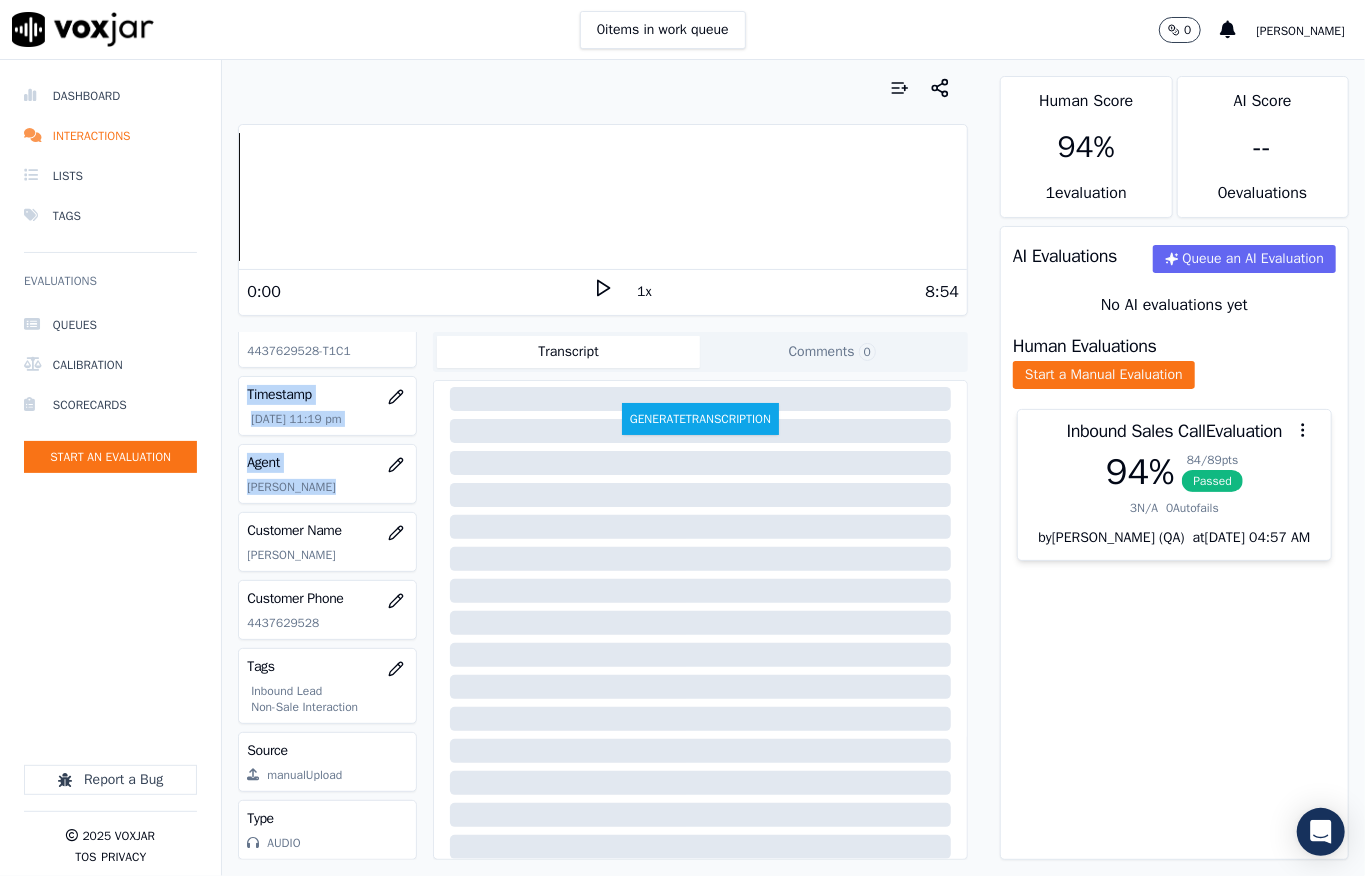 scroll, scrollTop: 0, scrollLeft: 0, axis: both 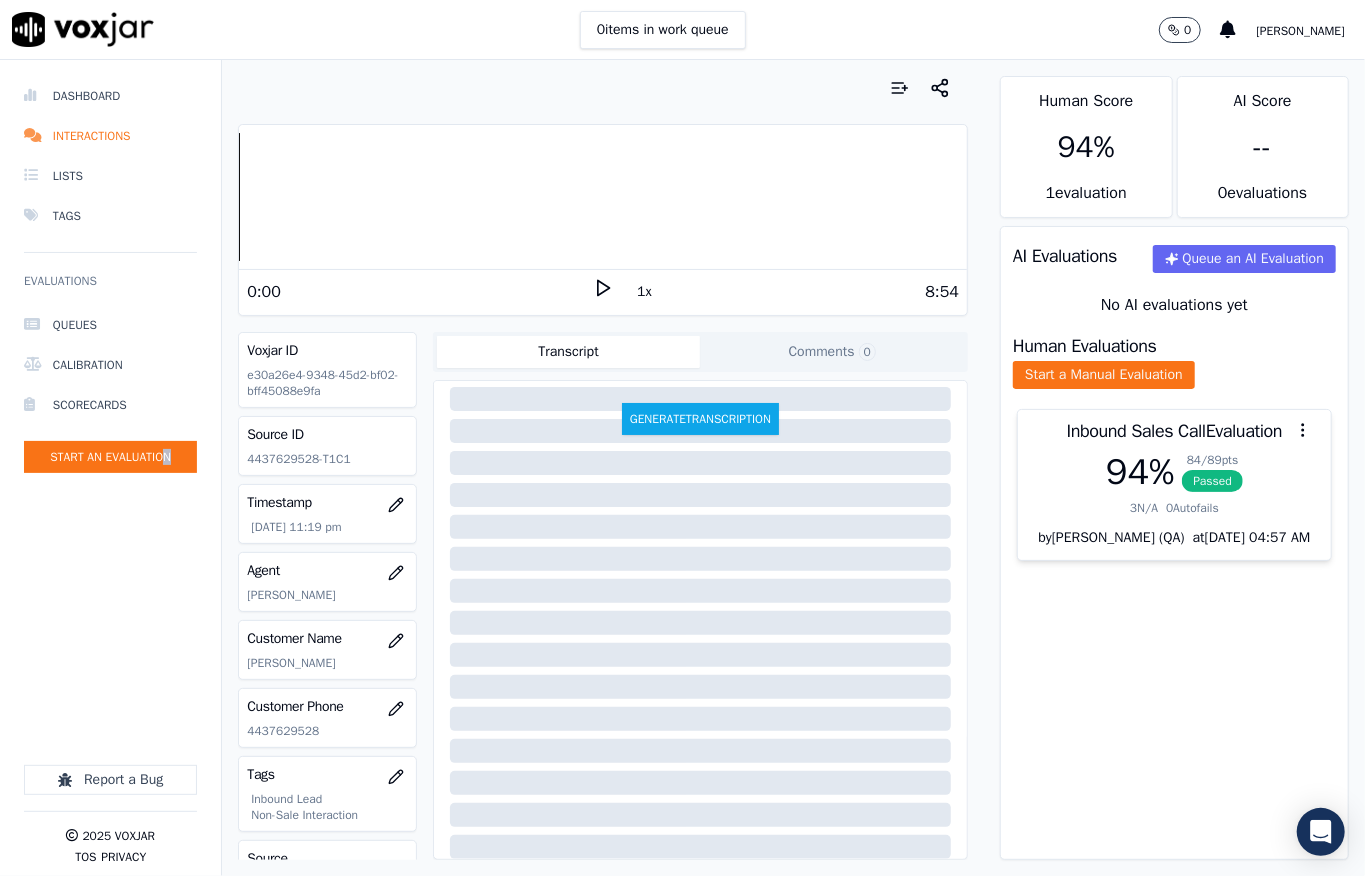 drag, startPoint x: 173, startPoint y: 572, endPoint x: 170, endPoint y: 562, distance: 10.440307 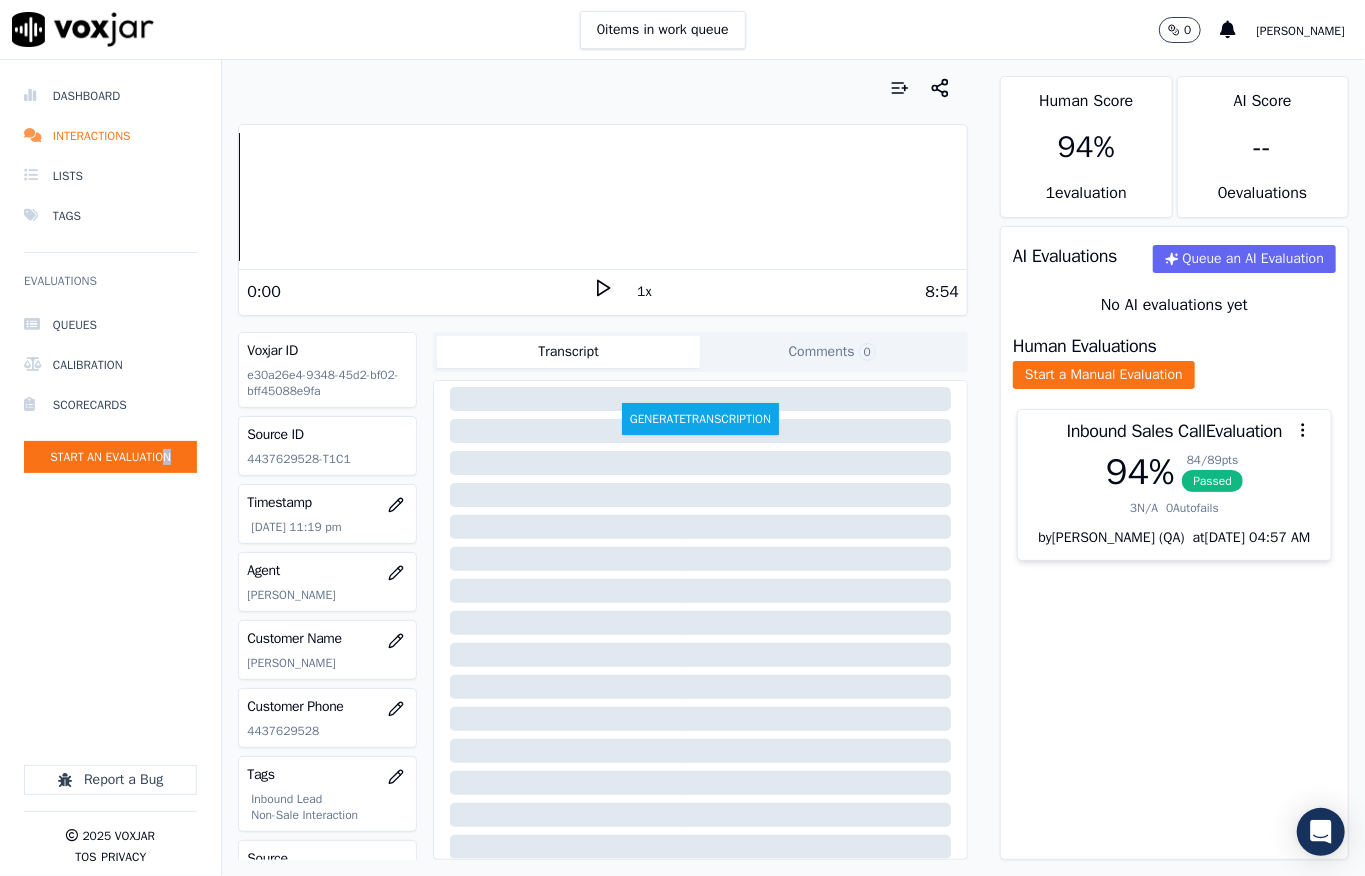 drag, startPoint x: 100, startPoint y: 100, endPoint x: 228, endPoint y: 17, distance: 152.5549 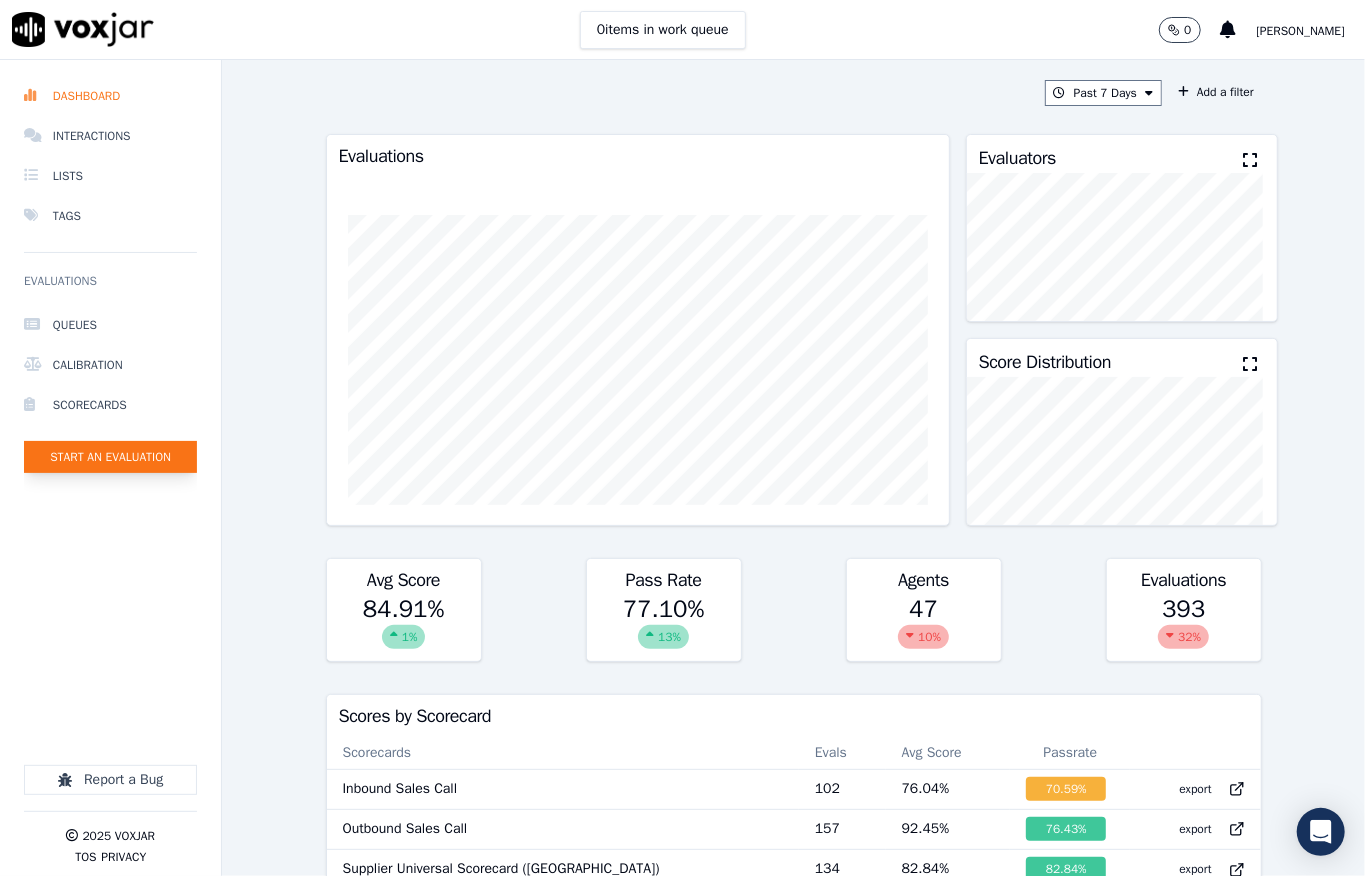 click on "Start an Evaluation" 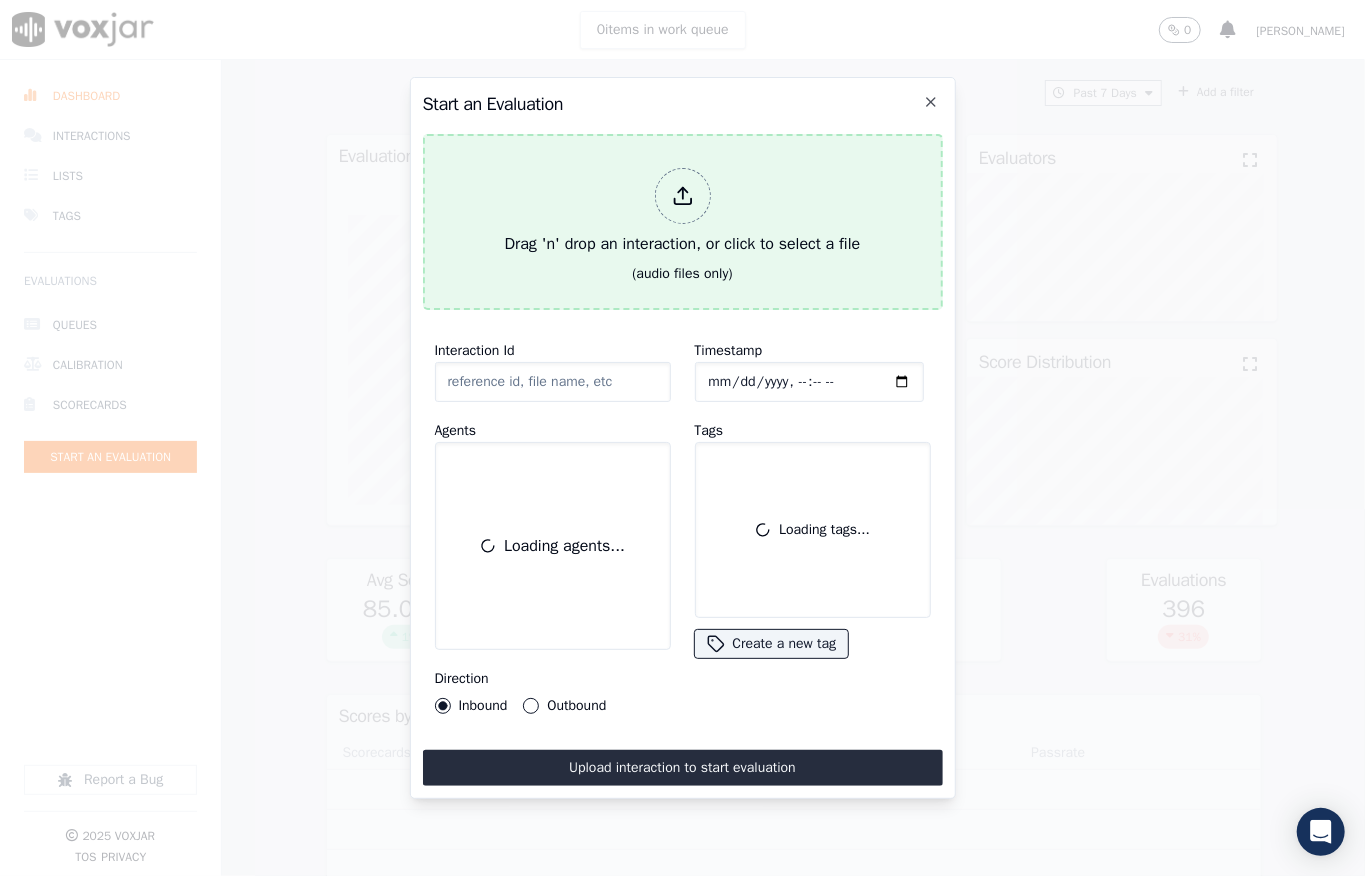 click on "Drag 'n' drop an interaction, or click to select a file" at bounding box center [683, 212] 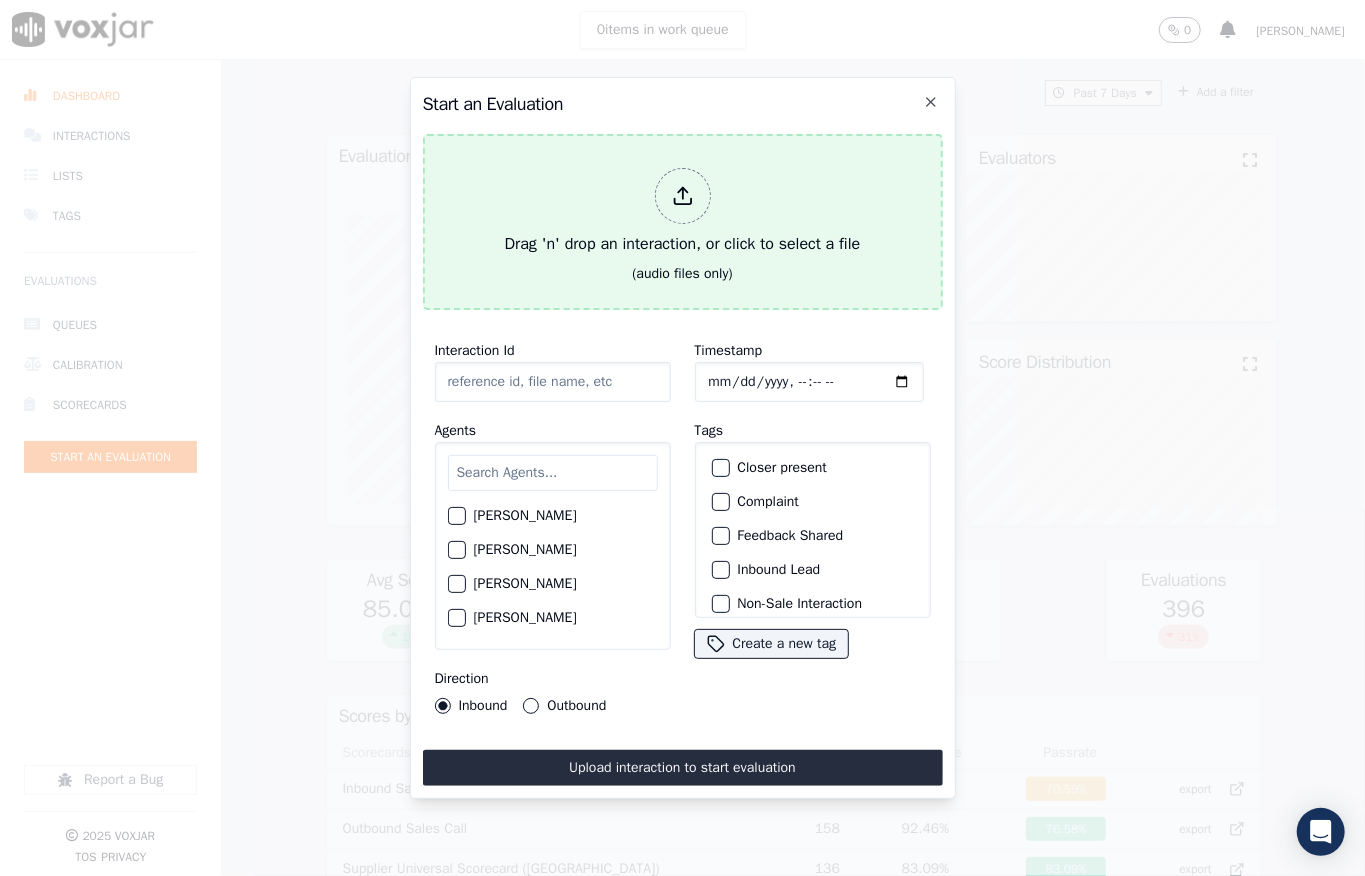 type on "20250703-164451_2343778812-all.mp3" 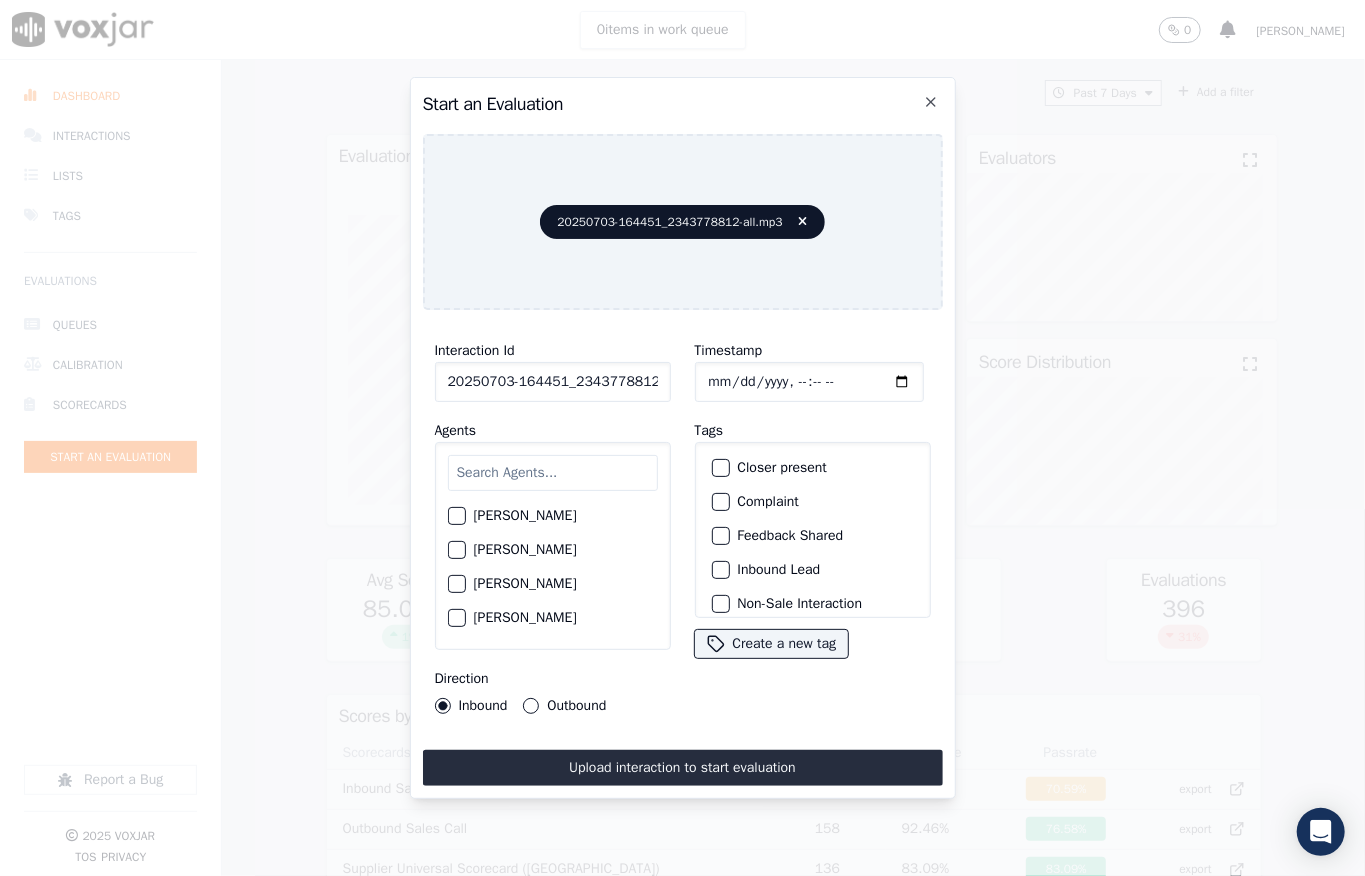click on "Timestamp" 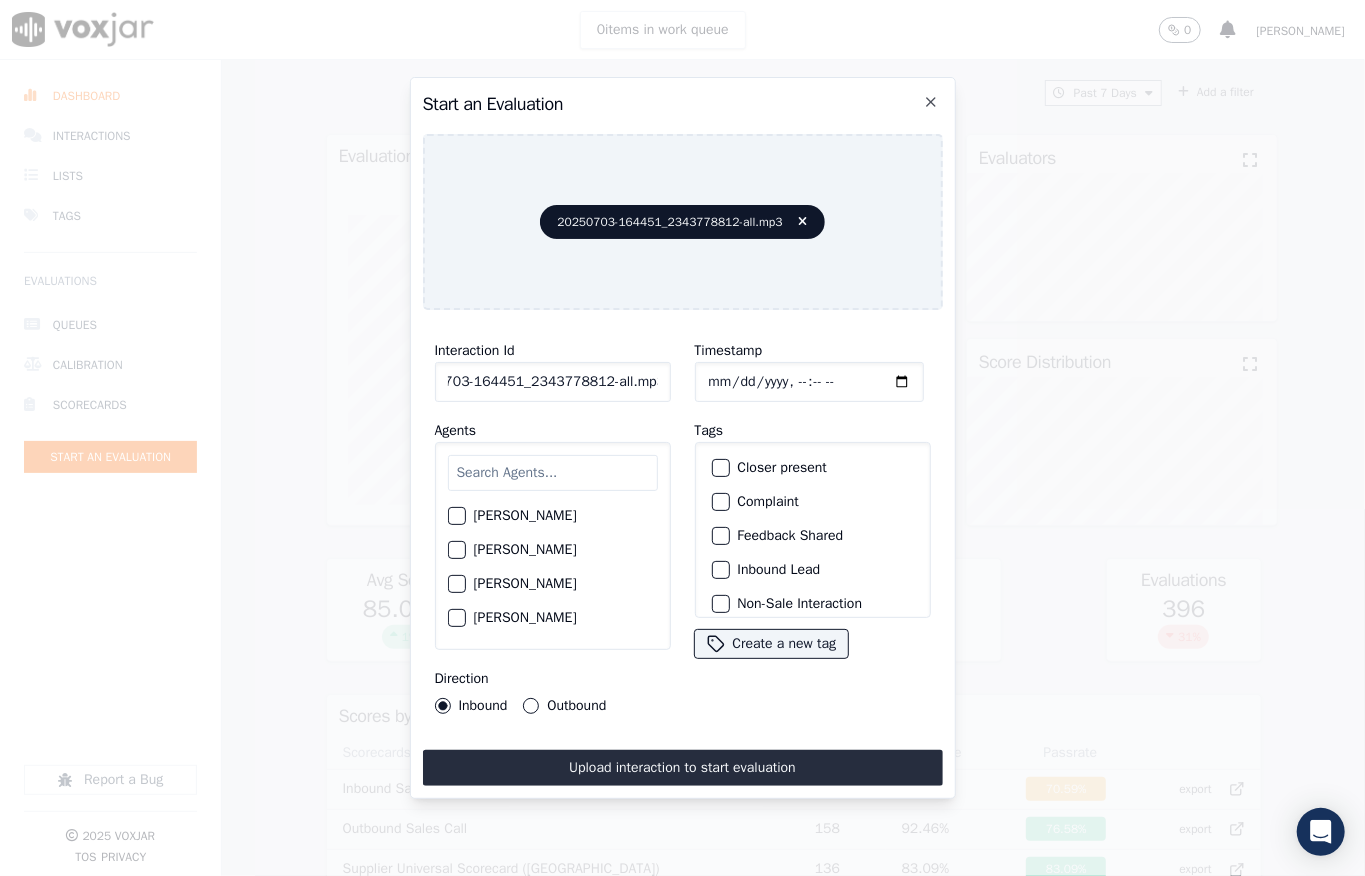 drag, startPoint x: 646, startPoint y: 364, endPoint x: 674, endPoint y: 362, distance: 28.071337 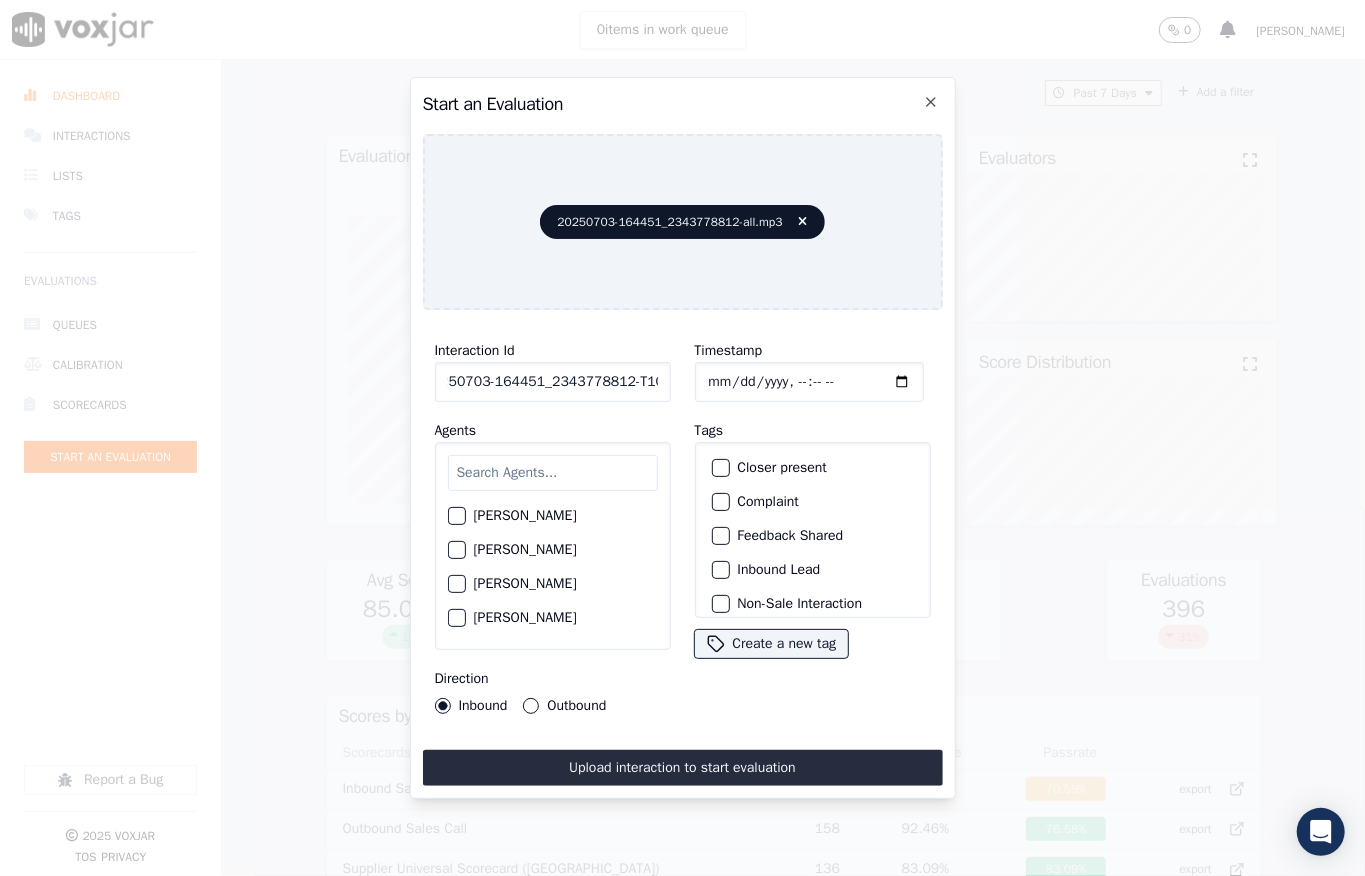 scroll, scrollTop: 0, scrollLeft: 32, axis: horizontal 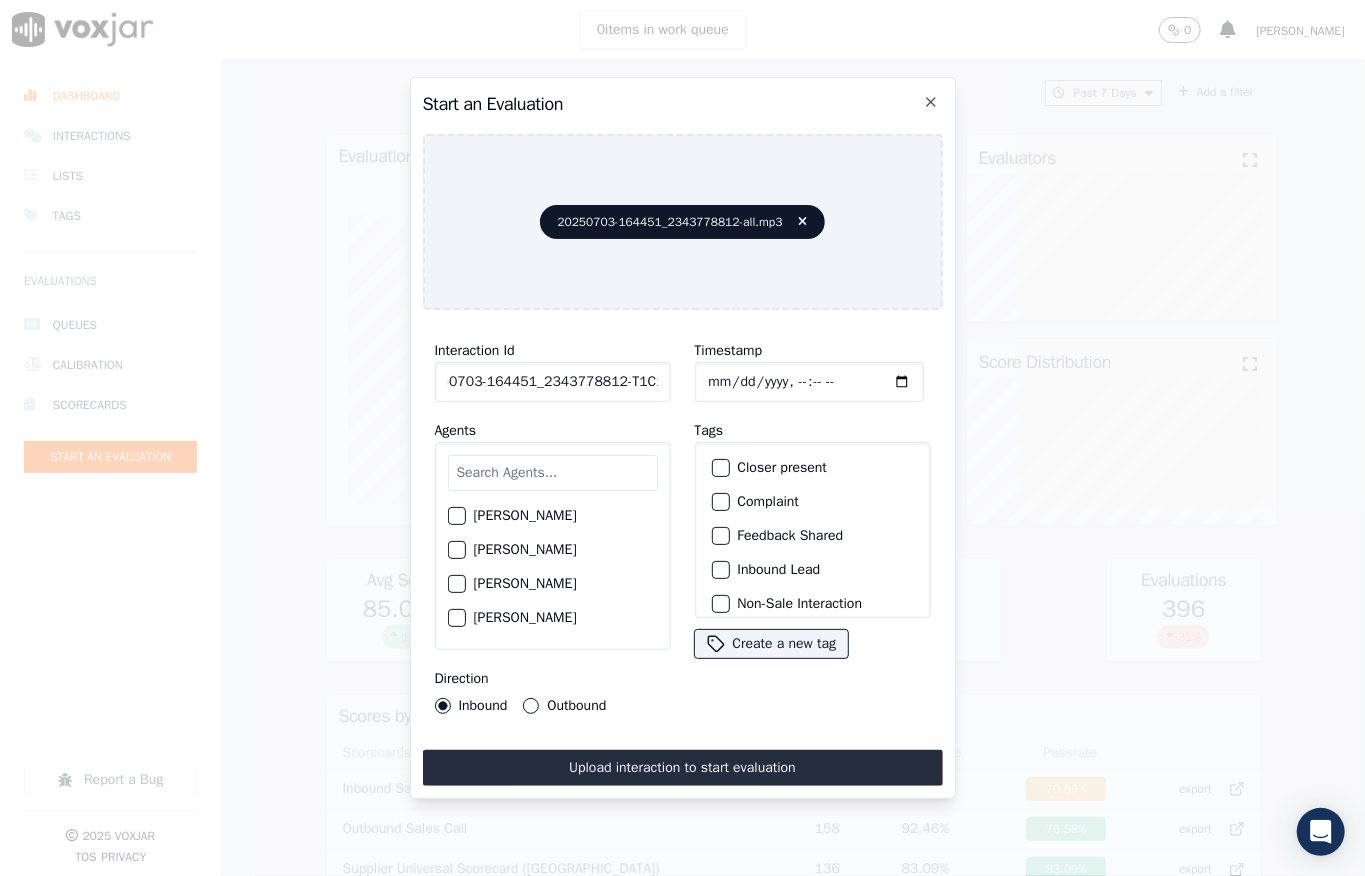 type on "20250703-164451_2343778812-T1C1" 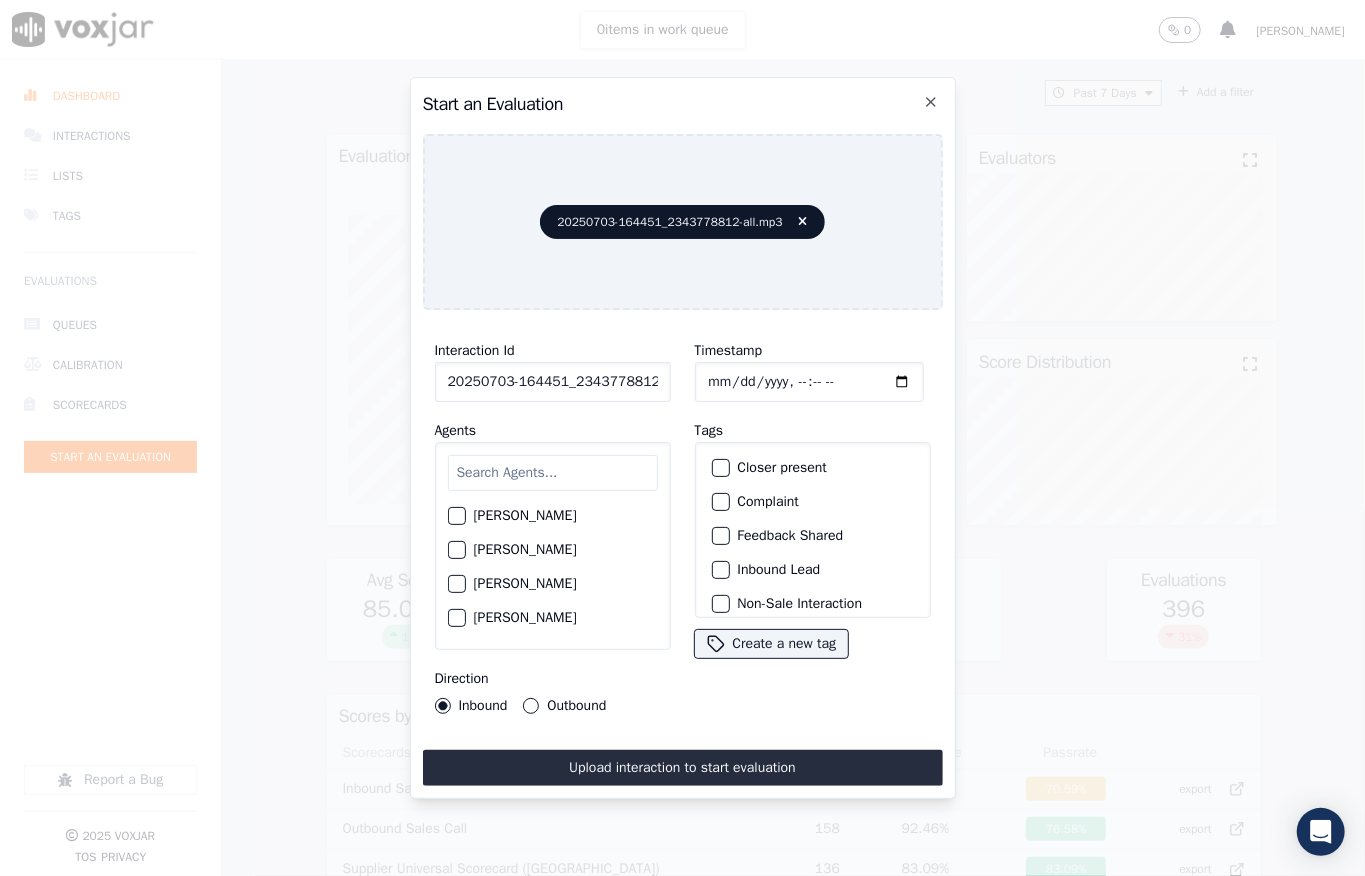 click at bounding box center (720, 570) 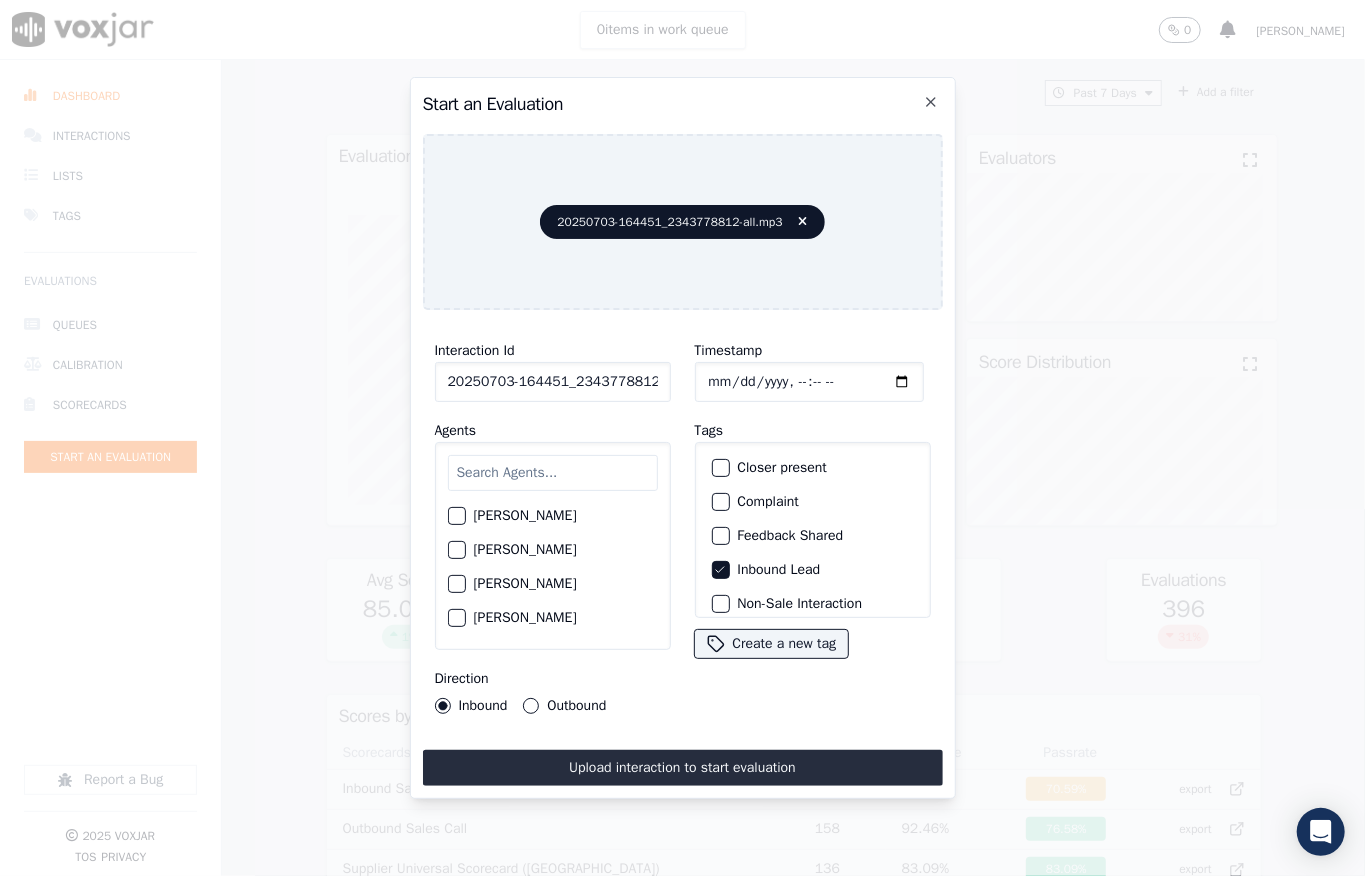 scroll, scrollTop: 49, scrollLeft: 0, axis: vertical 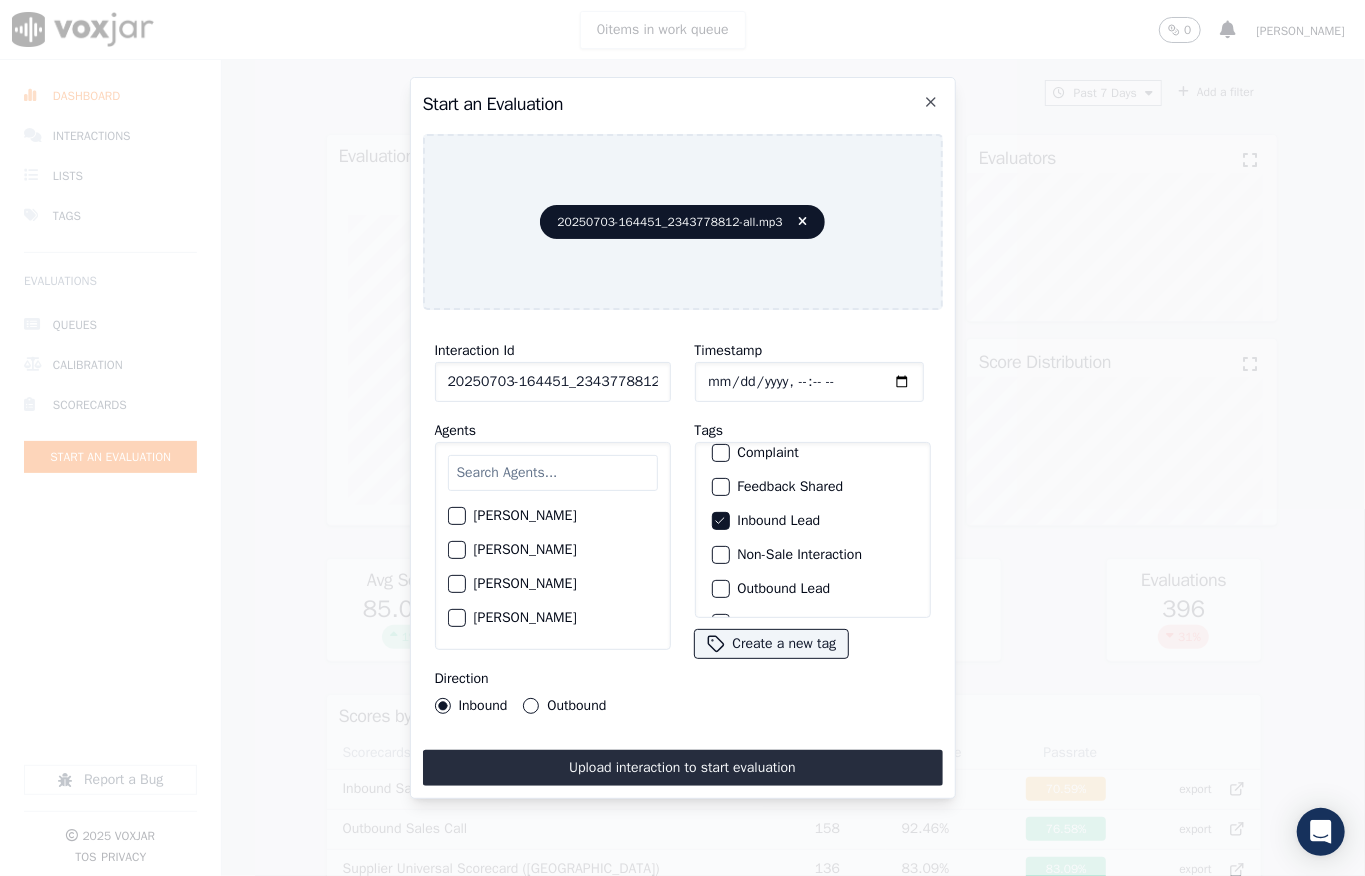 drag, startPoint x: 712, startPoint y: 545, endPoint x: 682, endPoint y: 546, distance: 30.016663 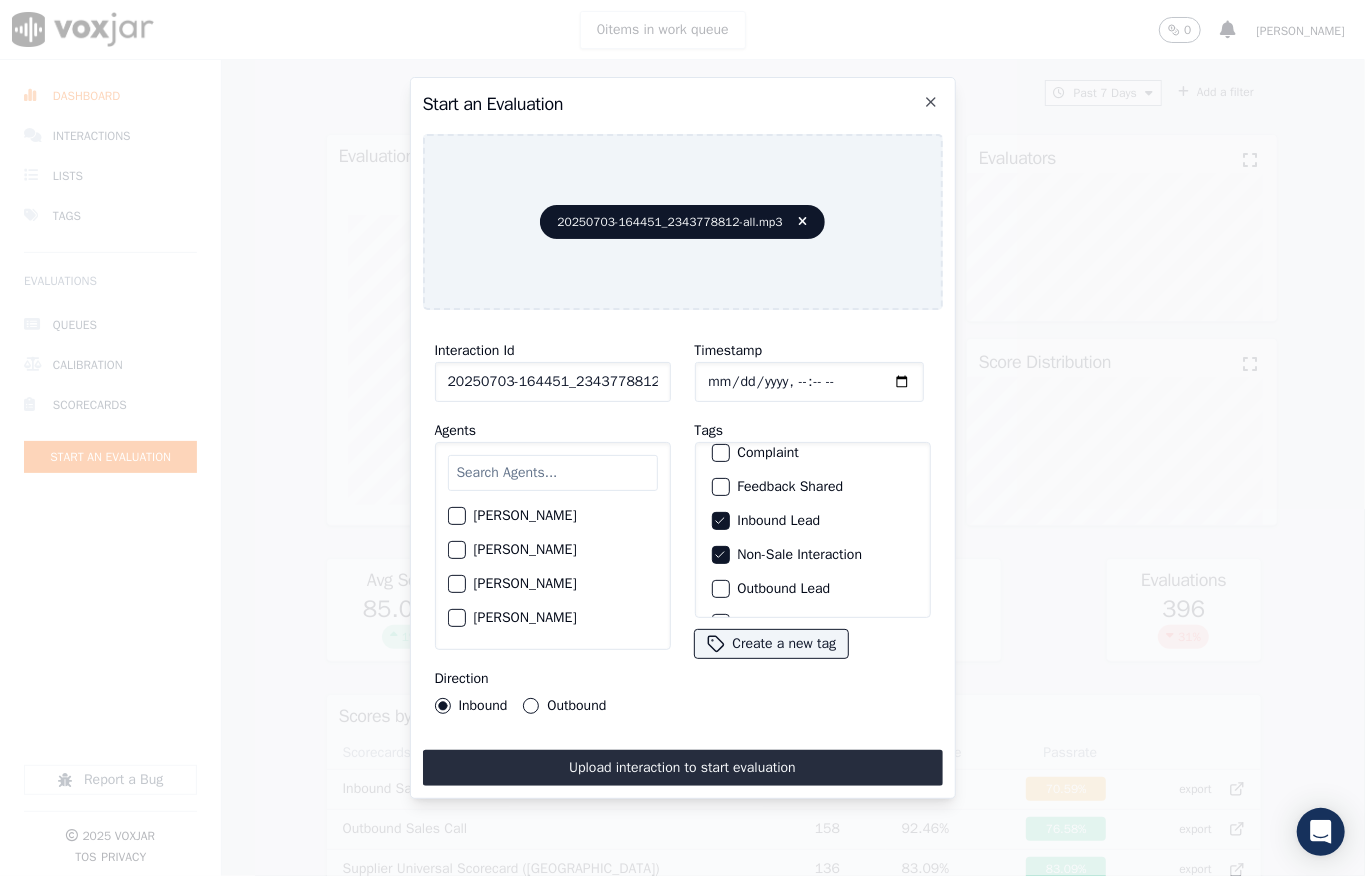 click at bounding box center (553, 473) 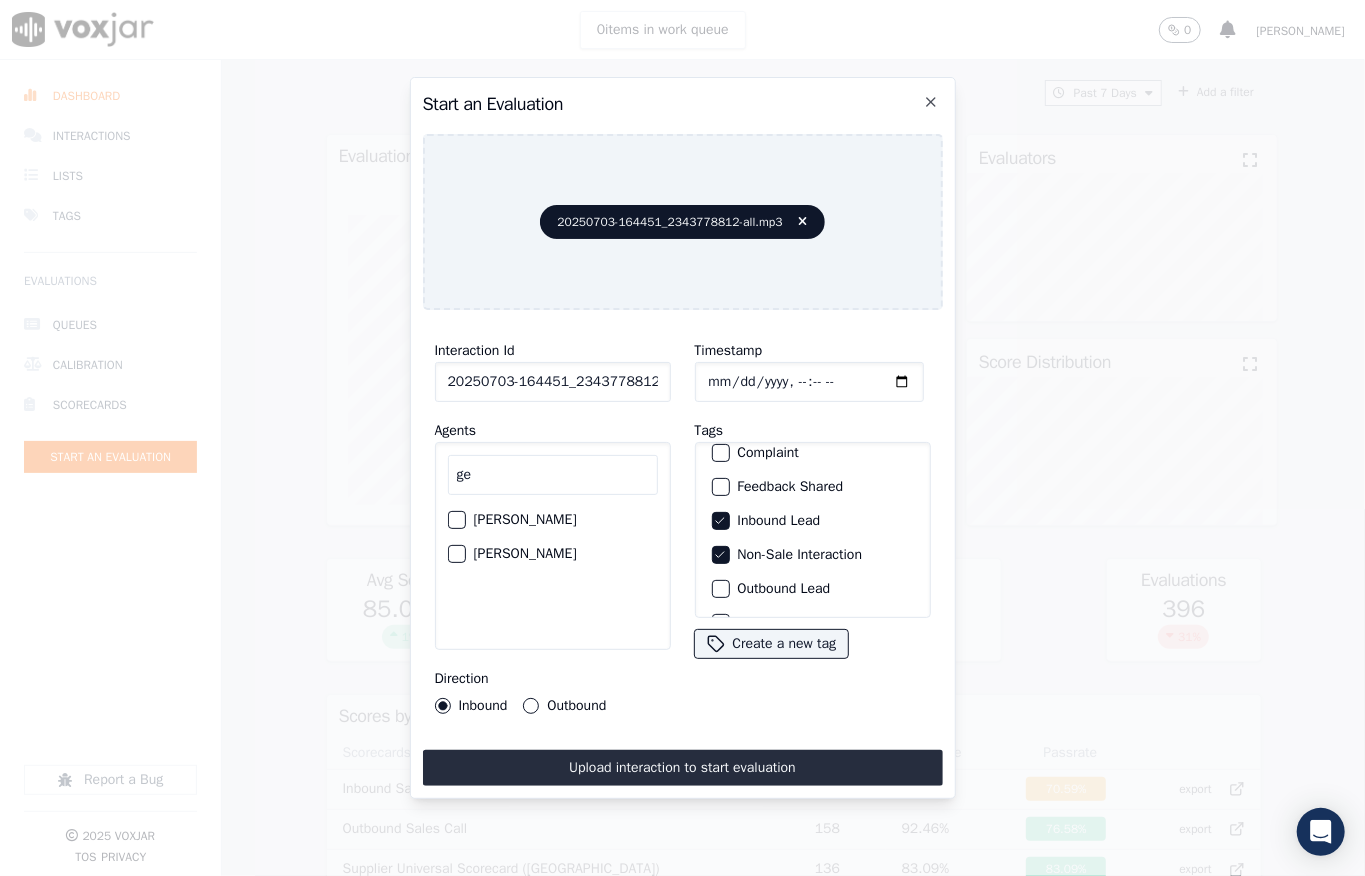 type on "ge" 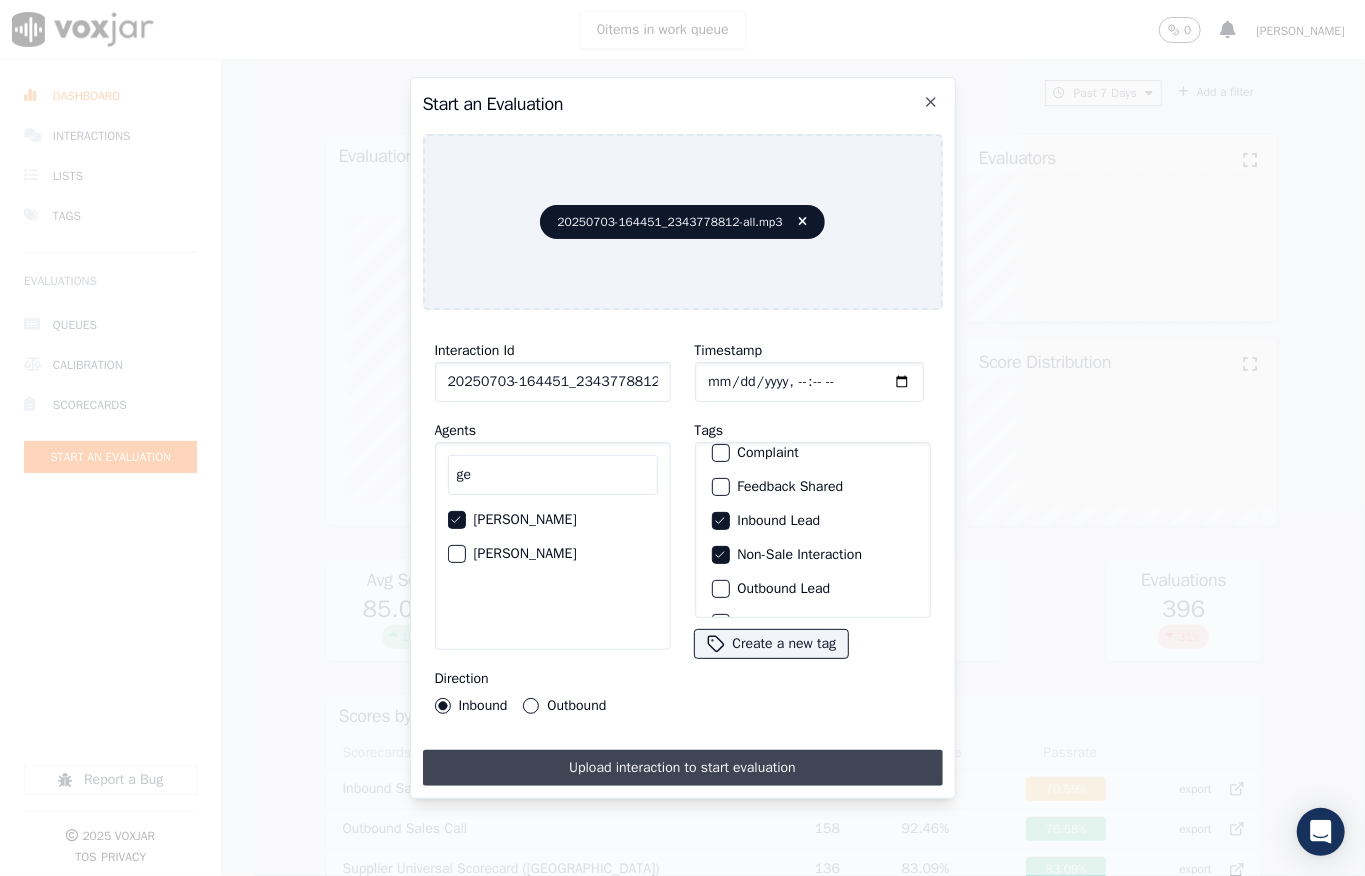 click on "Upload interaction to start evaluation" at bounding box center (683, 768) 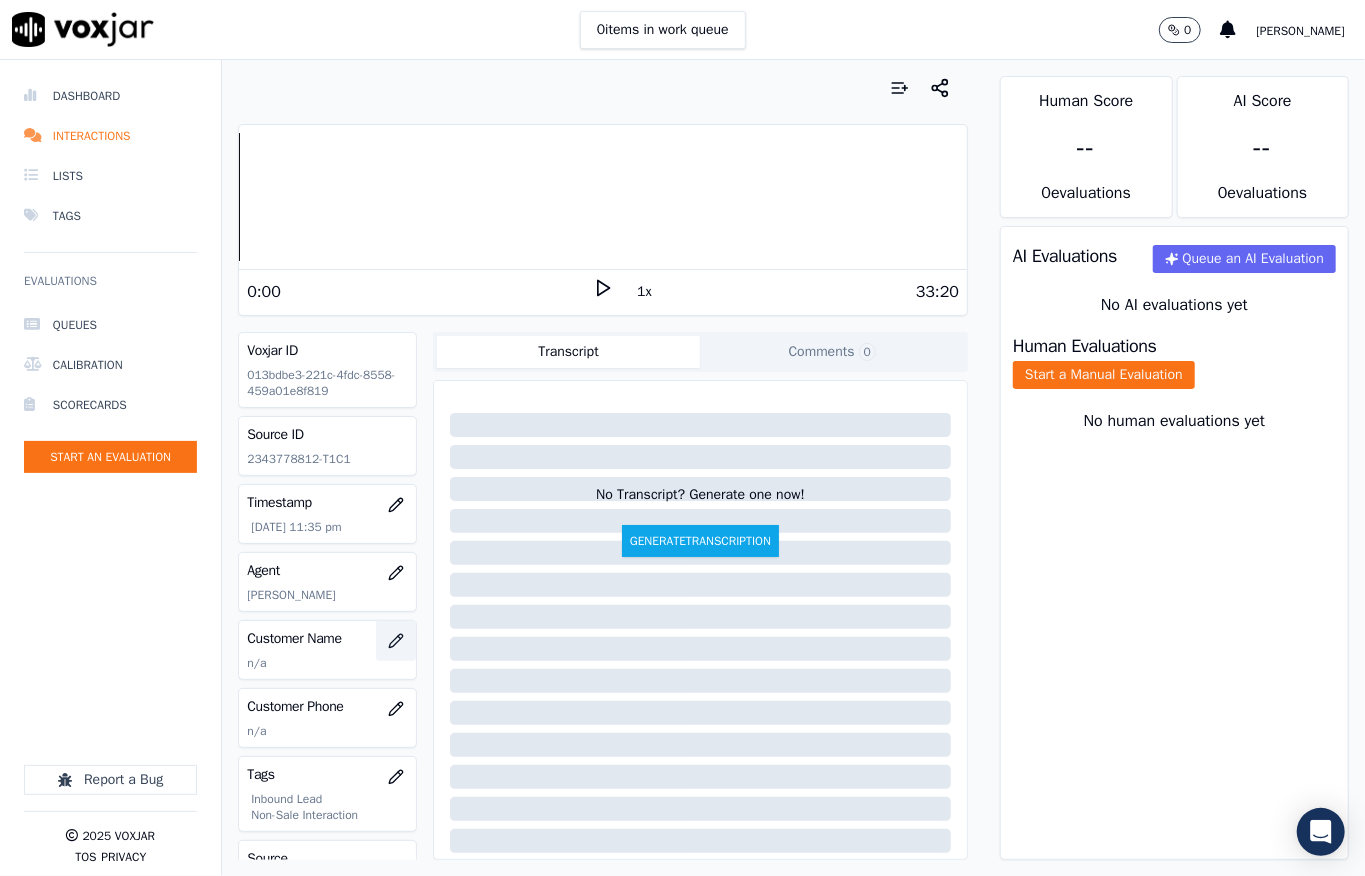 click 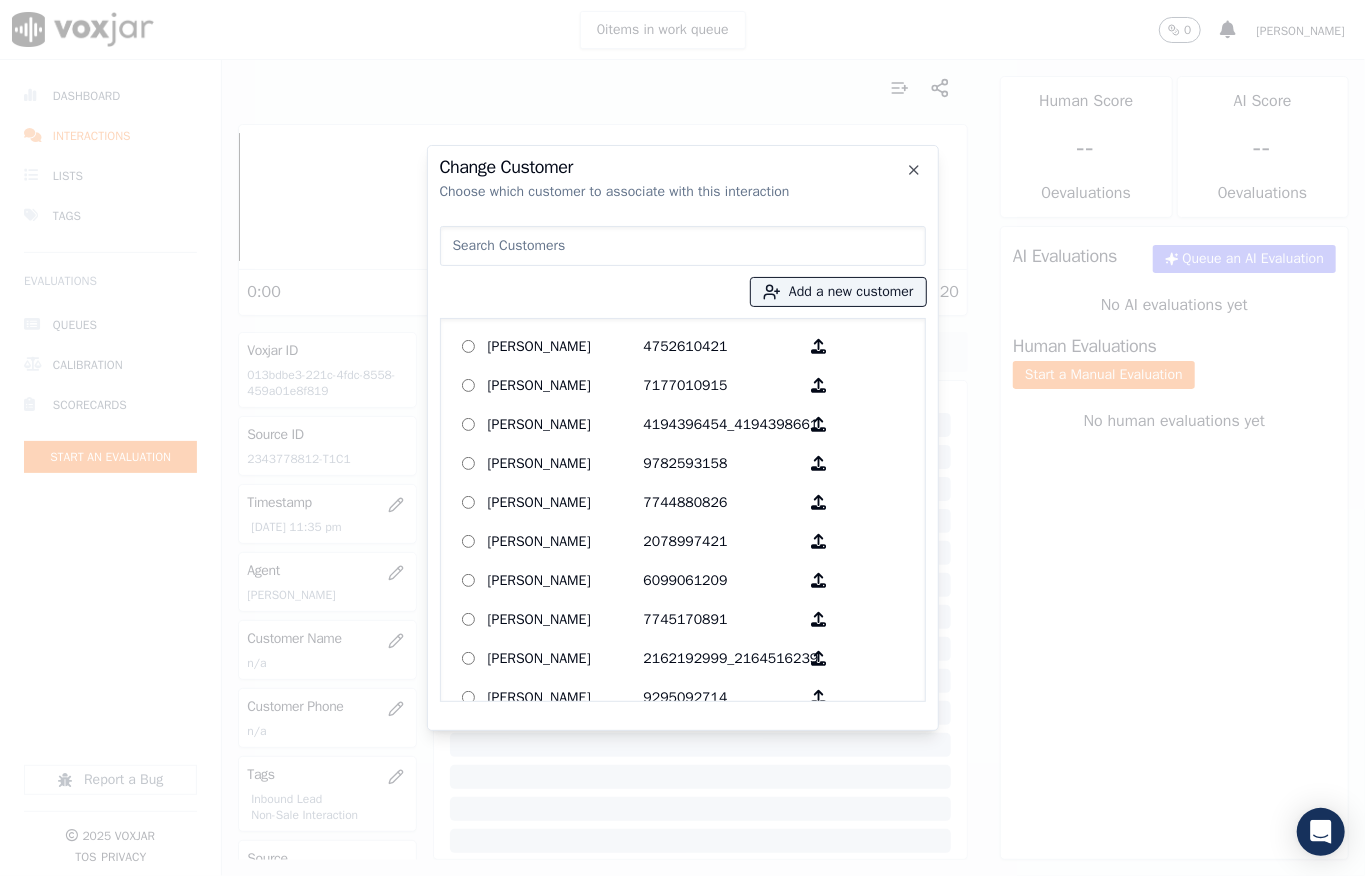 type on "[PERSON_NAME]" 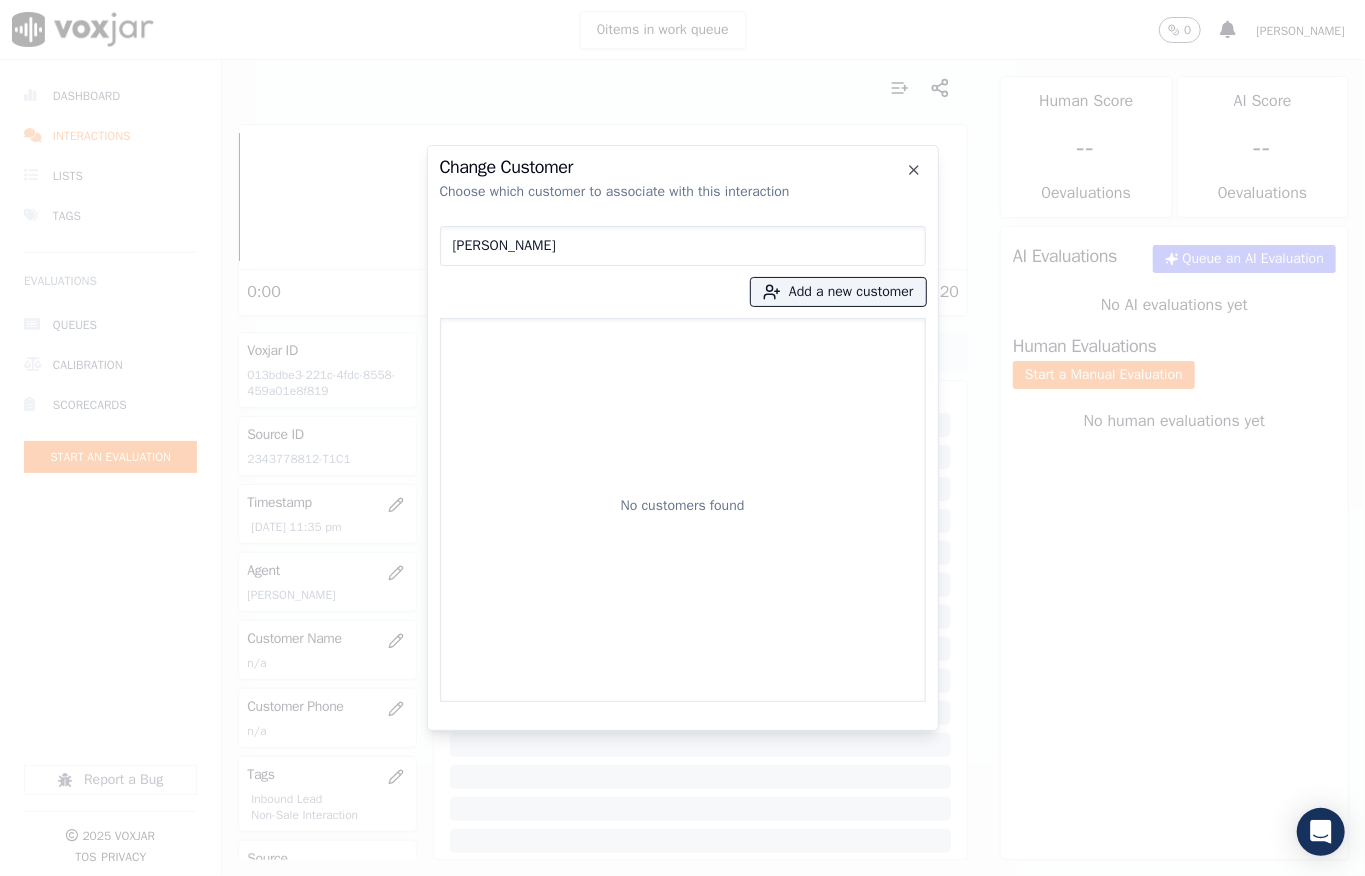 drag, startPoint x: 622, startPoint y: 244, endPoint x: 248, endPoint y: 277, distance: 375.45306 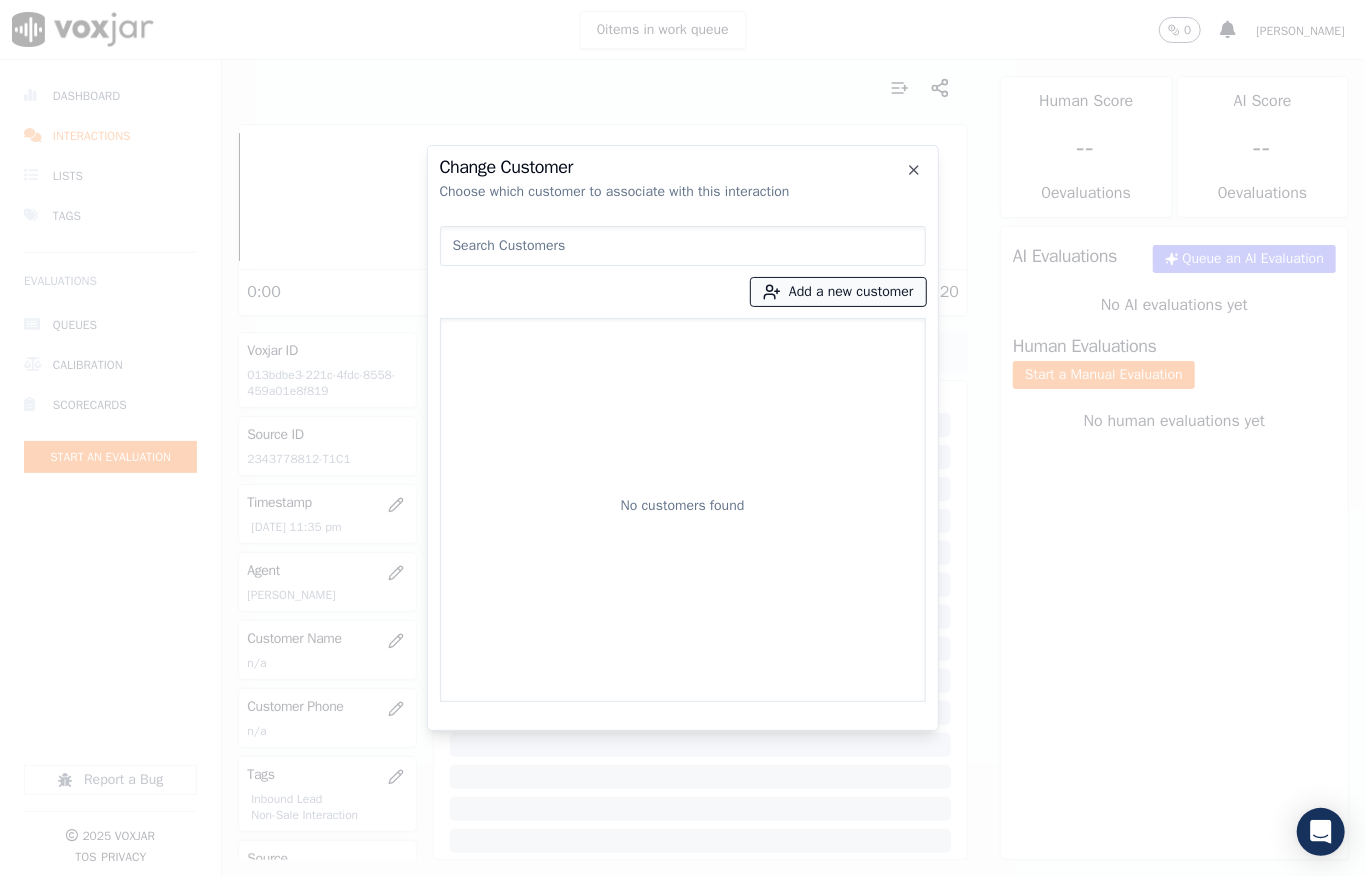 click on "Add a new customer" at bounding box center (838, 292) 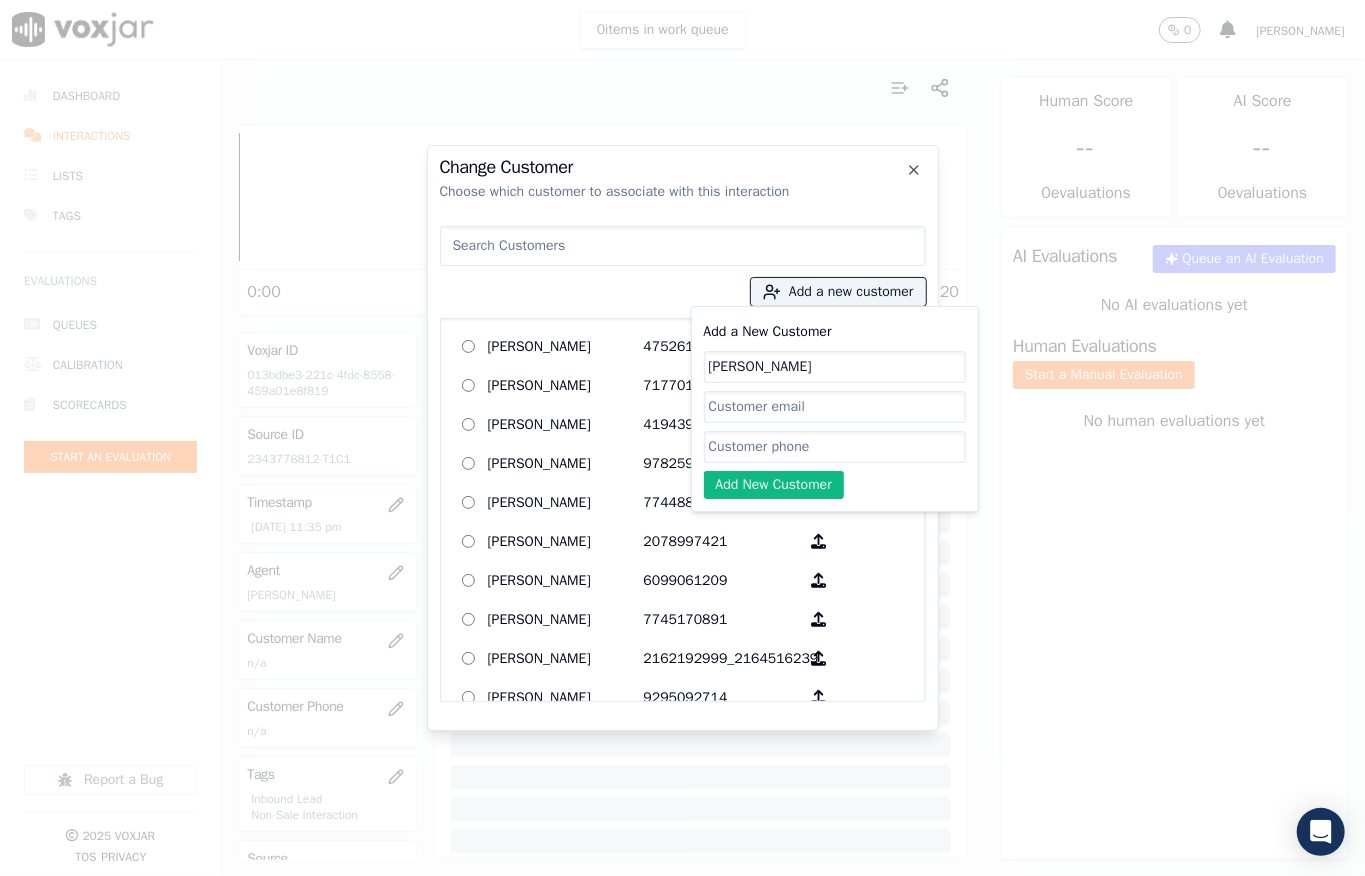 type on "[PERSON_NAME]" 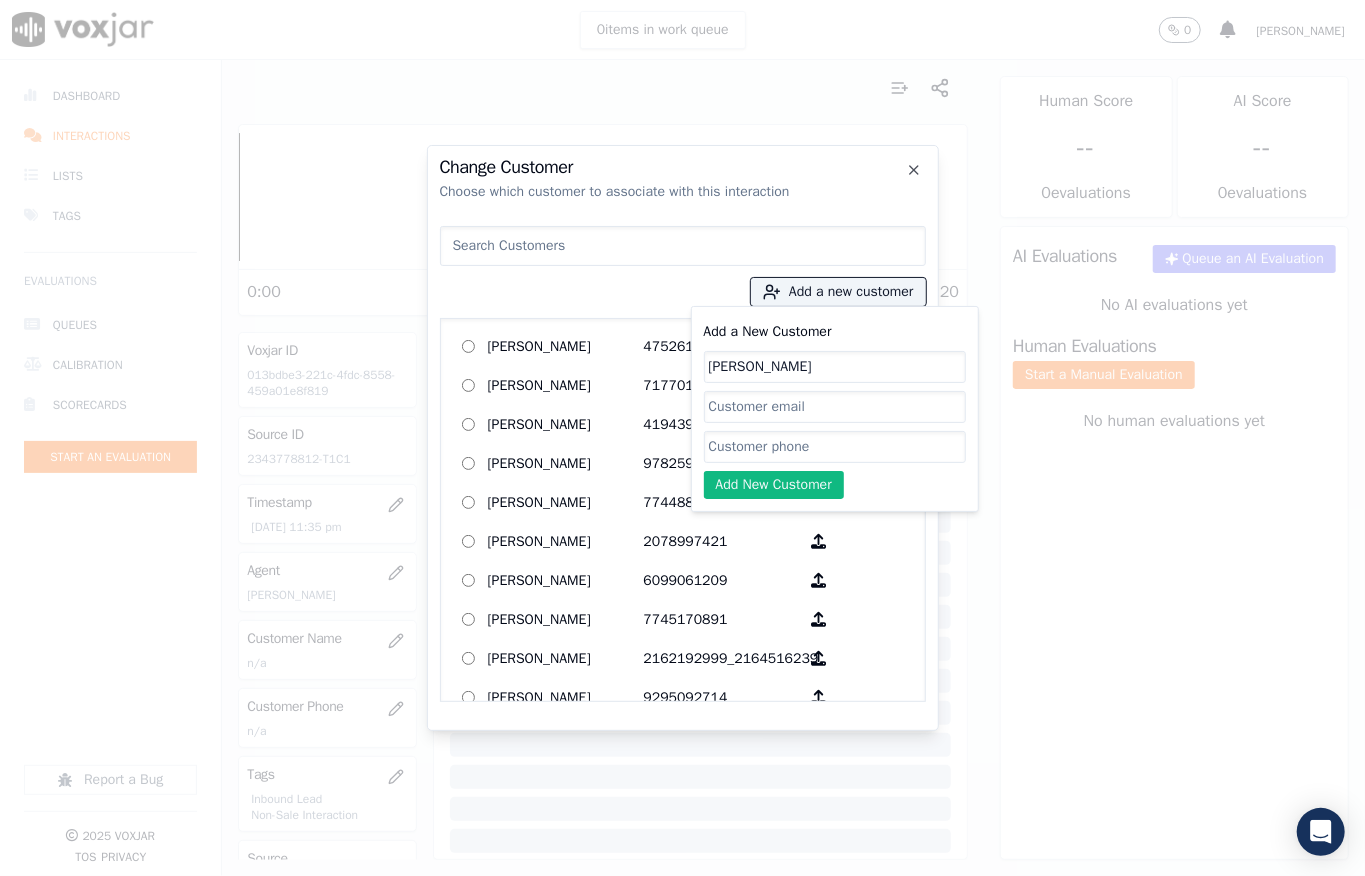 click on "Add a New Customer" 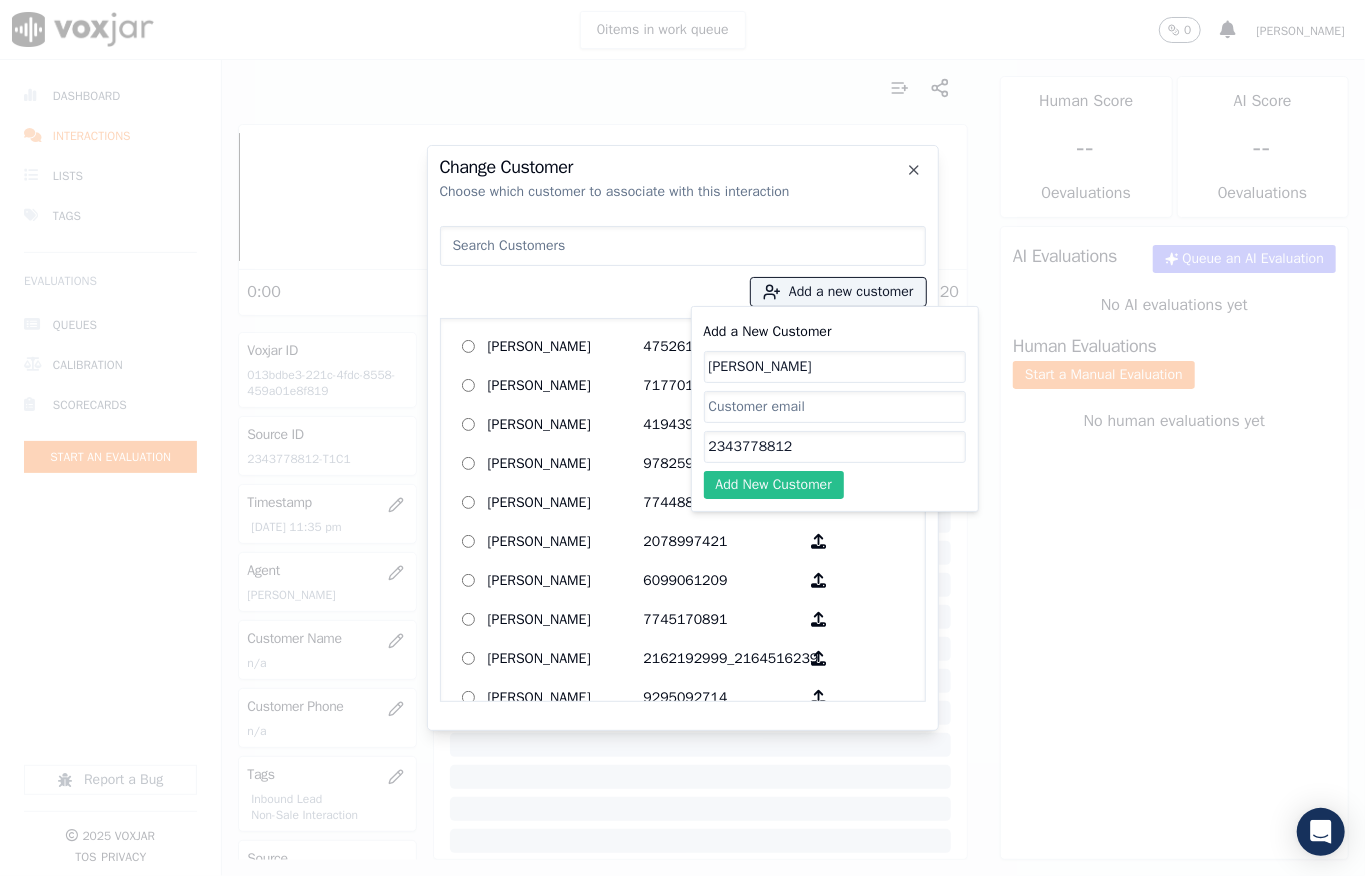 type on "2343778812" 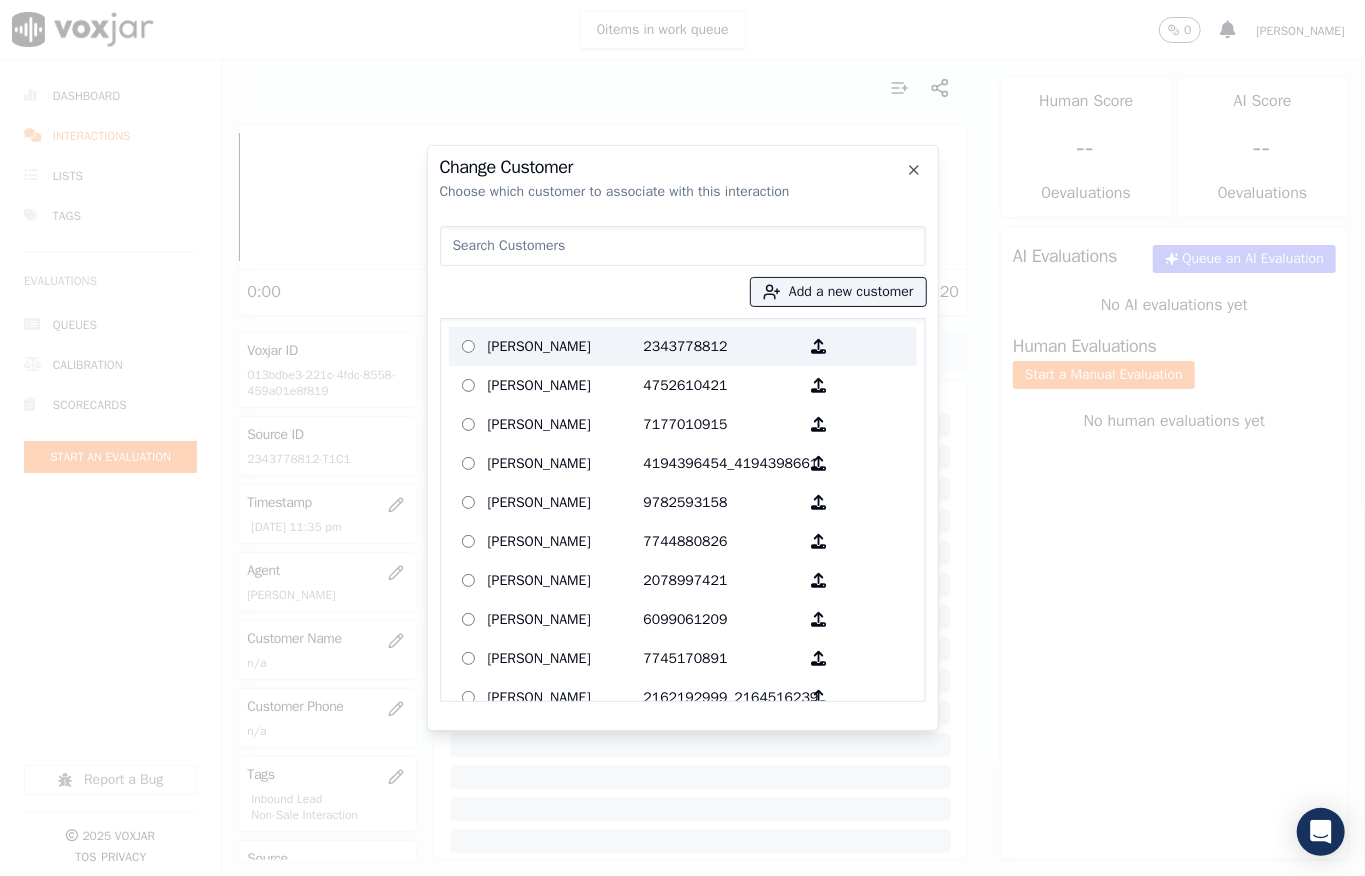 click on "[PERSON_NAME]" at bounding box center (566, 346) 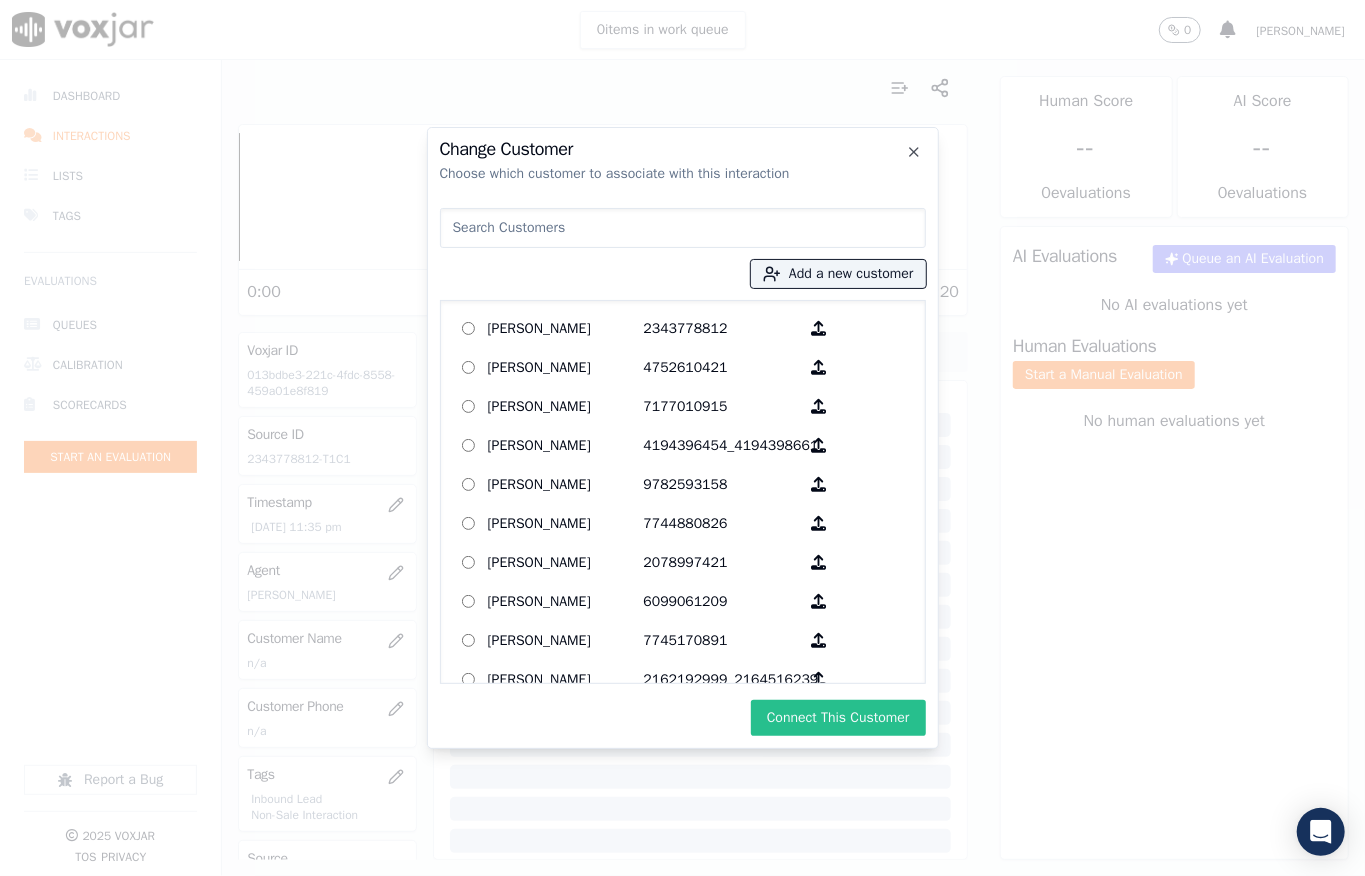 click on "Connect This Customer" at bounding box center [838, 718] 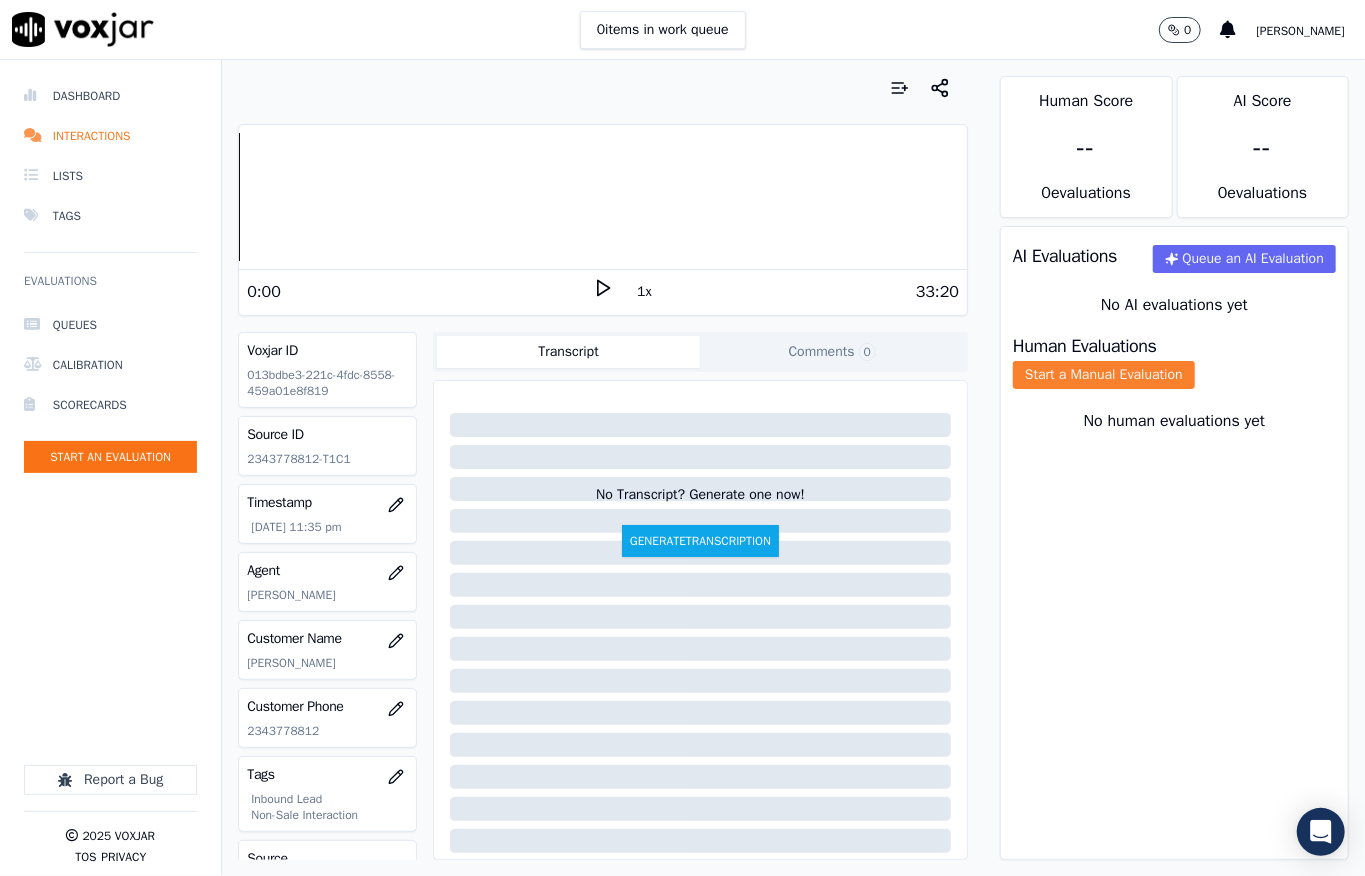 click on "Start a Manual Evaluation" 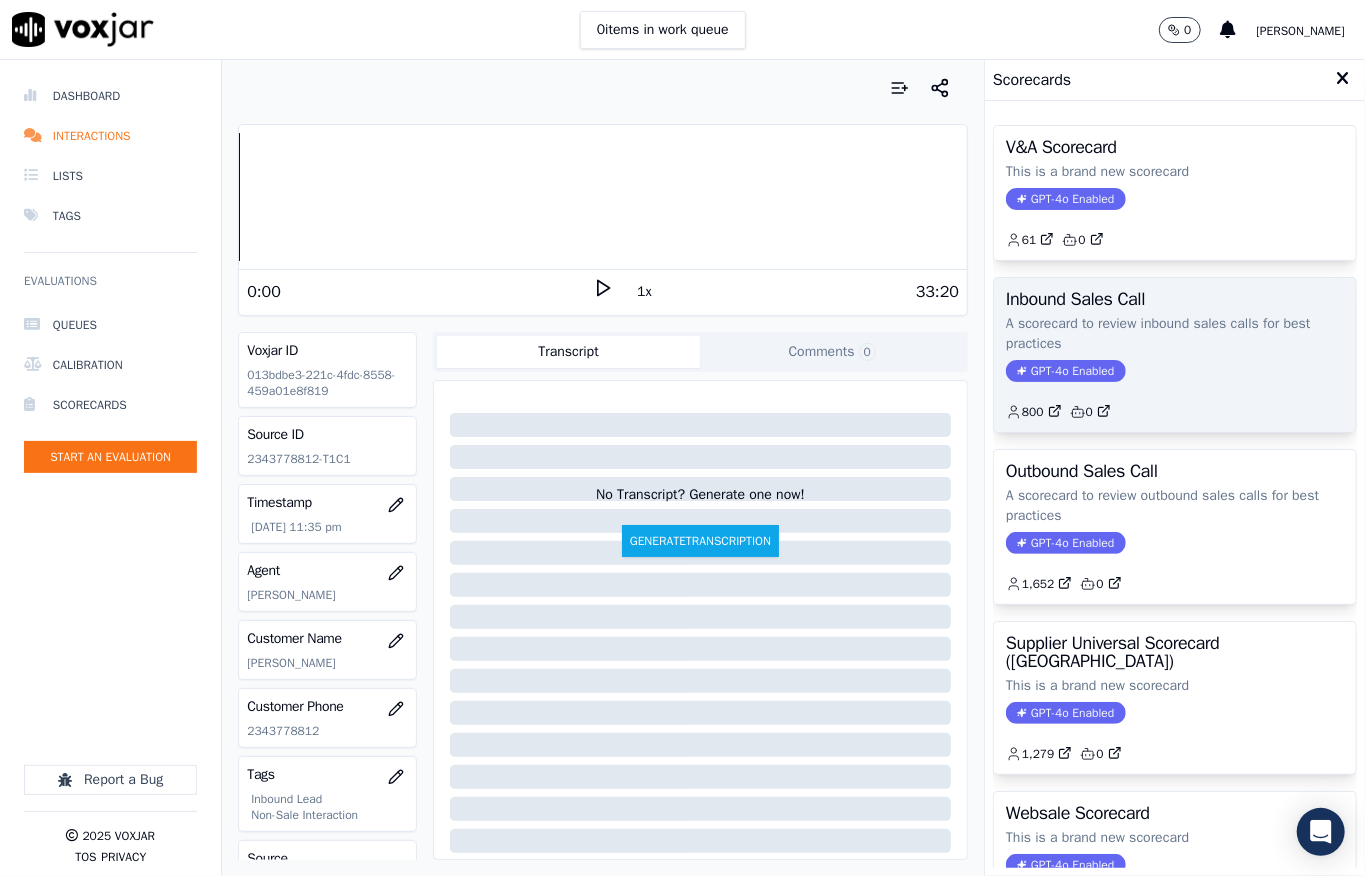 click on "GPT-4o Enabled" at bounding box center (1065, 371) 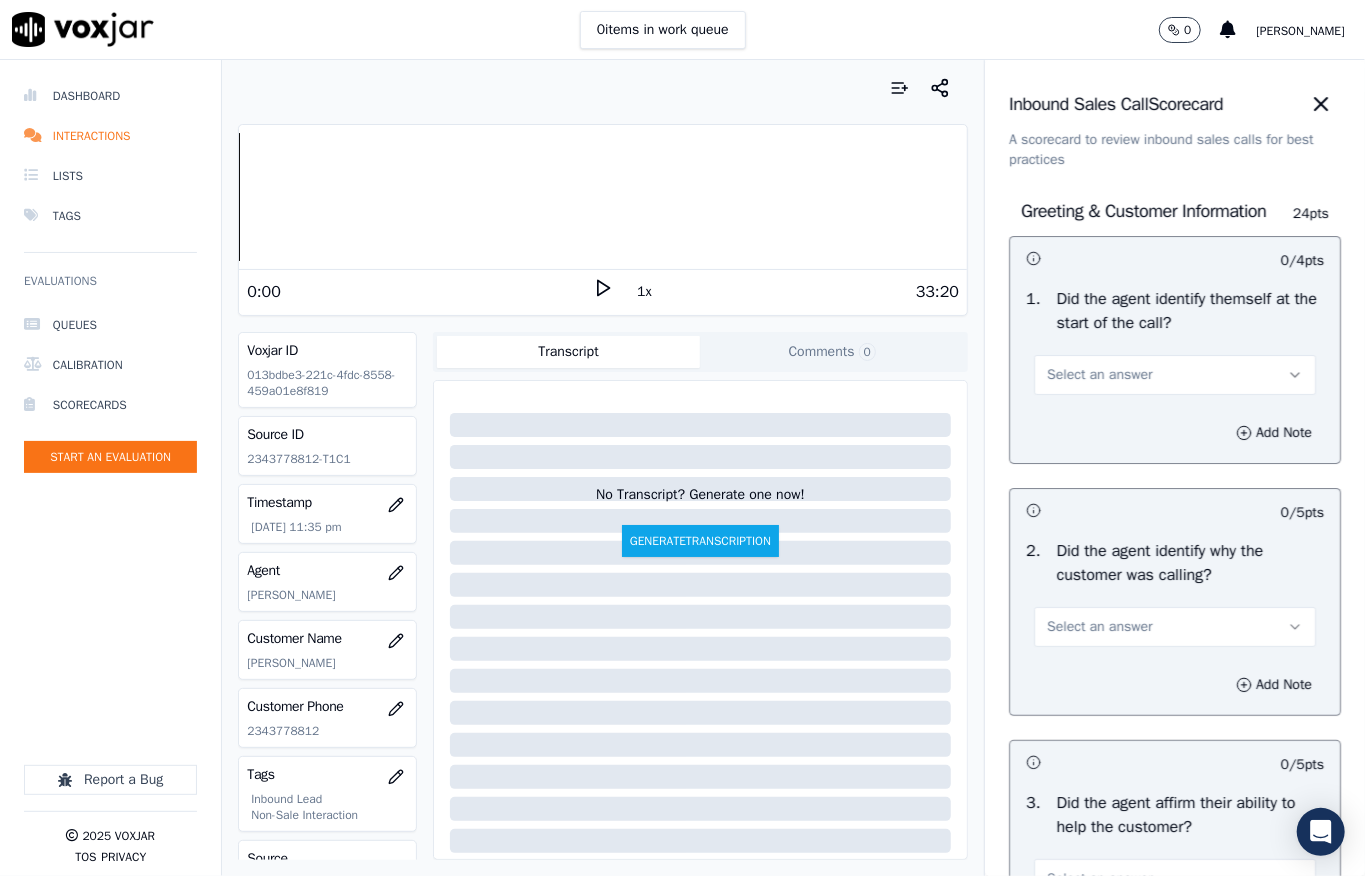 click on "Select an answer" at bounding box center [1175, 375] 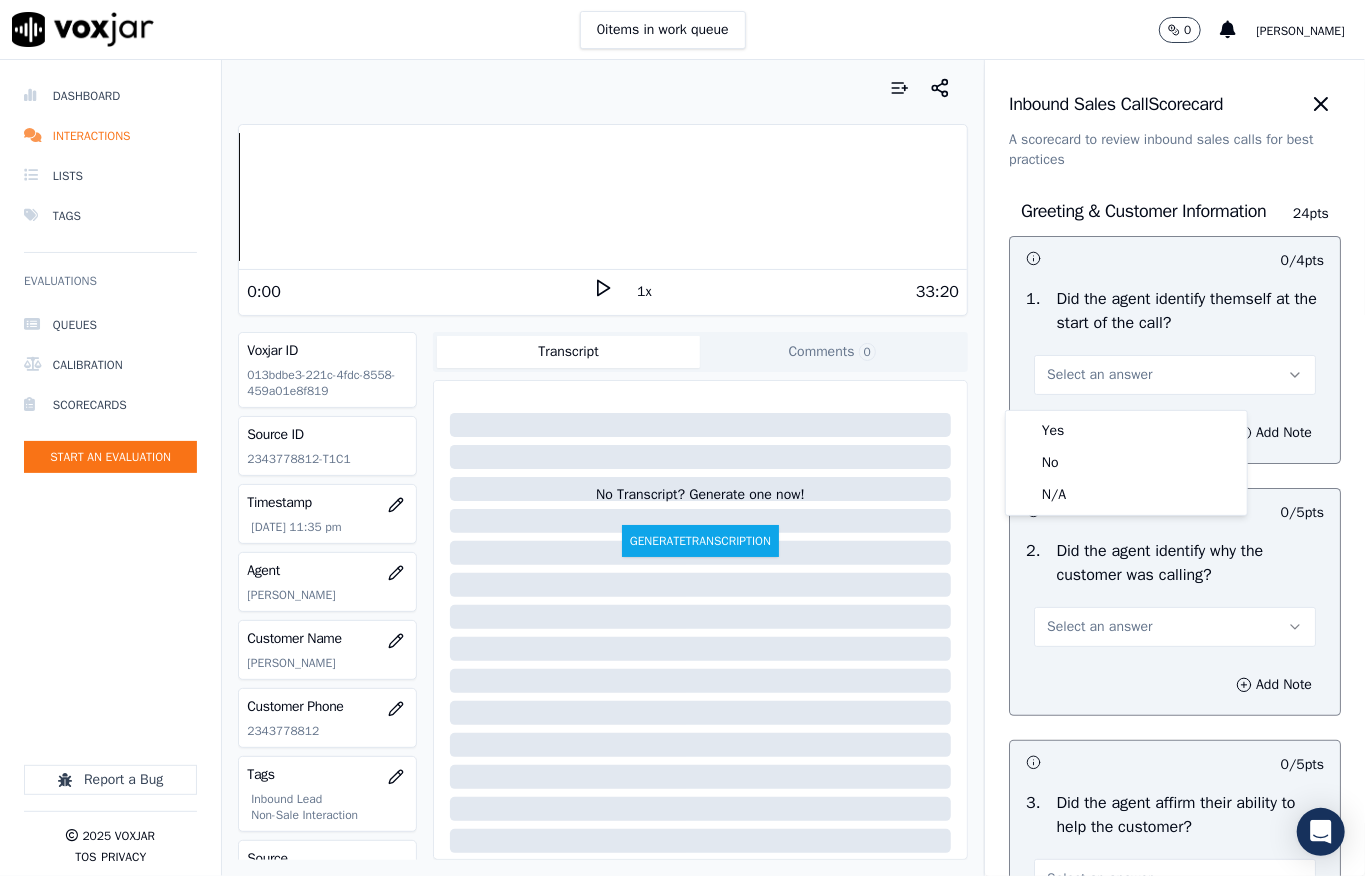 click on "Yes" at bounding box center [1126, 431] 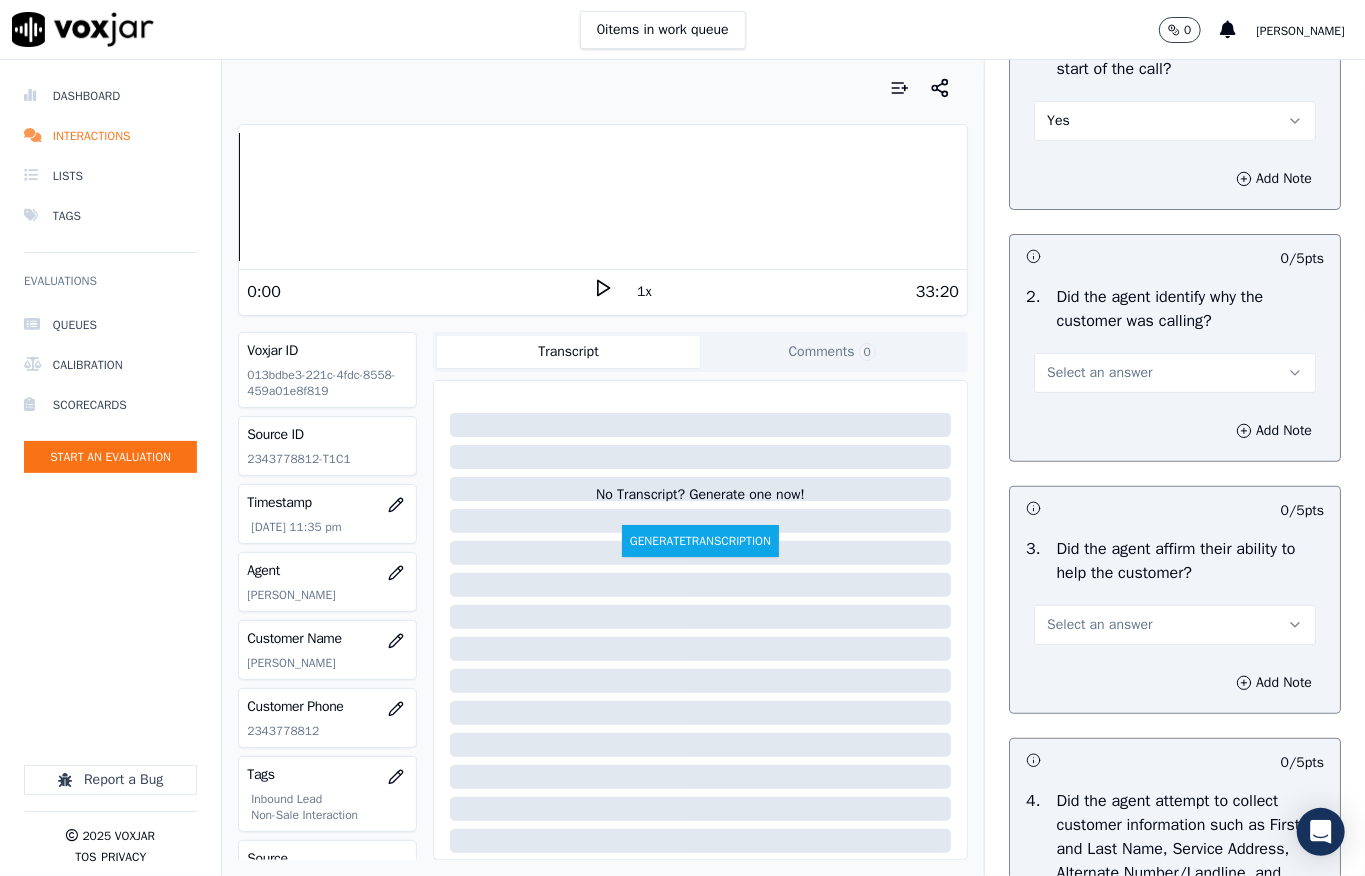 scroll, scrollTop: 266, scrollLeft: 0, axis: vertical 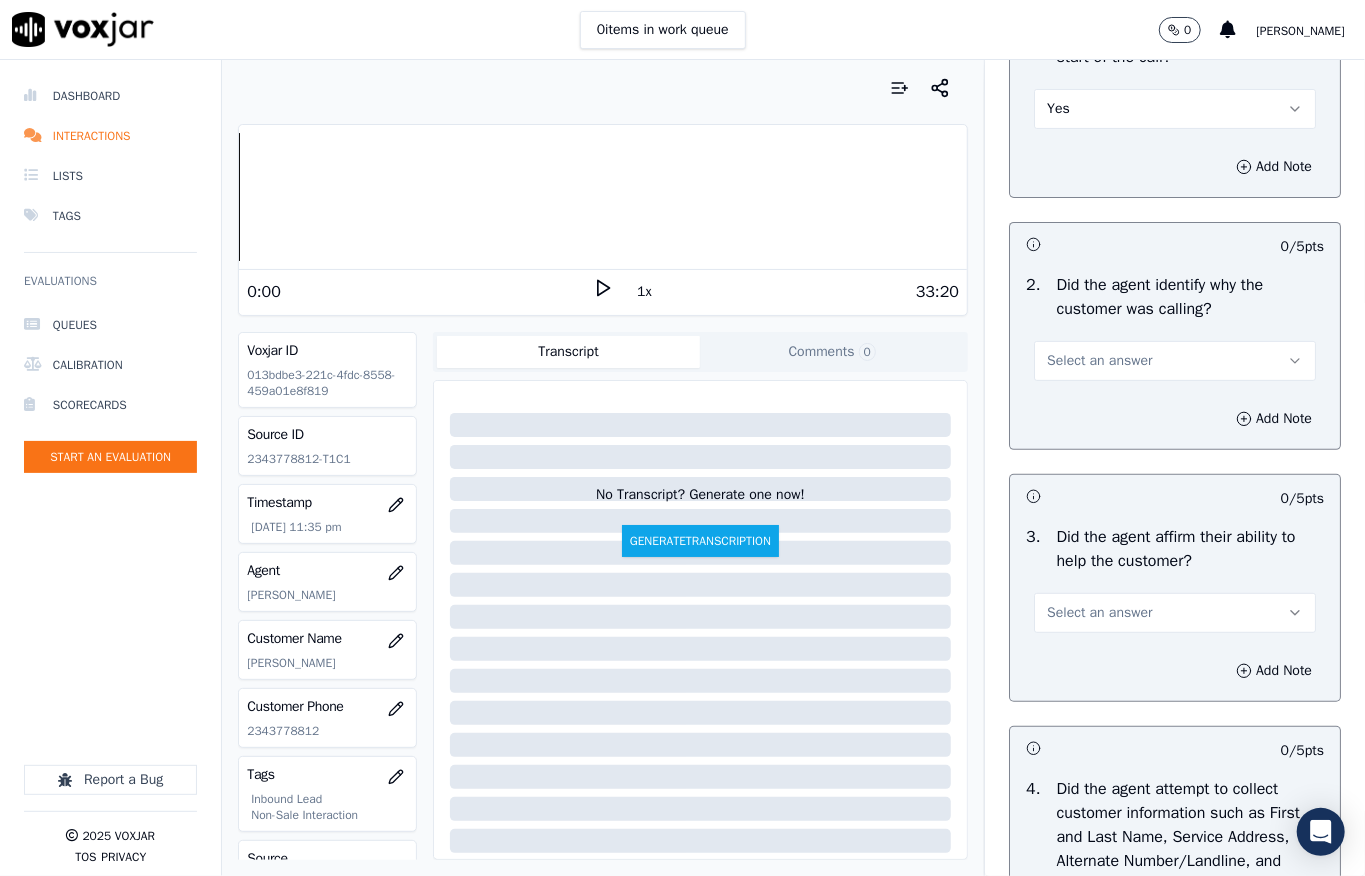 click on "Select an answer" at bounding box center (1099, 361) 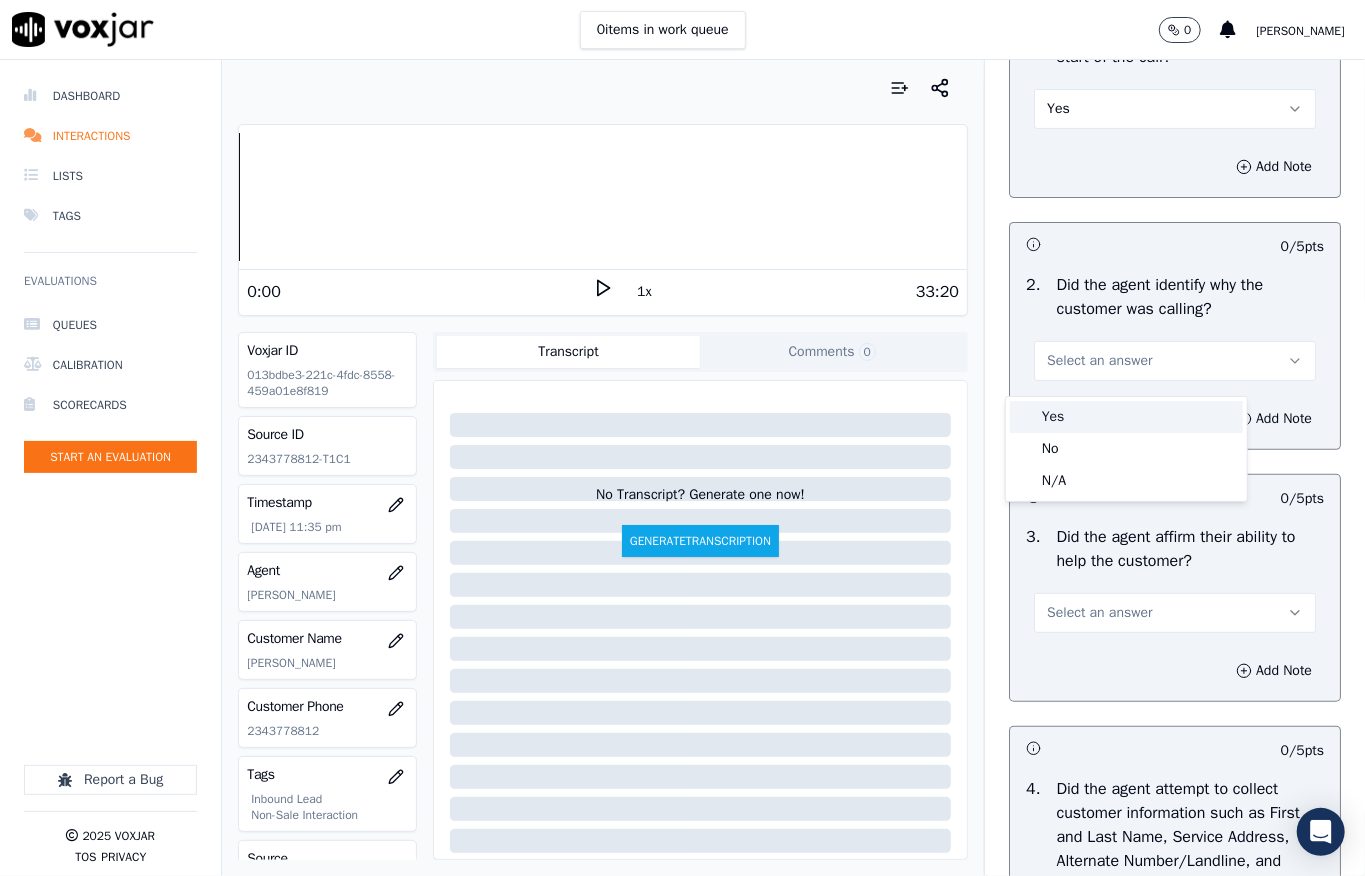 drag, startPoint x: 1070, startPoint y: 410, endPoint x: 1065, endPoint y: 368, distance: 42.296574 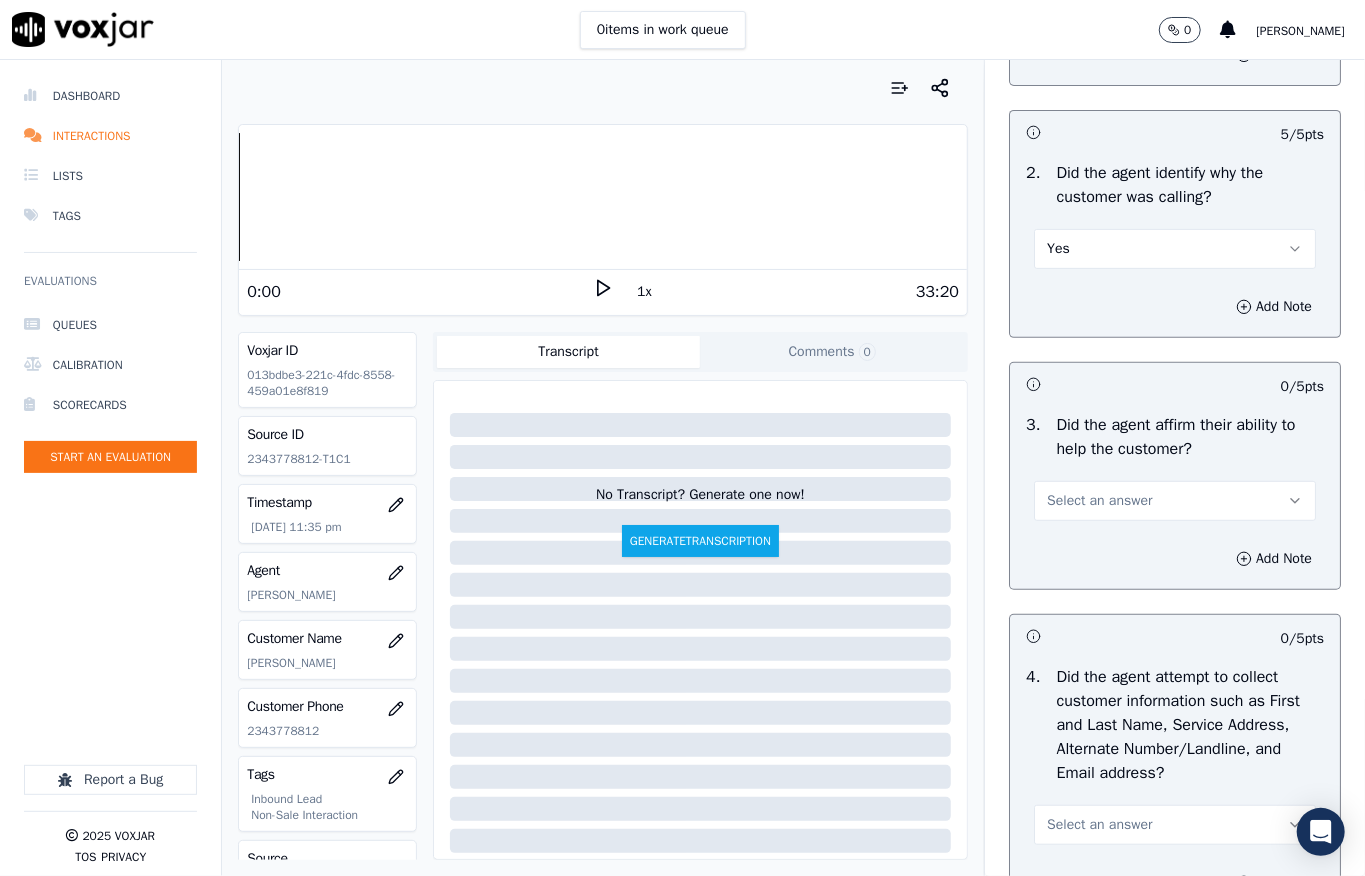 scroll, scrollTop: 533, scrollLeft: 0, axis: vertical 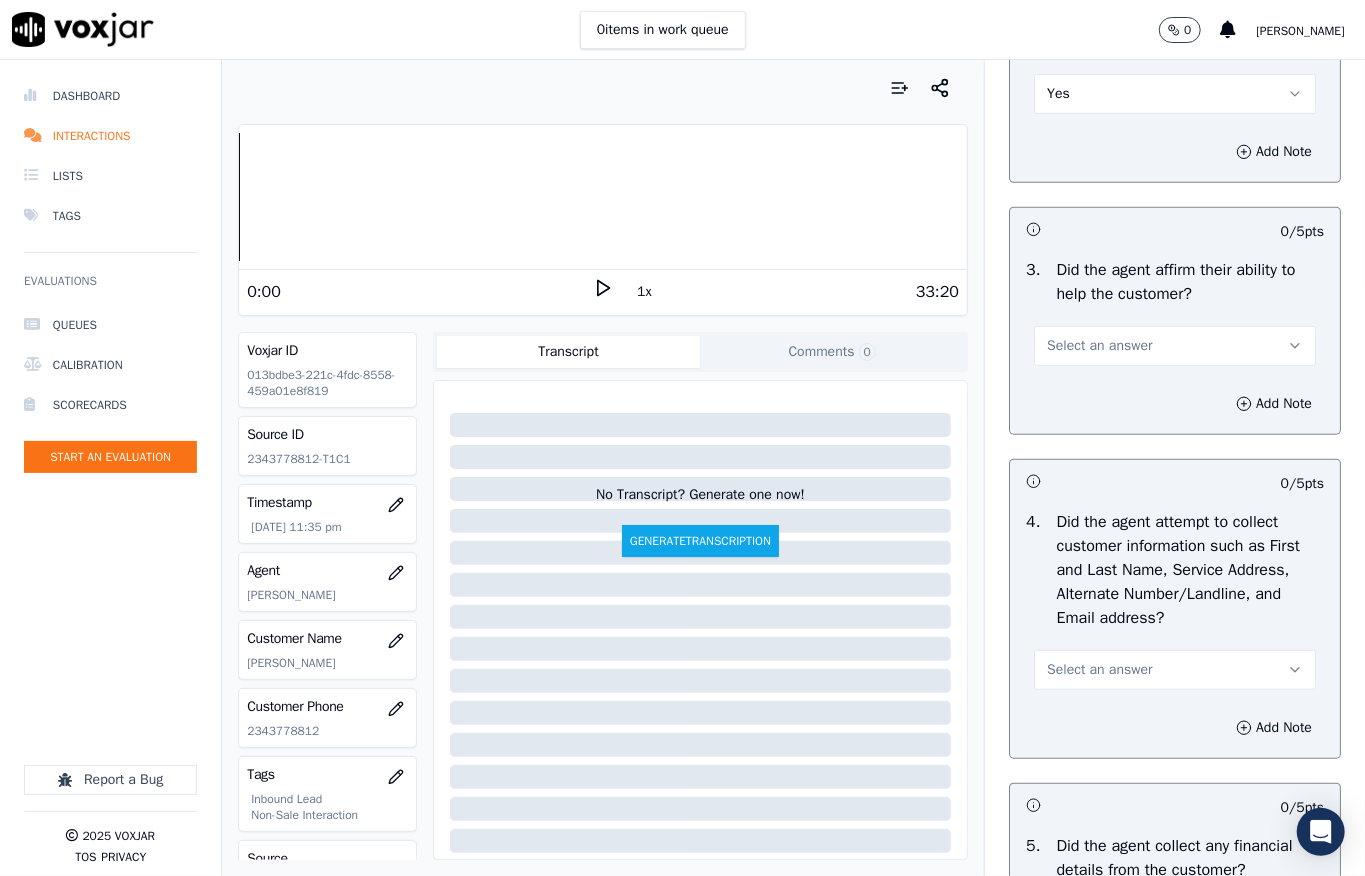 click on "Select an answer" at bounding box center (1099, 346) 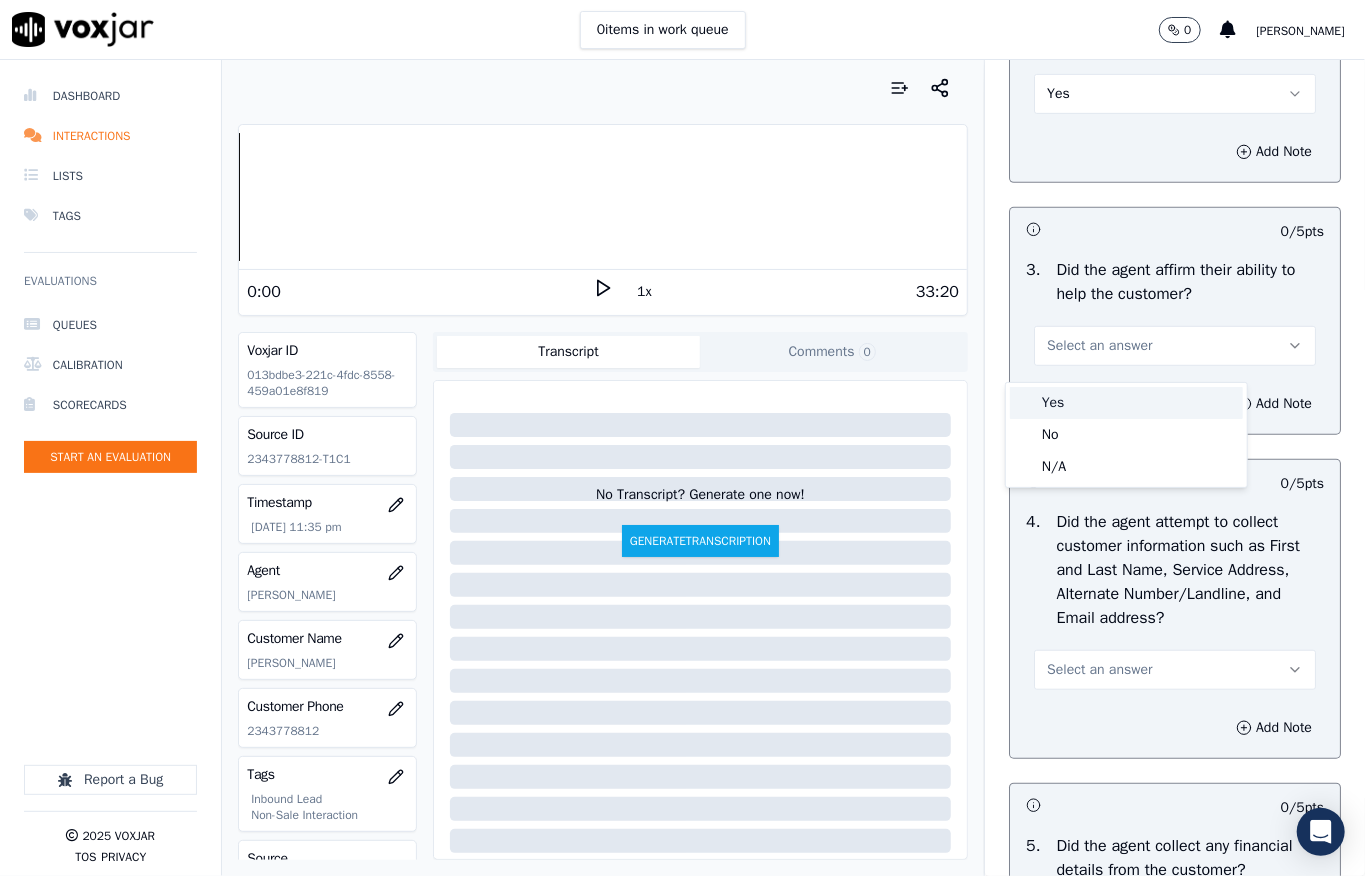 click on "Yes" at bounding box center (1126, 403) 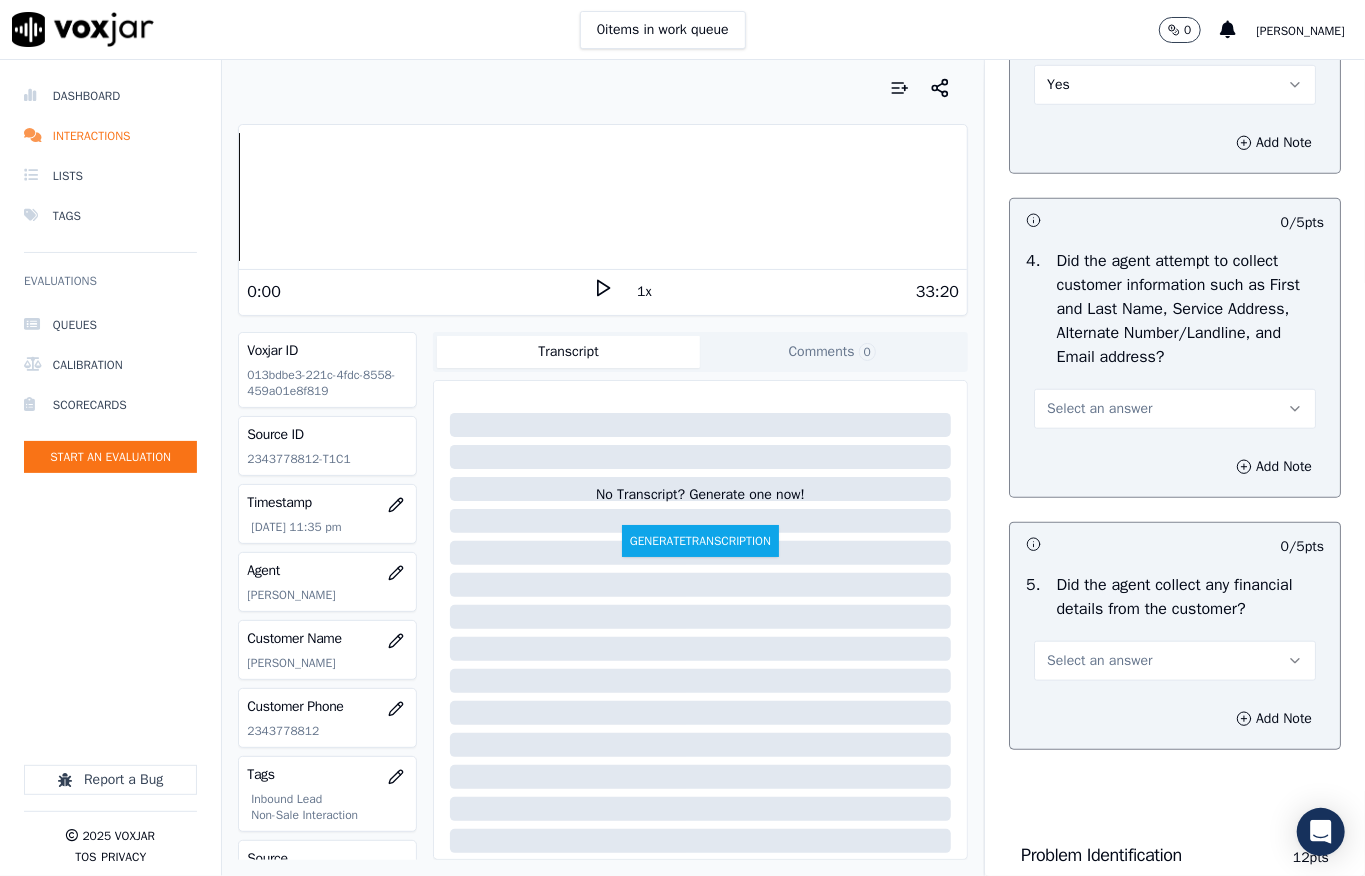 scroll, scrollTop: 800, scrollLeft: 0, axis: vertical 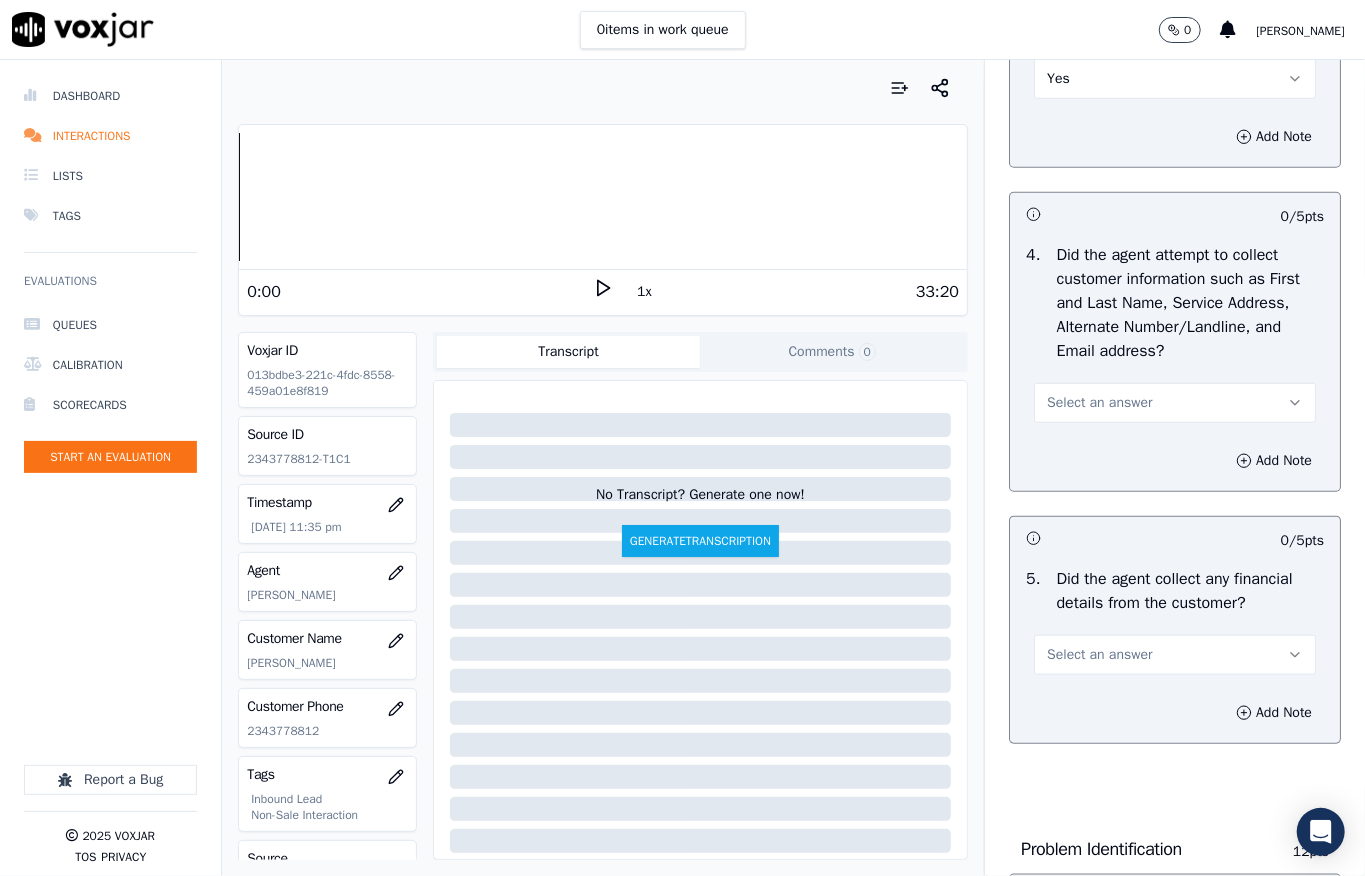 click on "Select an answer" at bounding box center [1099, 403] 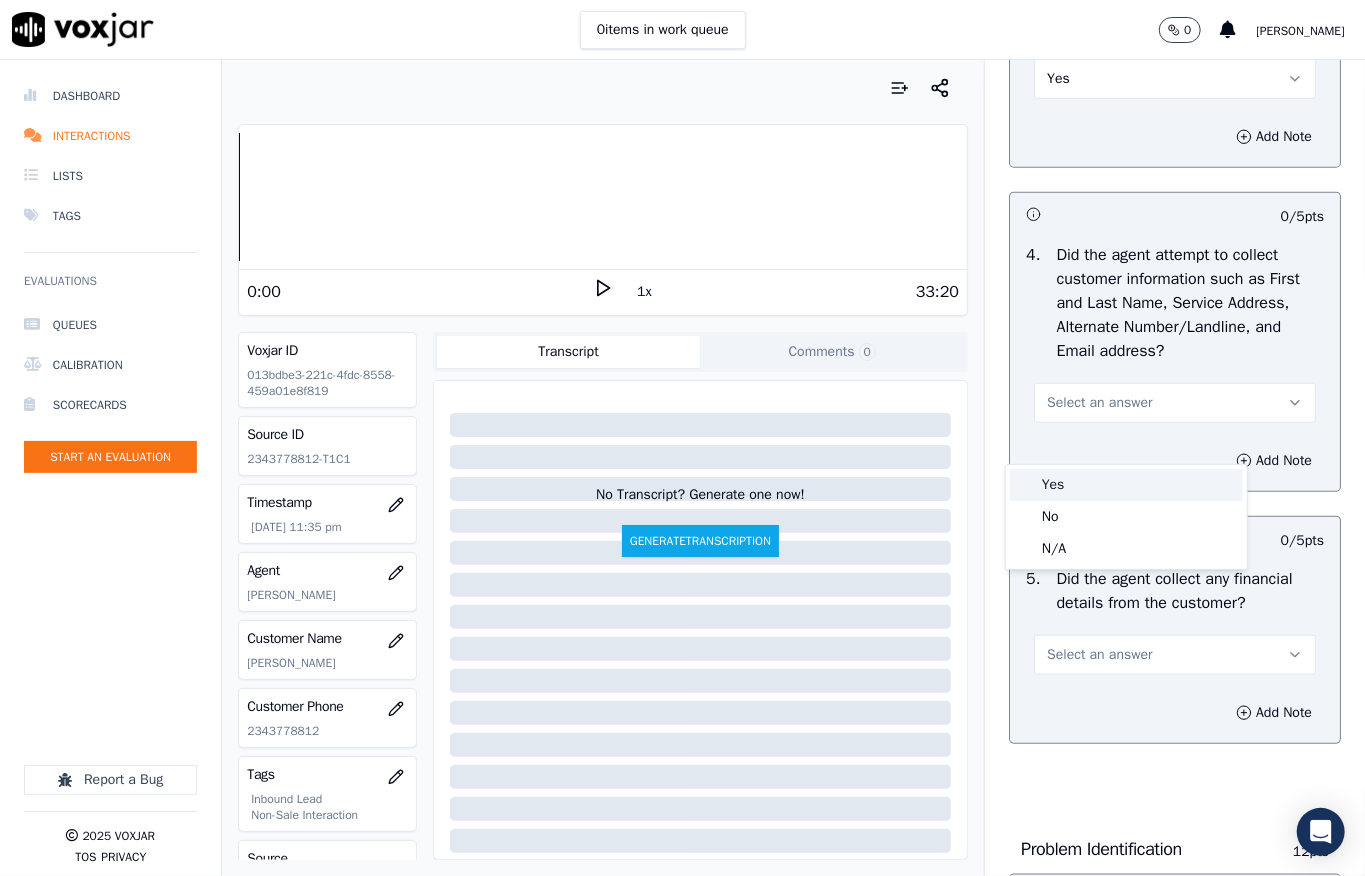 click on "Yes" at bounding box center (1126, 485) 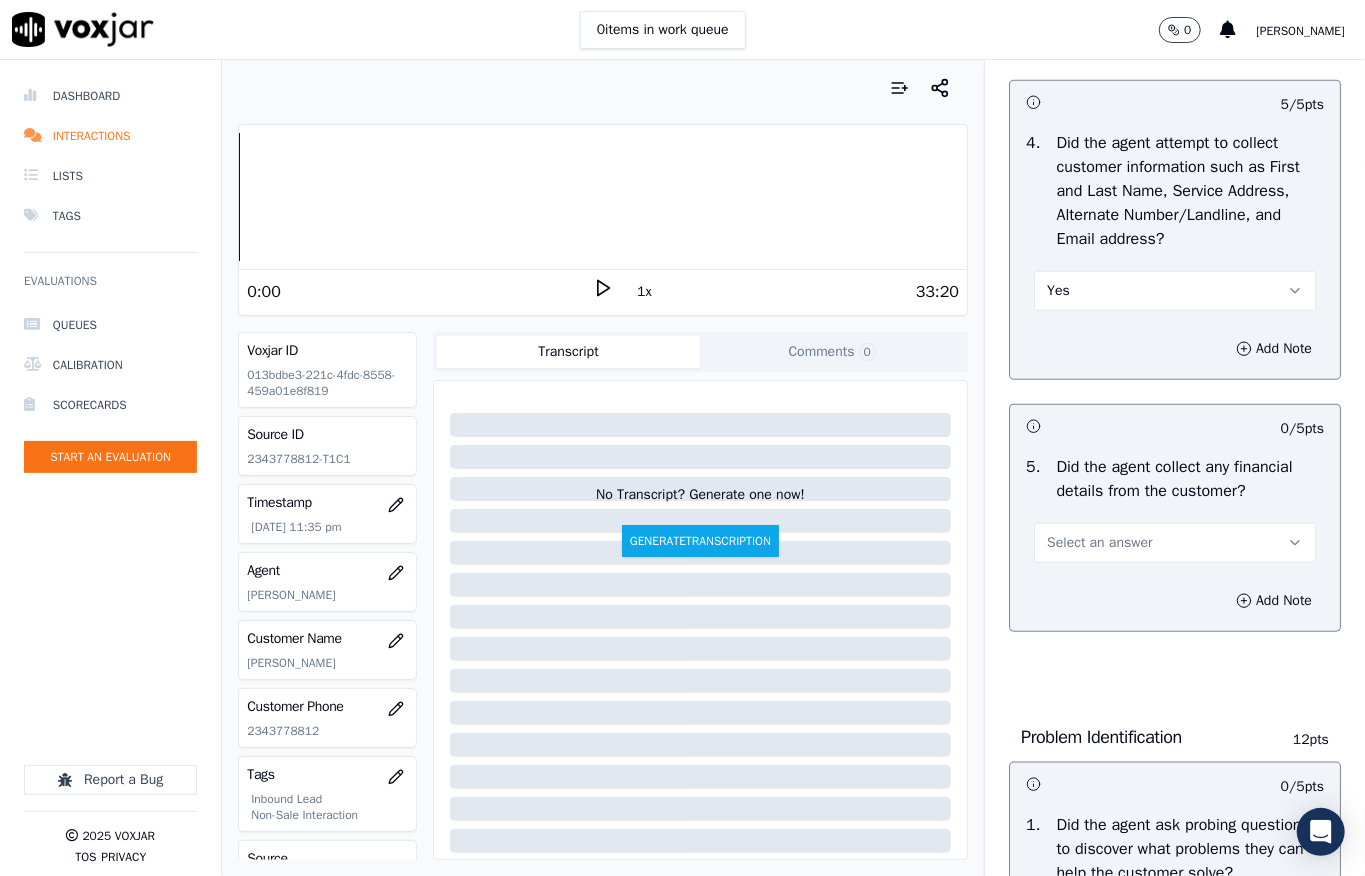 scroll, scrollTop: 1066, scrollLeft: 0, axis: vertical 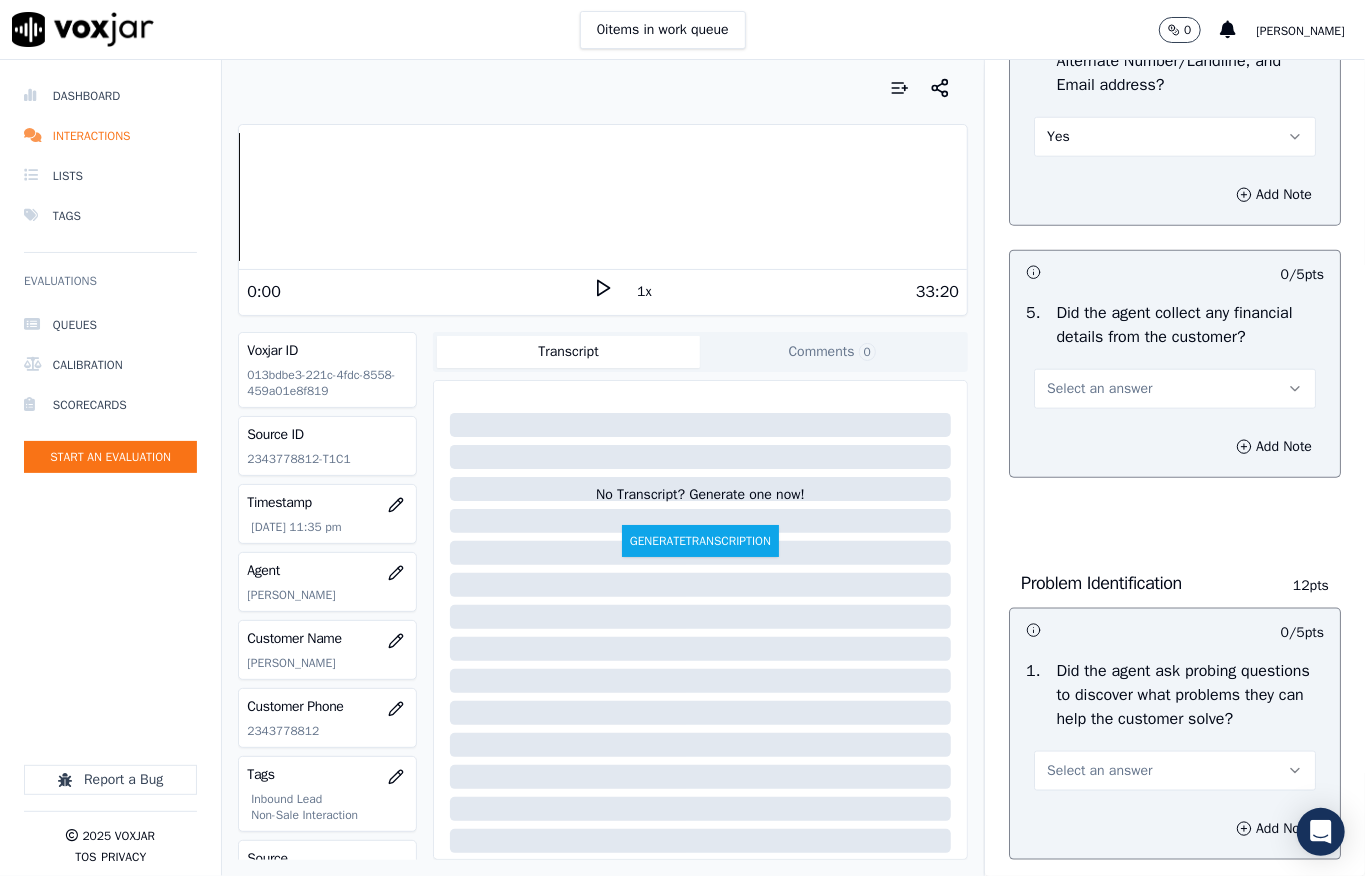 click on "Select an answer" at bounding box center [1099, 389] 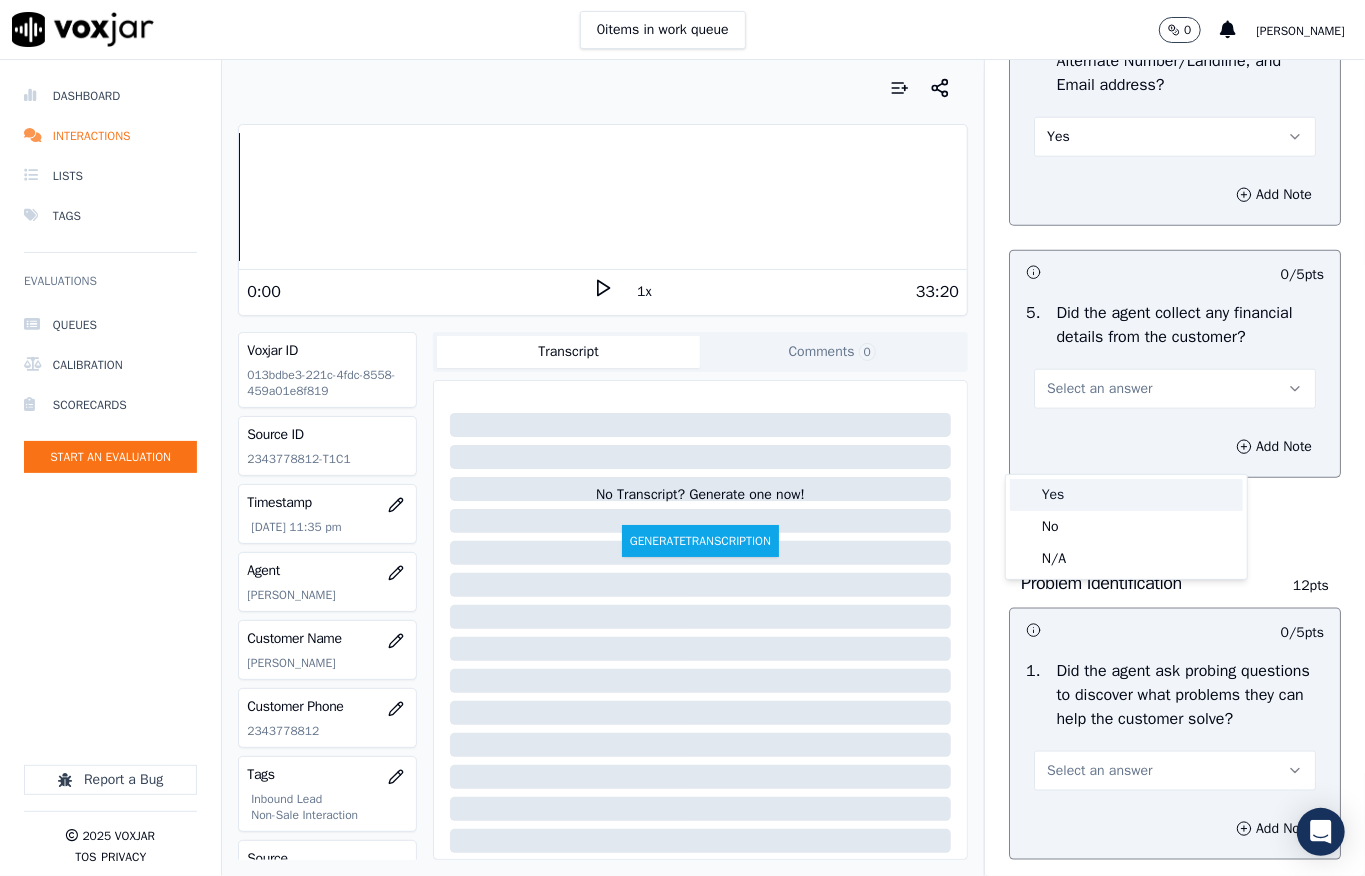 click on "Yes" at bounding box center [1126, 495] 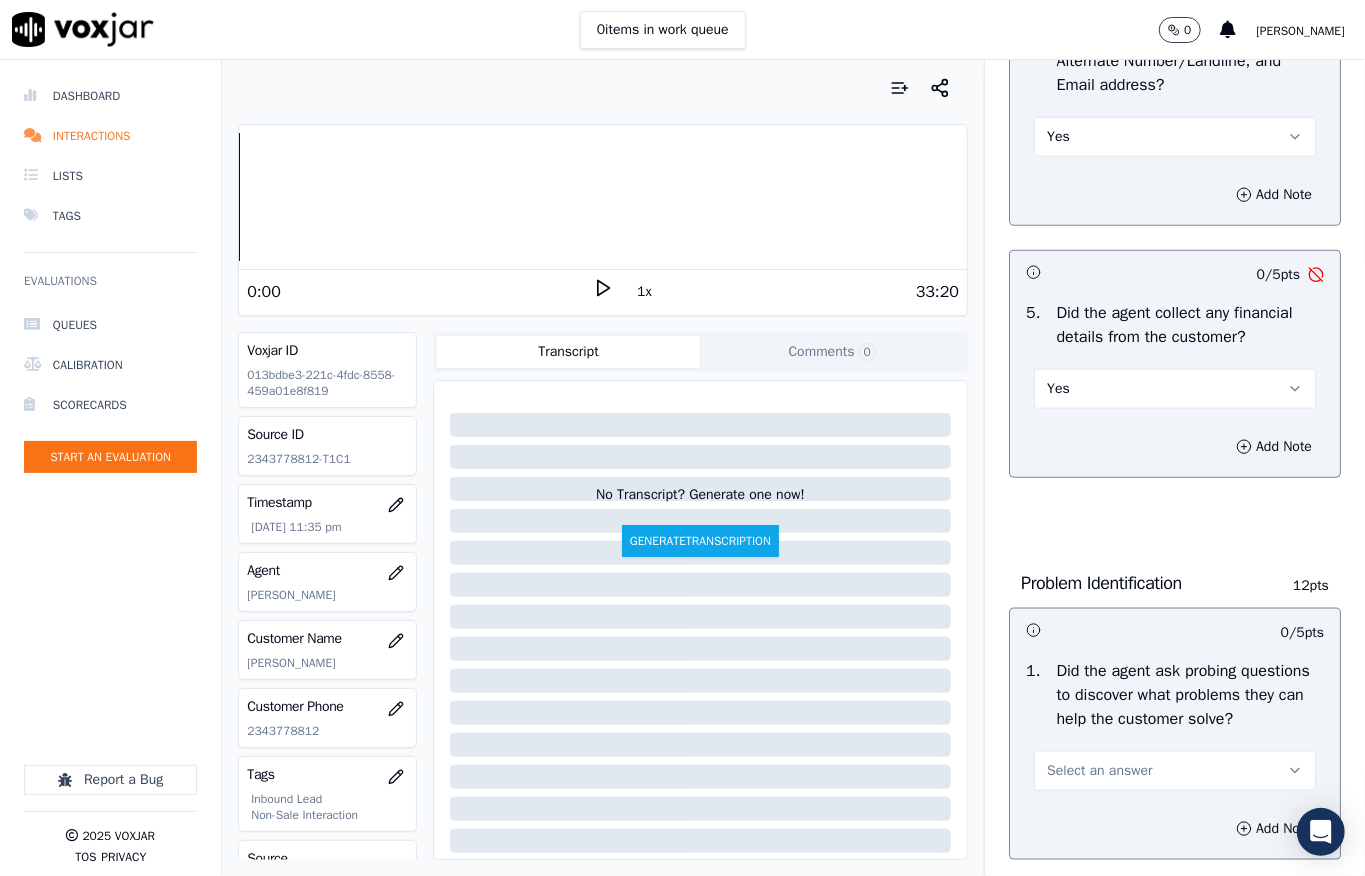 click on "Yes" at bounding box center [1175, 389] 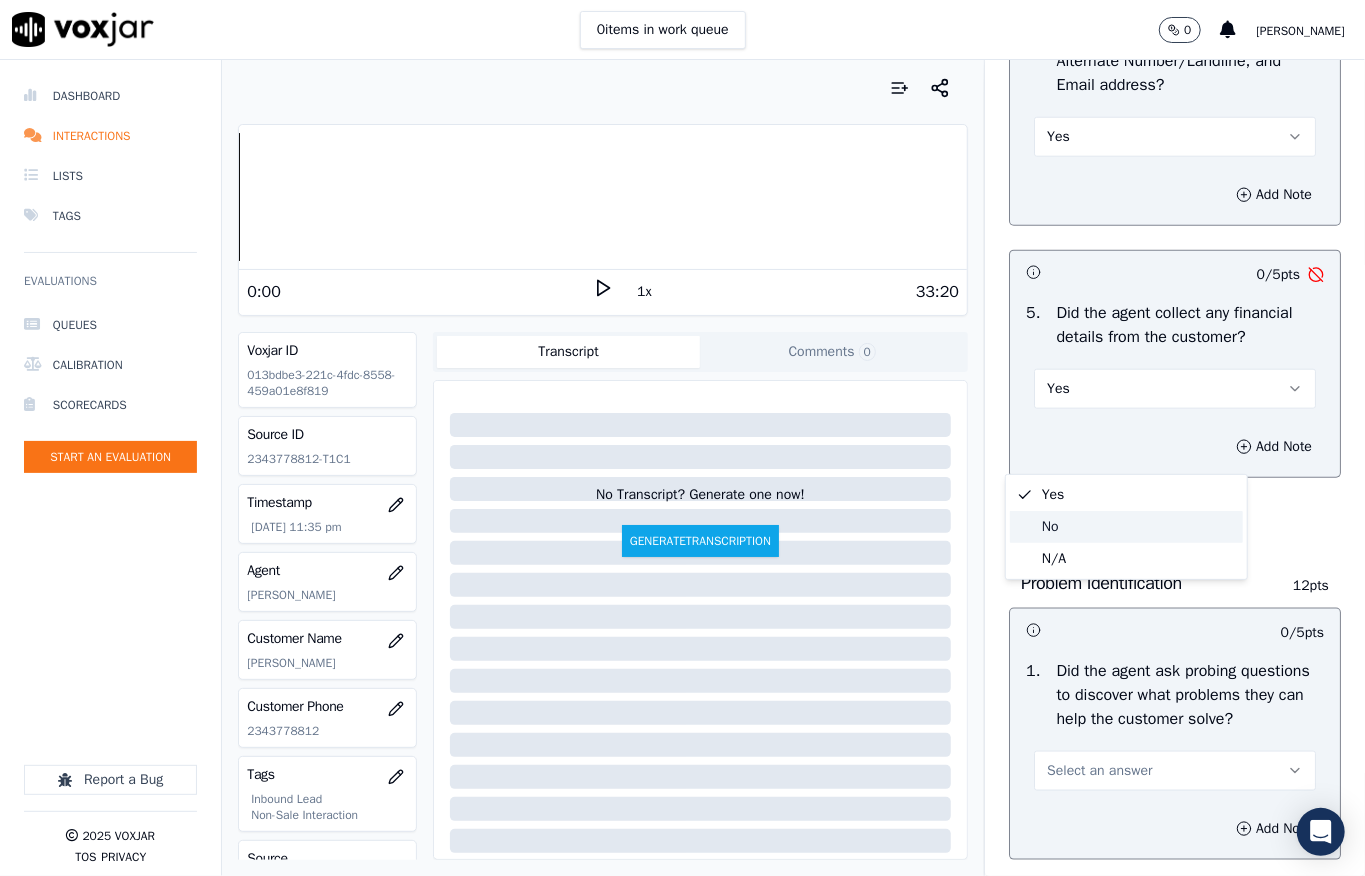 click on "No" 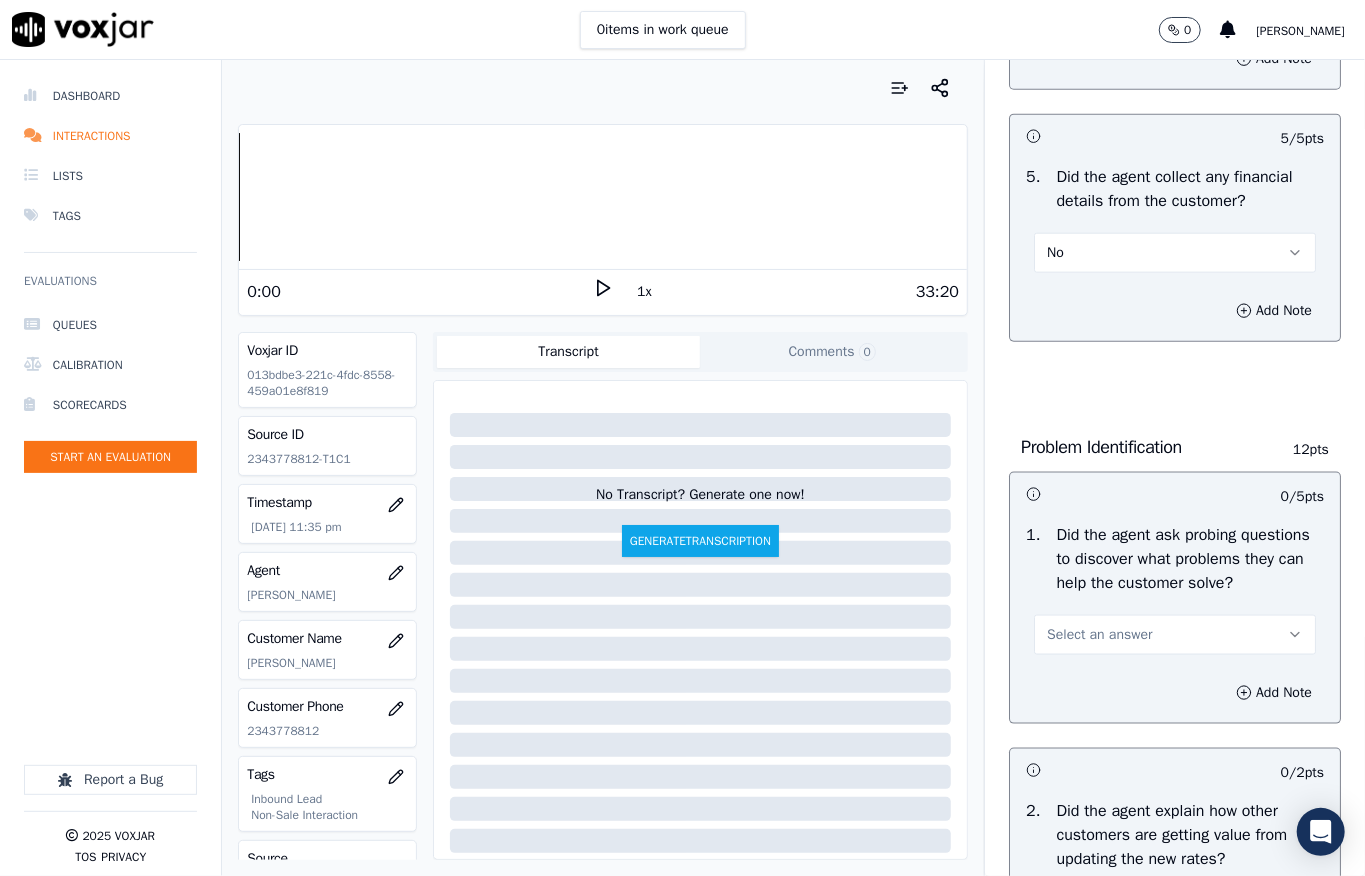 scroll, scrollTop: 1333, scrollLeft: 0, axis: vertical 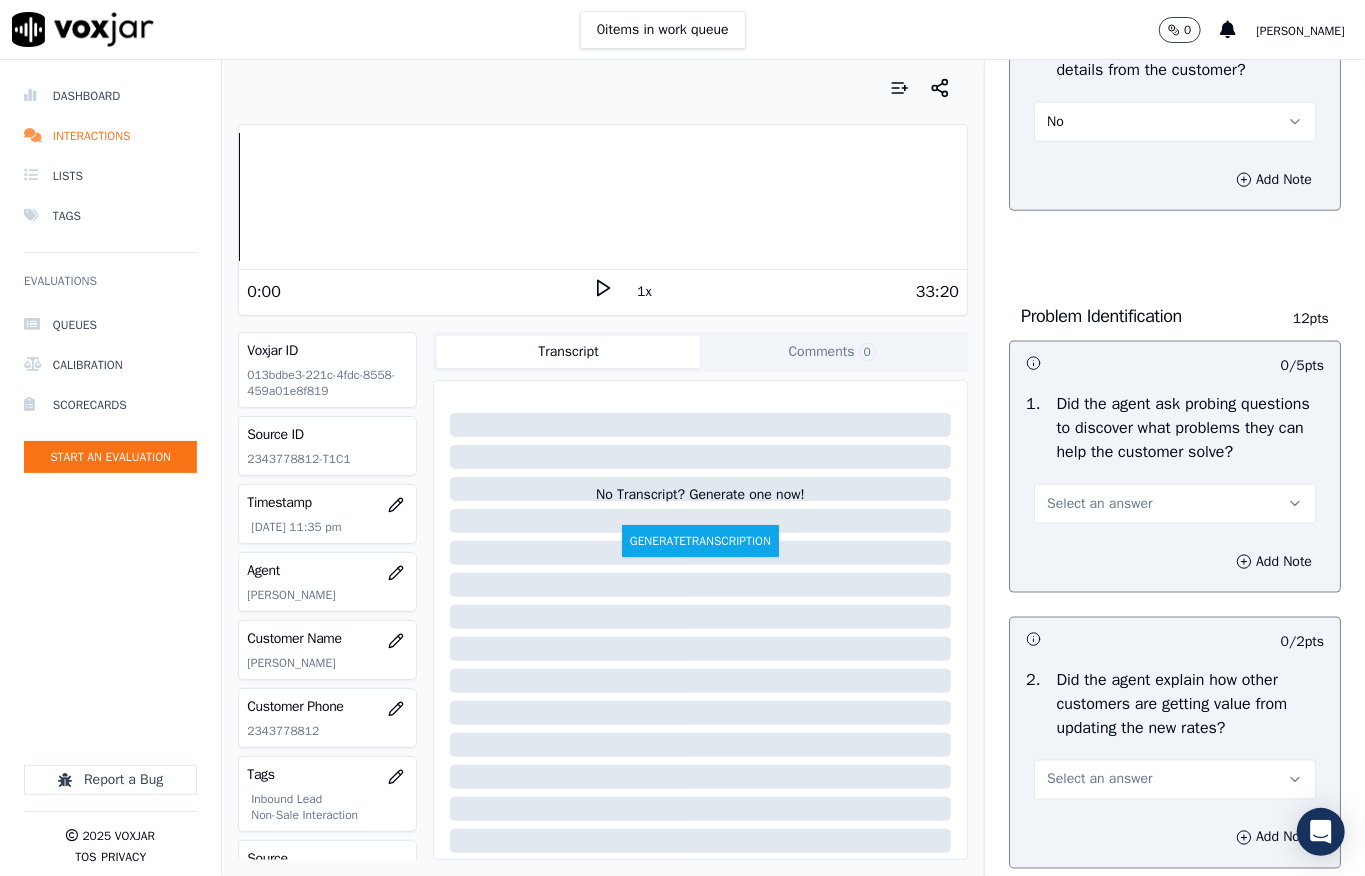 click on "Select an answer" at bounding box center [1099, 504] 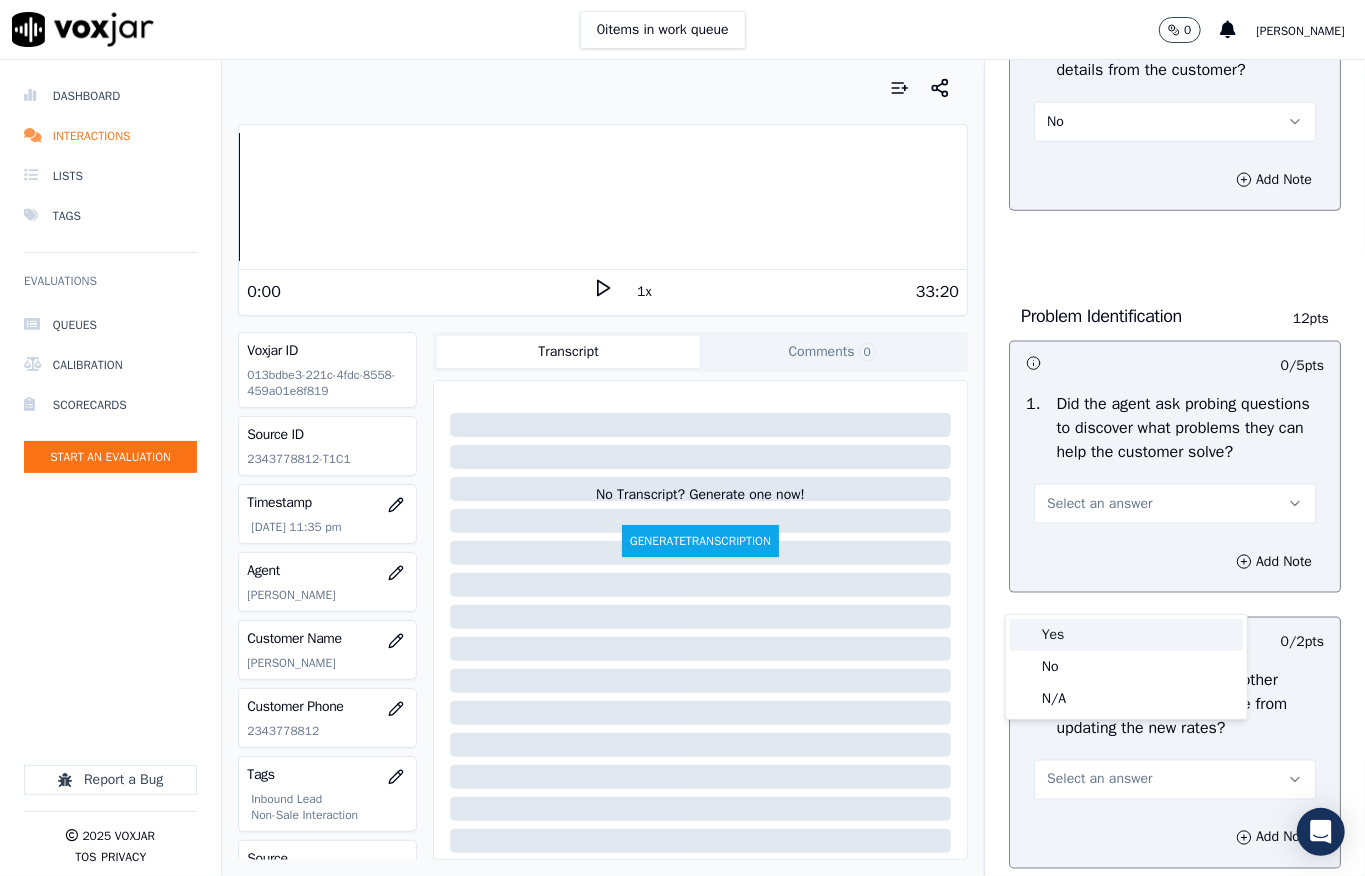 click on "Yes" at bounding box center (1126, 635) 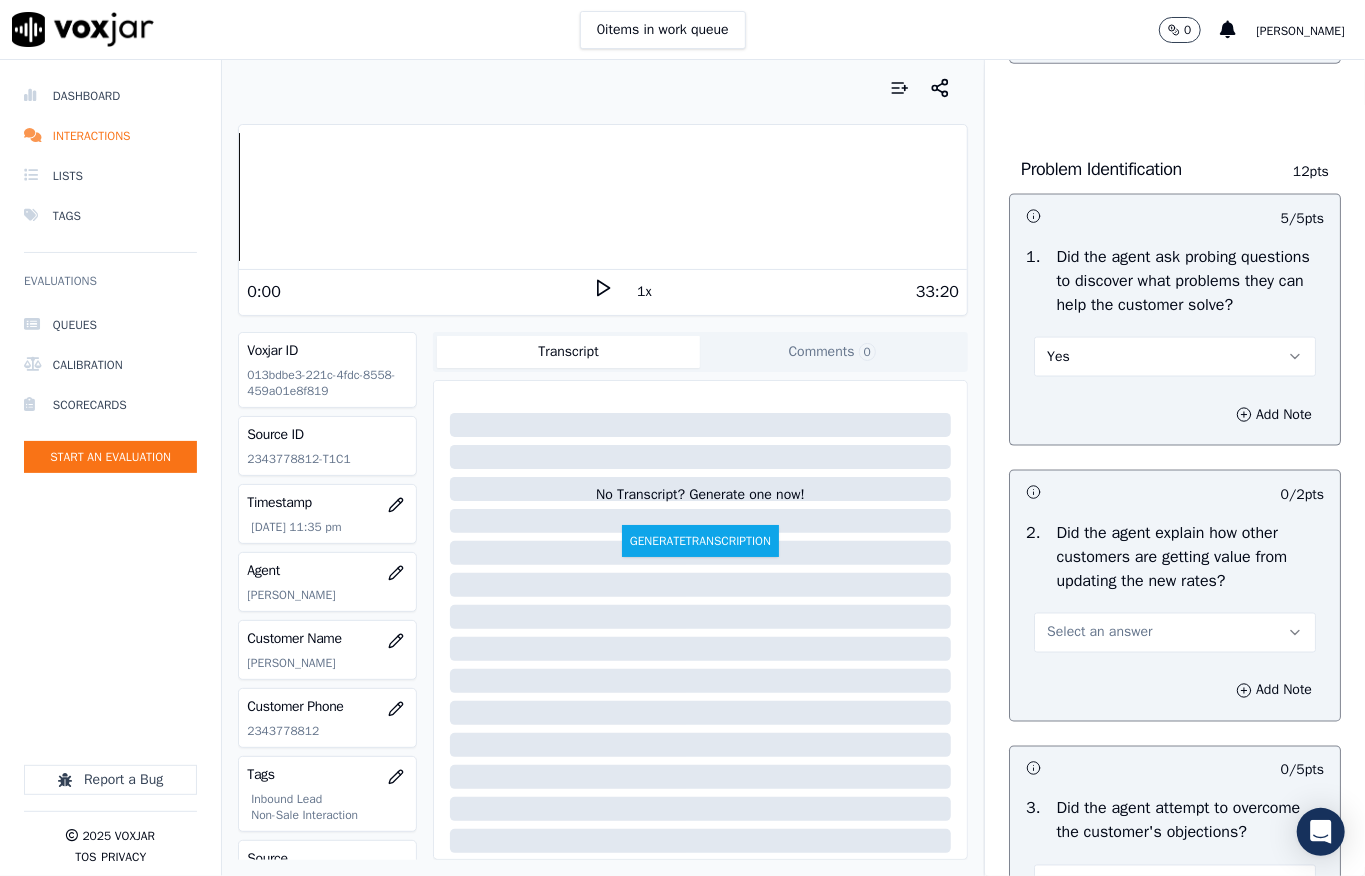 scroll, scrollTop: 1733, scrollLeft: 0, axis: vertical 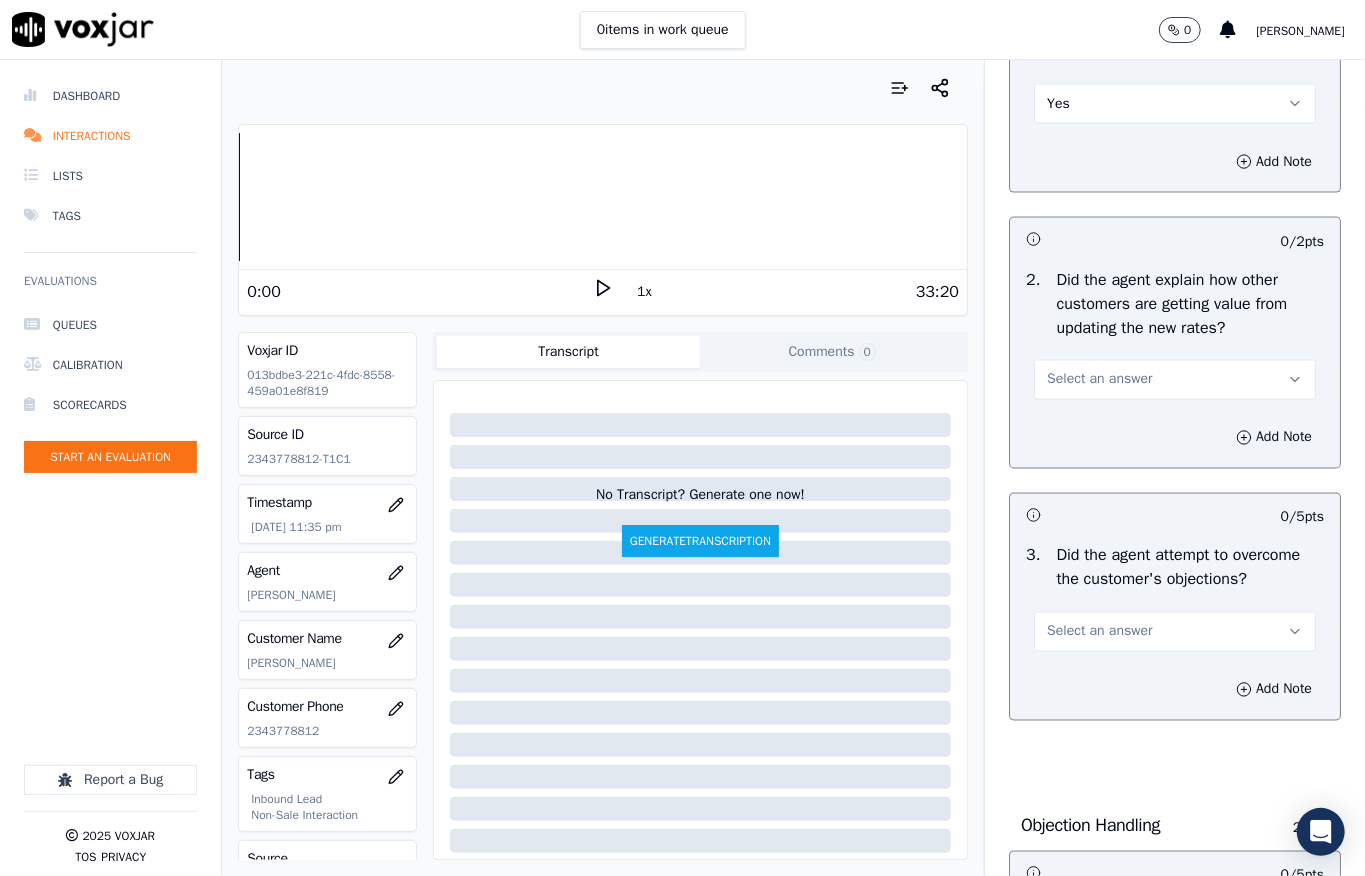 click on "Select an answer" at bounding box center (1099, 380) 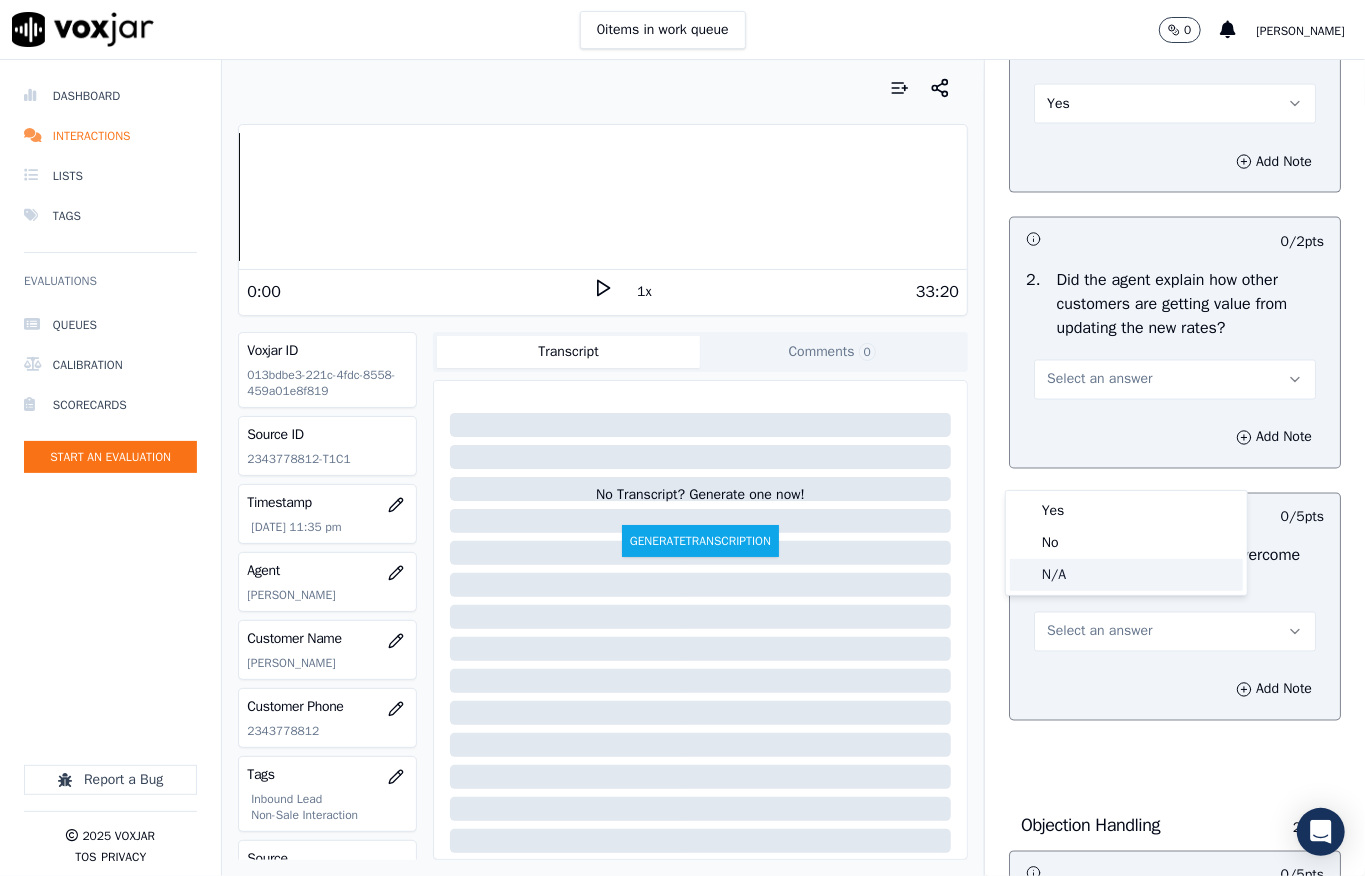 click on "N/A" 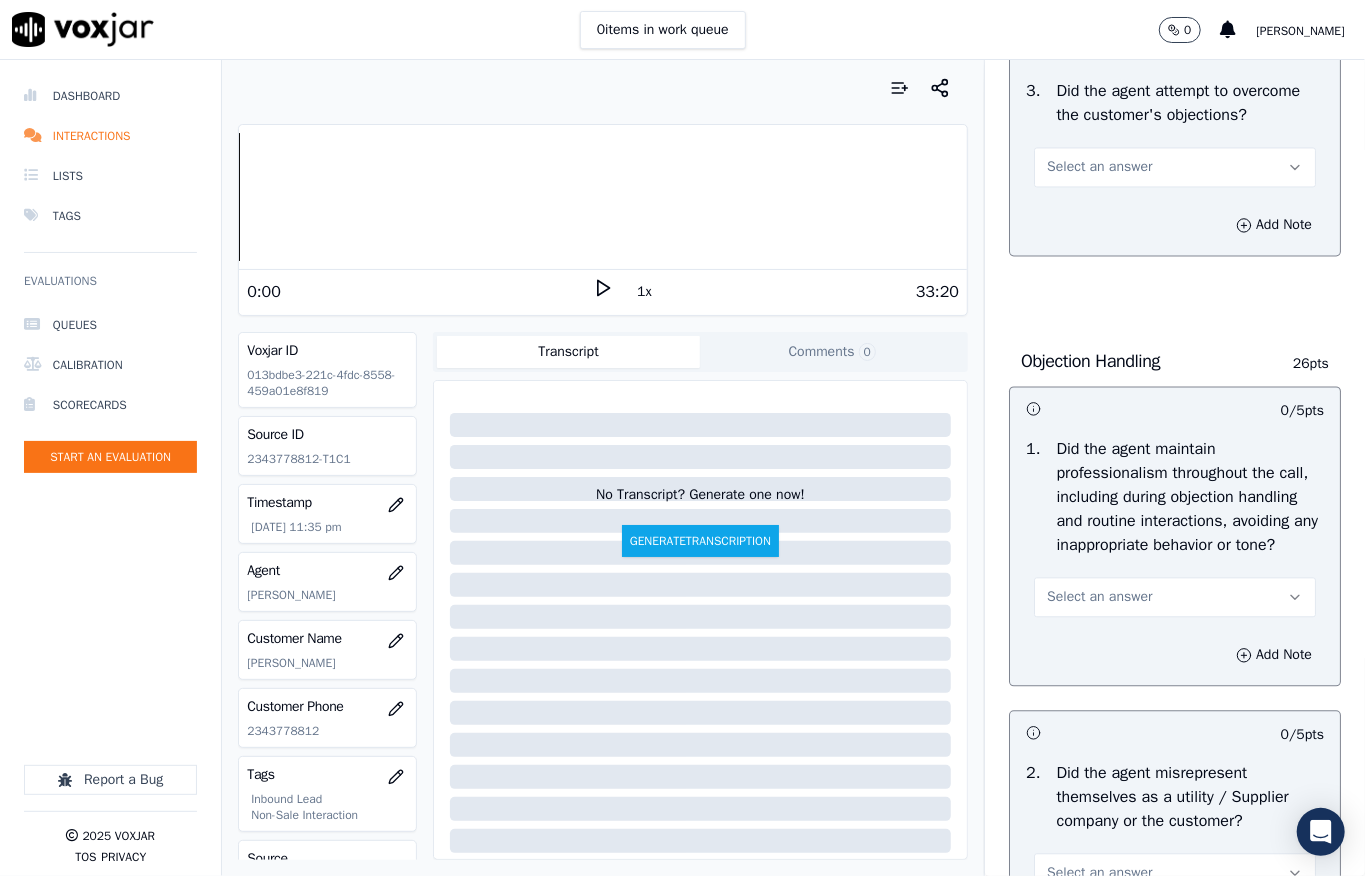 scroll, scrollTop: 2266, scrollLeft: 0, axis: vertical 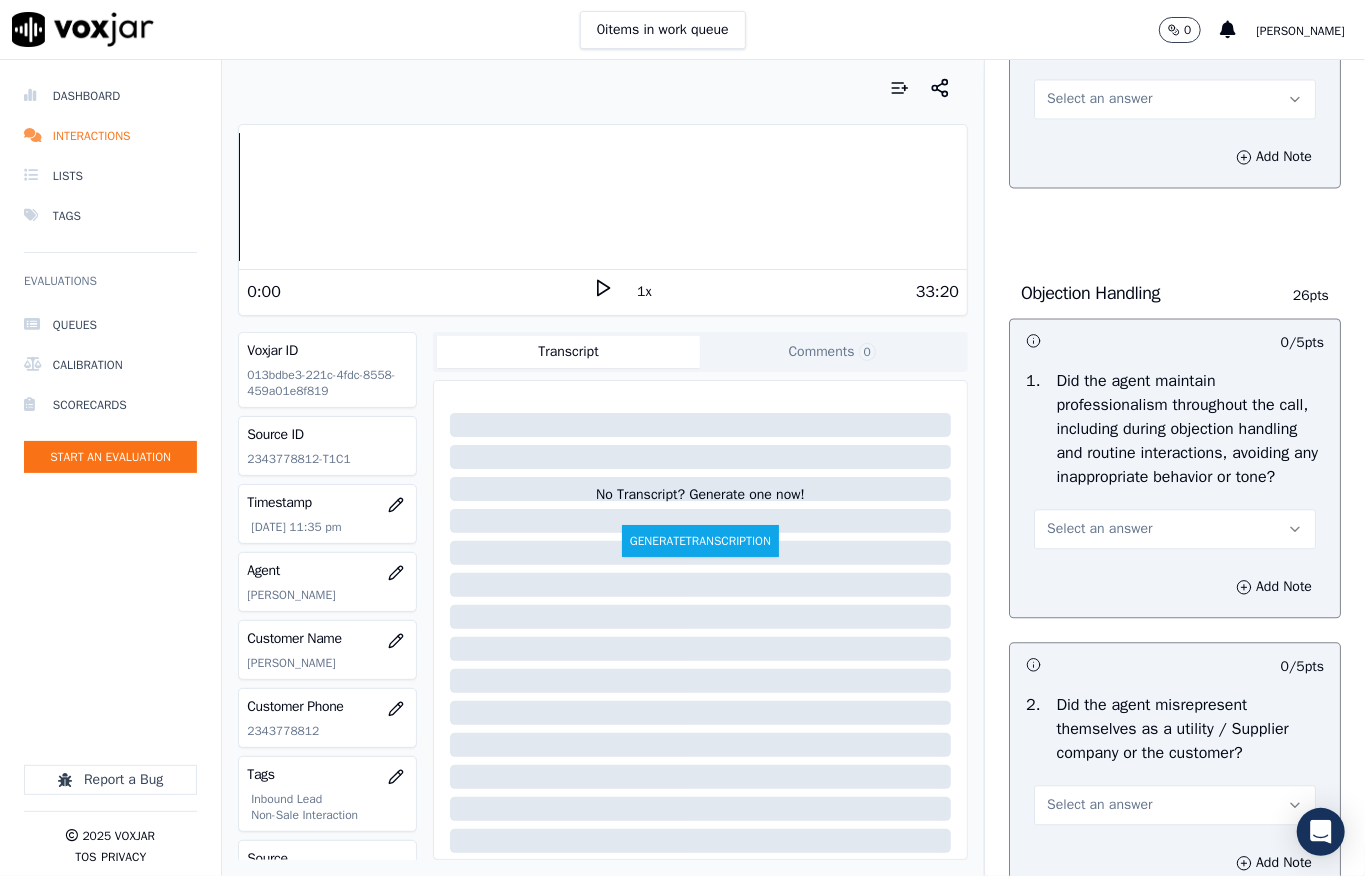 click on "Select an answer" at bounding box center [1099, 99] 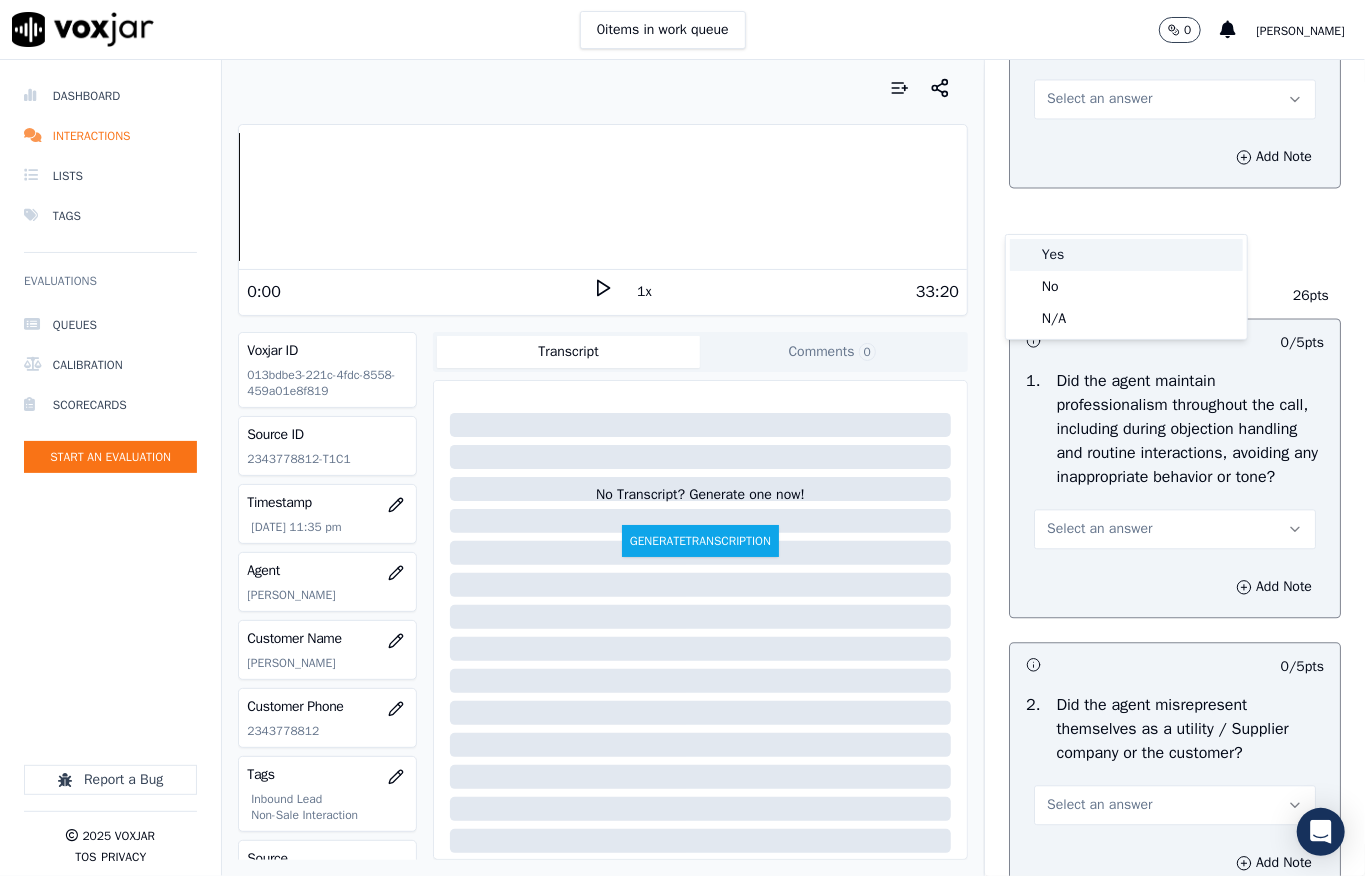click on "Yes" at bounding box center [1126, 255] 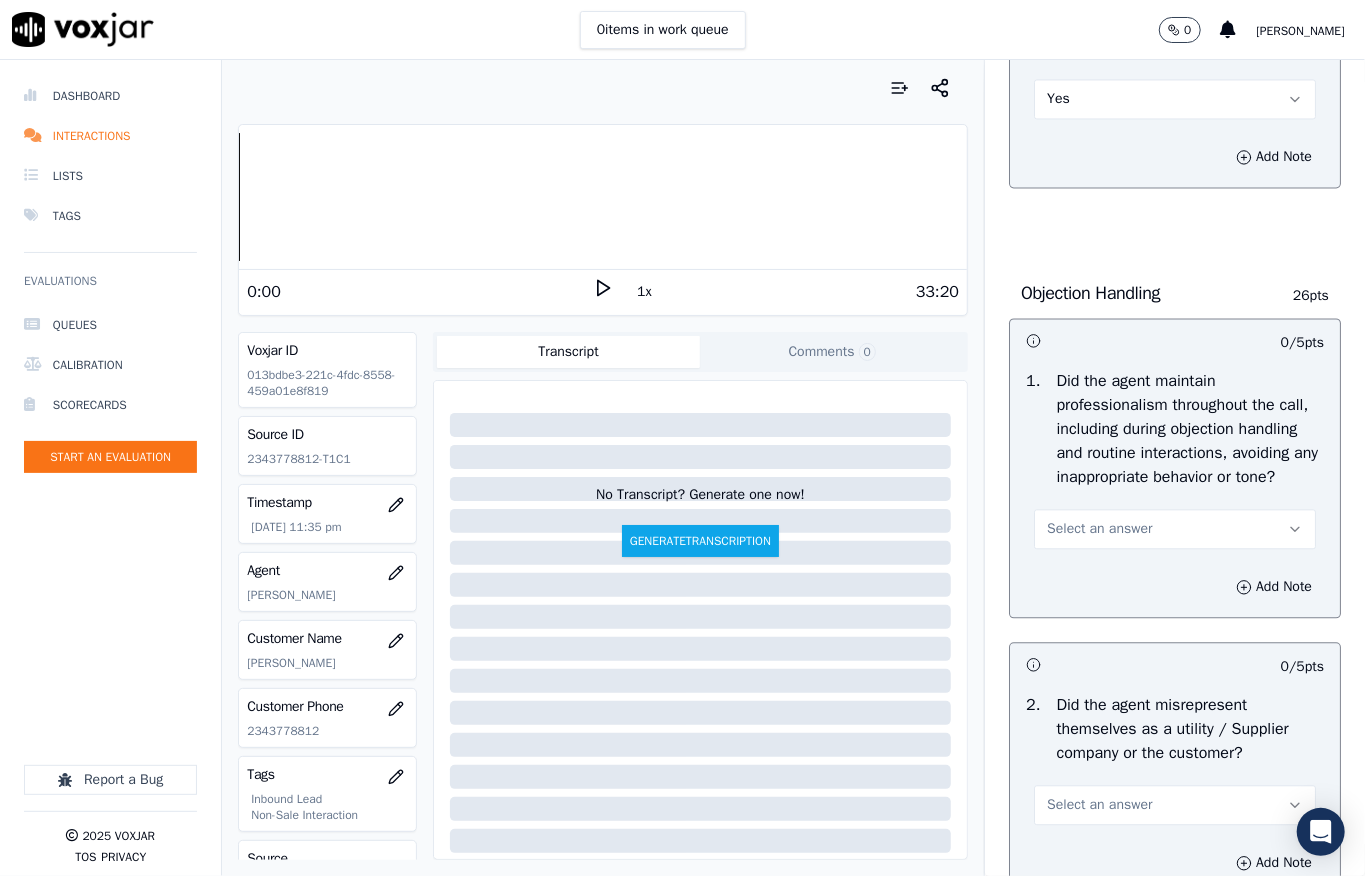 click on "Select an answer" at bounding box center (1099, 529) 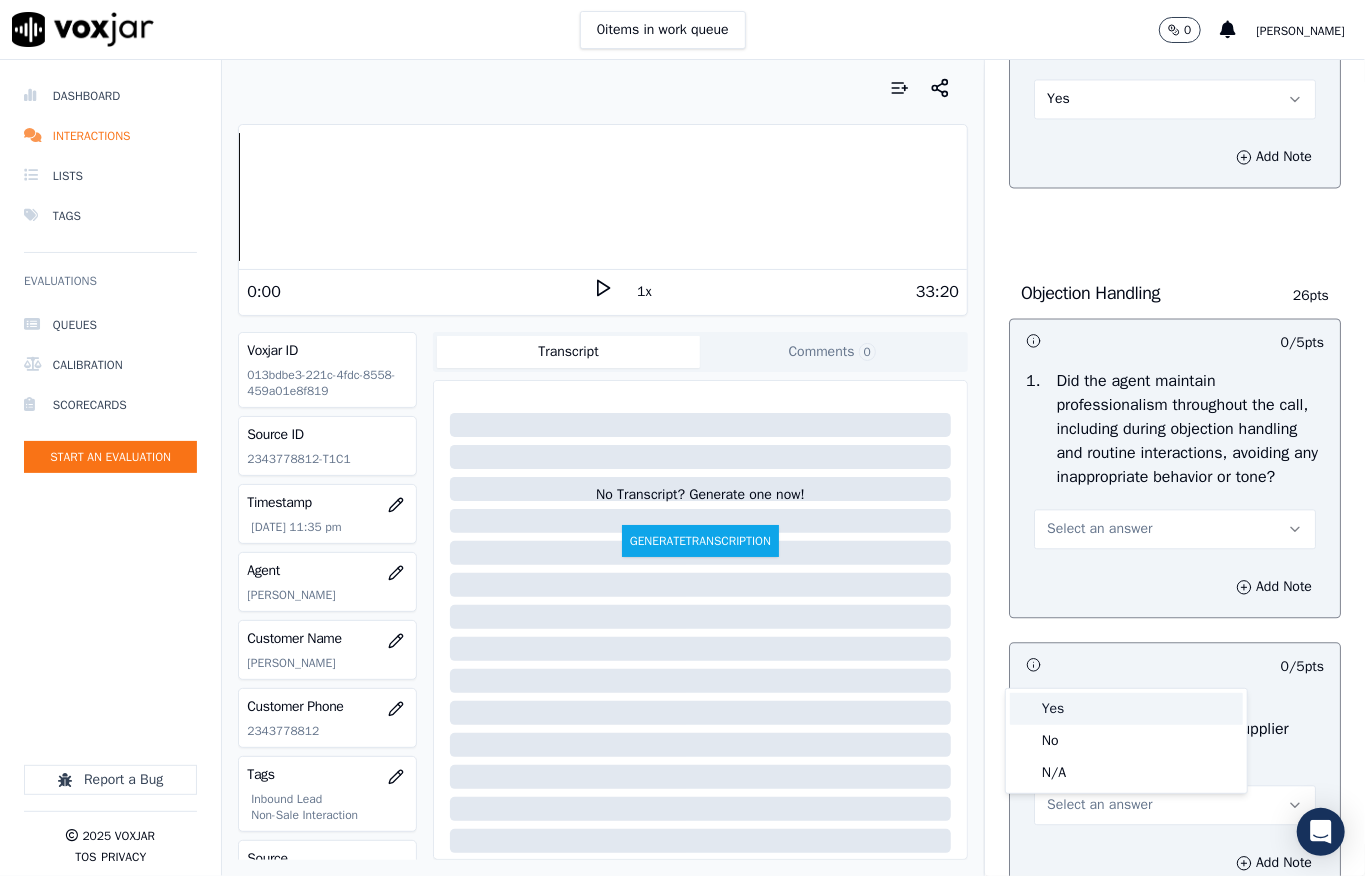 drag, startPoint x: 1062, startPoint y: 700, endPoint x: 1045, endPoint y: 633, distance: 69.12308 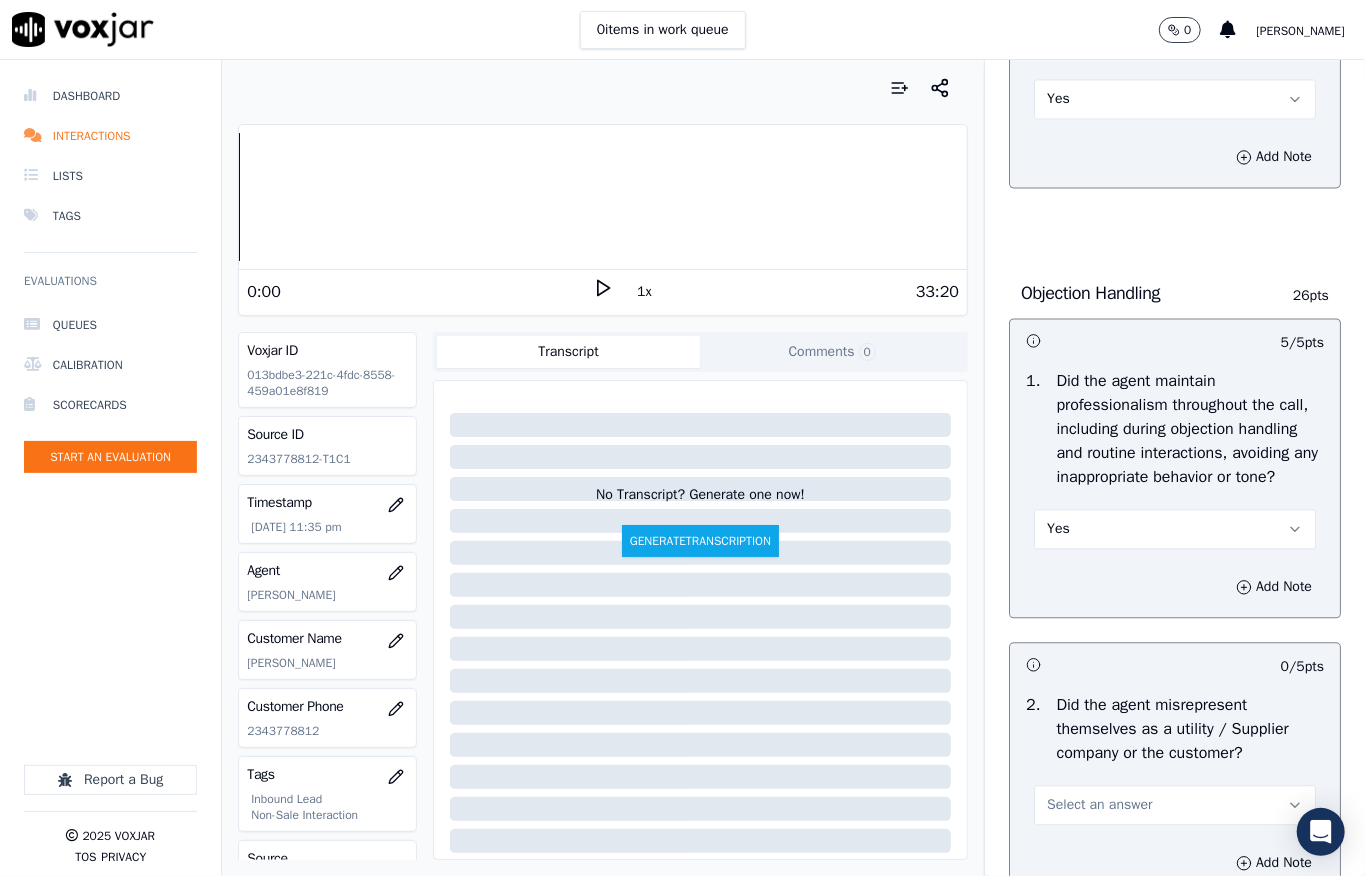 scroll, scrollTop: 2666, scrollLeft: 0, axis: vertical 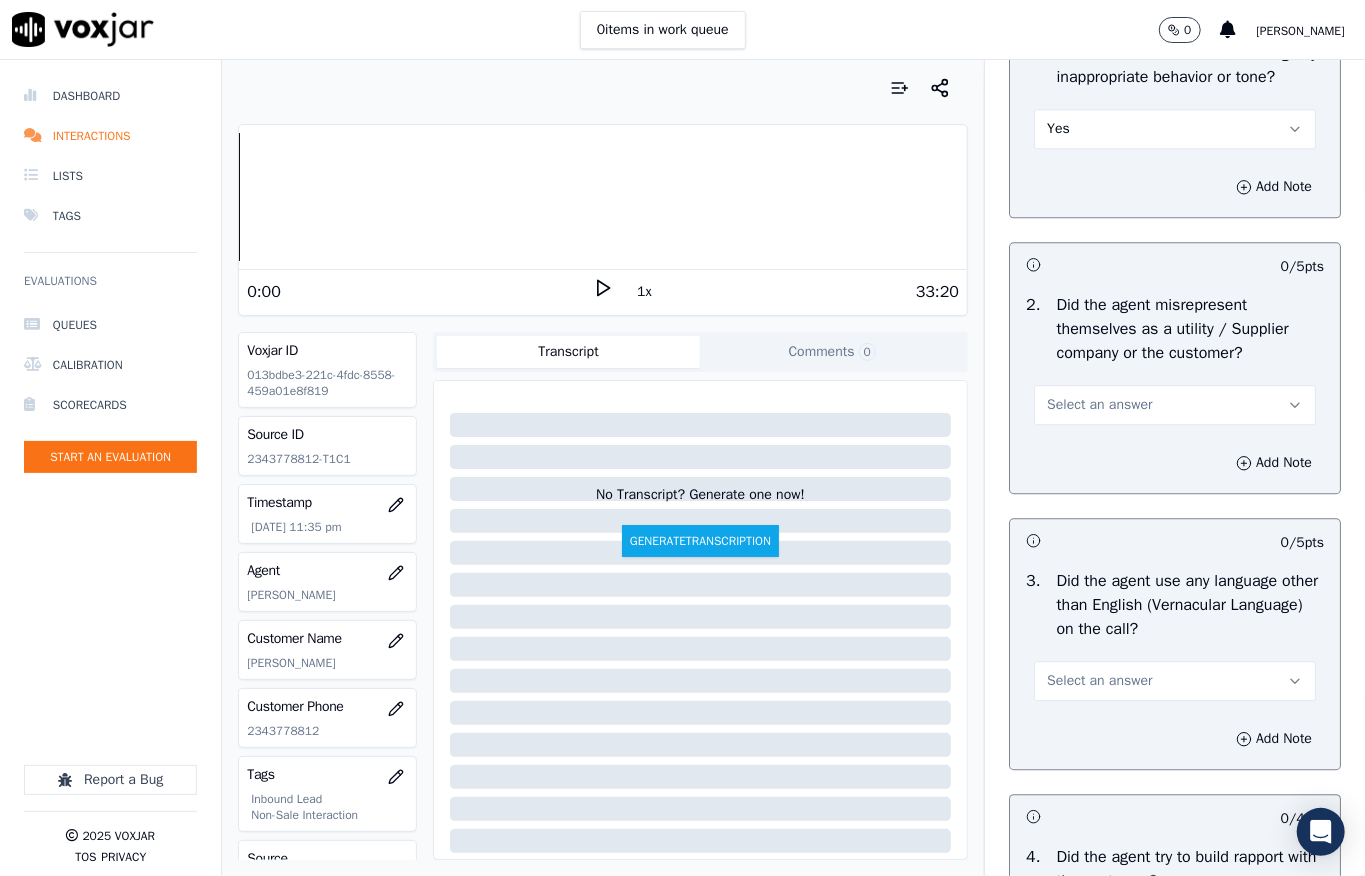 click on "Select an answer" at bounding box center [1099, 405] 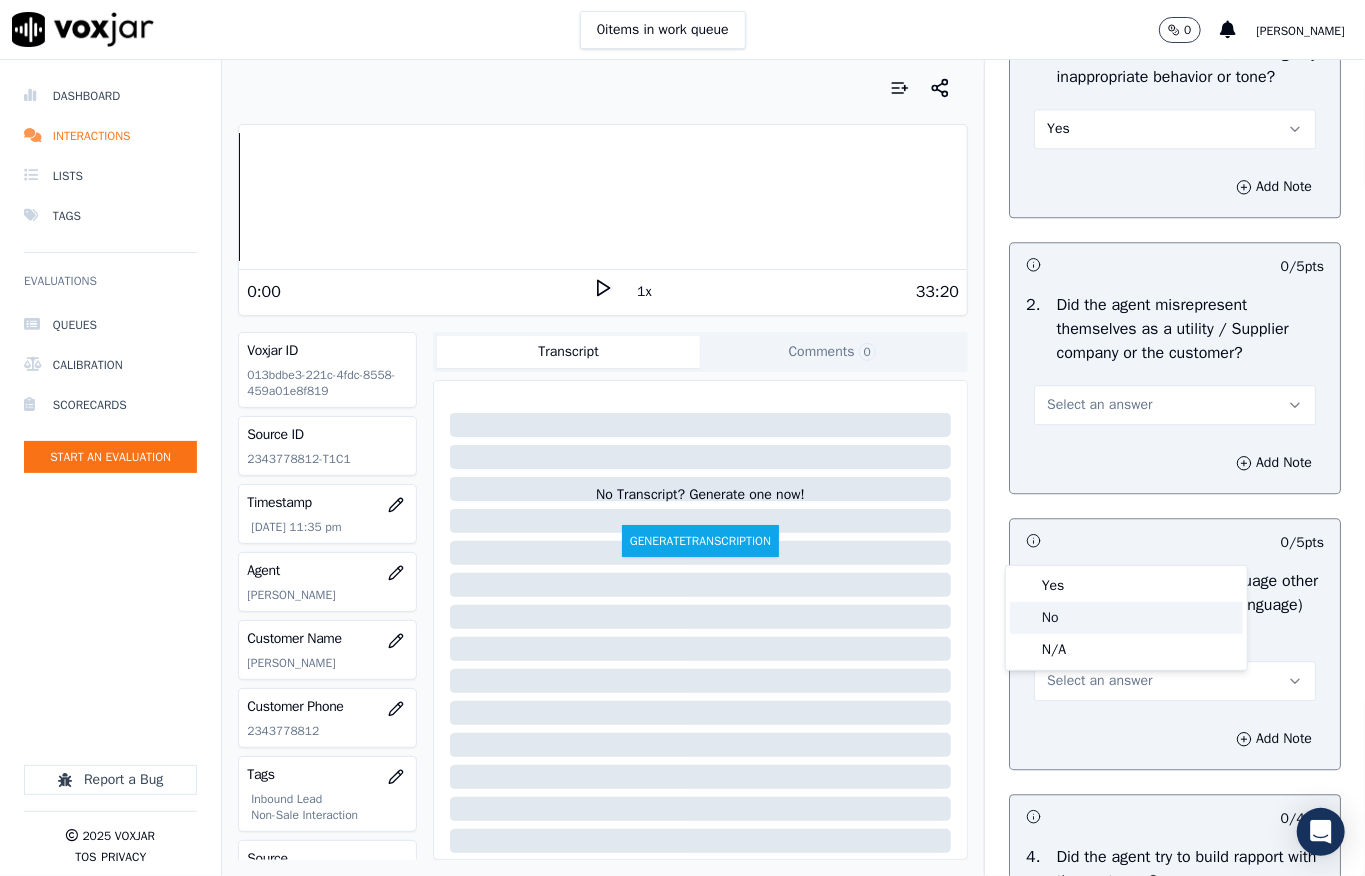 click on "No" 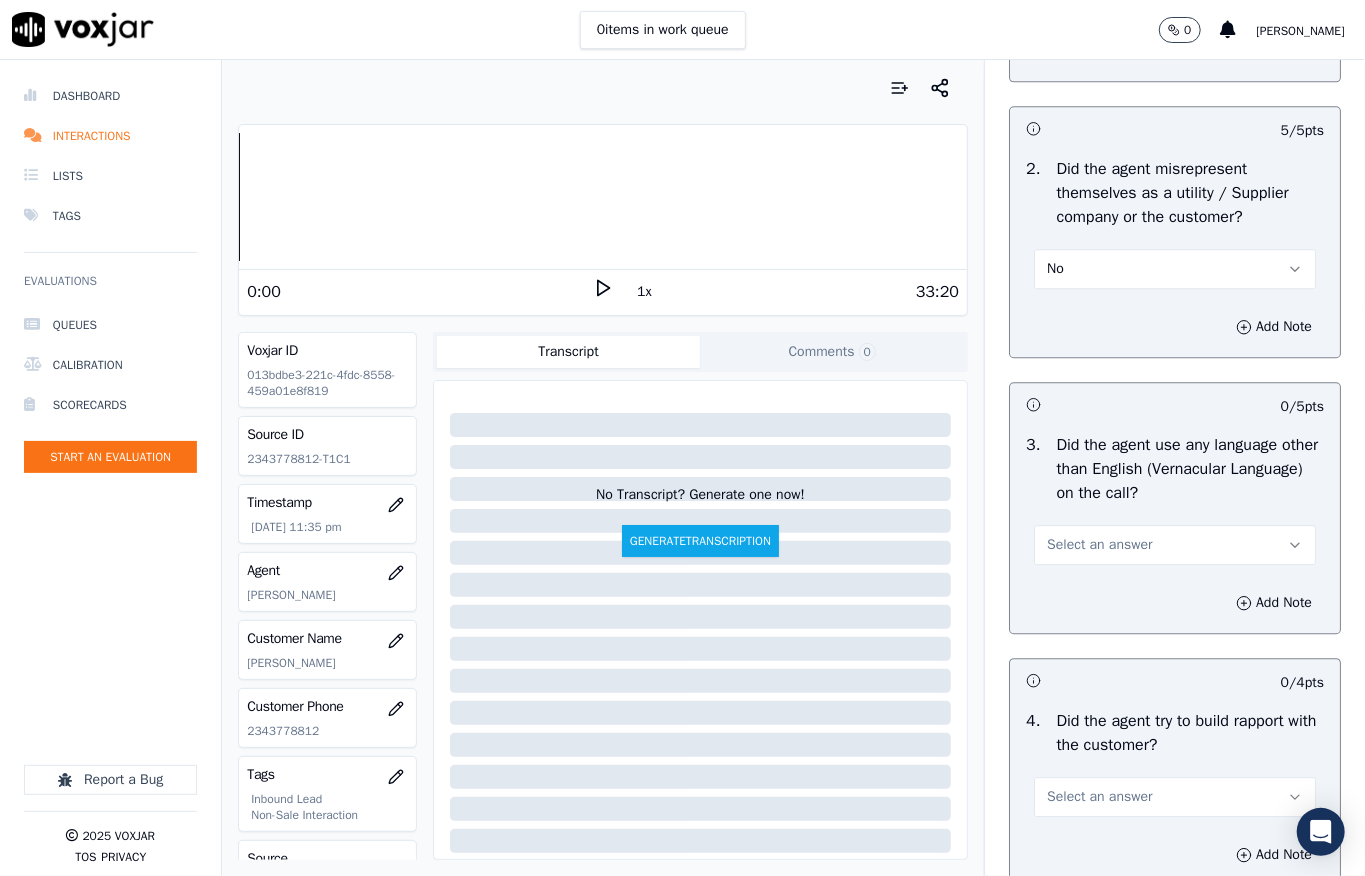 scroll, scrollTop: 2933, scrollLeft: 0, axis: vertical 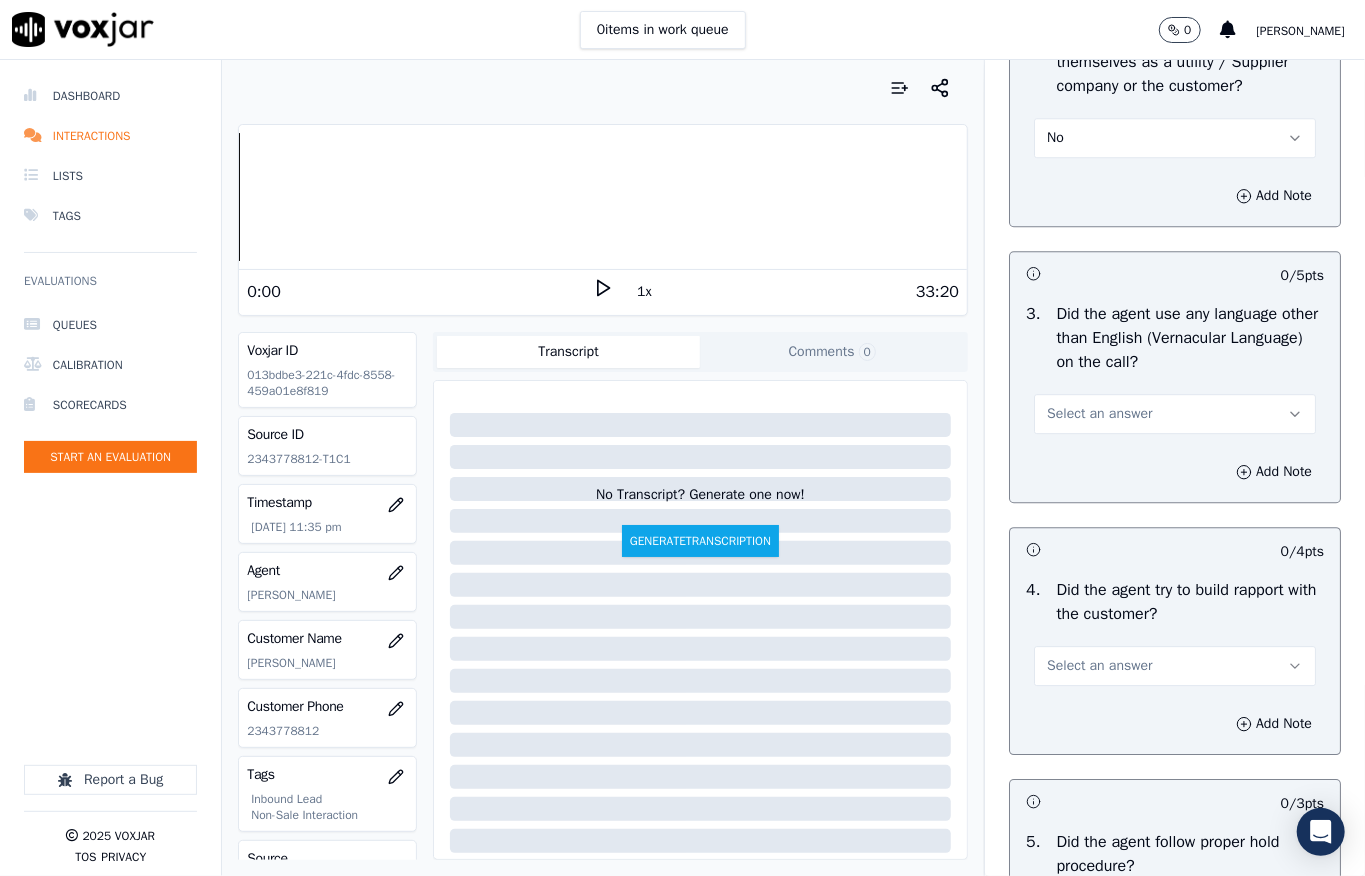 click on "Select an answer" at bounding box center [1099, 414] 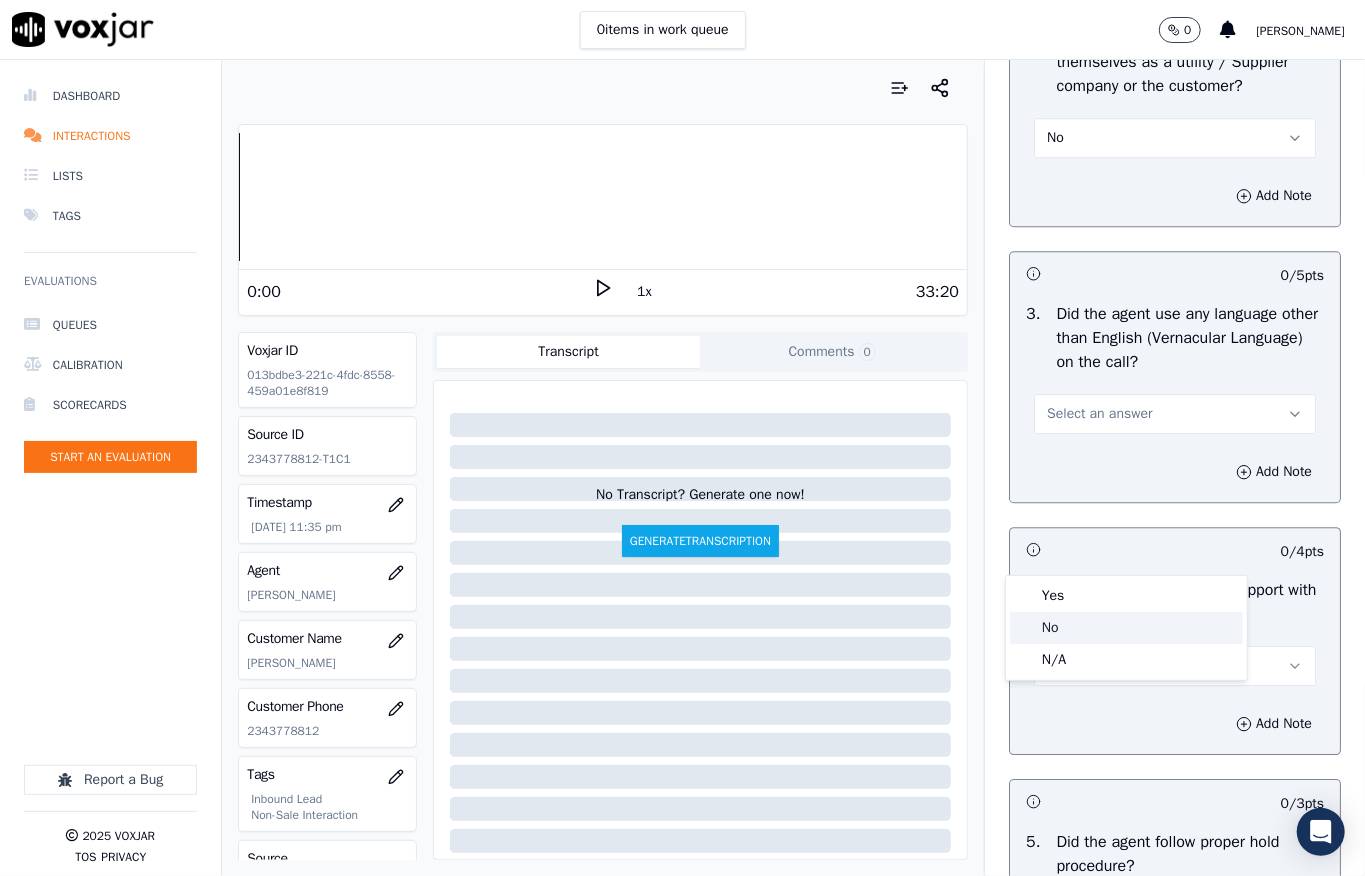 click on "No" 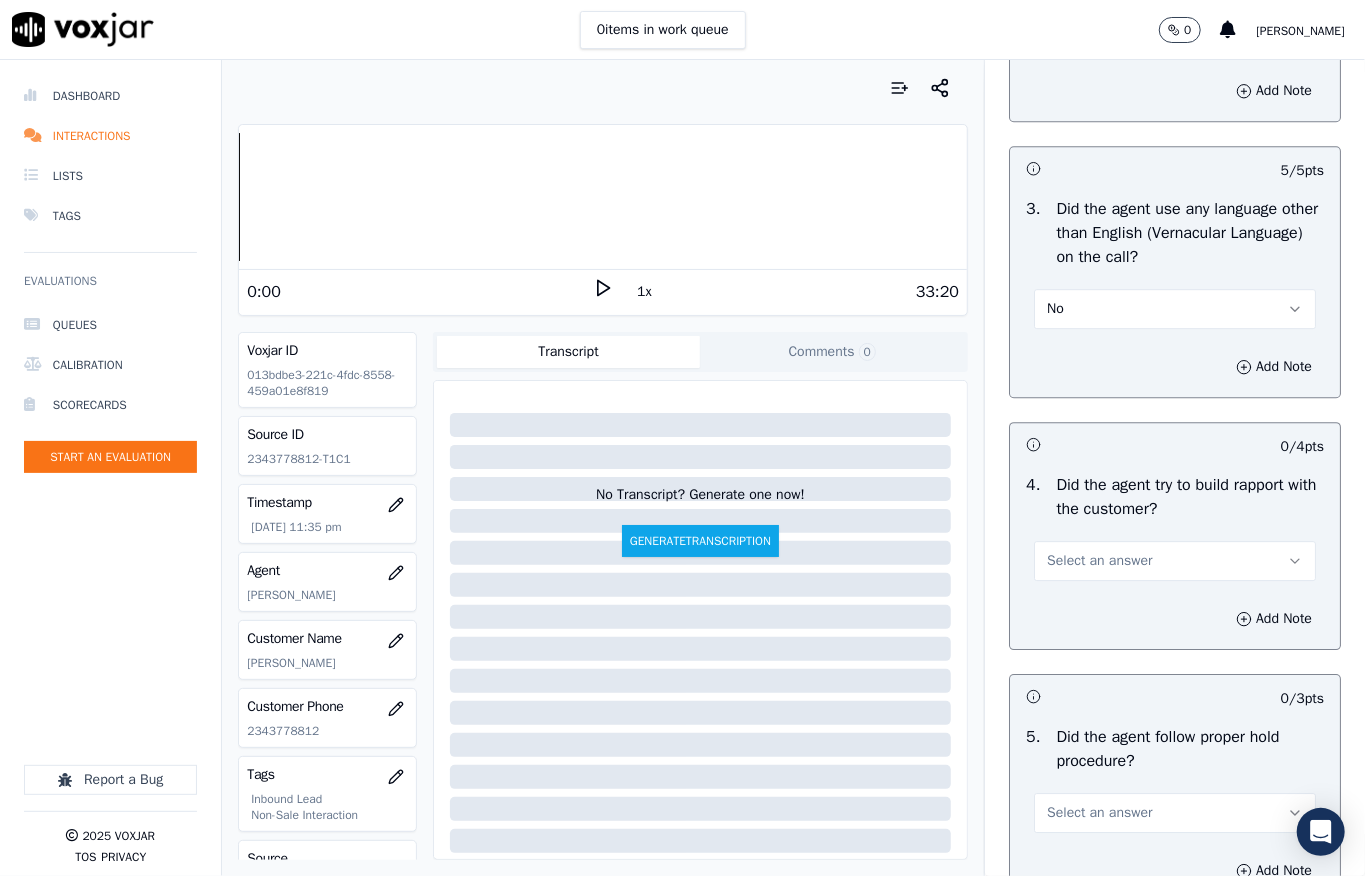 scroll, scrollTop: 3200, scrollLeft: 0, axis: vertical 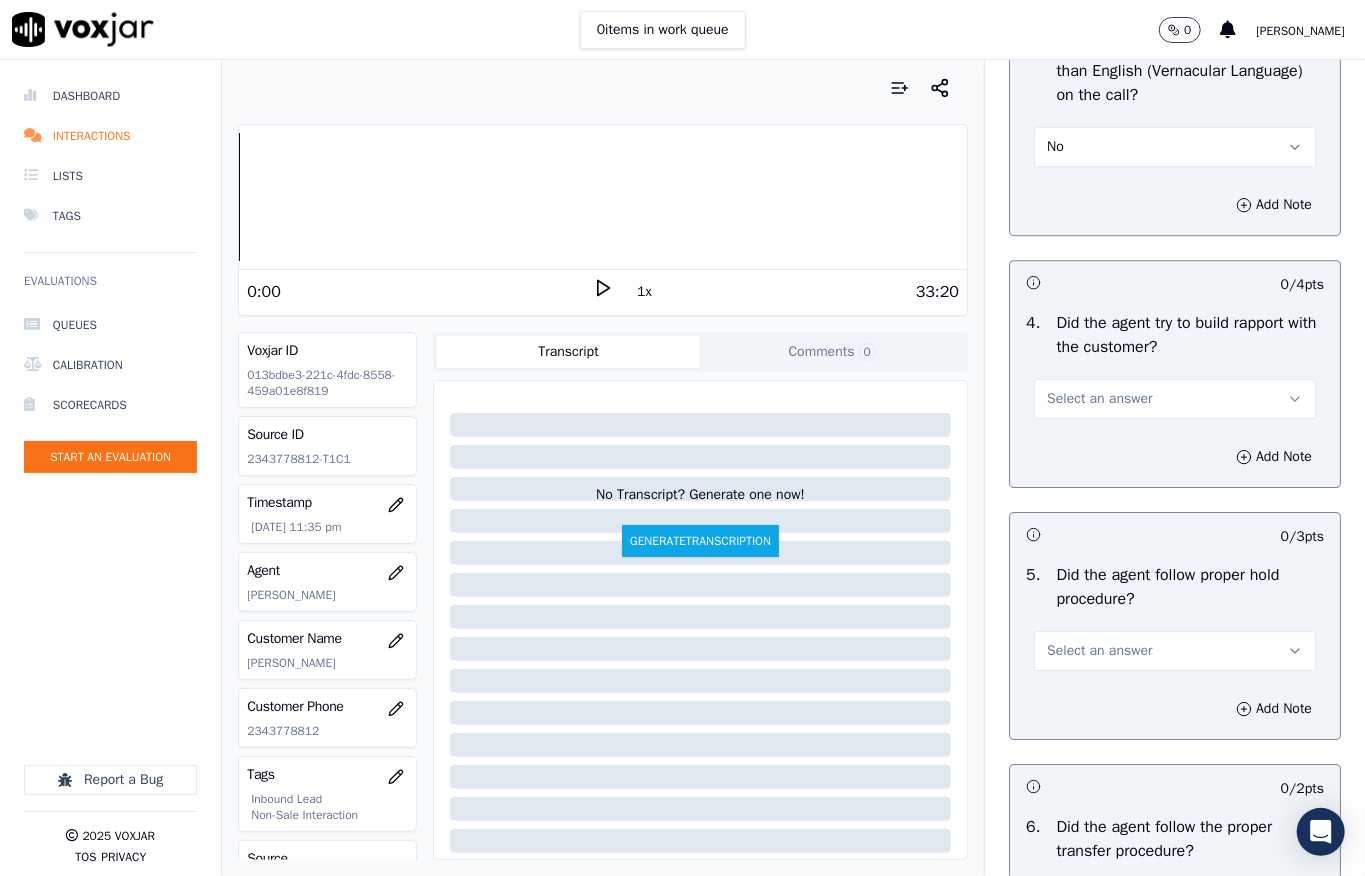 click on "Select an answer" at bounding box center [1099, 399] 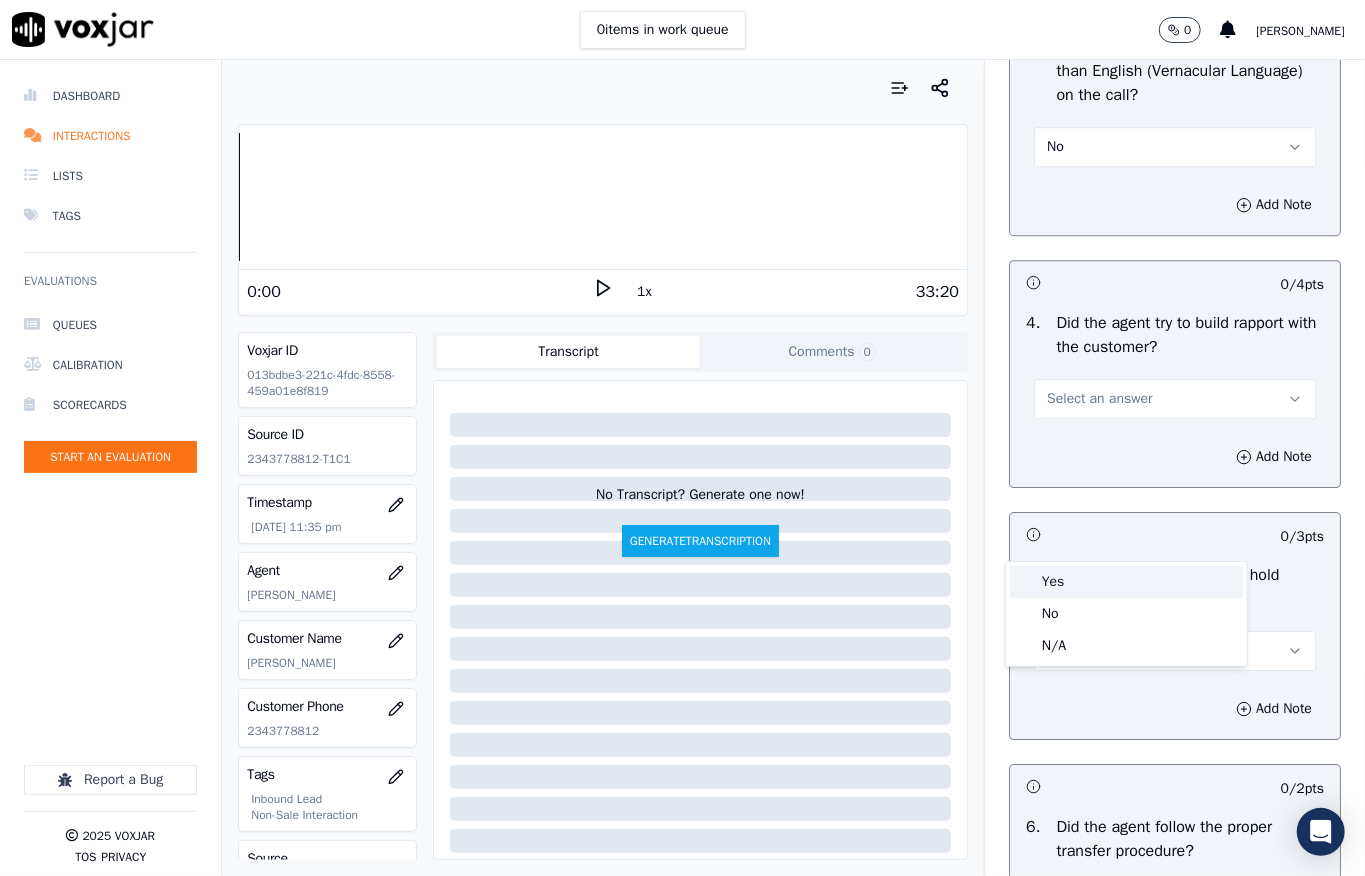 click on "Yes" at bounding box center [1126, 582] 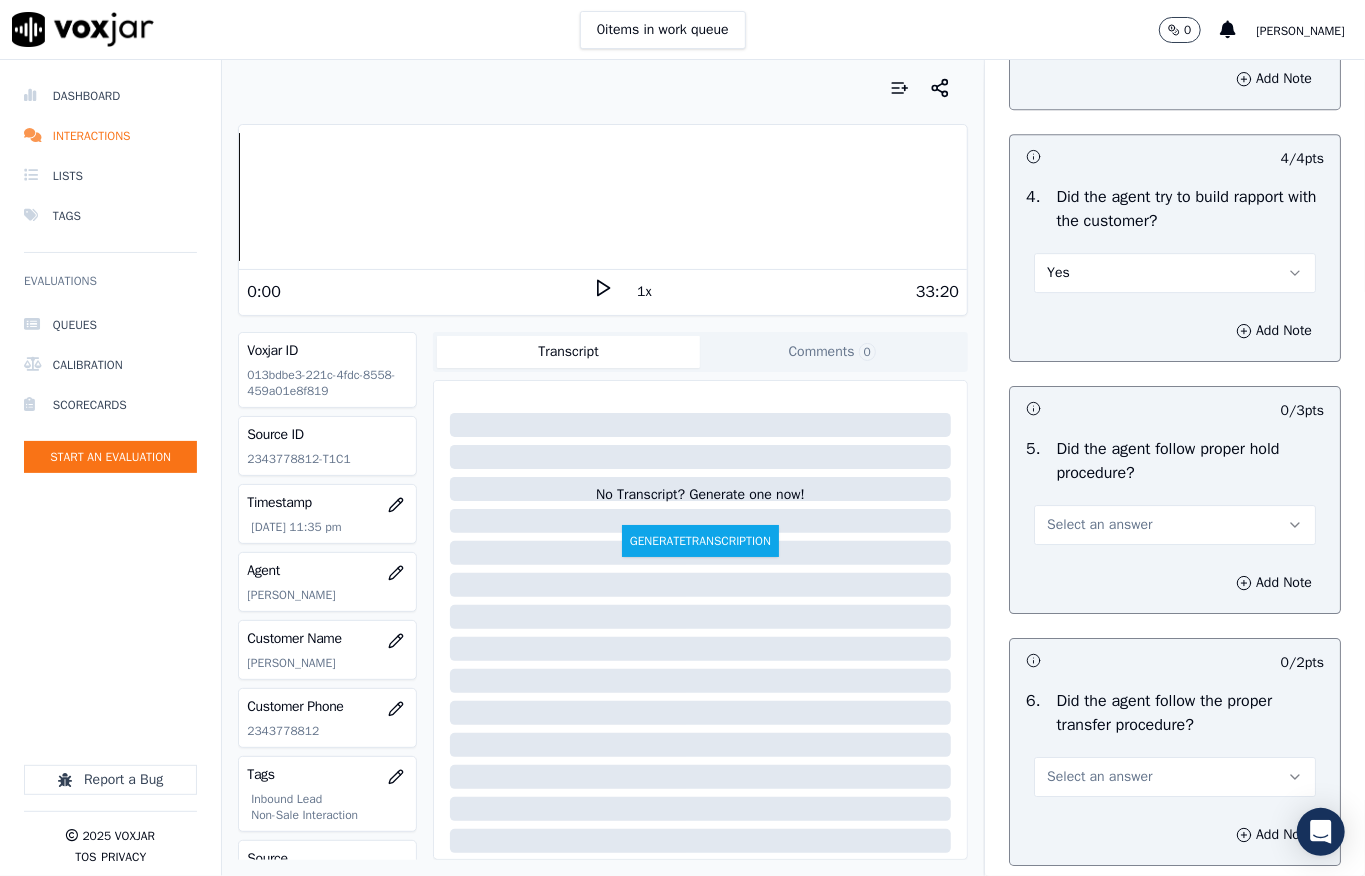 scroll, scrollTop: 3600, scrollLeft: 0, axis: vertical 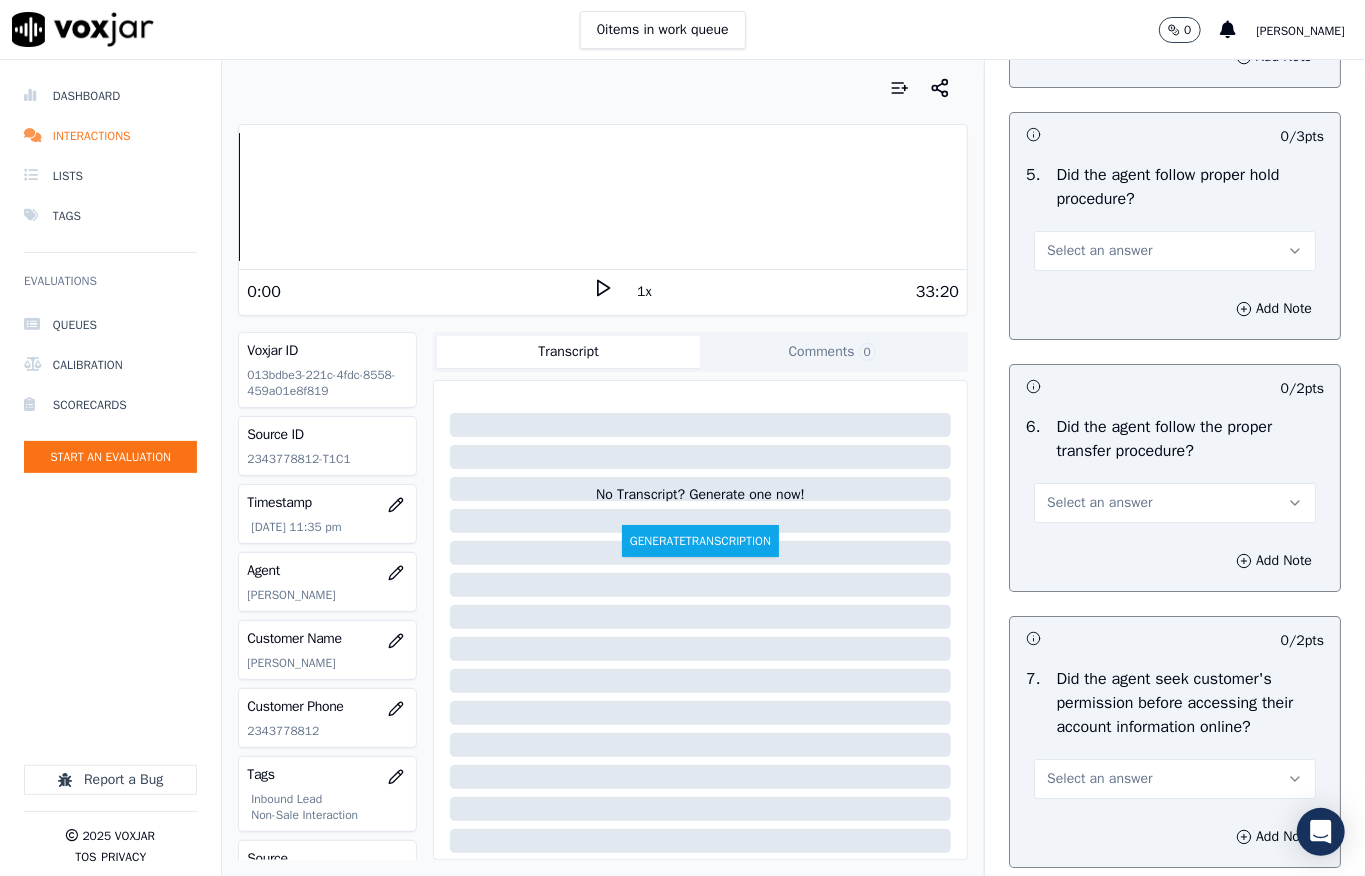 click on "Select an answer" at bounding box center [1099, 251] 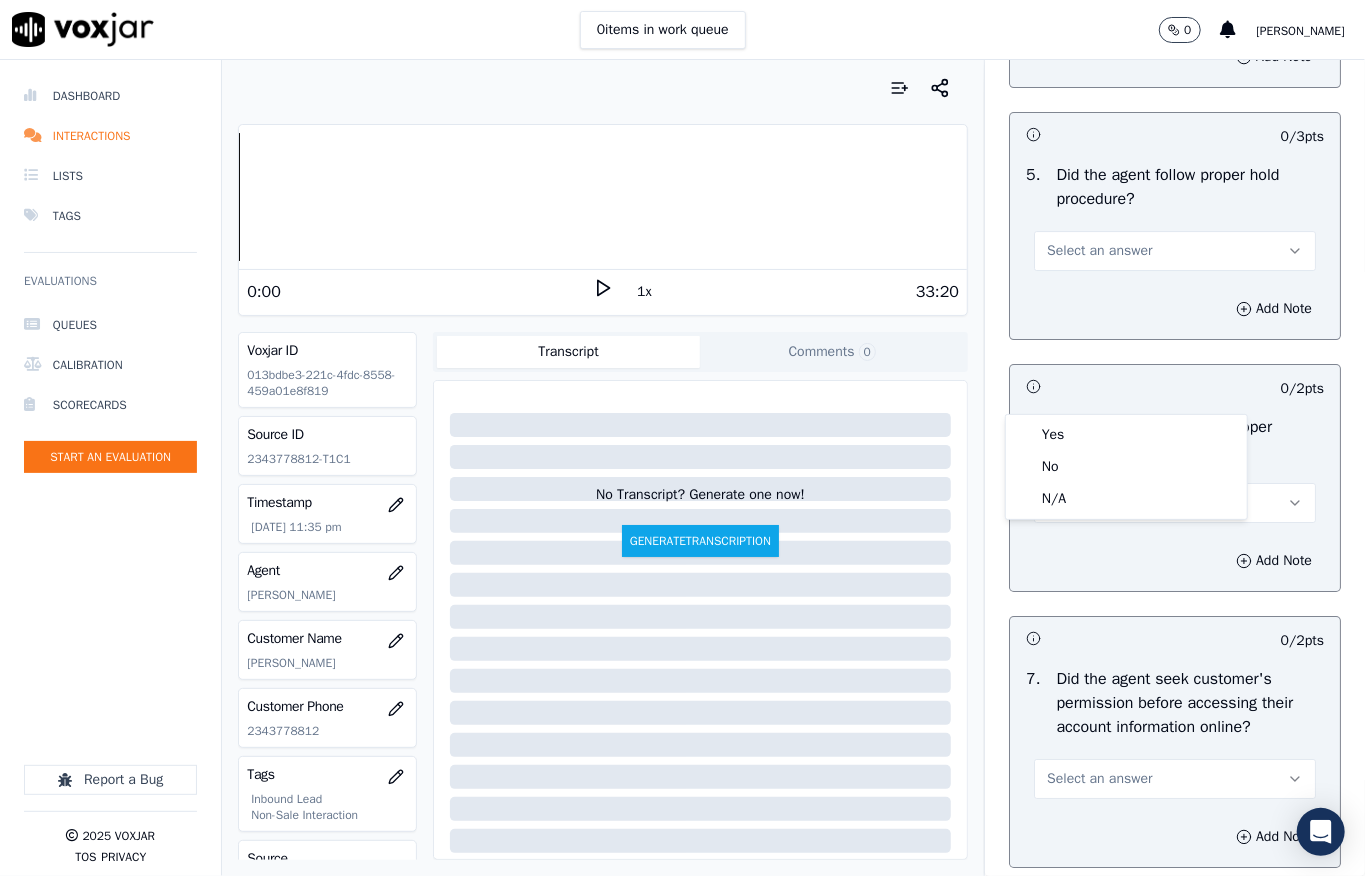click on "Yes" at bounding box center [1126, 435] 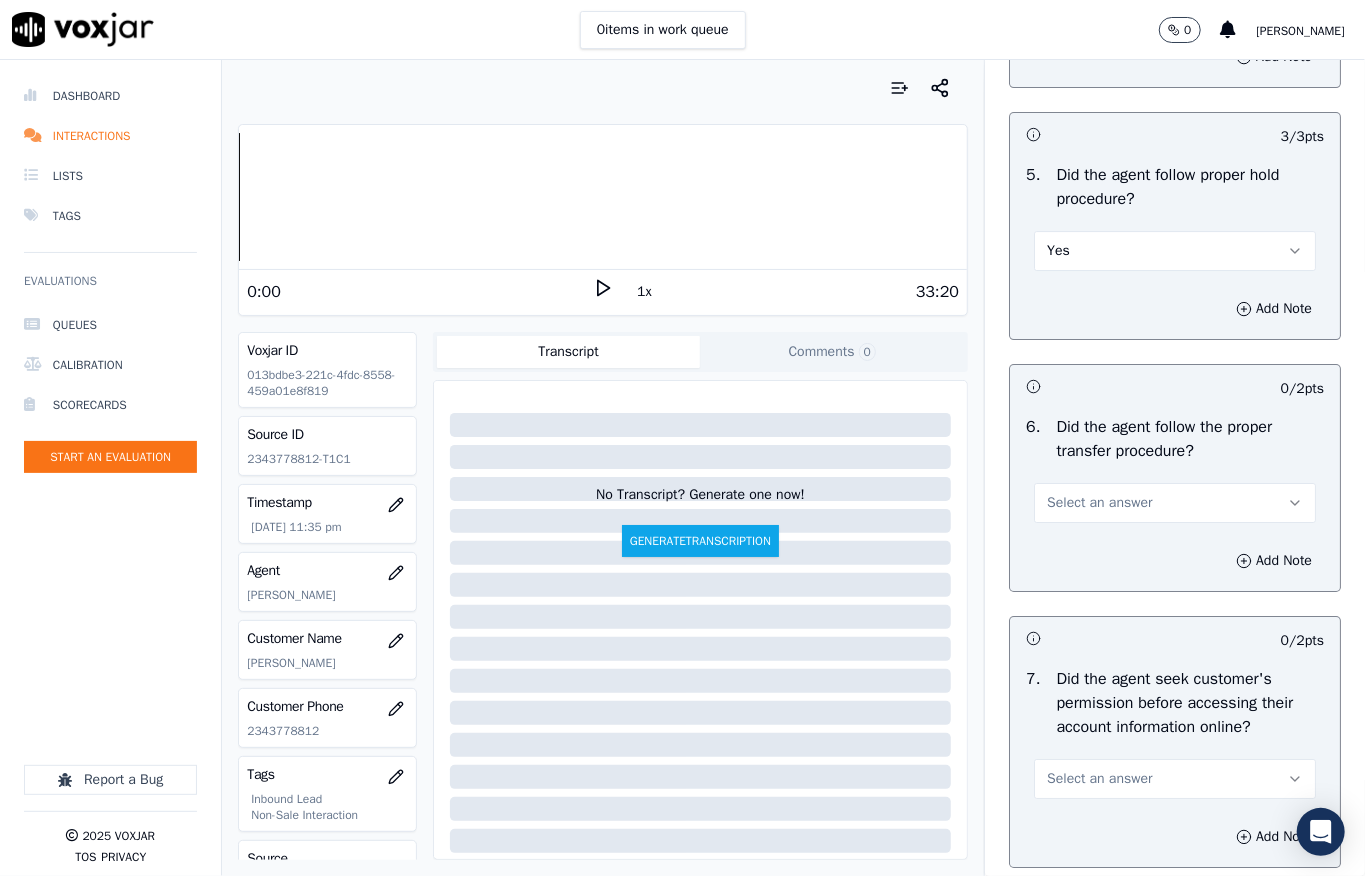click on "Select an answer" at bounding box center (1099, 503) 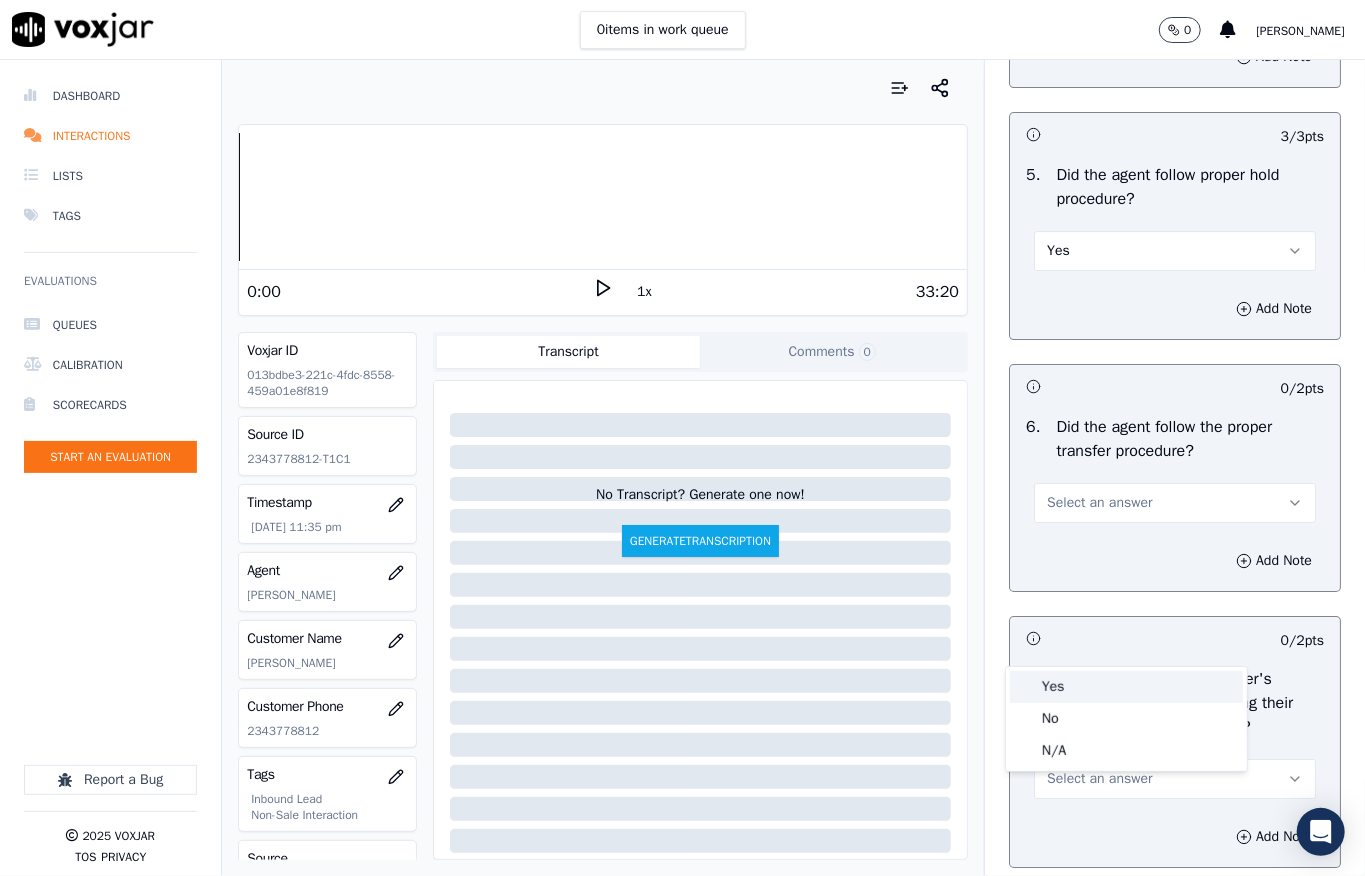 click on "Yes" at bounding box center (1126, 687) 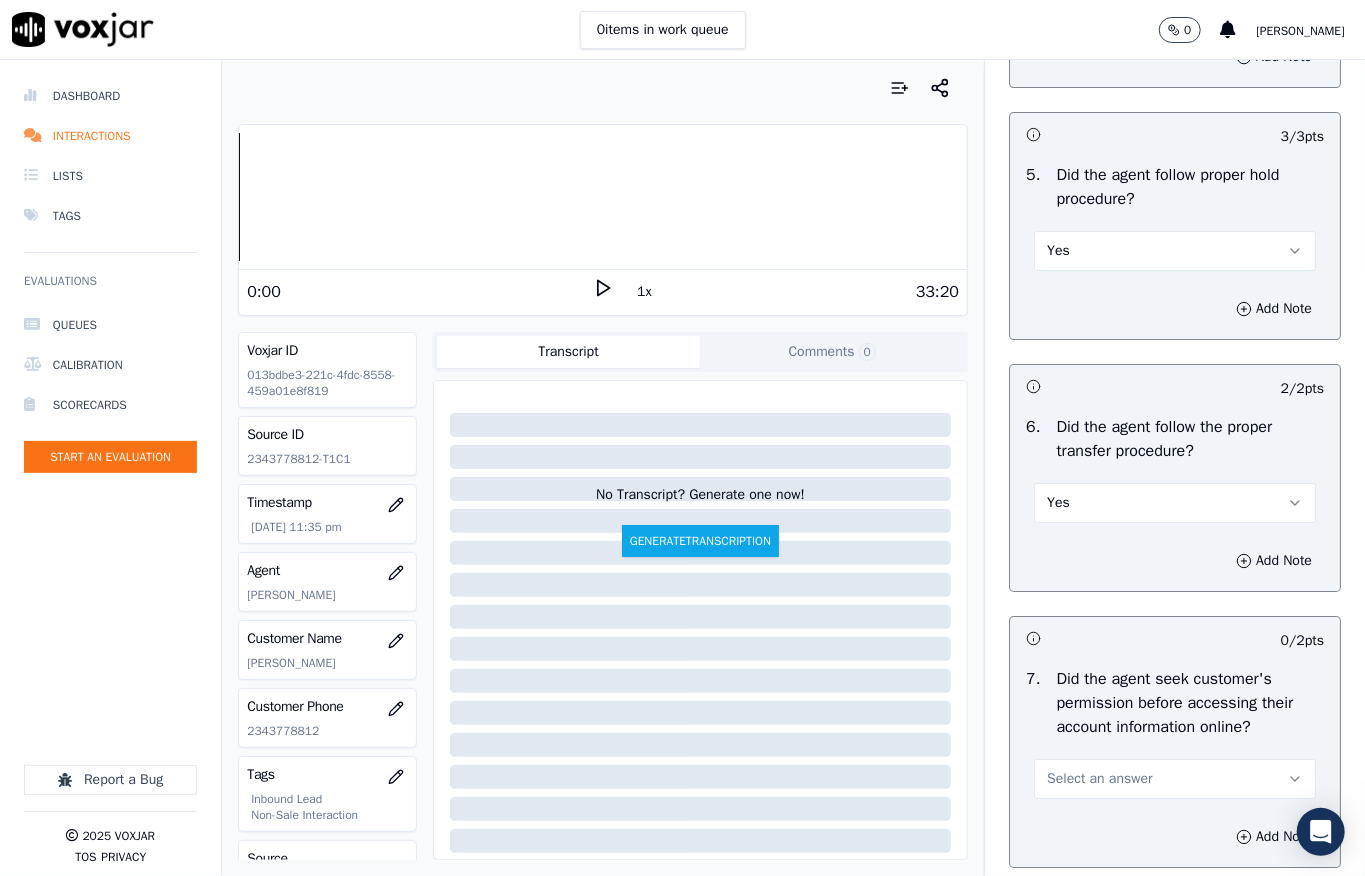 scroll, scrollTop: 4000, scrollLeft: 0, axis: vertical 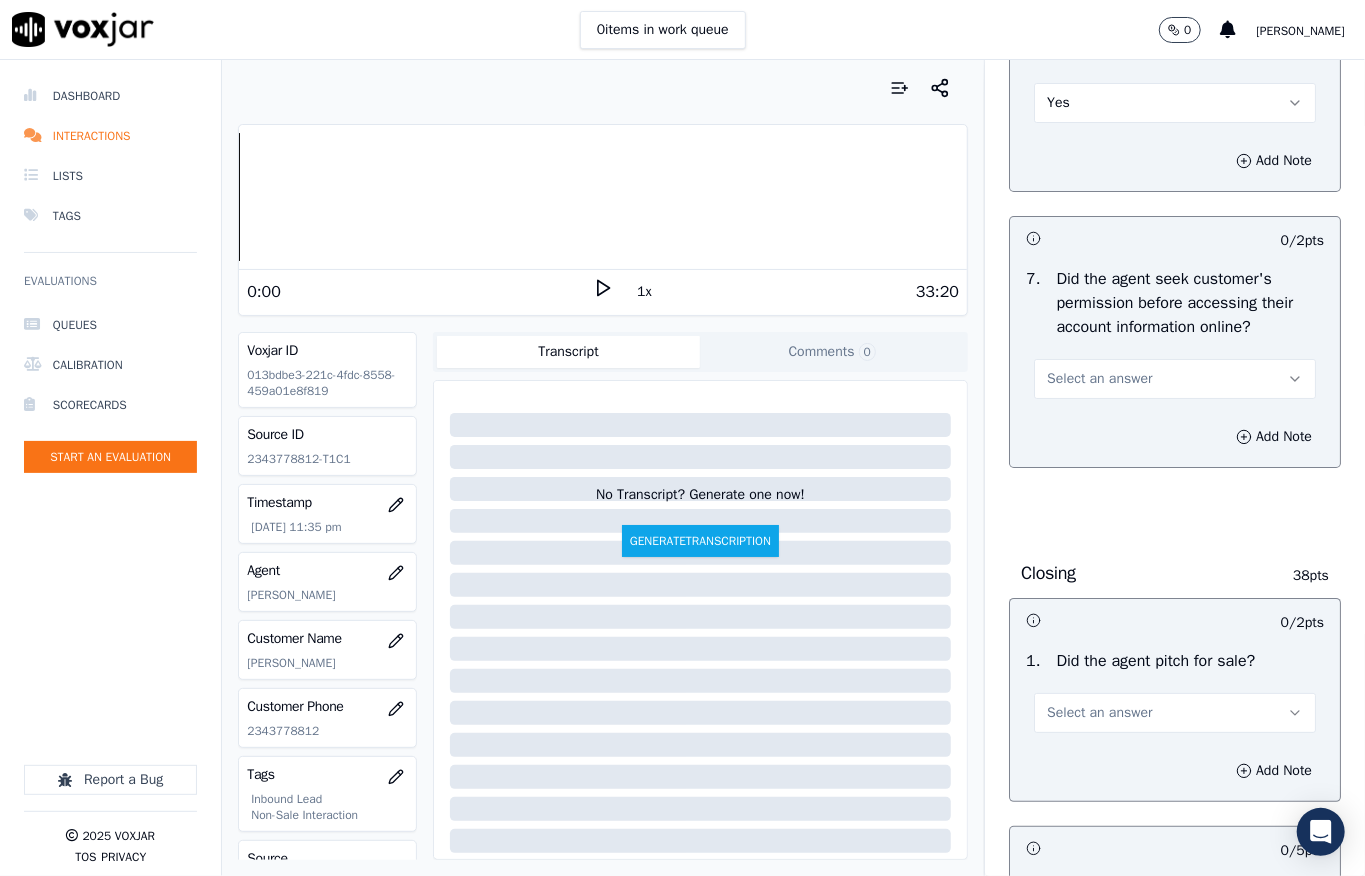drag, startPoint x: 1050, startPoint y: 529, endPoint x: 1056, endPoint y: 558, distance: 29.614185 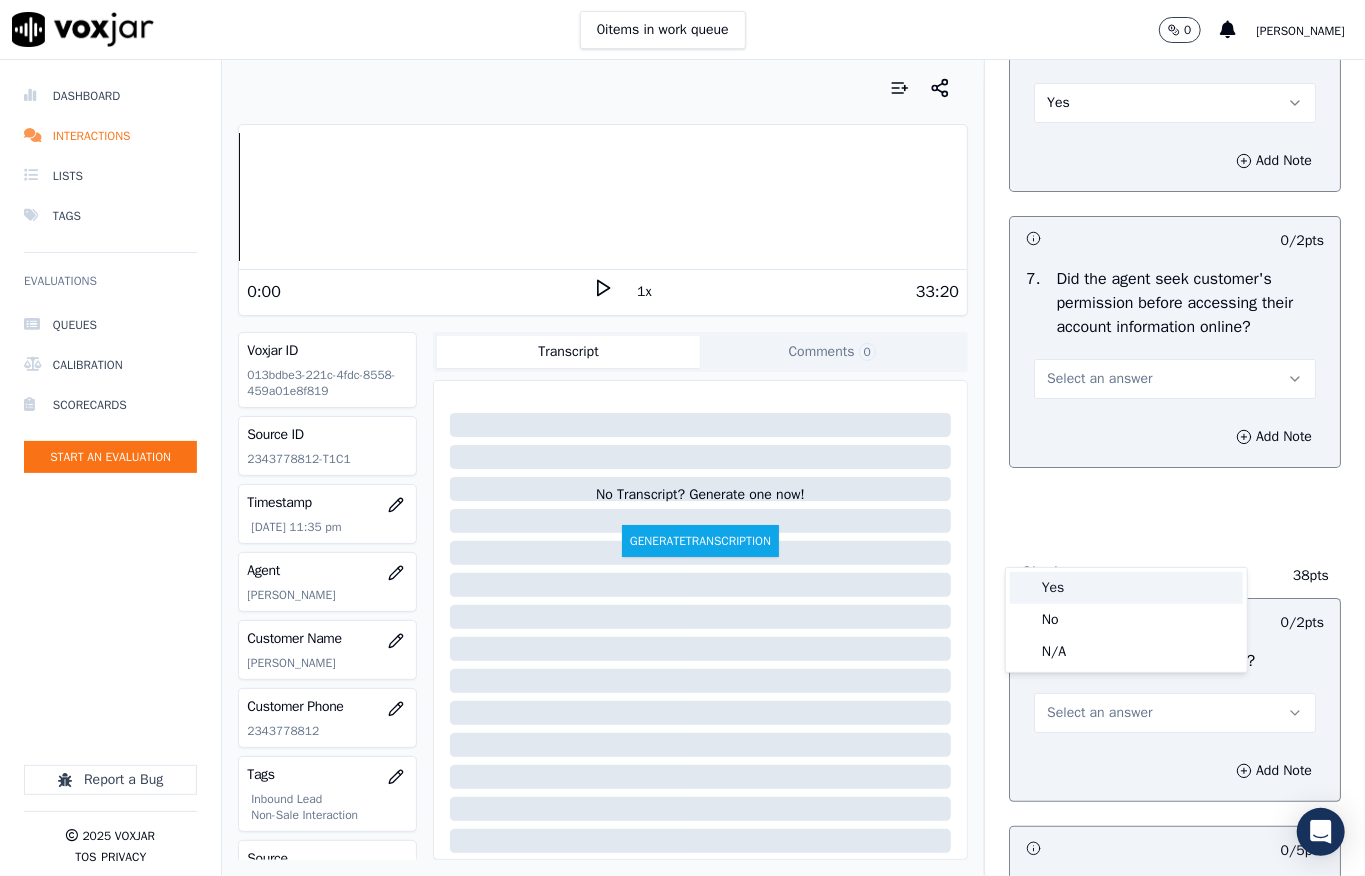 click on "Yes" at bounding box center (1126, 588) 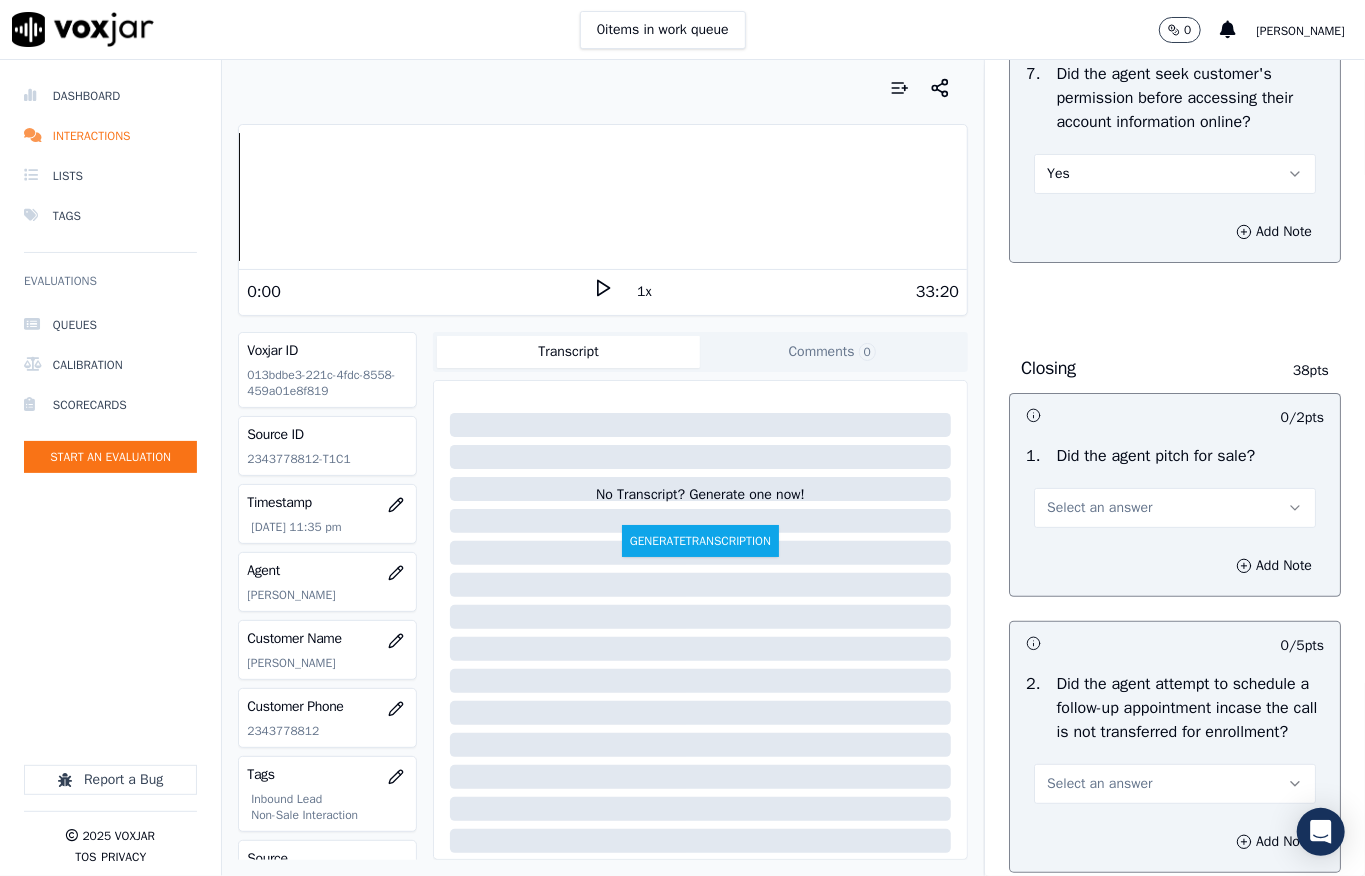 scroll, scrollTop: 4400, scrollLeft: 0, axis: vertical 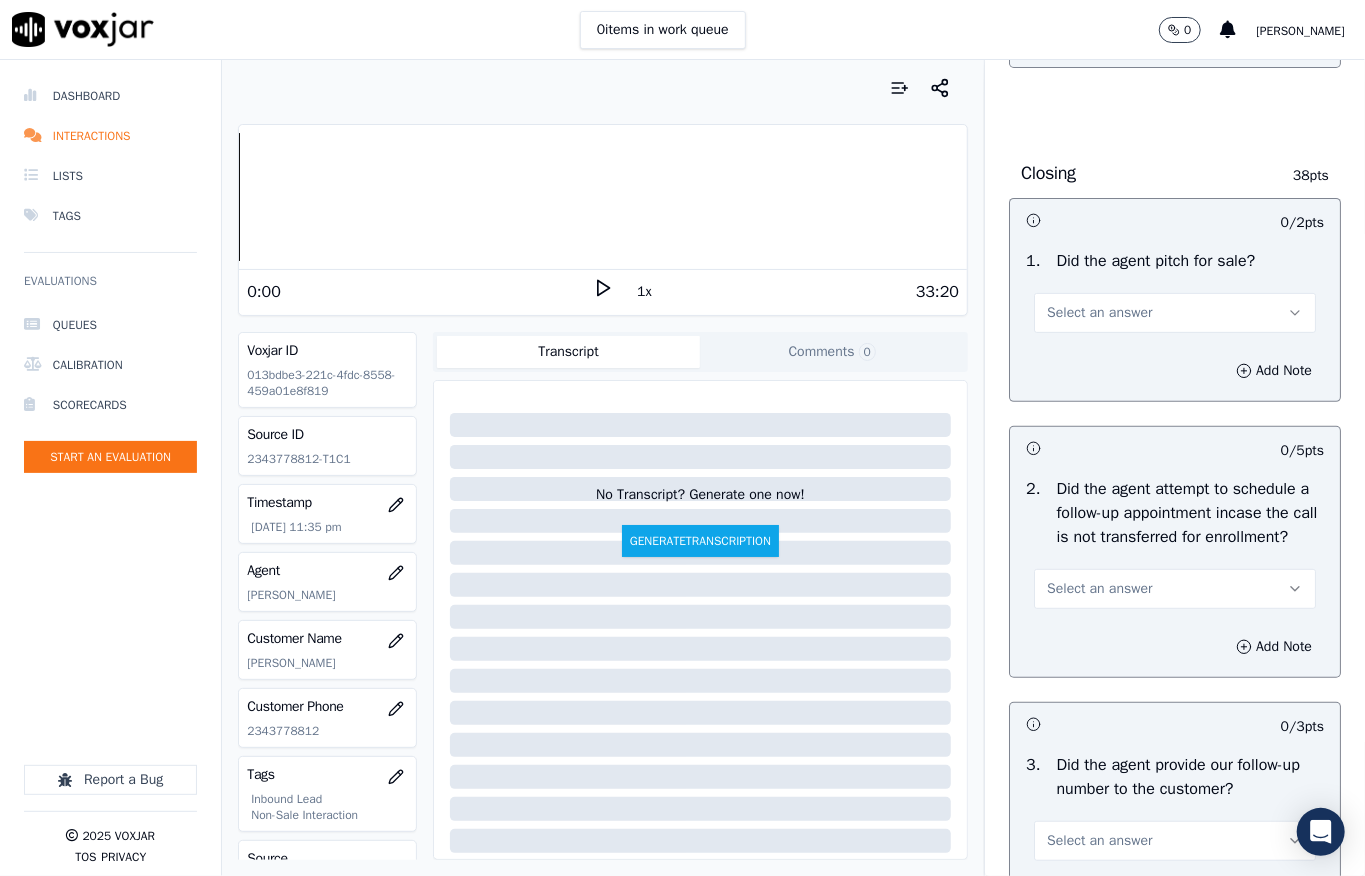 click on "Select an answer" at bounding box center (1099, 313) 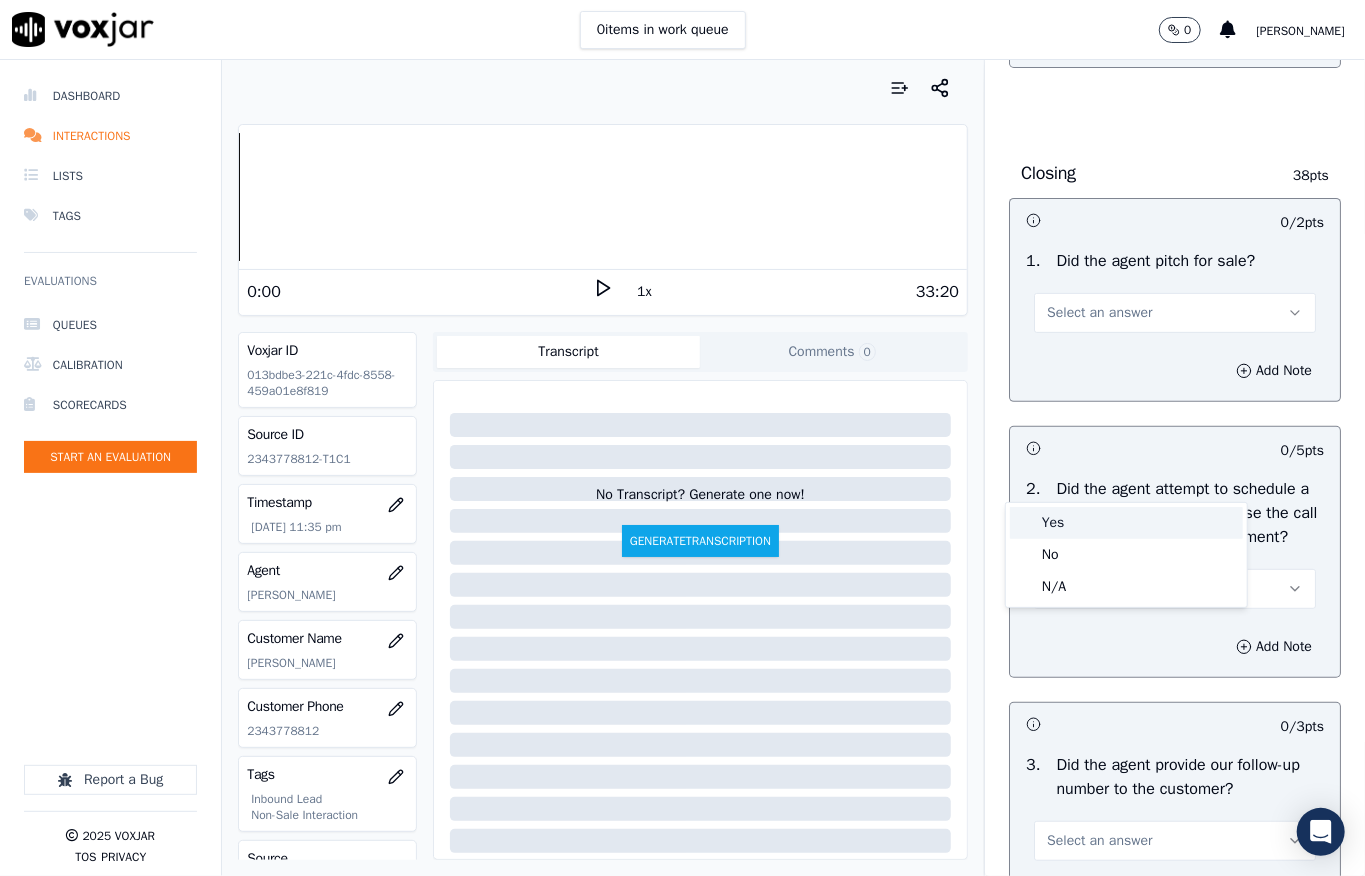 click on "Yes" at bounding box center (1126, 523) 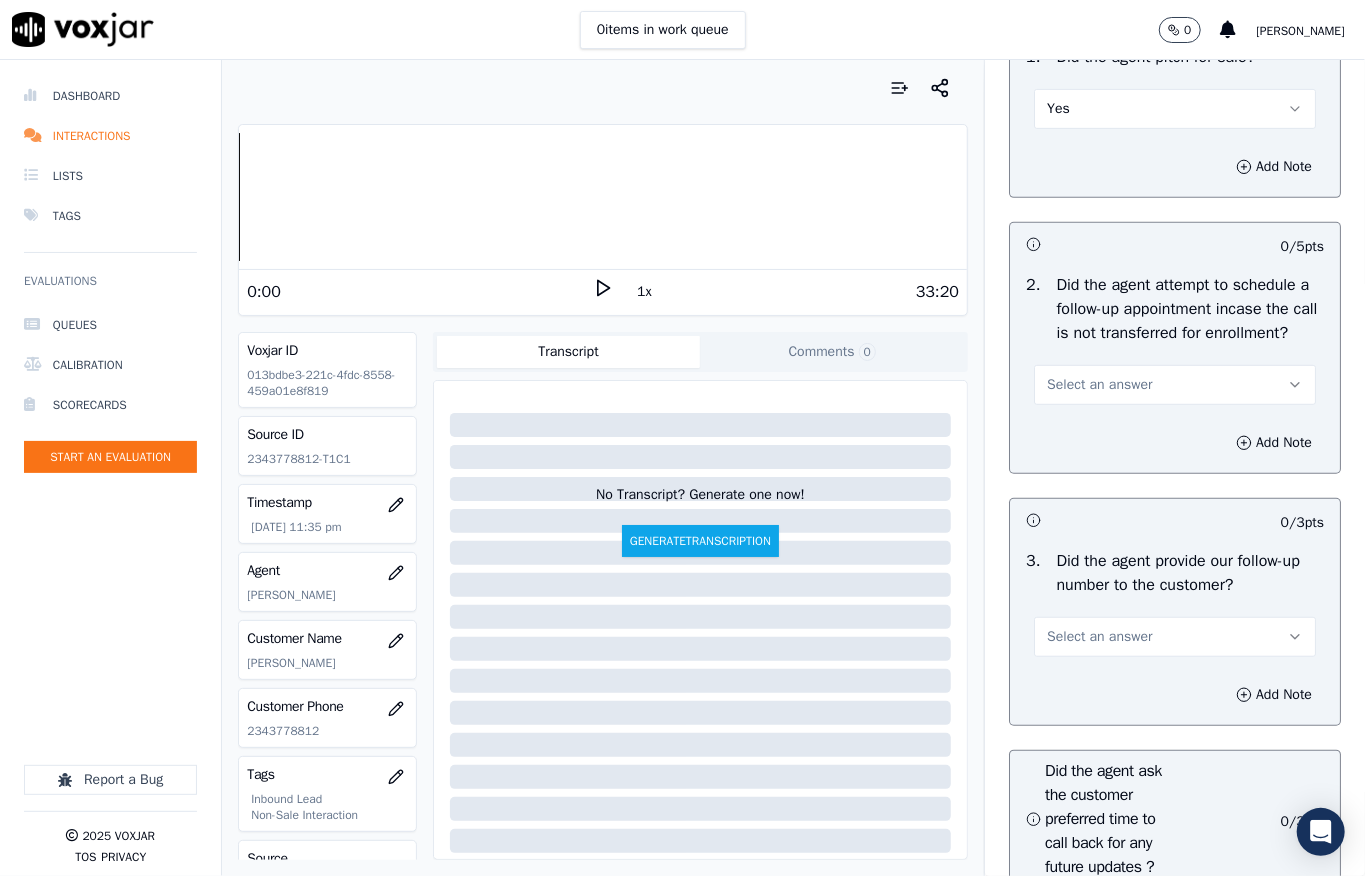 scroll, scrollTop: 4800, scrollLeft: 0, axis: vertical 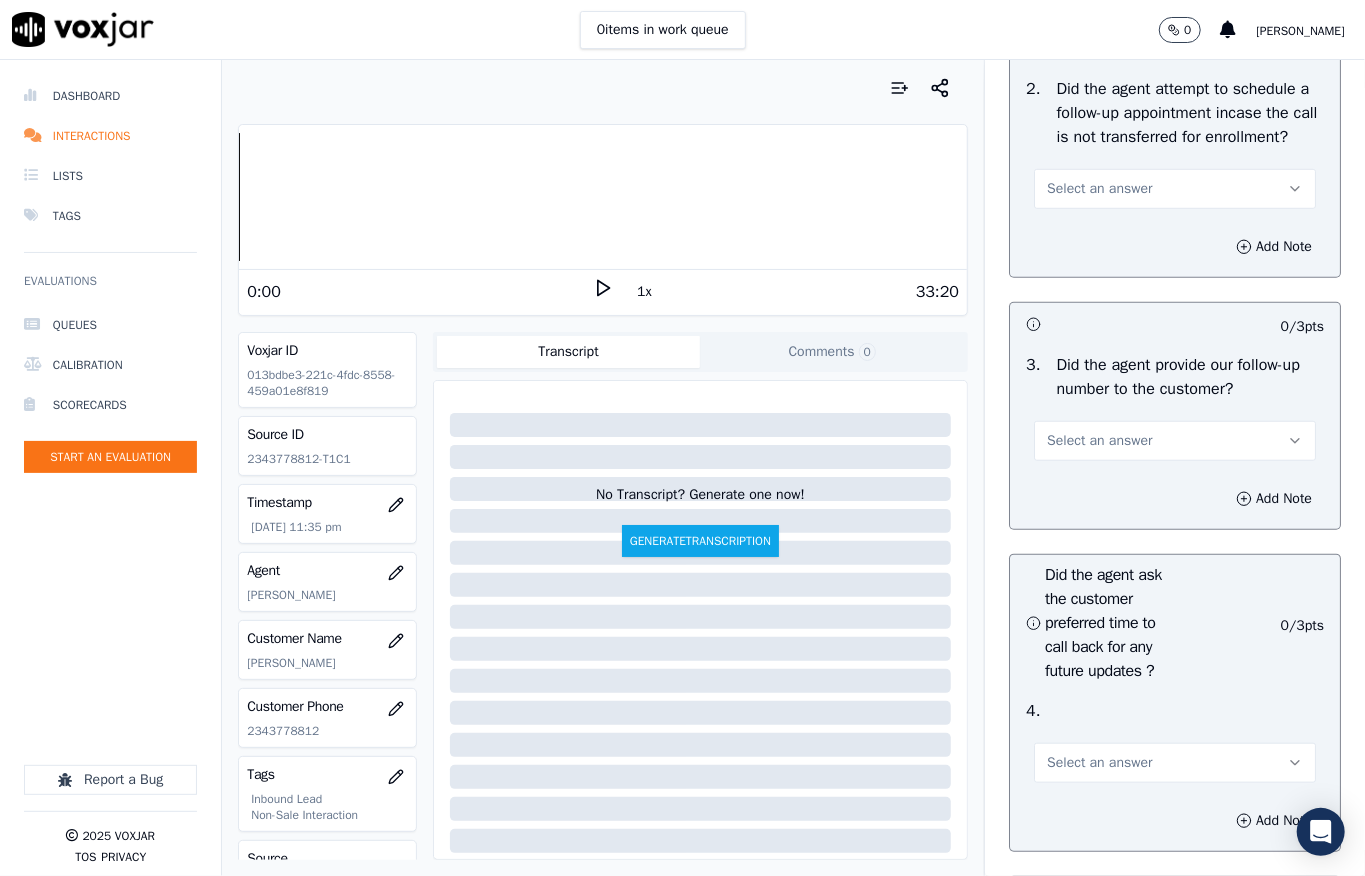 click on "Select an answer" at bounding box center (1099, 189) 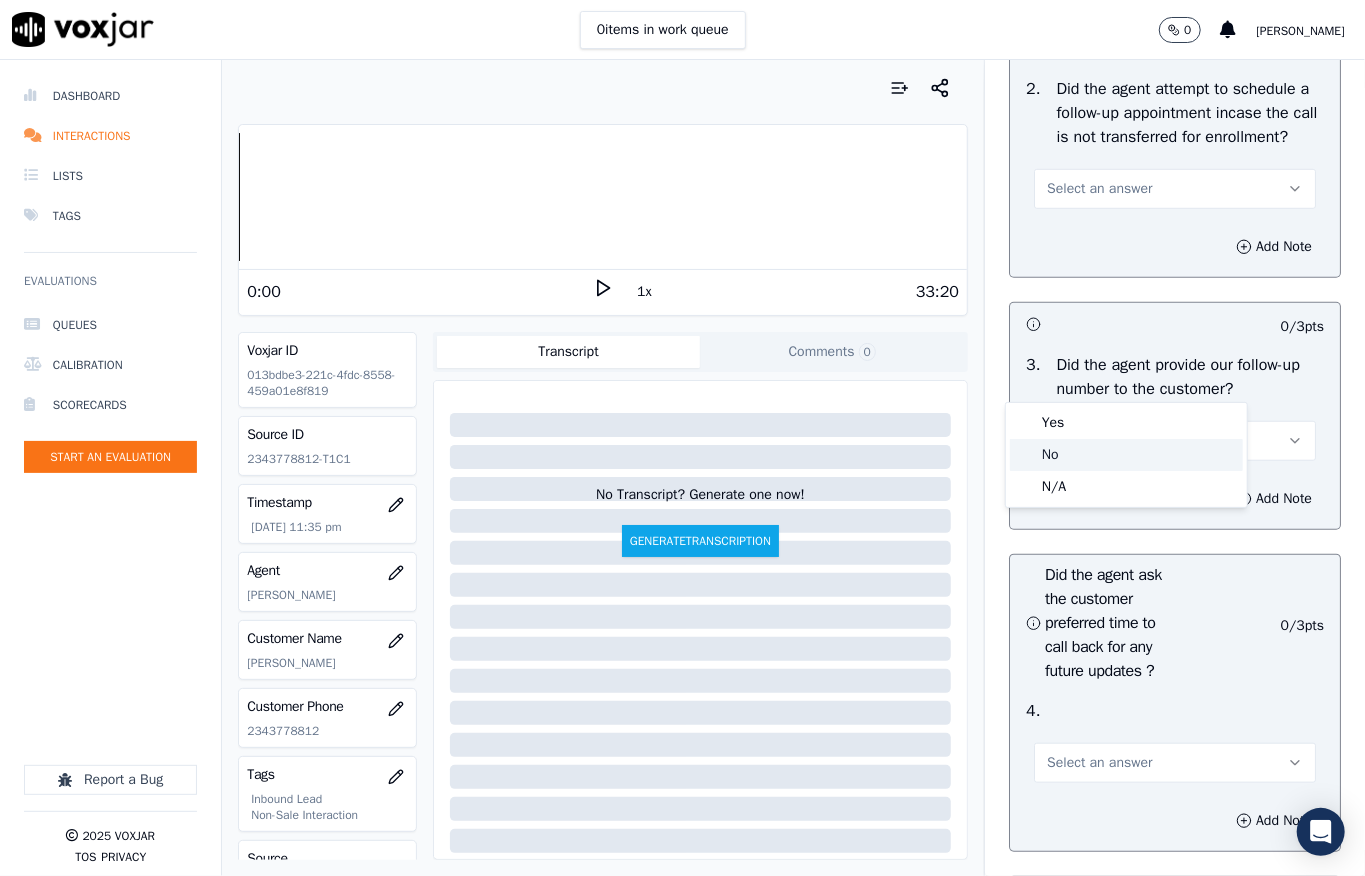 click on "N/A" 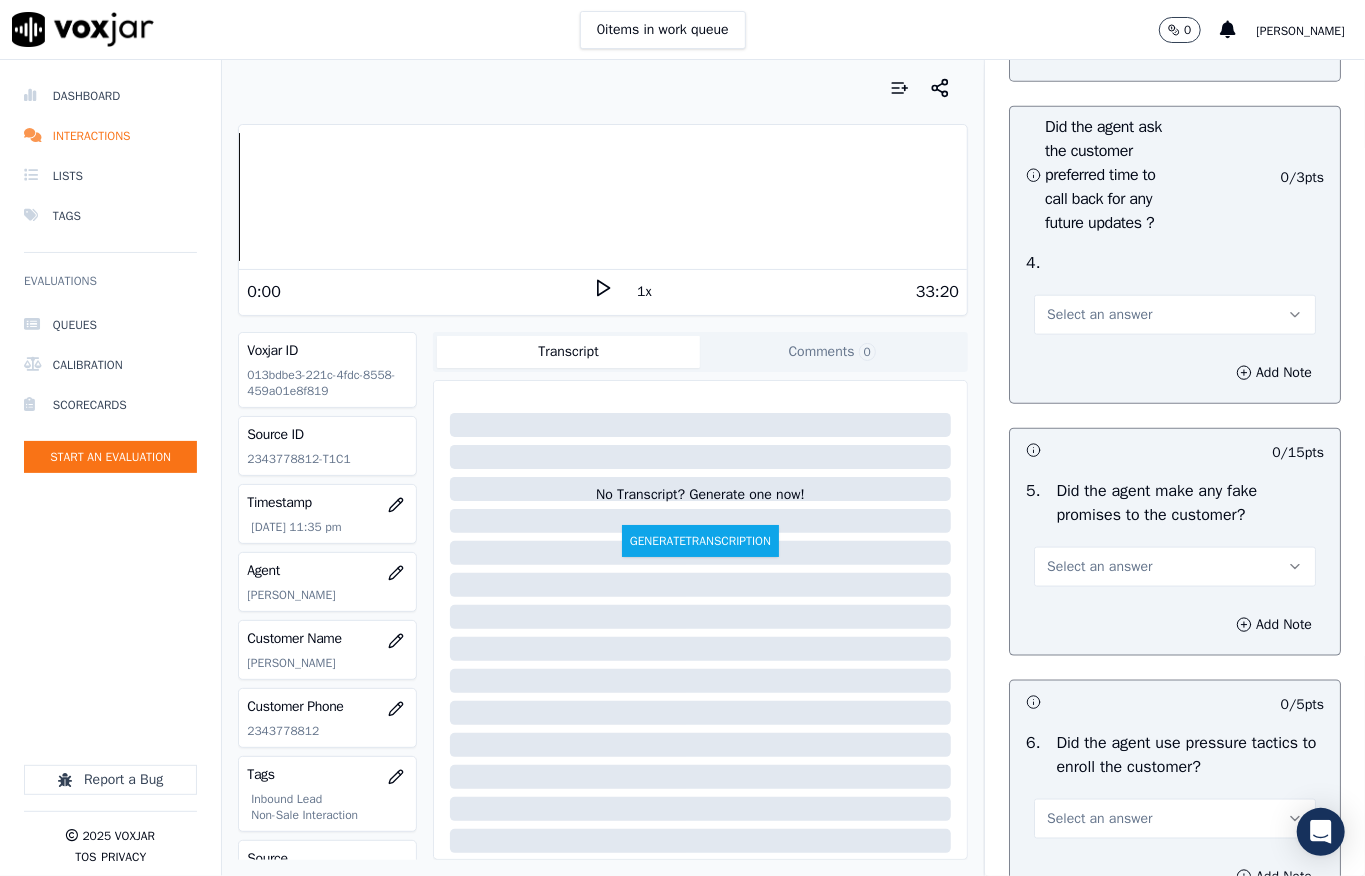 scroll, scrollTop: 5200, scrollLeft: 0, axis: vertical 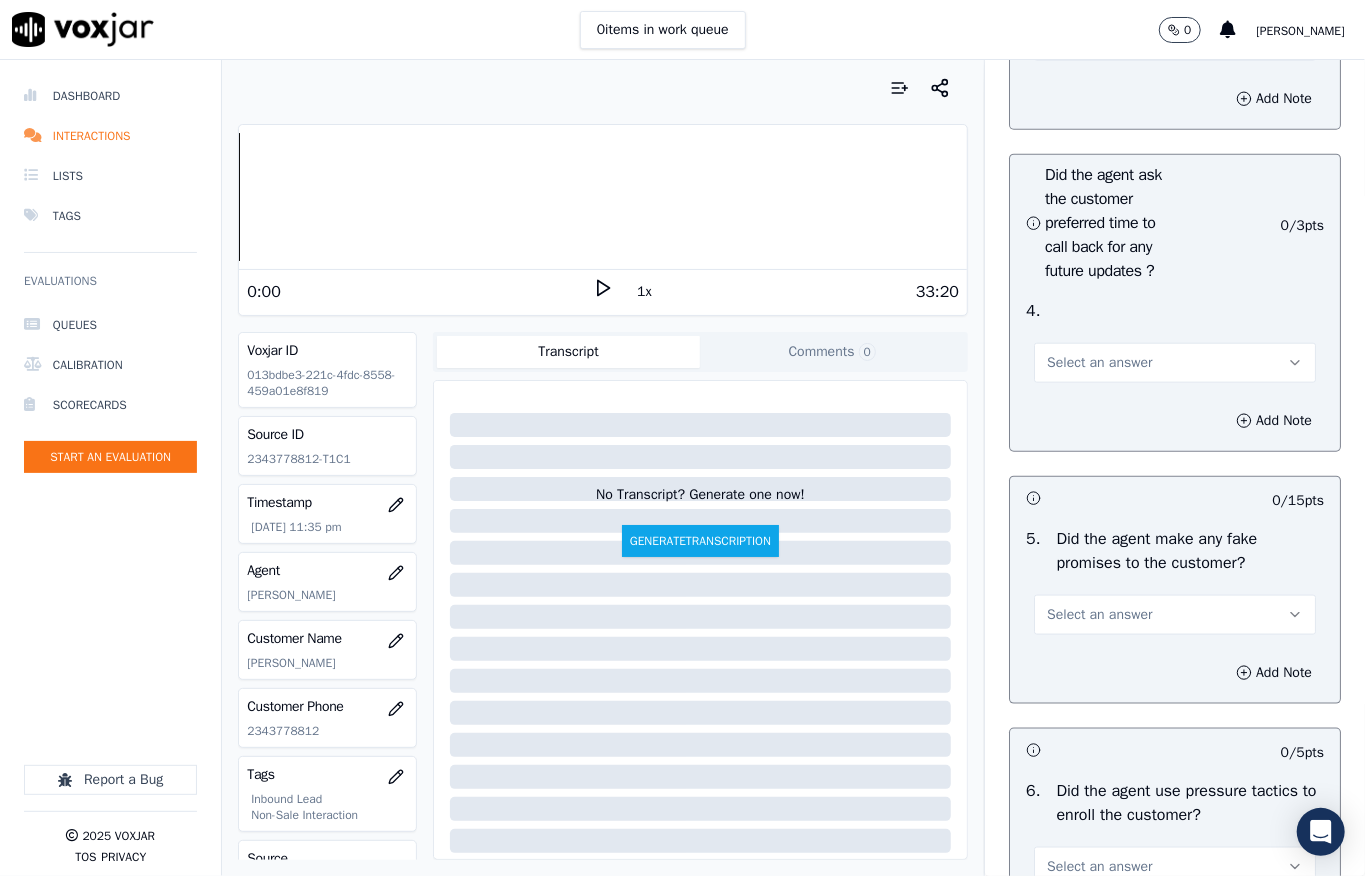 click on "Select an answer" at bounding box center (1099, 41) 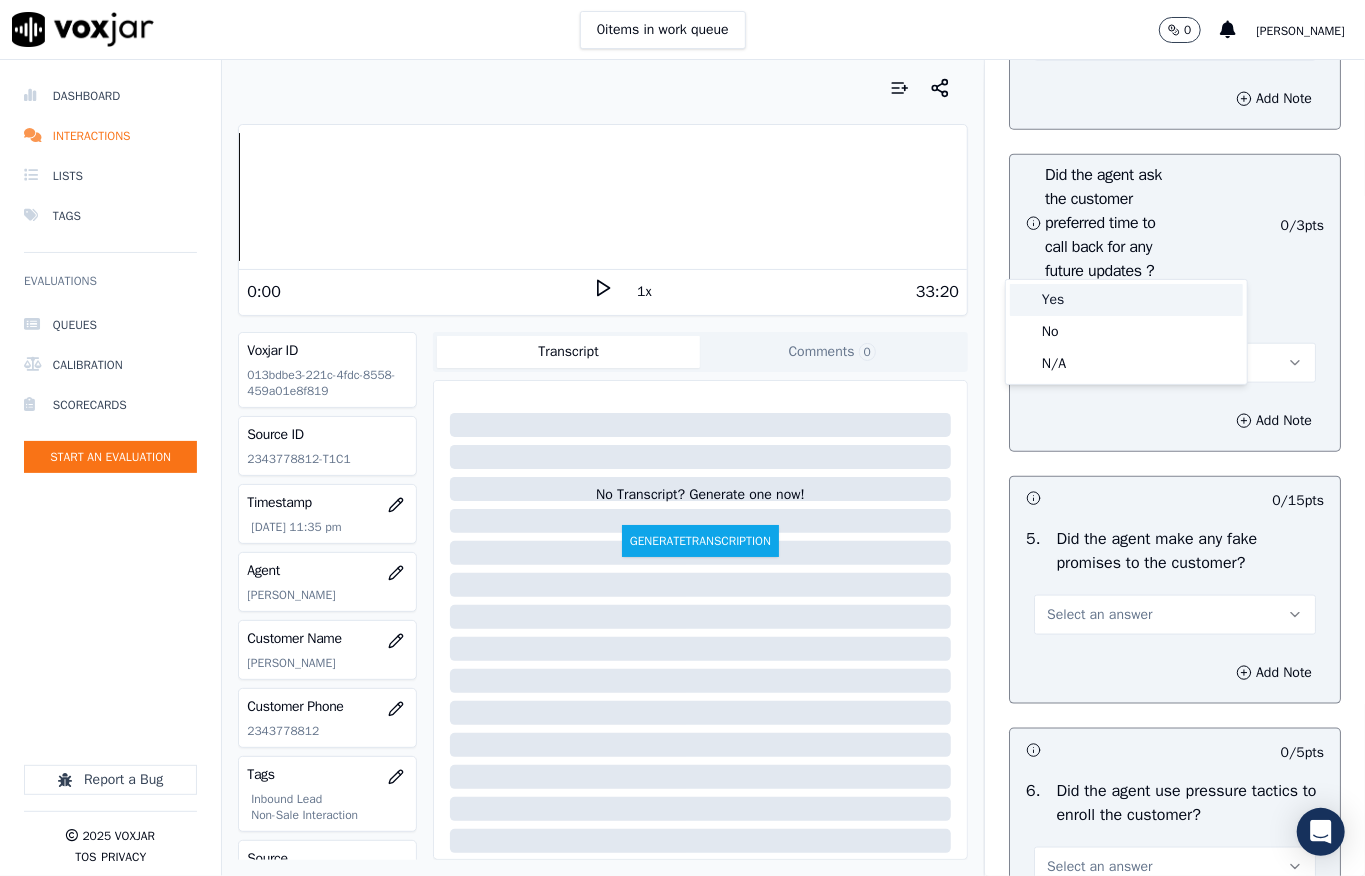 drag, startPoint x: 1065, startPoint y: 294, endPoint x: 1062, endPoint y: 317, distance: 23.194826 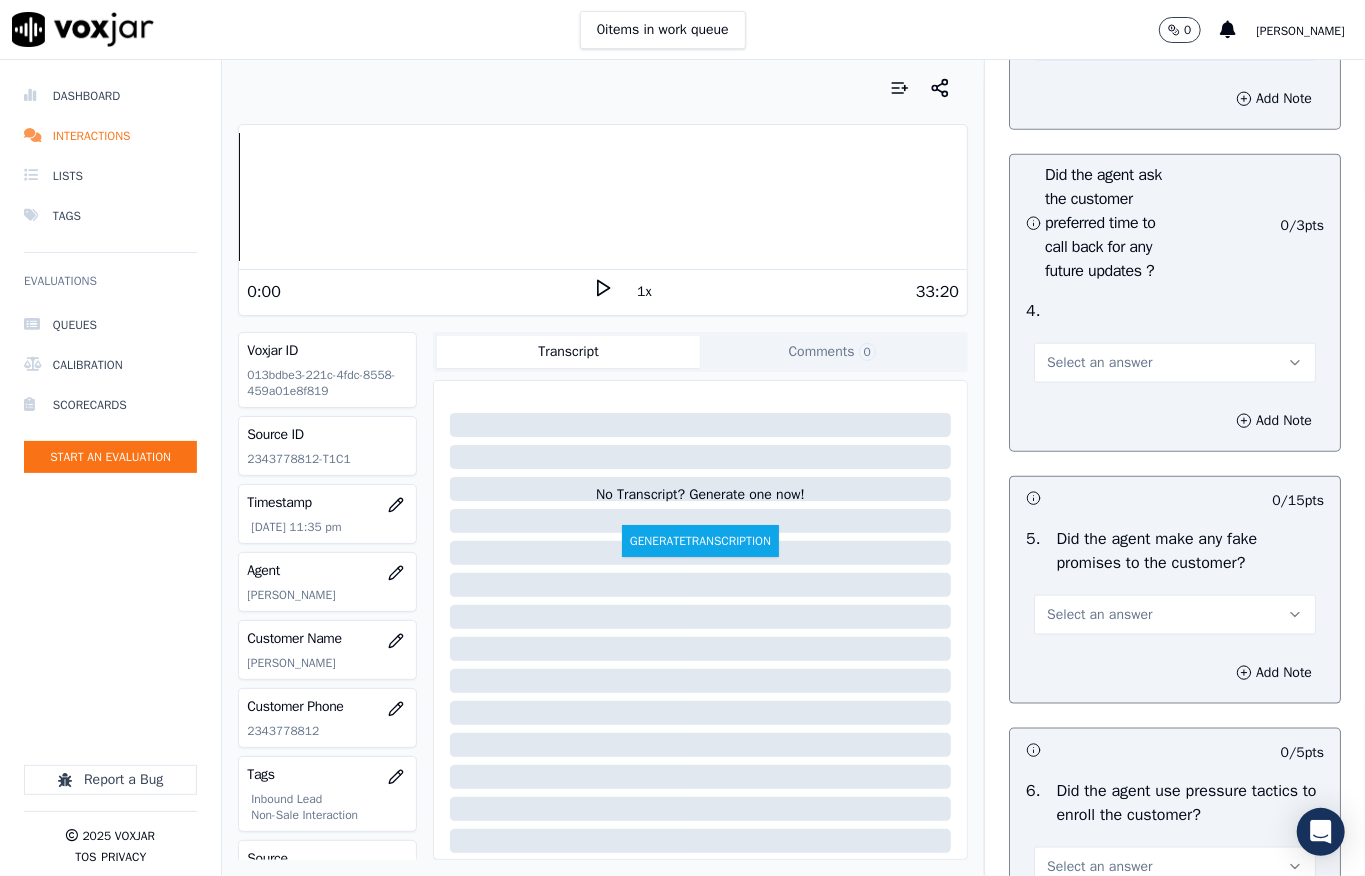 click on "Select an answer" at bounding box center (1099, 363) 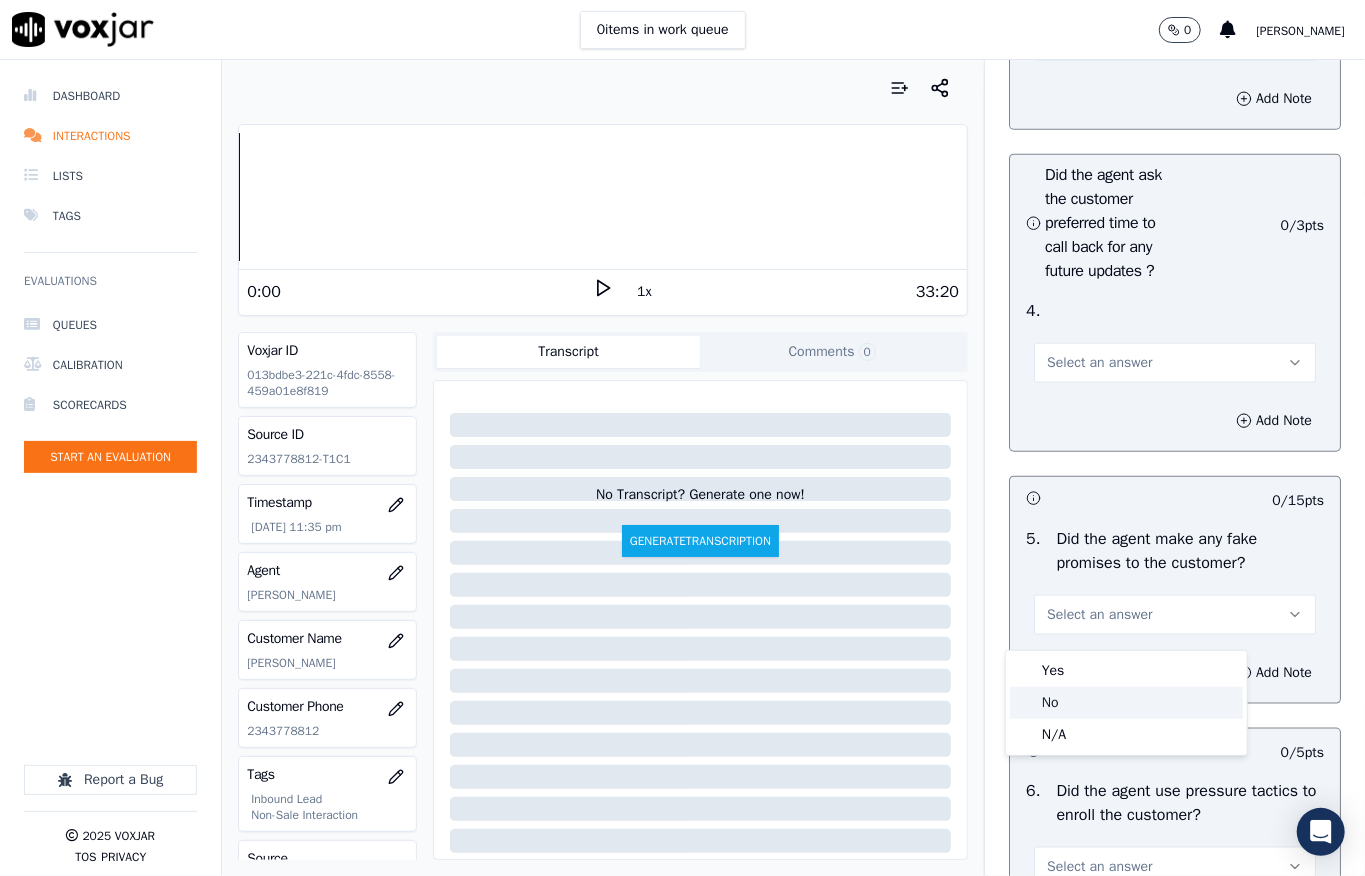 click on "No" 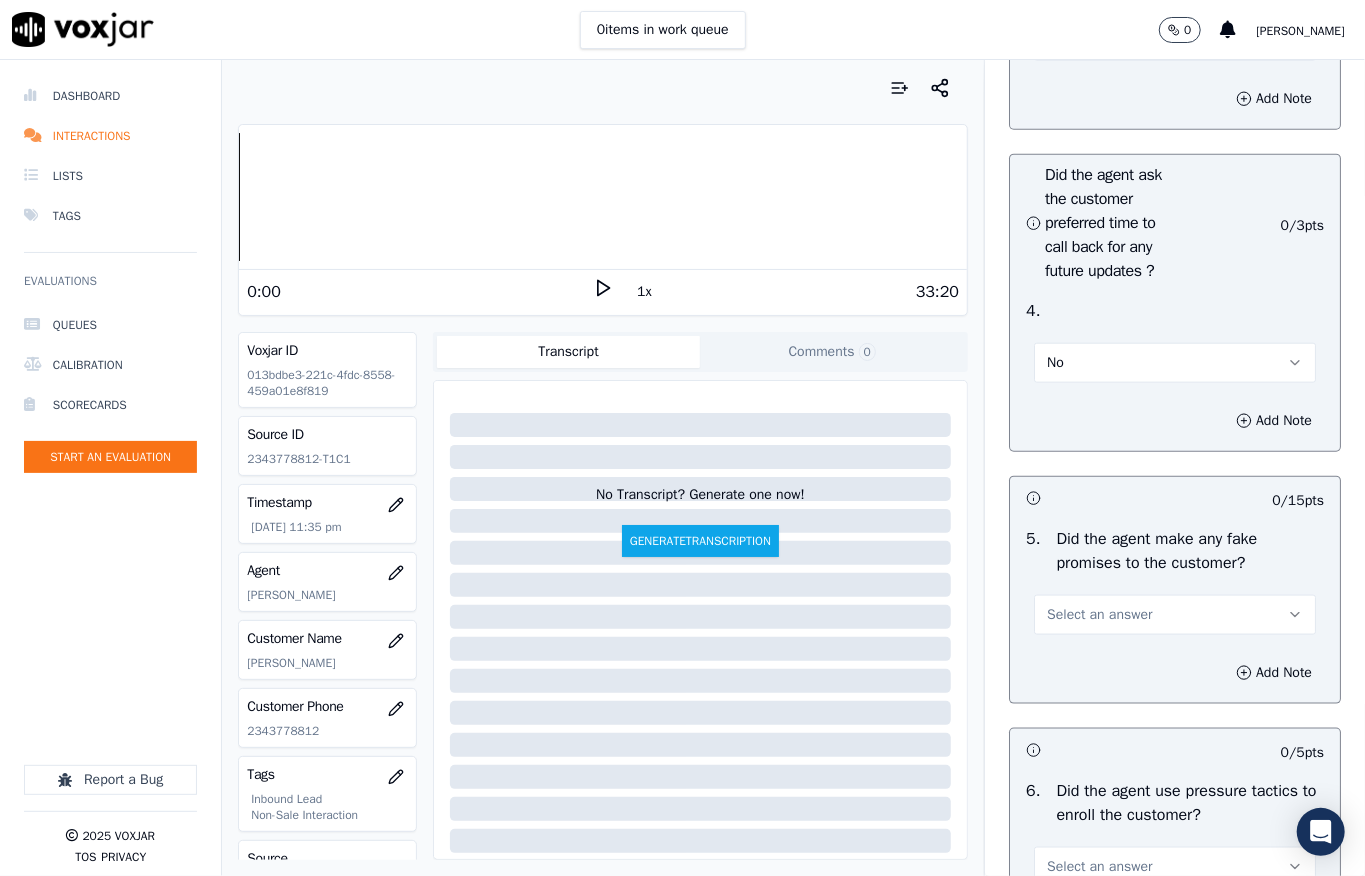 scroll, scrollTop: 5600, scrollLeft: 0, axis: vertical 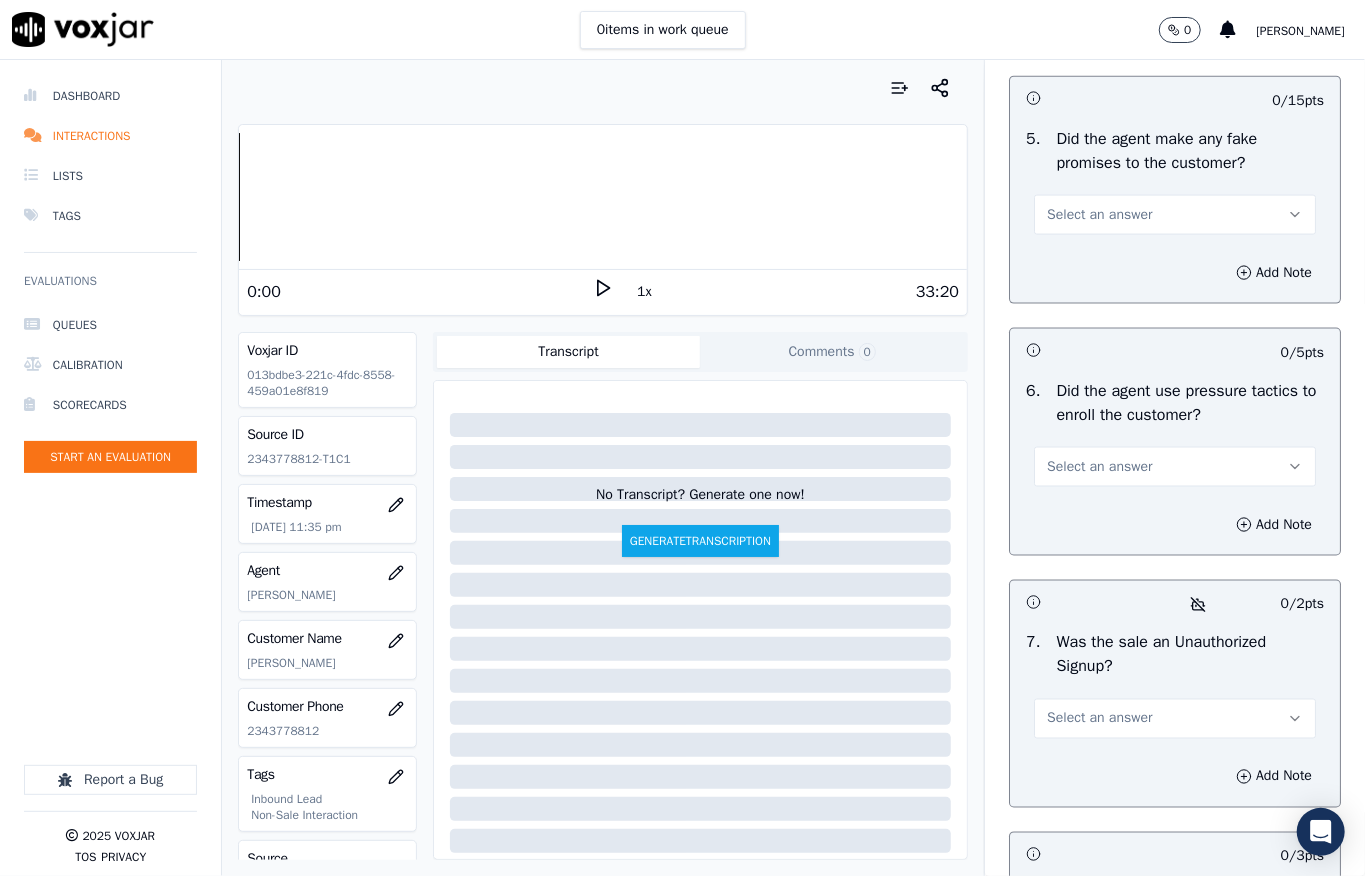 drag, startPoint x: 1076, startPoint y: 480, endPoint x: 1076, endPoint y: 492, distance: 12 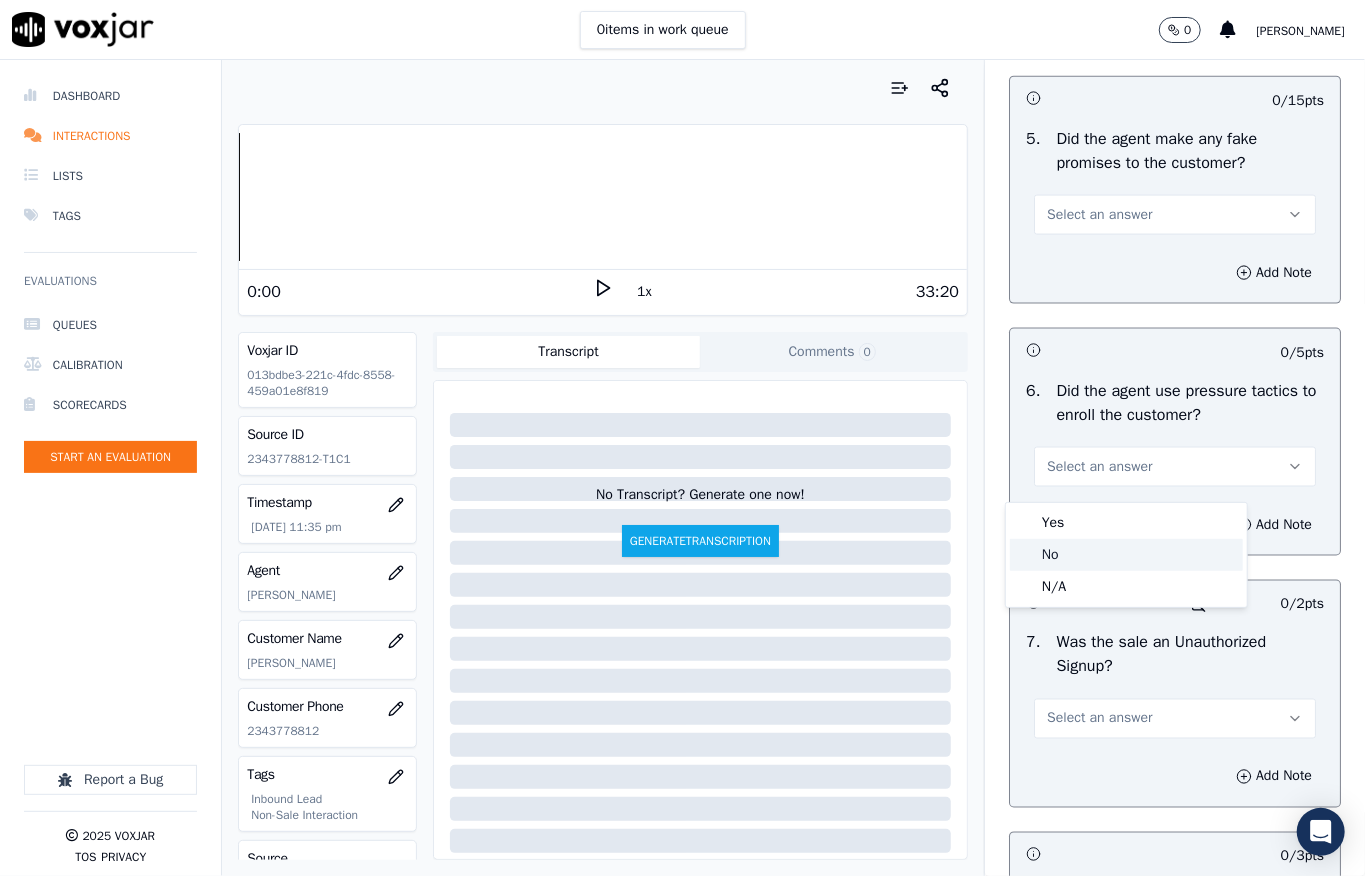 click on "No" 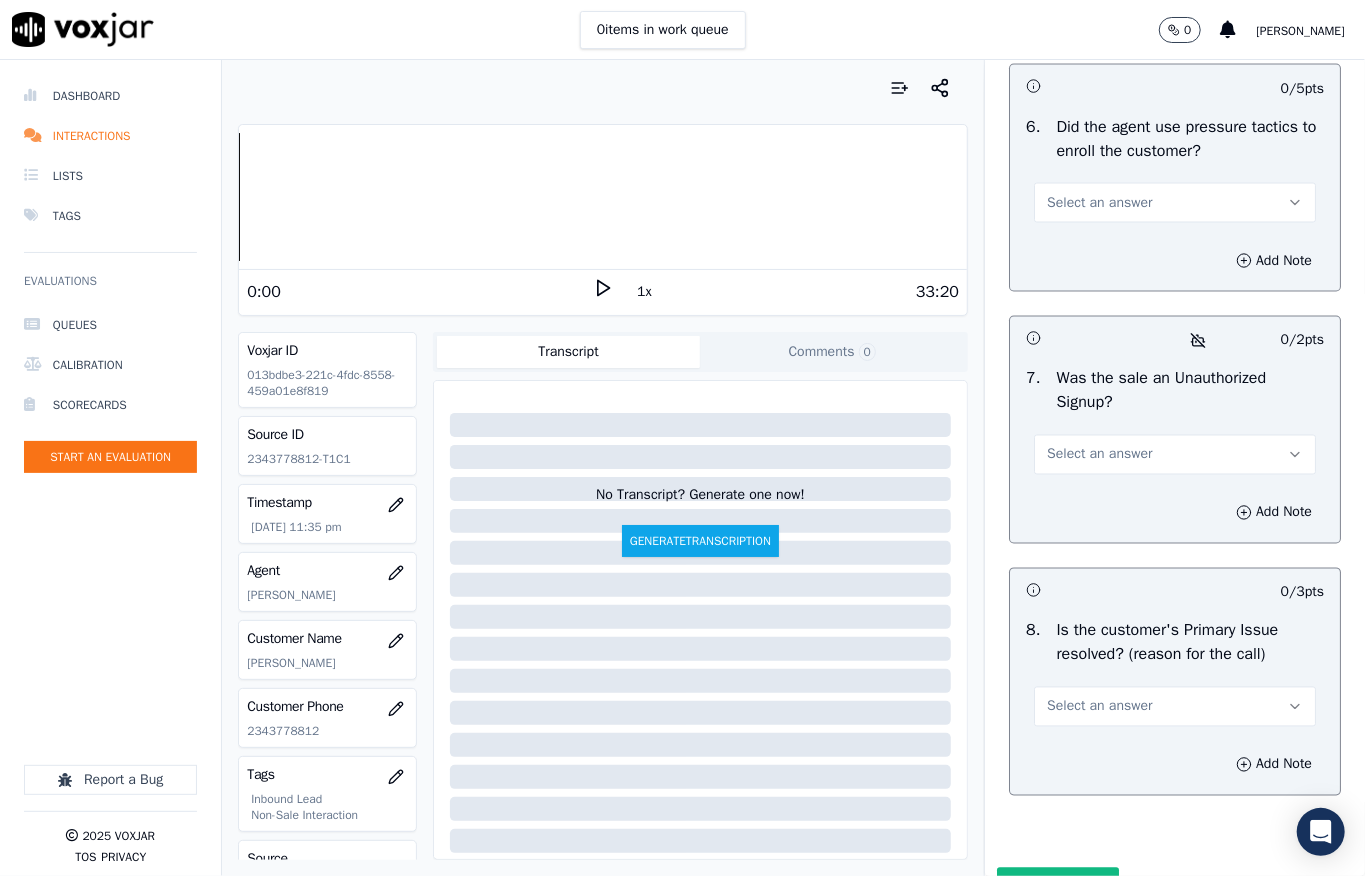 scroll, scrollTop: 5866, scrollLeft: 0, axis: vertical 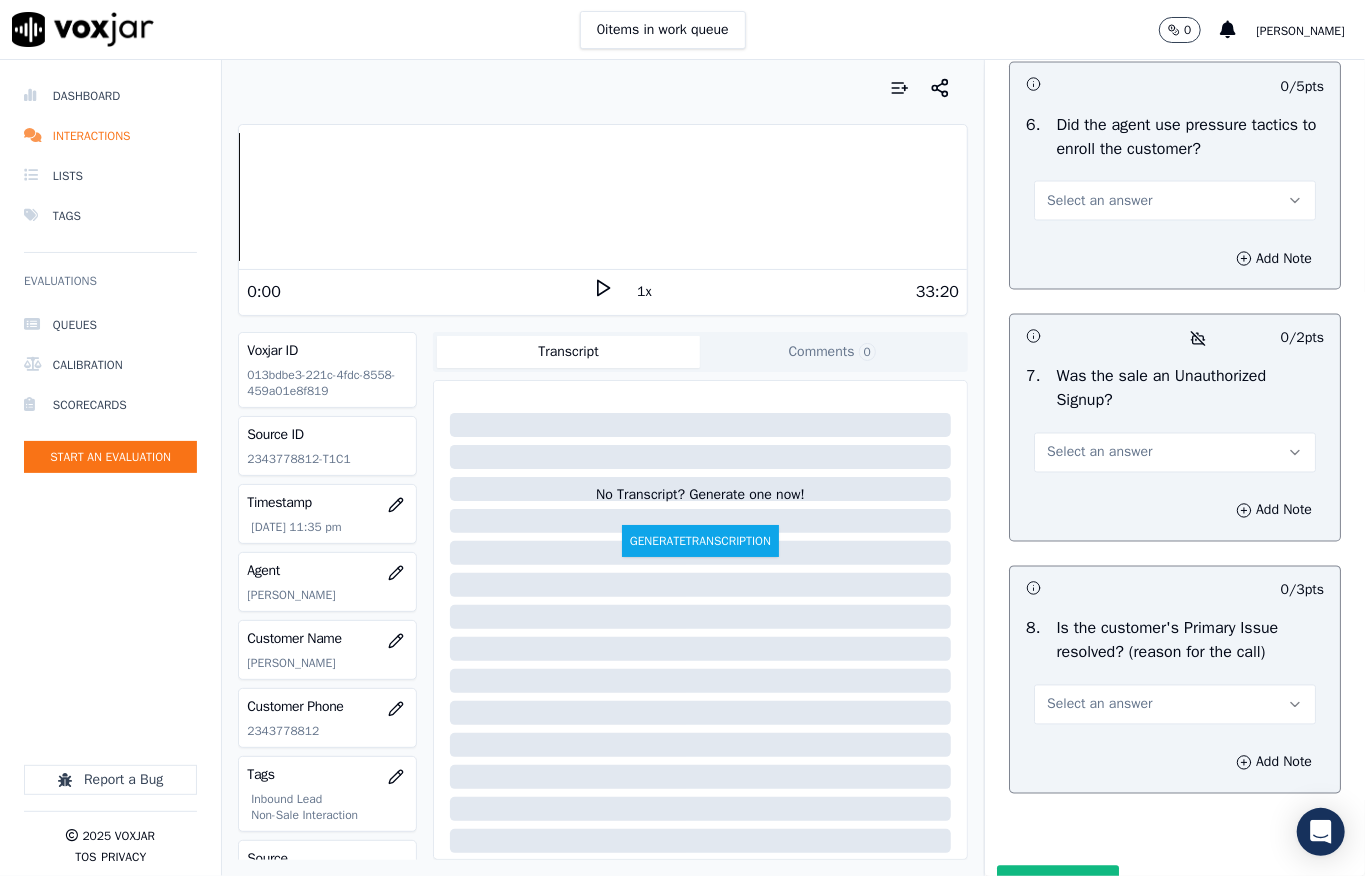 click on "Select an answer" at bounding box center (1099, 201) 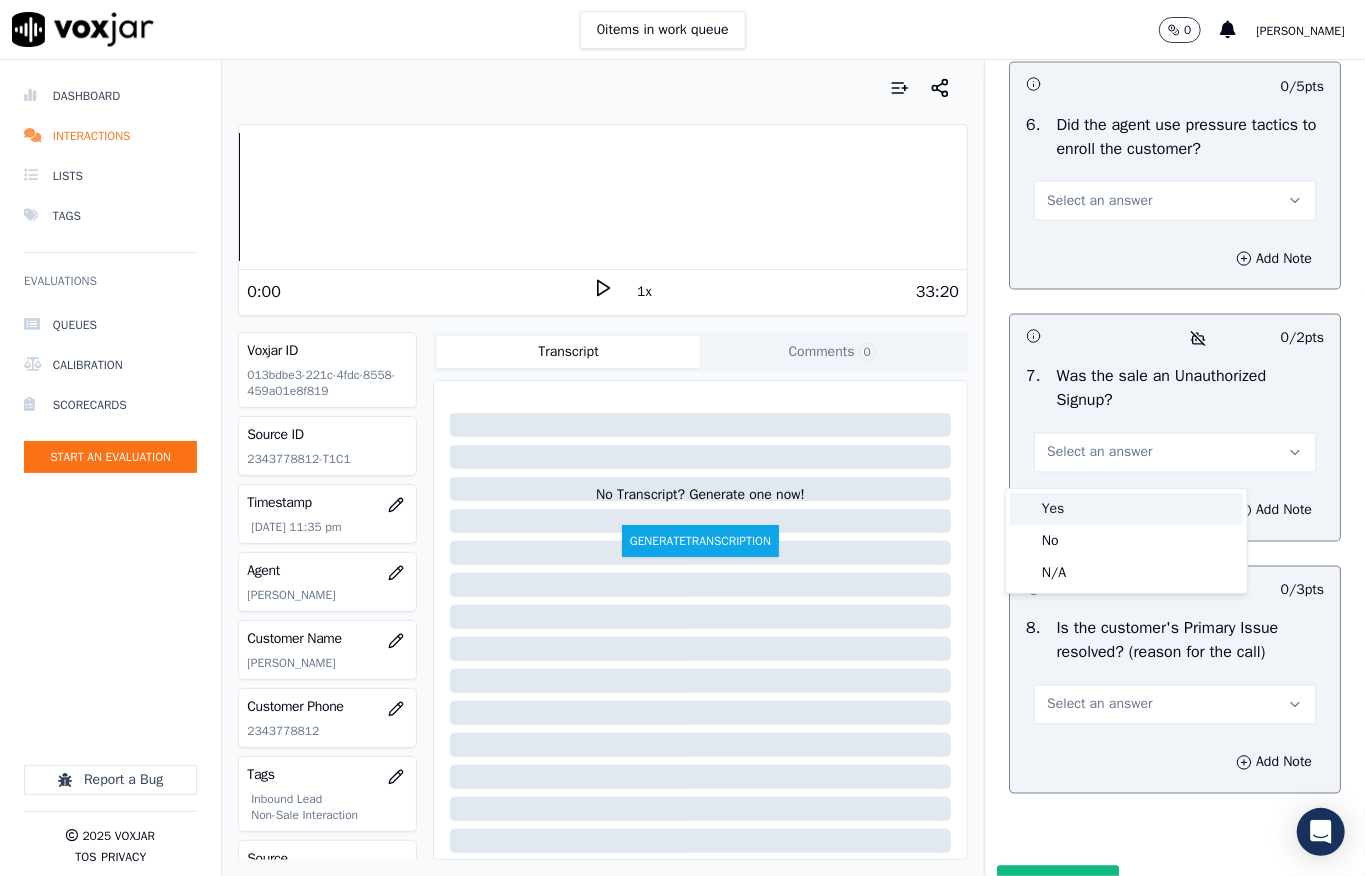 click on "Yes" at bounding box center (1126, 509) 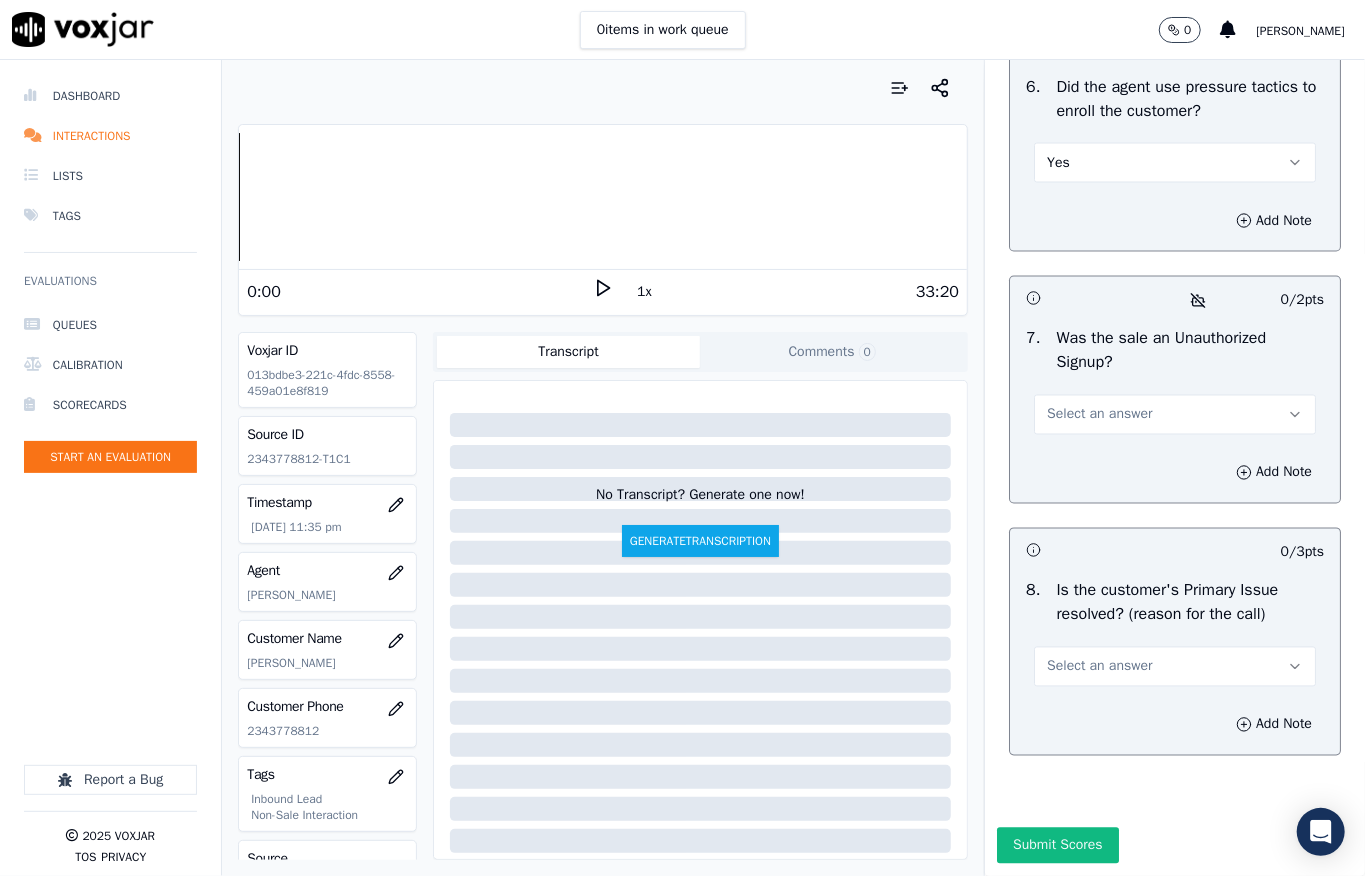 scroll, scrollTop: 6000, scrollLeft: 0, axis: vertical 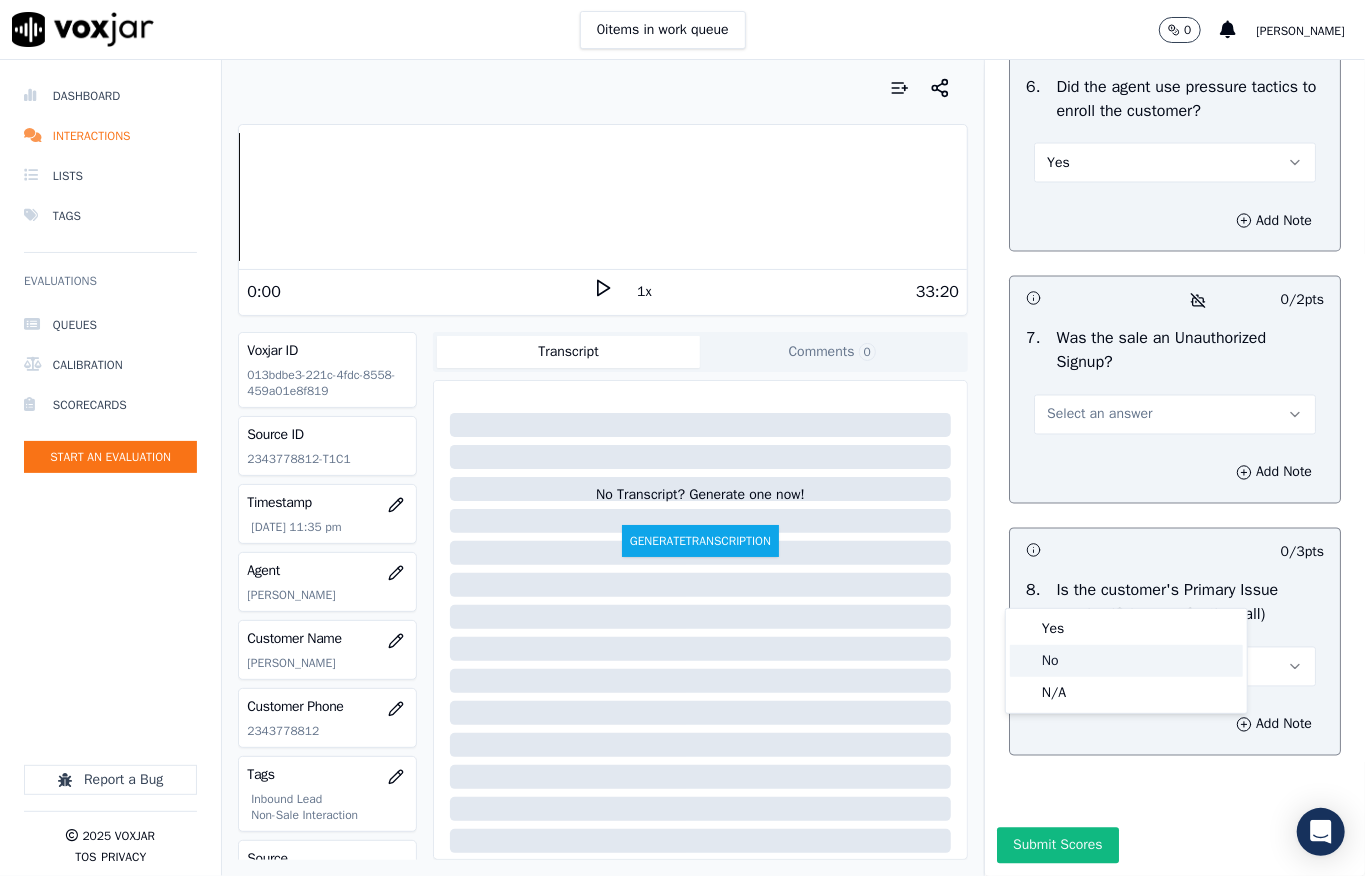 click on "No" 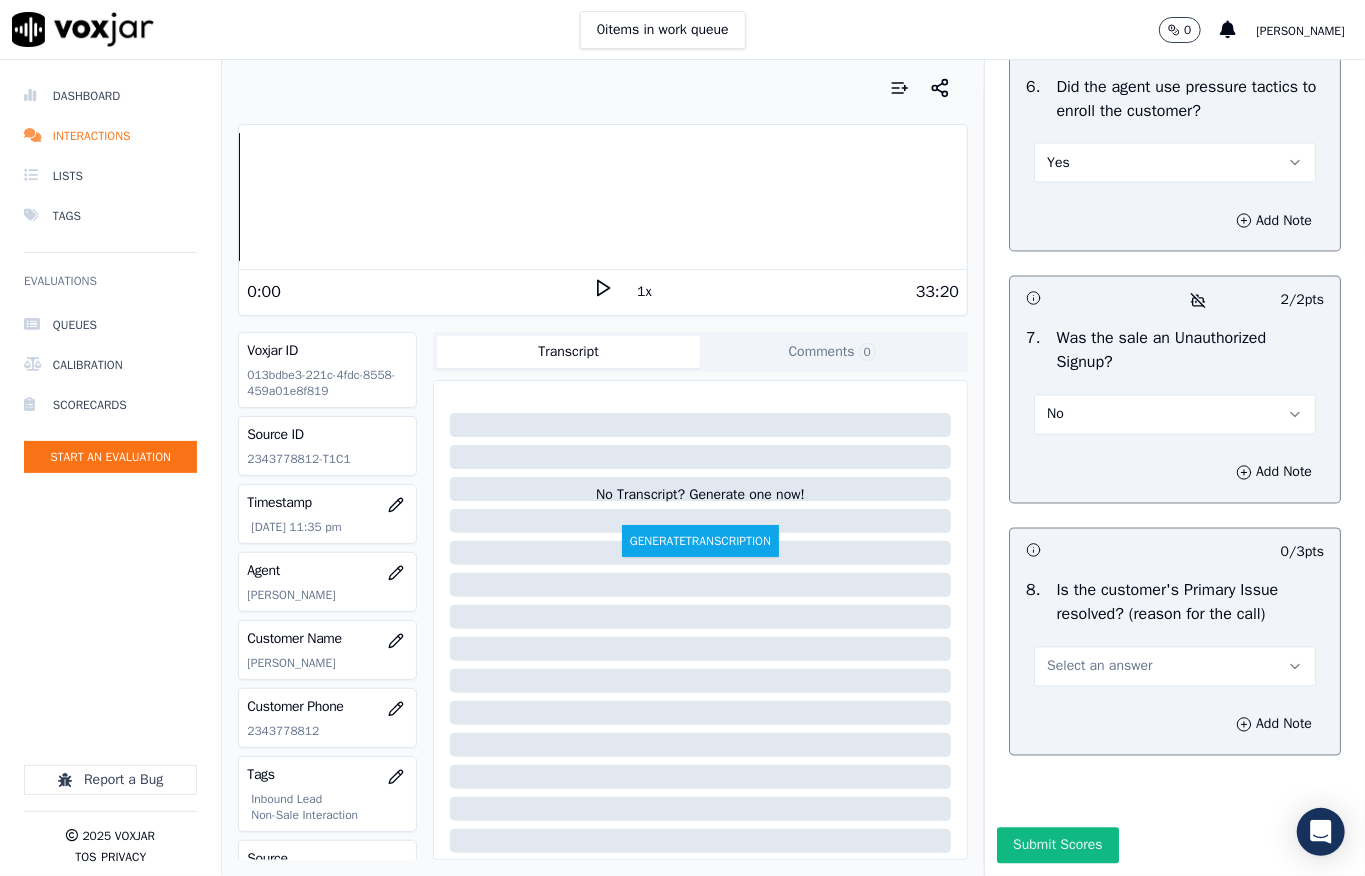 drag, startPoint x: 1058, startPoint y: 332, endPoint x: 1062, endPoint y: 346, distance: 14.56022 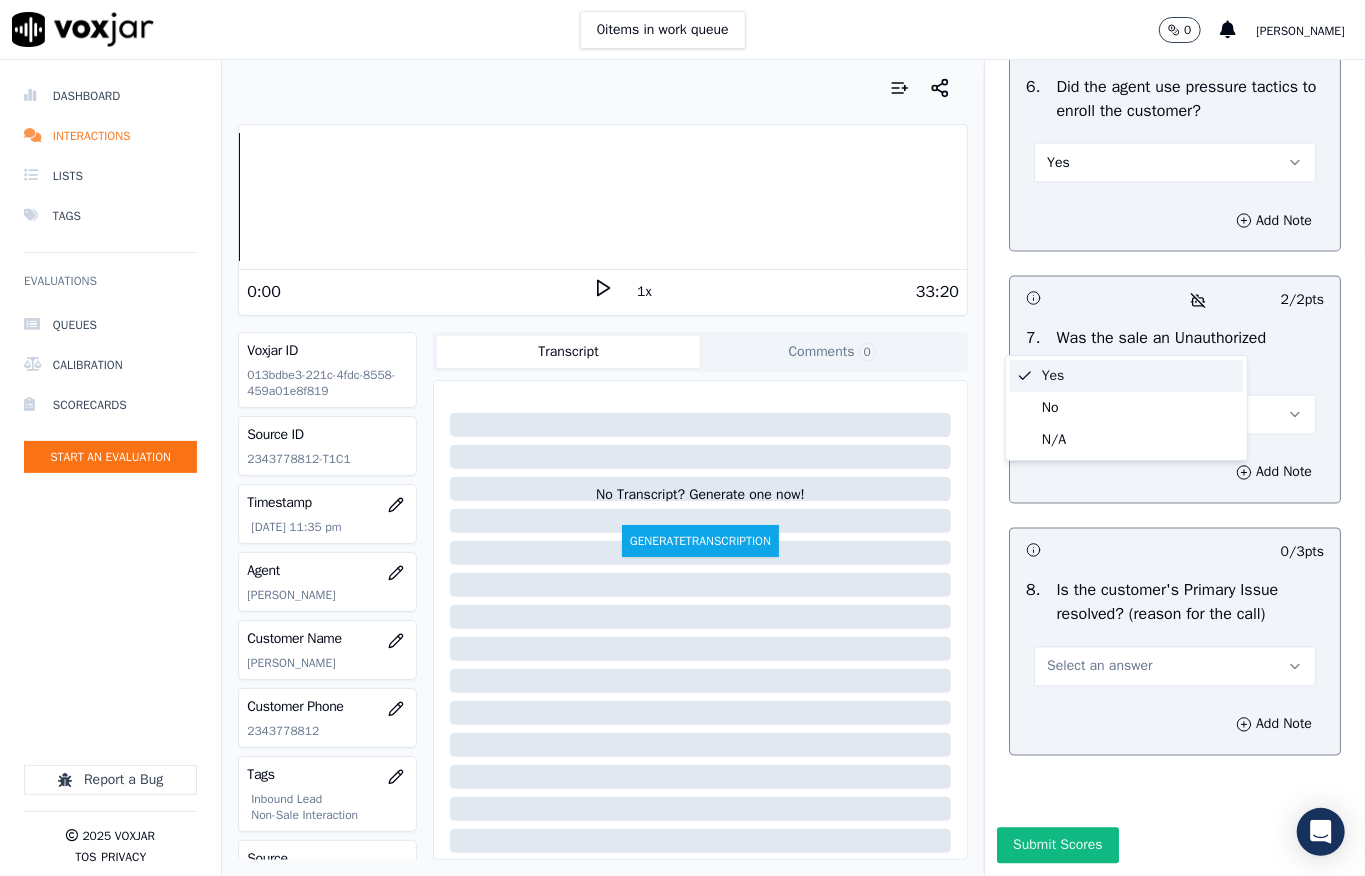 click on "Yes" at bounding box center [1126, 376] 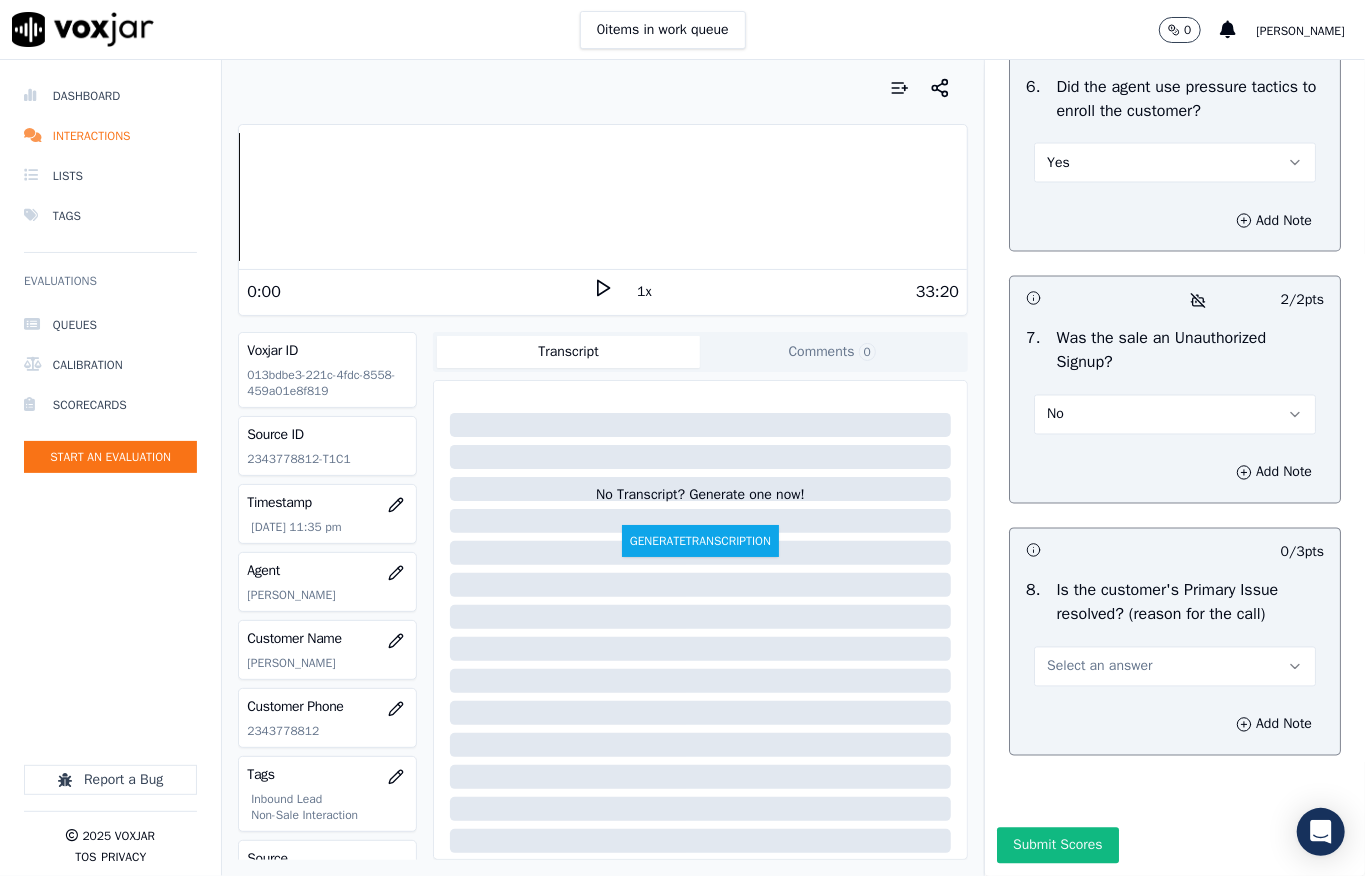 click on "Yes" at bounding box center (1175, 163) 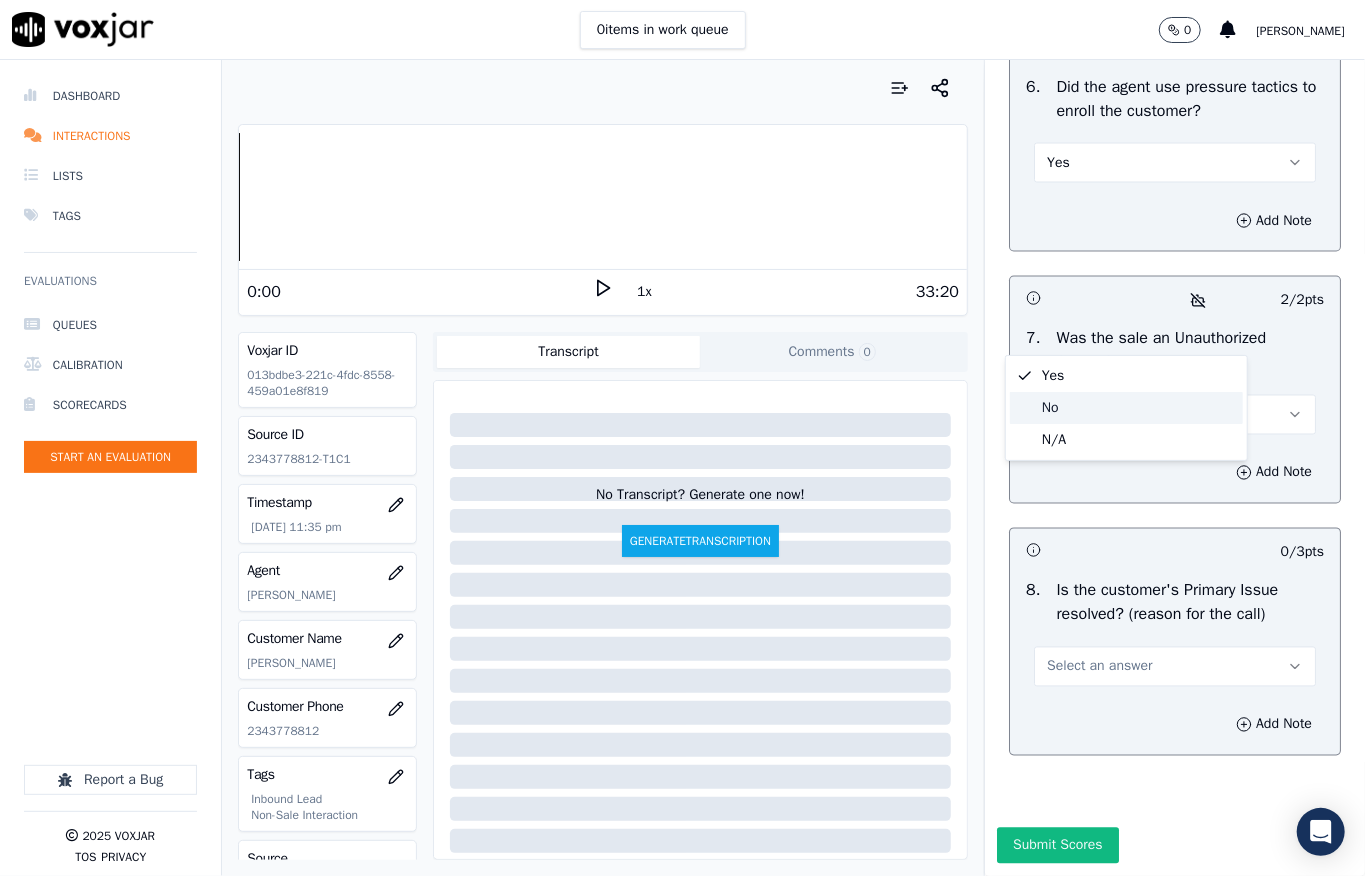 click on "No" 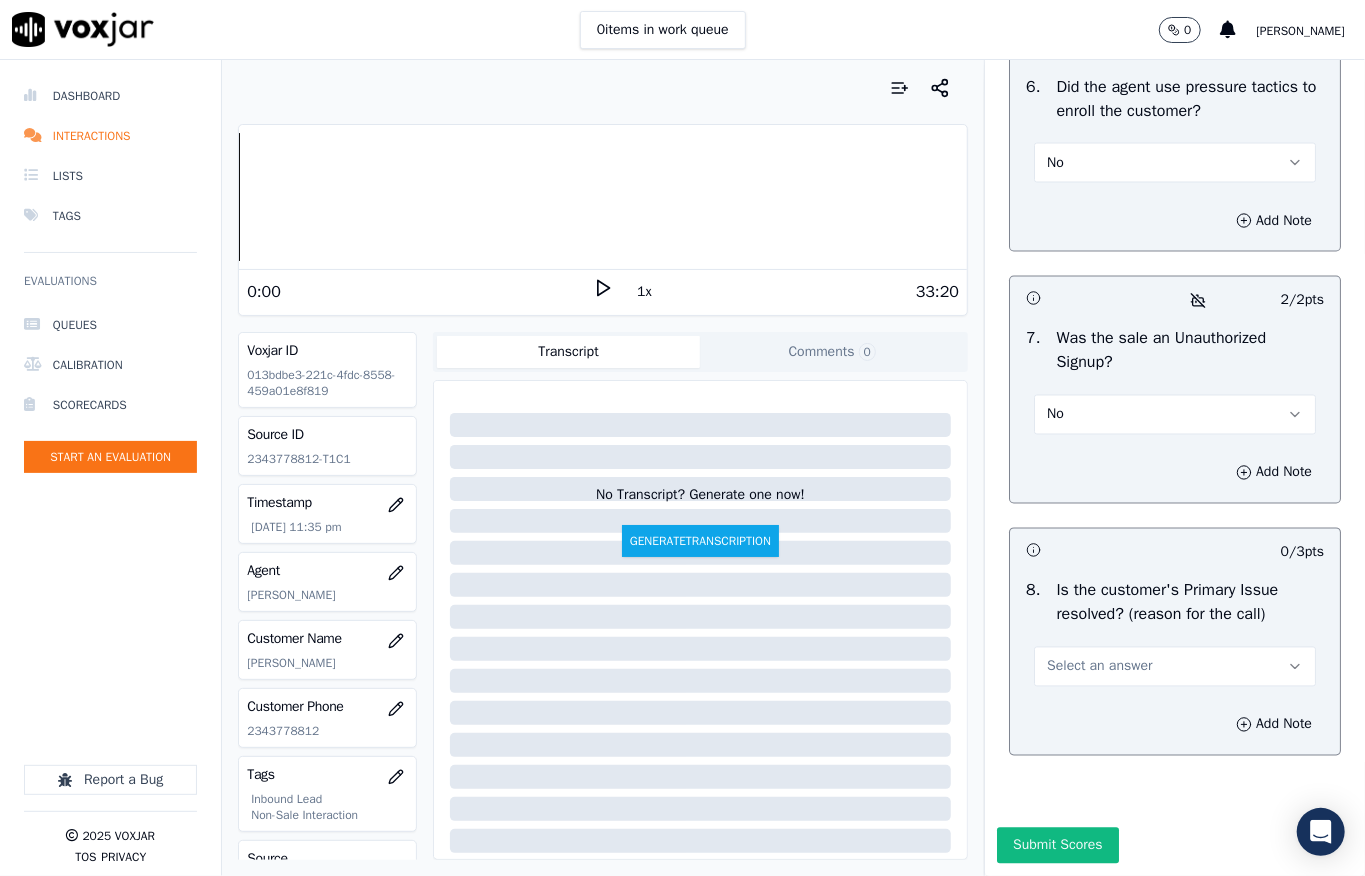 scroll, scrollTop: 6237, scrollLeft: 0, axis: vertical 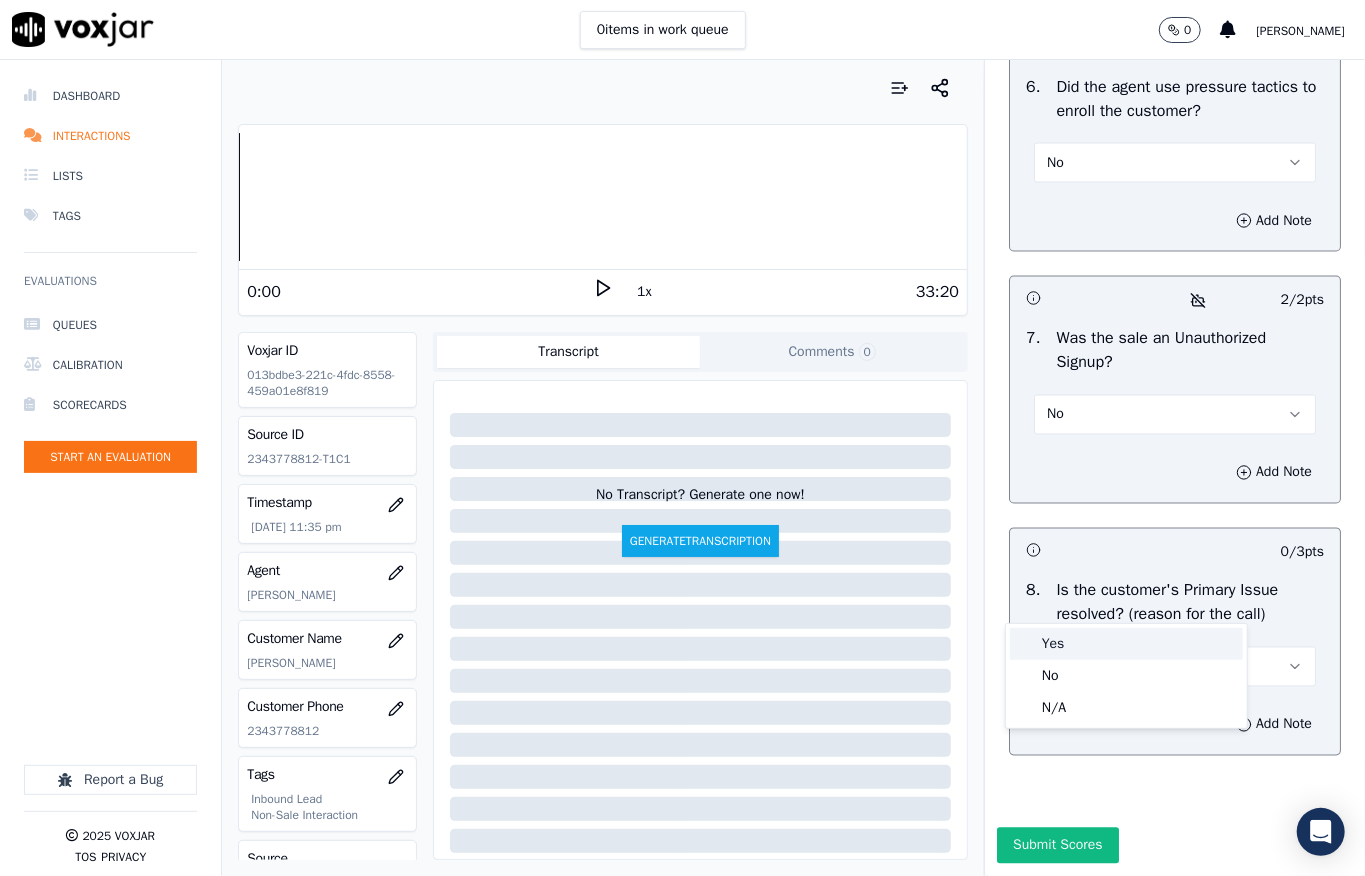 click on "Yes" at bounding box center [1126, 644] 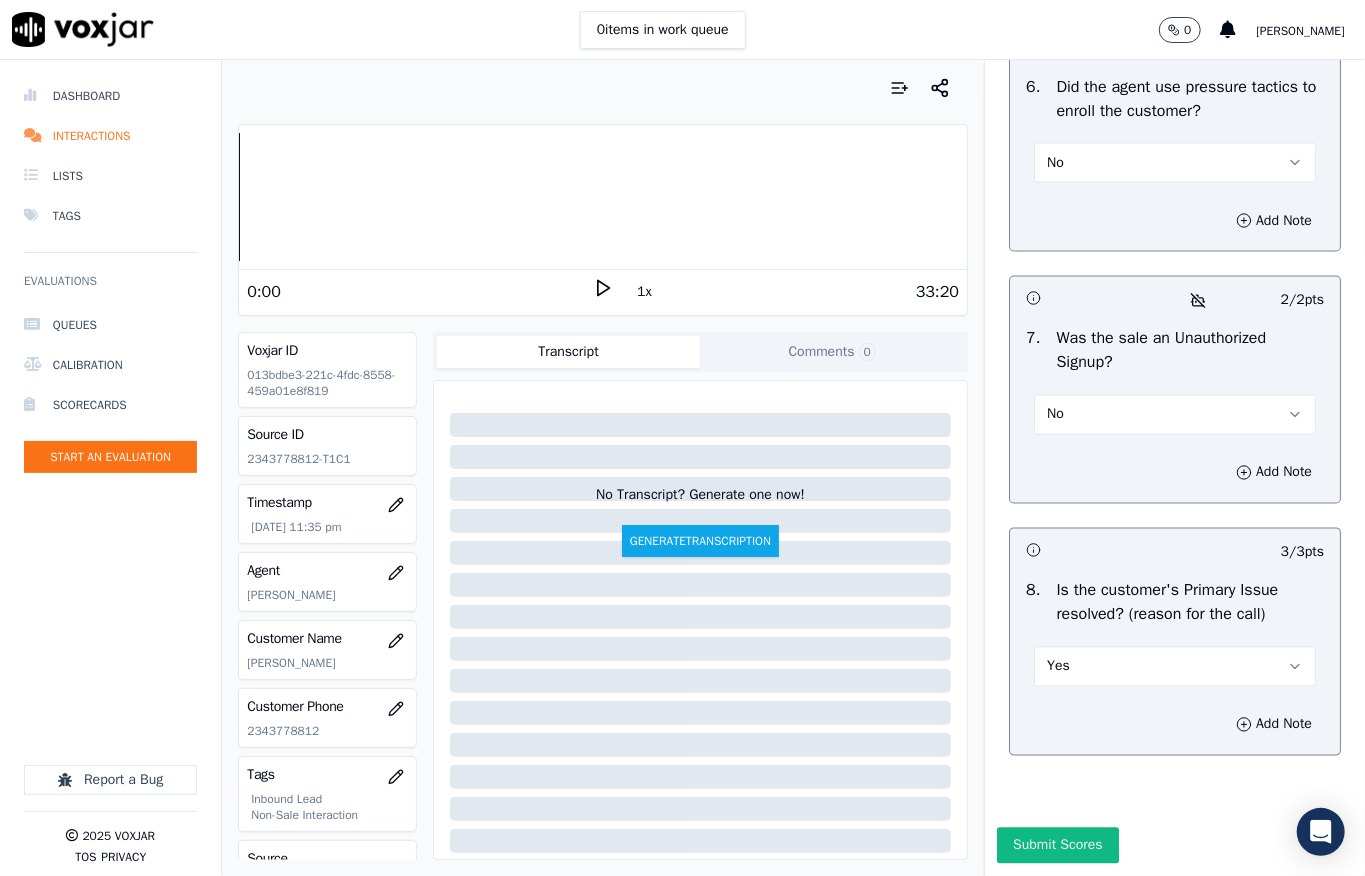click on "No" at bounding box center (1175, 415) 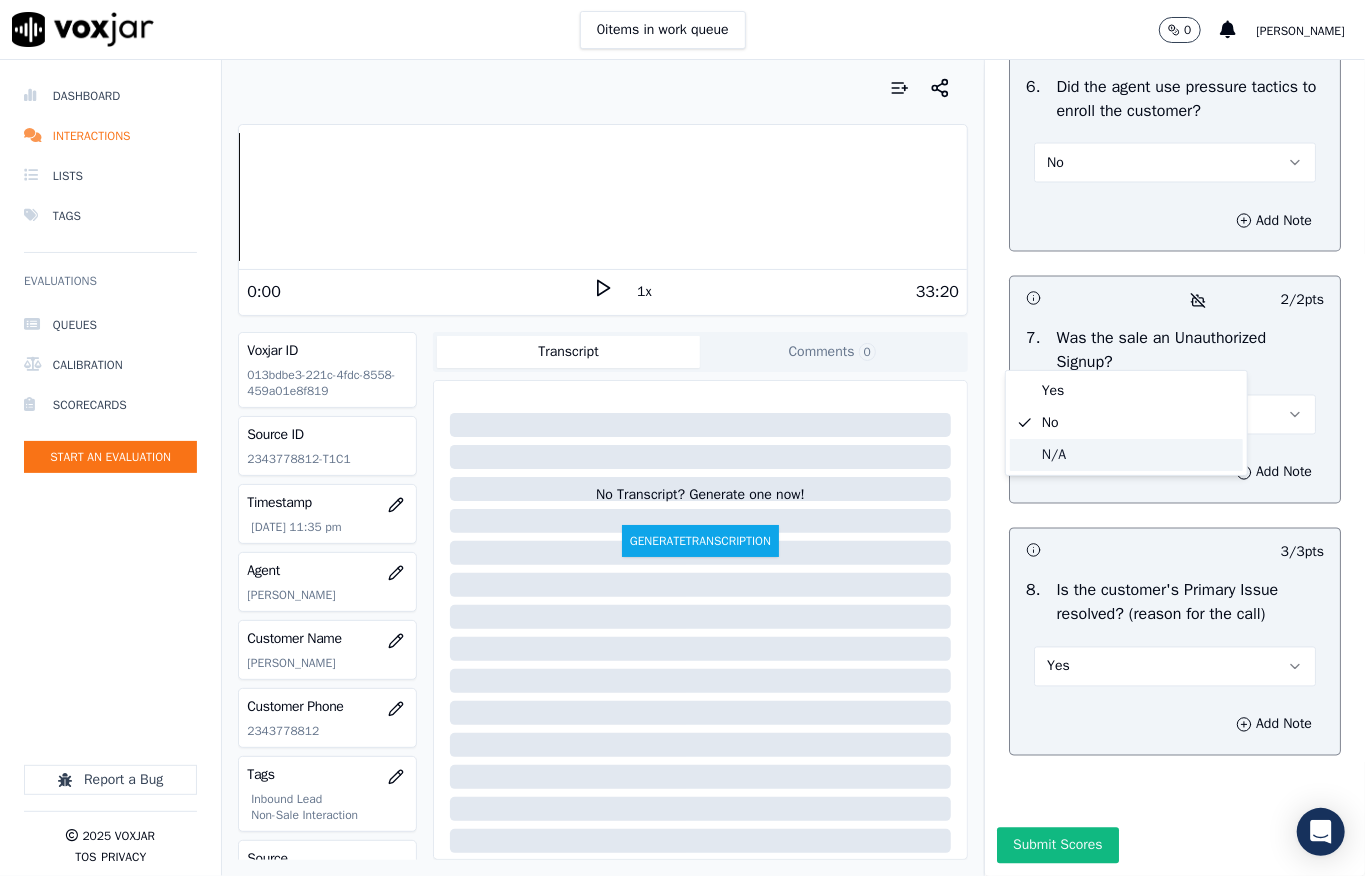 drag, startPoint x: 1065, startPoint y: 458, endPoint x: 1044, endPoint y: 520, distance: 65.459915 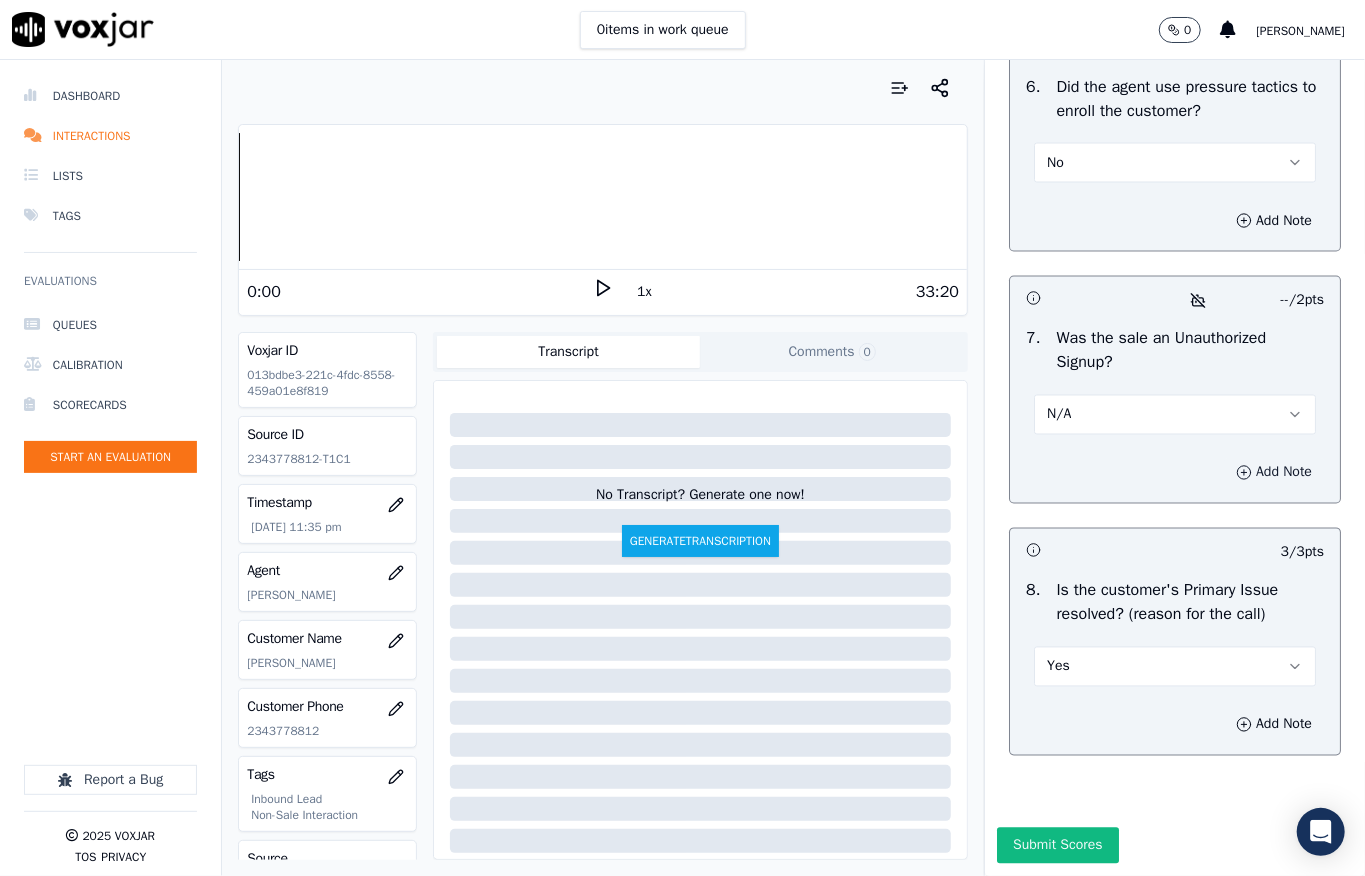 click on "Add Note" at bounding box center [1274, 473] 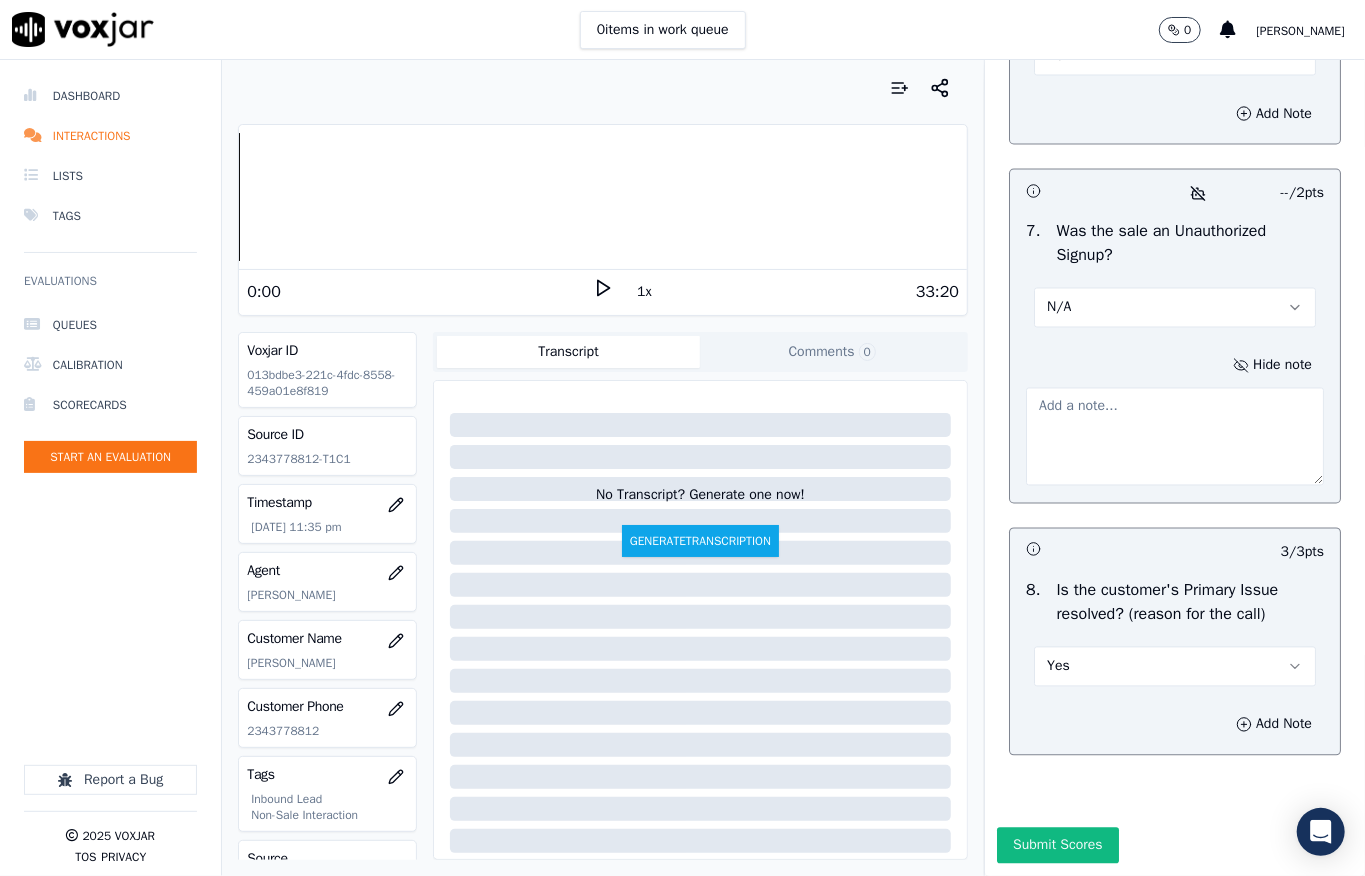 click at bounding box center [1175, 437] 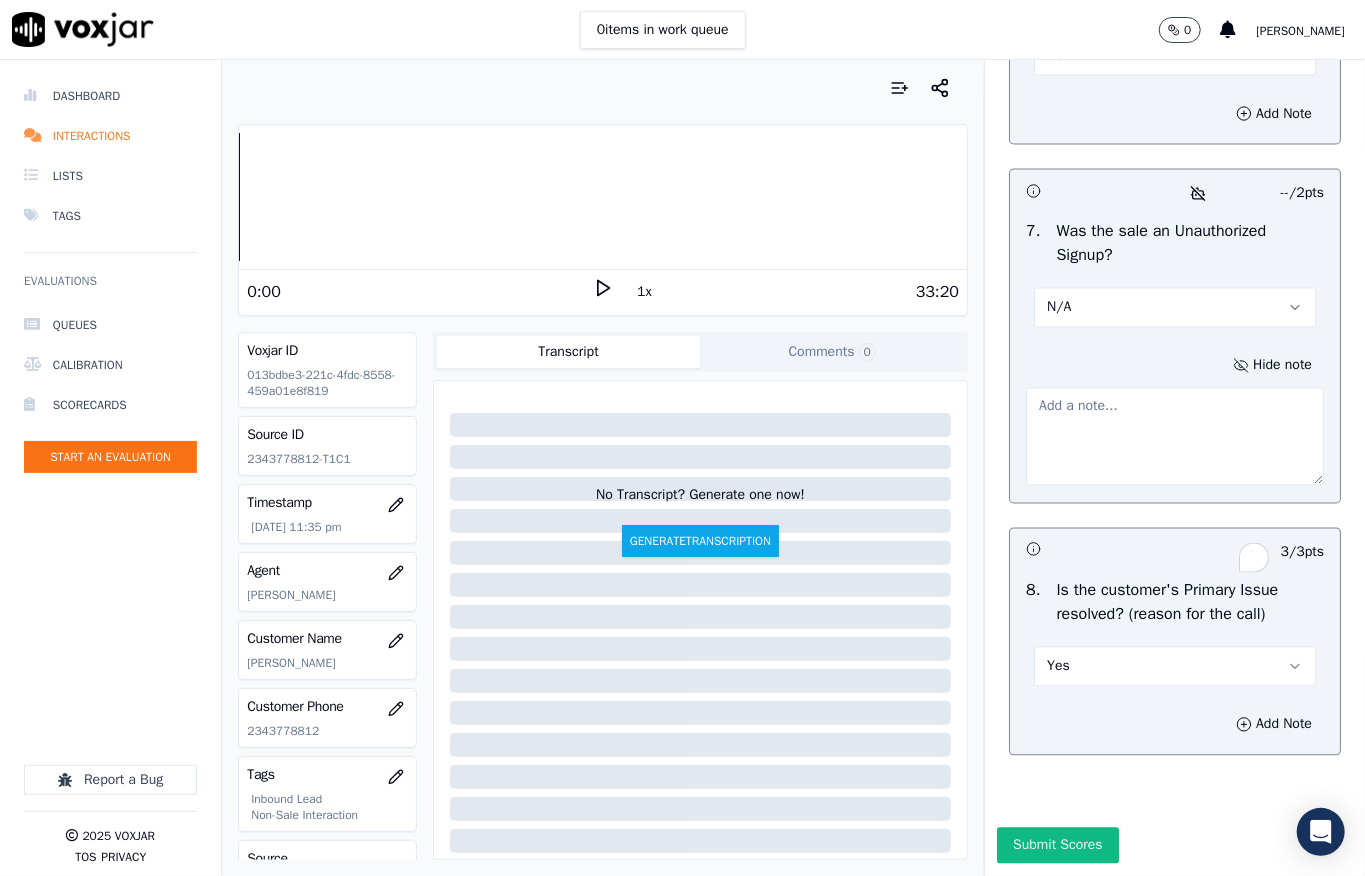 paste on "call id - 20250703-171812_@16:36 - While confirming the account number during CTS verification, the customer informed the agent that they were not interested in proceeding and just wanted to pay their bill //" 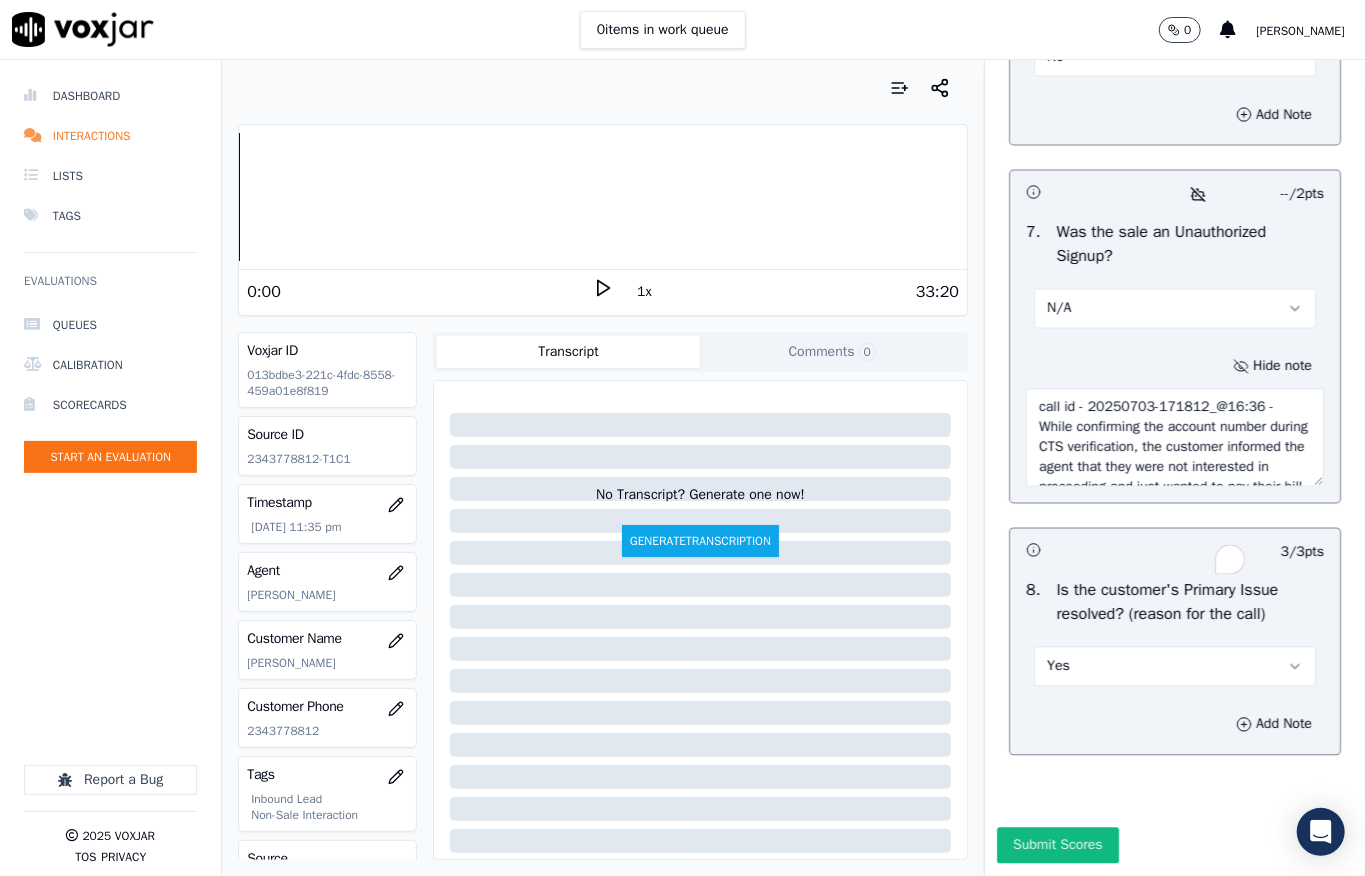 scroll, scrollTop: 70, scrollLeft: 0, axis: vertical 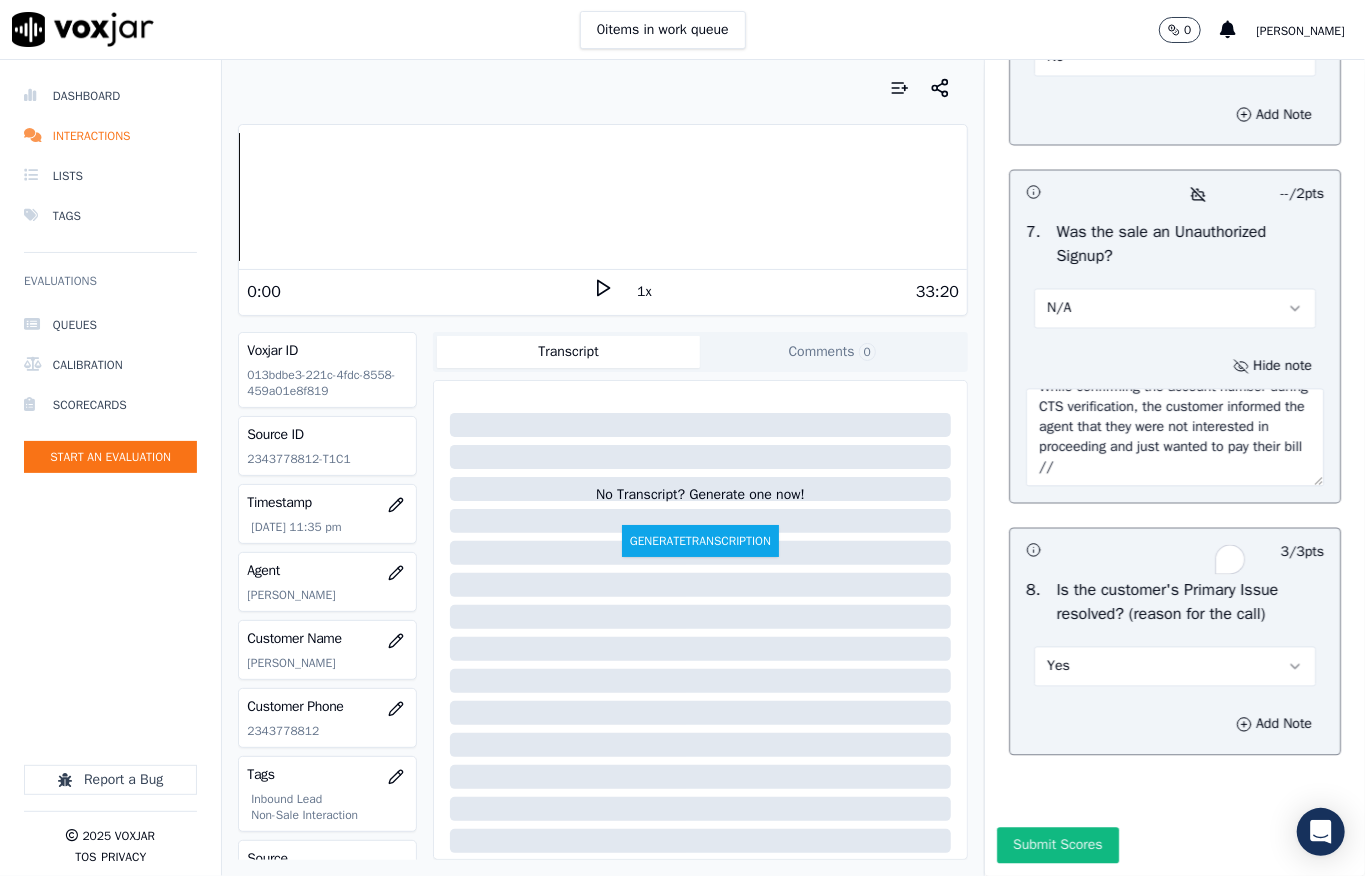 type on "call id - 20250703-171812_@16:36 - While confirming the account number during CTS verification, the customer informed the agent that they were not interested in proceeding and just wanted to pay their bill //" 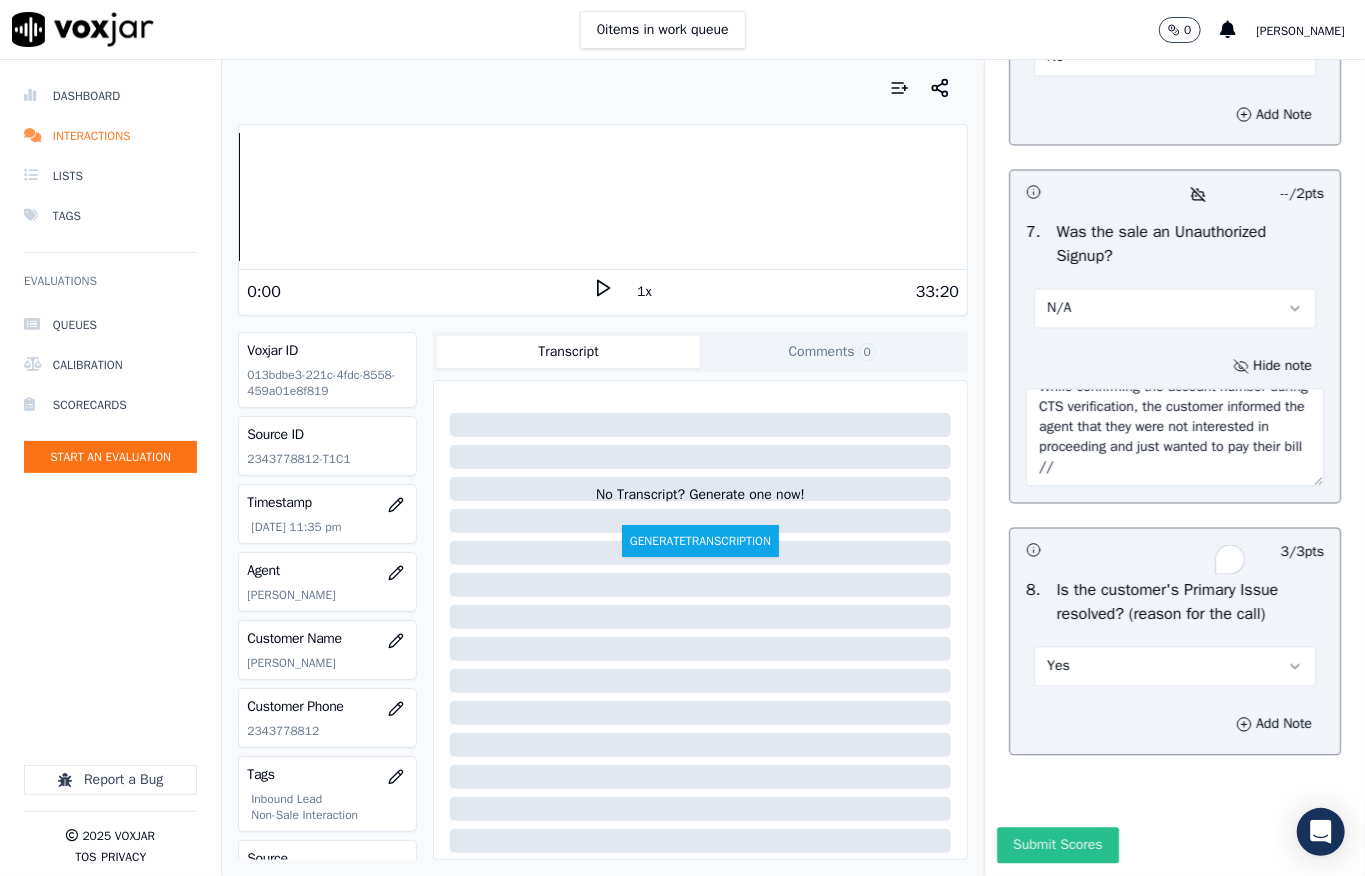 drag, startPoint x: 1036, startPoint y: 753, endPoint x: 1037, endPoint y: 785, distance: 32.01562 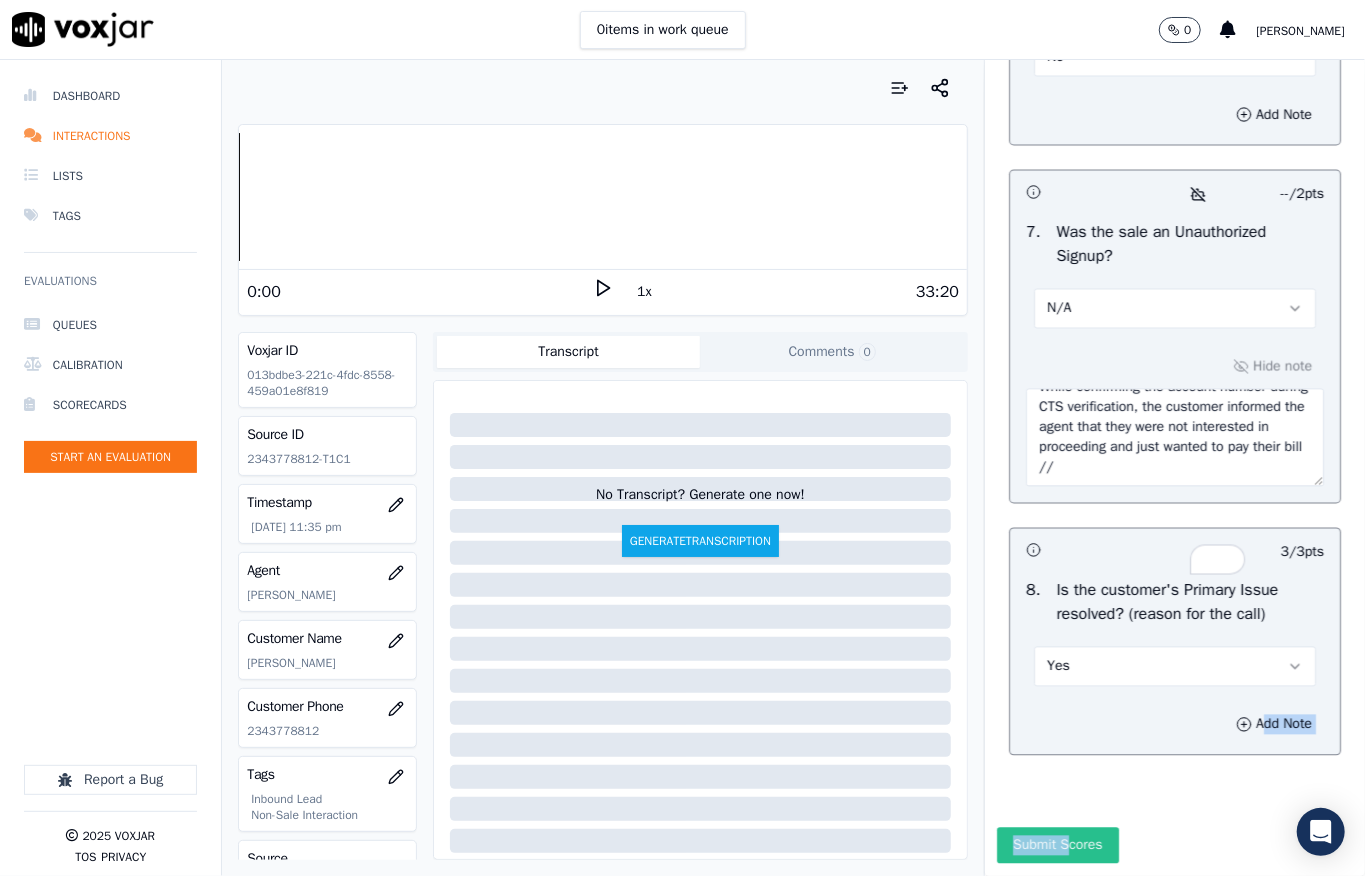 click on "Submit Scores" at bounding box center [1057, 846] 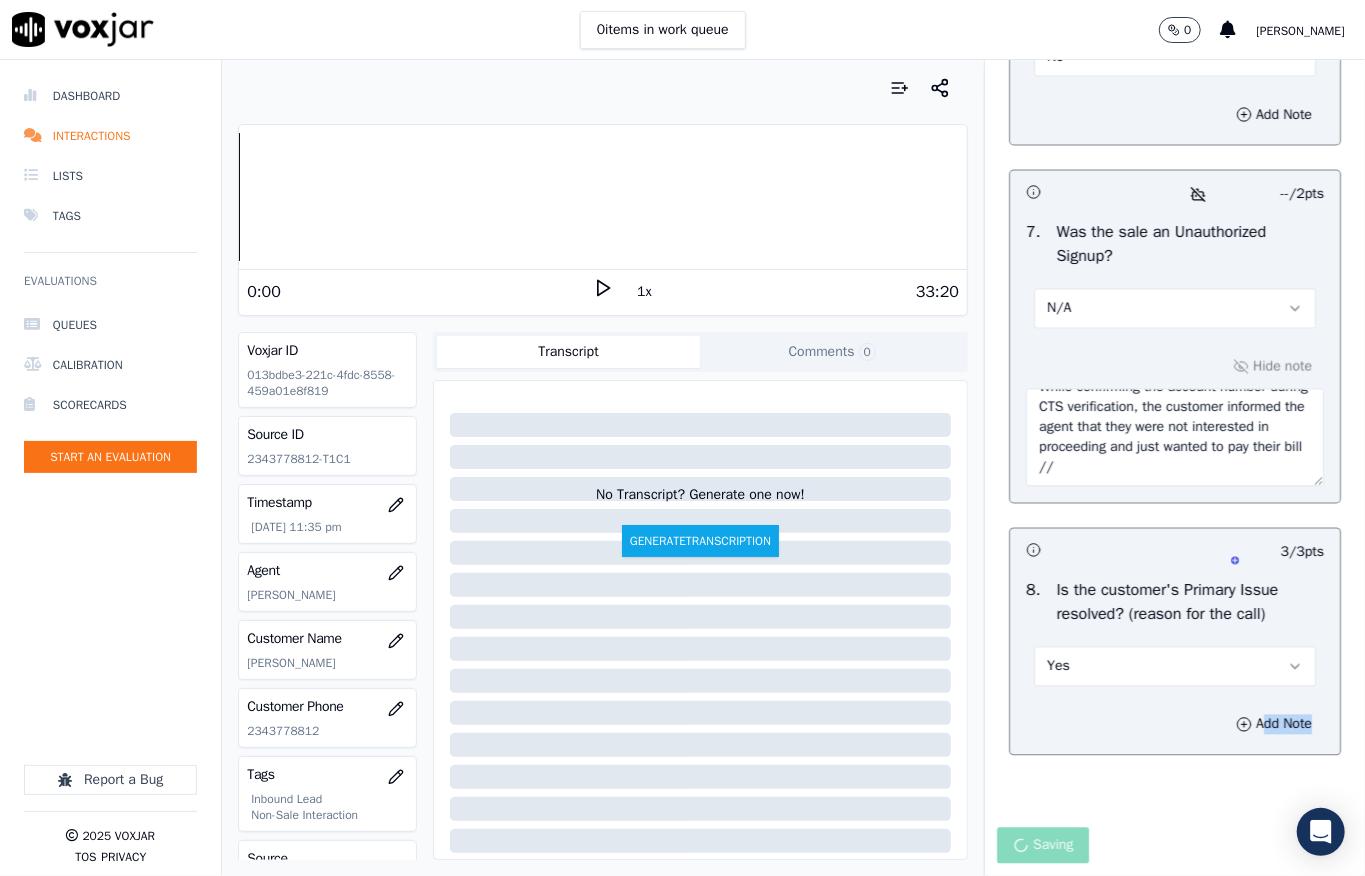 scroll, scrollTop: 70, scrollLeft: 0, axis: vertical 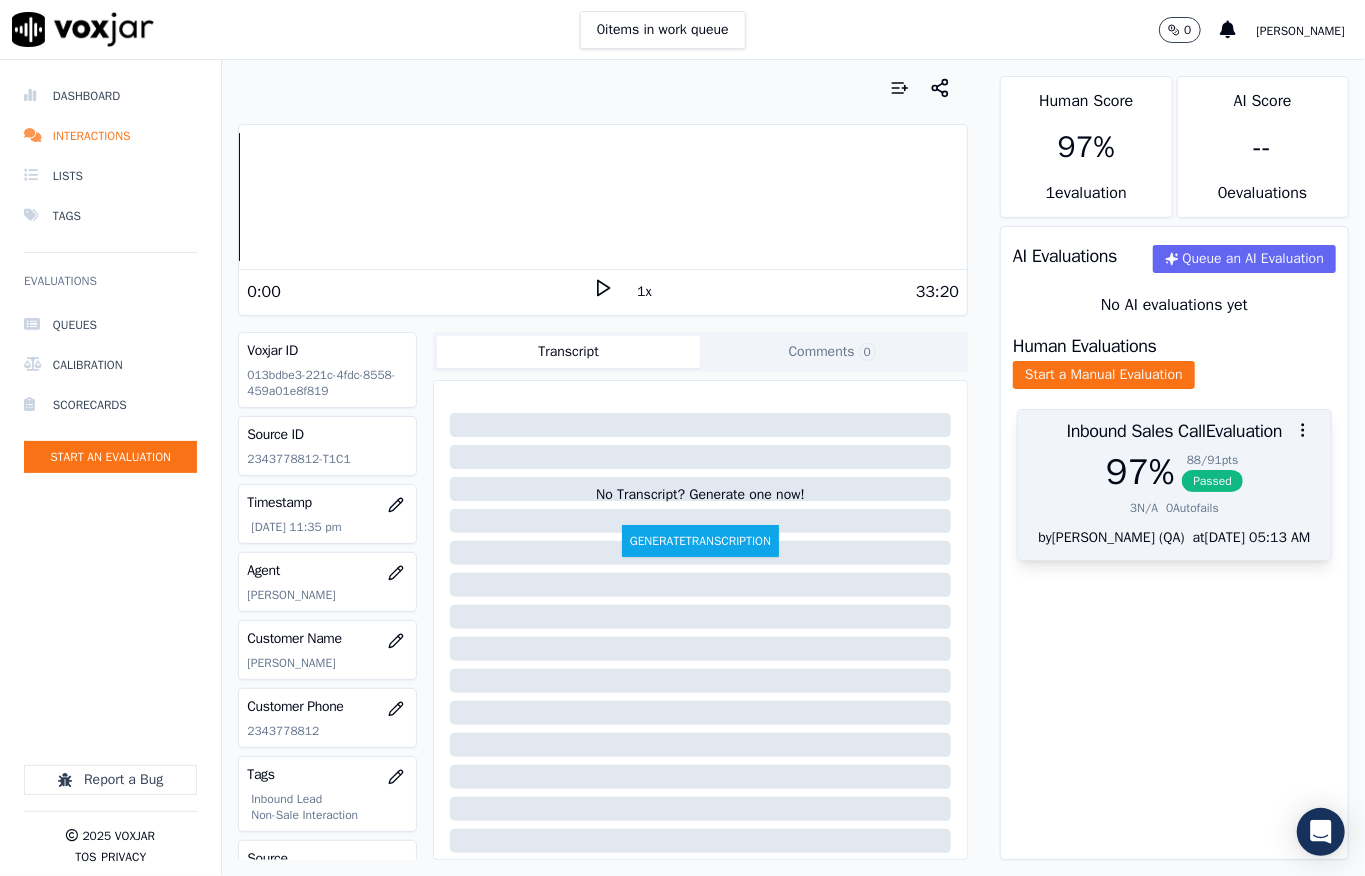 click on "Passed" at bounding box center [1212, 481] 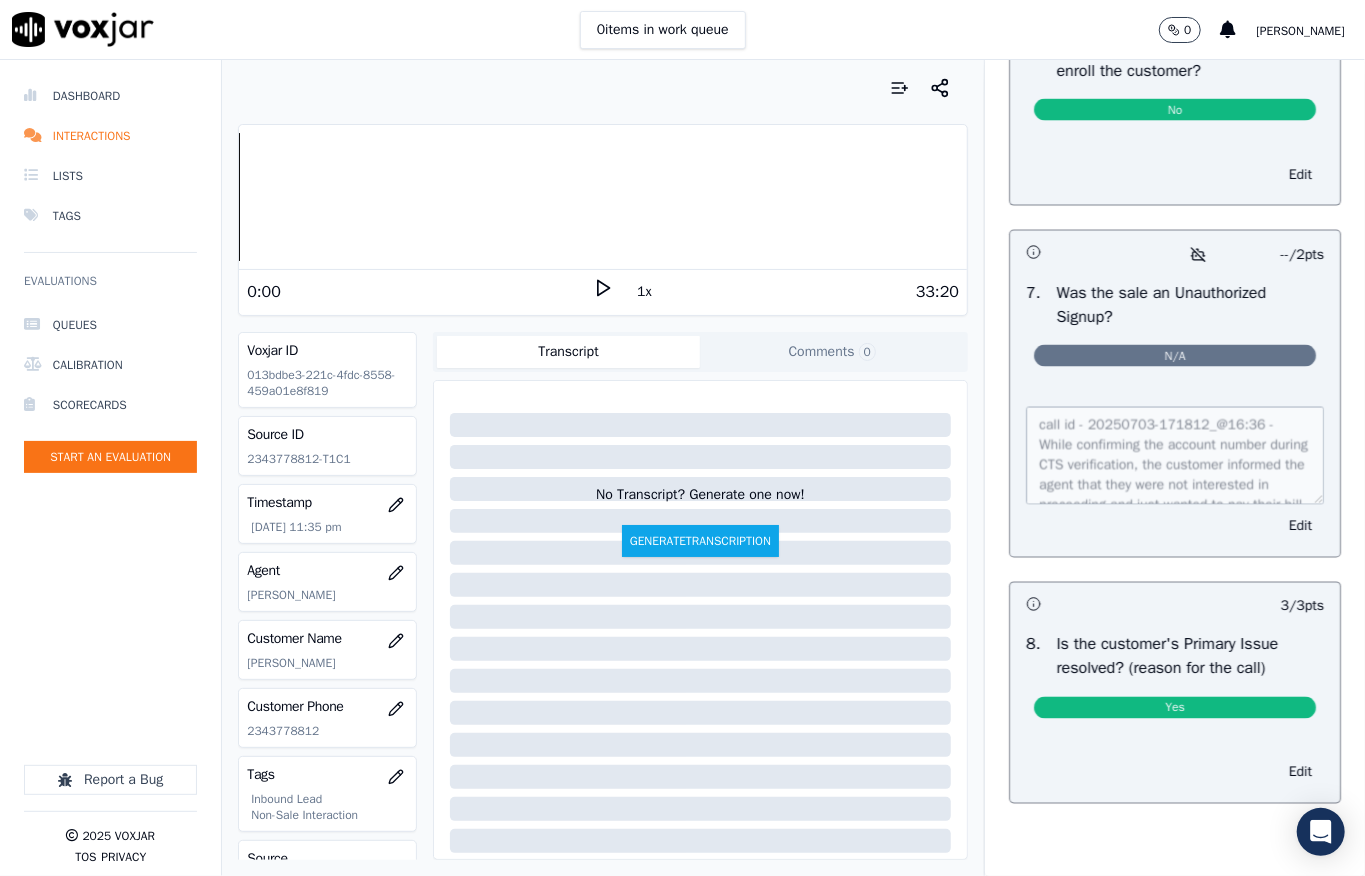 scroll, scrollTop: 0, scrollLeft: 0, axis: both 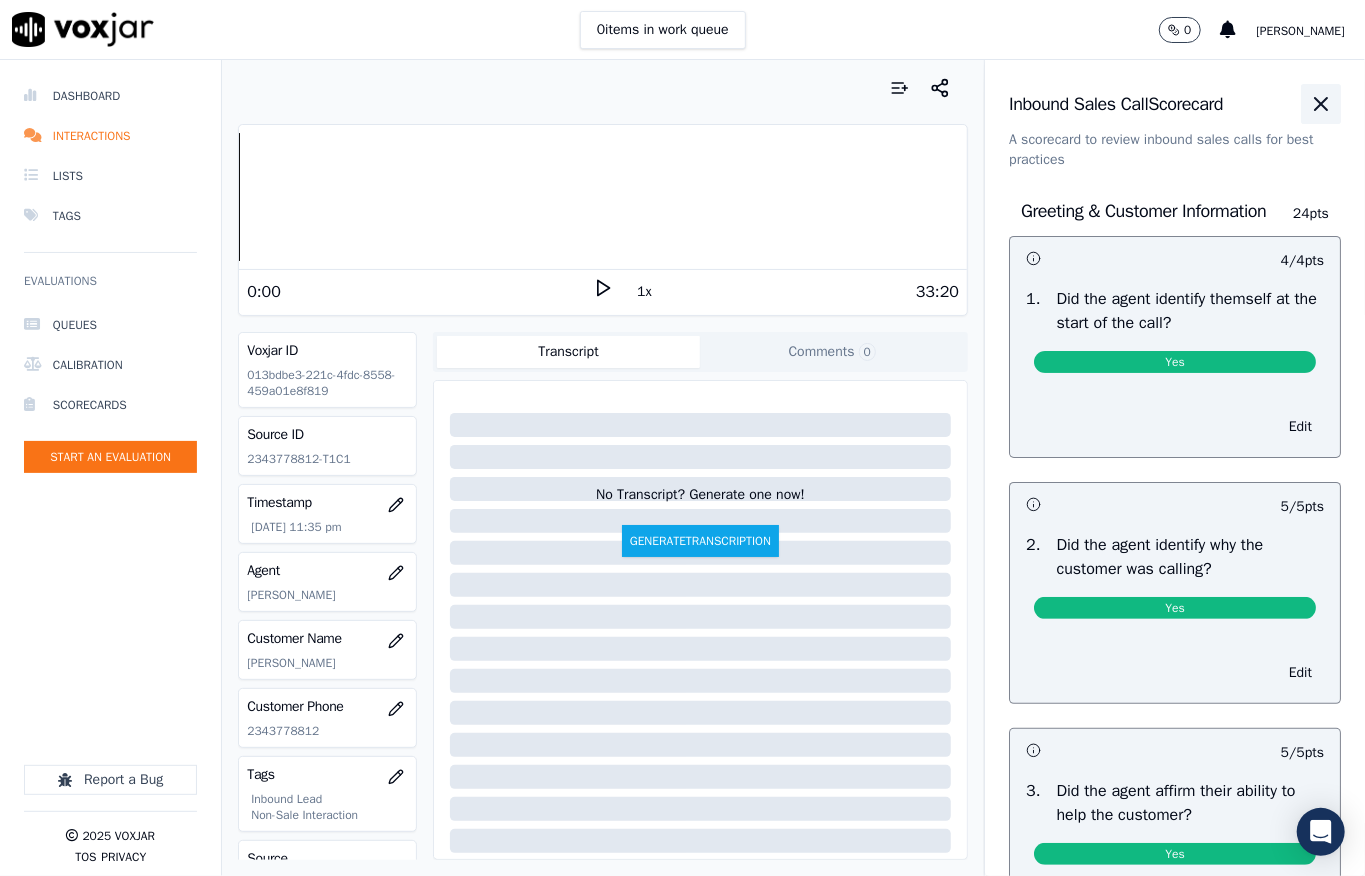 click 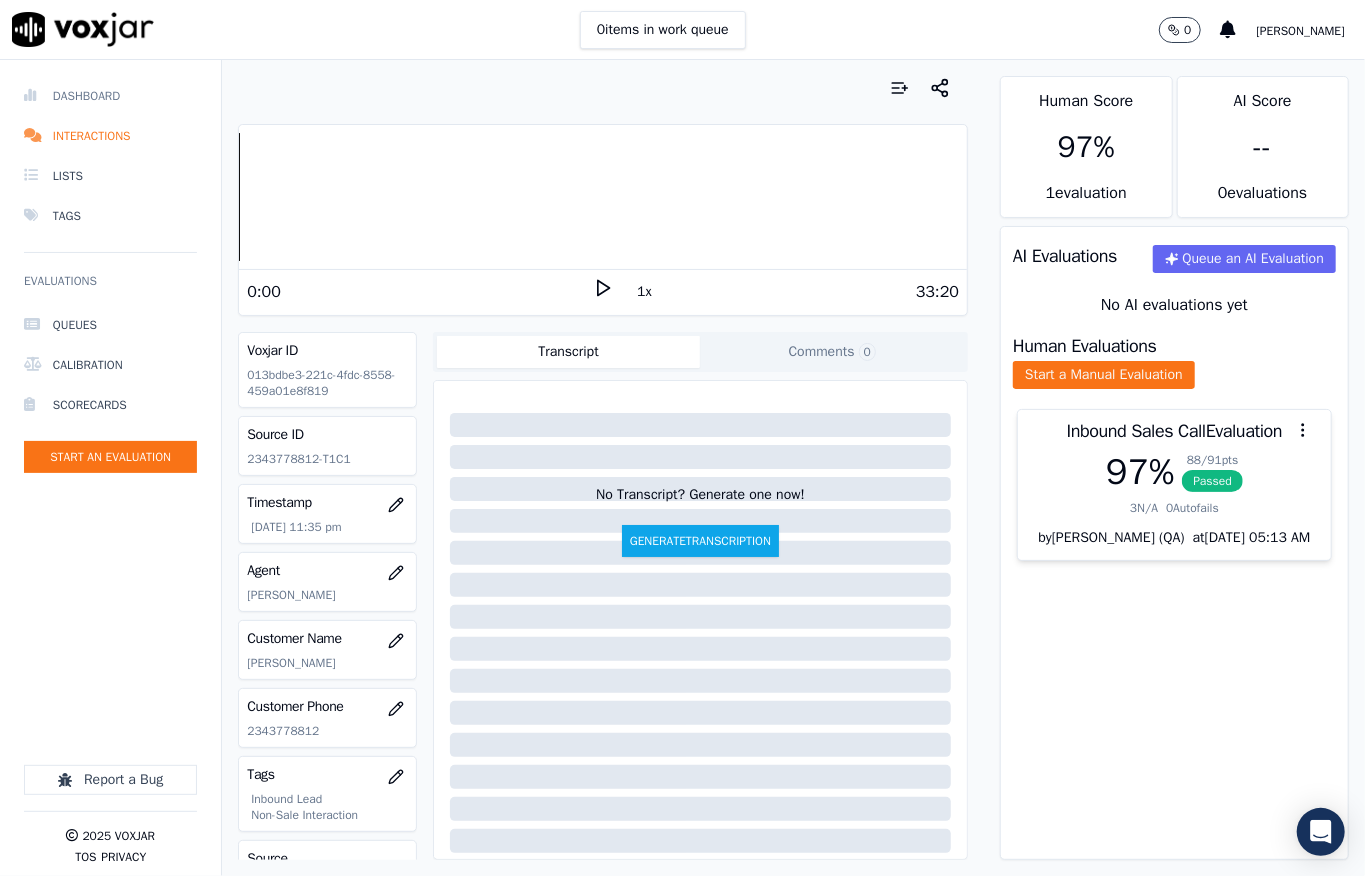 click on "Dashboard" at bounding box center [110, 96] 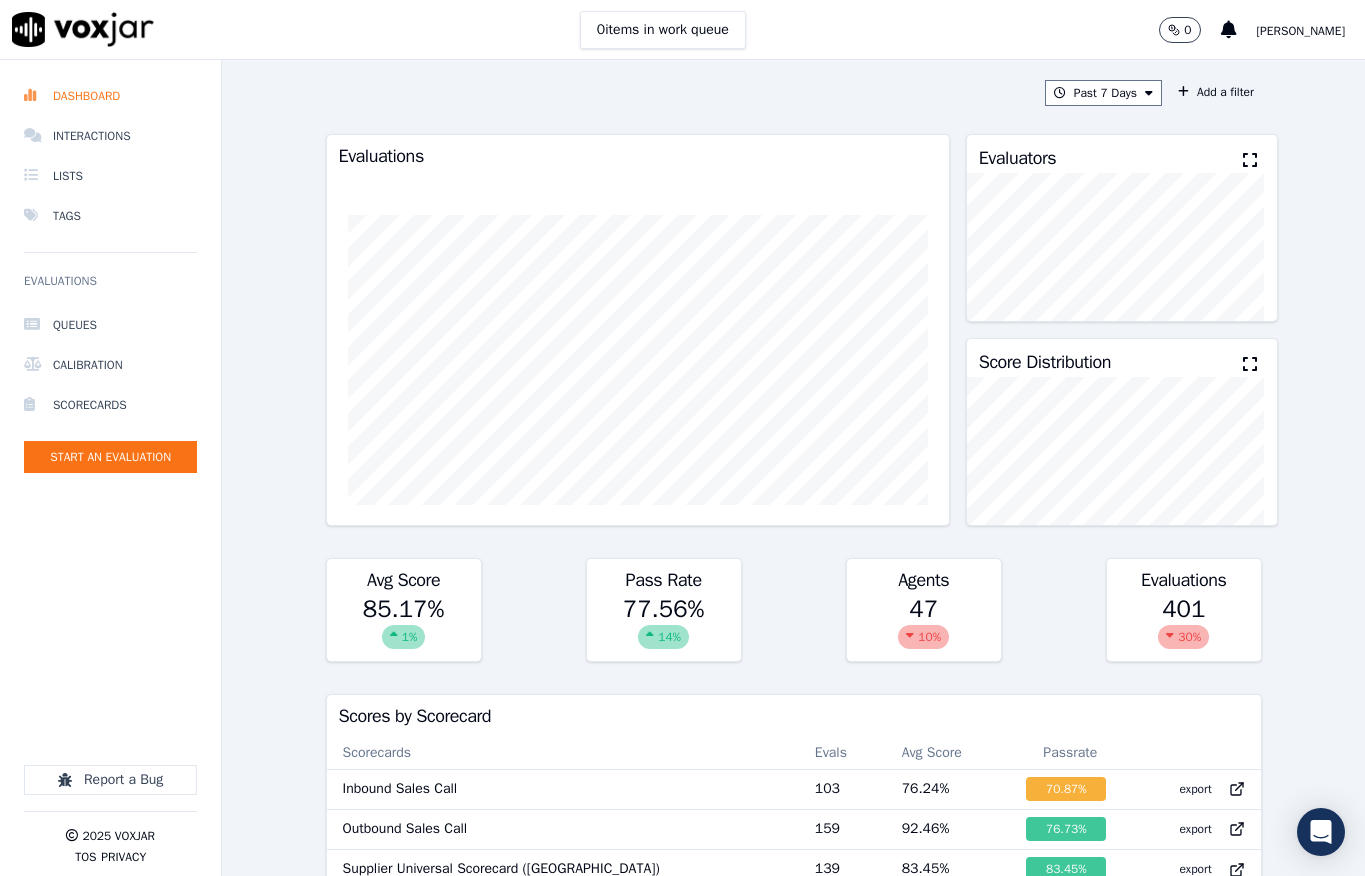 scroll, scrollTop: 0, scrollLeft: 0, axis: both 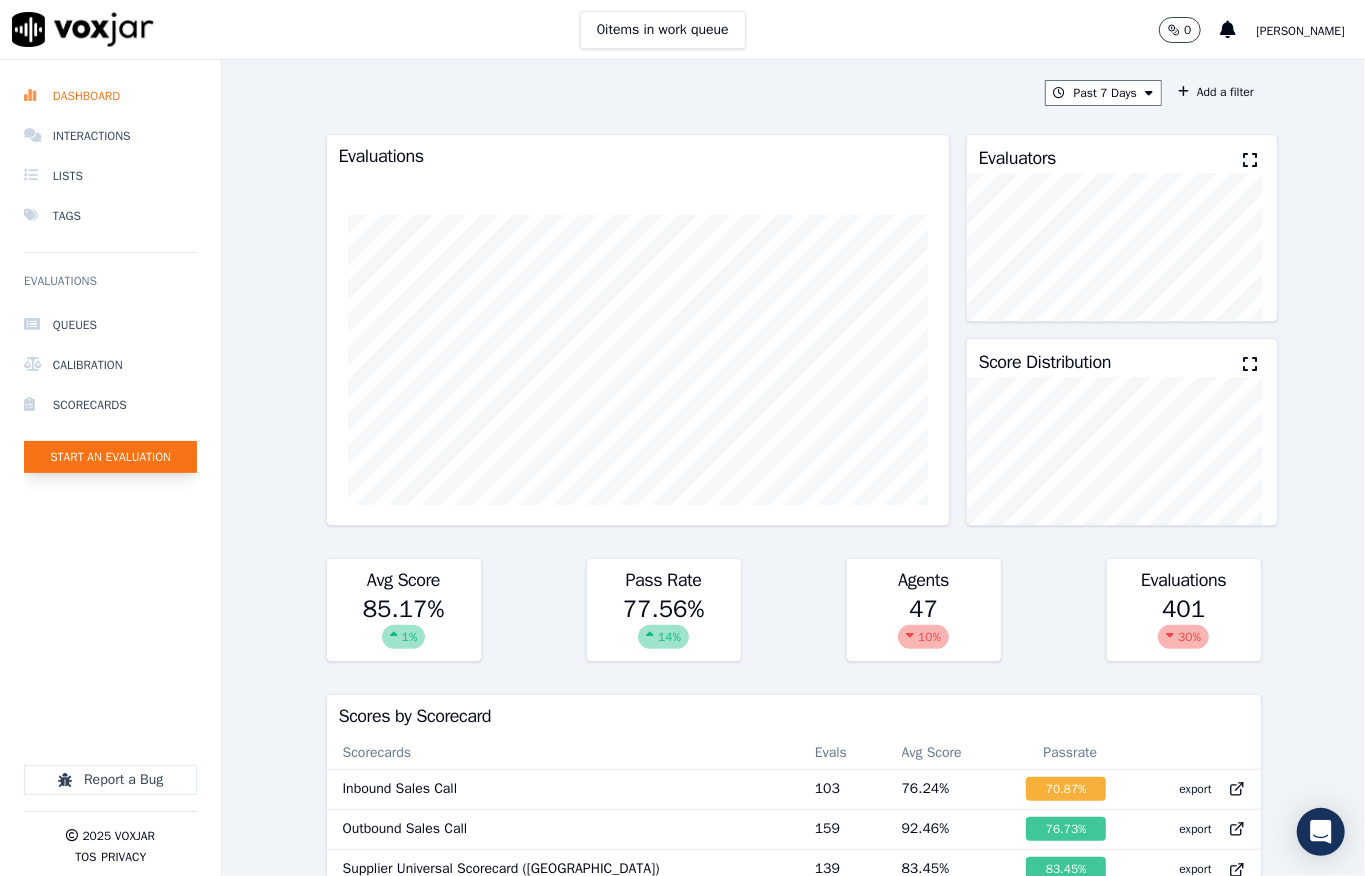 click on "Start an Evaluation" 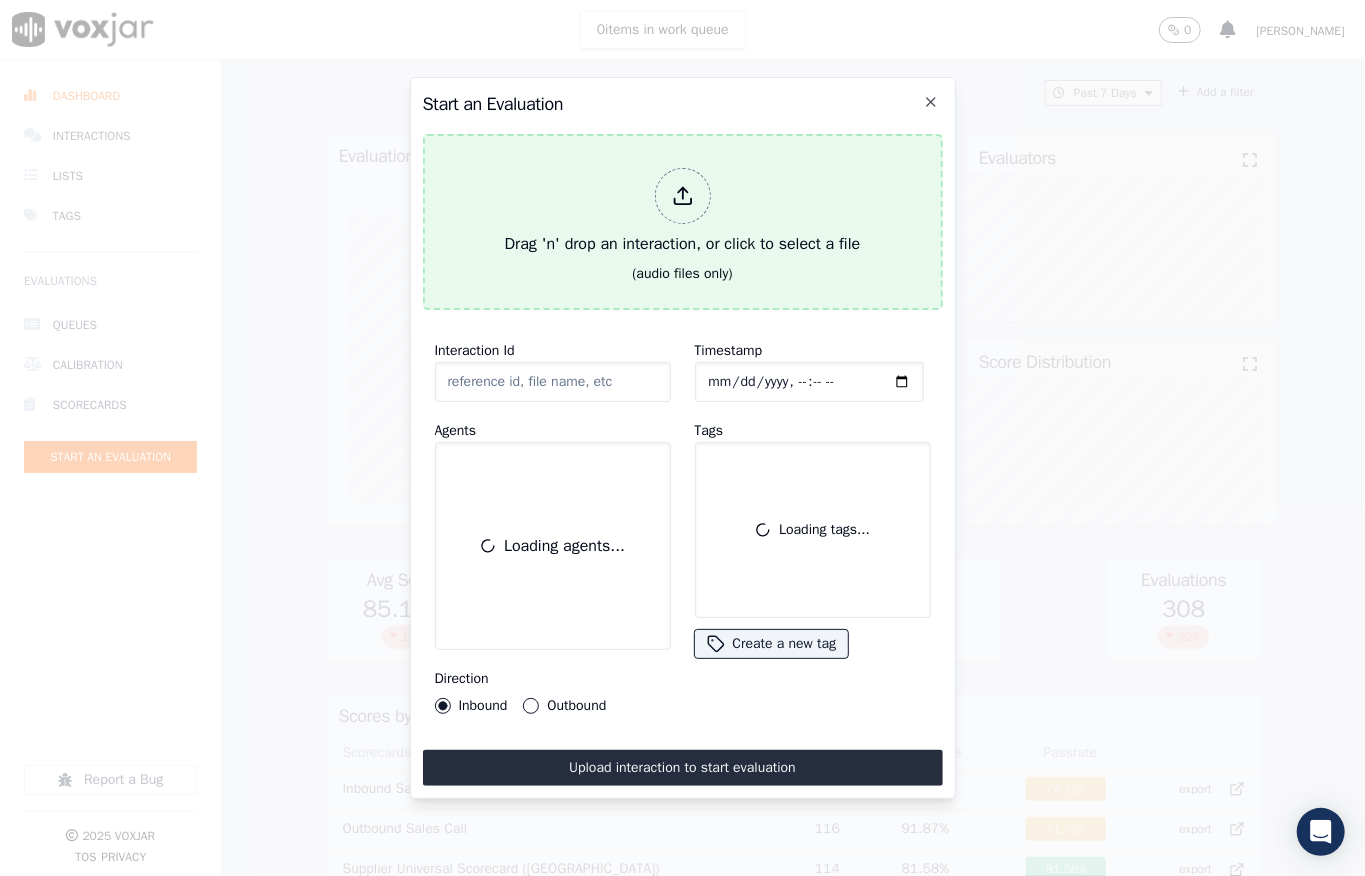 click at bounding box center [683, 196] 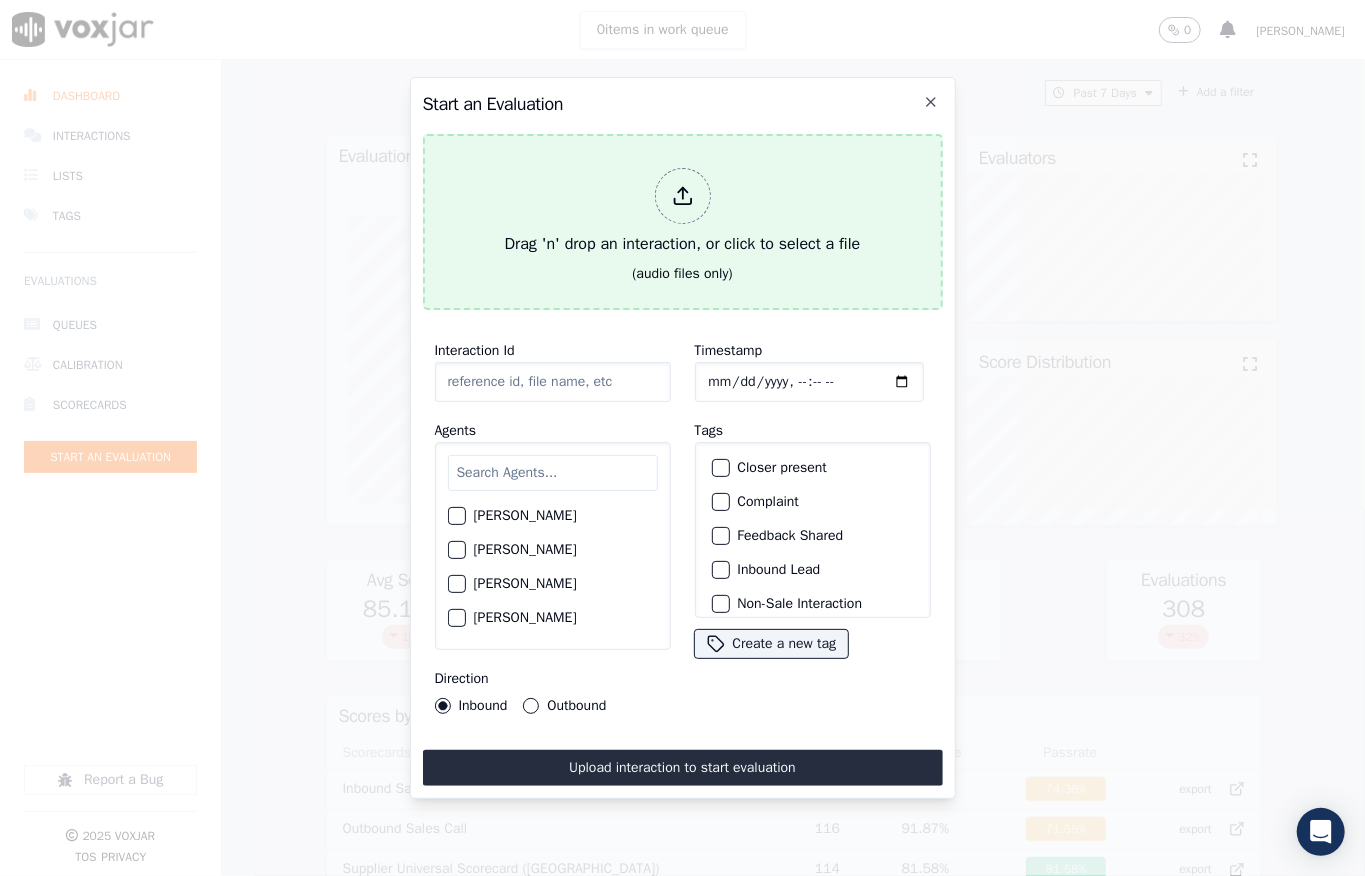type on "20250703-171751_2158824641-all.mp3" 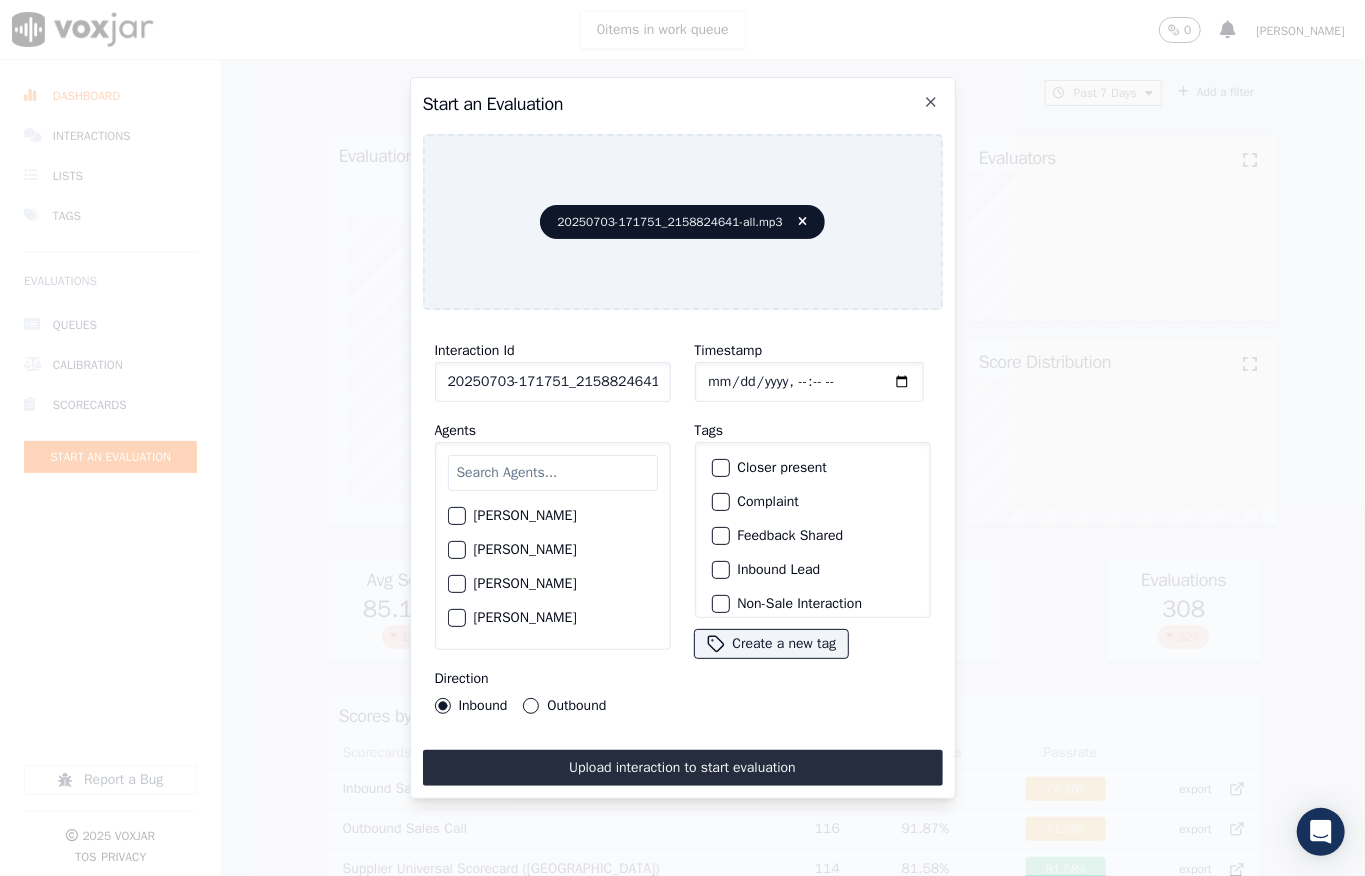 click on "Timestamp" 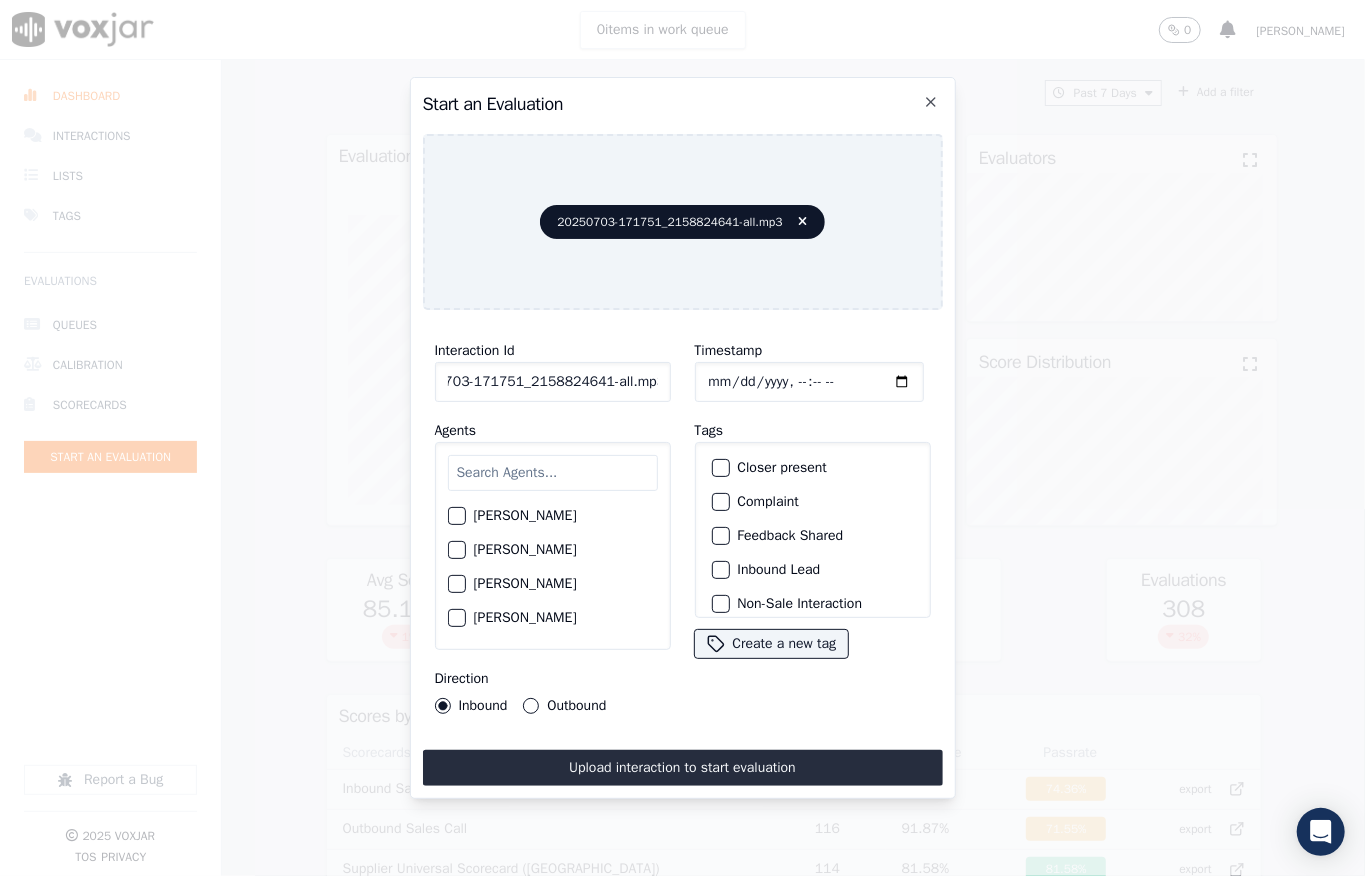 click on "20250703-171751_2158824641-all.mp3" 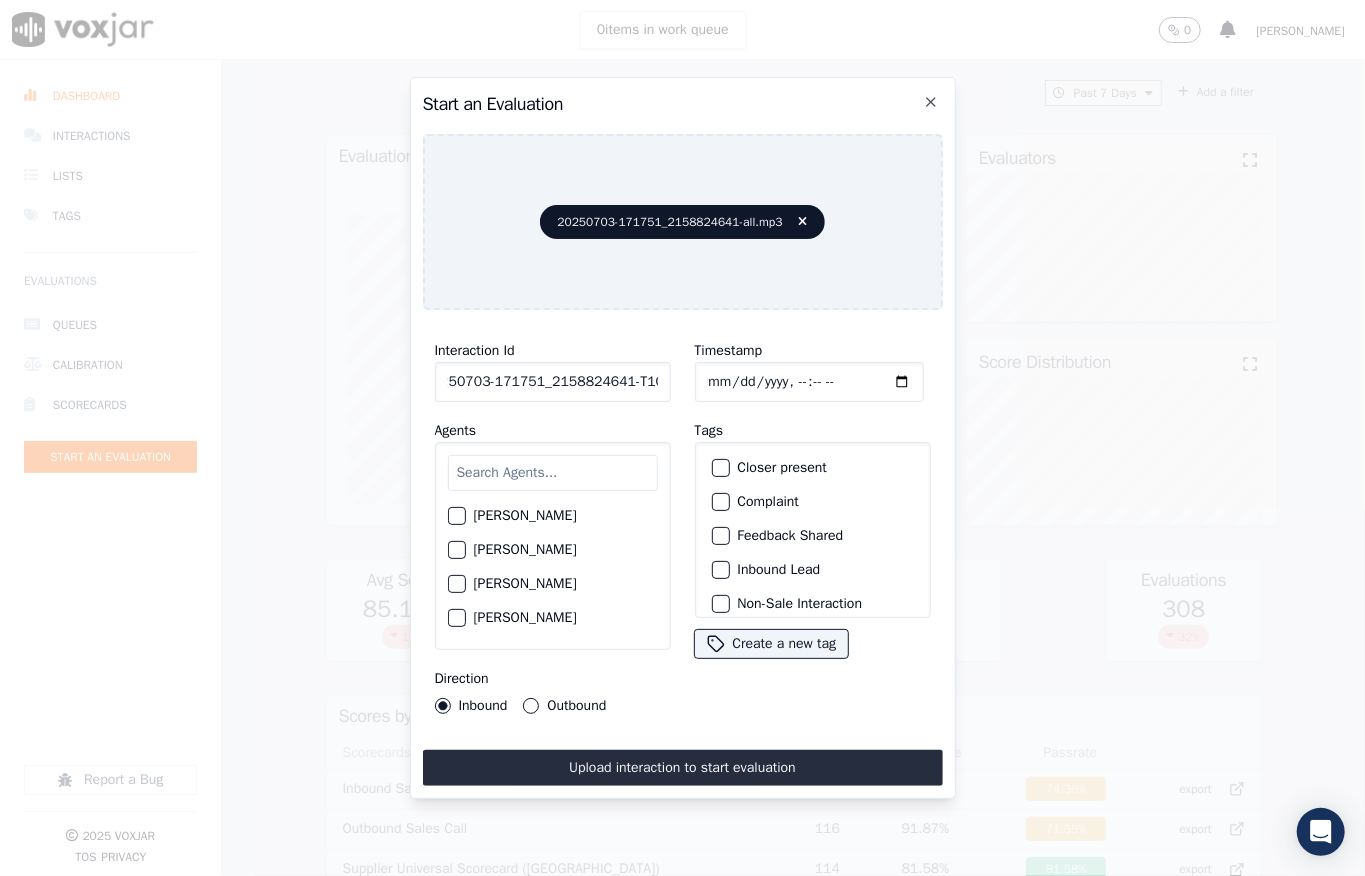 scroll, scrollTop: 0, scrollLeft: 32, axis: horizontal 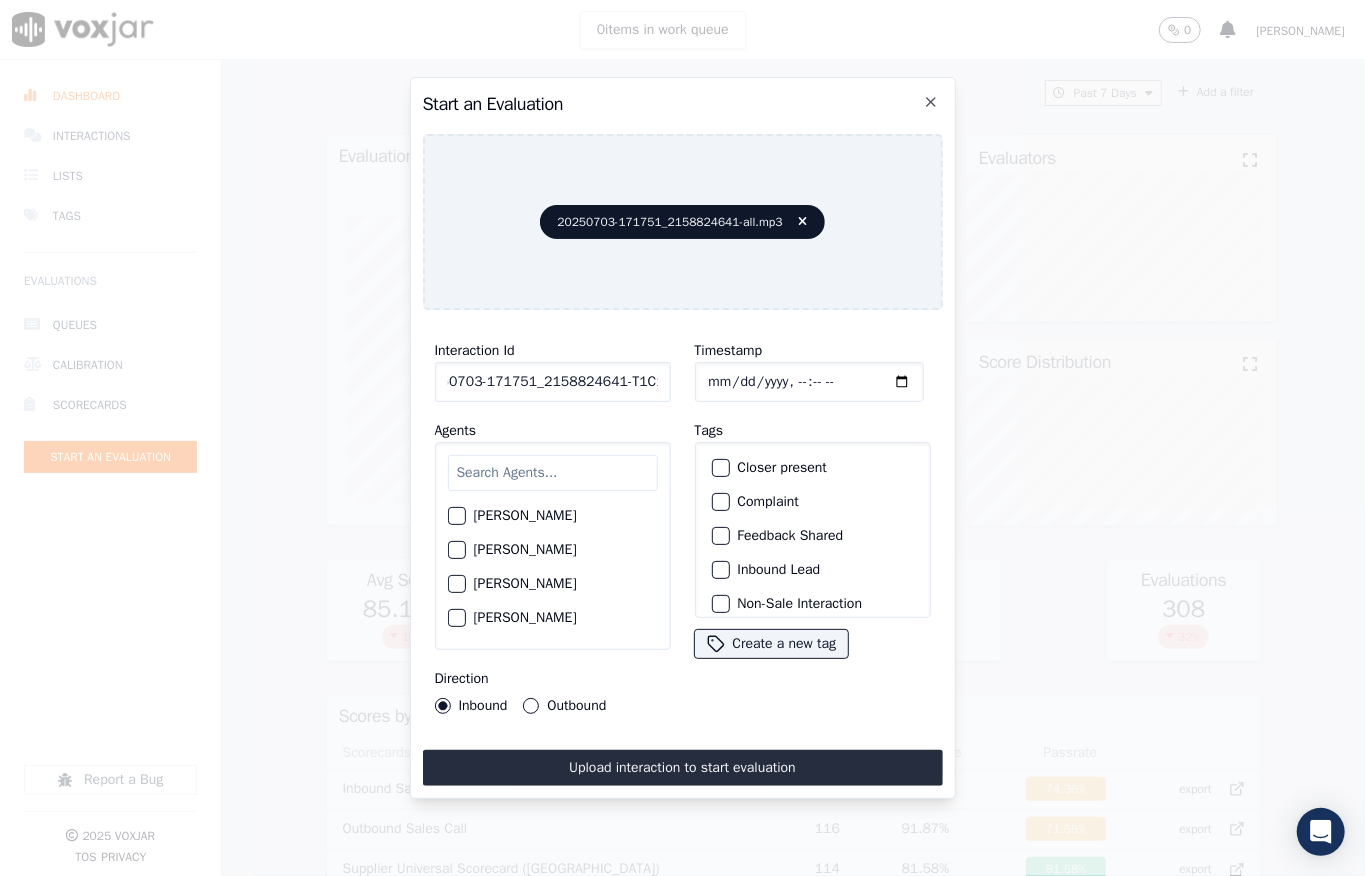 type on "20250703-171751_2158824641-T1C1" 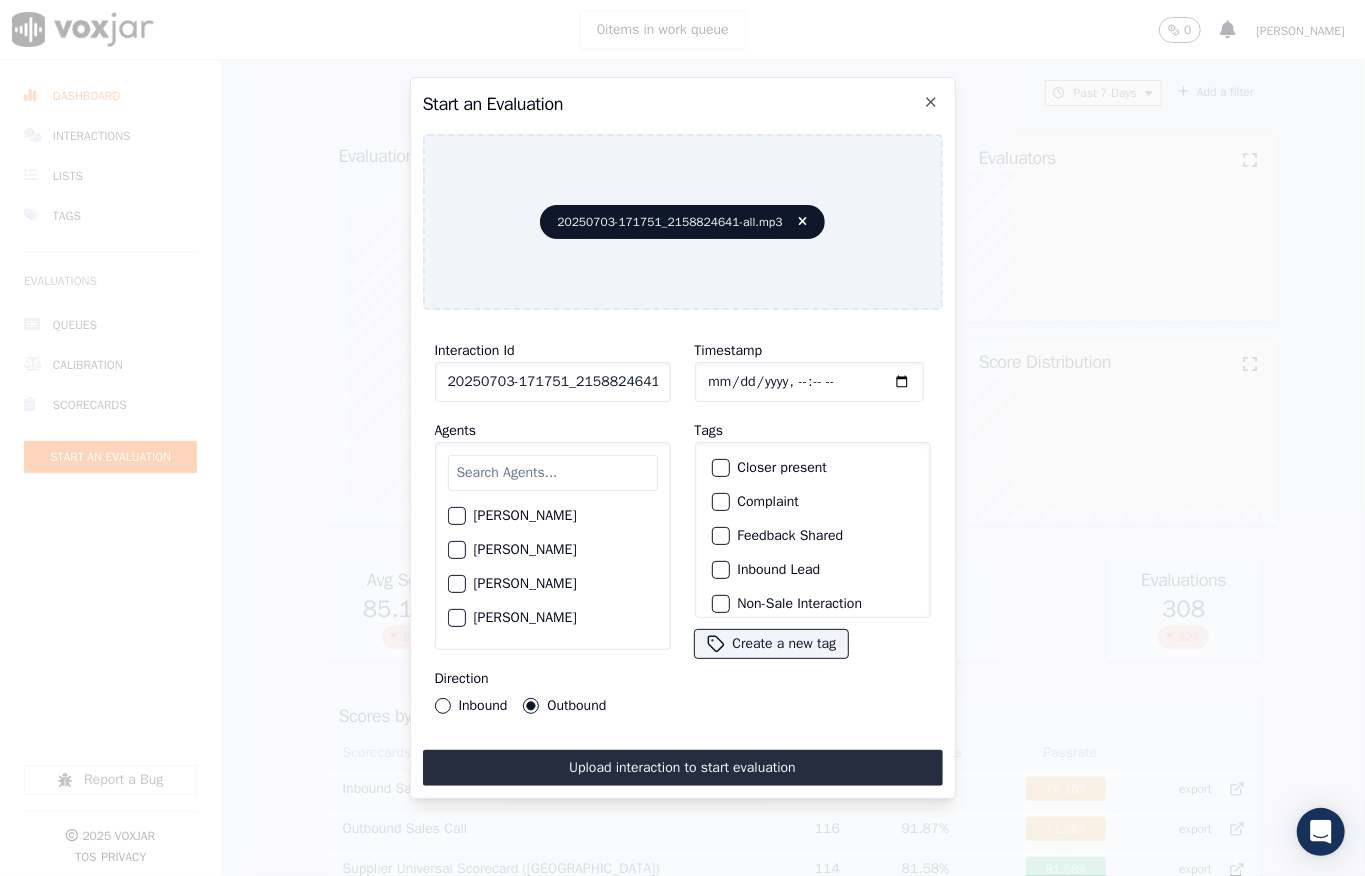 scroll, scrollTop: 62, scrollLeft: 0, axis: vertical 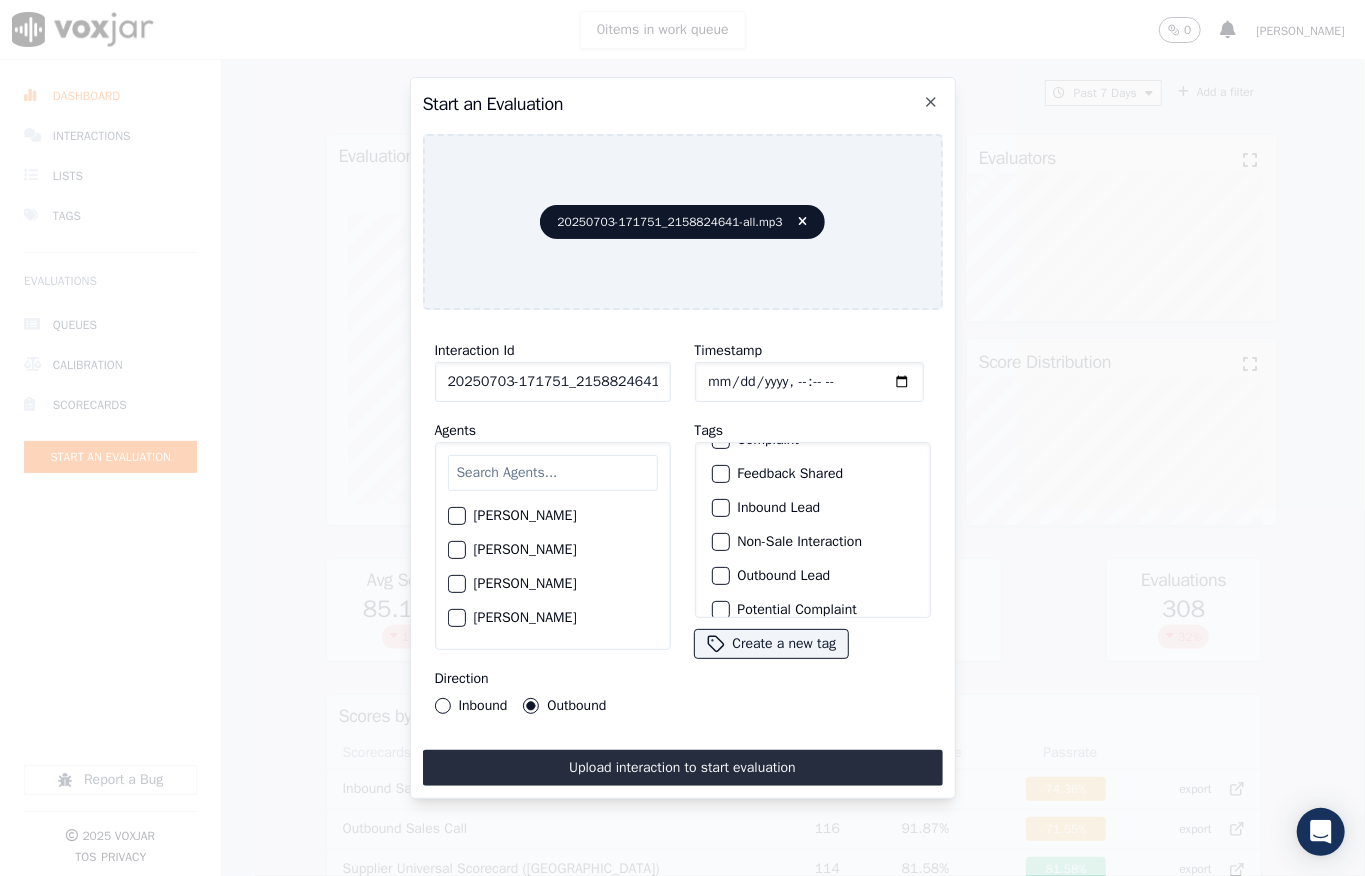 click at bounding box center [720, 542] 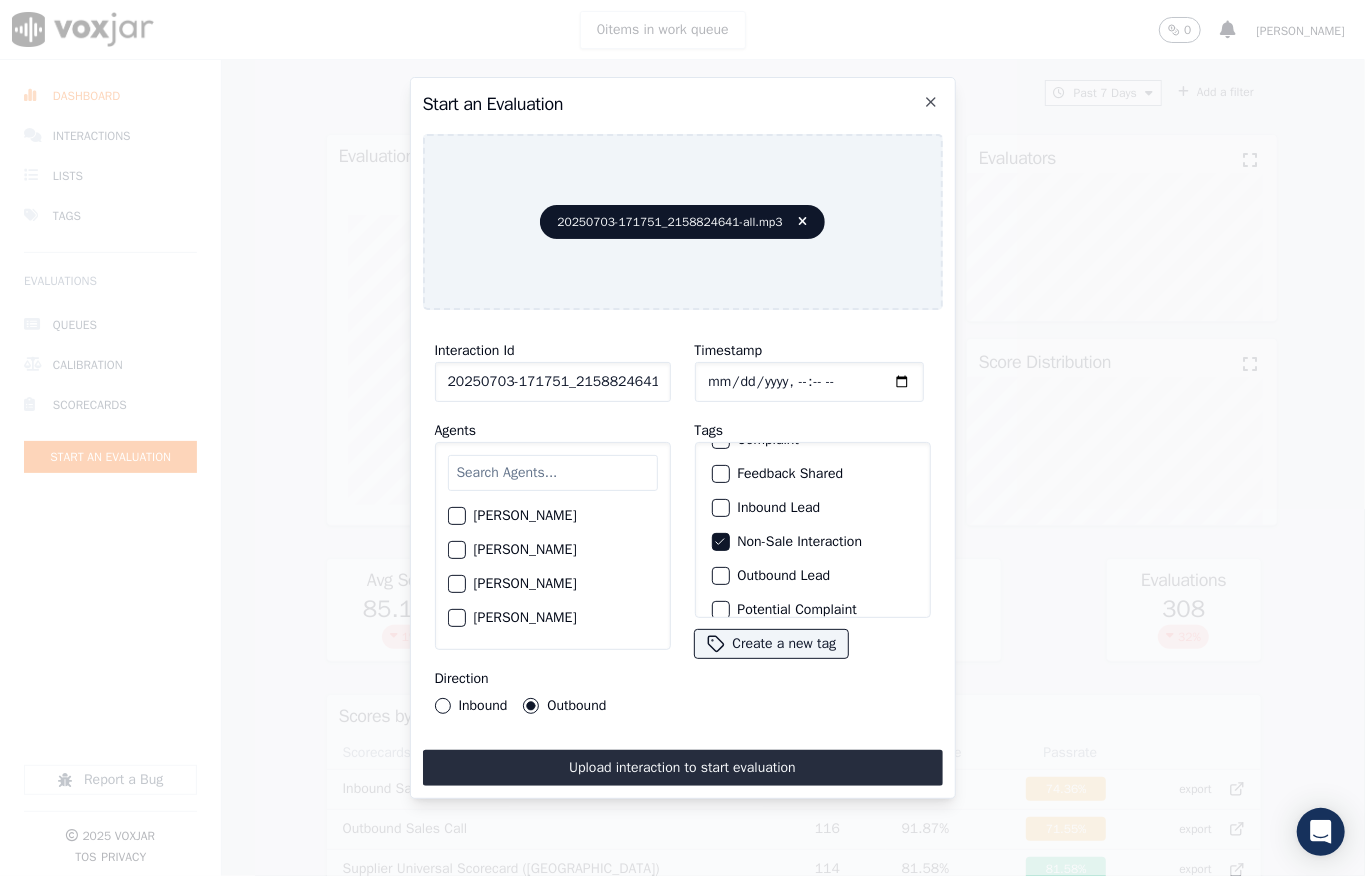 drag, startPoint x: 709, startPoint y: 560, endPoint x: 686, endPoint y: 565, distance: 23.537205 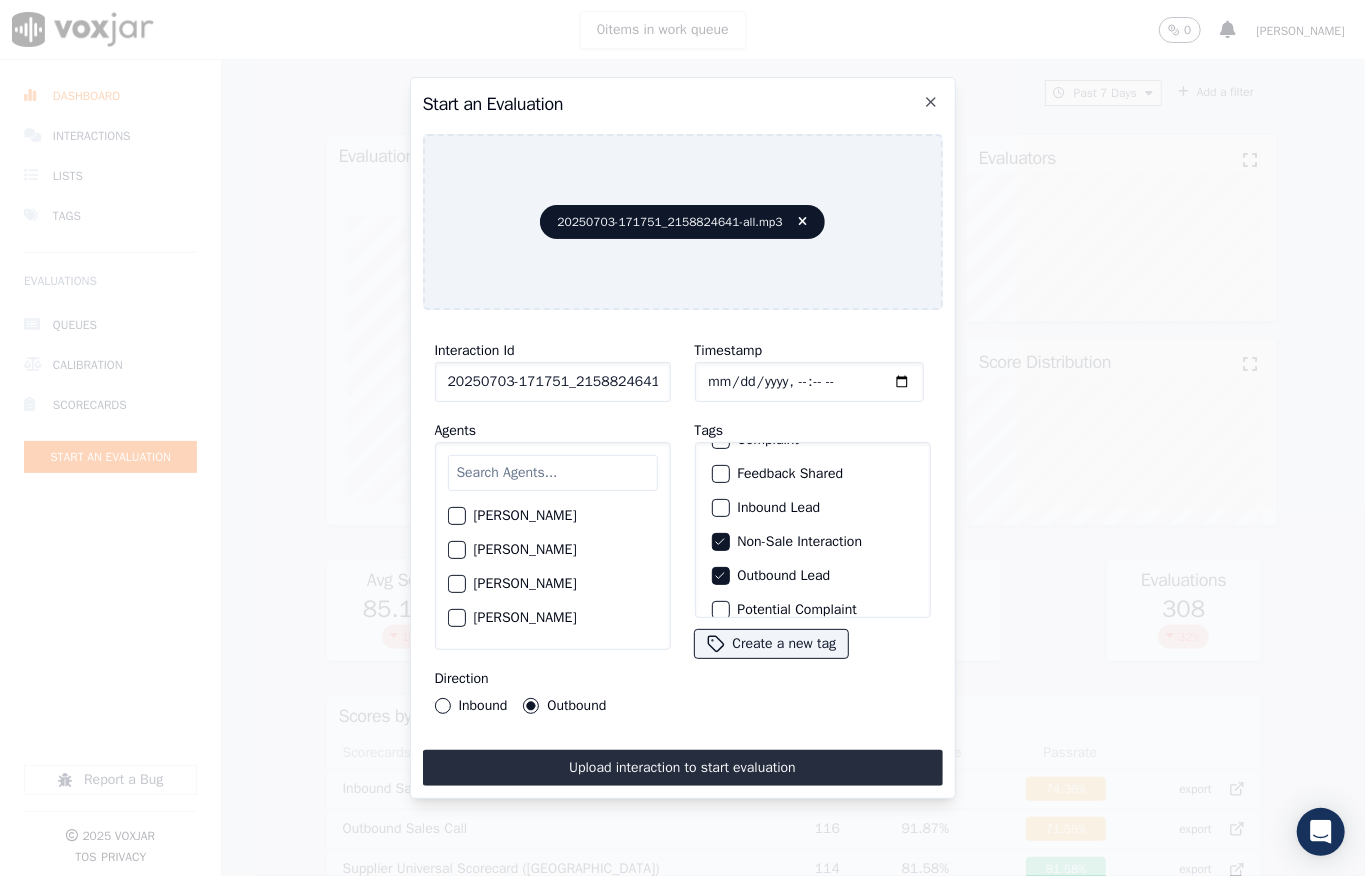 click at bounding box center (553, 473) 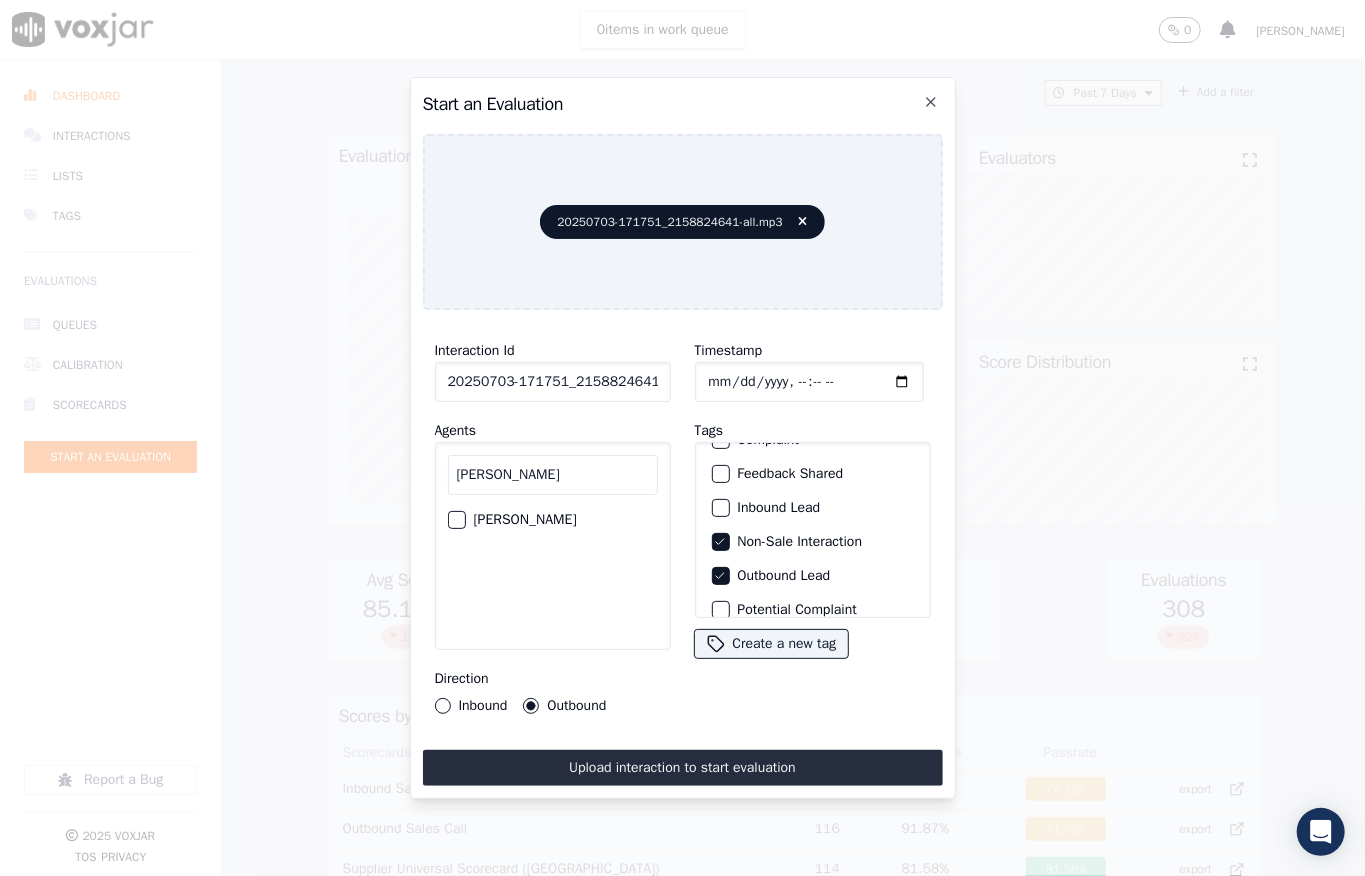 type on "[PERSON_NAME]" 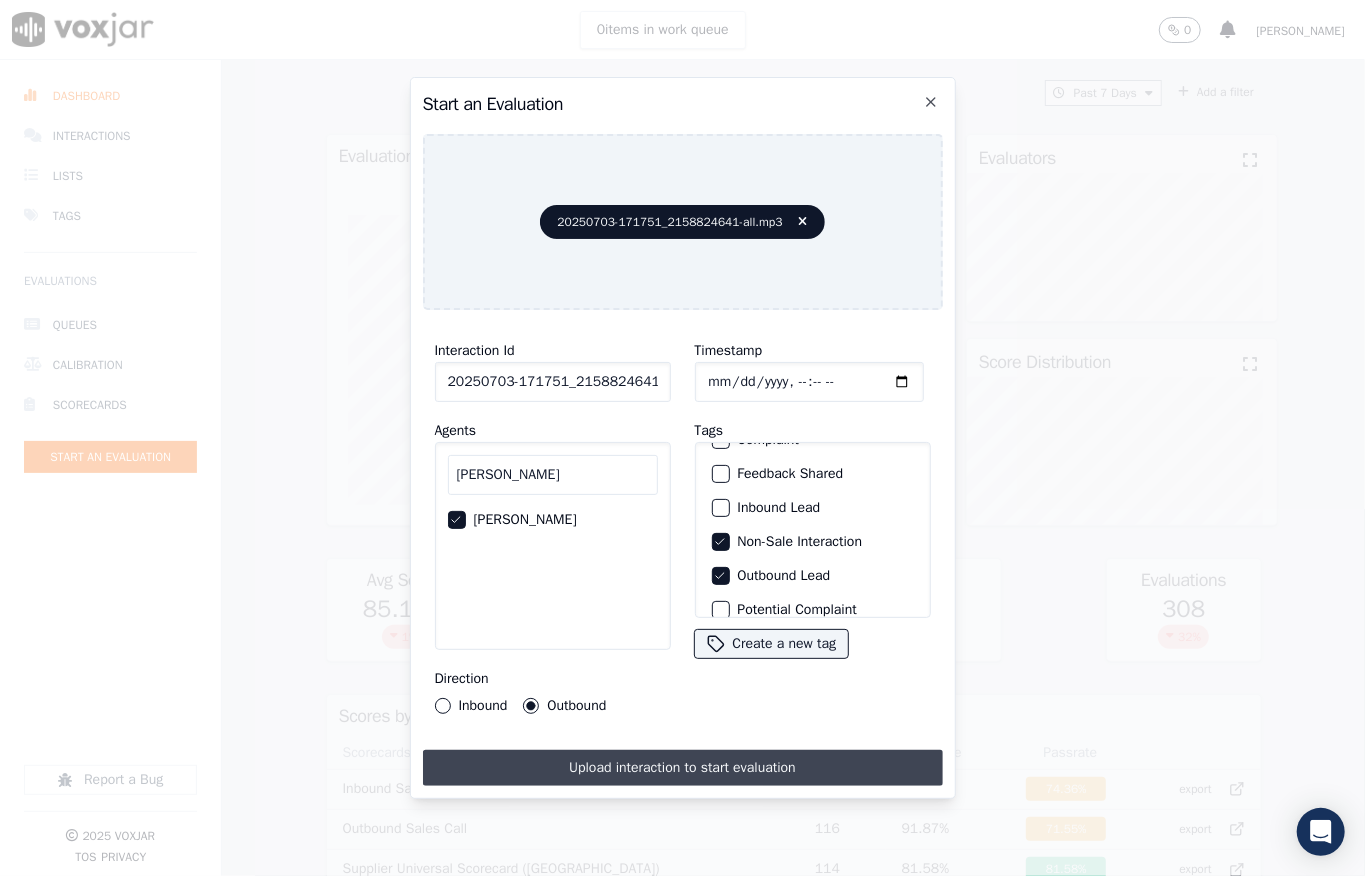 click on "Upload interaction to start evaluation" at bounding box center [683, 768] 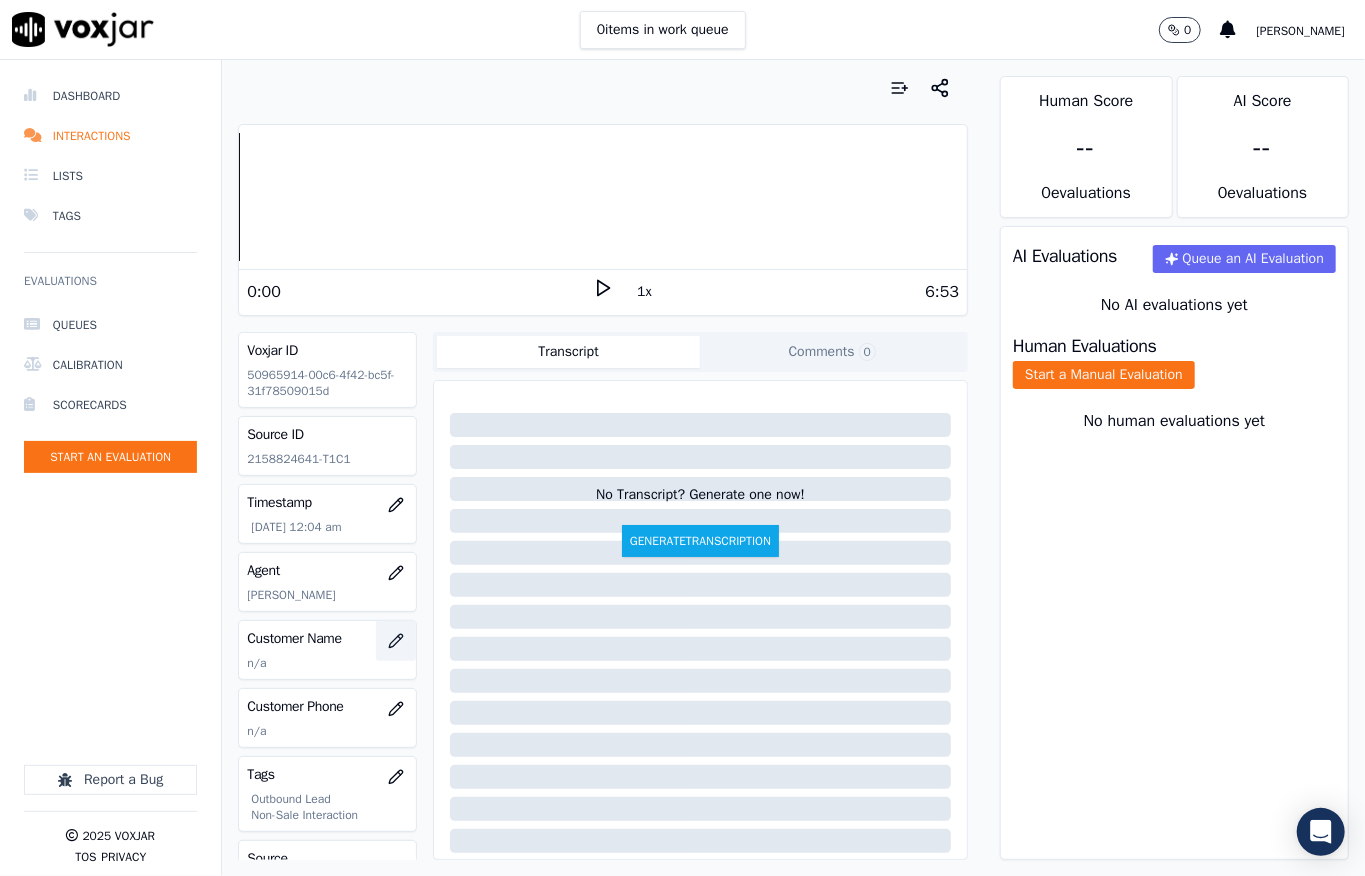 click 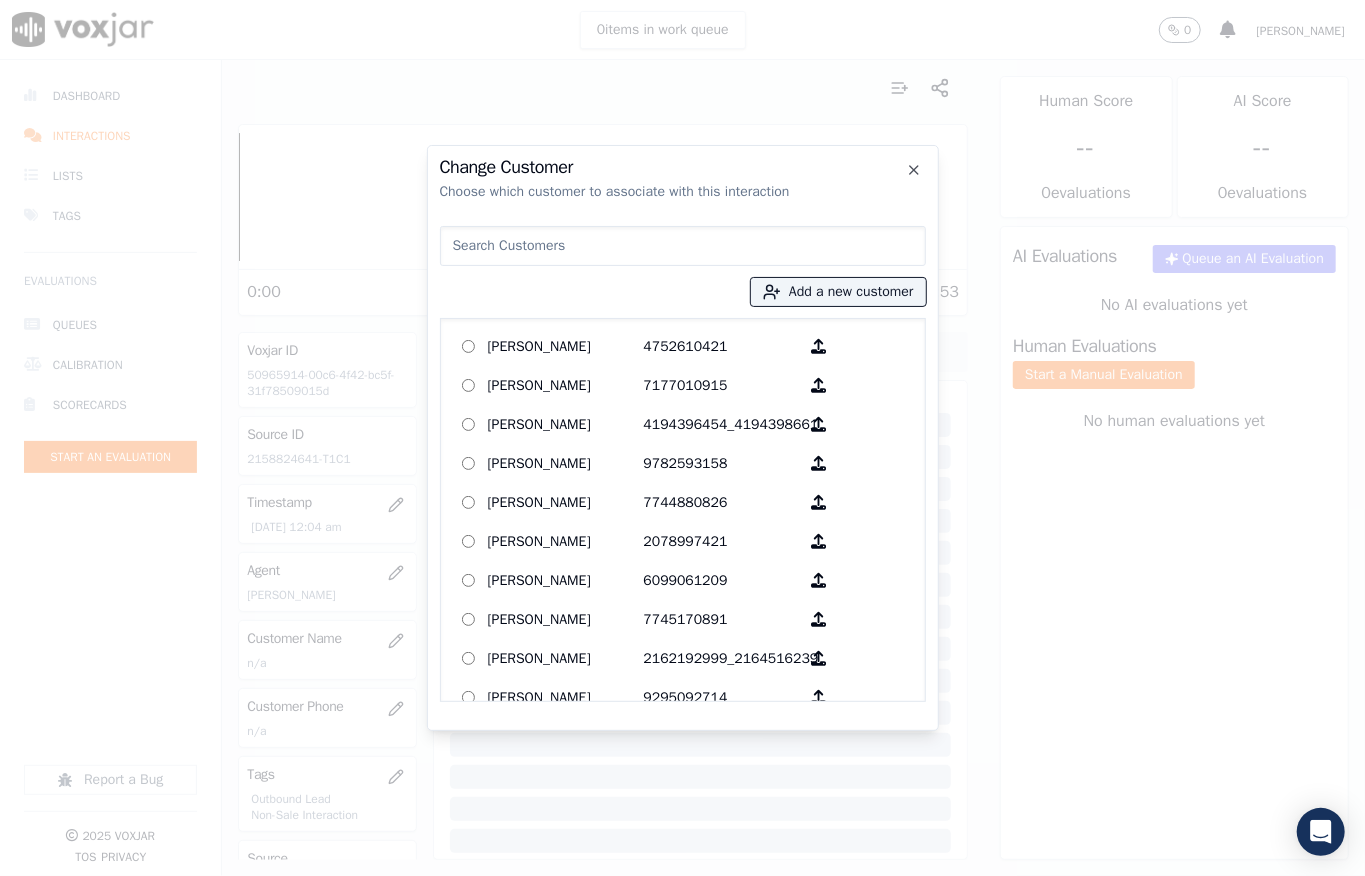 type on "NEF [PERSON_NAME]" 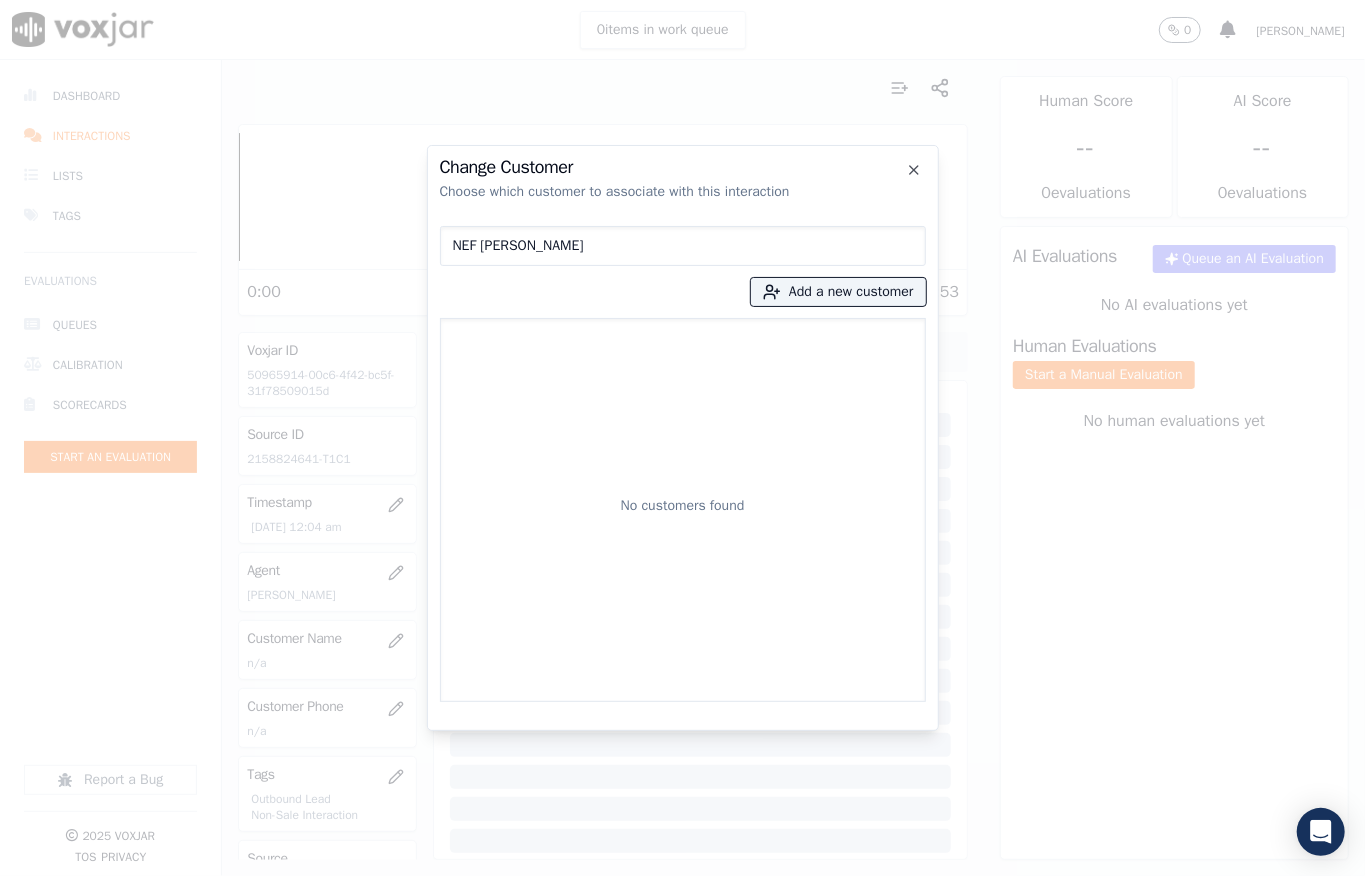 drag, startPoint x: 570, startPoint y: 245, endPoint x: 342, endPoint y: 241, distance: 228.03508 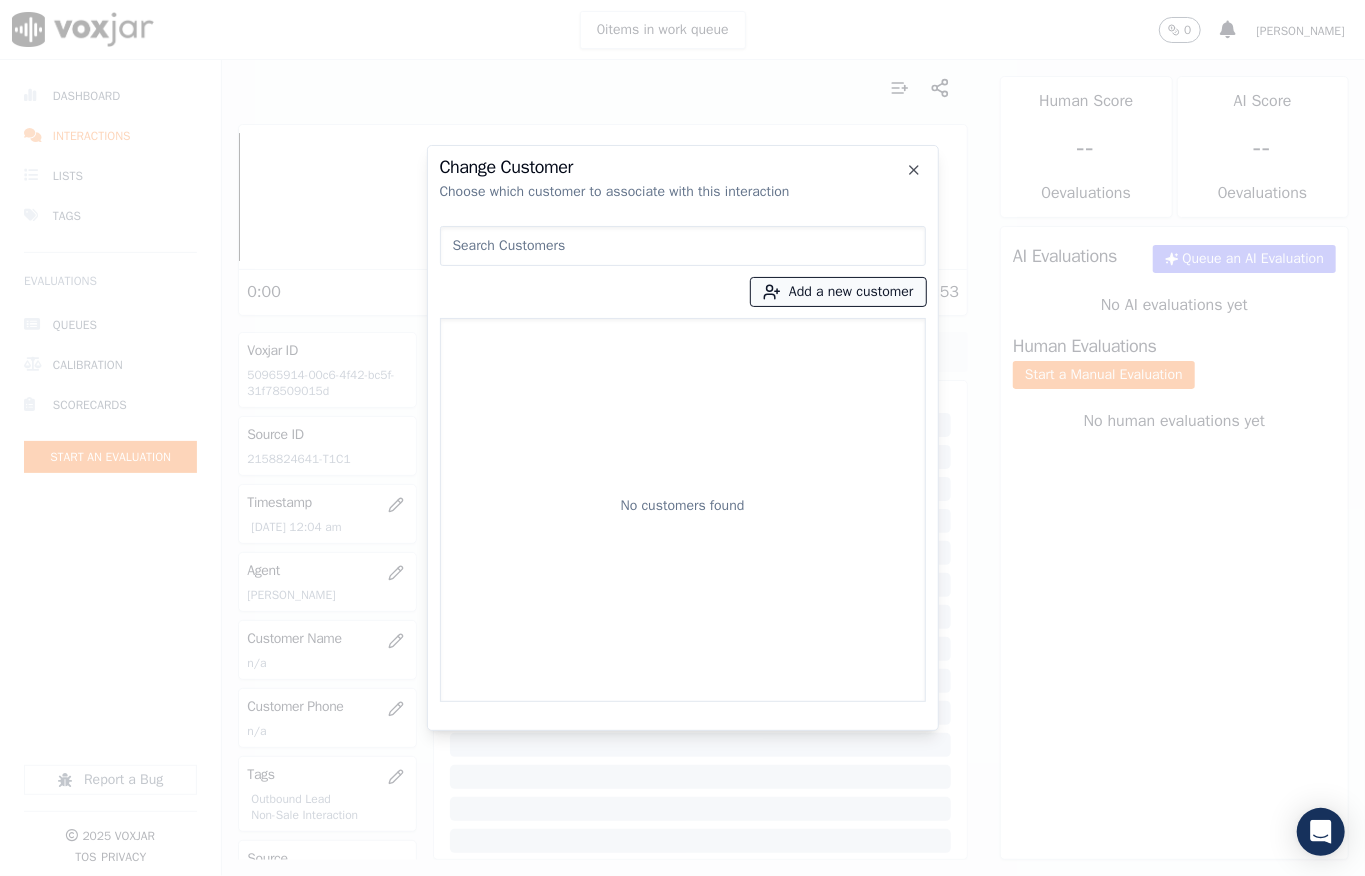 click on "Add a new customer" at bounding box center (838, 292) 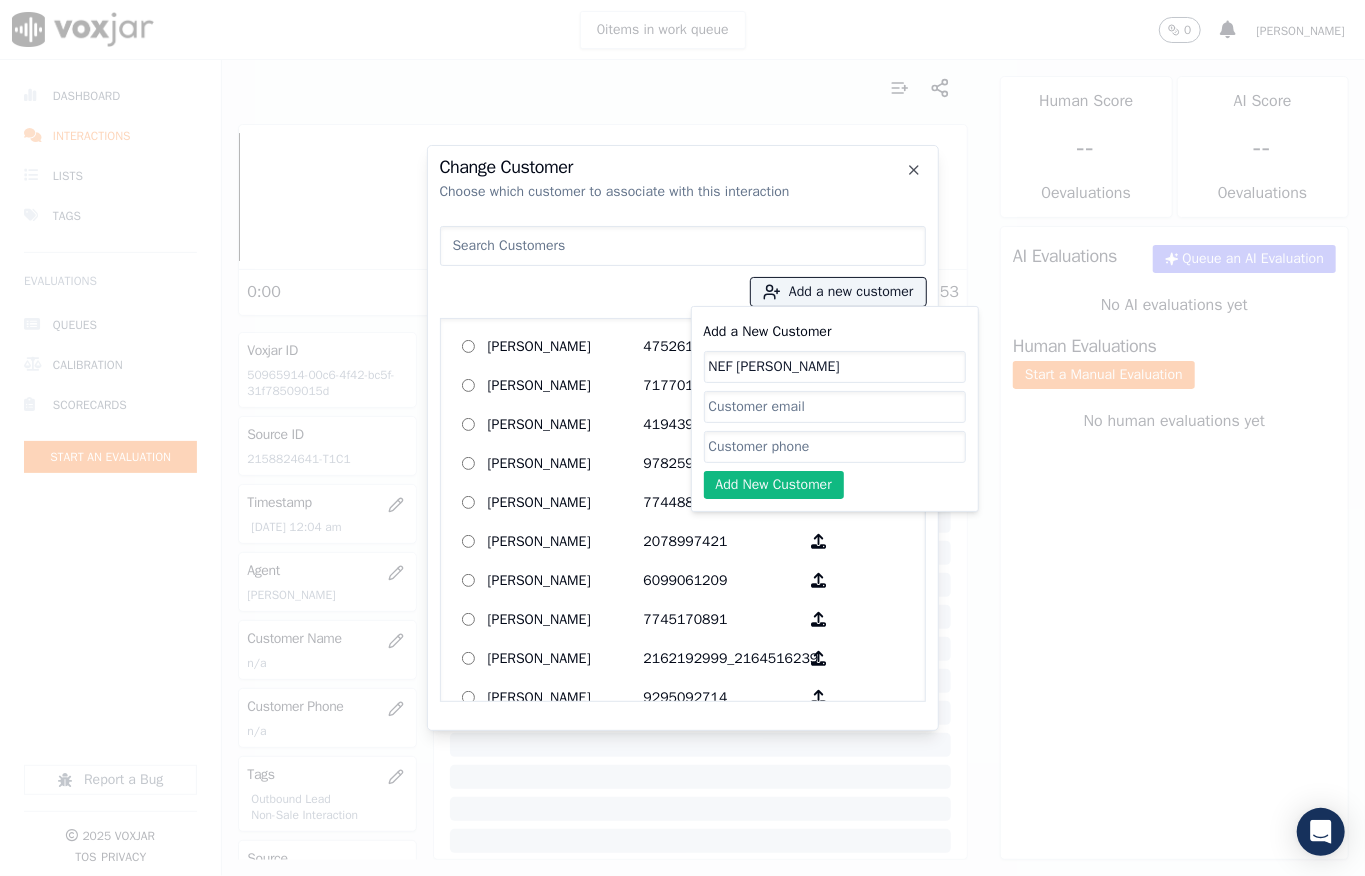 type on "NEF [PERSON_NAME]" 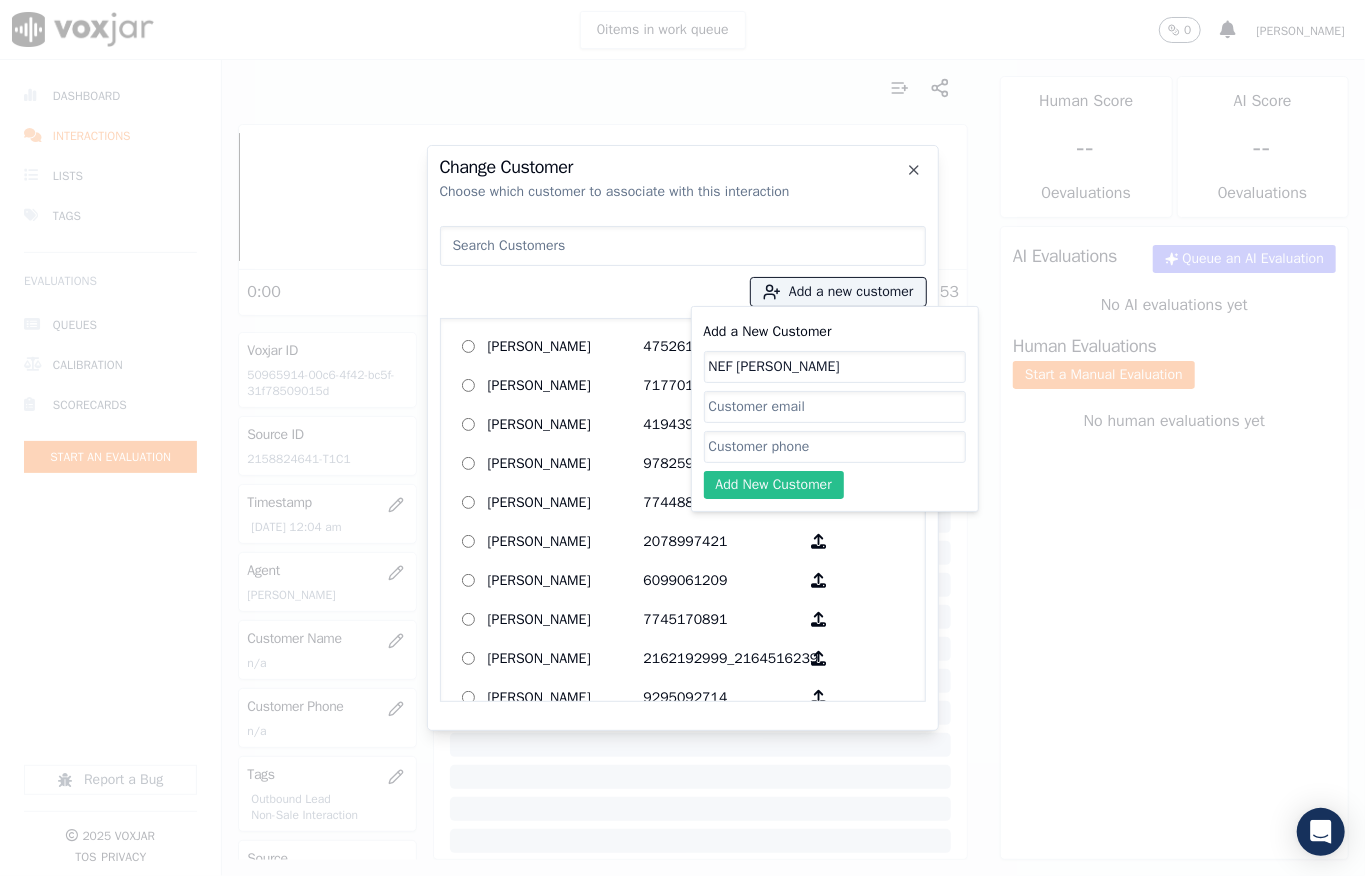 paste on "2158824641" 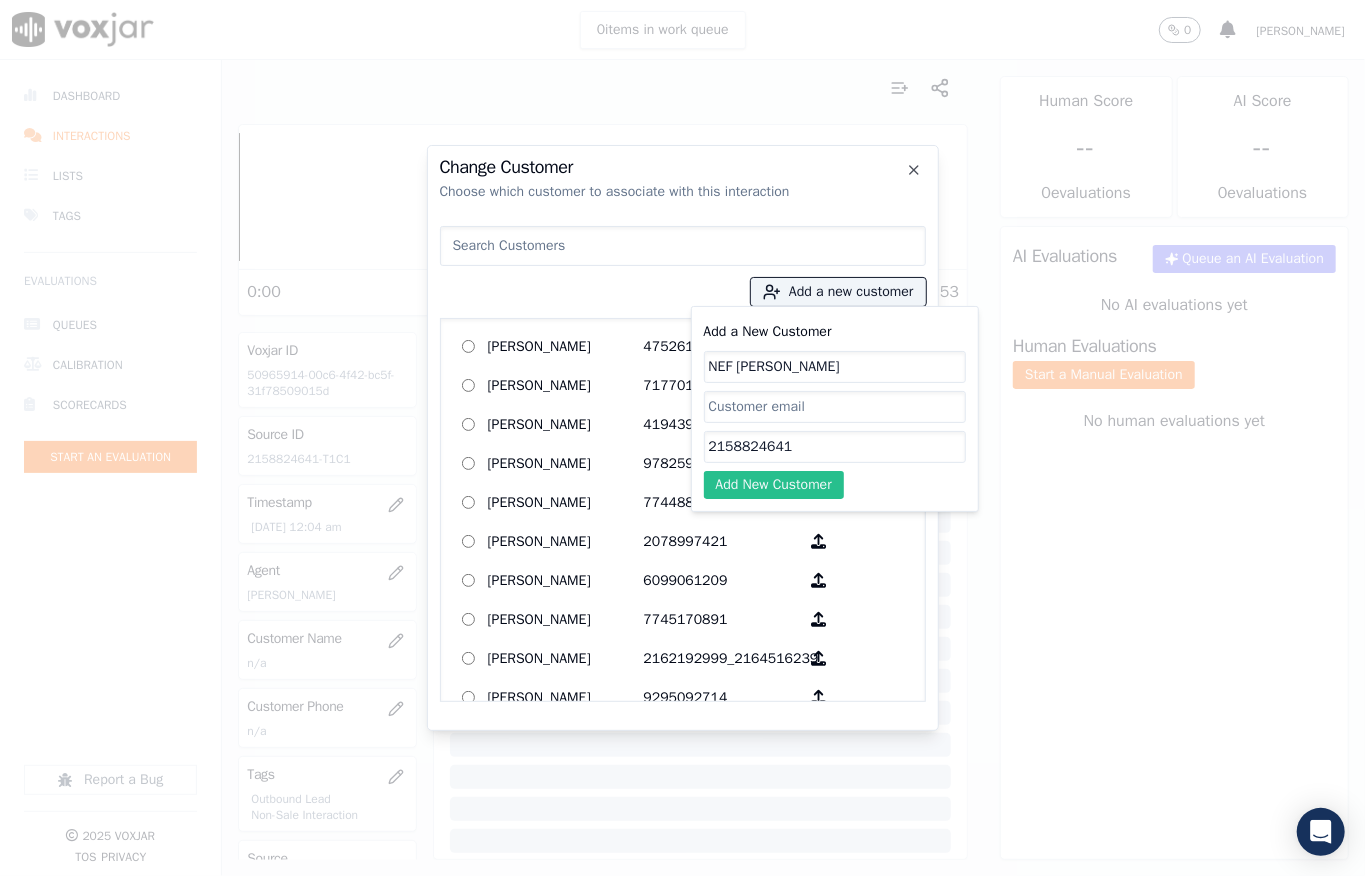 type on "2158824641" 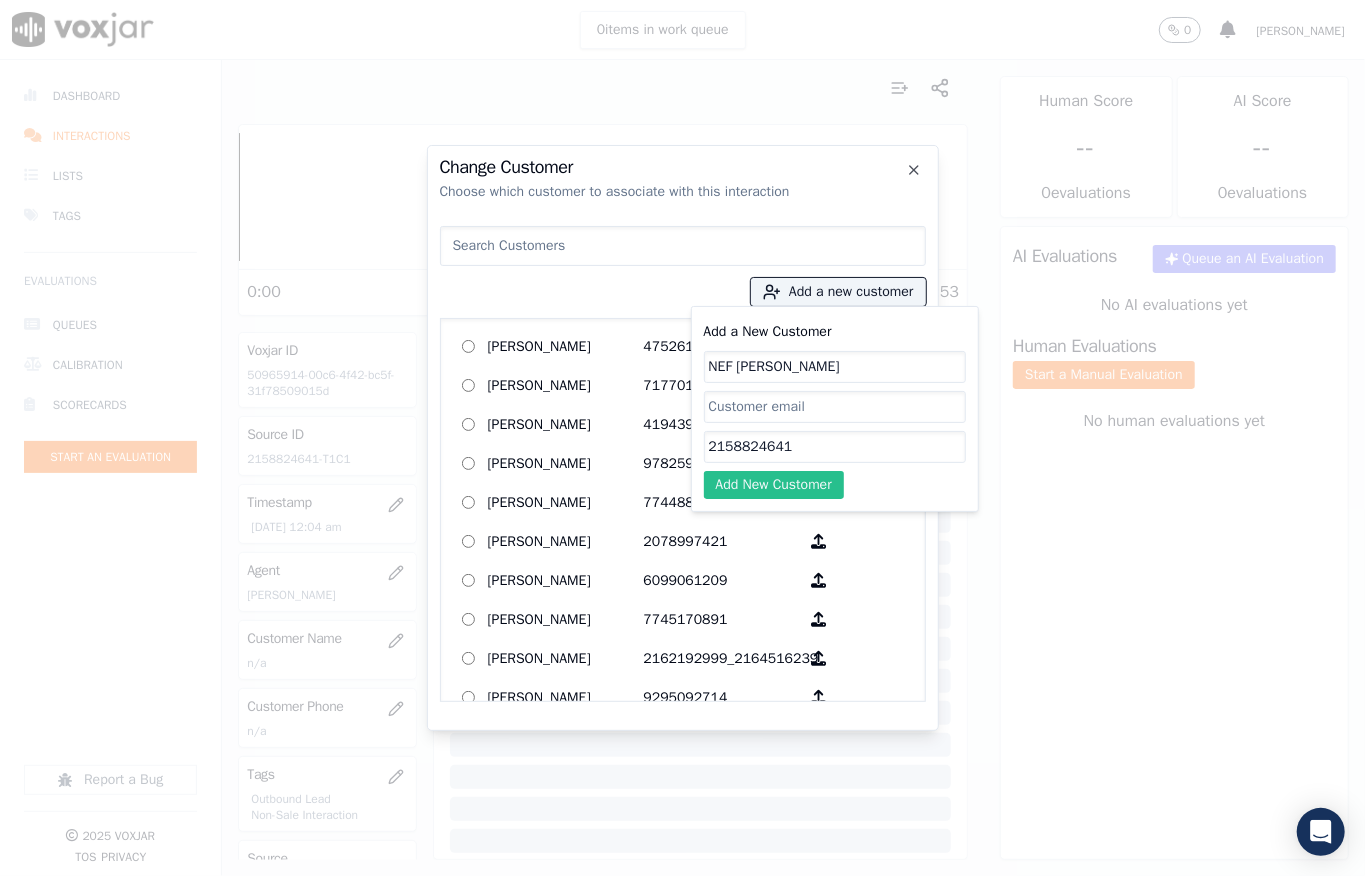 click on "Add New Customer" 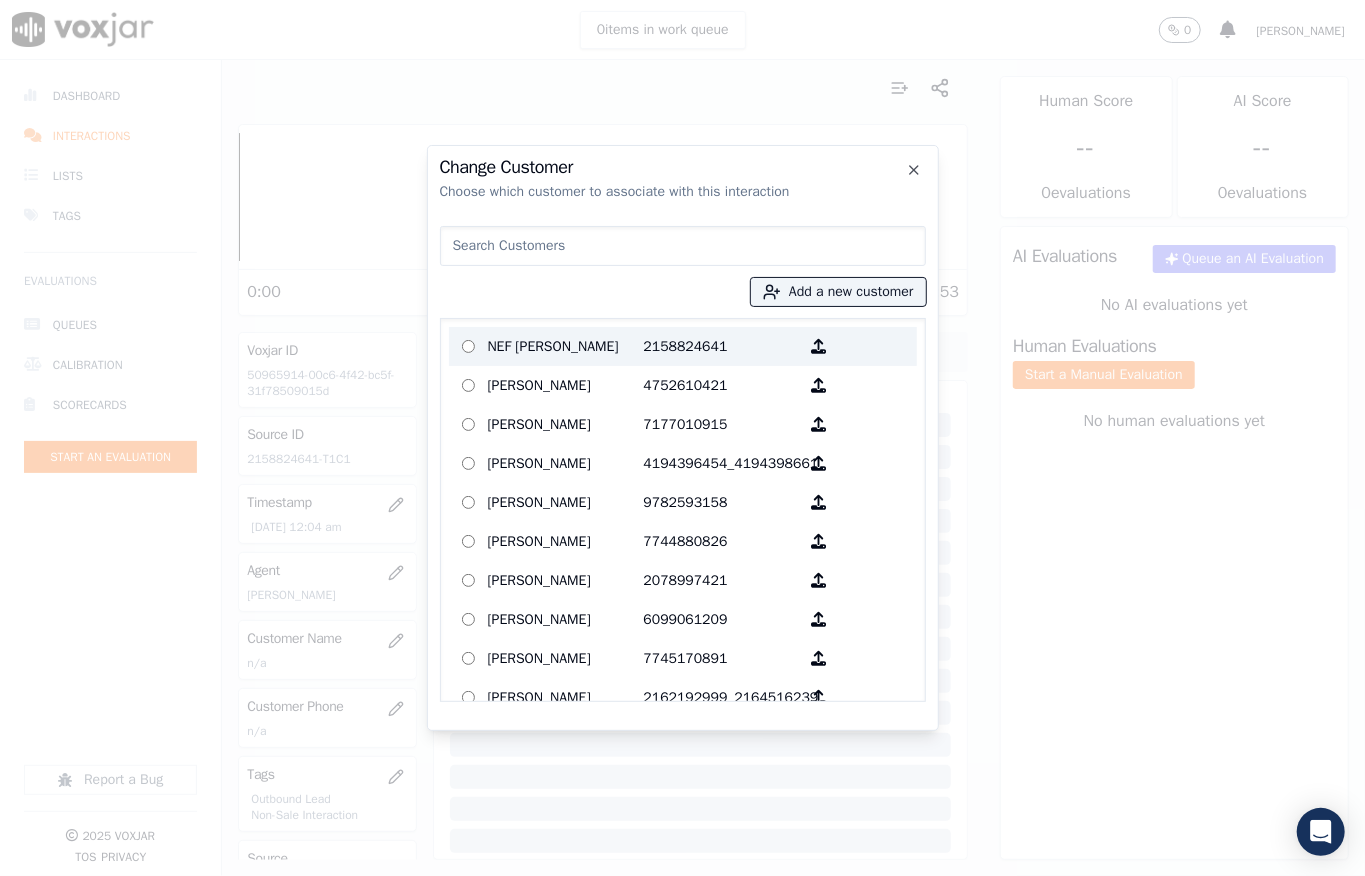 click on "NEF [PERSON_NAME]" at bounding box center (566, 346) 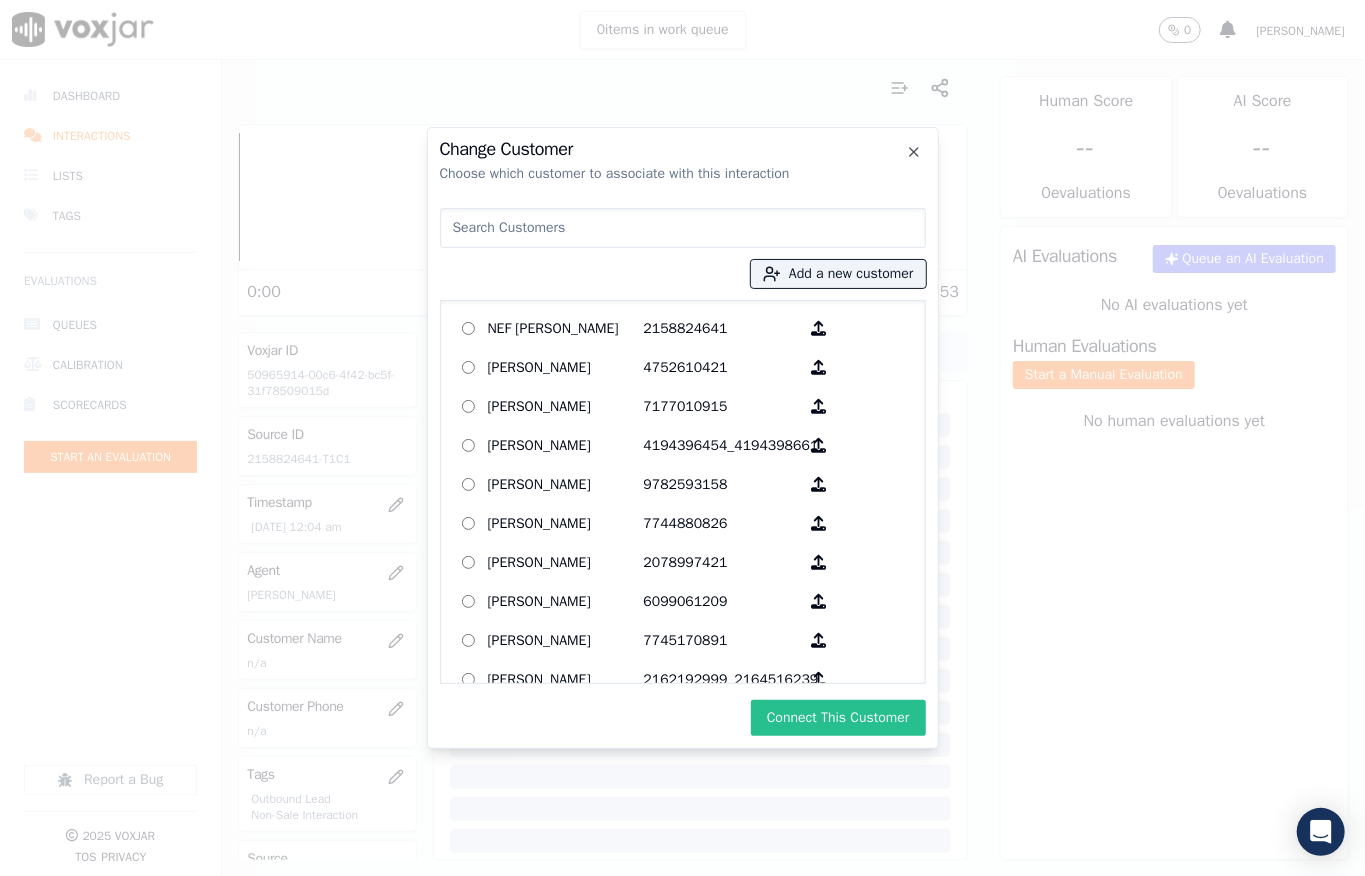 click on "Connect This Customer" at bounding box center [838, 718] 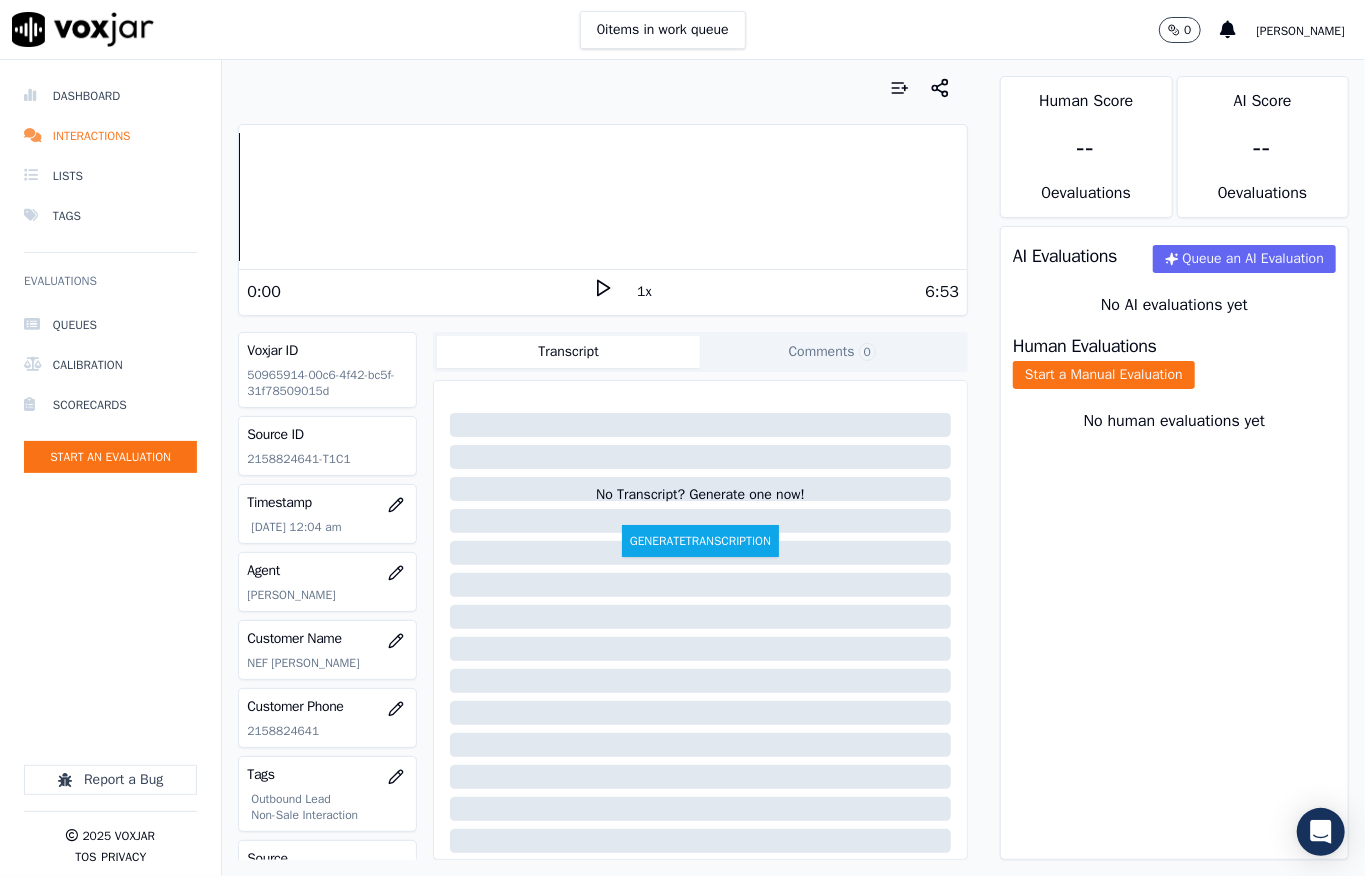 click on "Human Evaluations   Start a Manual Evaluation" at bounding box center (1174, 363) 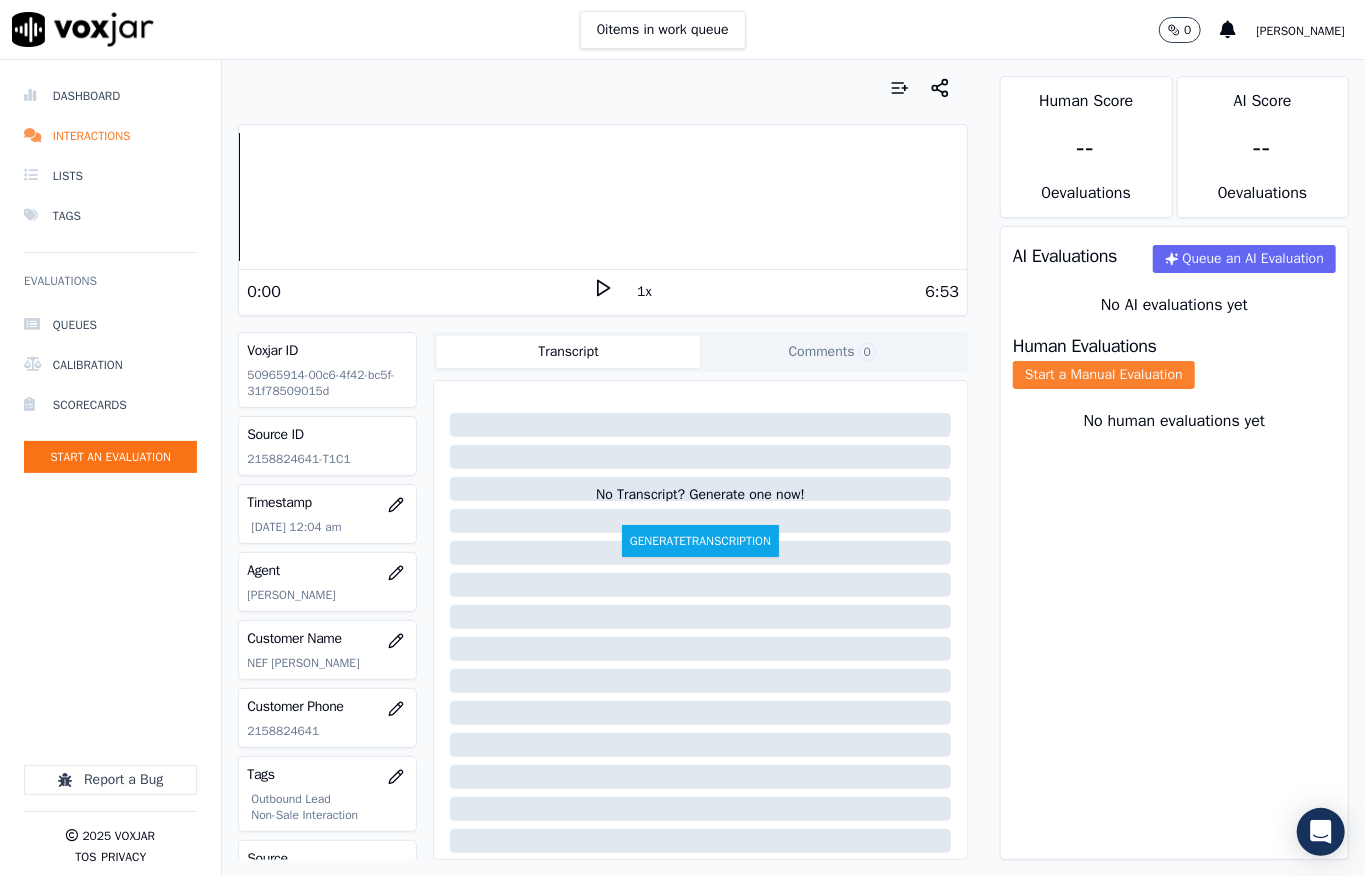 click on "Start a Manual Evaluation" 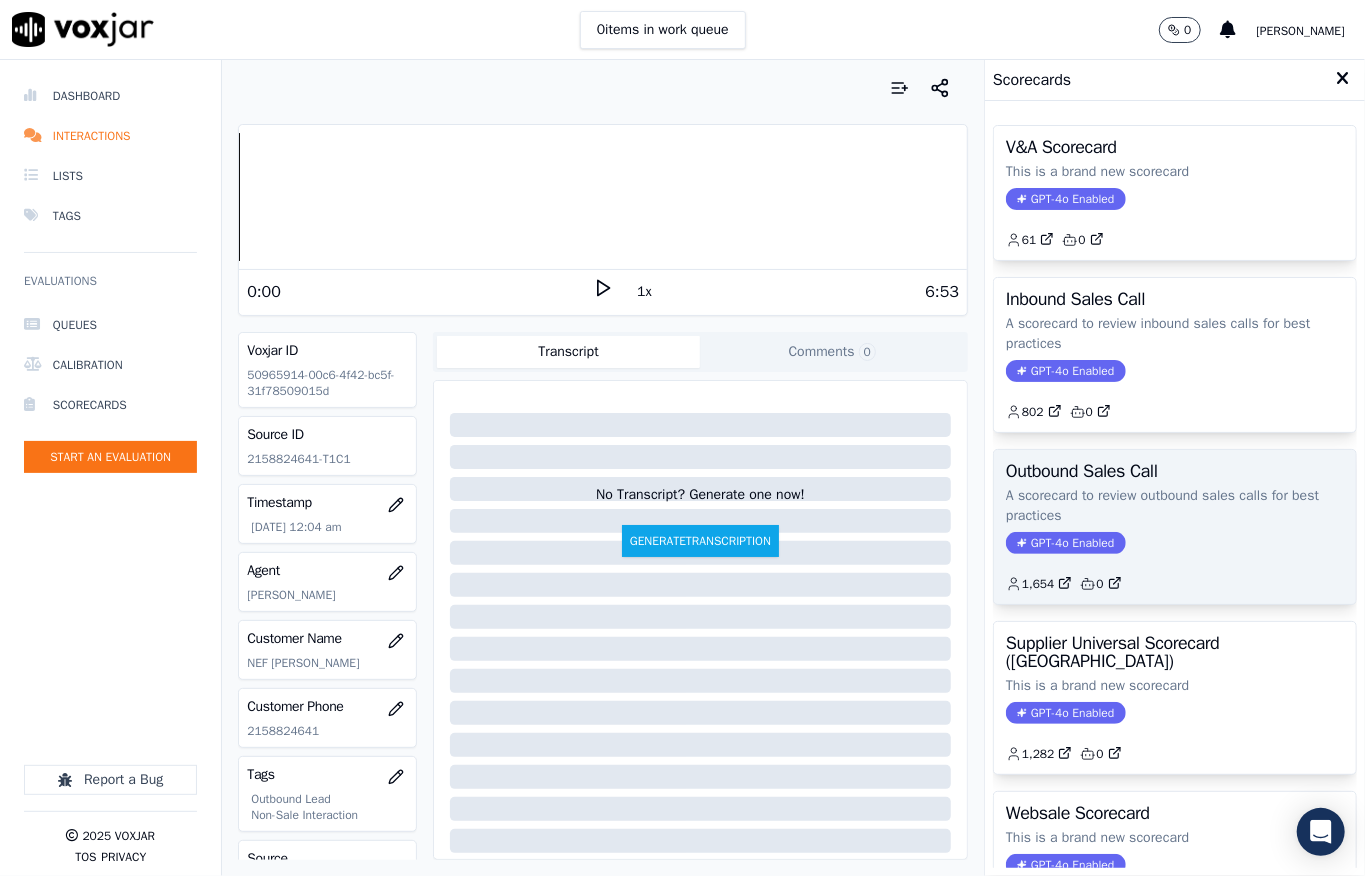 click on "GPT-4o Enabled" at bounding box center (1065, 543) 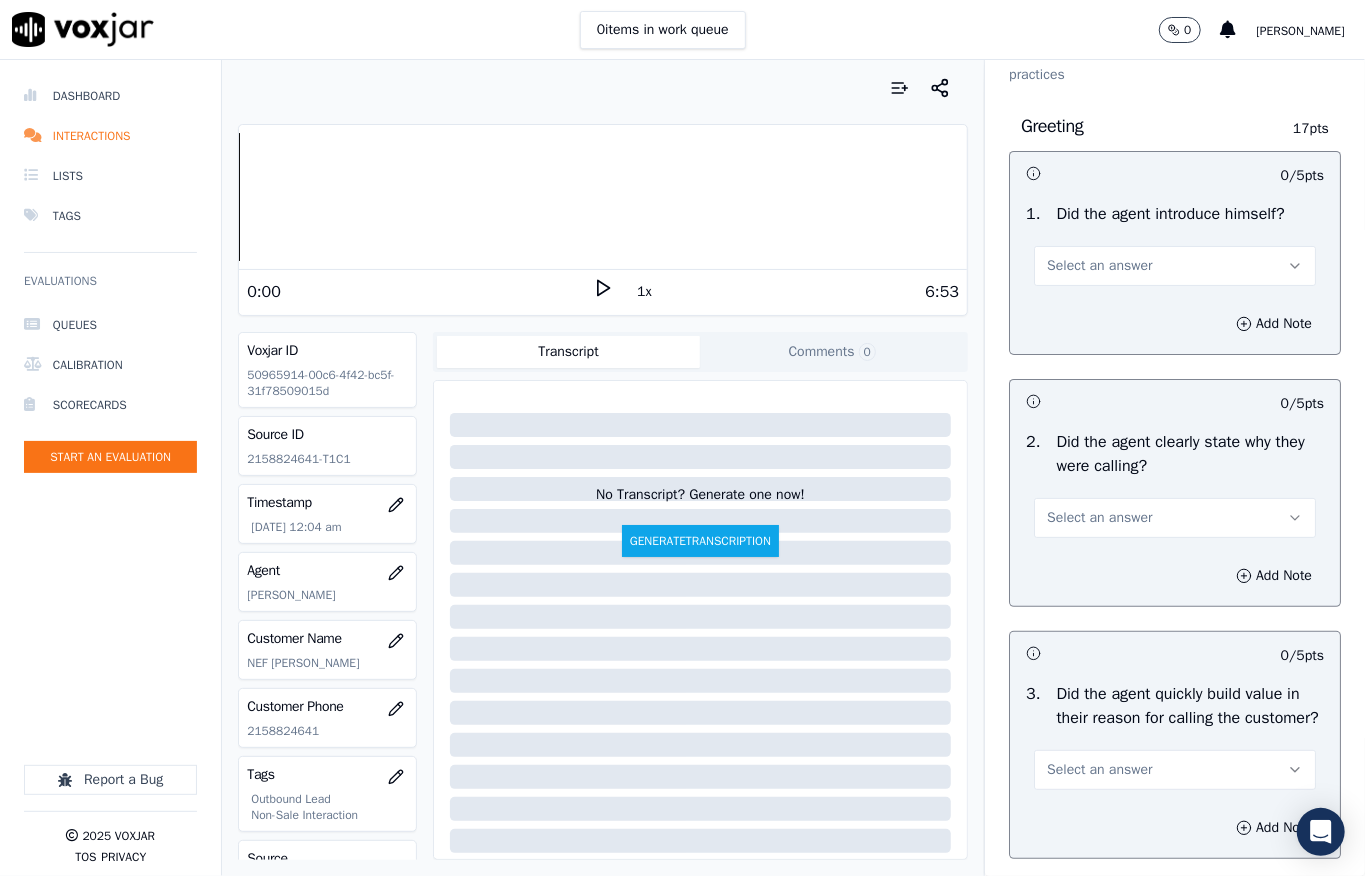 scroll, scrollTop: 133, scrollLeft: 0, axis: vertical 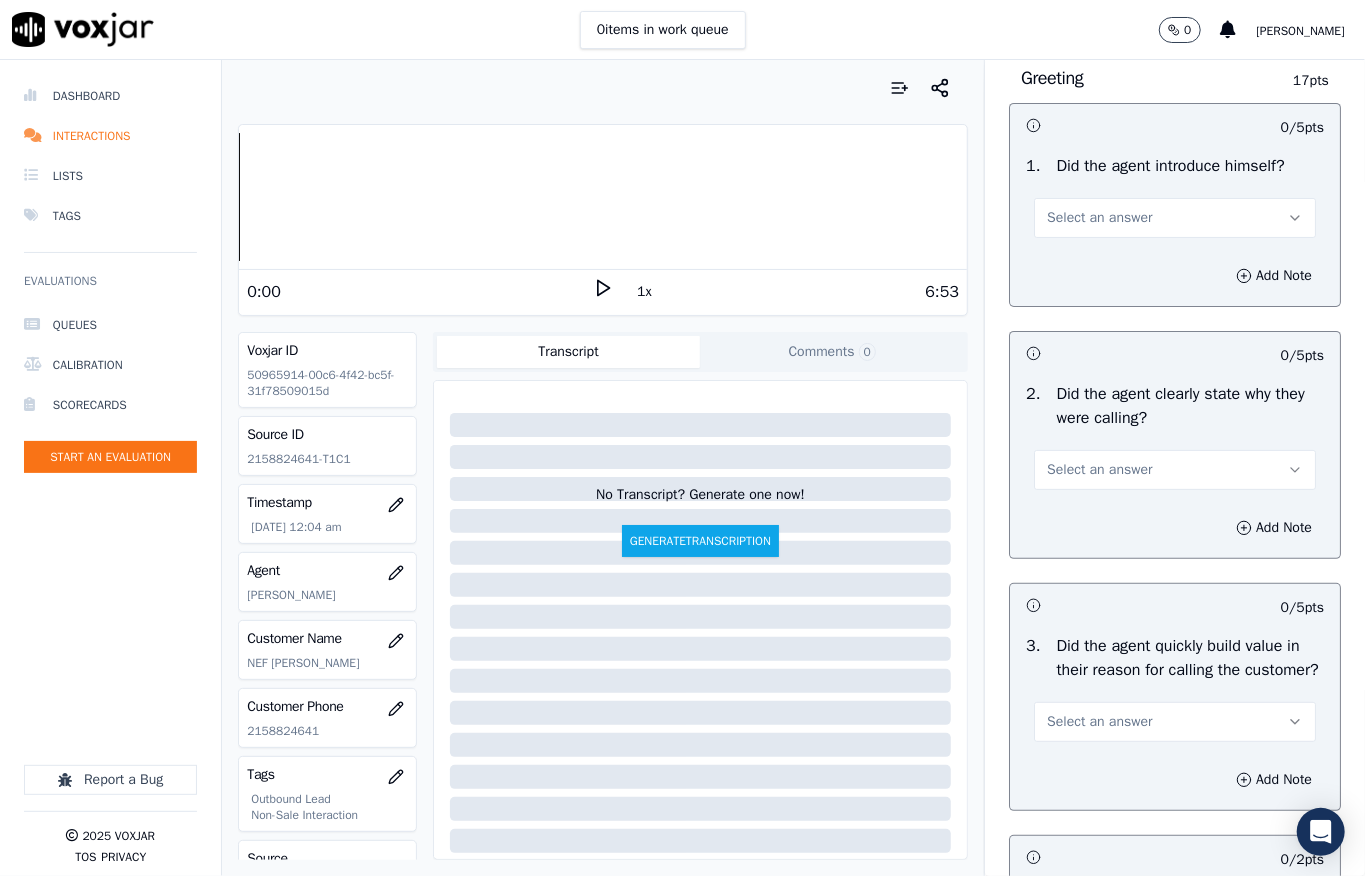 click on "Select an answer" at bounding box center [1099, 218] 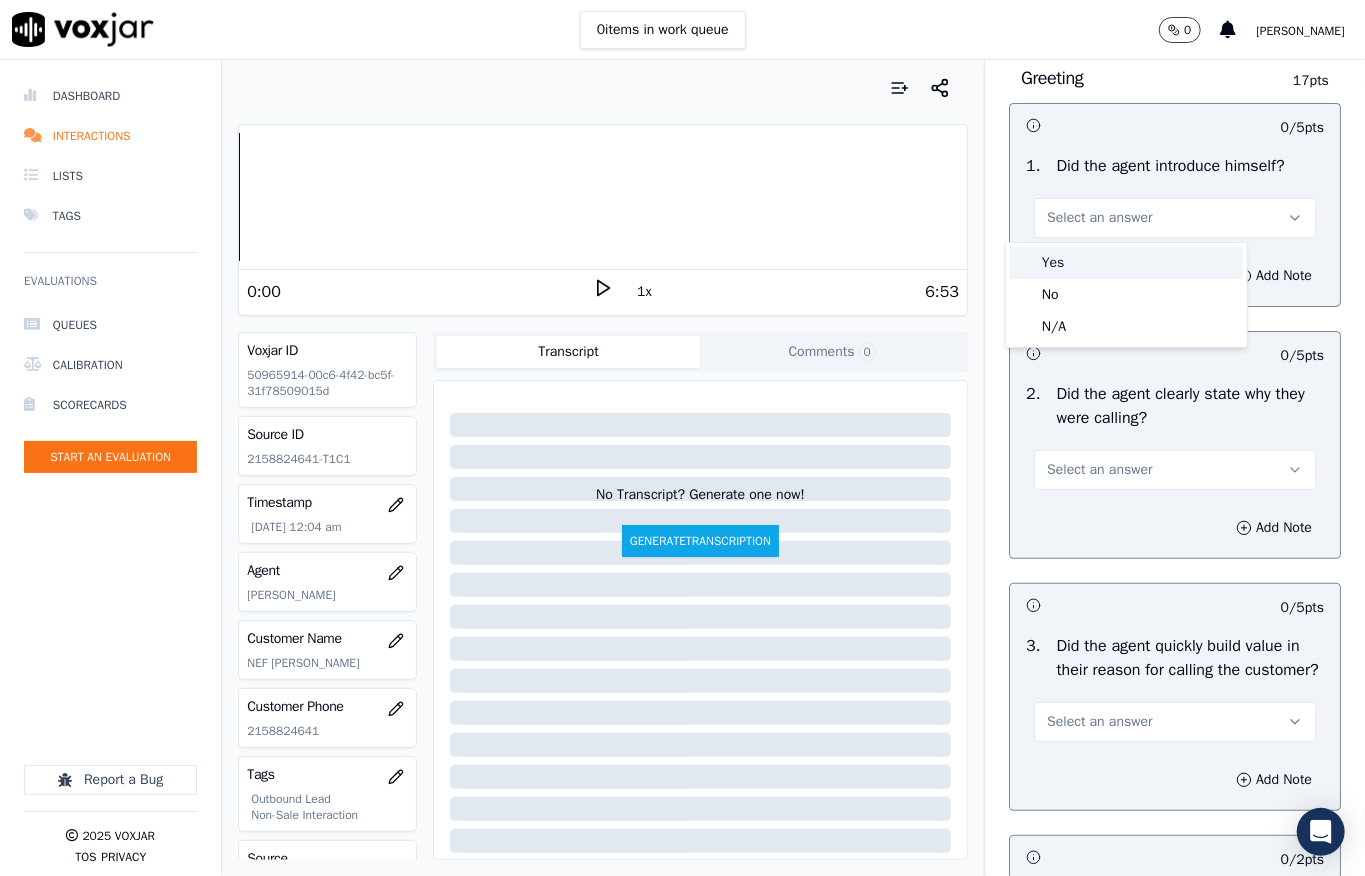 click on "Yes" at bounding box center (1126, 263) 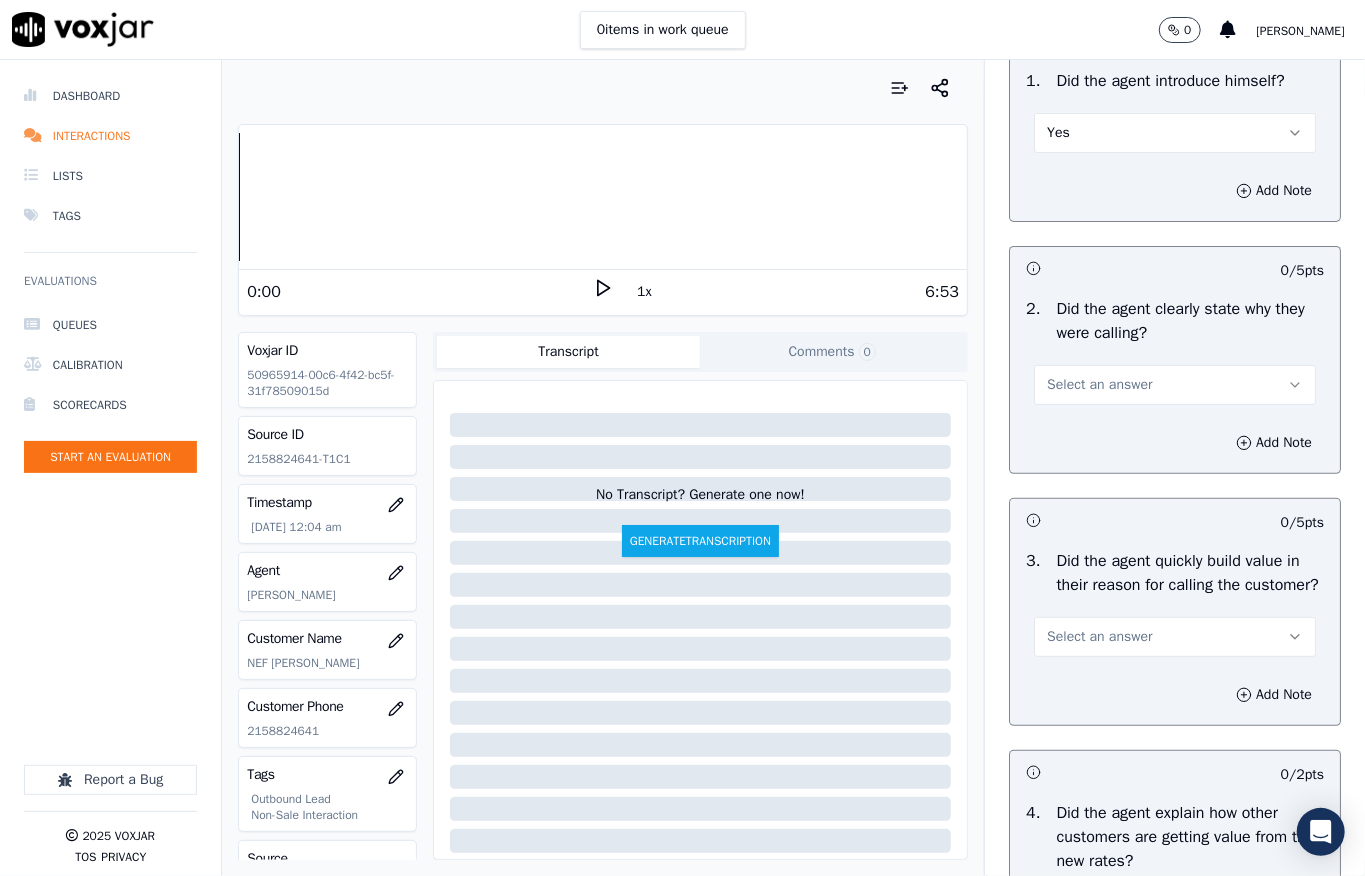 scroll, scrollTop: 266, scrollLeft: 0, axis: vertical 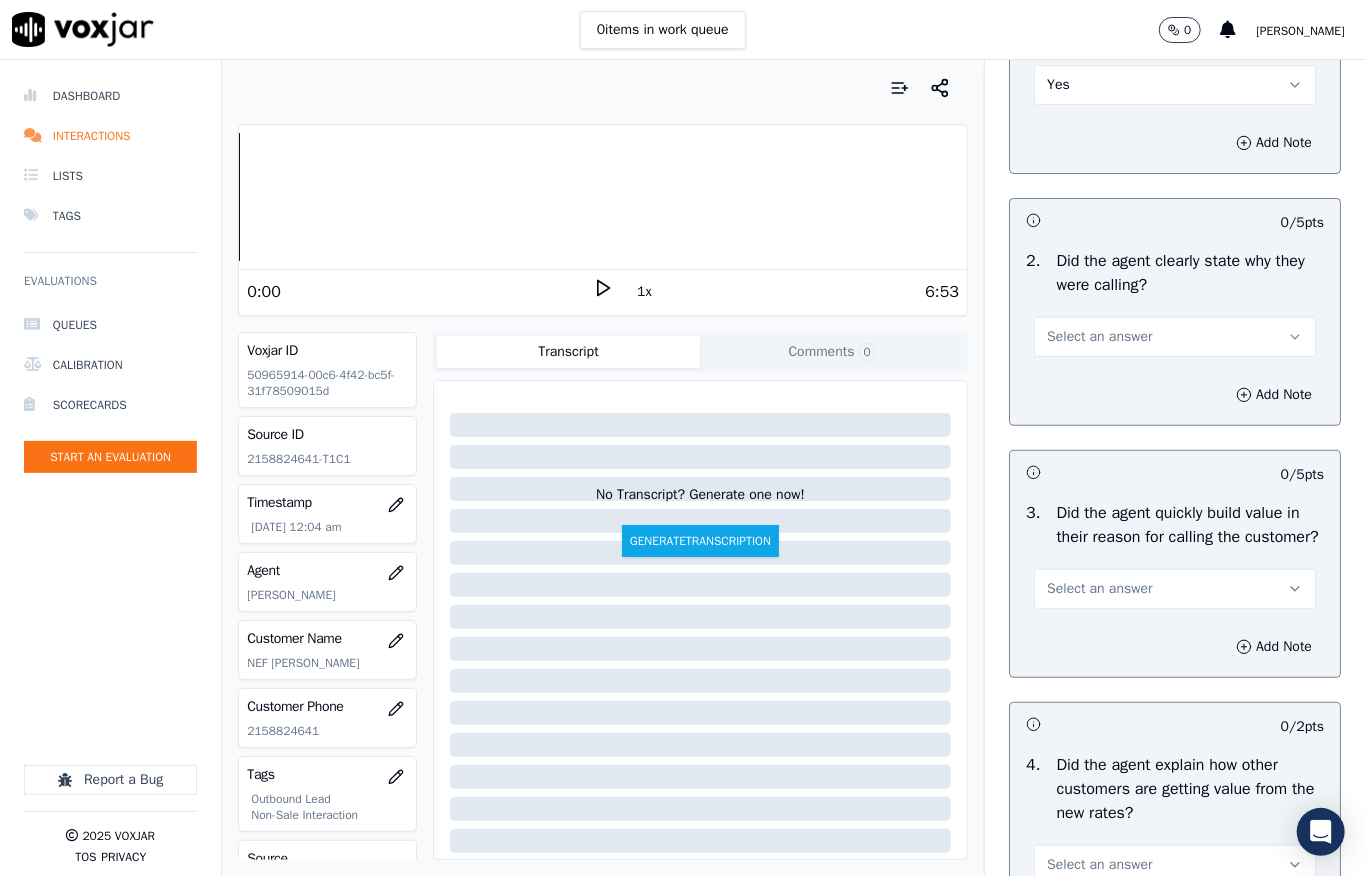 drag, startPoint x: 1045, startPoint y: 332, endPoint x: 1046, endPoint y: 356, distance: 24.020824 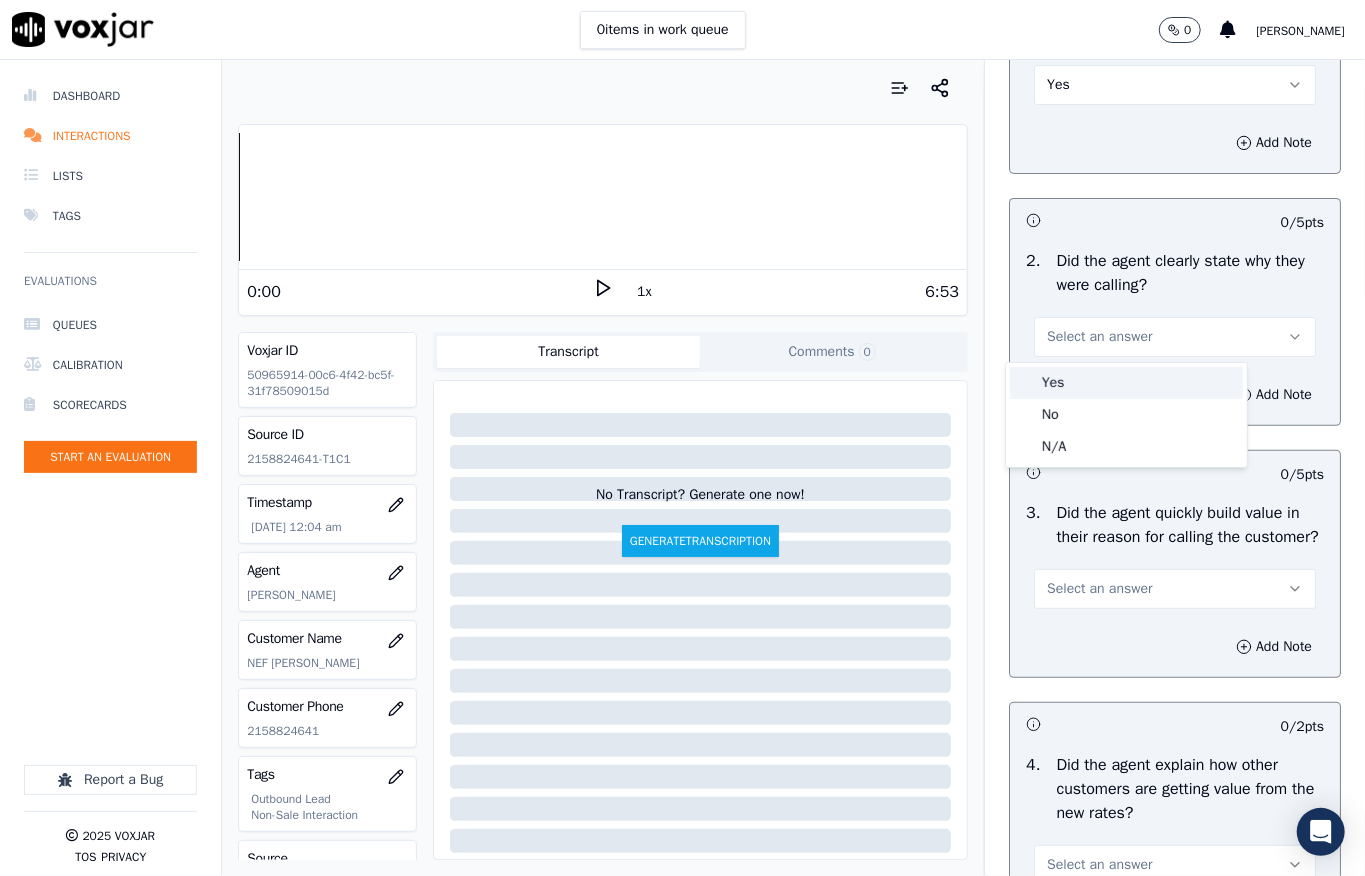click on "Yes" at bounding box center (1126, 383) 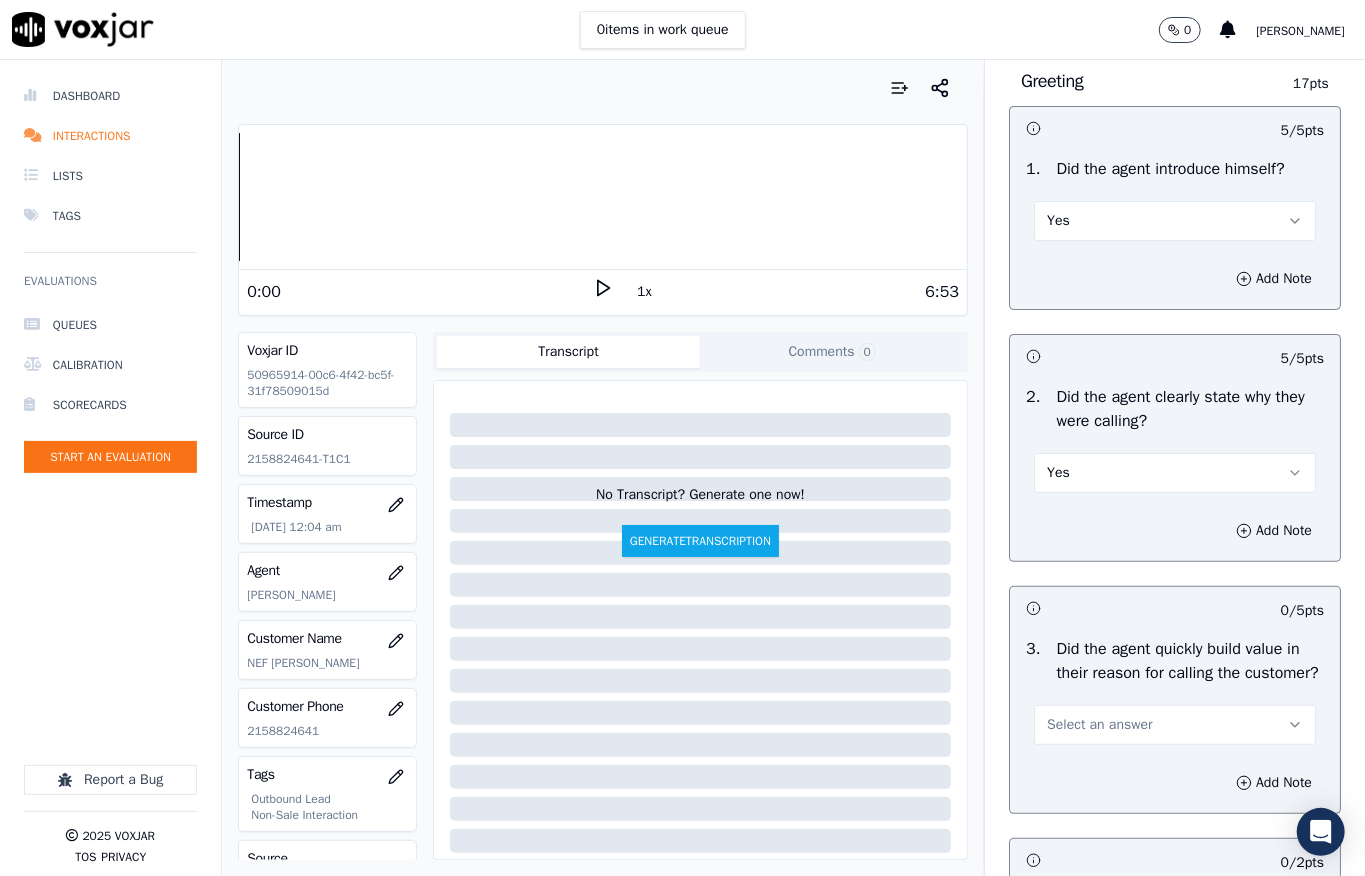 scroll, scrollTop: 0, scrollLeft: 0, axis: both 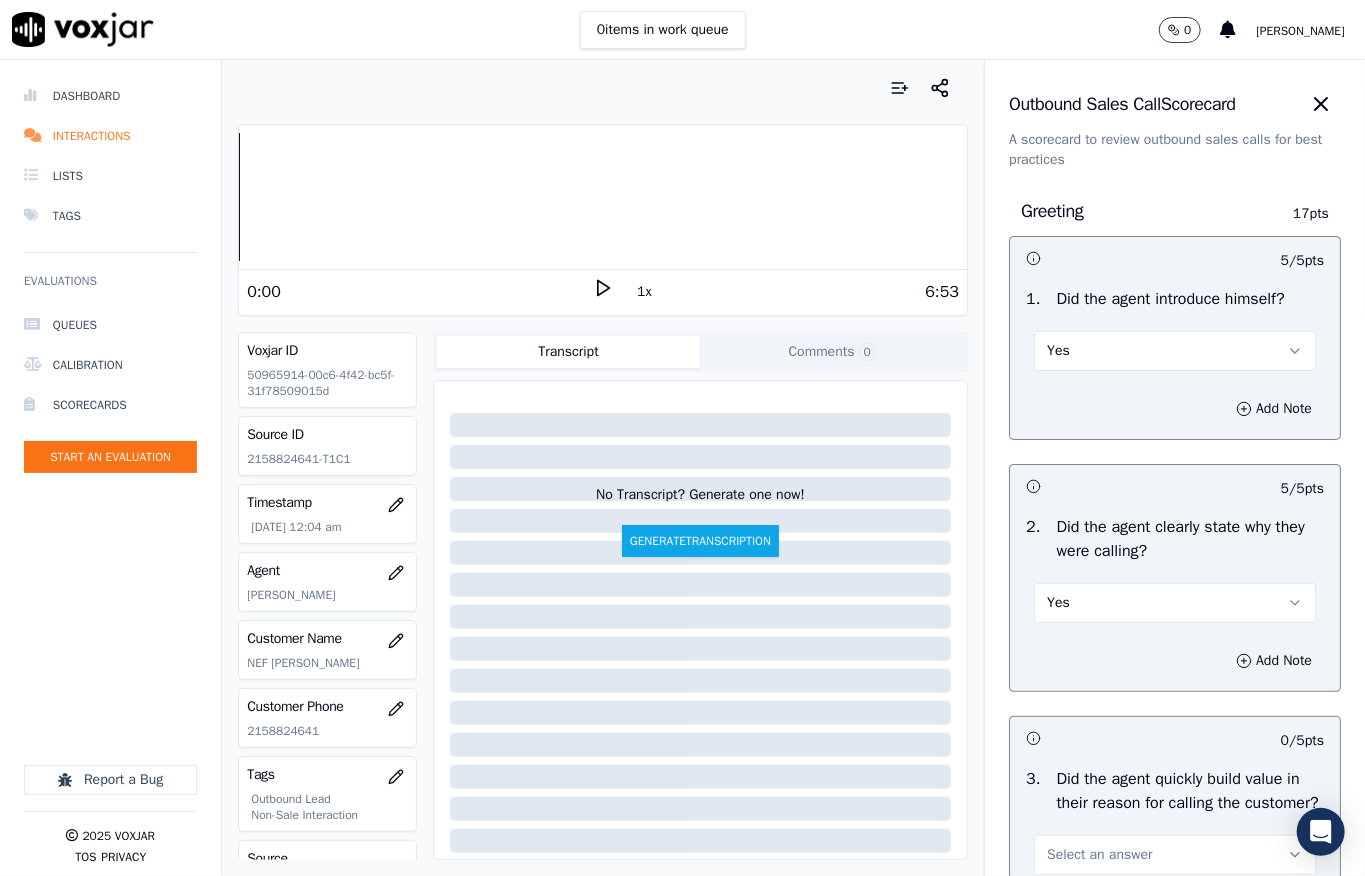 click on "Yes" at bounding box center [1175, 351] 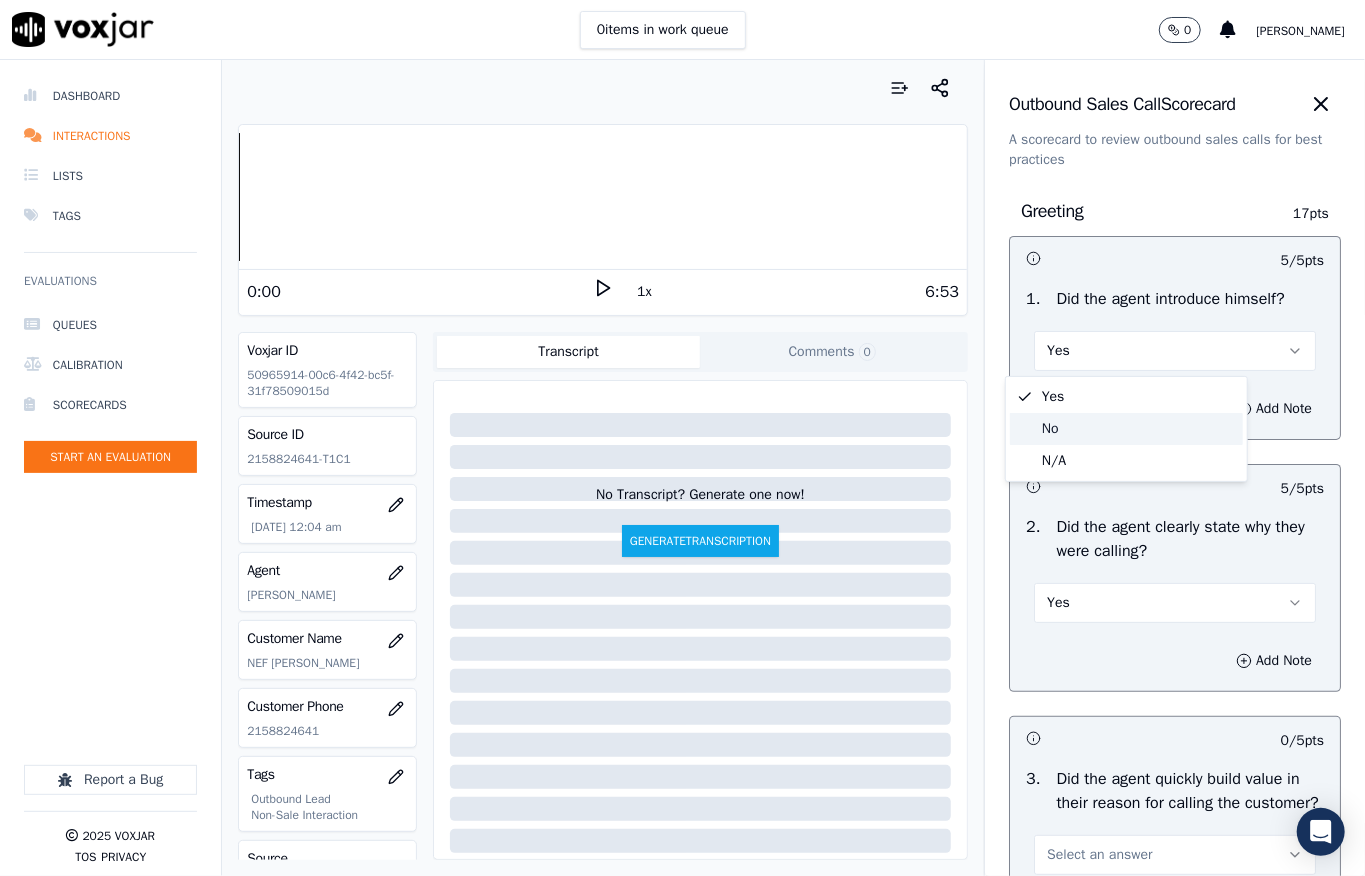 drag, startPoint x: 1048, startPoint y: 426, endPoint x: 1204, endPoint y: 390, distance: 160.09998 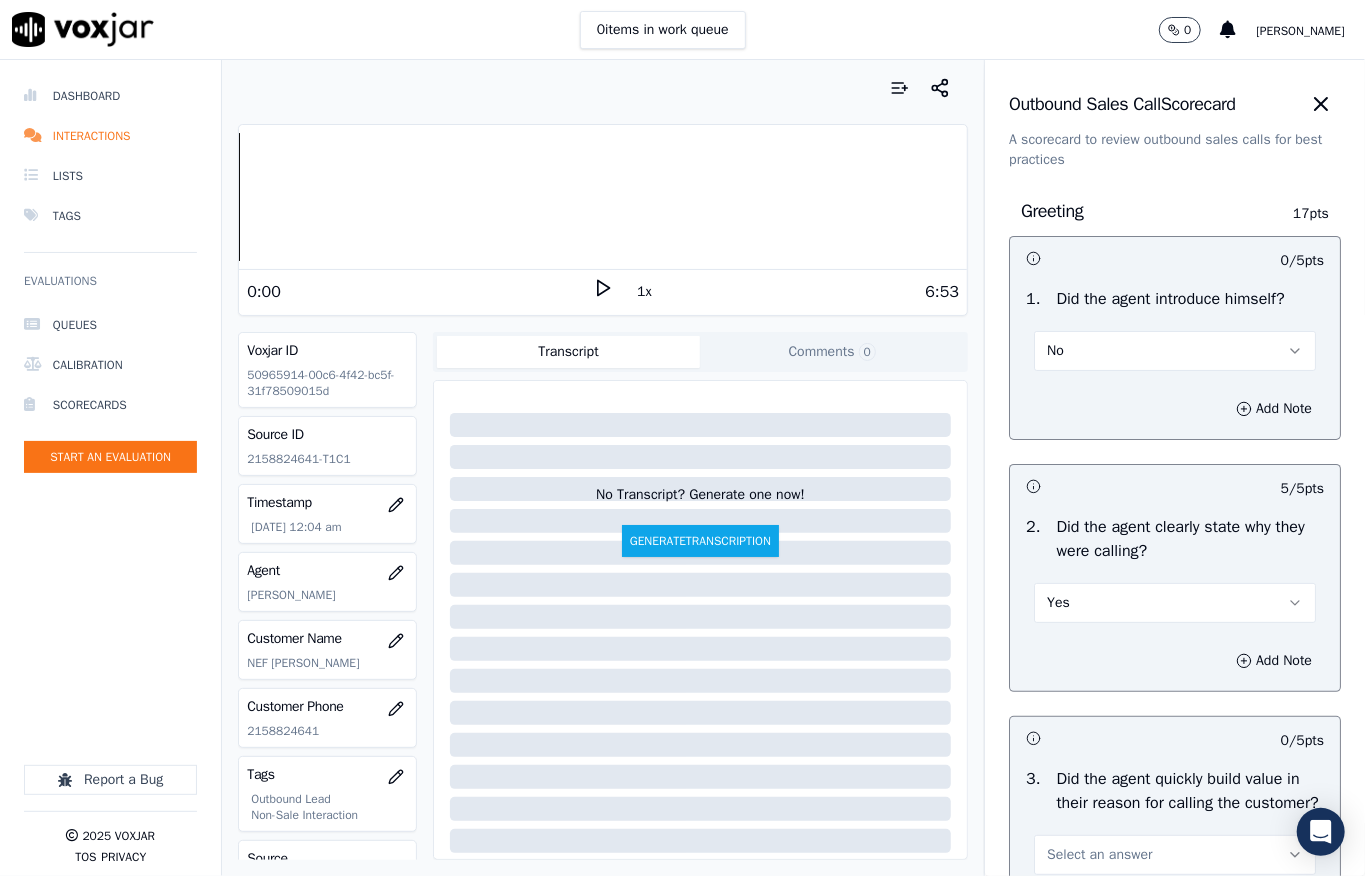 click on "Add Note" at bounding box center [1175, 409] 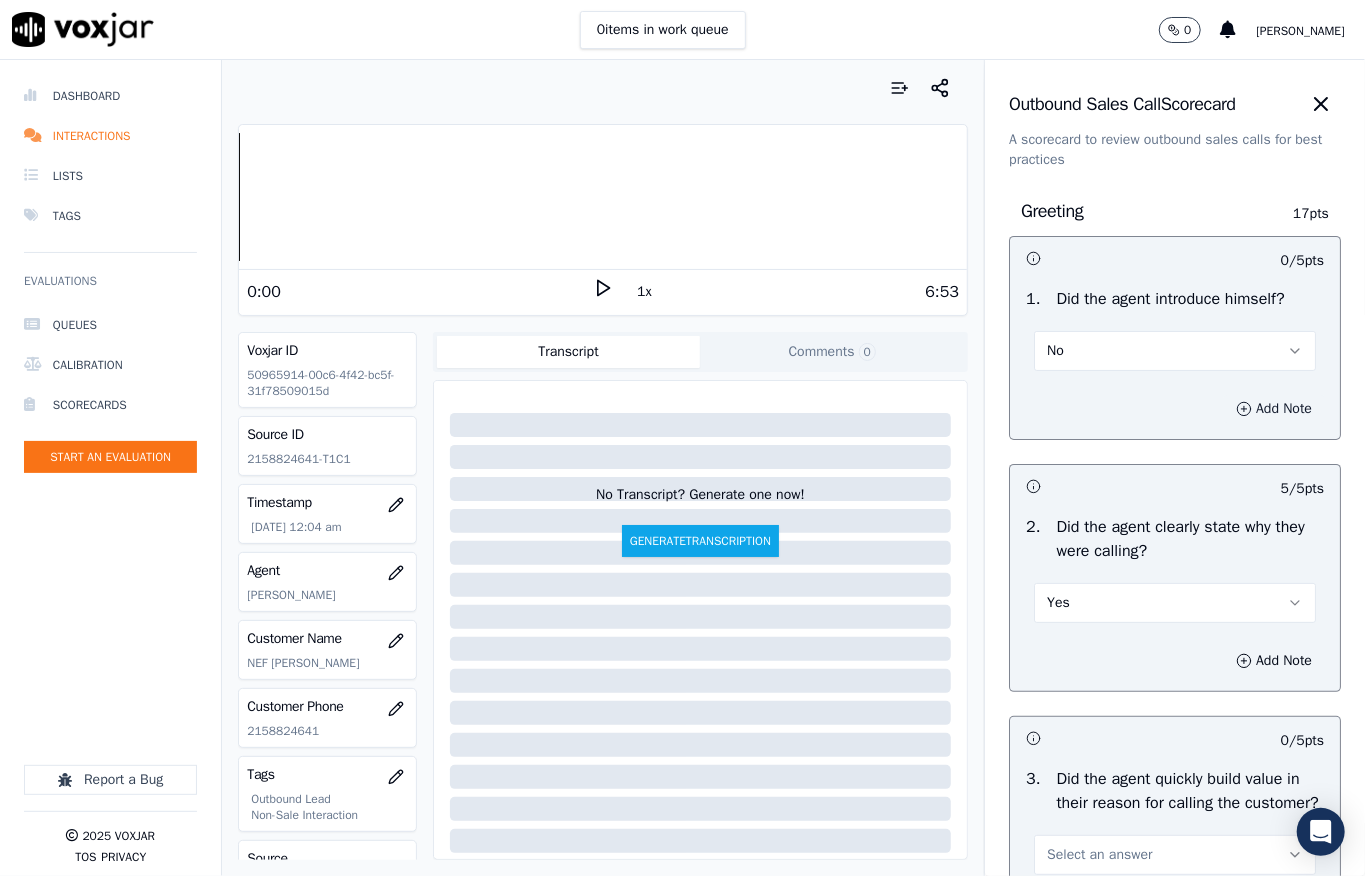 click on "Add Note" at bounding box center [1274, 409] 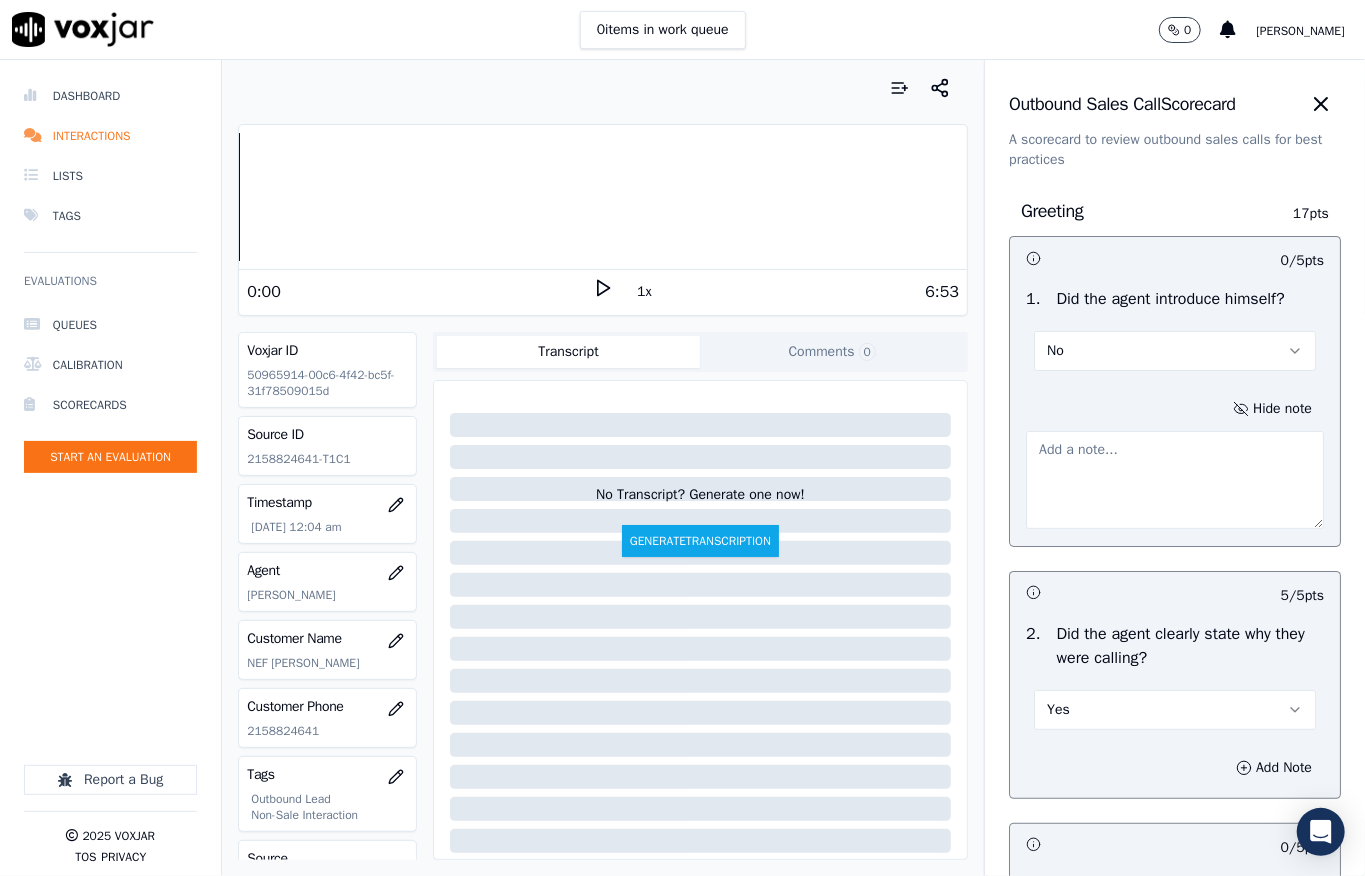 click at bounding box center (1175, 480) 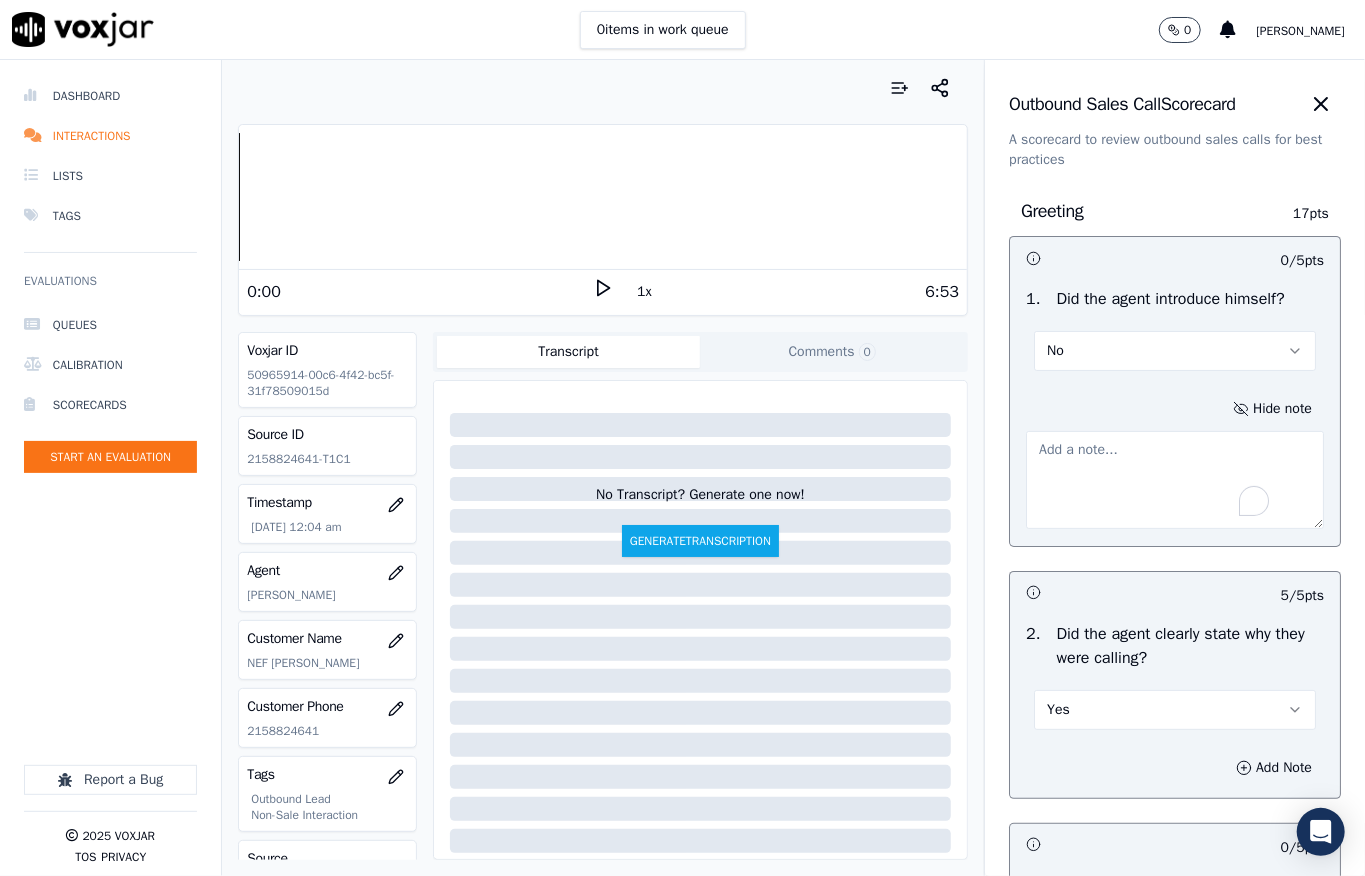 paste on "Agent [PERSON_NAME] did not provide his self-introduction at the beginning of the call //" 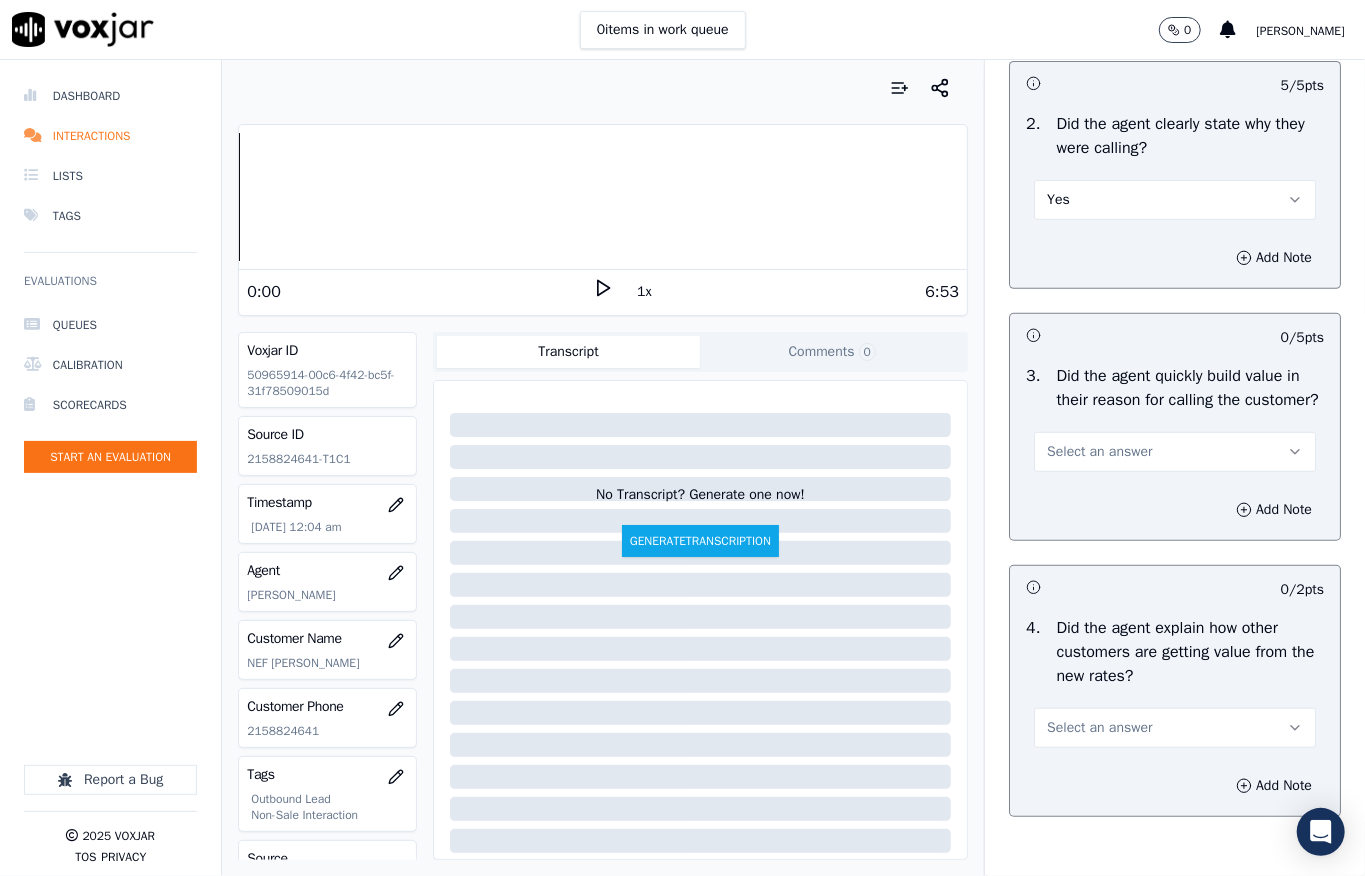scroll, scrollTop: 666, scrollLeft: 0, axis: vertical 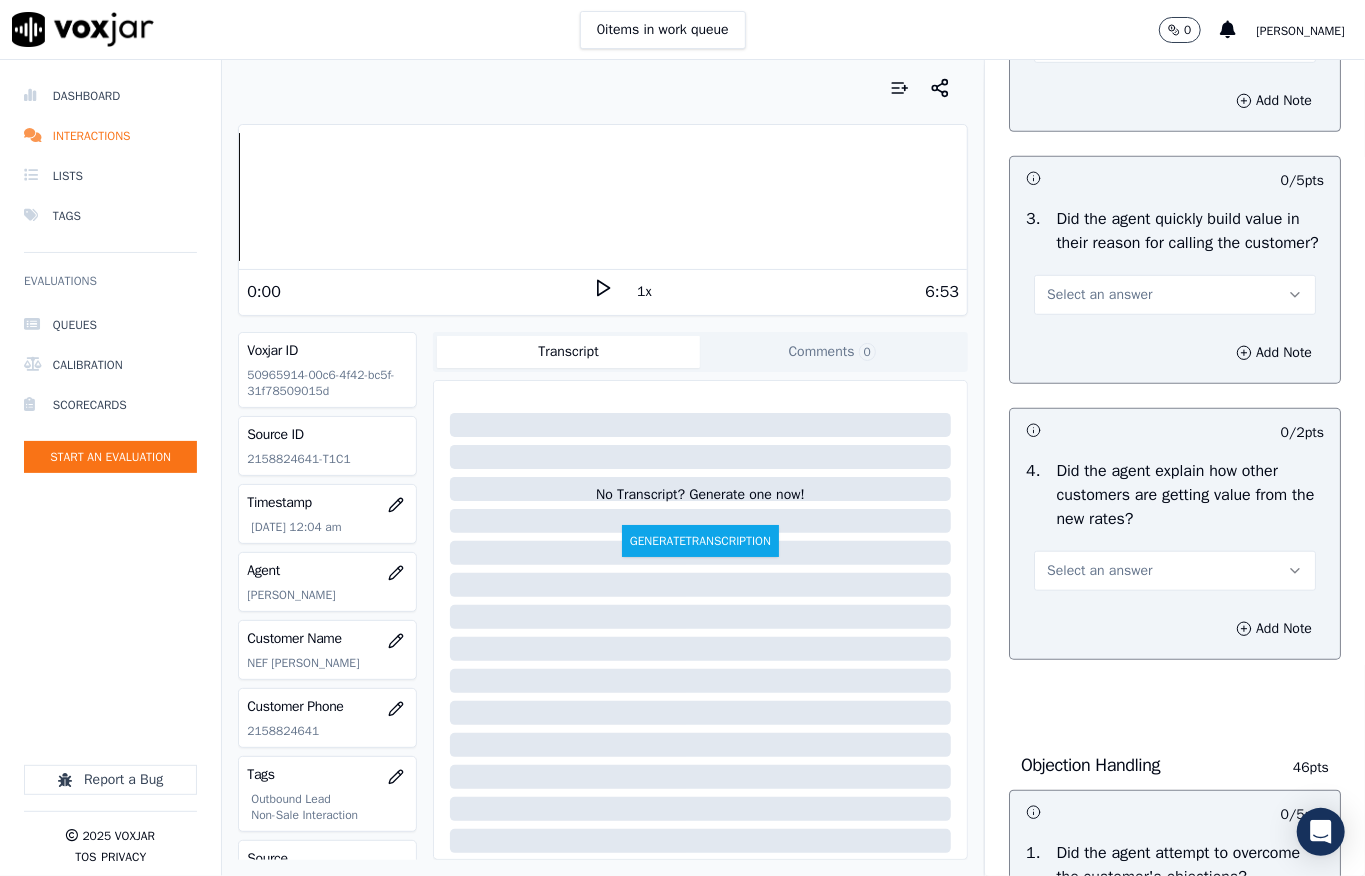 type on "Agent [PERSON_NAME] did not provide his self-introduction at the beginning of the call //" 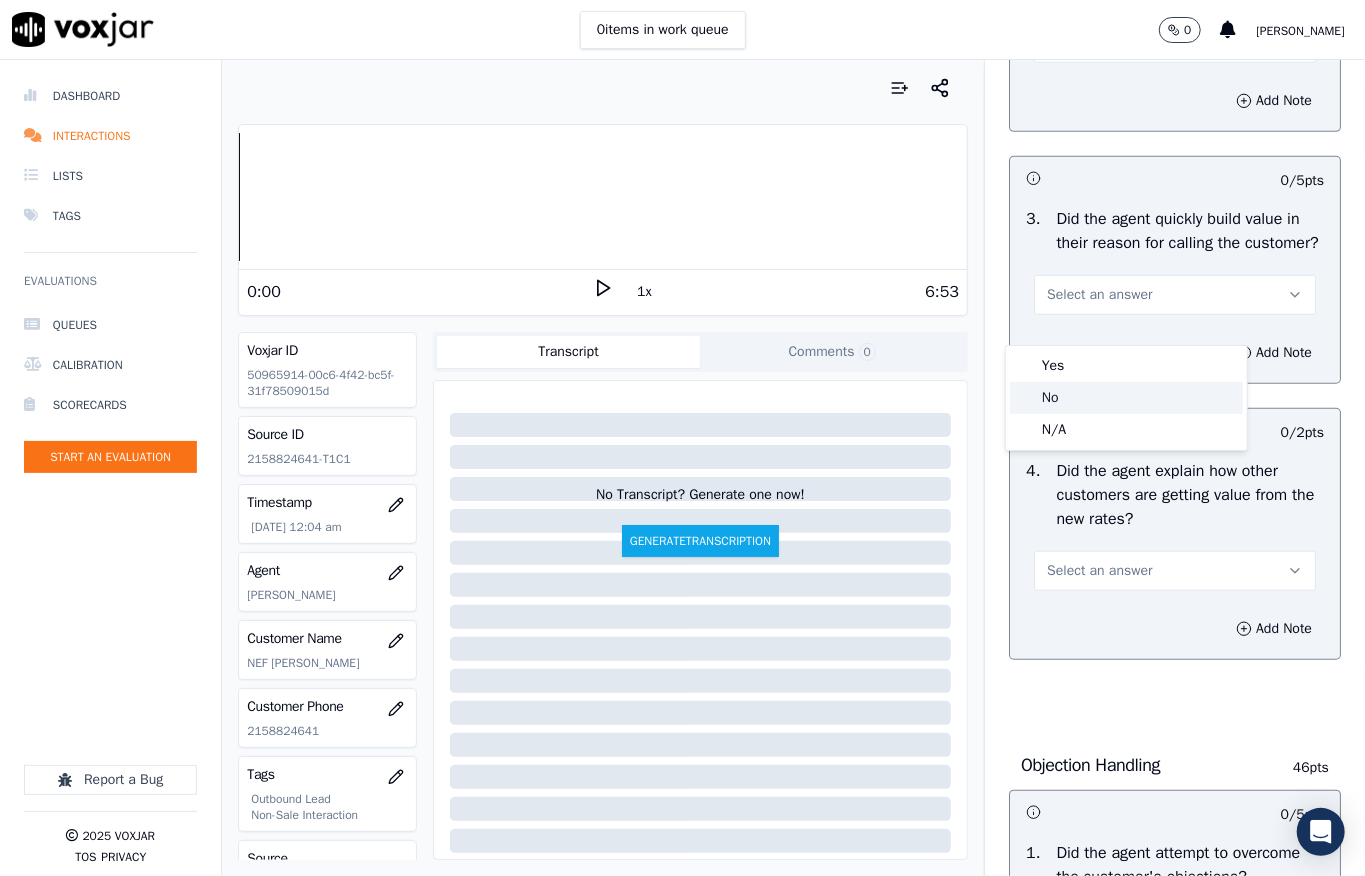 drag, startPoint x: 1045, startPoint y: 397, endPoint x: 1049, endPoint y: 386, distance: 11.7046995 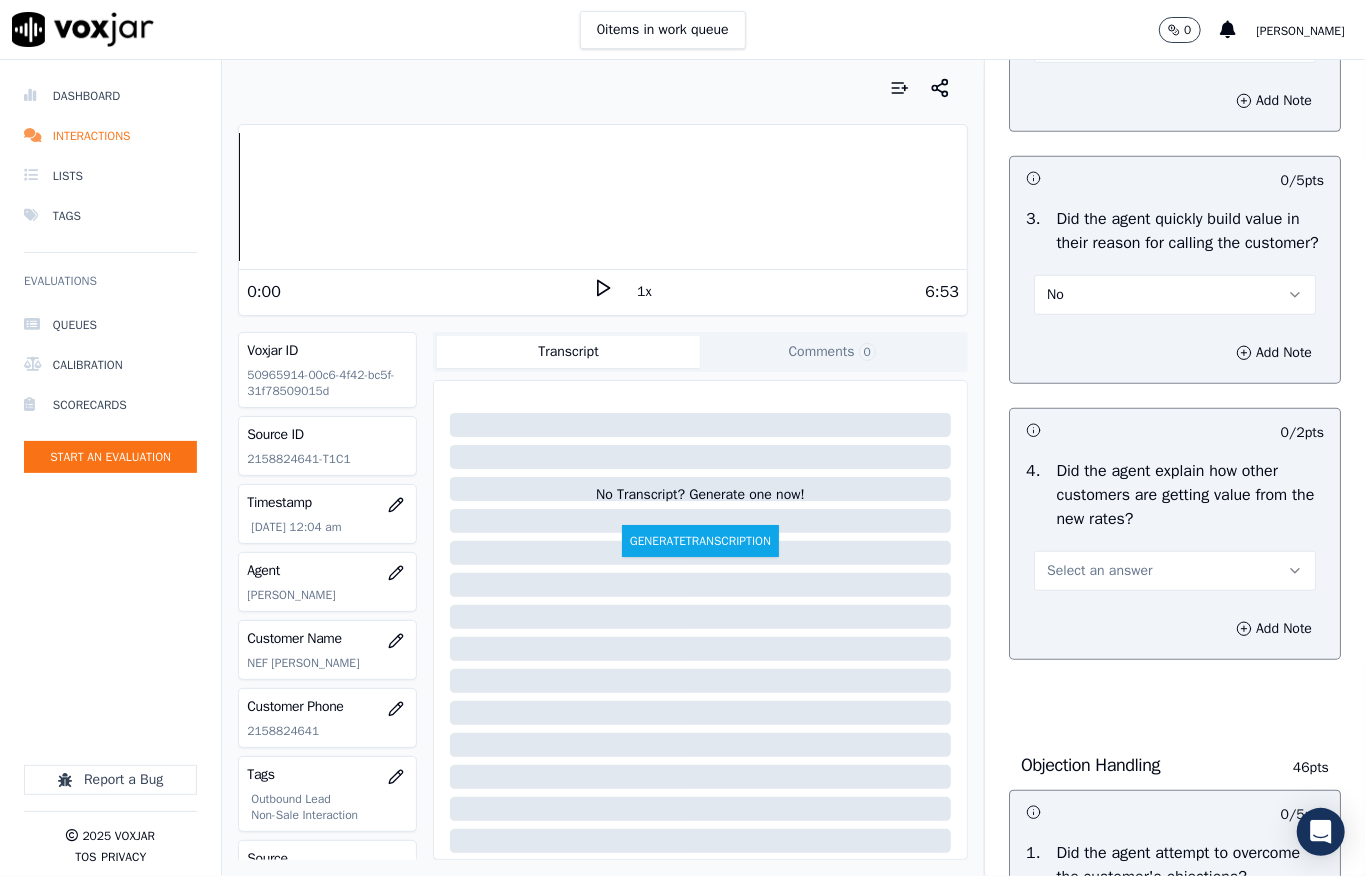 scroll, scrollTop: 800, scrollLeft: 0, axis: vertical 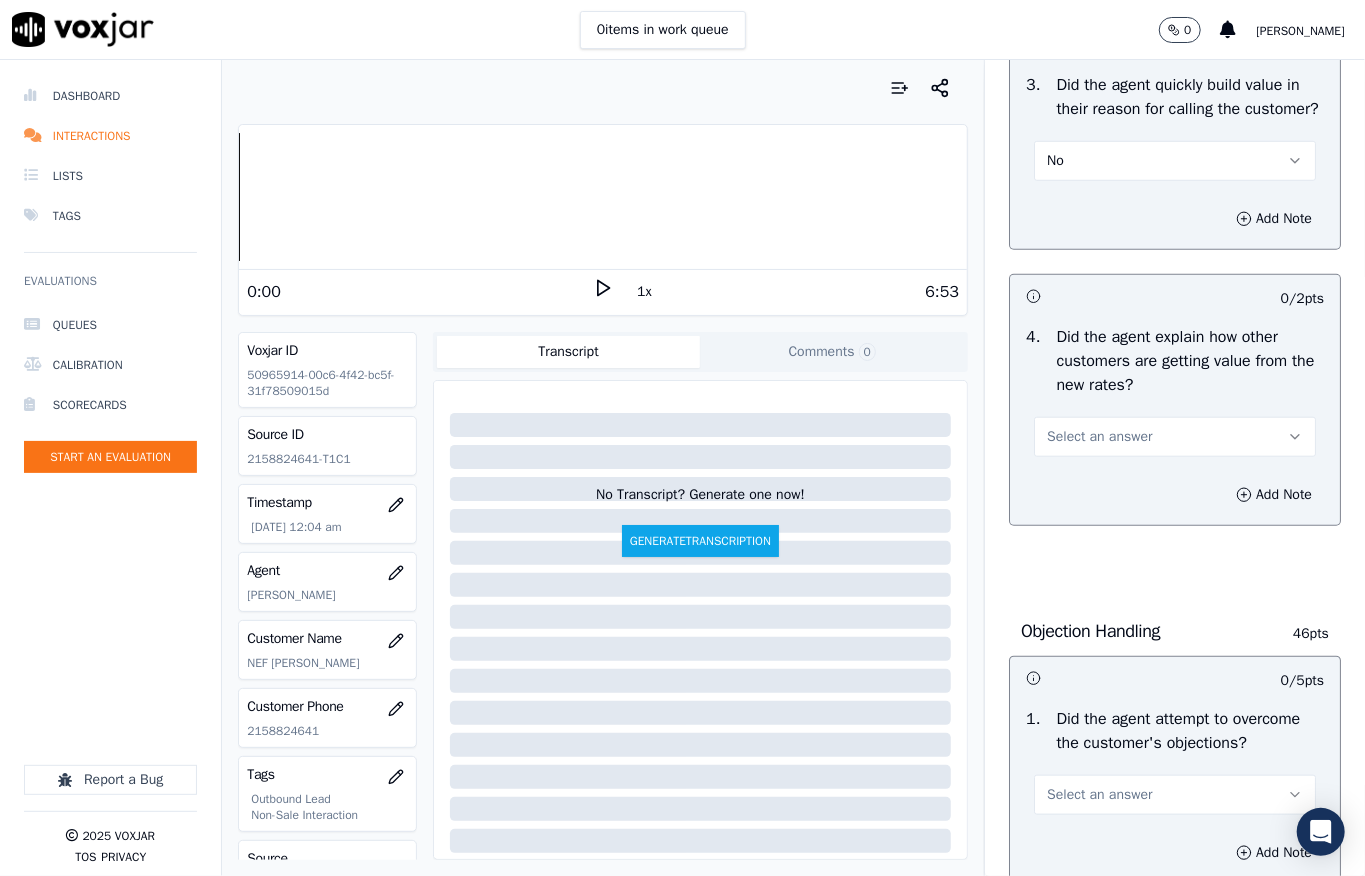 click on "No" at bounding box center (1055, 161) 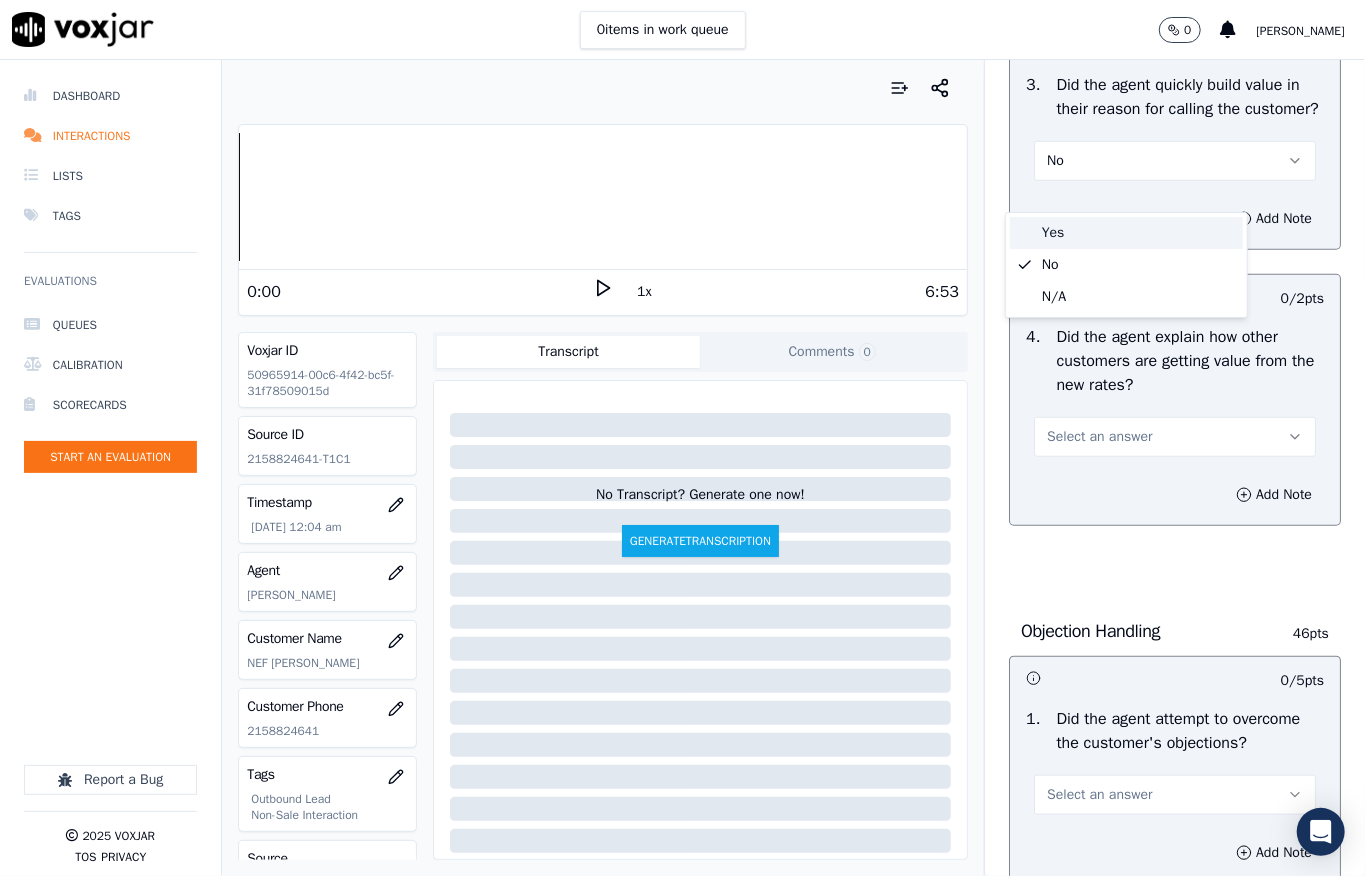 click on "Yes" at bounding box center [1126, 233] 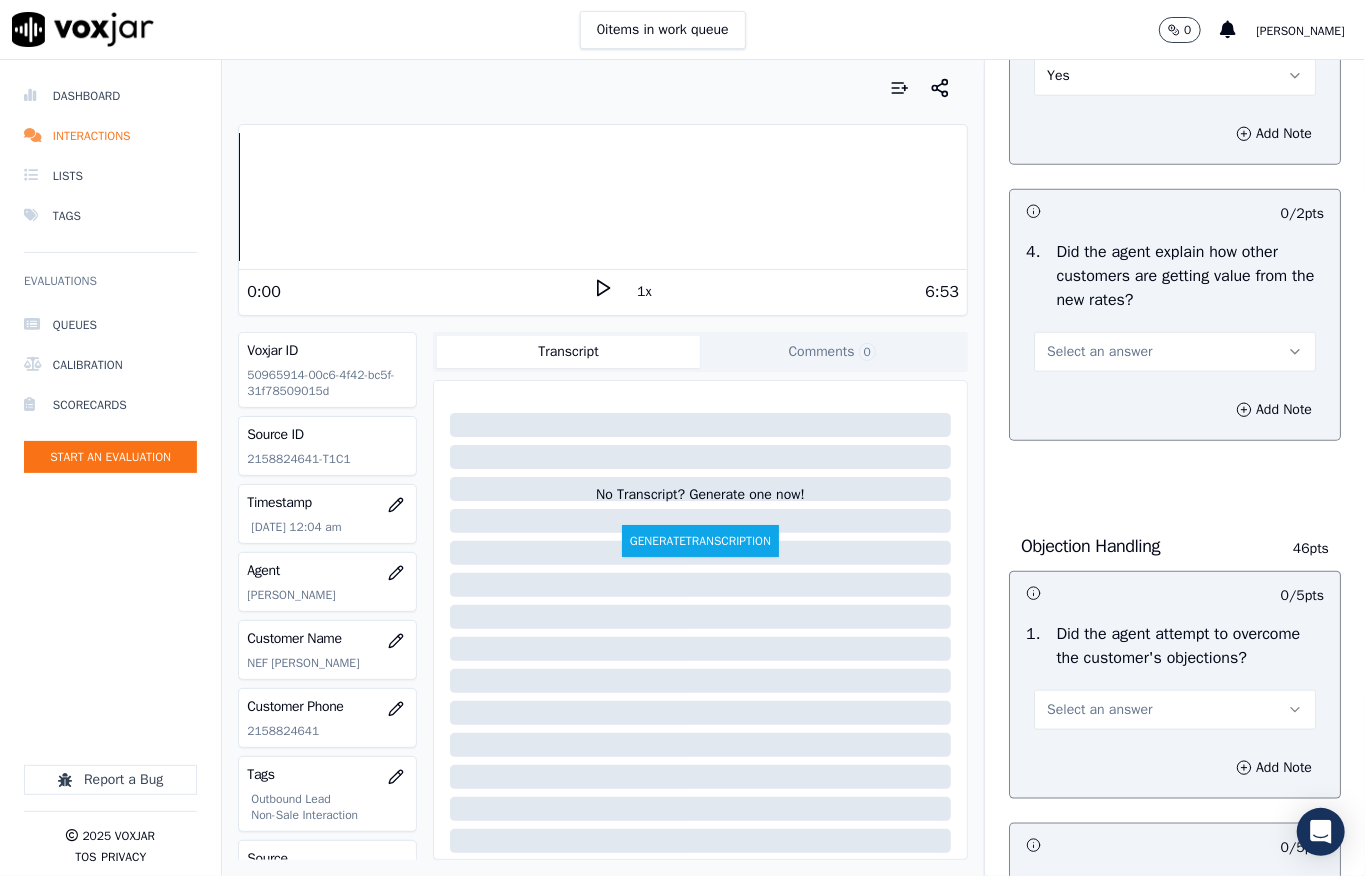 scroll, scrollTop: 933, scrollLeft: 0, axis: vertical 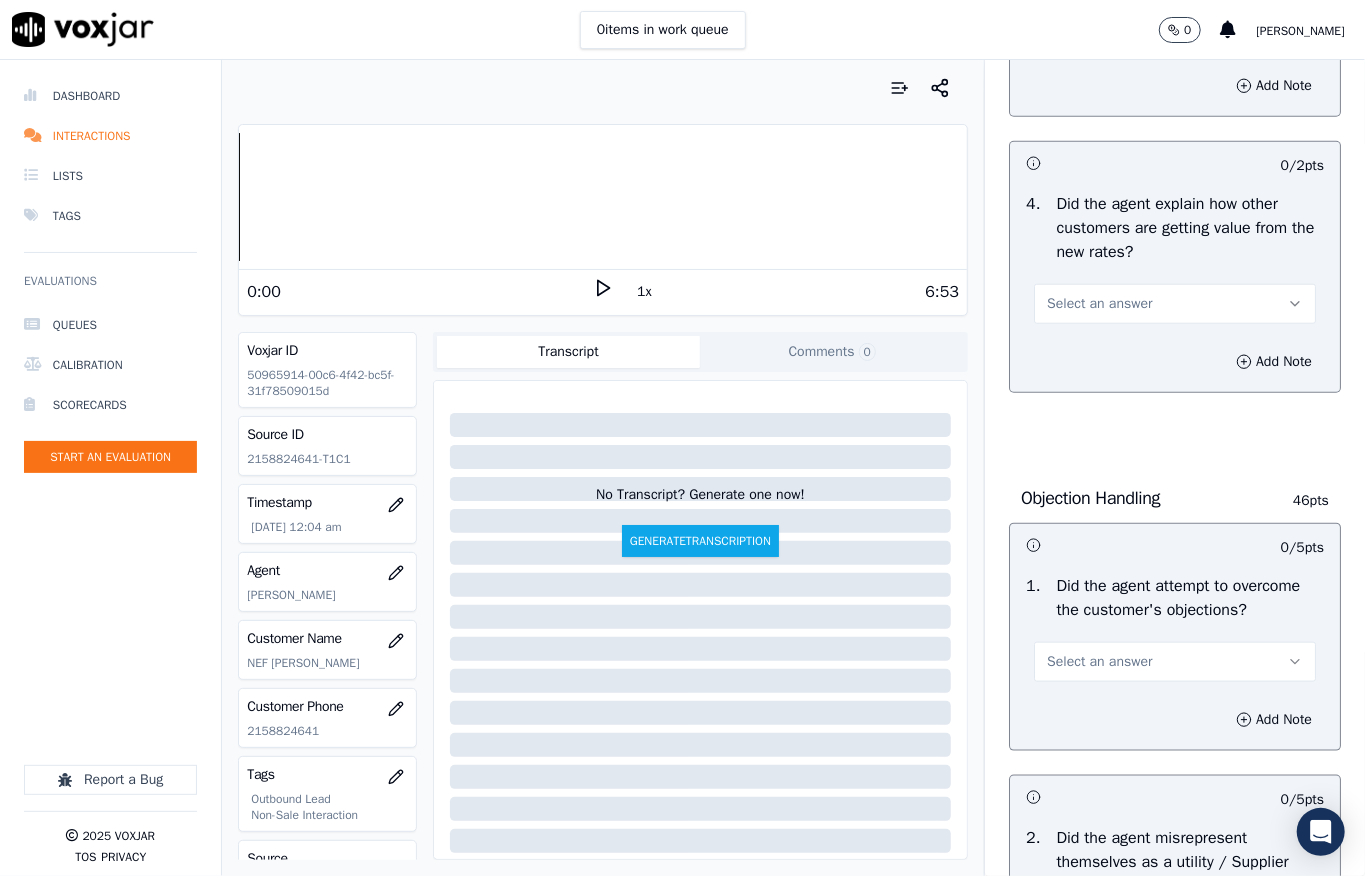 click on "Select an answer" at bounding box center [1175, 304] 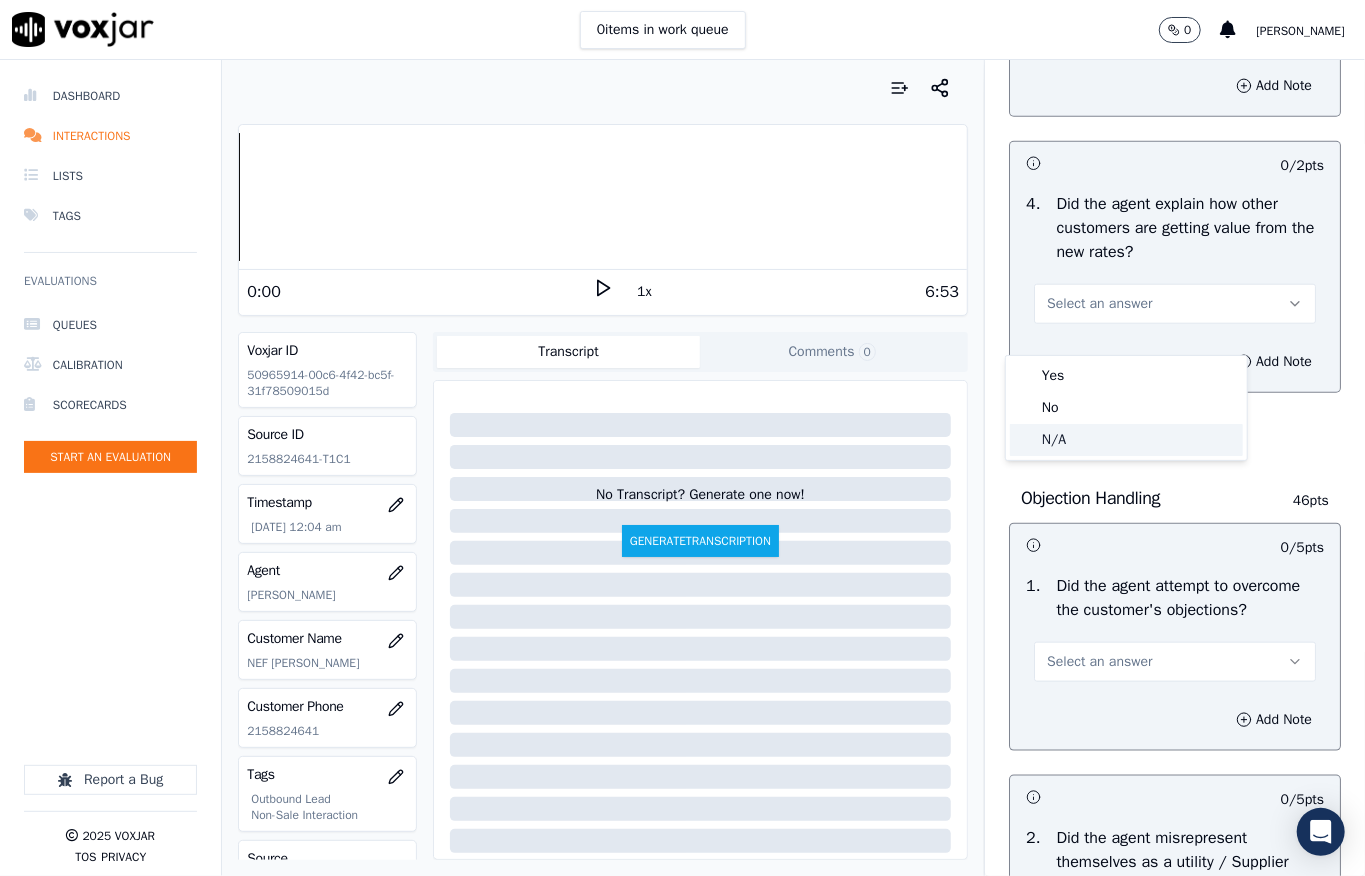 click on "N/A" 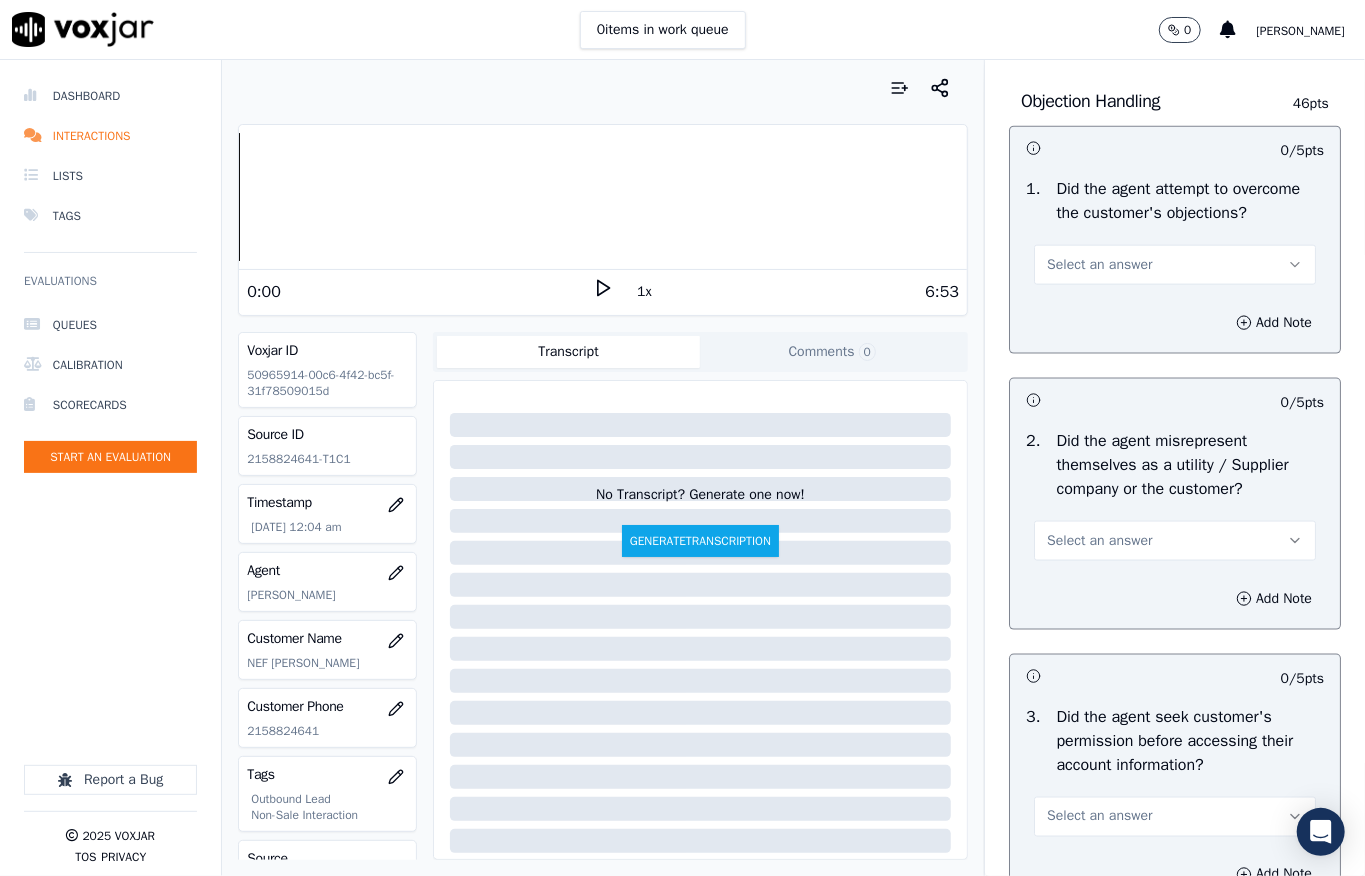 scroll, scrollTop: 1333, scrollLeft: 0, axis: vertical 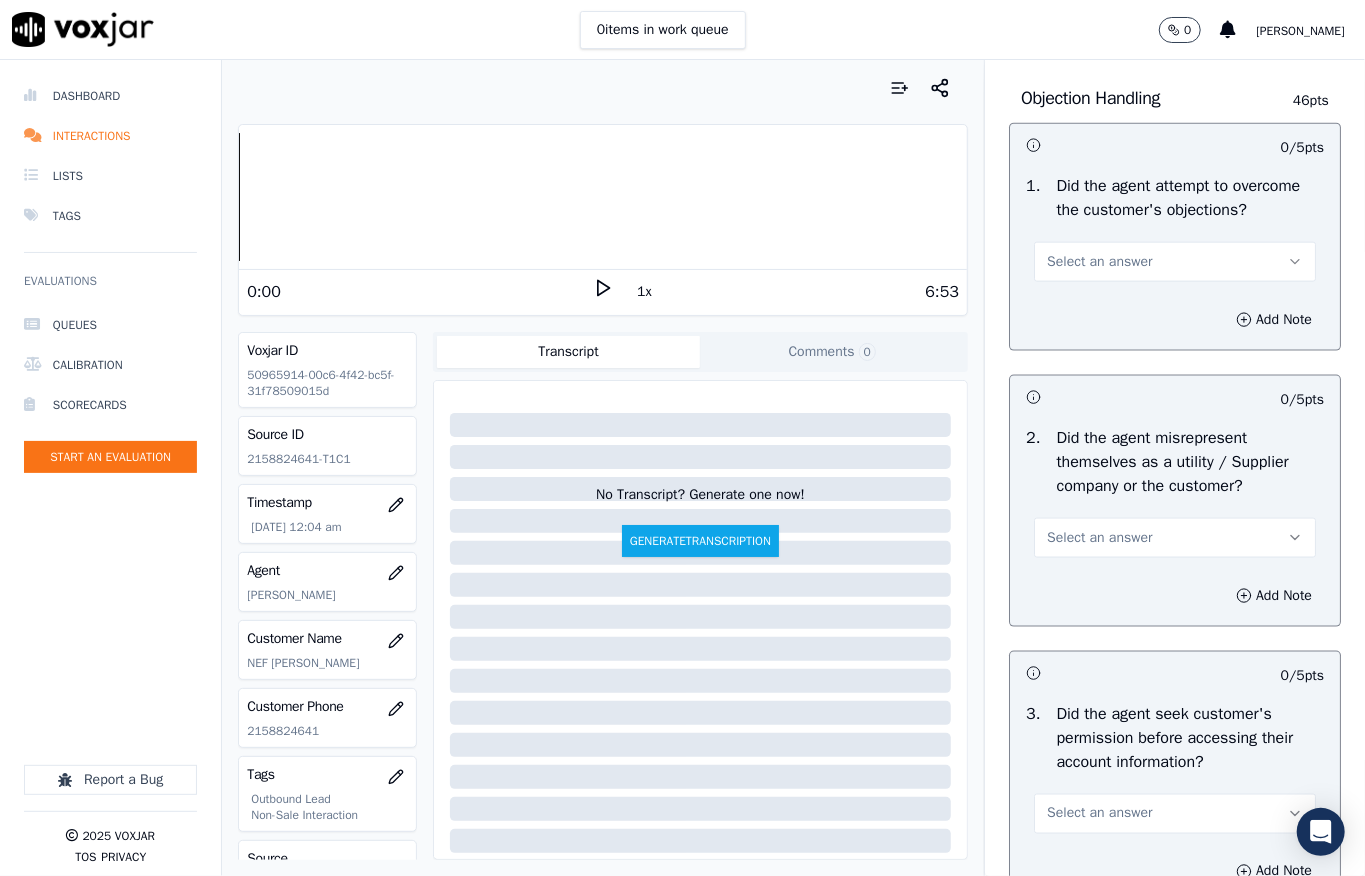 click on "Select an answer" at bounding box center [1099, 262] 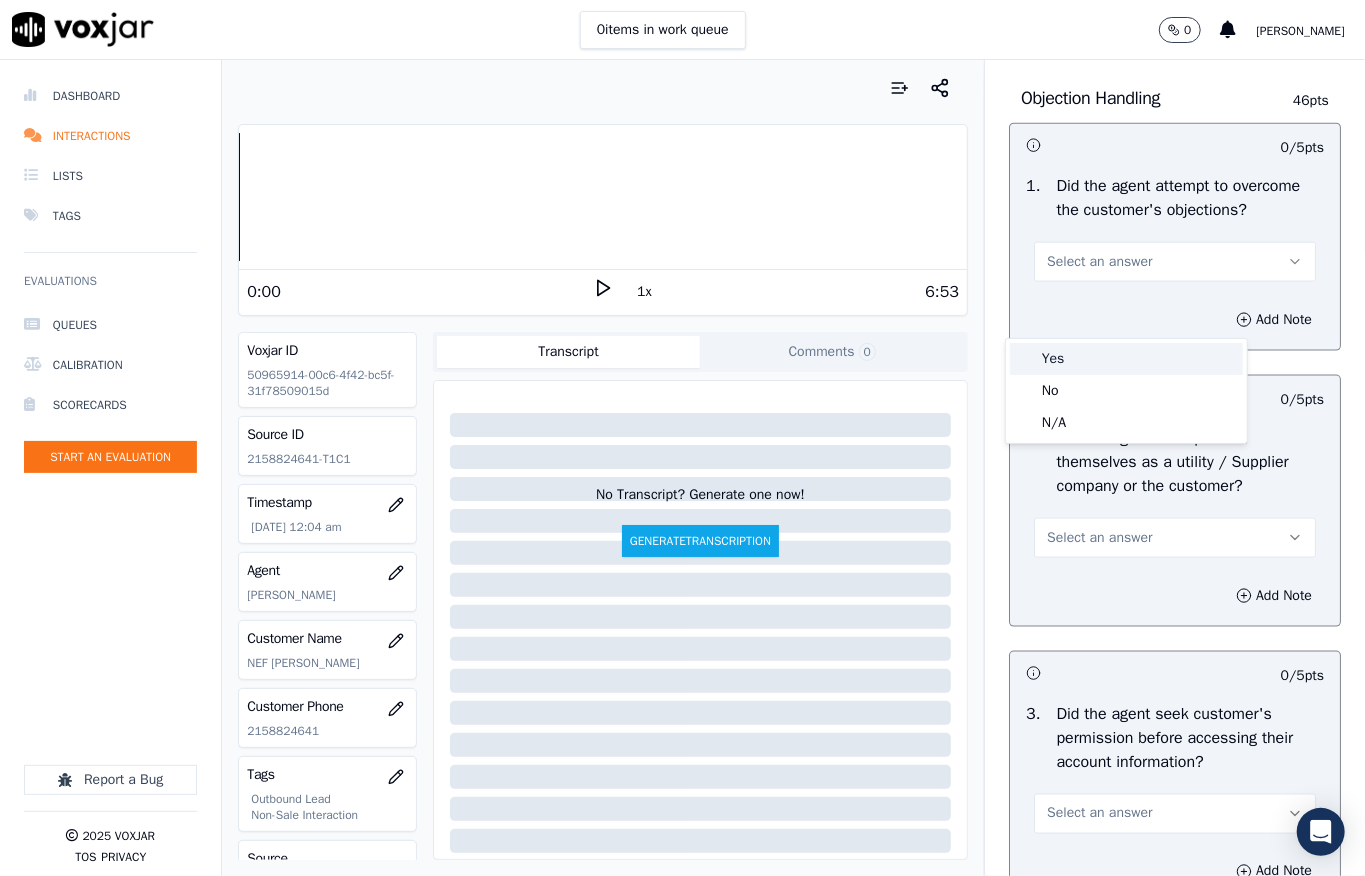 click on "Yes" at bounding box center (1126, 359) 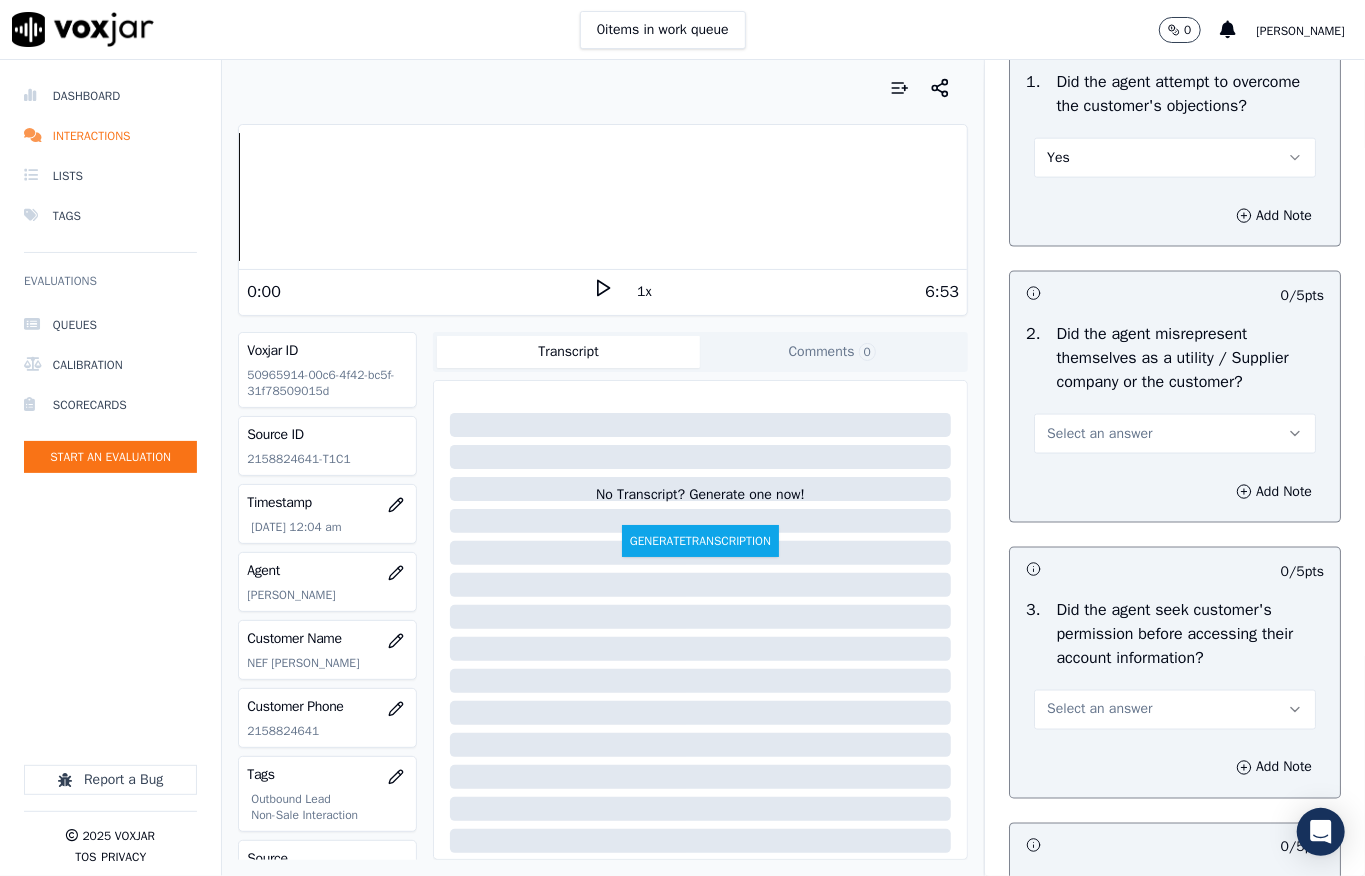 scroll, scrollTop: 1600, scrollLeft: 0, axis: vertical 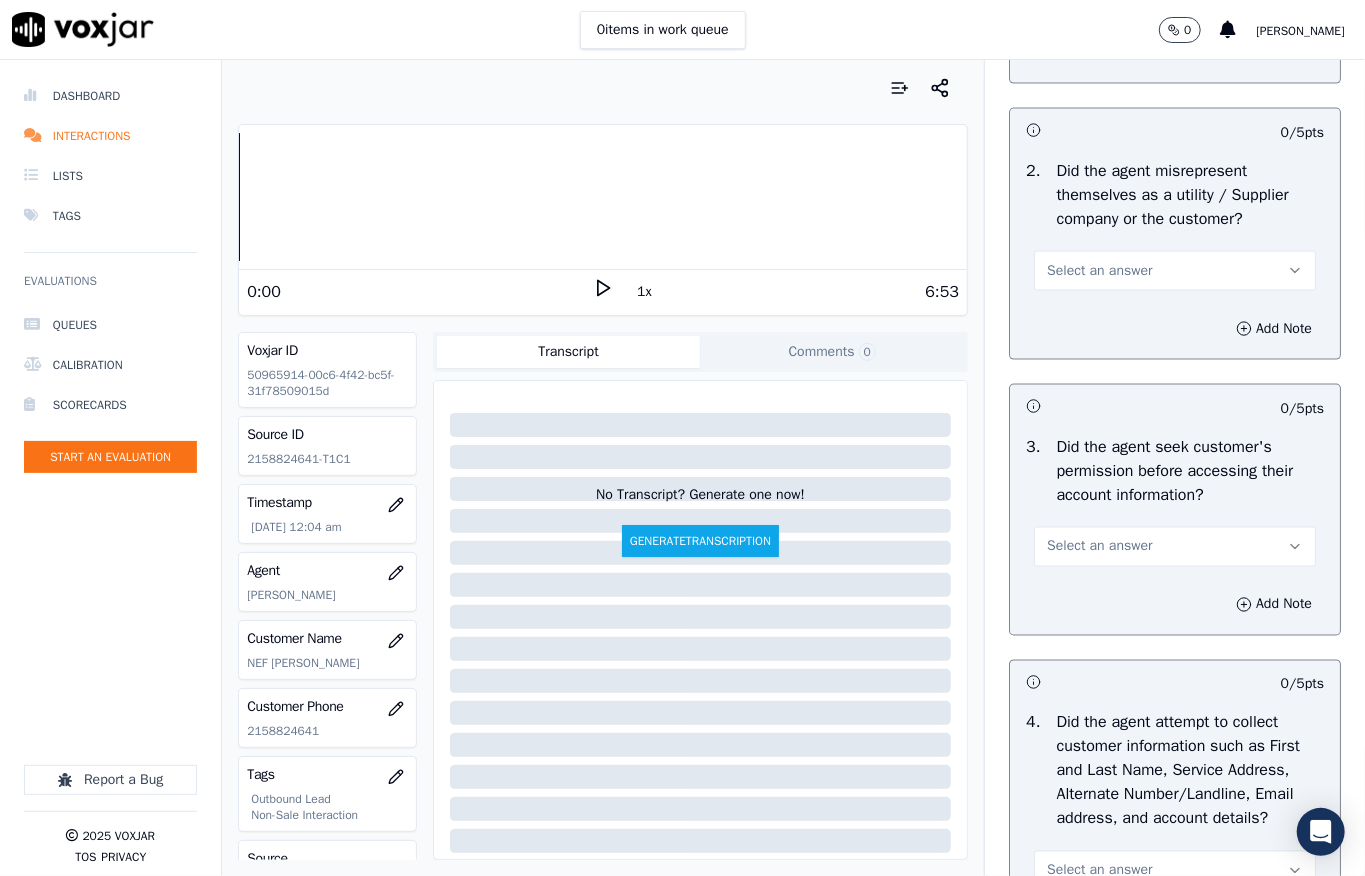 click on "Select an answer" at bounding box center (1099, 271) 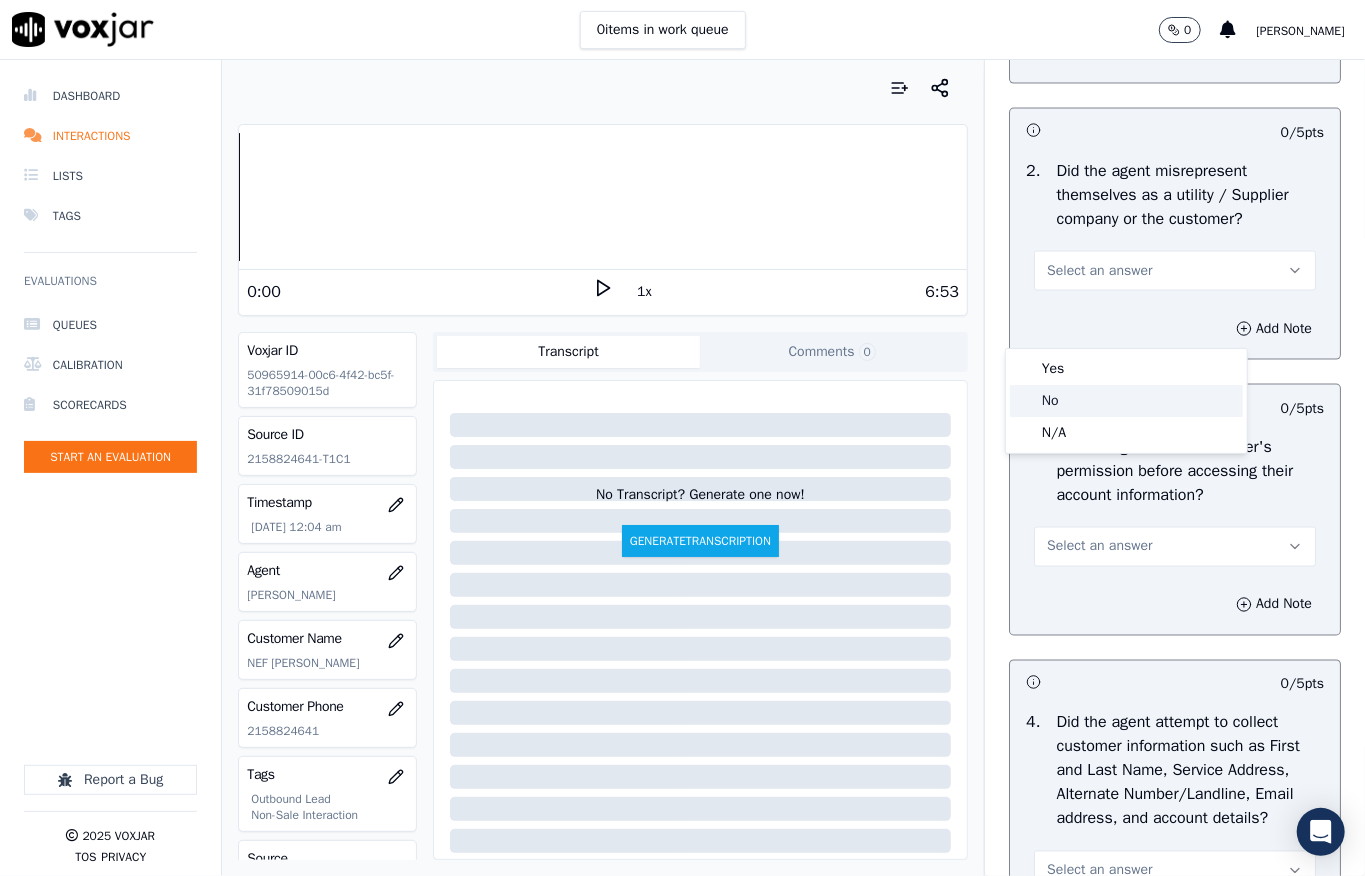 click on "No" 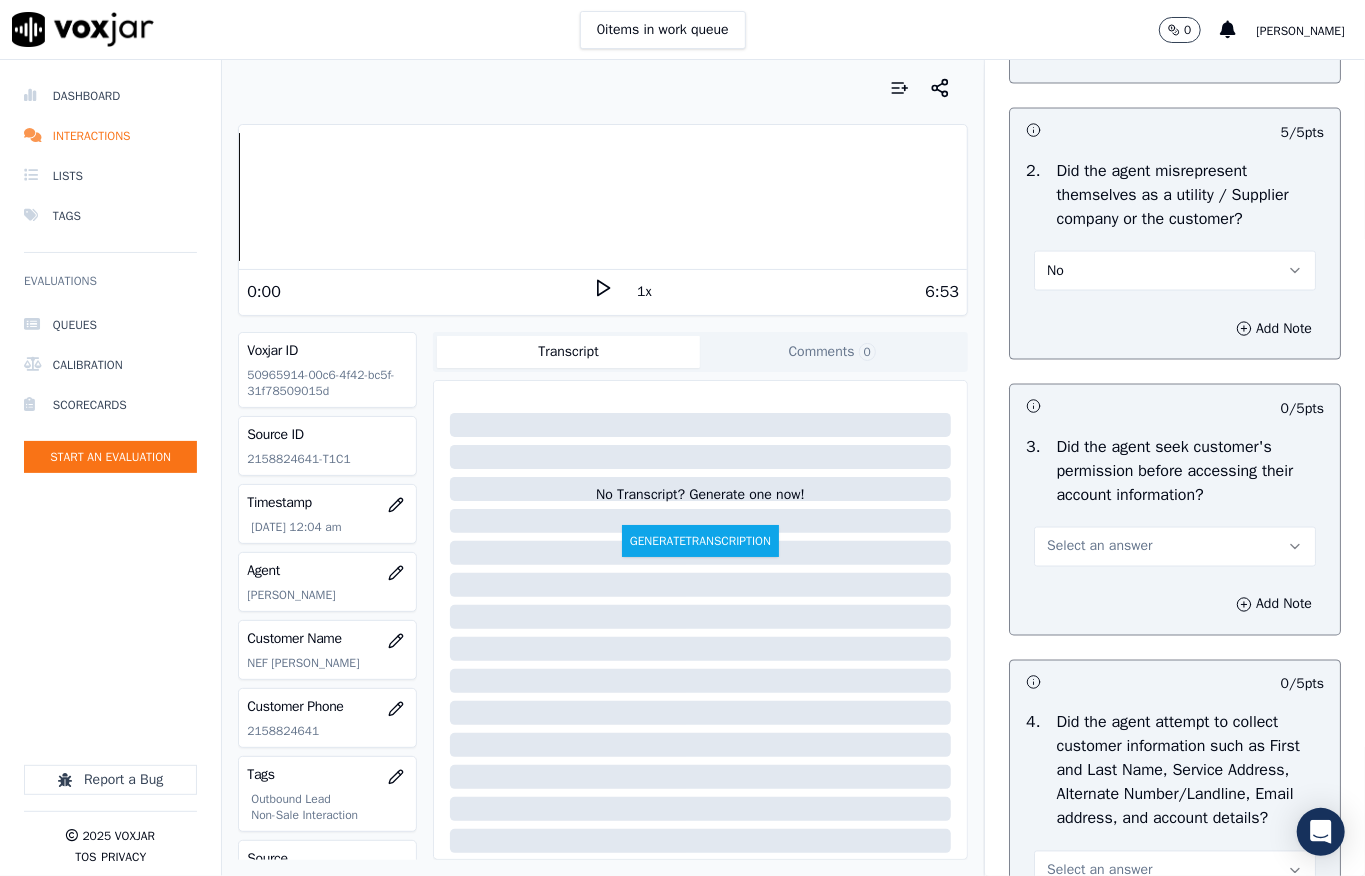 drag, startPoint x: 1065, startPoint y: 314, endPoint x: 1066, endPoint y: 338, distance: 24.020824 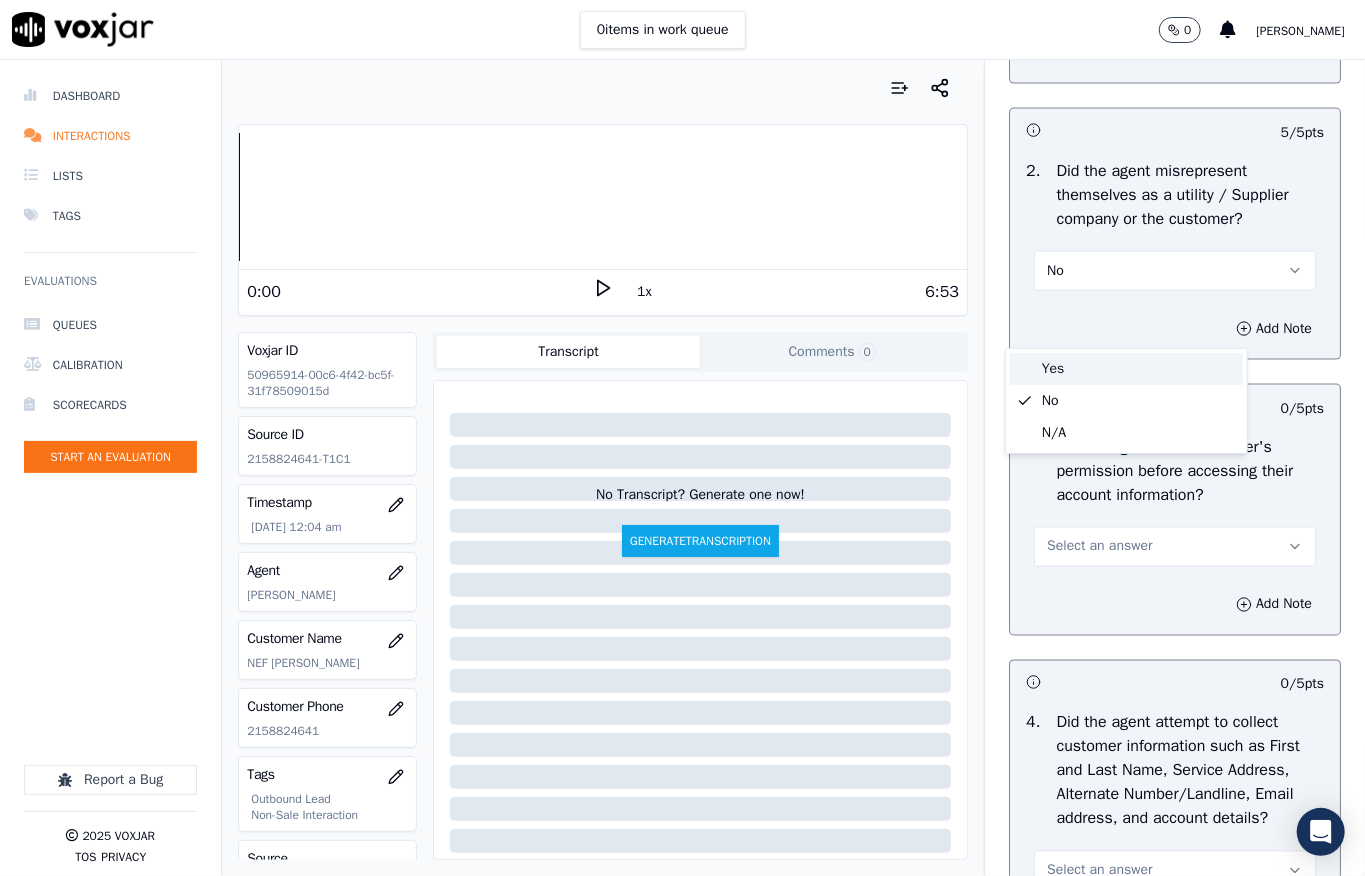 click on "Yes" at bounding box center (1126, 369) 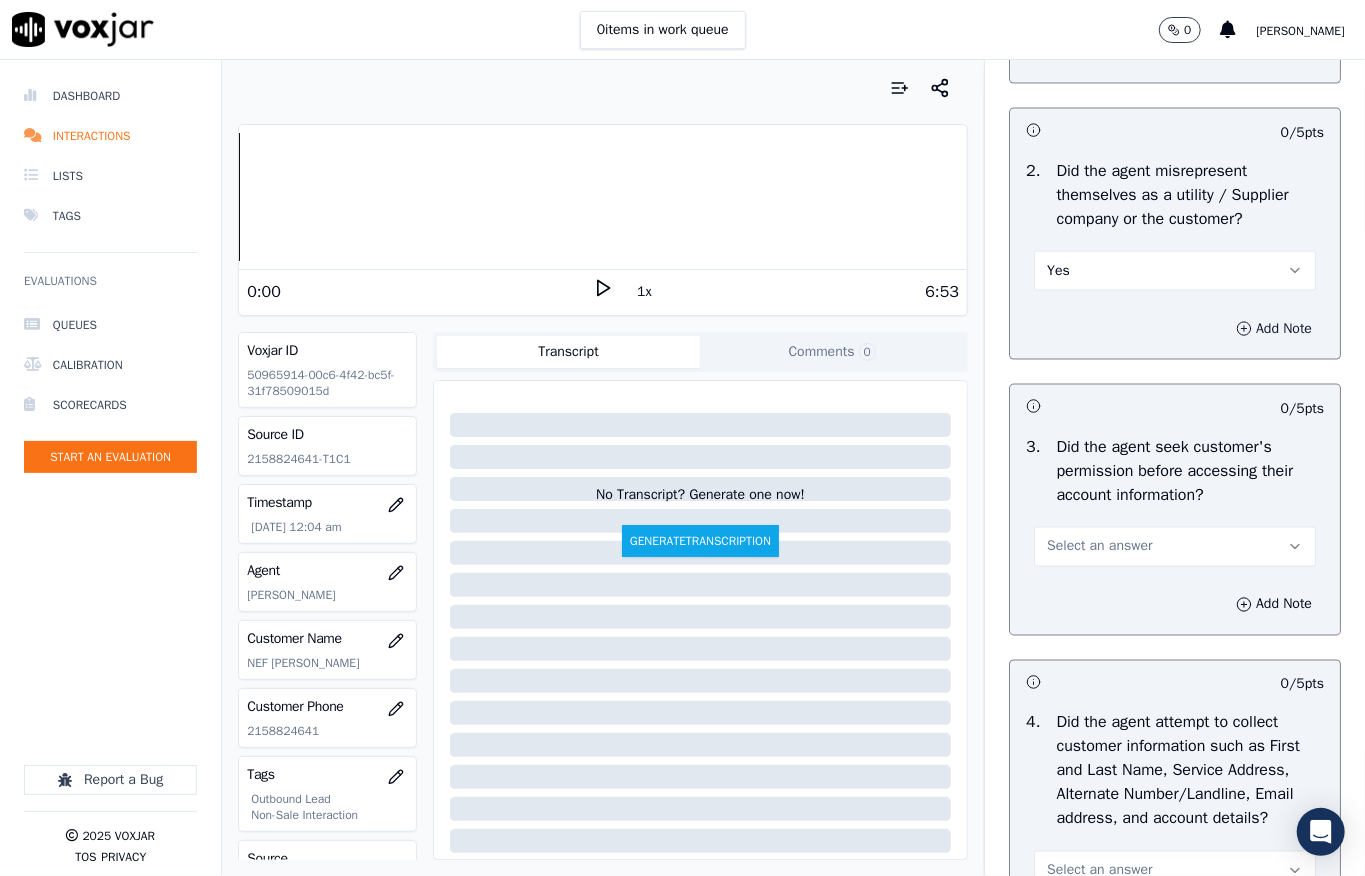 click on "Add Note" at bounding box center [1274, 329] 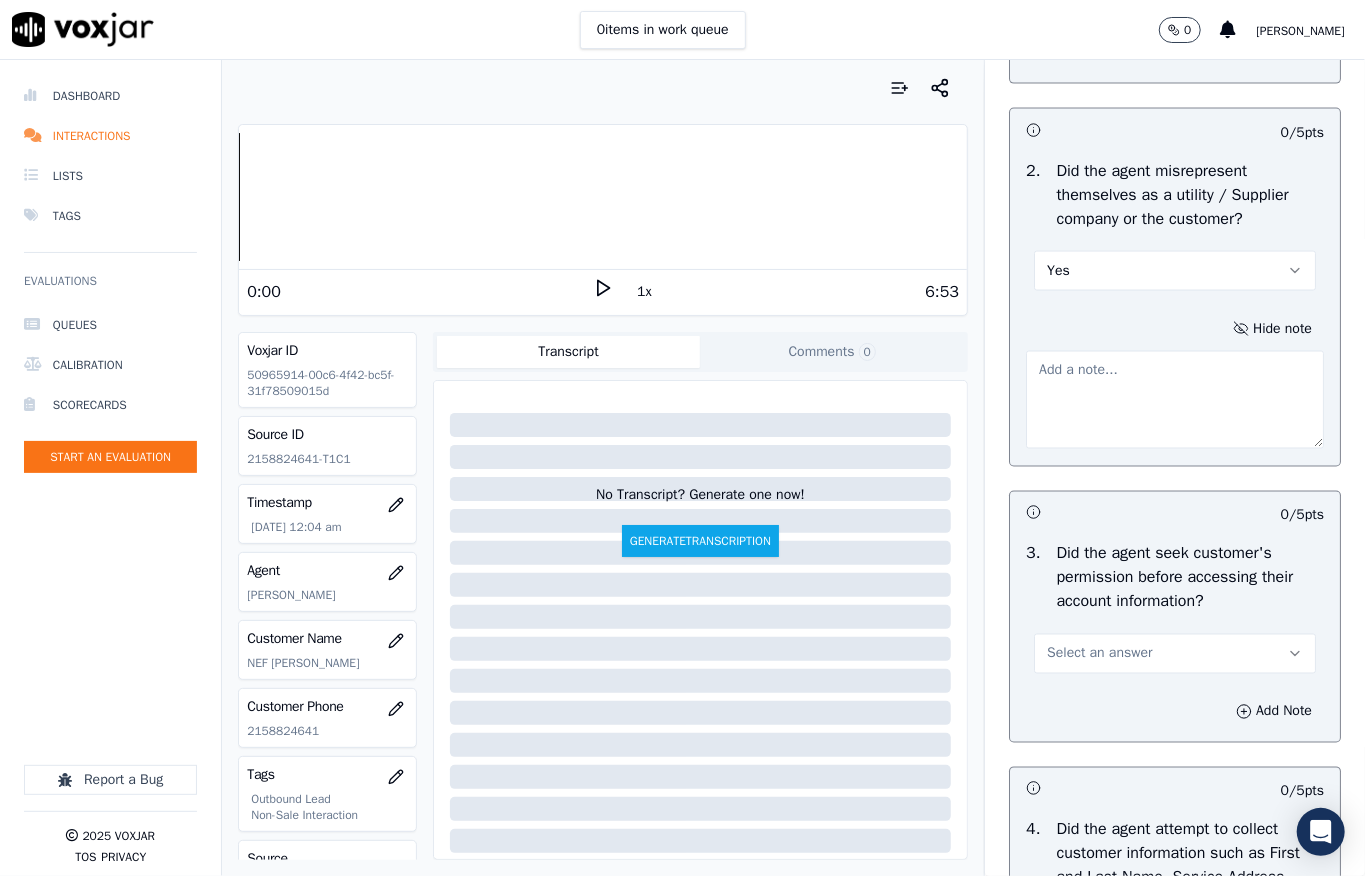 click at bounding box center (1175, 400) 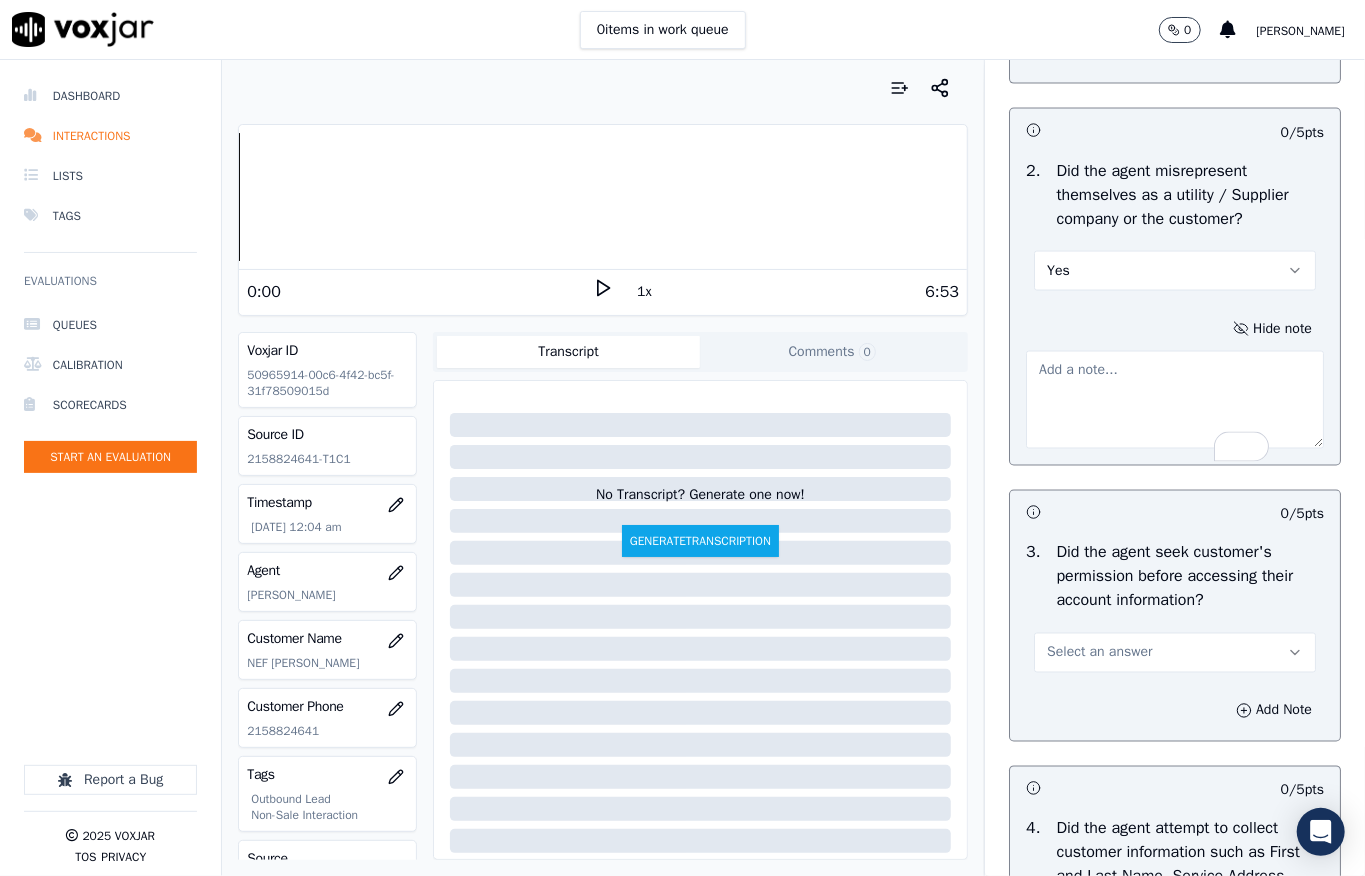 paste on "@4:37 - [PERSON_NAME] informed - I will give you a most better supplier //" 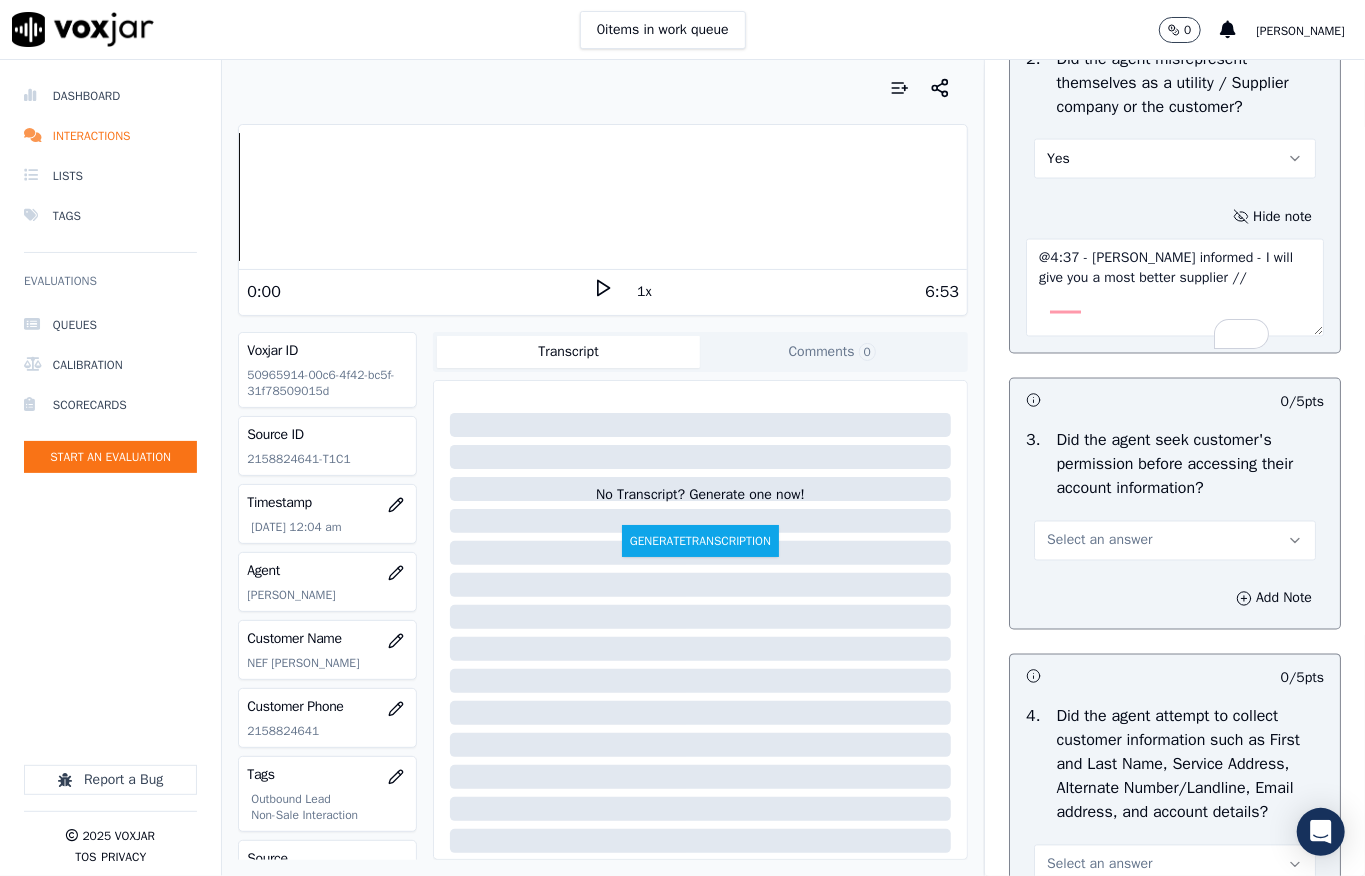 scroll, scrollTop: 1866, scrollLeft: 0, axis: vertical 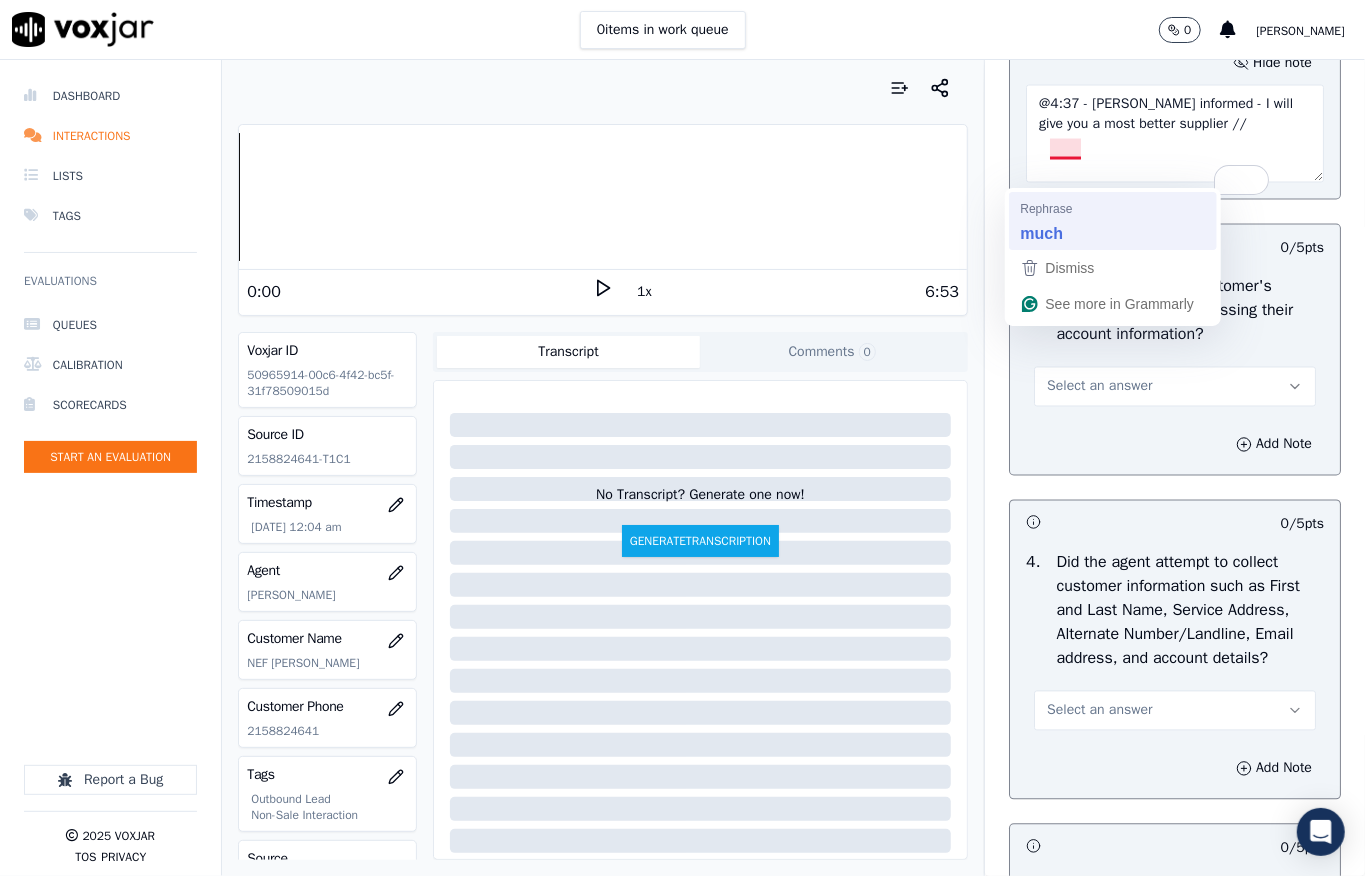 type on "@4:37 - [PERSON_NAME] informed - I will give you a most better supplier //" 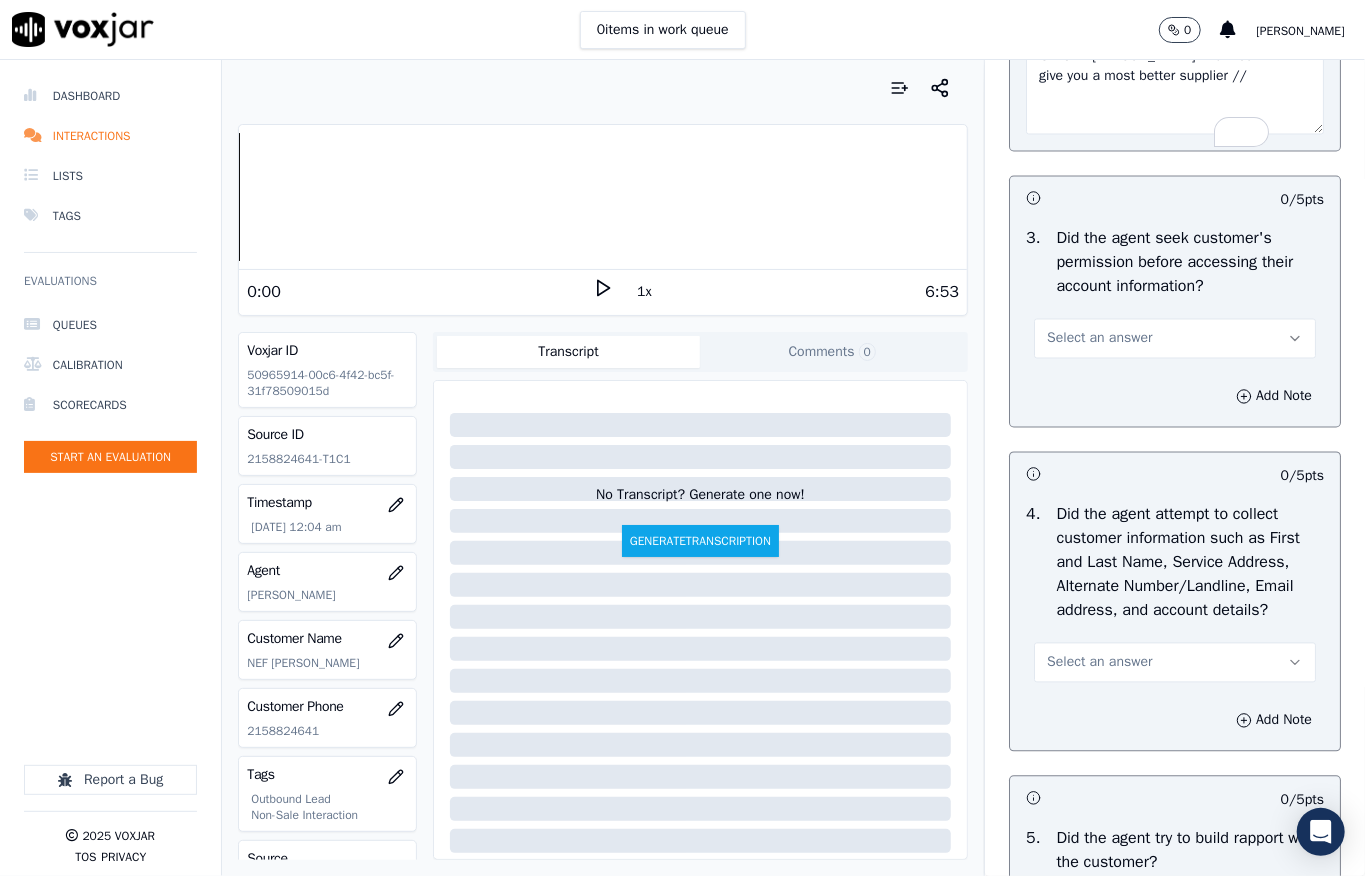 scroll, scrollTop: 2000, scrollLeft: 0, axis: vertical 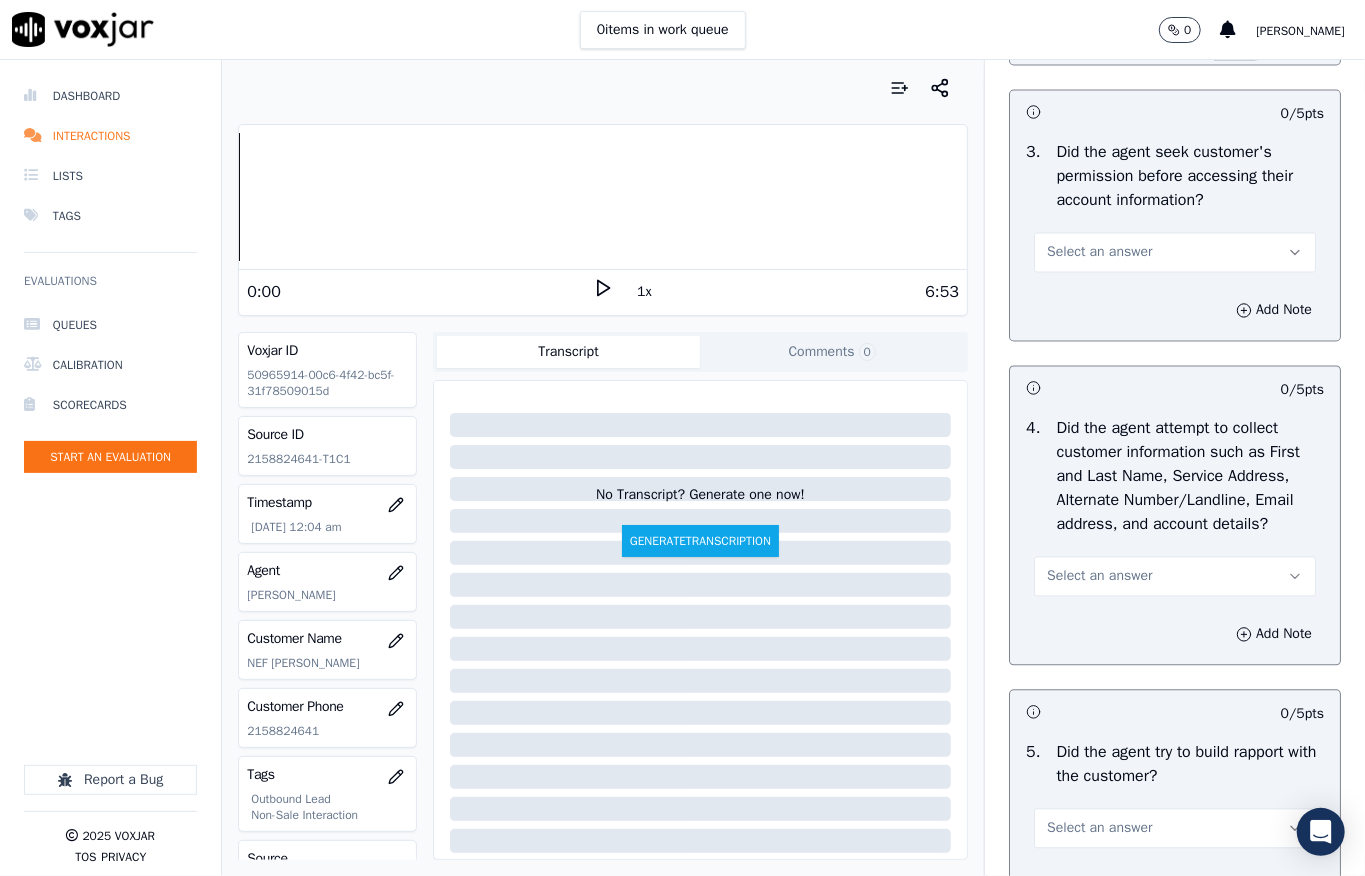 click on "Select an answer" at bounding box center (1175, 253) 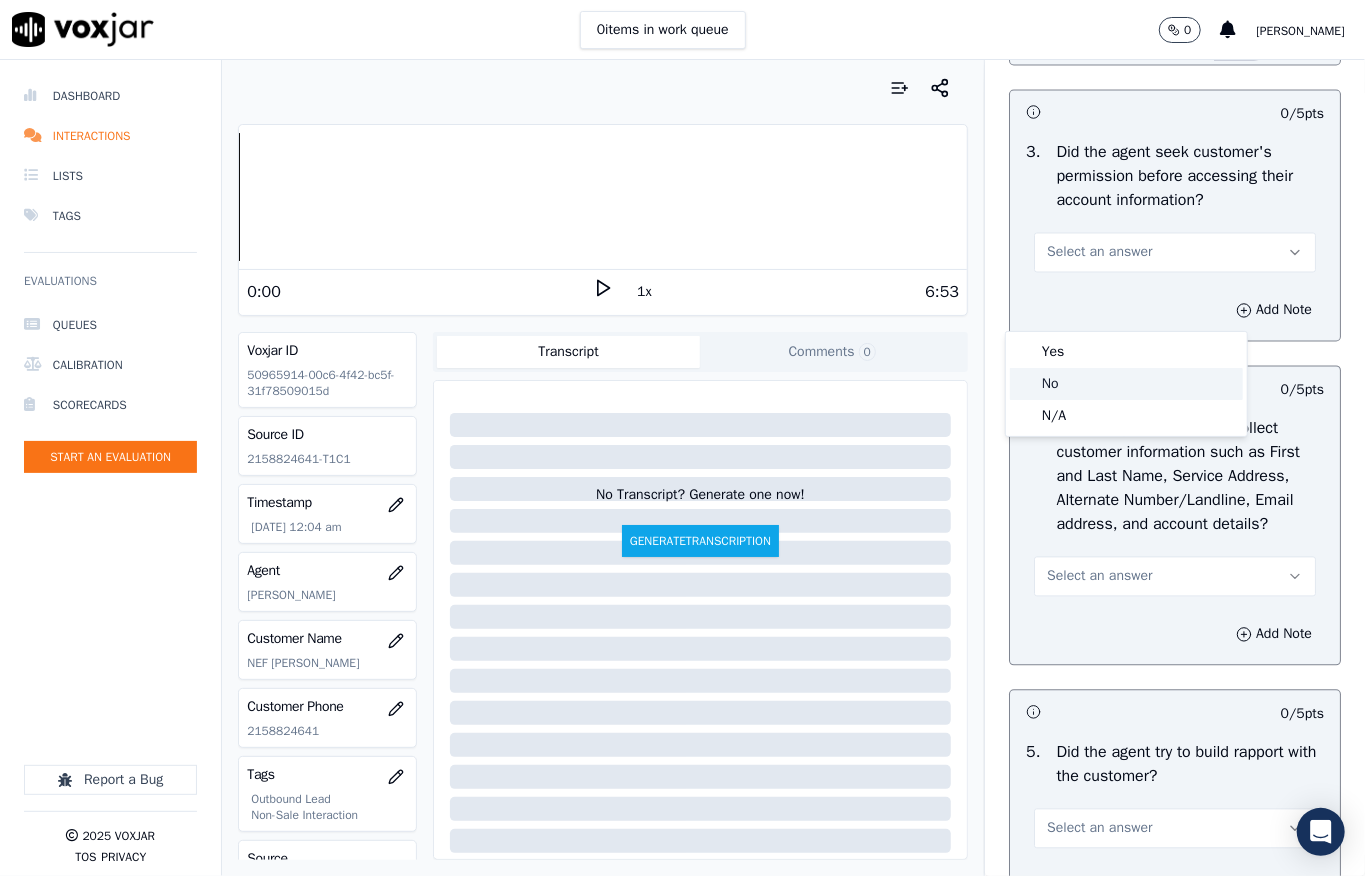 drag, startPoint x: 1062, startPoint y: 386, endPoint x: 1186, endPoint y: 381, distance: 124.10077 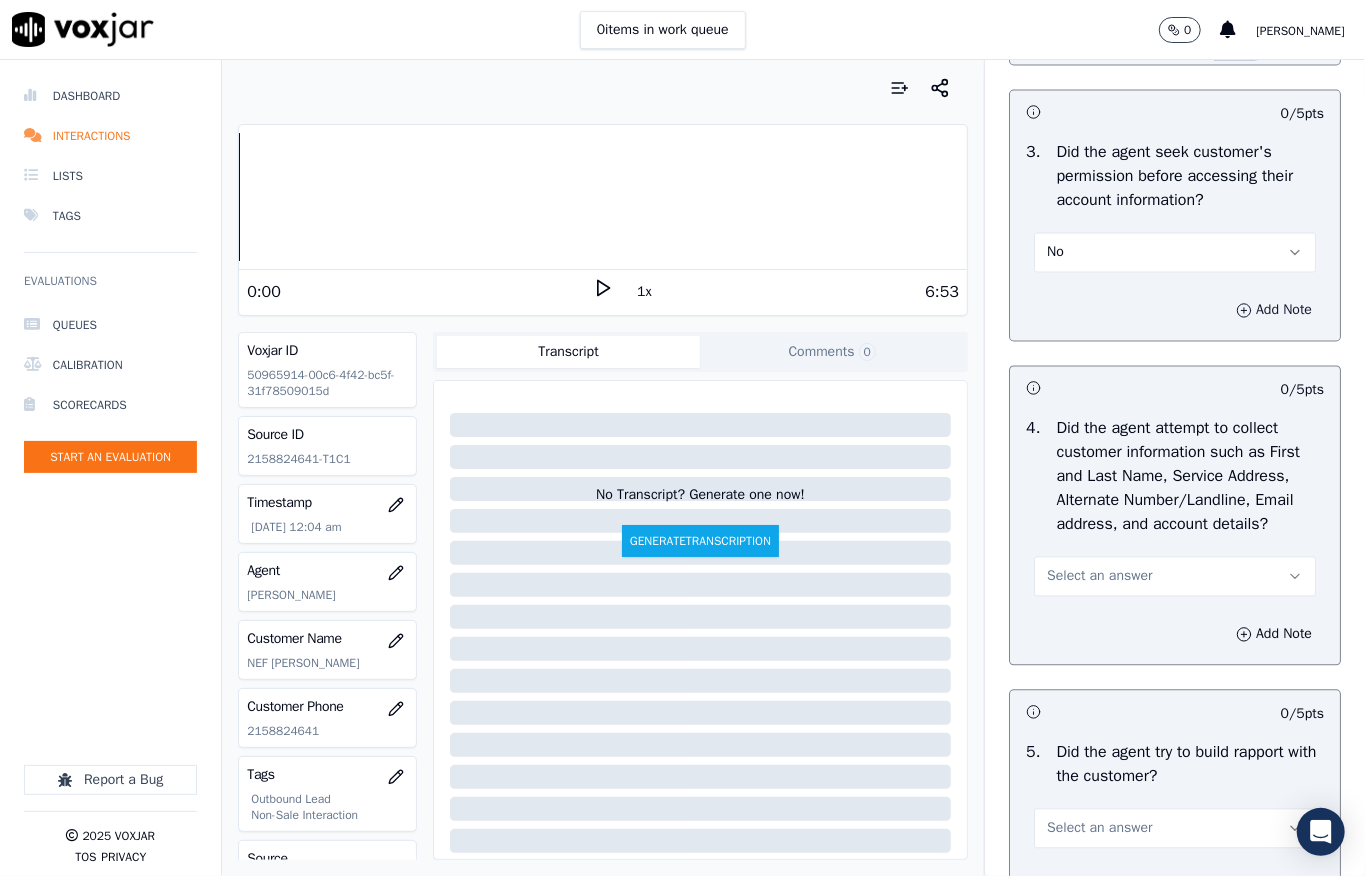 click on "Add Note" at bounding box center [1274, 311] 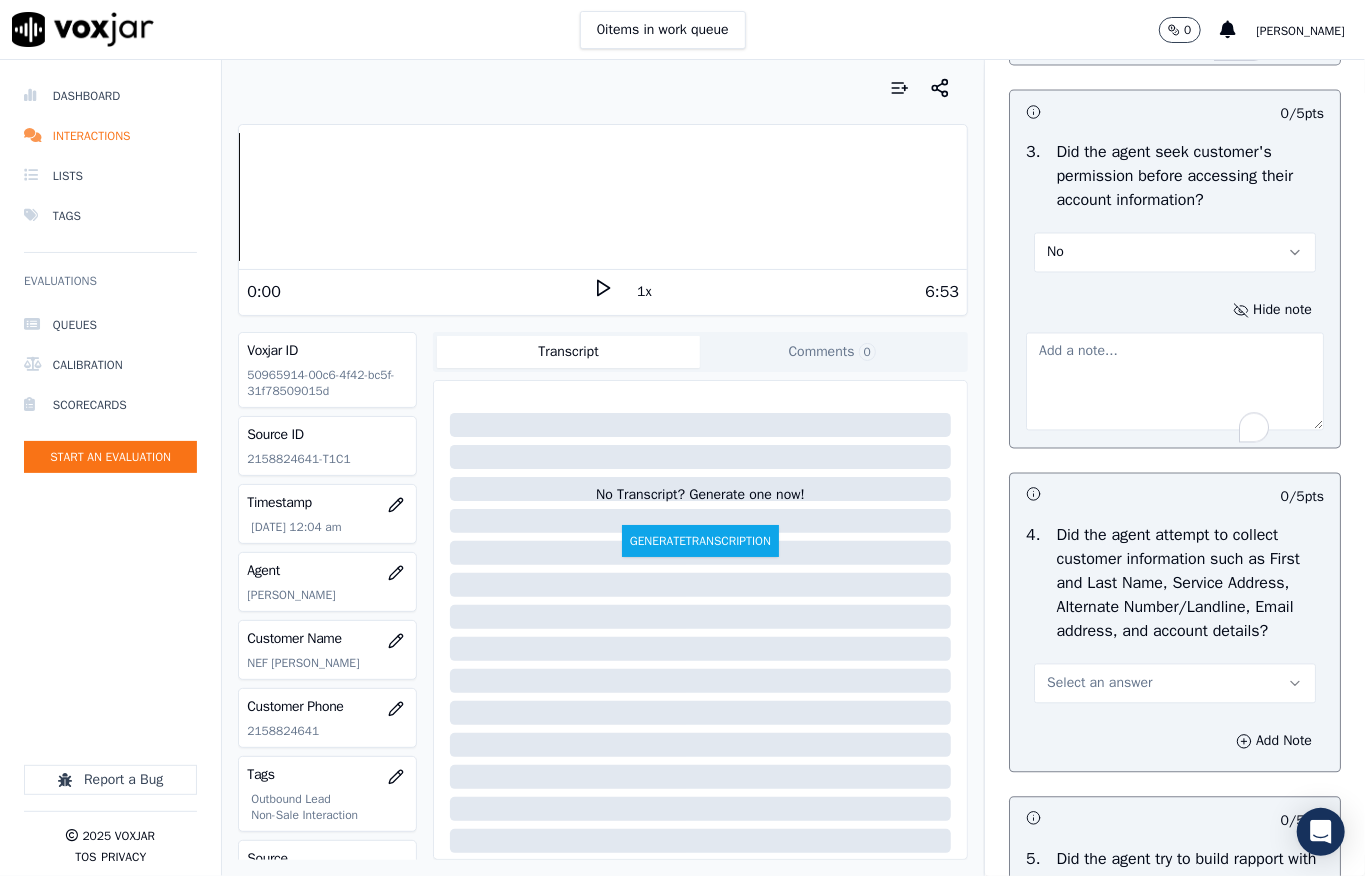 click at bounding box center (1175, 382) 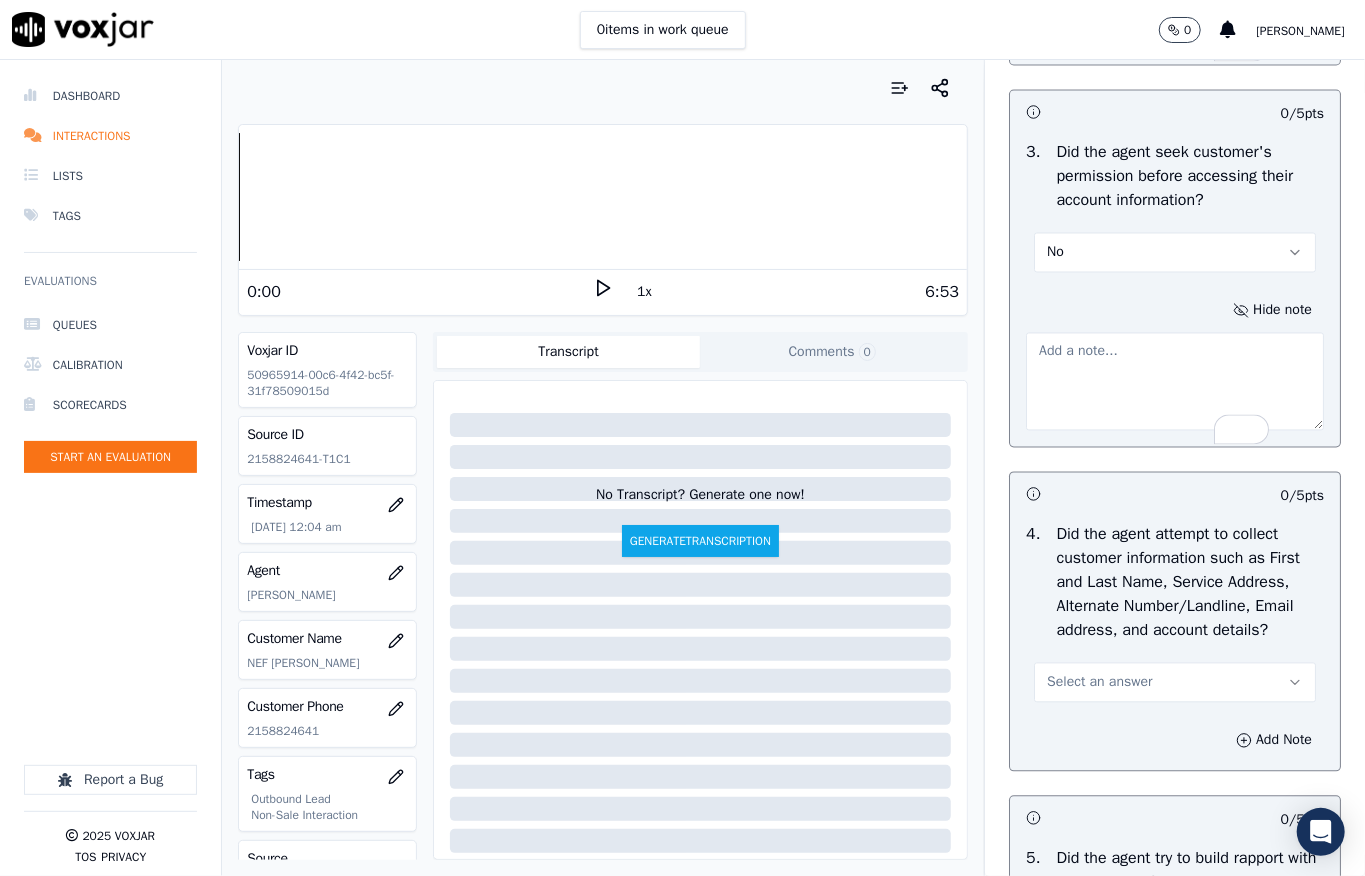 paste on "@2:45 - The agent shared the customer’s account details without first asking for their permission //" 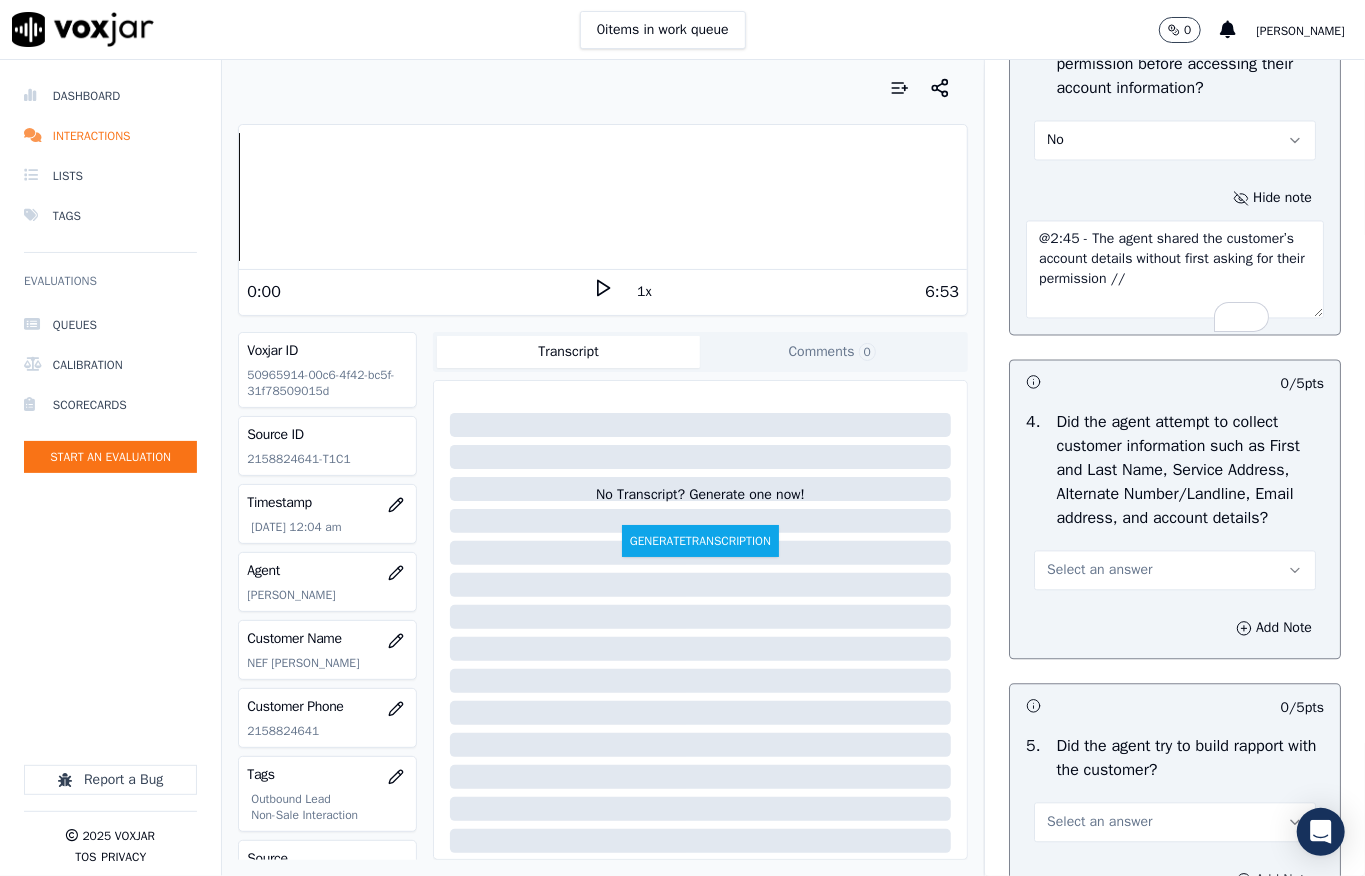scroll, scrollTop: 2400, scrollLeft: 0, axis: vertical 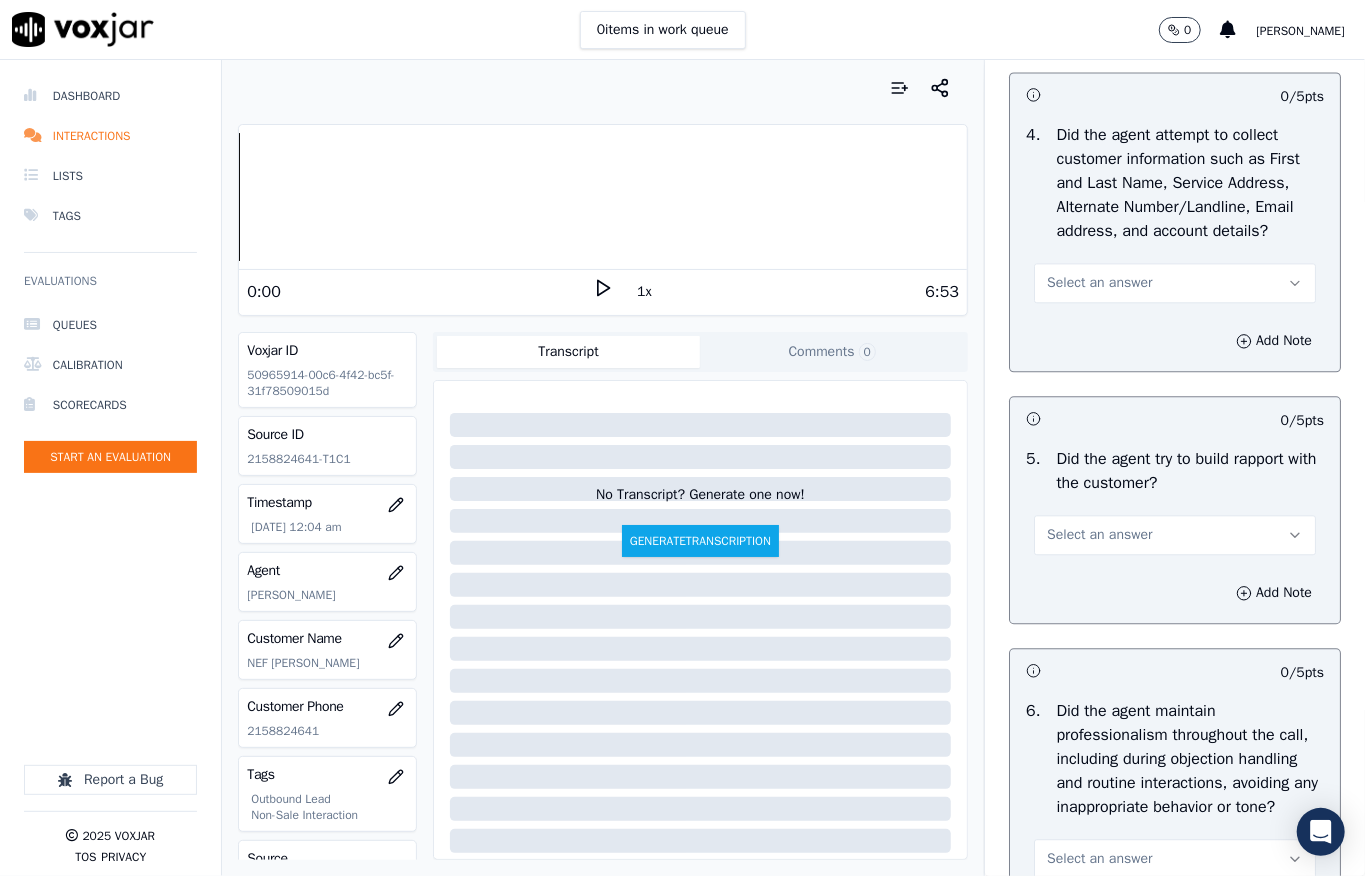 type on "@2:45 - The agent shared the customer’s account details without first asking for their permission //" 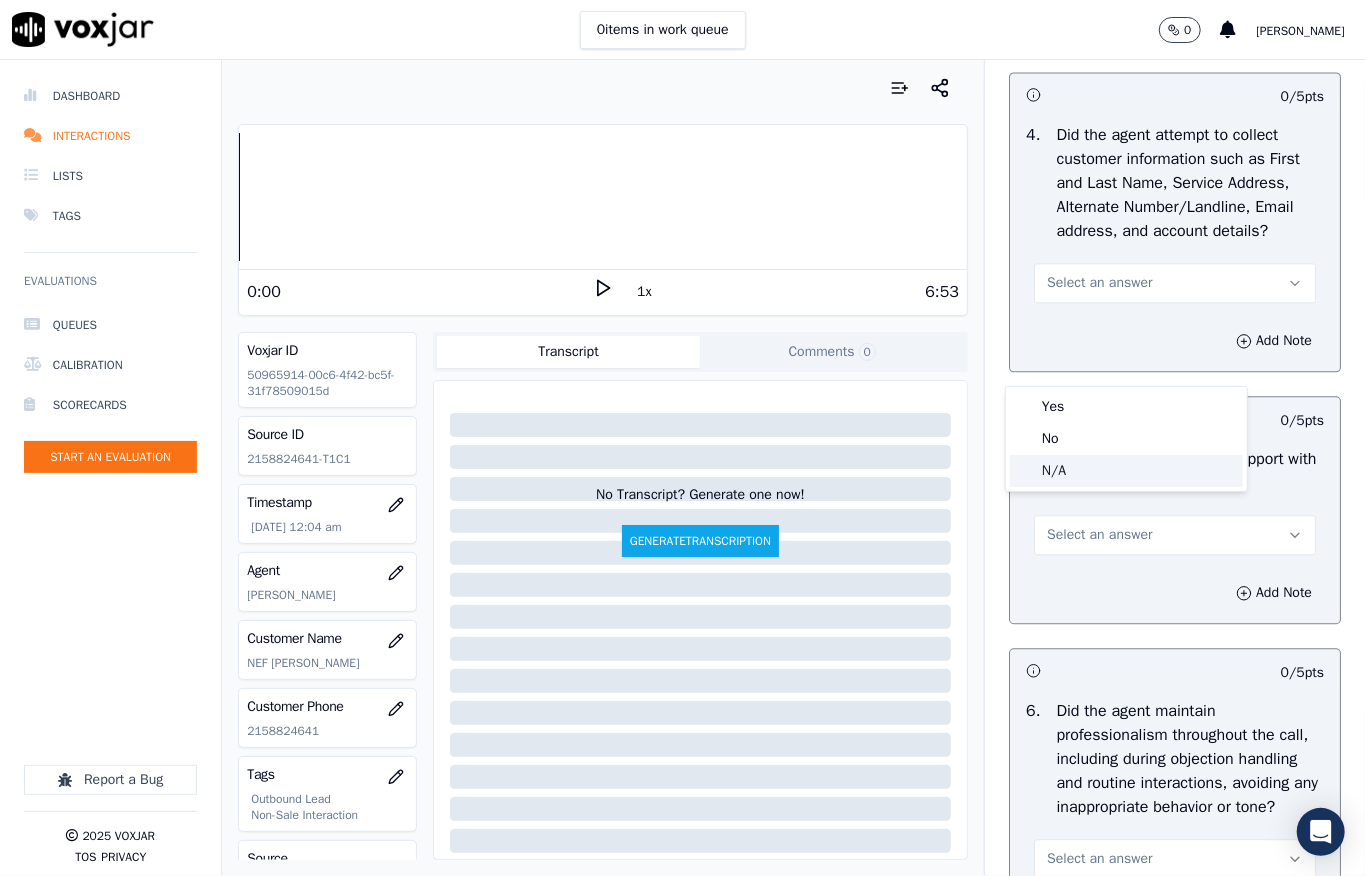 drag, startPoint x: 1044, startPoint y: 470, endPoint x: 1092, endPoint y: 262, distance: 213.46663 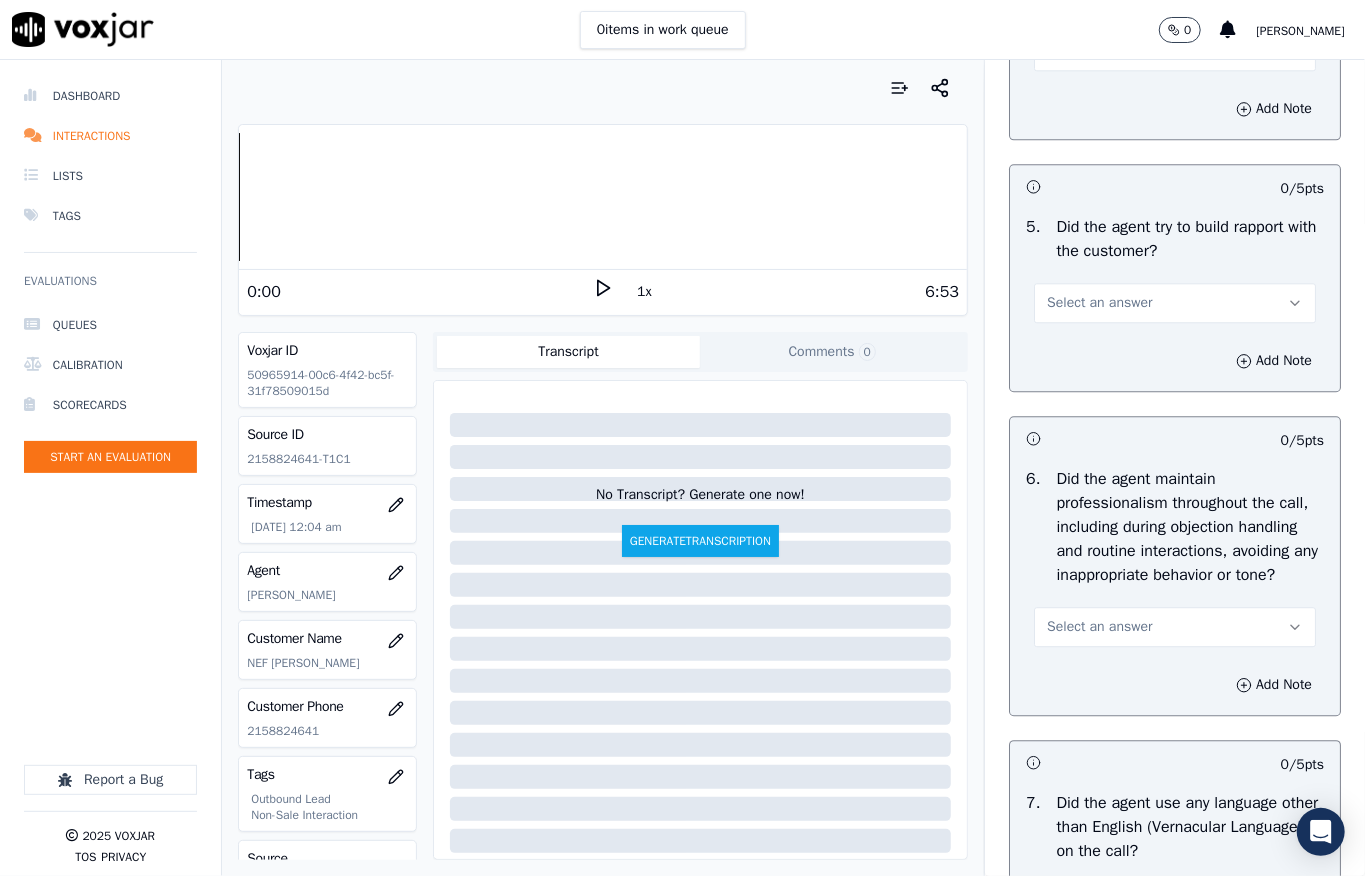 scroll, scrollTop: 2666, scrollLeft: 0, axis: vertical 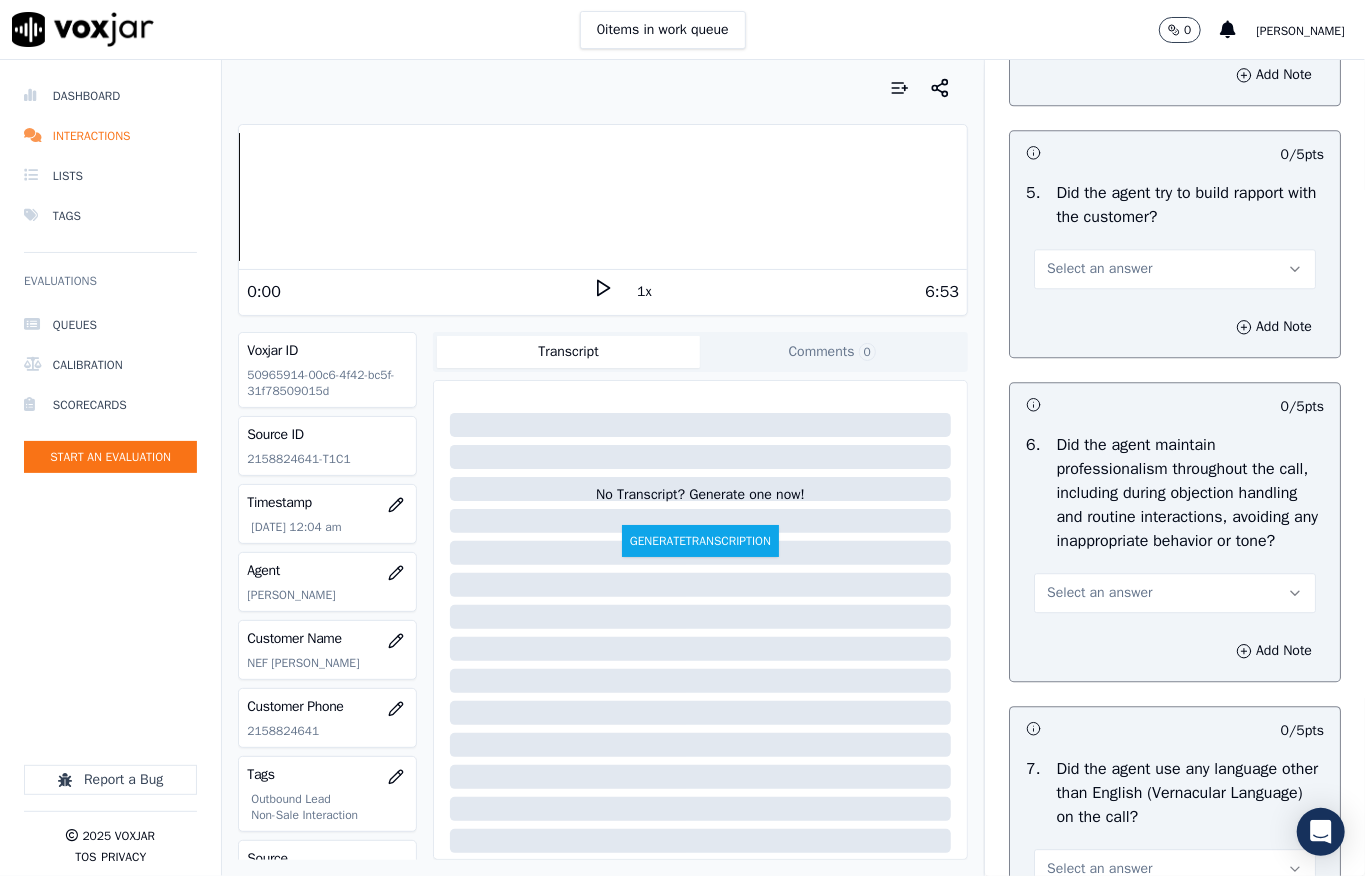 click on "Select an answer" at bounding box center (1175, 269) 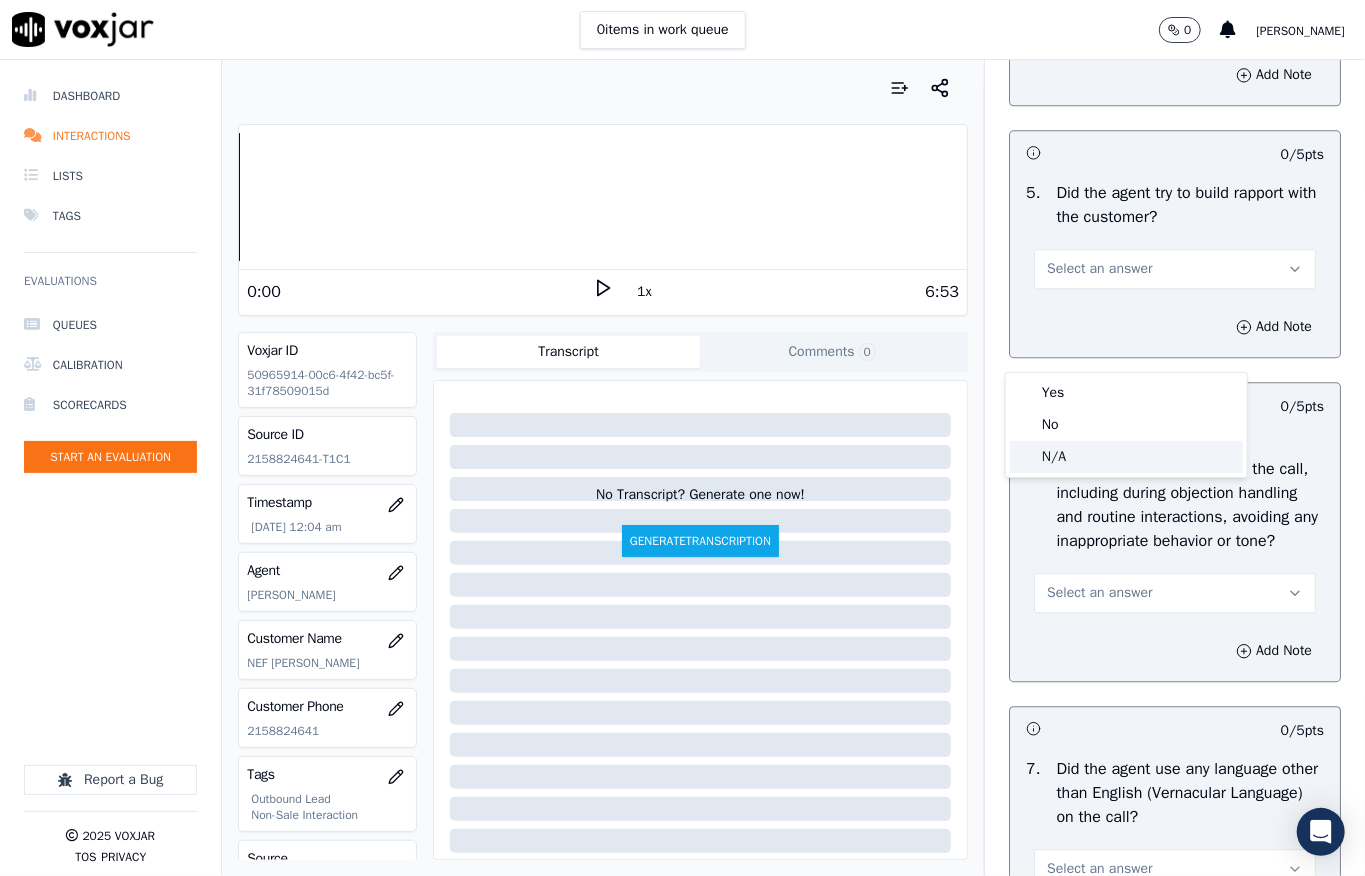 click on "N/A" 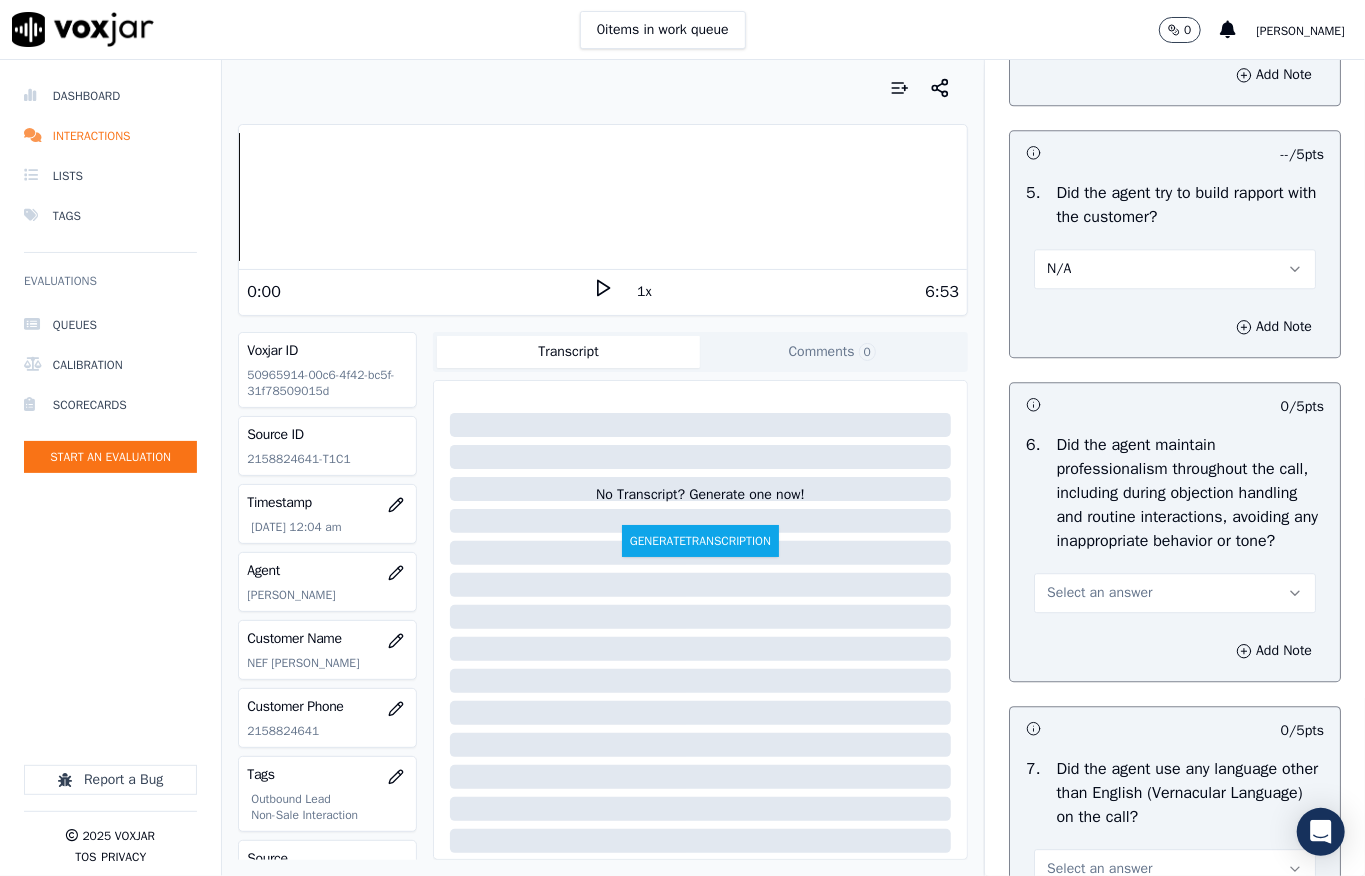 scroll, scrollTop: 2933, scrollLeft: 0, axis: vertical 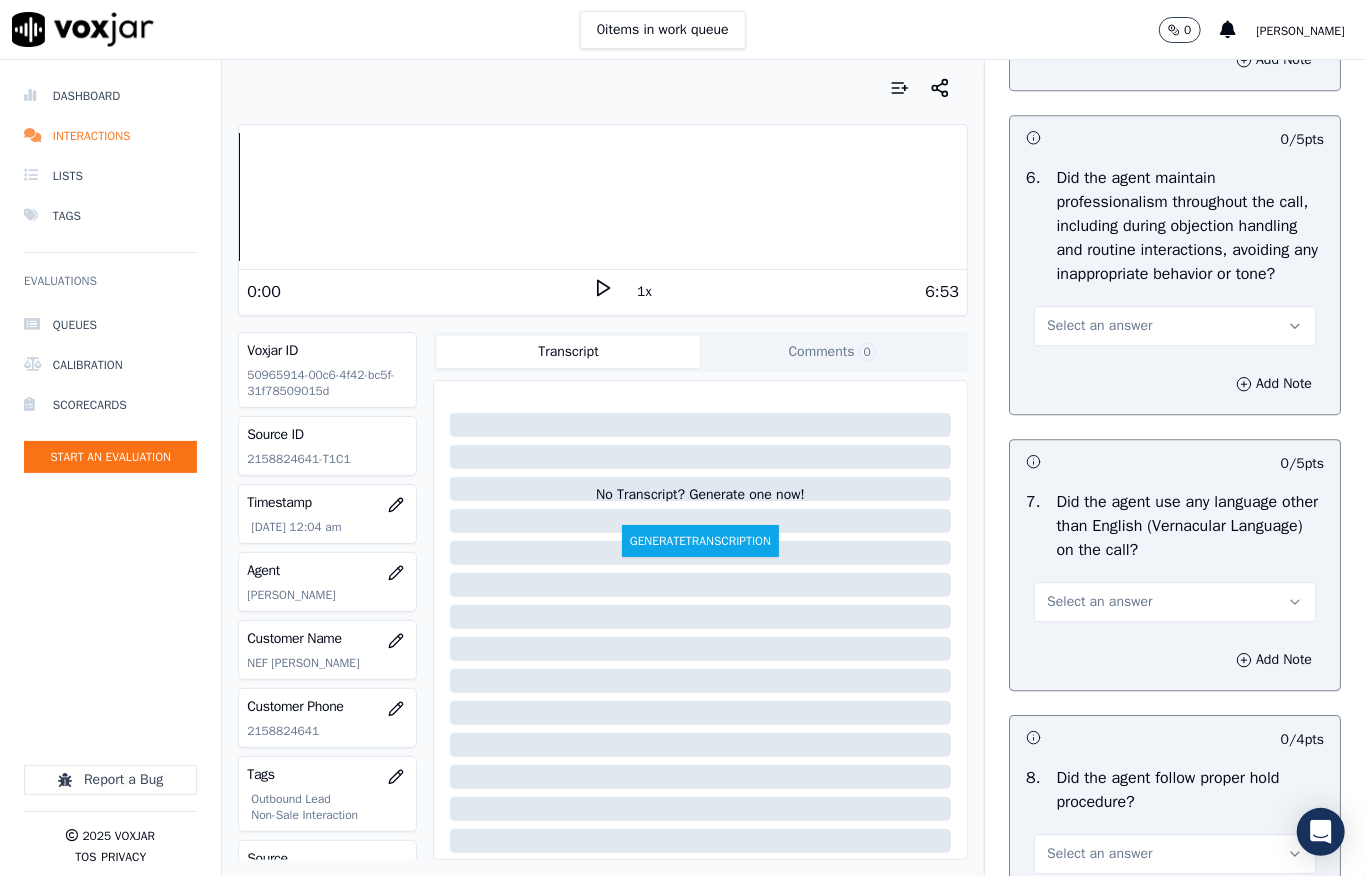 click on "Select an answer" at bounding box center [1099, 326] 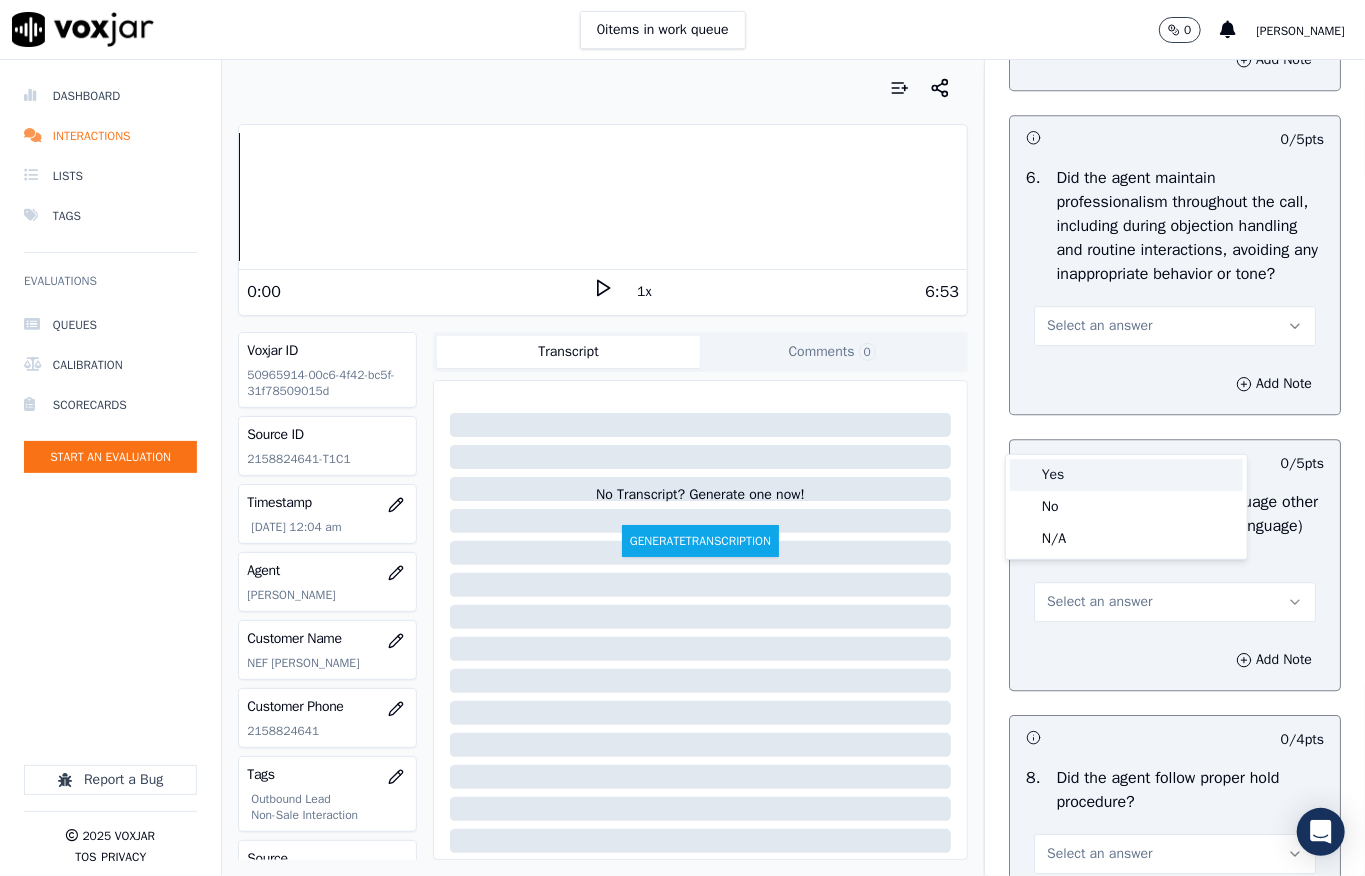 click on "Yes" at bounding box center [1126, 475] 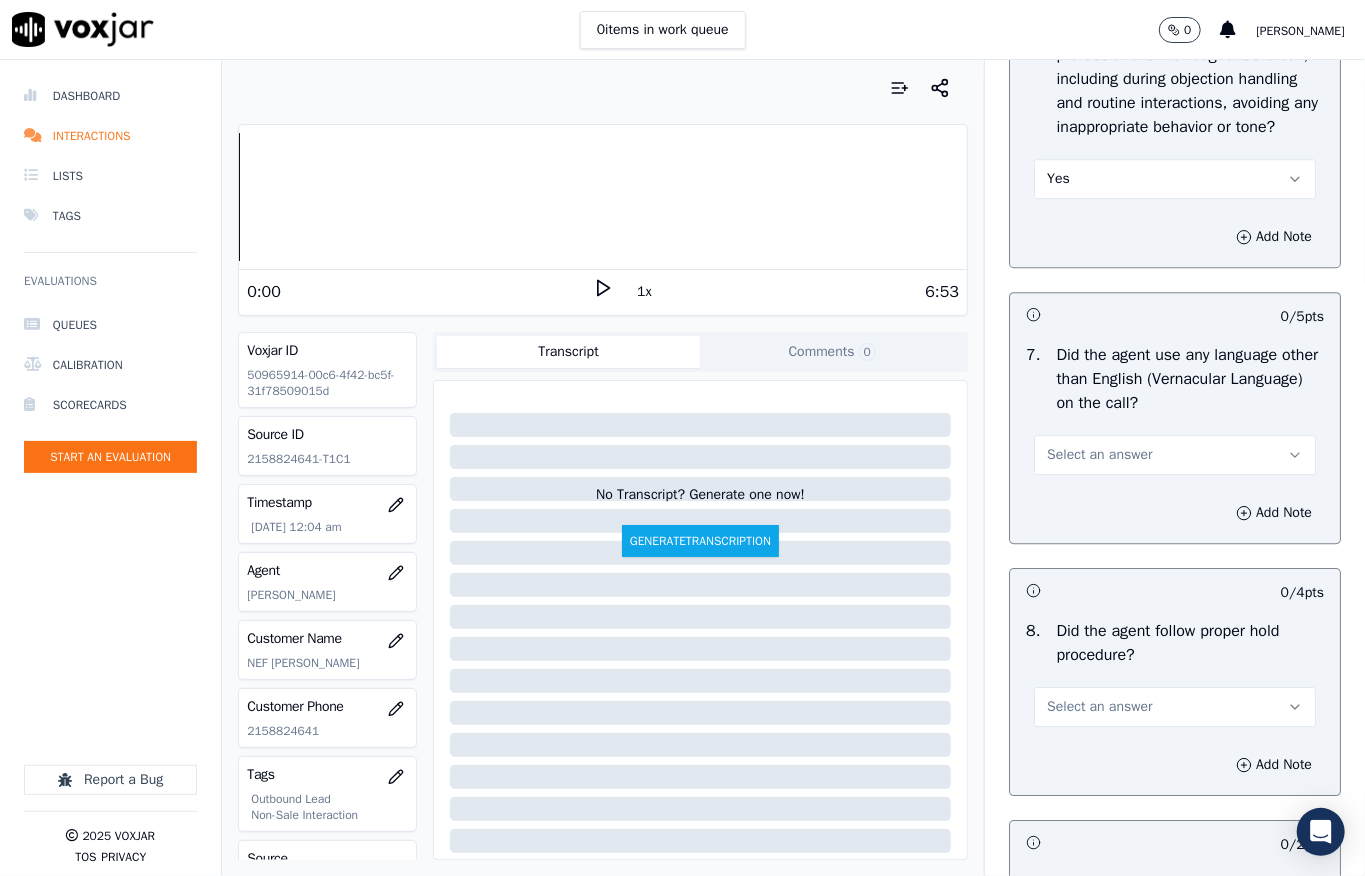 scroll, scrollTop: 3333, scrollLeft: 0, axis: vertical 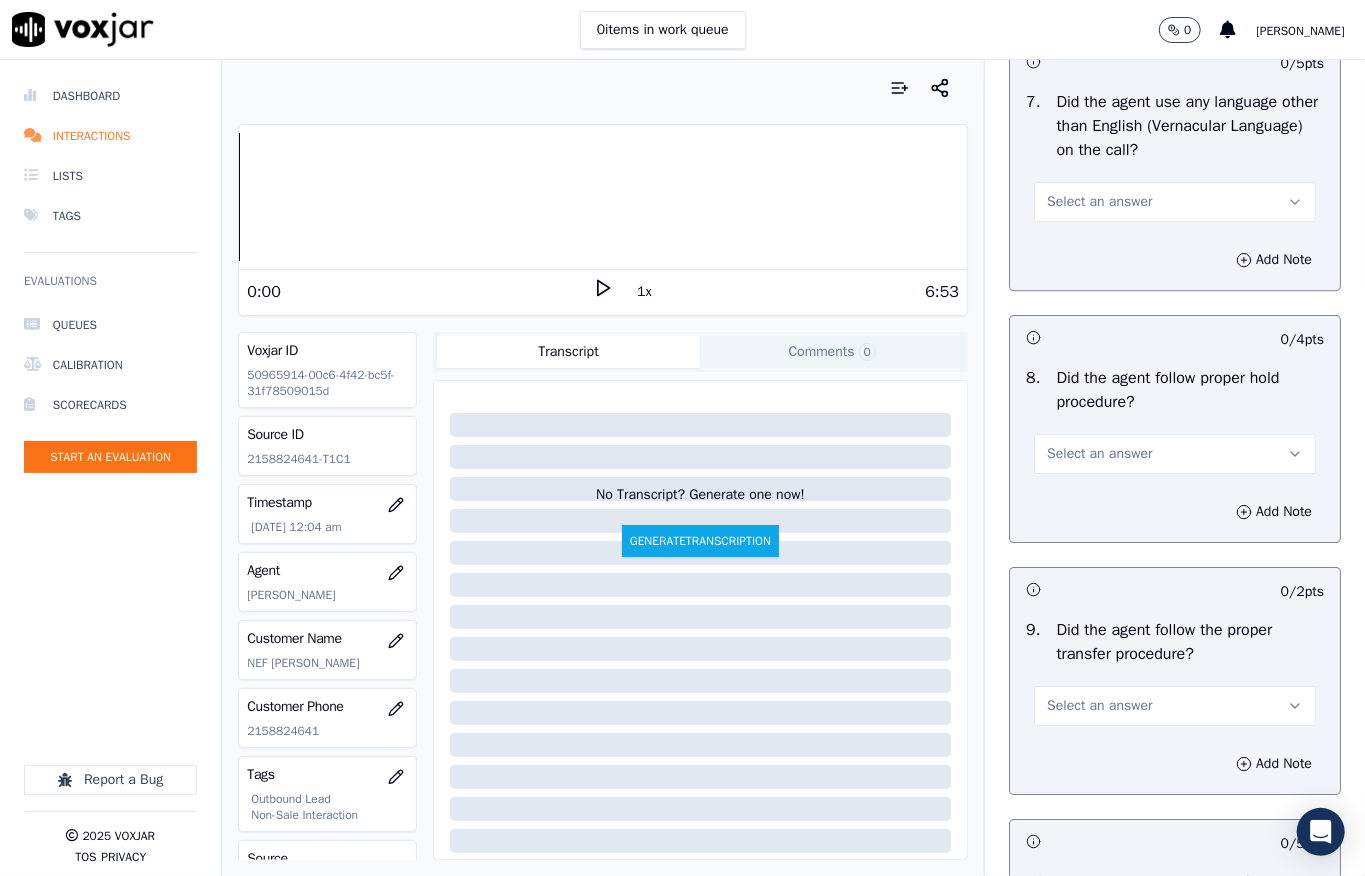 click on "Select an answer" at bounding box center [1175, 202] 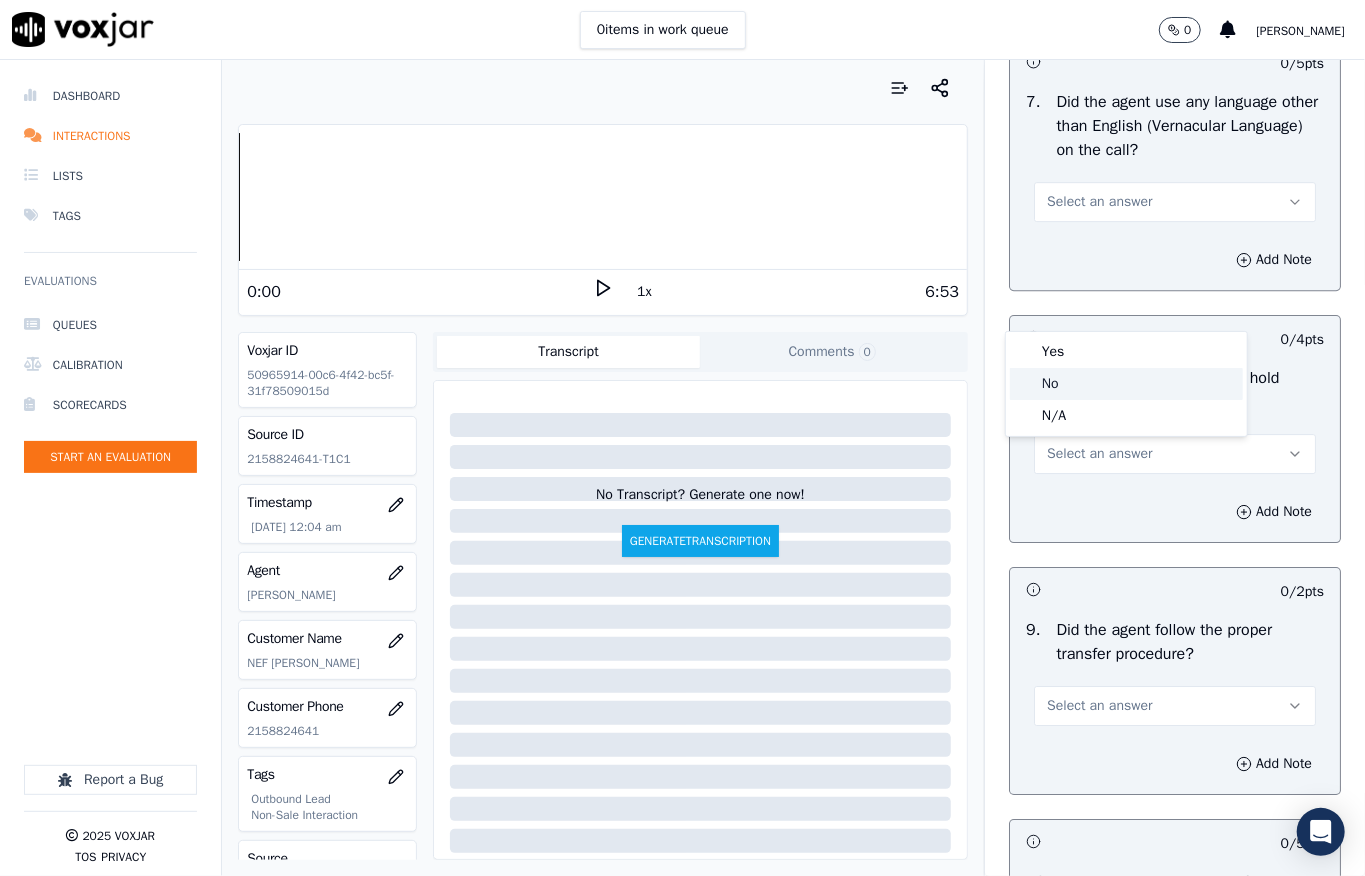 drag, startPoint x: 1056, startPoint y: 381, endPoint x: 1046, endPoint y: 397, distance: 18.867962 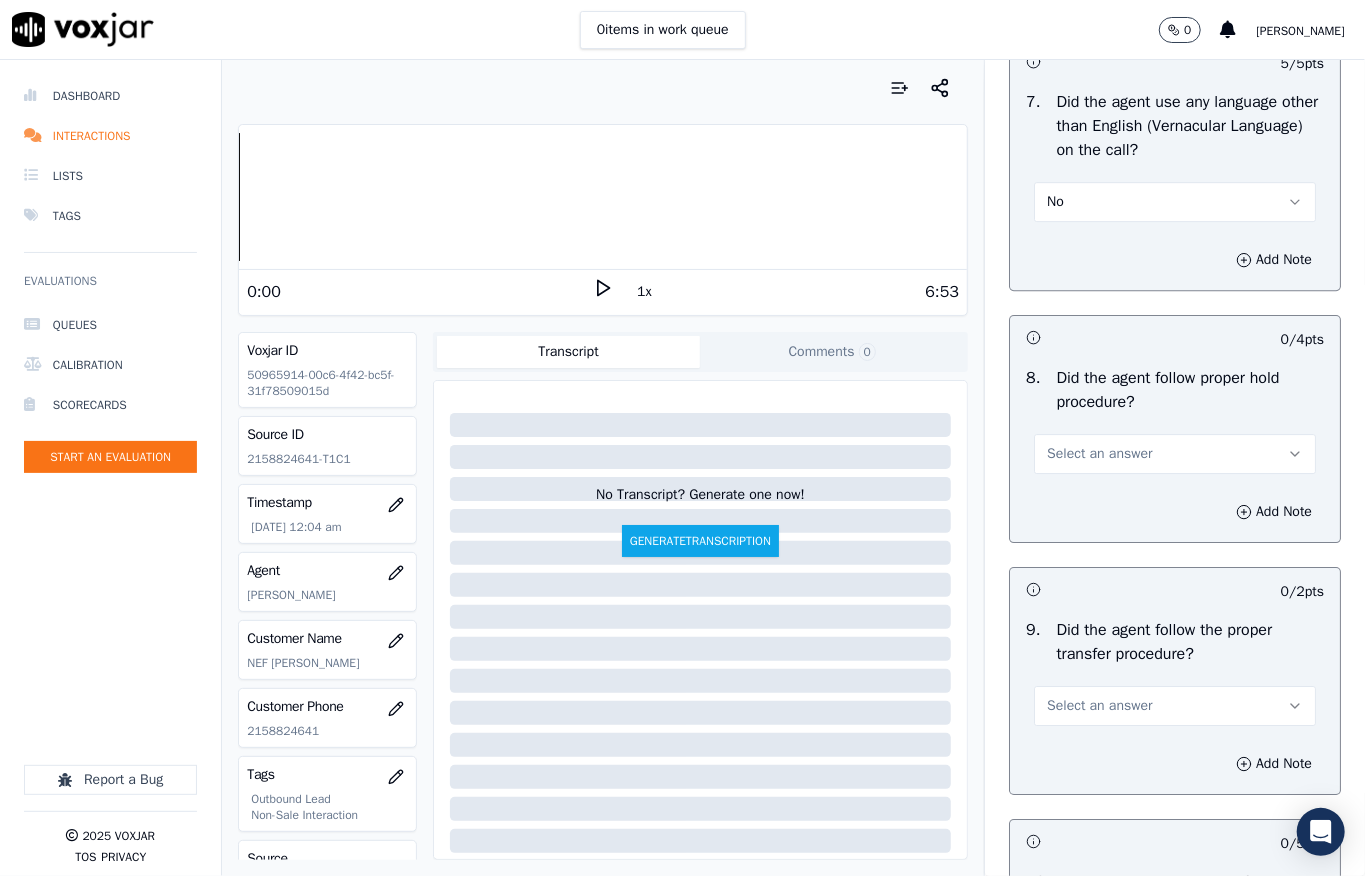drag, startPoint x: 1077, startPoint y: 545, endPoint x: 1076, endPoint y: 577, distance: 32.01562 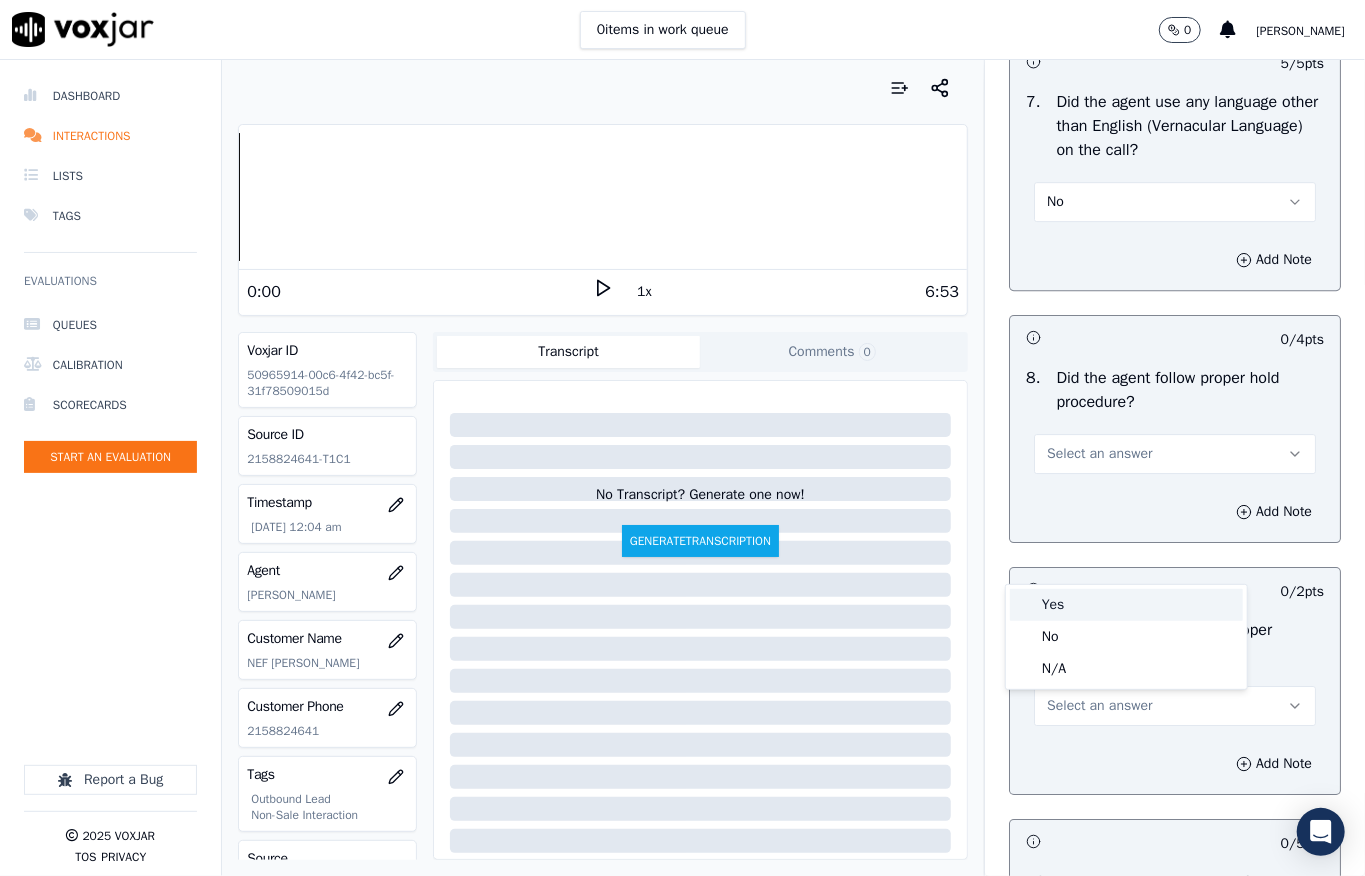 click on "Yes" at bounding box center [1126, 605] 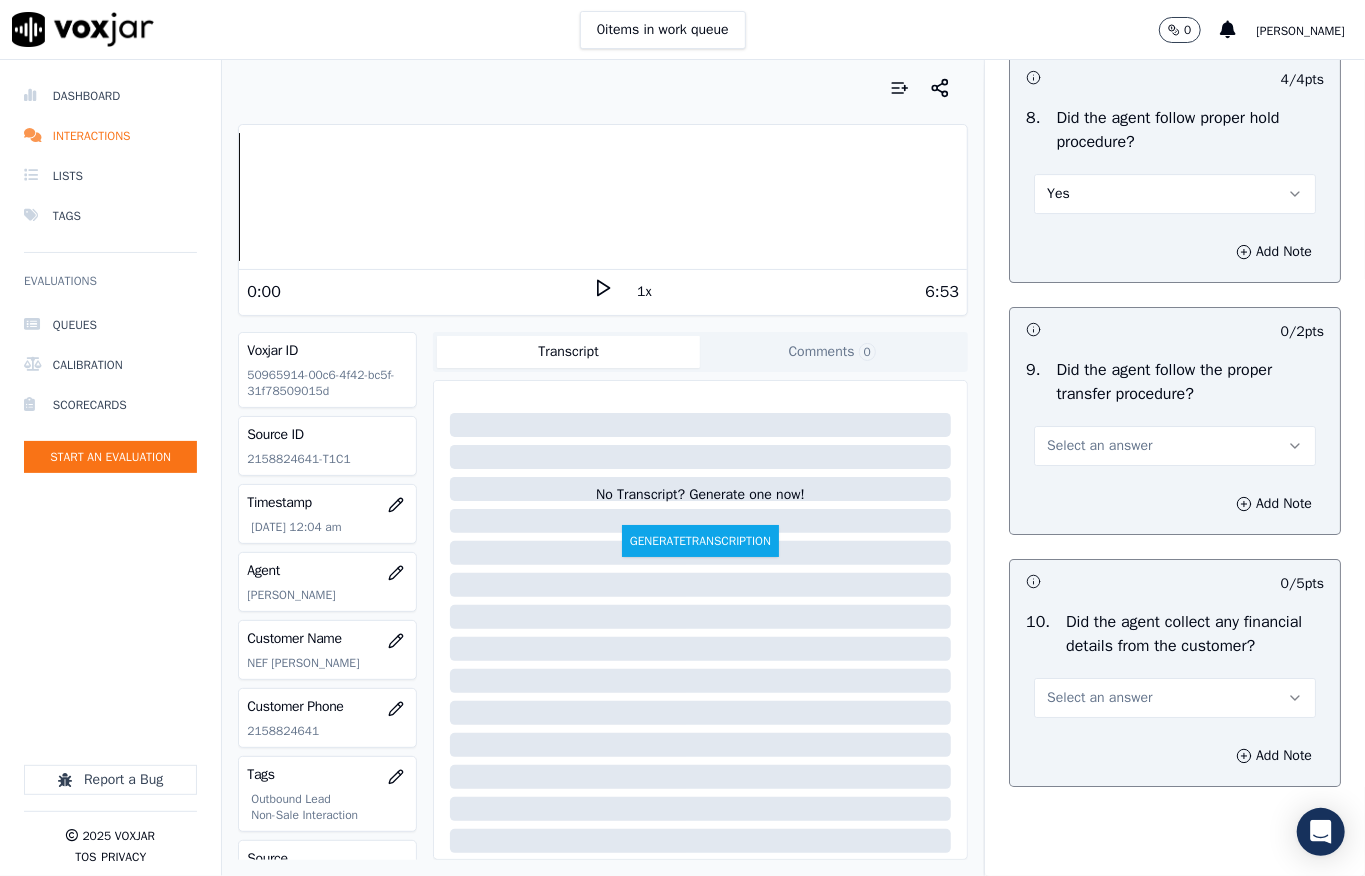scroll, scrollTop: 3600, scrollLeft: 0, axis: vertical 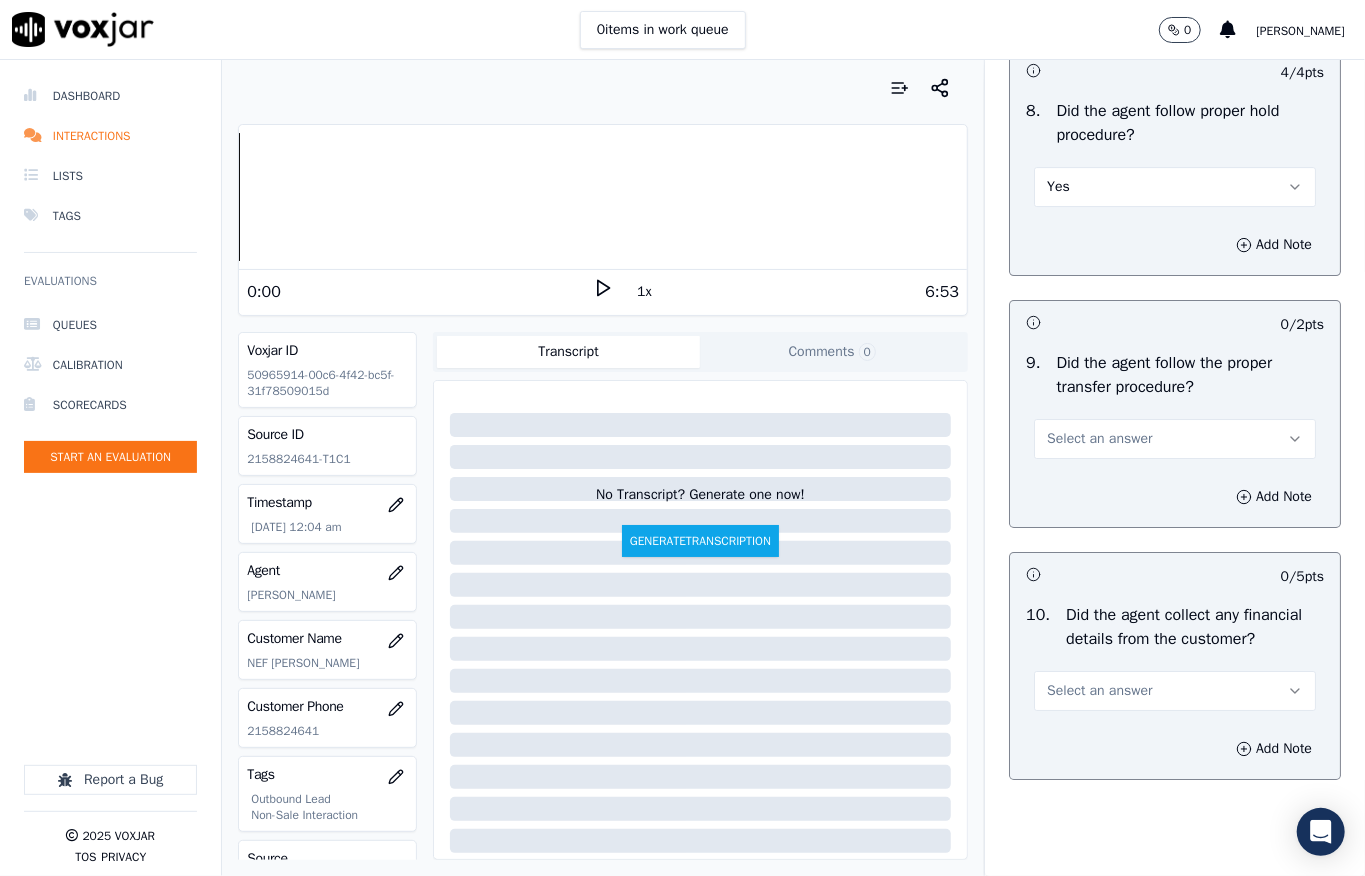click on "Select an answer" at bounding box center (1175, 439) 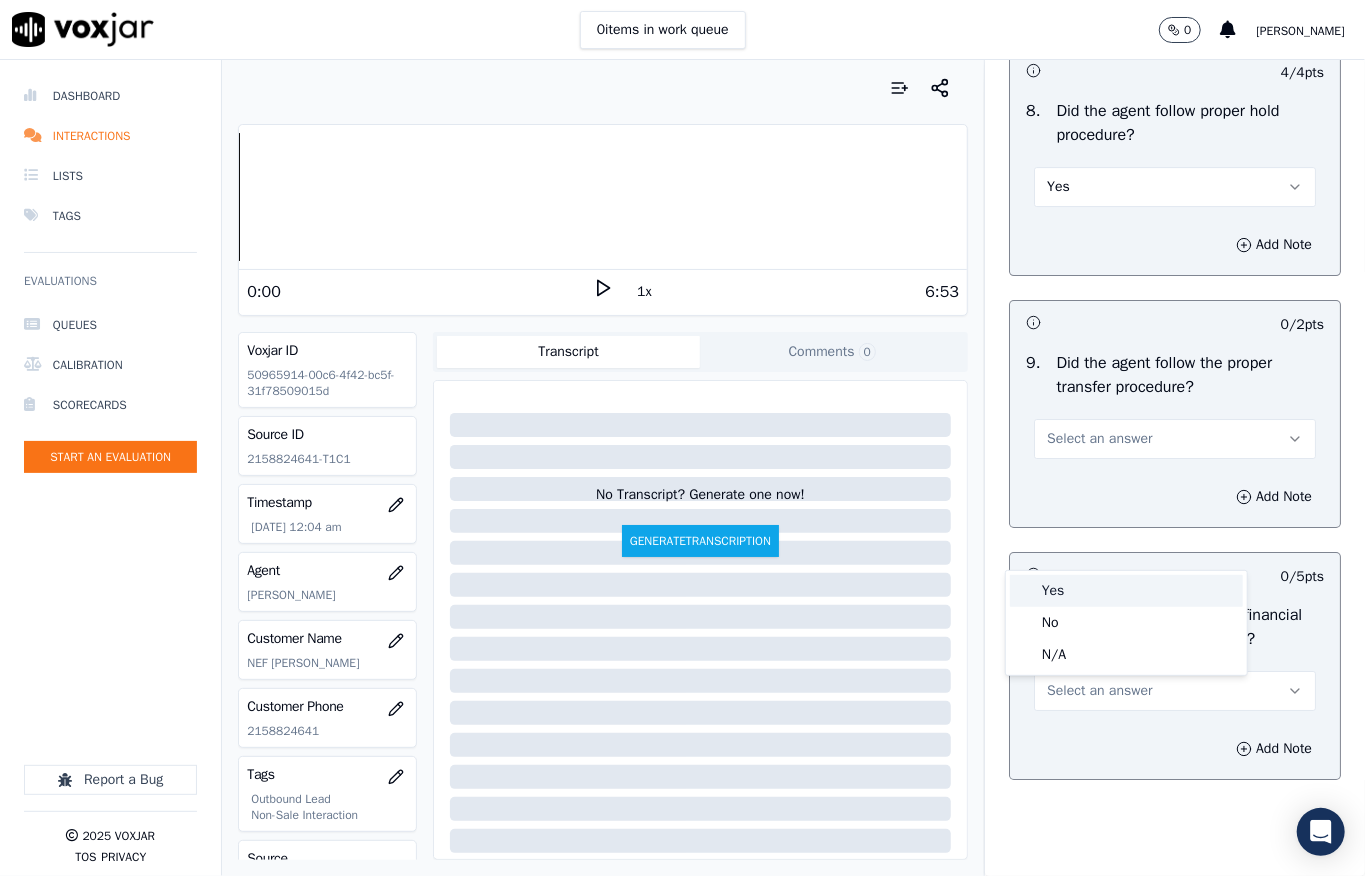 drag, startPoint x: 1066, startPoint y: 588, endPoint x: 1062, endPoint y: 572, distance: 16.492422 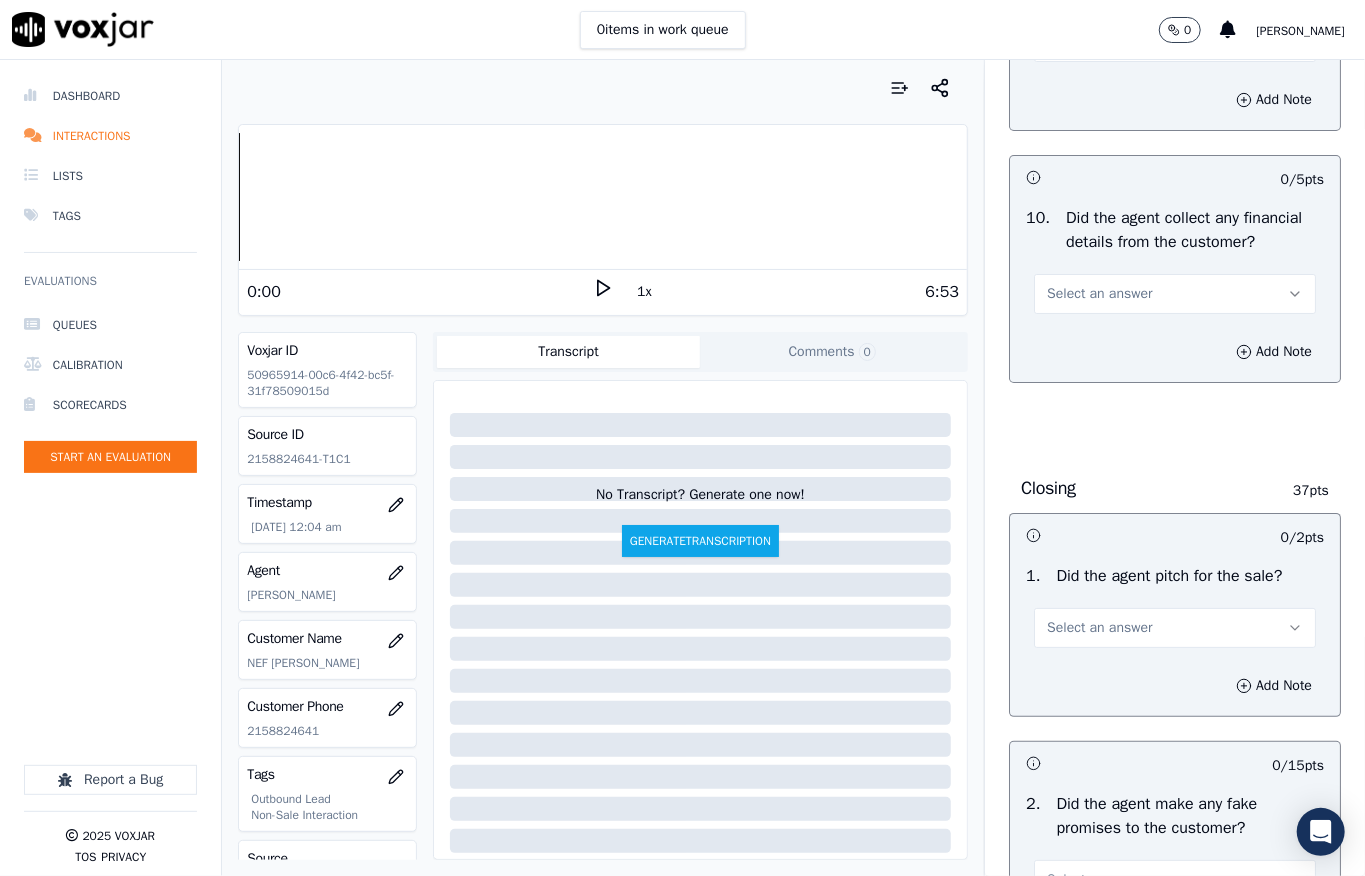 scroll, scrollTop: 4000, scrollLeft: 0, axis: vertical 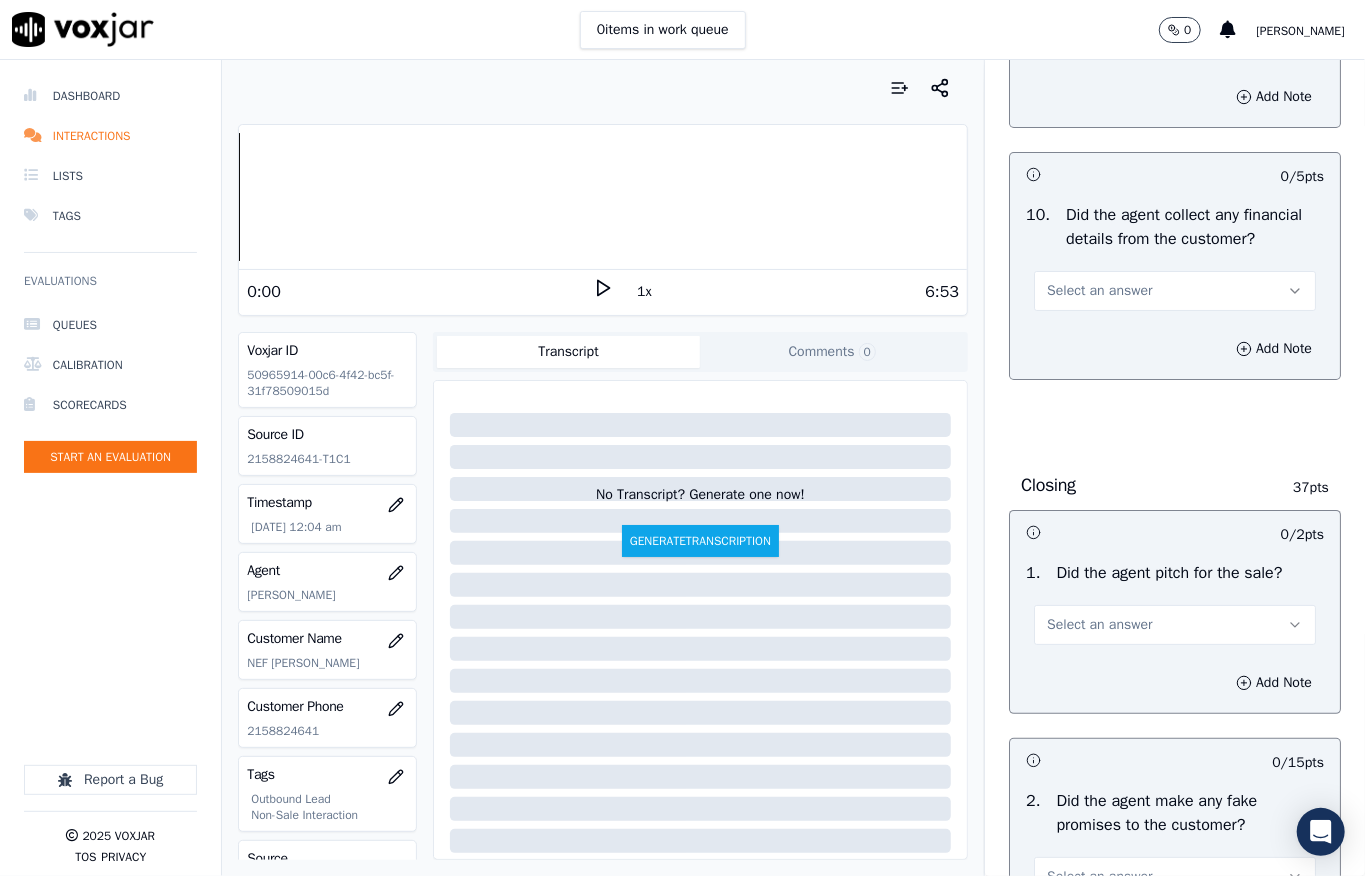 click on "Select an answer" at bounding box center (1099, 291) 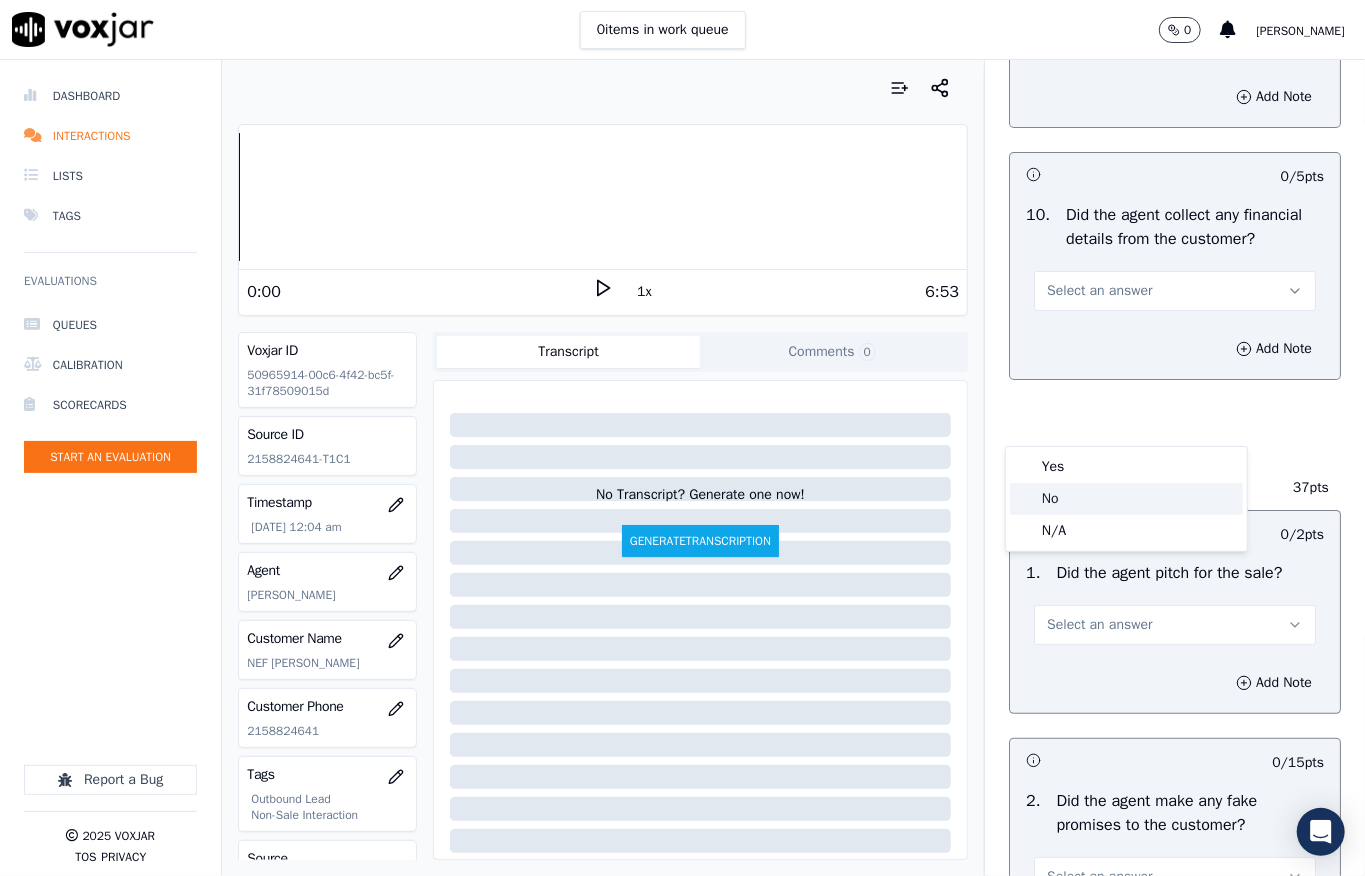 click on "No" 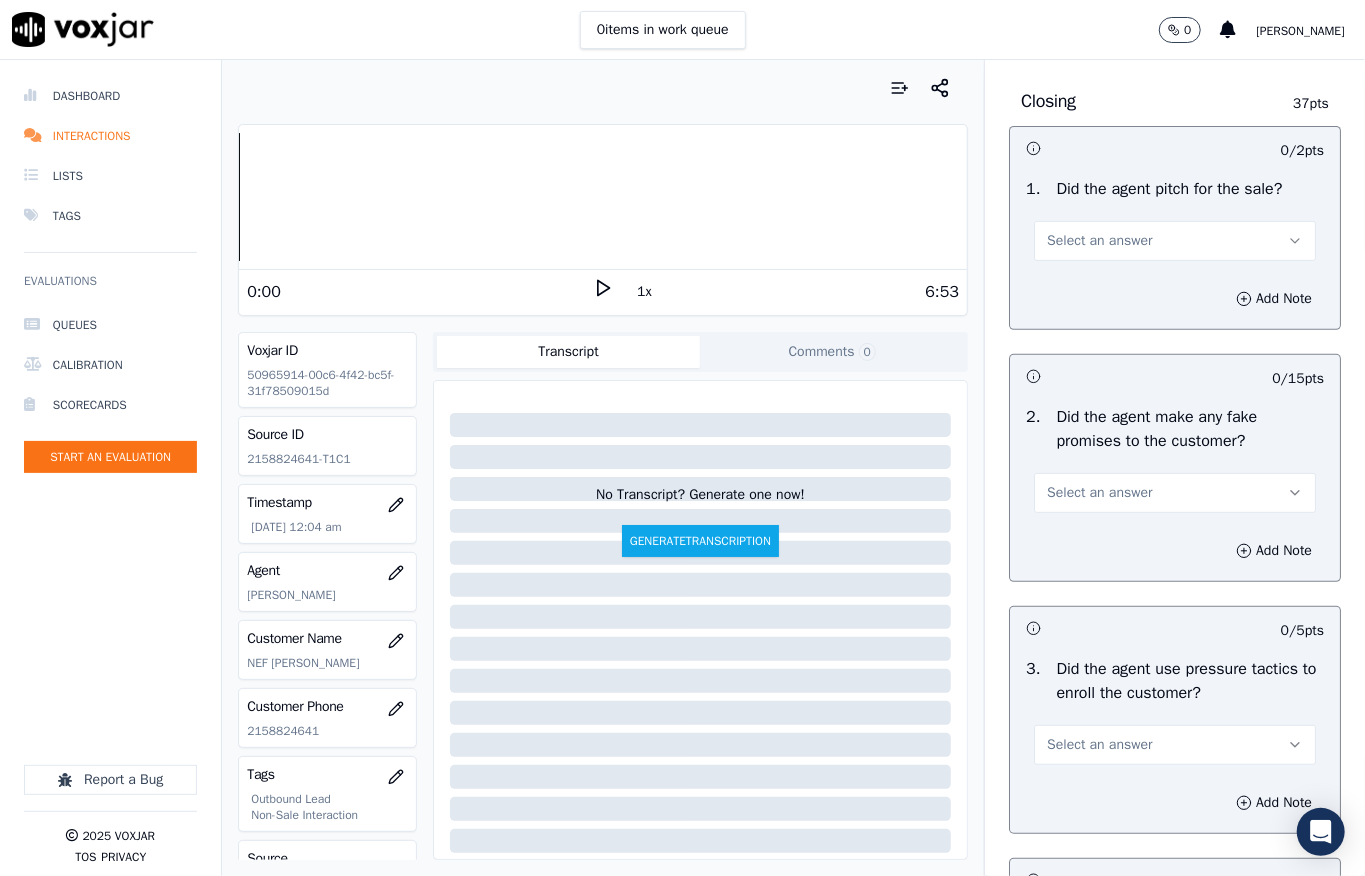 scroll, scrollTop: 4400, scrollLeft: 0, axis: vertical 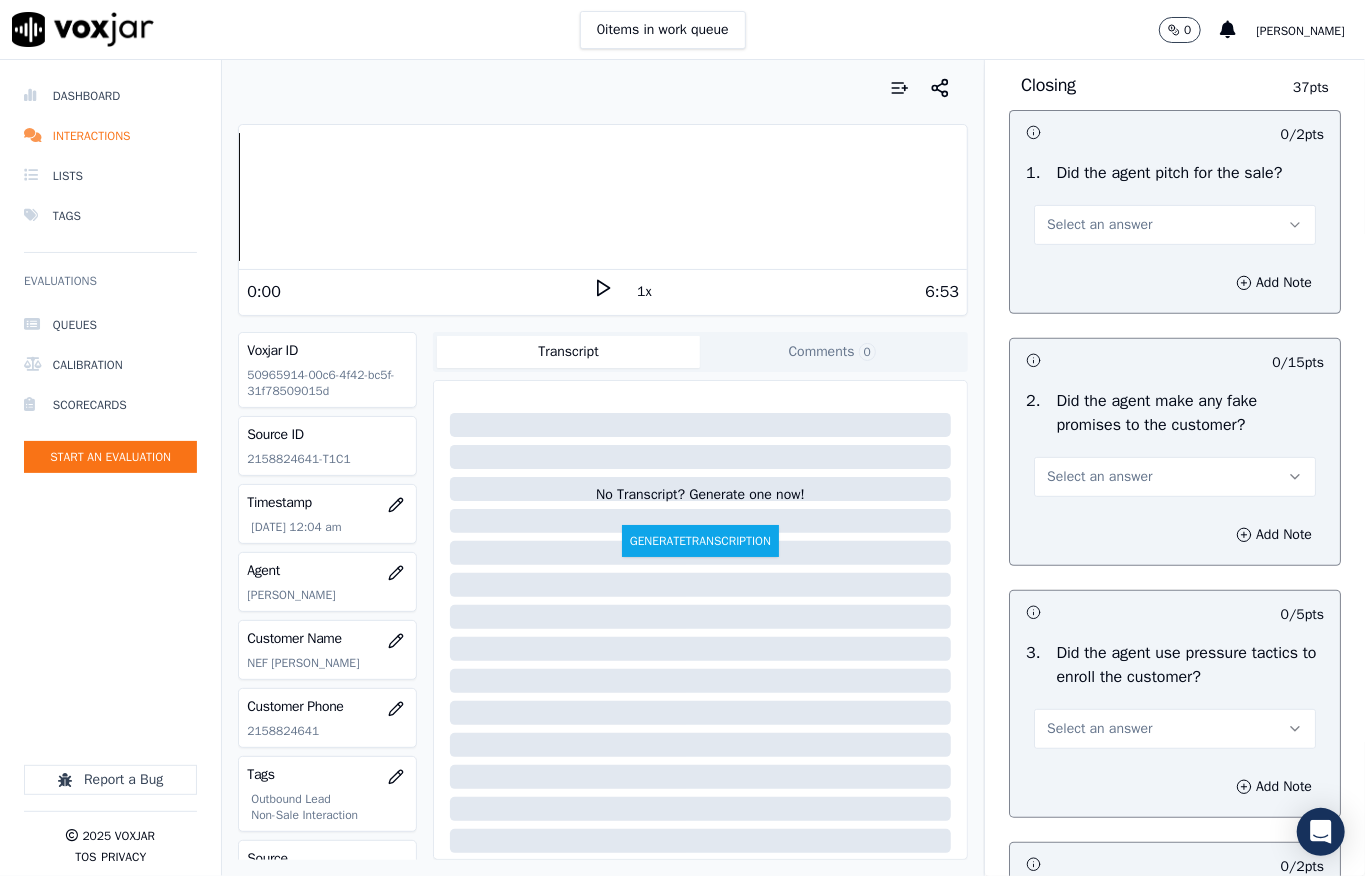 click on "Select an answer" at bounding box center [1099, 225] 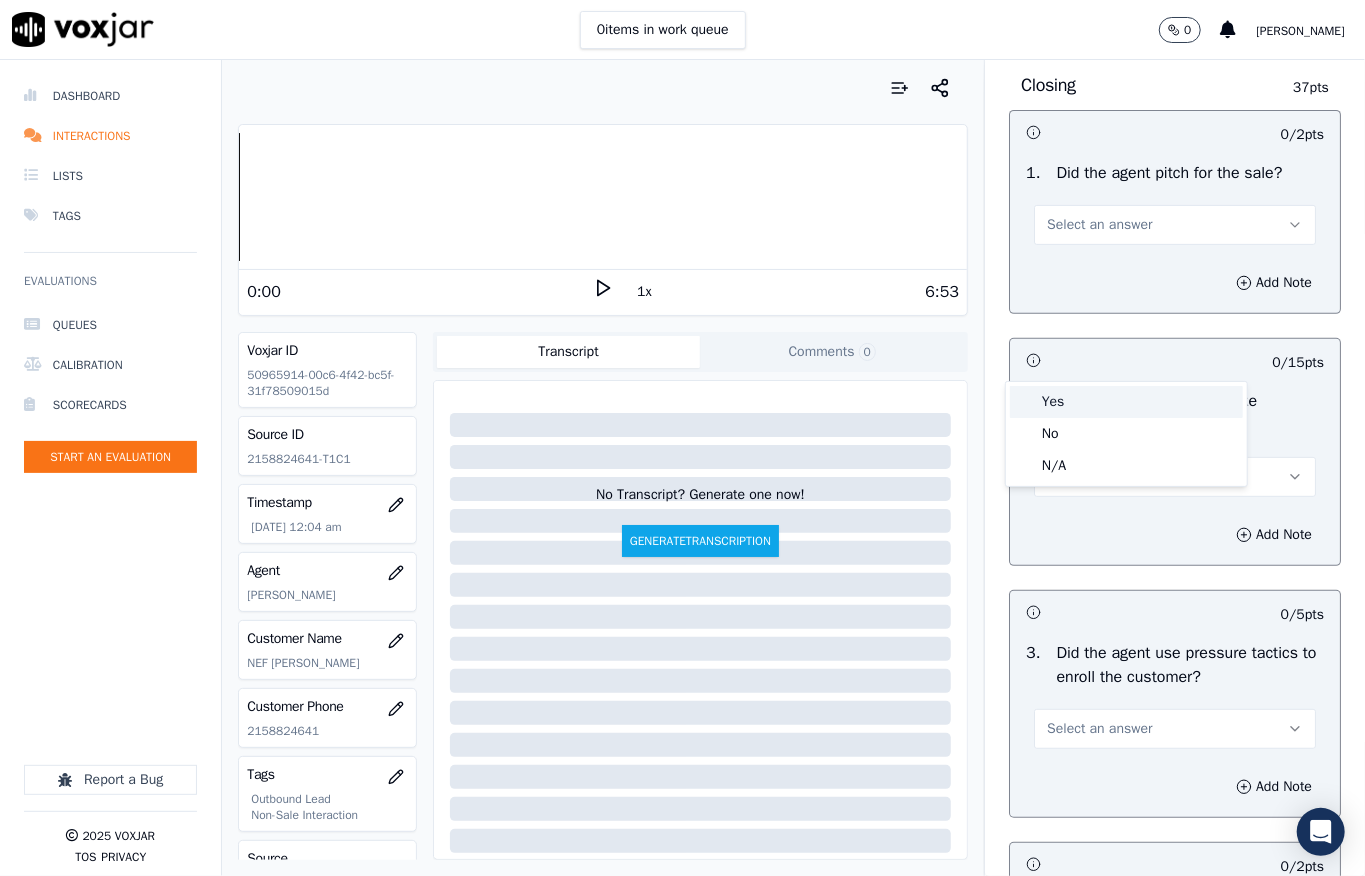 click on "Yes" at bounding box center [1126, 402] 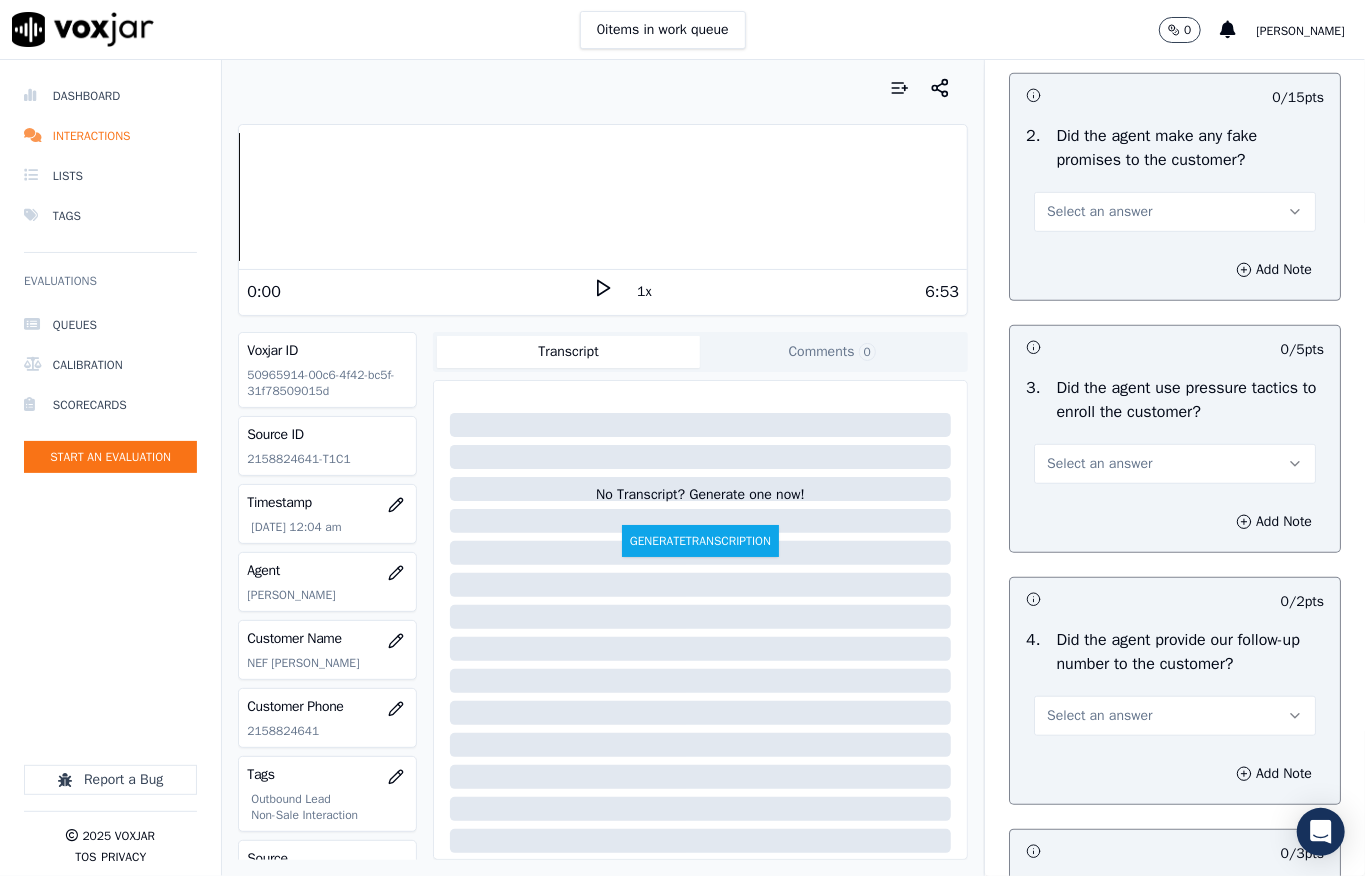 scroll, scrollTop: 4666, scrollLeft: 0, axis: vertical 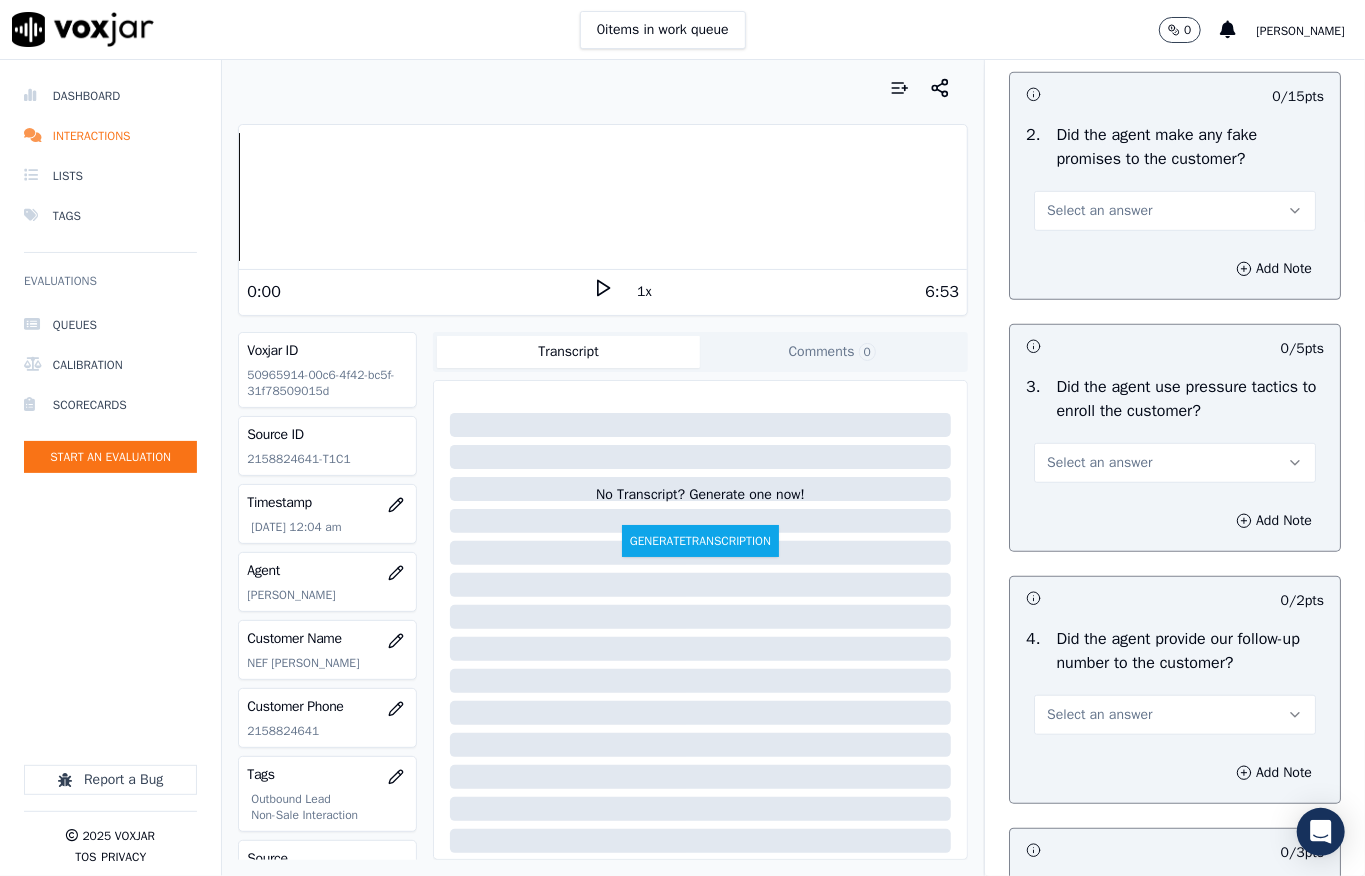 click on "Select an answer" at bounding box center [1099, 211] 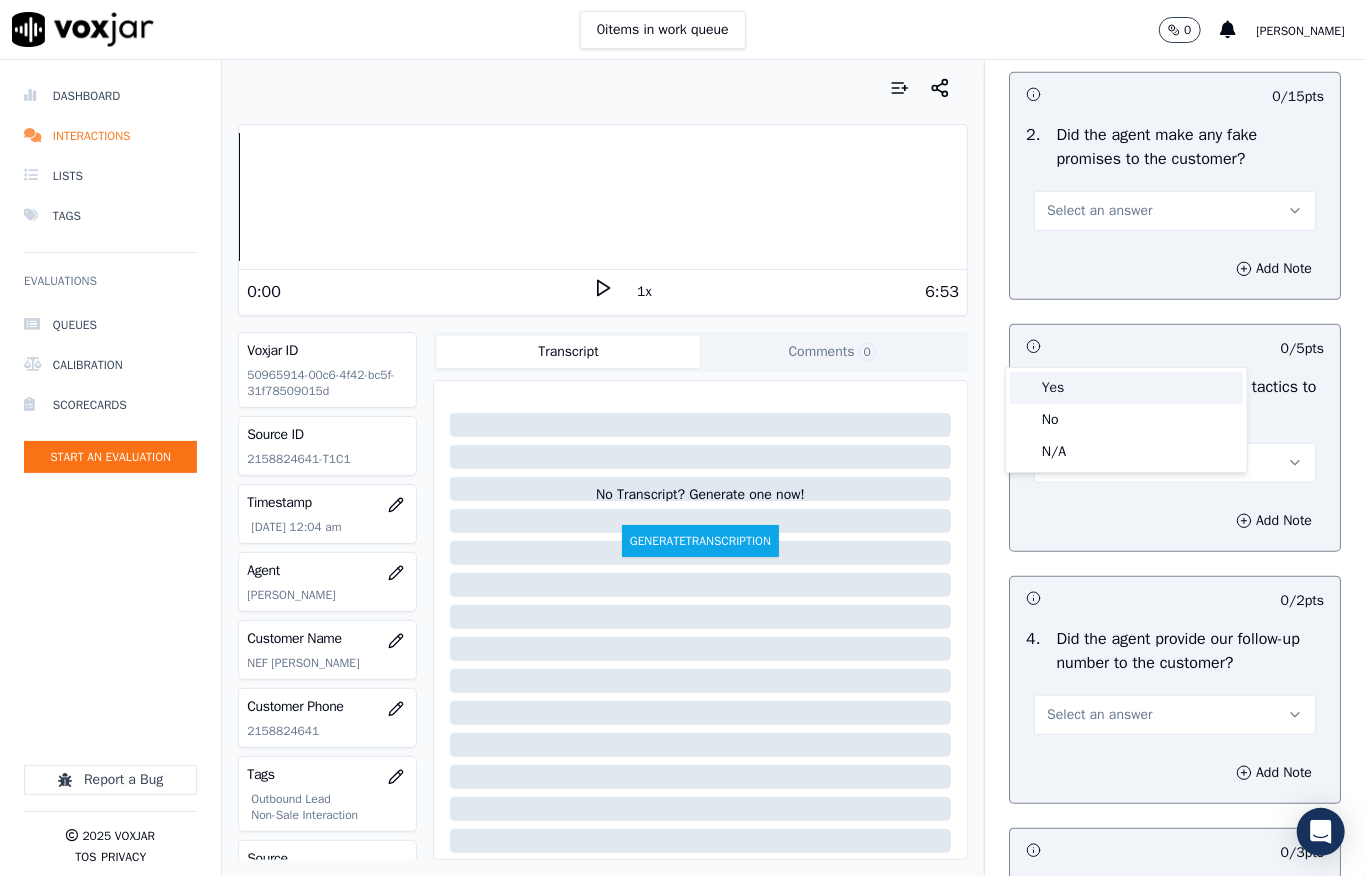 click on "Yes" at bounding box center (1126, 388) 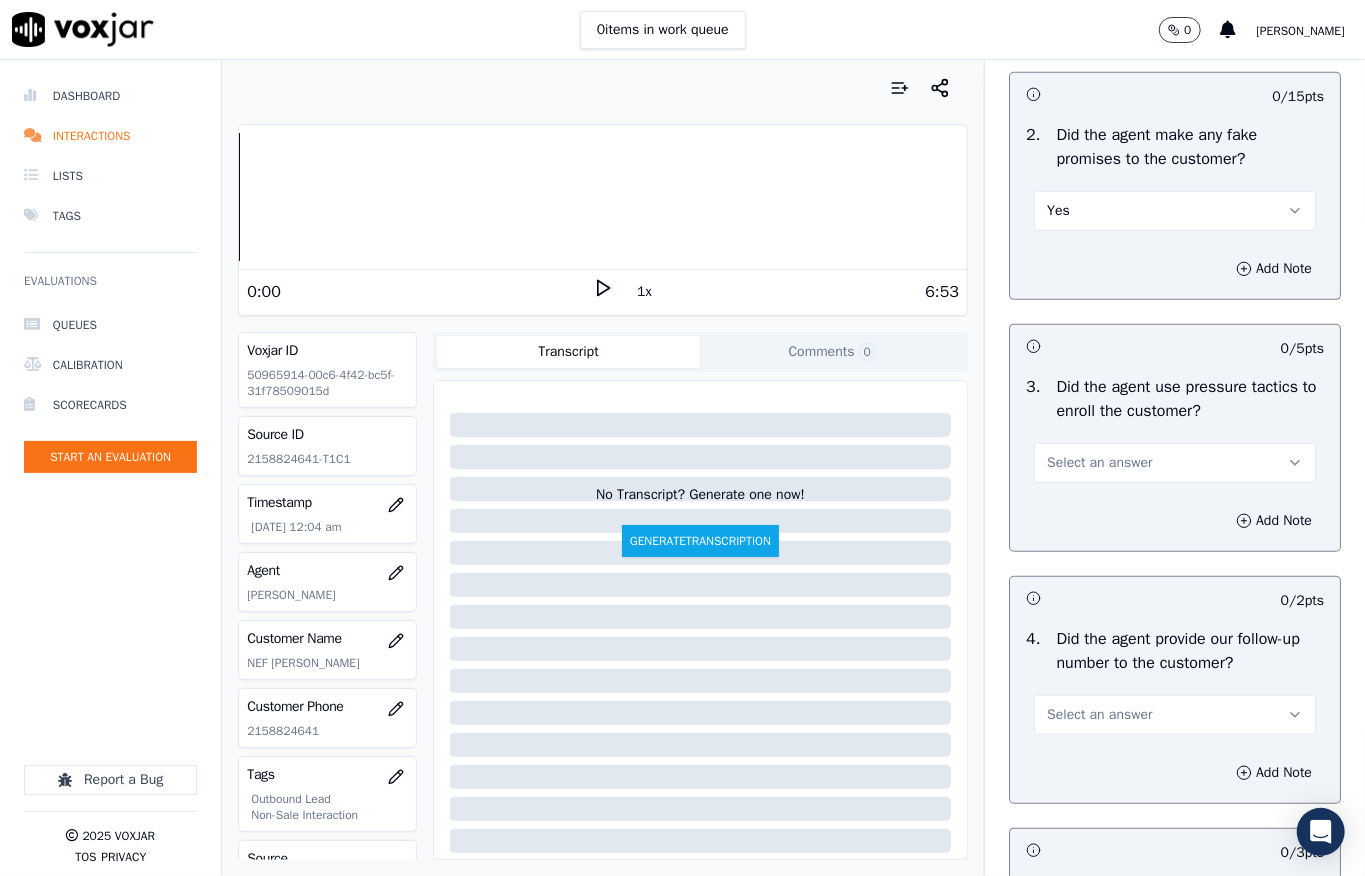 click on "Yes" at bounding box center [1175, 211] 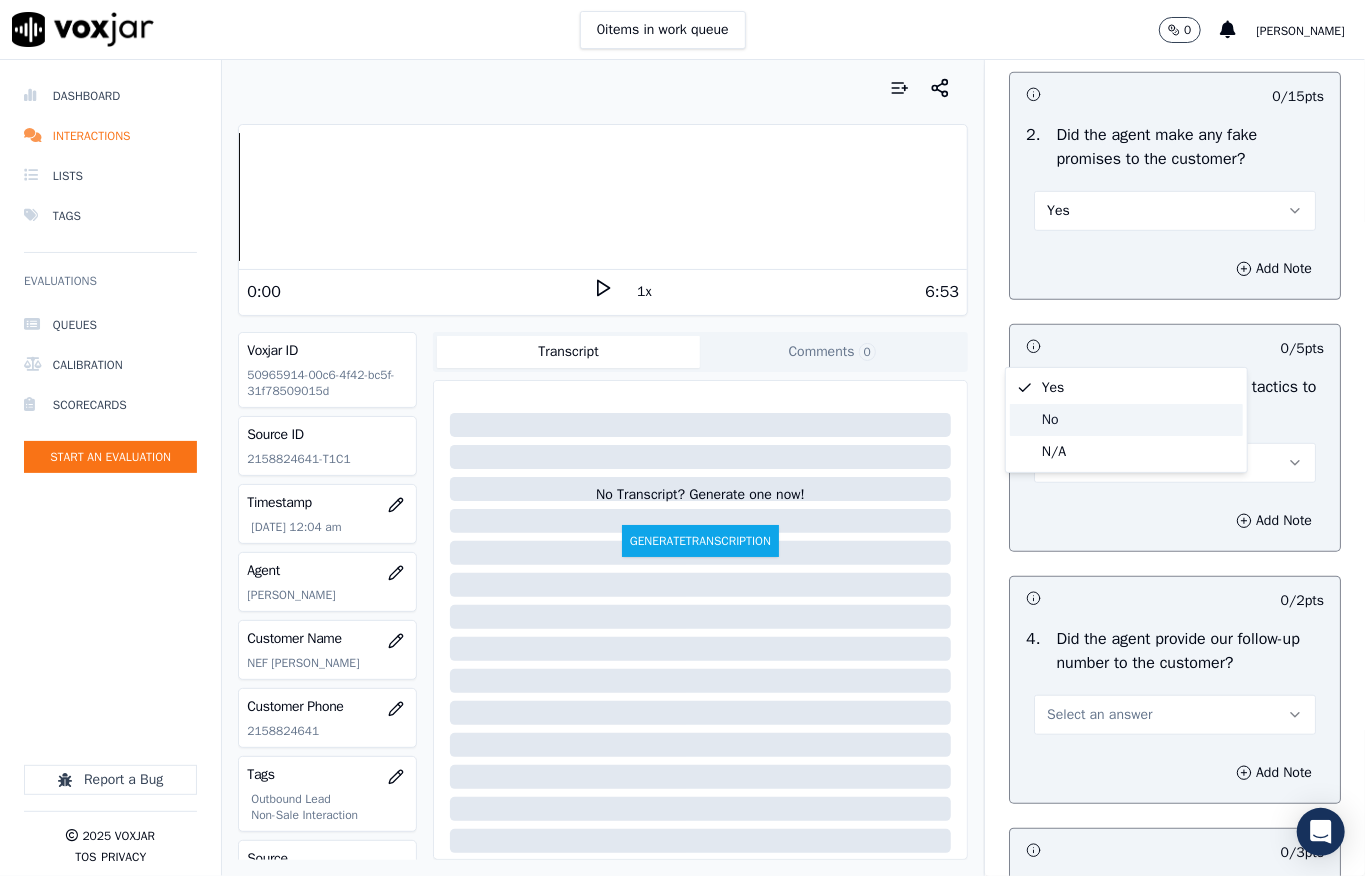 click on "No" 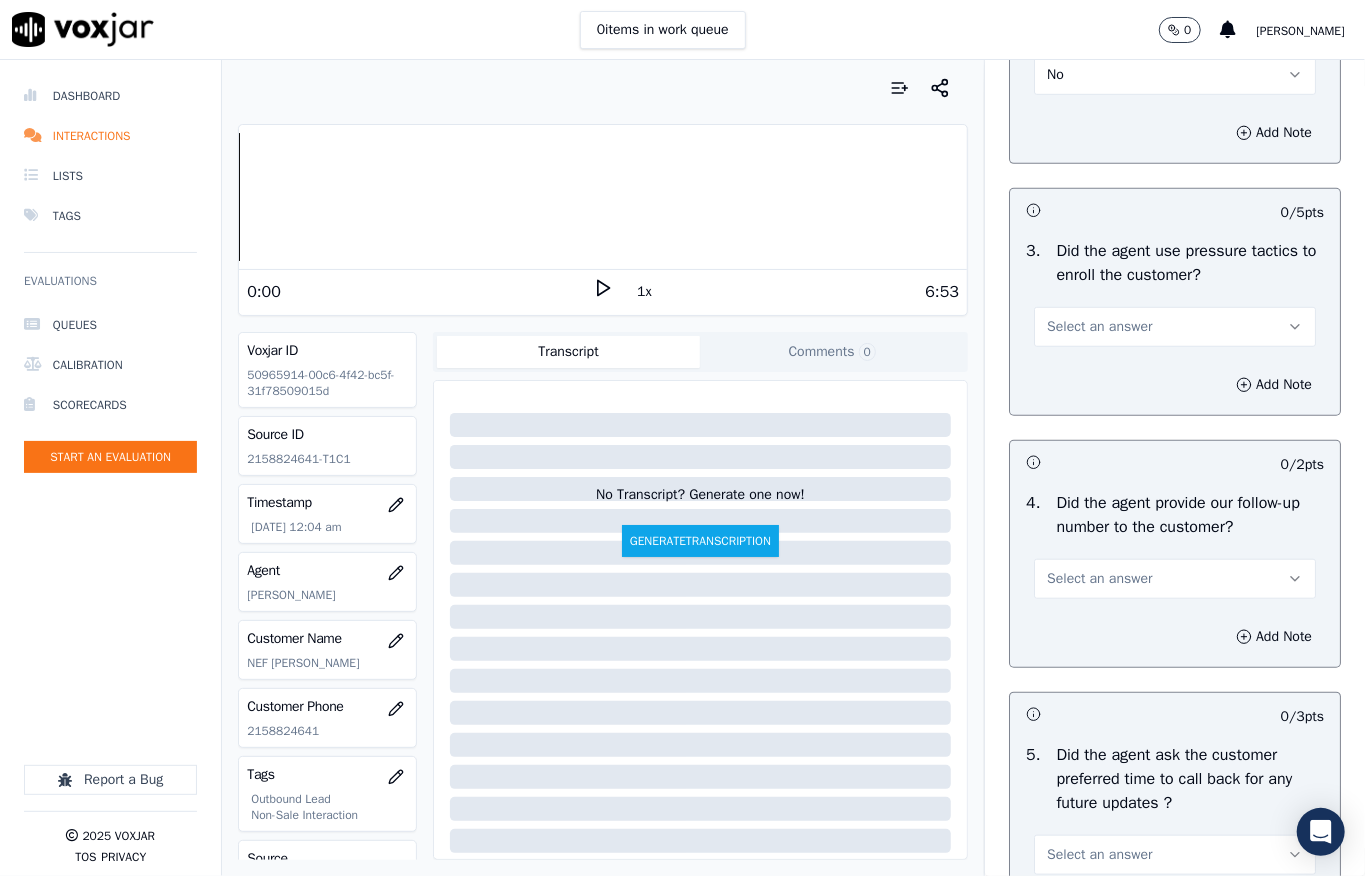 scroll, scrollTop: 4933, scrollLeft: 0, axis: vertical 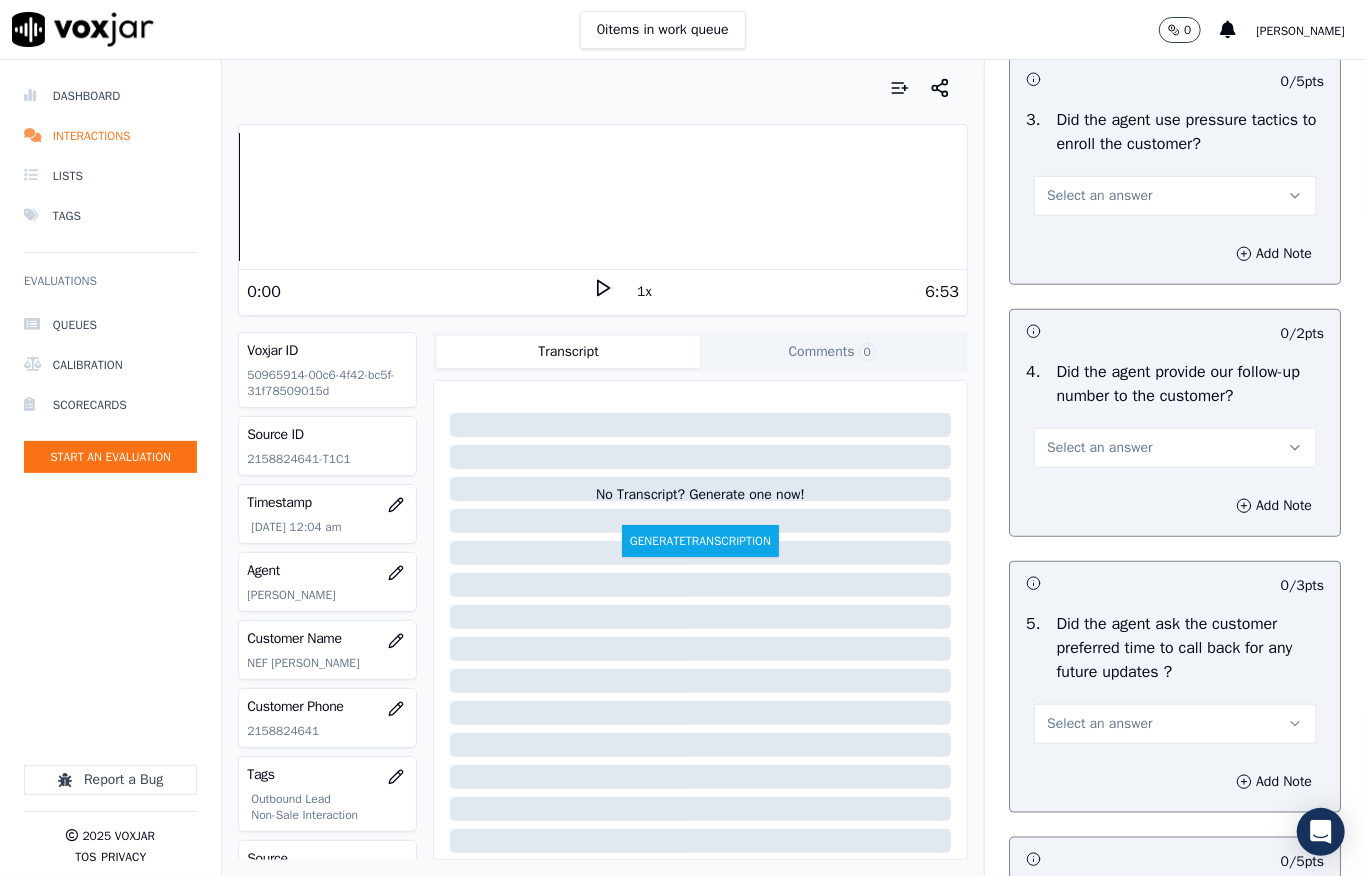 click on "Select an answer" at bounding box center (1099, 196) 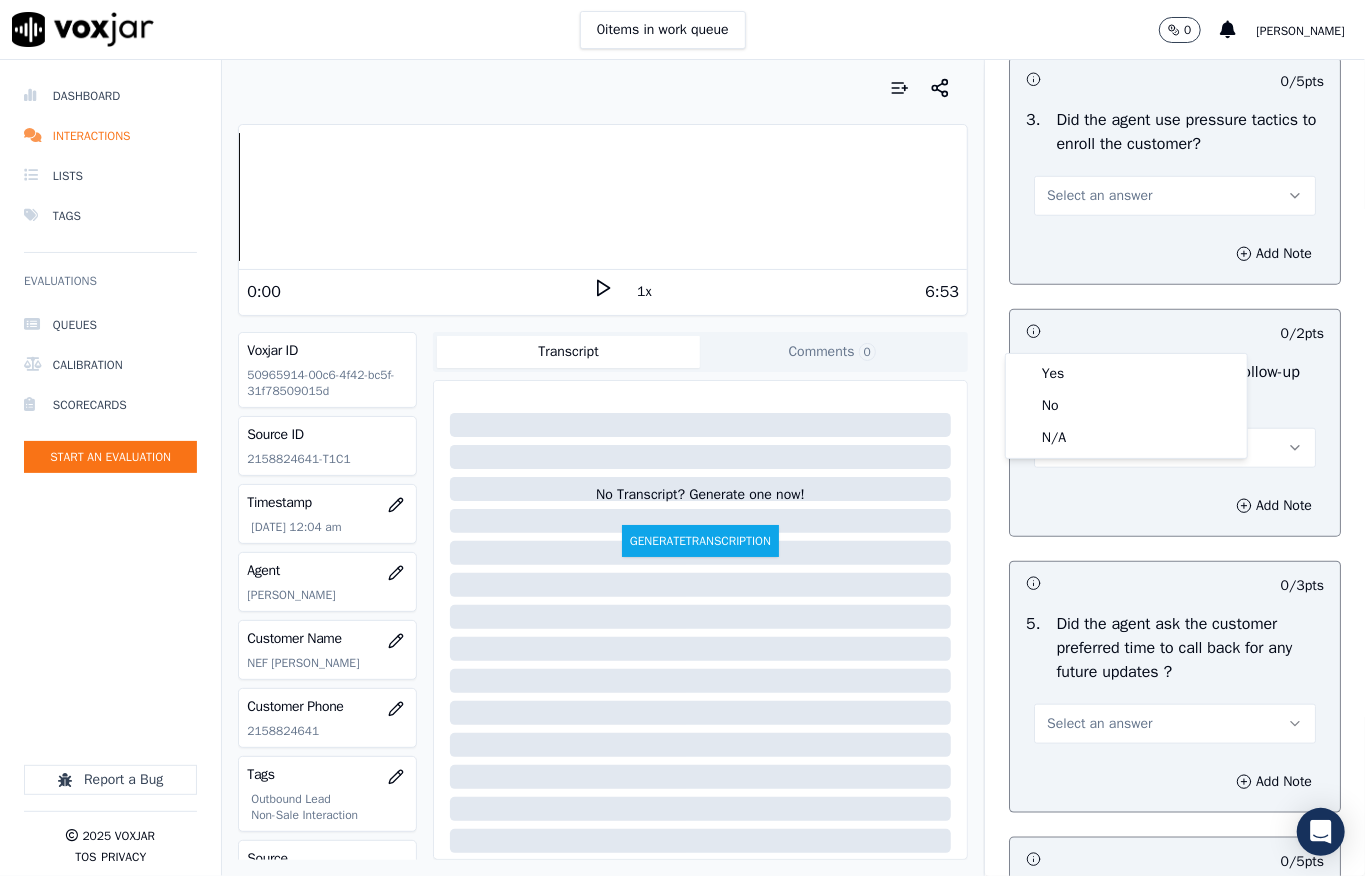 click on "Select an answer" at bounding box center (1099, 196) 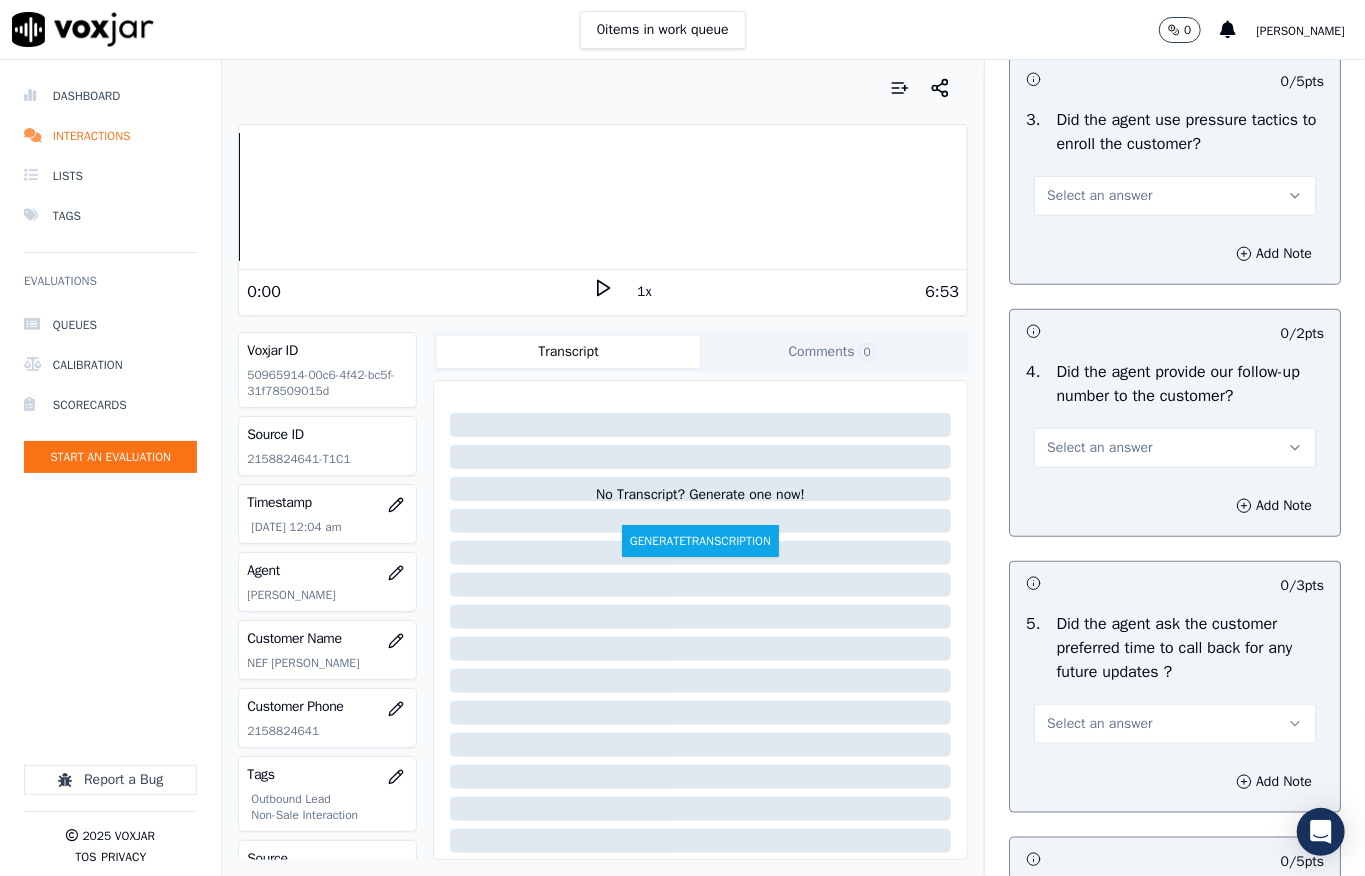 click on "Select an answer" at bounding box center (1099, 196) 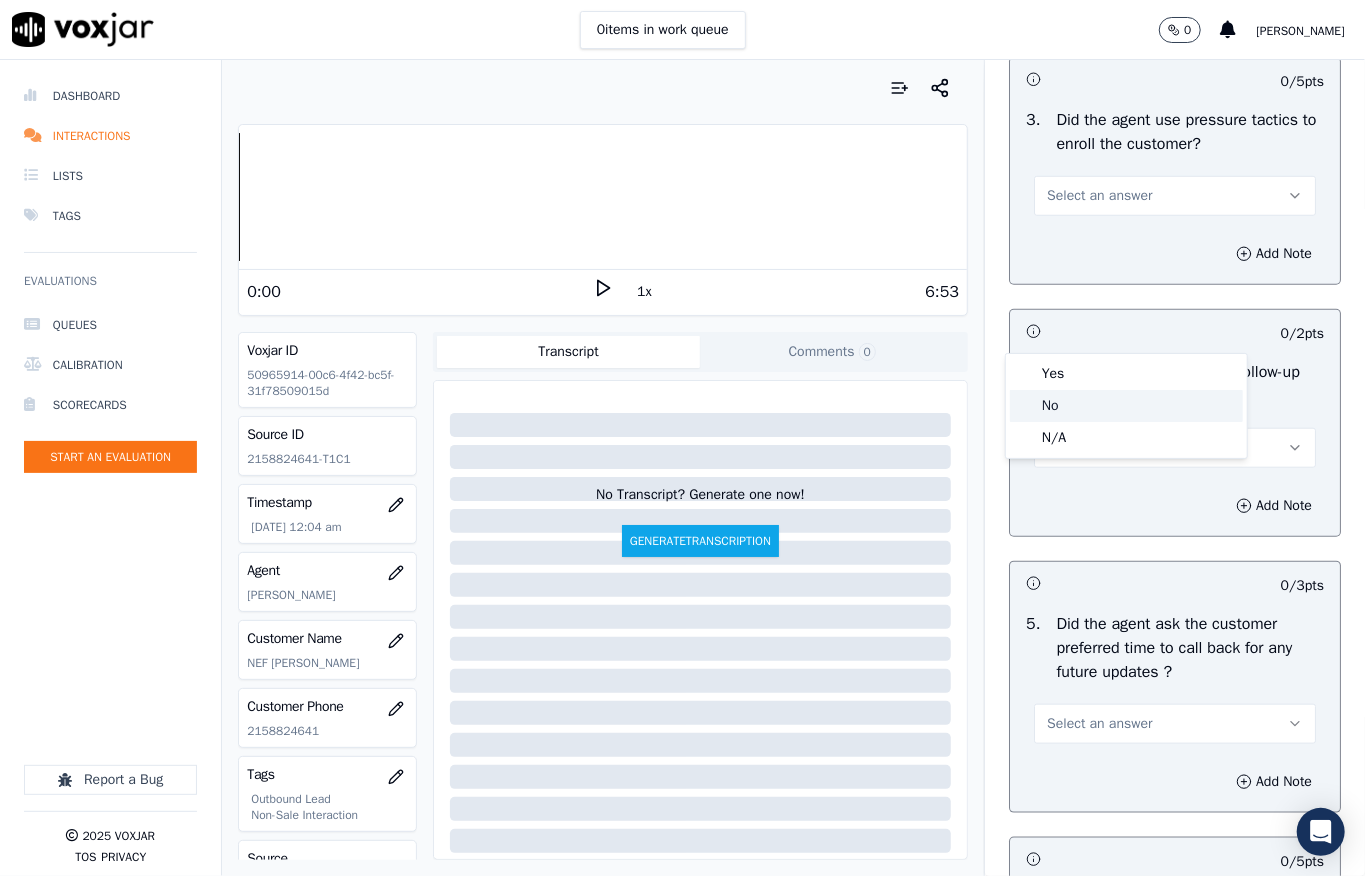 click on "No" 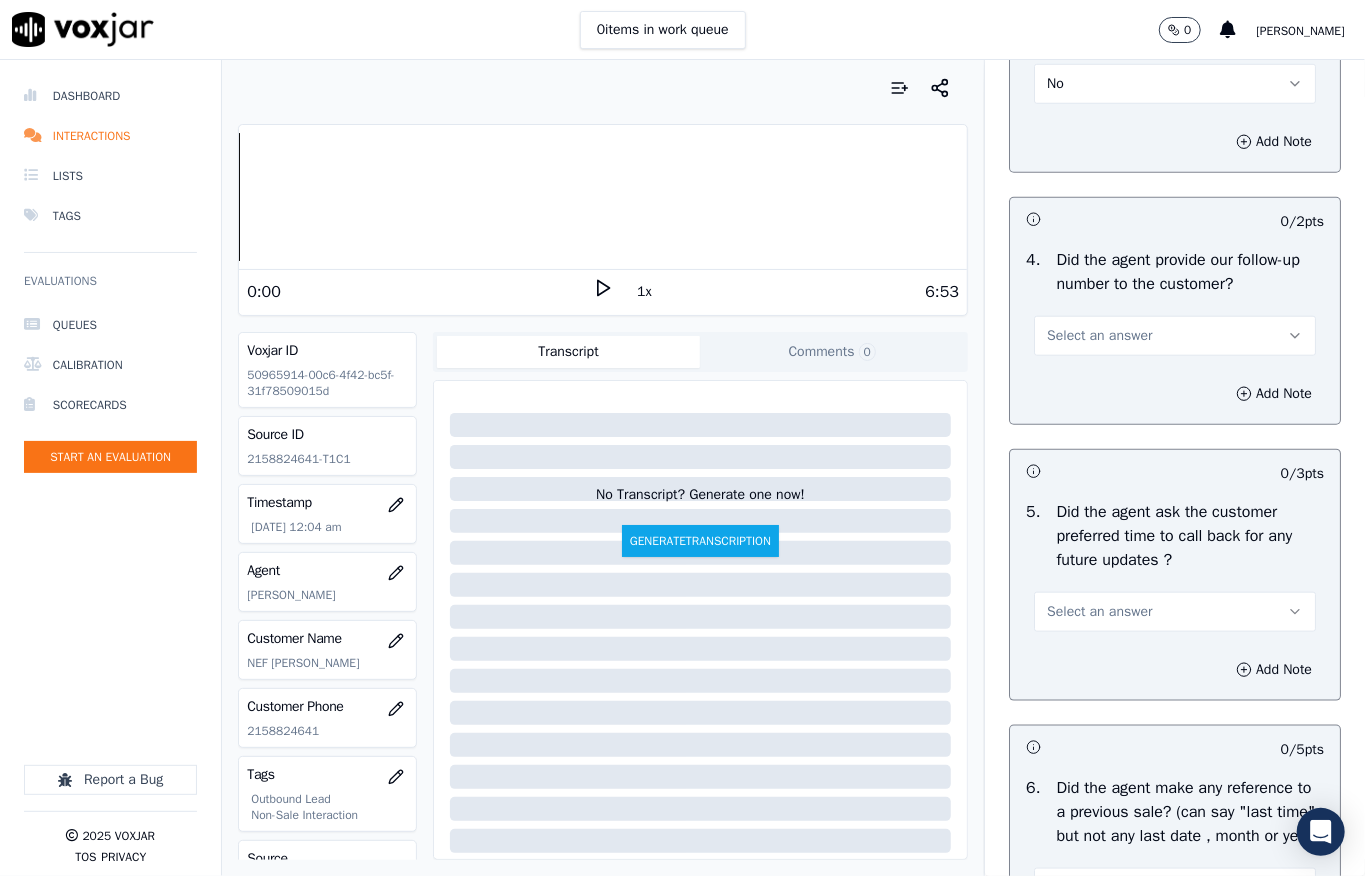 scroll, scrollTop: 5200, scrollLeft: 0, axis: vertical 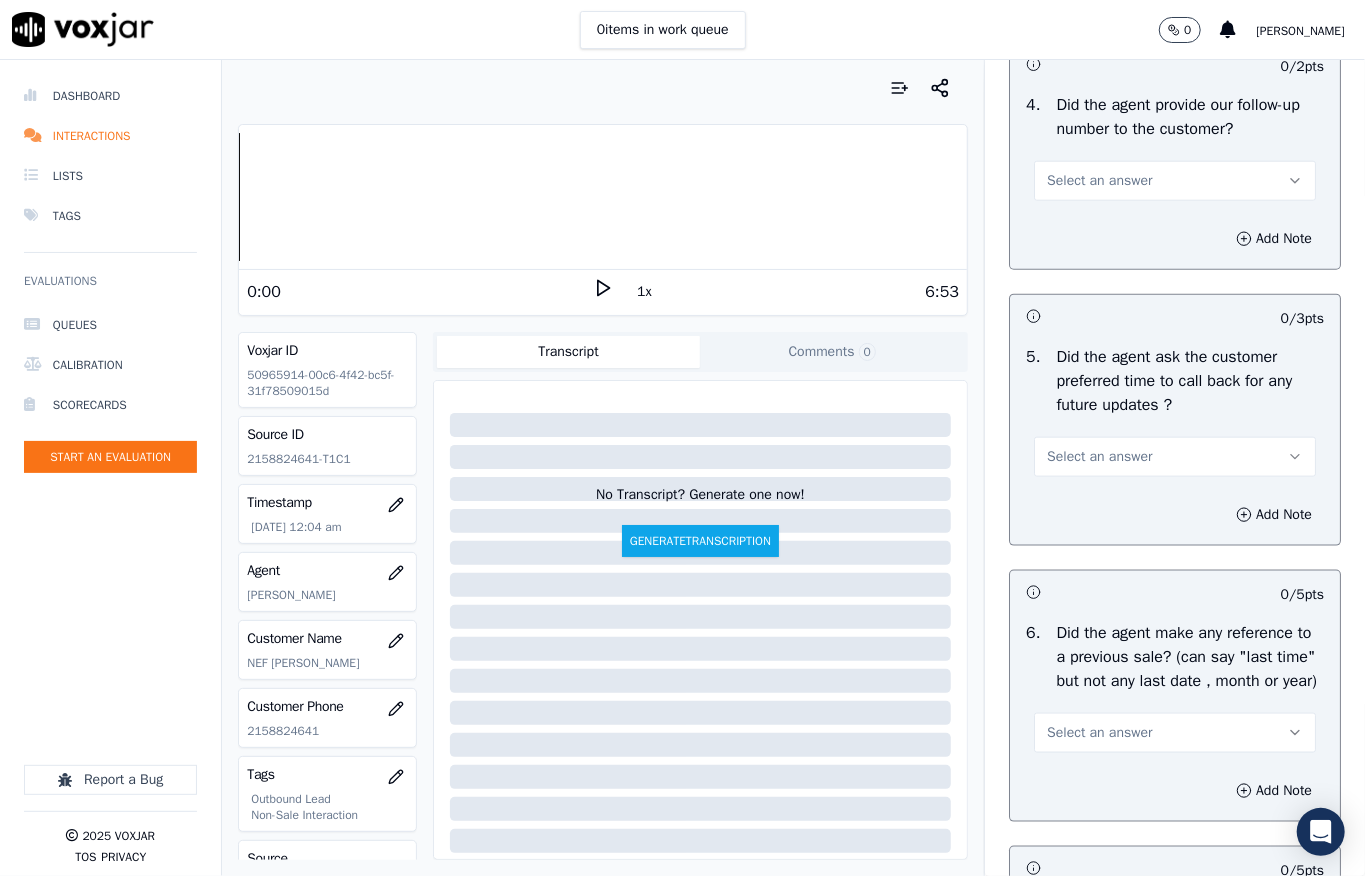 click on "Select an answer" at bounding box center (1175, 181) 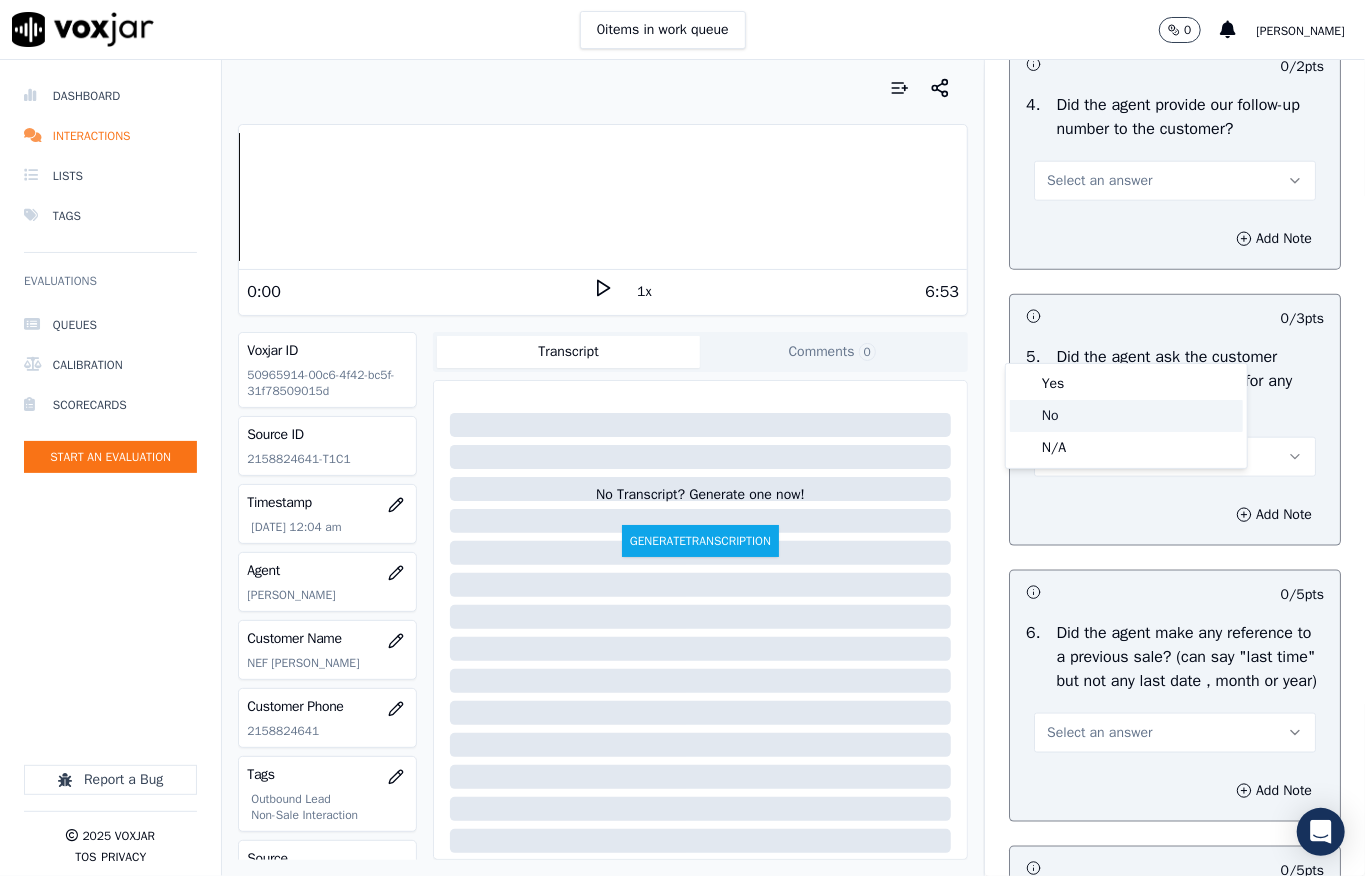 click on "No" 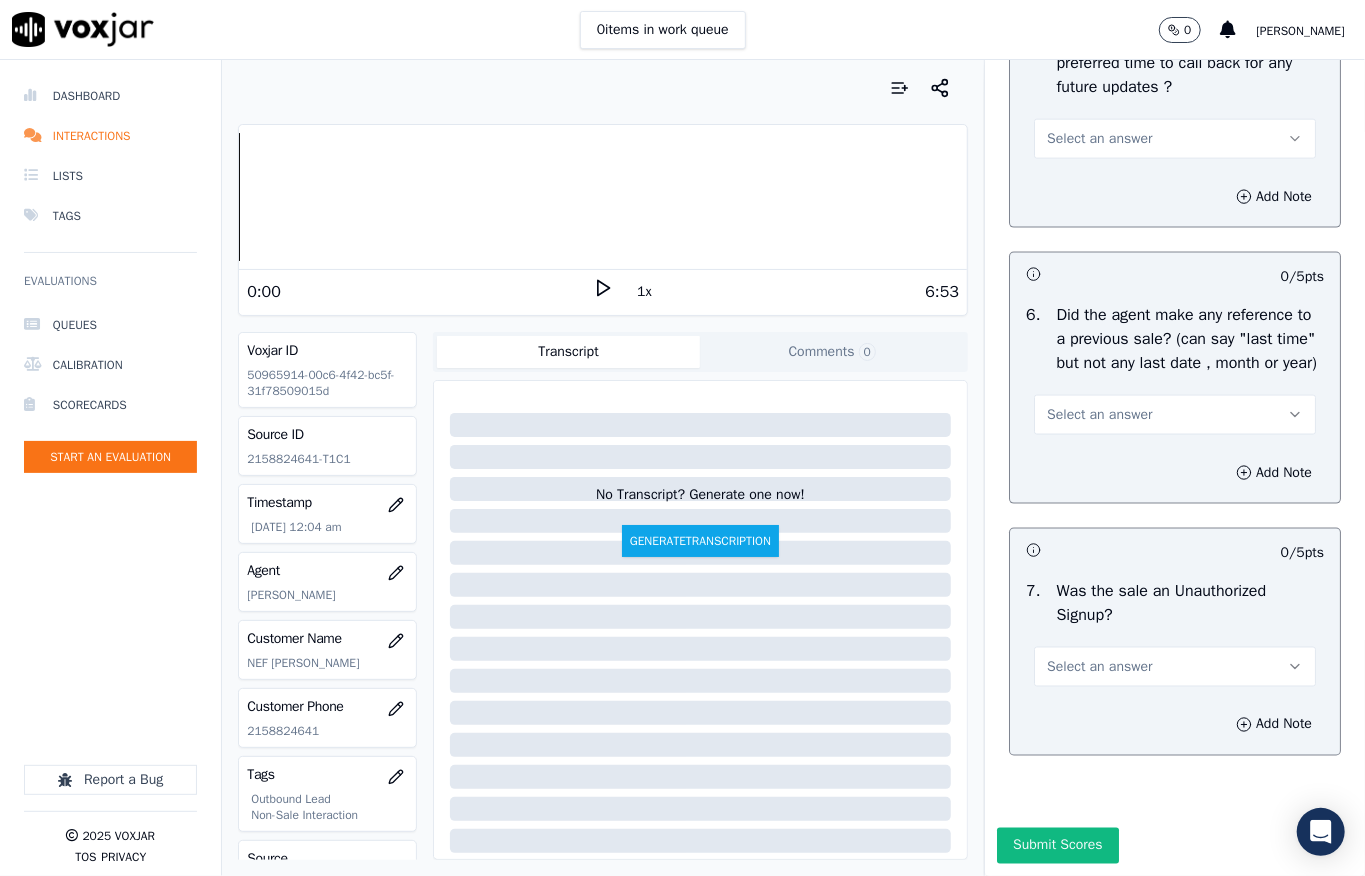 scroll, scrollTop: 5600, scrollLeft: 0, axis: vertical 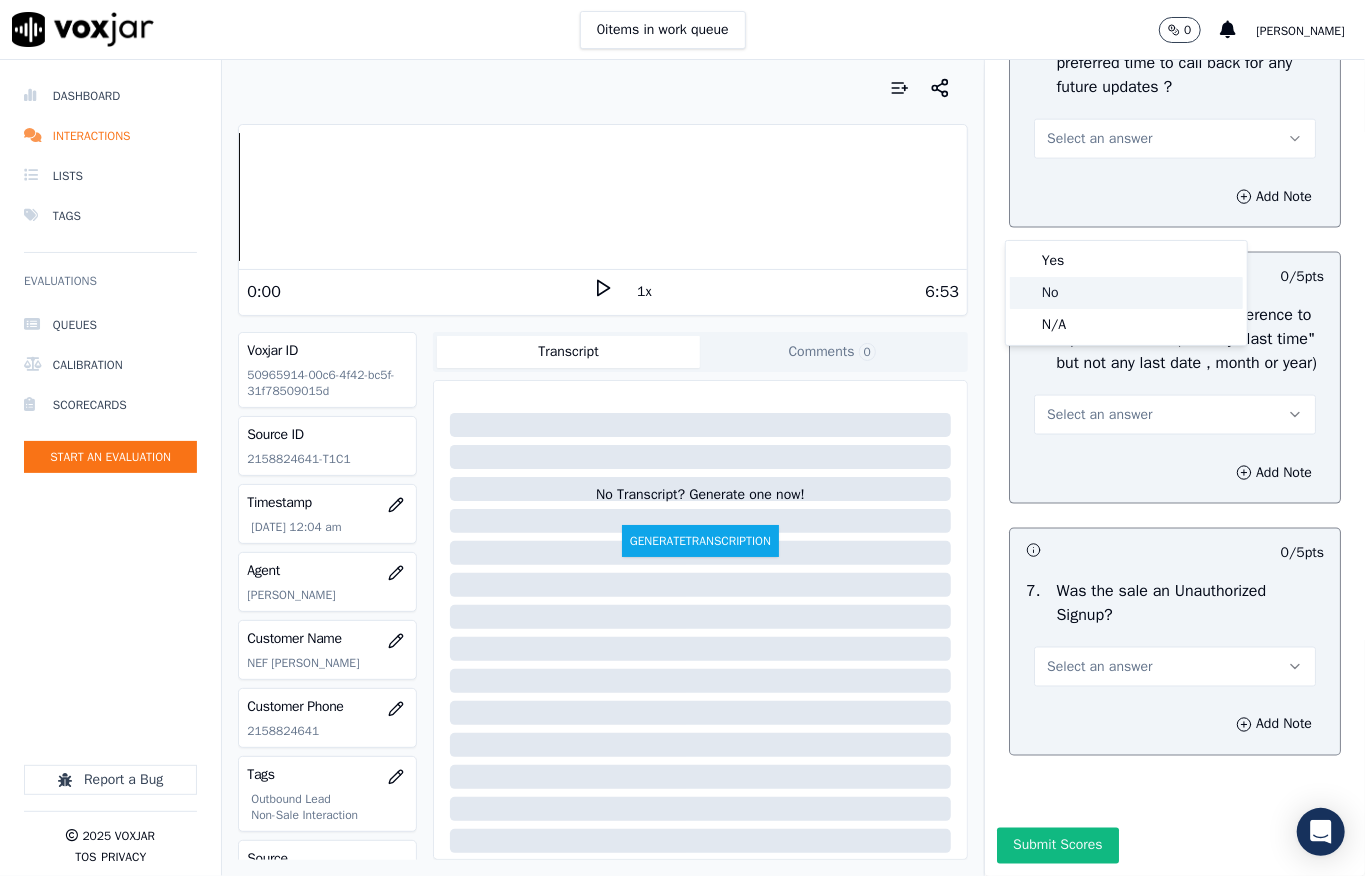click on "No" 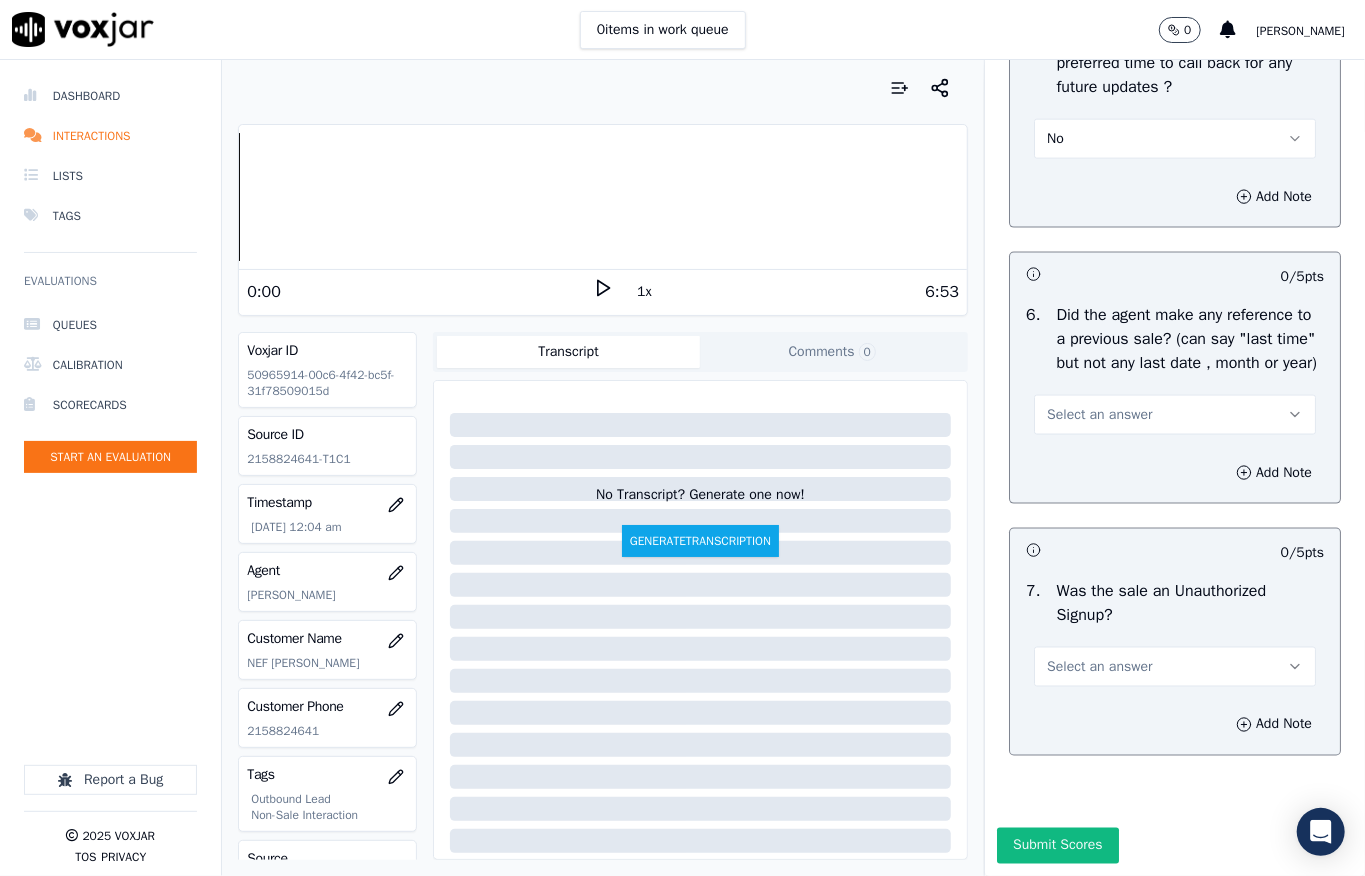 click on "Select an answer" at bounding box center [1099, 415] 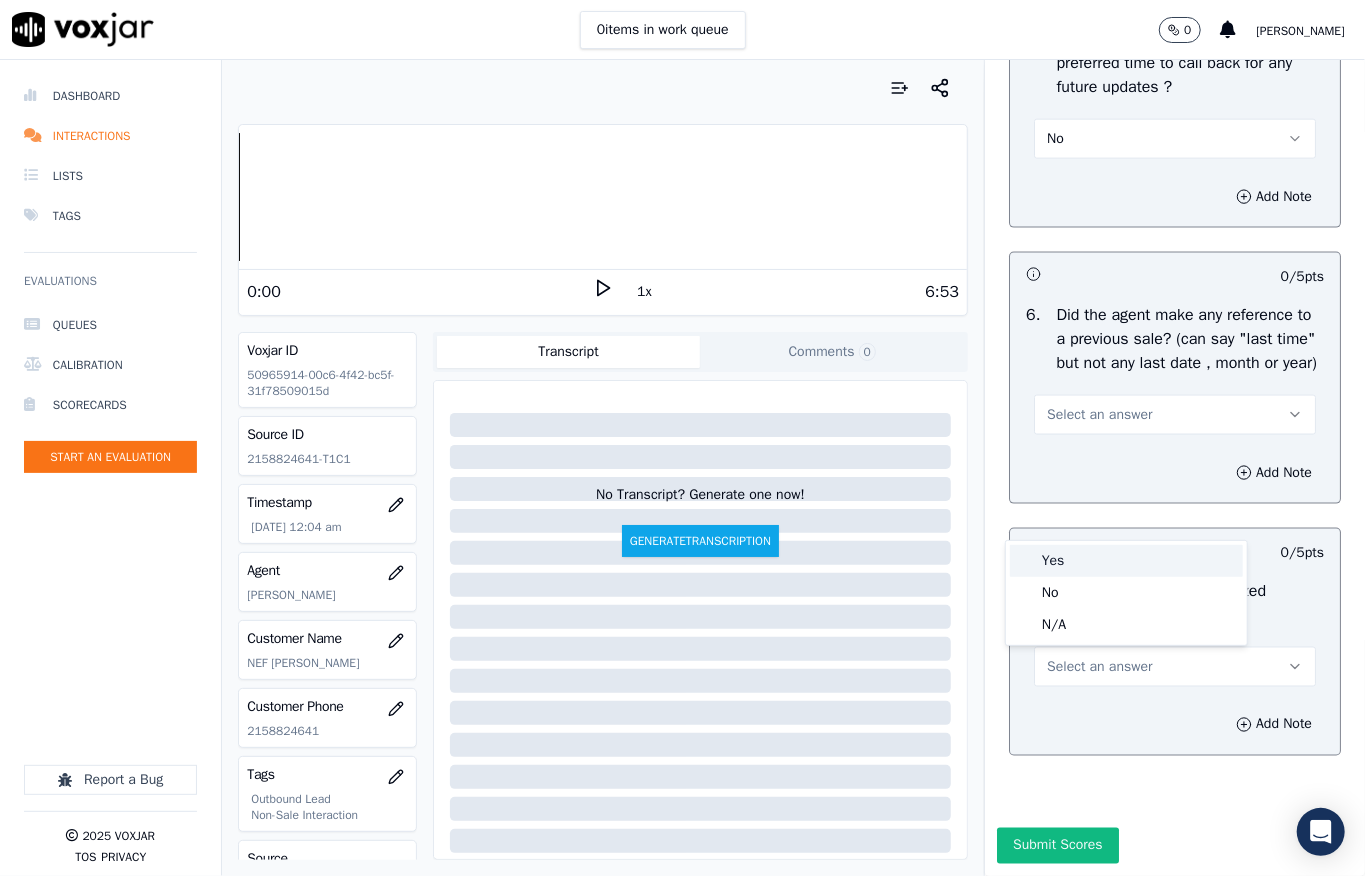 drag, startPoint x: 1064, startPoint y: 584, endPoint x: 1064, endPoint y: 573, distance: 11 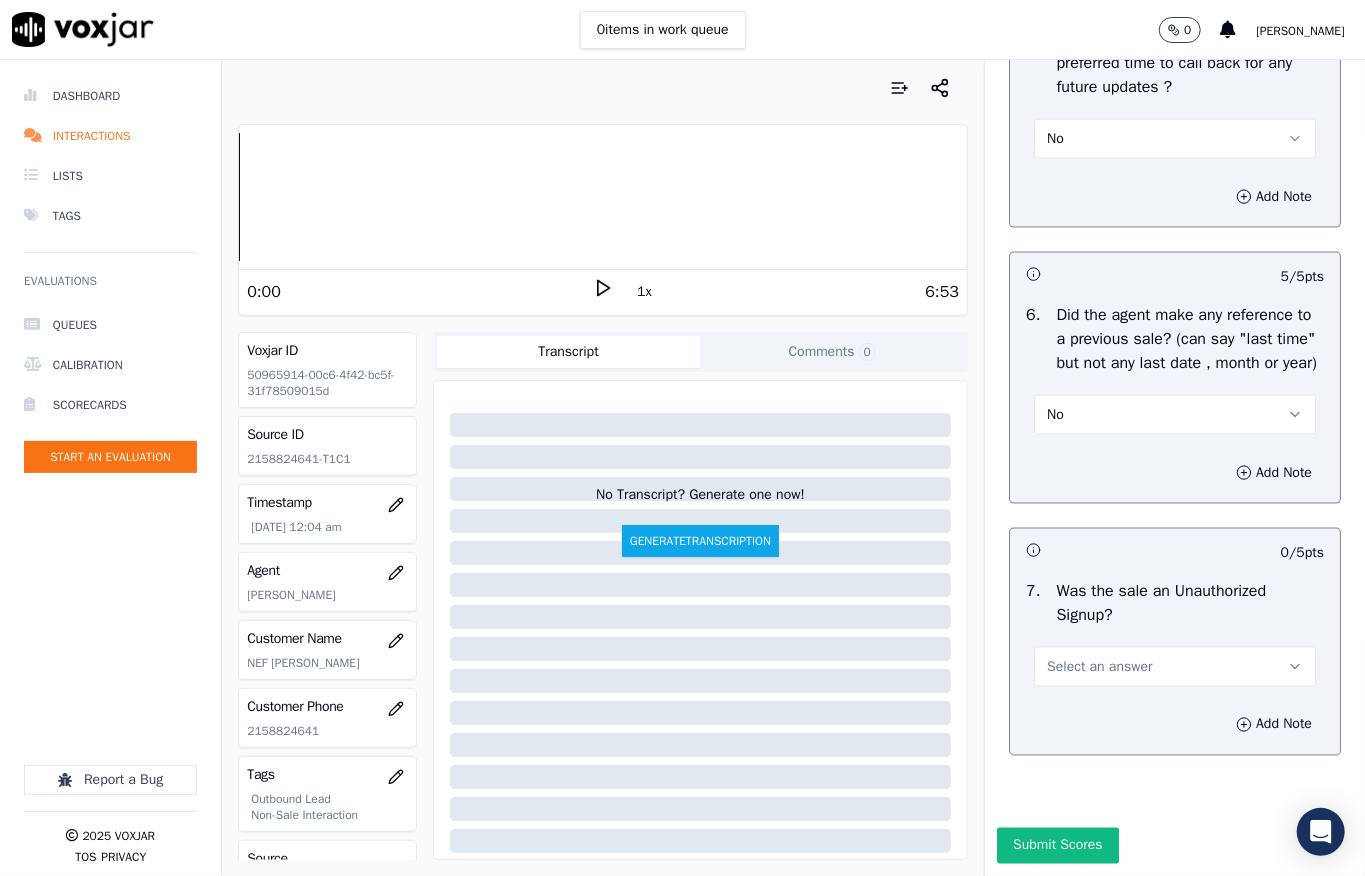 scroll, scrollTop: 5770, scrollLeft: 0, axis: vertical 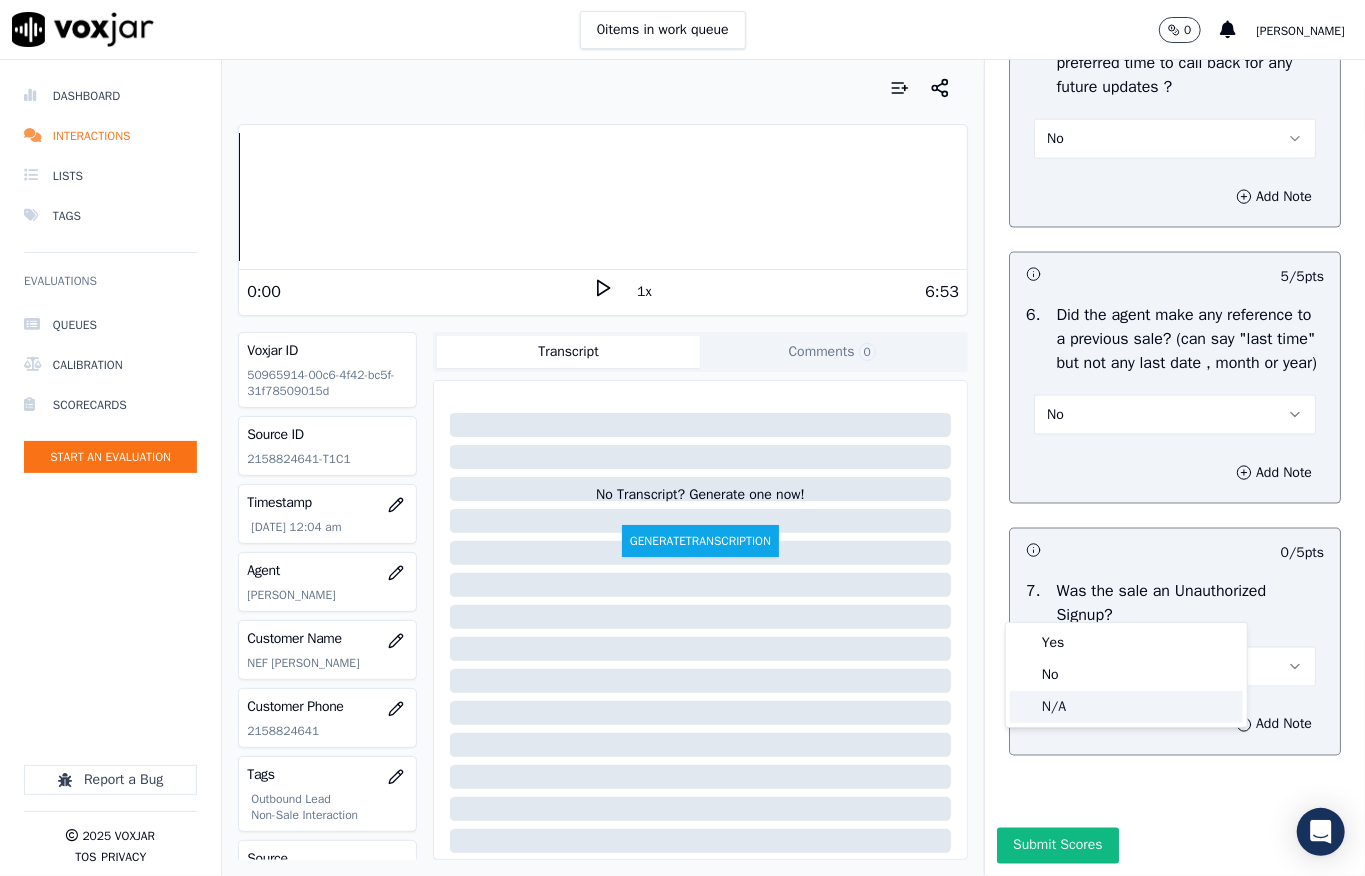 click on "N/A" 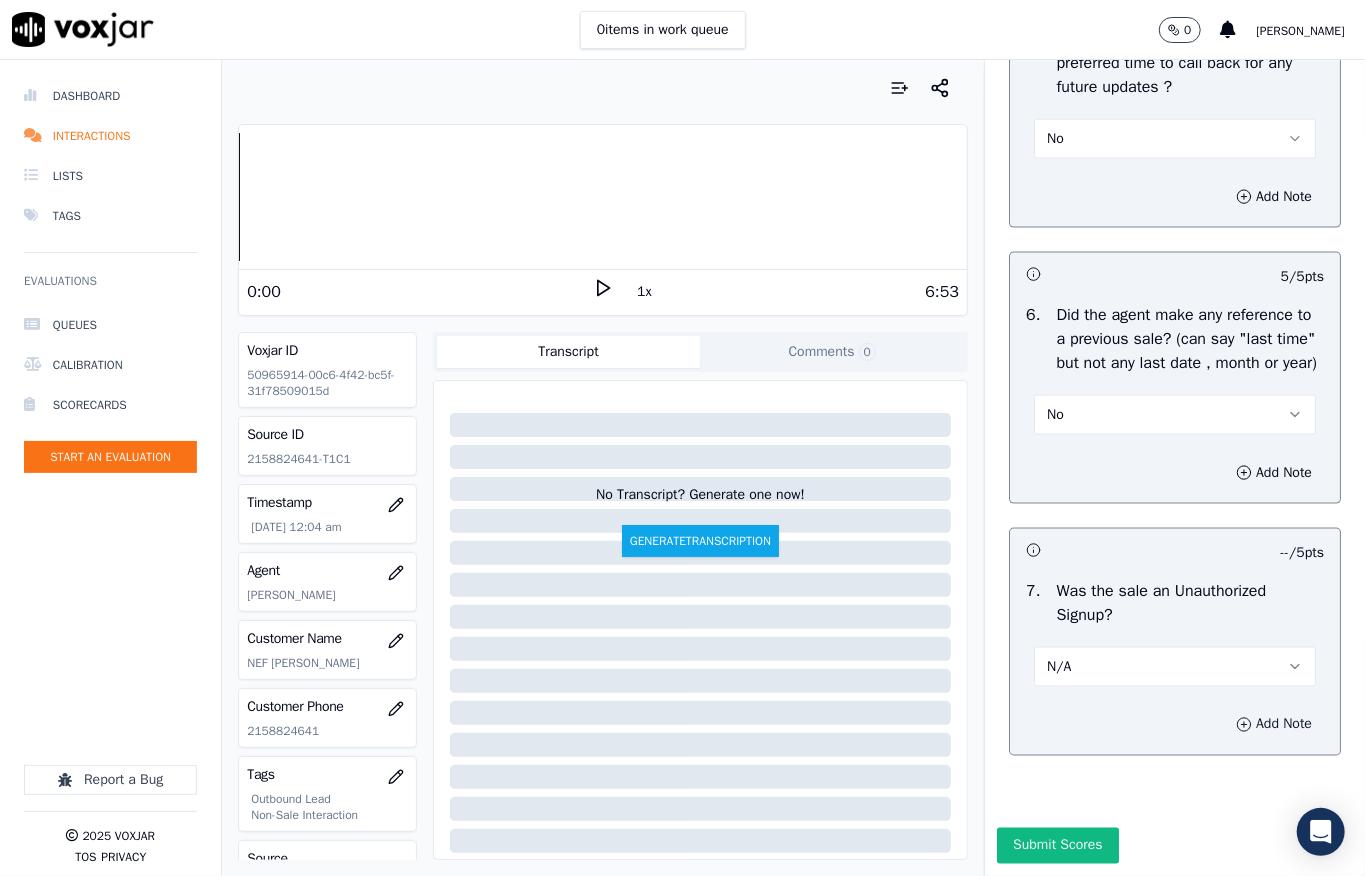 click on "Add Note" at bounding box center (1274, 725) 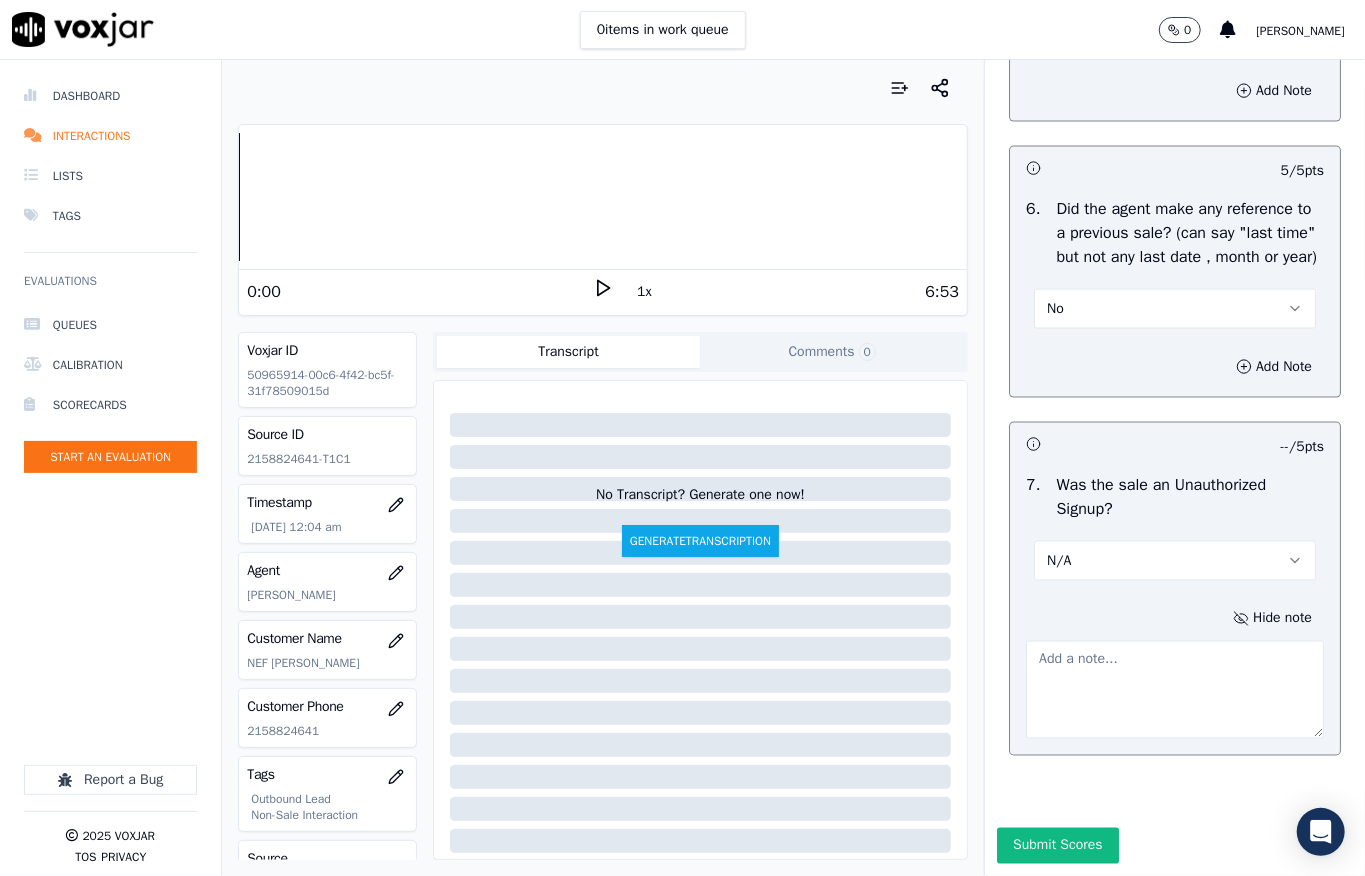 drag, startPoint x: 1084, startPoint y: 708, endPoint x: 1104, endPoint y: 710, distance: 20.09975 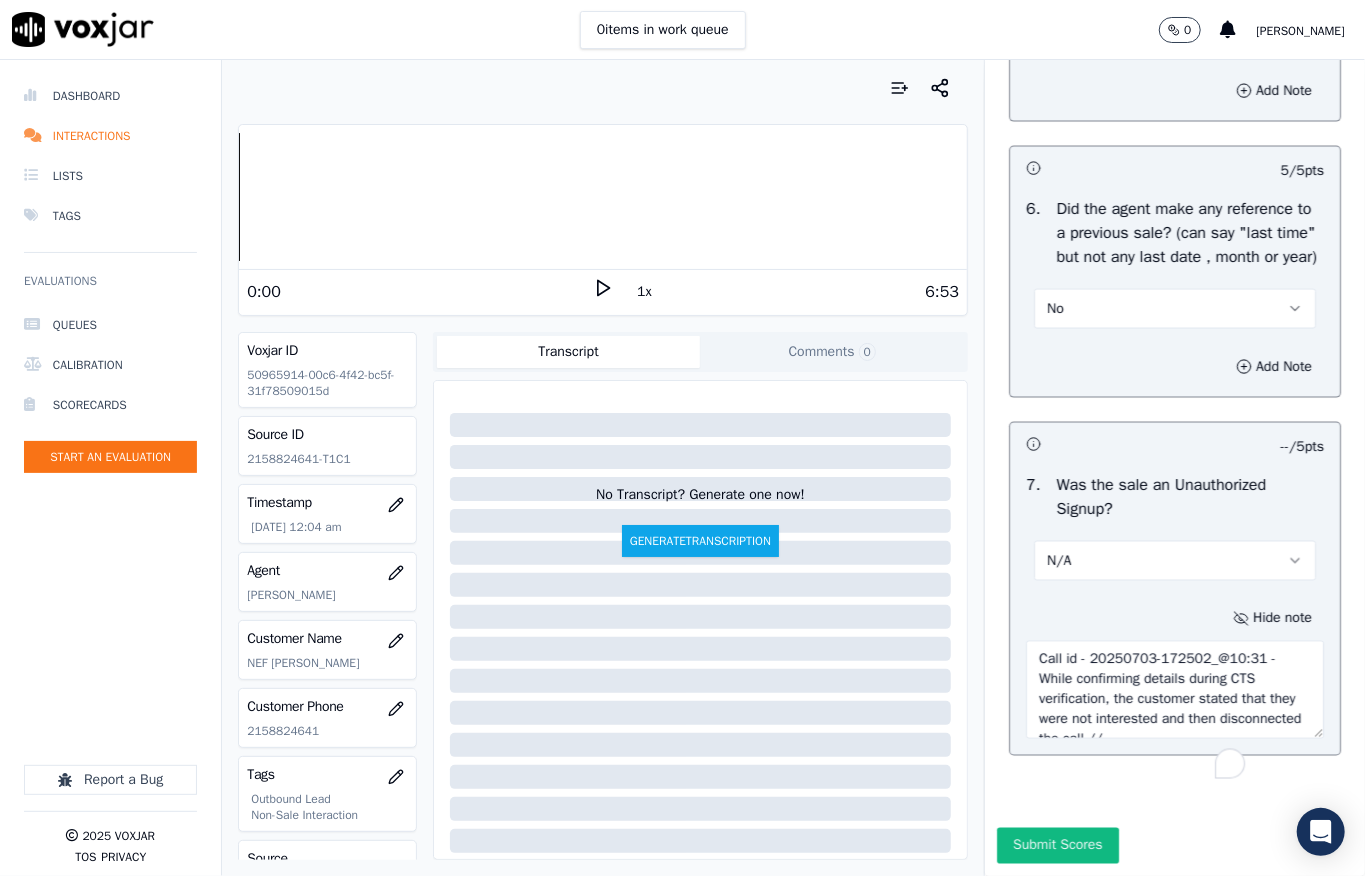 scroll, scrollTop: 30, scrollLeft: 0, axis: vertical 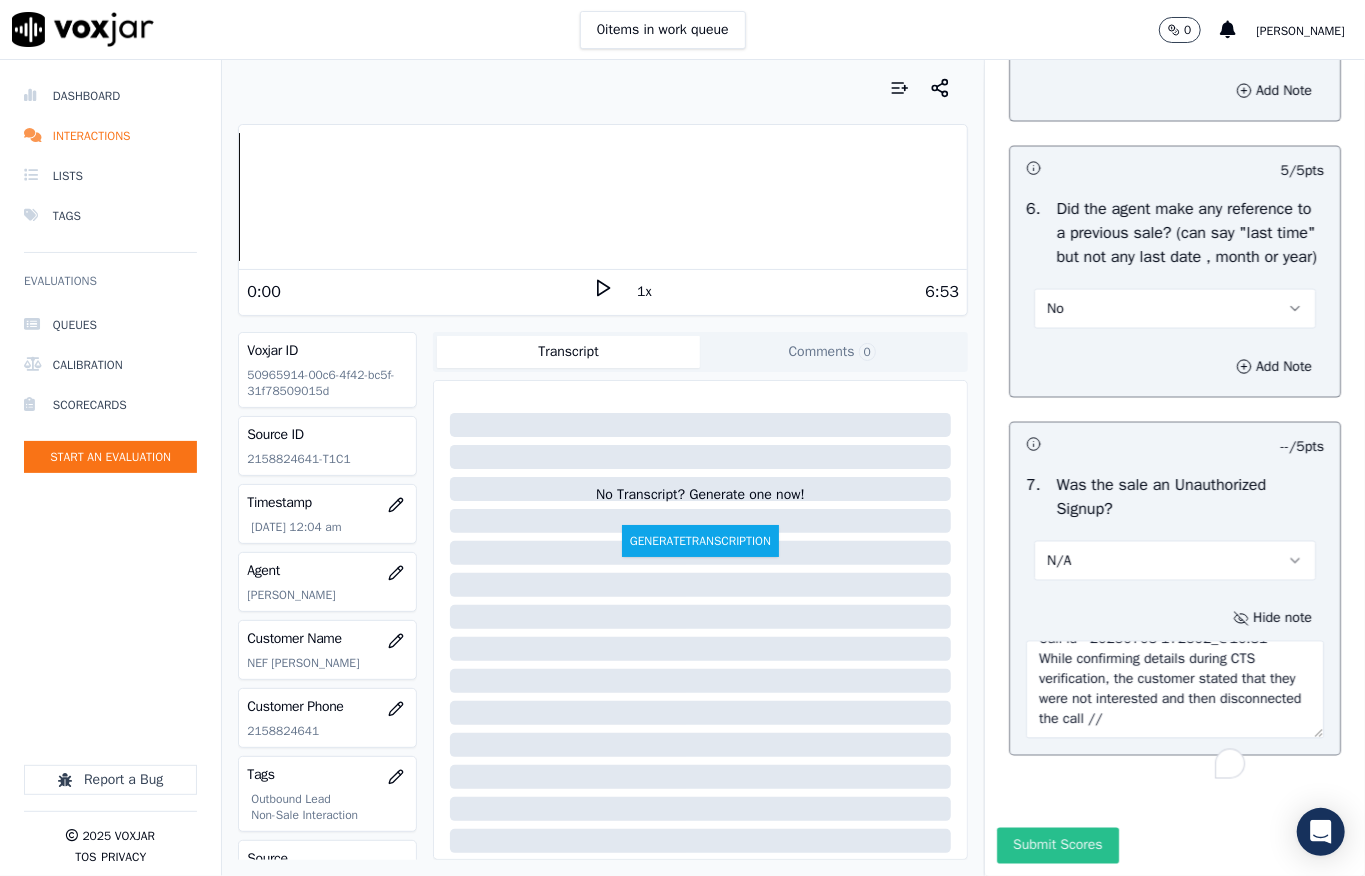 type on "Call id - 20250703-172502_@10:31 - While confirming details during CTS verification, the customer stated that they were not interested and then disconnected the call //" 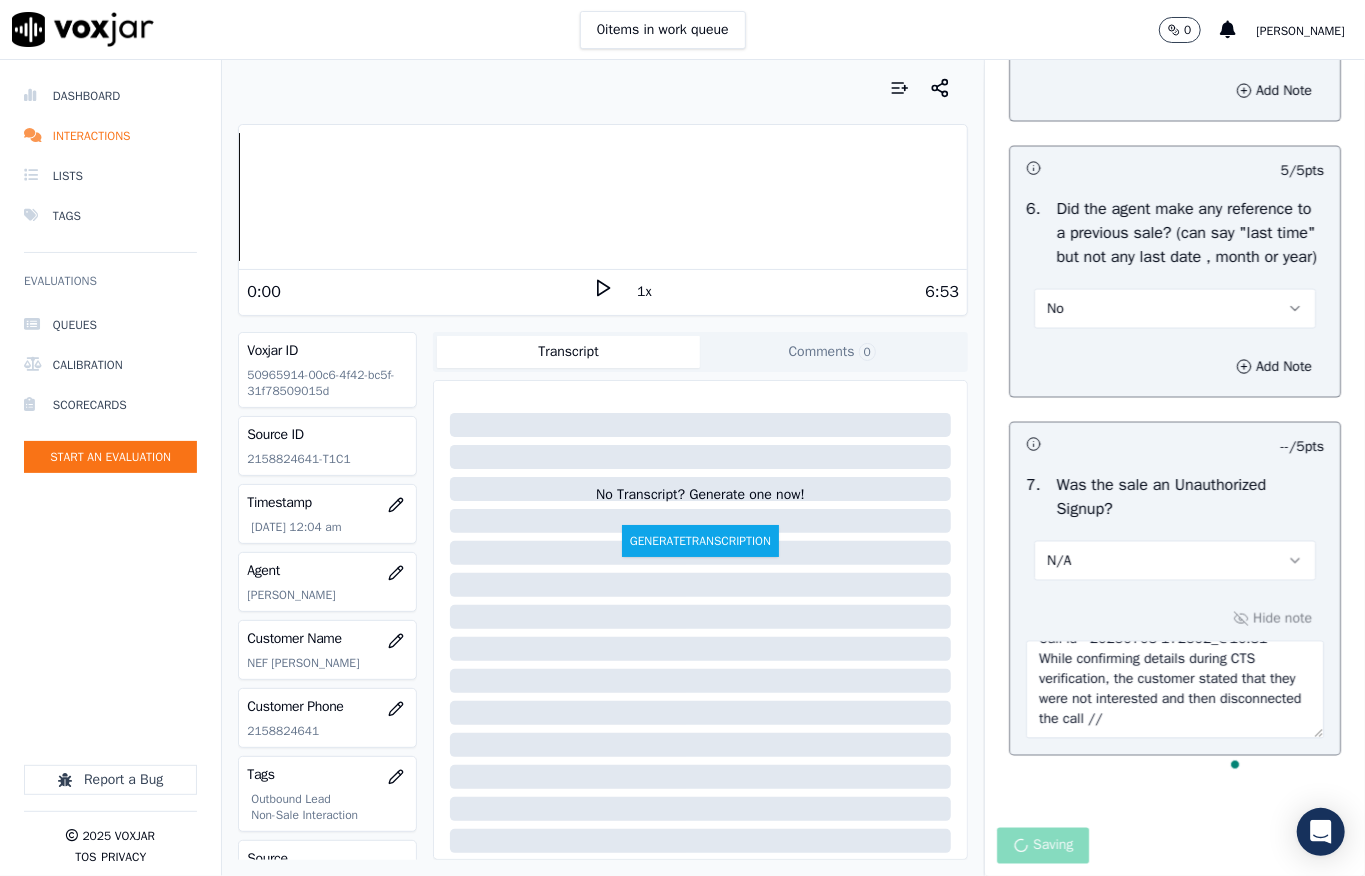 scroll, scrollTop: 30, scrollLeft: 0, axis: vertical 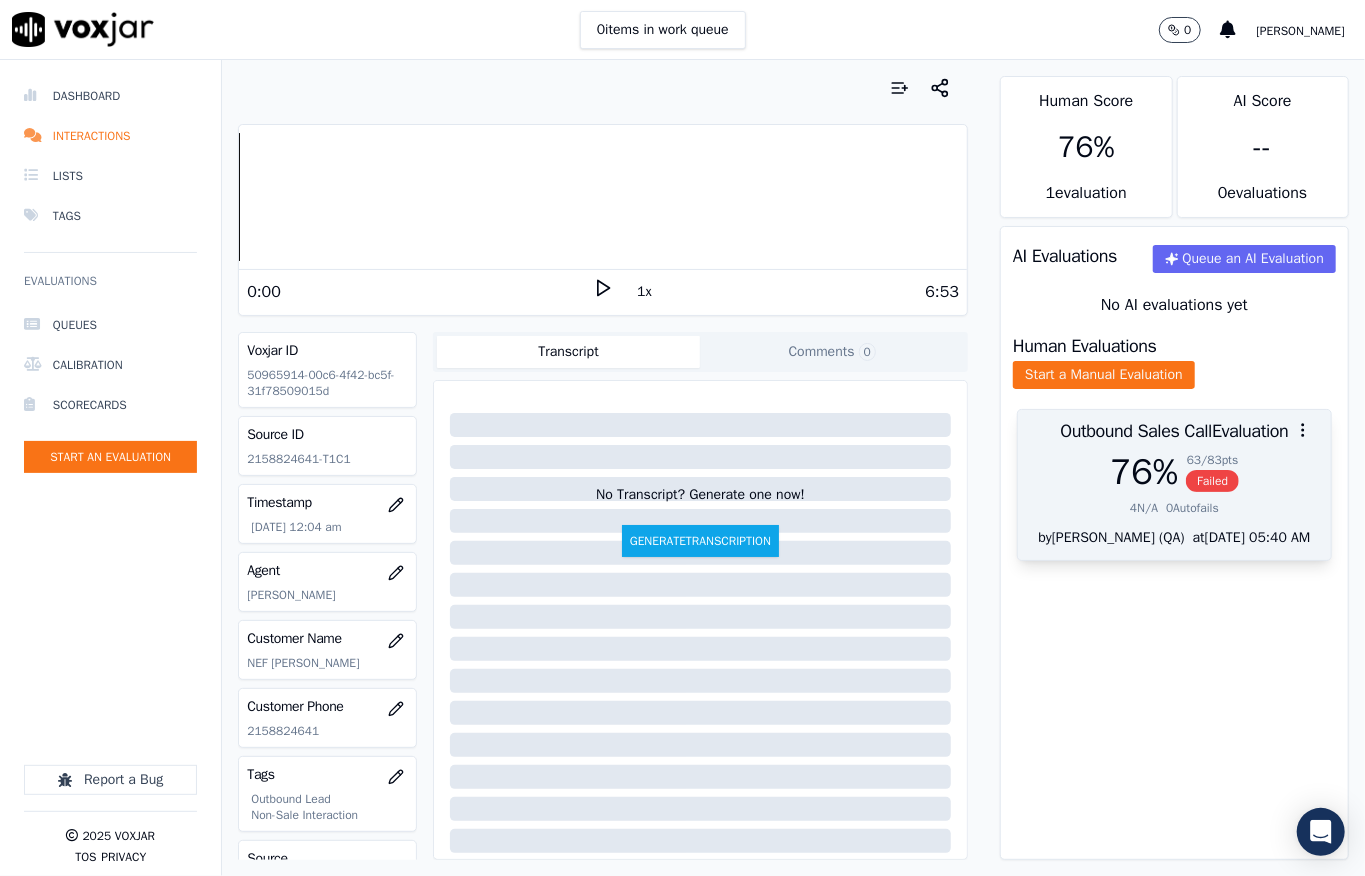 click on "Failed" at bounding box center (1212, 481) 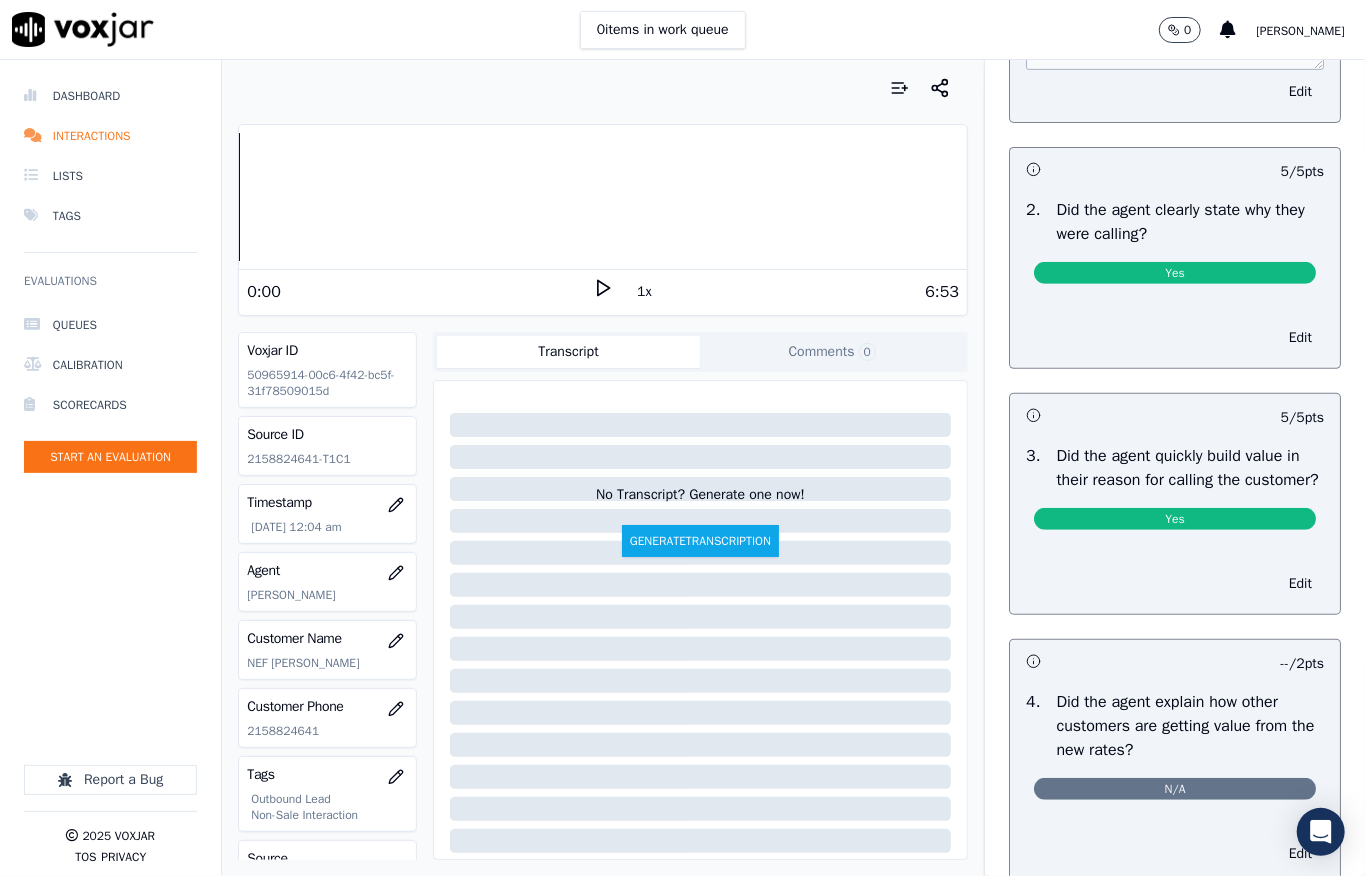 scroll, scrollTop: 0, scrollLeft: 0, axis: both 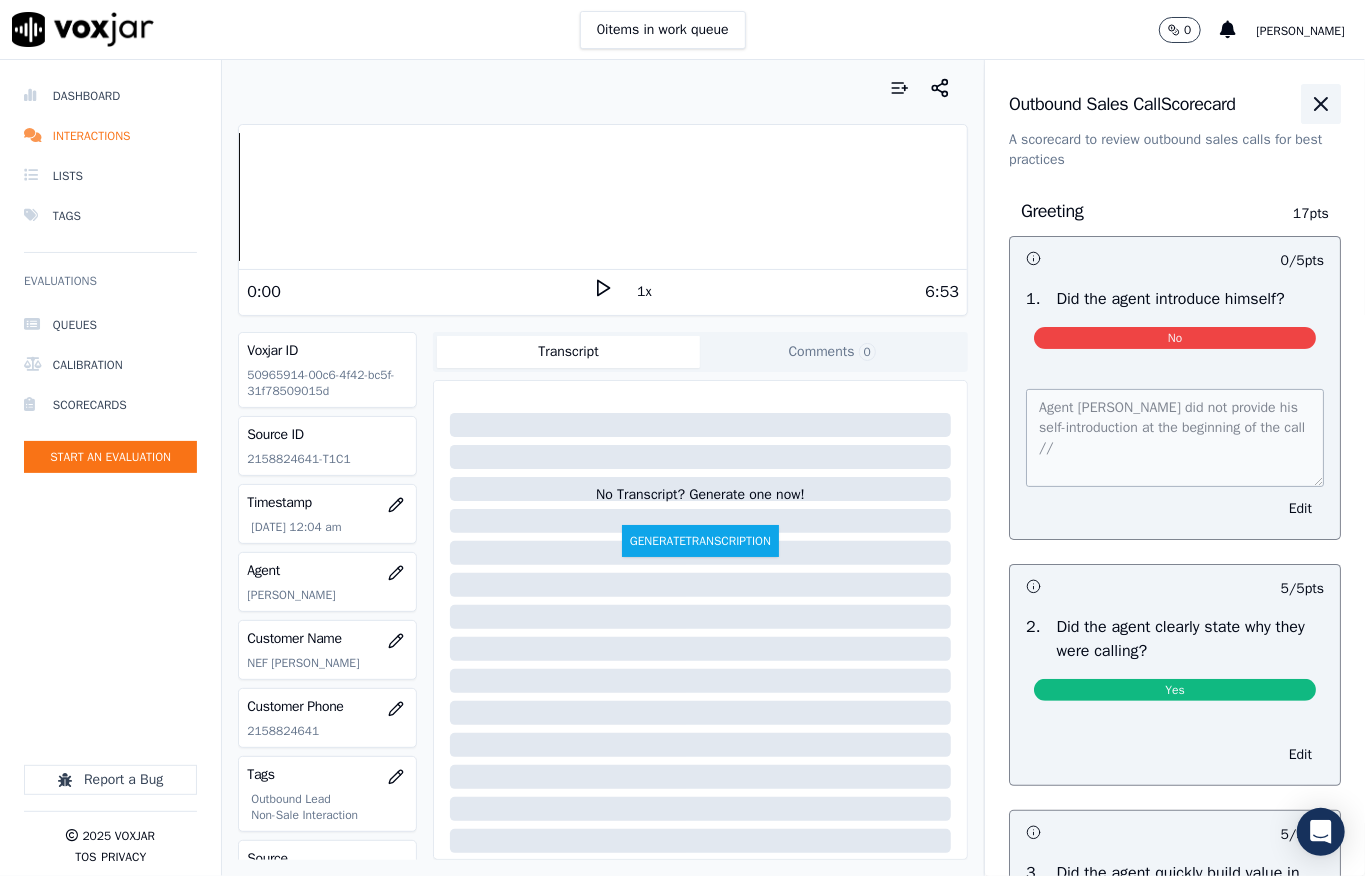 click 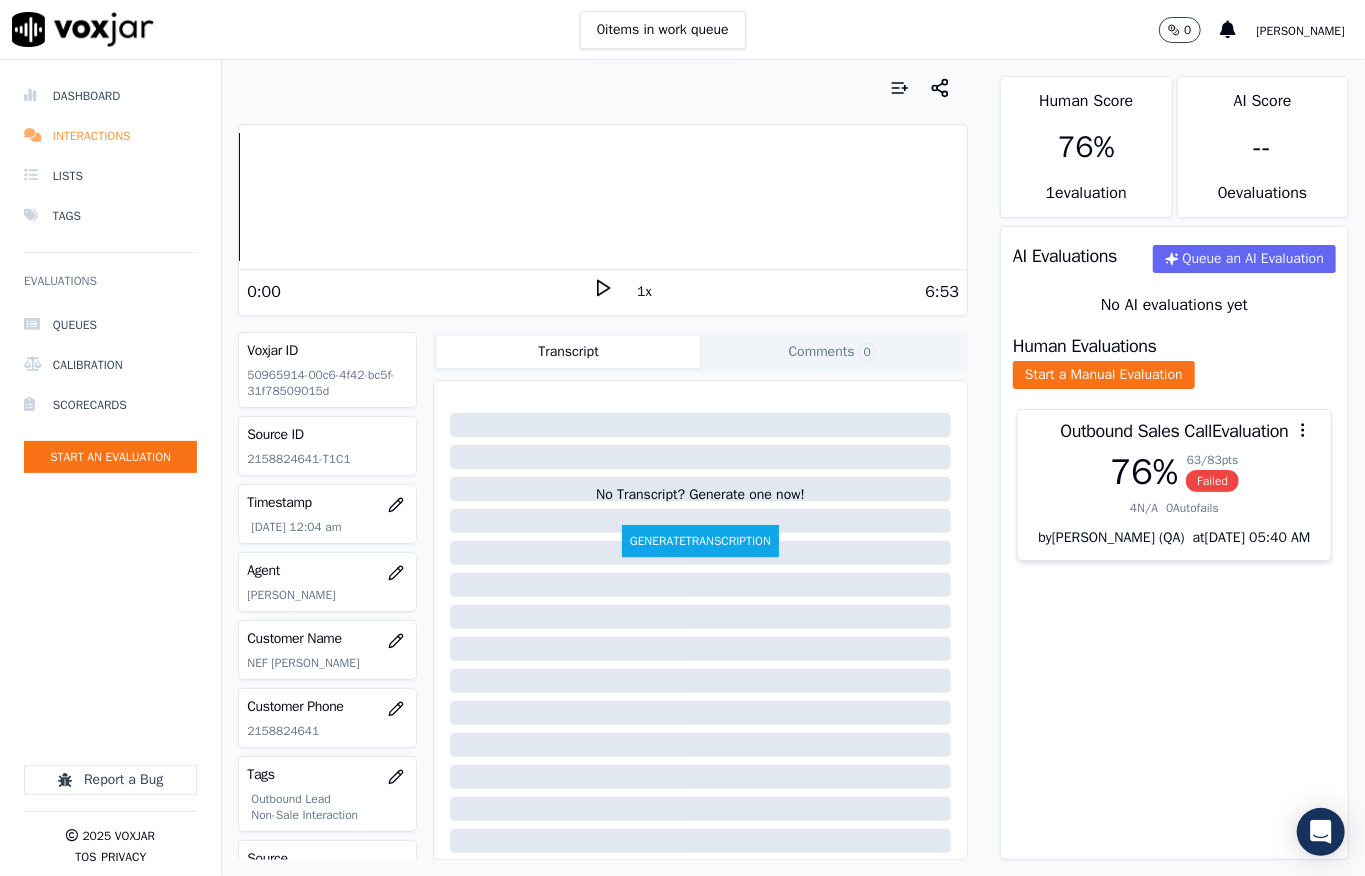 click on "Interactions" at bounding box center (110, 136) 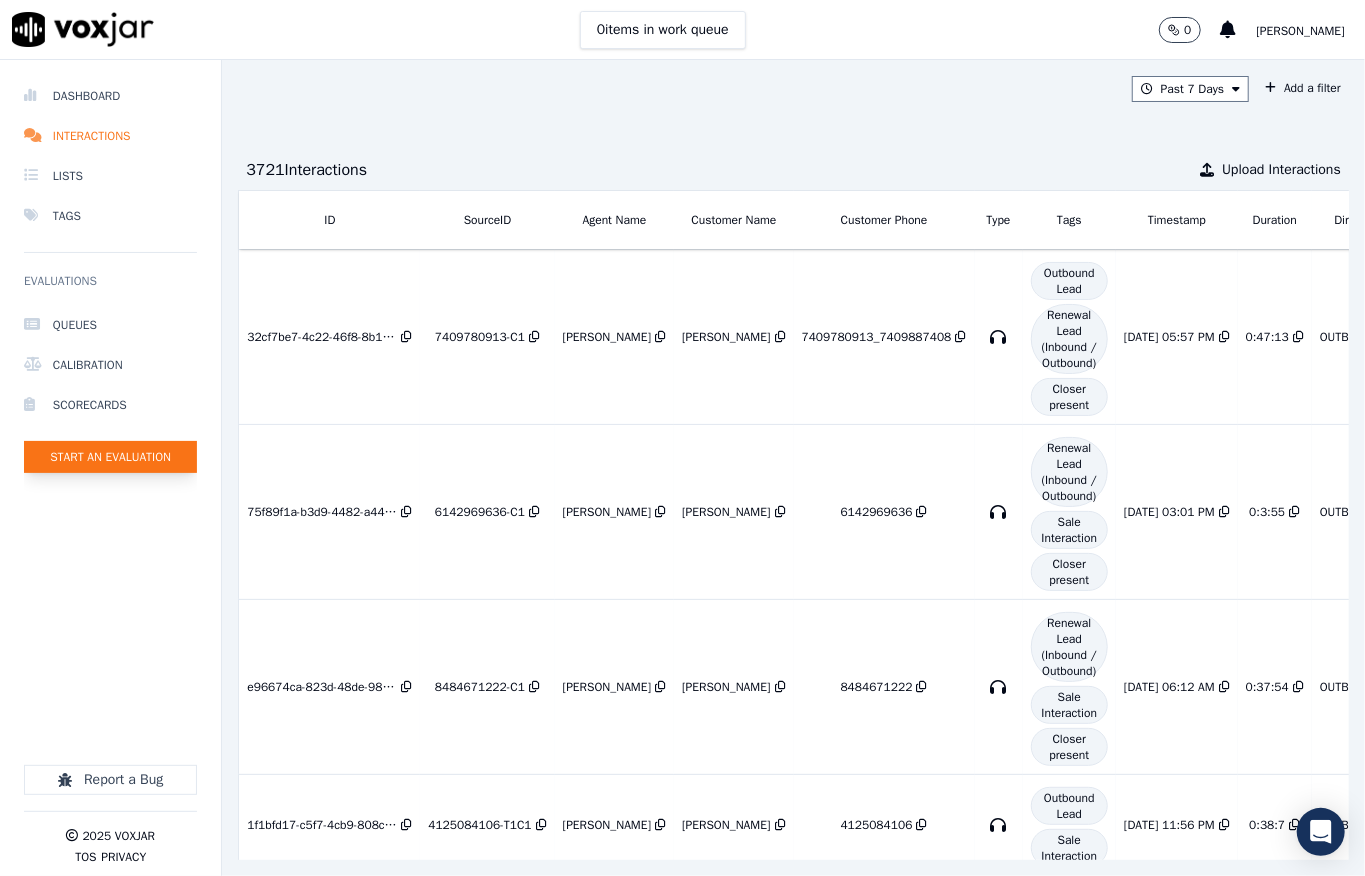click on "Start an Evaluation" 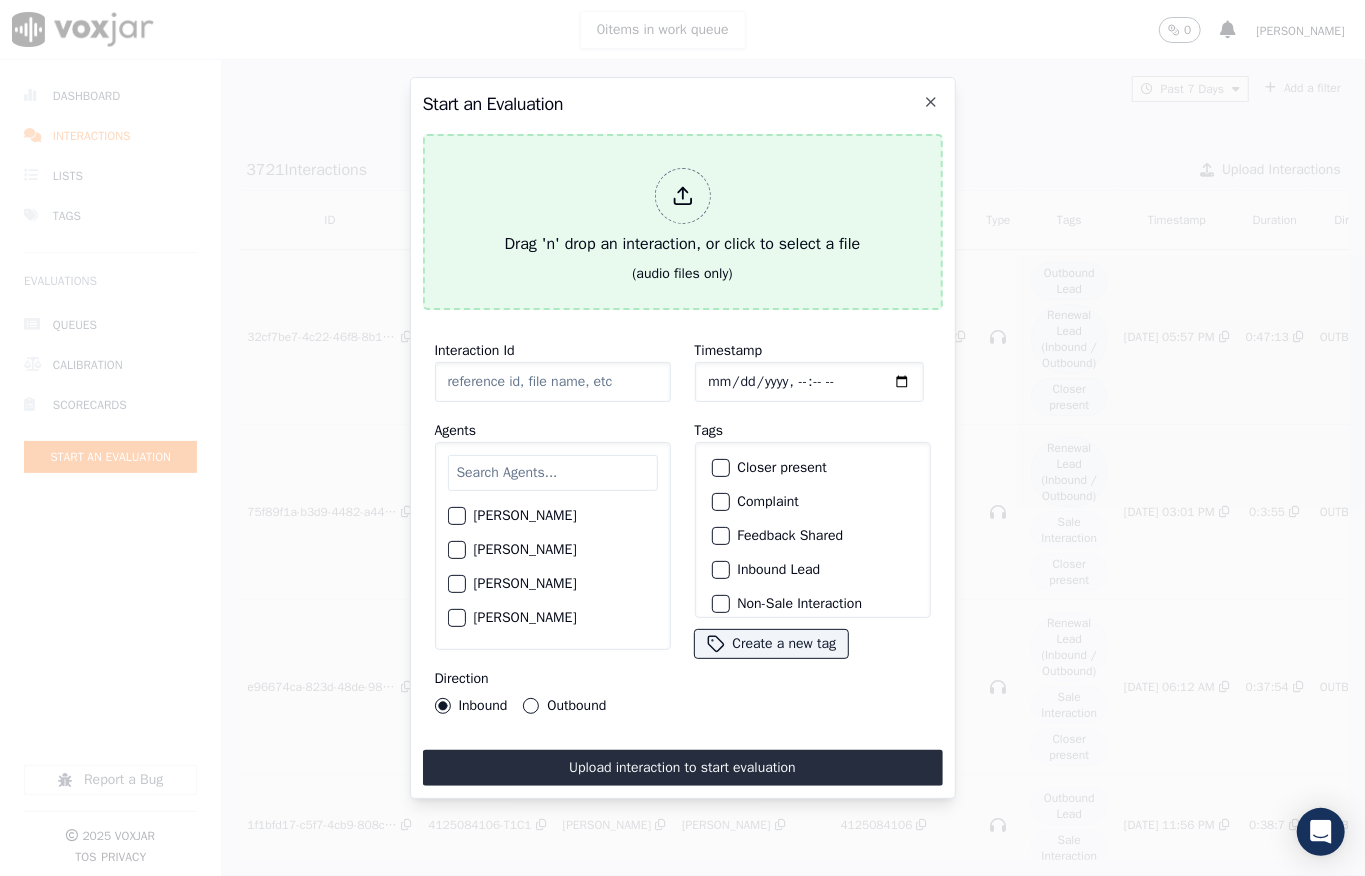 click on "Drag 'n' drop an interaction, or click to select a file" at bounding box center (683, 212) 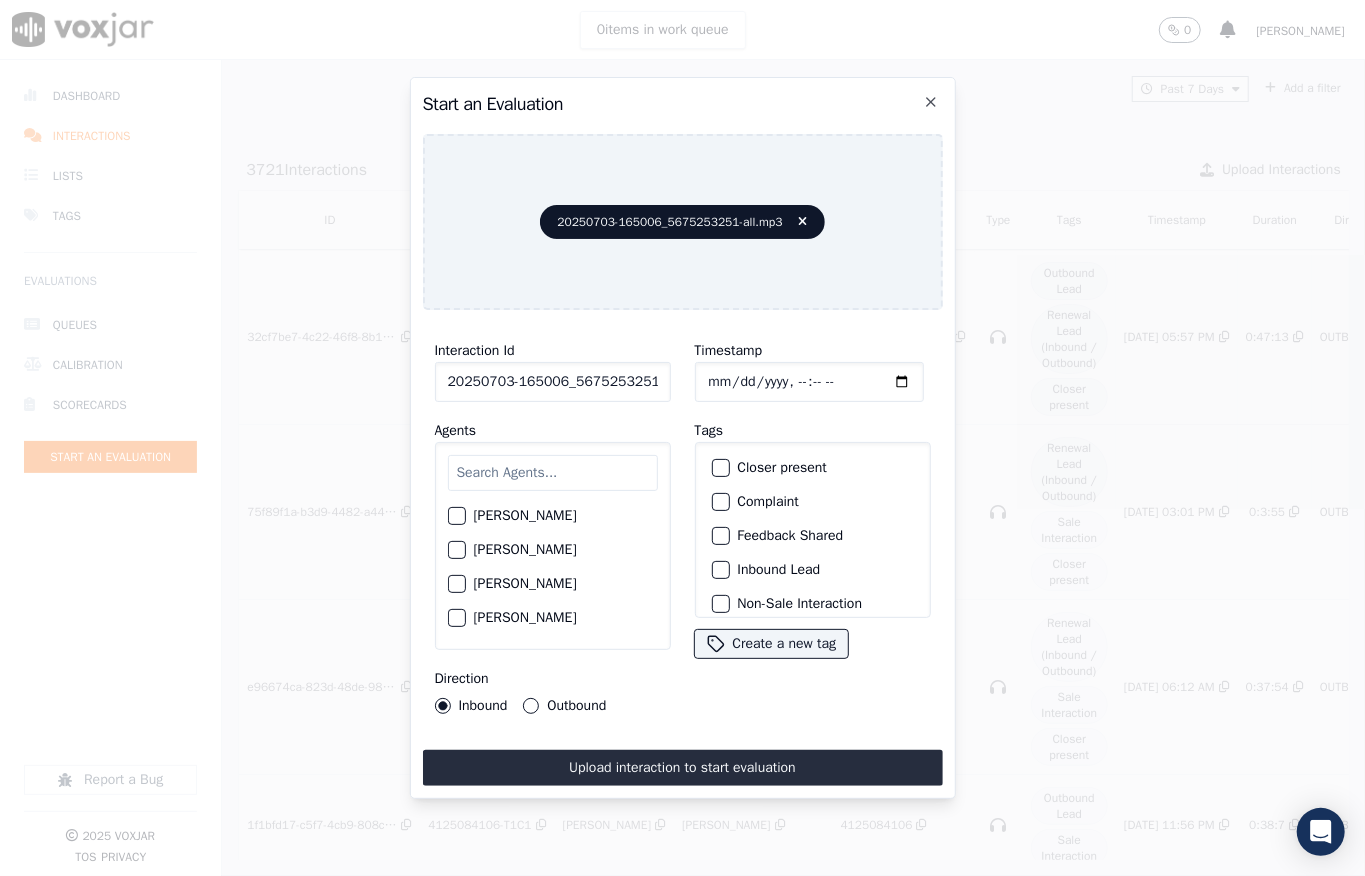 click on "Timestamp" 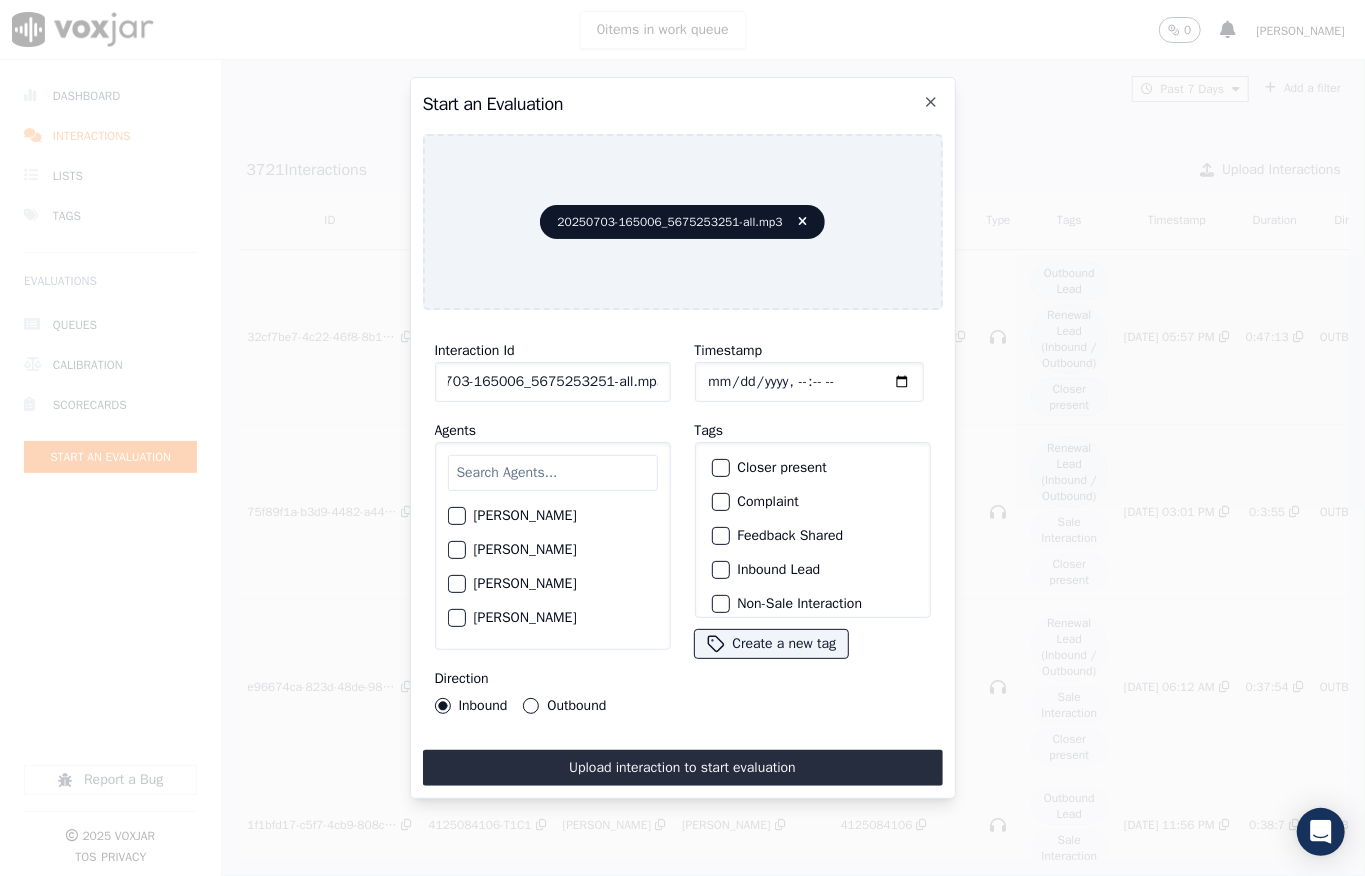 drag, startPoint x: 642, startPoint y: 373, endPoint x: 692, endPoint y: 373, distance: 50 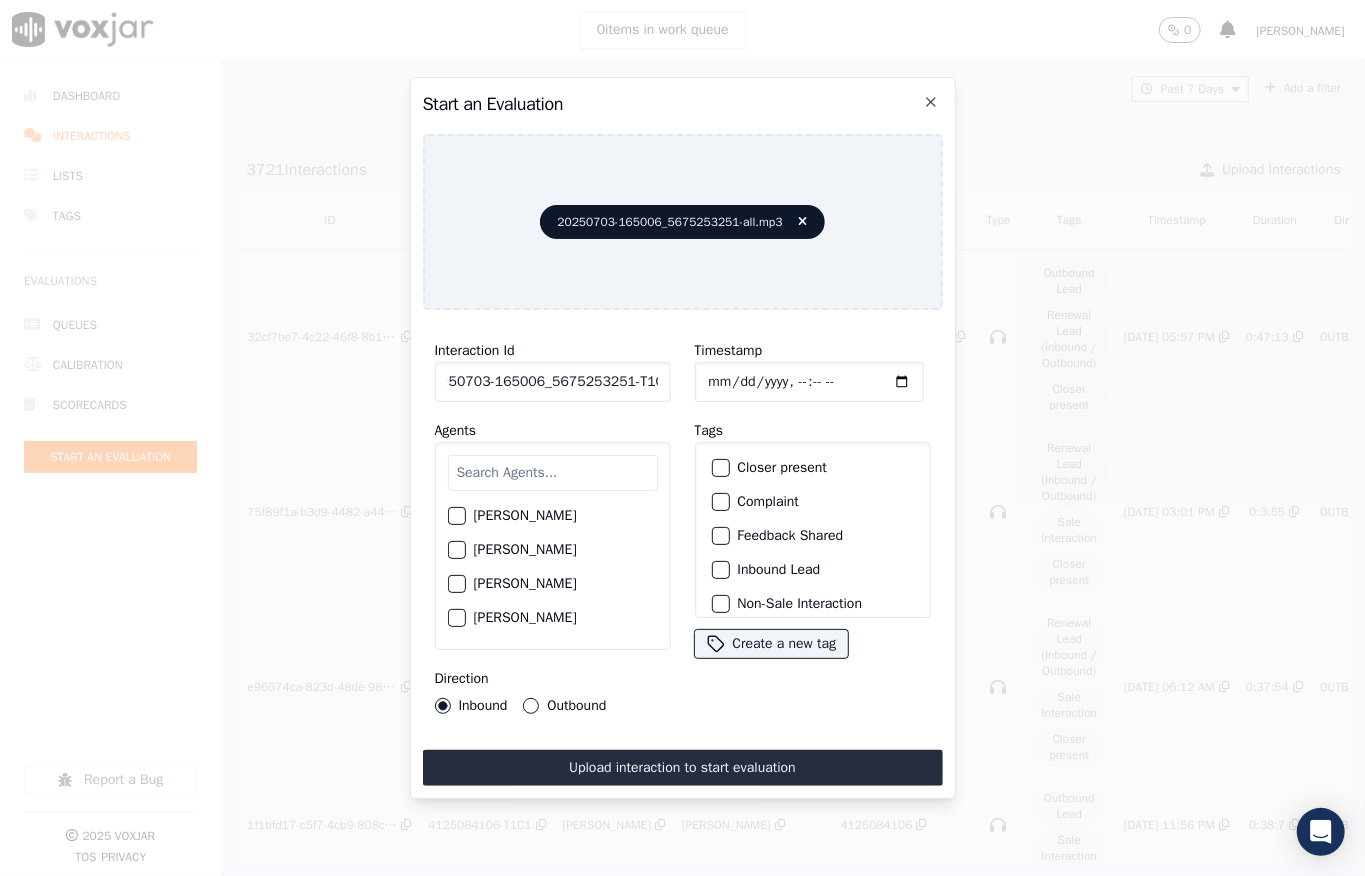 scroll, scrollTop: 0, scrollLeft: 32, axis: horizontal 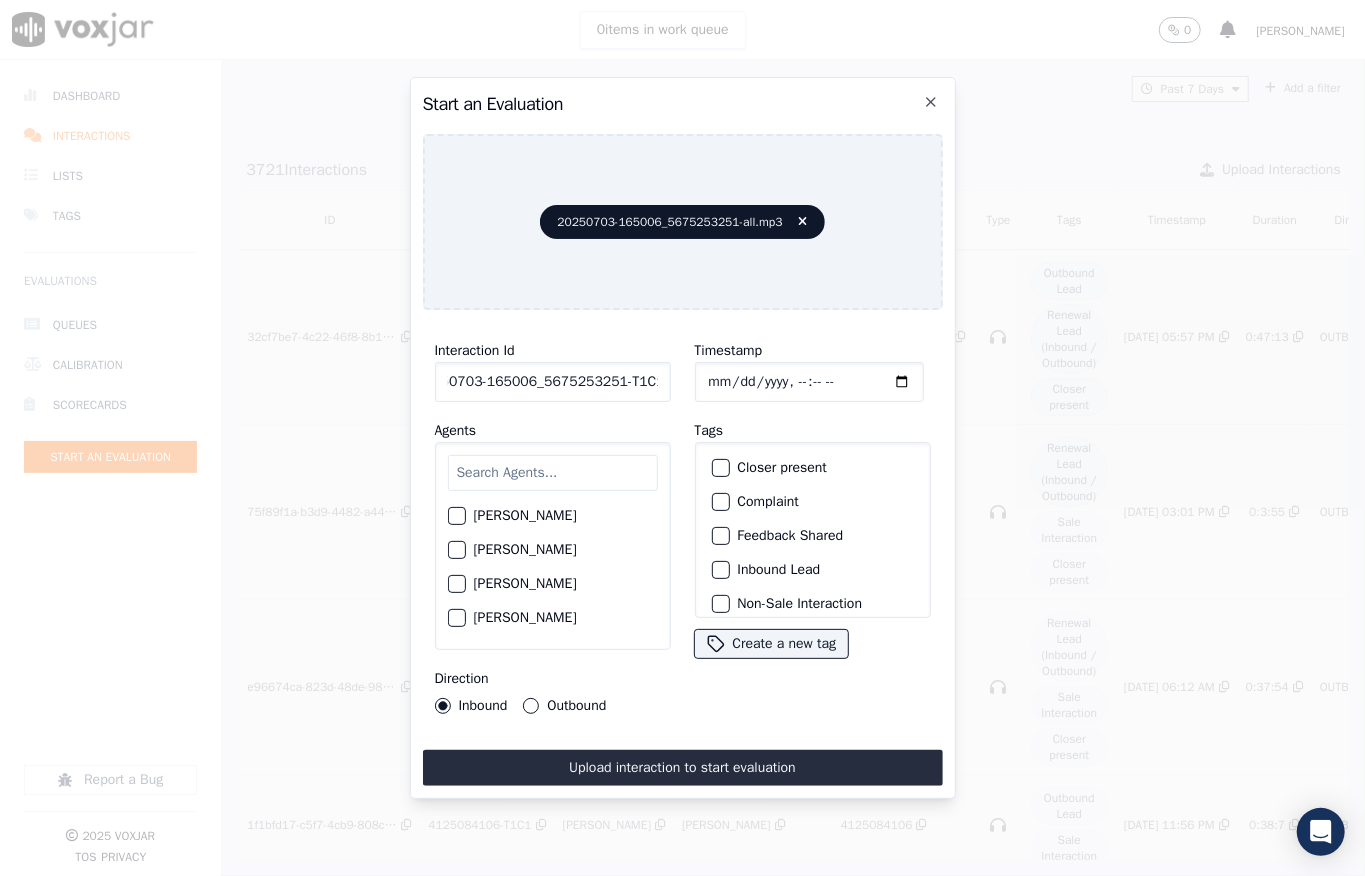 type on "20250703-165006_5675253251-T1C1" 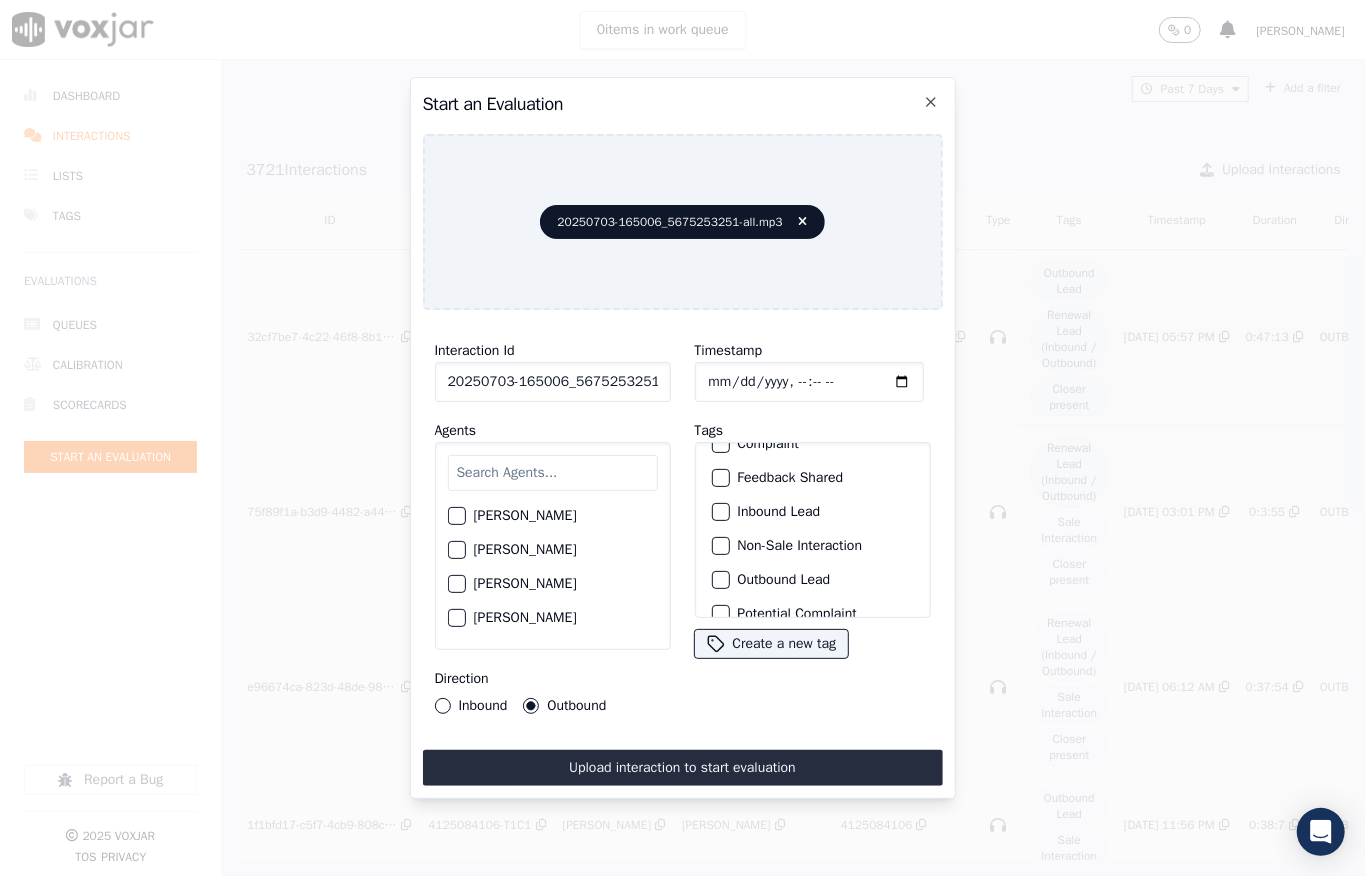 scroll, scrollTop: 85, scrollLeft: 0, axis: vertical 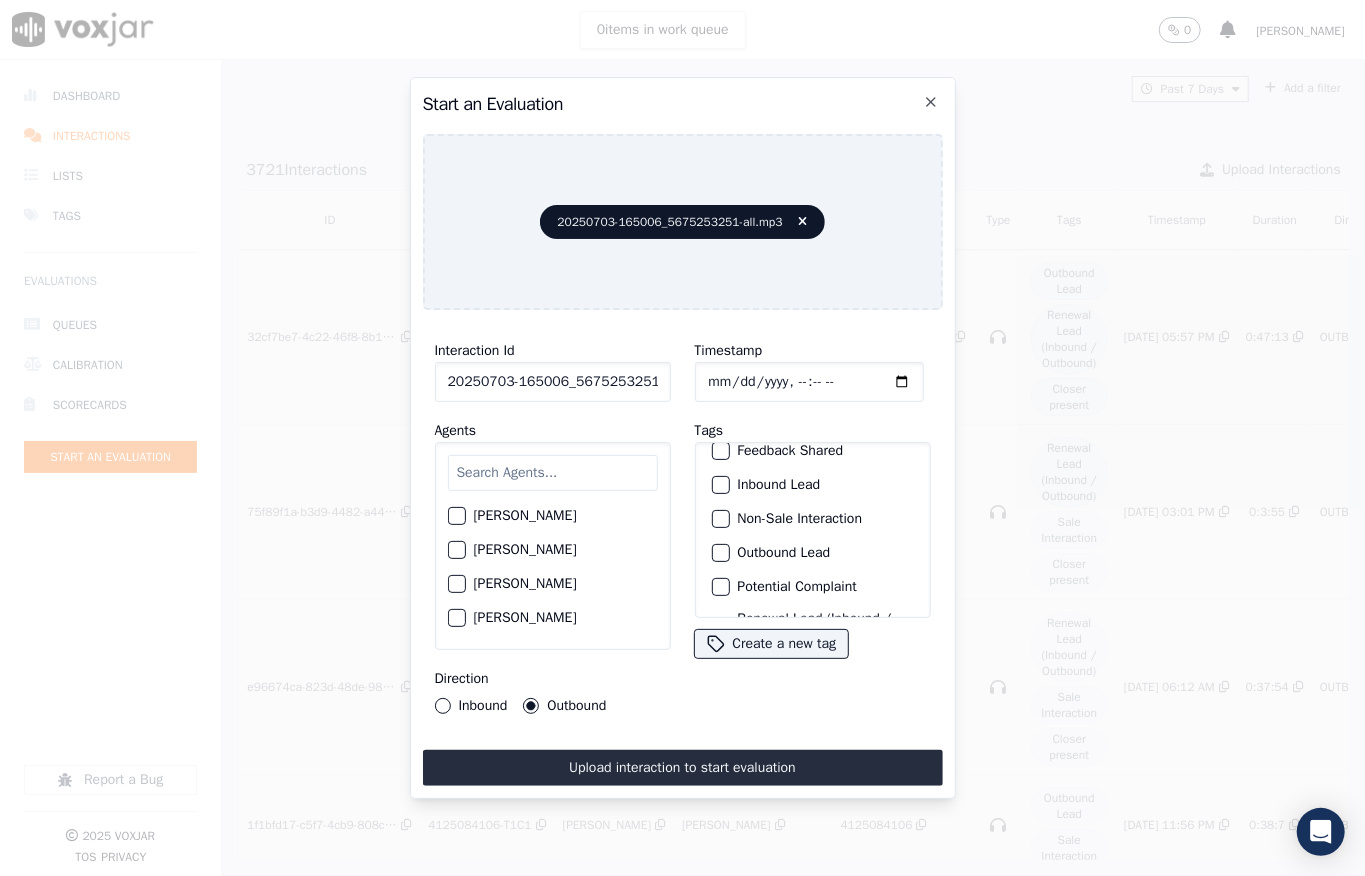 drag, startPoint x: 710, startPoint y: 548, endPoint x: 705, endPoint y: 522, distance: 26.476404 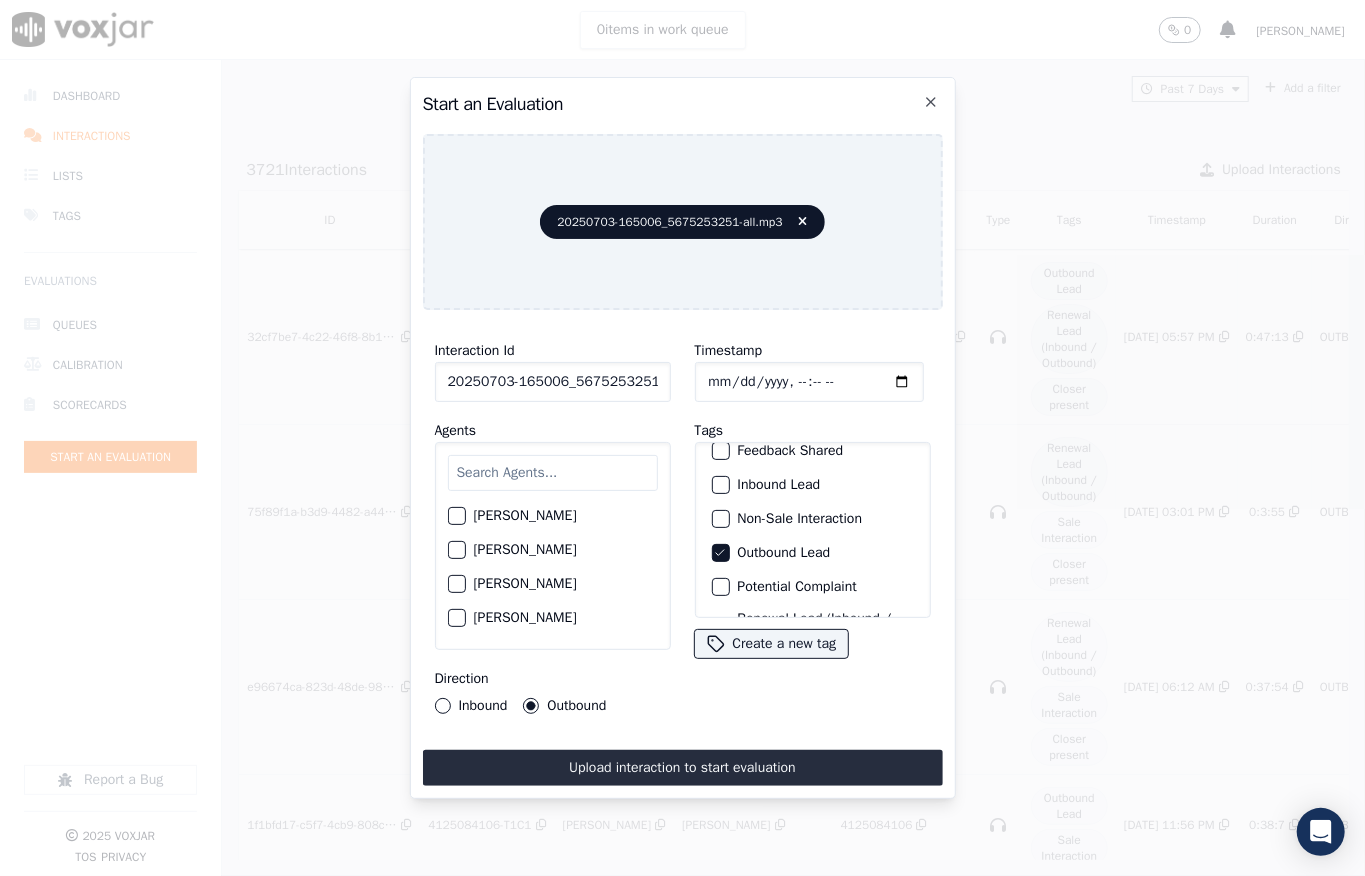 click at bounding box center [720, 519] 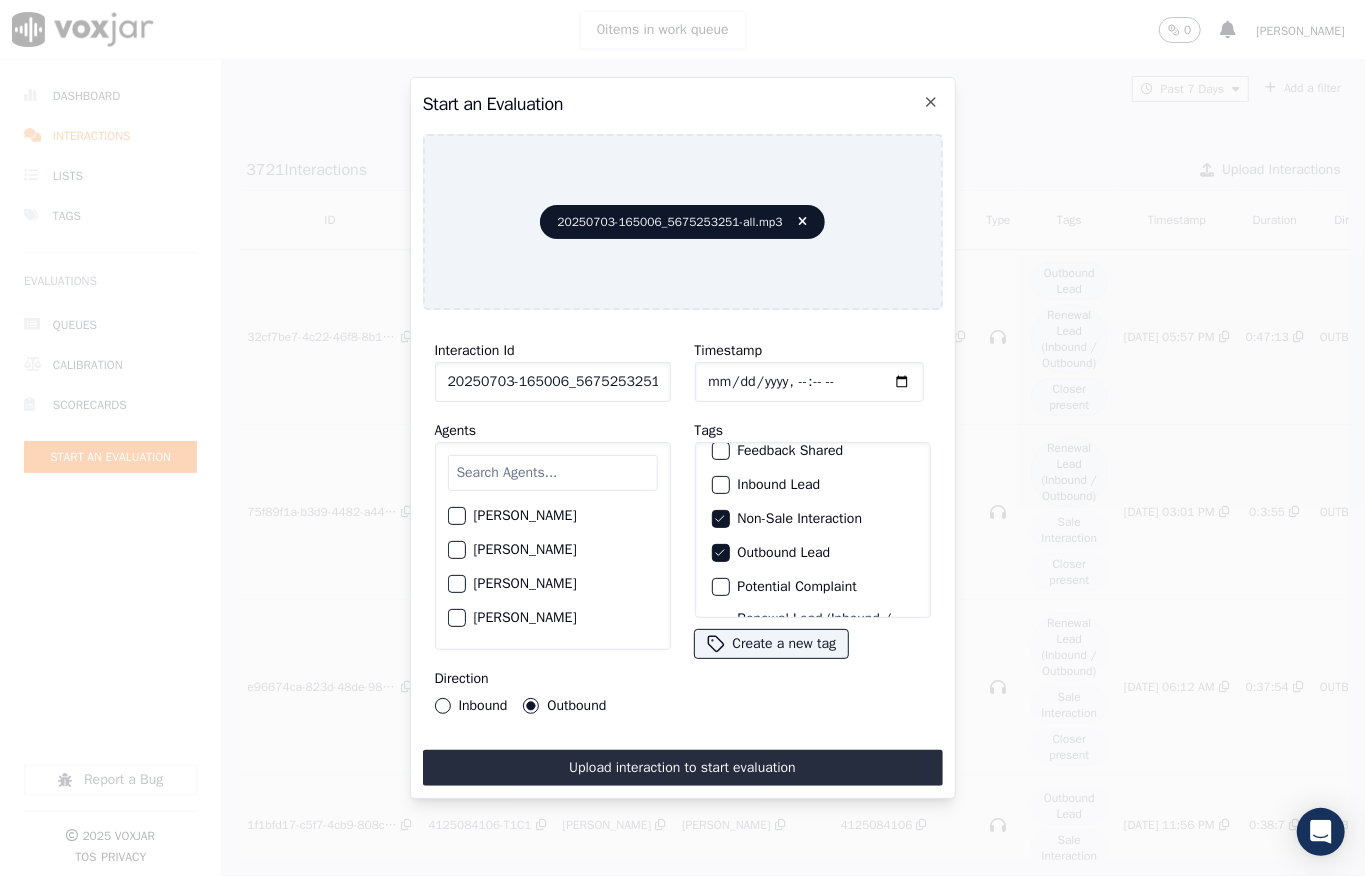 click at bounding box center (553, 473) 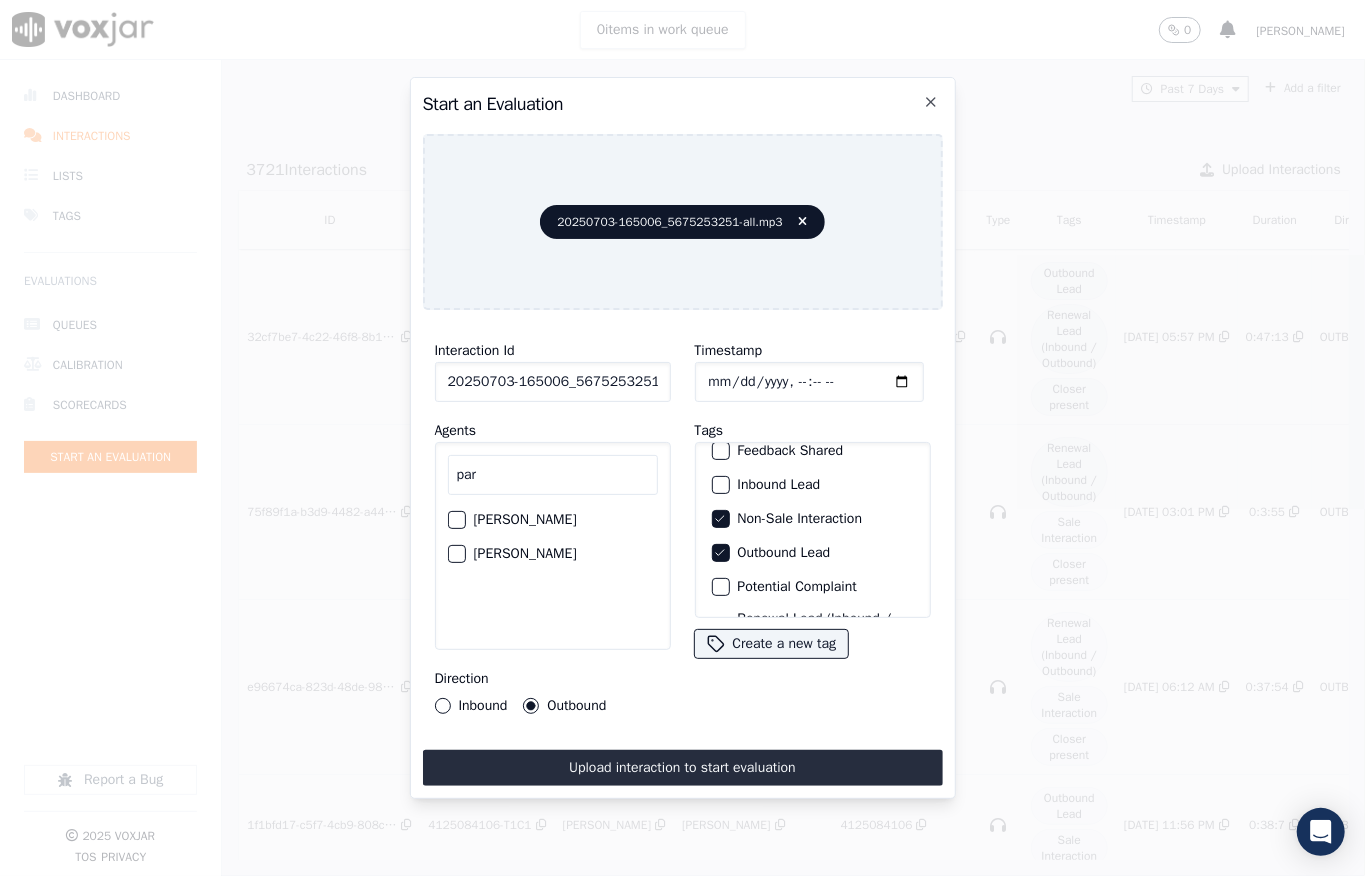 type on "par" 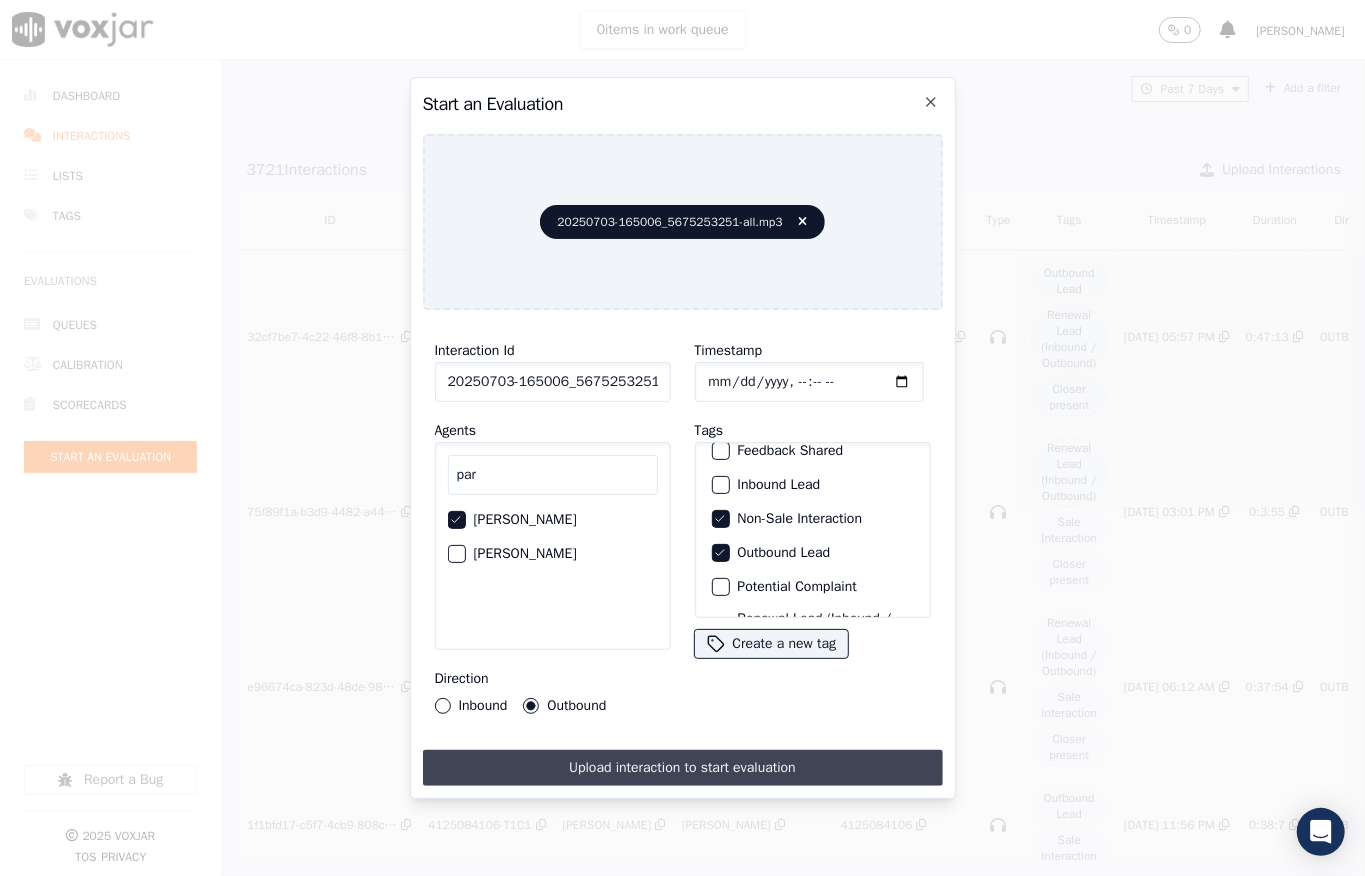 click on "Upload interaction to start evaluation" at bounding box center (683, 768) 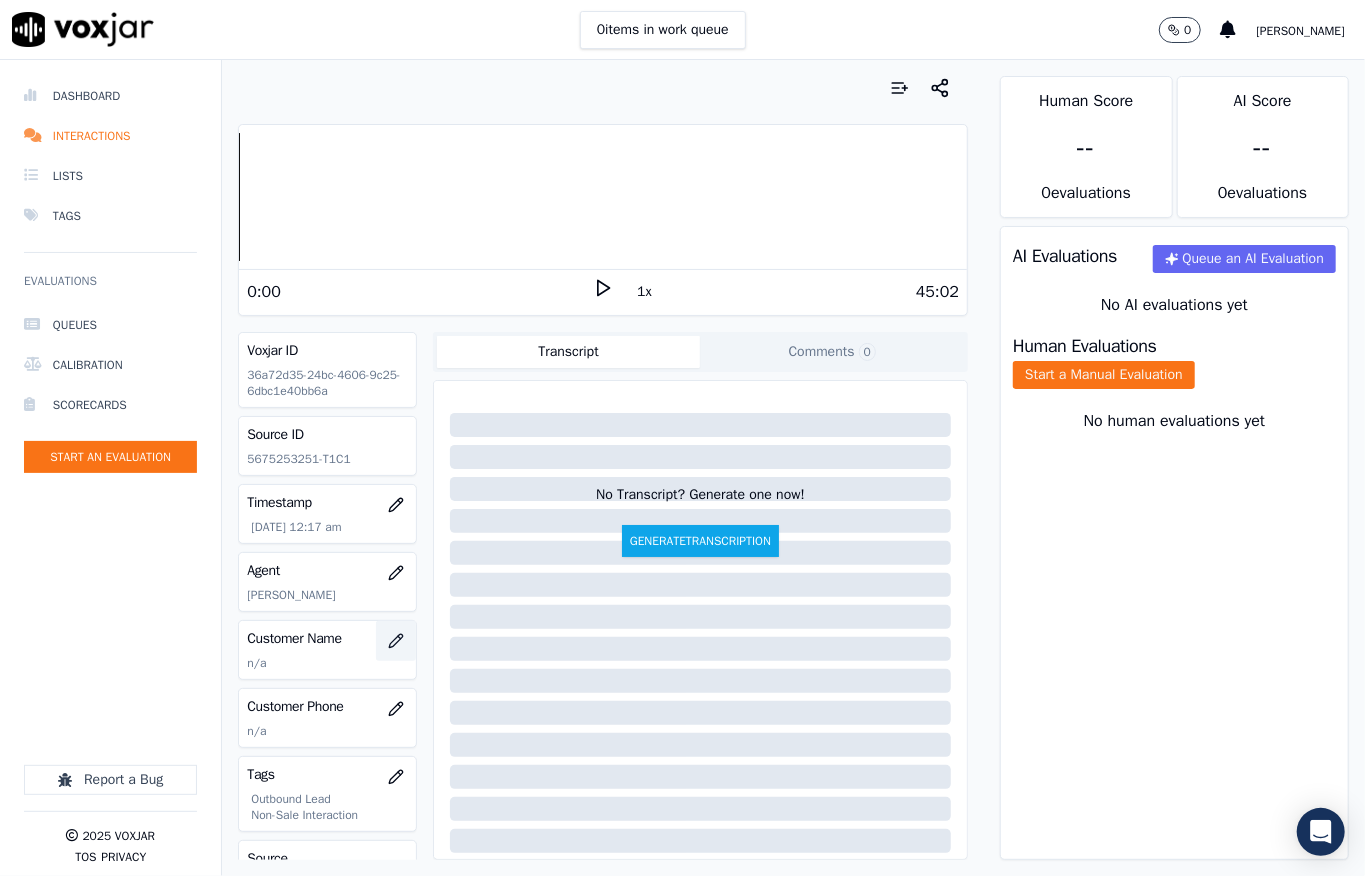 click 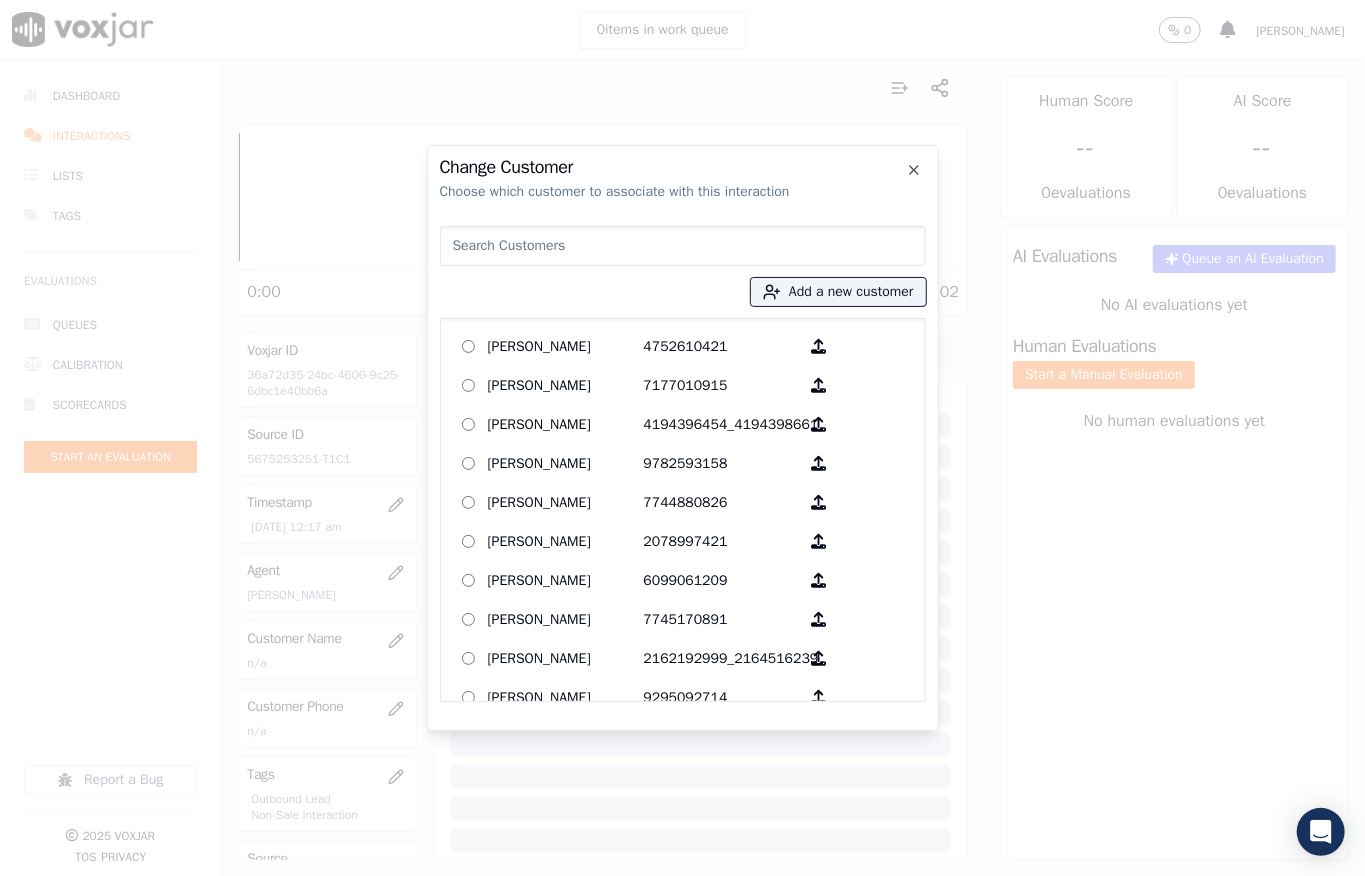 type on "[PERSON_NAME]" 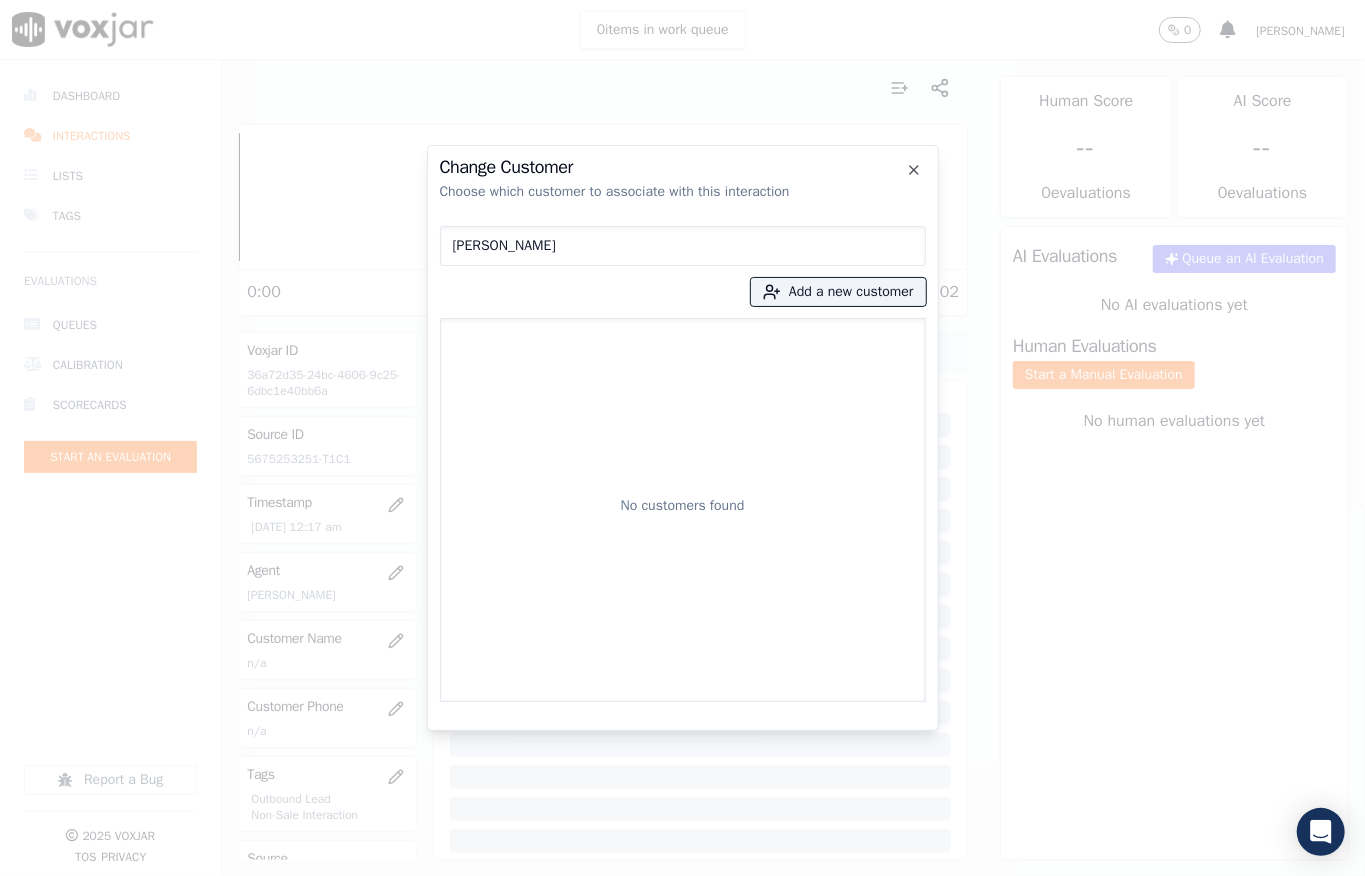 drag, startPoint x: 586, startPoint y: 244, endPoint x: 314, endPoint y: 264, distance: 272.7343 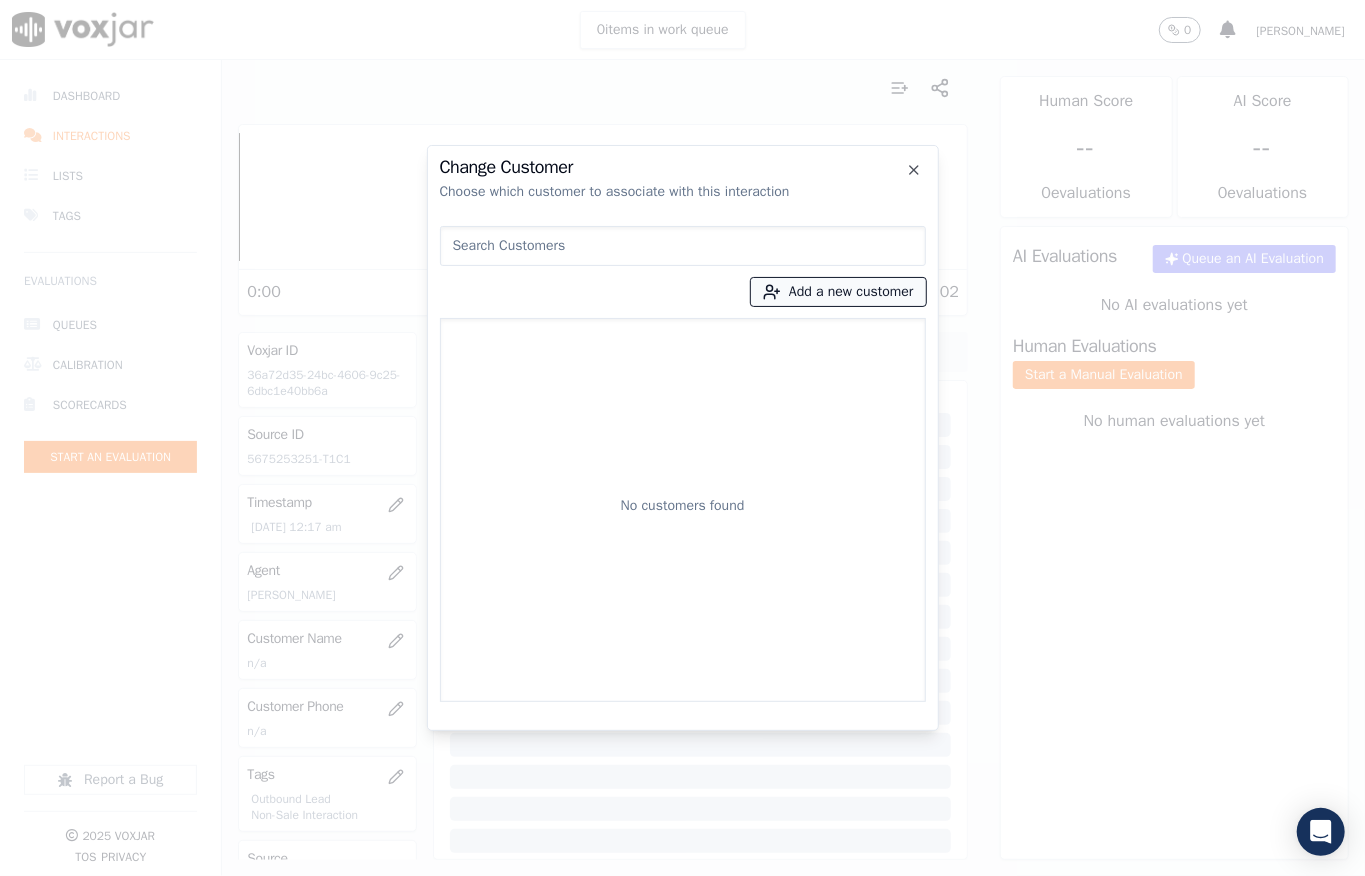 click 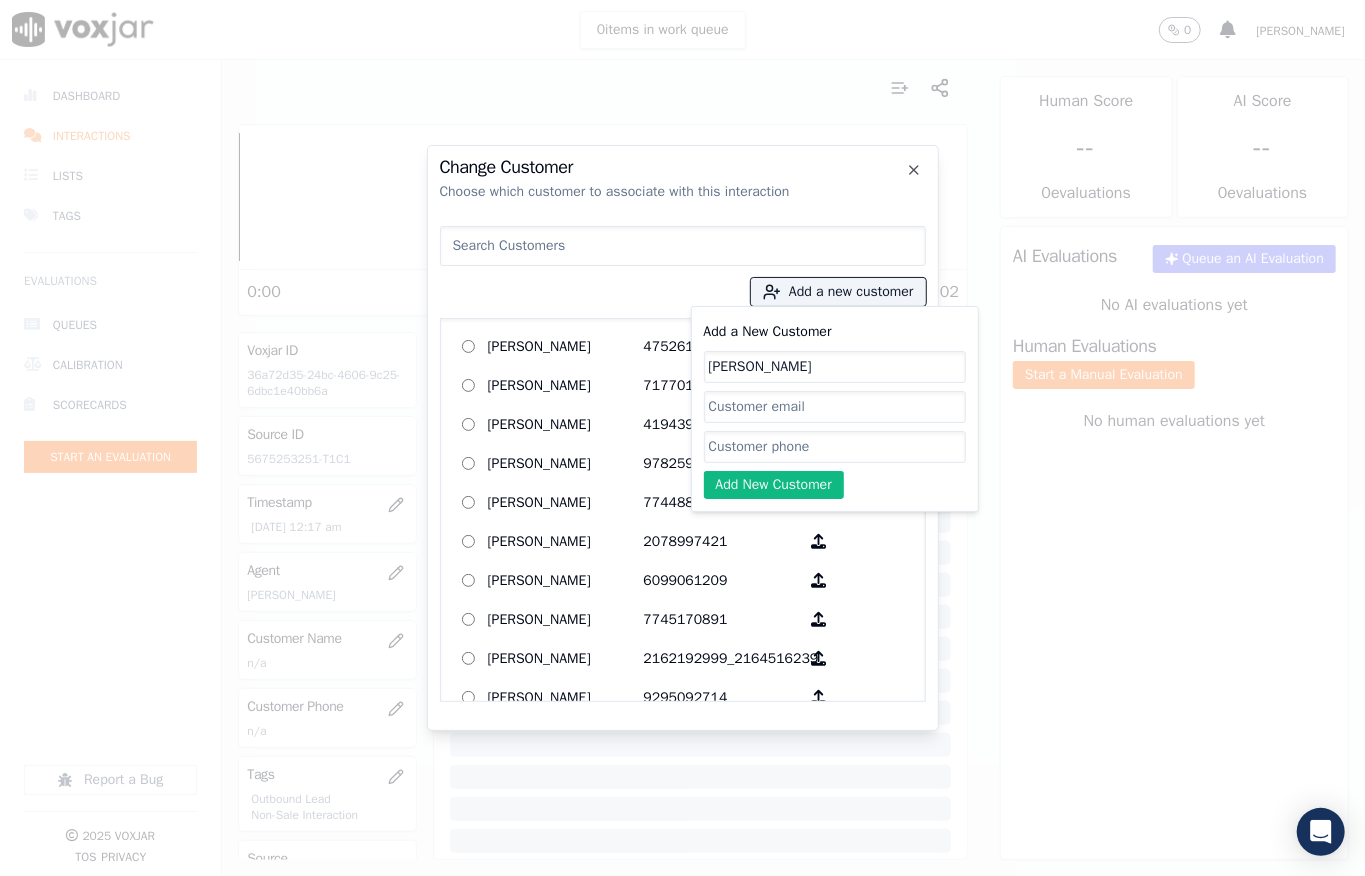 type on "[PERSON_NAME]" 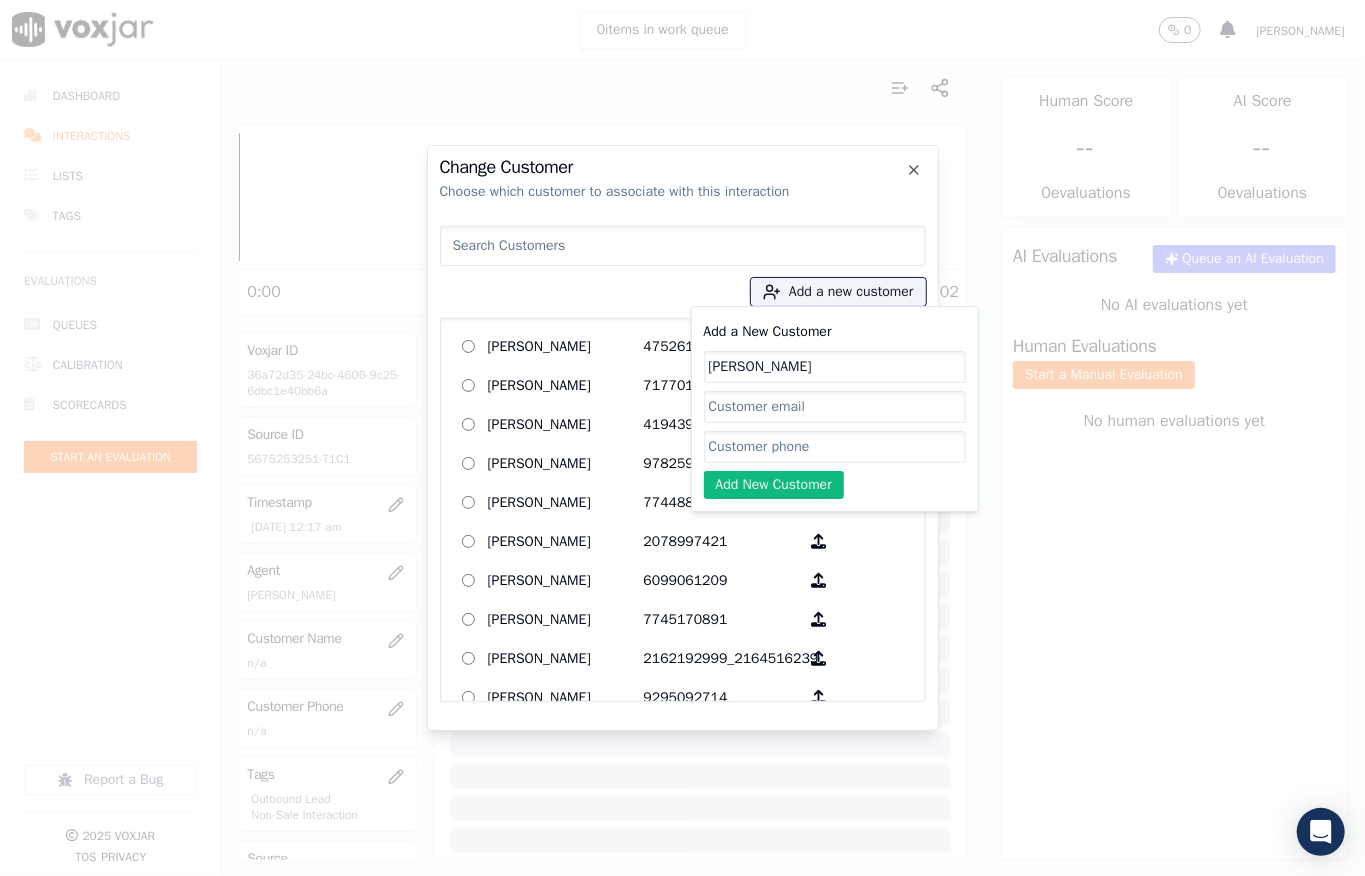 click on "Add a New Customer" 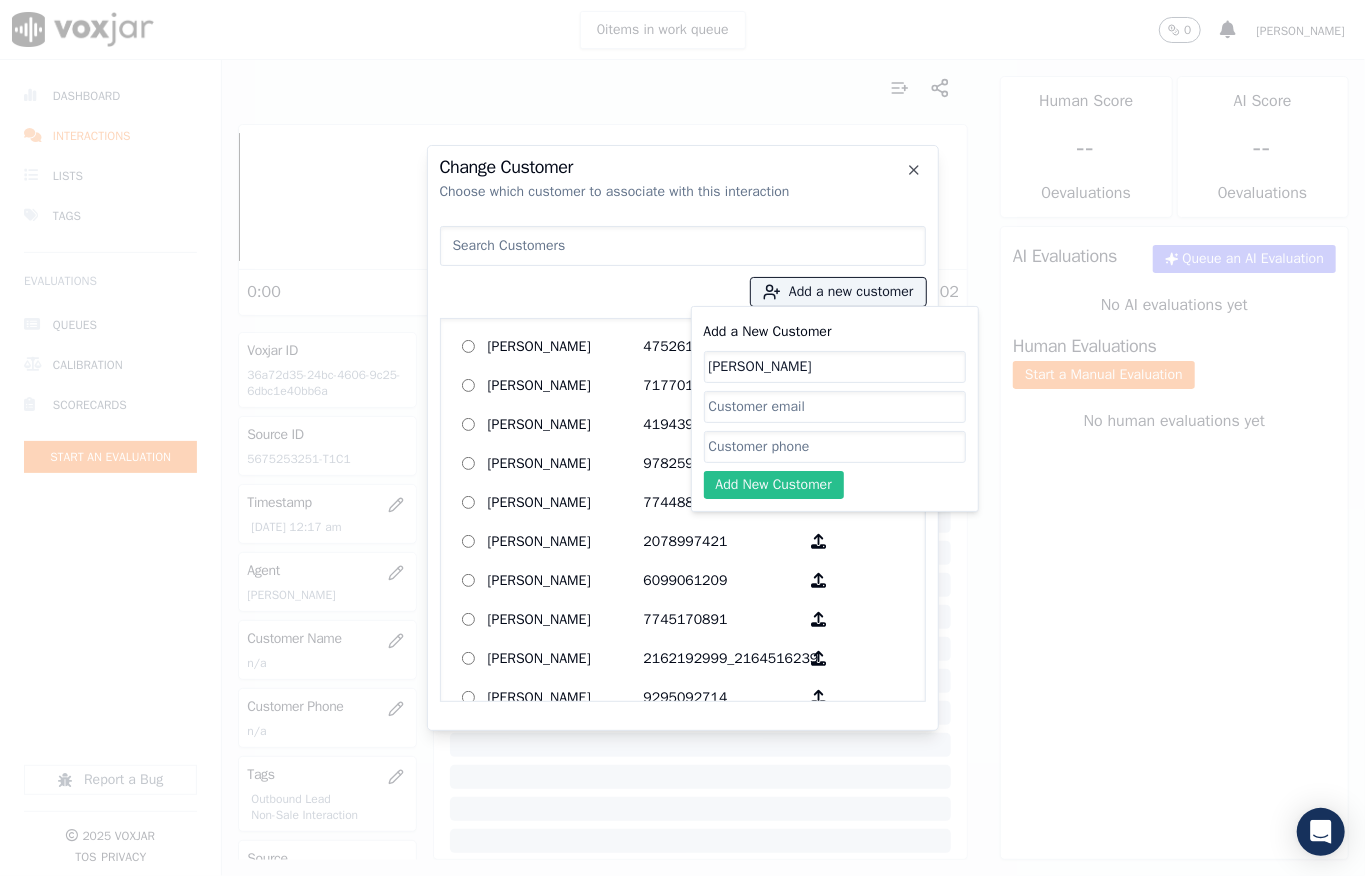 paste on "5675253251" 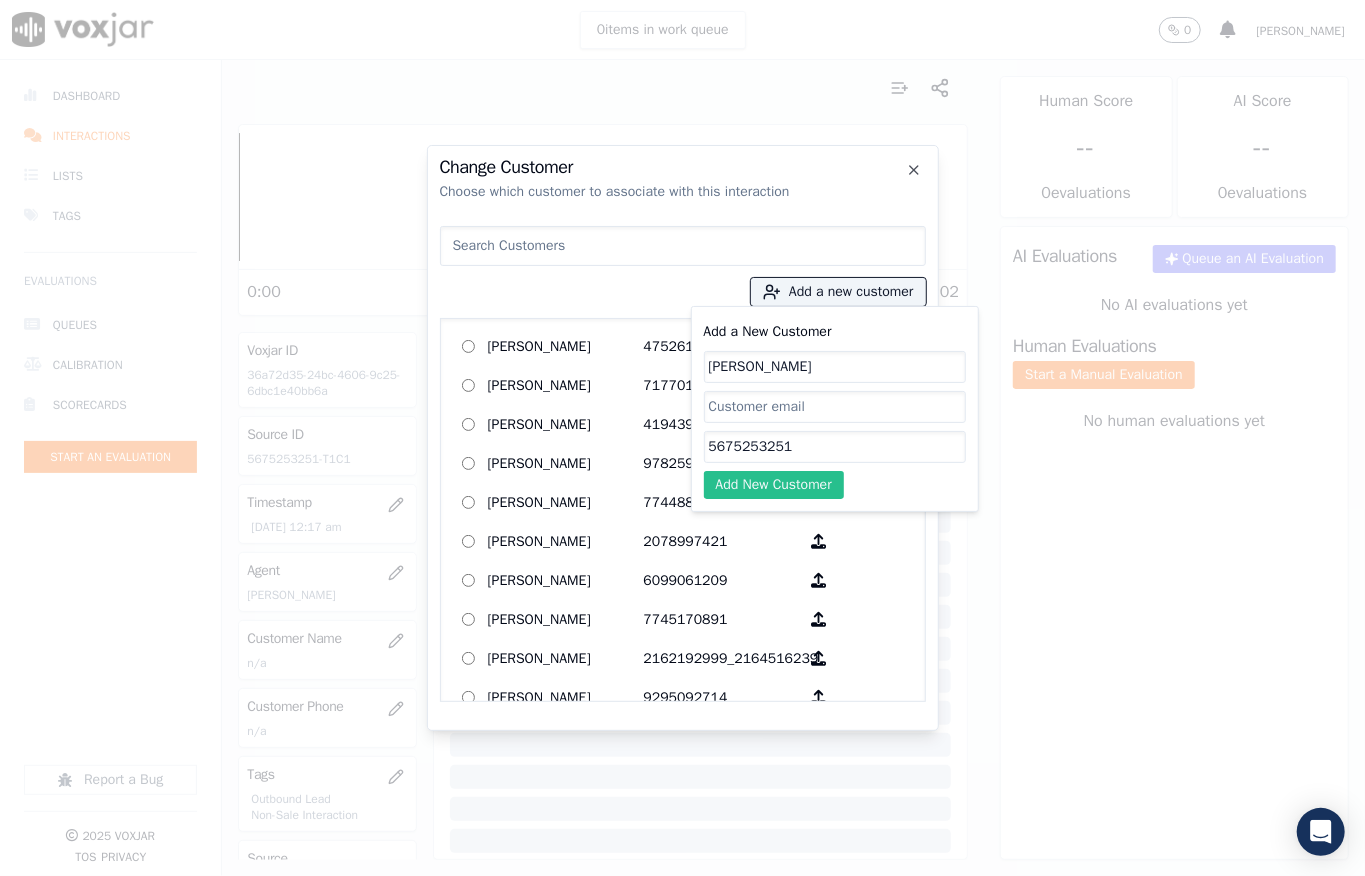 type on "5675253251" 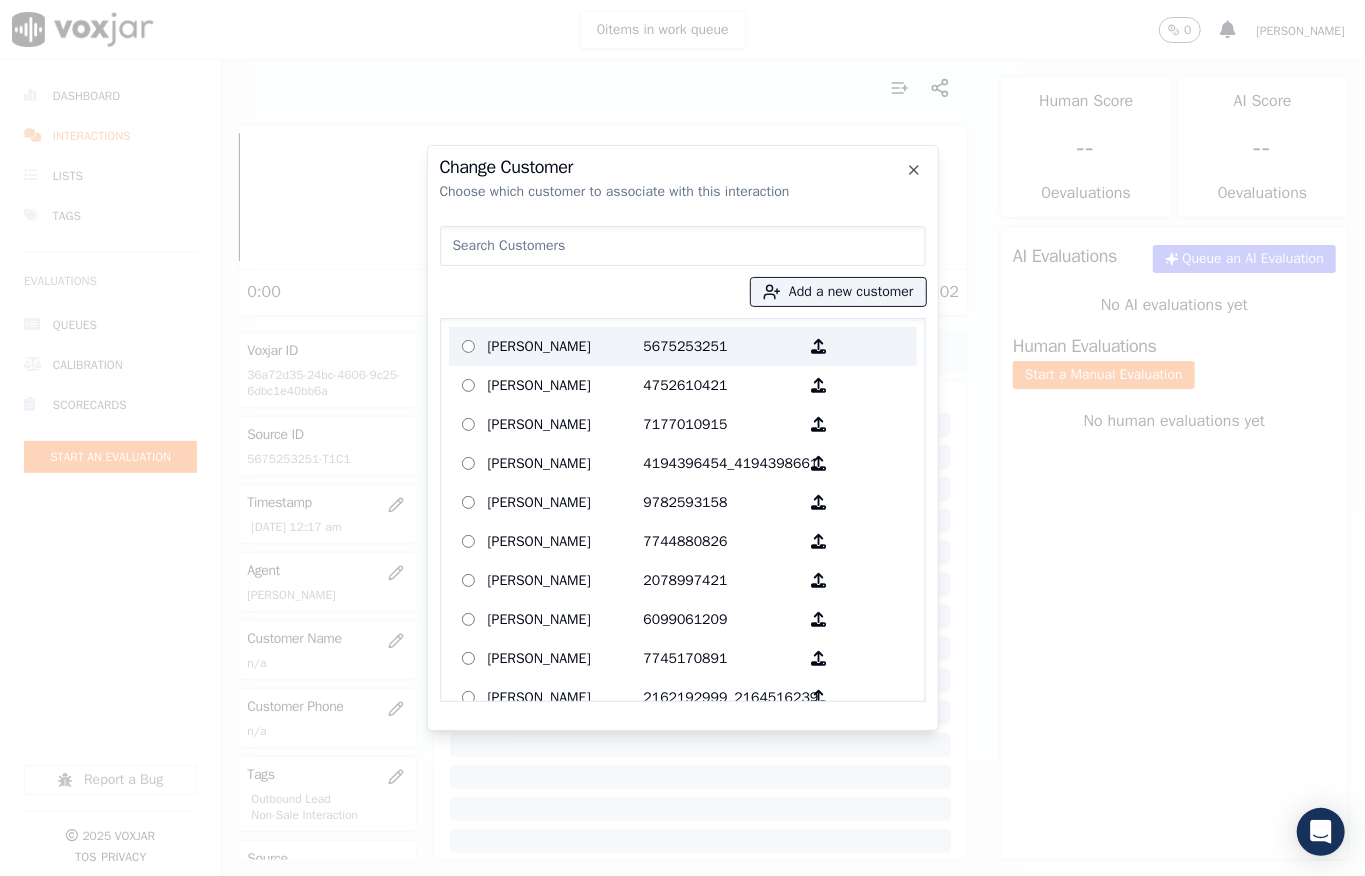 click on "[PERSON_NAME]" at bounding box center [566, 346] 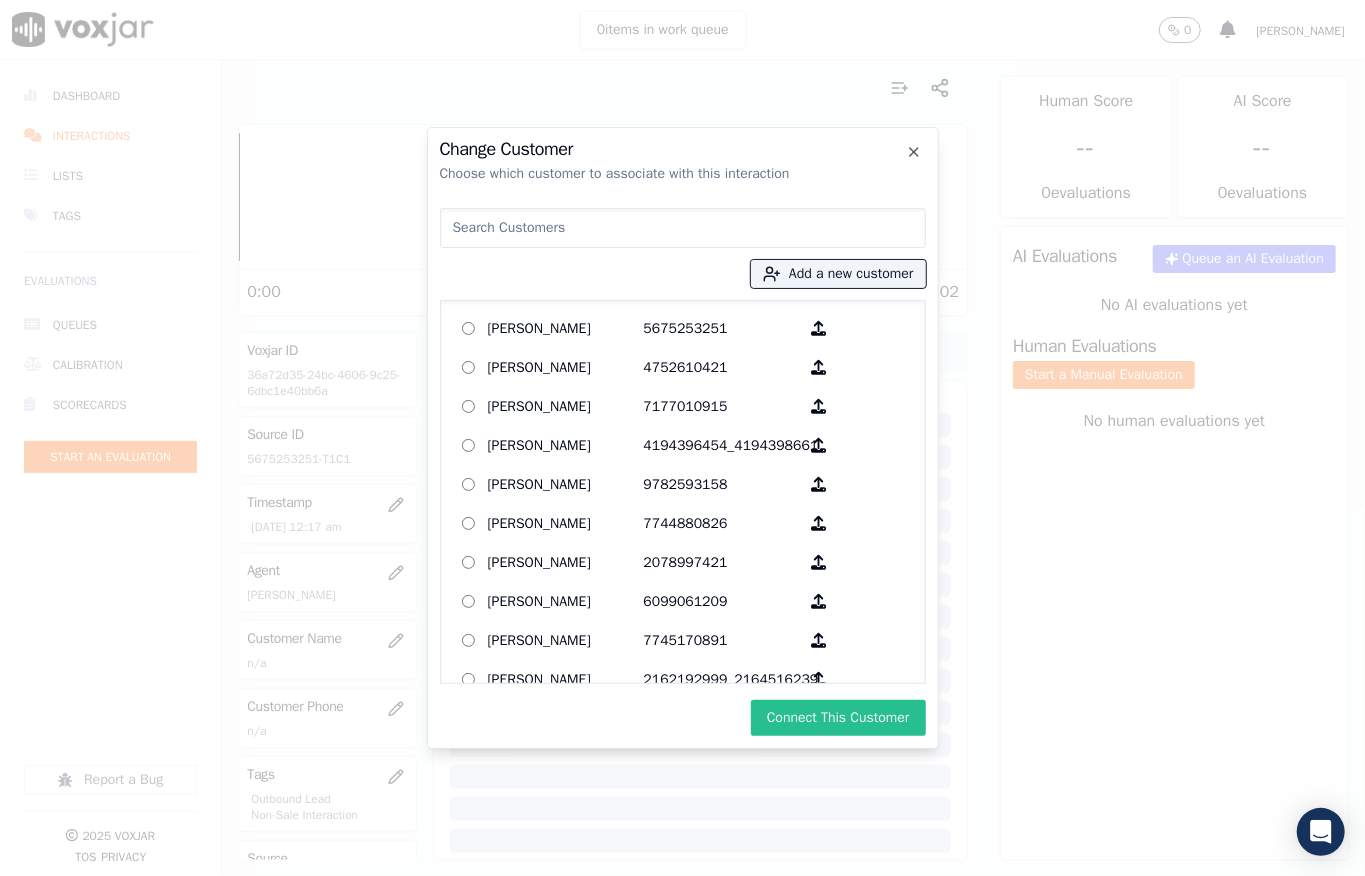 click on "Connect This Customer" at bounding box center (838, 718) 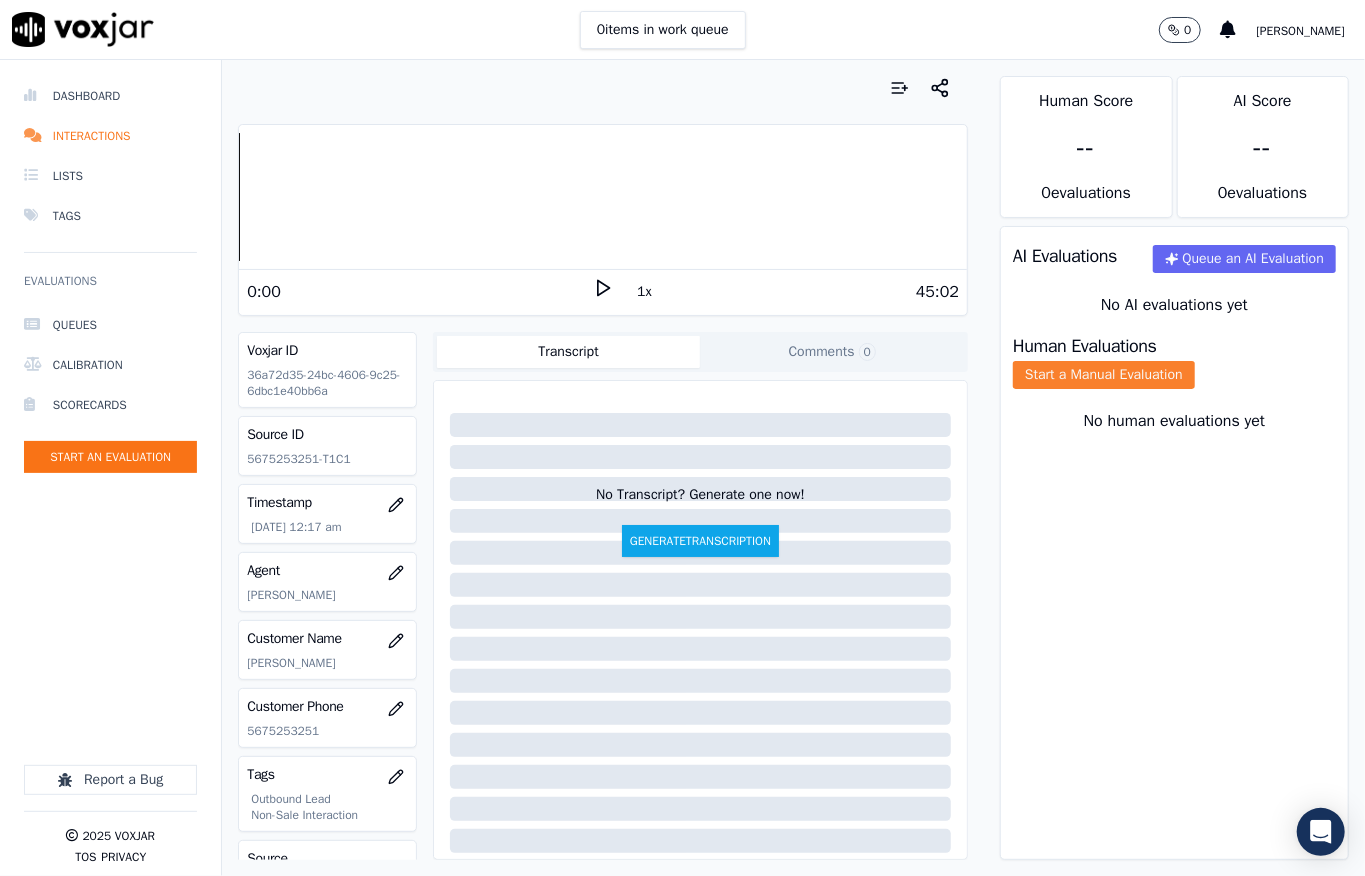 click on "Start a Manual Evaluation" 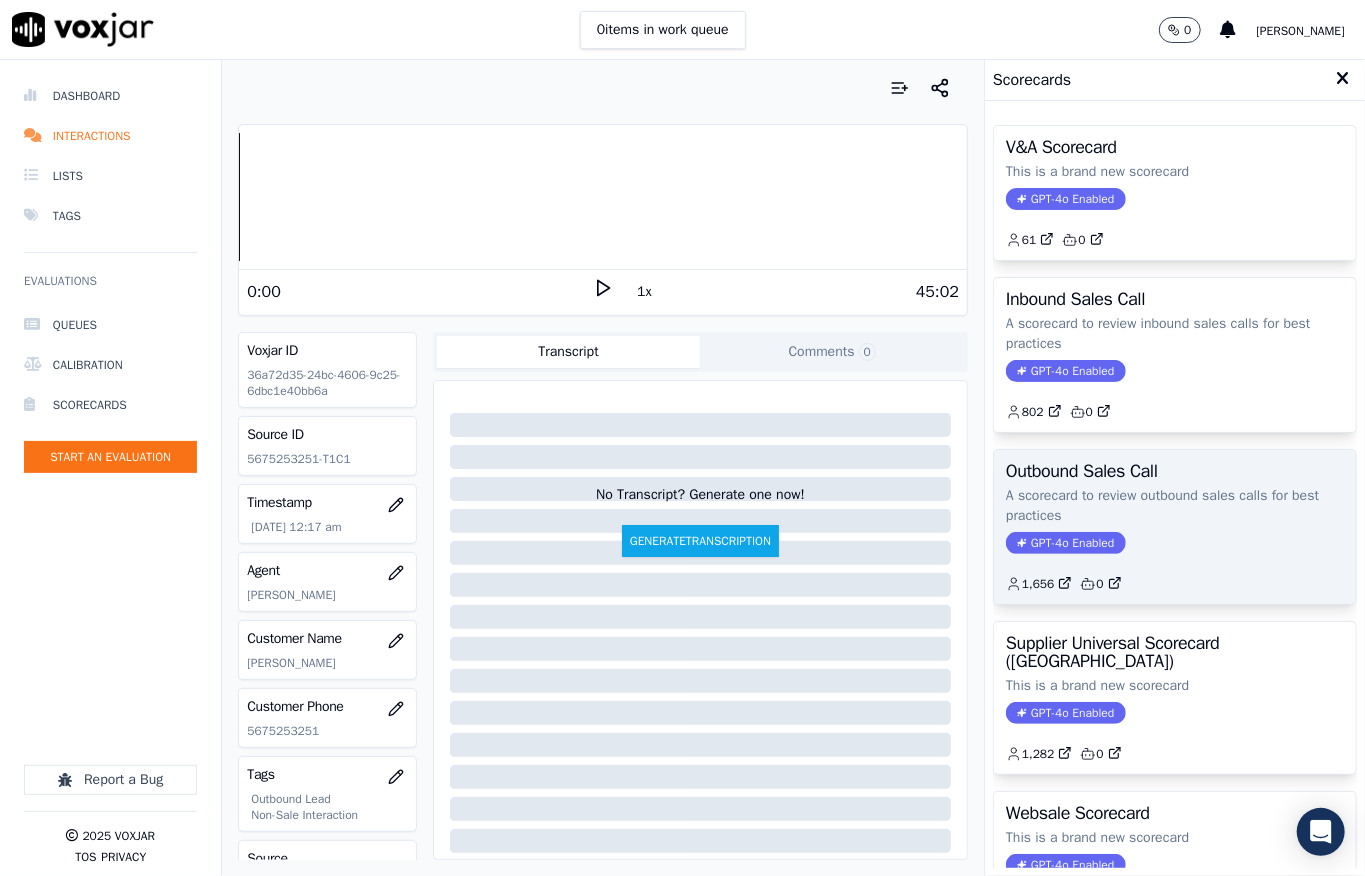 click on "GPT-4o Enabled" at bounding box center (1065, 543) 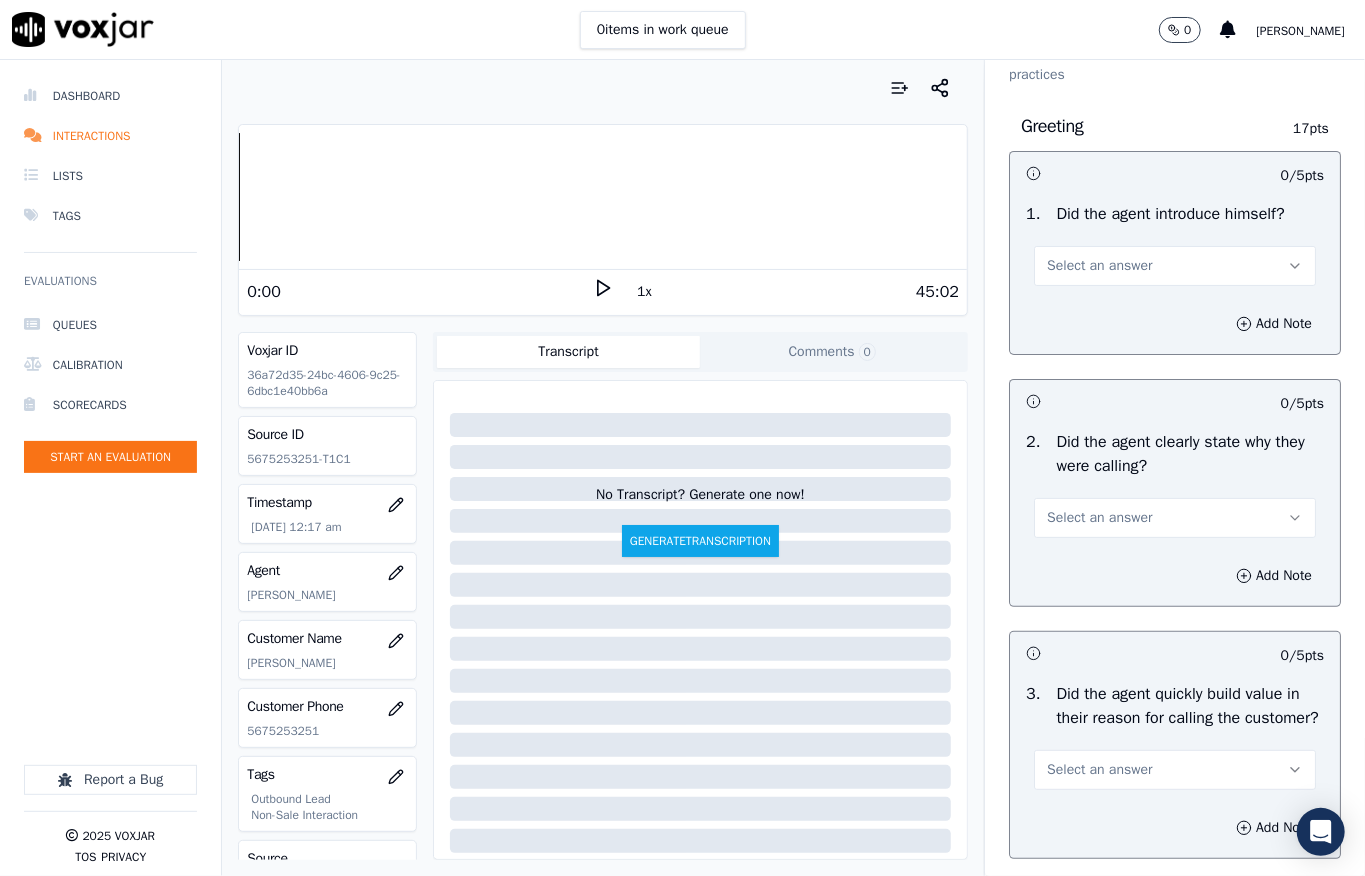 scroll, scrollTop: 133, scrollLeft: 0, axis: vertical 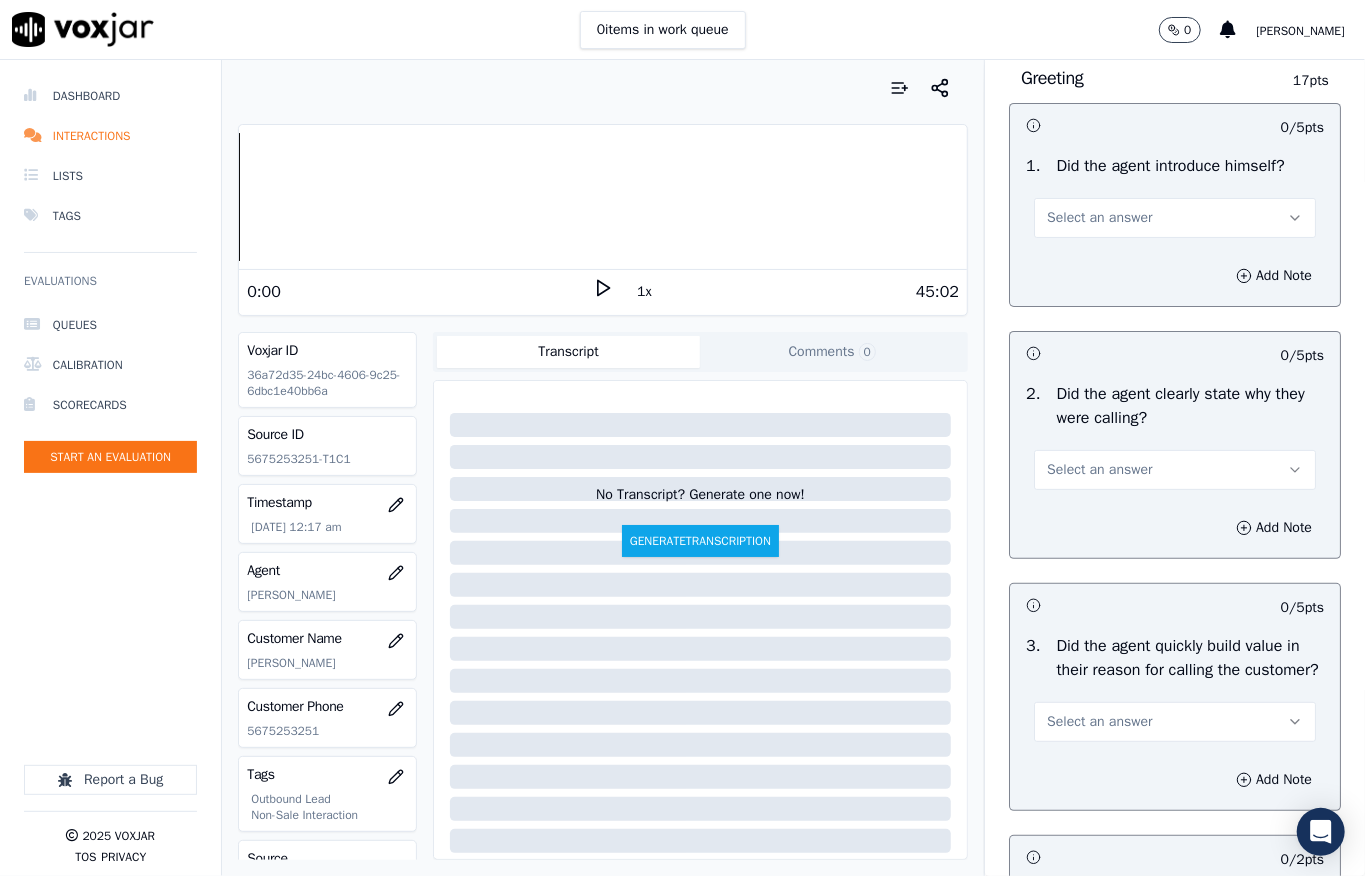 click on "Select an answer" at bounding box center [1099, 218] 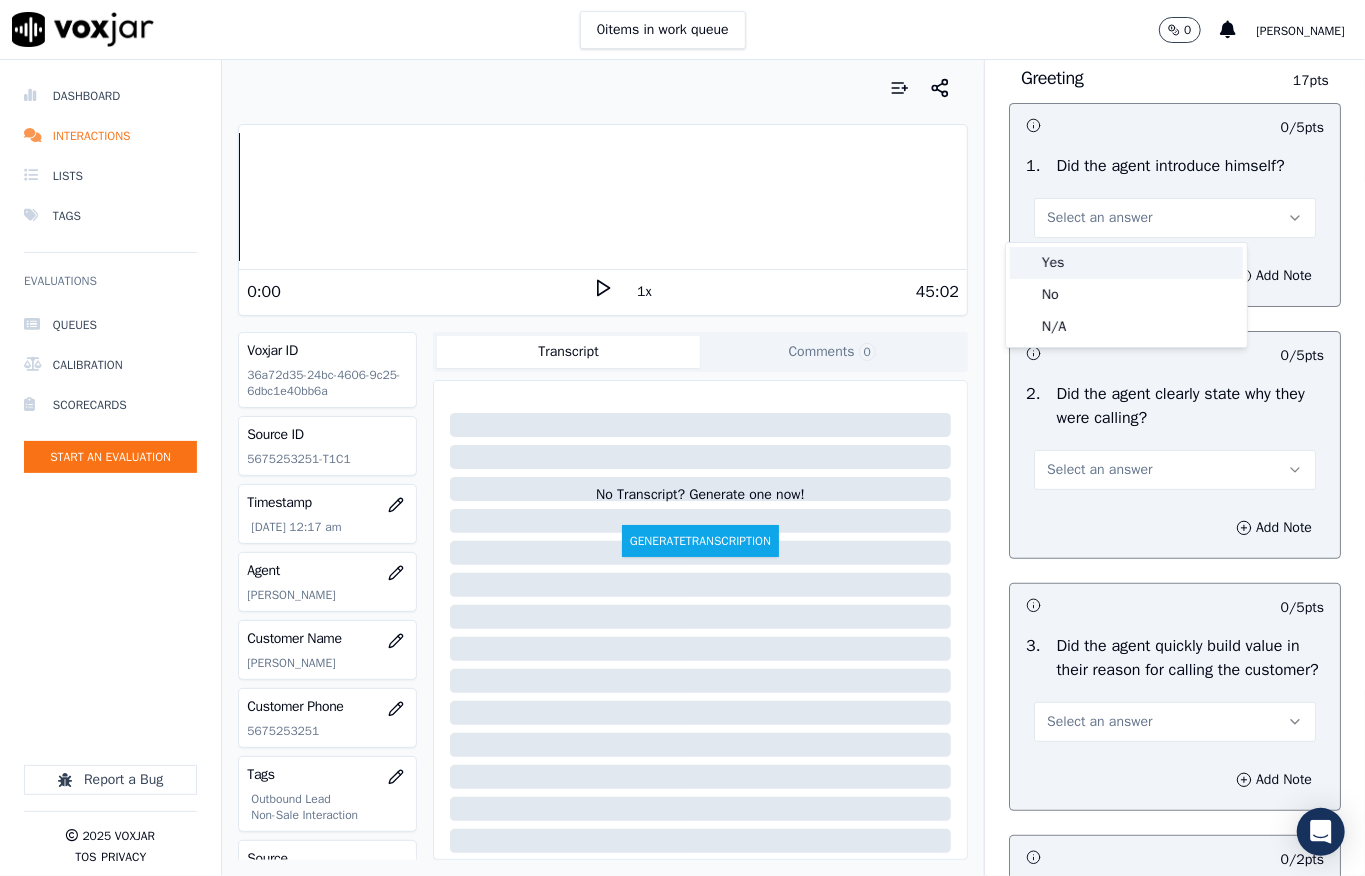 click on "Yes" at bounding box center (1126, 263) 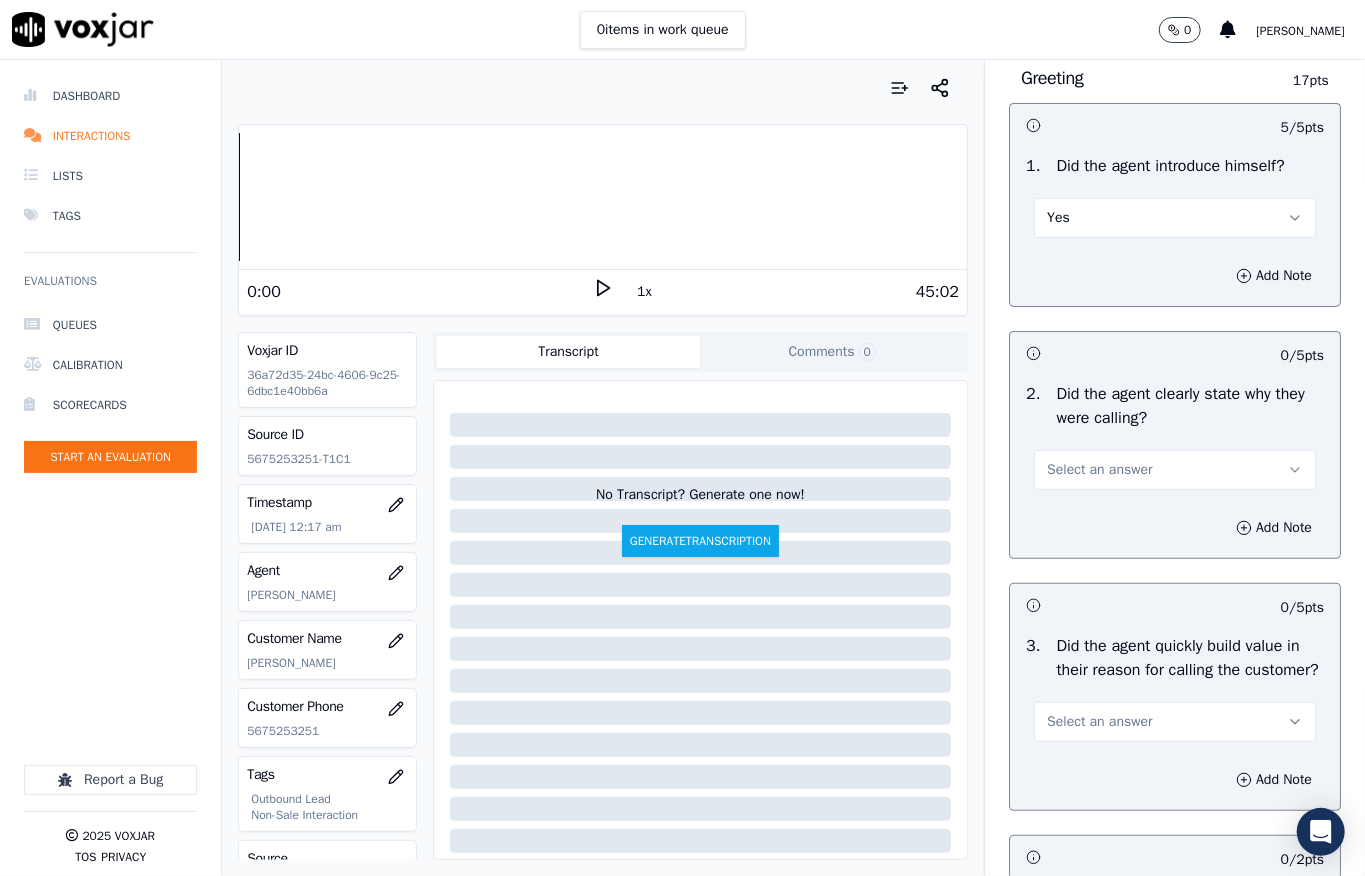 click on "Select an answer" at bounding box center (1099, 470) 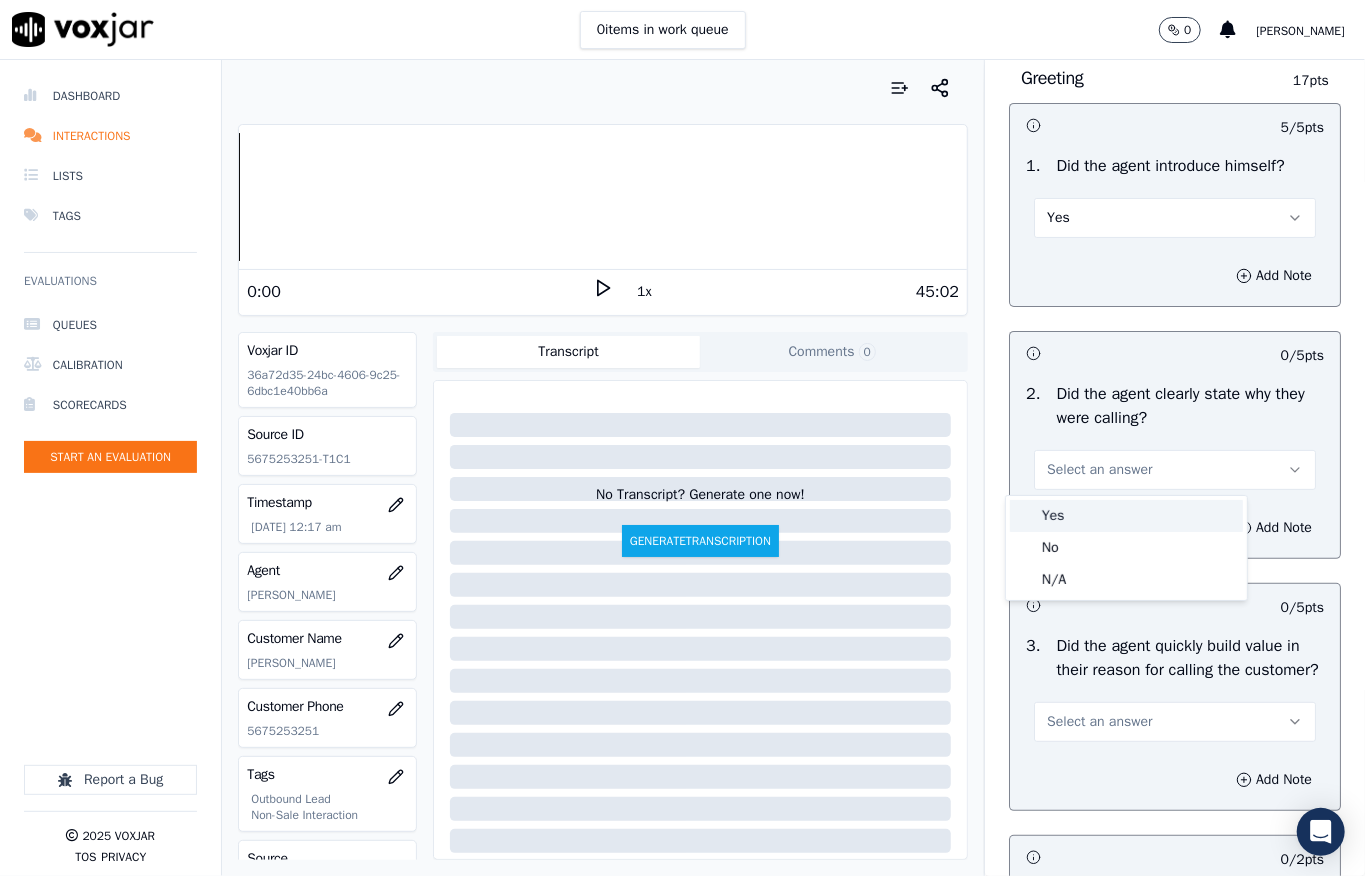 click on "Yes" at bounding box center [1126, 516] 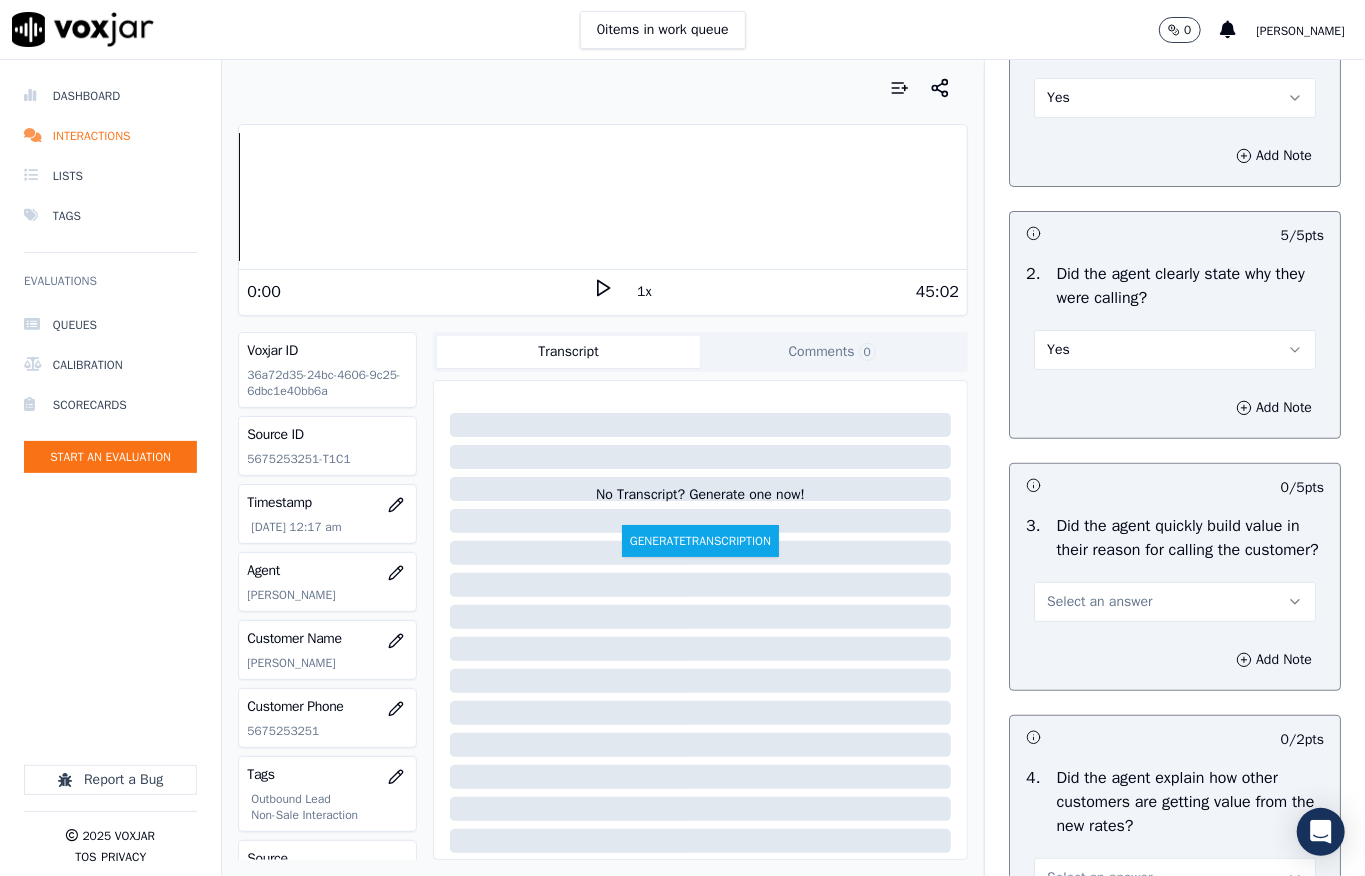 scroll, scrollTop: 400, scrollLeft: 0, axis: vertical 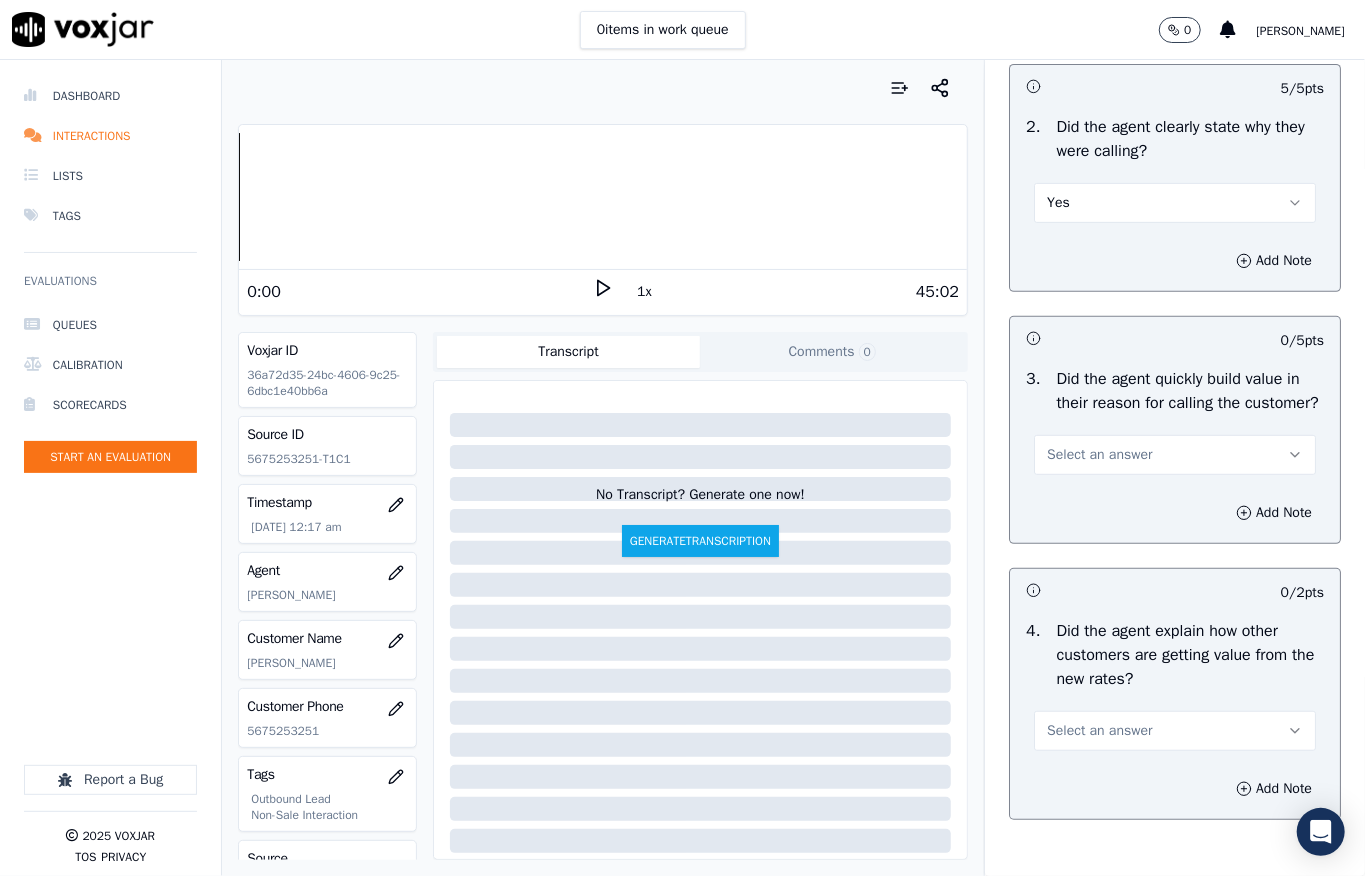 drag, startPoint x: 1078, startPoint y: 448, endPoint x: 1077, endPoint y: 470, distance: 22.022715 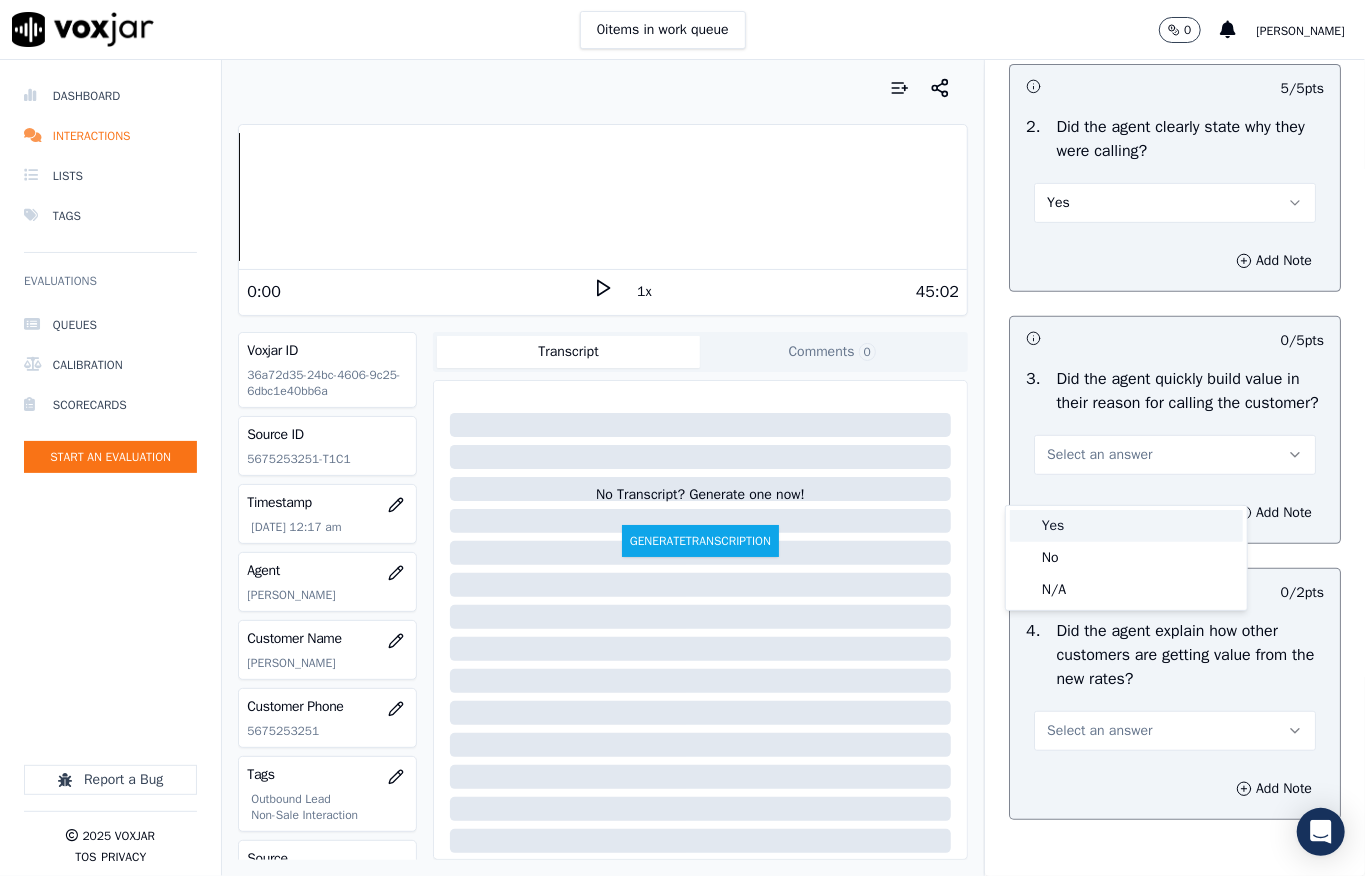 click on "Yes" at bounding box center [1126, 526] 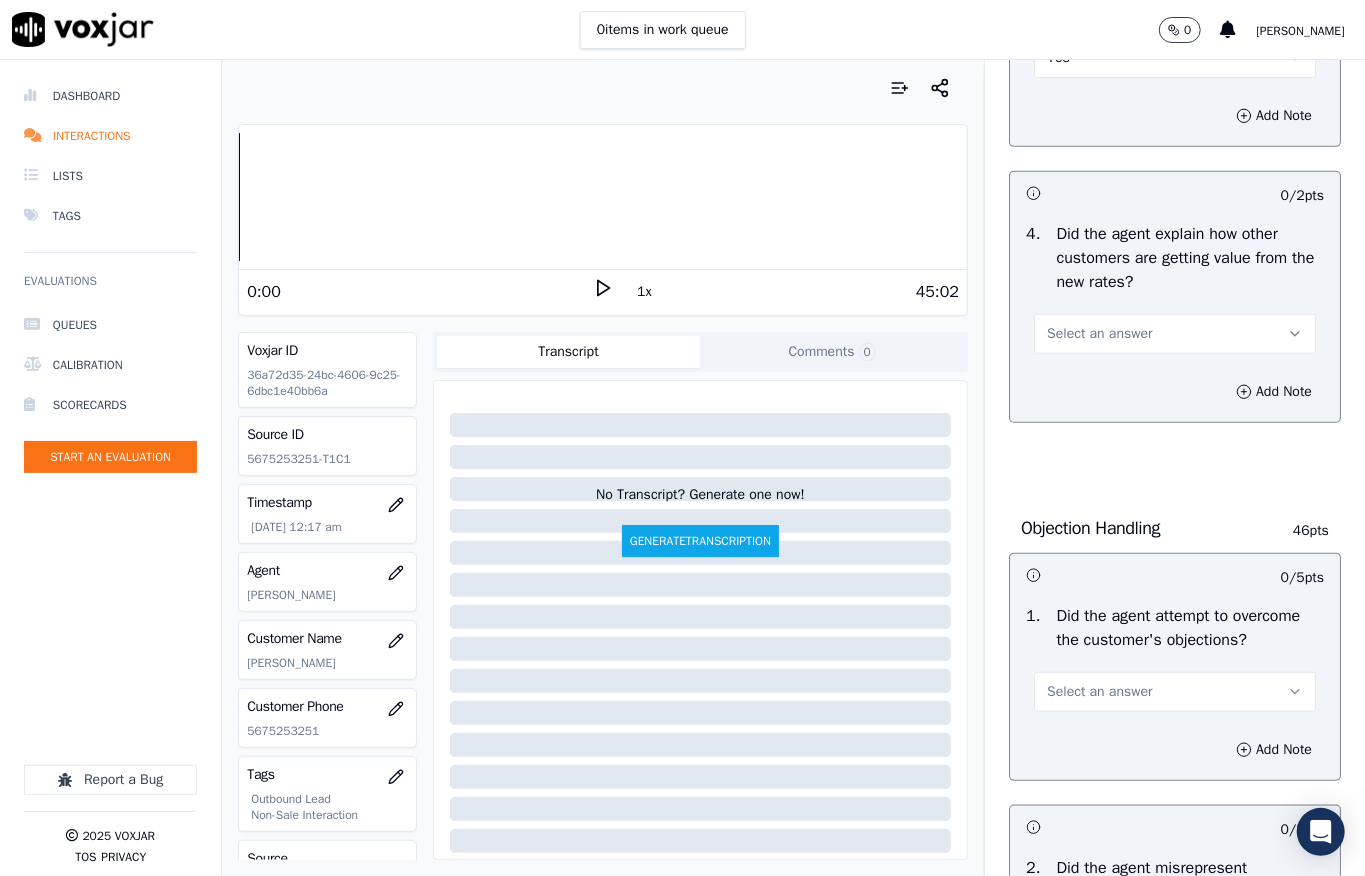 scroll, scrollTop: 800, scrollLeft: 0, axis: vertical 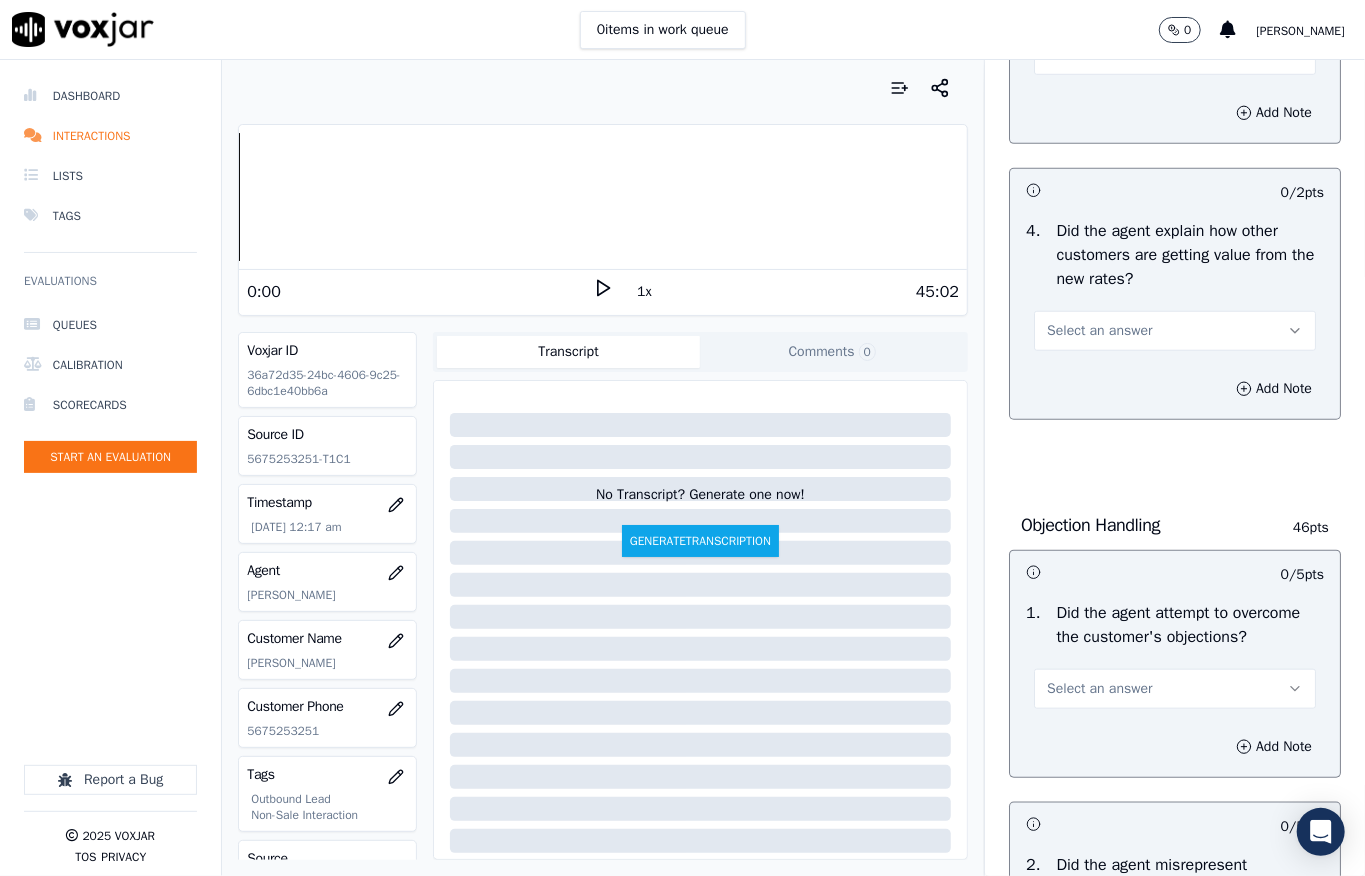 click on "Select an answer" at bounding box center [1175, 331] 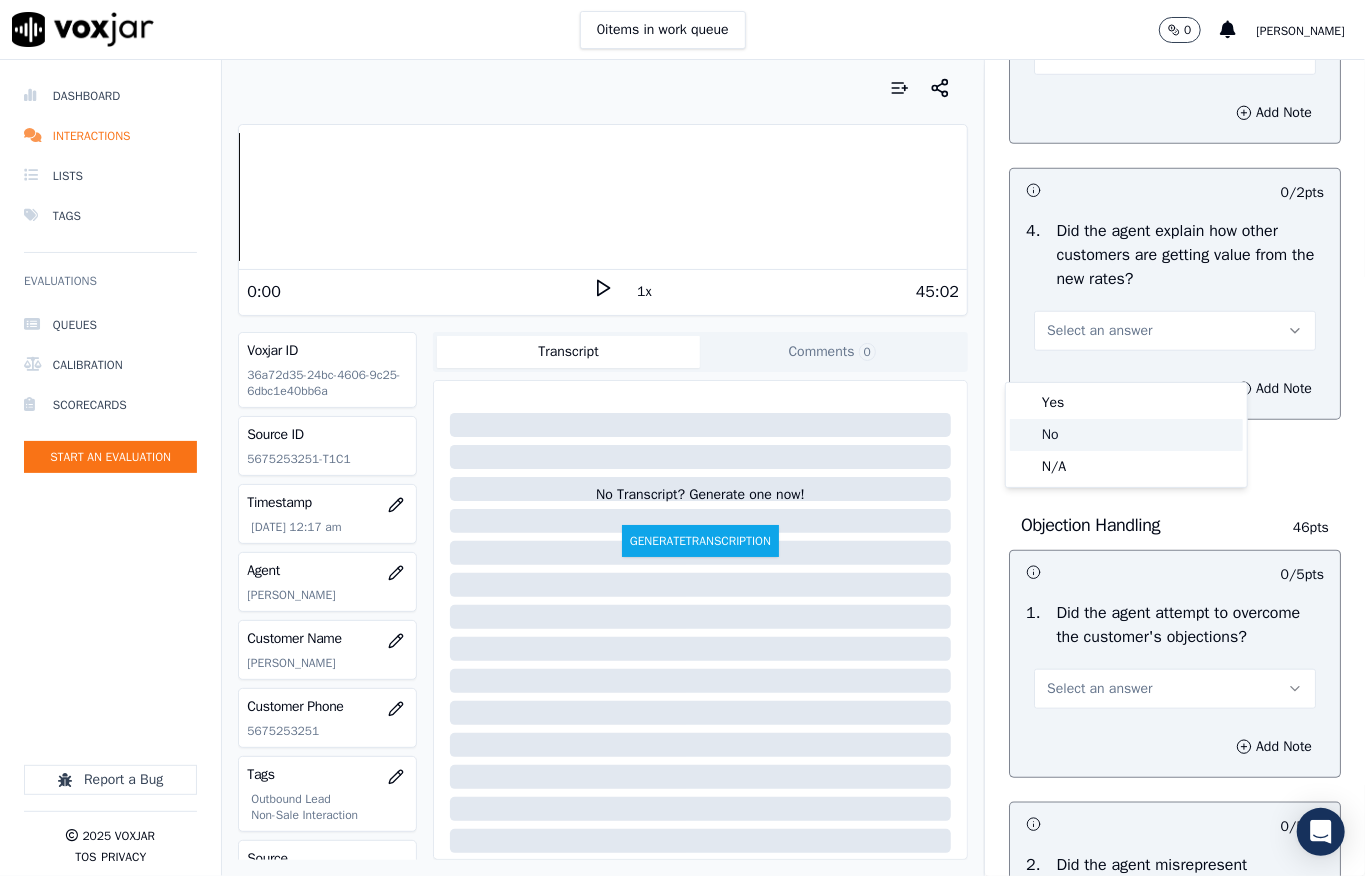 click on "N/A" 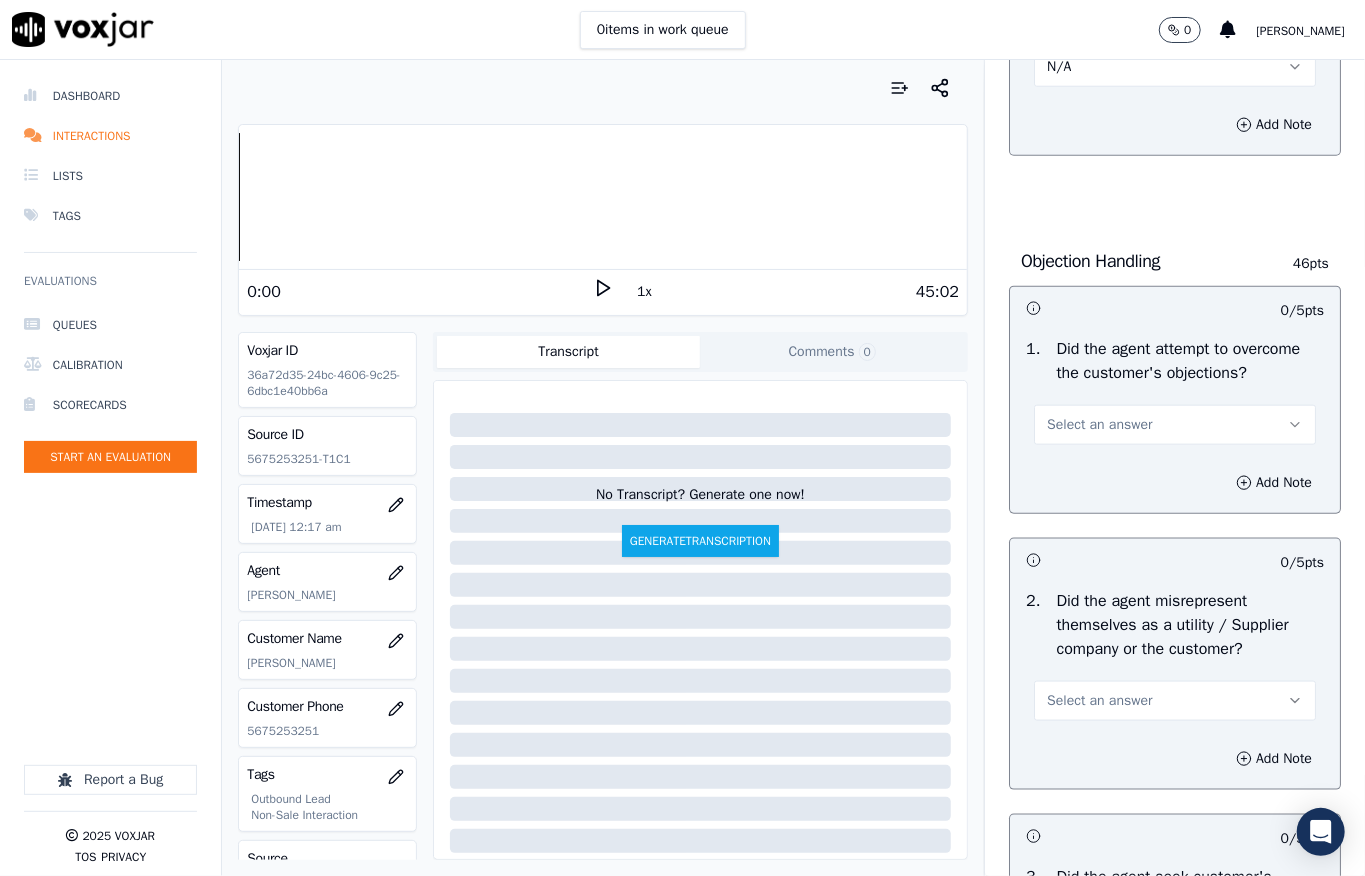 scroll, scrollTop: 1066, scrollLeft: 0, axis: vertical 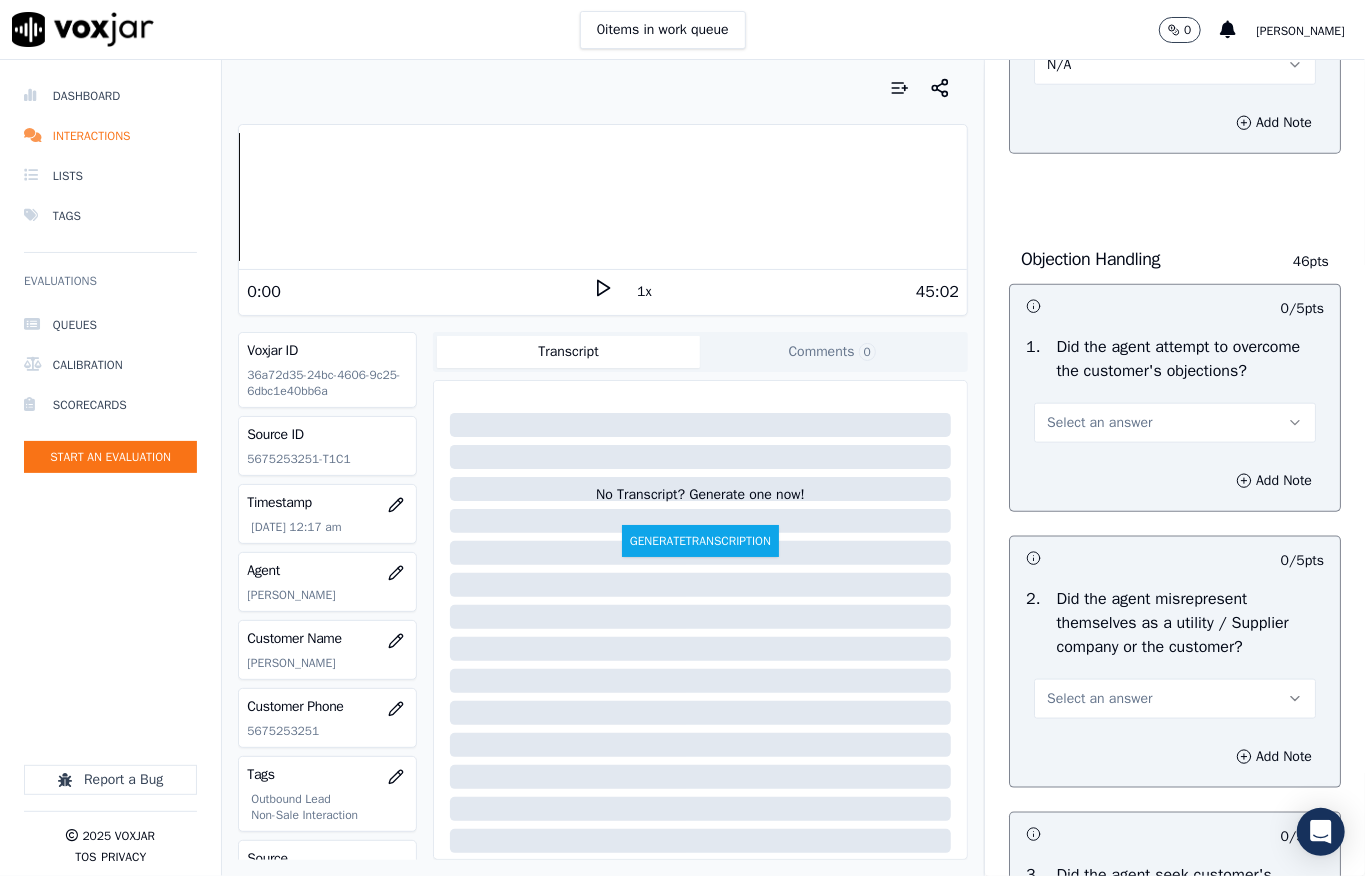 click on "Select an answer" at bounding box center (1175, 423) 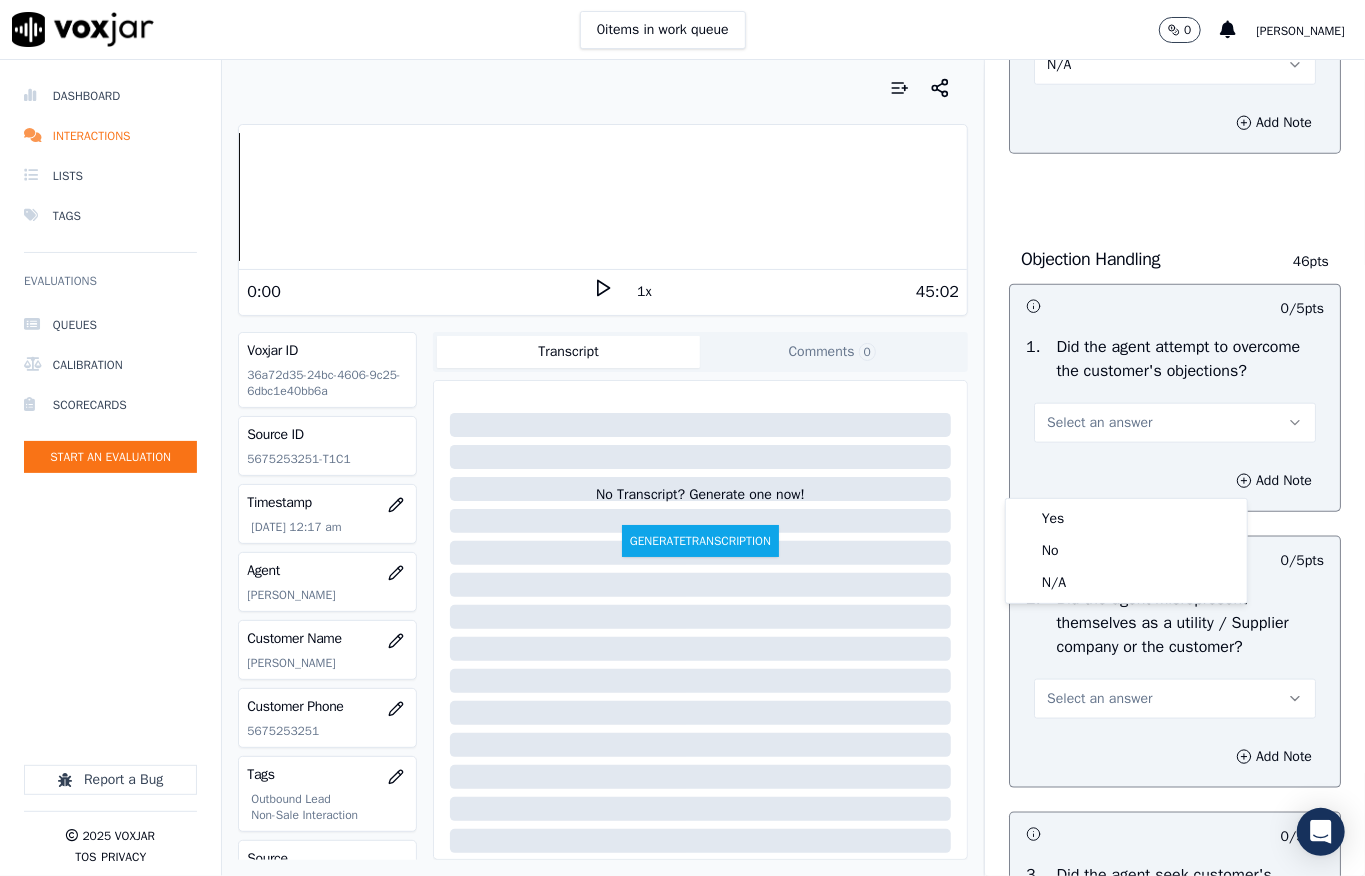 click on "Yes" at bounding box center [1126, 519] 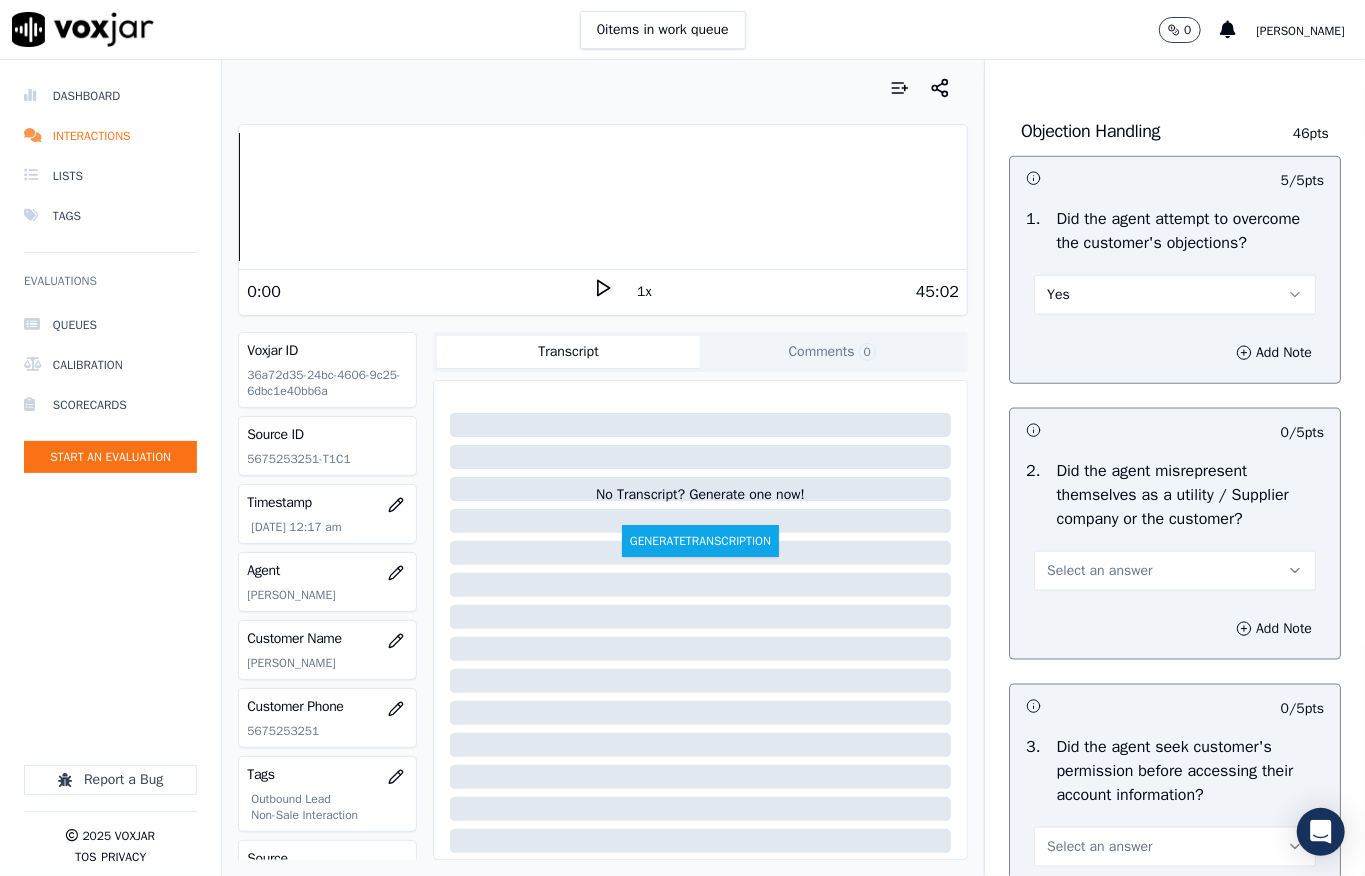 scroll, scrollTop: 1333, scrollLeft: 0, axis: vertical 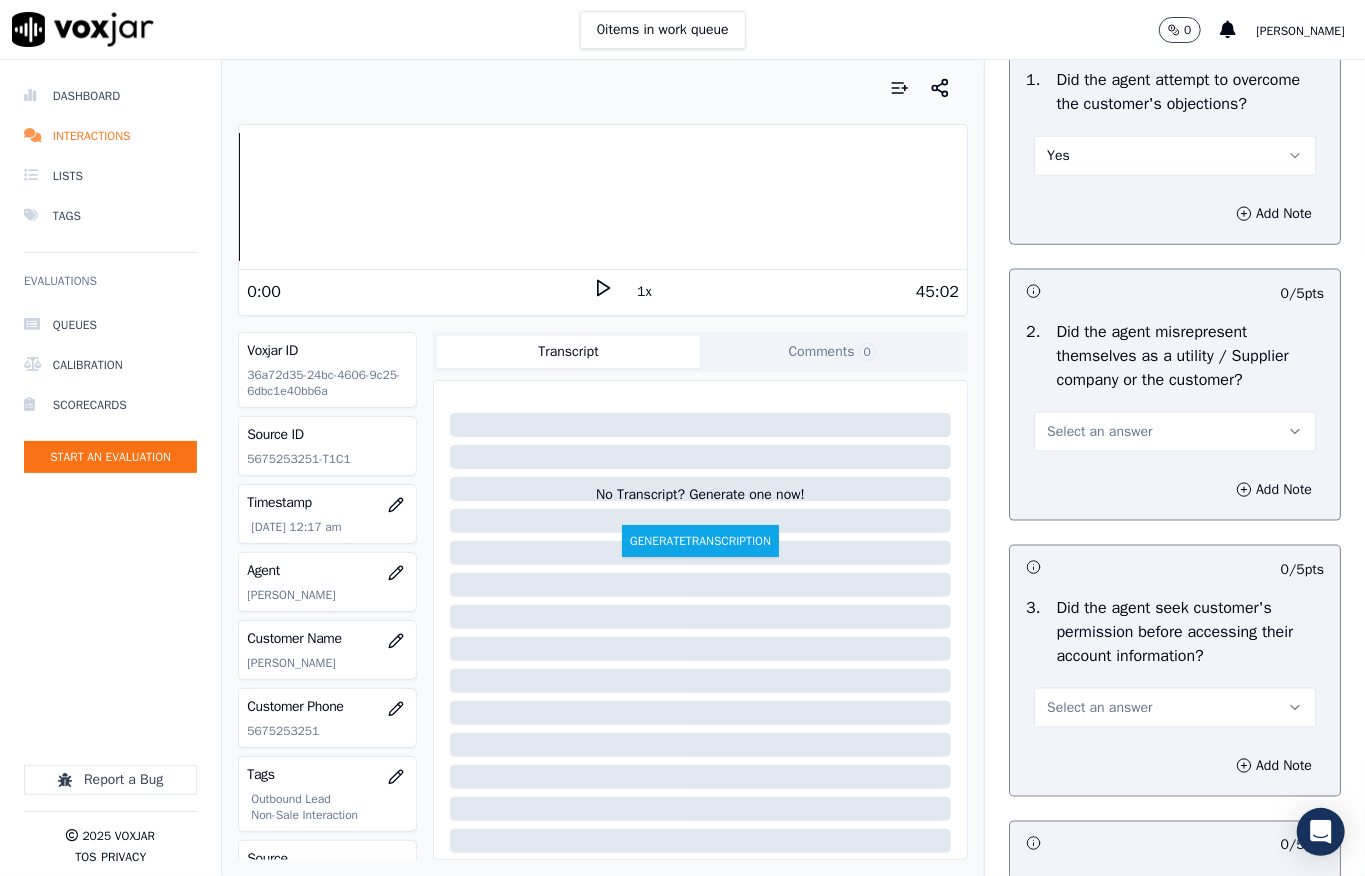 drag, startPoint x: 1077, startPoint y: 473, endPoint x: 1068, endPoint y: 502, distance: 30.364452 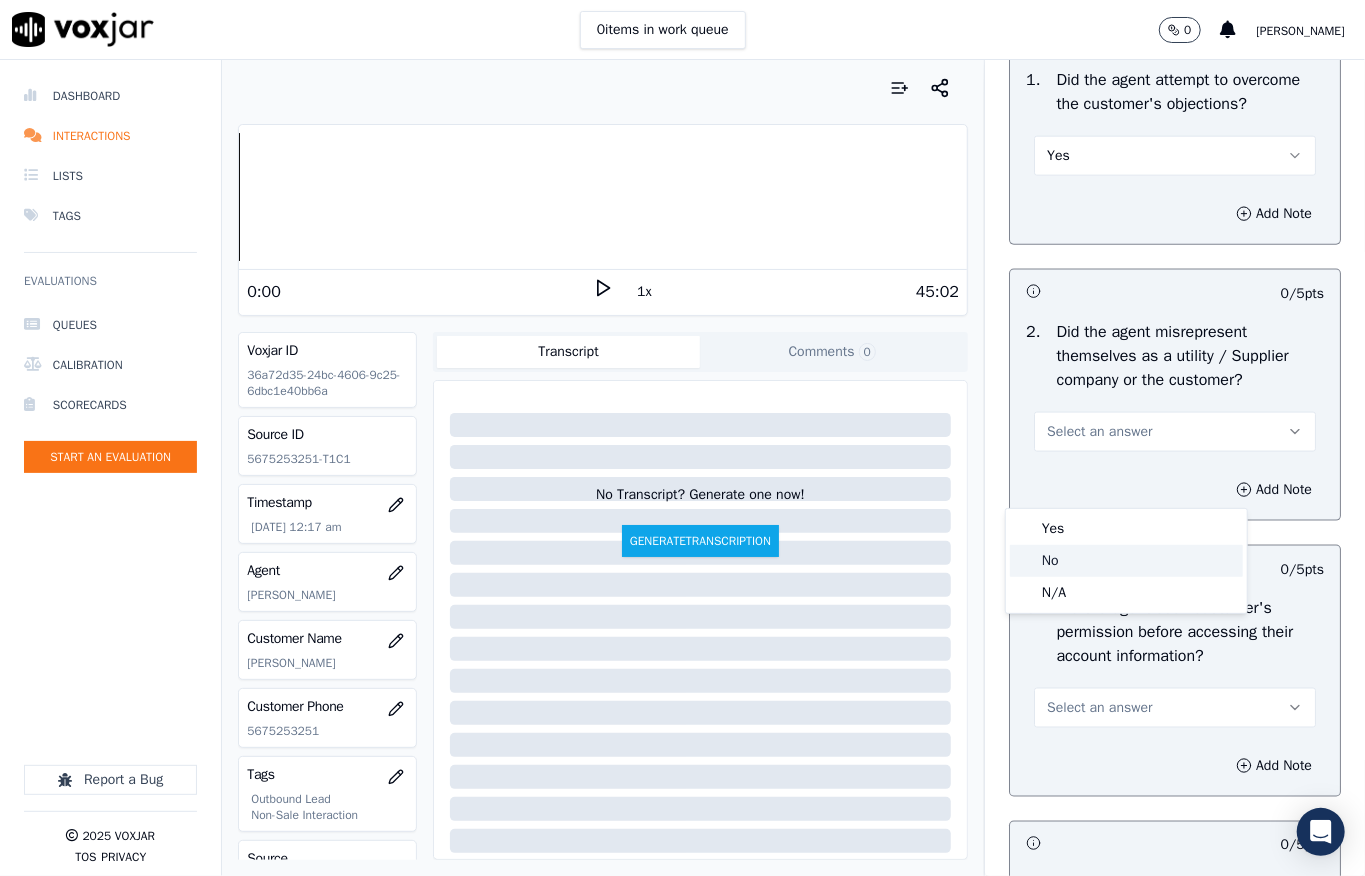drag, startPoint x: 1053, startPoint y: 568, endPoint x: 1056, endPoint y: 416, distance: 152.0296 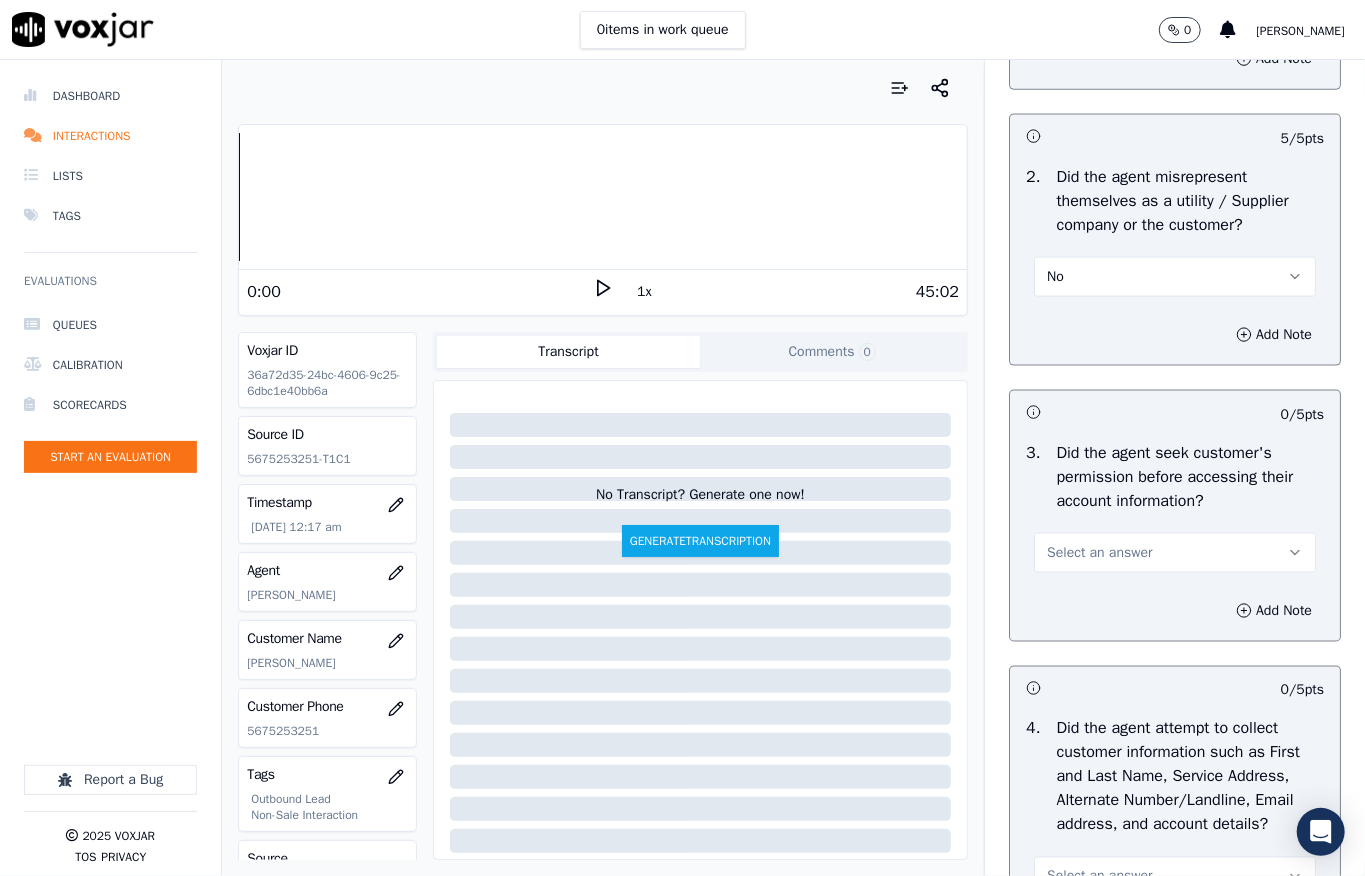 scroll, scrollTop: 1733, scrollLeft: 0, axis: vertical 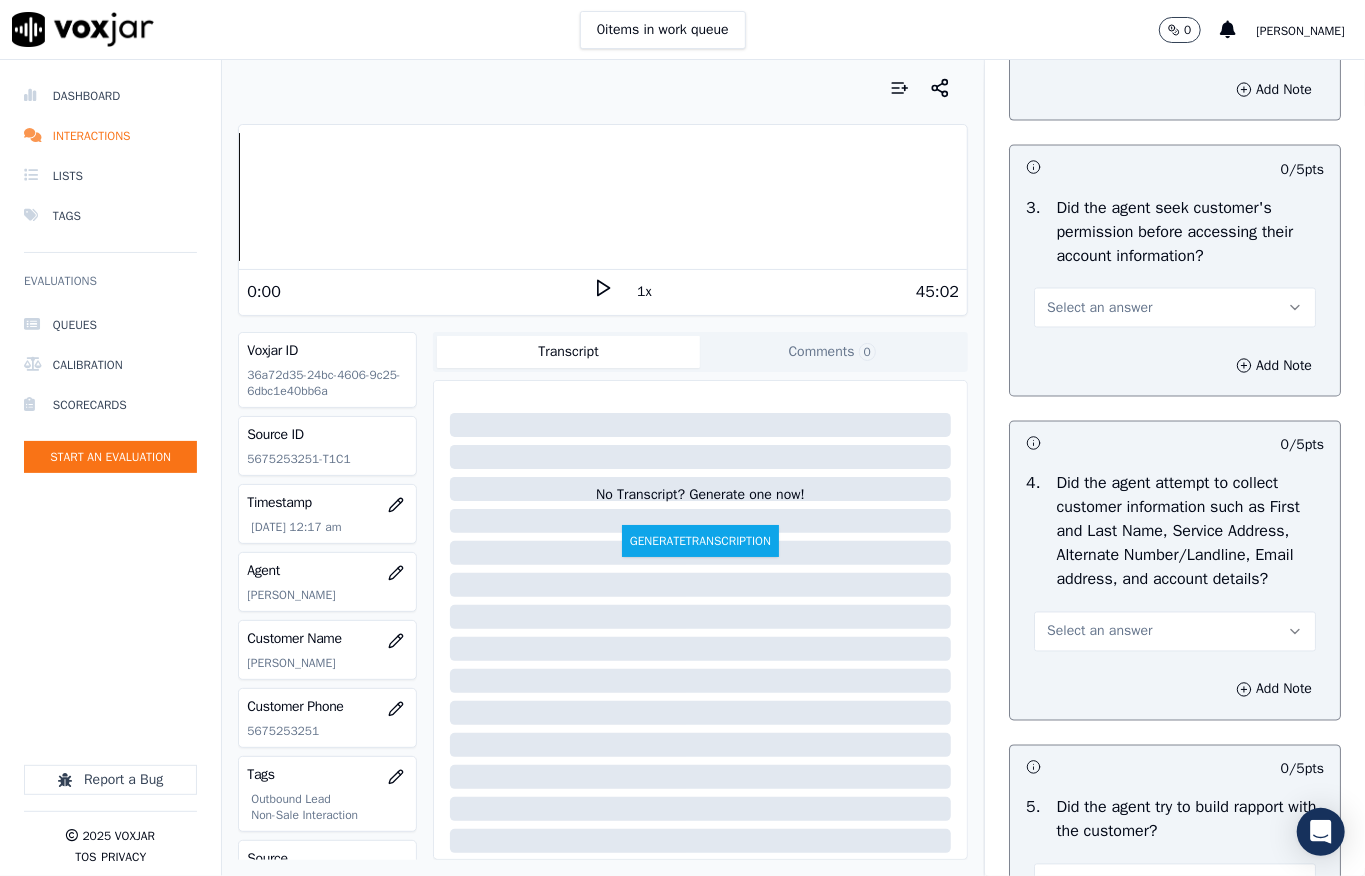 click on "Select an answer" at bounding box center (1175, 308) 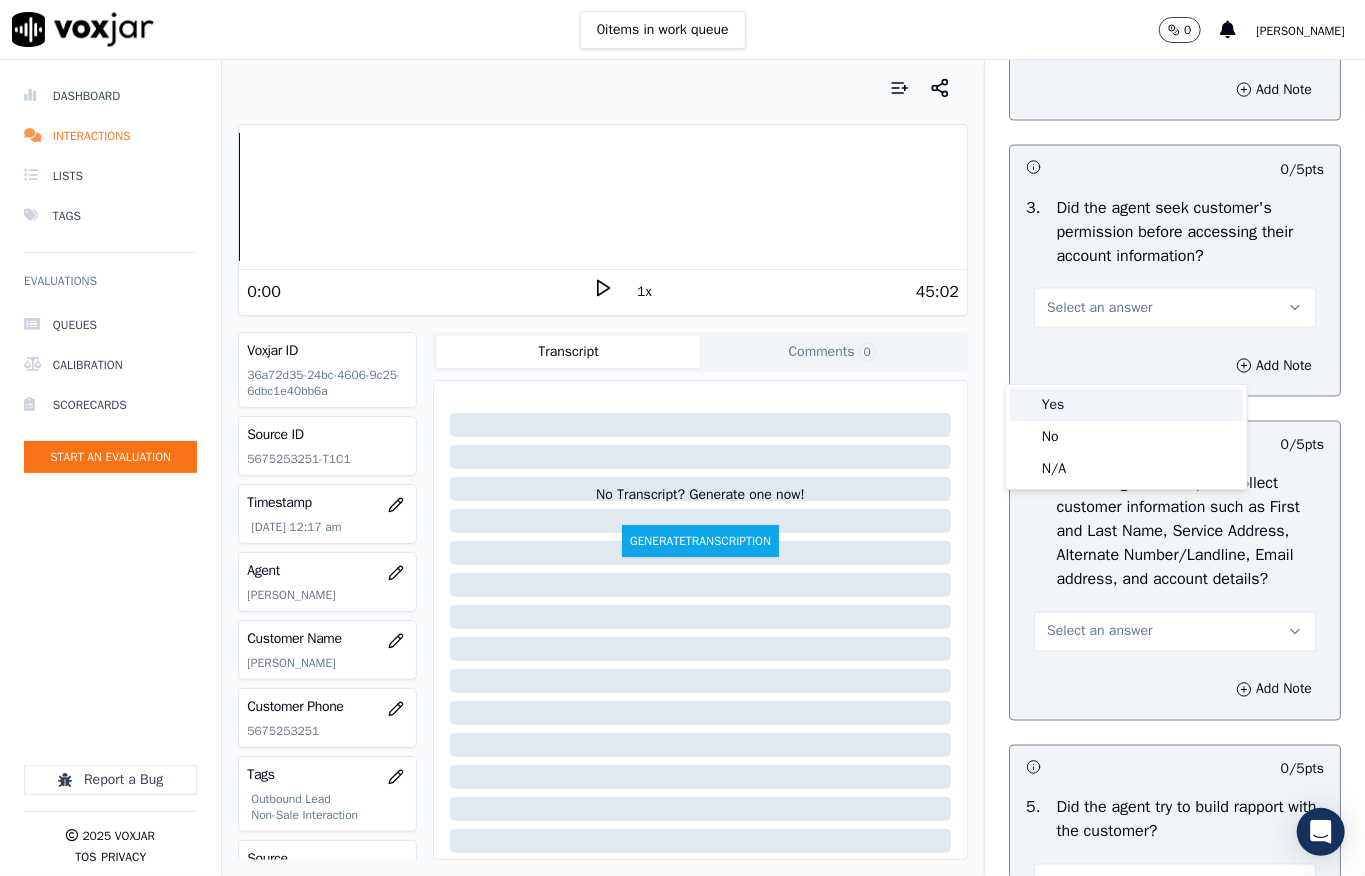 click on "Yes" at bounding box center [1126, 405] 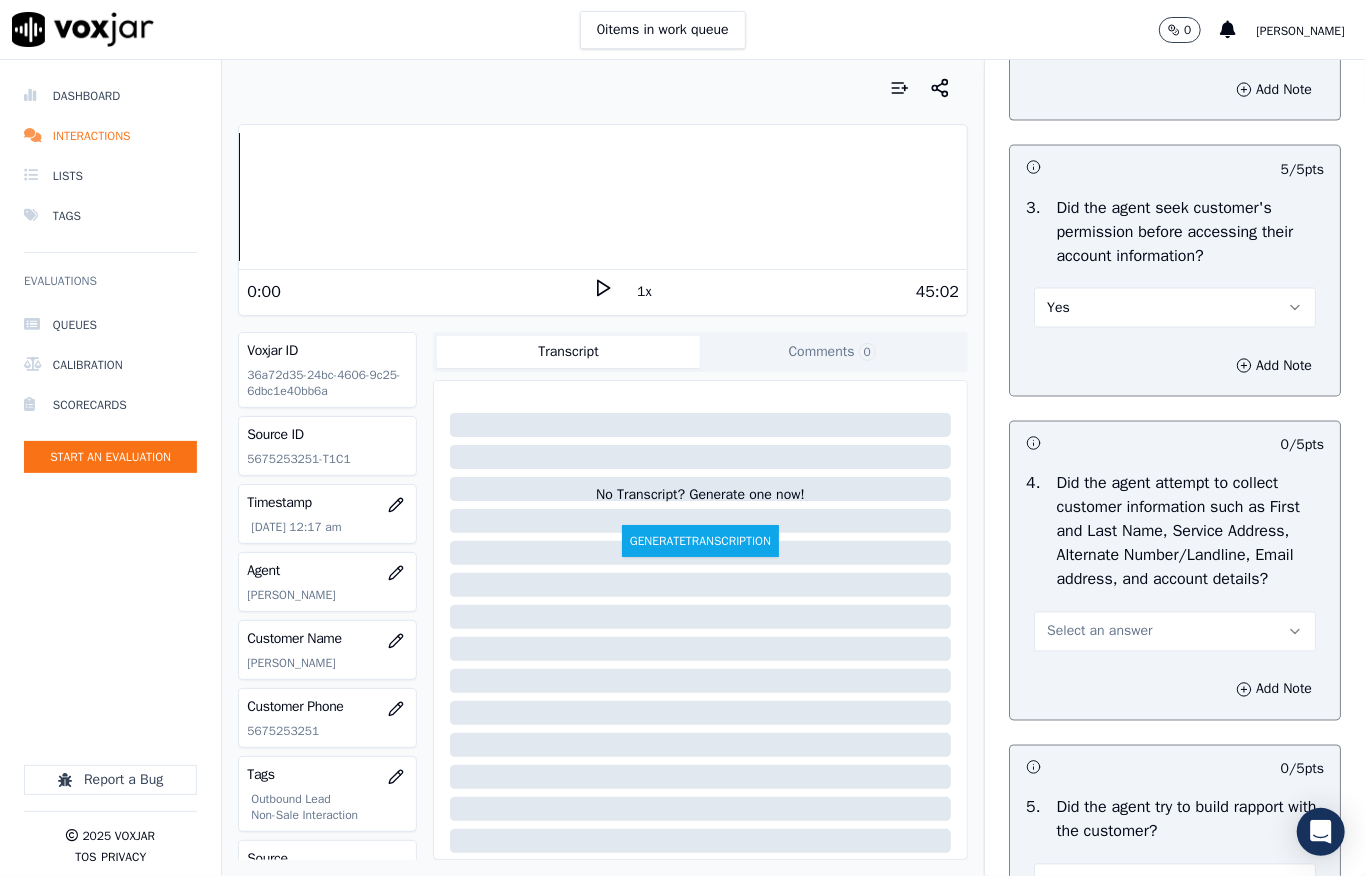 scroll, scrollTop: 2133, scrollLeft: 0, axis: vertical 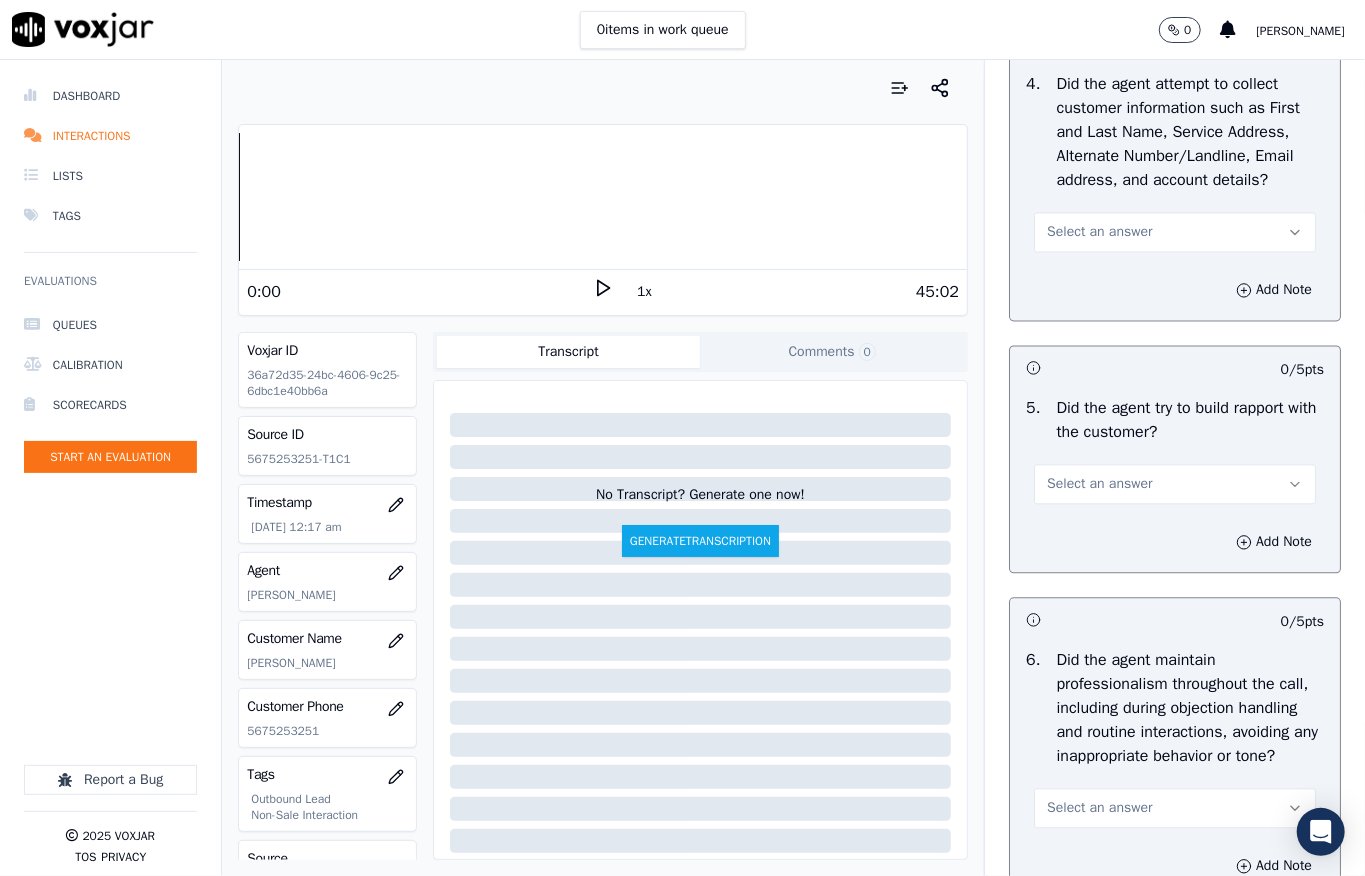 click on "Select an answer" at bounding box center (1175, 232) 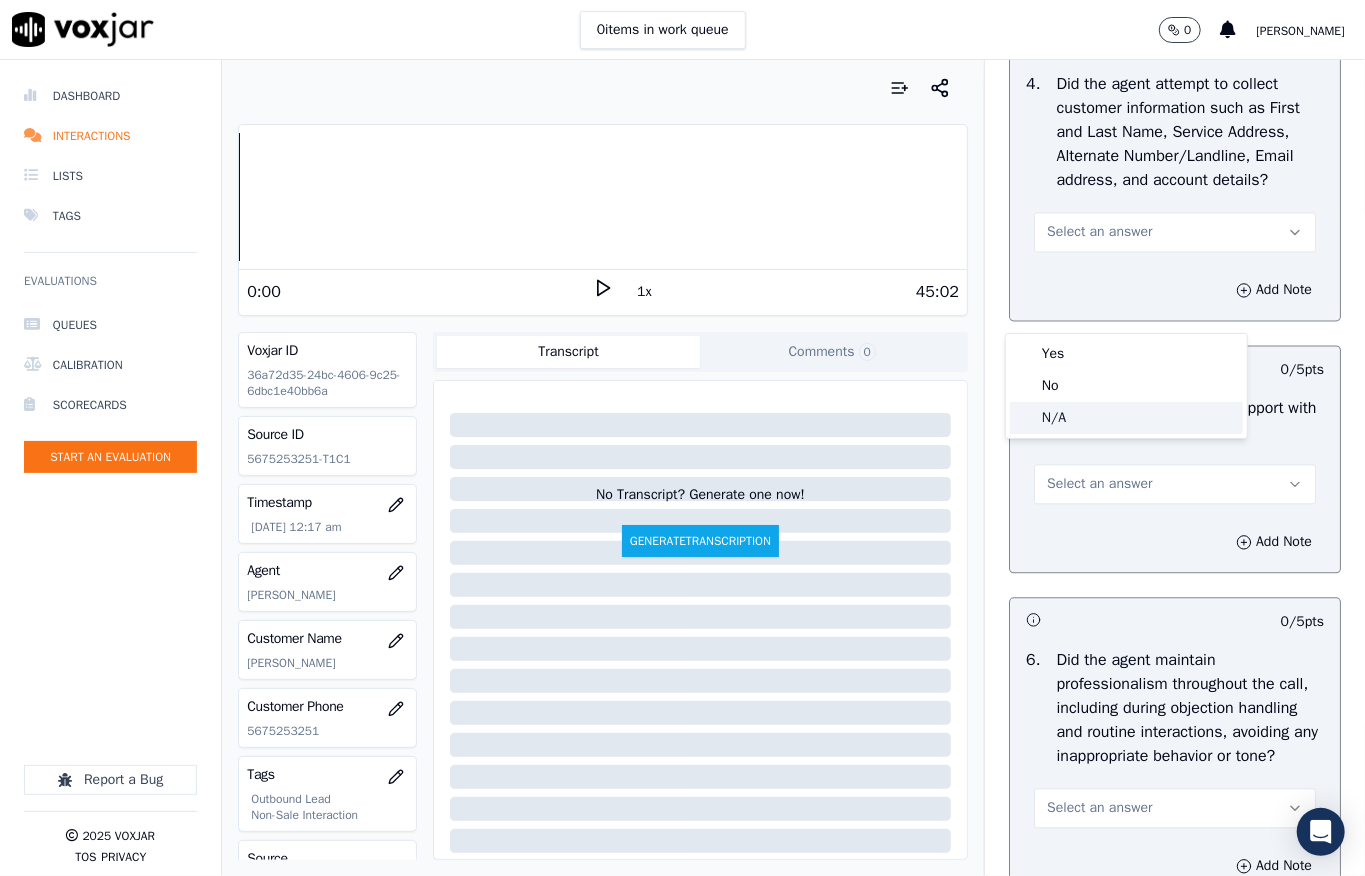click on "N/A" 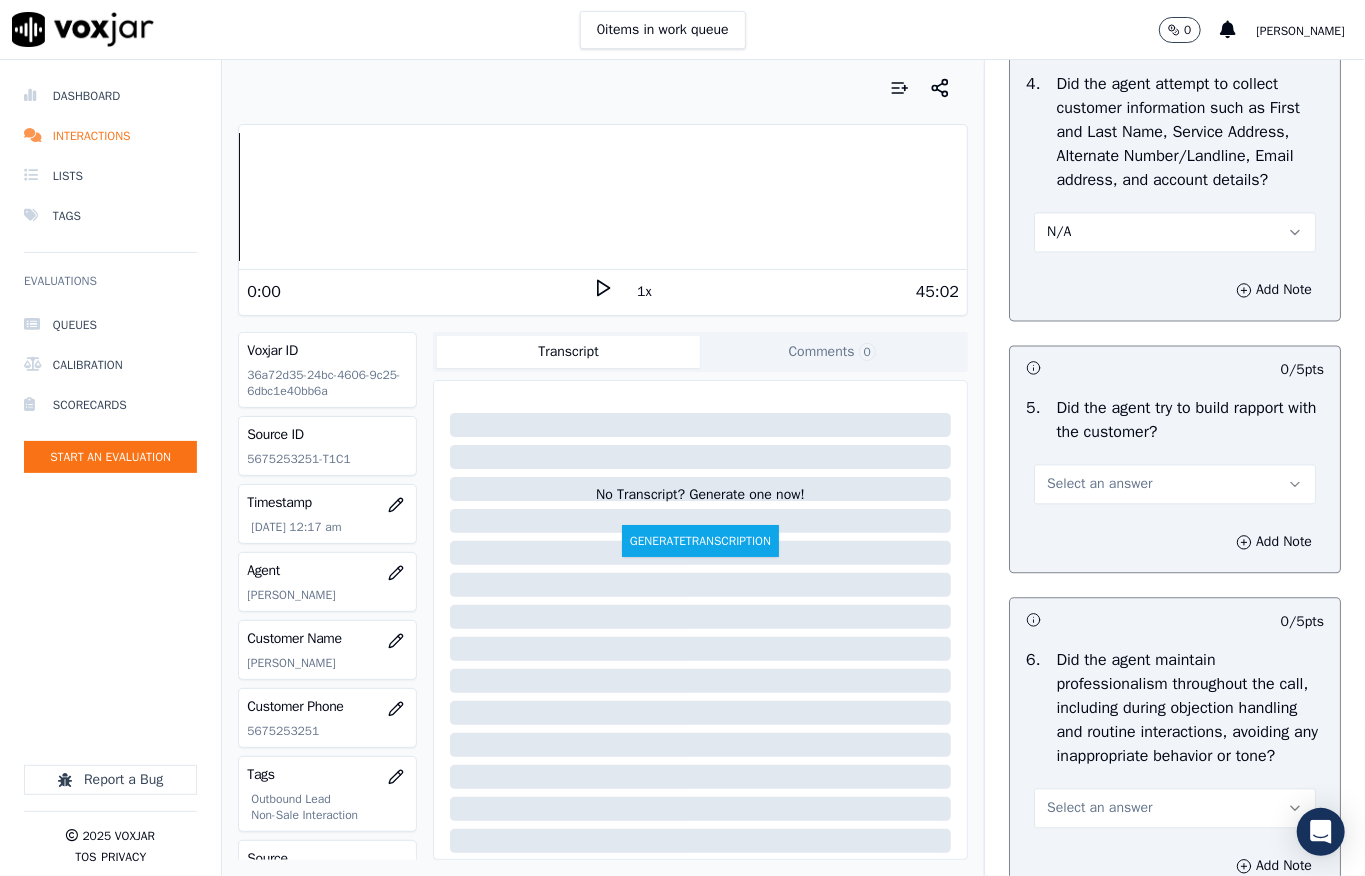 click on "Select an answer" at bounding box center [1099, 484] 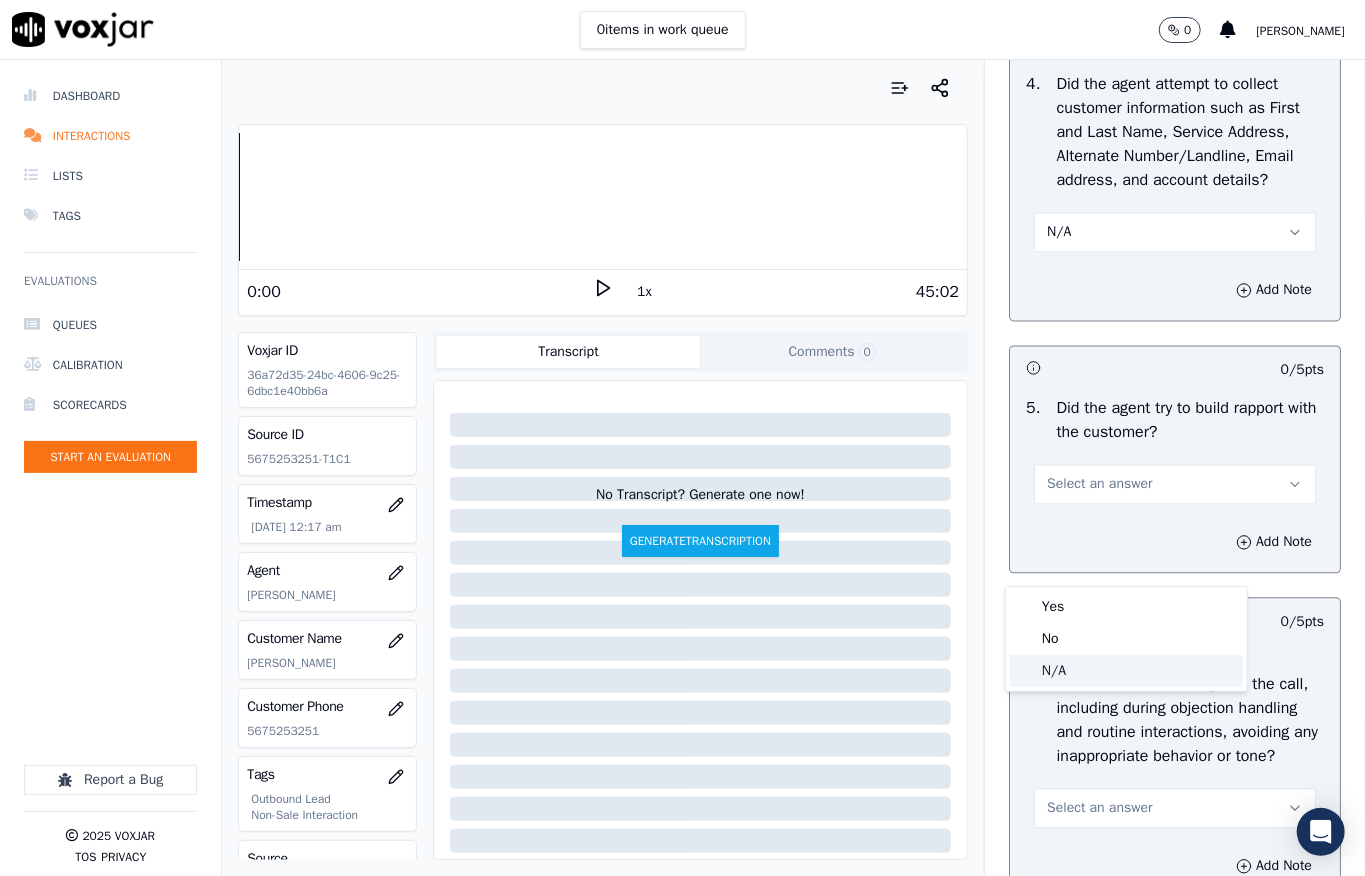 drag, startPoint x: 1061, startPoint y: 661, endPoint x: 1061, endPoint y: 638, distance: 23 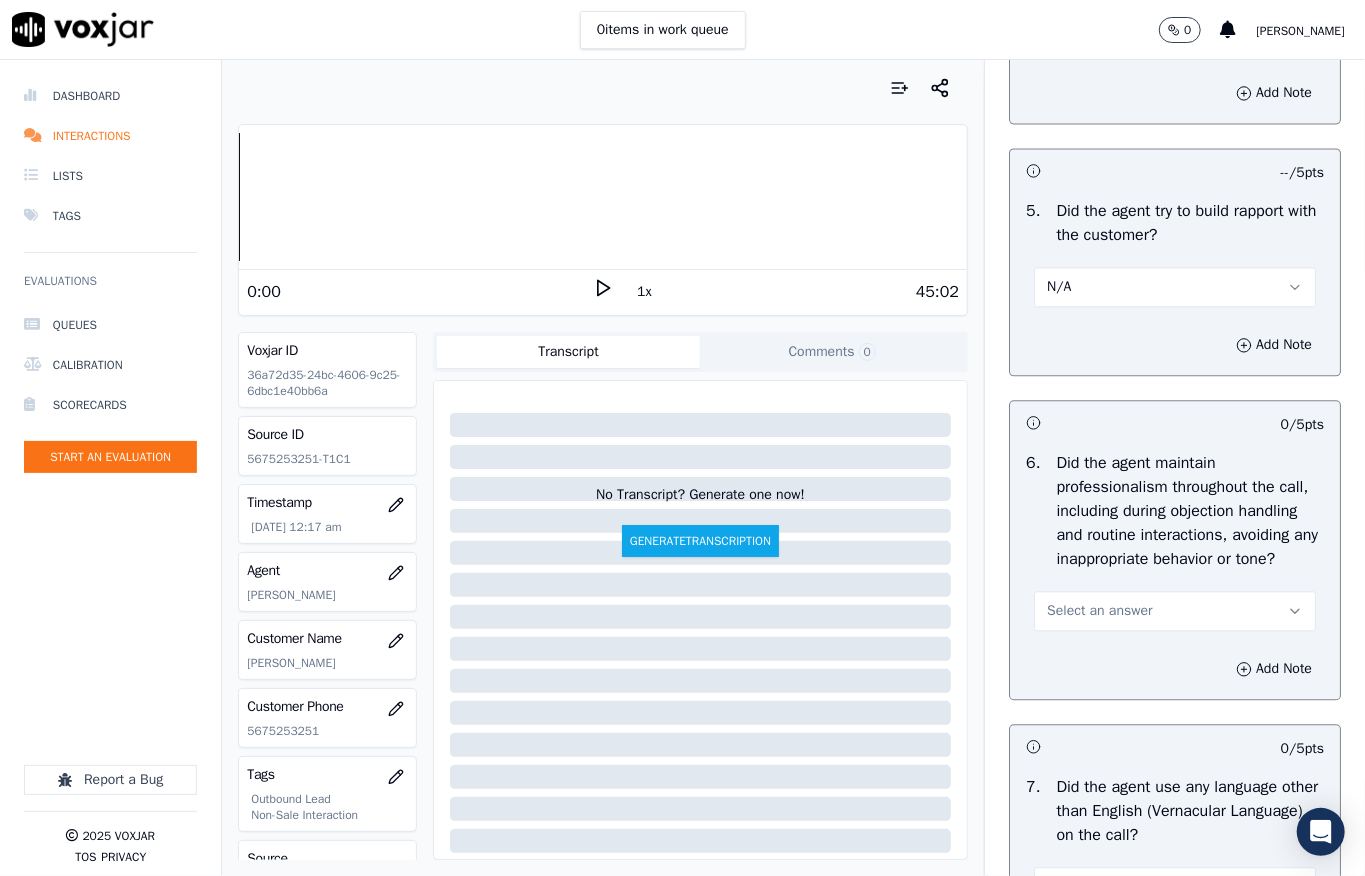 scroll, scrollTop: 2533, scrollLeft: 0, axis: vertical 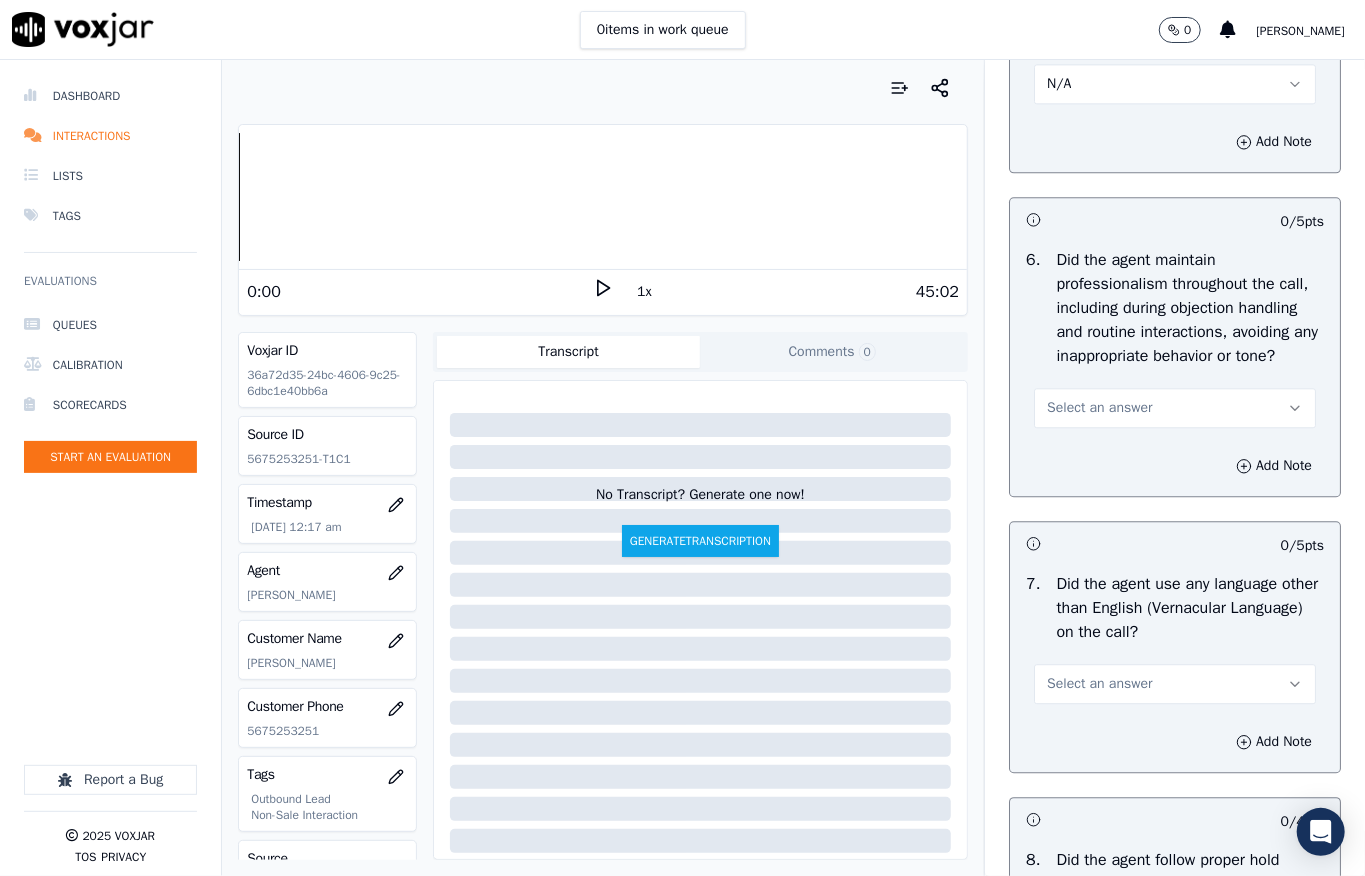 click on "N/A" at bounding box center [1059, 84] 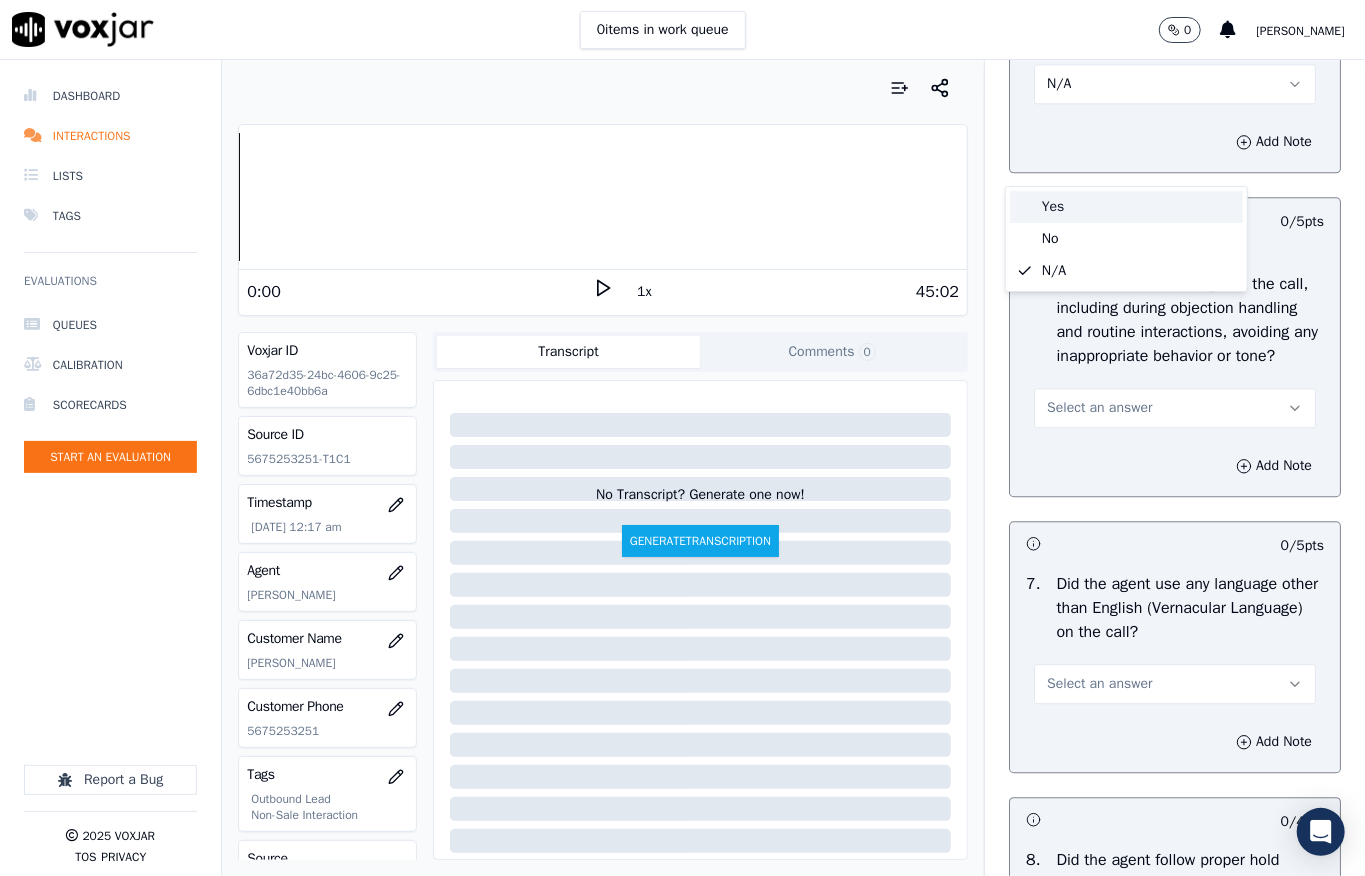 click on "Yes" at bounding box center (1126, 207) 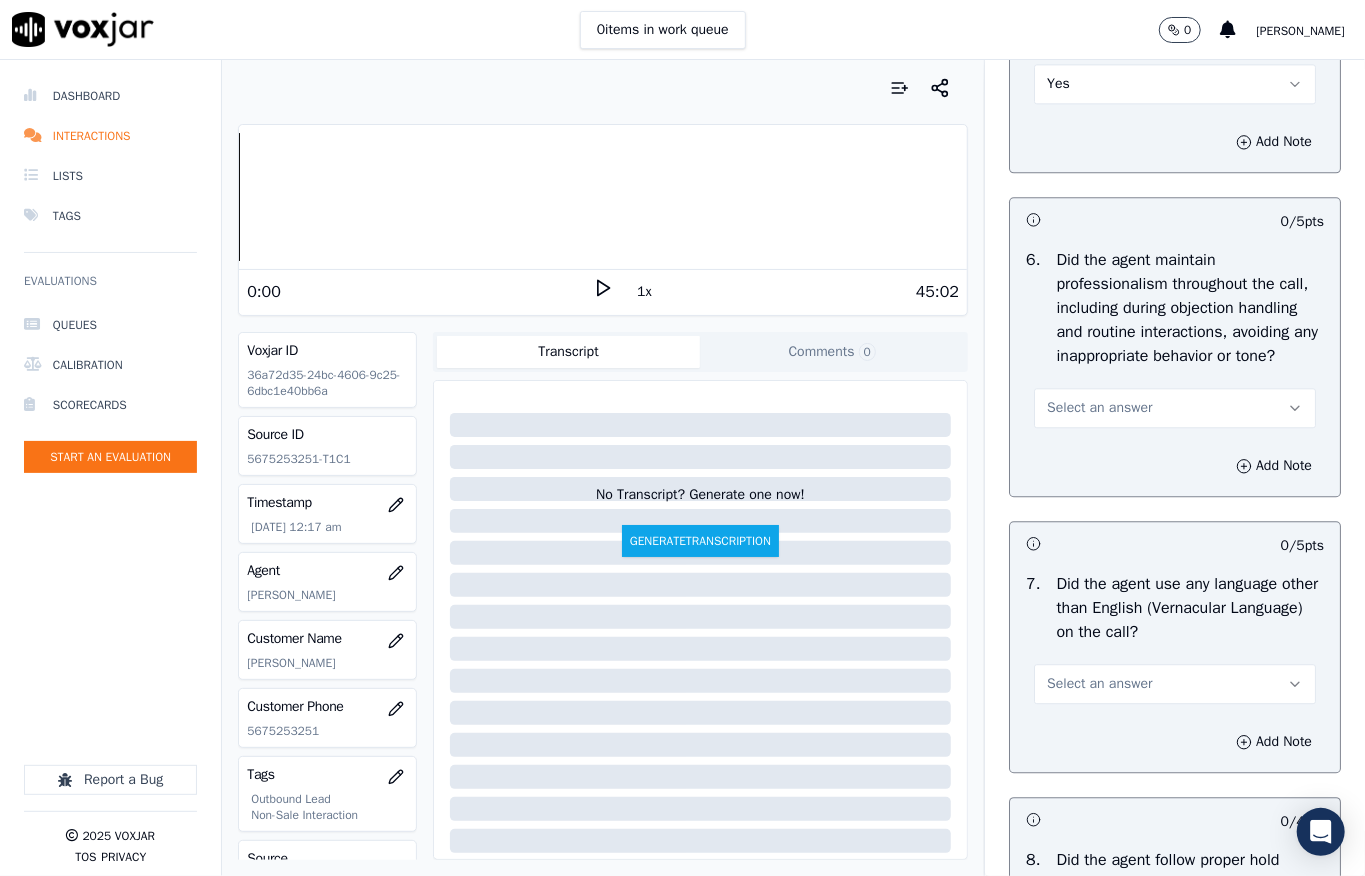 click on "Select an answer" at bounding box center [1175, 408] 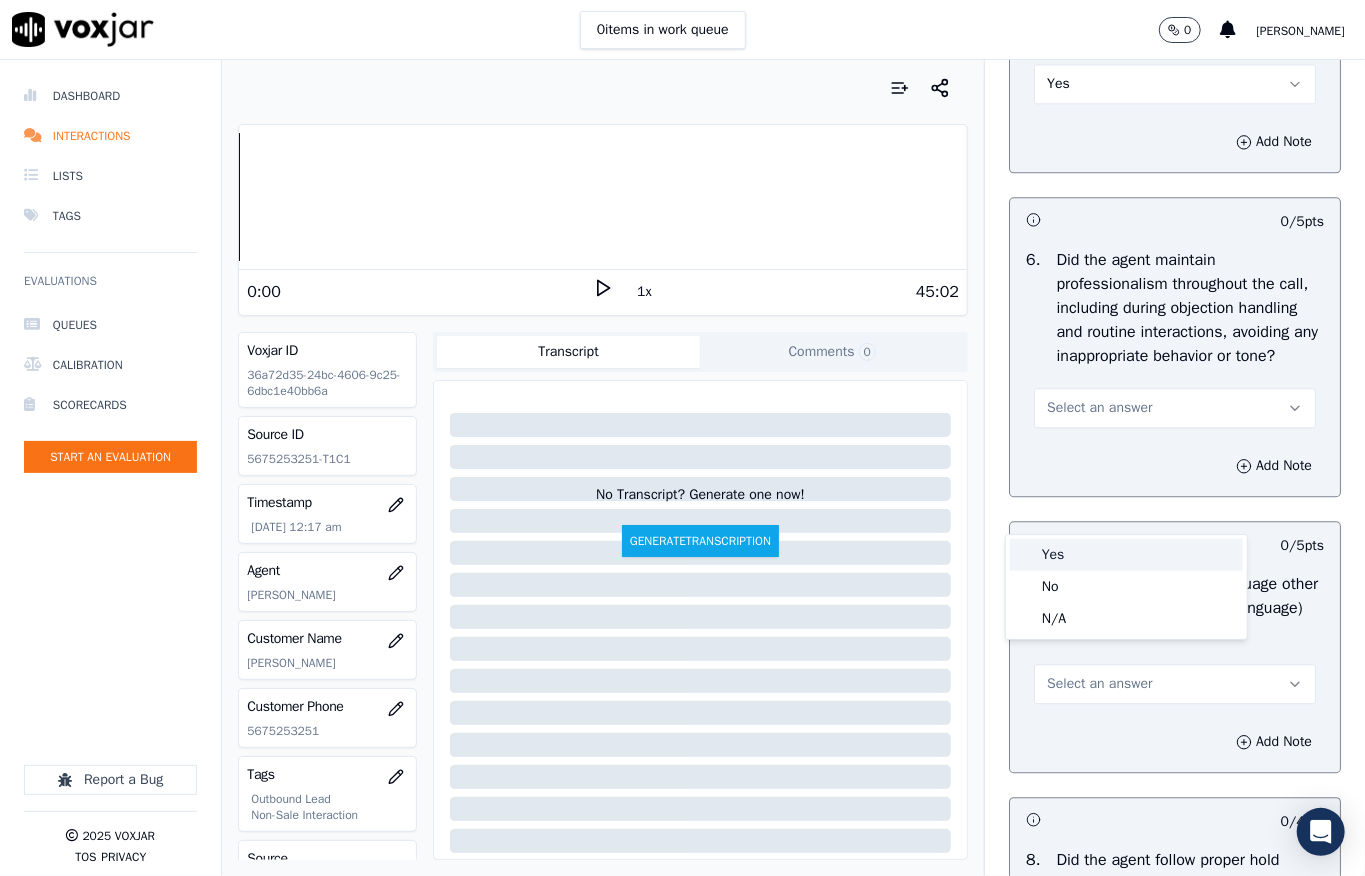 click on "Yes" at bounding box center [1126, 555] 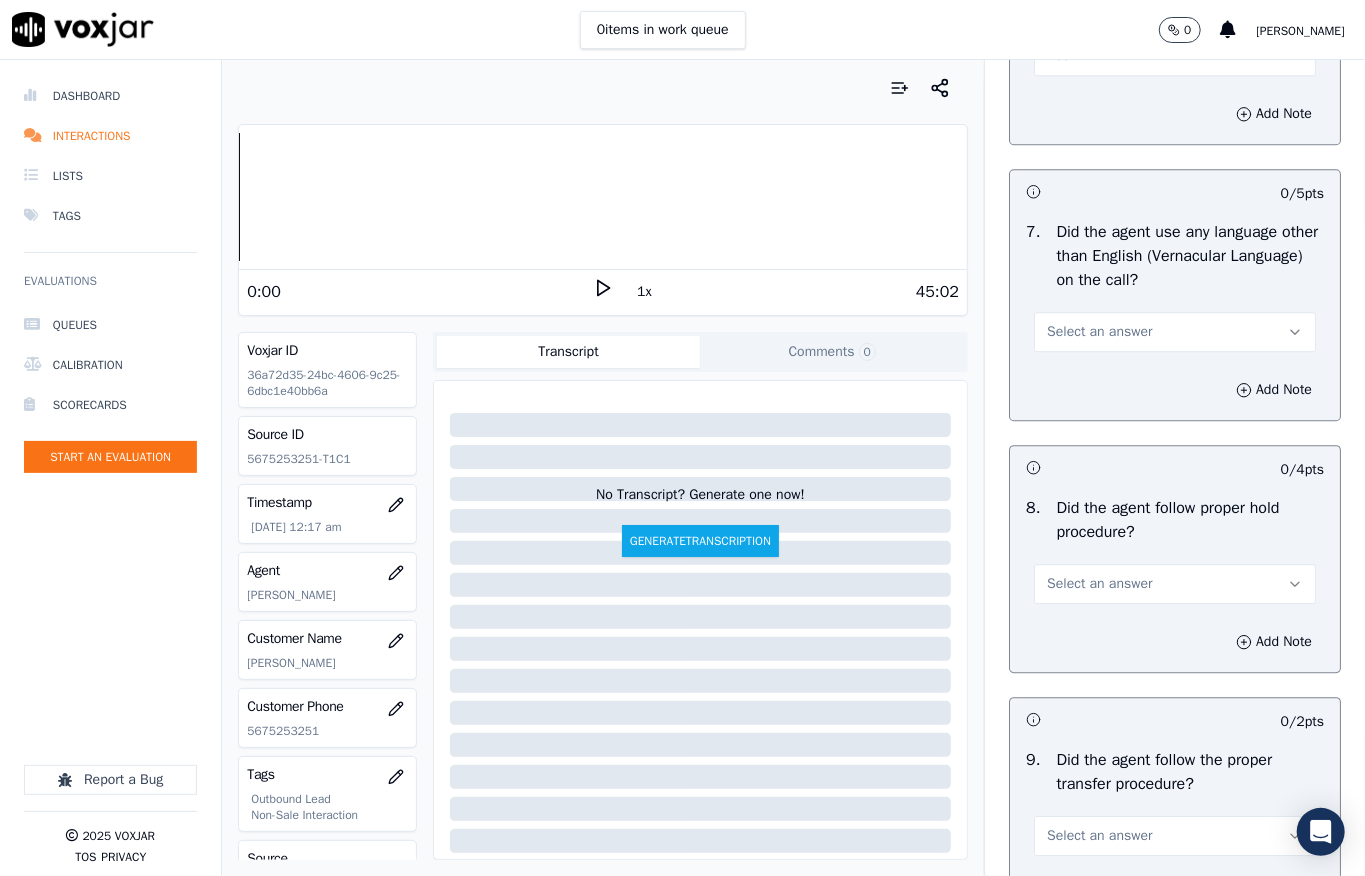 scroll, scrollTop: 2933, scrollLeft: 0, axis: vertical 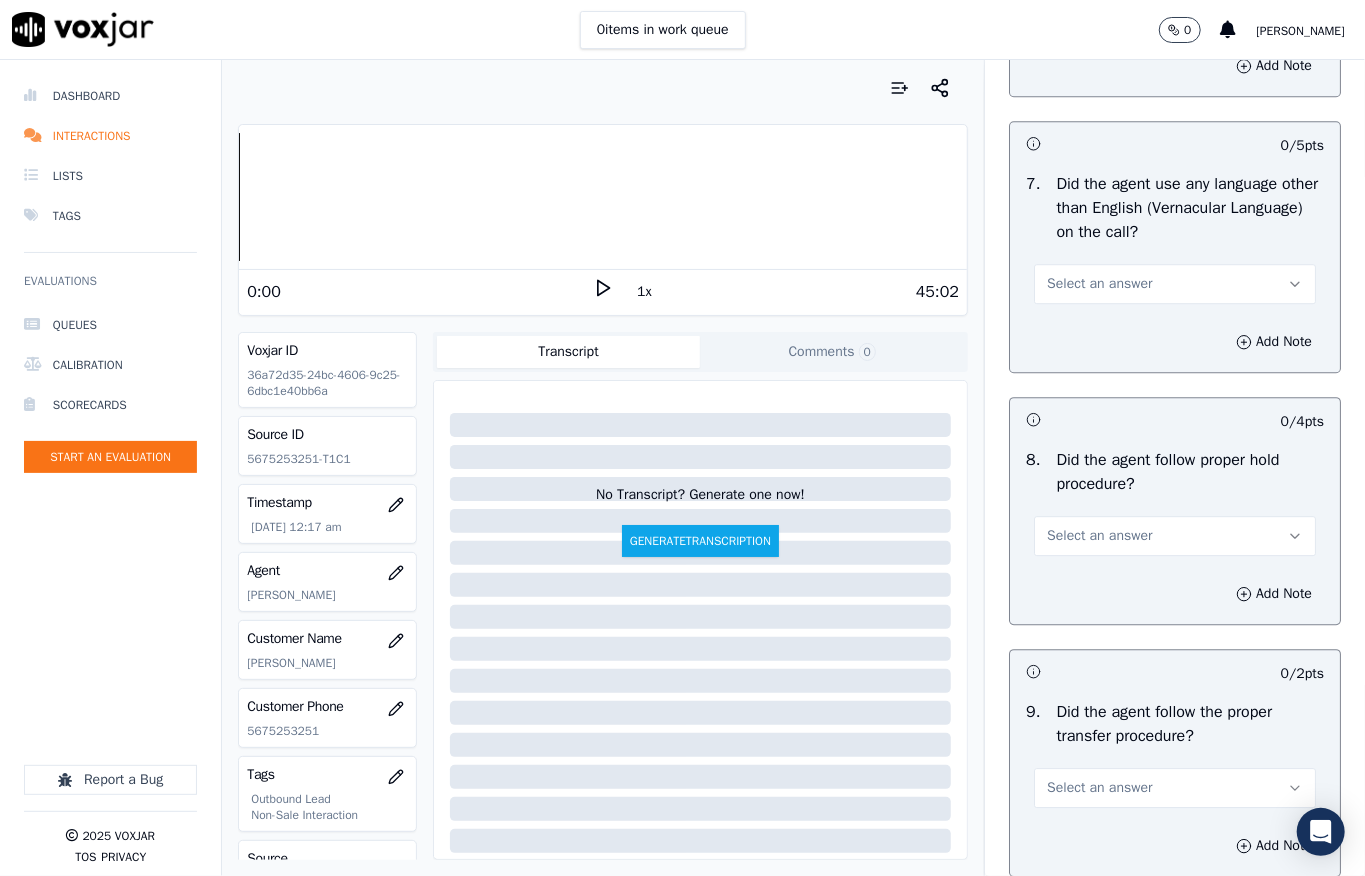 click on "Select an answer" at bounding box center [1175, 284] 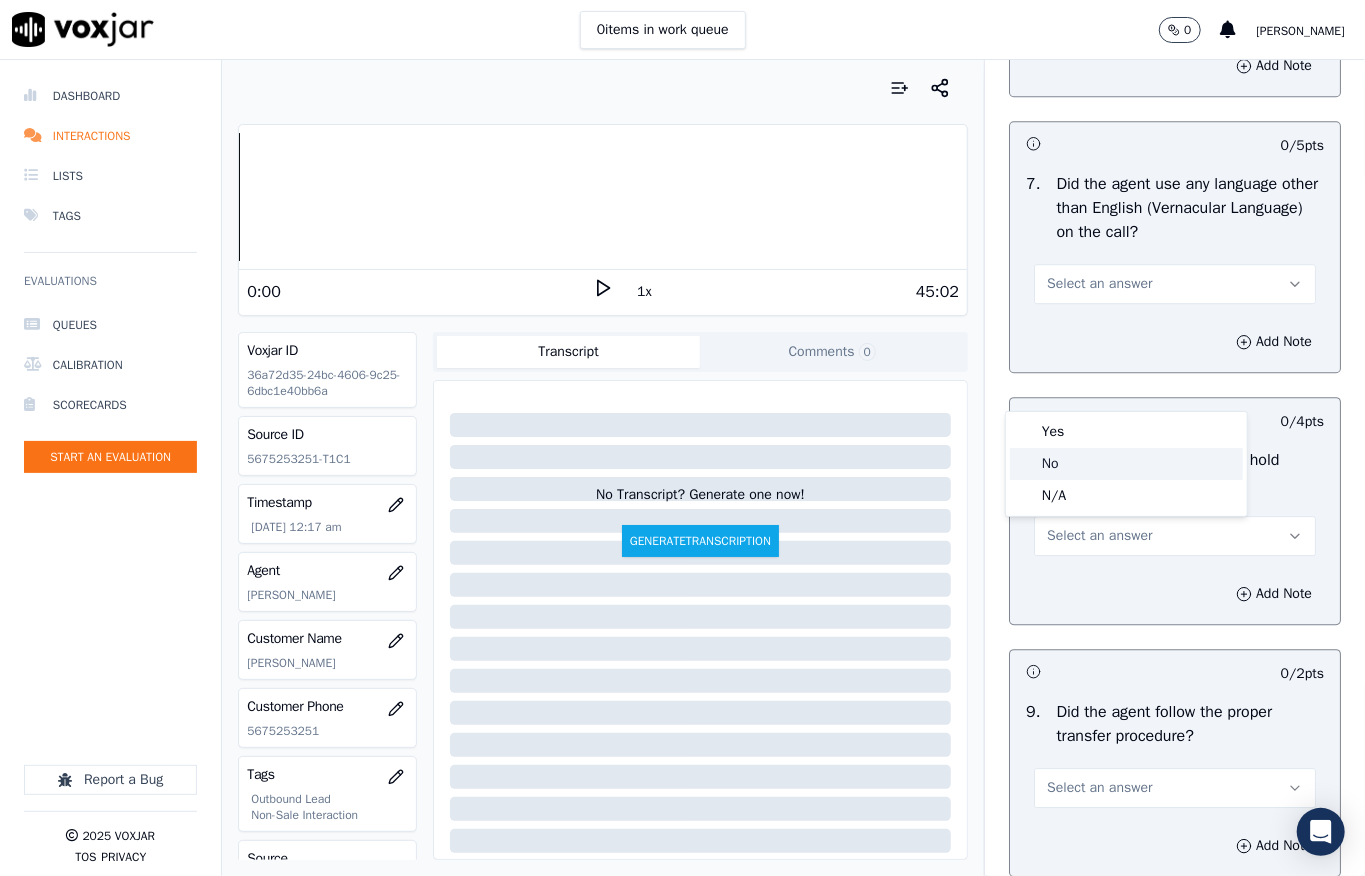 click on "No" 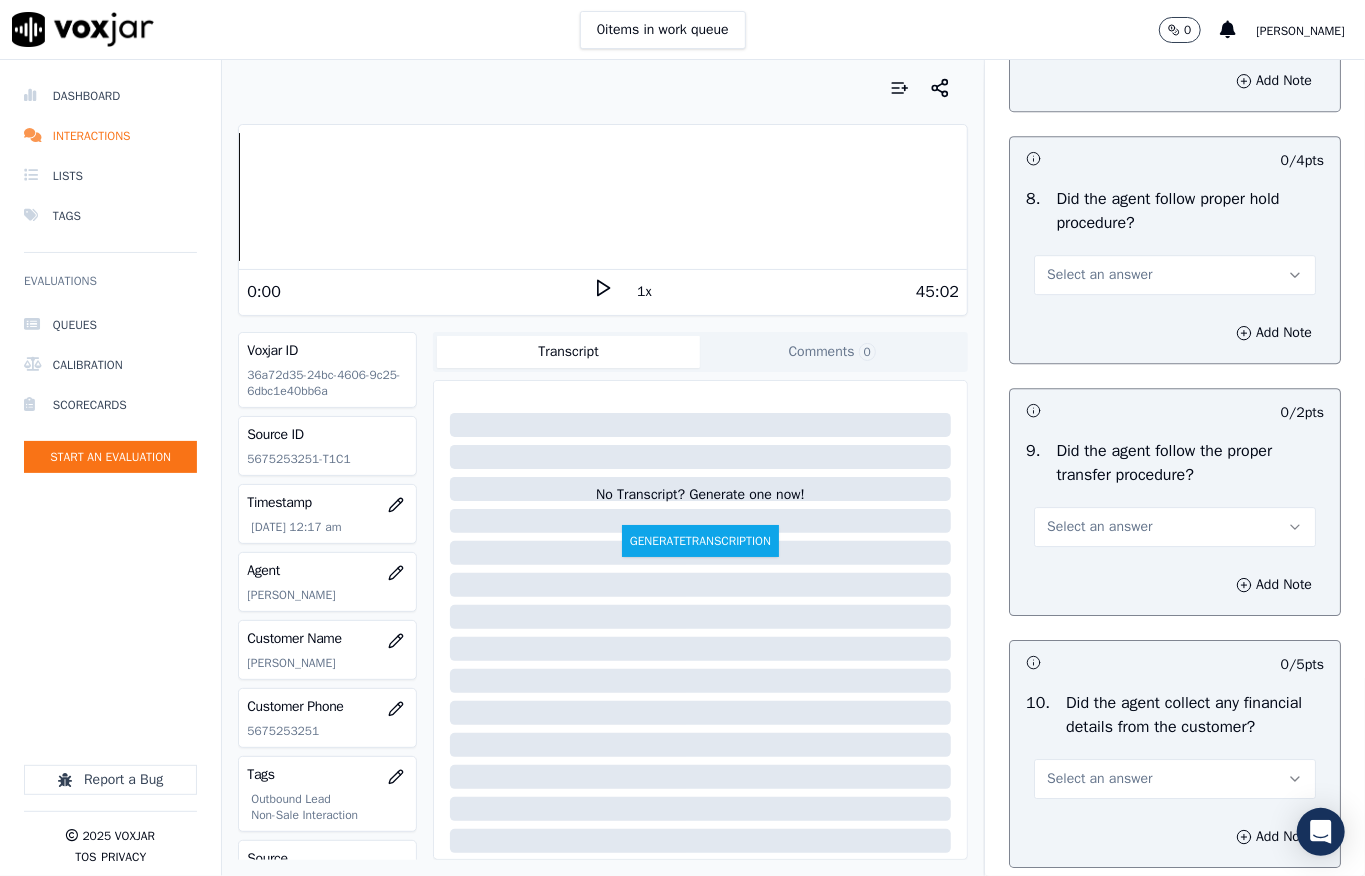 scroll, scrollTop: 3200, scrollLeft: 0, axis: vertical 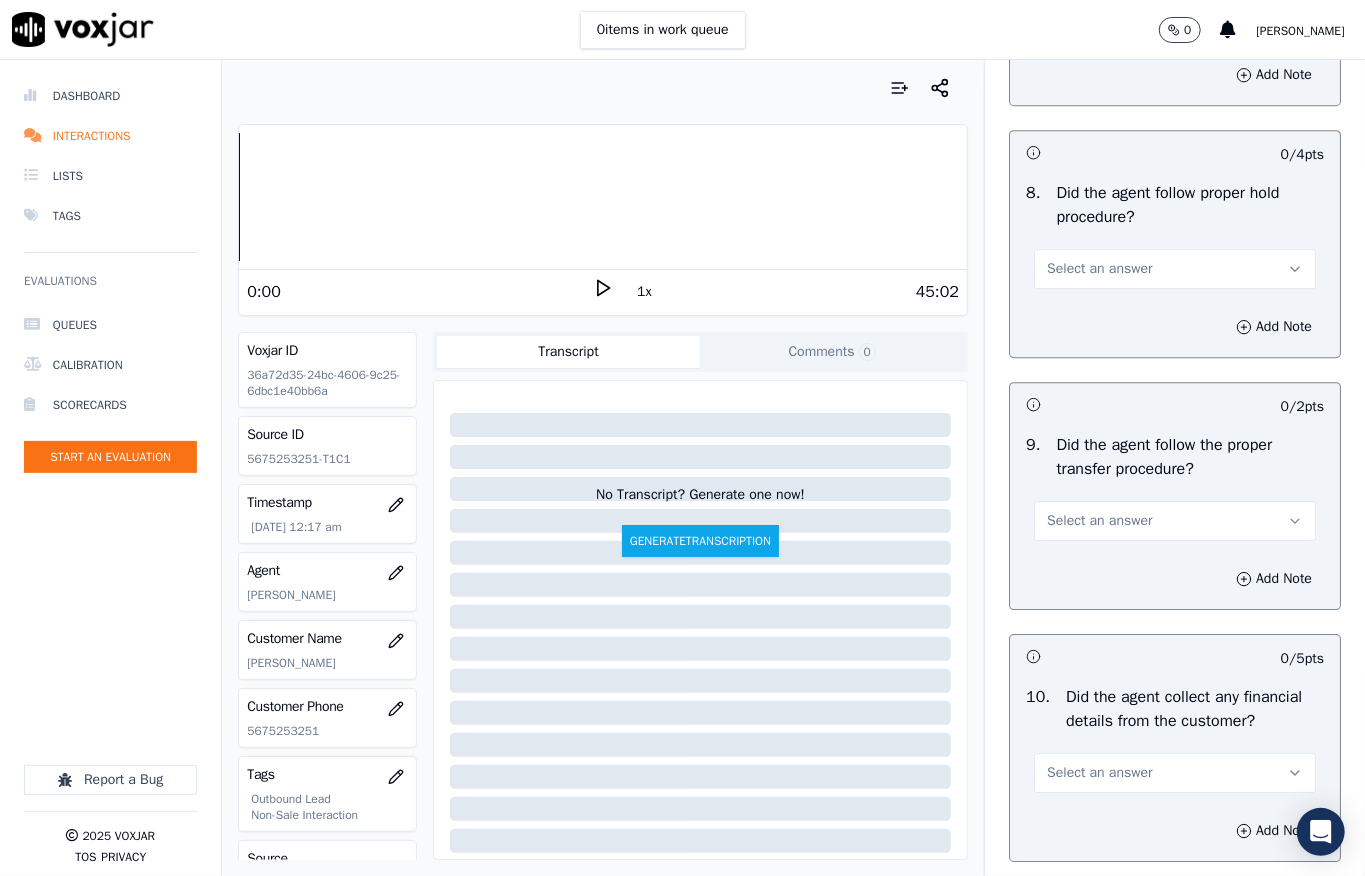 click on "Select an answer" at bounding box center [1099, 269] 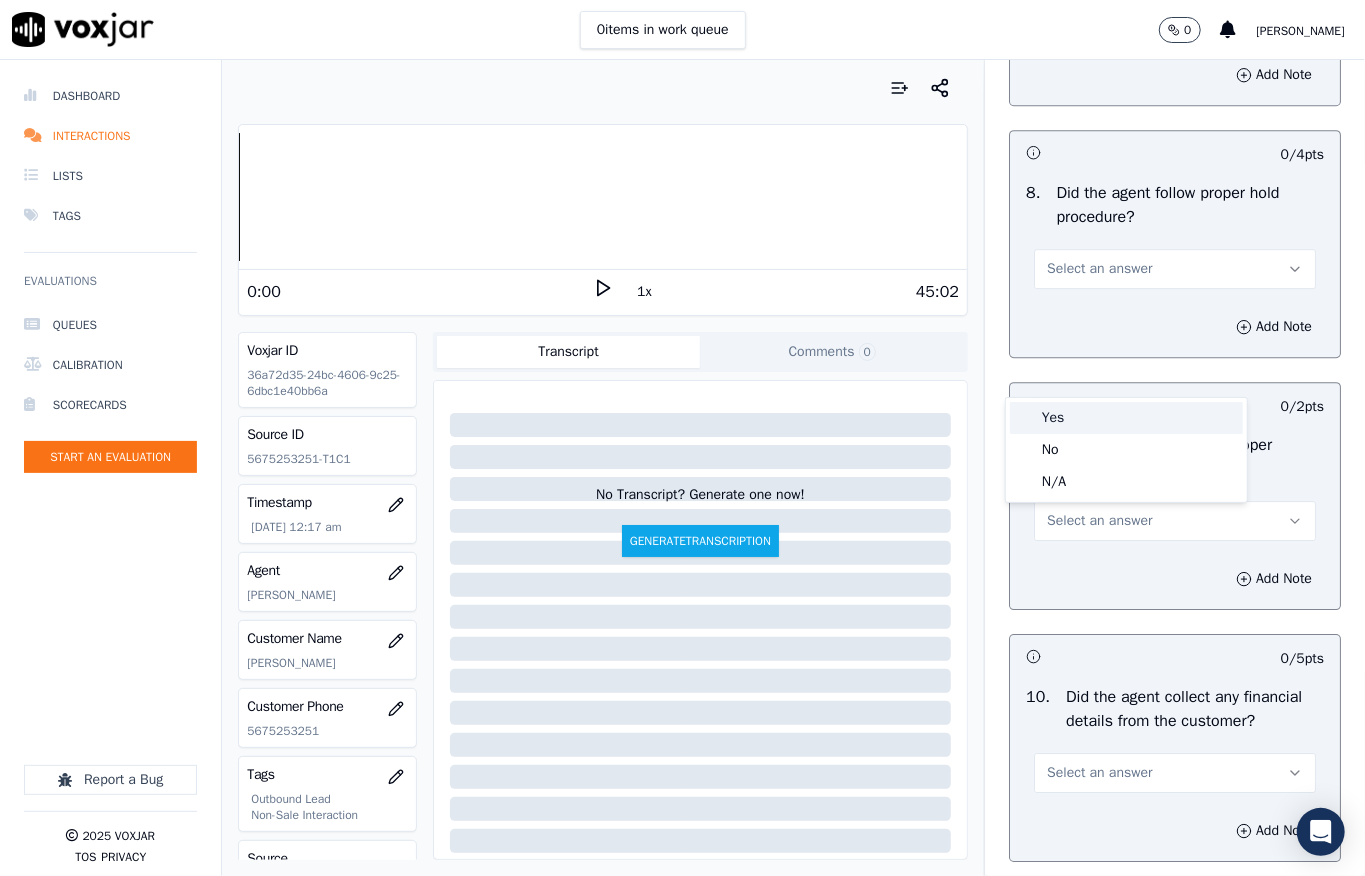 click on "Yes" at bounding box center [1126, 418] 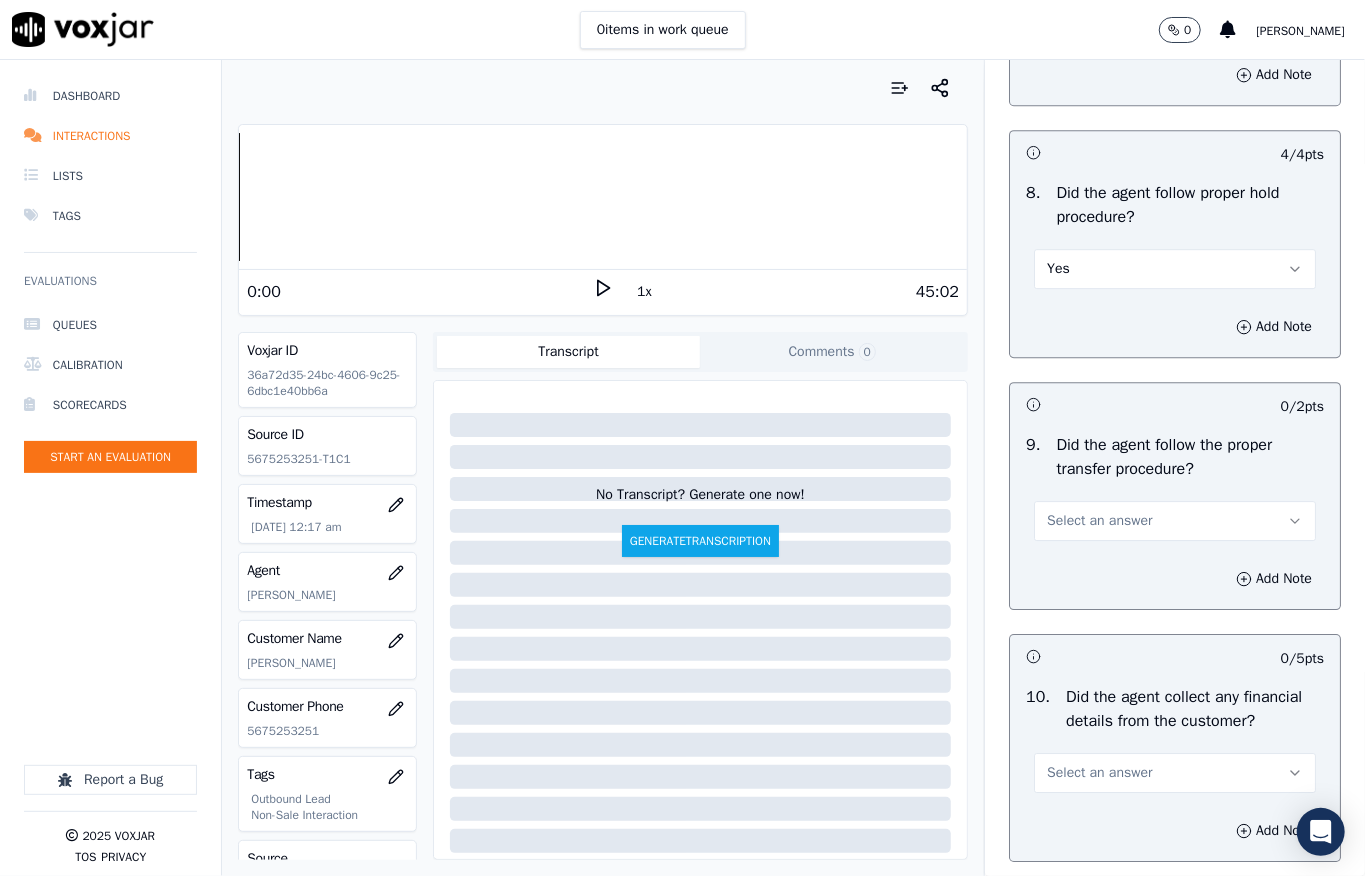 click on "Select an answer" at bounding box center [1099, 521] 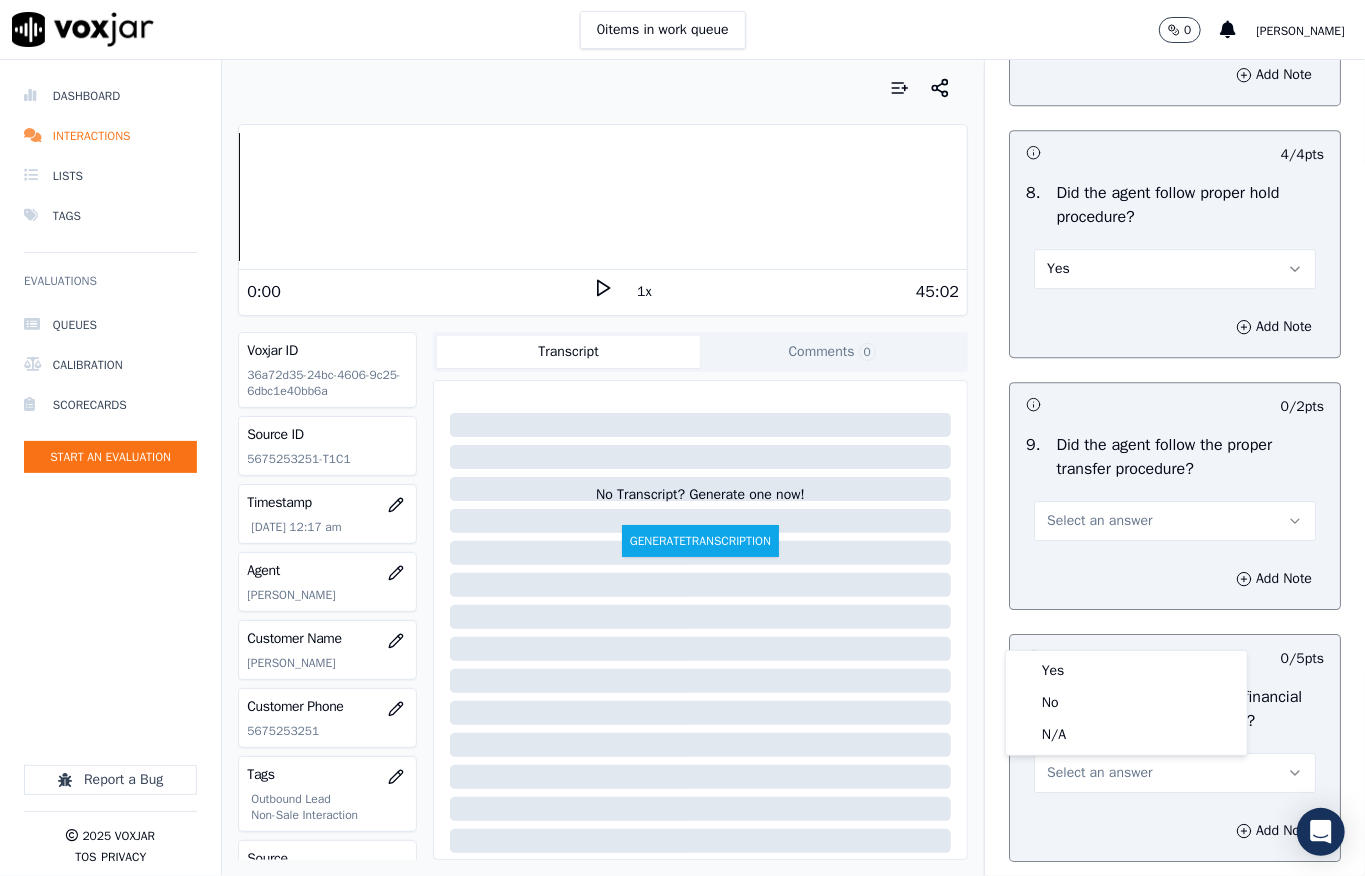 click on "Yes" at bounding box center (1126, 671) 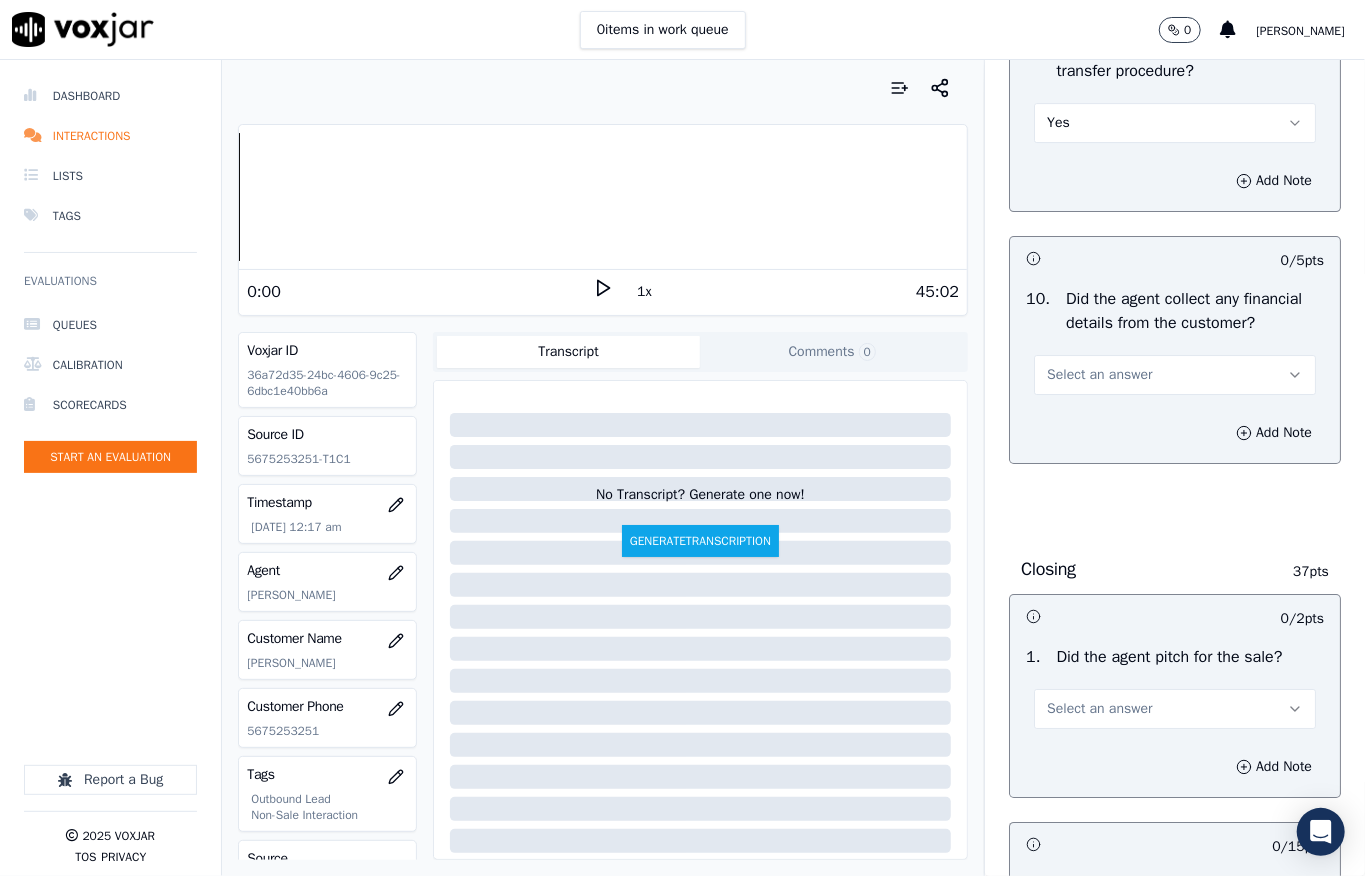 scroll, scrollTop: 3600, scrollLeft: 0, axis: vertical 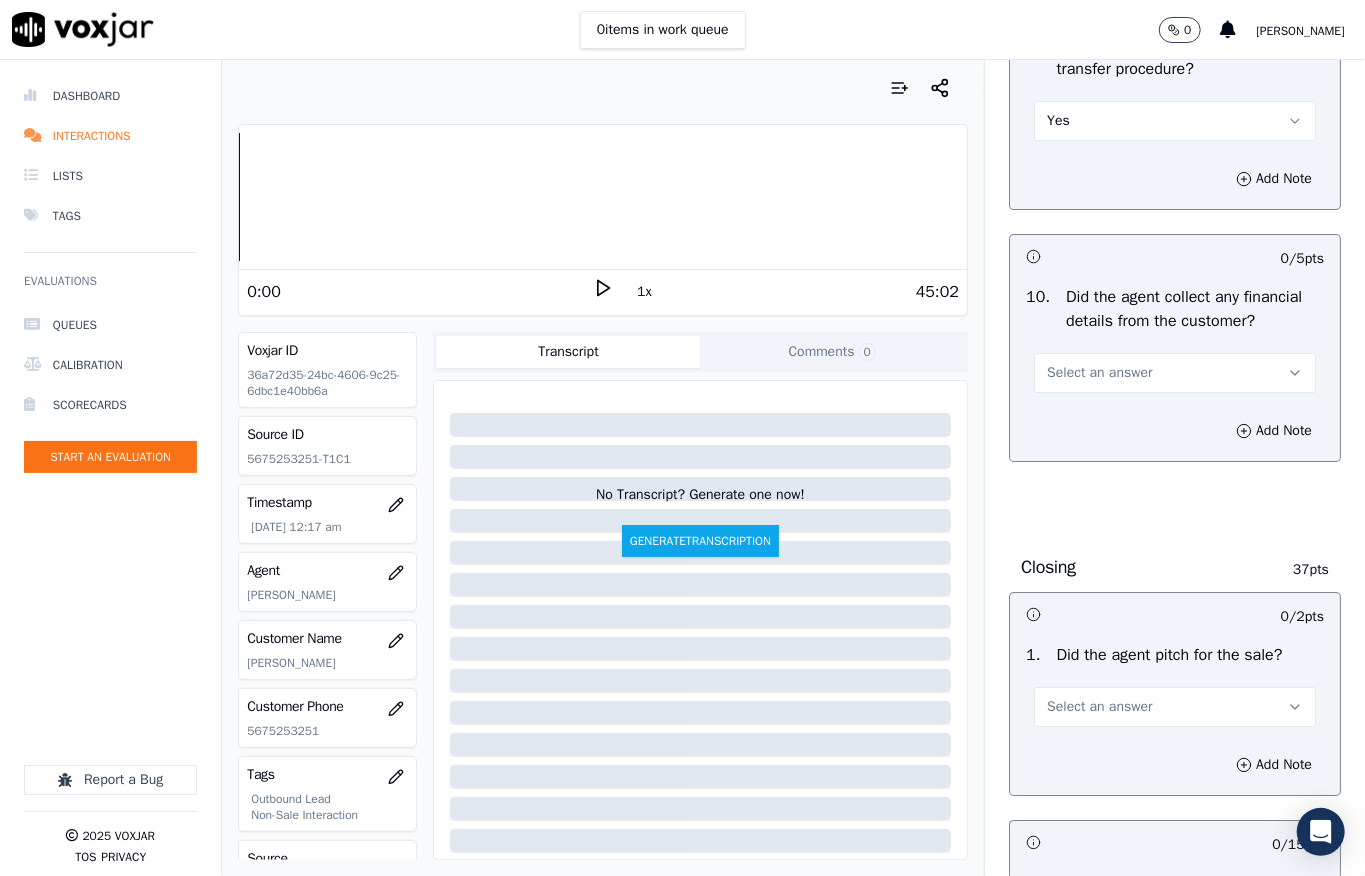 click on "Select an answer" at bounding box center (1099, 373) 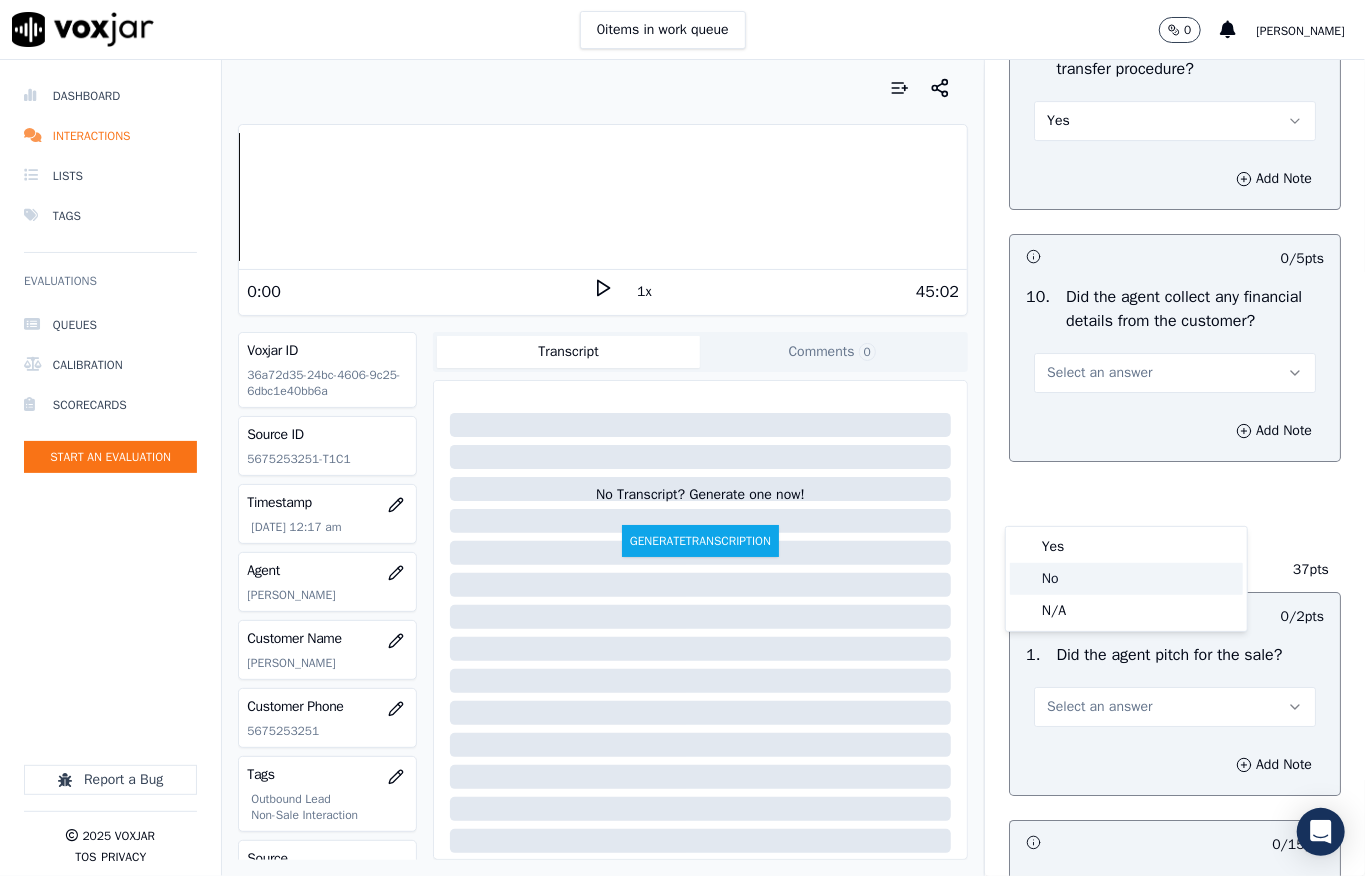 click on "No" 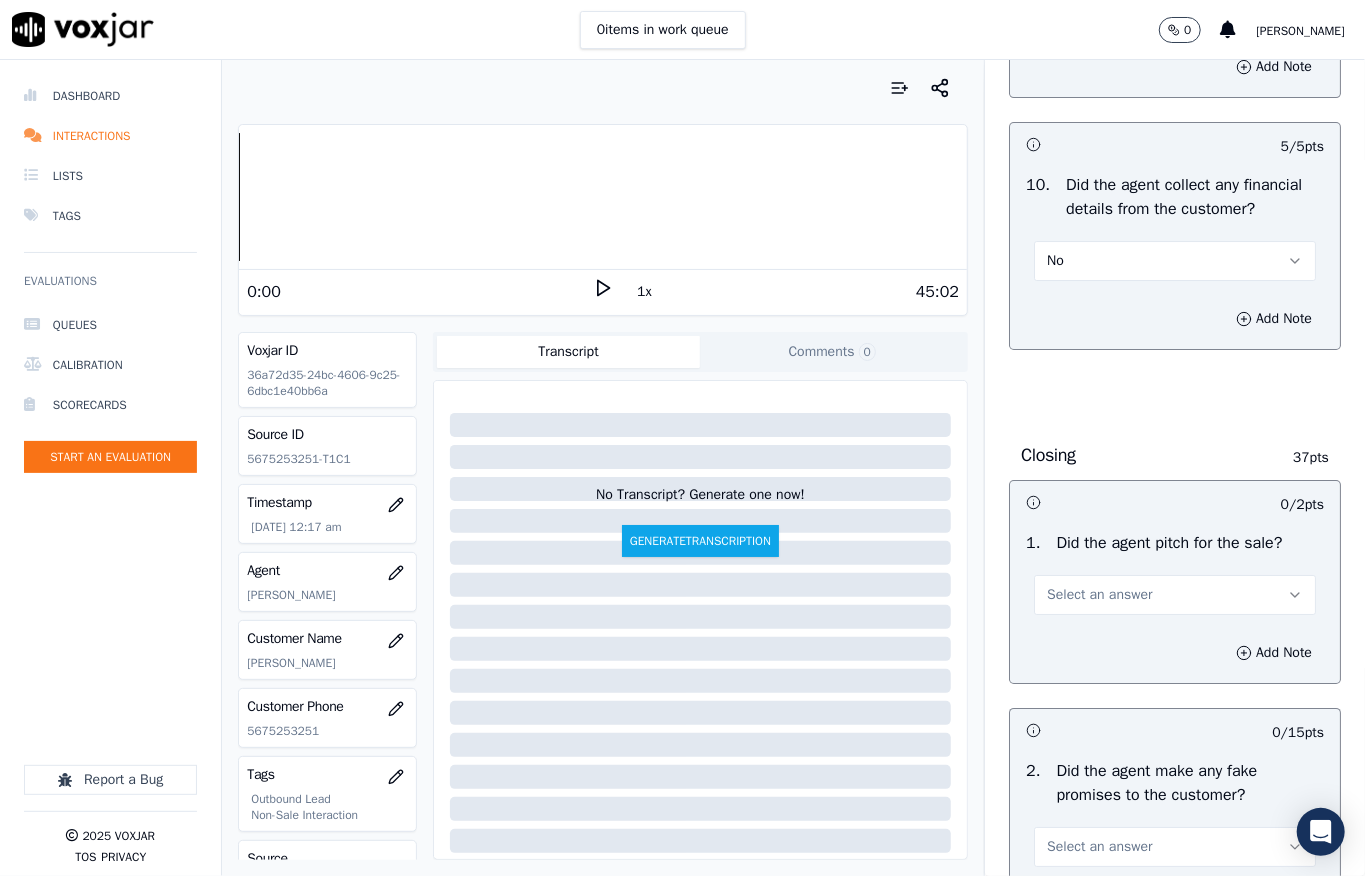 scroll, scrollTop: 4000, scrollLeft: 0, axis: vertical 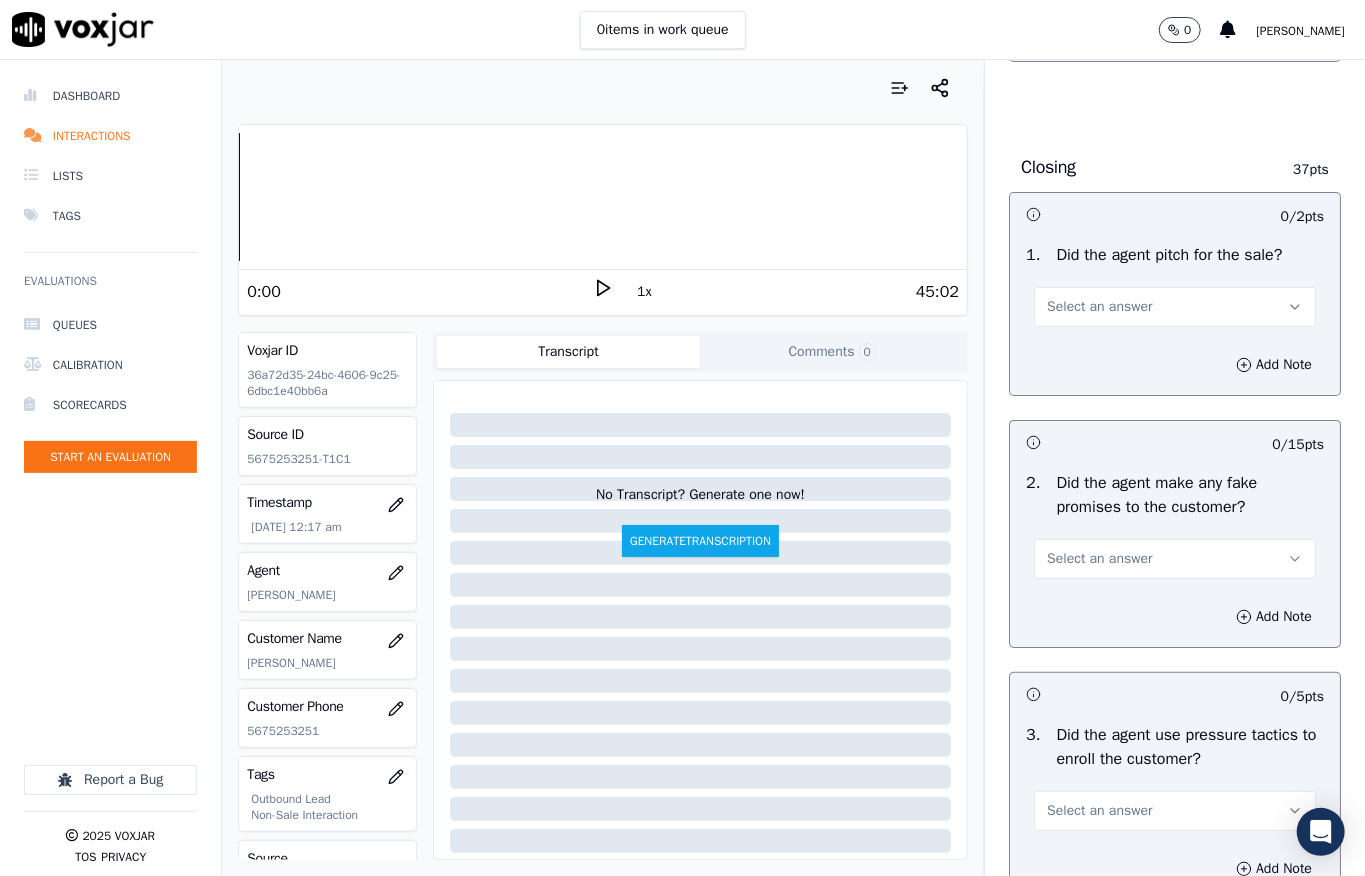 click on "Select an answer" at bounding box center [1175, 307] 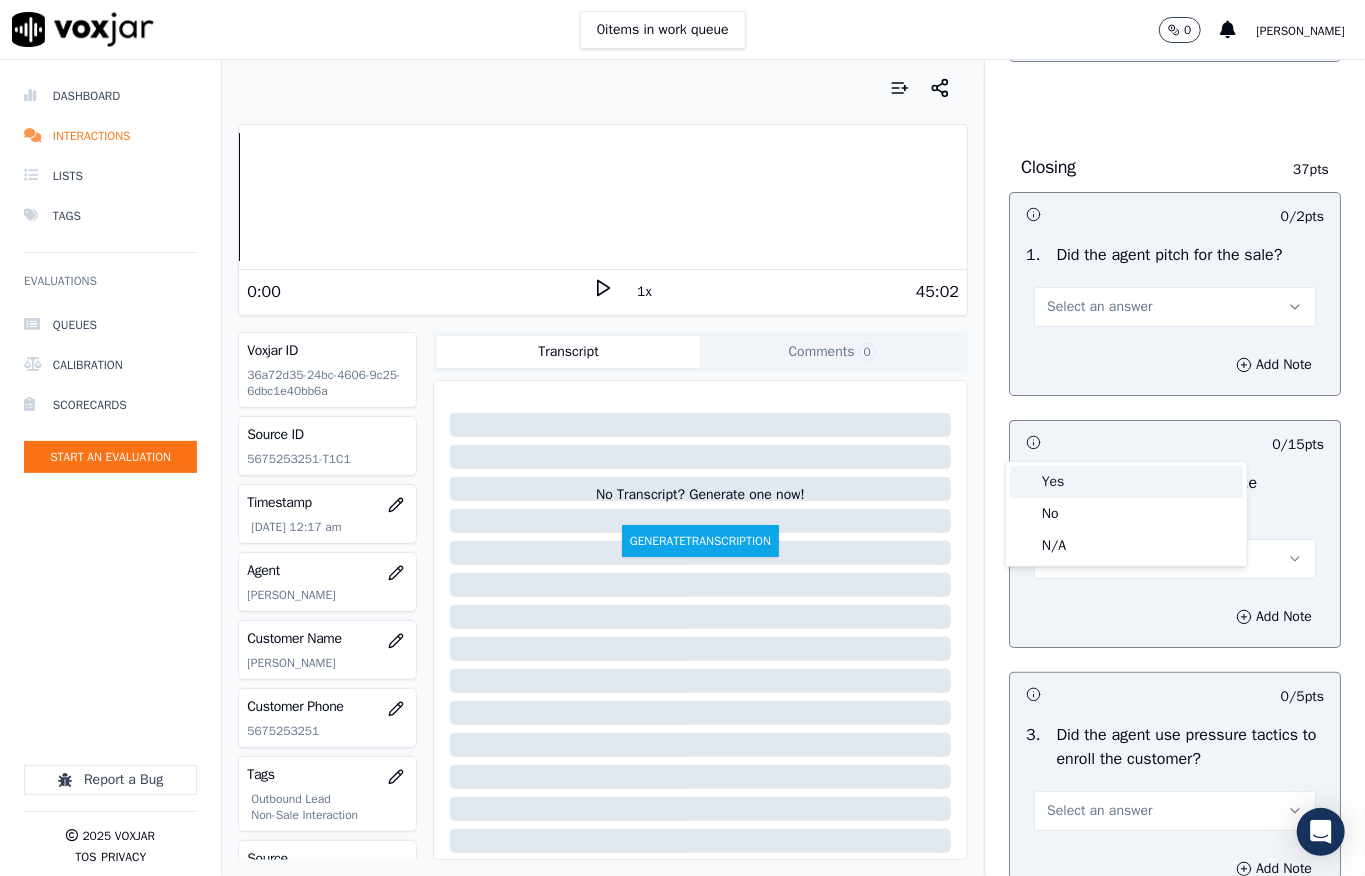 click on "Yes" at bounding box center [1126, 482] 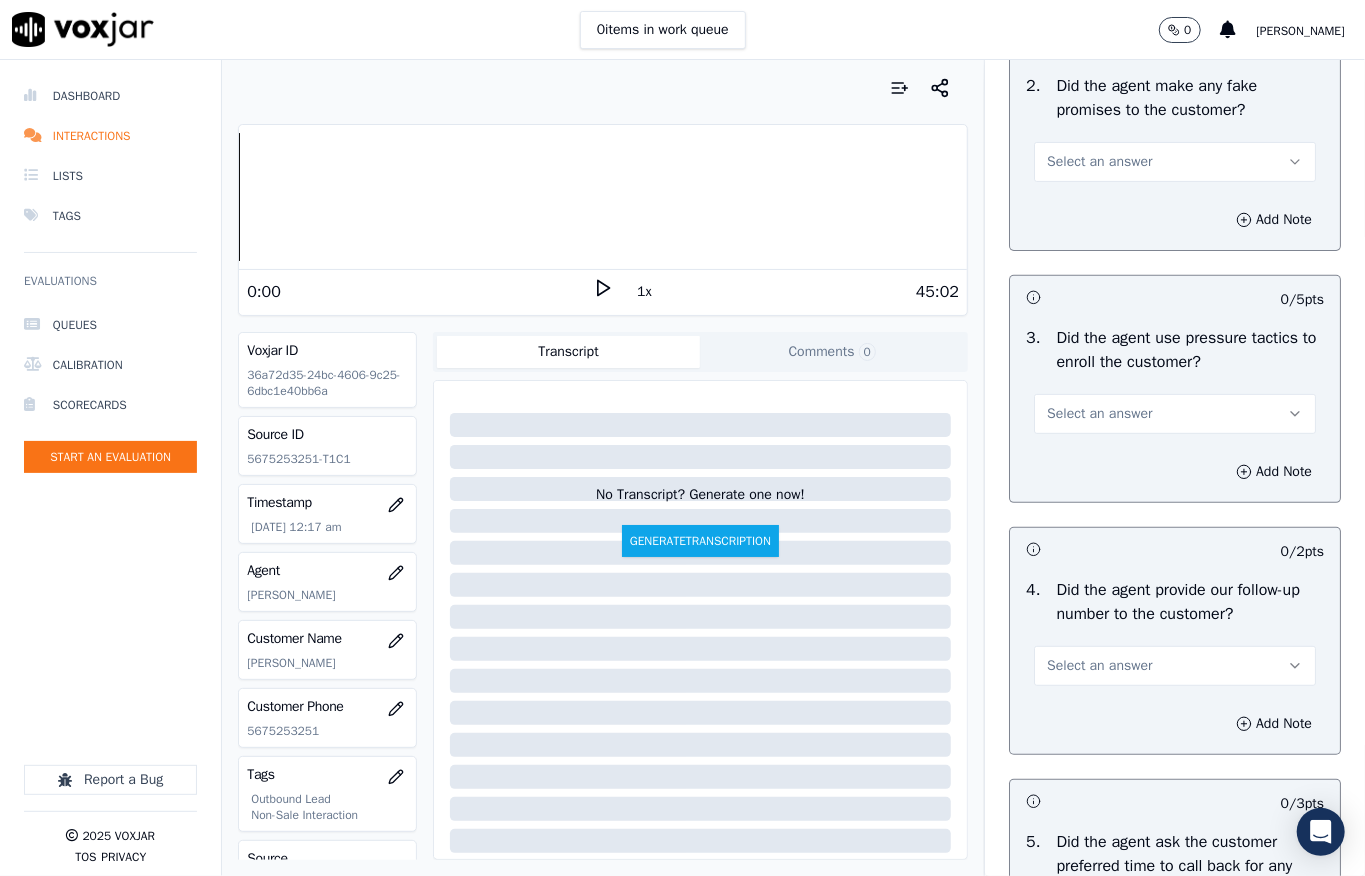 scroll, scrollTop: 4400, scrollLeft: 0, axis: vertical 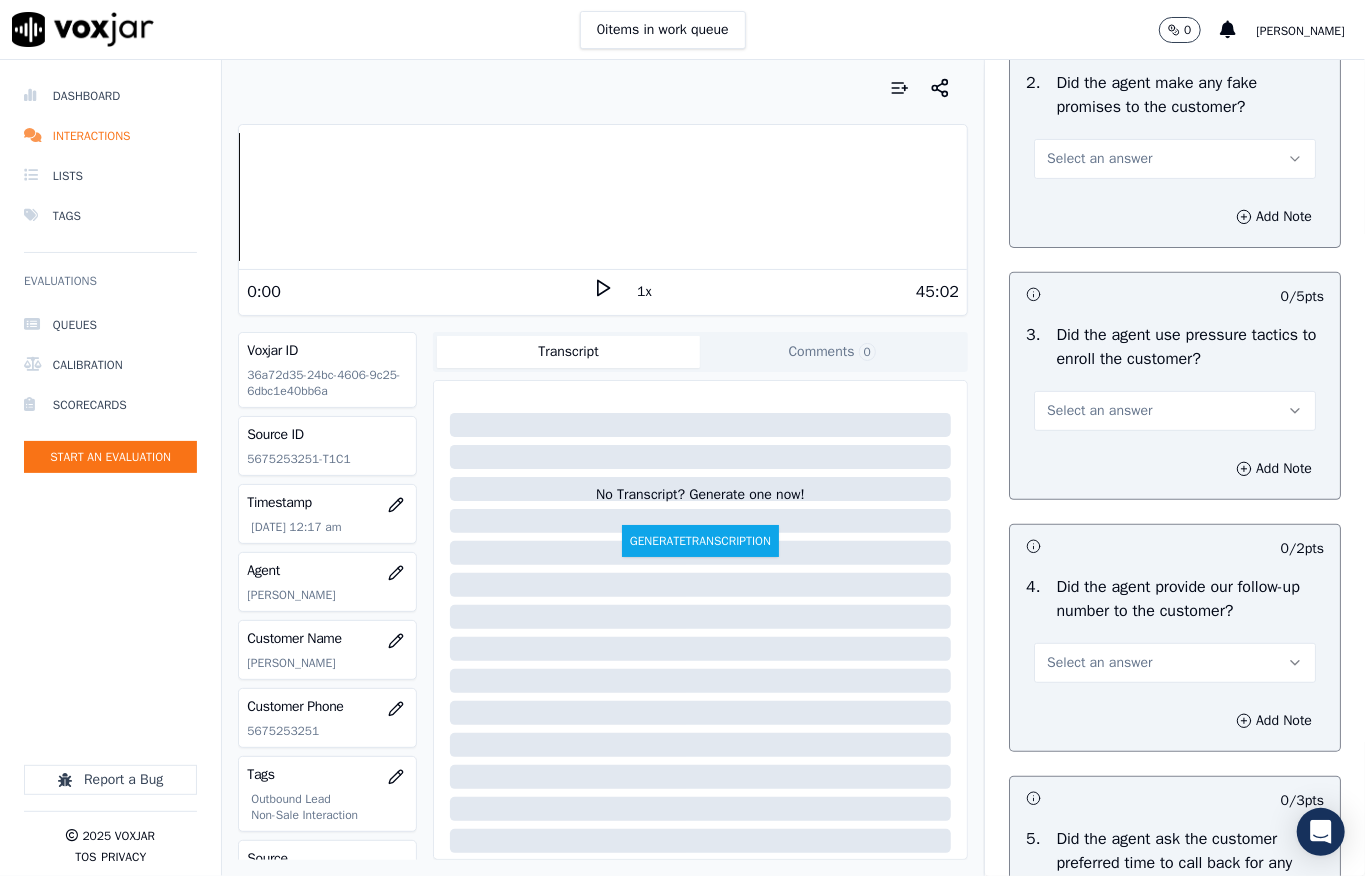 drag, startPoint x: 1078, startPoint y: 278, endPoint x: 1084, endPoint y: 300, distance: 22.803509 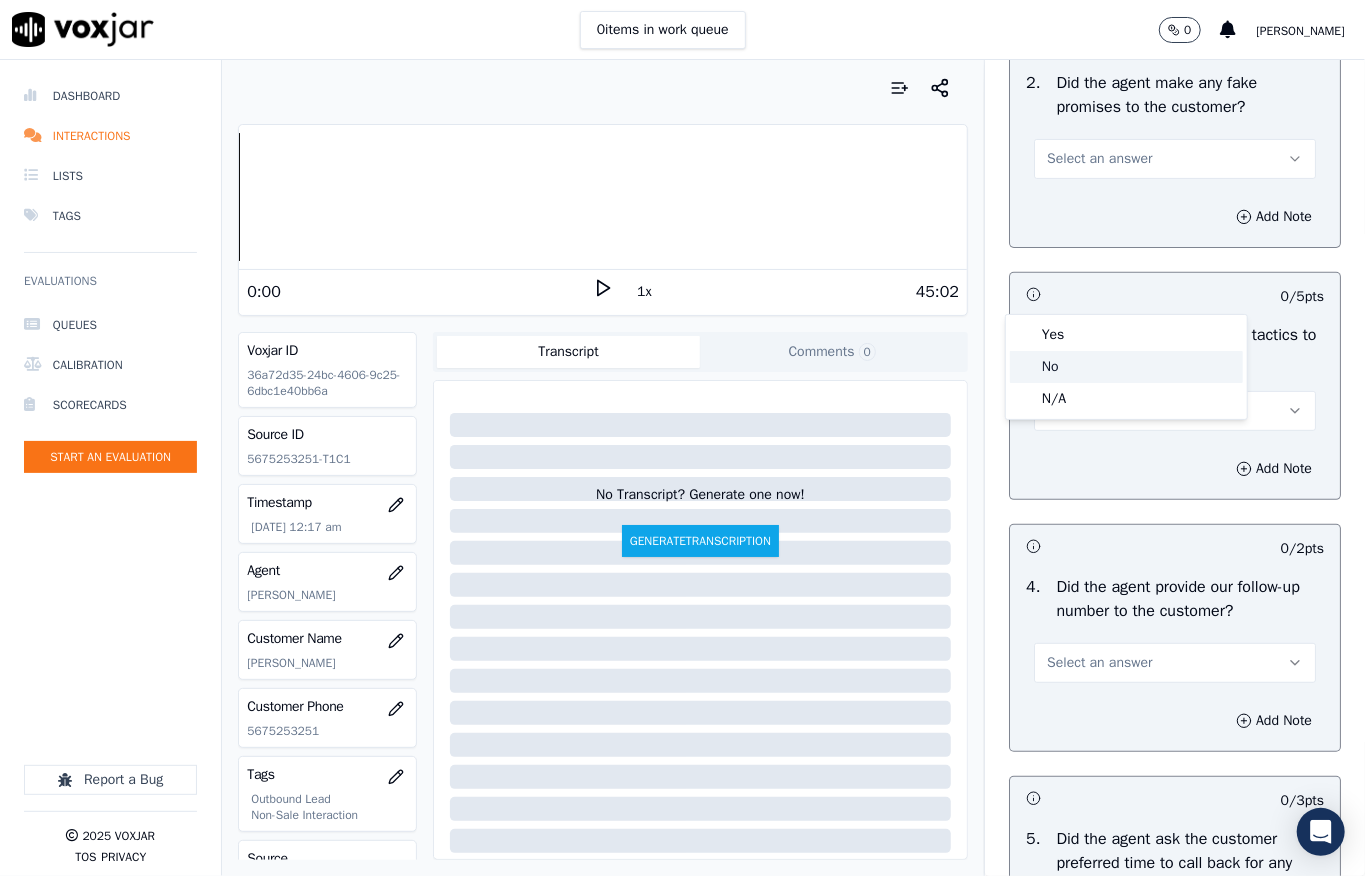 drag, startPoint x: 1065, startPoint y: 369, endPoint x: 1092, endPoint y: 248, distance: 123.97581 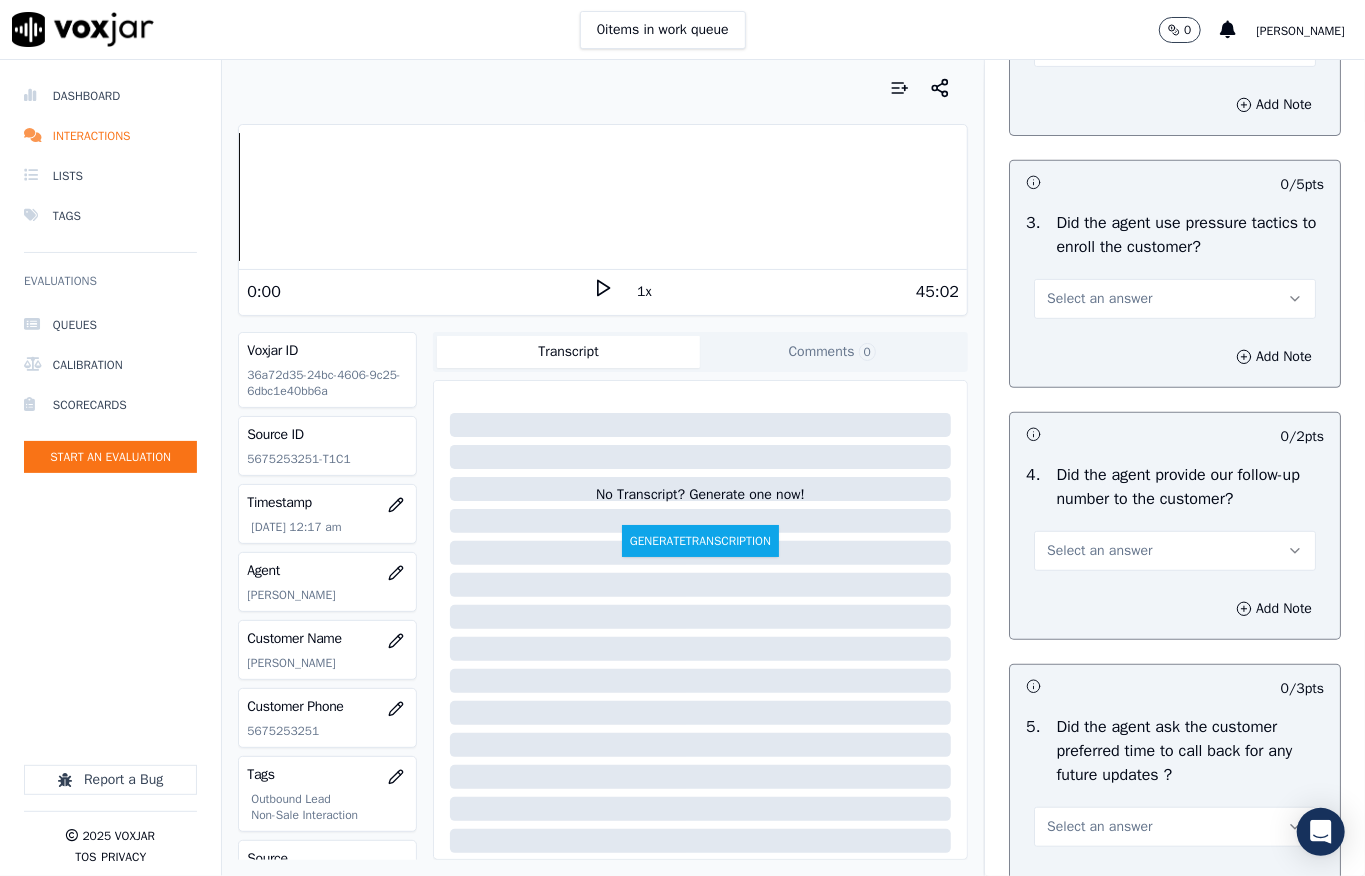 scroll, scrollTop: 4666, scrollLeft: 0, axis: vertical 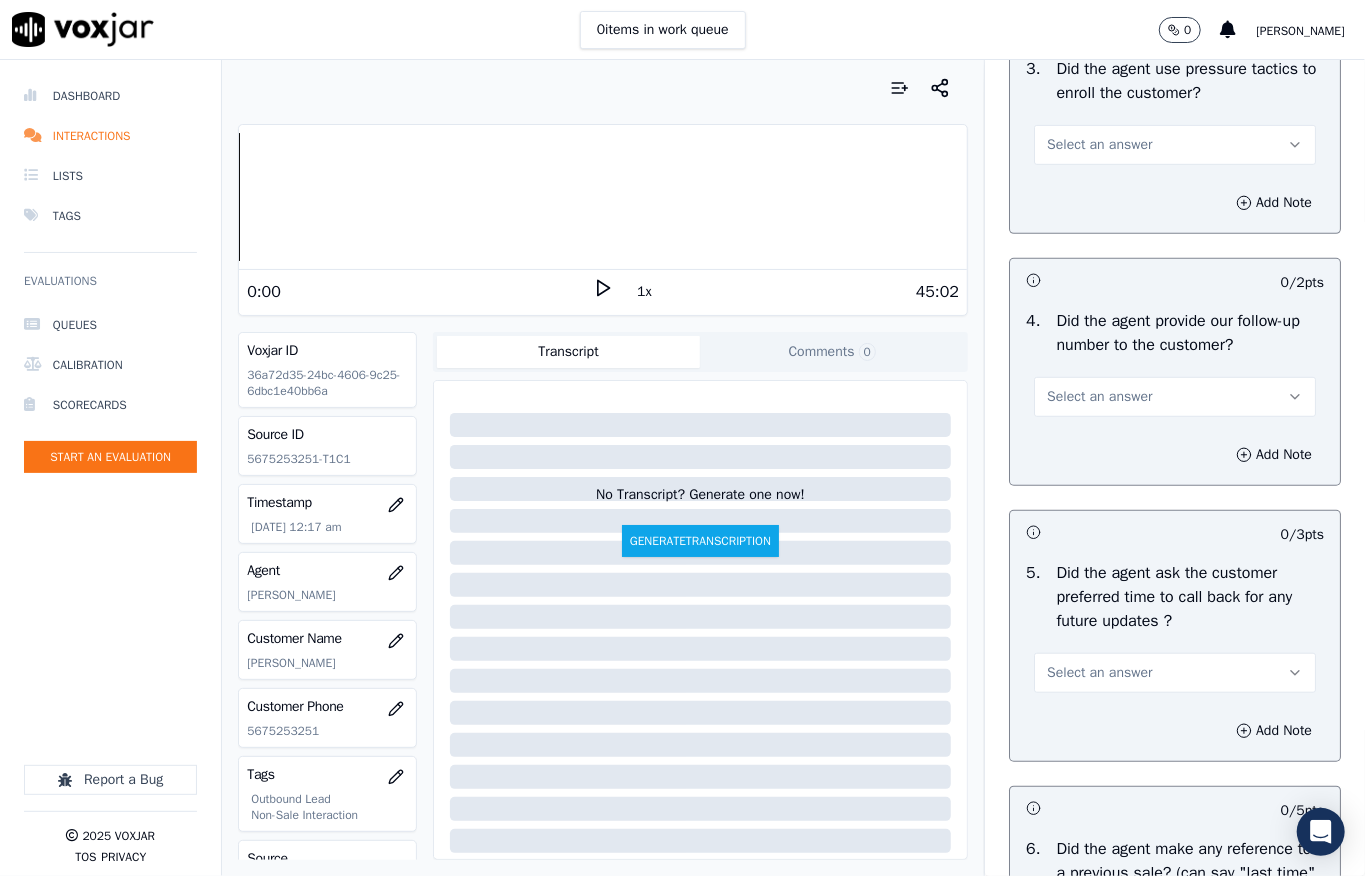 click on "Select an answer" at bounding box center [1099, 145] 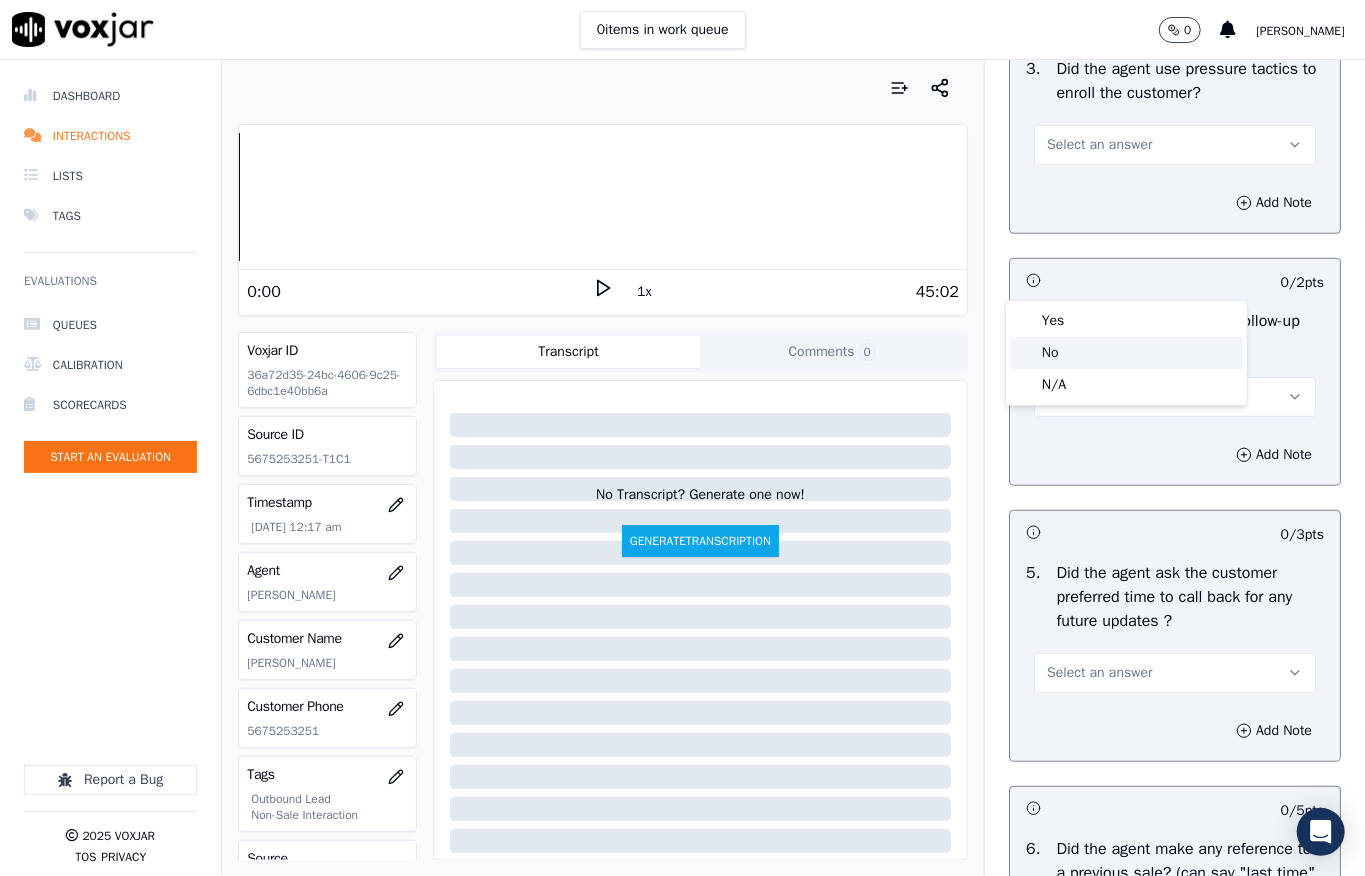 click on "No" 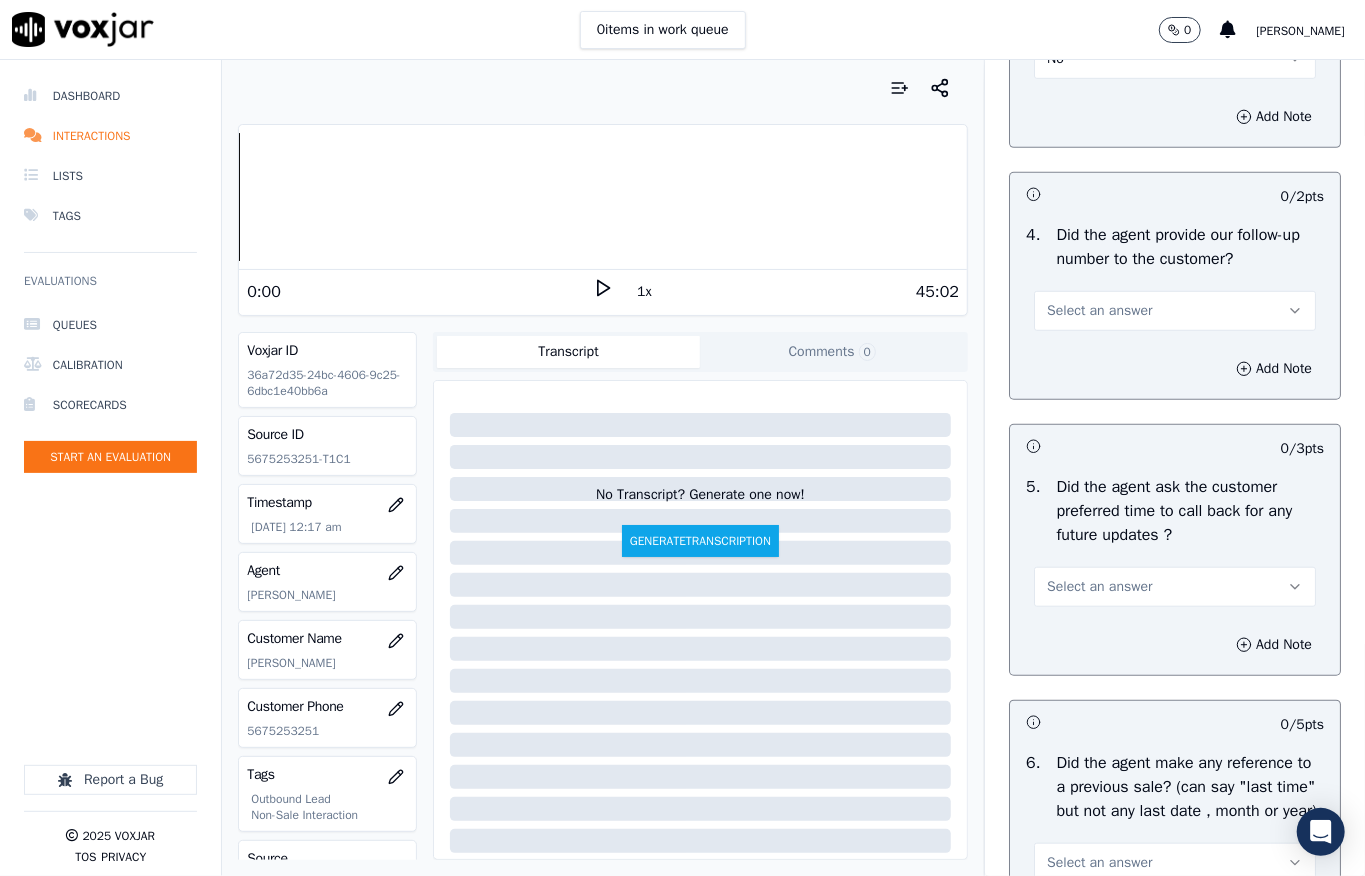 scroll, scrollTop: 4800, scrollLeft: 0, axis: vertical 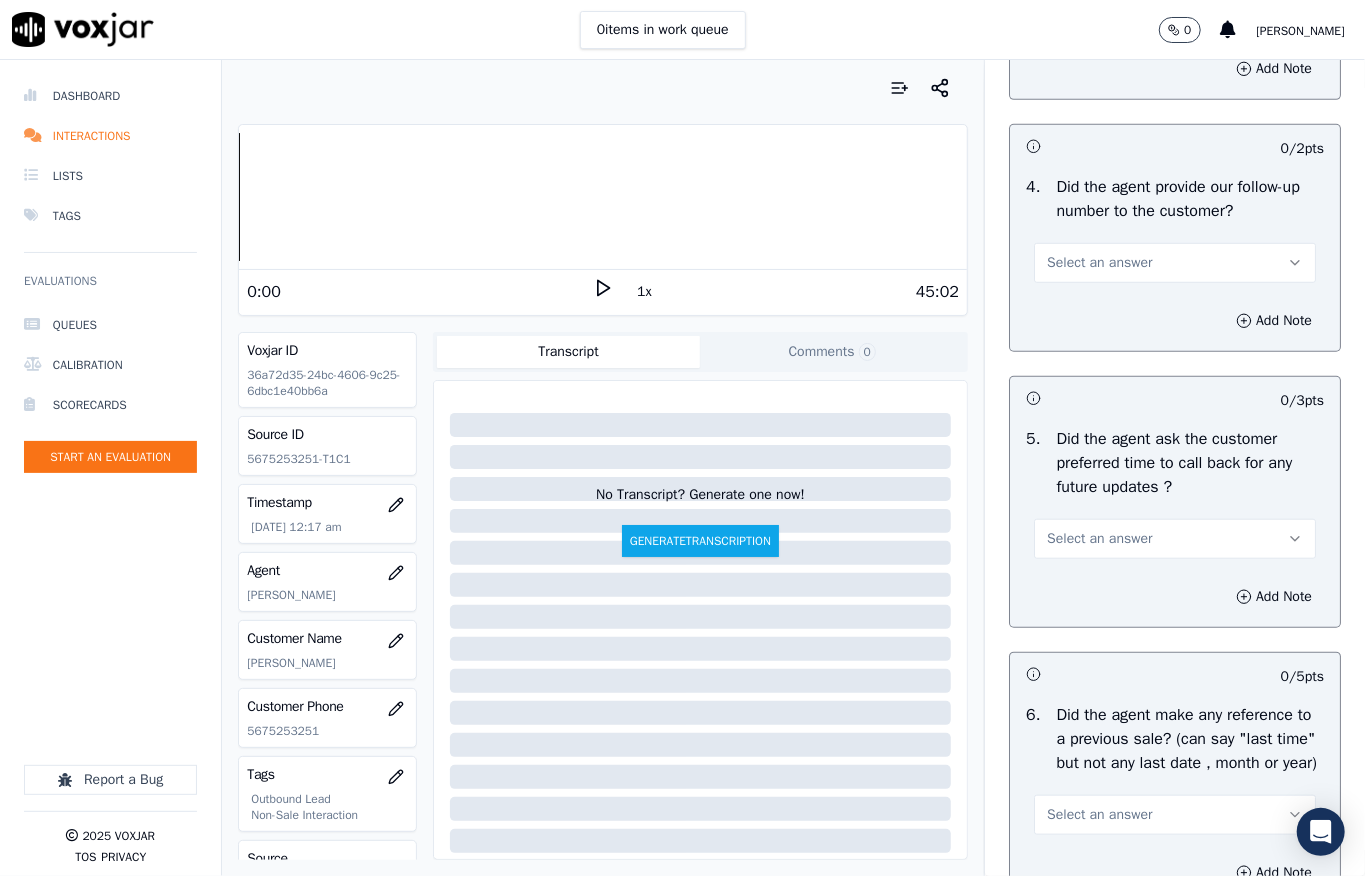 click on "Select an answer" at bounding box center (1099, 263) 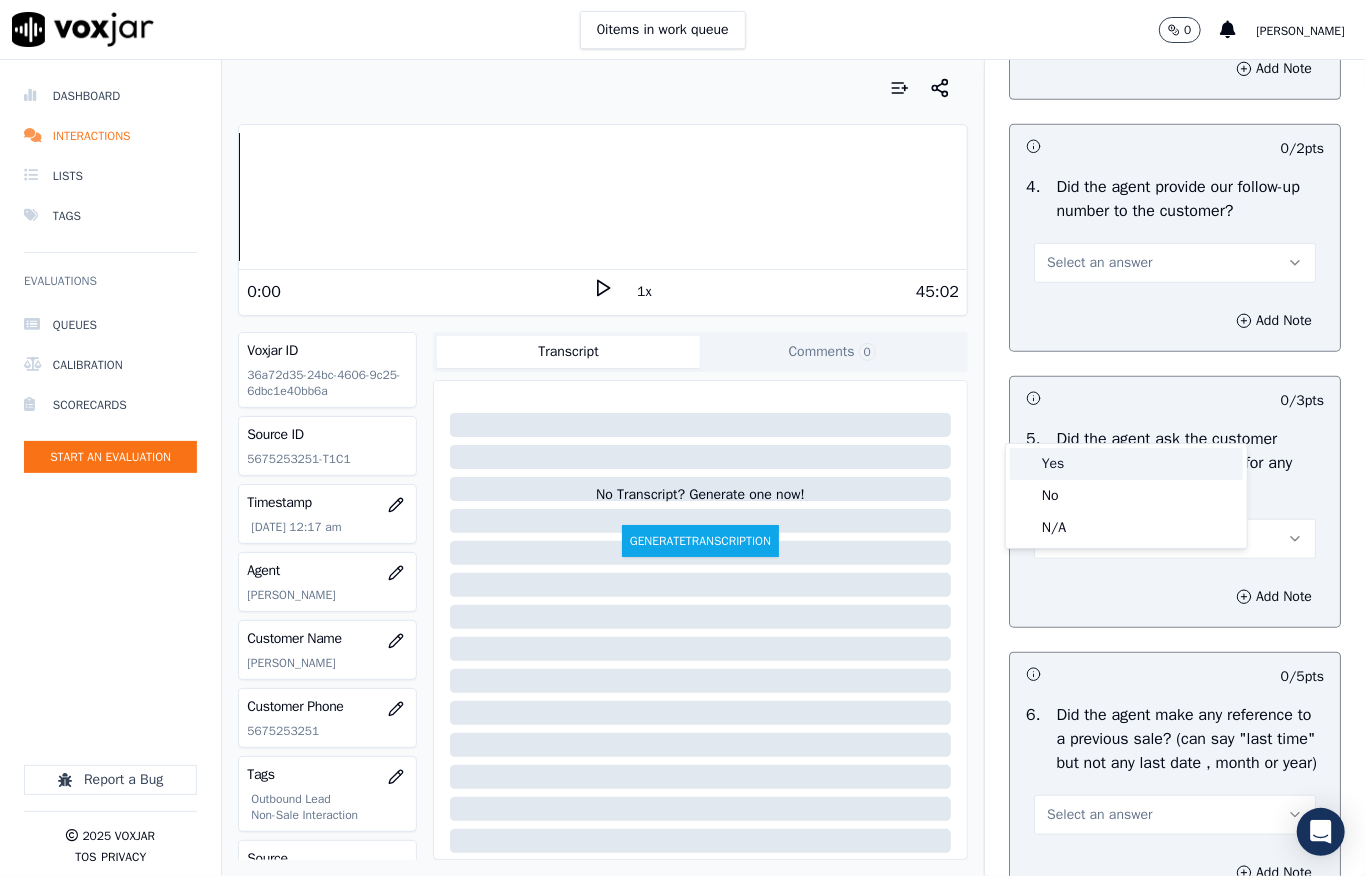 click on "Yes" at bounding box center (1126, 464) 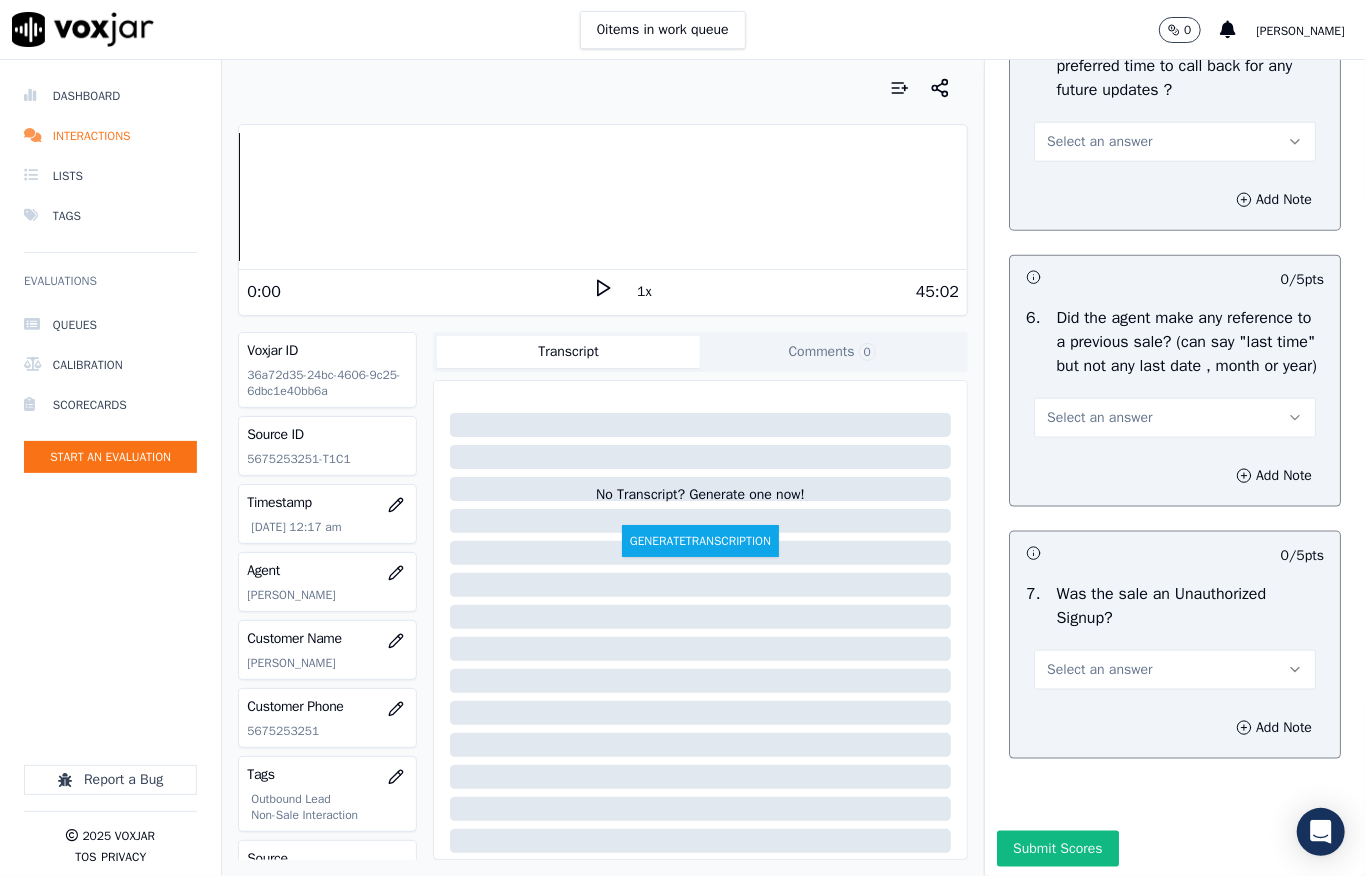 scroll, scrollTop: 5200, scrollLeft: 0, axis: vertical 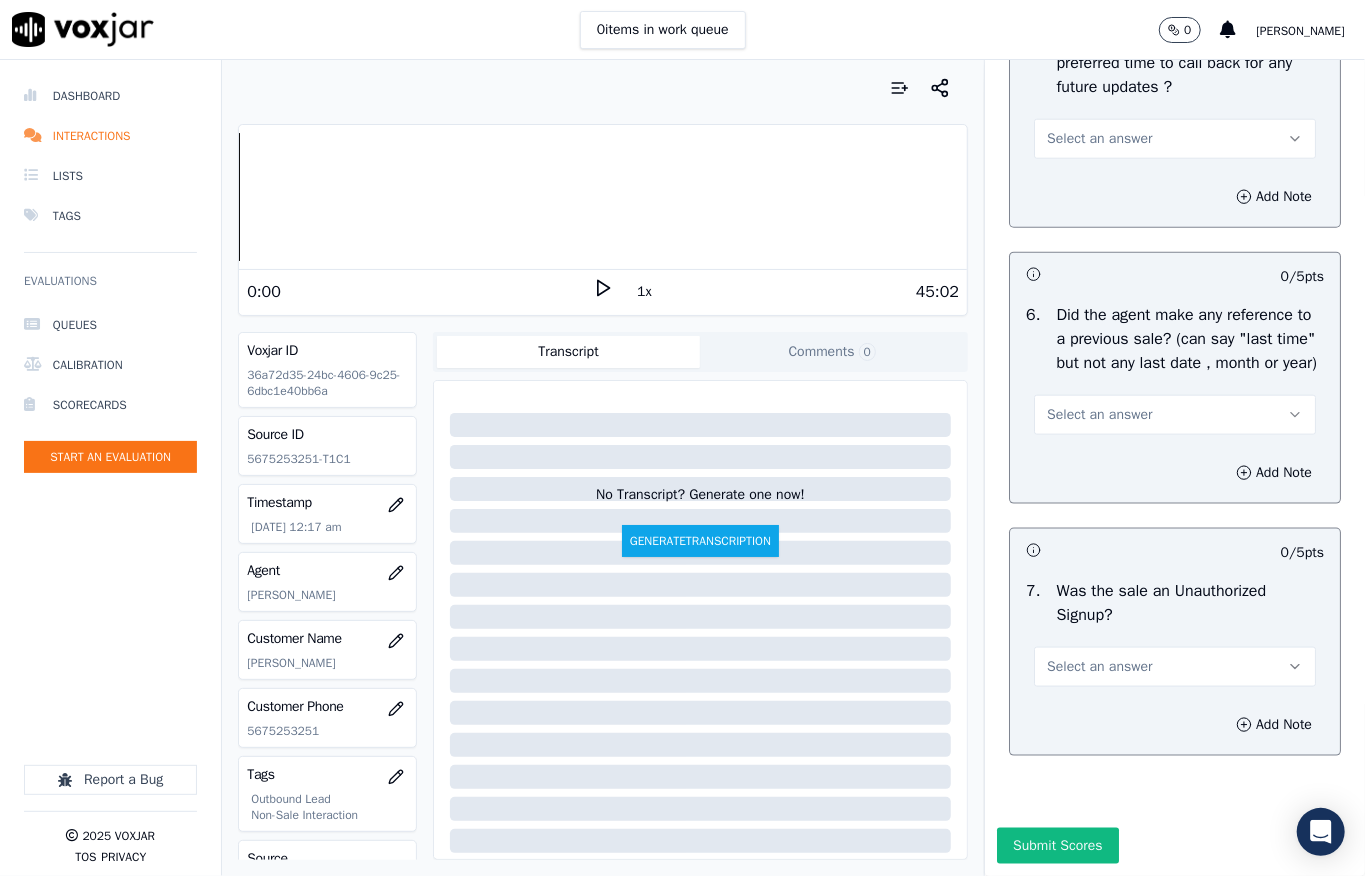 drag, startPoint x: 1073, startPoint y: 305, endPoint x: 1088, endPoint y: 282, distance: 27.45906 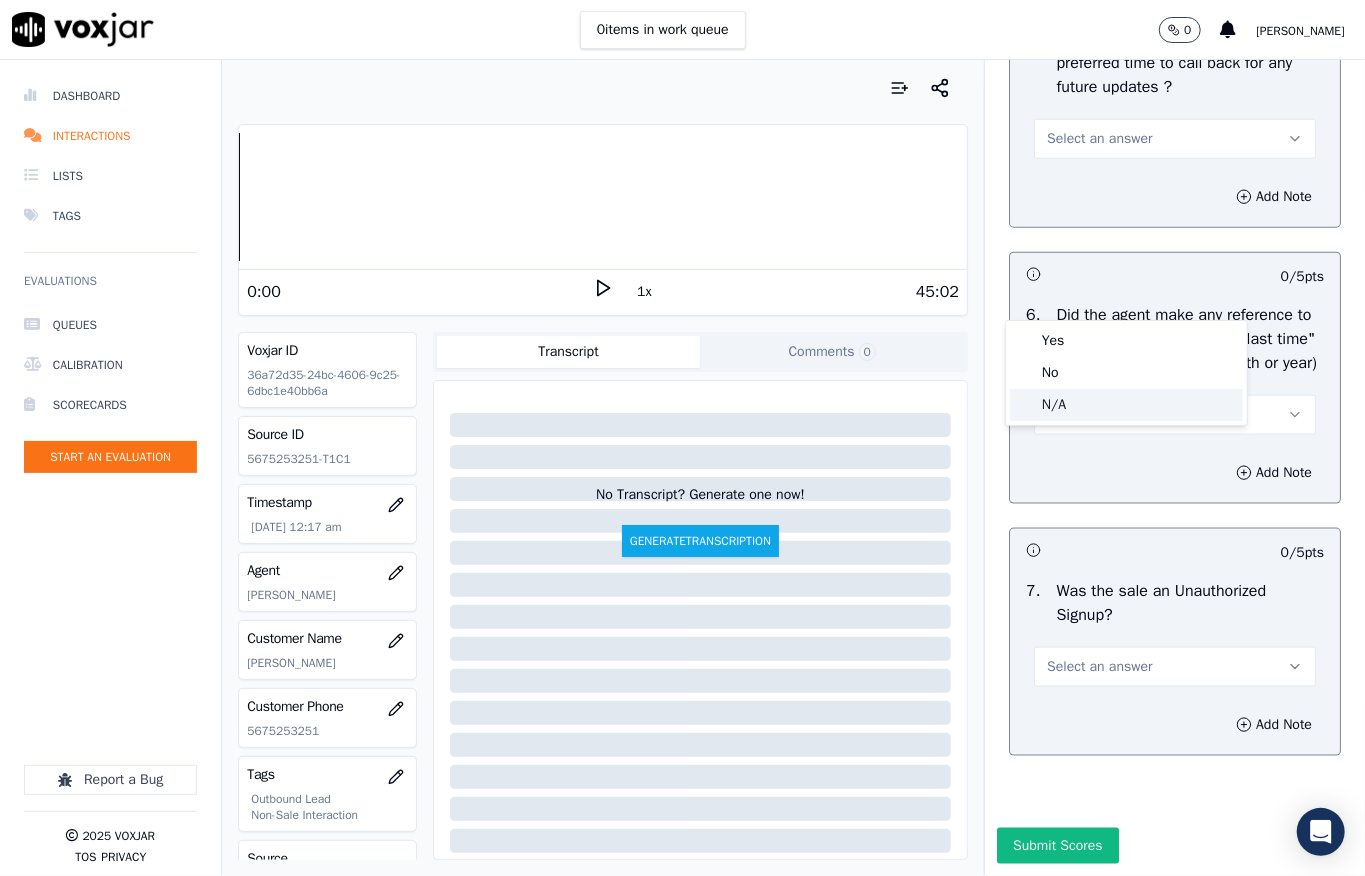 click on "N/A" 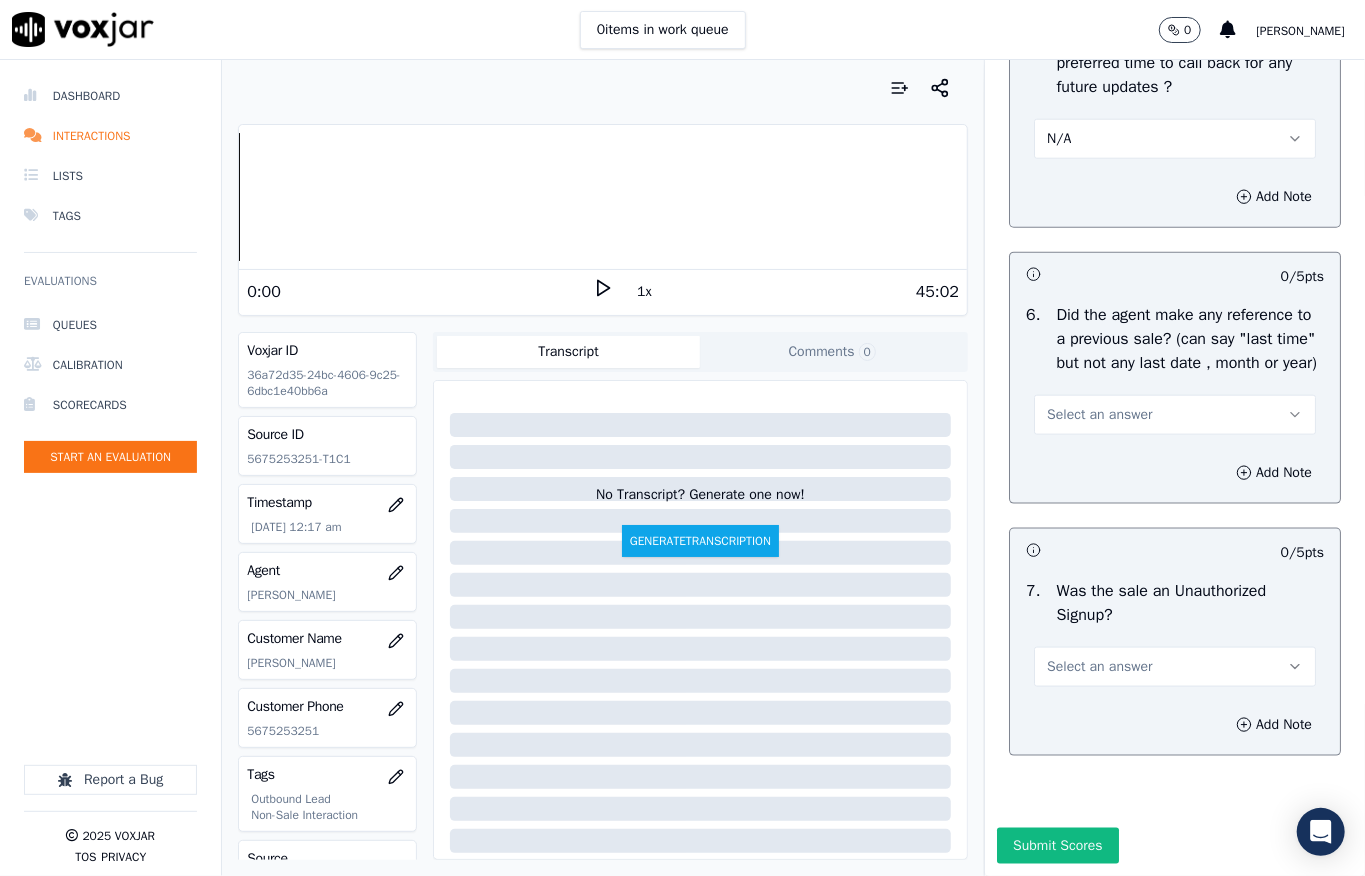 click on "N/A" at bounding box center [1175, 139] 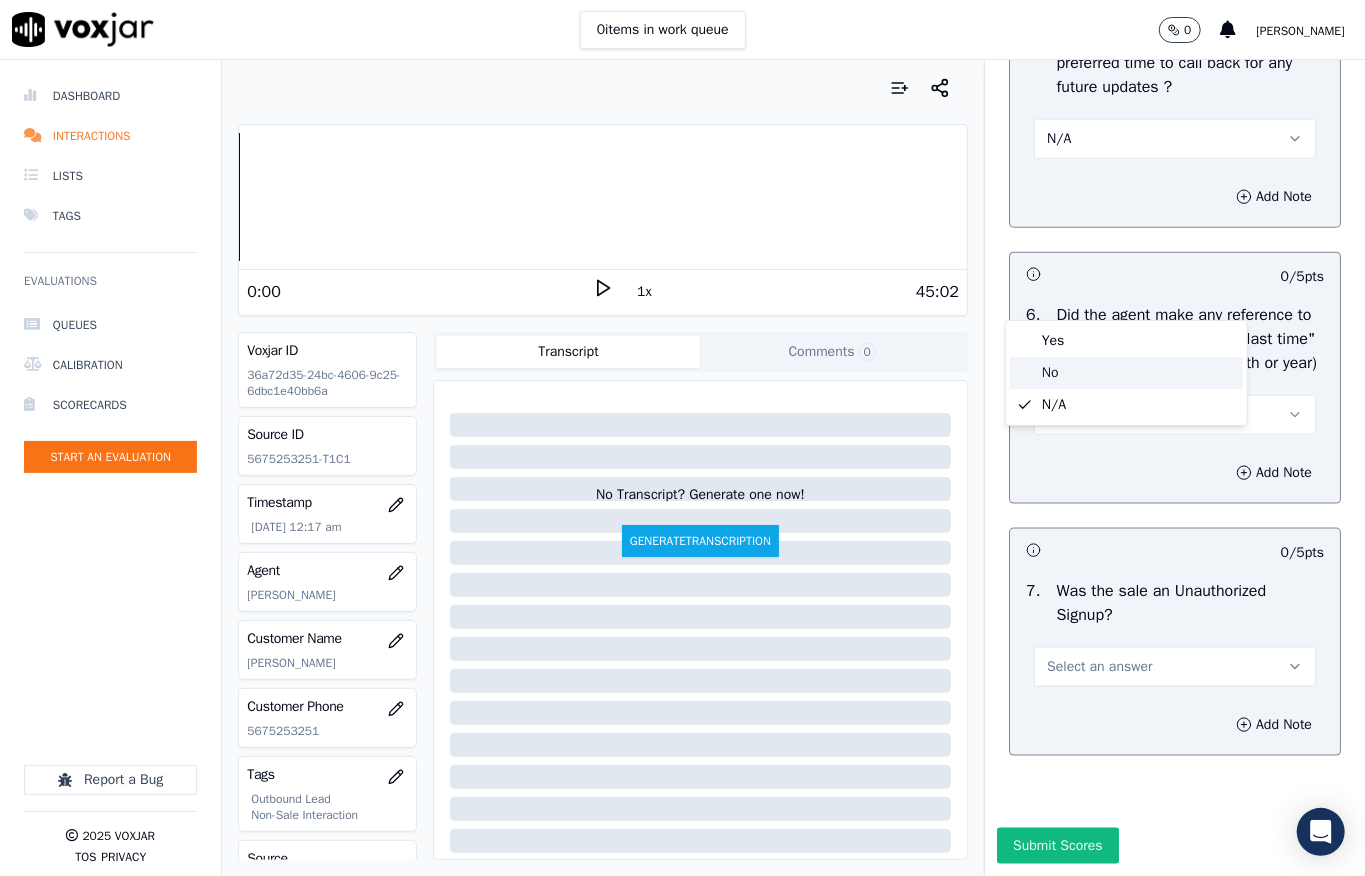 click on "No" 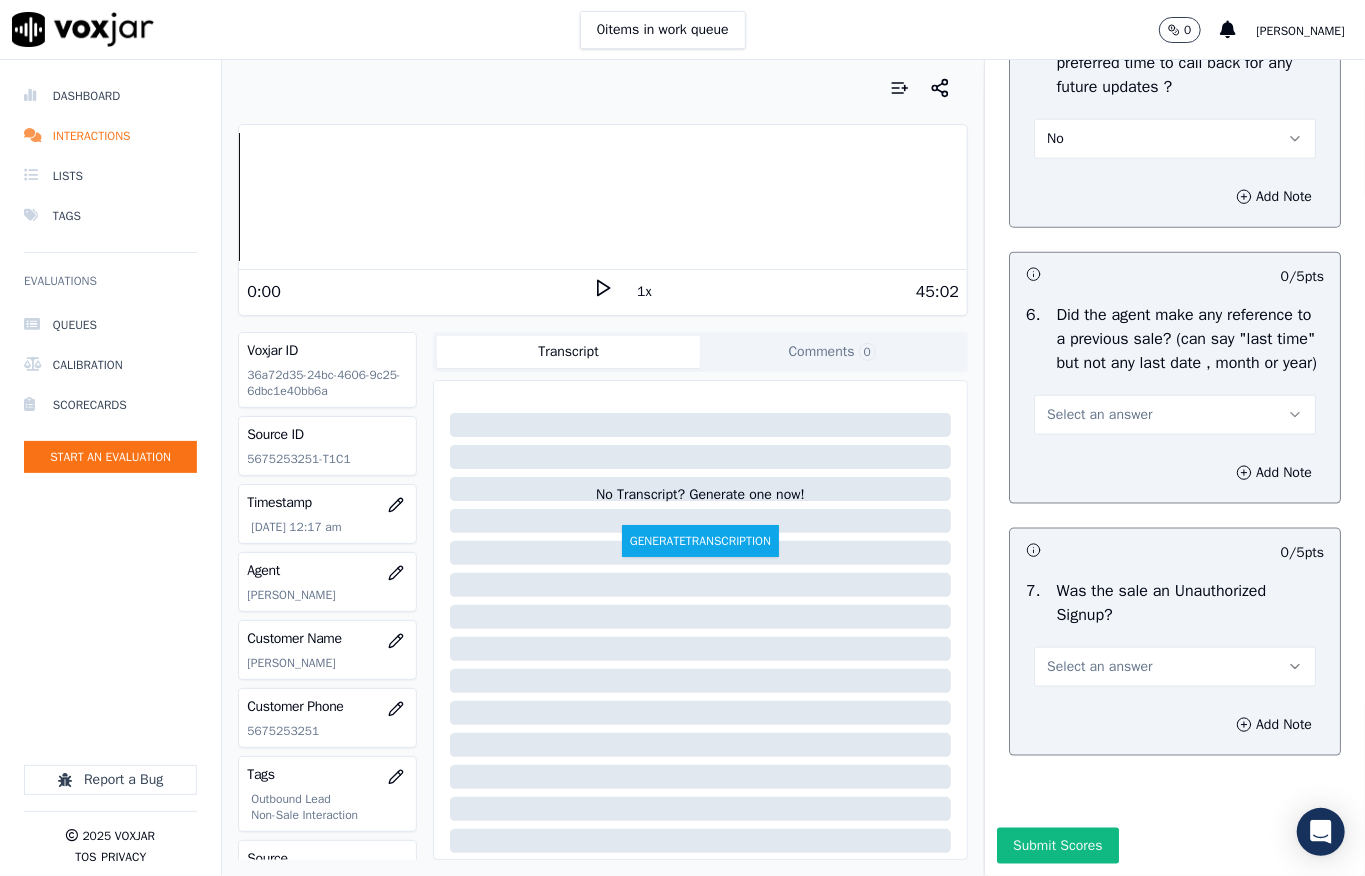 scroll, scrollTop: 5333, scrollLeft: 0, axis: vertical 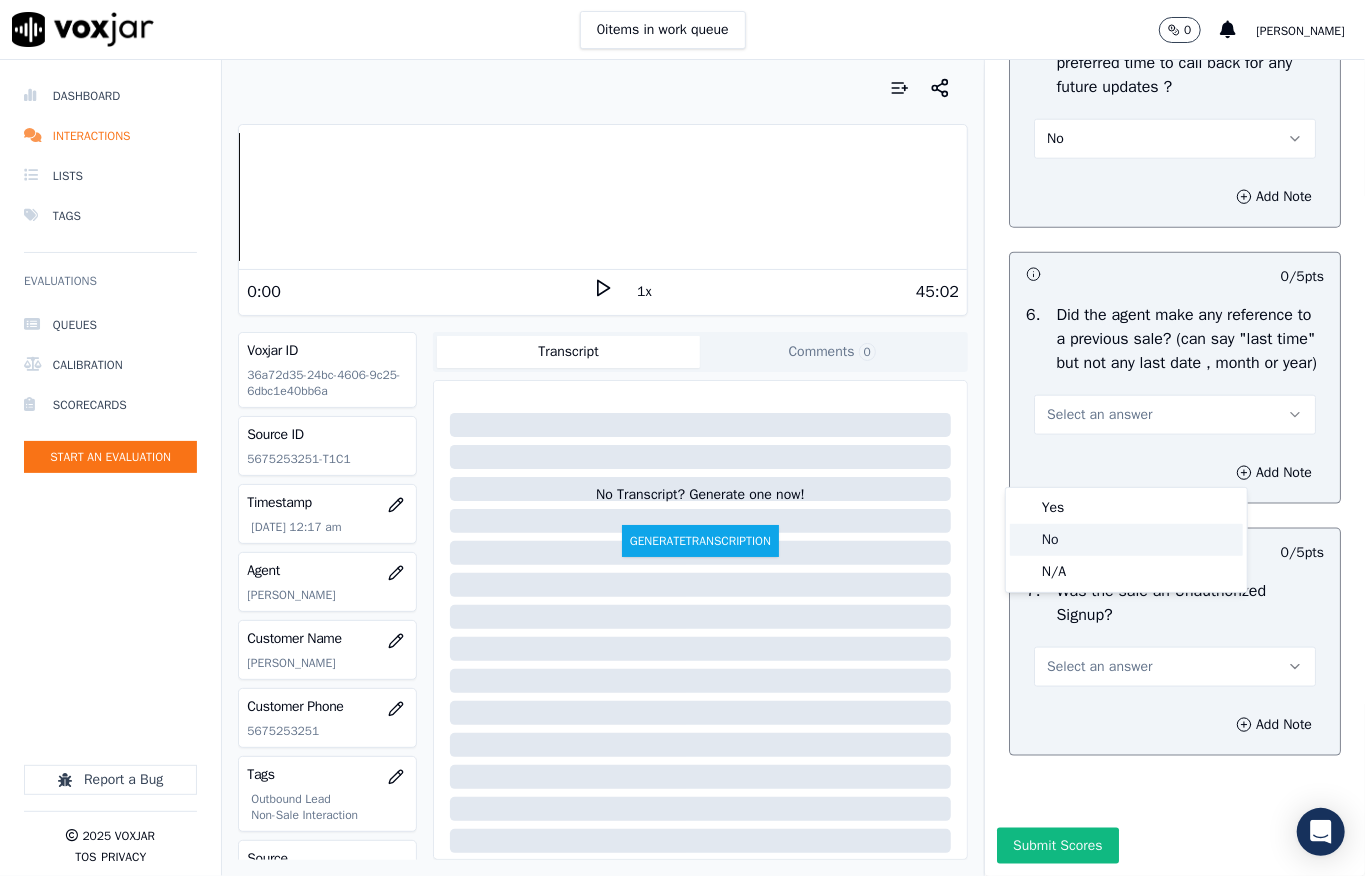 click on "No" 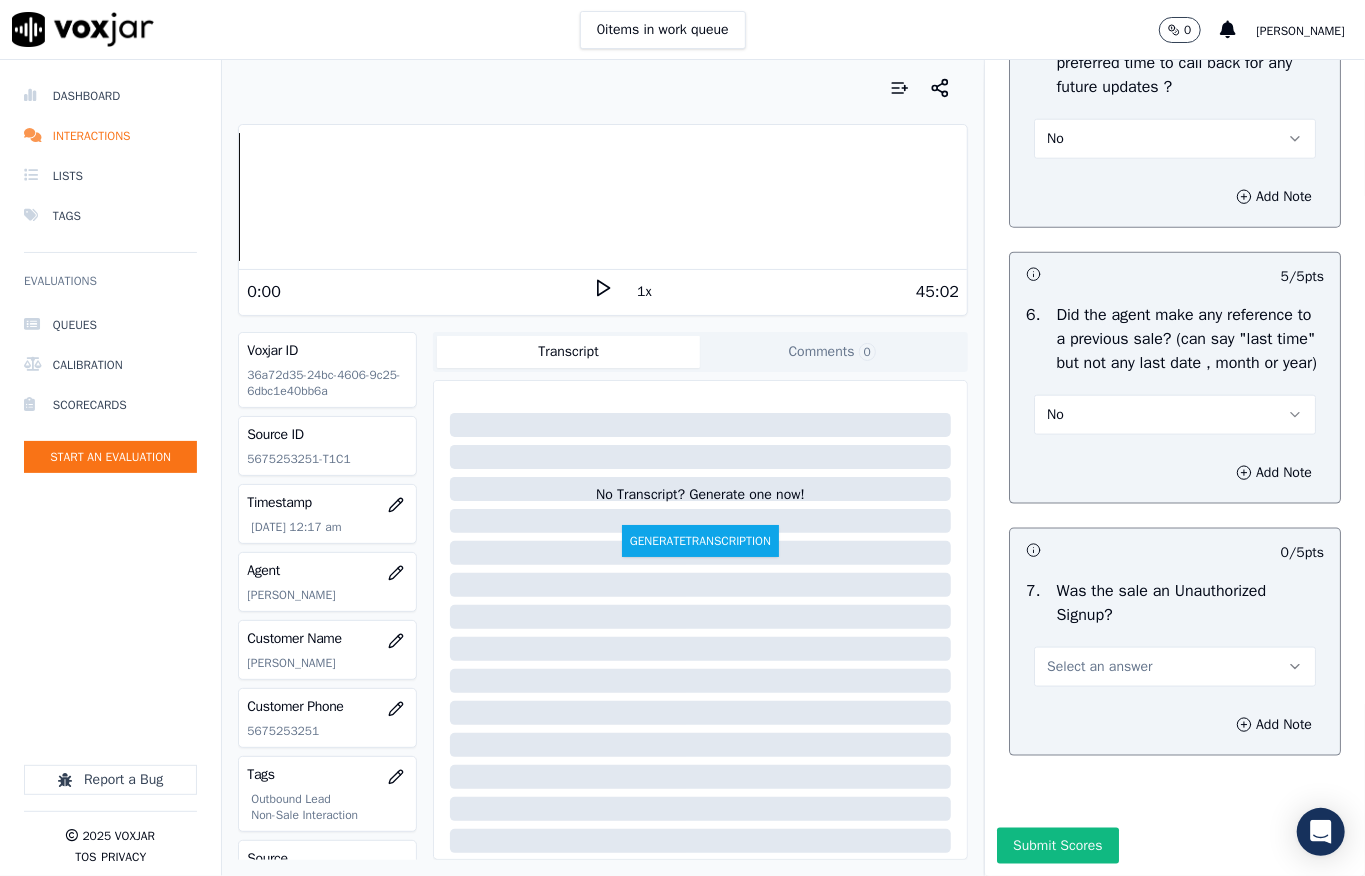 scroll, scrollTop: 5450, scrollLeft: 0, axis: vertical 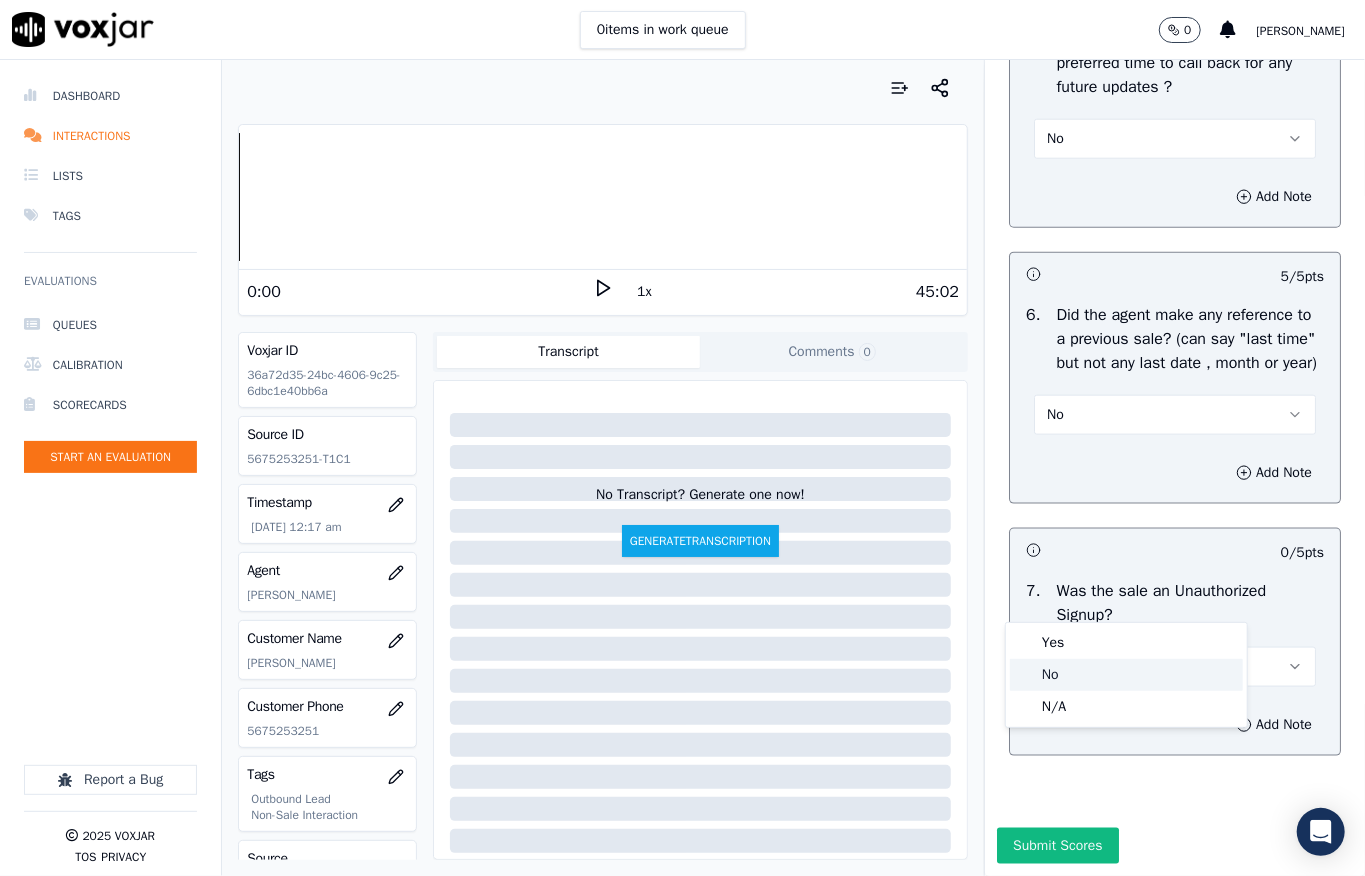 click on "No" 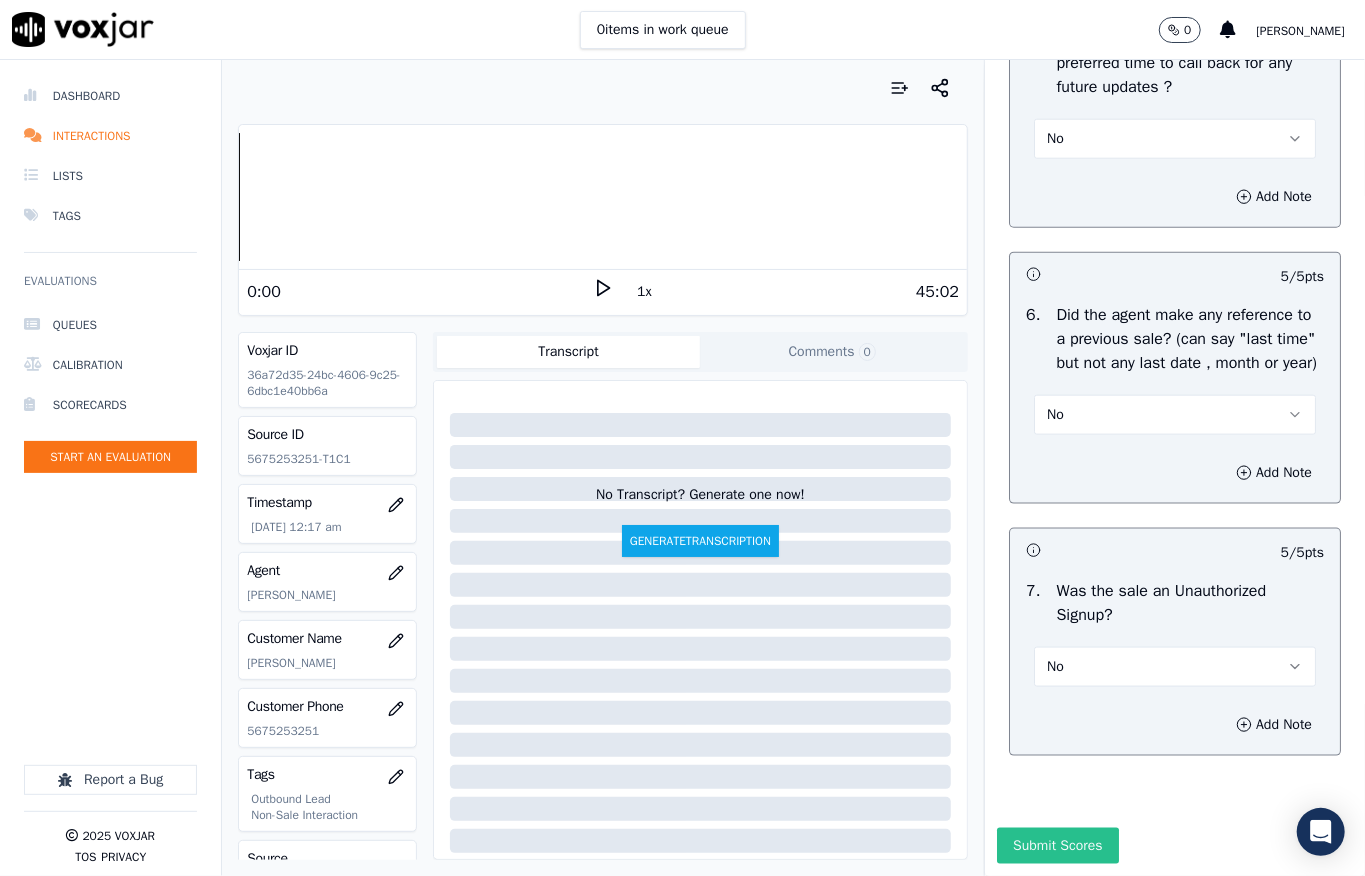 click on "Submit Scores" at bounding box center (1057, 846) 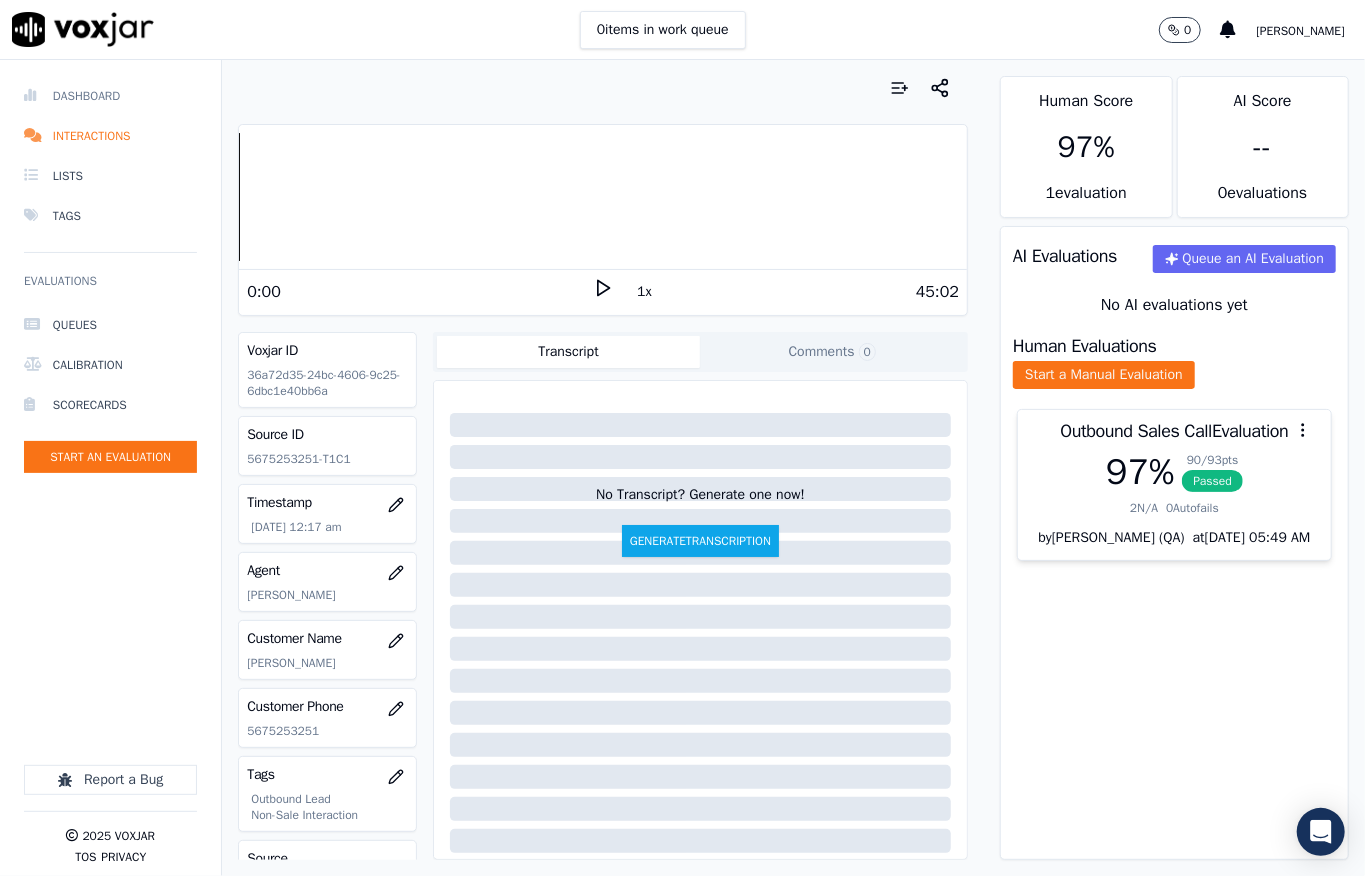 click on "Dashboard" at bounding box center (110, 96) 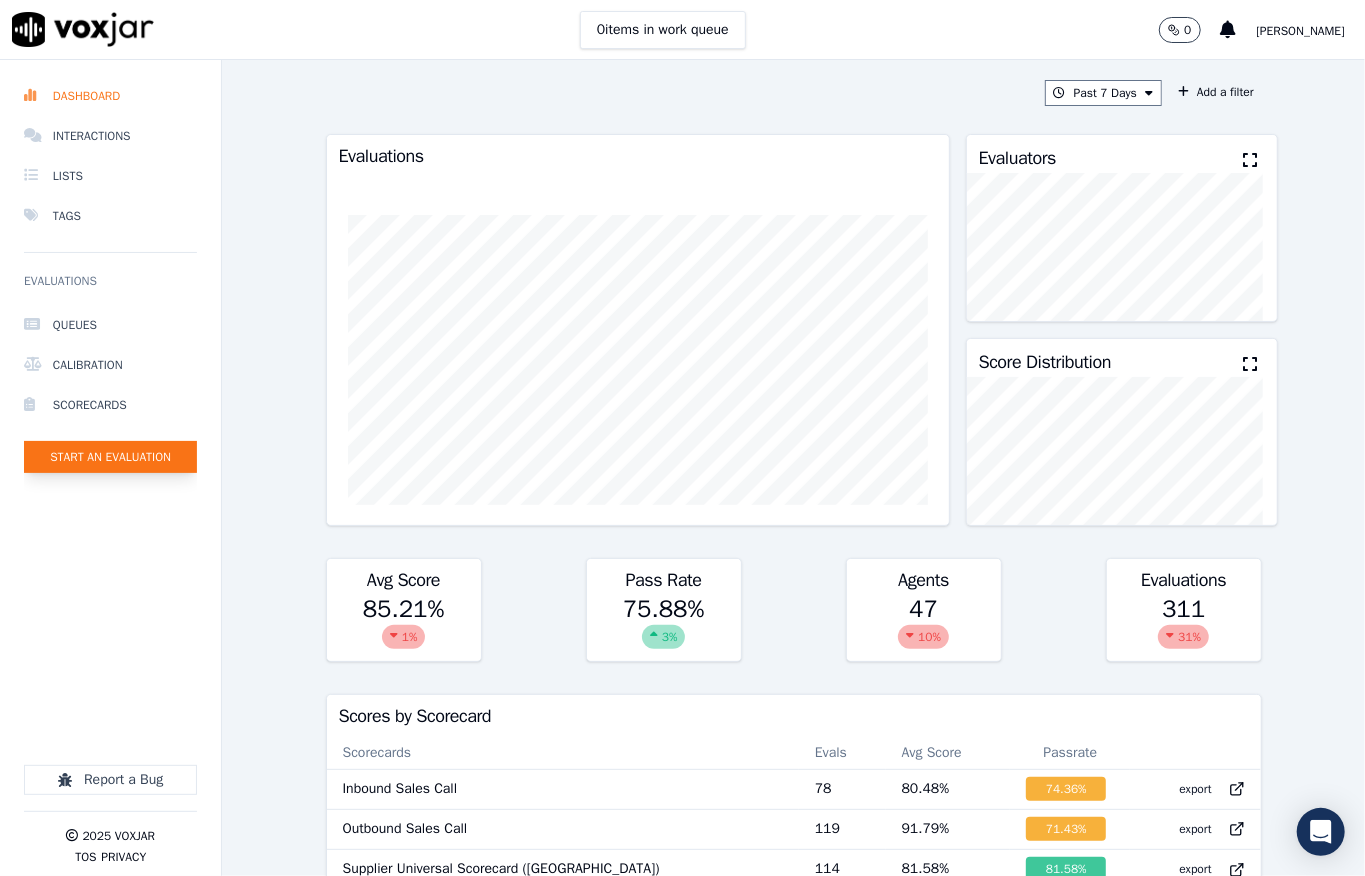 click on "Start an Evaluation" 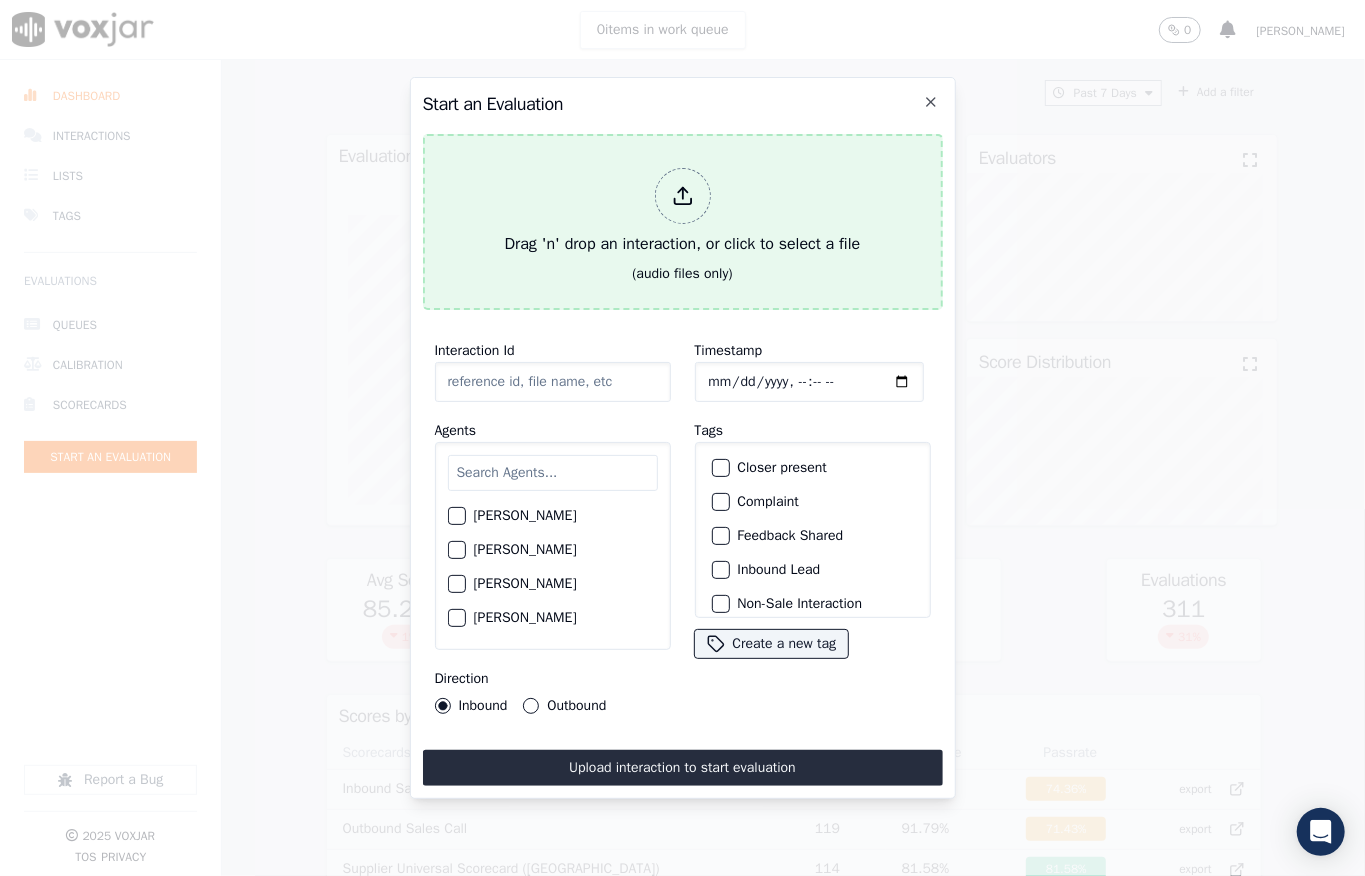 click at bounding box center (683, 196) 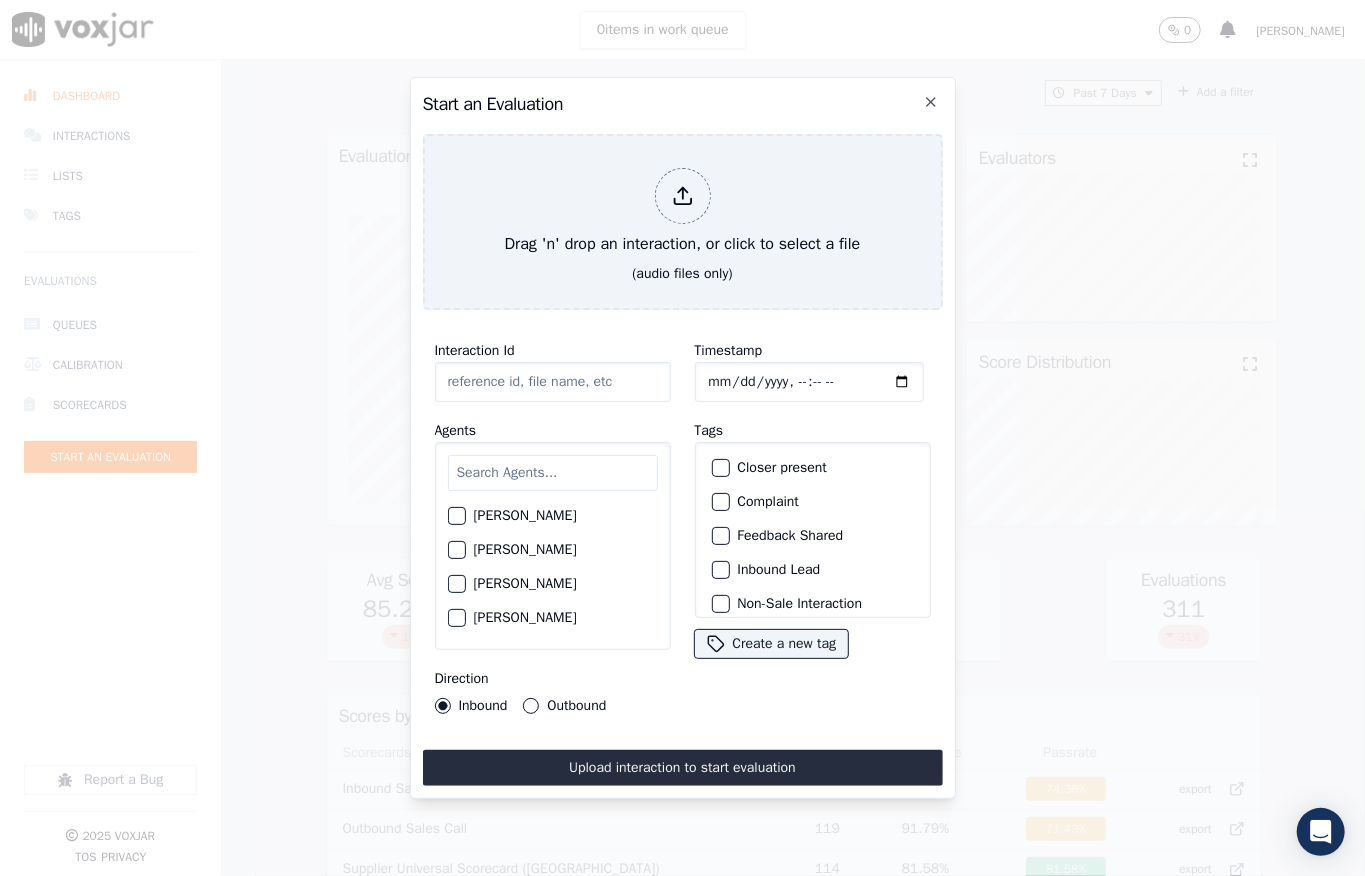 type on "20250703-173335_4847939600-all.mp3" 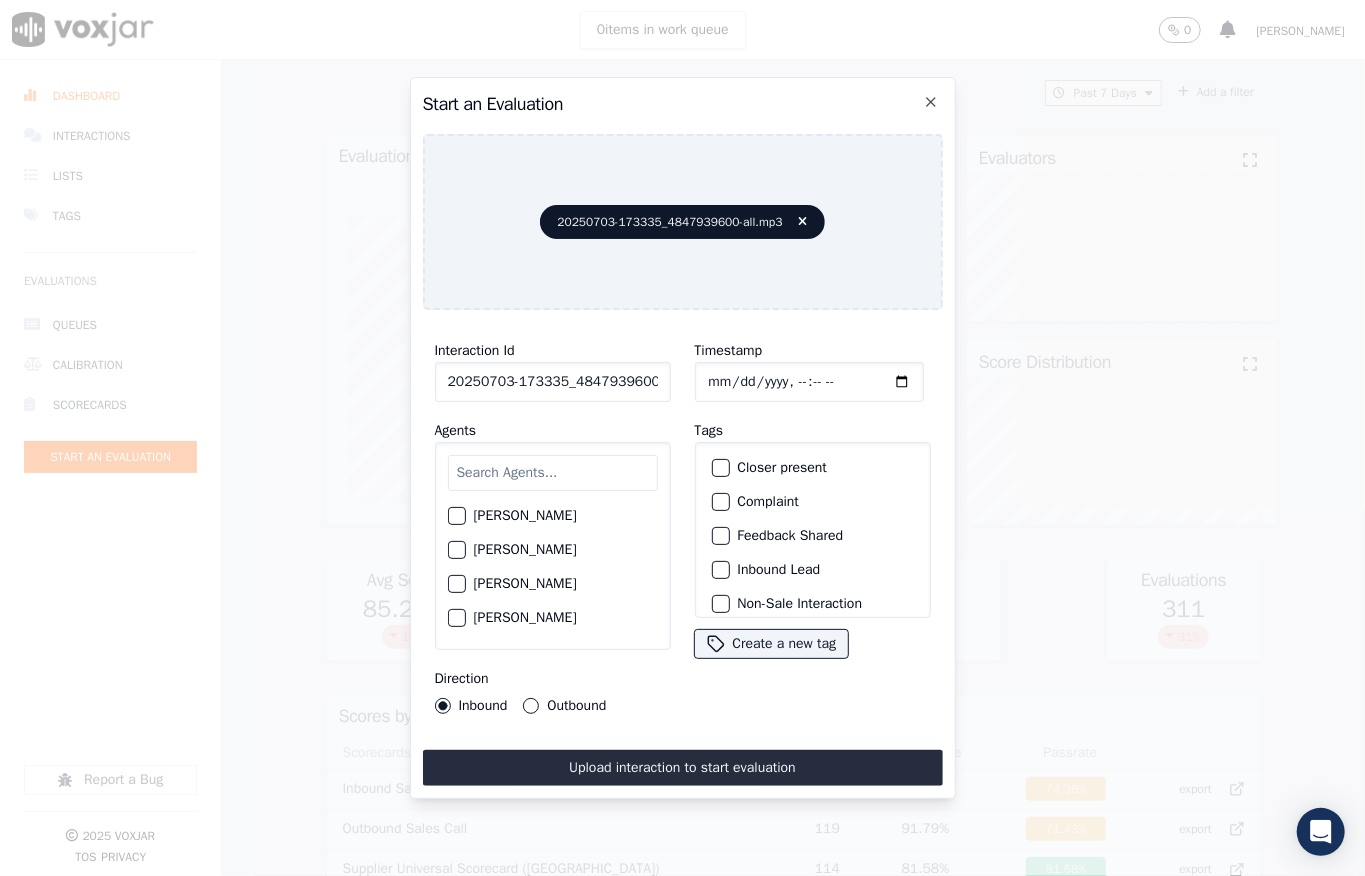 click on "Timestamp" 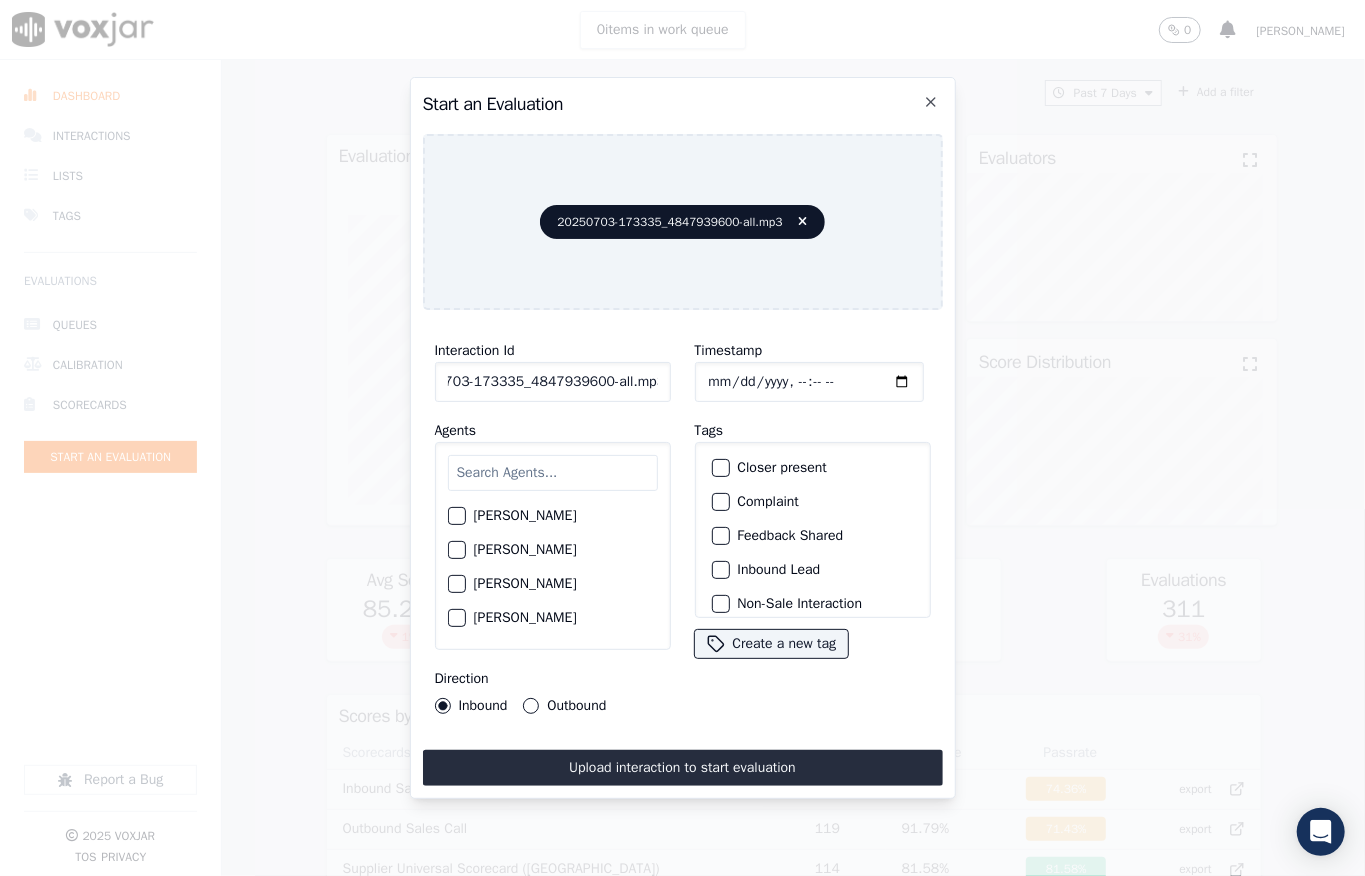 drag, startPoint x: 646, startPoint y: 373, endPoint x: 702, endPoint y: 369, distance: 56.142673 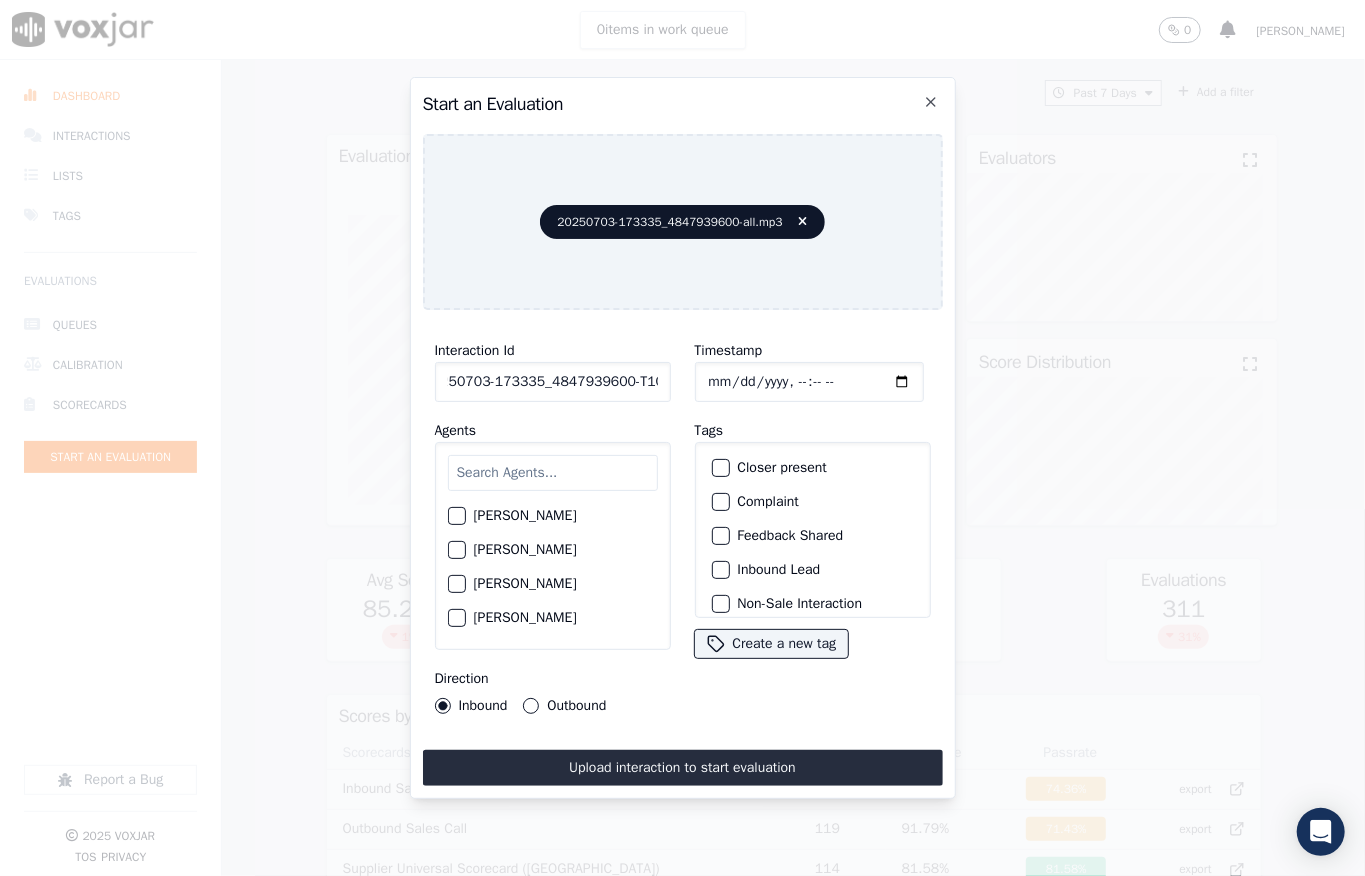 scroll, scrollTop: 0, scrollLeft: 32, axis: horizontal 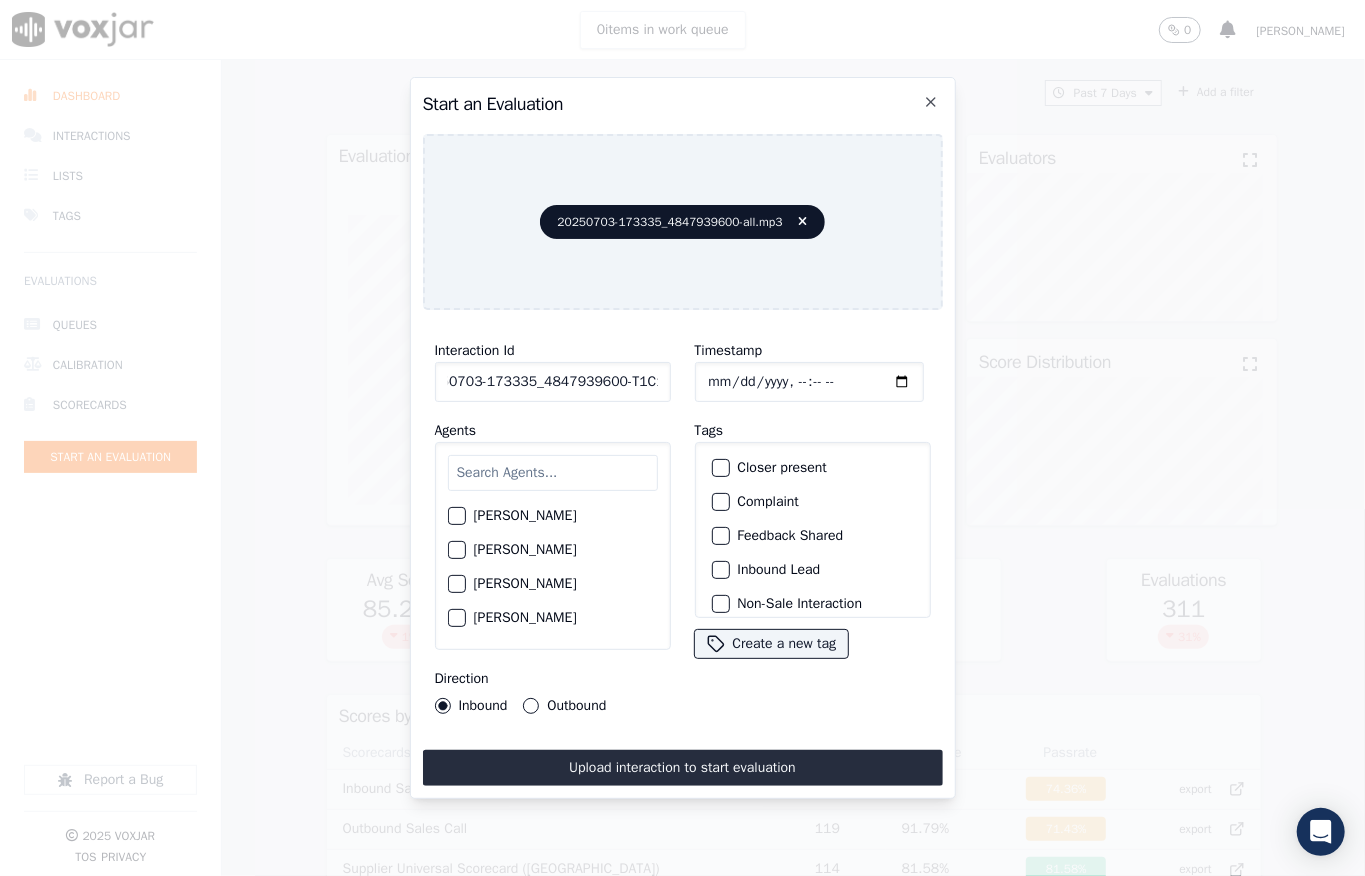 type on "20250703-173335_4847939600-T1C1" 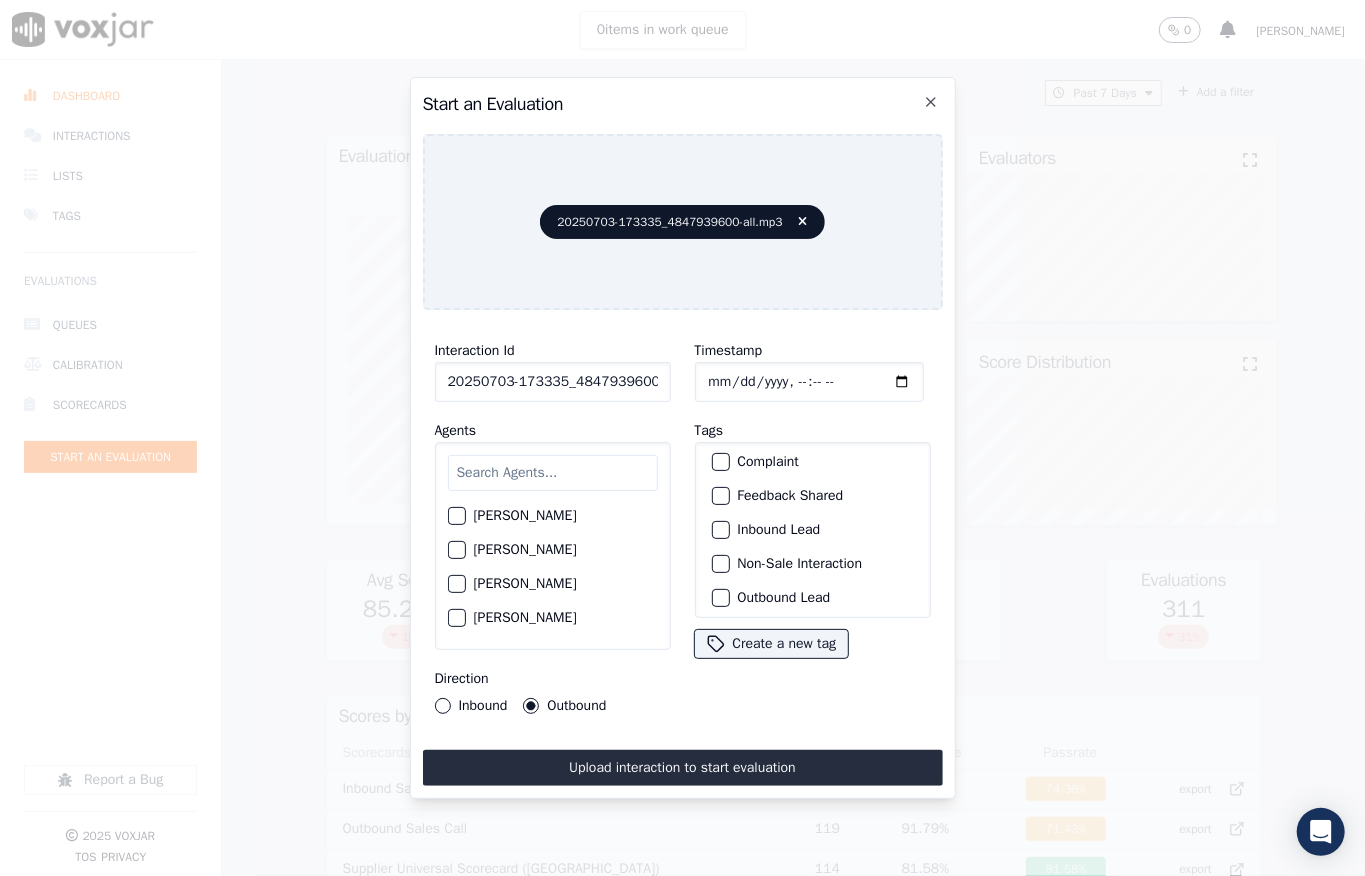 scroll, scrollTop: 48, scrollLeft: 0, axis: vertical 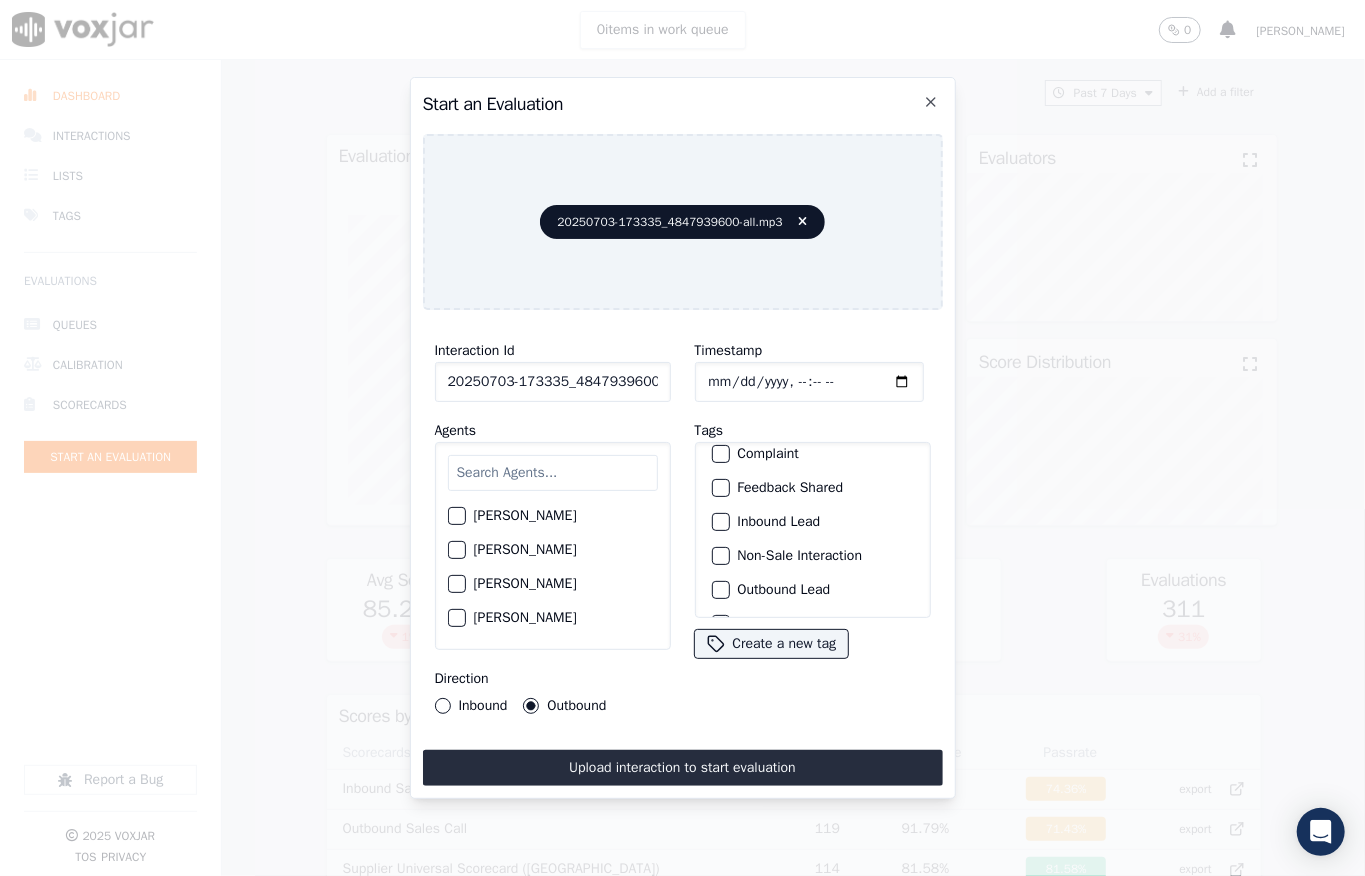 click at bounding box center (720, 556) 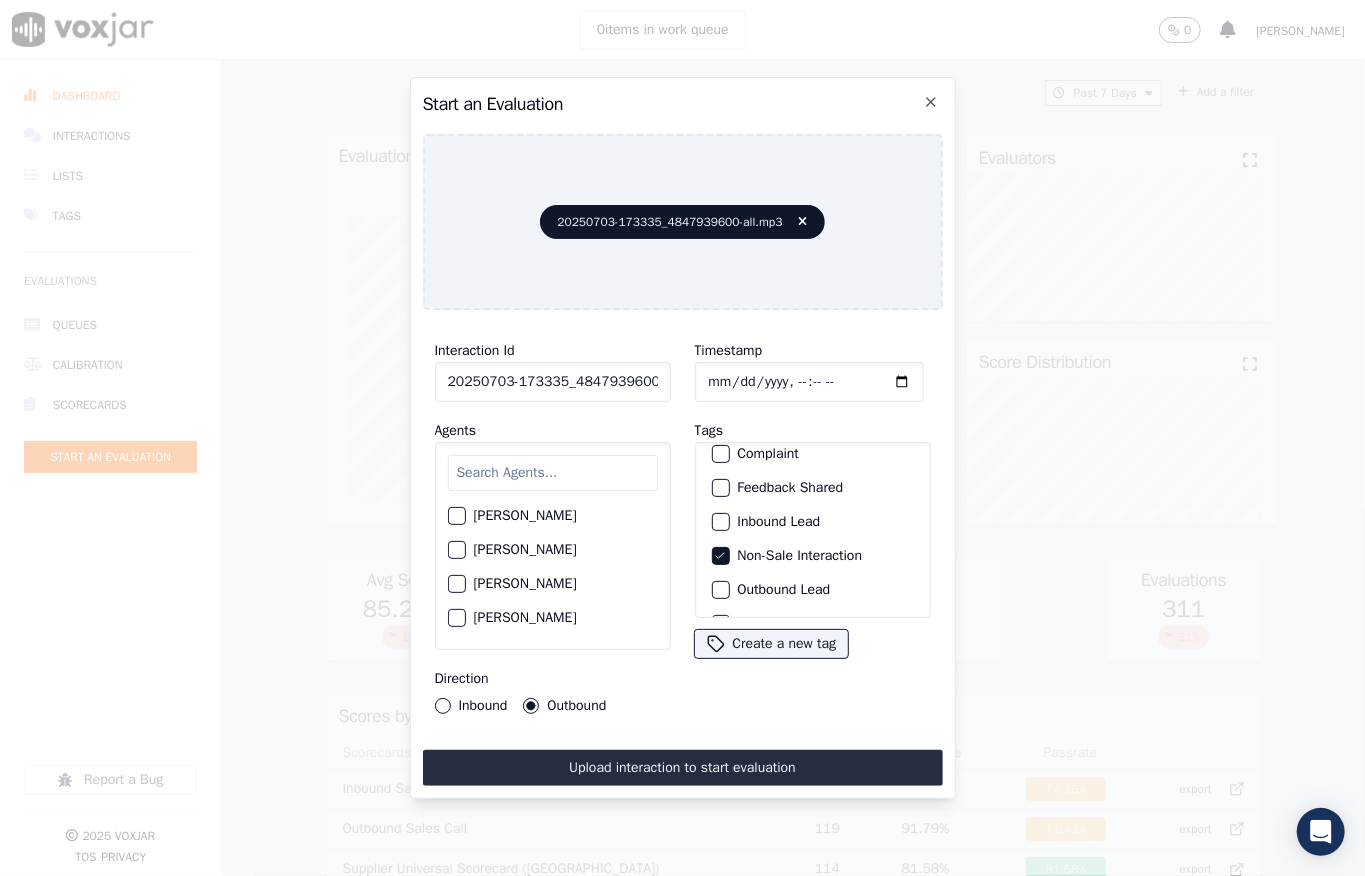 click at bounding box center (720, 590) 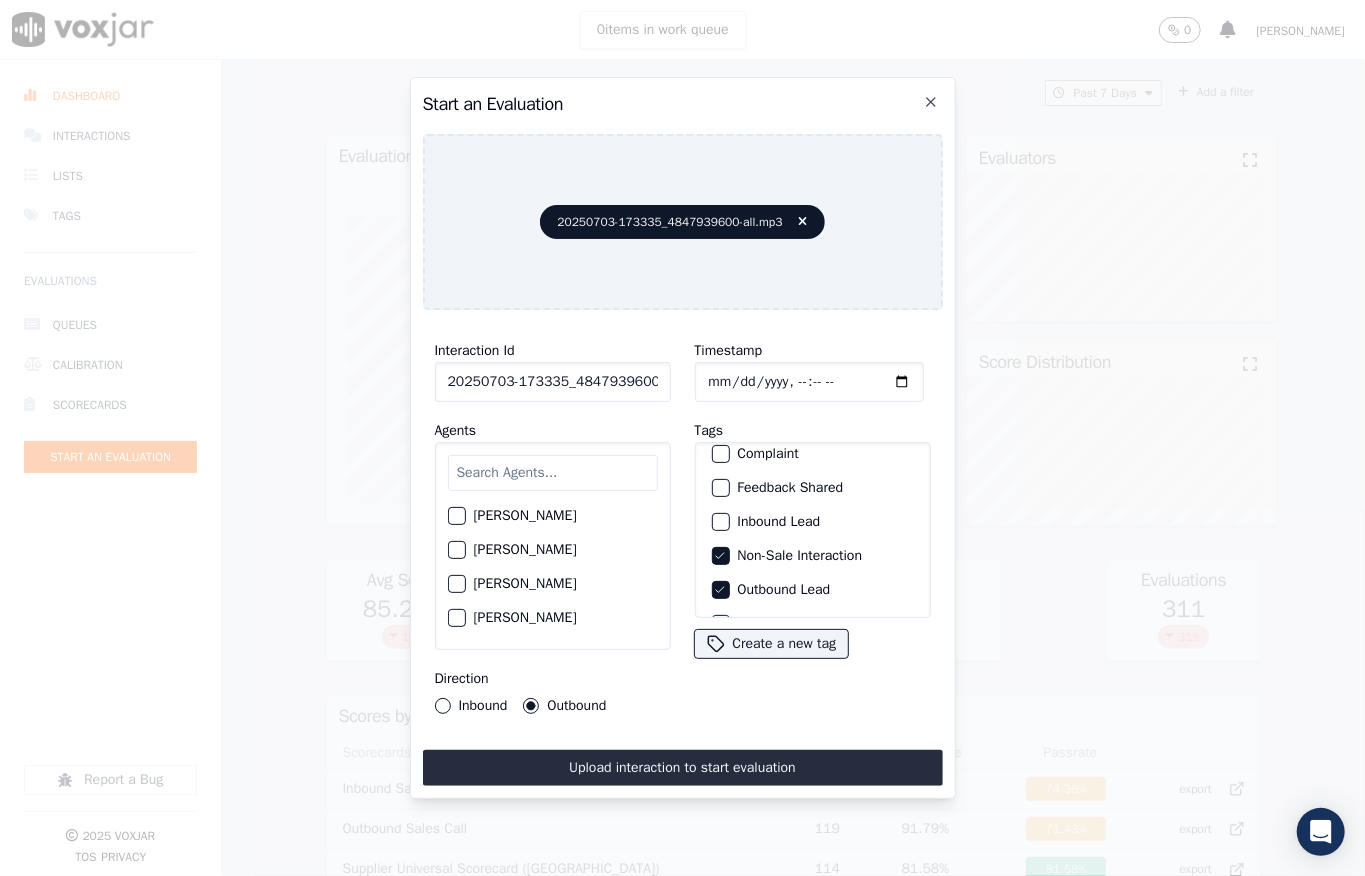 click at bounding box center (553, 473) 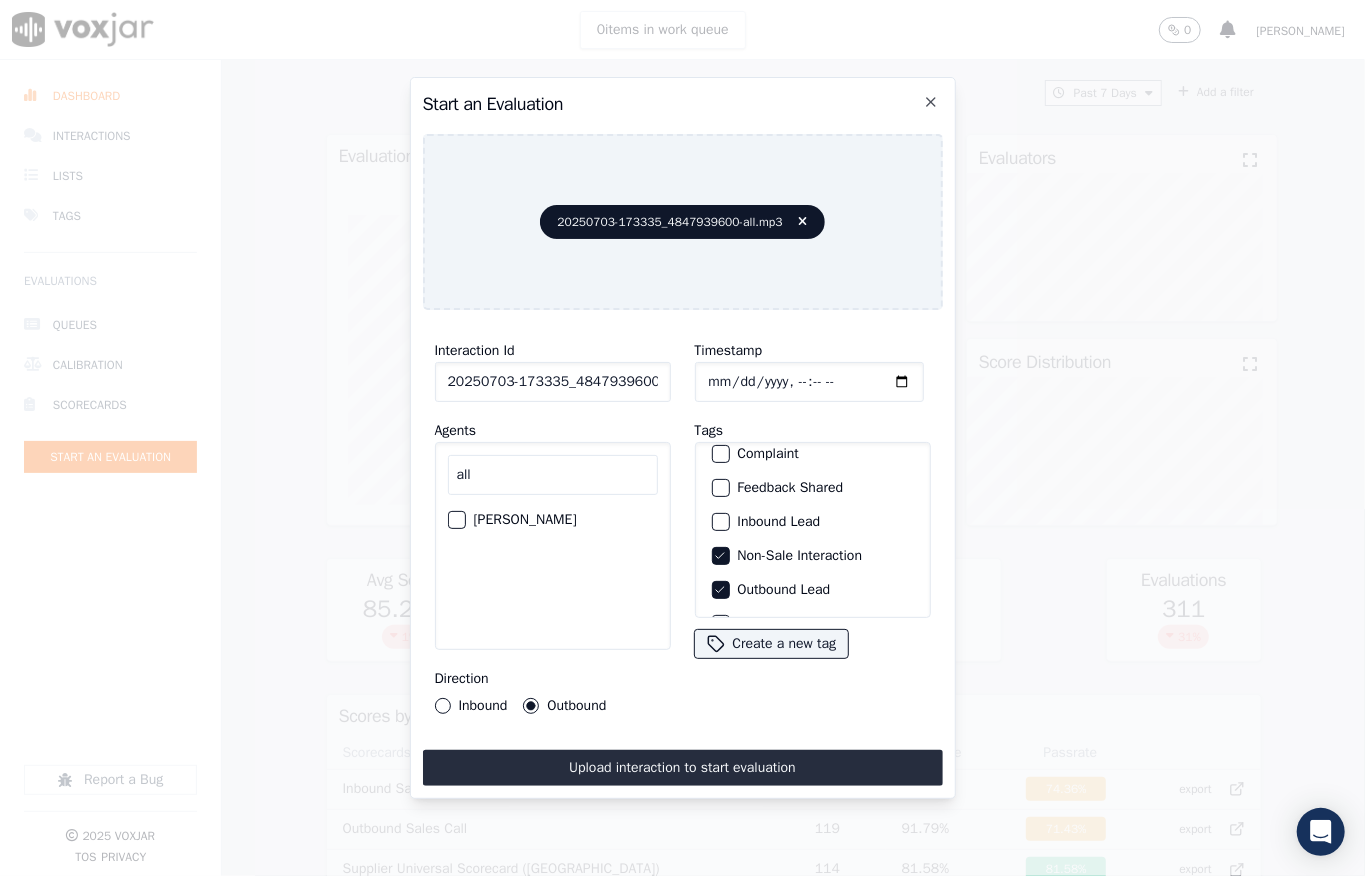 type on "all" 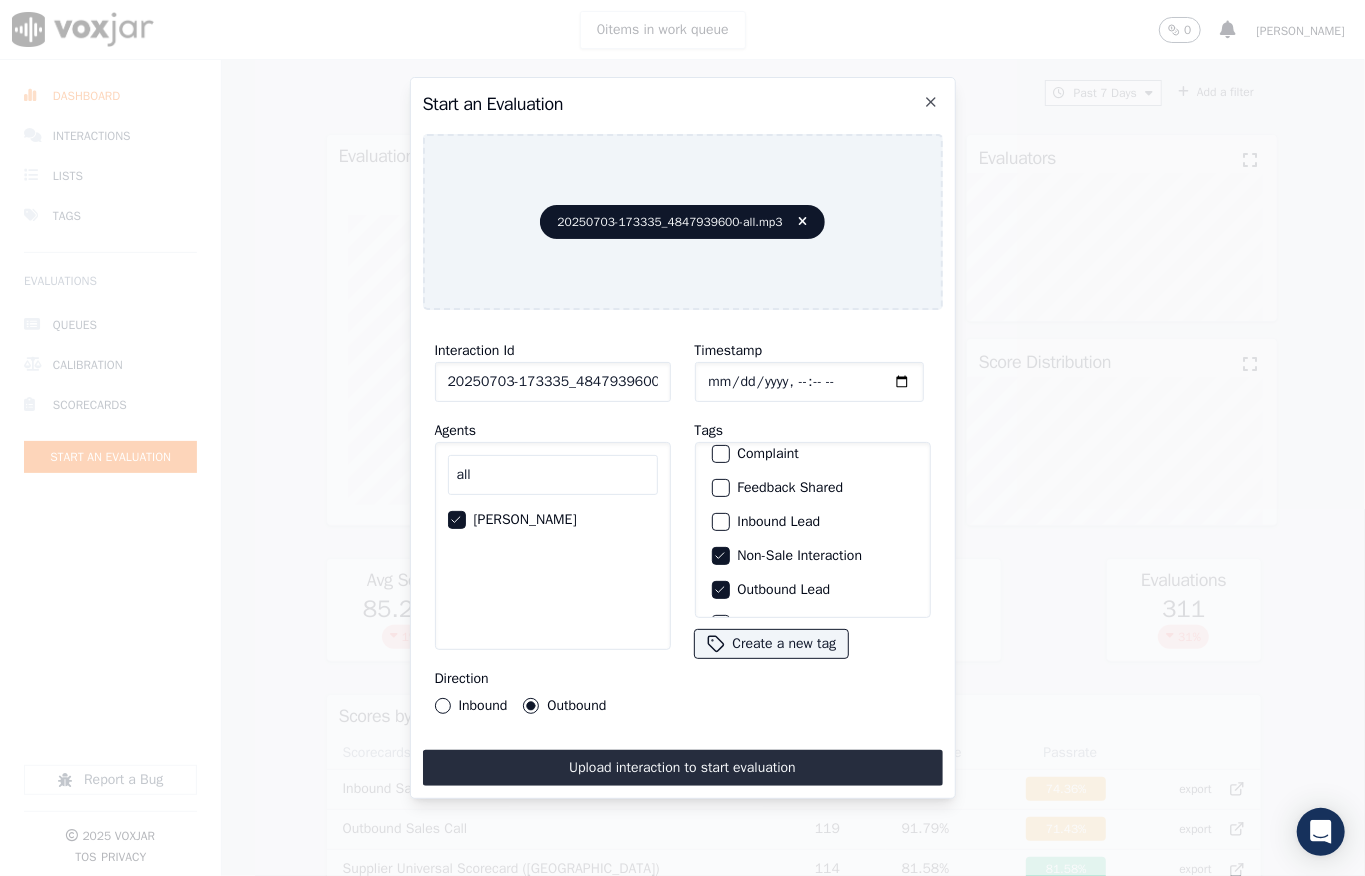 click on "Upload interaction to start evaluation" at bounding box center [683, 768] 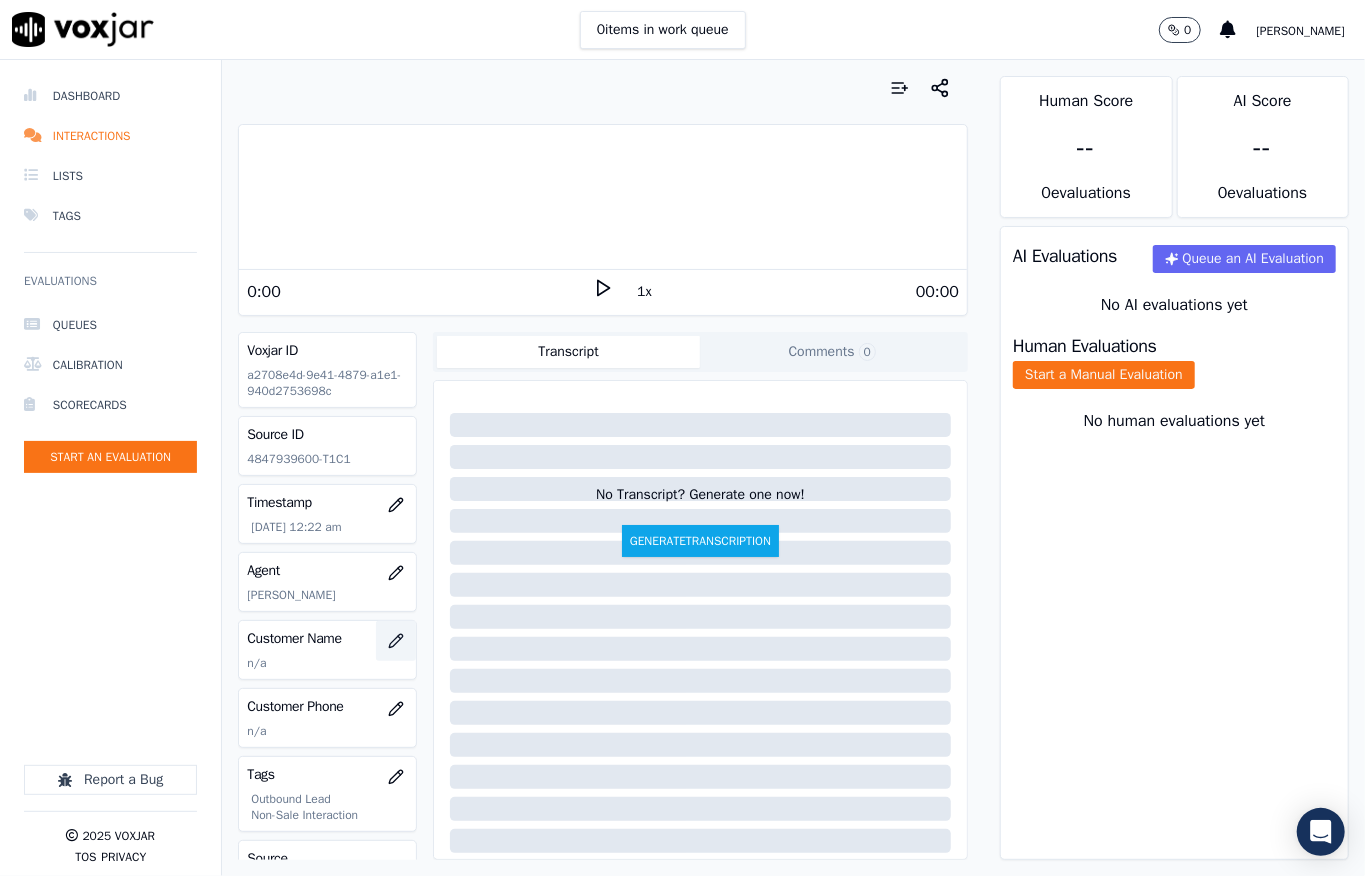 click 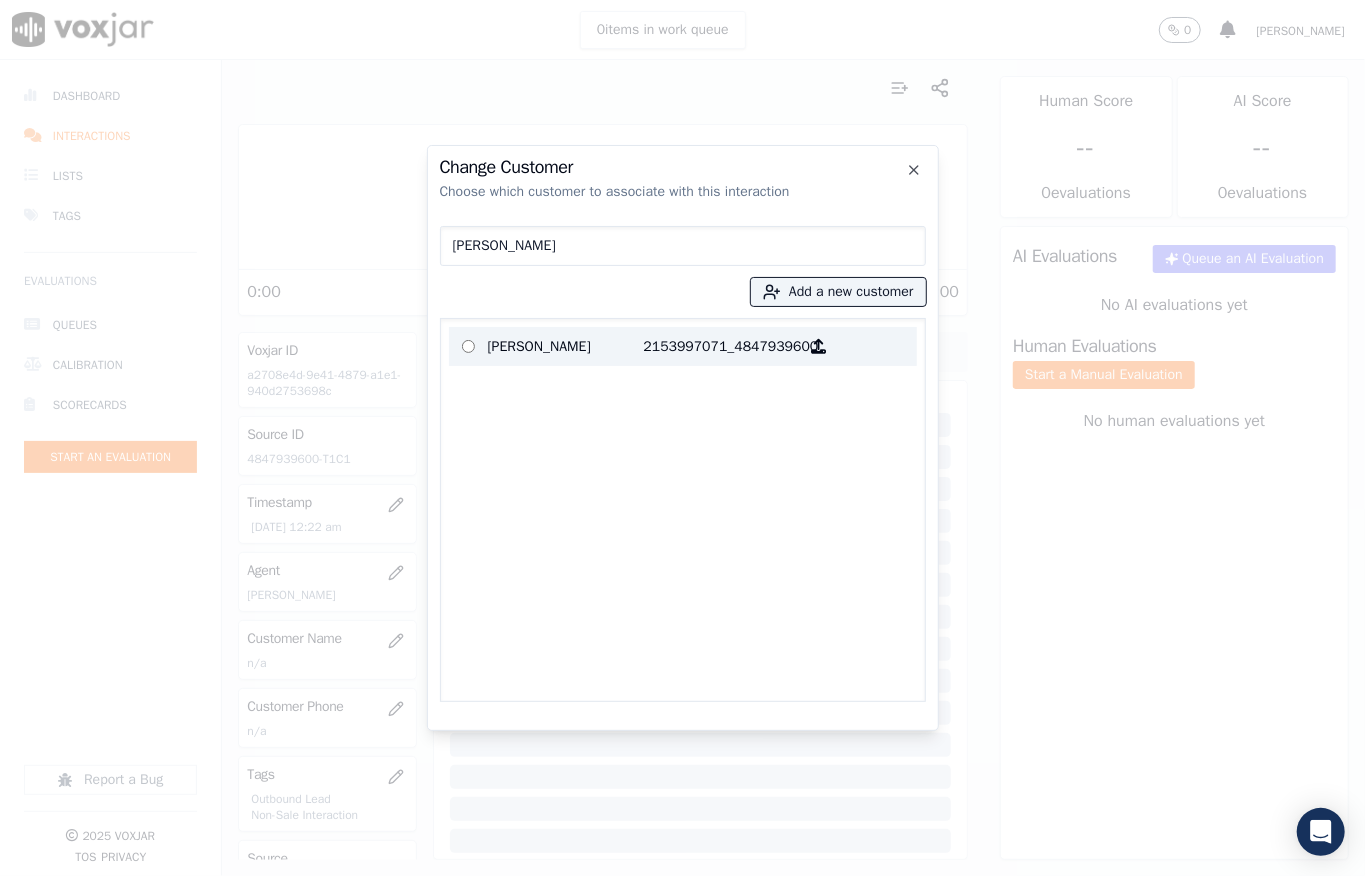 type on "[PERSON_NAME]" 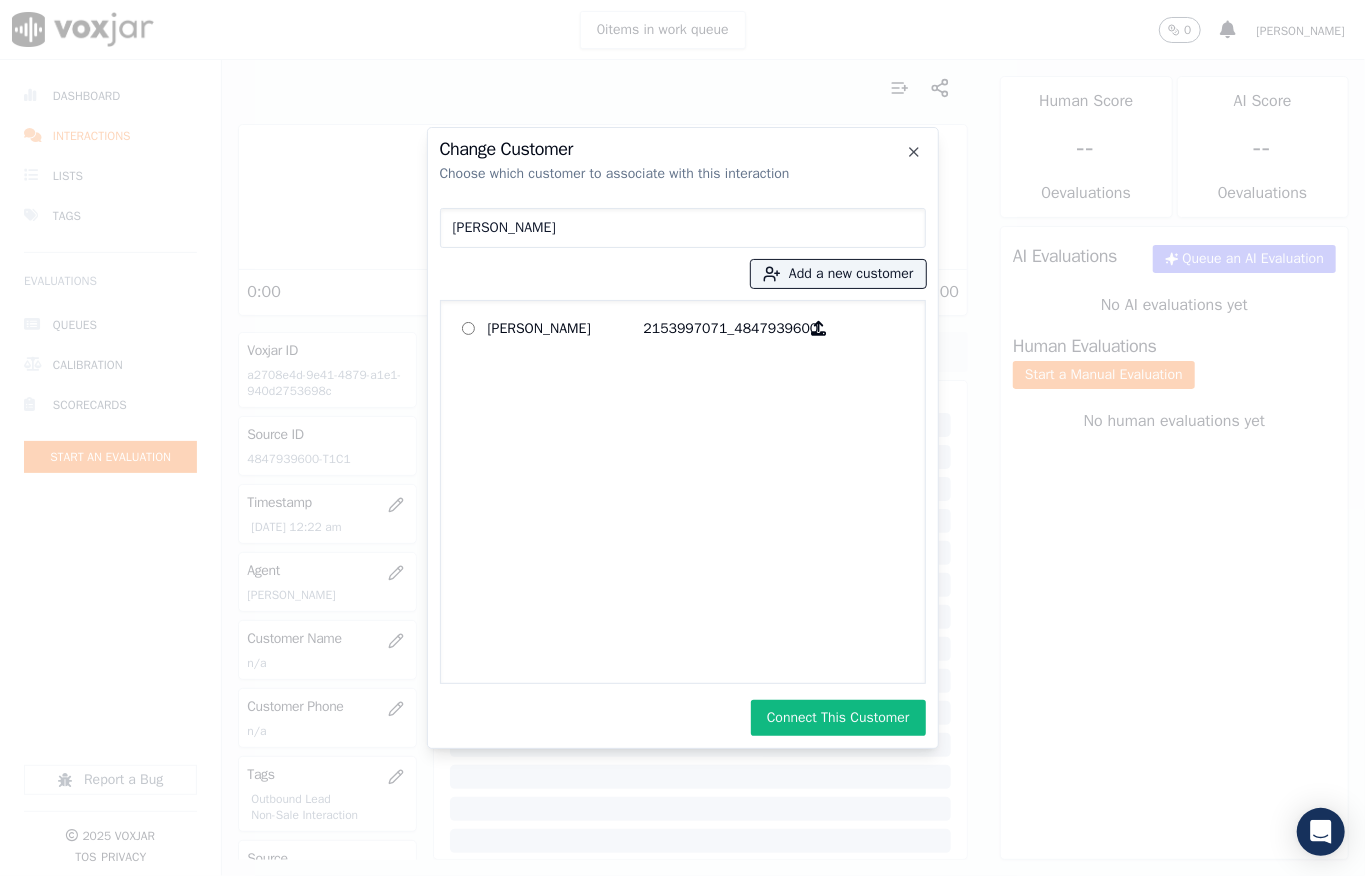 click on "Change Customer   Choose which customer to associate with this interaction   [PERSON_NAME]
Add a new customer           [PERSON_NAME]   2153997071_4847939600             Connect This Customer     Close" at bounding box center (682, 876) 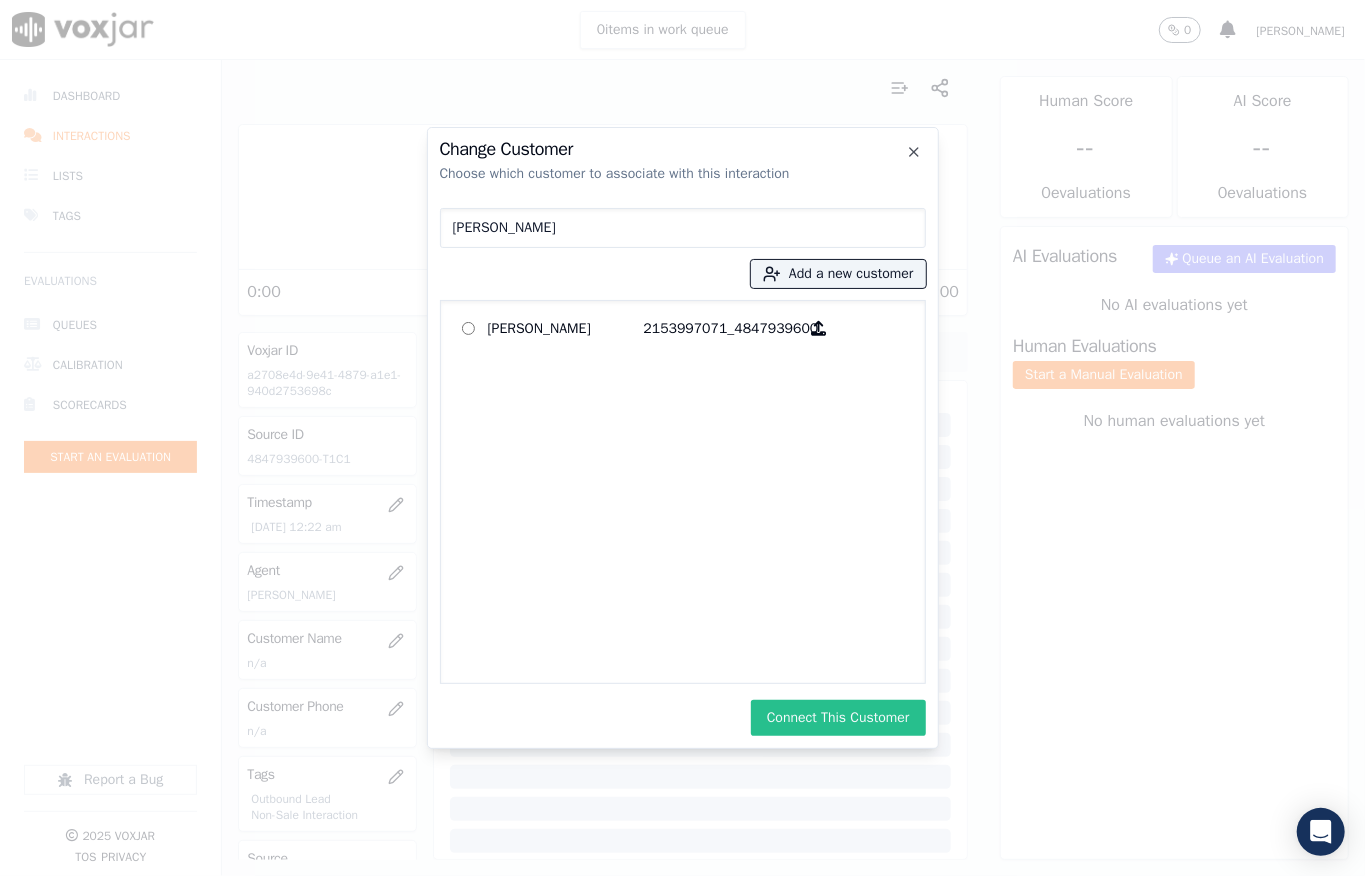 click on "Connect This Customer" at bounding box center [838, 718] 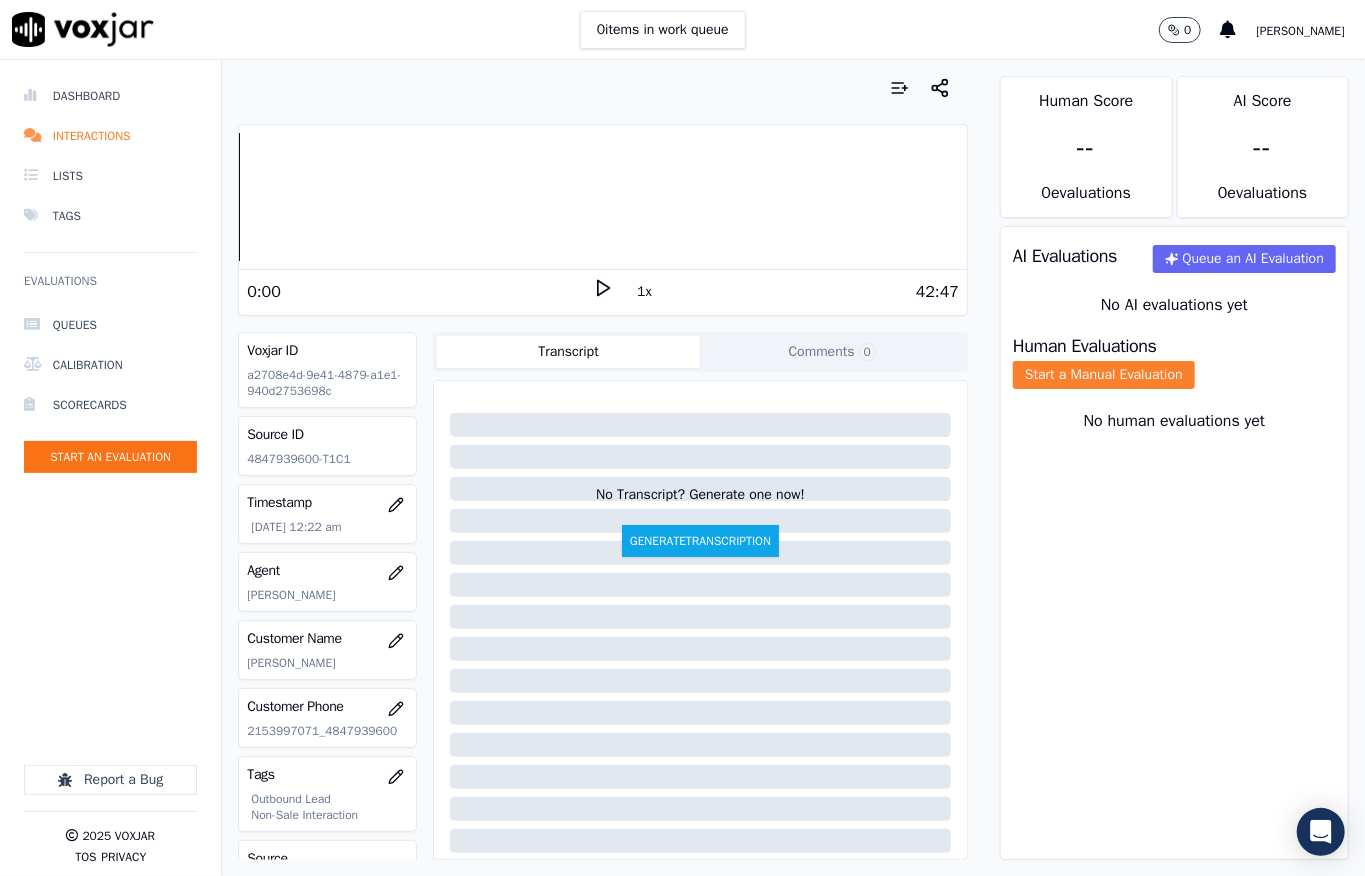 click on "Start a Manual Evaluation" 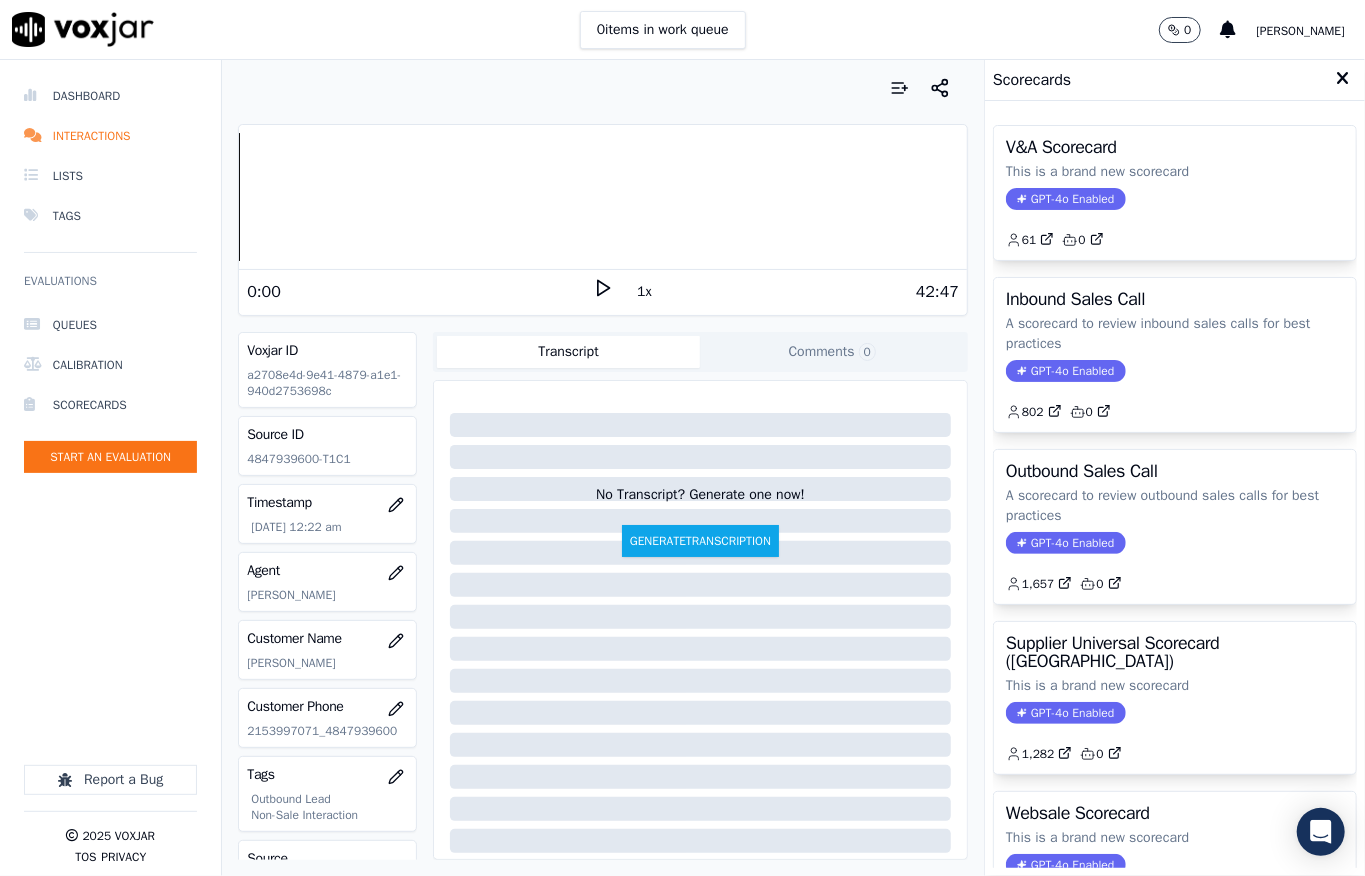 drag, startPoint x: 1025, startPoint y: 541, endPoint x: 1052, endPoint y: 384, distance: 159.30473 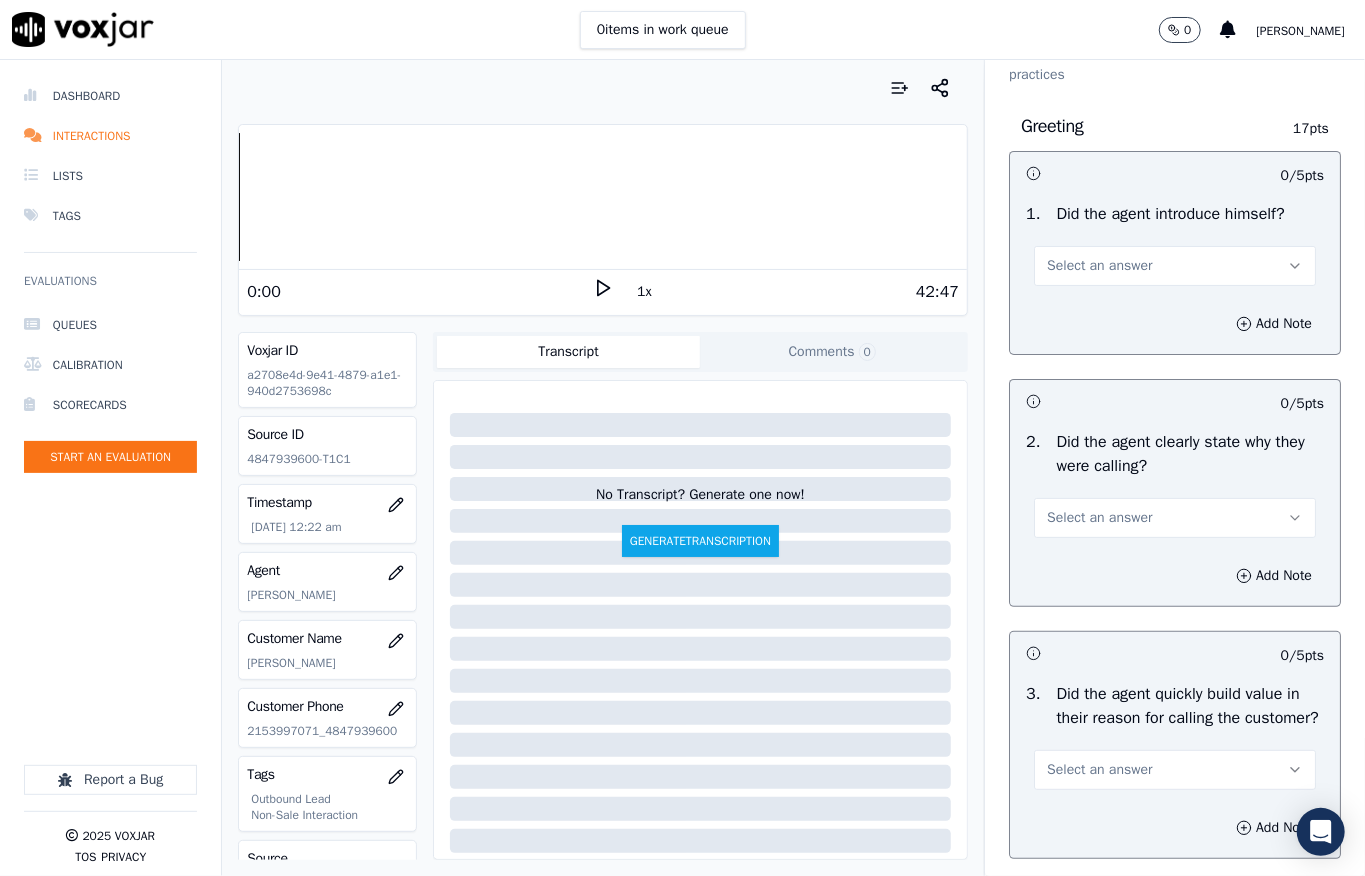 scroll, scrollTop: 133, scrollLeft: 0, axis: vertical 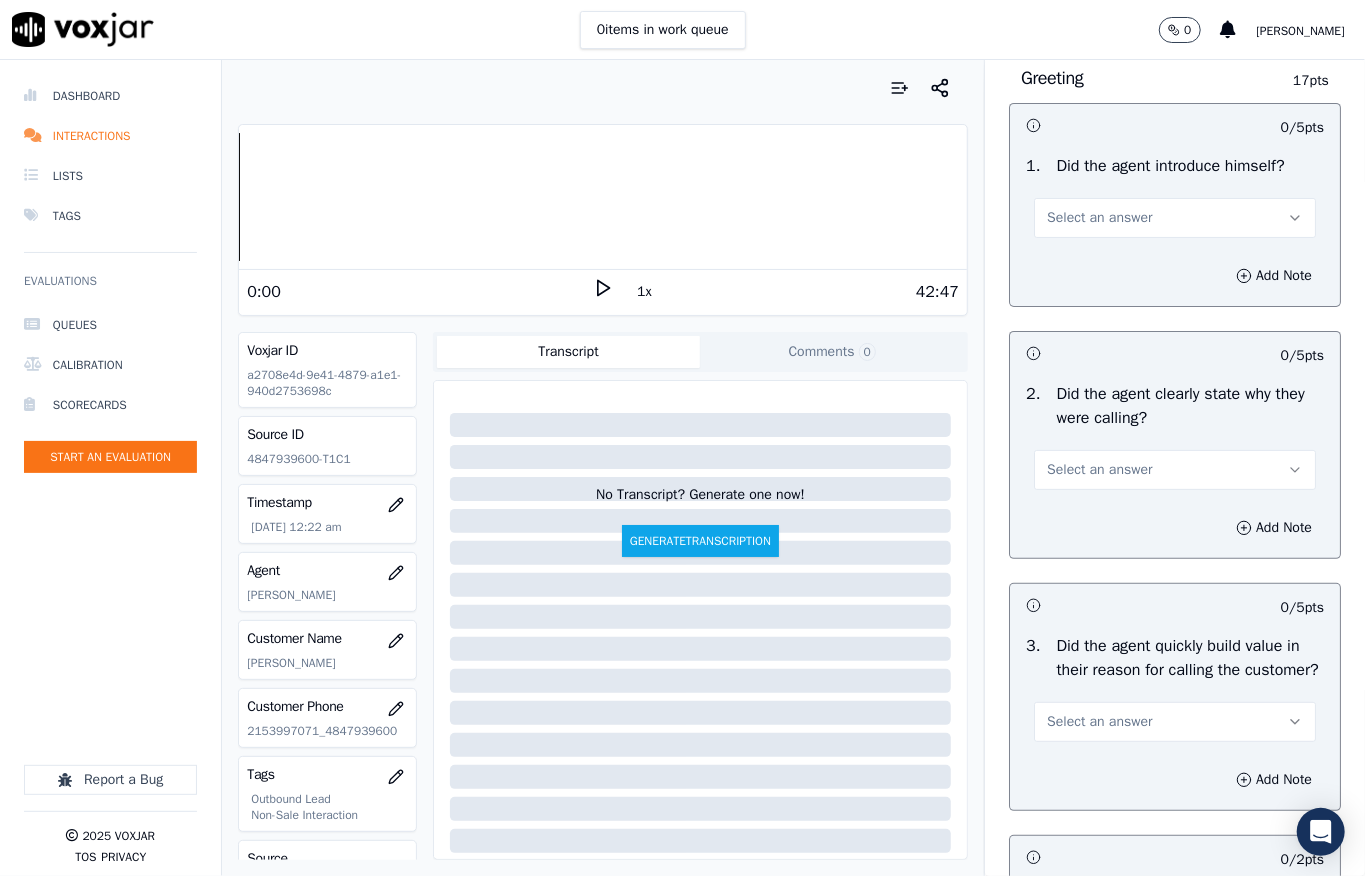 click on "Select an answer" at bounding box center [1175, 218] 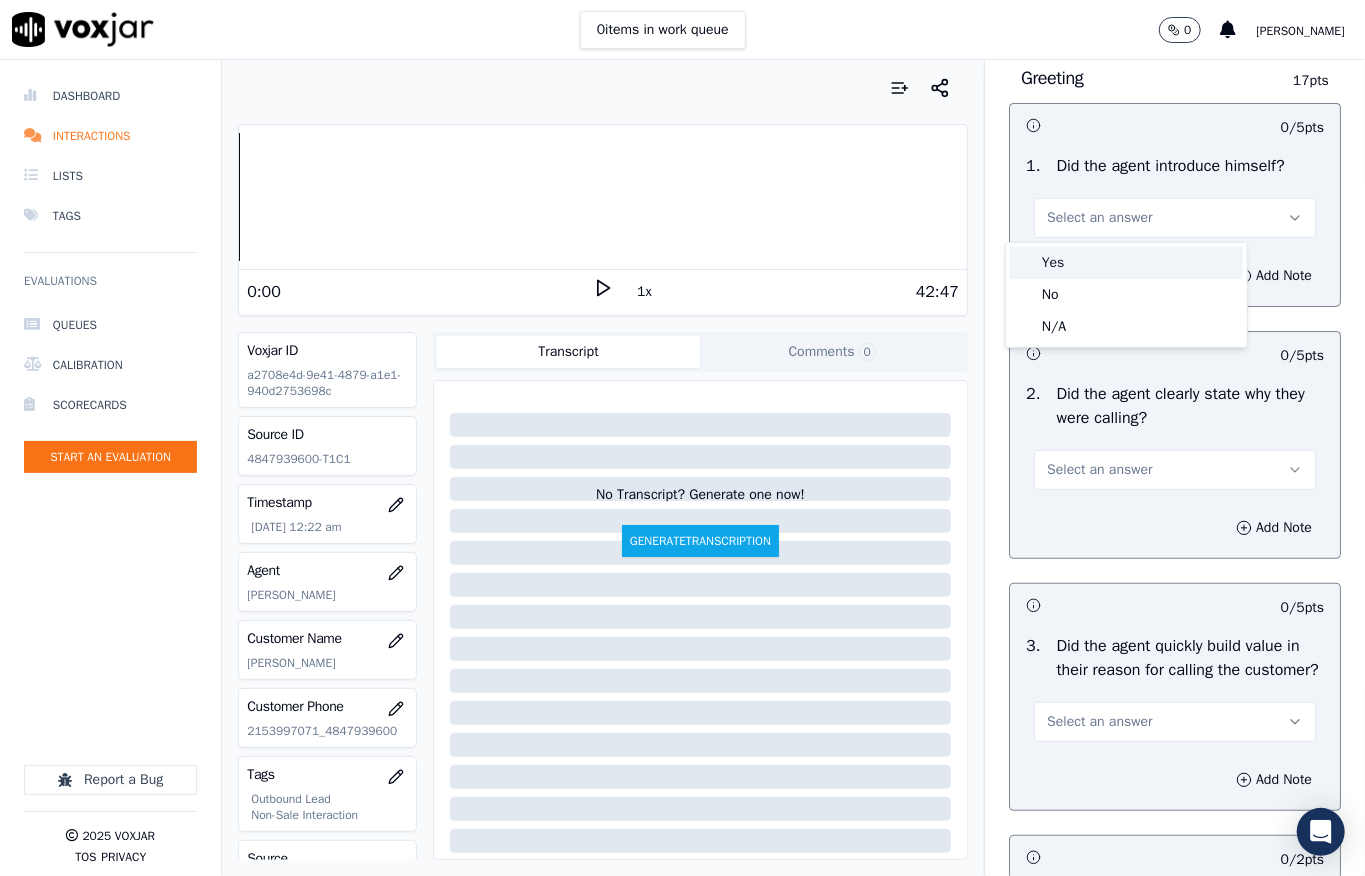 click on "Yes" at bounding box center (1126, 263) 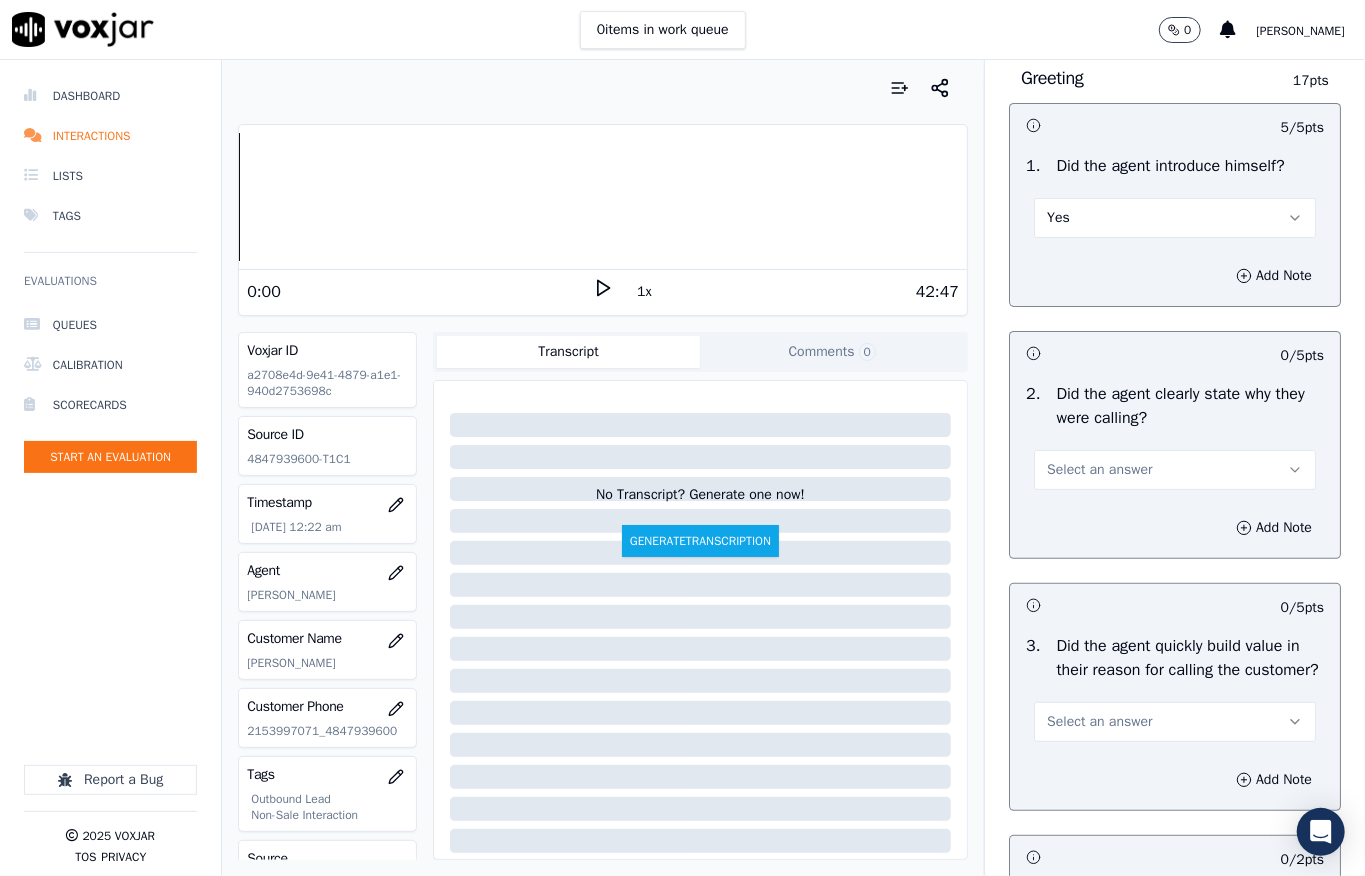 click on "Select an answer" at bounding box center (1099, 470) 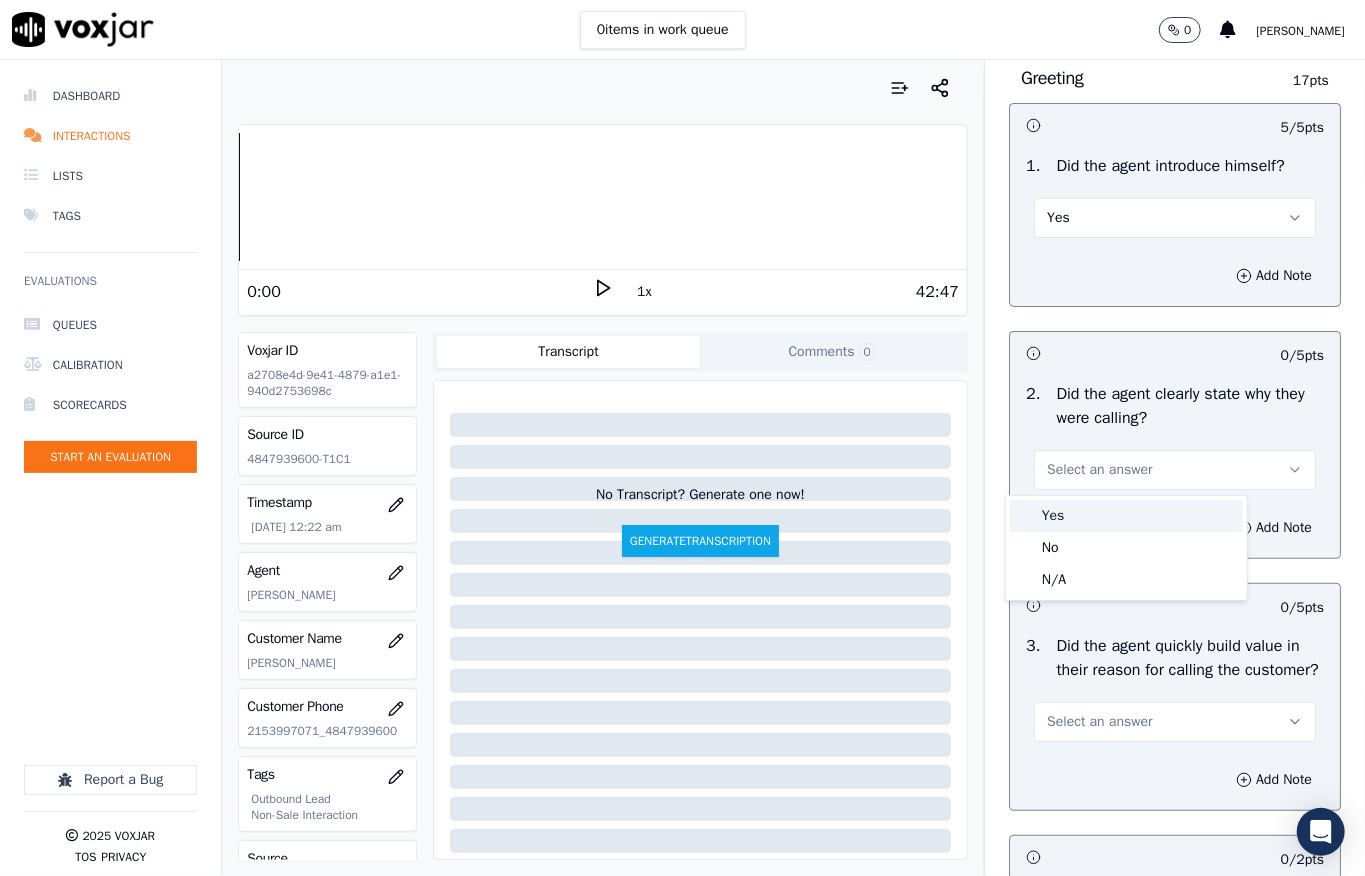 click on "Yes" at bounding box center [1126, 516] 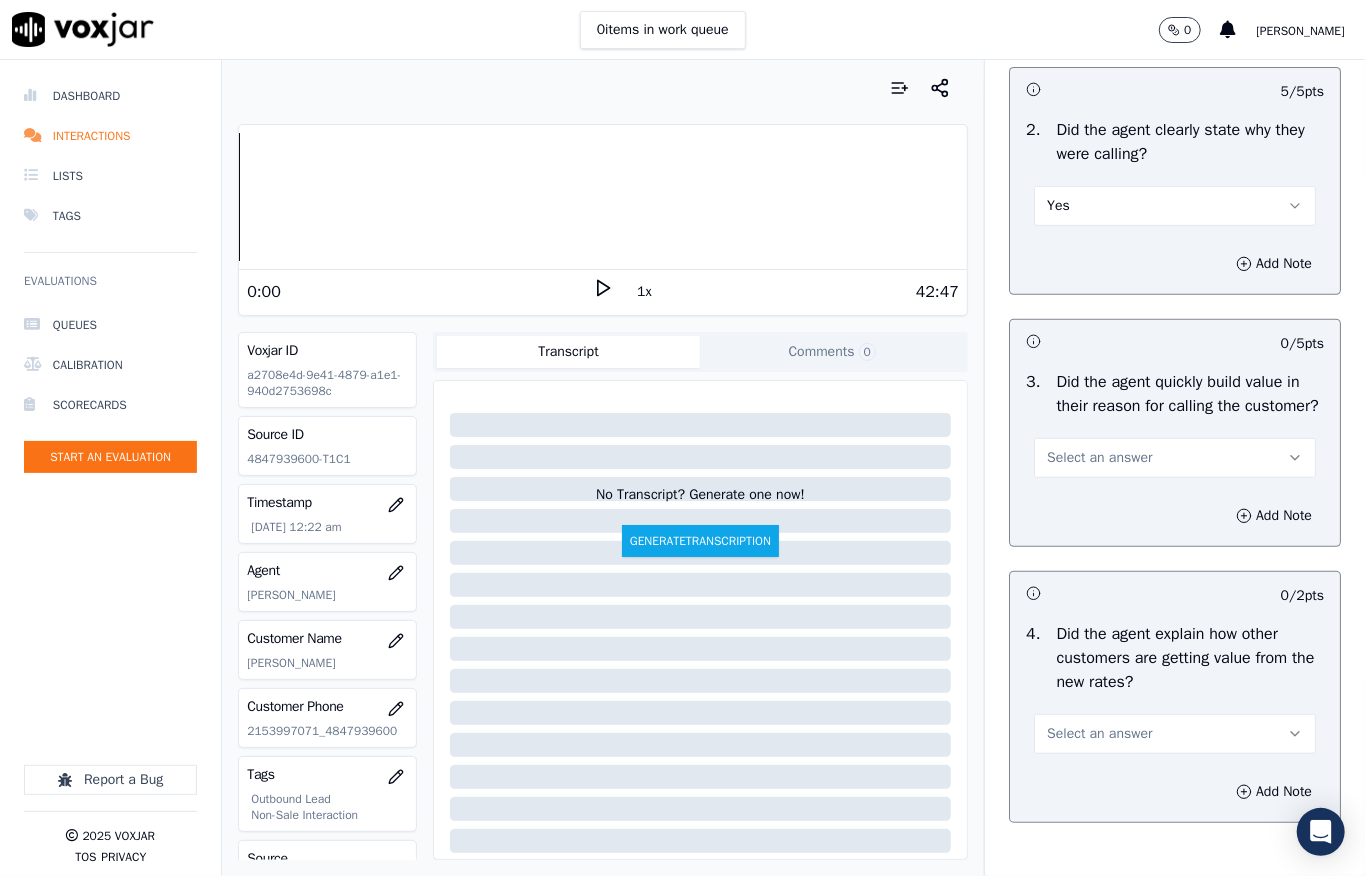 scroll, scrollTop: 400, scrollLeft: 0, axis: vertical 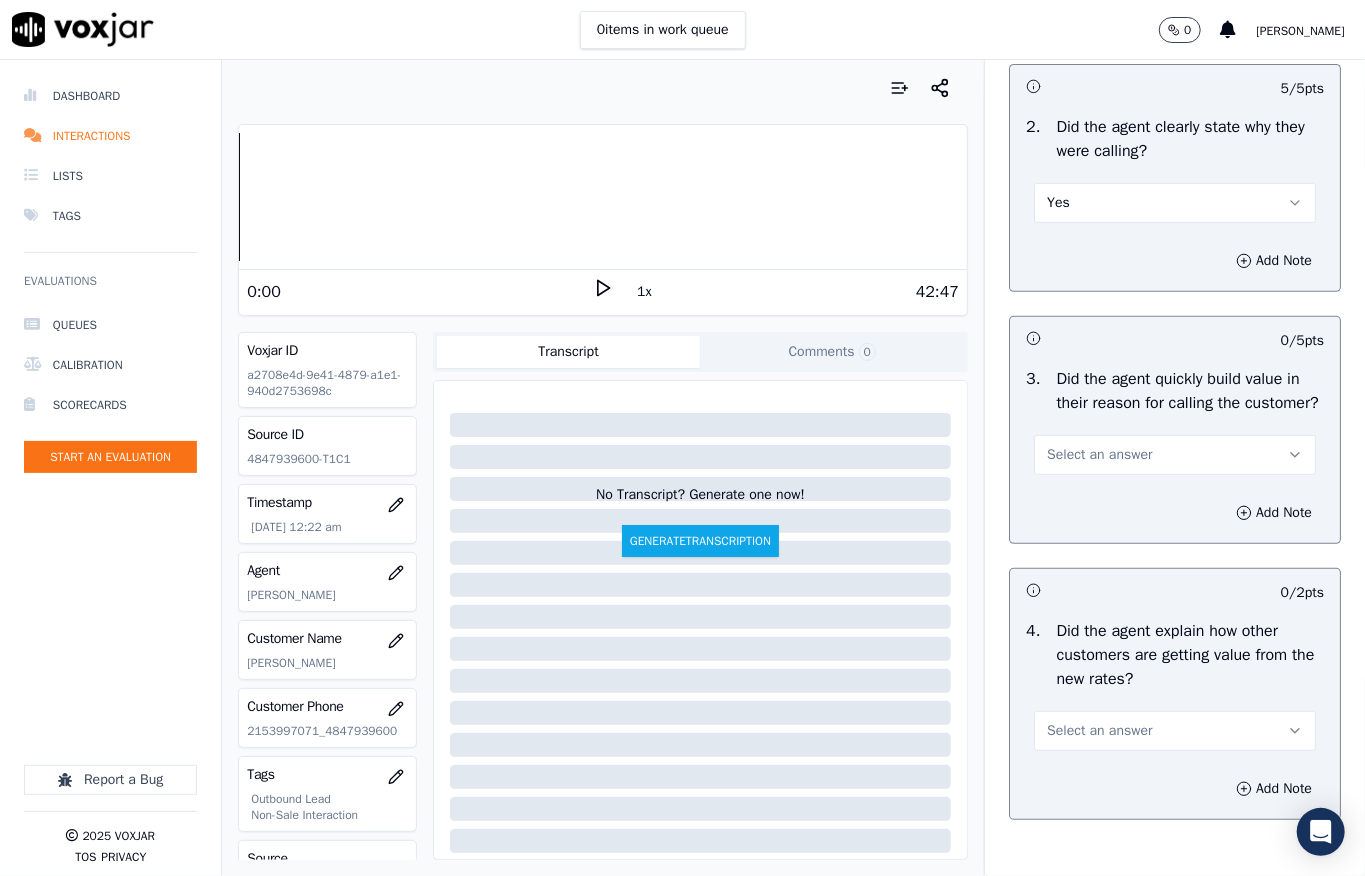 click on "Select an answer" at bounding box center (1099, 455) 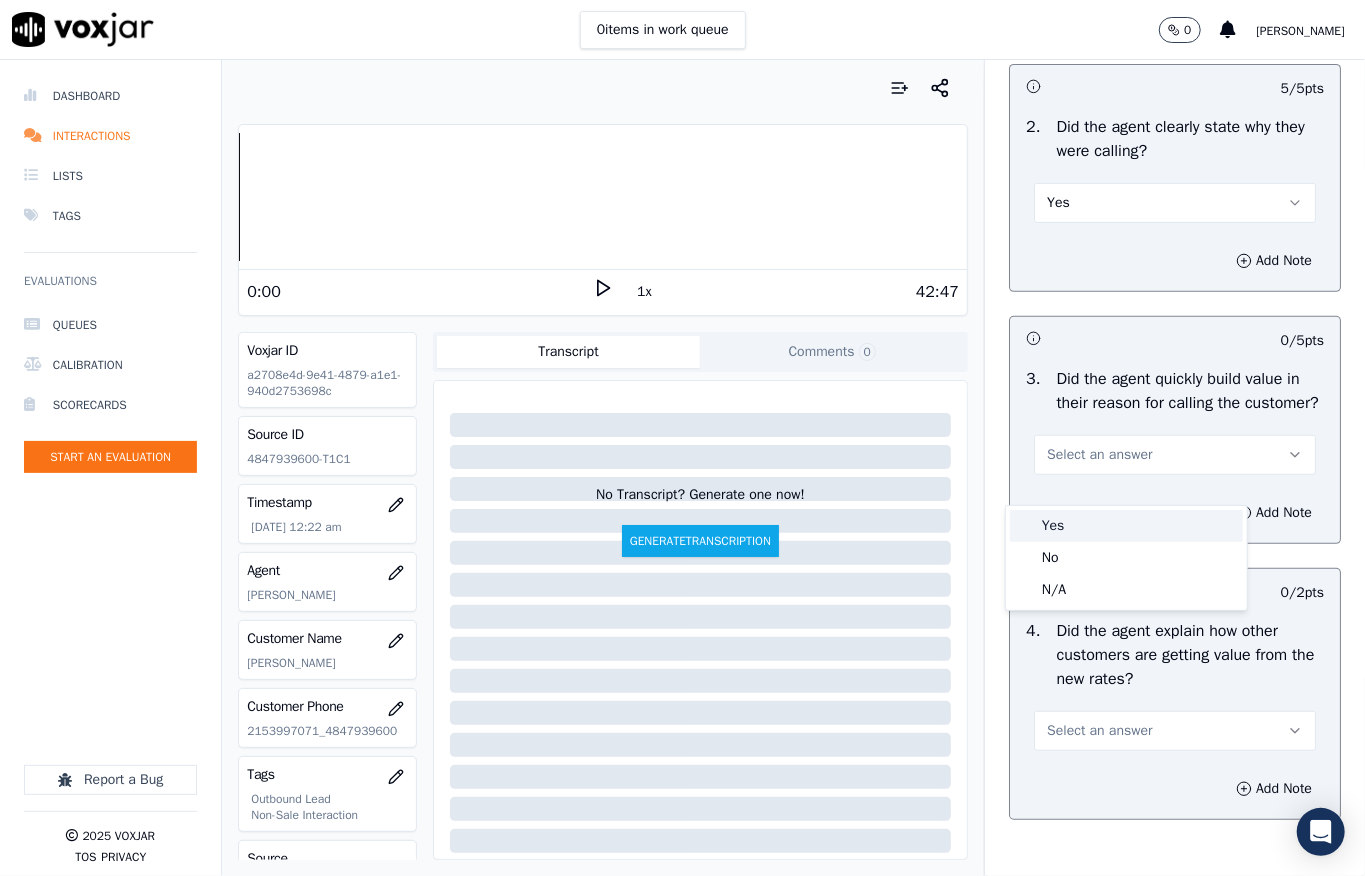 click on "Yes" at bounding box center (1126, 526) 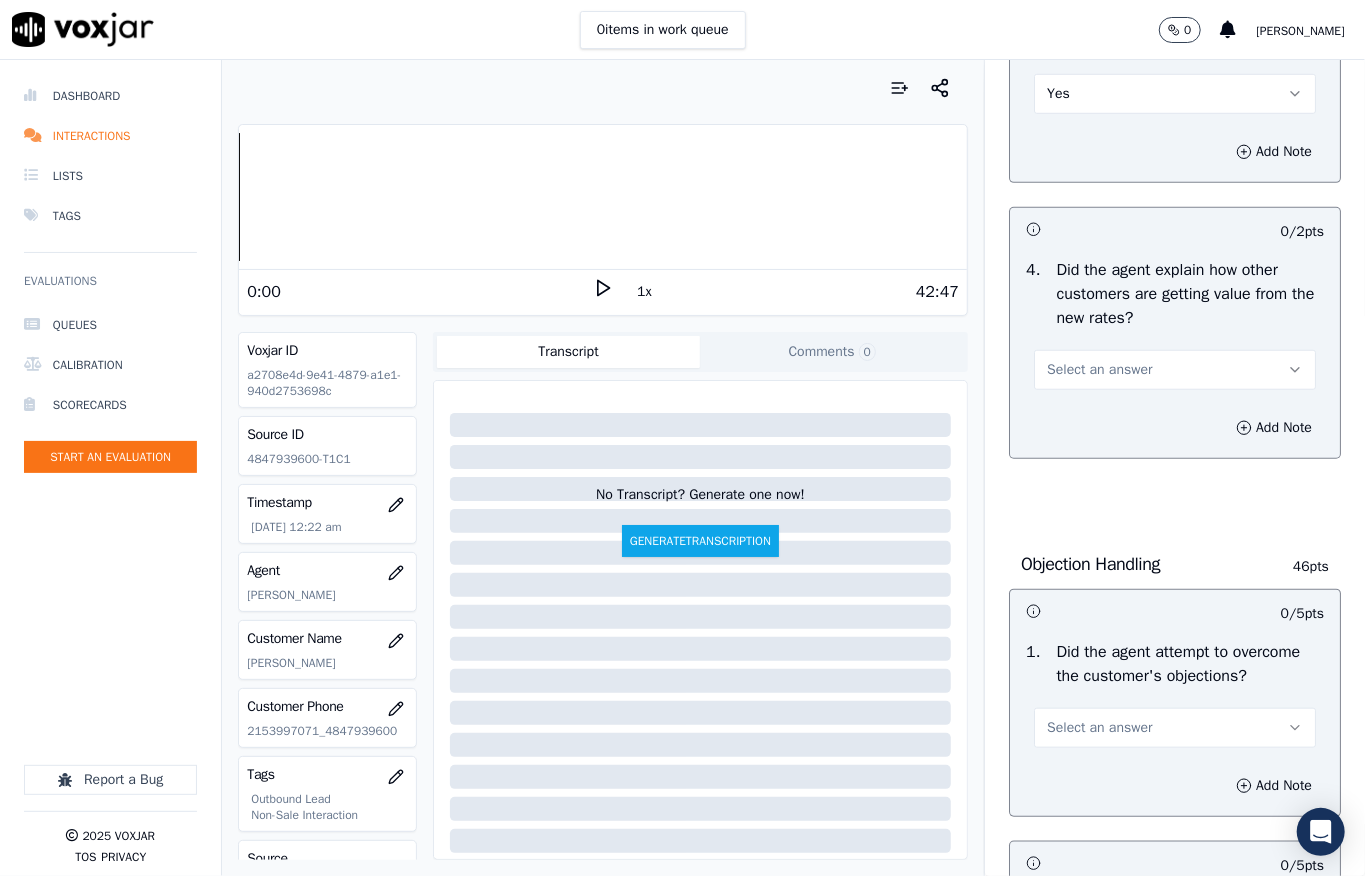 scroll, scrollTop: 800, scrollLeft: 0, axis: vertical 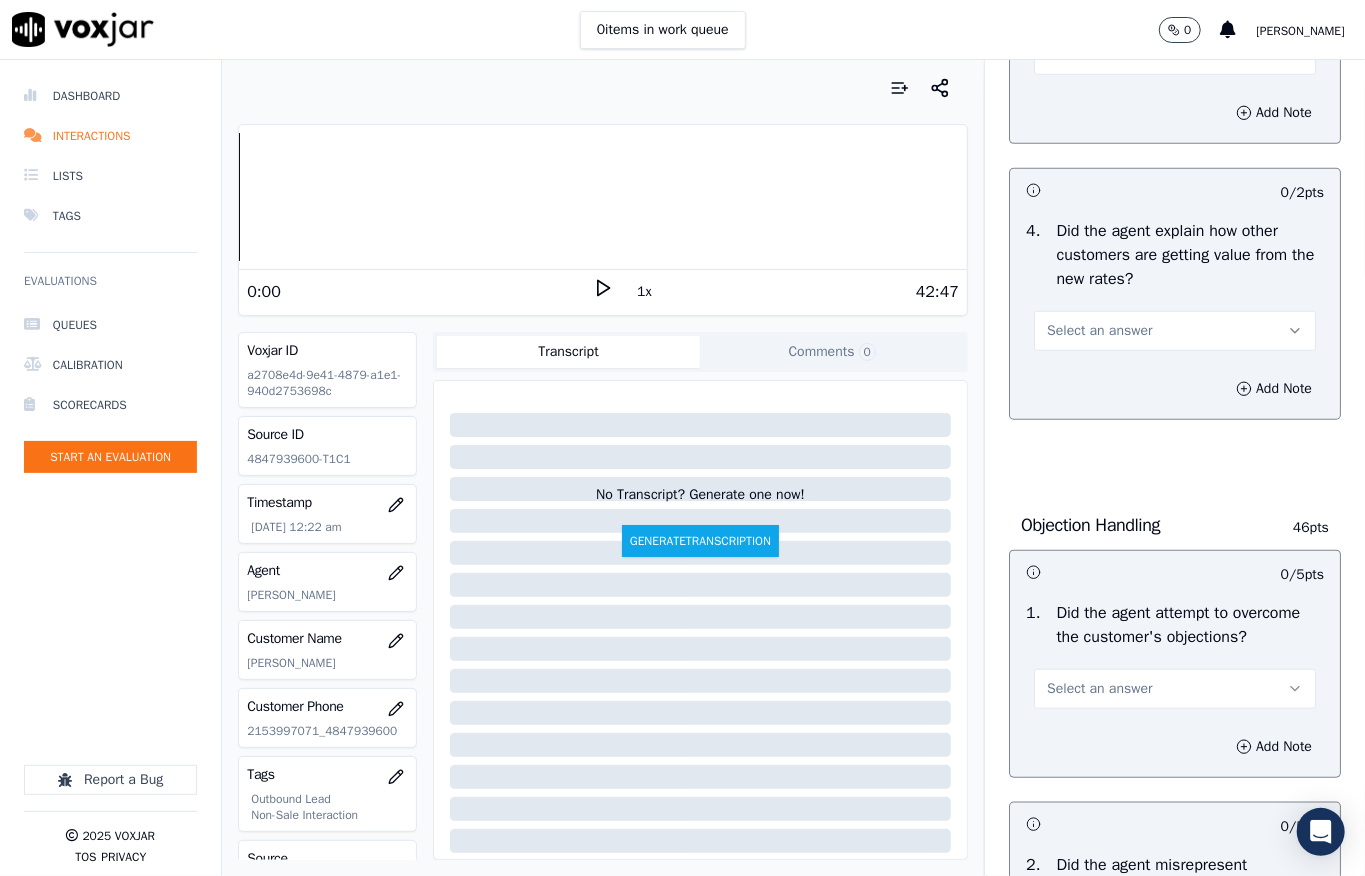 click on "Select an answer" at bounding box center (1099, 331) 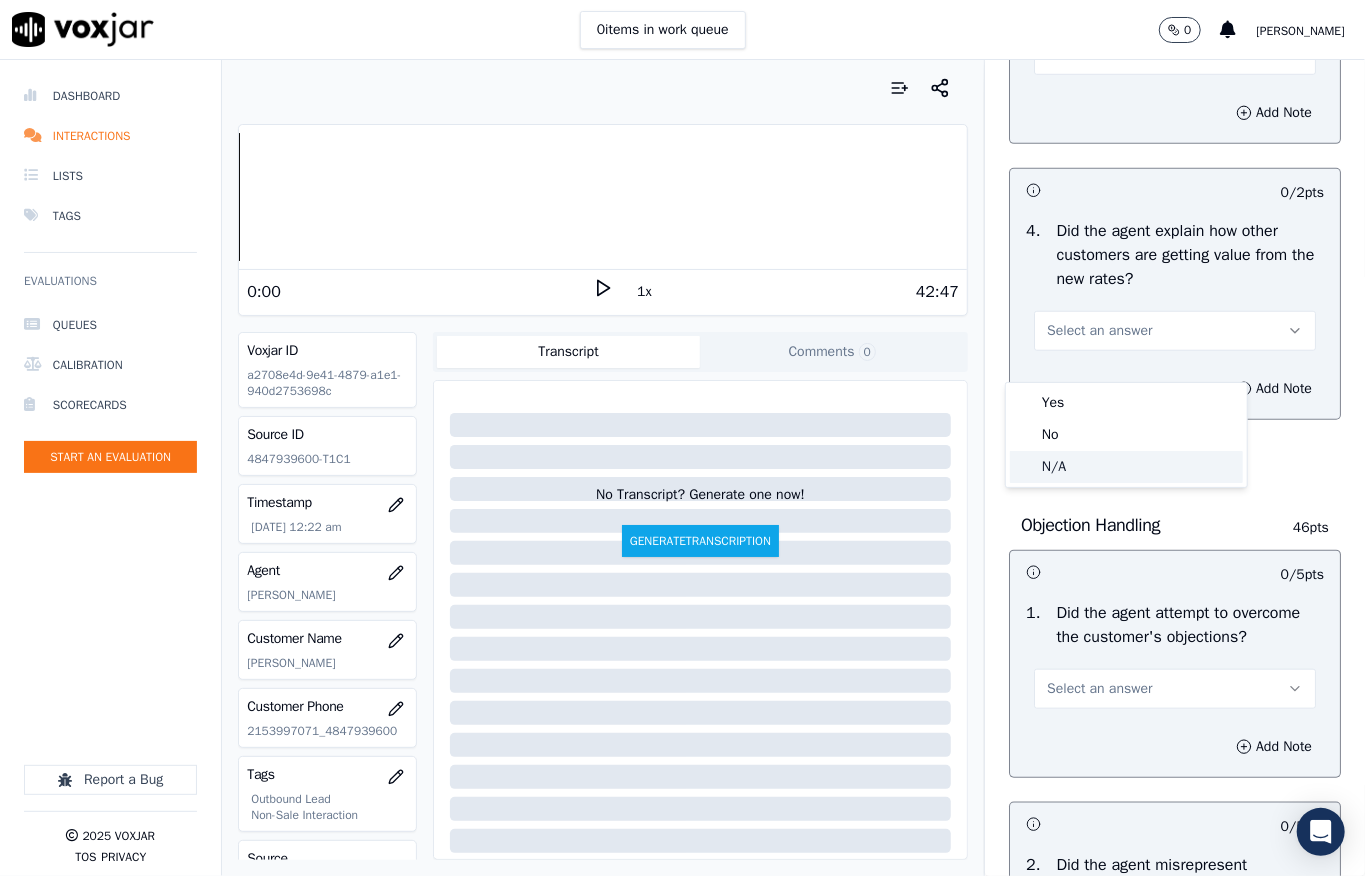 click on "N/A" 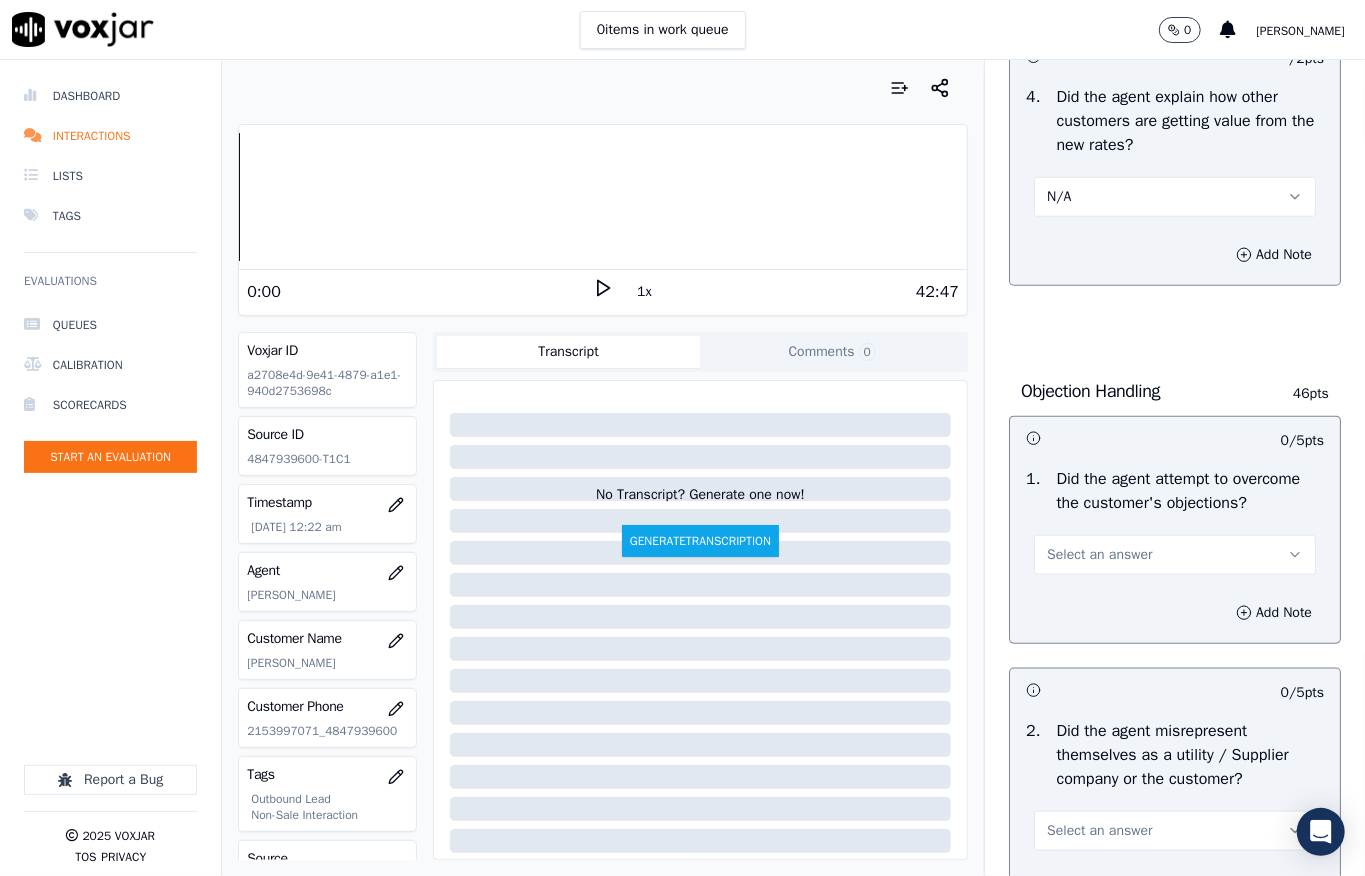 scroll, scrollTop: 1066, scrollLeft: 0, axis: vertical 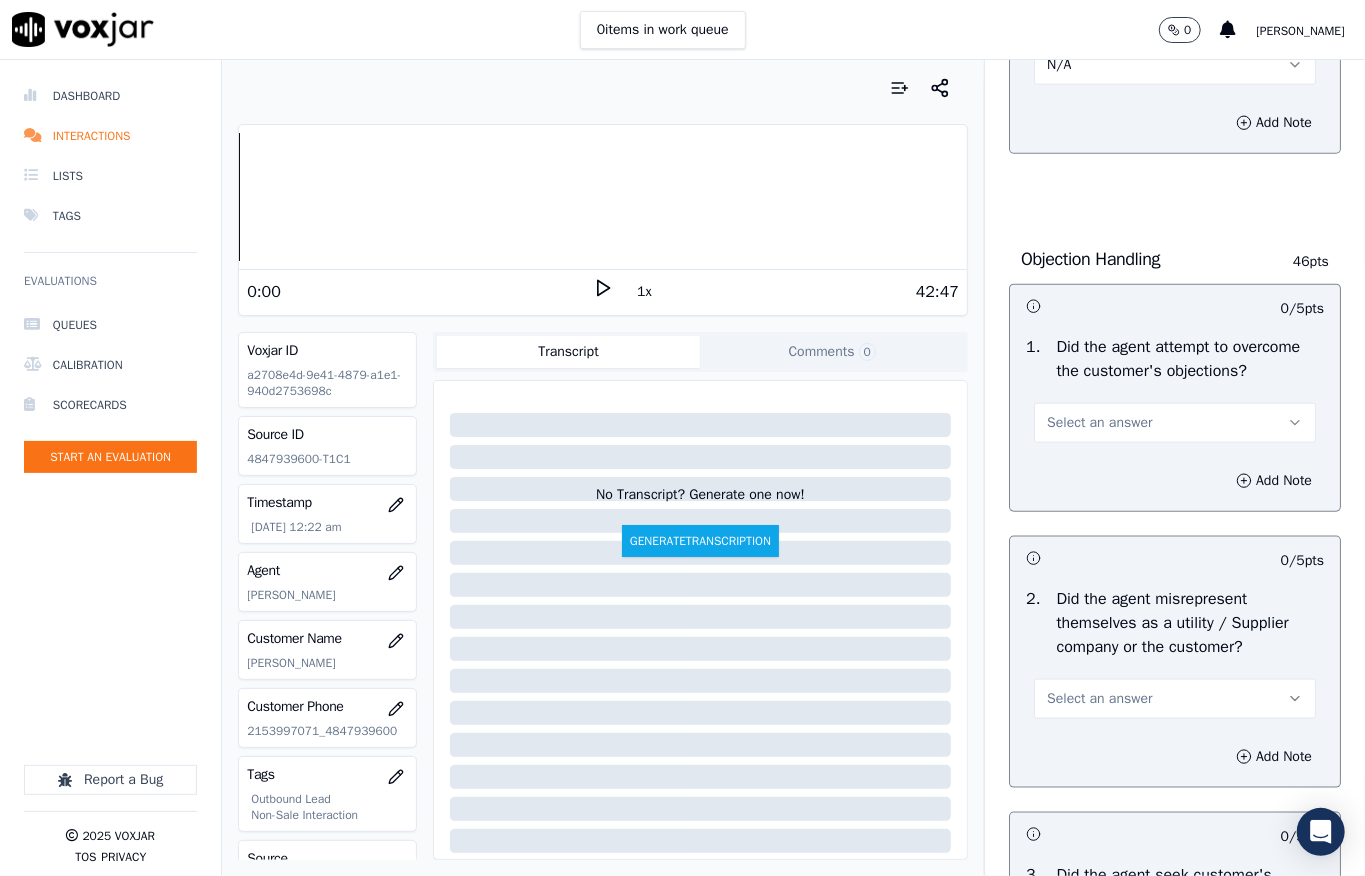 click on "Select an answer" at bounding box center [1099, 423] 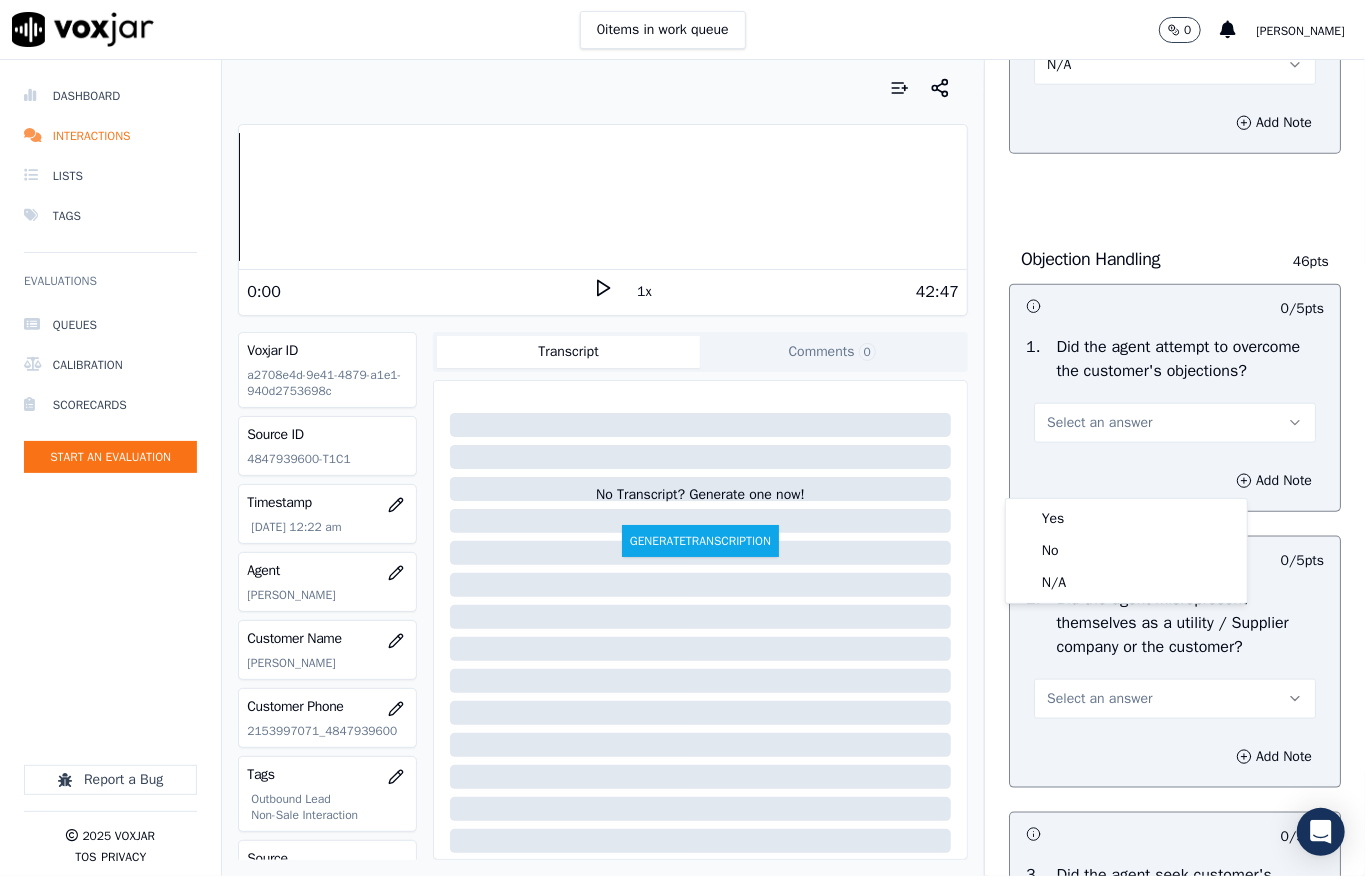 click on "Yes" at bounding box center (1126, 519) 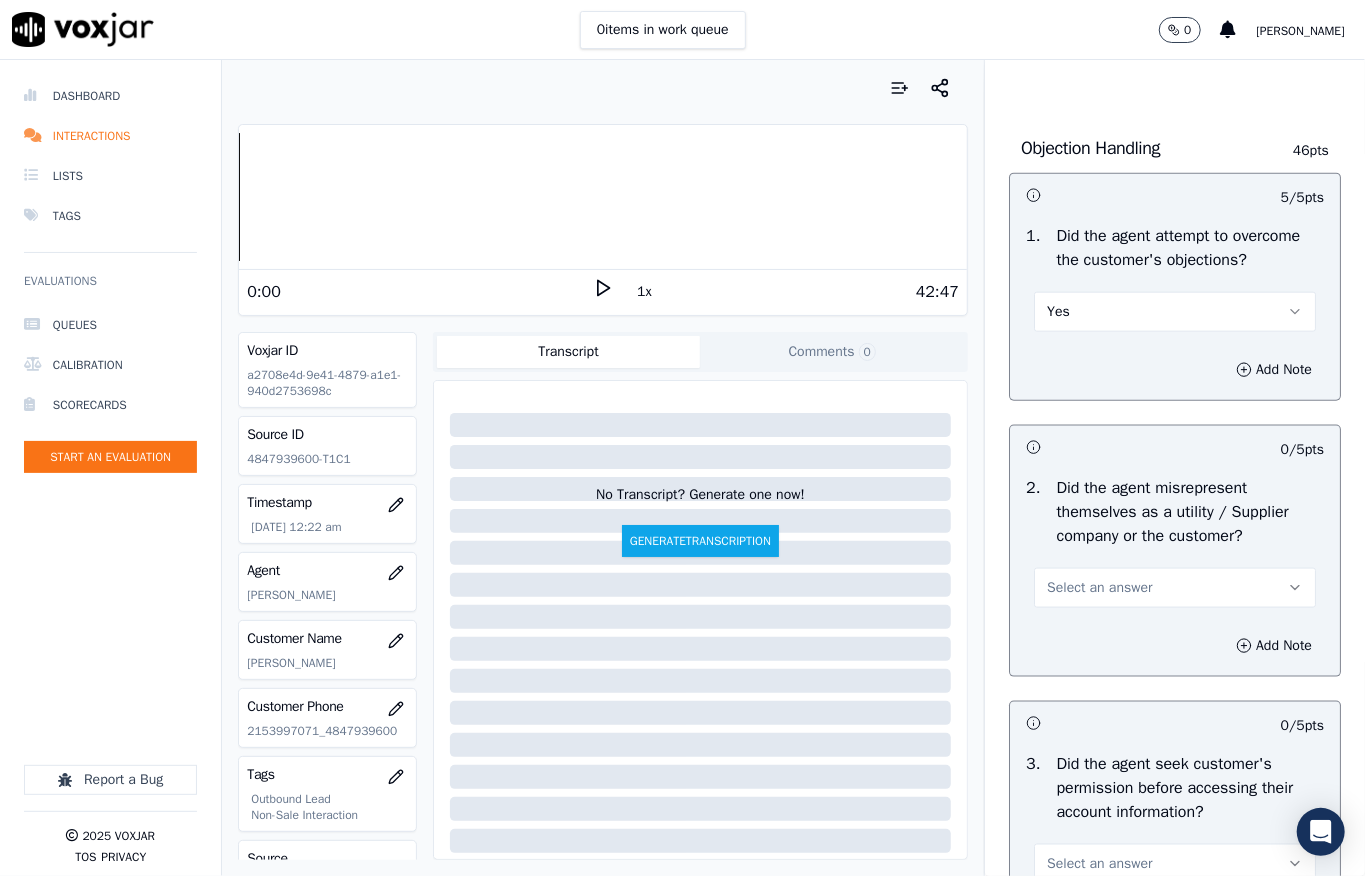 scroll, scrollTop: 1333, scrollLeft: 0, axis: vertical 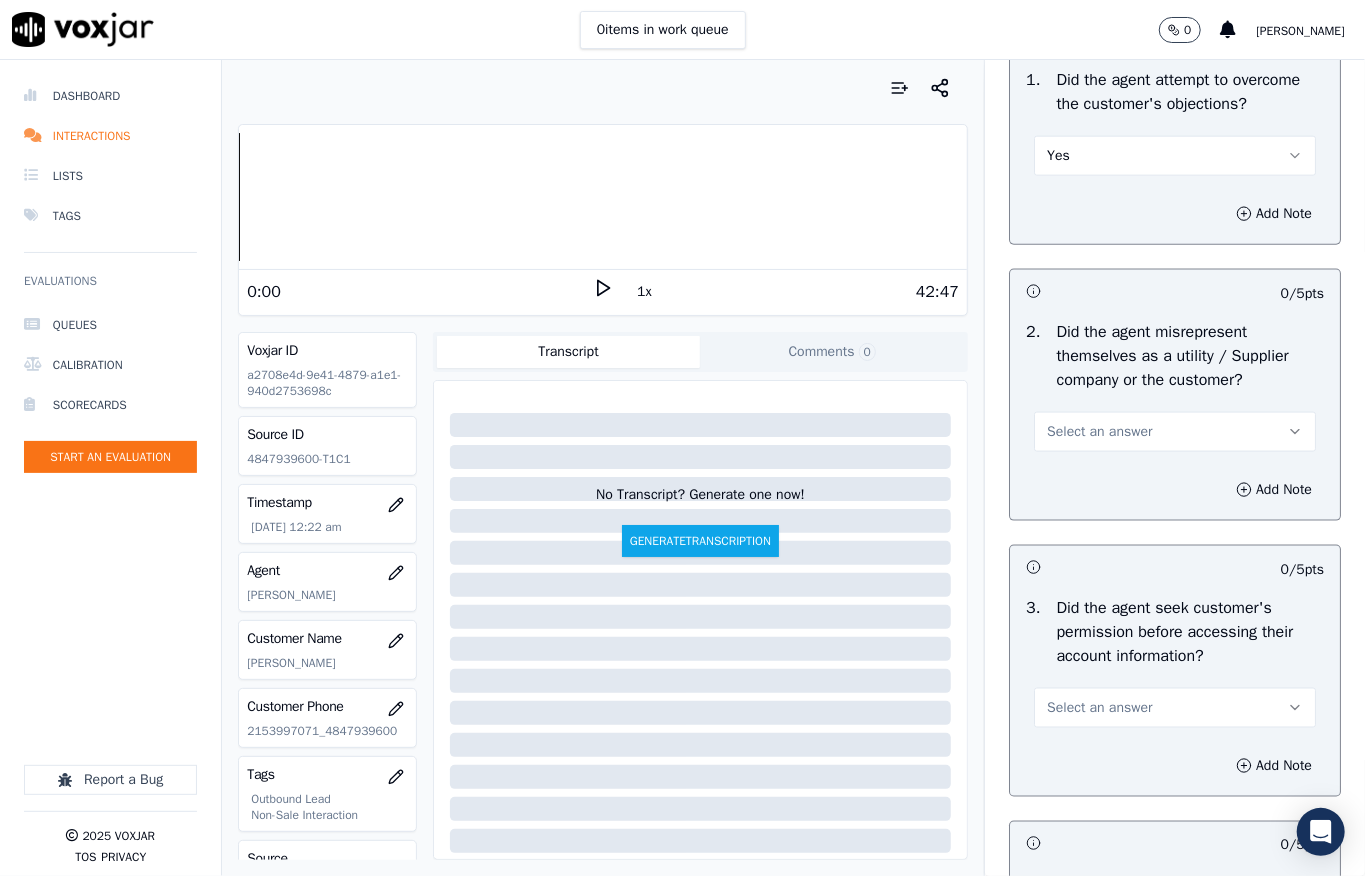 click on "Select an answer" at bounding box center [1099, 432] 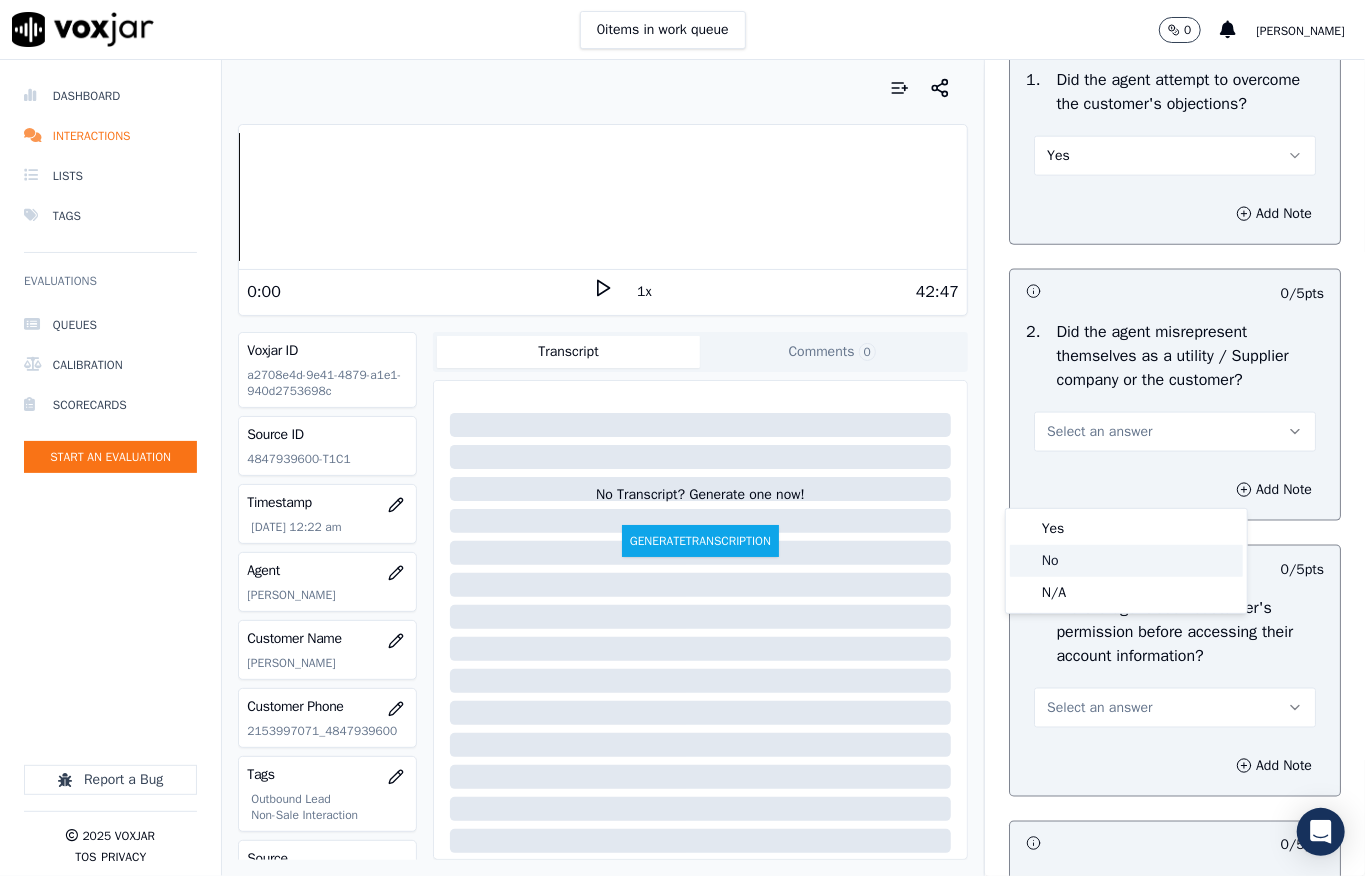 click on "No" 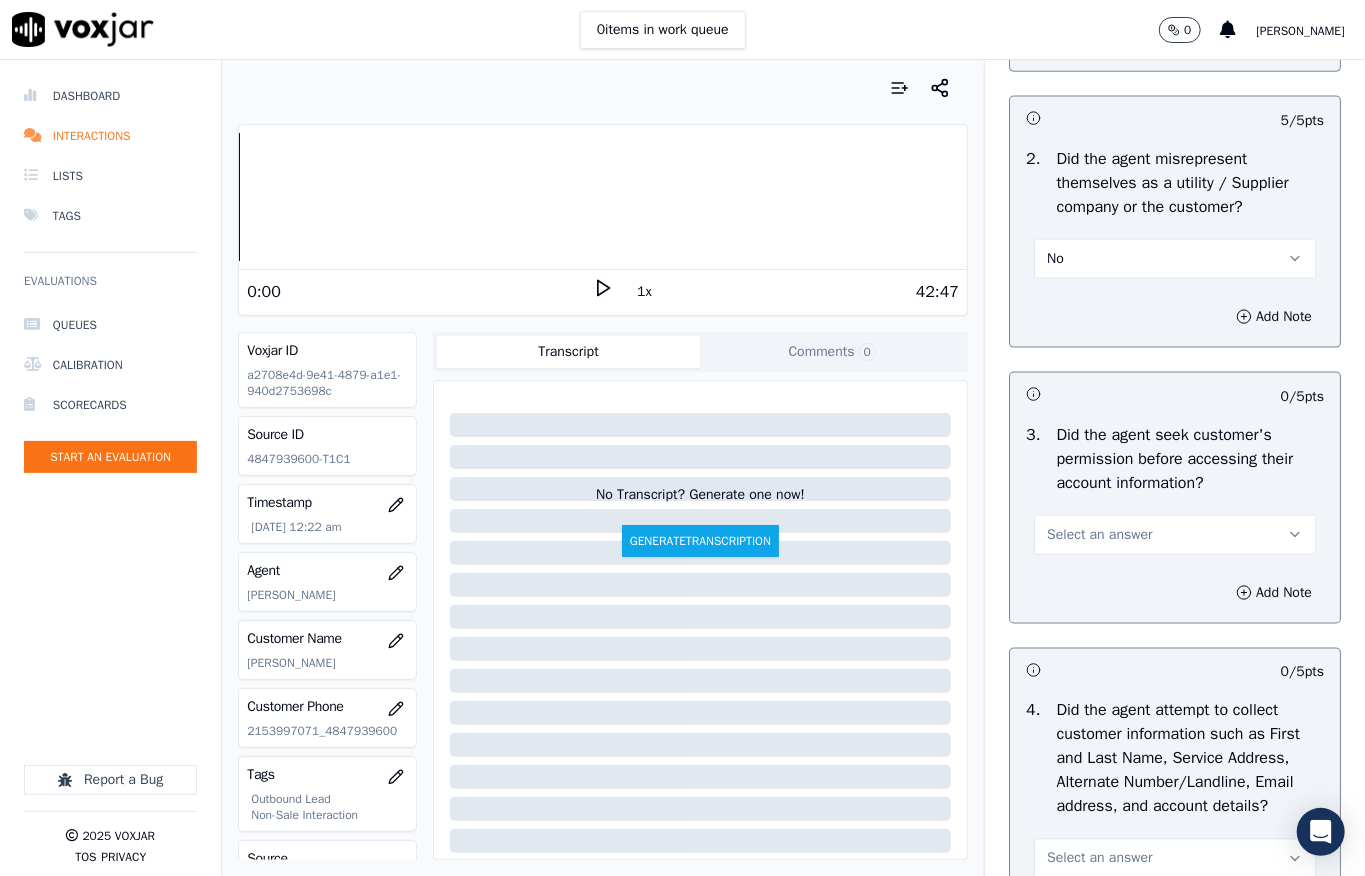 scroll, scrollTop: 1733, scrollLeft: 0, axis: vertical 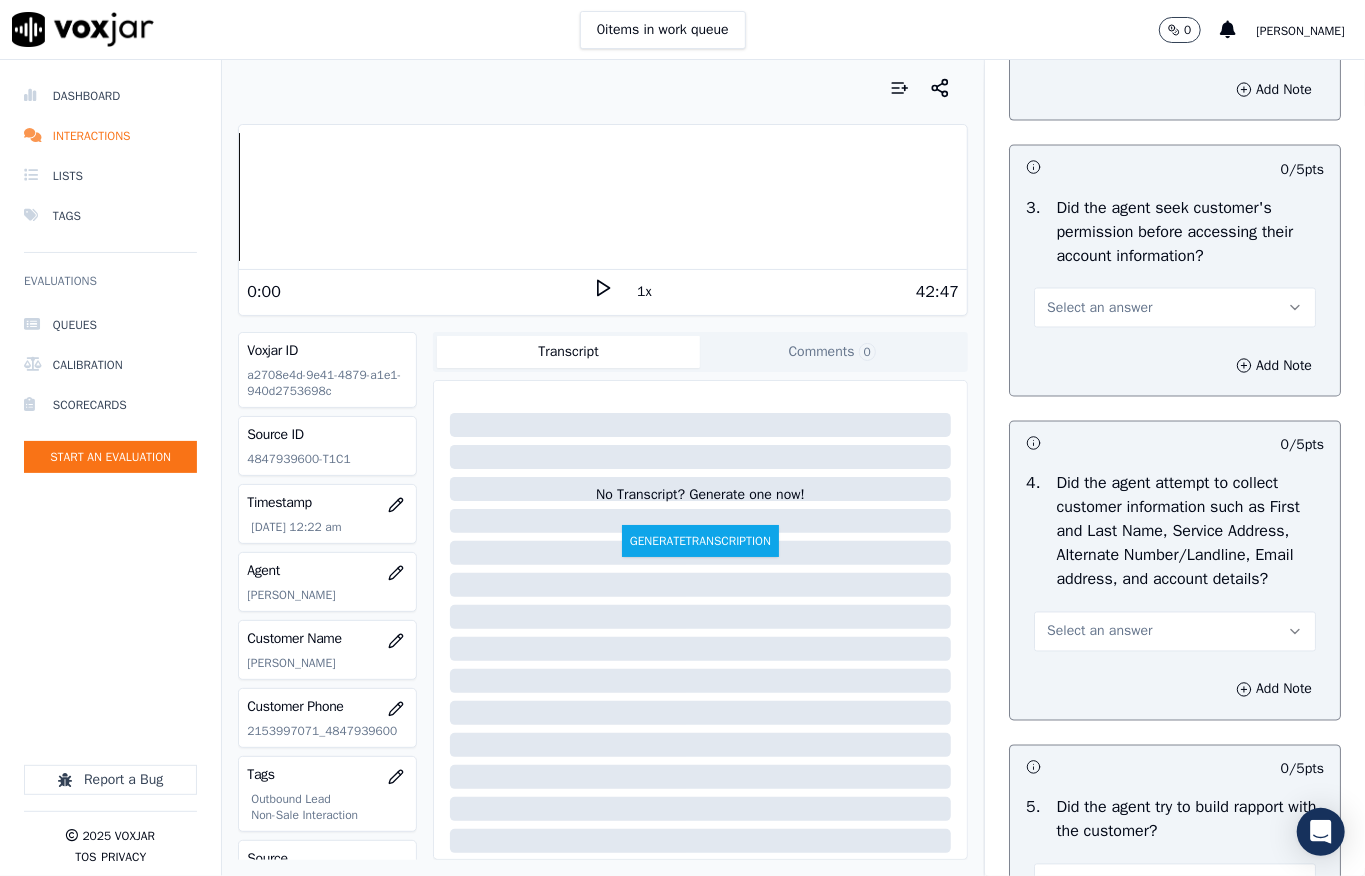 click on "Select an answer" at bounding box center (1099, 308) 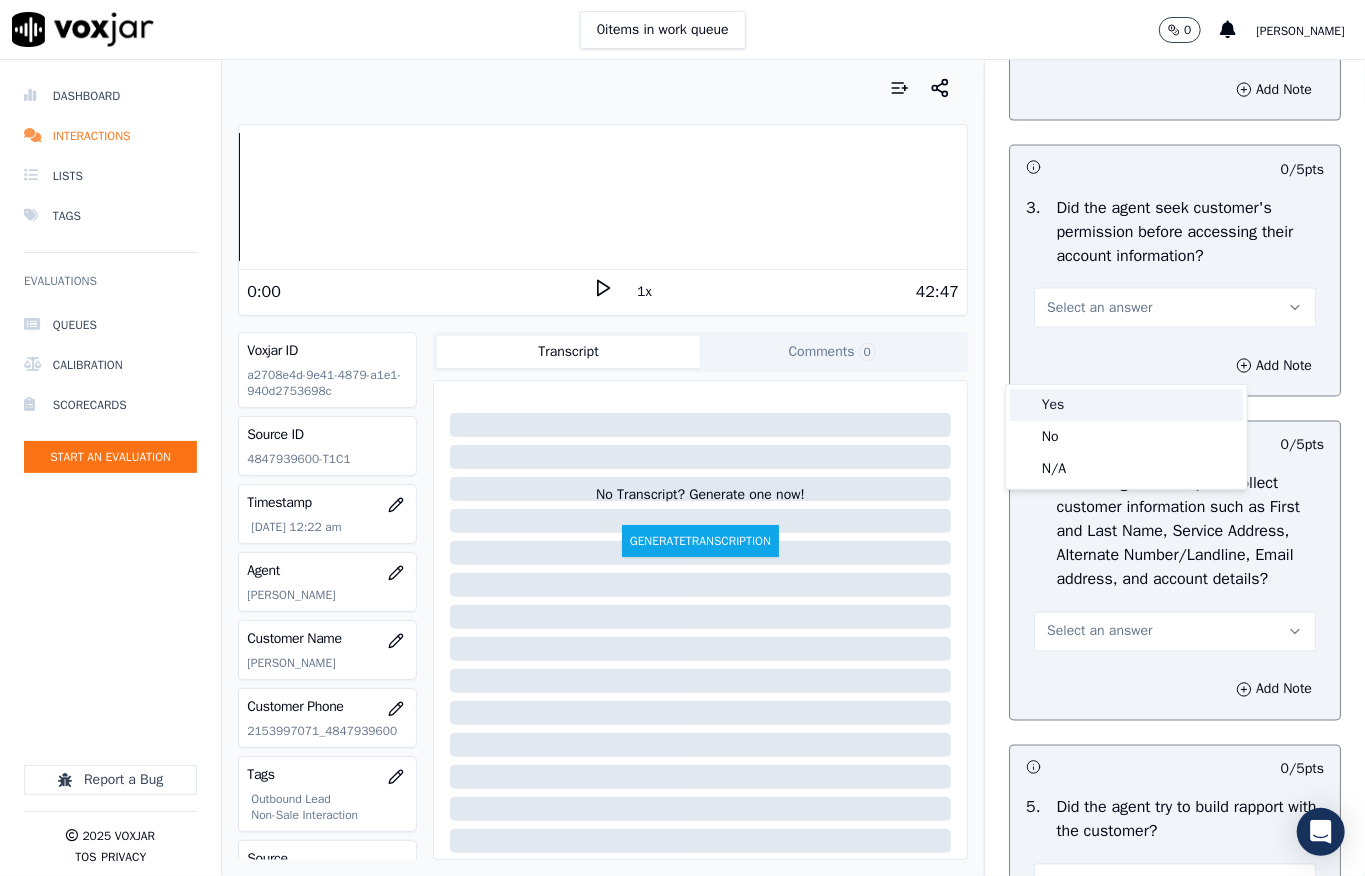 click on "Yes" at bounding box center (1126, 405) 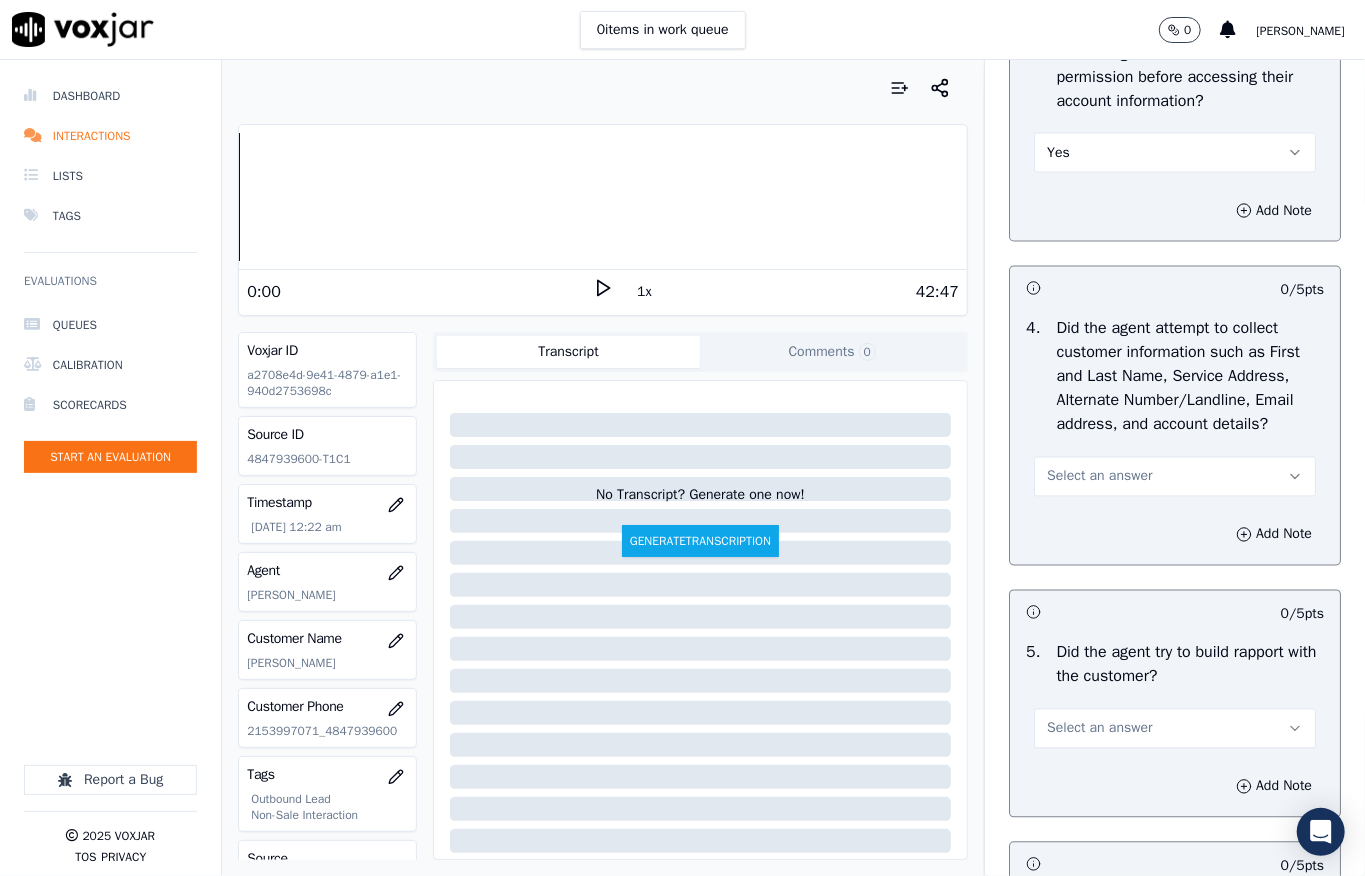 scroll, scrollTop: 2000, scrollLeft: 0, axis: vertical 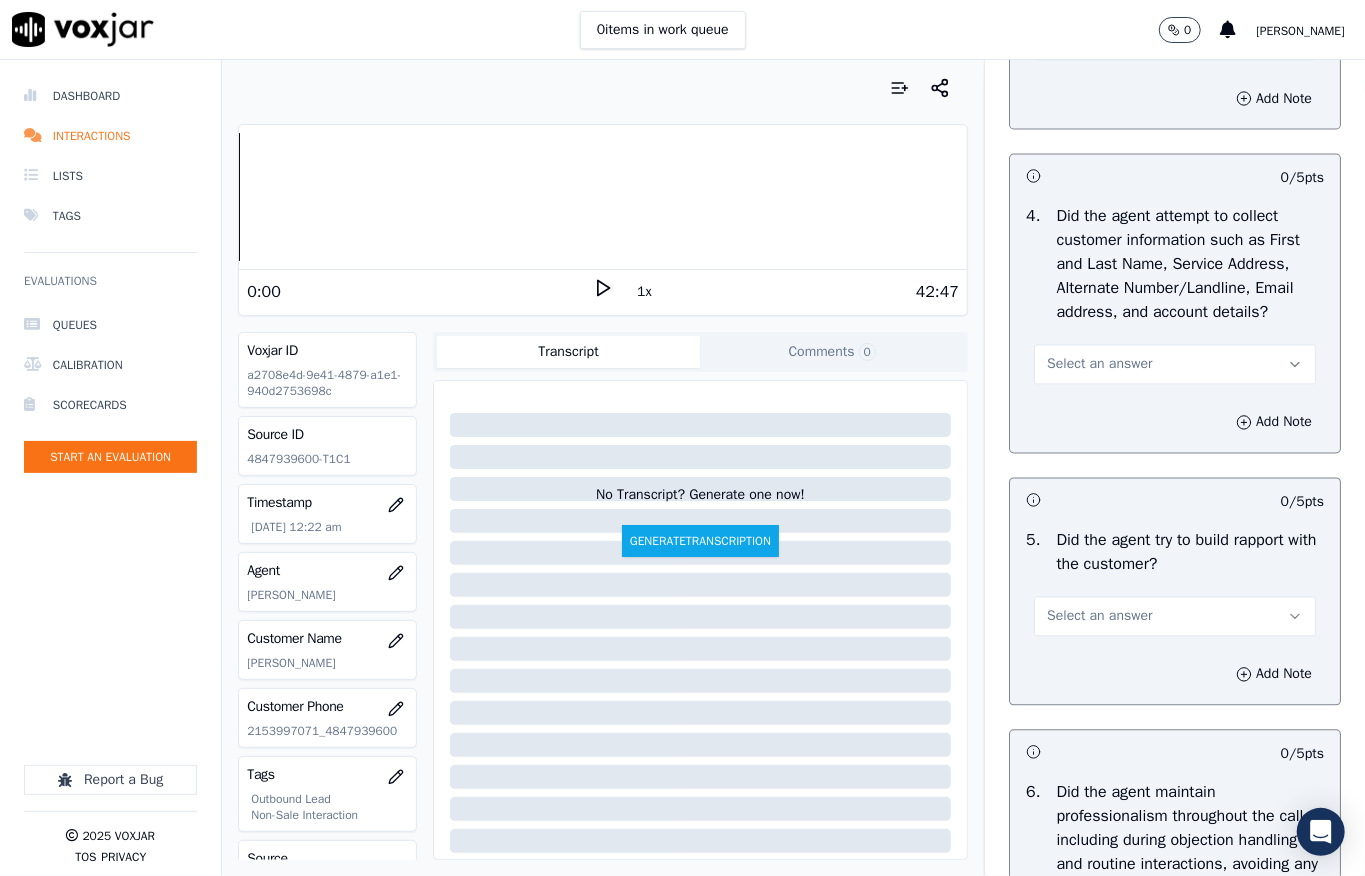 drag, startPoint x: 1049, startPoint y: 437, endPoint x: 1074, endPoint y: 460, distance: 33.970577 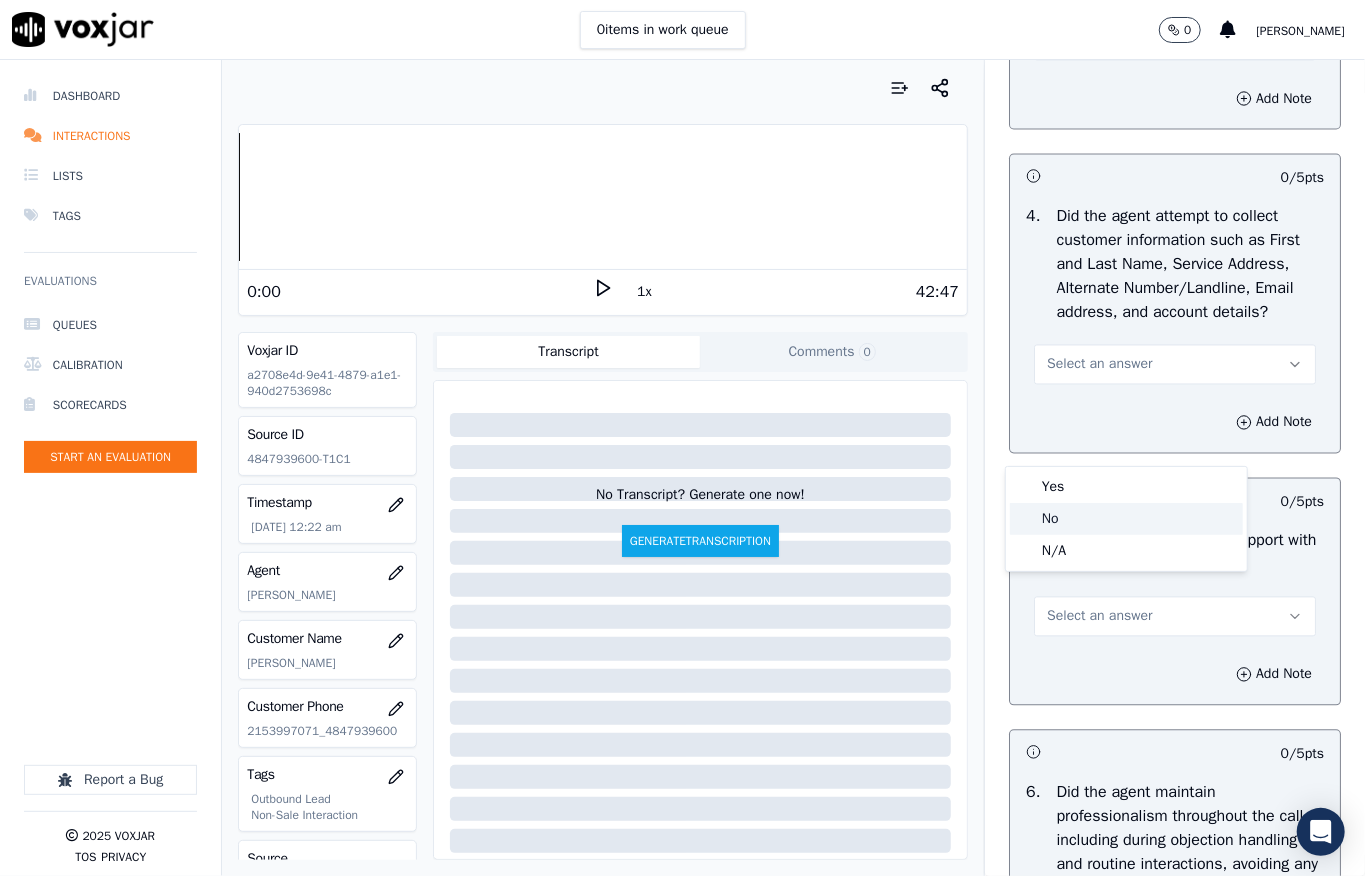 drag, startPoint x: 1092, startPoint y: 533, endPoint x: 1084, endPoint y: 525, distance: 11.313708 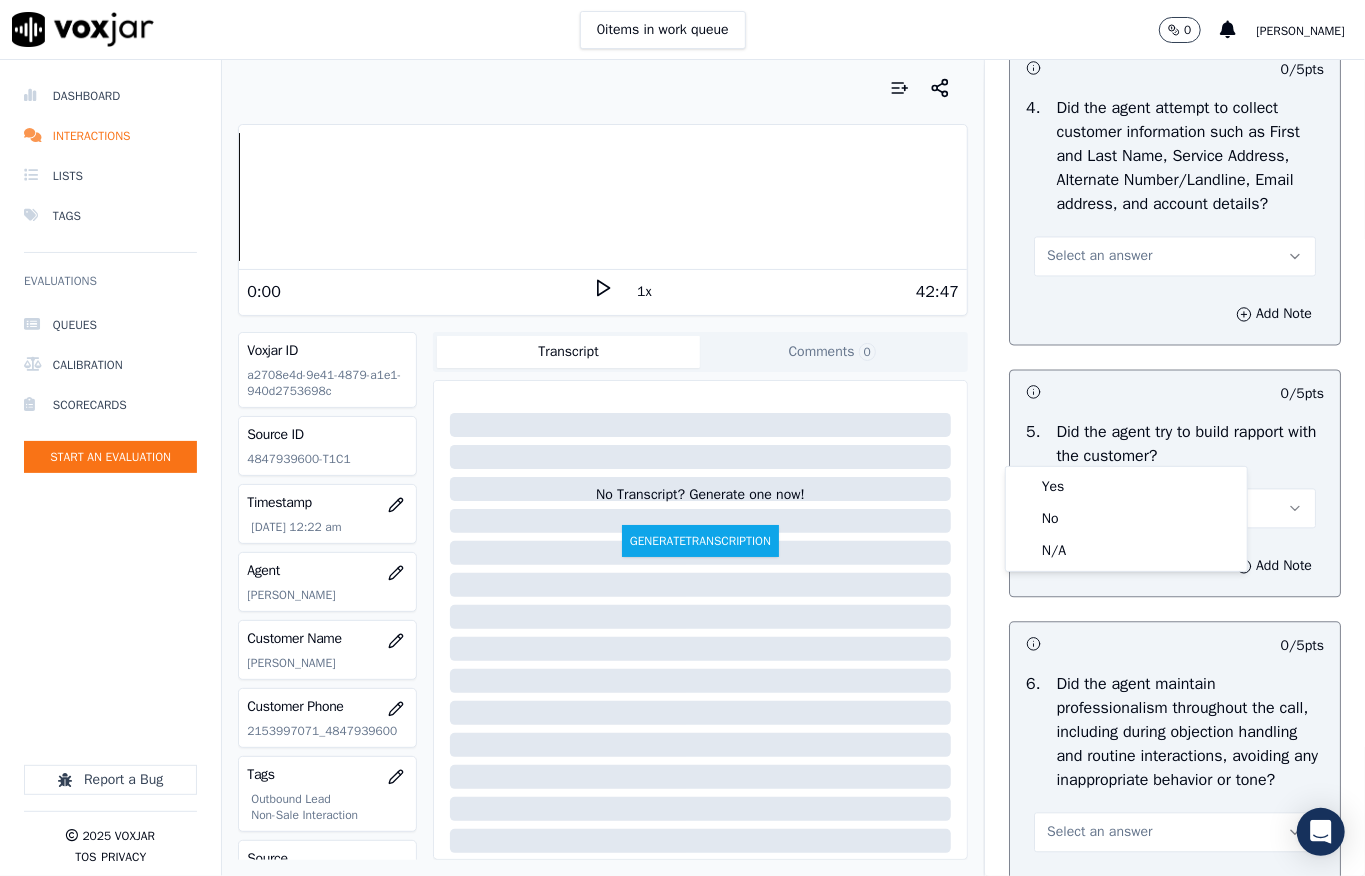 scroll, scrollTop: 2266, scrollLeft: 0, axis: vertical 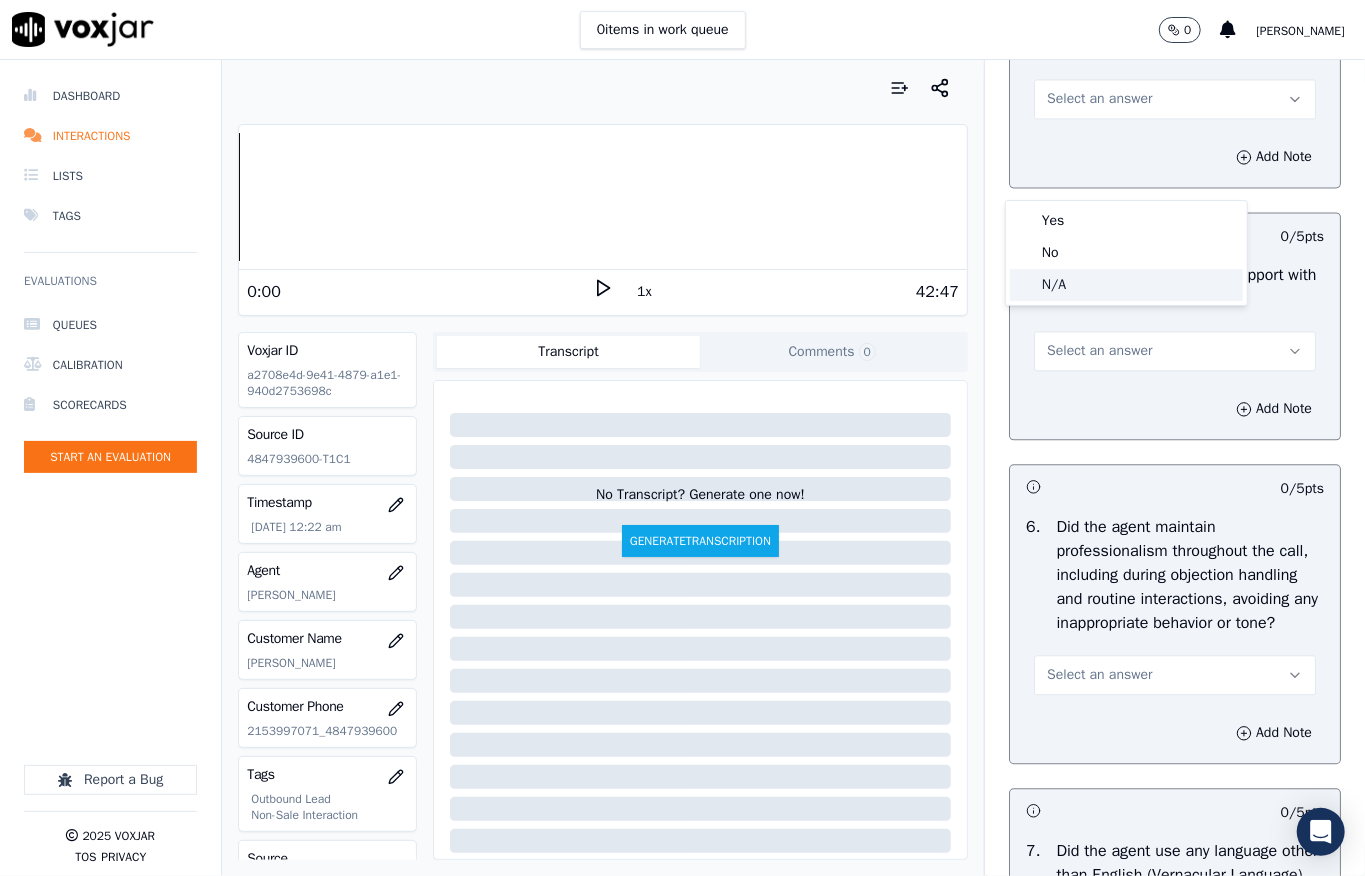 click on "Yes   No     N/A" at bounding box center (1126, 253) 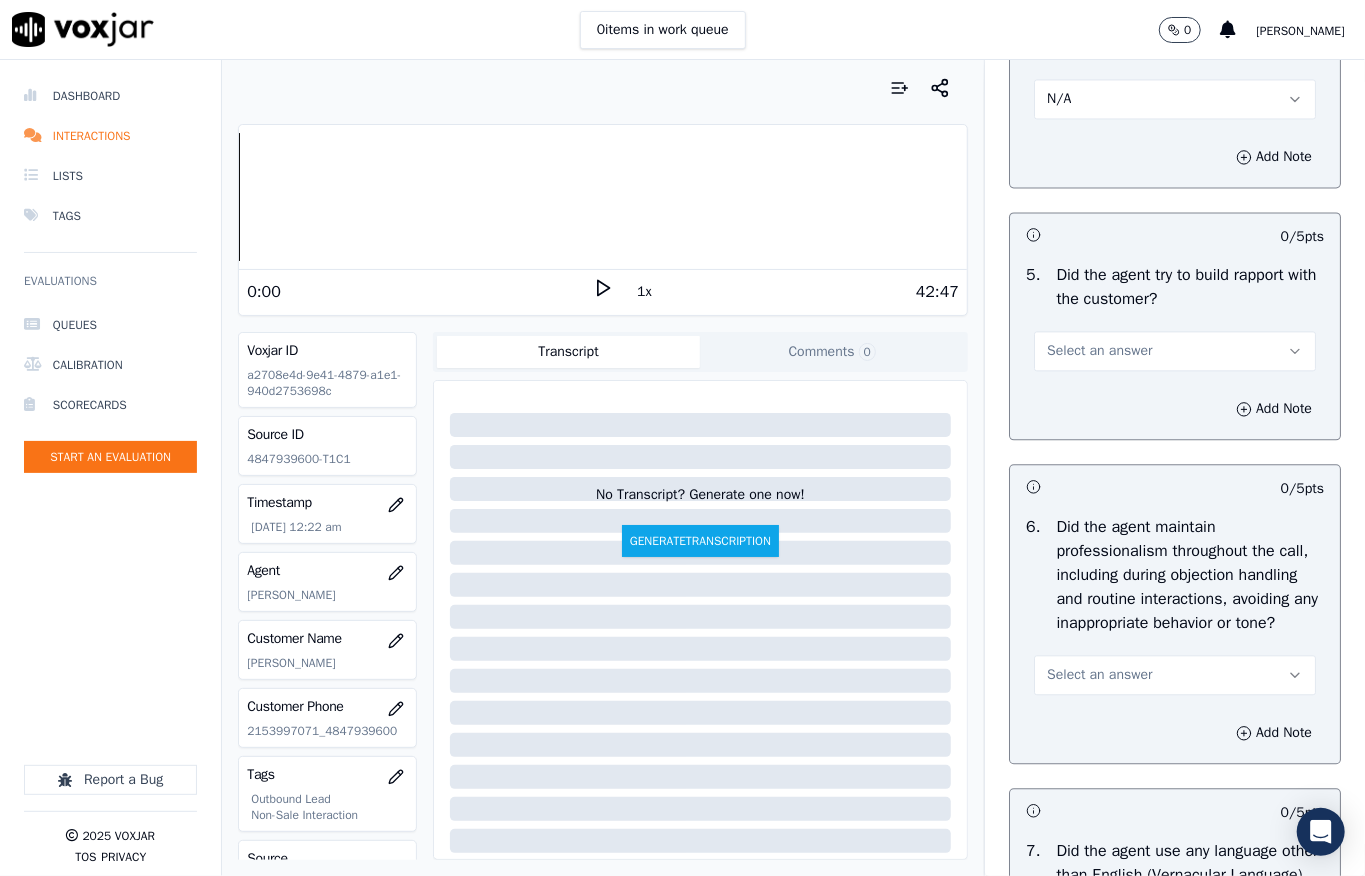 scroll, scrollTop: 2400, scrollLeft: 0, axis: vertical 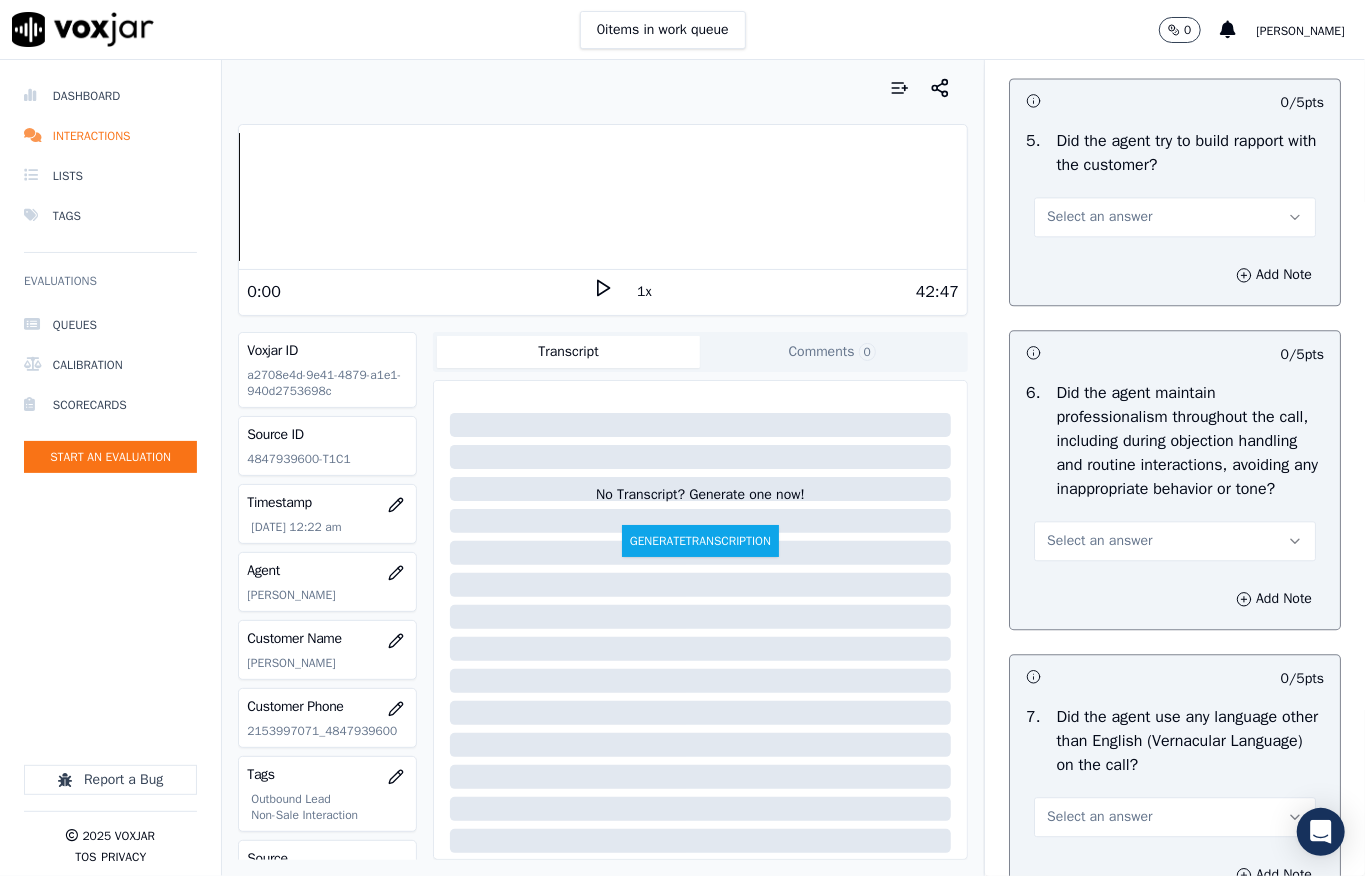 click on "Select an answer" at bounding box center (1099, 217) 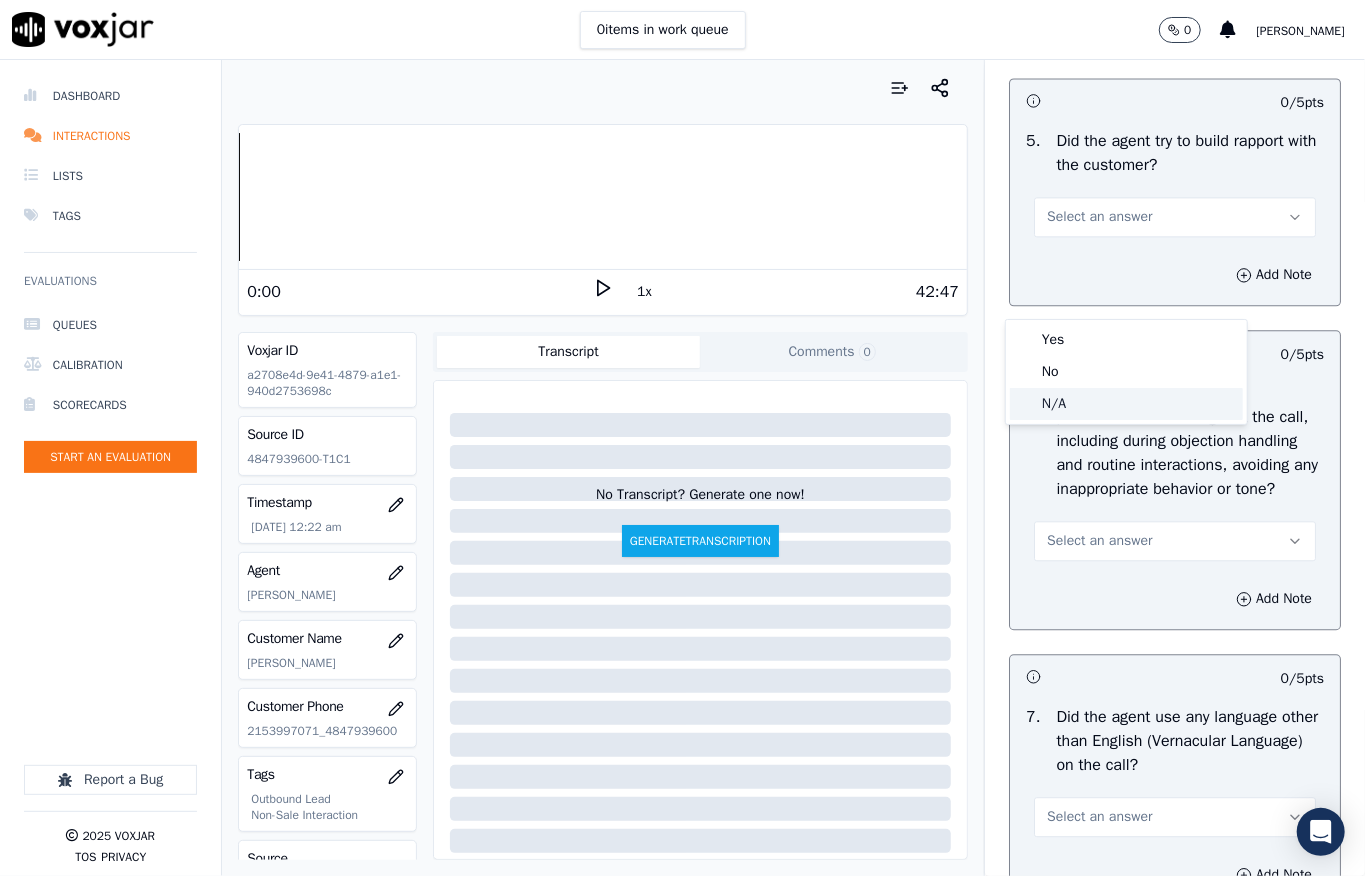 click on "N/A" 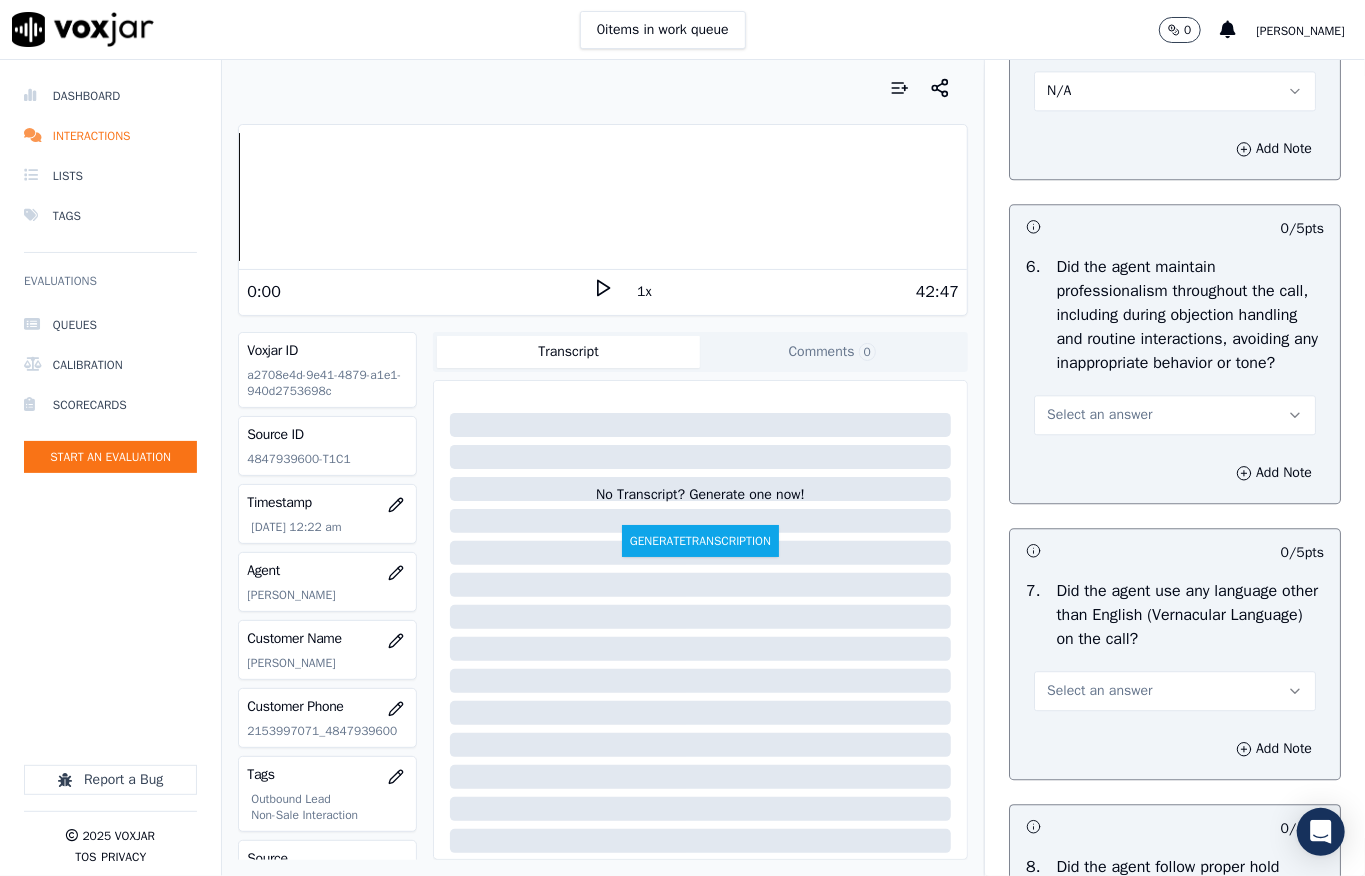 scroll, scrollTop: 2666, scrollLeft: 0, axis: vertical 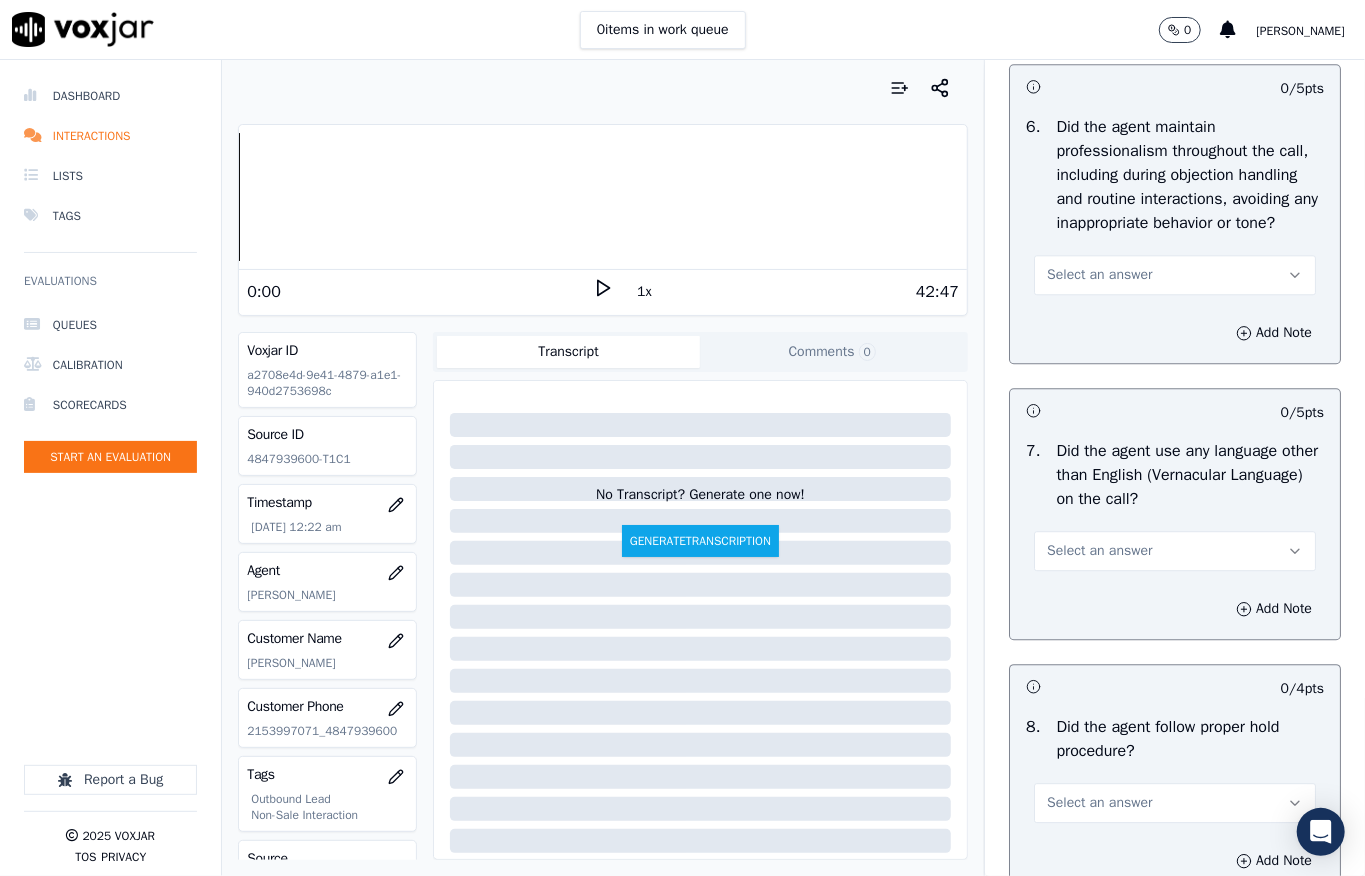 drag, startPoint x: 1065, startPoint y: 369, endPoint x: 1068, endPoint y: 394, distance: 25.179358 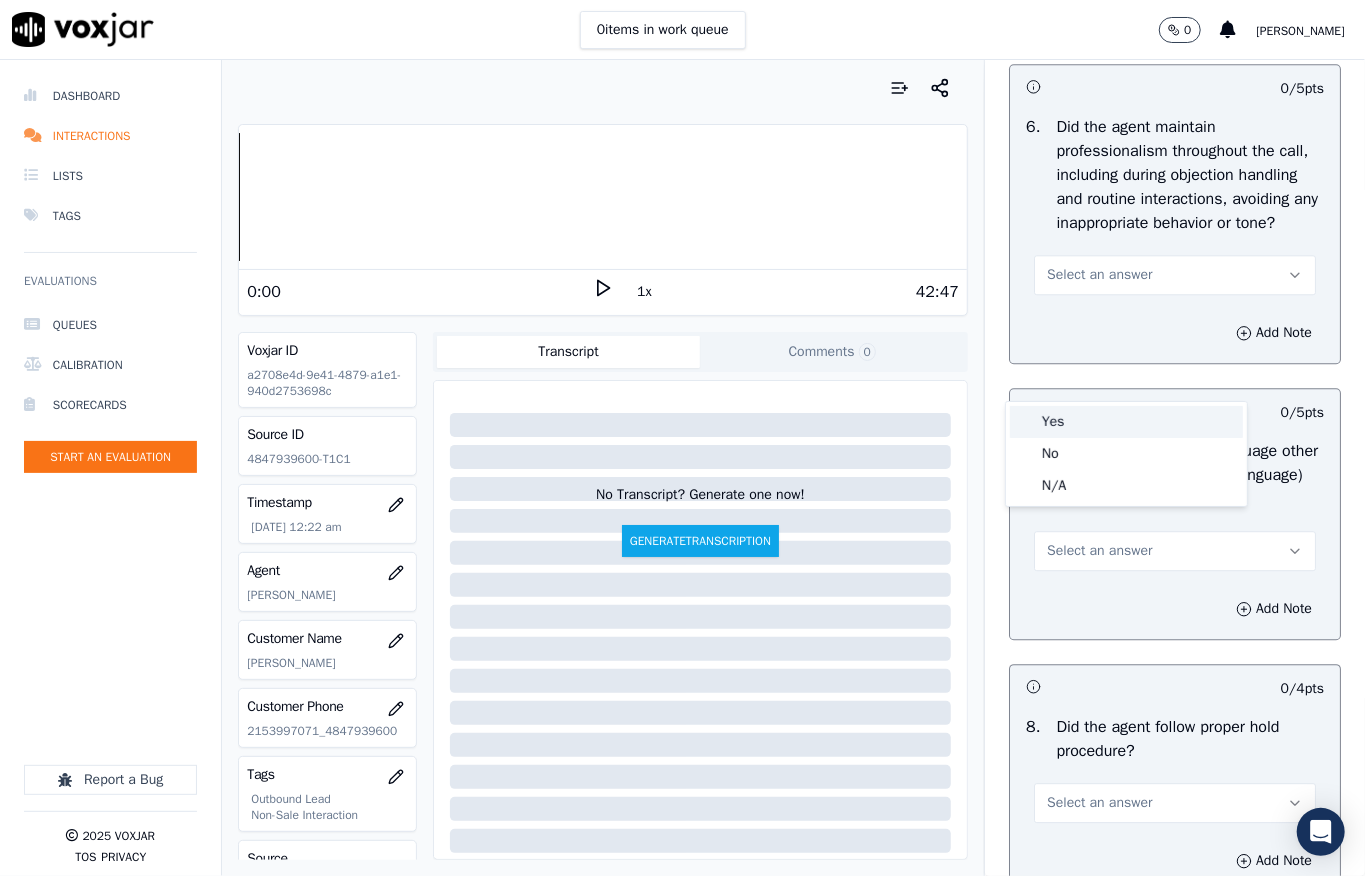 drag, startPoint x: 1068, startPoint y: 394, endPoint x: 1062, endPoint y: 409, distance: 16.155495 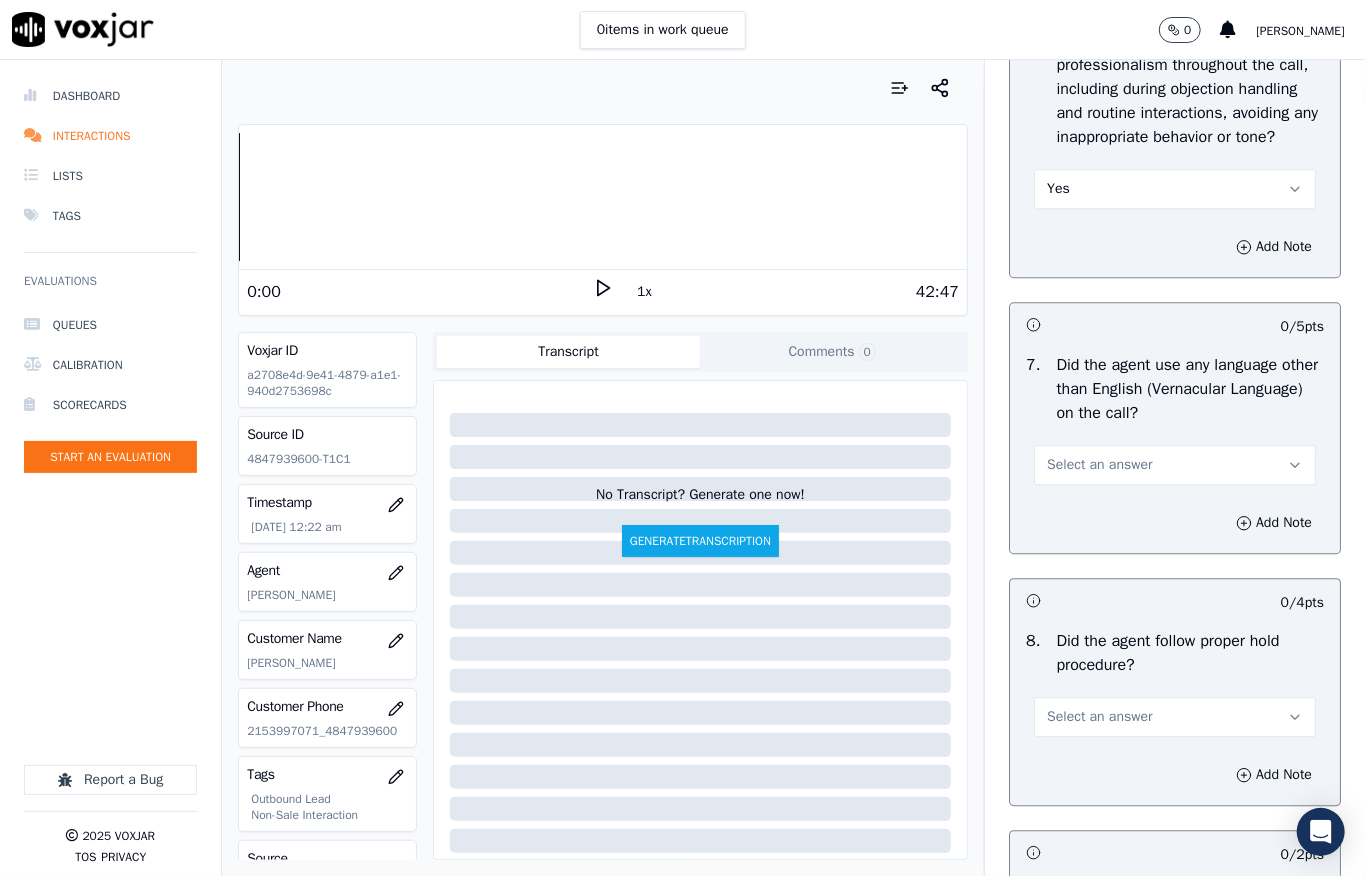 scroll, scrollTop: 2800, scrollLeft: 0, axis: vertical 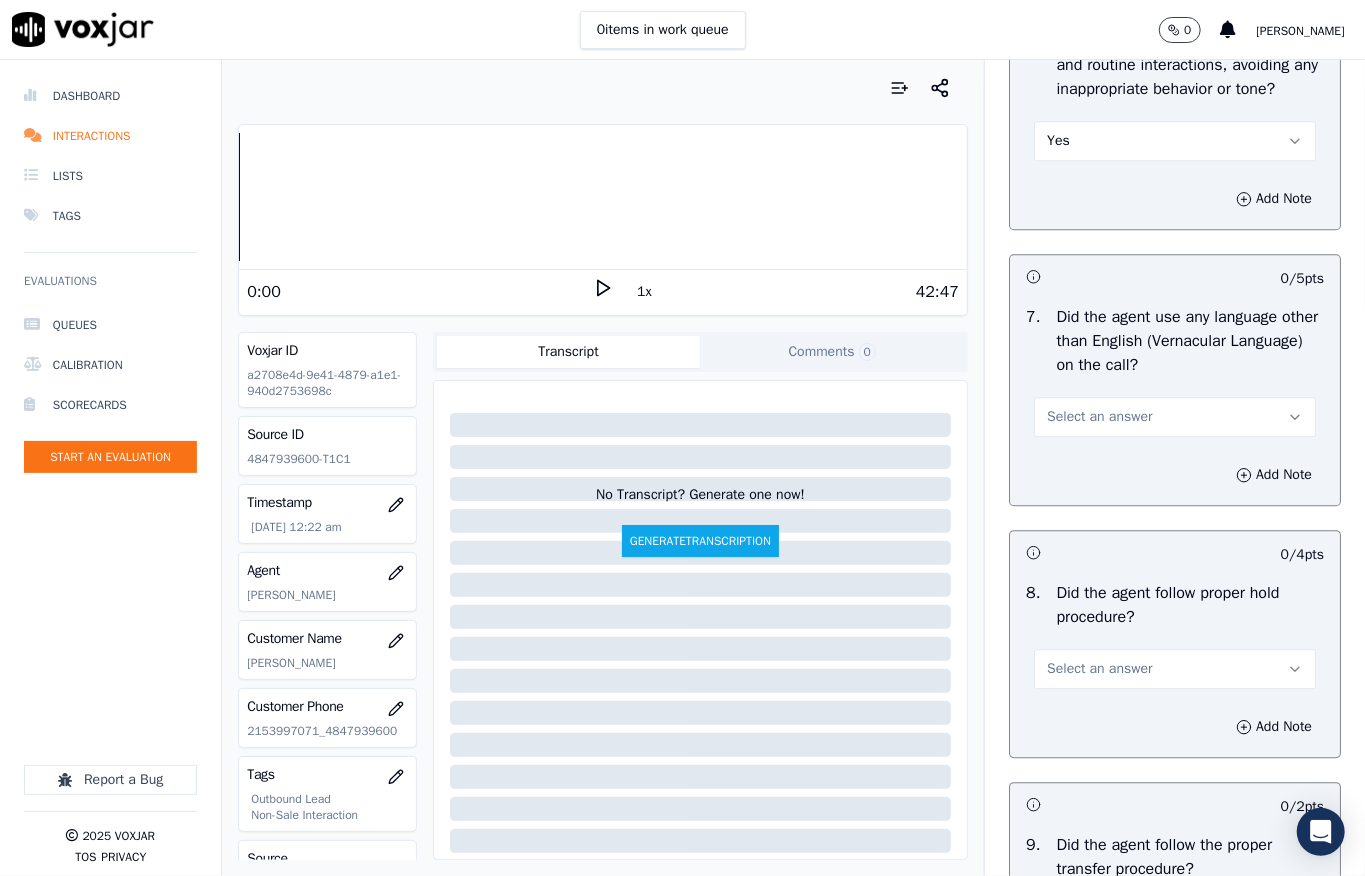 click on "Select an answer" at bounding box center [1099, 417] 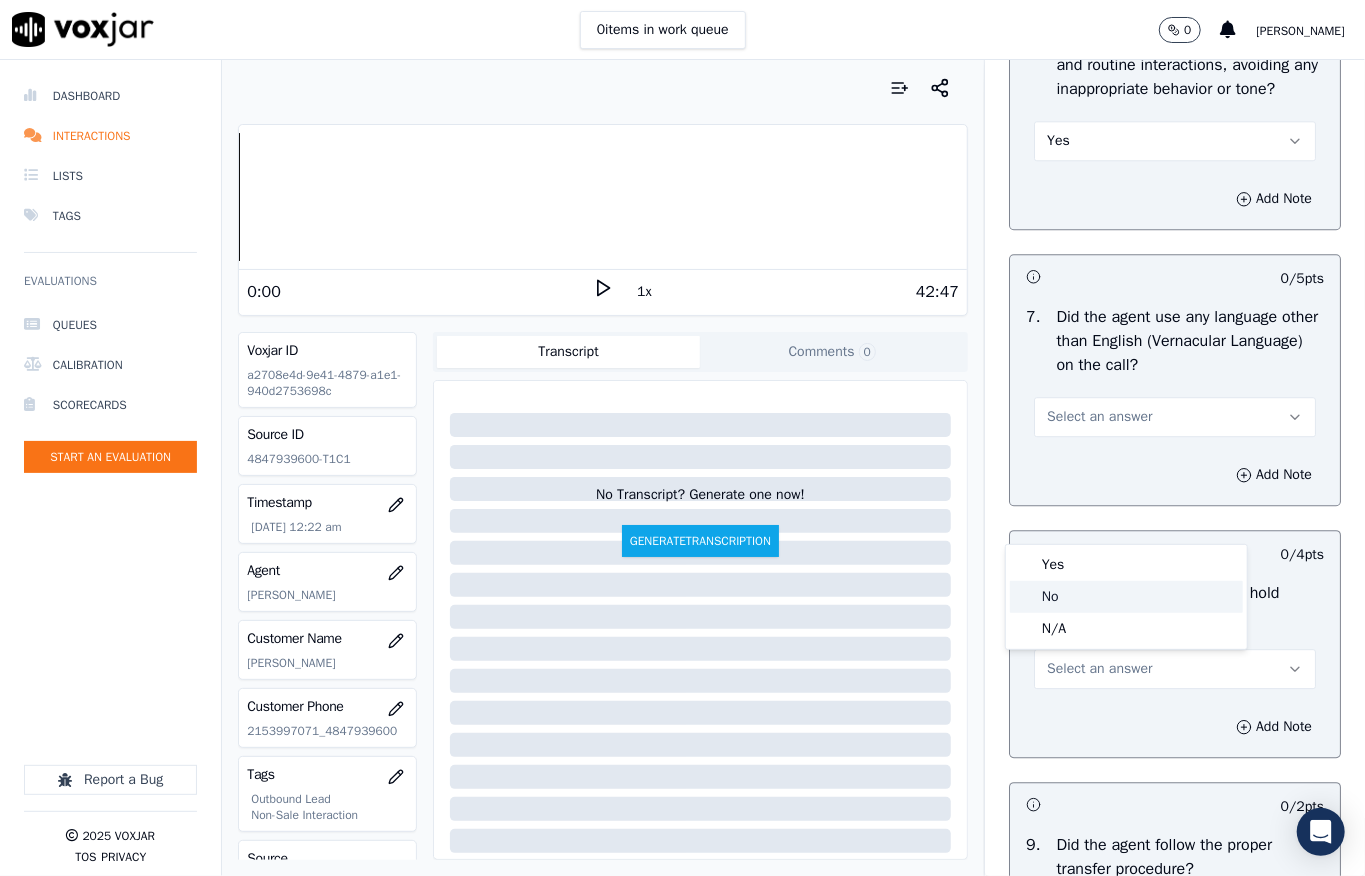 click on "No" 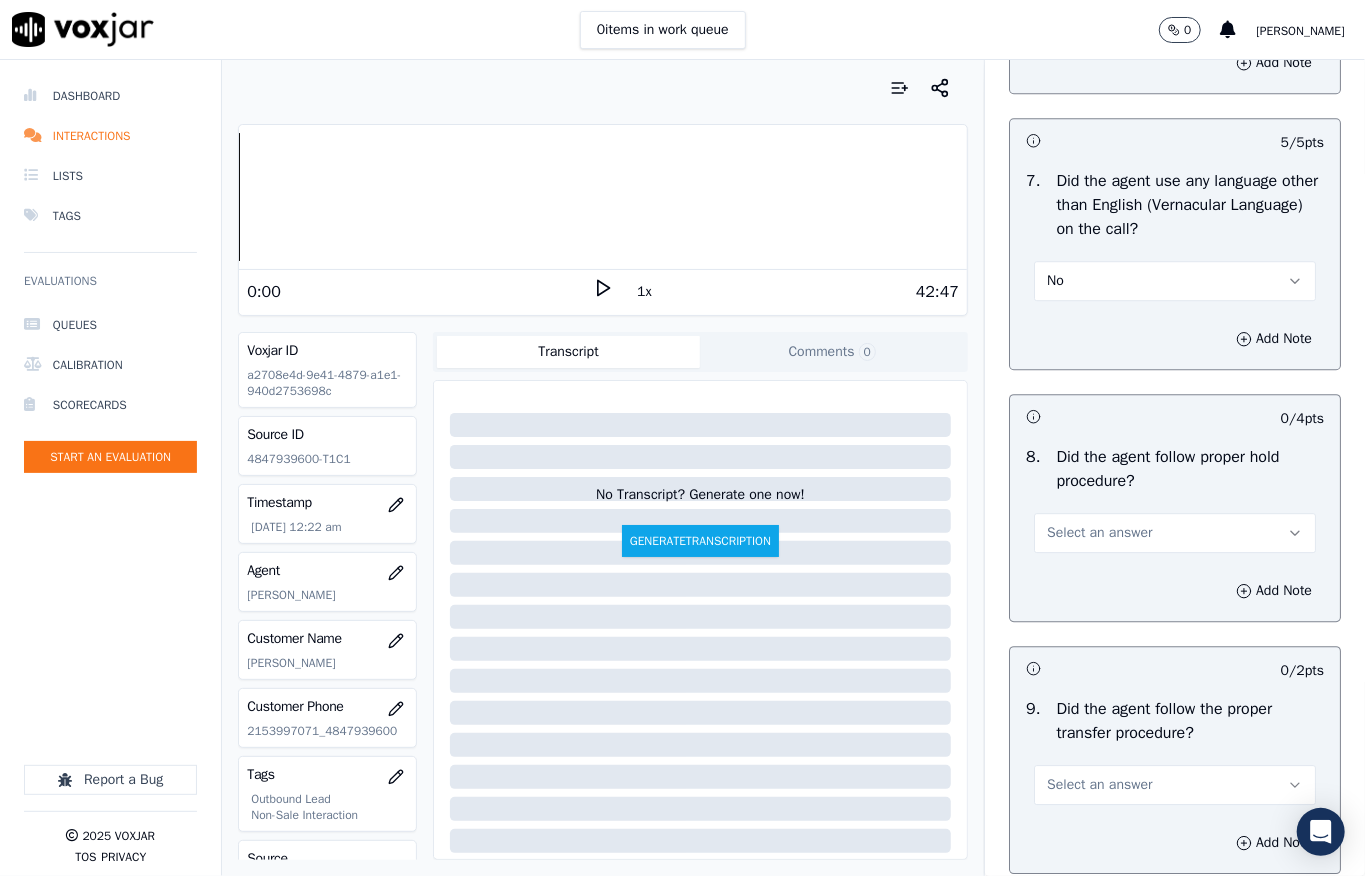 scroll, scrollTop: 3066, scrollLeft: 0, axis: vertical 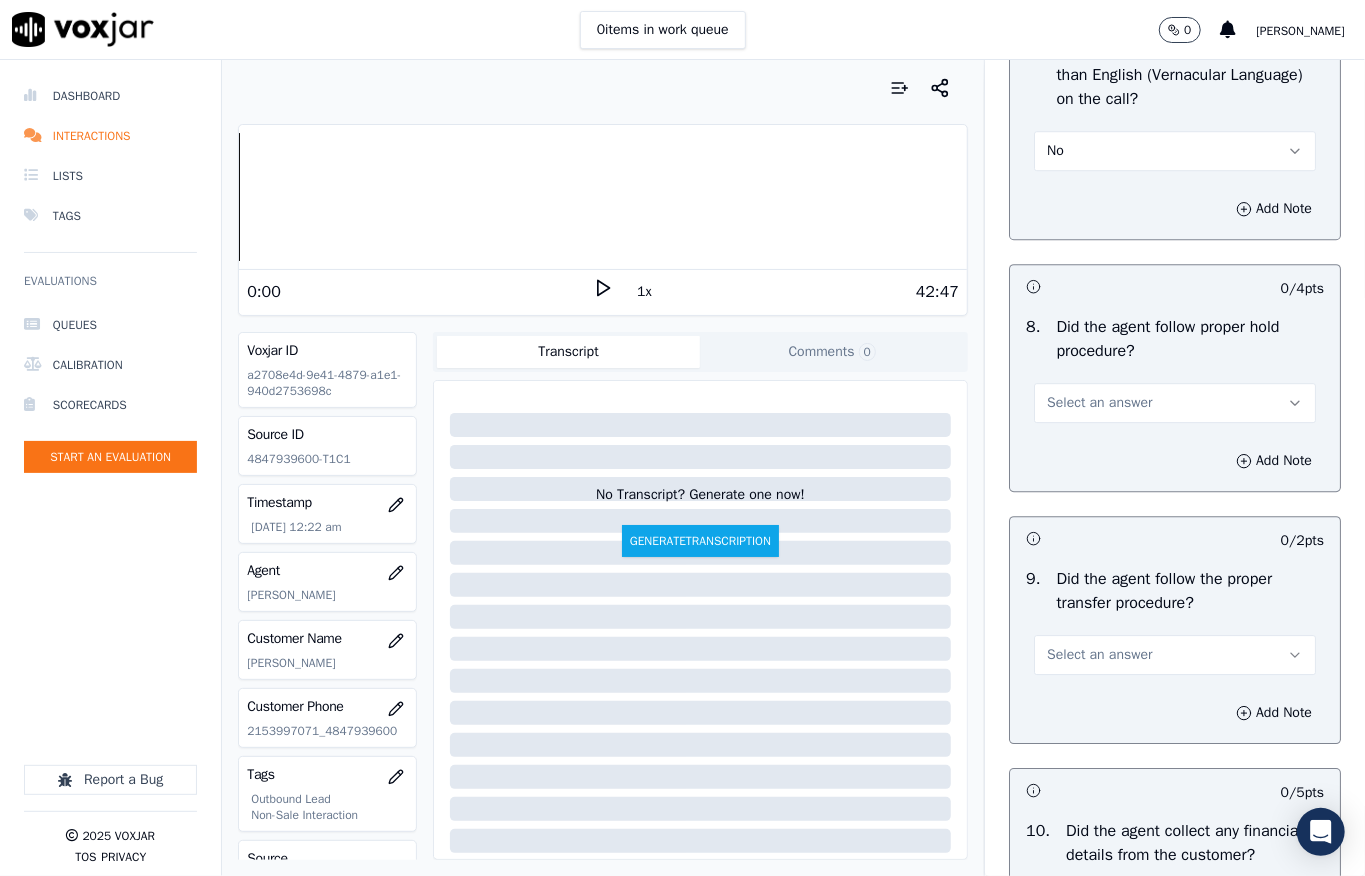 click on "Select an answer" at bounding box center [1099, 403] 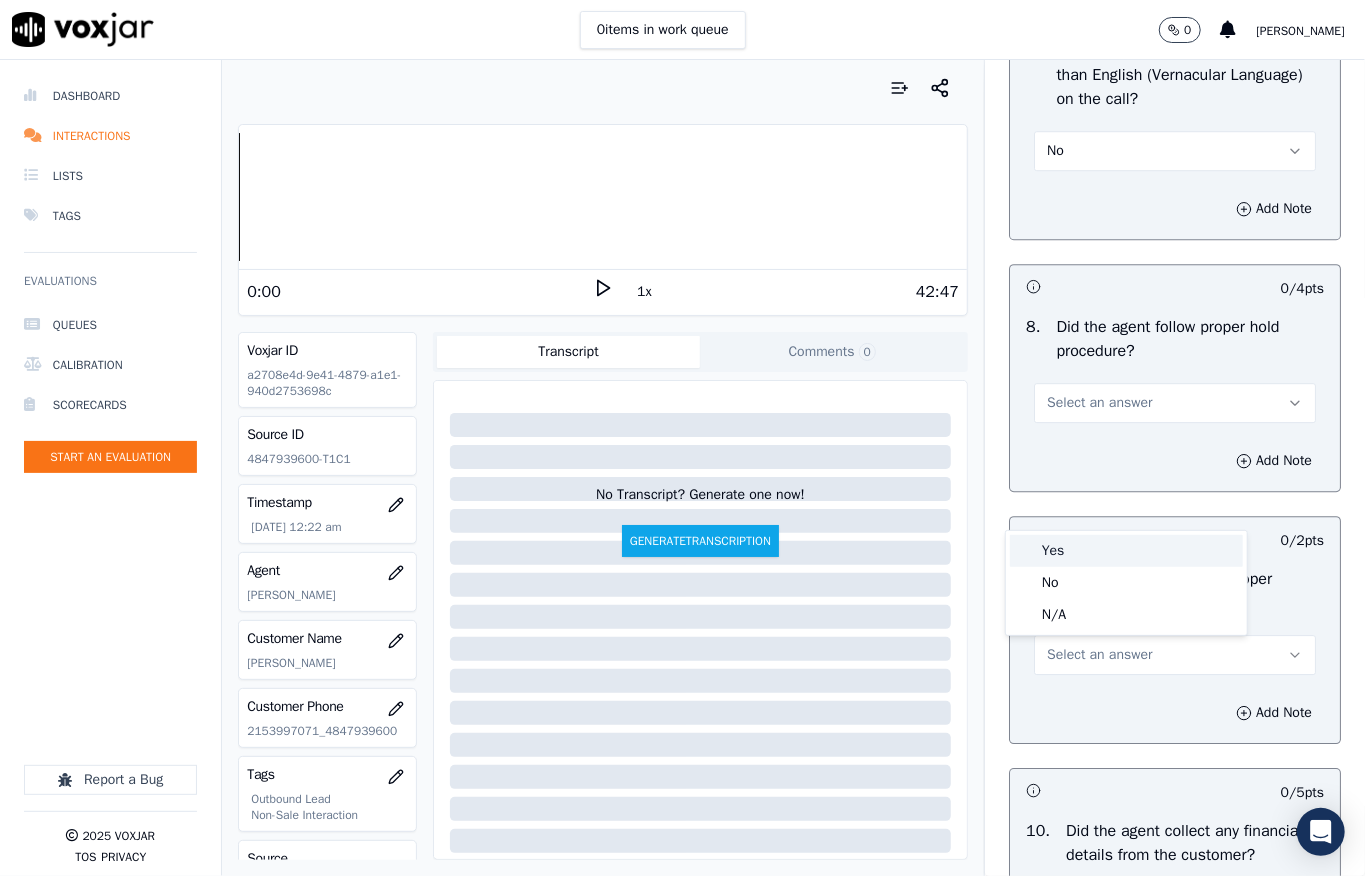 click on "Yes" at bounding box center [1126, 551] 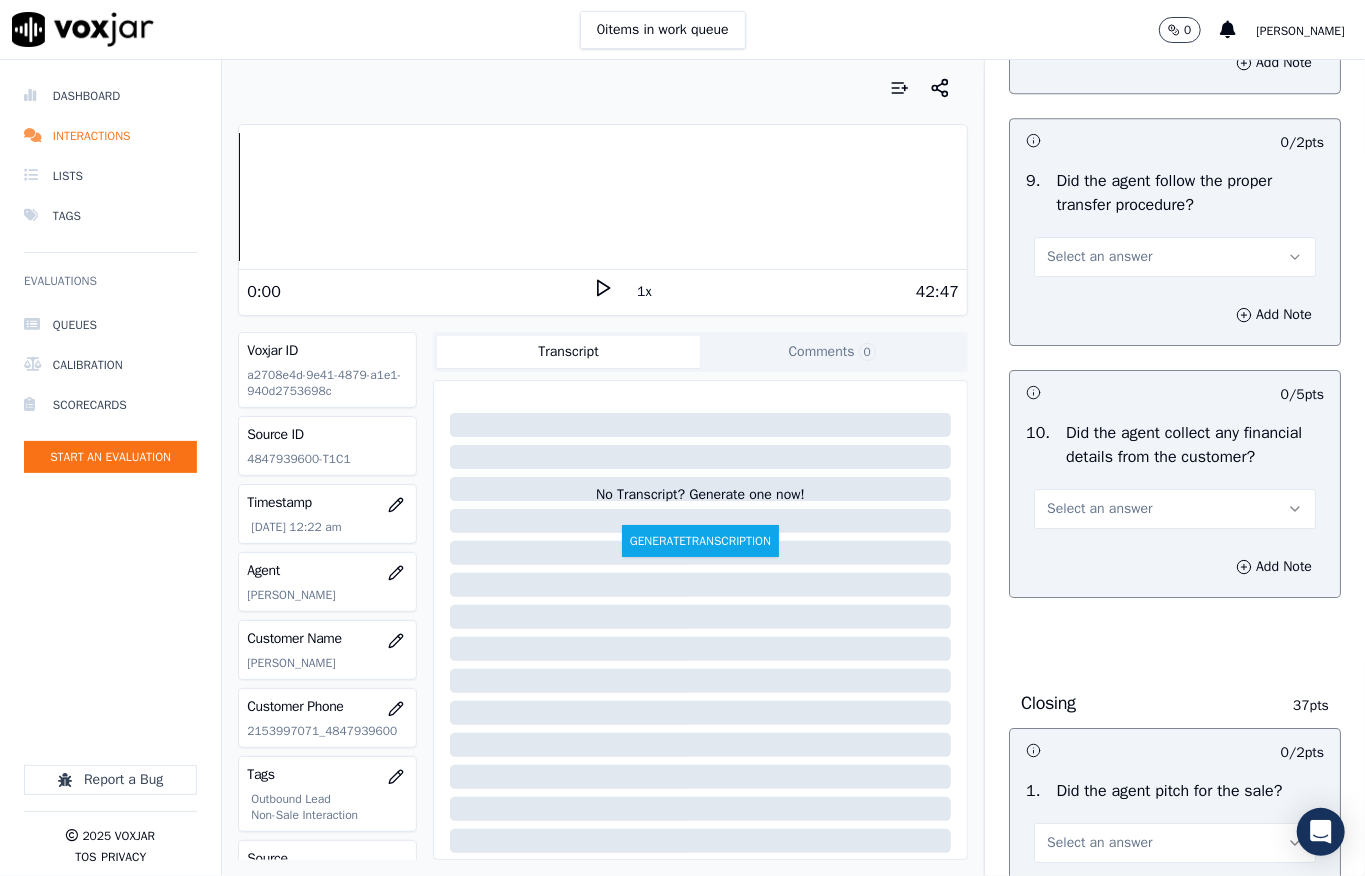 scroll, scrollTop: 3466, scrollLeft: 0, axis: vertical 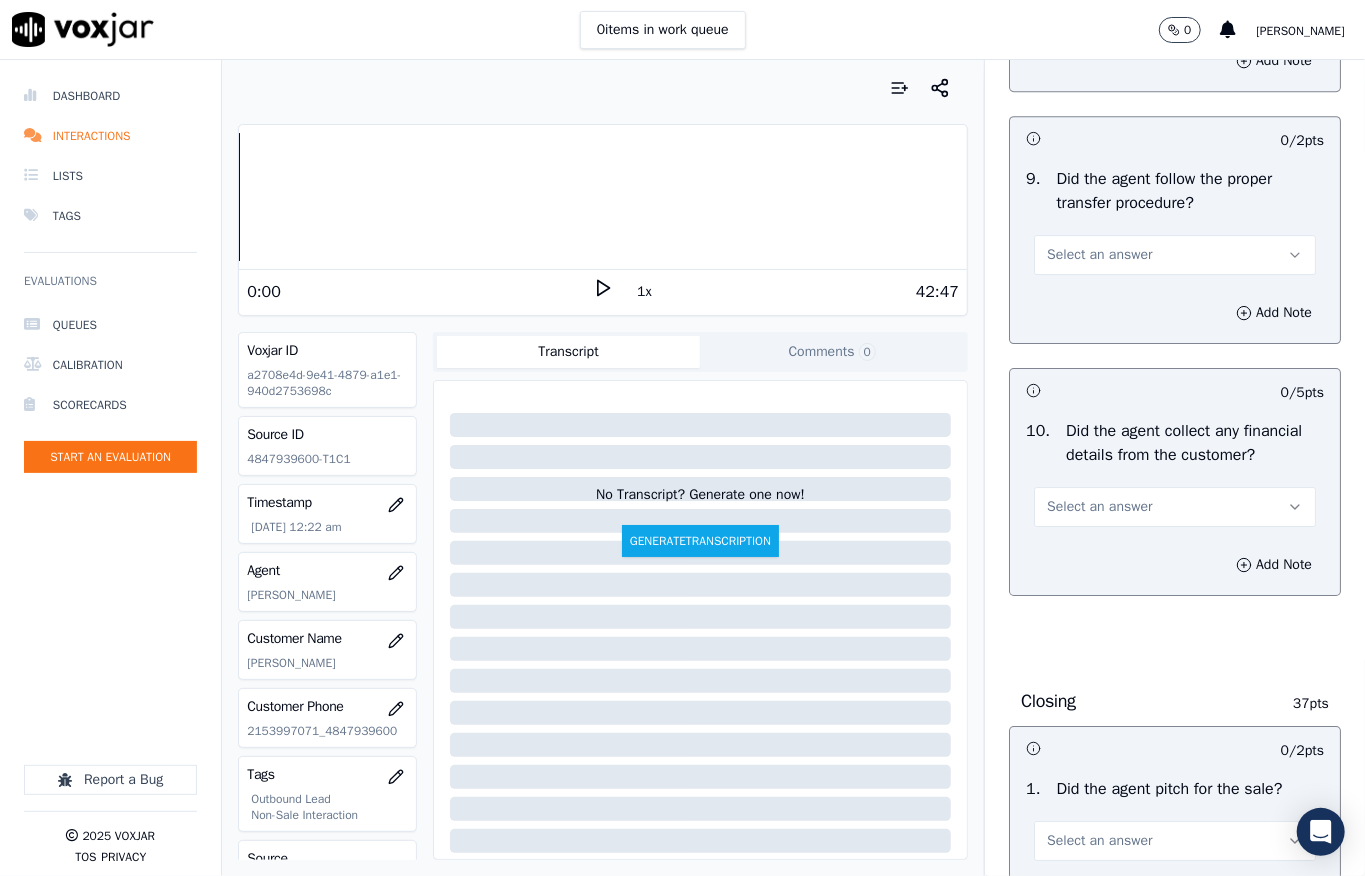 click on "Select an answer" at bounding box center (1099, 255) 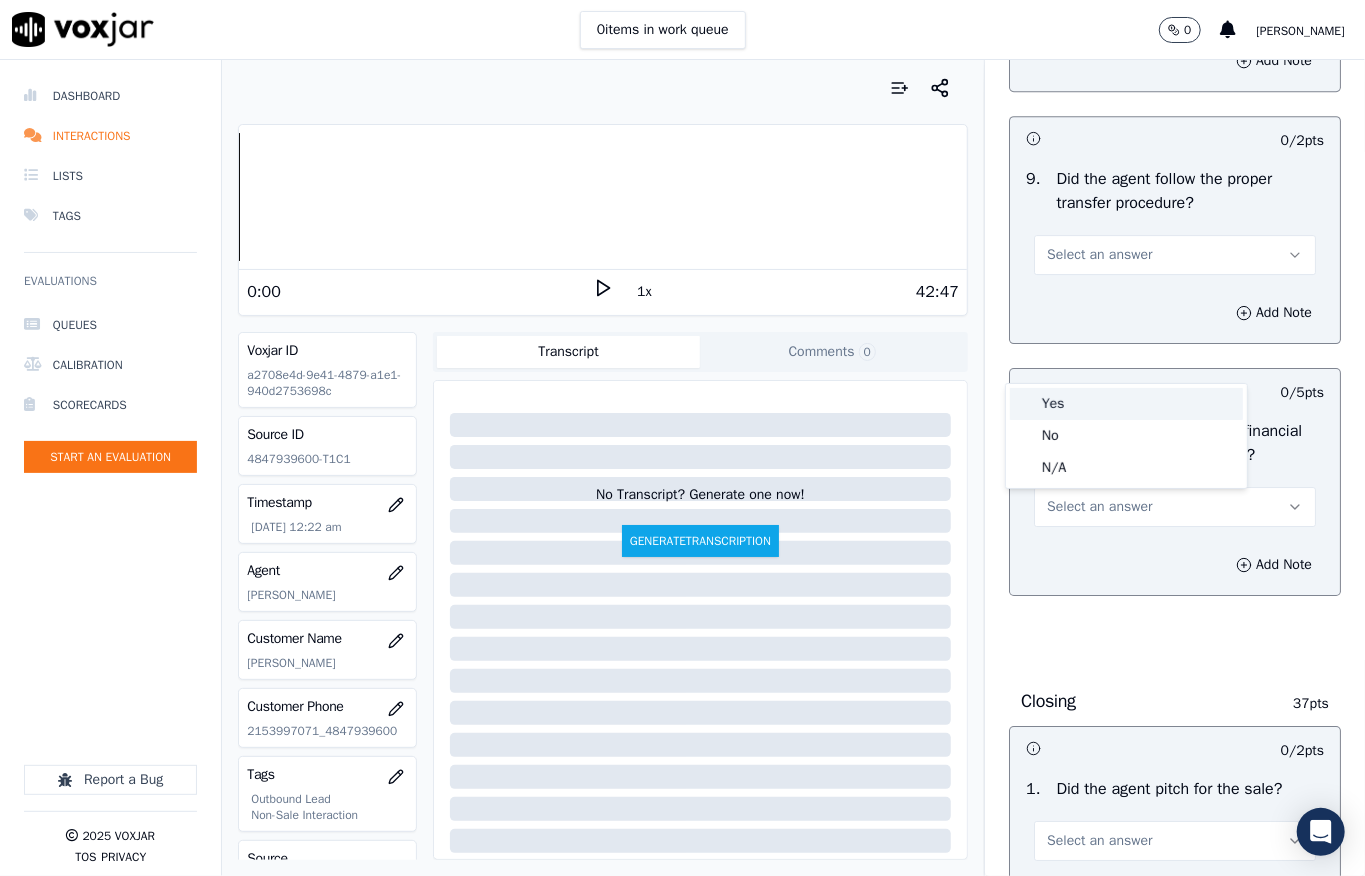 click on "Yes" at bounding box center [1126, 404] 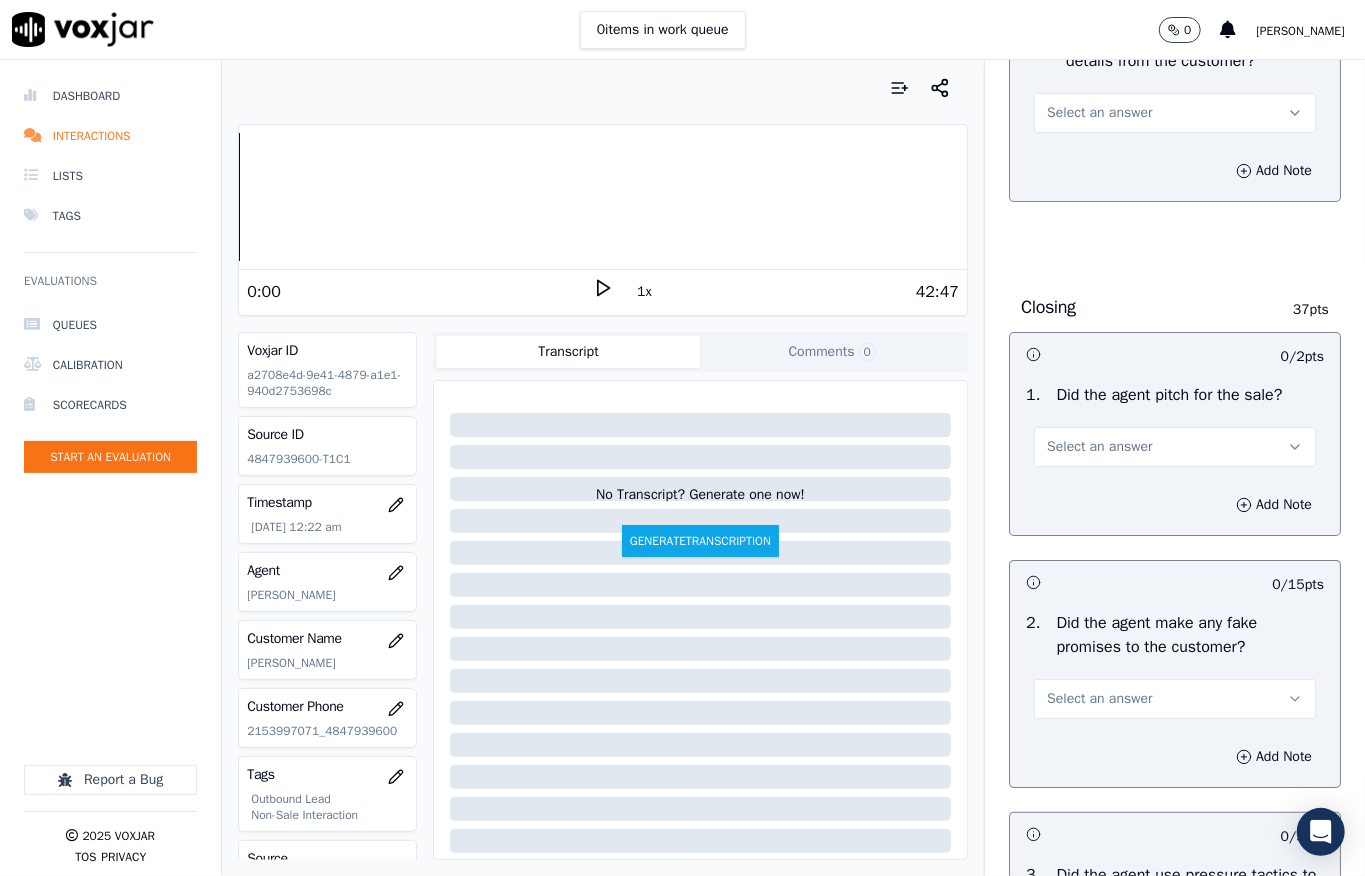 scroll, scrollTop: 3866, scrollLeft: 0, axis: vertical 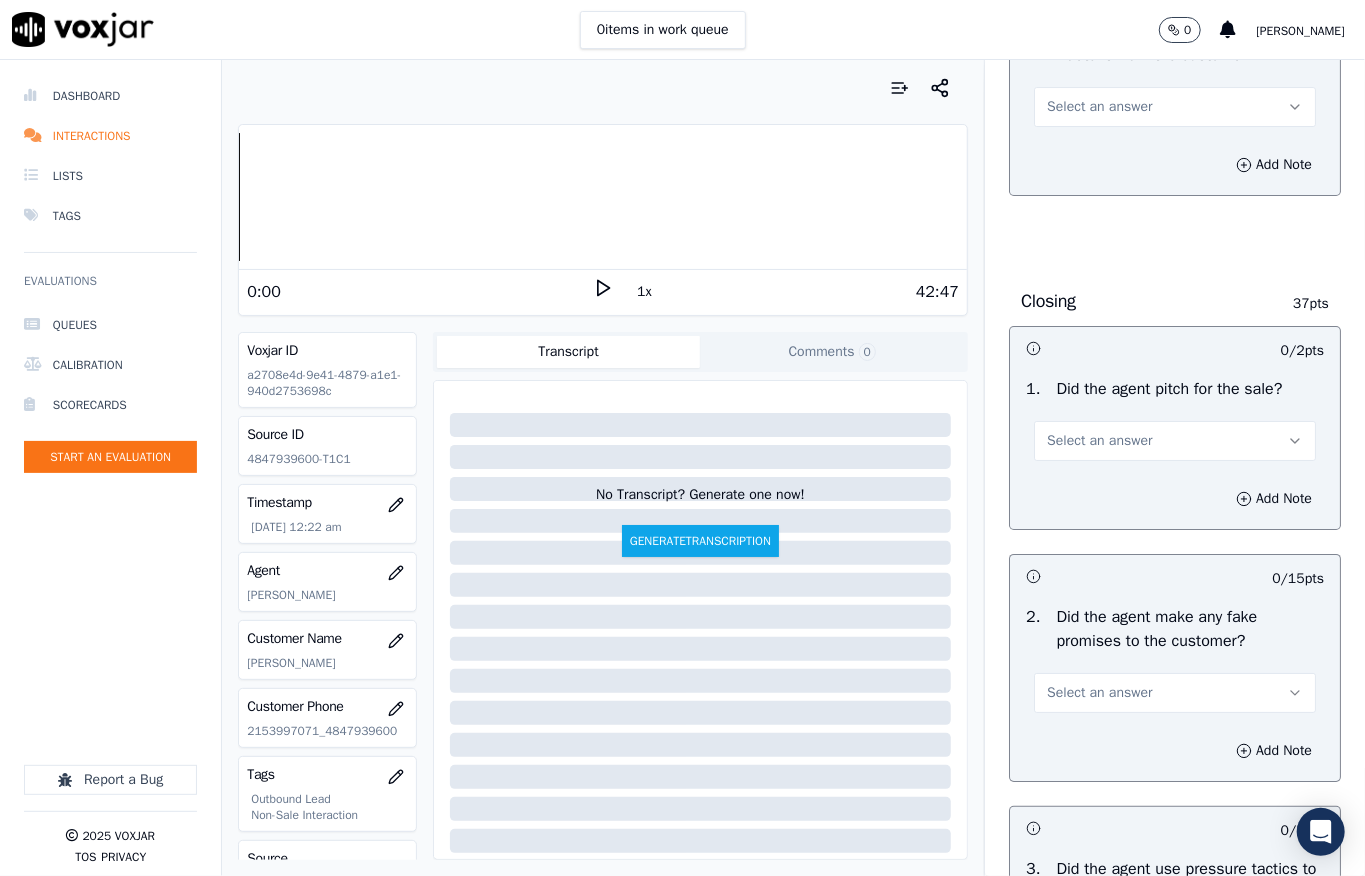 click on "Select an answer" at bounding box center [1099, 107] 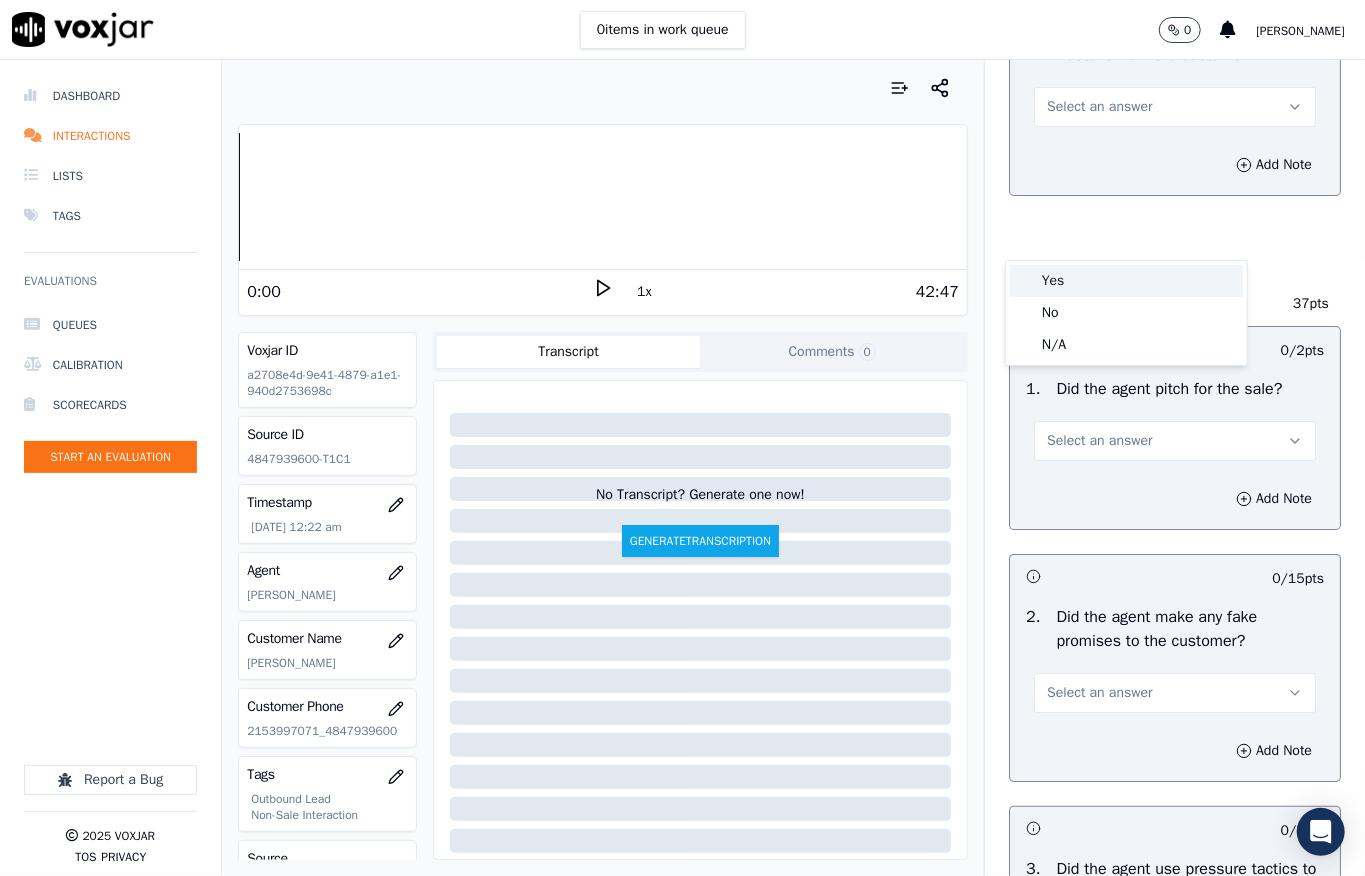 click on "Yes   No     N/A" at bounding box center [1126, 313] 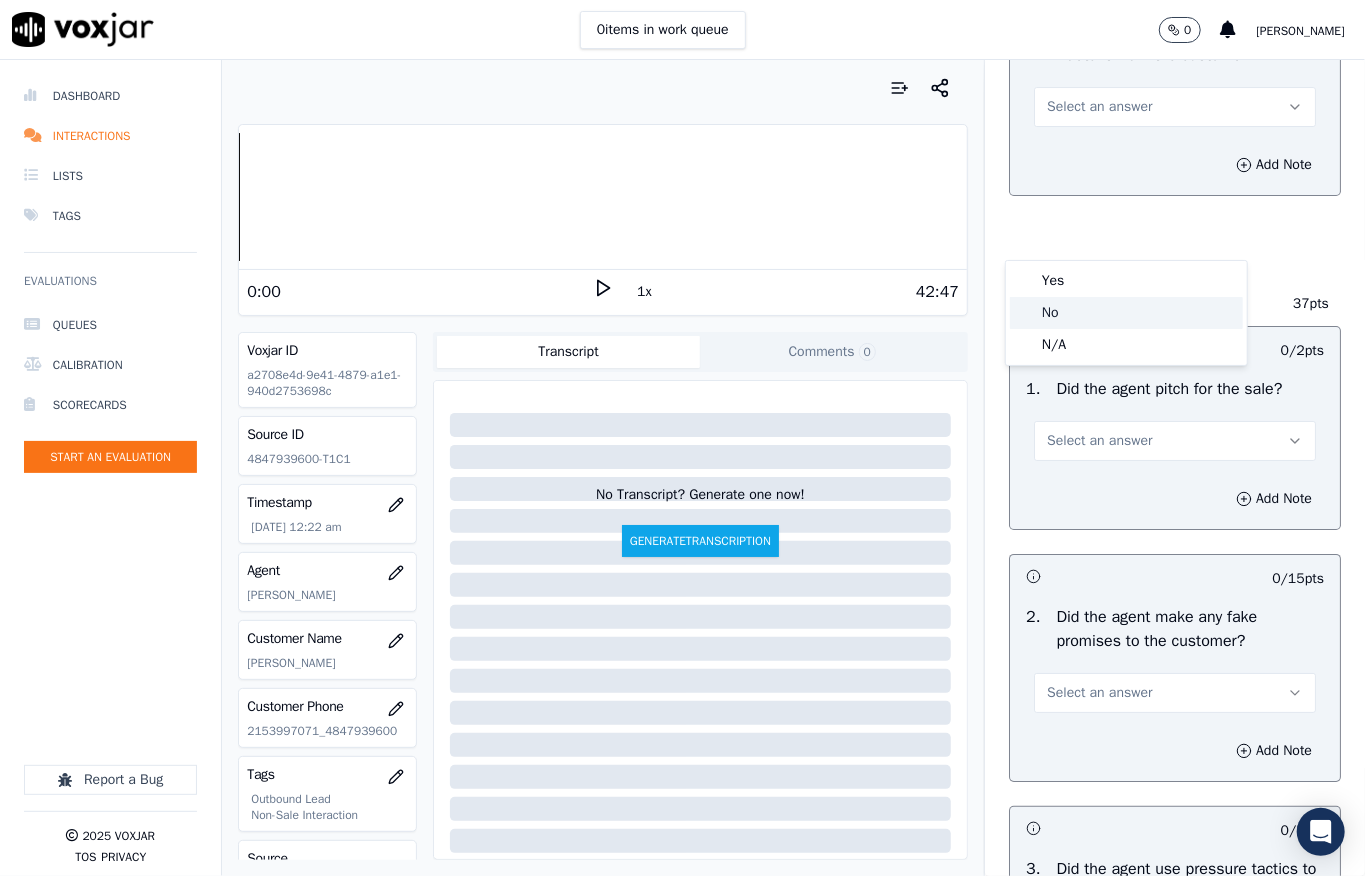 click on "No" 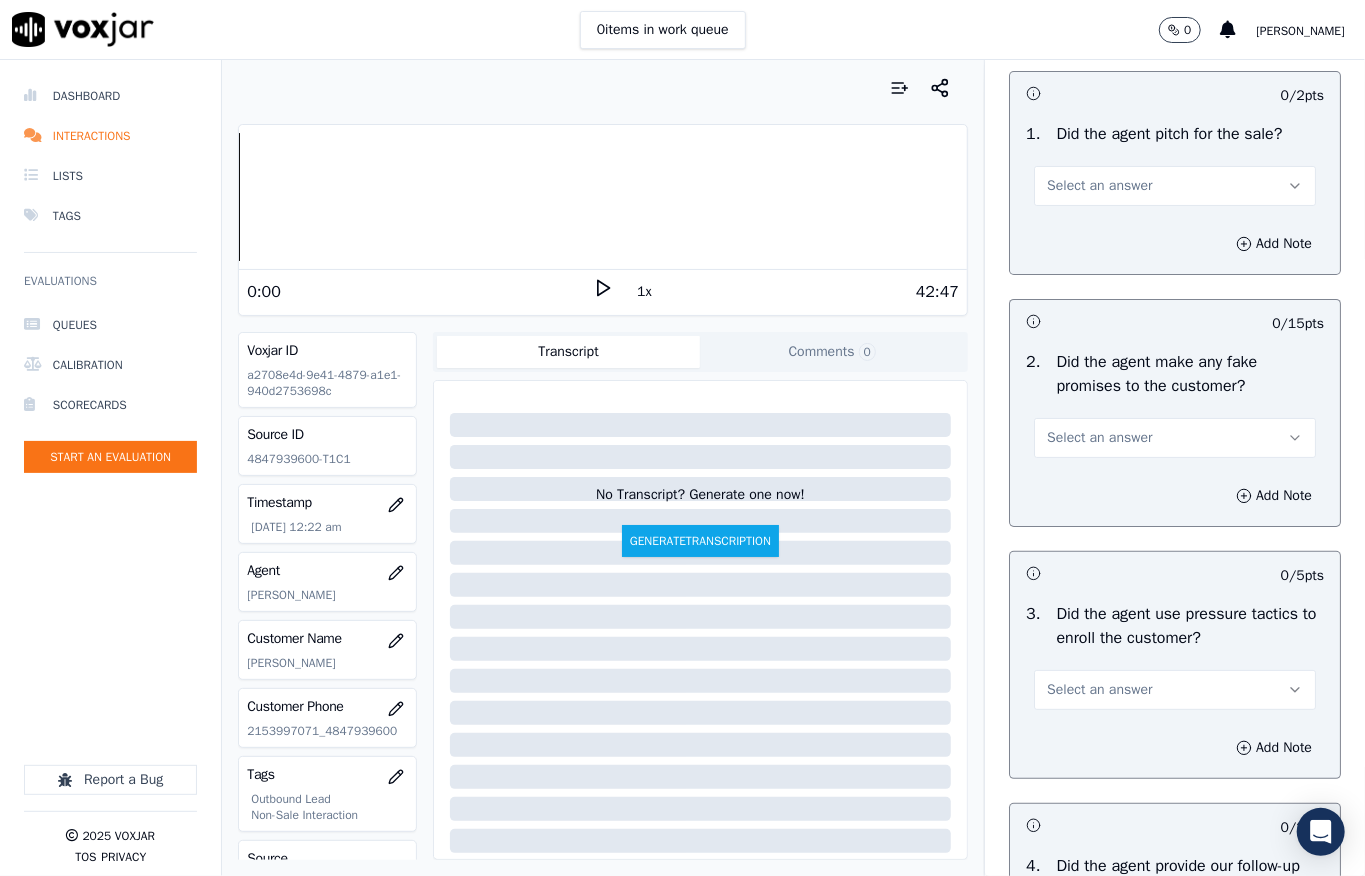 scroll, scrollTop: 4133, scrollLeft: 0, axis: vertical 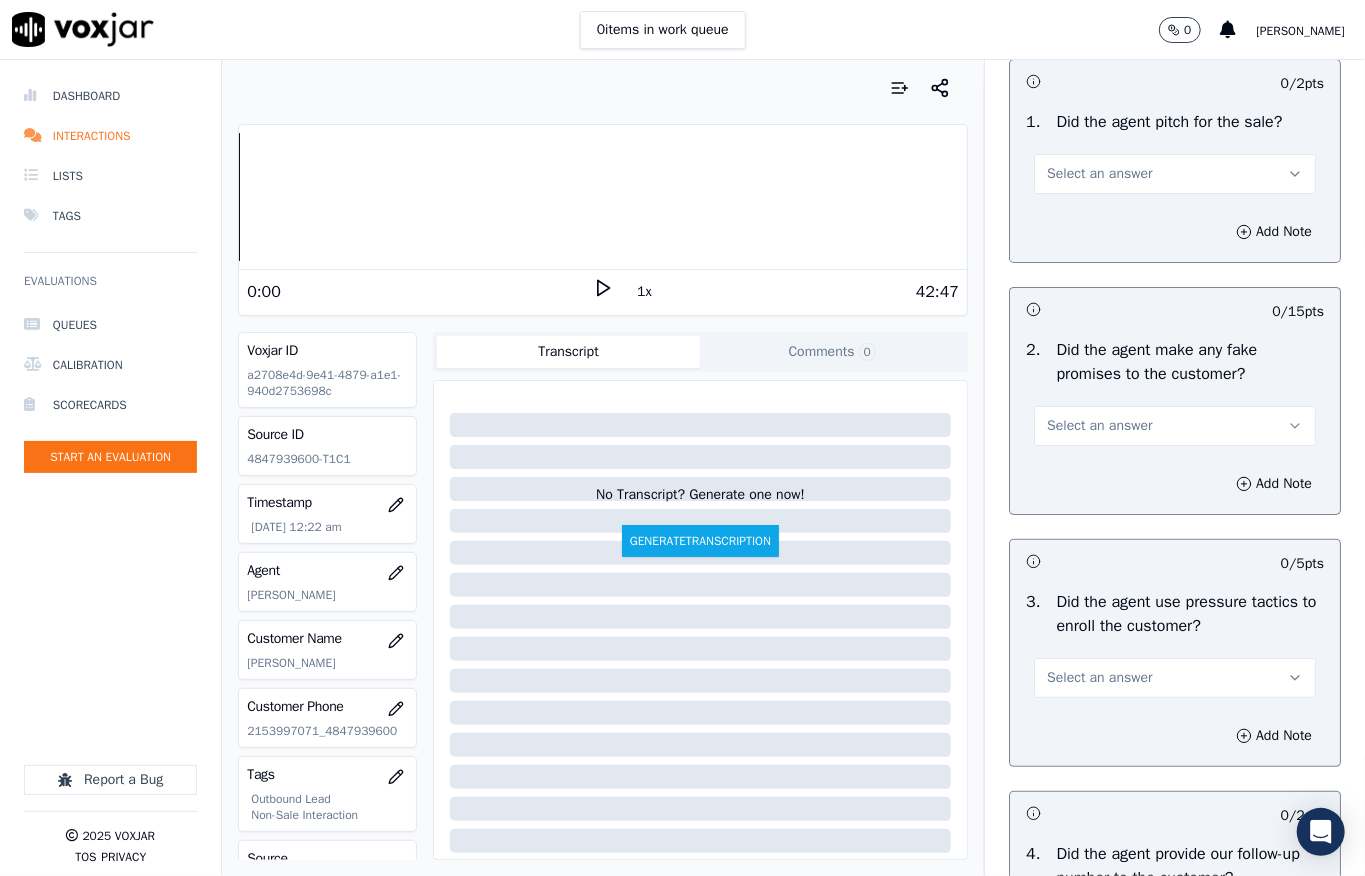 drag, startPoint x: 1064, startPoint y: 305, endPoint x: 1068, endPoint y: 318, distance: 13.601471 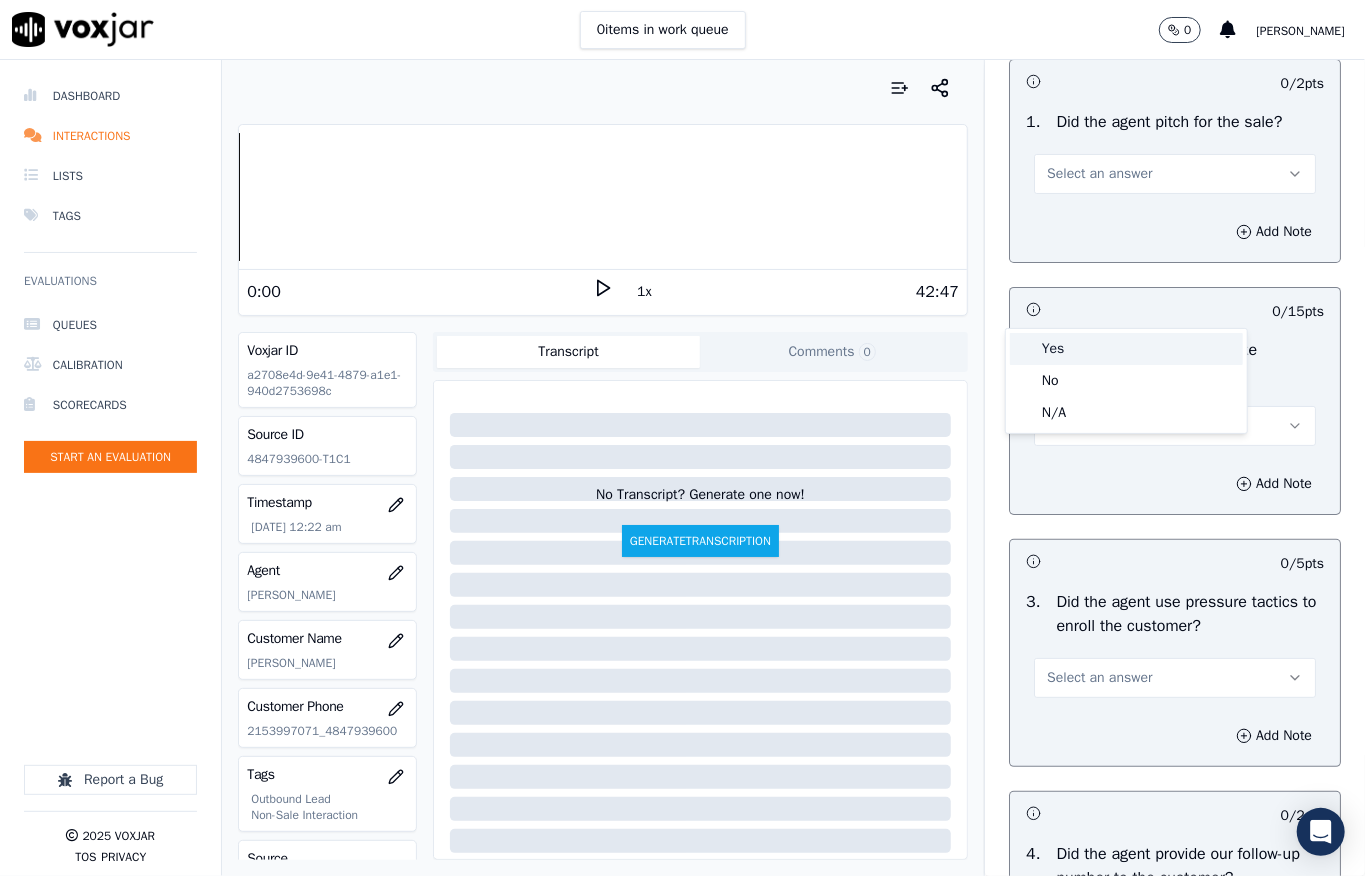 click on "Yes" at bounding box center [1126, 349] 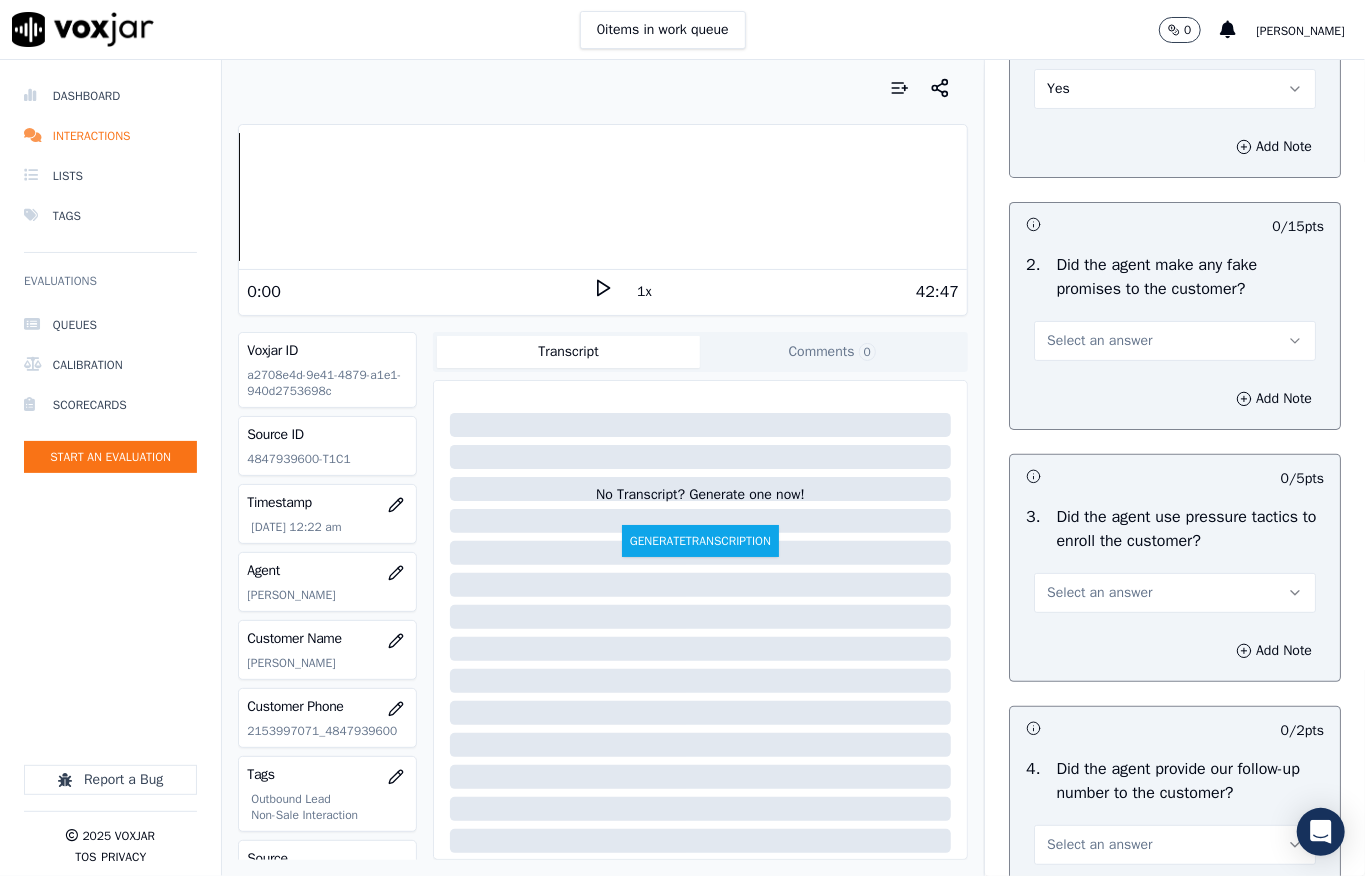 scroll, scrollTop: 4266, scrollLeft: 0, axis: vertical 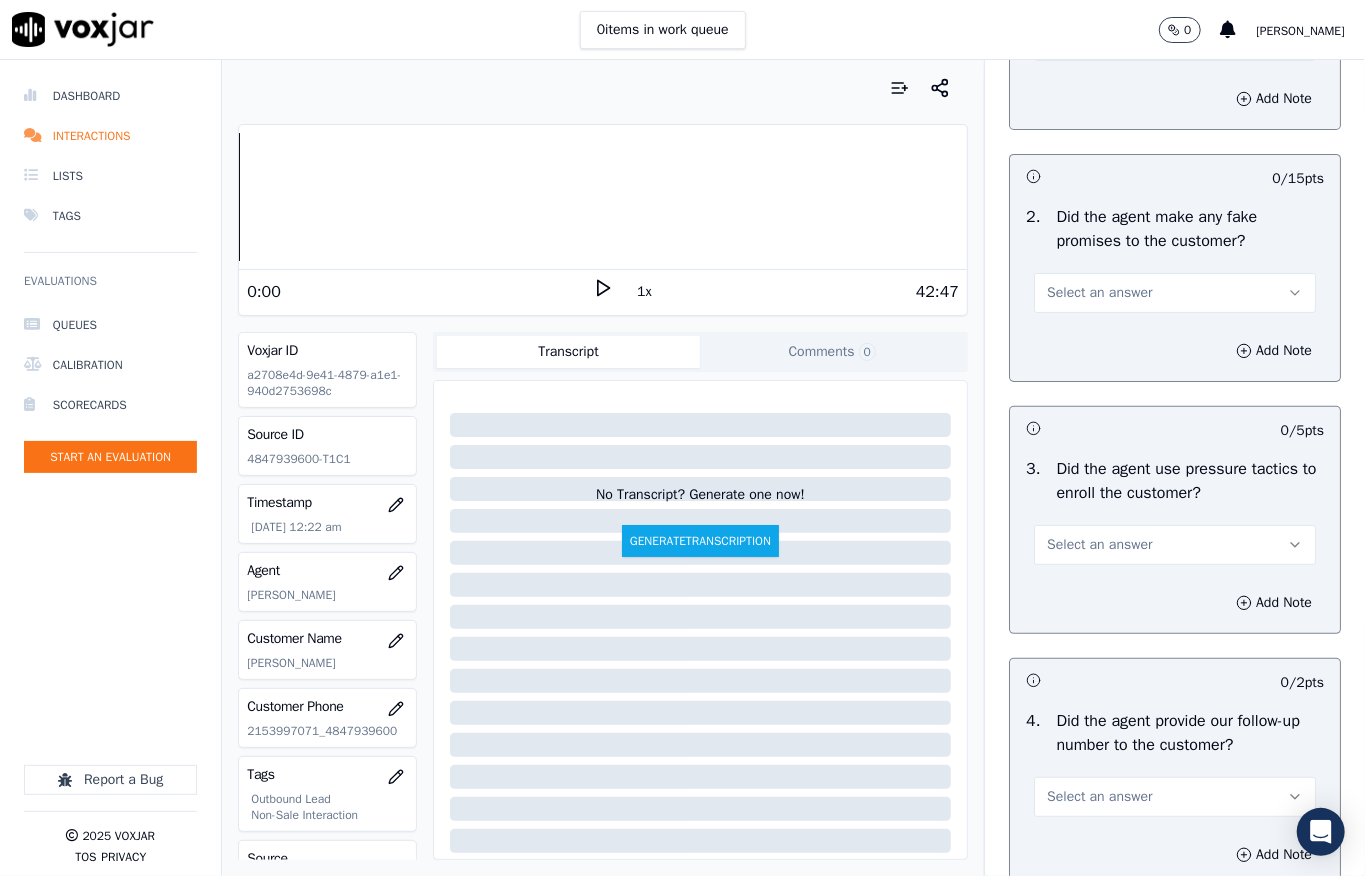 click on "Select an answer" at bounding box center [1099, 293] 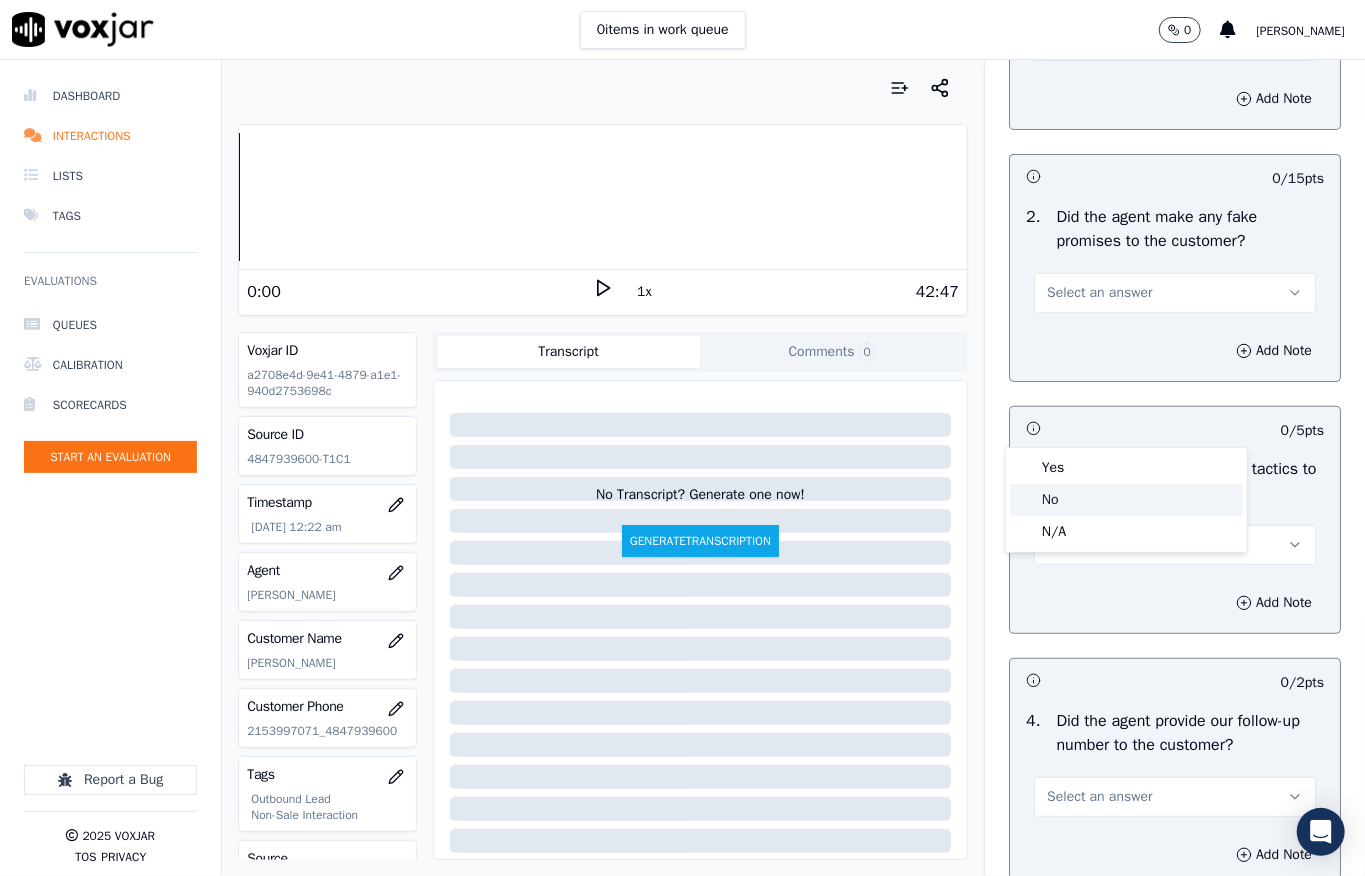 drag, startPoint x: 1050, startPoint y: 506, endPoint x: 1049, endPoint y: 298, distance: 208.00241 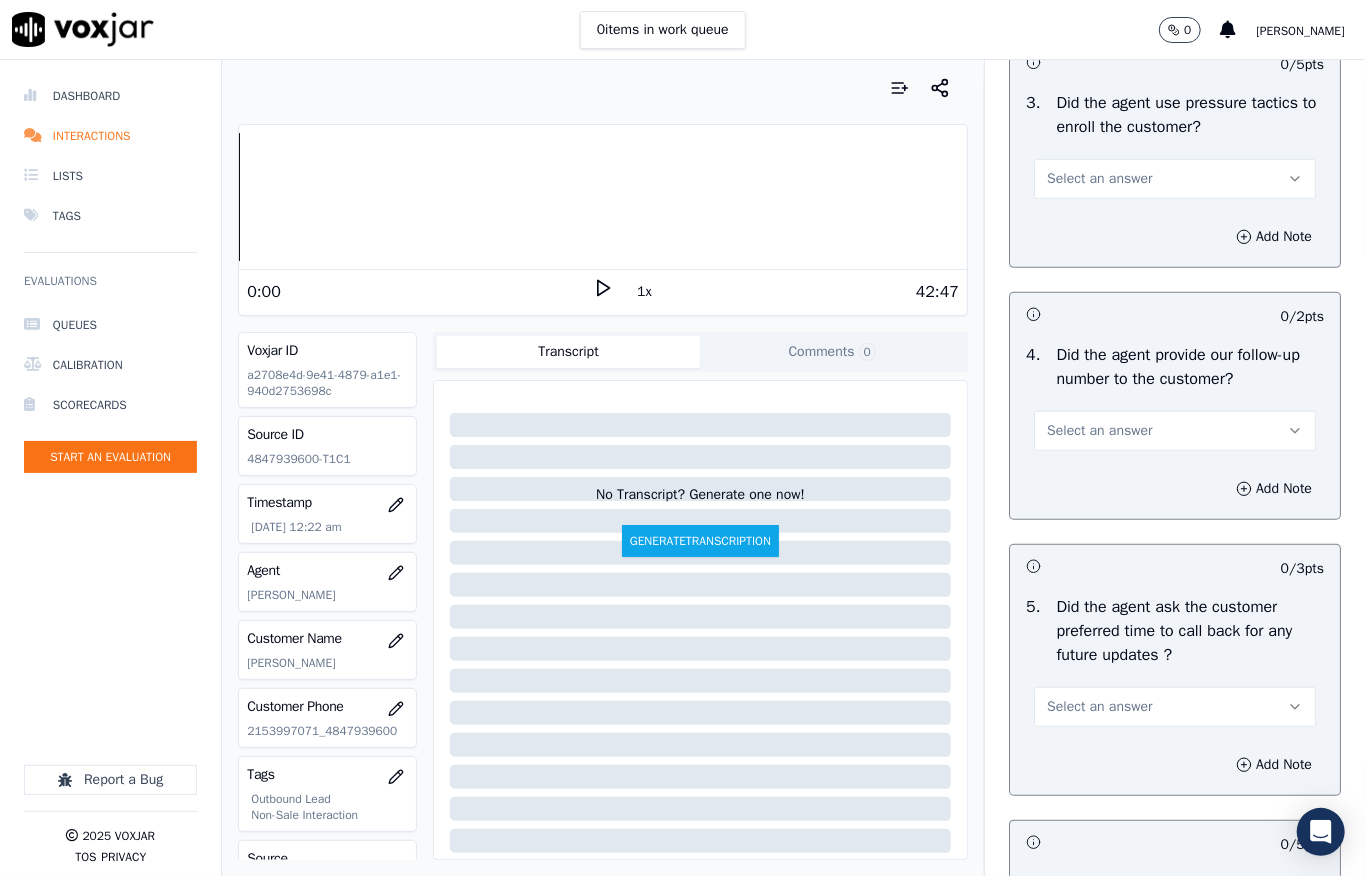 scroll, scrollTop: 4666, scrollLeft: 0, axis: vertical 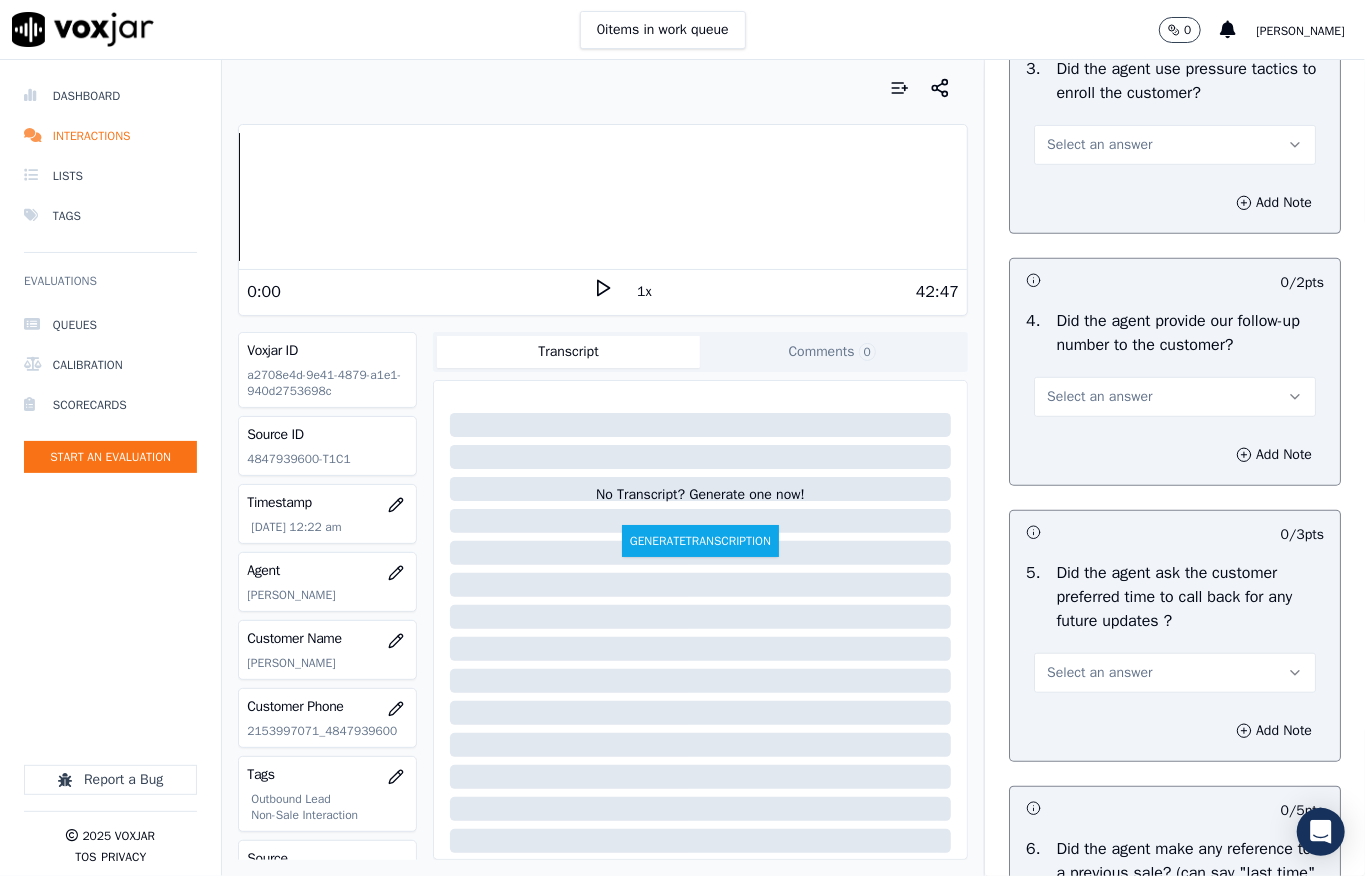 click on "Select an answer" at bounding box center (1099, 145) 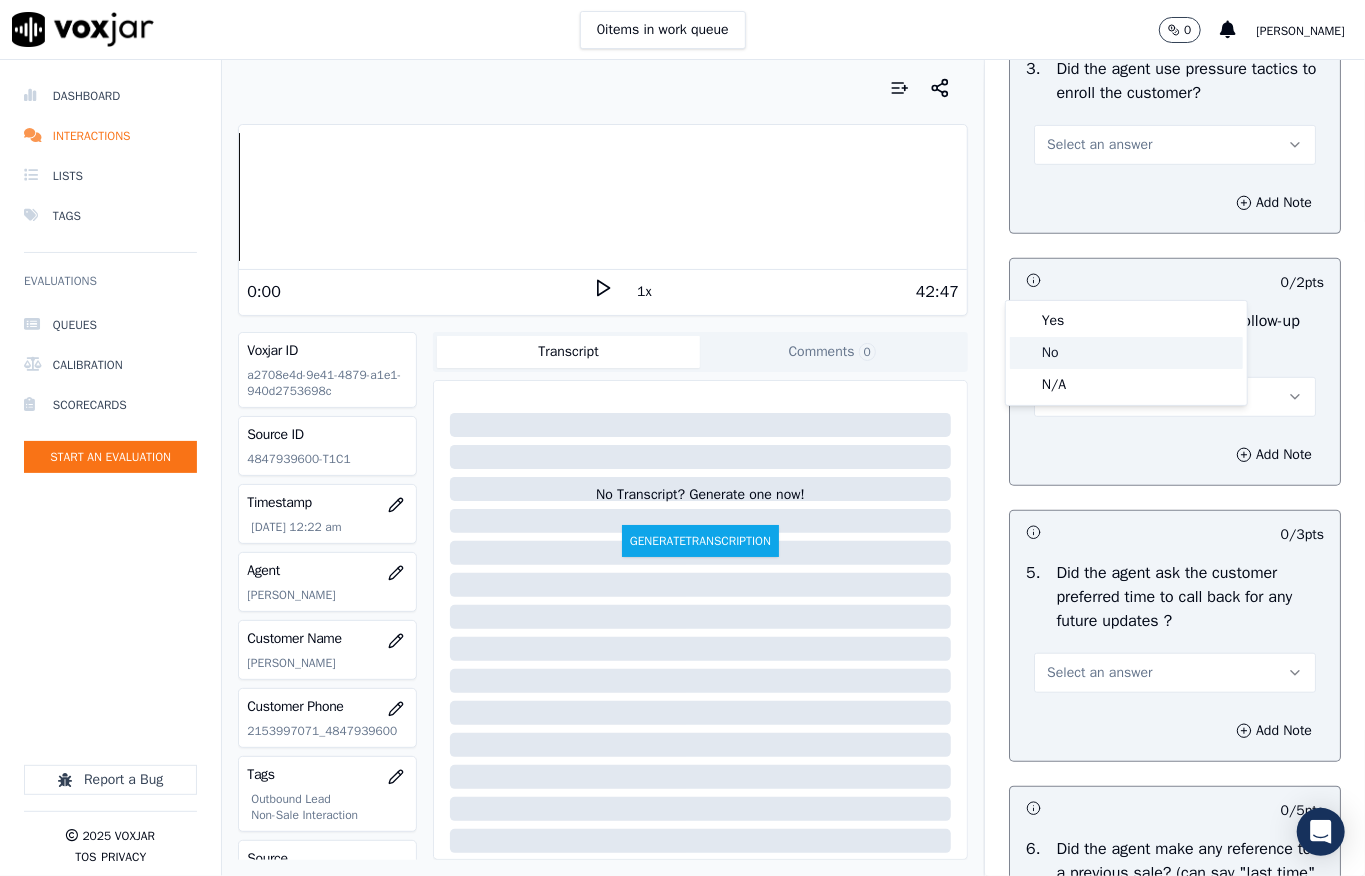 click on "No" 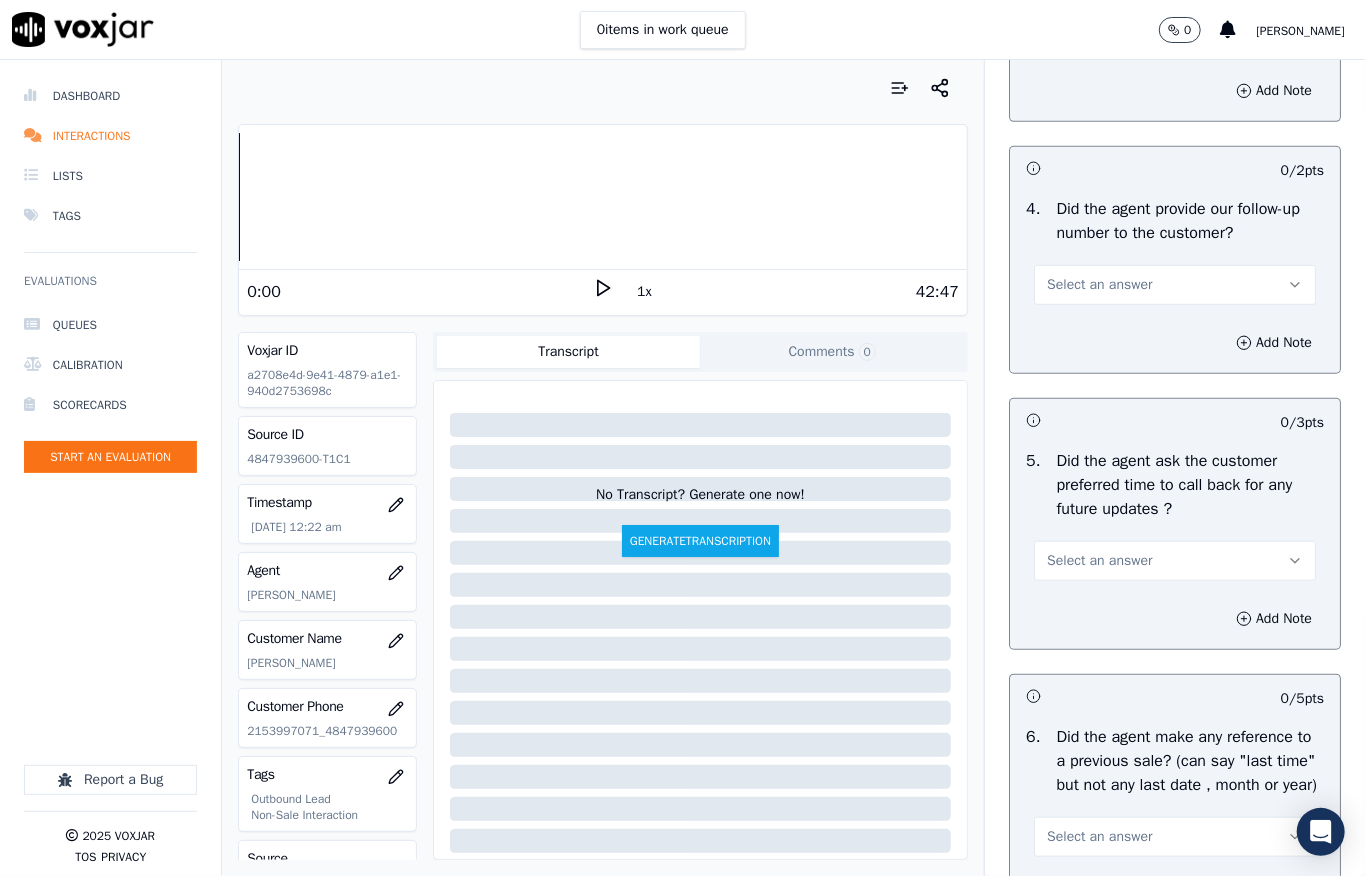 scroll, scrollTop: 4933, scrollLeft: 0, axis: vertical 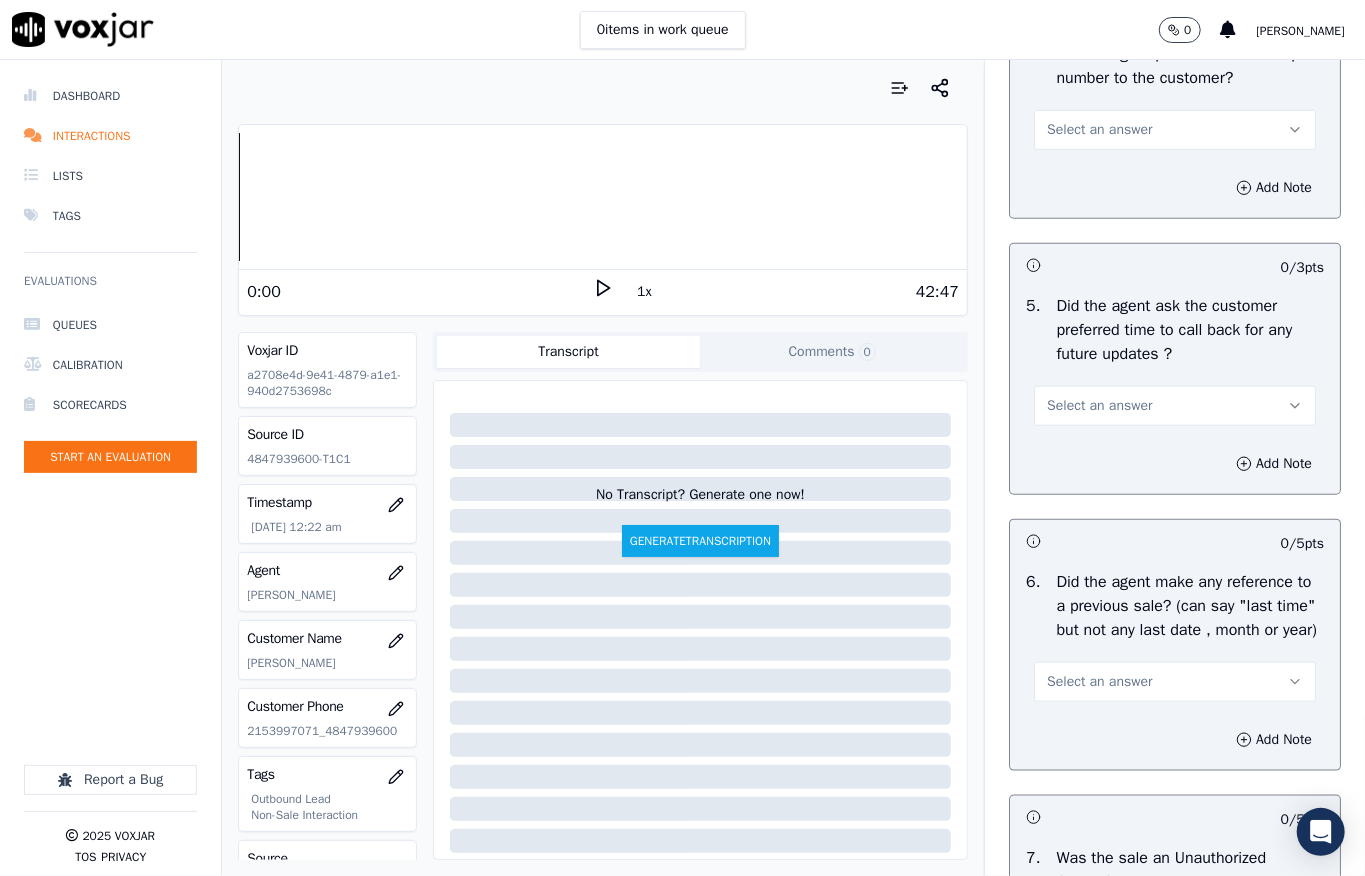 drag, startPoint x: 1058, startPoint y: 284, endPoint x: 1062, endPoint y: 300, distance: 16.492422 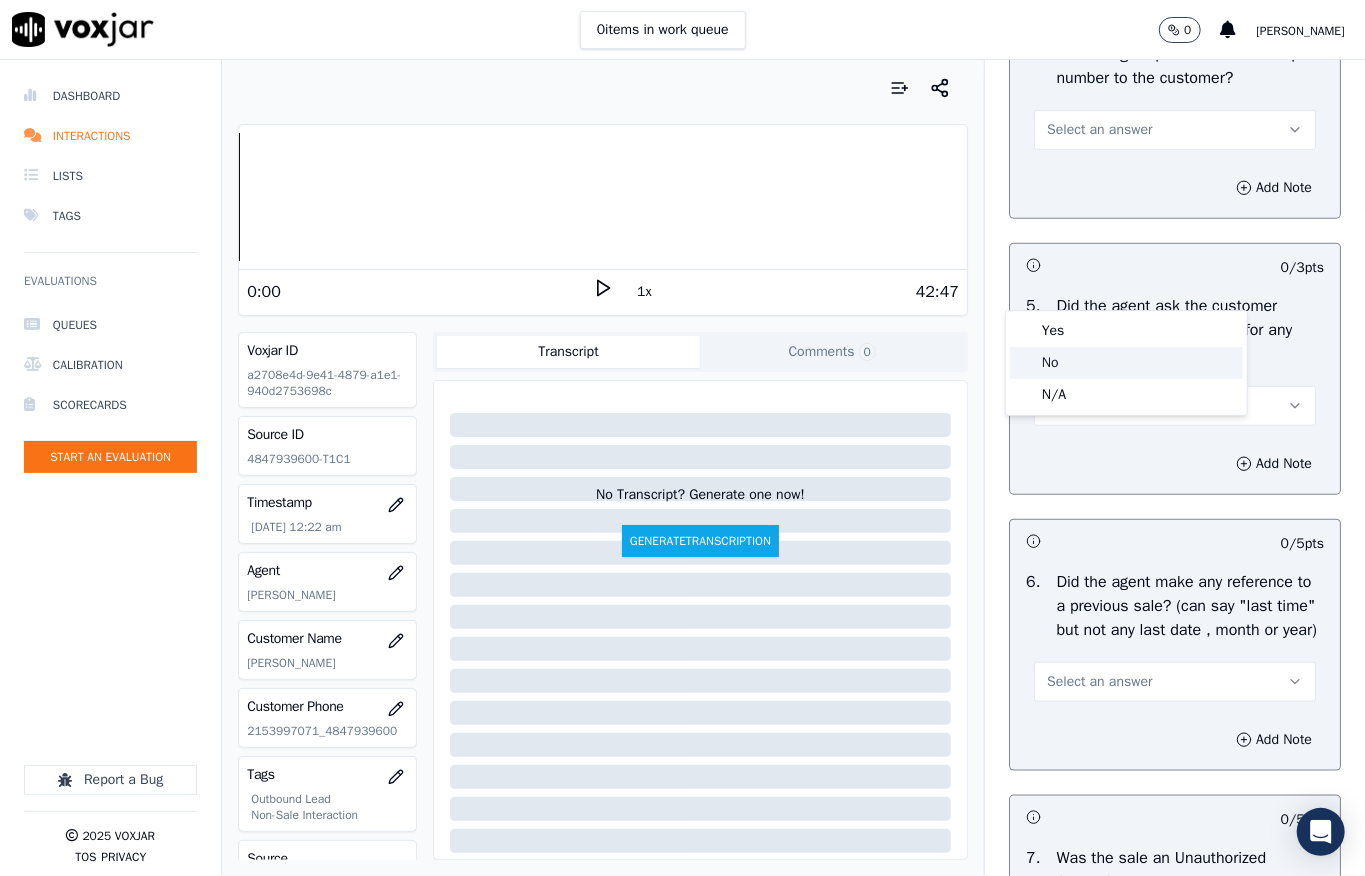 click on "No" 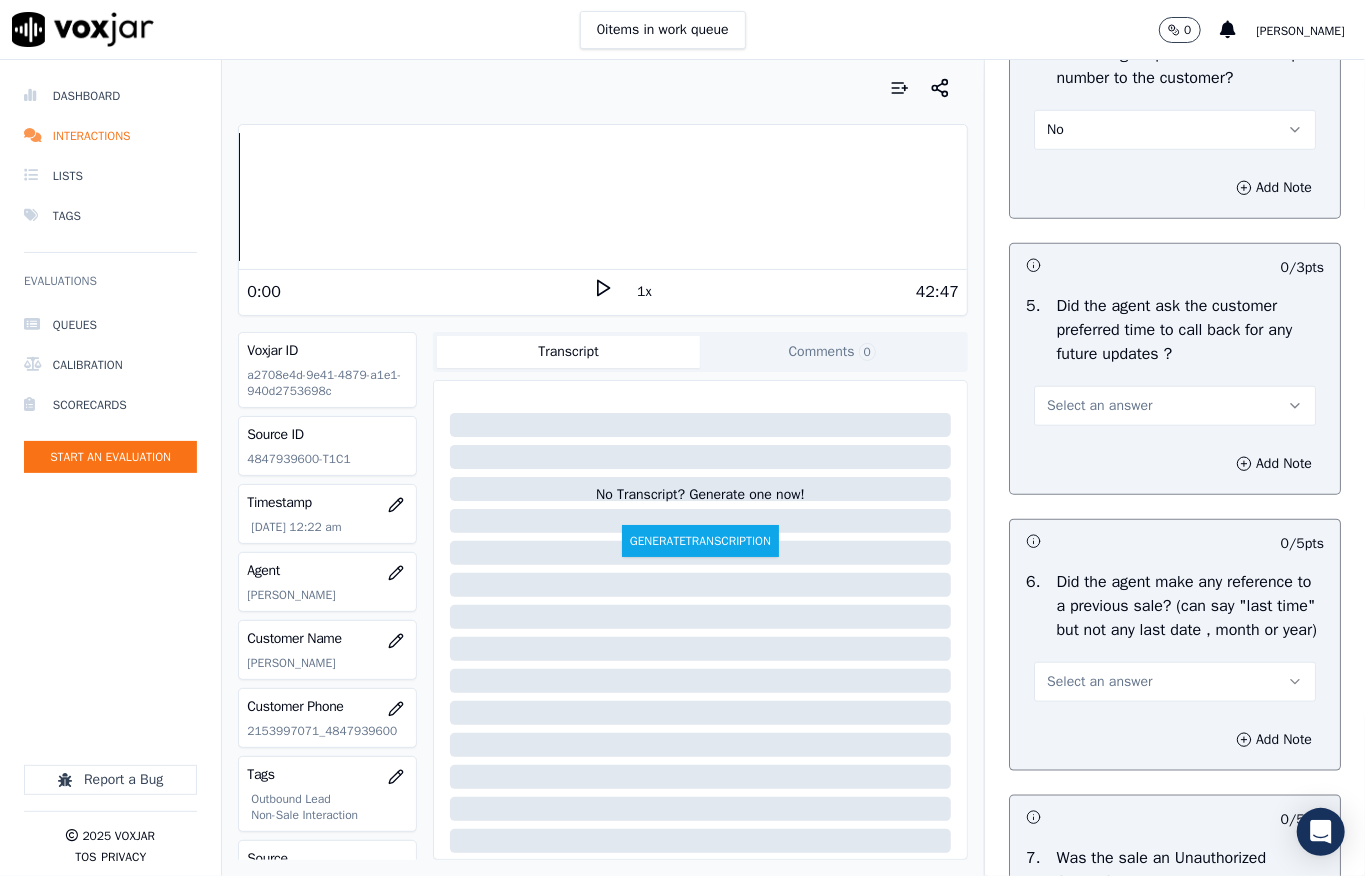 click on "No" at bounding box center [1175, 130] 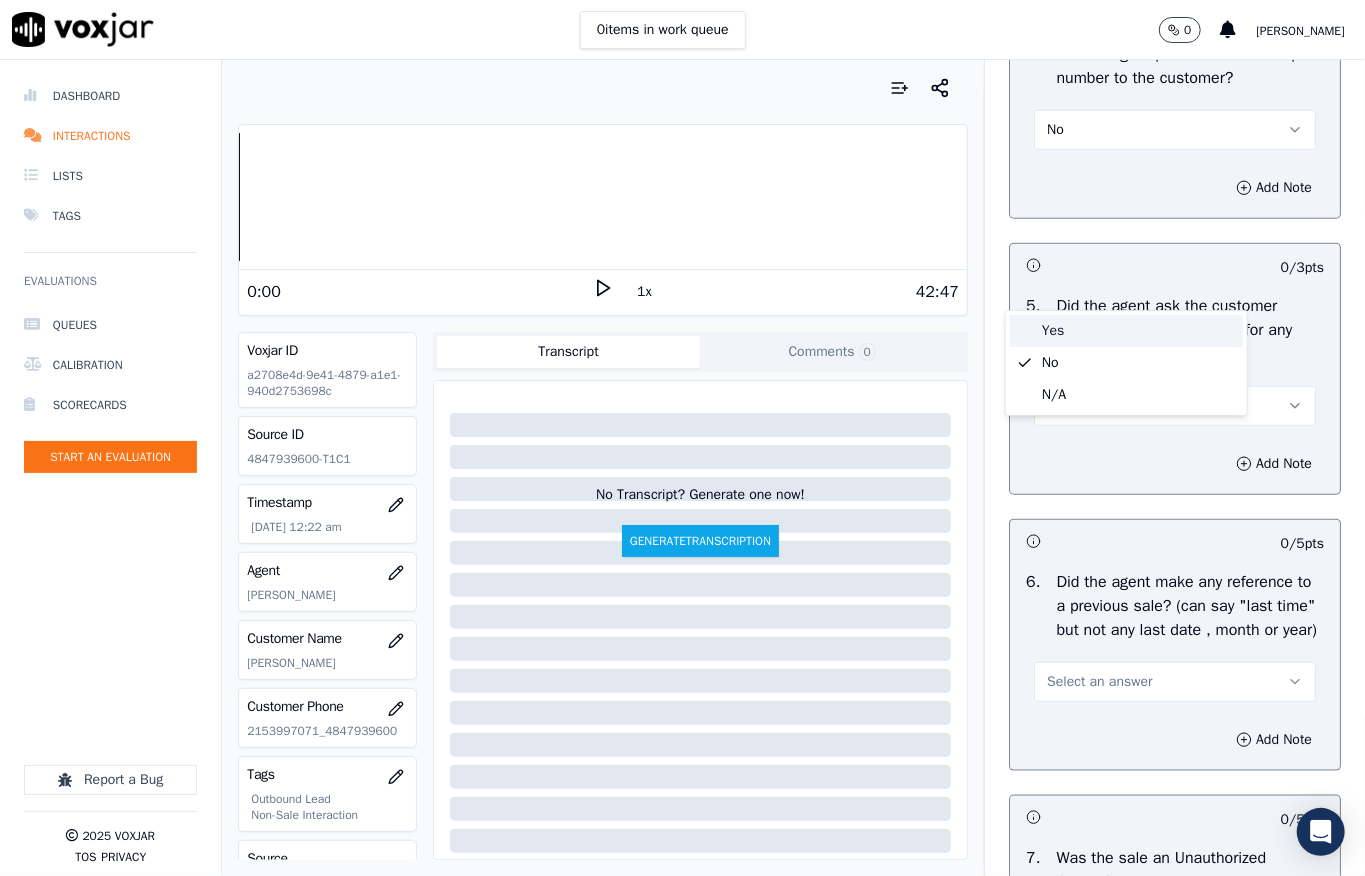 click on "Yes" at bounding box center (1126, 331) 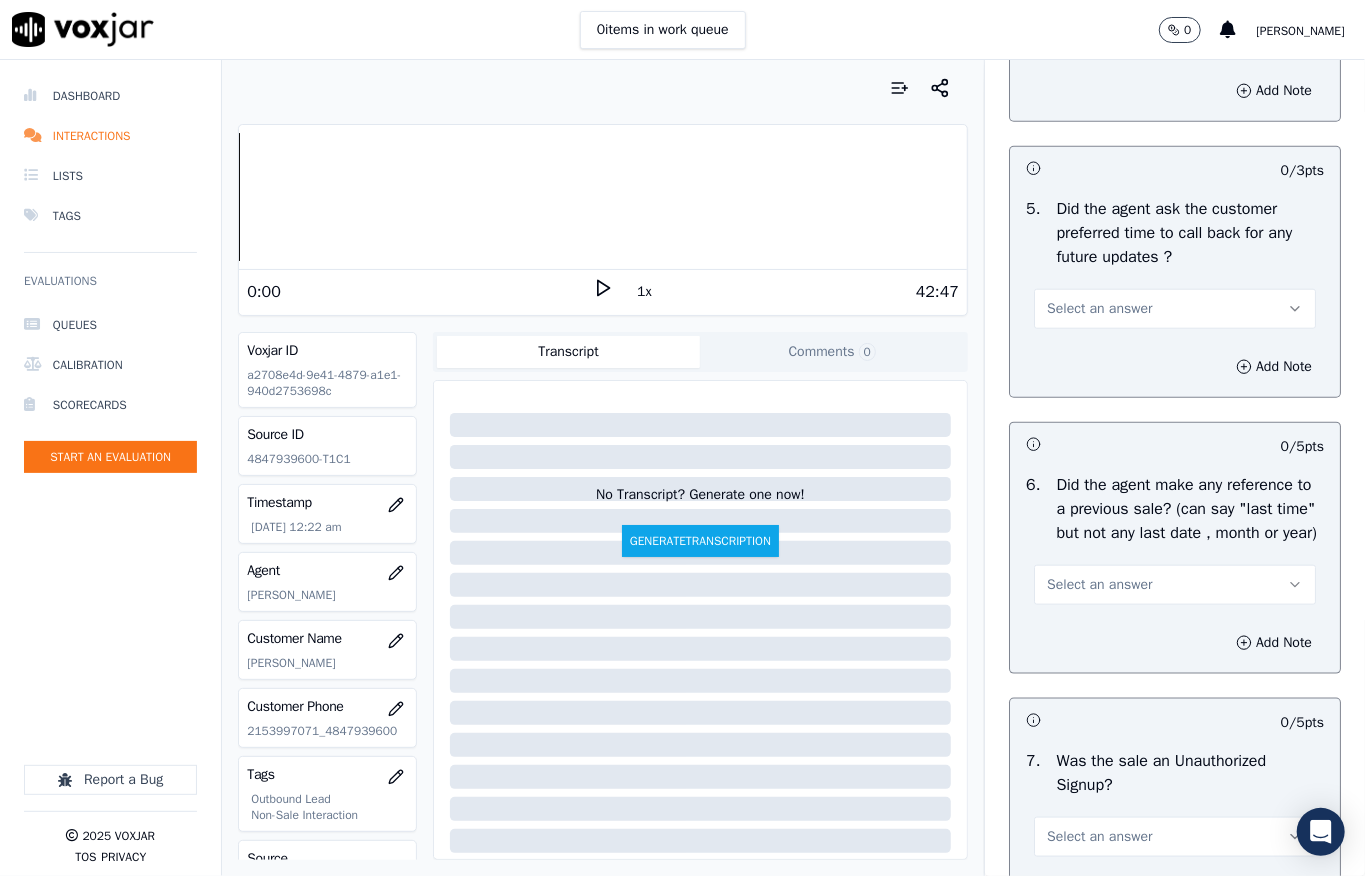 scroll, scrollTop: 5200, scrollLeft: 0, axis: vertical 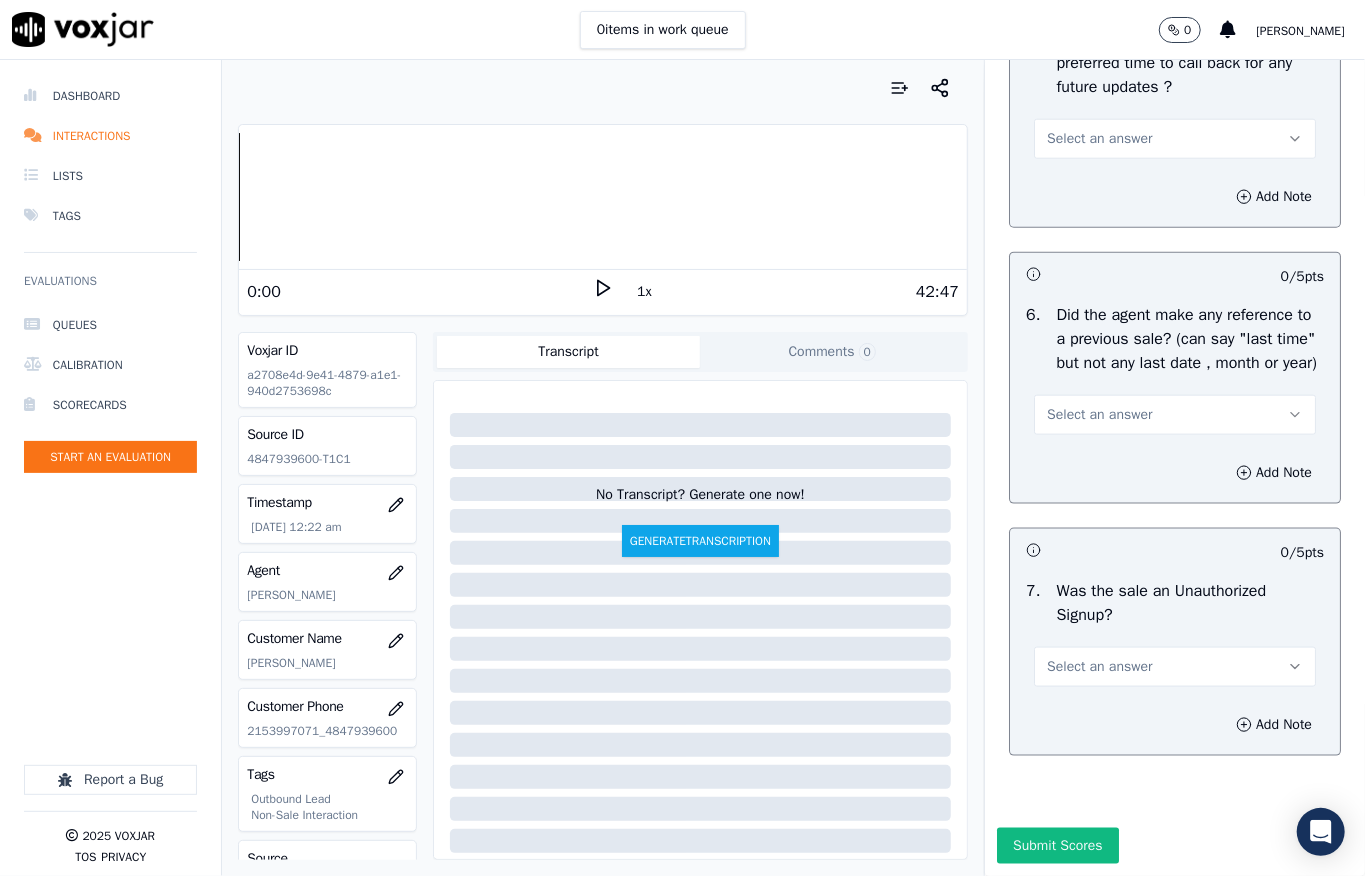 drag, startPoint x: 1049, startPoint y: 290, endPoint x: 1050, endPoint y: 313, distance: 23.021729 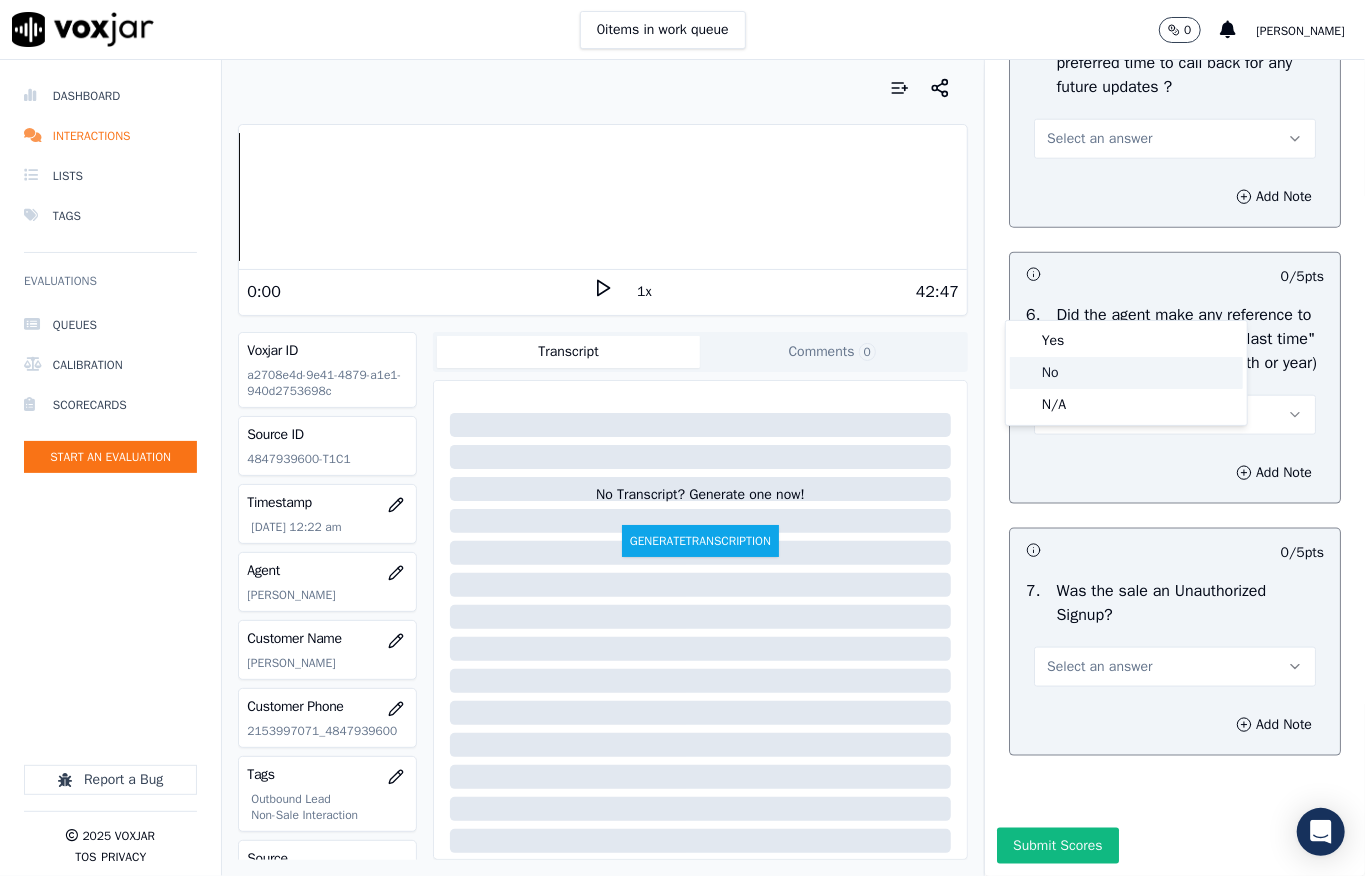 click on "No" 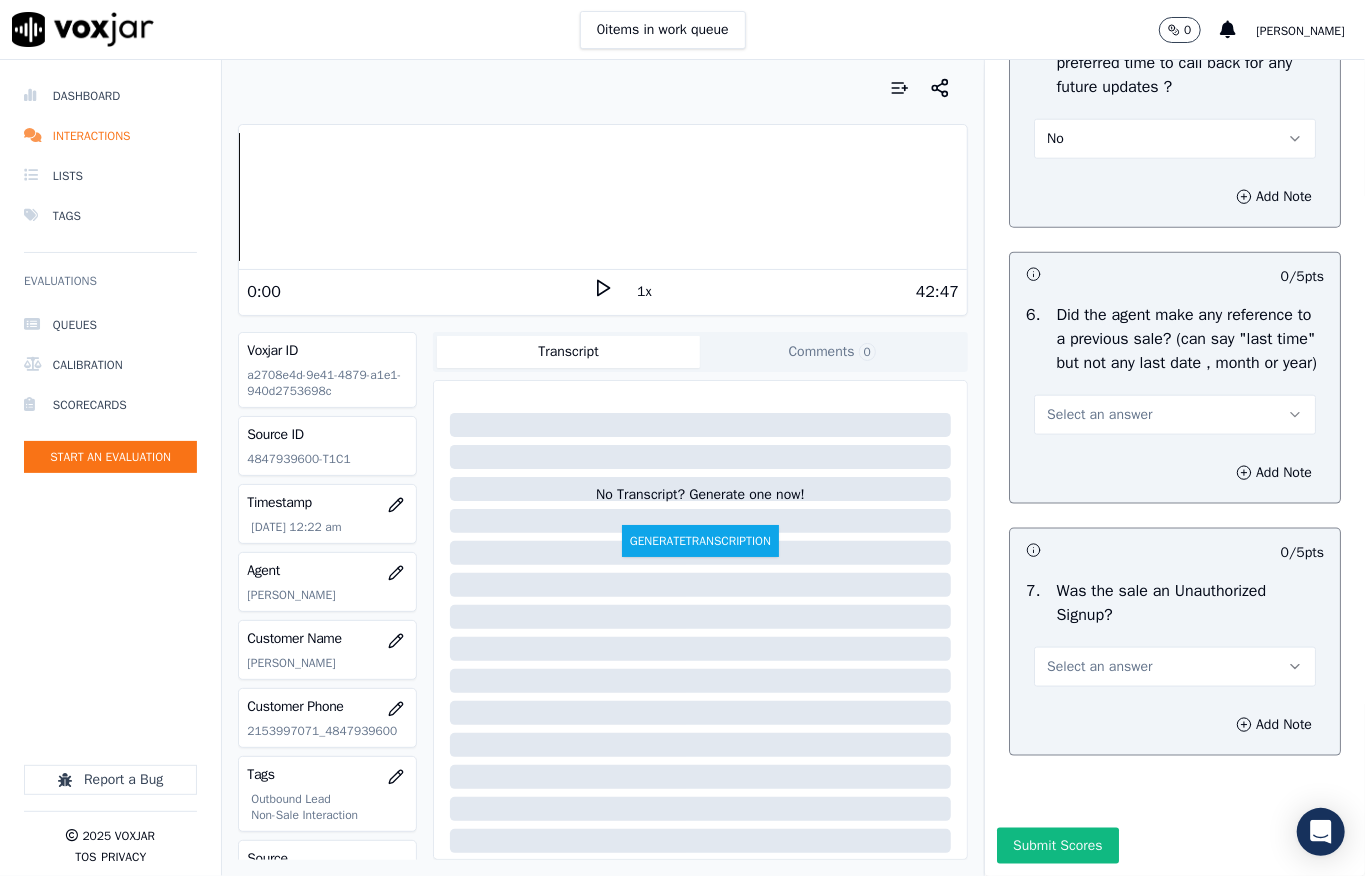 scroll, scrollTop: 5333, scrollLeft: 0, axis: vertical 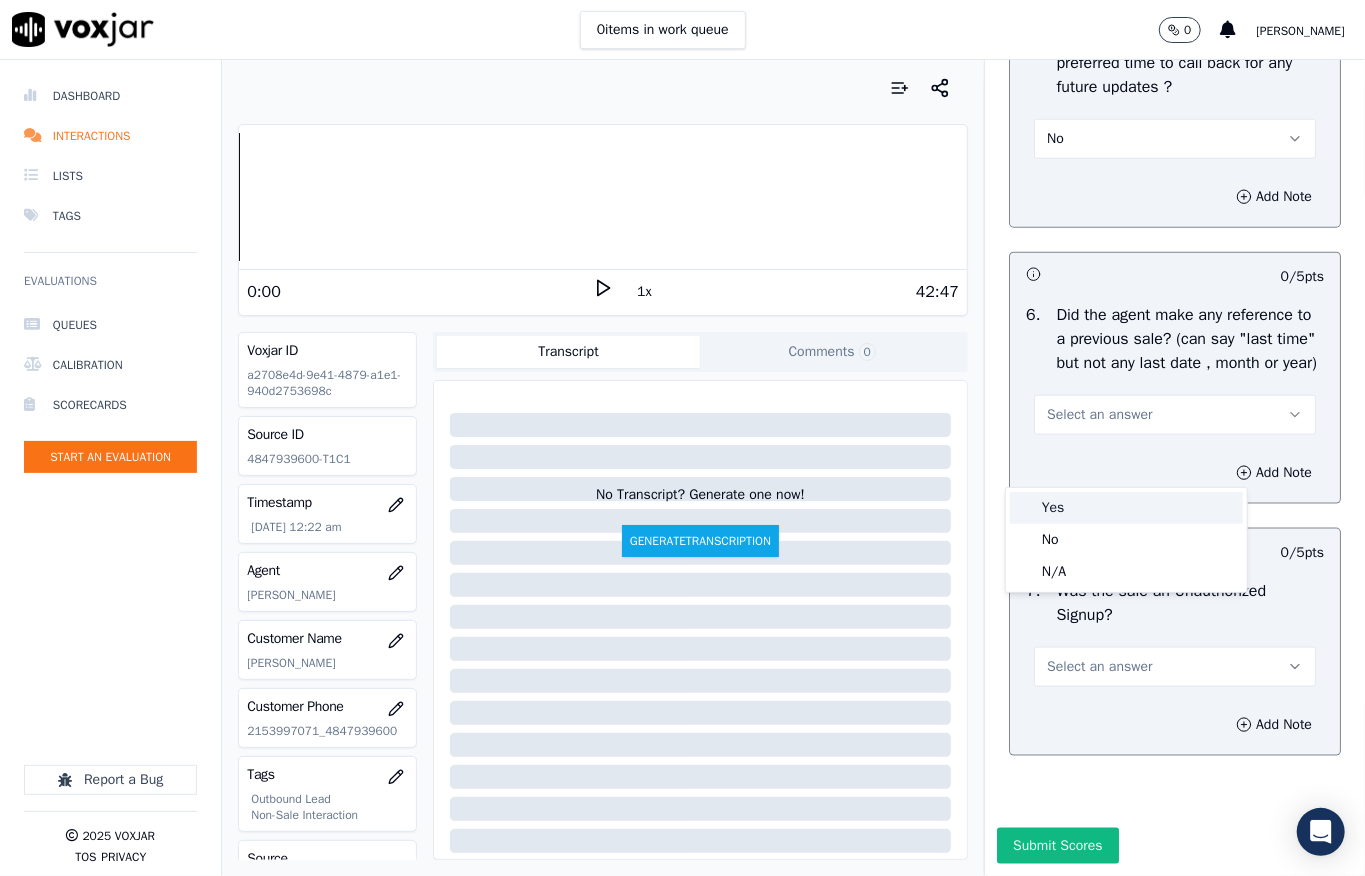click on "No" 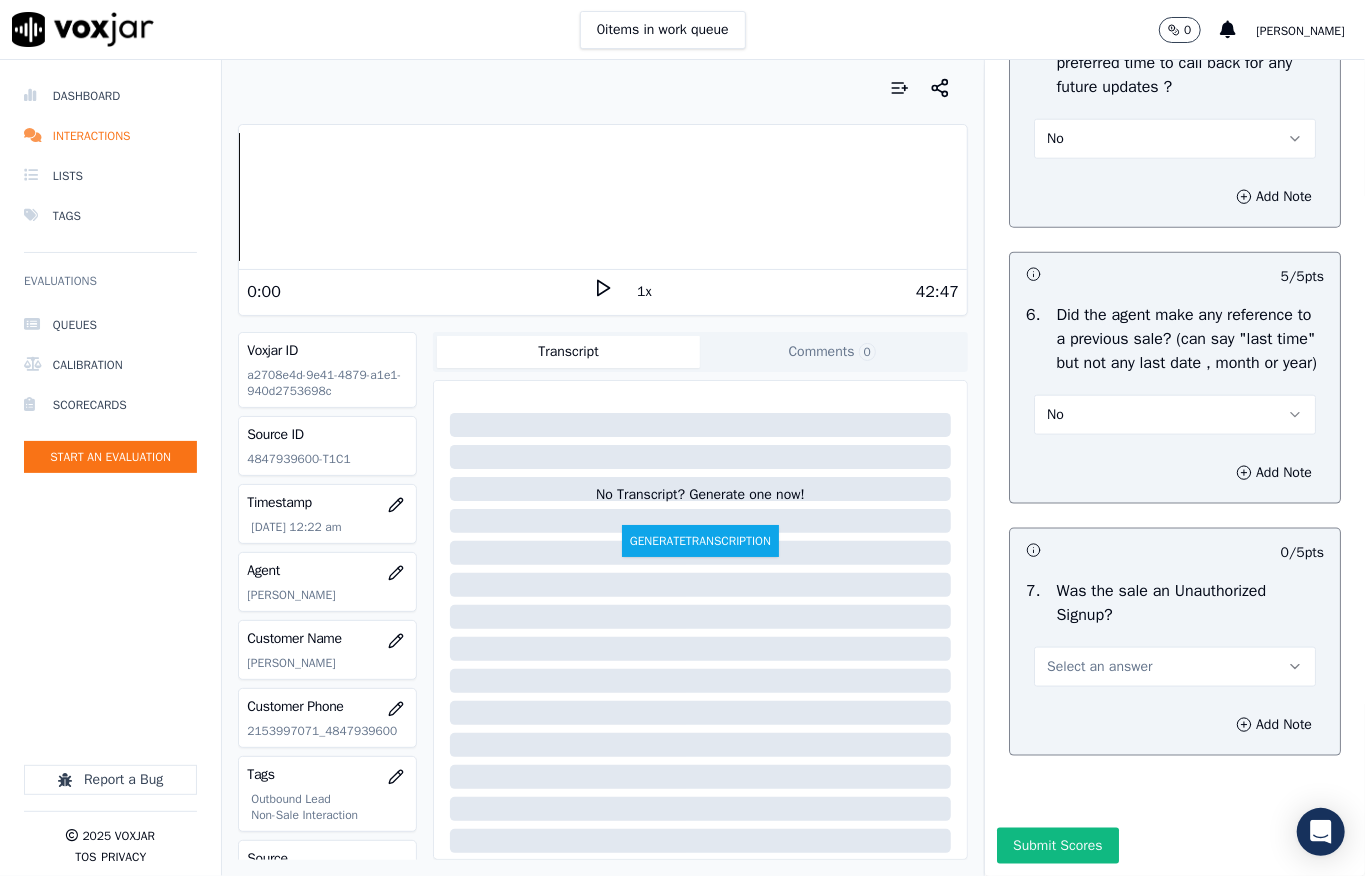 scroll, scrollTop: 5450, scrollLeft: 0, axis: vertical 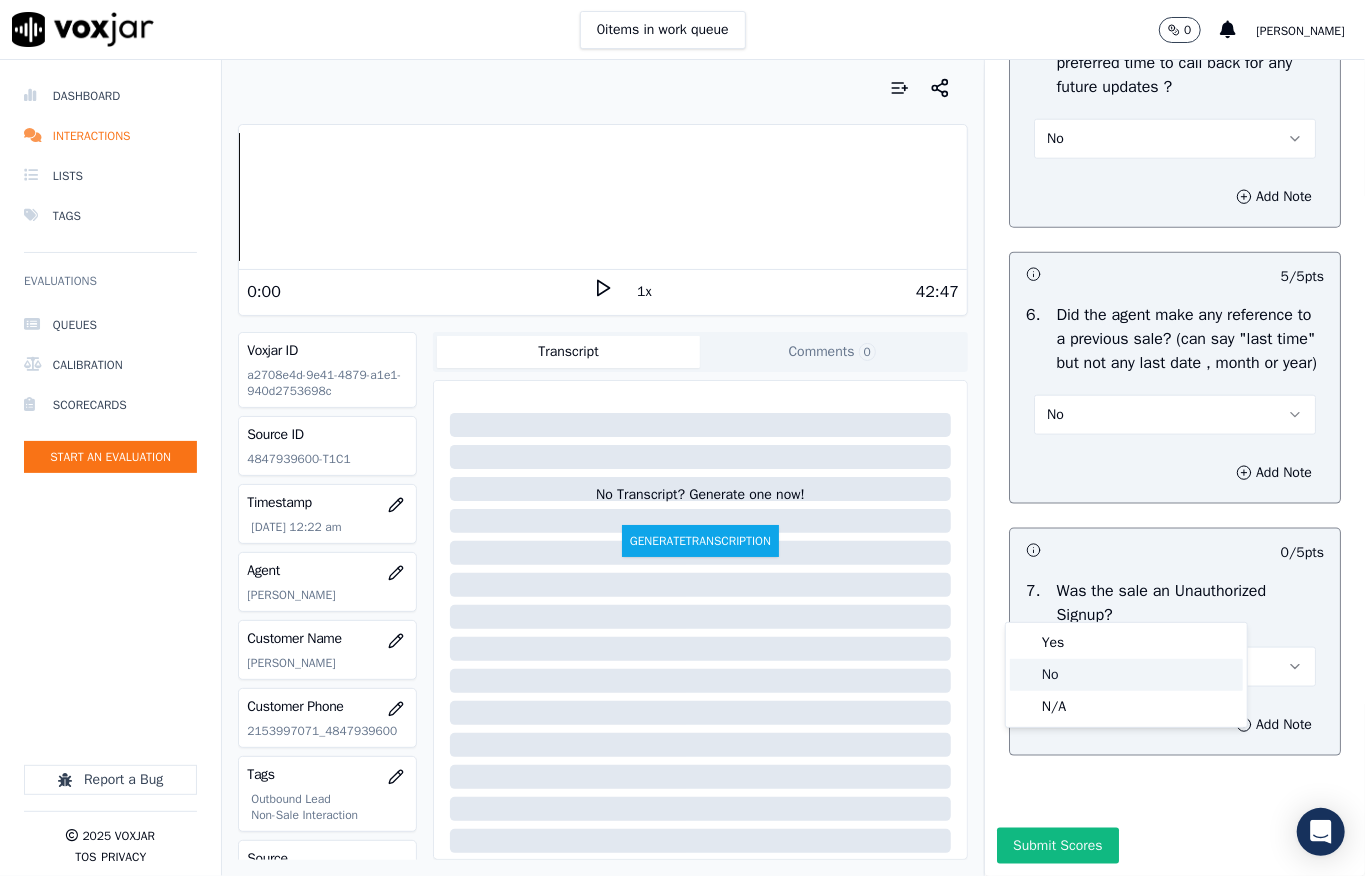 click on "N/A" 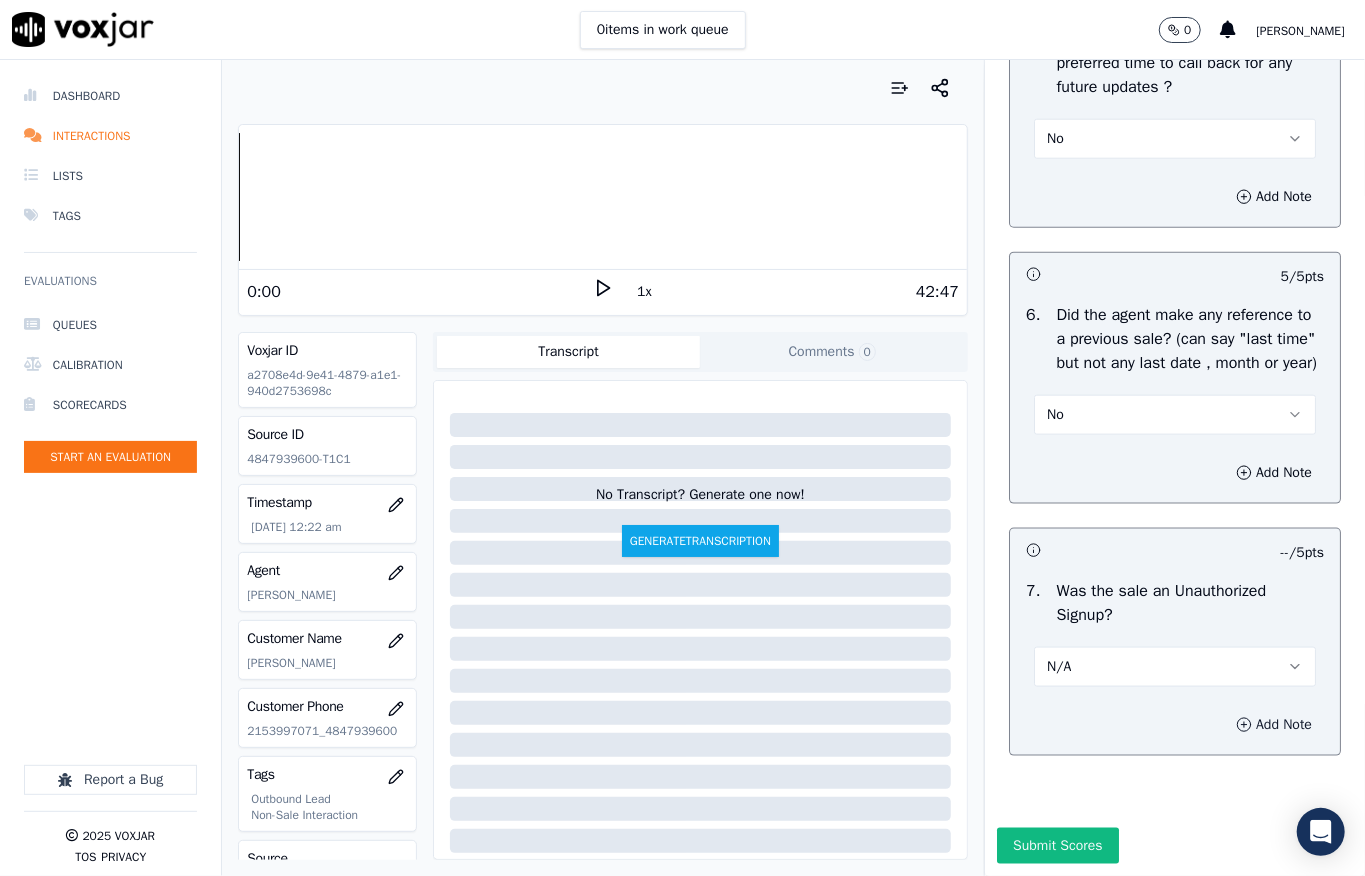 click on "Add Note" at bounding box center (1274, 725) 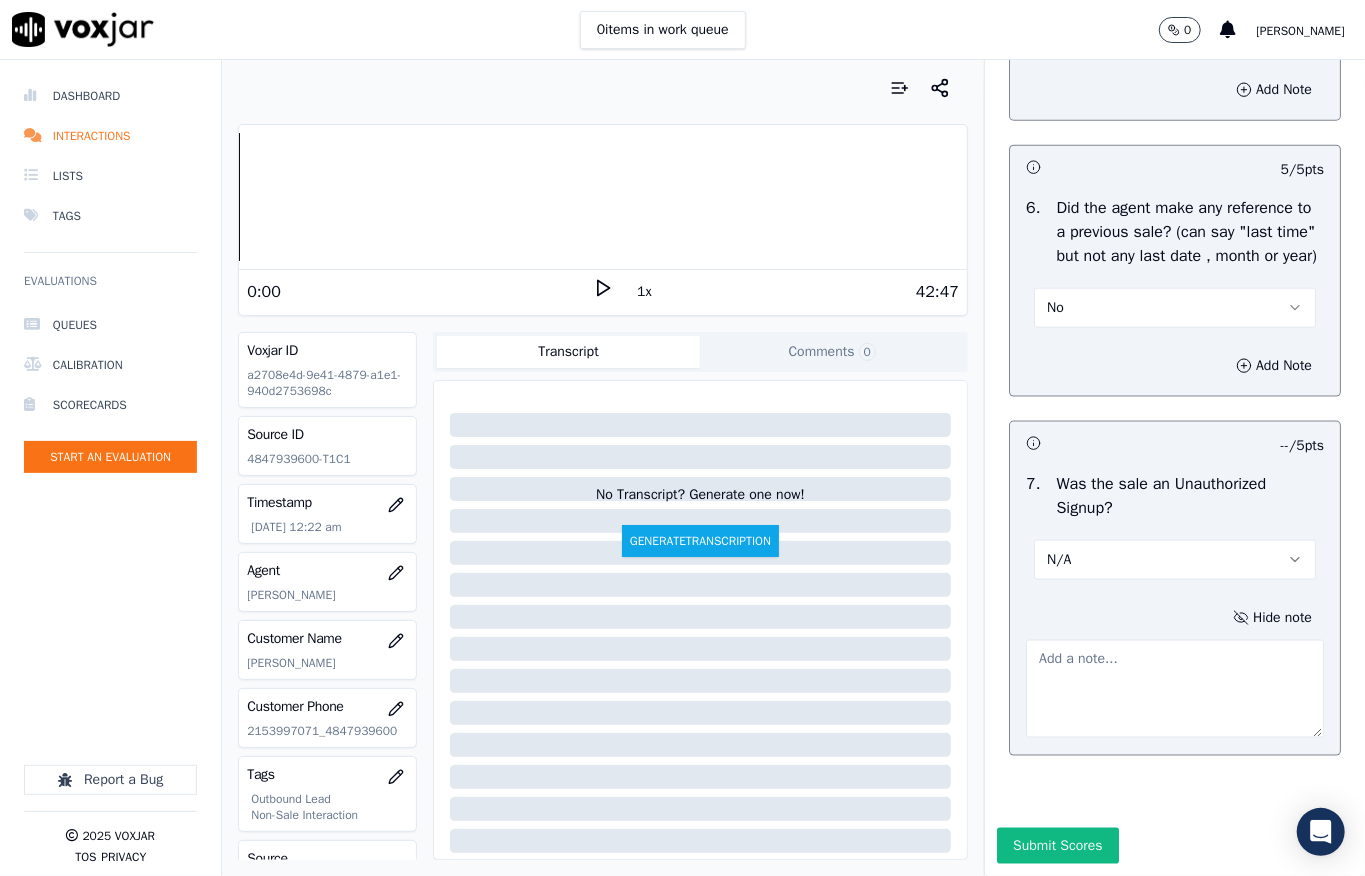 click at bounding box center (1175, 689) 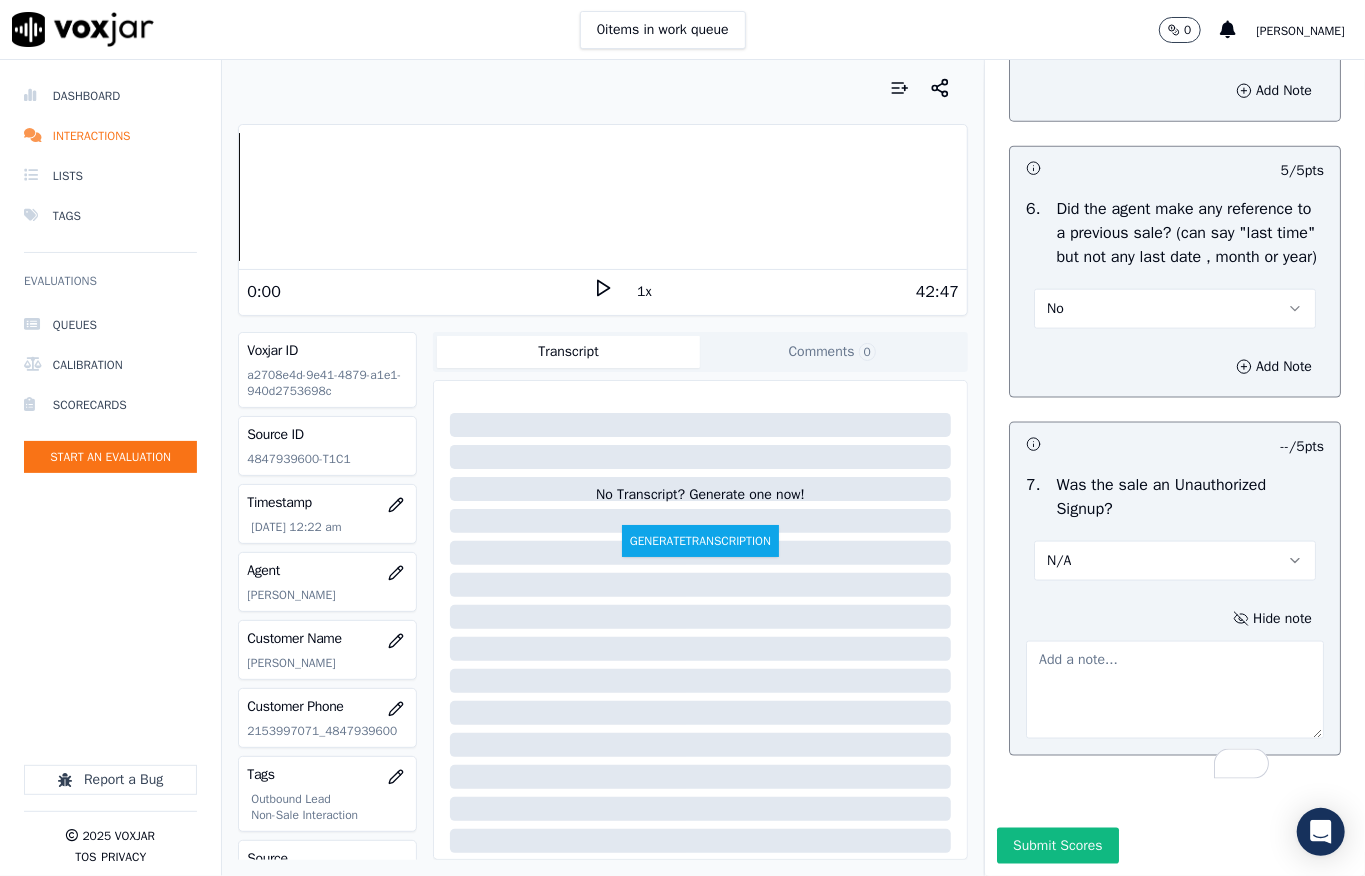 paste on "Call id  - 20250703-173335_@28:36 - While confirming customer details during CTS verification, the customer informed the agent that they were not interested and chose to decline the verification //" 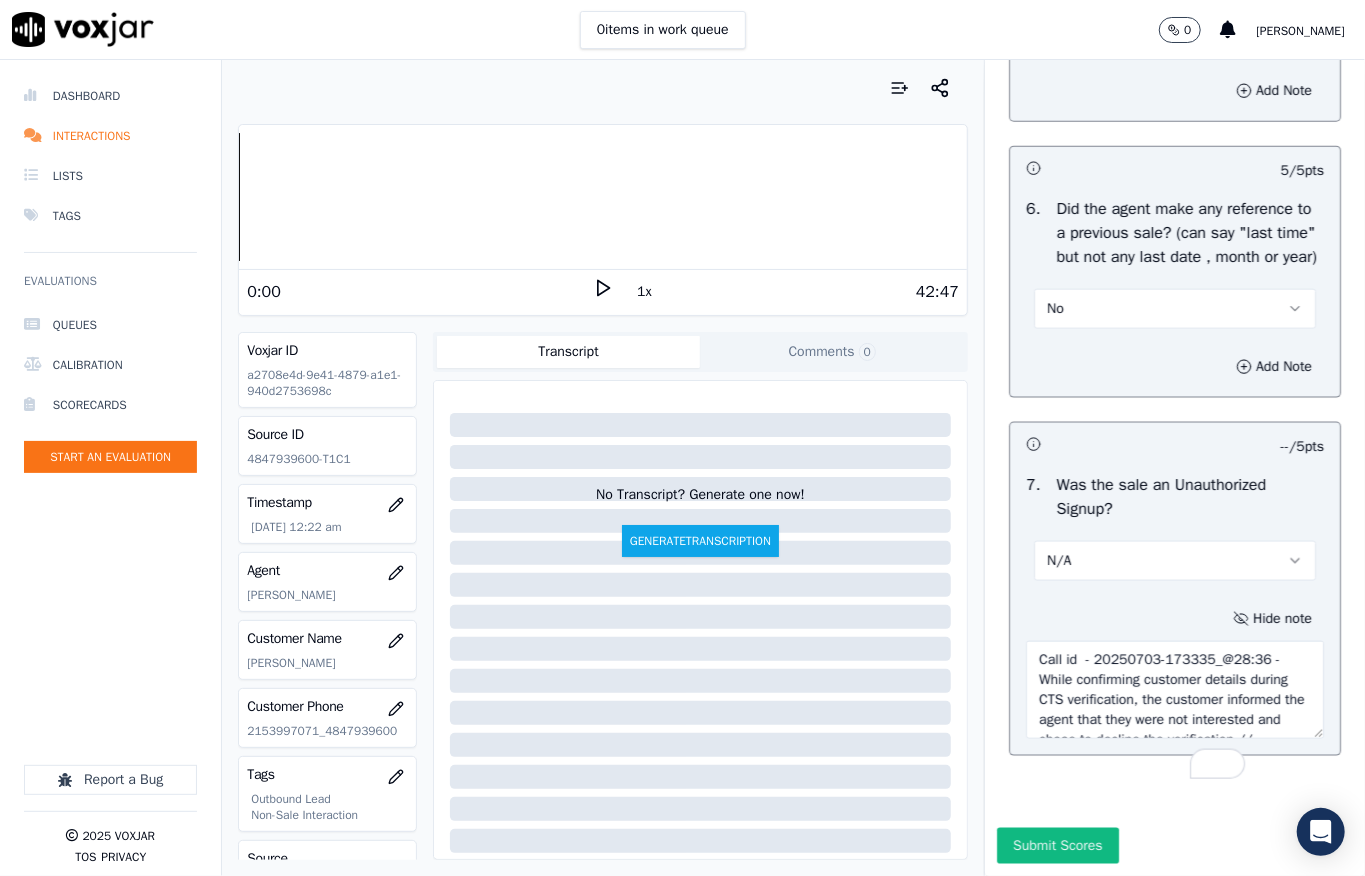 scroll, scrollTop: 70, scrollLeft: 0, axis: vertical 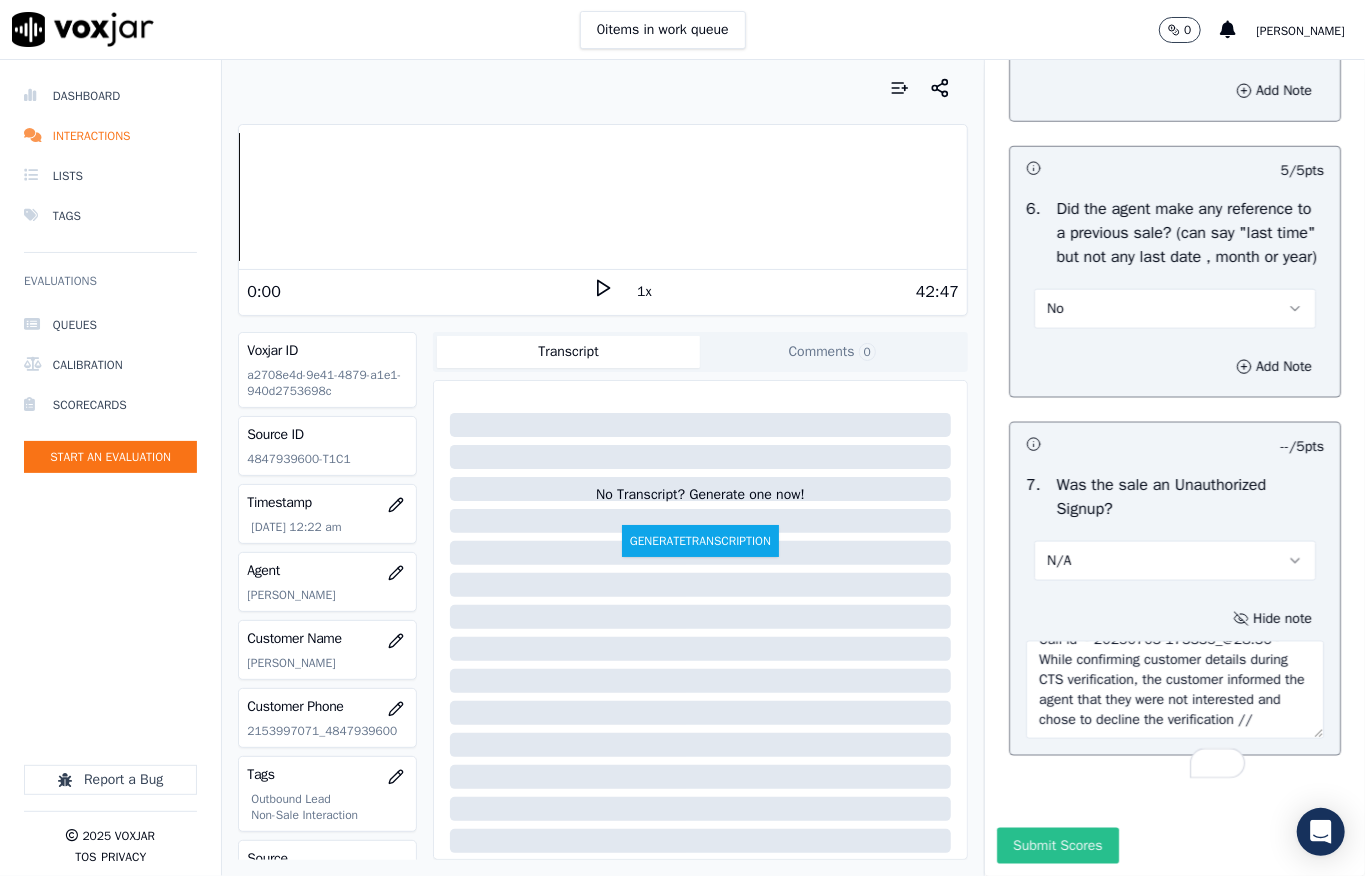 type on "Call id  - 20250703-173335_@28:36 - While confirming customer details during CTS verification, the customer informed the agent that they were not interested and chose to decline the verification //" 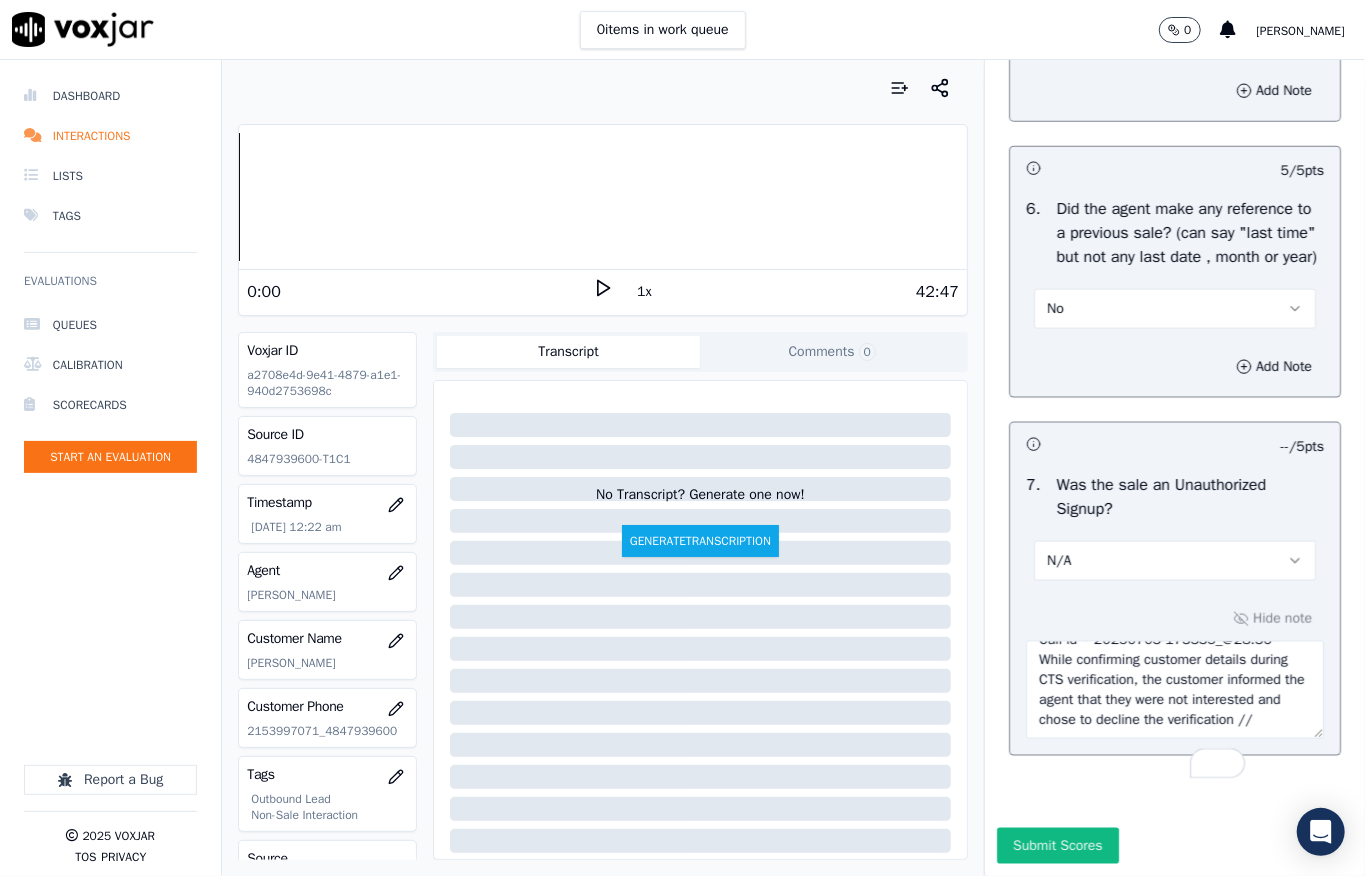 click on "Submit Scores" at bounding box center [1057, 846] 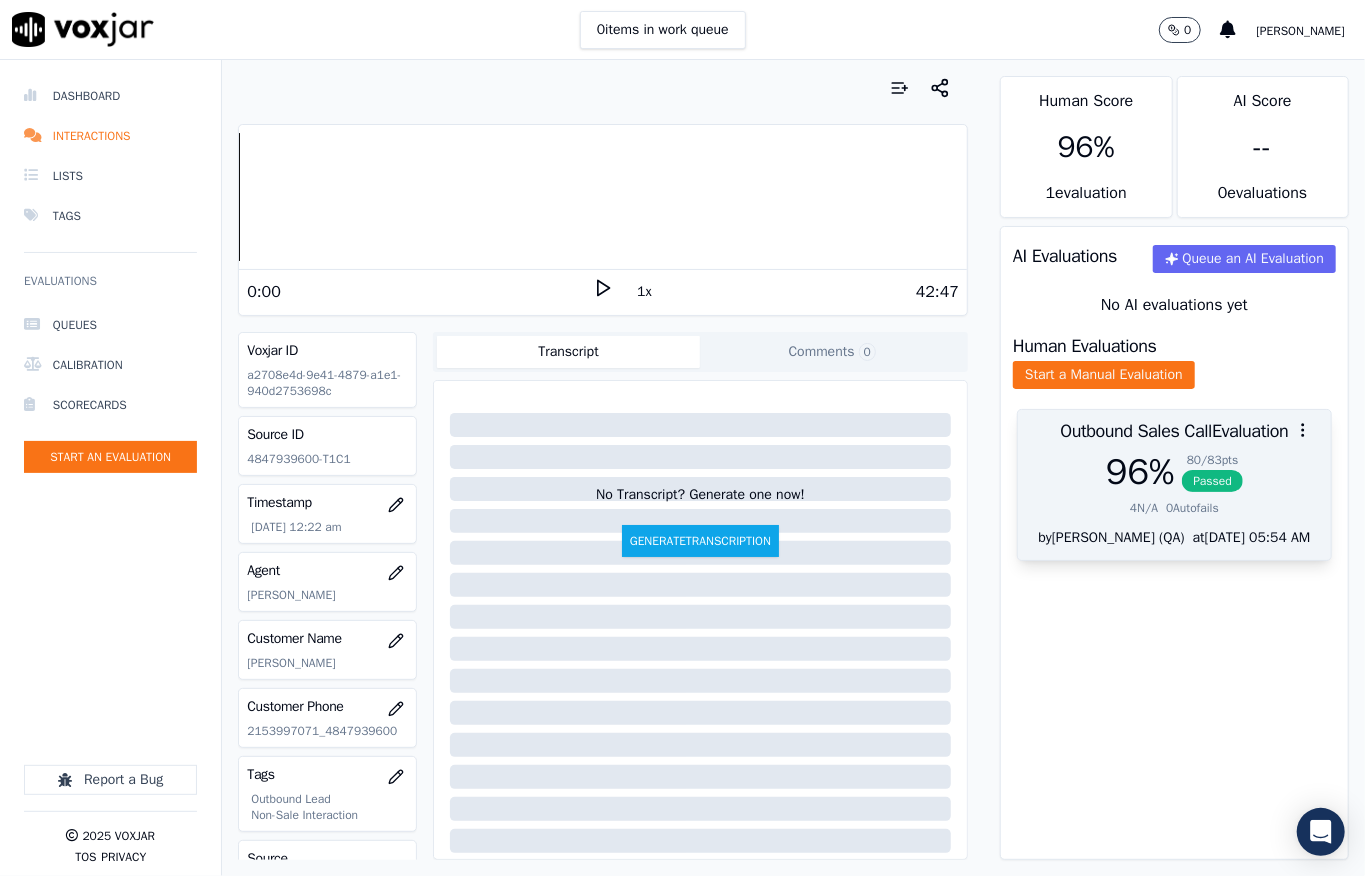 click on "Passed" at bounding box center (1212, 481) 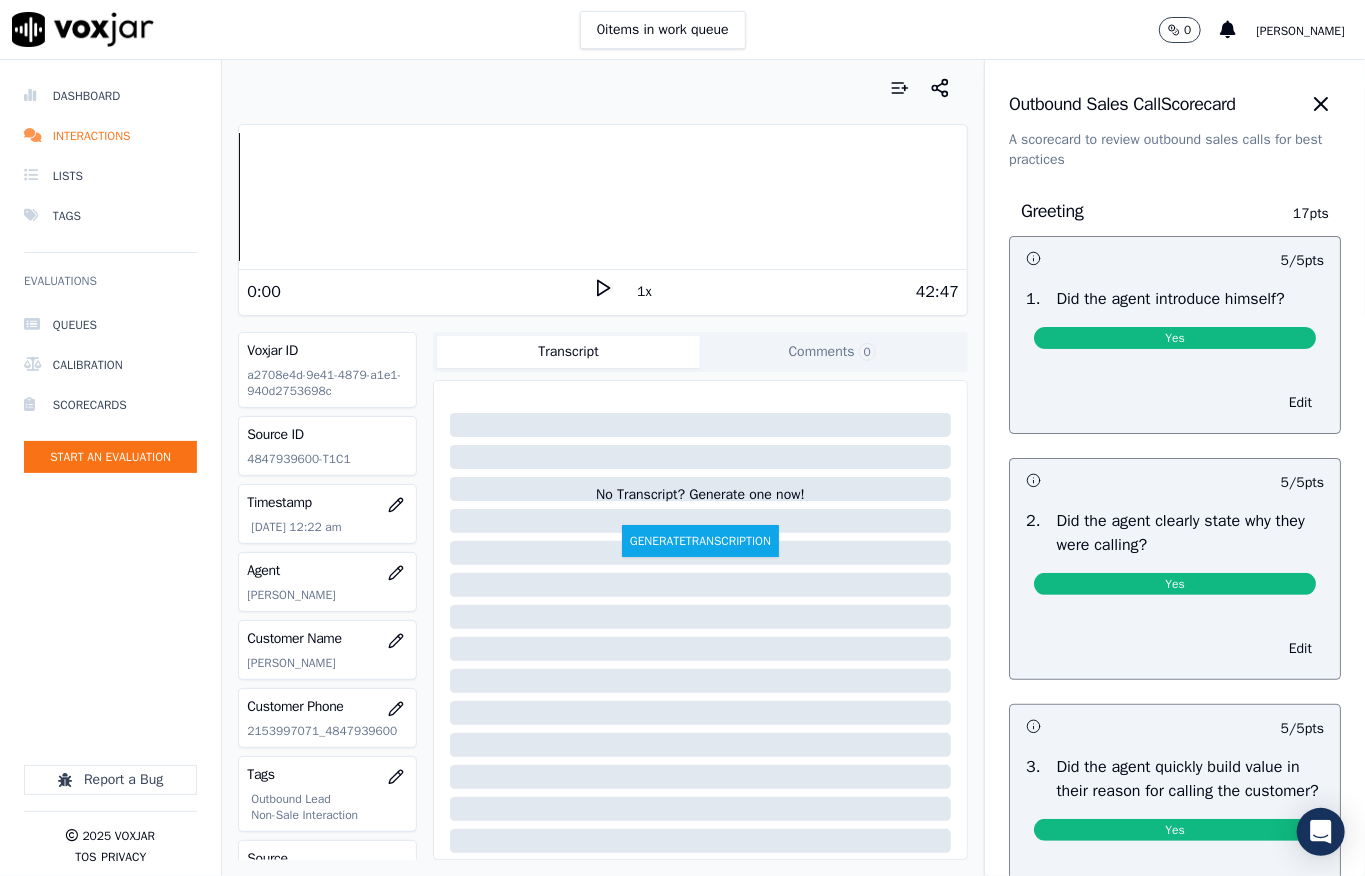 click on "Outbound Sales Call  Scorecard     A scorecard to review outbound sales calls for best practices" at bounding box center (1175, 115) 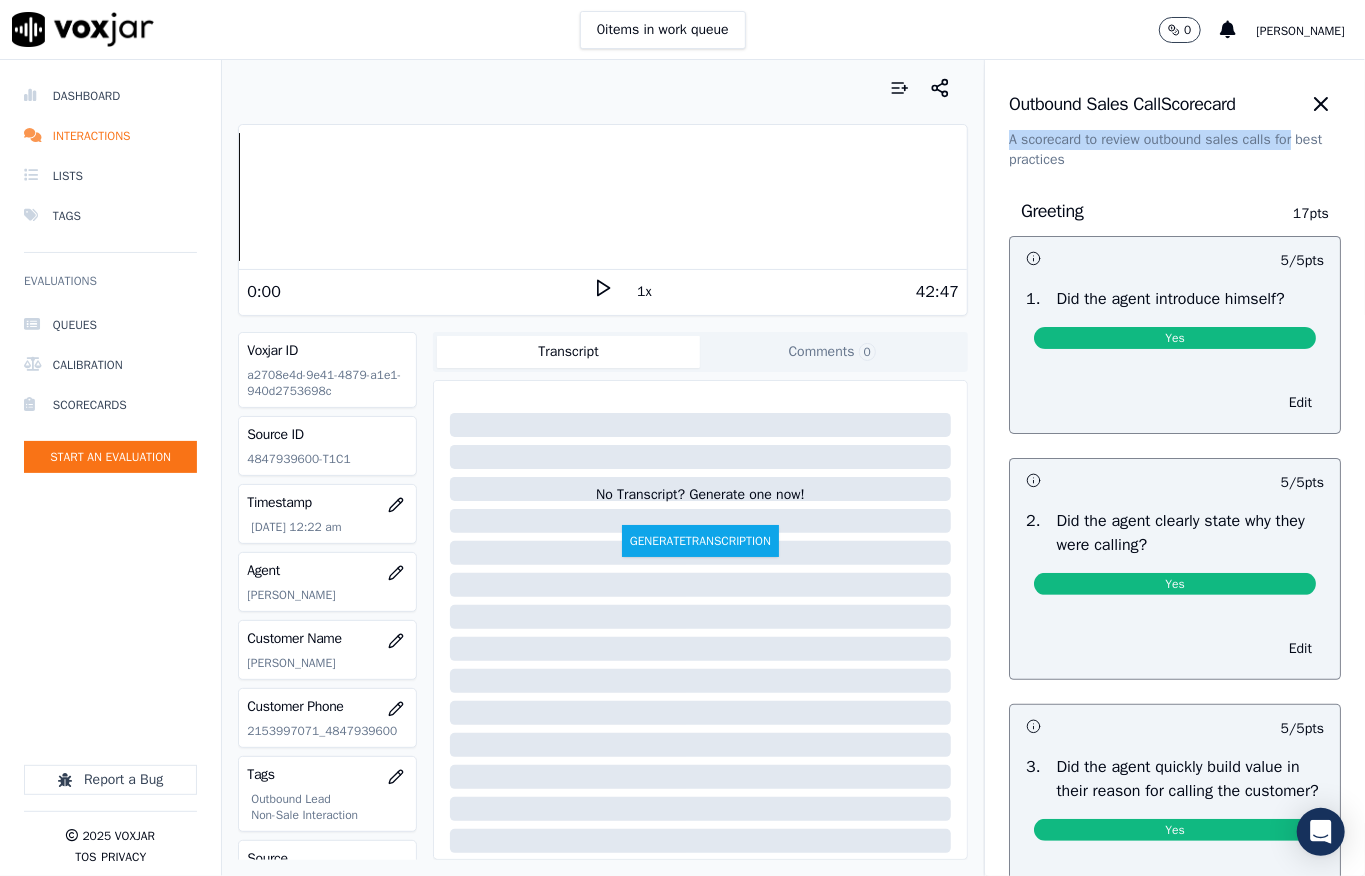 drag, startPoint x: 1294, startPoint y: 116, endPoint x: 1301, endPoint y: 154, distance: 38.63936 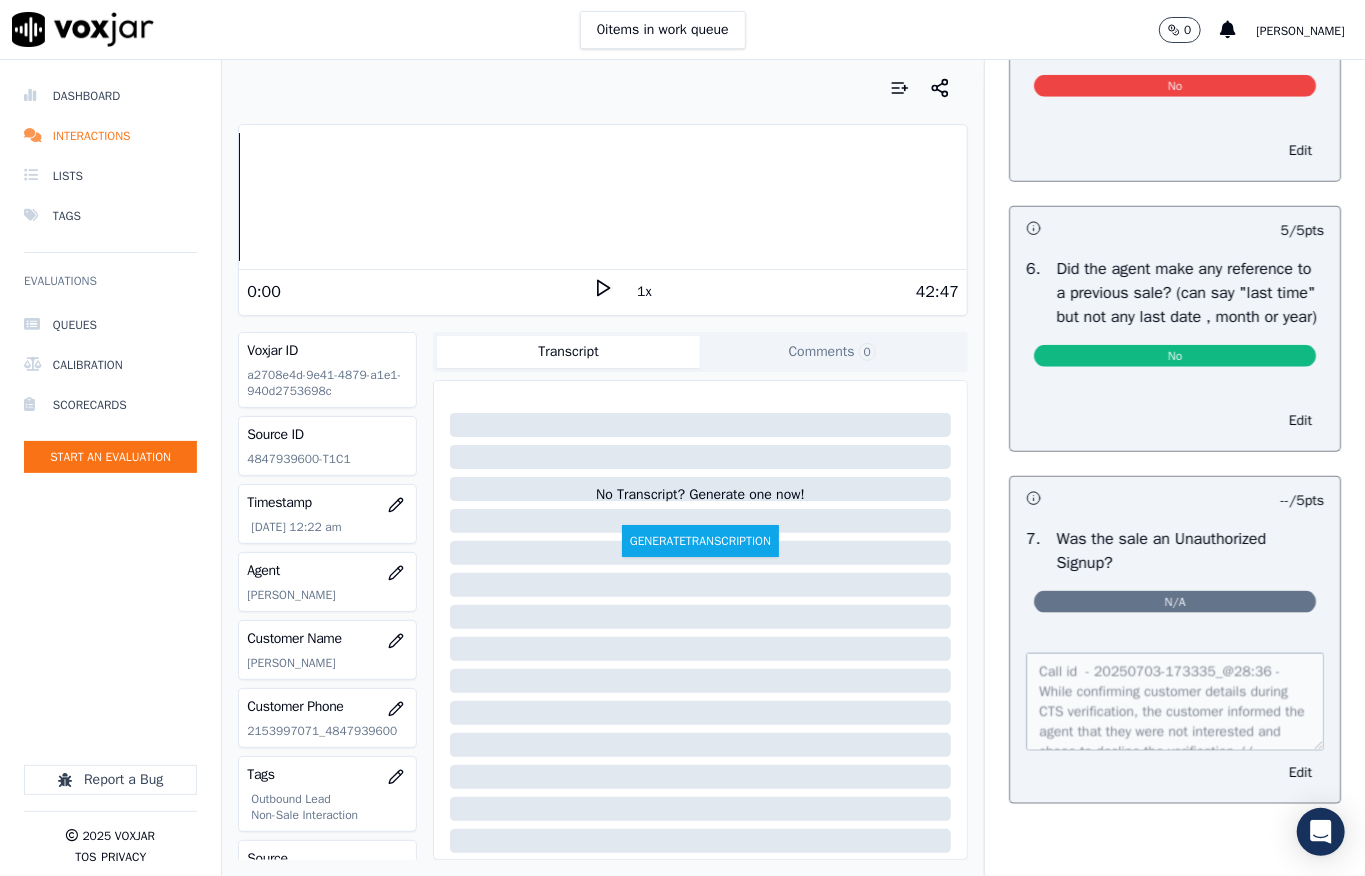 scroll, scrollTop: 0, scrollLeft: 0, axis: both 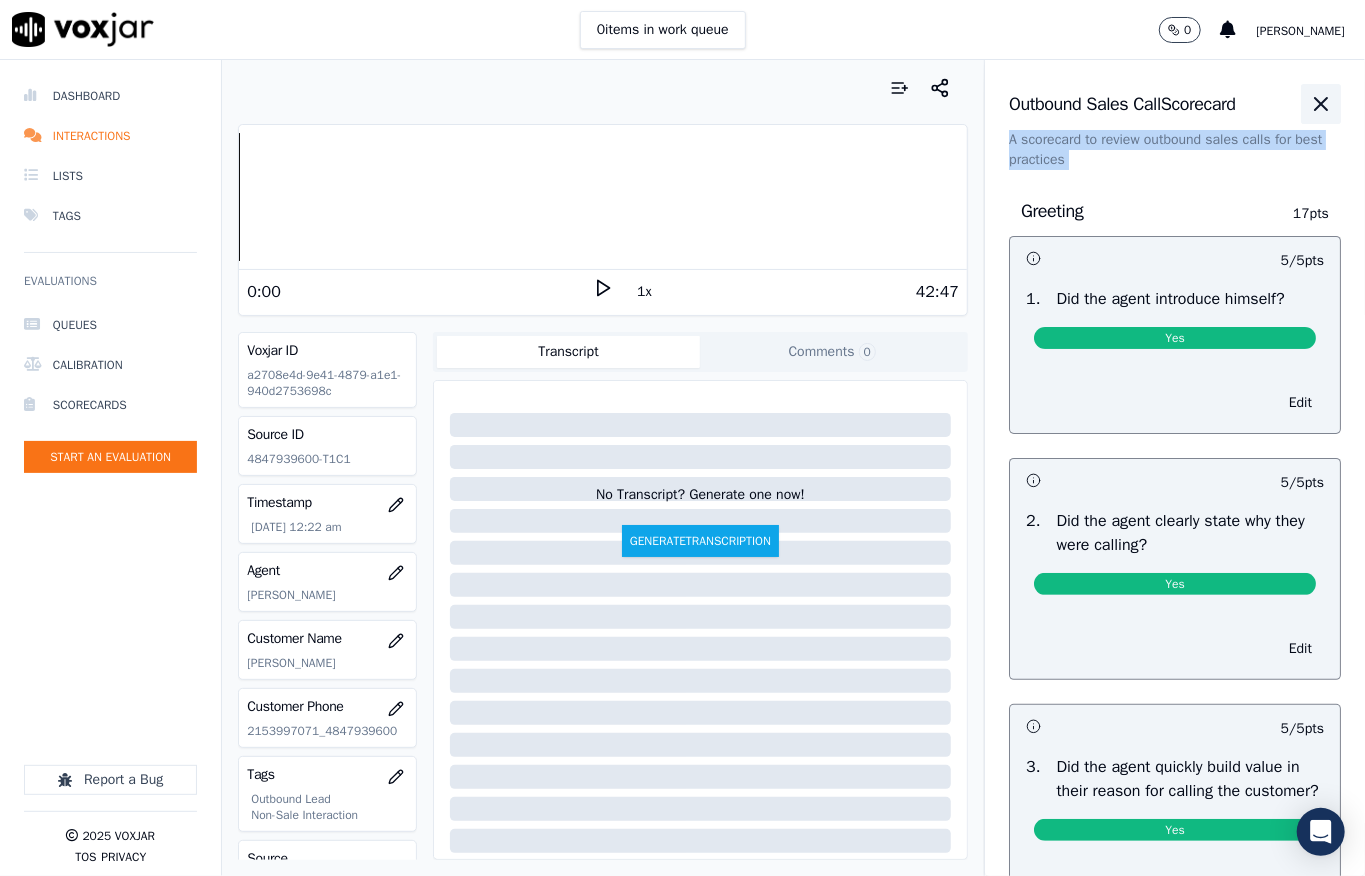 click 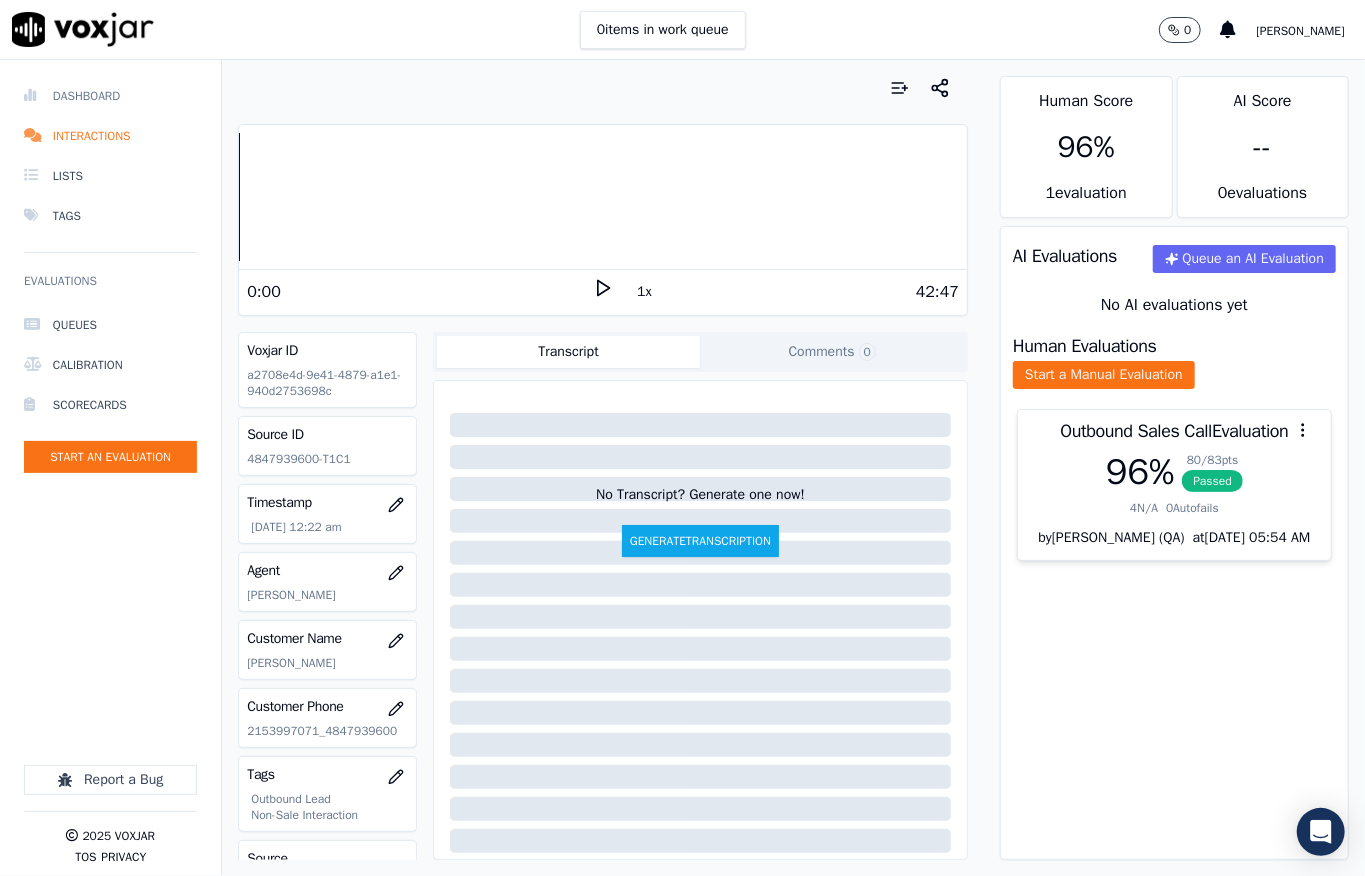 click on "Dashboard" at bounding box center (110, 96) 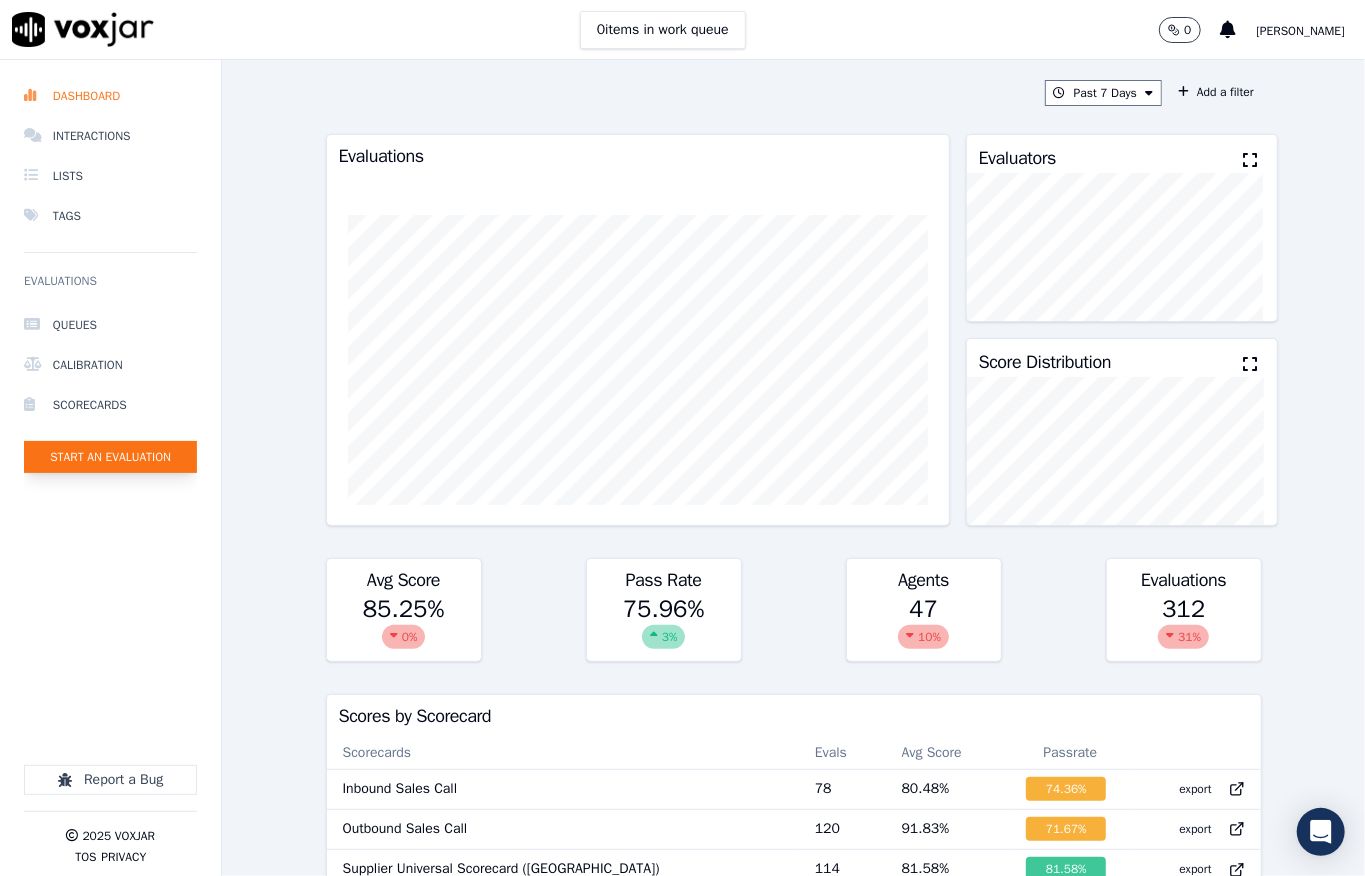 click on "Start an Evaluation" 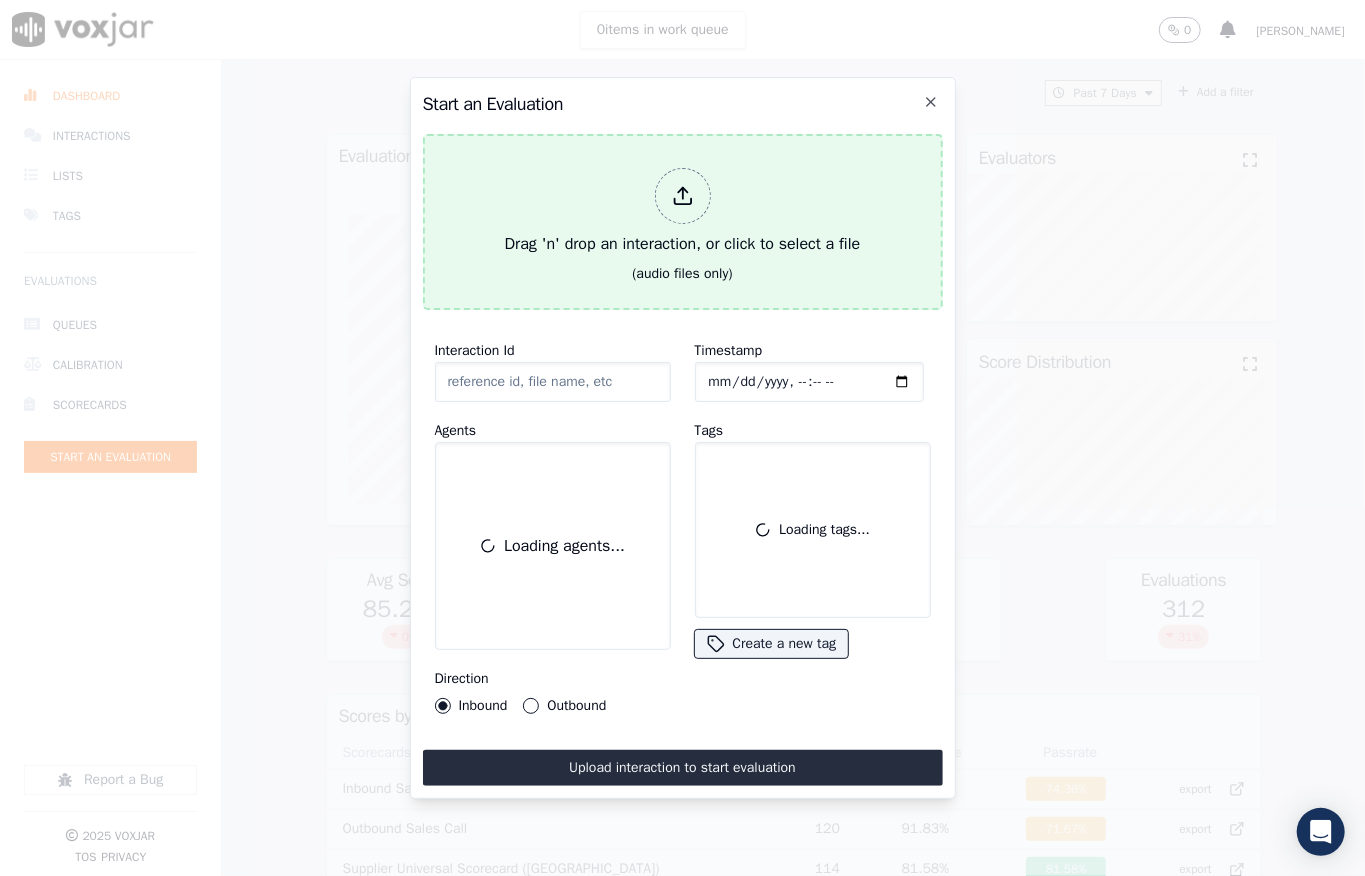 click on "Drag 'n' drop an interaction, or click to select a file" at bounding box center (683, 212) 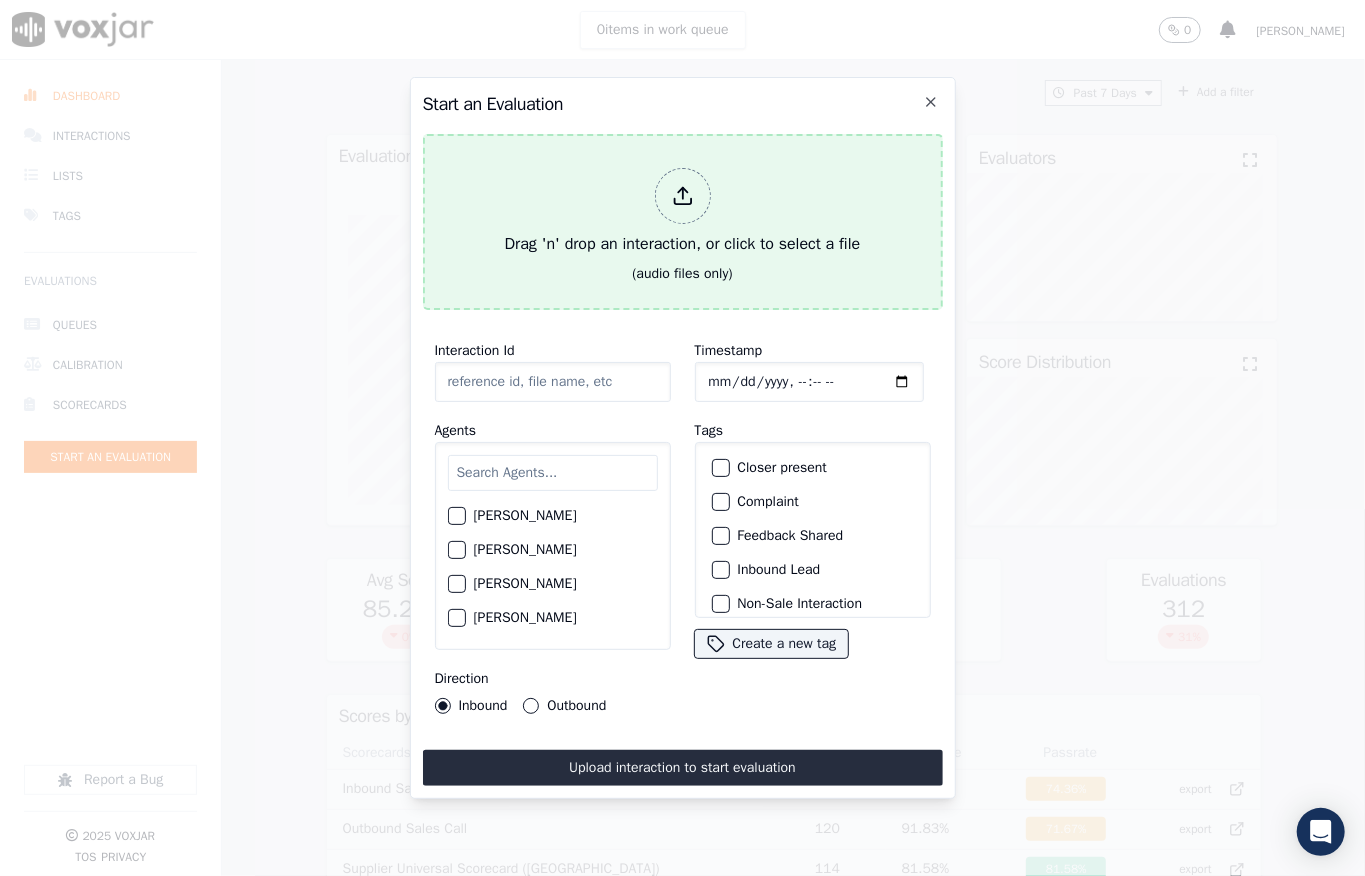 type on "20250703-100311_4452070857-all.mp3" 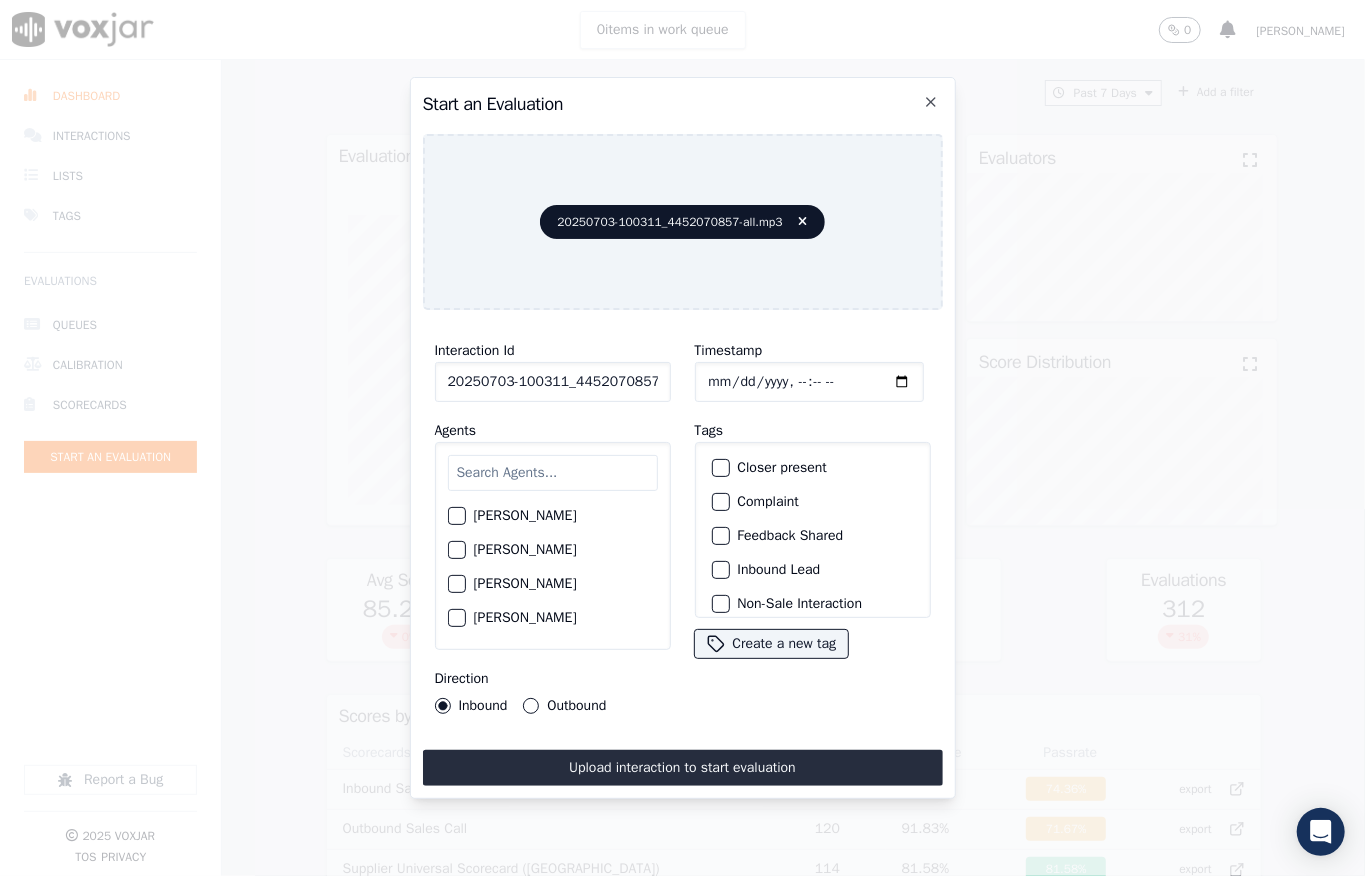 click on "Timestamp" 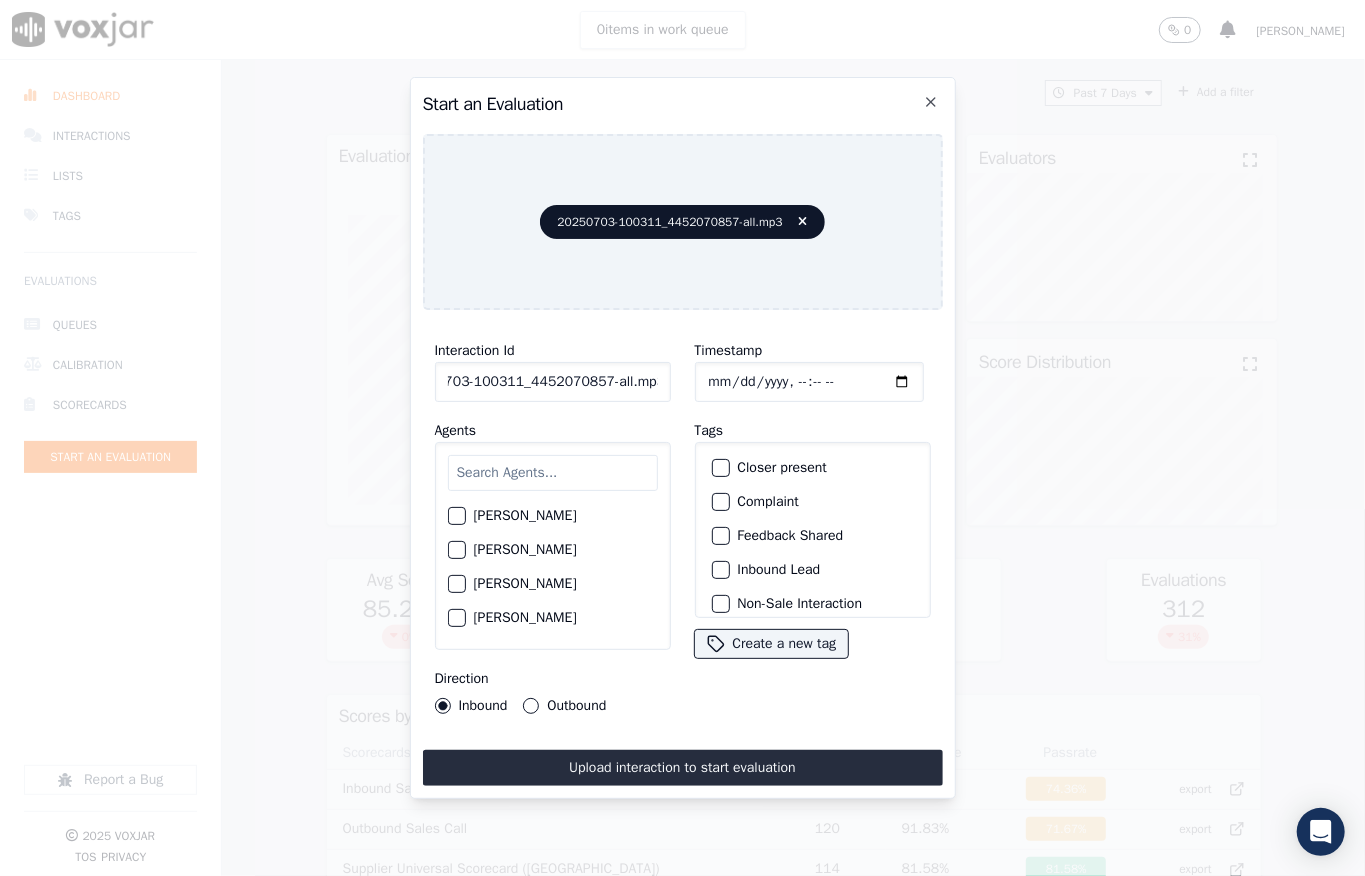 drag, startPoint x: 638, startPoint y: 380, endPoint x: 669, endPoint y: 374, distance: 31.575306 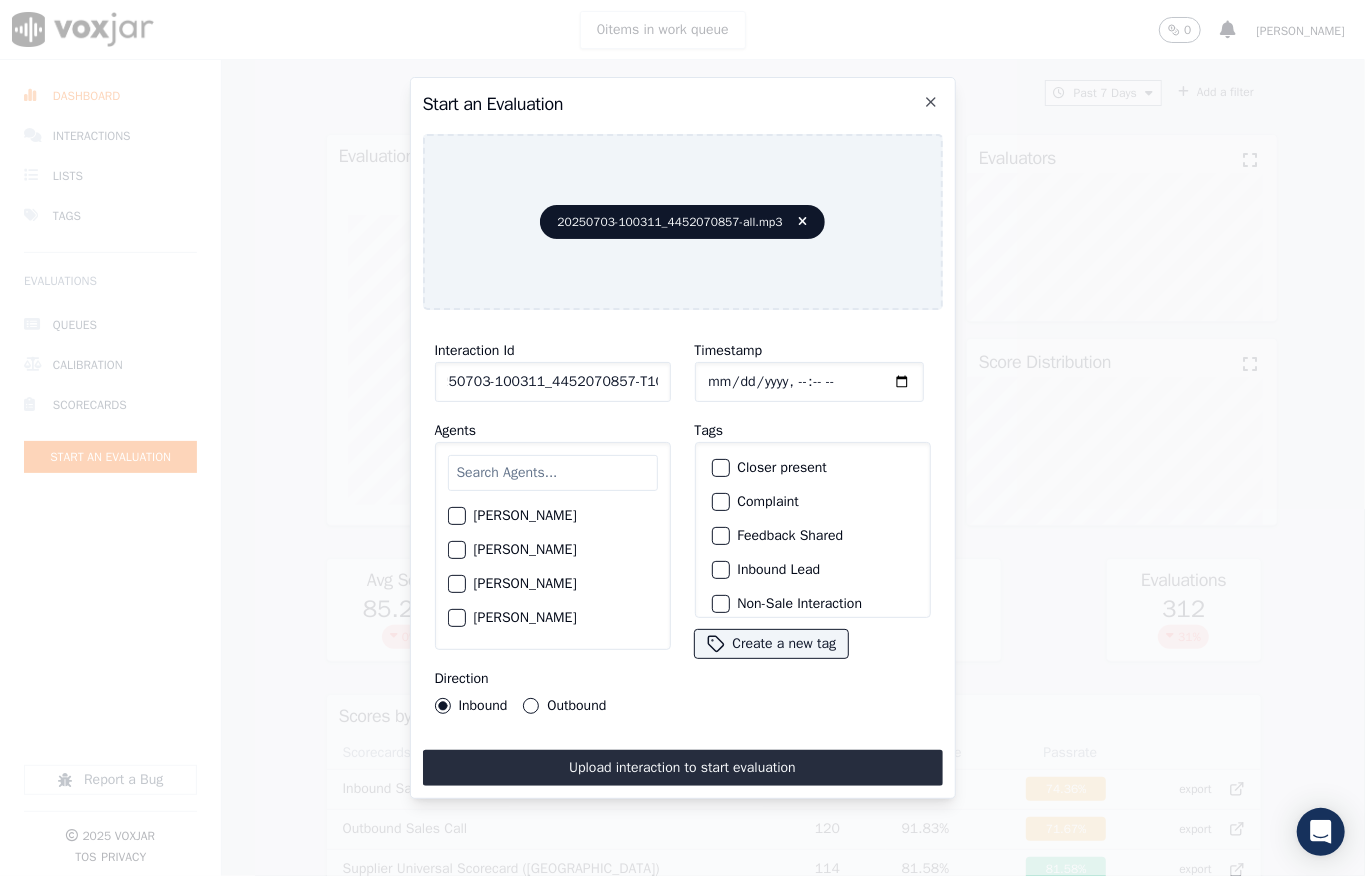 scroll, scrollTop: 0, scrollLeft: 32, axis: horizontal 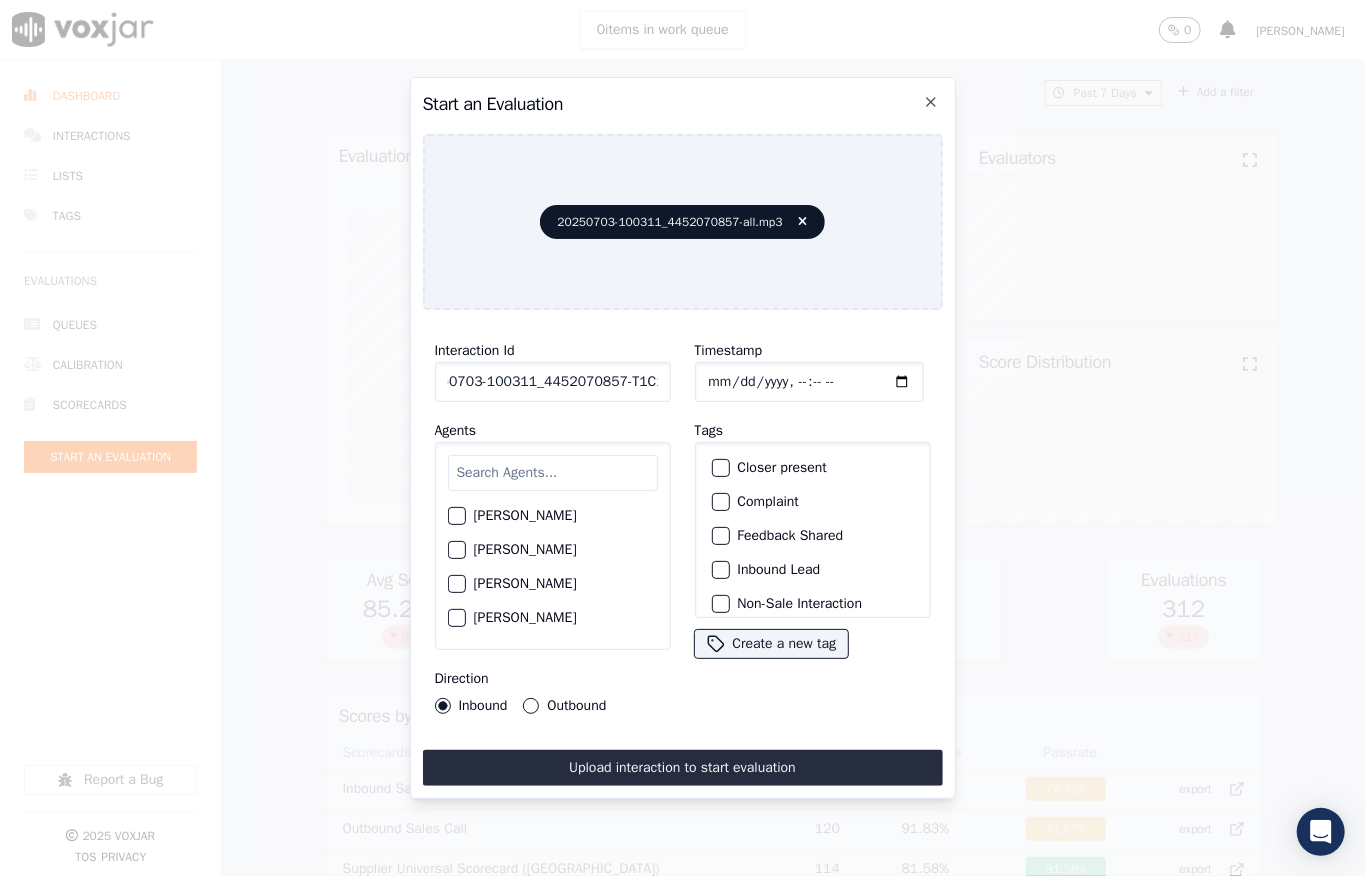 type on "20250703-100311_4452070857-T1C1" 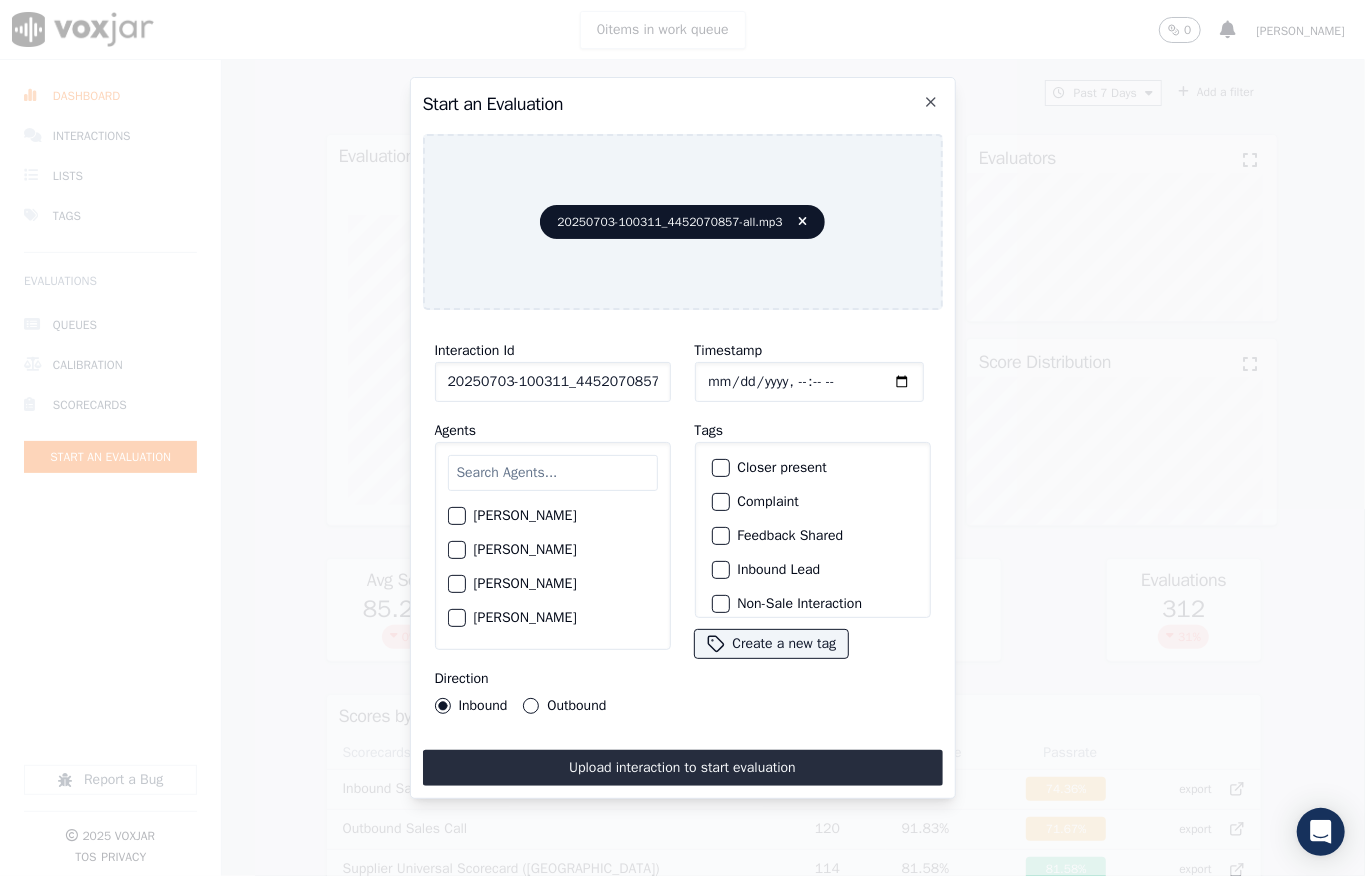 click on "Outbound" at bounding box center (531, 706) 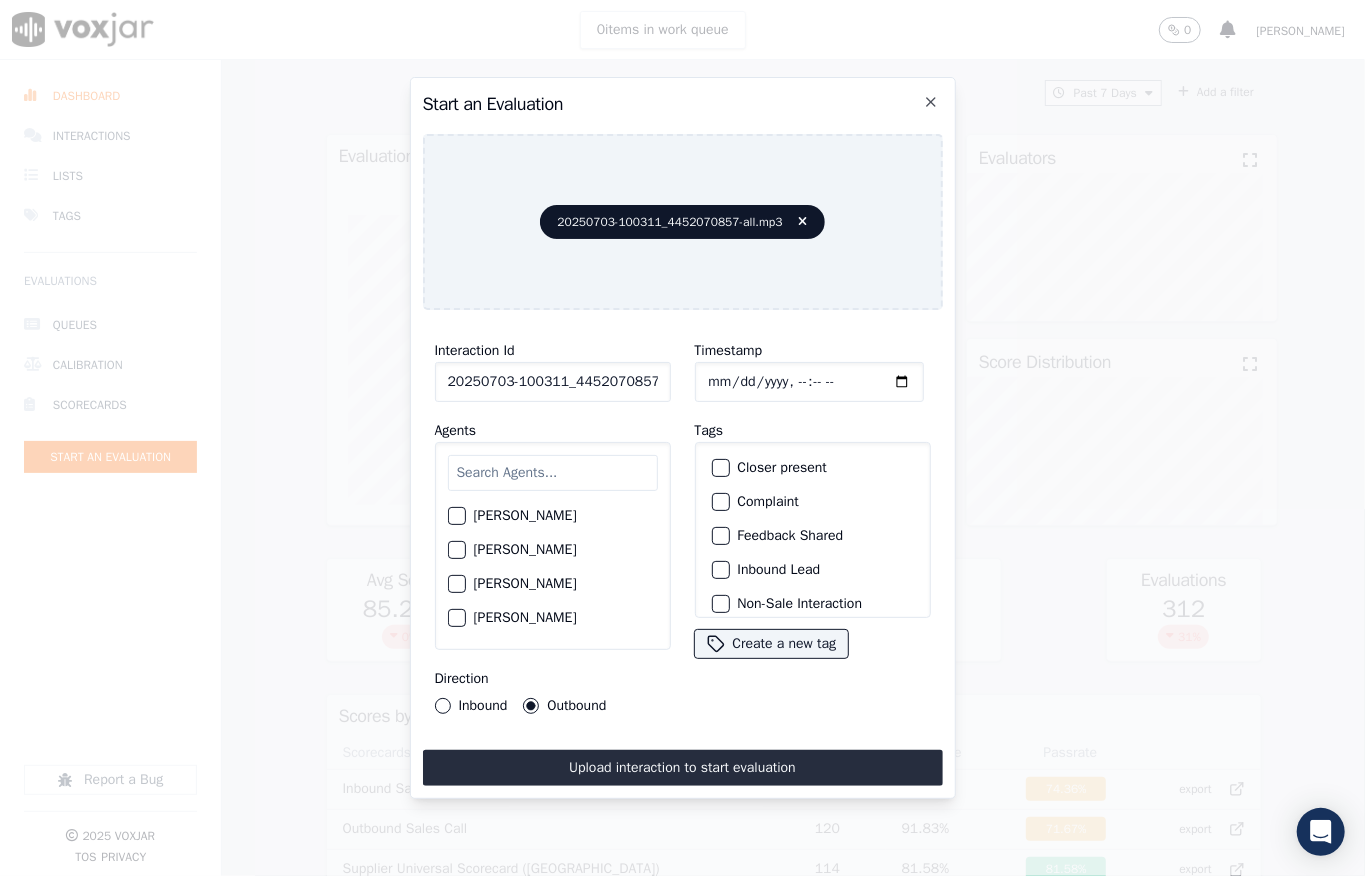 click on "Inbound" at bounding box center [443, 706] 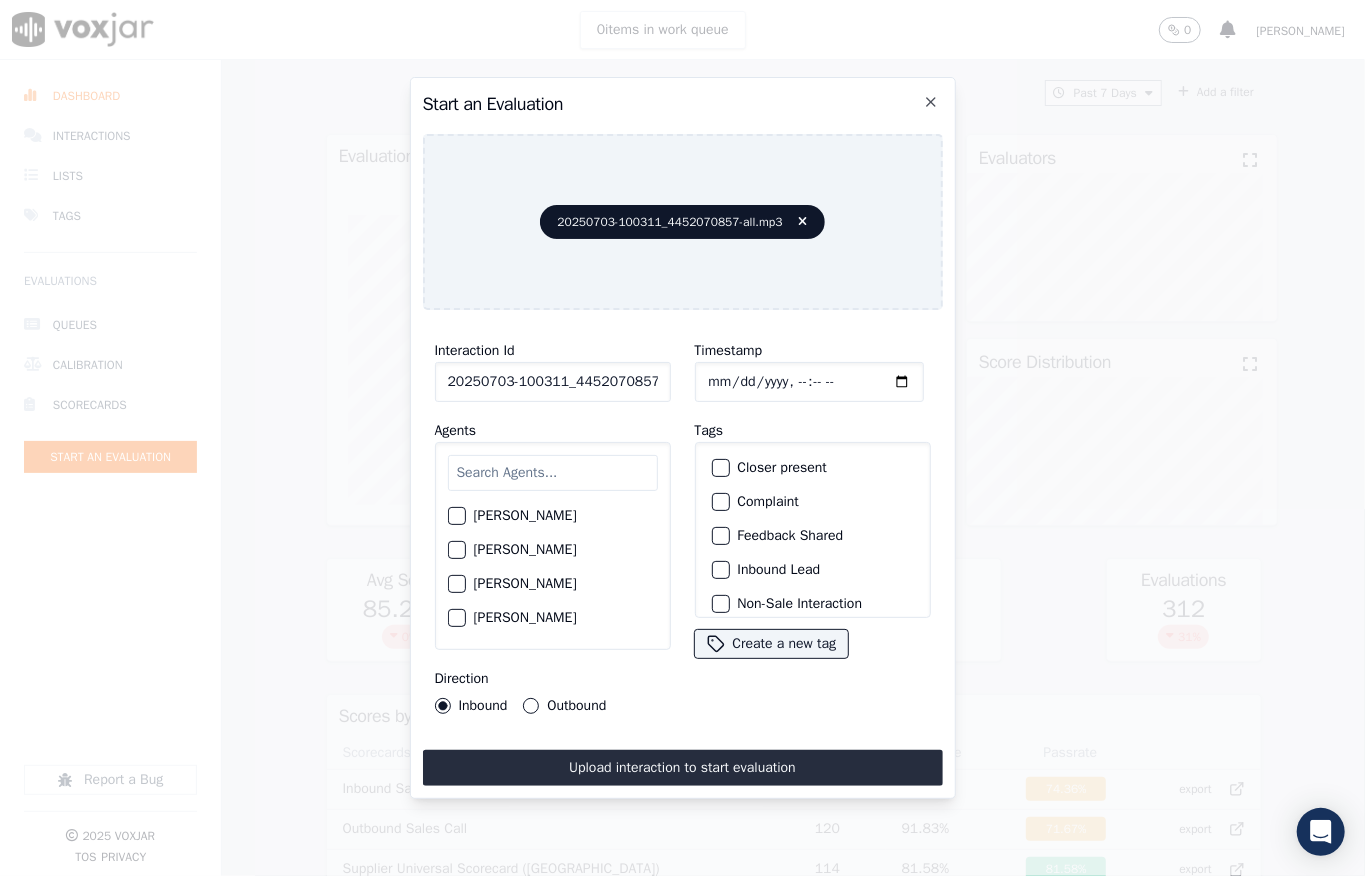click on "Inbound Lead" at bounding box center (721, 570) 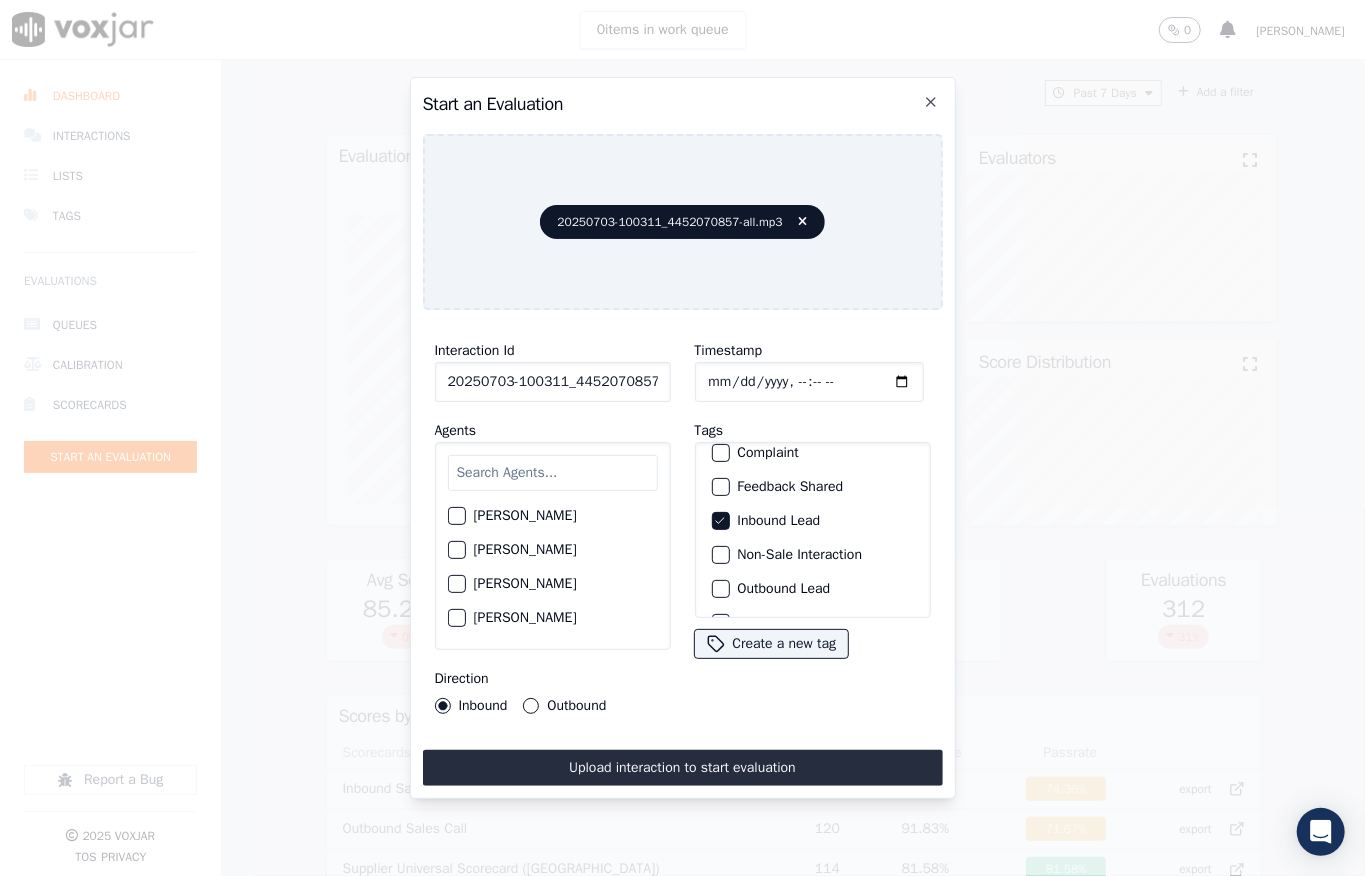 scroll, scrollTop: 53, scrollLeft: 0, axis: vertical 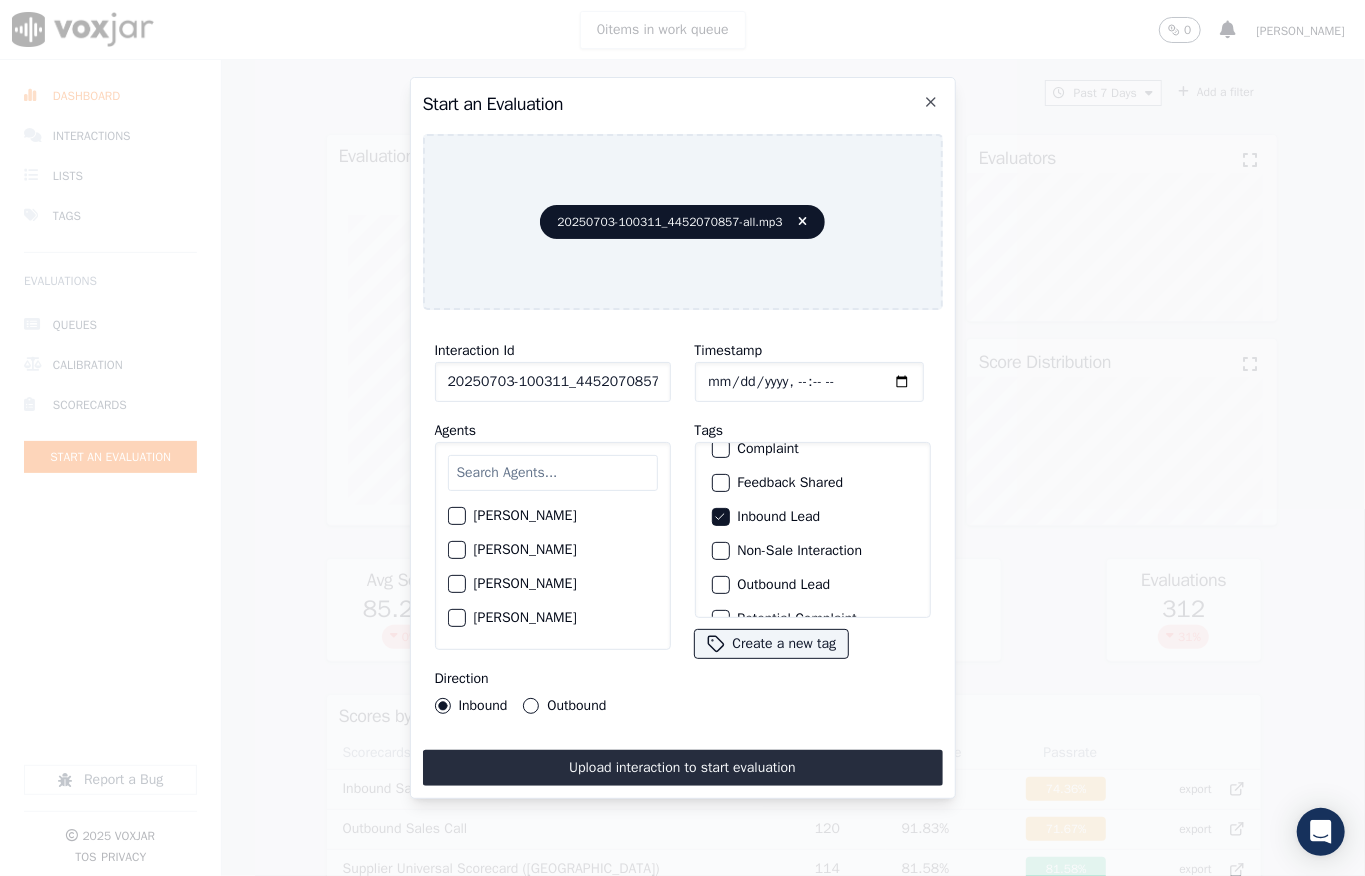 click at bounding box center [720, 551] 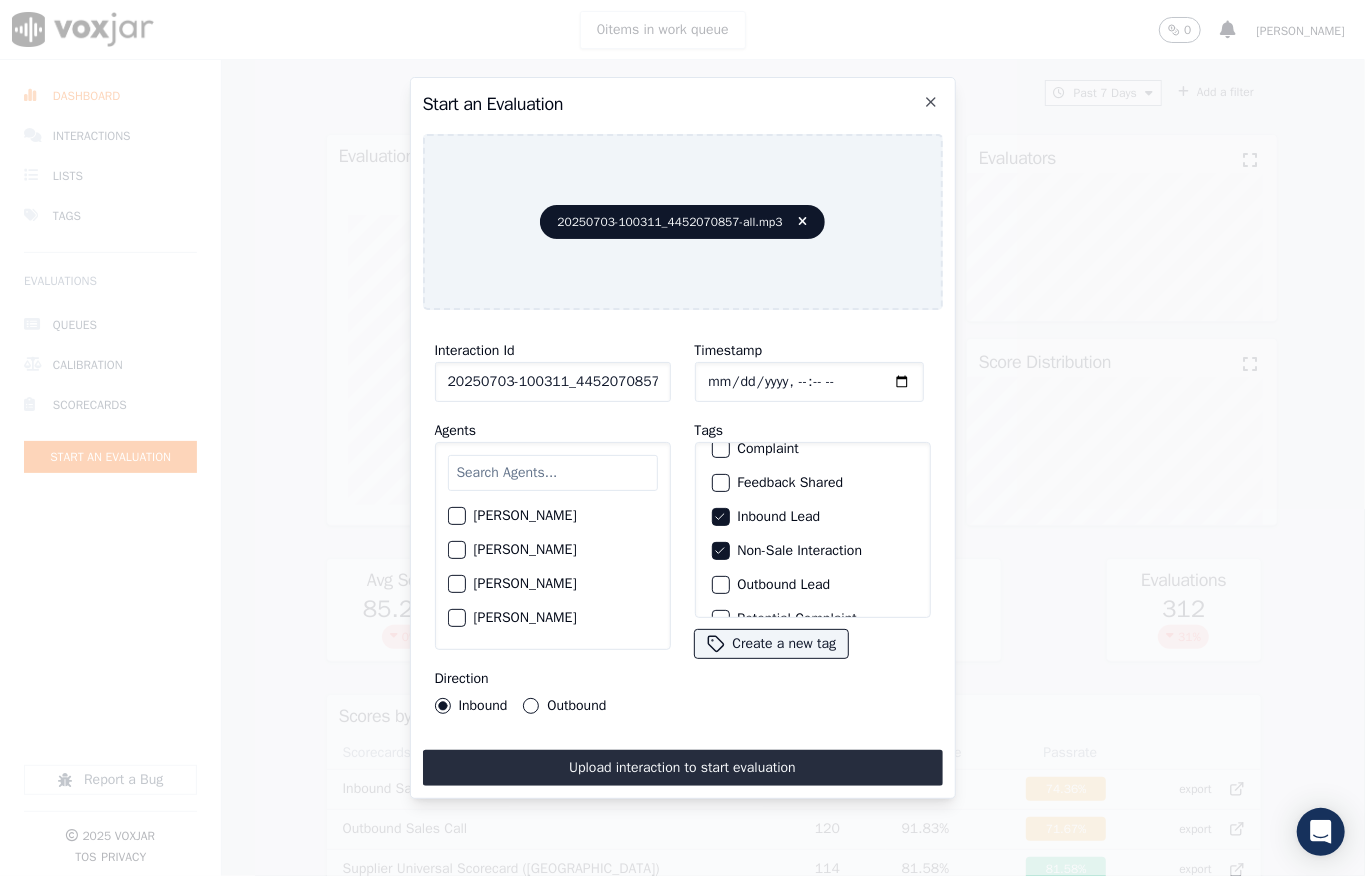 click at bounding box center (553, 473) 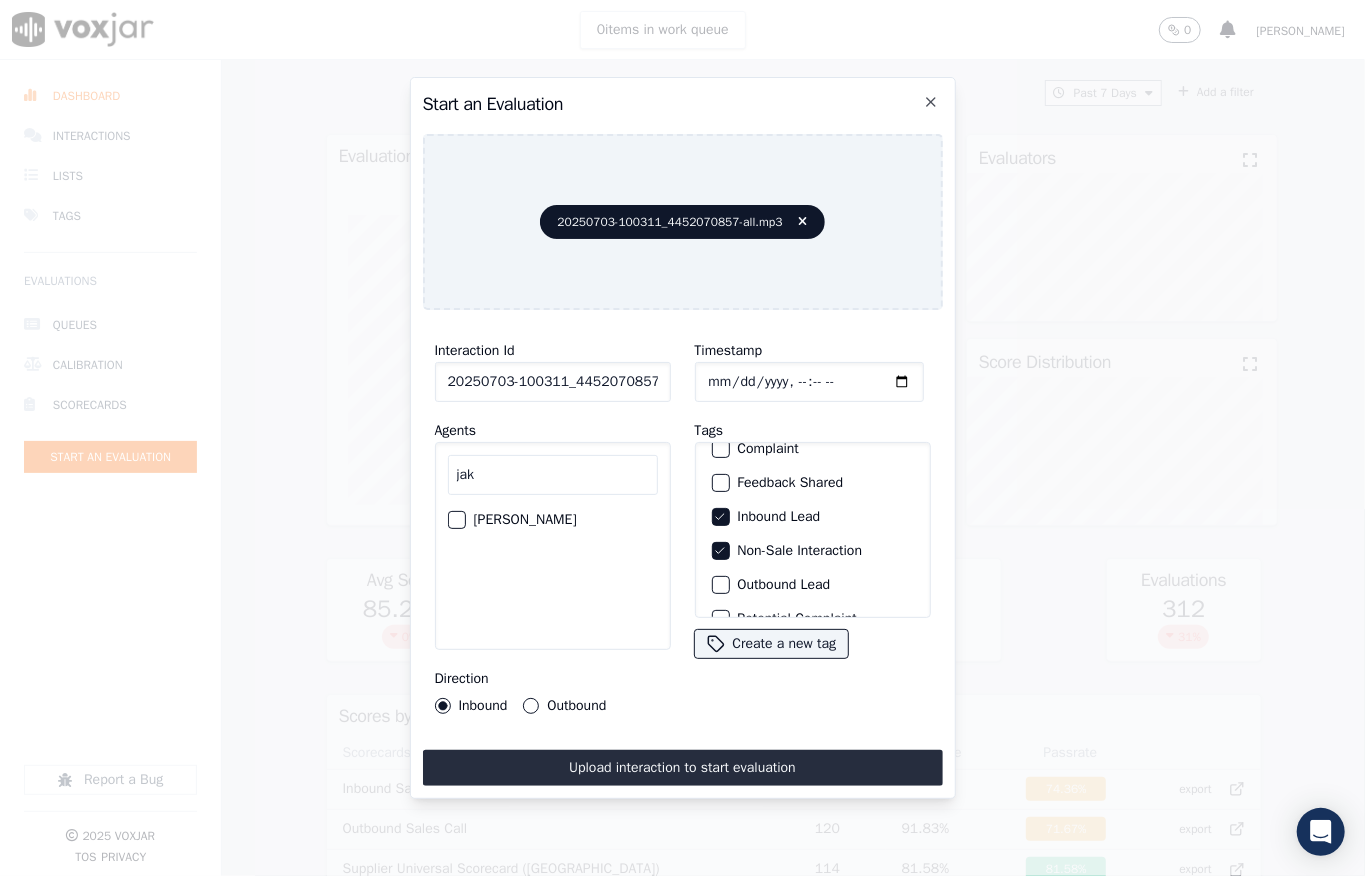 type on "jak" 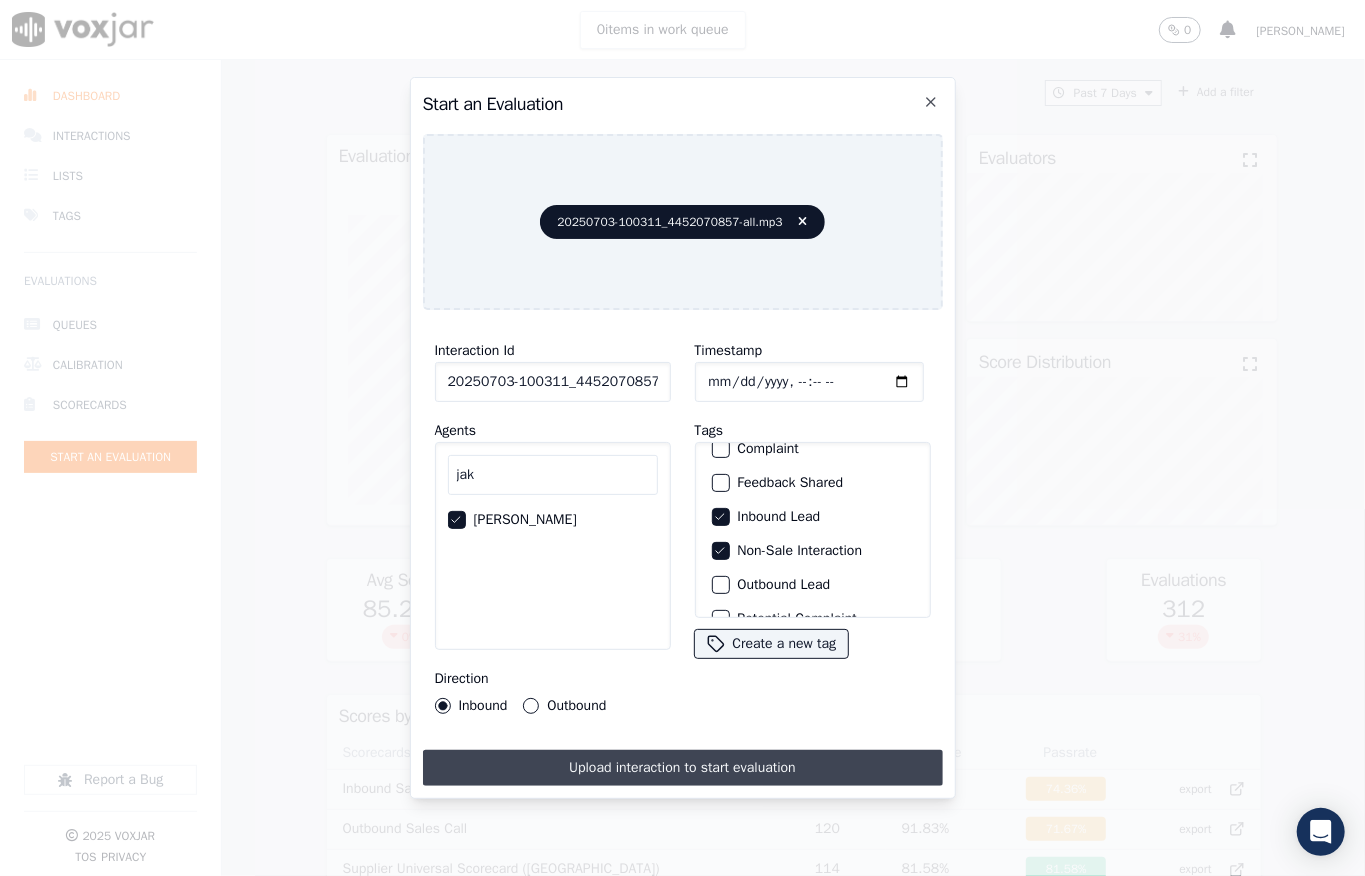 click on "Upload interaction to start evaluation" at bounding box center (683, 768) 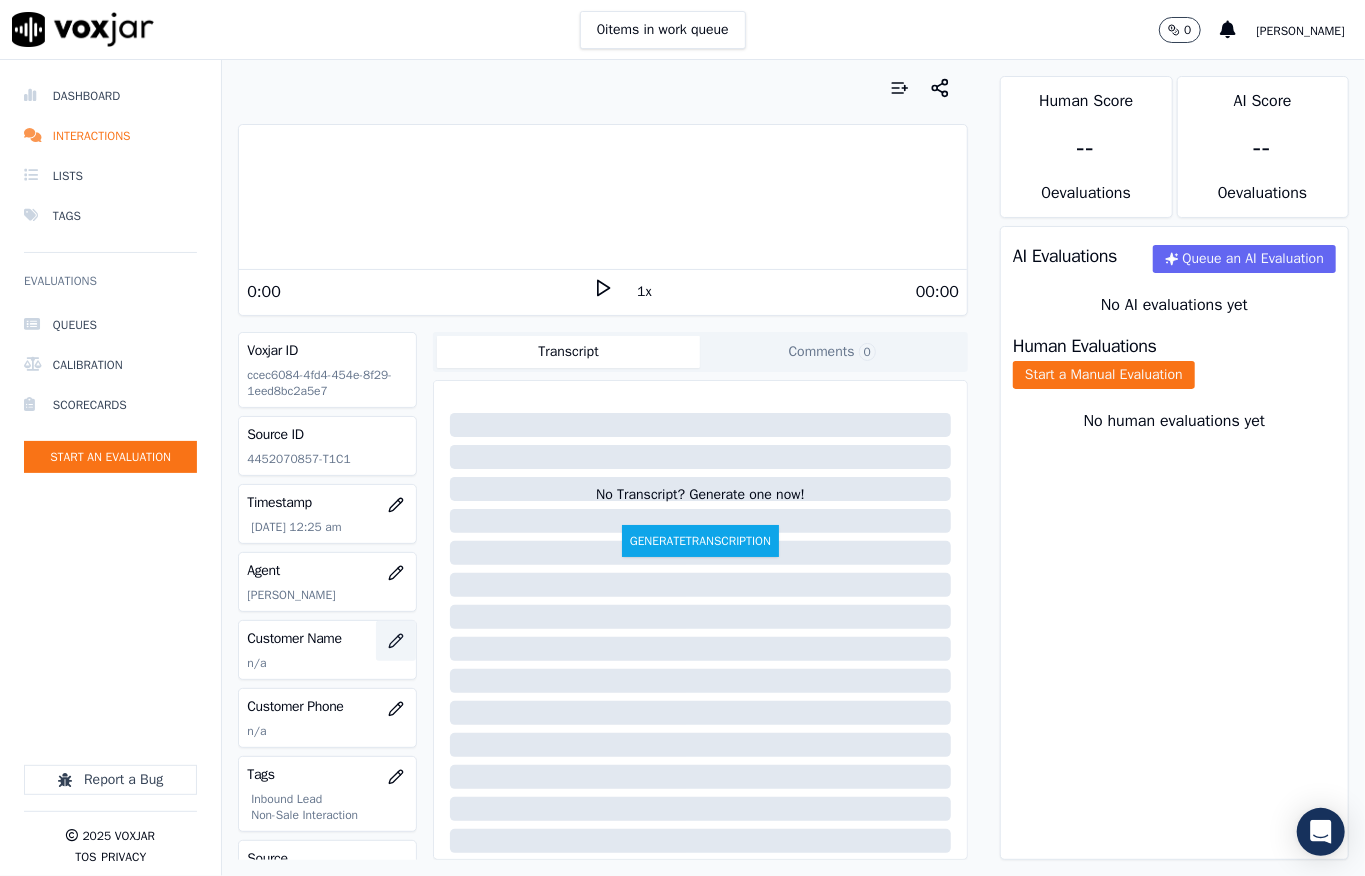 click 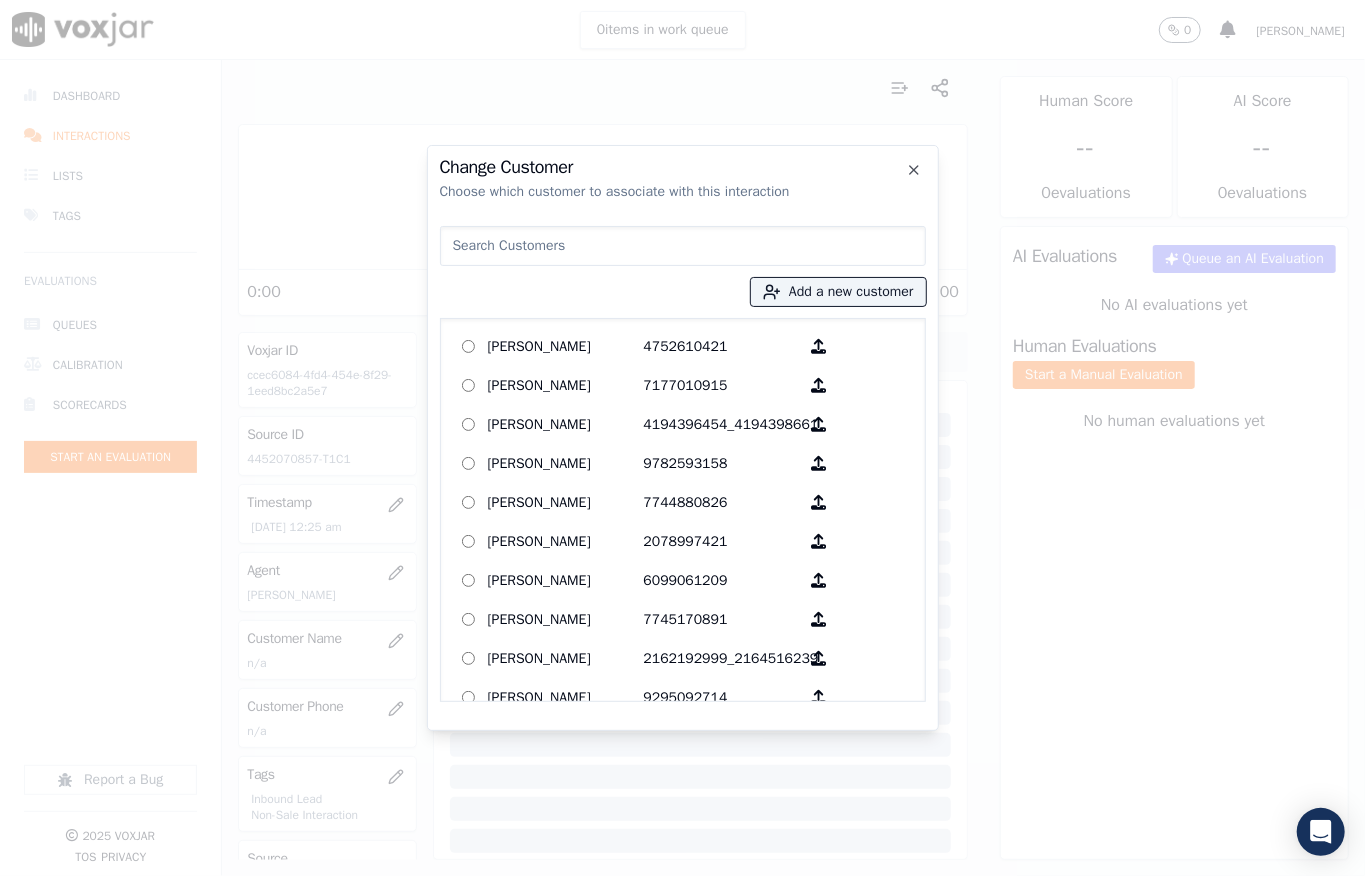 type on "MAJOR [PERSON_NAME]" 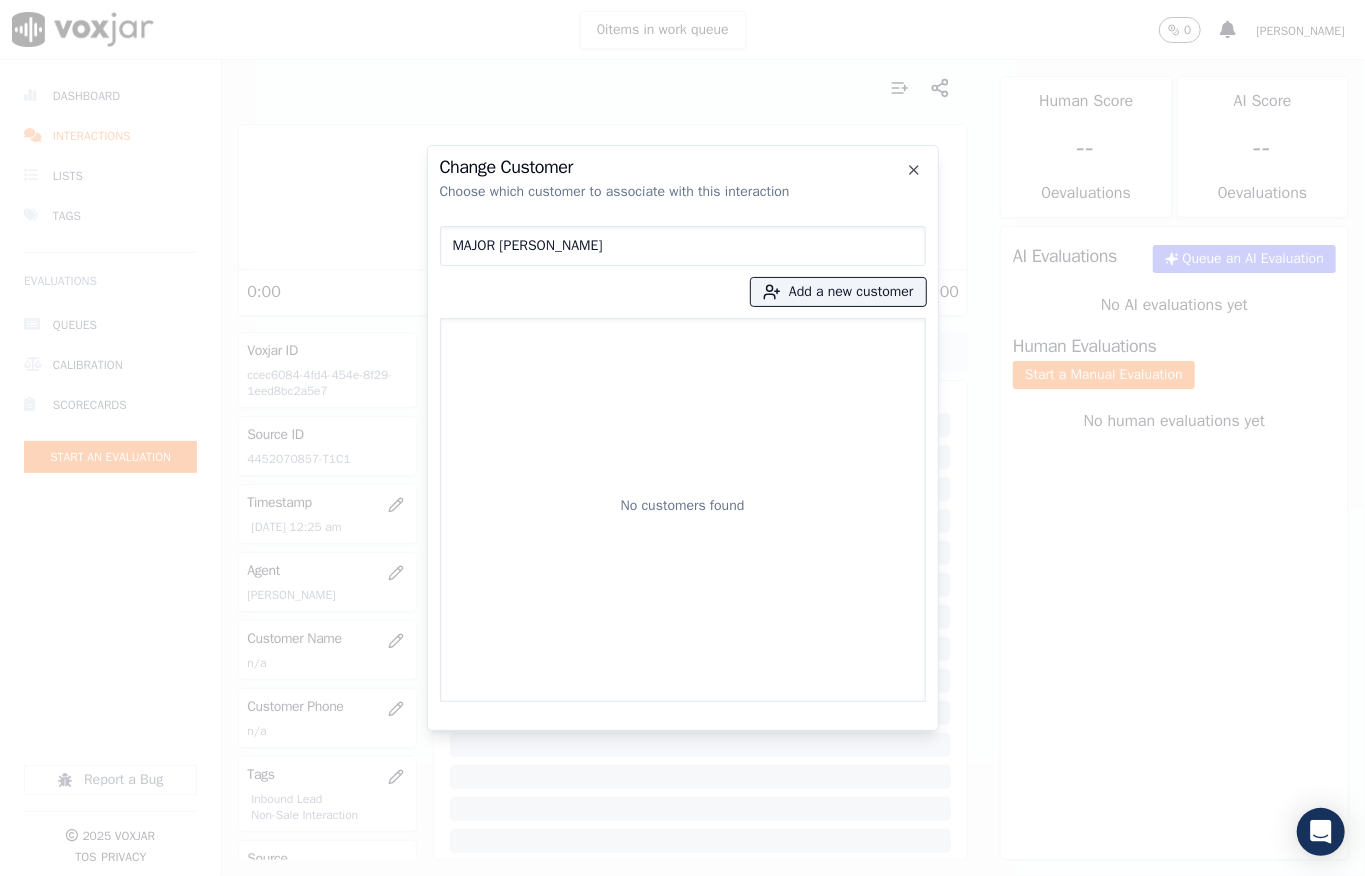 drag, startPoint x: 545, startPoint y: 238, endPoint x: 304, endPoint y: 264, distance: 242.39844 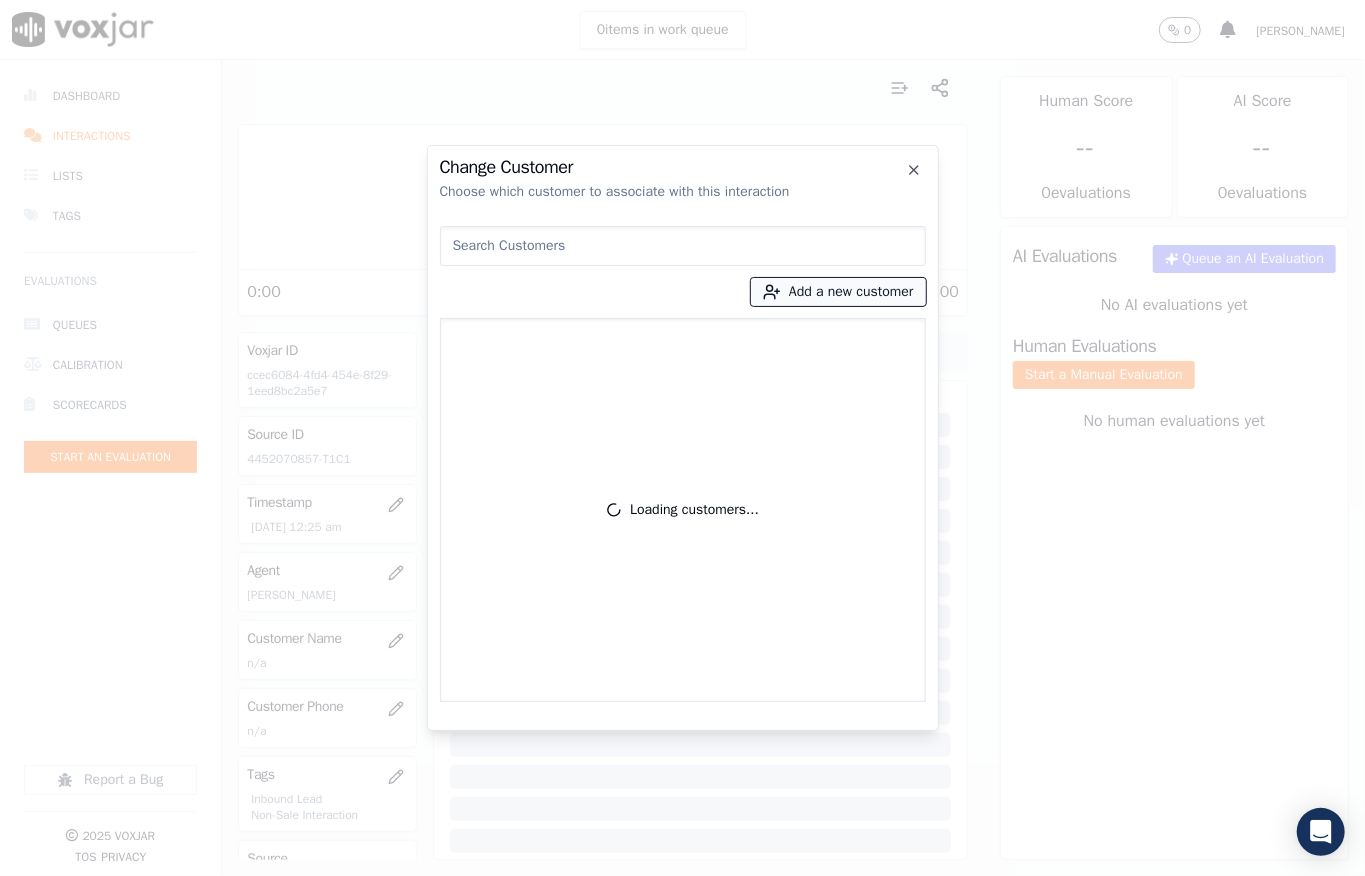 click on "Add a new customer" at bounding box center [838, 292] 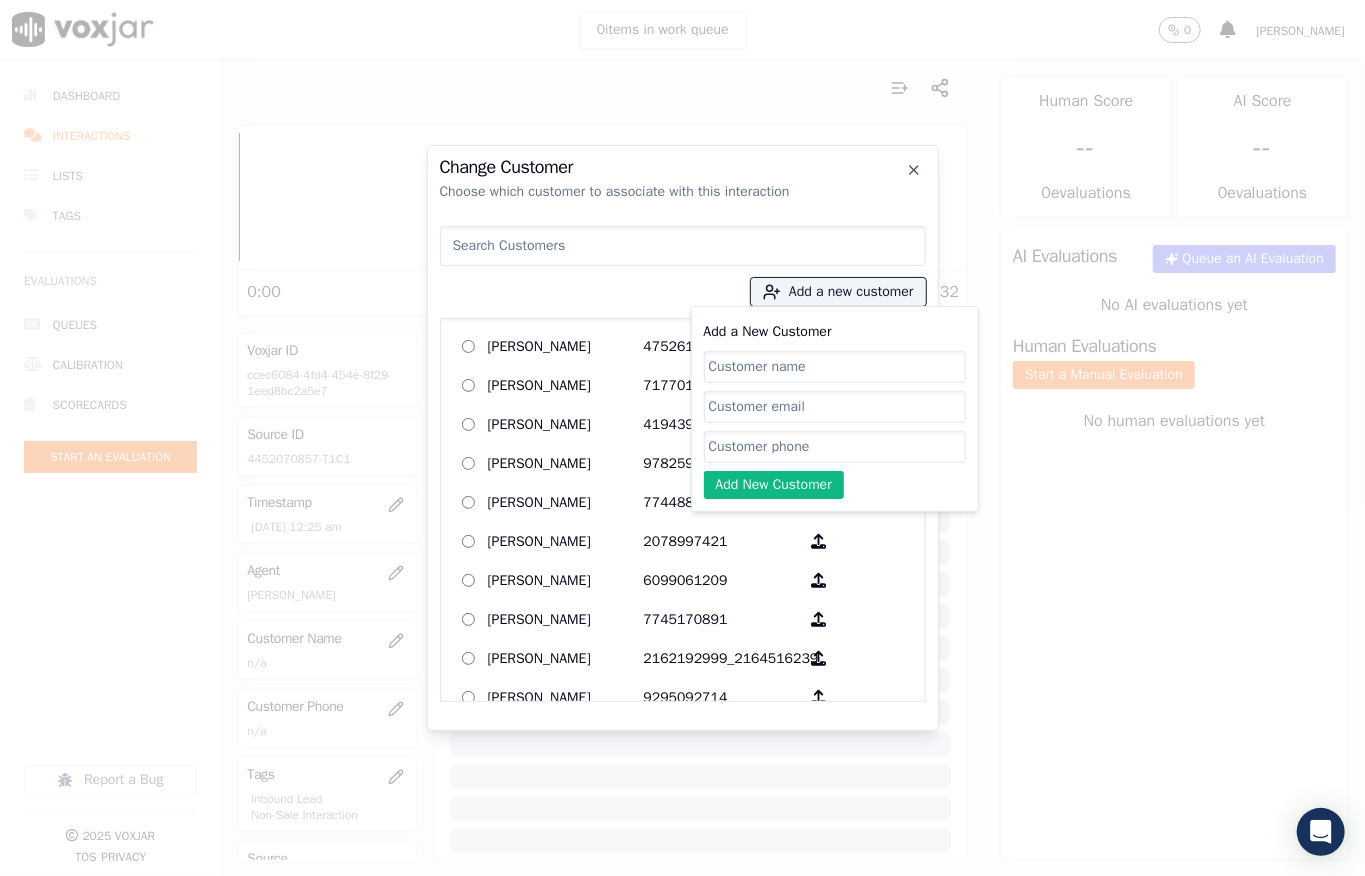 paste on "MAJOR [PERSON_NAME]" 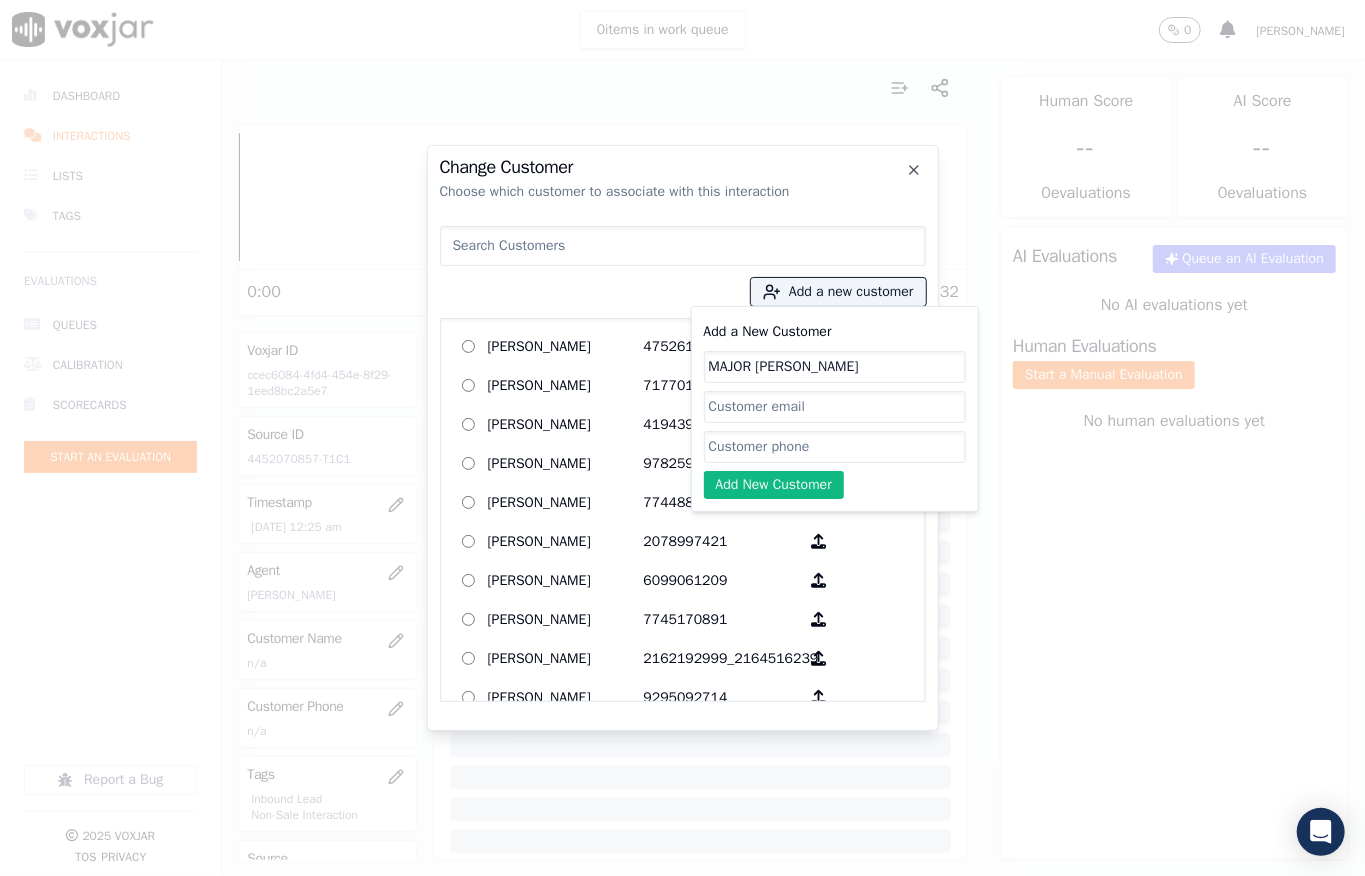 type on "MAJOR [PERSON_NAME]" 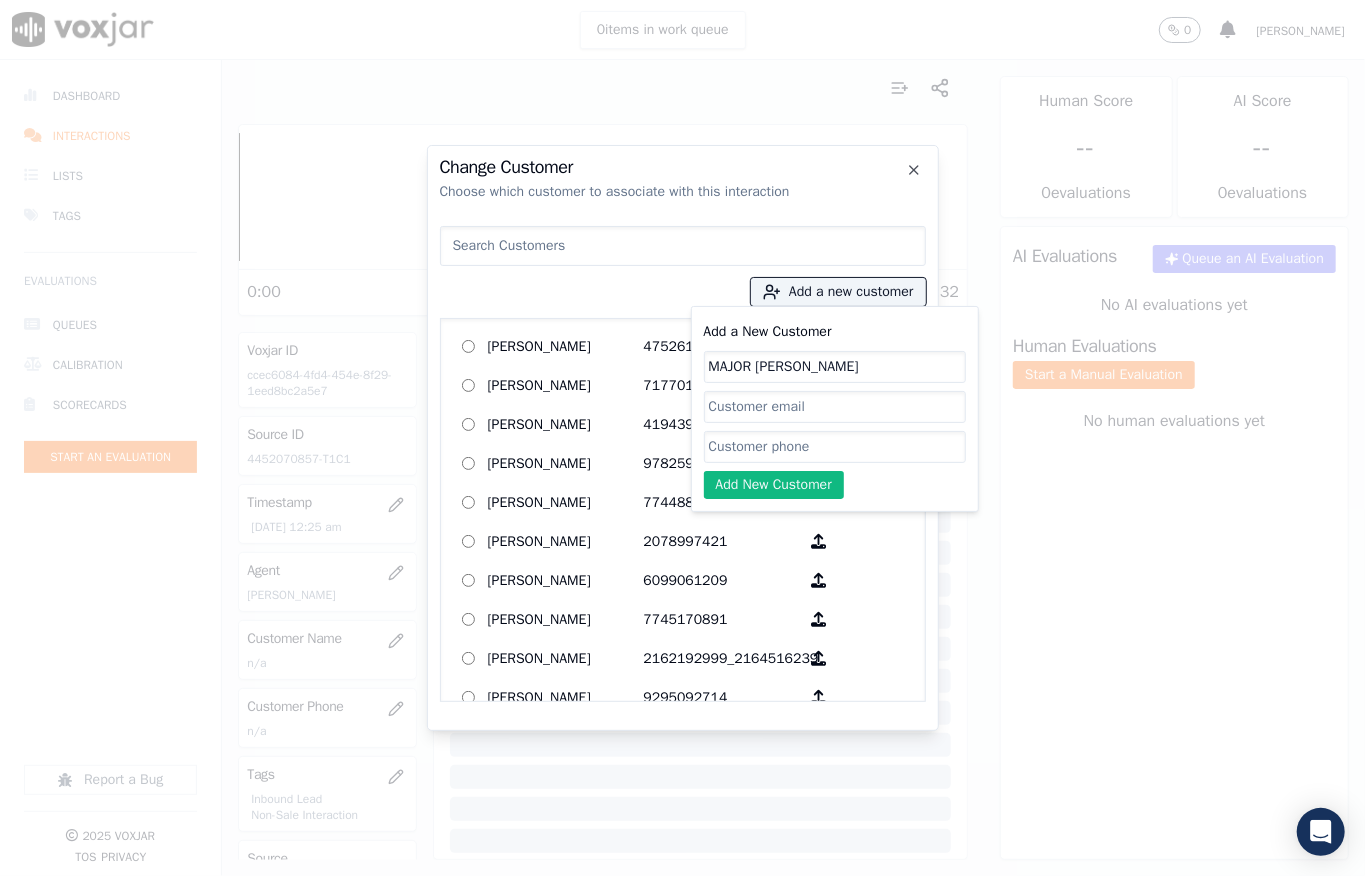 click on "Add a New Customer" 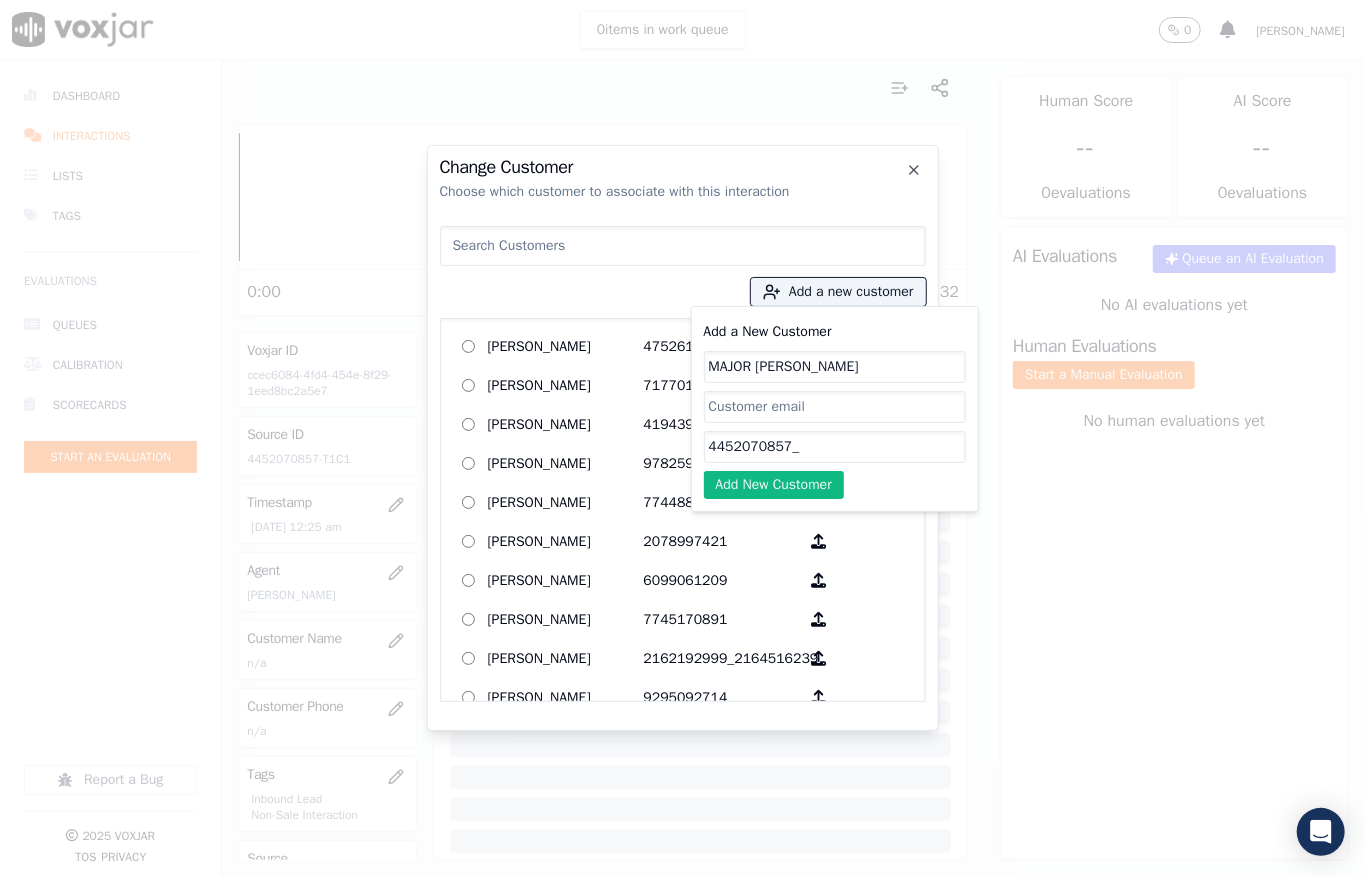 paste on "2675592297" 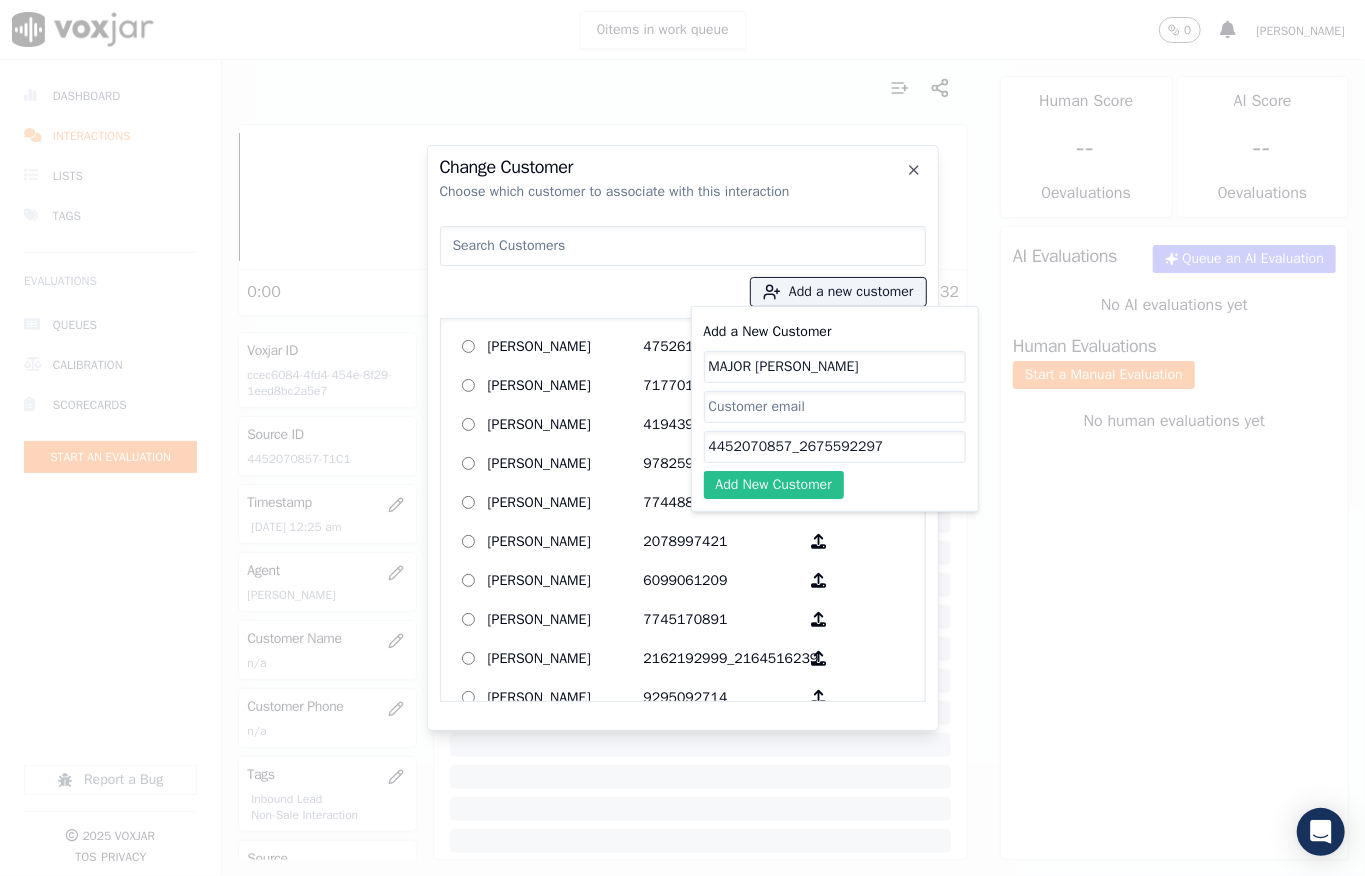 type on "4452070857_2675592297" 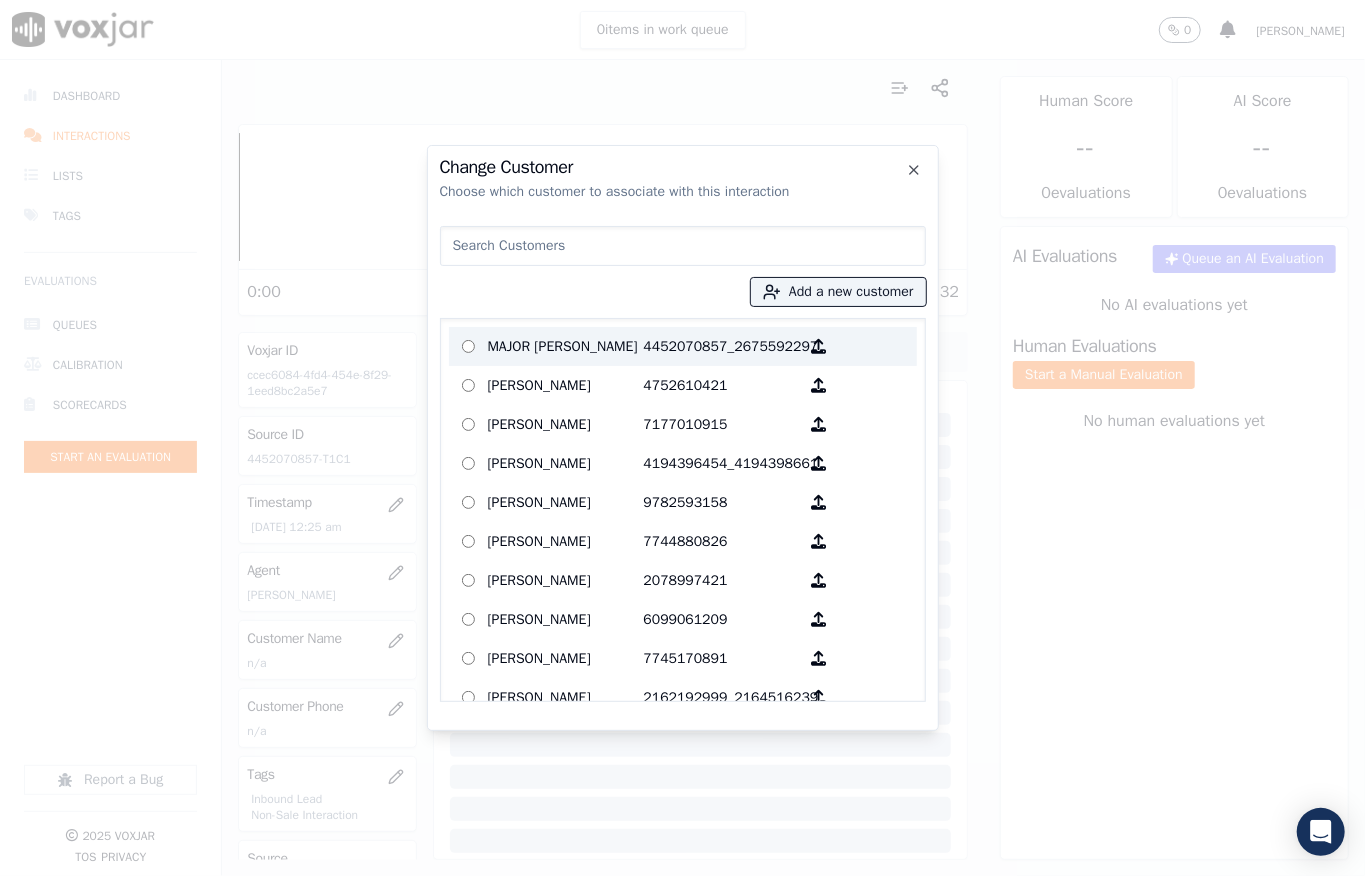 click on "MAJOR [PERSON_NAME]" at bounding box center [566, 346] 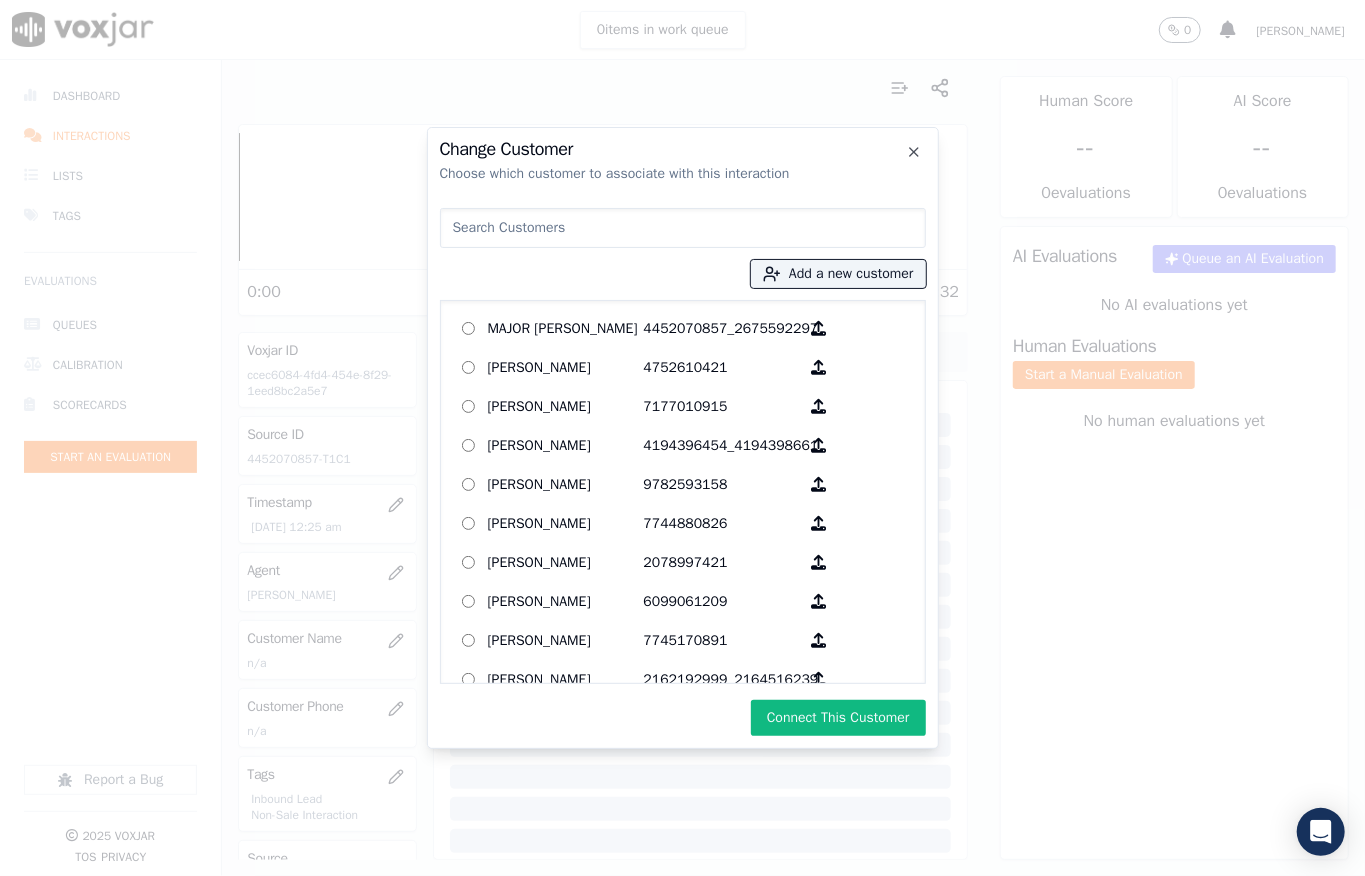 click on "Connect This Customer" at bounding box center (838, 718) 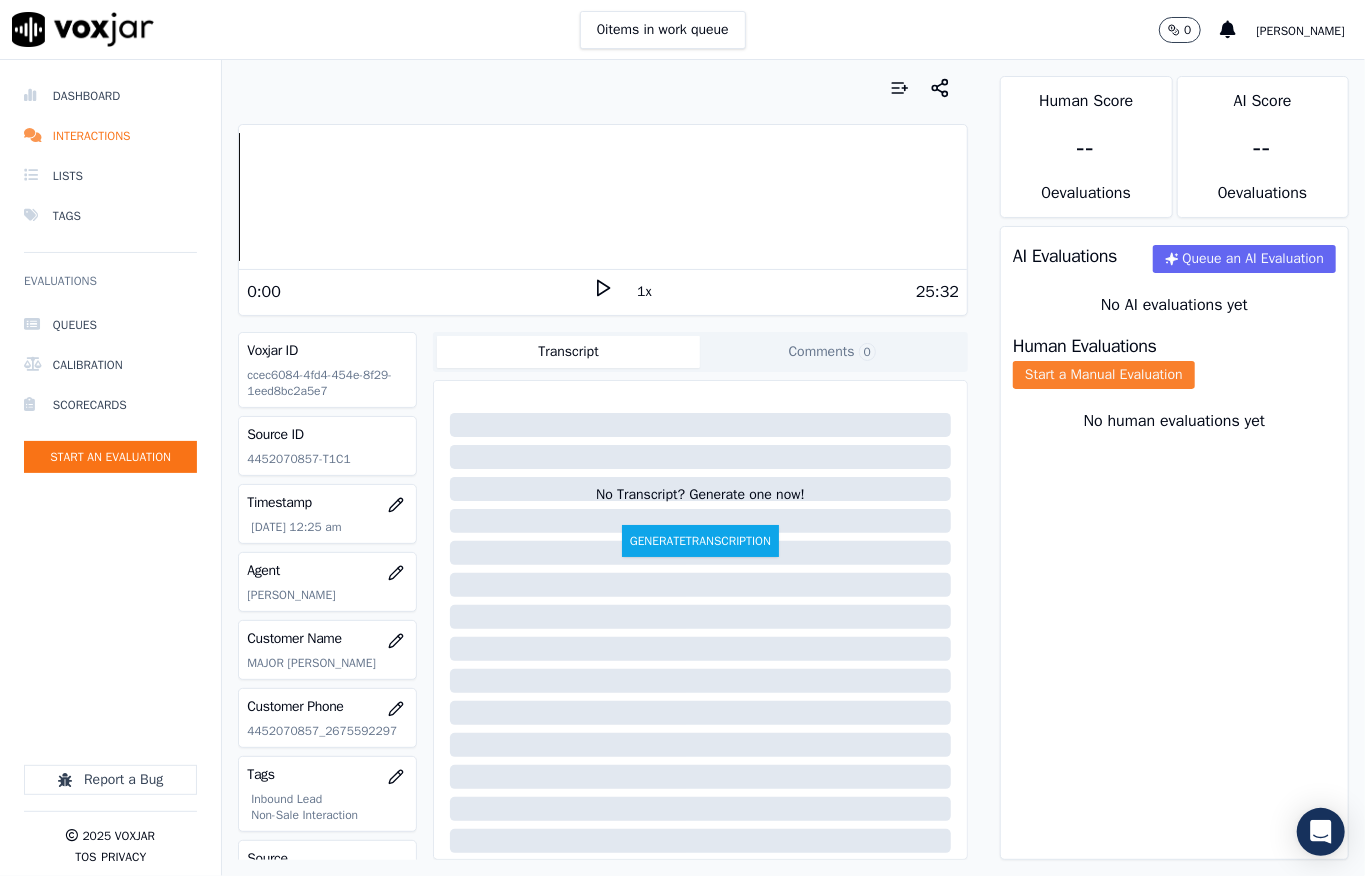 click on "Start a Manual Evaluation" 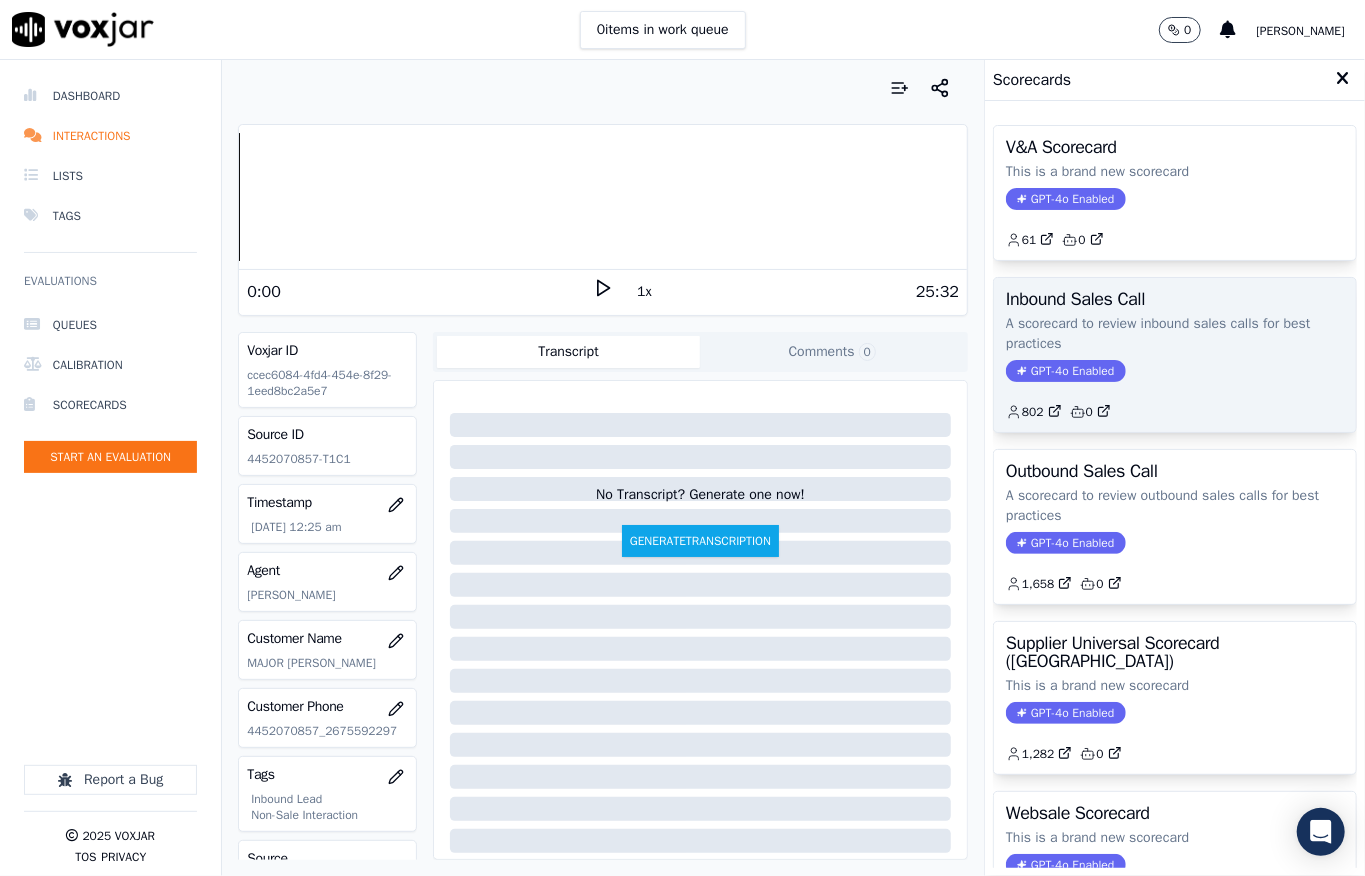 click on "GPT-4o Enabled" at bounding box center (1065, 371) 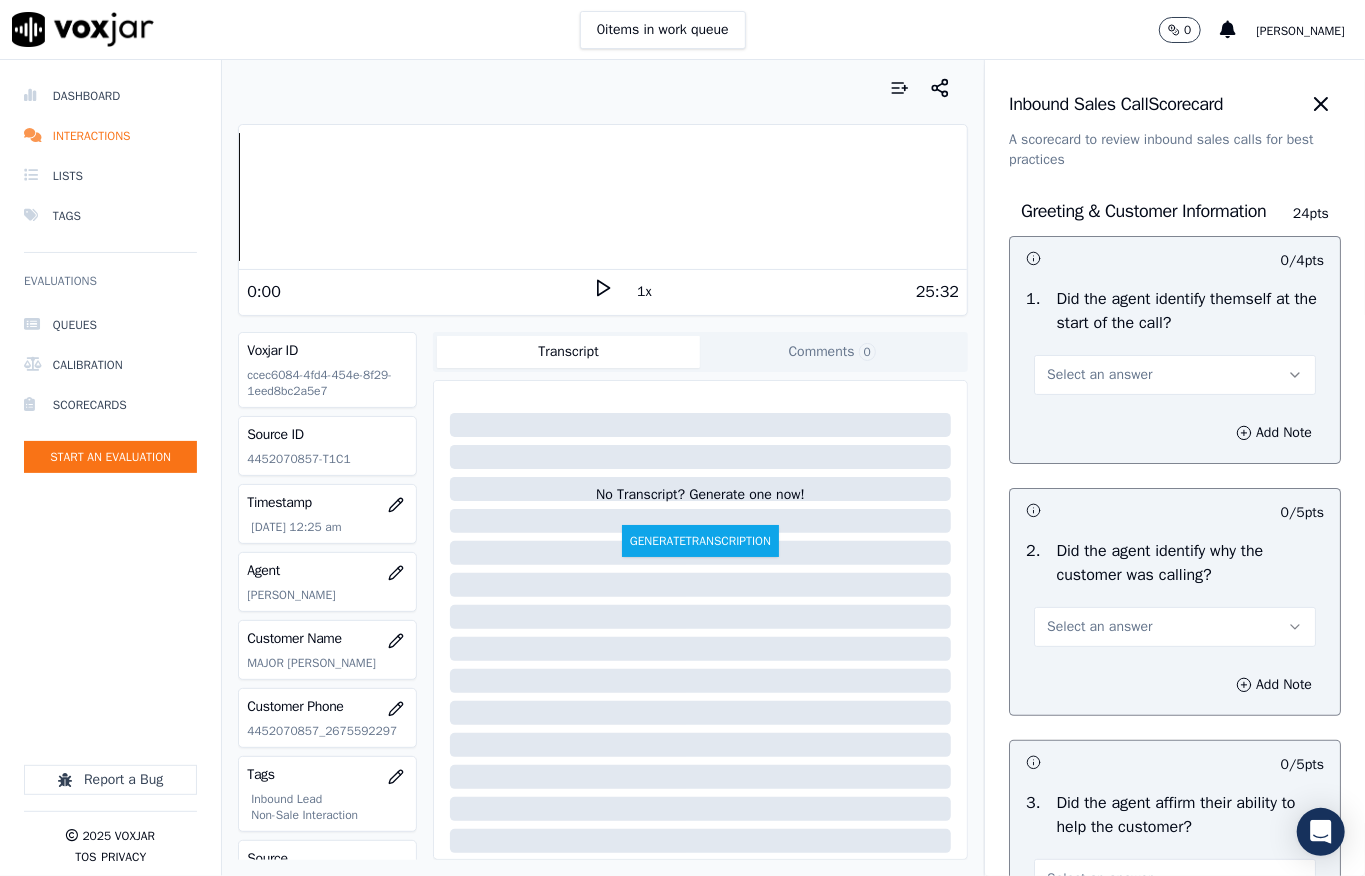 click on "Select an answer" at bounding box center (1099, 375) 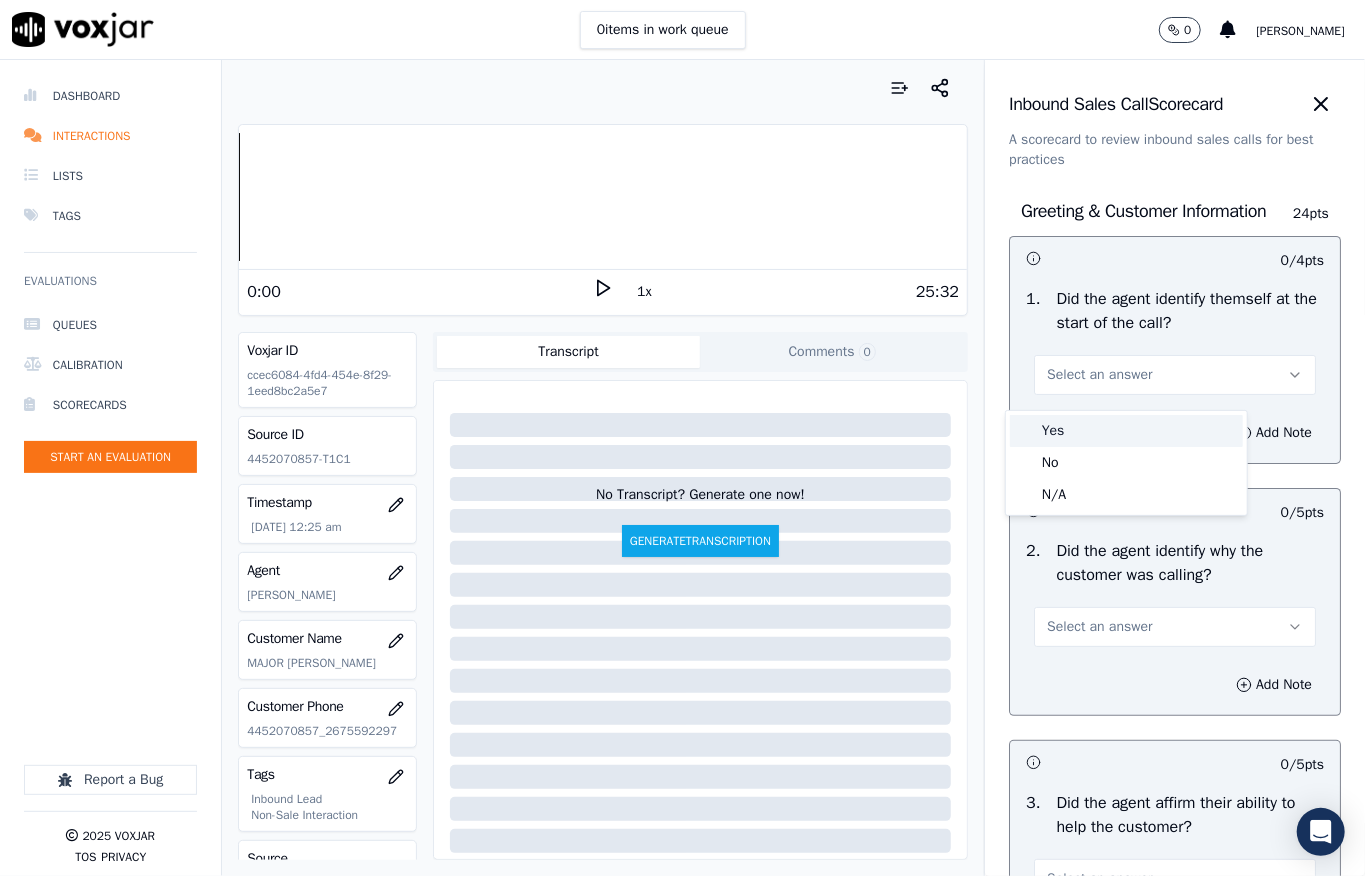 click on "Yes" at bounding box center [1126, 431] 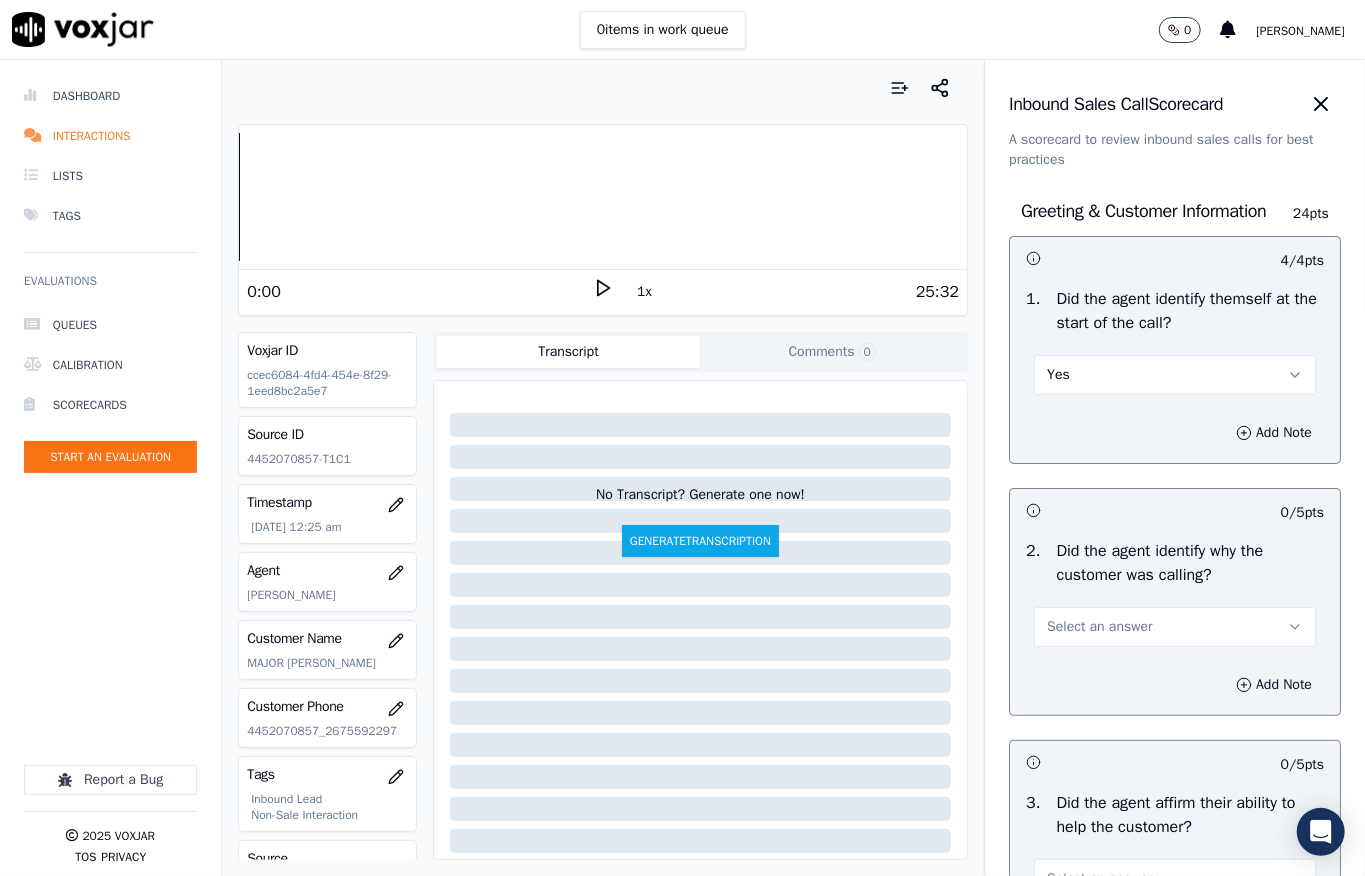 scroll, scrollTop: 266, scrollLeft: 0, axis: vertical 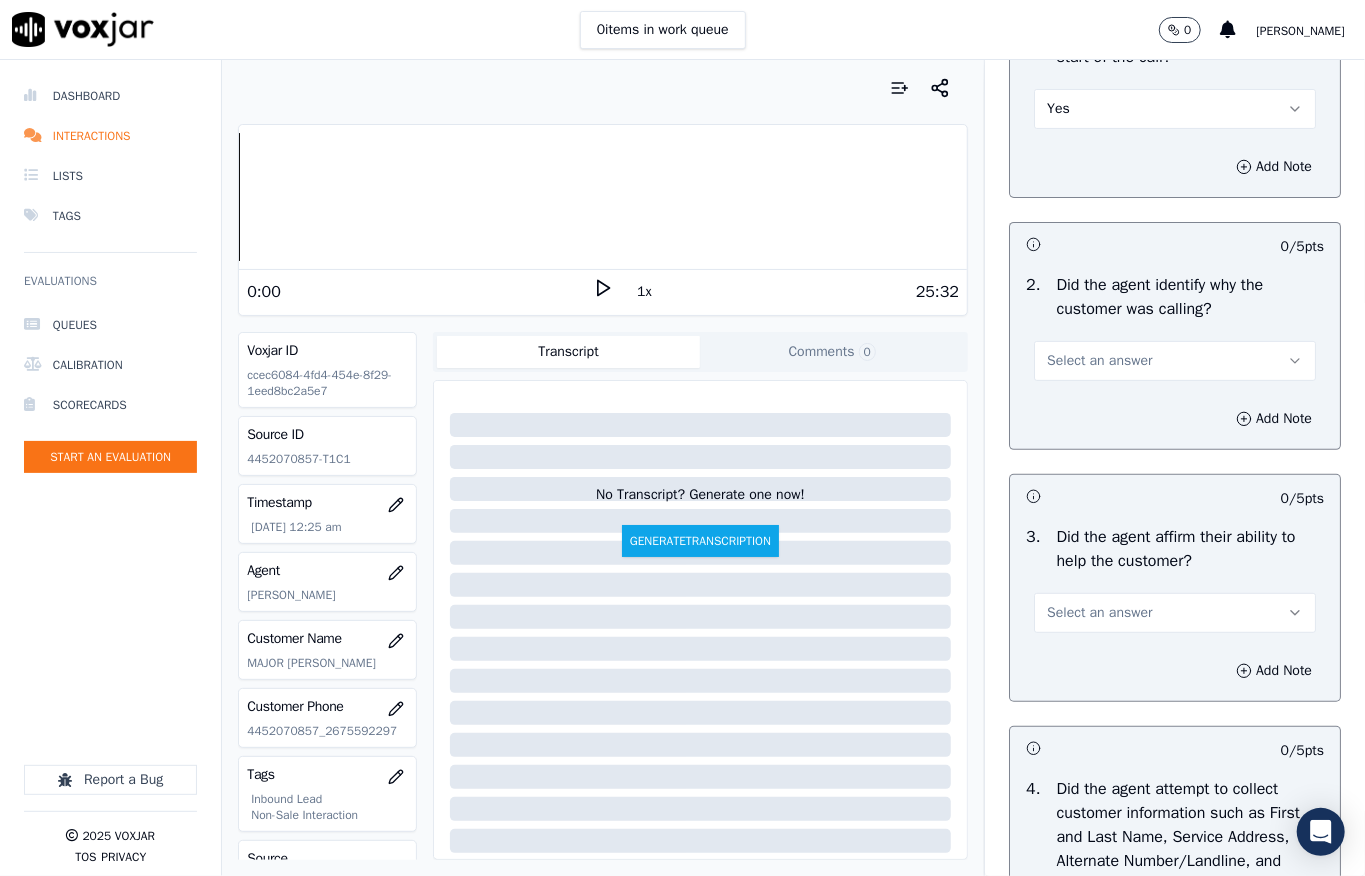 click on "Select an answer" at bounding box center (1099, 361) 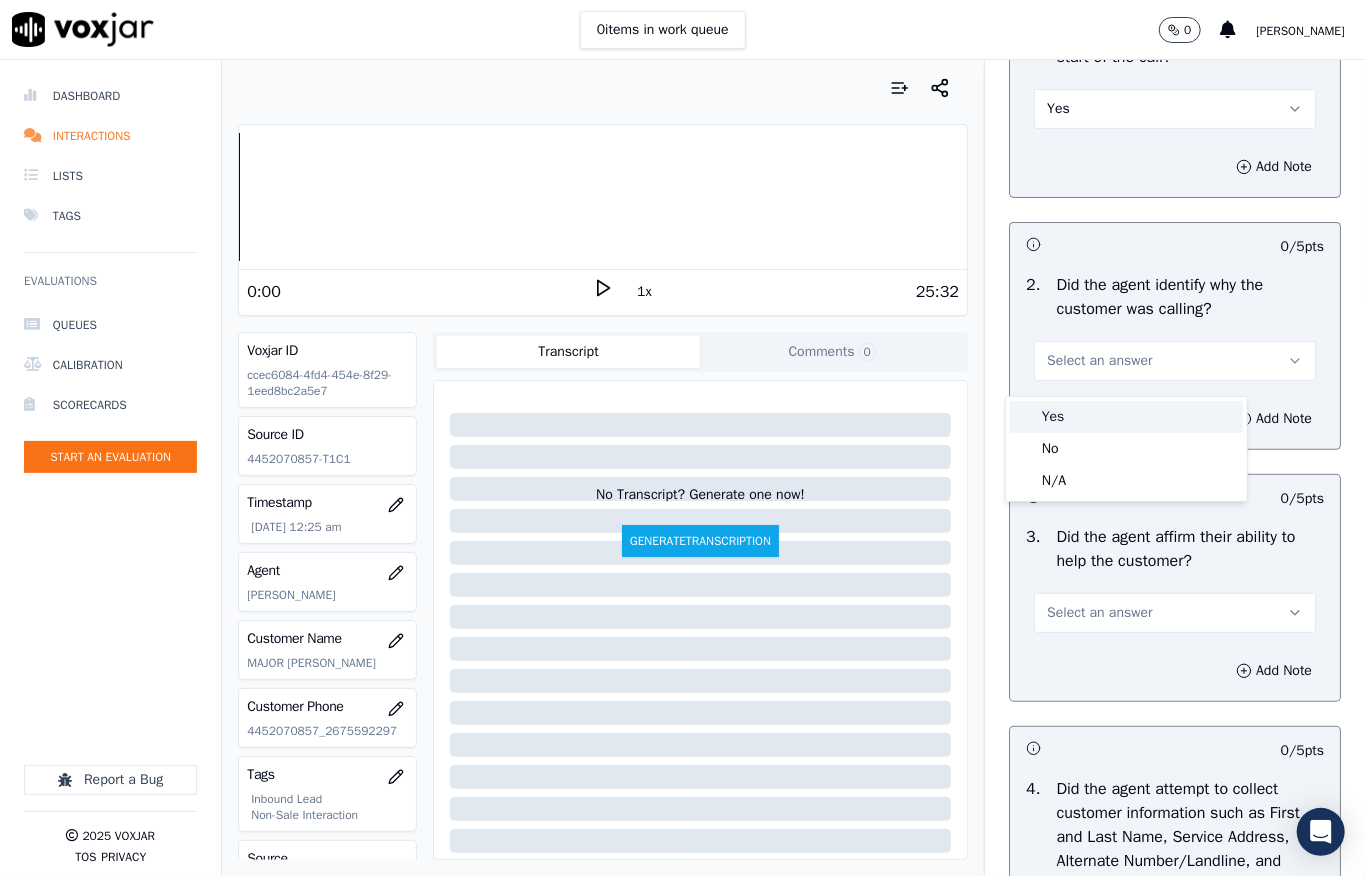 click on "Yes" at bounding box center [1126, 417] 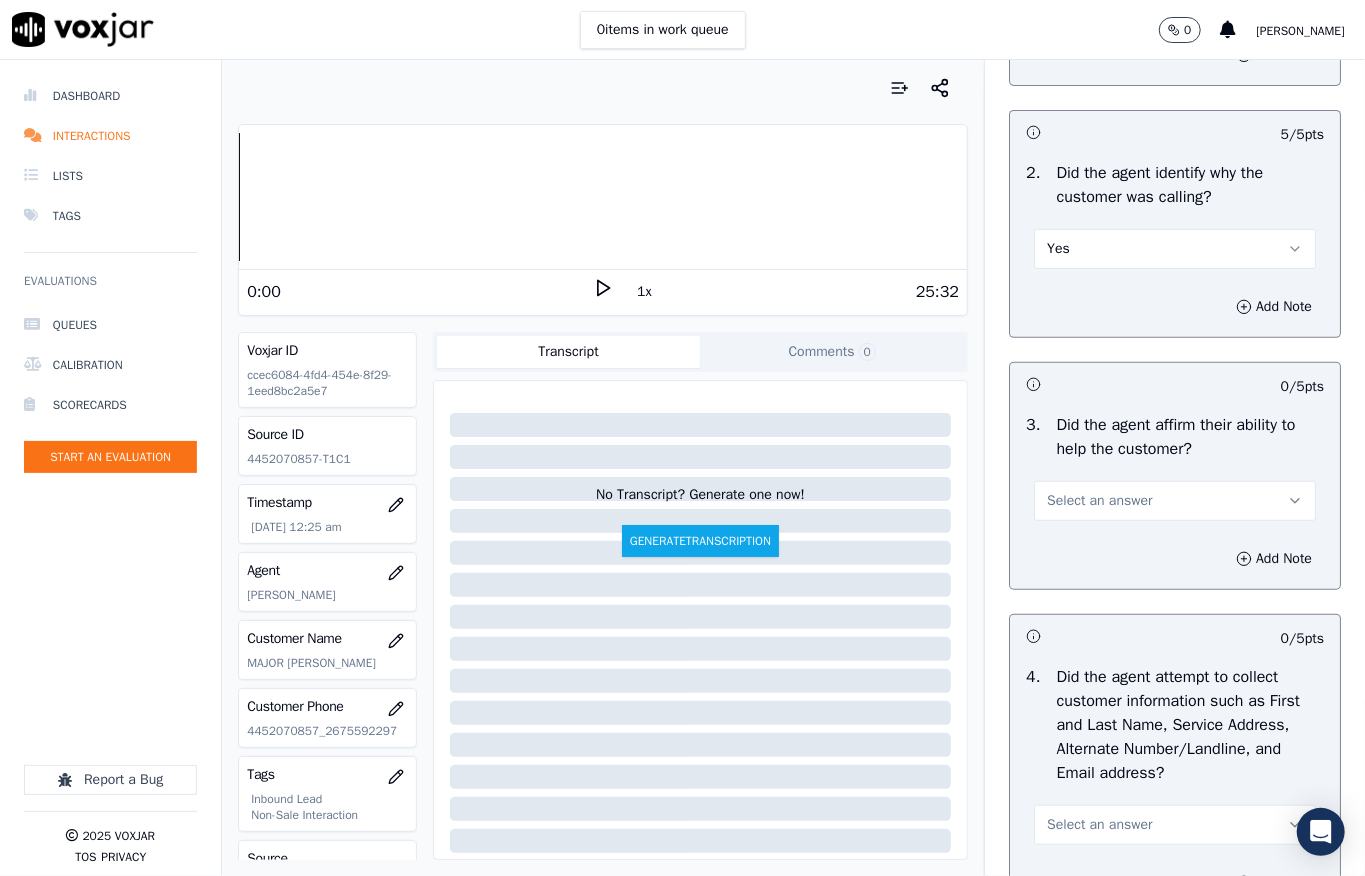 scroll, scrollTop: 533, scrollLeft: 0, axis: vertical 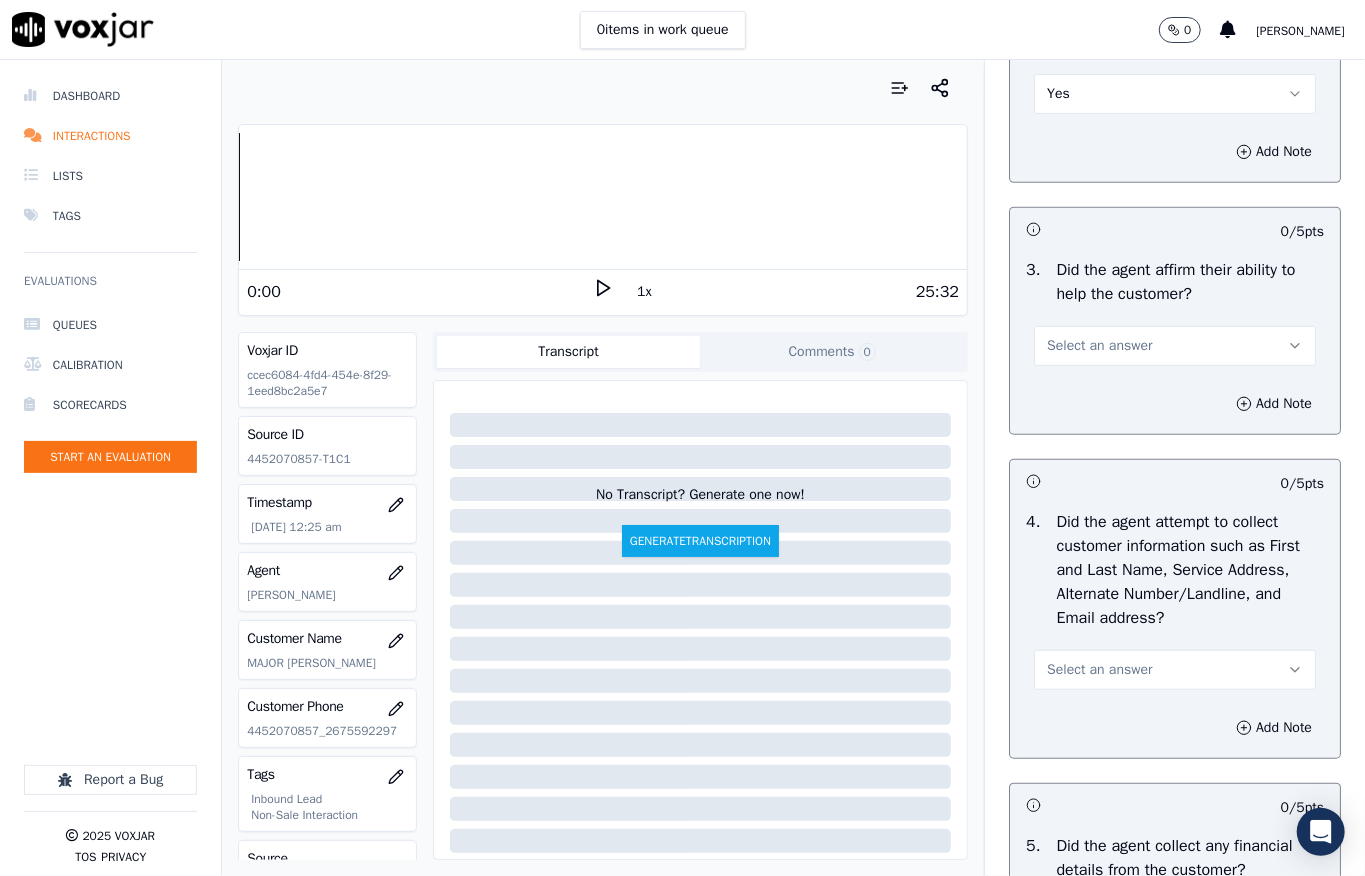 click on "Select an answer" at bounding box center (1099, 346) 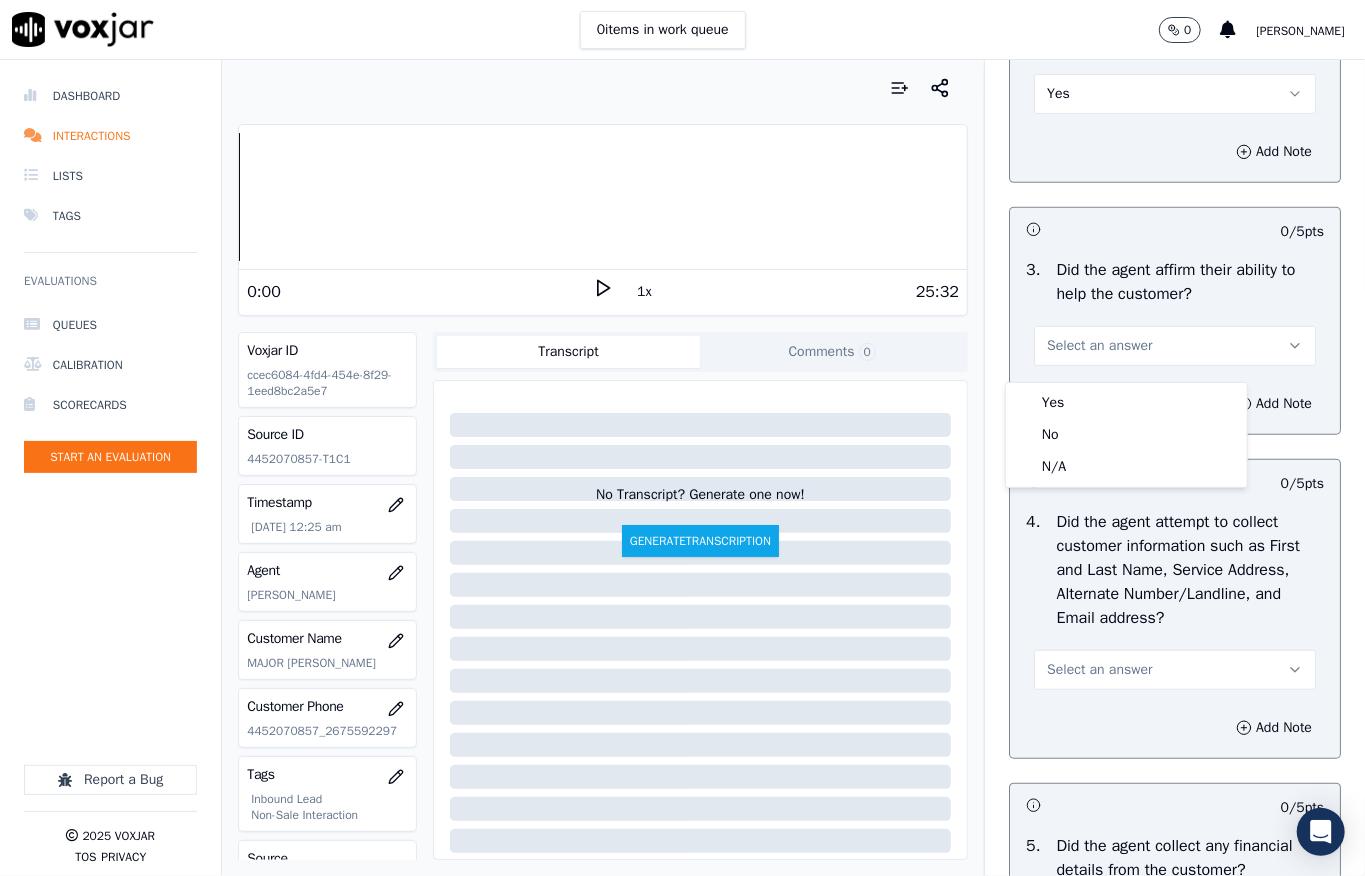 click on "Yes" at bounding box center (1126, 403) 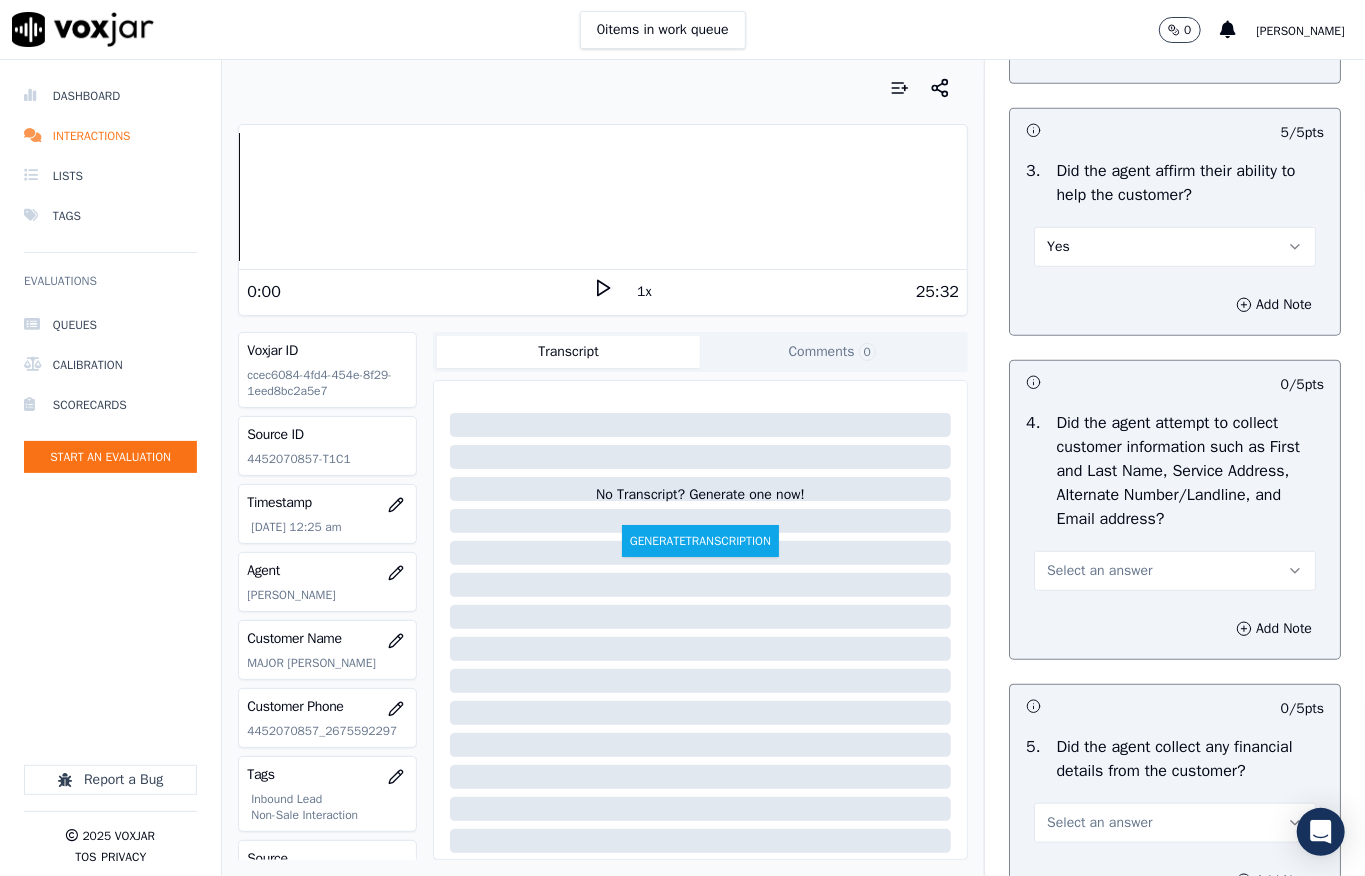 scroll, scrollTop: 800, scrollLeft: 0, axis: vertical 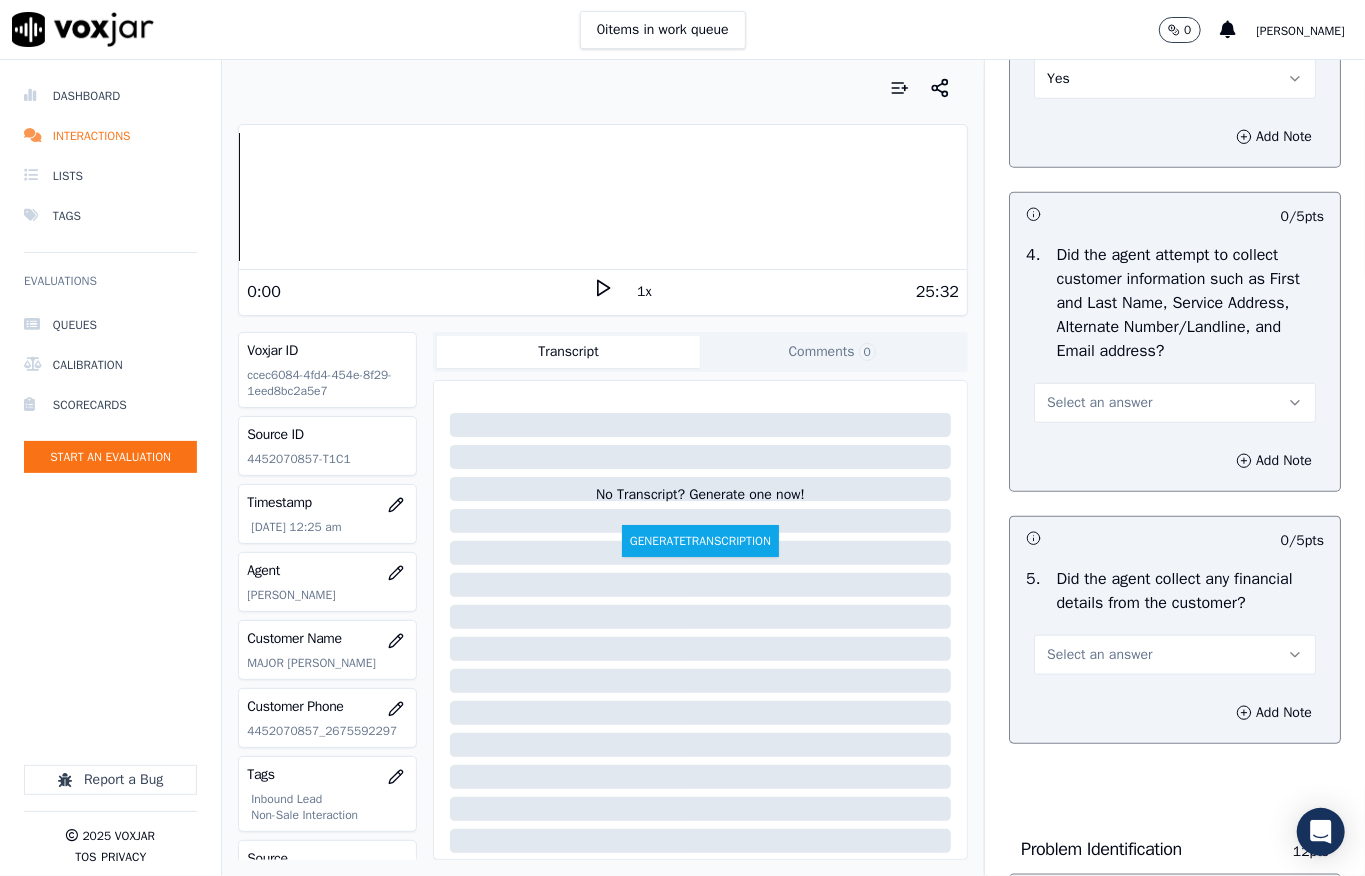 click on "Select an answer" at bounding box center (1175, 401) 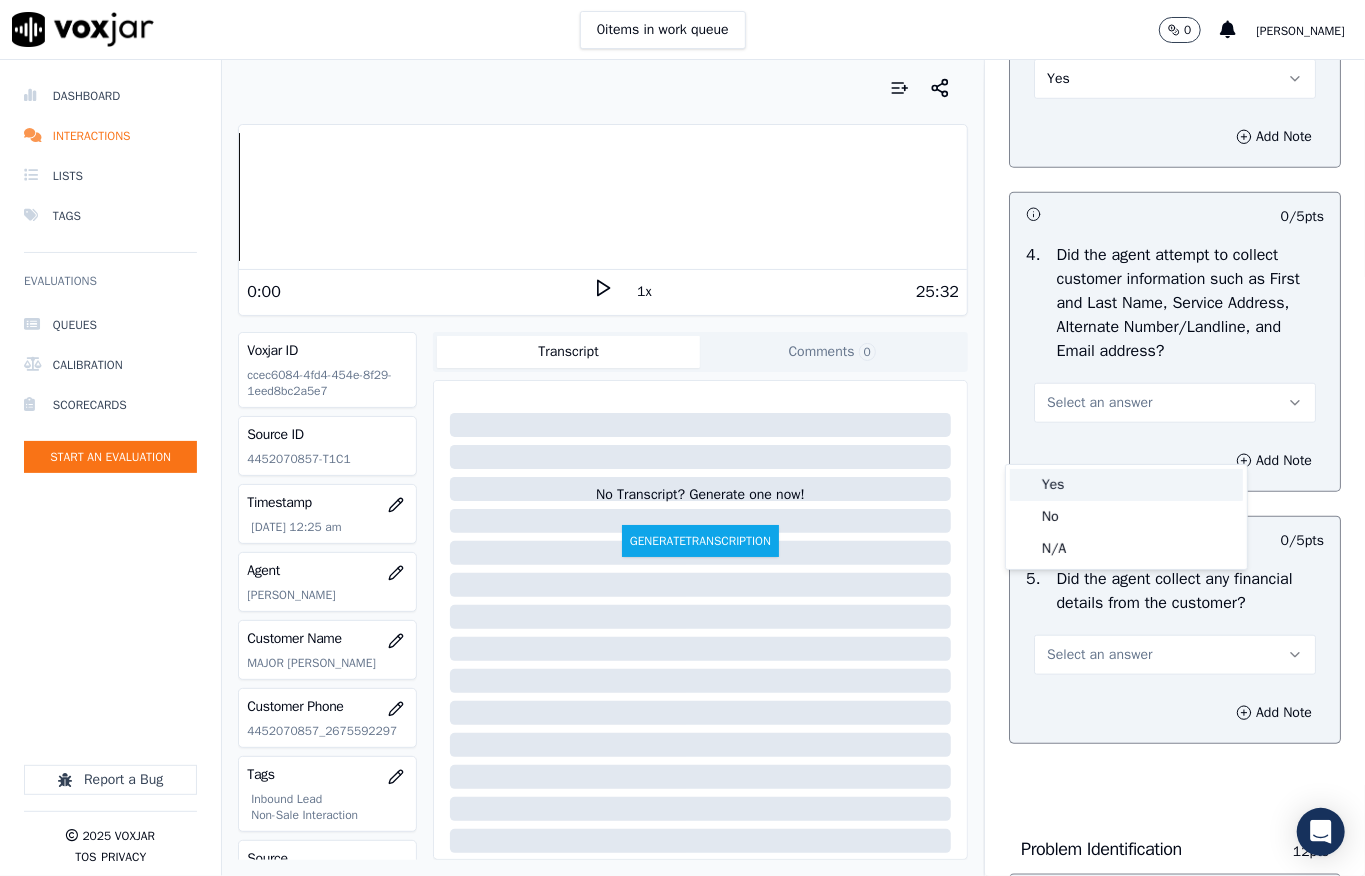 click on "Yes" at bounding box center (1126, 485) 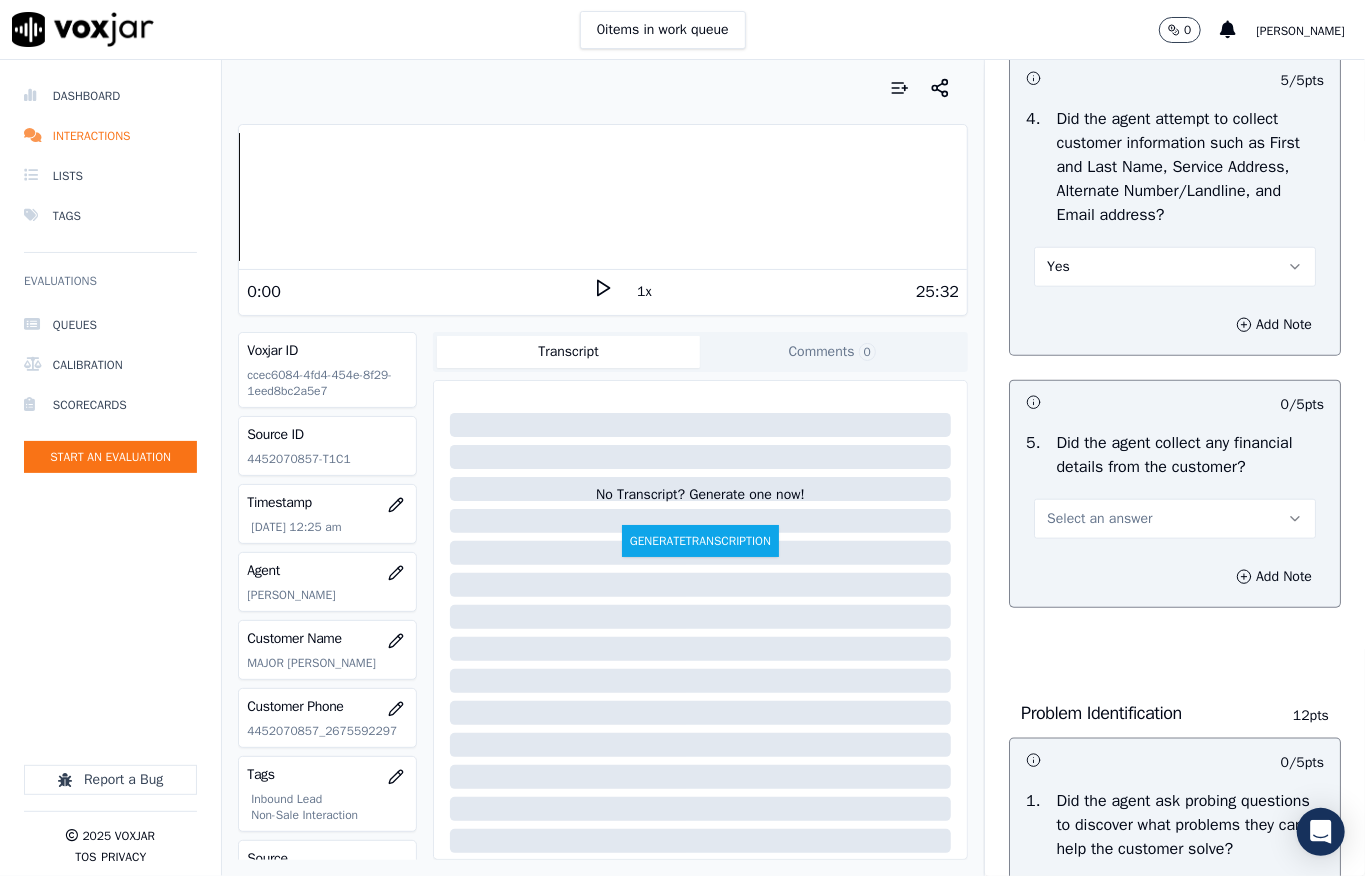 scroll, scrollTop: 1066, scrollLeft: 0, axis: vertical 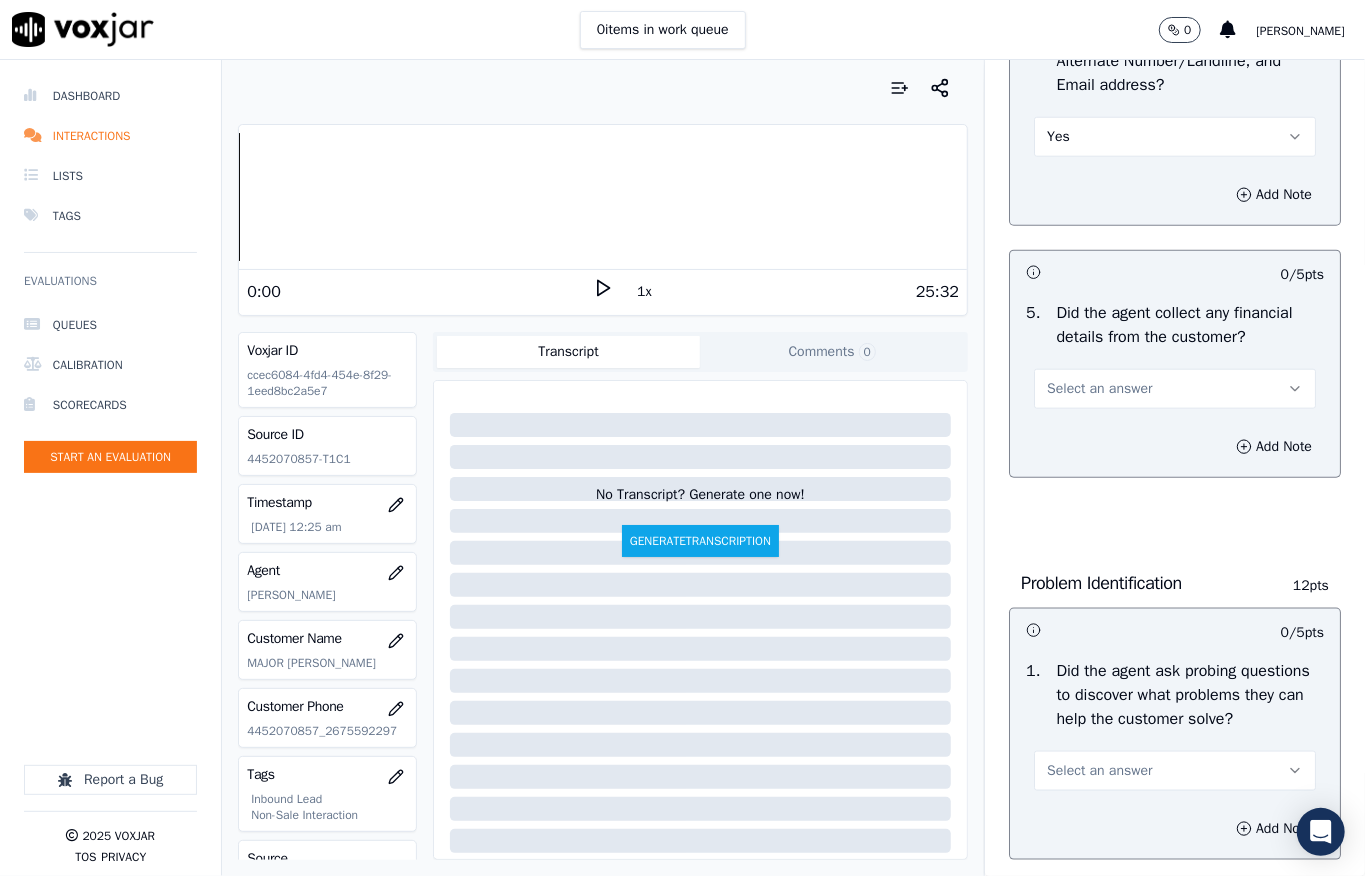 click on "Select an answer" at bounding box center (1099, 389) 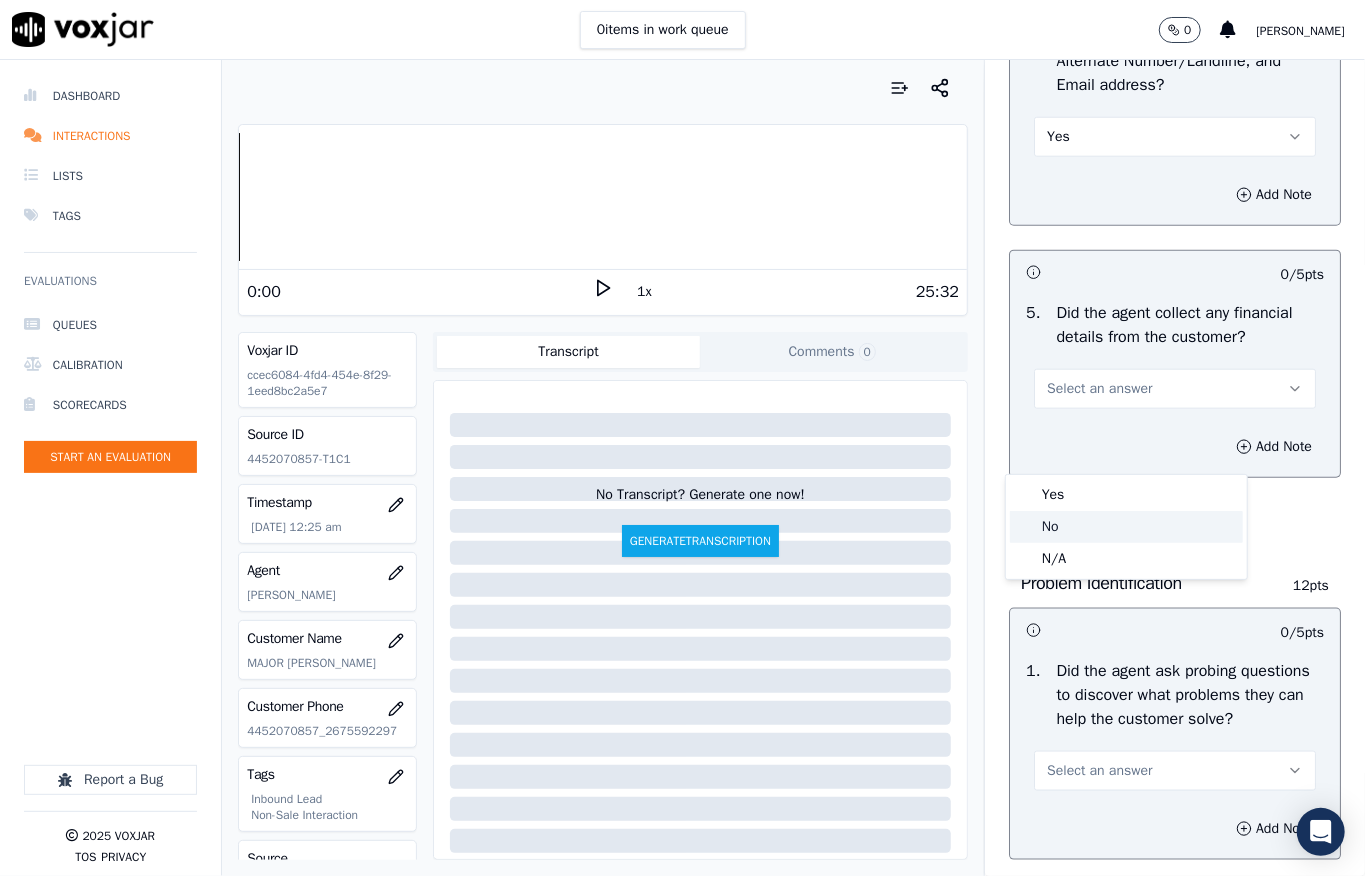 click on "No" 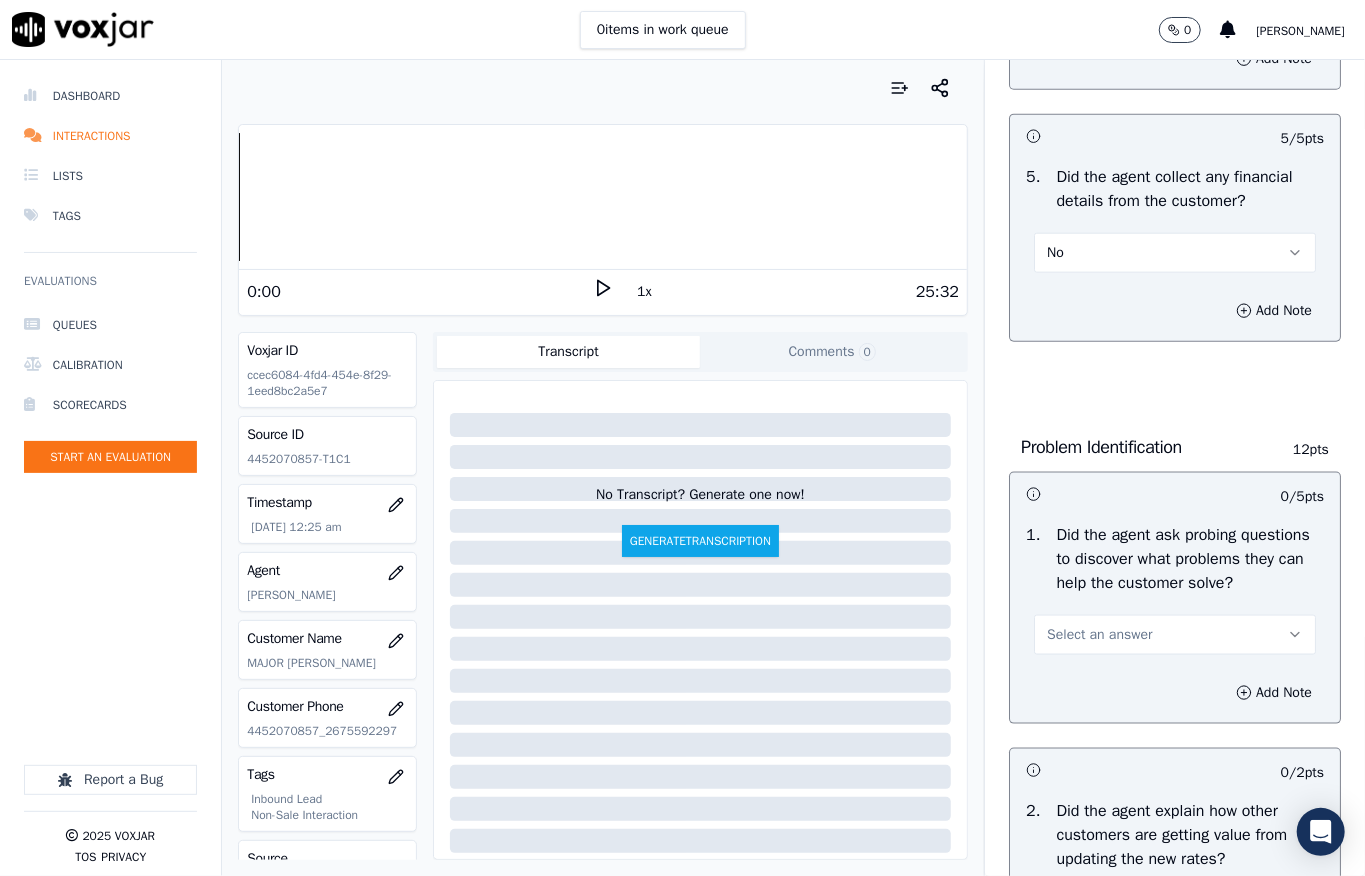 scroll, scrollTop: 1333, scrollLeft: 0, axis: vertical 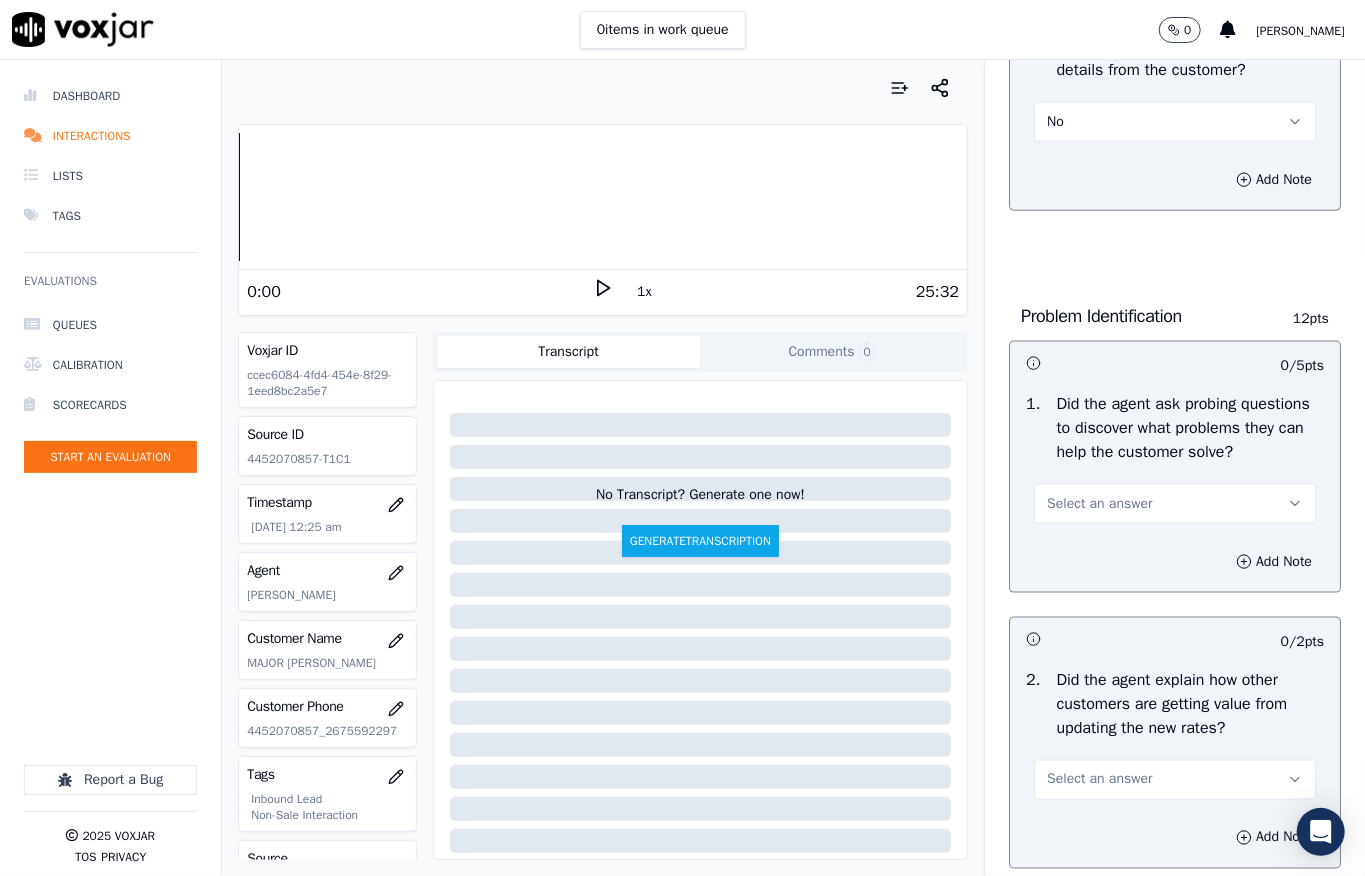 click on "Select an answer" at bounding box center [1099, 504] 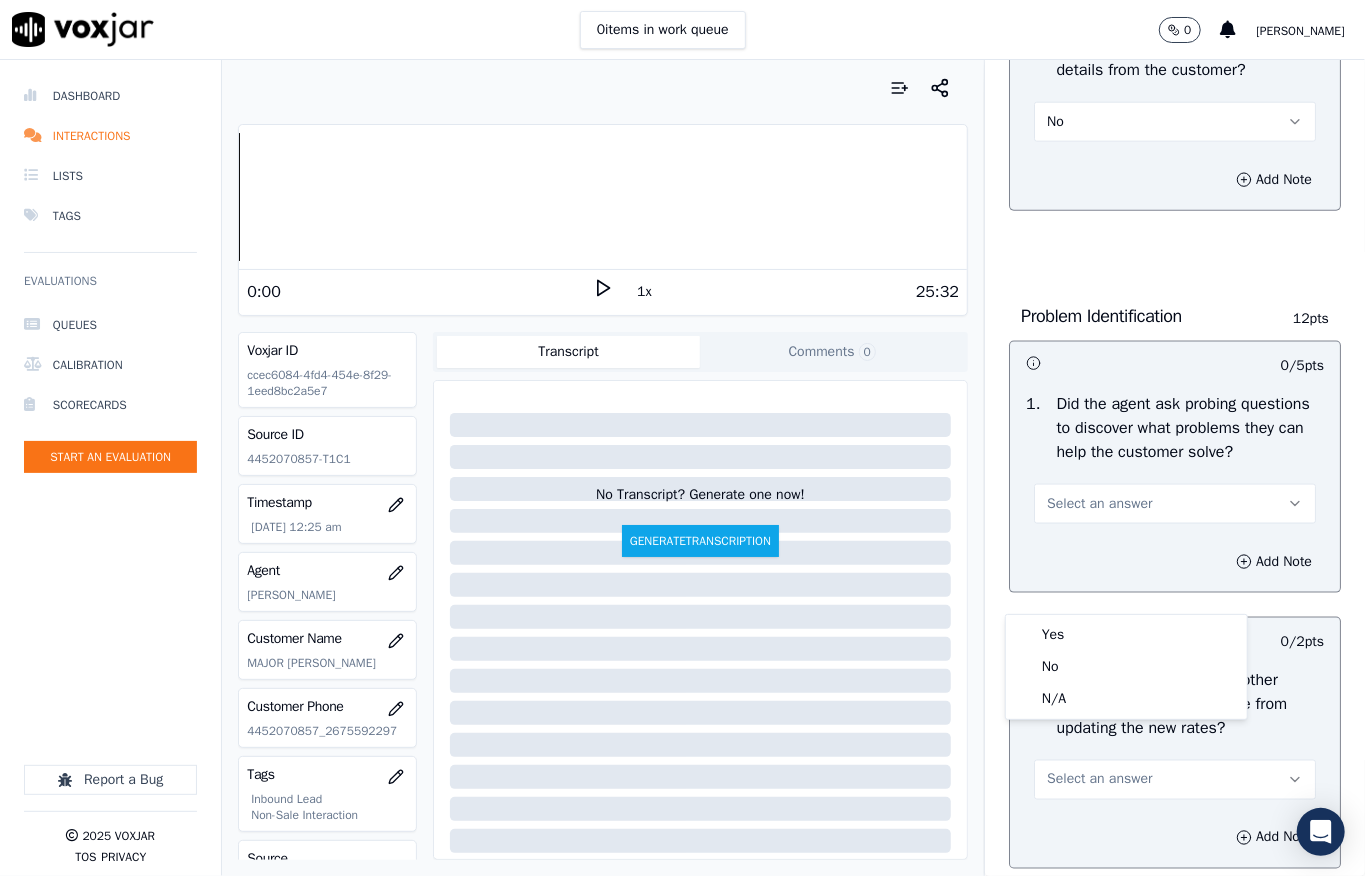 click on "1 .   Did the agent ask probing questions to discover what problems they can help the customer solve?   Select an answer" at bounding box center (1175, 458) 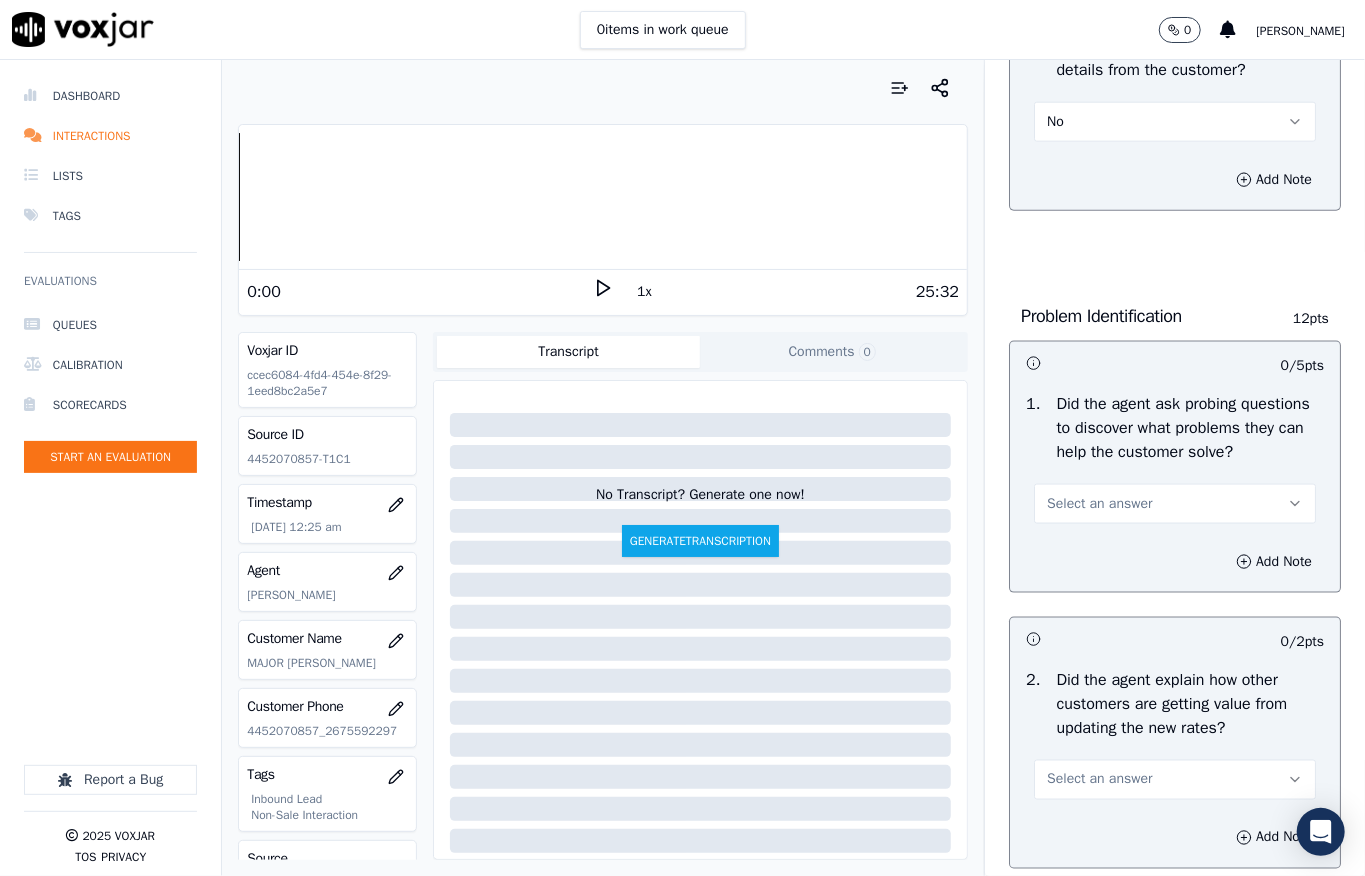 drag, startPoint x: 1053, startPoint y: 569, endPoint x: 1054, endPoint y: 602, distance: 33.01515 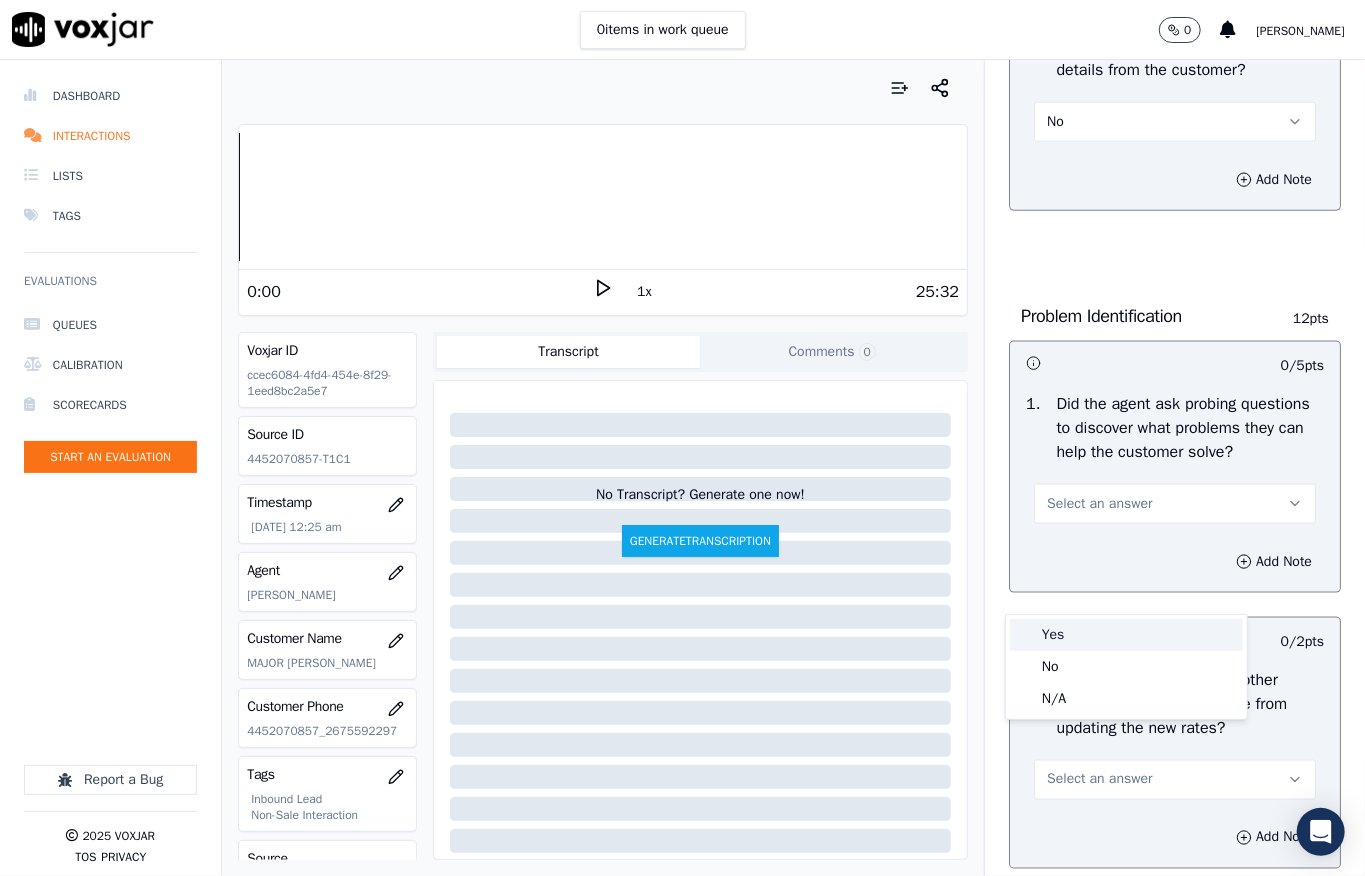 drag, startPoint x: 1054, startPoint y: 629, endPoint x: 1077, endPoint y: 541, distance: 90.95603 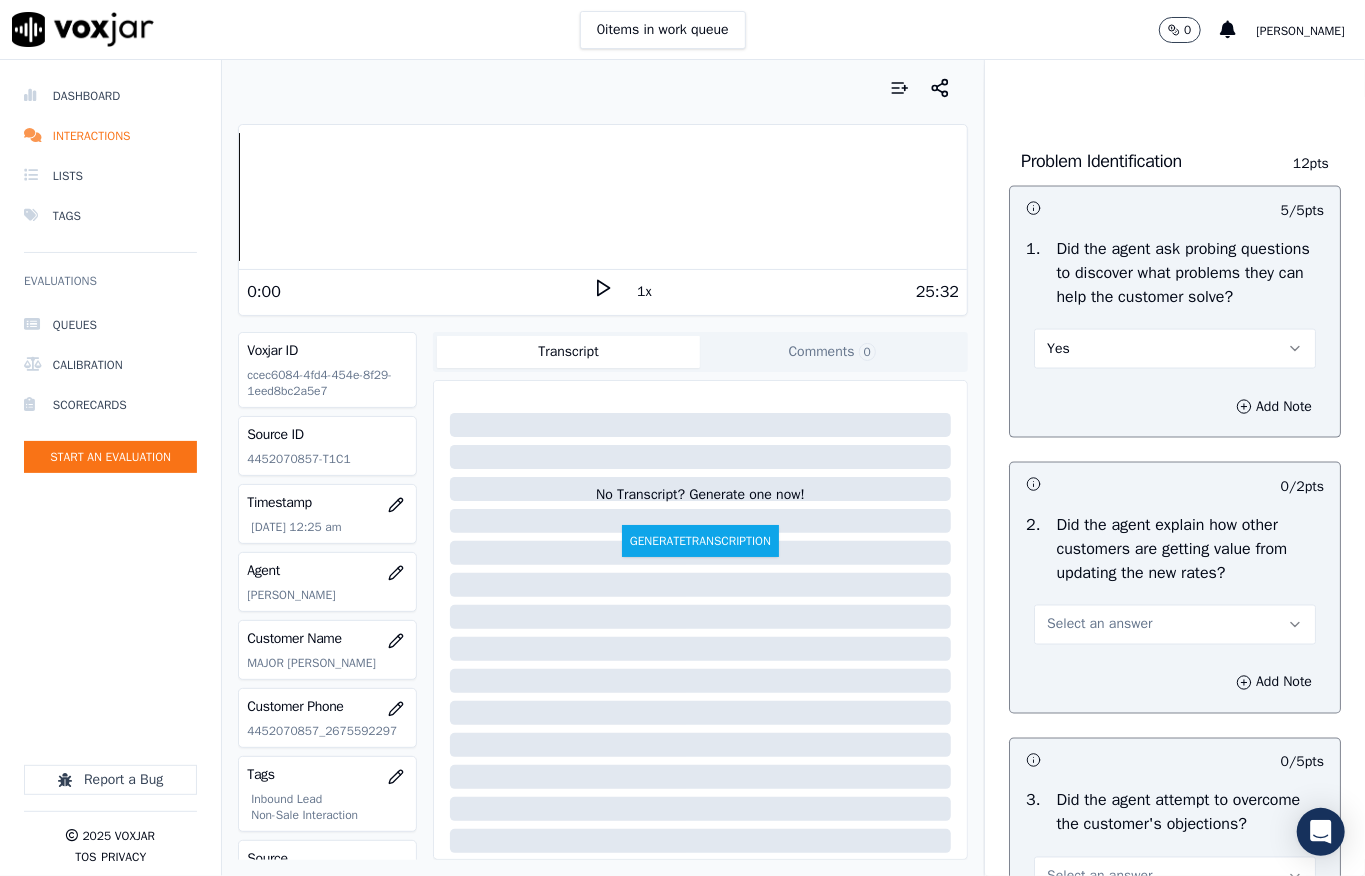 scroll, scrollTop: 1733, scrollLeft: 0, axis: vertical 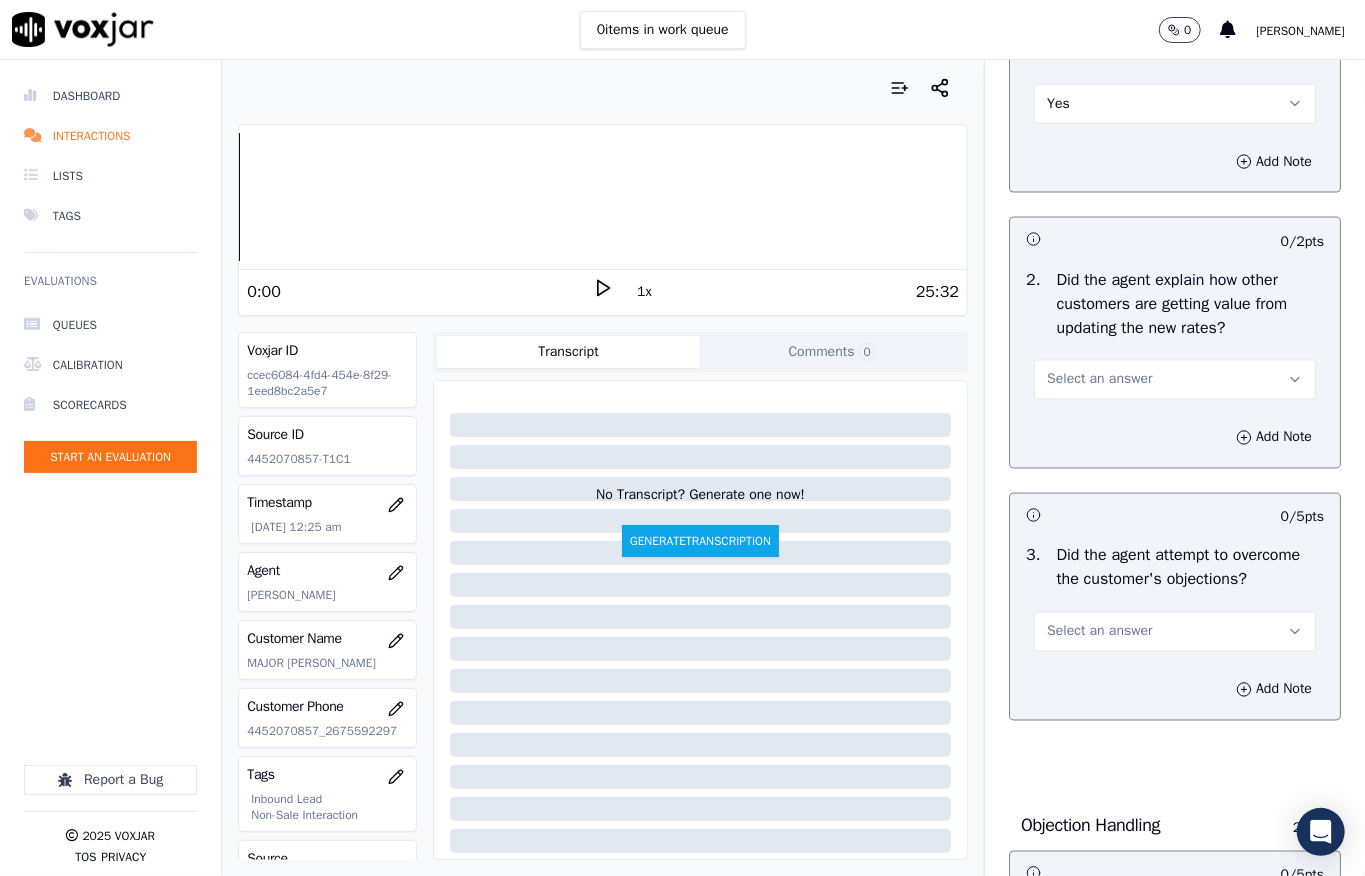 click on "Select an answer" at bounding box center [1099, 380] 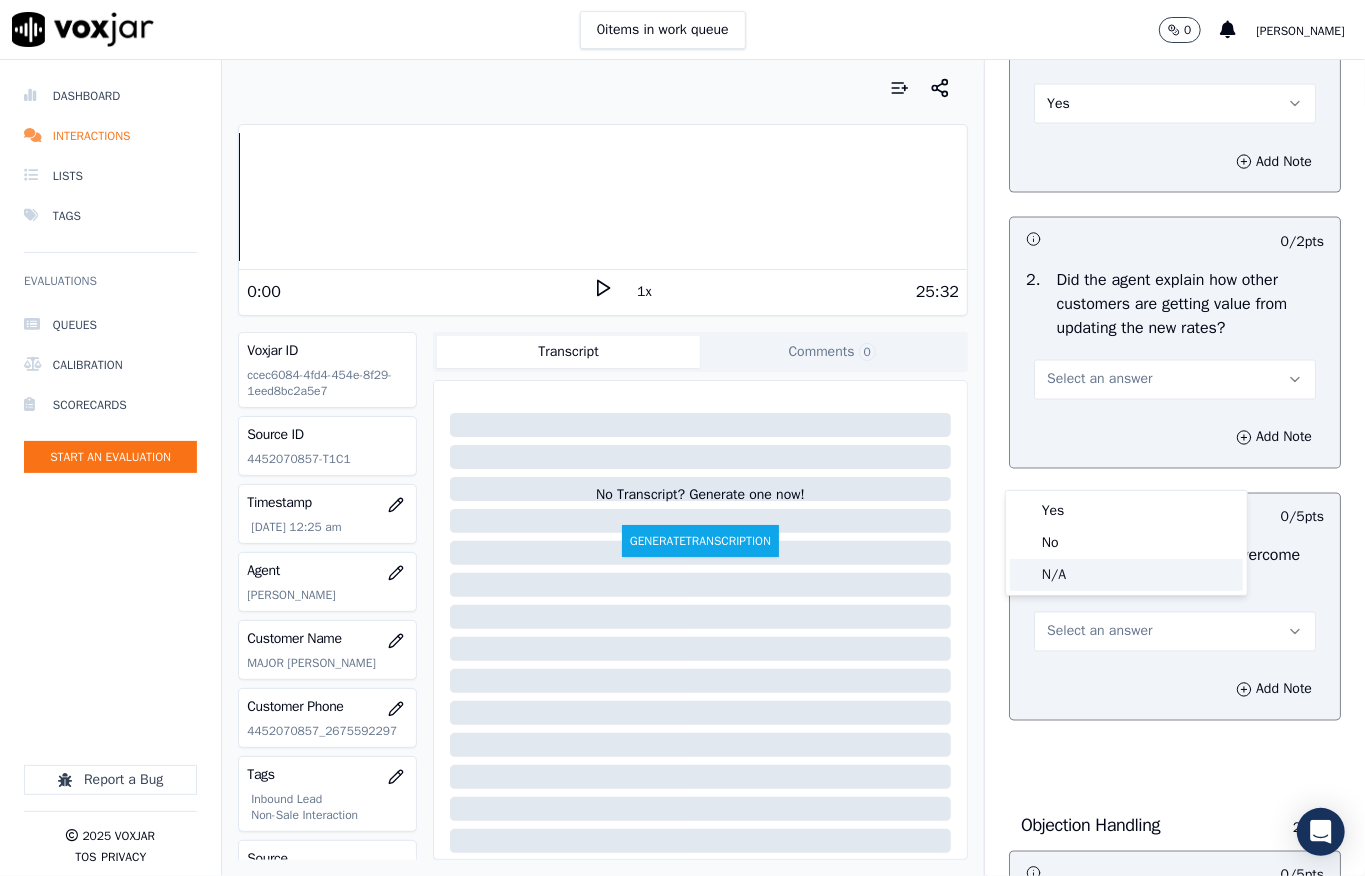 click on "N/A" 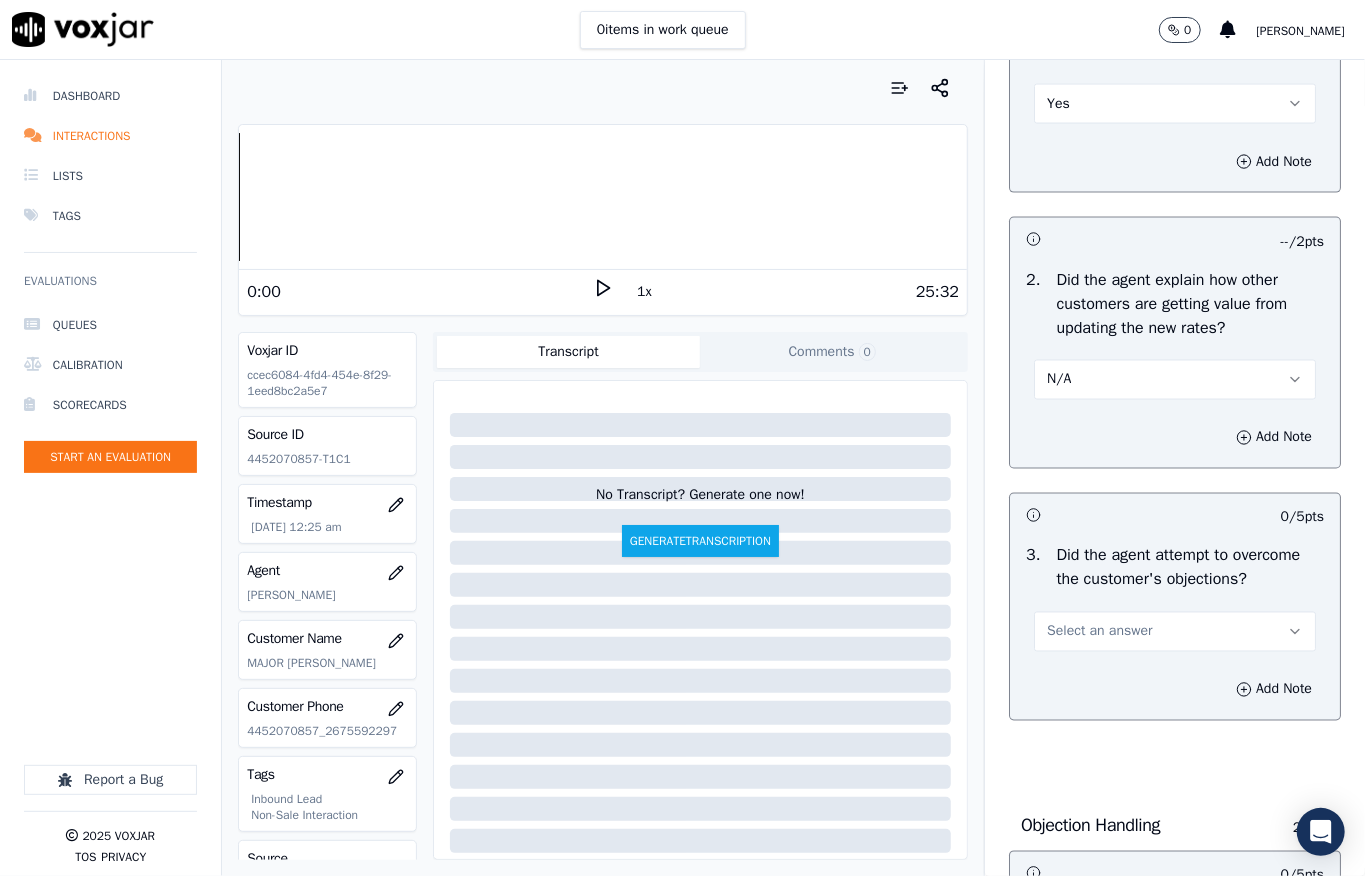 scroll, scrollTop: 2000, scrollLeft: 0, axis: vertical 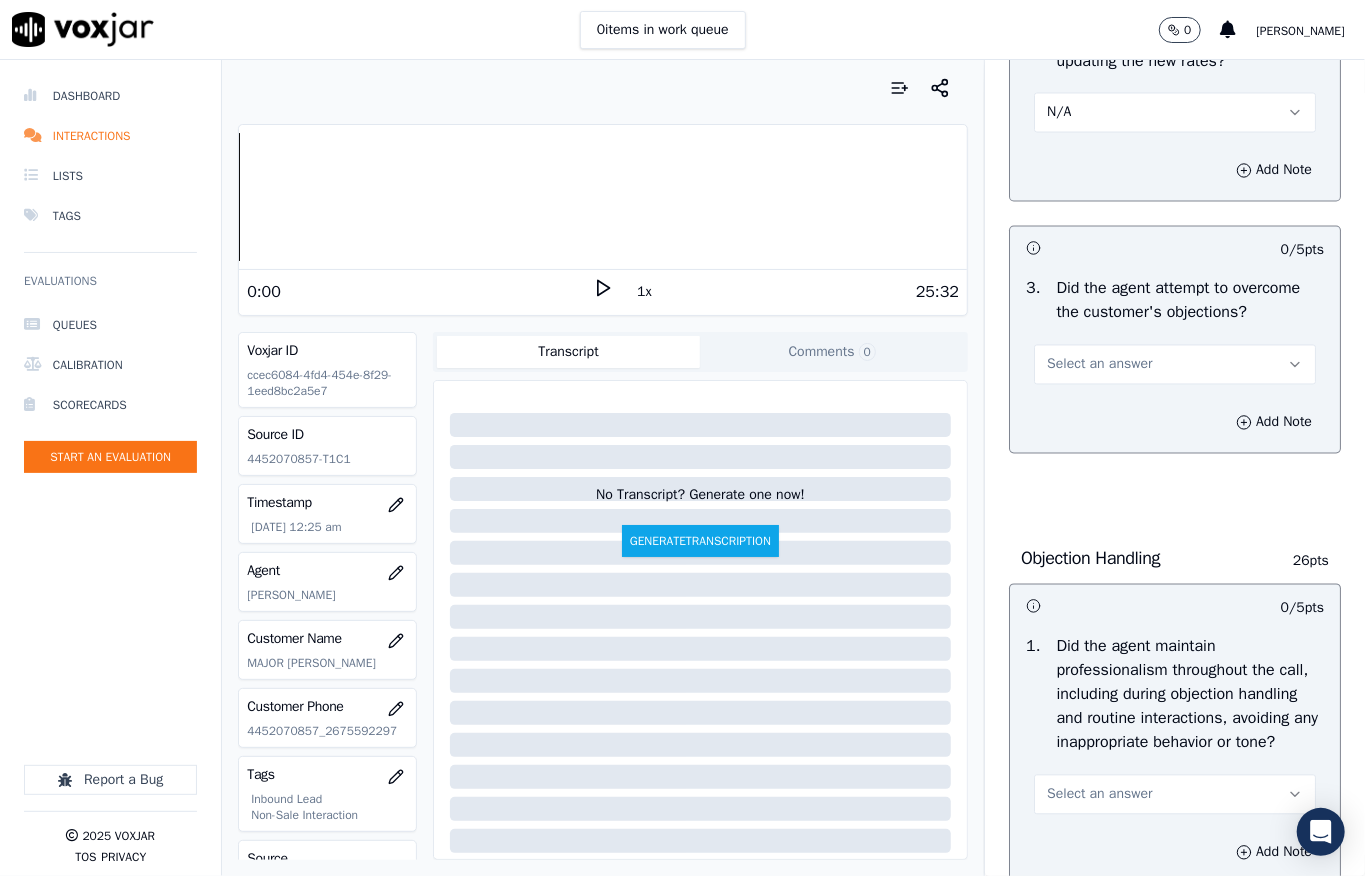 drag, startPoint x: 1066, startPoint y: 464, endPoint x: 1066, endPoint y: 494, distance: 30 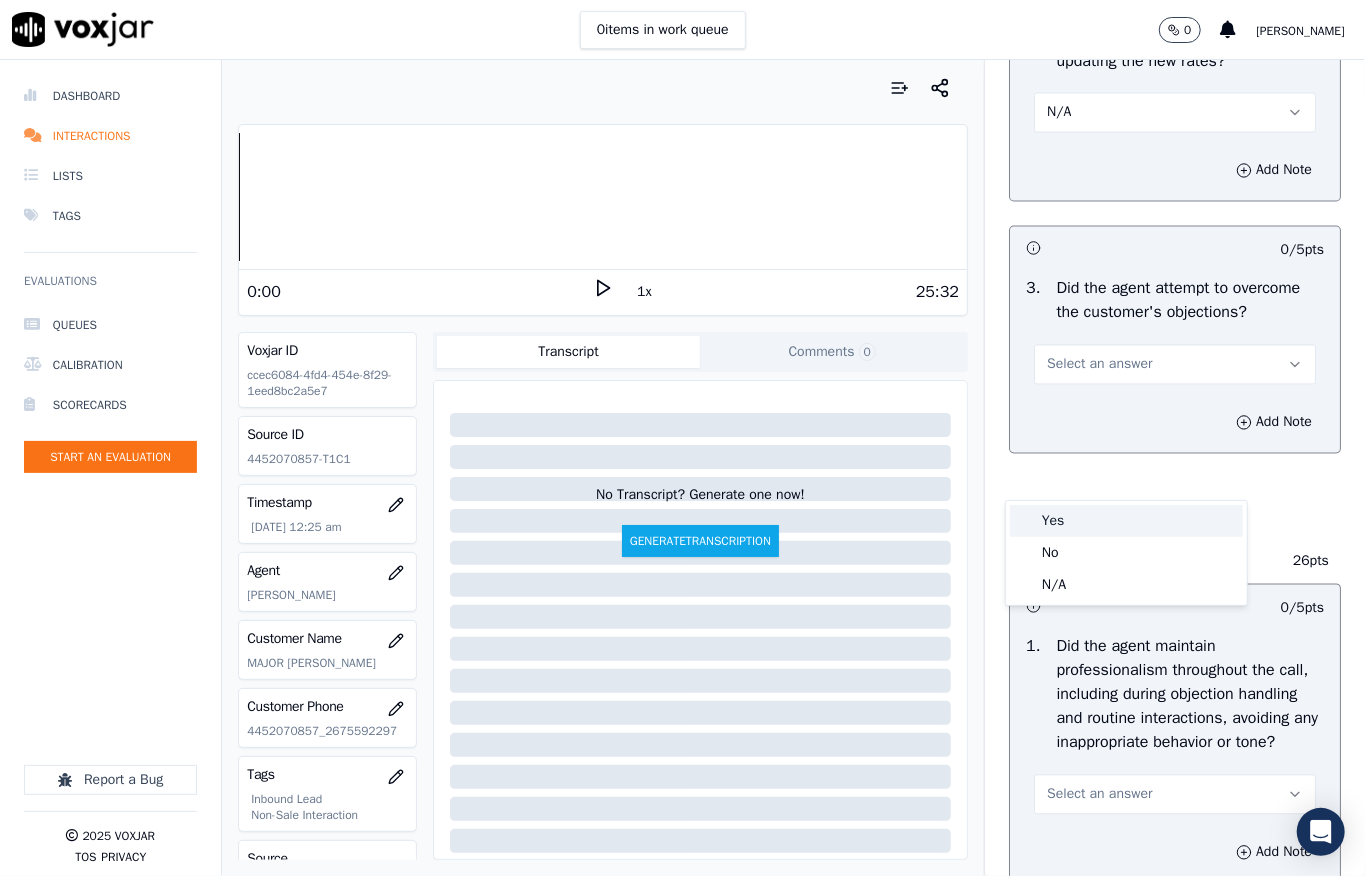 click on "Yes" at bounding box center (1126, 521) 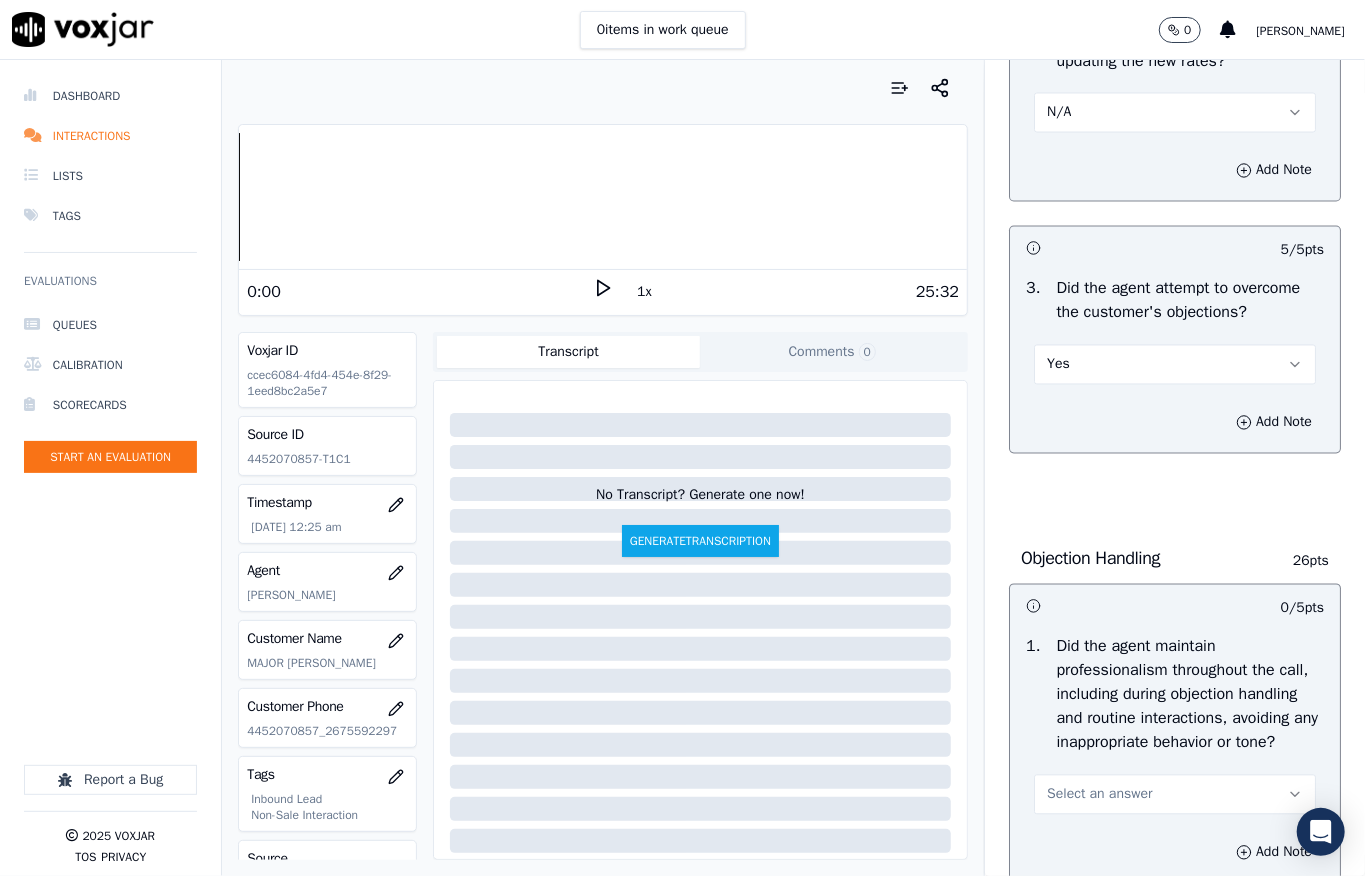 scroll, scrollTop: 2400, scrollLeft: 0, axis: vertical 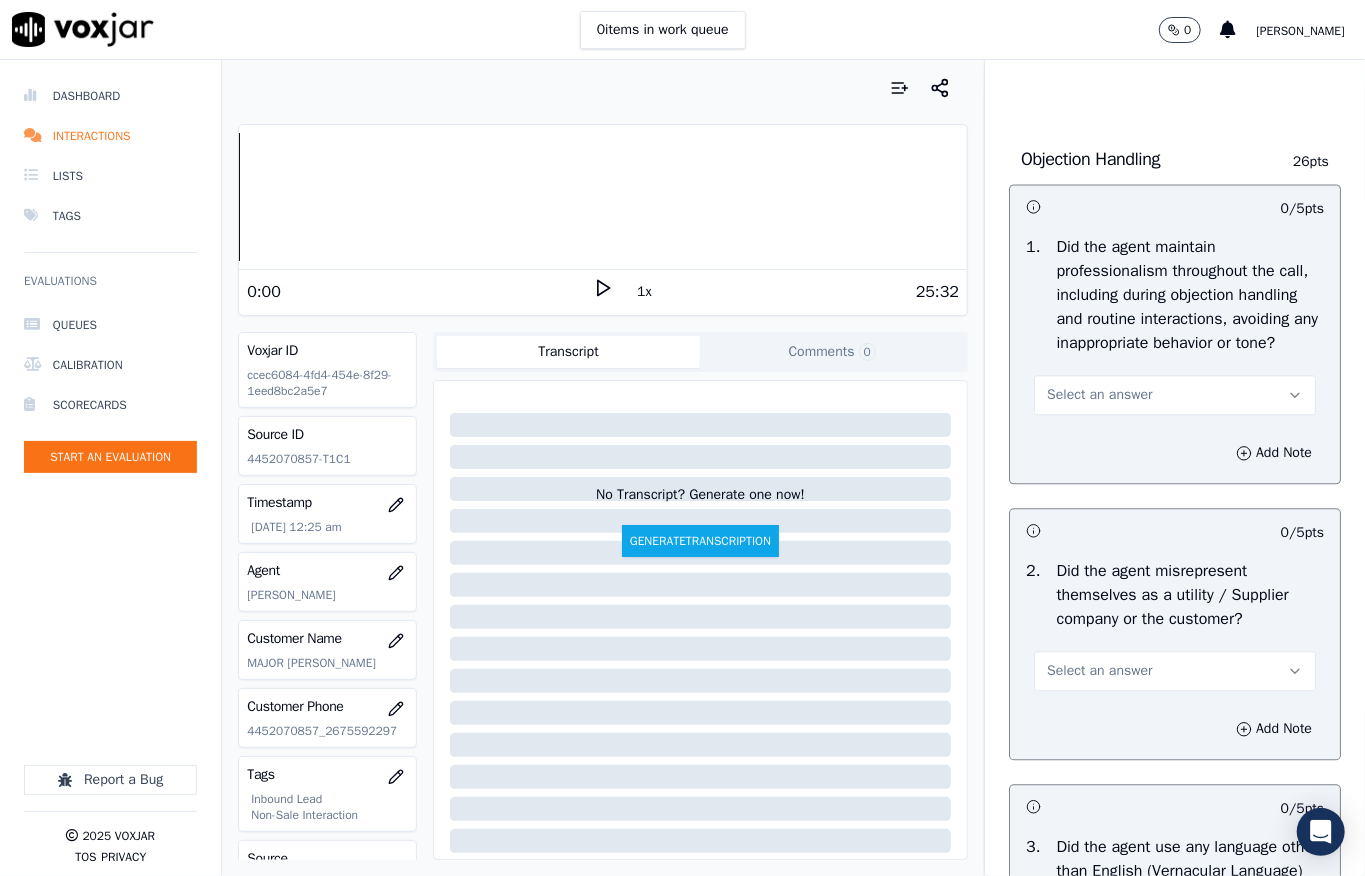 click on "Select an answer" at bounding box center [1175, 395] 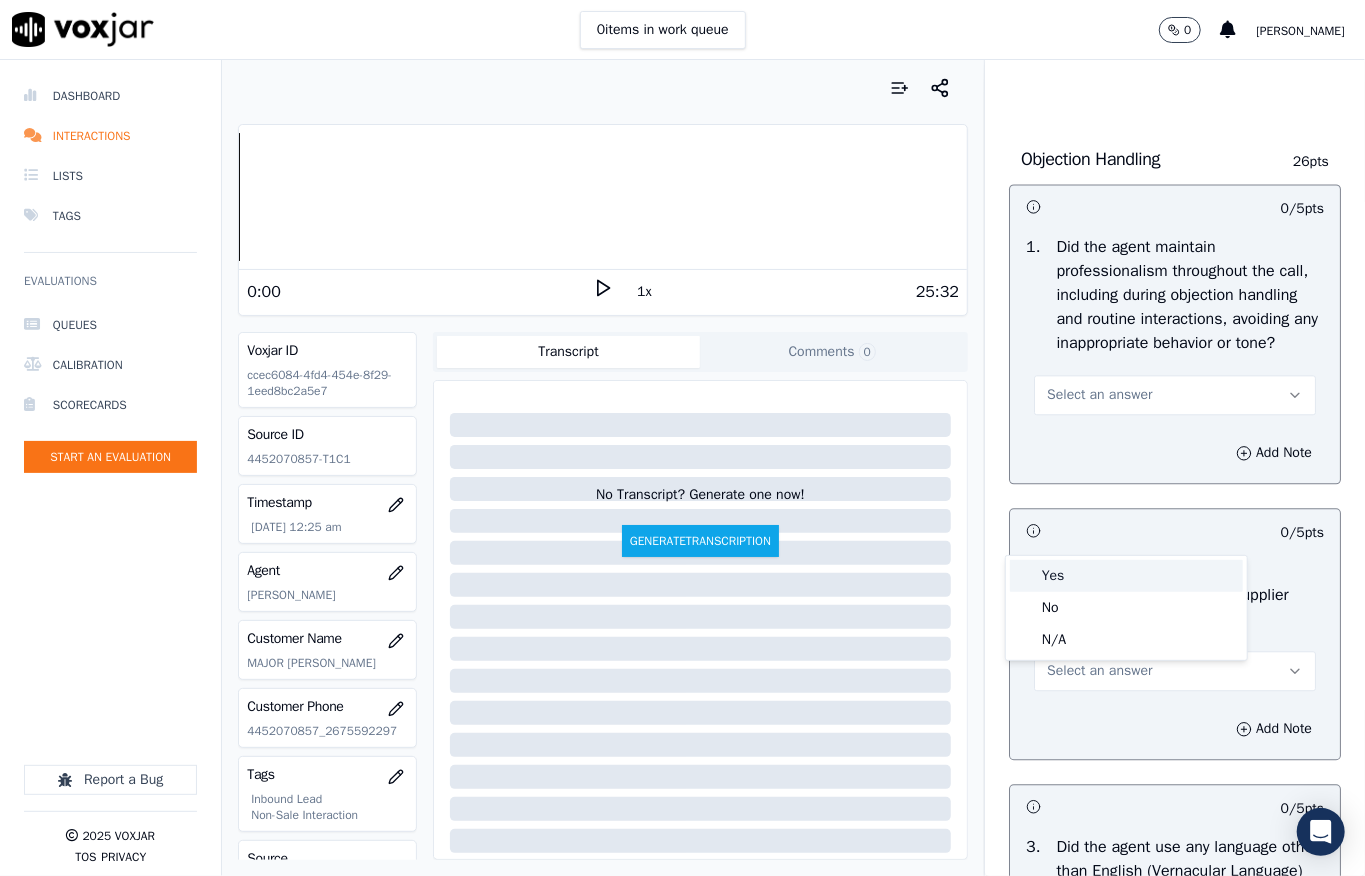 click on "Yes" at bounding box center [1126, 576] 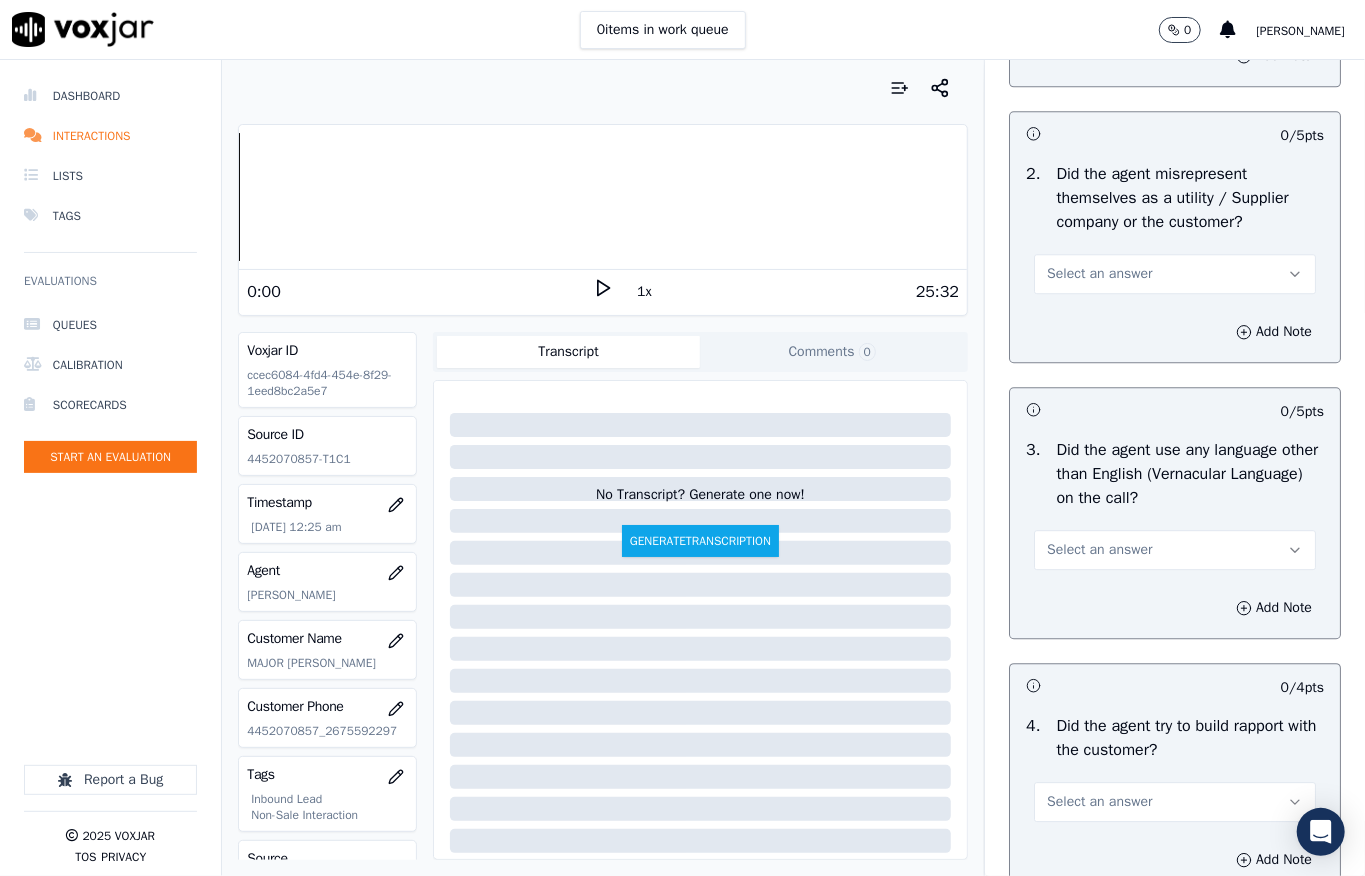 scroll, scrollTop: 2800, scrollLeft: 0, axis: vertical 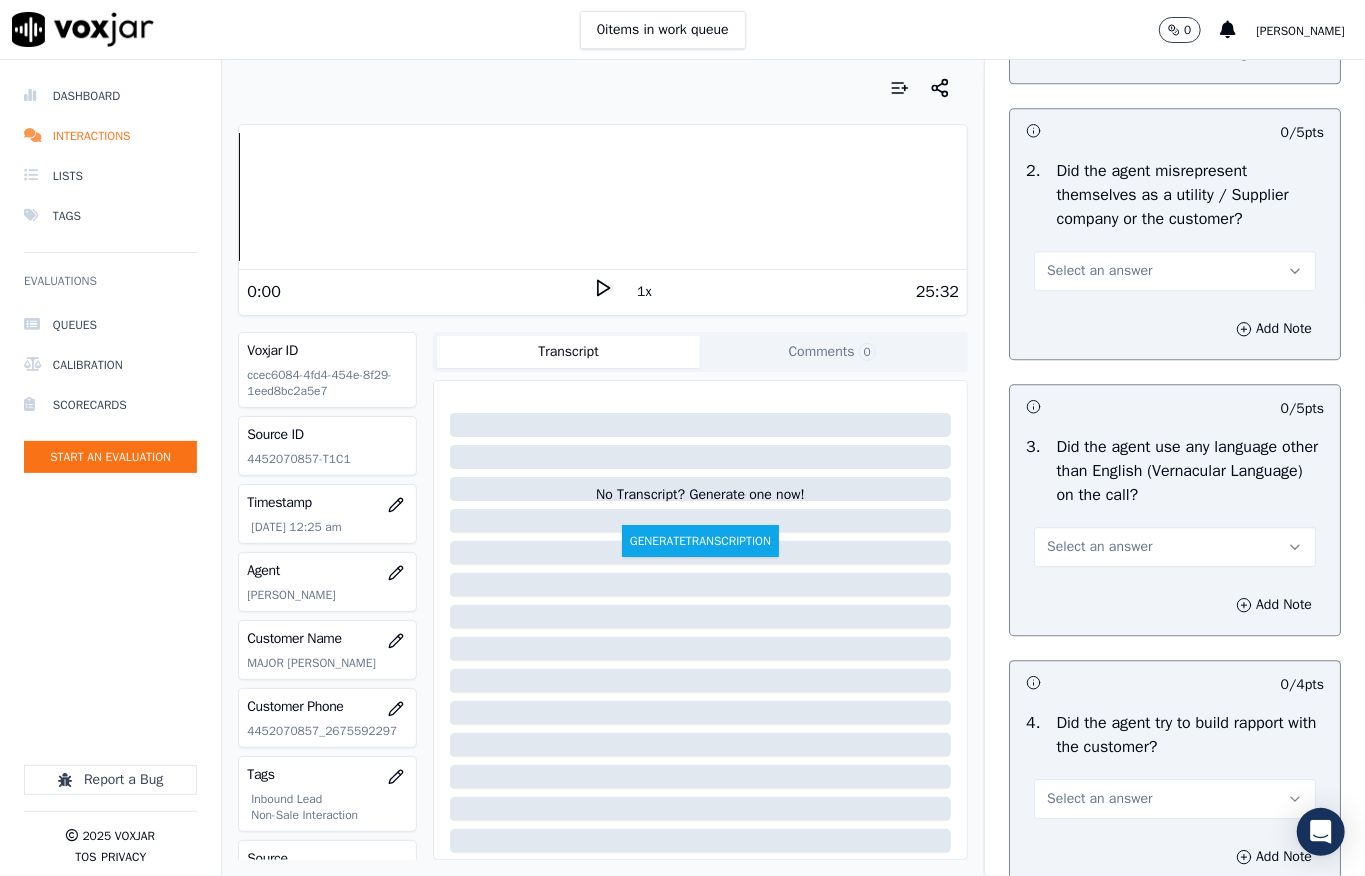 click on "Select an answer" at bounding box center (1099, 271) 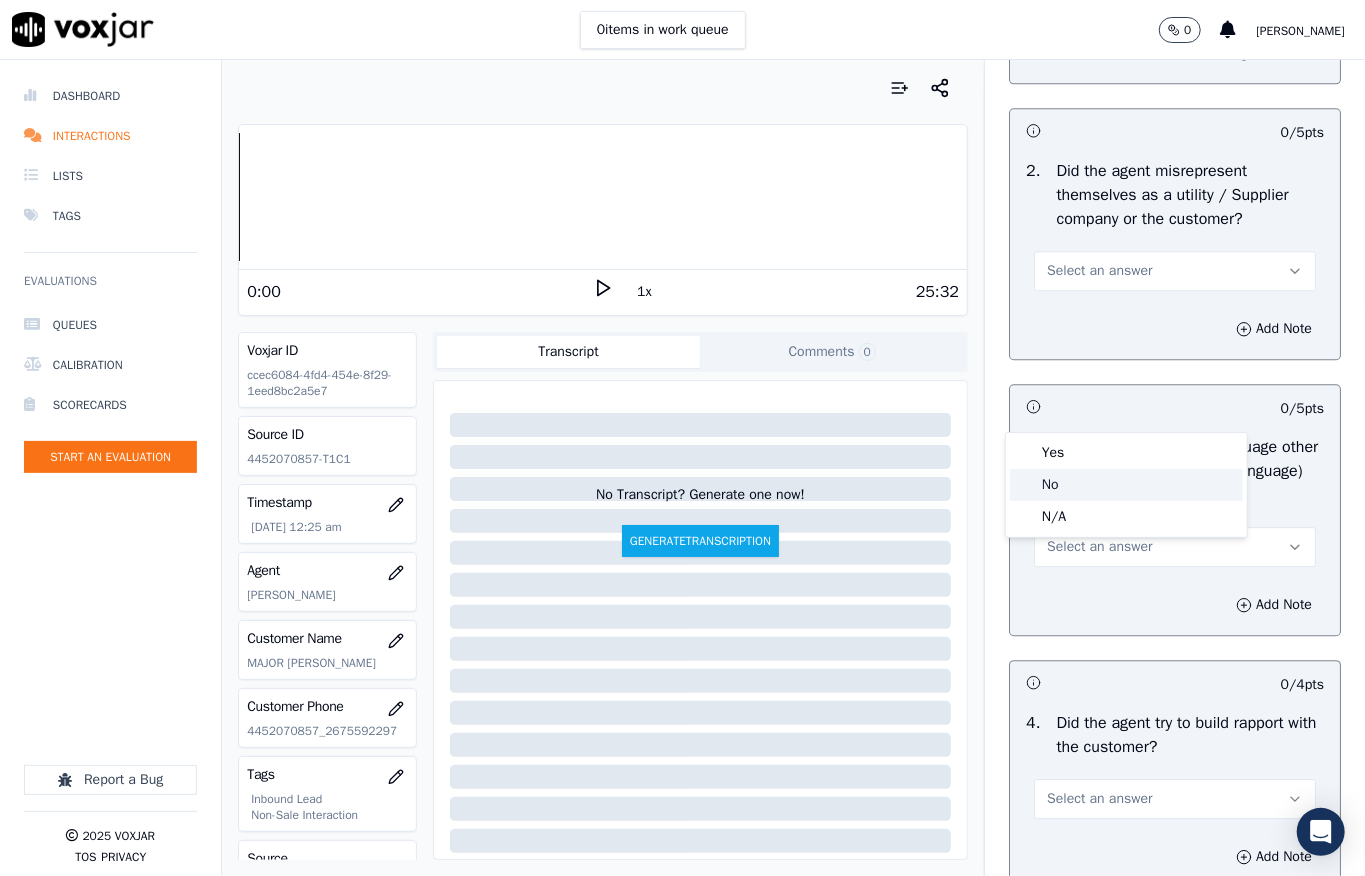 click on "No" 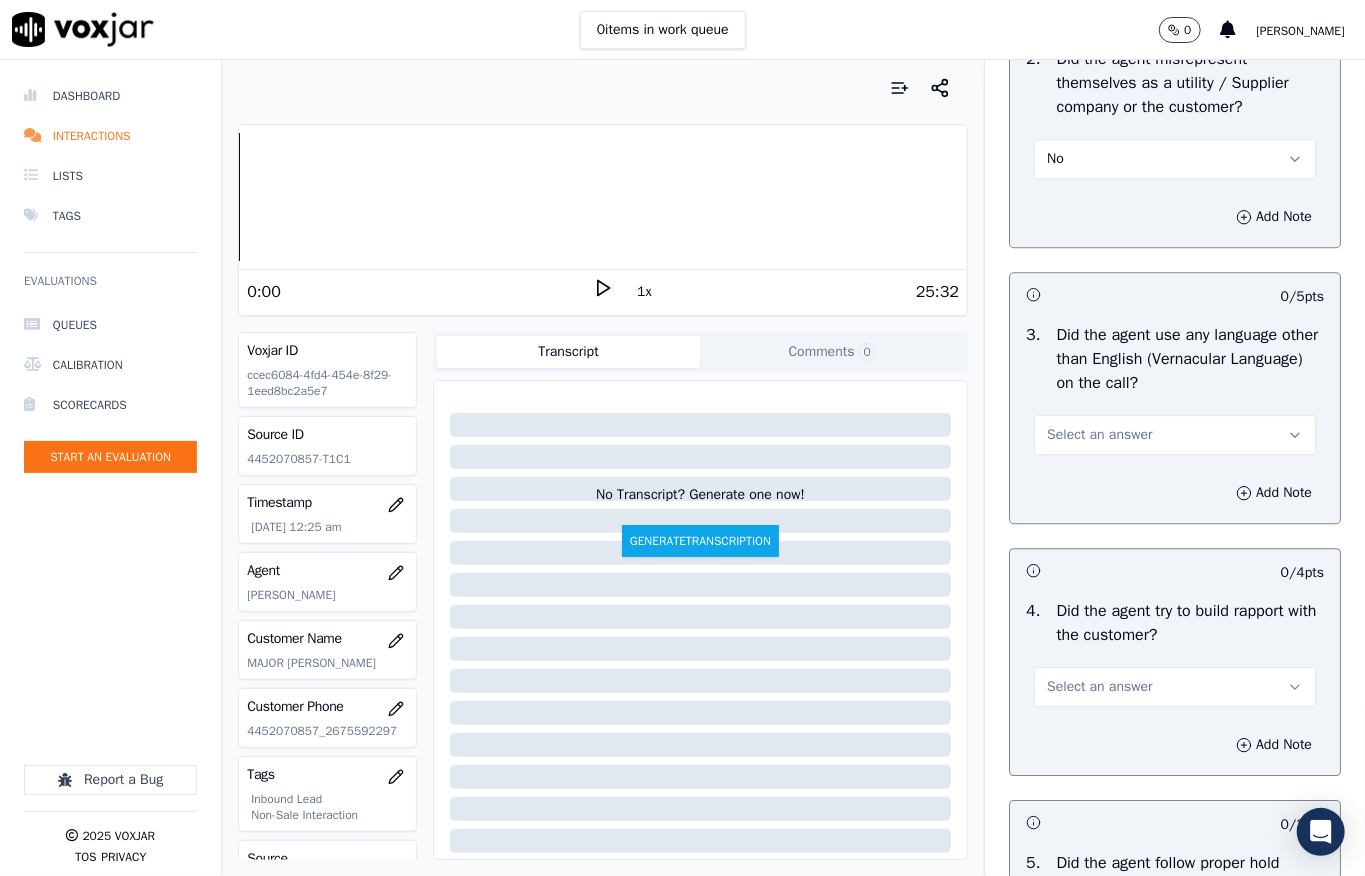 scroll, scrollTop: 3066, scrollLeft: 0, axis: vertical 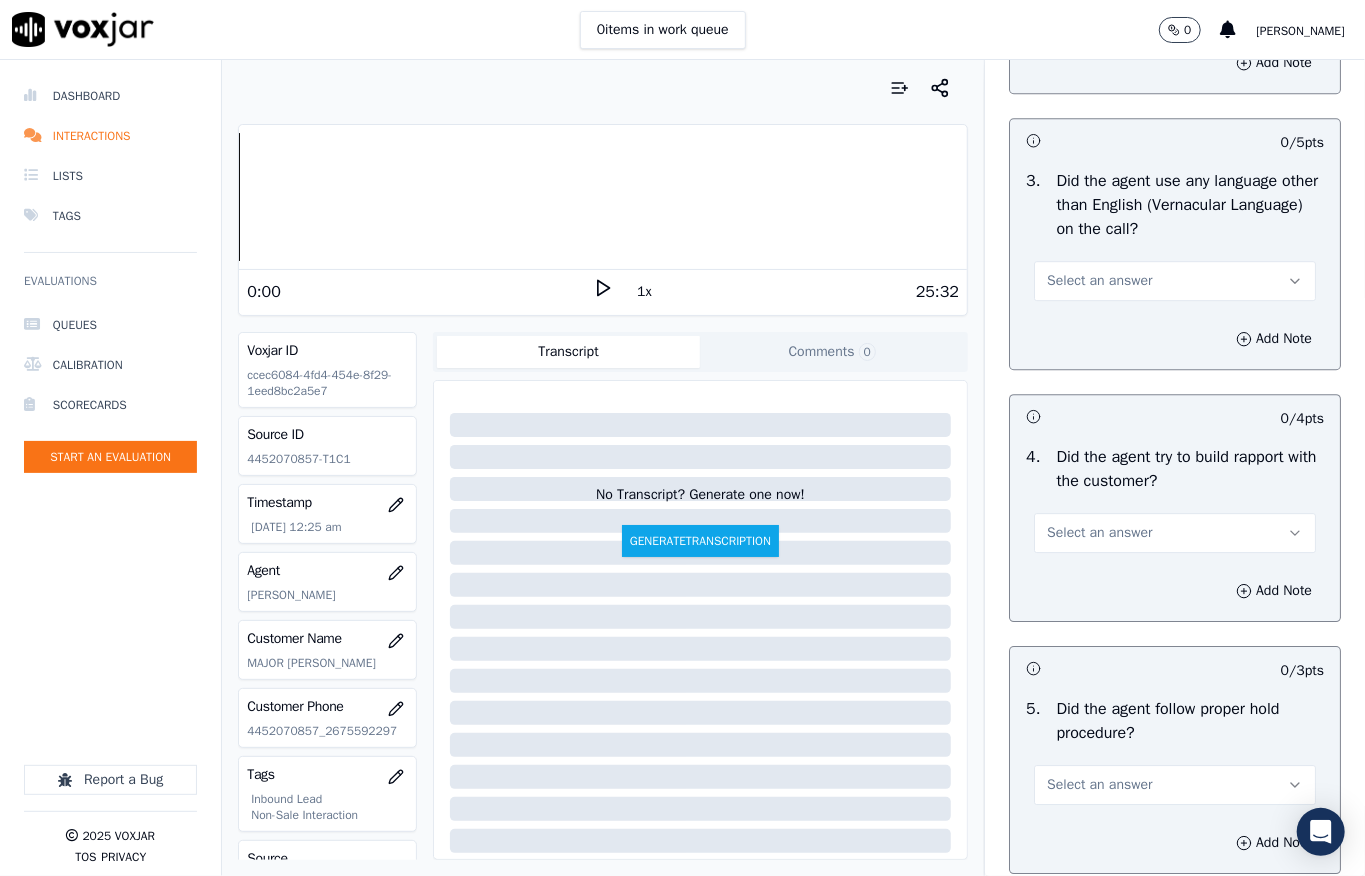 click on "Select an answer" at bounding box center [1099, 281] 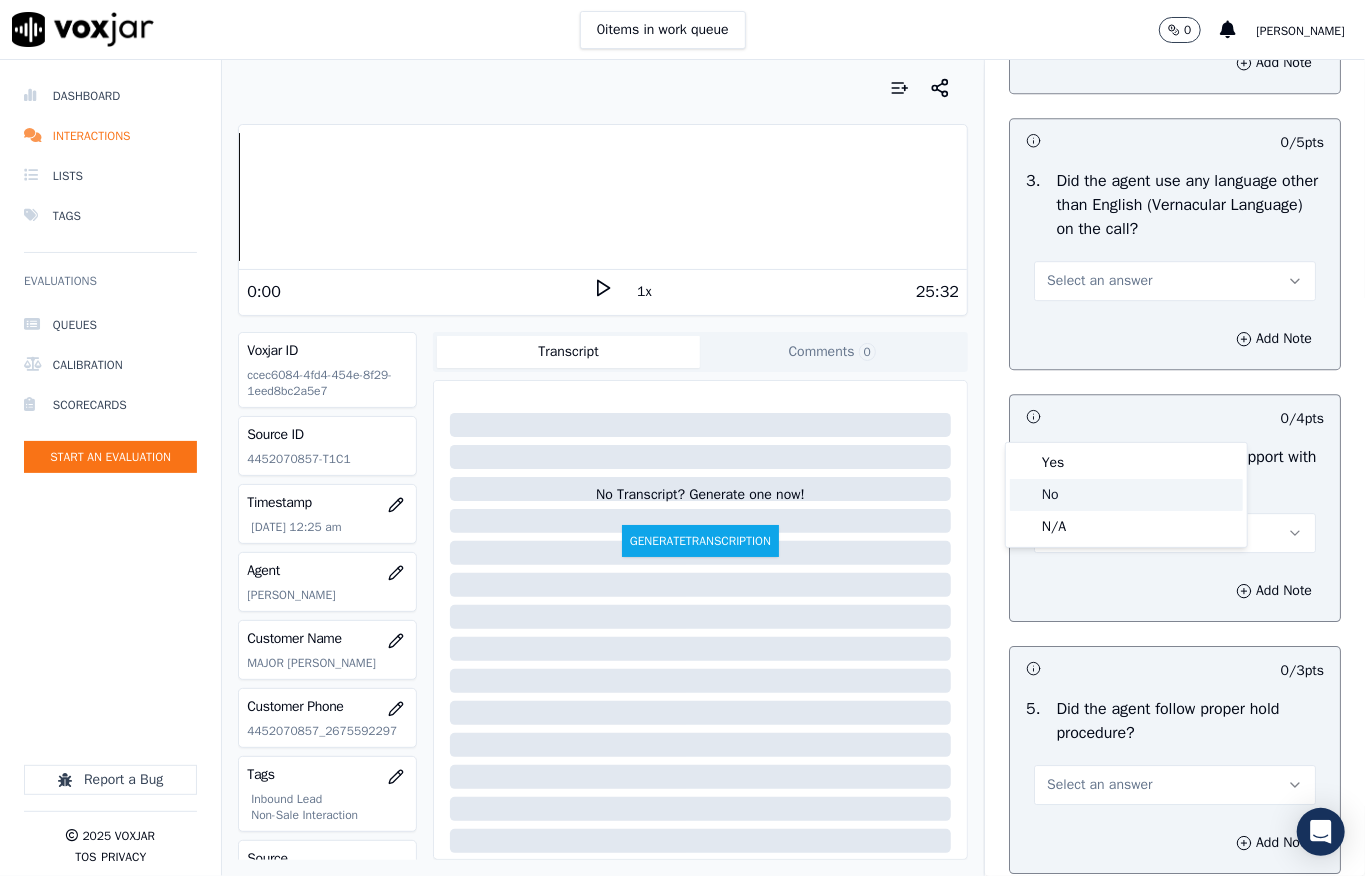 drag, startPoint x: 1052, startPoint y: 496, endPoint x: 1050, endPoint y: 434, distance: 62.03225 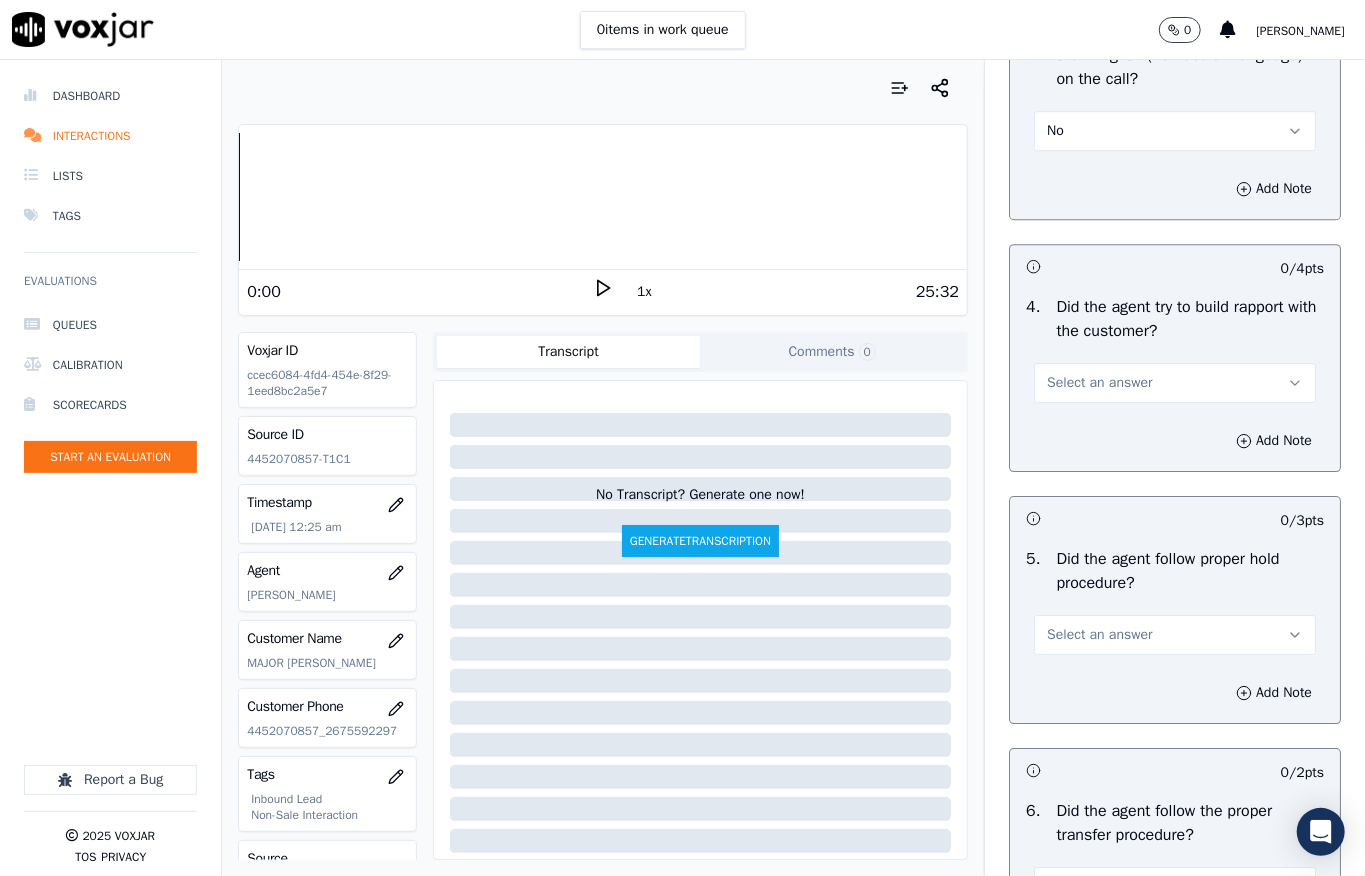scroll, scrollTop: 3466, scrollLeft: 0, axis: vertical 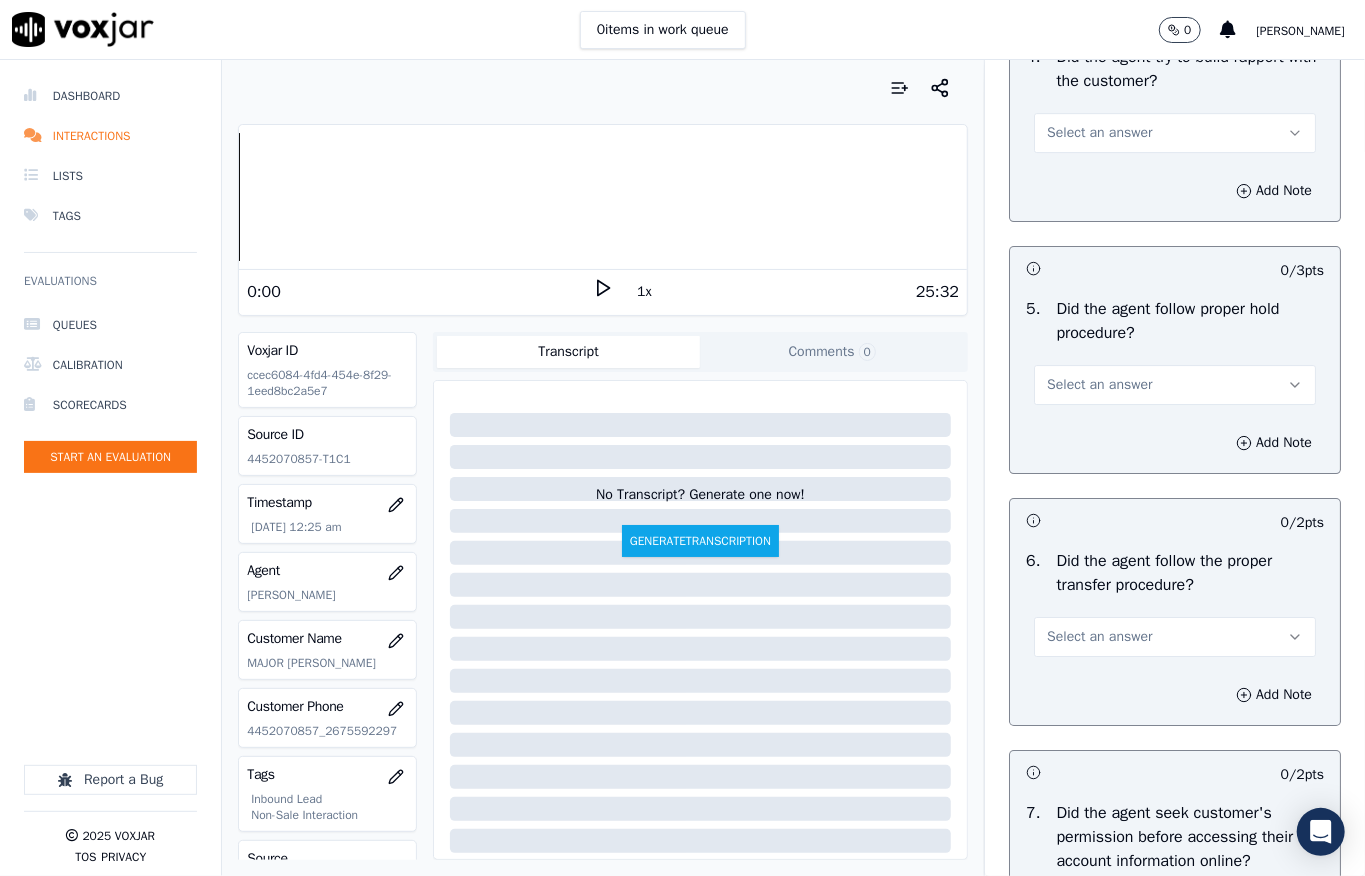 click on "Select an answer" at bounding box center (1099, 133) 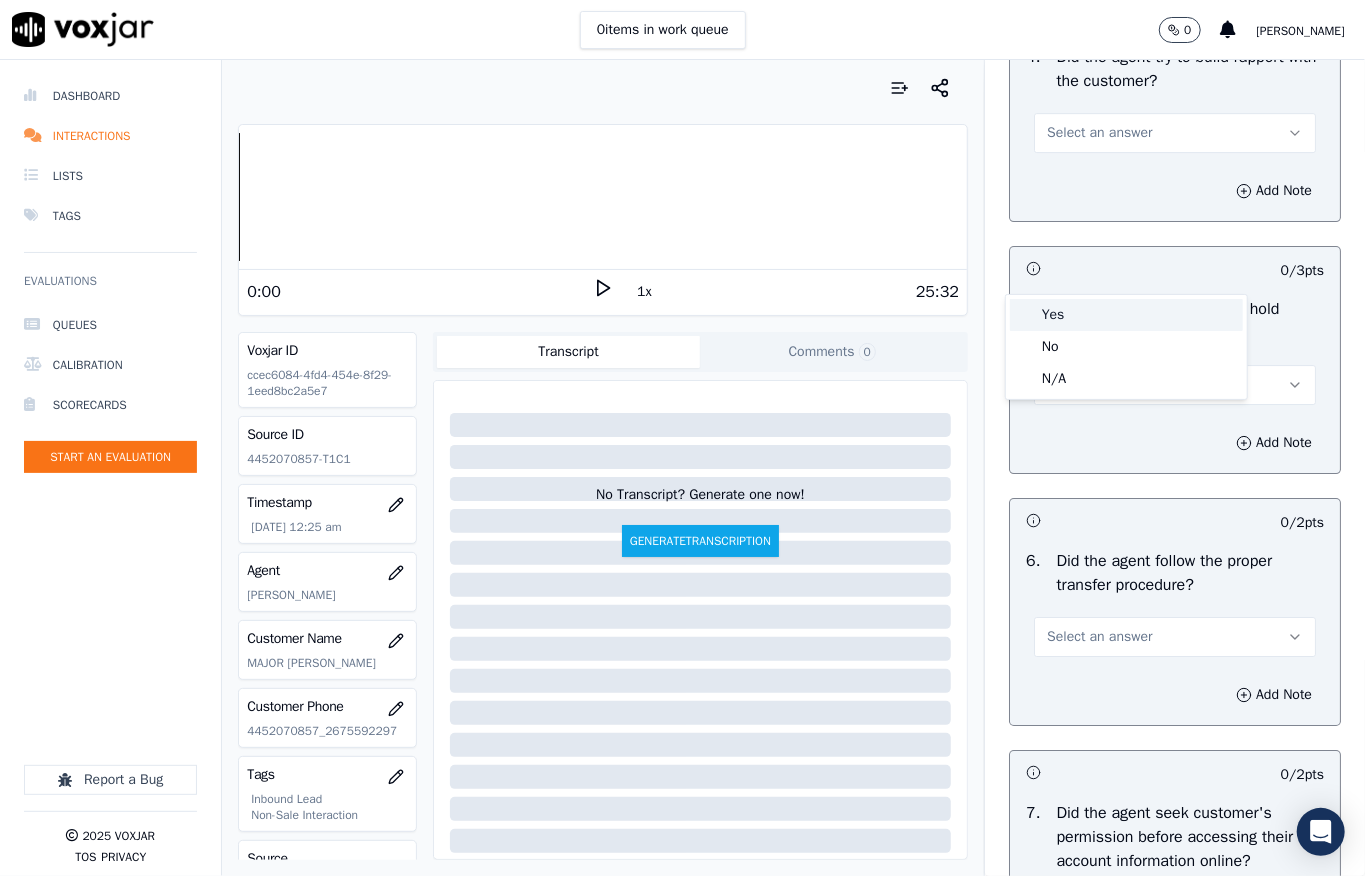 click on "Yes" at bounding box center [1126, 315] 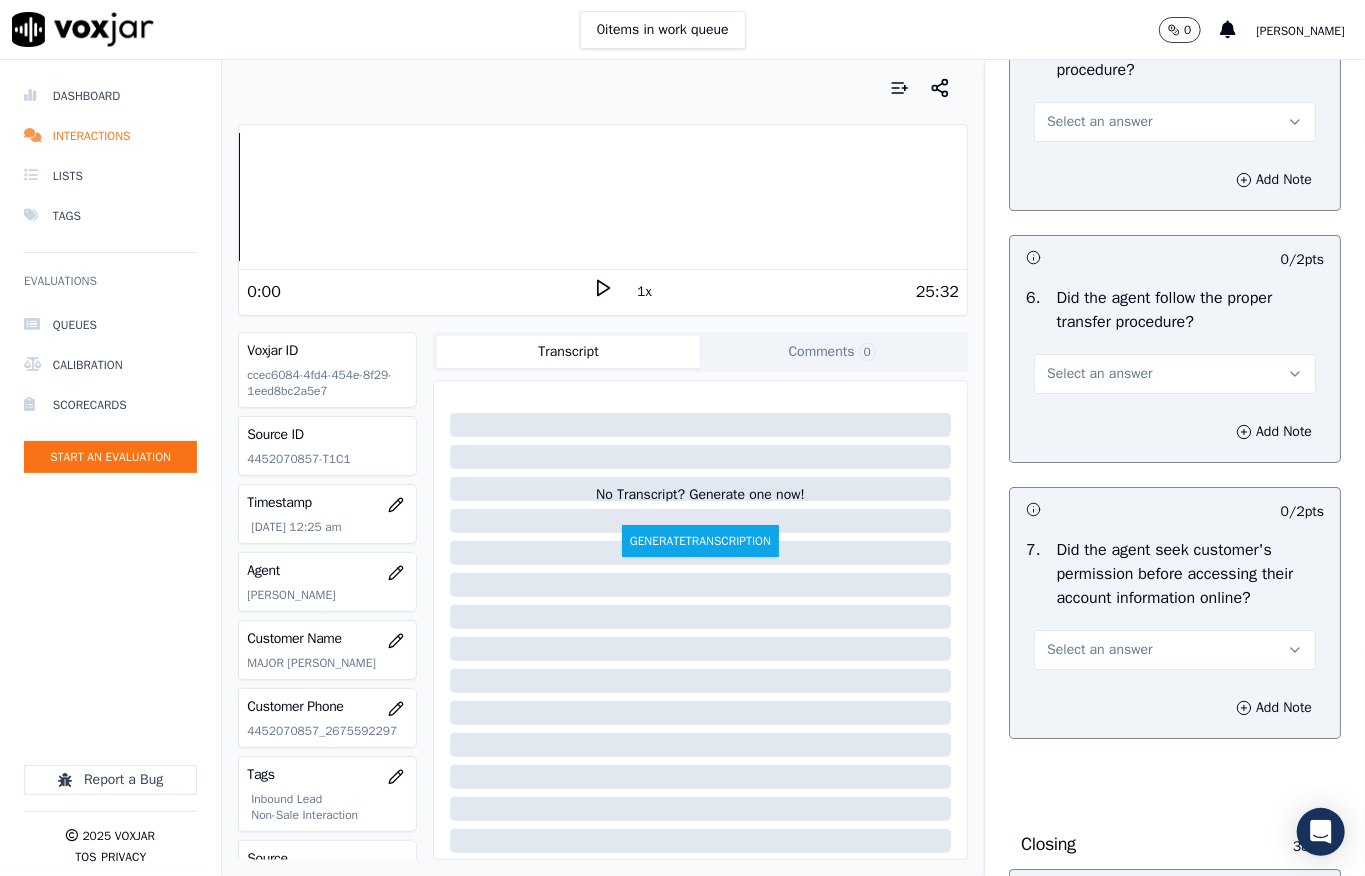 scroll, scrollTop: 3733, scrollLeft: 0, axis: vertical 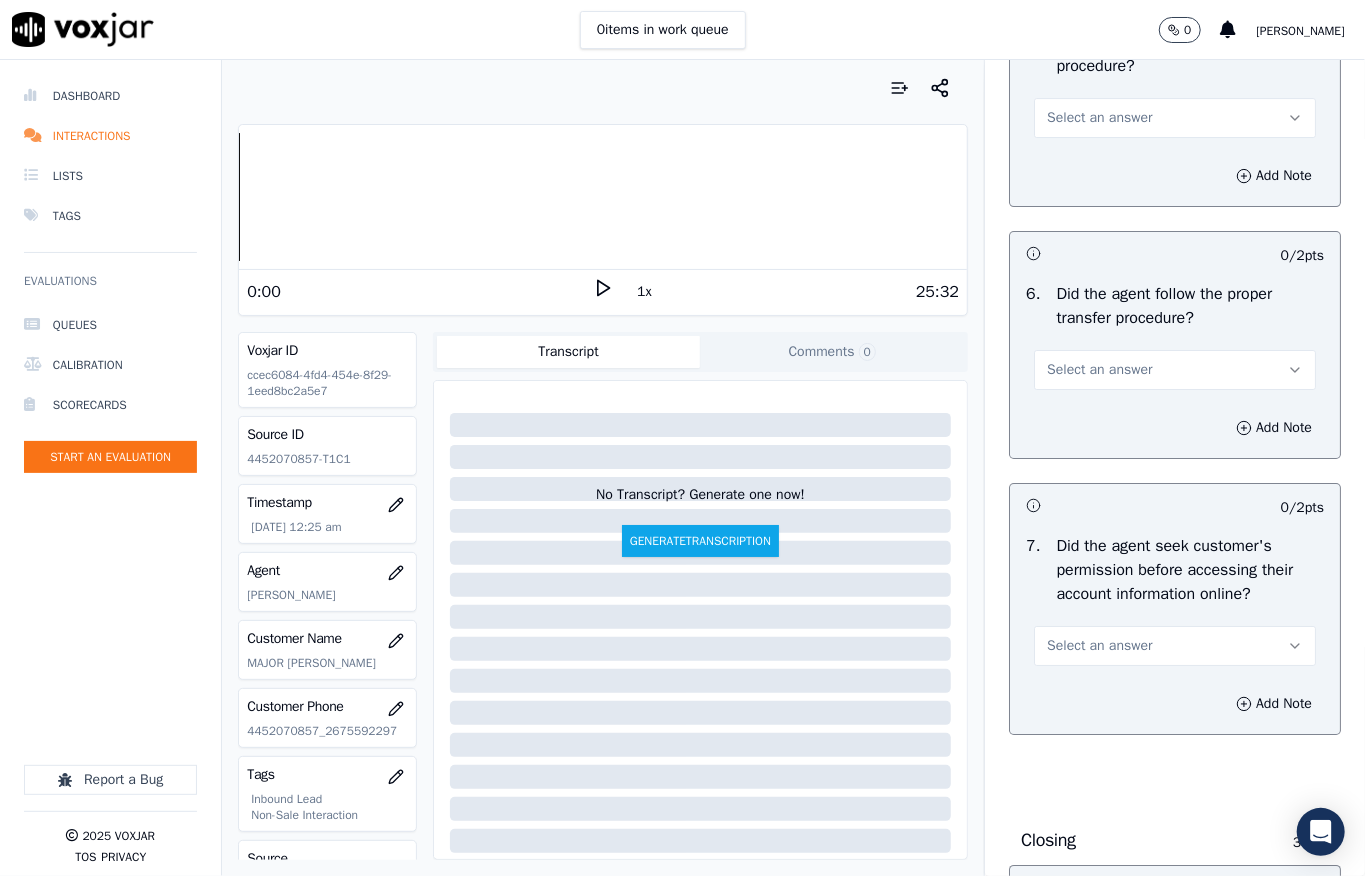 click on "Select an answer" at bounding box center [1175, 118] 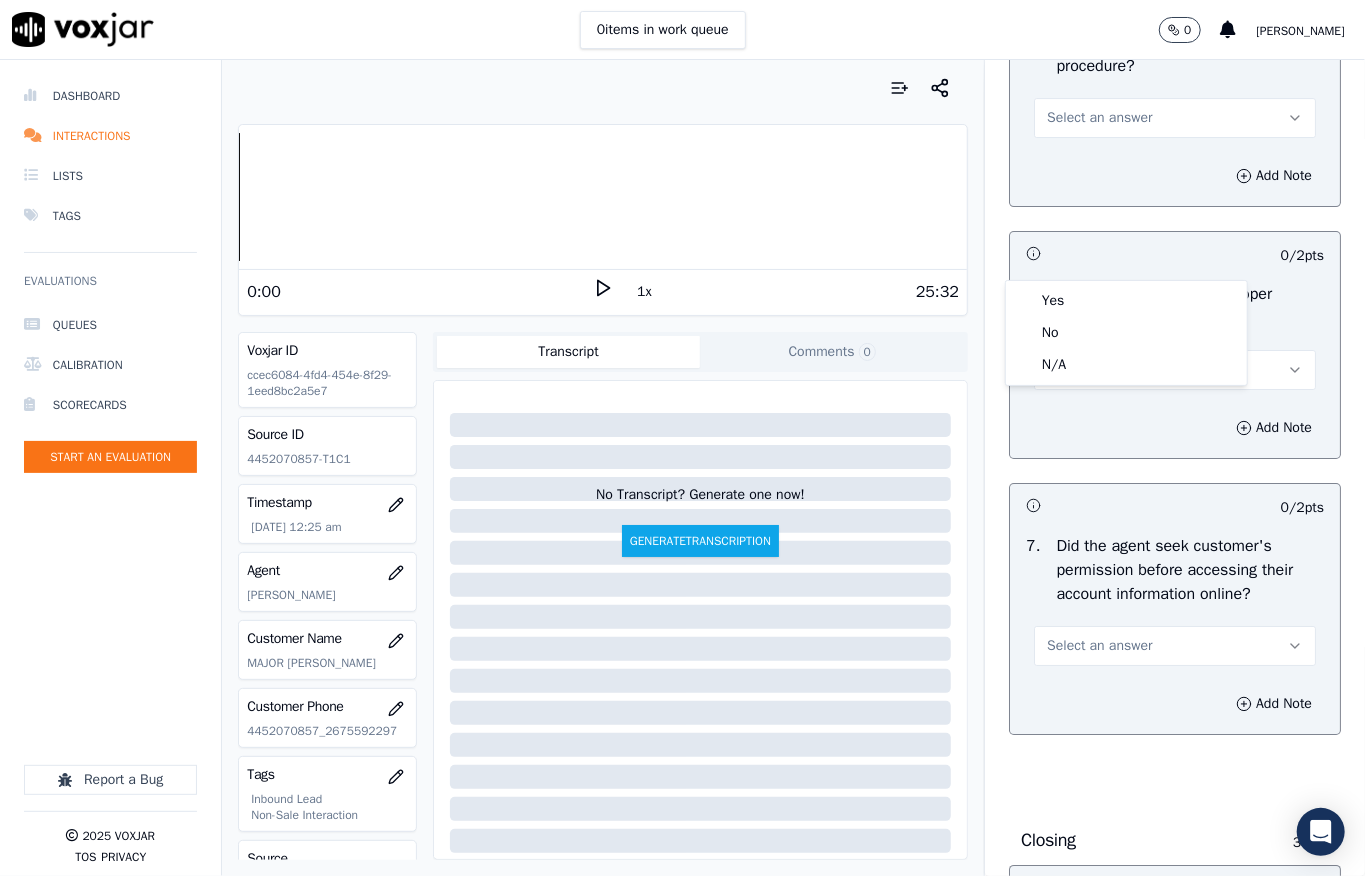 click on "Yes" at bounding box center [1126, 301] 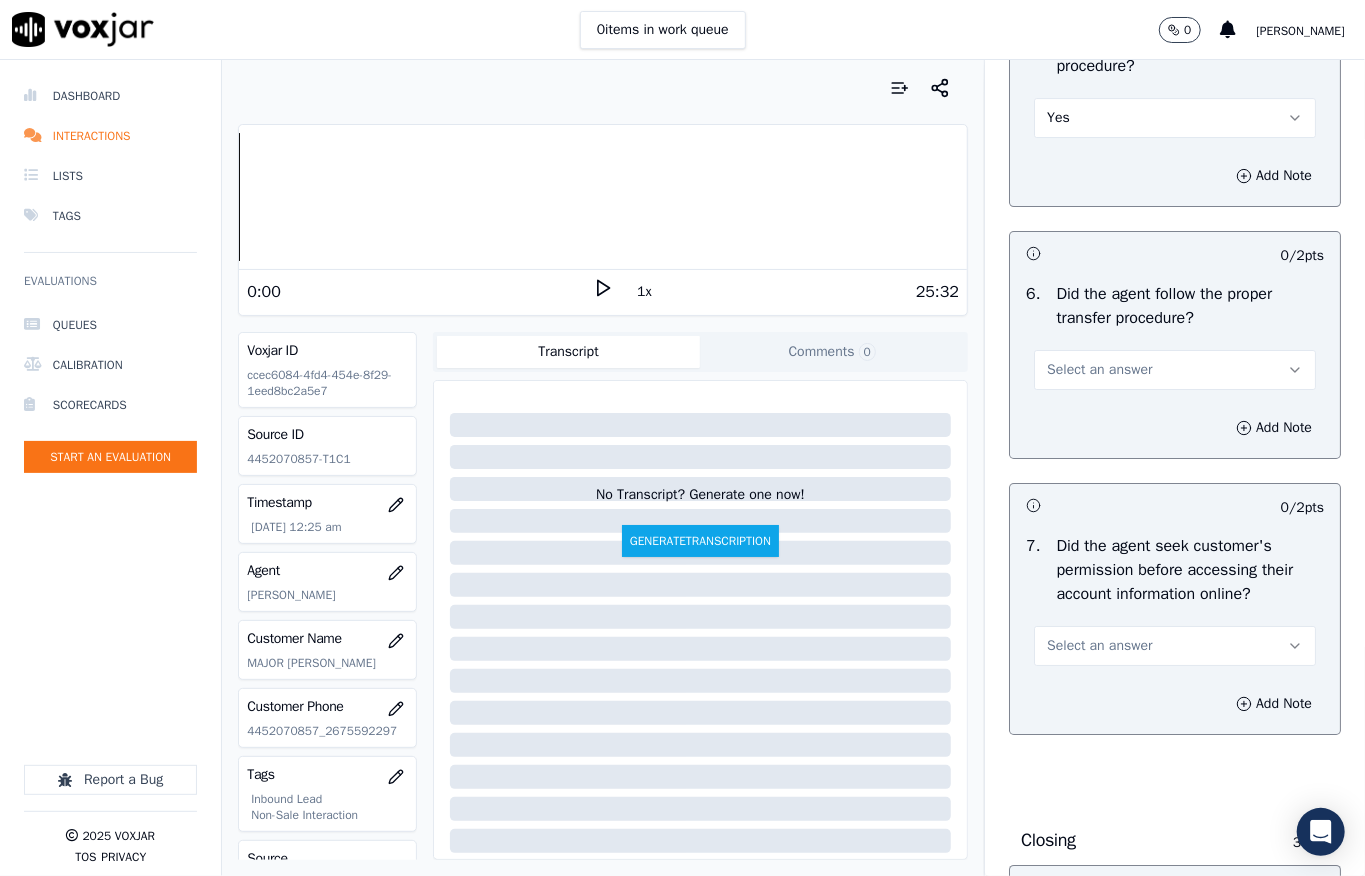 drag, startPoint x: 1056, startPoint y: 494, endPoint x: 1057, endPoint y: 524, distance: 30.016663 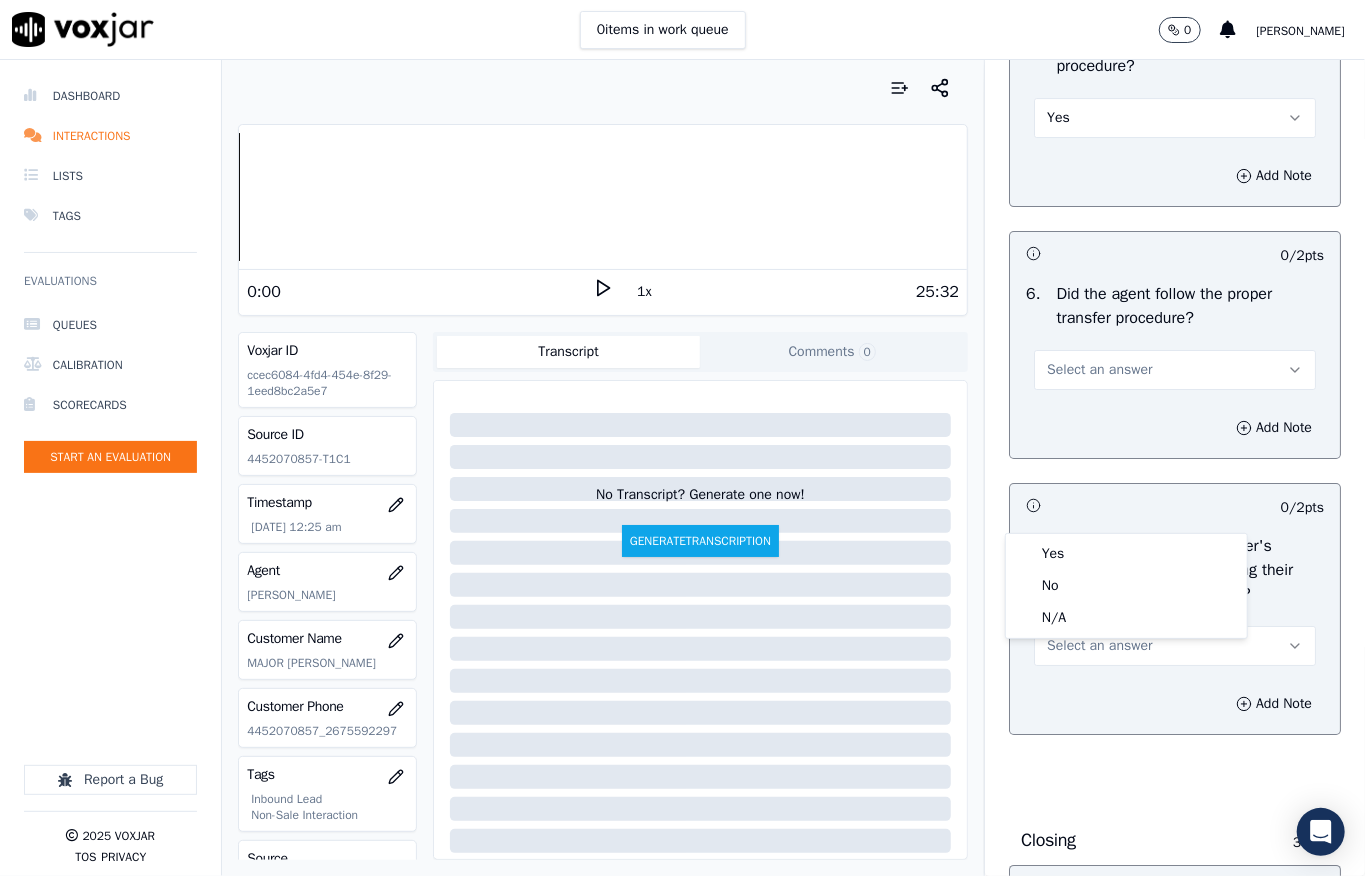 click on "Yes" at bounding box center (1126, 554) 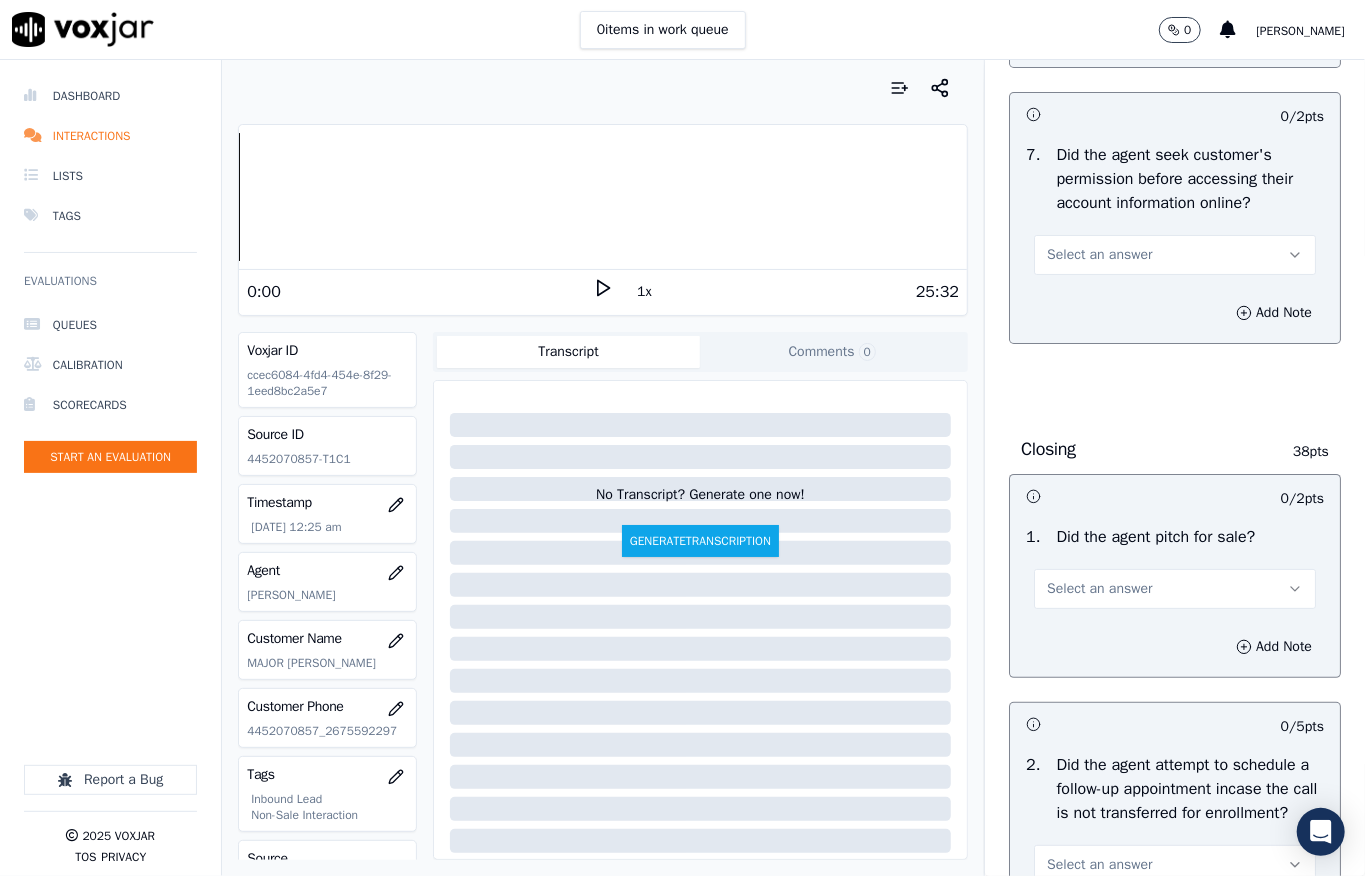 scroll, scrollTop: 4133, scrollLeft: 0, axis: vertical 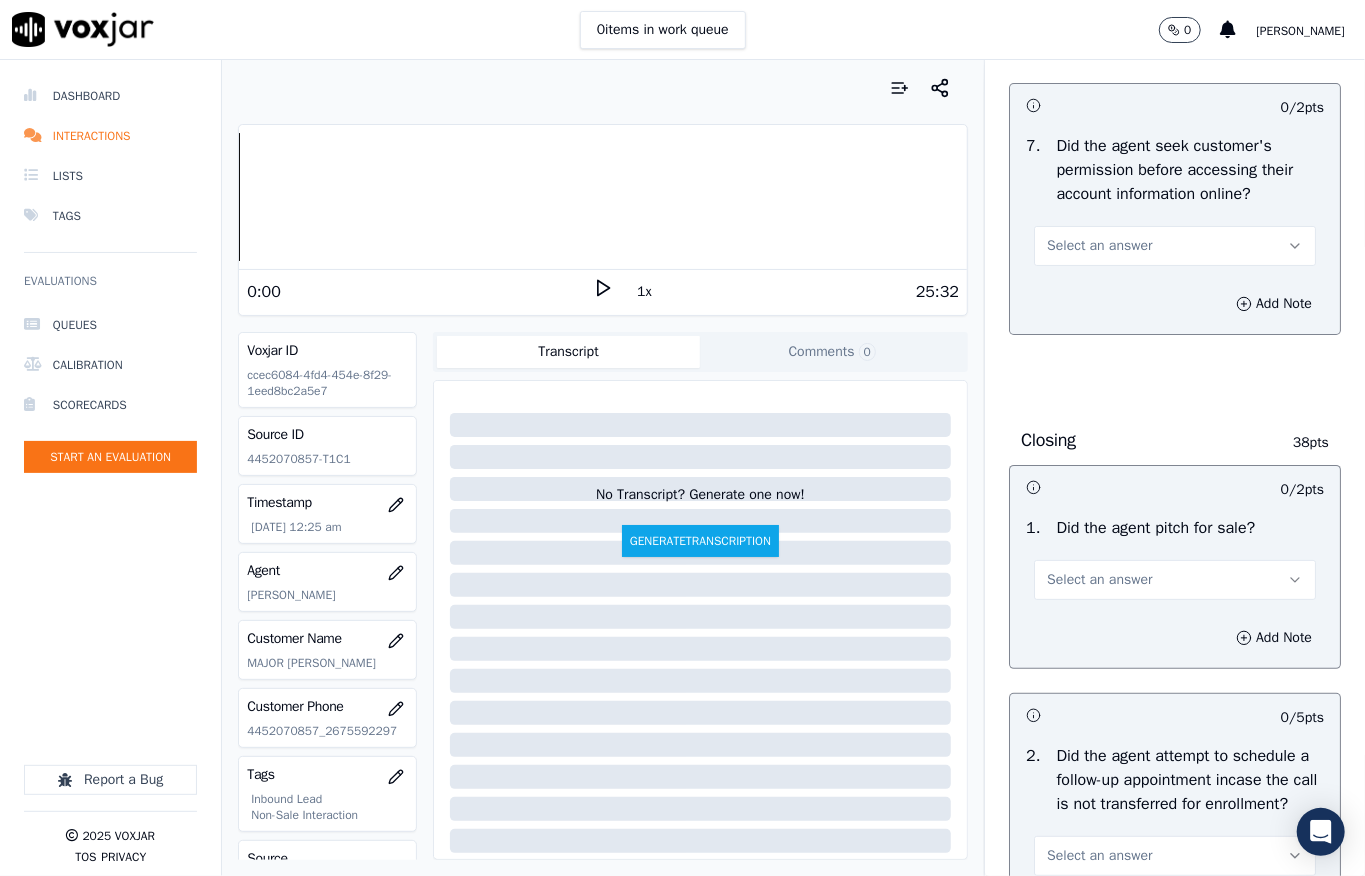 click on "Select an answer" at bounding box center [1099, 246] 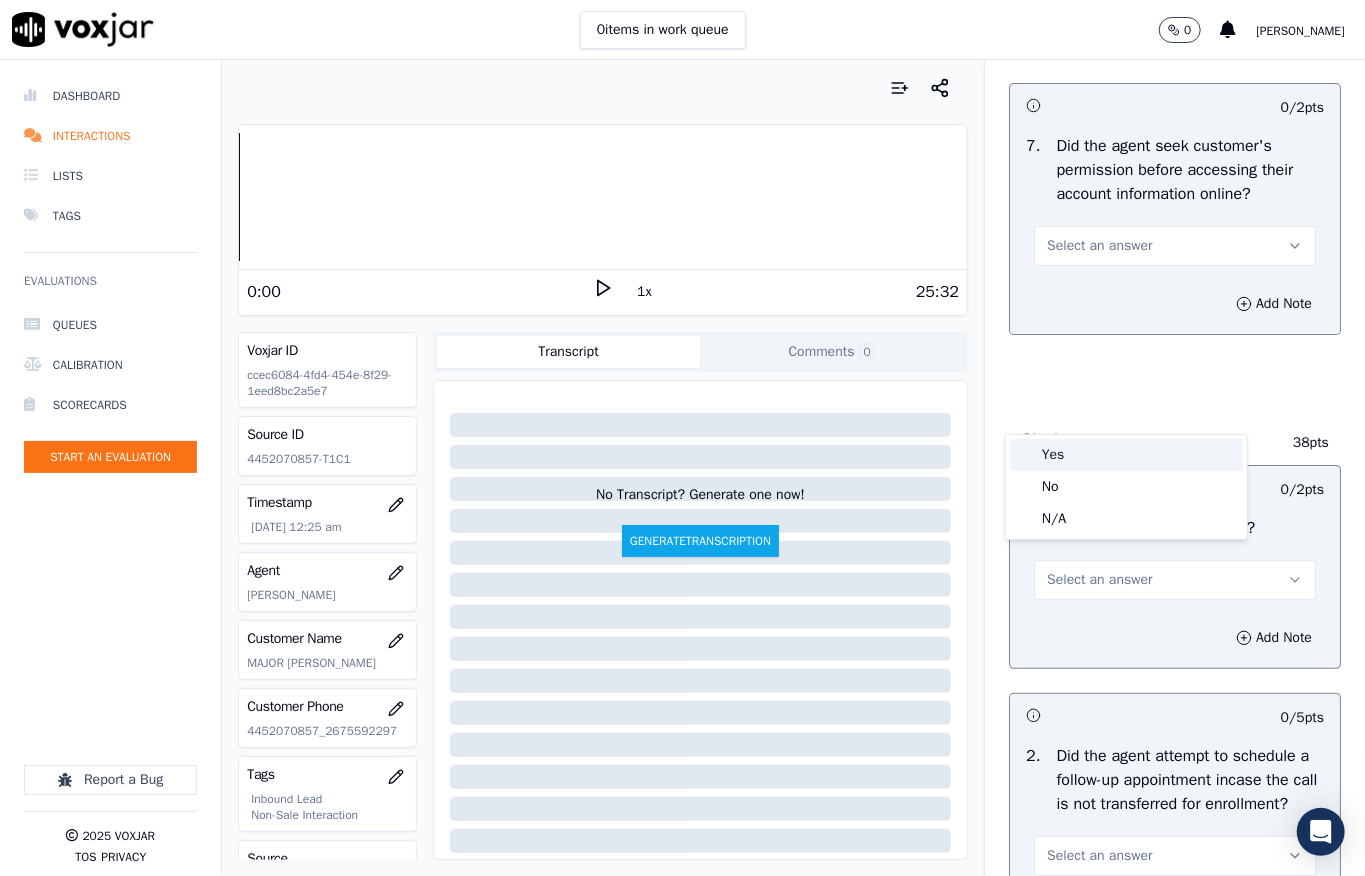 click on "Yes" at bounding box center [1126, 455] 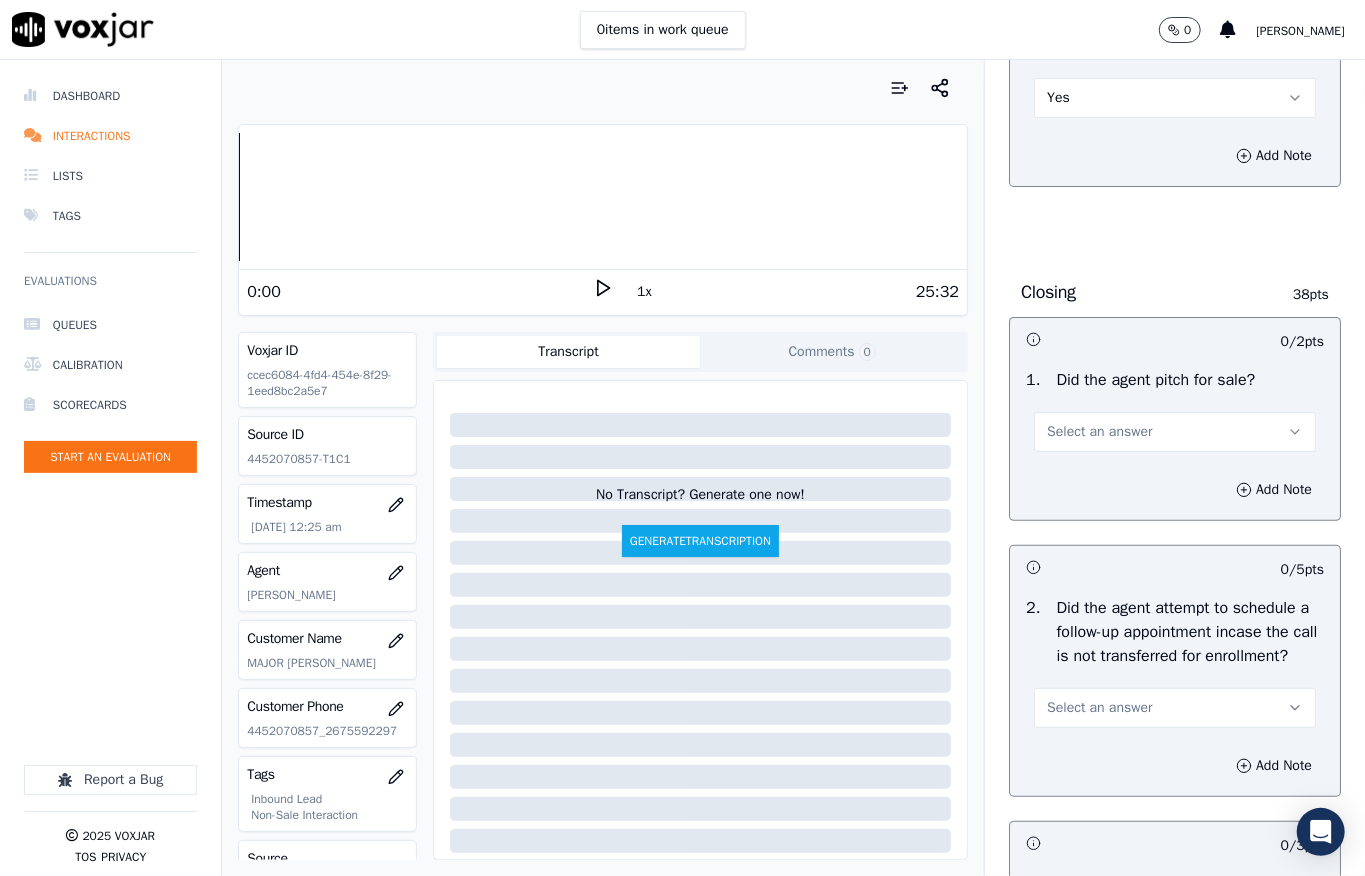 scroll, scrollTop: 4533, scrollLeft: 0, axis: vertical 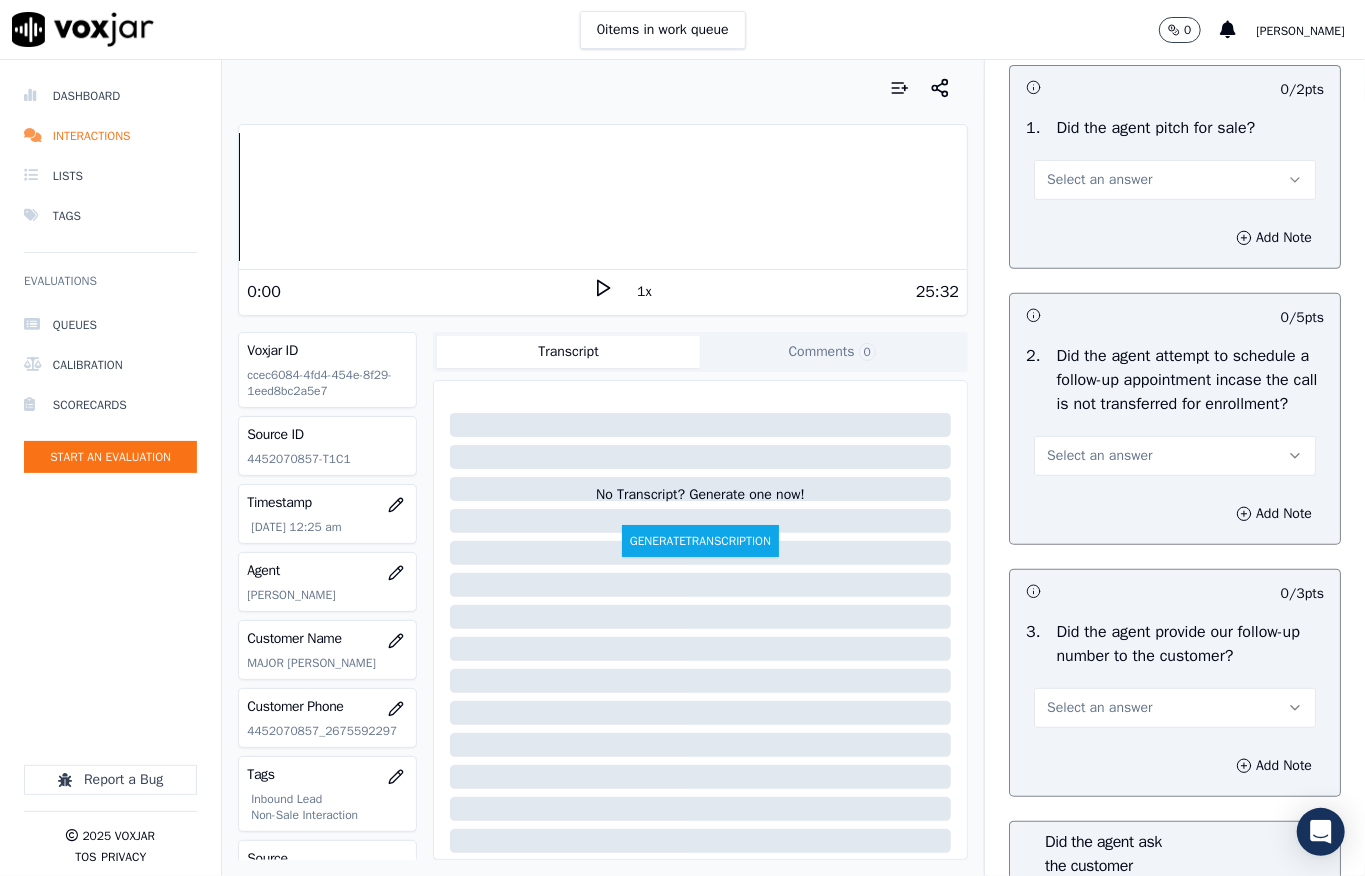 click on "Select an answer" at bounding box center [1175, 180] 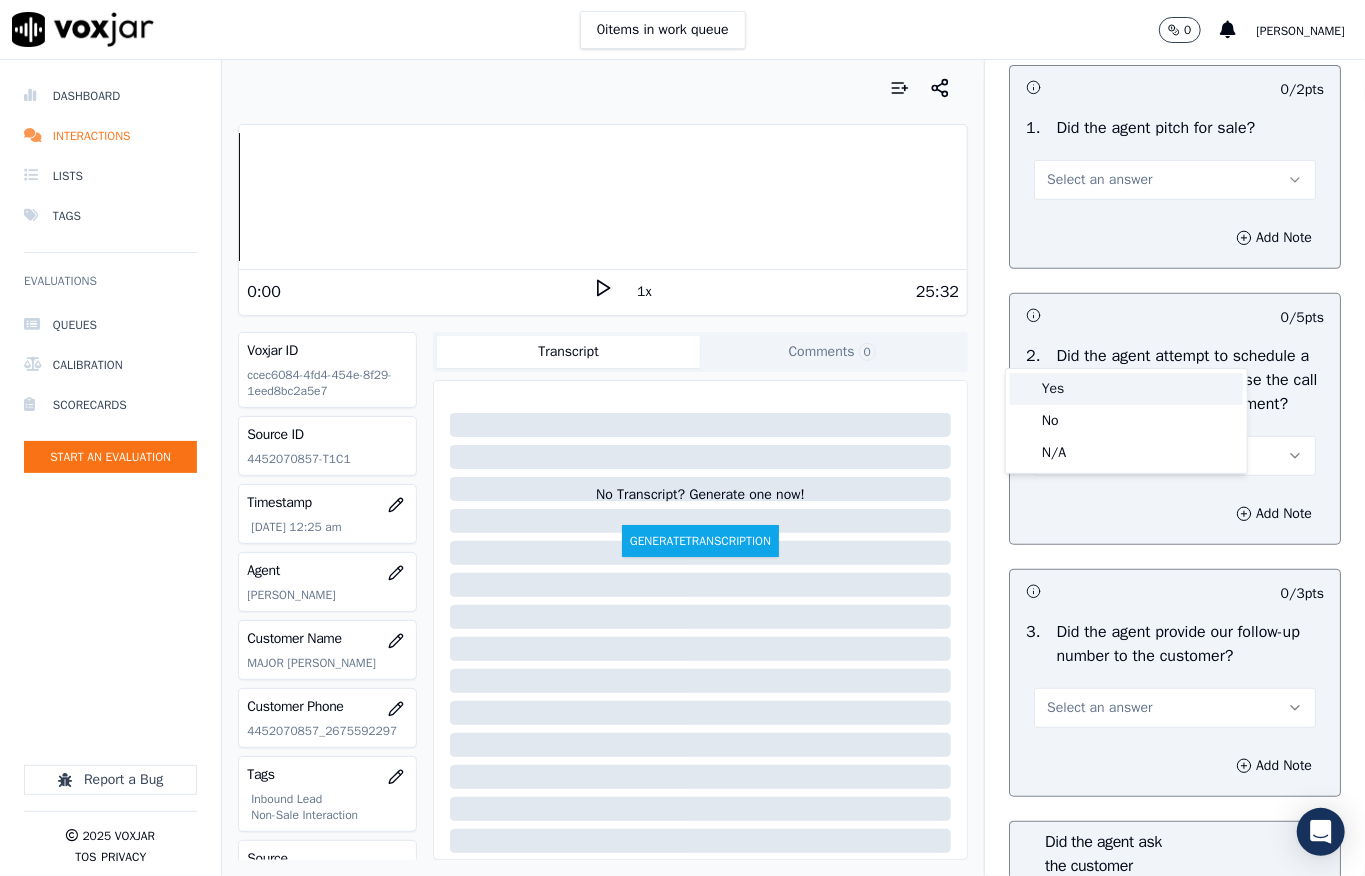 click on "Yes" at bounding box center (1126, 389) 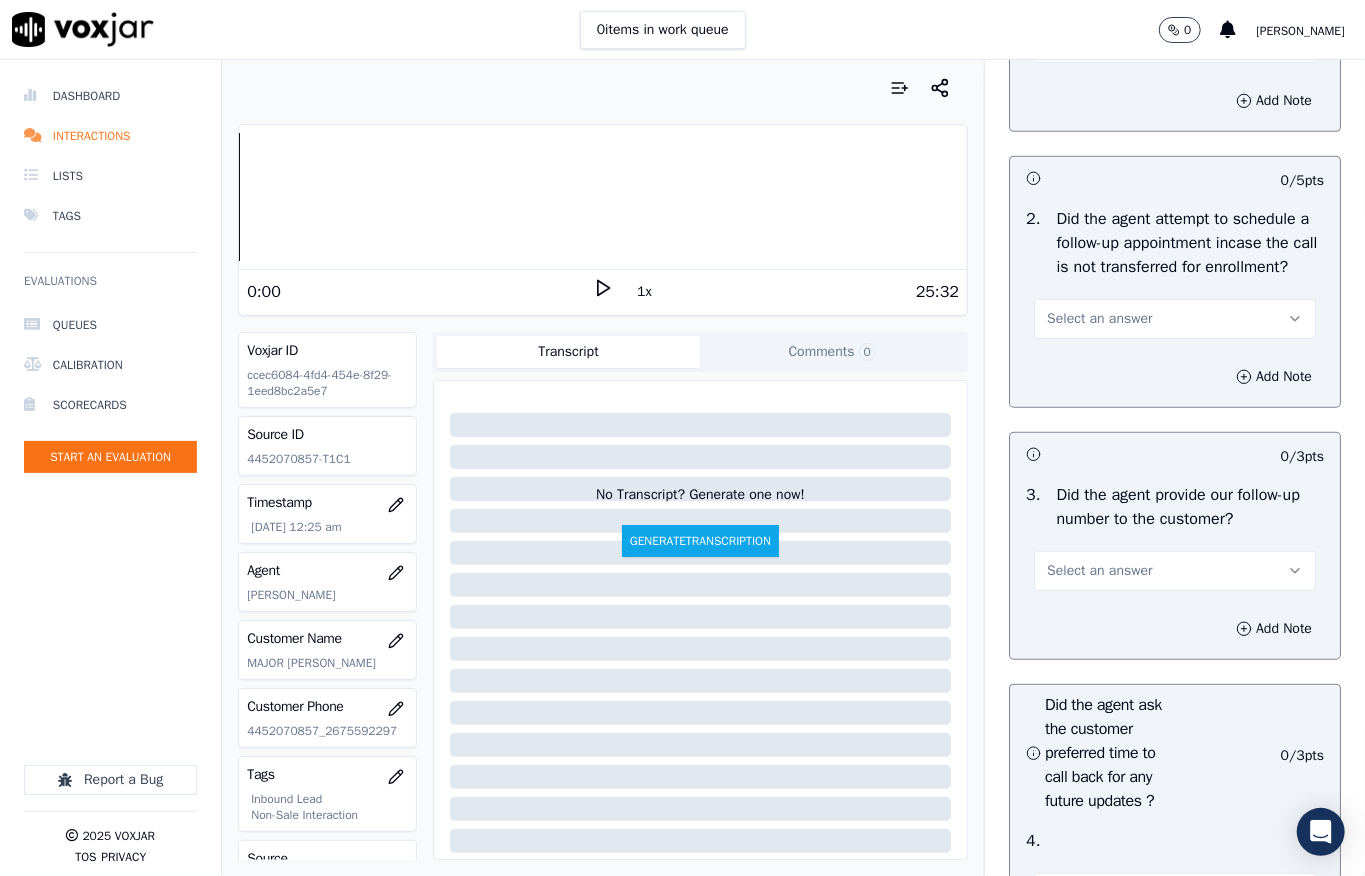 scroll, scrollTop: 4800, scrollLeft: 0, axis: vertical 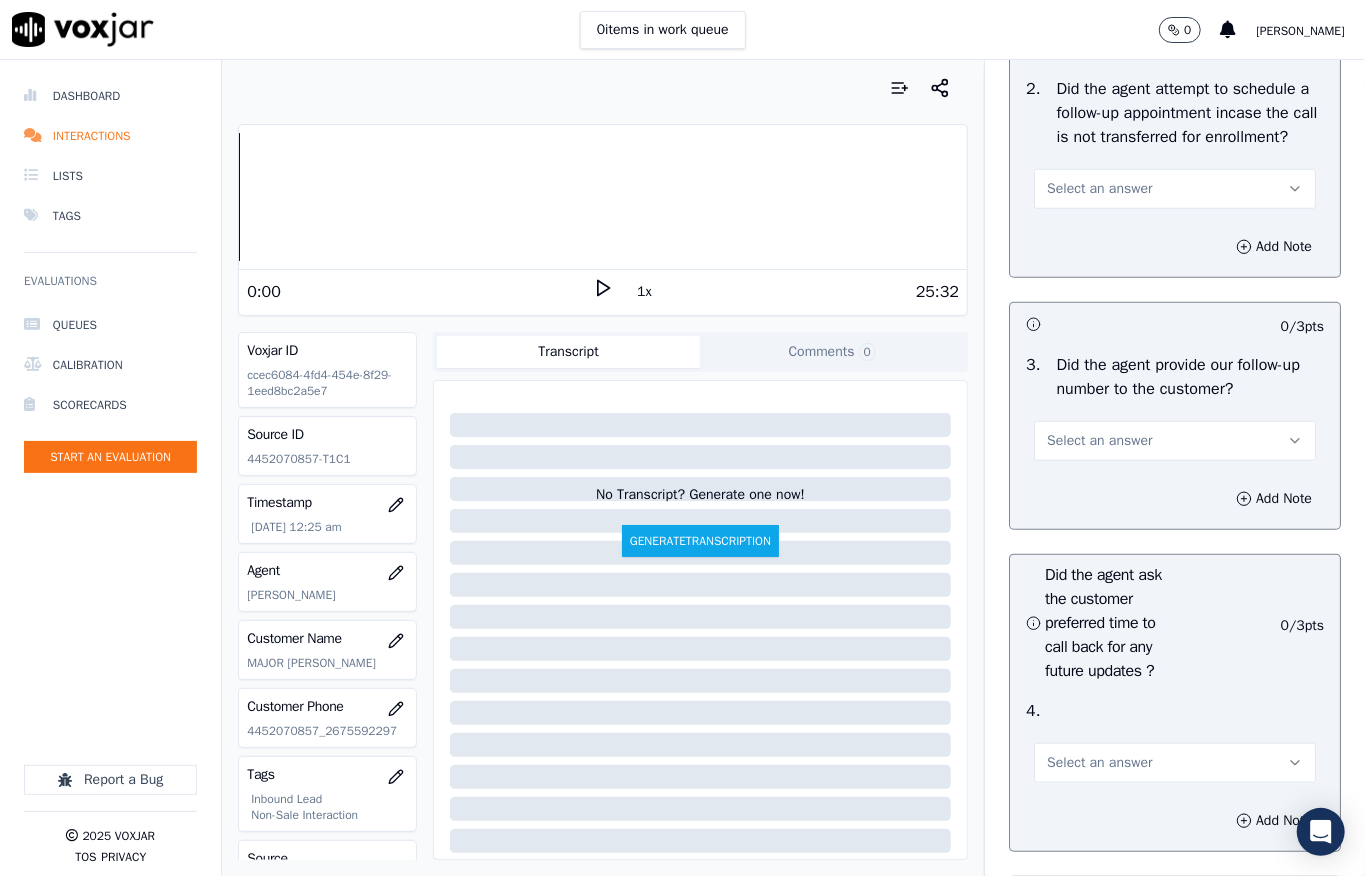click on "Select an answer" at bounding box center (1175, 189) 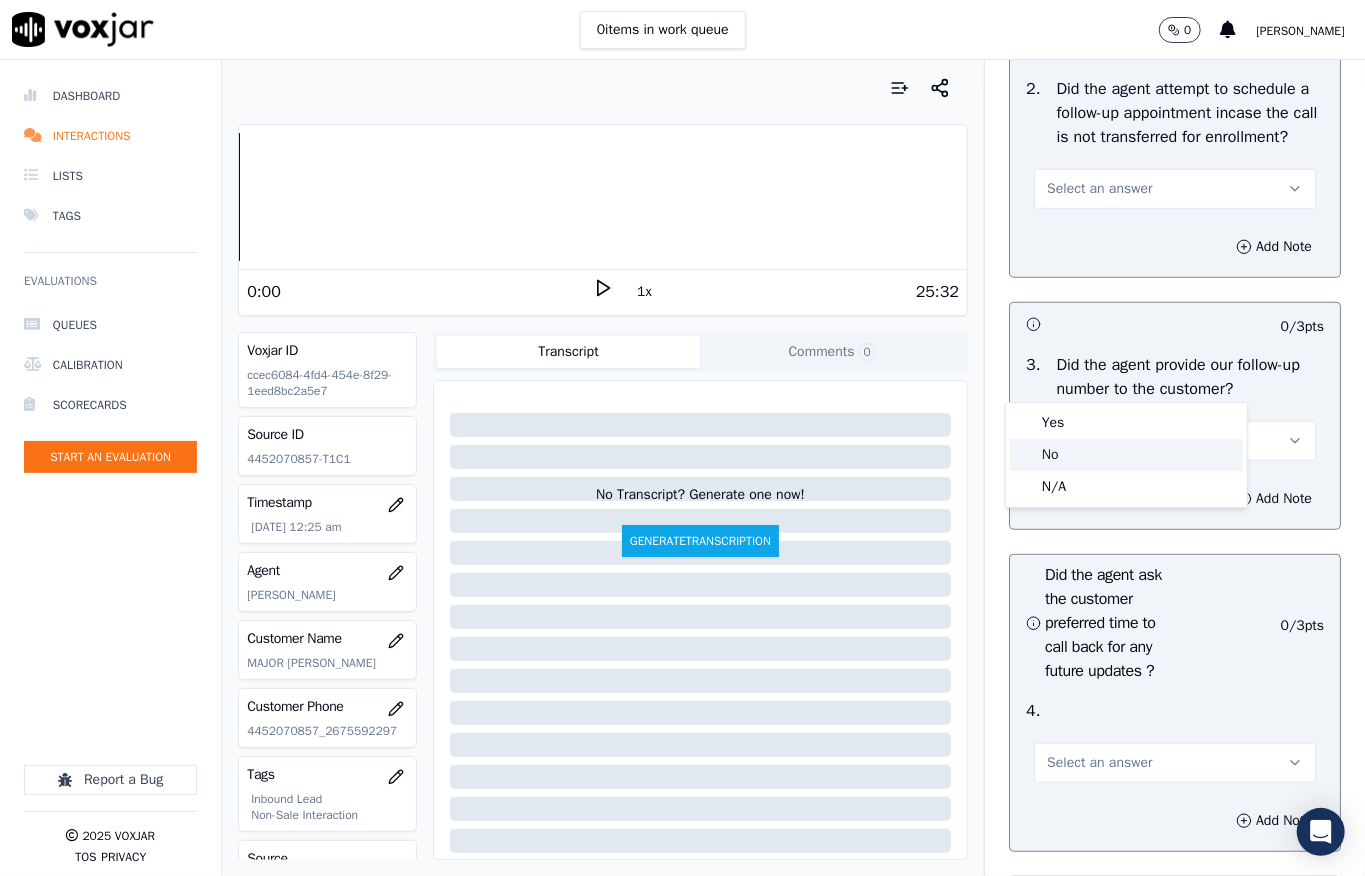 click on "No" 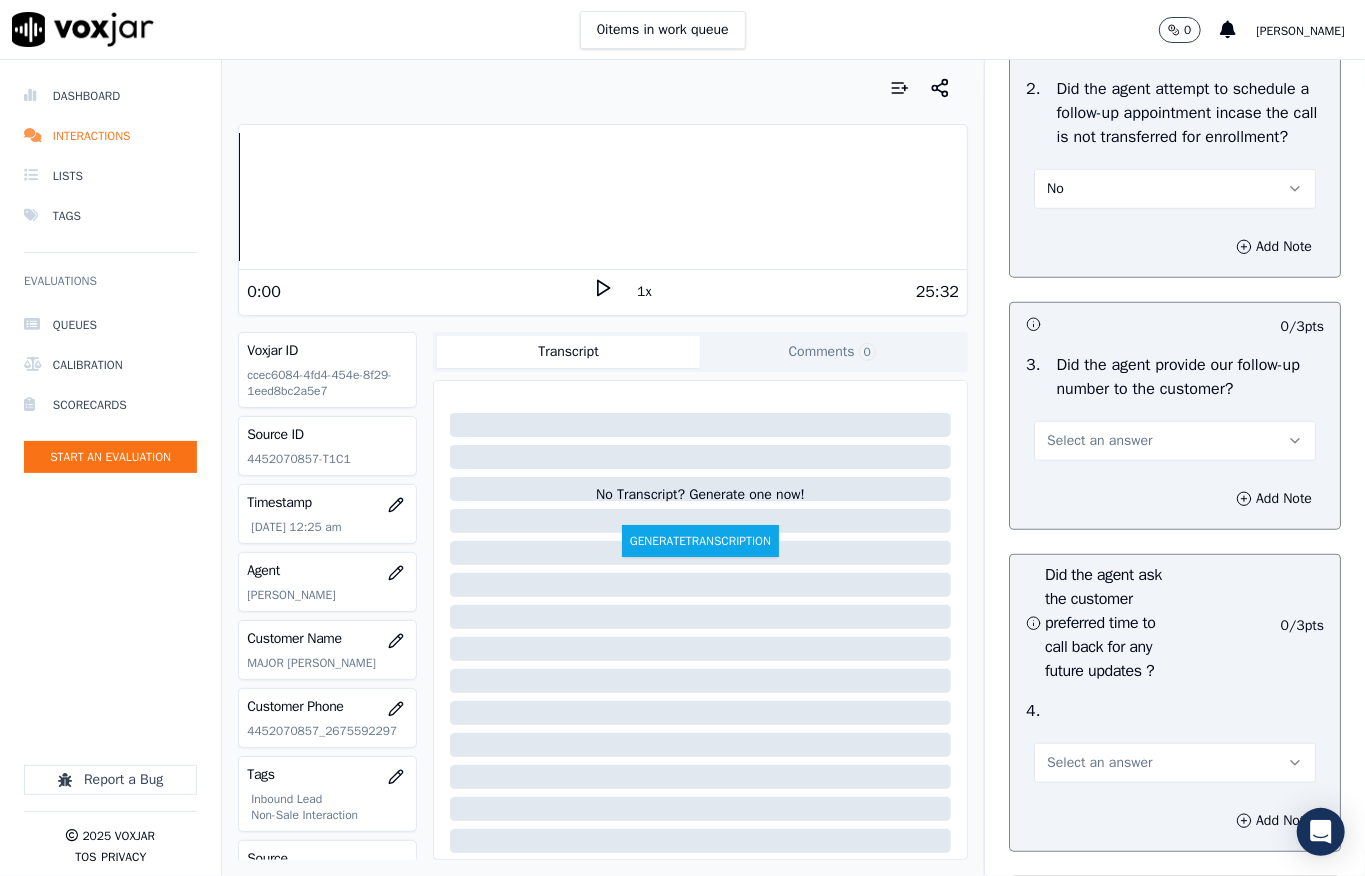 click on "No" at bounding box center (1175, 189) 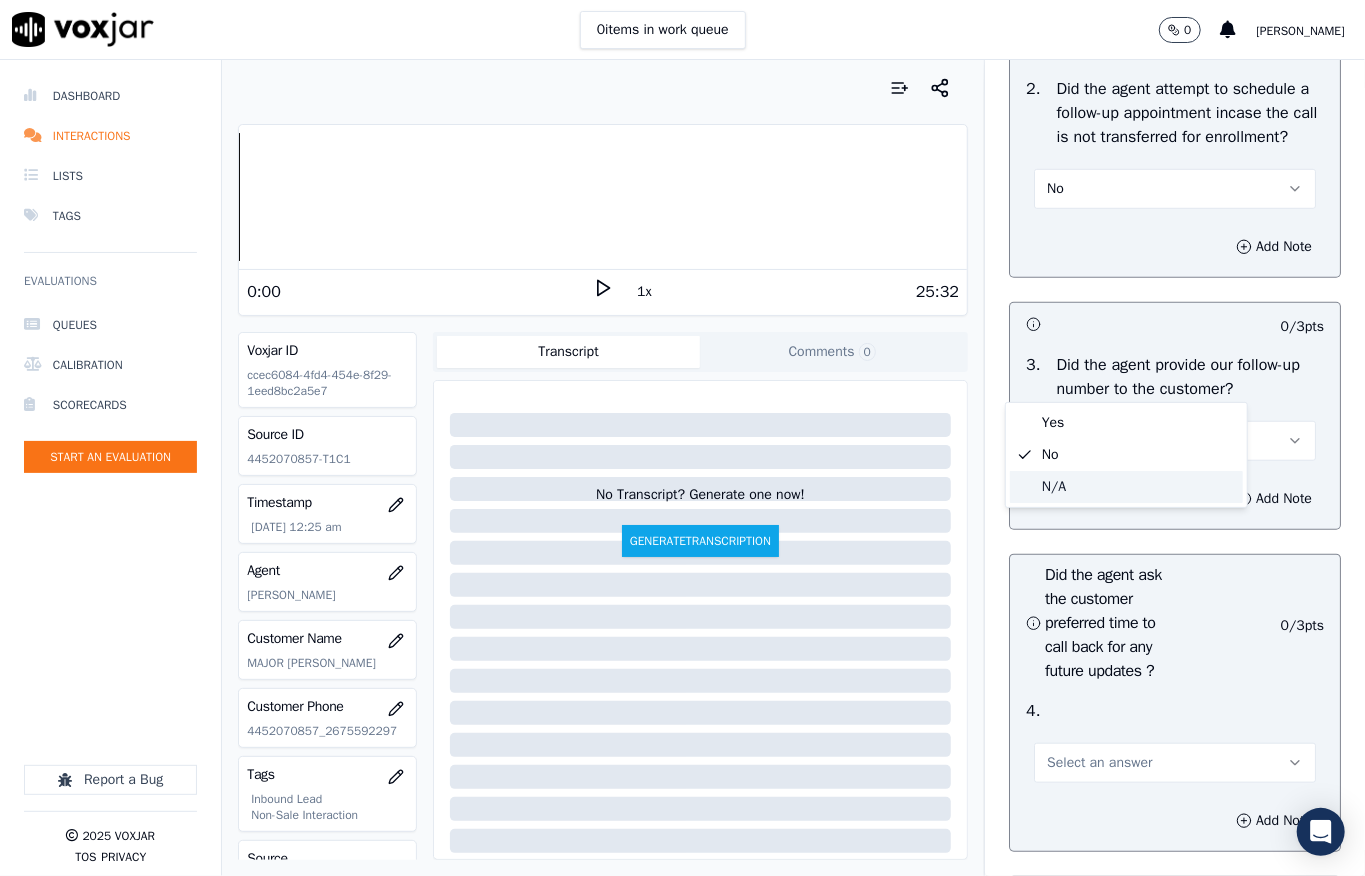 click on "N/A" 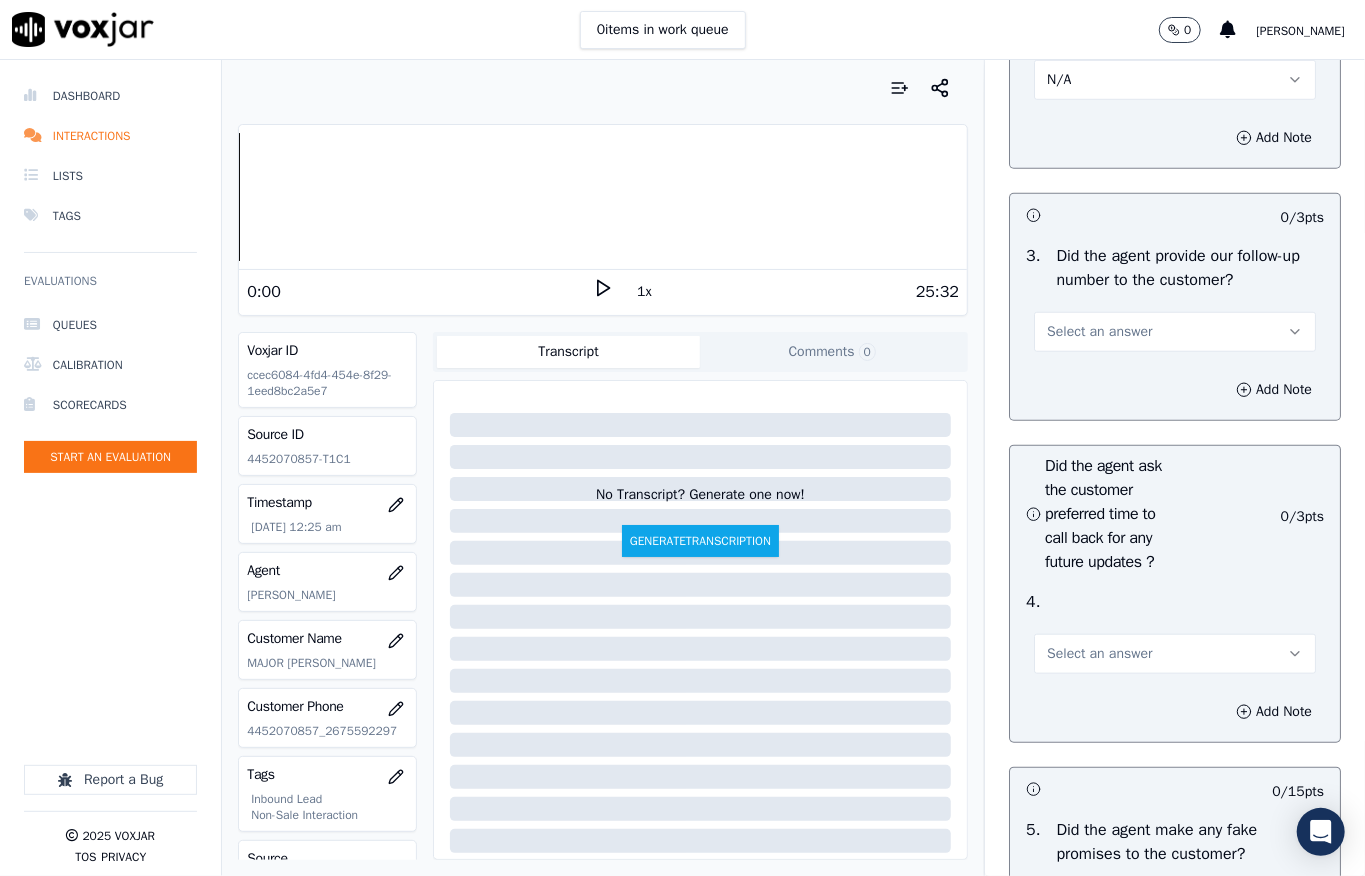 scroll, scrollTop: 5066, scrollLeft: 0, axis: vertical 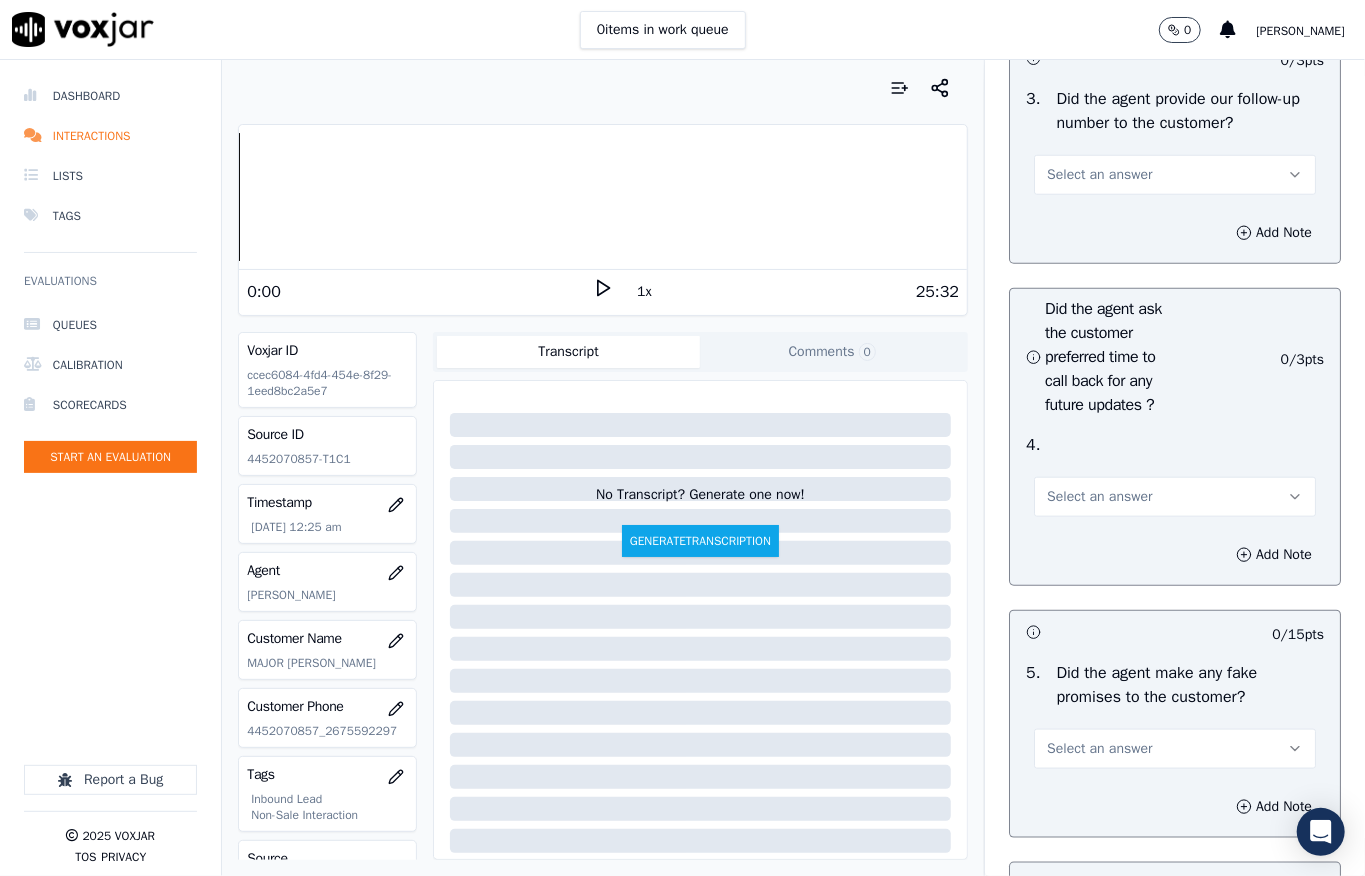 click on "Select an answer" at bounding box center [1099, 175] 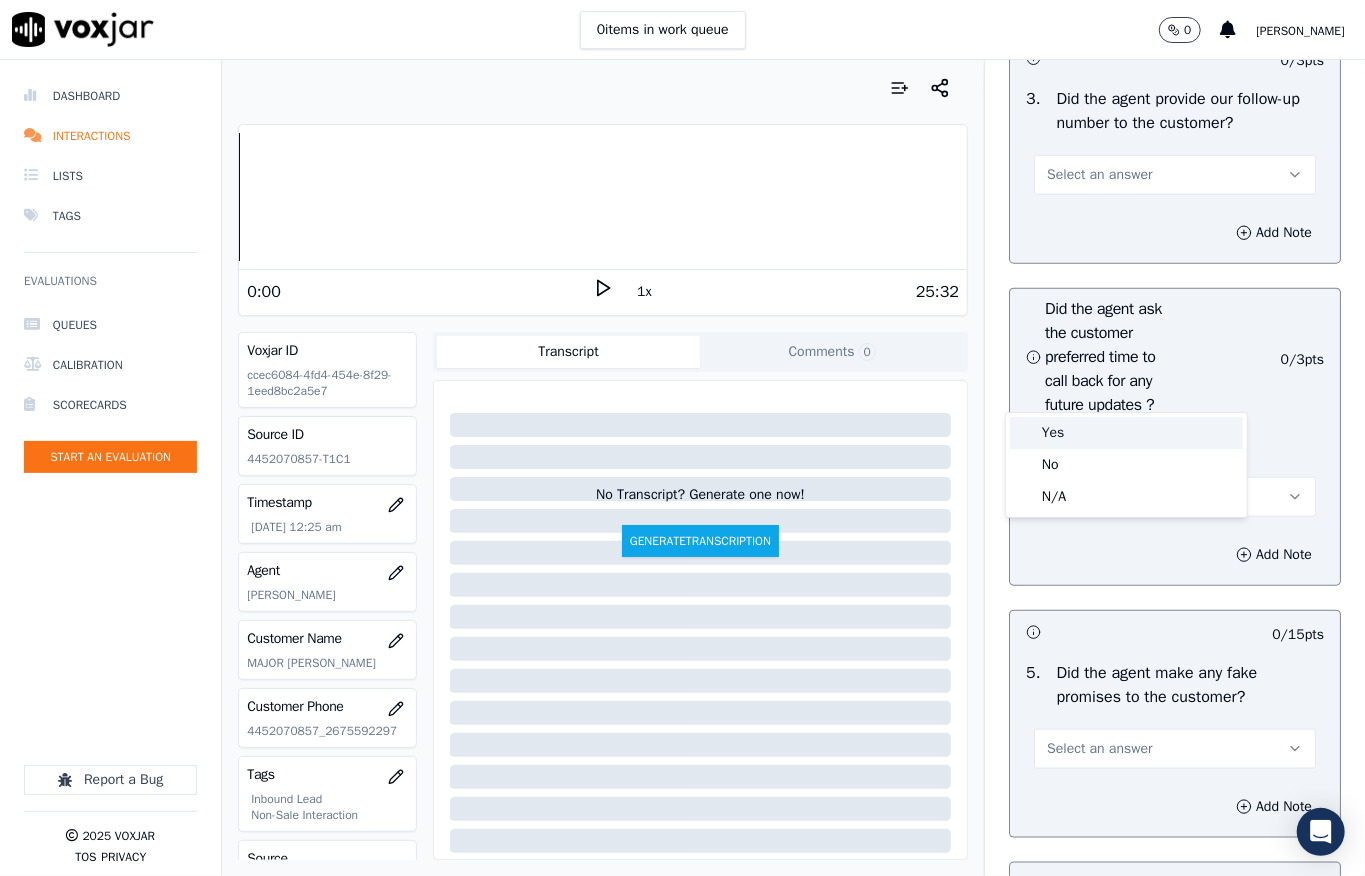 click on "Yes" at bounding box center [1126, 433] 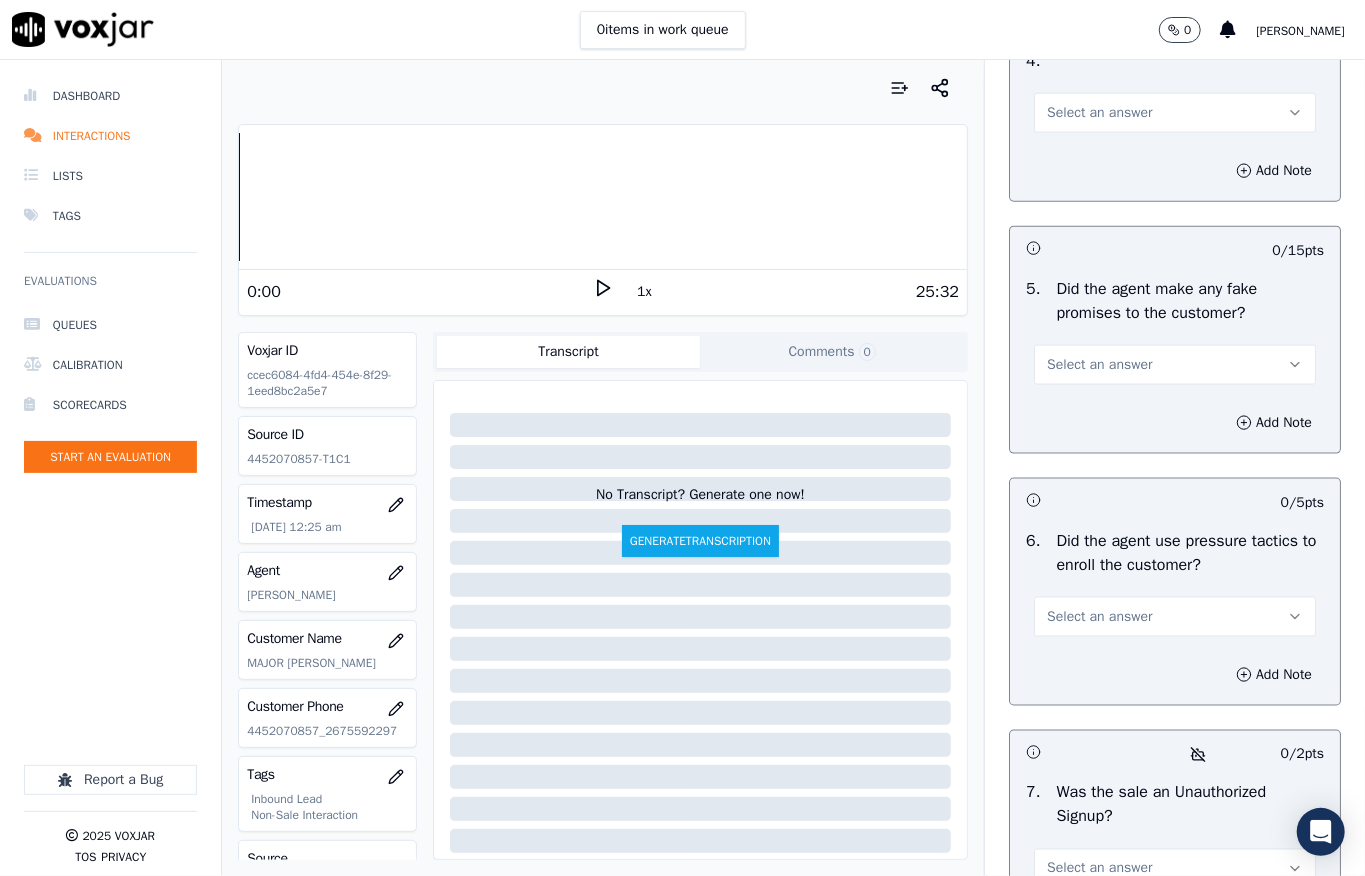 scroll, scrollTop: 5466, scrollLeft: 0, axis: vertical 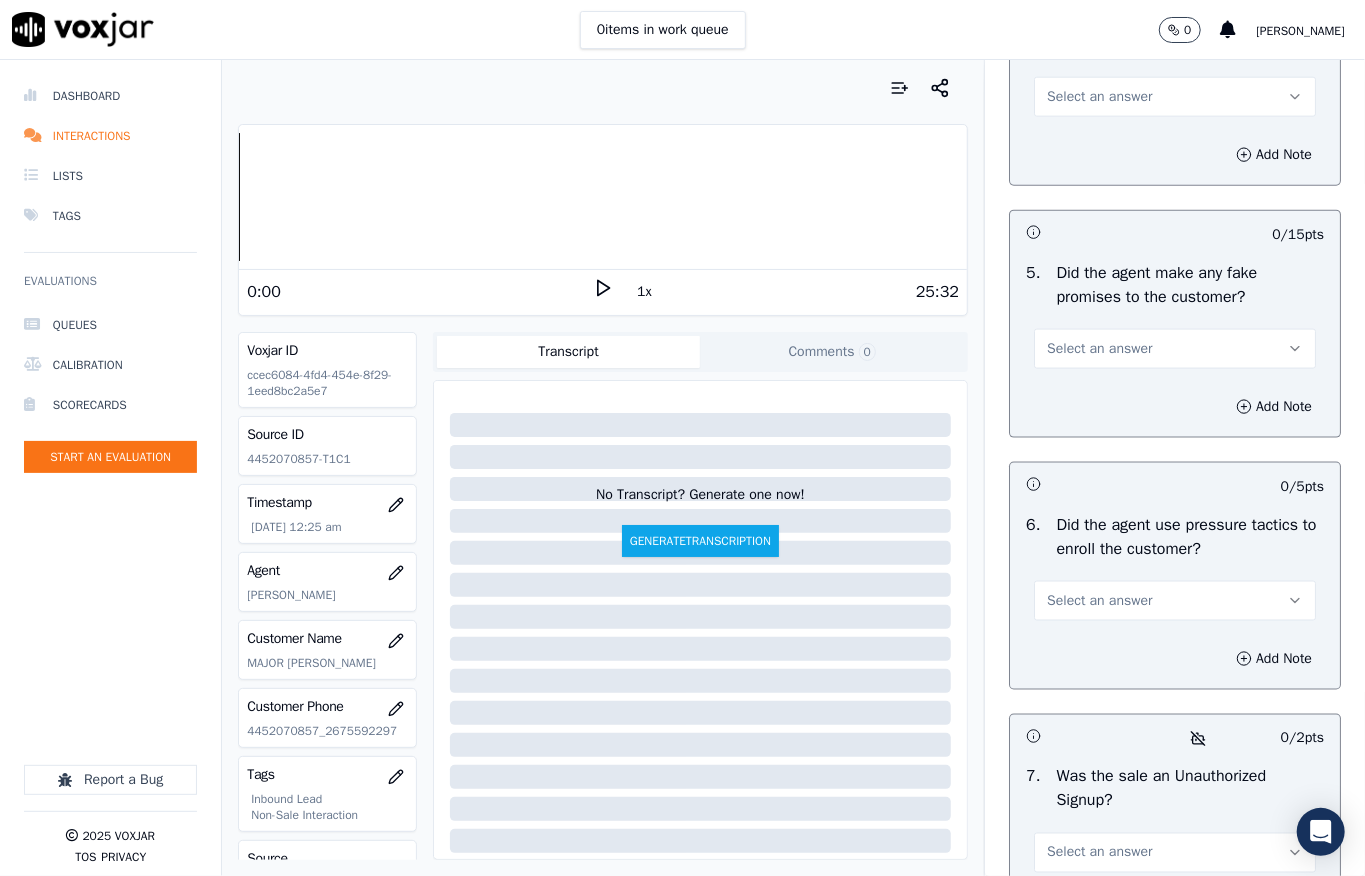 drag, startPoint x: 1065, startPoint y: 357, endPoint x: 1064, endPoint y: 372, distance: 15.033297 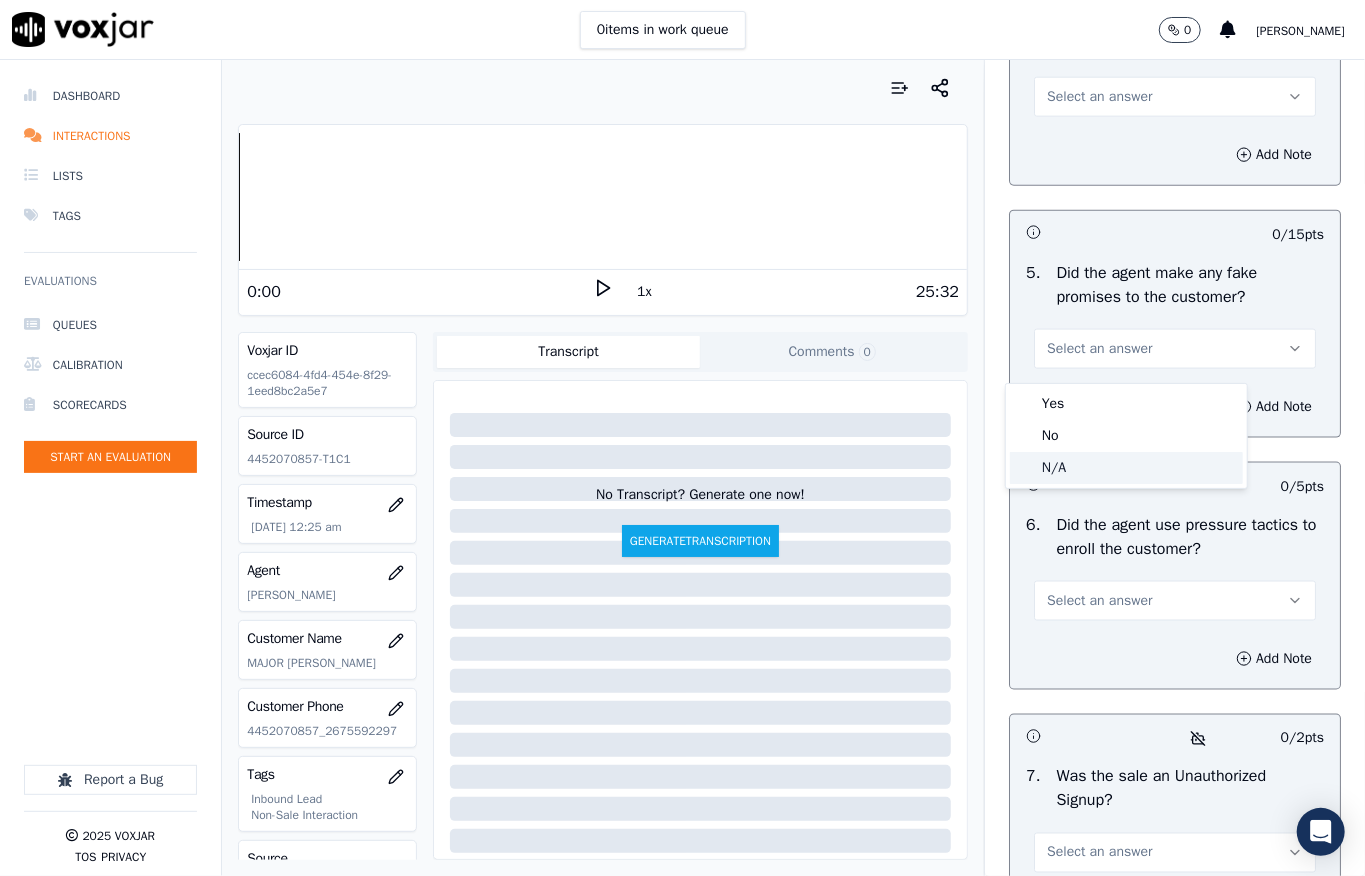click on "N/A" 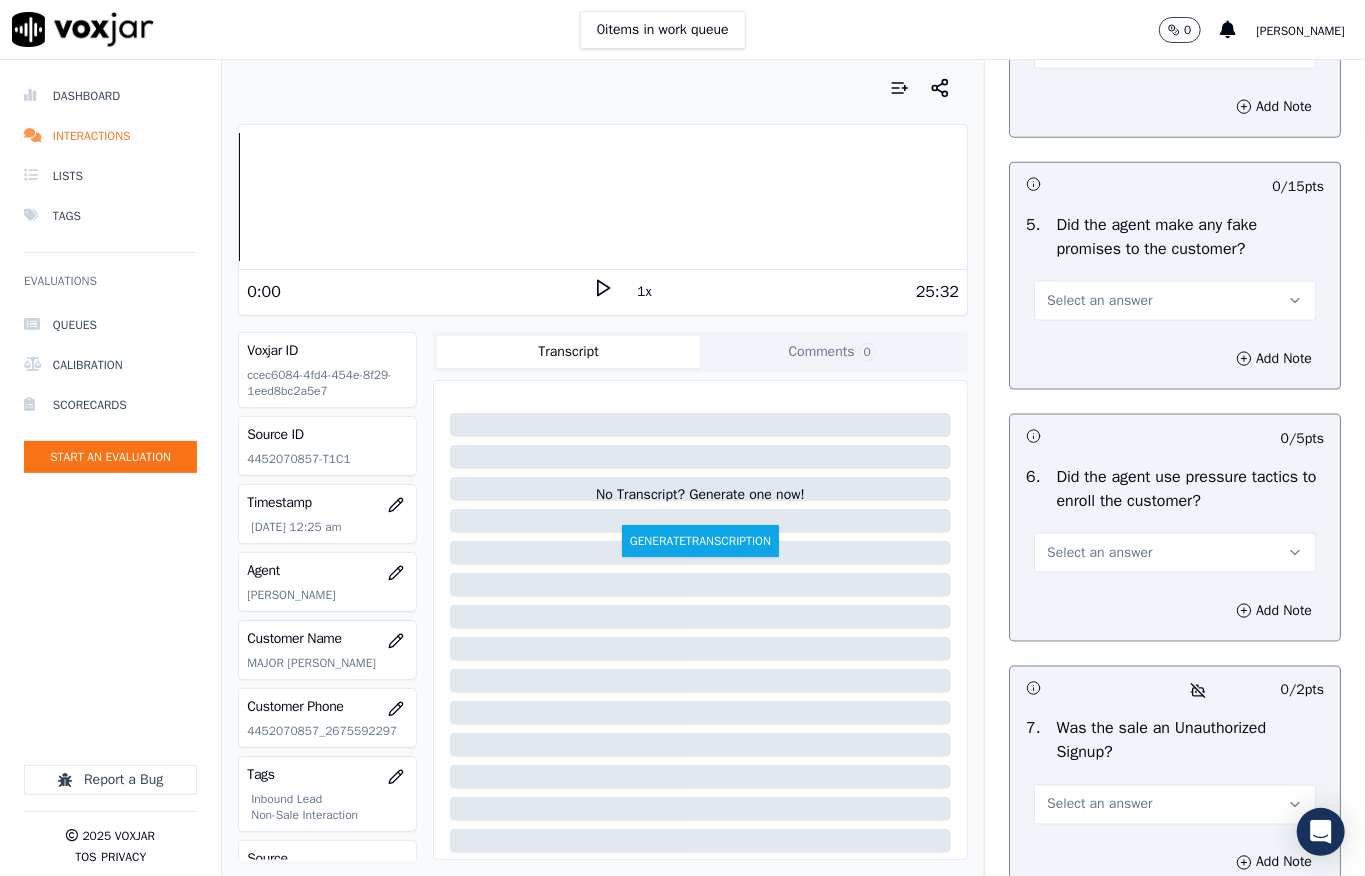 scroll, scrollTop: 5600, scrollLeft: 0, axis: vertical 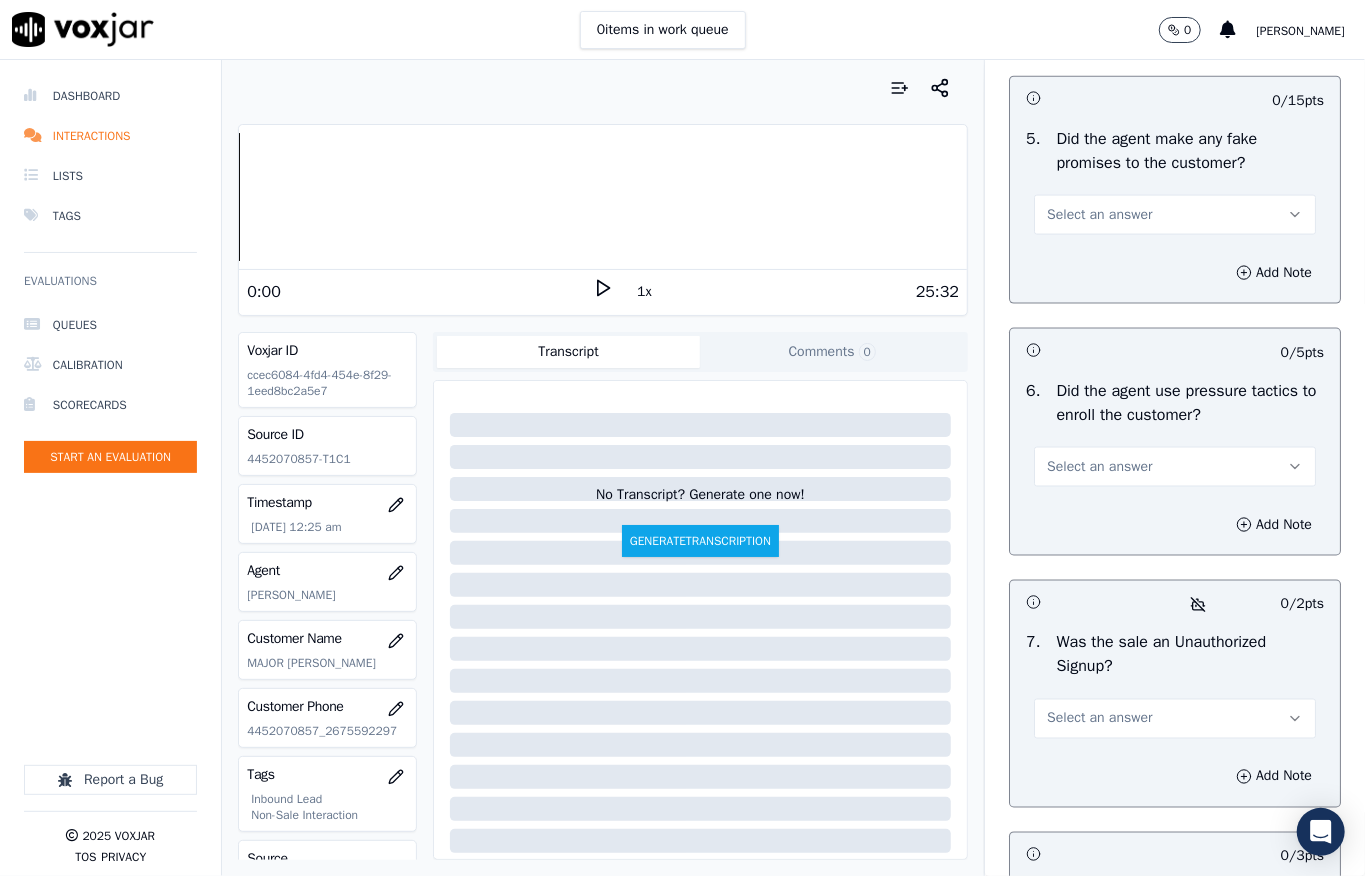 click on "Select an answer" at bounding box center (1099, 215) 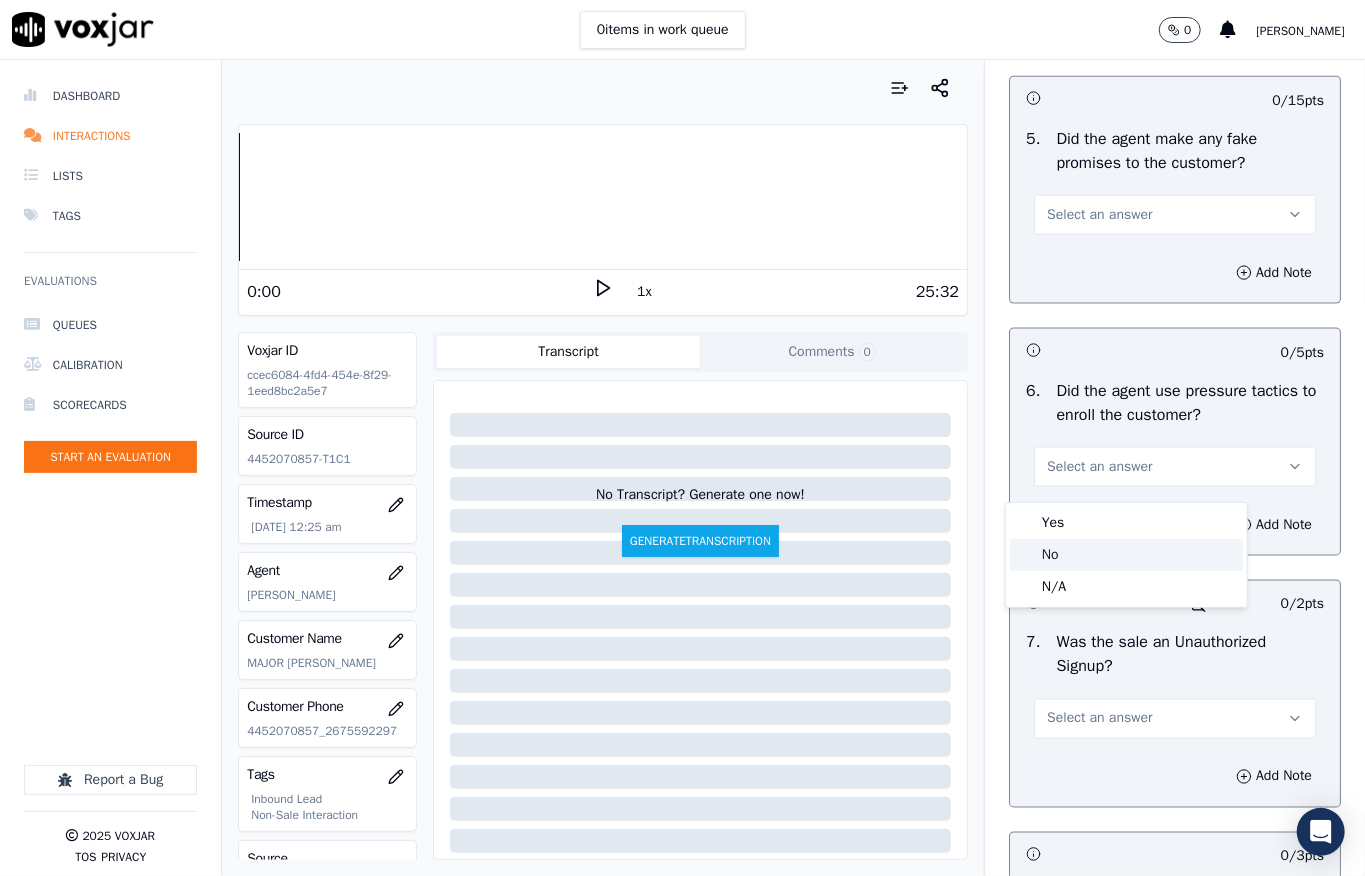 click on "No" 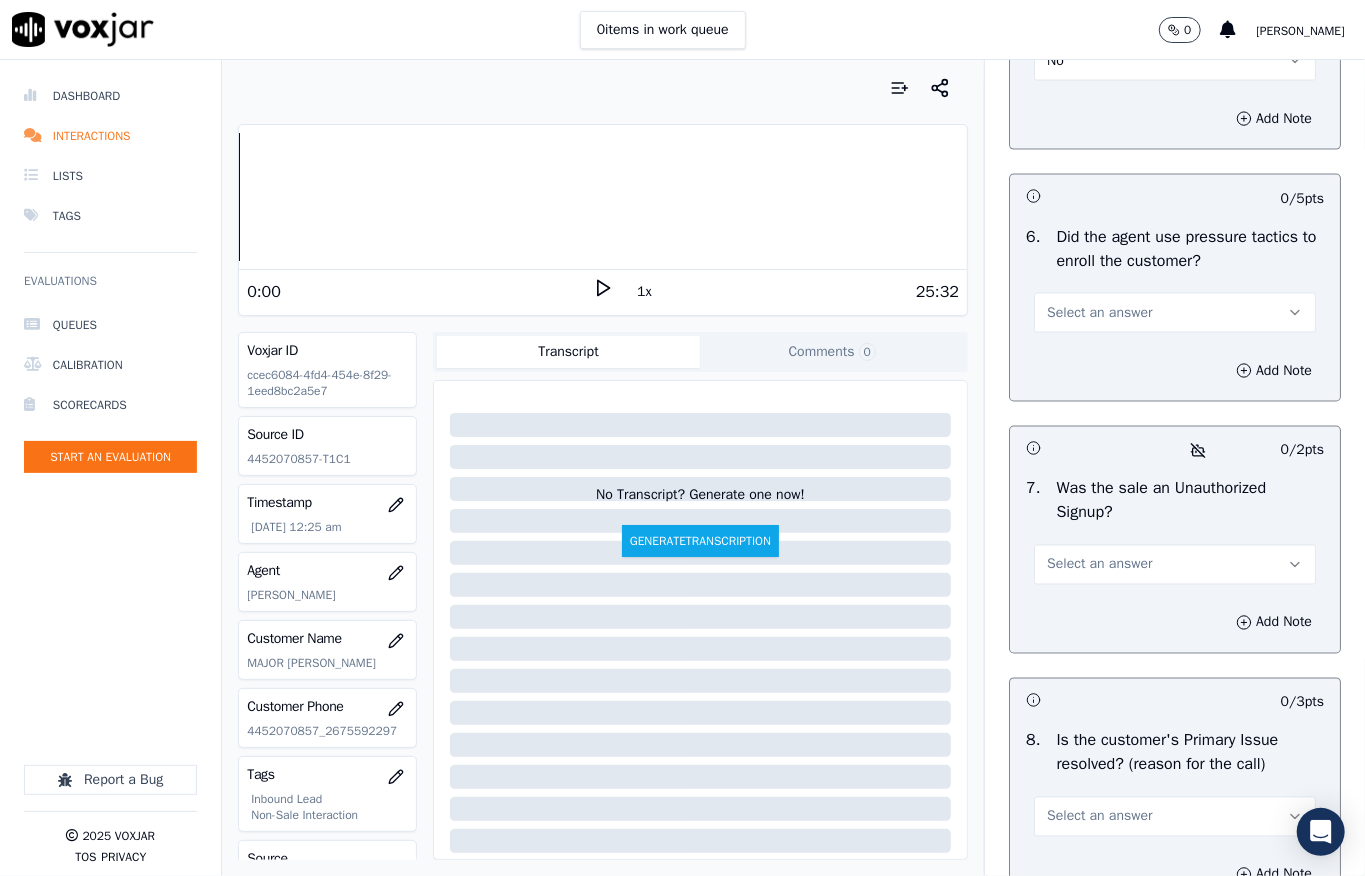 scroll, scrollTop: 6000, scrollLeft: 0, axis: vertical 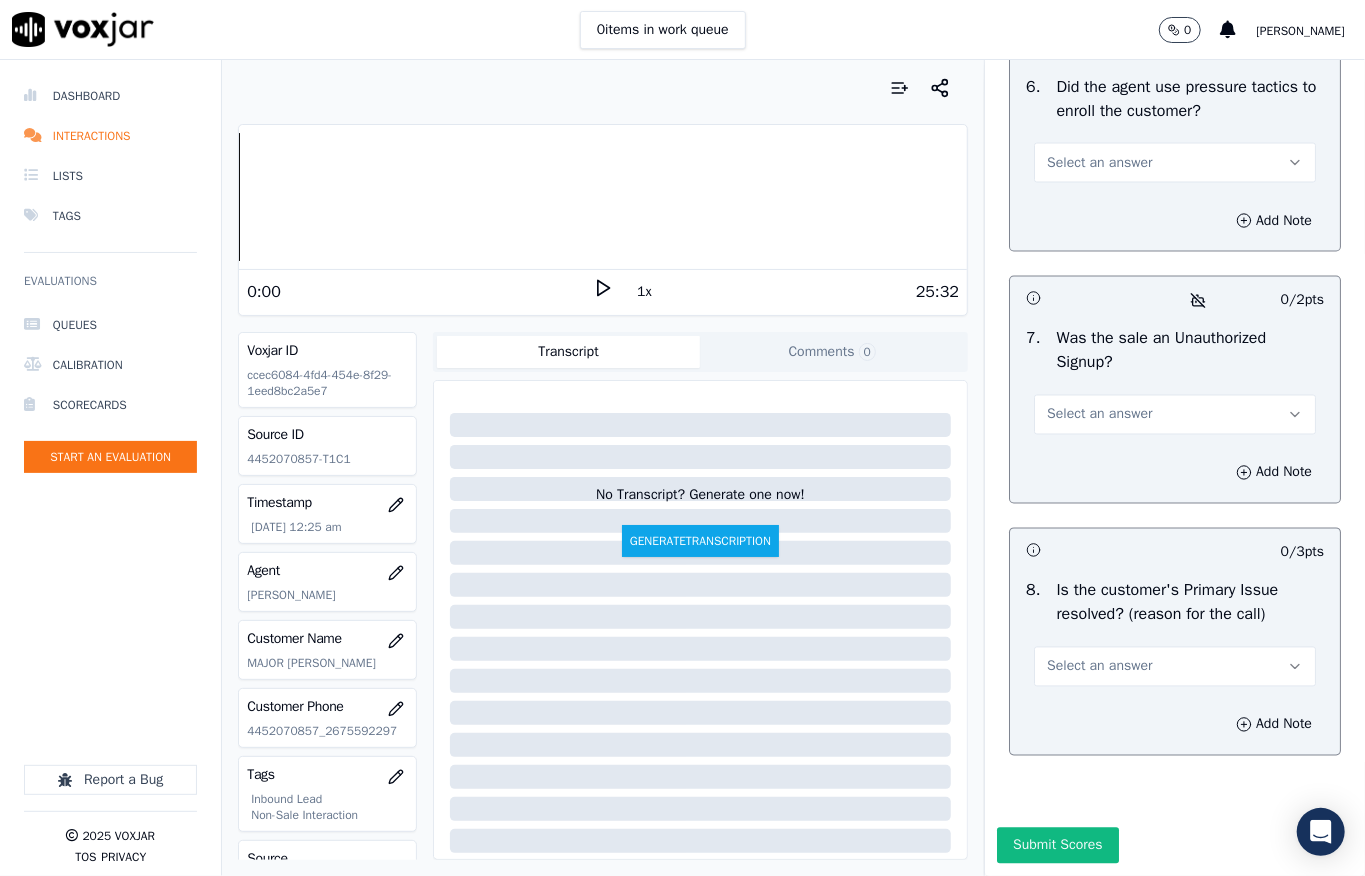 click on "Select an answer" at bounding box center [1175, 163] 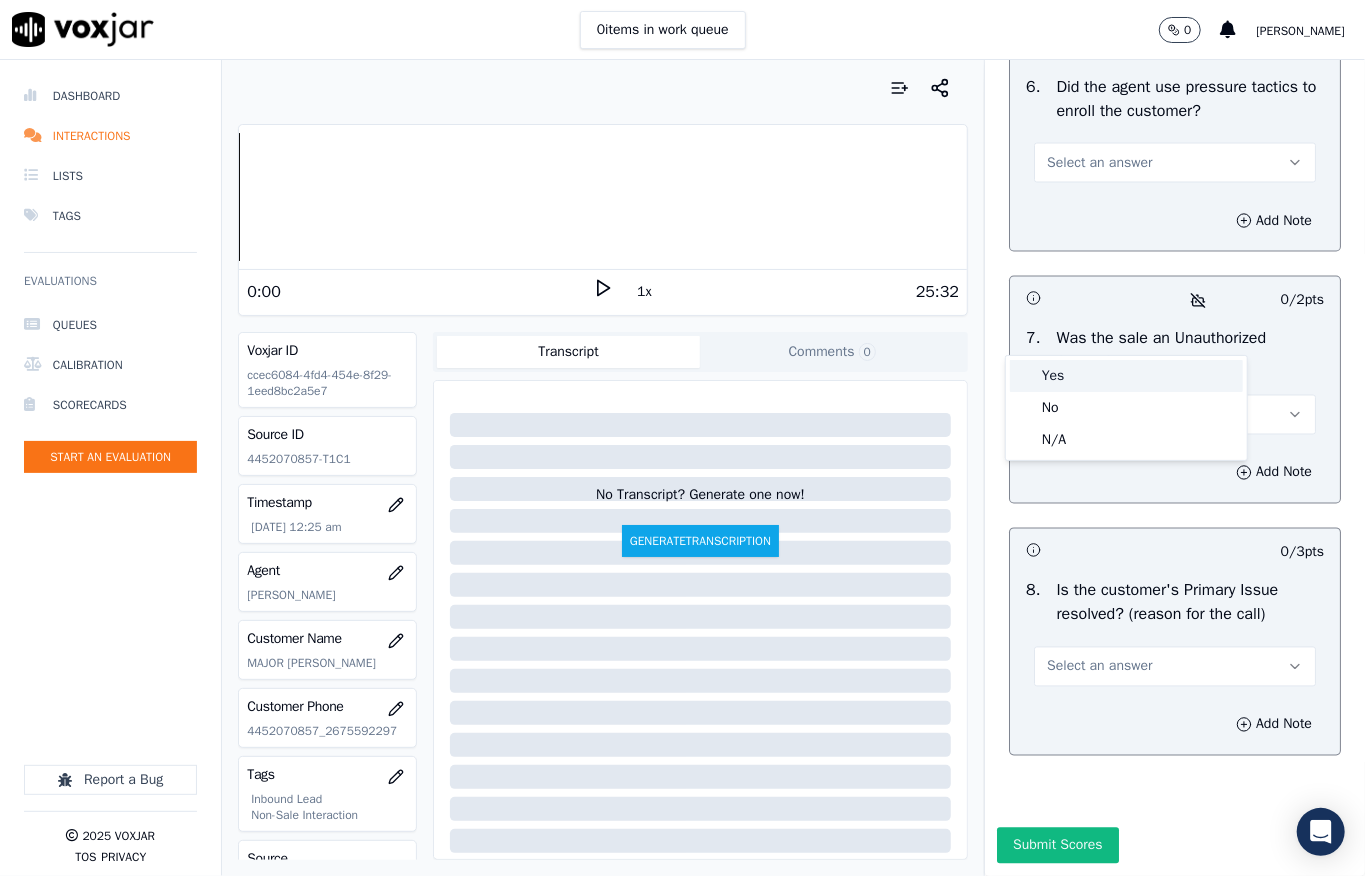 click on "No" 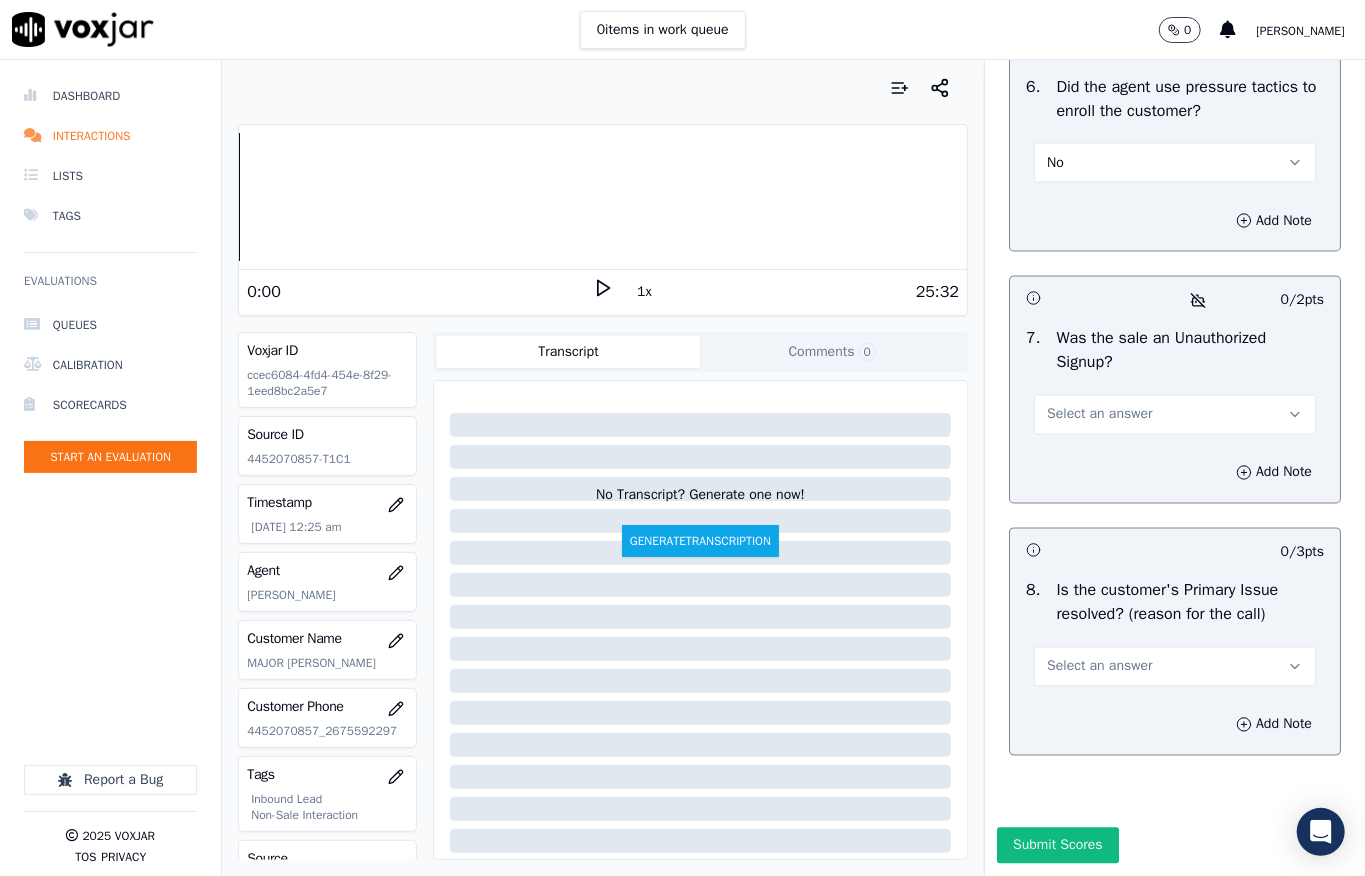 scroll, scrollTop: 6237, scrollLeft: 0, axis: vertical 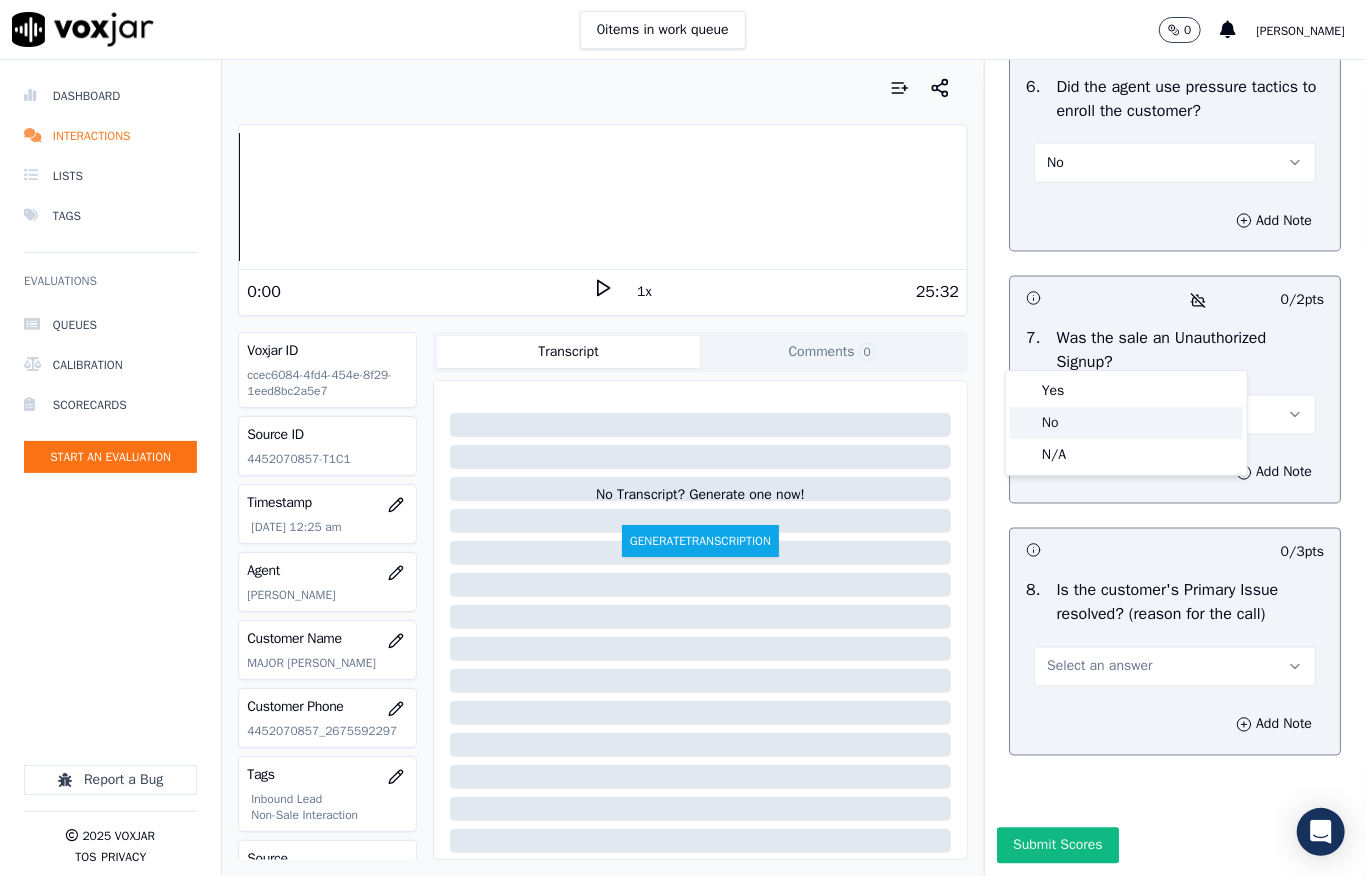 click on "No" 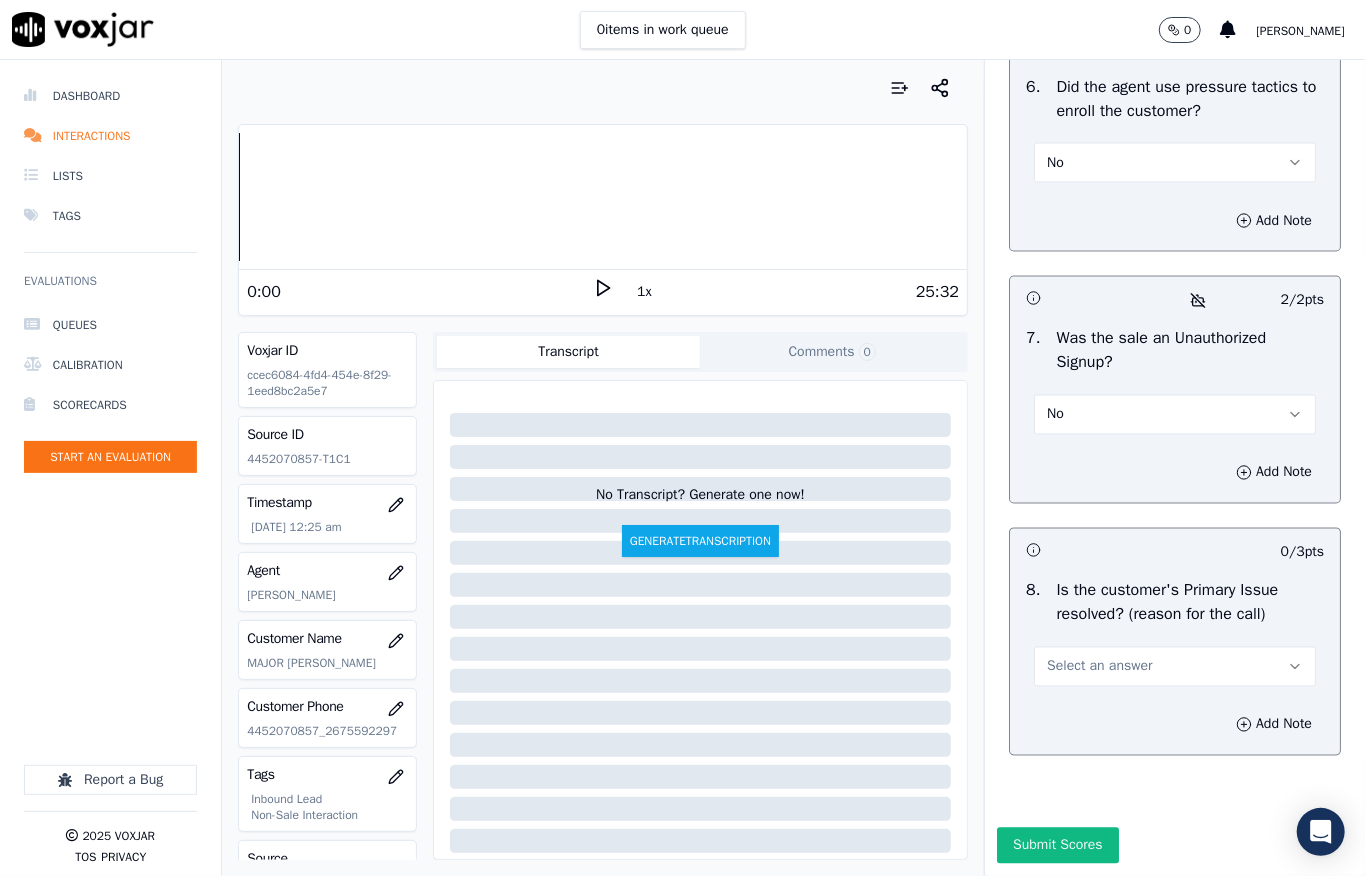 drag, startPoint x: 1045, startPoint y: 344, endPoint x: 1057, endPoint y: 354, distance: 15.6205 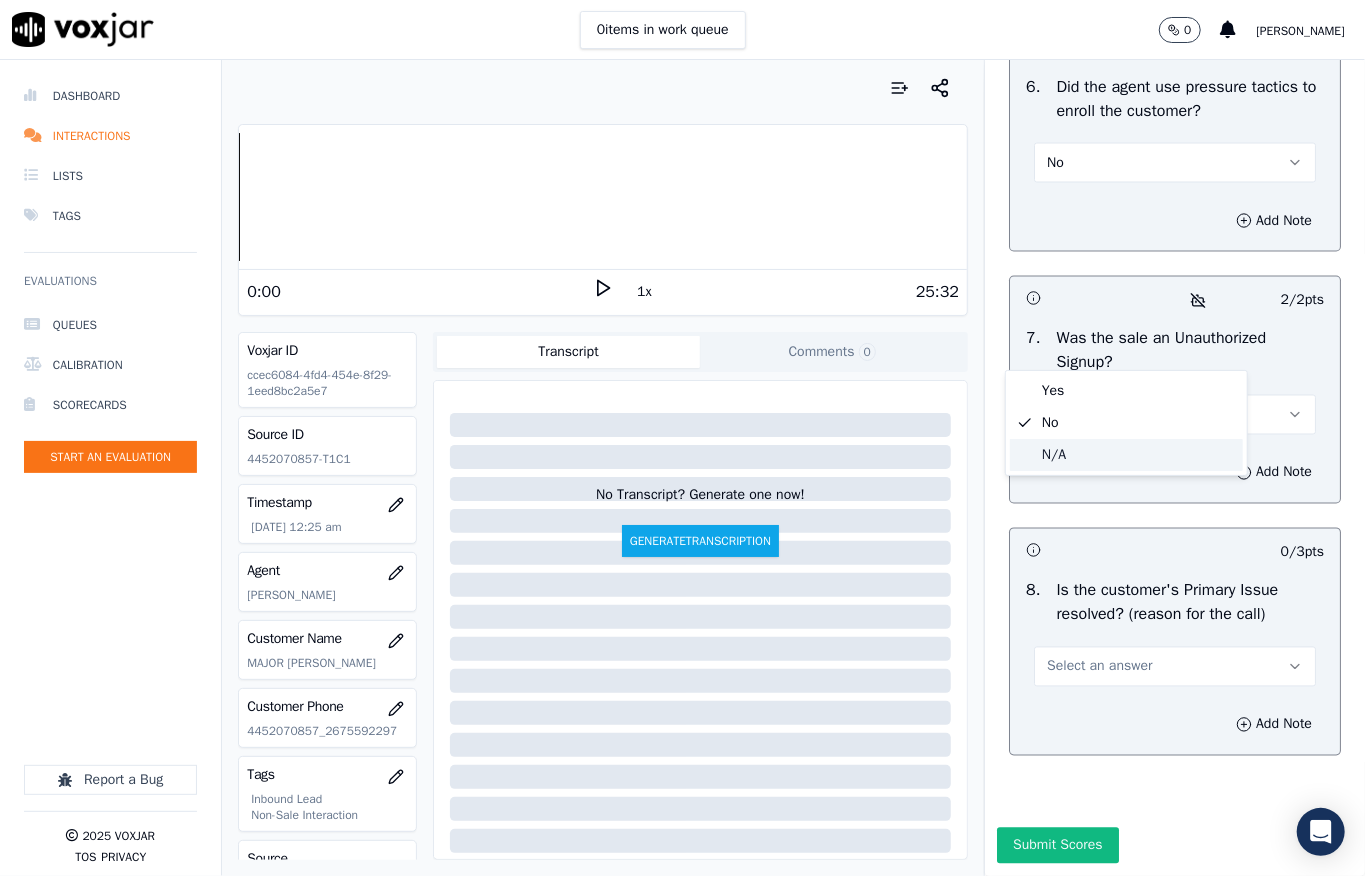 click on "N/A" 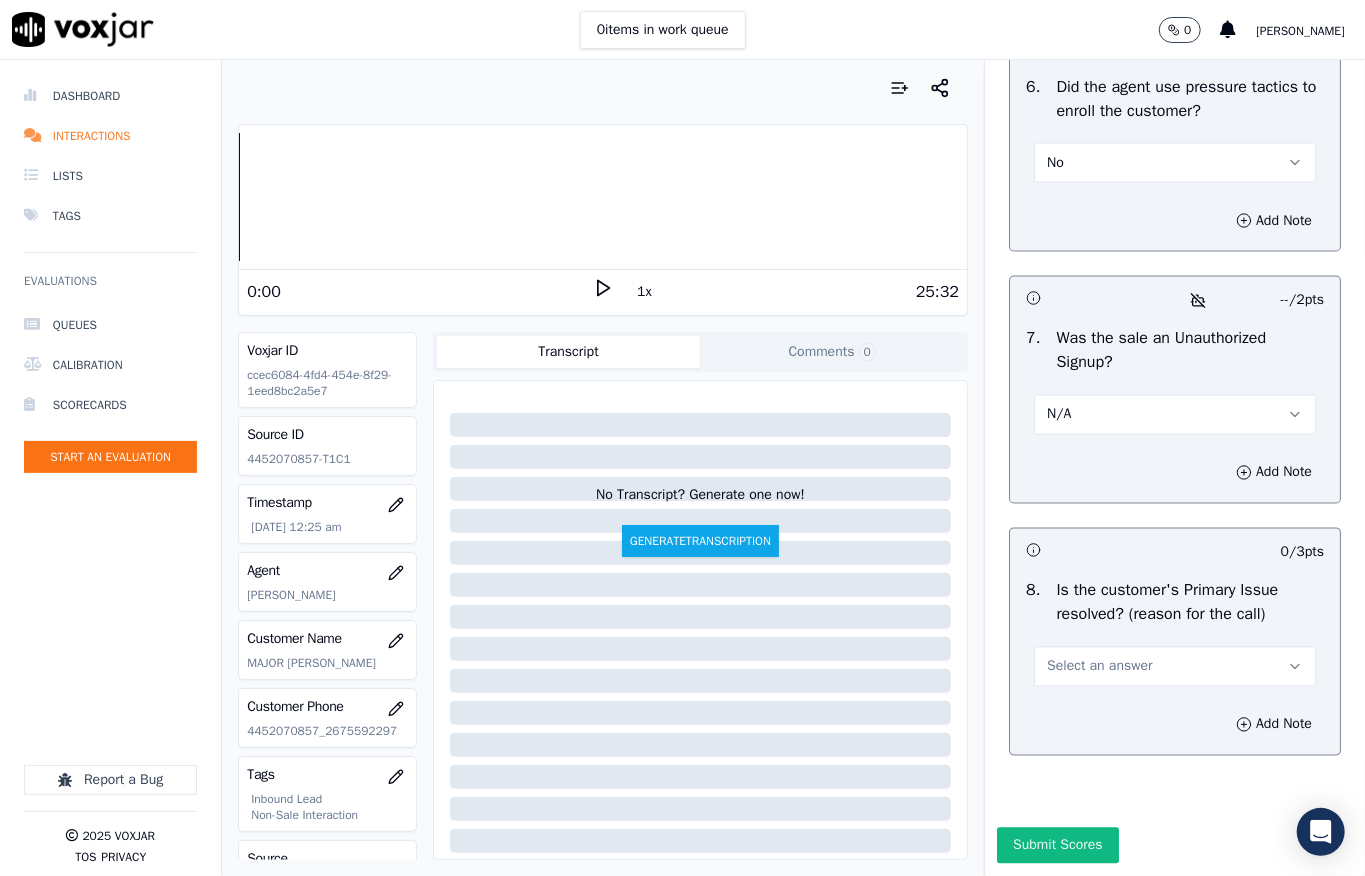 click on "Select an answer" at bounding box center [1099, 667] 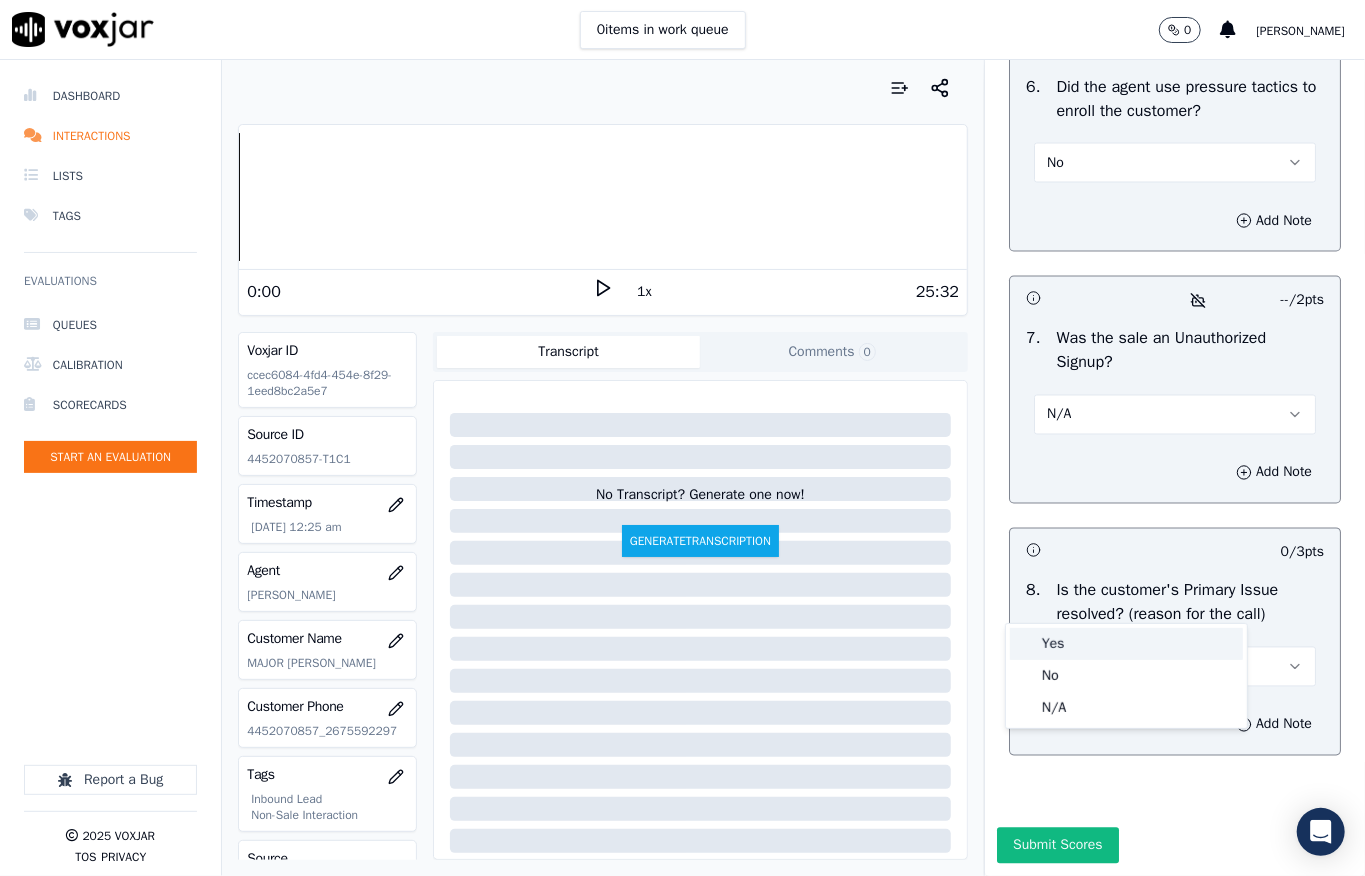 click on "Yes" at bounding box center (1126, 644) 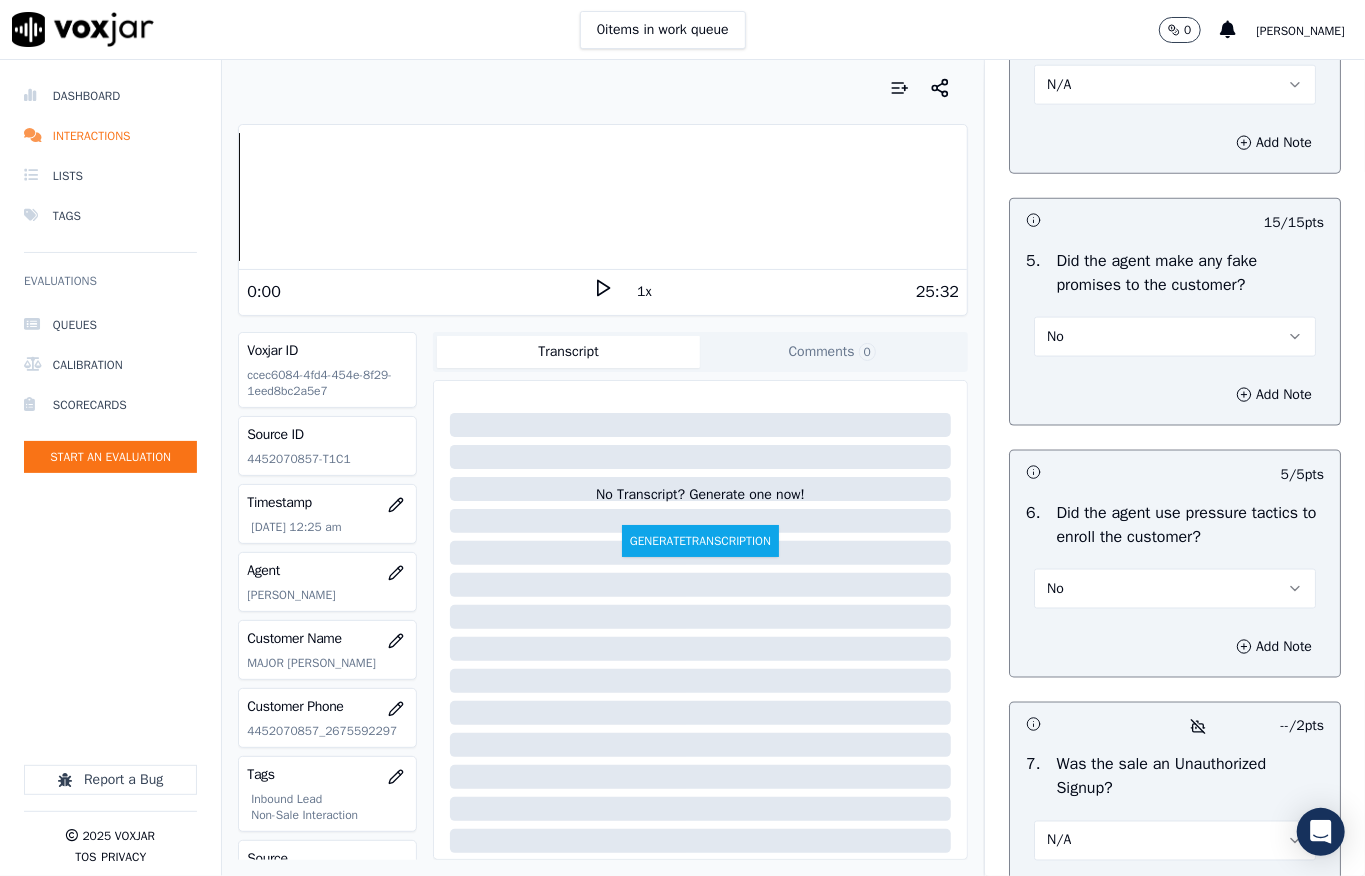 scroll, scrollTop: 5437, scrollLeft: 0, axis: vertical 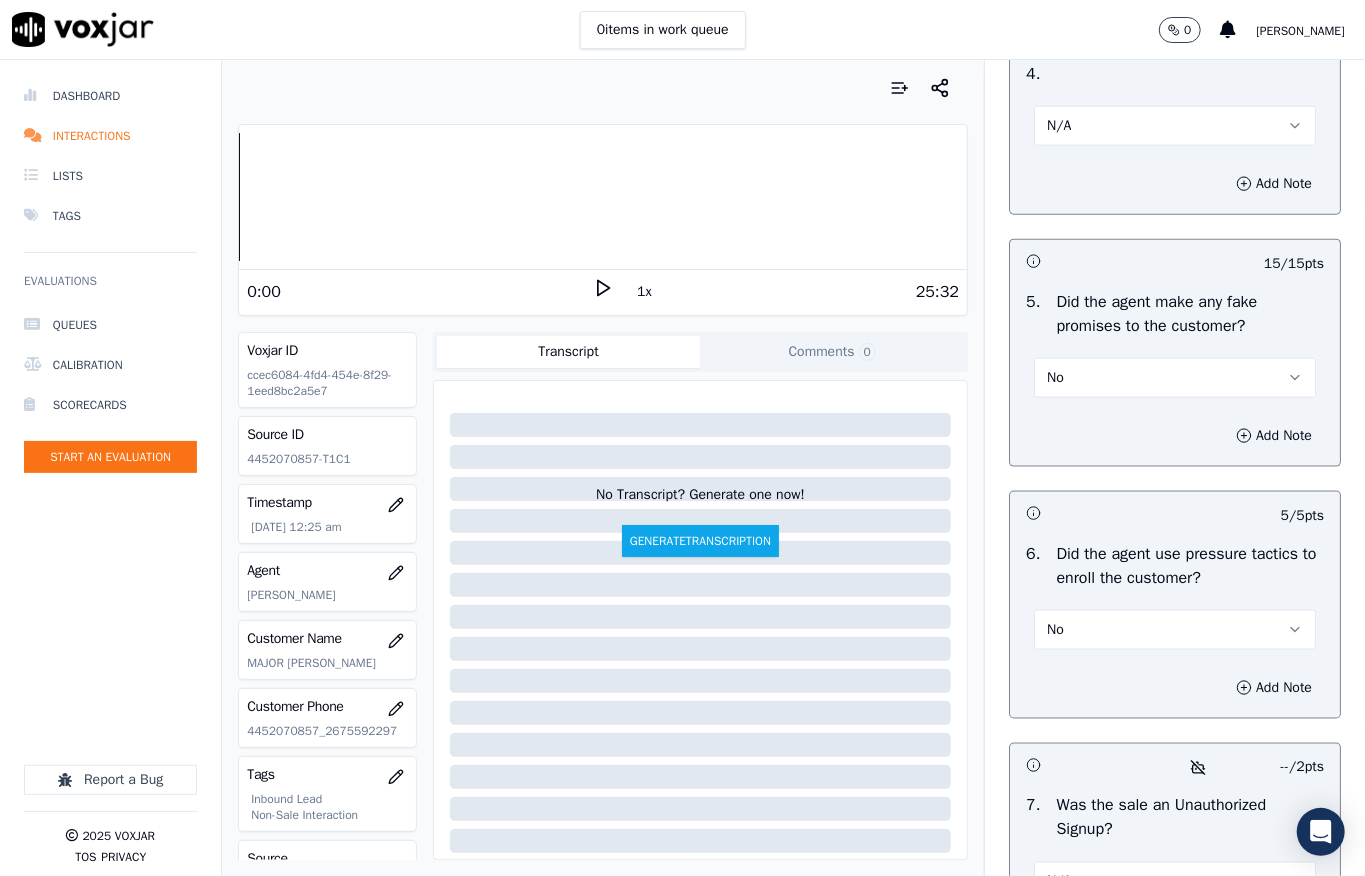 click on "N/A" at bounding box center (1175, 126) 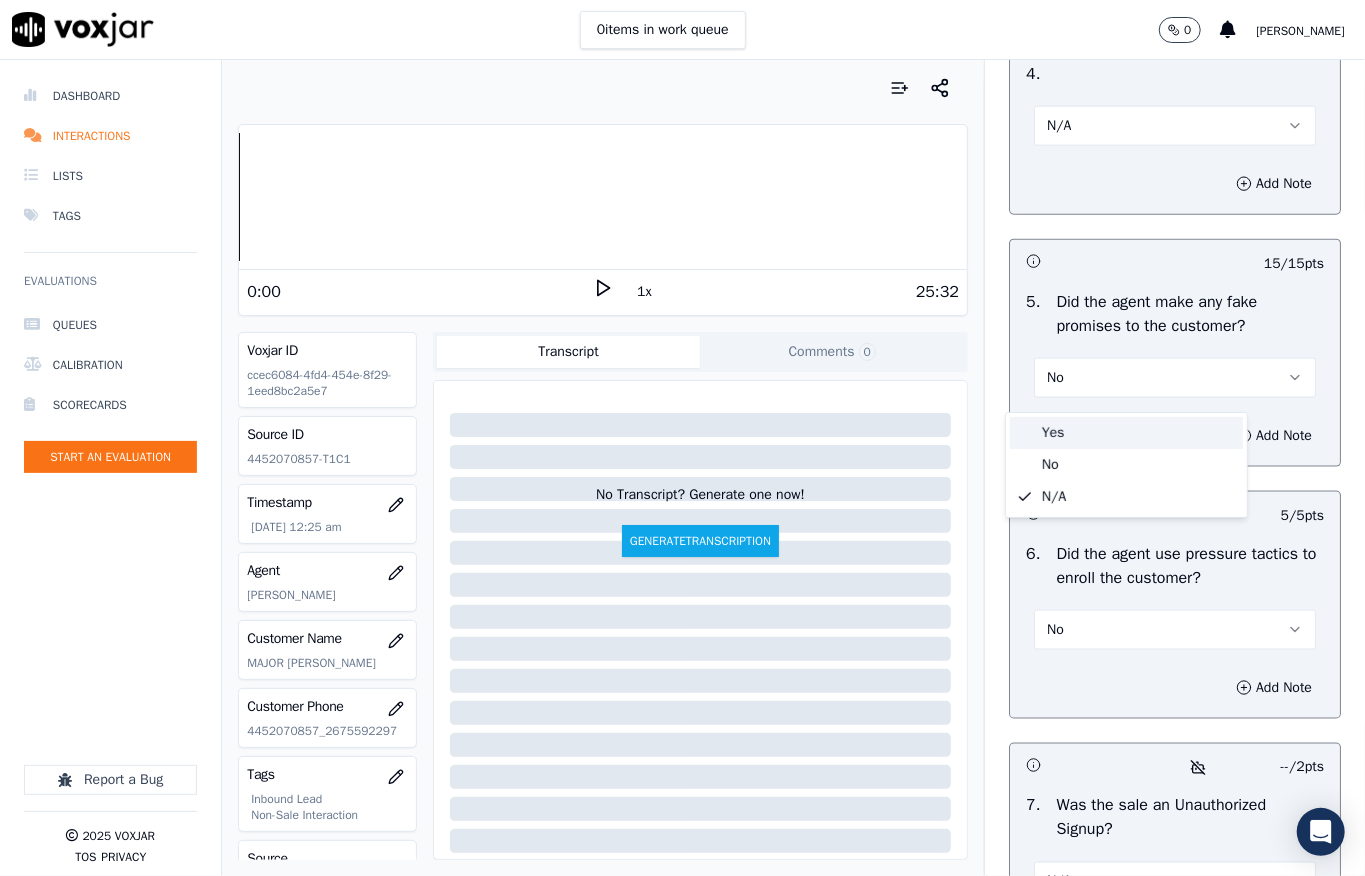 click on "Yes" at bounding box center (1126, 433) 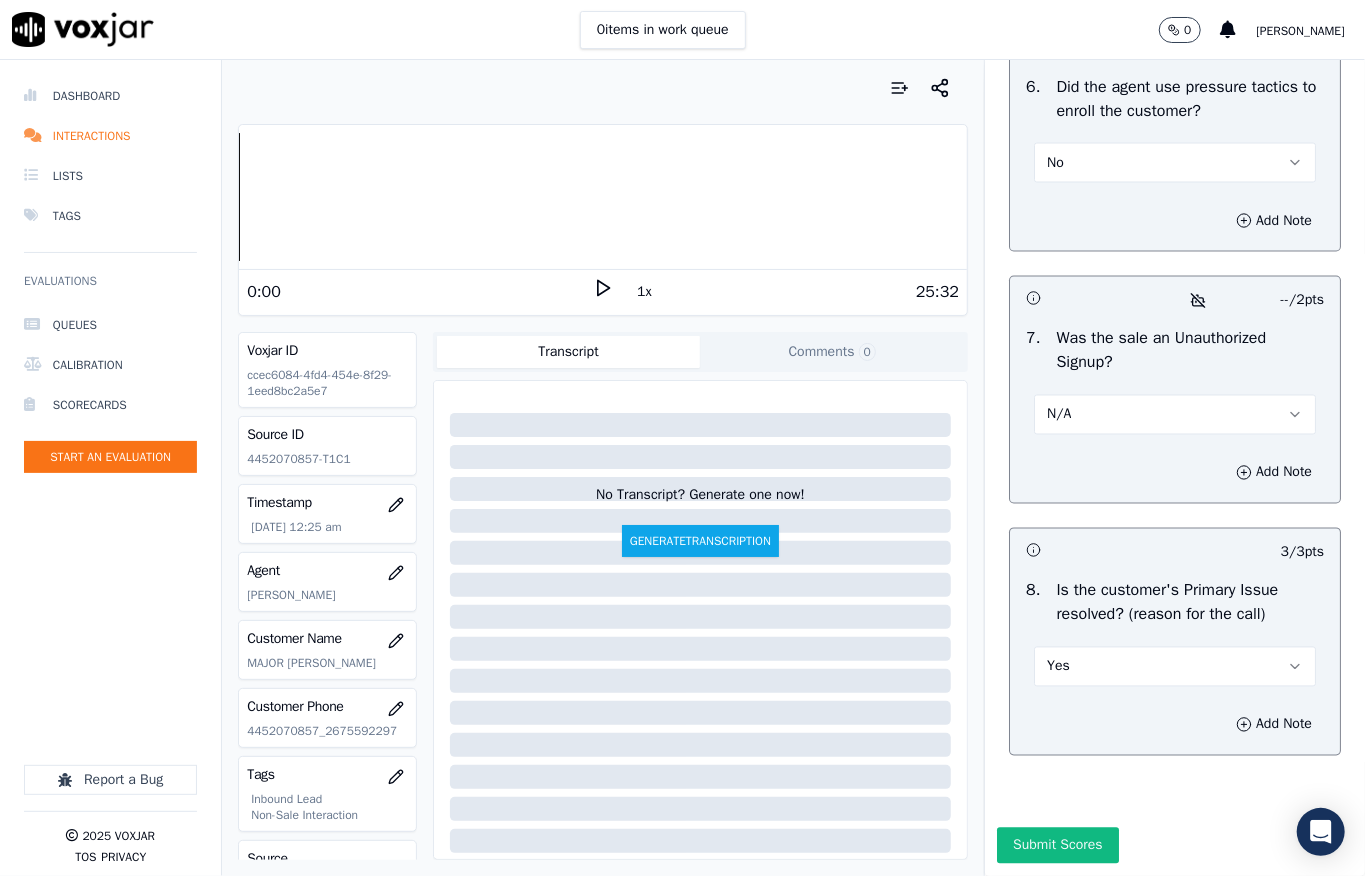 scroll, scrollTop: 6237, scrollLeft: 0, axis: vertical 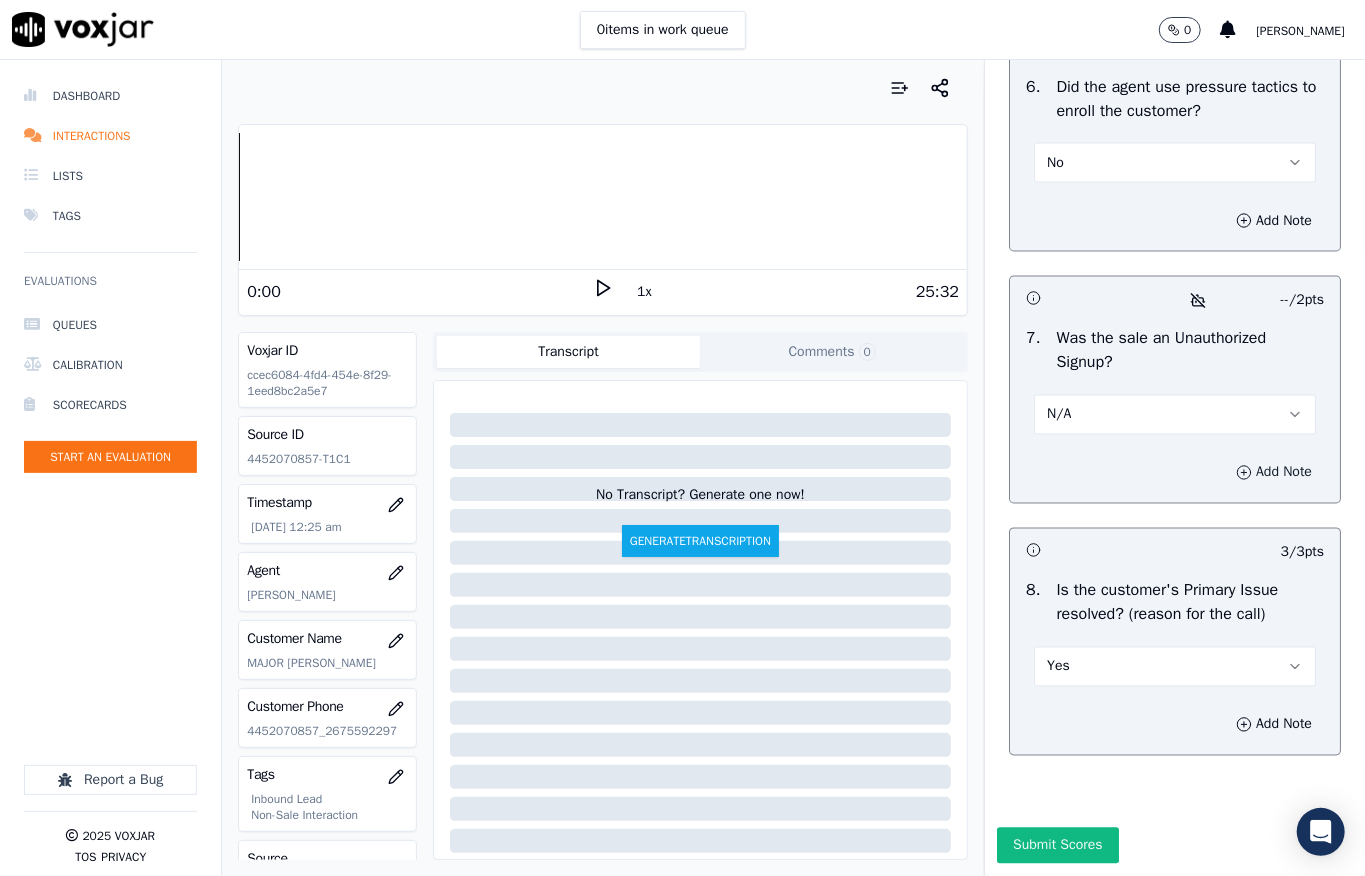 click on "Add Note" at bounding box center [1274, 473] 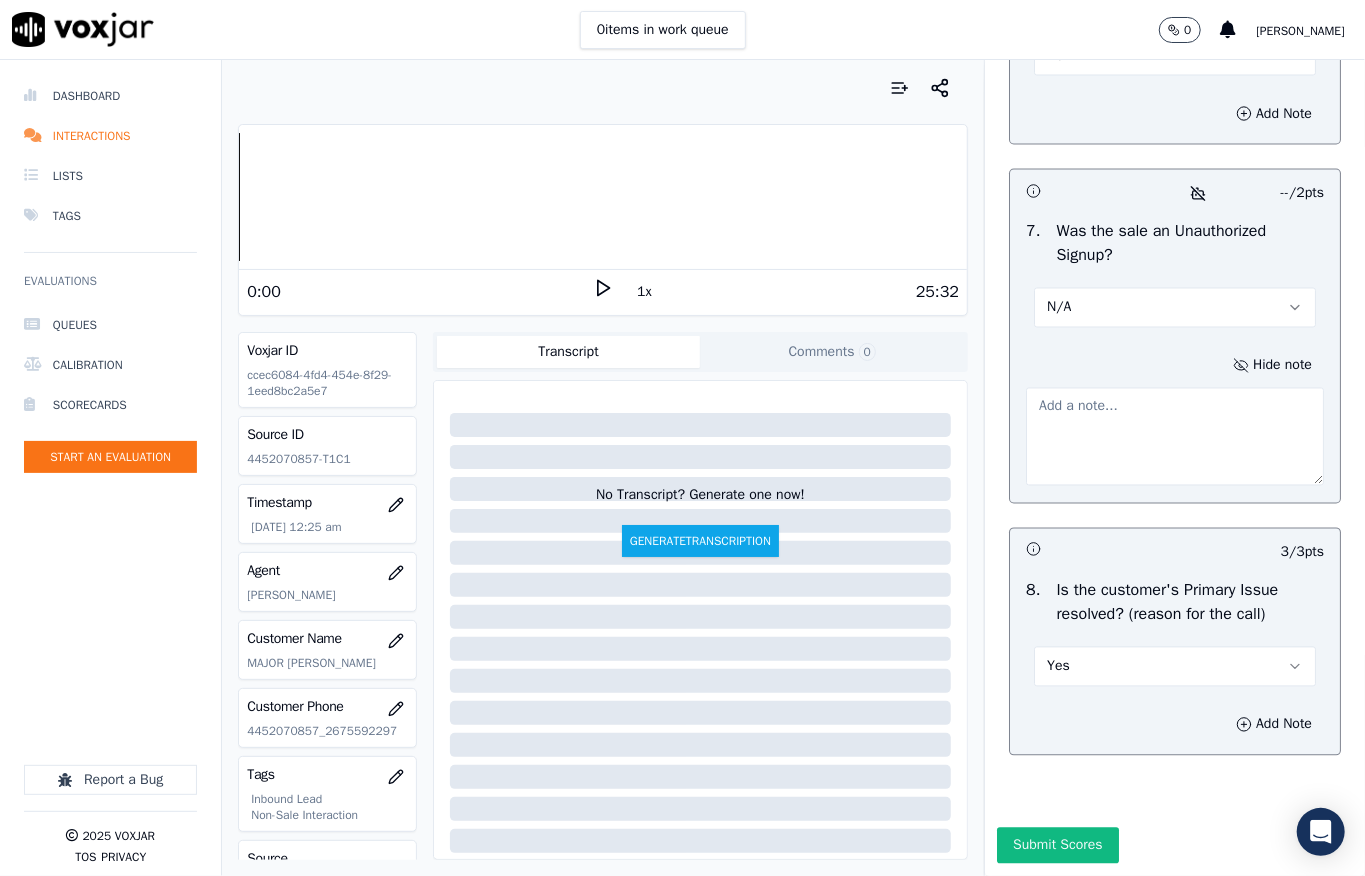 click at bounding box center (1175, 437) 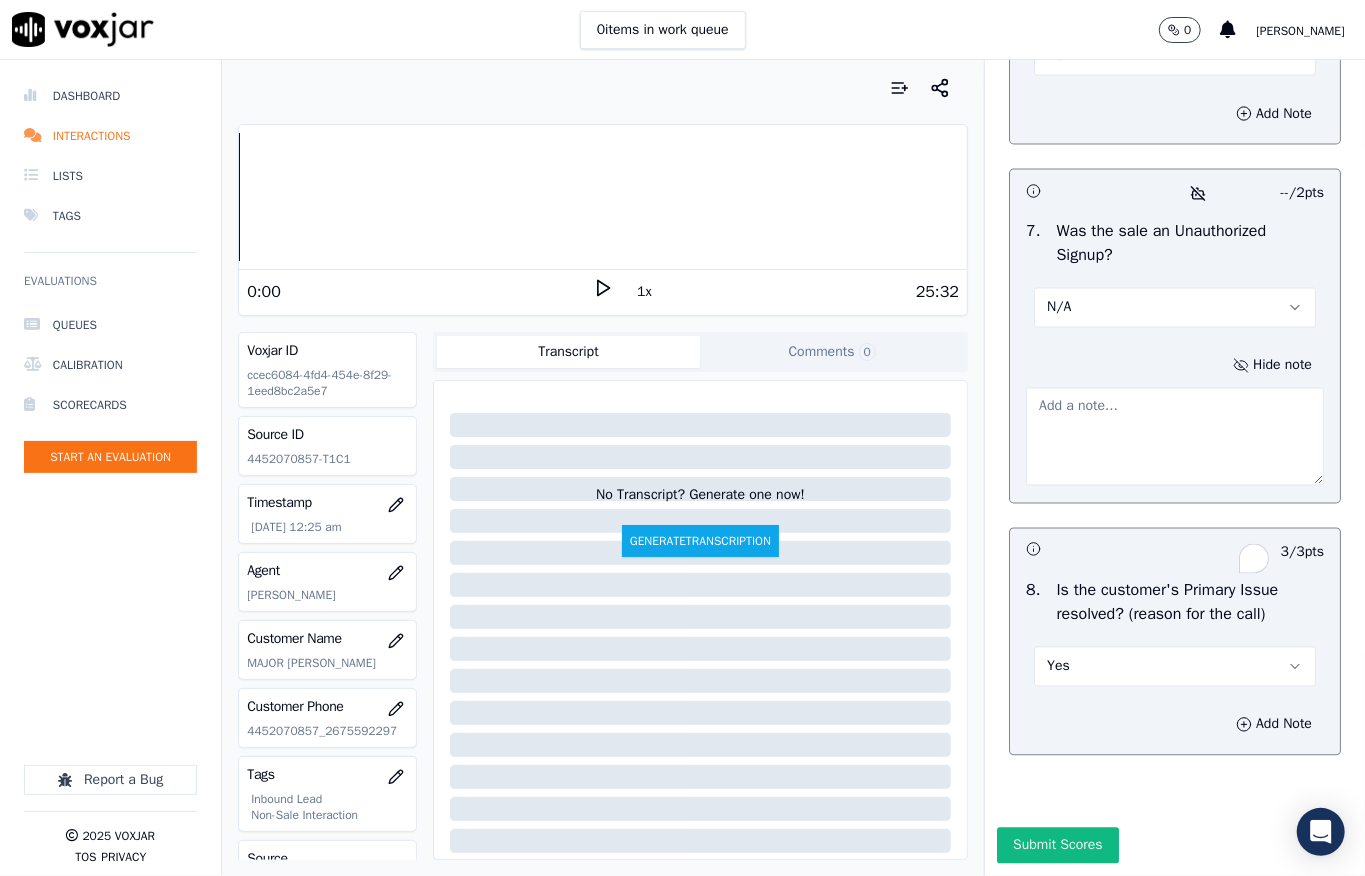 paste on "Call id - 20250703-195303_@8:31 - While confirming the customer’s contact number during CTS verification, the customer disconnected the call //" 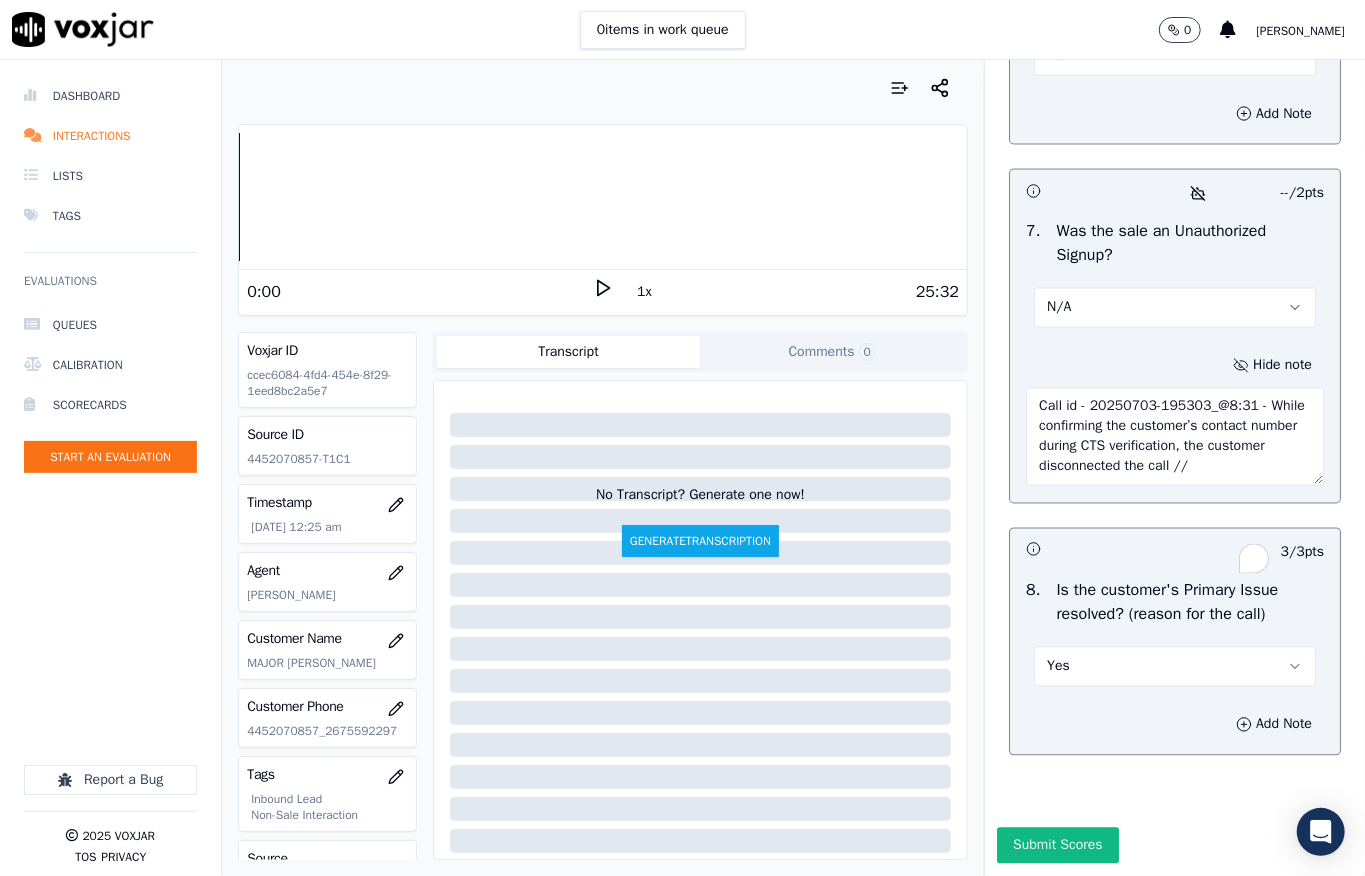 scroll, scrollTop: 10, scrollLeft: 0, axis: vertical 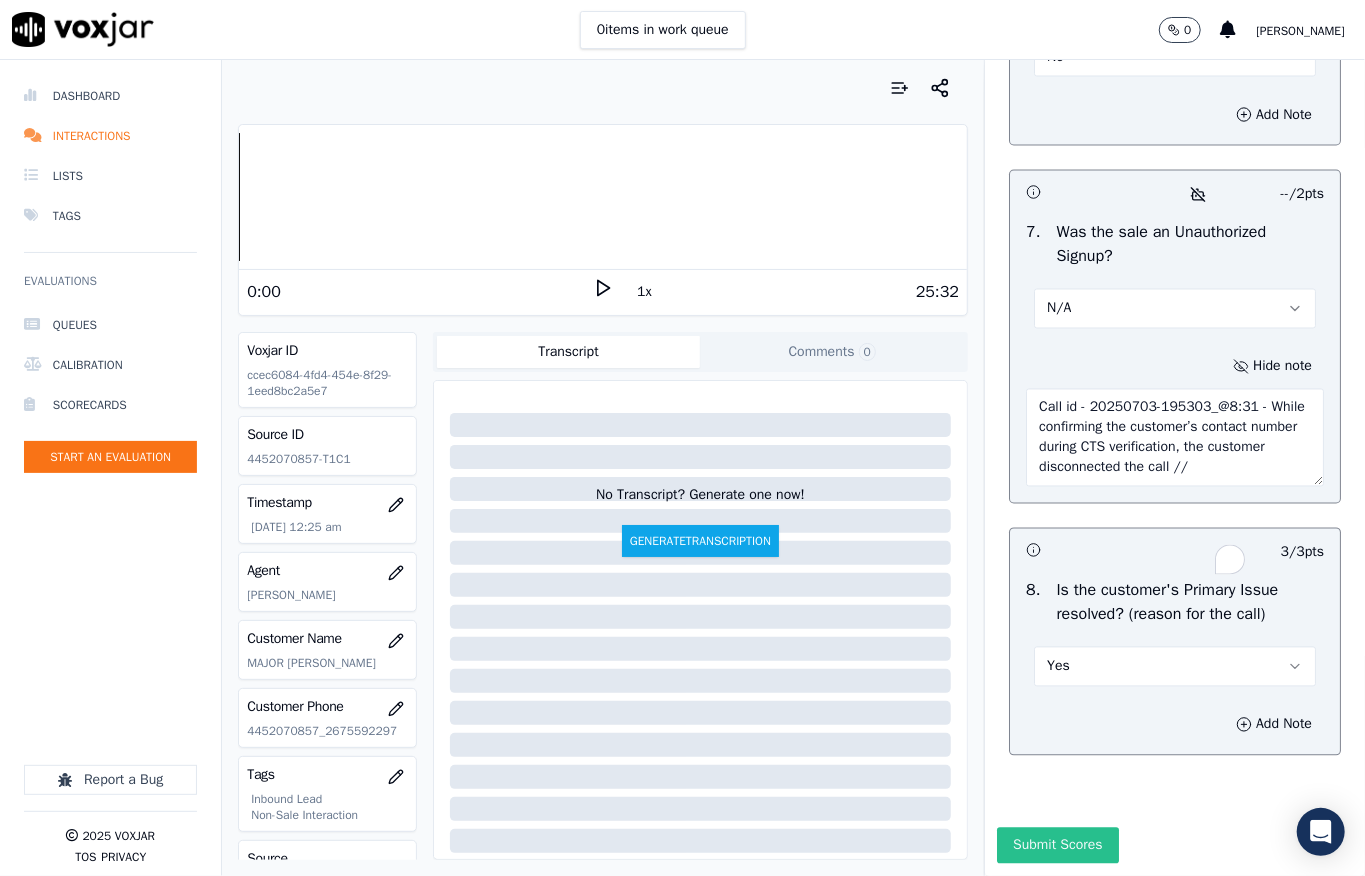 type on "Call id - 20250703-195303_@8:31 - While confirming the customer’s contact number during CTS verification, the customer disconnected the call //" 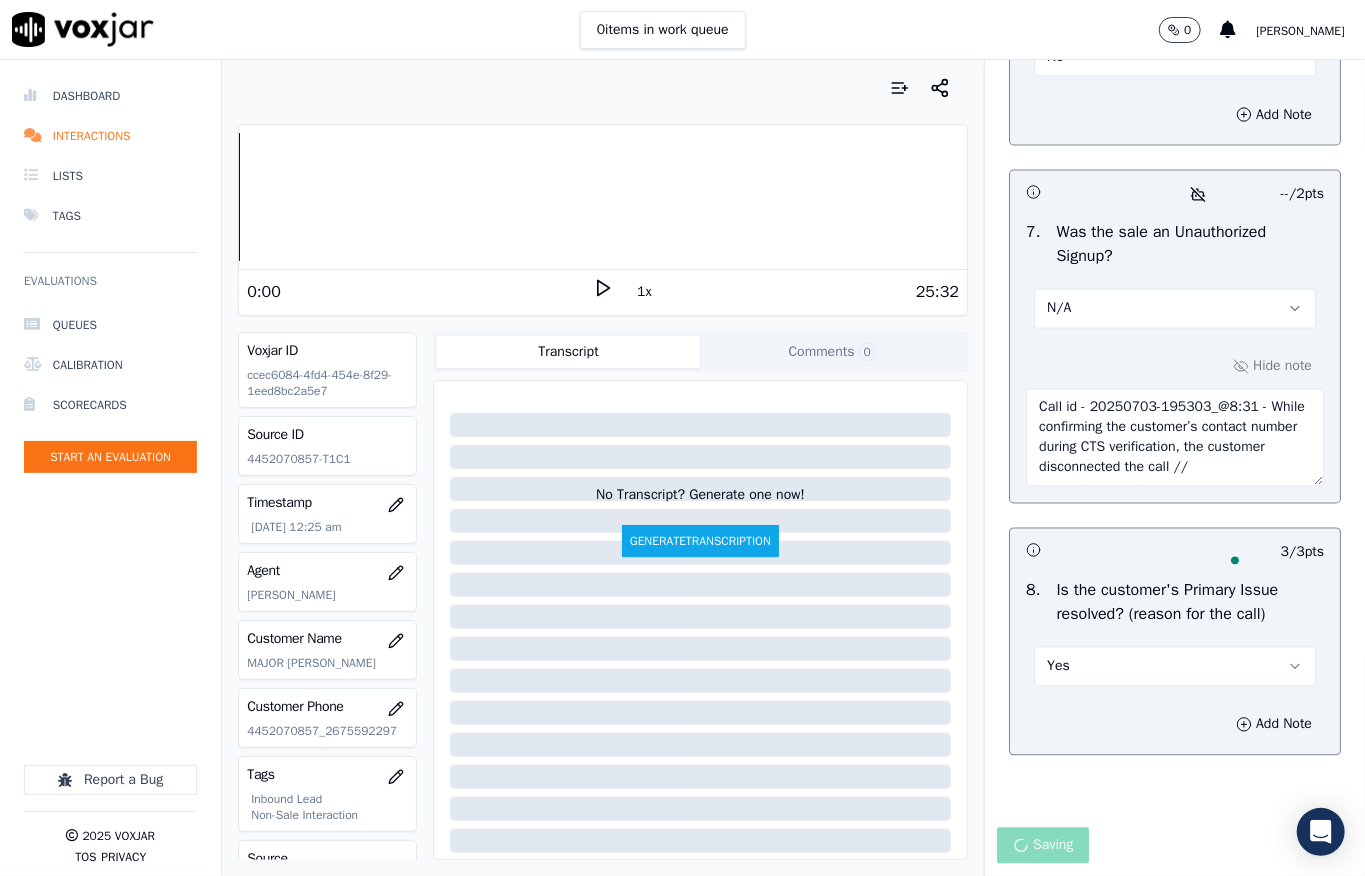 scroll, scrollTop: 10, scrollLeft: 0, axis: vertical 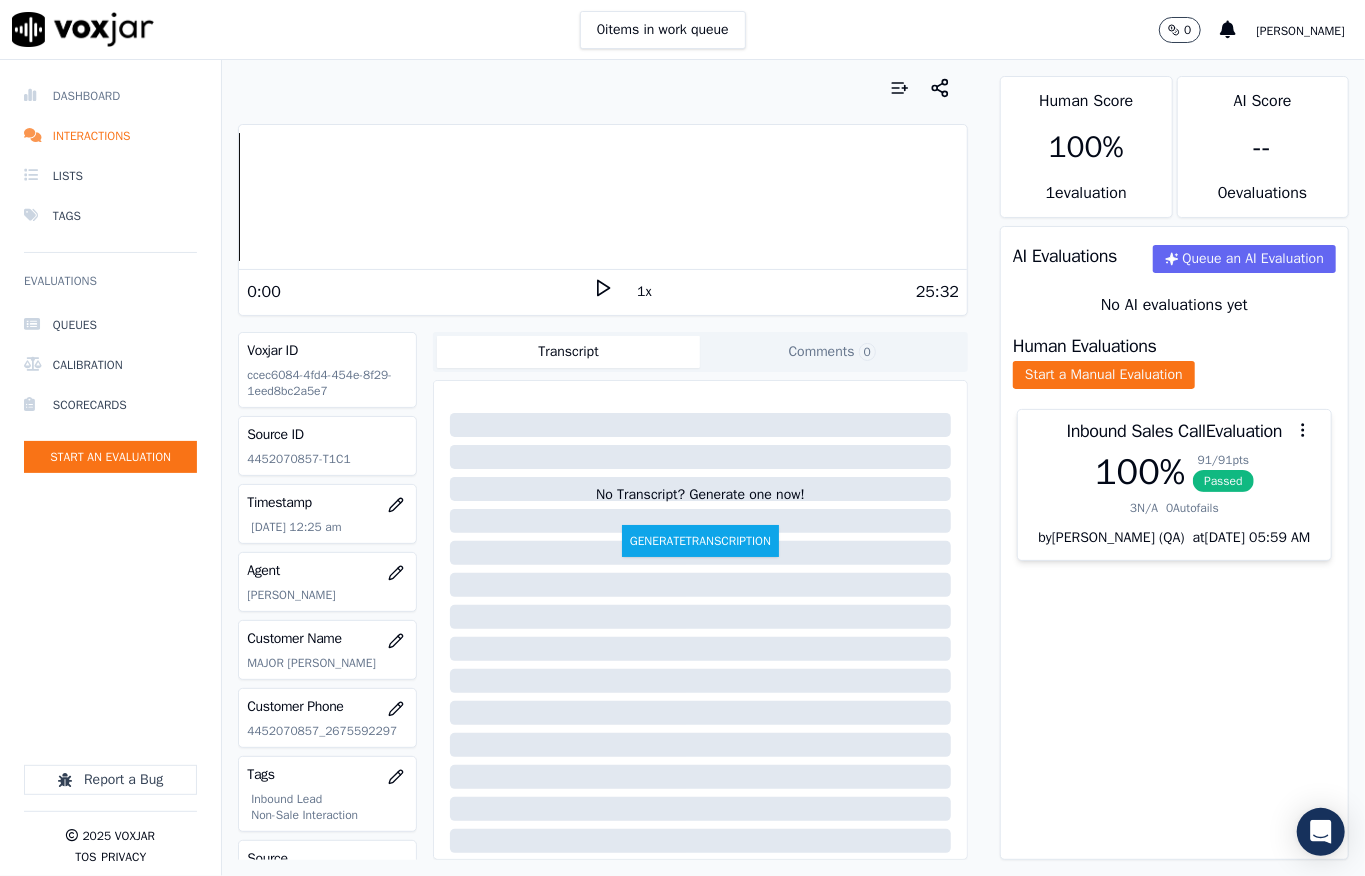 click on "Dashboard" at bounding box center [110, 96] 